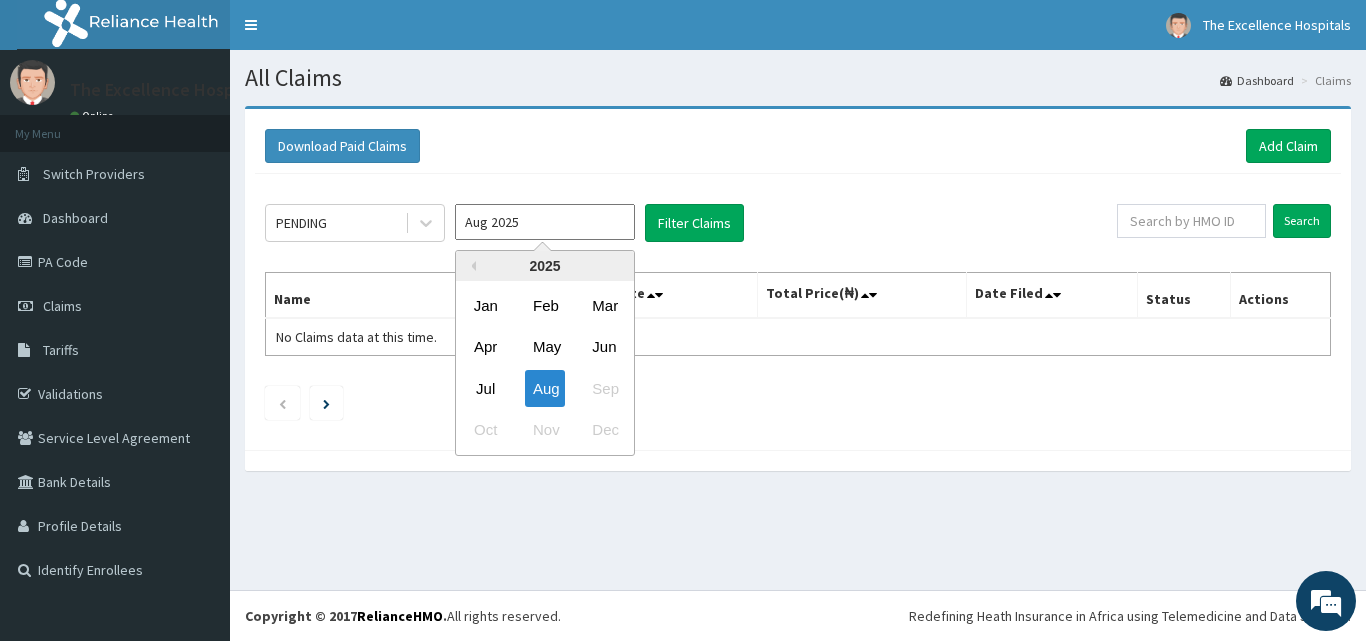 scroll, scrollTop: 0, scrollLeft: 0, axis: both 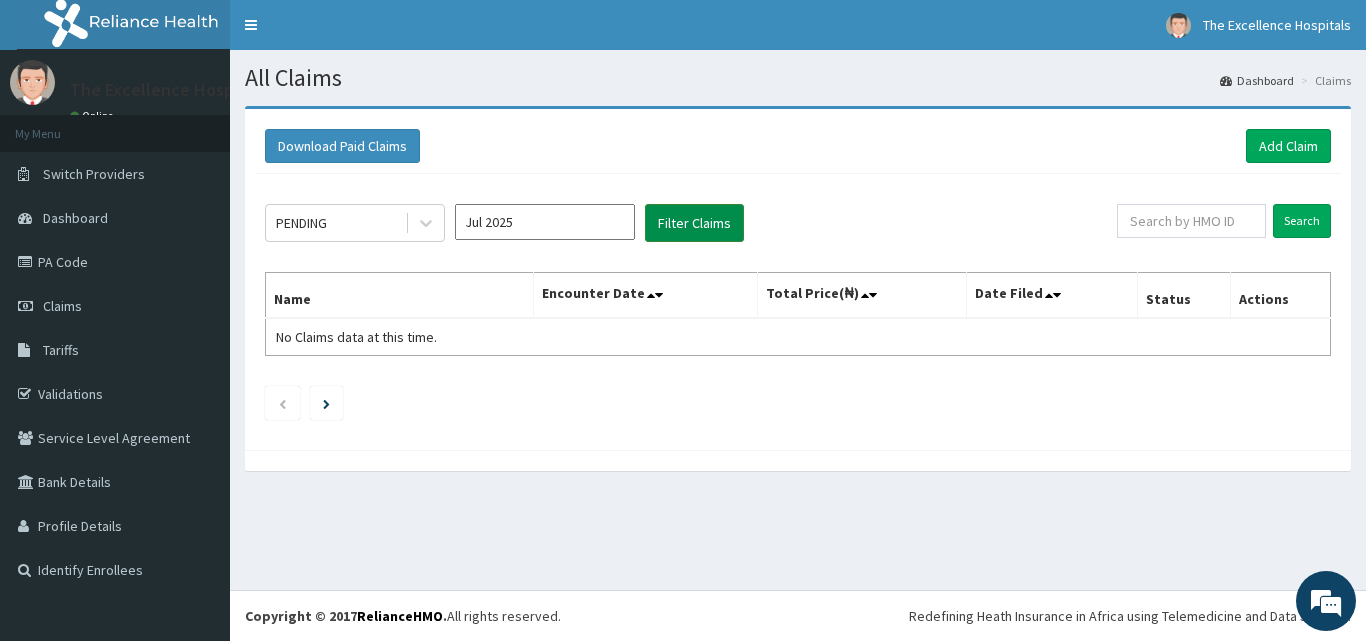 click on "Filter Claims" at bounding box center [694, 223] 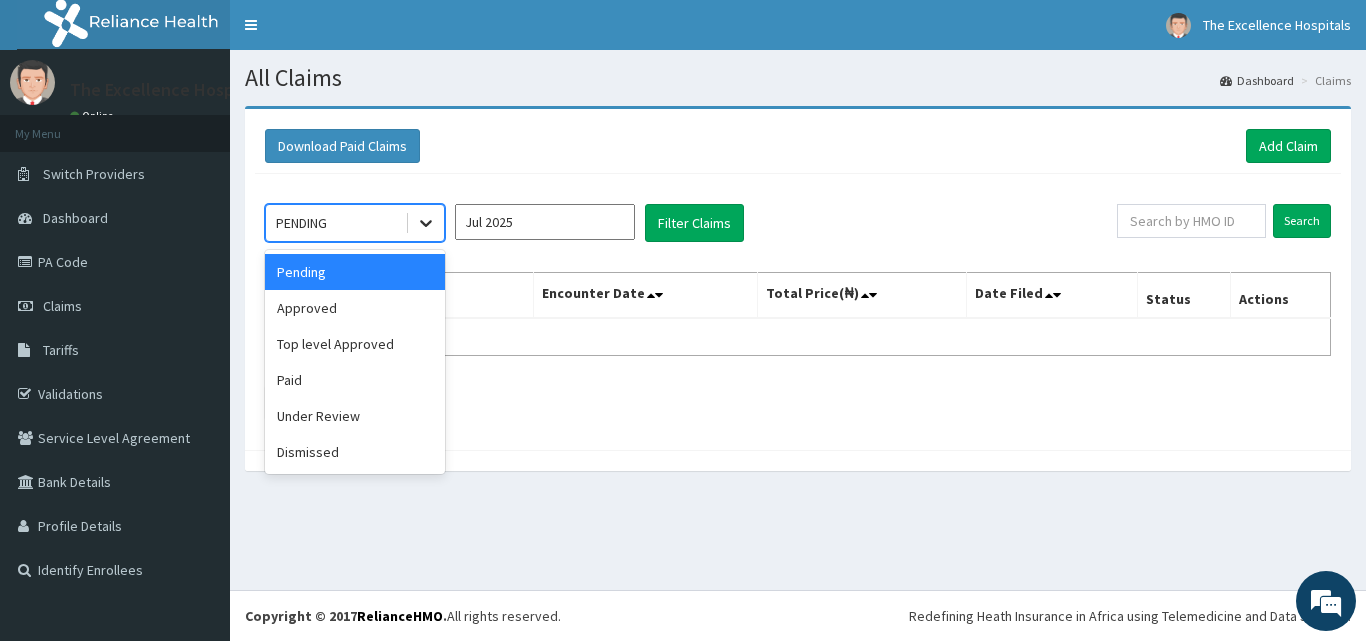 click 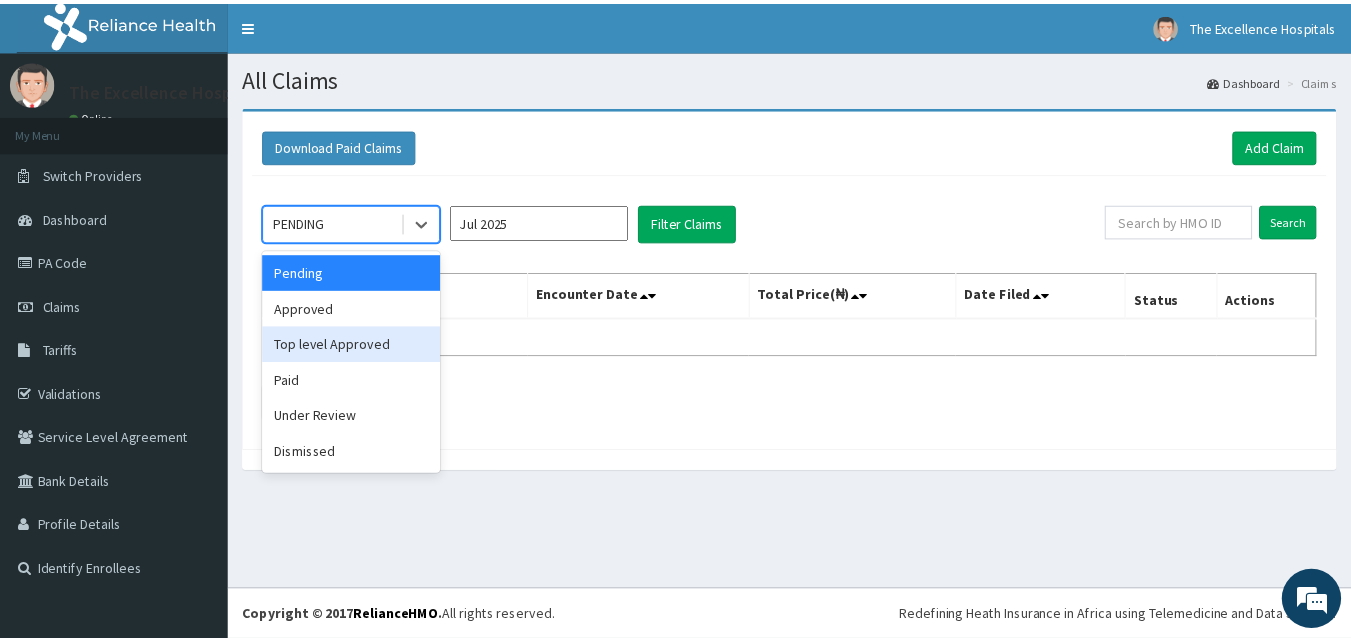 scroll, scrollTop: 0, scrollLeft: 0, axis: both 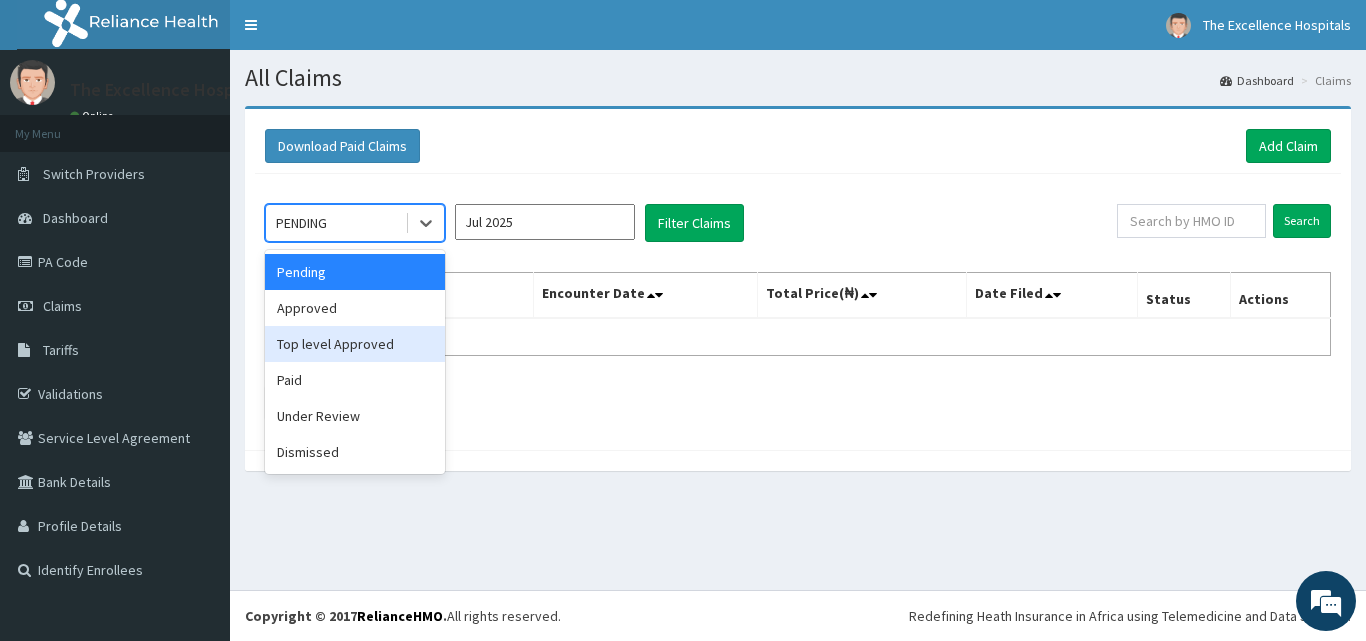 click on "Top level Approved" at bounding box center [355, 344] 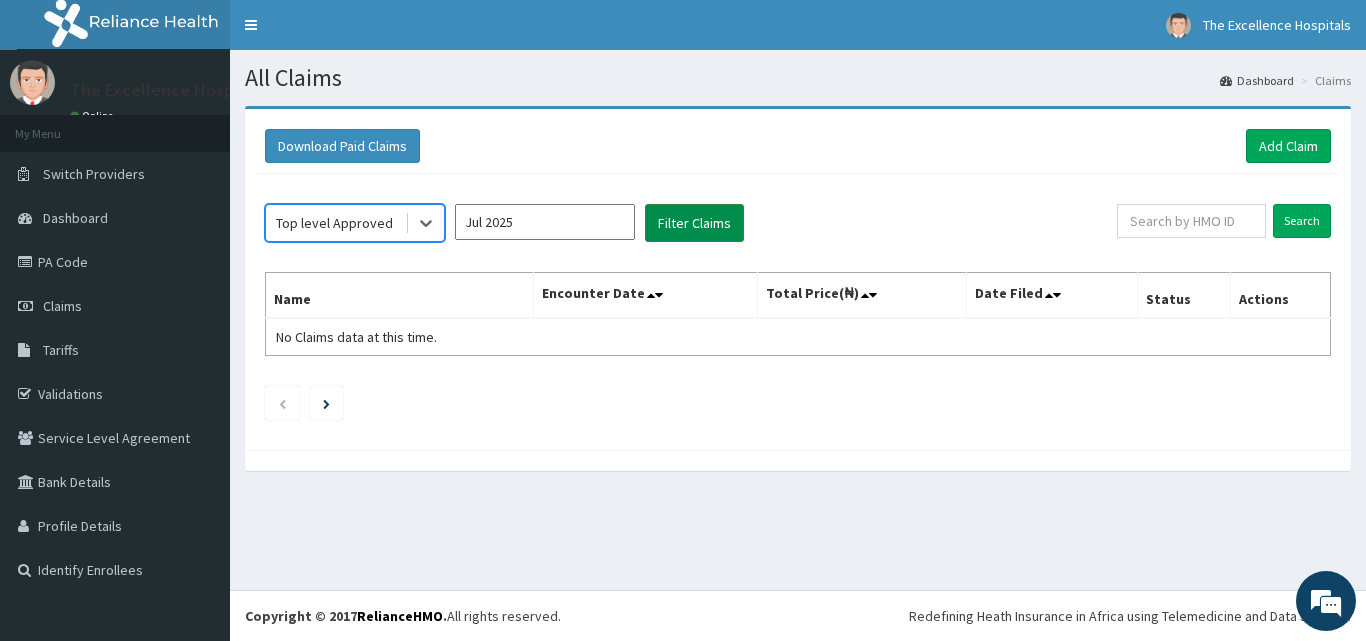 click on "Filter Claims" at bounding box center [694, 223] 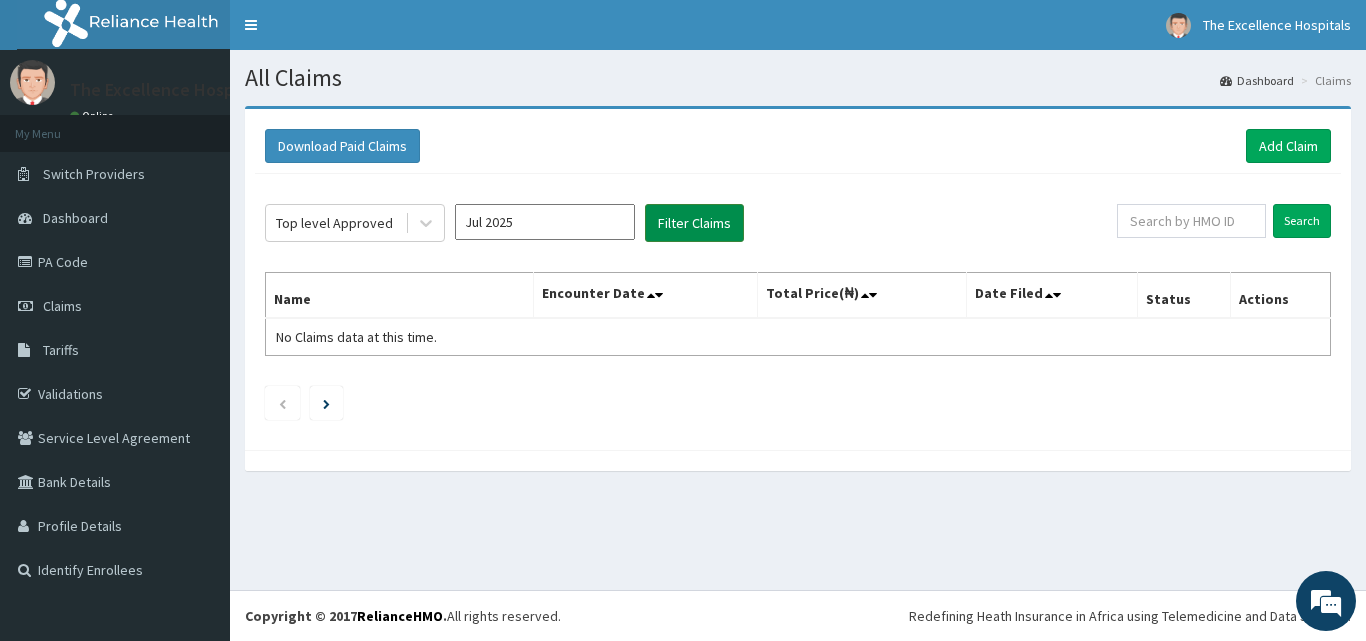 click on "Filter Claims" at bounding box center [694, 223] 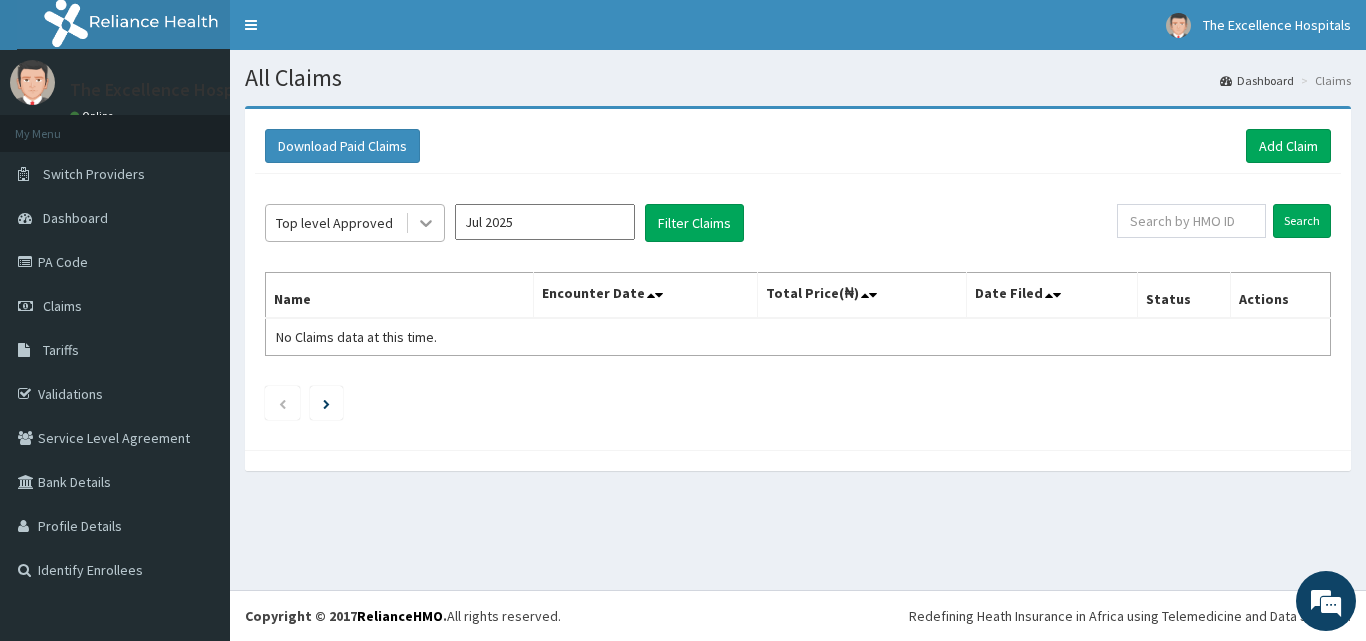 click 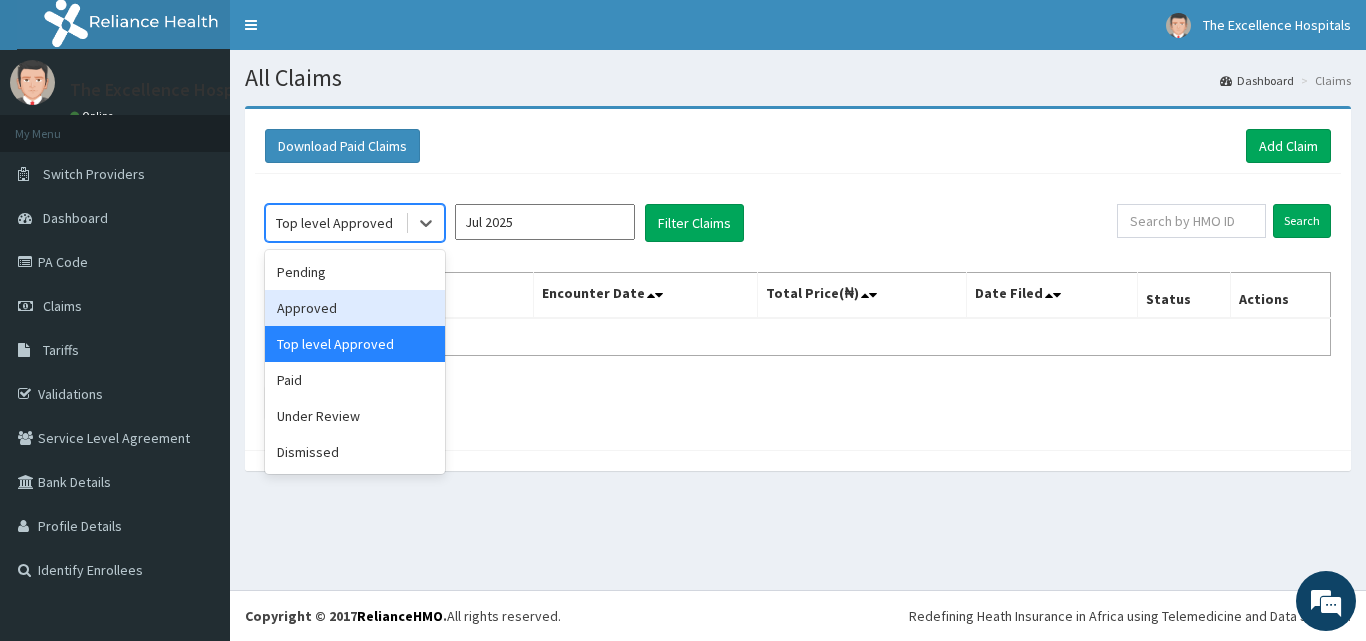 click on "Approved" at bounding box center (355, 308) 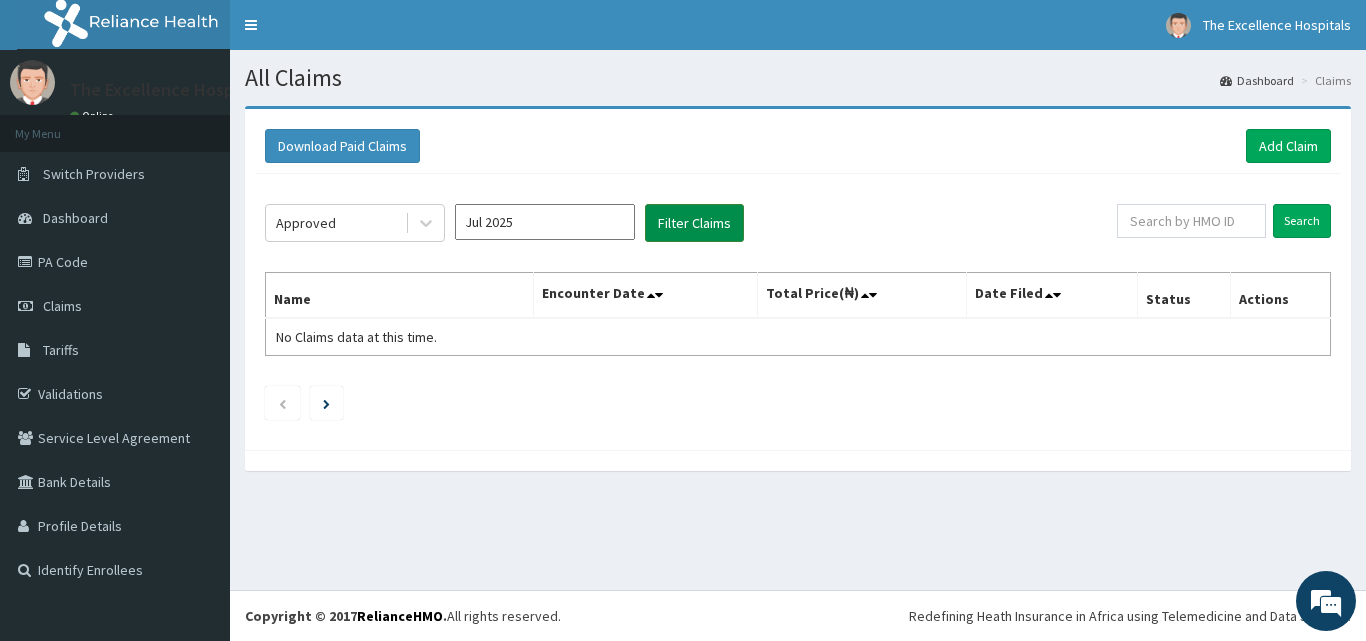 click on "Filter Claims" at bounding box center (694, 223) 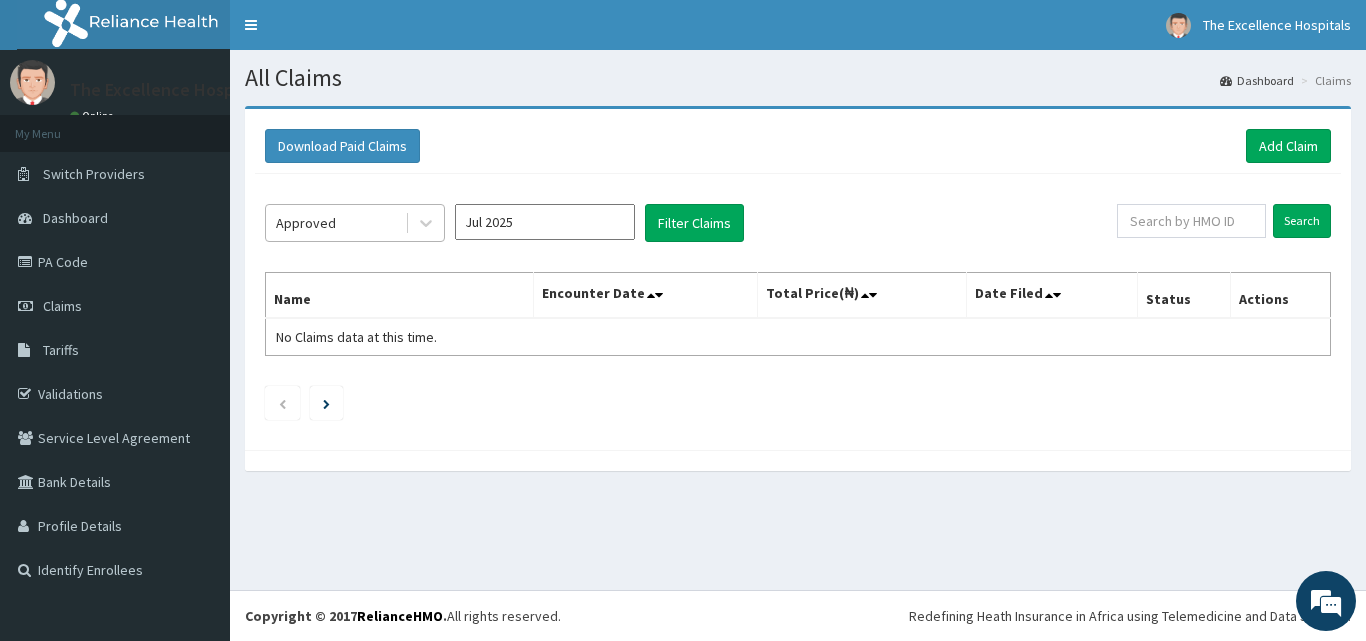 click on "Approved" at bounding box center (335, 223) 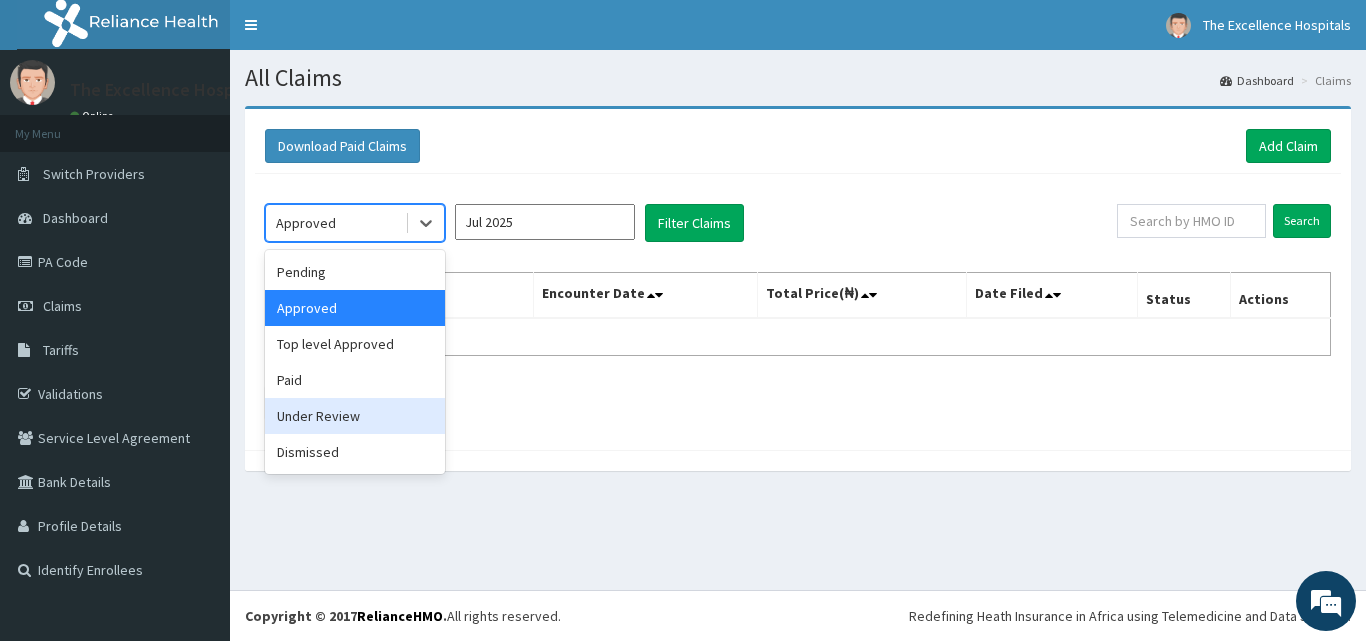 click on "Under Review" at bounding box center [355, 416] 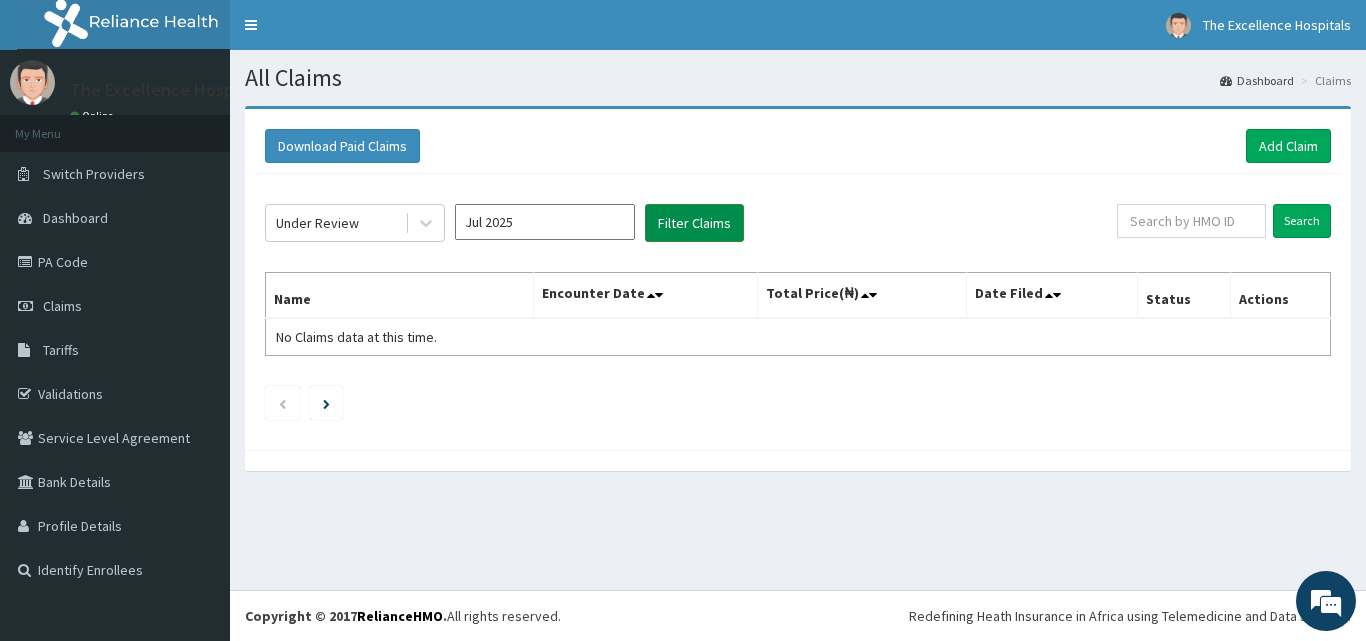 click on "Filter Claims" at bounding box center [694, 223] 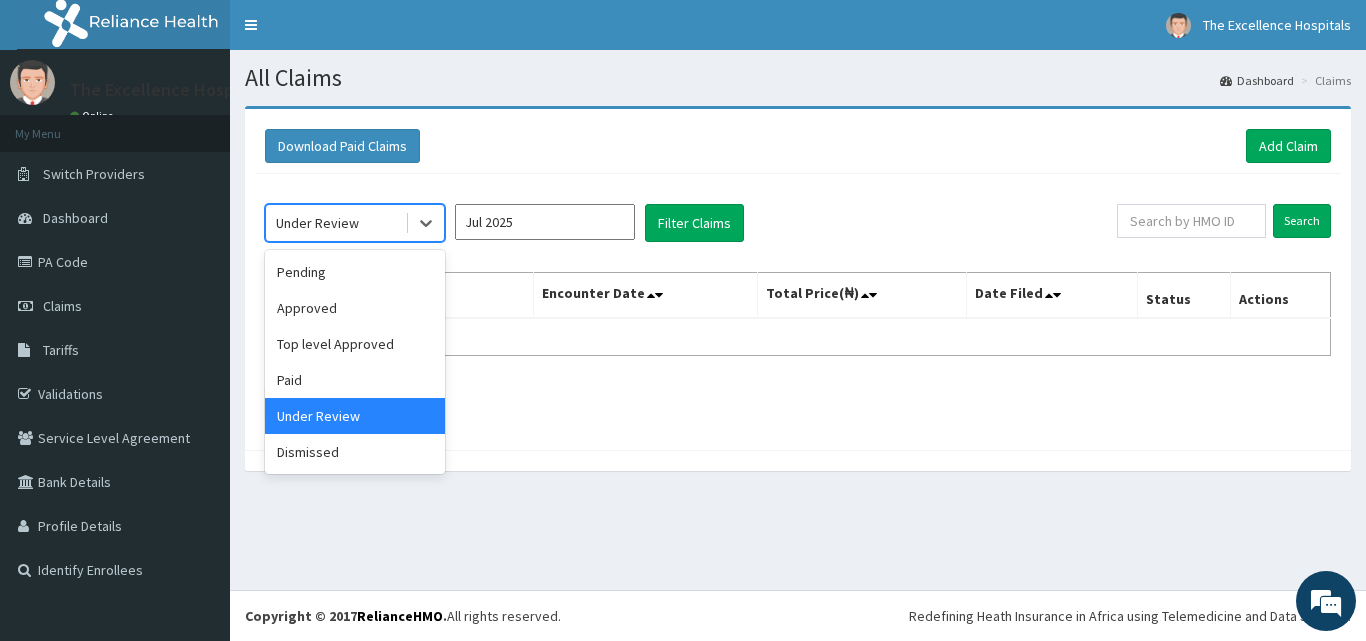 click on "Under Review" at bounding box center (335, 223) 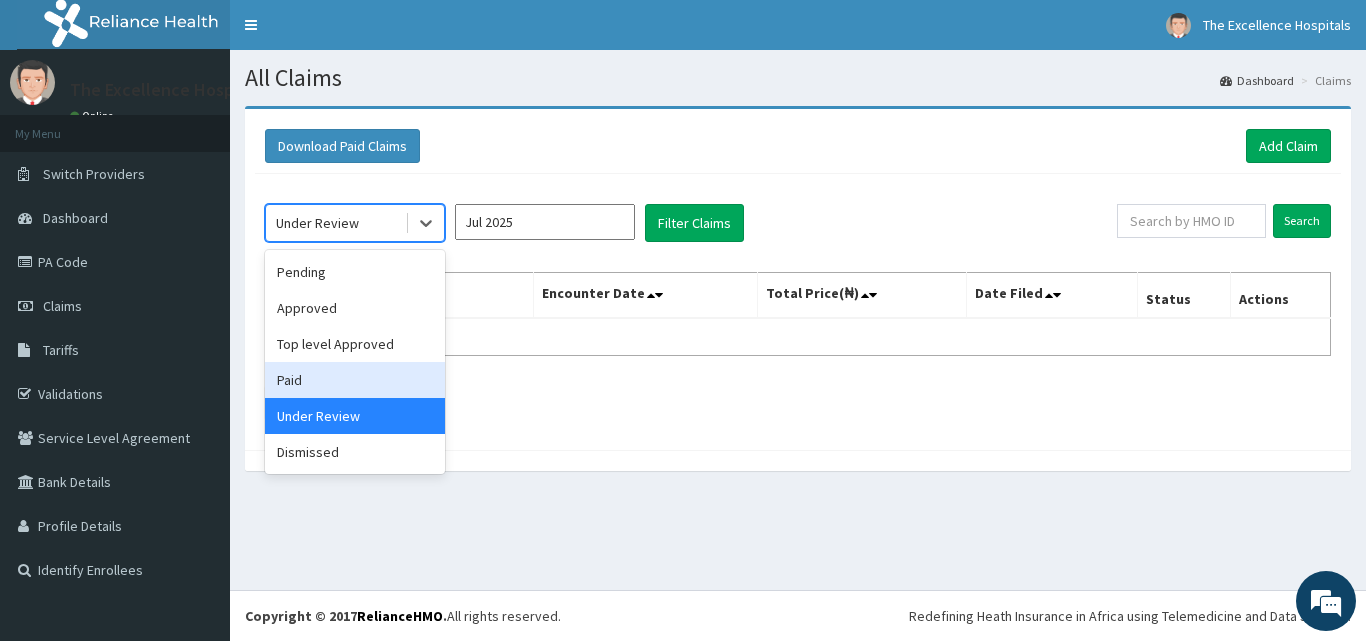 click on "Paid" at bounding box center (355, 380) 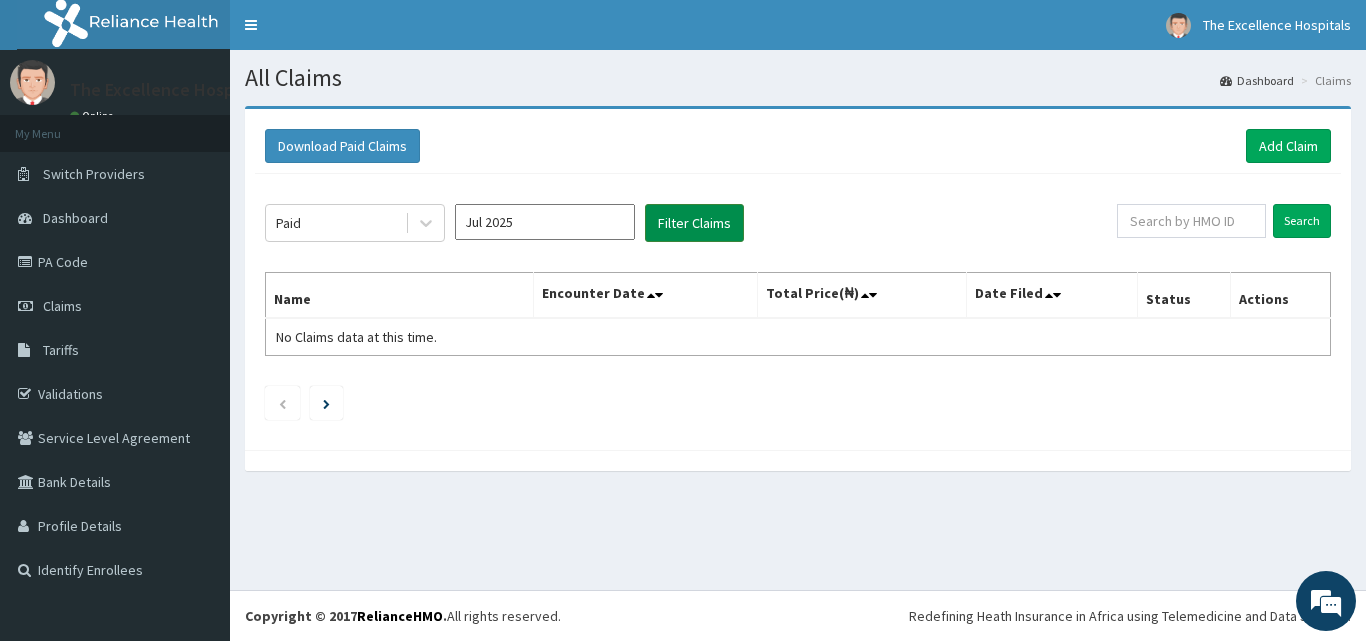 click on "Filter Claims" at bounding box center [694, 223] 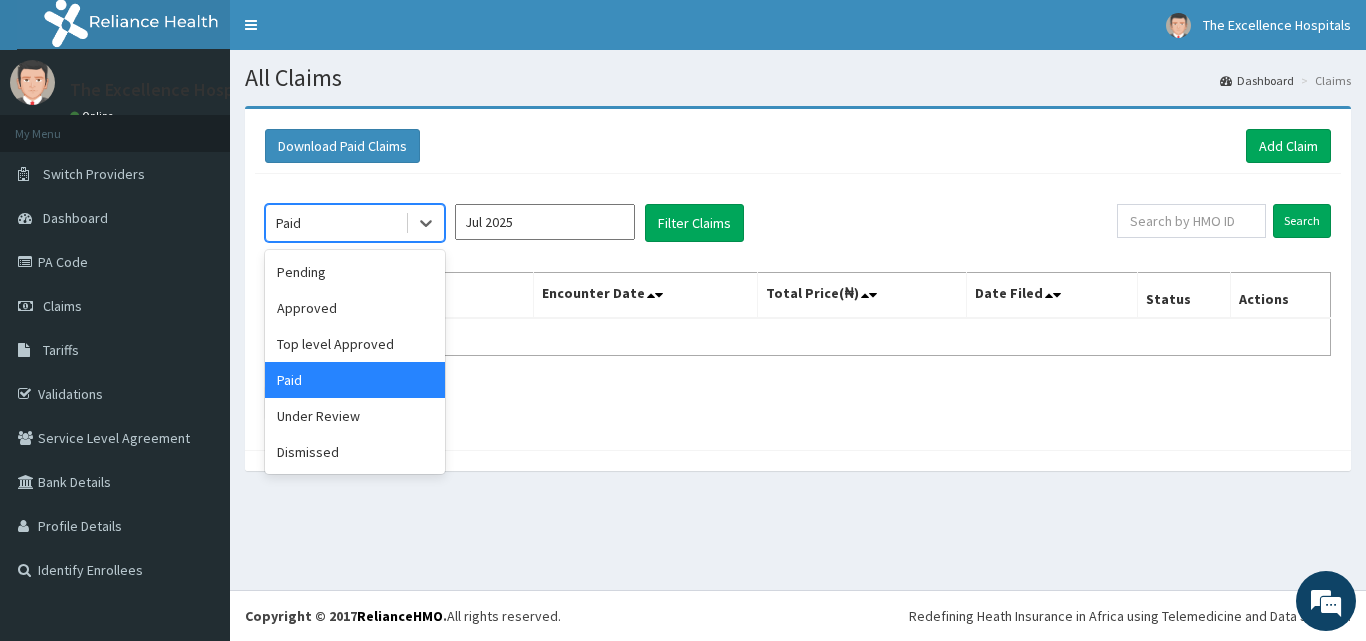 click on "Paid" at bounding box center [335, 223] 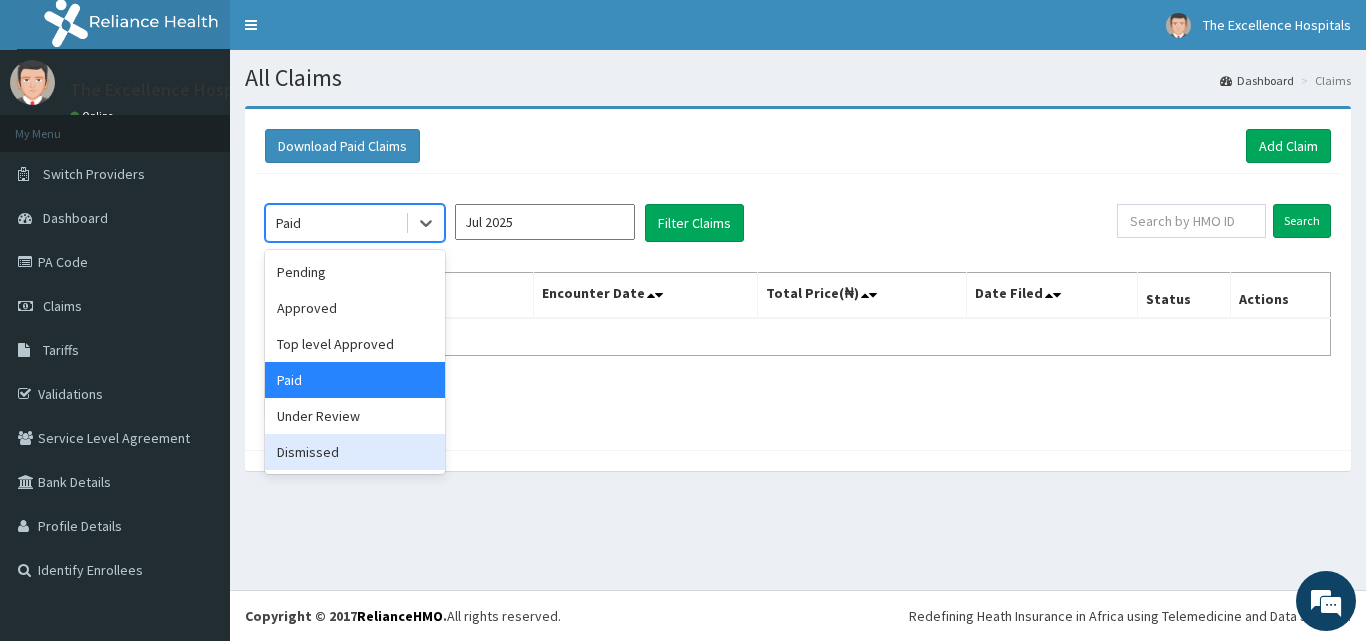 click on "Dismissed" at bounding box center (355, 452) 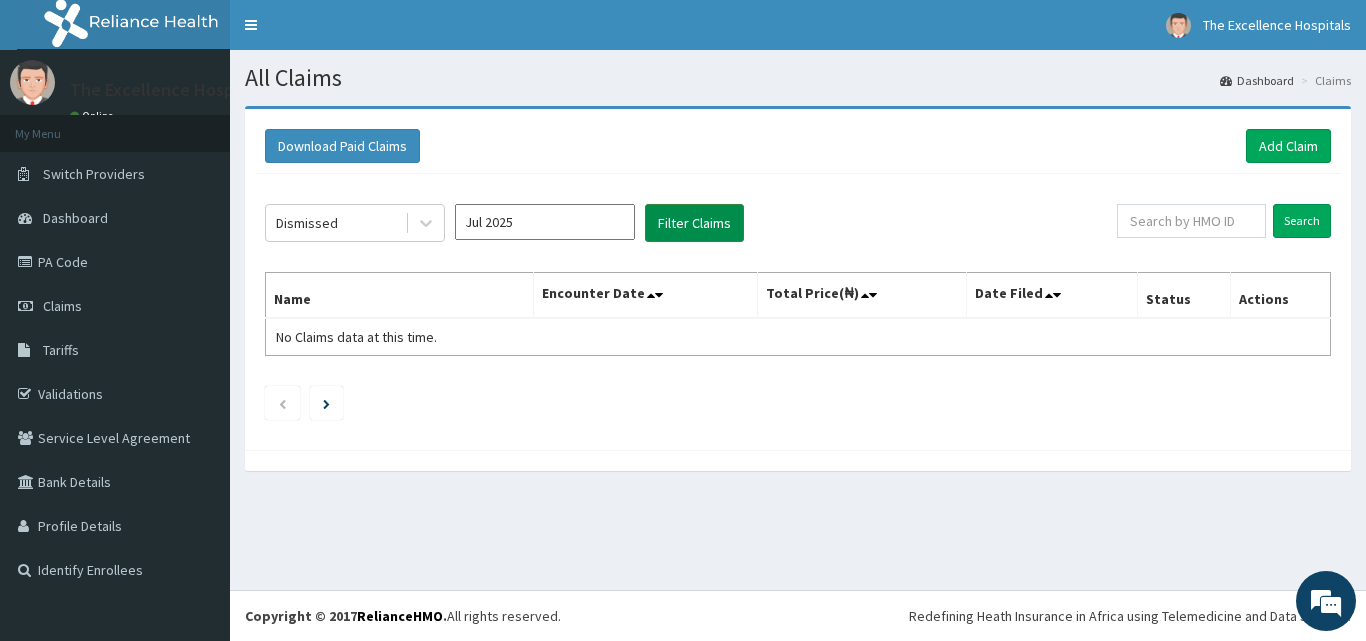 click on "Filter Claims" at bounding box center [694, 223] 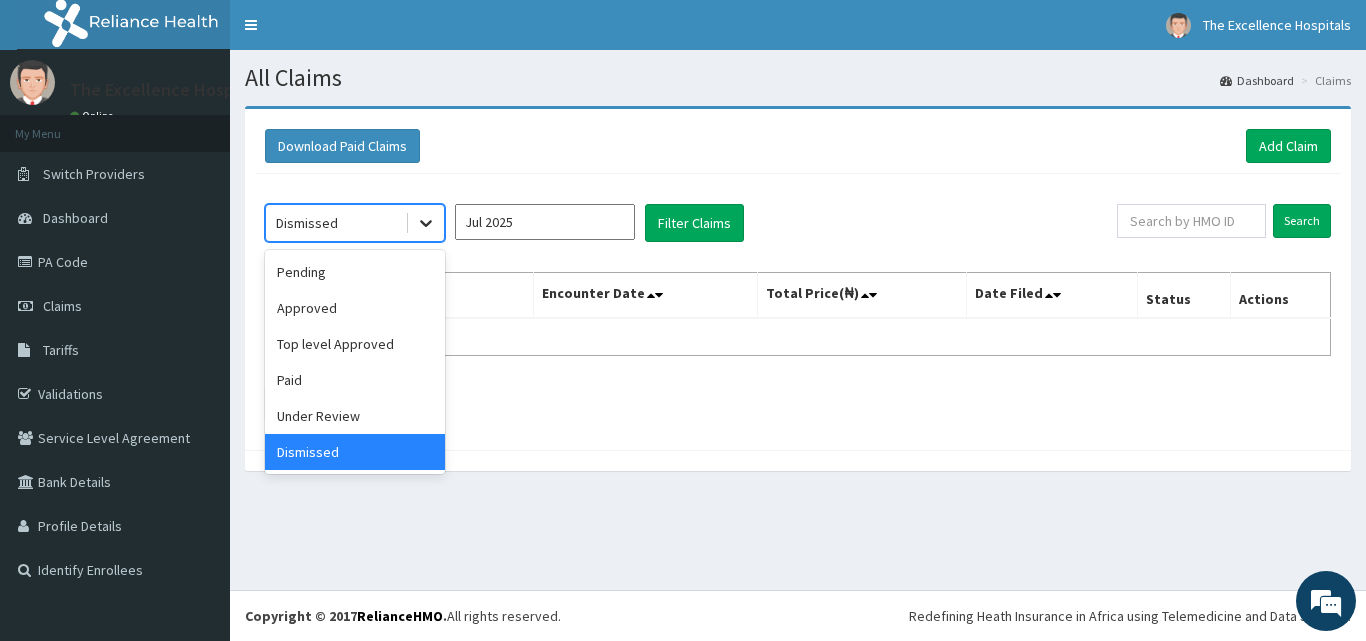click 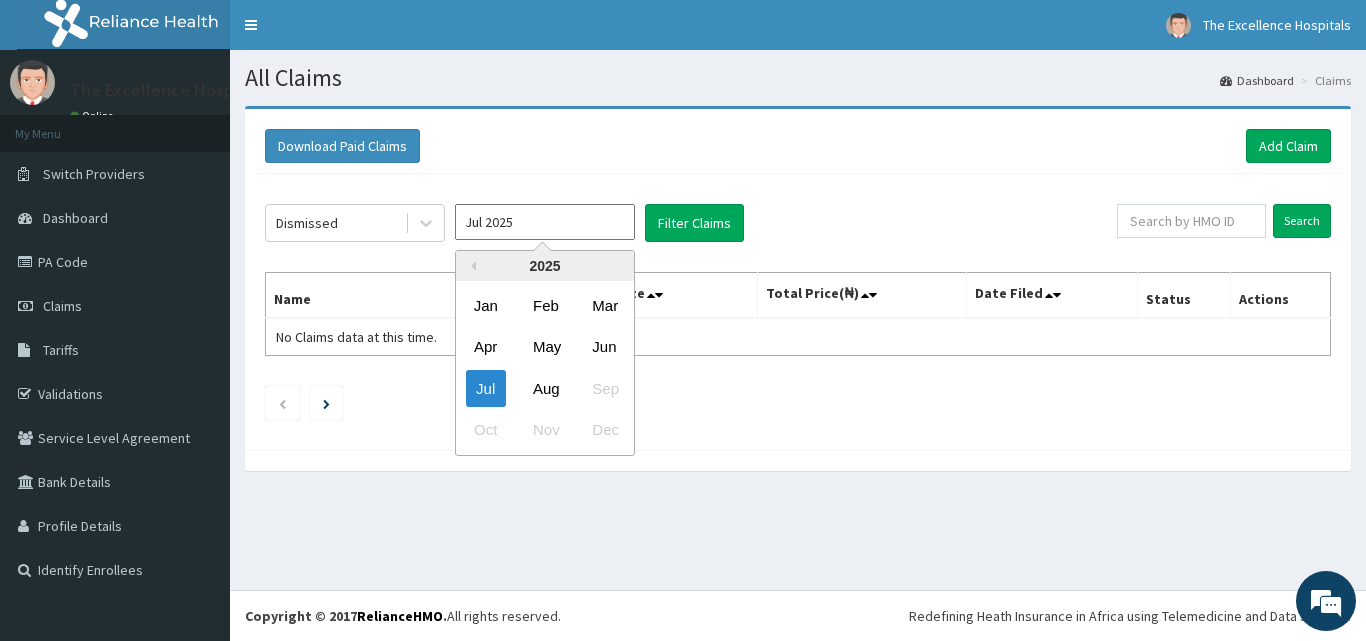 click on "Jul 2025" at bounding box center [545, 222] 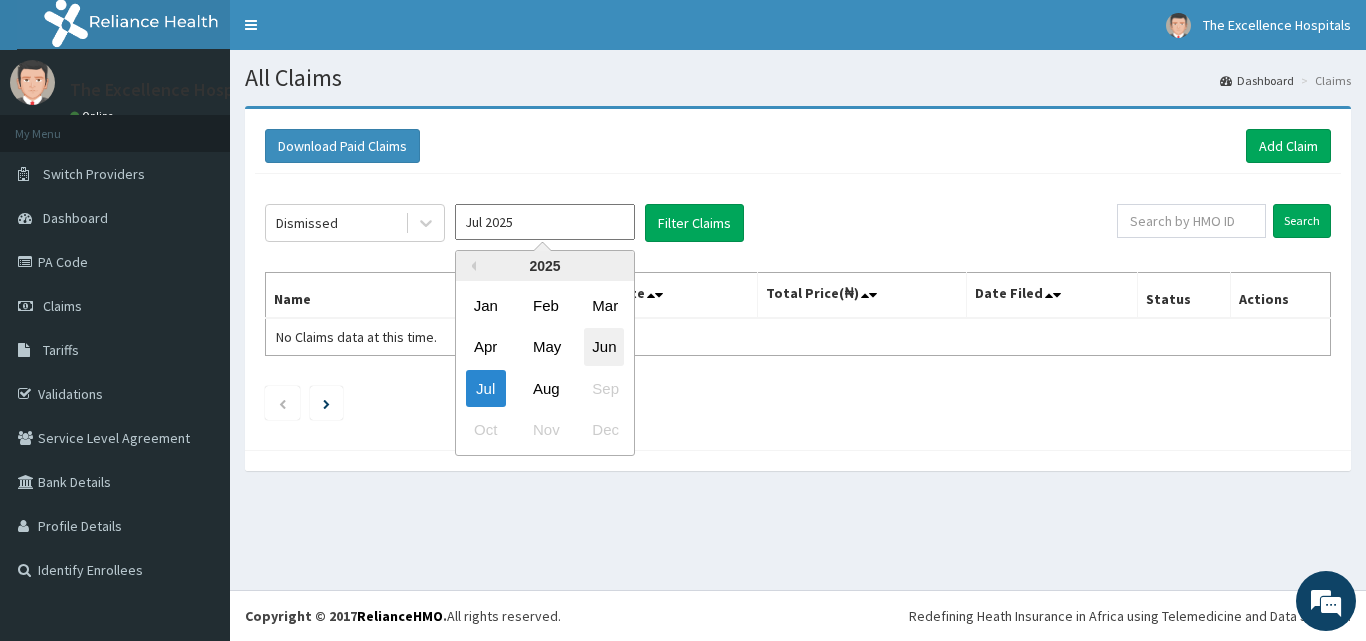 click on "Jun" at bounding box center (604, 347) 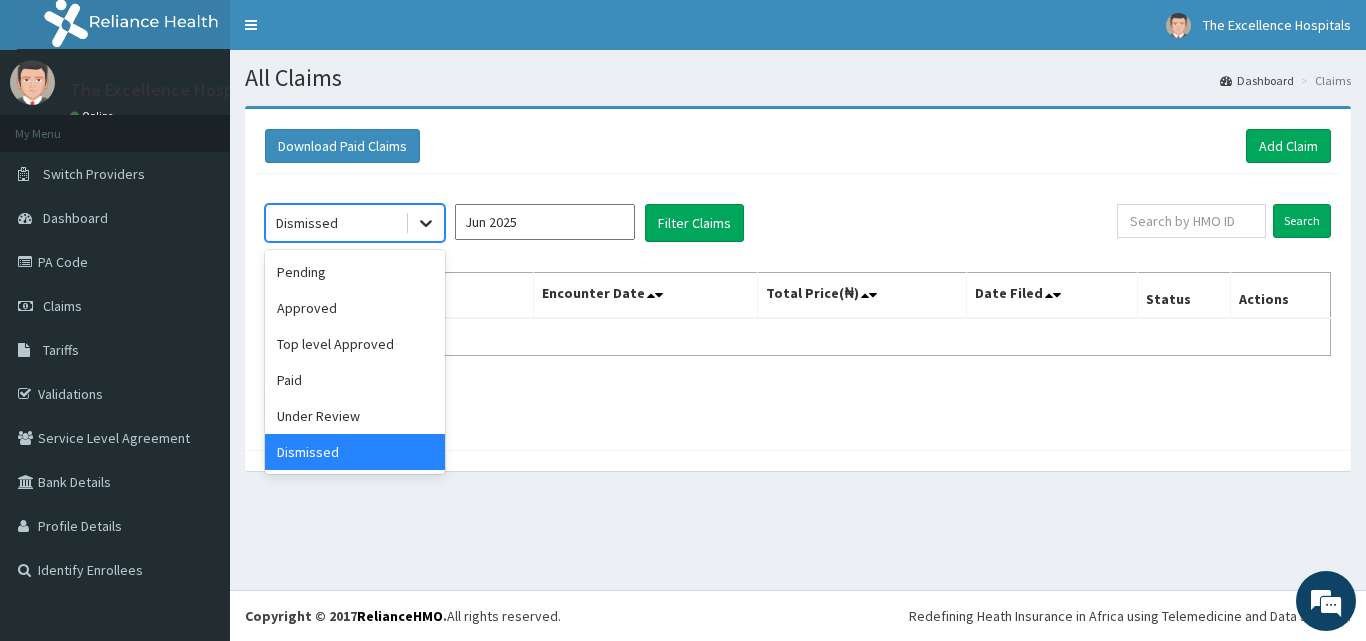 click 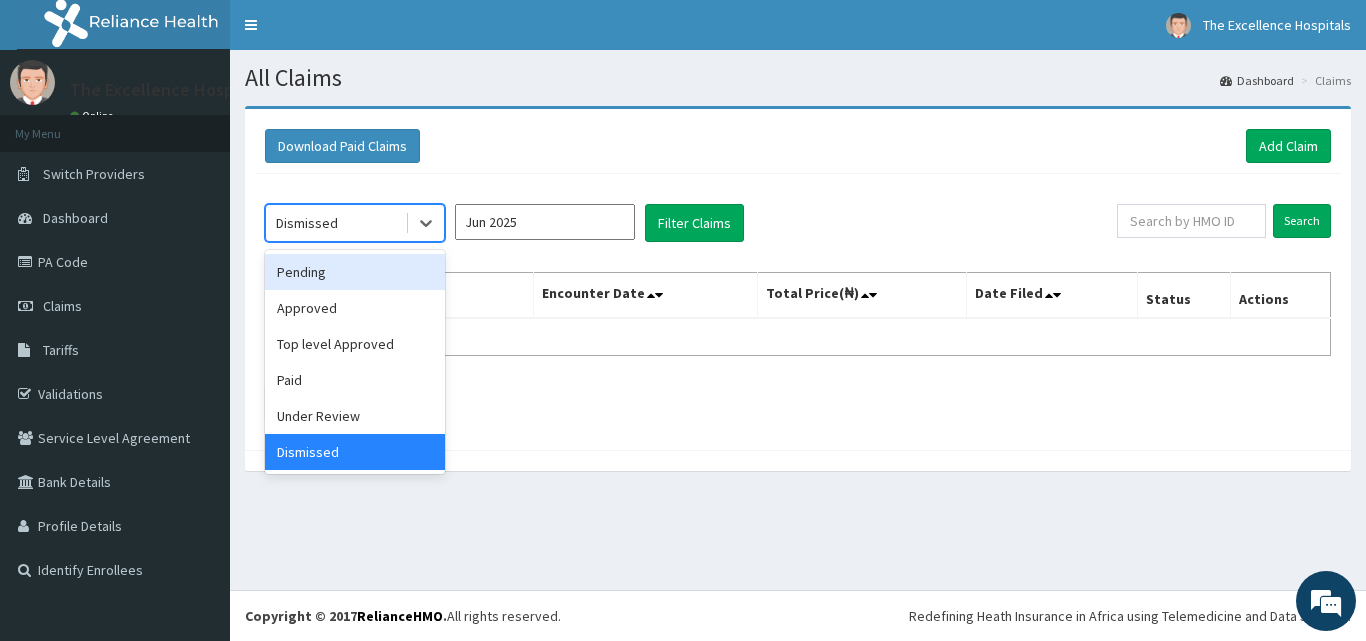 click on "Pending" at bounding box center [355, 272] 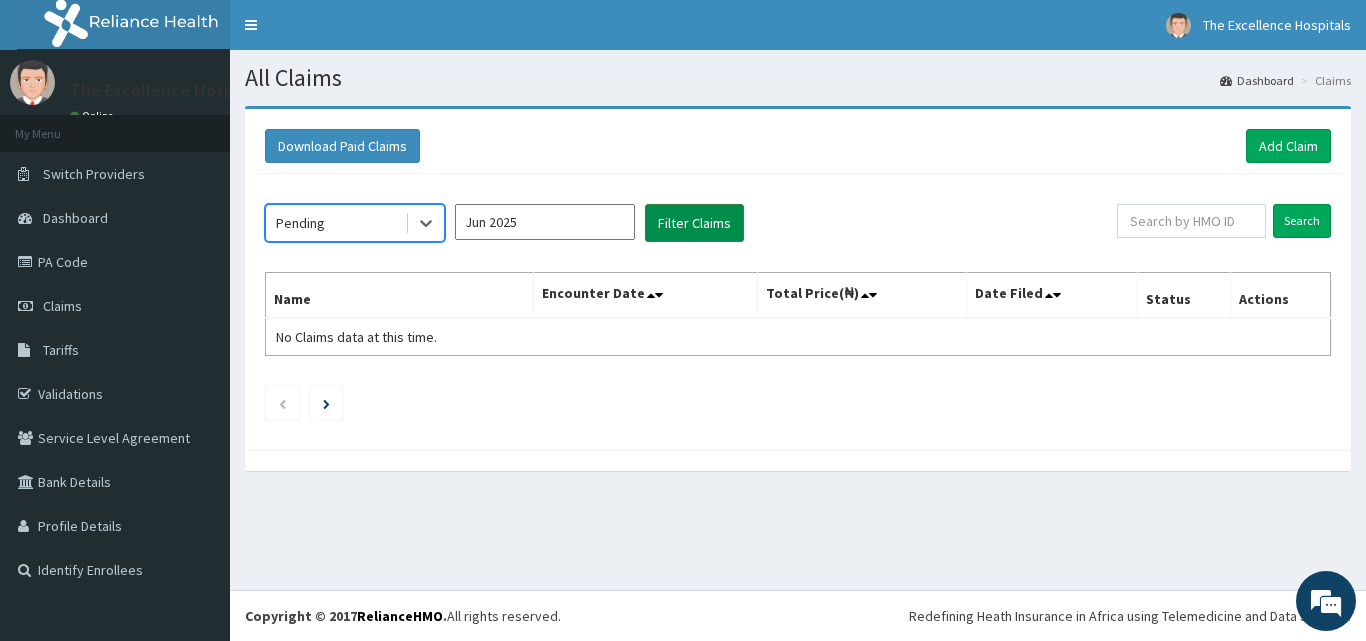 click on "Filter Claims" at bounding box center [694, 223] 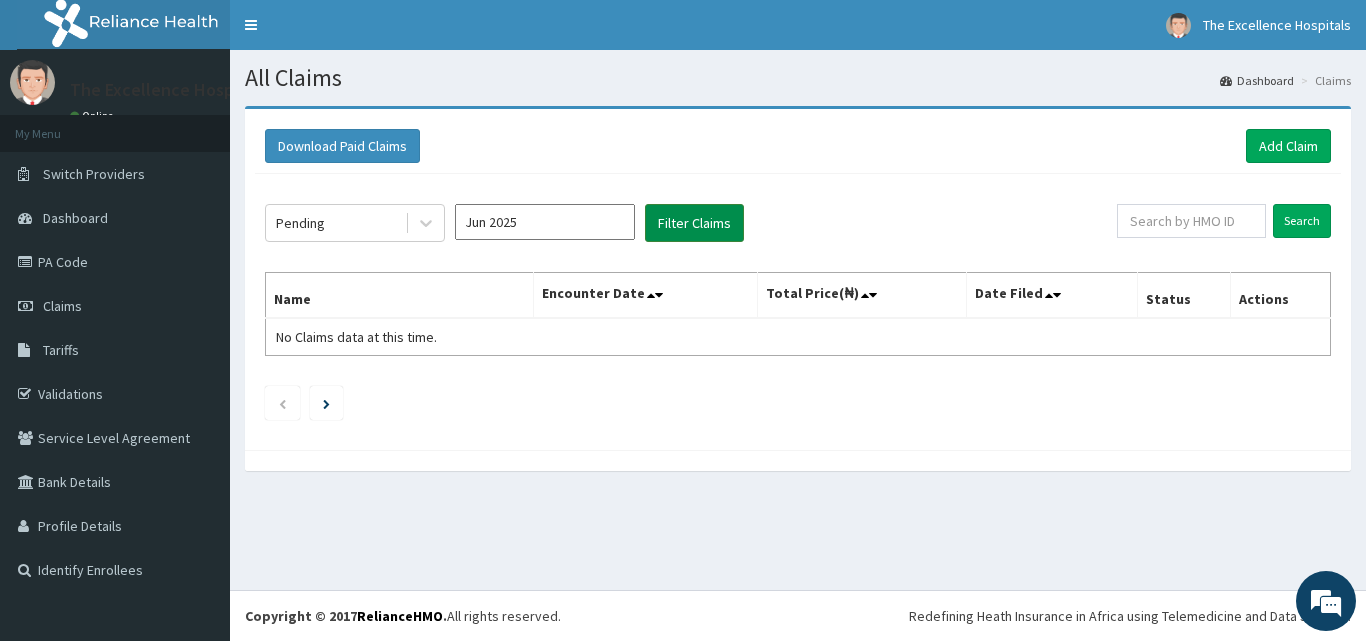 click on "Filter Claims" at bounding box center (694, 223) 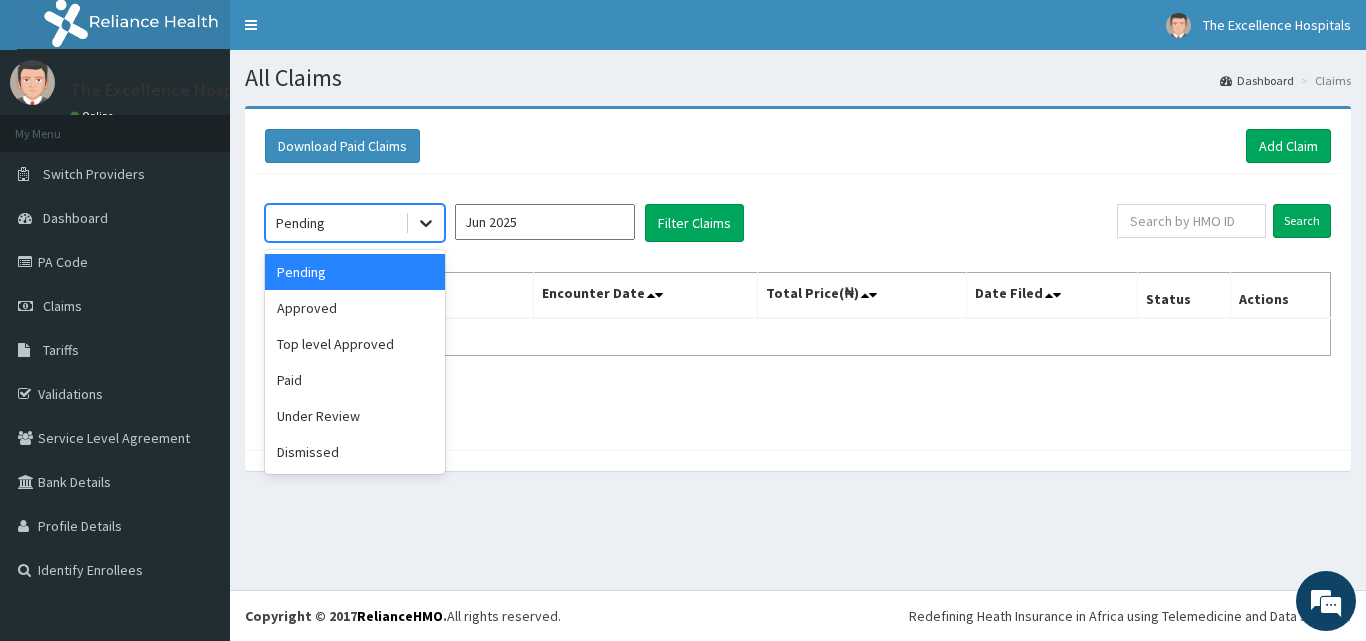 click 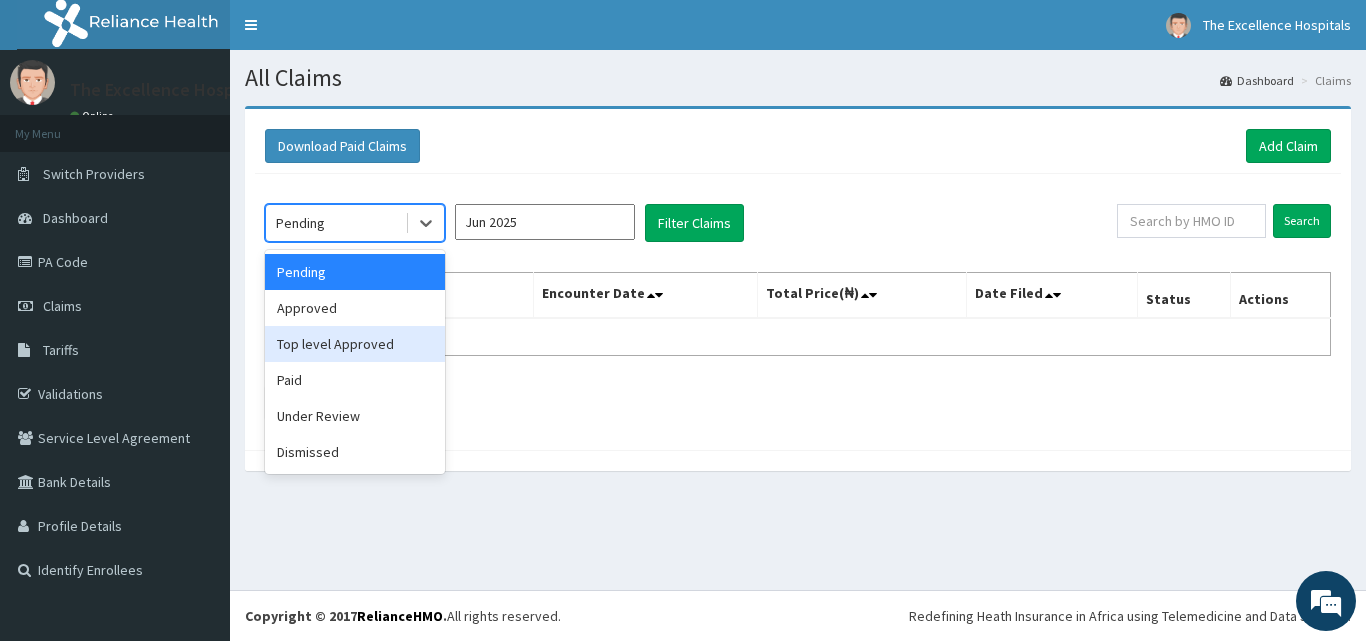 click on "Top level Approved" at bounding box center (355, 344) 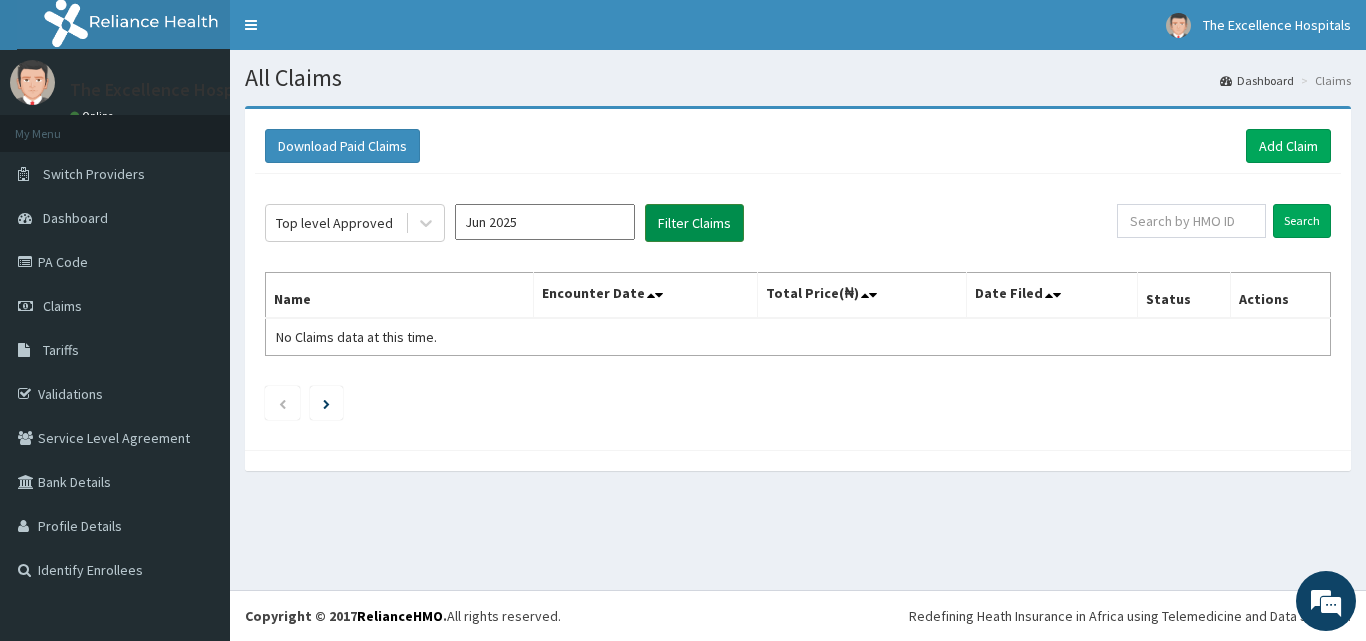 click on "Filter Claims" at bounding box center [694, 223] 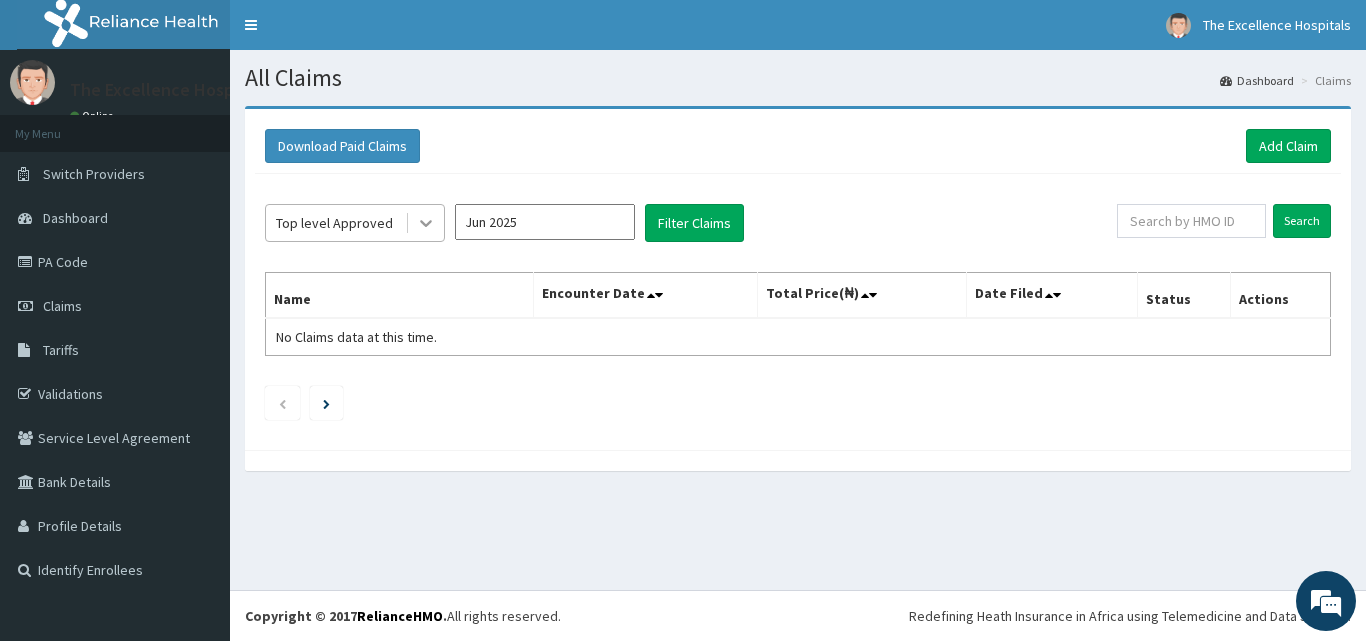 click 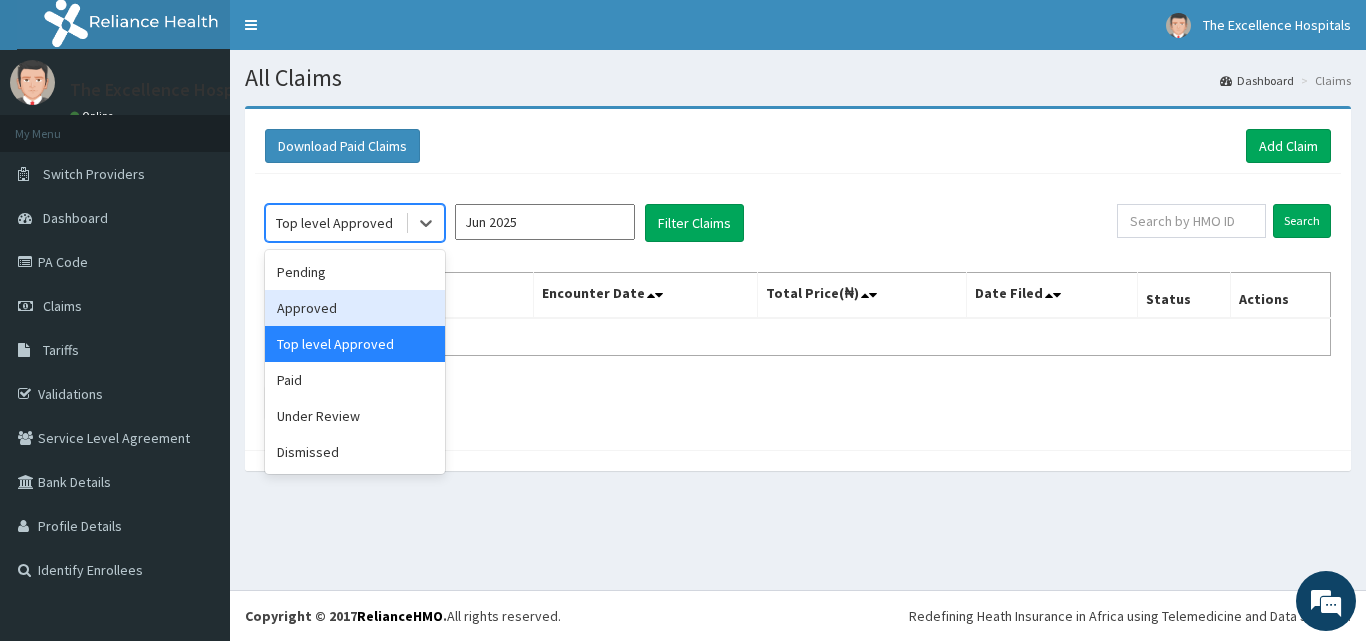 click on "Approved" at bounding box center (355, 308) 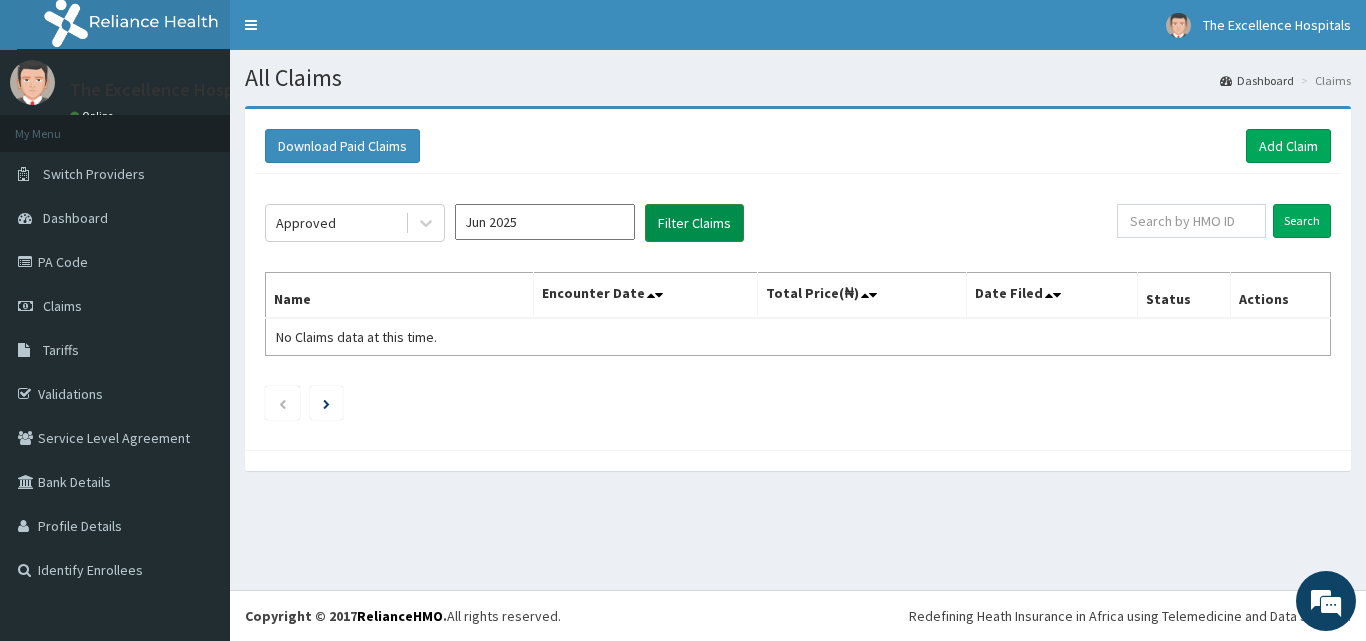 click on "Filter Claims" at bounding box center (694, 223) 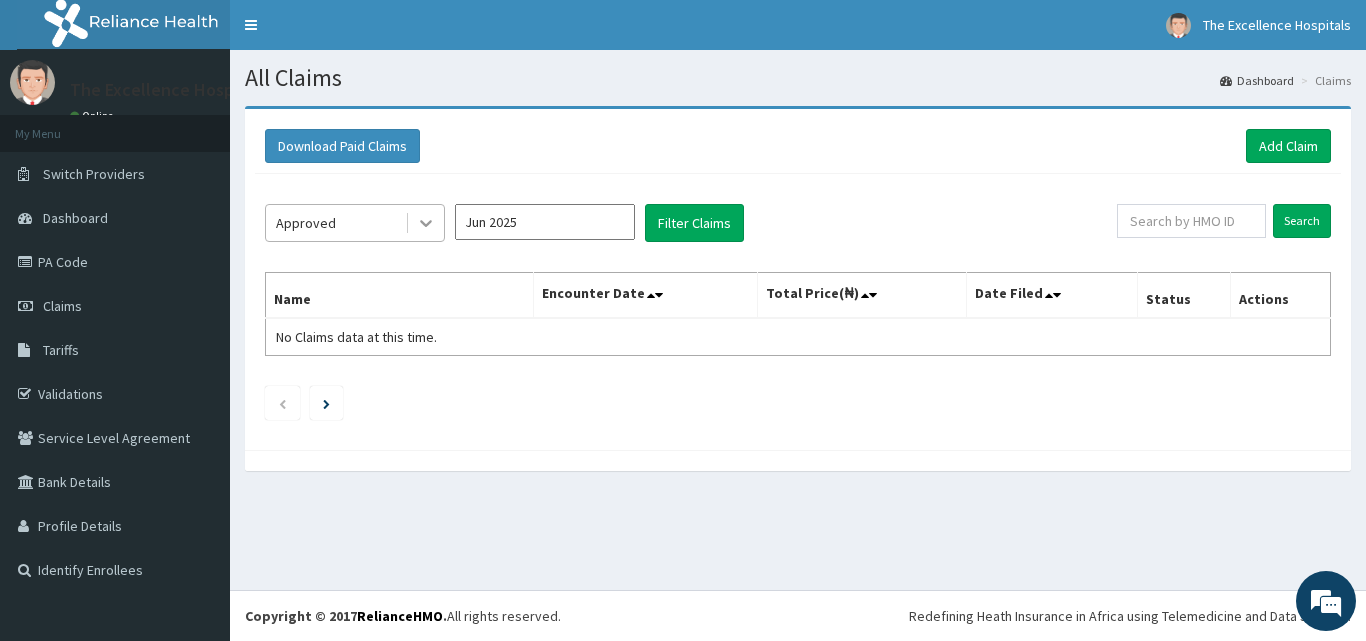 click 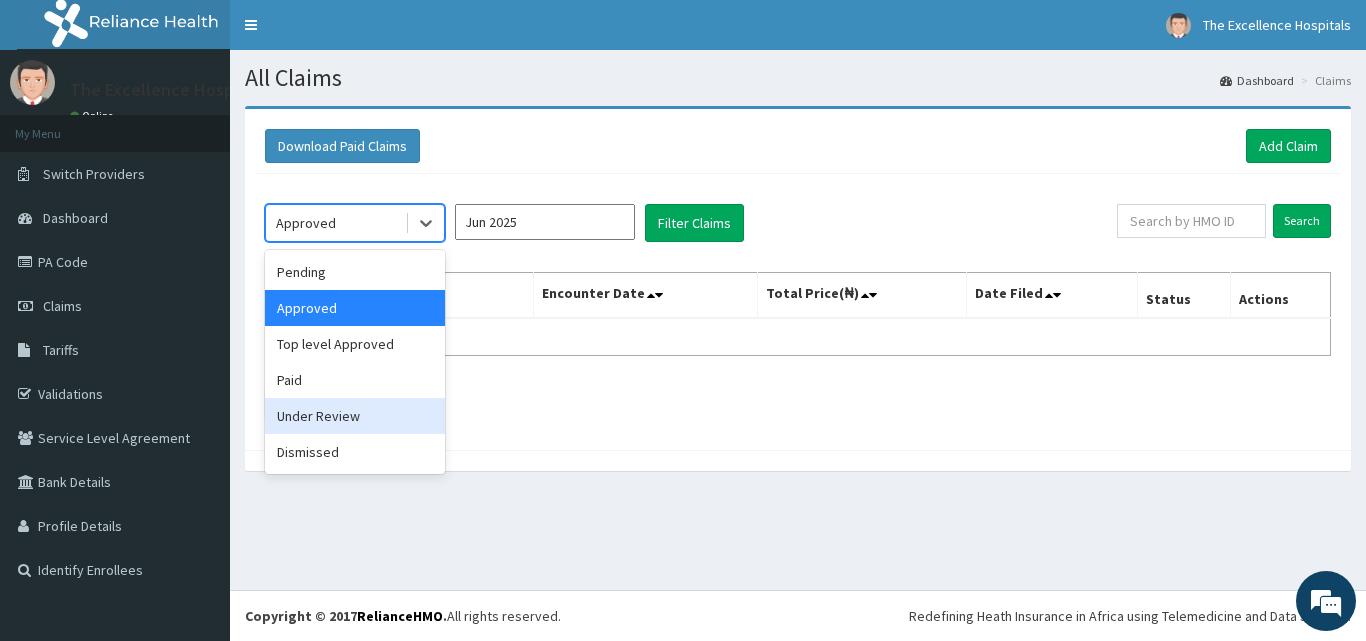 click on "Under Review" at bounding box center [355, 416] 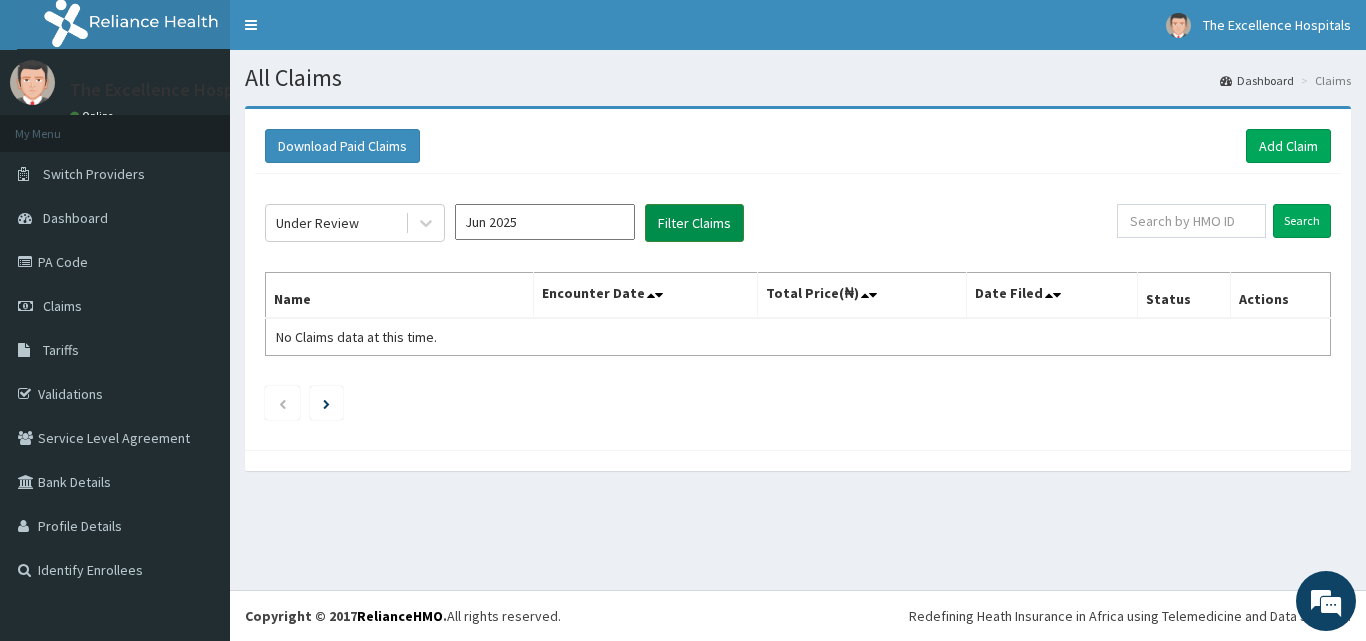 click on "Filter Claims" at bounding box center (694, 223) 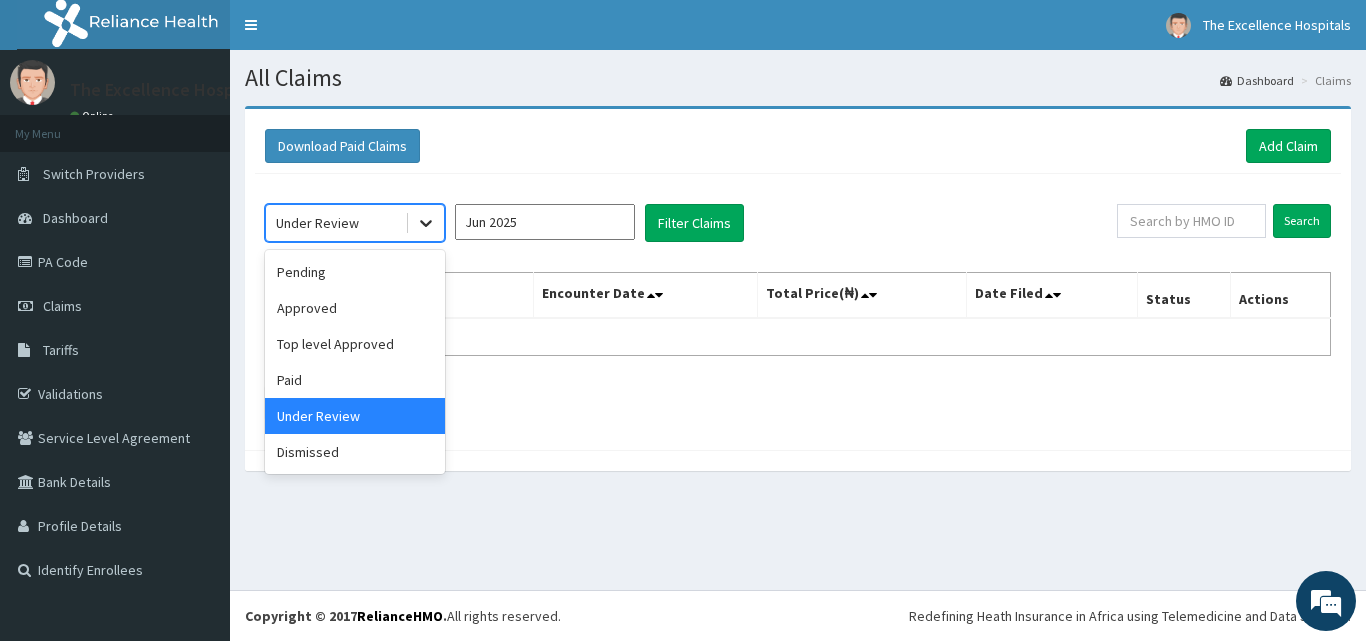 click at bounding box center (426, 223) 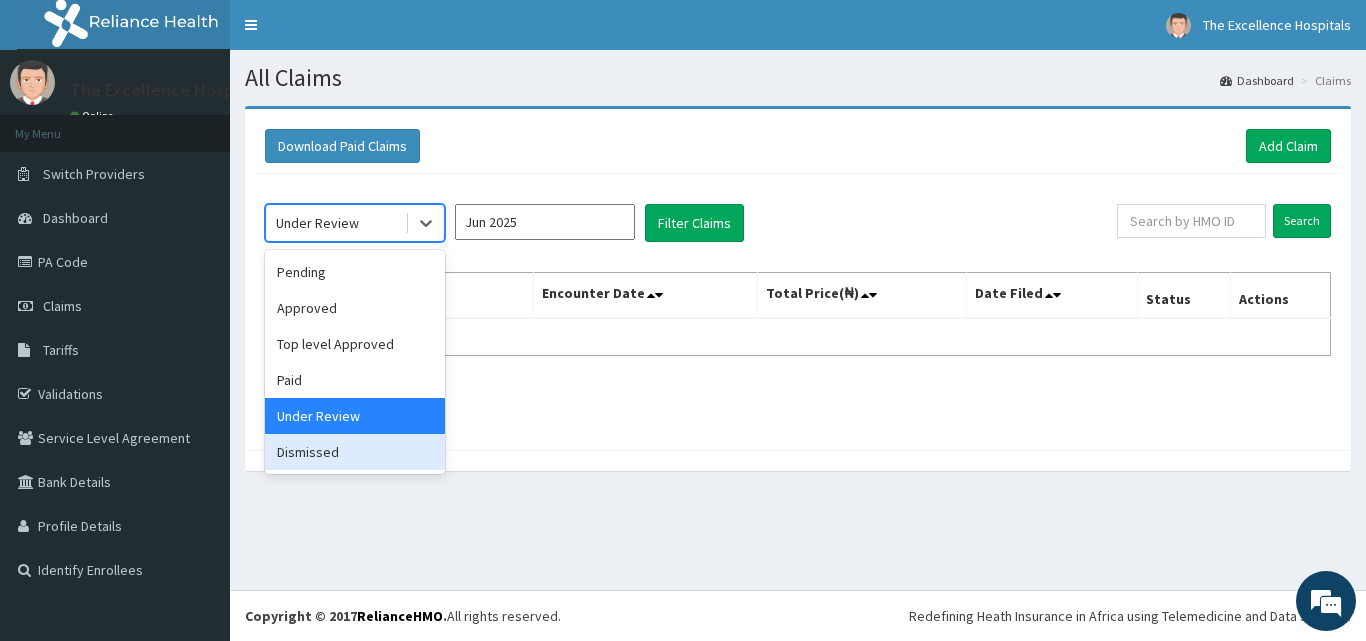 click on "Dismissed" at bounding box center (355, 452) 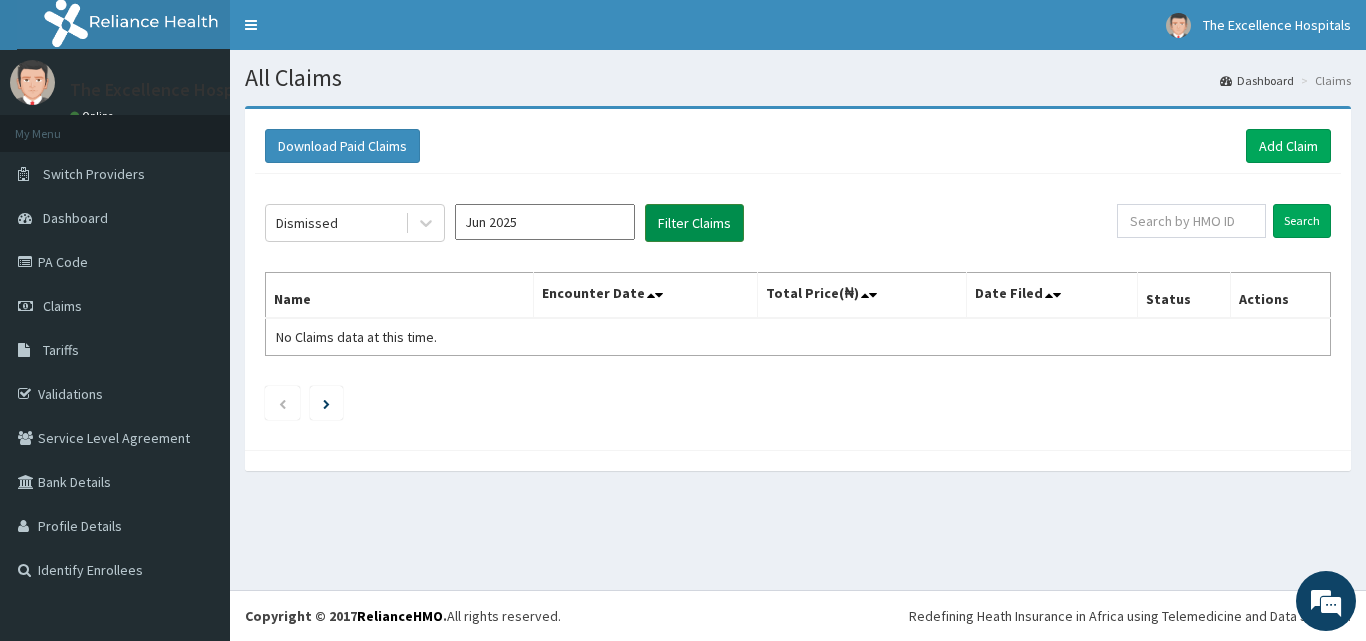 click on "Filter Claims" at bounding box center [694, 223] 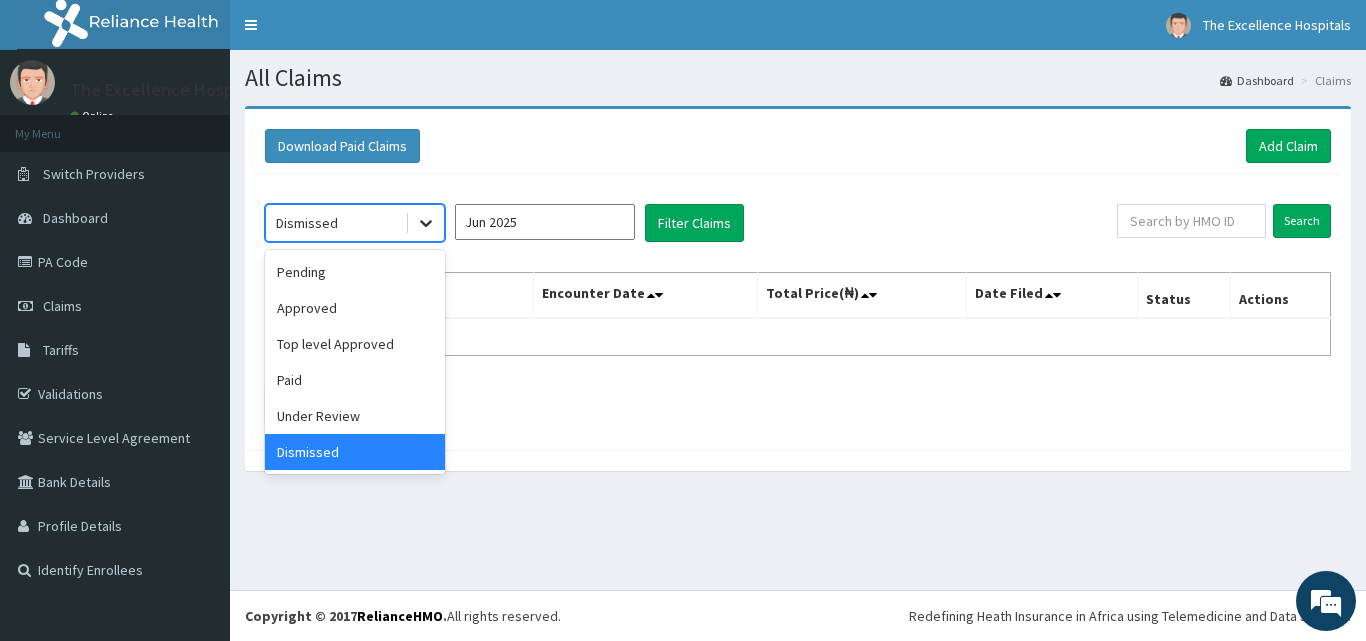 click 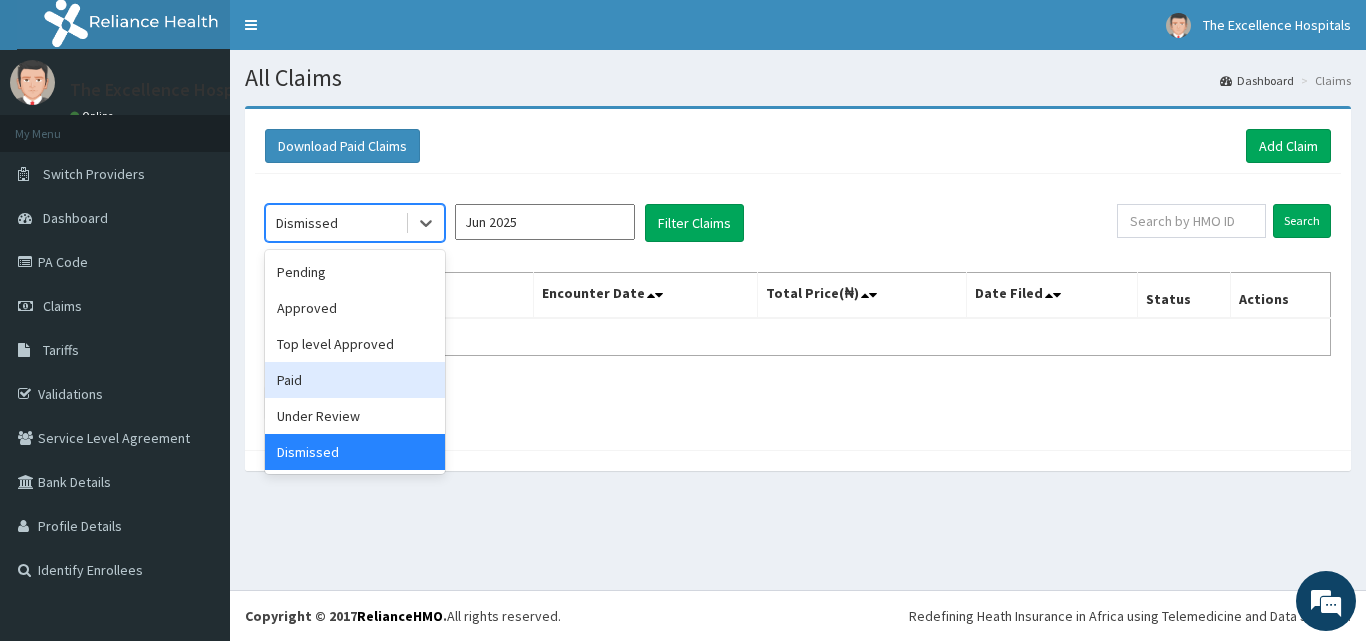 click on "Paid" at bounding box center [355, 380] 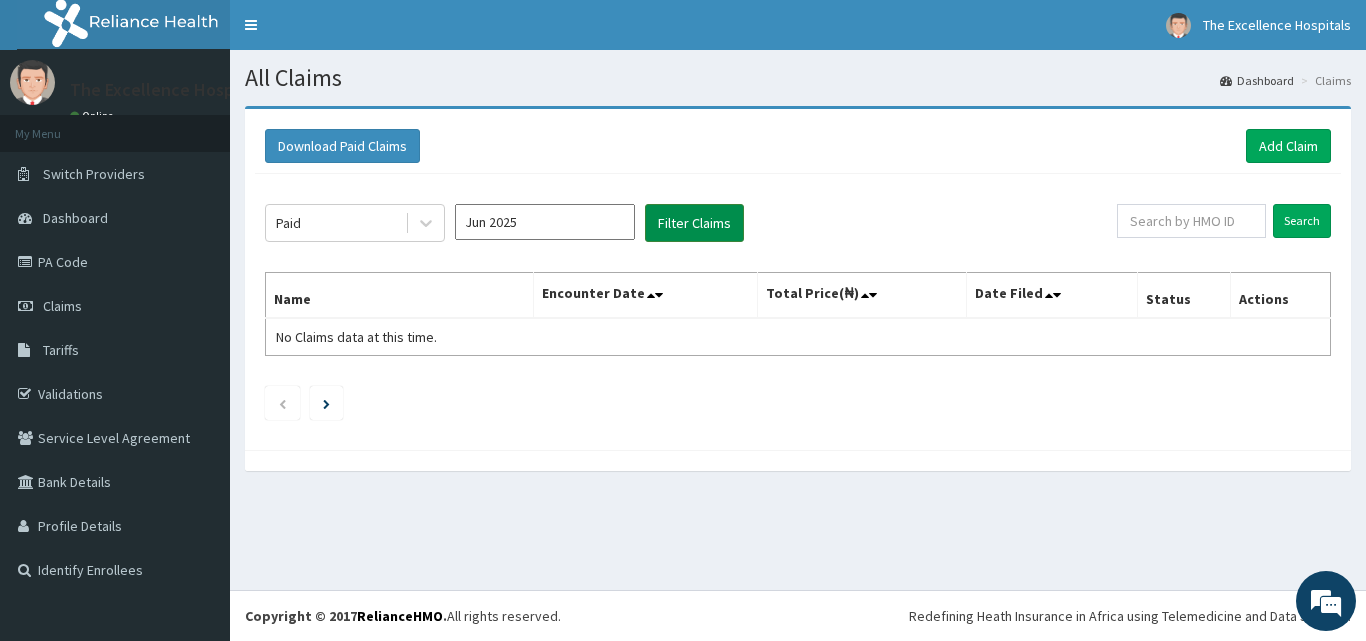 click on "Filter Claims" at bounding box center (694, 223) 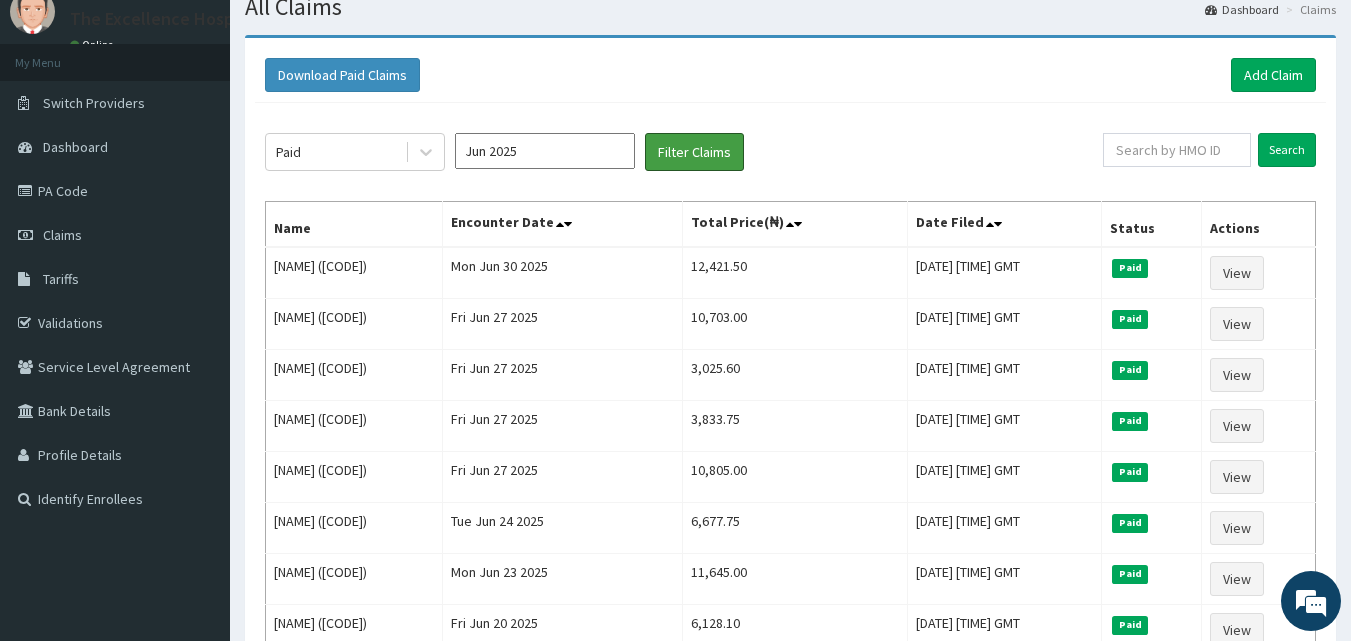 scroll, scrollTop: 0, scrollLeft: 0, axis: both 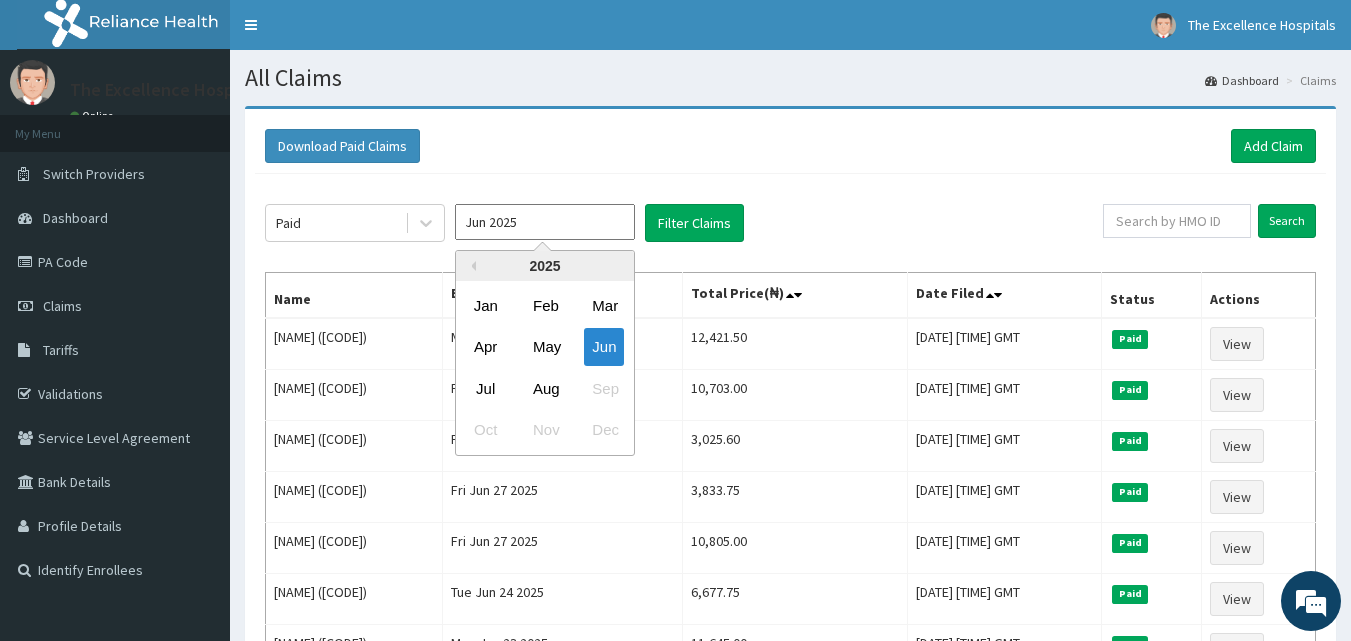 click on "Jun 2025" at bounding box center [545, 222] 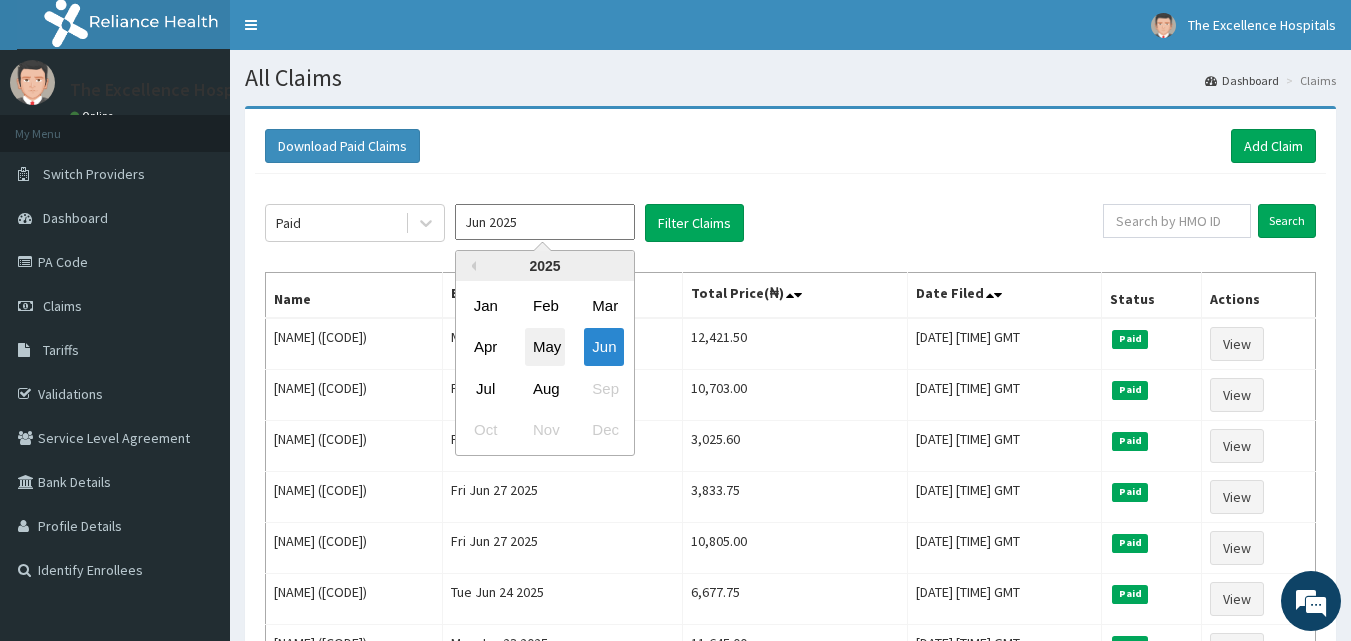 click on "May" at bounding box center [545, 347] 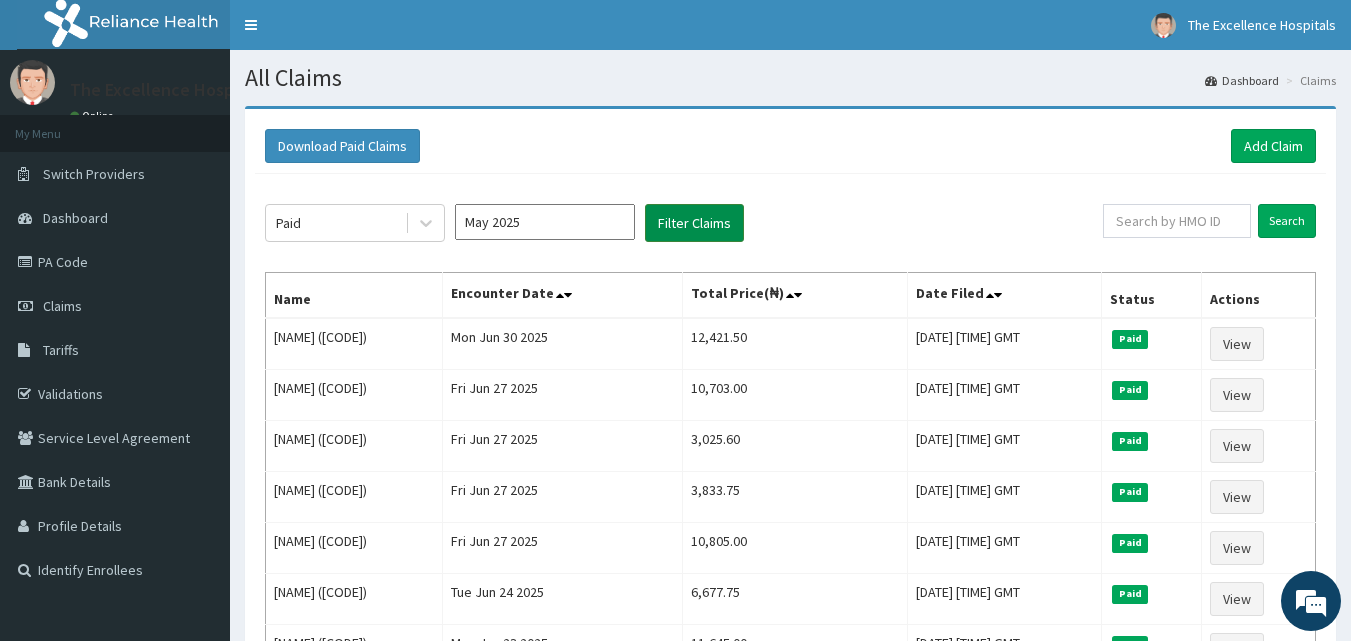 click on "Filter Claims" at bounding box center (694, 223) 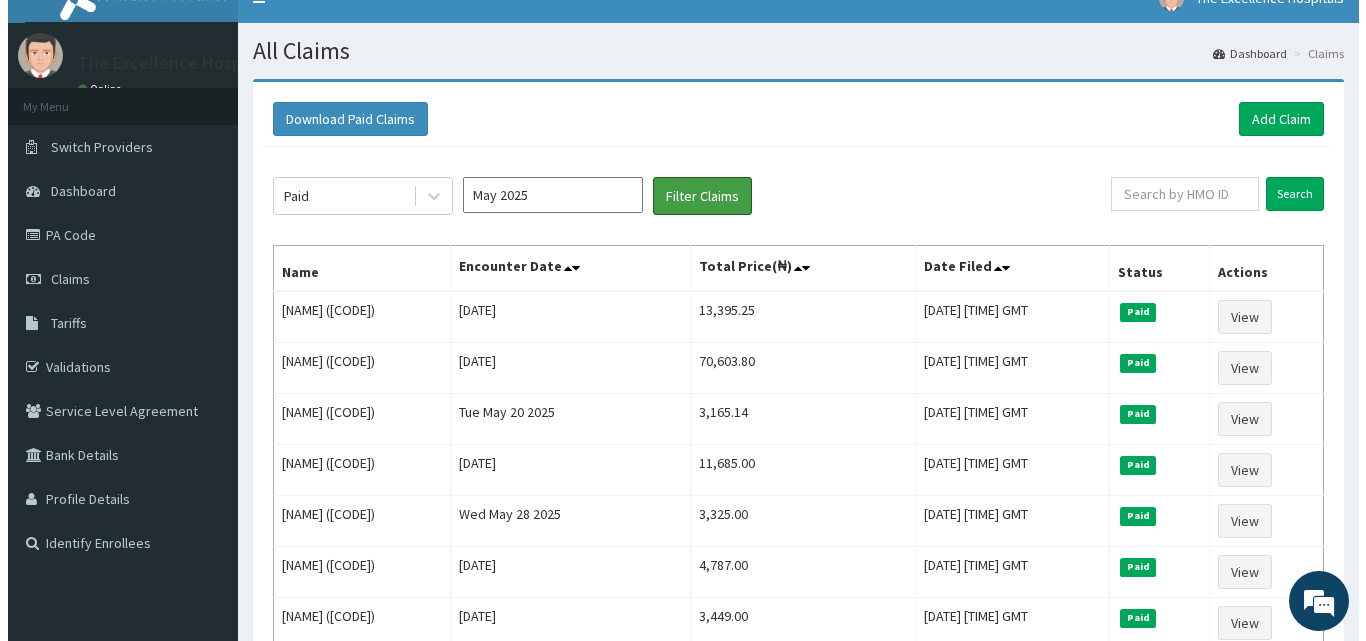 scroll, scrollTop: 0, scrollLeft: 0, axis: both 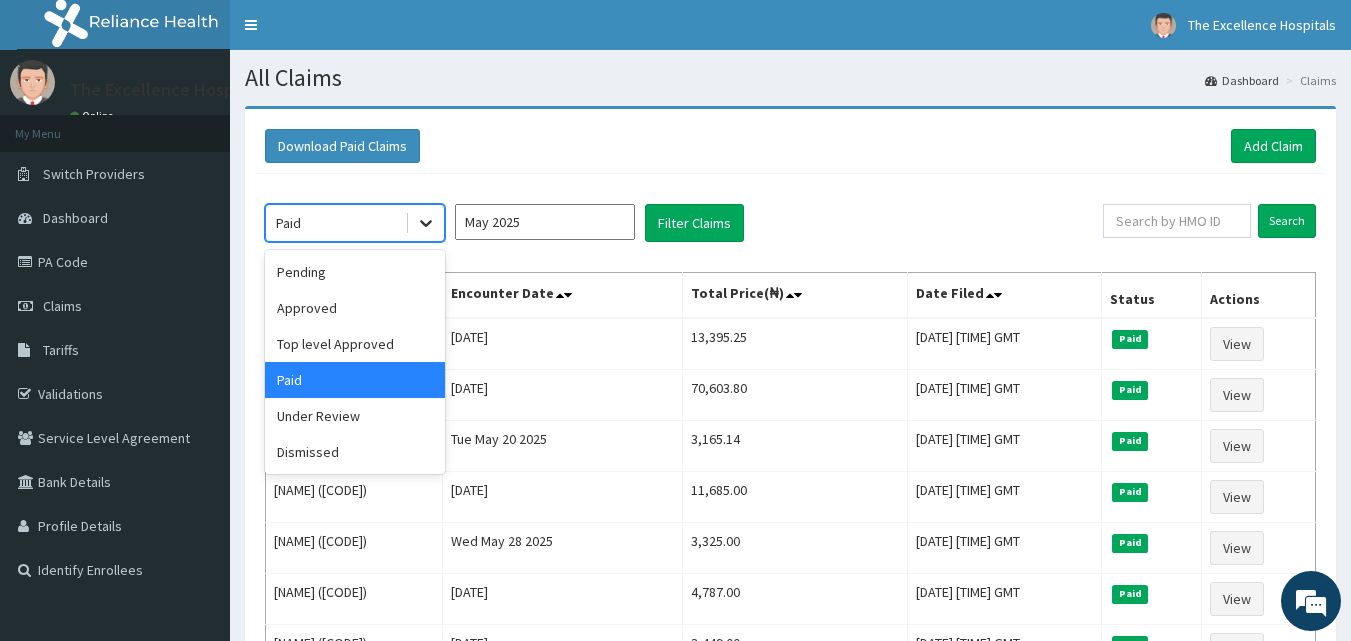 click 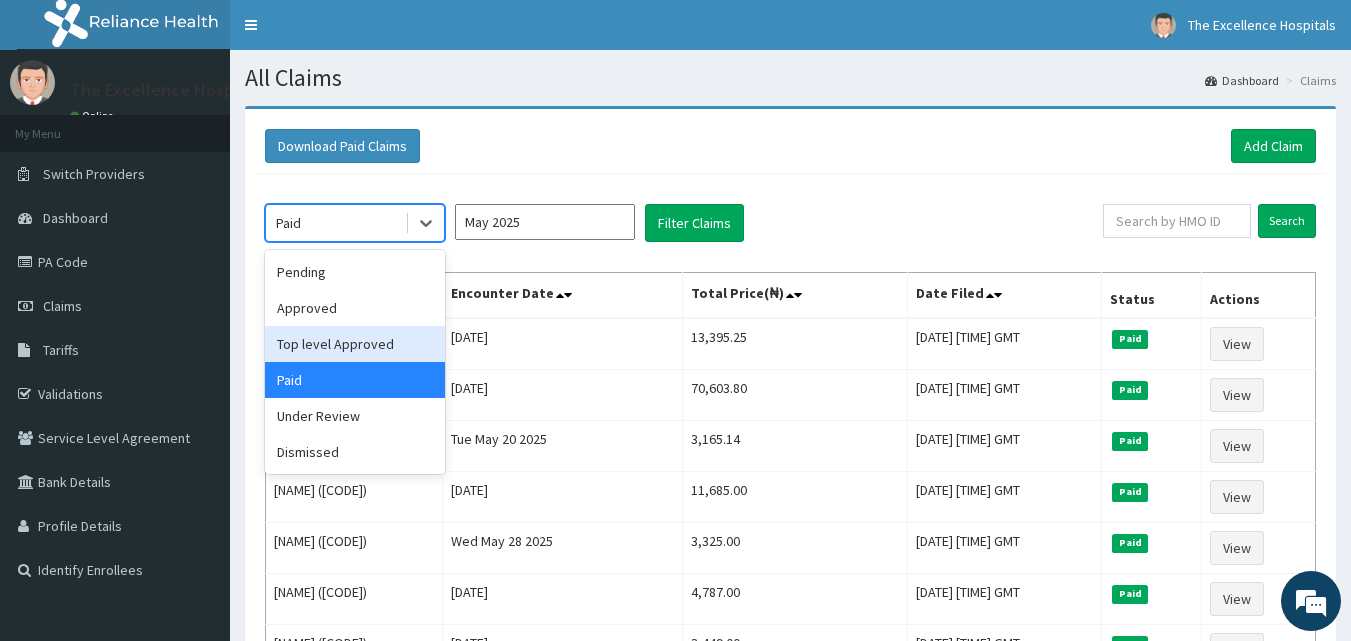 click on "Top level Approved" at bounding box center (355, 344) 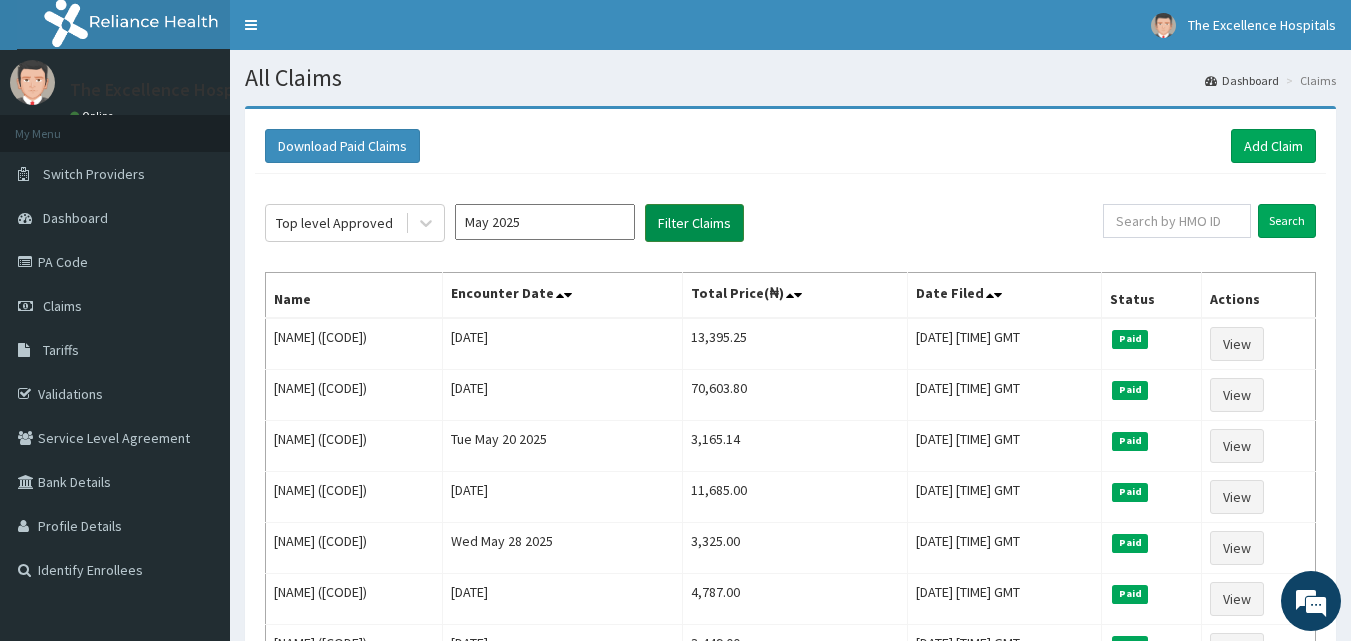 click on "Filter Claims" at bounding box center [694, 223] 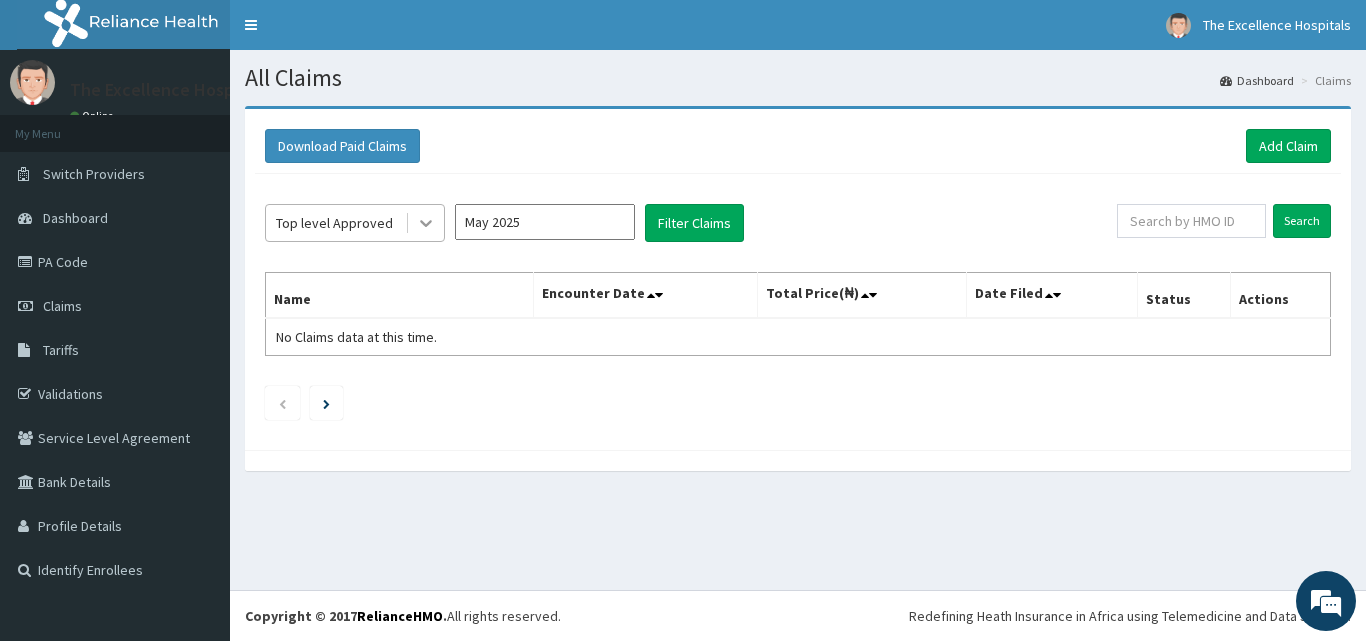 click 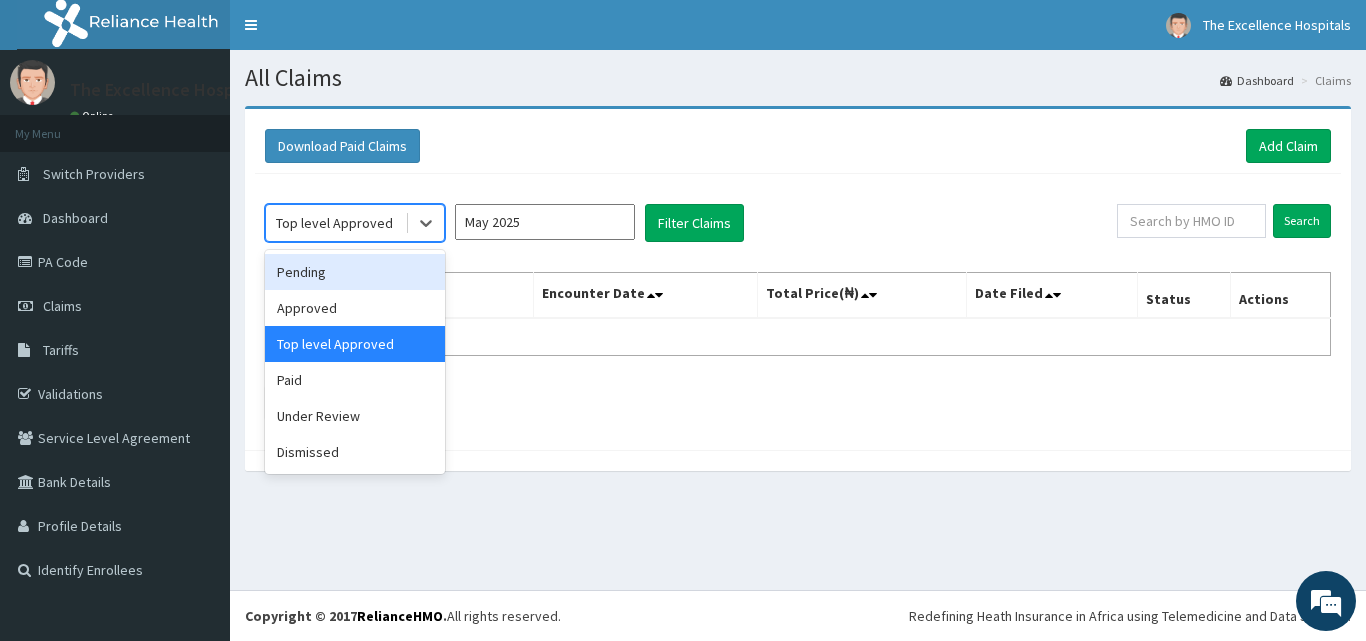 click on "Pending" at bounding box center [355, 272] 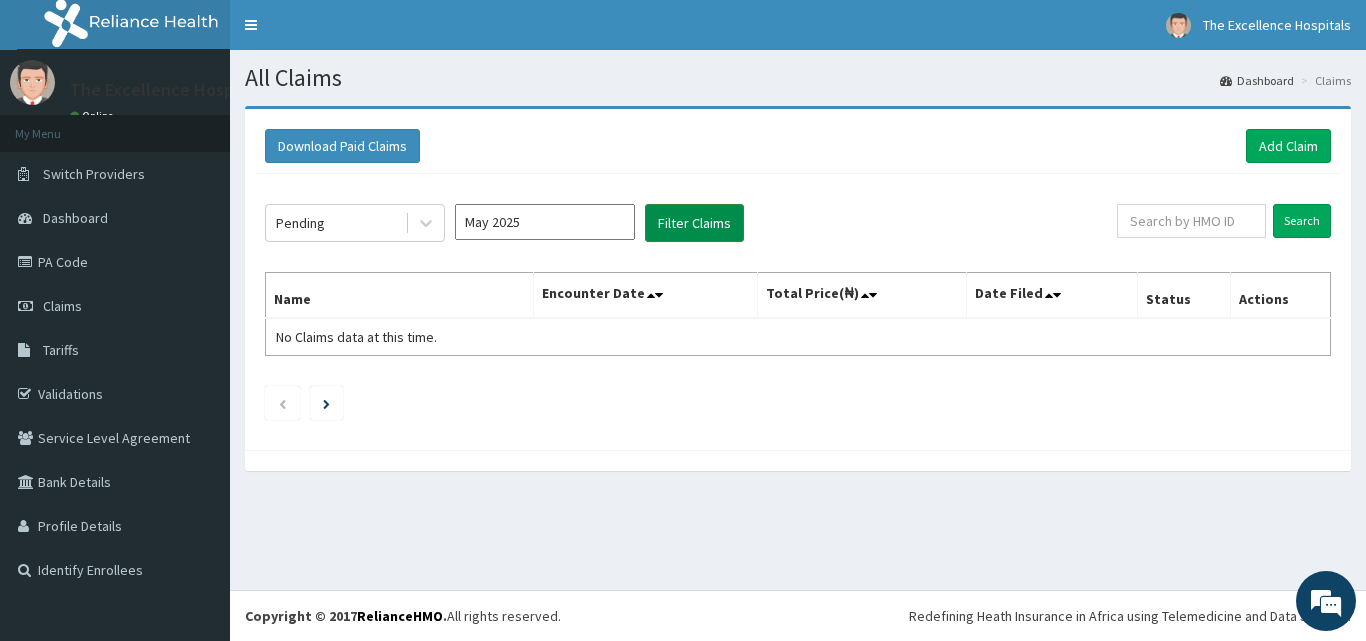 click on "Filter Claims" at bounding box center (694, 223) 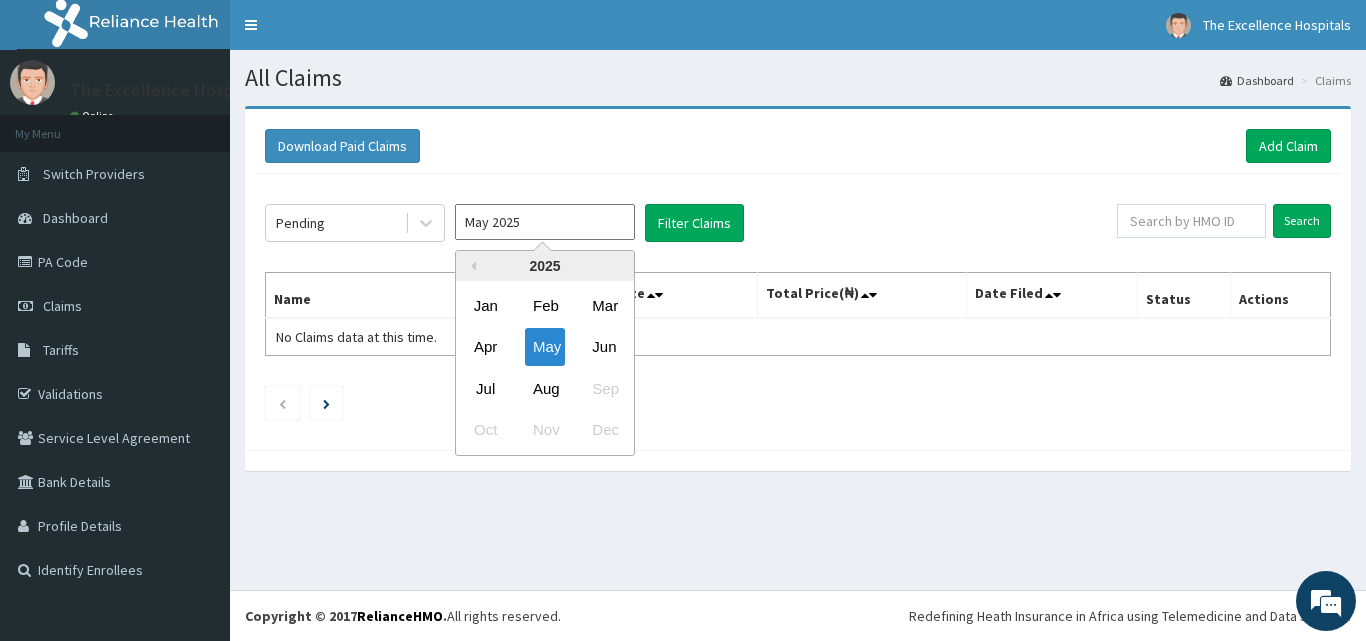 drag, startPoint x: 554, startPoint y: 210, endPoint x: 821, endPoint y: 214, distance: 267.02997 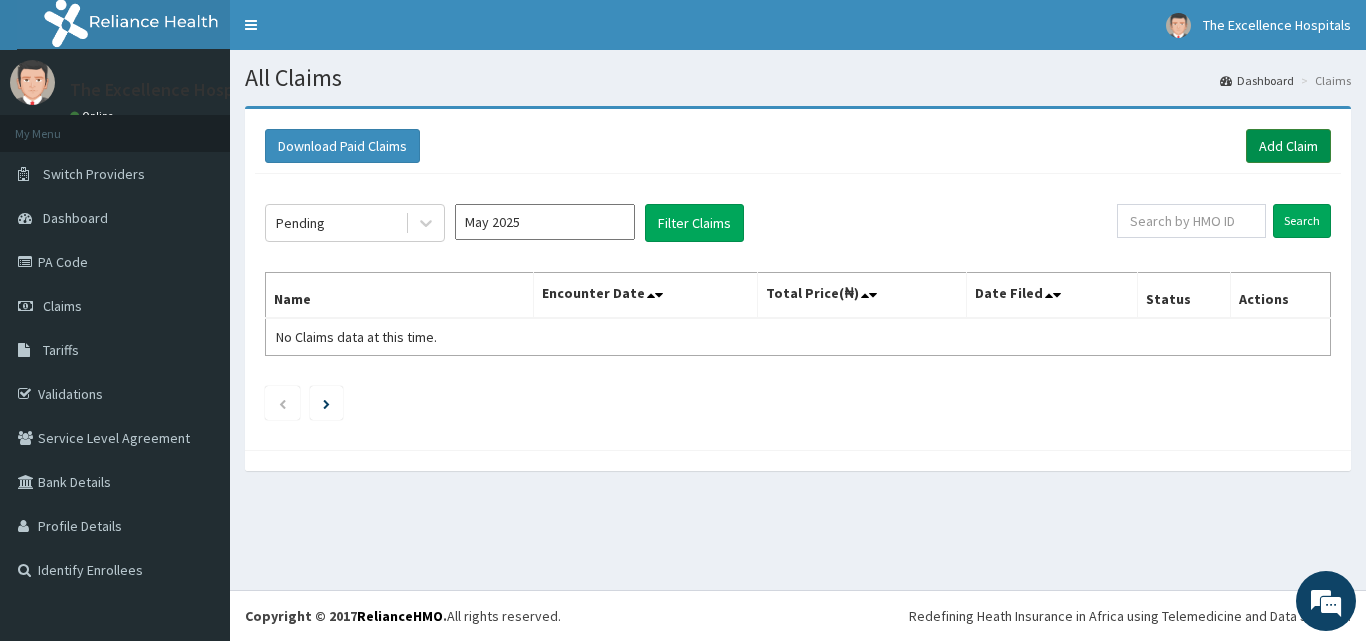 click on "Add Claim" at bounding box center (1288, 146) 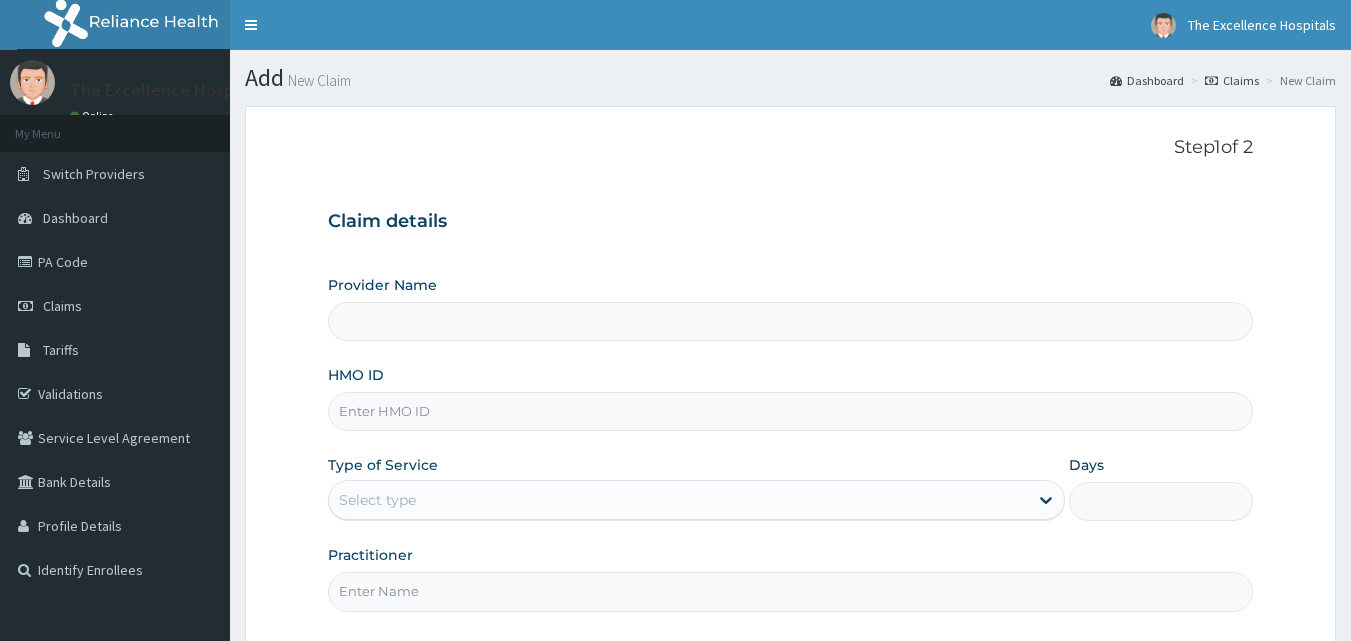 scroll, scrollTop: 0, scrollLeft: 0, axis: both 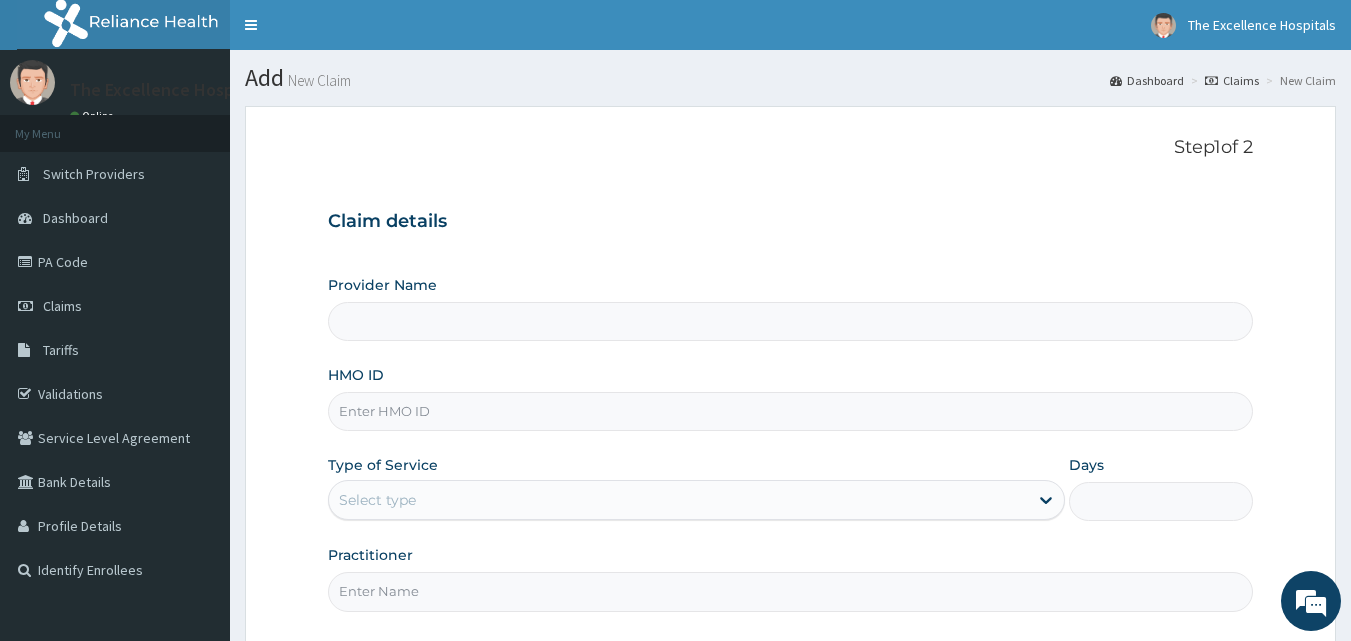 type on "The Excellence Hospital (Omots Medical Services Ltd)" 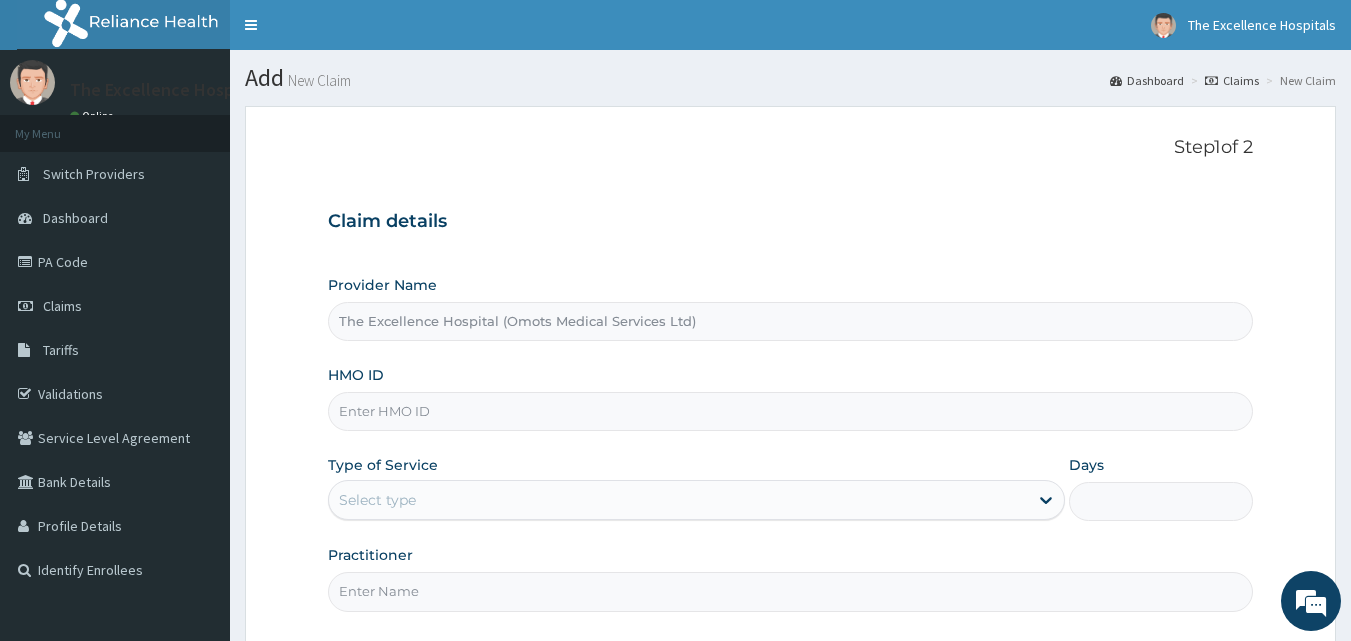 click on "HMO ID" at bounding box center [791, 411] 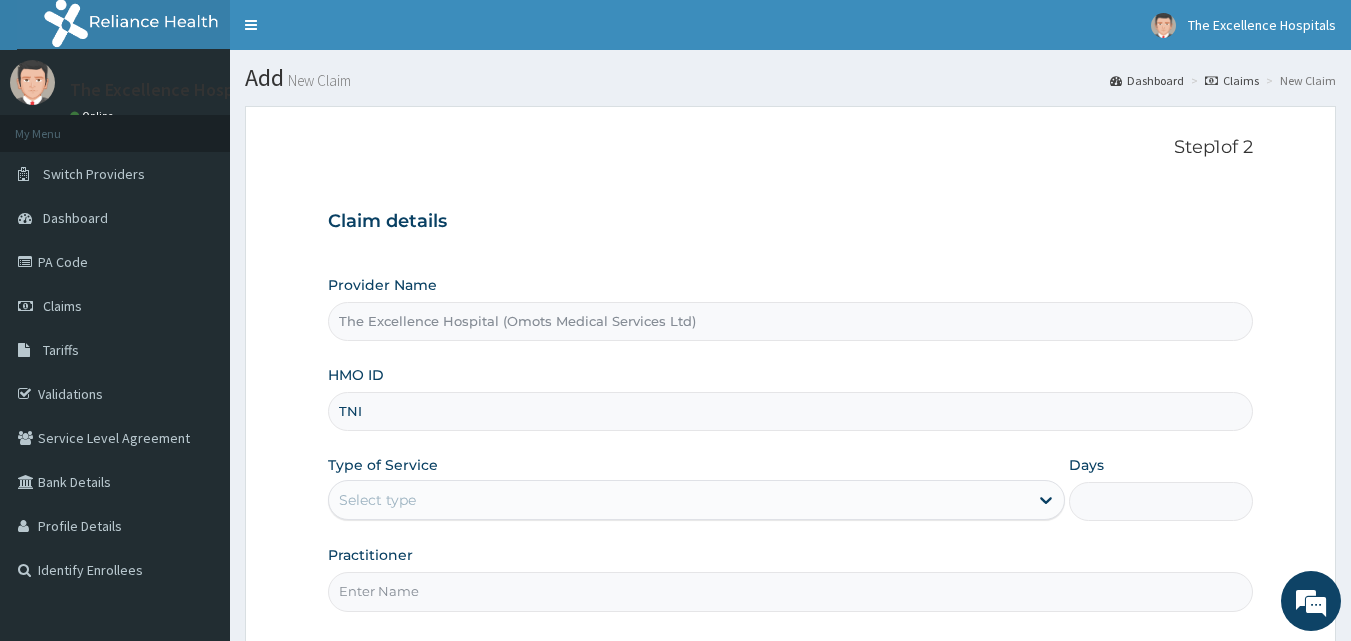 scroll, scrollTop: 0, scrollLeft: 0, axis: both 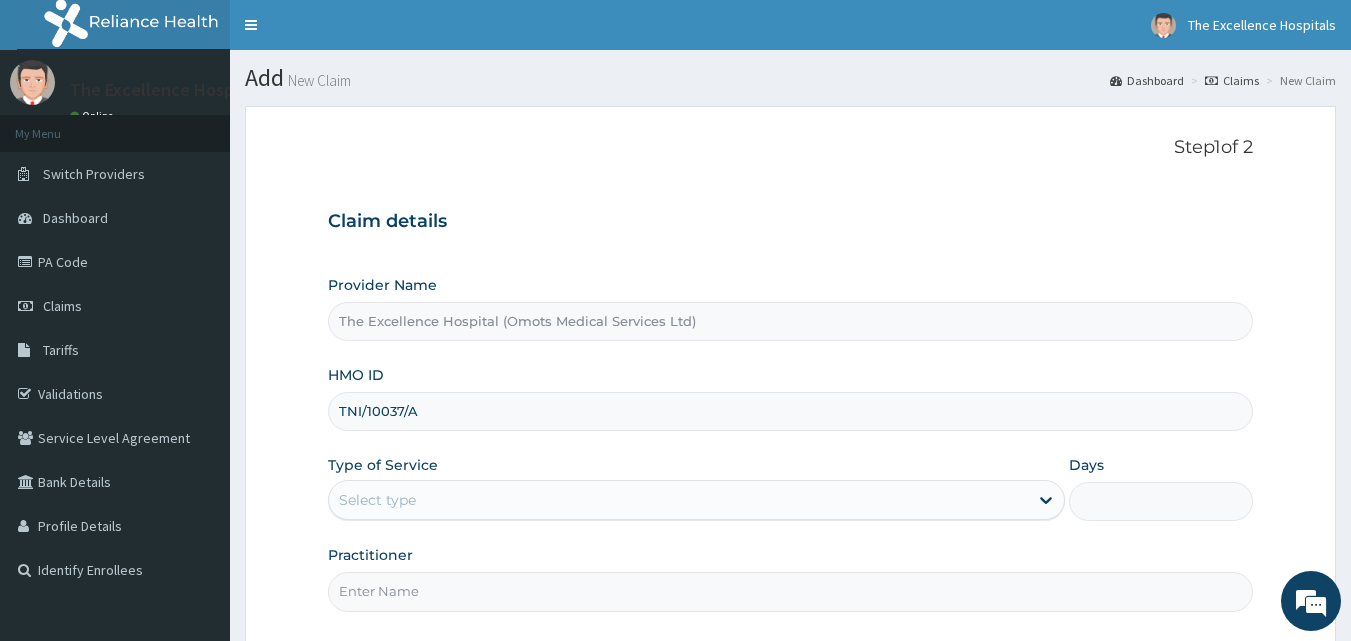 click on "TNI/10037/A" at bounding box center [791, 411] 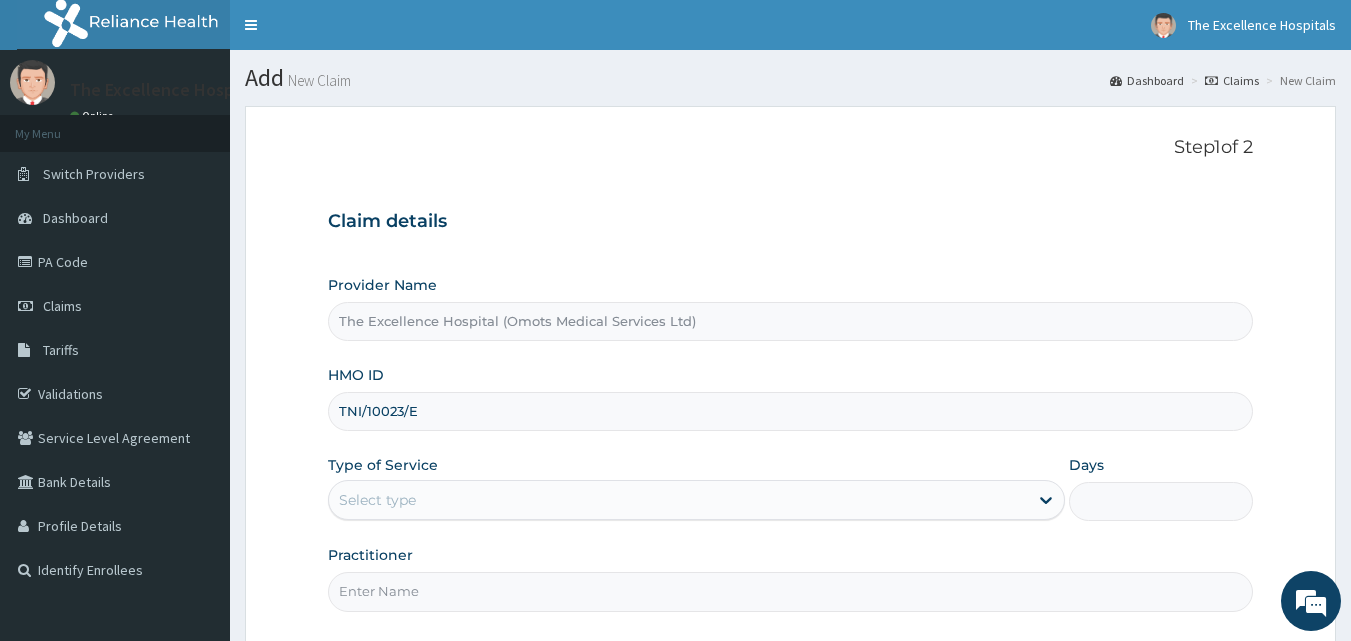 type on "TNI/10023/E" 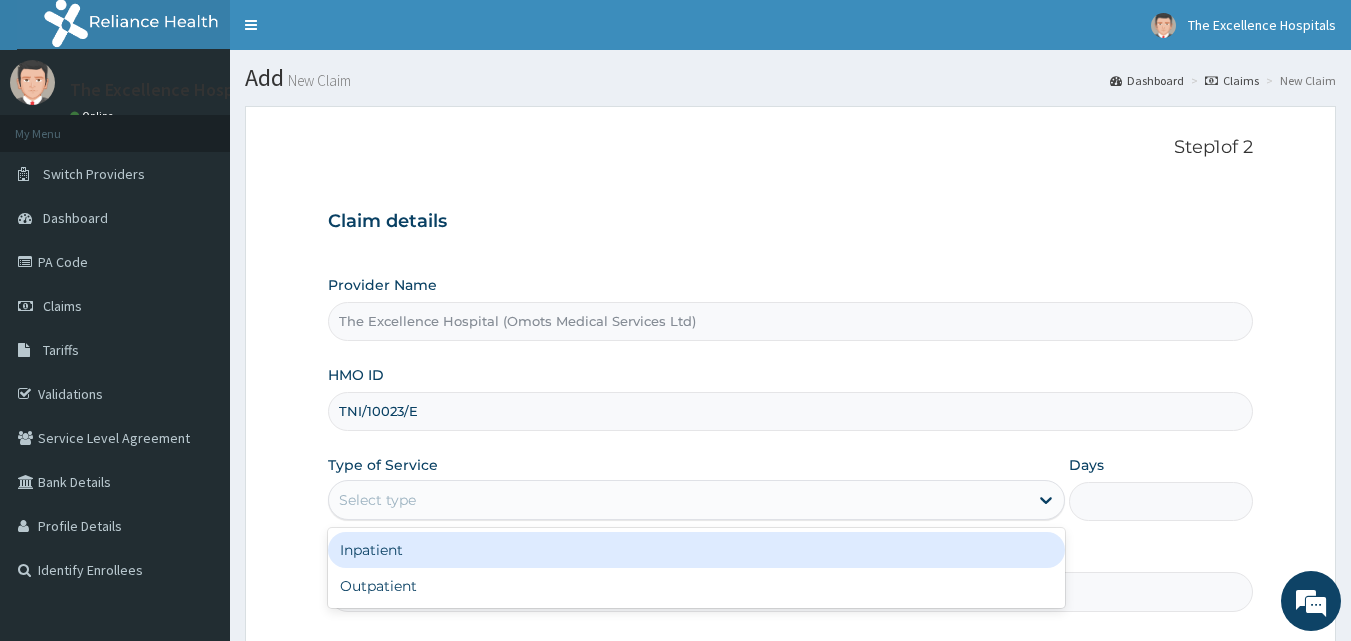 click on "Select type" at bounding box center [377, 500] 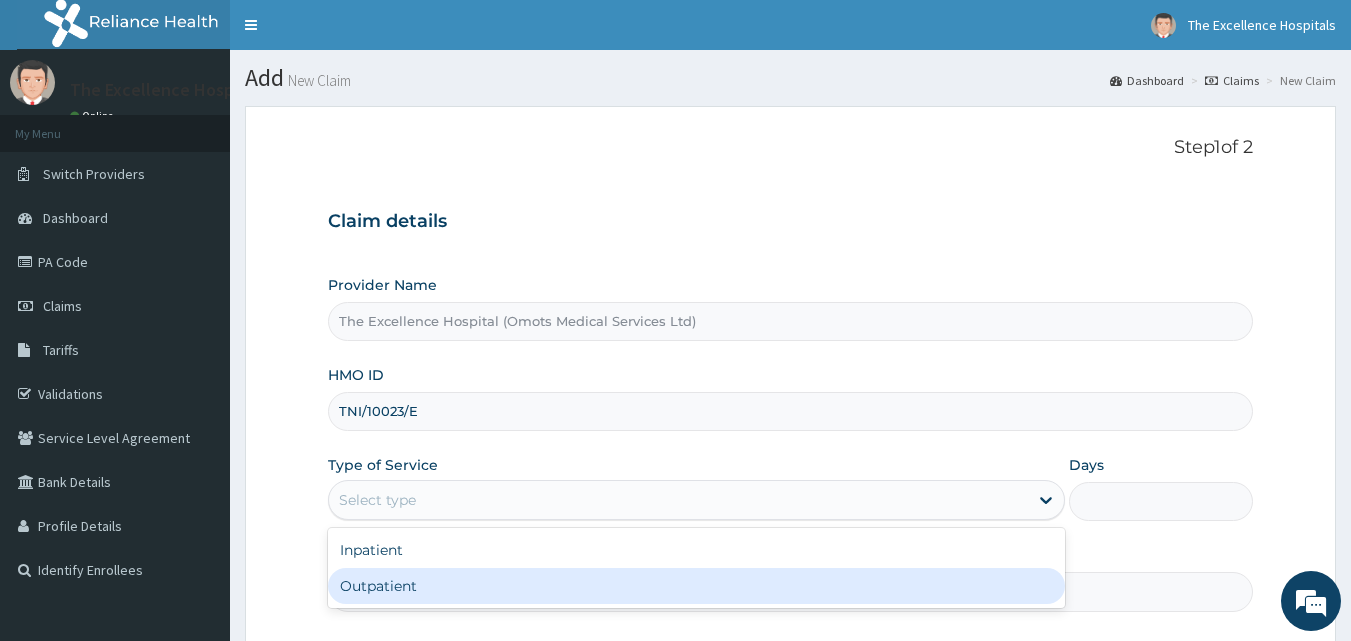 click on "Outpatient" at bounding box center (696, 586) 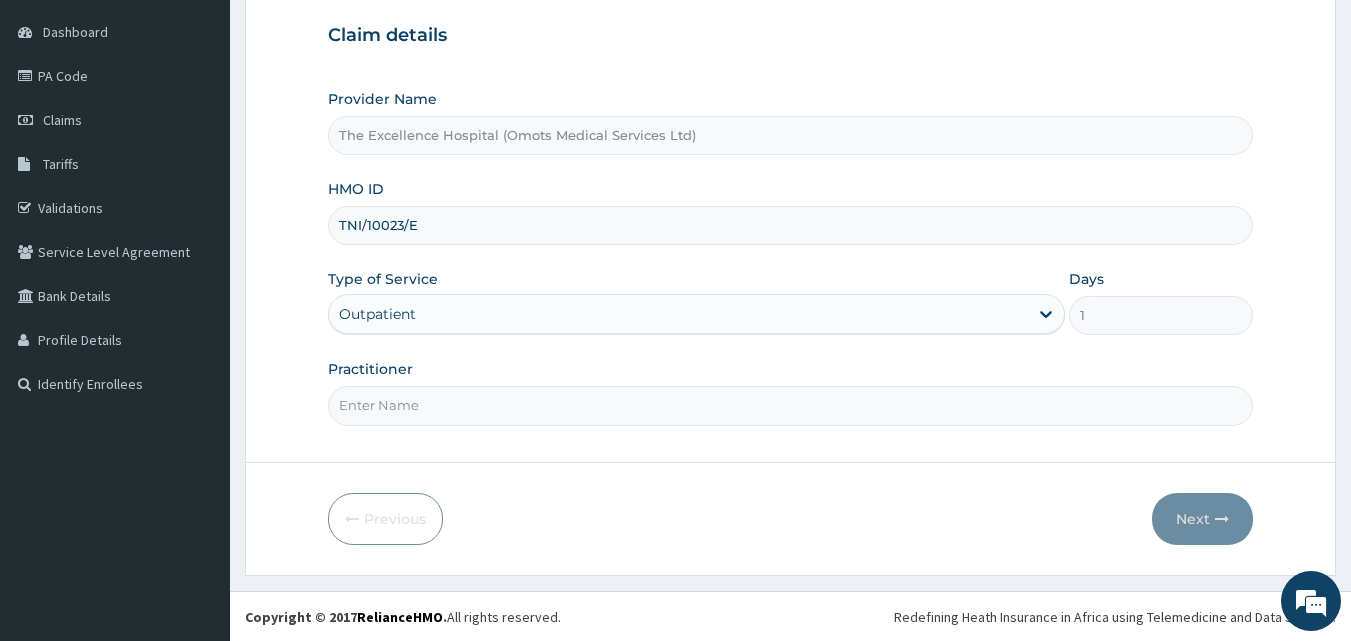 scroll, scrollTop: 187, scrollLeft: 0, axis: vertical 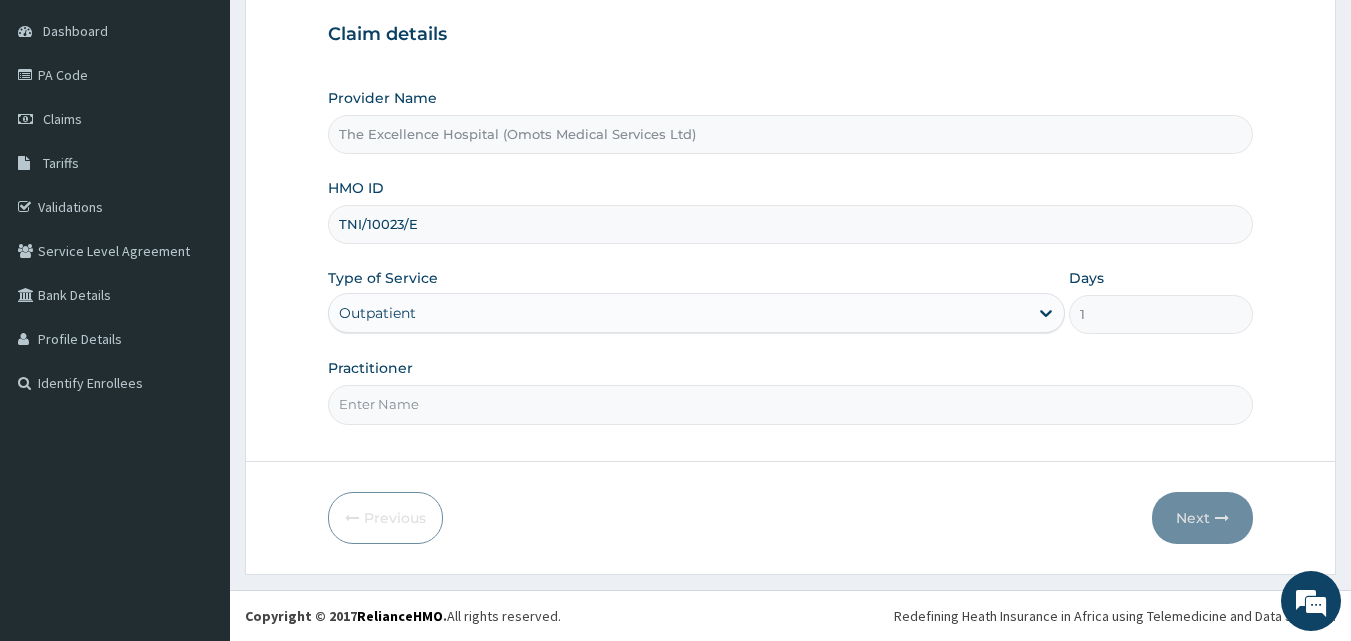 click on "Practitioner" at bounding box center [791, 404] 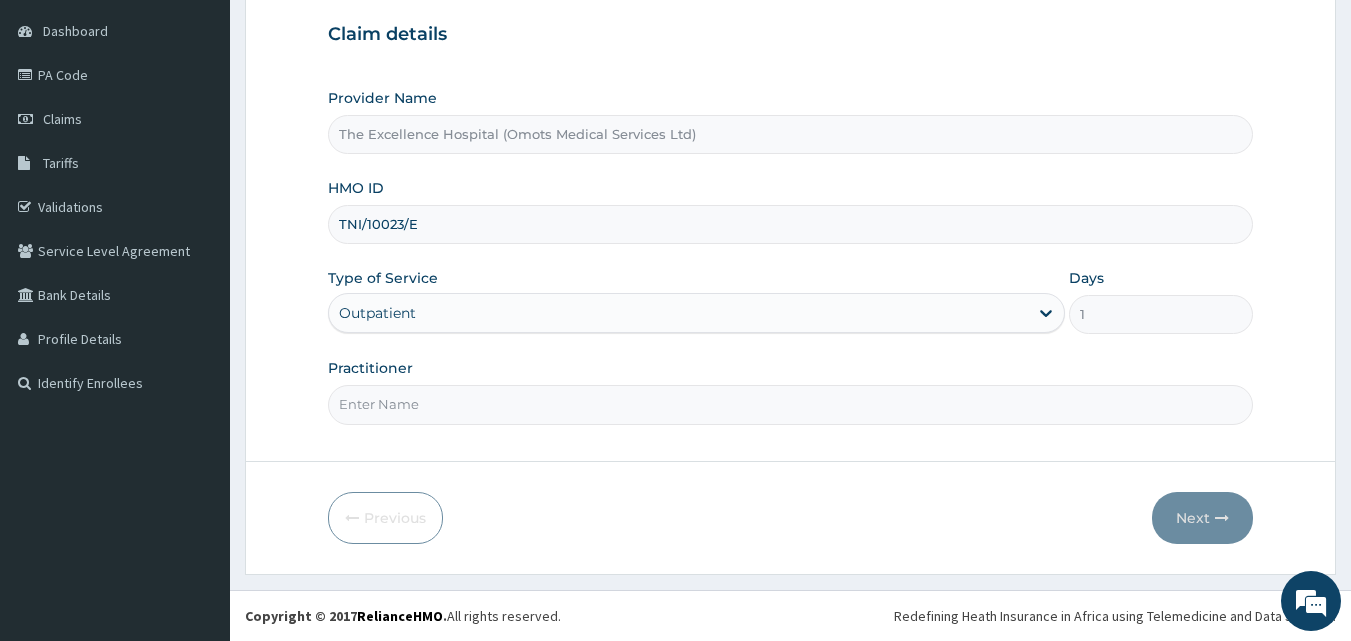 type on "[NAME]" 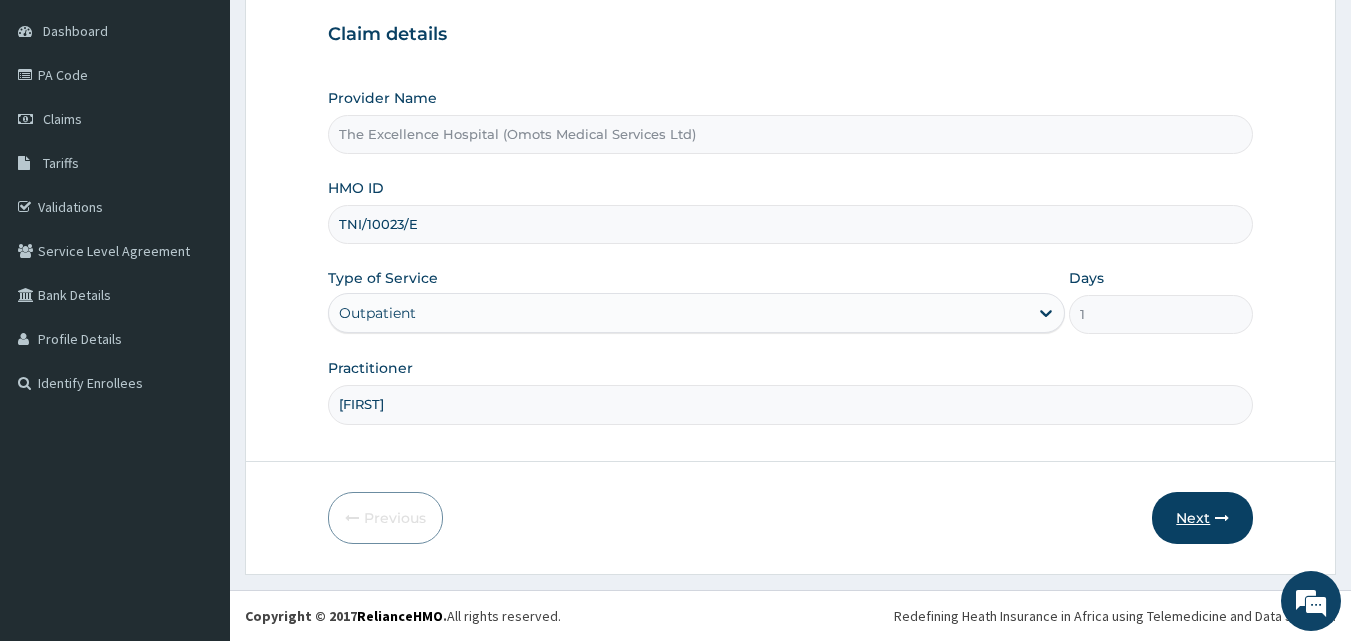 click on "Next" at bounding box center (1202, 518) 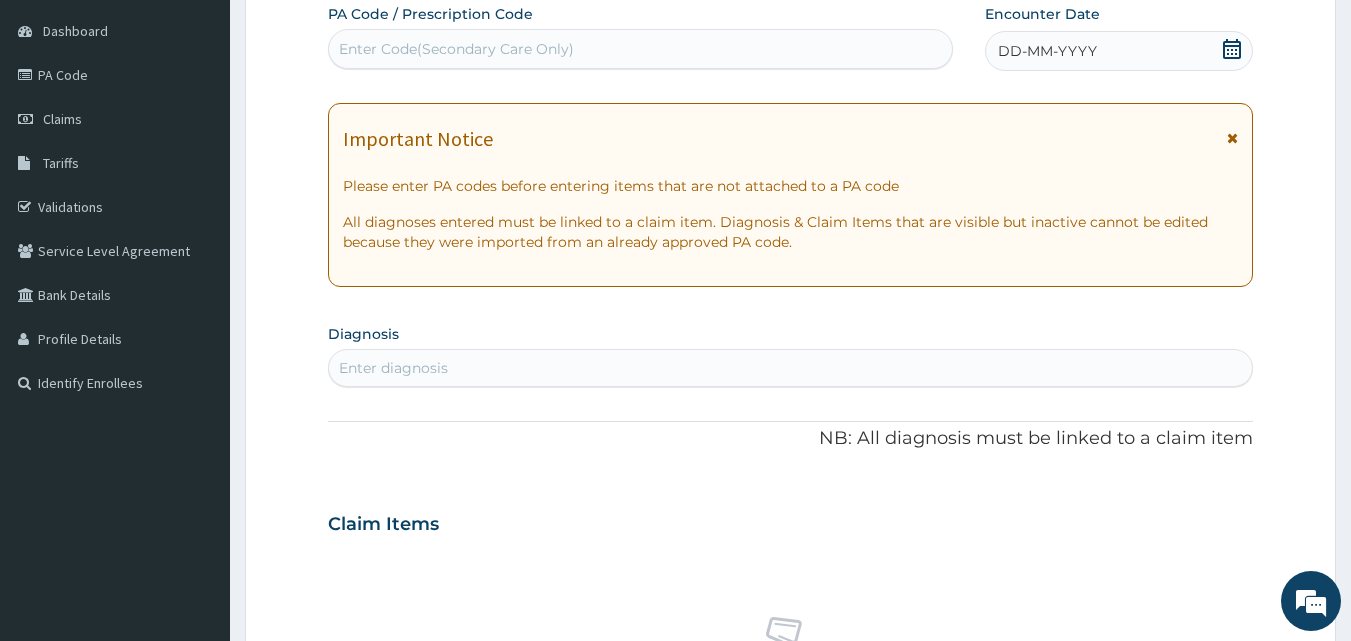 click on "DD-MM-YYYY" at bounding box center (1119, 51) 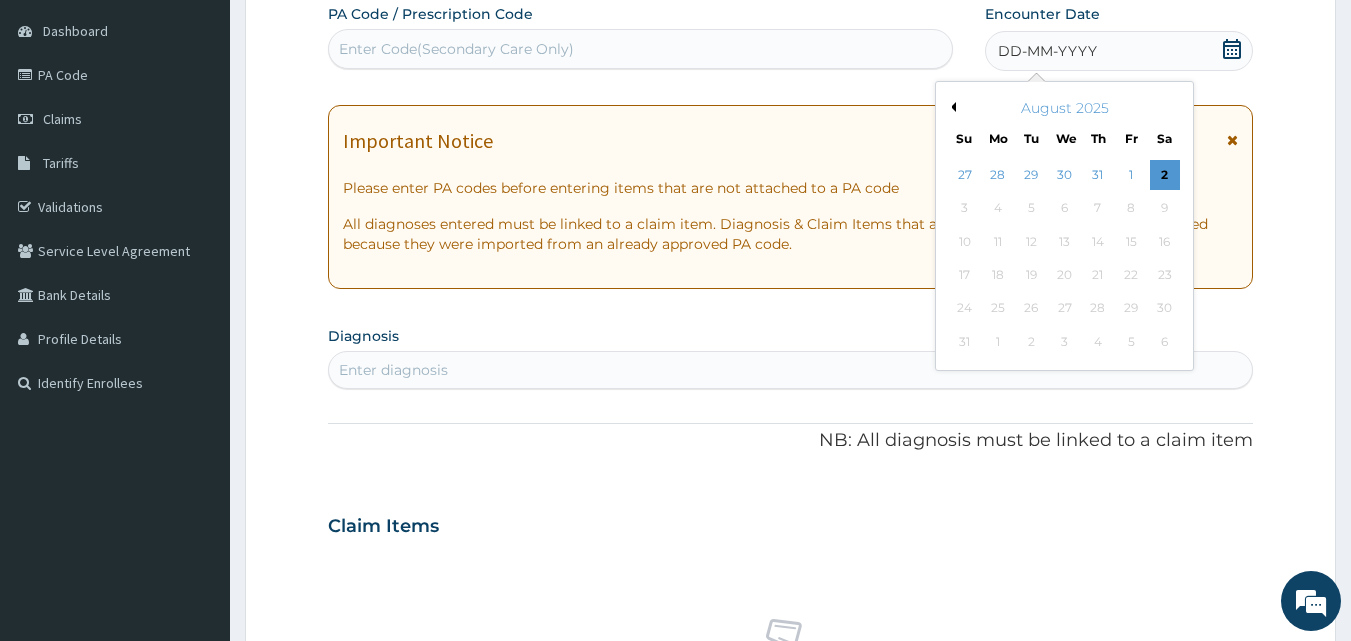 click on "August 2025" at bounding box center [1064, 108] 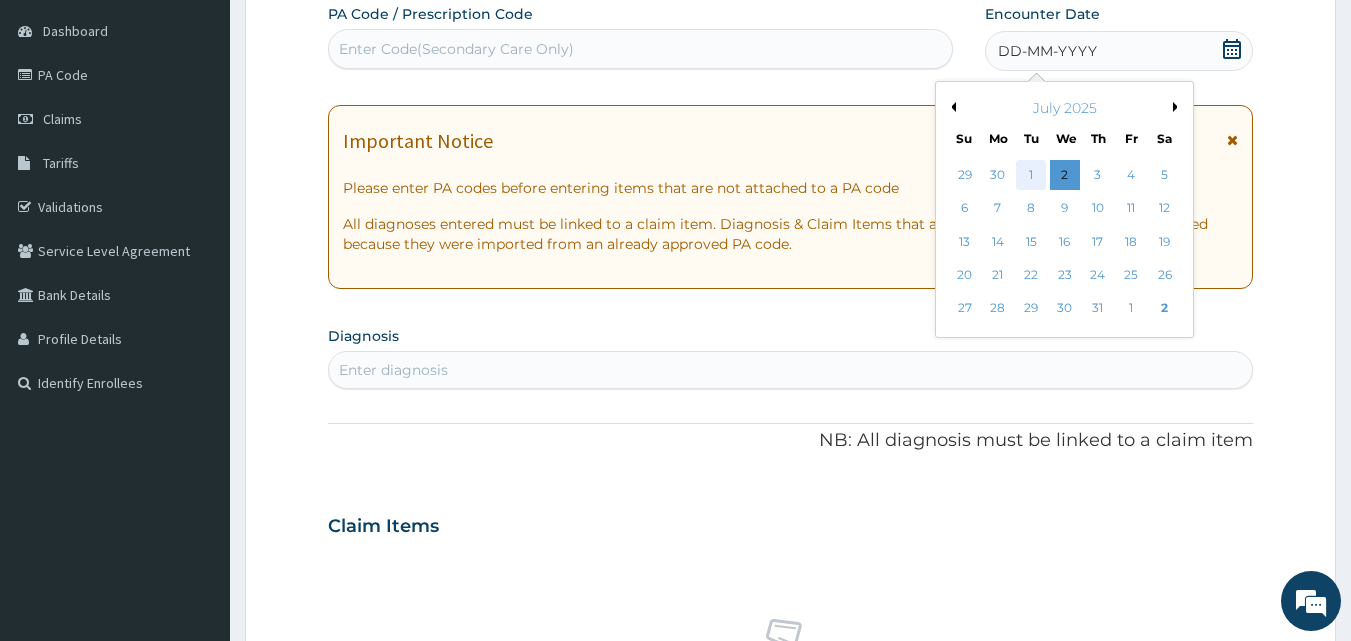 click on "1" at bounding box center (1032, 175) 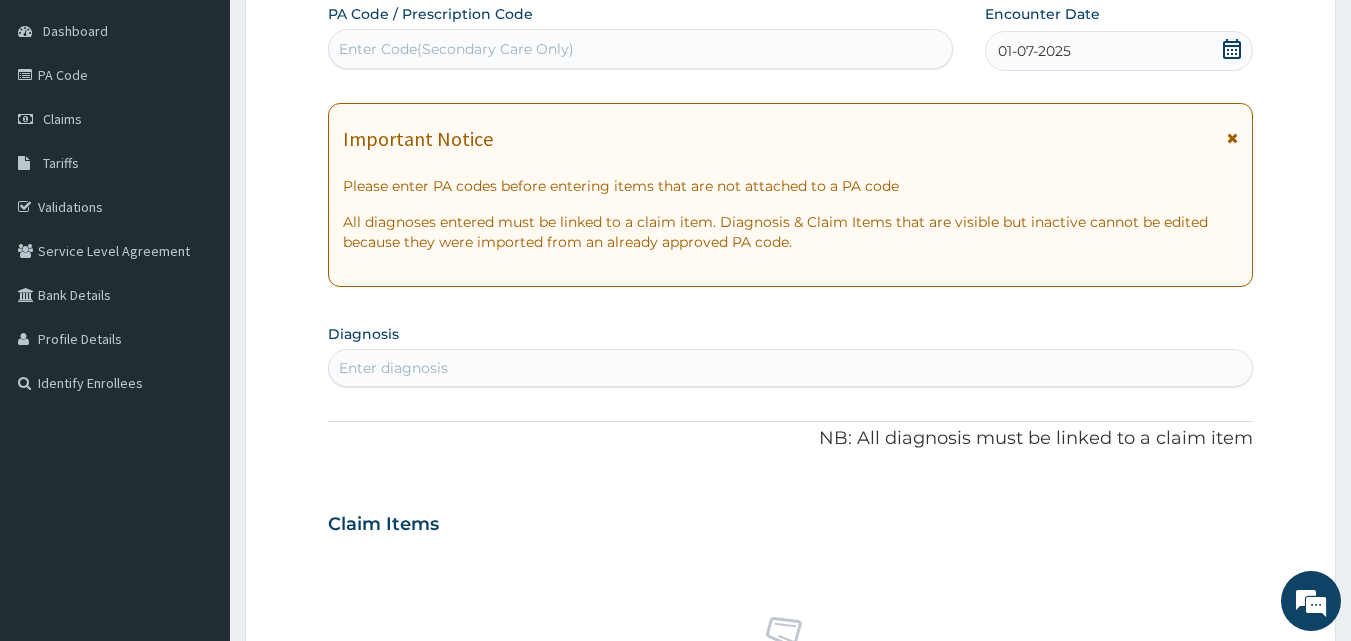 click on "Enter diagnosis" at bounding box center (791, 368) 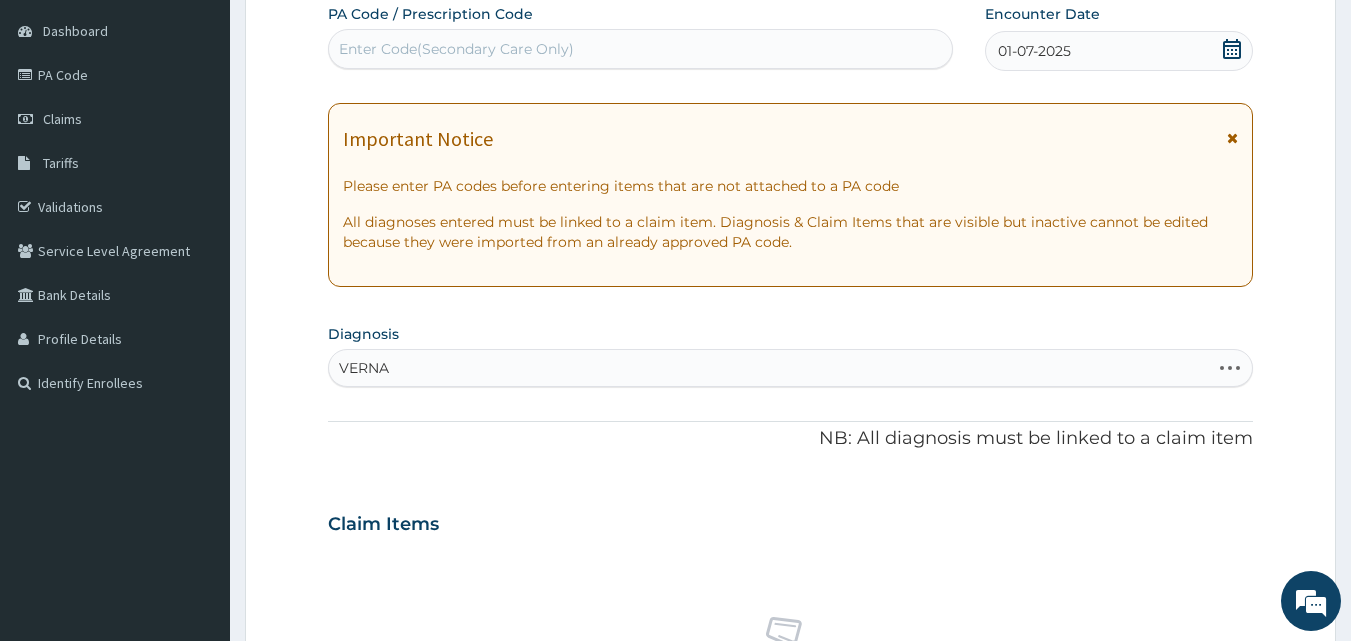 type on "VERNAL" 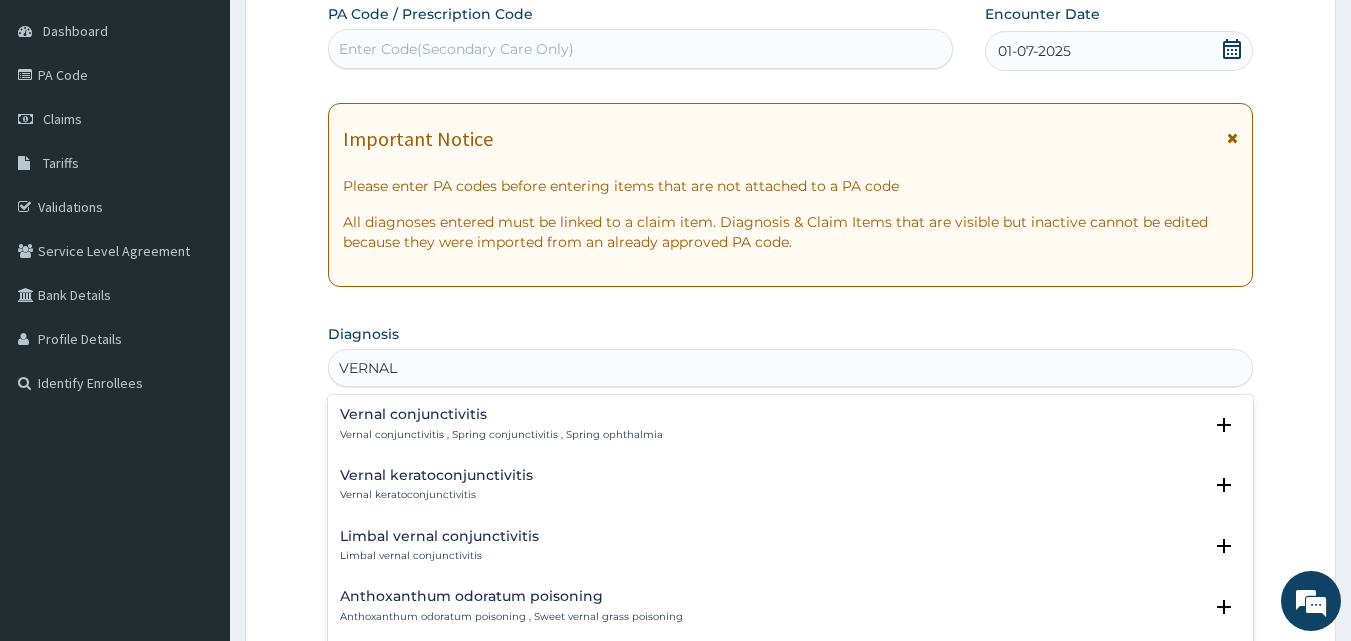 click on "Vernal conjunctivitis" at bounding box center [501, 414] 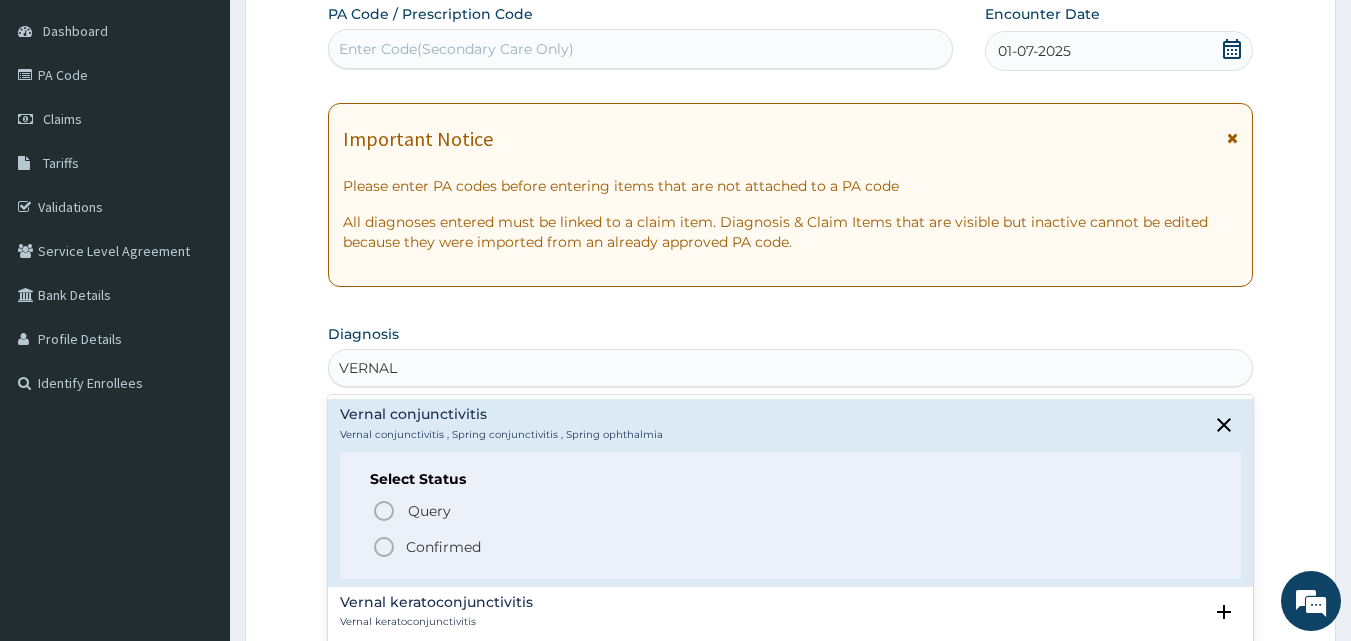 click 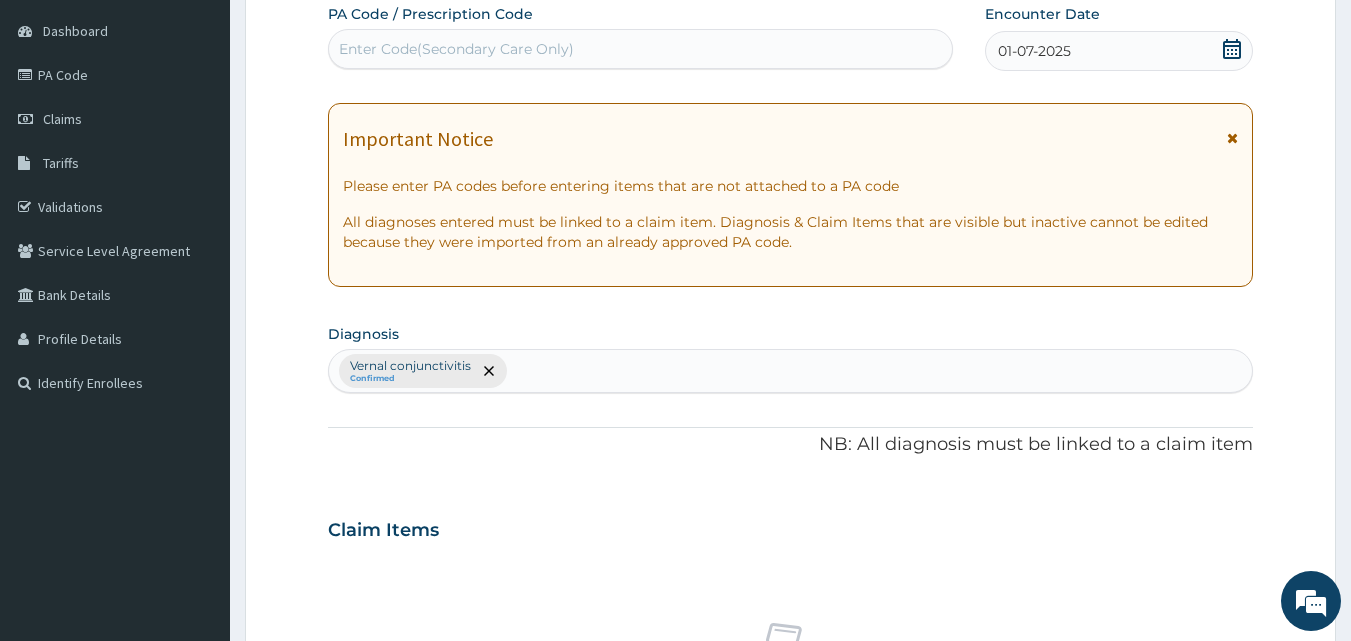 click on "Vernal conjunctivitis Confirmed" at bounding box center (791, 371) 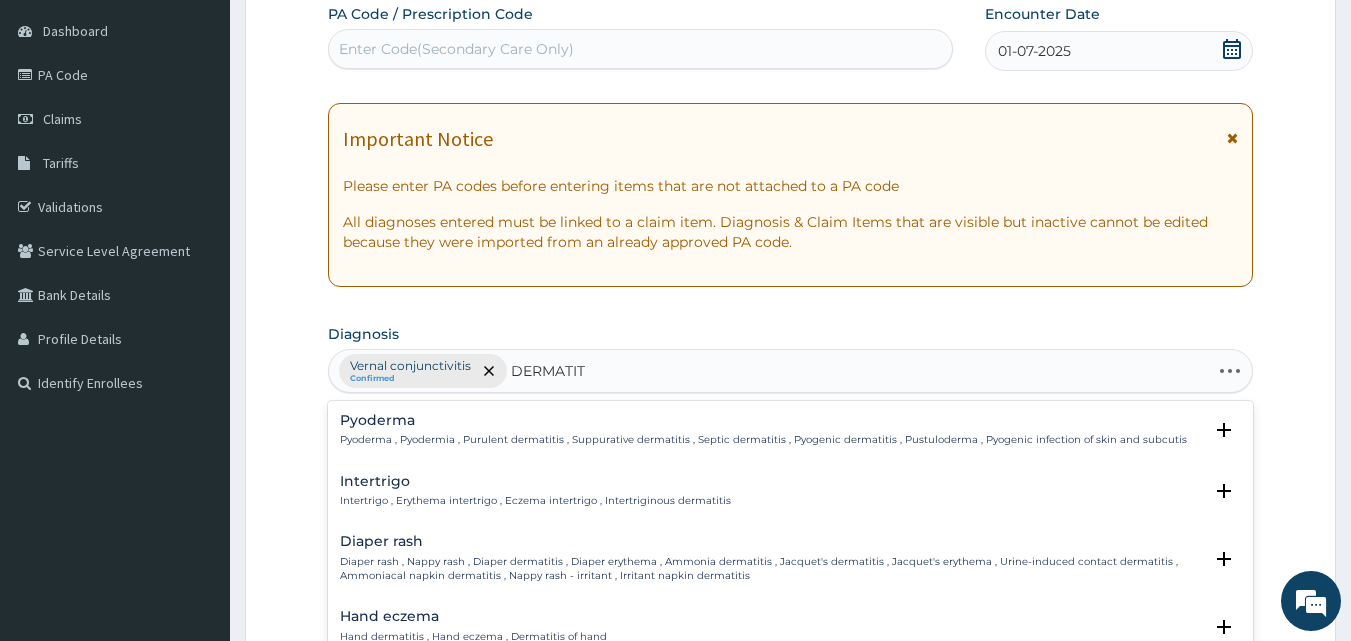 type on "DERMATITI" 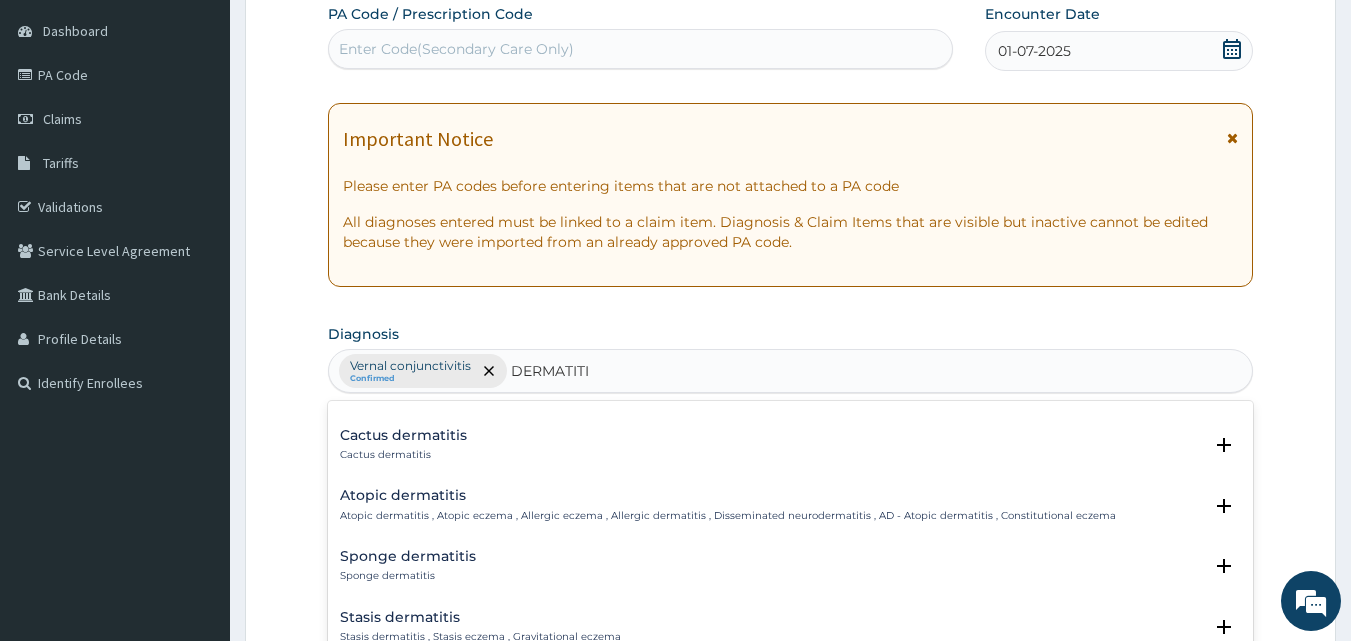 scroll, scrollTop: 1556, scrollLeft: 0, axis: vertical 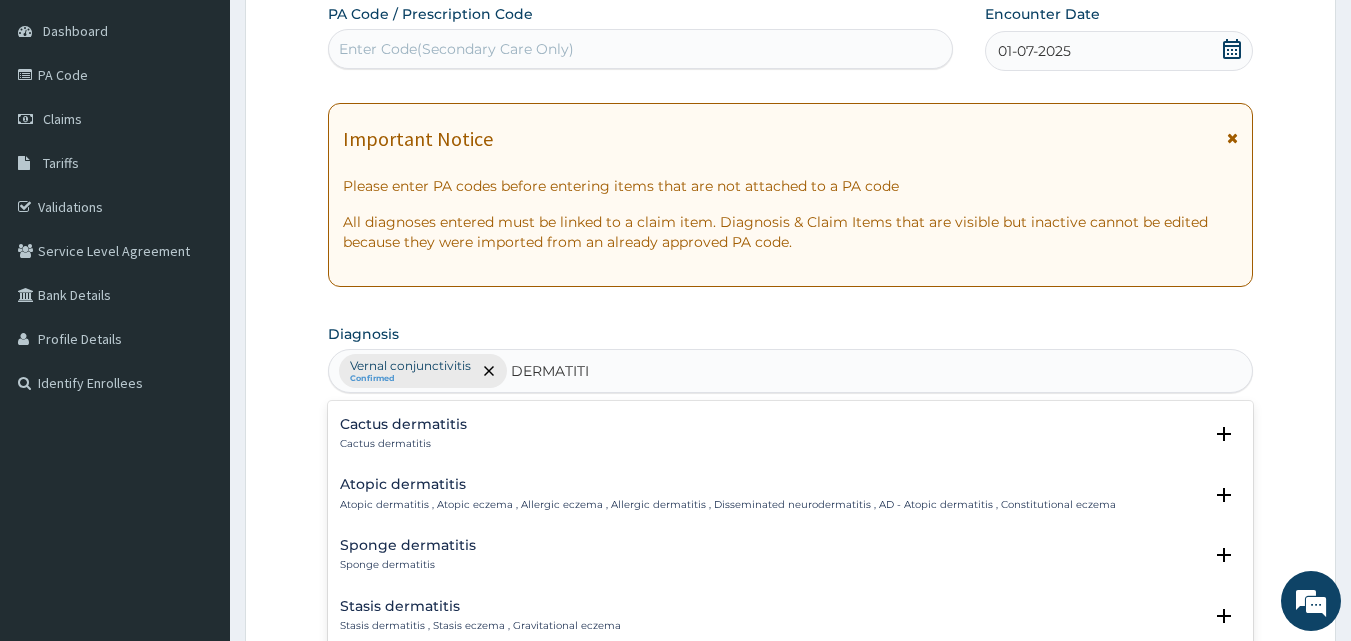click on "Atopic dermatitis" at bounding box center (728, 484) 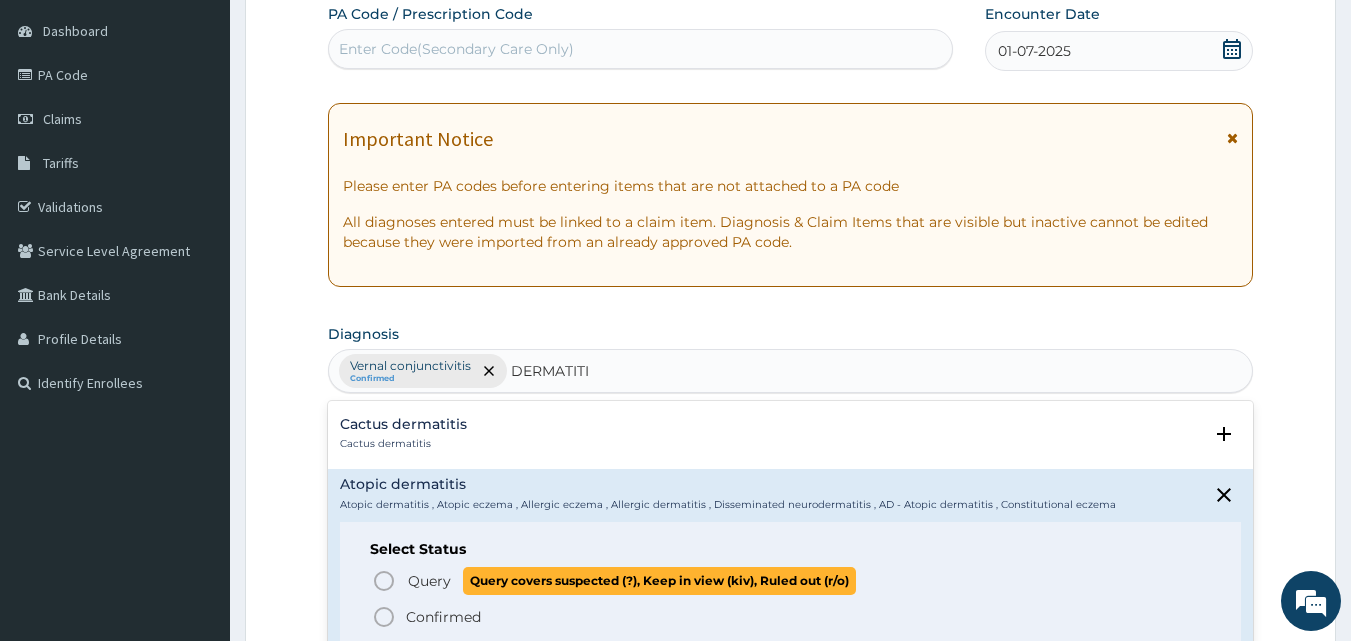 click 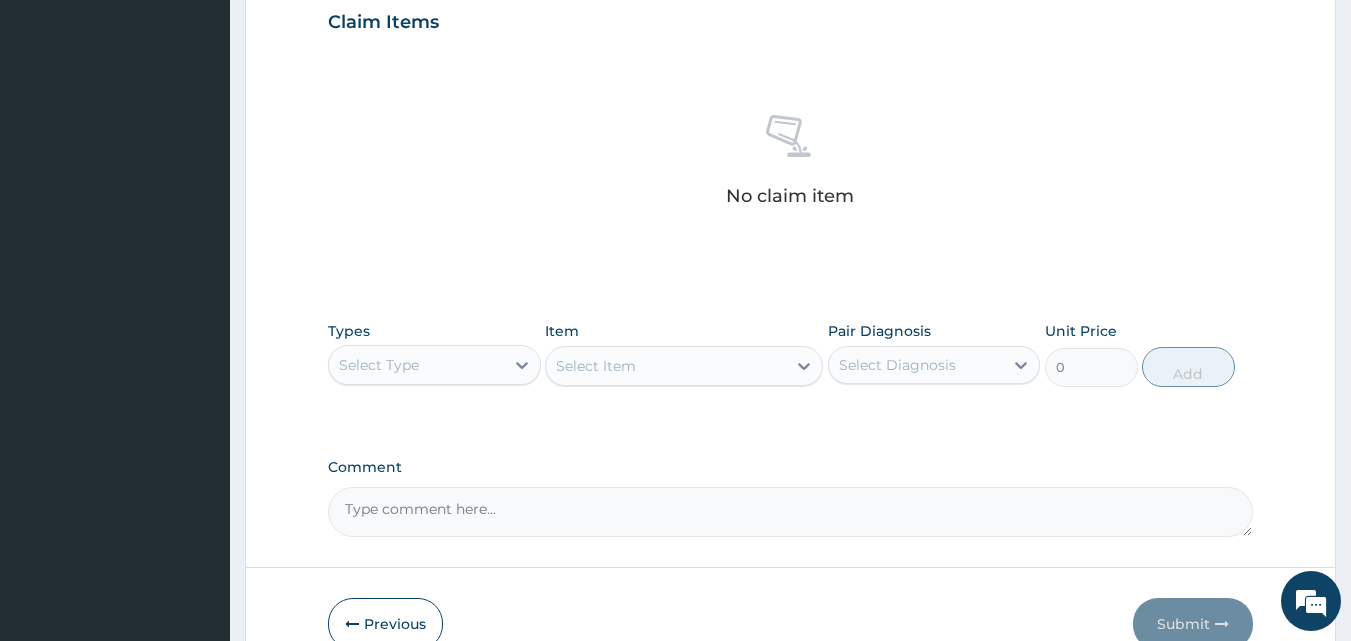 scroll, scrollTop: 731, scrollLeft: 0, axis: vertical 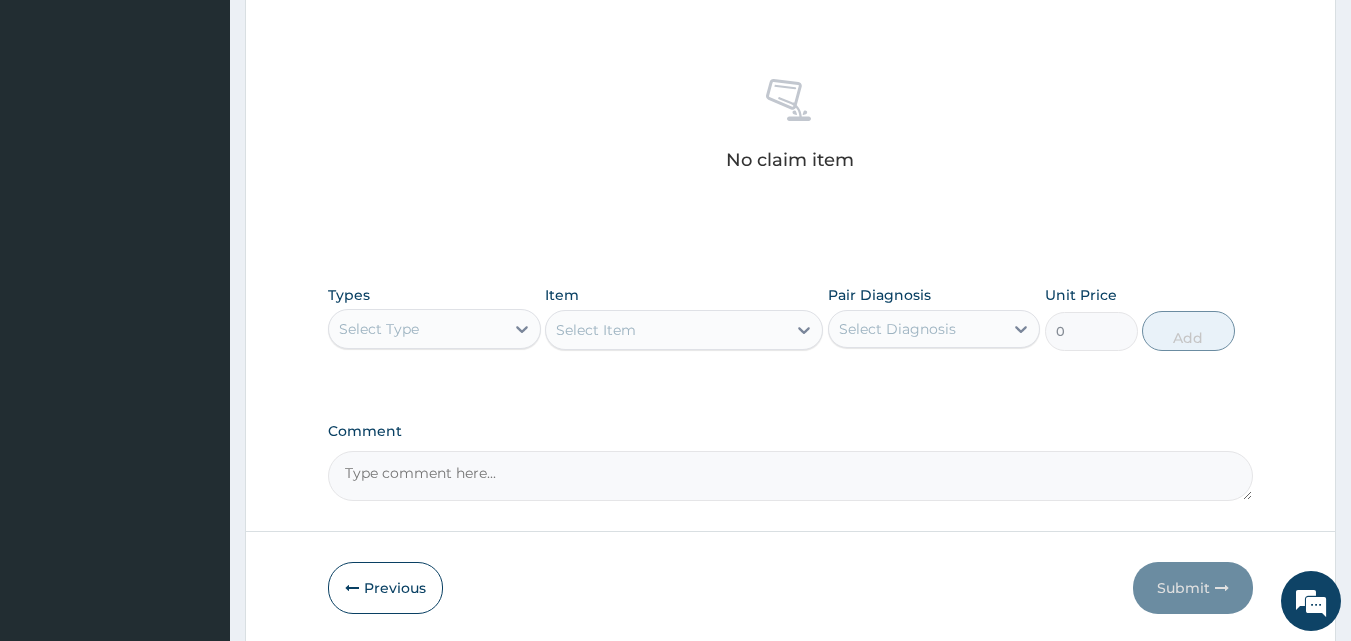 click on "Select Type" at bounding box center (416, 329) 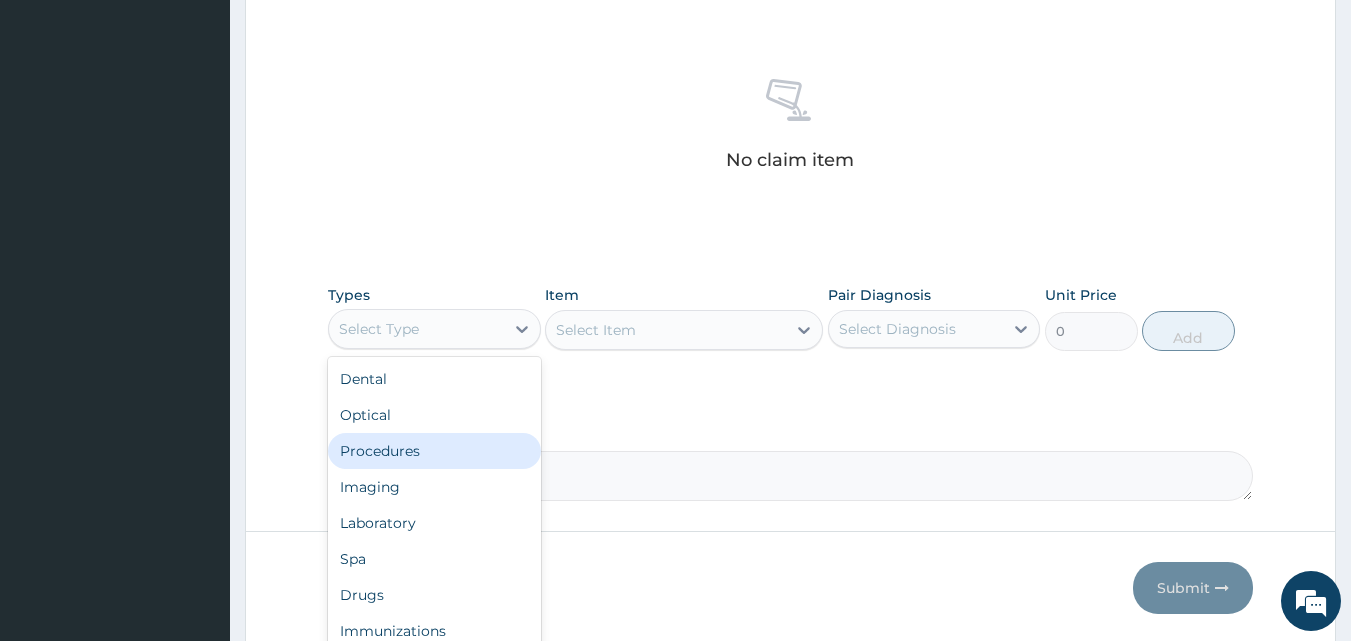 click on "Procedures" at bounding box center [434, 451] 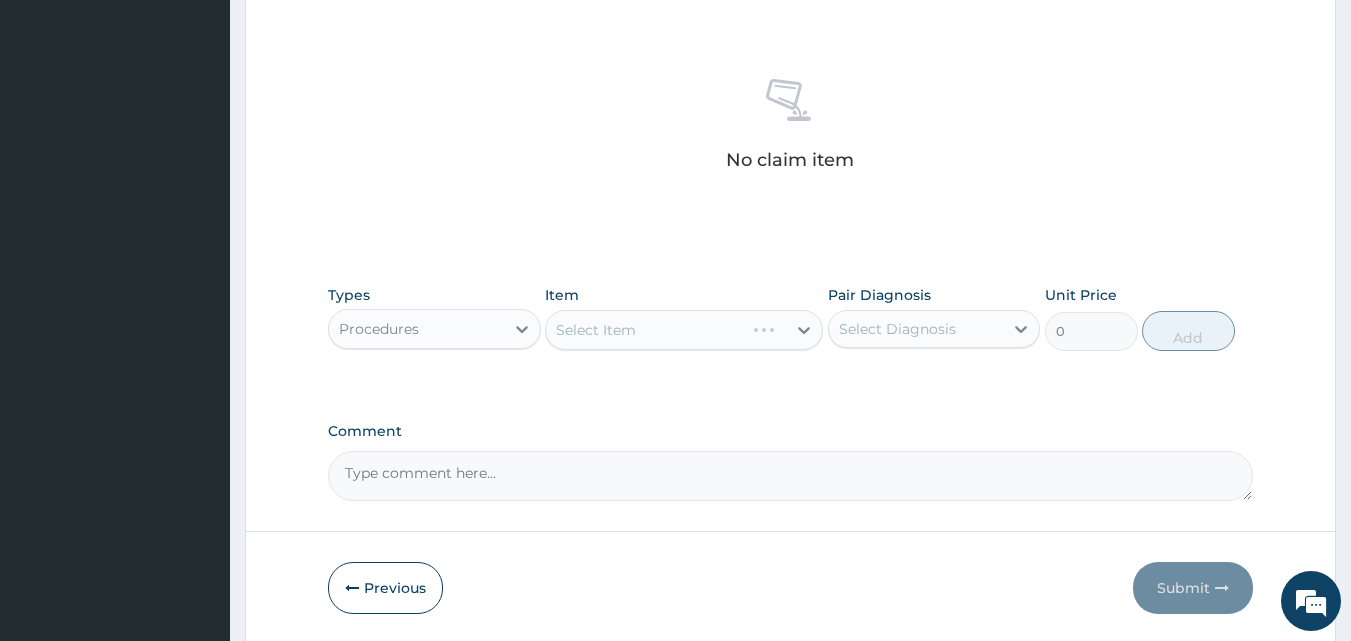 click on "Select Item" at bounding box center (684, 330) 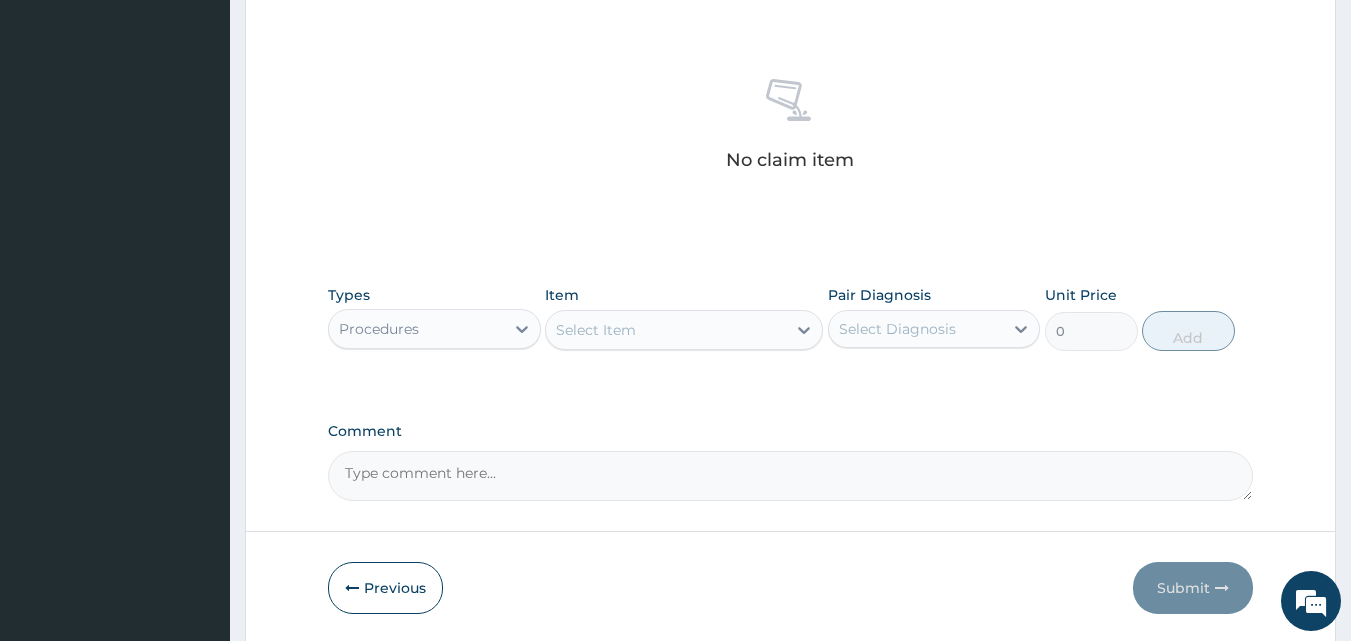 click on "Select Item" at bounding box center (666, 330) 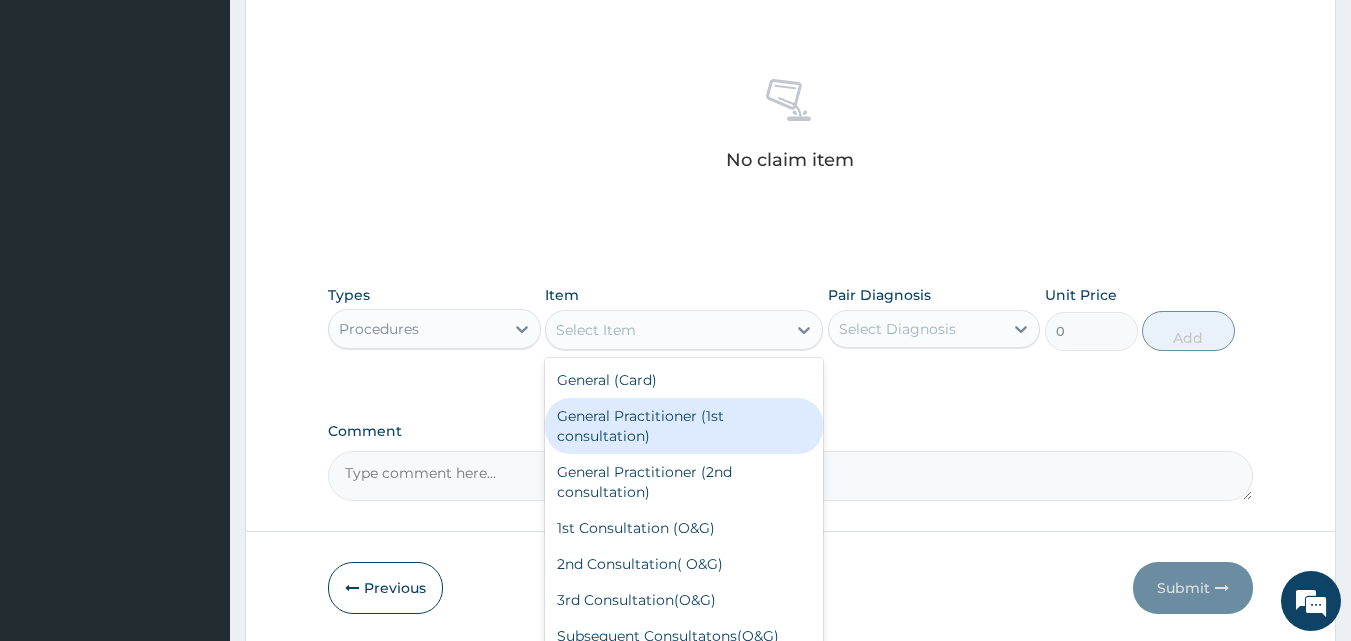 click on "General Practitioner (1st consultation)" at bounding box center [684, 426] 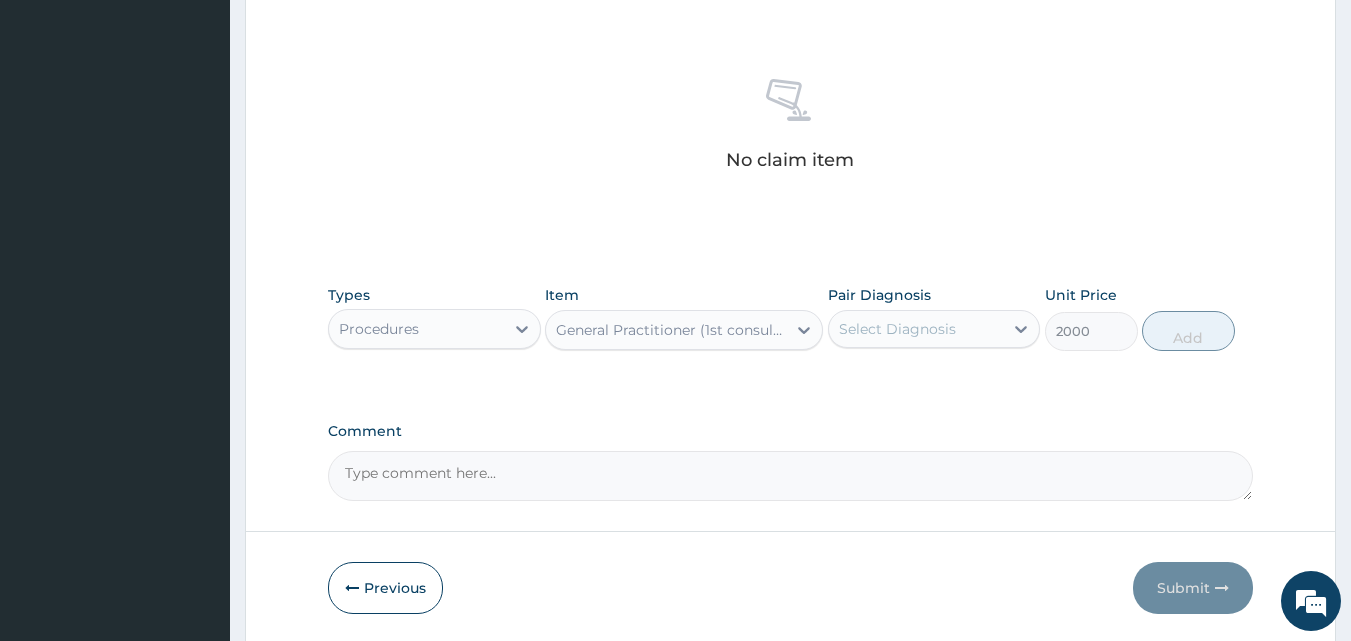 click on "Select Diagnosis" at bounding box center [897, 329] 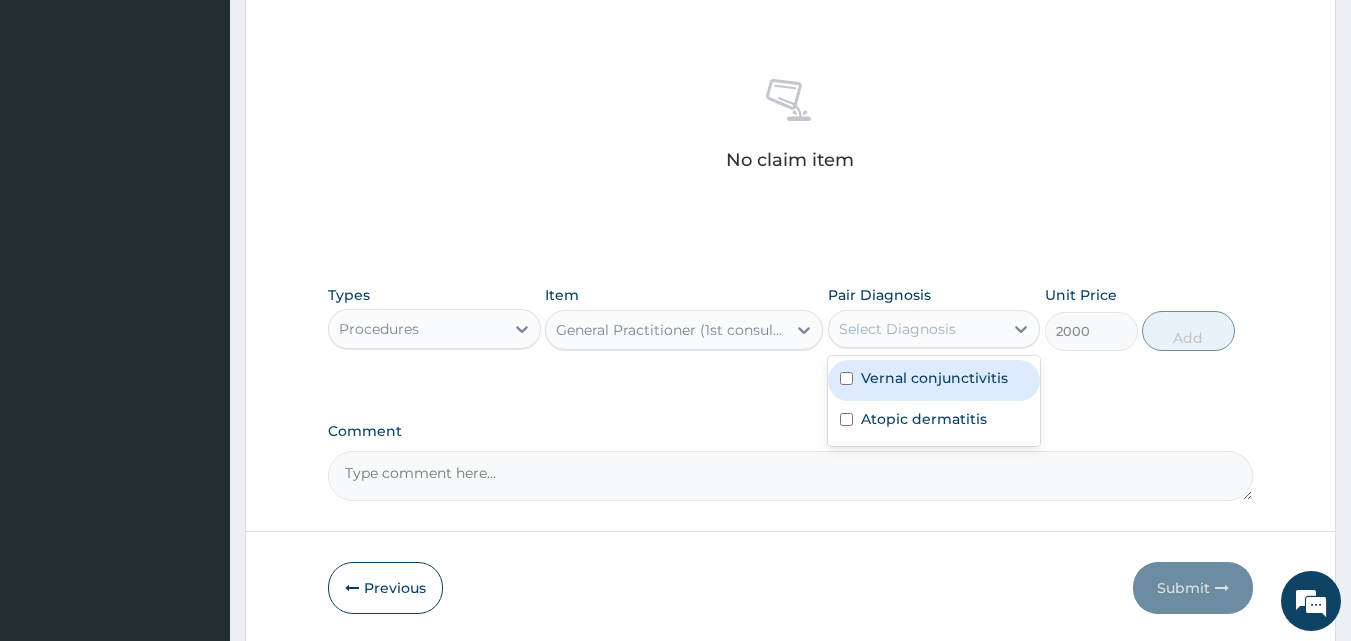 click on "Vernal conjunctivitis" at bounding box center (934, 380) 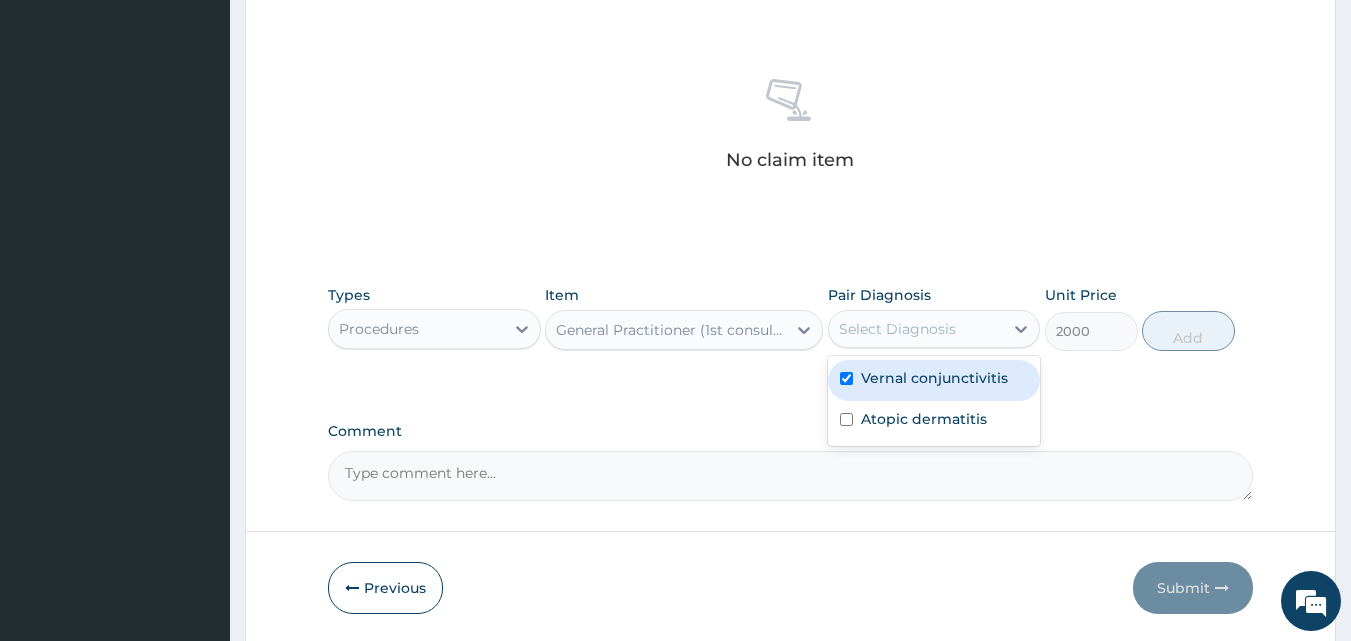checkbox on "true" 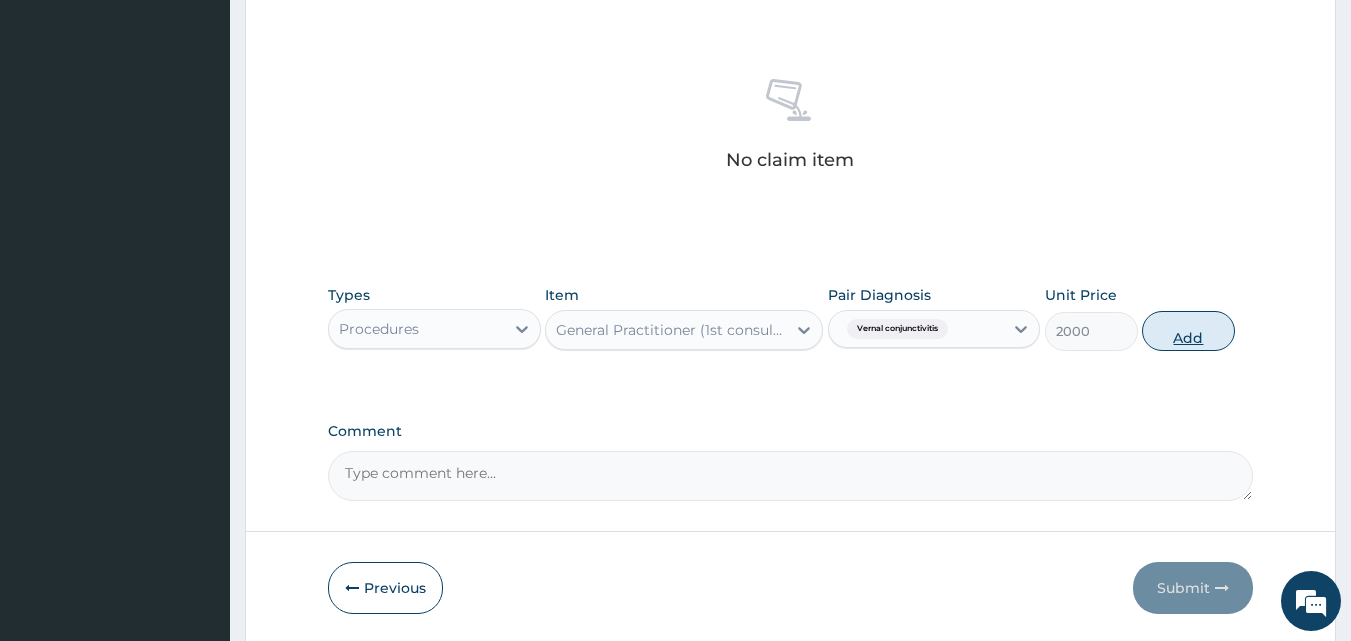 click on "Add" at bounding box center (1188, 331) 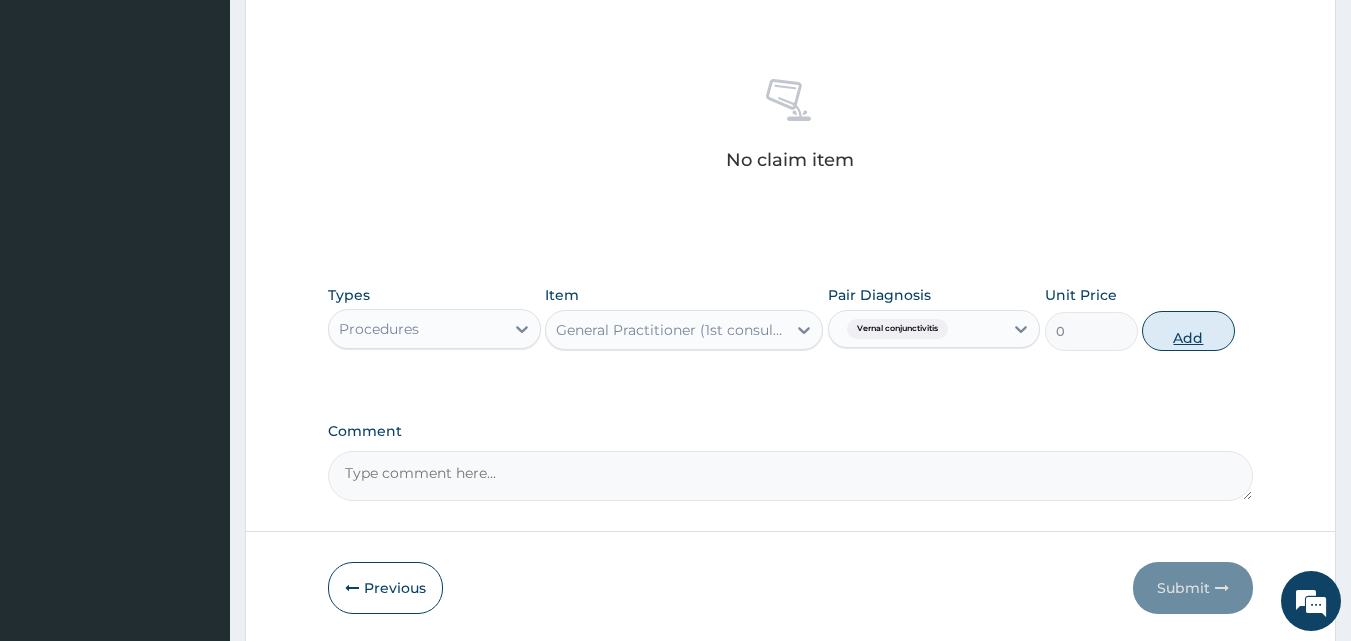 scroll, scrollTop: 721, scrollLeft: 0, axis: vertical 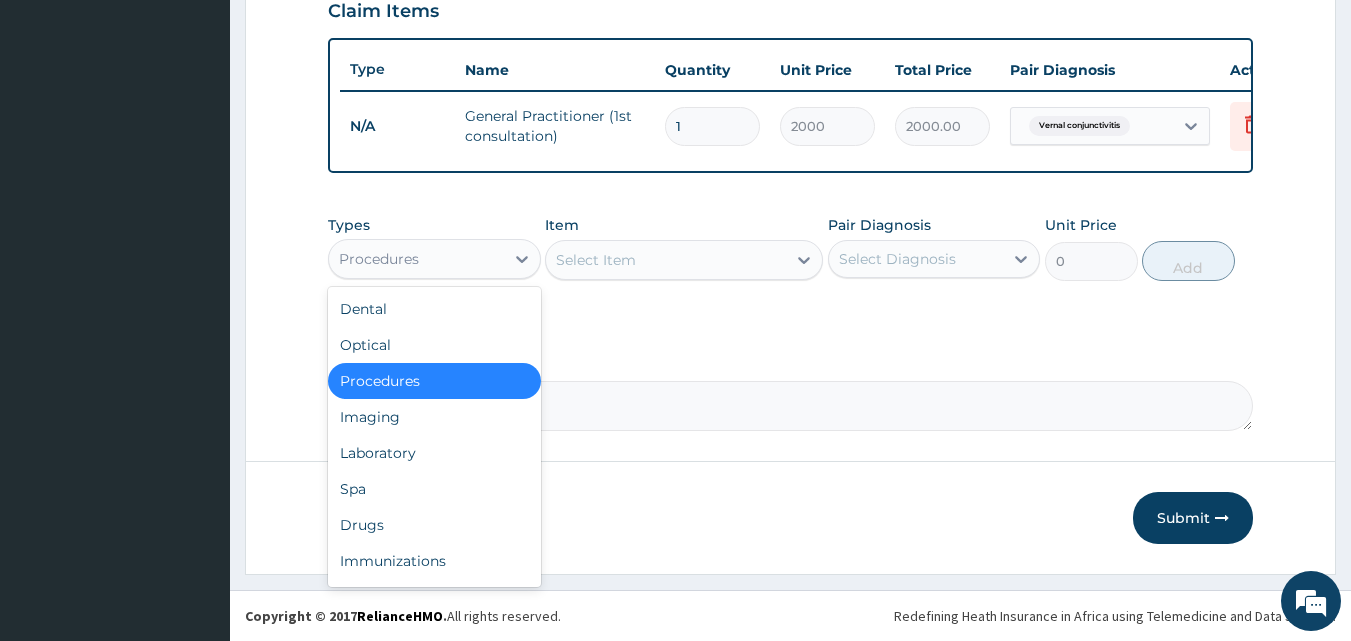 click on "Procedures" at bounding box center [416, 259] 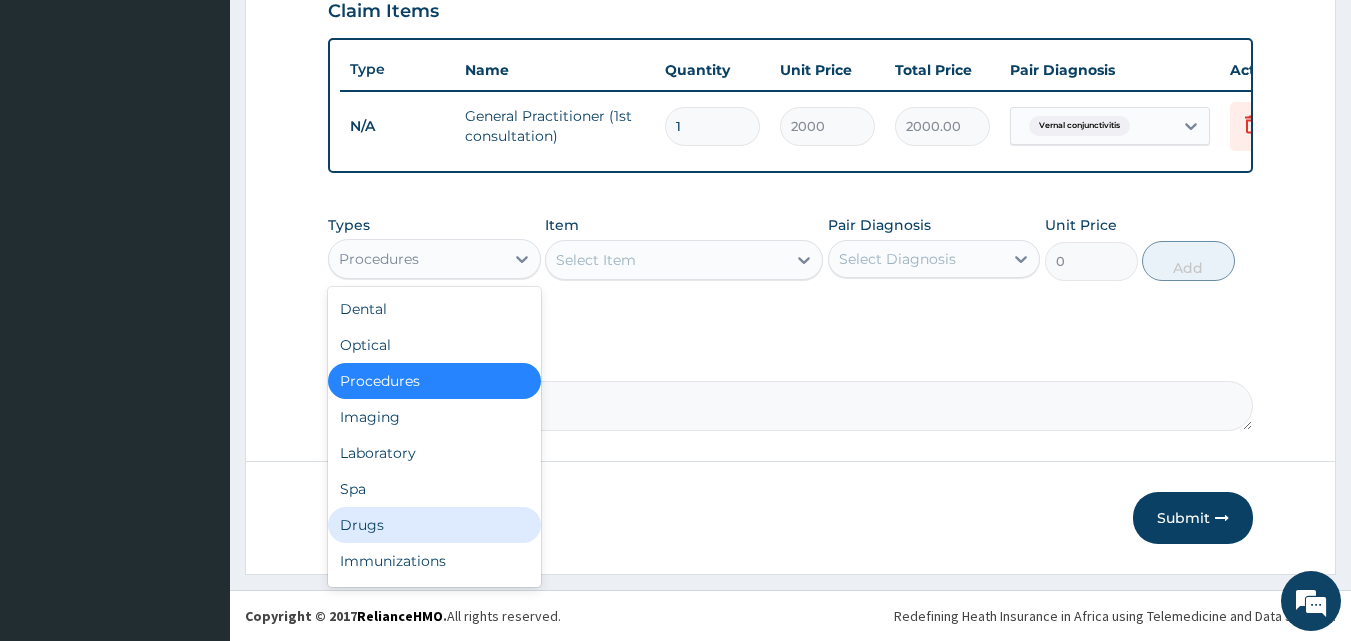 click on "Drugs" at bounding box center (434, 525) 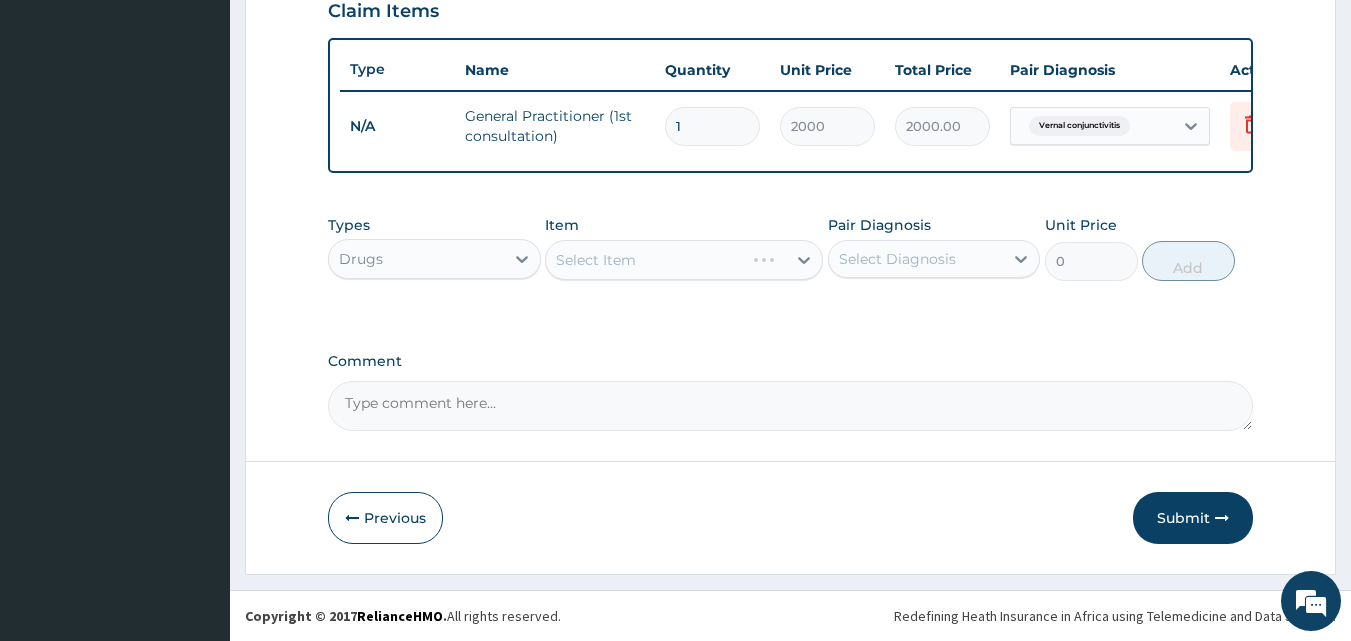 click on "Select Item" at bounding box center (684, 260) 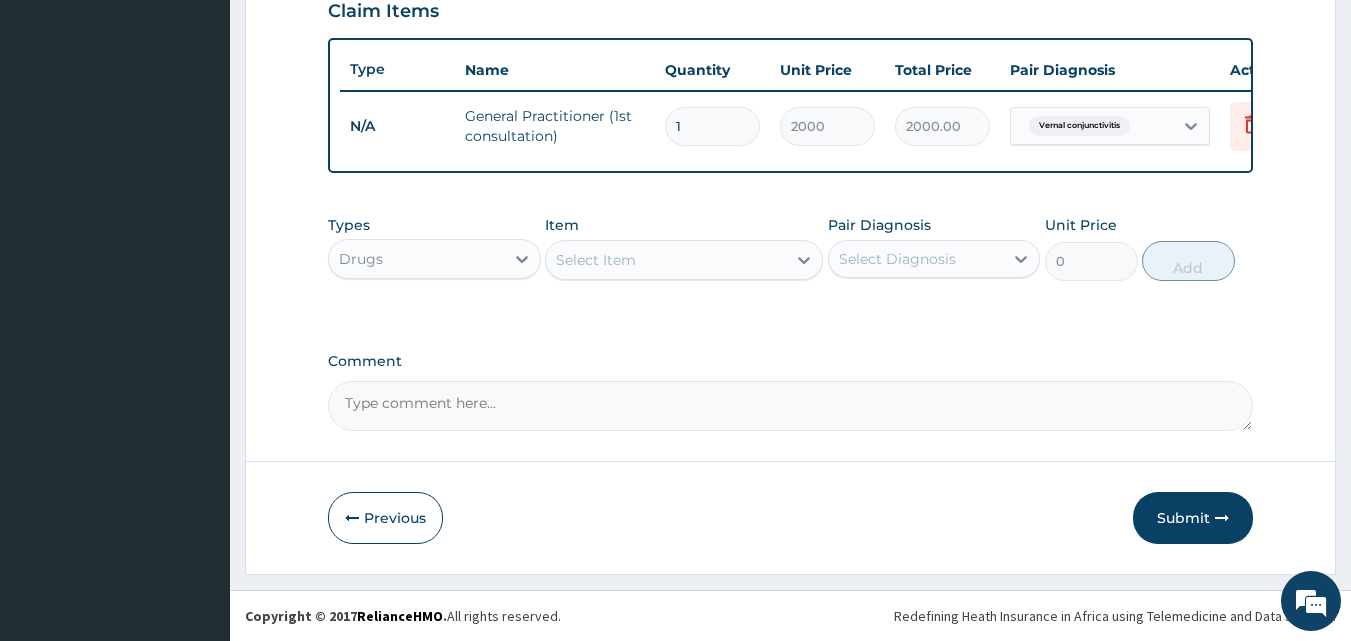 click on "Select Item" at bounding box center (666, 260) 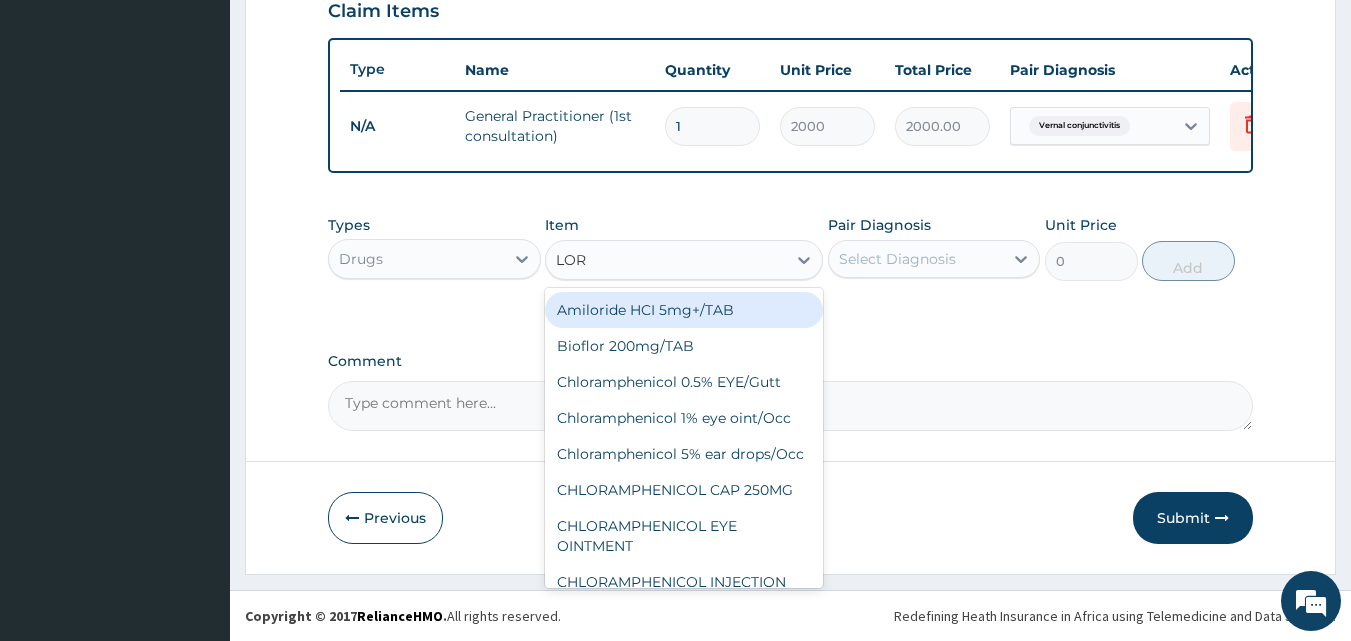 type on "LORA" 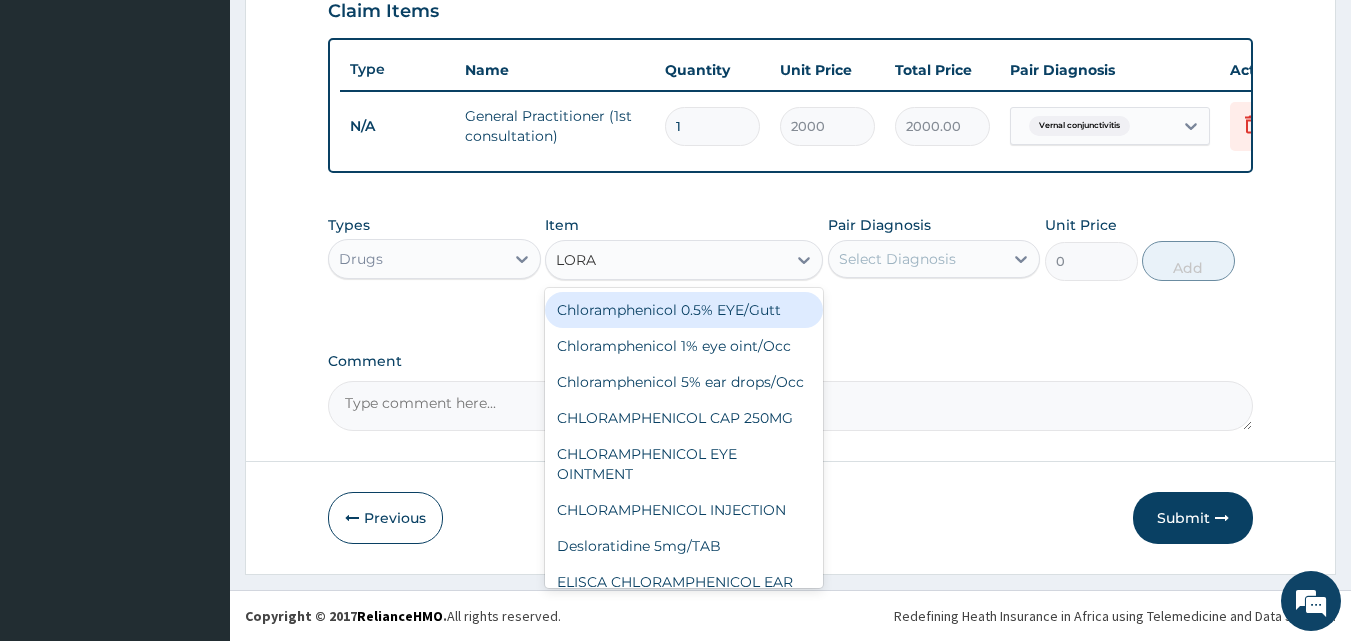 click on "Chloramphenicol 0.5% EYE/Gutt" at bounding box center (684, 310) 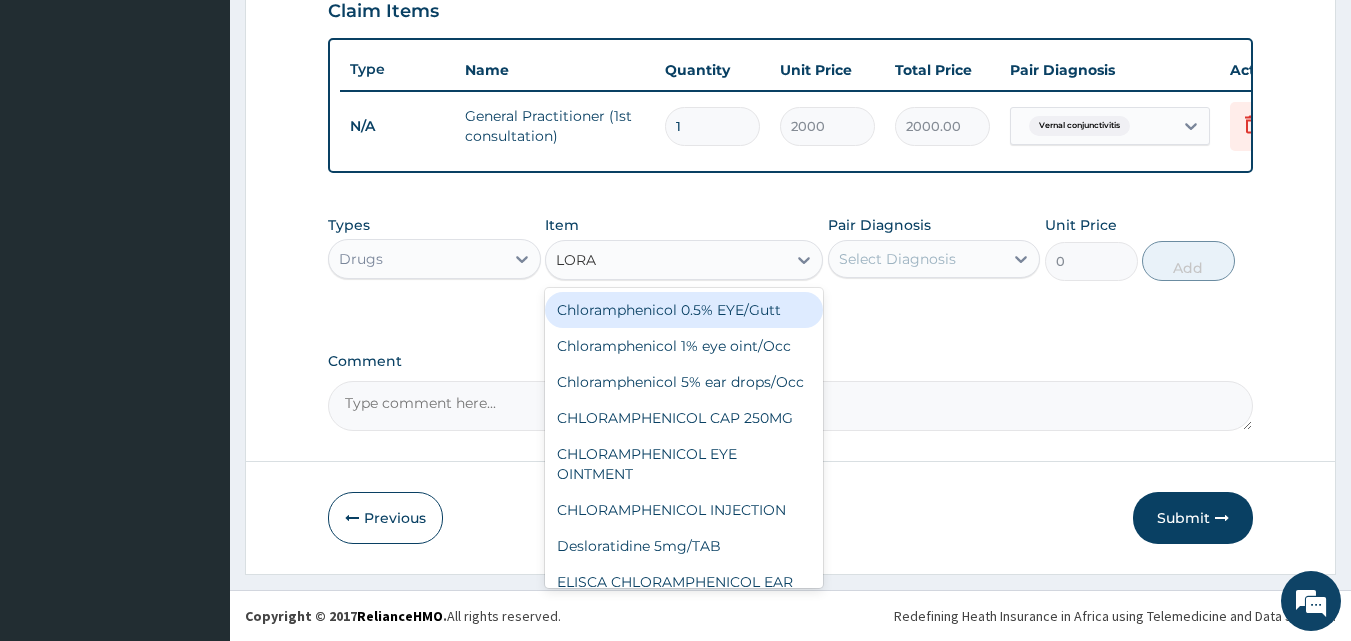 type 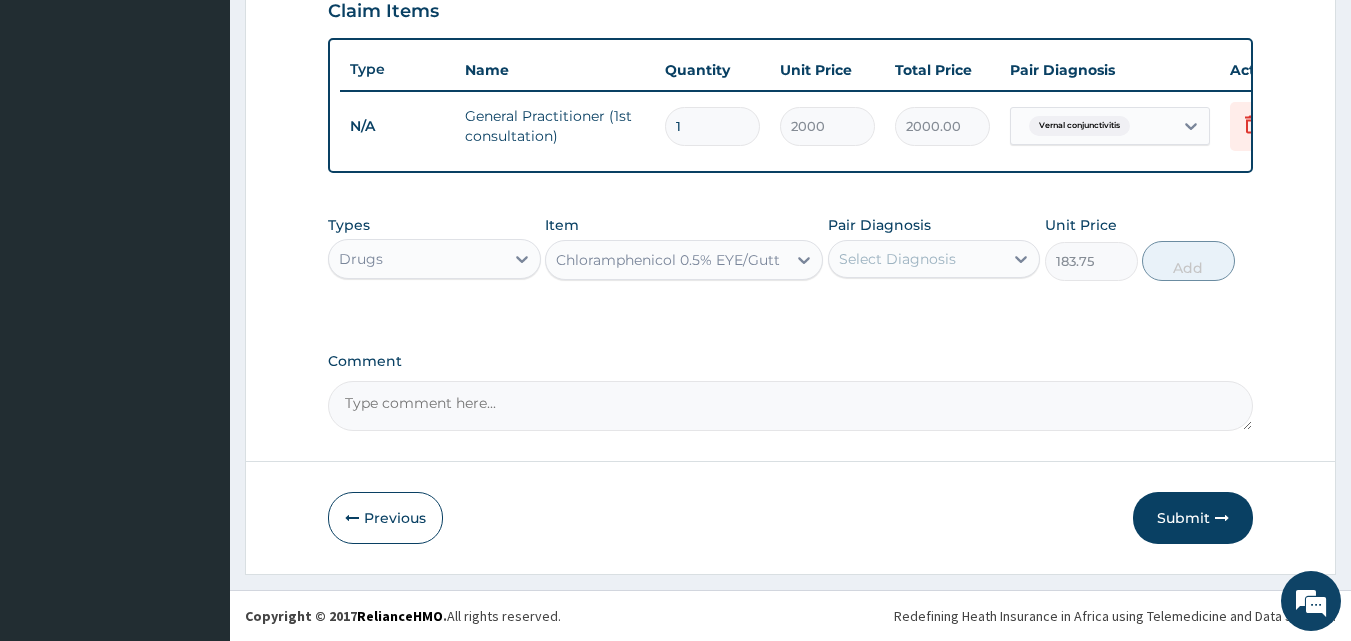 click on "Chloramphenicol 0.5% EYE/Gutt" at bounding box center [668, 260] 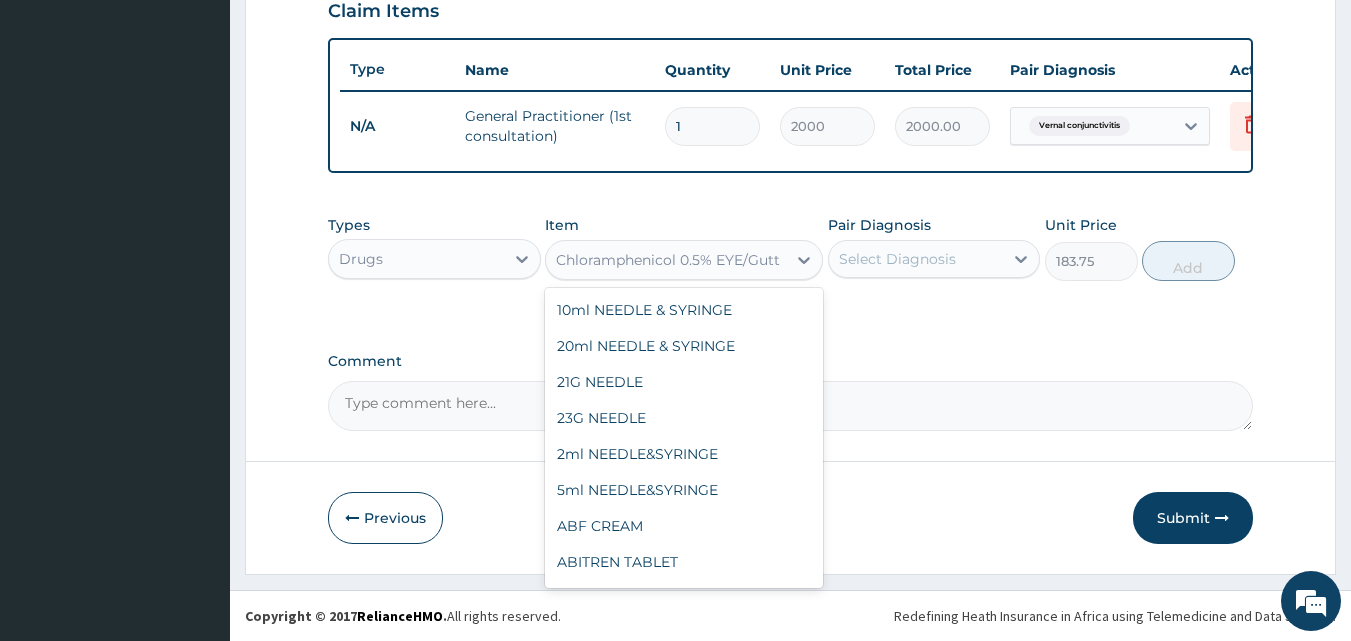 scroll, scrollTop: 16916, scrollLeft: 0, axis: vertical 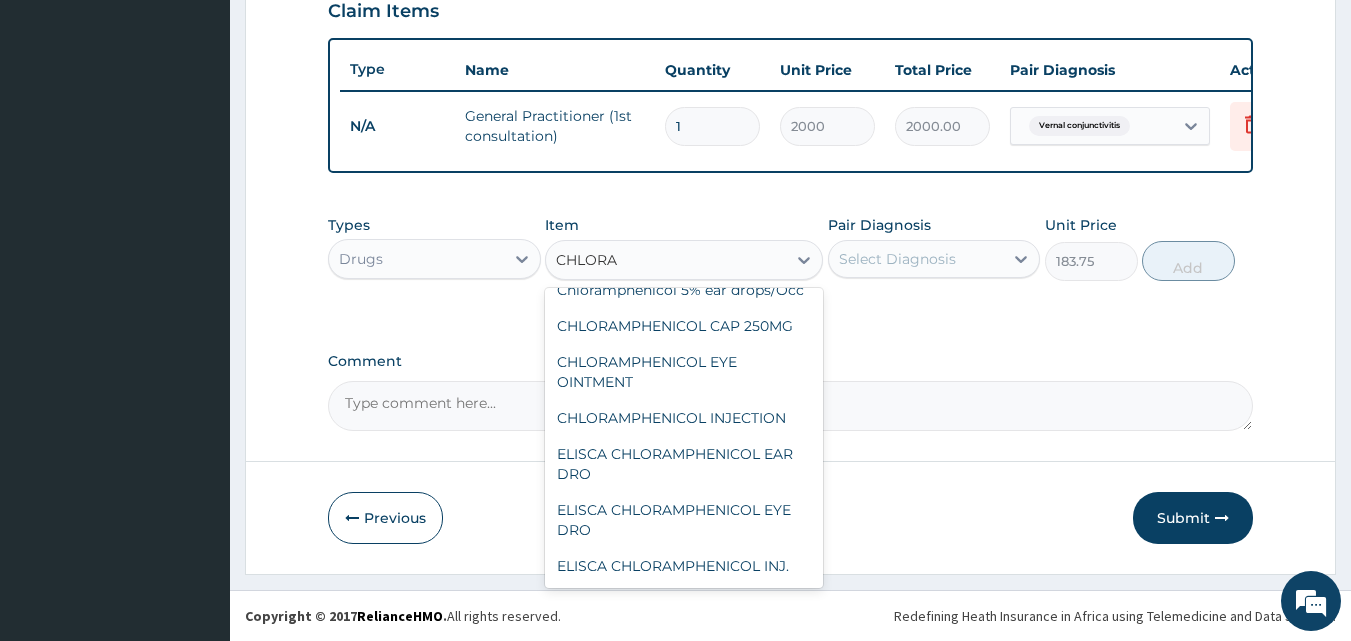type on "CHLORAM" 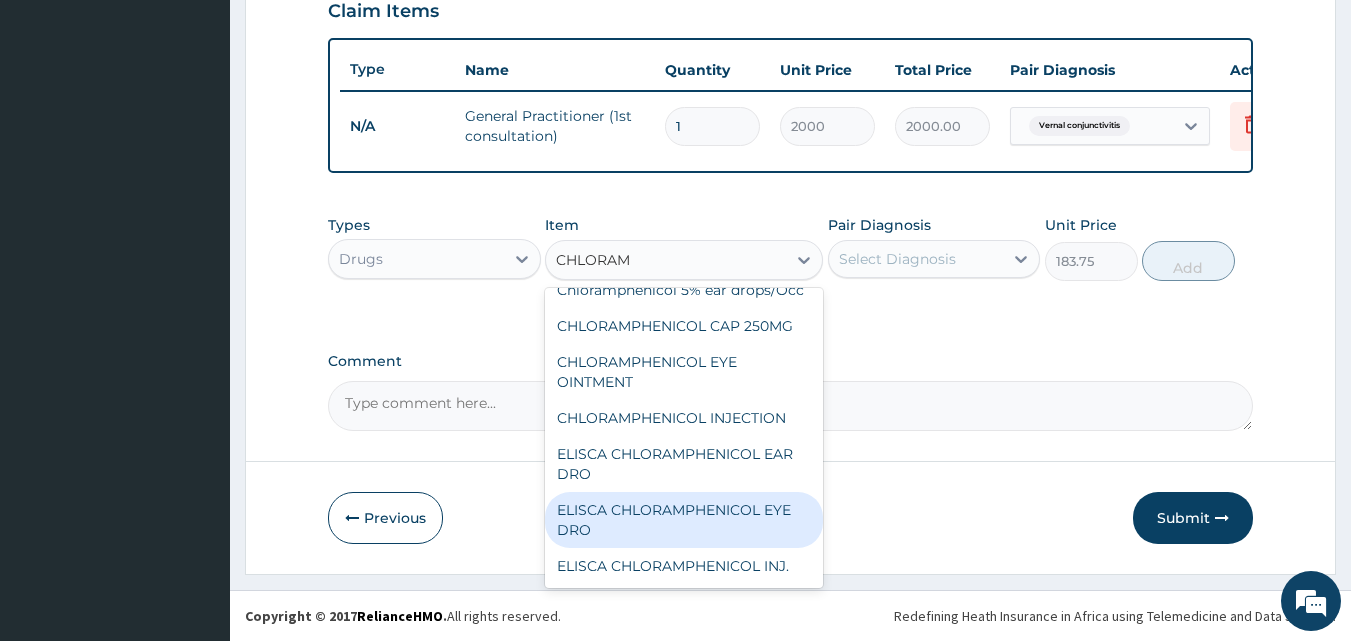 click on "ELISCA CHLORAMPHENICOL EYE DRO" at bounding box center [684, 520] 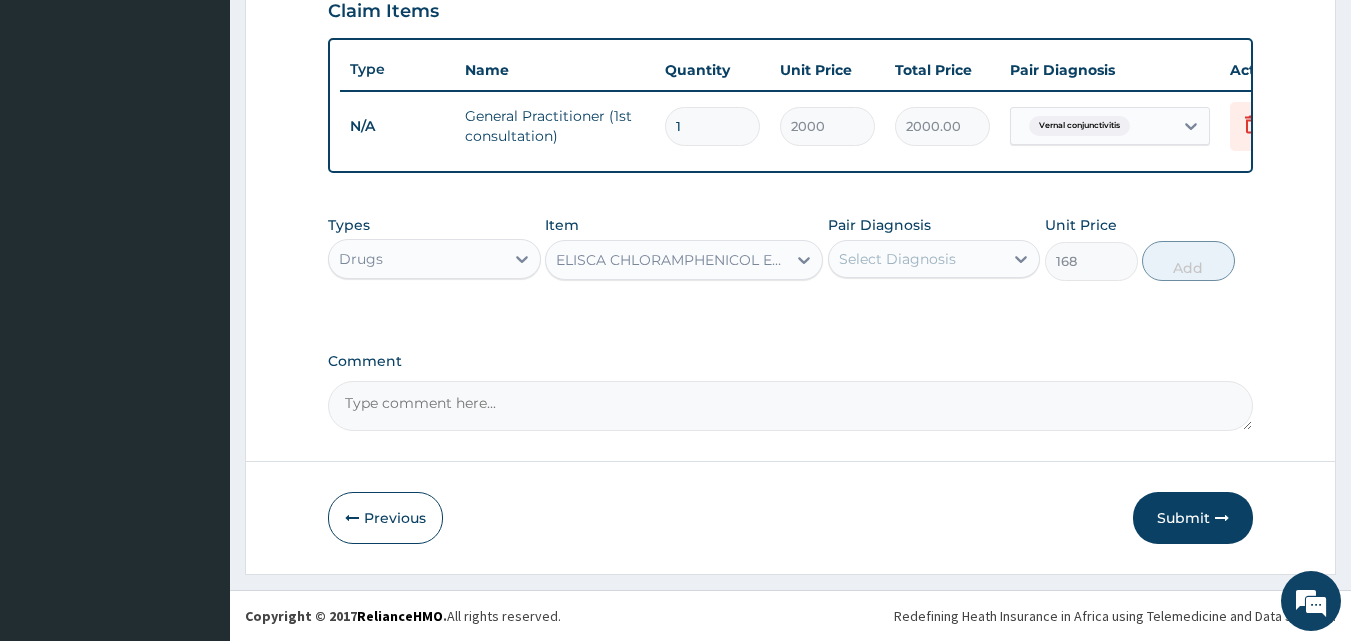 click on "ELISCA CHLORAMPHENICOL EYE DRO" at bounding box center [672, 260] 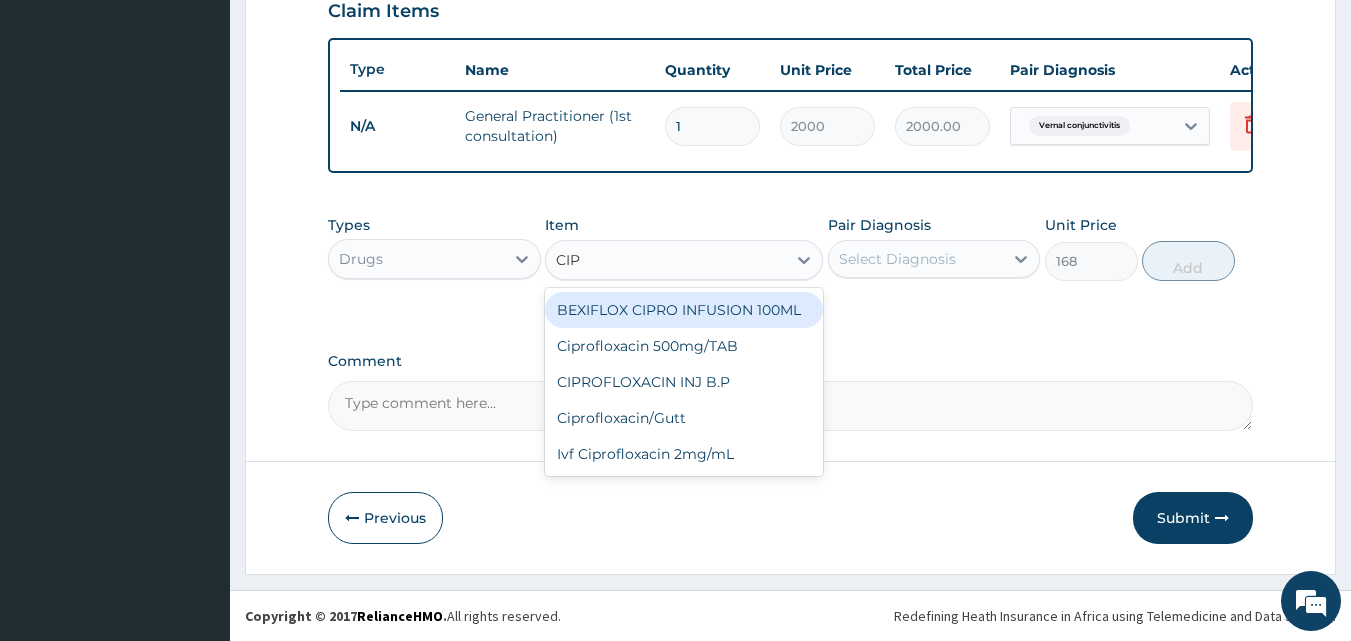 scroll, scrollTop: 0, scrollLeft: 0, axis: both 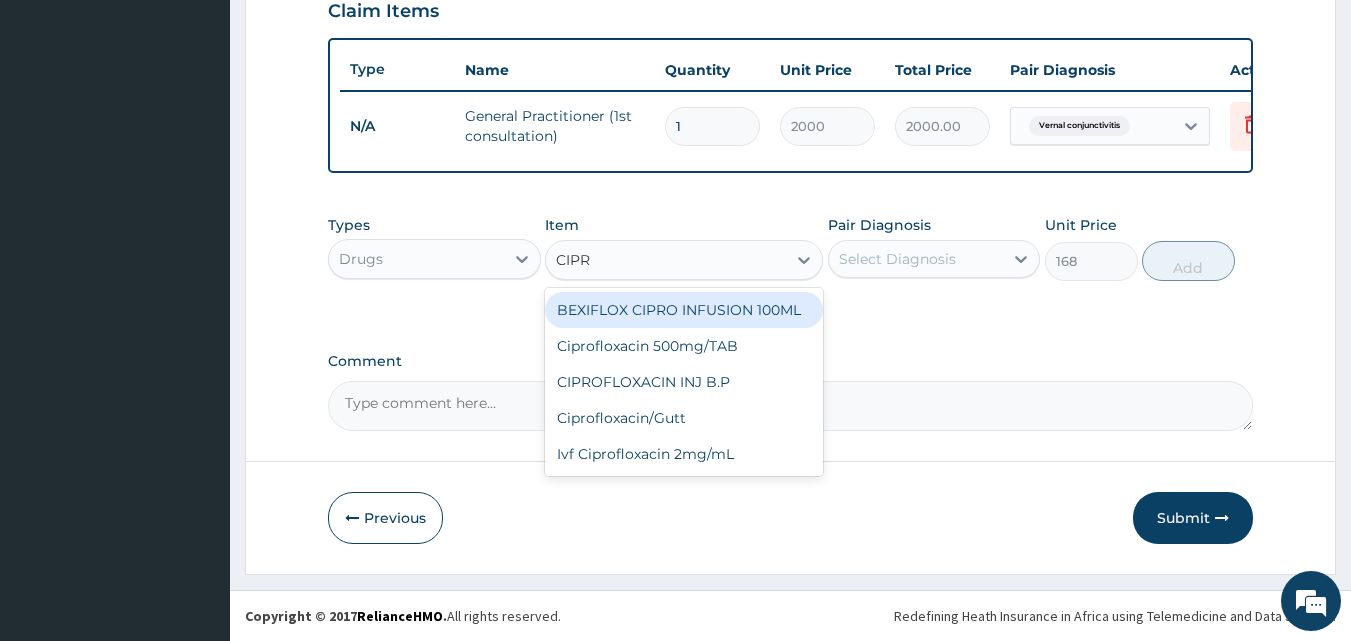 type on "CIPRO" 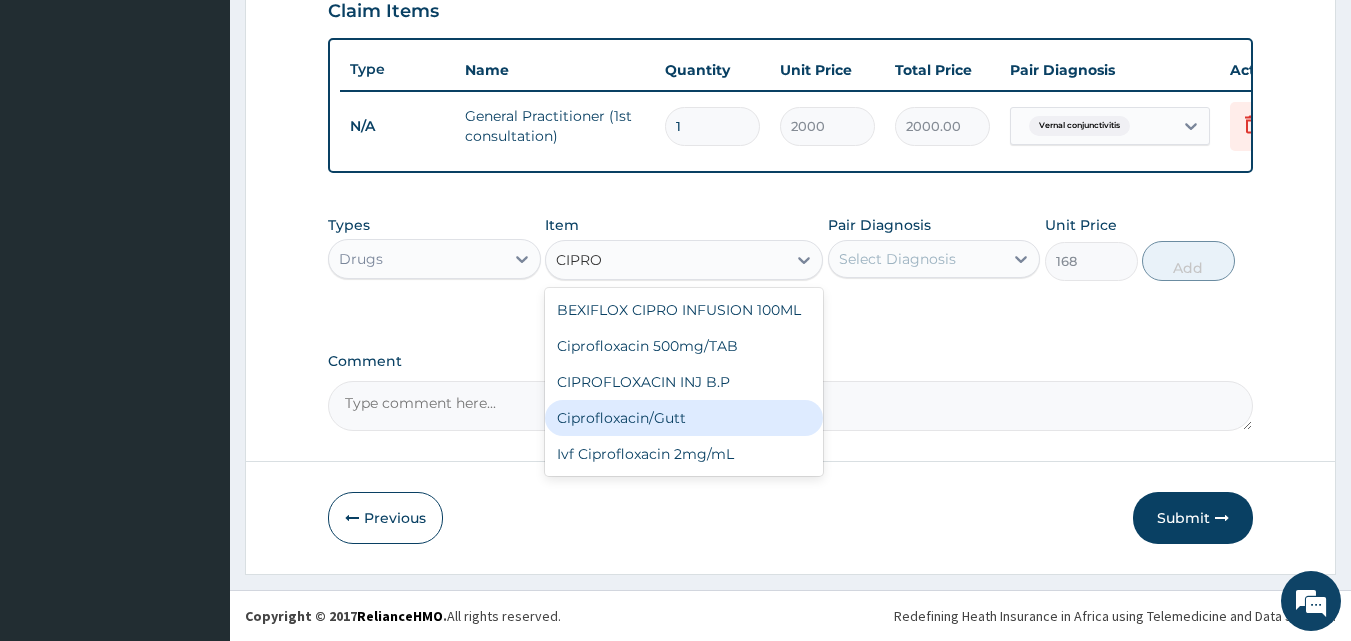 click on "Ciprofloxacin/Gutt" at bounding box center [684, 418] 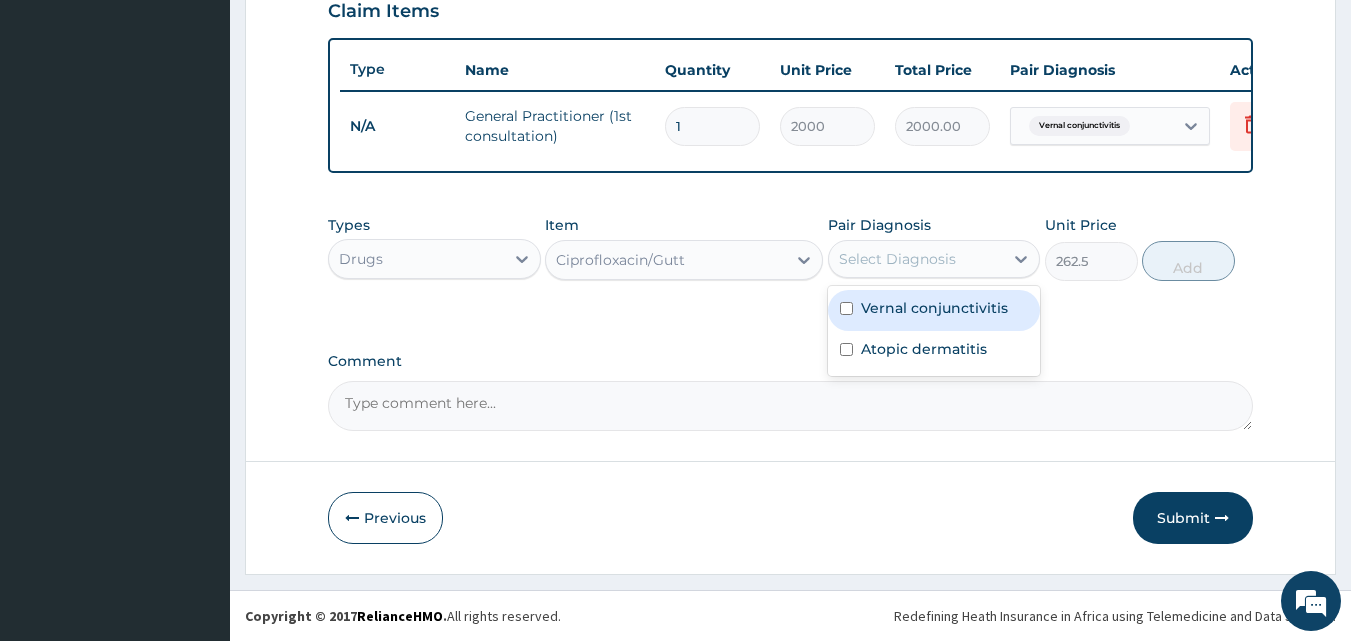 click on "Select Diagnosis" at bounding box center (897, 259) 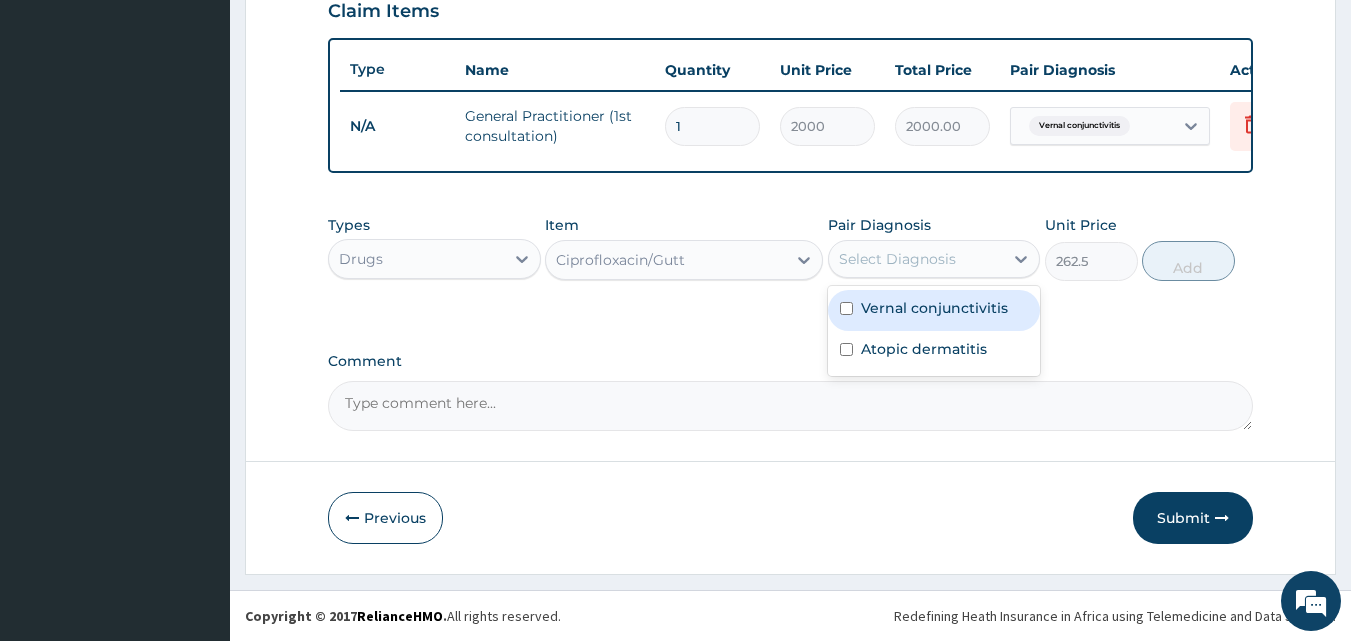 click on "Vernal conjunctivitis" at bounding box center (934, 308) 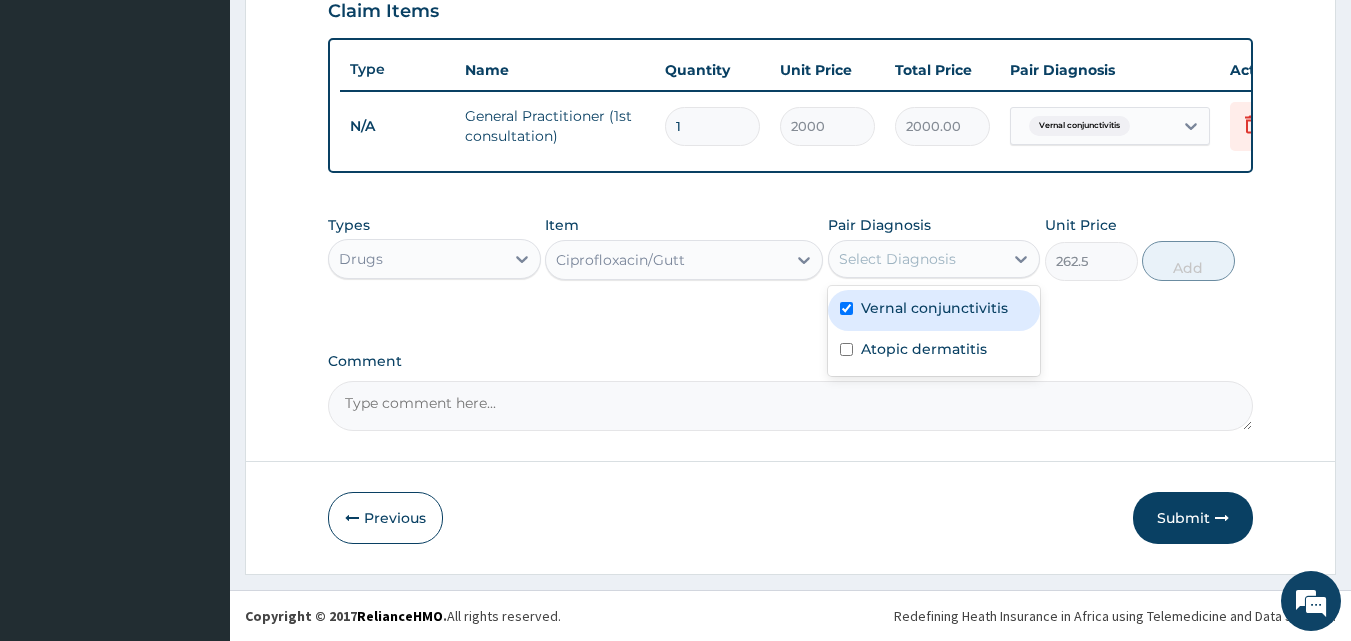 checkbox on "true" 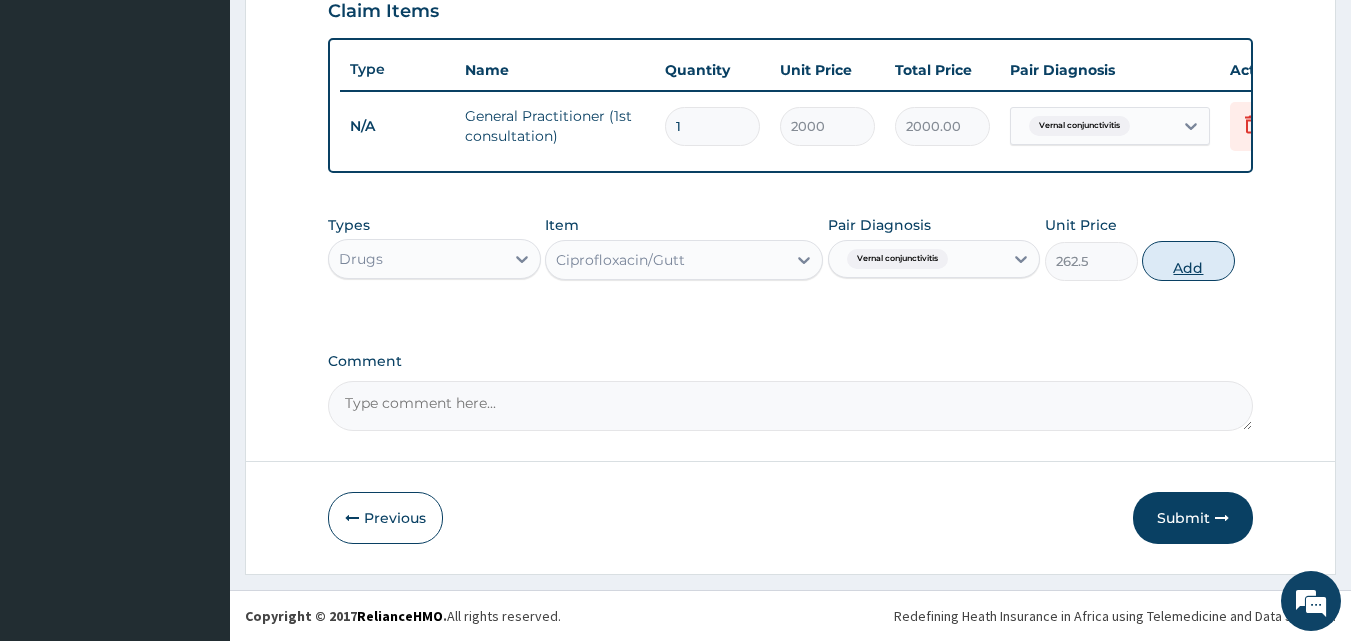 click on "Add" at bounding box center [1188, 261] 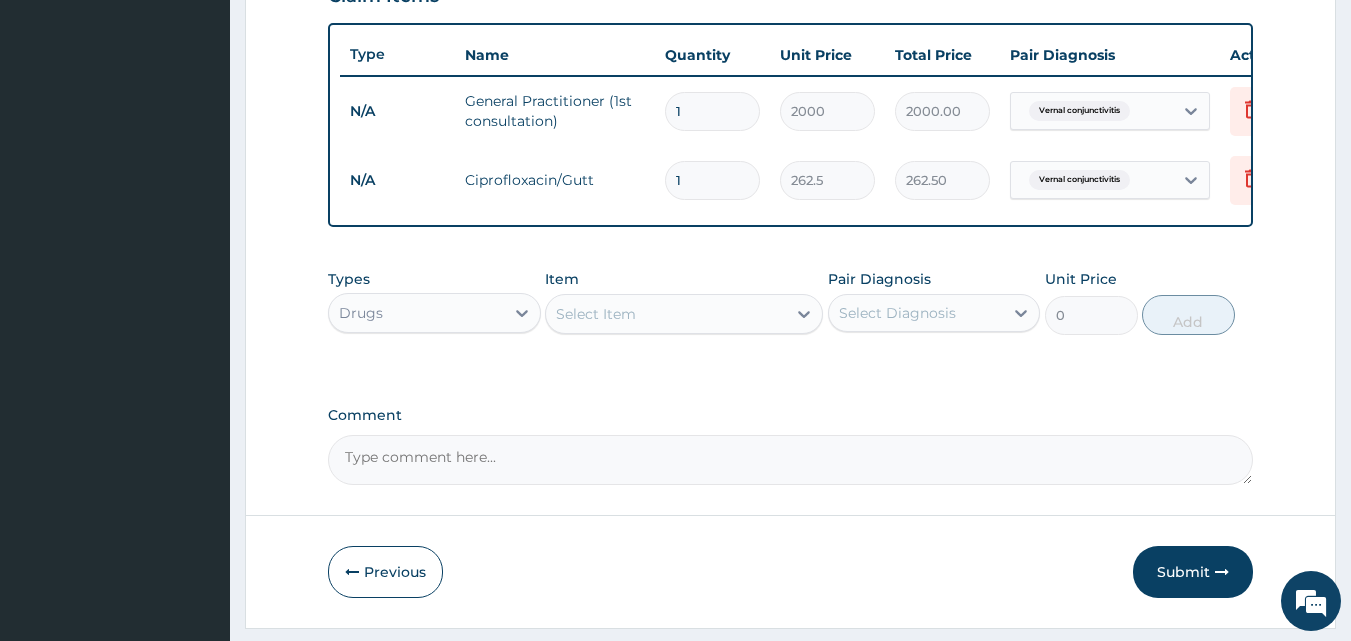 click on "Select Item" at bounding box center (666, 314) 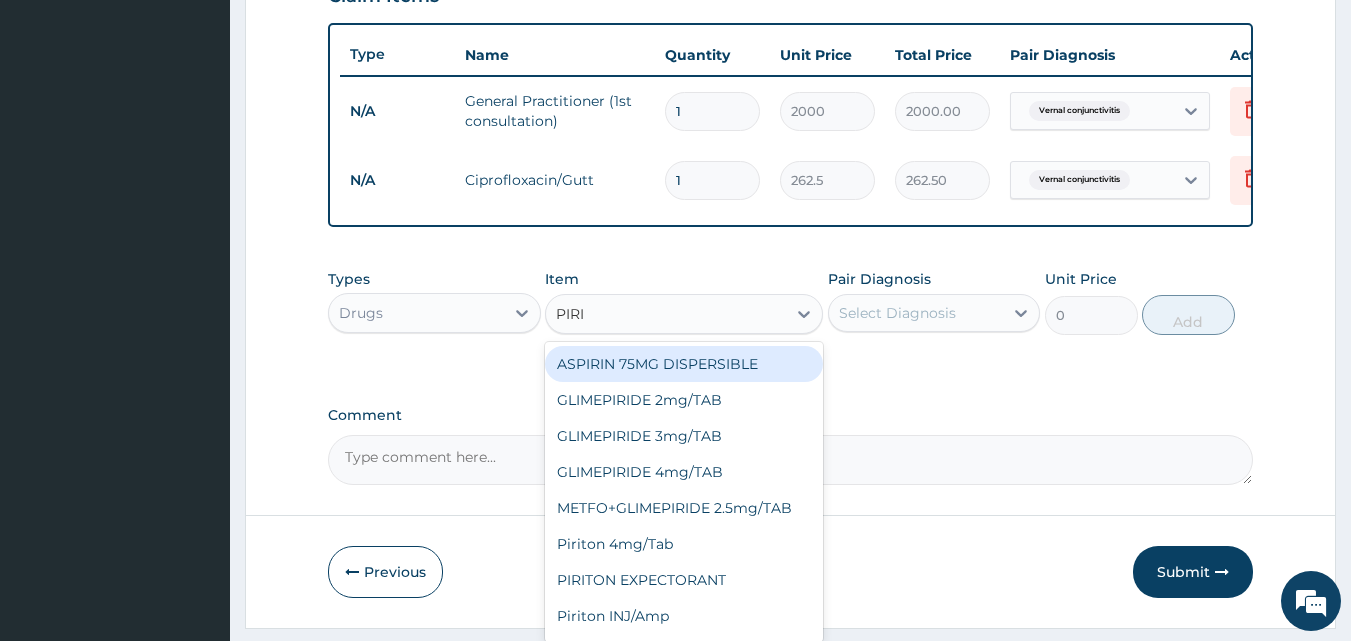 type on "PIRIT" 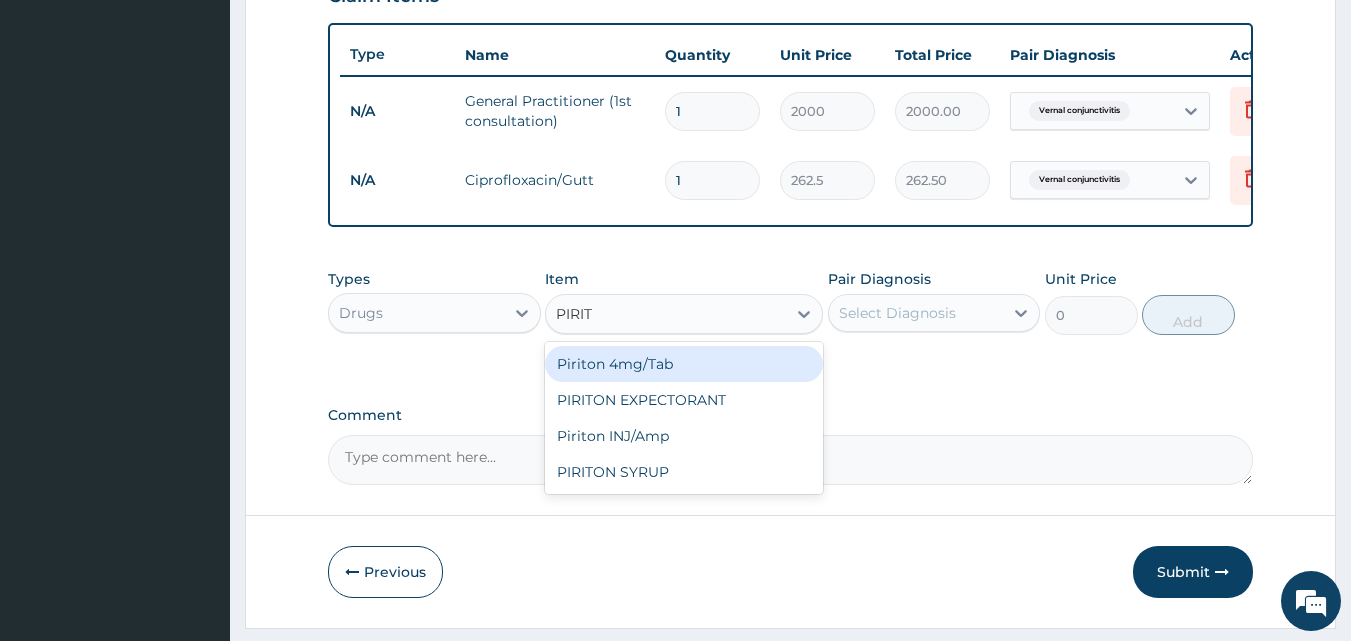 click on "Piriton 4mg/Tab" at bounding box center [684, 364] 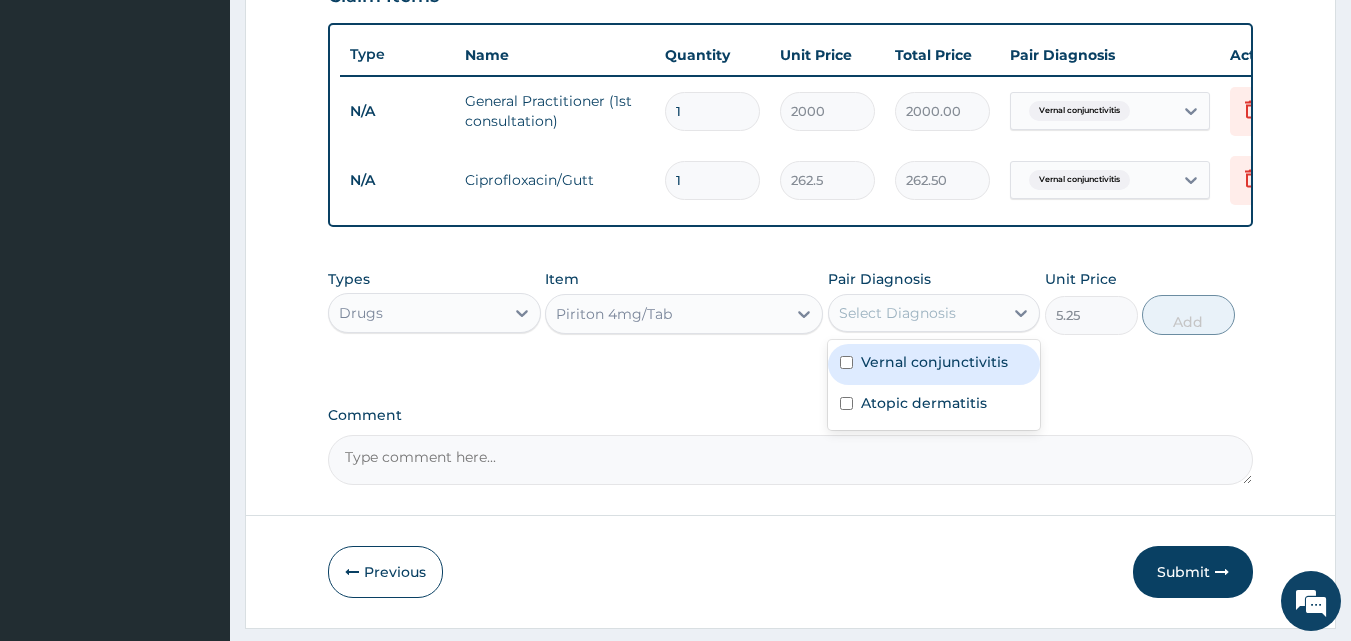 click on "Select Diagnosis" at bounding box center [897, 313] 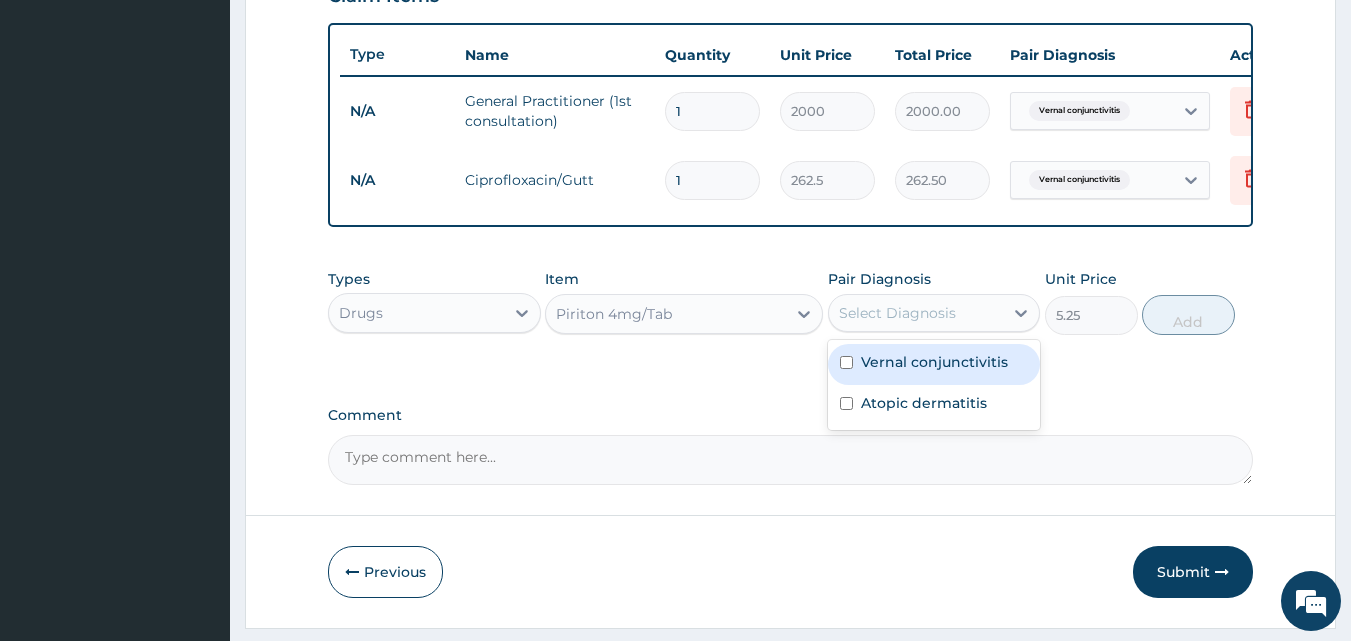 click on "Vernal conjunctivitis" at bounding box center [934, 362] 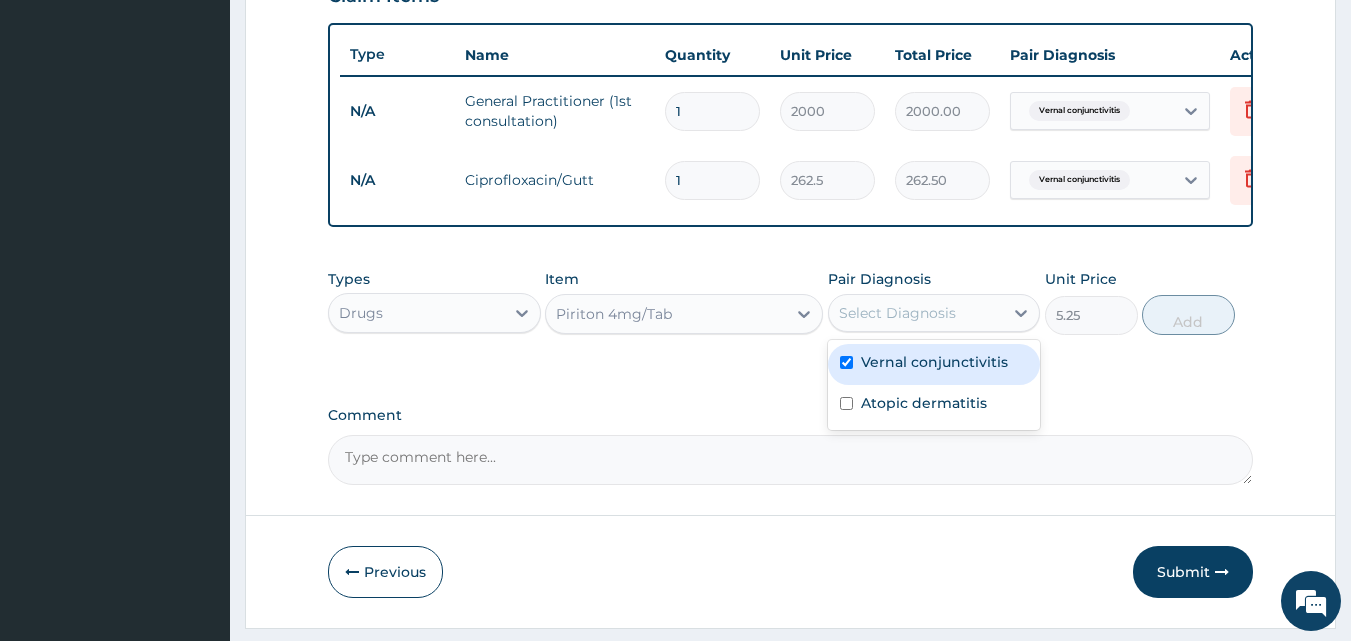 checkbox on "true" 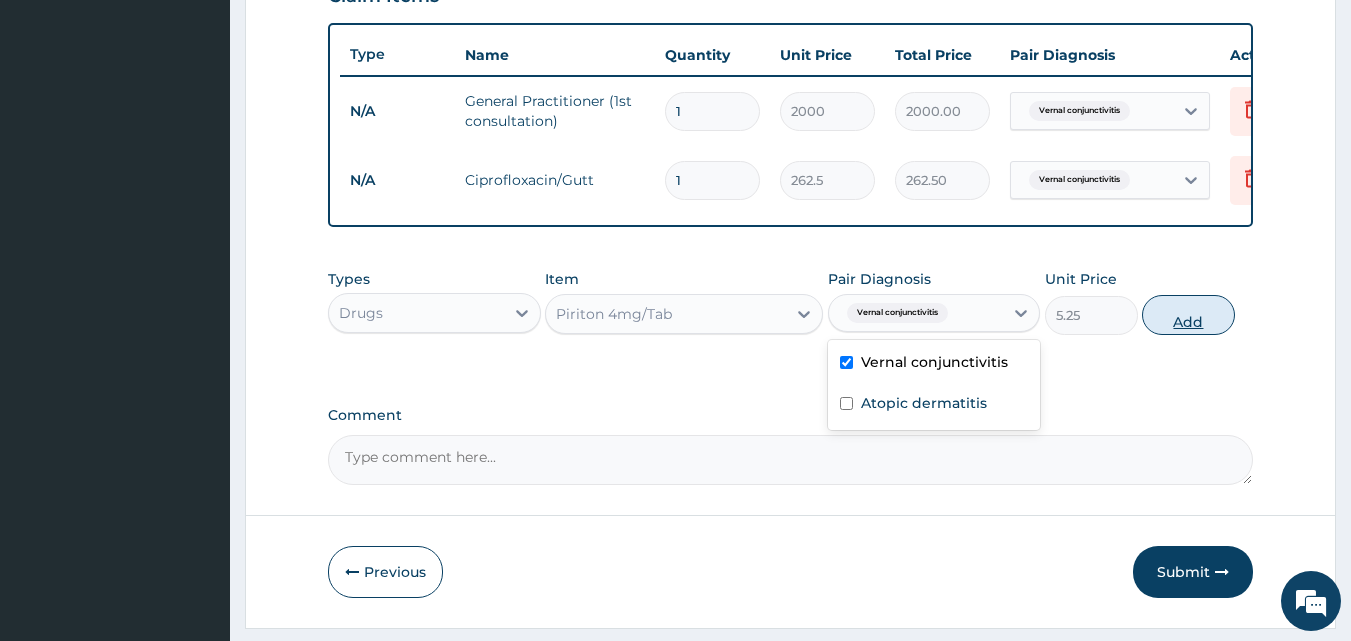 click on "Add" at bounding box center (1188, 315) 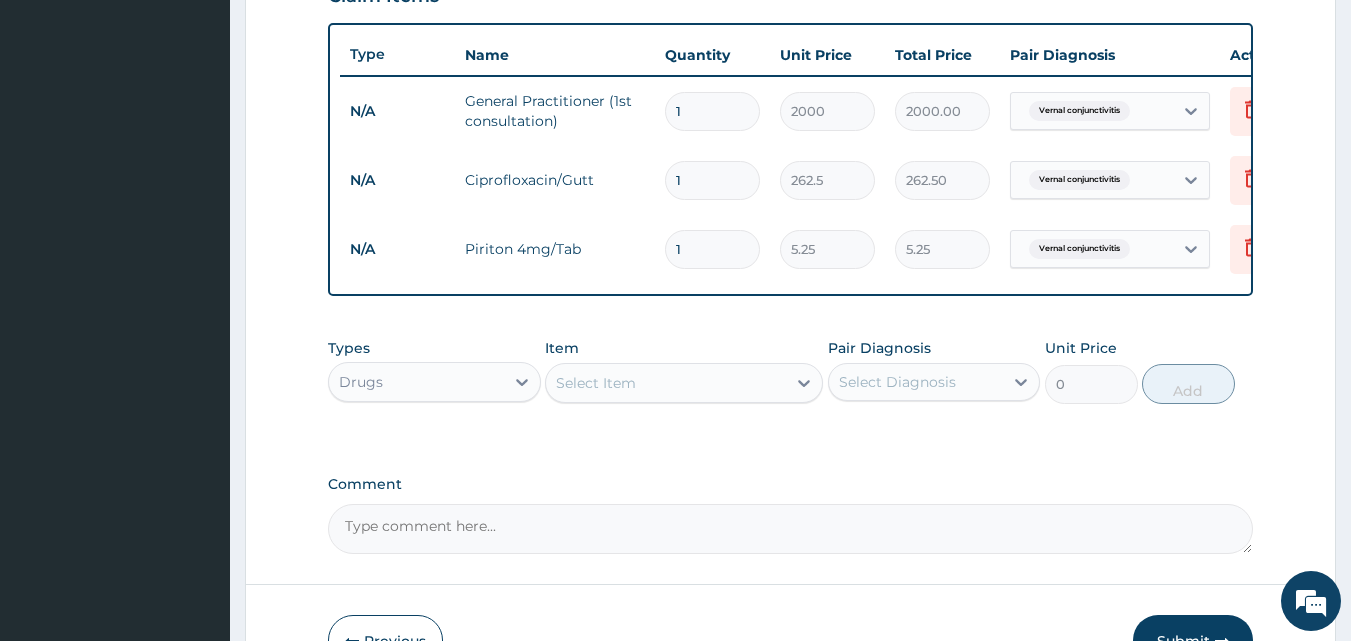 type 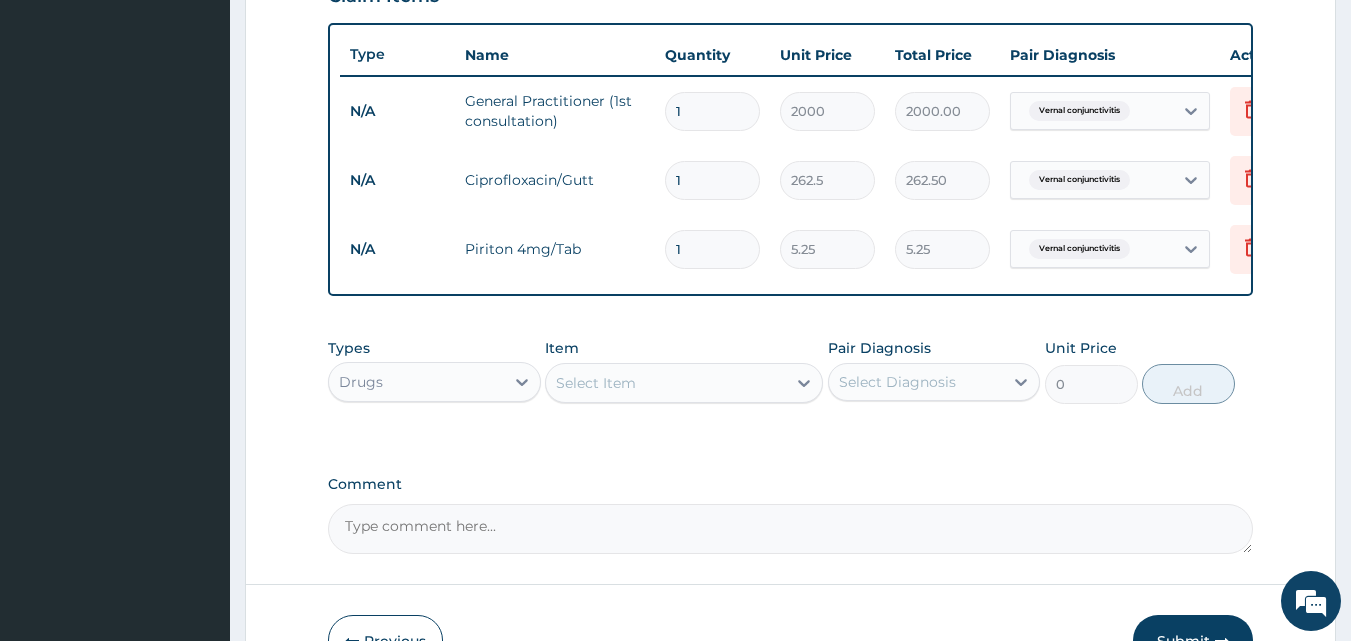 type on "0.00" 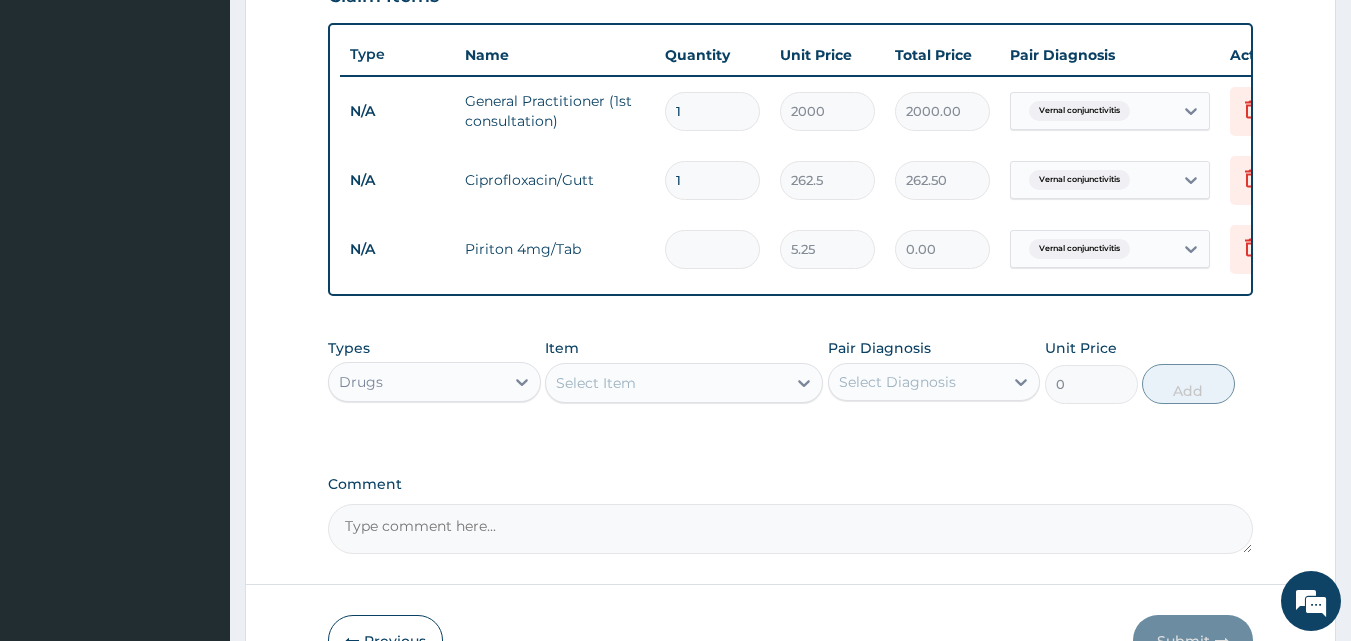 type on "5" 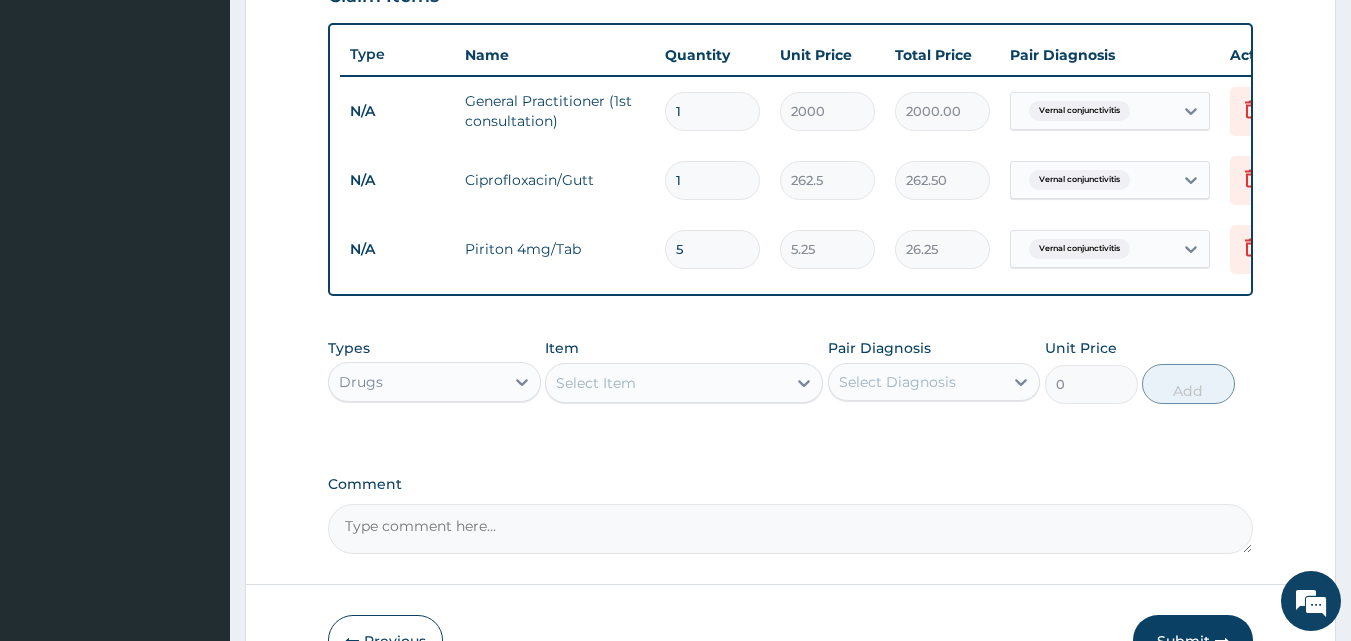 type on "5" 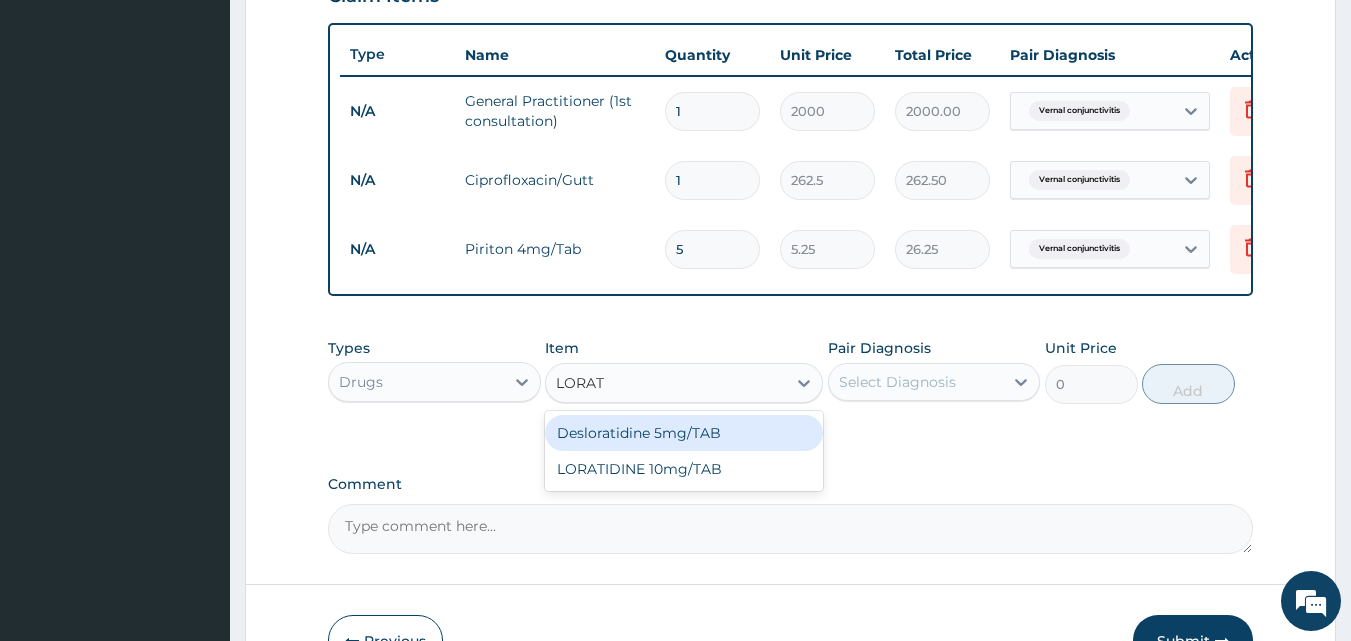type on "LORATI" 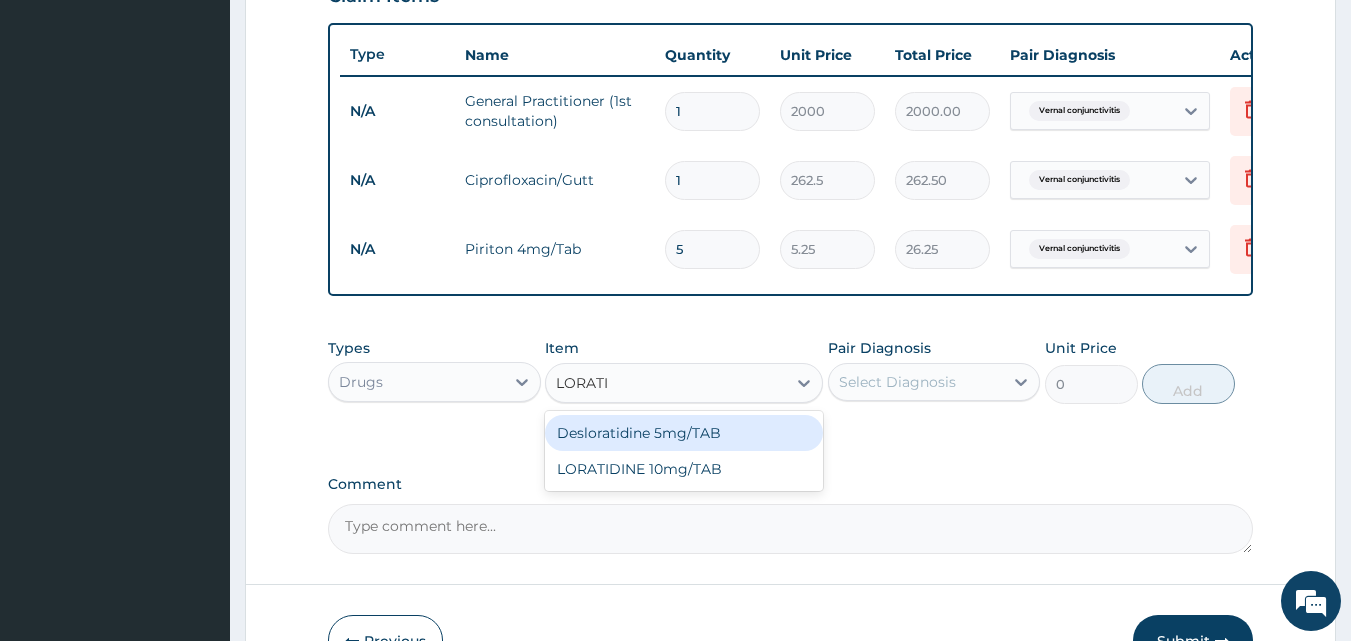 click on "Desloratidine 5mg/TAB" at bounding box center (684, 433) 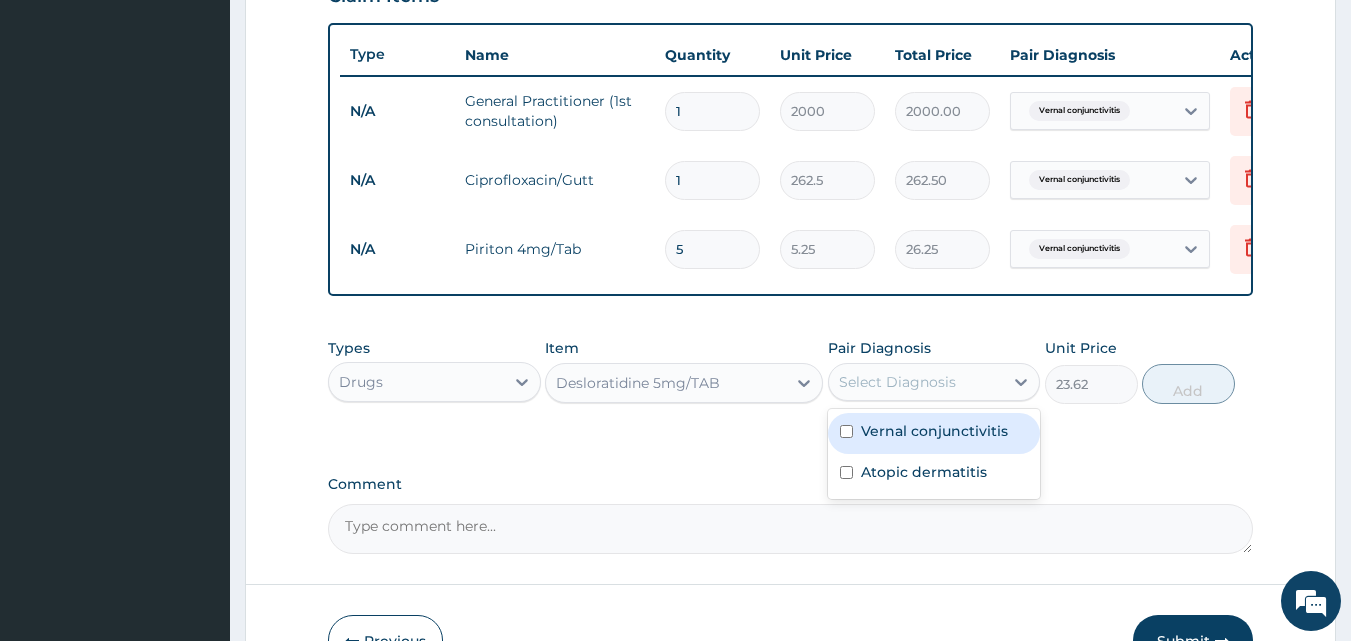 click on "Select Diagnosis" at bounding box center (897, 382) 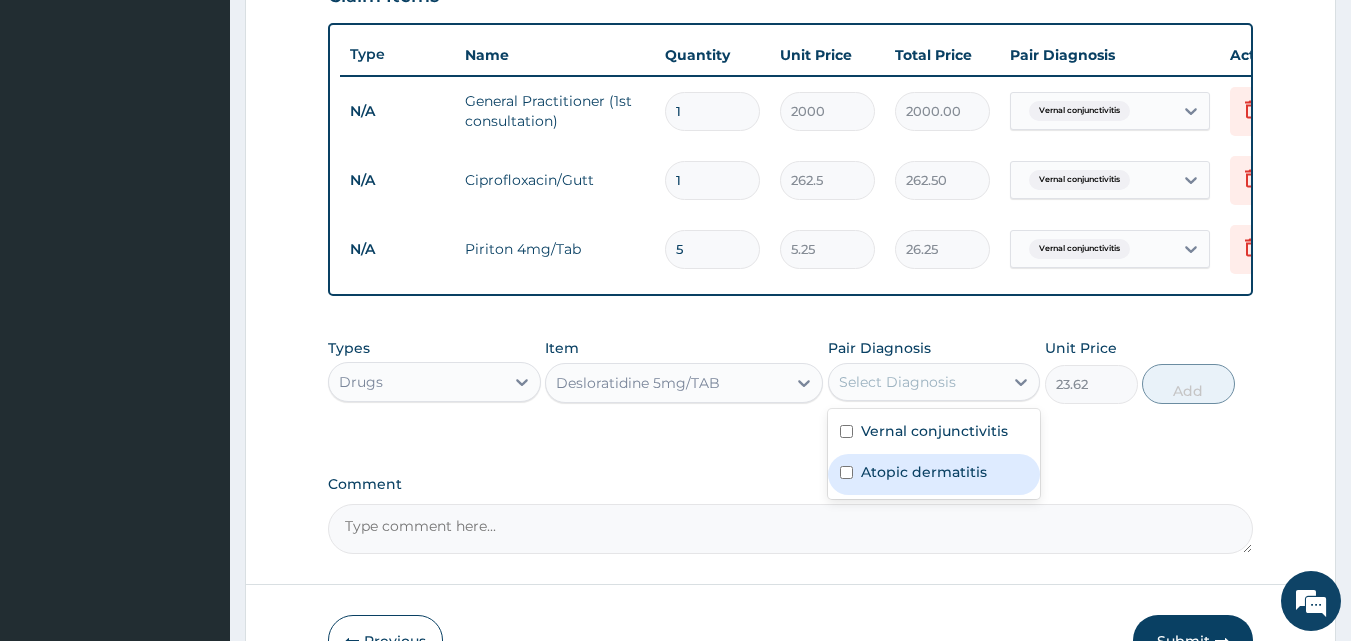 click on "Atopic dermatitis" at bounding box center [924, 472] 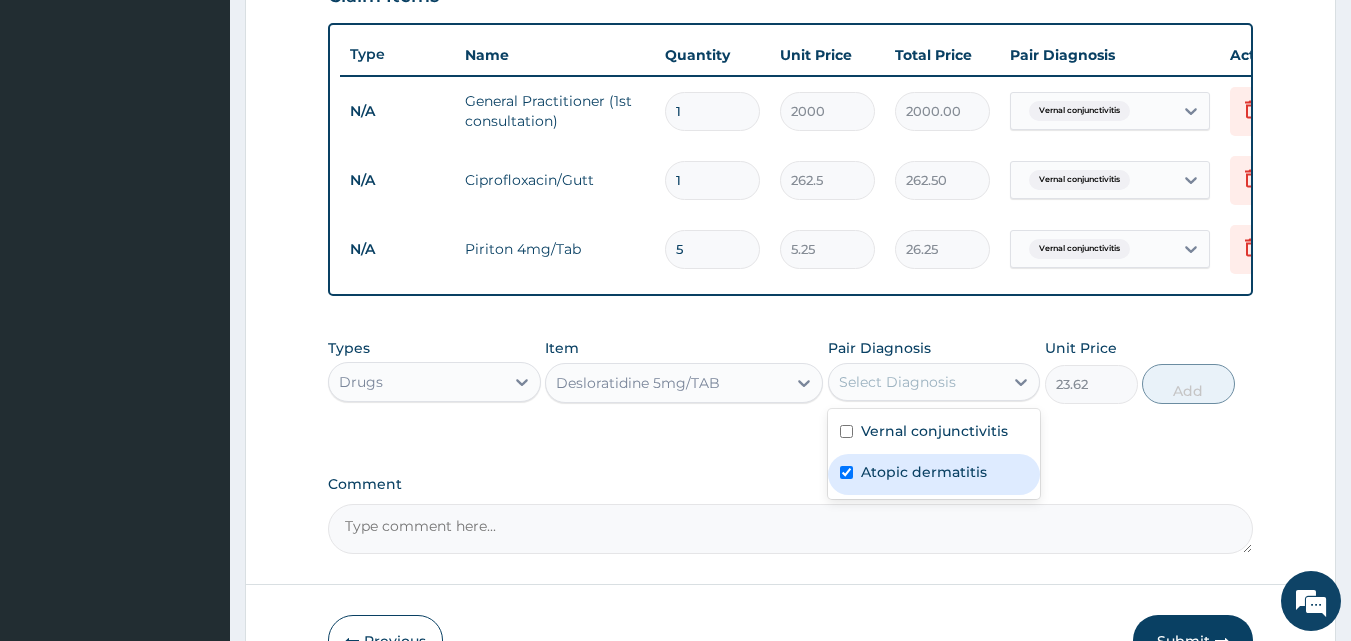 checkbox on "true" 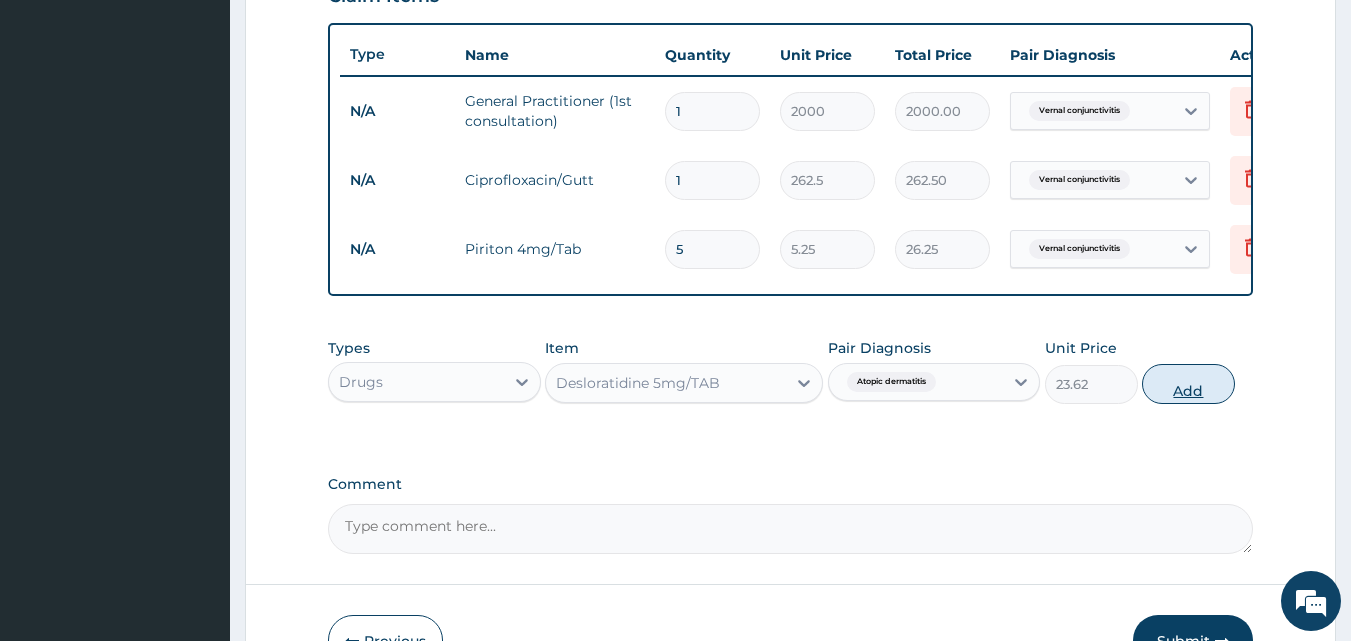 click on "Add" at bounding box center [1188, 384] 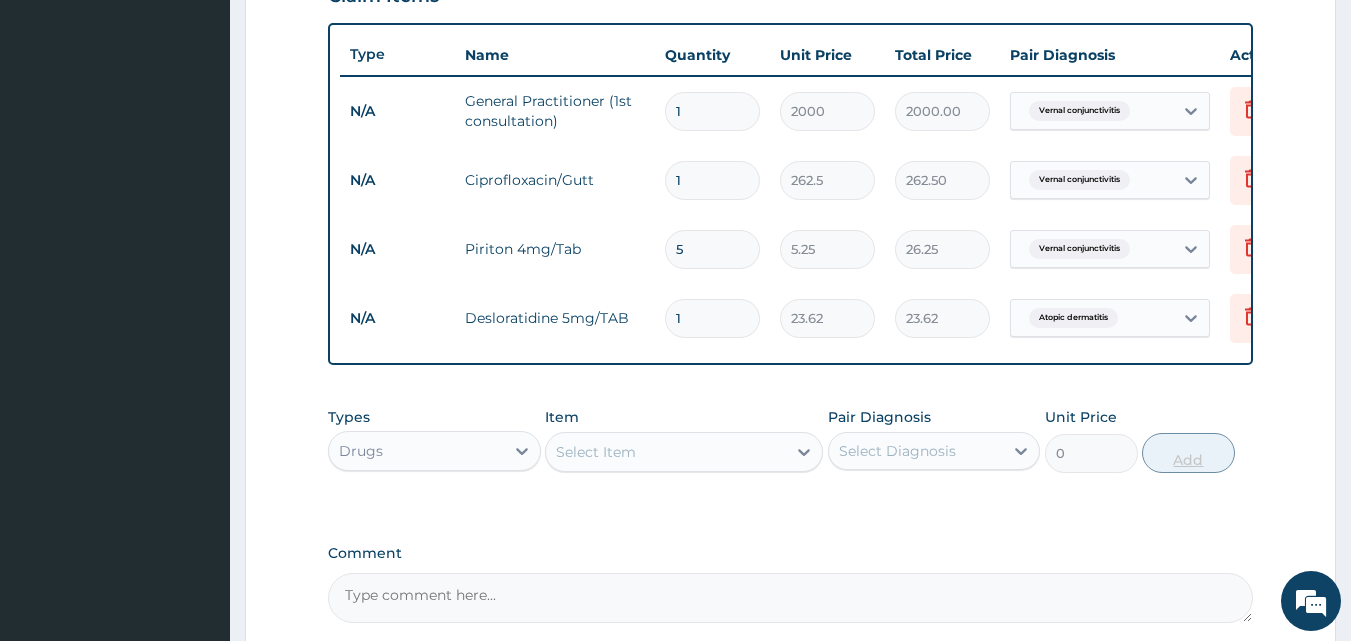 type 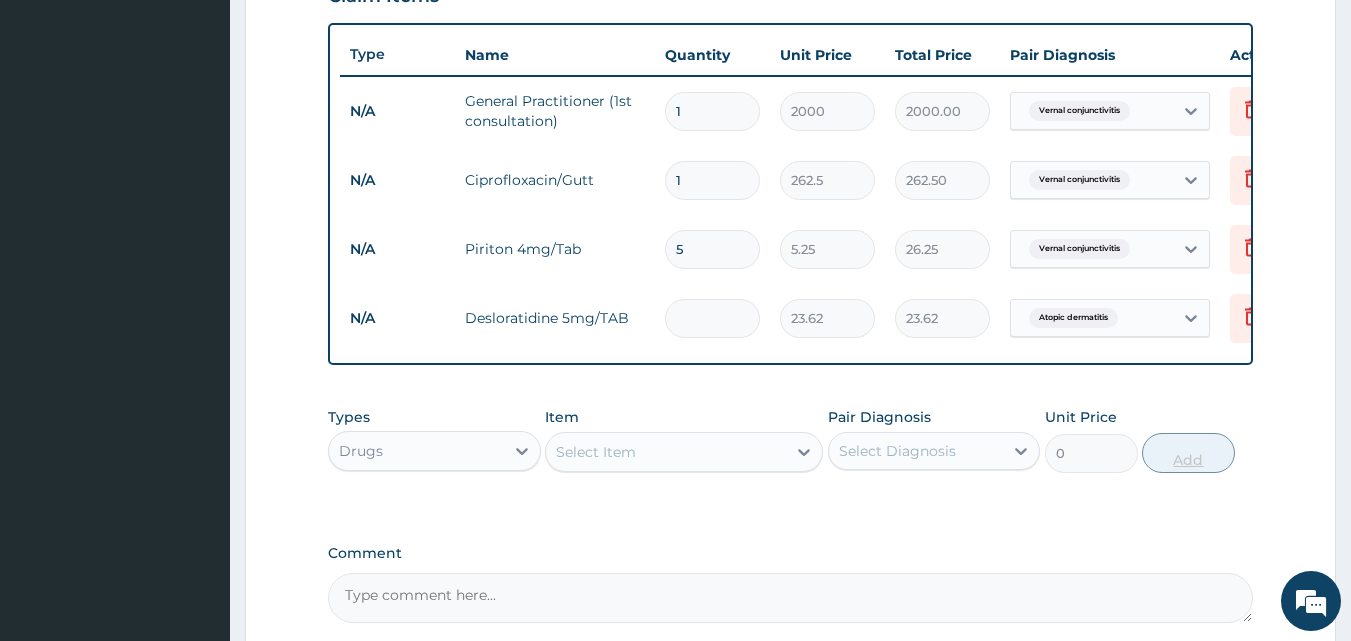 type on "0.00" 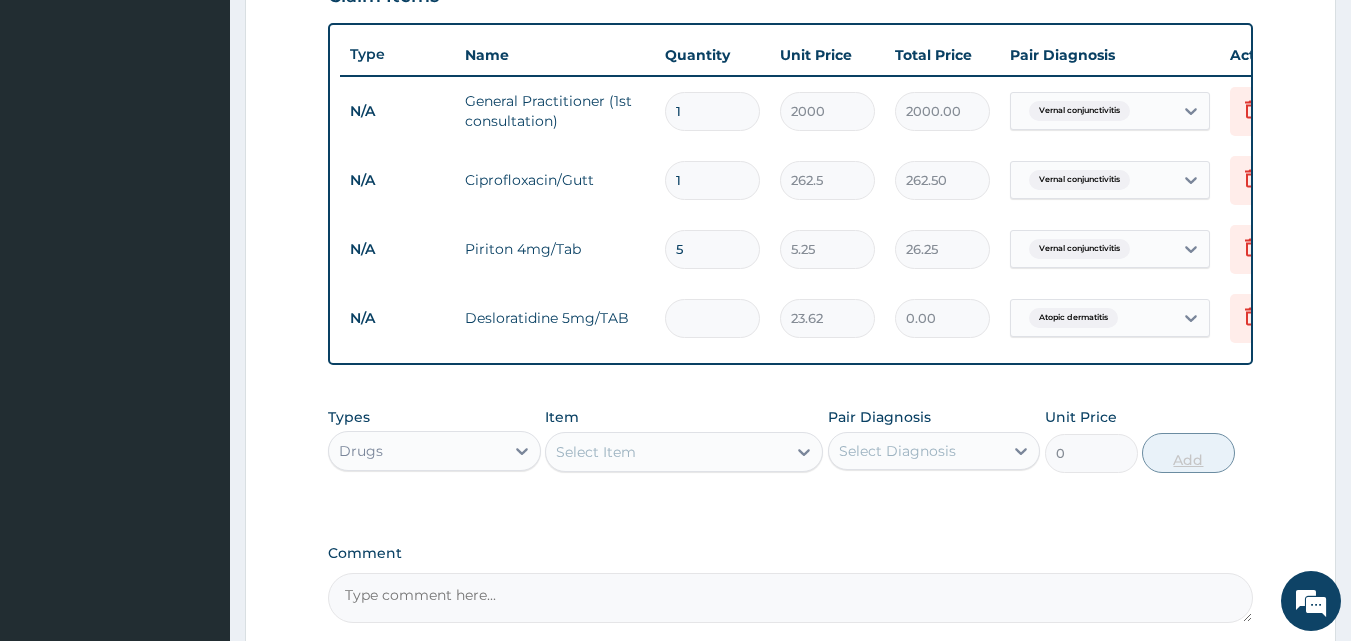 type on "7" 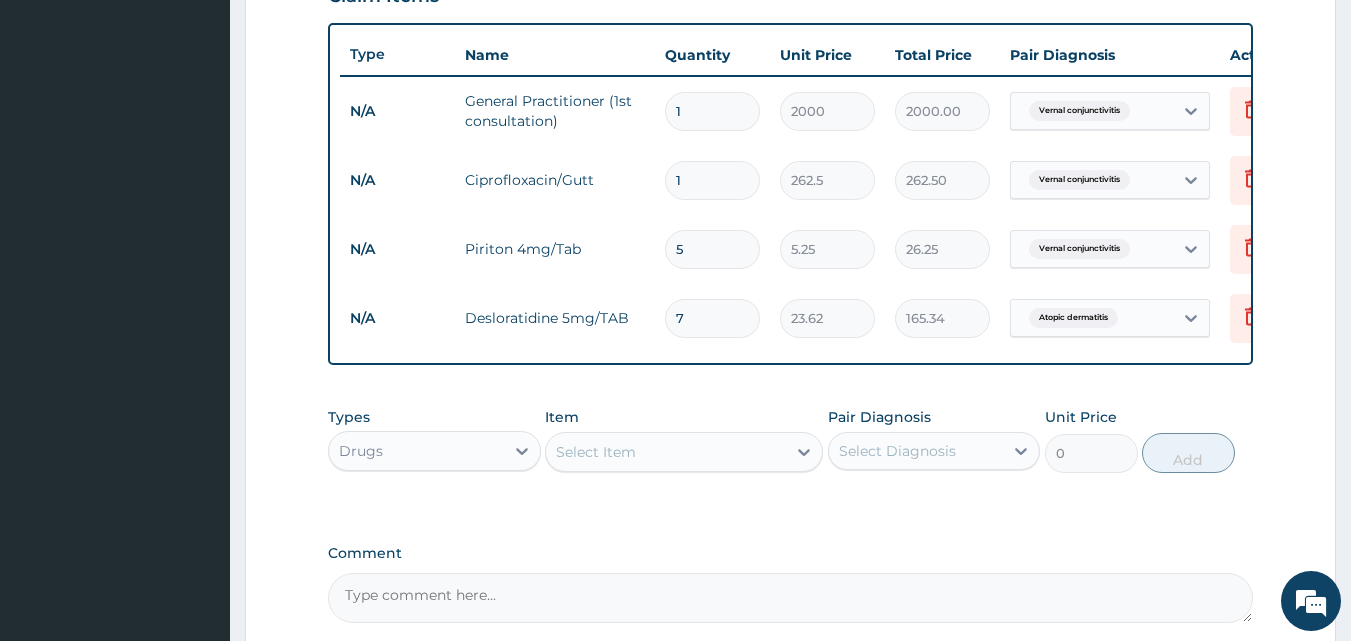 type on "7" 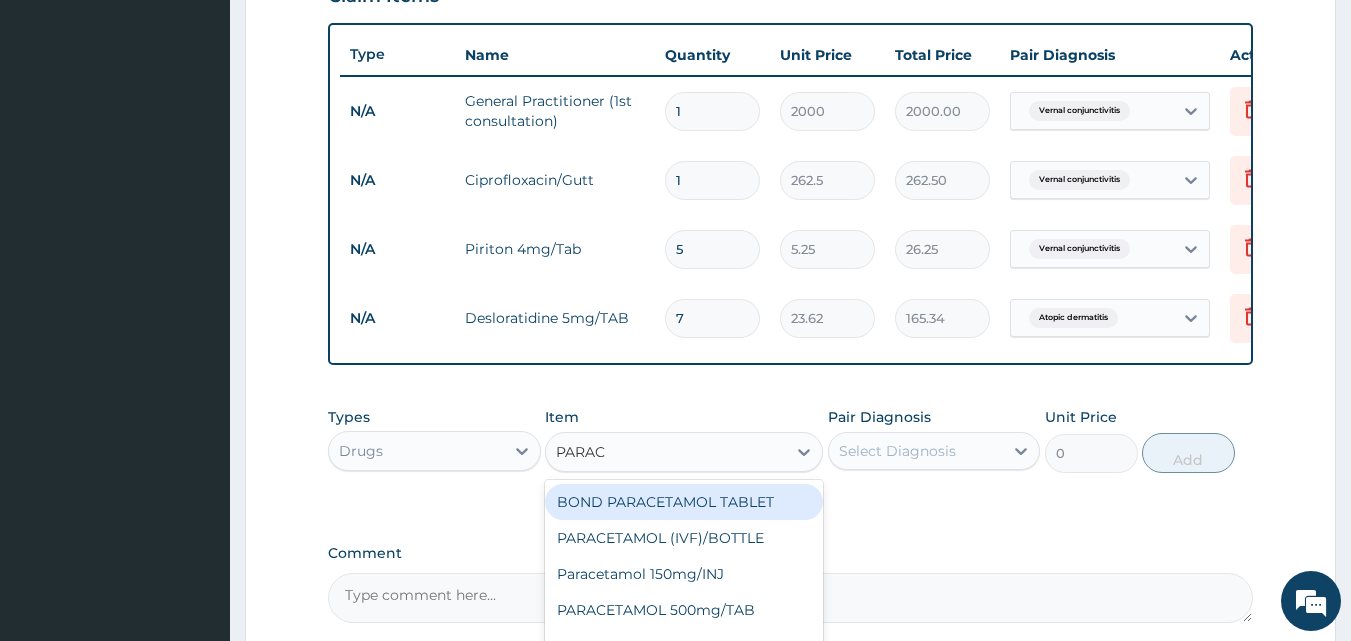 type on "PARACE" 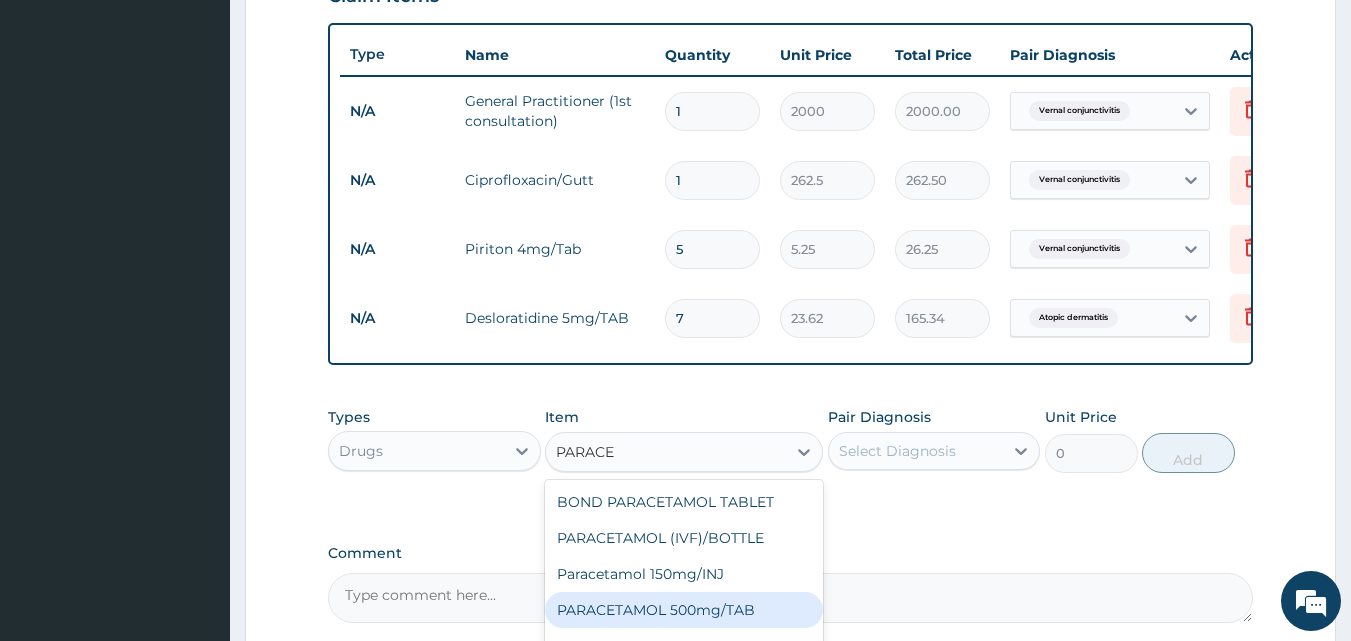 click on "PARACETAMOL 500mg/TAB" at bounding box center [684, 610] 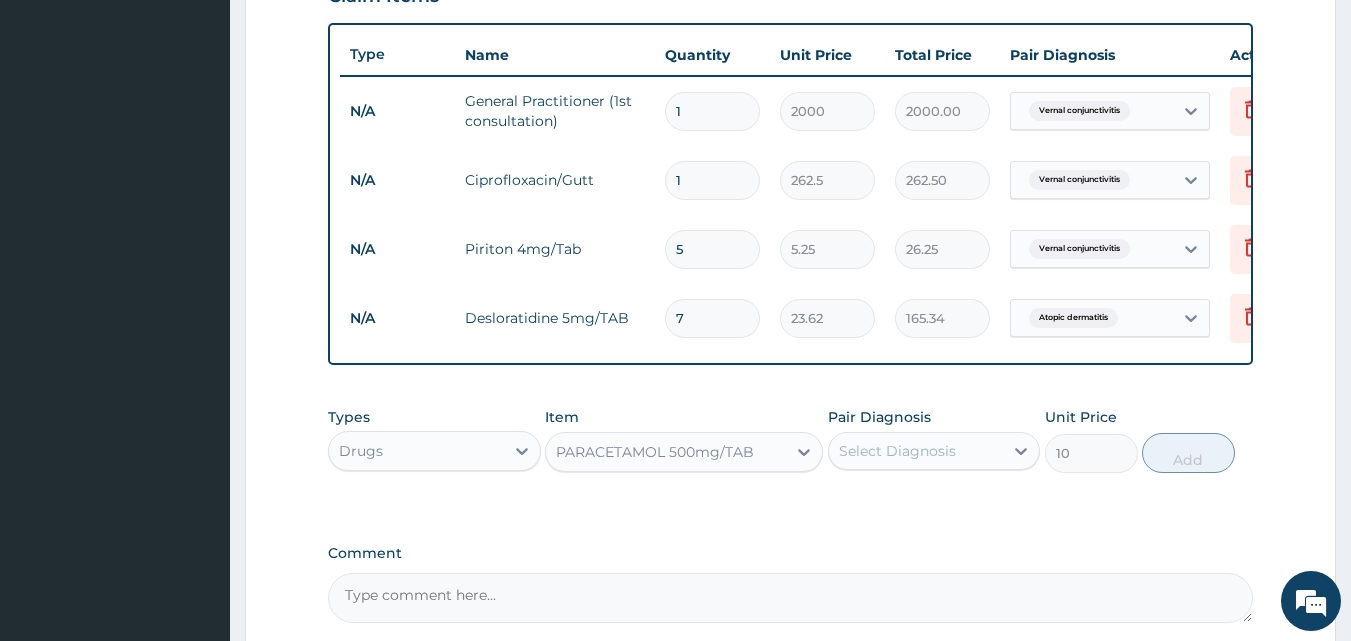 click on "Select Diagnosis" at bounding box center (897, 451) 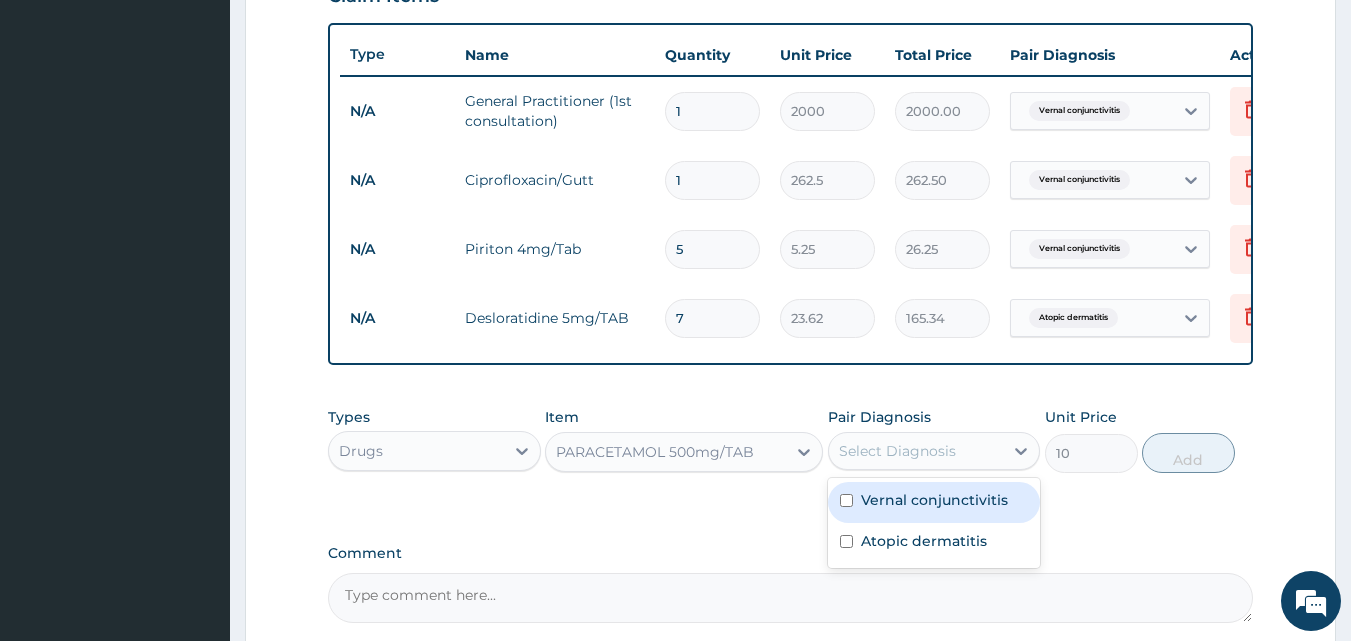 click on "Vernal conjunctivitis" at bounding box center (934, 502) 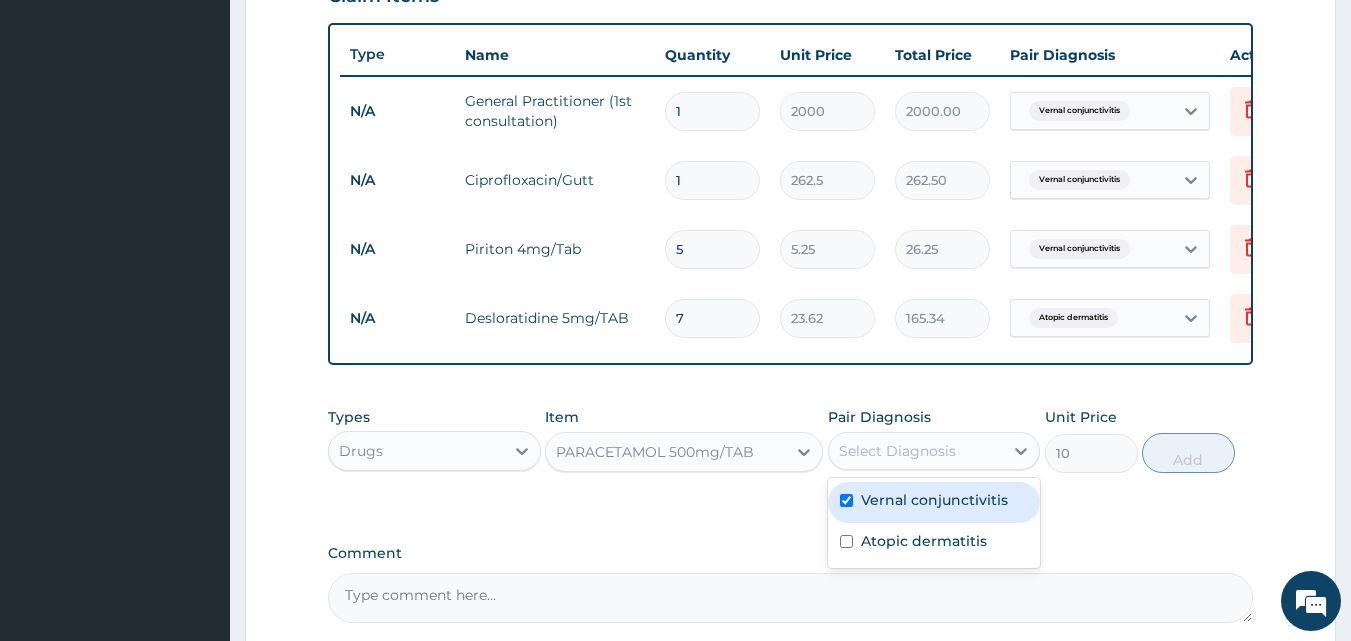 checkbox on "true" 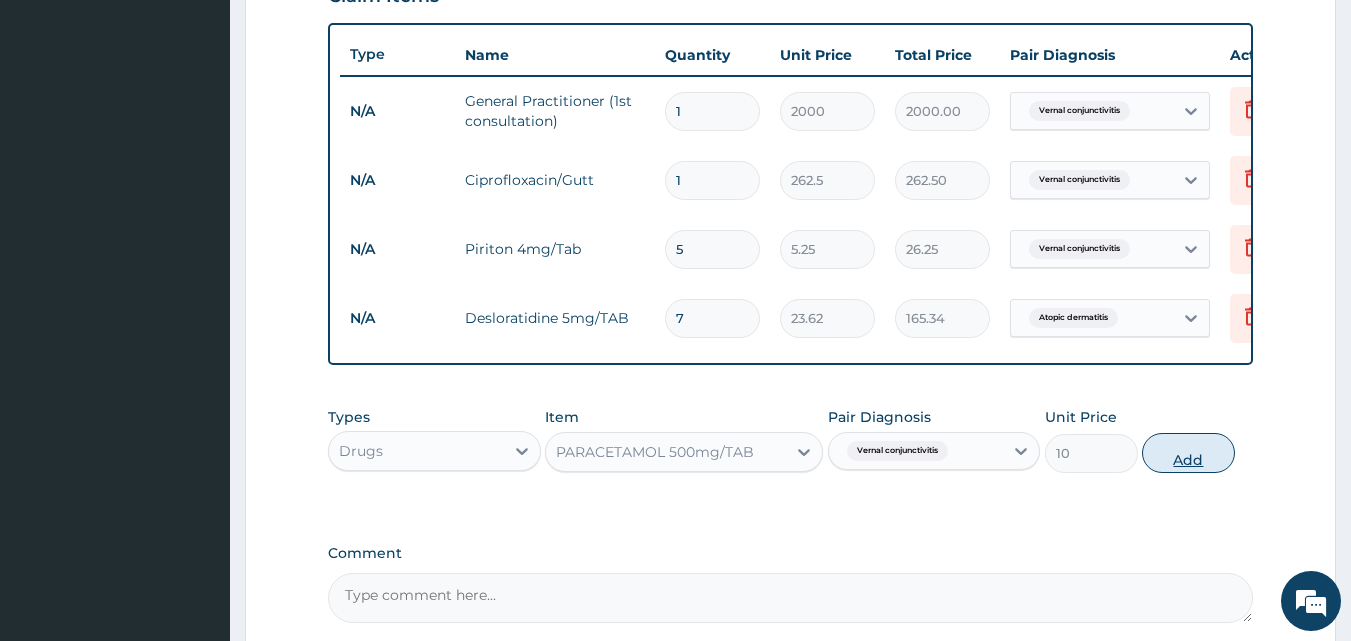 click on "Add" at bounding box center (1188, 453) 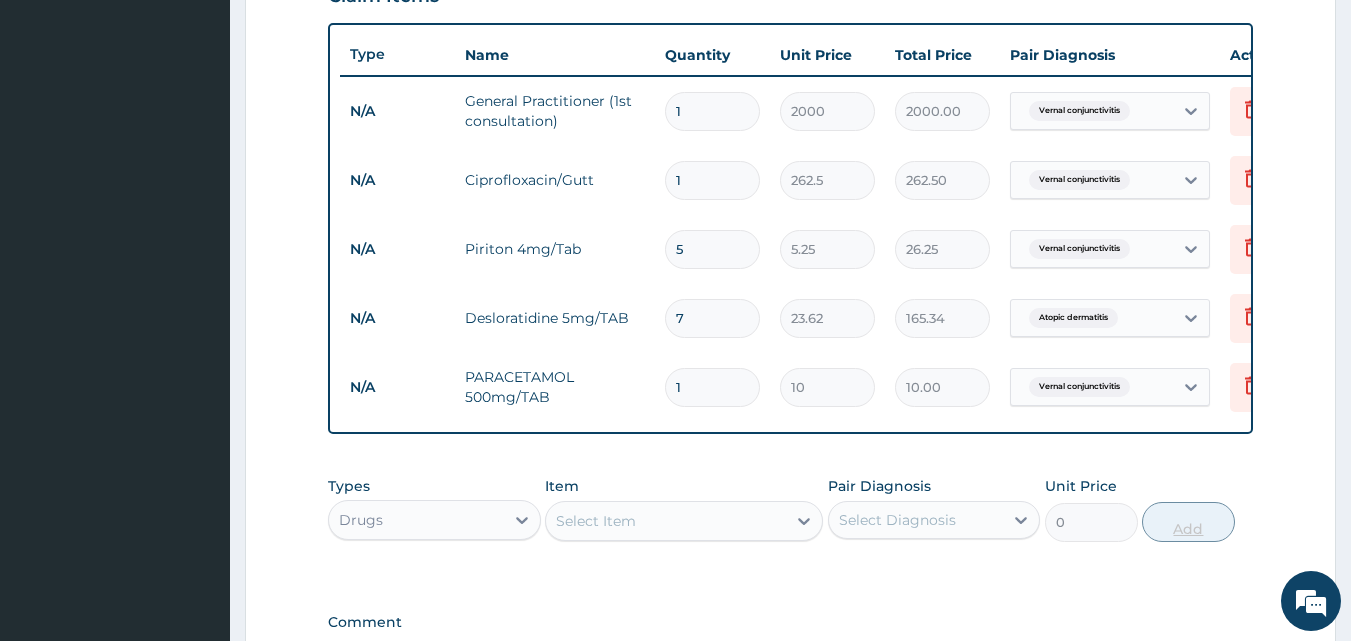 type on "18" 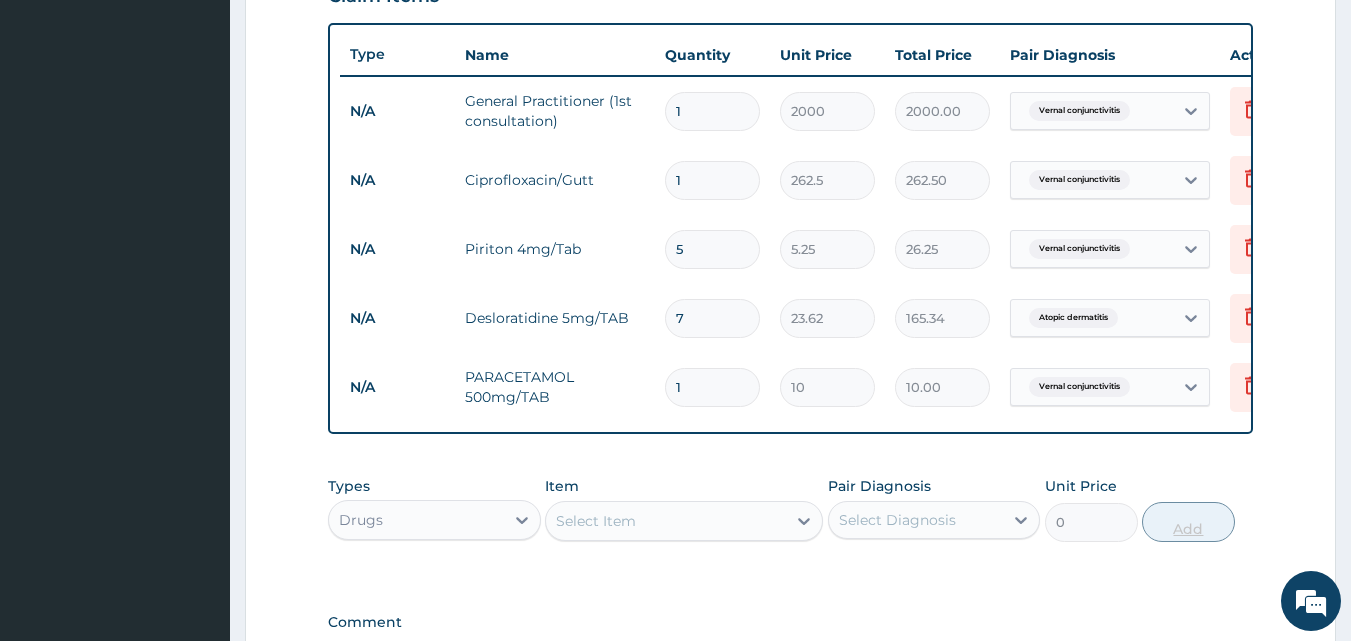 type on "180.00" 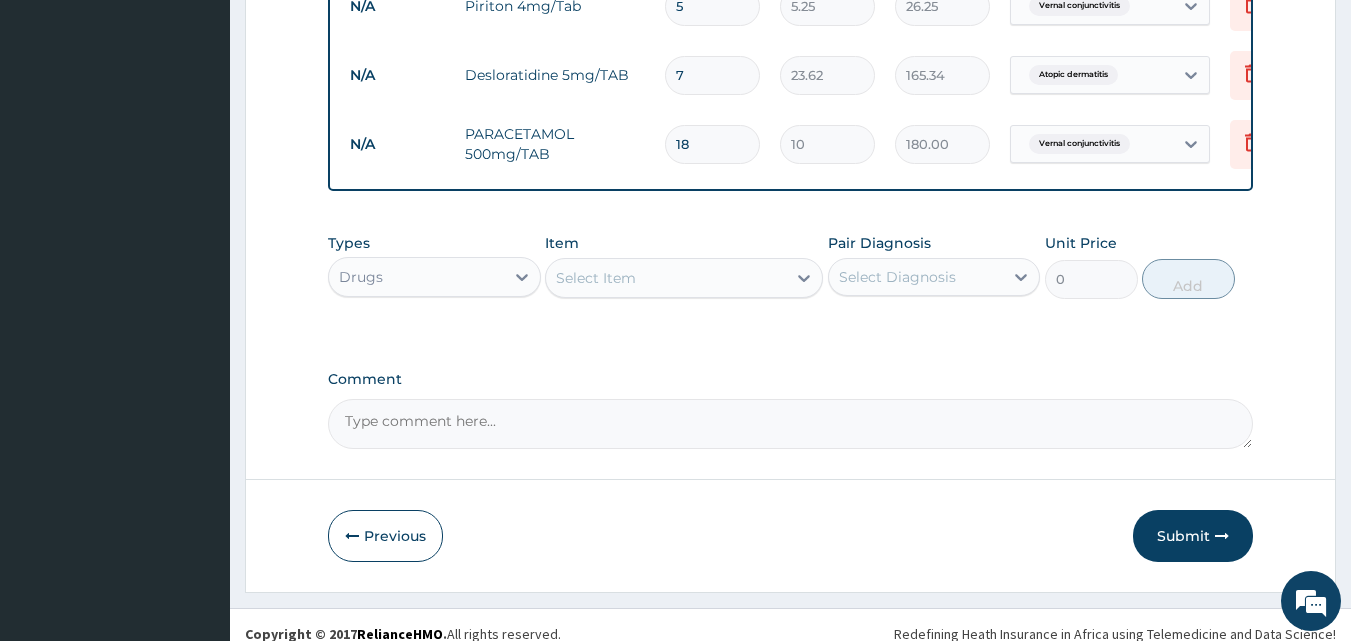 scroll, scrollTop: 997, scrollLeft: 0, axis: vertical 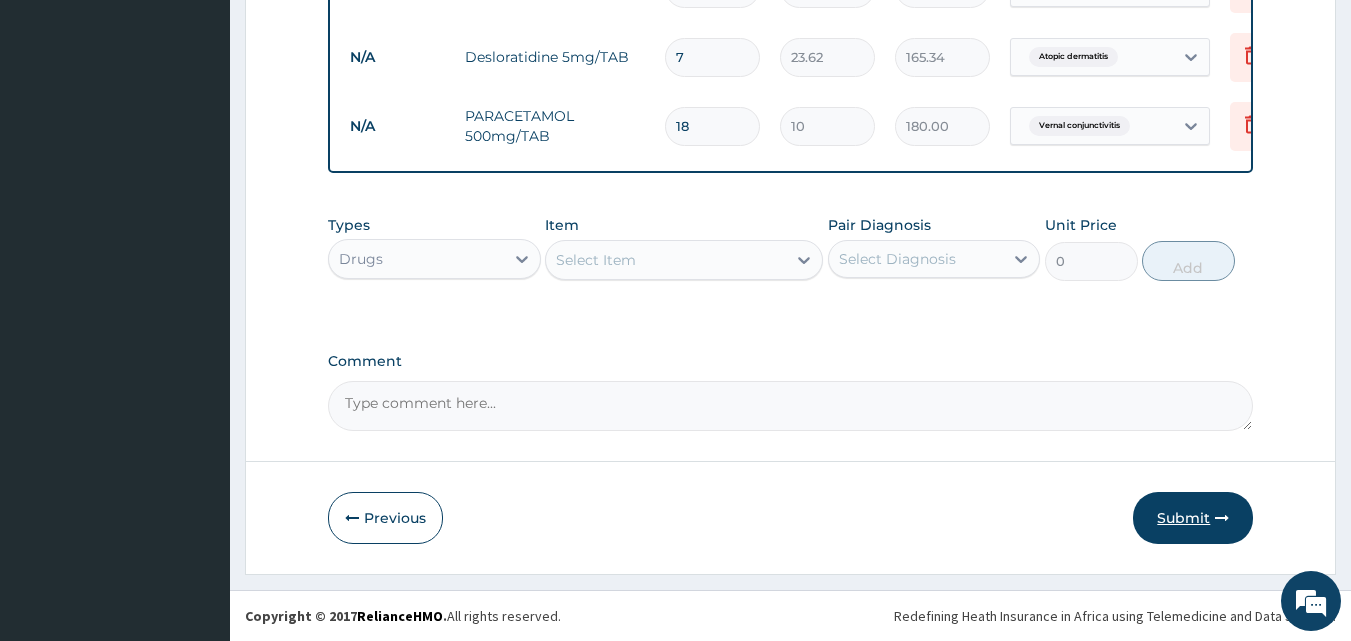 type on "18" 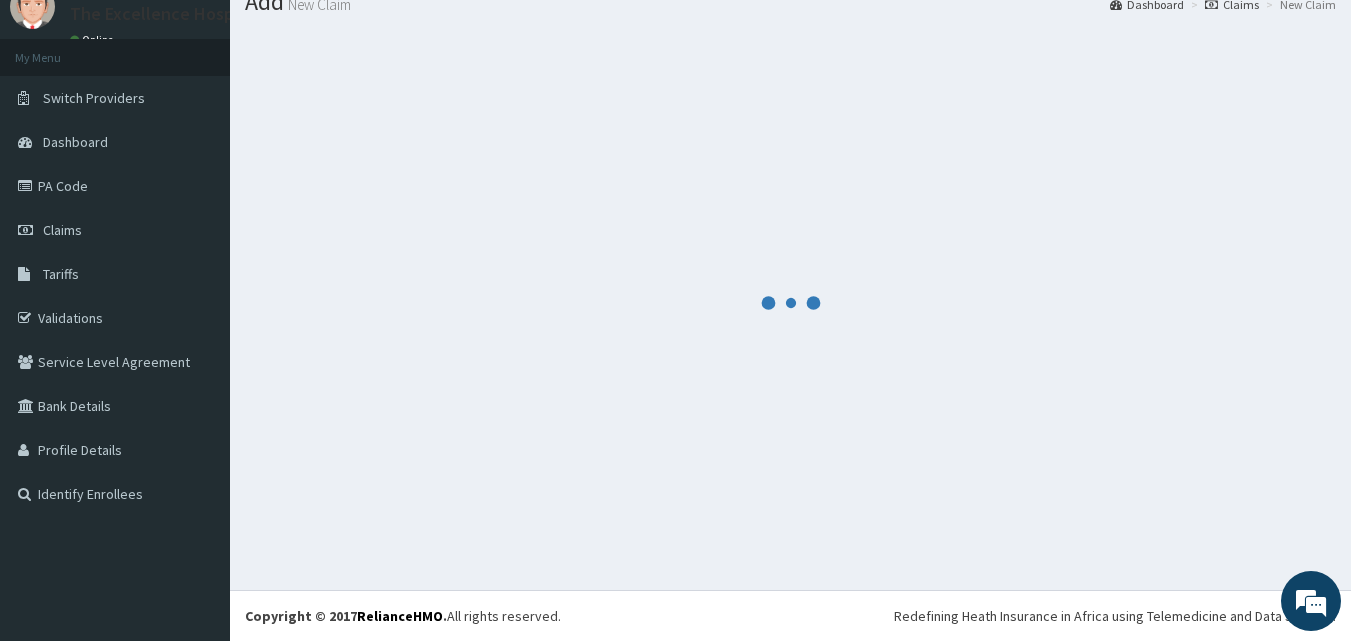 scroll, scrollTop: 997, scrollLeft: 0, axis: vertical 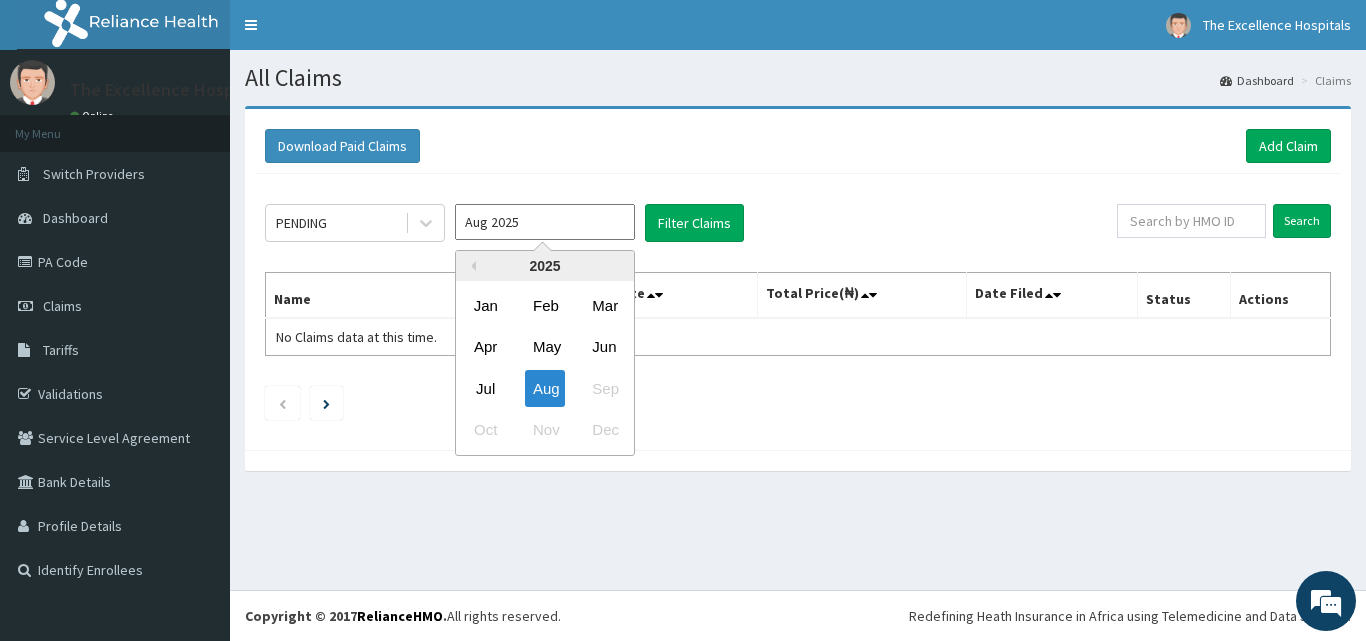 click on "Aug 2025" at bounding box center [545, 222] 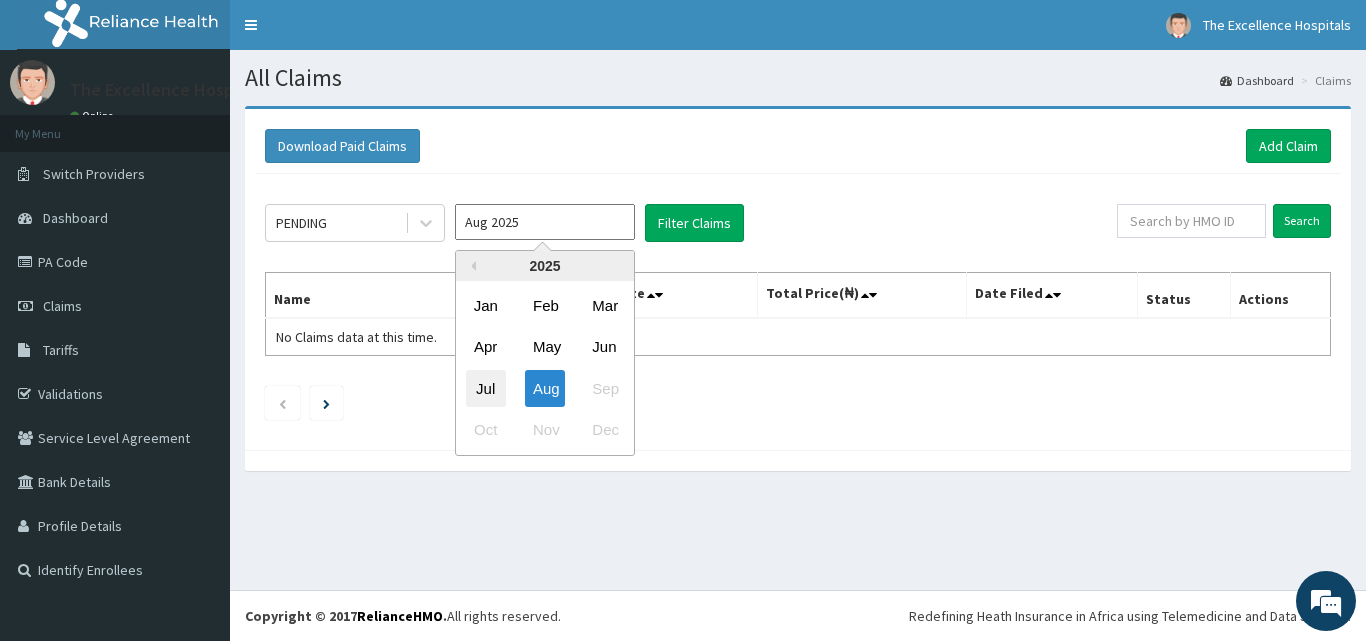 click on "Jul" at bounding box center (486, 388) 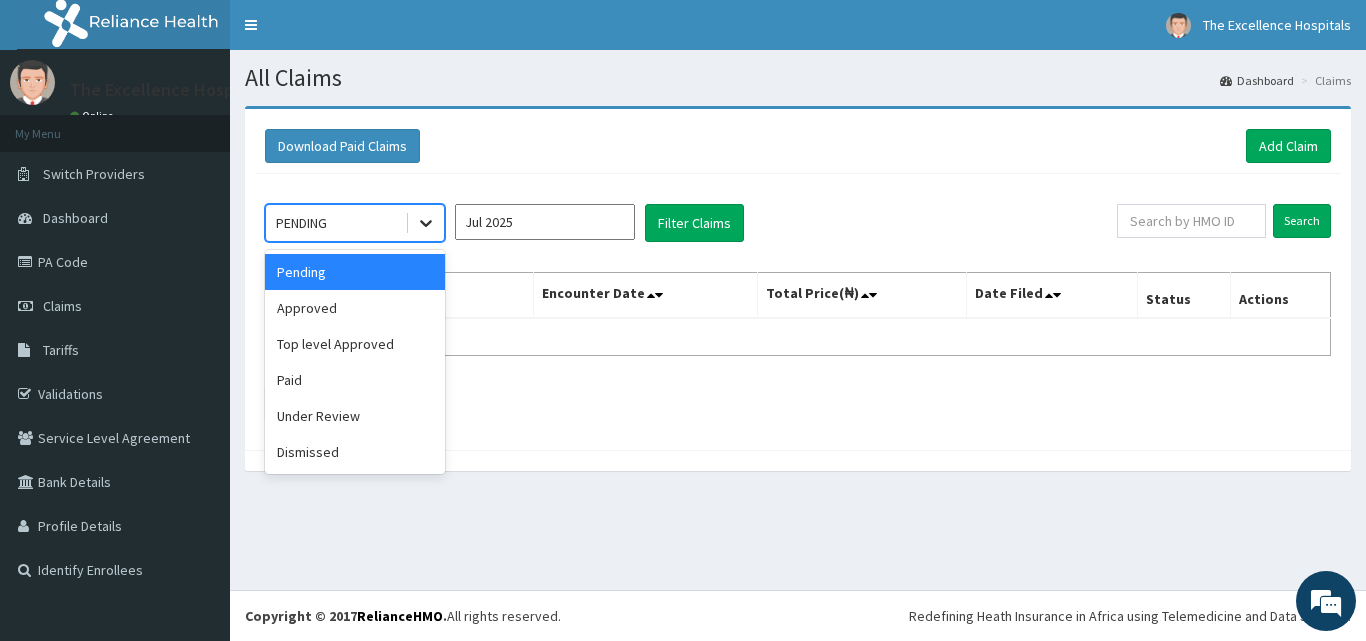 click 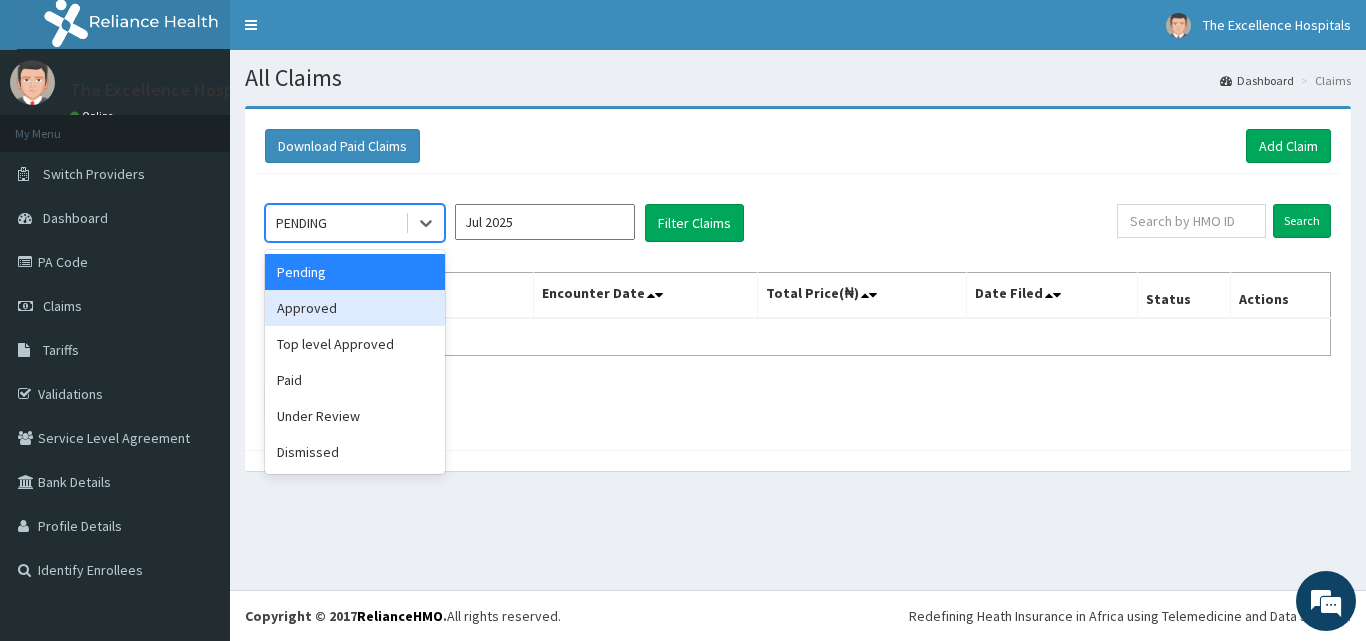click on "Approved" at bounding box center [355, 308] 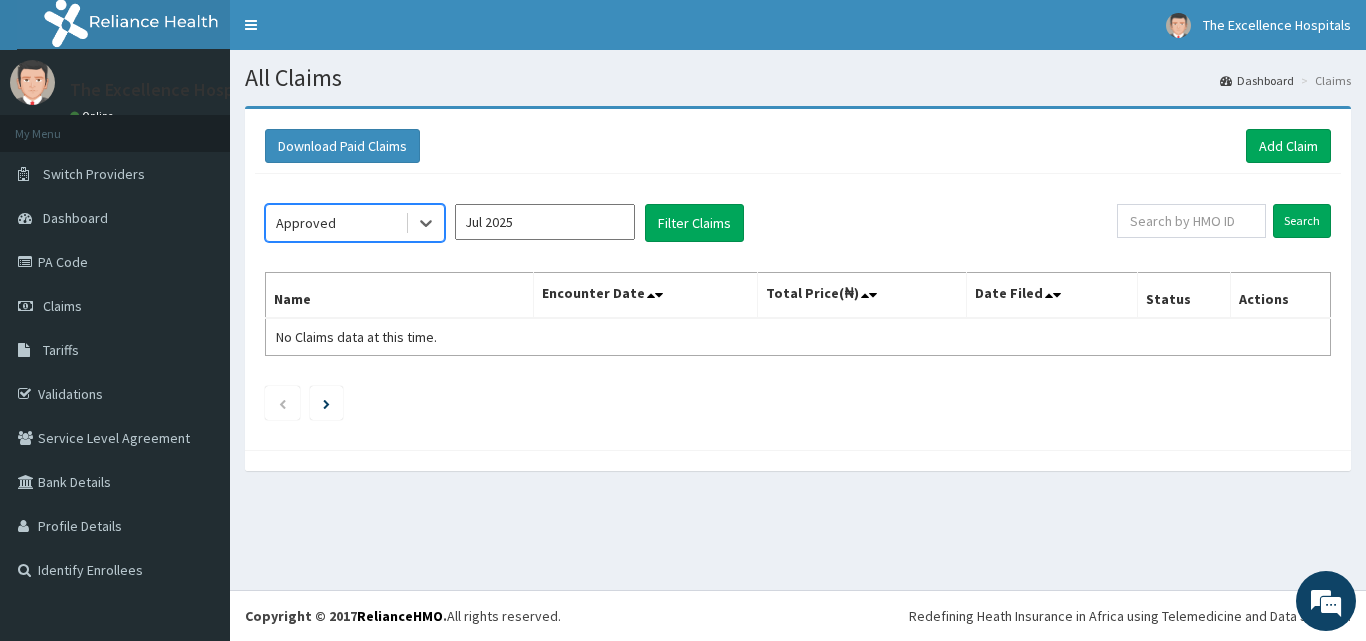 scroll, scrollTop: 0, scrollLeft: 0, axis: both 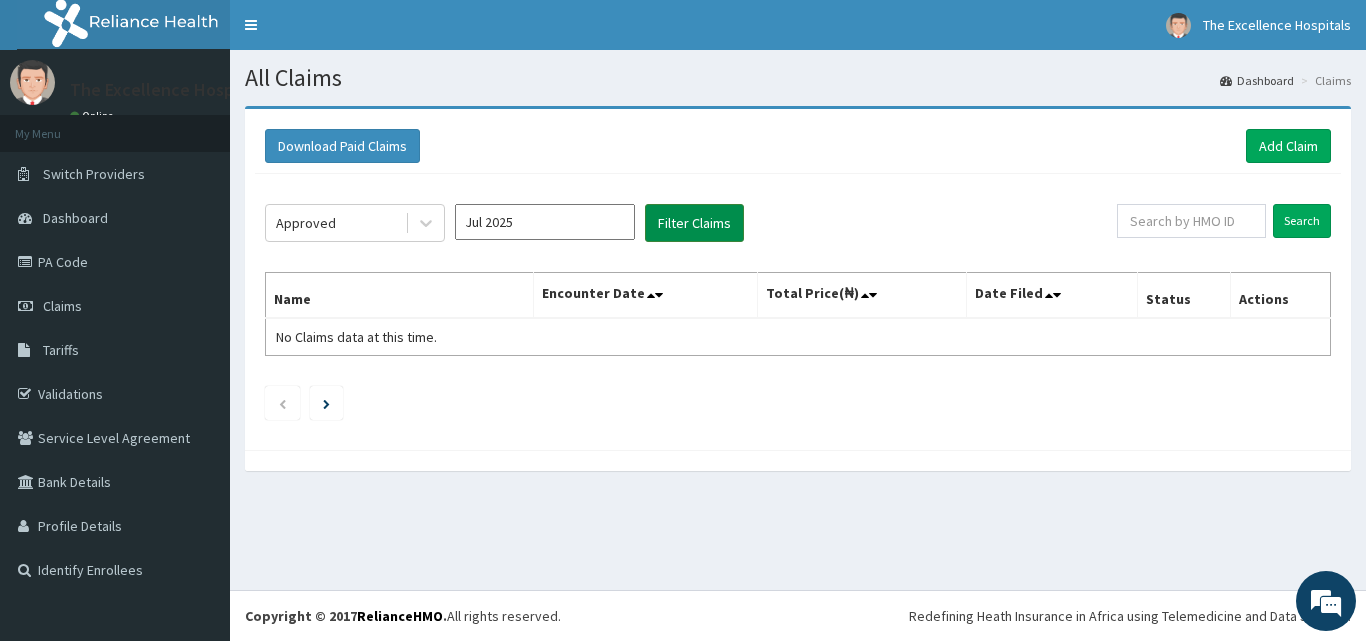 click on "Filter Claims" at bounding box center [694, 223] 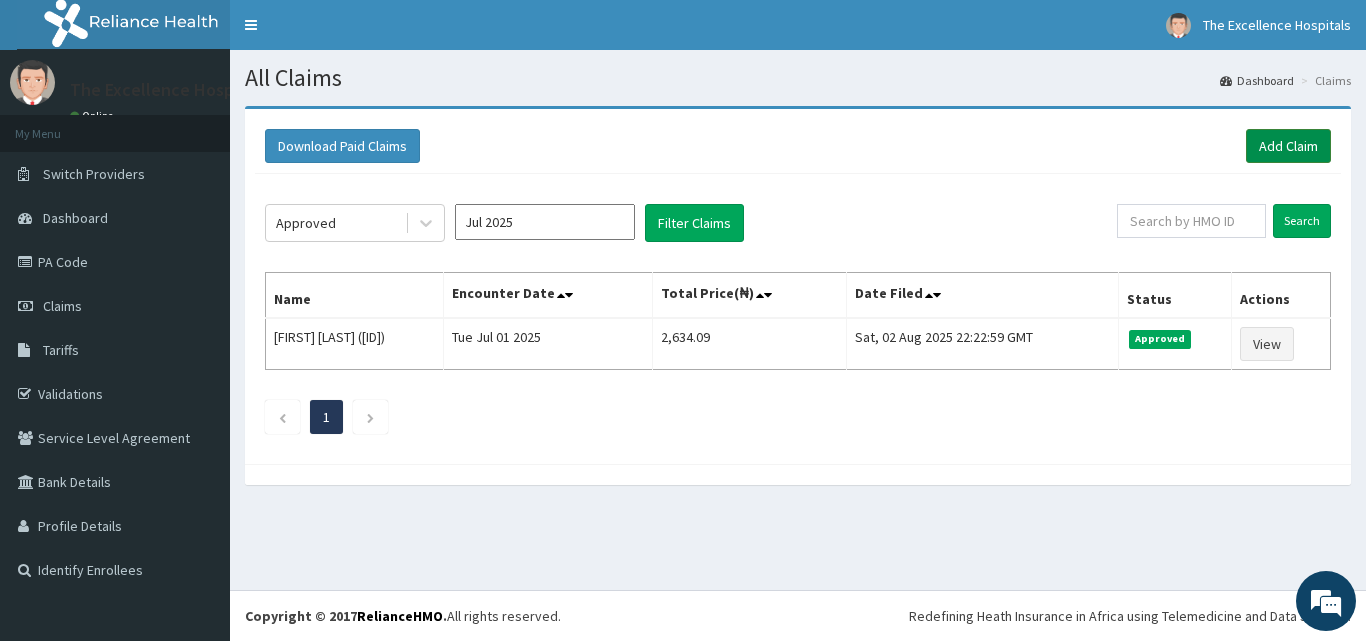 click on "Add Claim" at bounding box center [1288, 146] 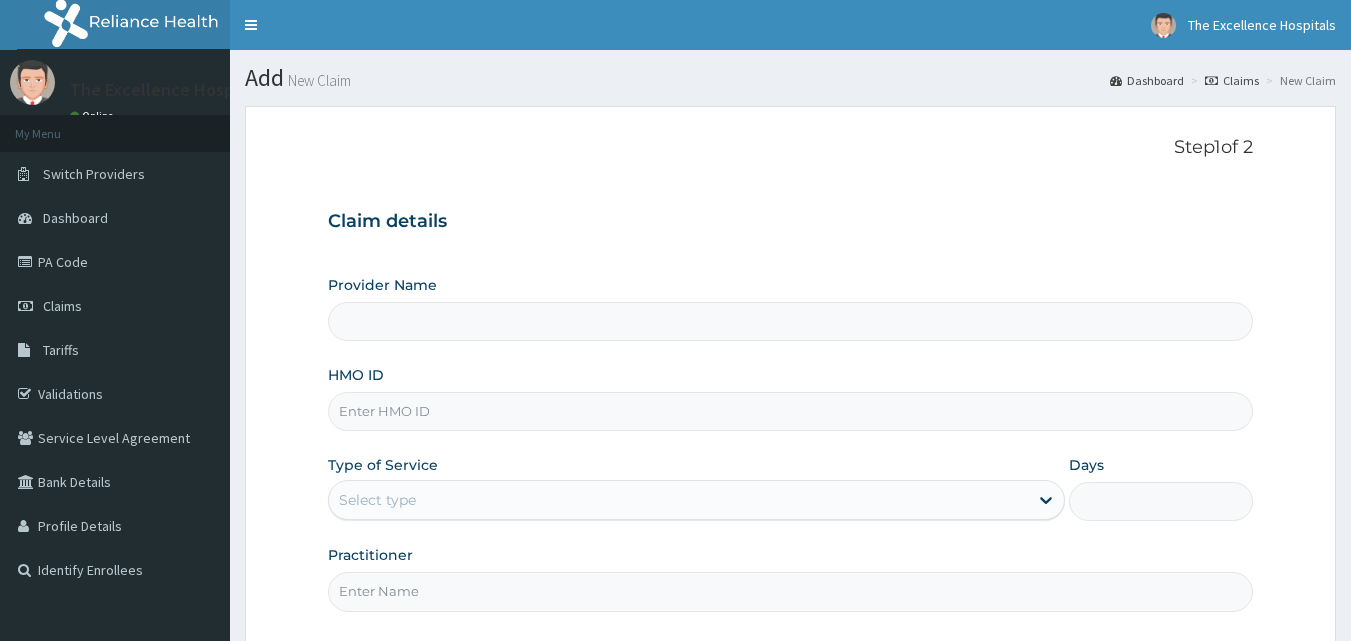 scroll, scrollTop: 0, scrollLeft: 0, axis: both 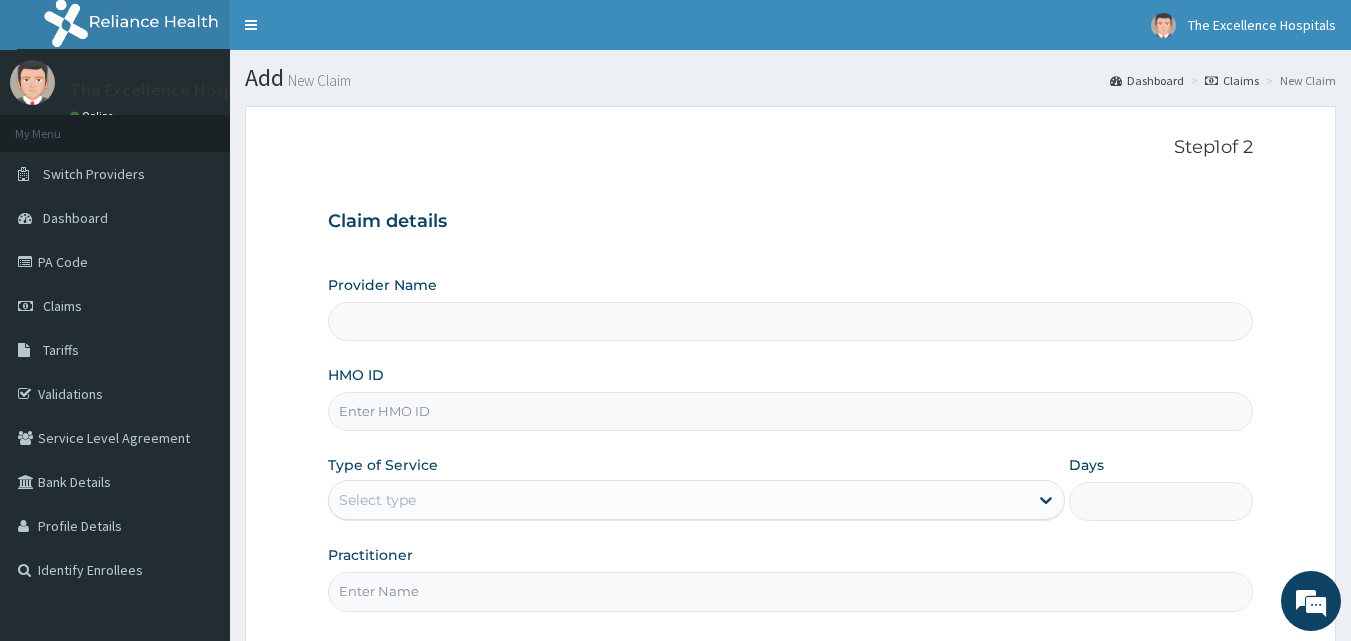 click on "HMO ID" at bounding box center [791, 411] 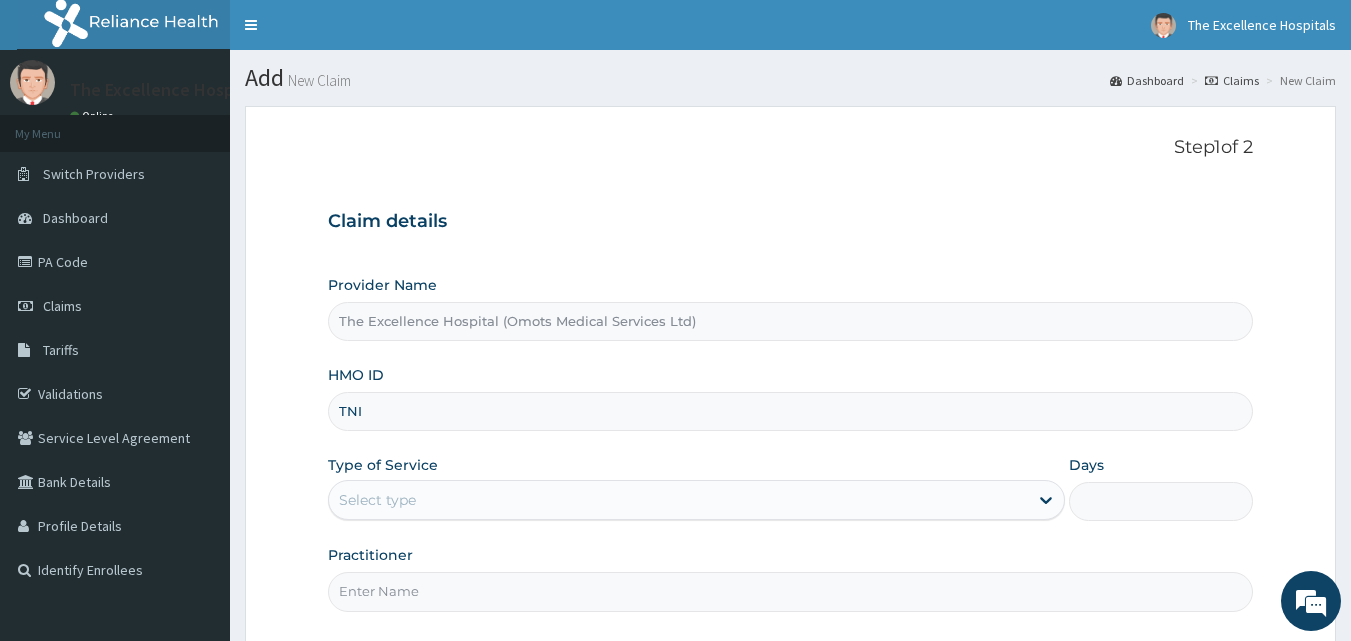 type on "TNI/10037/A" 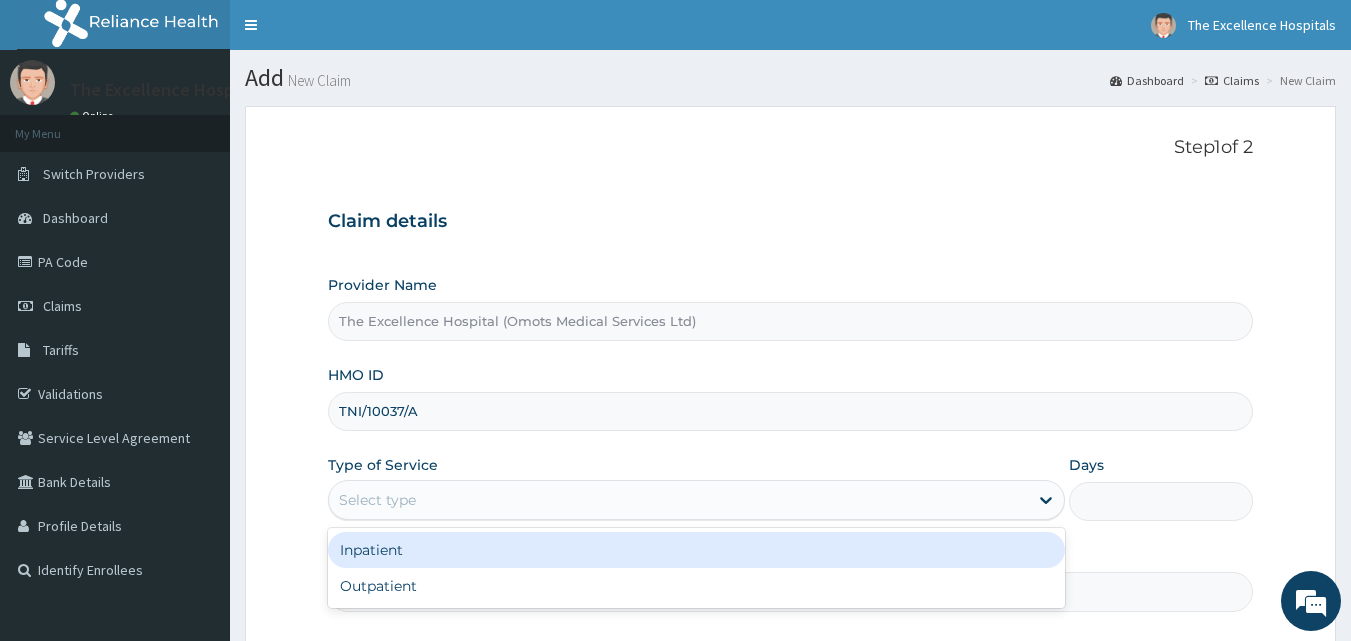 click on "Select type" at bounding box center (678, 500) 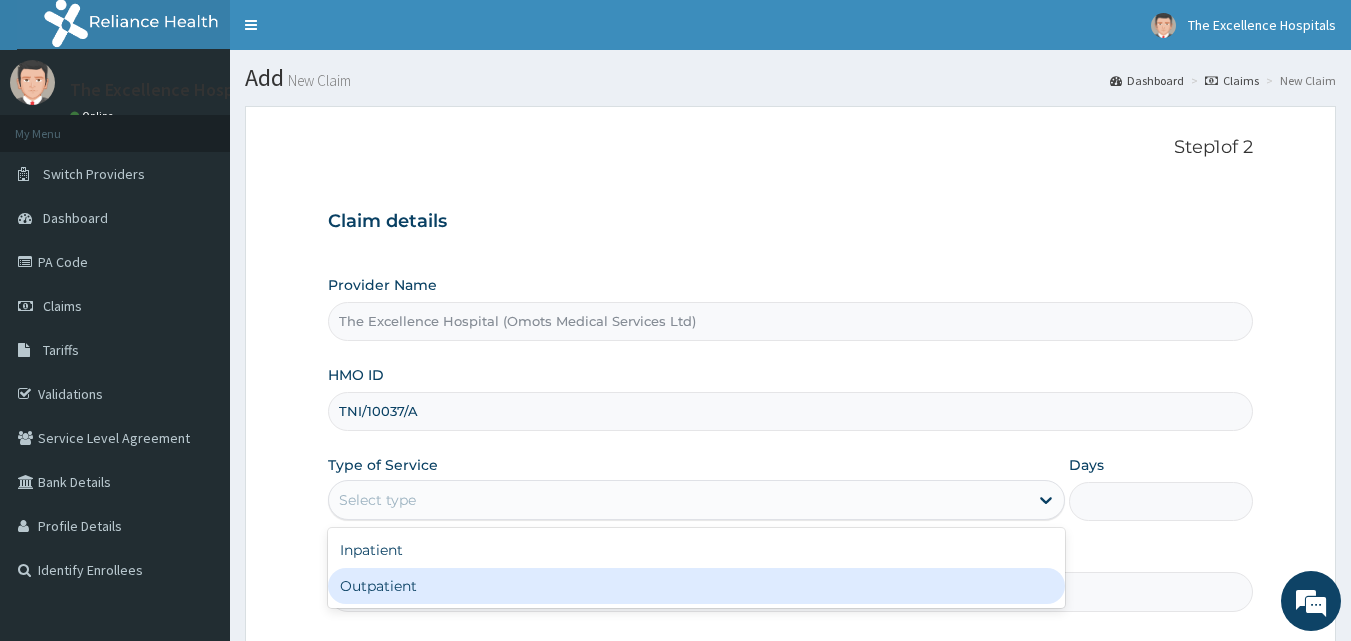 click on "Outpatient" at bounding box center [696, 586] 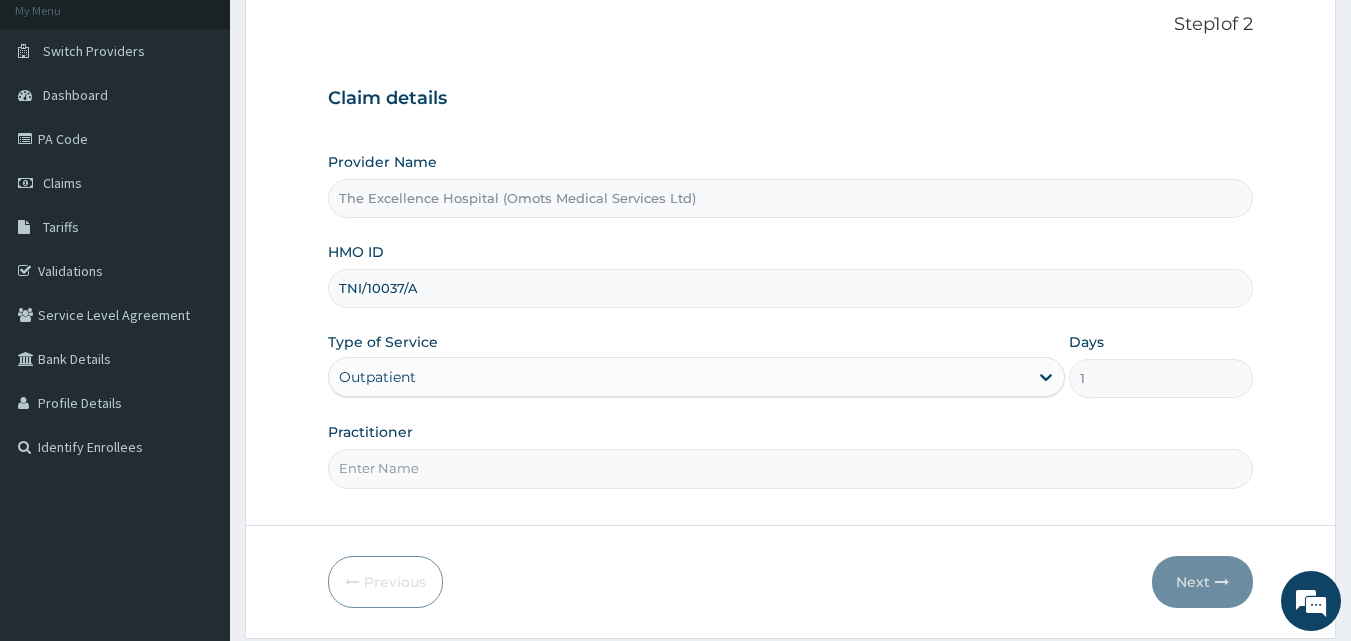 scroll, scrollTop: 160, scrollLeft: 0, axis: vertical 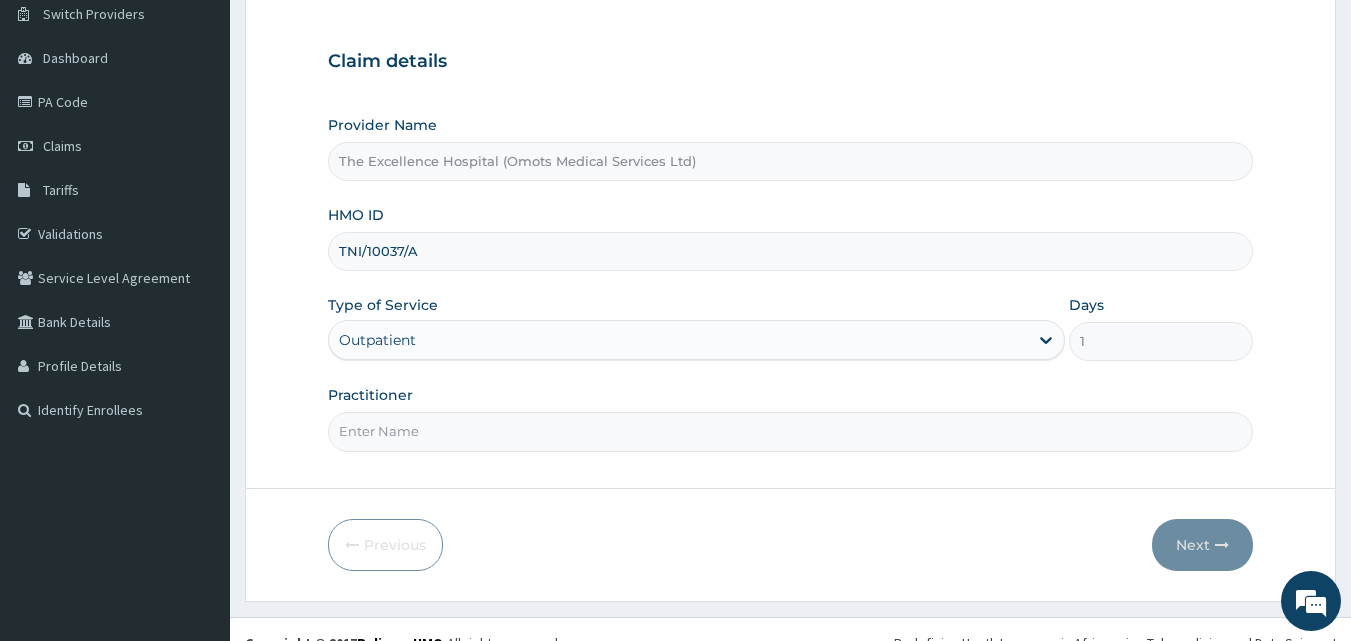click on "Practitioner" at bounding box center [791, 431] 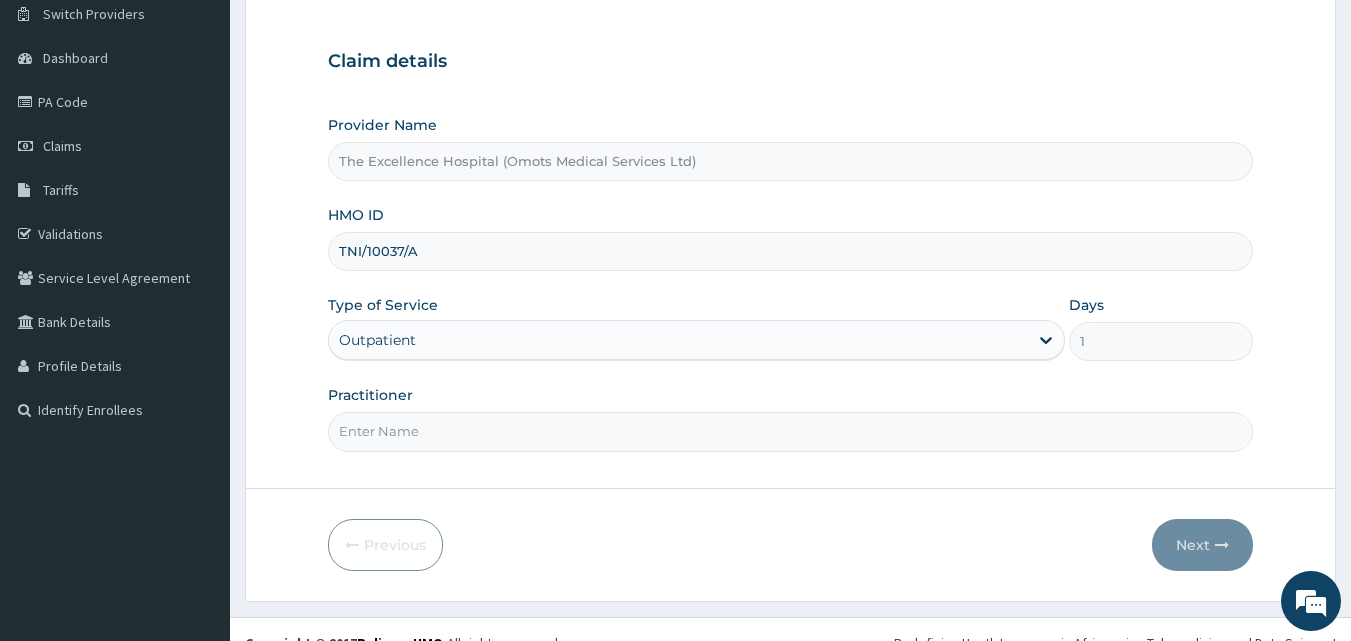 type on "[NAME]" 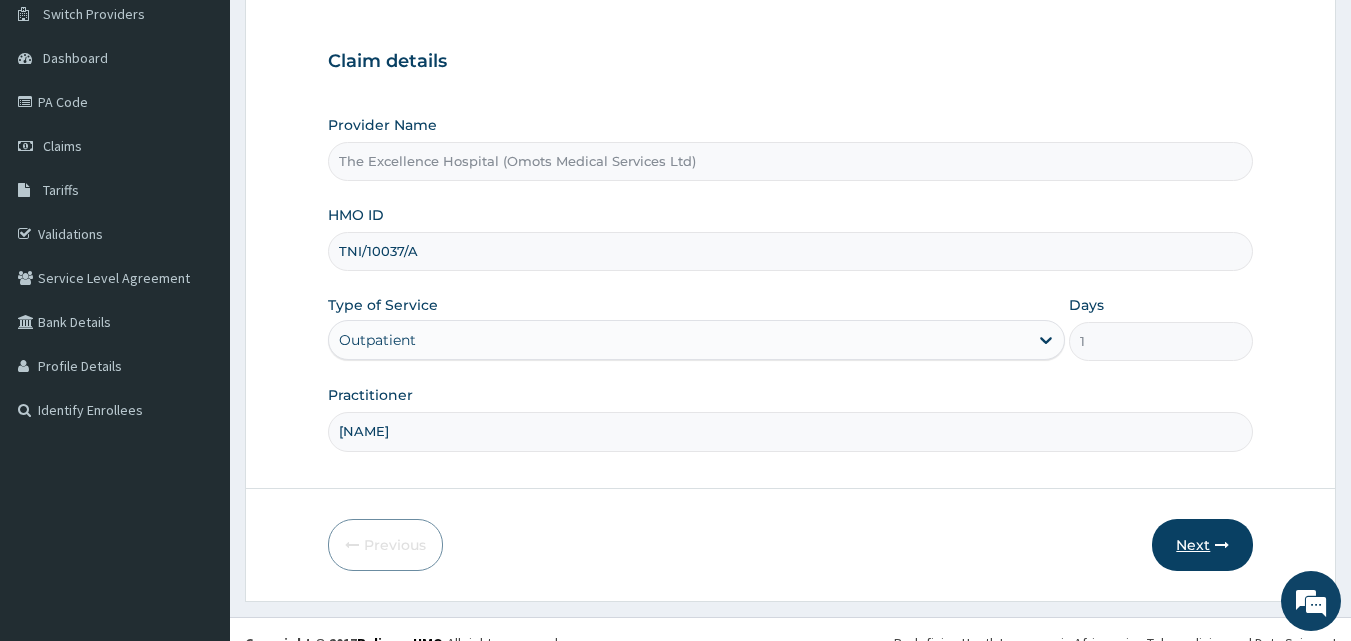 click on "Next" at bounding box center [1202, 545] 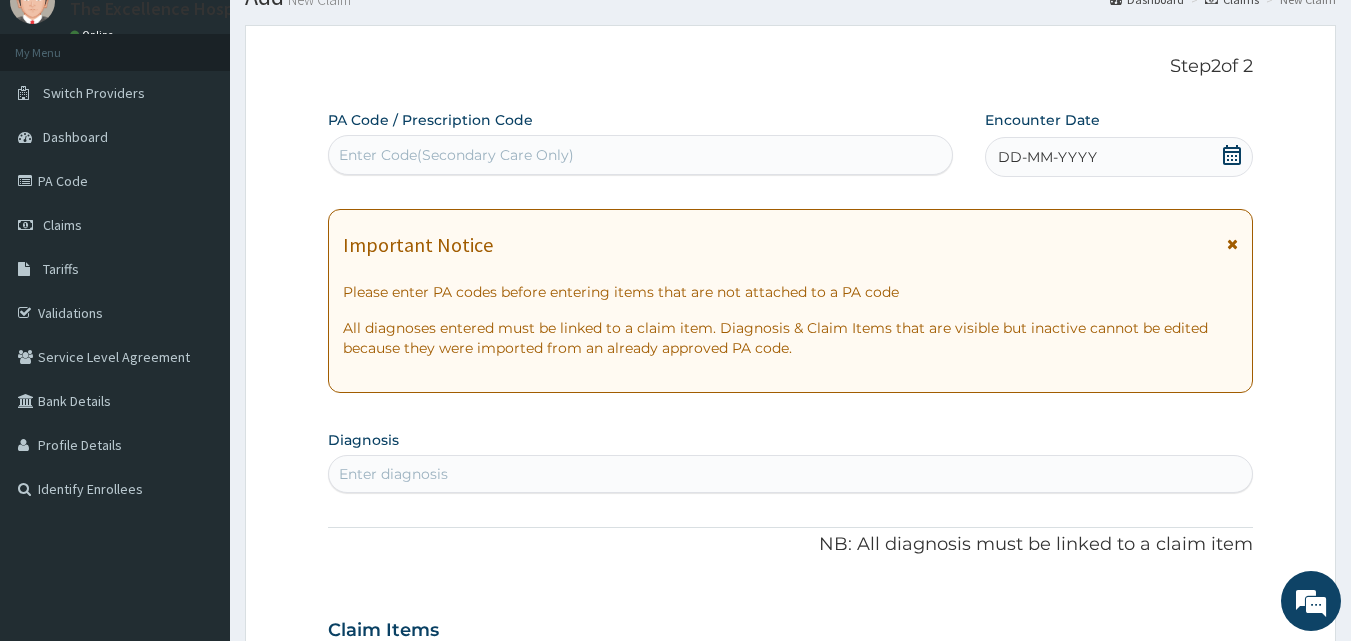 scroll, scrollTop: 84, scrollLeft: 0, axis: vertical 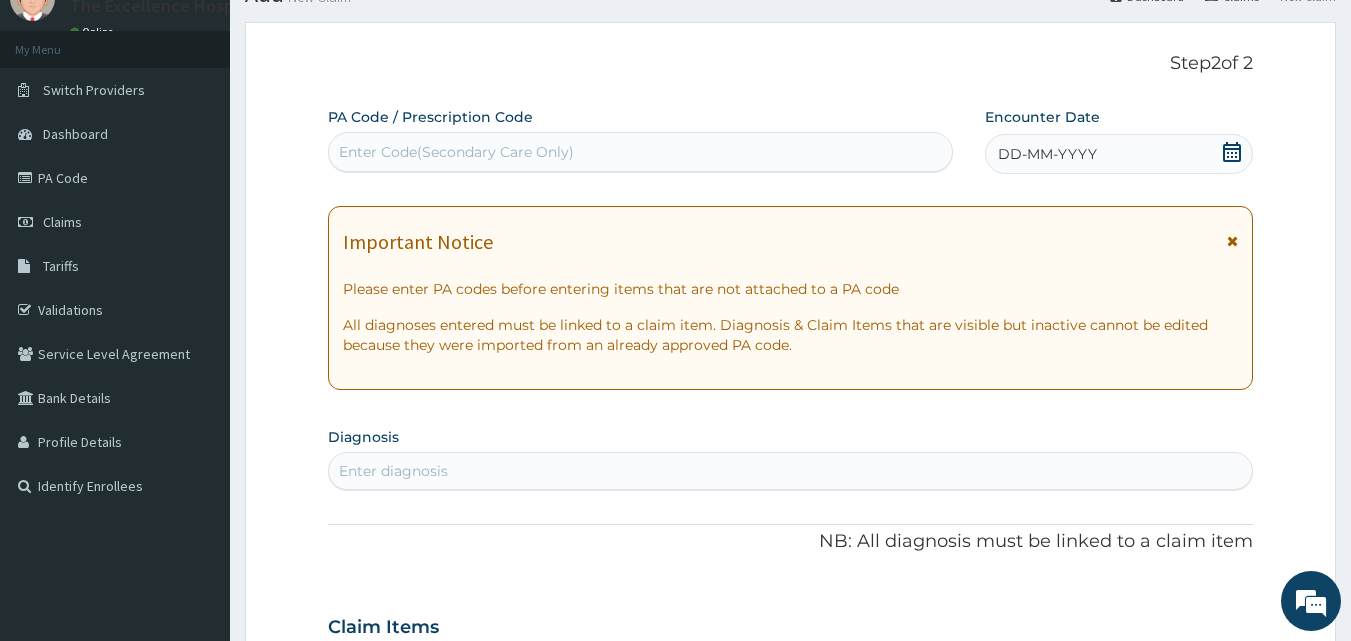 click 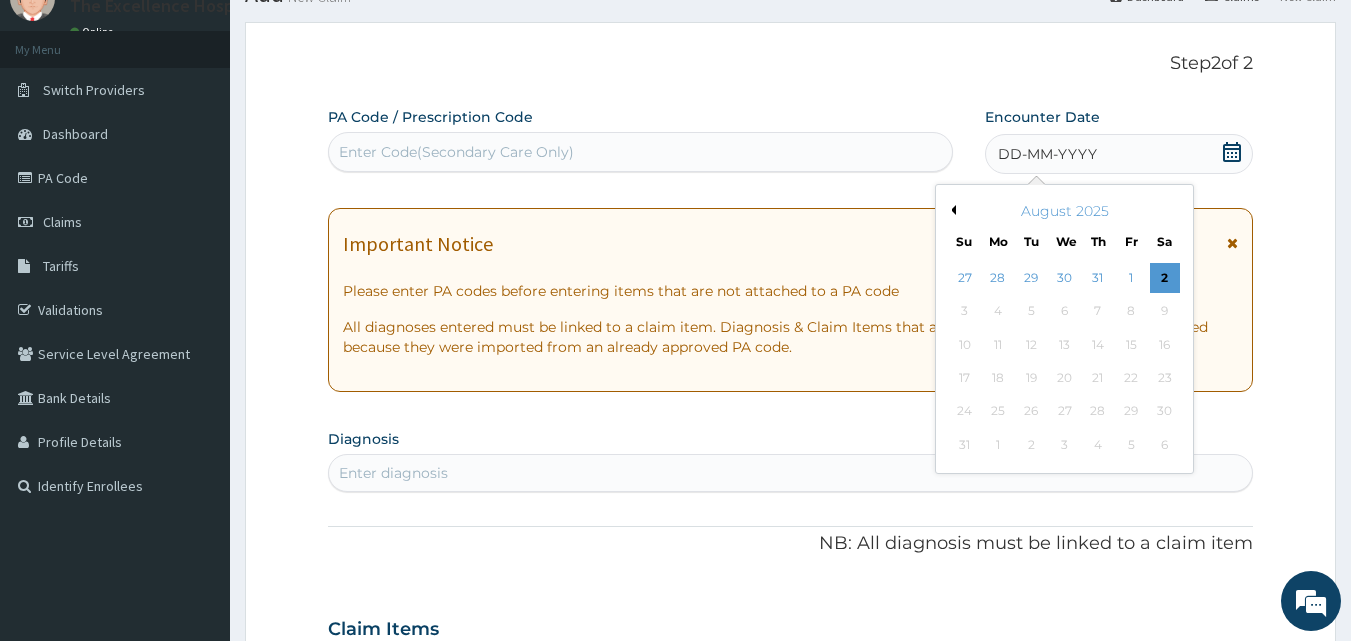 click on "Previous Month" at bounding box center (951, 210) 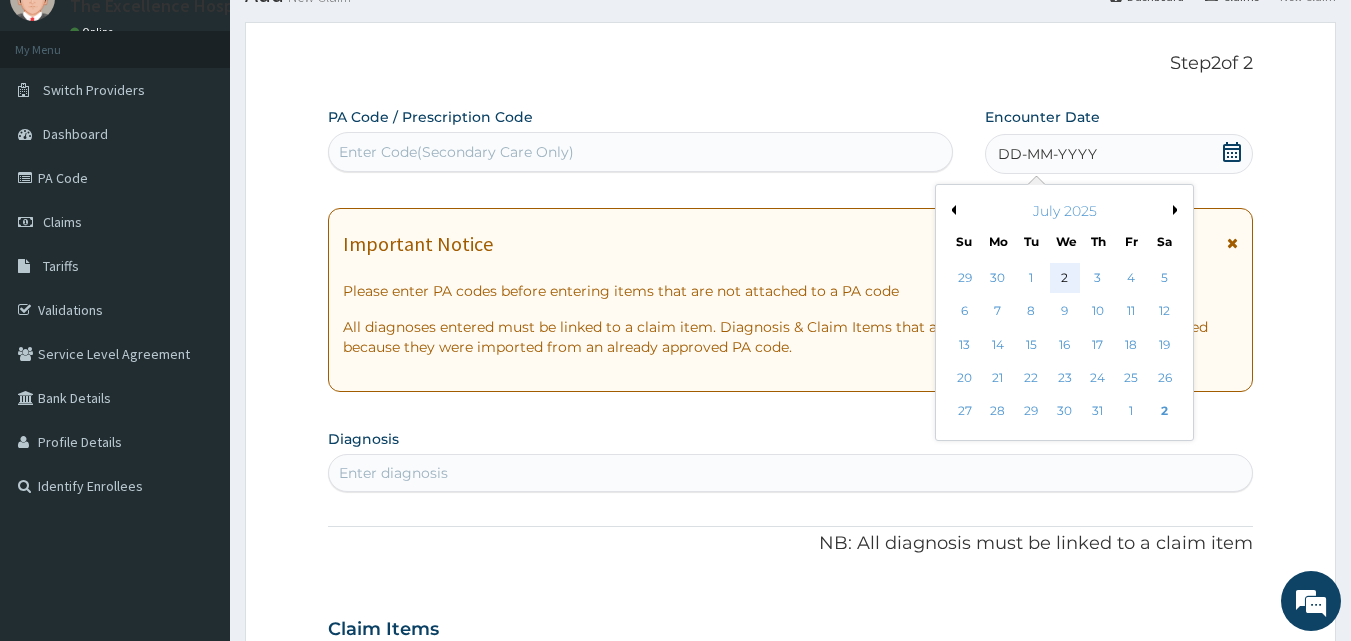 click on "2" at bounding box center (1065, 278) 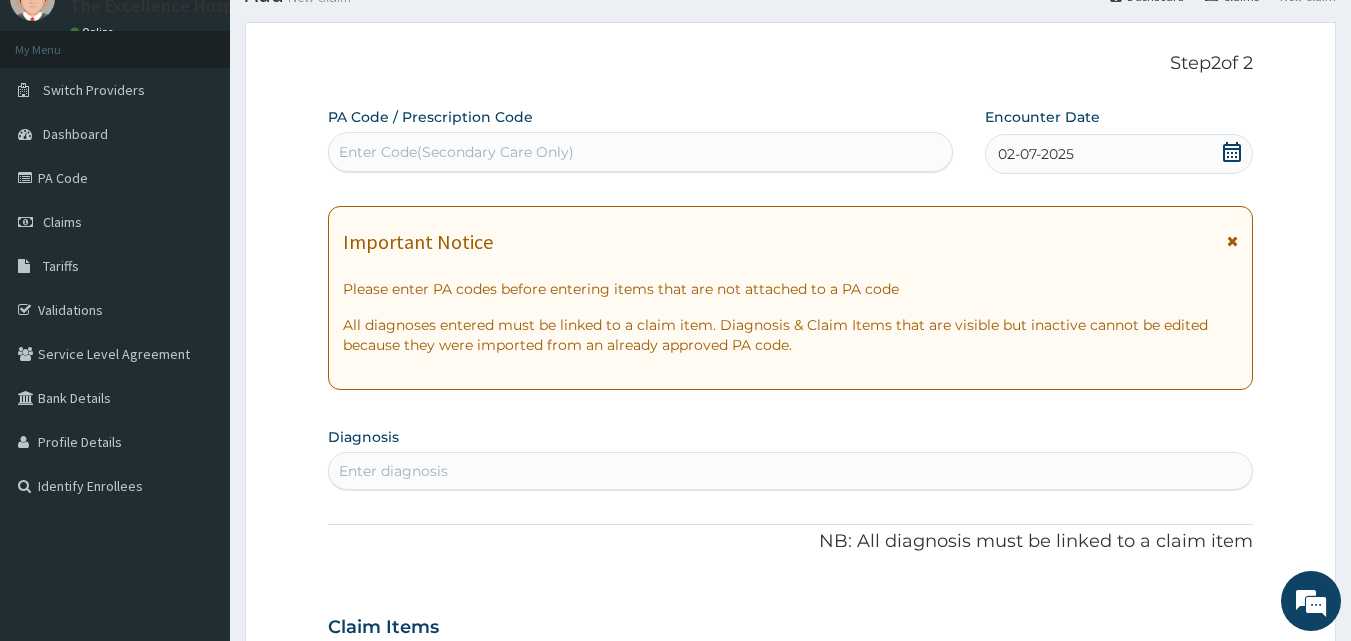 click on "Enter diagnosis" at bounding box center [791, 471] 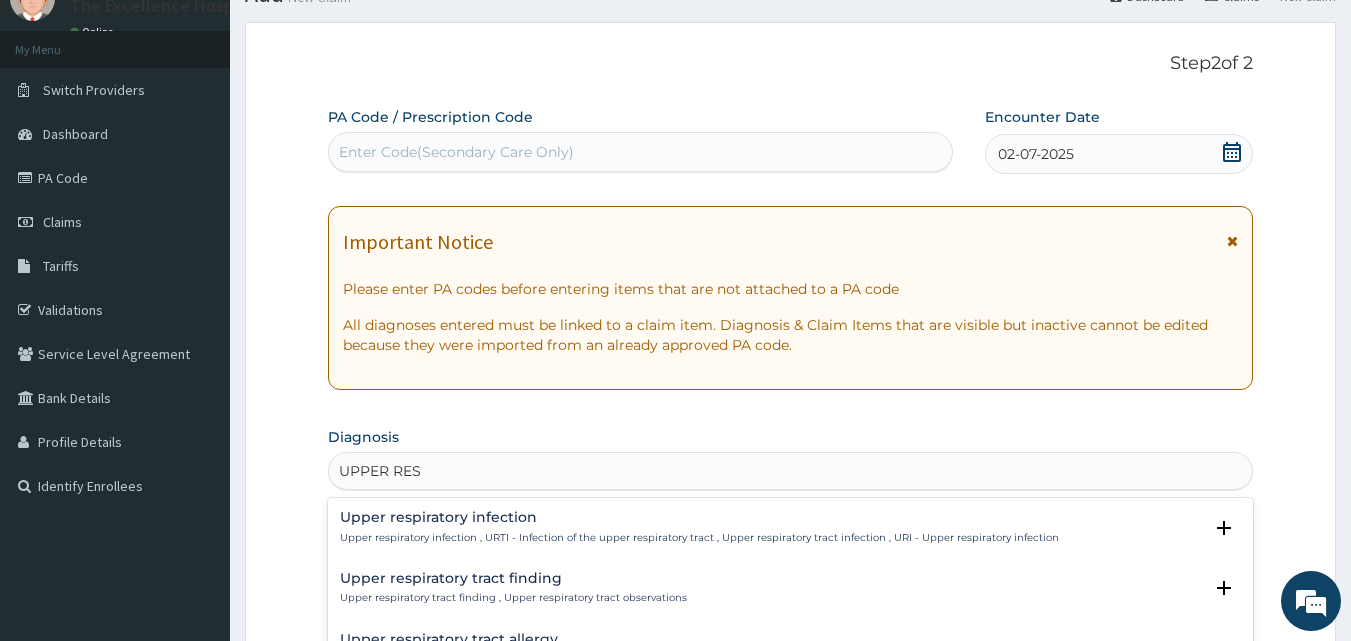 type on "UPPER RESP" 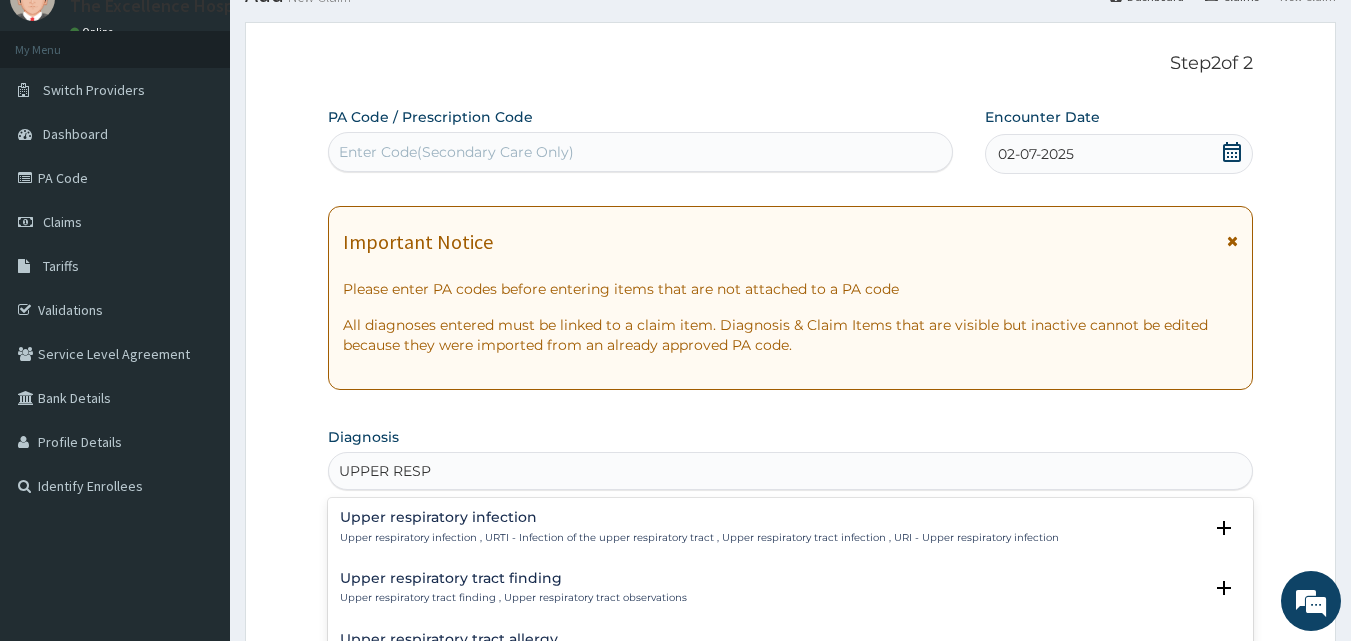 click on "Upper respiratory infection Upper respiratory infection , URTI - Infection of the upper respiratory tract , Upper respiratory tract infection , URI - Upper respiratory infection Select Status Query Query covers suspected (?), Keep in view (kiv), Ruled out (r/o) Confirmed" at bounding box center [791, 532] 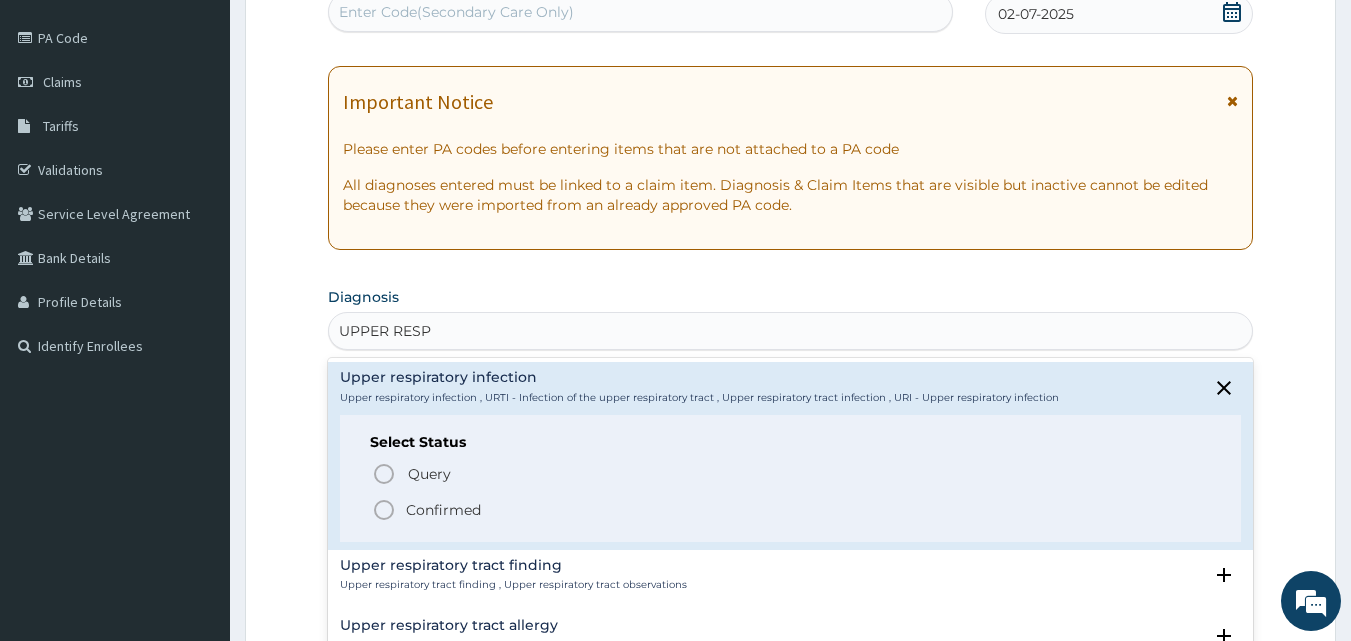 scroll, scrollTop: 243, scrollLeft: 0, axis: vertical 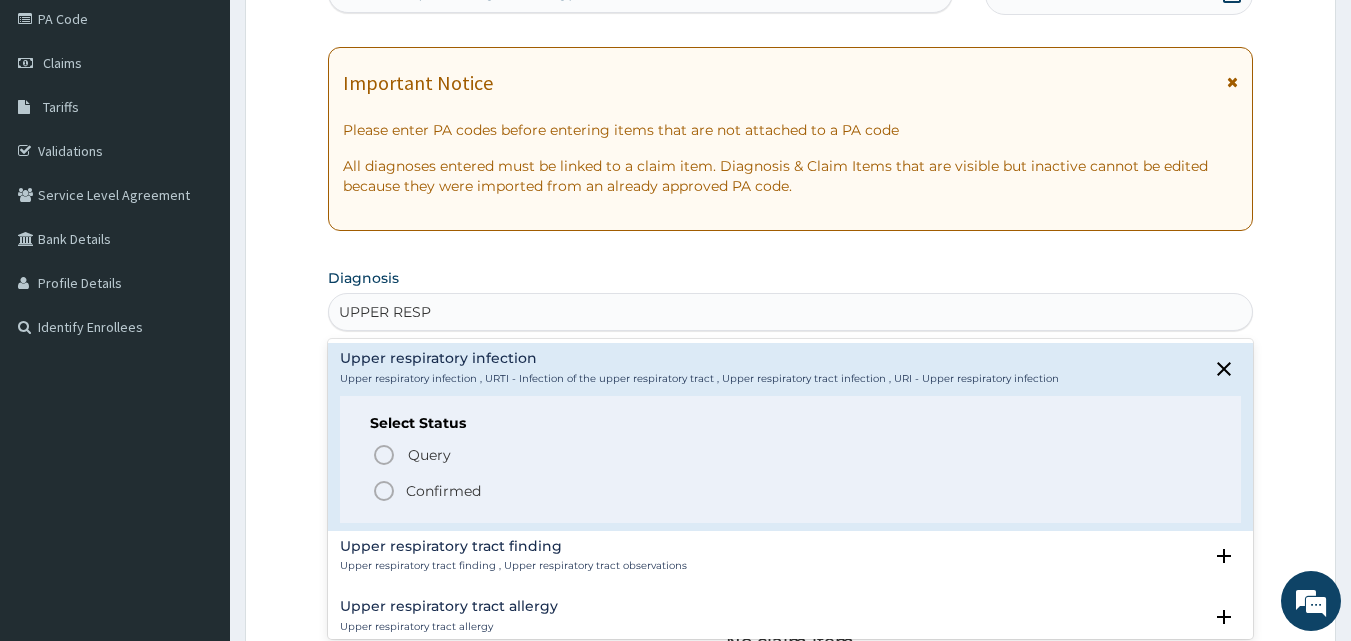 click 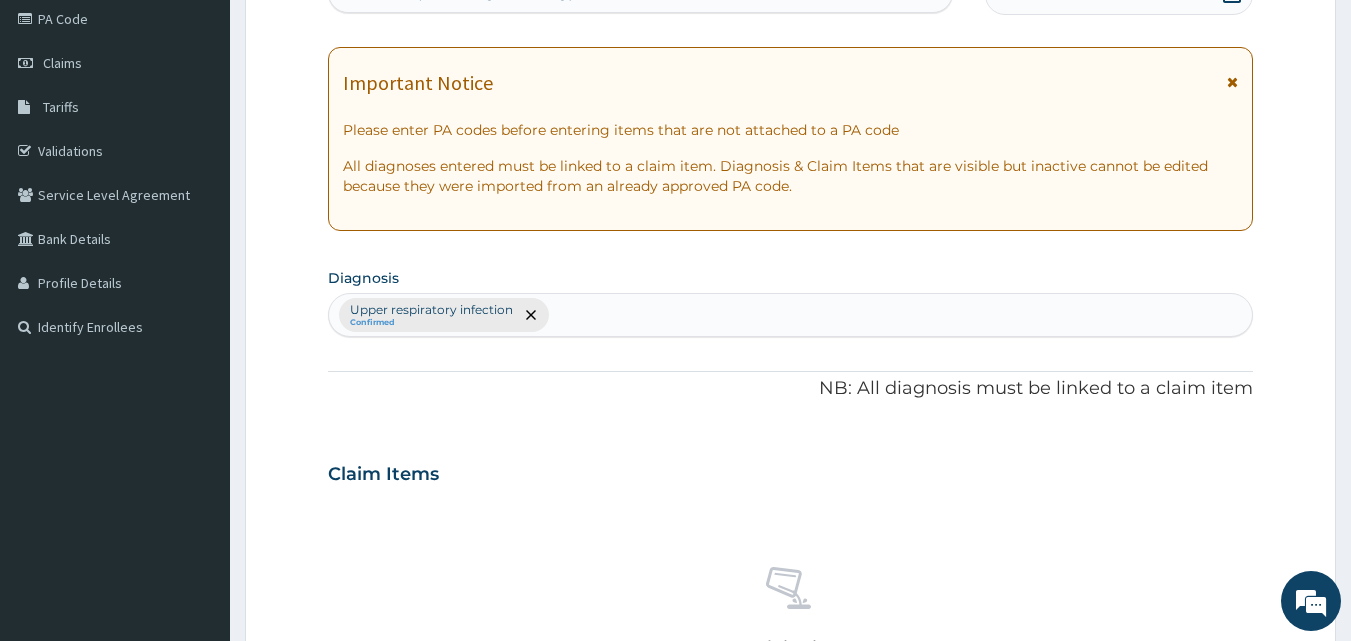 click on "Upper respiratory infection Confirmed" at bounding box center (791, 315) 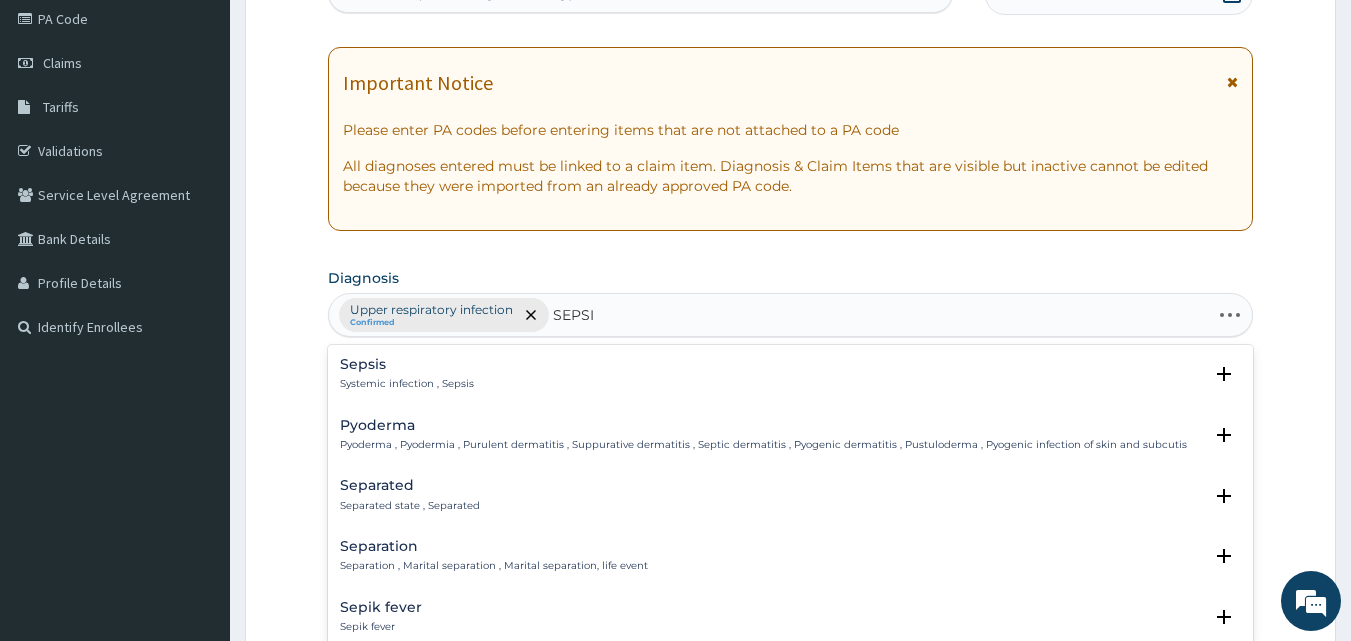 type on "SEPSIS" 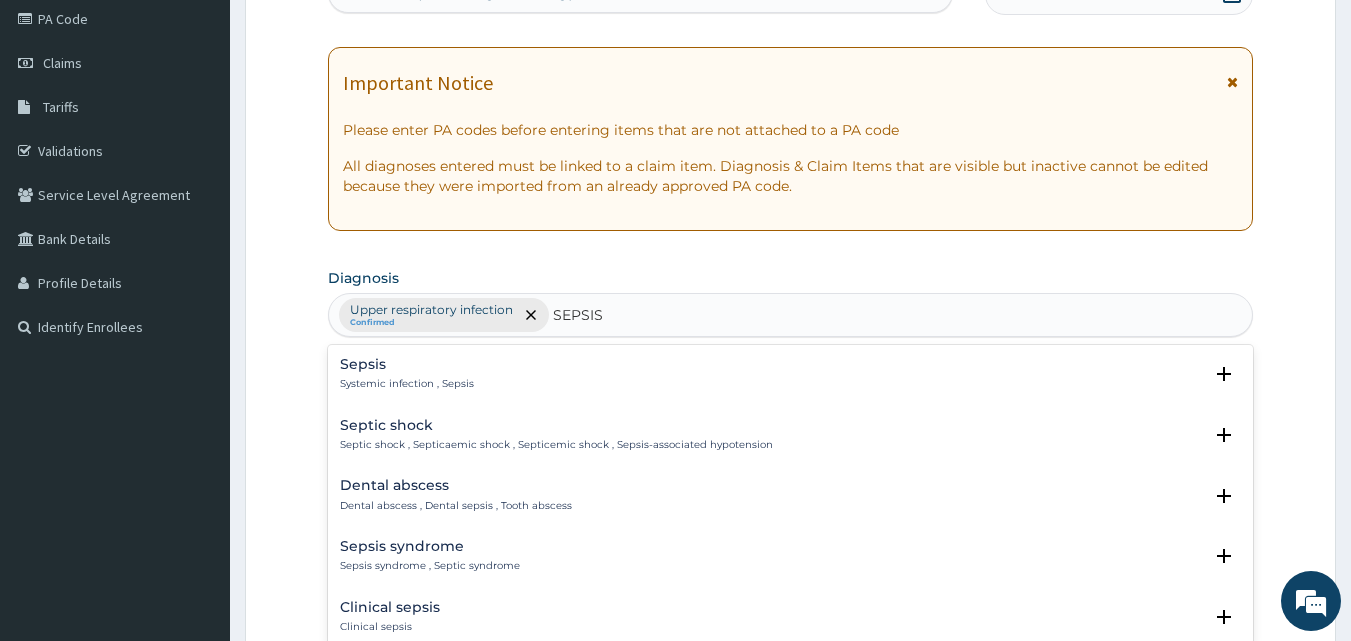 click on "Sepsis" at bounding box center [407, 364] 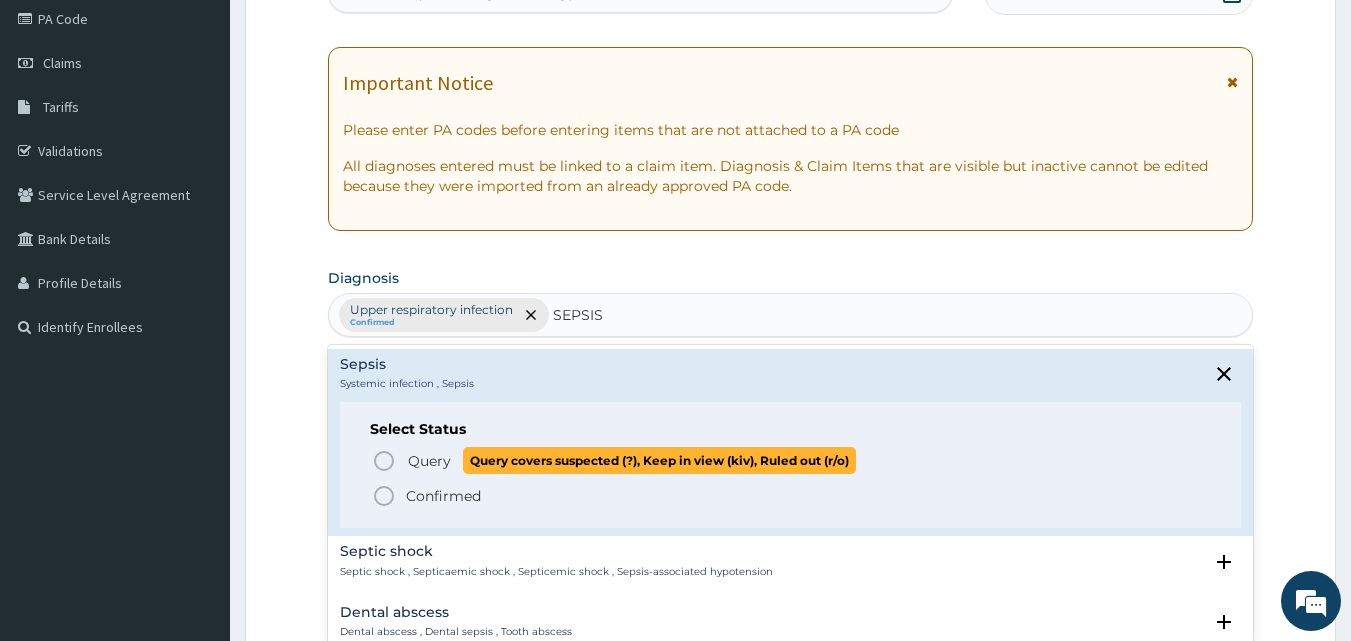 click 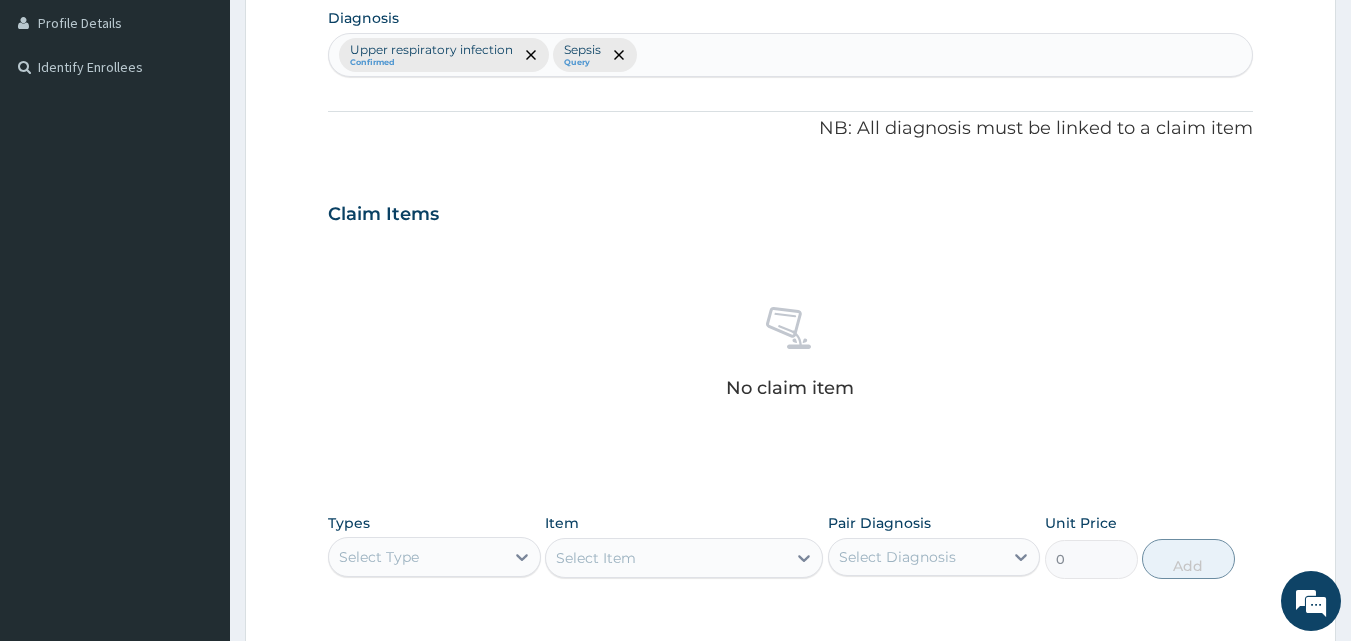 scroll, scrollTop: 741, scrollLeft: 0, axis: vertical 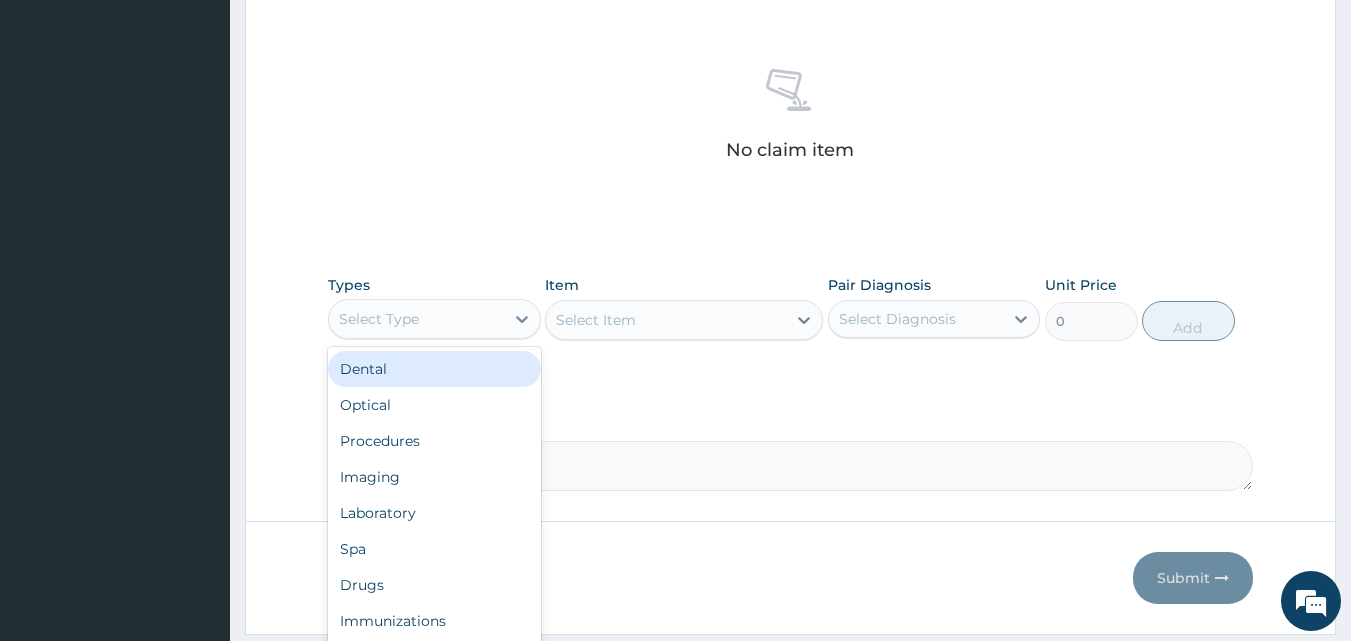click on "Select Type" at bounding box center (379, 319) 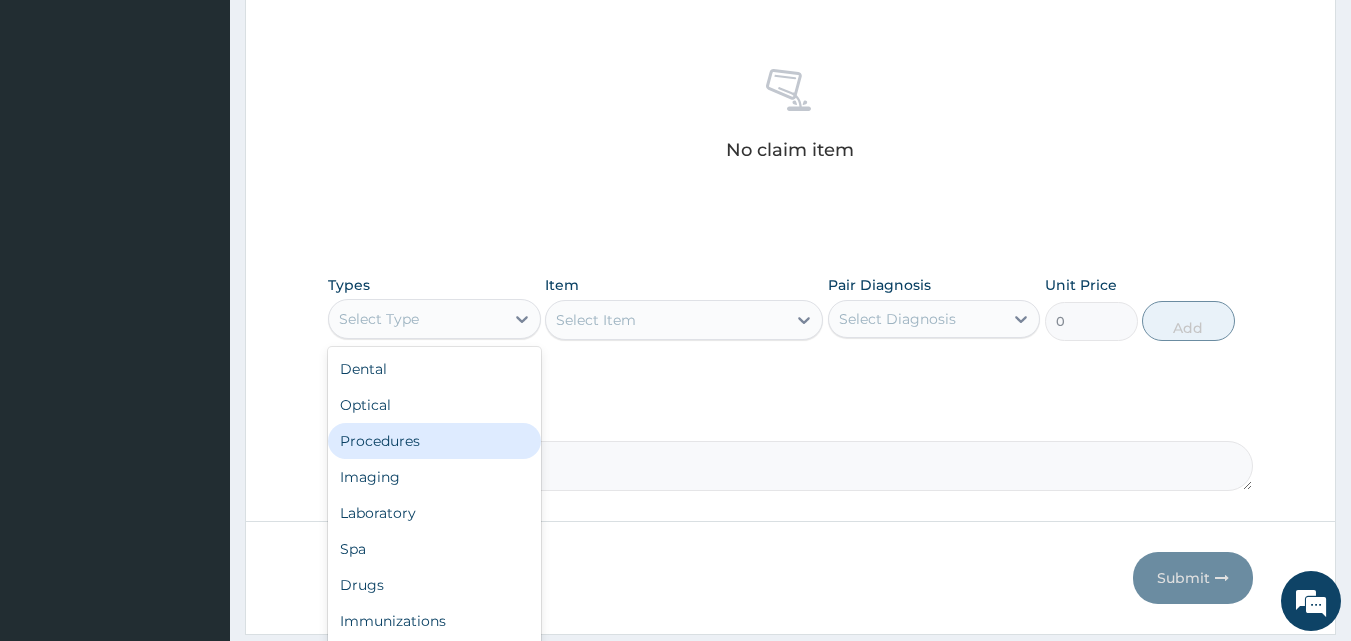 click on "Procedures" at bounding box center (434, 441) 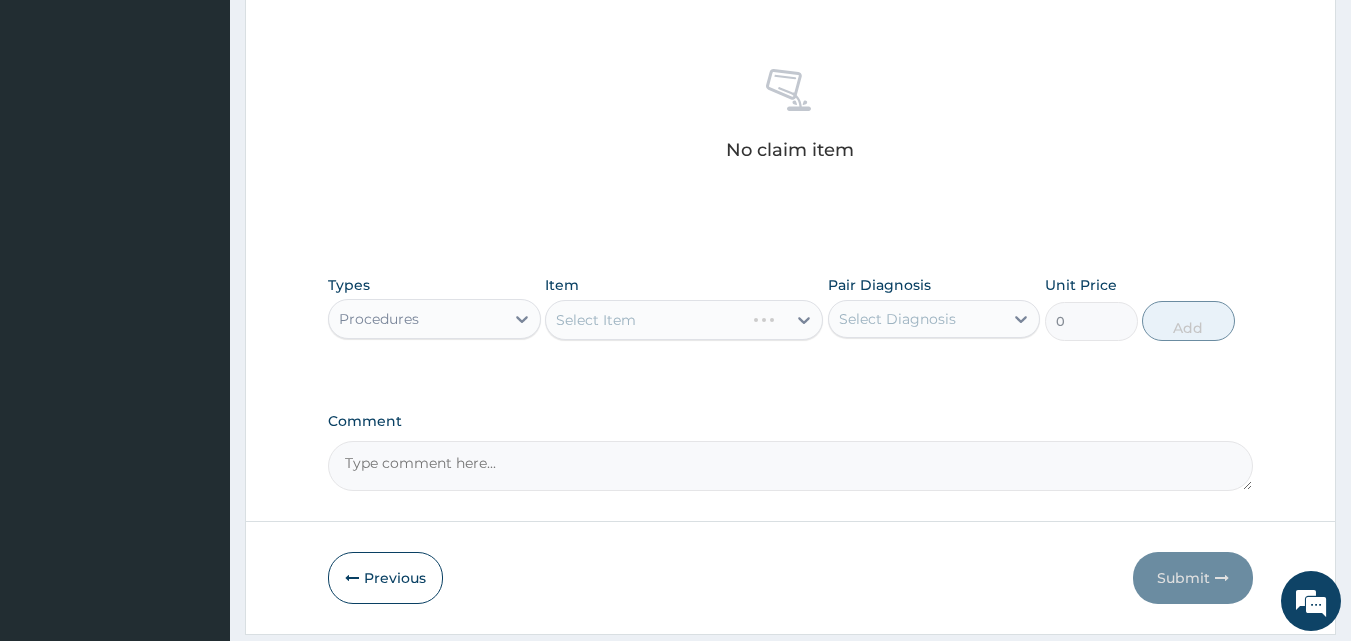 click on "Select Item" at bounding box center (684, 320) 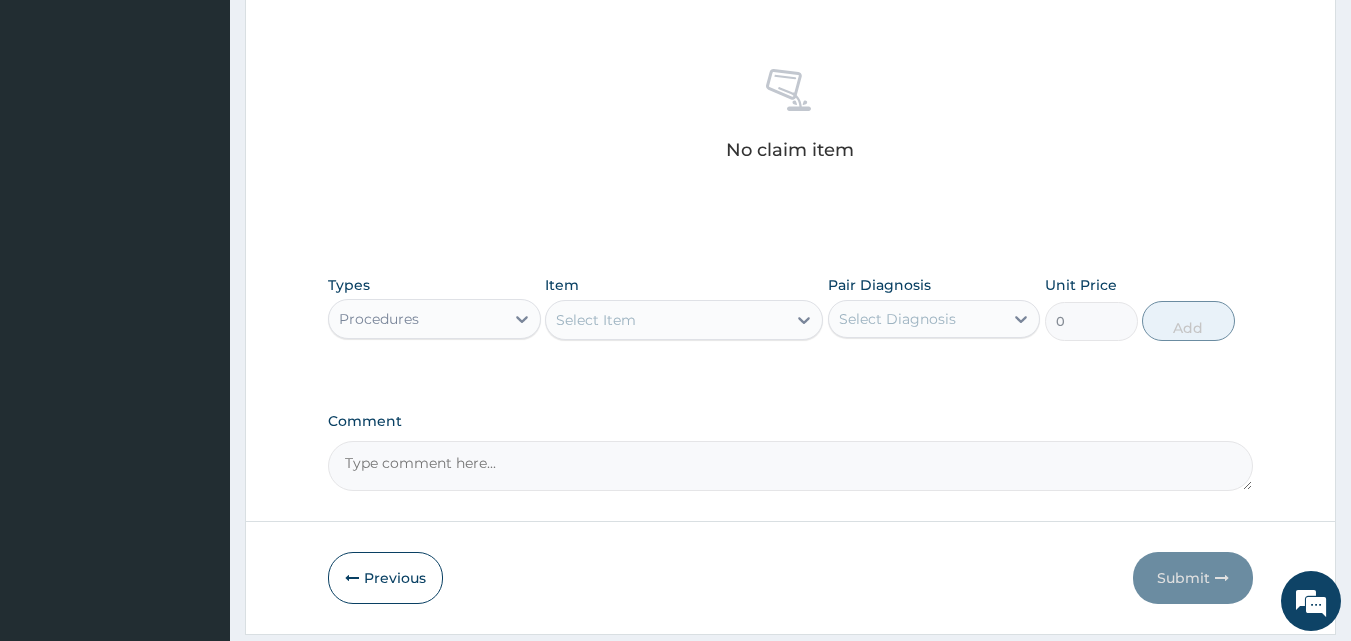 click on "Select Item" at bounding box center (666, 320) 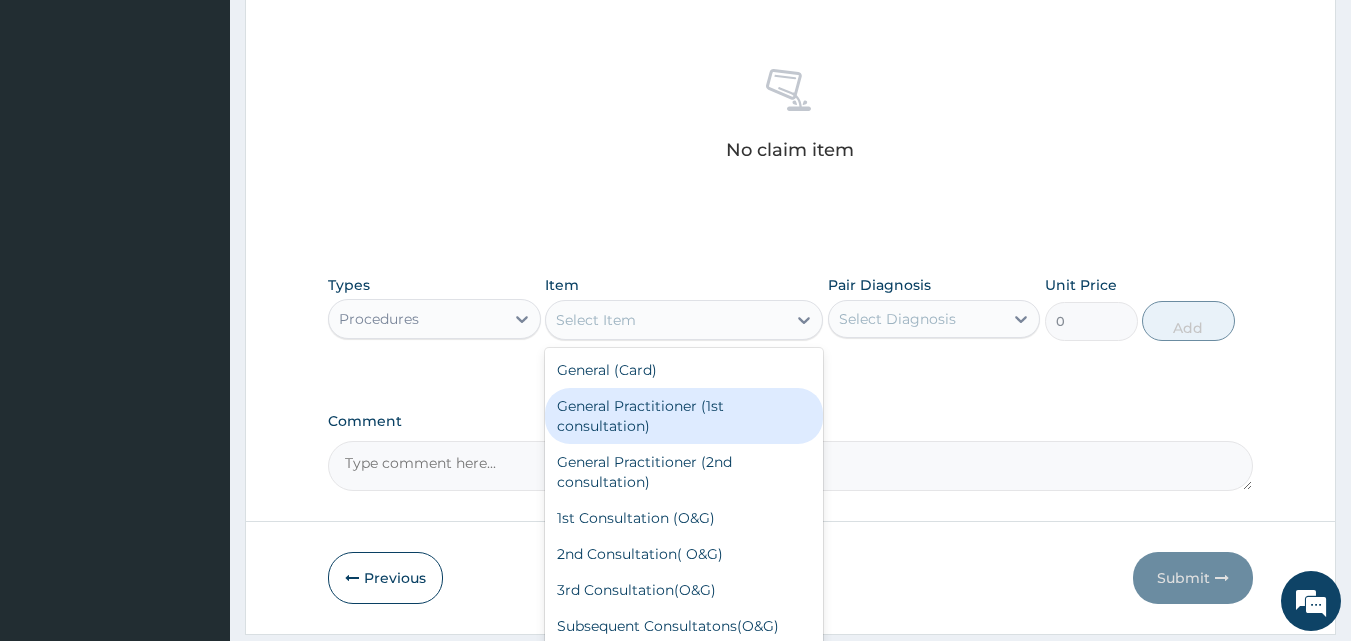 click on "General Practitioner (1st consultation)" at bounding box center (684, 416) 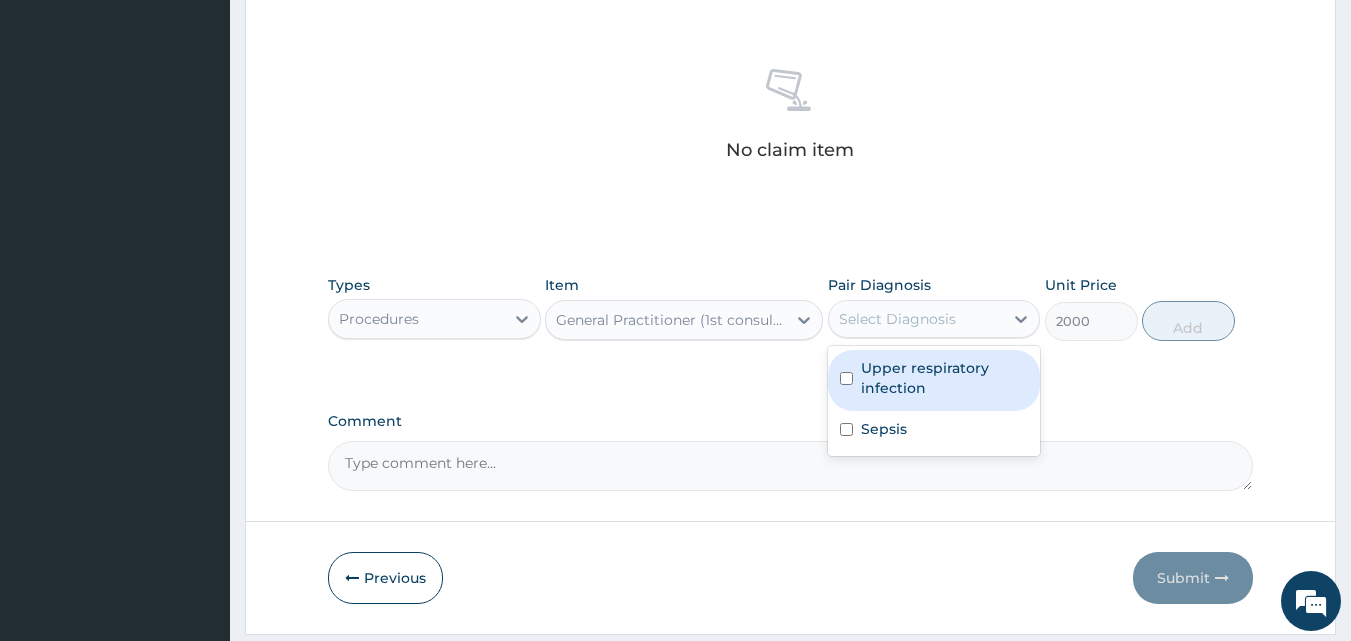 click on "Select Diagnosis" at bounding box center [897, 319] 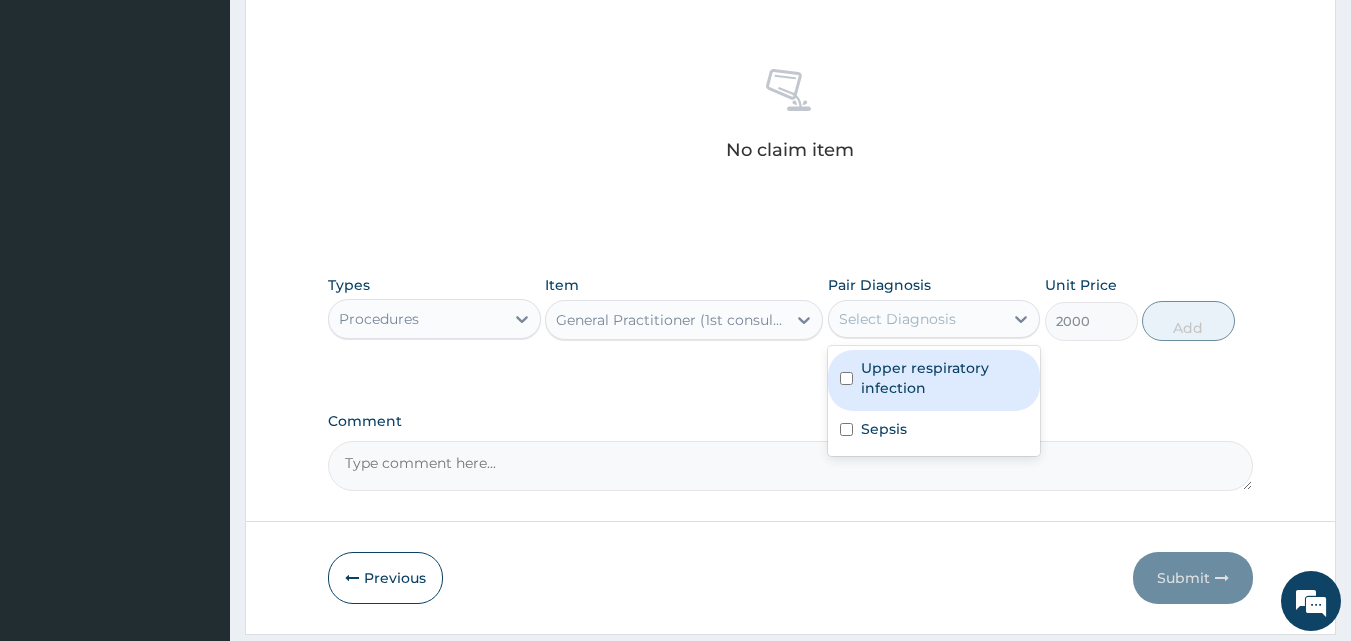 click on "Upper respiratory infection" at bounding box center (945, 378) 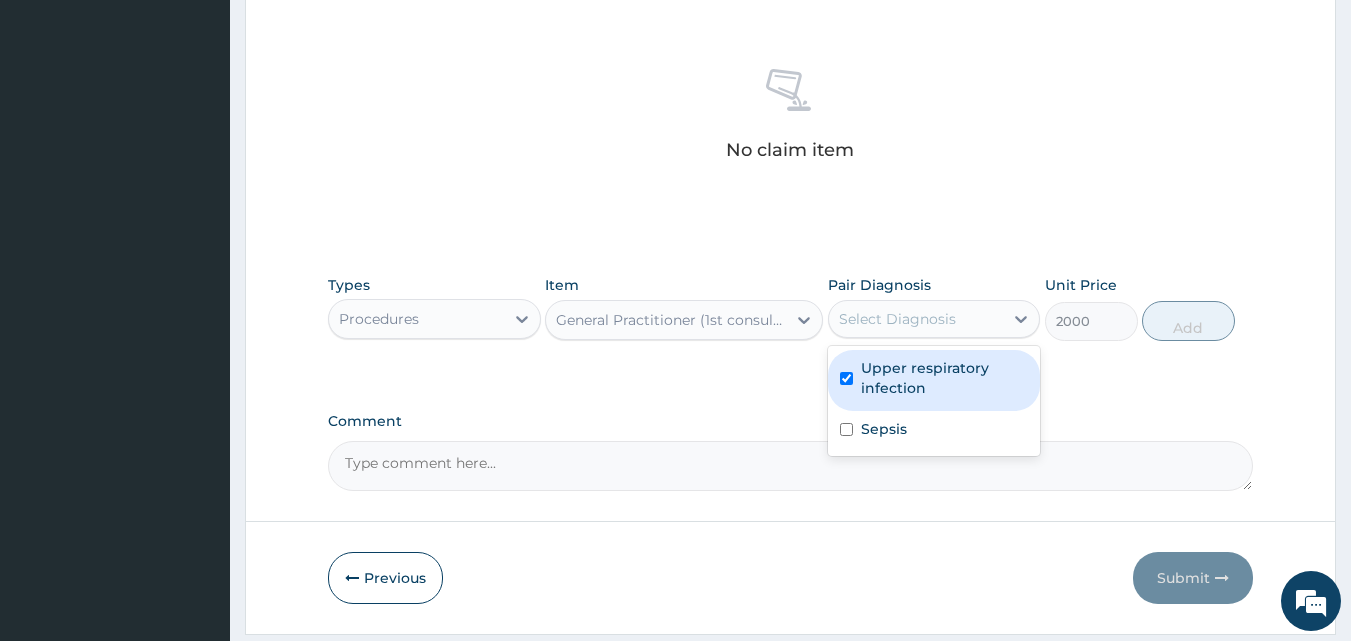 checkbox on "true" 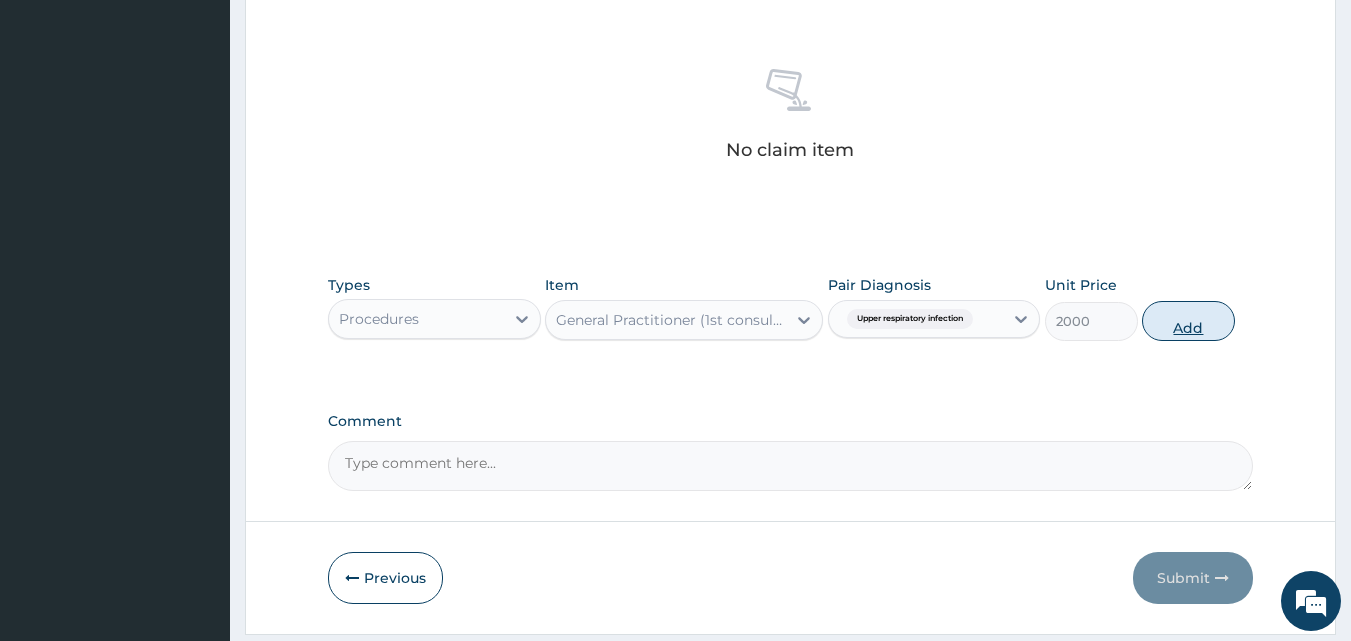 click on "Add" at bounding box center [1188, 321] 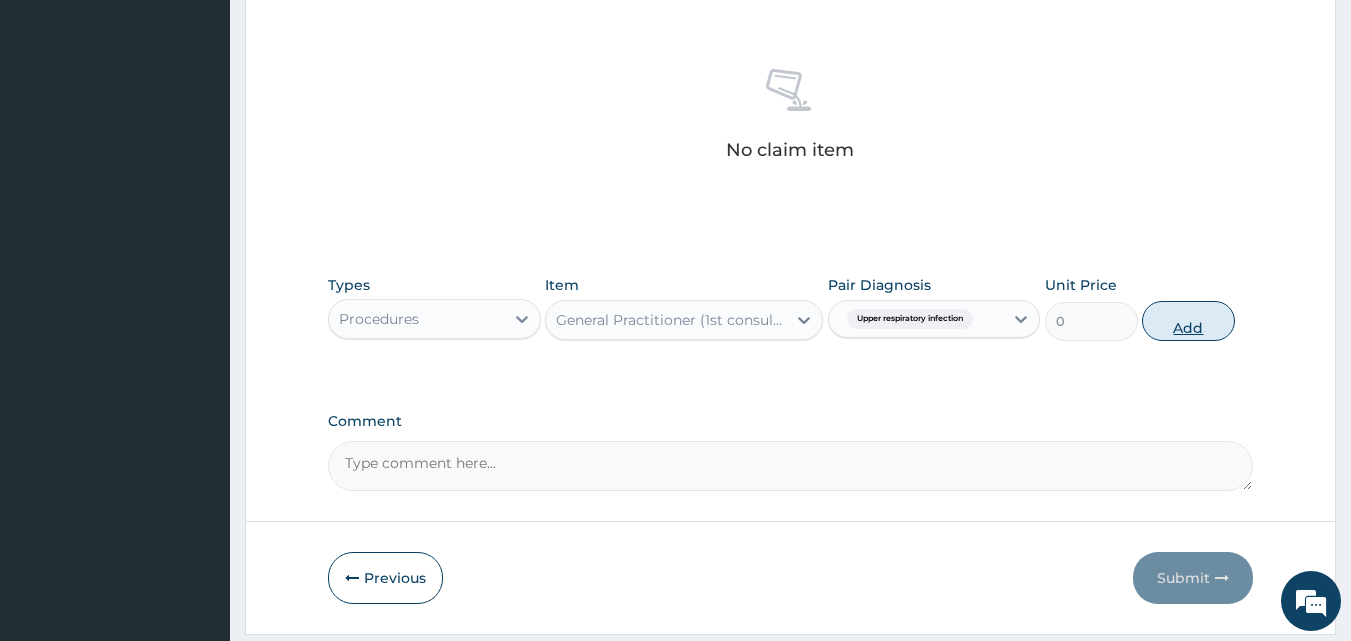 scroll, scrollTop: 721, scrollLeft: 0, axis: vertical 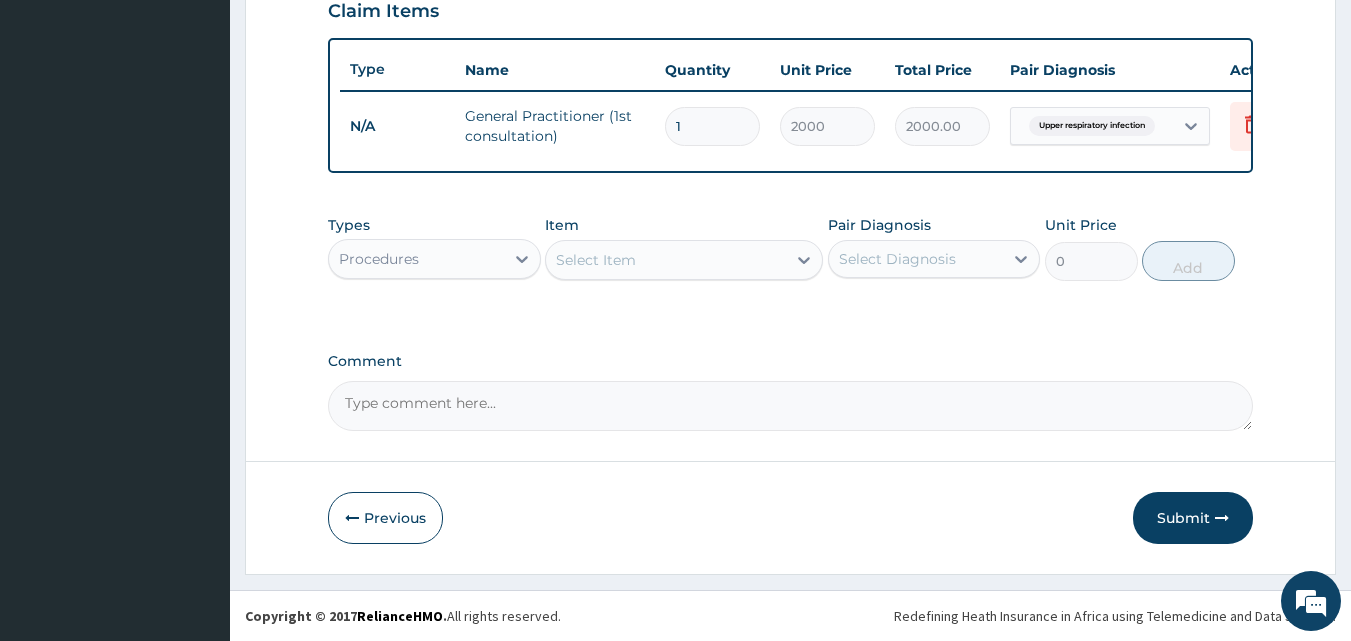 click on "Procedures" at bounding box center [434, 259] 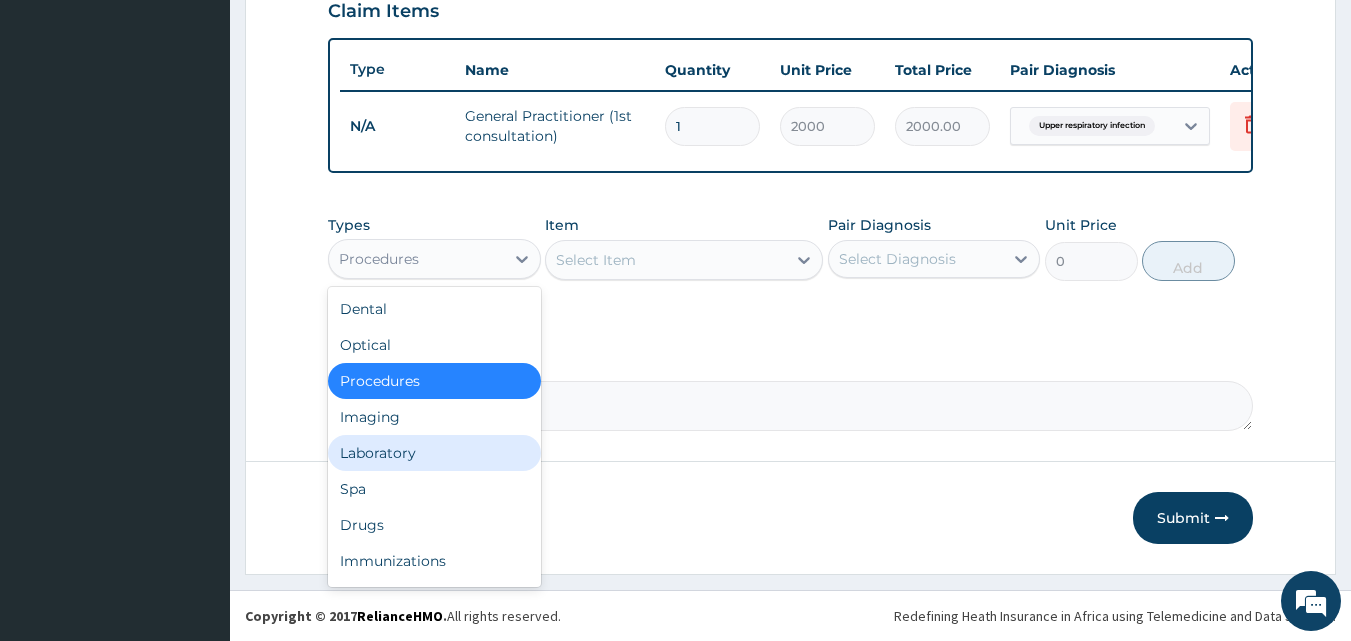 click on "Laboratory" at bounding box center [434, 453] 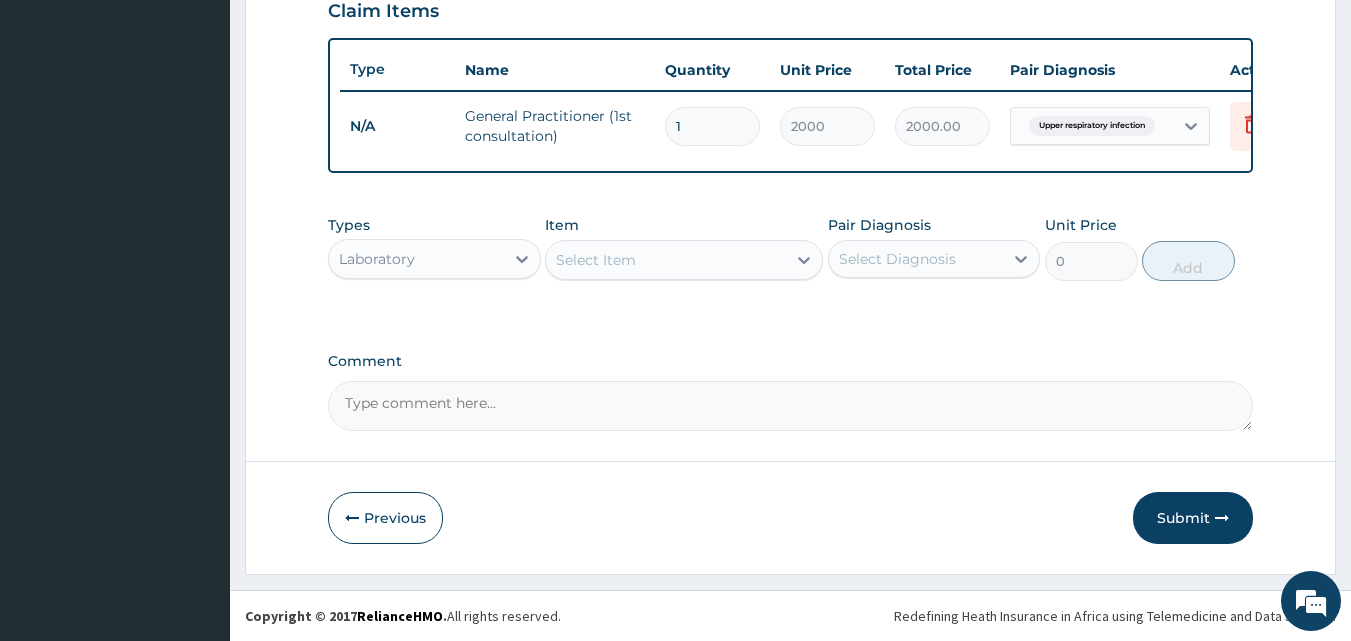 click on "Select Item" at bounding box center (596, 260) 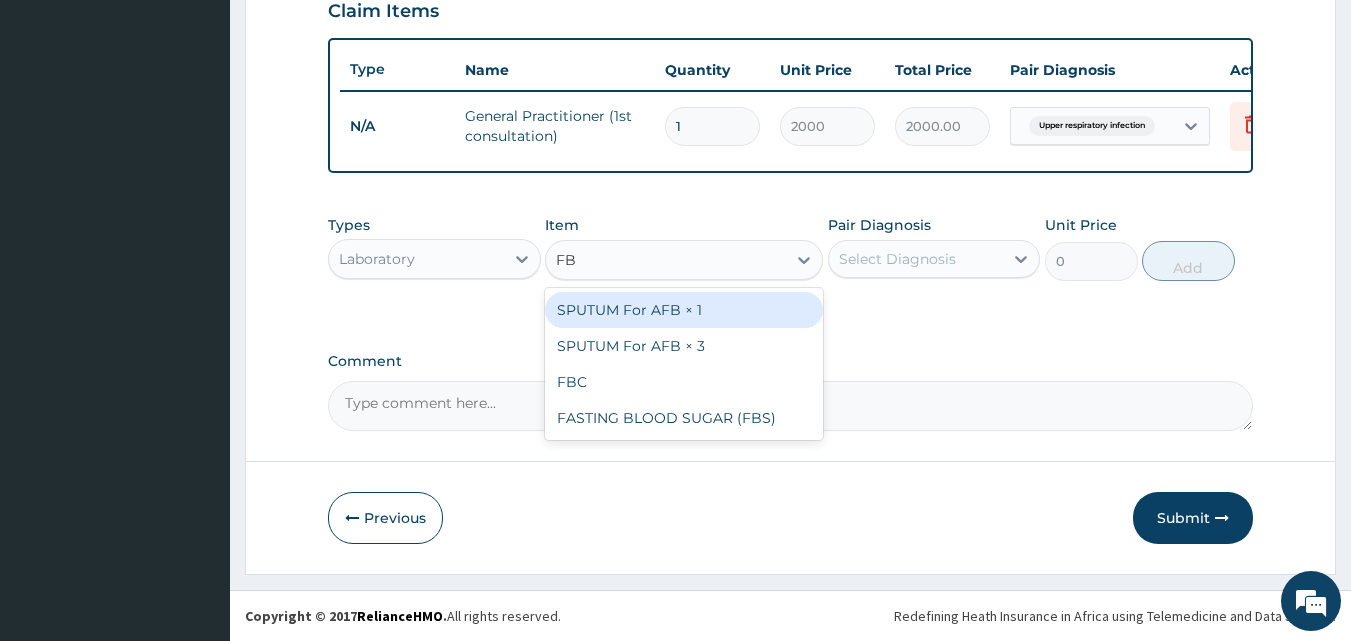 type on "FBC" 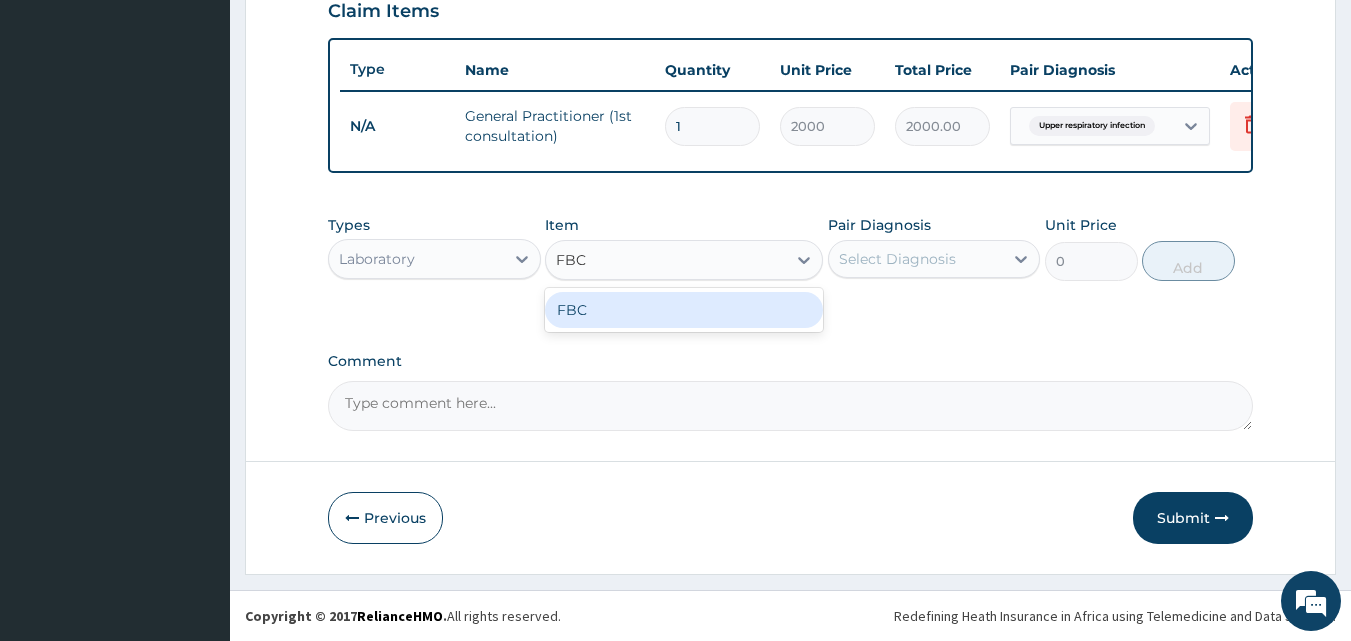 click on "FBC" at bounding box center [684, 310] 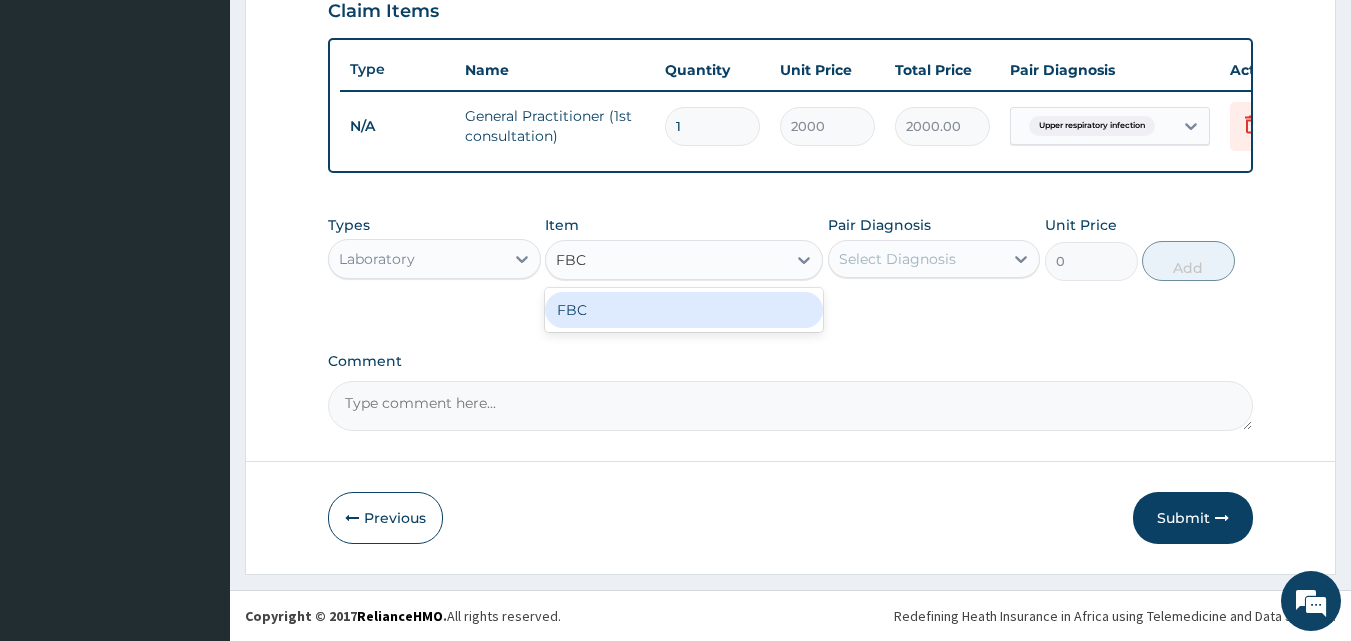 type 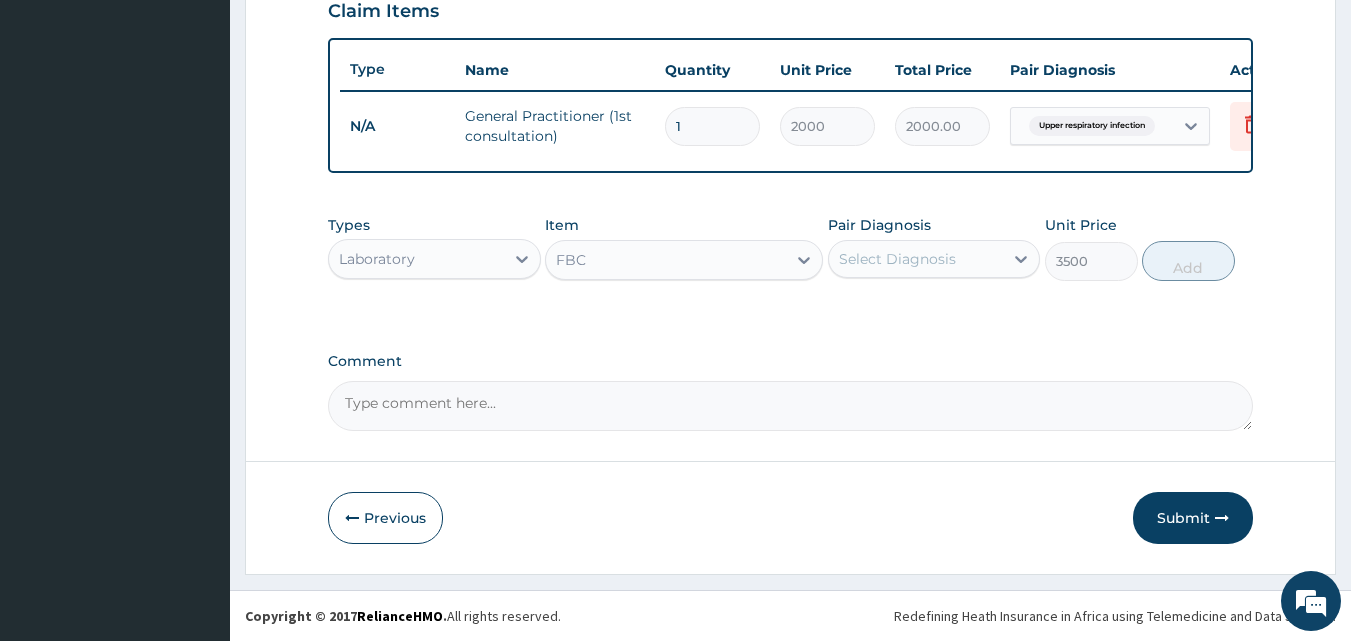 click on "Select Diagnosis" at bounding box center [897, 259] 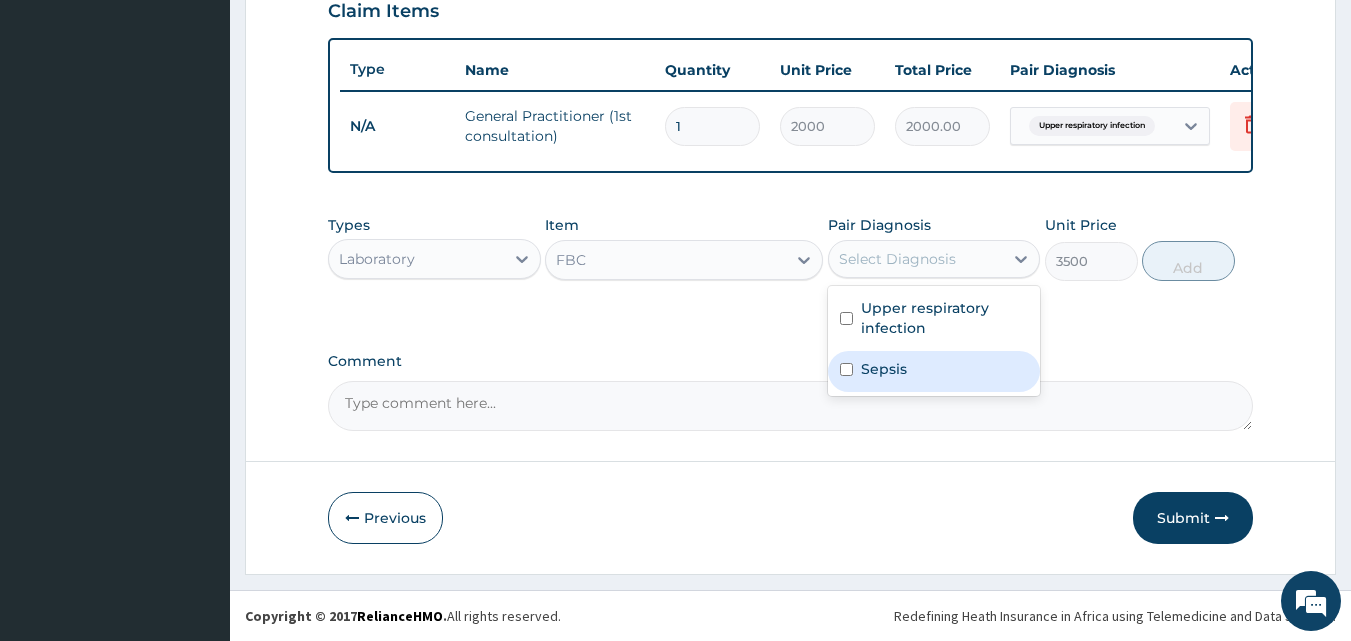 click on "Sepsis" at bounding box center [884, 369] 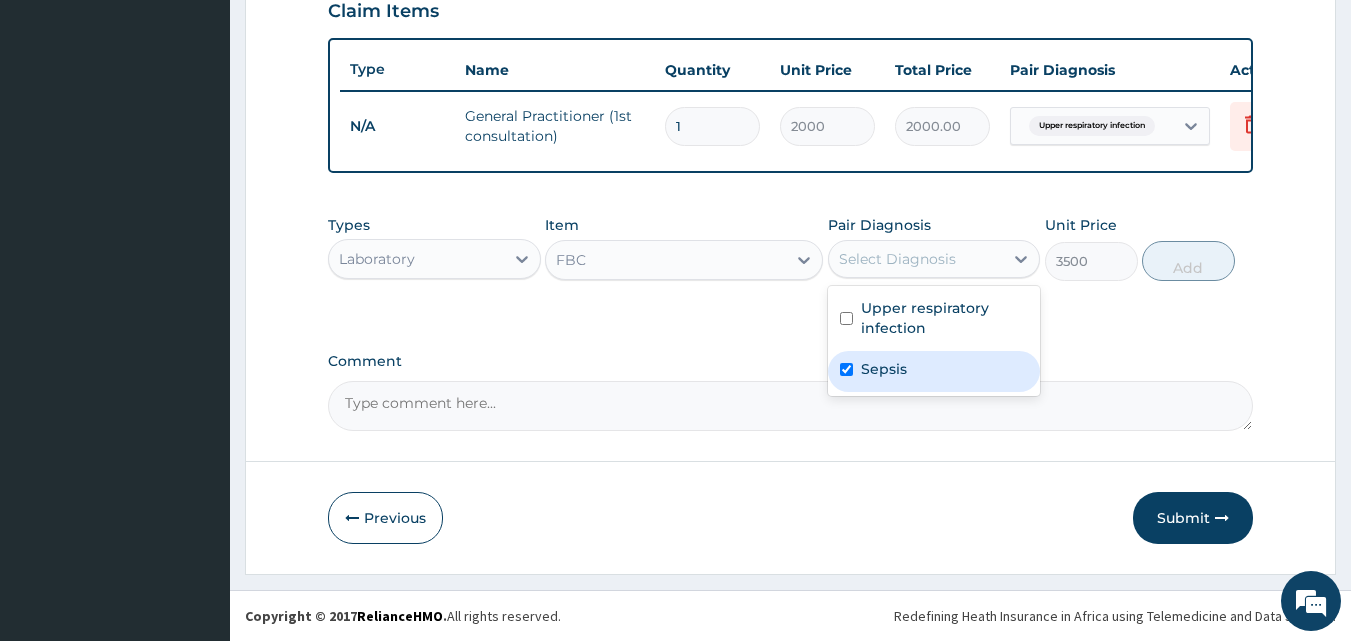 checkbox on "true" 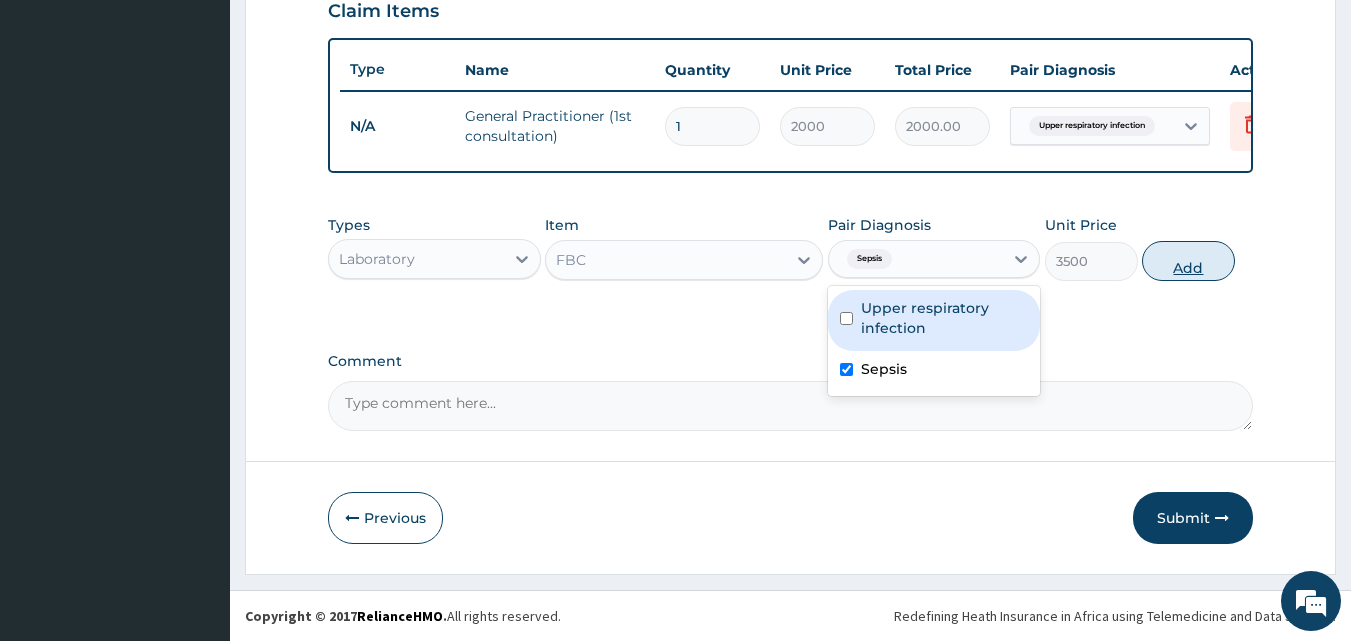 click on "Add" at bounding box center (1188, 261) 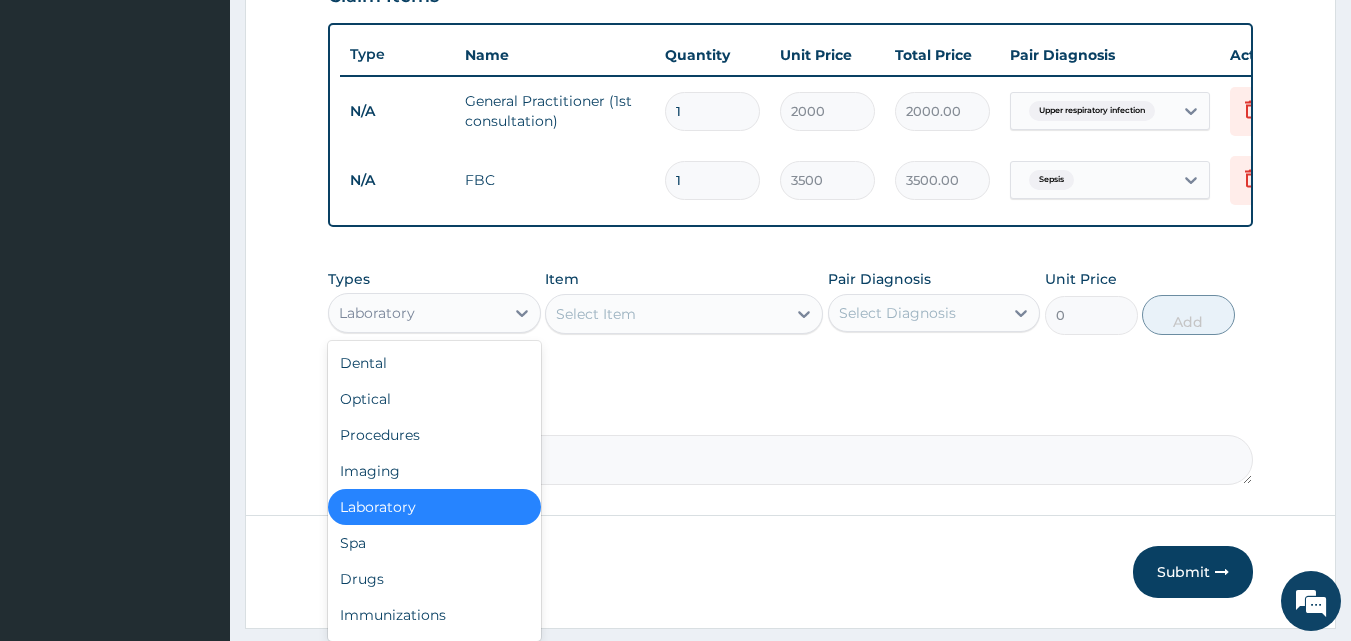click on "Laboratory" at bounding box center [416, 313] 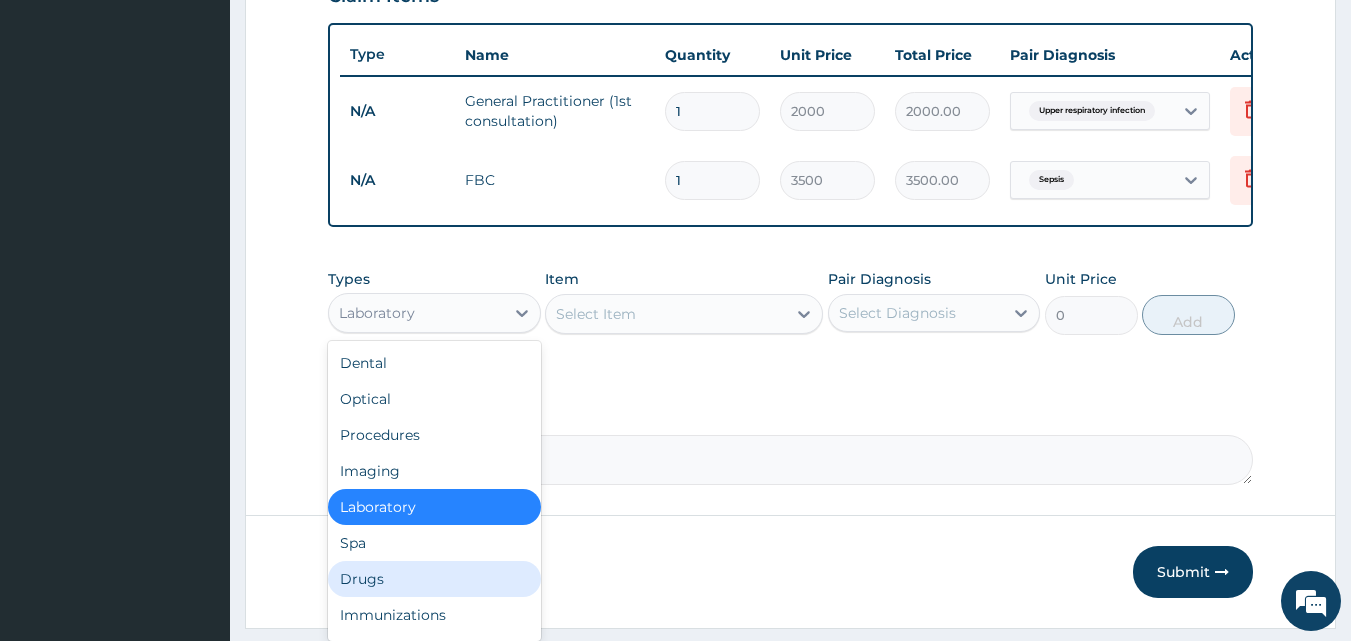 click on "Drugs" at bounding box center [434, 579] 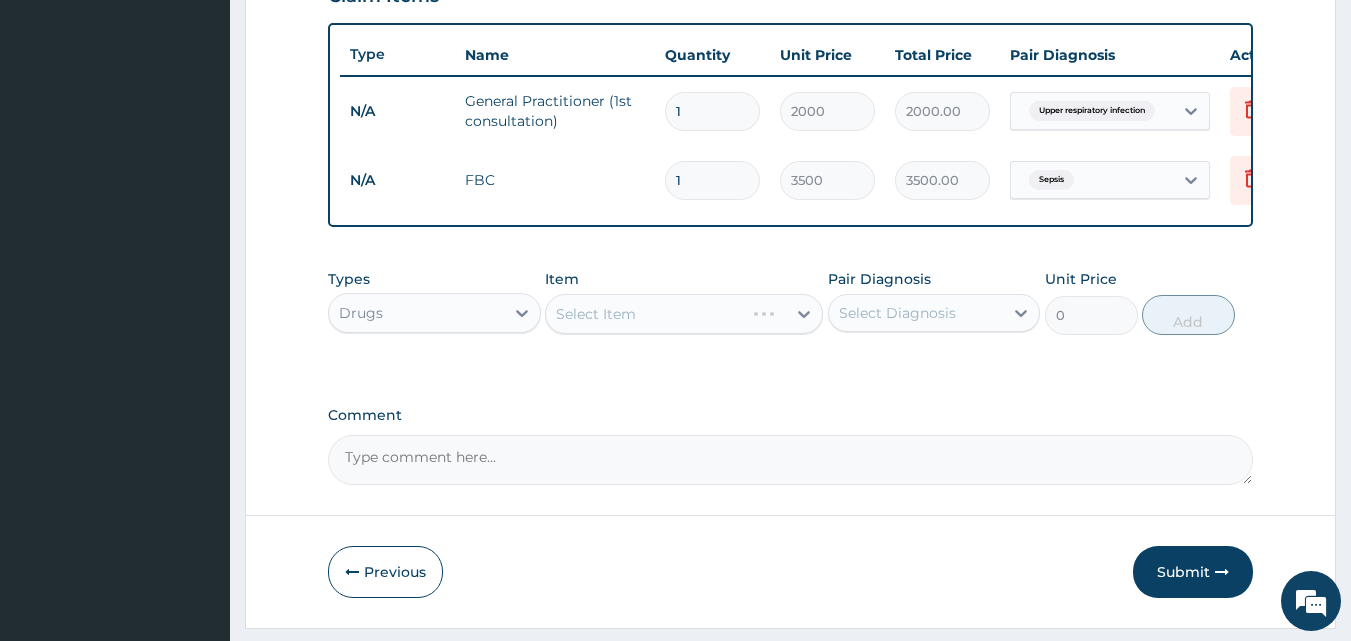 click on "Select Item" at bounding box center (684, 314) 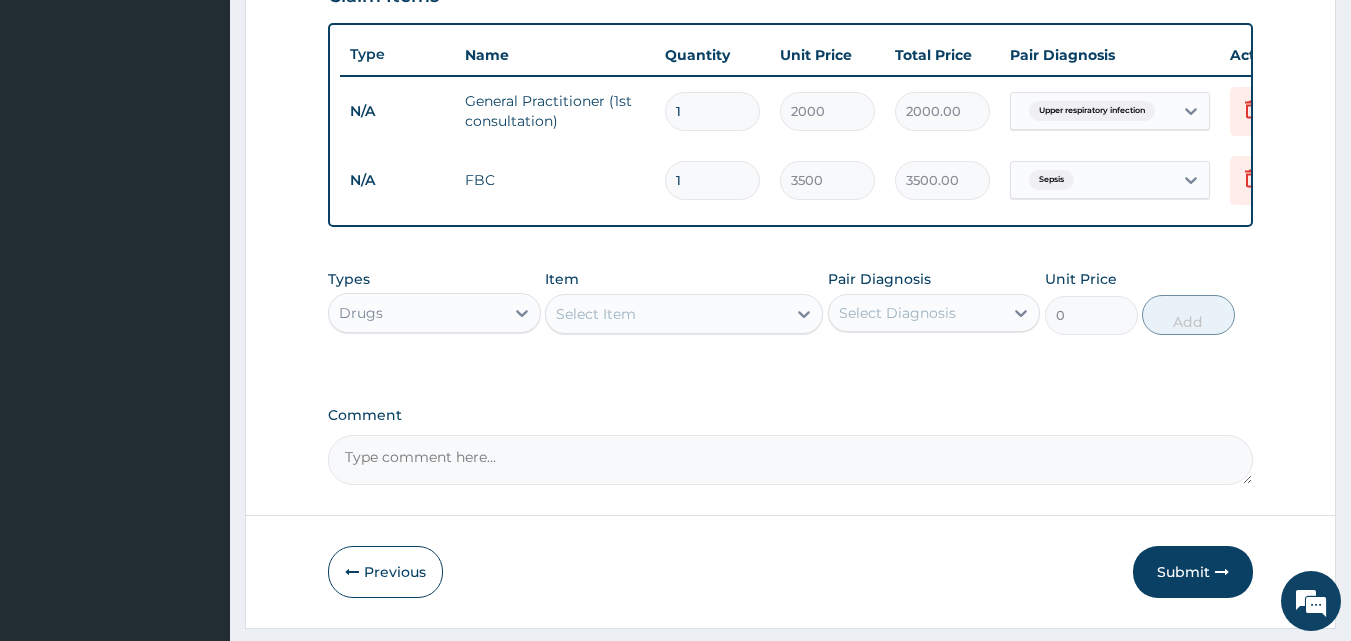 click on "Select Item" at bounding box center [596, 314] 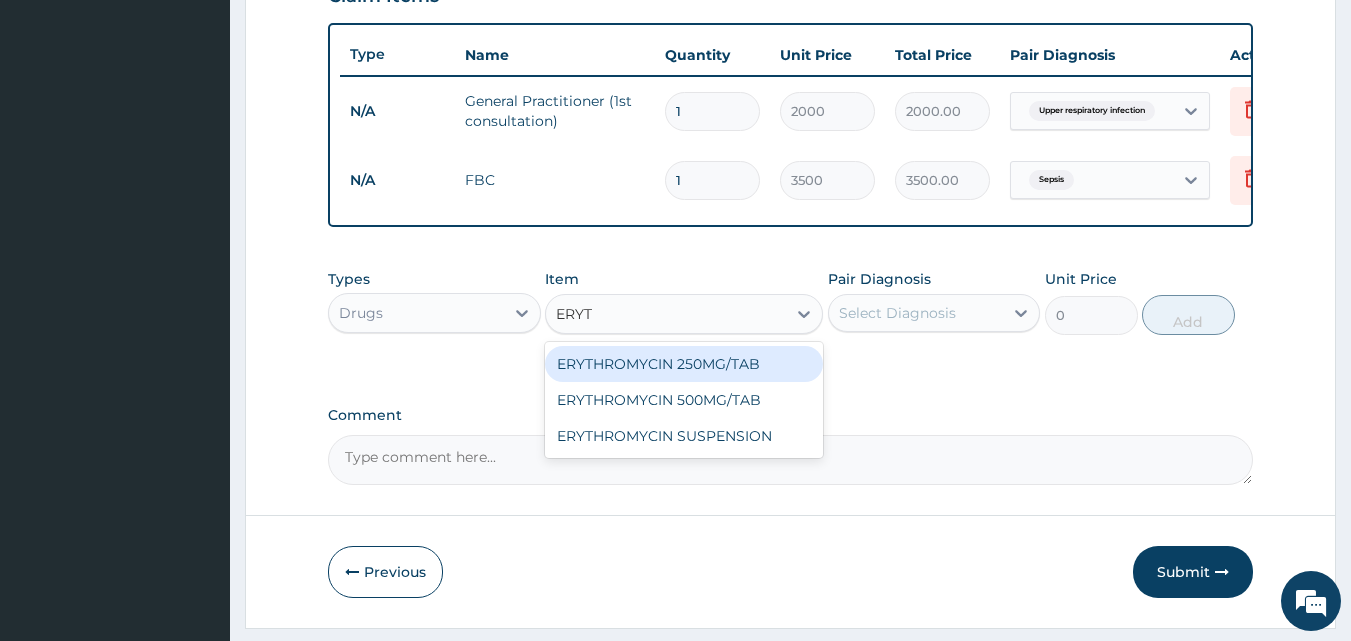 type on "ERYTH" 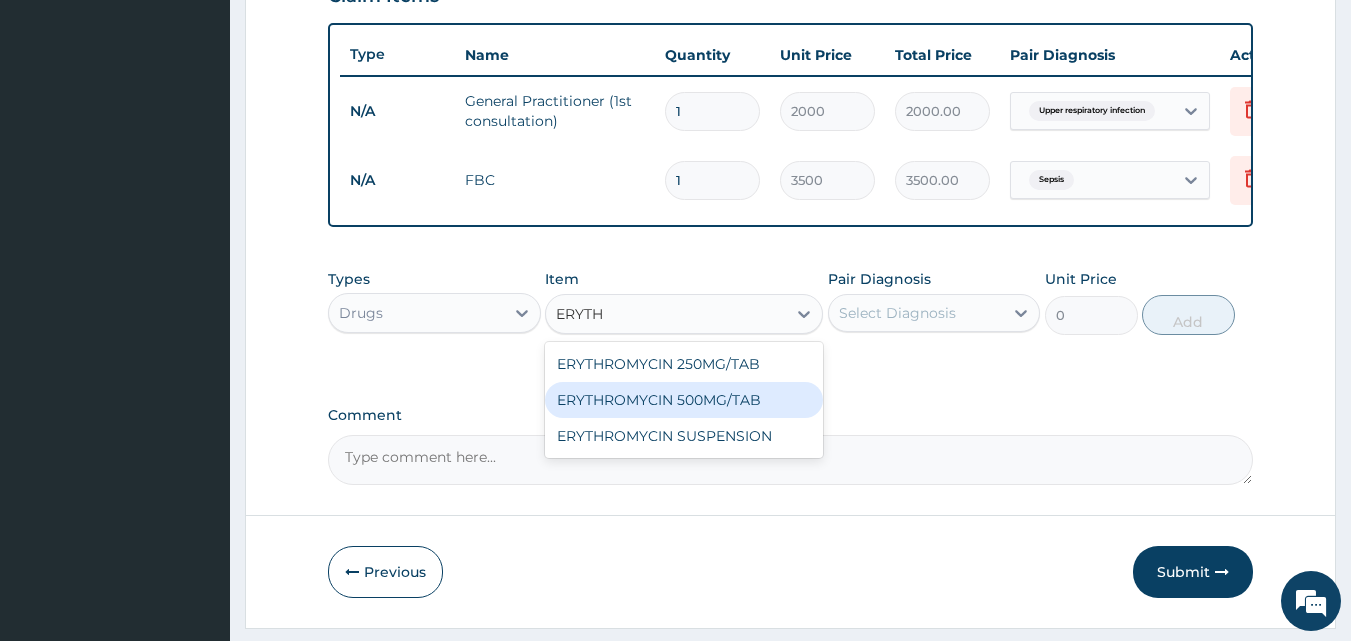 click on "ERYTHROMYCIN 500MG/TAB" at bounding box center [684, 400] 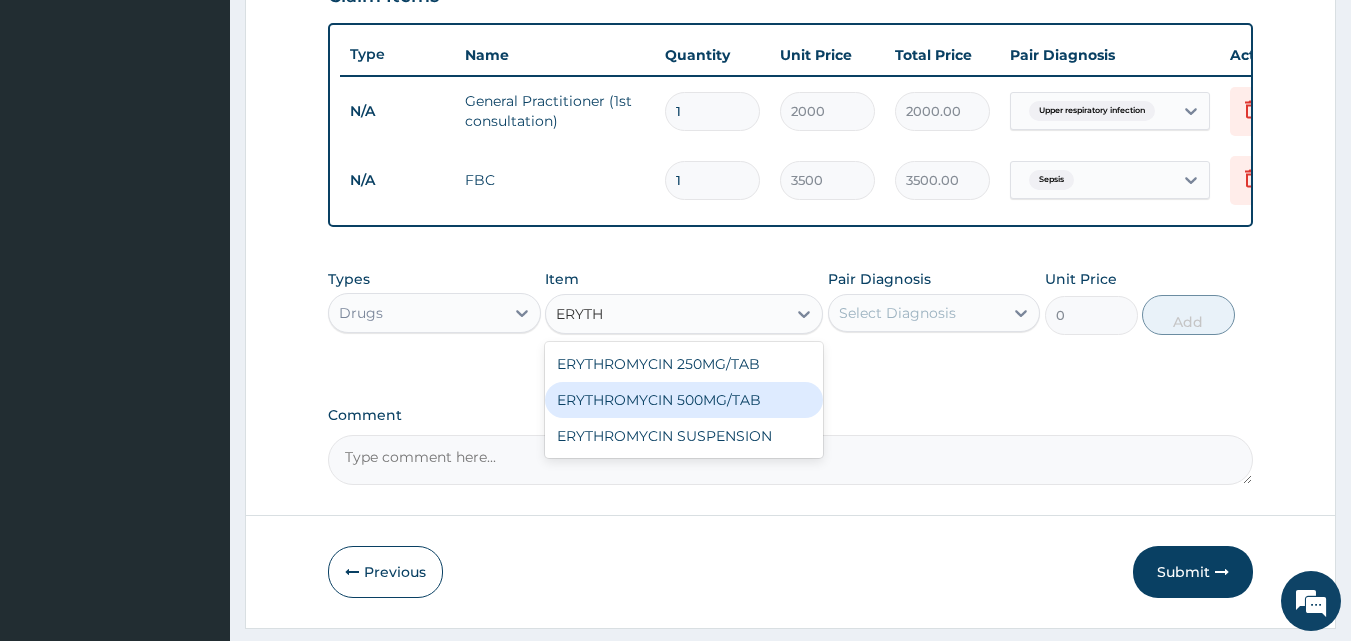 type 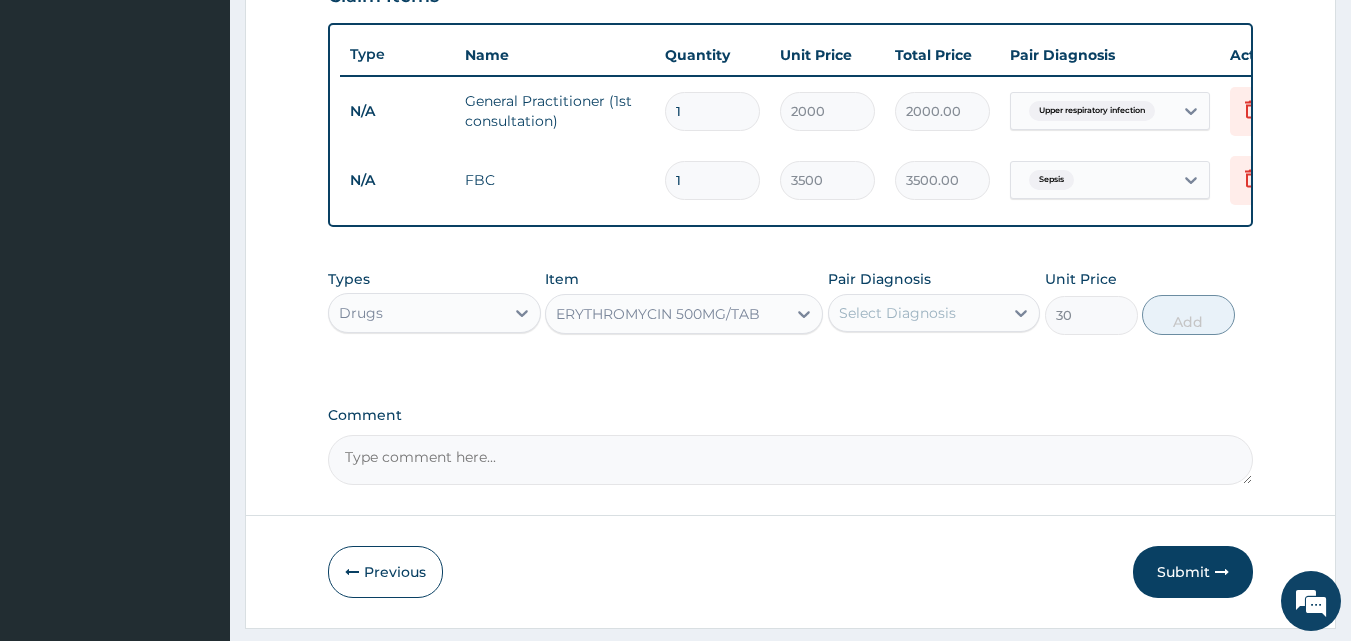click on "ERYTHROMYCIN 500MG/TAB" at bounding box center (658, 314) 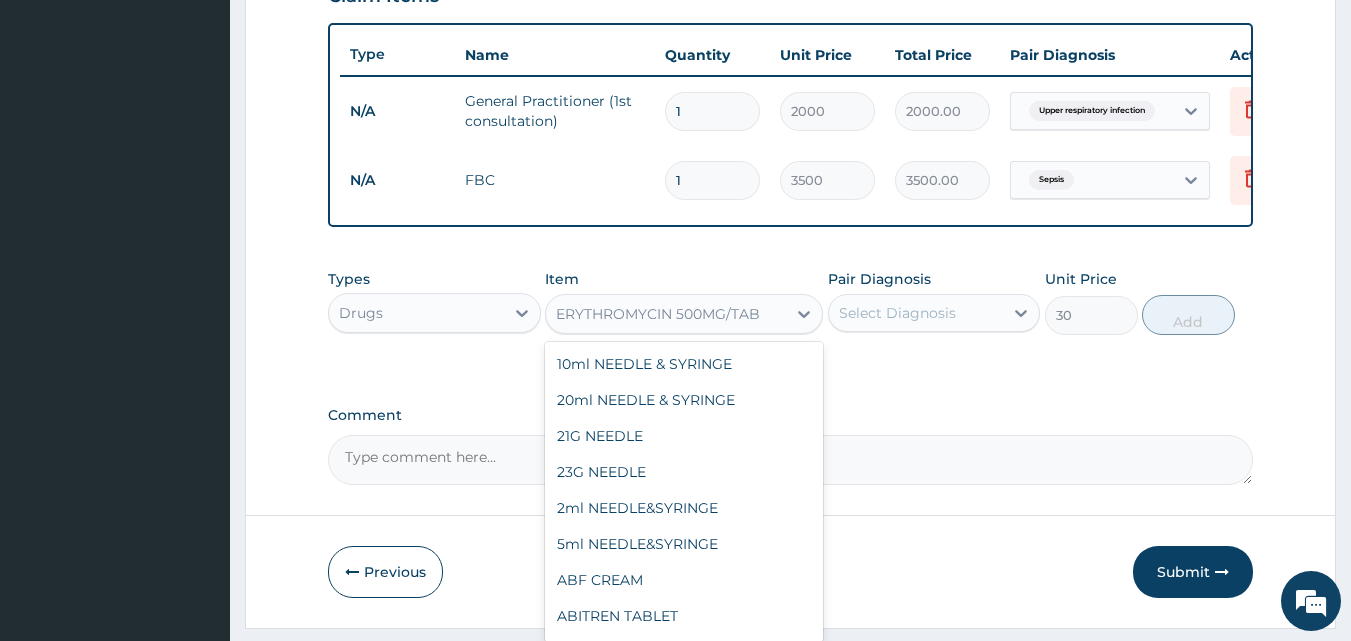 scroll, scrollTop: 23364, scrollLeft: 0, axis: vertical 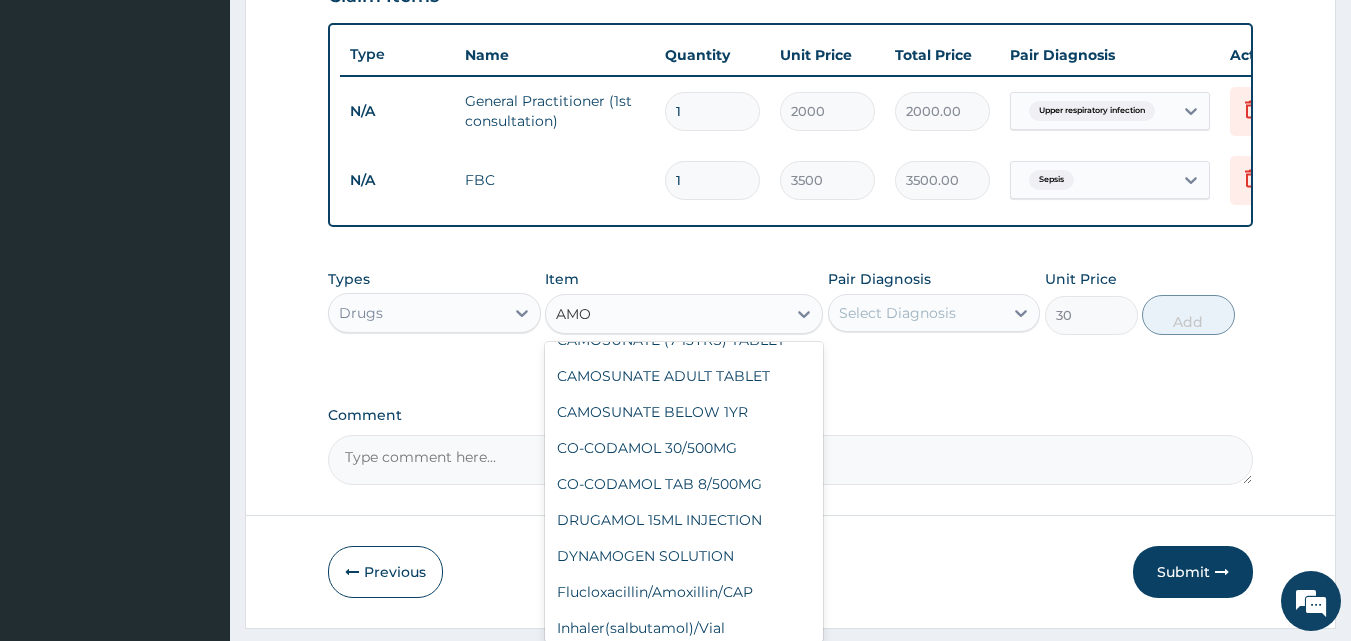 type on "AMOX" 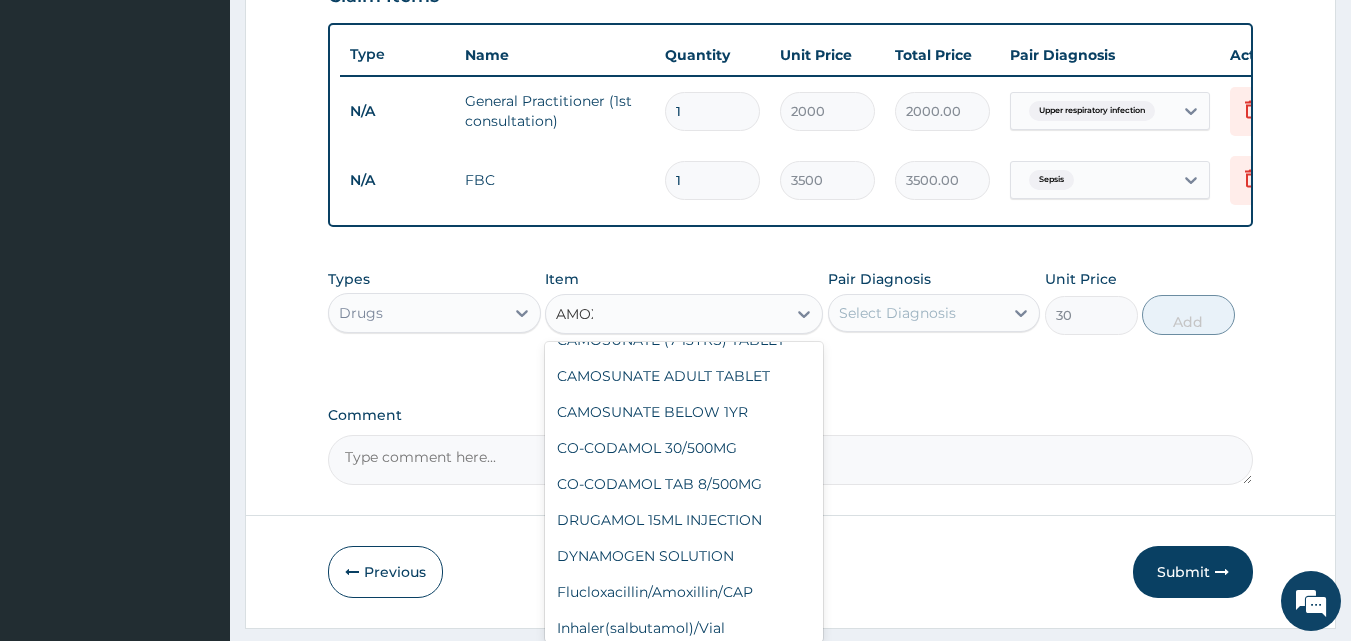 scroll, scrollTop: 524, scrollLeft: 0, axis: vertical 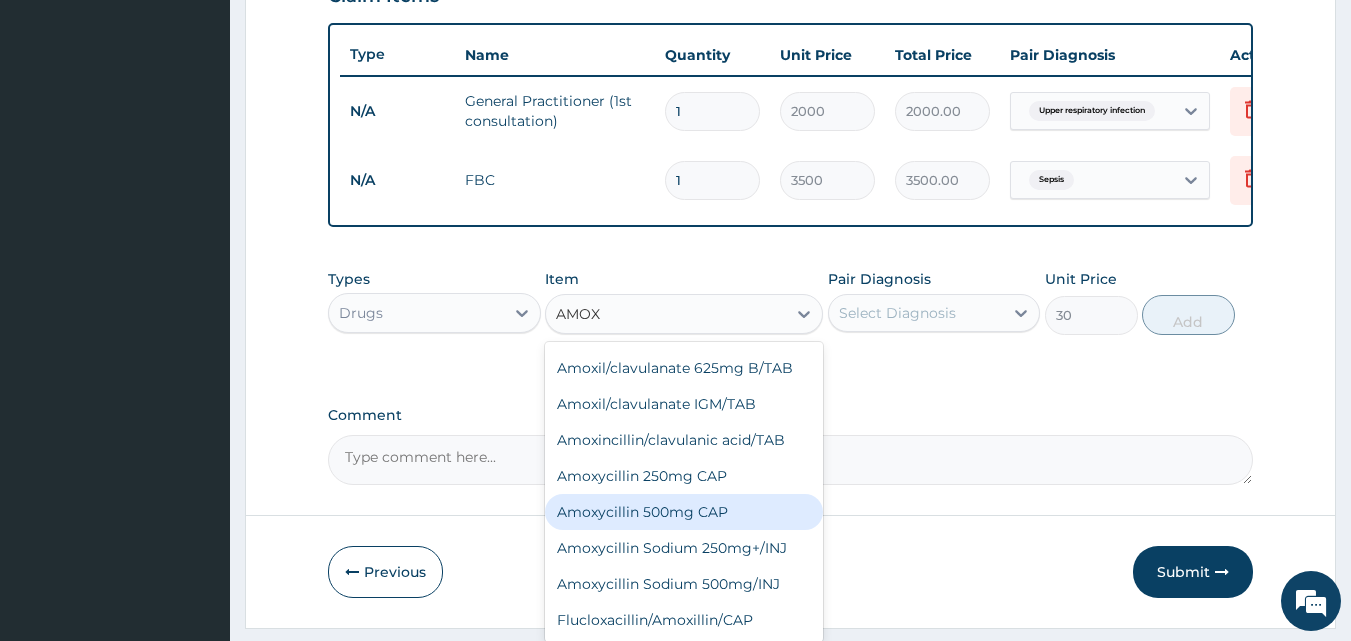 click on "Amoxycillin 500mg CAP" at bounding box center (684, 512) 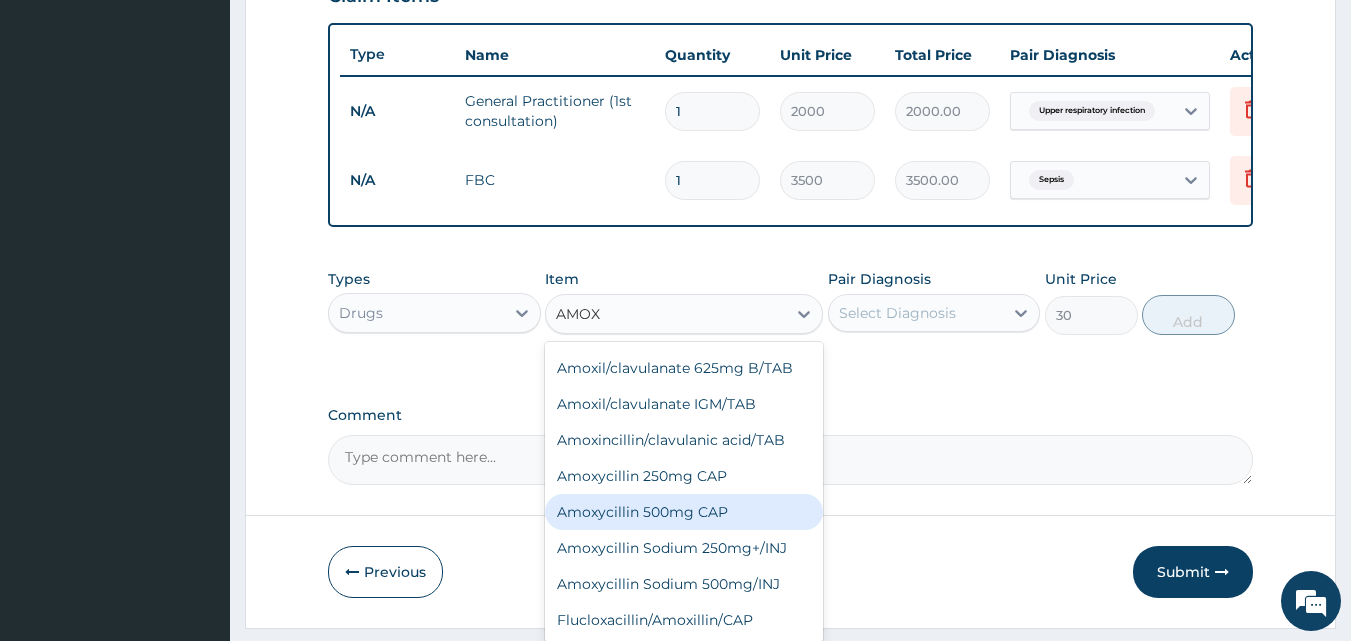 type 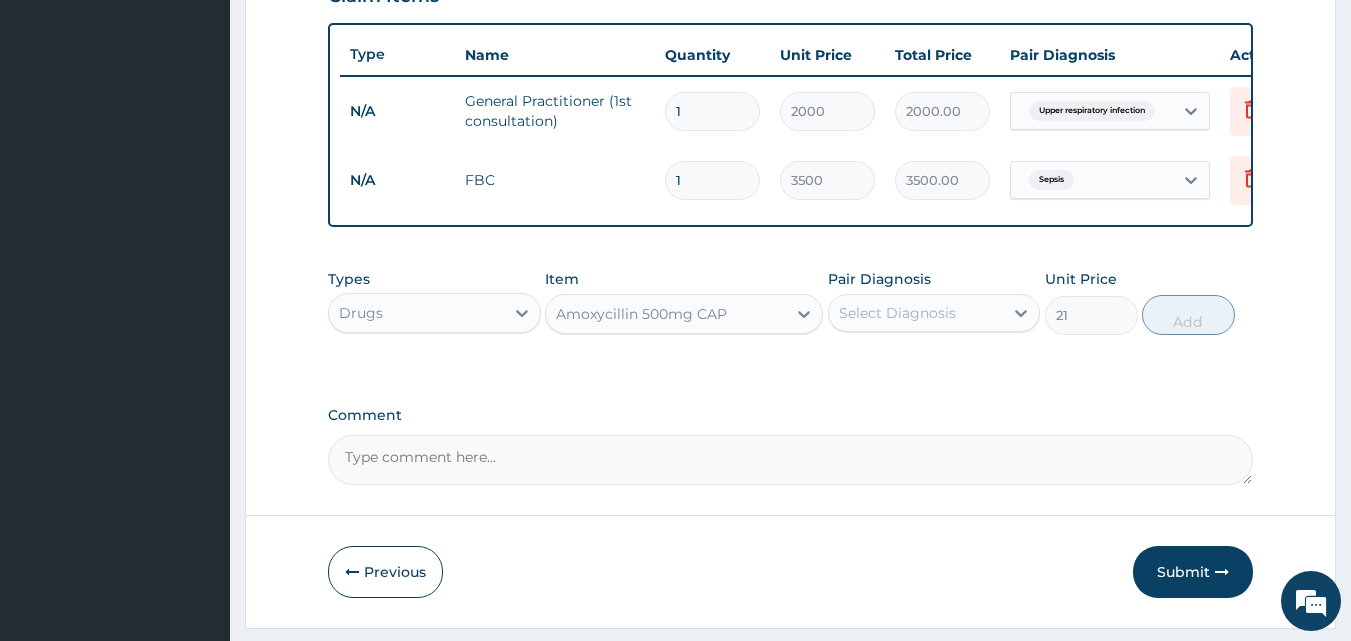 click on "Amoxycillin 500mg CAP" at bounding box center [641, 314] 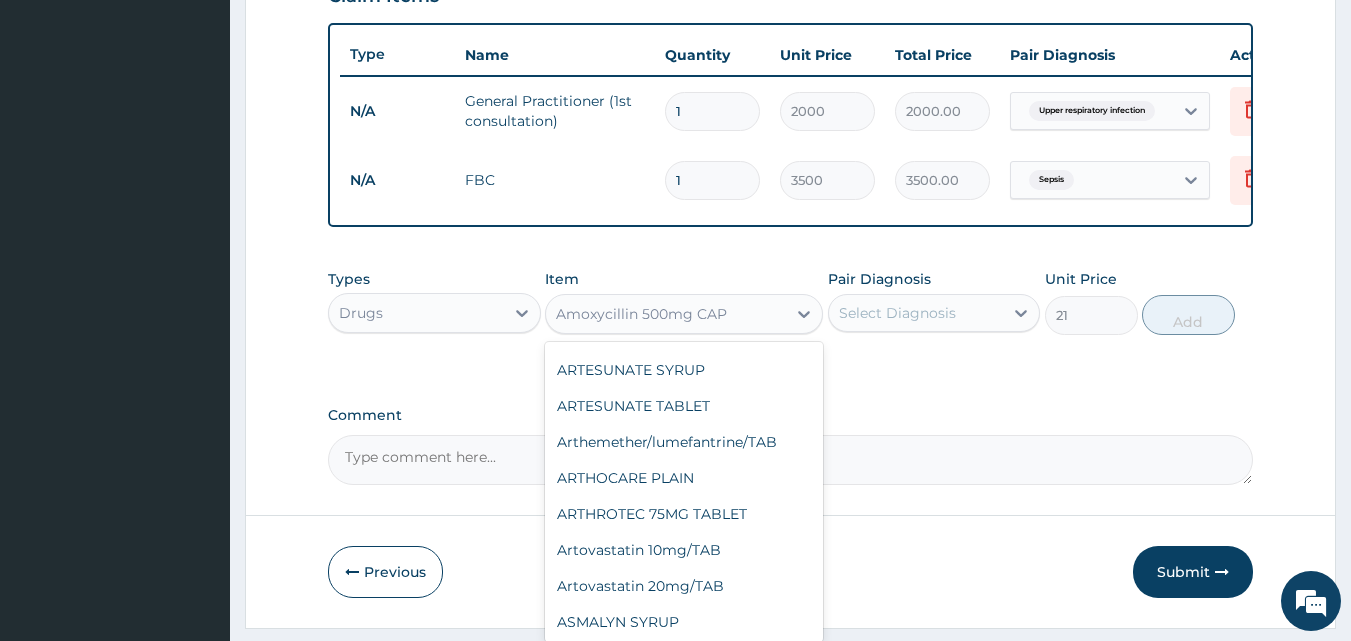 scroll, scrollTop: 6011, scrollLeft: 0, axis: vertical 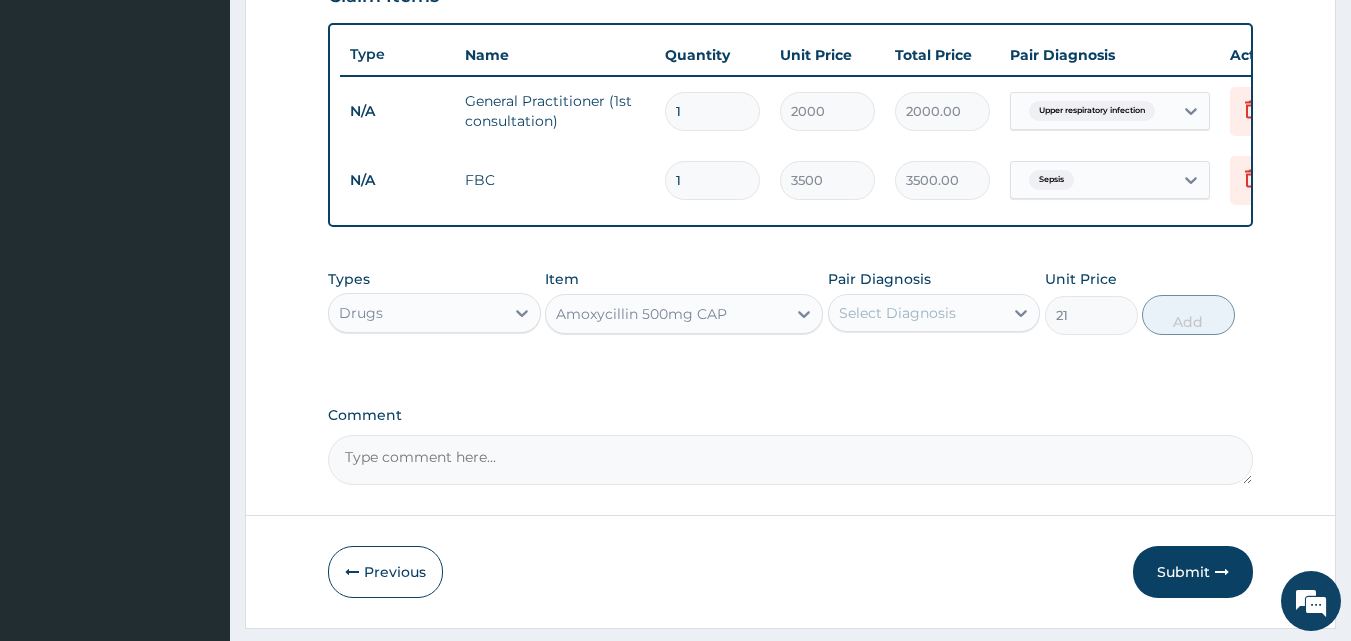 click on "Amoxycillin 500mg CAP" at bounding box center [641, 314] 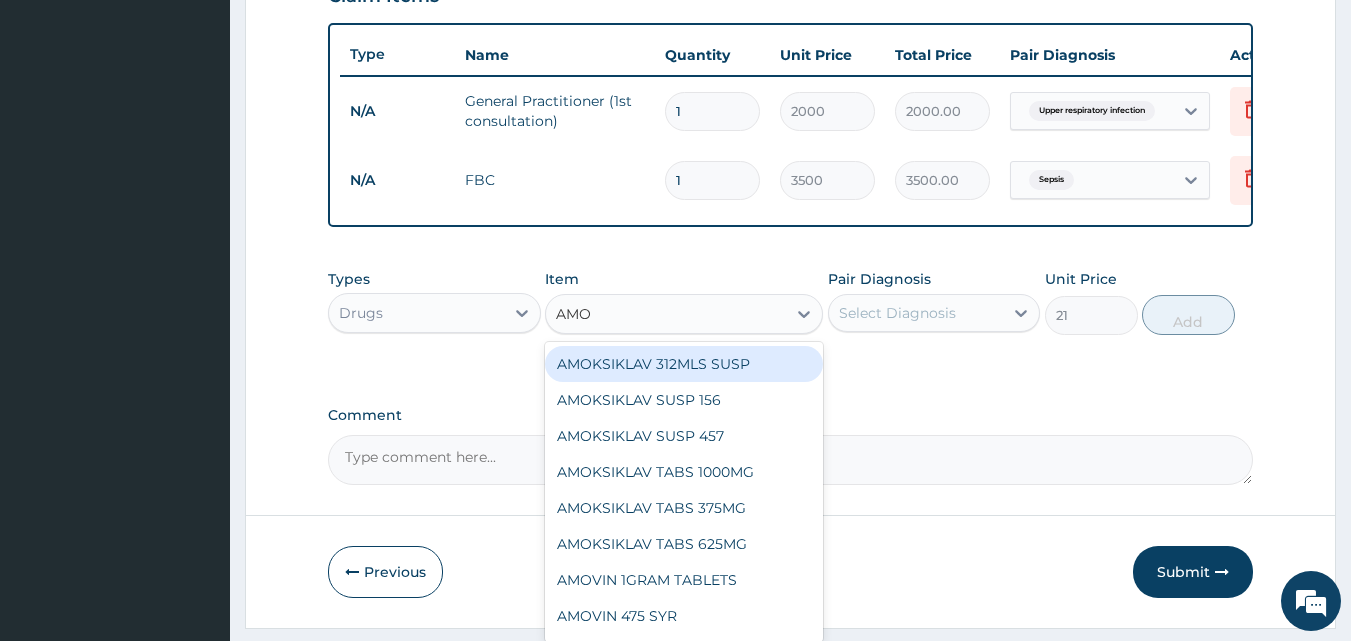 type on "AMOX" 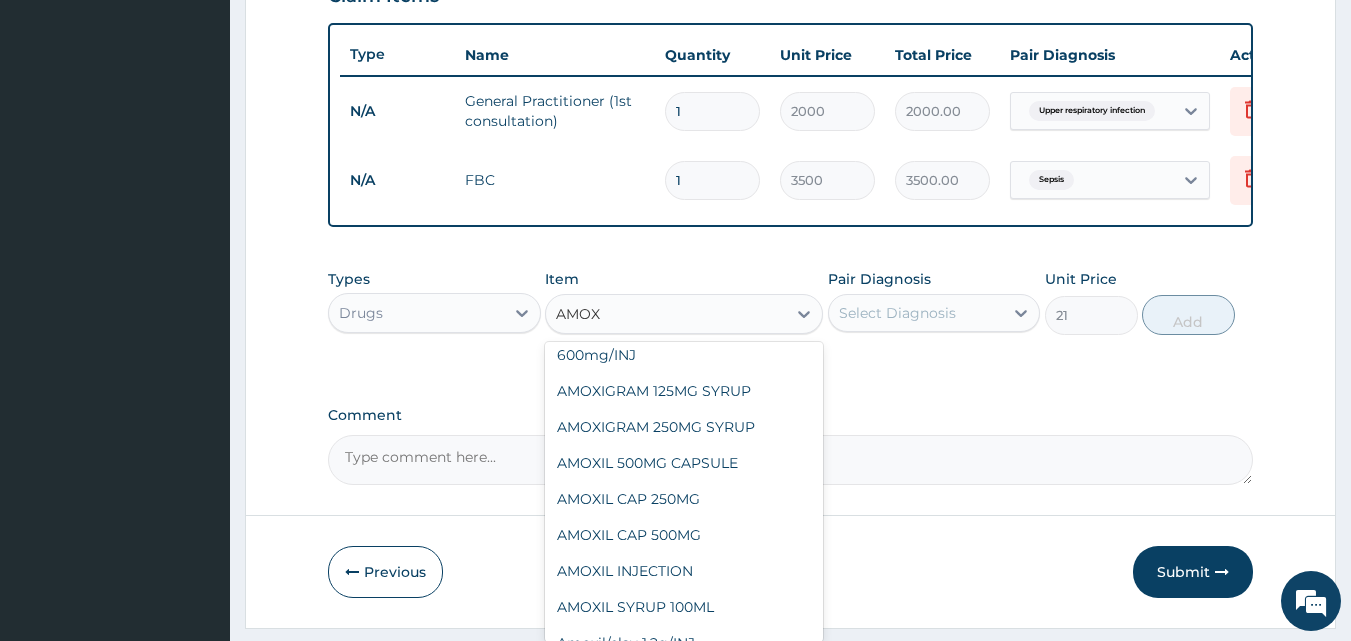scroll, scrollTop: 200, scrollLeft: 0, axis: vertical 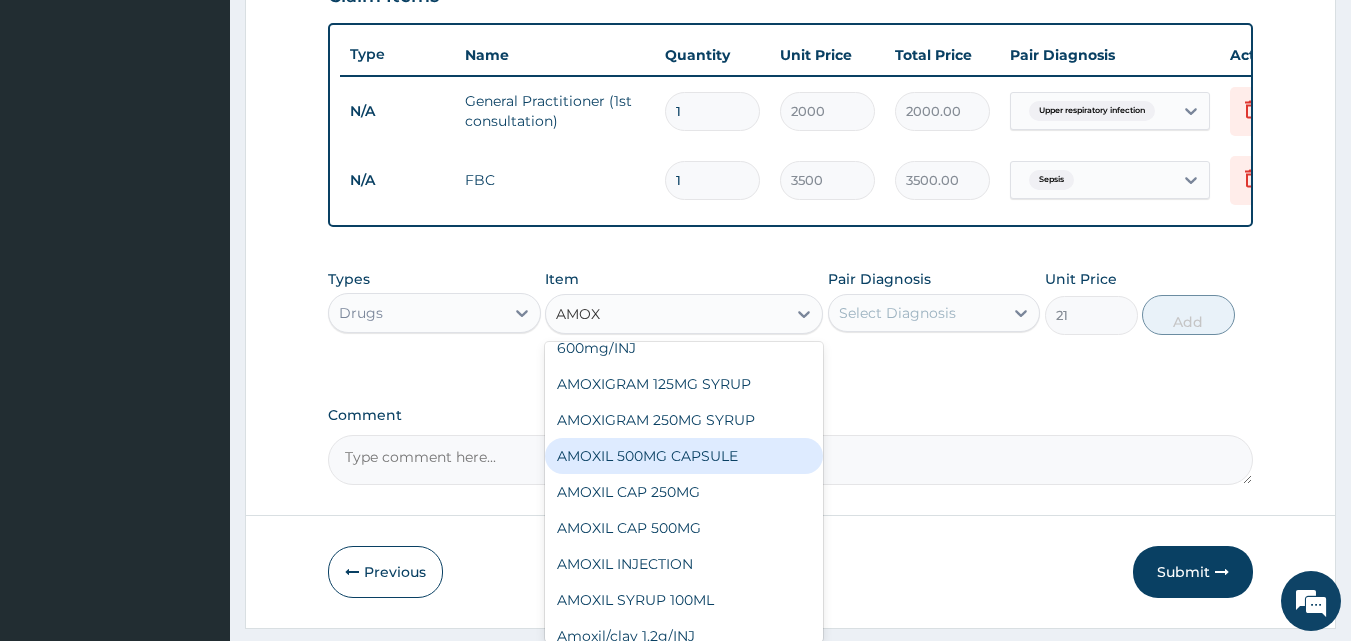 click on "AMOXIL 500MG CAPSULE" at bounding box center [684, 456] 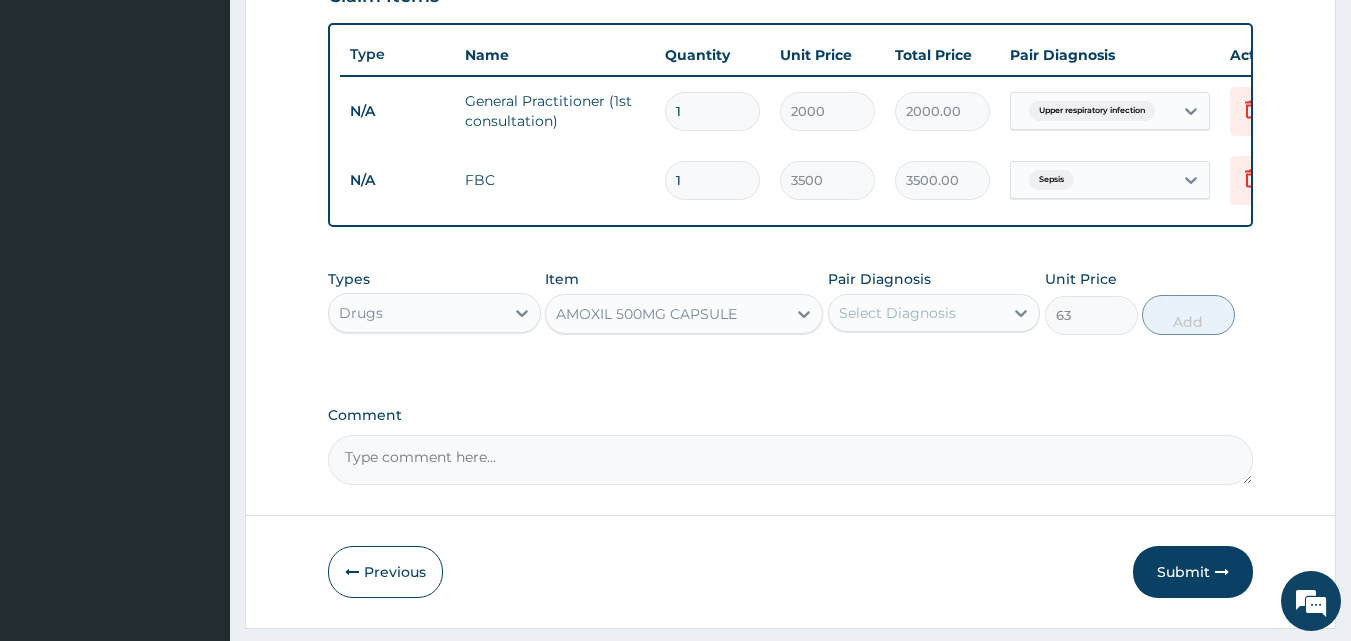 click on "Select Diagnosis" at bounding box center (916, 313) 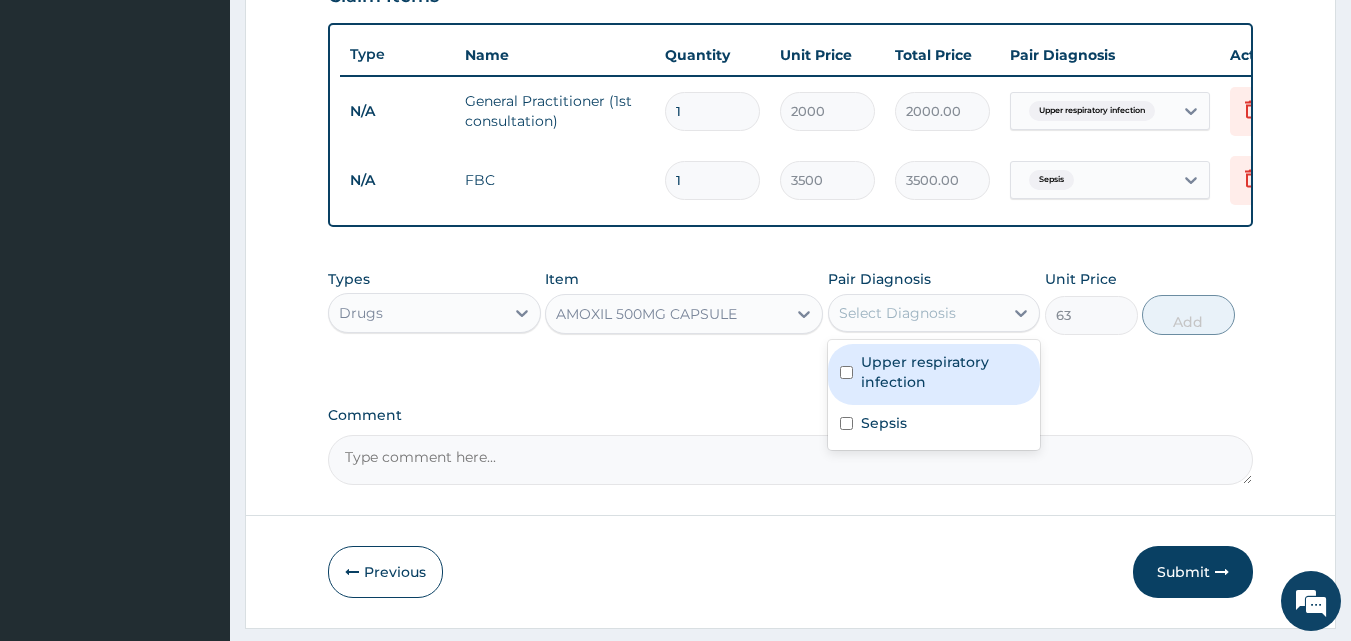 click on "Upper respiratory infection" at bounding box center [945, 372] 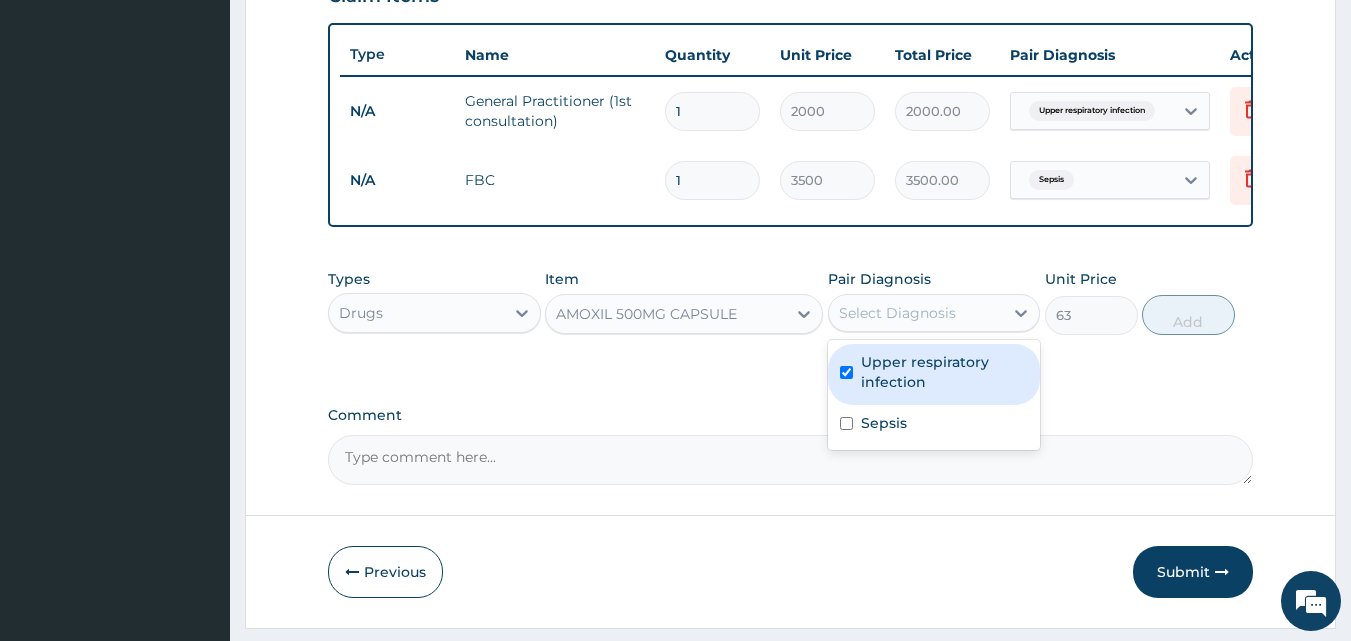 checkbox on "true" 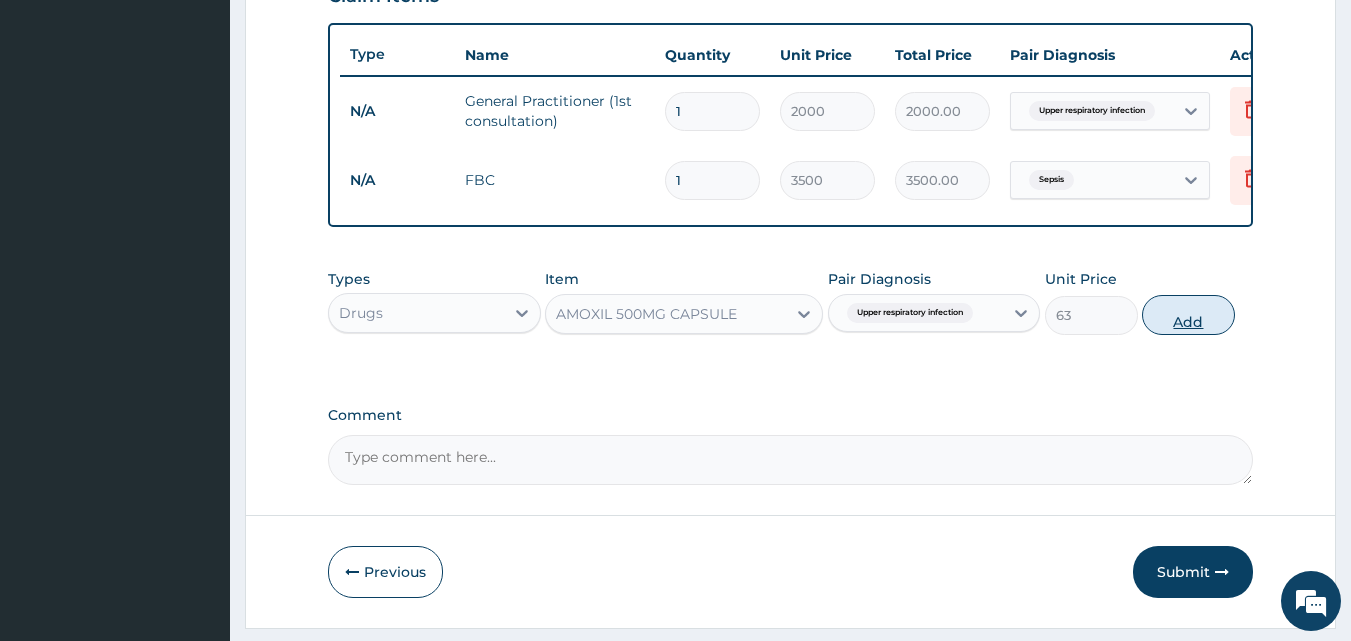 click on "Add" at bounding box center [1188, 315] 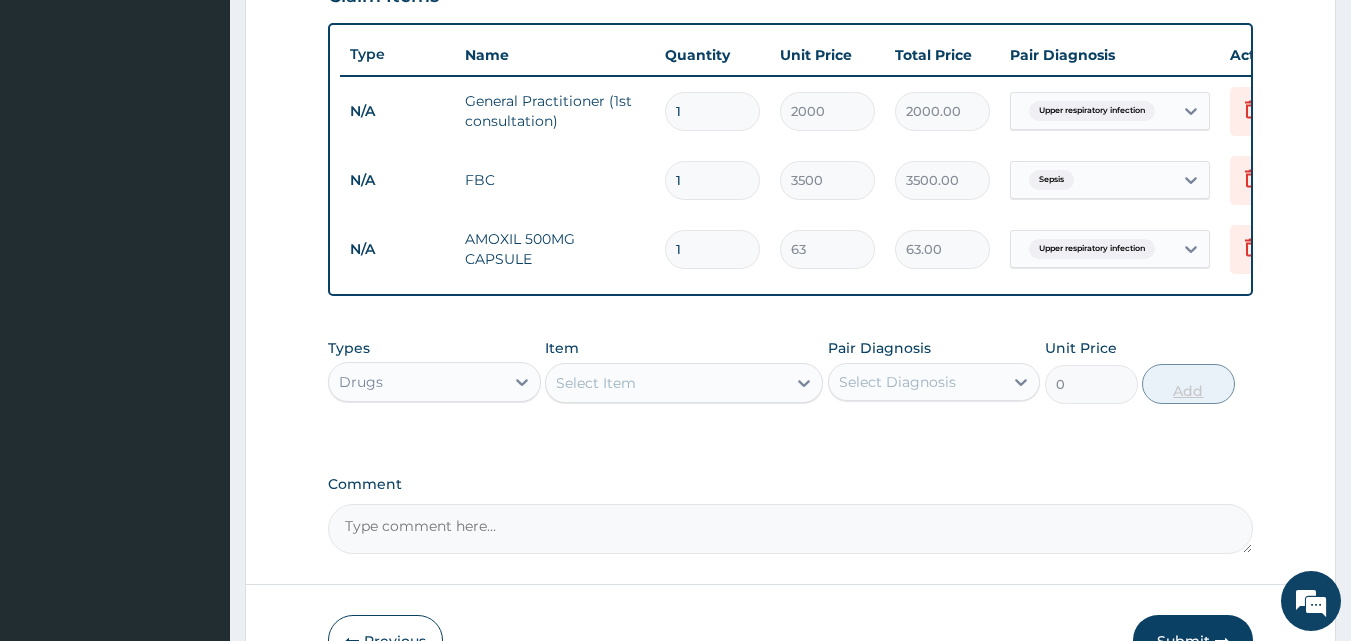 type on "18" 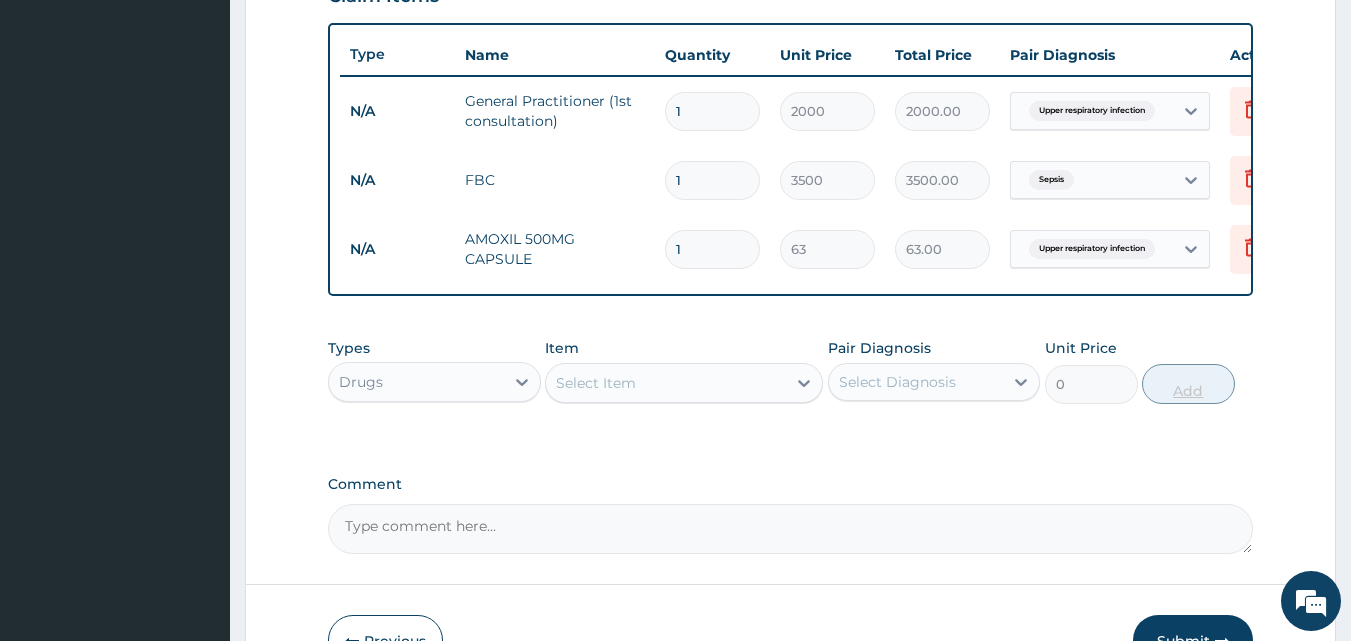 type on "1134.00" 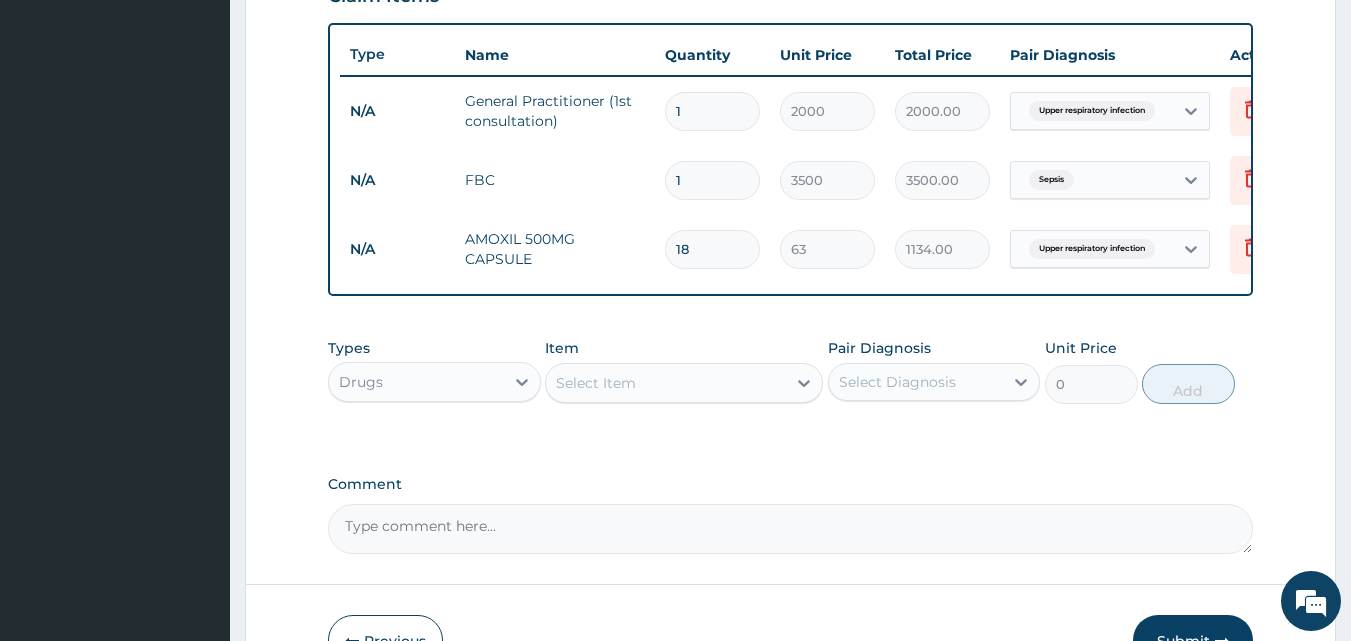 type on "18" 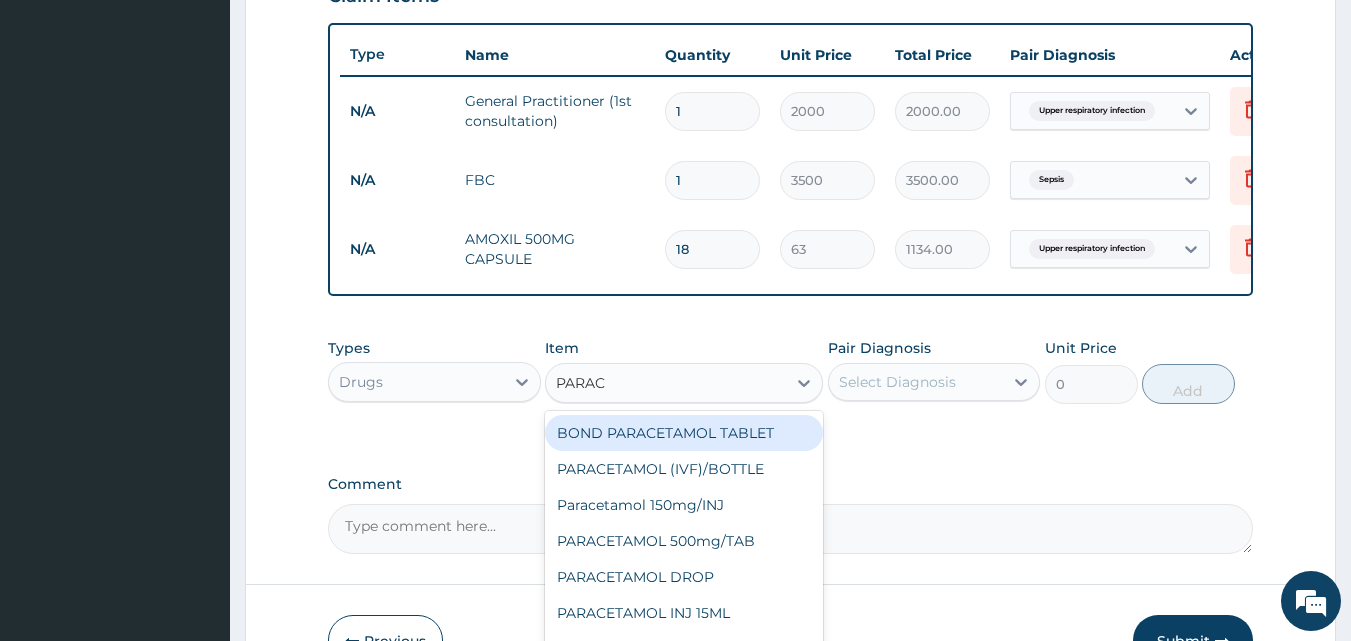 type on "PARACE" 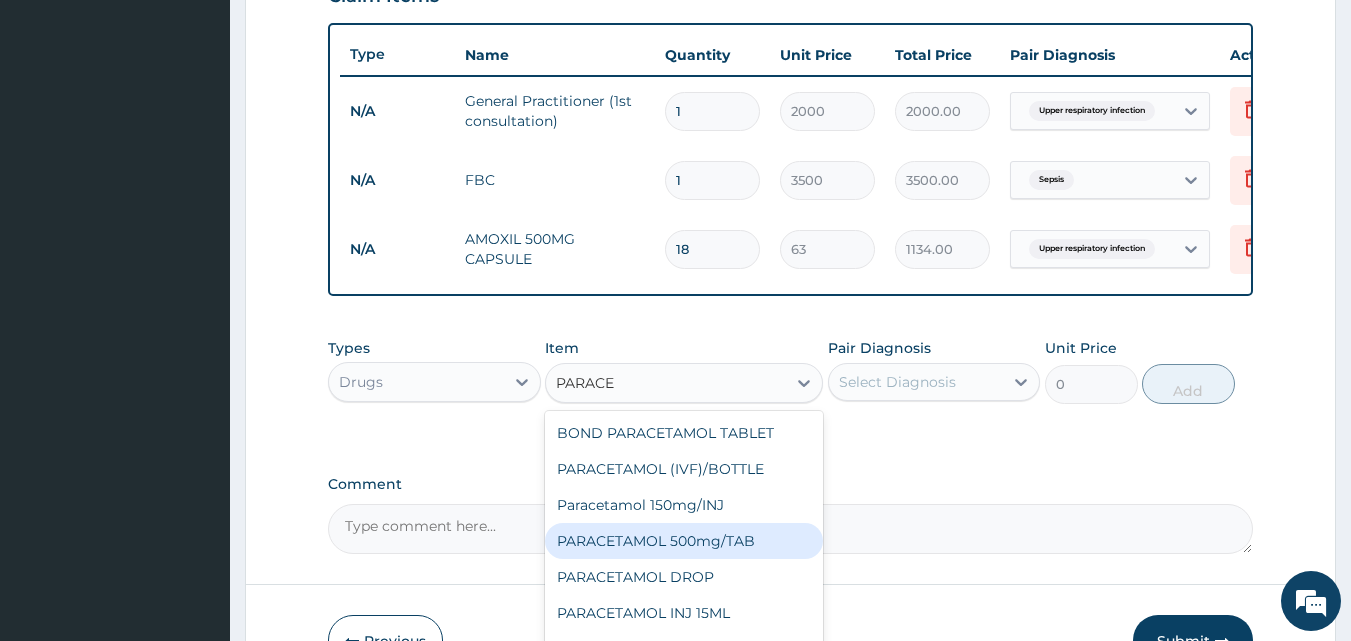 click on "PARACETAMOL 500mg/TAB" at bounding box center (684, 541) 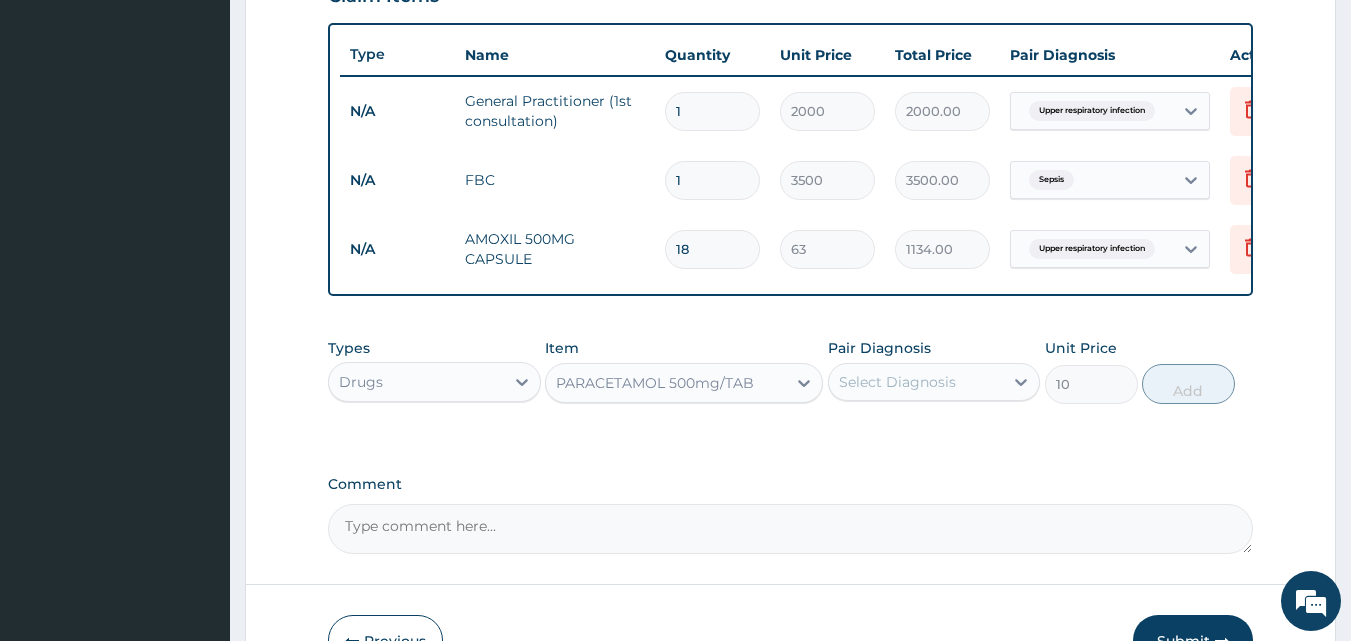 click on "Select Diagnosis" at bounding box center (897, 382) 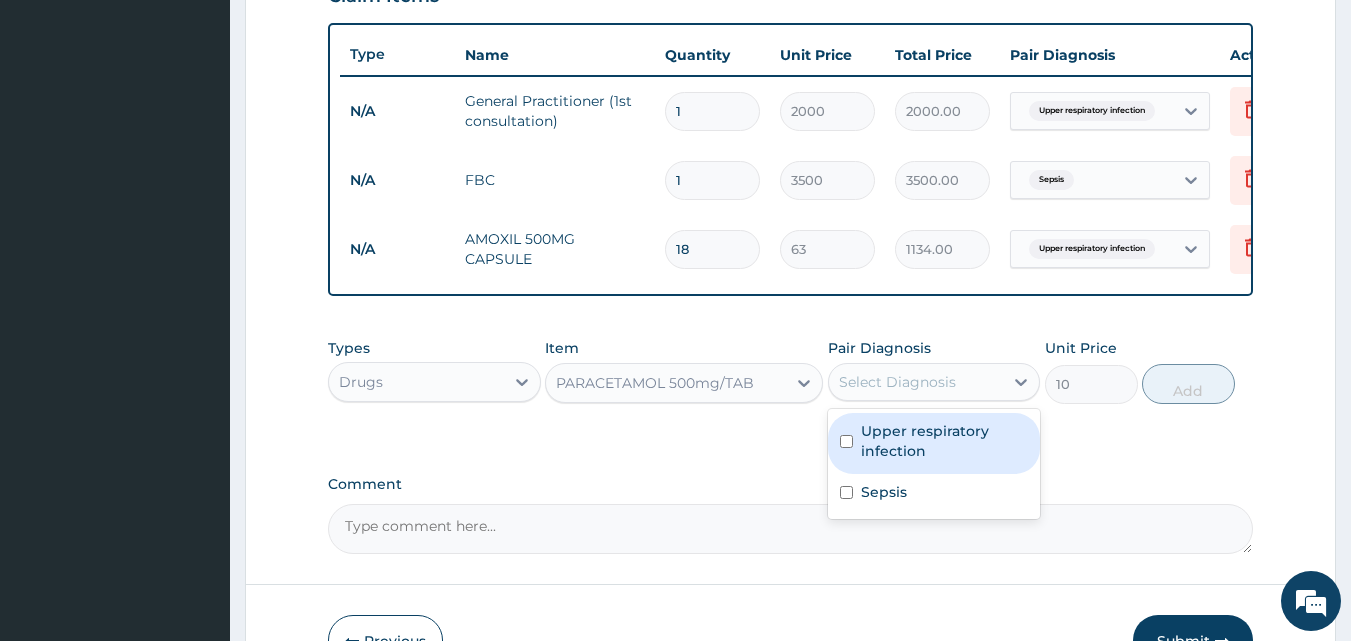 click on "Upper respiratory infection" at bounding box center (945, 441) 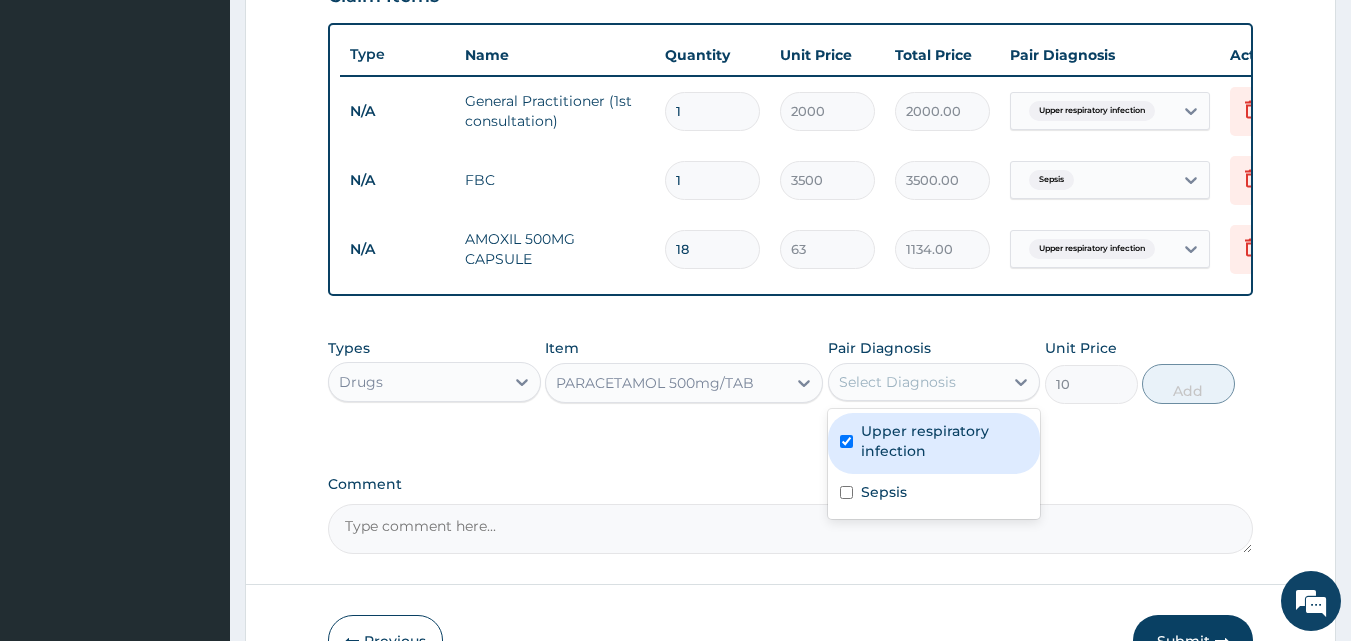 checkbox on "true" 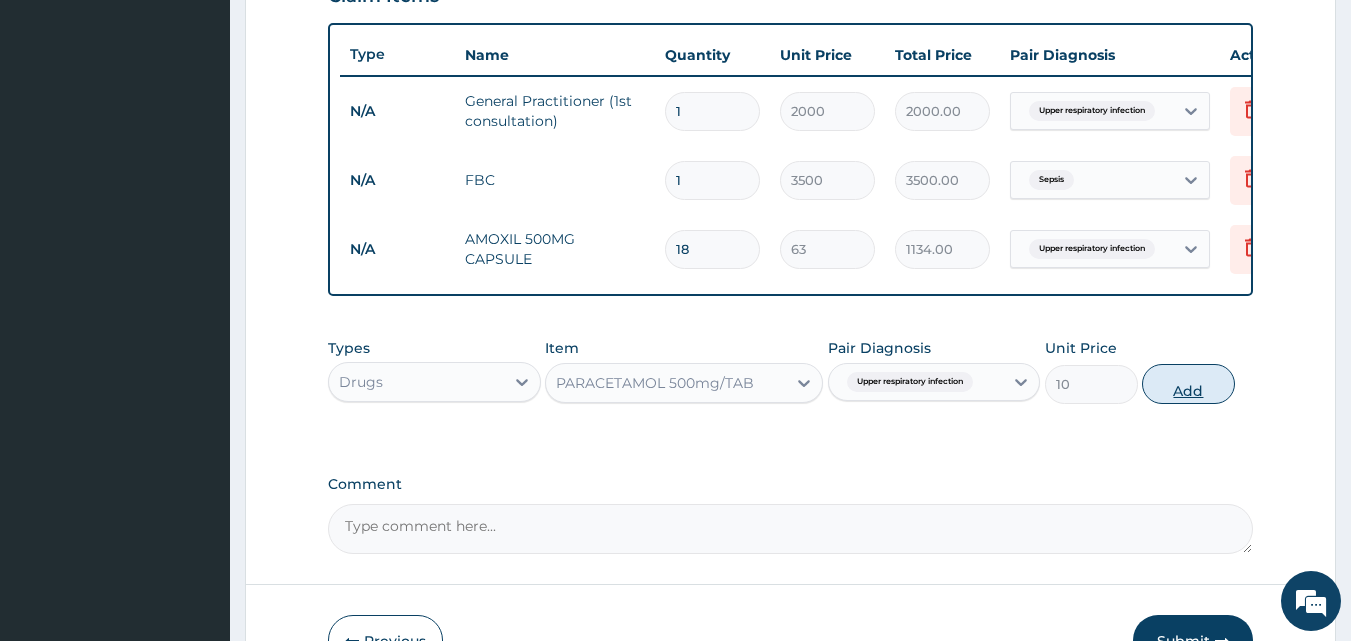 click on "Add" at bounding box center [1188, 384] 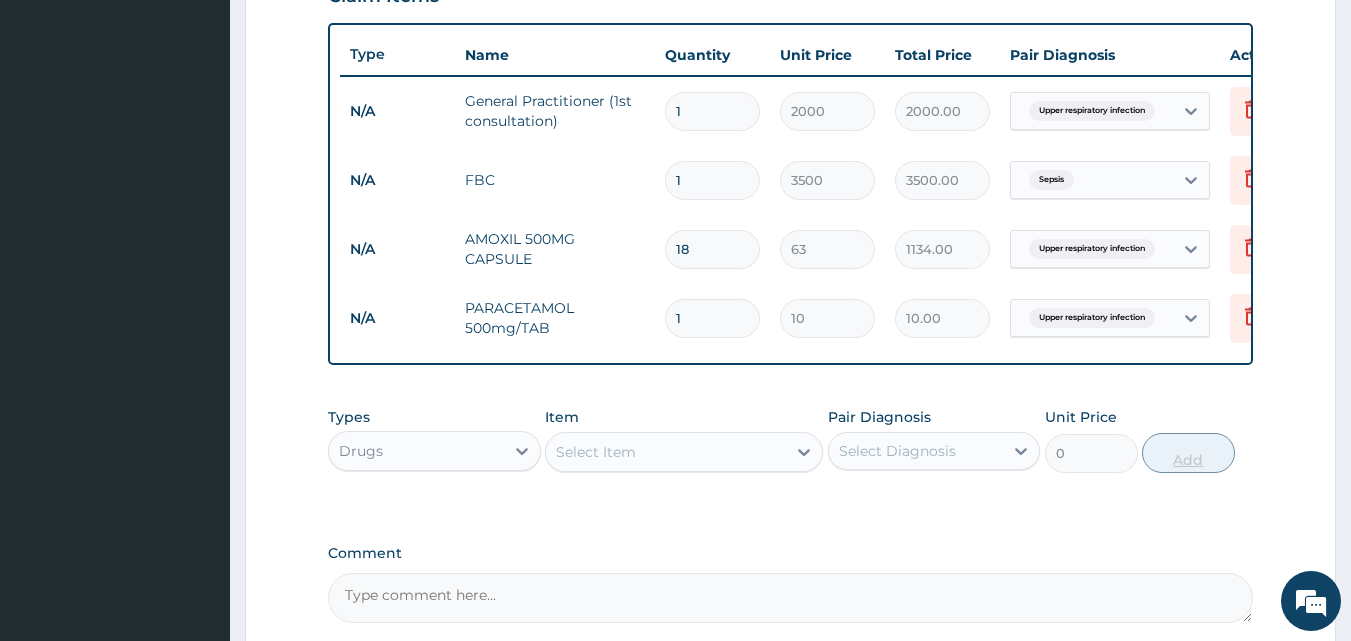 type on "18" 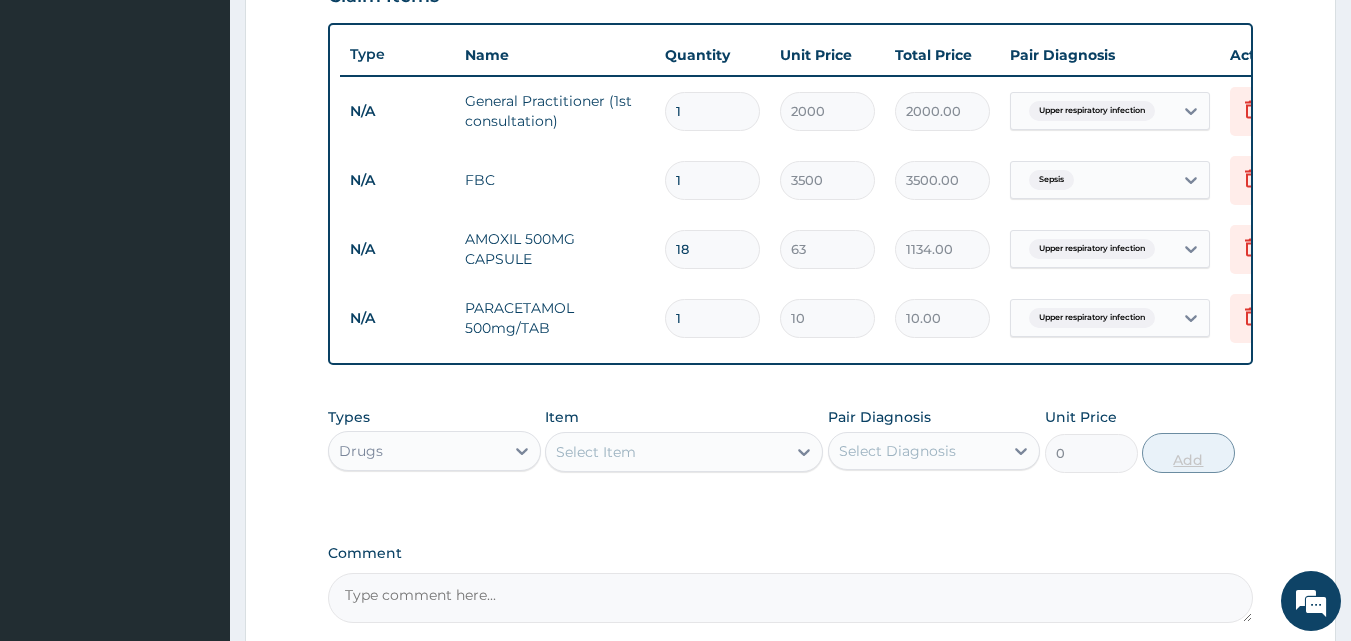 type on "180.00" 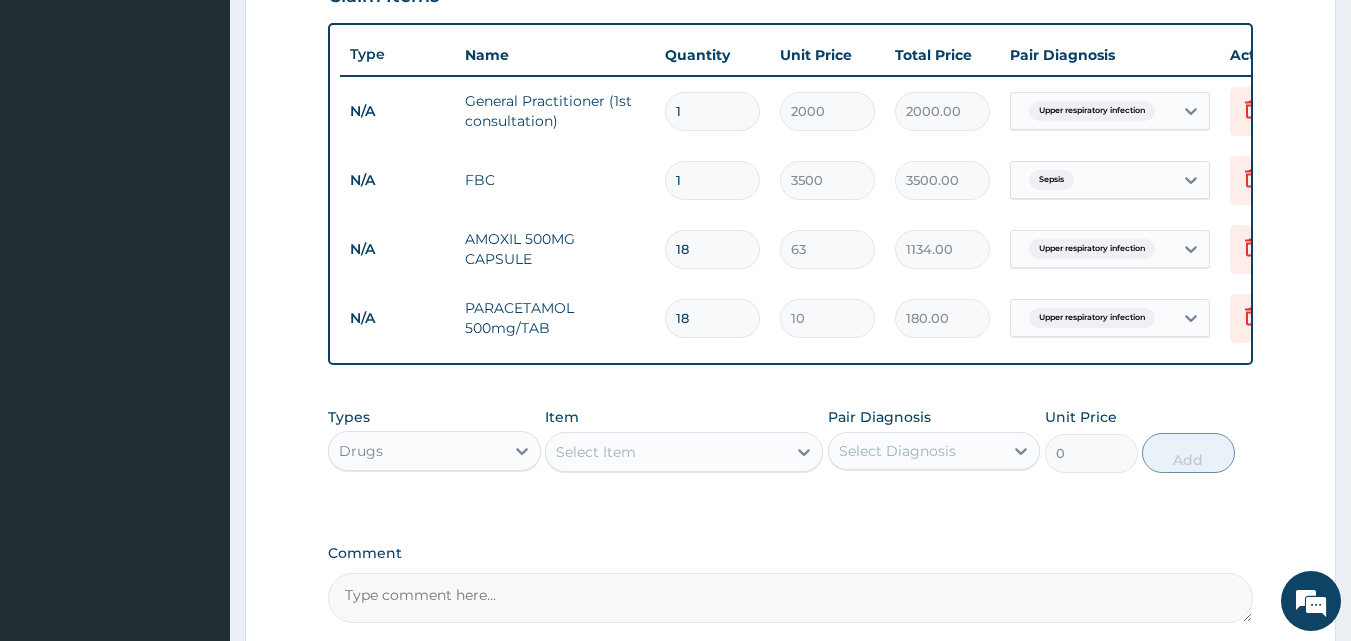 type on "18" 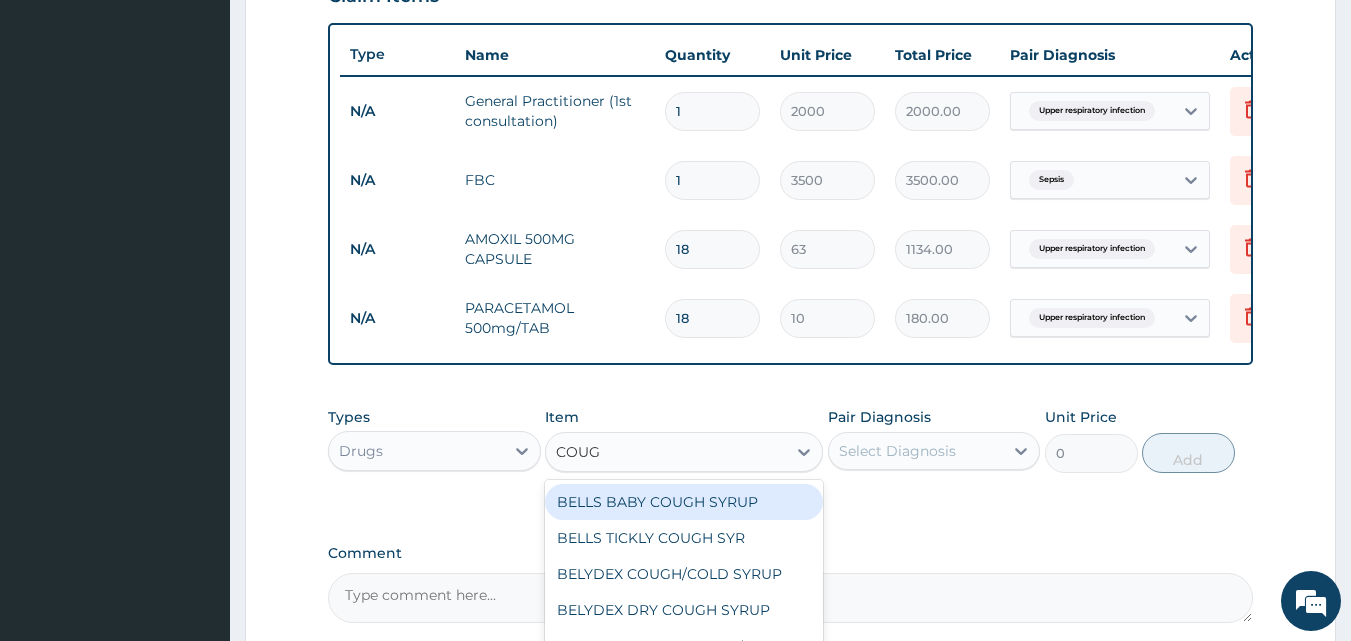 type on "COUGH" 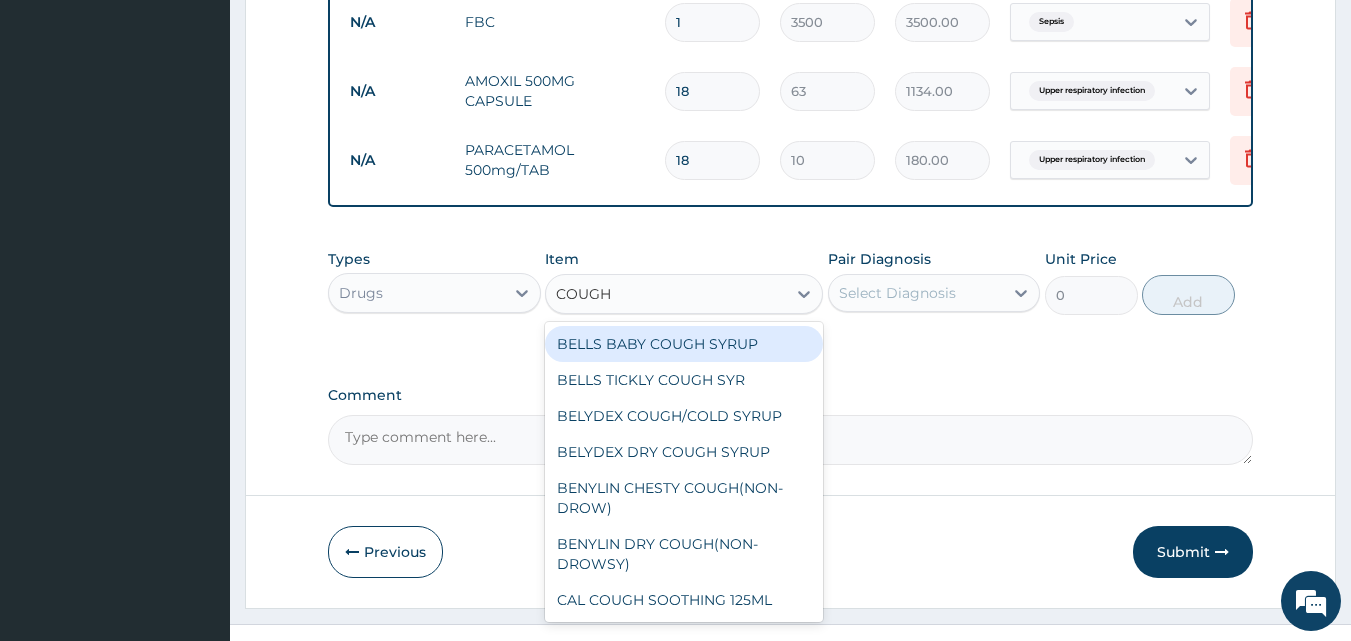 scroll, scrollTop: 928, scrollLeft: 0, axis: vertical 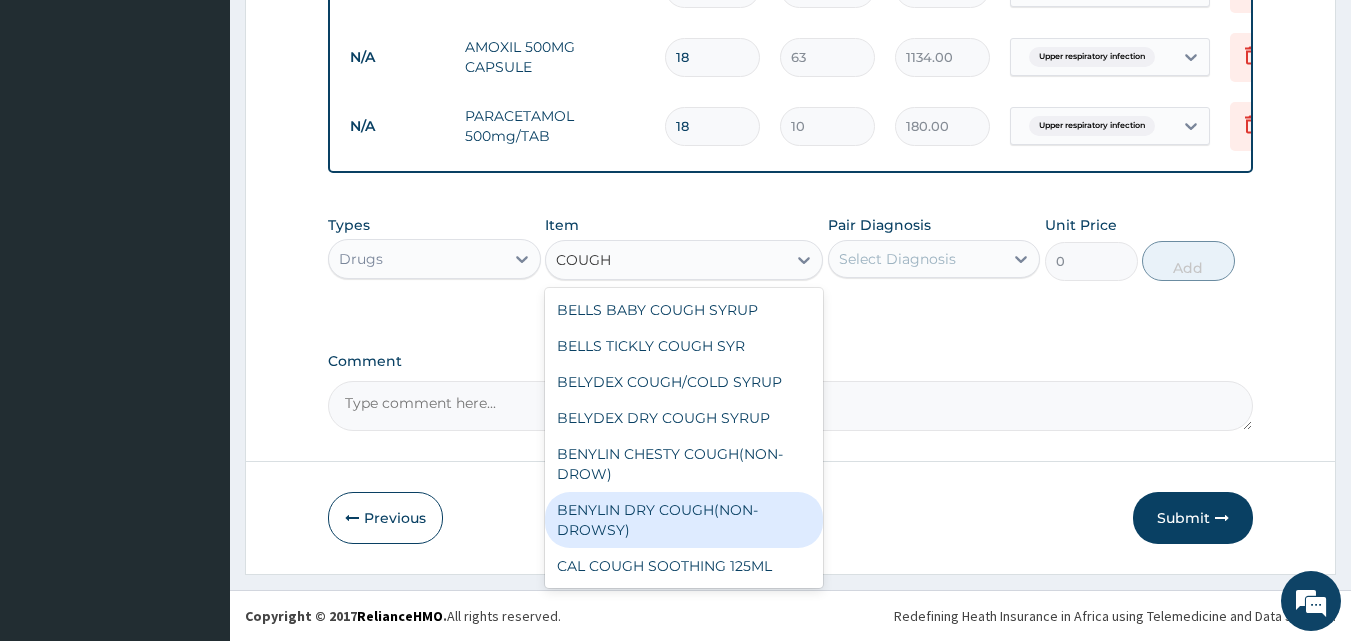 click on "BENYLIN DRY COUGH(NON-DROWSY)" at bounding box center [684, 520] 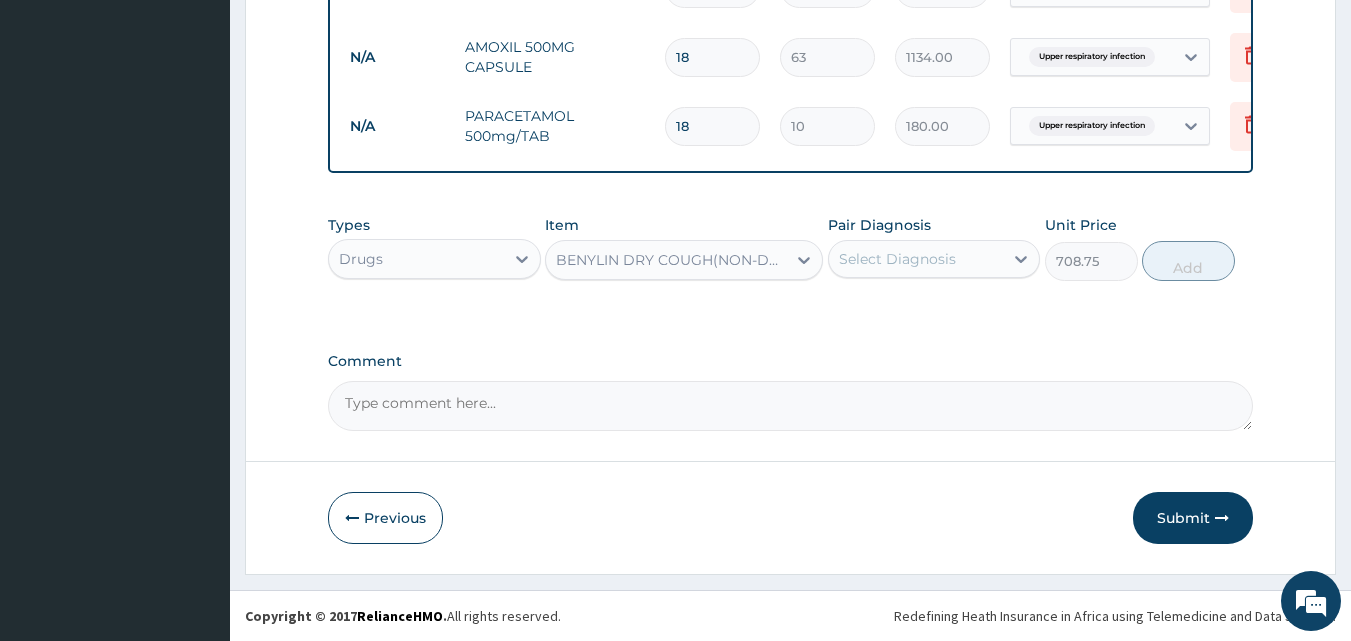 click on "Select Diagnosis" at bounding box center (897, 259) 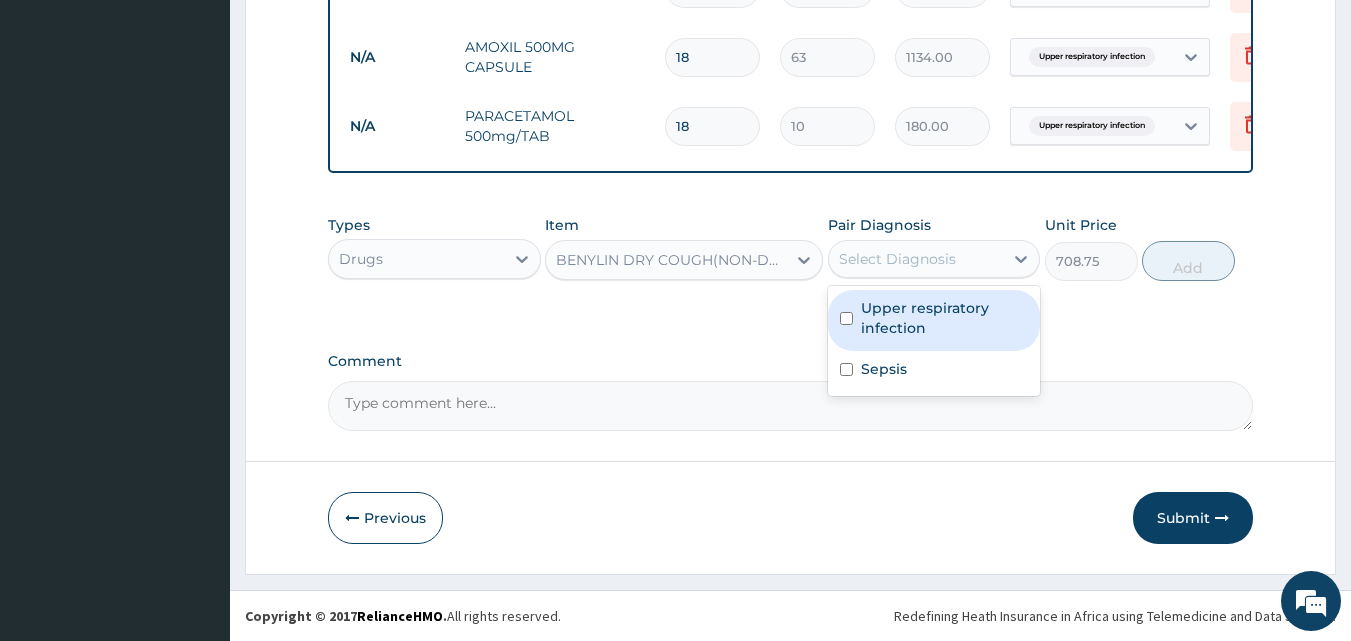 click on "Upper respiratory infection" at bounding box center [945, 318] 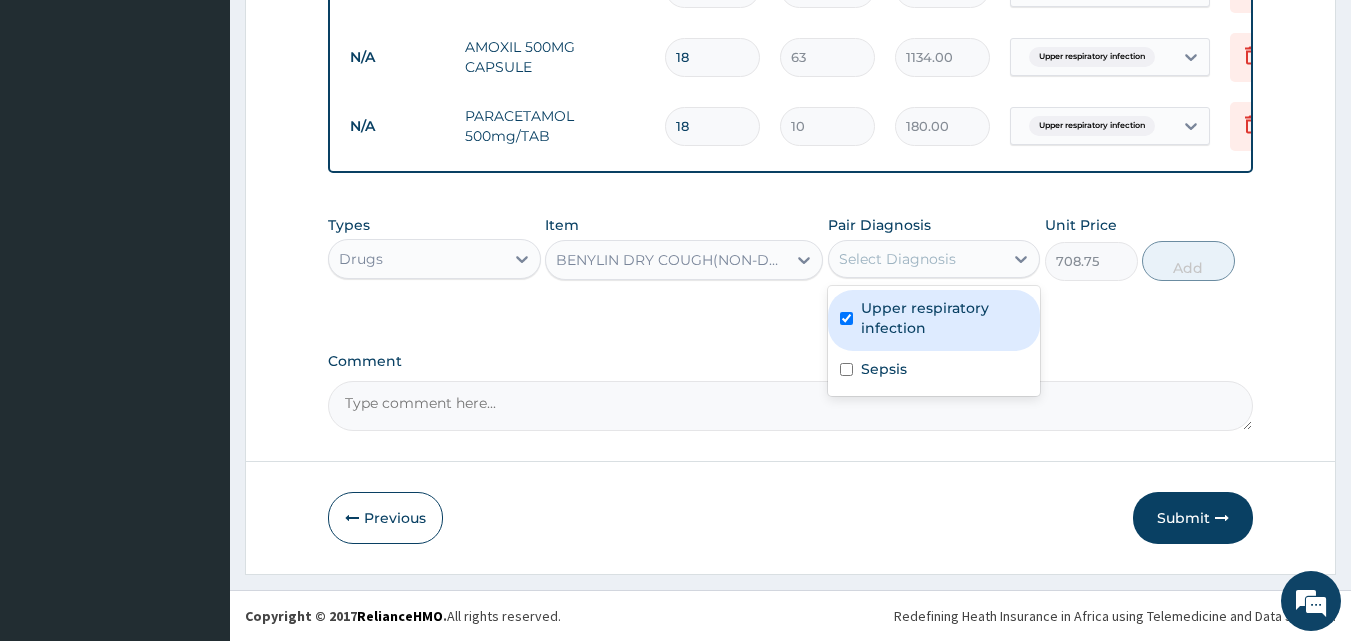 checkbox on "true" 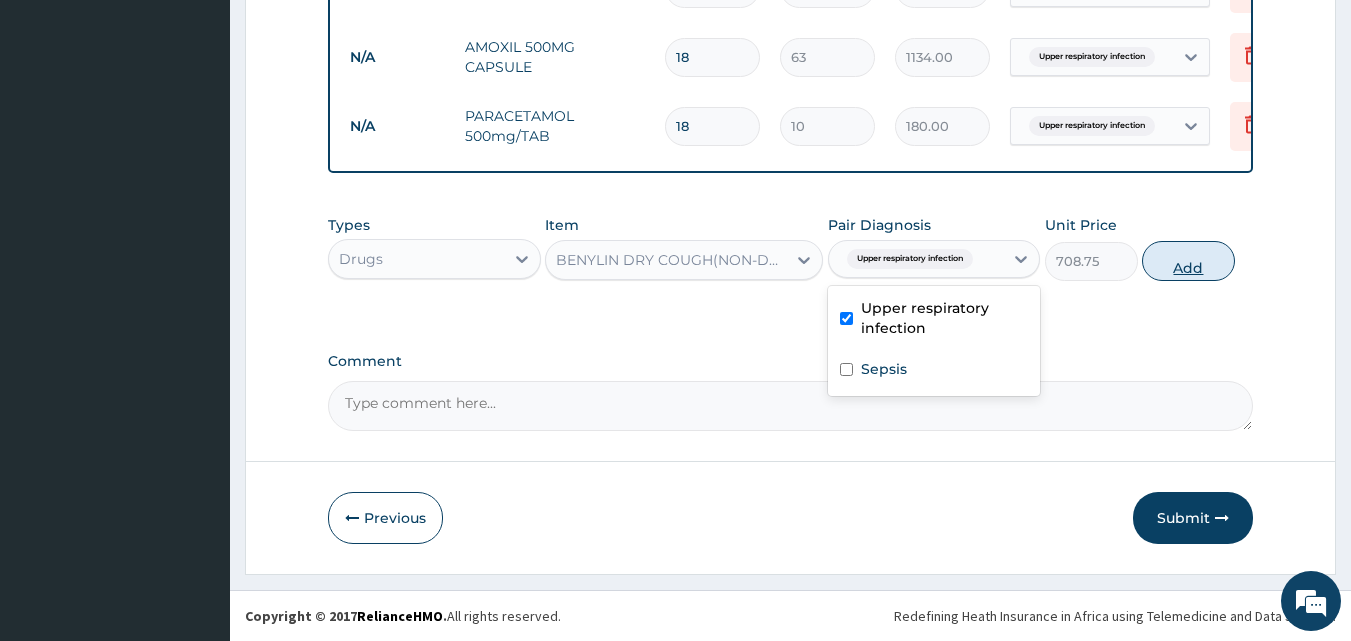 click on "Add" at bounding box center (1188, 261) 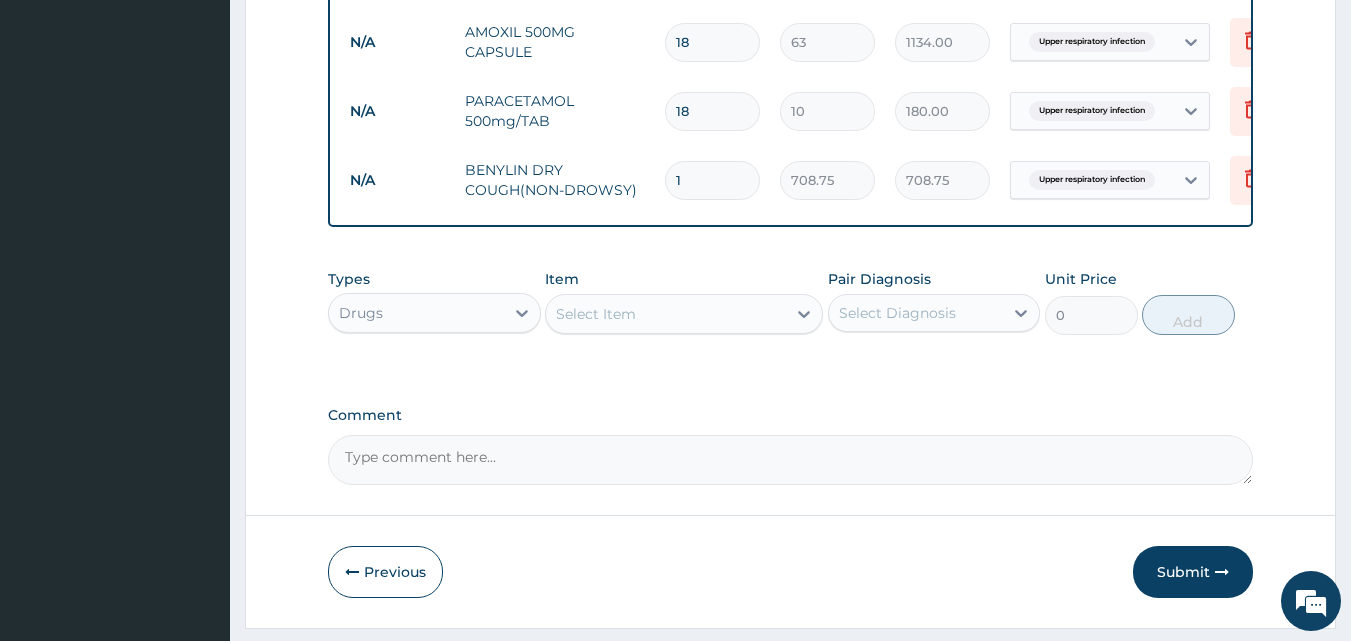 click on "Select Item" at bounding box center (666, 314) 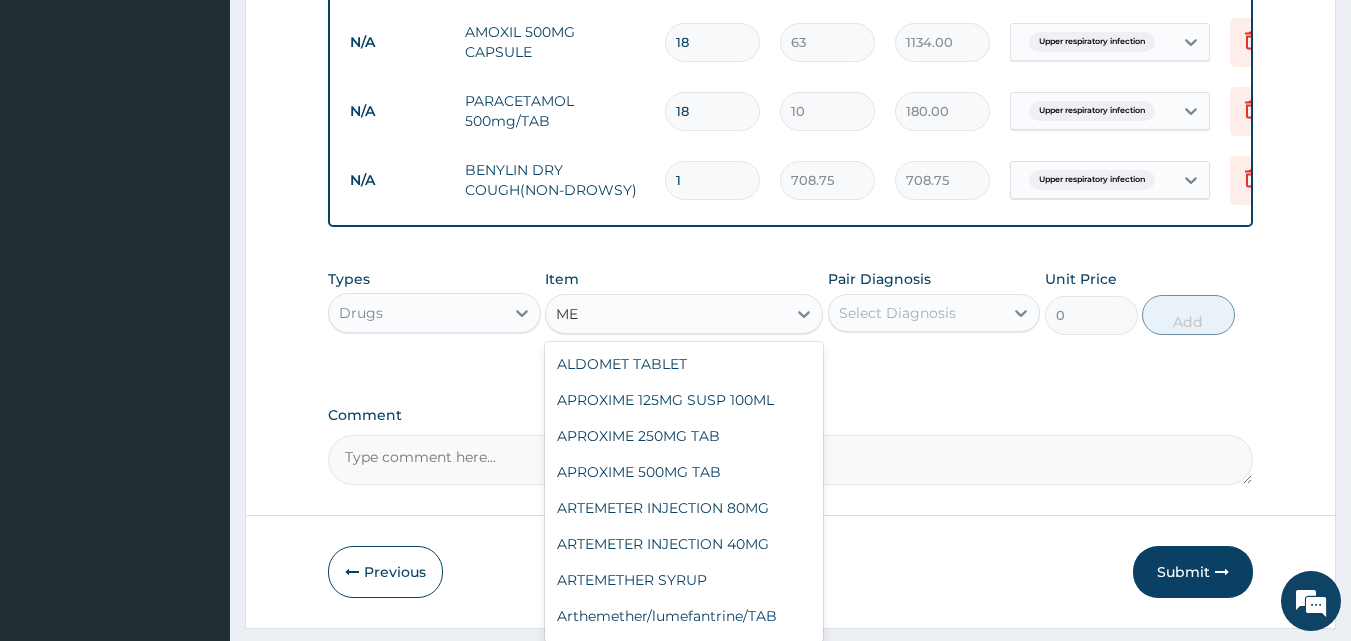 type on "M" 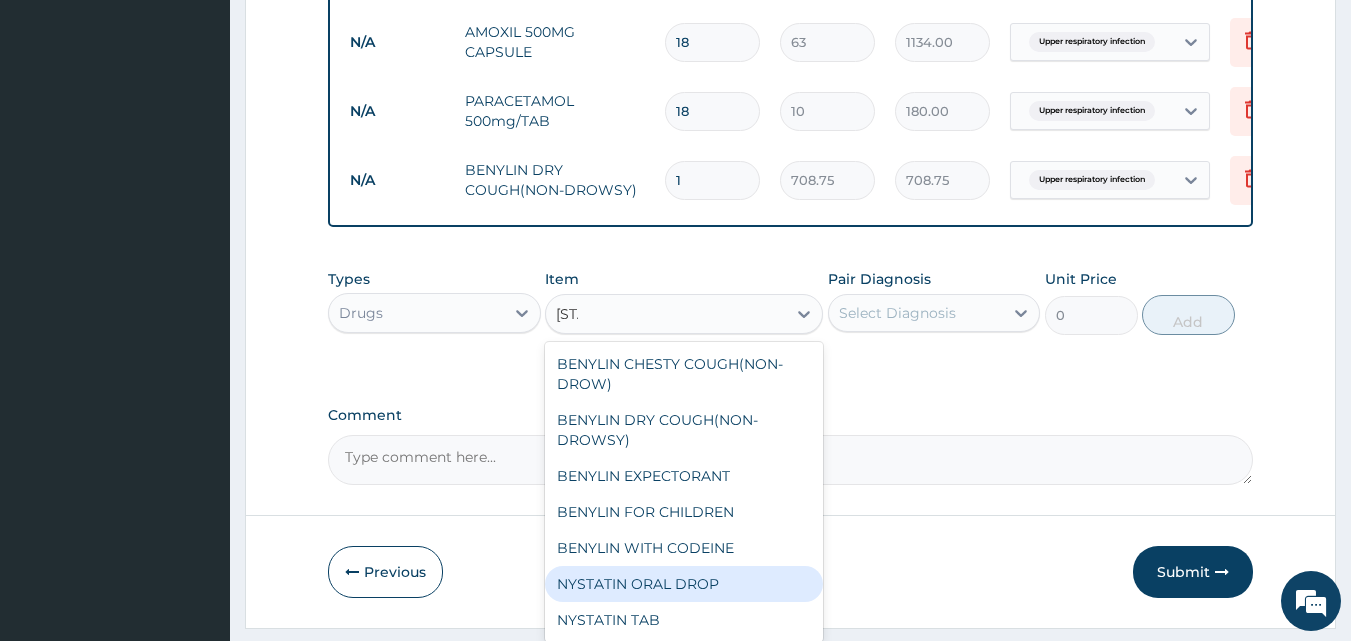 type on "N" 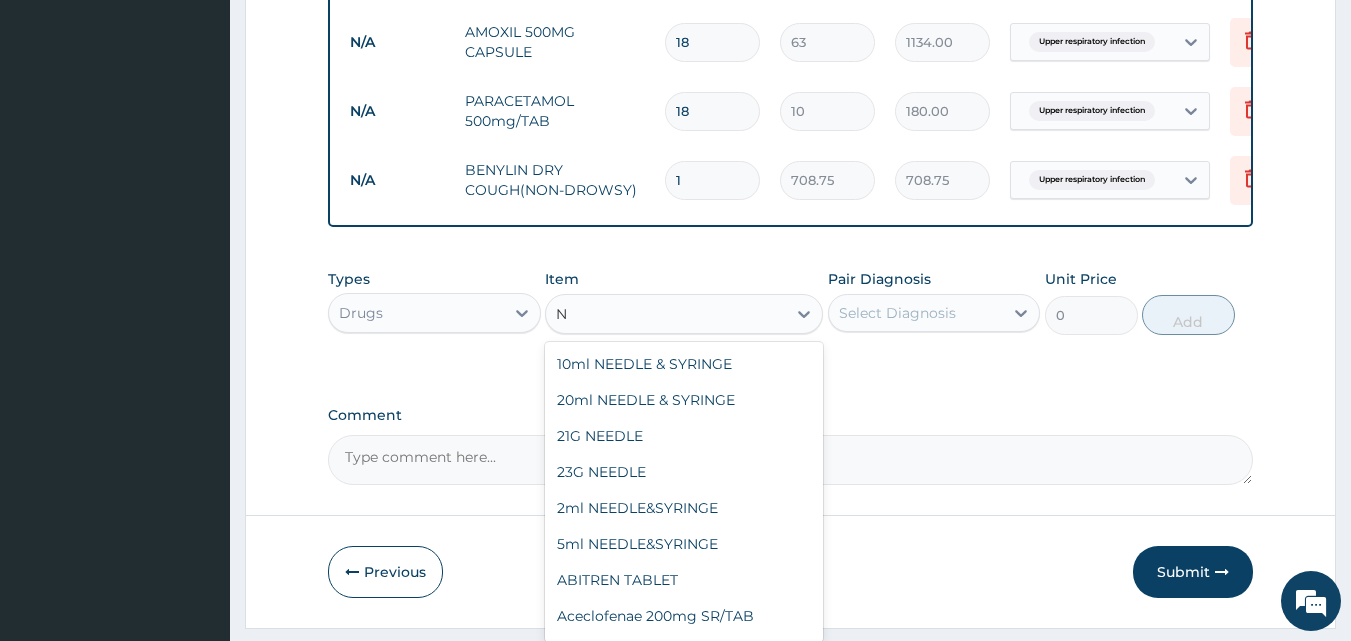 type 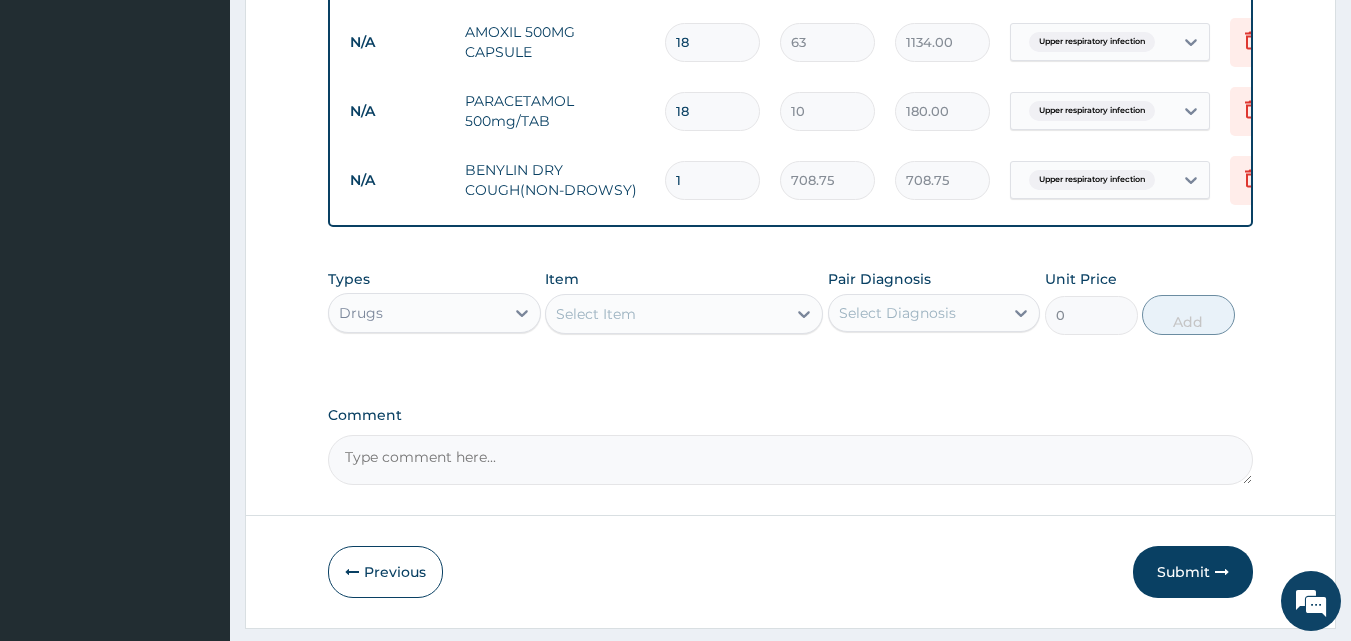 click on "PA Code / Prescription Code Enter Code(Secondary Care Only) Encounter Date 02-07-2025 Important Notice Please enter PA codes before entering items that are not attached to a PA code   All diagnoses entered must be linked to a claim item. Diagnosis & Claim Items that are visible but inactive cannot be edited because they were imported from an already approved PA code. Diagnosis Upper respiratory infection Confirmed Sepsis Query NB: All diagnosis must be linked to a claim item Claim Items Type Name Quantity Unit Price Total Price Pair Diagnosis Actions N/A General Practitioner (1st consultation) 1 2000 2000.00 Upper respiratory infection Delete N/A FBC 1 3500 3500.00 Sepsis Delete N/A AMOXIL 500MG CAPSULE 18 63 1134.00 Upper respiratory infection Delete N/A PARACETAMOL 500mg/TAB 18 10 180.00 Upper respiratory infection Delete N/A BENYLIN DRY COUGH(NON-DROWSY) 1 708.75 708.75 Upper respiratory infection Delete Types Drugs Item Select Item Pair Diagnosis Select Diagnosis Unit Price 0 Add Comment" at bounding box center [791, -126] 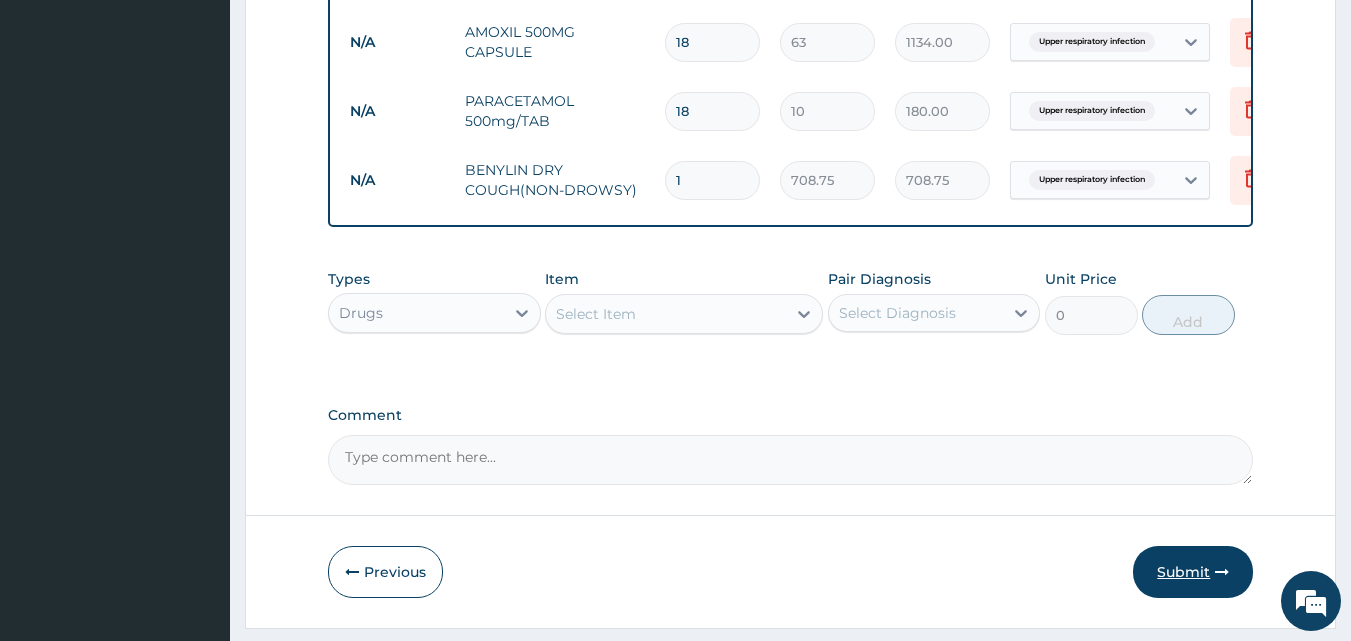click on "Submit" at bounding box center [1193, 572] 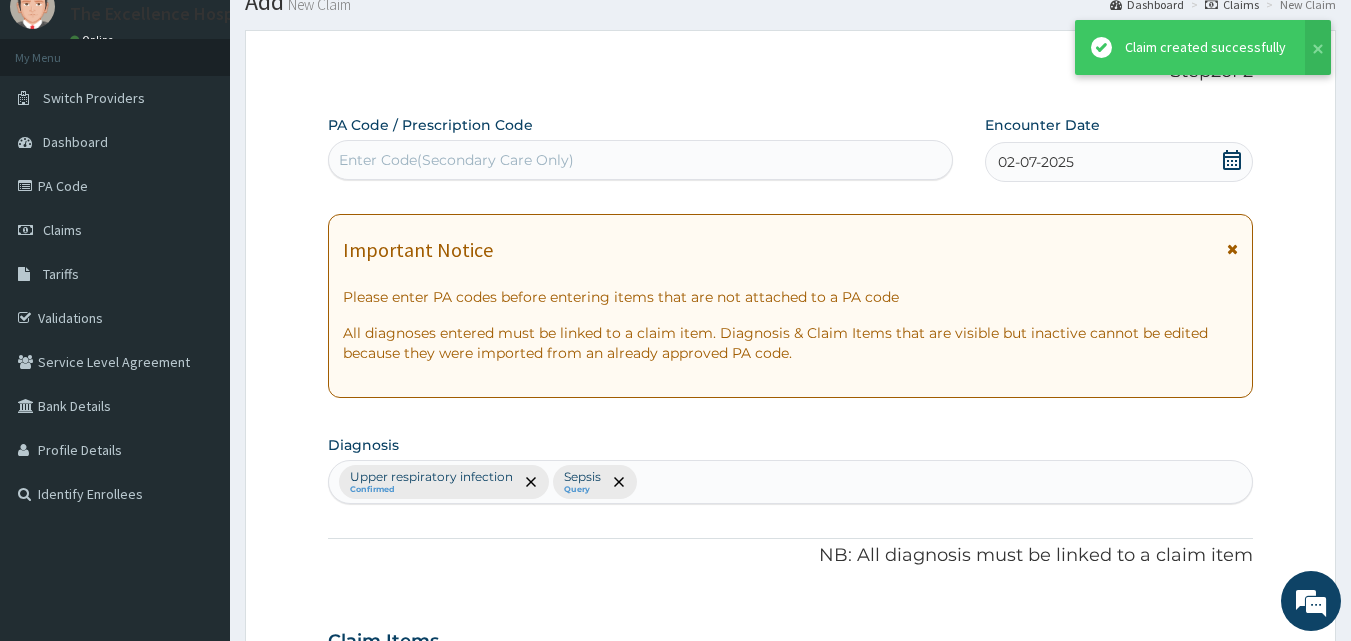 scroll, scrollTop: 928, scrollLeft: 0, axis: vertical 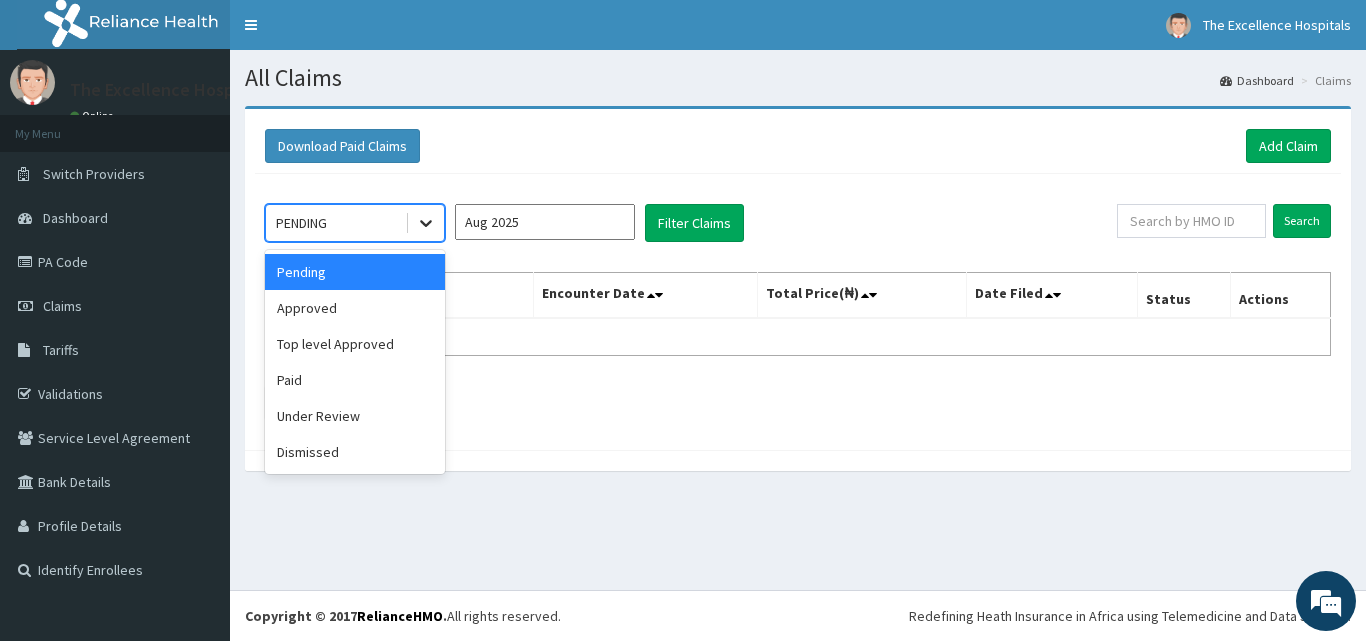 click 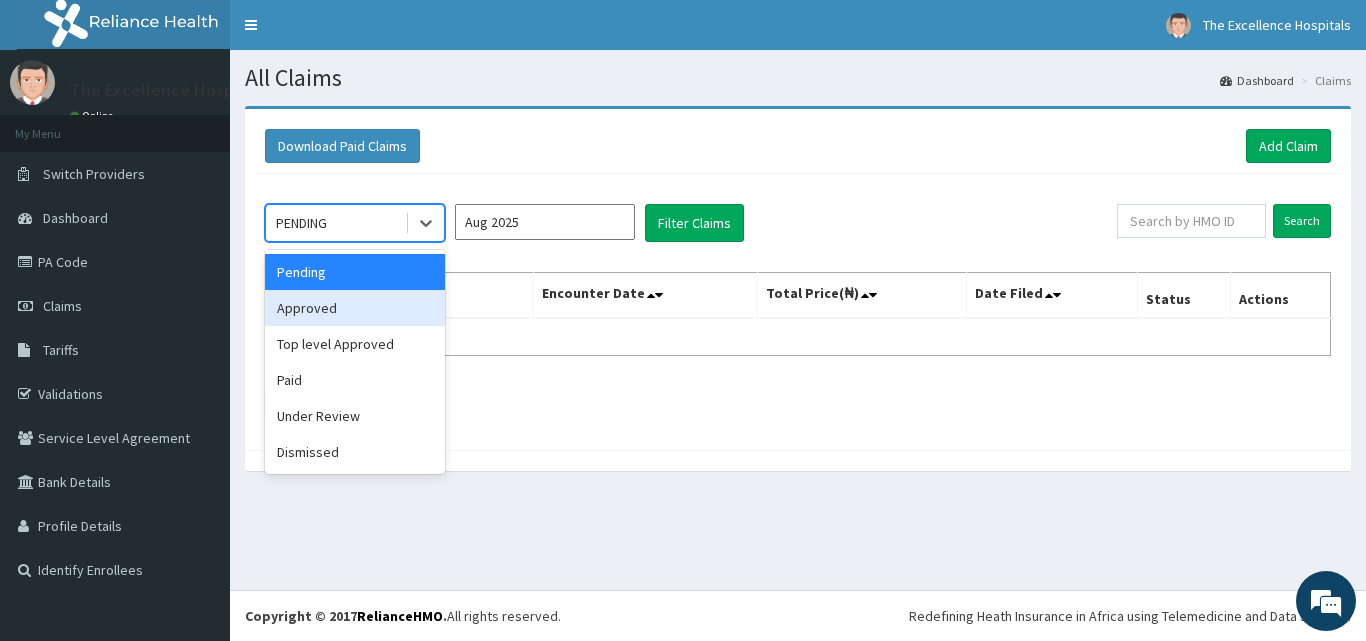 click on "Approved" at bounding box center [355, 308] 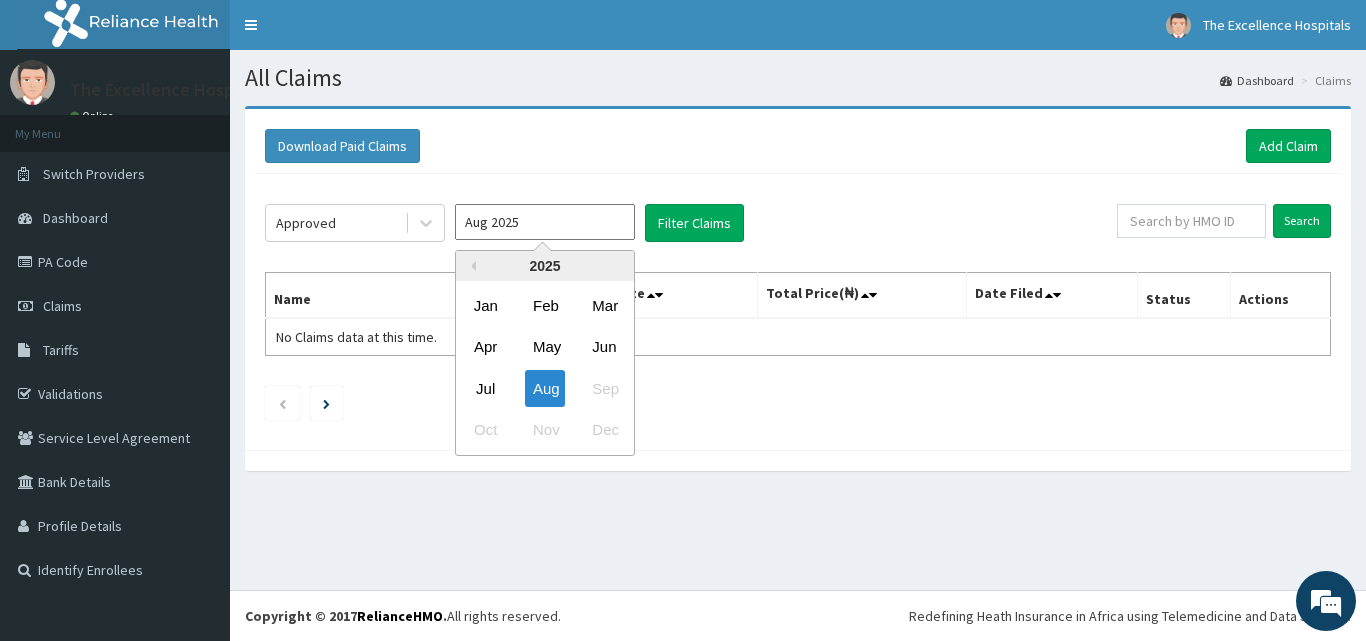 click on "Aug 2025" at bounding box center [545, 222] 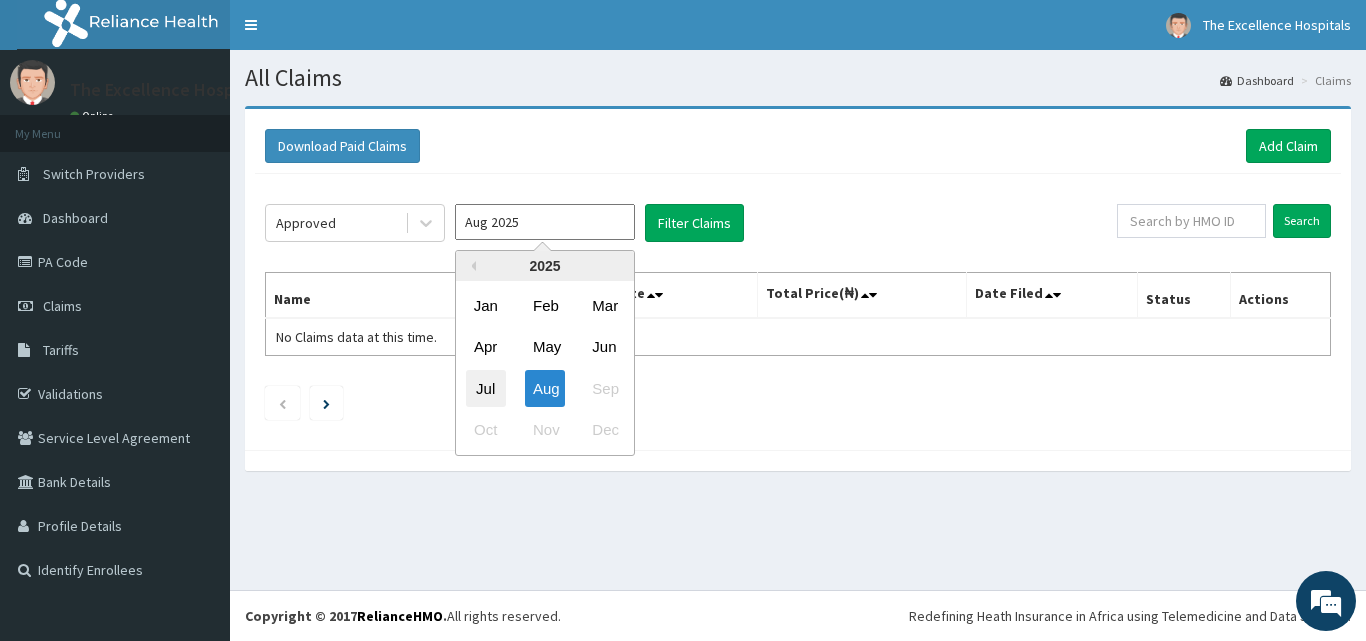 click on "Jul" at bounding box center (486, 388) 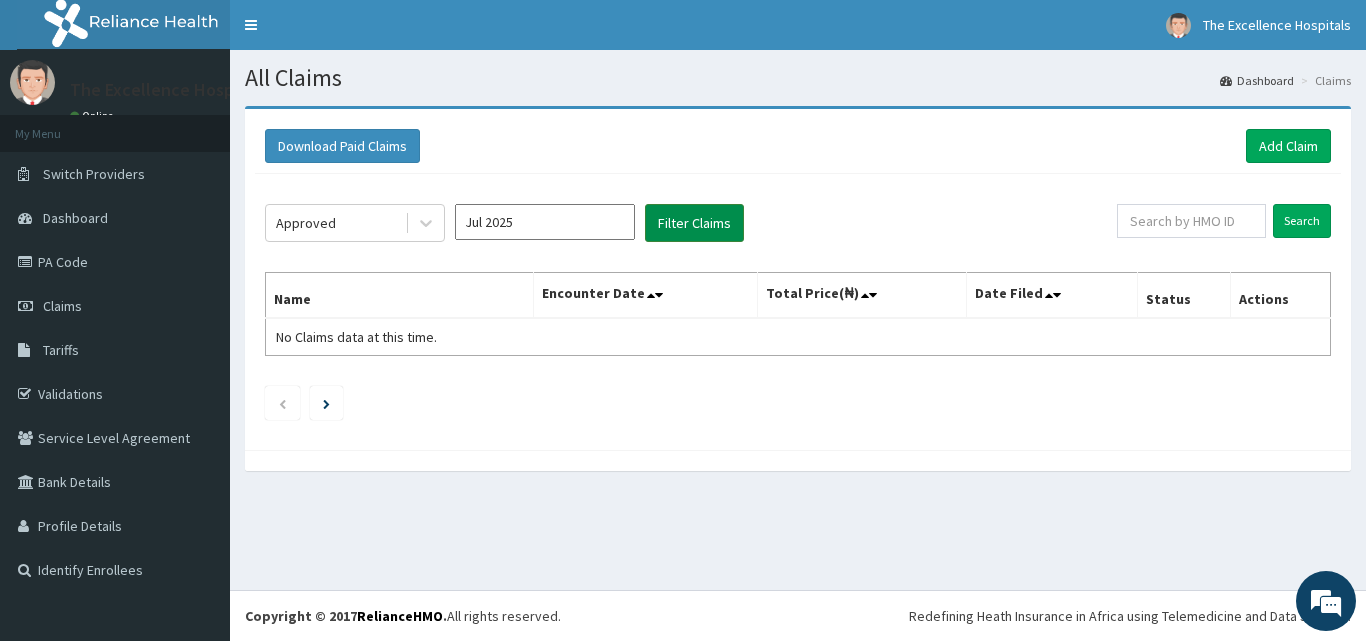 click on "Filter Claims" at bounding box center [694, 223] 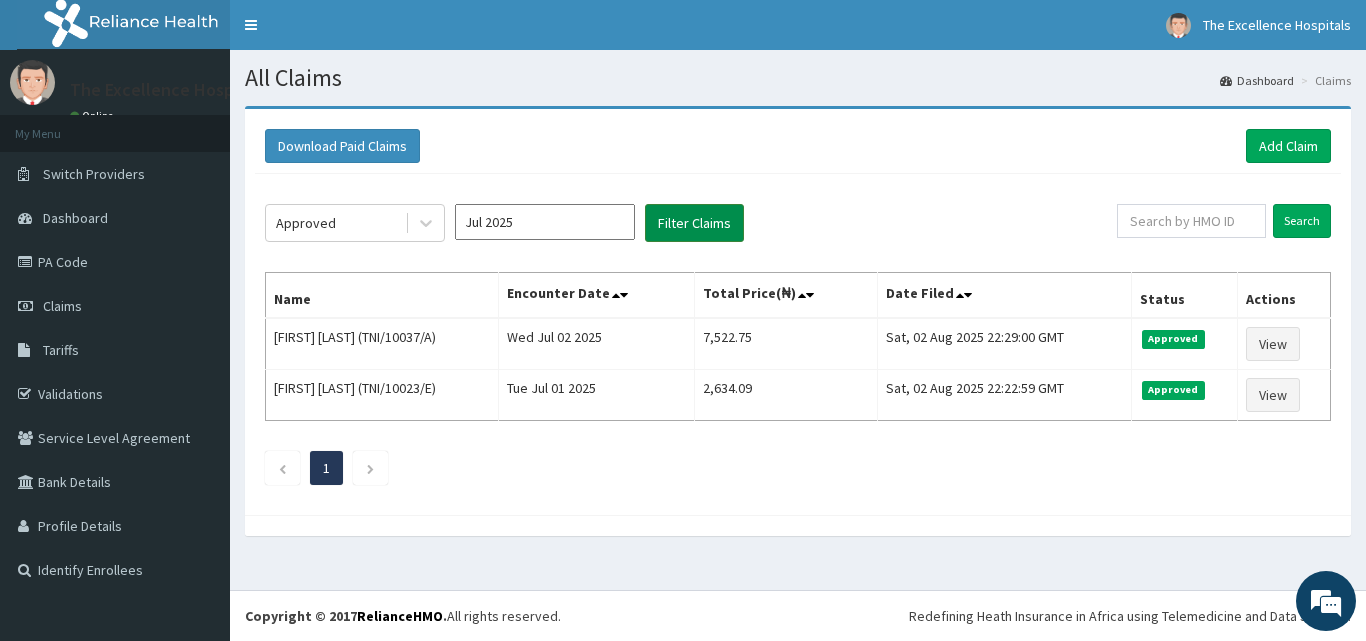 scroll, scrollTop: 0, scrollLeft: 0, axis: both 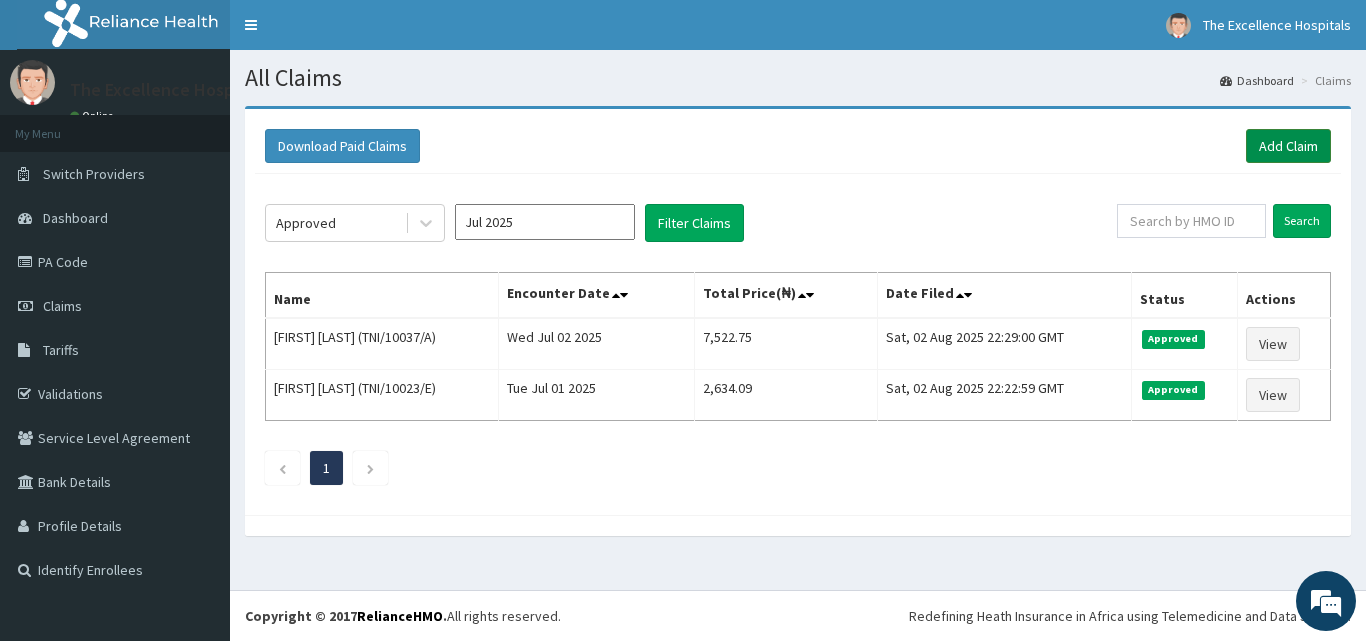 click on "Add Claim" at bounding box center [1288, 146] 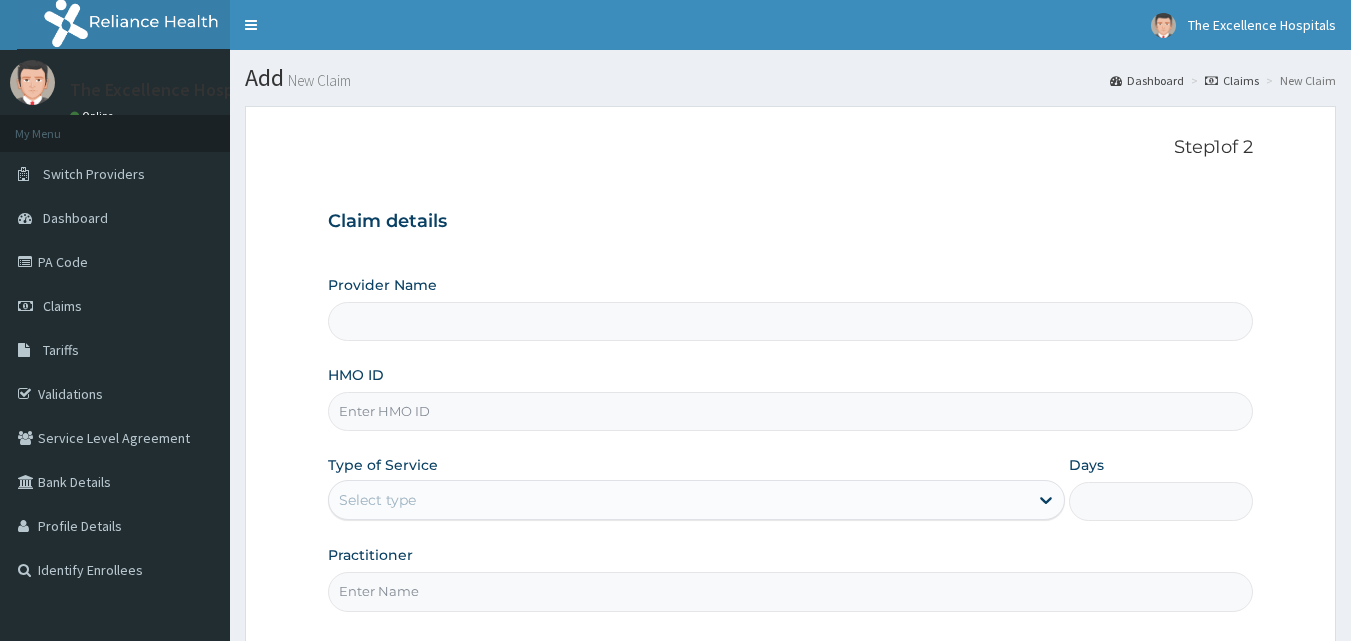 scroll, scrollTop: 0, scrollLeft: 0, axis: both 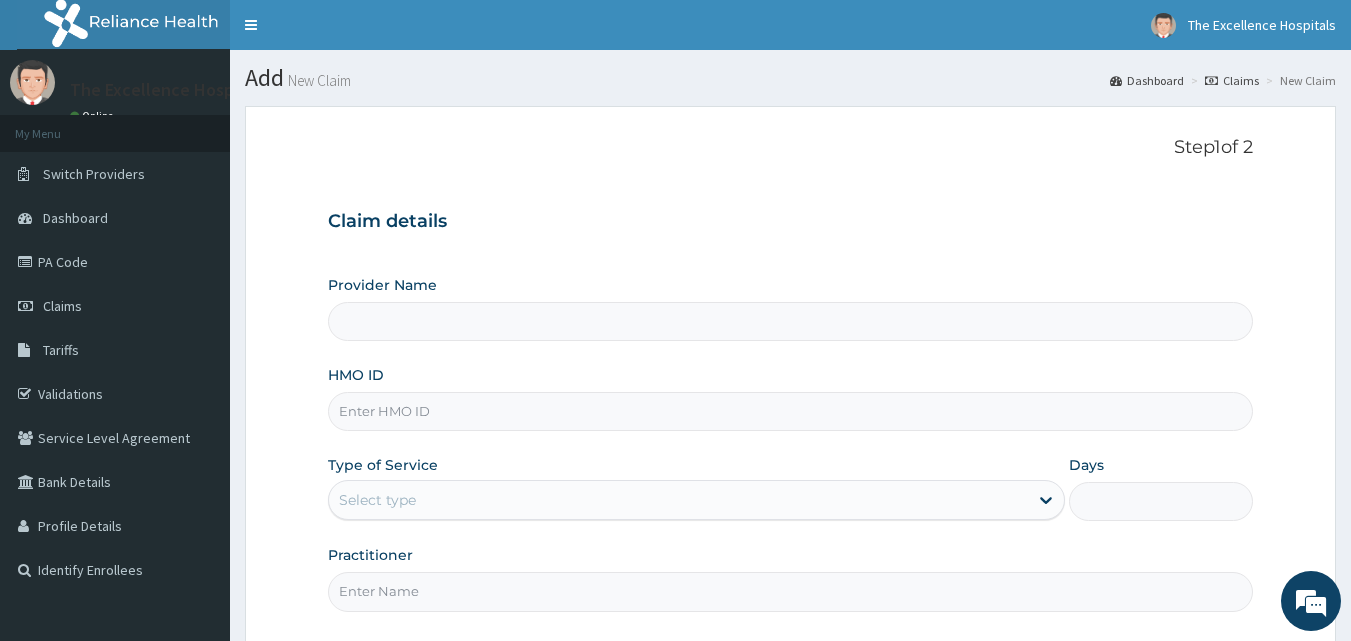 click on "HMO ID" at bounding box center (791, 411) 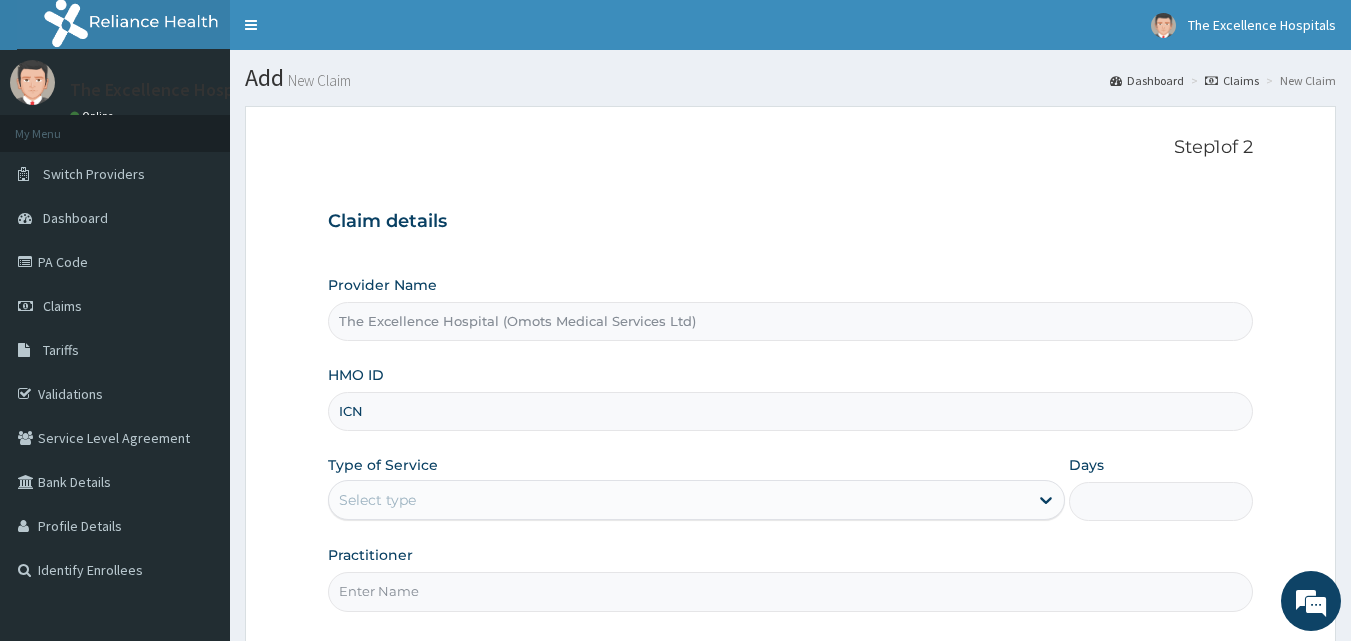 scroll, scrollTop: 0, scrollLeft: 0, axis: both 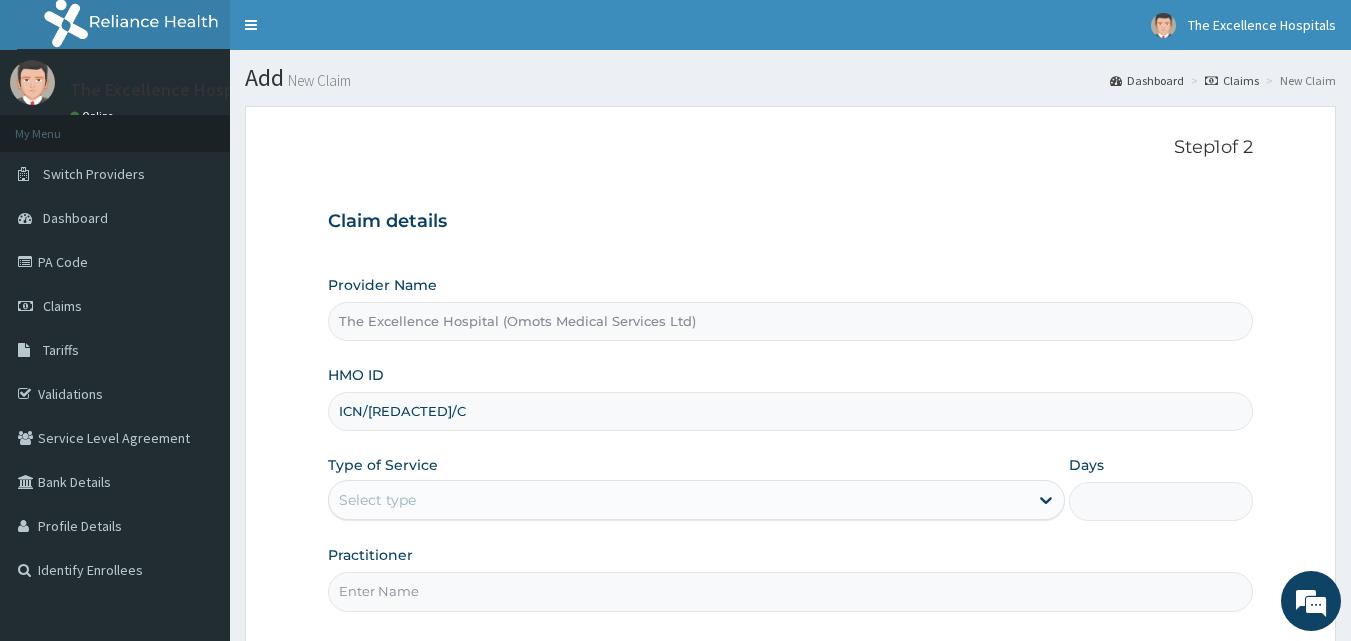 type on "ICN/[REDACTED]/C" 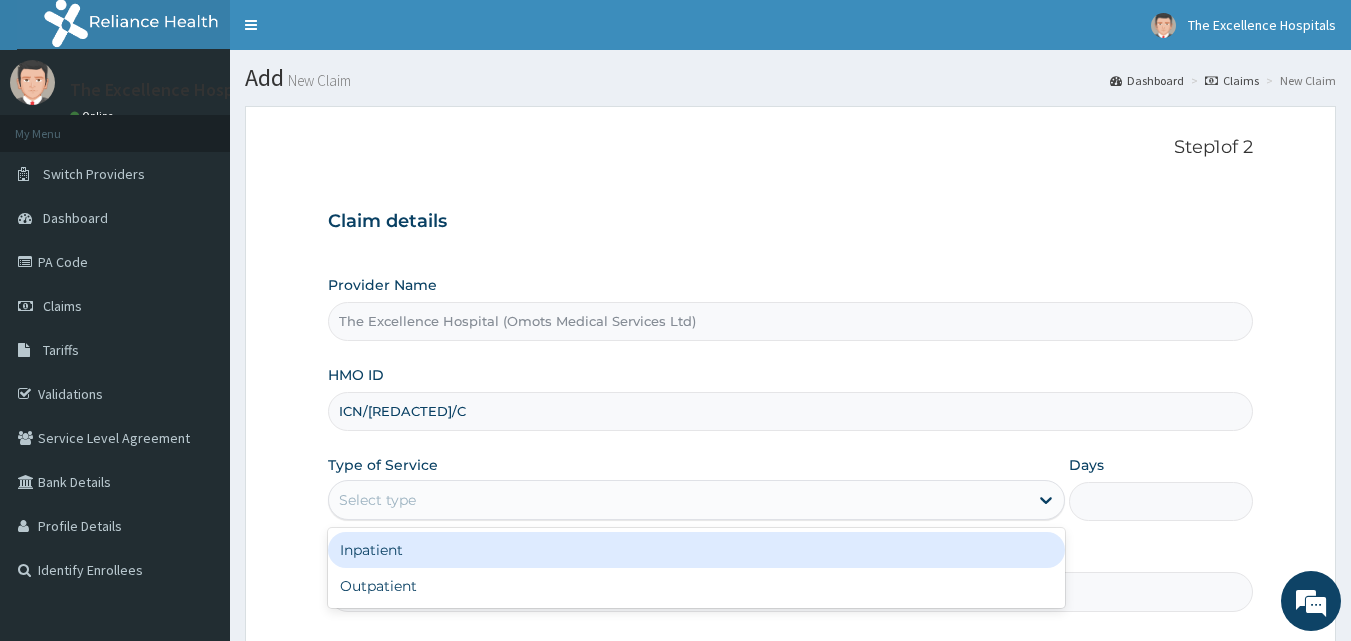 click on "Select type" at bounding box center [678, 500] 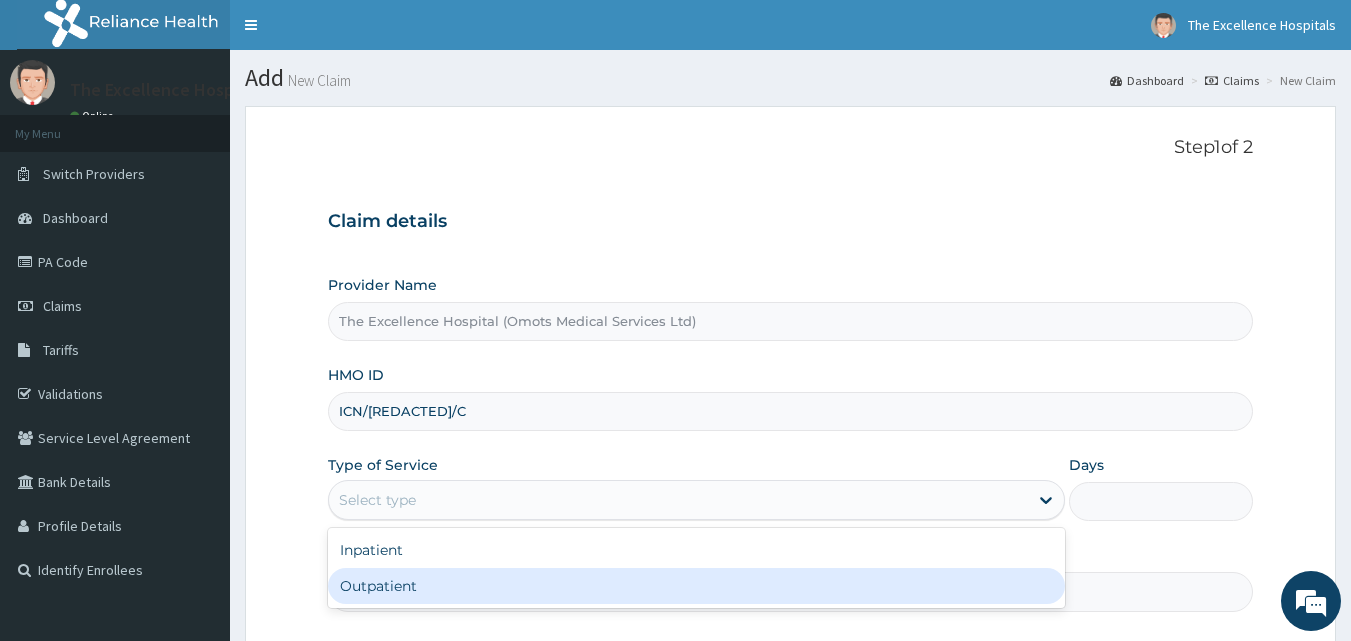 click on "Outpatient" at bounding box center [696, 586] 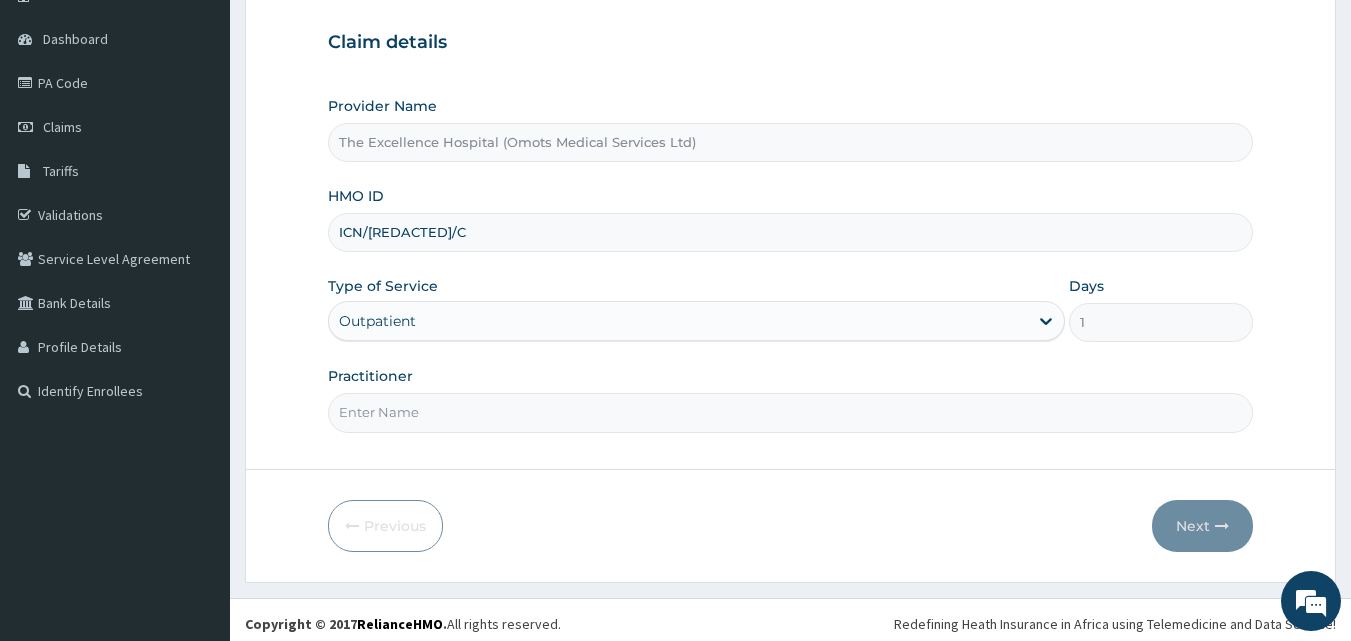scroll, scrollTop: 187, scrollLeft: 0, axis: vertical 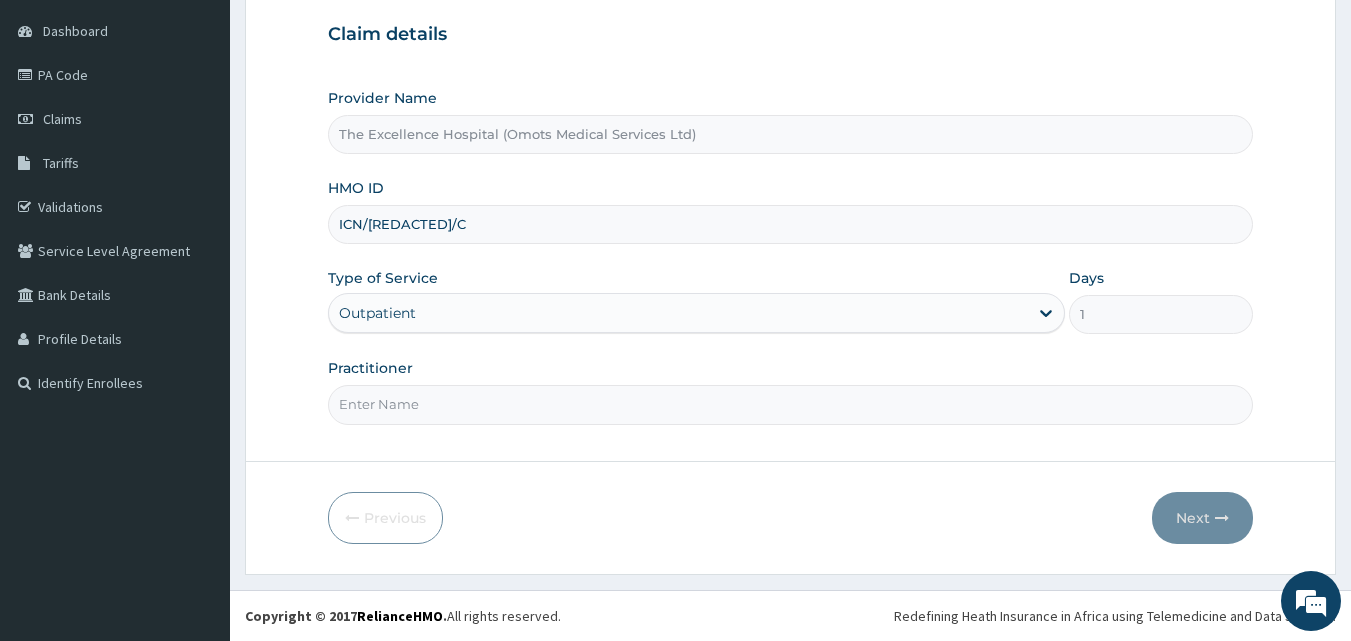 click on "Practitioner" at bounding box center (791, 404) 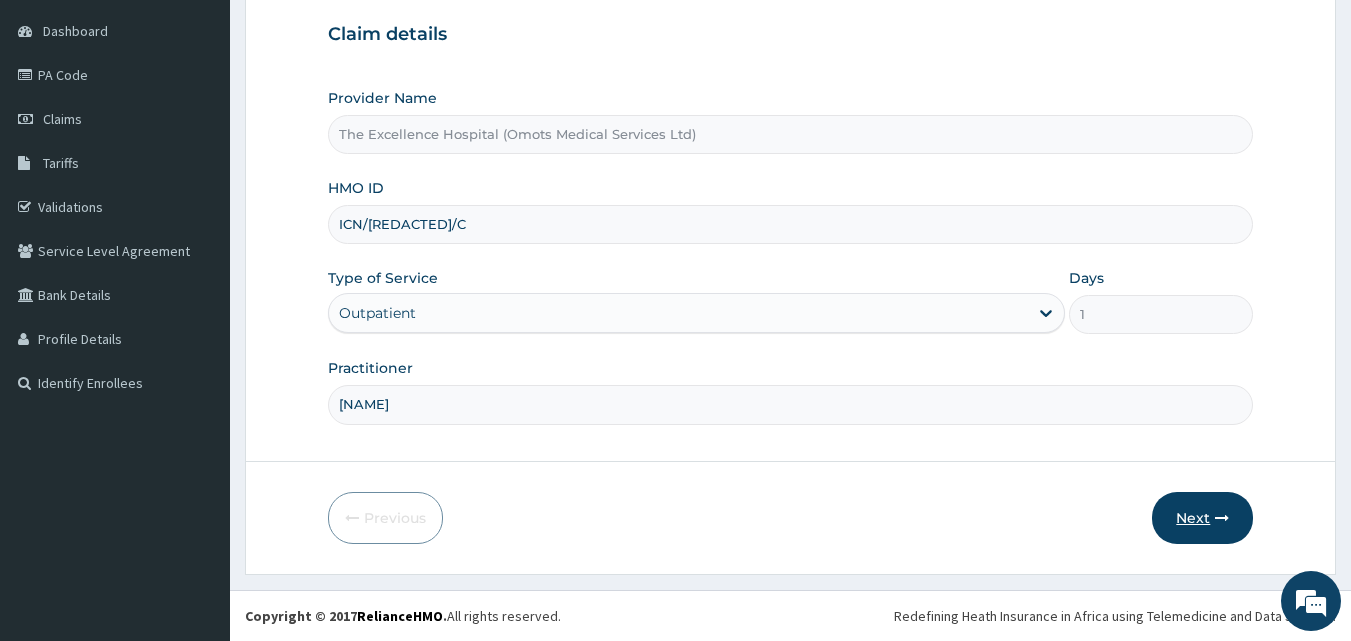 type on "[NAME]" 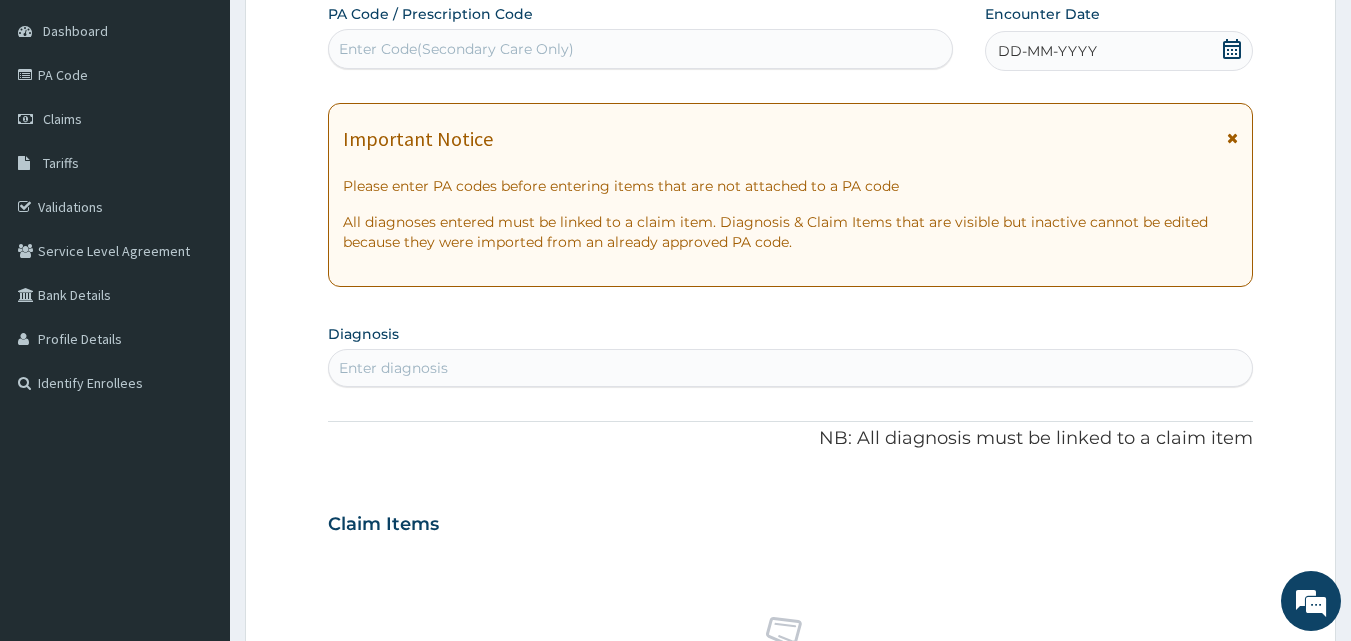 click 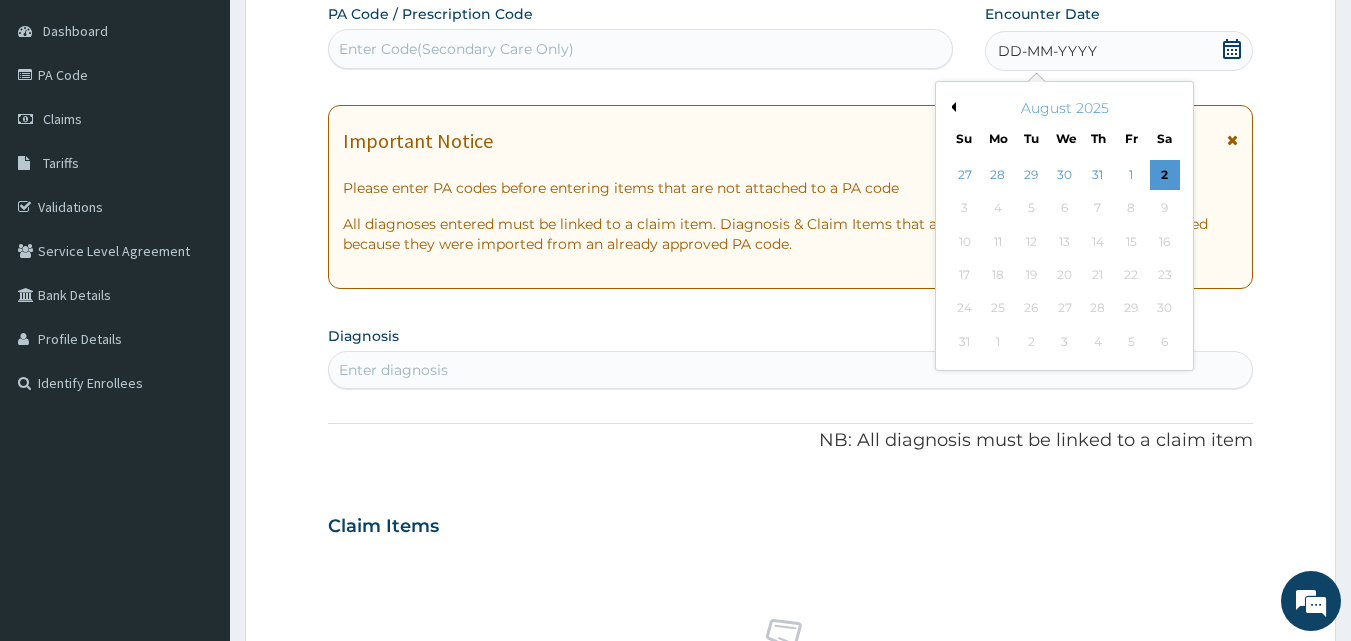 click on "Previous Month" at bounding box center [951, 107] 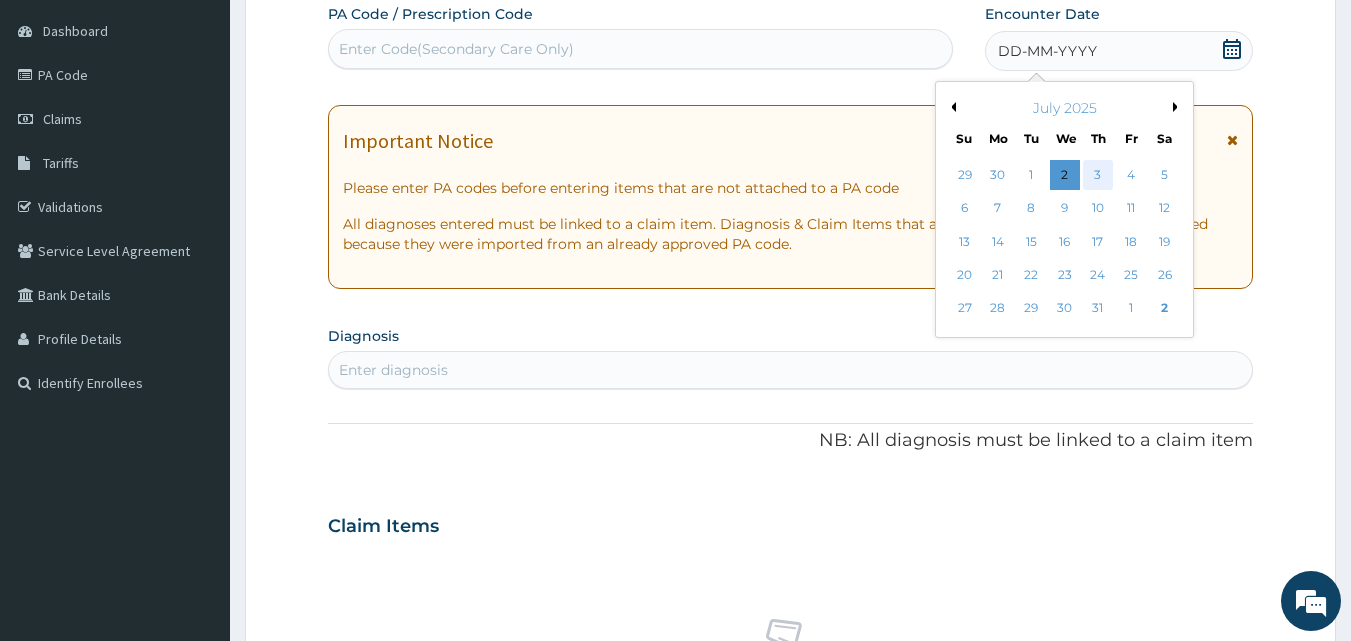 click on "3" at bounding box center (1098, 175) 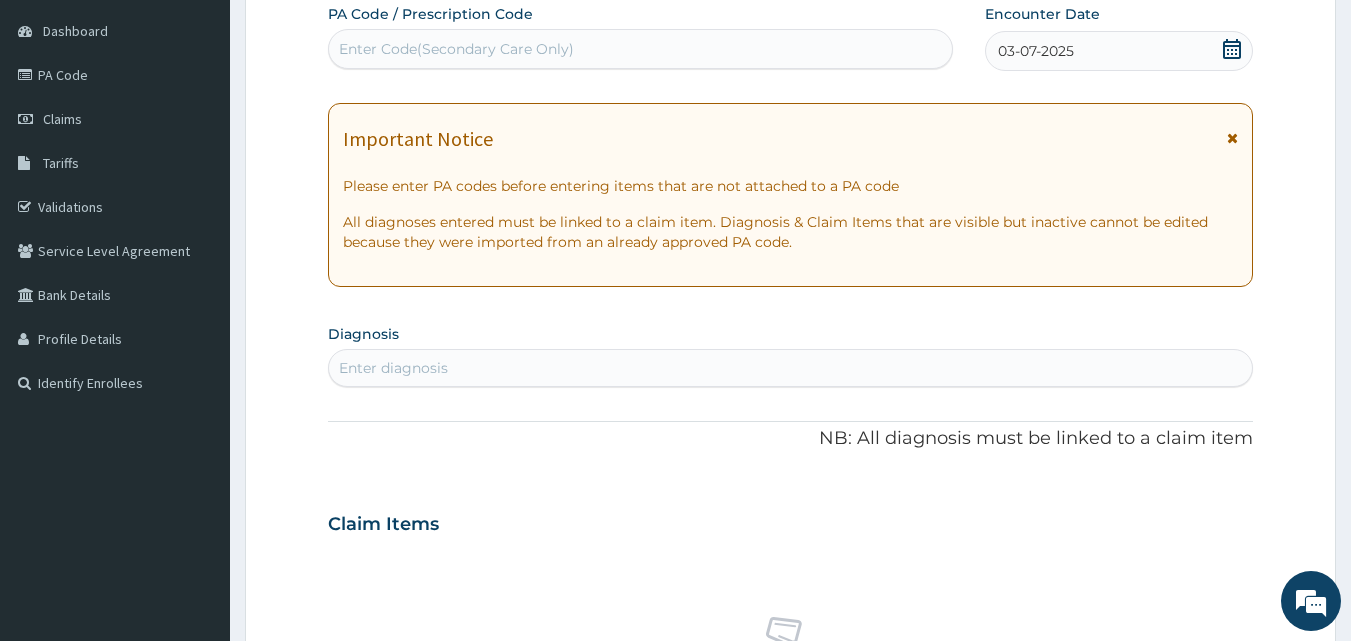 click on "Enter diagnosis" at bounding box center (791, 368) 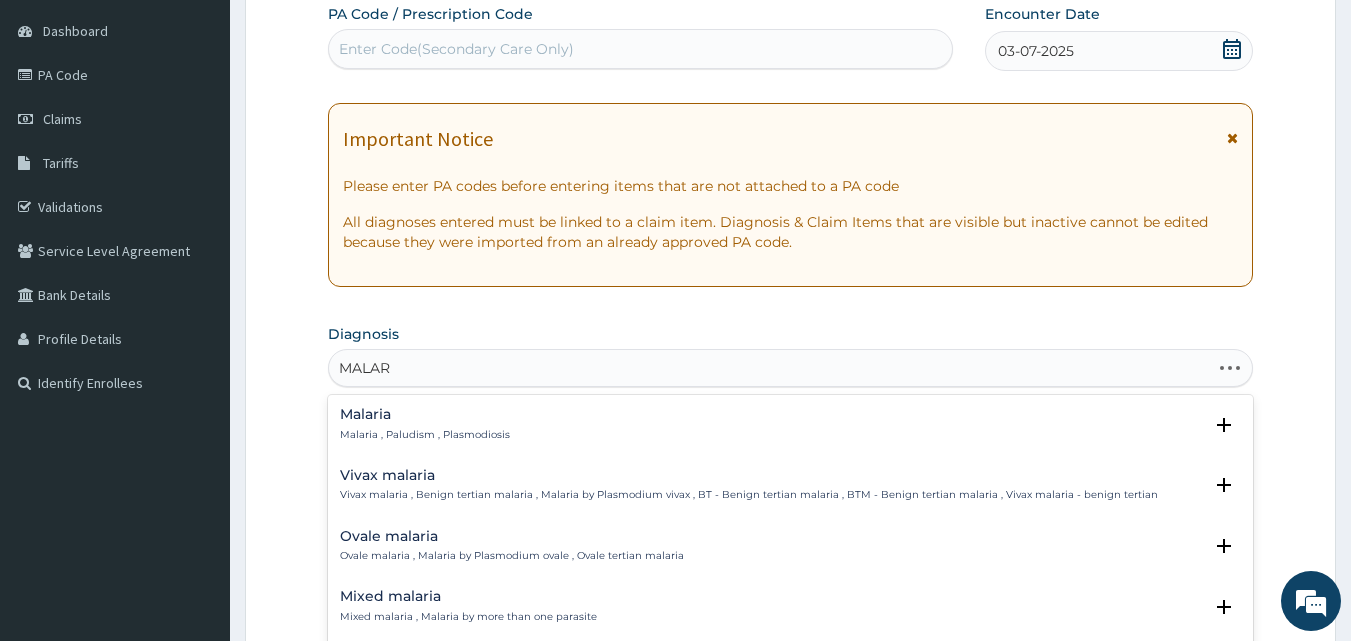 type on "MALARI" 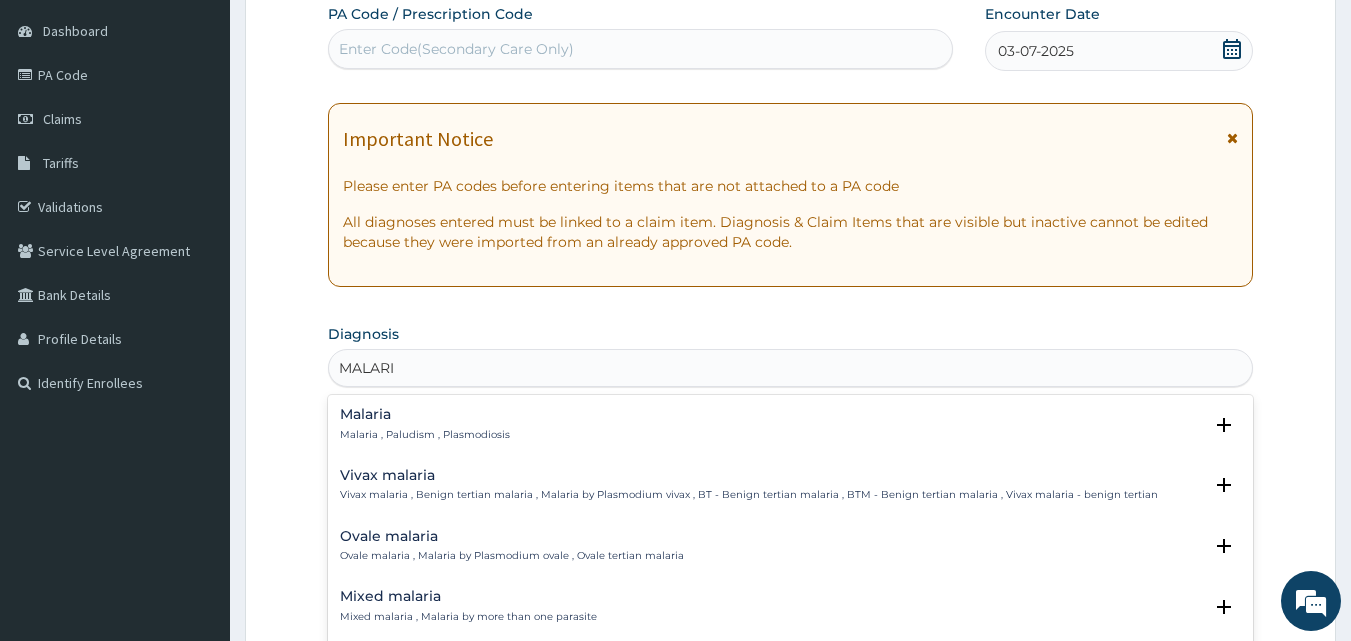 click on "Malaria , Paludism , Plasmodiosis" at bounding box center [425, 435] 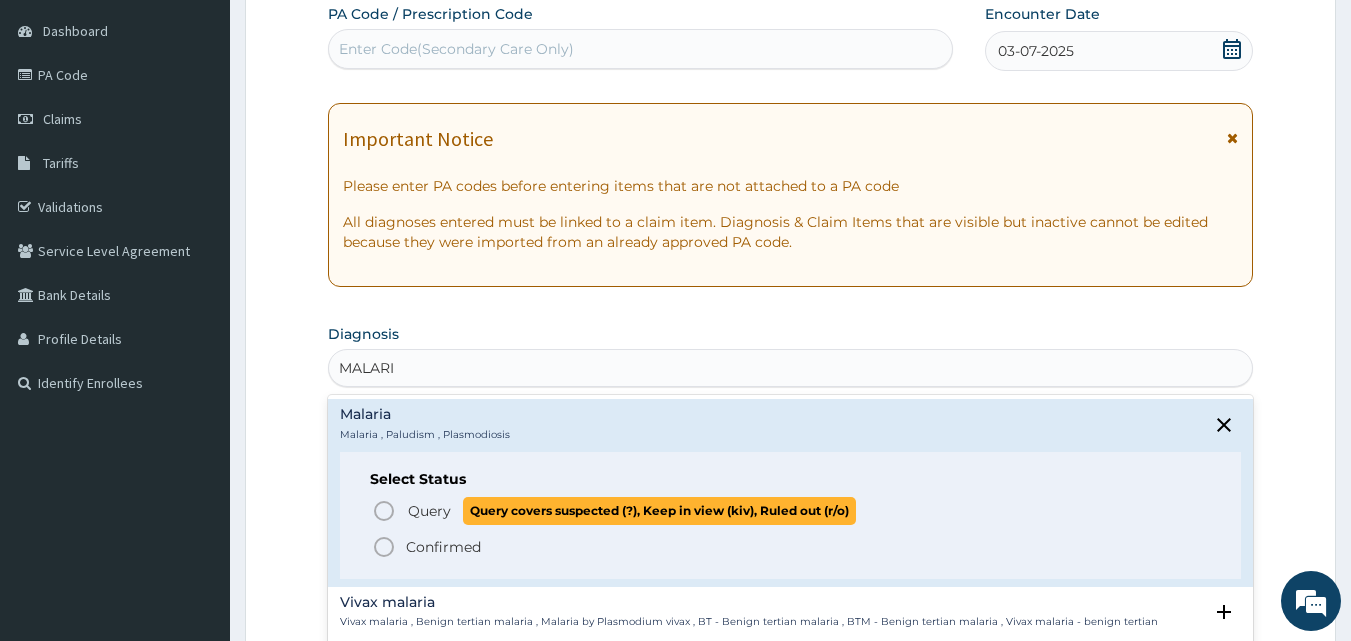 click 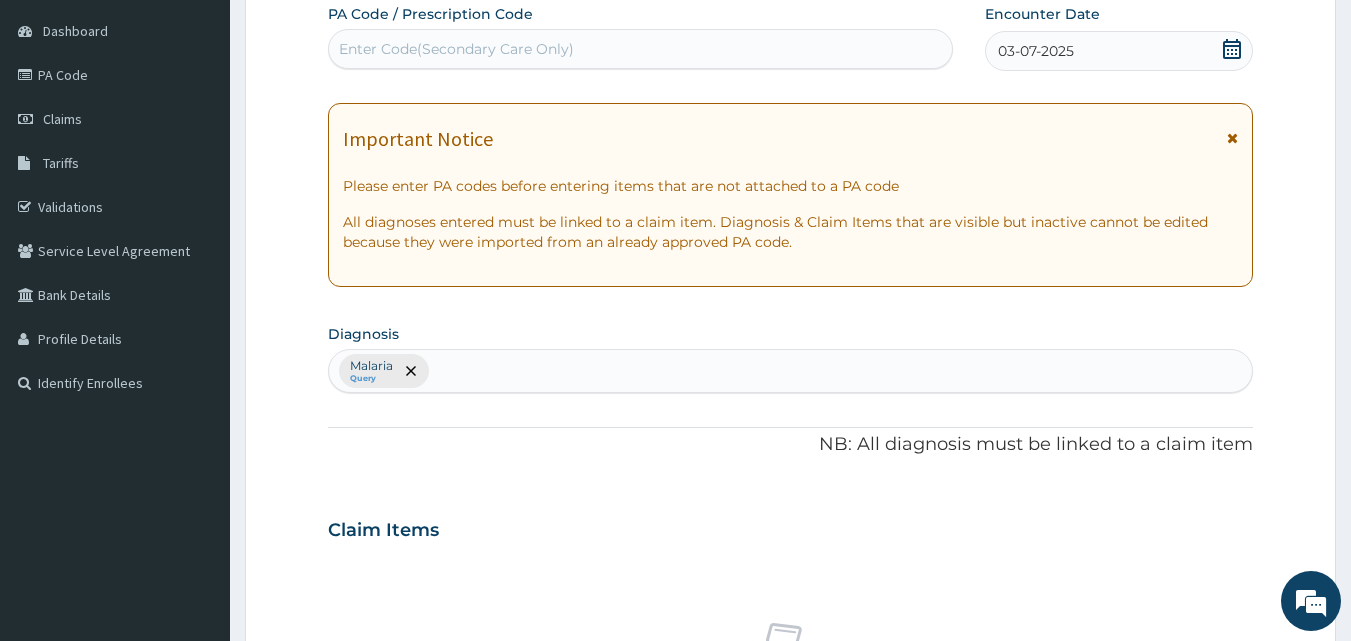 click on "Malaria Query" at bounding box center [791, 371] 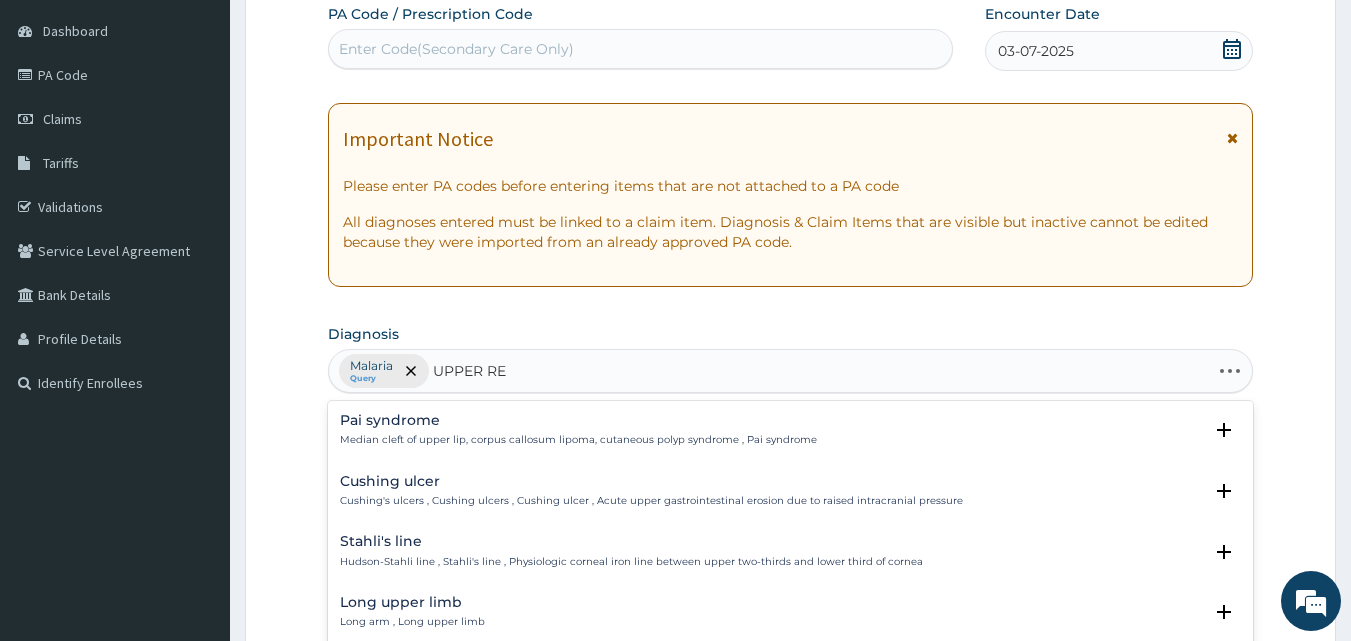 type on "UPPER RES" 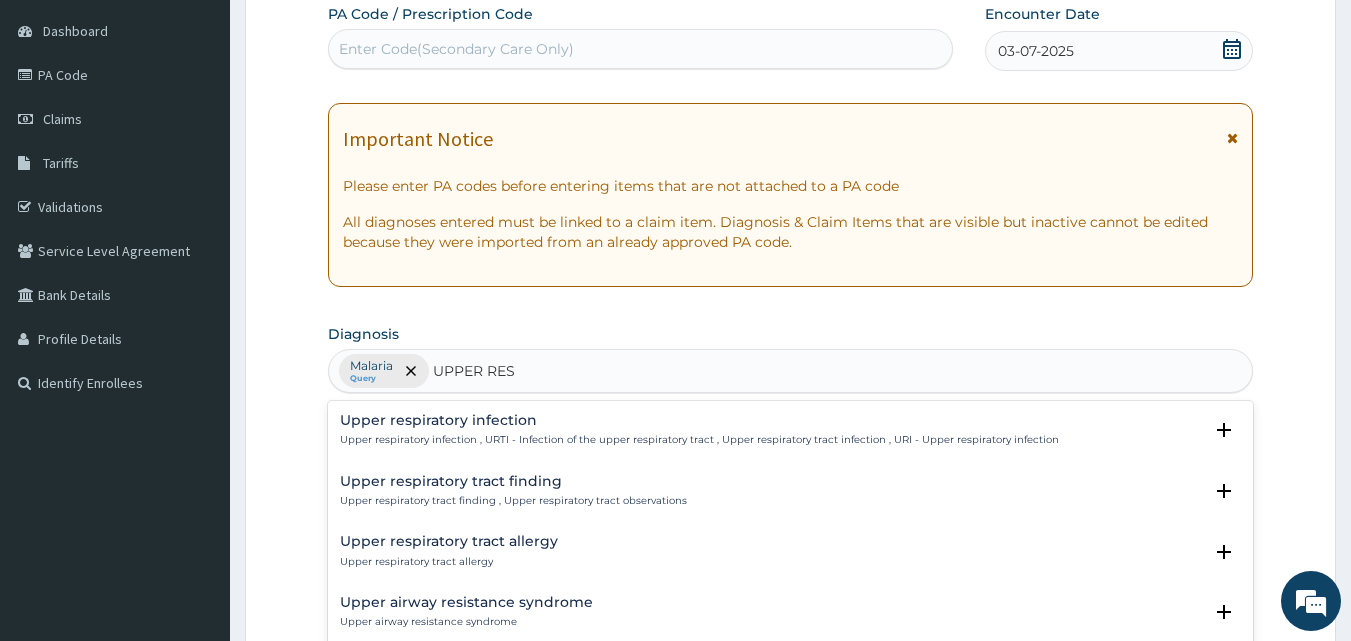 click on "Upper respiratory infection , URTI - Infection of the upper respiratory tract , Upper respiratory tract infection , URI - Upper respiratory infection" at bounding box center (699, 440) 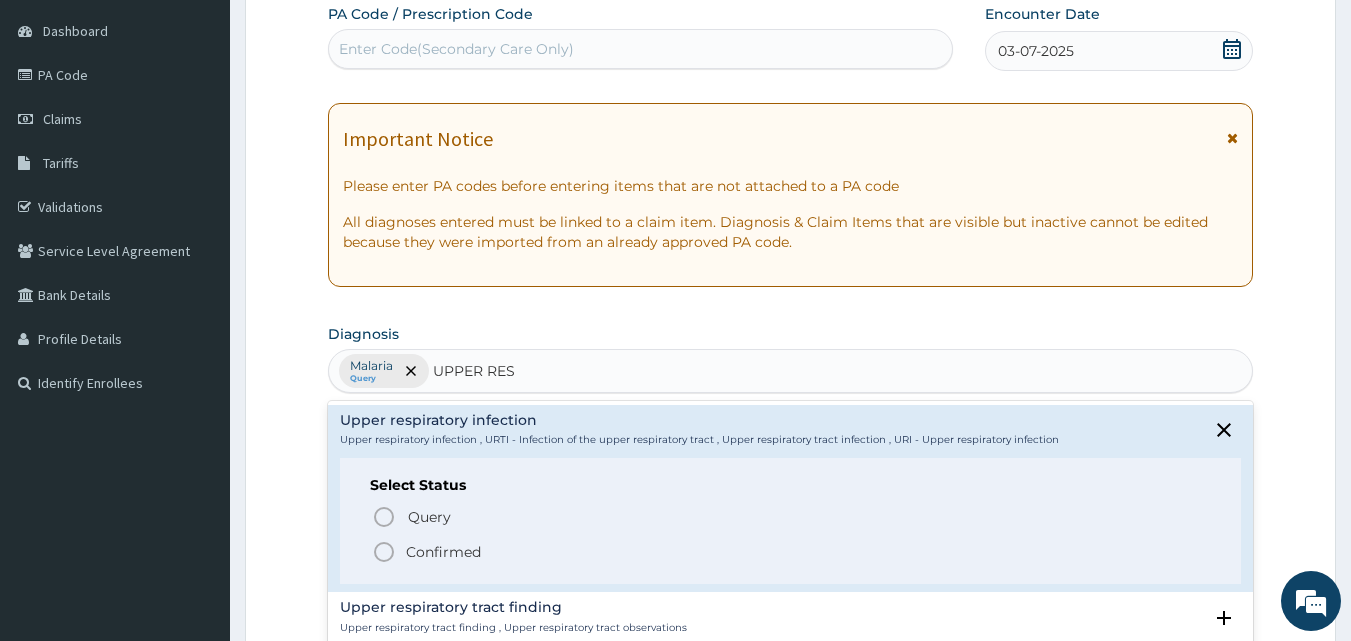 click 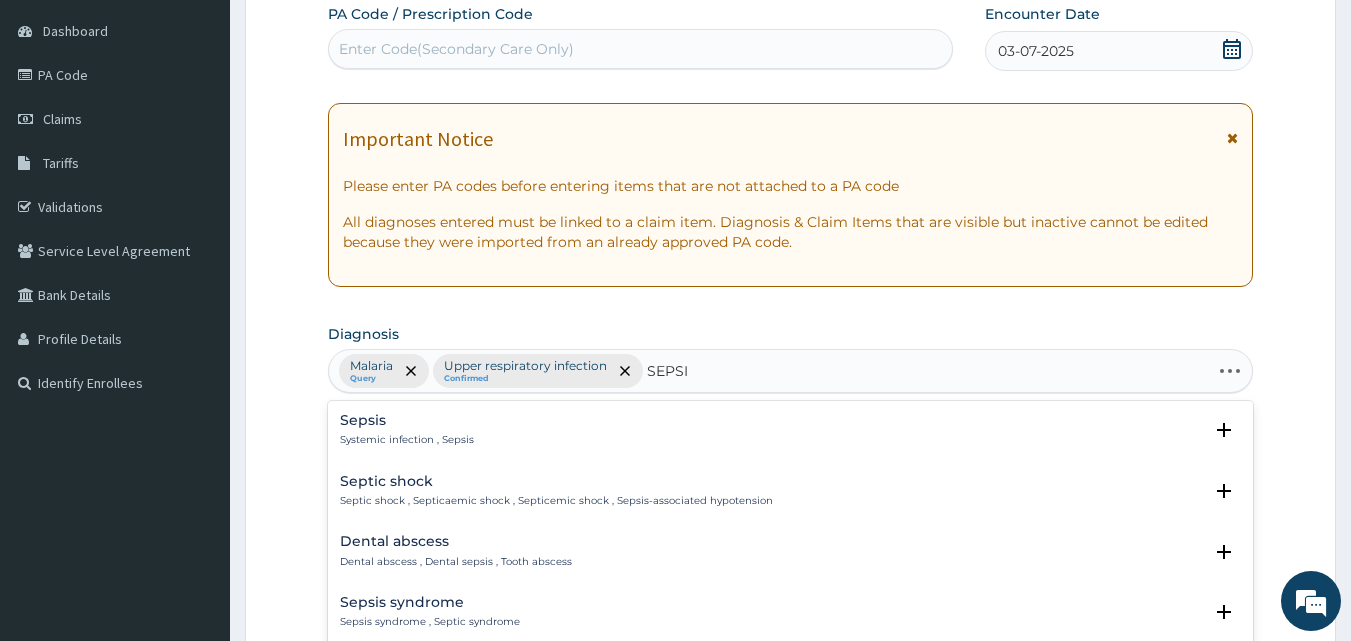 type on "SEPSIS" 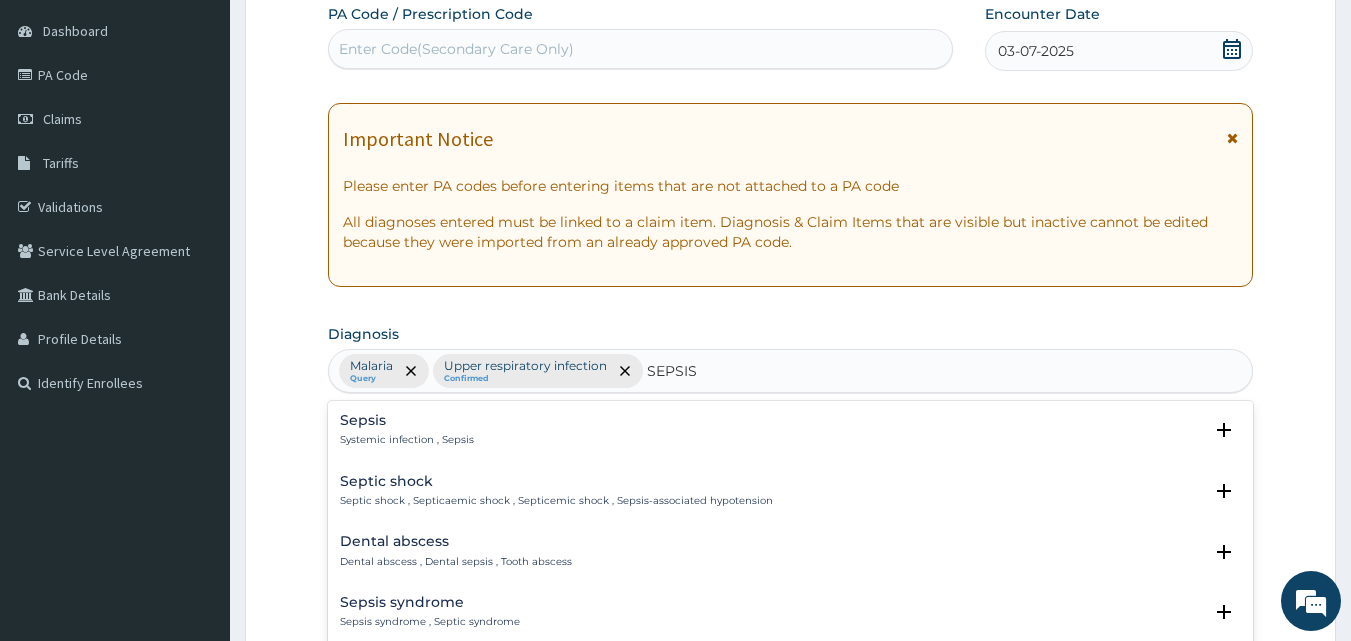 click on "Sepsis Systemic infection , Sepsis" at bounding box center (791, 430) 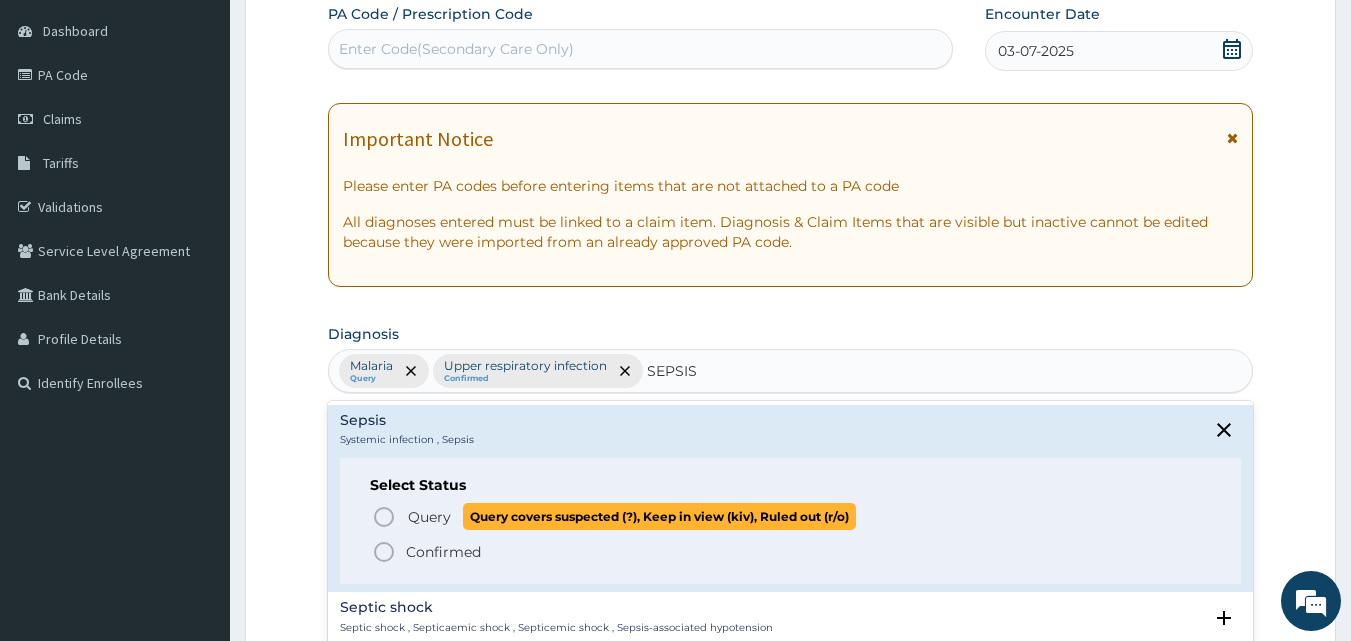 click 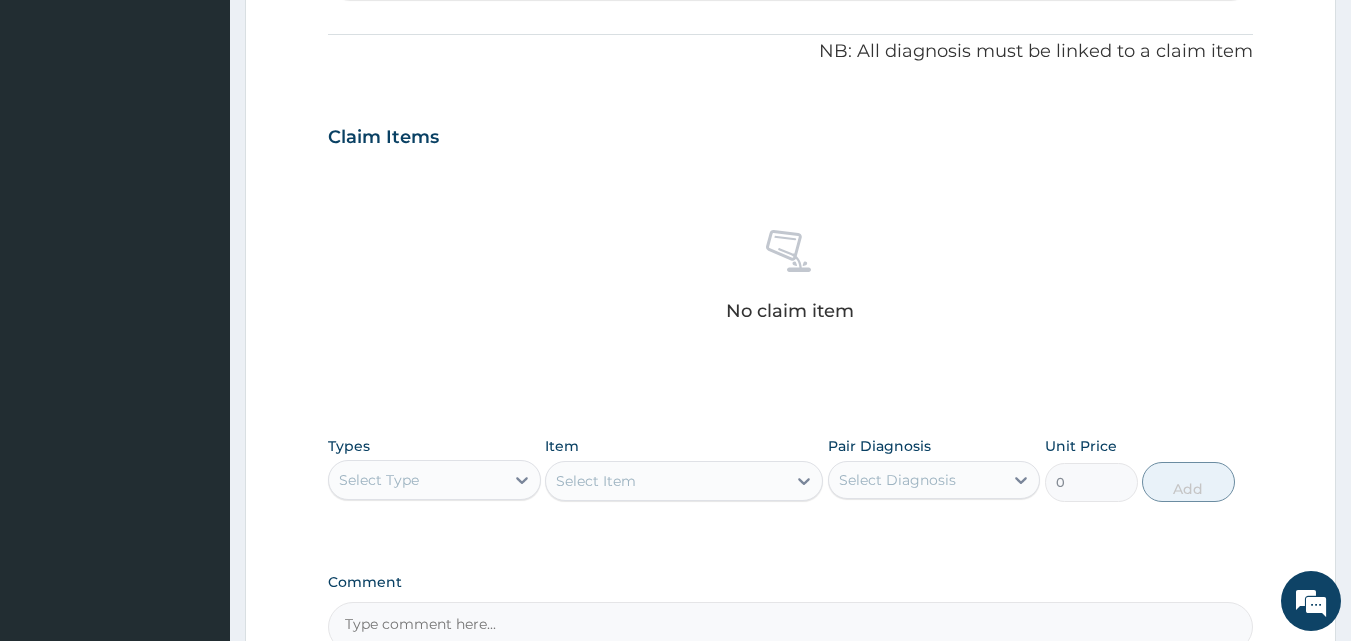 scroll, scrollTop: 592, scrollLeft: 0, axis: vertical 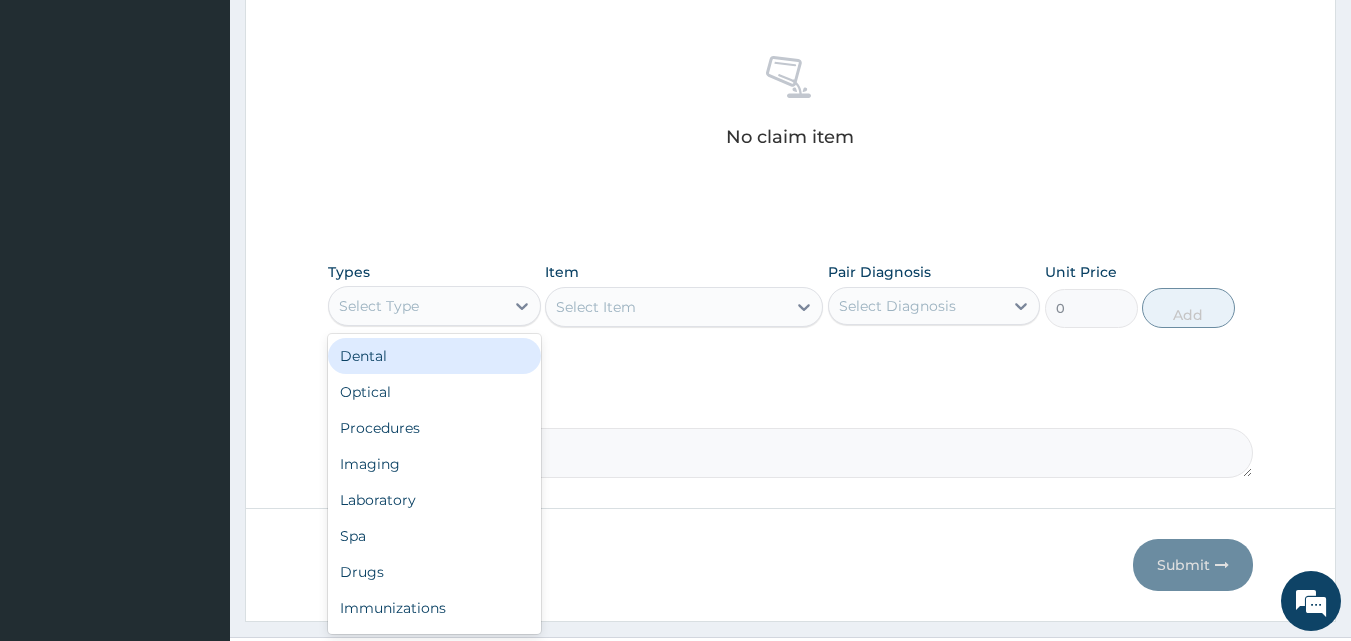 click on "Select Type" at bounding box center [416, 306] 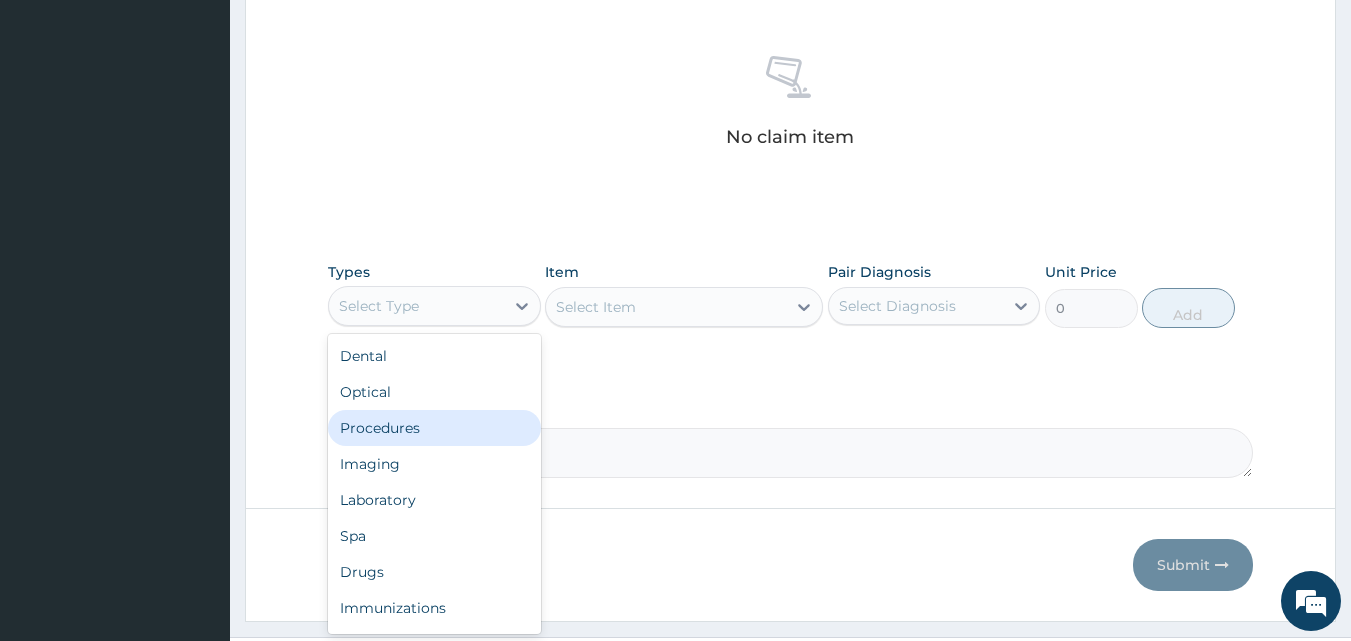 click on "Procedures" at bounding box center [434, 428] 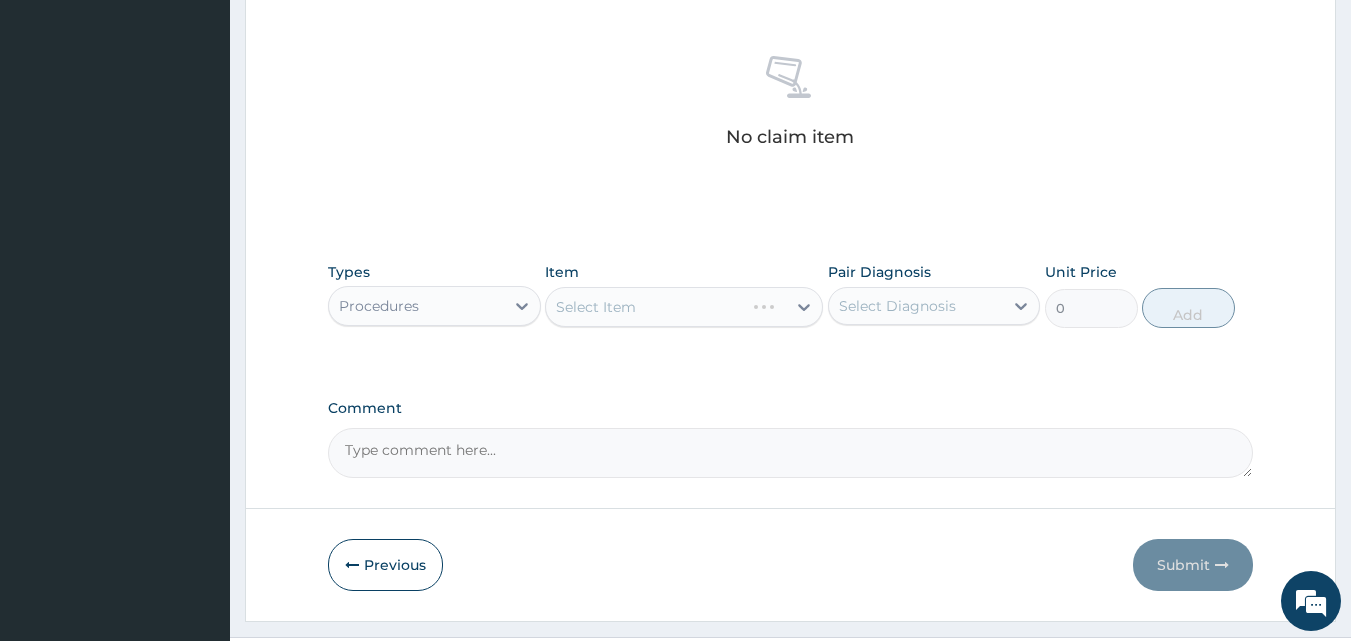 click on "Select Item" at bounding box center (684, 307) 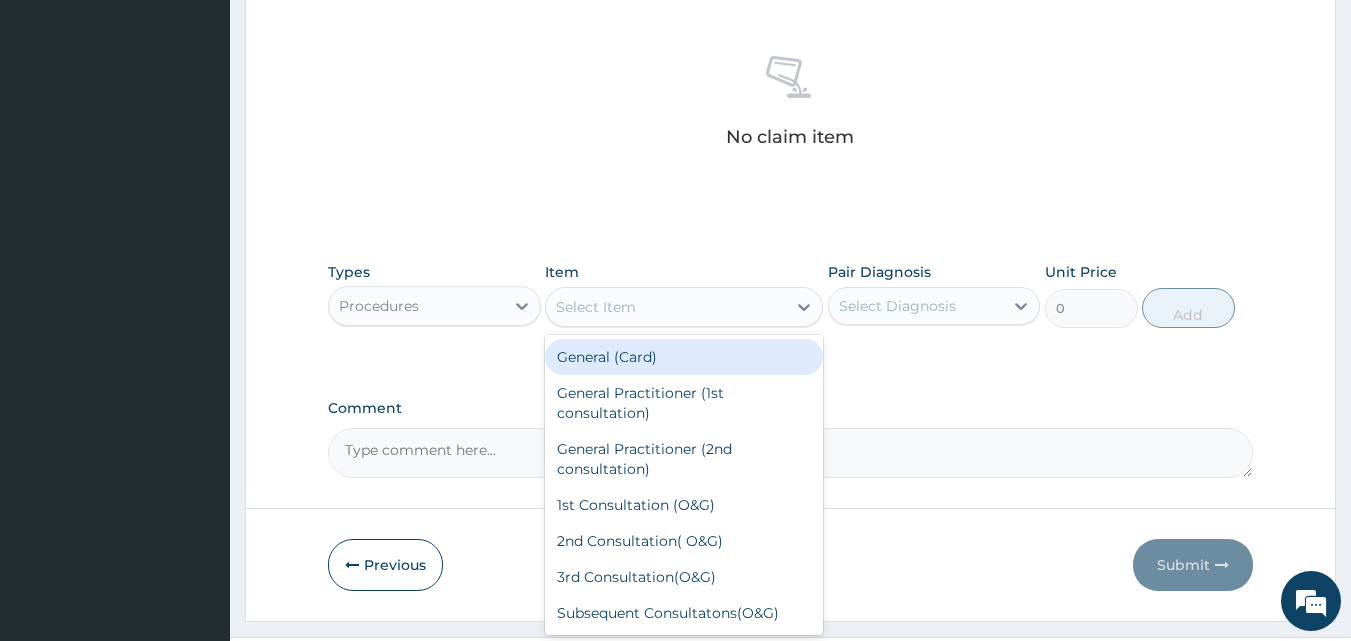 click on "Select Item" at bounding box center [666, 307] 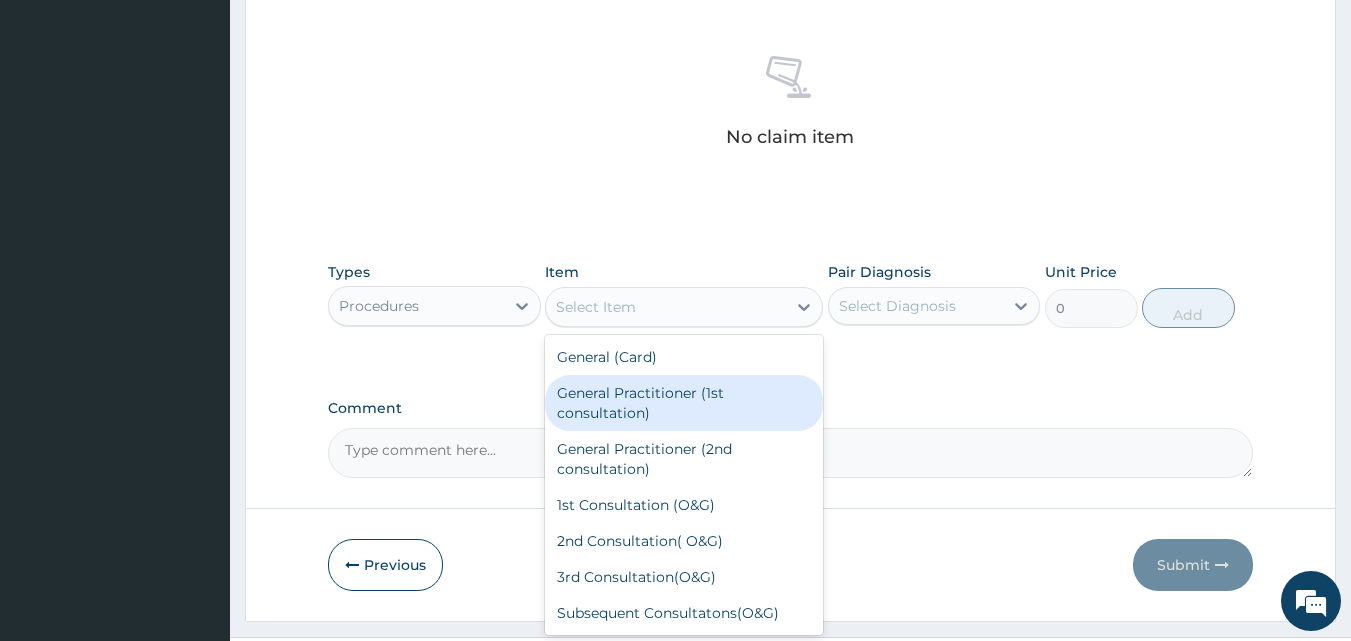 click on "General Practitioner (1st consultation)" at bounding box center [684, 403] 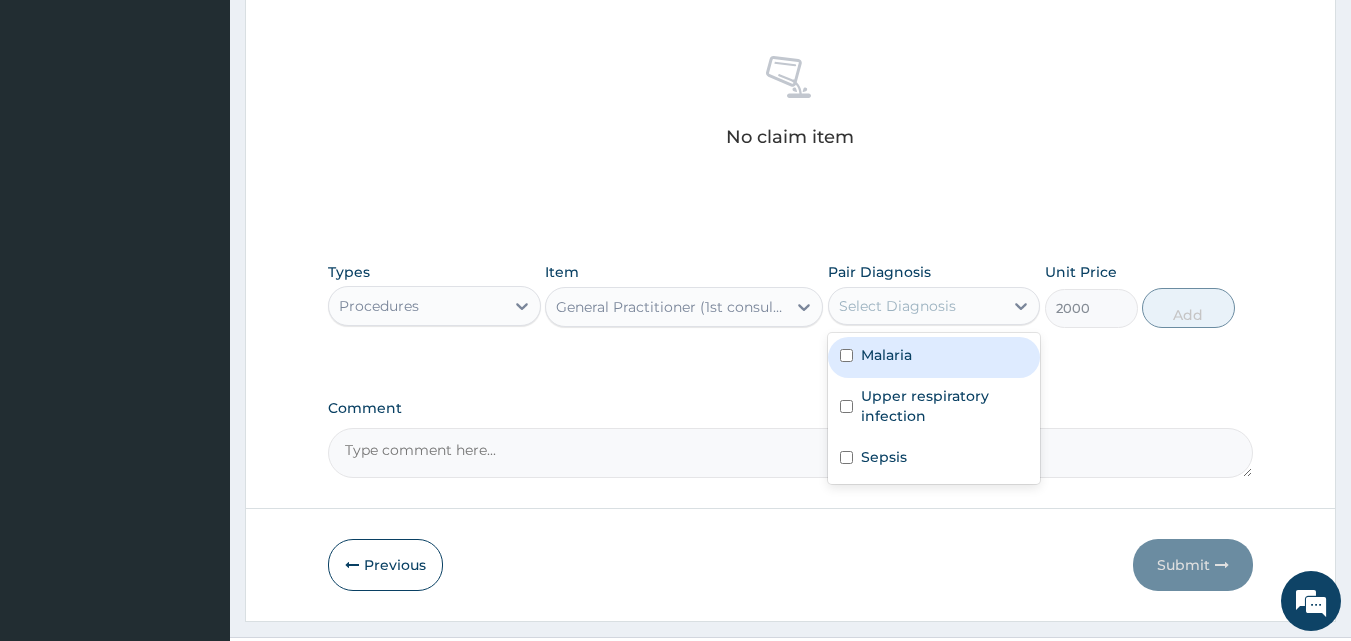 click on "Select Diagnosis" at bounding box center (916, 306) 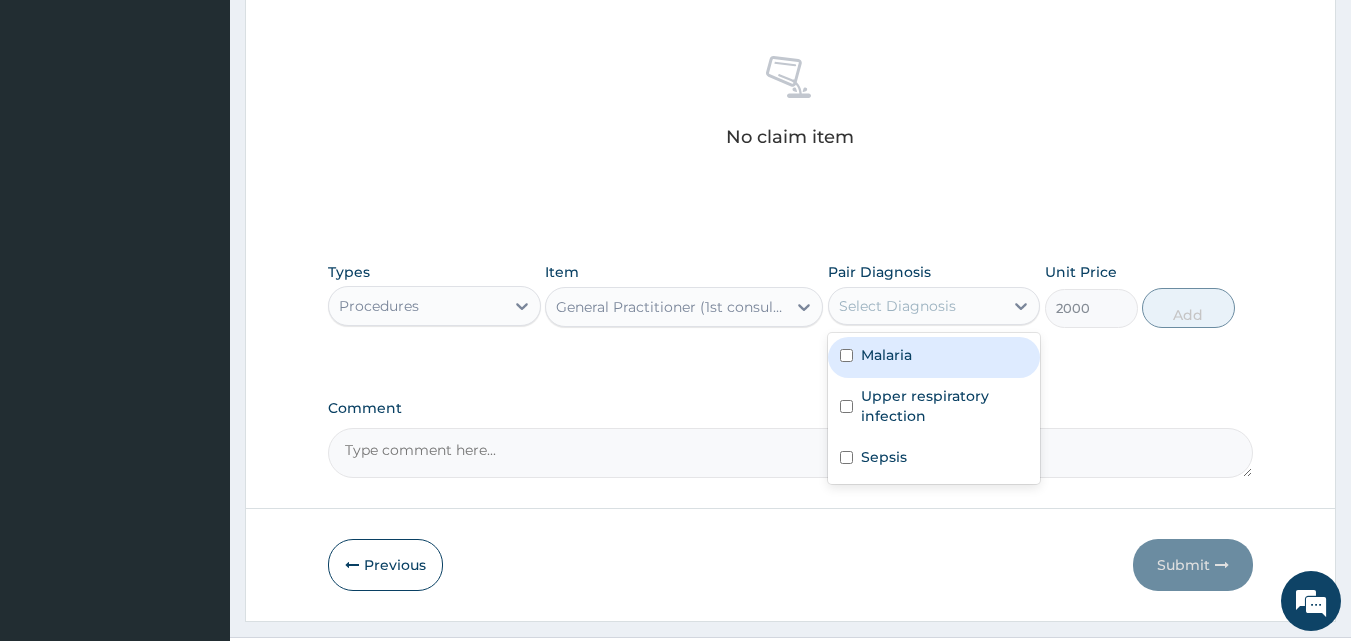 click on "Malaria" at bounding box center [886, 355] 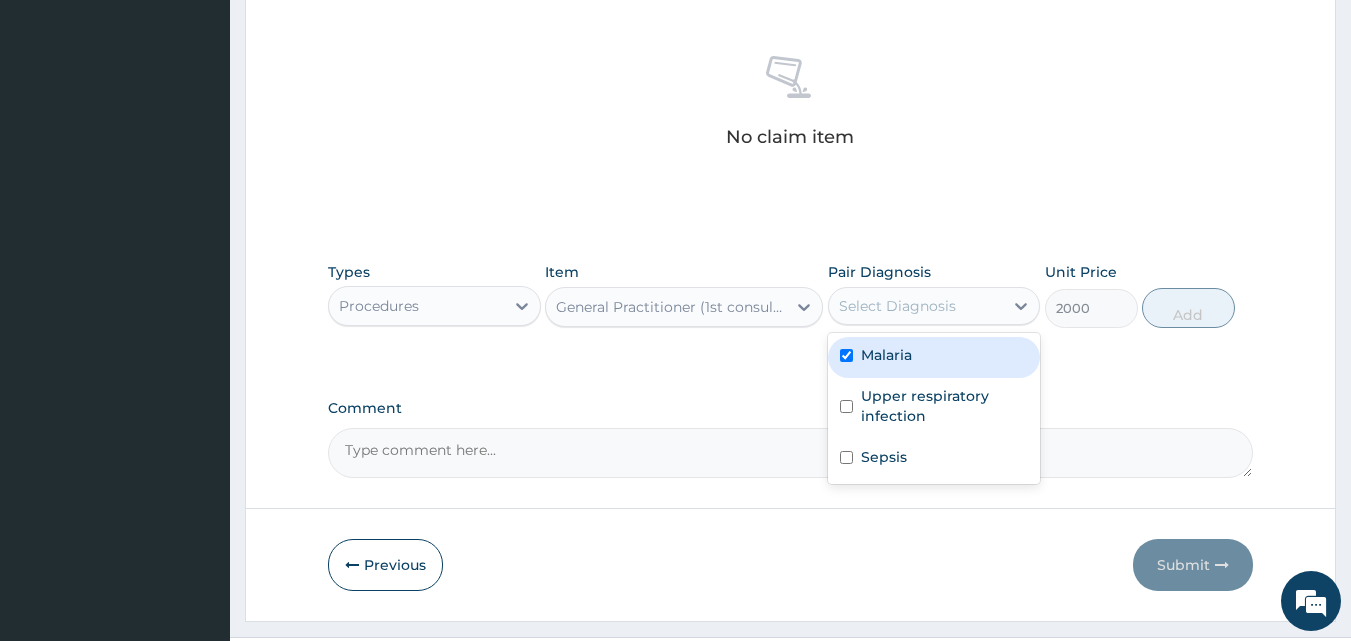 checkbox on "true" 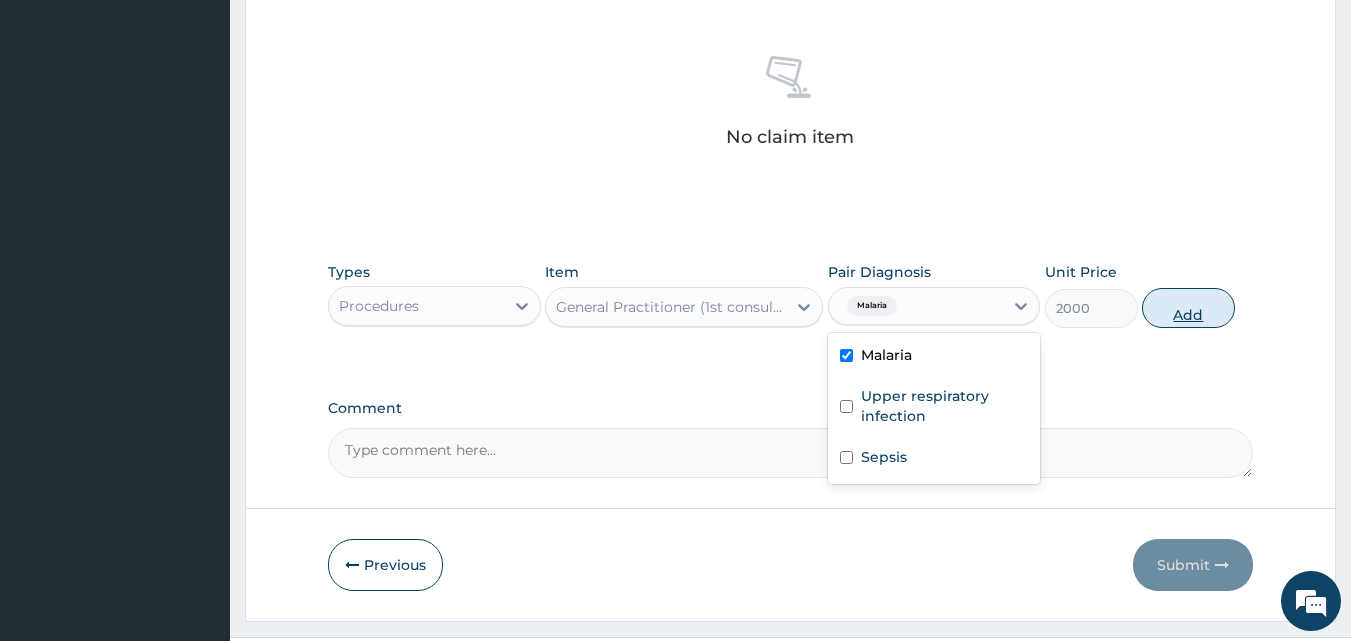 click on "Add" at bounding box center (1188, 308) 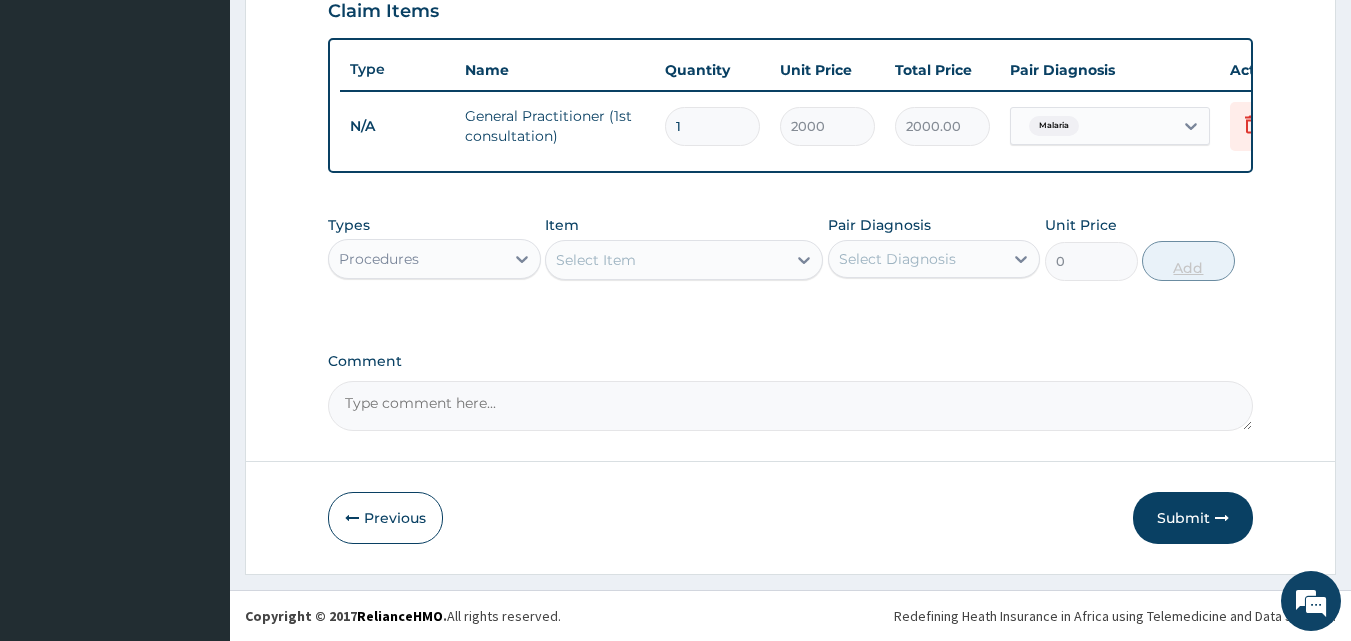 scroll, scrollTop: 721, scrollLeft: 0, axis: vertical 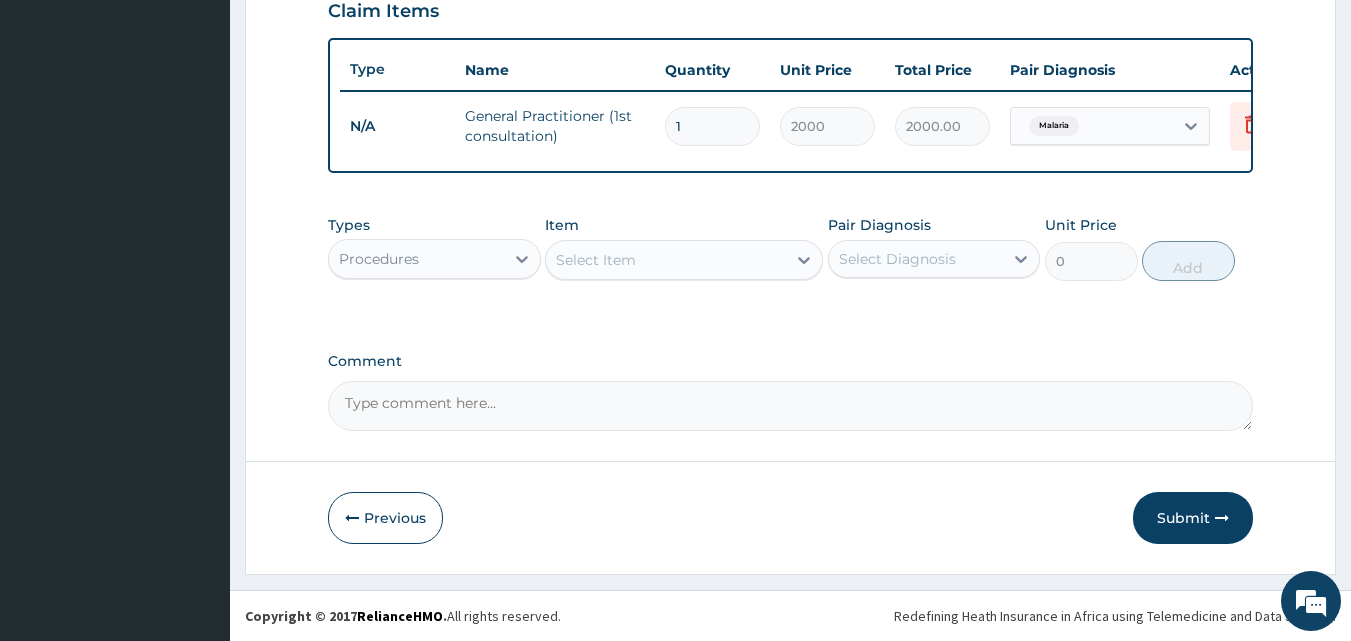 click on "Procedures" at bounding box center (379, 259) 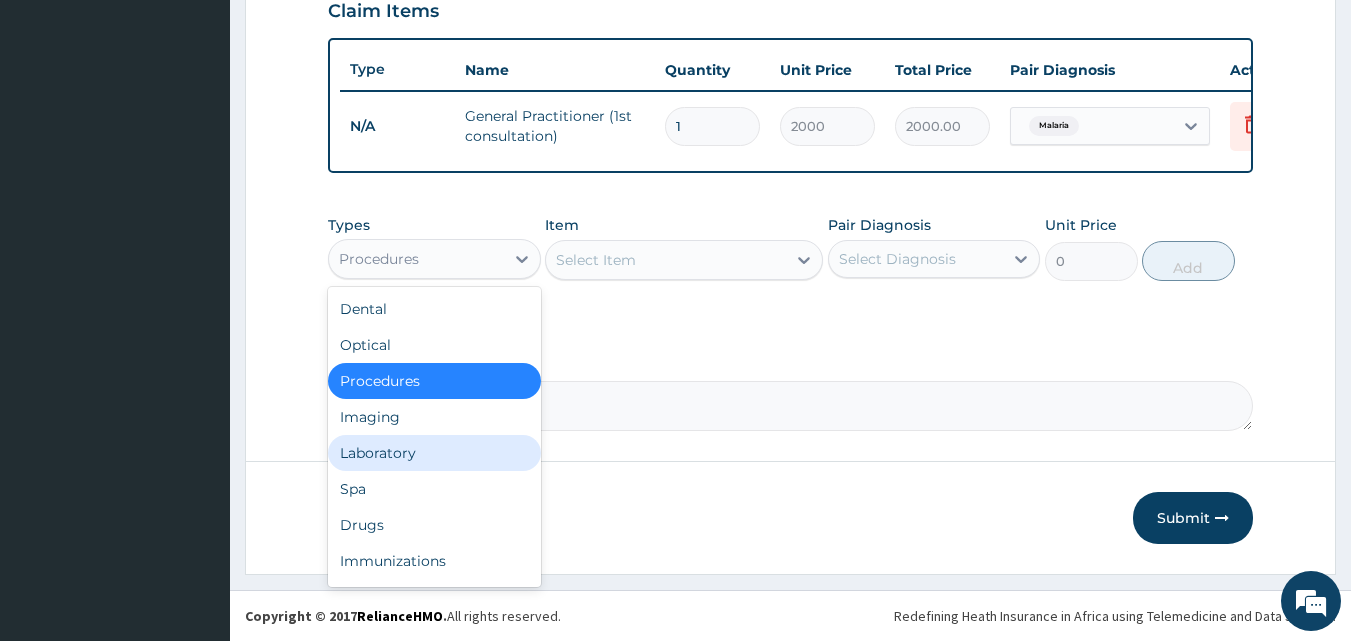click on "Laboratory" at bounding box center (434, 453) 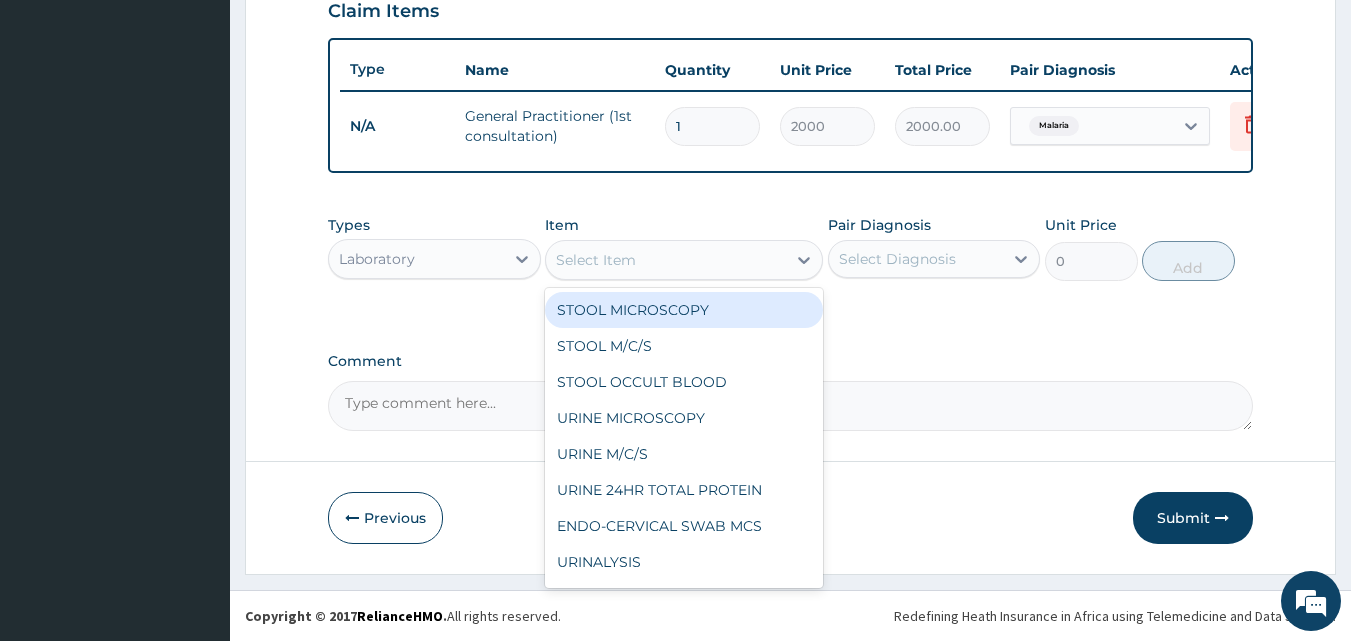 click on "Select Item" at bounding box center (596, 260) 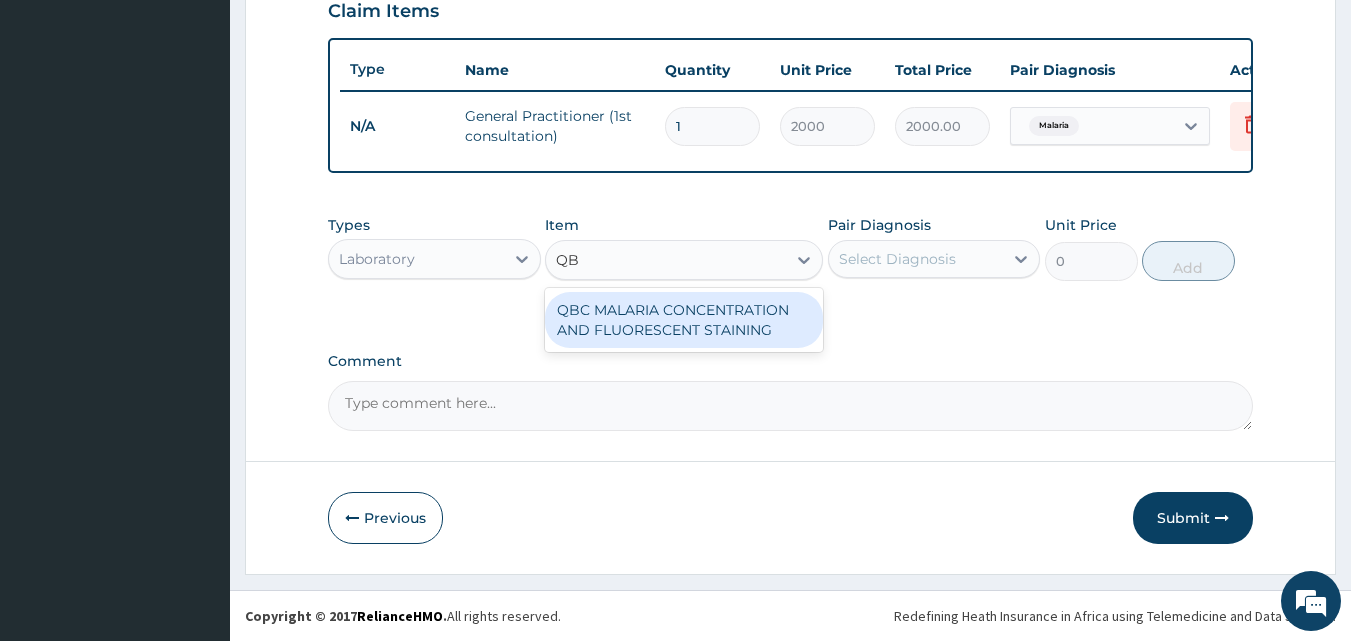 type on "QBC" 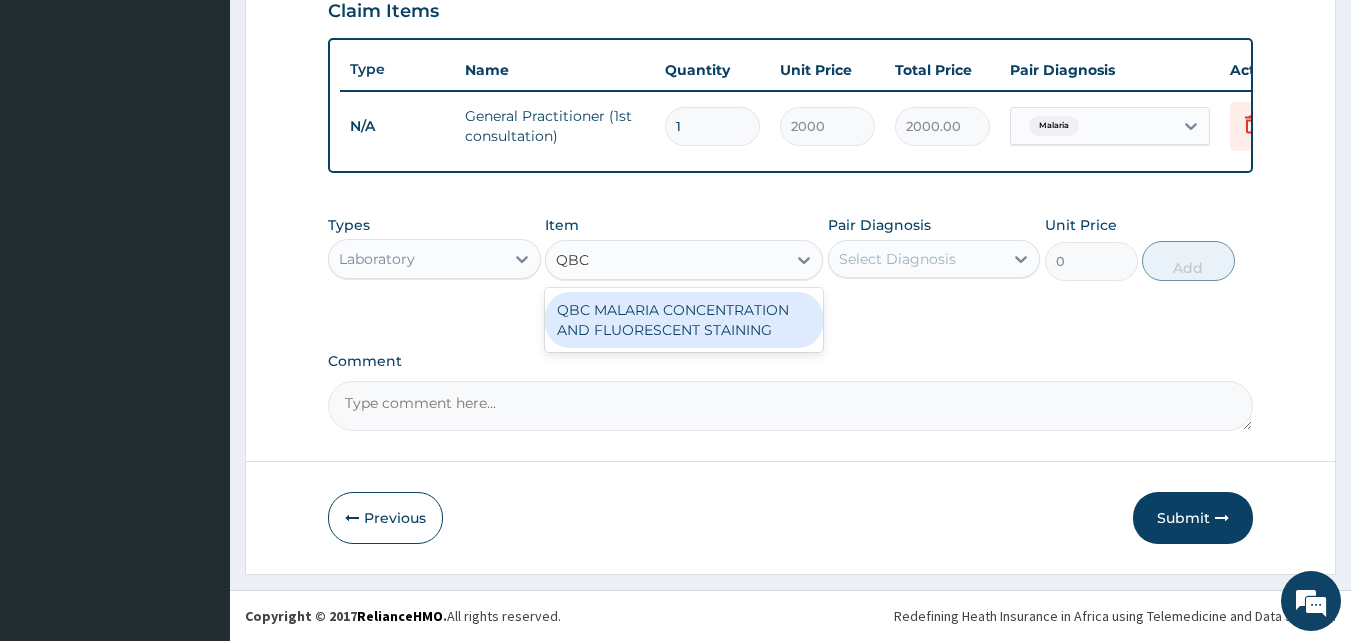 click on "QBC MALARIA CONCENTRATION AND FLUORESCENT STAINING" at bounding box center (684, 320) 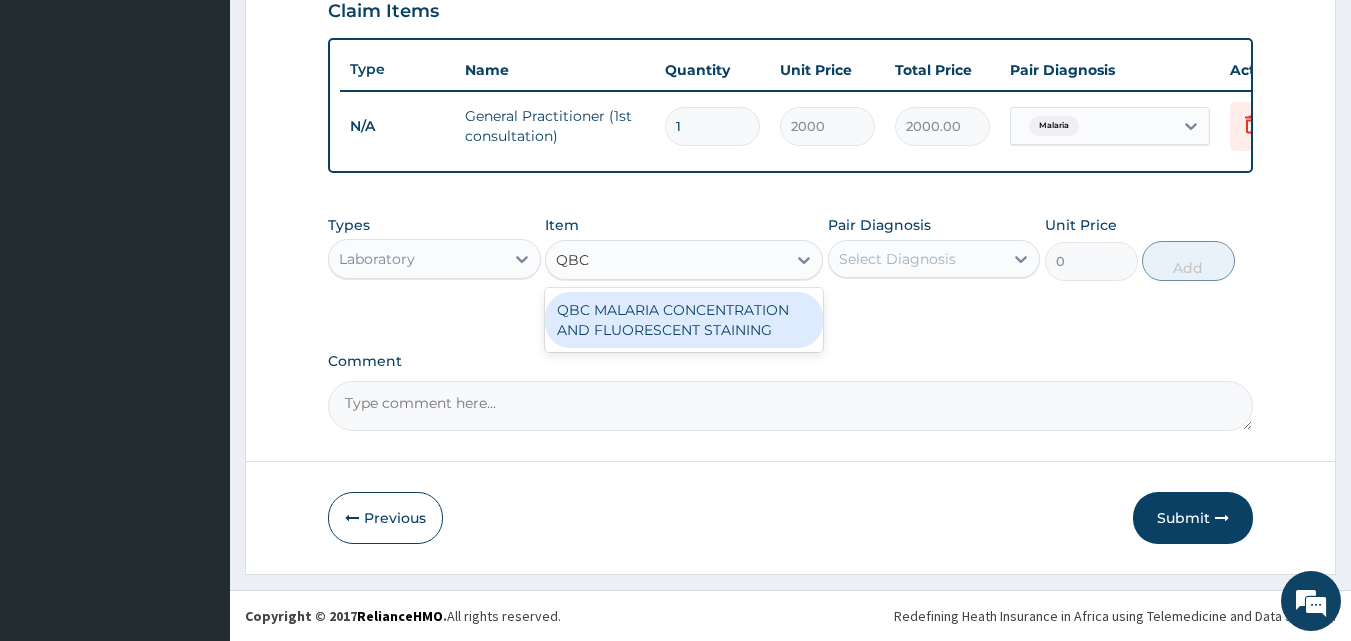 type 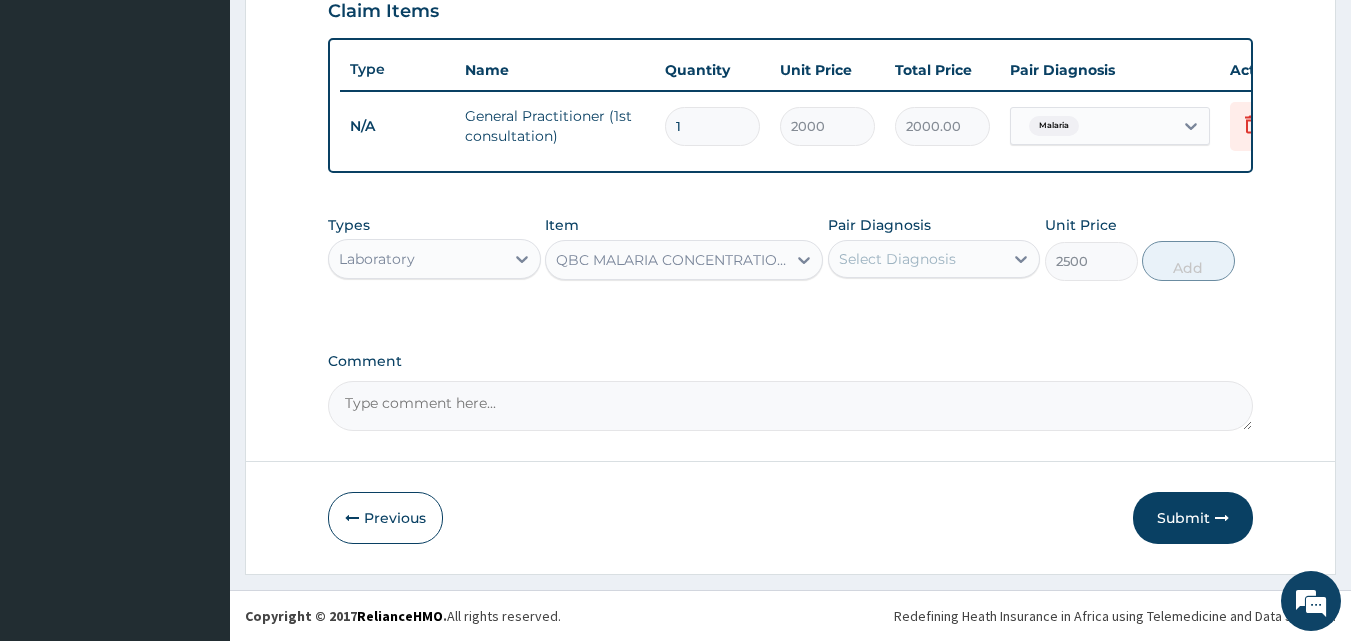 click on "Select Diagnosis" at bounding box center [897, 259] 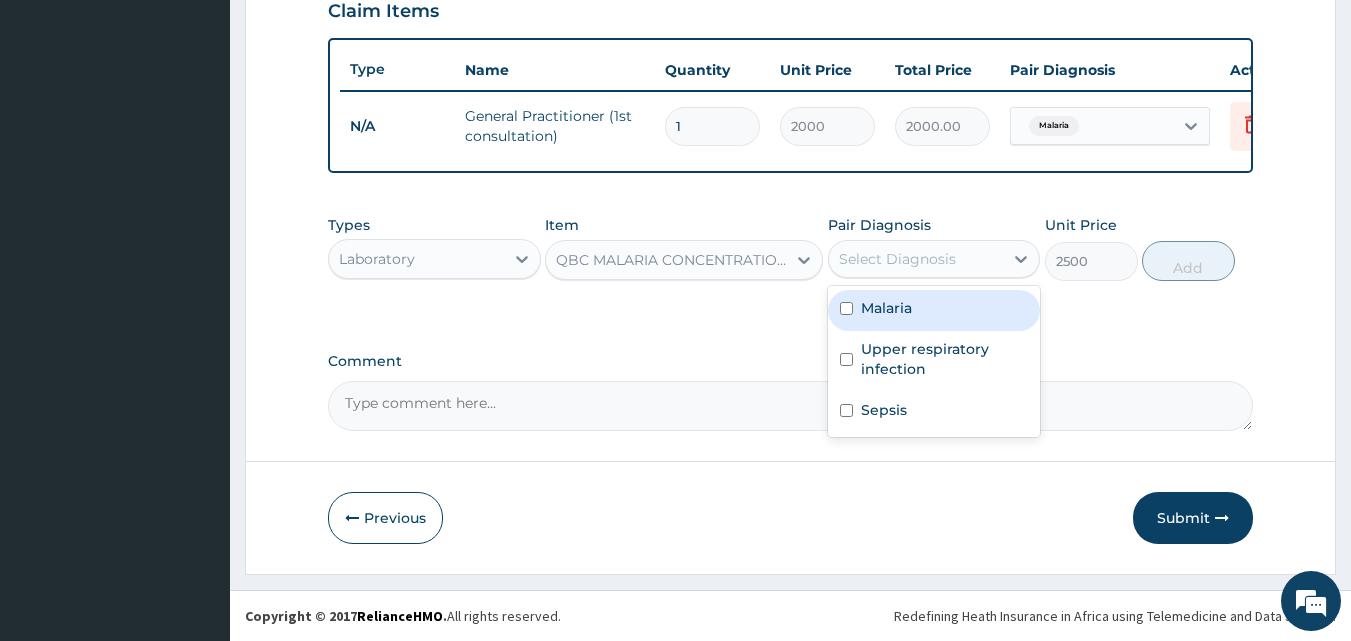 click on "Malaria" at bounding box center (886, 308) 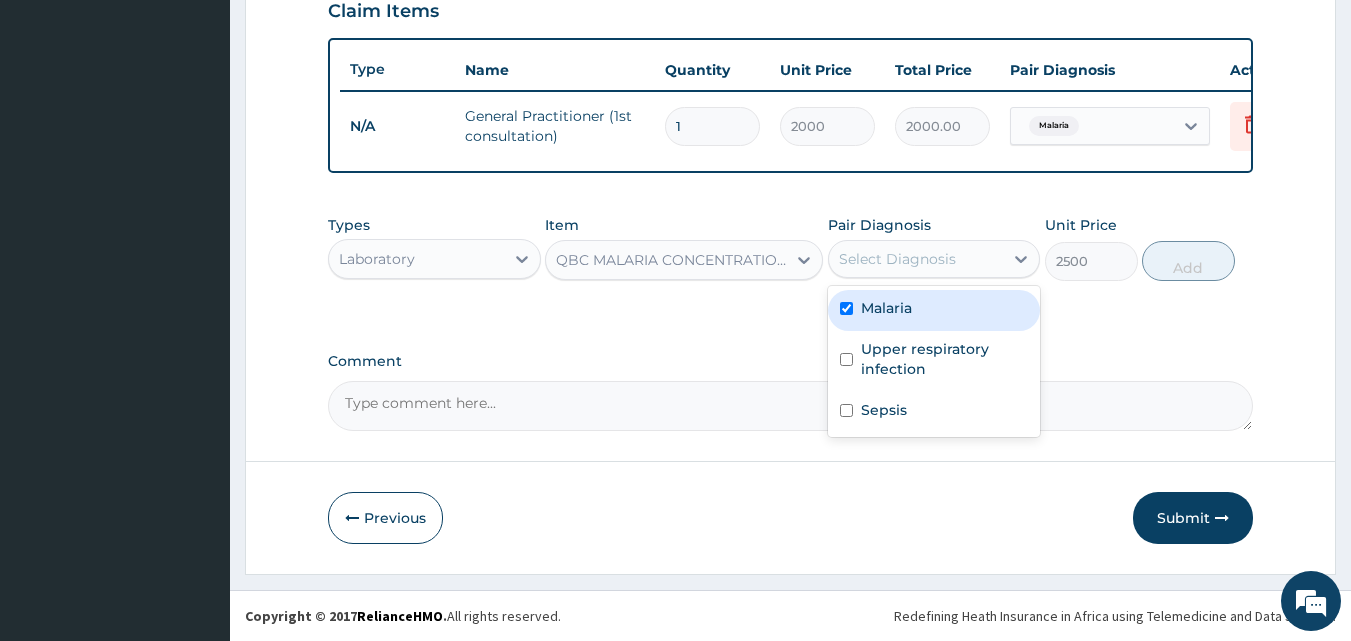 checkbox on "true" 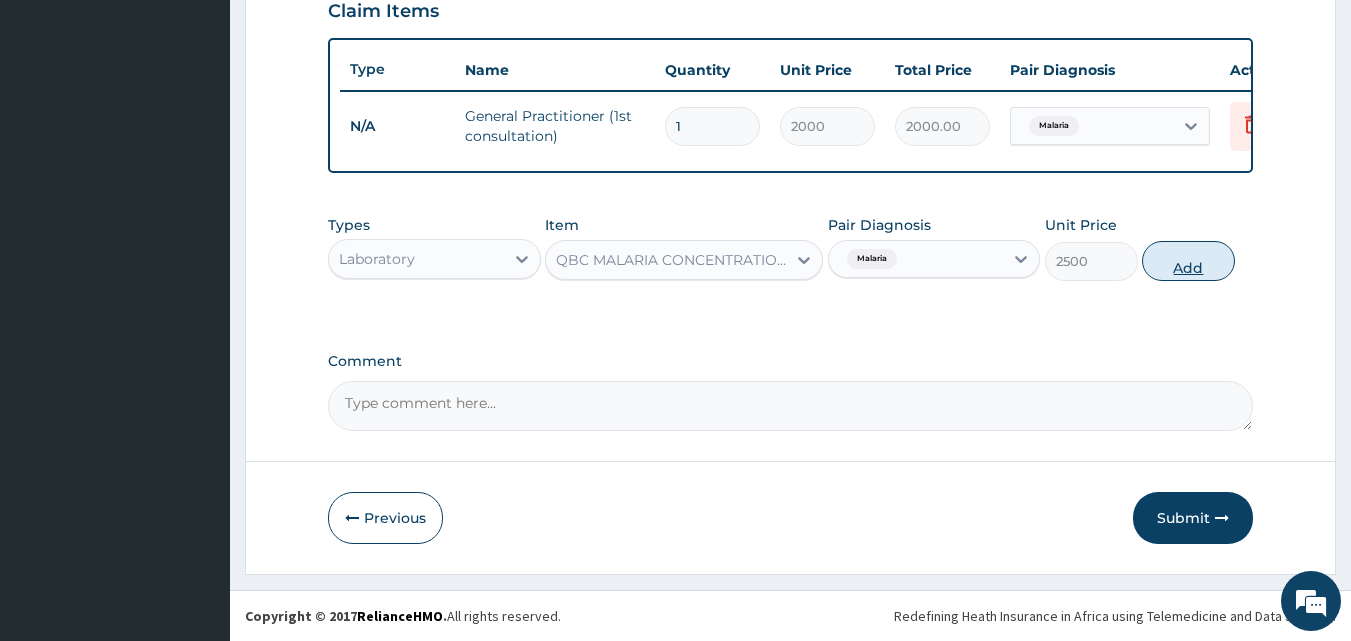 click on "Add" at bounding box center [1188, 261] 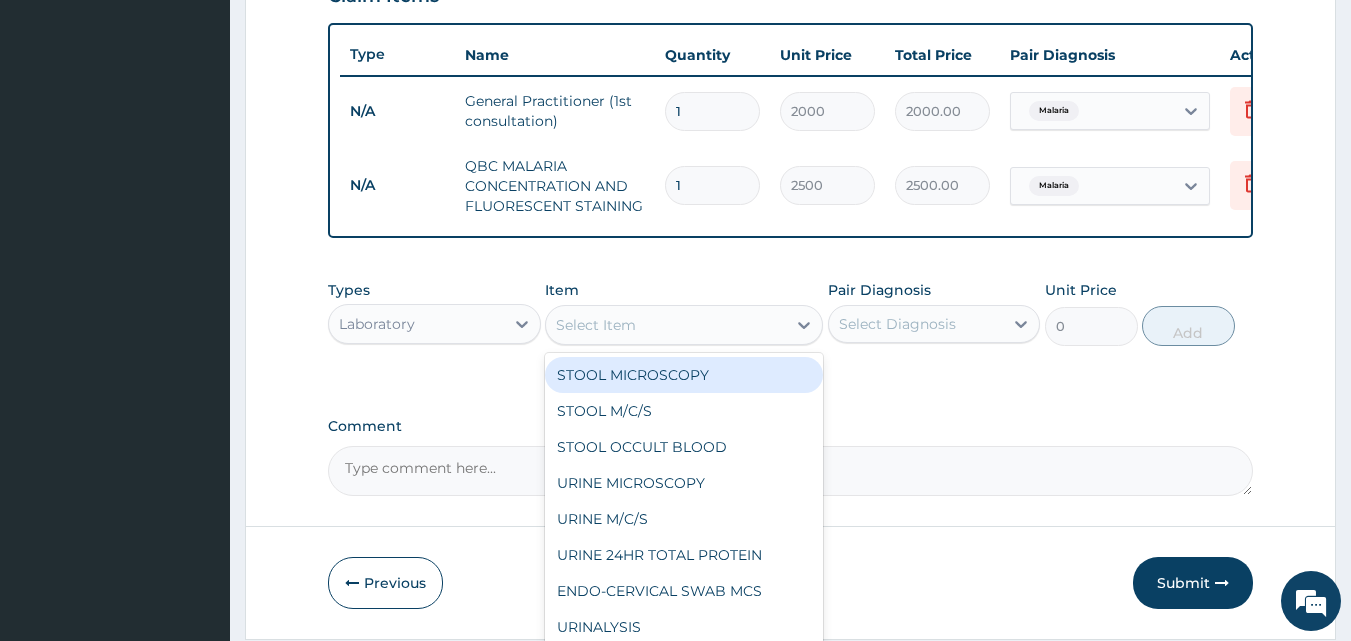 click on "Select Item" at bounding box center (596, 325) 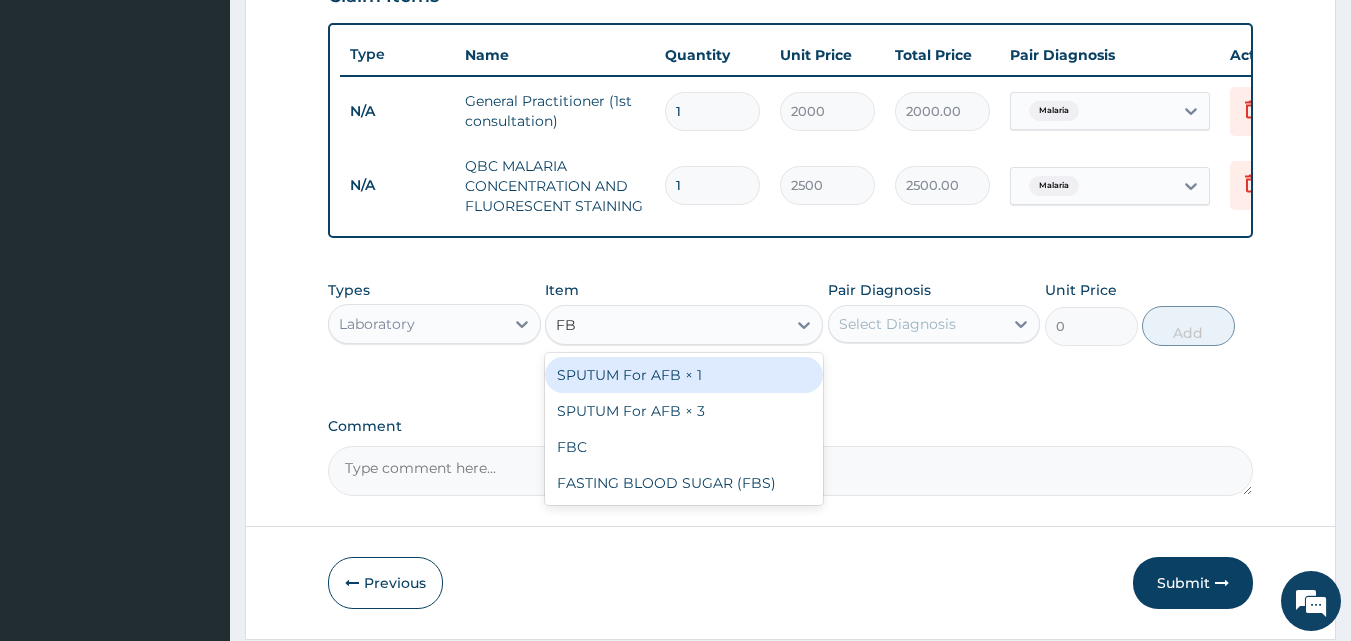 type on "FBC" 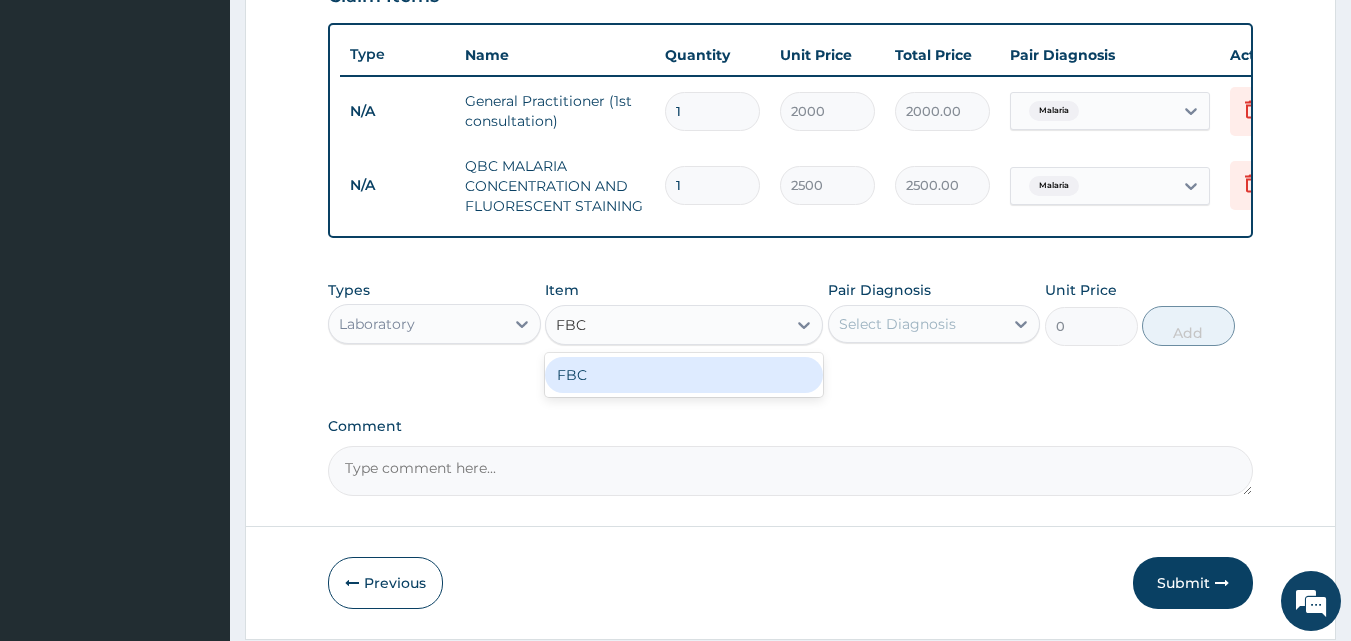 click on "FBC" at bounding box center (684, 375) 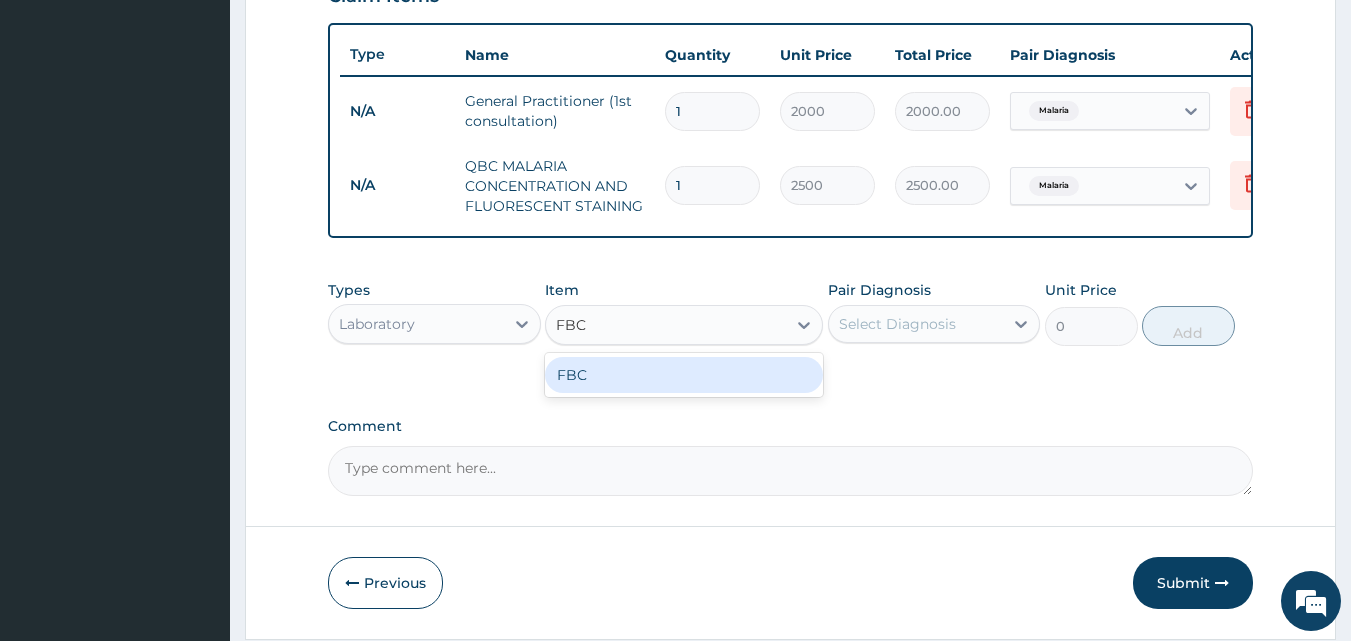 type 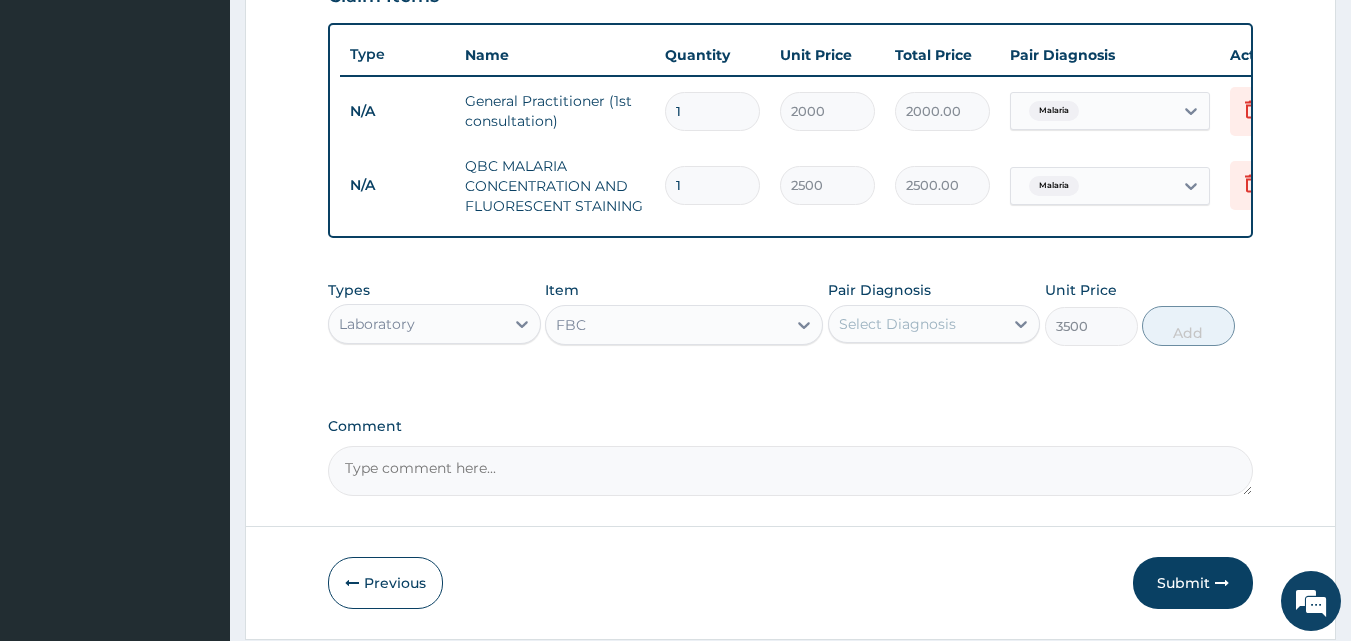 click on "Select Diagnosis" at bounding box center (897, 324) 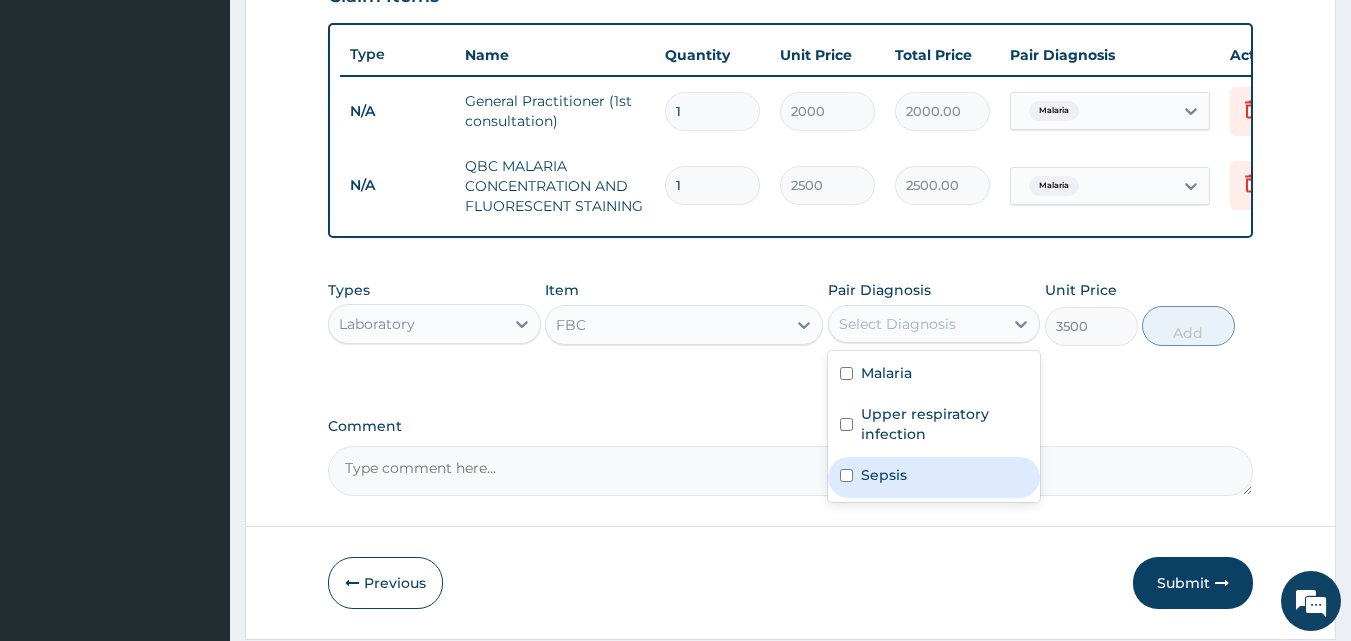 click on "Sepsis" at bounding box center (884, 475) 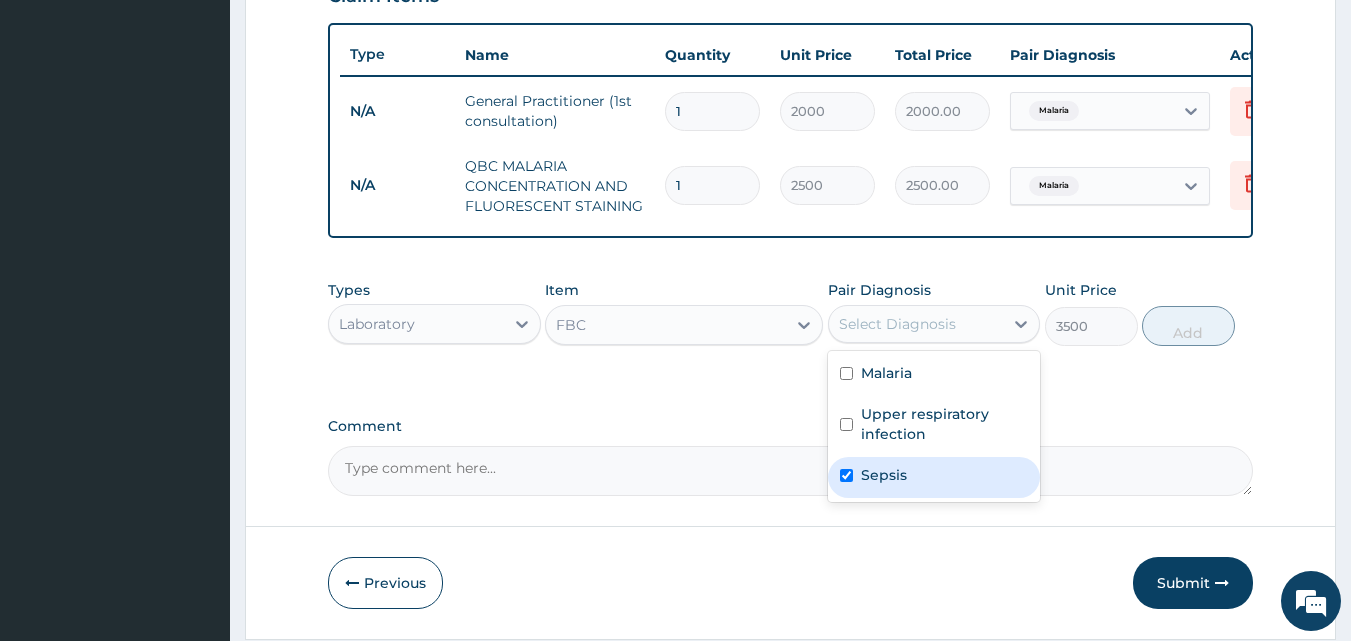 checkbox on "true" 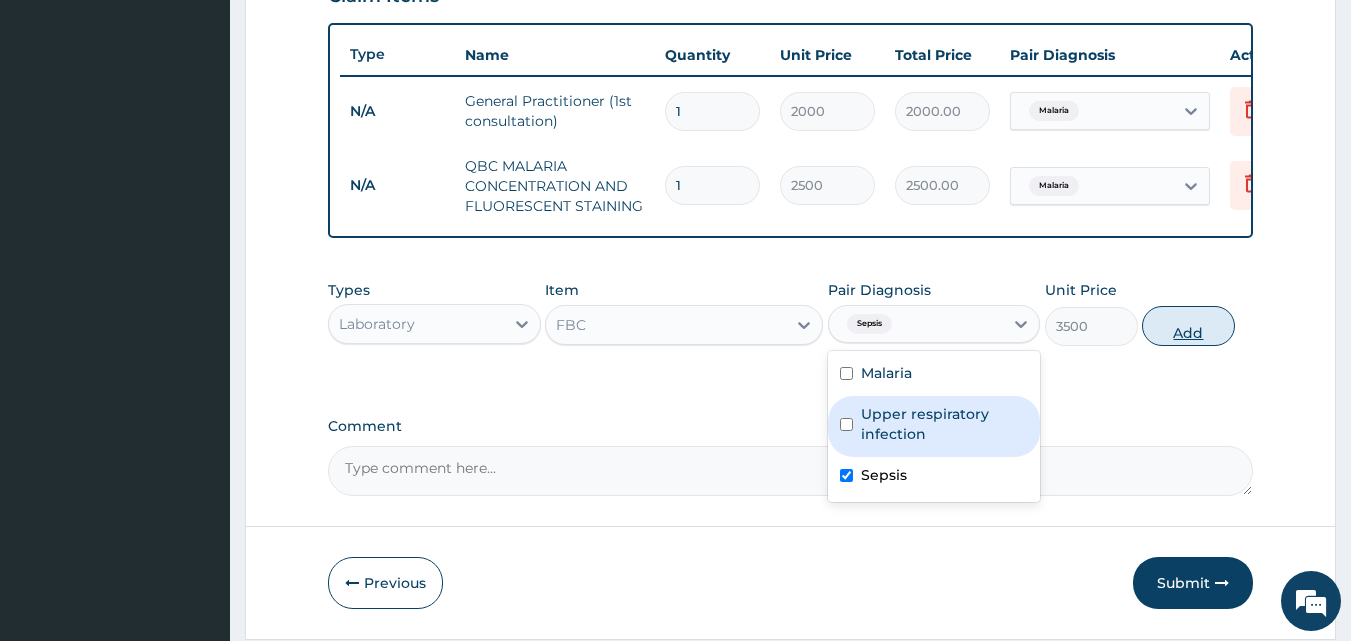 click on "Add" at bounding box center (1188, 326) 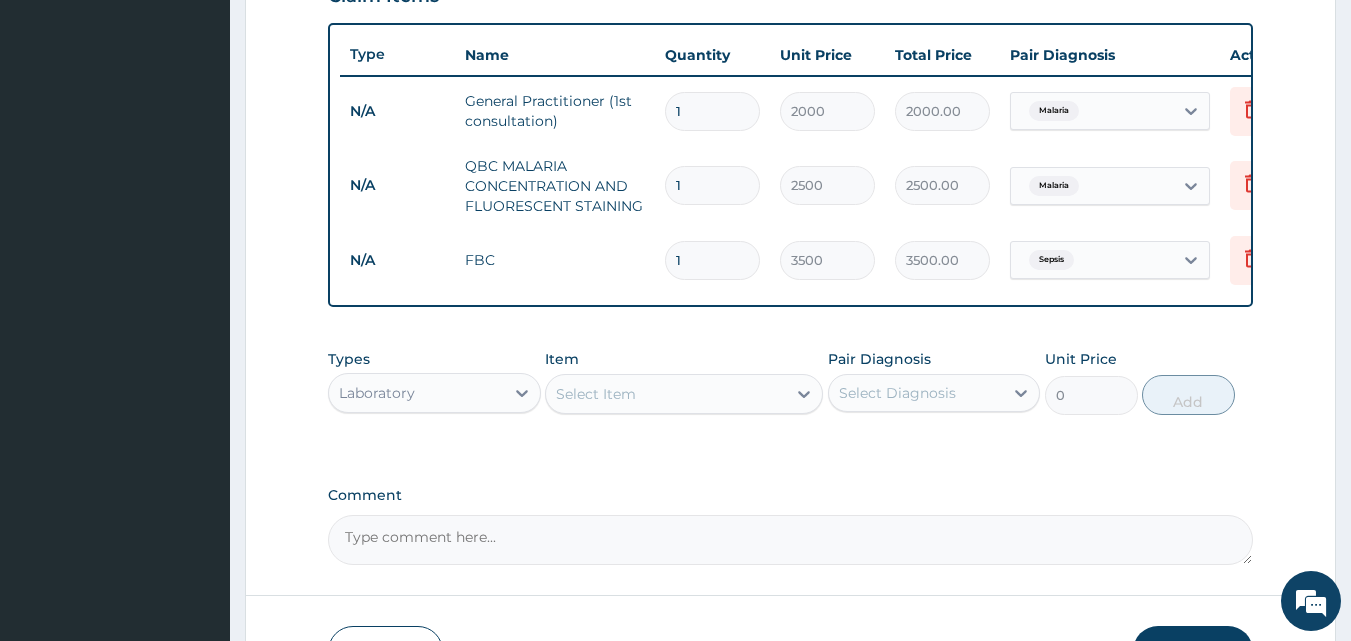 click on "Laboratory" at bounding box center [416, 393] 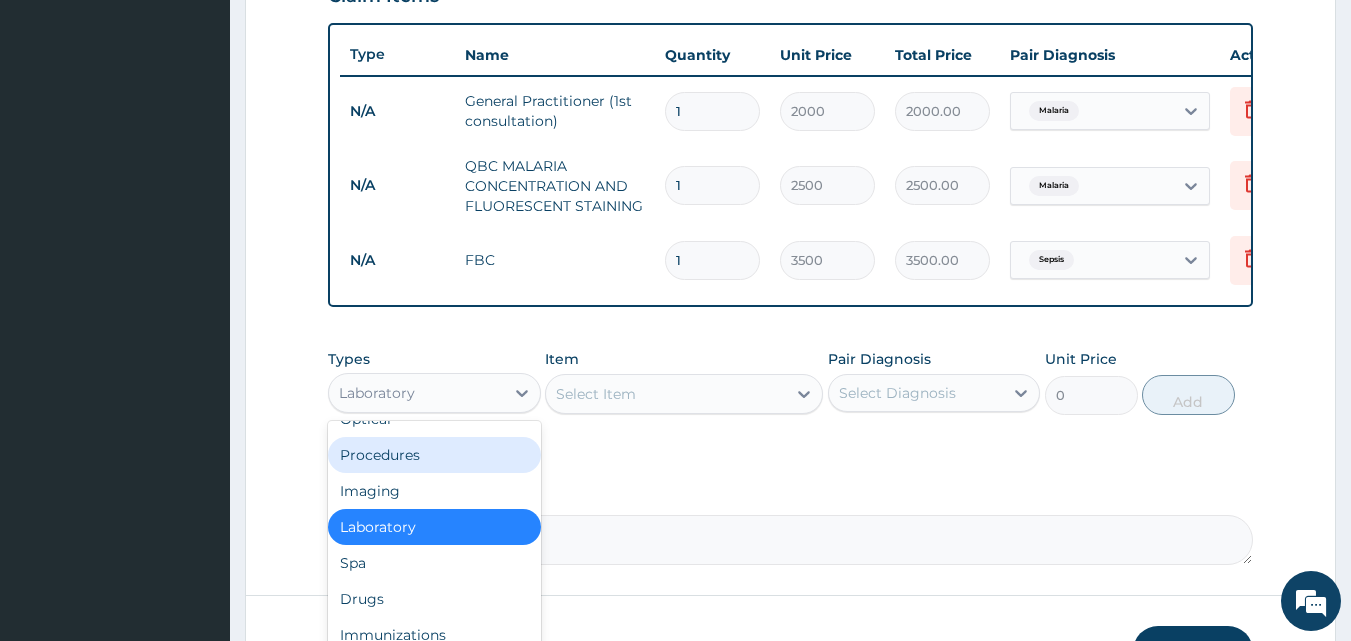 scroll, scrollTop: 68, scrollLeft: 0, axis: vertical 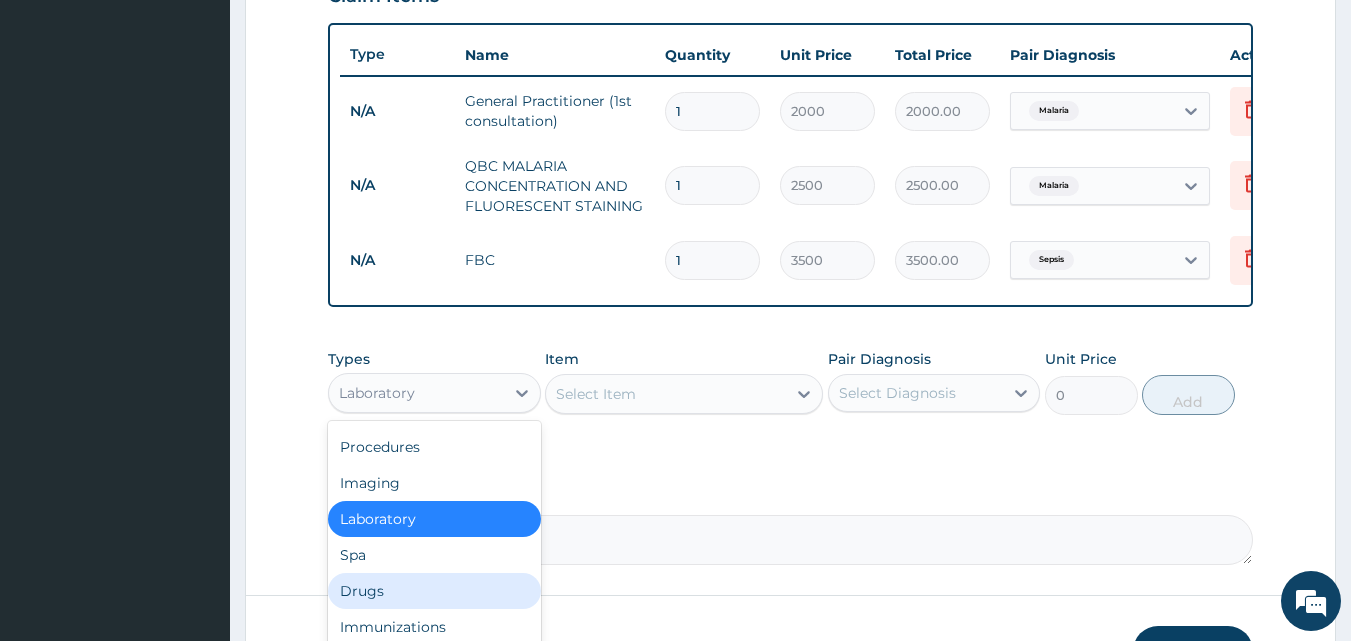 click on "Drugs" at bounding box center (434, 591) 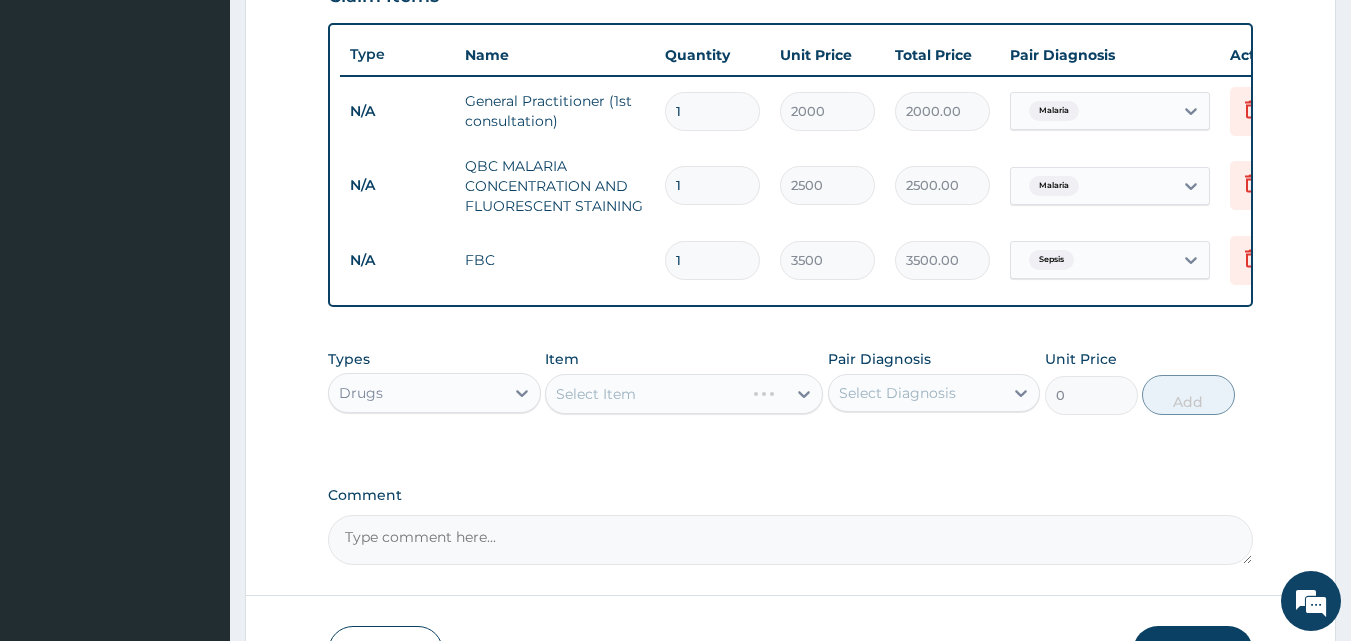 click on "Select Item" at bounding box center (684, 394) 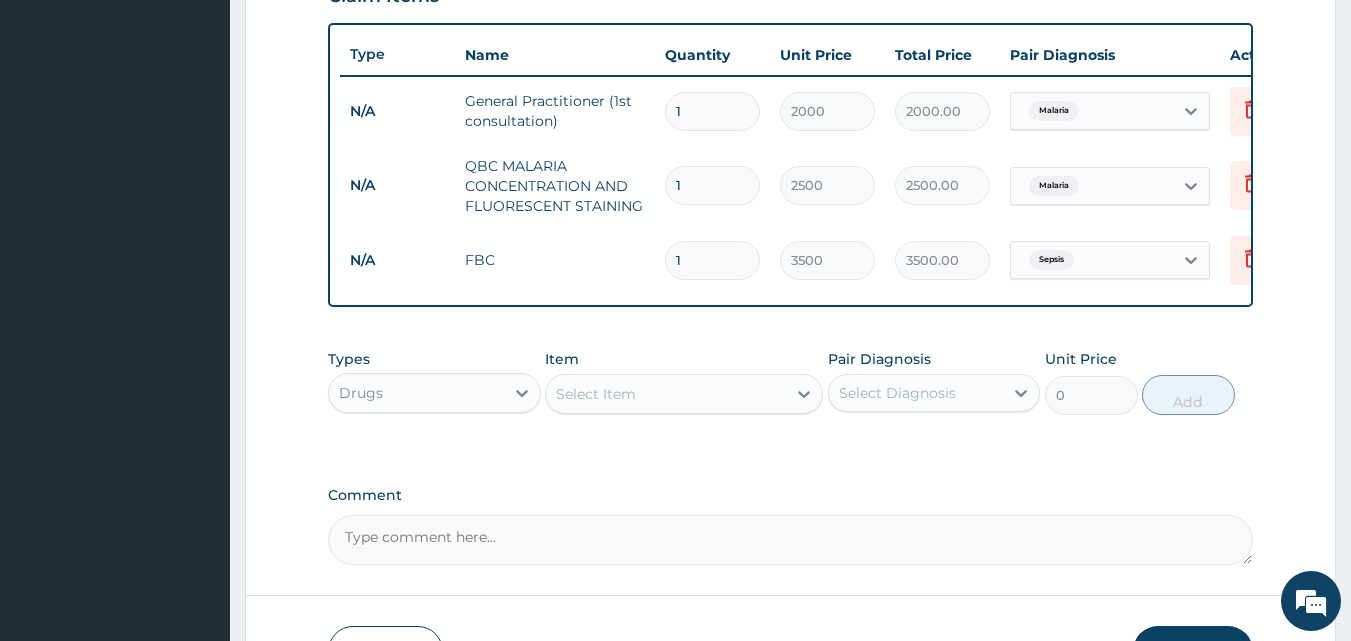 click on "Select Item" at bounding box center (596, 394) 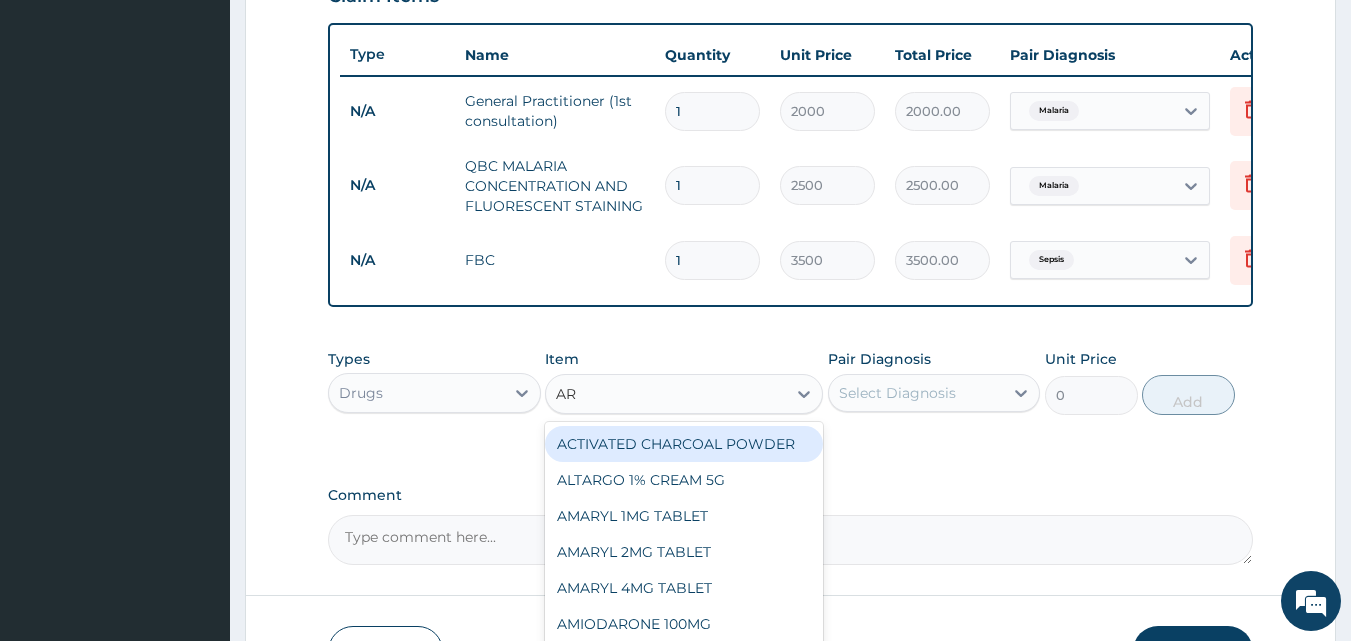 type on "ART" 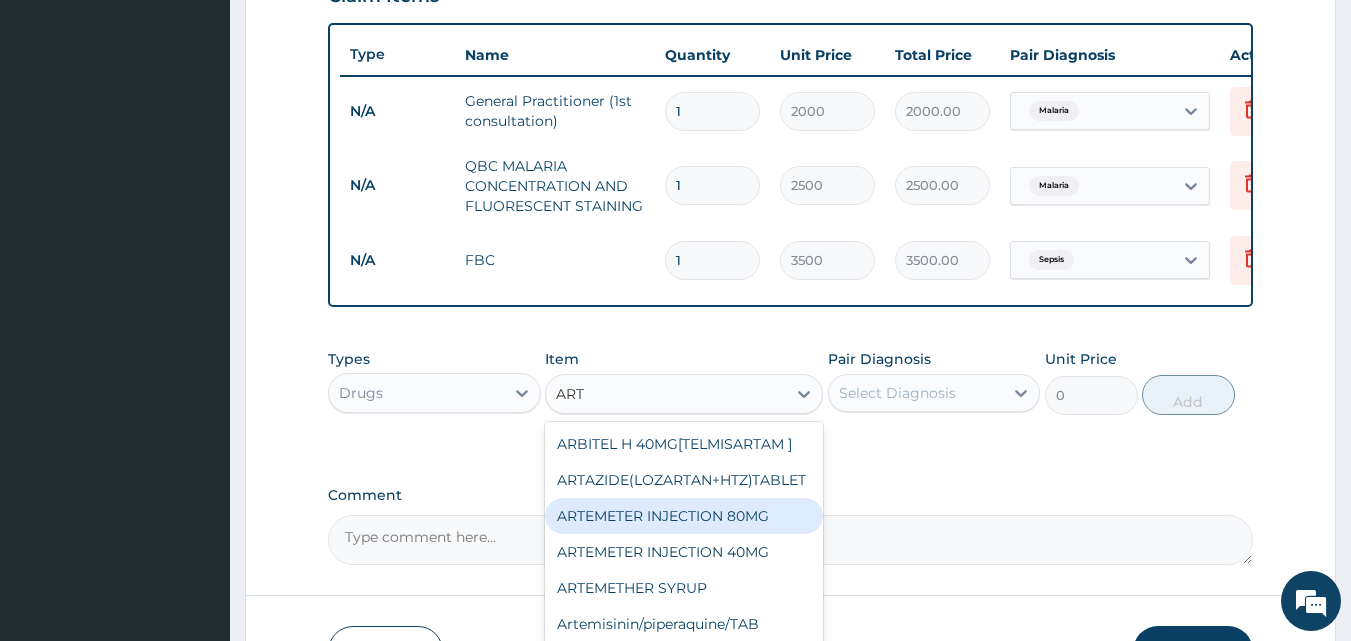 click on "ARTEMETER INJECTION  80MG" at bounding box center (684, 516) 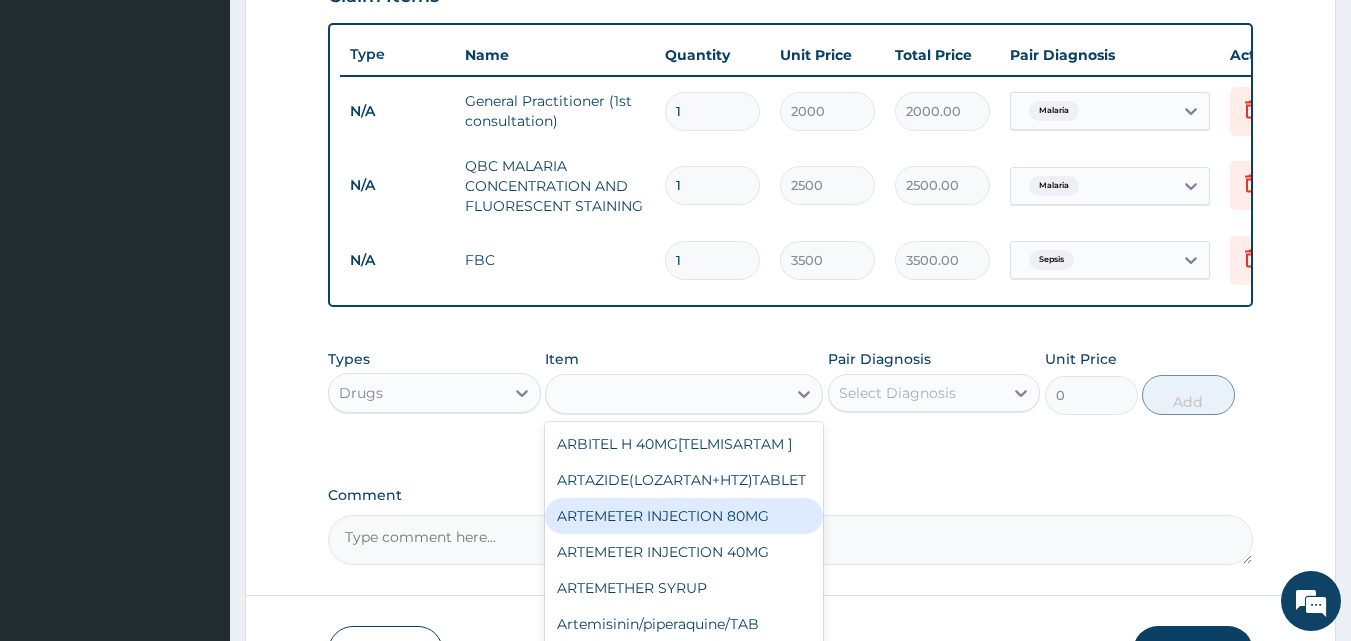 type on "350" 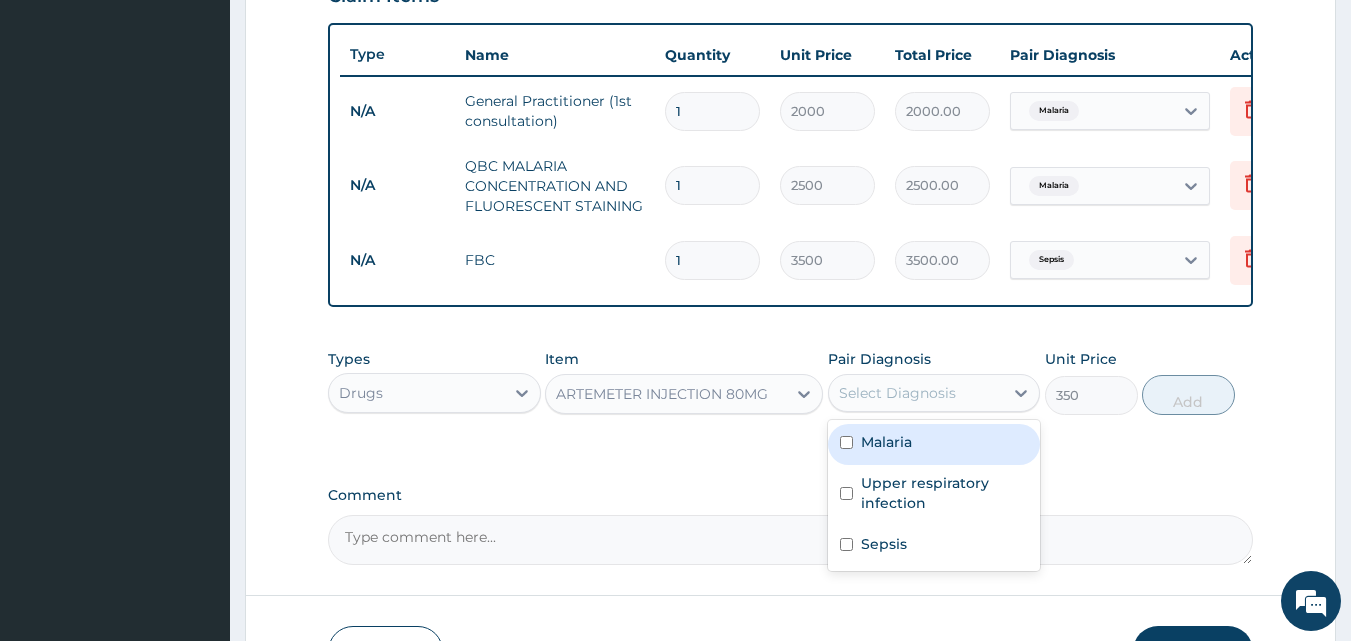 click on "Select Diagnosis" at bounding box center (897, 393) 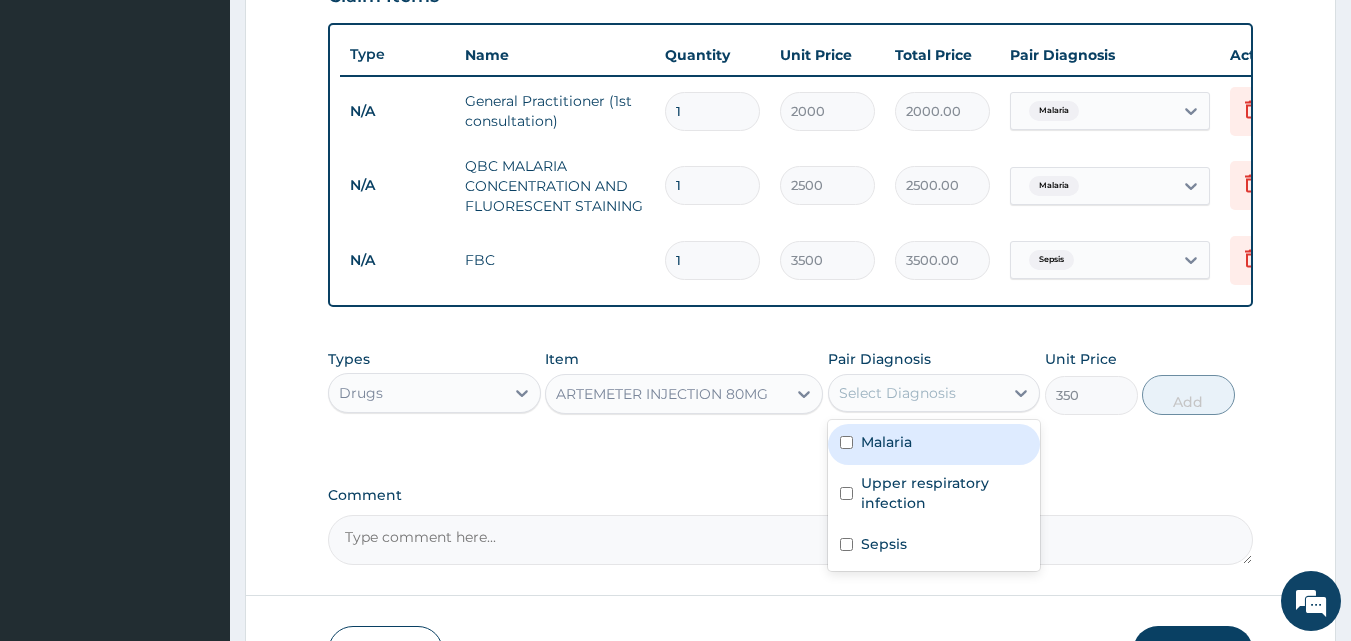 click on "Malaria" at bounding box center [886, 442] 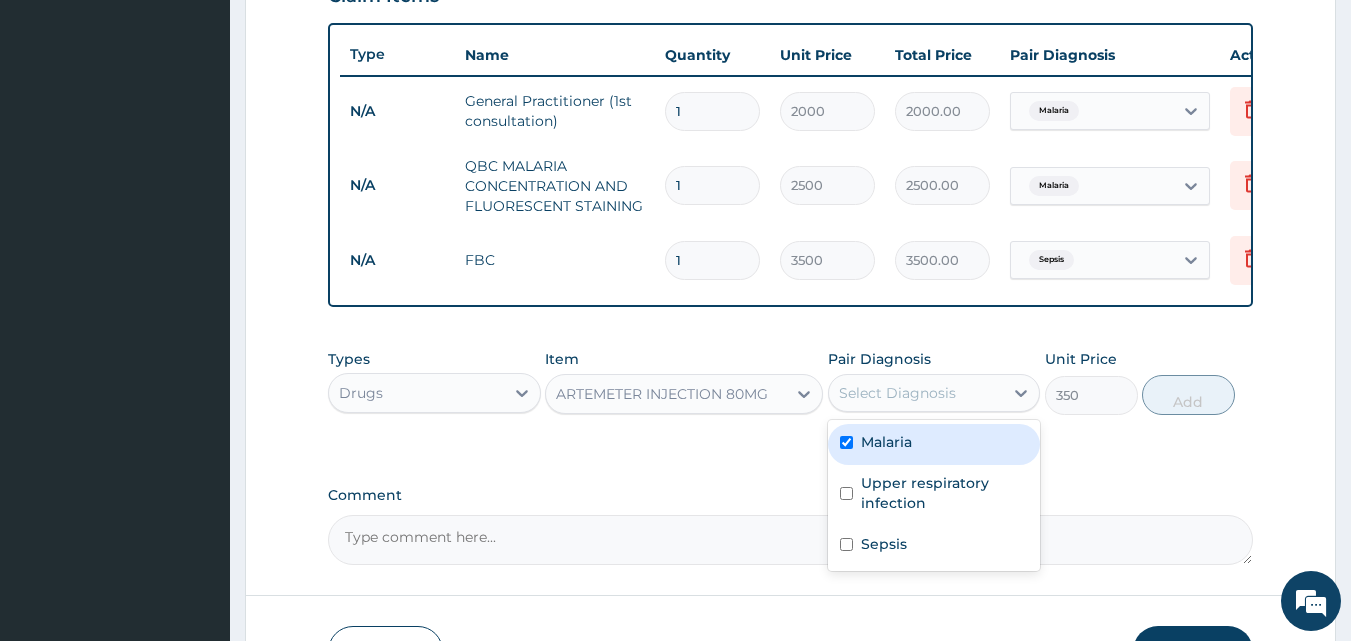checkbox on "true" 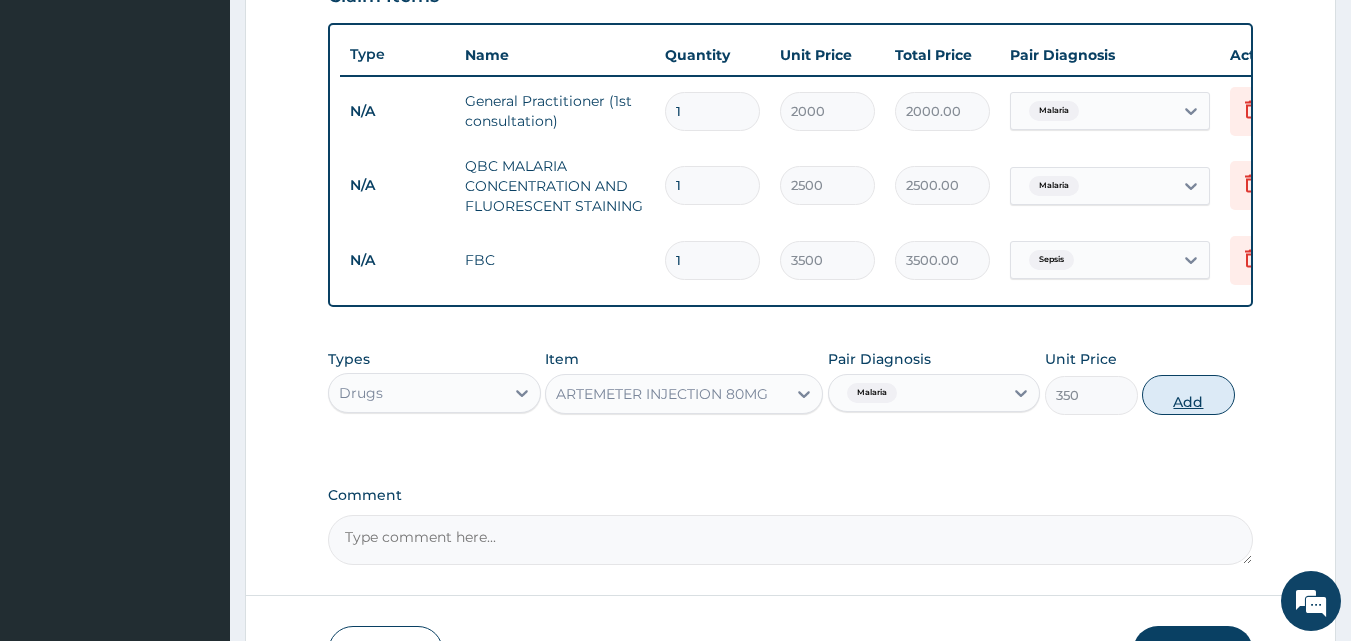 click on "Add" at bounding box center (1188, 395) 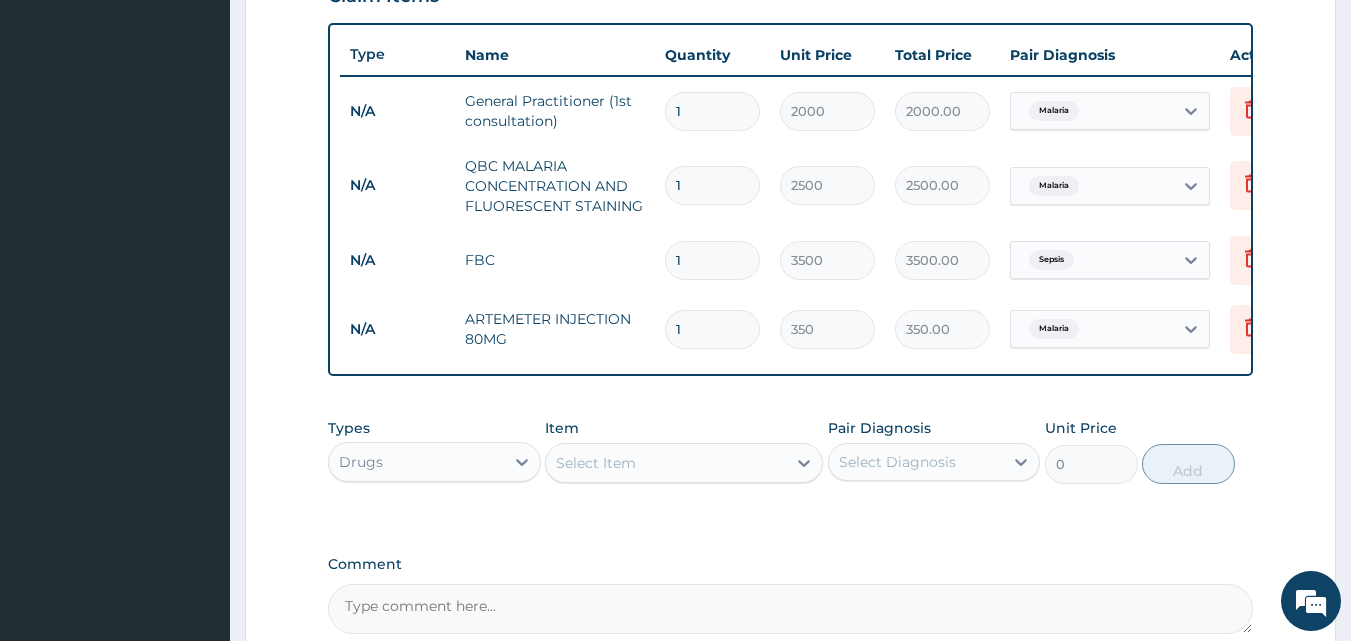 click on "Select Item" at bounding box center (666, 463) 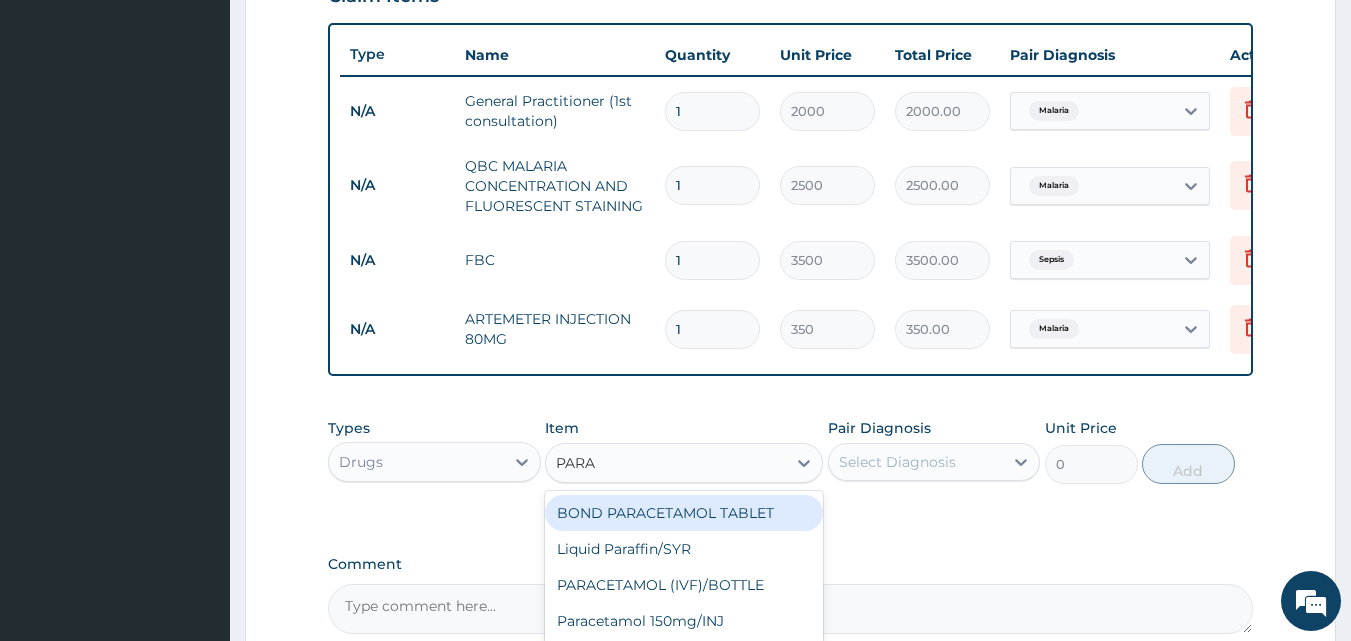 type on "PARAC" 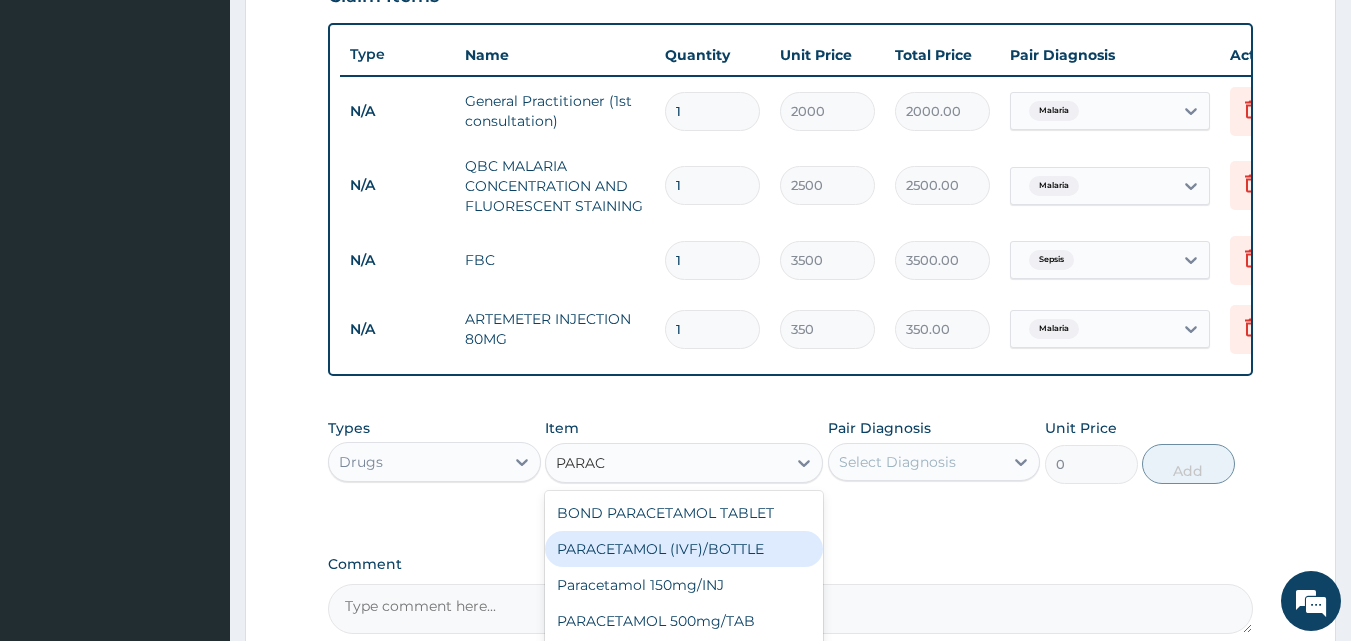 scroll, scrollTop: 32, scrollLeft: 0, axis: vertical 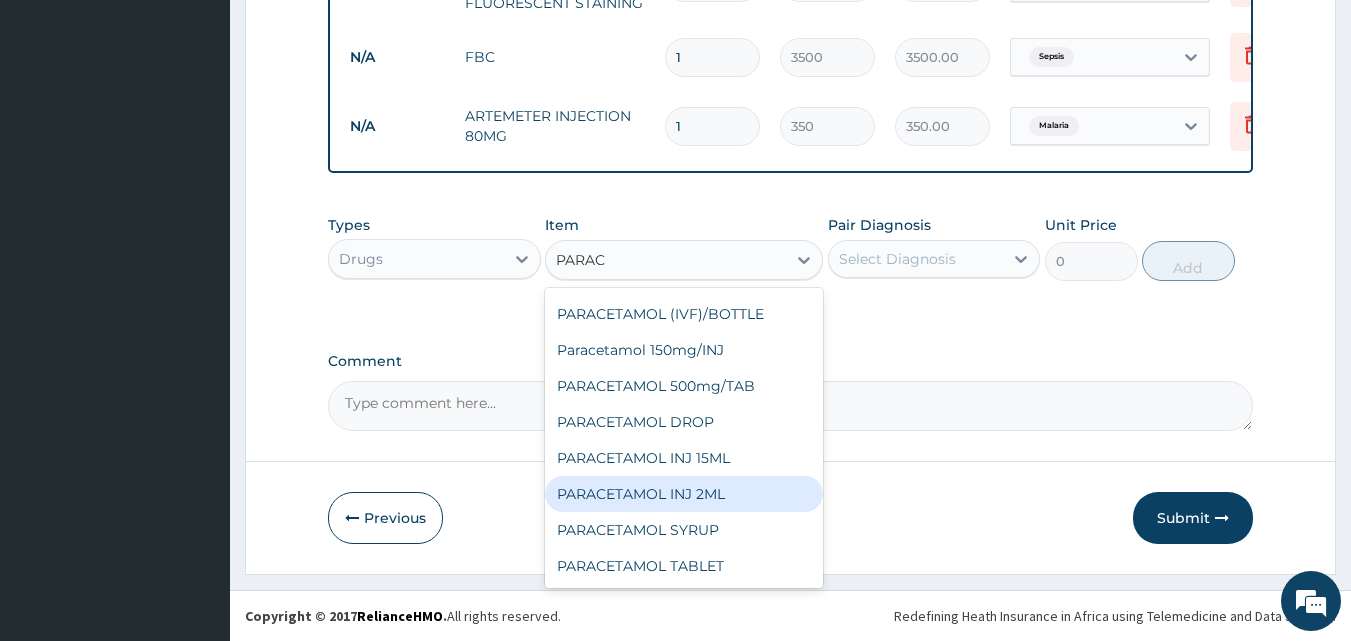 click on "PARACETAMOL INJ 2ML" at bounding box center [684, 494] 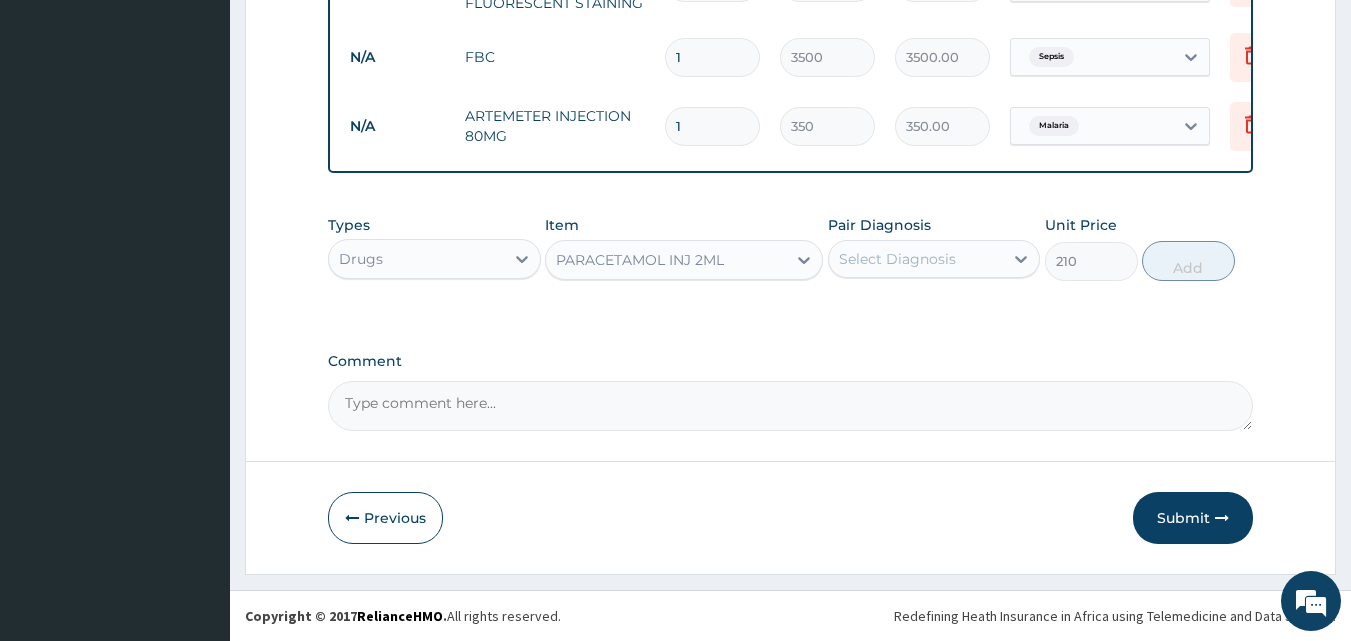 click on "Select Diagnosis" at bounding box center [897, 259] 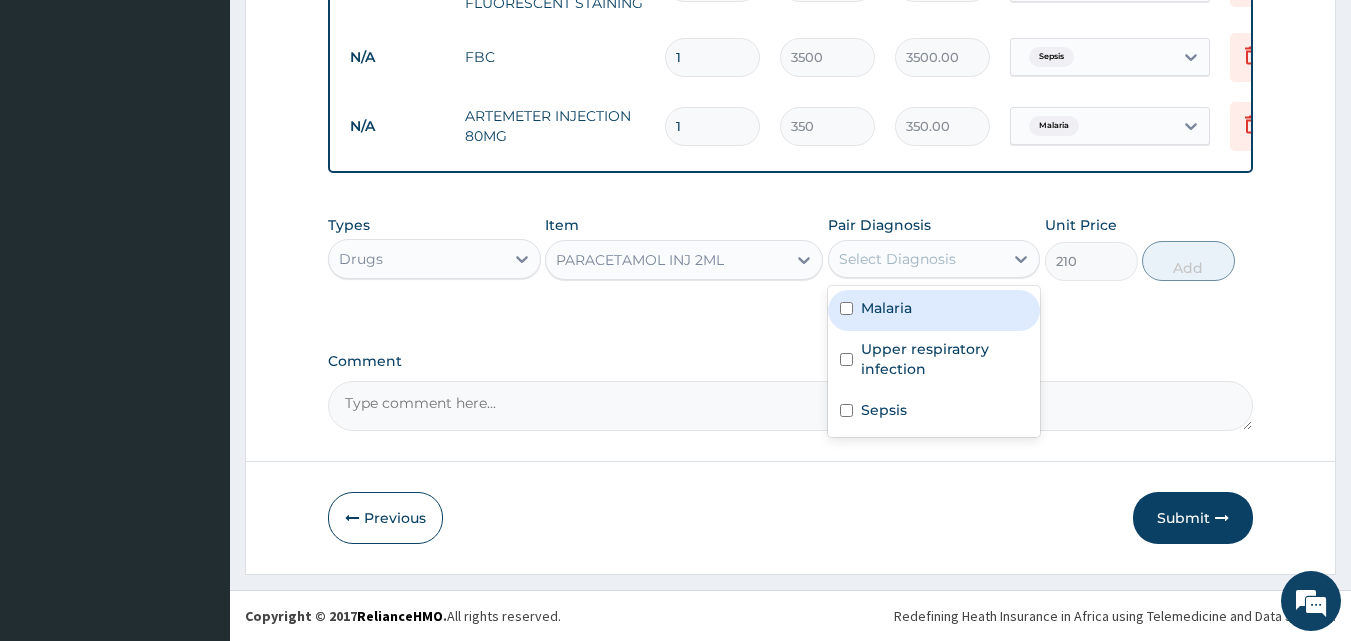 click on "Malaria" at bounding box center (934, 310) 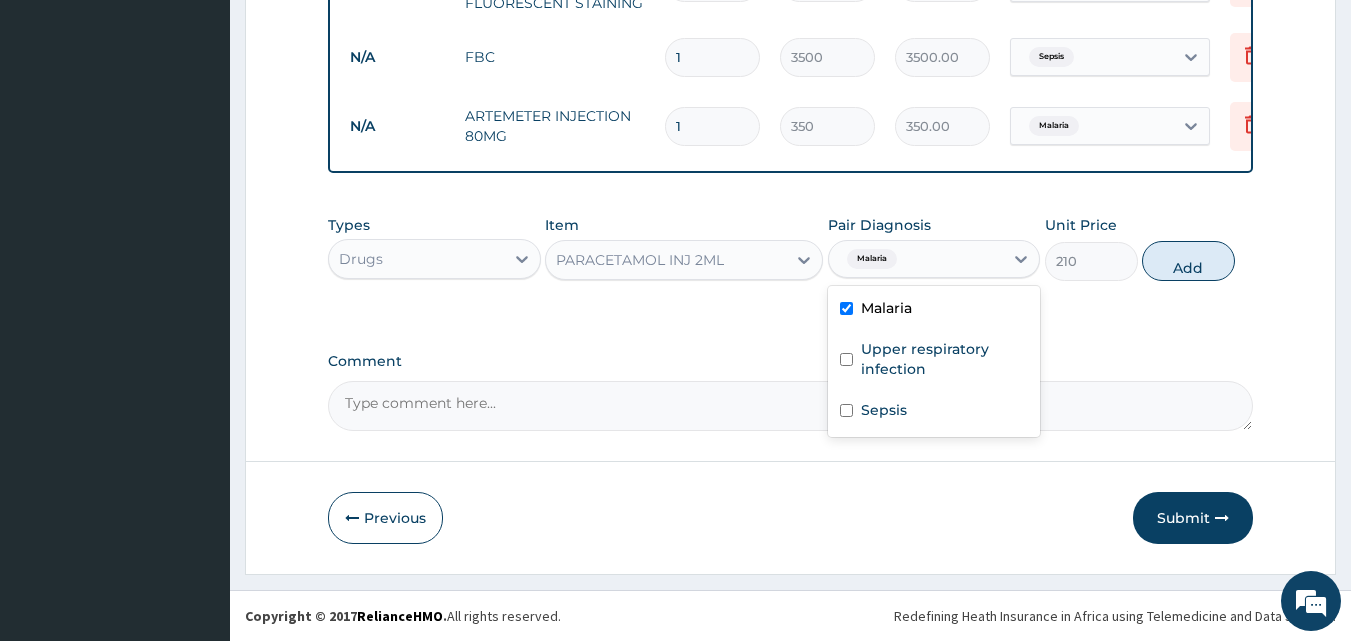 checkbox on "true" 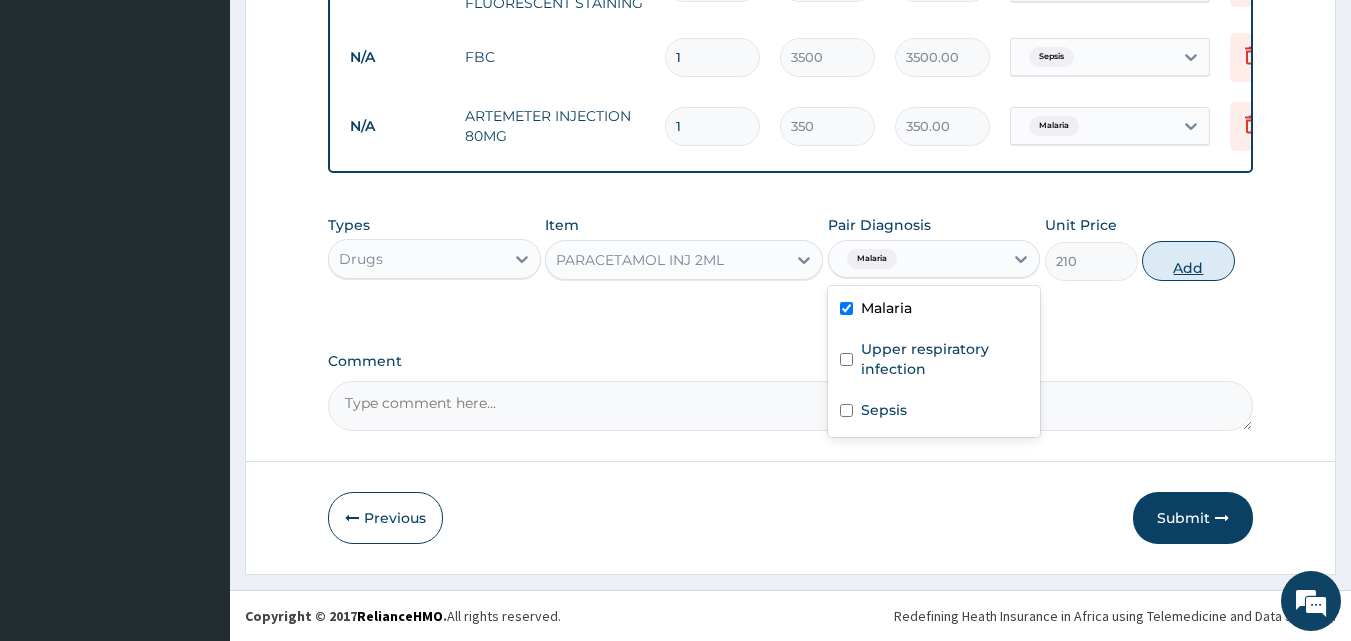 click on "Add" at bounding box center (1188, 261) 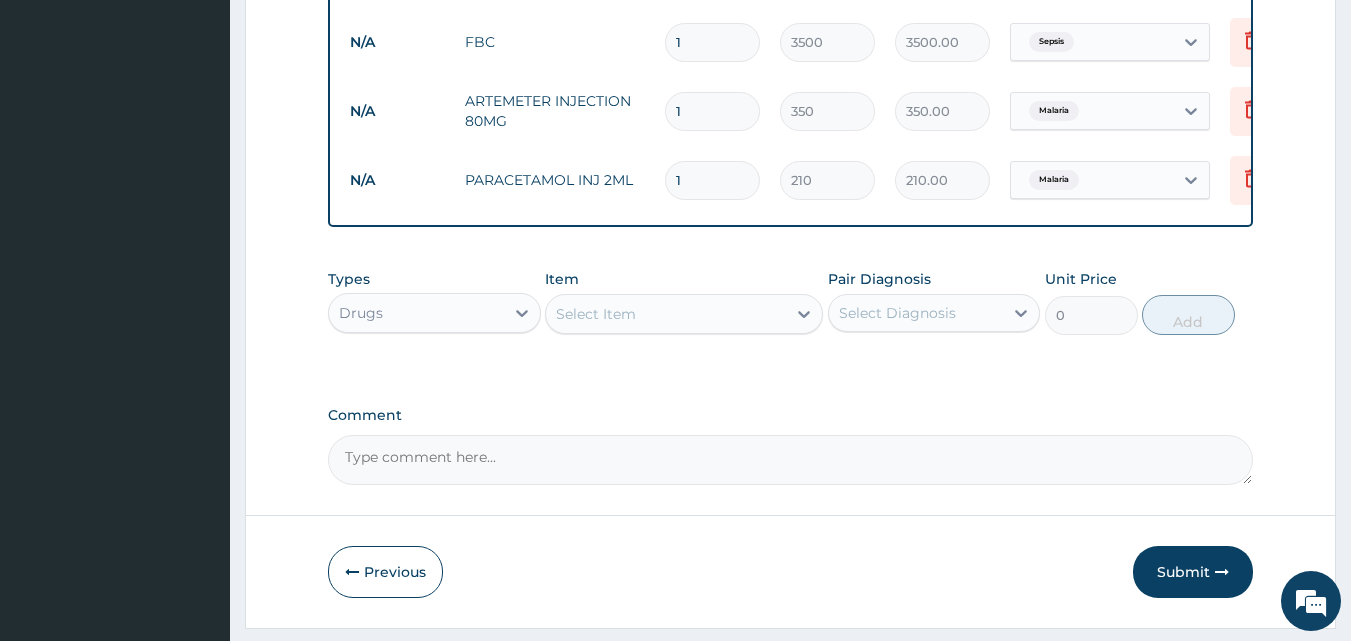 click on "1" at bounding box center (712, 111) 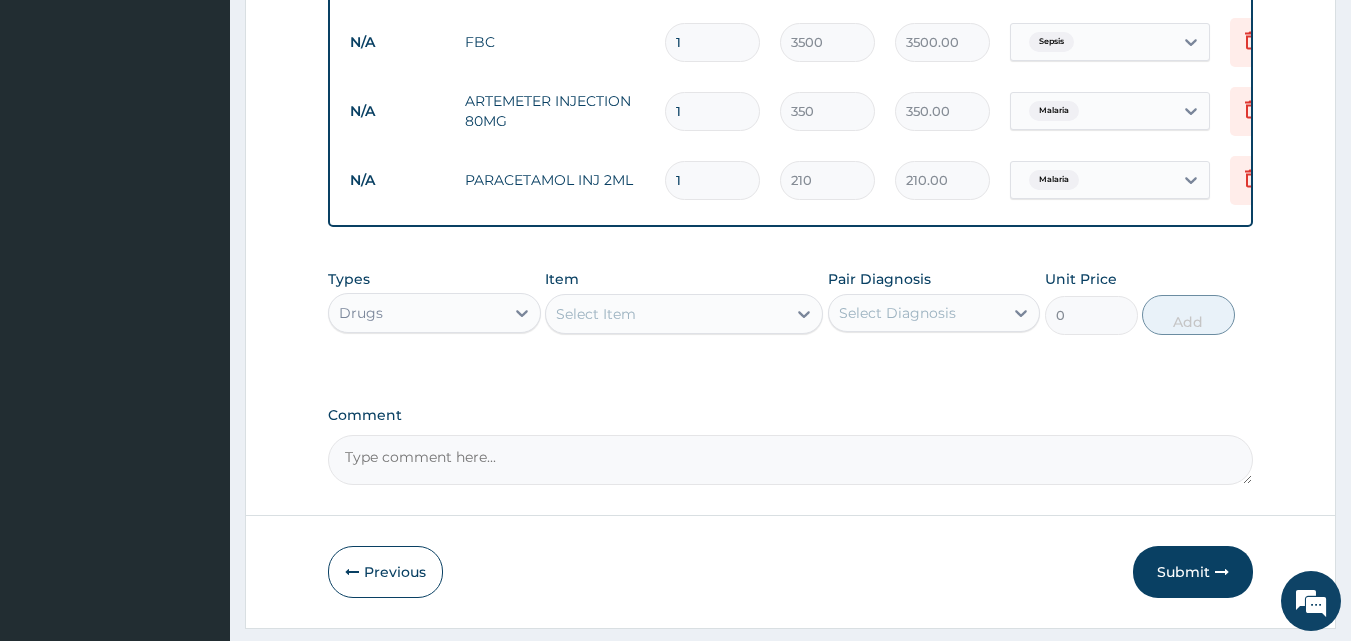 type 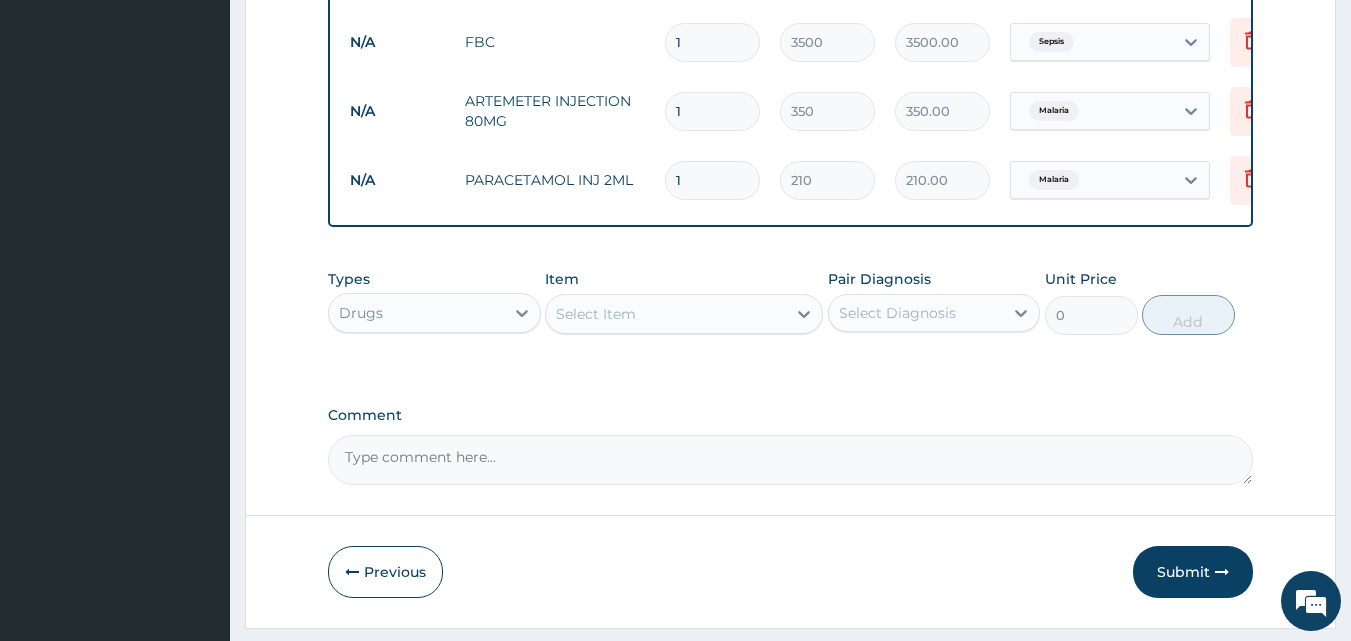 type on "0.00" 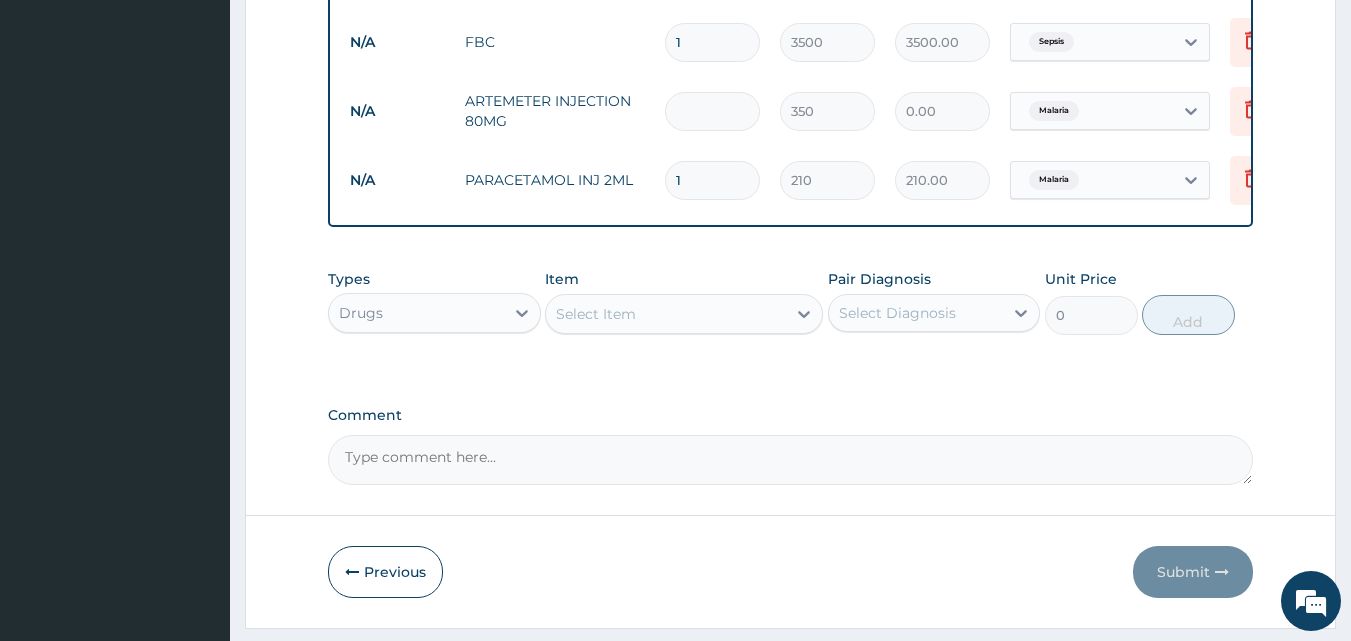 type on "2" 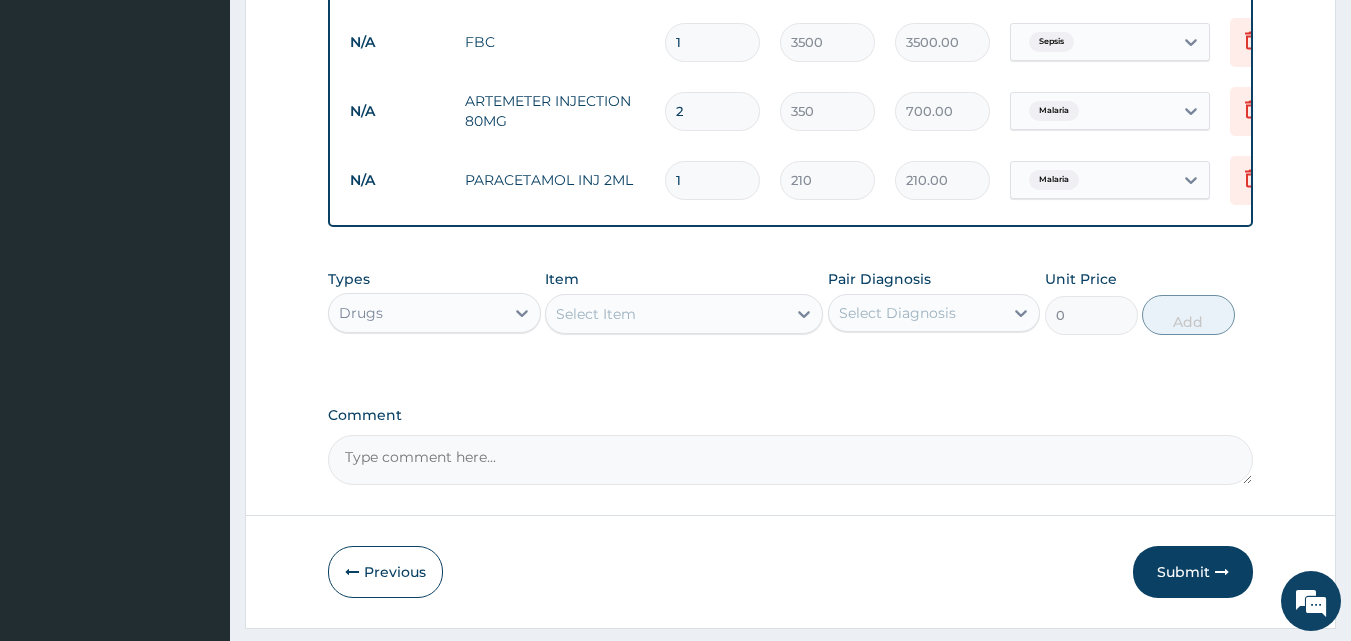 type on "2" 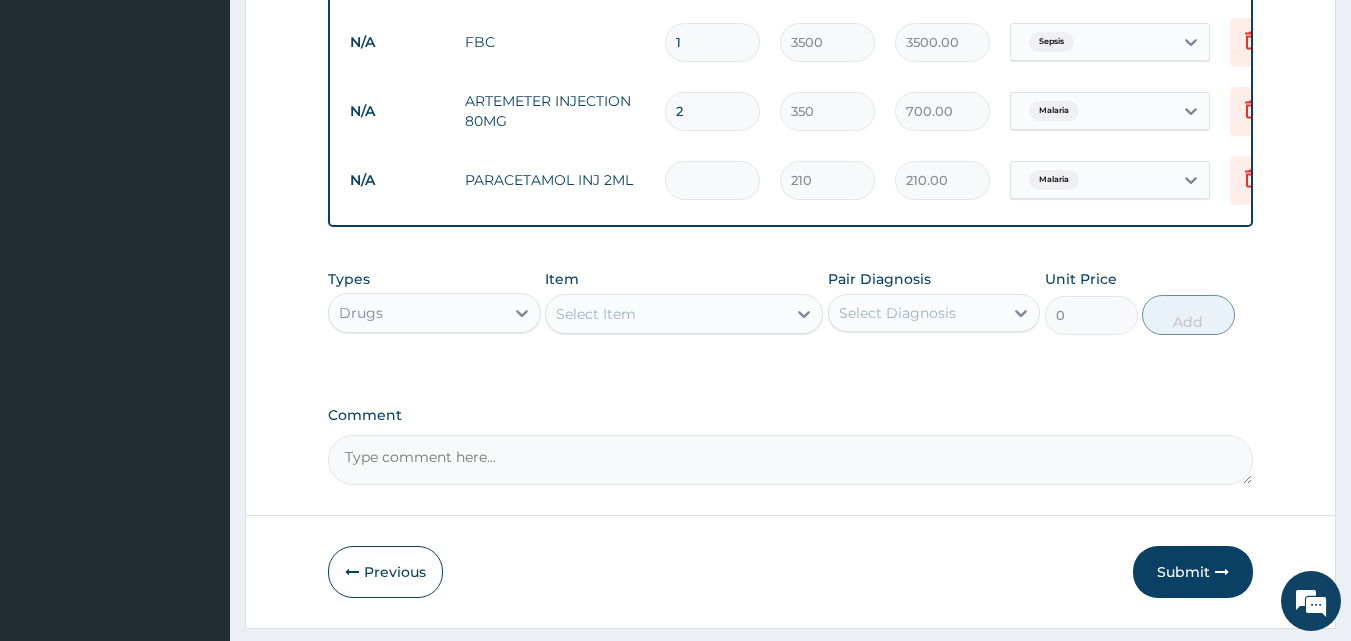 type on "0.00" 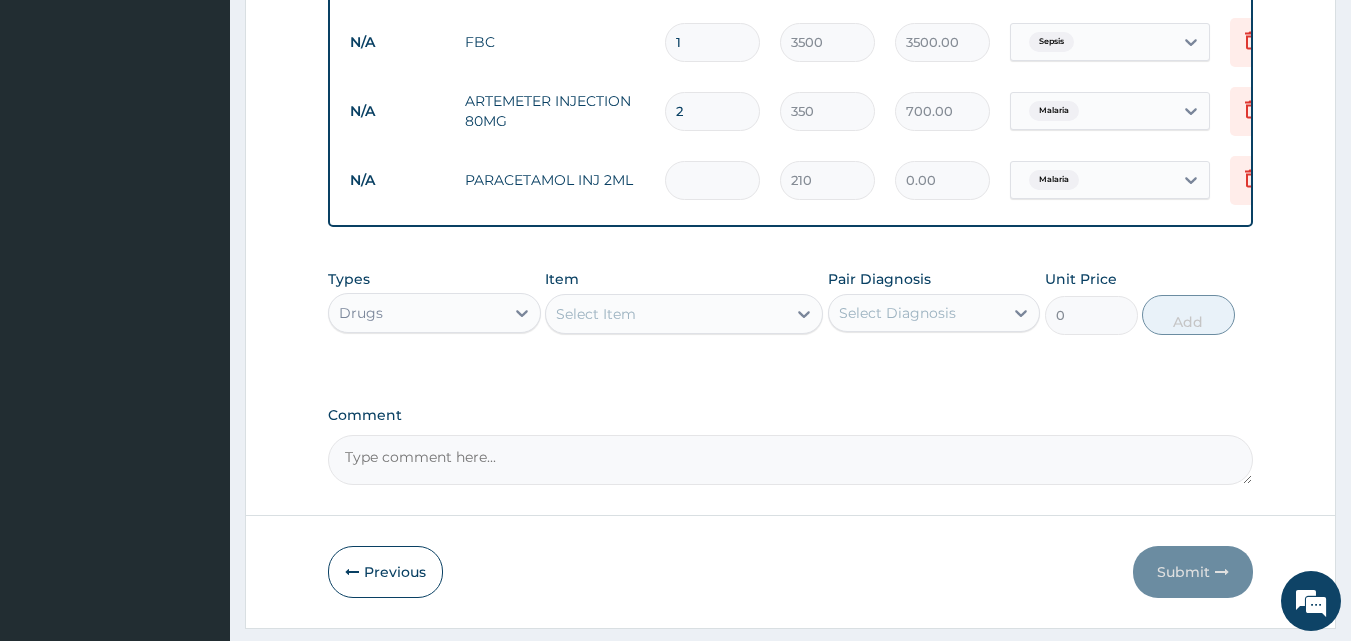 type on "2" 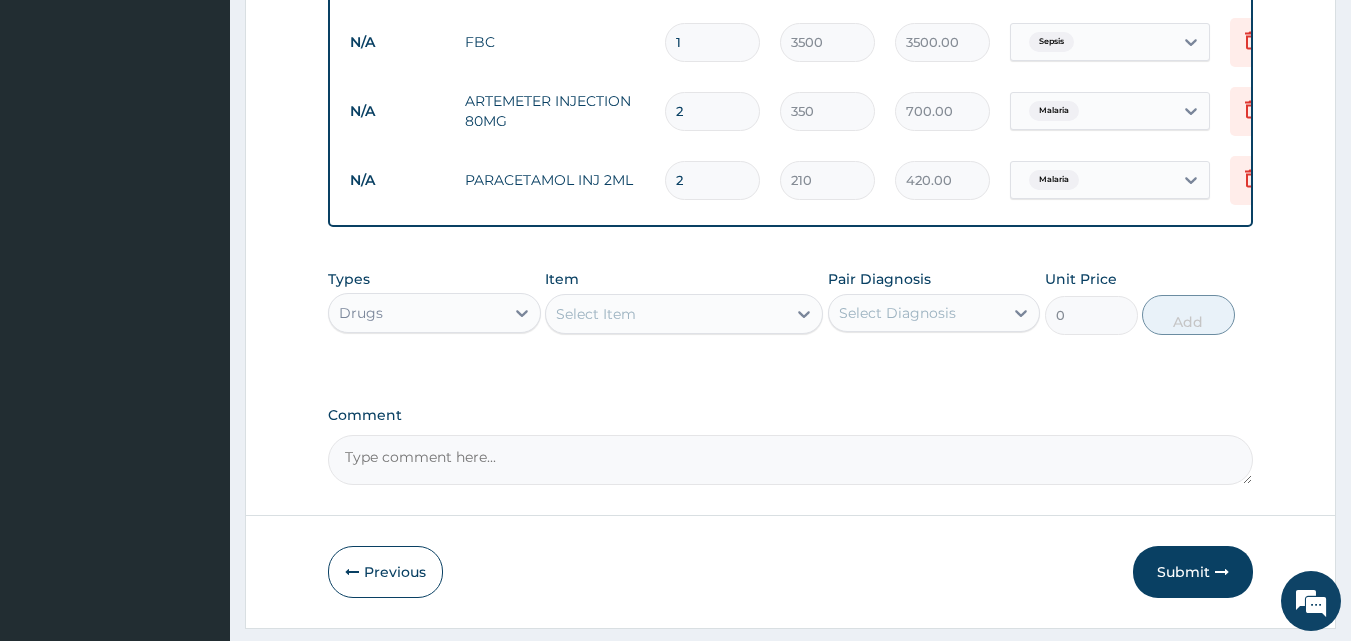 type on "2" 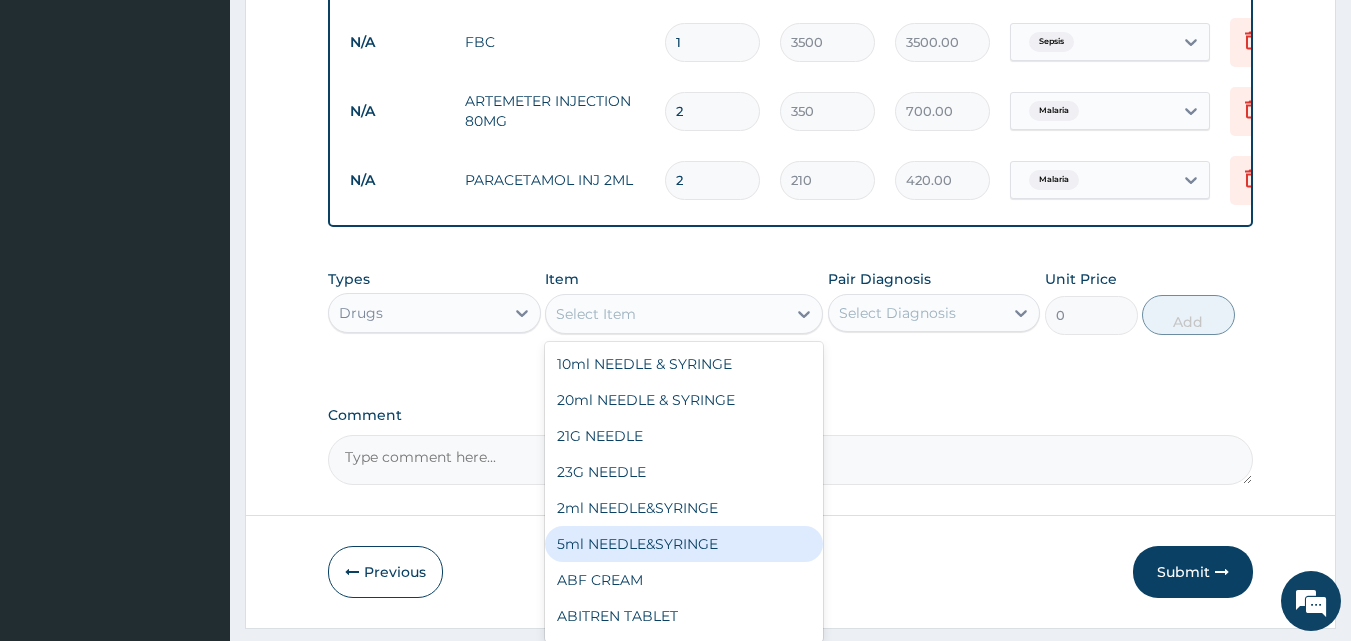 click on "5ml NEEDLE&SYRINGE" at bounding box center [684, 544] 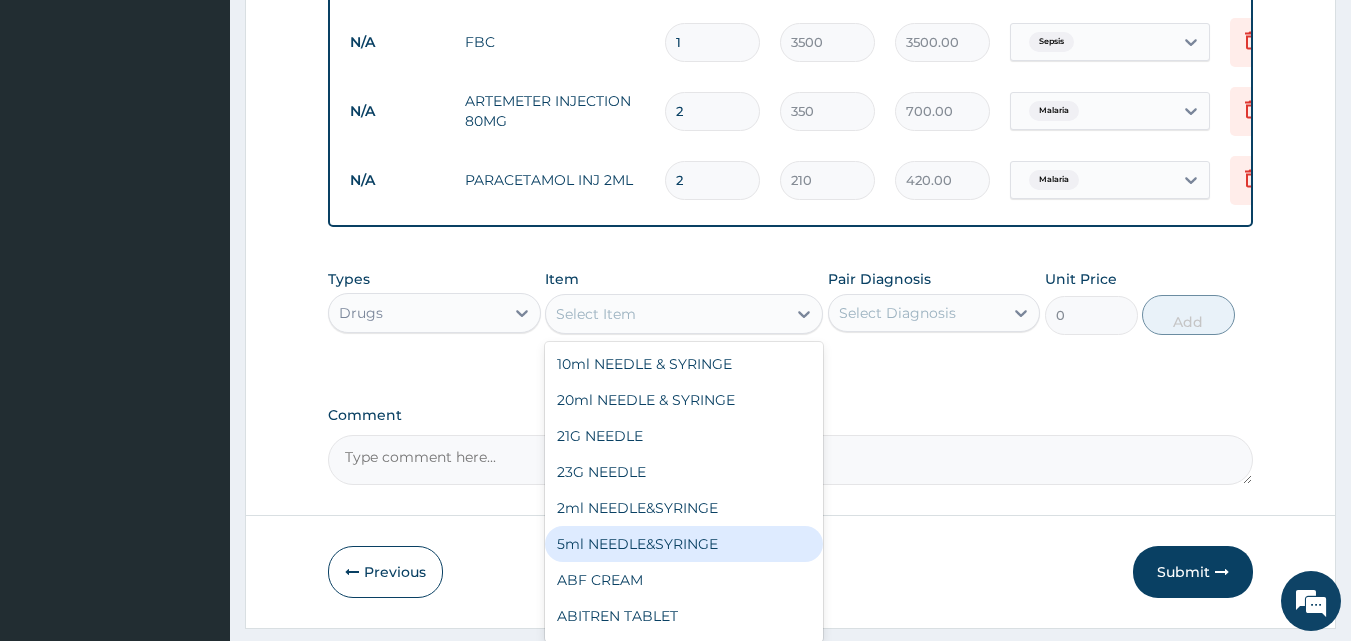 type on "26.25" 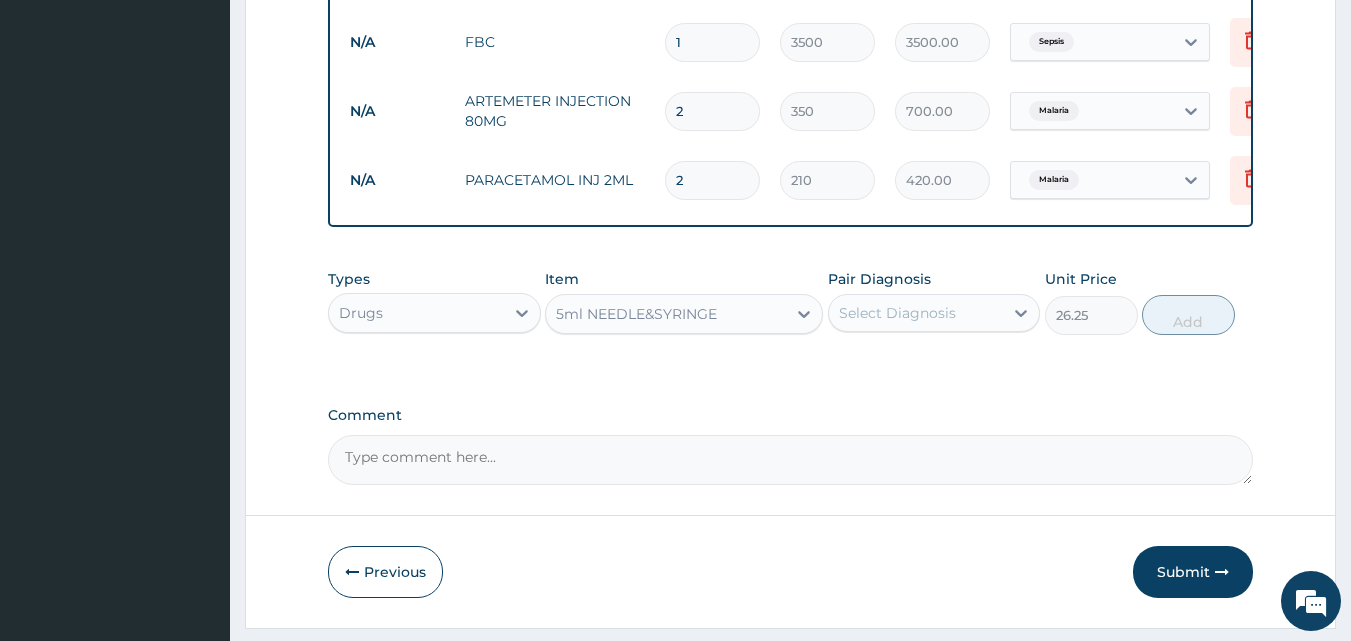 click on "Select Diagnosis" at bounding box center (897, 313) 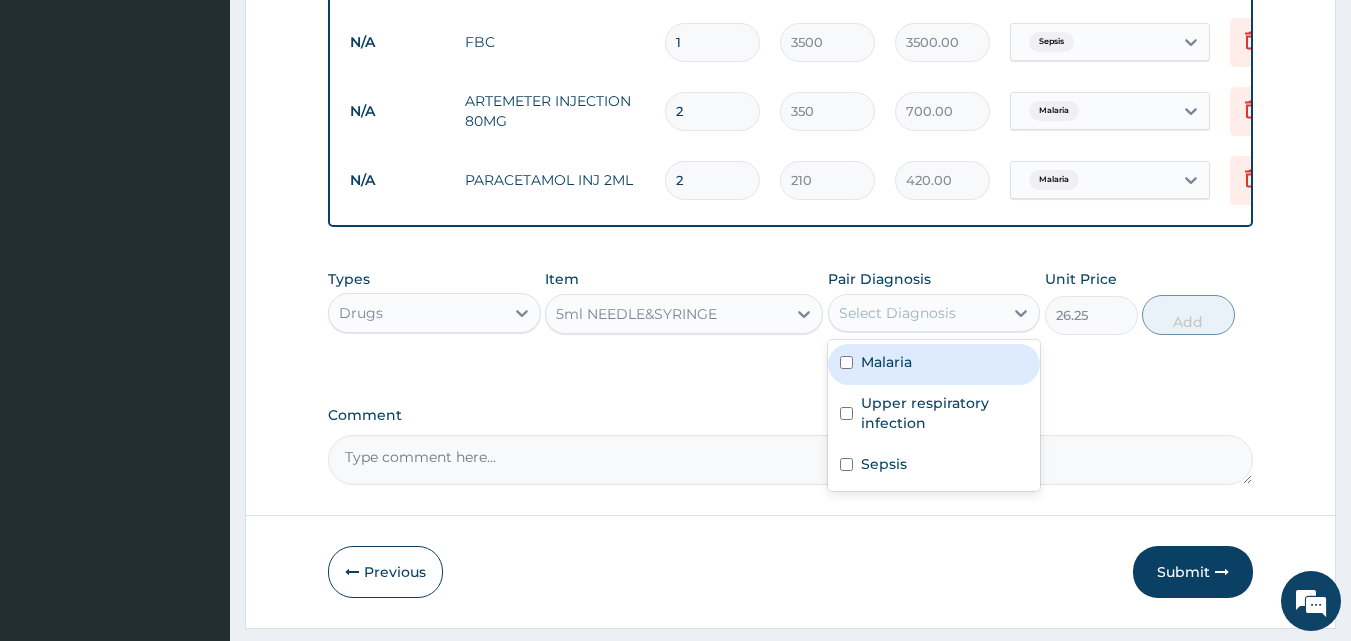 click on "Malaria" at bounding box center (934, 364) 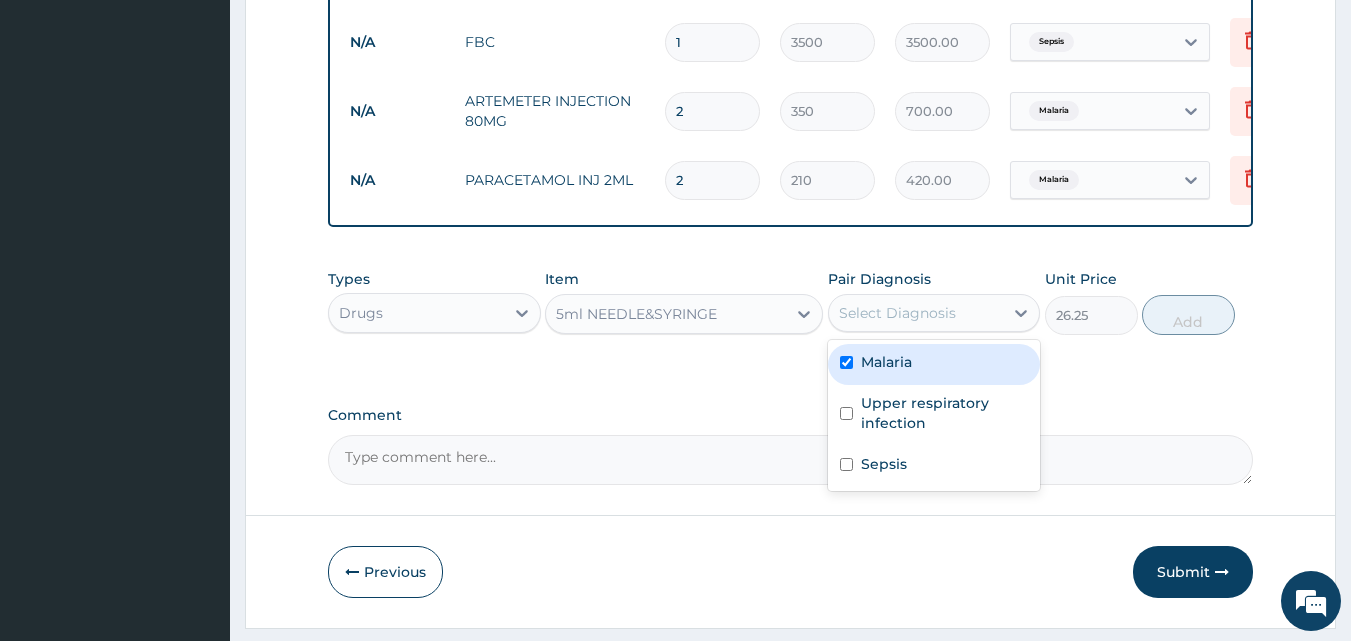 checkbox on "true" 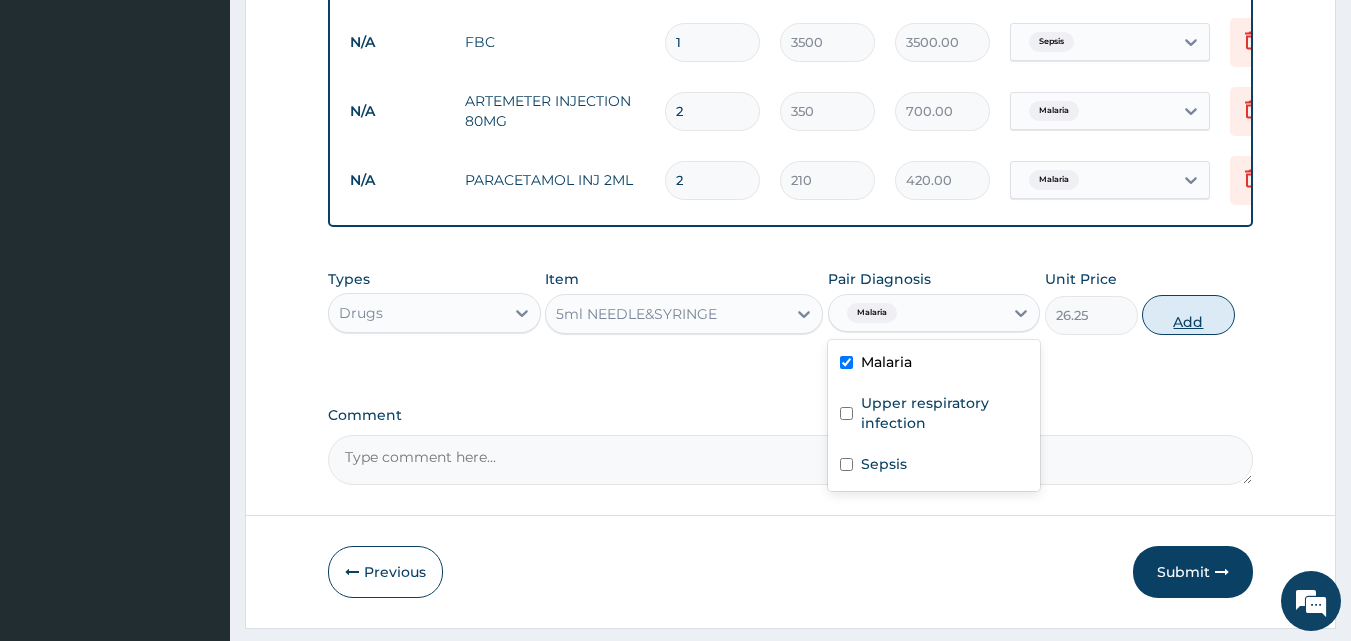 click on "Add" at bounding box center (1188, 315) 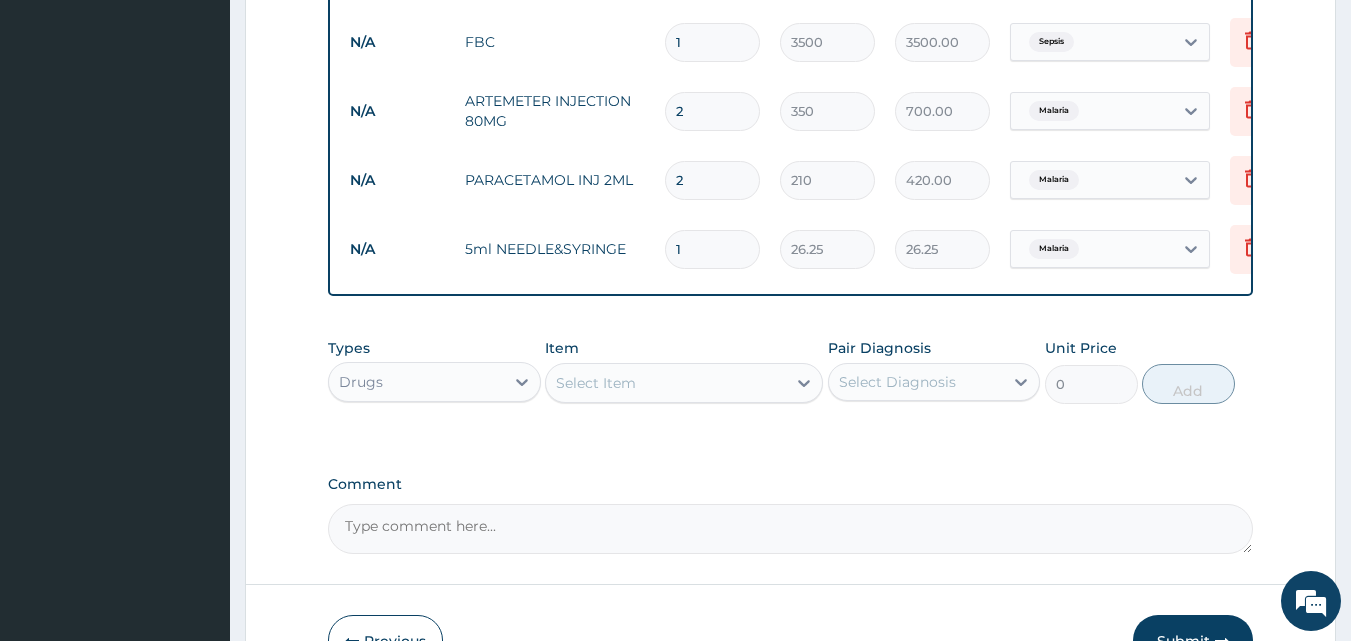 type 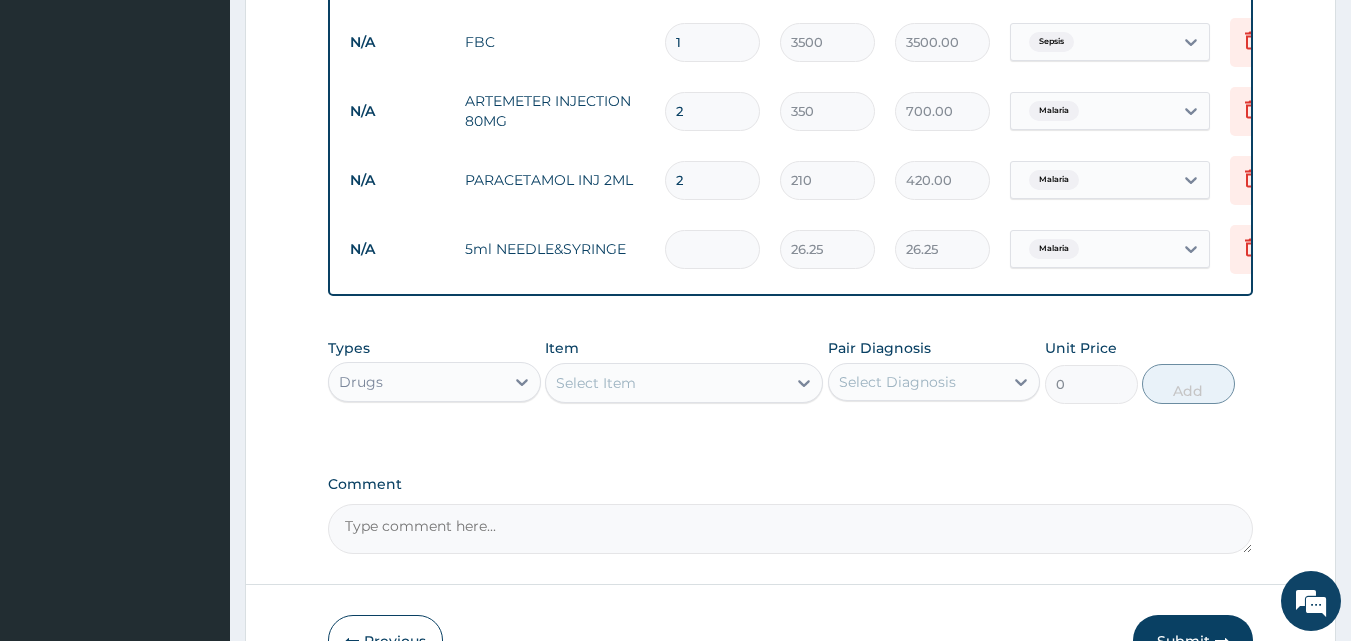 type on "0.00" 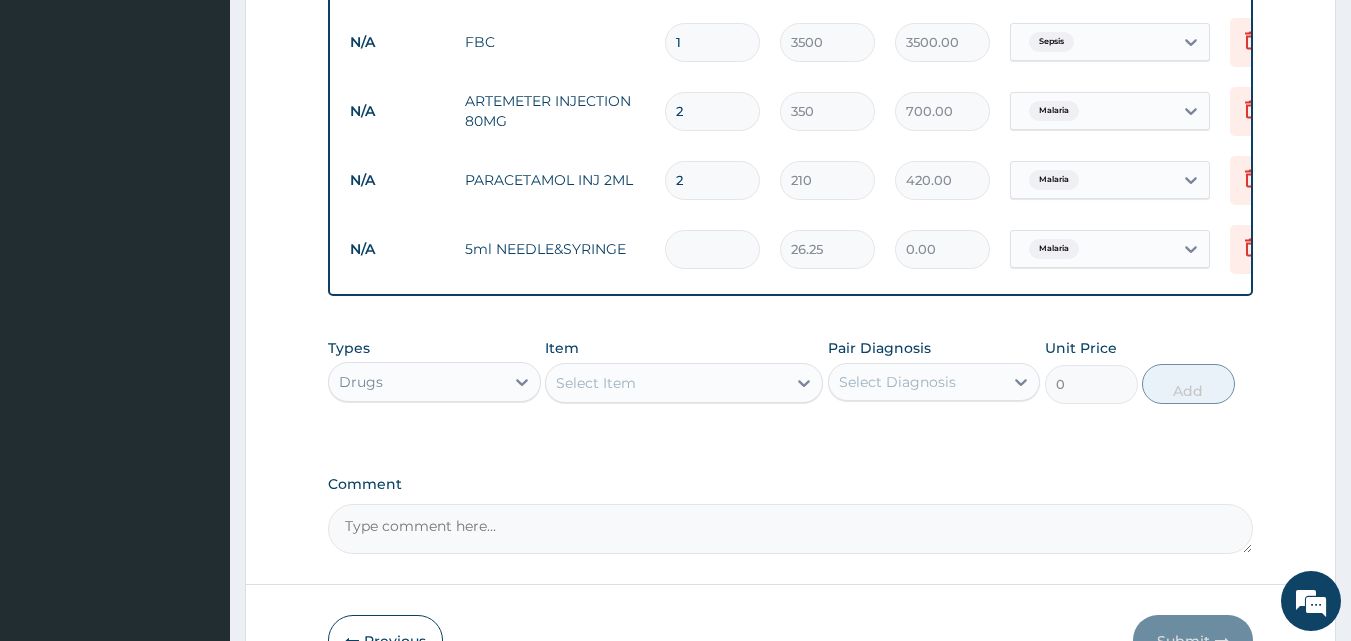 type on "2" 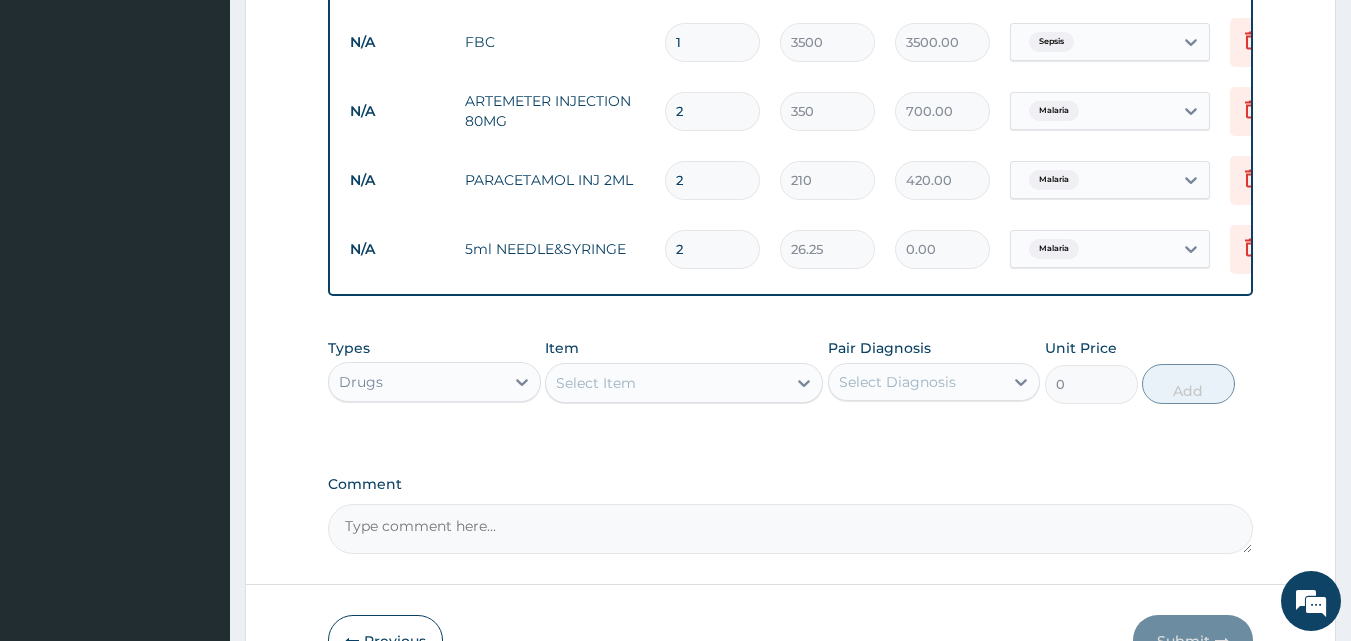 type on "52.50" 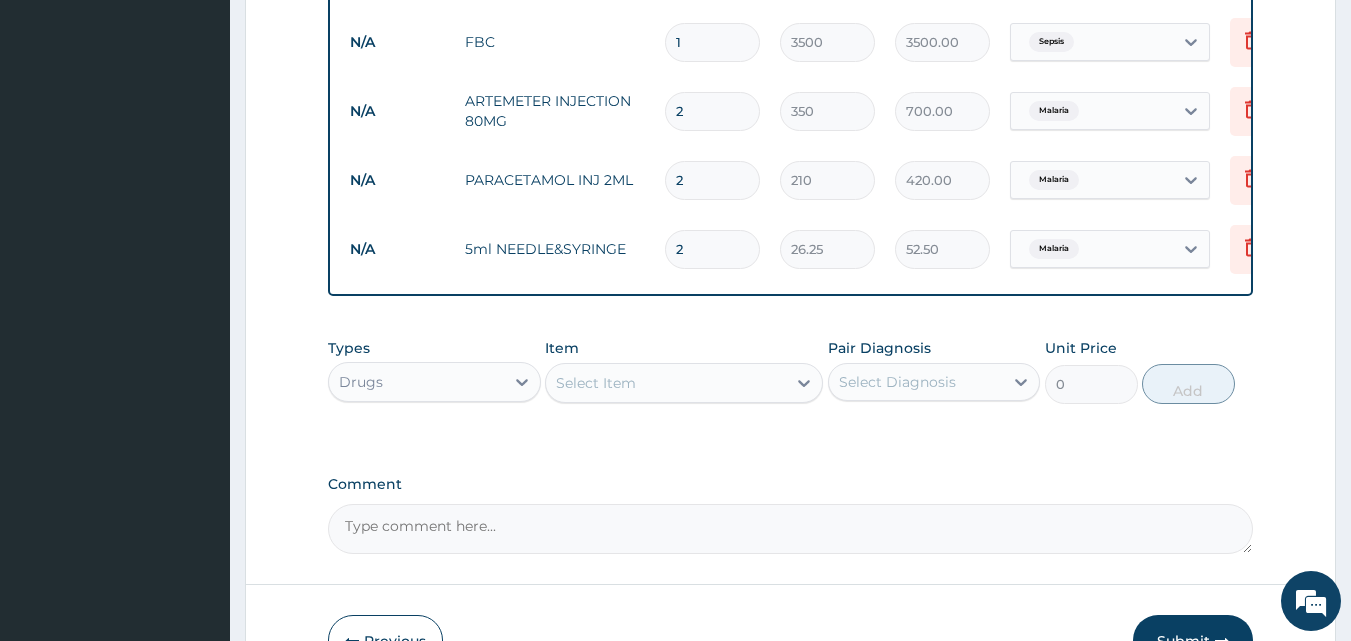 type on "2" 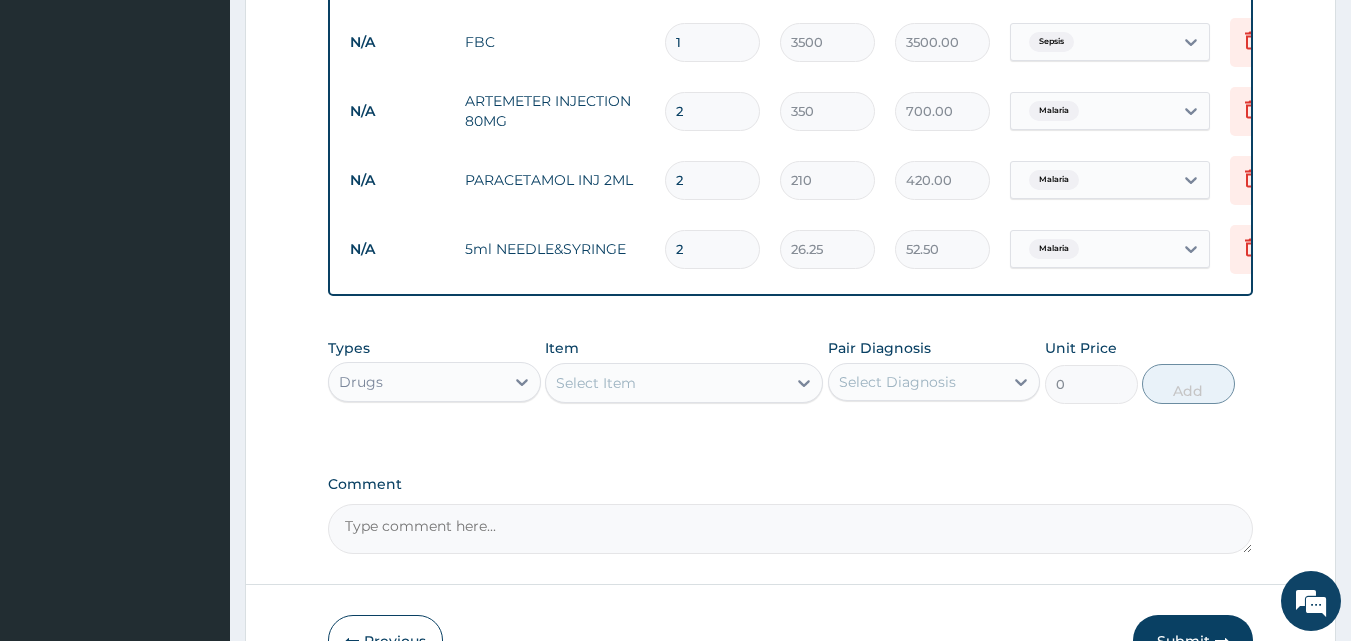 click on "Select Item" at bounding box center [666, 383] 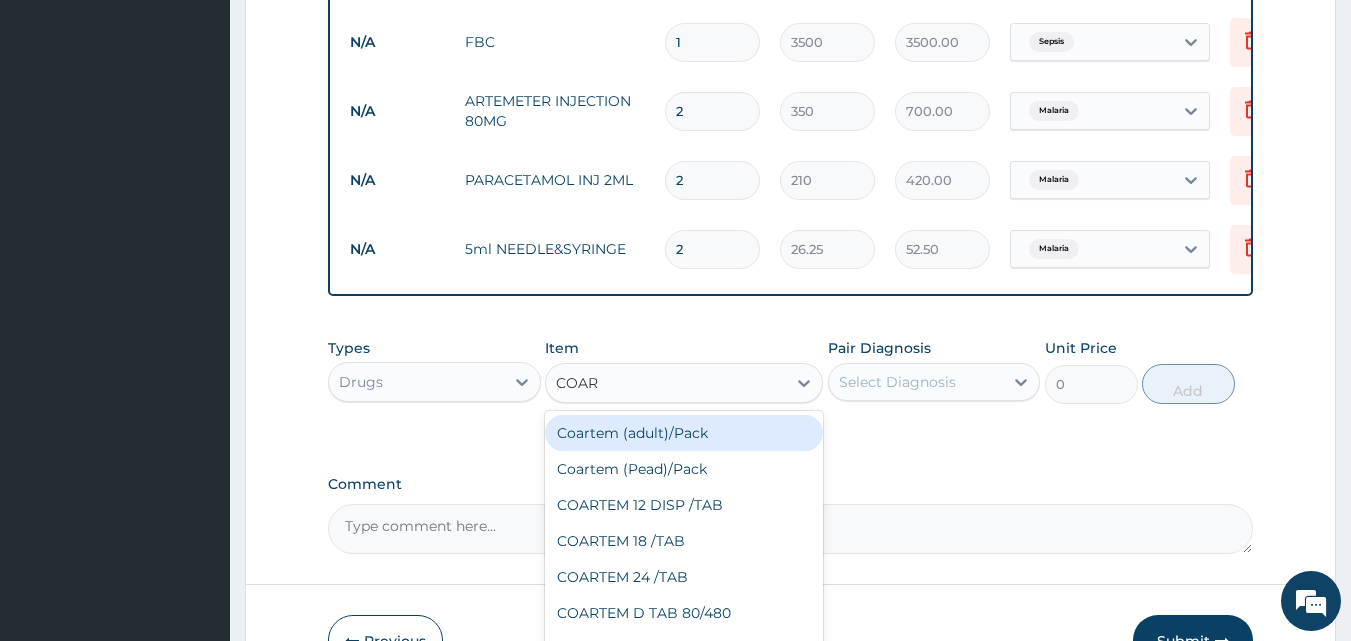 type on "COART" 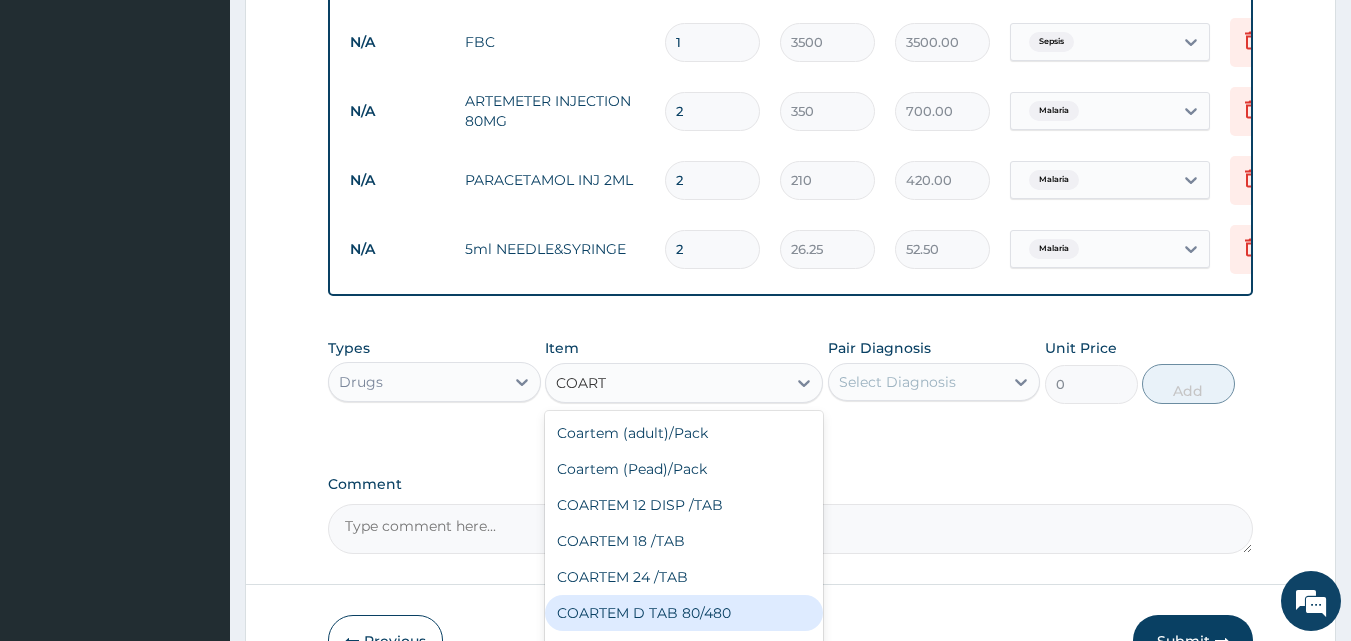 click on "COARTEM D TAB 80/480" at bounding box center [684, 613] 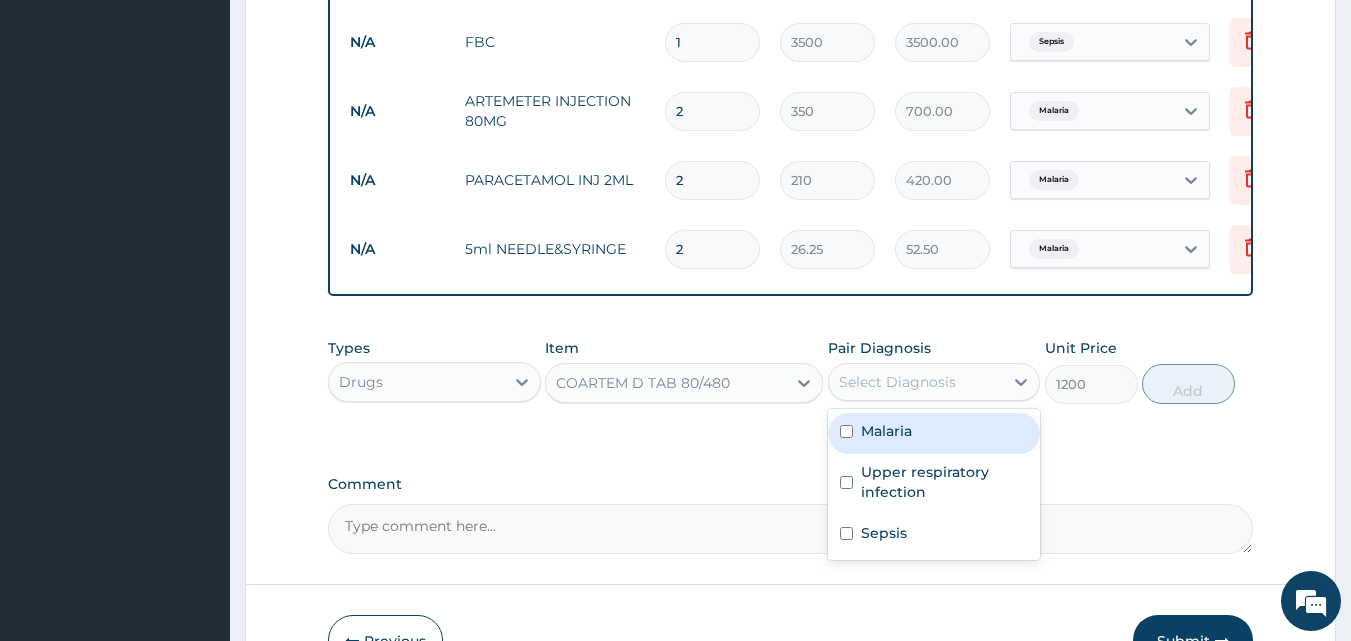 click on "Select Diagnosis" at bounding box center (897, 382) 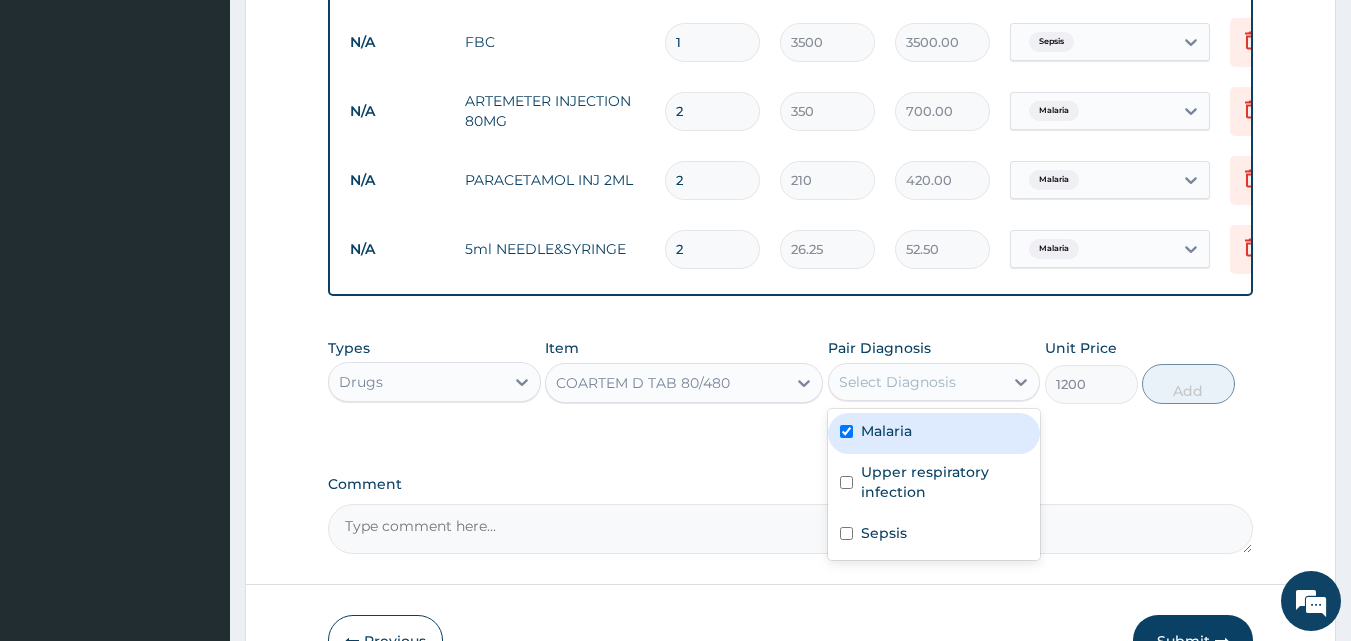 checkbox on "true" 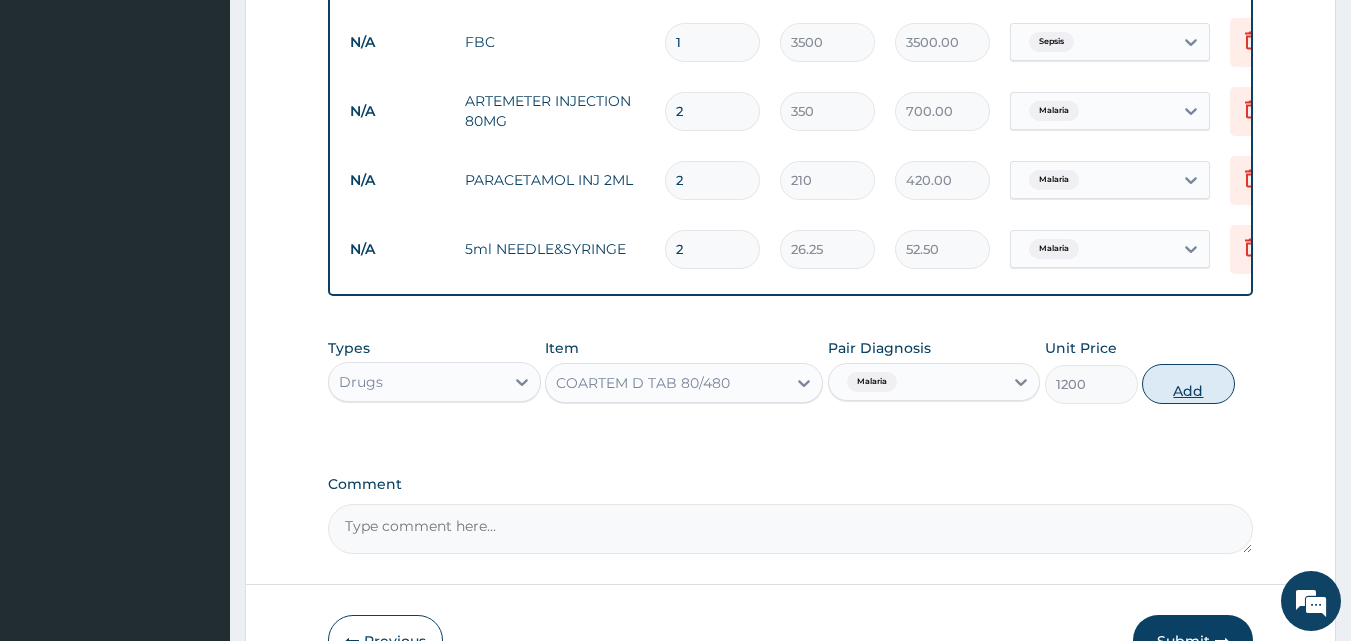 click on "Add" at bounding box center (1188, 384) 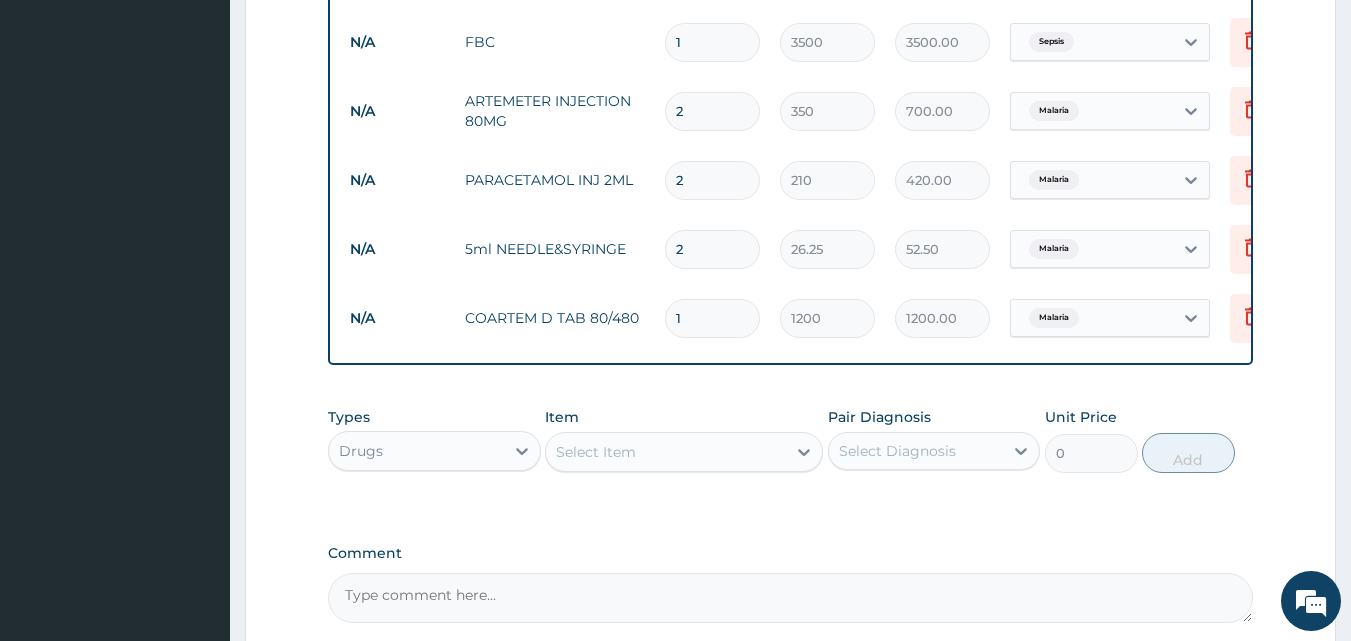 click on "Select Item" at bounding box center (666, 452) 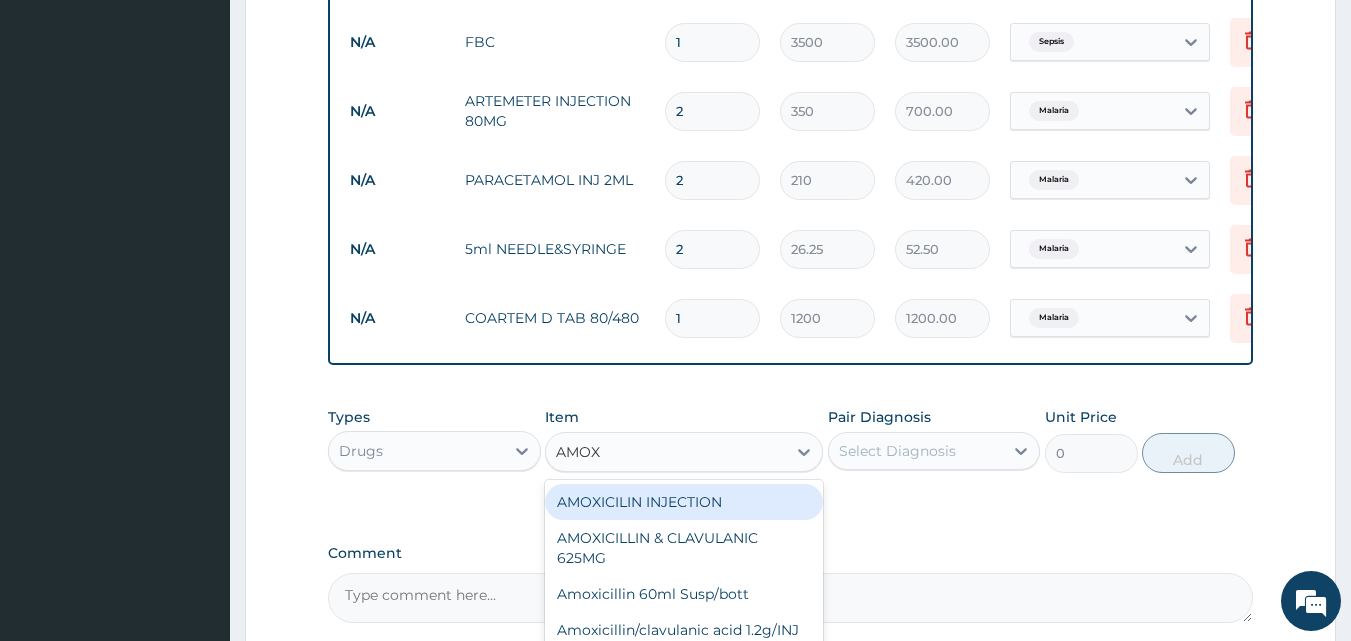 type on "AMOXI" 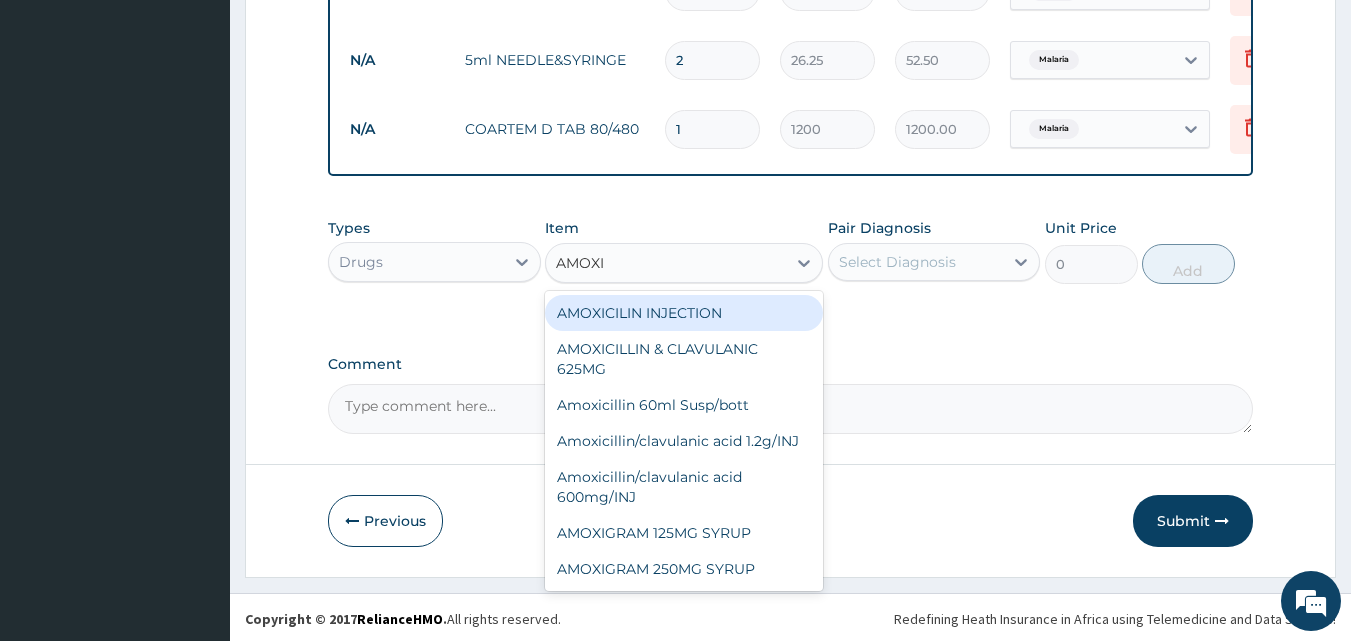 scroll, scrollTop: 1146, scrollLeft: 0, axis: vertical 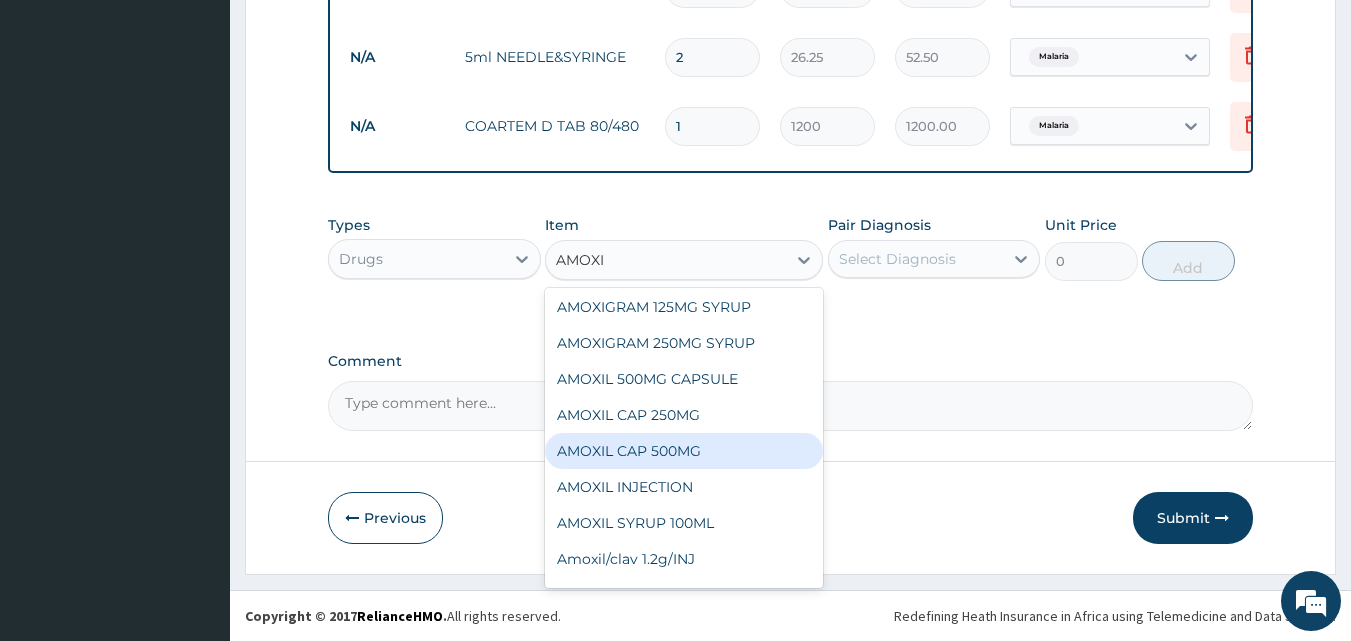 click on "AMOXIL CAP 500MG" at bounding box center [684, 451] 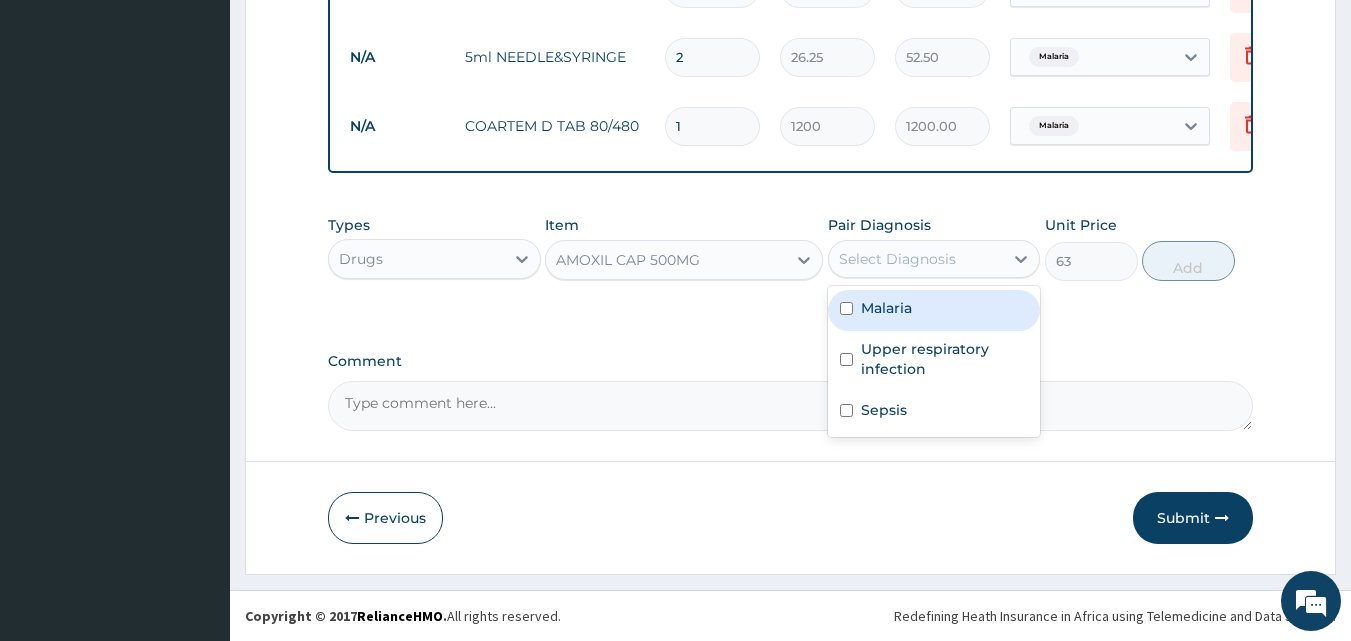 click on "Select Diagnosis" at bounding box center (897, 259) 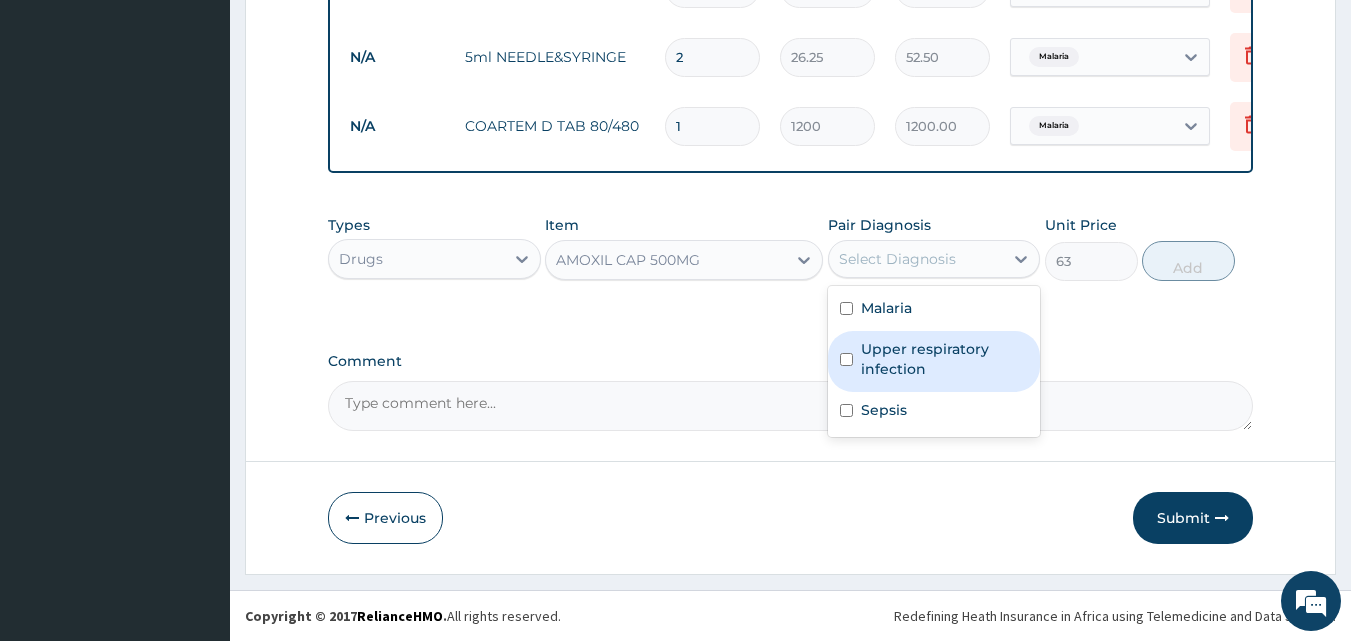 click on "Upper respiratory infection" at bounding box center (934, 361) 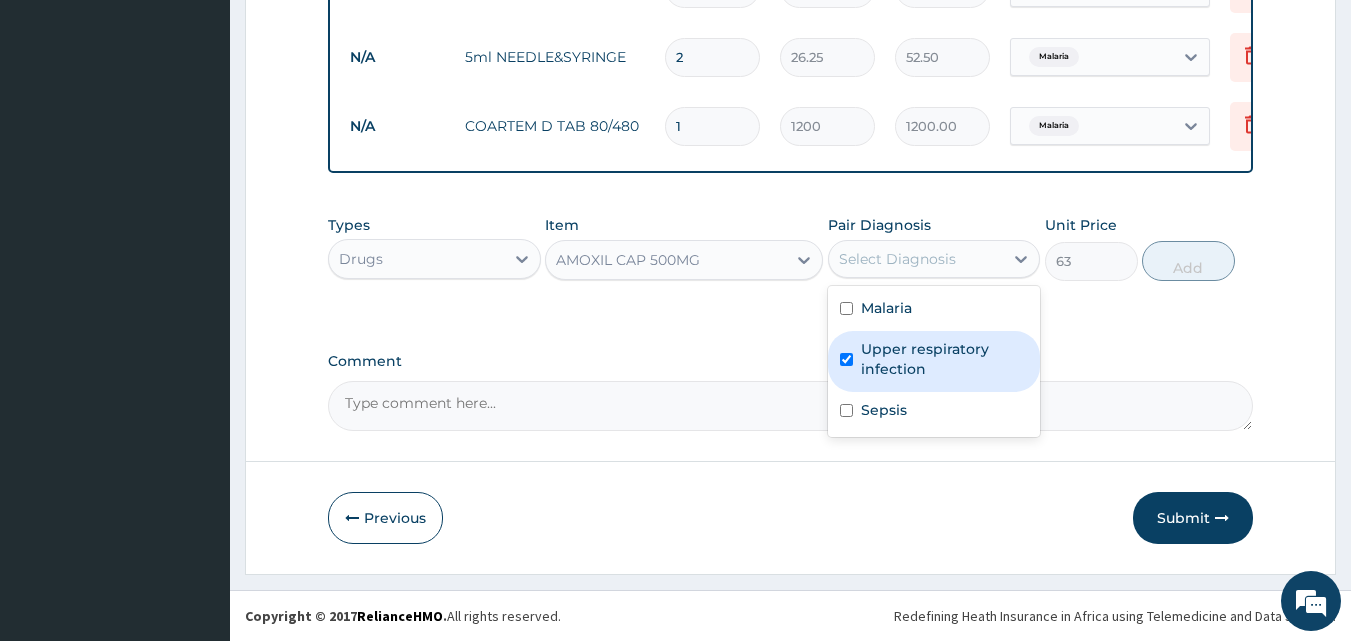 checkbox on "true" 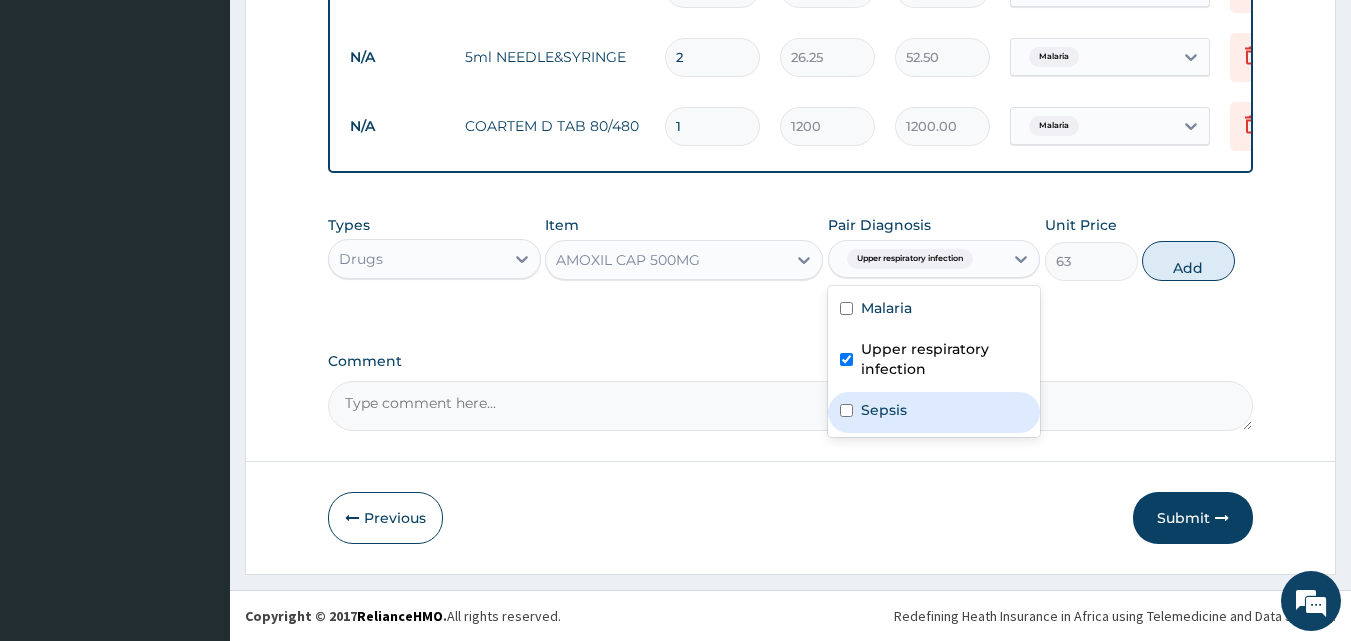 click on "Sepsis" at bounding box center (884, 410) 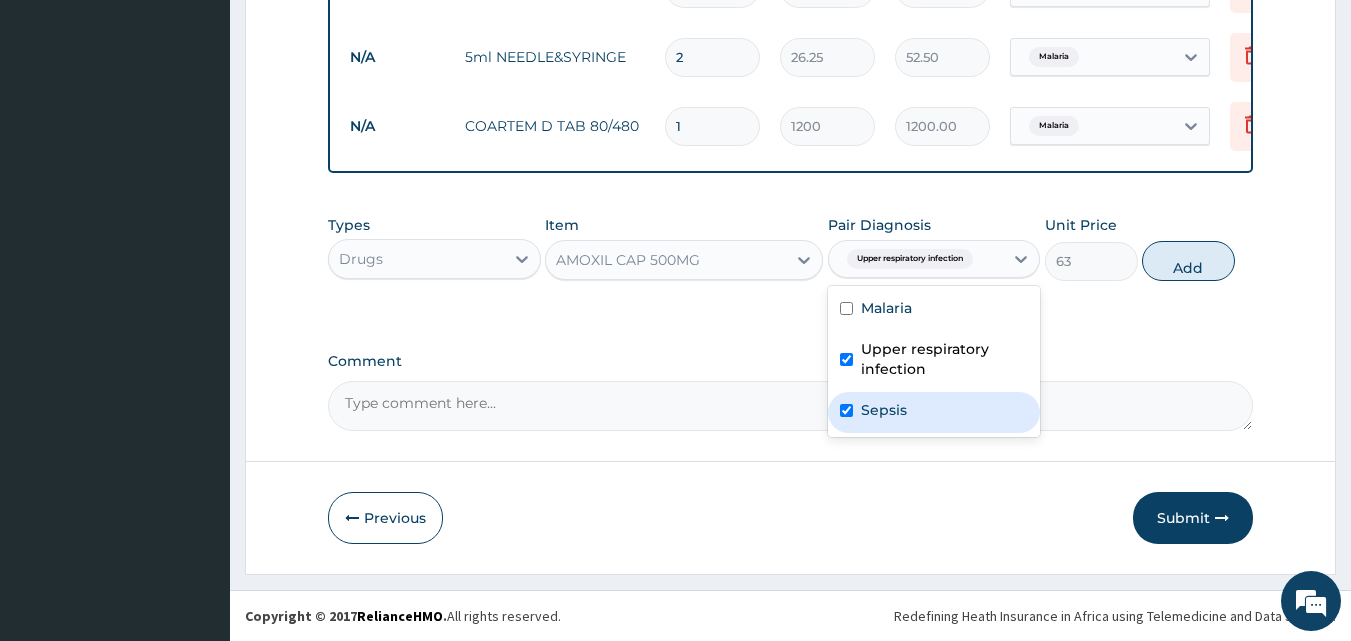 checkbox on "true" 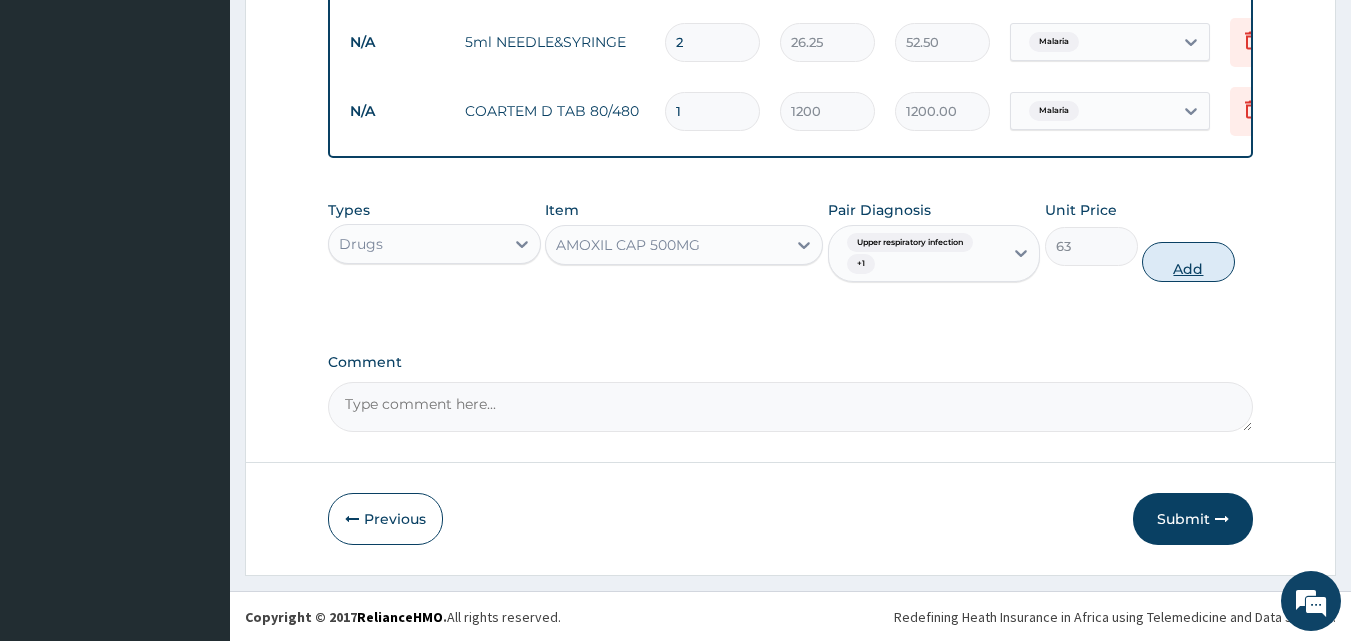 click on "Add" at bounding box center (1188, 262) 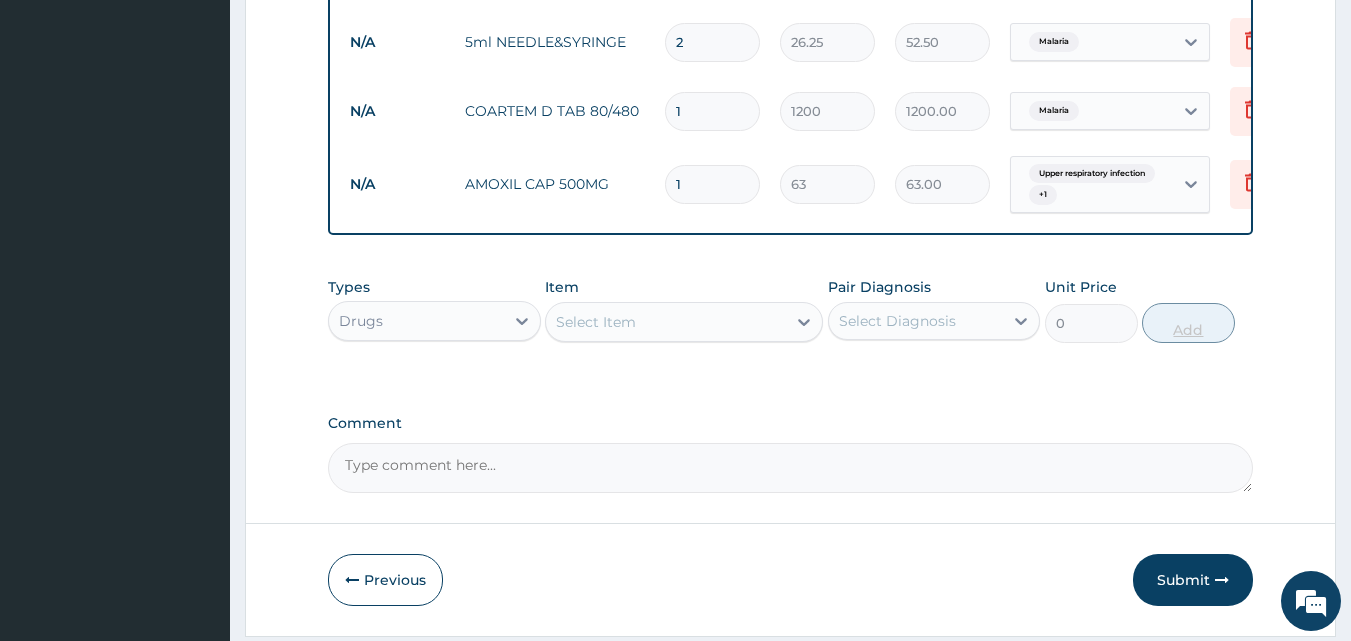 type on "18" 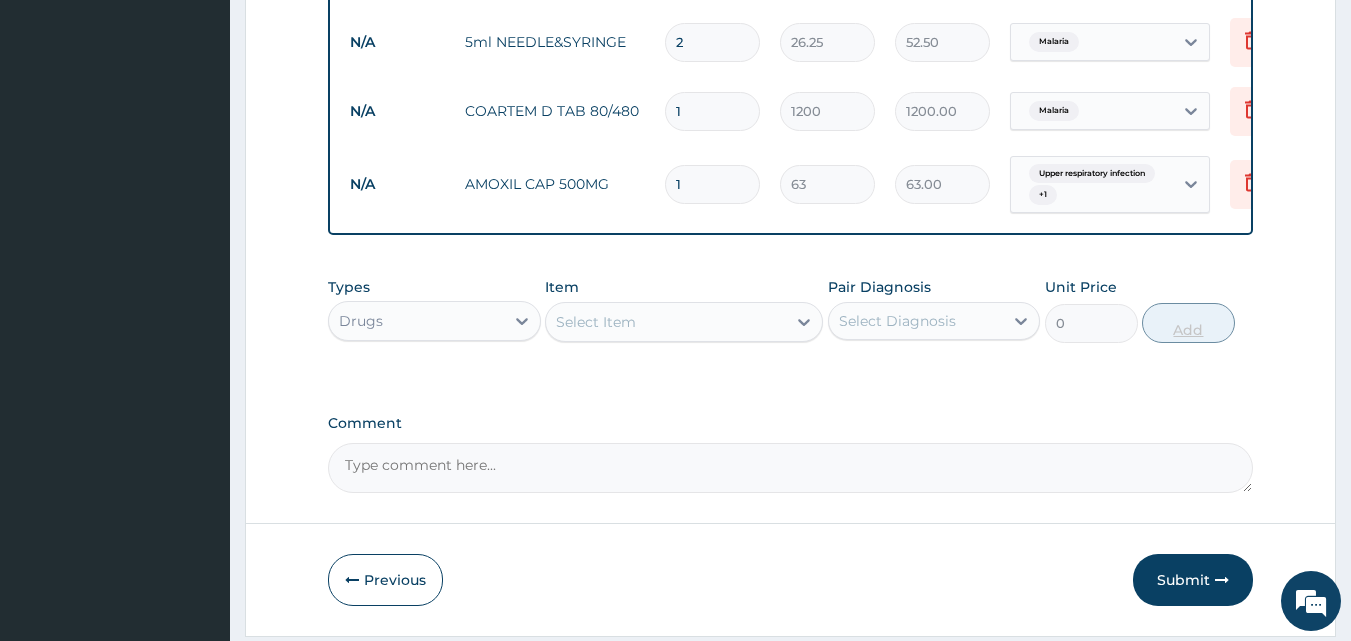 type on "1134.00" 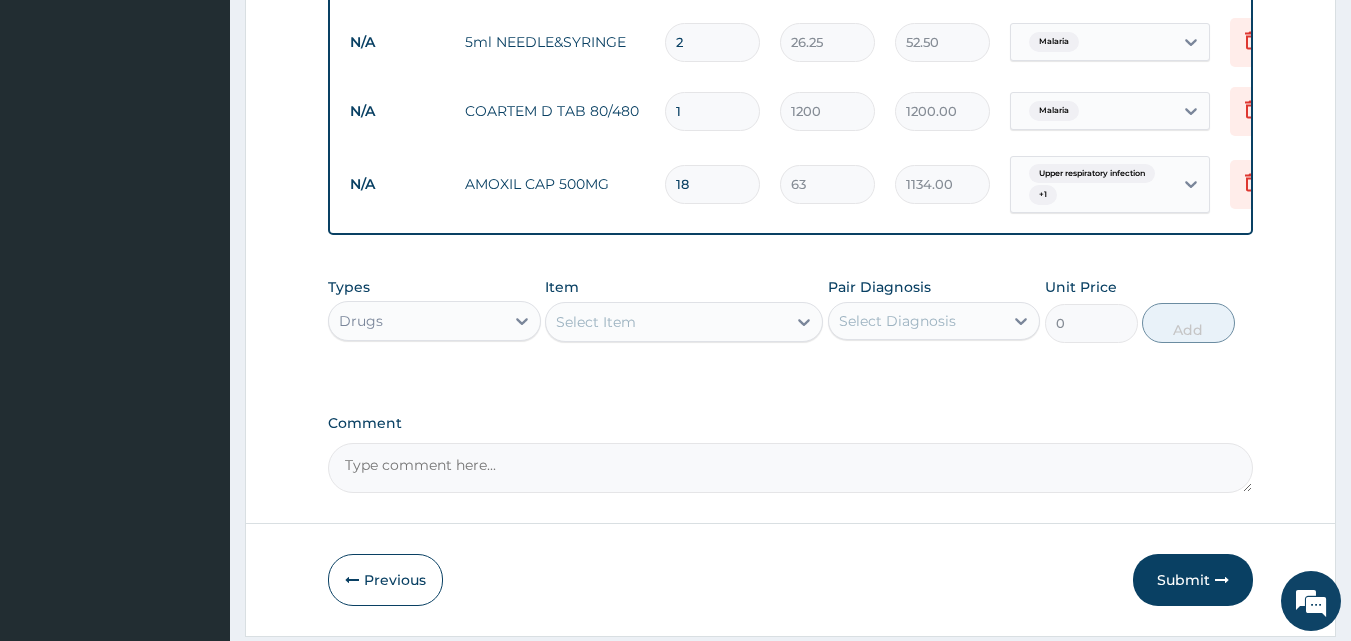 type on "18" 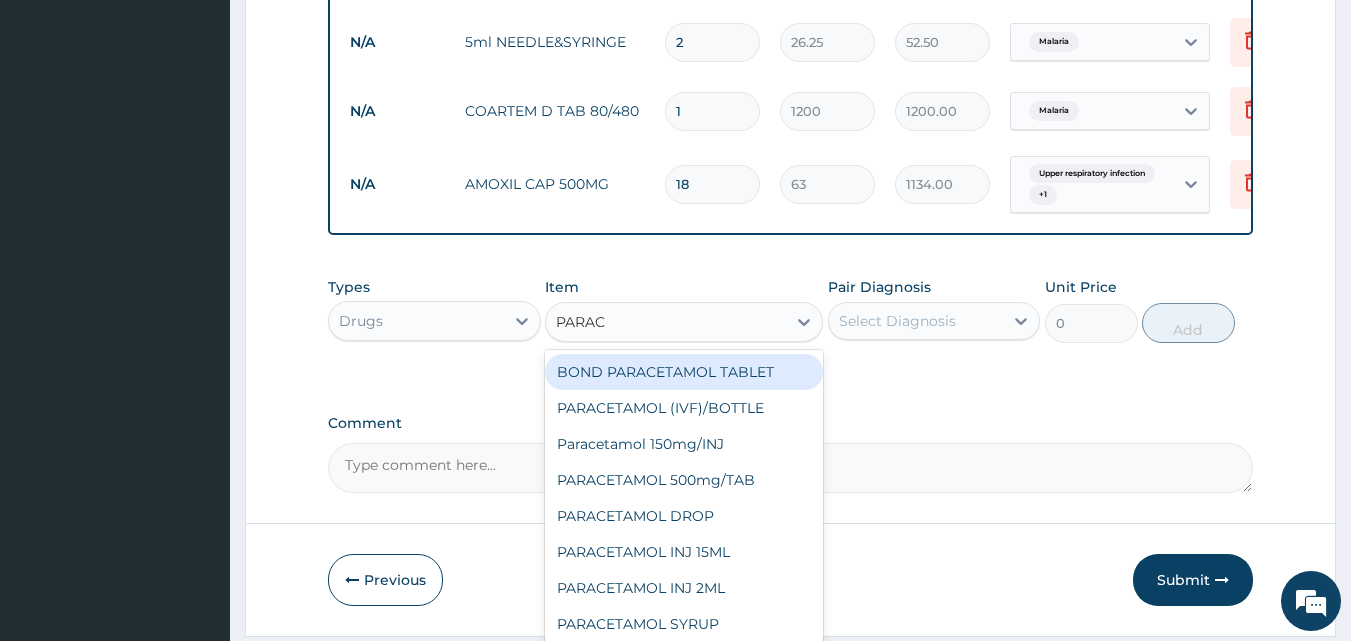 type on "PARACE" 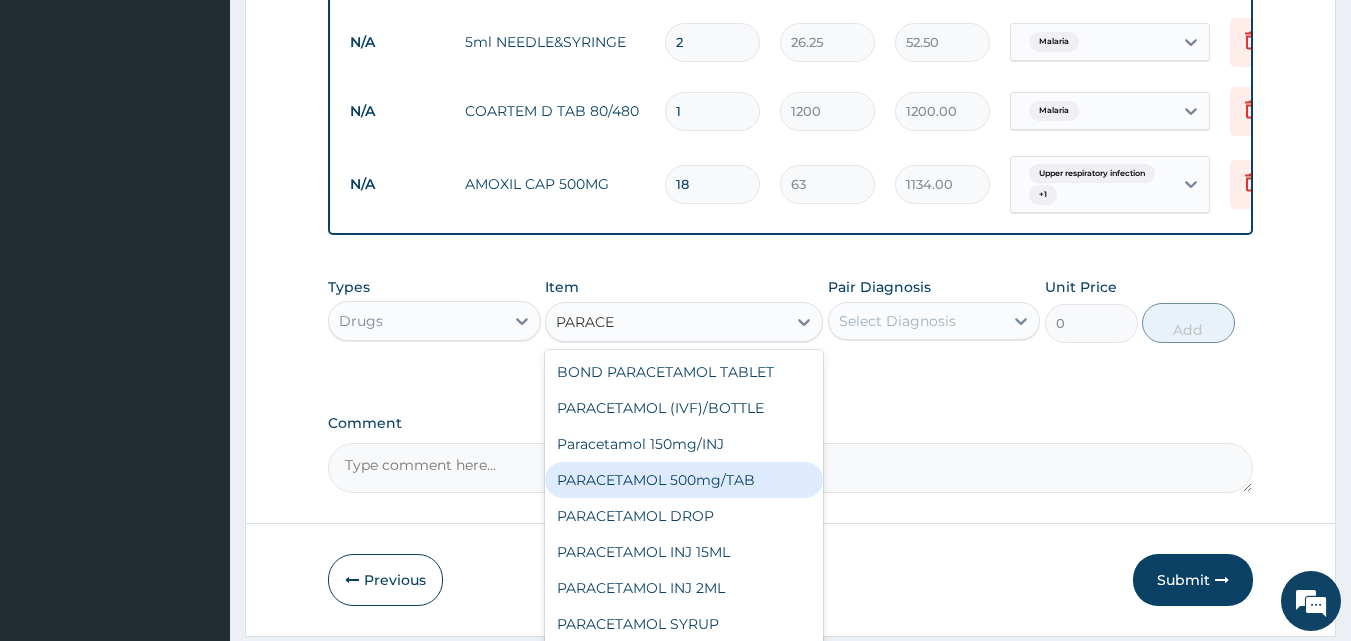 click on "PARACETAMOL 500mg/TAB" at bounding box center [684, 480] 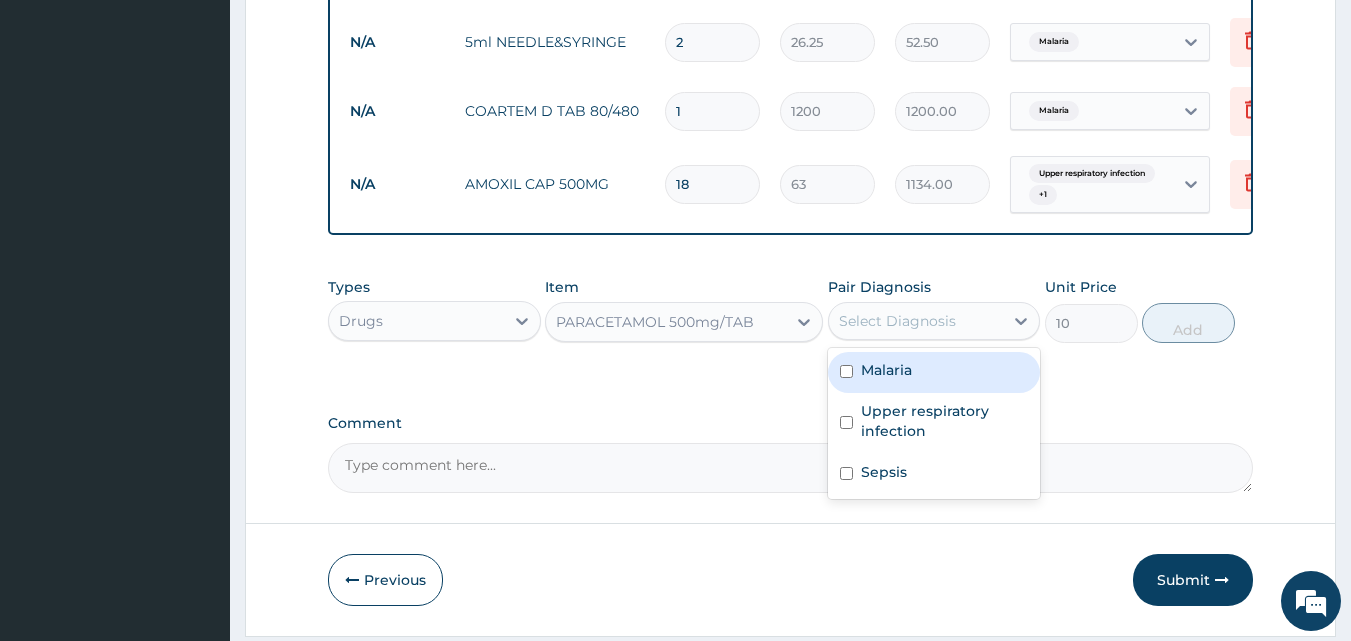 click on "Select Diagnosis" at bounding box center [897, 321] 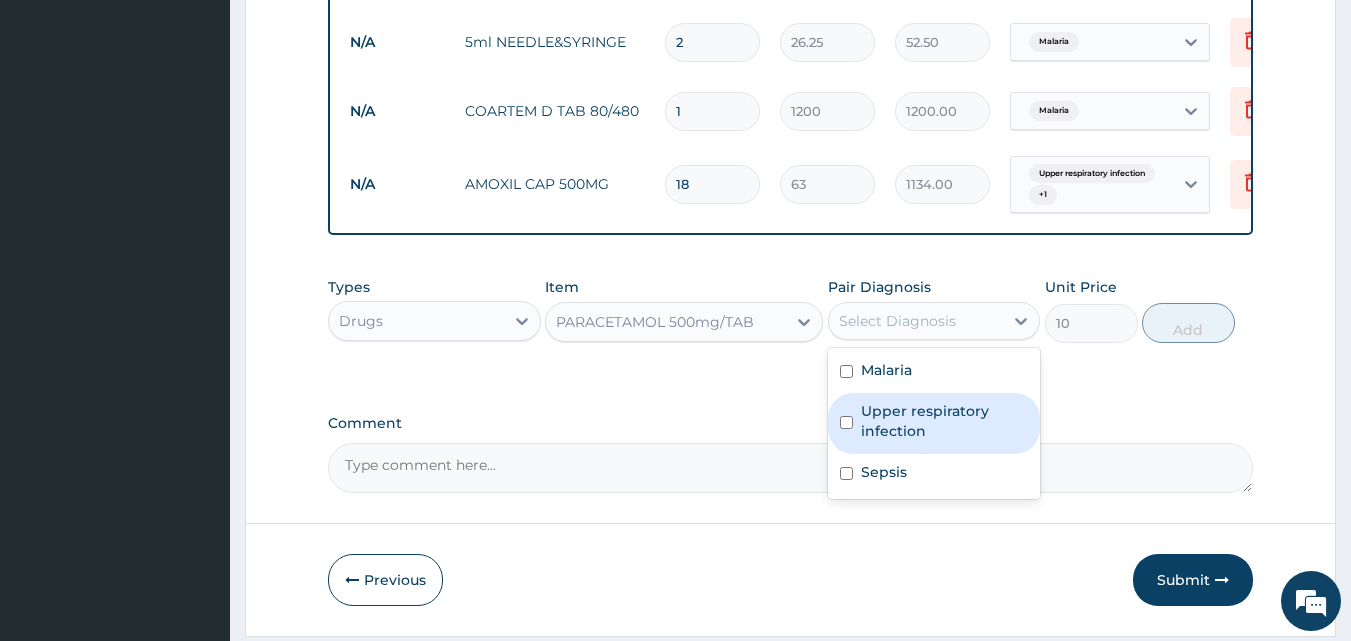 click on "Upper respiratory infection" at bounding box center [945, 421] 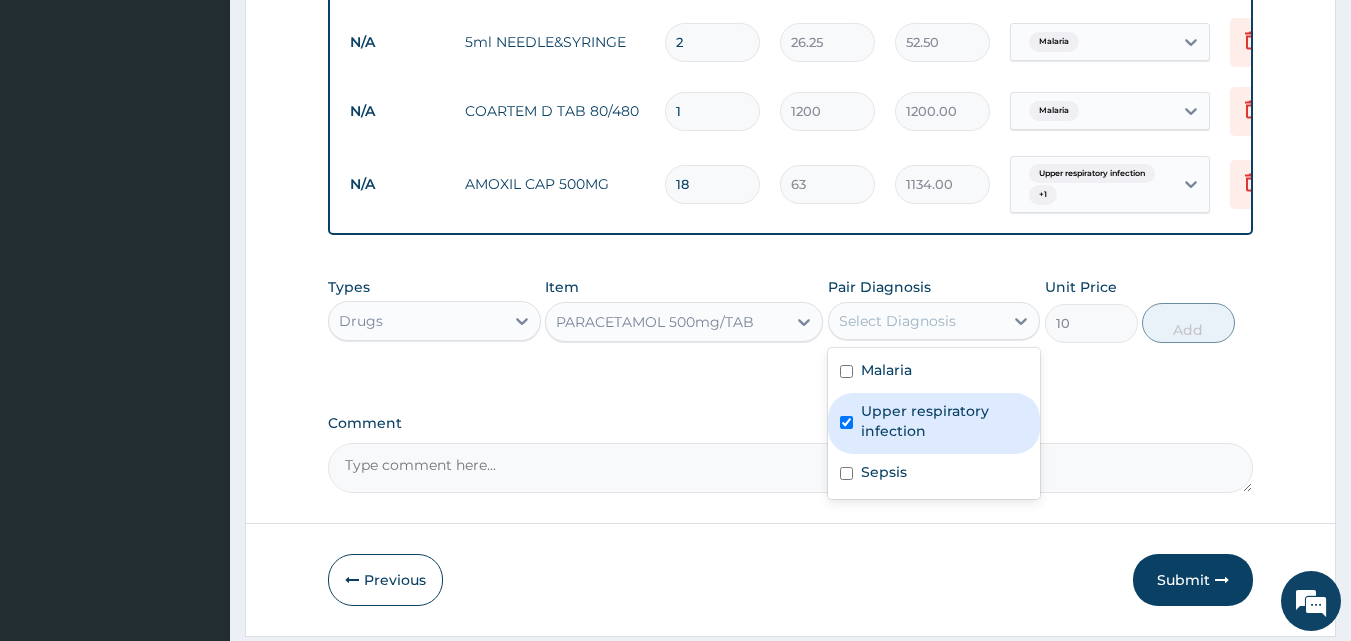 checkbox on "true" 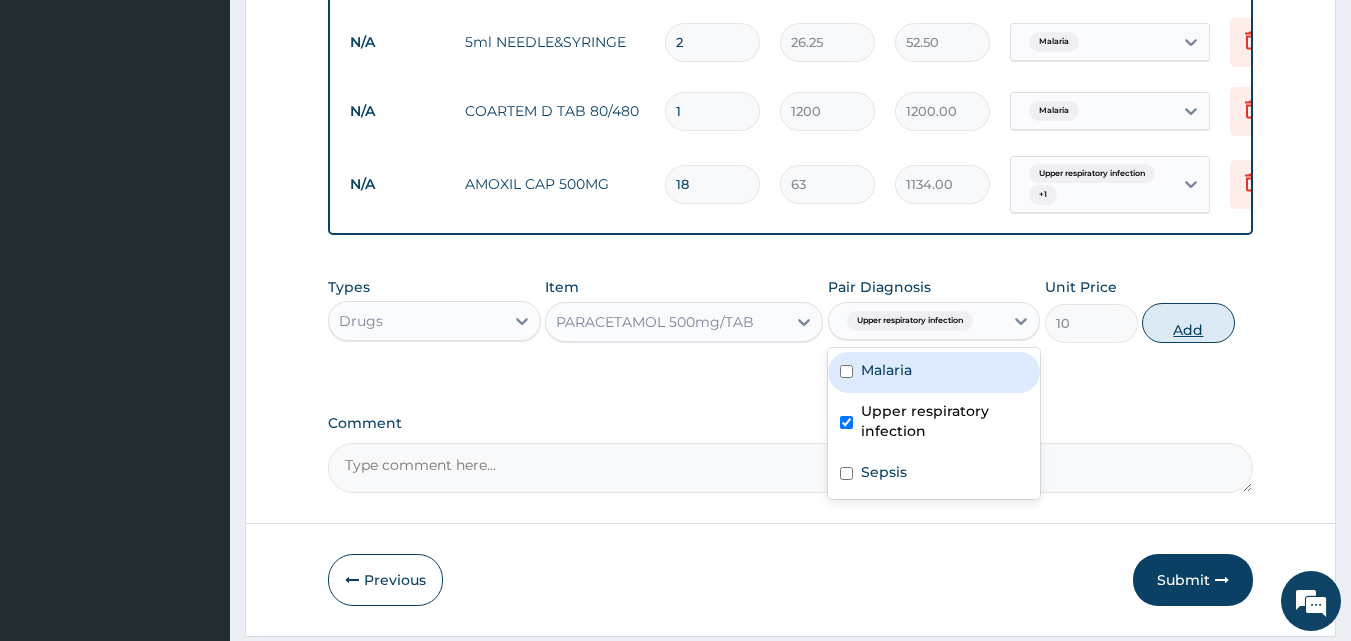click on "Add" at bounding box center (1188, 323) 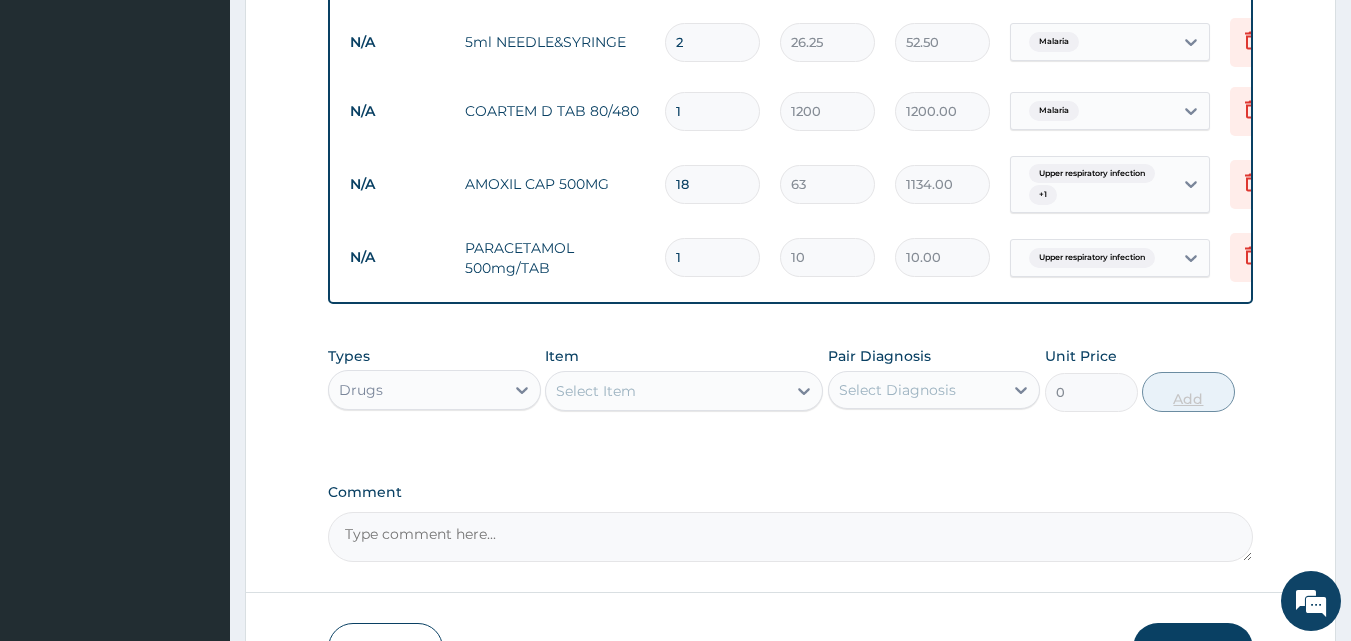 type on "18" 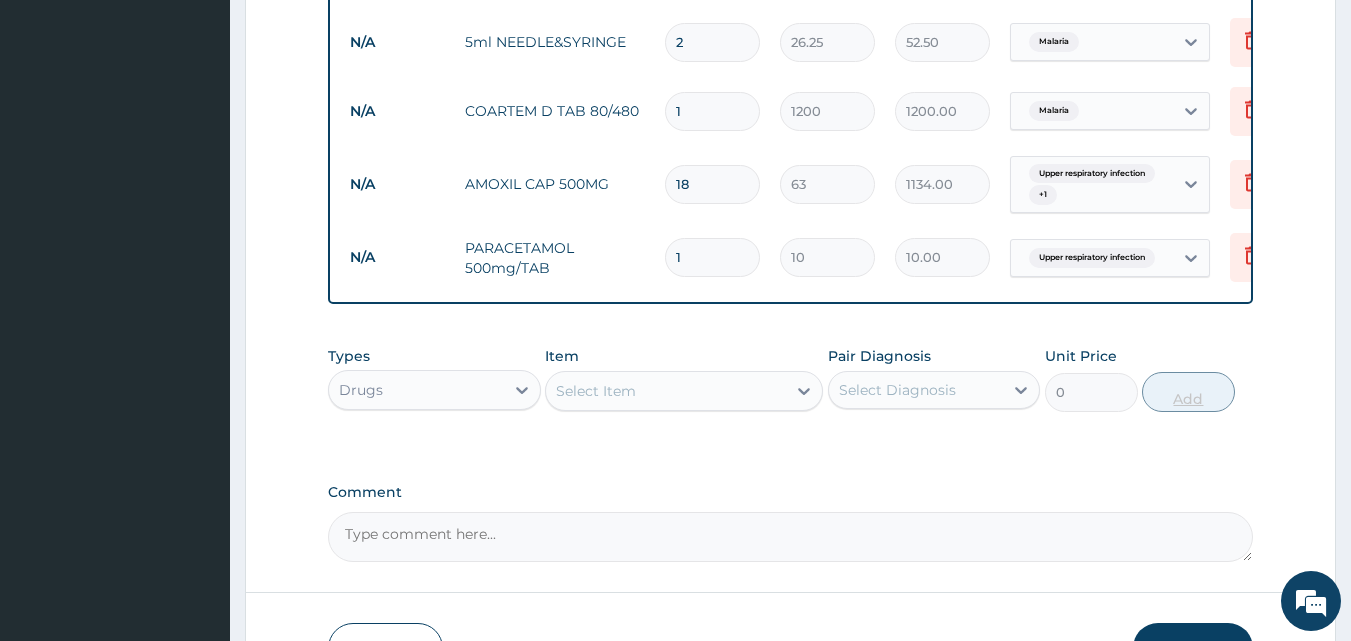 type on "180.00" 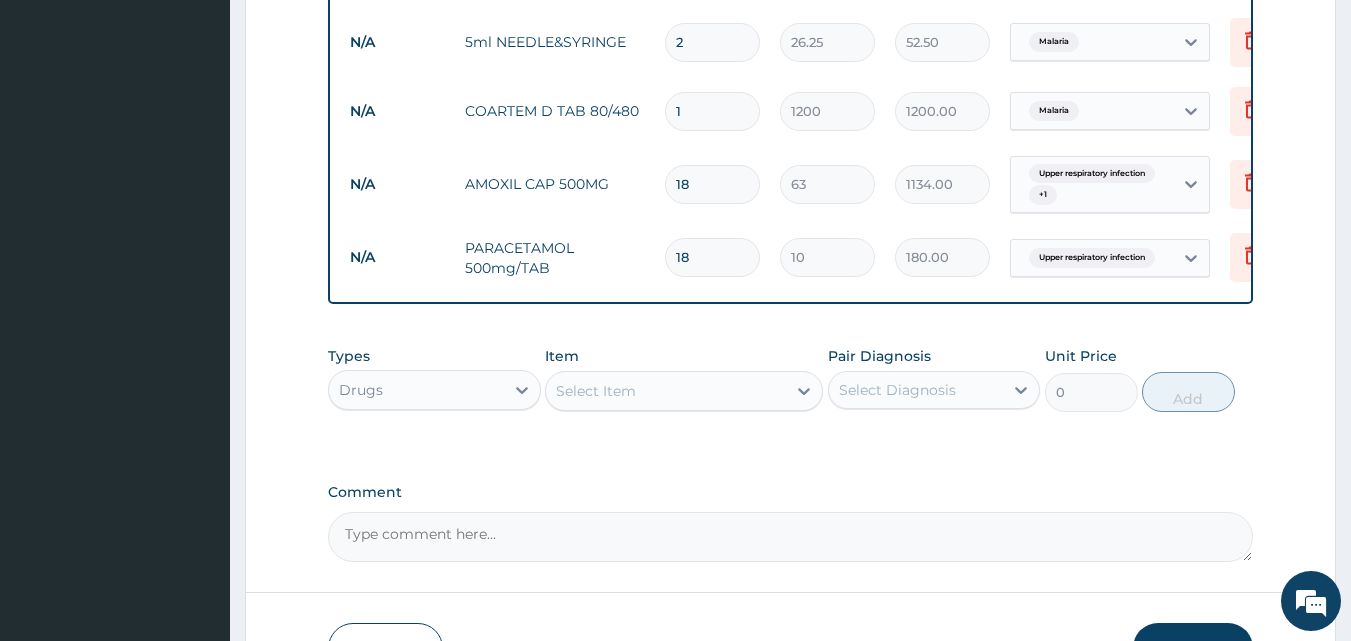 type on "18" 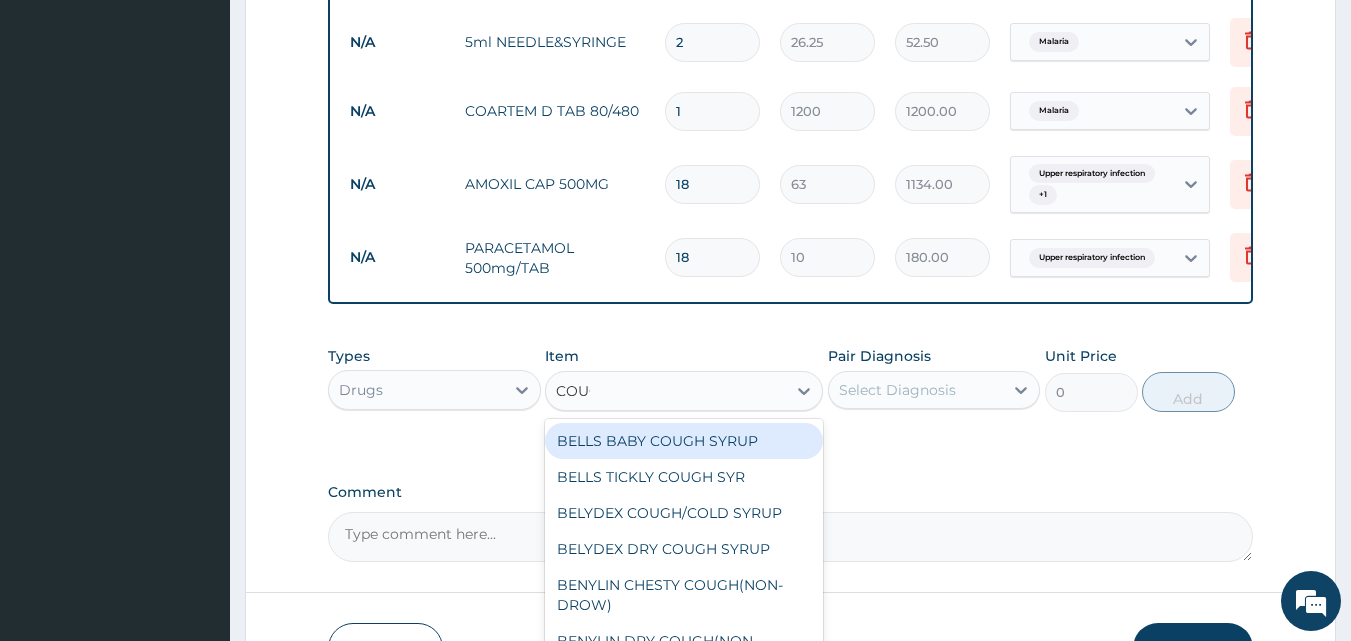 type on "COUGH" 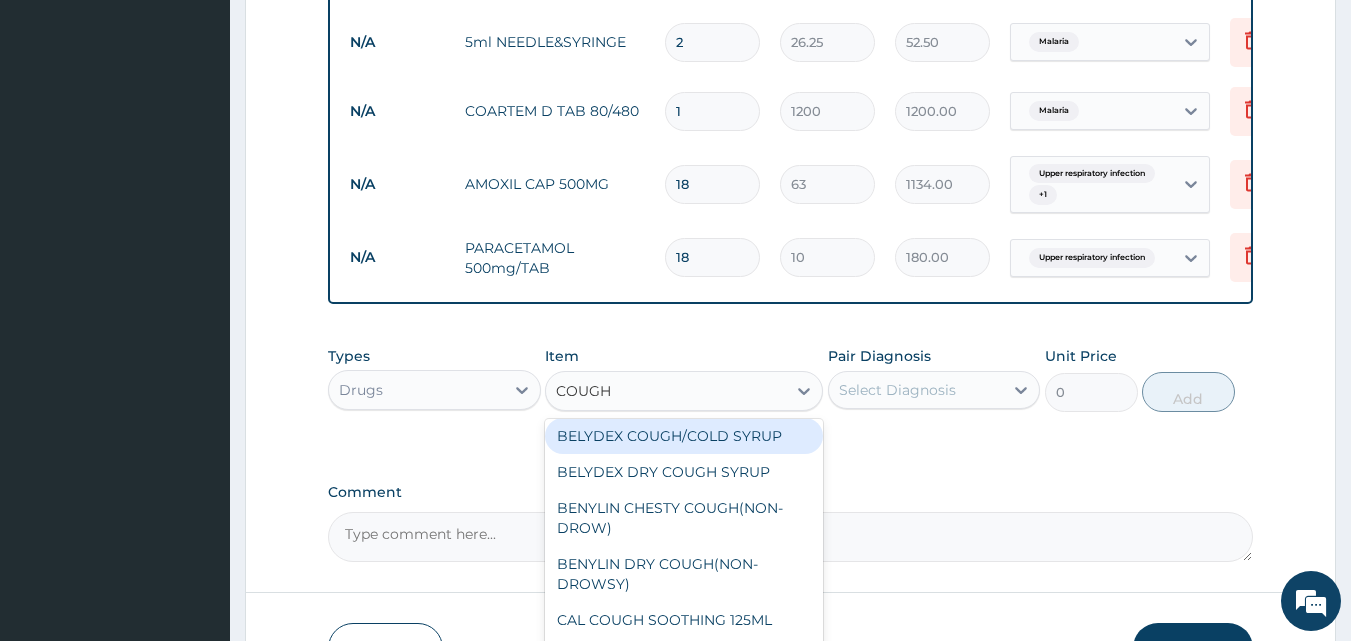 scroll, scrollTop: 88, scrollLeft: 0, axis: vertical 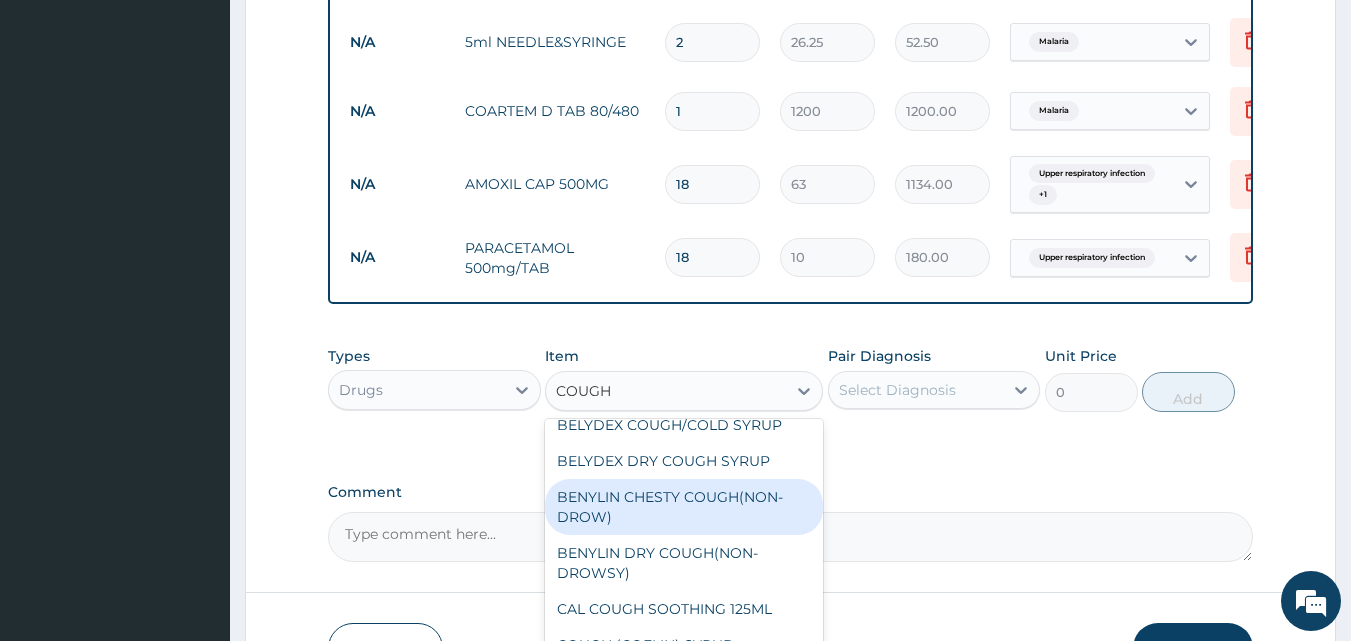 click on "BENYLIN CHESTY COUGH(NON-DROW)" at bounding box center [684, 507] 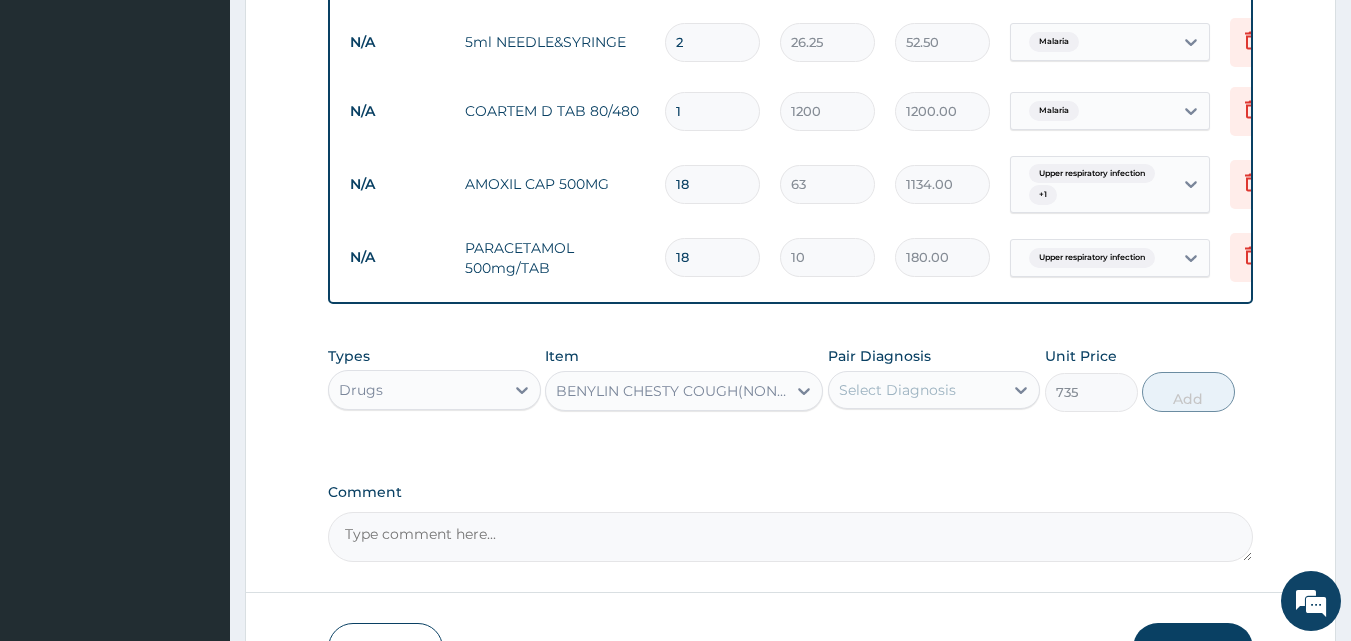 click on "BENYLIN CHESTY COUGH(NON-DROW)" at bounding box center [672, 391] 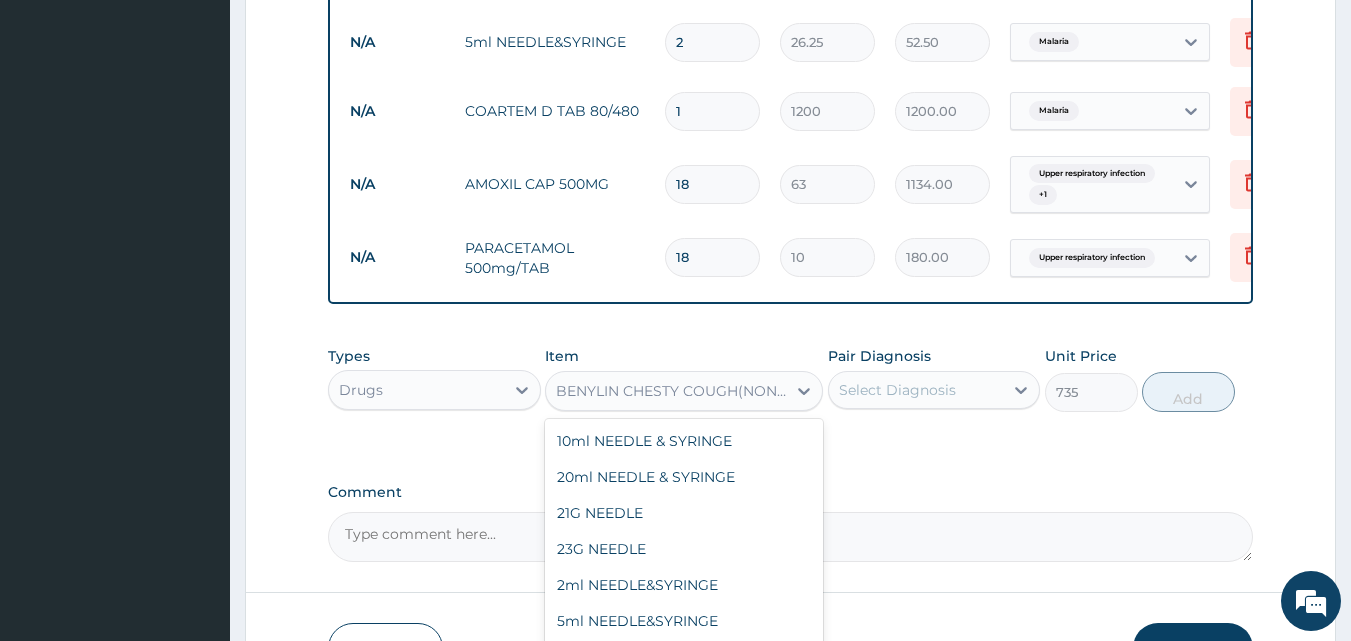 scroll, scrollTop: 8783, scrollLeft: 0, axis: vertical 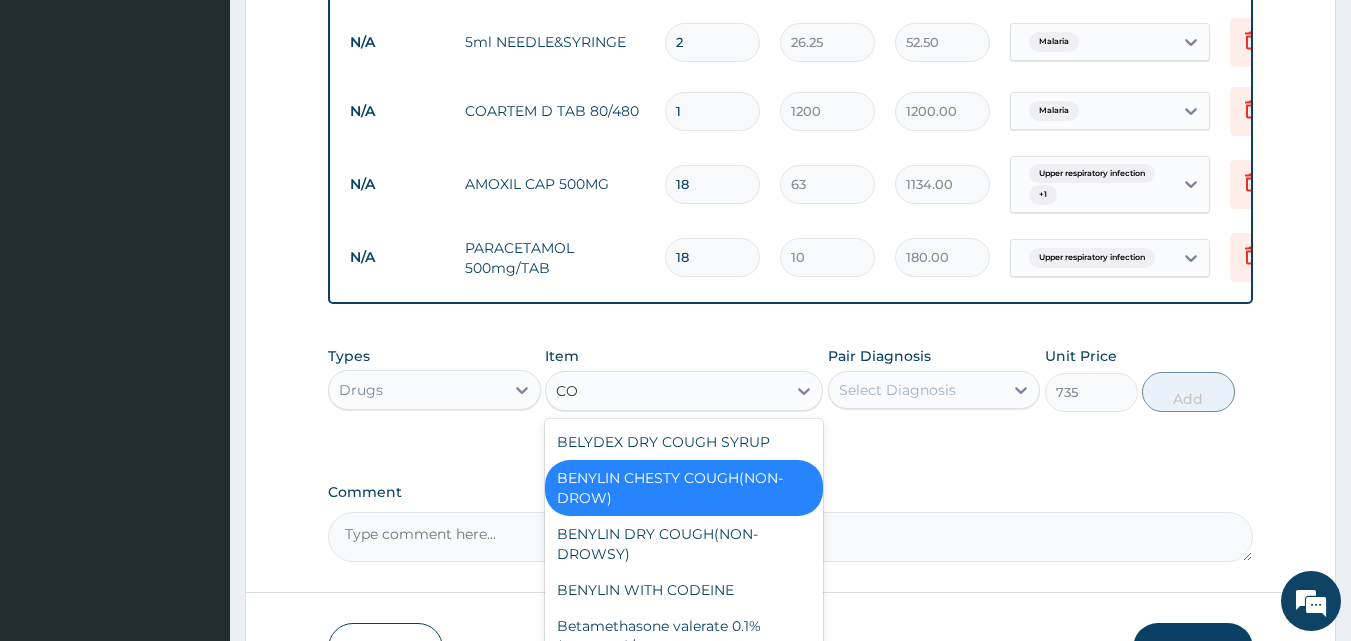 type on "COU" 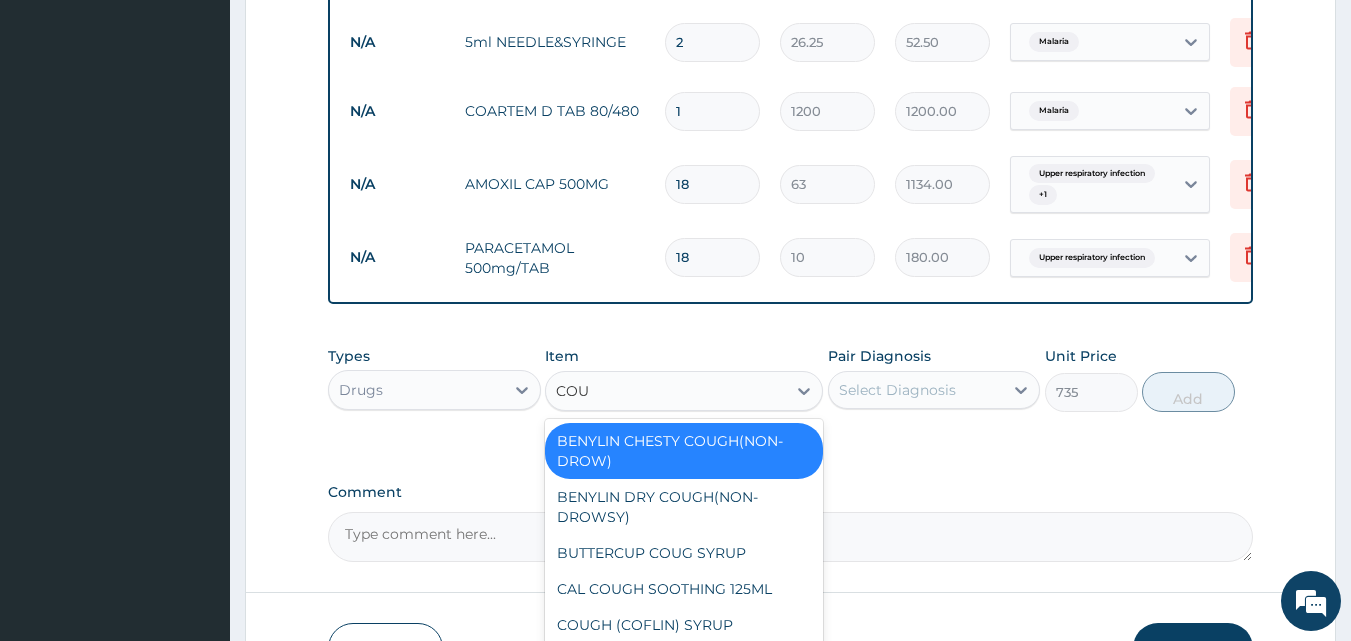 scroll, scrollTop: 107, scrollLeft: 0, axis: vertical 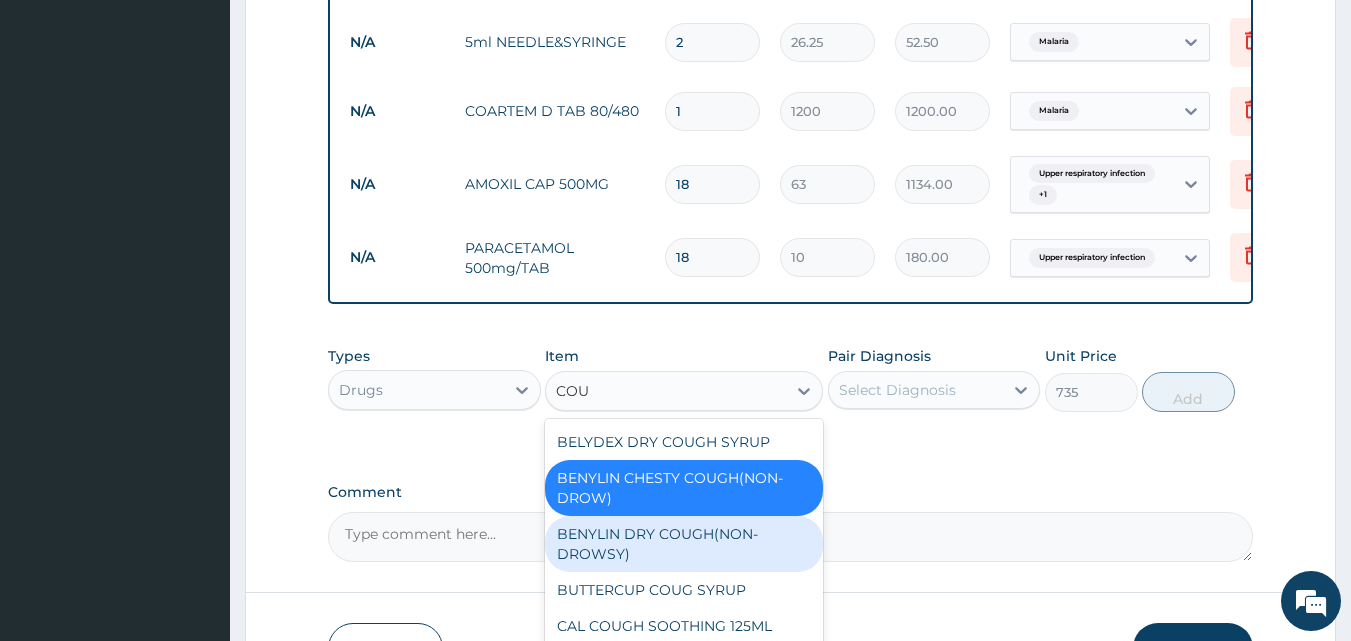 click on "BENYLIN DRY COUGH(NON-DROWSY)" at bounding box center (684, 544) 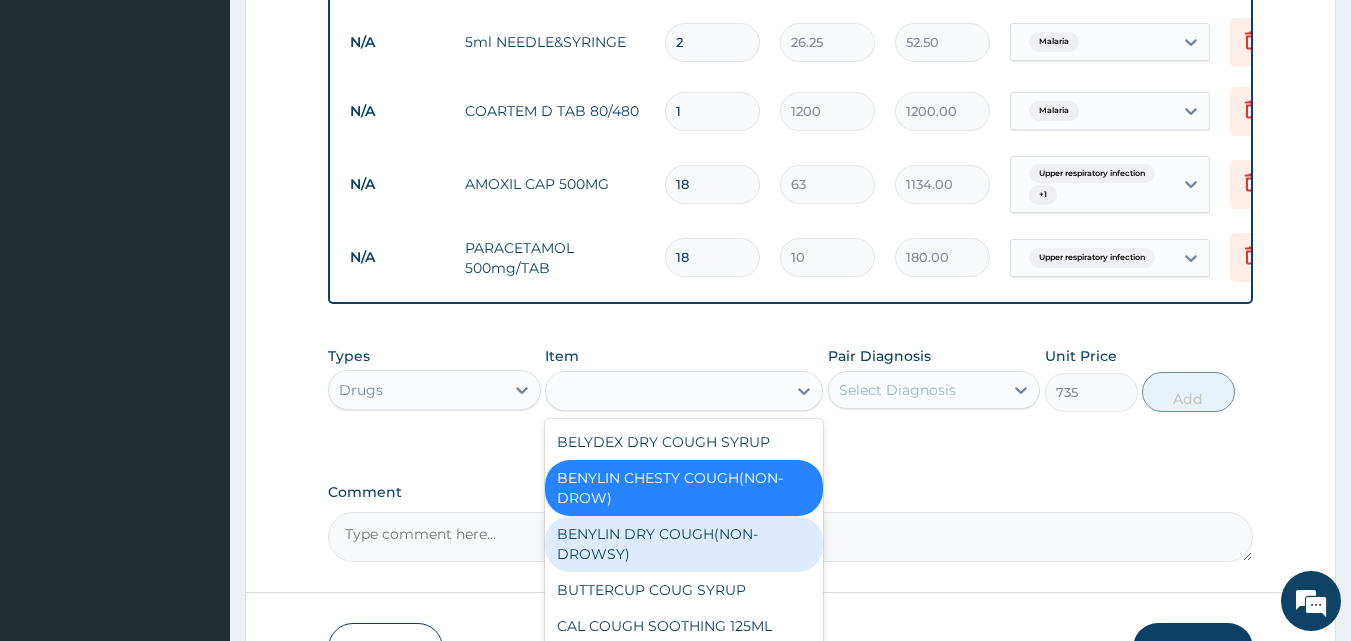 type on "708.75" 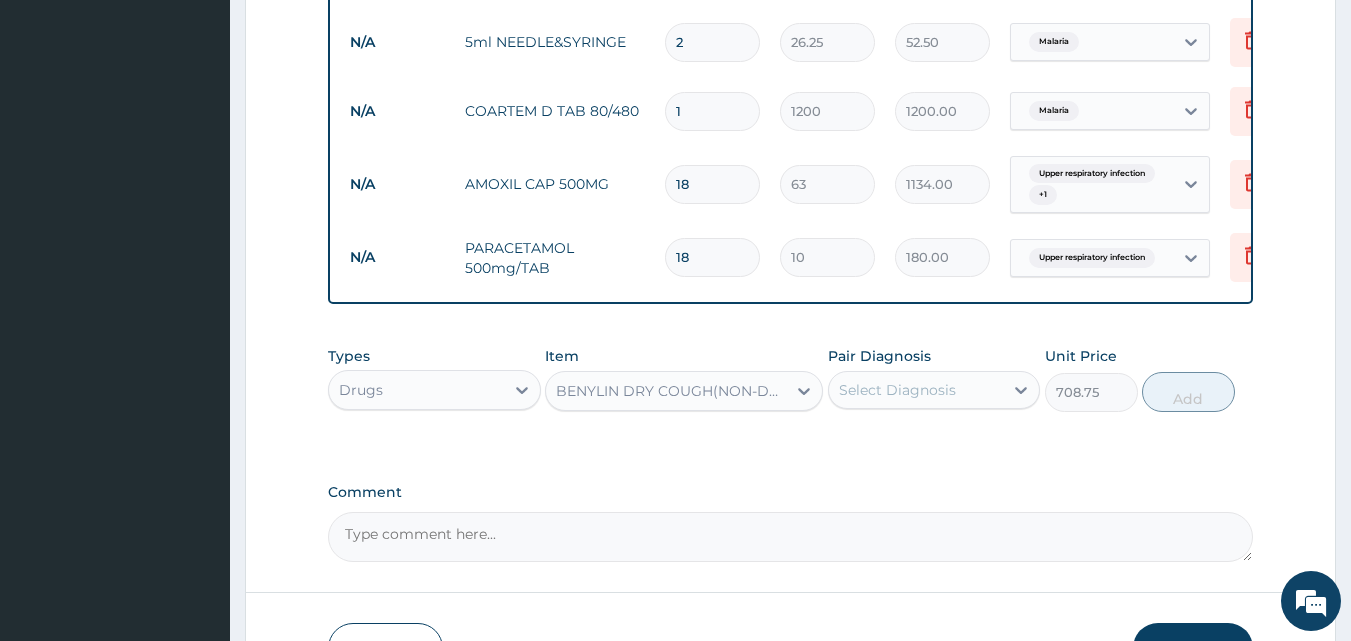 click on "BENYLIN DRY COUGH(NON-DROWSY)" at bounding box center (672, 391) 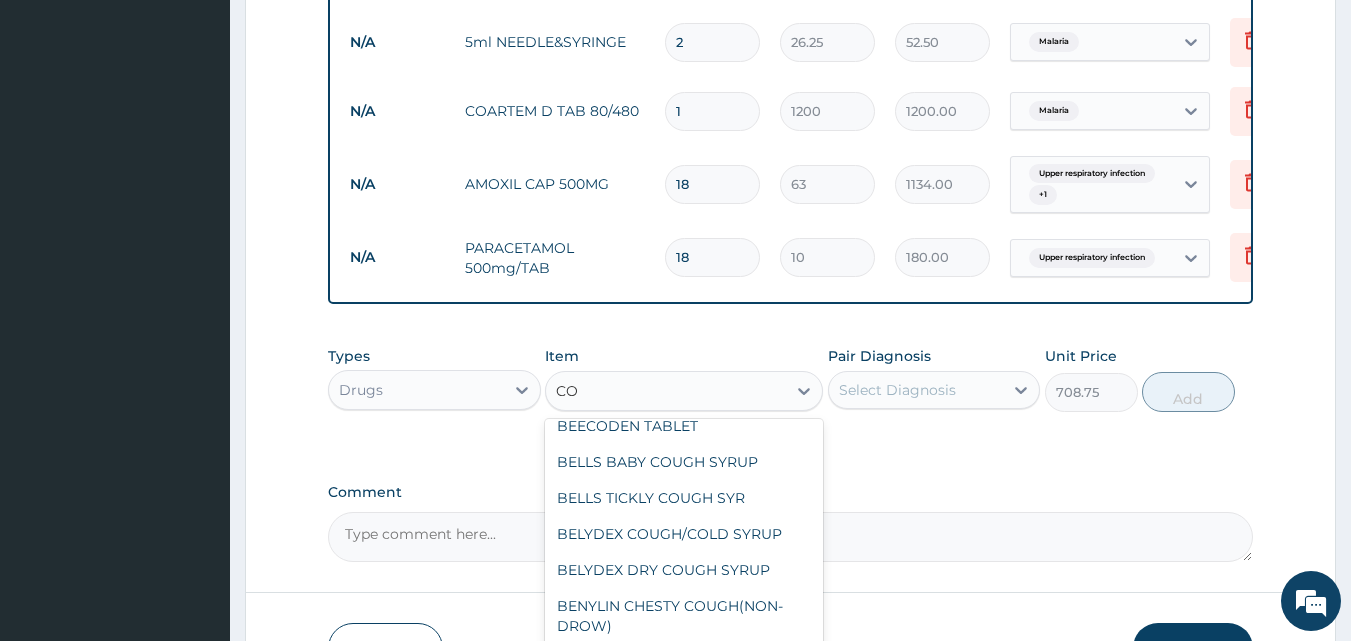 scroll, scrollTop: 0, scrollLeft: 0, axis: both 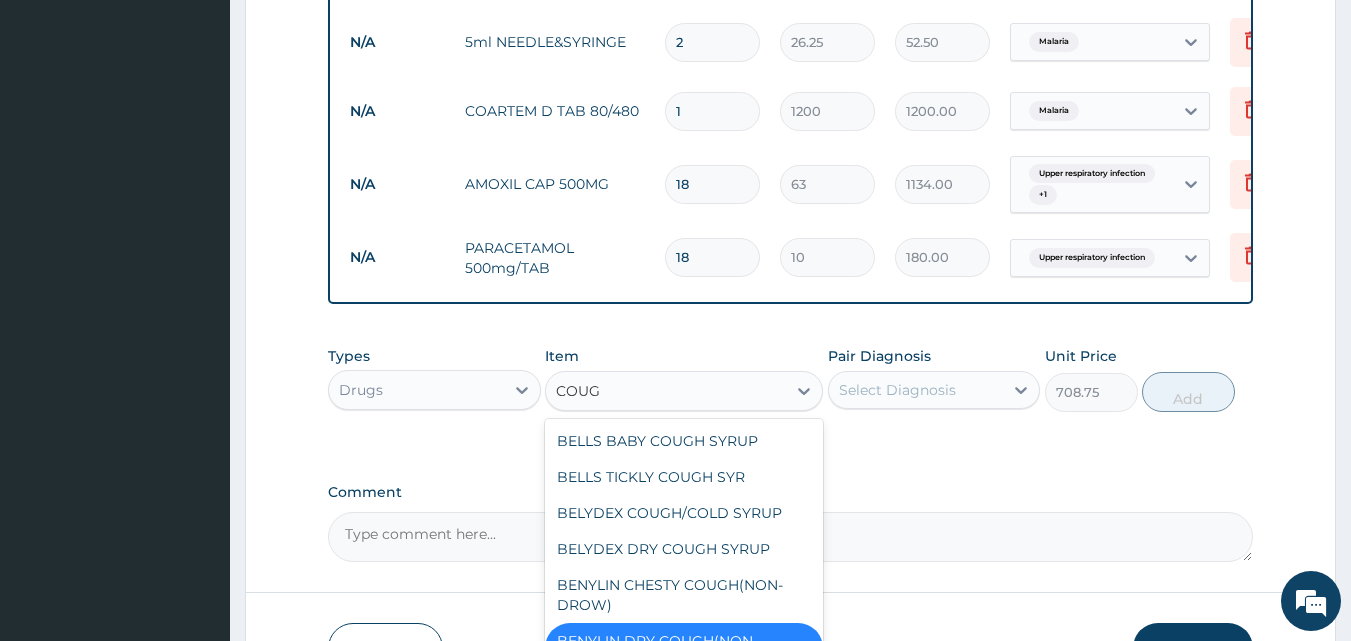 type on "COUGH" 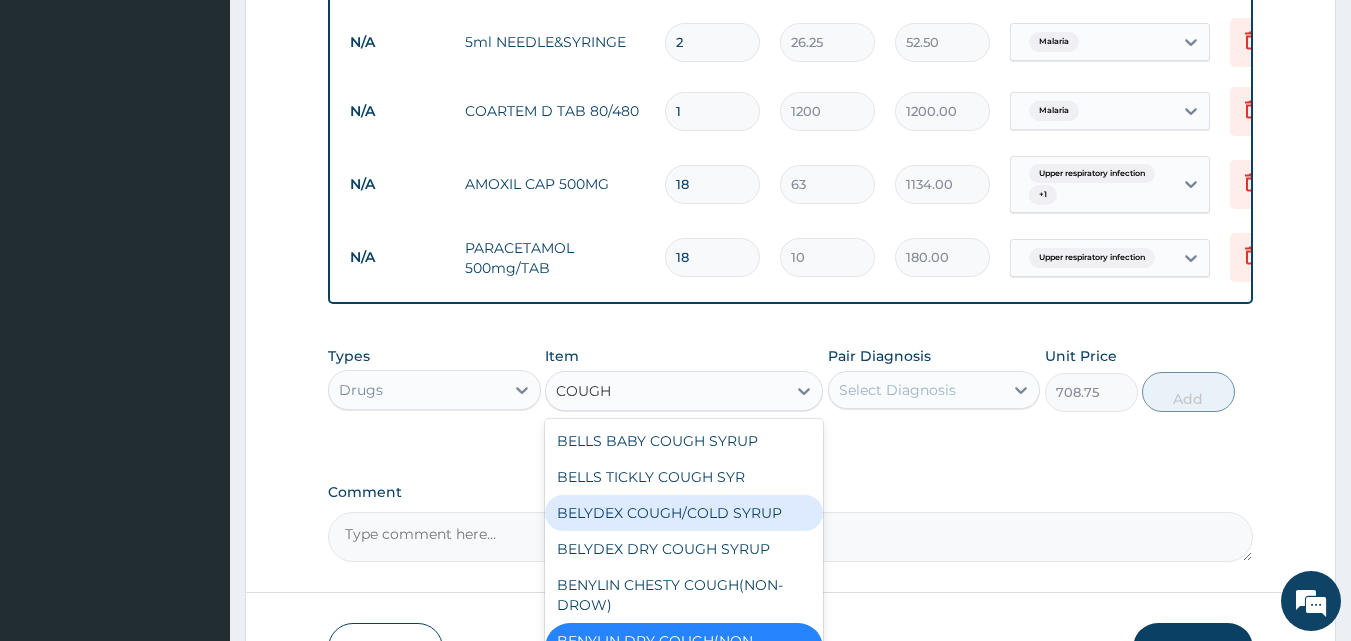click on "BELYDEX COUGH/COLD SYRUP" at bounding box center [684, 513] 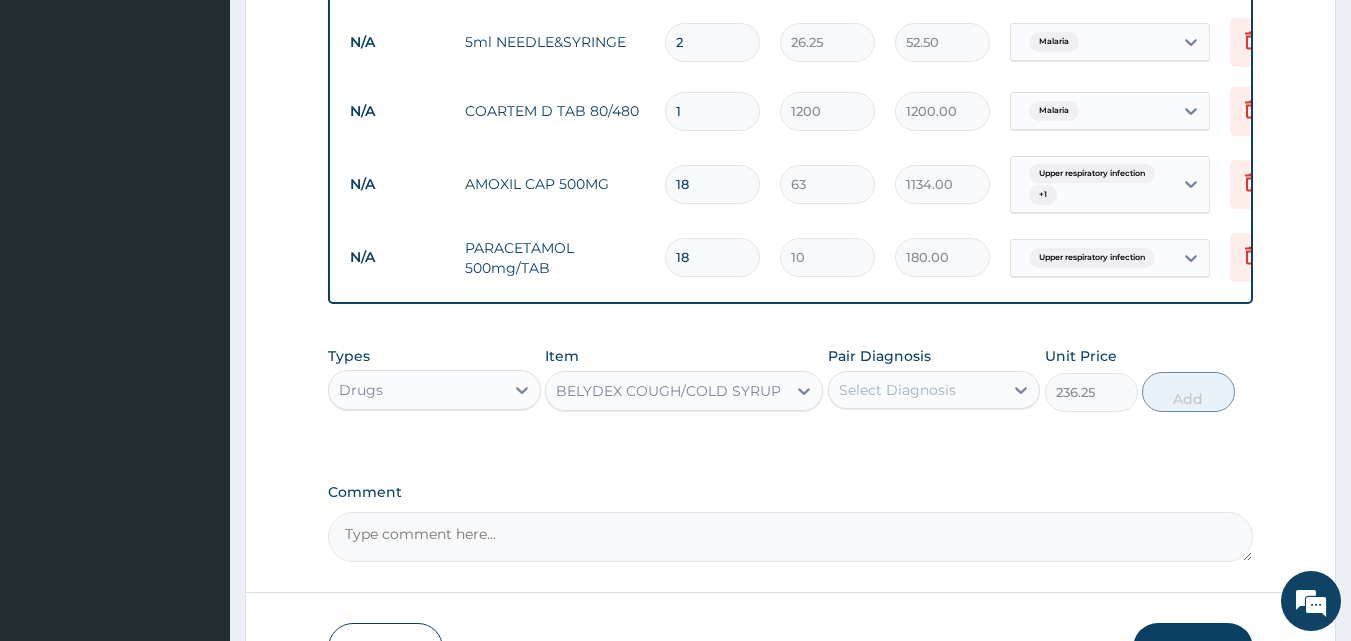 click on "BELYDEX COUGH/COLD SYRUP" at bounding box center (668, 391) 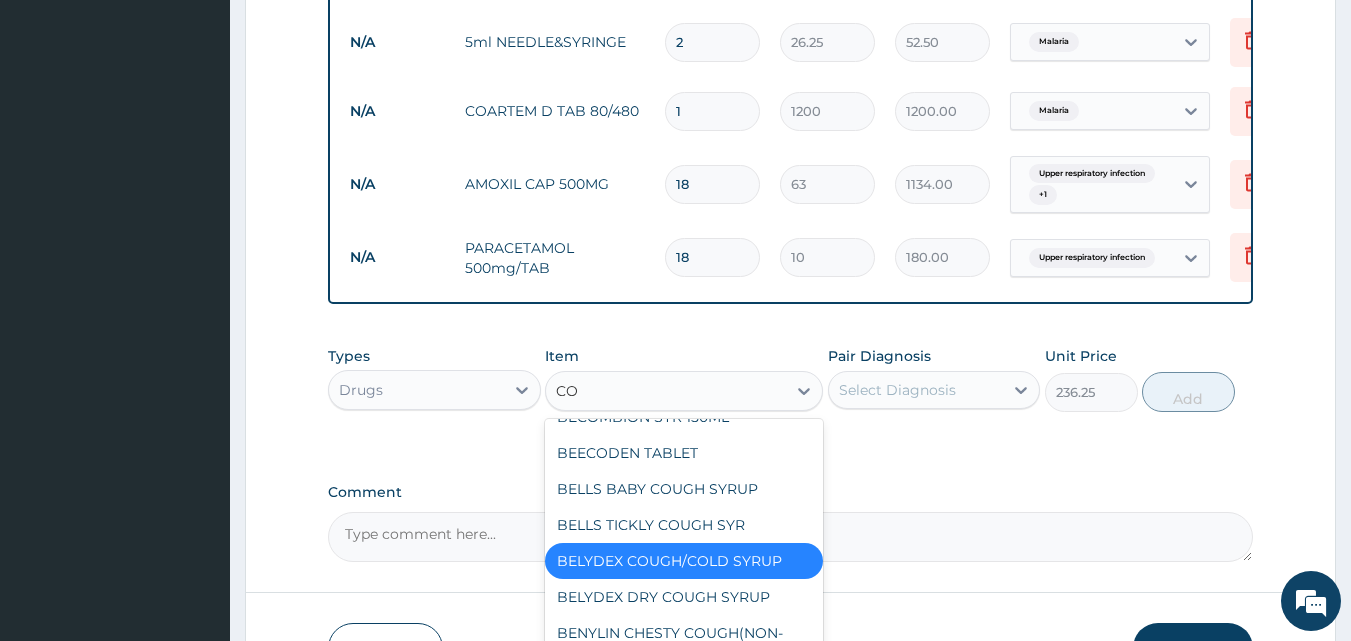 scroll, scrollTop: 0, scrollLeft: 0, axis: both 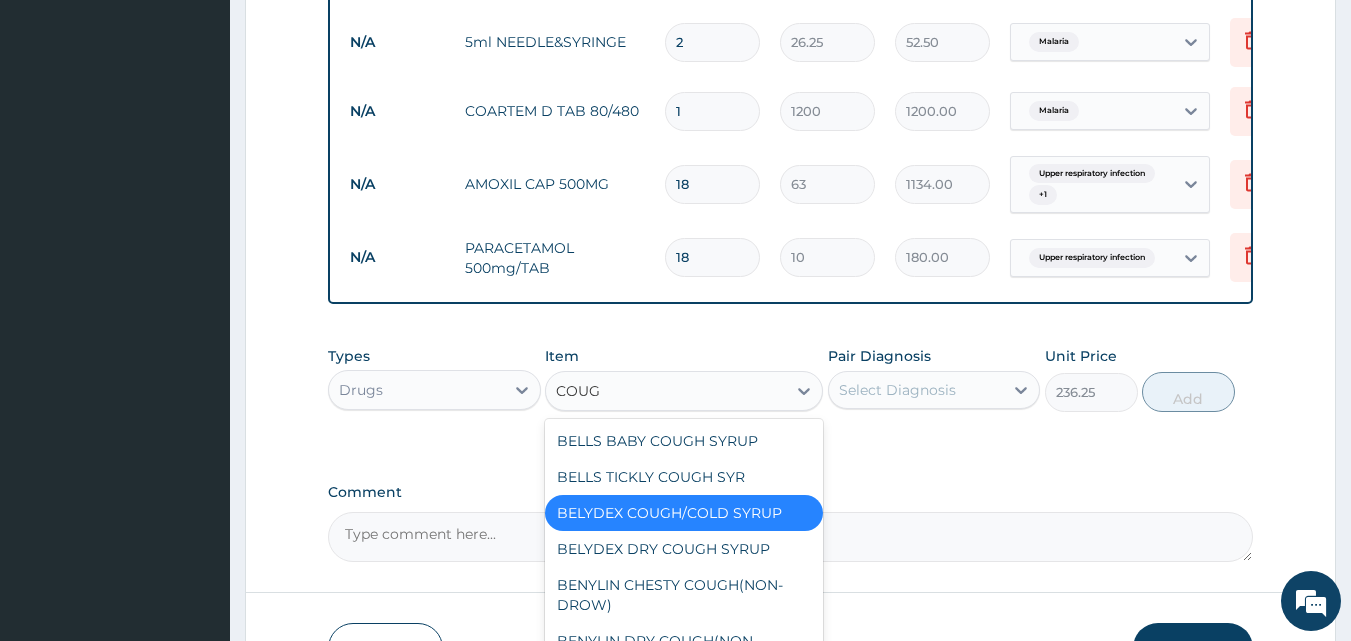 type on "COUGH" 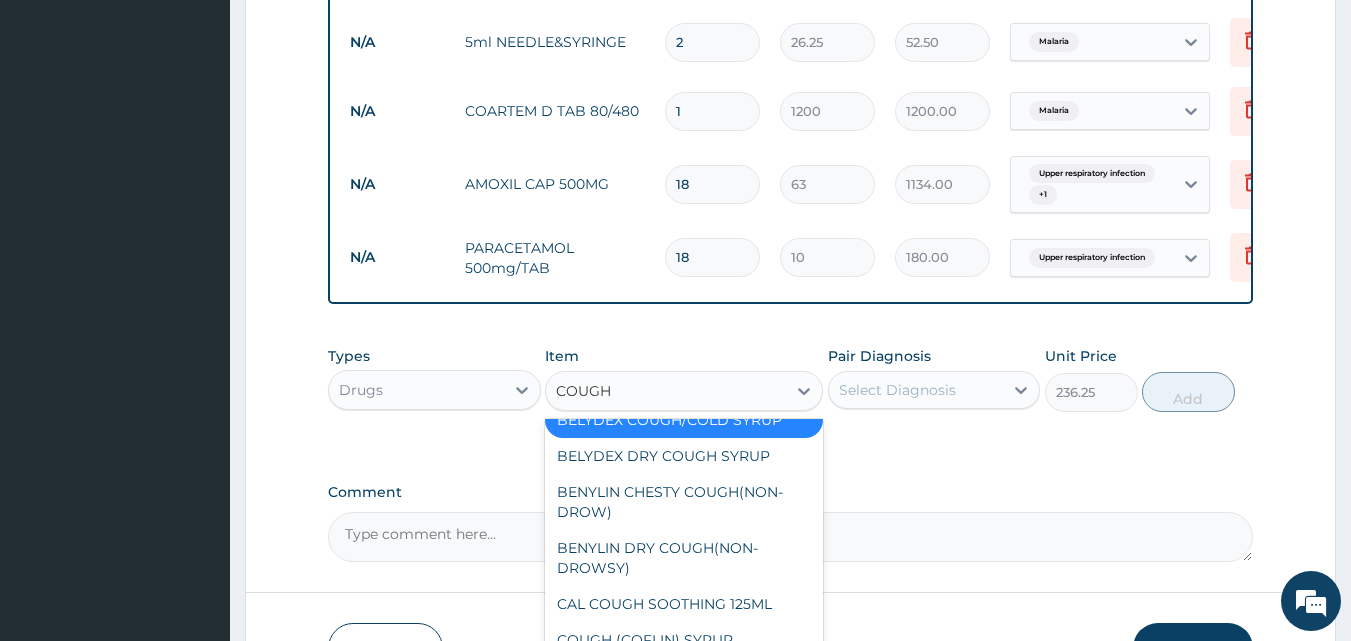 scroll, scrollTop: 108, scrollLeft: 0, axis: vertical 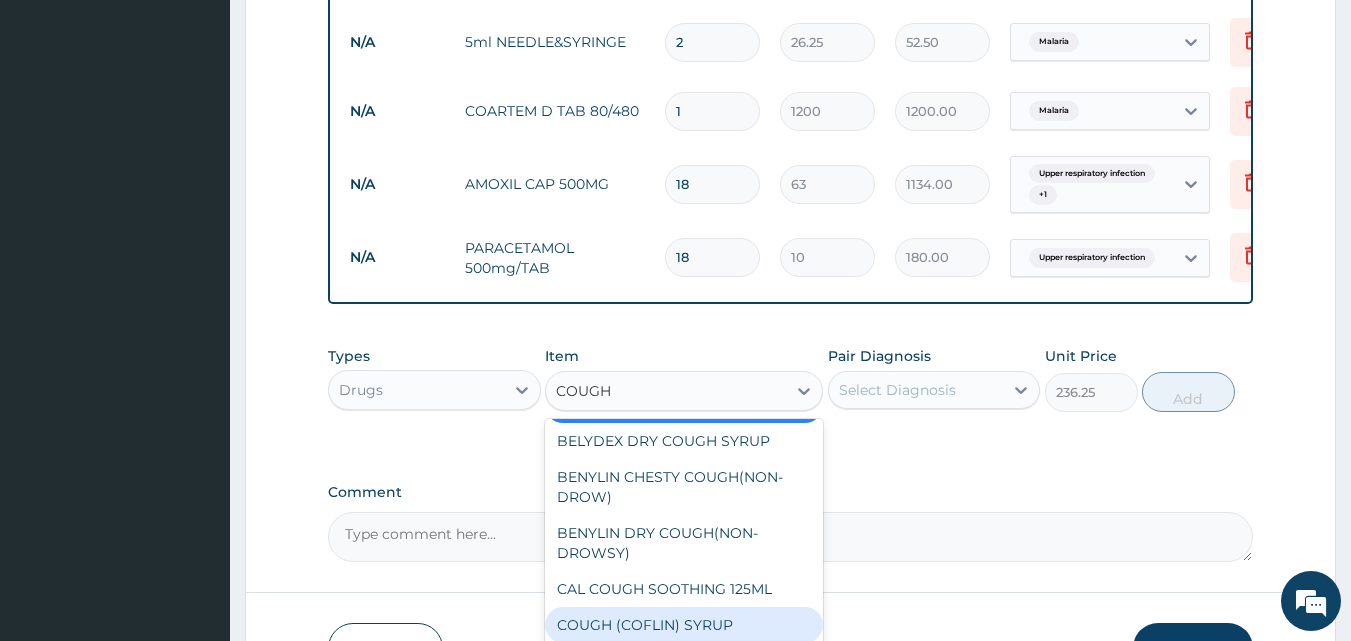 click on "COUGH (COFLIN) SYRUP" at bounding box center [684, 625] 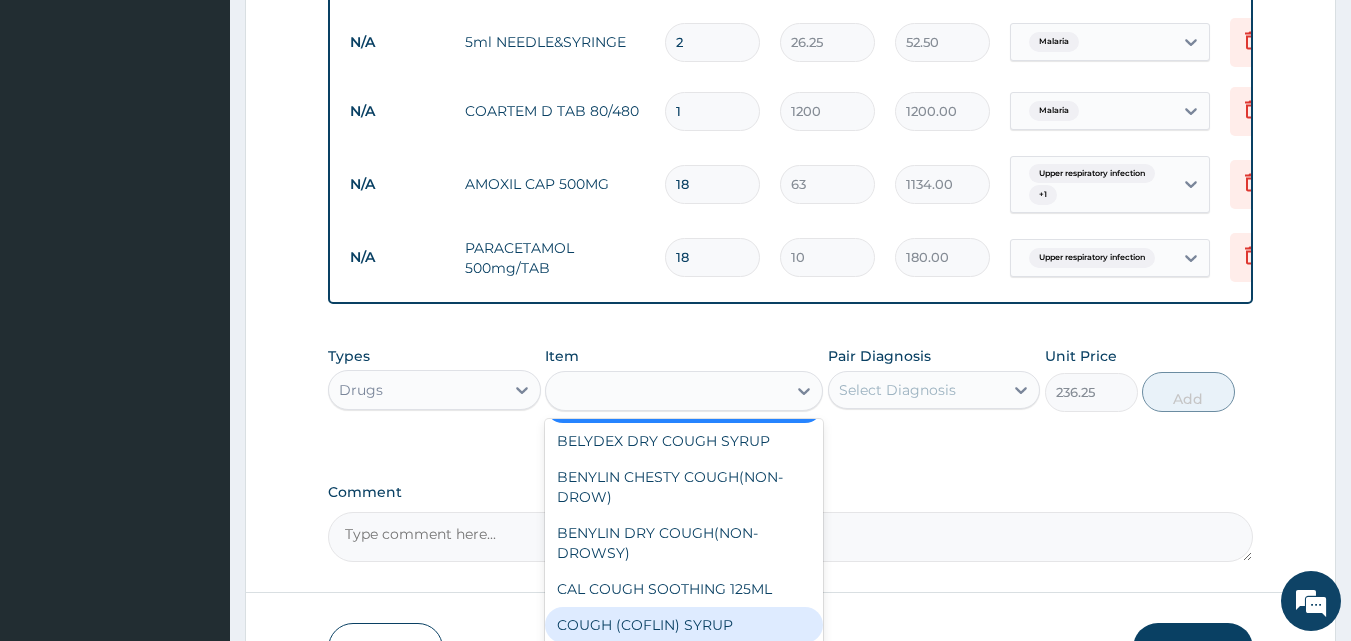 type on "250" 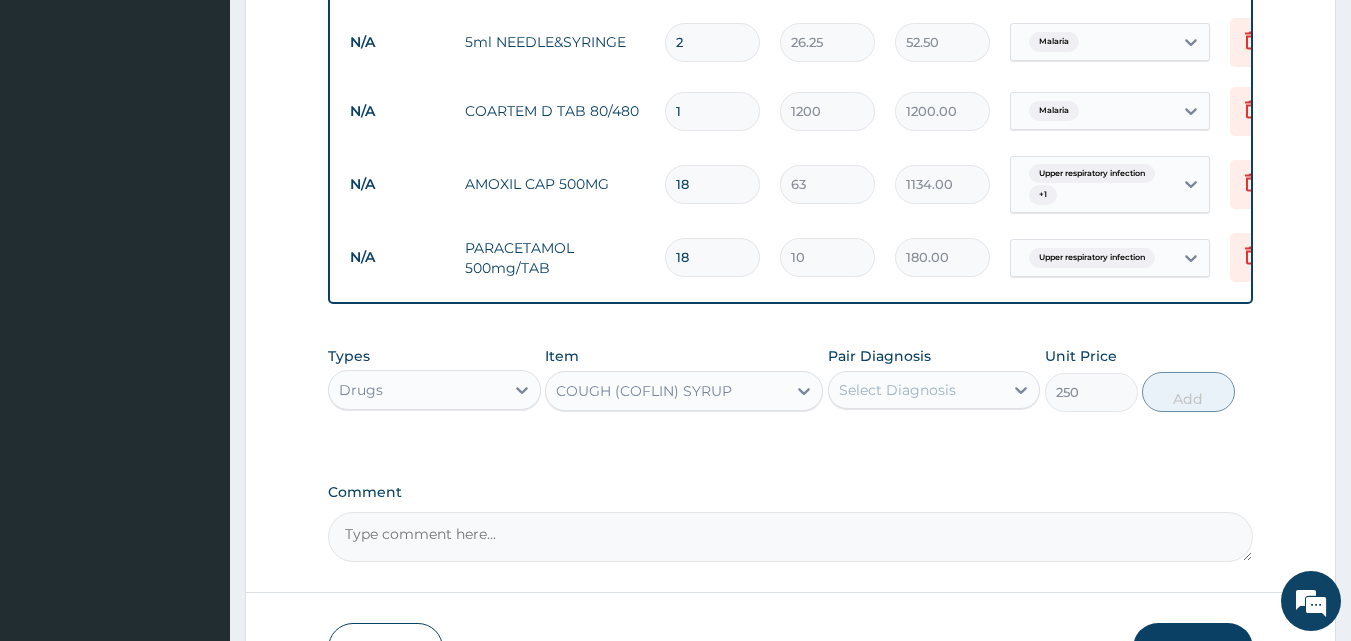 click on "COUGH (COFLIN) SYRUP" at bounding box center [666, 391] 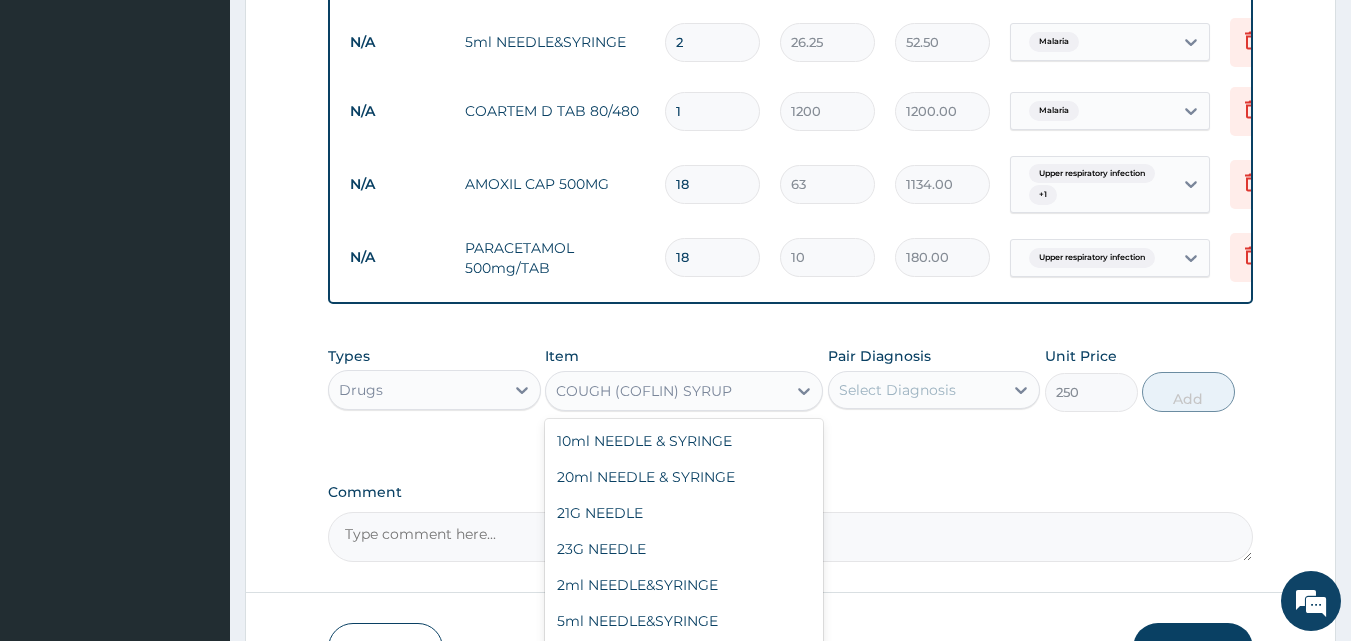 scroll, scrollTop: 19212, scrollLeft: 0, axis: vertical 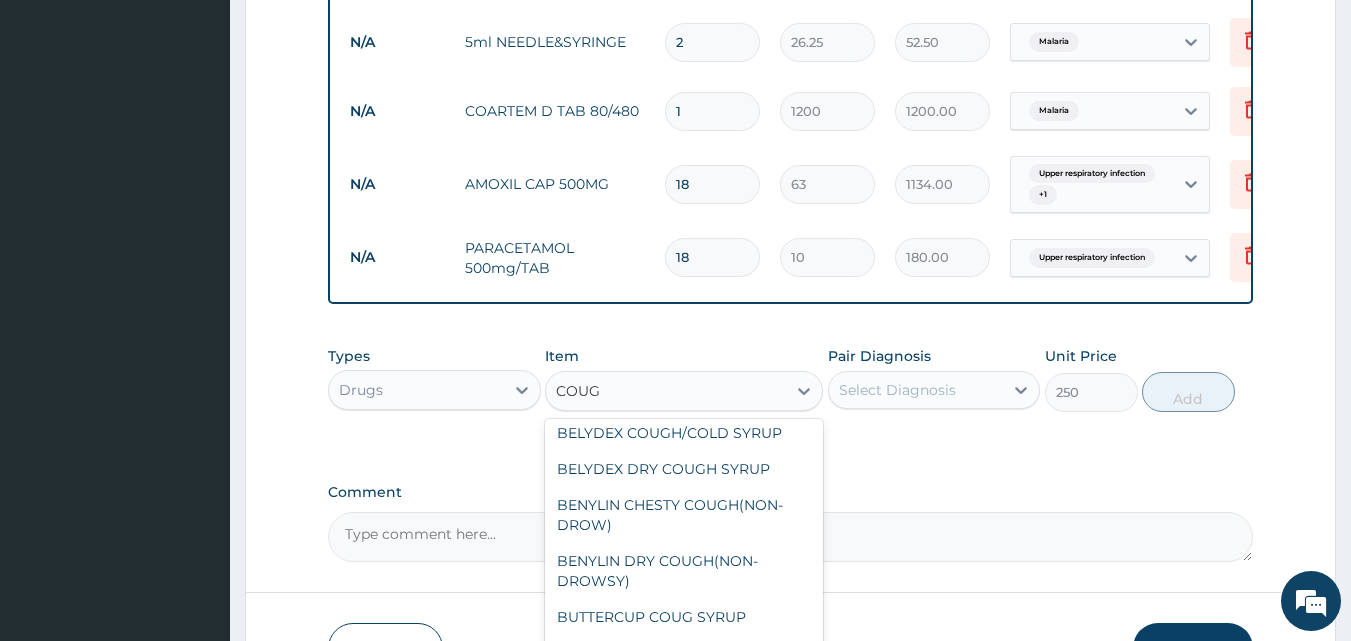 type on "COUGH" 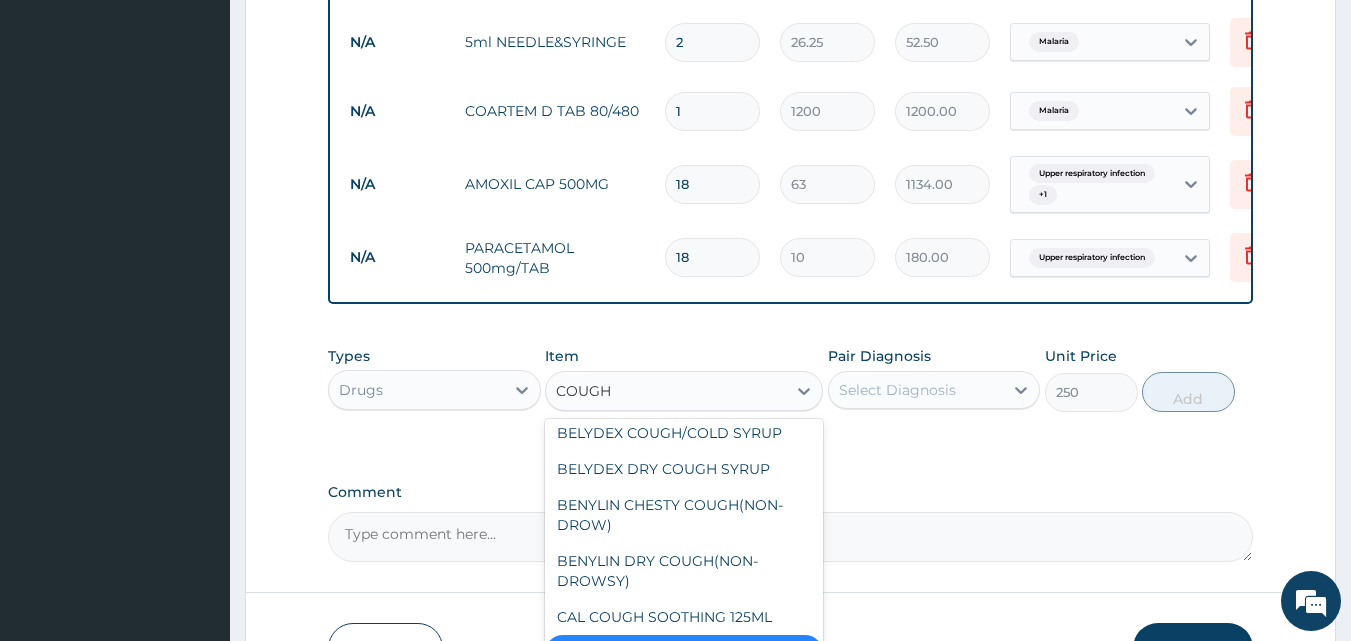 scroll, scrollTop: 44, scrollLeft: 0, axis: vertical 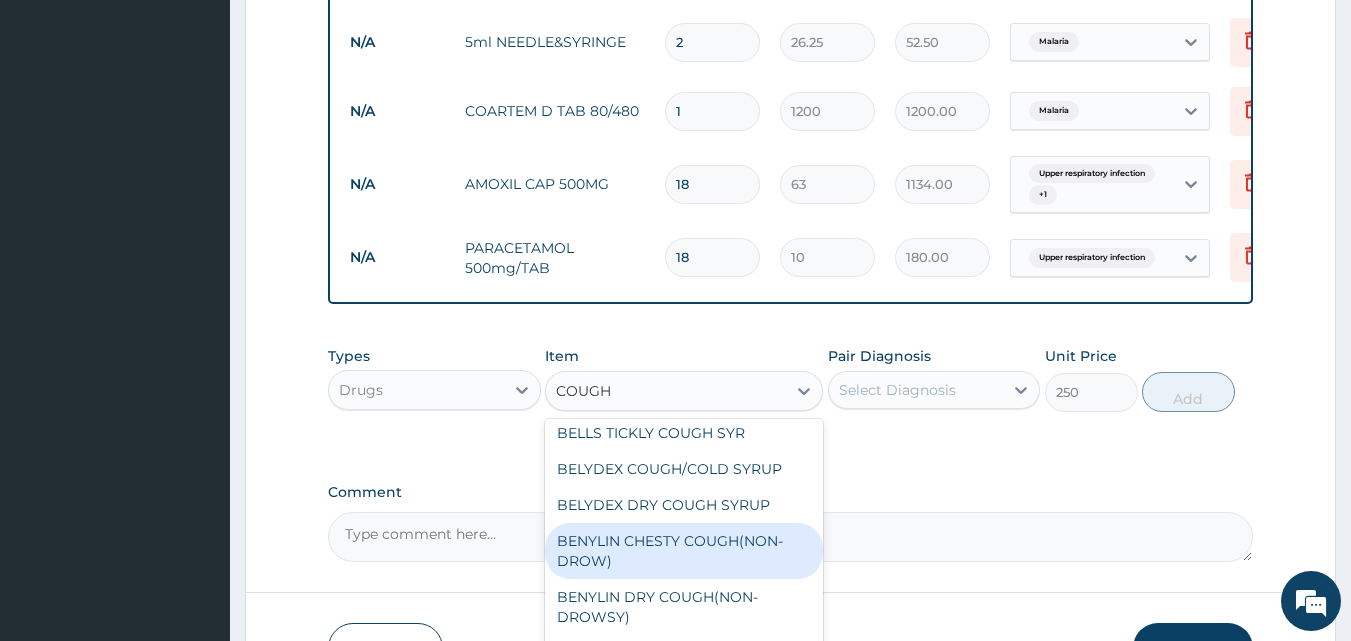 click on "BENYLIN CHESTY COUGH(NON-DROW)" at bounding box center (684, 551) 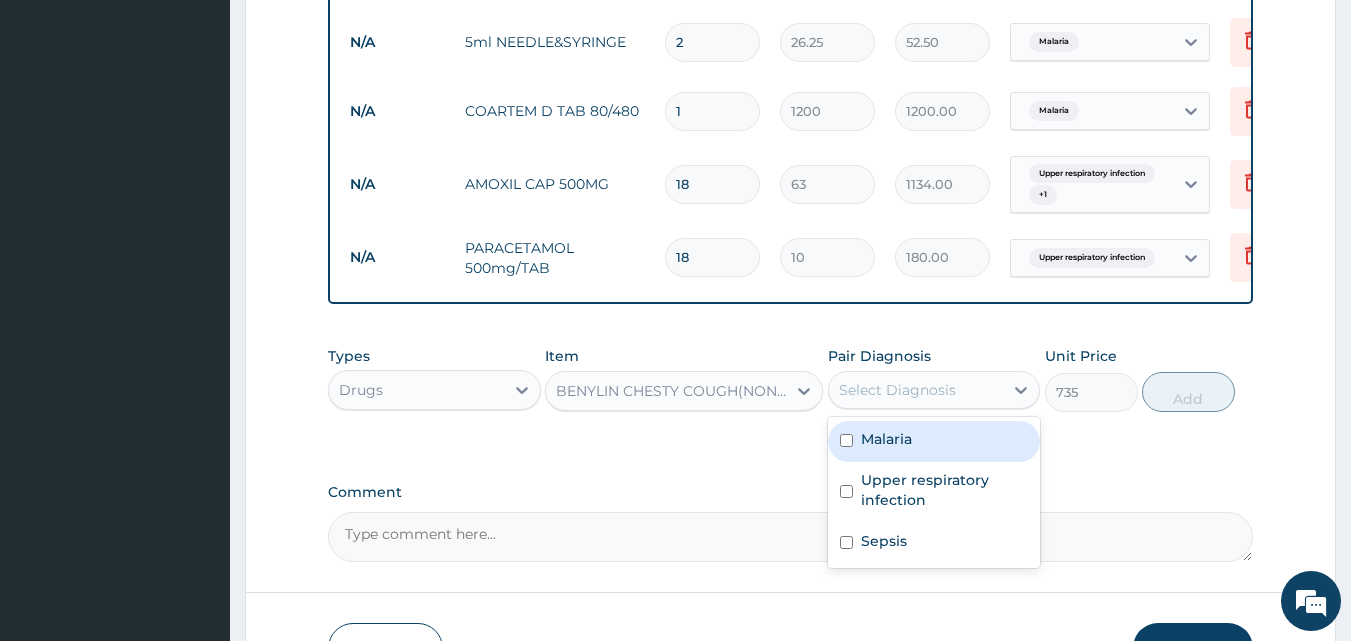 click on "Select Diagnosis" at bounding box center [897, 390] 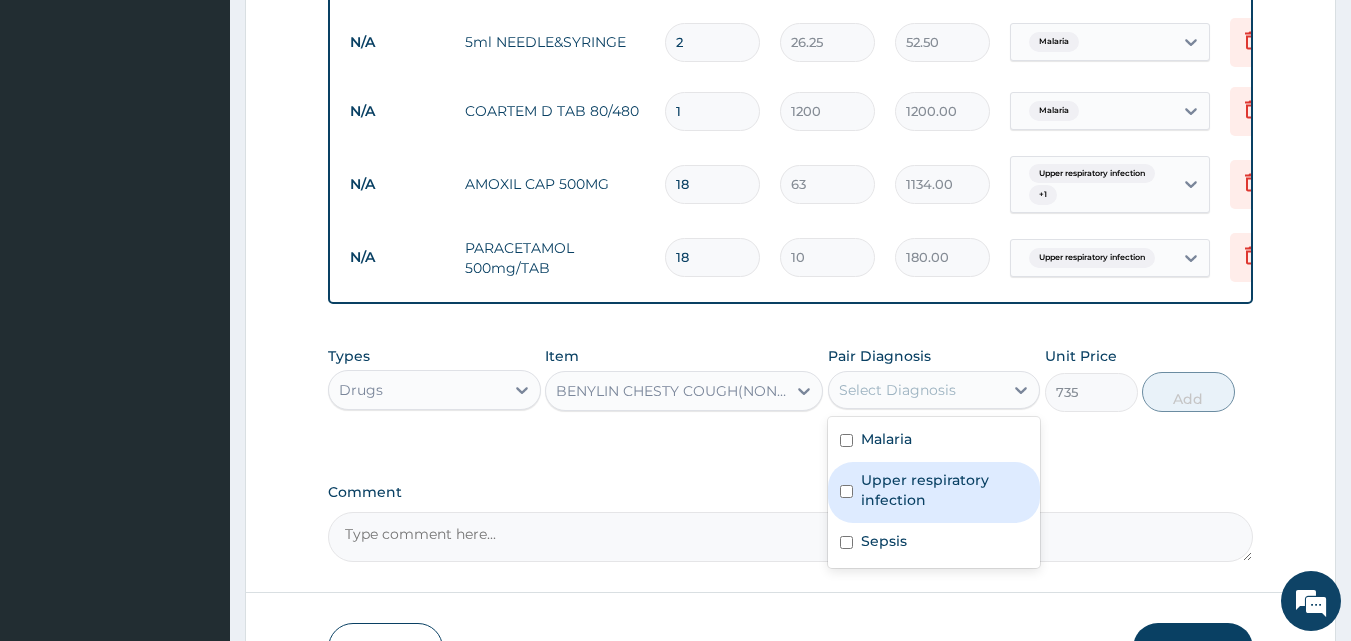 click on "Upper respiratory infection" at bounding box center [945, 490] 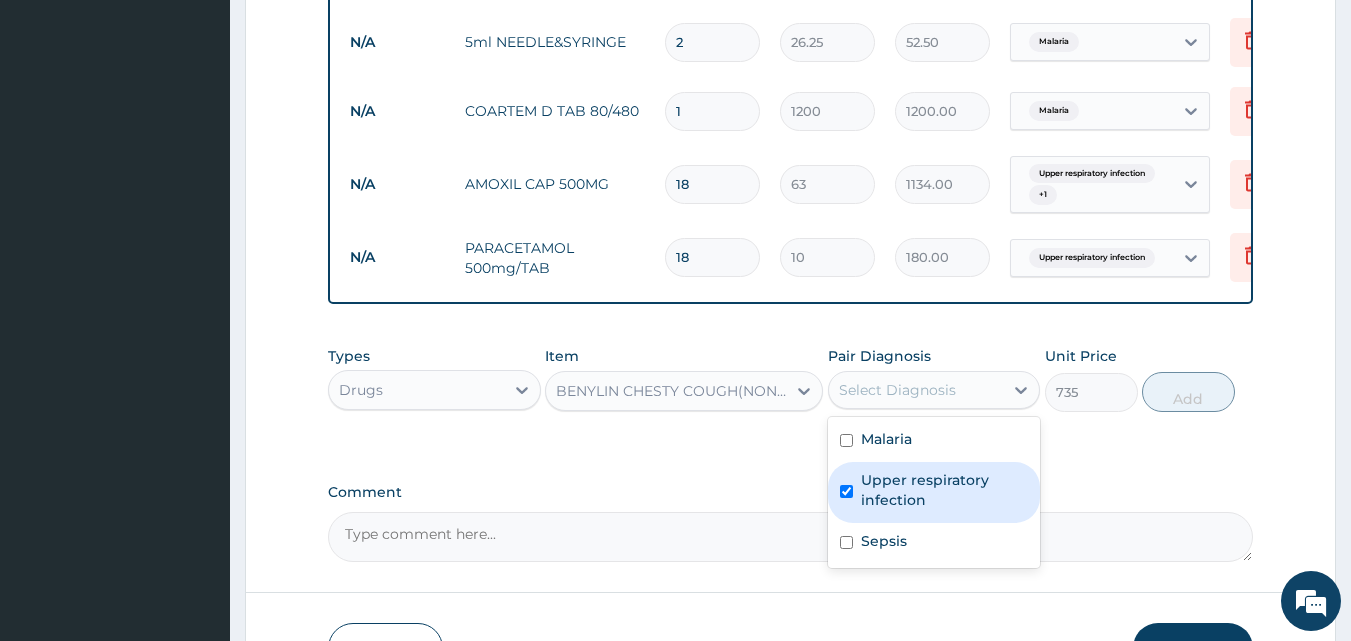 checkbox on "true" 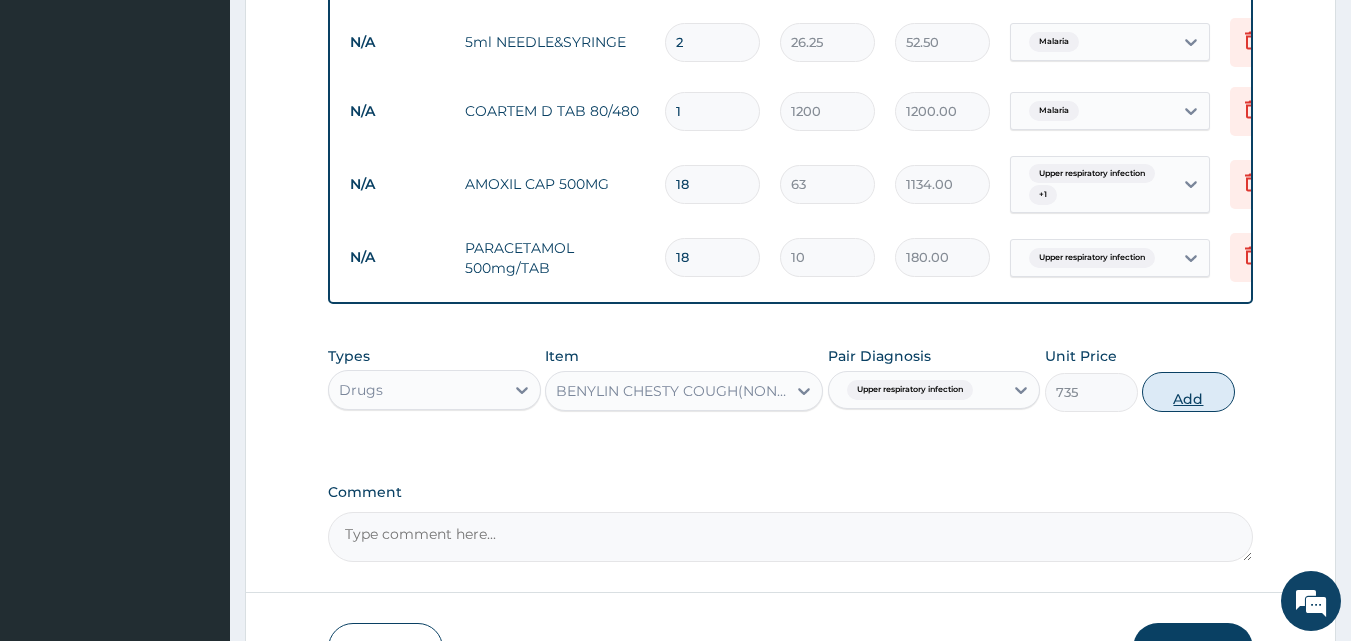 click on "Add" at bounding box center (1188, 392) 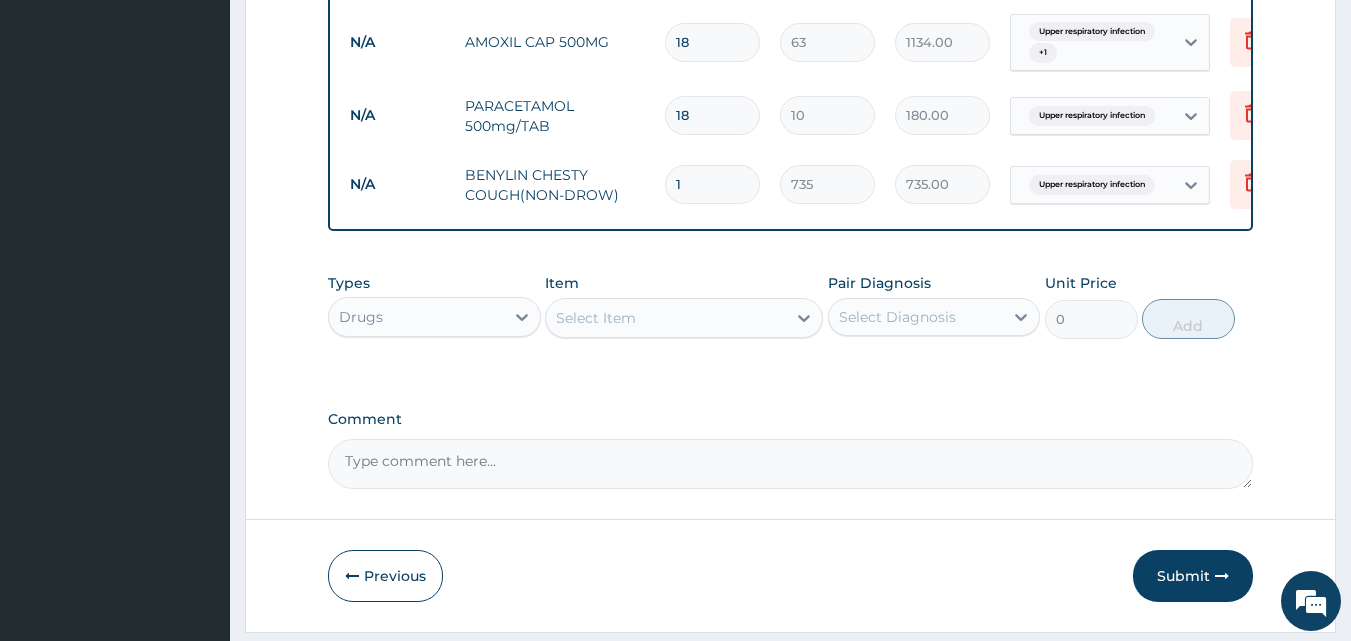 scroll, scrollTop: 1361, scrollLeft: 0, axis: vertical 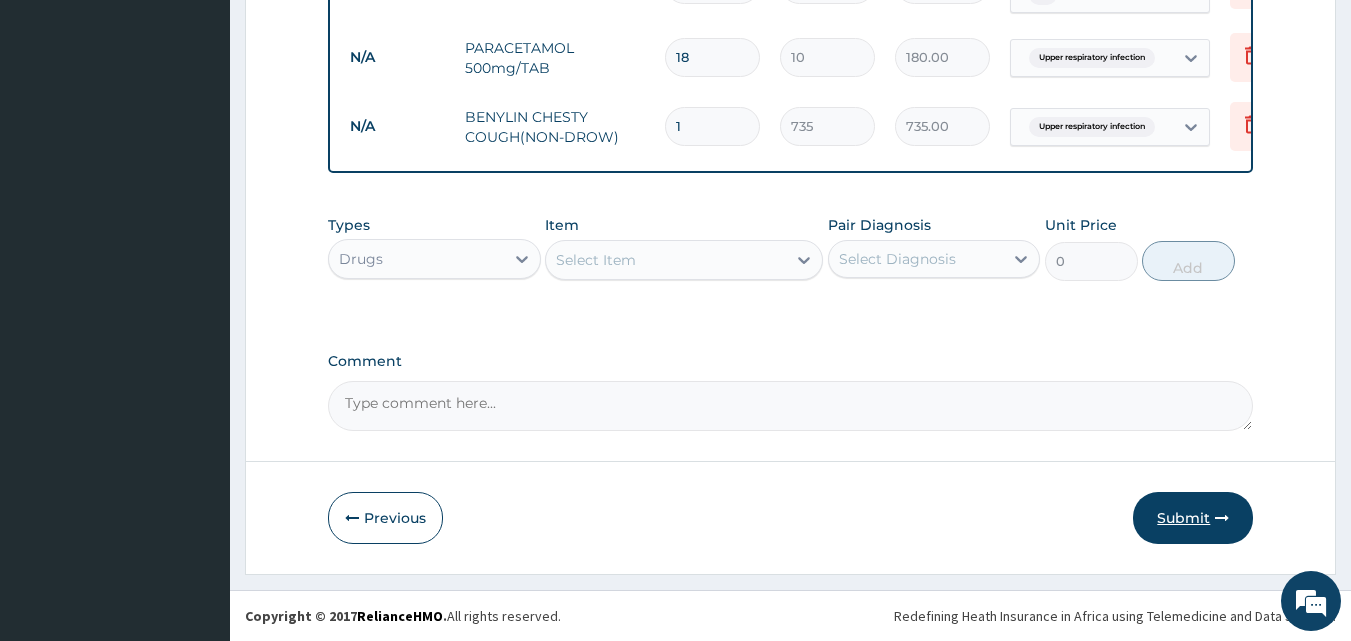 click on "Submit" at bounding box center [1193, 518] 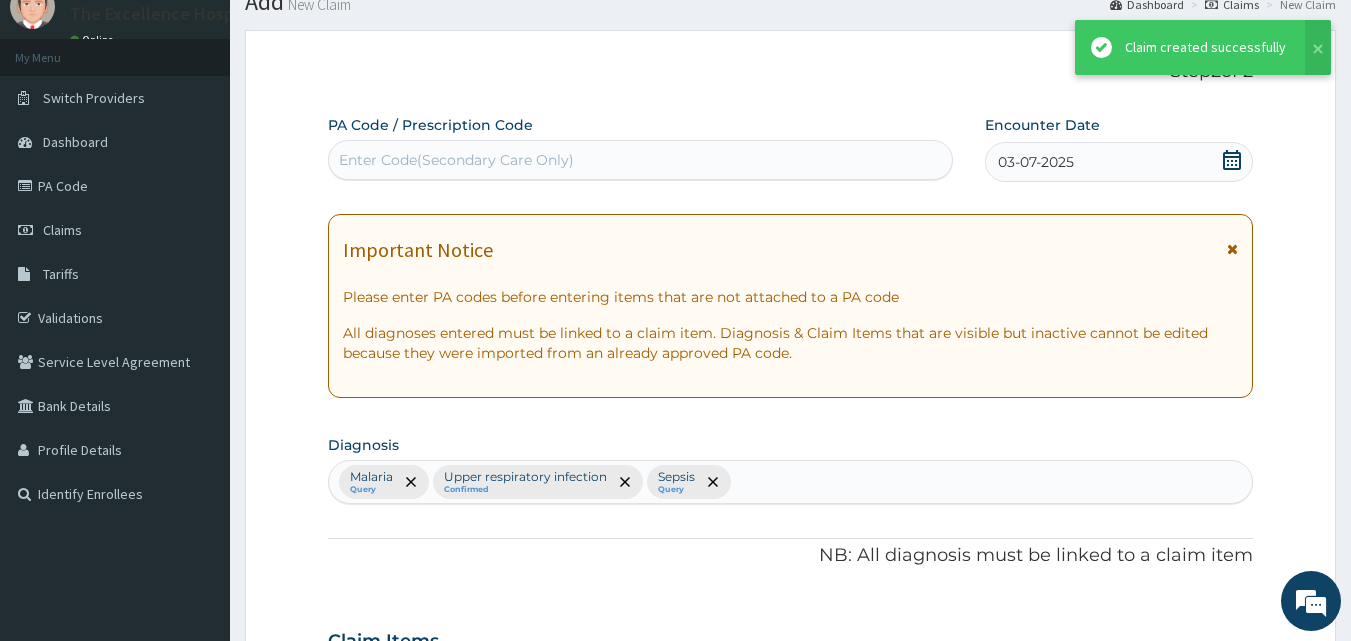 scroll, scrollTop: 1361, scrollLeft: 0, axis: vertical 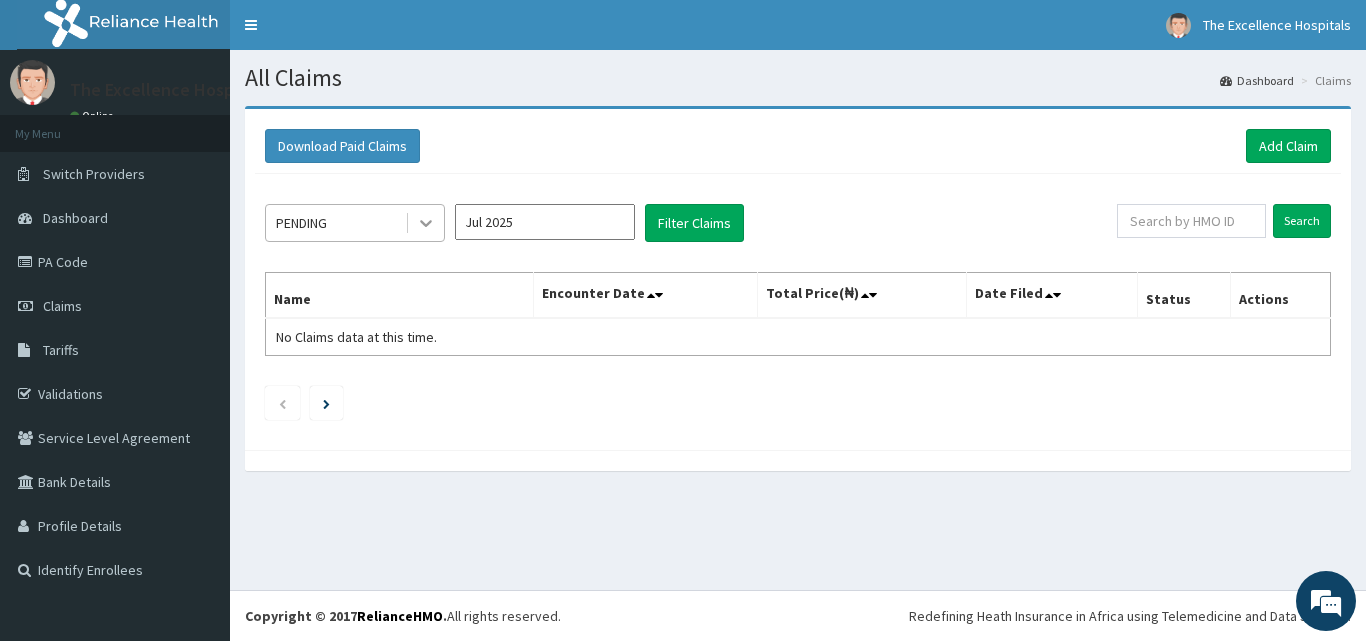click 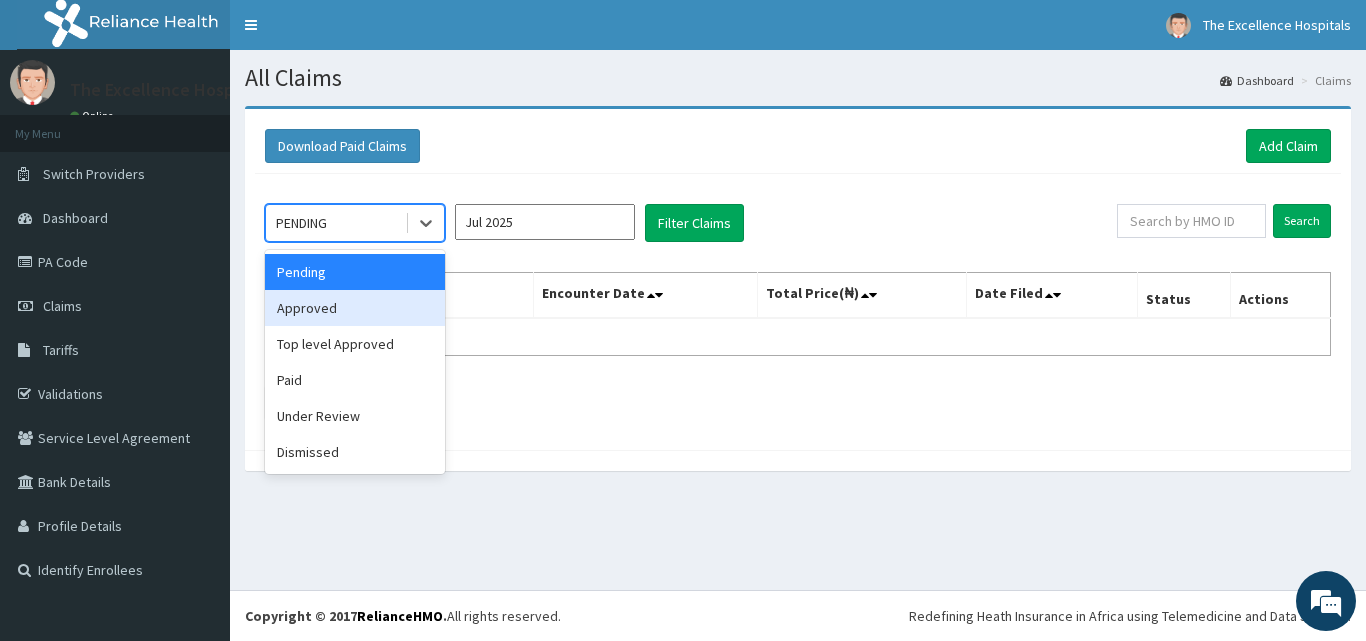 click on "Approved" at bounding box center [355, 308] 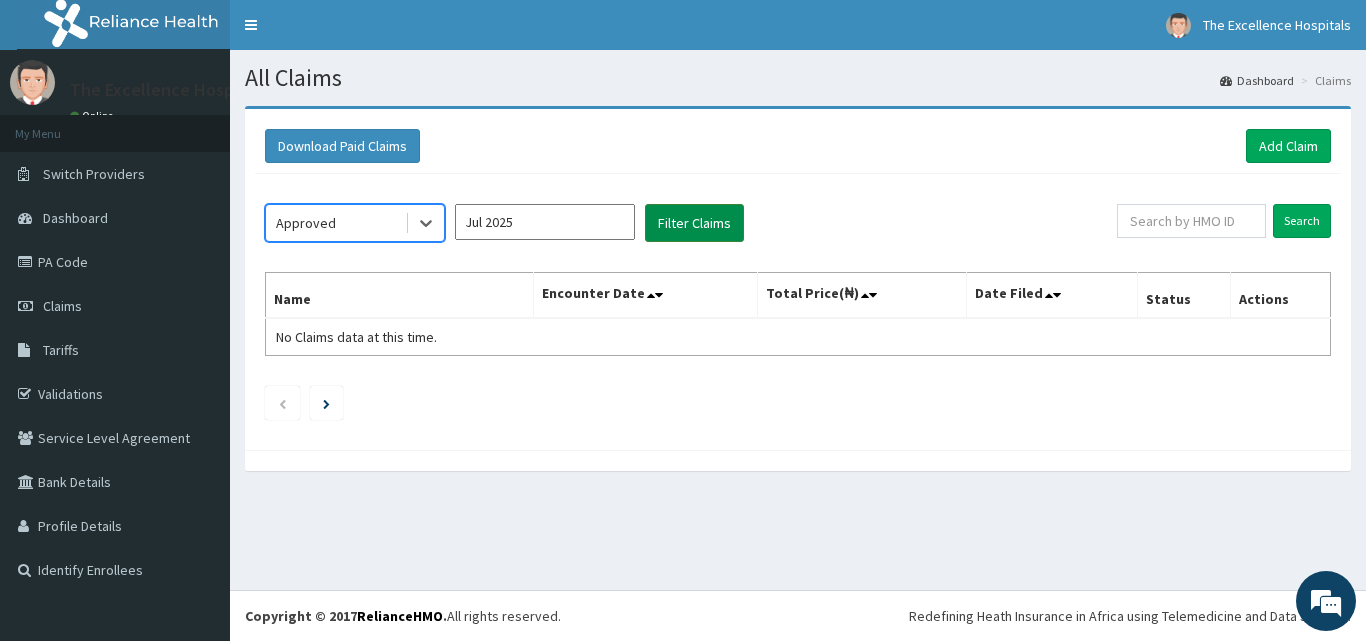 click on "Filter Claims" at bounding box center [694, 223] 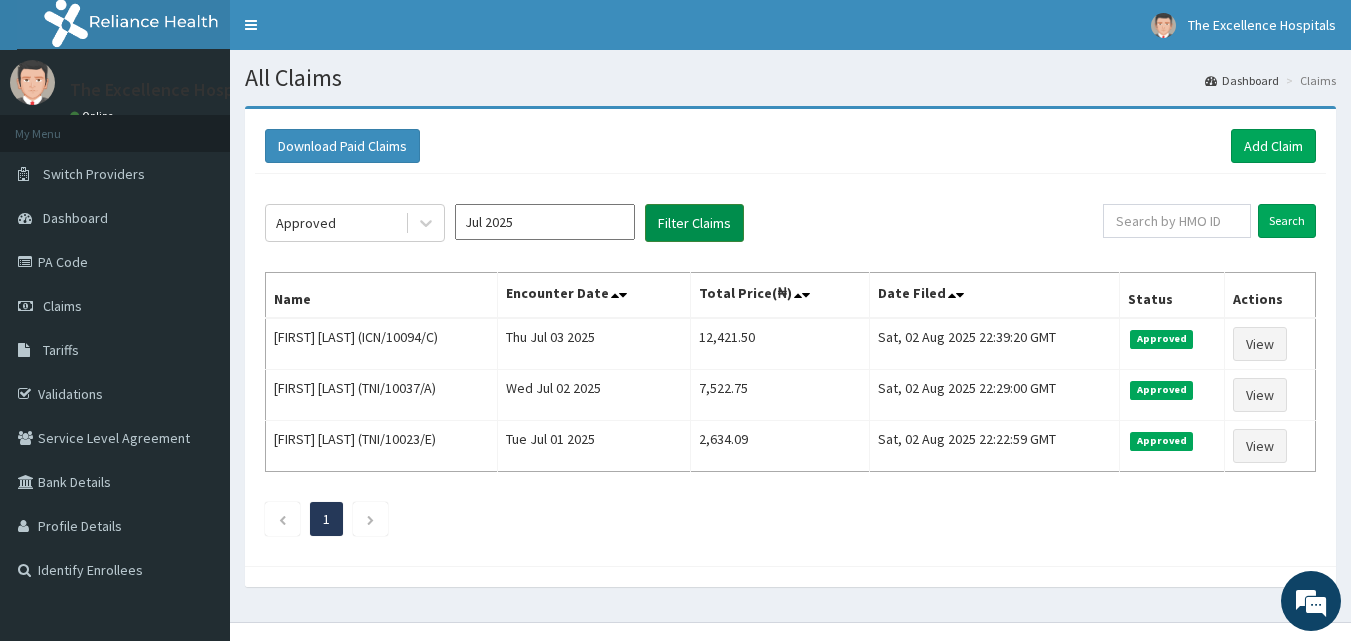 scroll, scrollTop: 0, scrollLeft: 0, axis: both 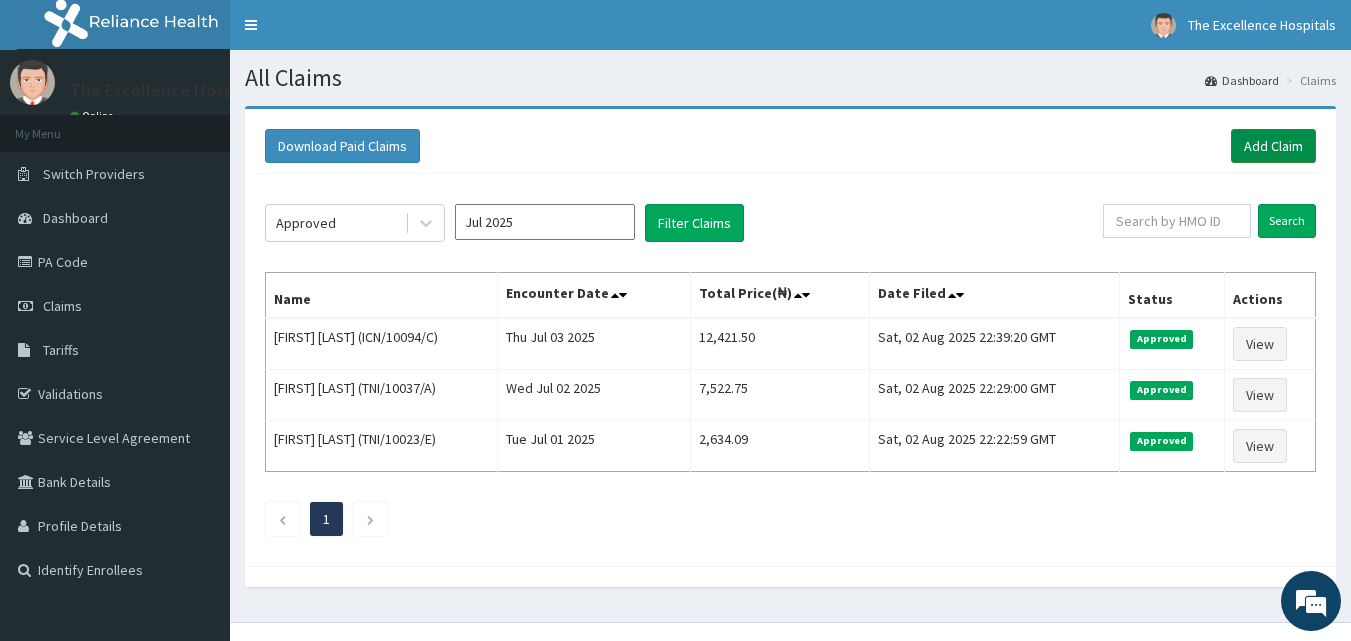 click on "Add Claim" at bounding box center (1273, 146) 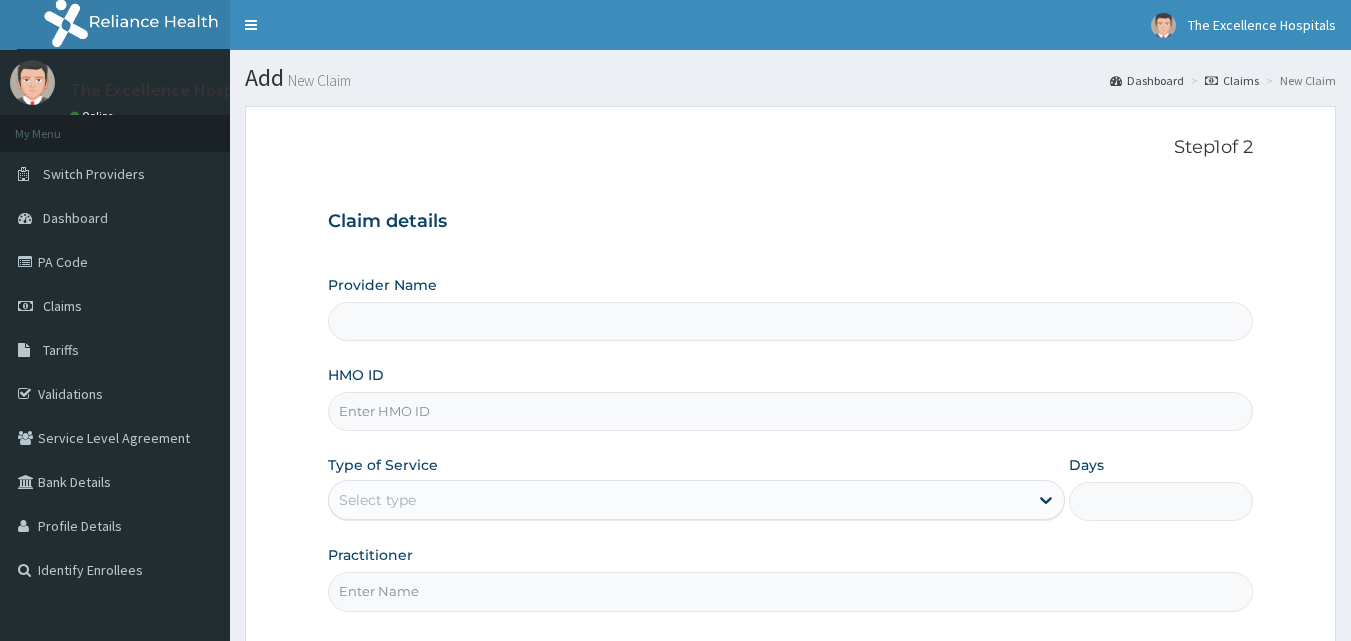scroll, scrollTop: 0, scrollLeft: 0, axis: both 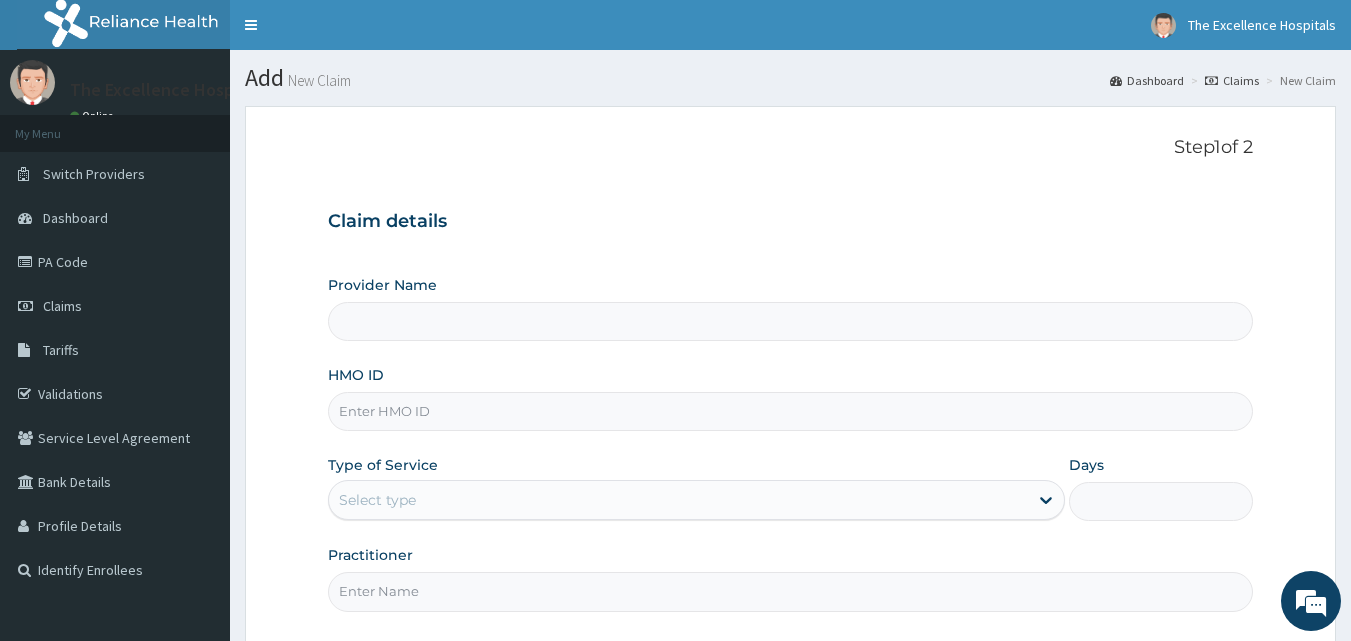click on "HMO ID" at bounding box center (791, 411) 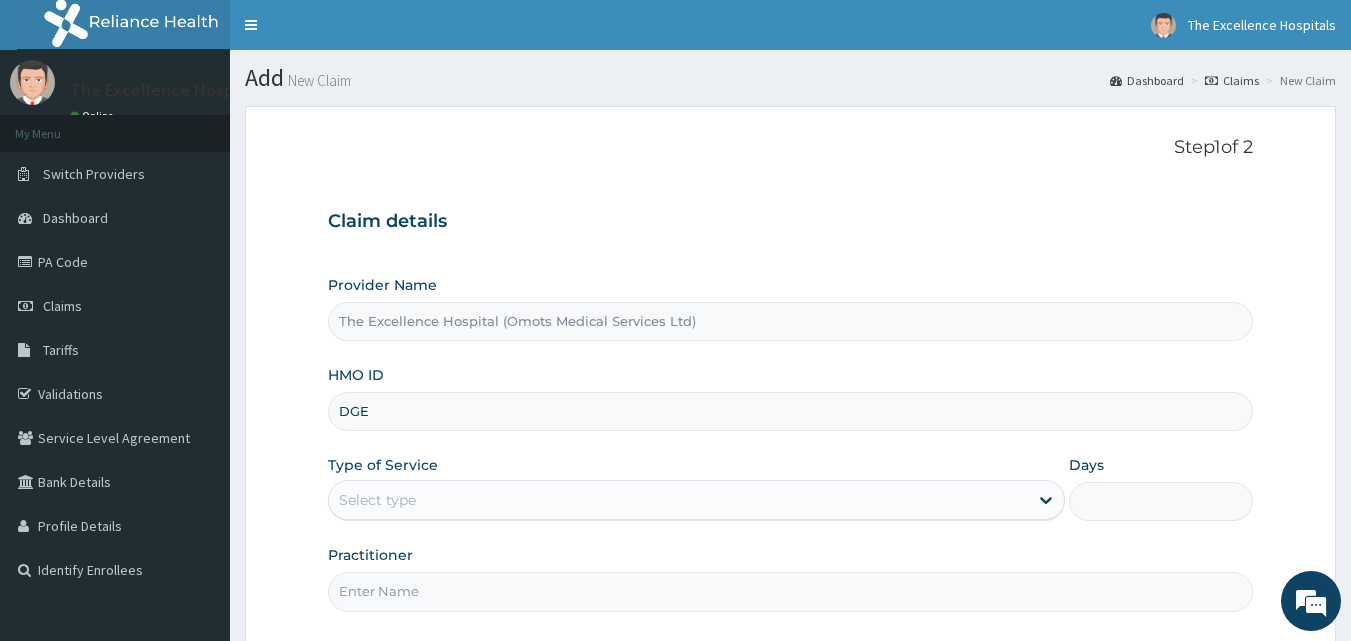 type on "DGE/10080/C" 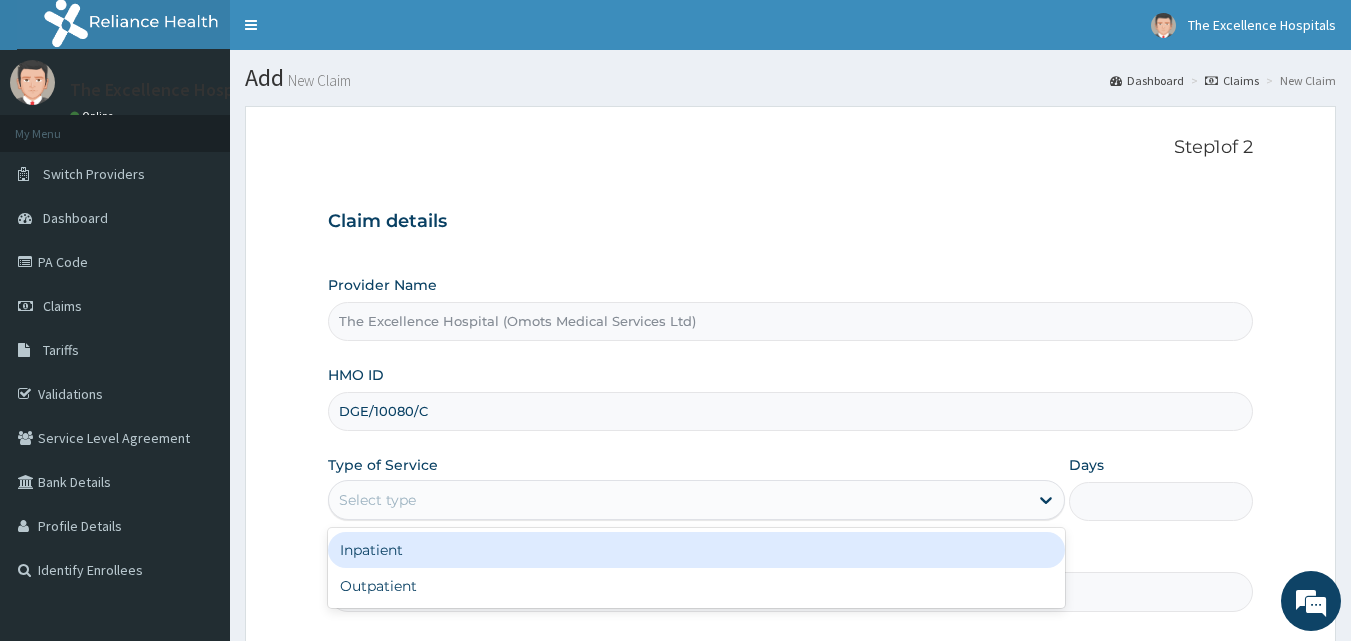 click on "Select type" at bounding box center [678, 500] 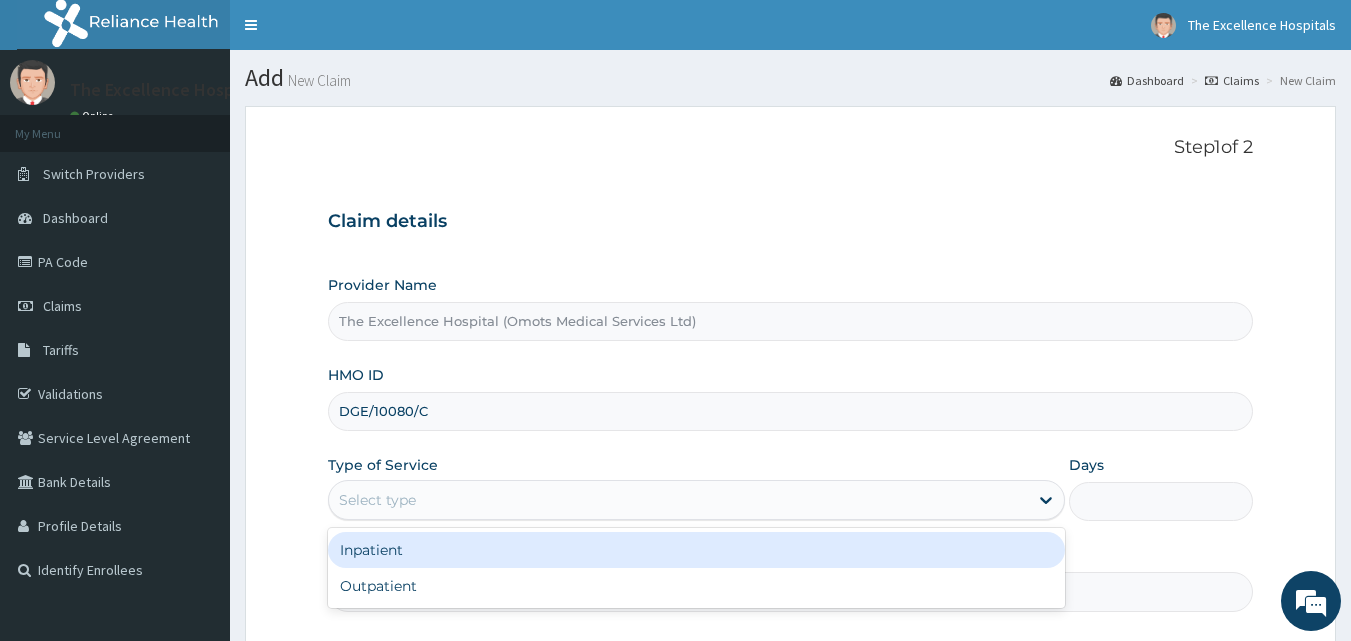 scroll, scrollTop: 0, scrollLeft: 0, axis: both 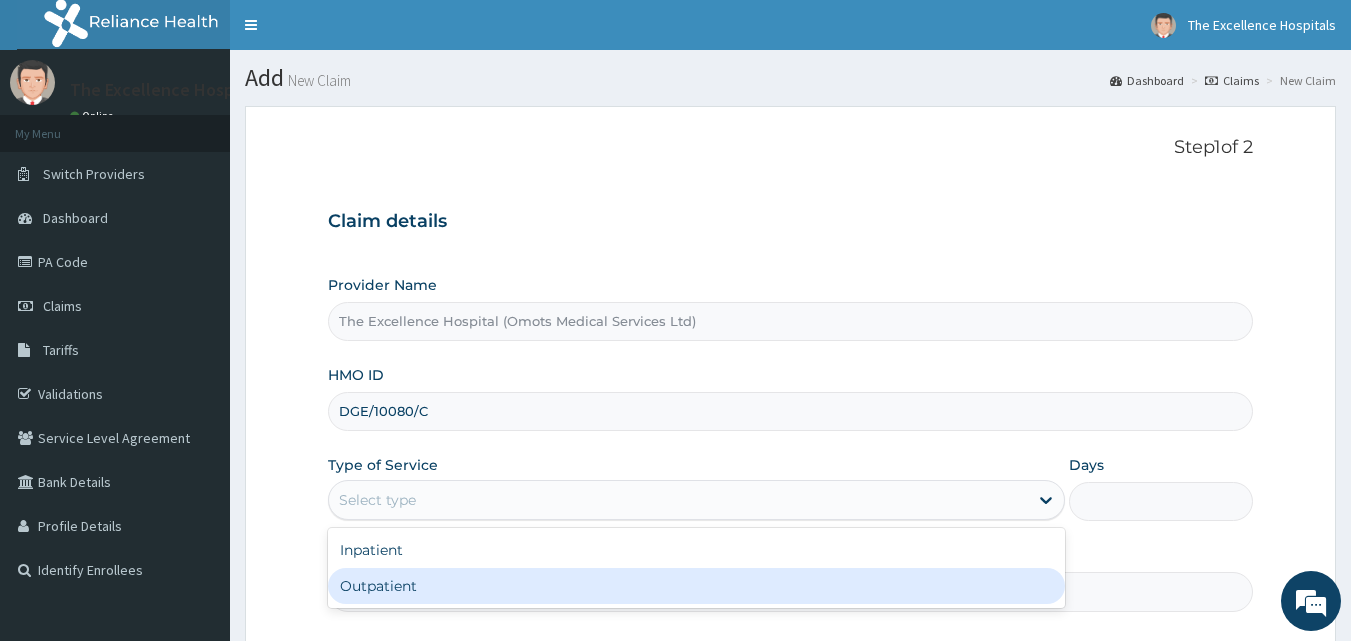click on "Outpatient" at bounding box center [696, 586] 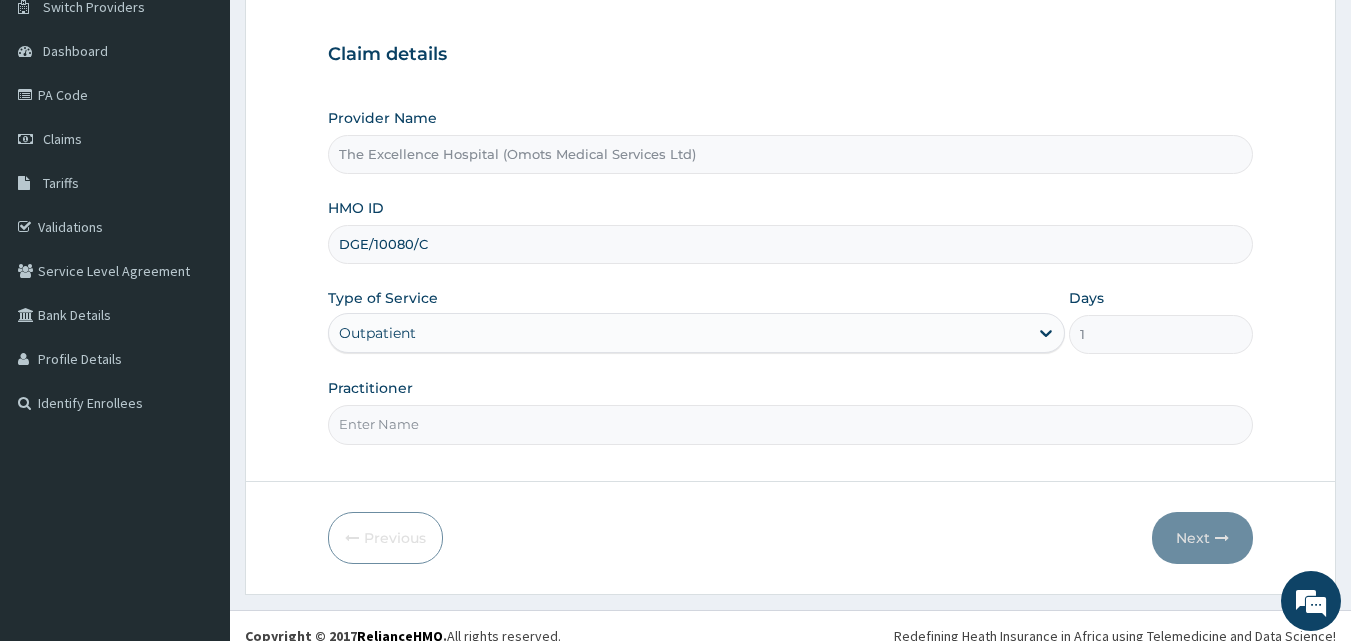 scroll, scrollTop: 187, scrollLeft: 0, axis: vertical 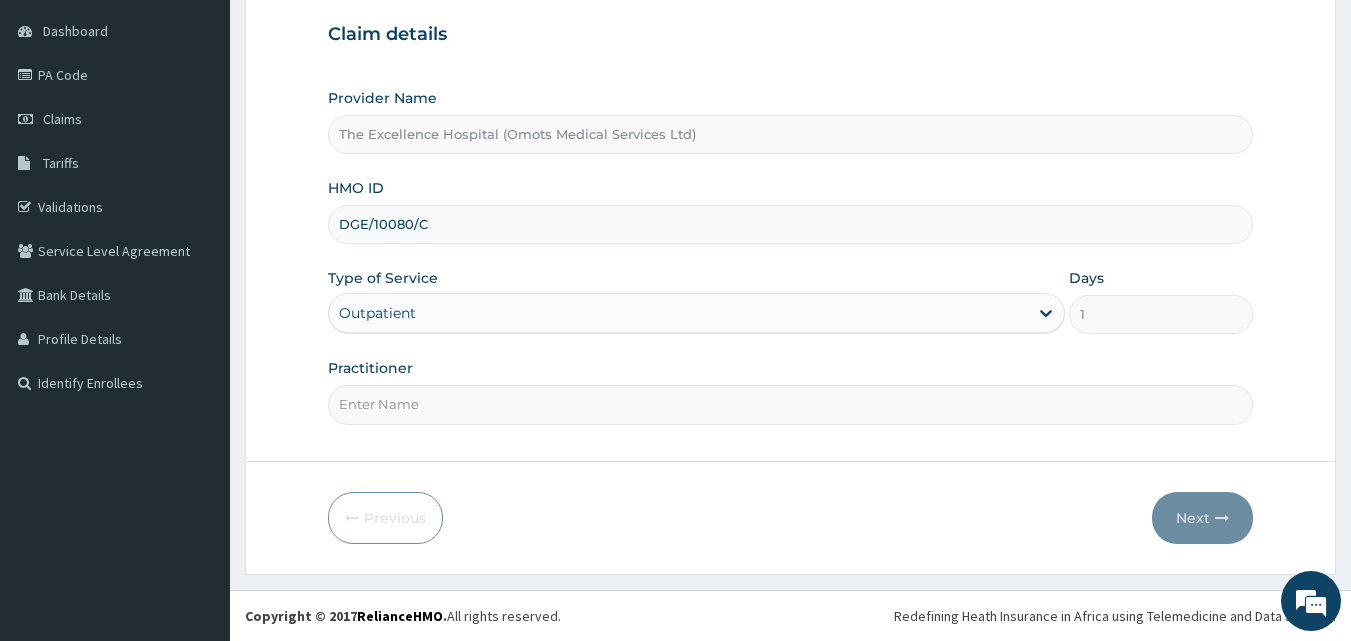 click on "Practitioner" at bounding box center [791, 404] 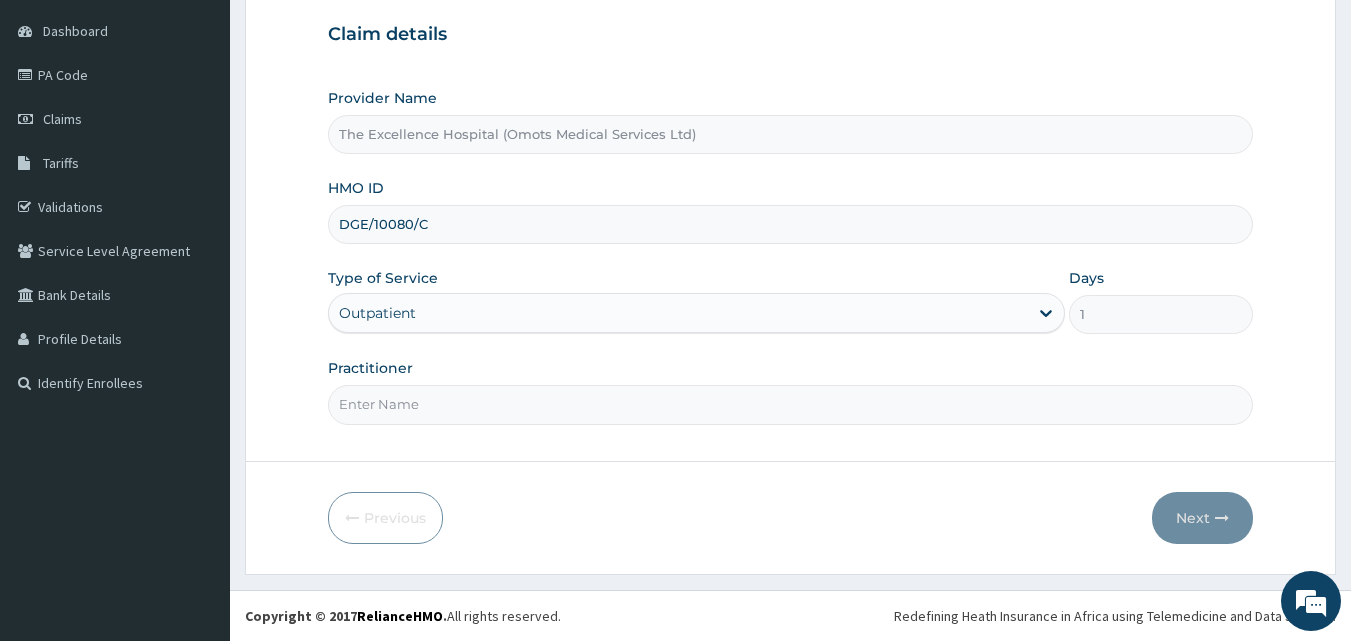 type on "[FIRST]" 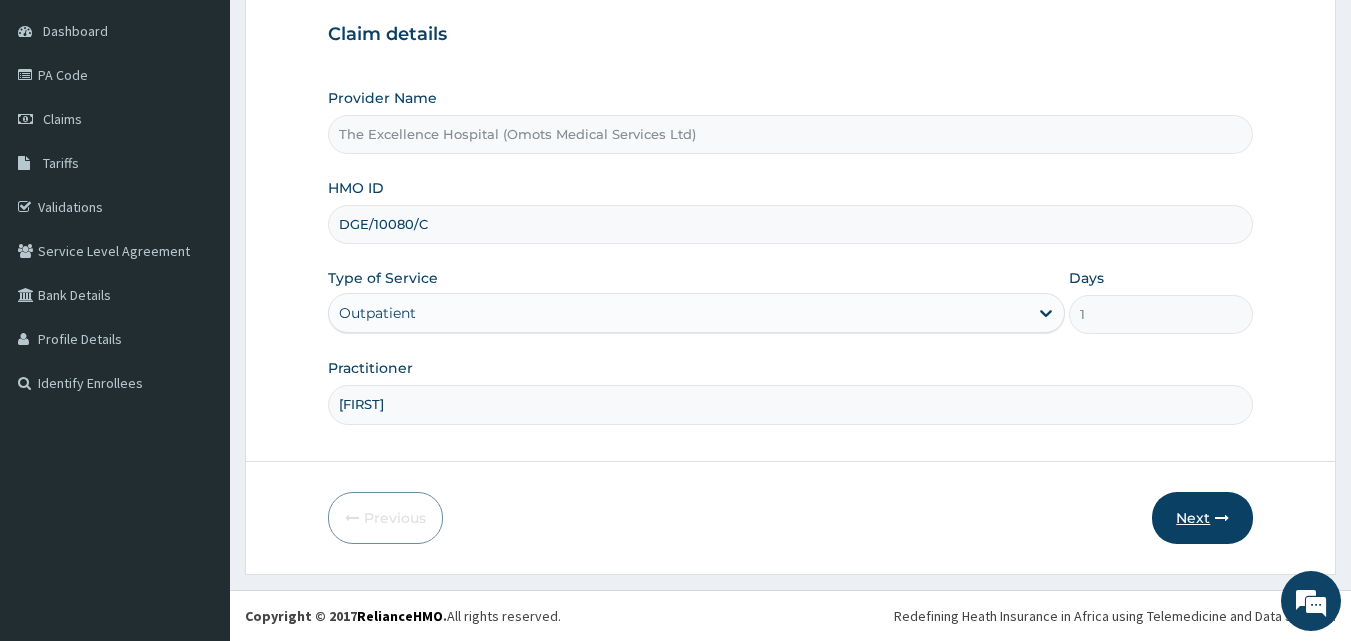 click on "Next" at bounding box center [1202, 518] 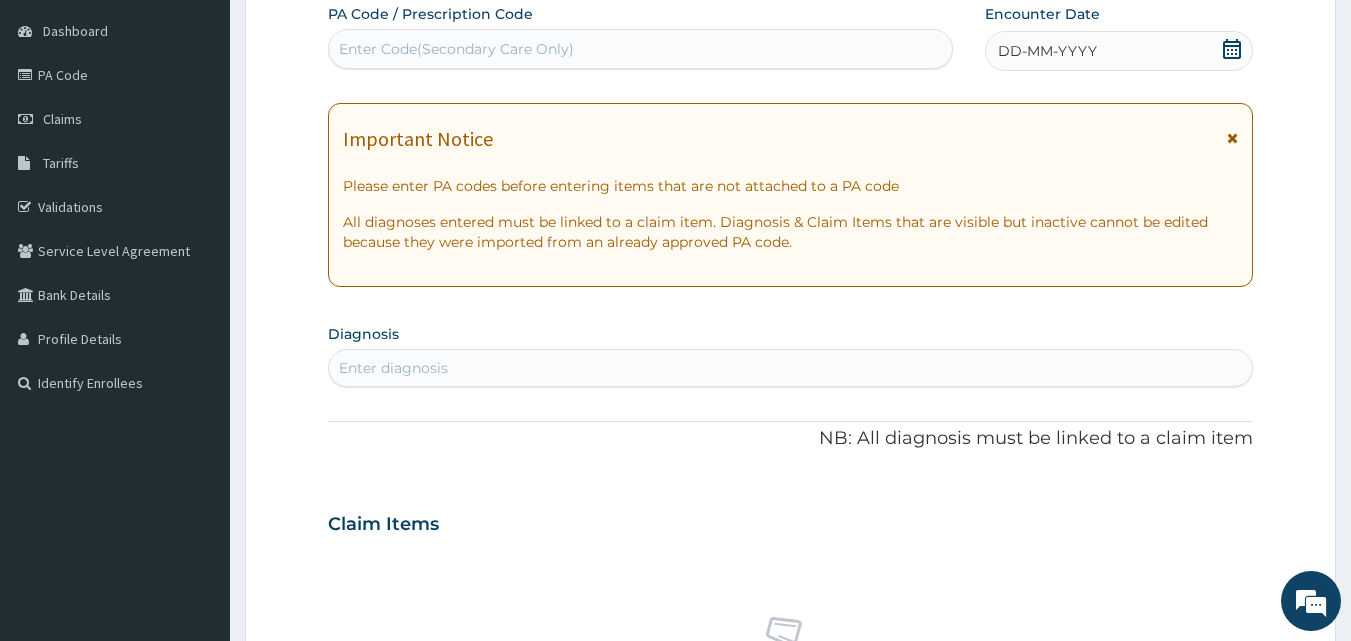 click 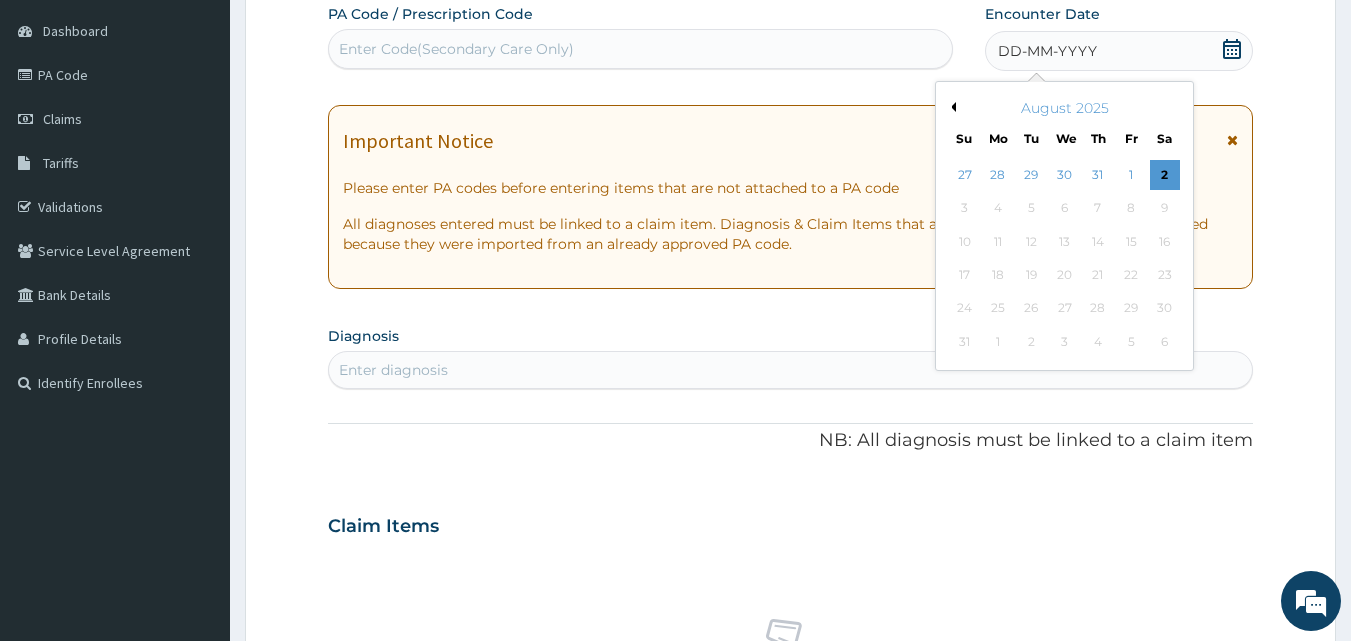 click on "Previous Month" at bounding box center (951, 107) 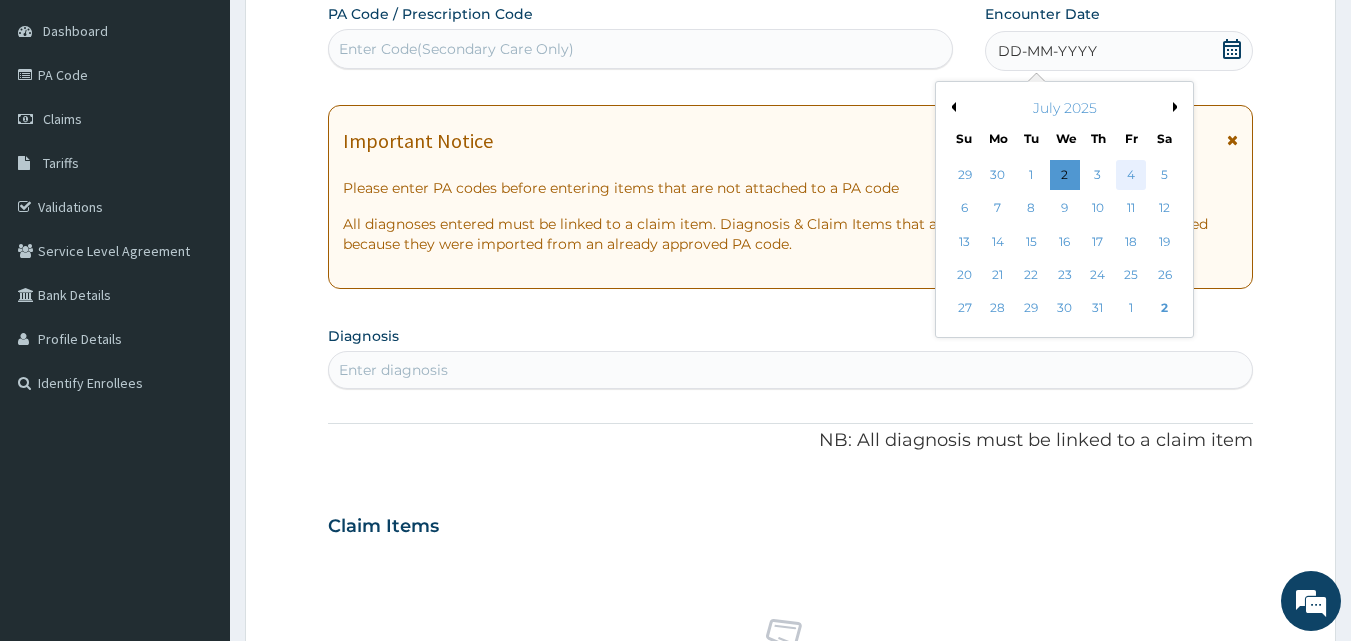 click on "4" at bounding box center (1131, 175) 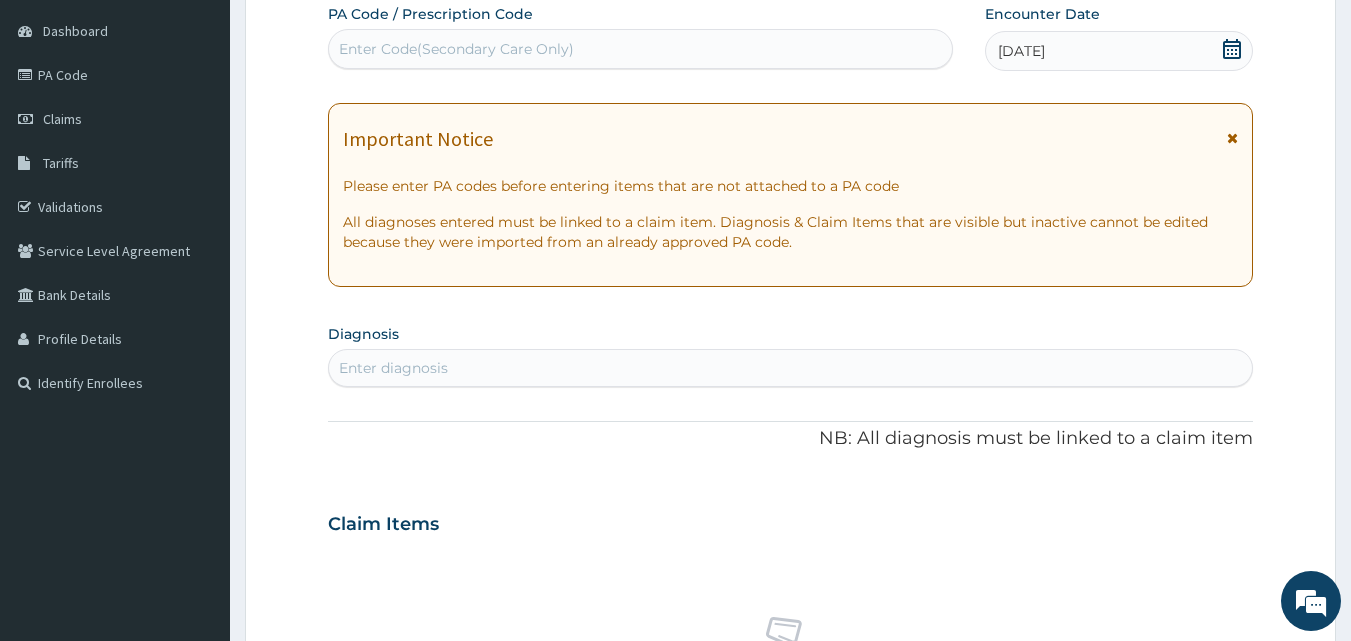 click on "Enter diagnosis" at bounding box center [791, 368] 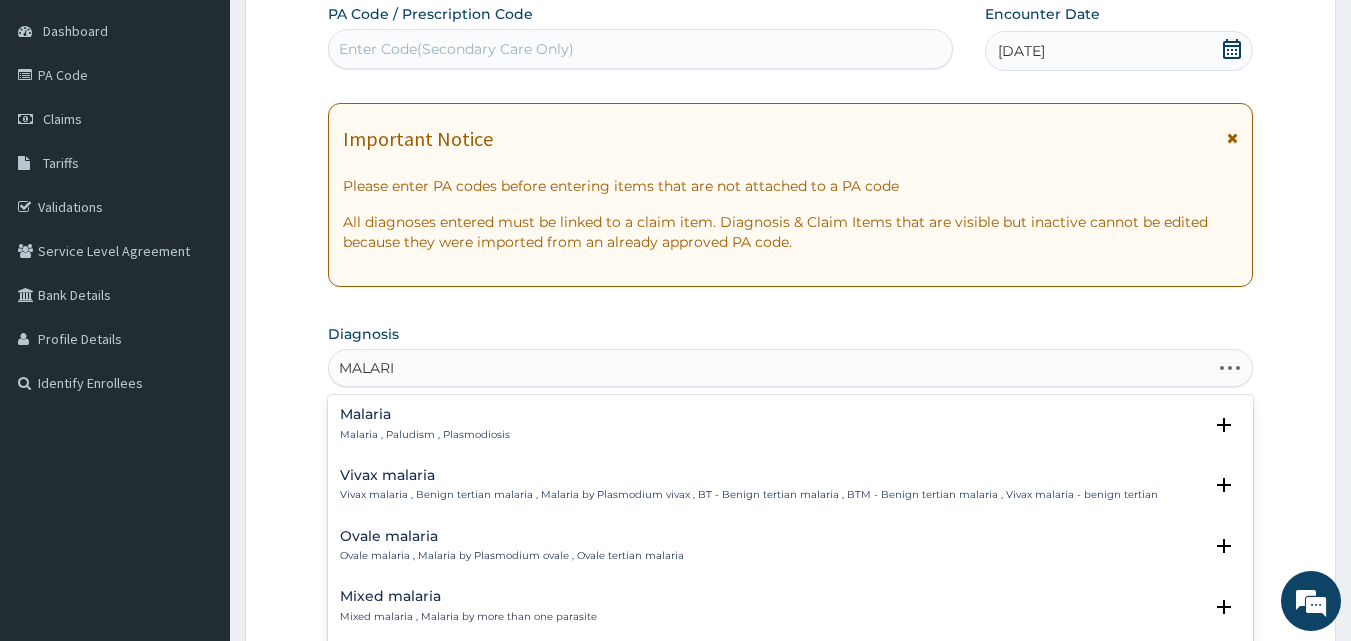 type on "MALARIA" 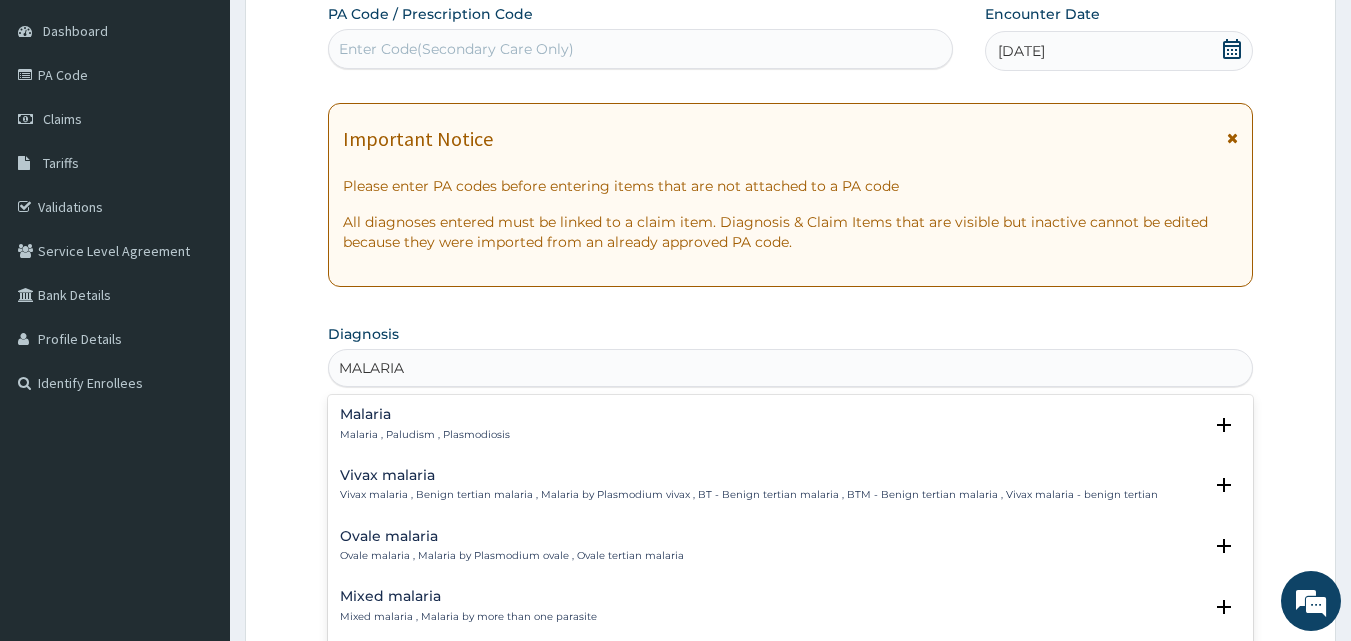 click on "Malaria , Paludism , Plasmodiosis" at bounding box center [425, 435] 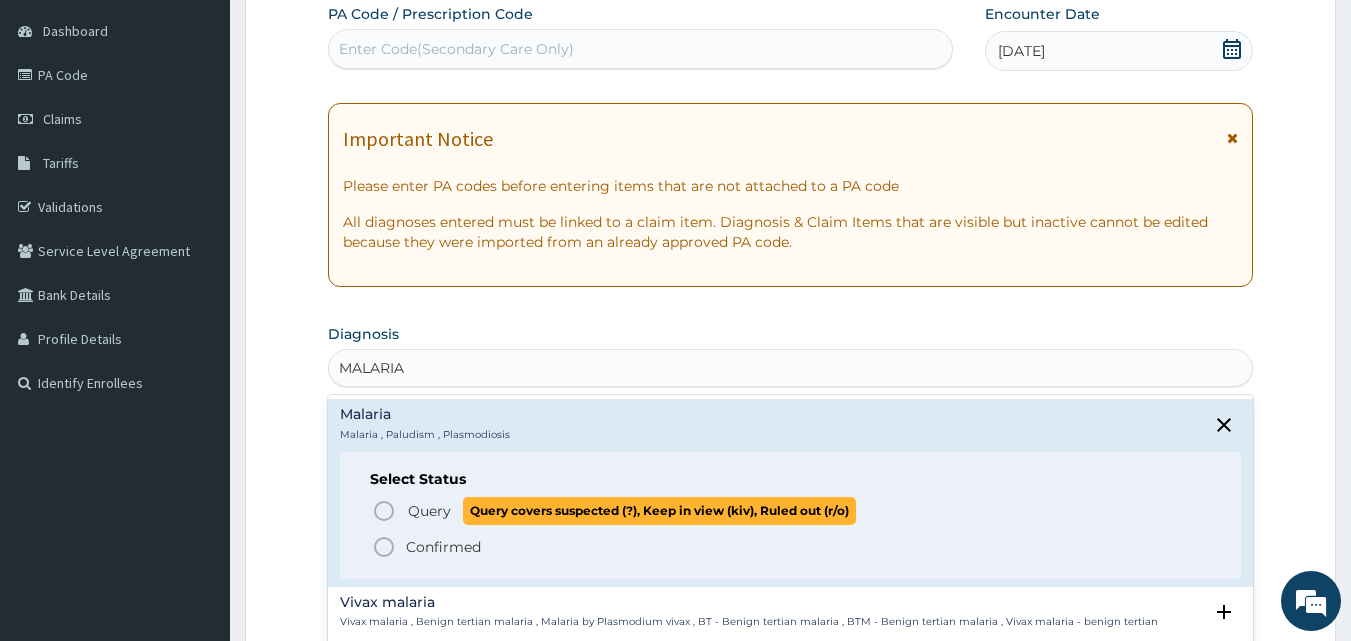 click 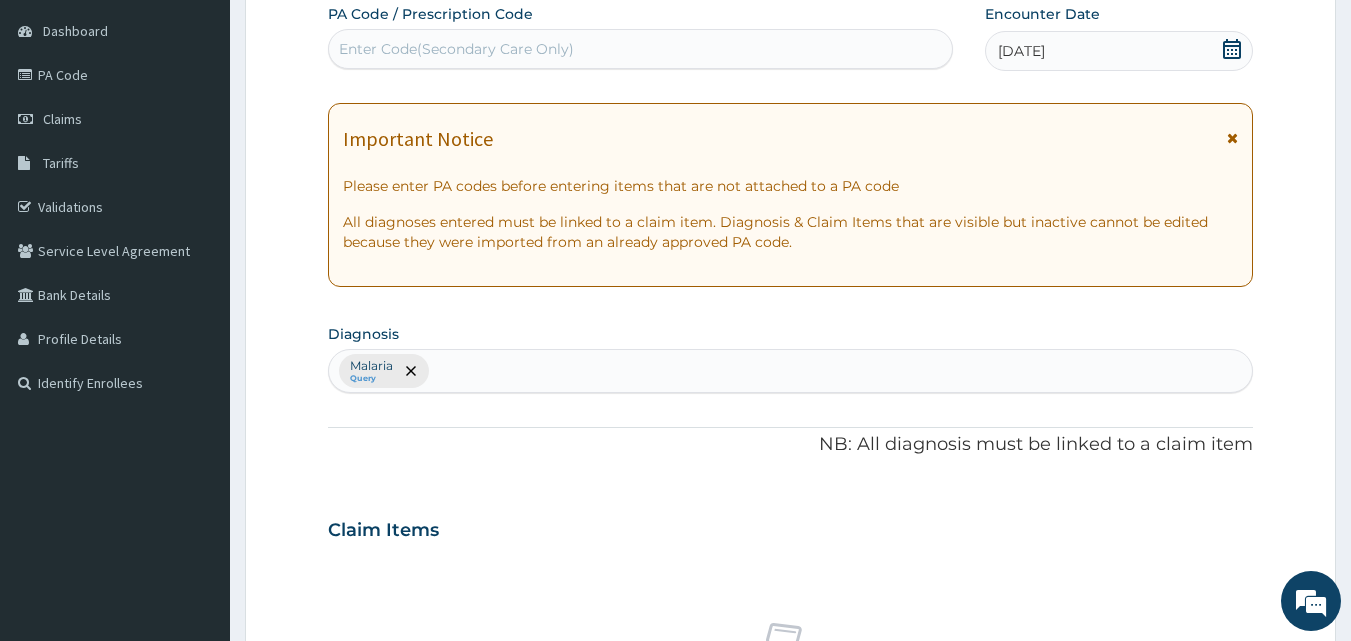 click on "Malaria Query" at bounding box center [791, 371] 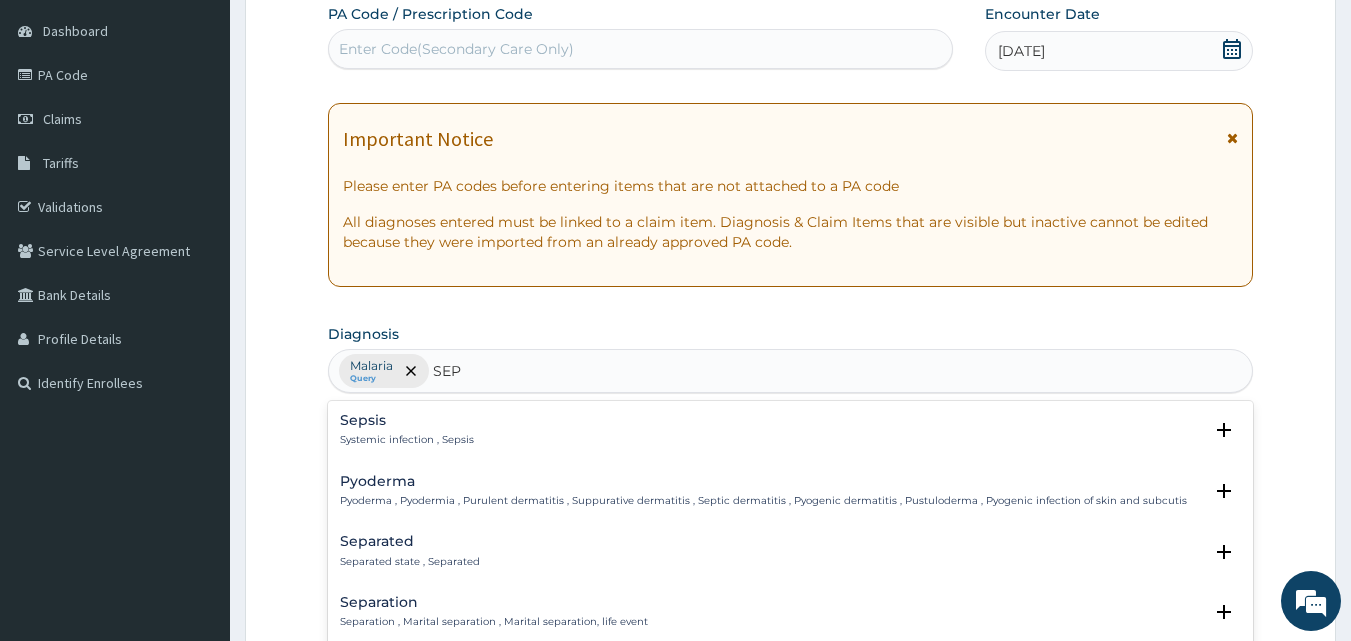 type on "SEPS" 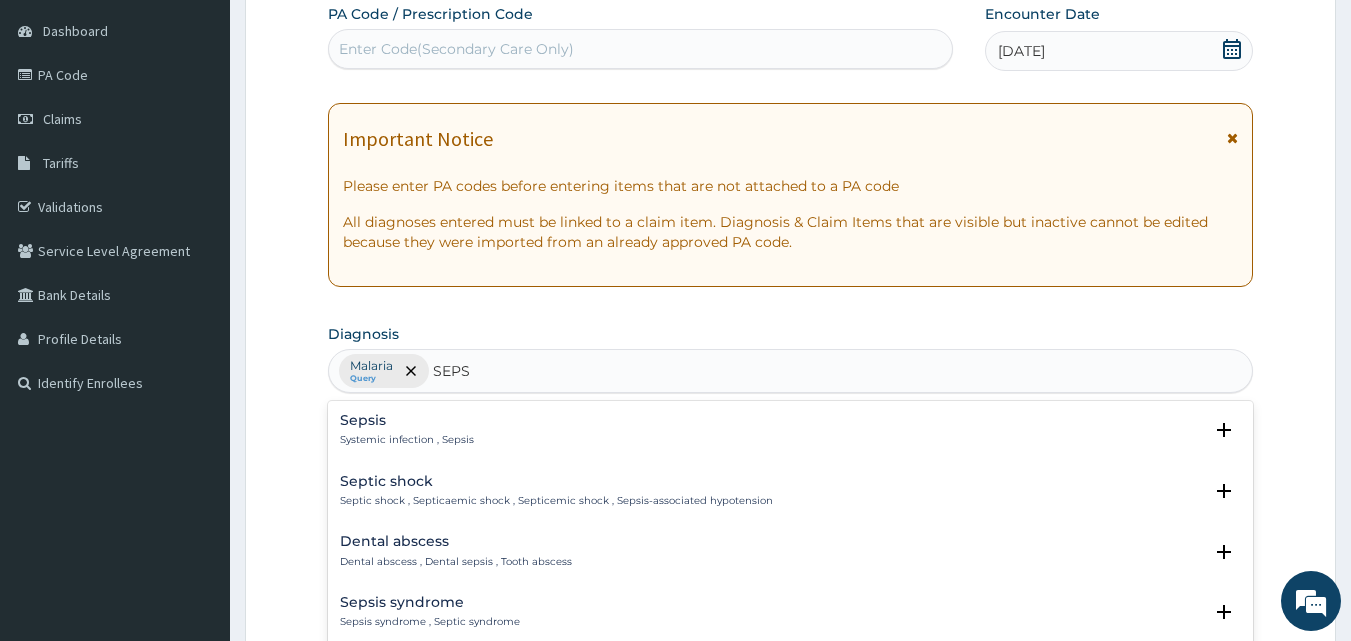 click on "Sepsis" at bounding box center [407, 420] 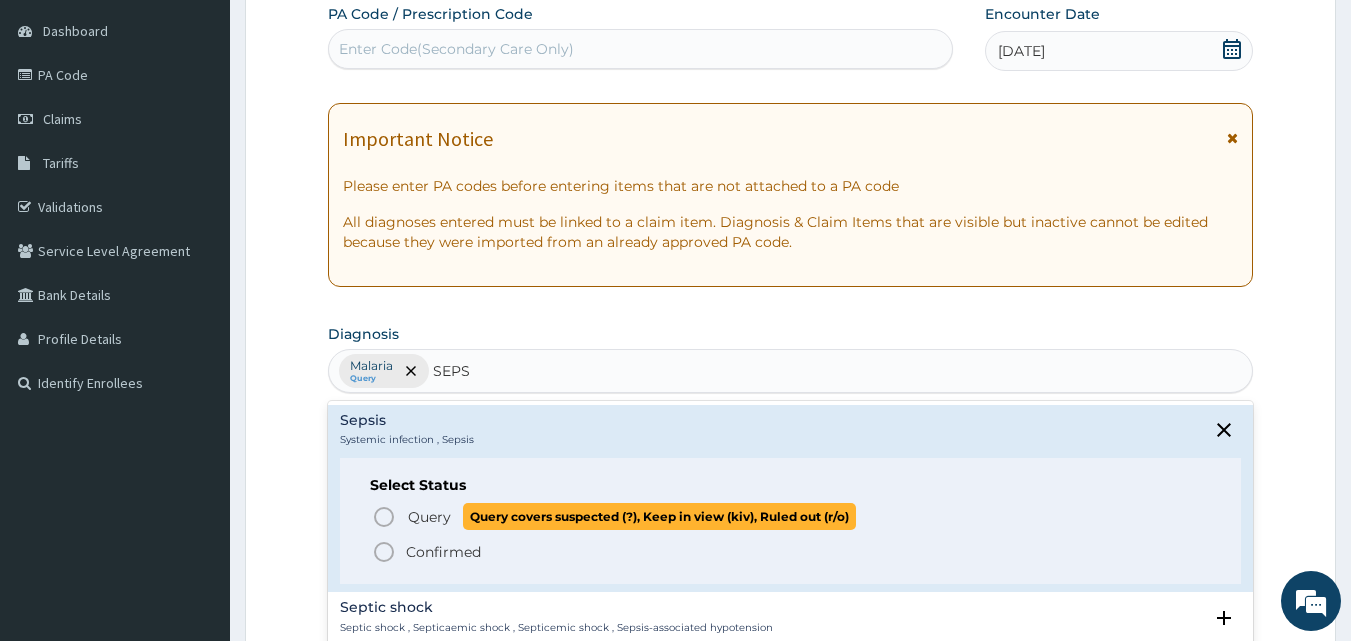 click 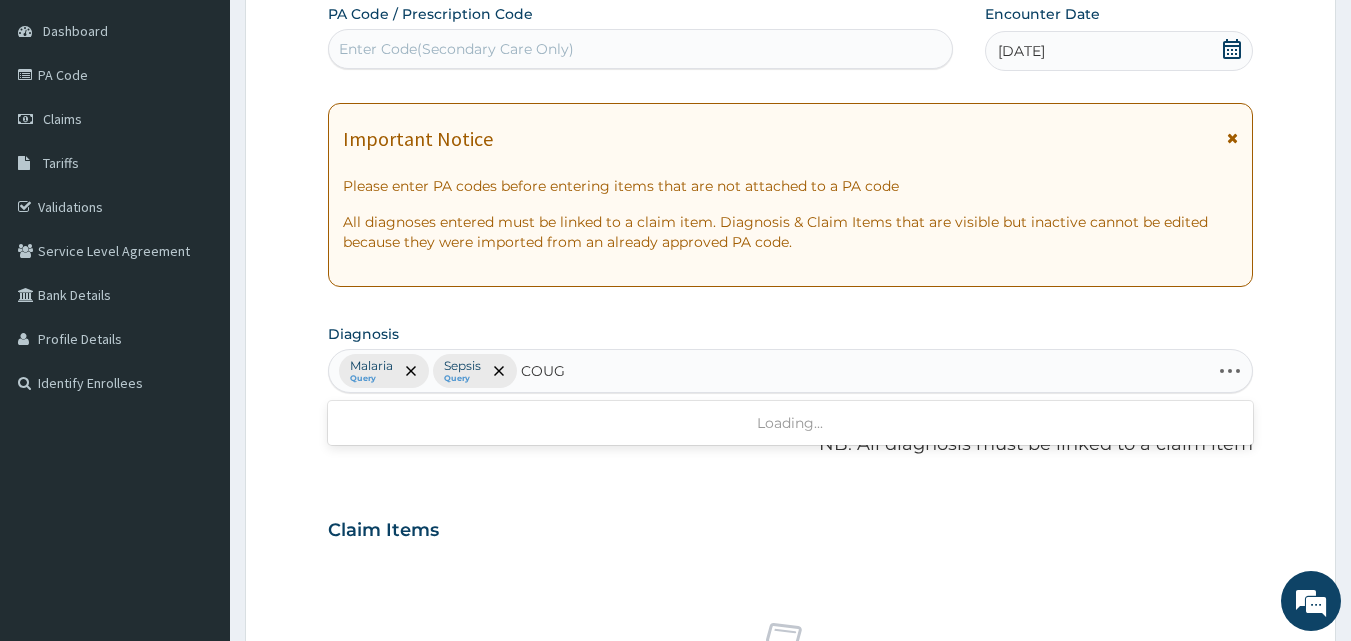 type on "COUGH" 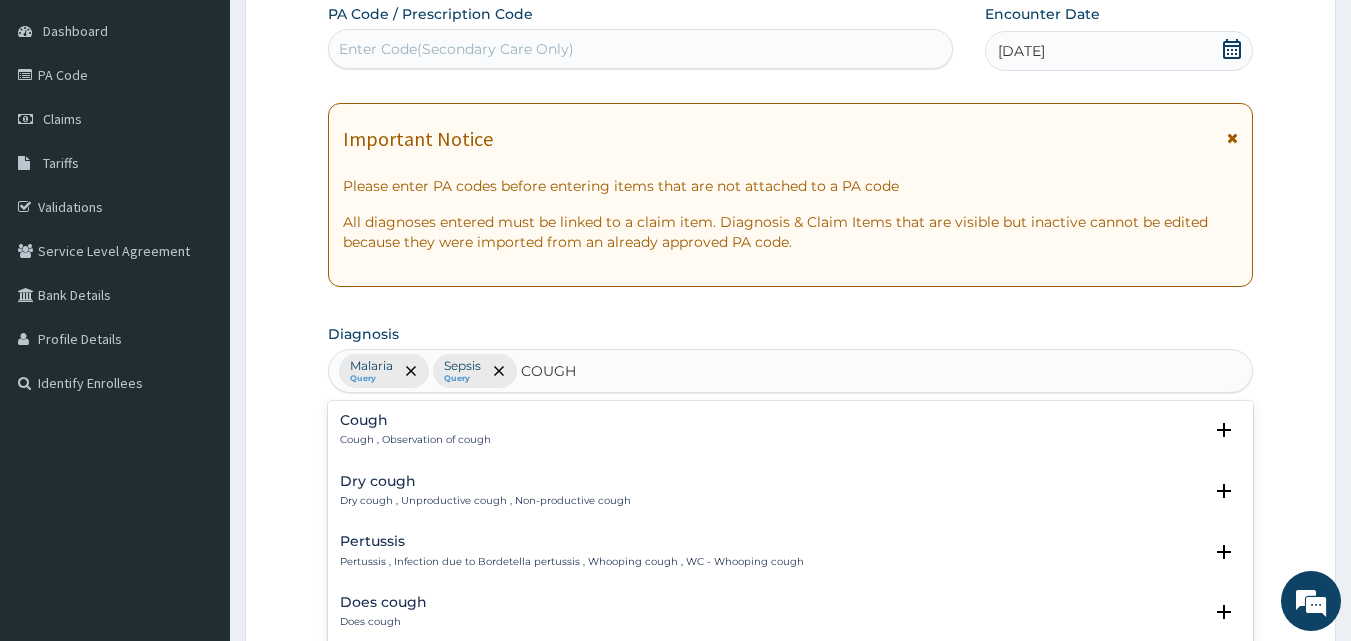 click on "Cough , Observation of cough" at bounding box center [415, 440] 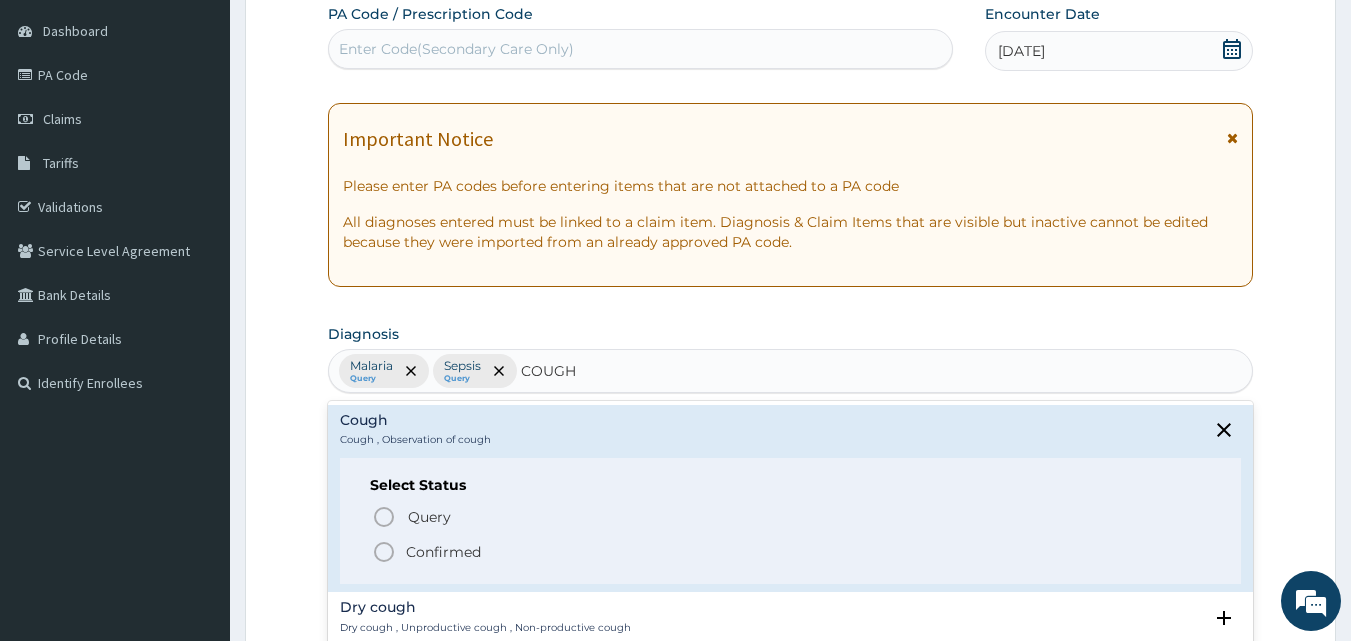 click 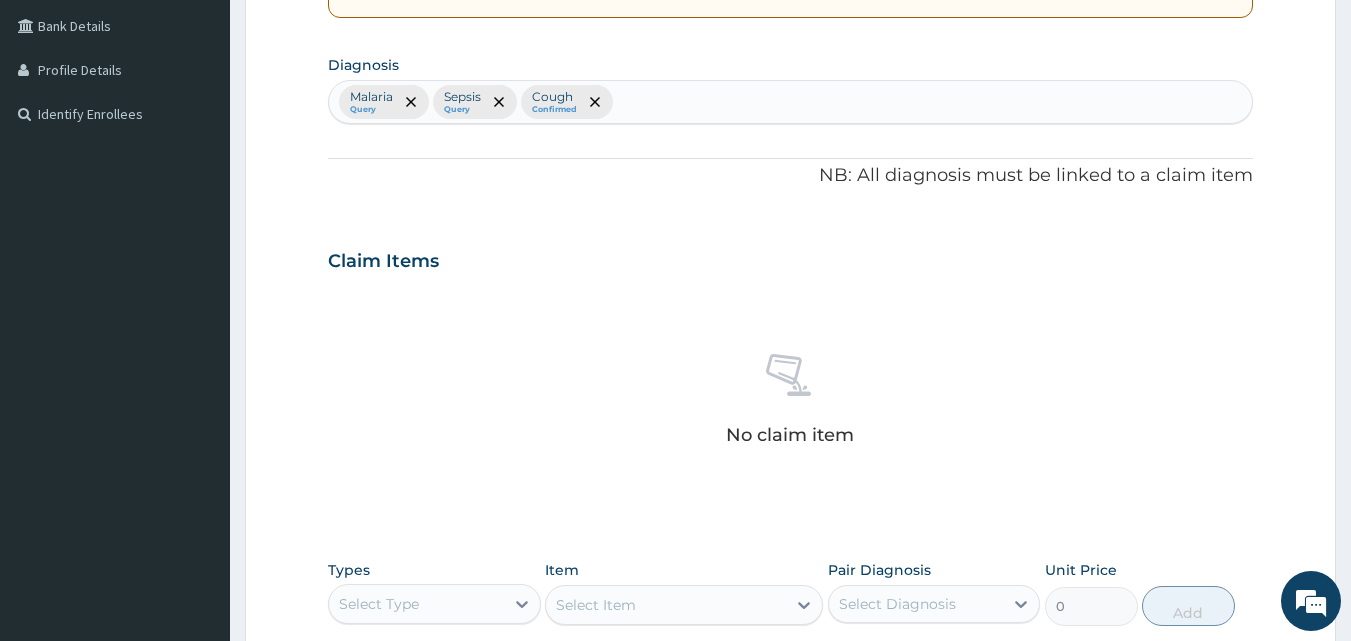 scroll, scrollTop: 459, scrollLeft: 0, axis: vertical 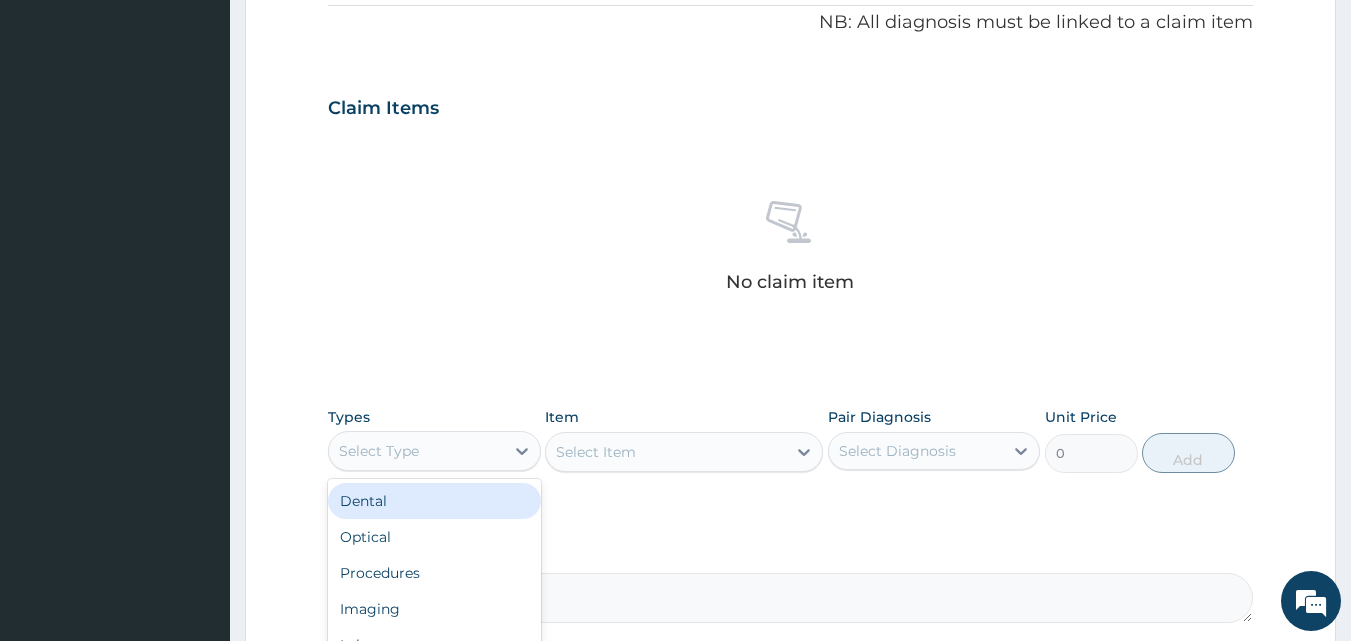 click on "Select Type" at bounding box center [416, 451] 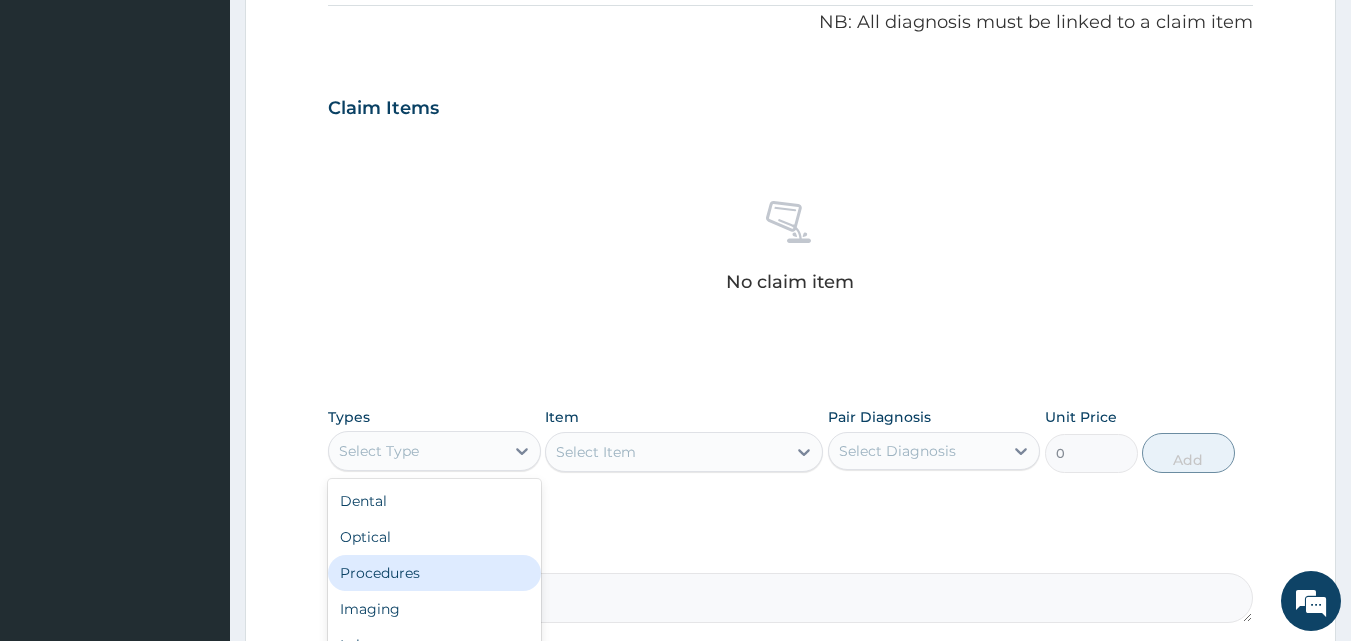 click on "Procedures" at bounding box center (434, 573) 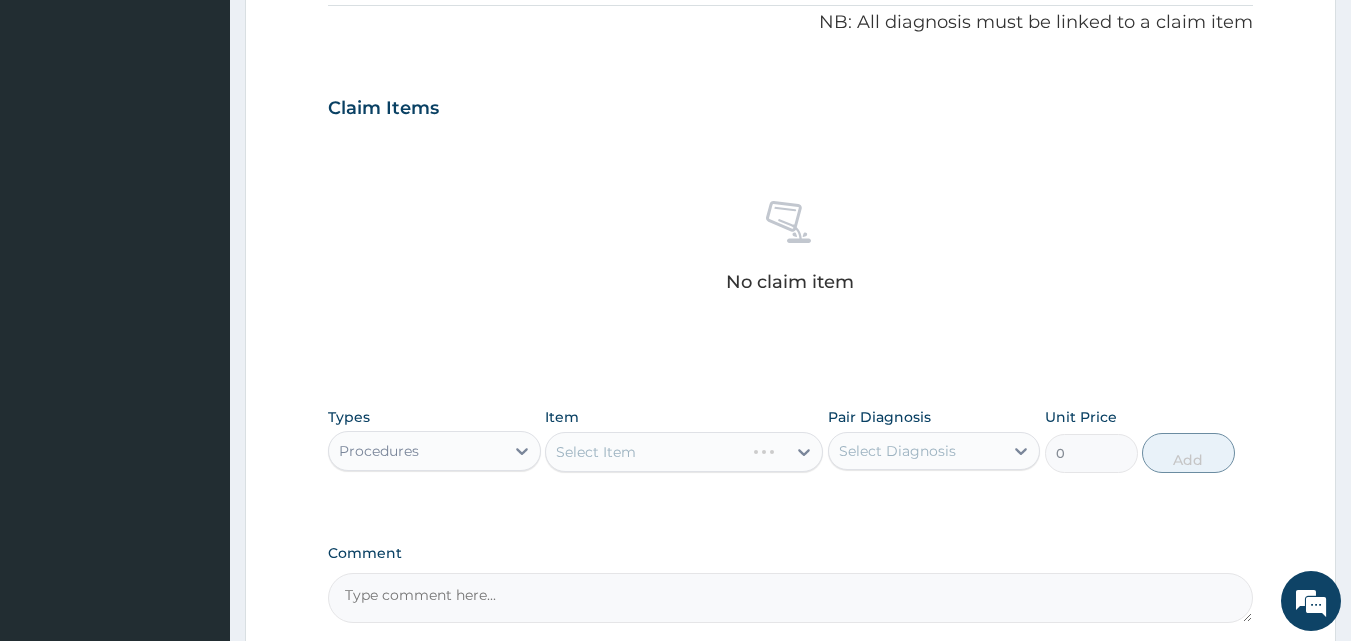 click on "Select Item" at bounding box center (684, 452) 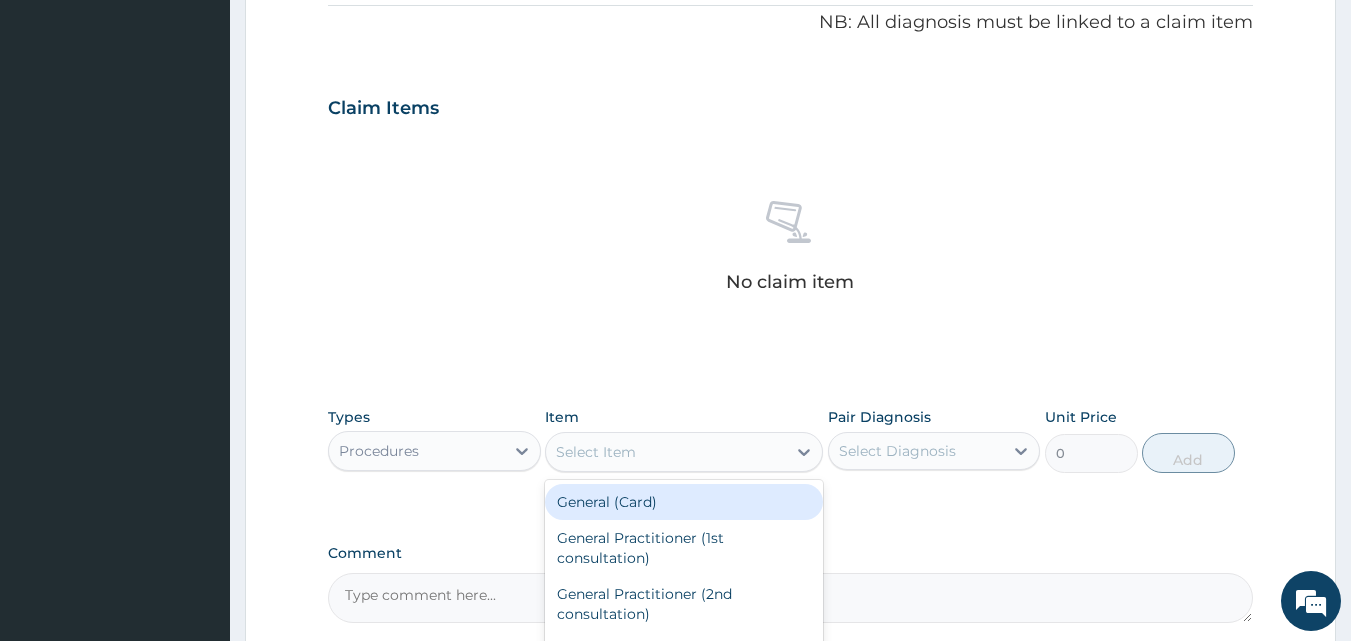 click on "Select Item" at bounding box center (596, 452) 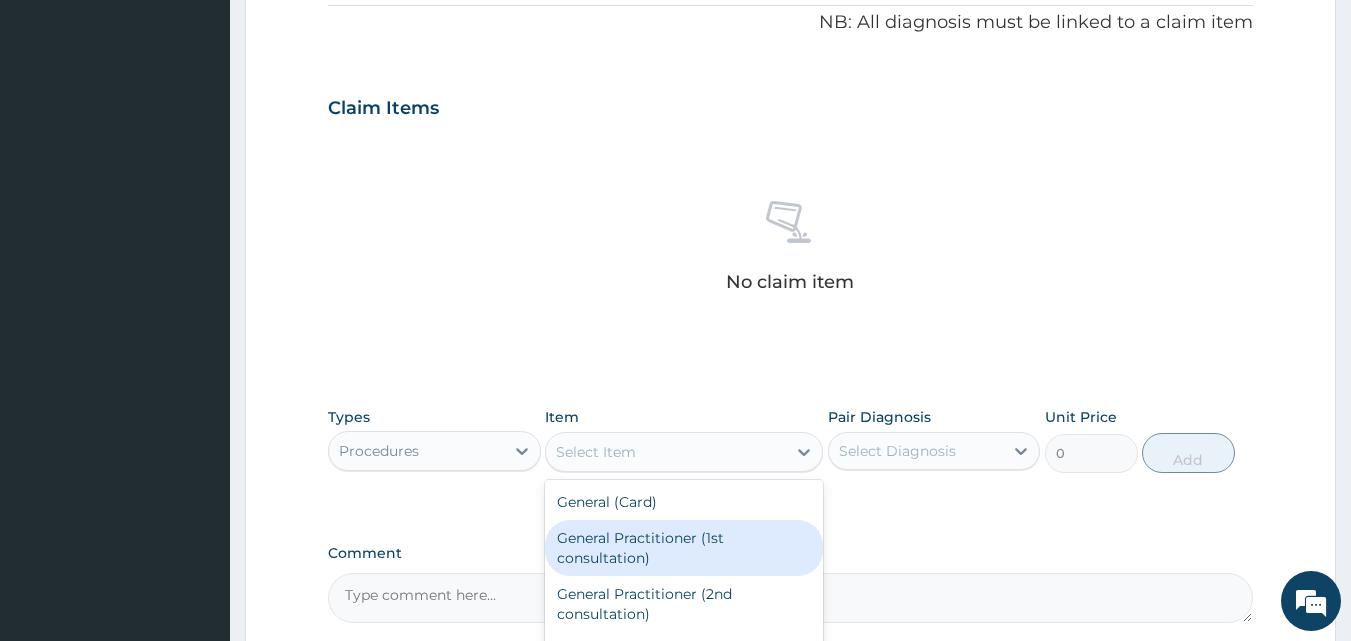click on "General Practitioner (1st consultation)" at bounding box center [684, 548] 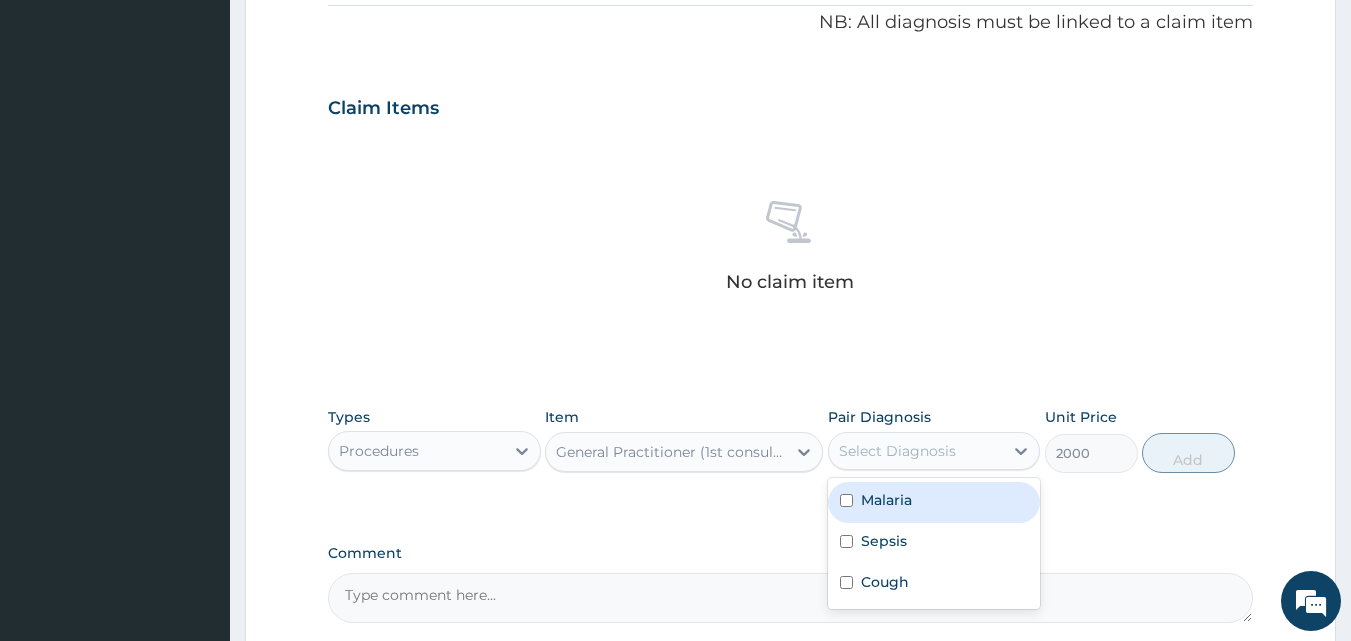 click on "Select Diagnosis" at bounding box center (897, 451) 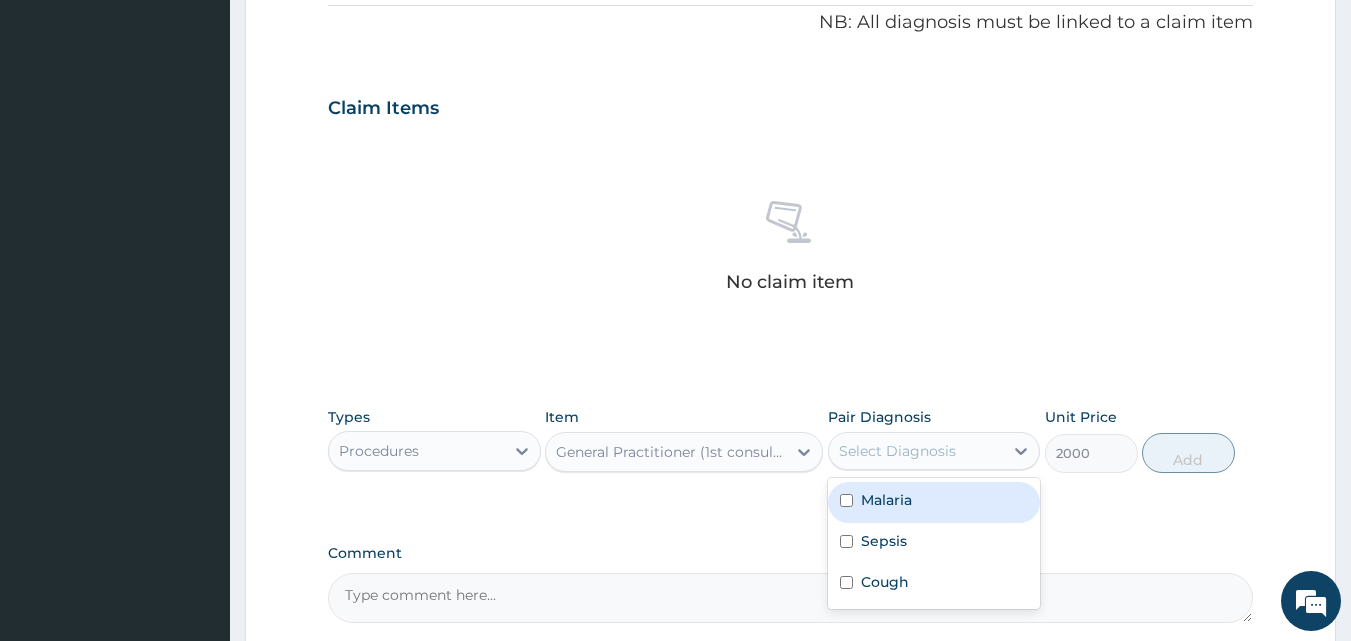 click on "Malaria" at bounding box center (934, 502) 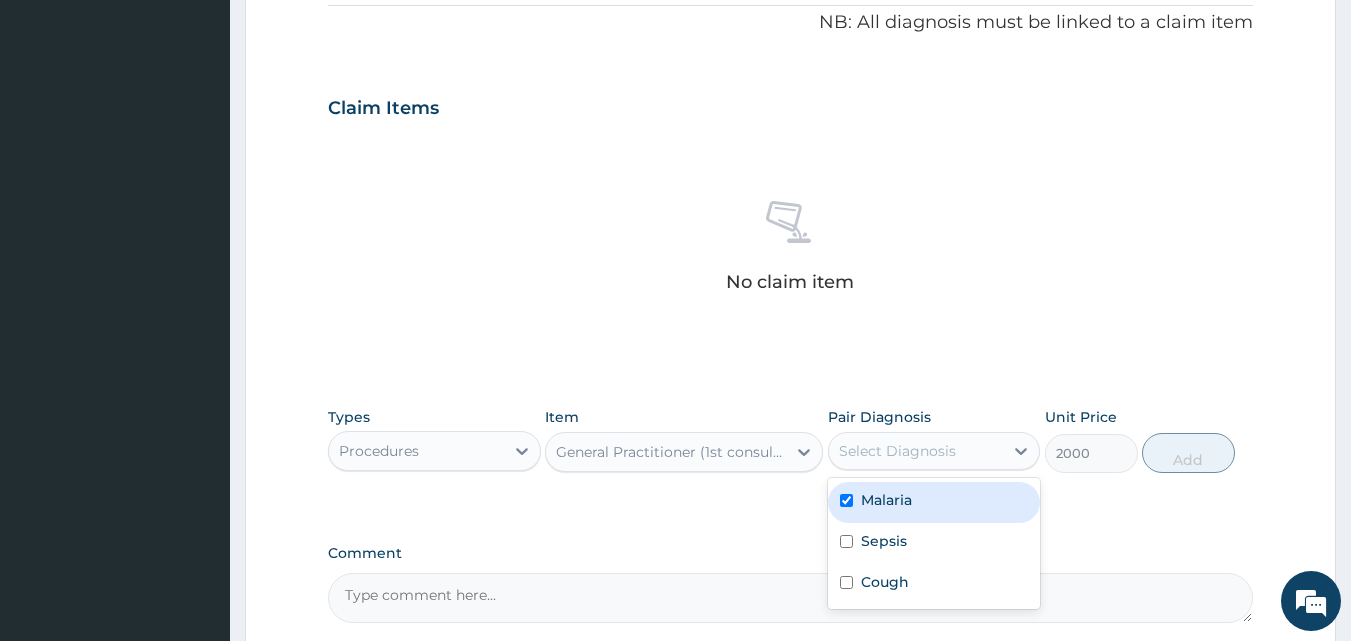 checkbox on "true" 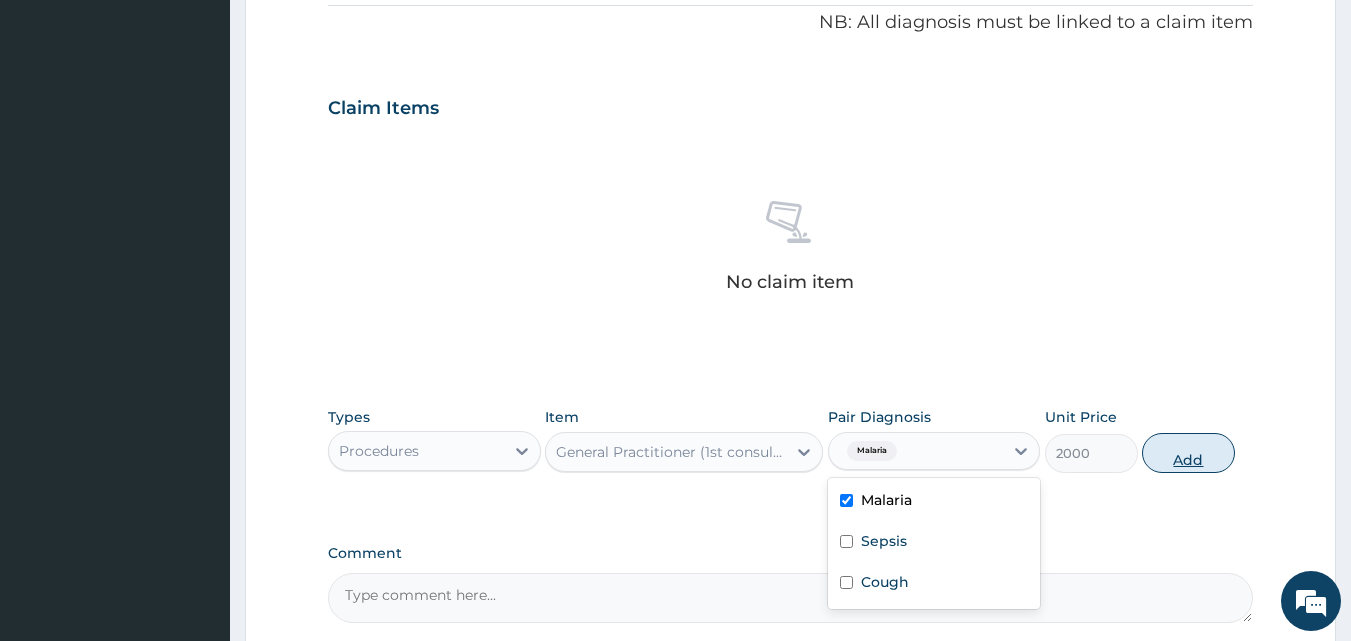 click on "Add" at bounding box center (1188, 453) 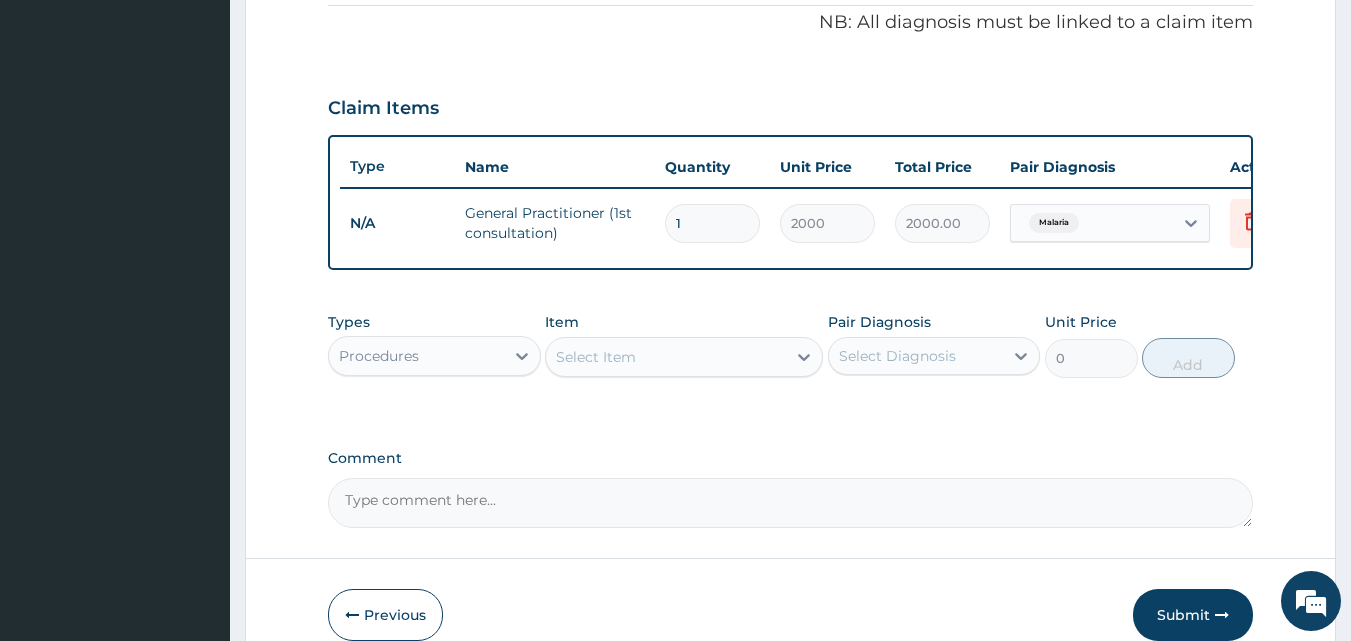 click on "Types Procedures" at bounding box center (434, 345) 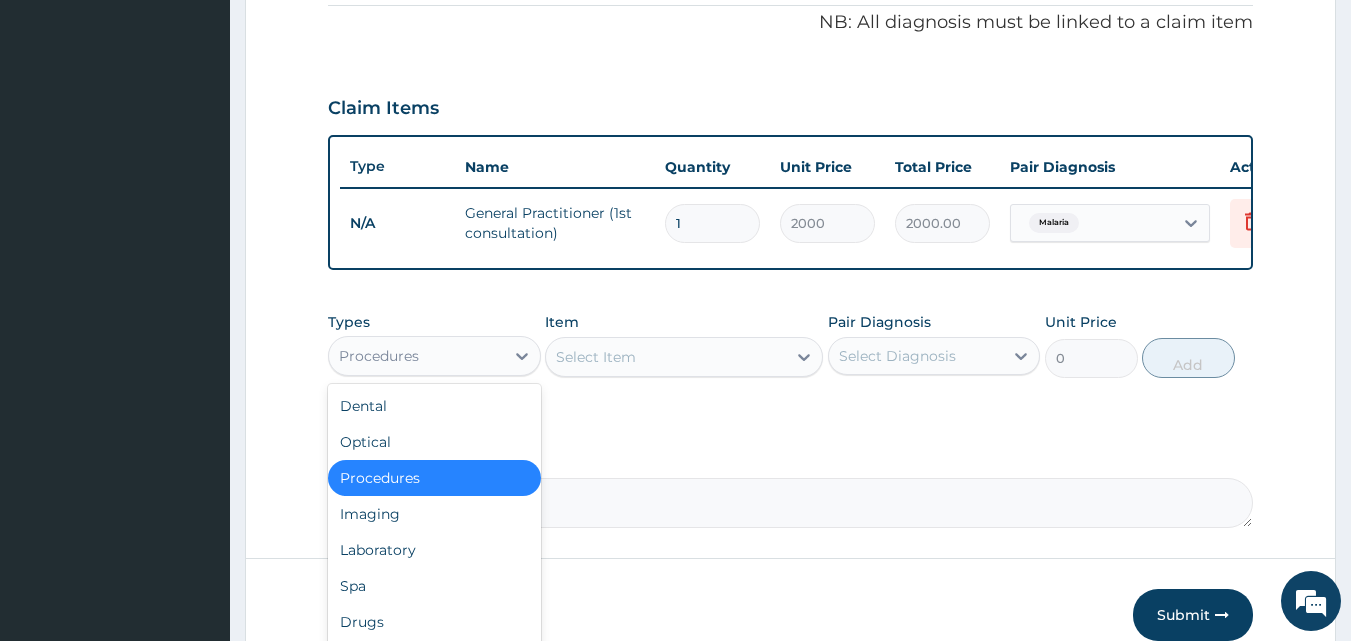 click on "Procedures" at bounding box center [416, 356] 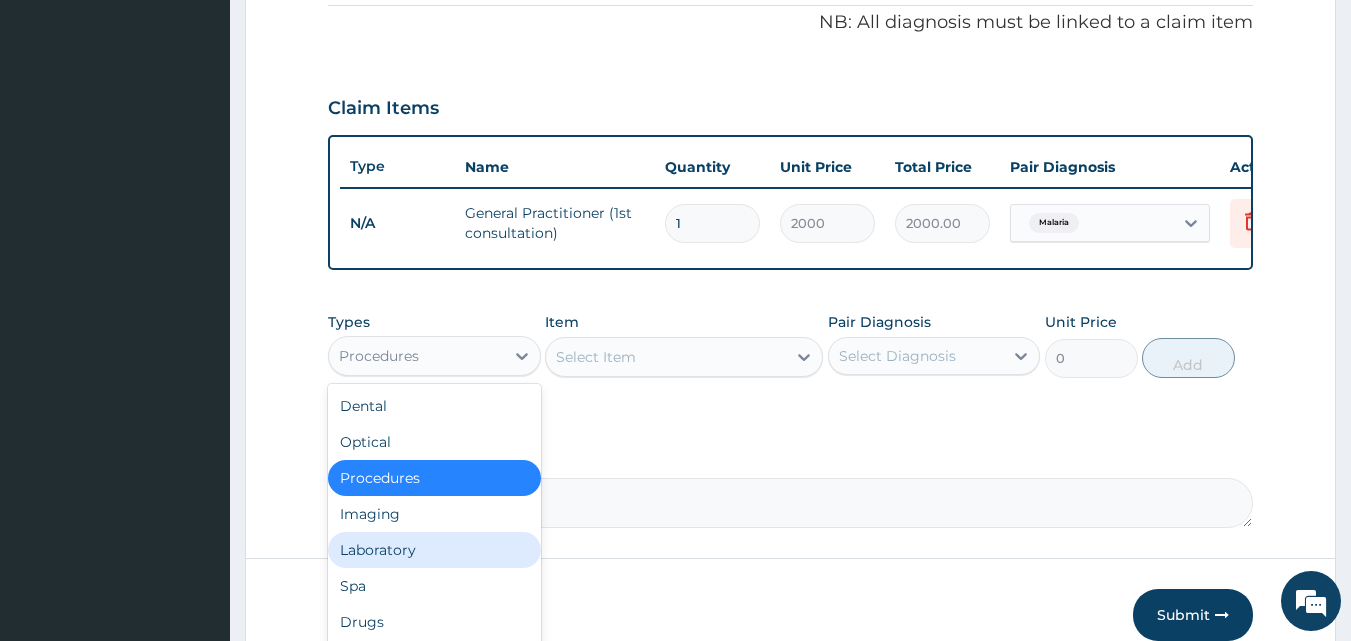 click on "Laboratory" at bounding box center (434, 550) 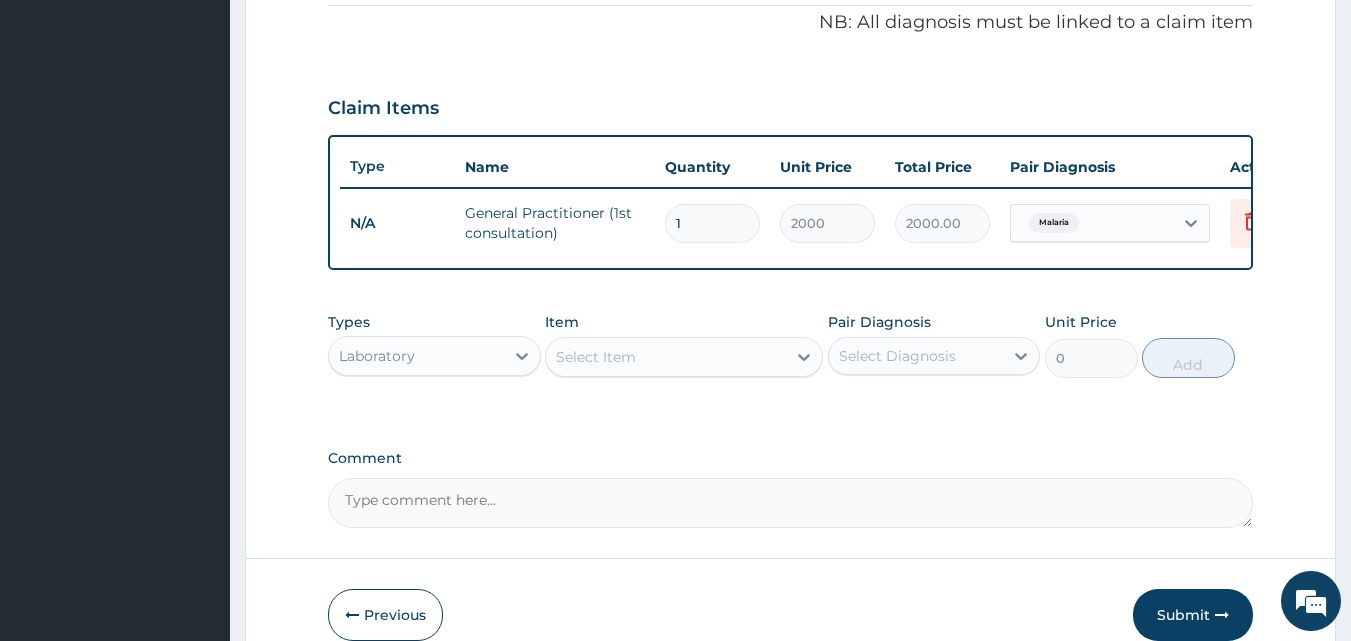 click on "Select Item" at bounding box center (596, 357) 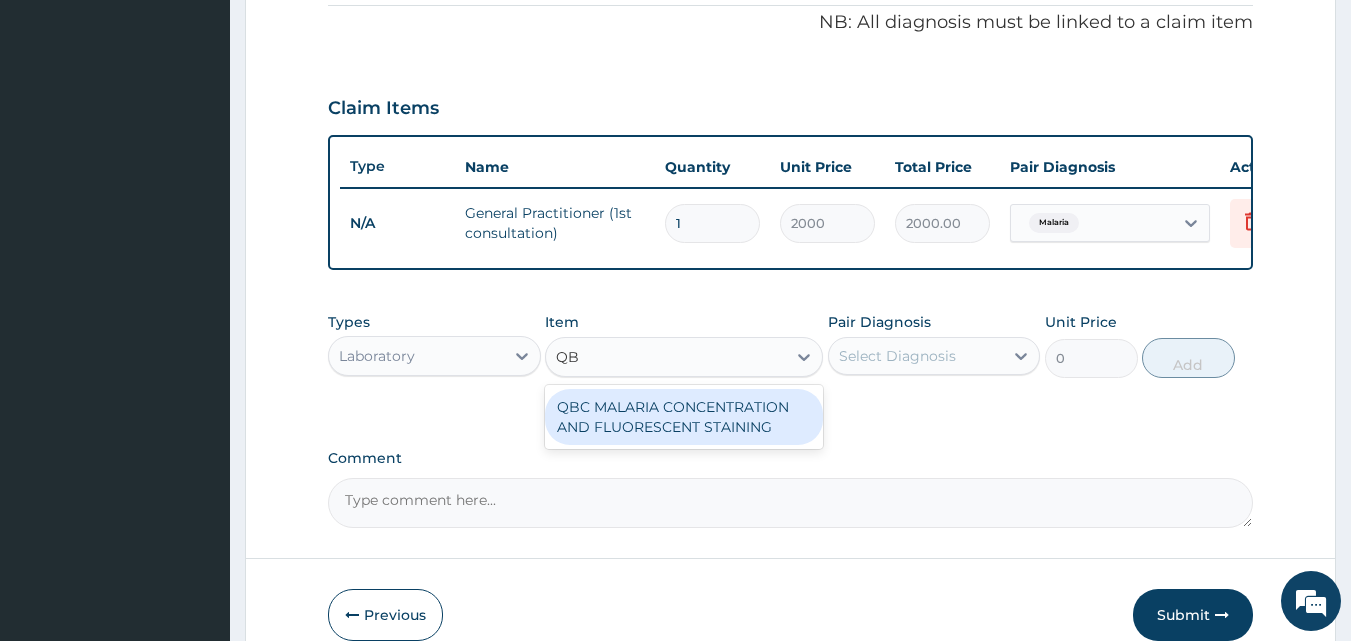 type on "QBC" 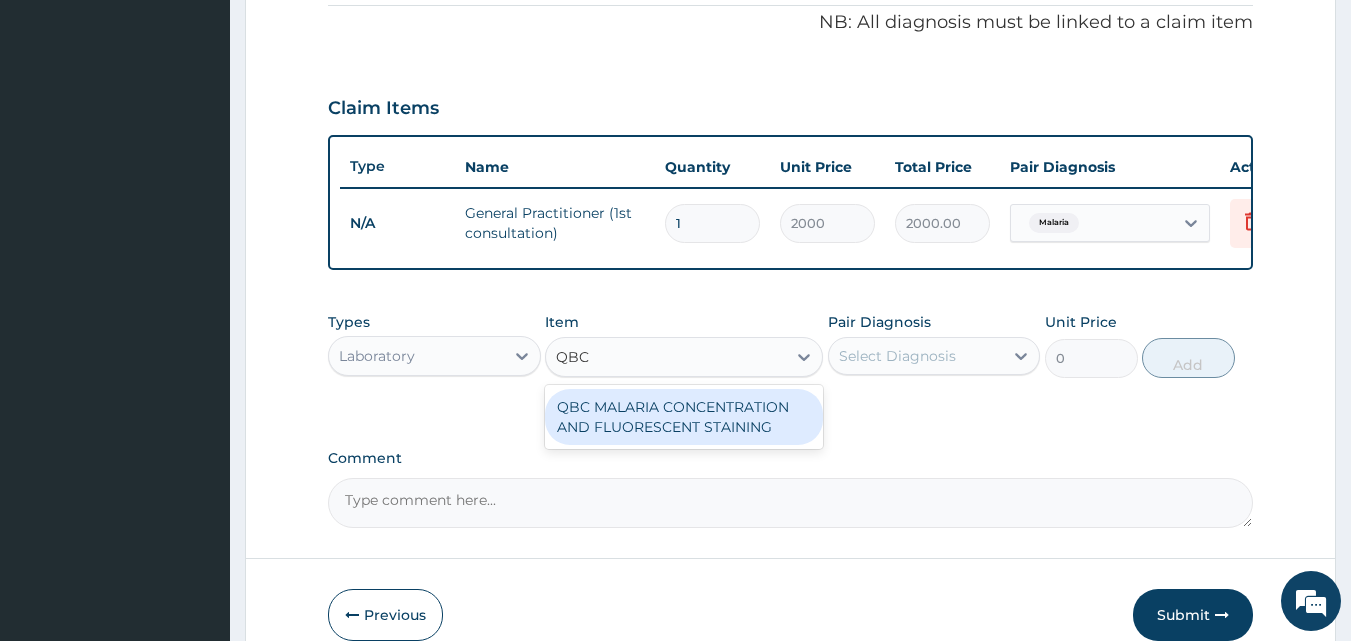 click on "QBC MALARIA CONCENTRATION AND FLUORESCENT STAINING" at bounding box center (684, 417) 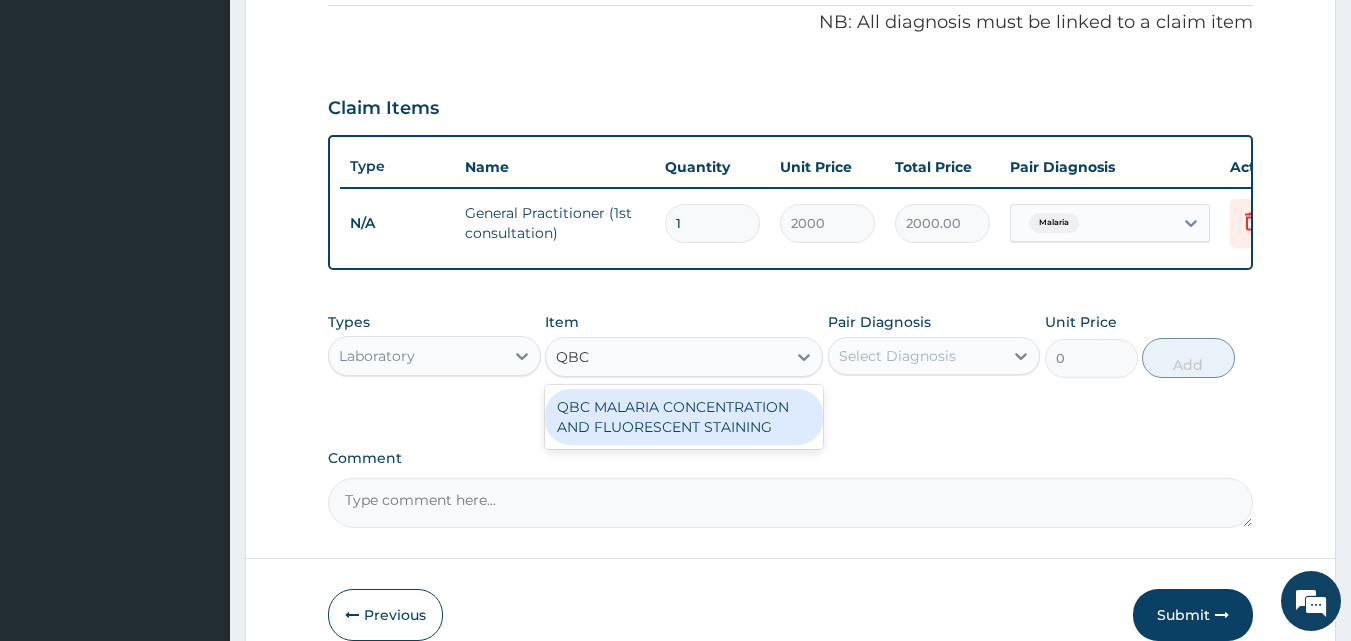 type 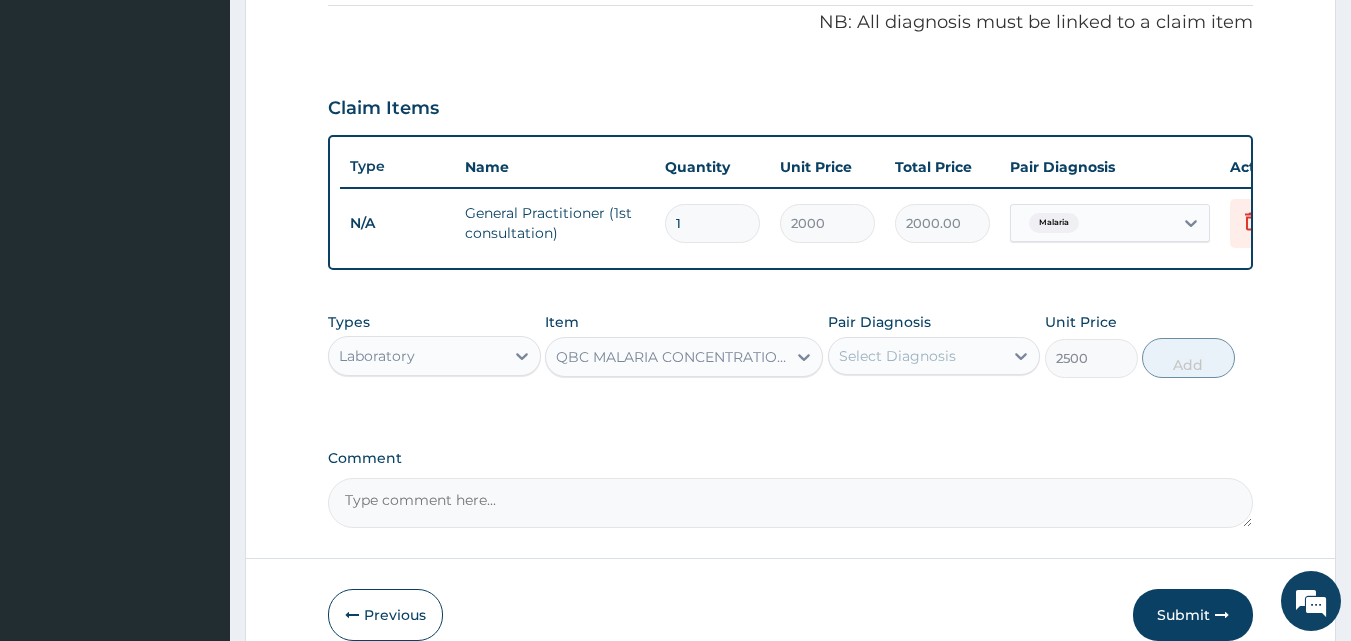 click on "Select Diagnosis" at bounding box center [897, 356] 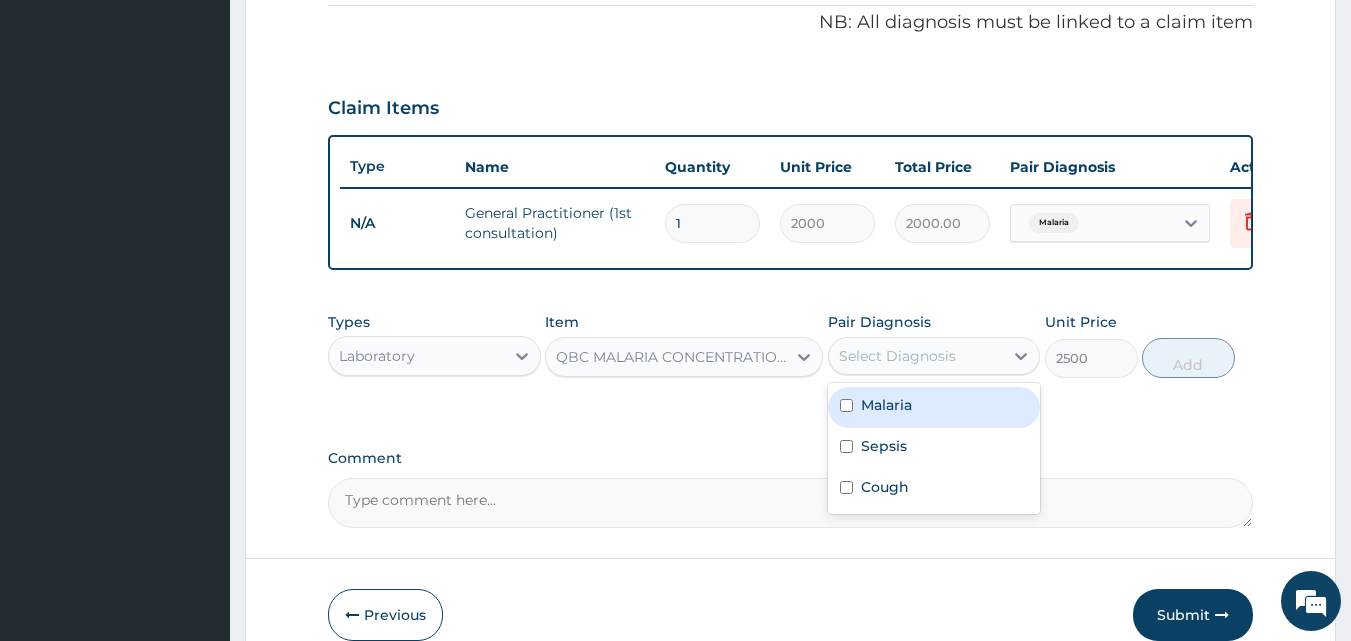 click on "Malaria" at bounding box center [934, 407] 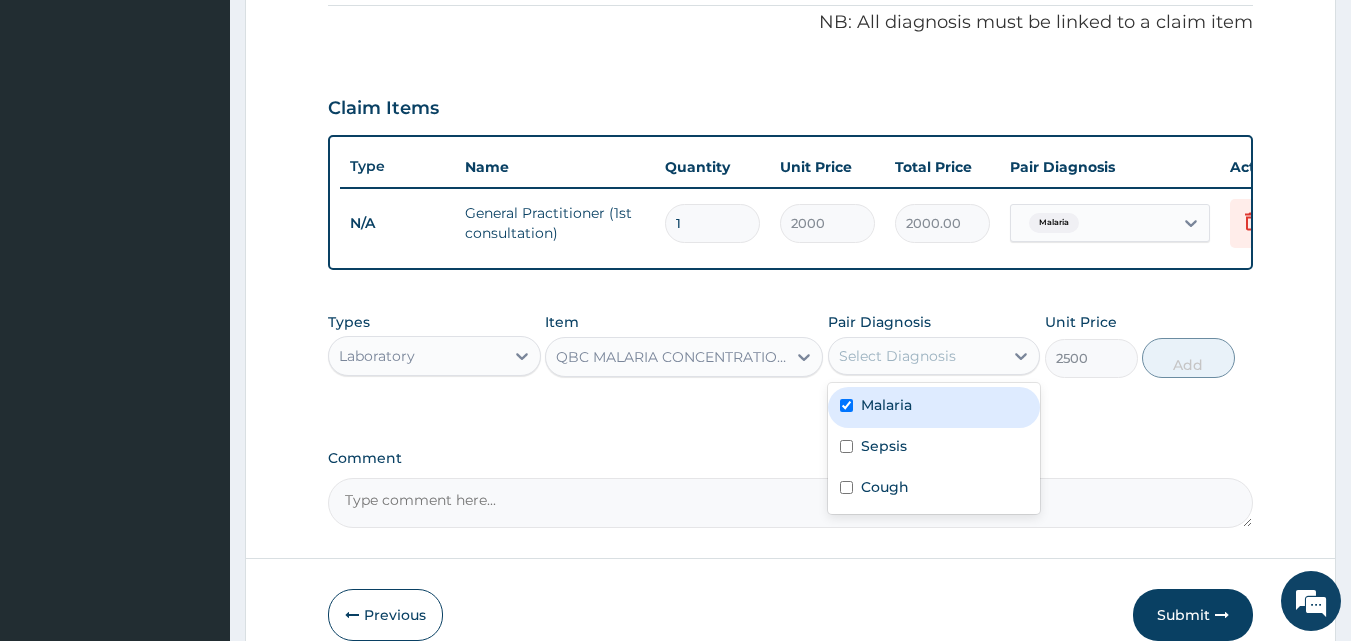 checkbox on "true" 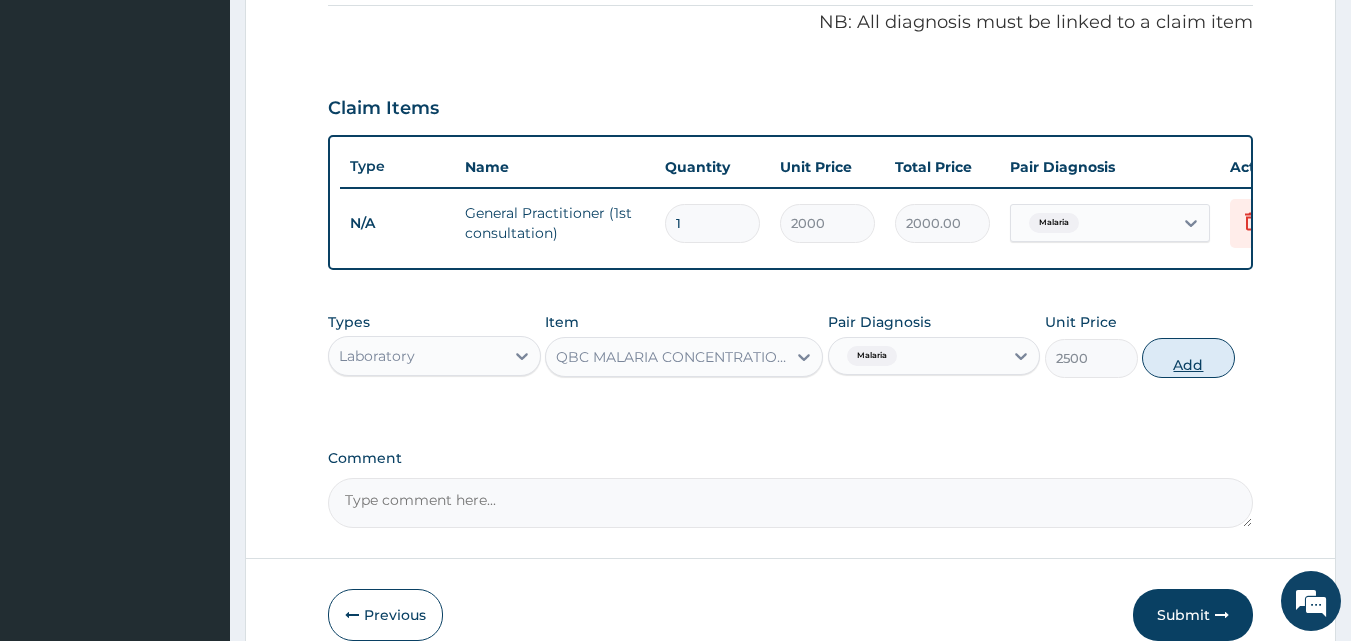 click on "Add" at bounding box center [1188, 358] 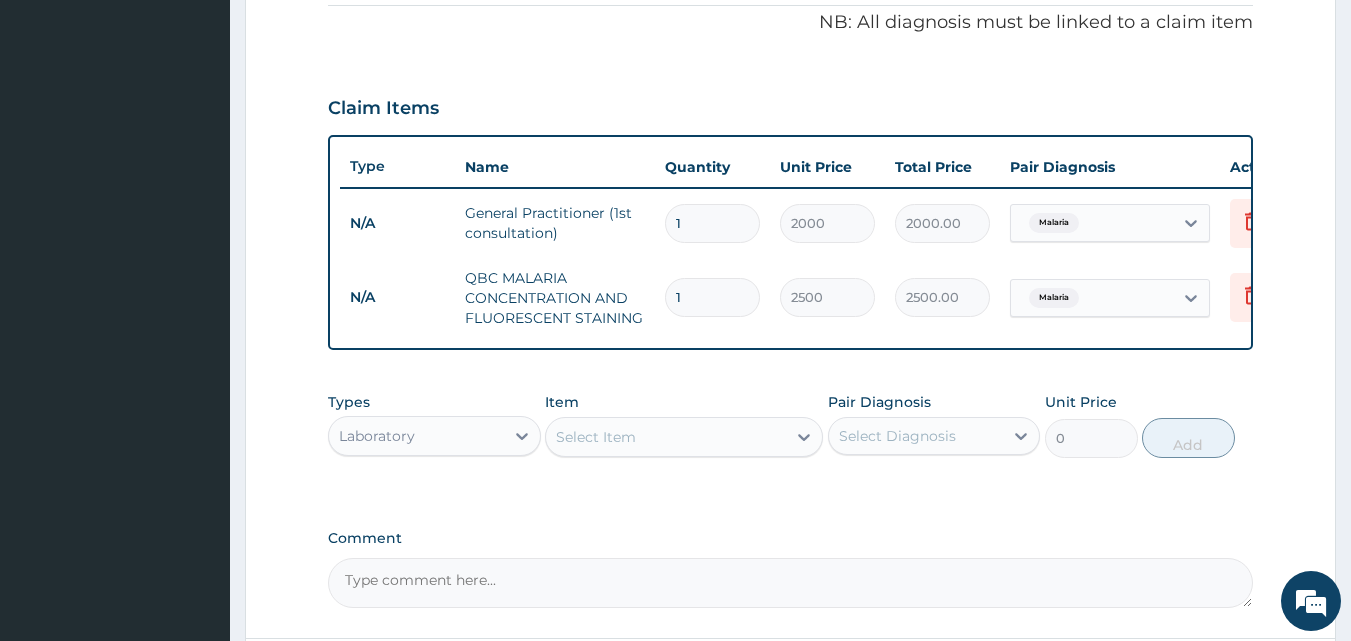 click on "Select Item" at bounding box center (596, 437) 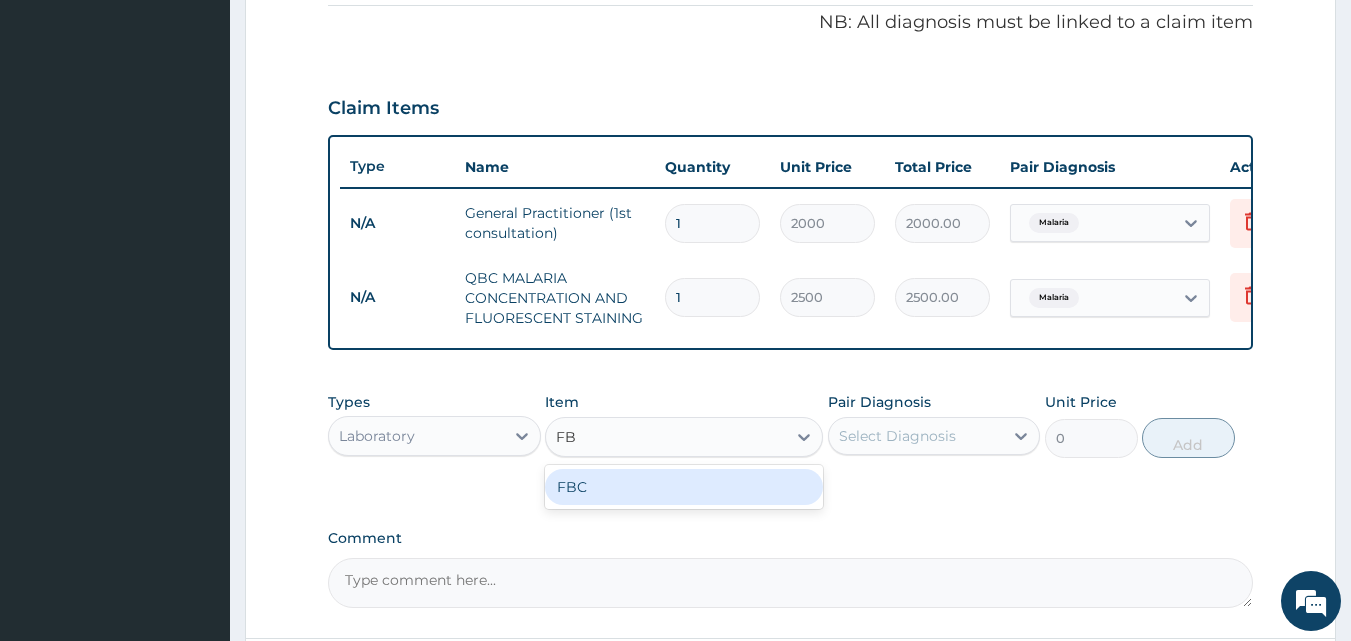 type on "FBC" 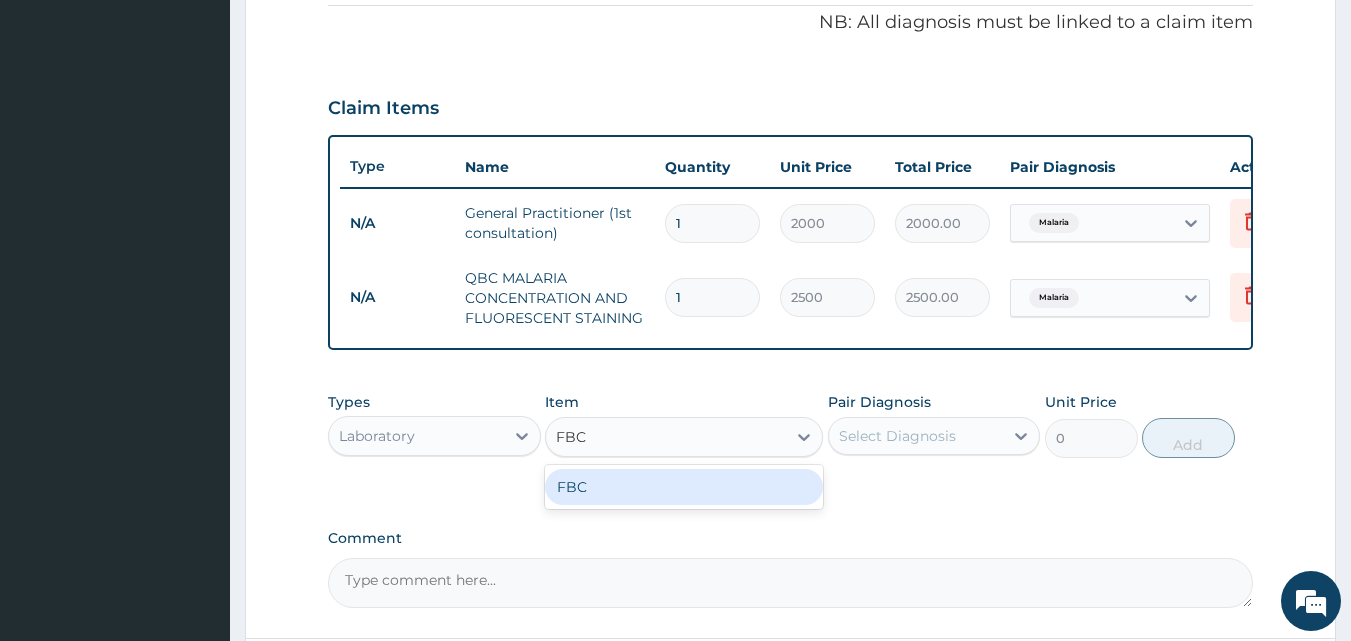 click on "FBC" at bounding box center [684, 487] 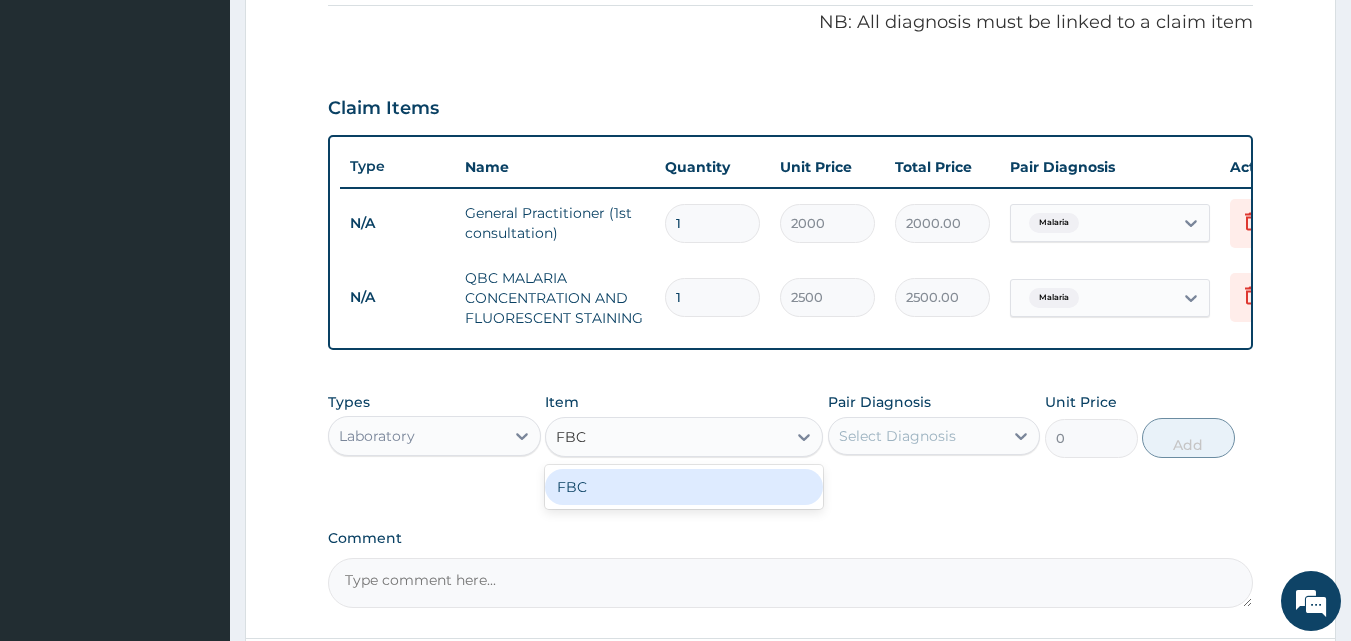 type 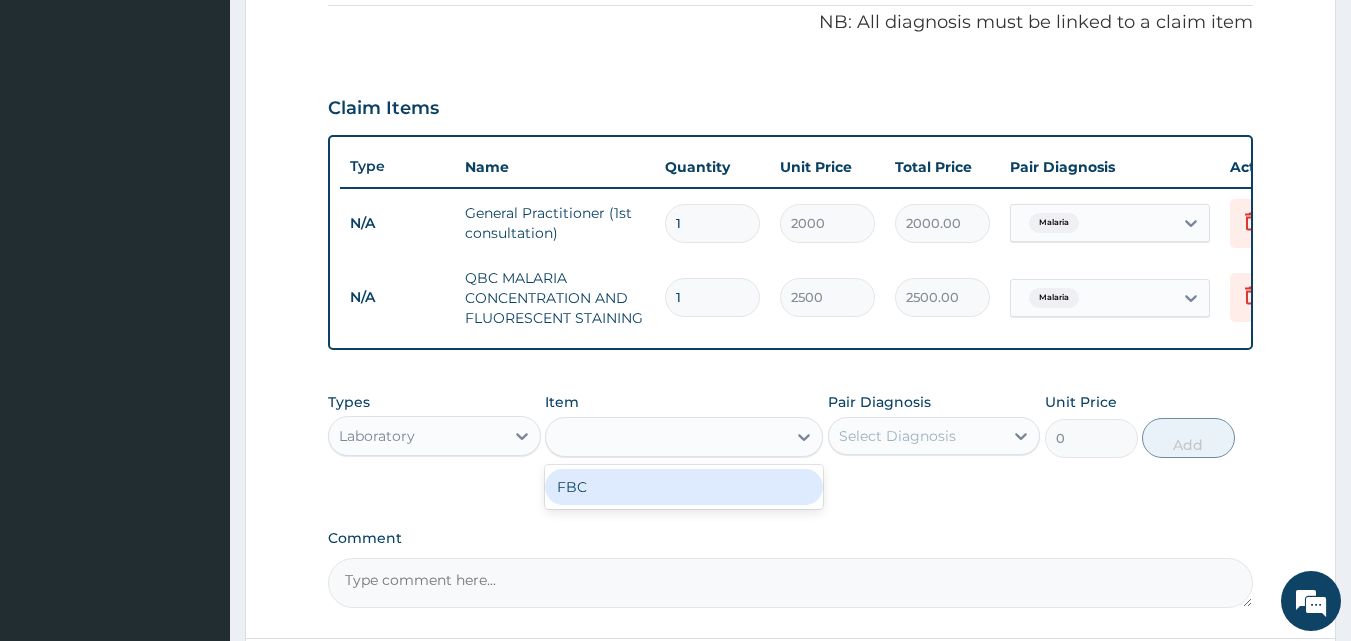 type on "3500" 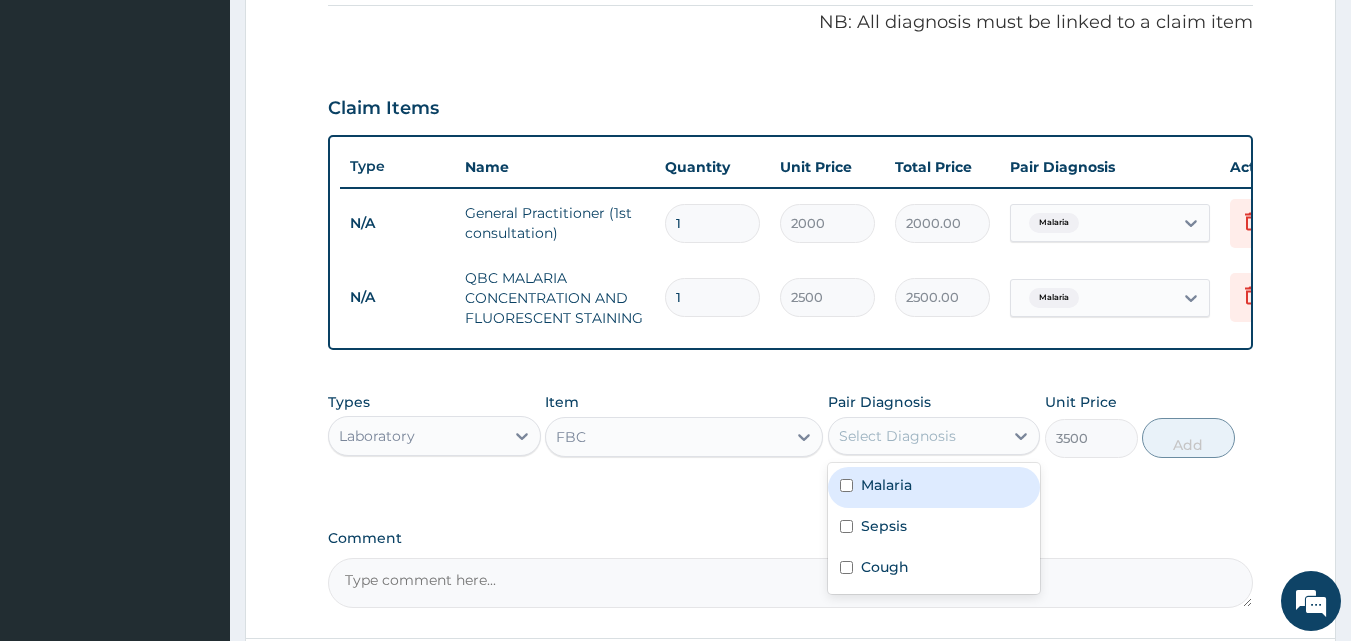 click on "Select Diagnosis" at bounding box center [897, 436] 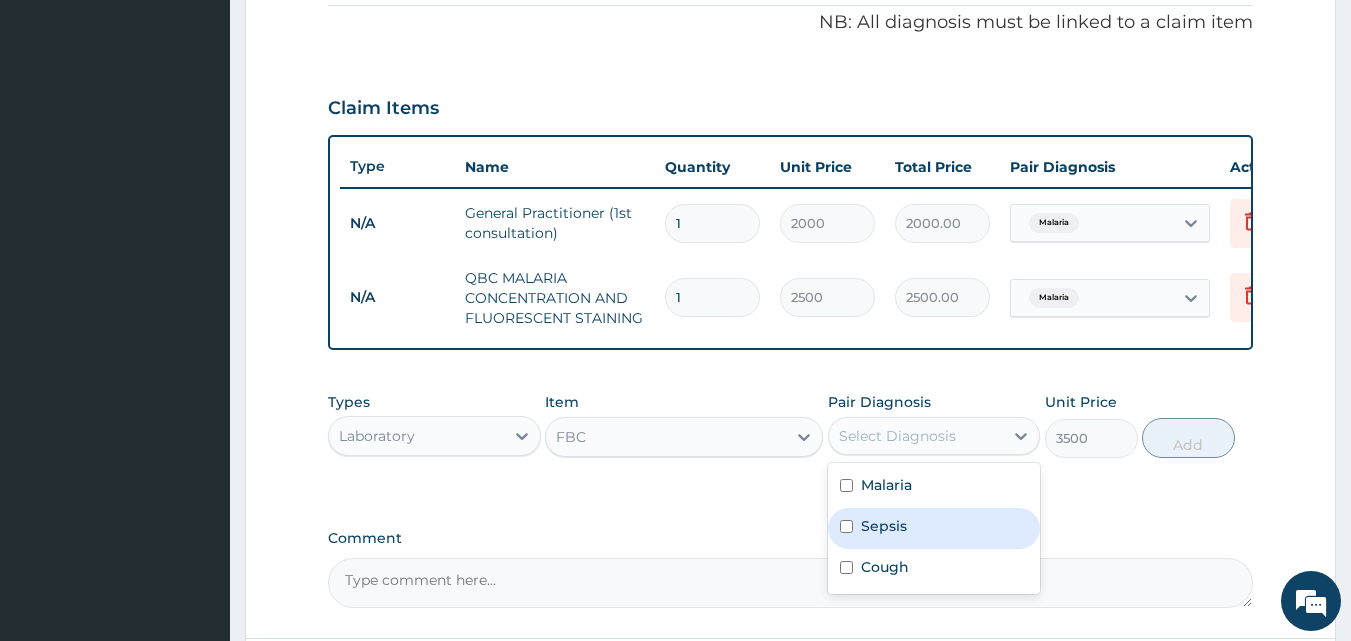 click on "Sepsis" at bounding box center [884, 526] 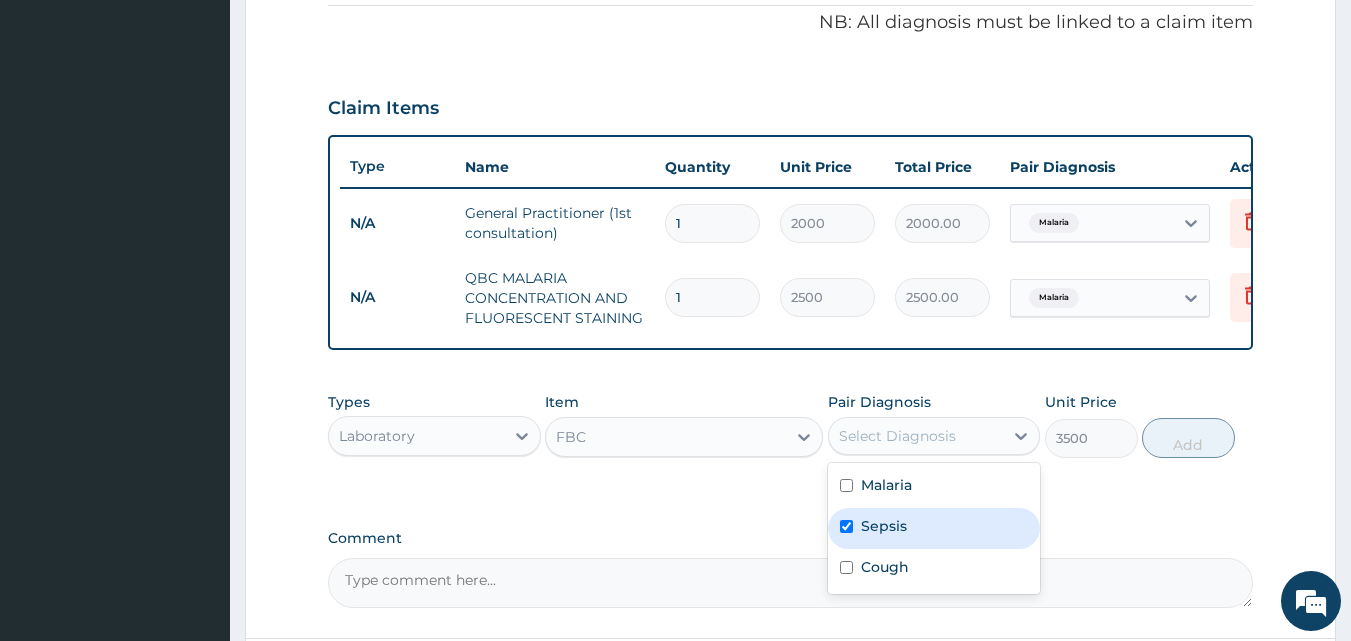 checkbox on "true" 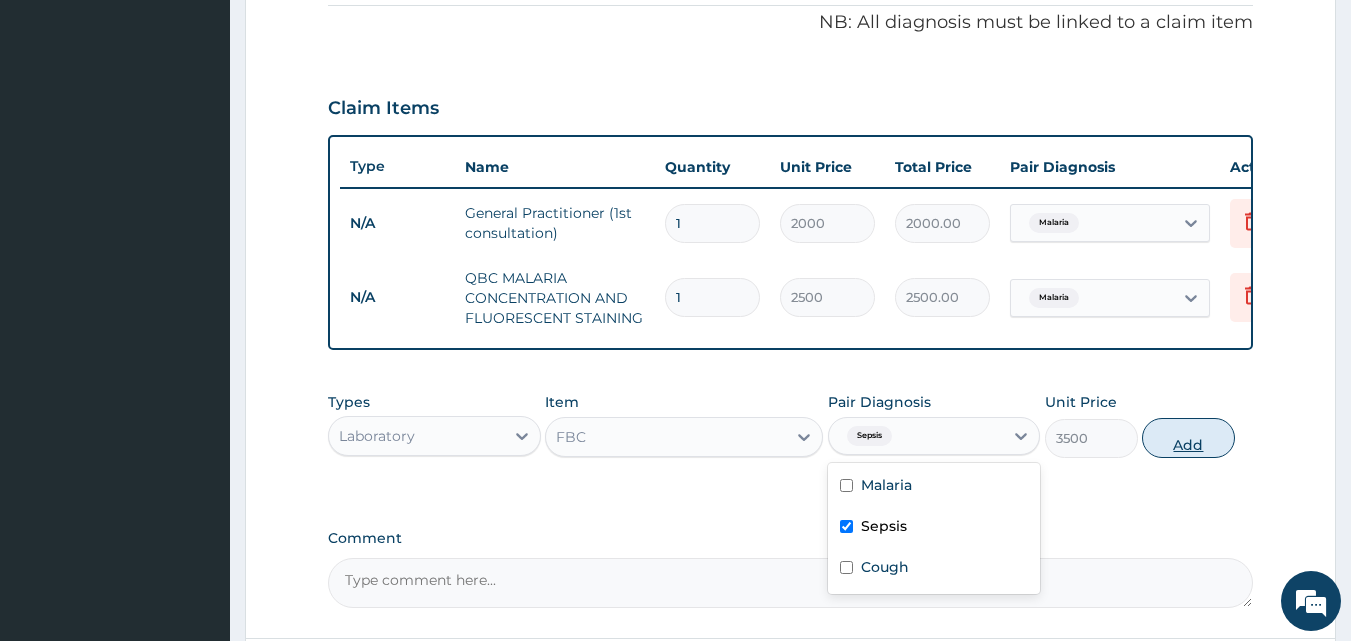 click on "Add" at bounding box center [1188, 438] 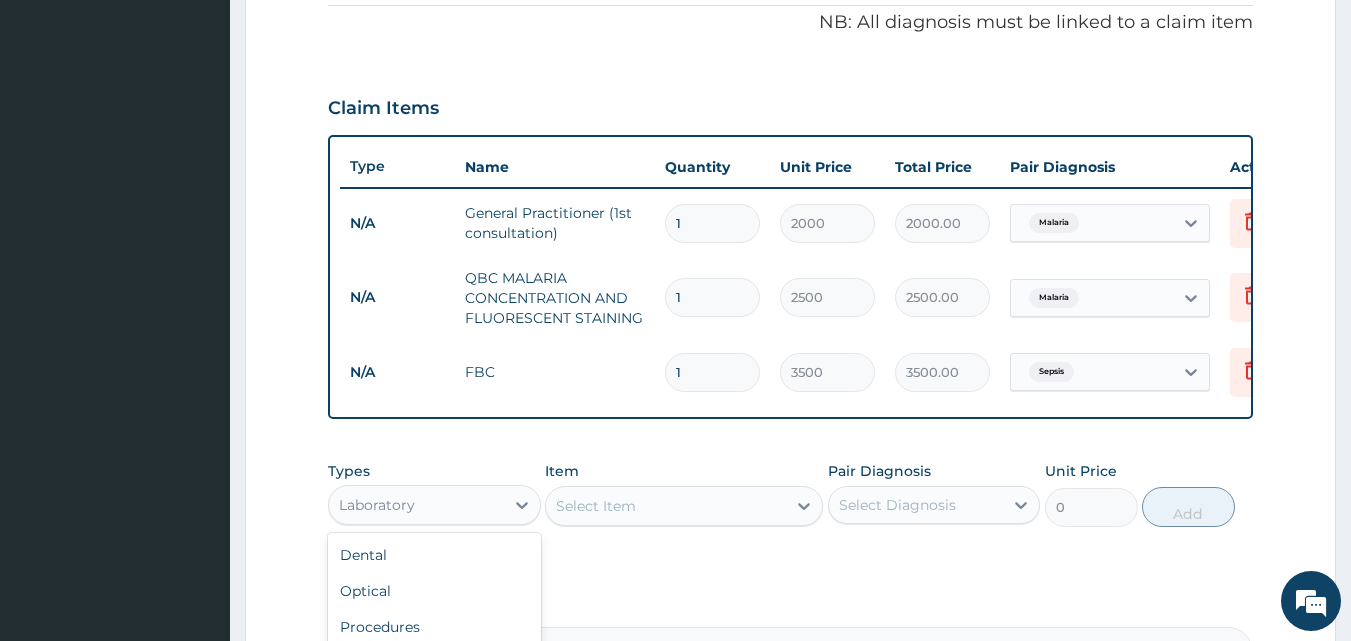 click on "Laboratory" at bounding box center (416, 505) 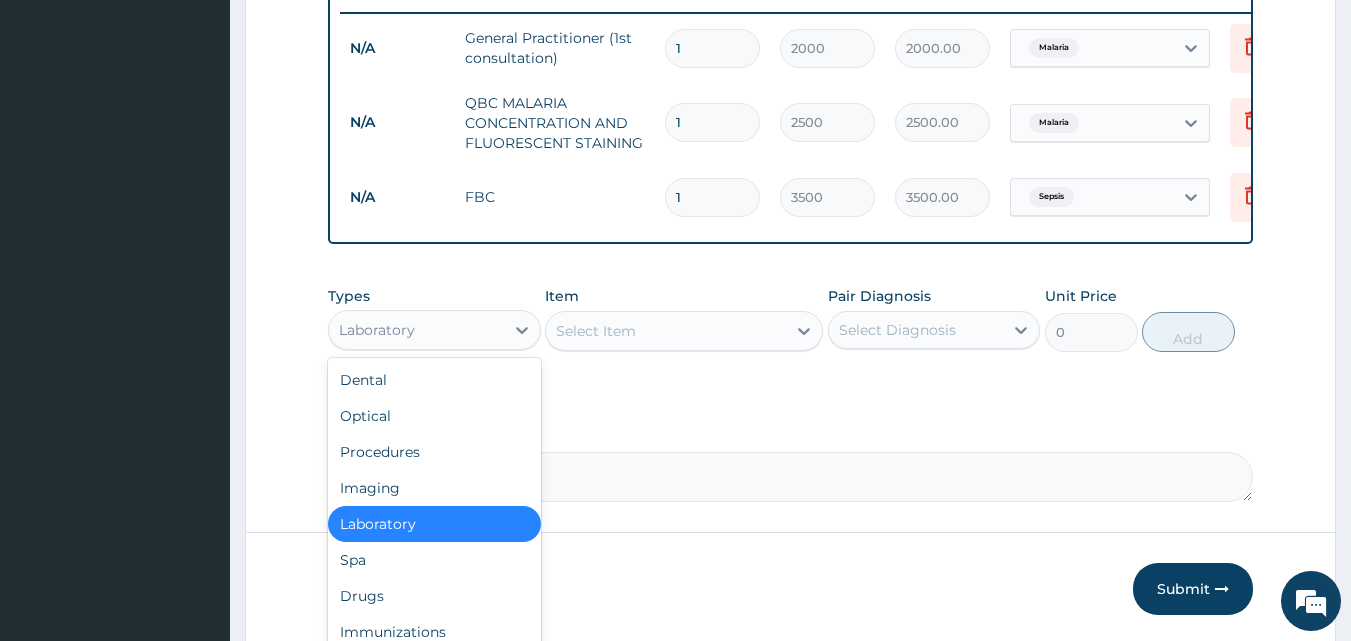 scroll, scrollTop: 870, scrollLeft: 0, axis: vertical 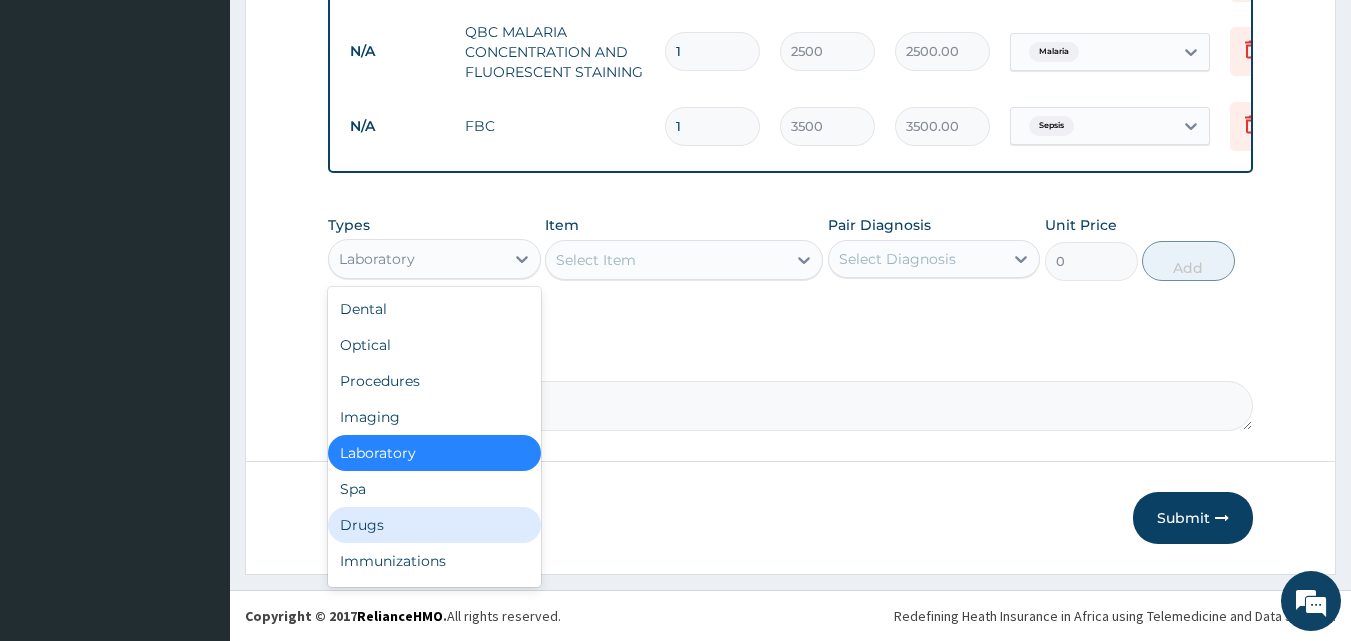 click on "Drugs" at bounding box center (434, 525) 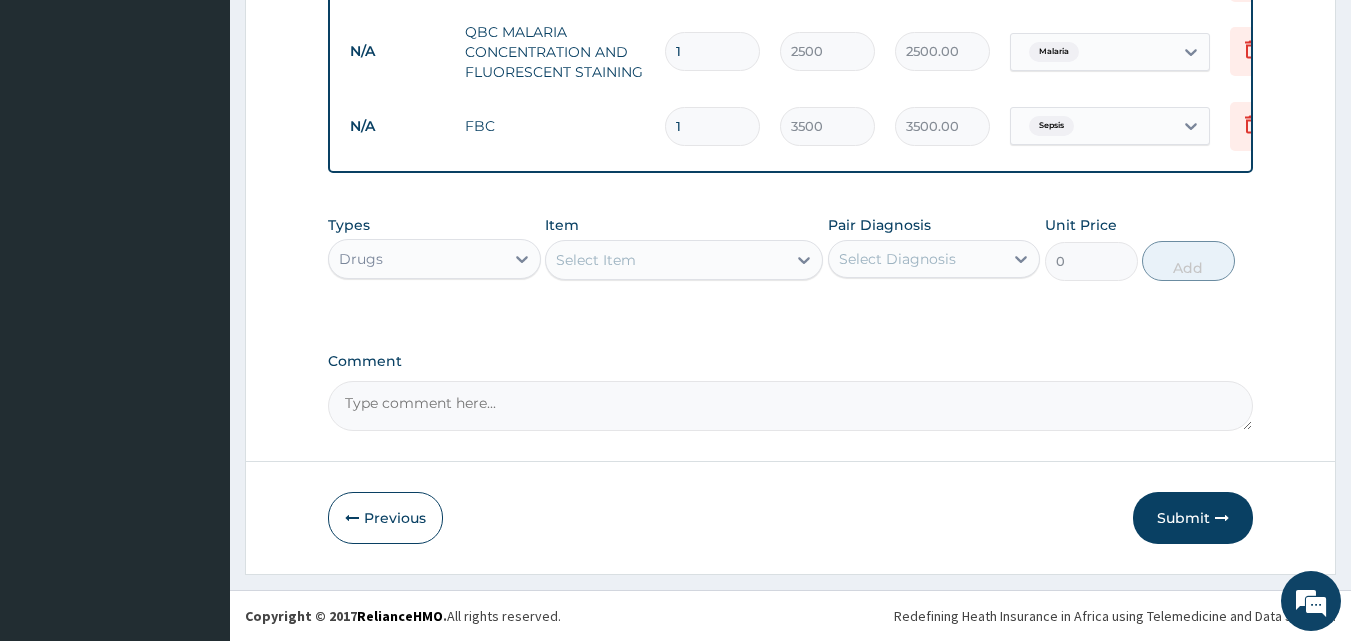 click on "Select Item" at bounding box center (684, 260) 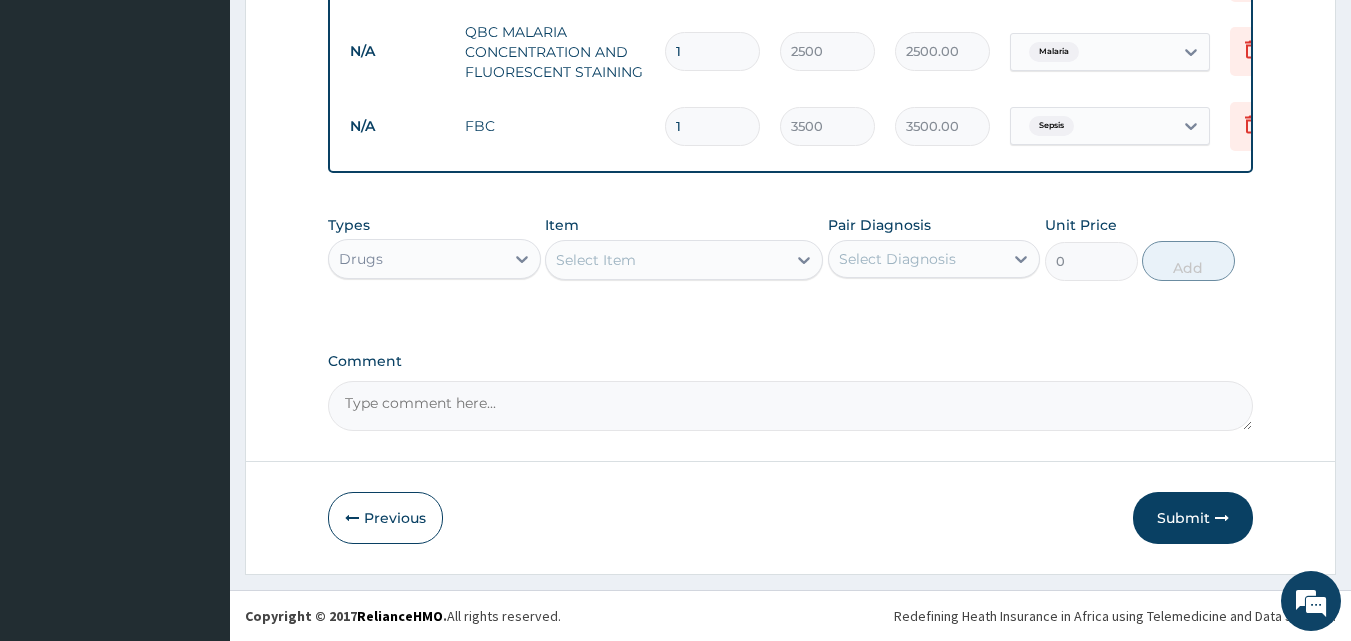 click on "Select Item" at bounding box center [666, 260] 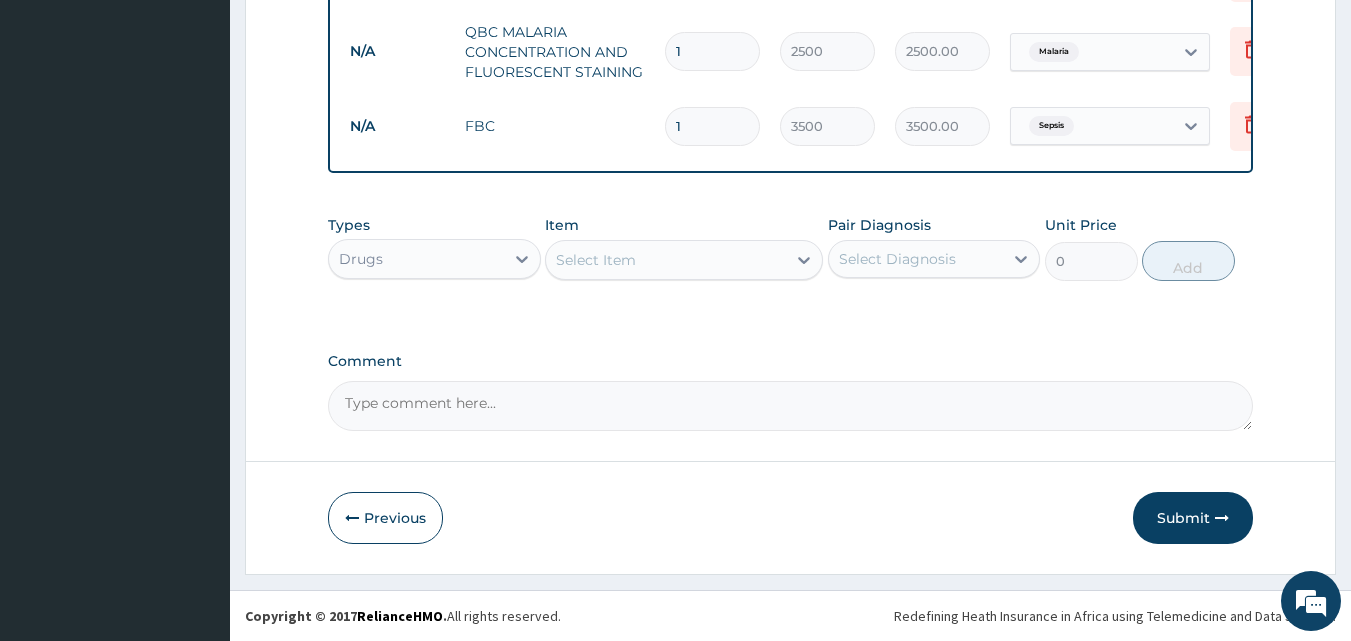 type on "P" 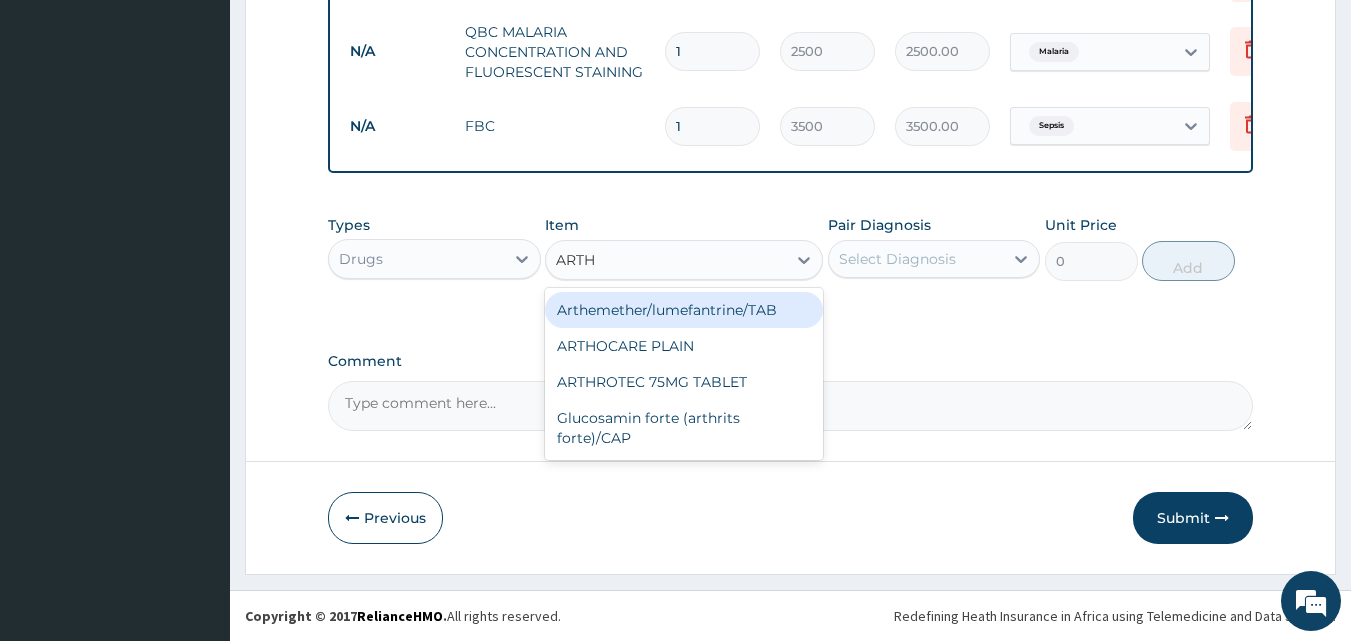 type on "ART" 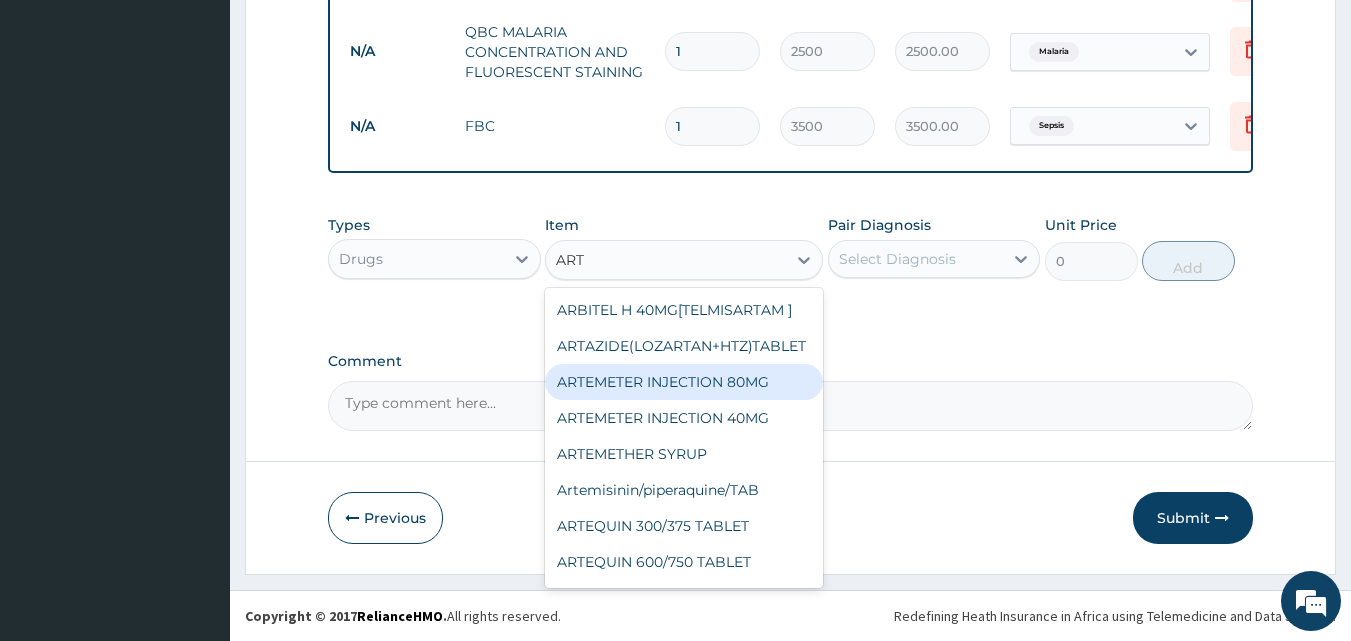 click on "ARTEMETER INJECTION  80MG" at bounding box center [684, 382] 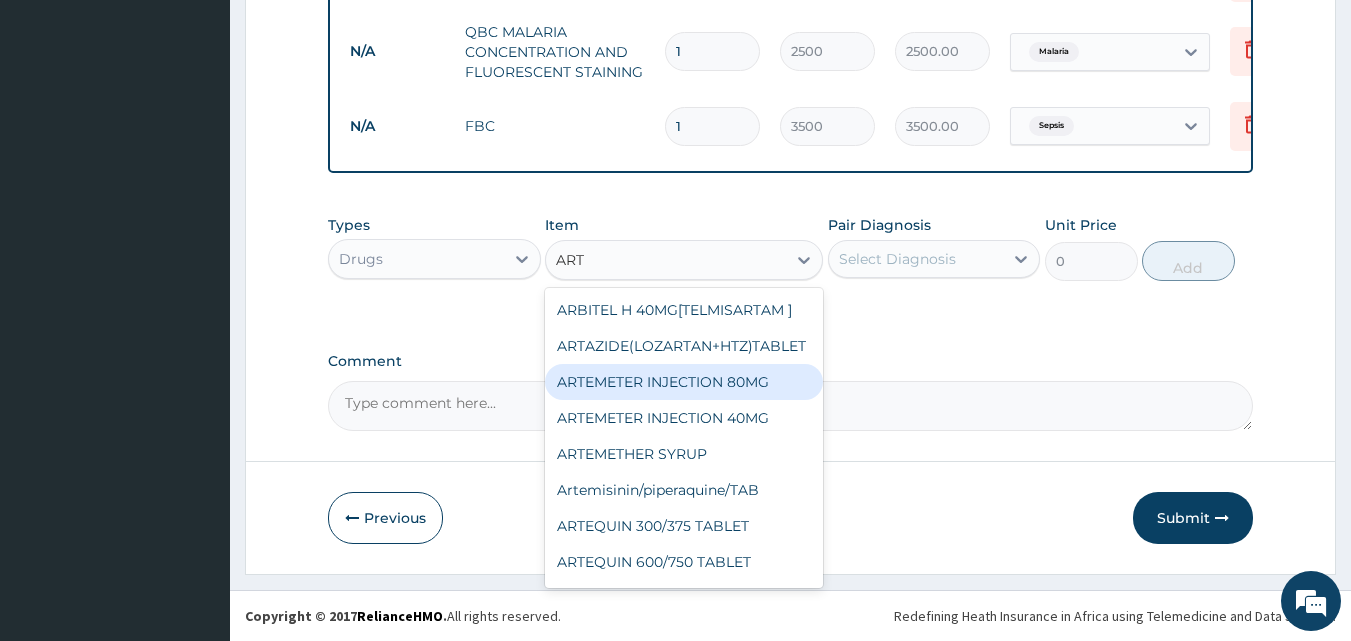 type 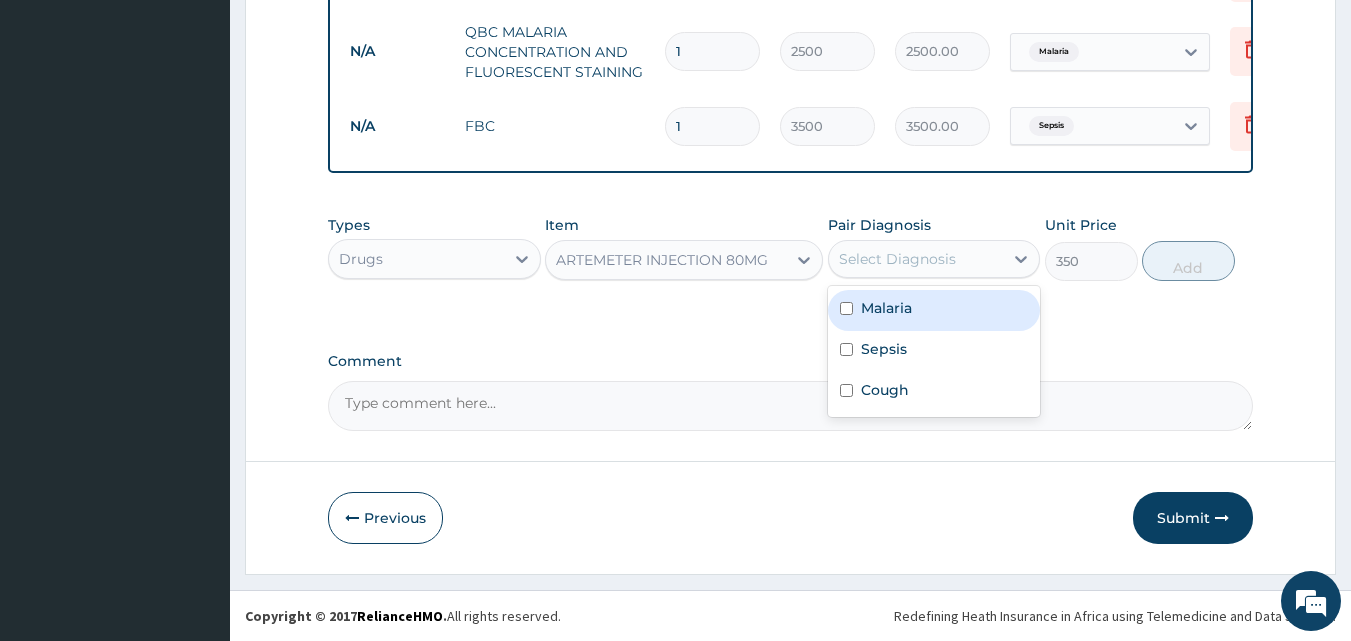 click on "Select Diagnosis" at bounding box center [897, 259] 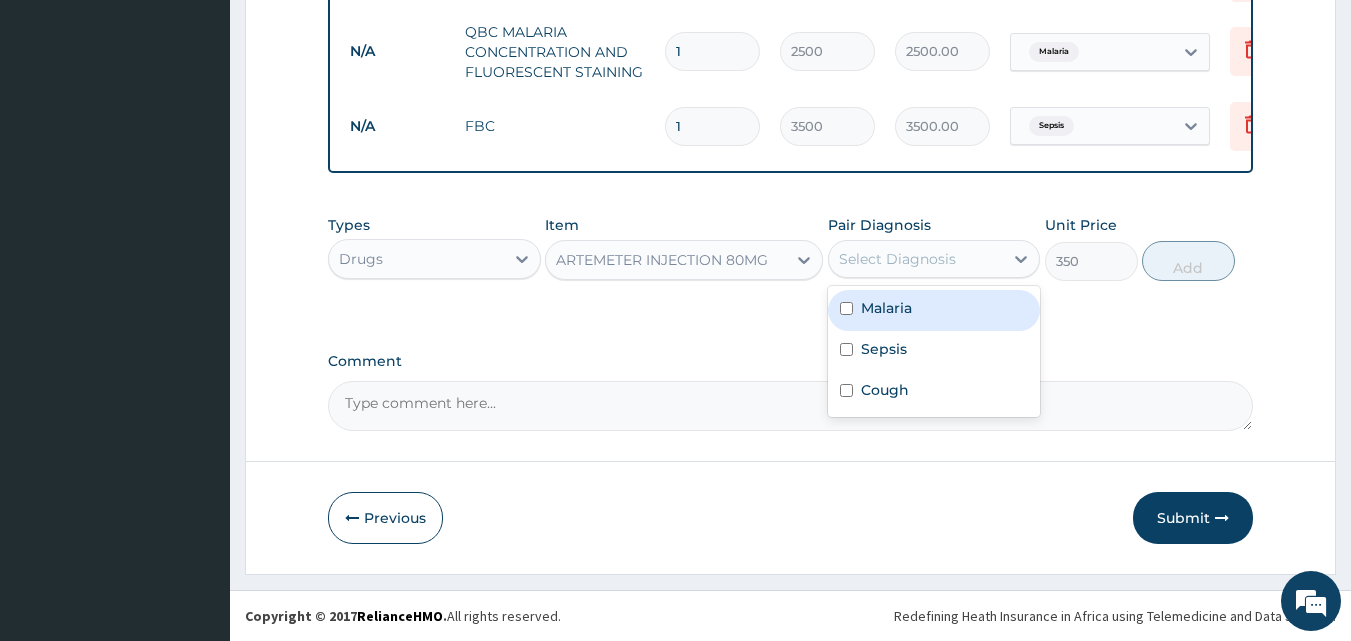click on "Malaria" at bounding box center [886, 308] 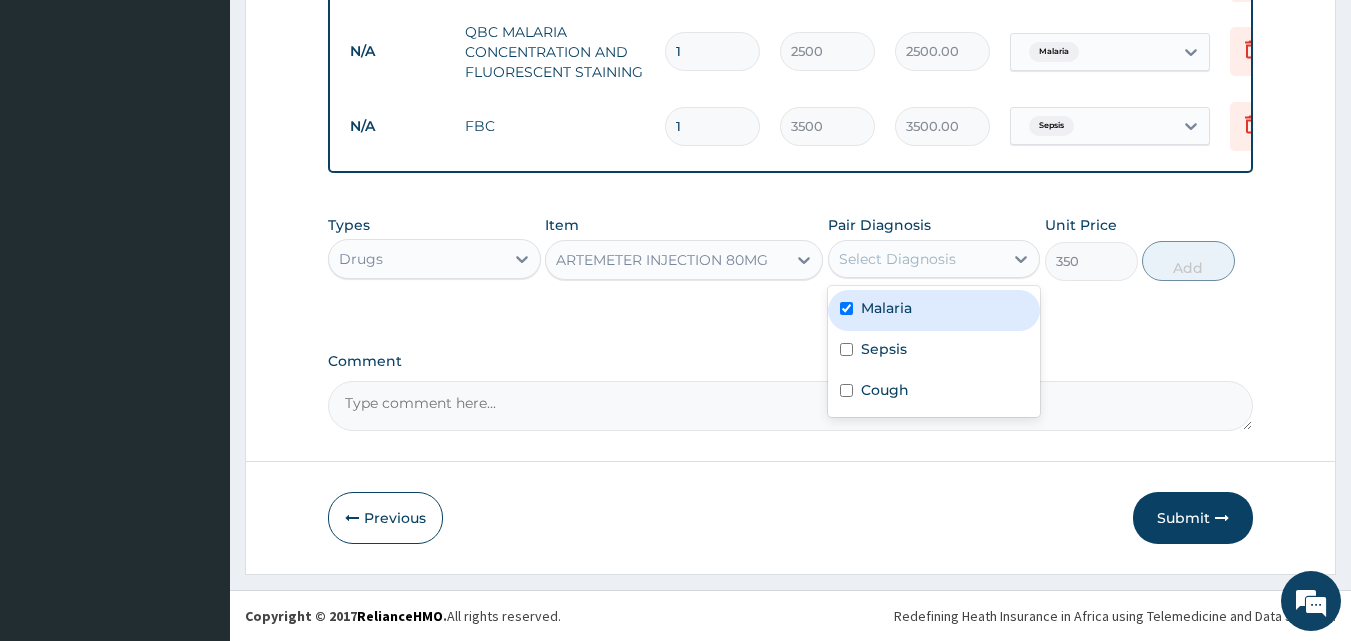 checkbox on "true" 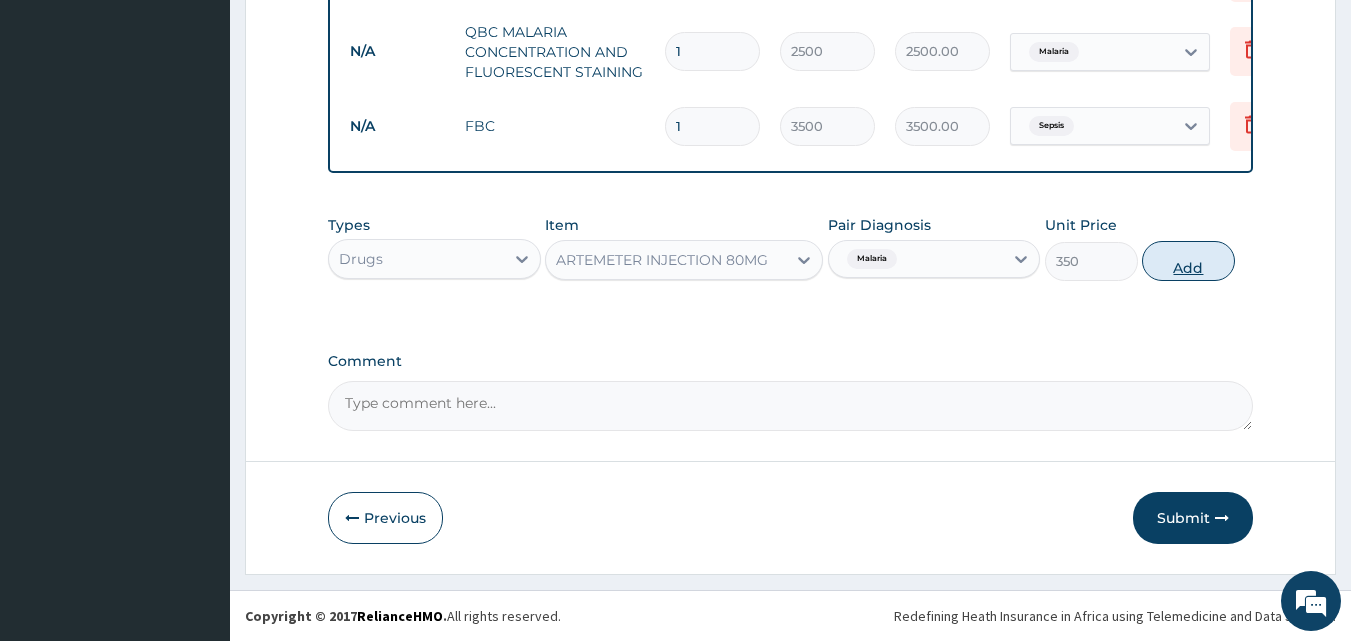 click on "Add" at bounding box center [1188, 261] 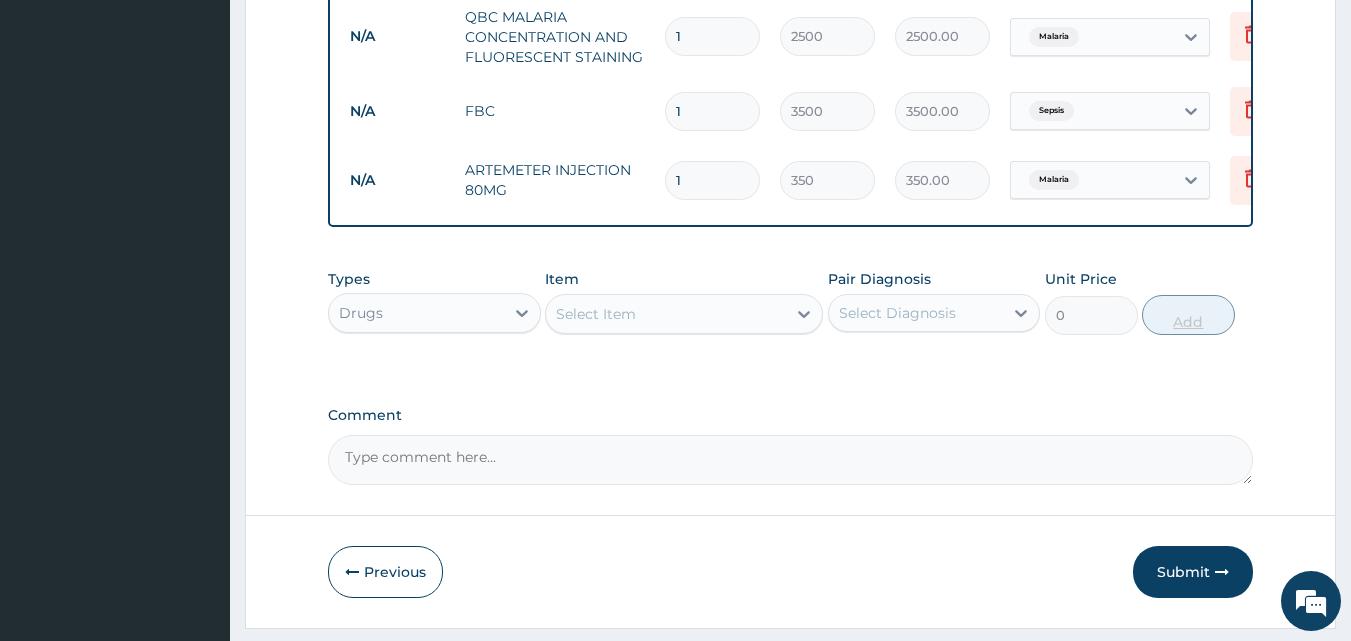 type 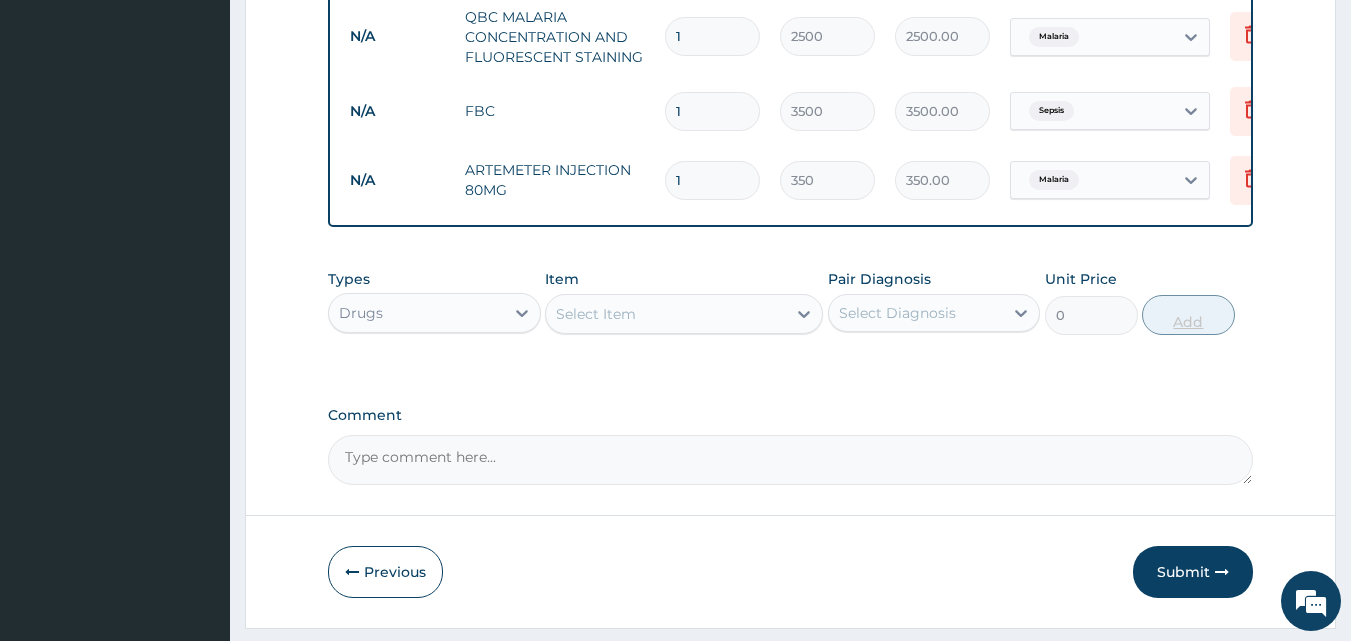 type on "0.00" 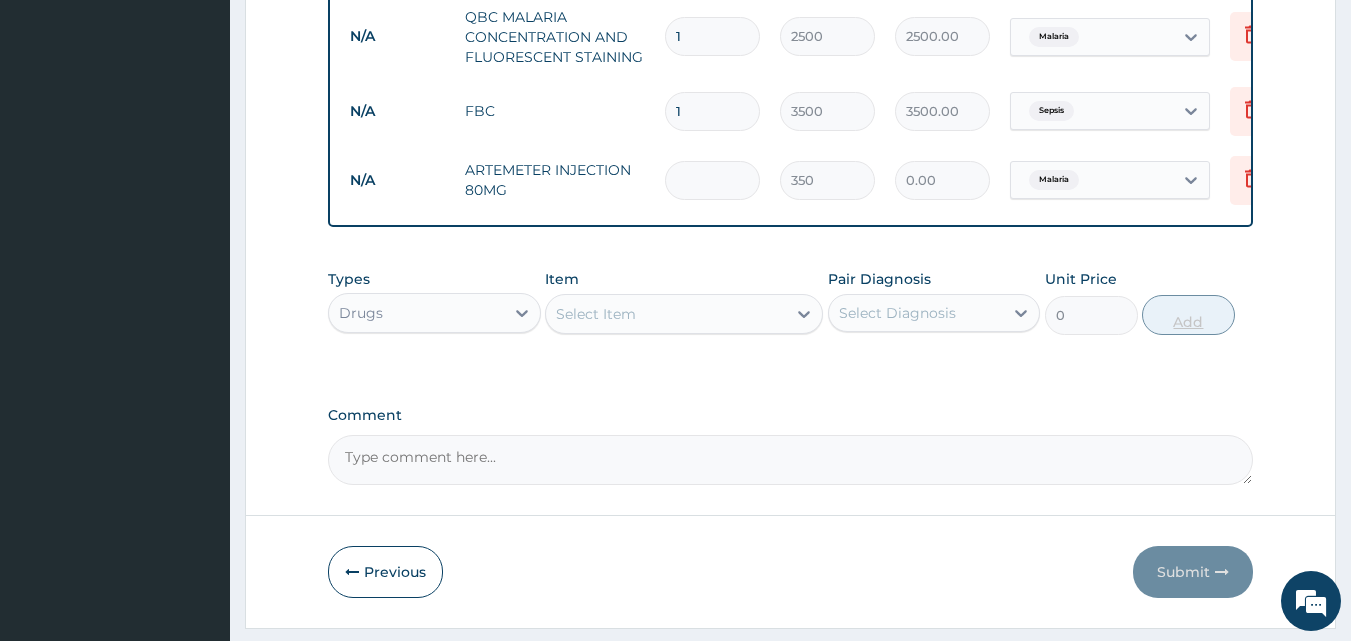 type on "2" 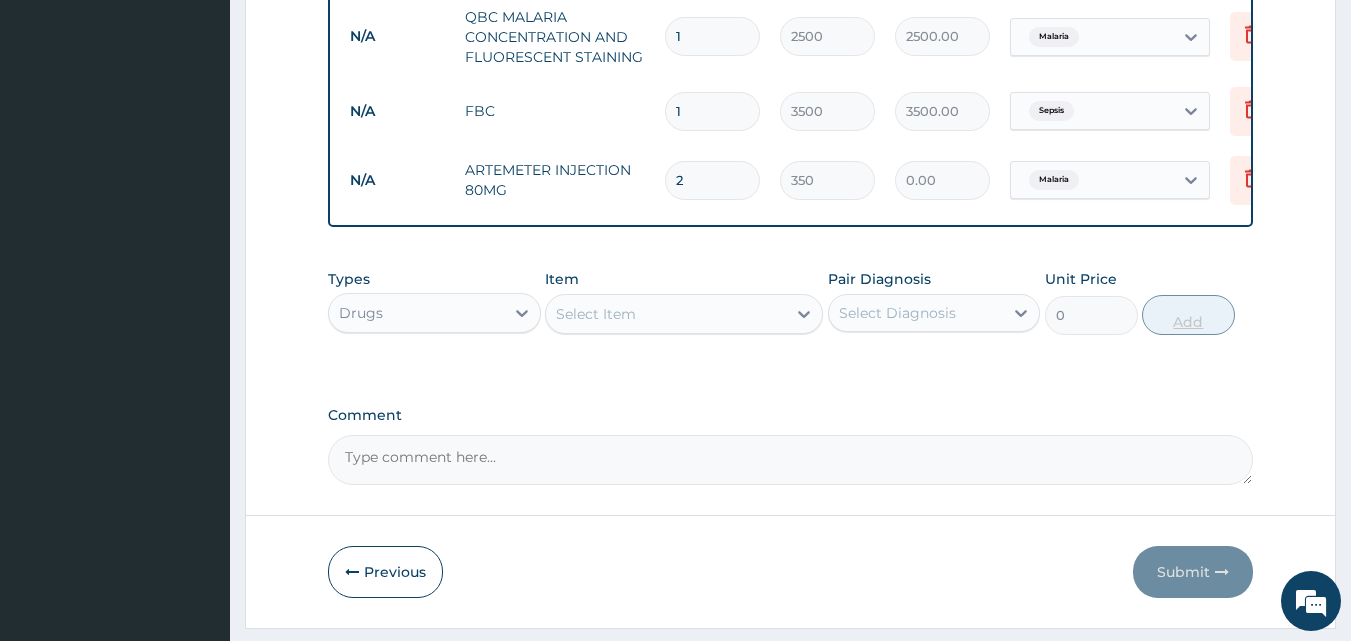 type on "700.00" 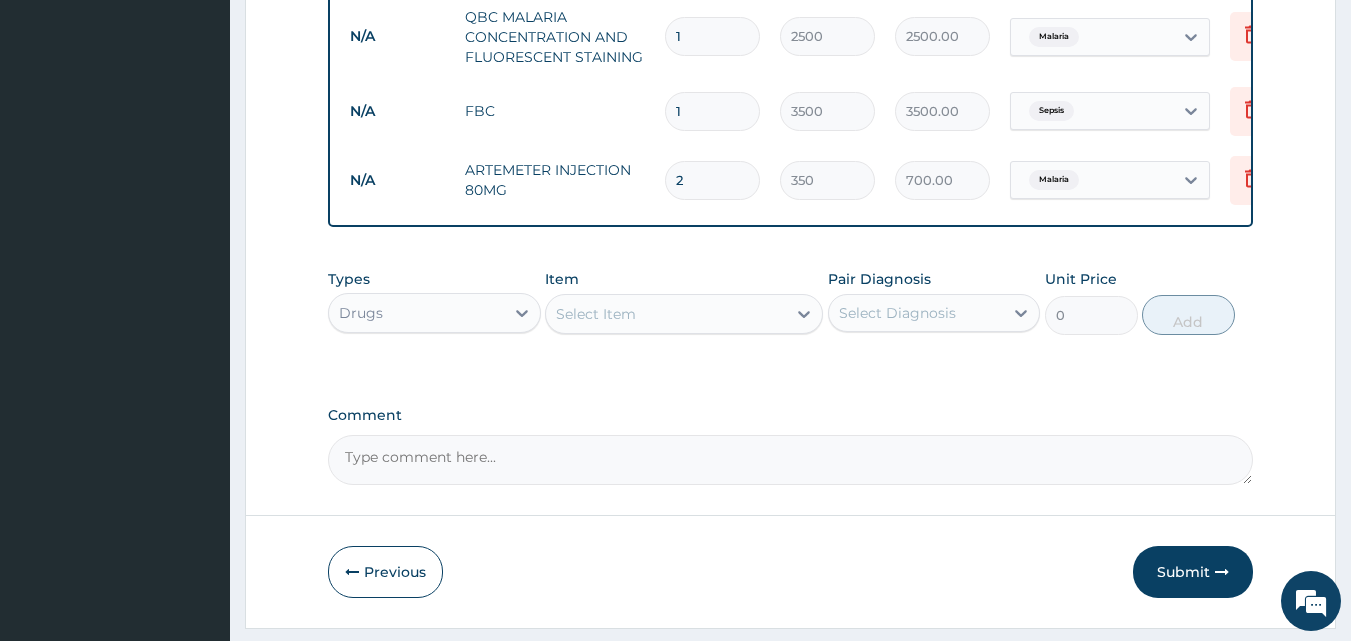 type on "2" 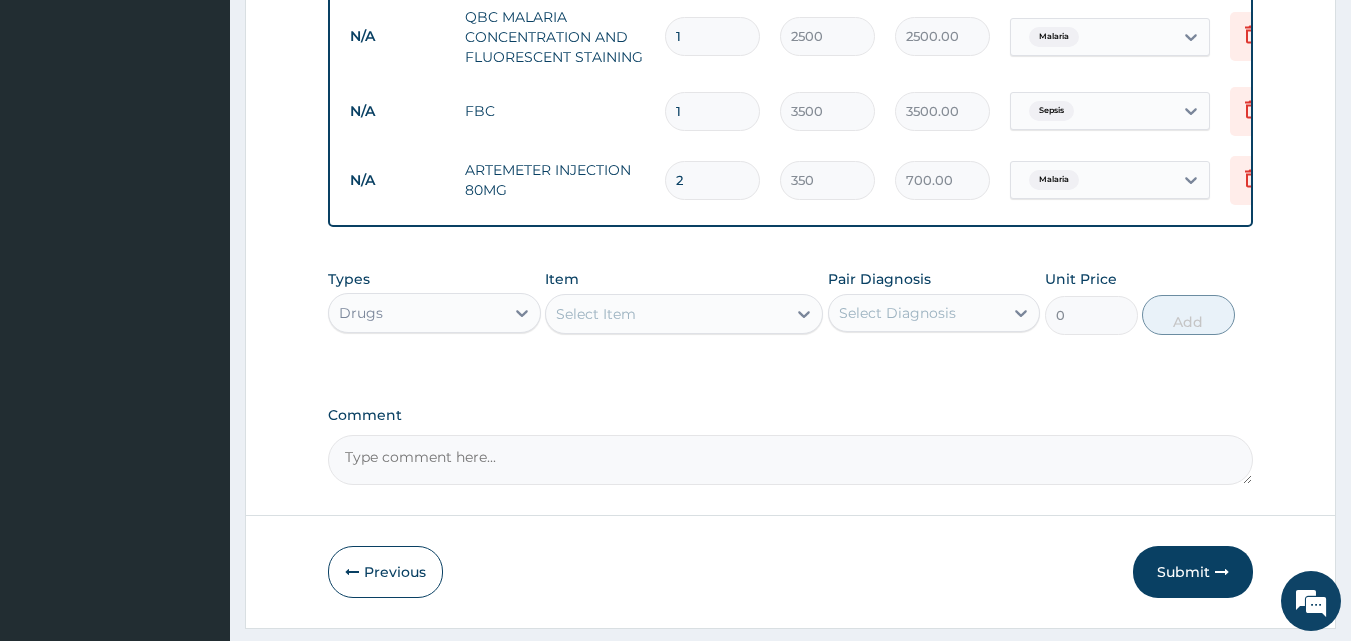 click on "Select Item" at bounding box center [666, 314] 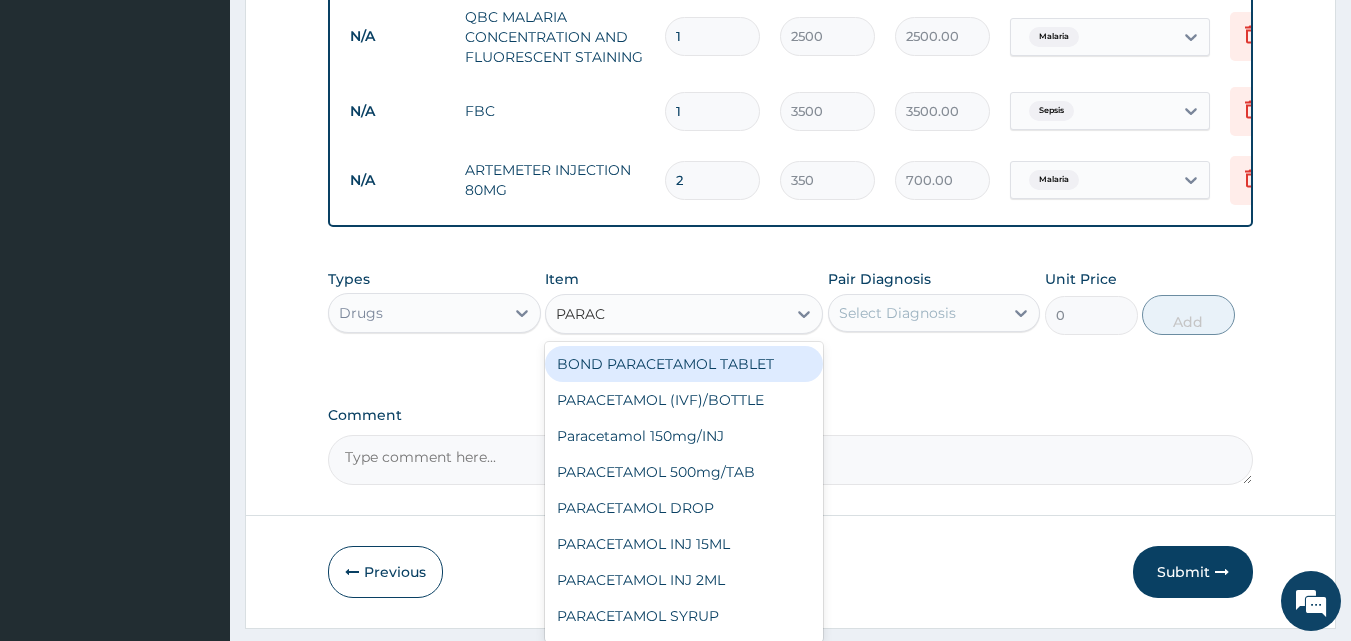 type on "PARACE" 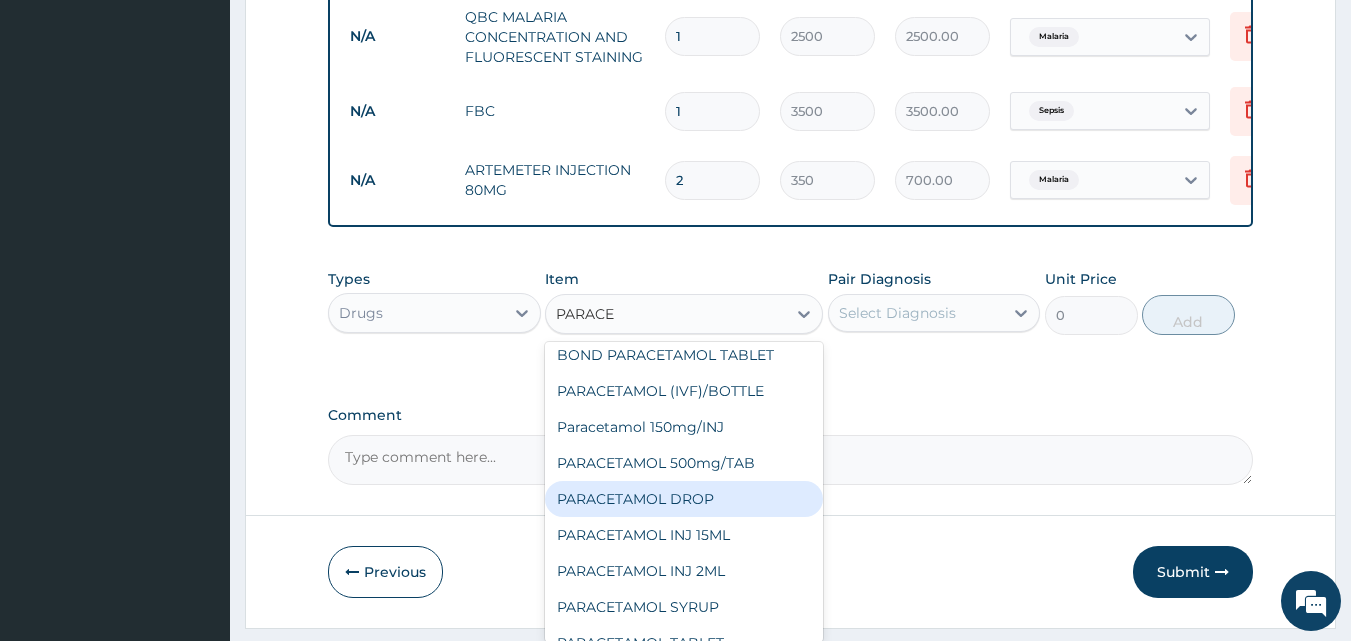 scroll, scrollTop: 24, scrollLeft: 0, axis: vertical 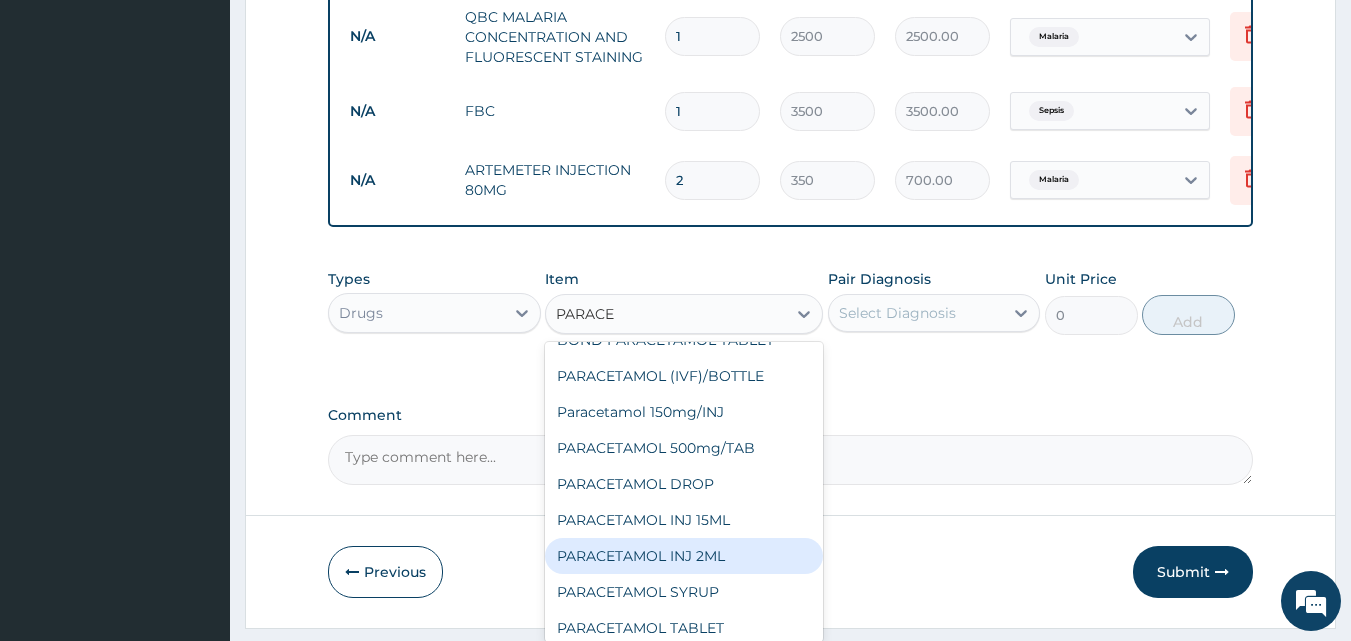 click on "PARACETAMOL INJ 2ML" at bounding box center (684, 556) 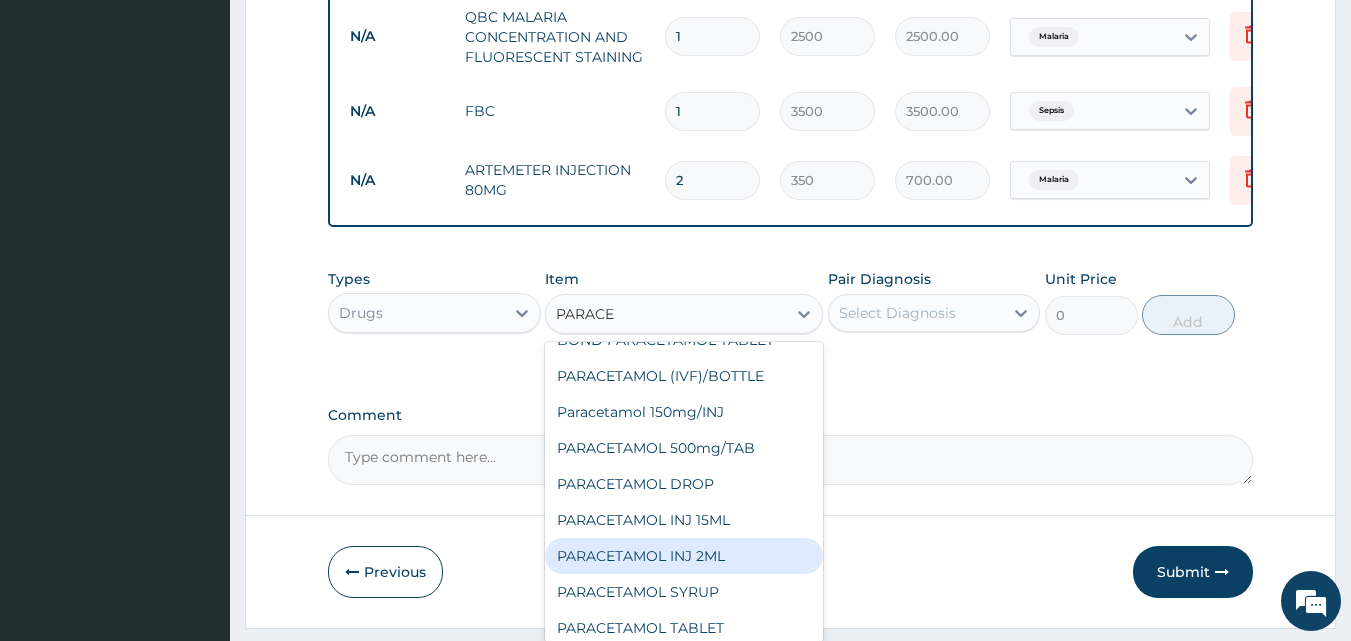 type 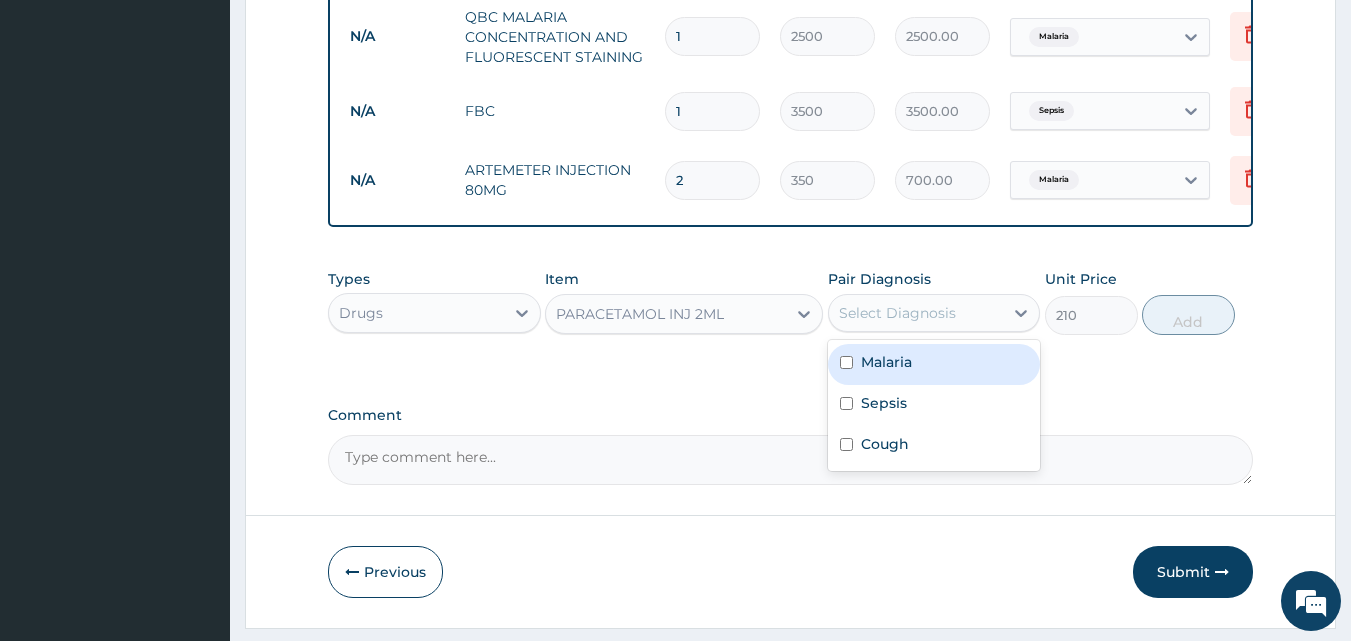 click on "Select Diagnosis" at bounding box center [897, 313] 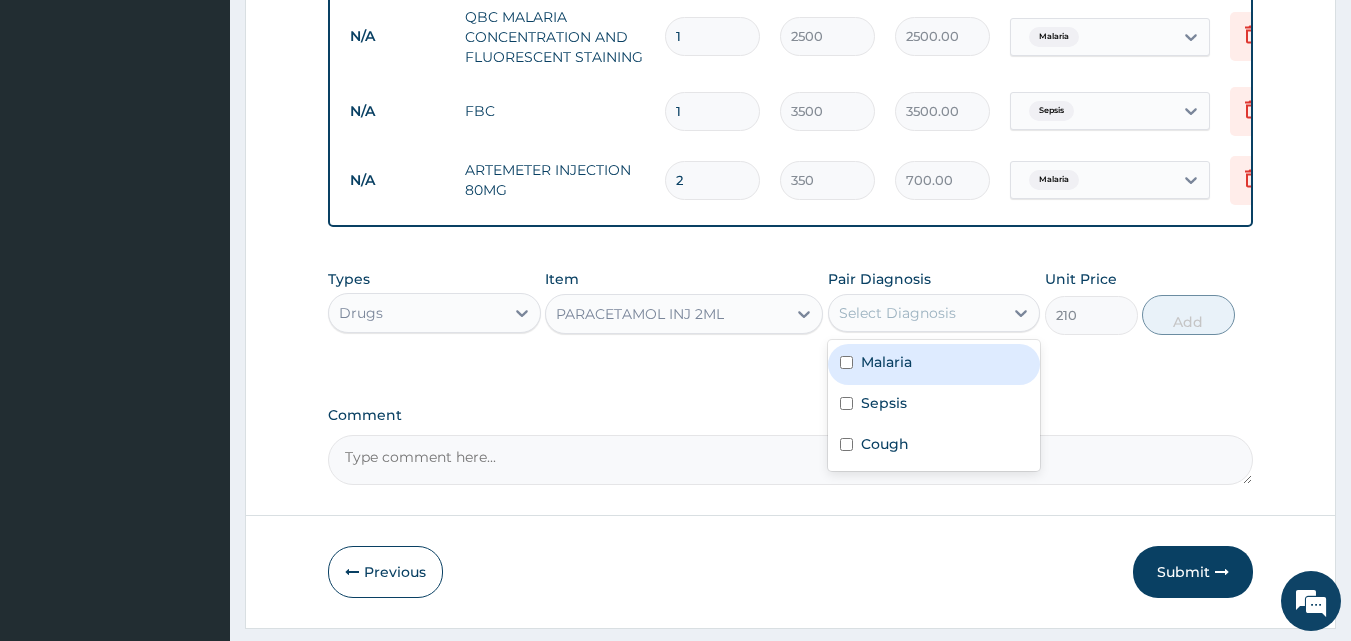 click on "Malaria" at bounding box center (886, 362) 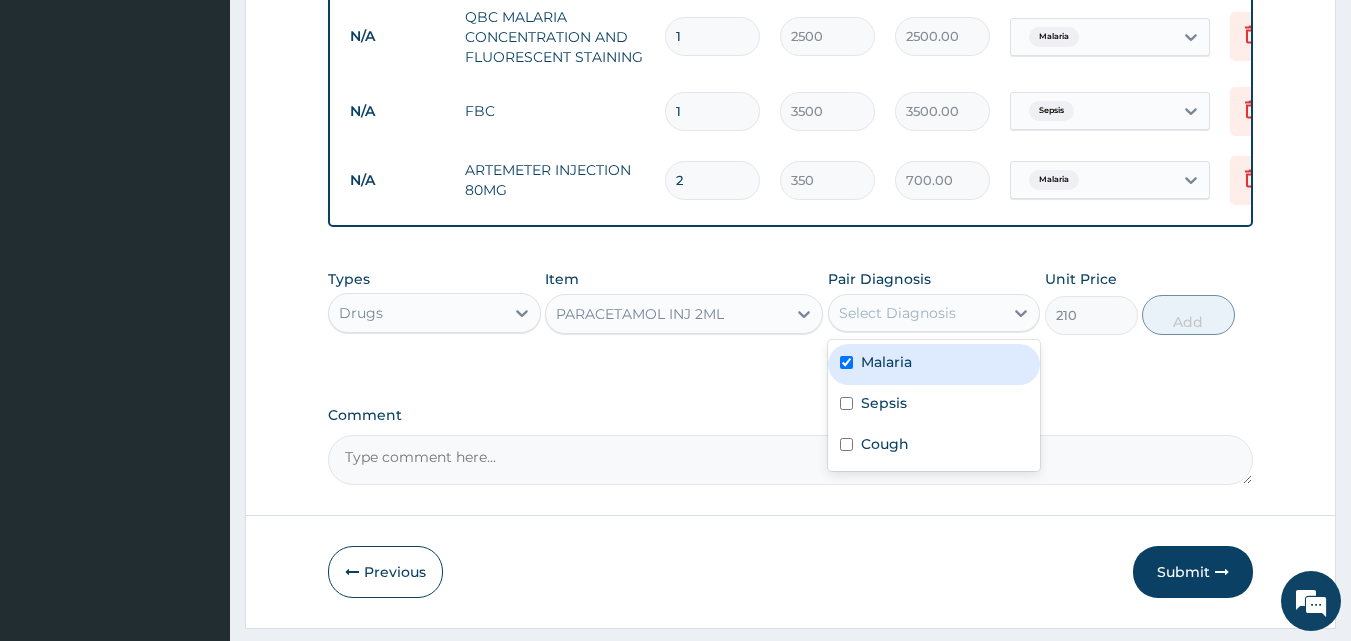 checkbox on "true" 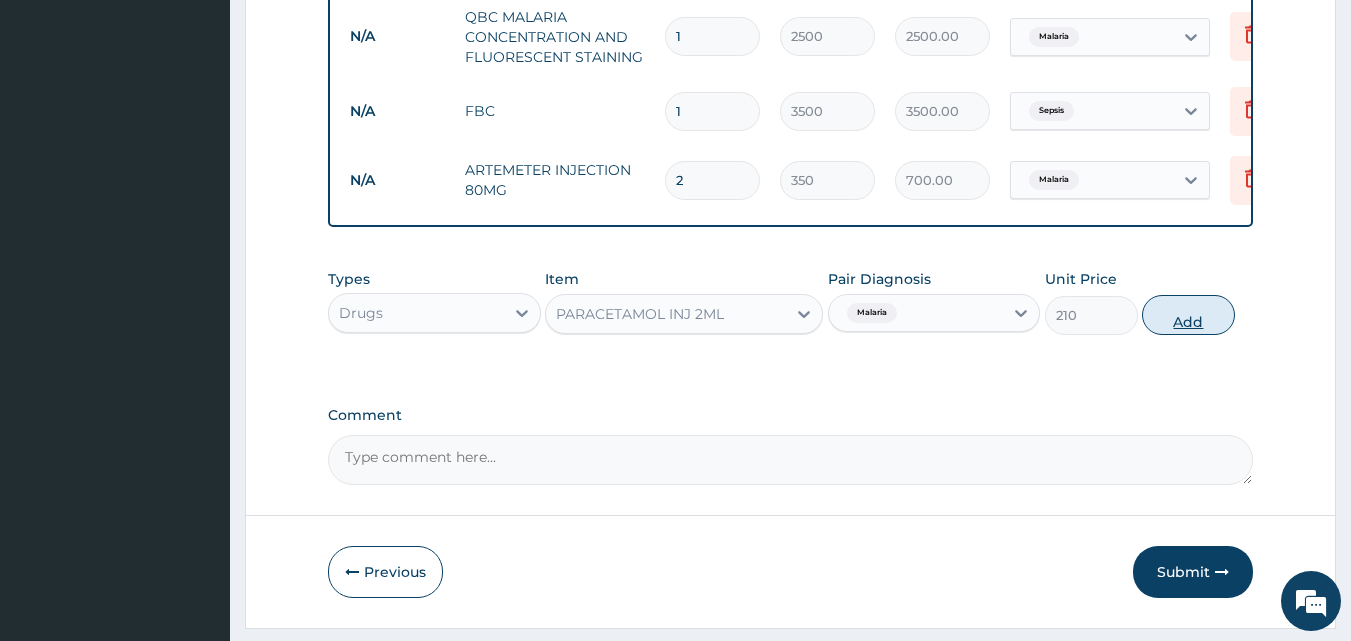 click on "Add" at bounding box center [1188, 315] 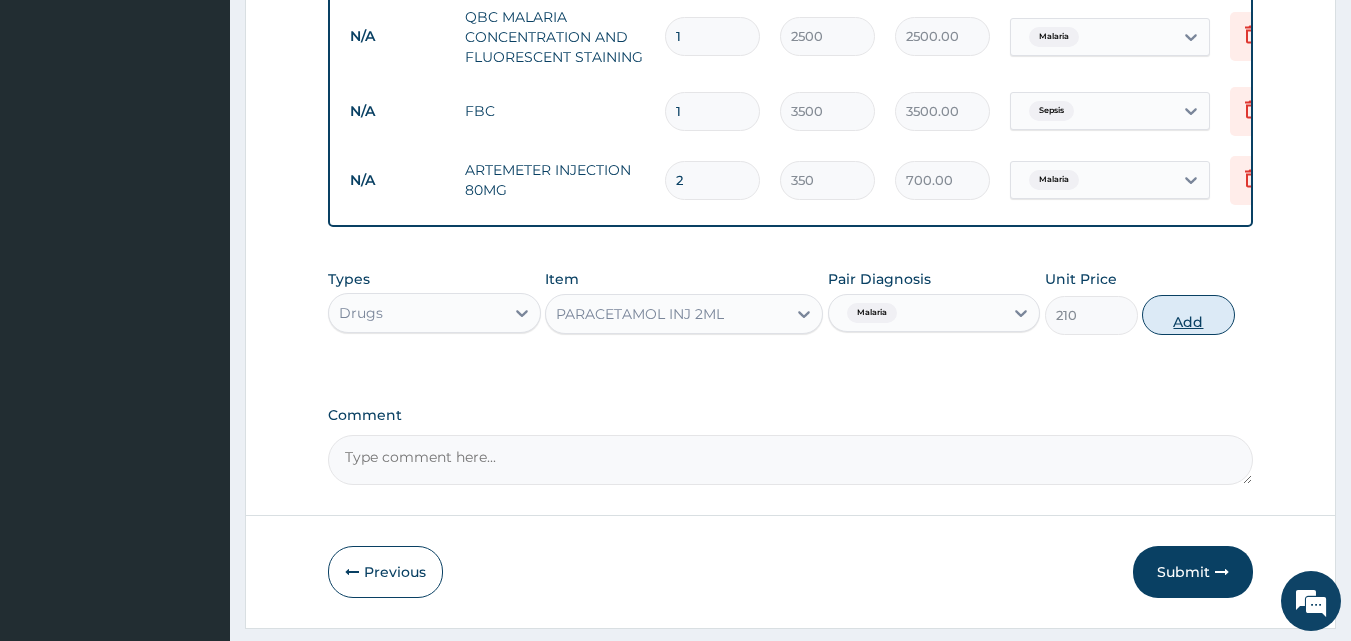 type on "0" 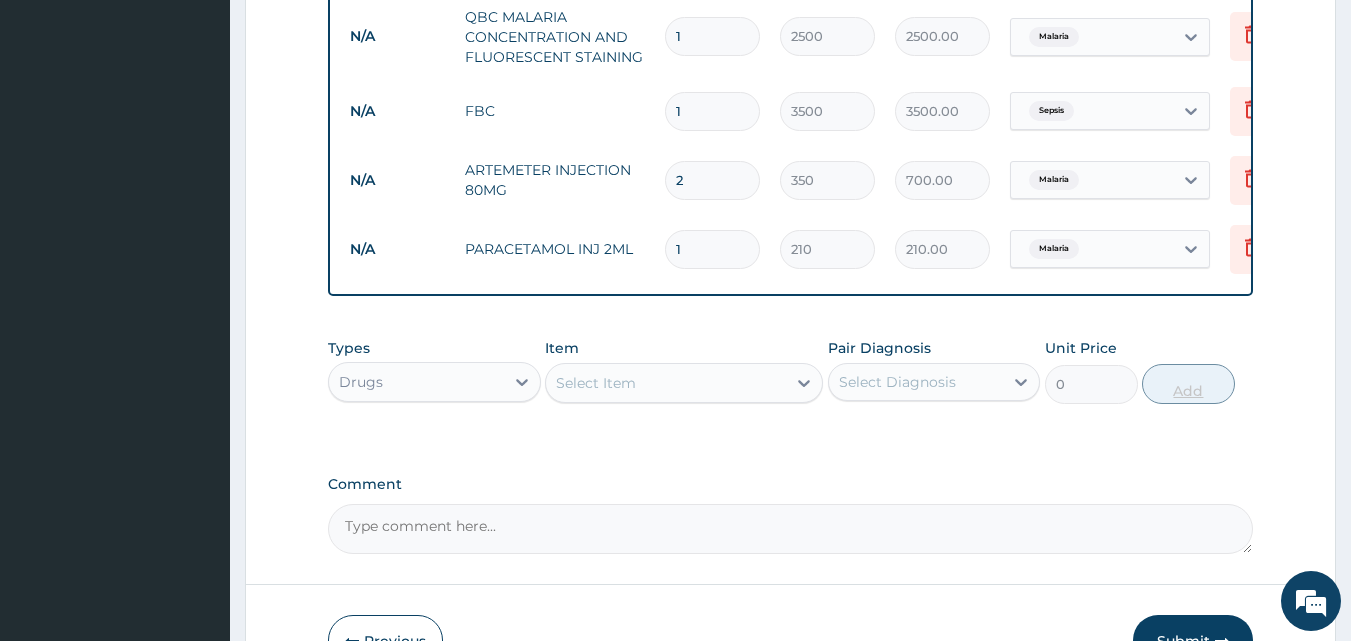 type 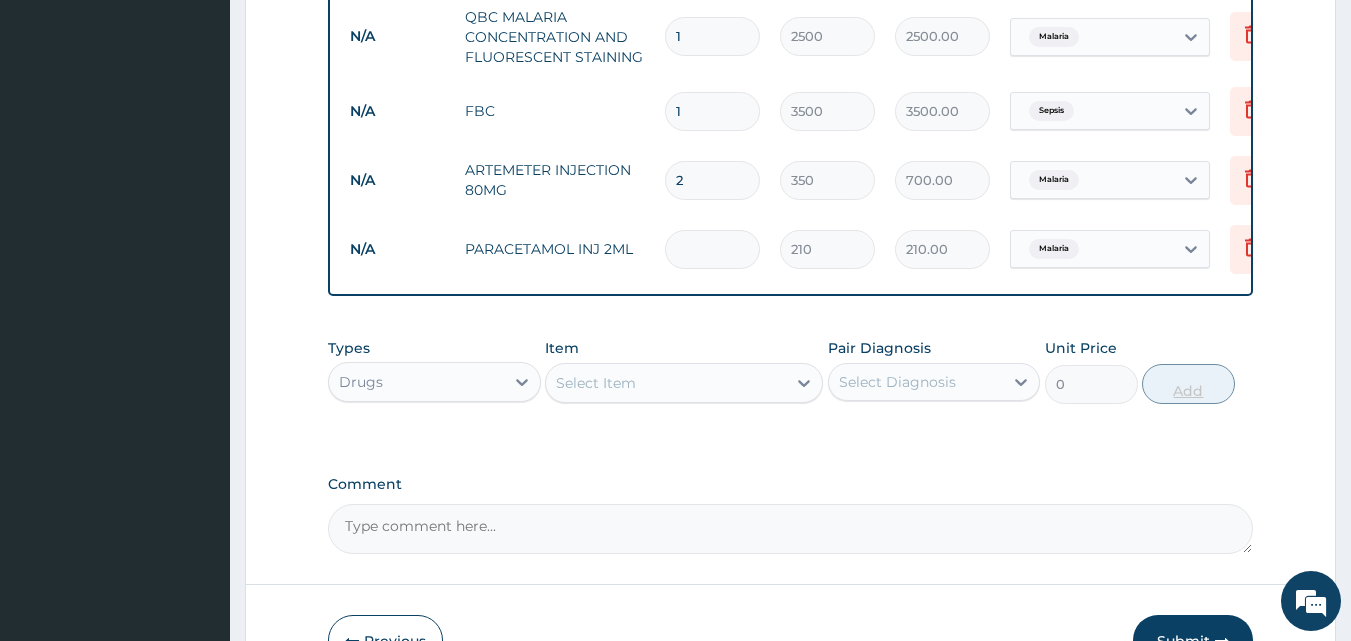 type on "0.00" 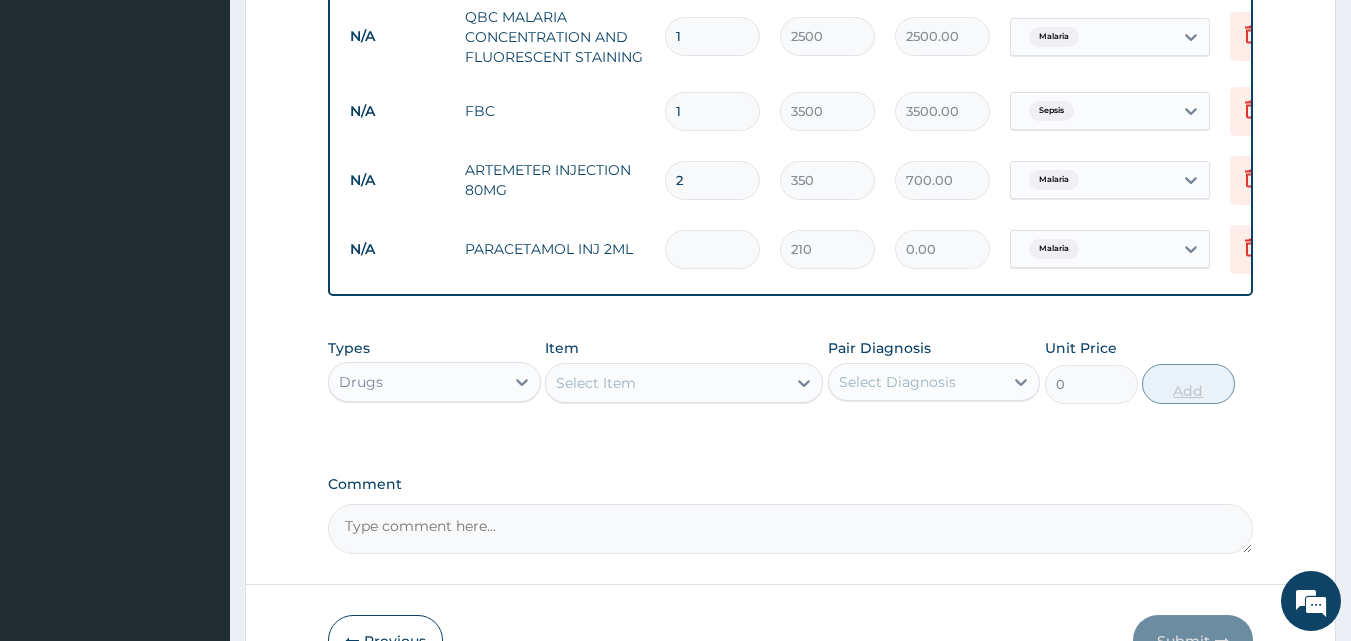 type on "2" 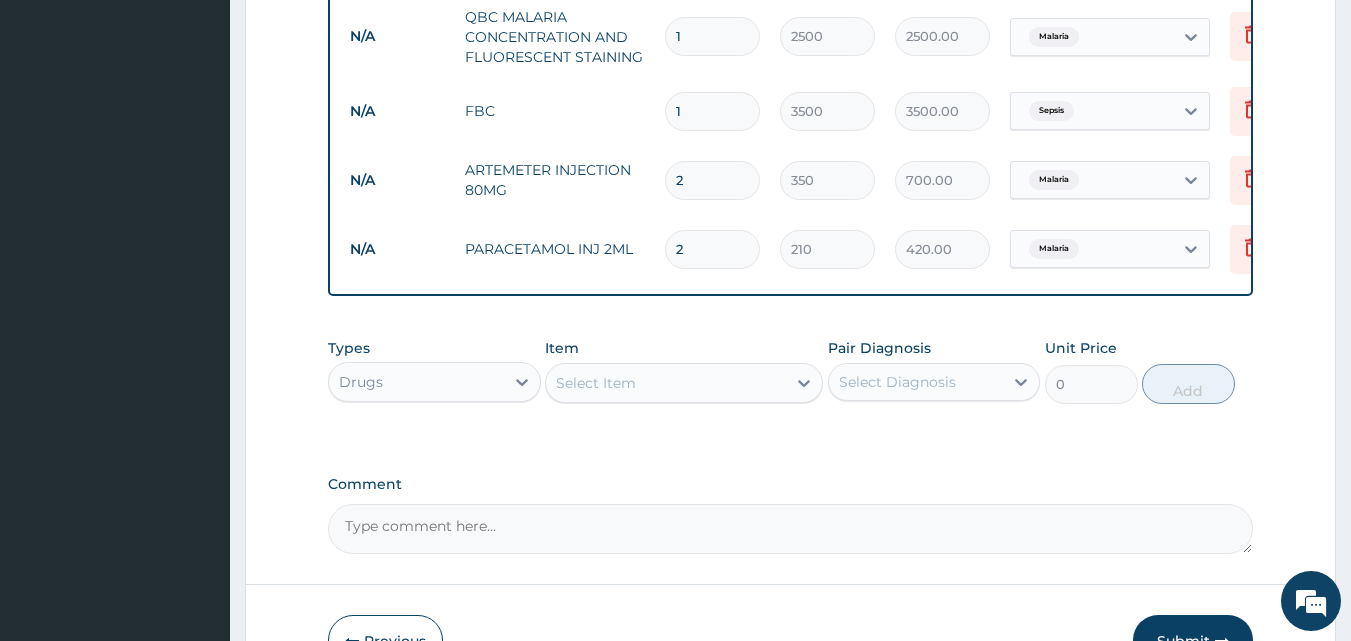 type on "2" 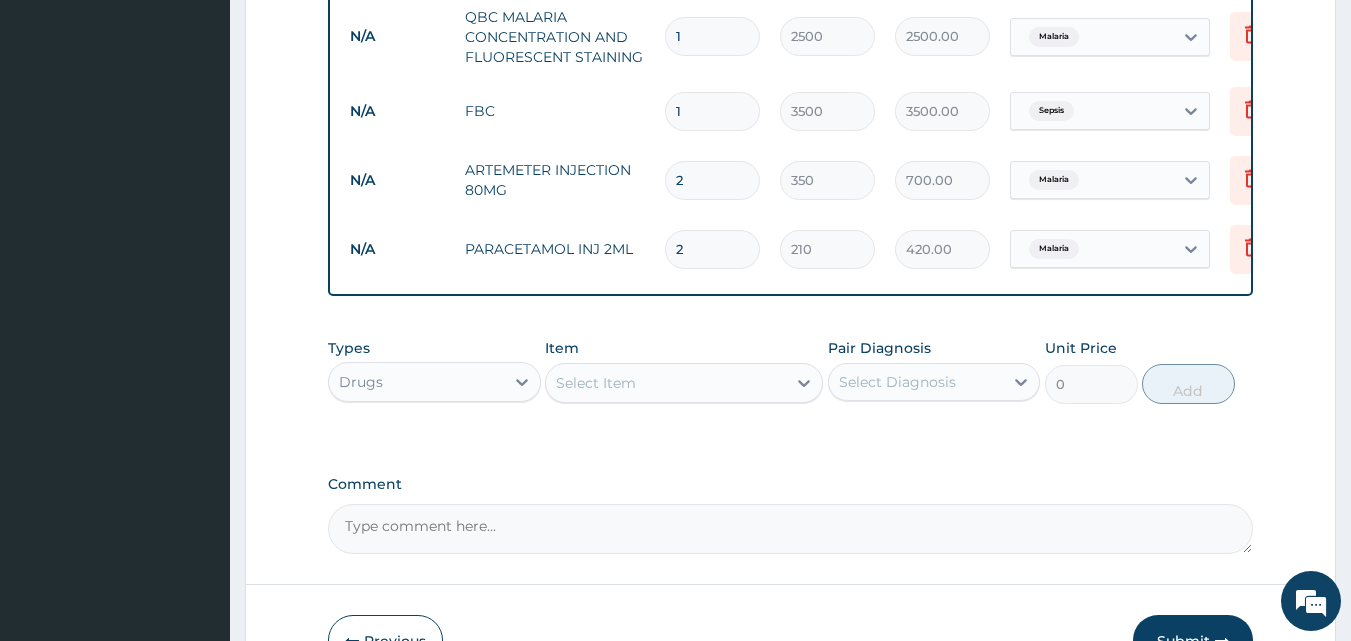 click on "Select Item" at bounding box center [596, 383] 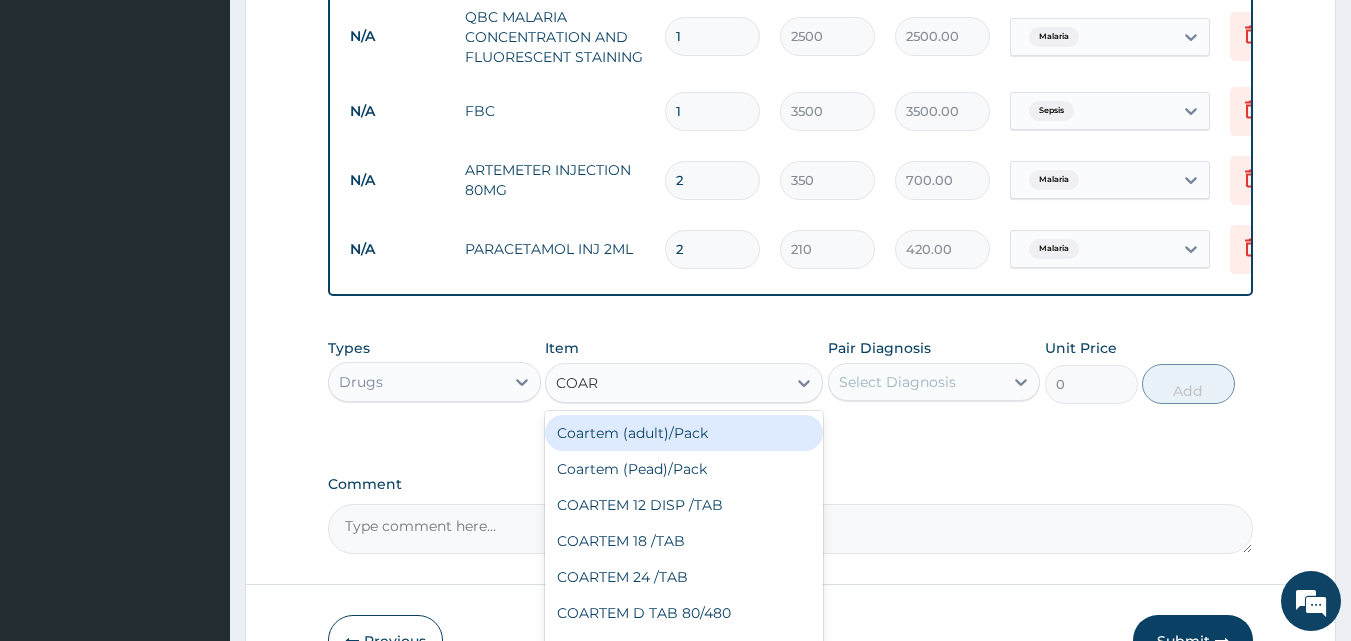 type on "COART" 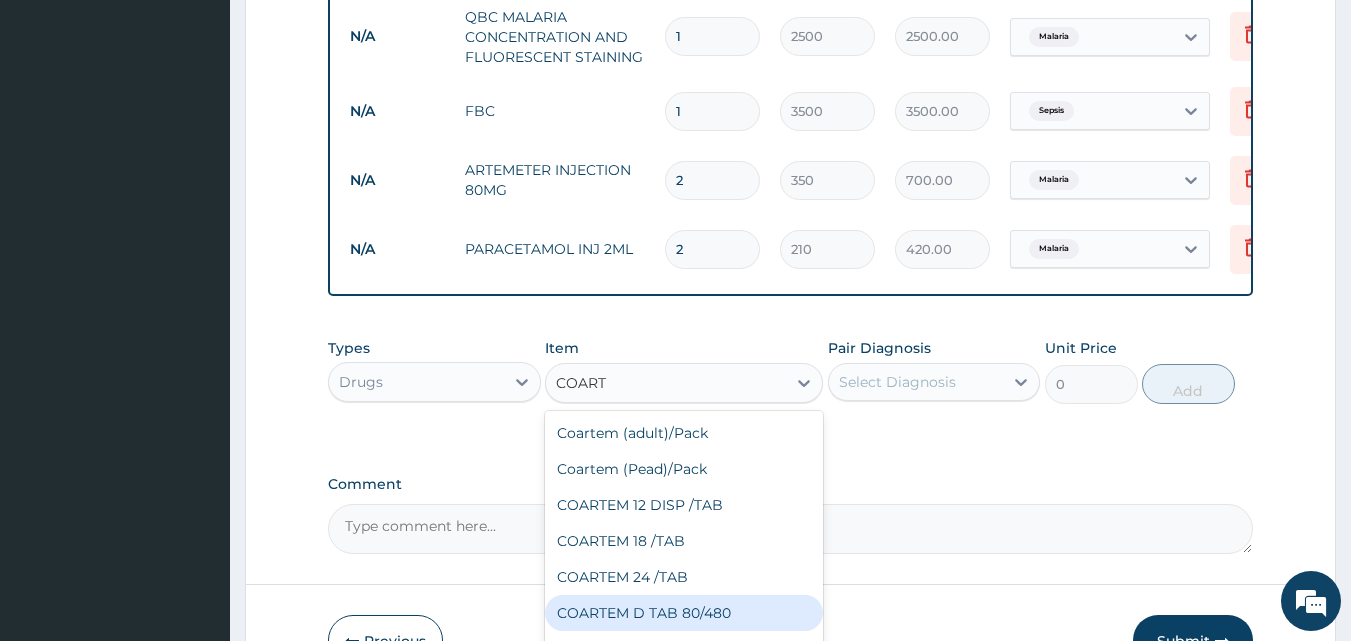 click on "COARTEM D TAB 80/480" at bounding box center [684, 613] 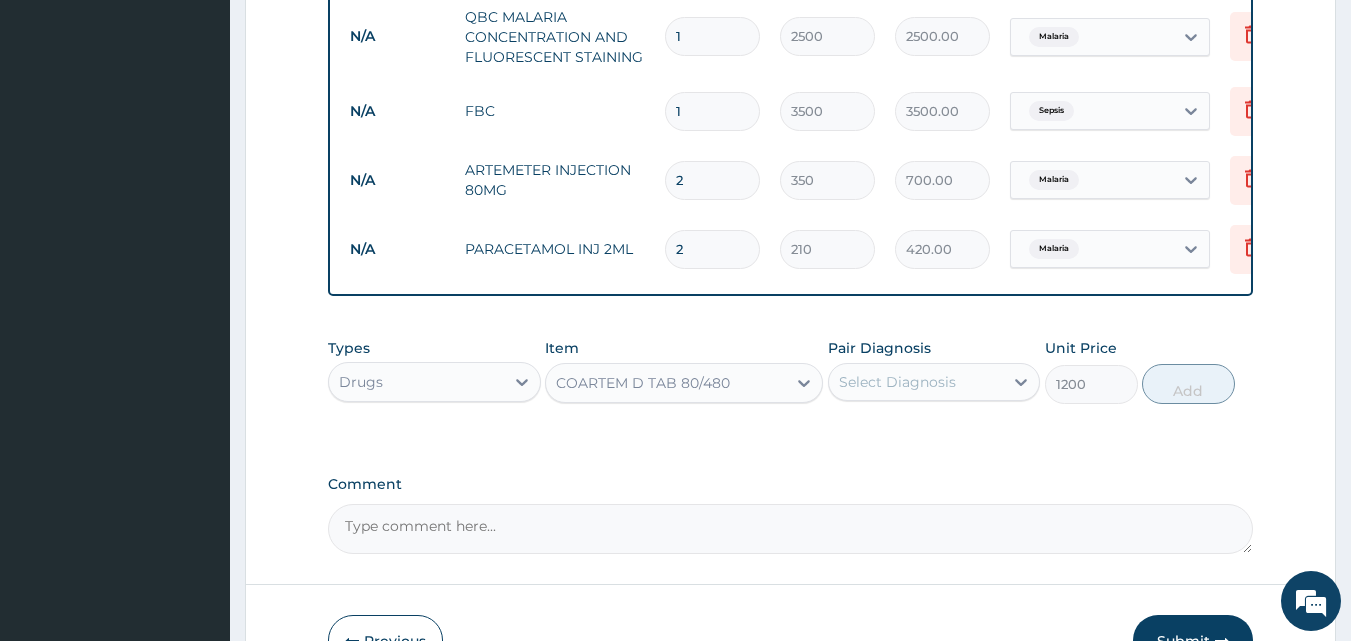 click on "Select Diagnosis" at bounding box center (916, 382) 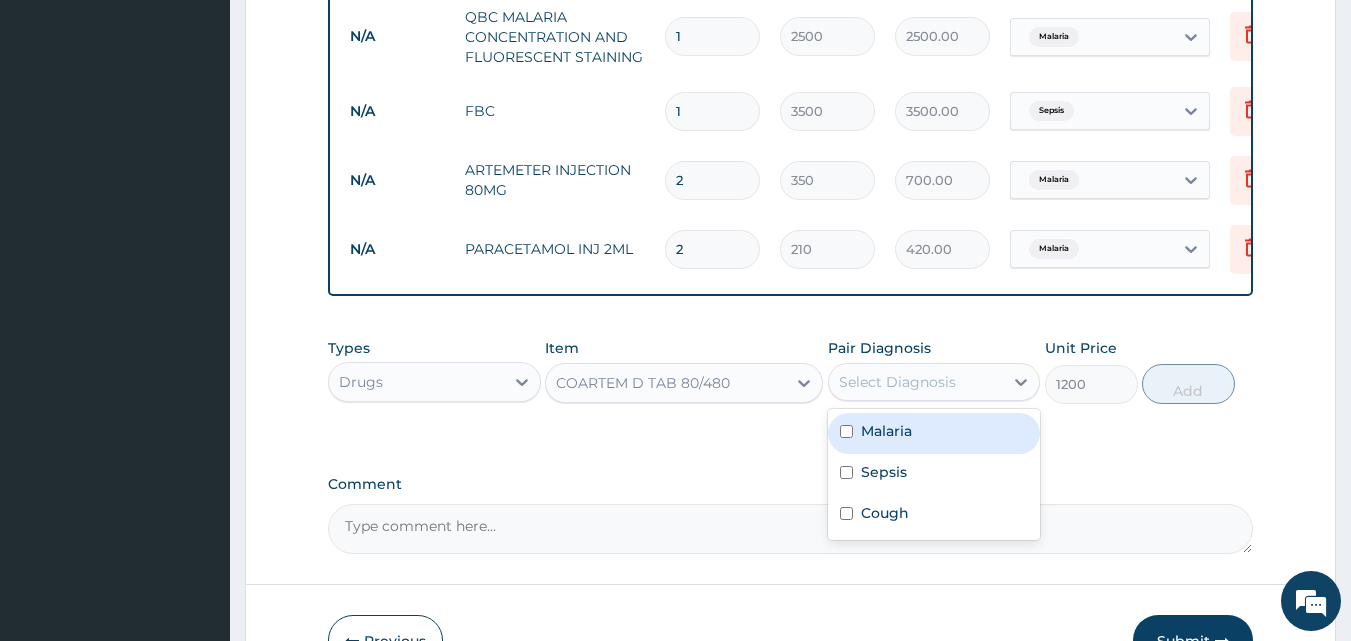 click on "Malaria" at bounding box center (886, 431) 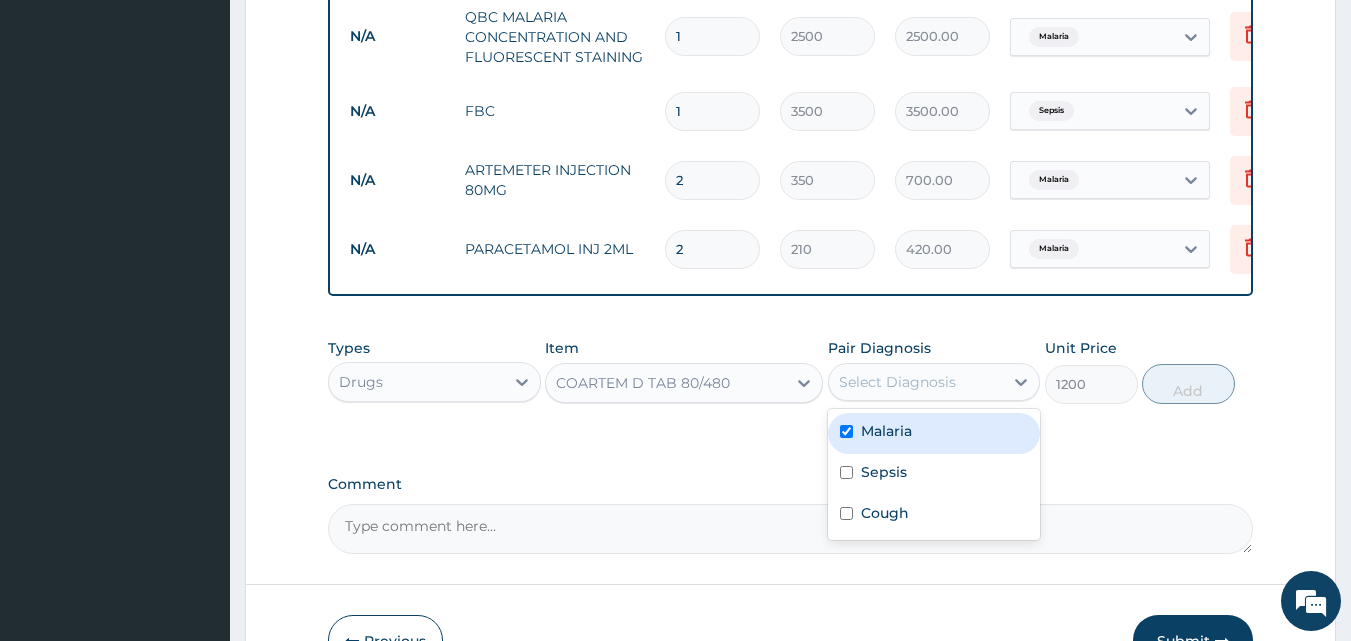 checkbox on "true" 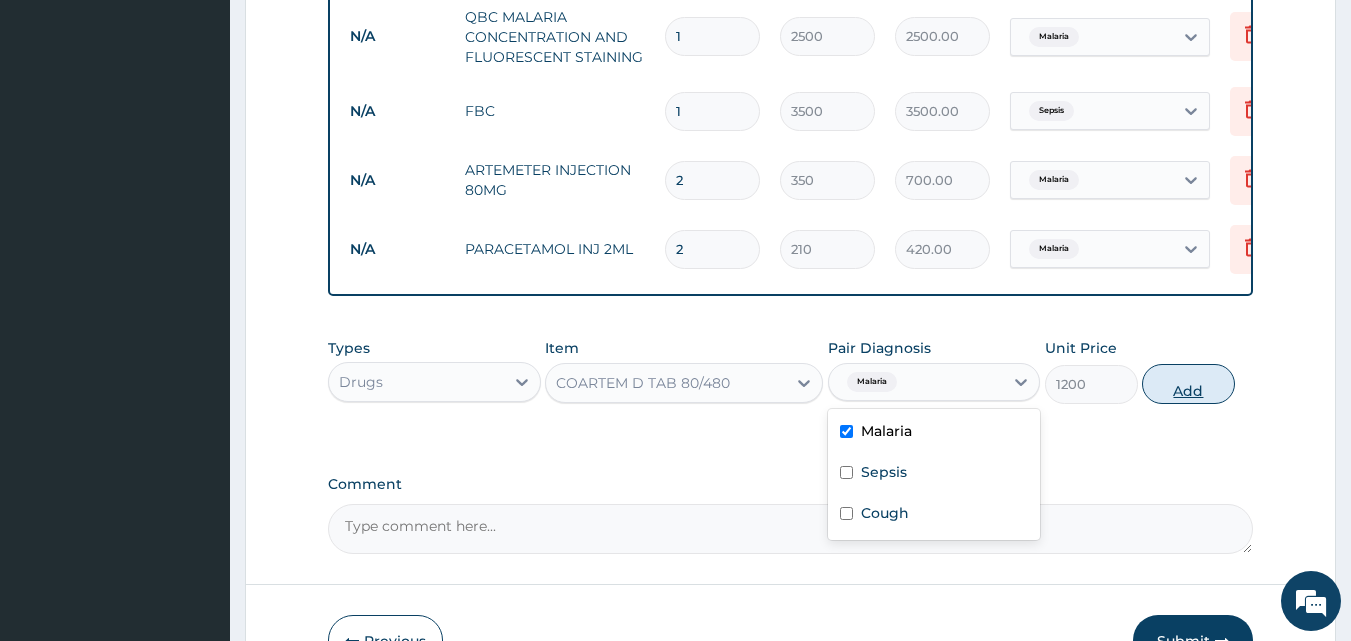 click on "Add" at bounding box center [1188, 384] 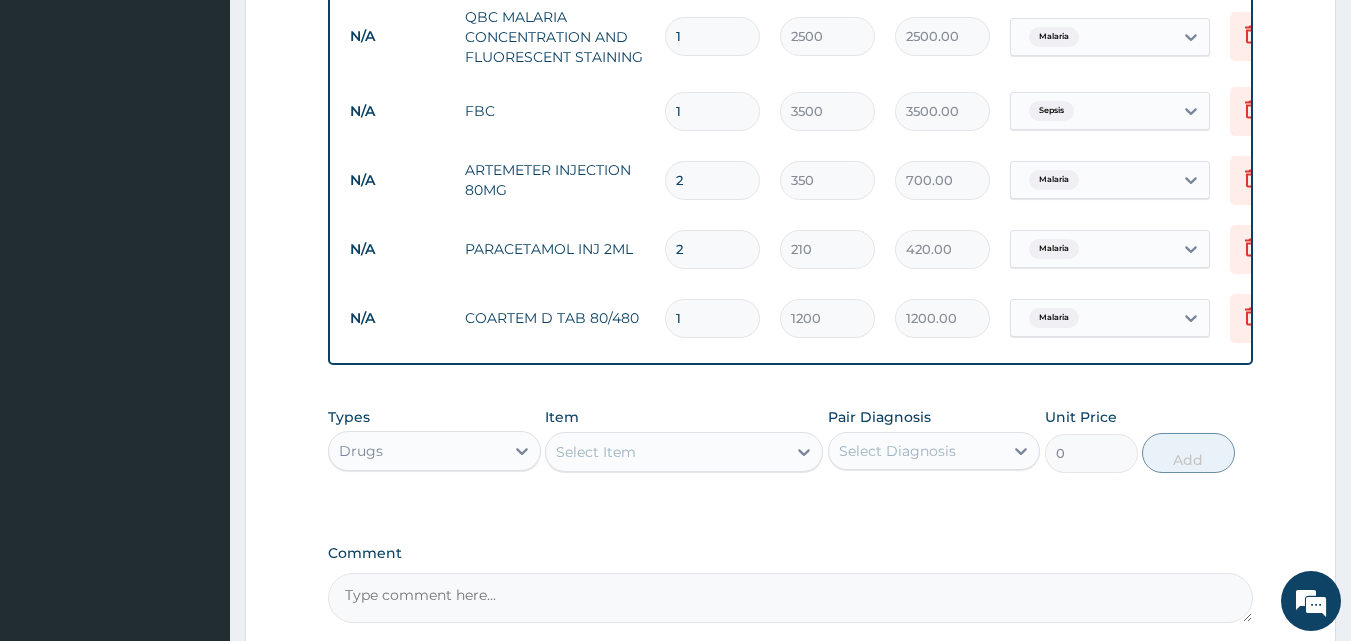 click on "Select Item" at bounding box center (666, 452) 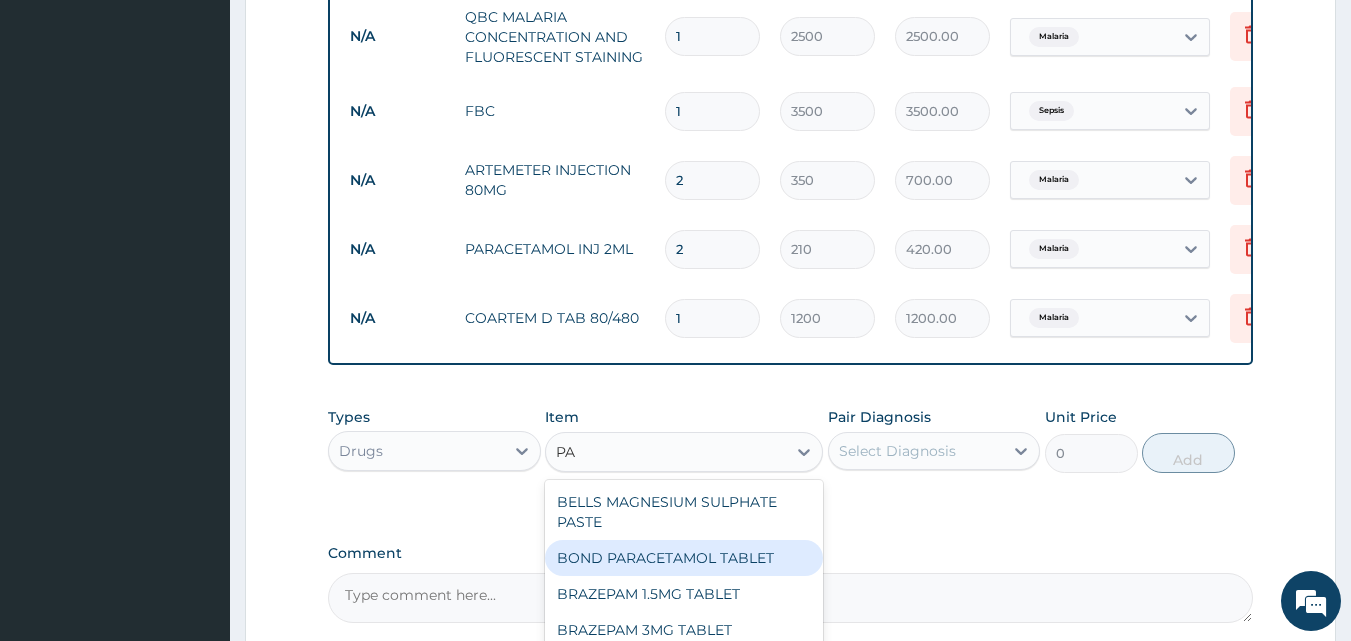 type on "P" 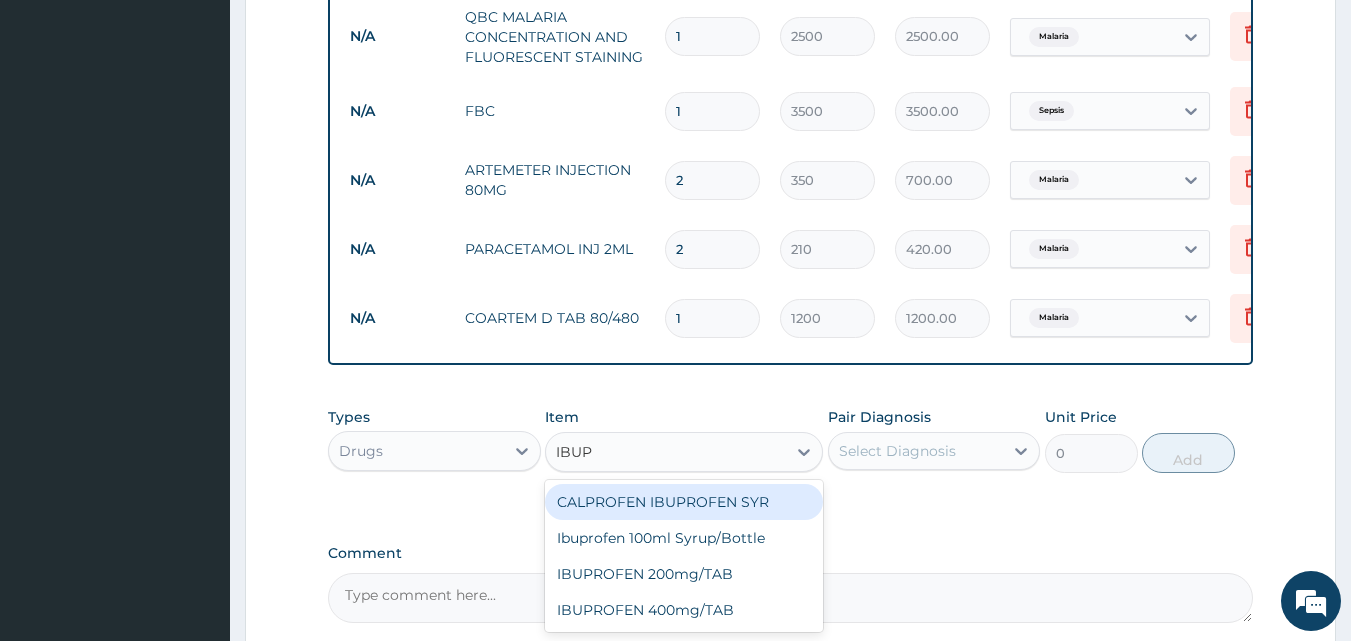 type on "IBUPR" 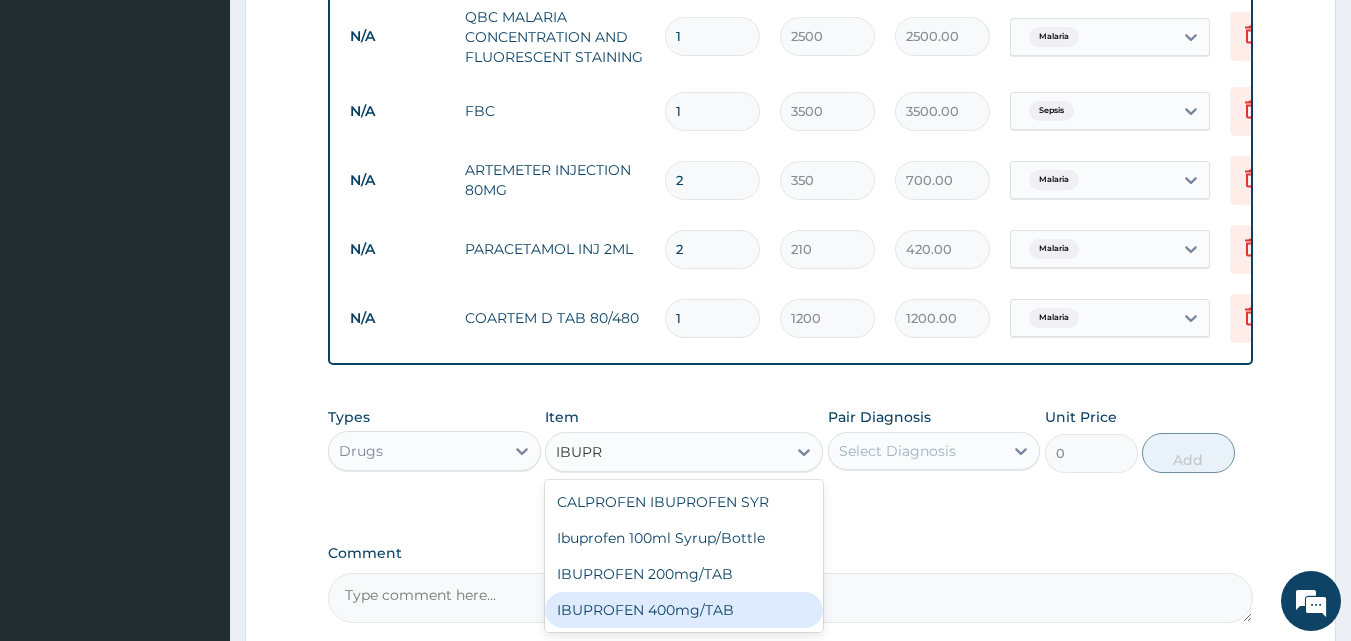 click on "IBUPROFEN 400mg/TAB" at bounding box center [684, 610] 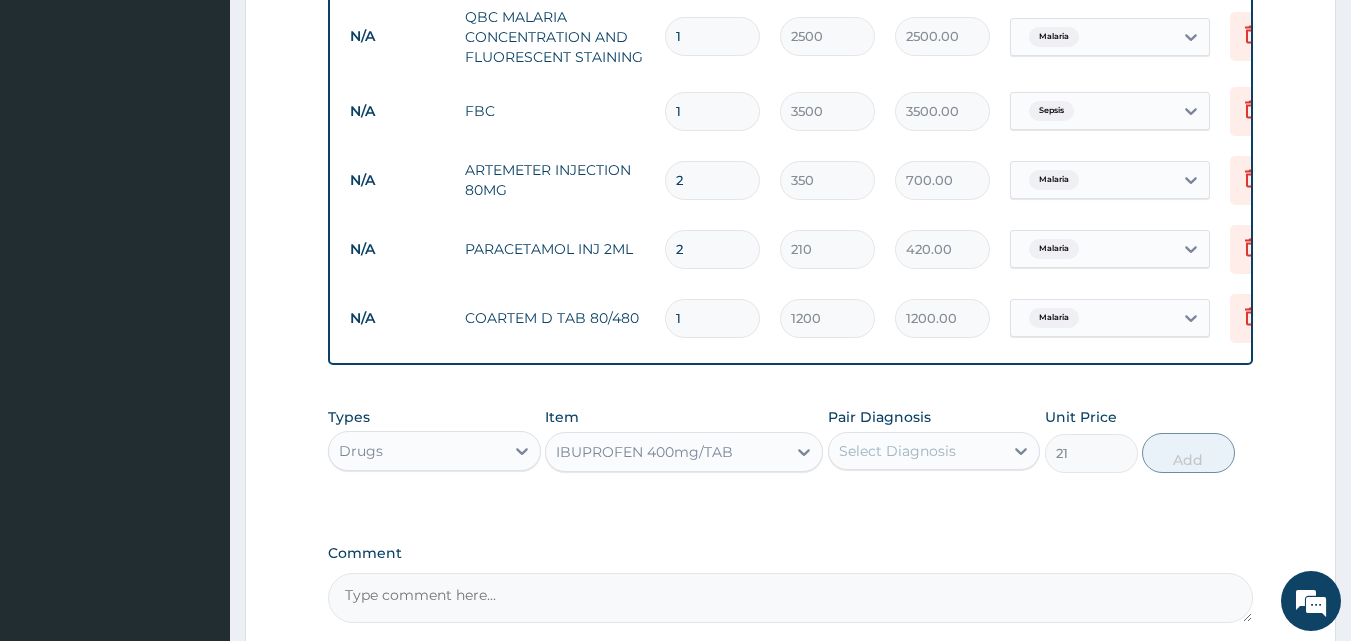 click on "Select Diagnosis" at bounding box center (897, 451) 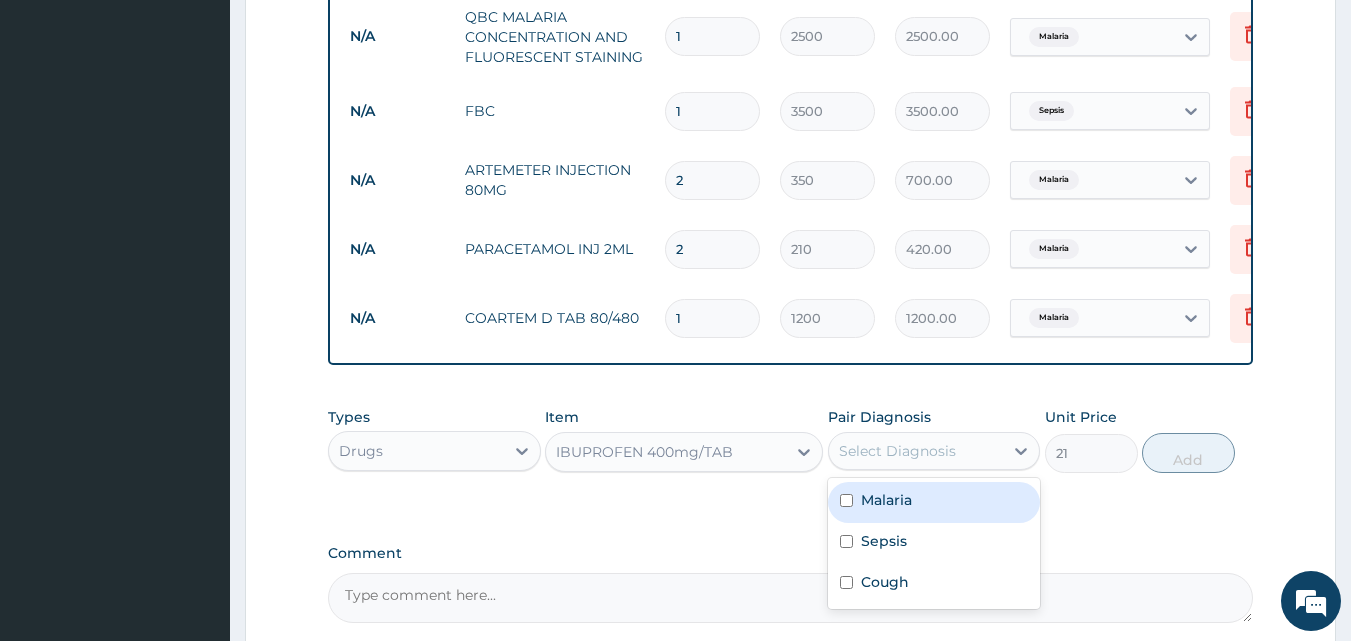 click on "Malaria" at bounding box center [886, 500] 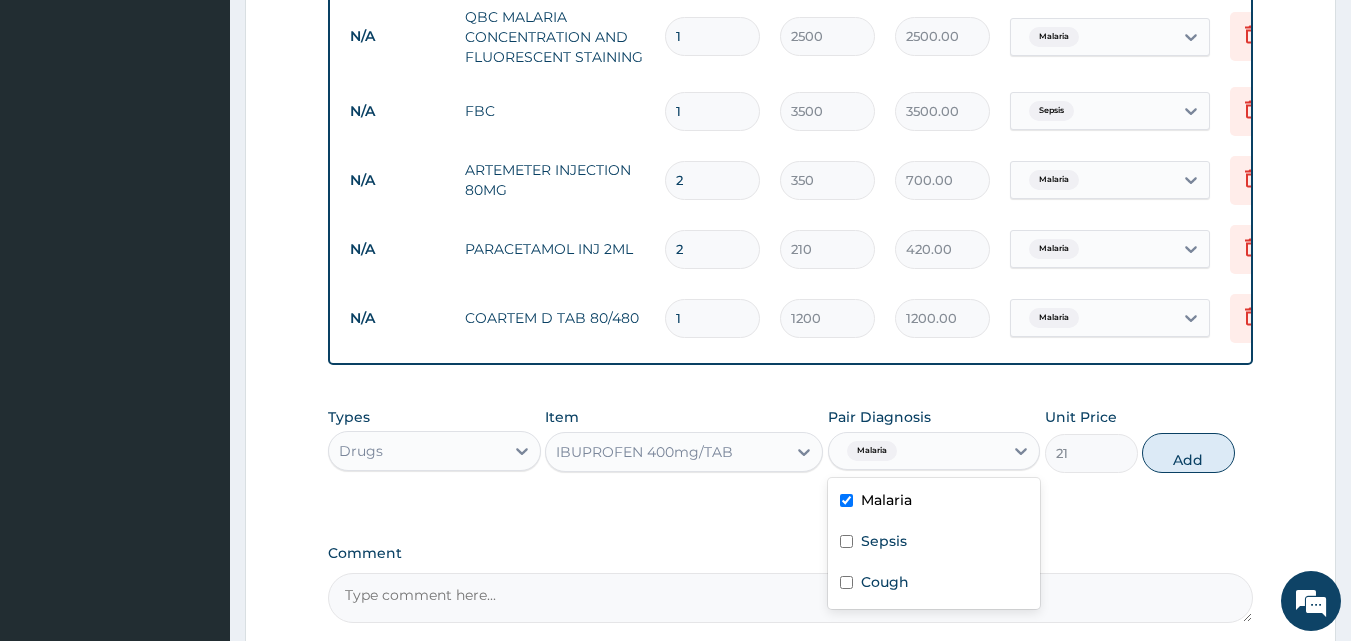 checkbox on "true" 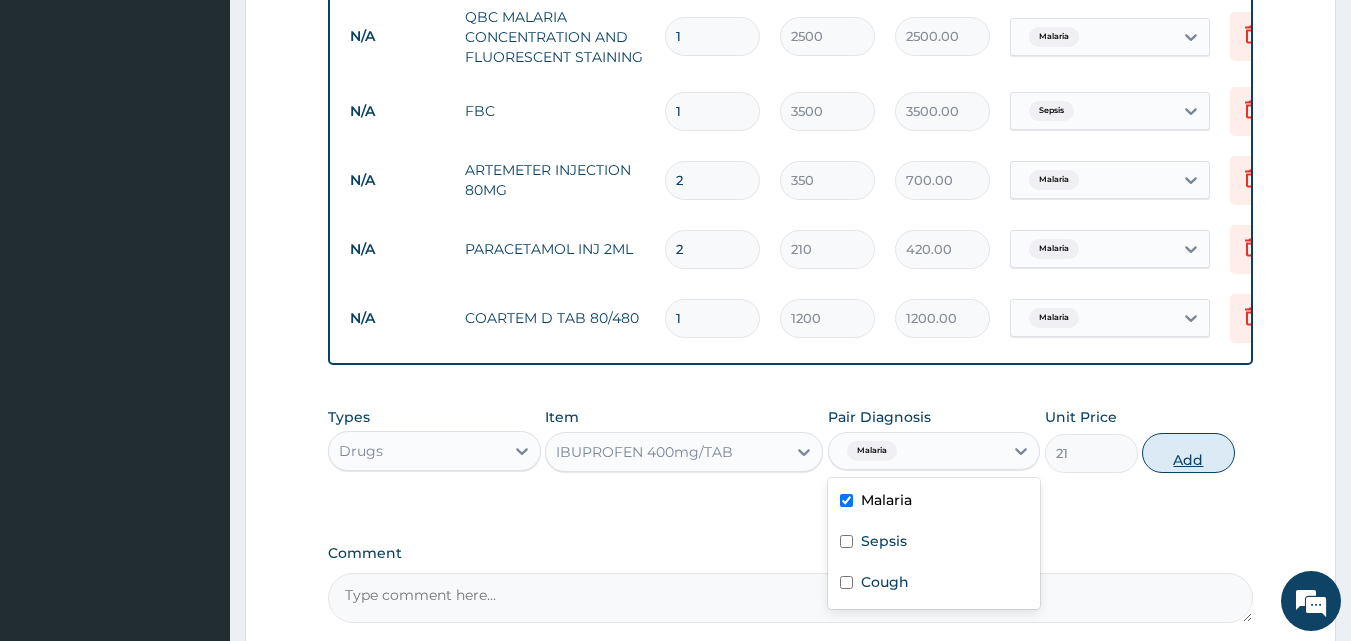 click on "Add" at bounding box center [1188, 453] 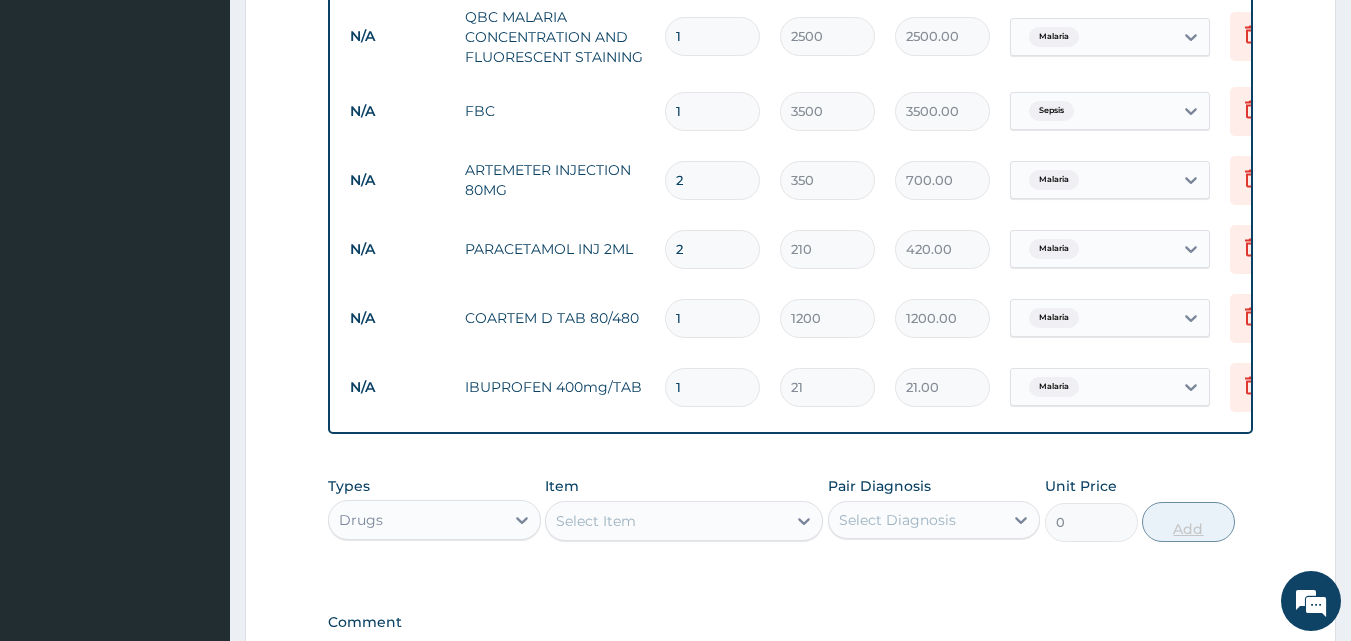 type on "12" 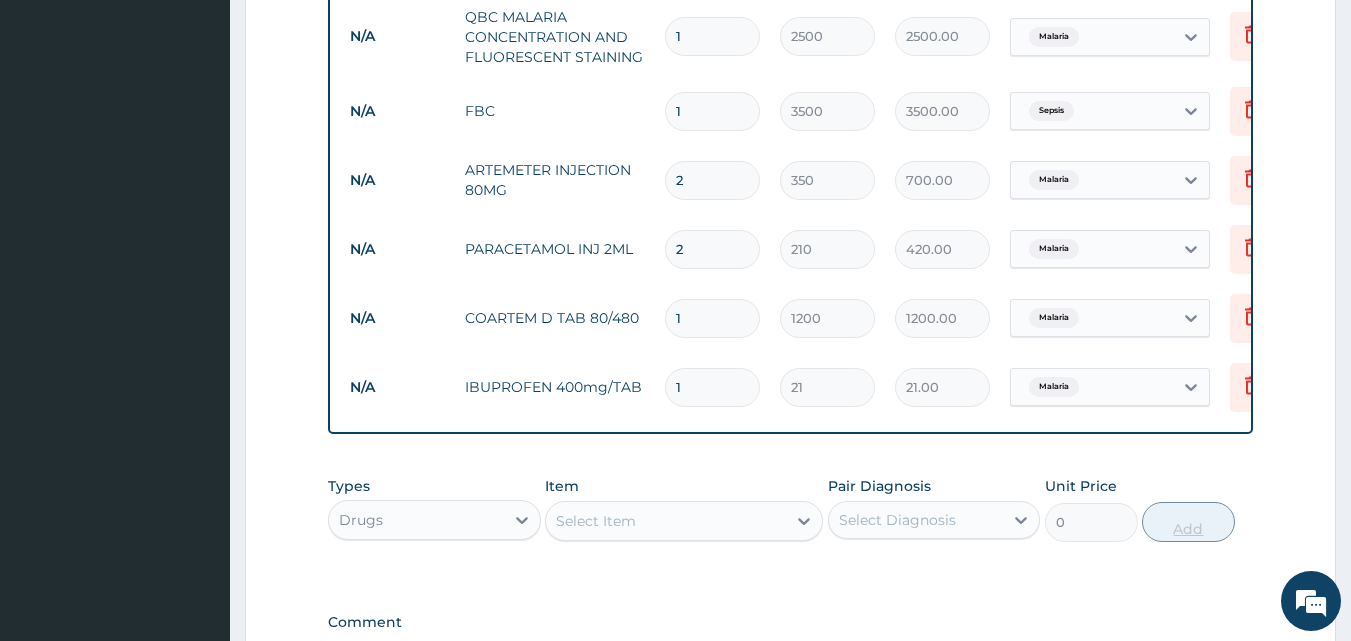 type on "252.00" 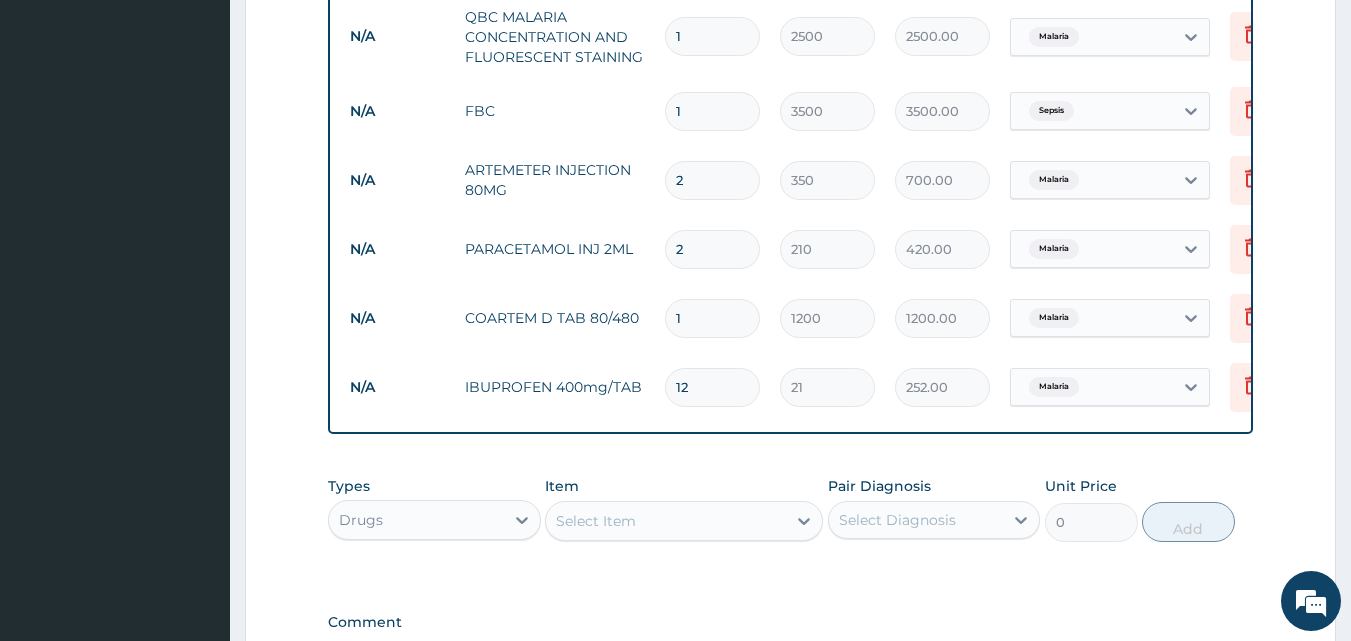 type on "12" 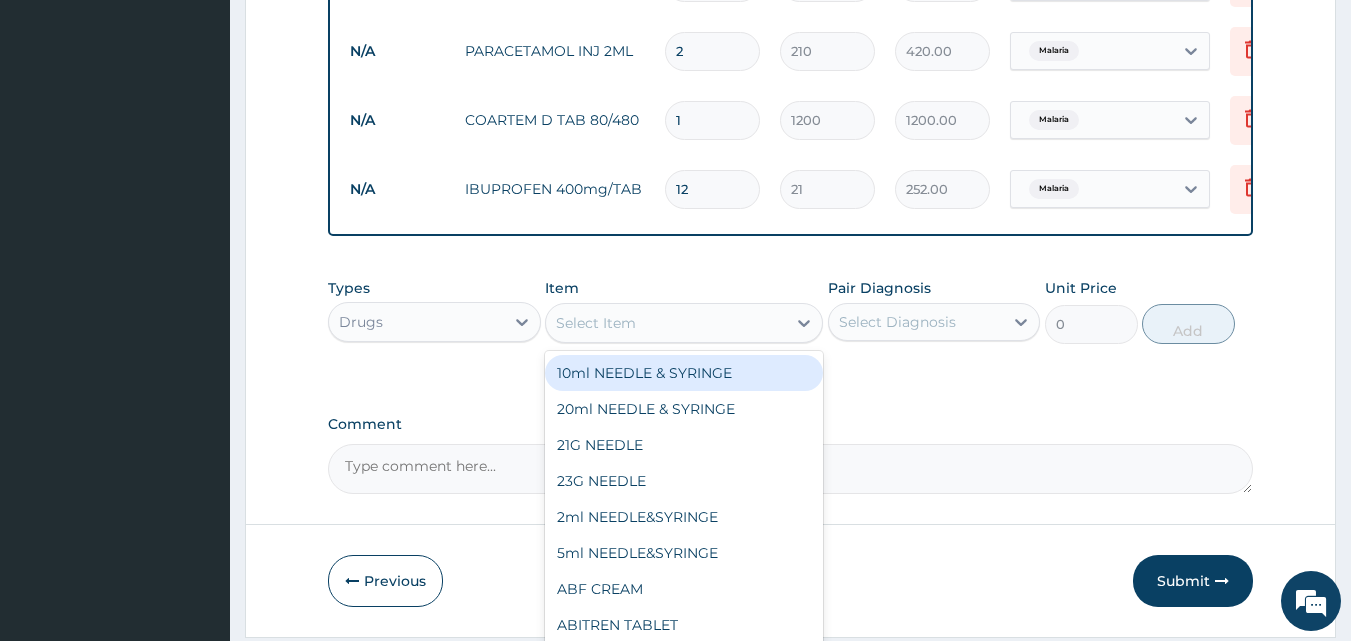 scroll, scrollTop: 1077, scrollLeft: 0, axis: vertical 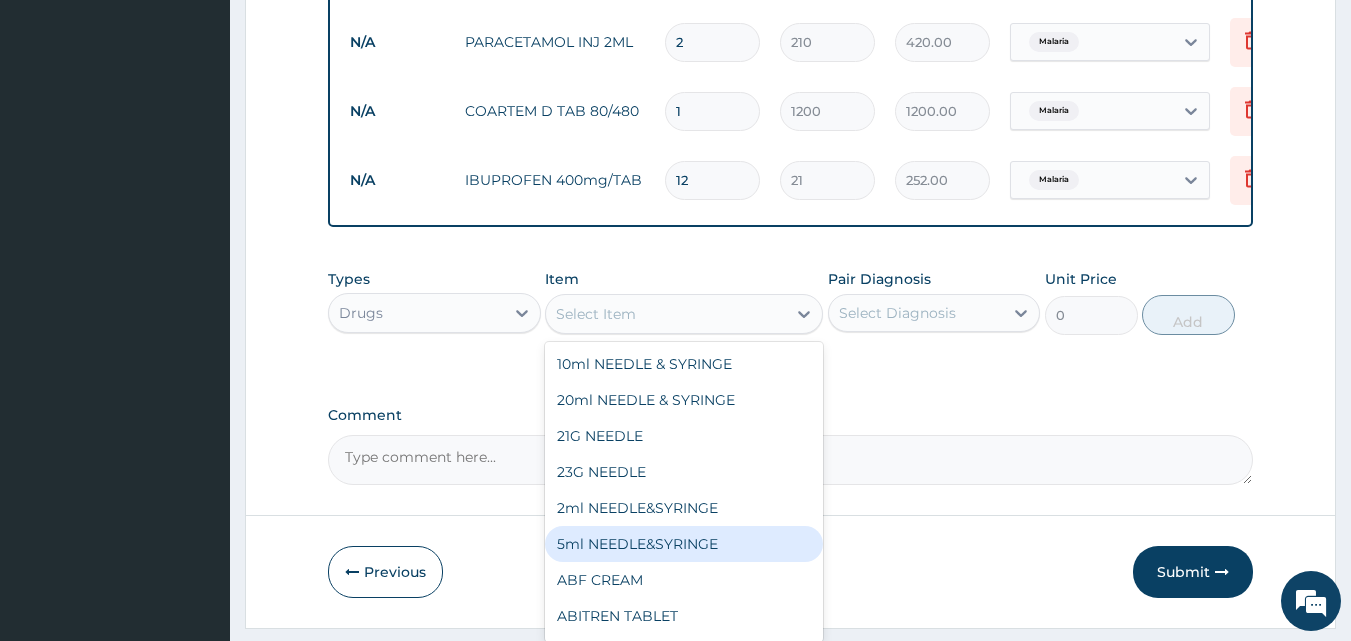 click on "5ml NEEDLE&SYRINGE" at bounding box center [684, 544] 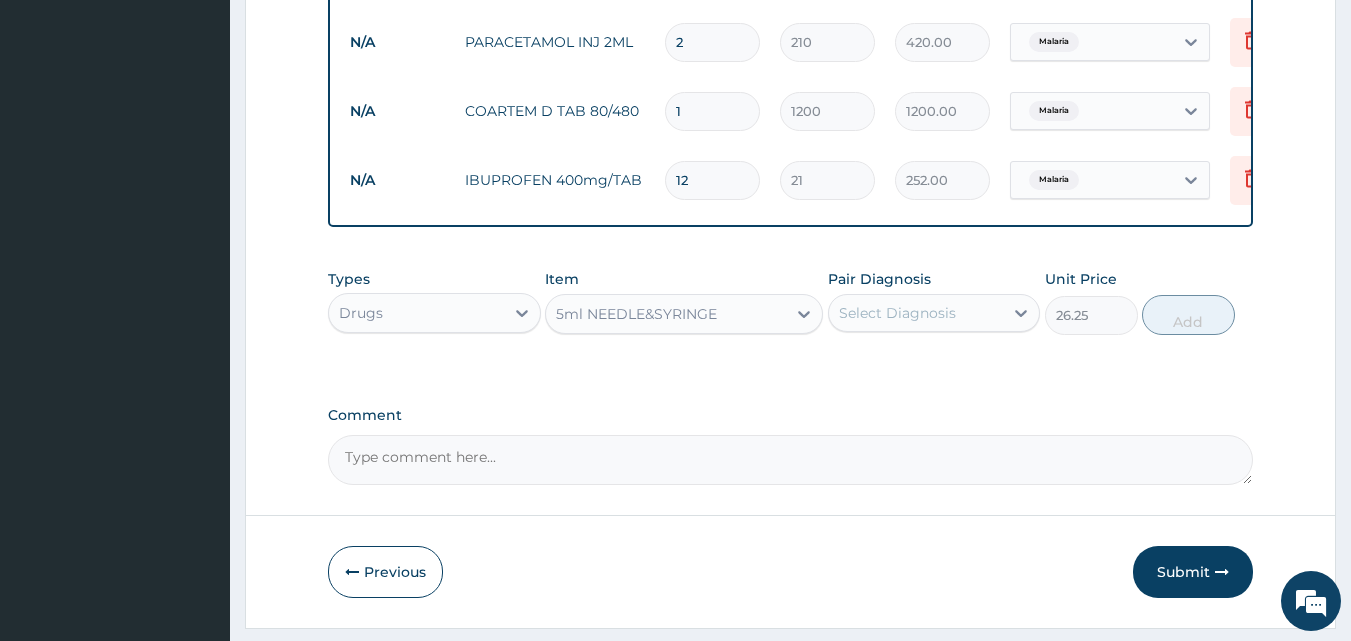 click on "Select Diagnosis" at bounding box center [897, 313] 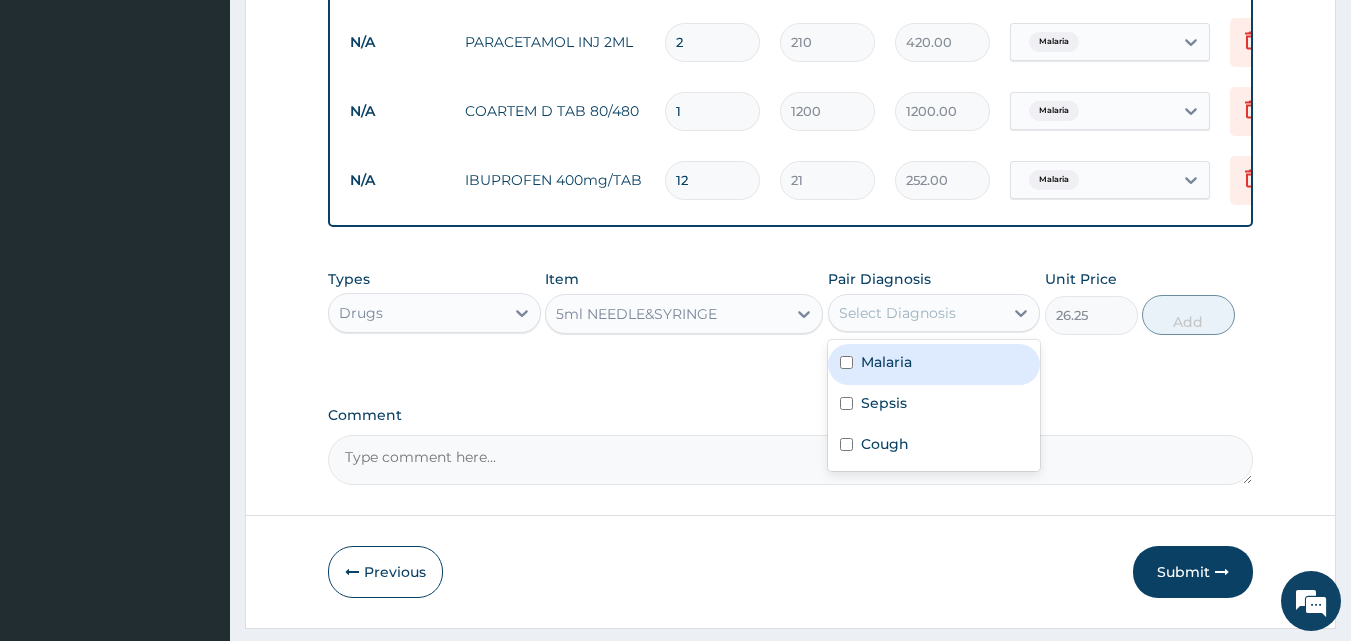 click on "Malaria" at bounding box center (934, 364) 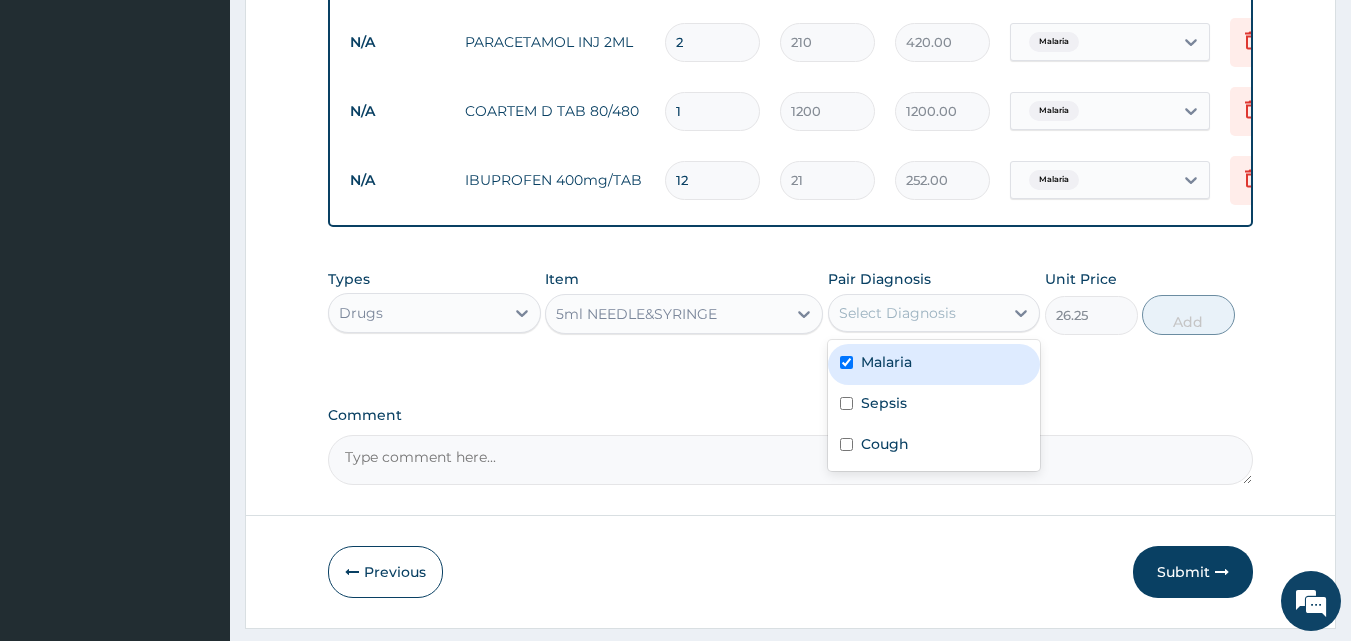 checkbox on "true" 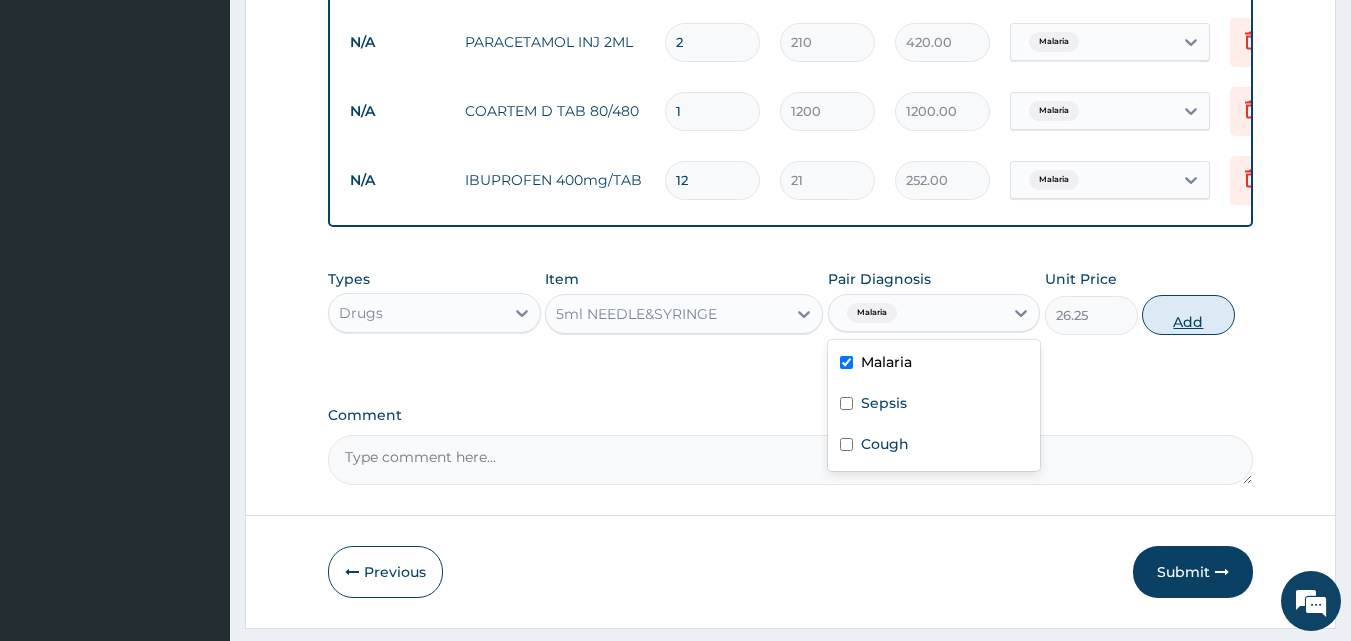 click on "Add" at bounding box center [1188, 315] 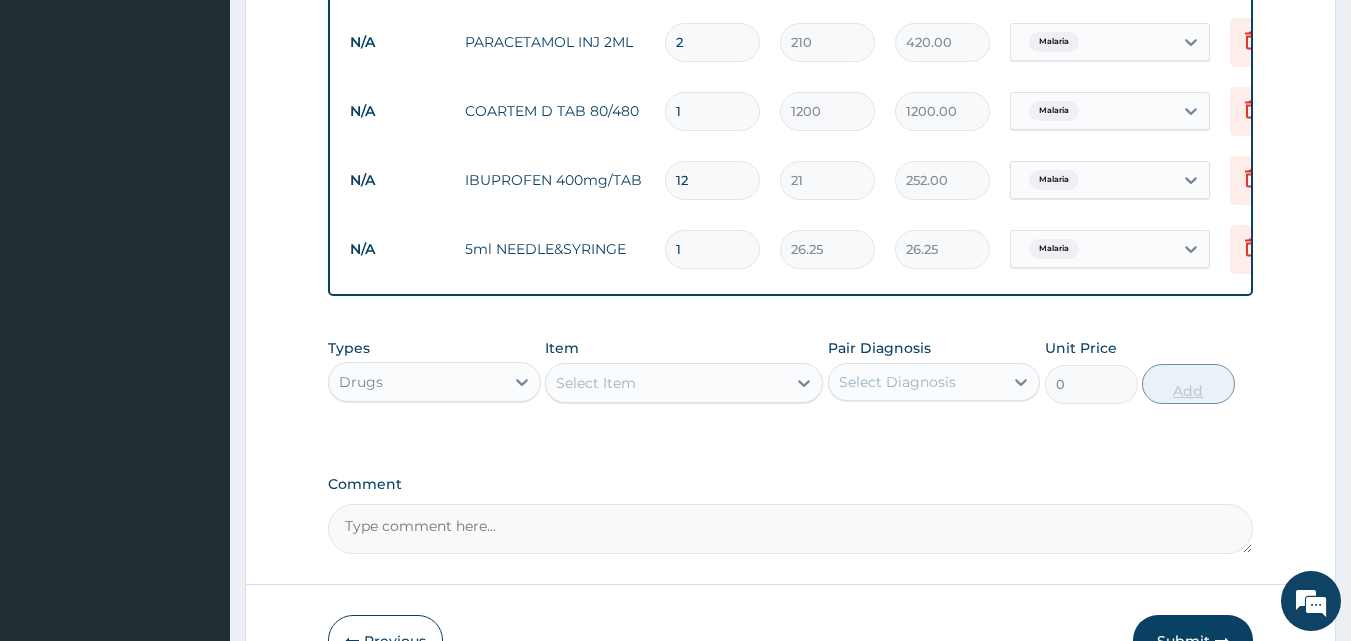 type 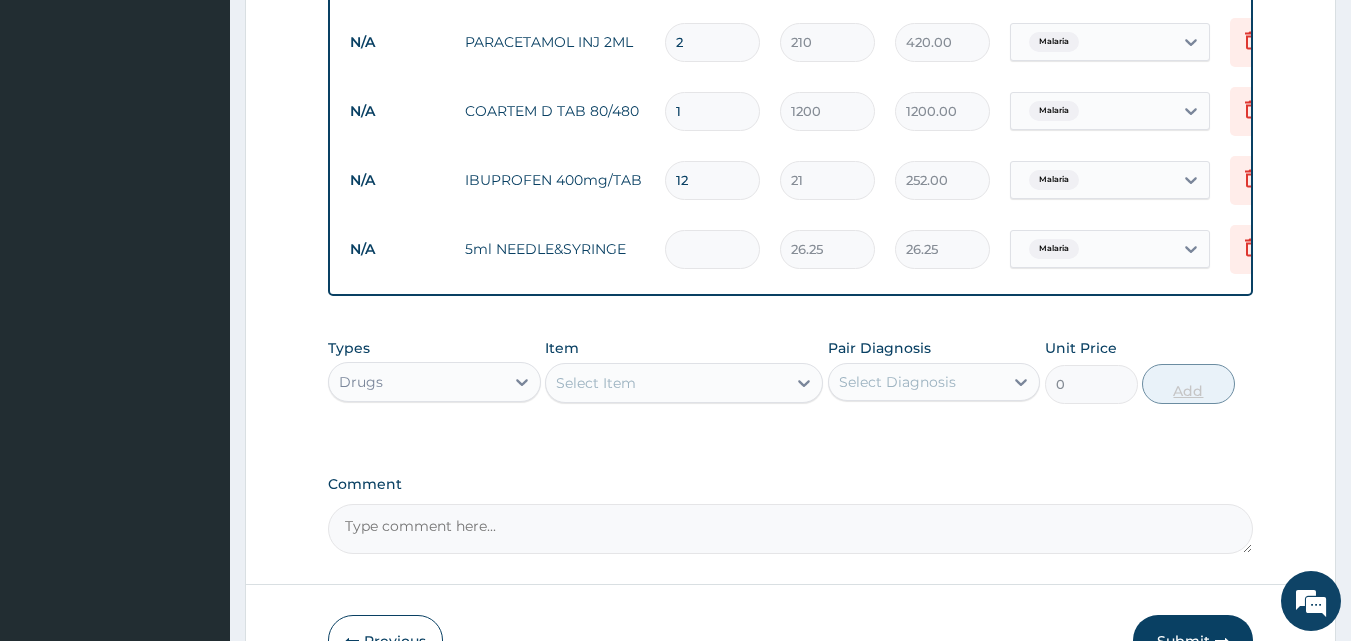 type on "0.00" 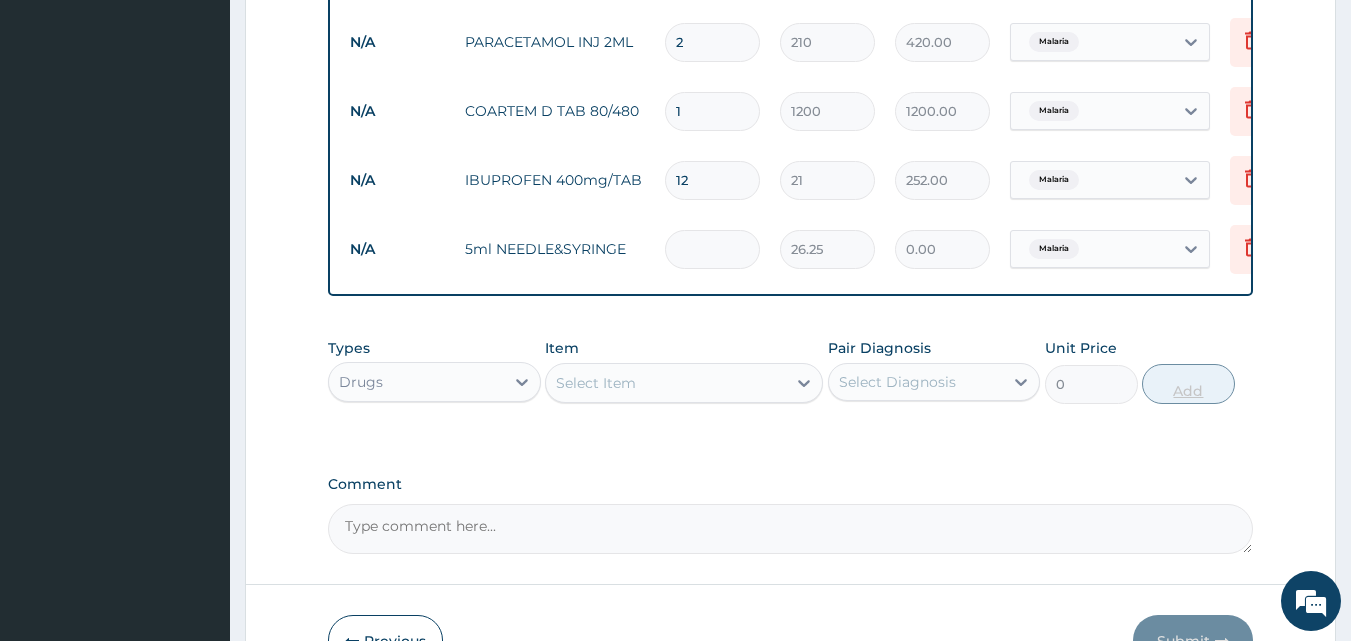 type on "2" 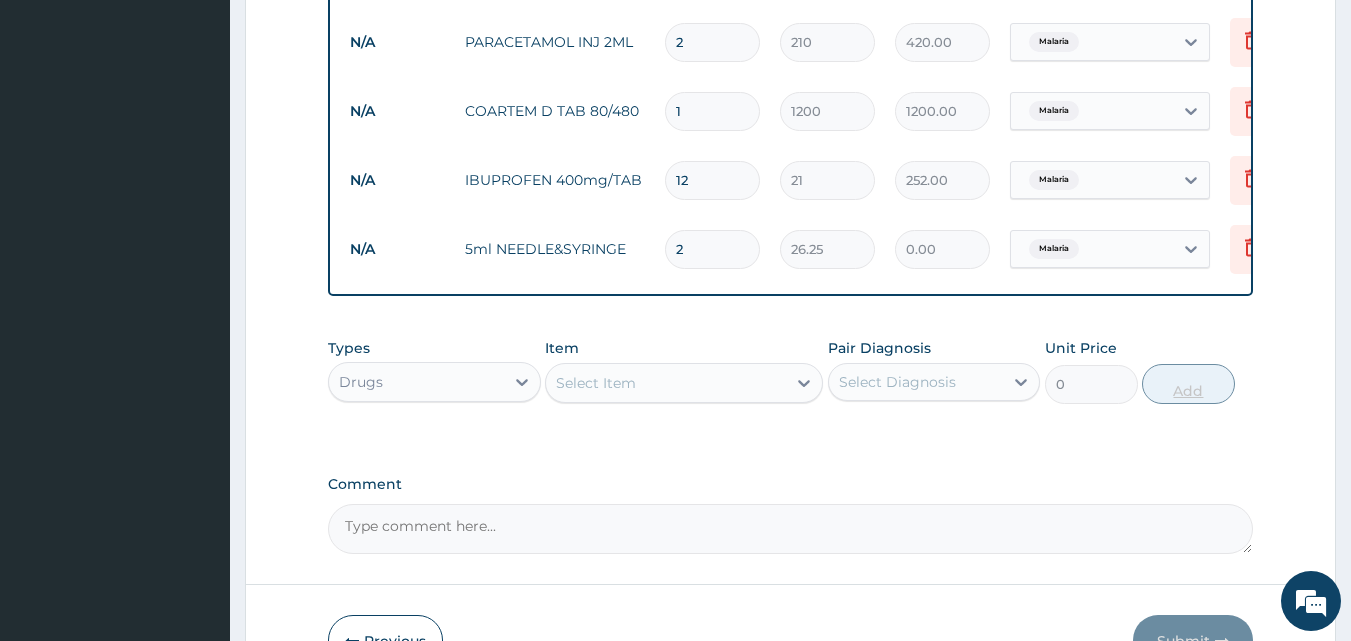 type on "52.50" 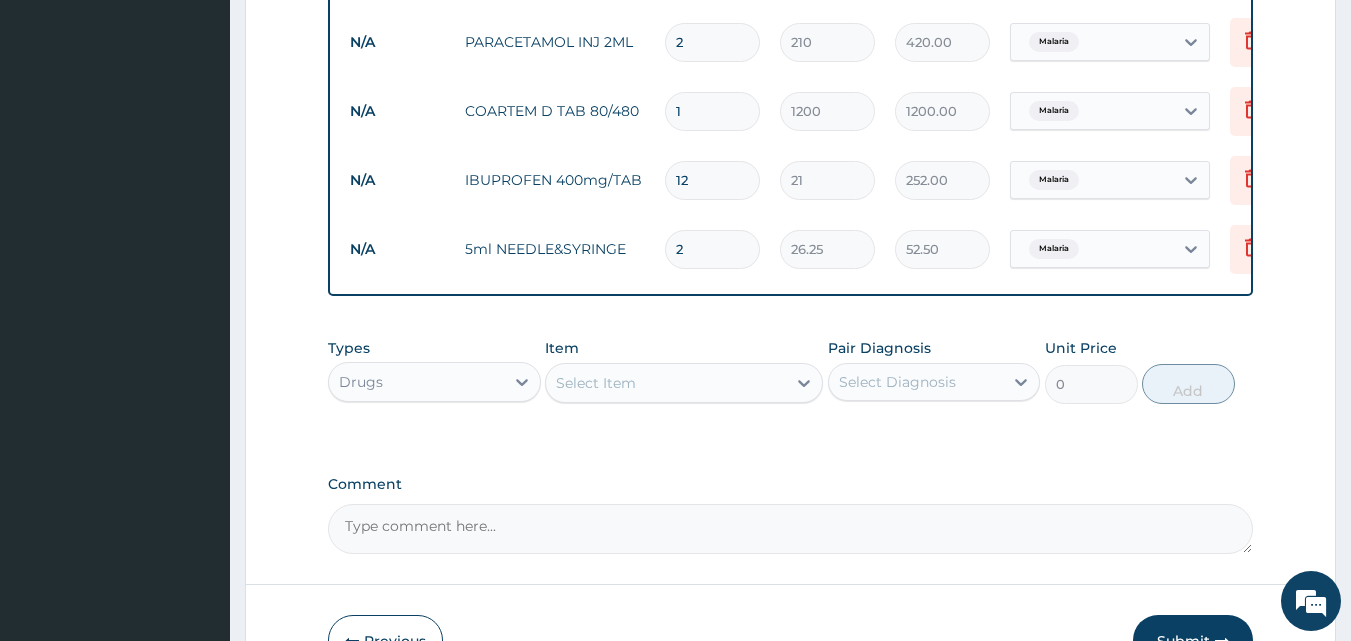 type on "2" 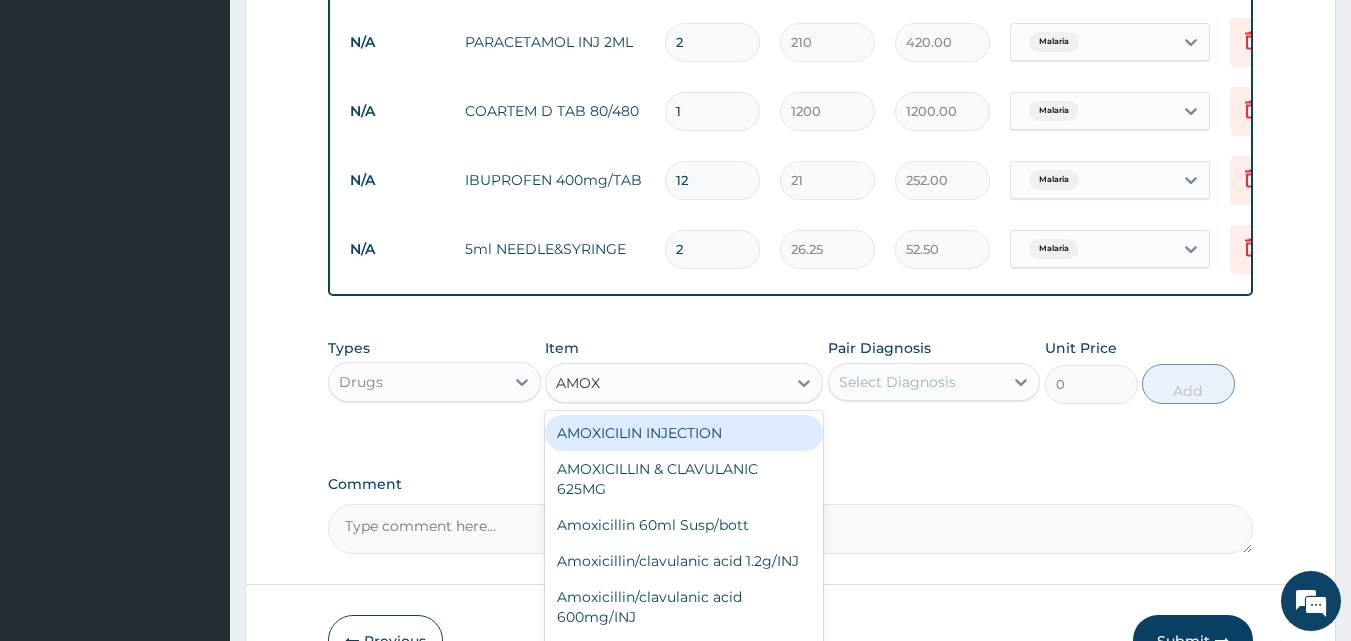 type on "AMOXI" 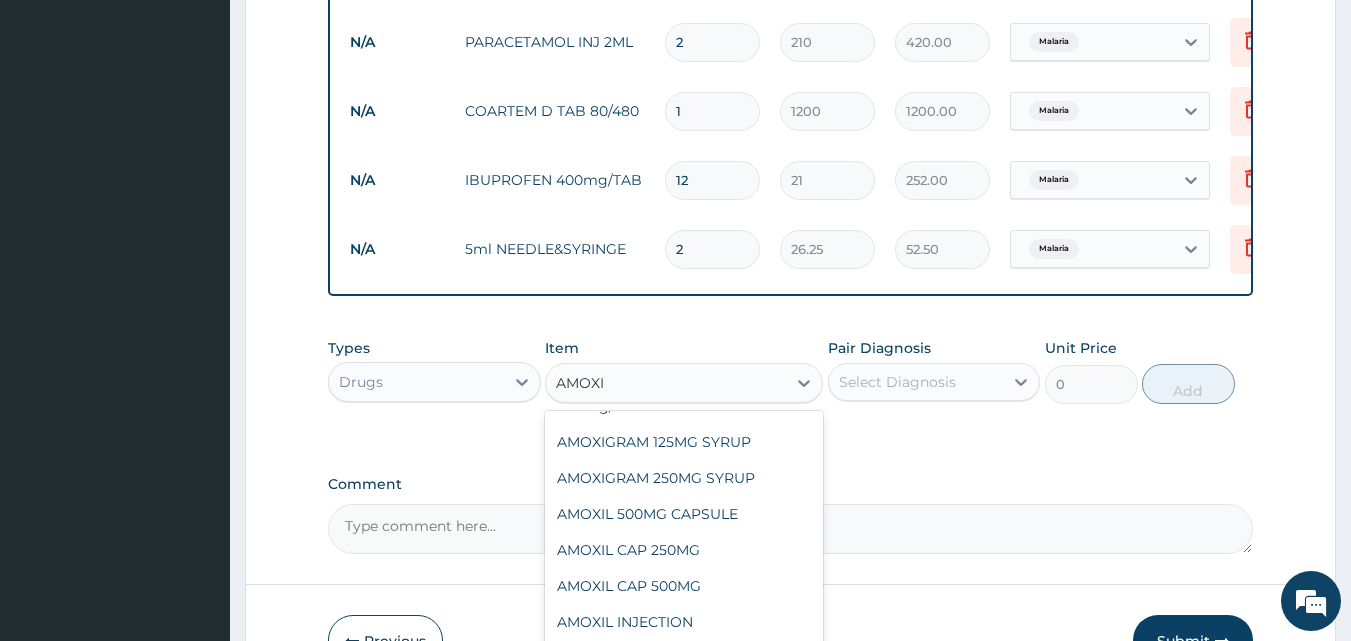 scroll, scrollTop: 218, scrollLeft: 0, axis: vertical 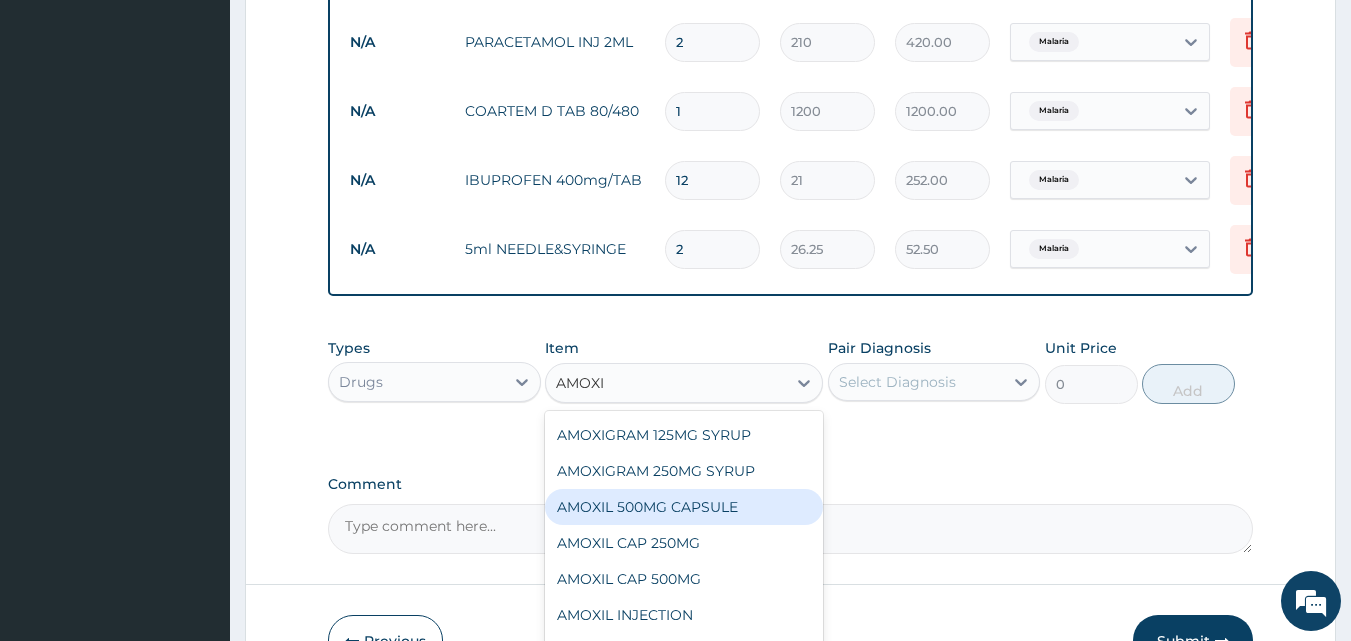 click on "AMOXIL 500MG CAPSULE" at bounding box center [684, 507] 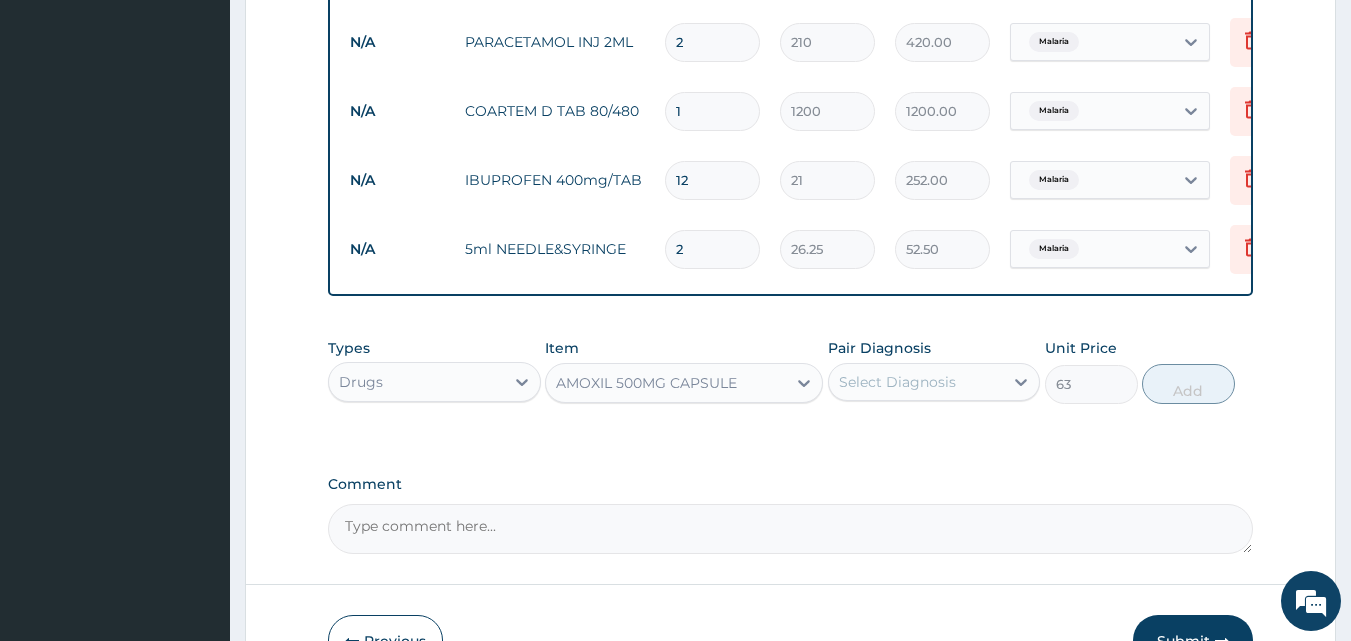 click on "Select Diagnosis" at bounding box center [897, 382] 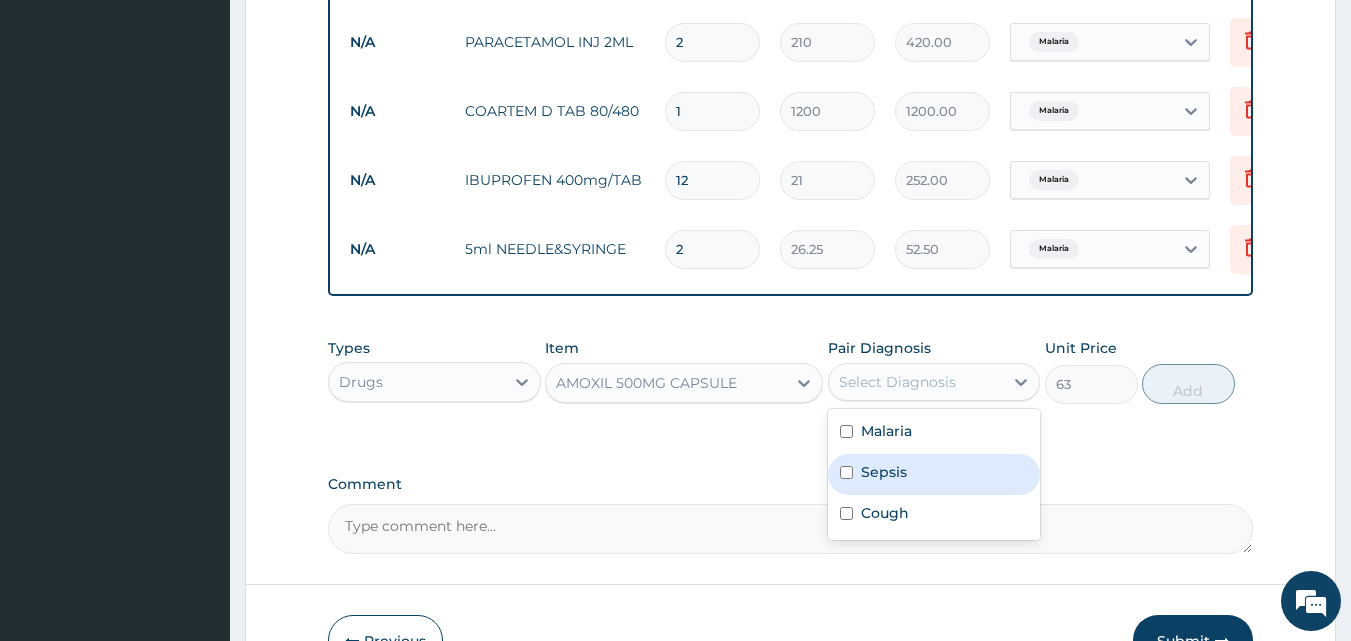 click on "Sepsis" at bounding box center (884, 472) 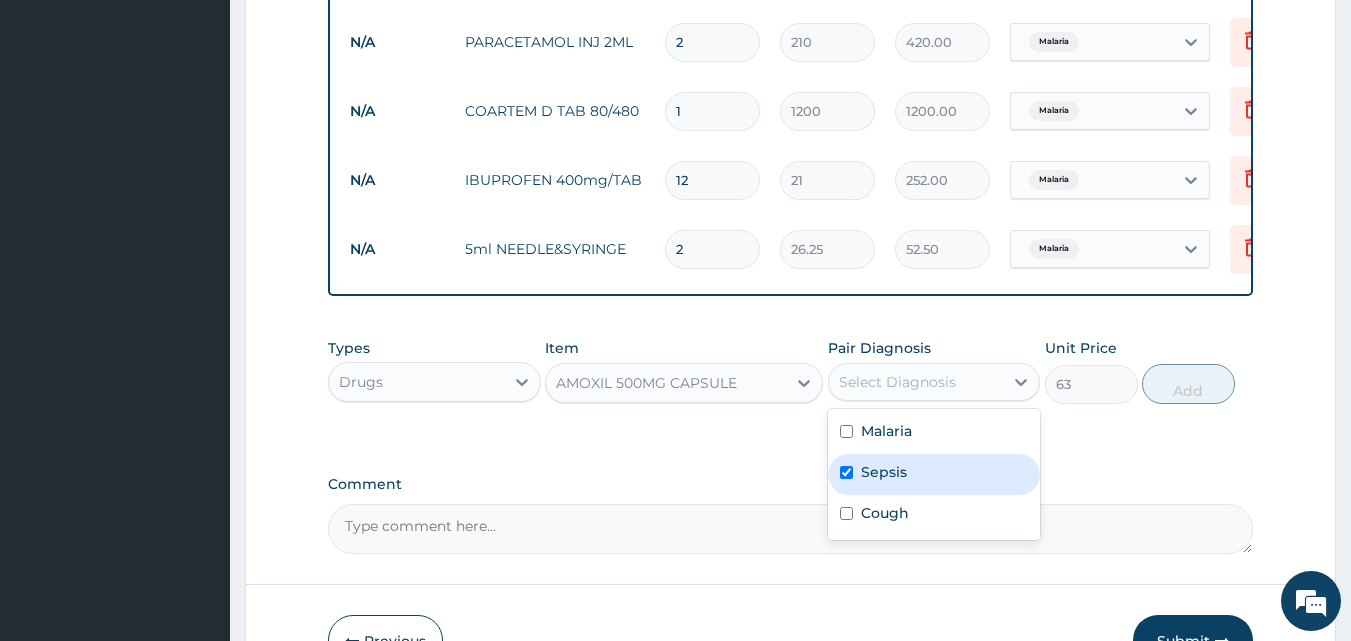 checkbox on "true" 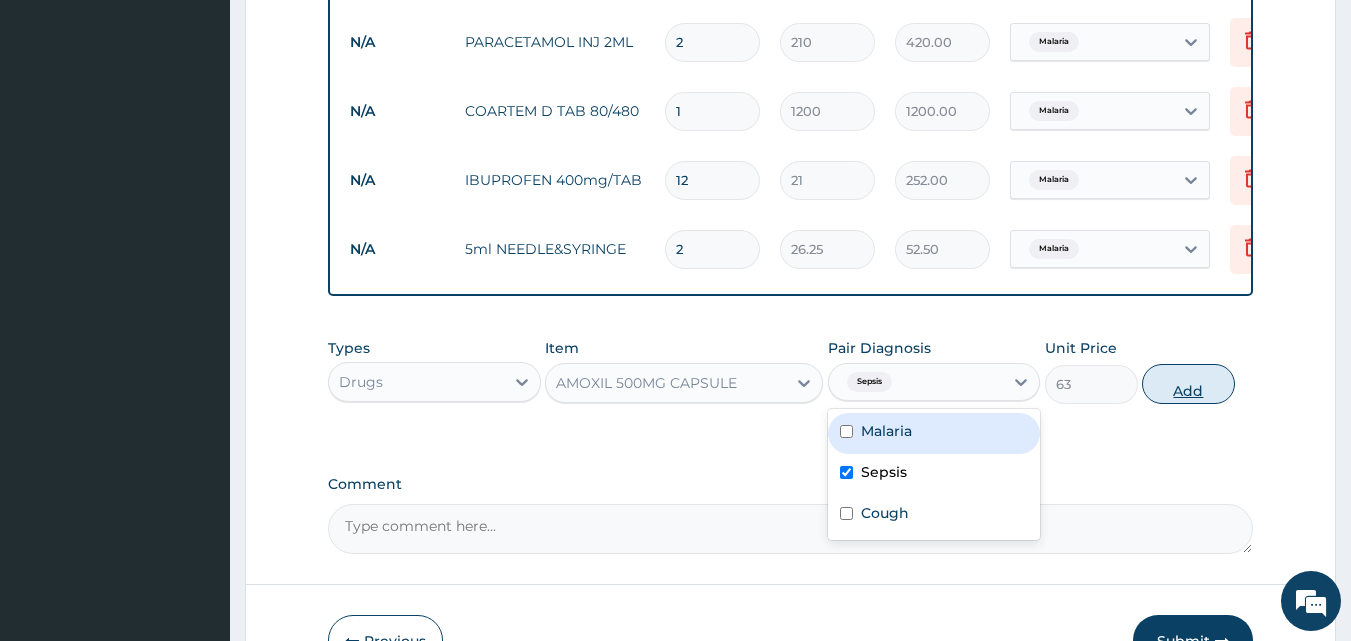 click on "Add" at bounding box center (1188, 384) 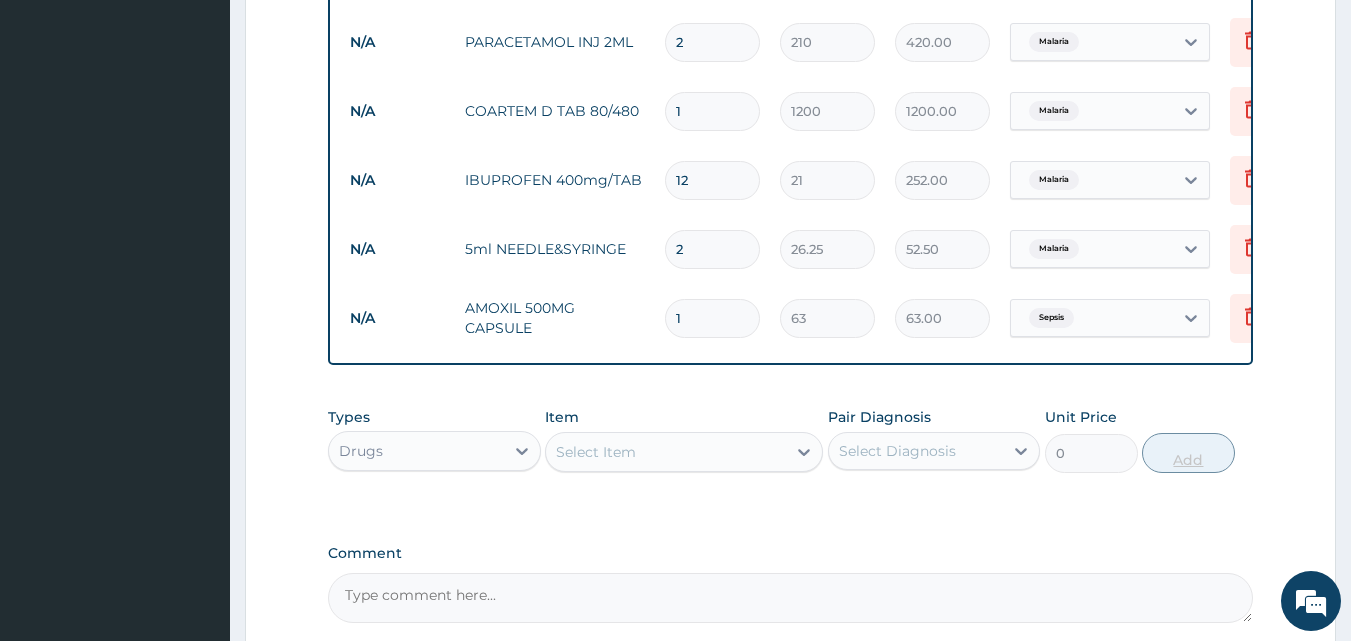 type on "18" 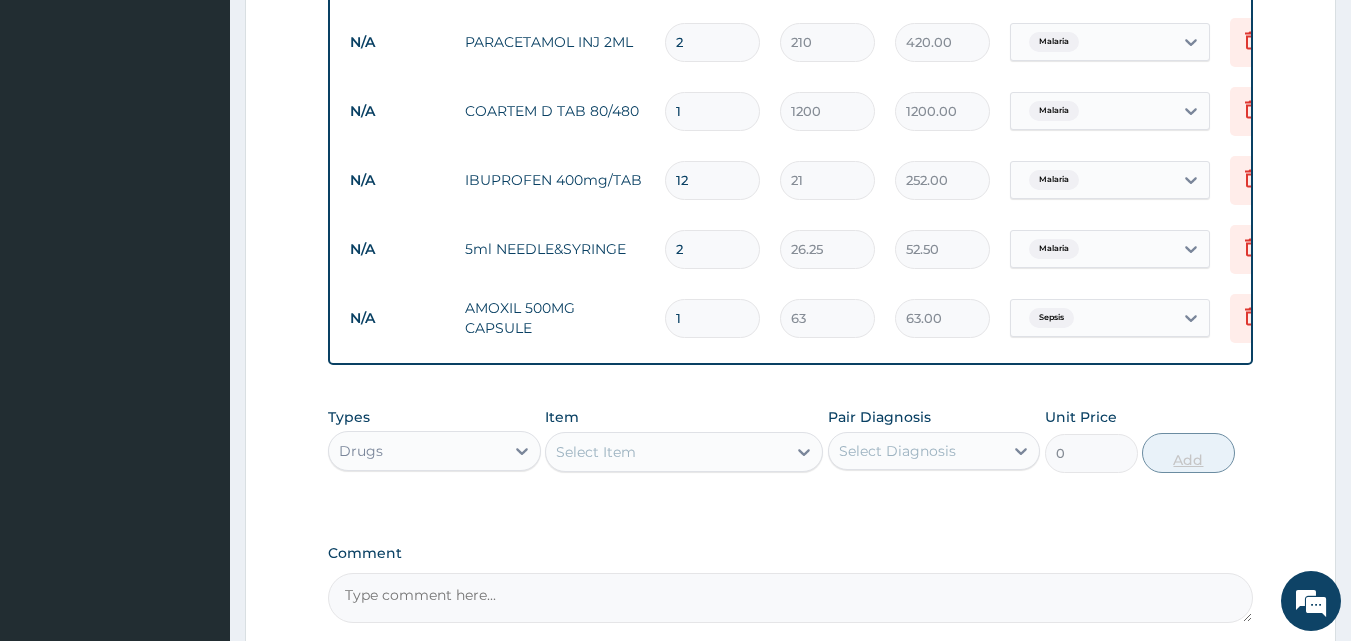 type on "1134.00" 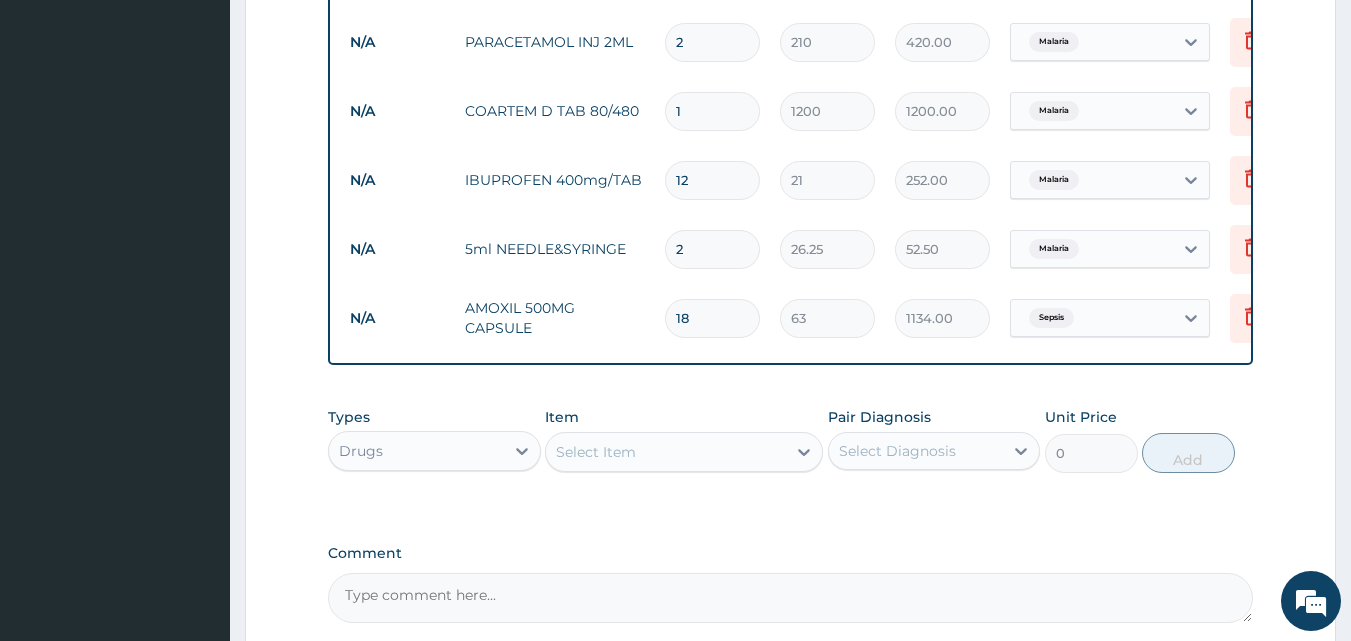type on "18" 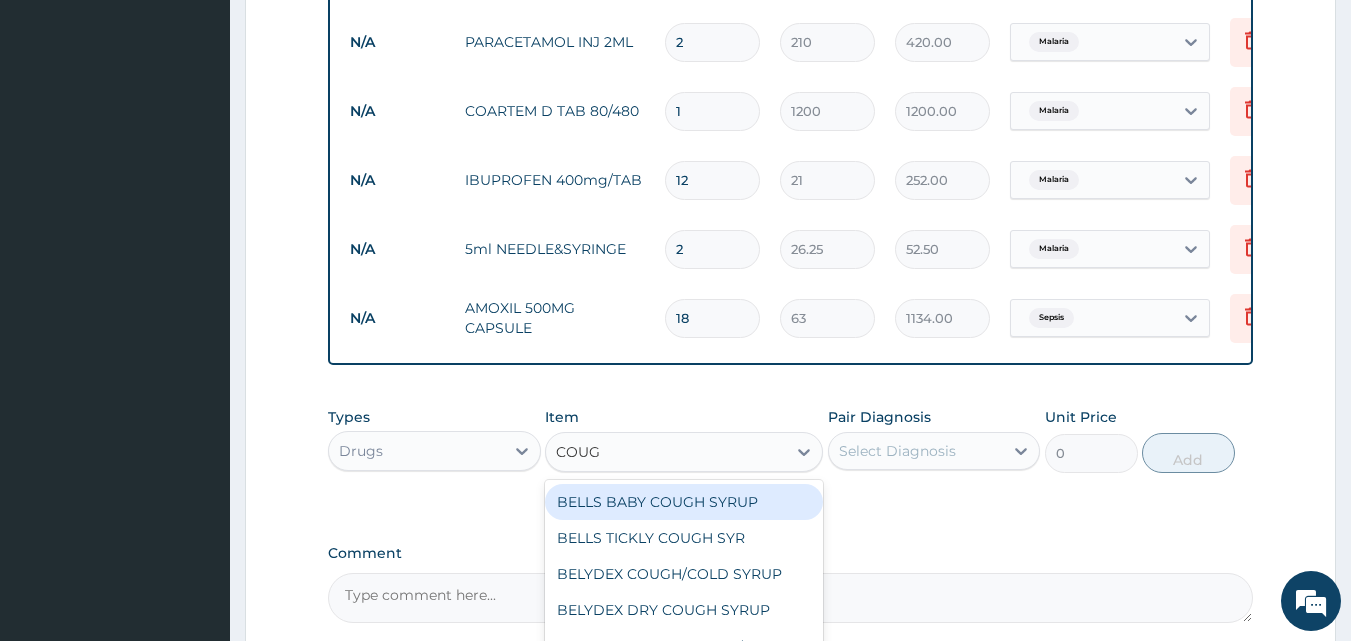 type on "COUGH" 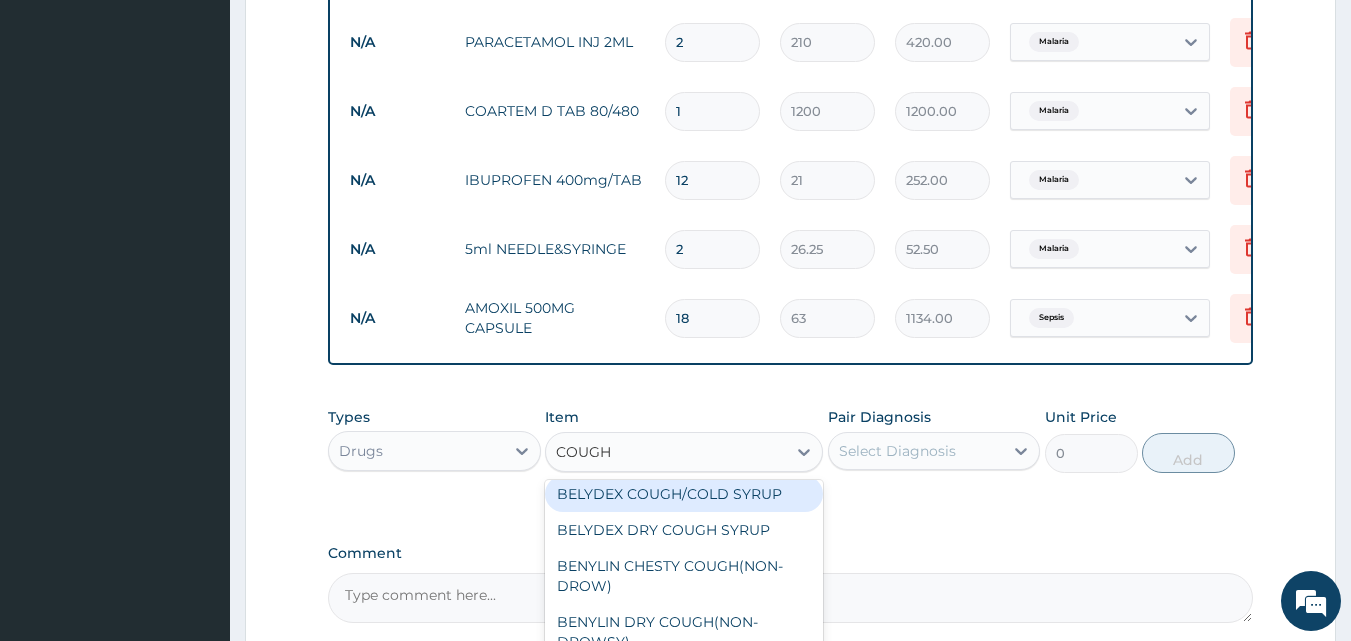 scroll, scrollTop: 82, scrollLeft: 0, axis: vertical 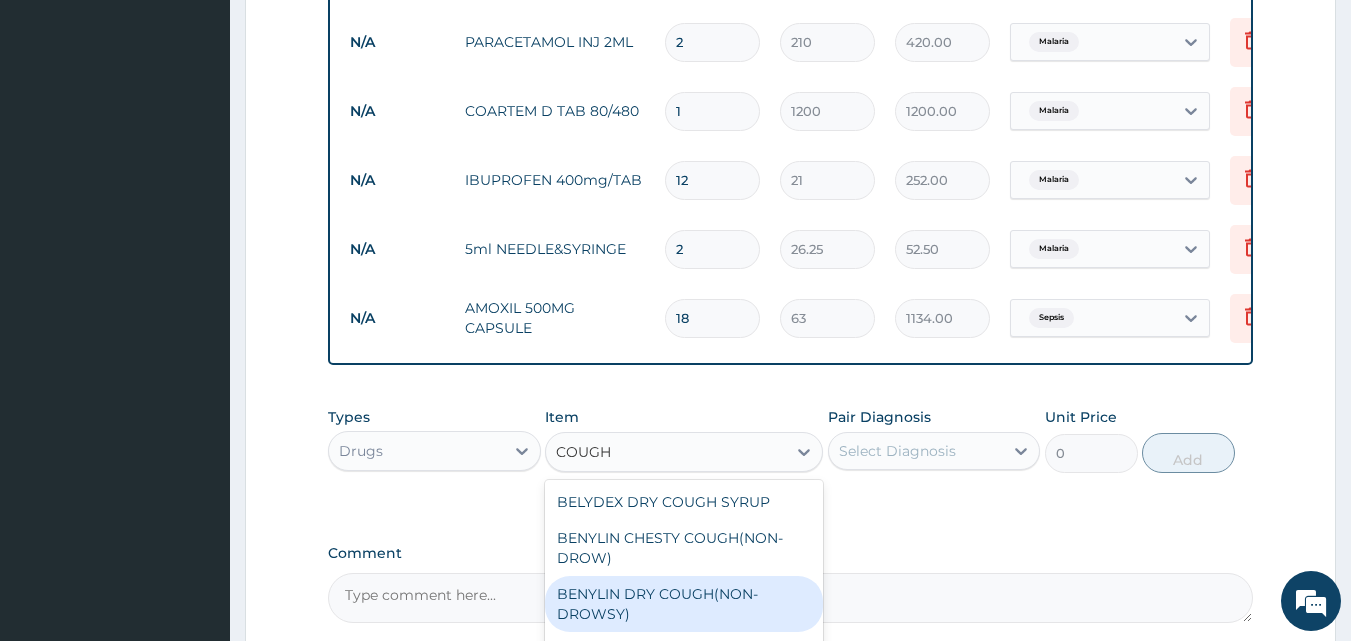 click on "BENYLIN DRY COUGH(NON-DROWSY)" at bounding box center (684, 604) 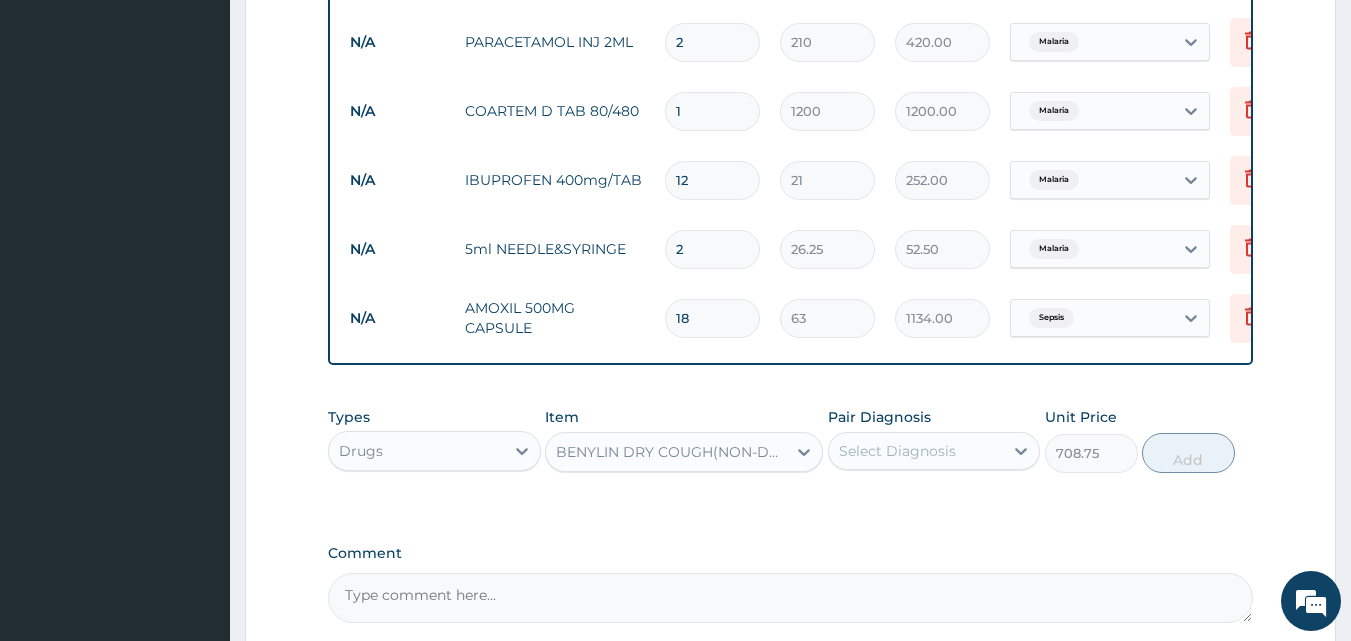 click on "BENYLIN DRY COUGH(NON-DROWSY)" at bounding box center (672, 452) 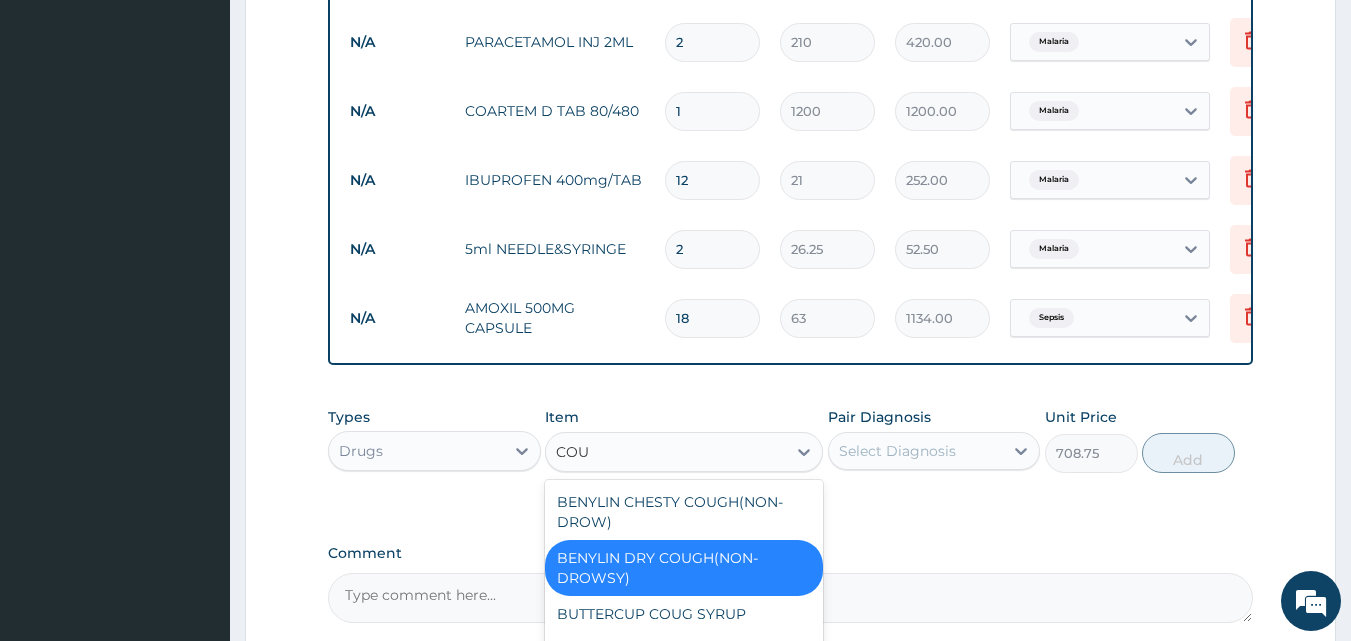scroll, scrollTop: 0, scrollLeft: 0, axis: both 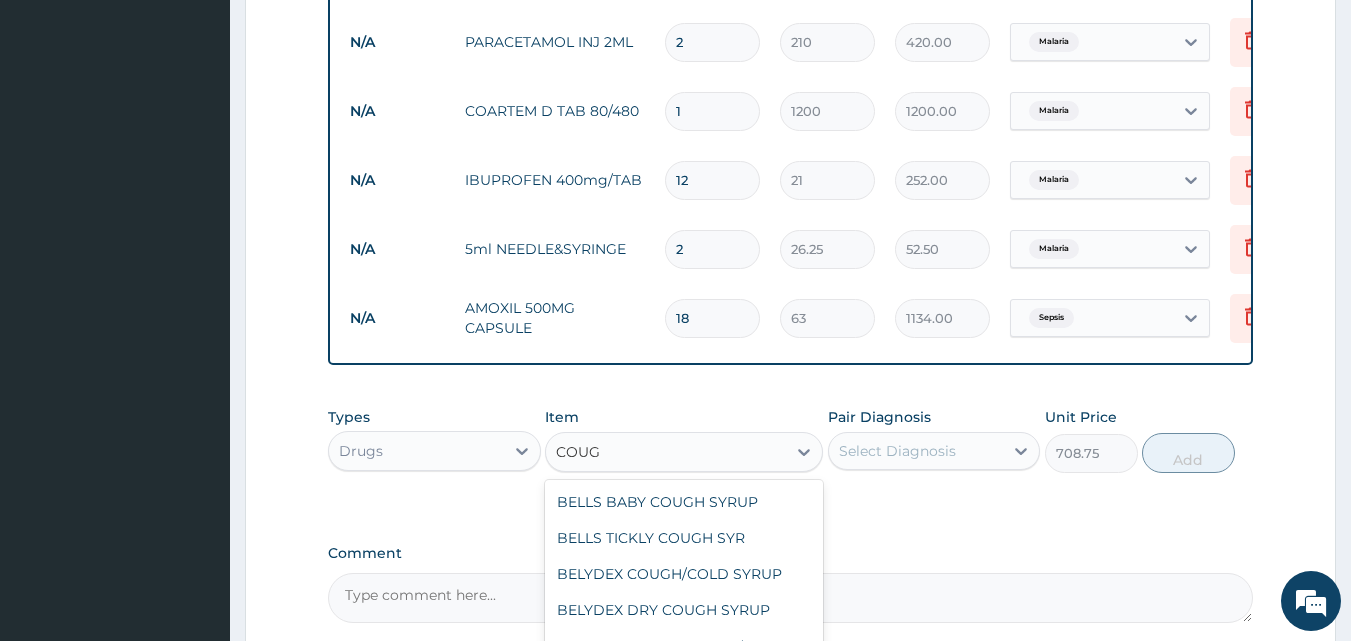 type on "COUGH" 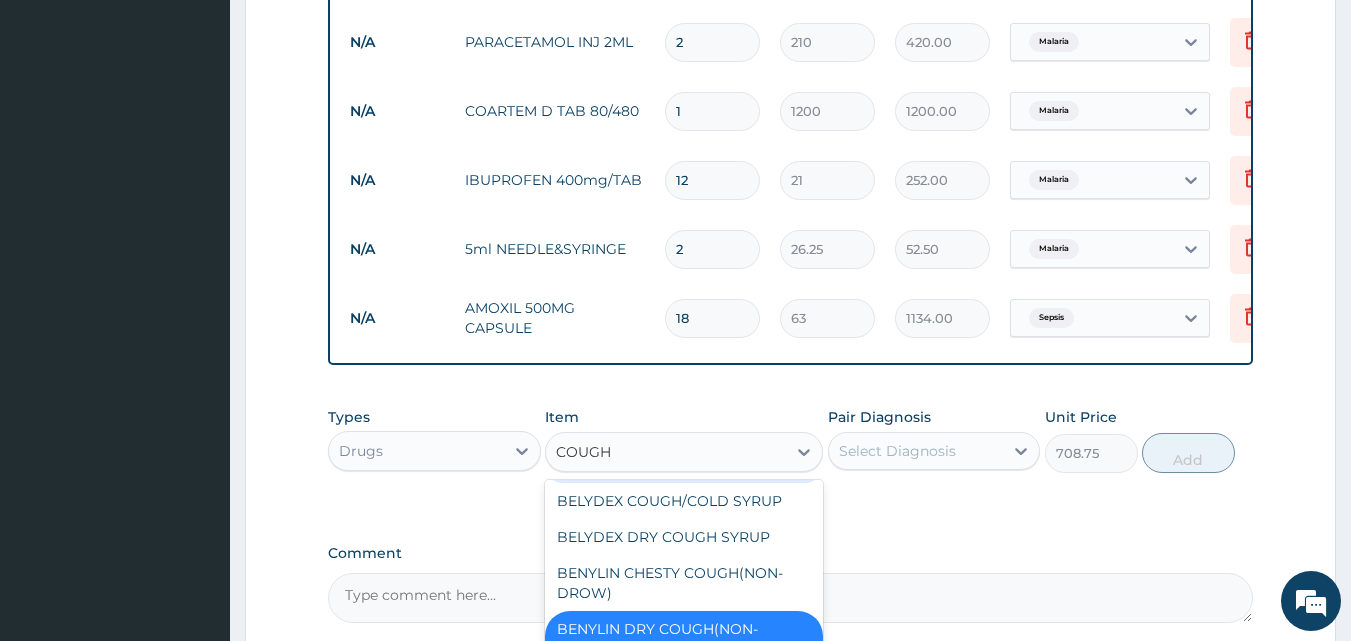 scroll, scrollTop: 74, scrollLeft: 0, axis: vertical 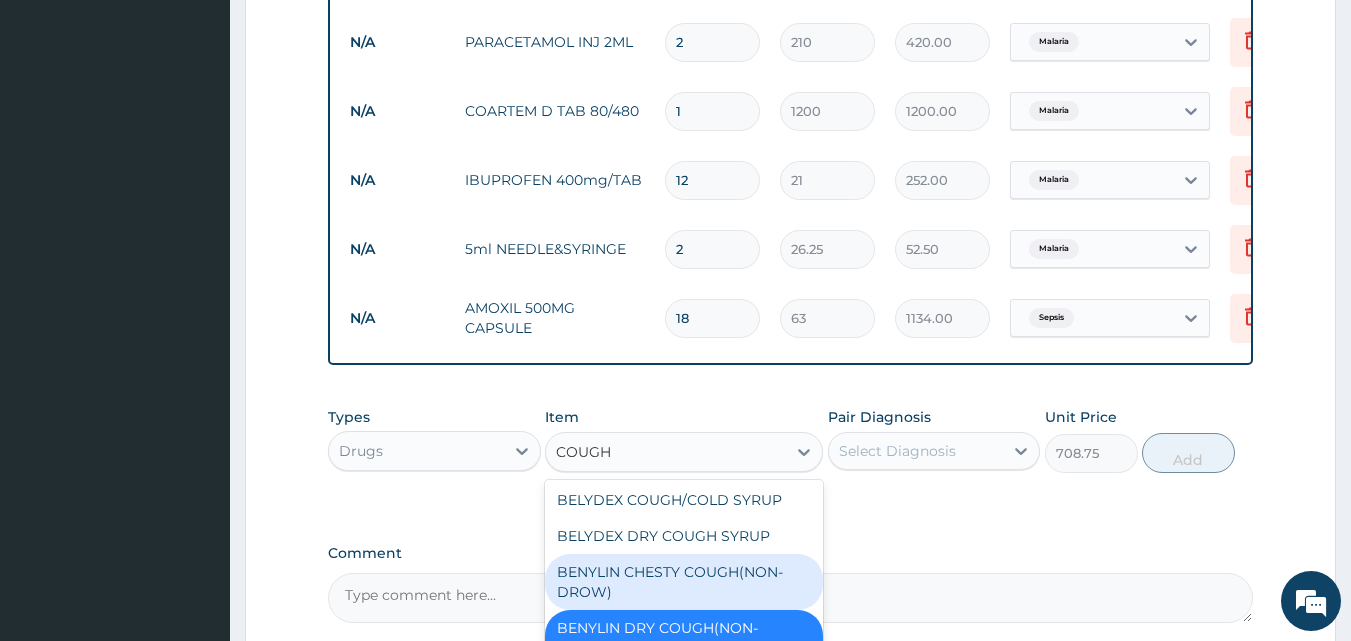 click on "BENYLIN CHESTY COUGH(NON-DROW)" at bounding box center [684, 582] 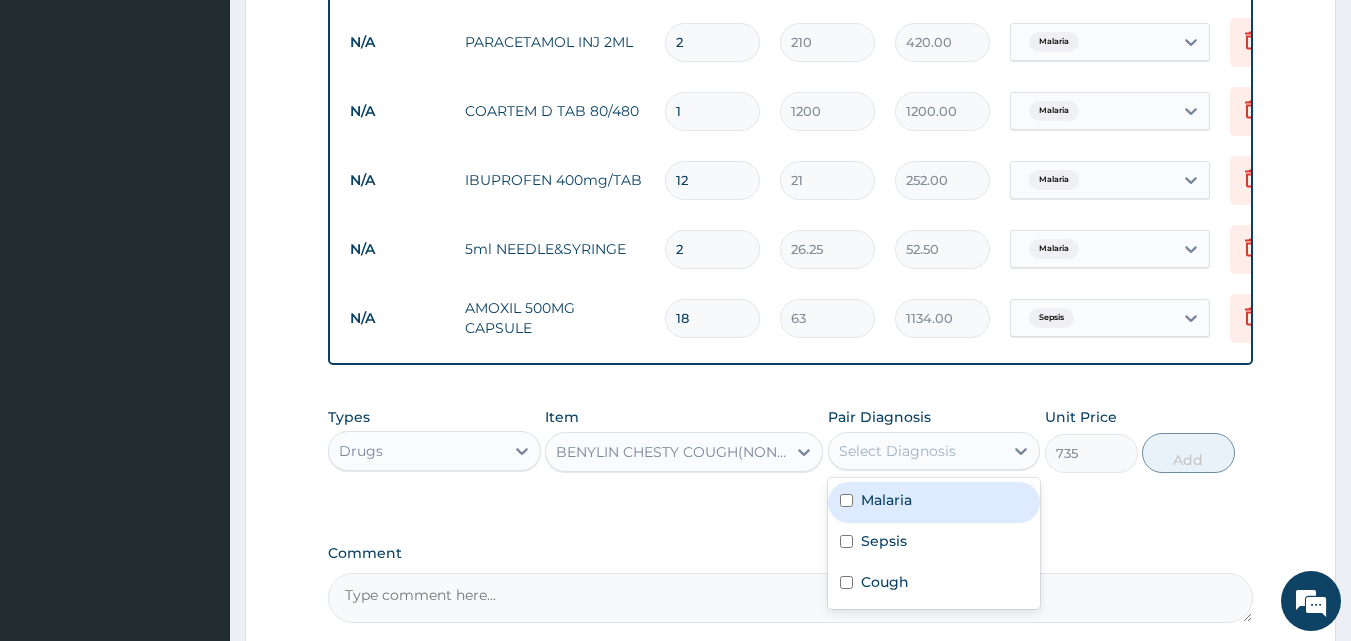 click on "Select Diagnosis" at bounding box center (897, 451) 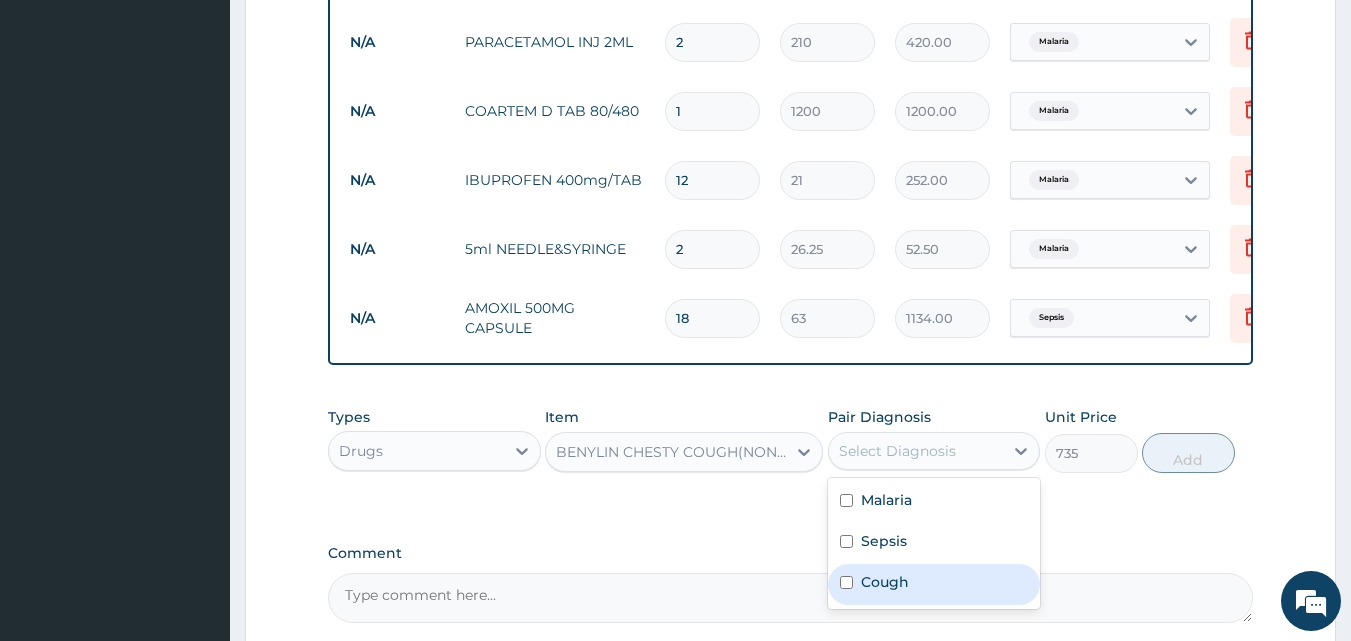 click on "Cough" at bounding box center [885, 582] 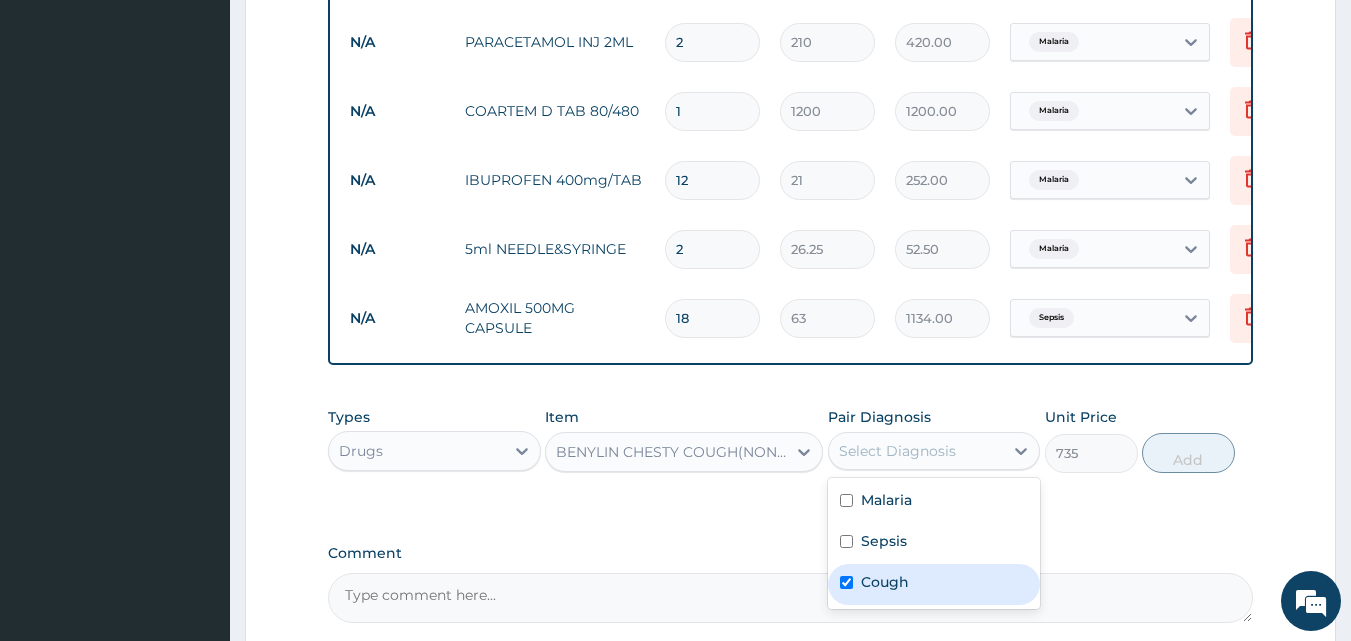 checkbox on "true" 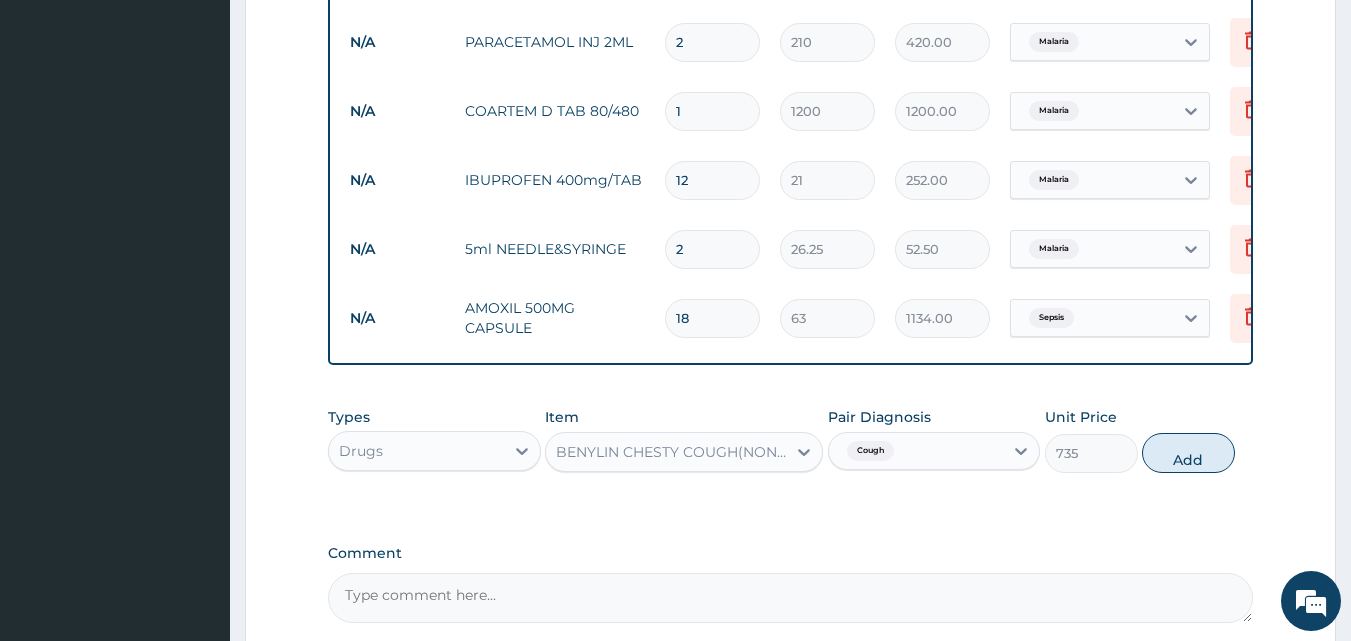 click on "PA Code / Prescription Code Enter Code(Secondary Care Only) Encounter Date 04-07-2025 Important Notice Please enter PA codes before entering items that are not attached to a PA code   All diagnoses entered must be linked to a claim item. Diagnosis & Claim Items that are visible but inactive cannot be edited because they were imported from an already approved PA code. Diagnosis Malaria Query Sepsis Query Cough Confirmed NB: All diagnosis must be linked to a claim item Claim Items Type Name Quantity Unit Price Total Price Pair Diagnosis Actions N/A General Practitioner (1st consultation) 1 2000 2000.00 Malaria Delete N/A QBC MALARIA CONCENTRATION AND FLUORESCENT STAINING 1 2500 2500.00 Malaria Delete N/A FBC 1 3500 3500.00 Sepsis Delete N/A ARTEMETER INJECTION  80MG 2 350 700.00 Malaria Delete N/A PARACETAMOL INJ 2ML 2 210 420.00 Malaria Delete N/A COARTEM D TAB 80/480 1 1200 1200.00 Malaria Delete N/A IBUPROFEN 400mg/TAB 12 21 252.00 Malaria Delete N/A 5ml NEEDLE&SYRINGE 2 26.25 52.50 Malaria Delete N/A 18 63" at bounding box center (791, -132) 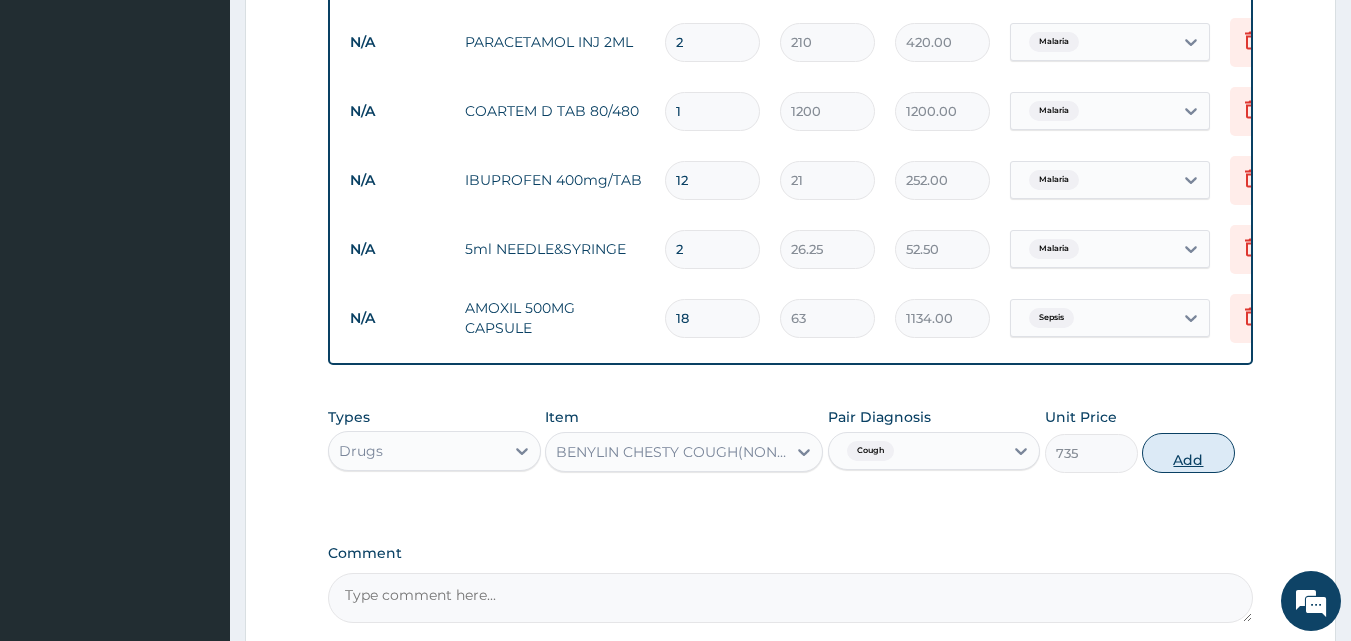 click on "Add" at bounding box center [1188, 453] 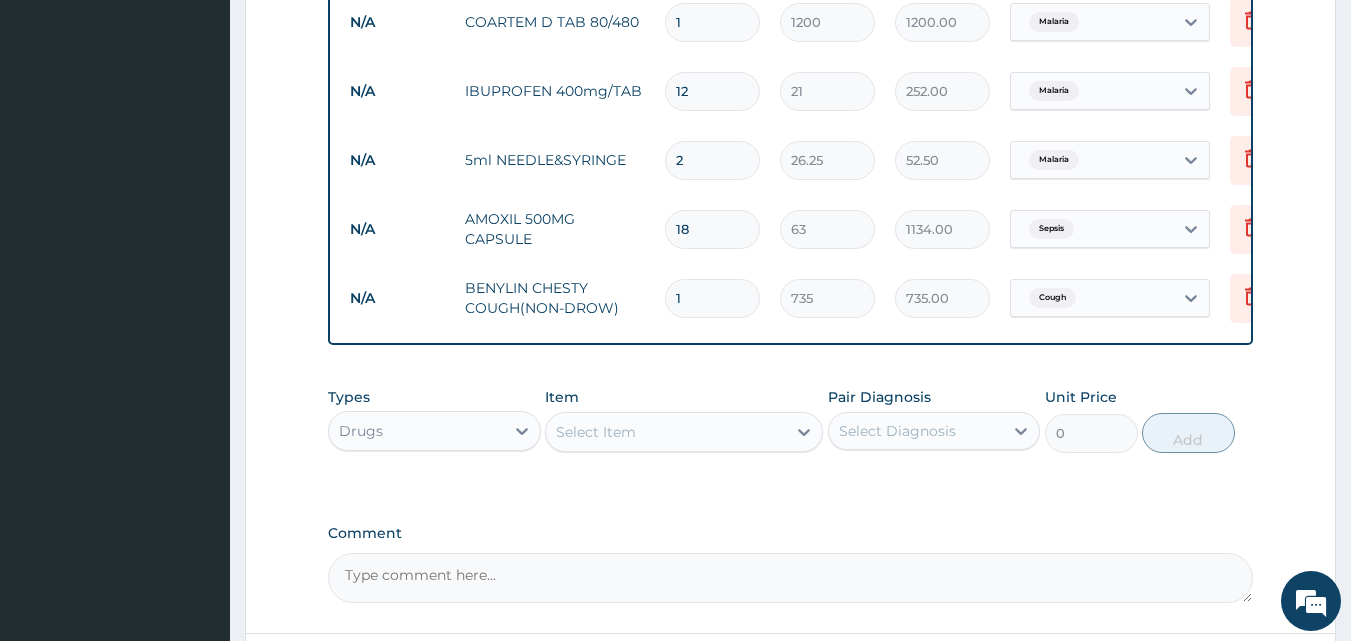 scroll, scrollTop: 1353, scrollLeft: 0, axis: vertical 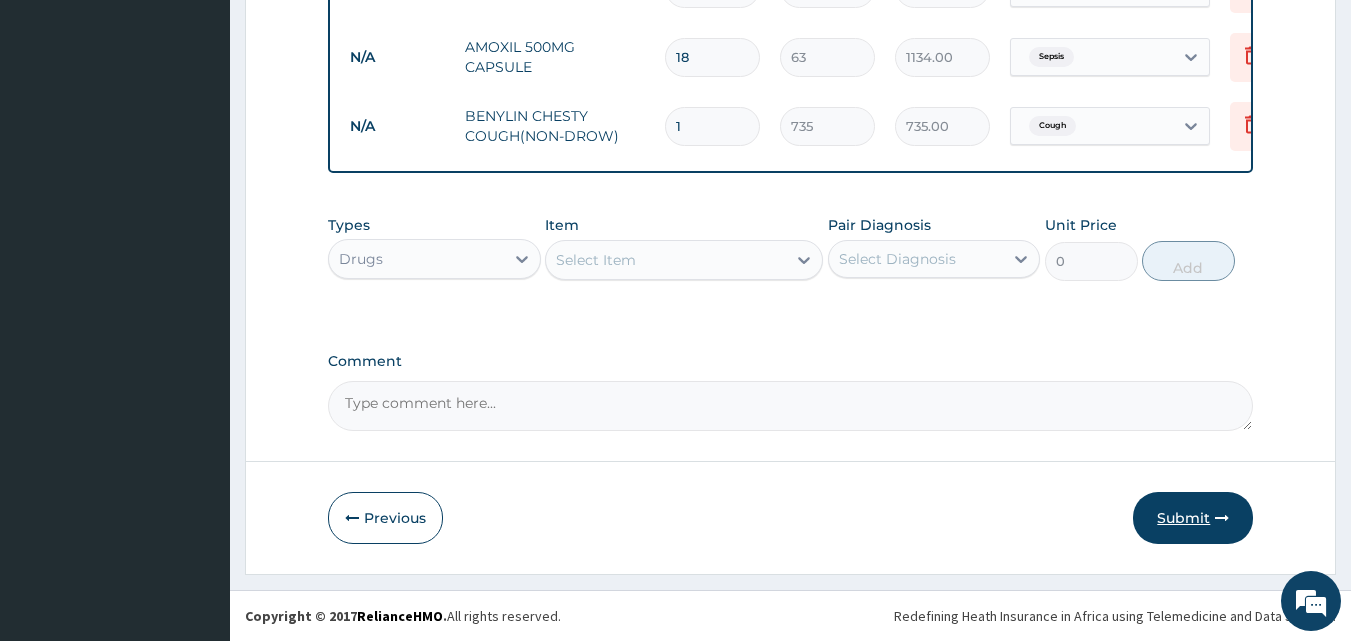 click on "Submit" at bounding box center [1193, 518] 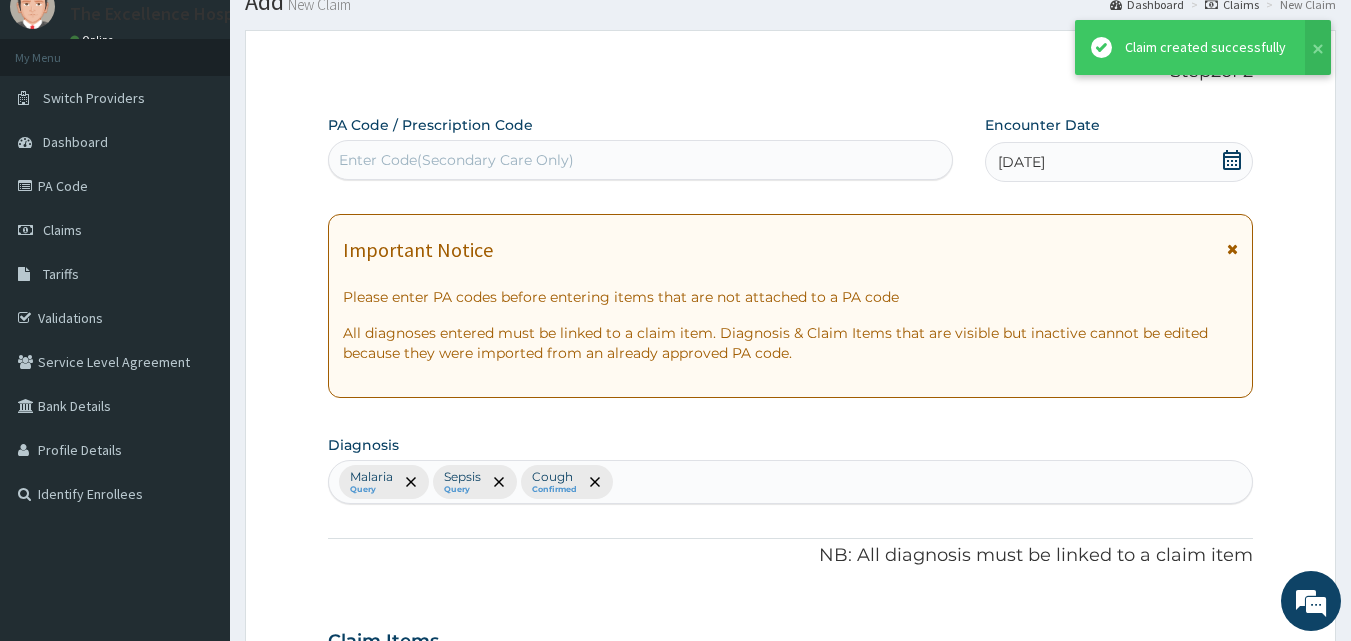 scroll, scrollTop: 1353, scrollLeft: 0, axis: vertical 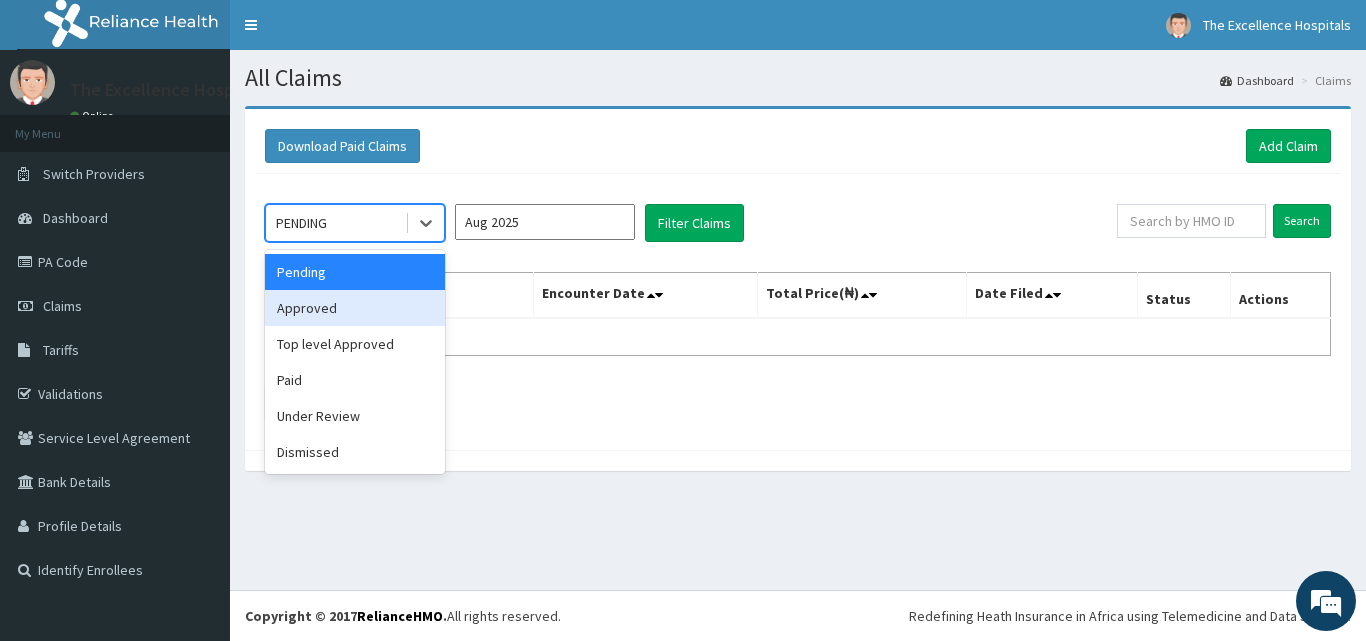 click on "Approved" at bounding box center [355, 308] 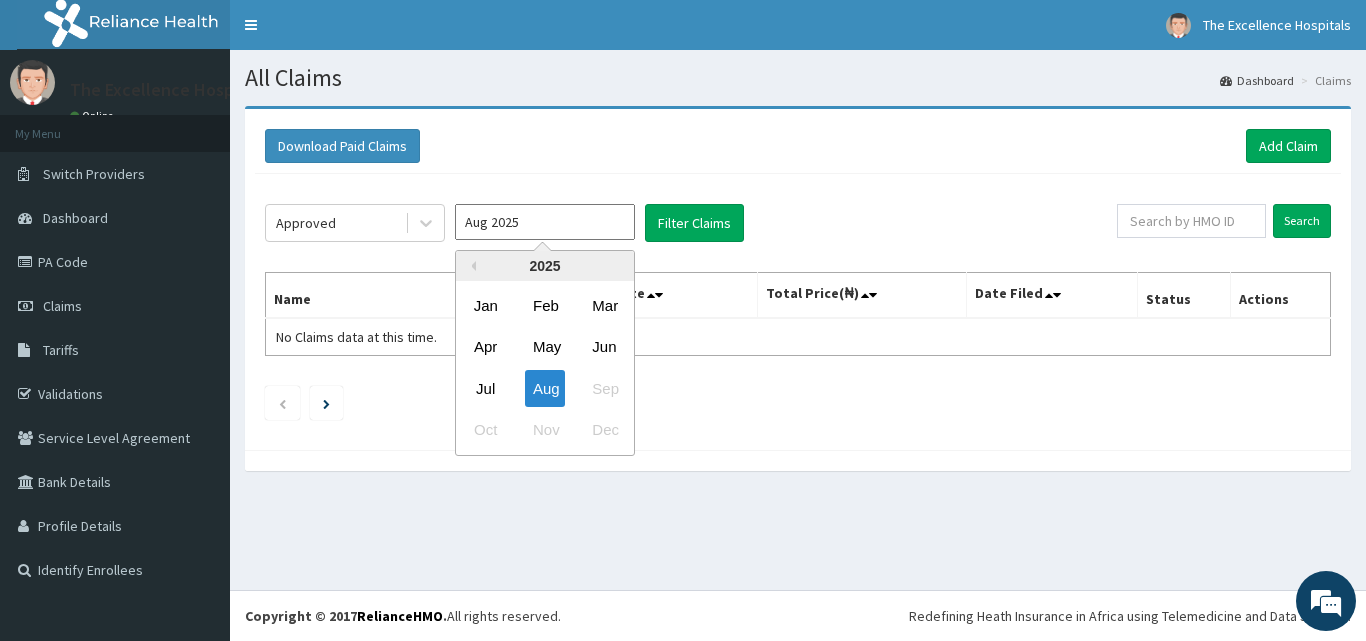 click on "Aug 2025" at bounding box center [545, 222] 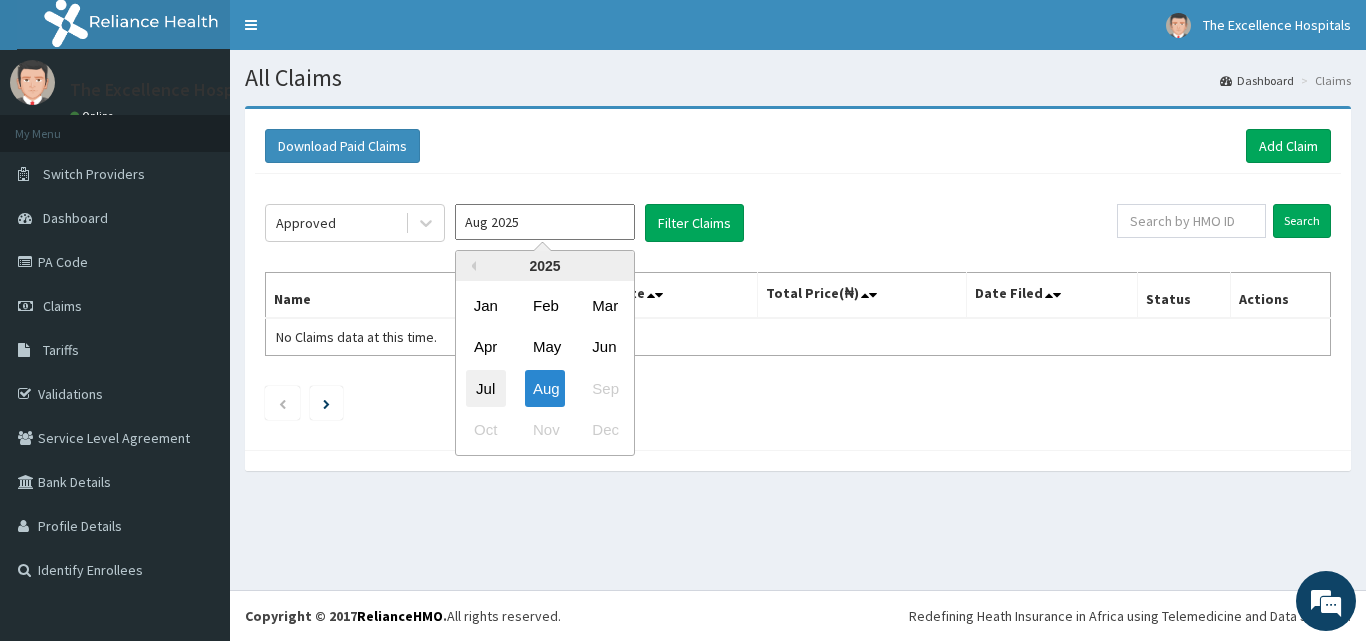 click on "Jul" at bounding box center (486, 388) 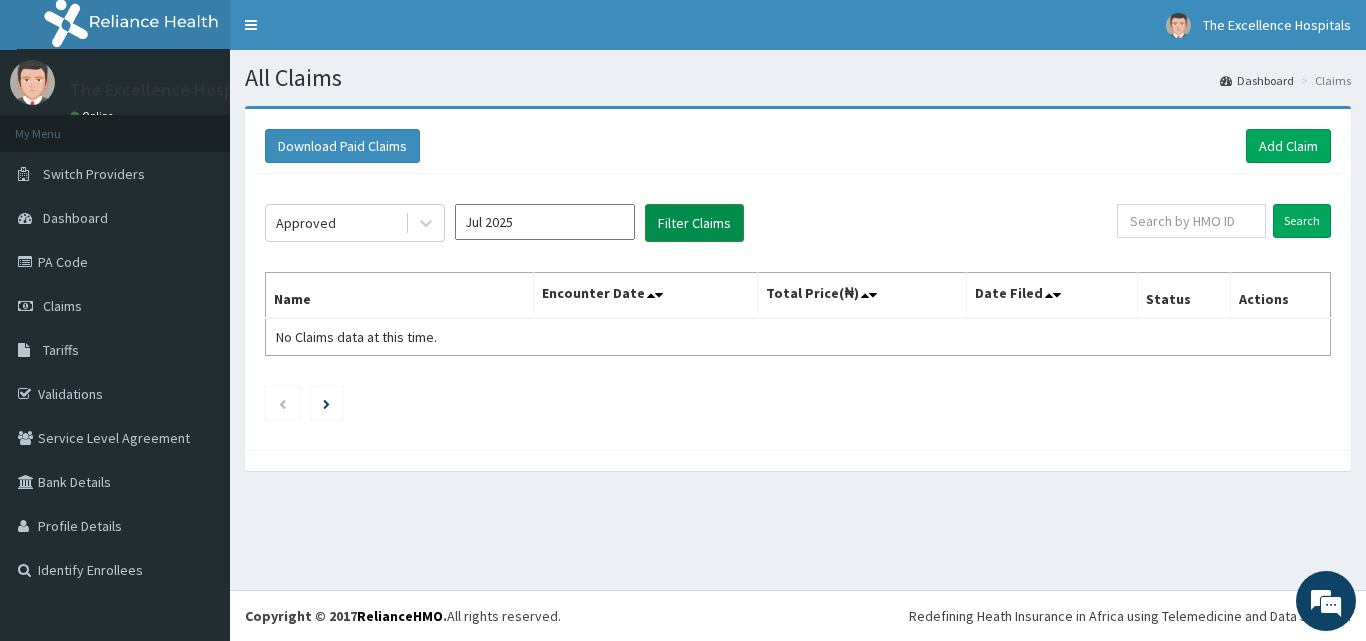 click on "Filter Claims" at bounding box center (694, 223) 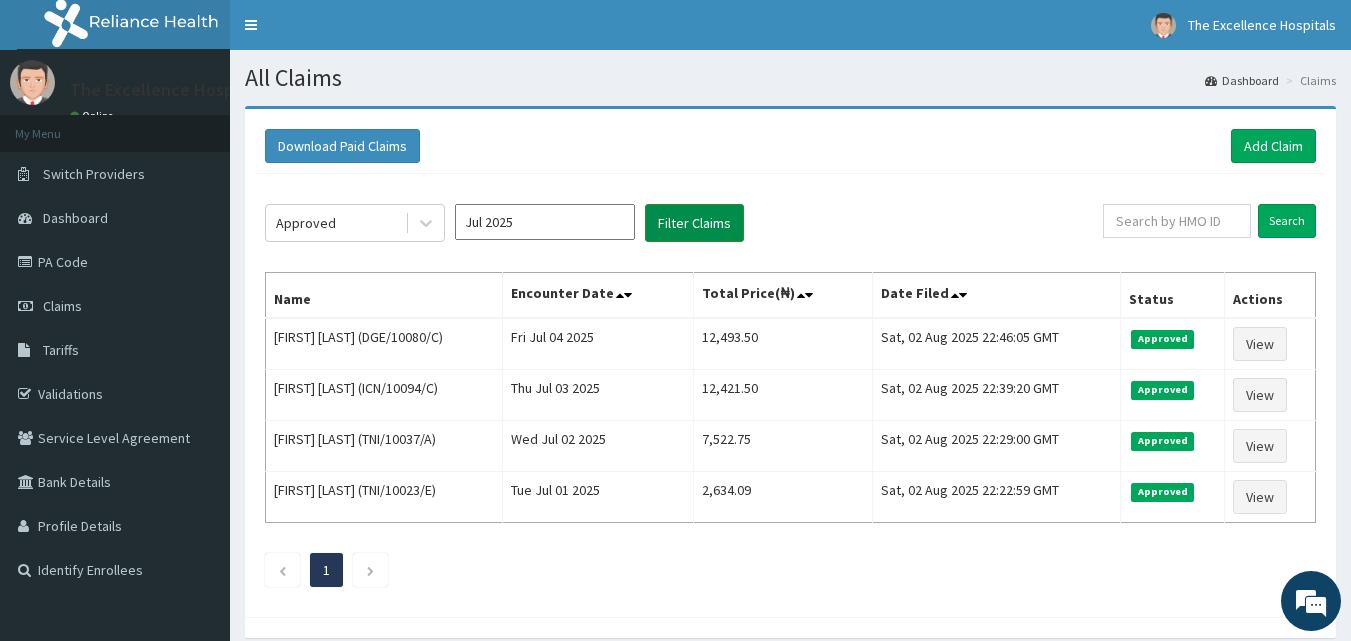 scroll, scrollTop: 0, scrollLeft: 0, axis: both 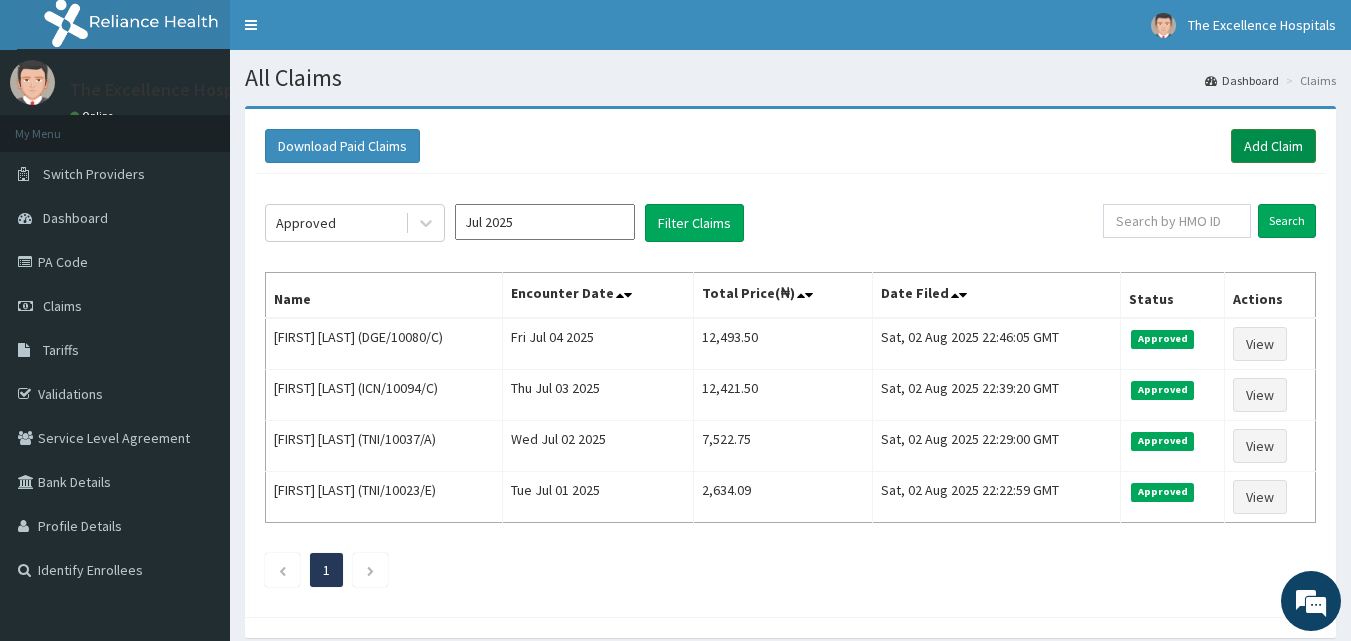 click on "Add Claim" at bounding box center [1273, 146] 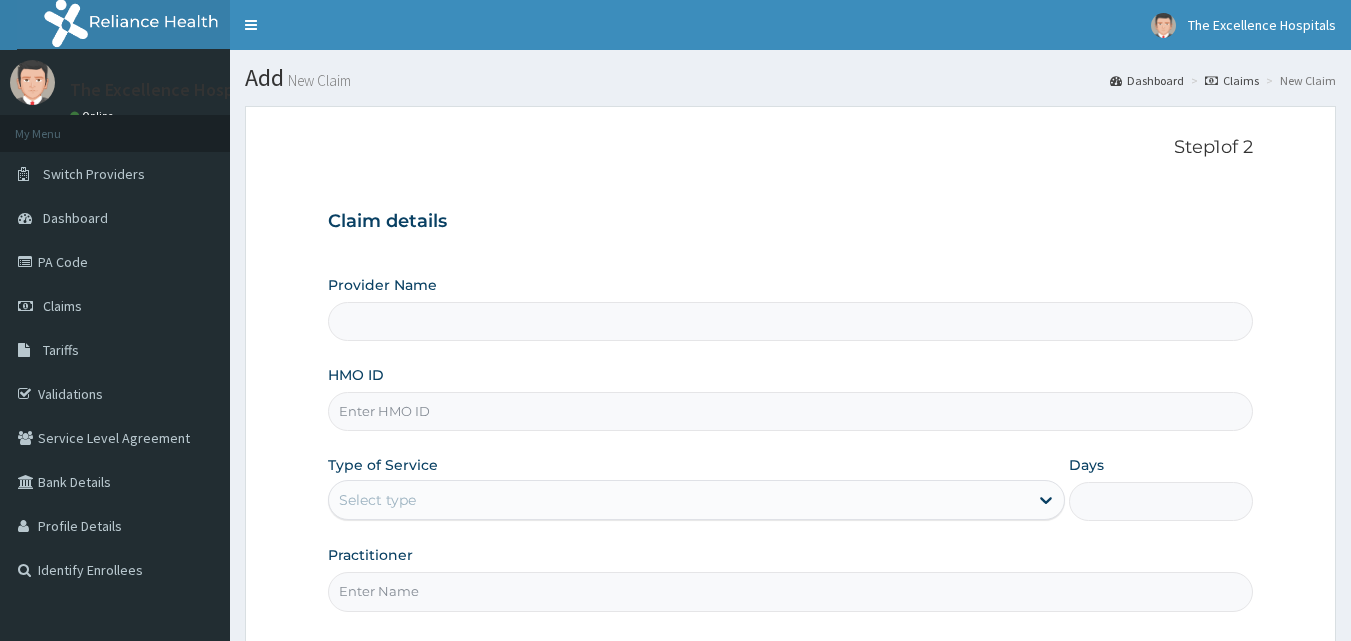 scroll, scrollTop: 0, scrollLeft: 0, axis: both 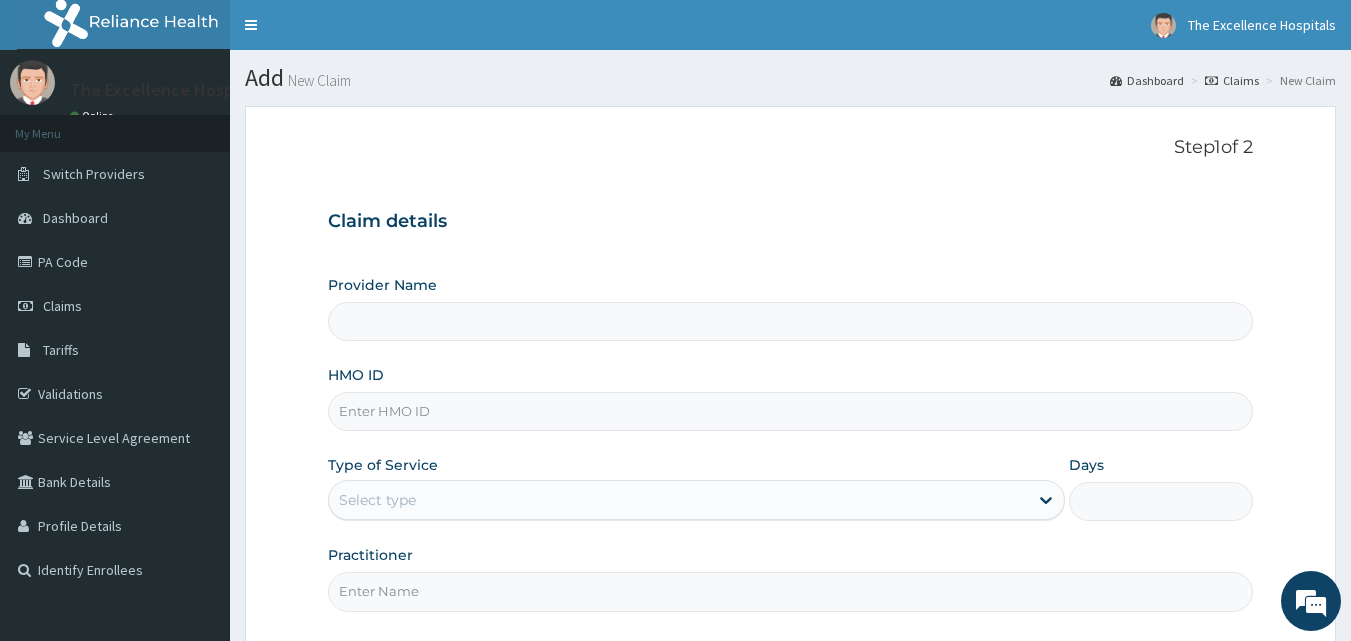 type on "The Excellence Hospital (Omots Medical Services Ltd)" 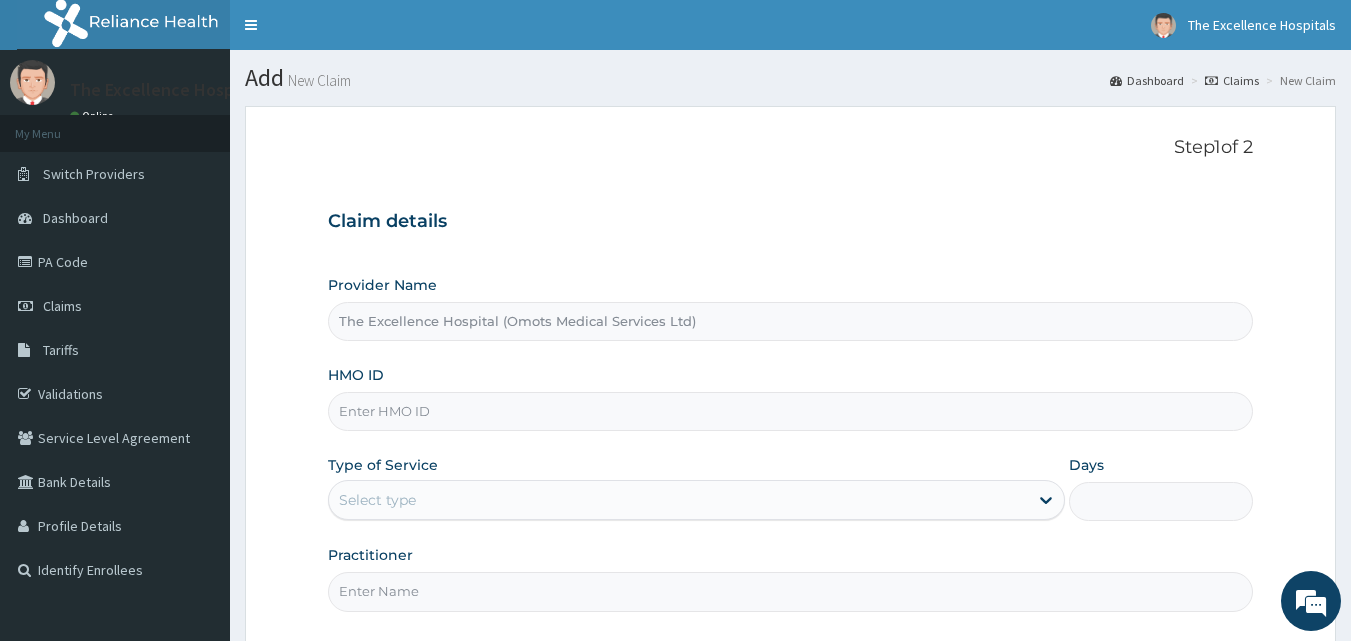scroll, scrollTop: 0, scrollLeft: 0, axis: both 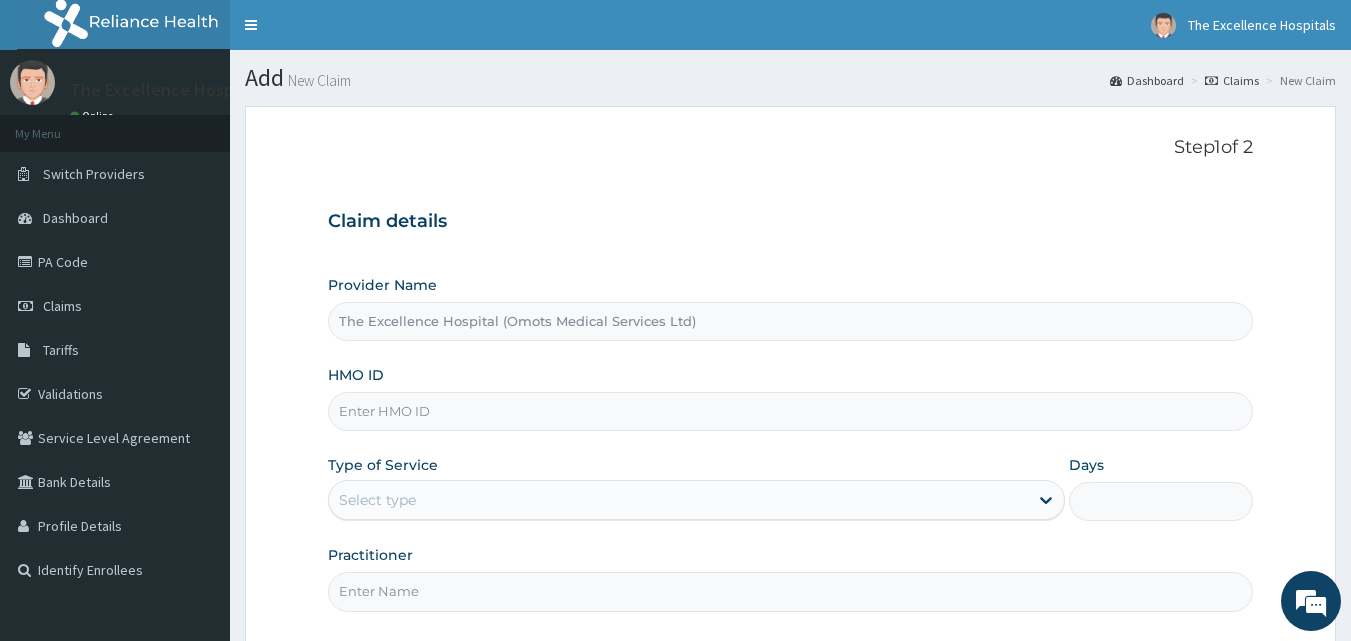 click on "HMO ID" at bounding box center [791, 411] 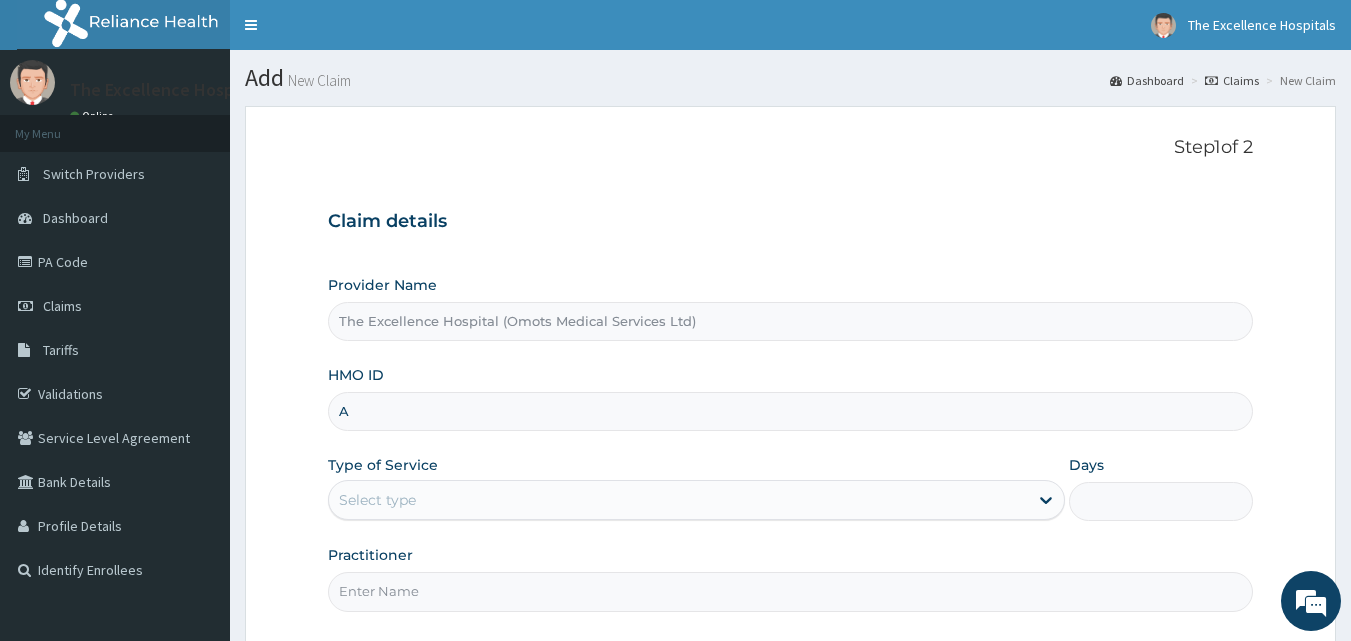 type on "ACT/10009/A" 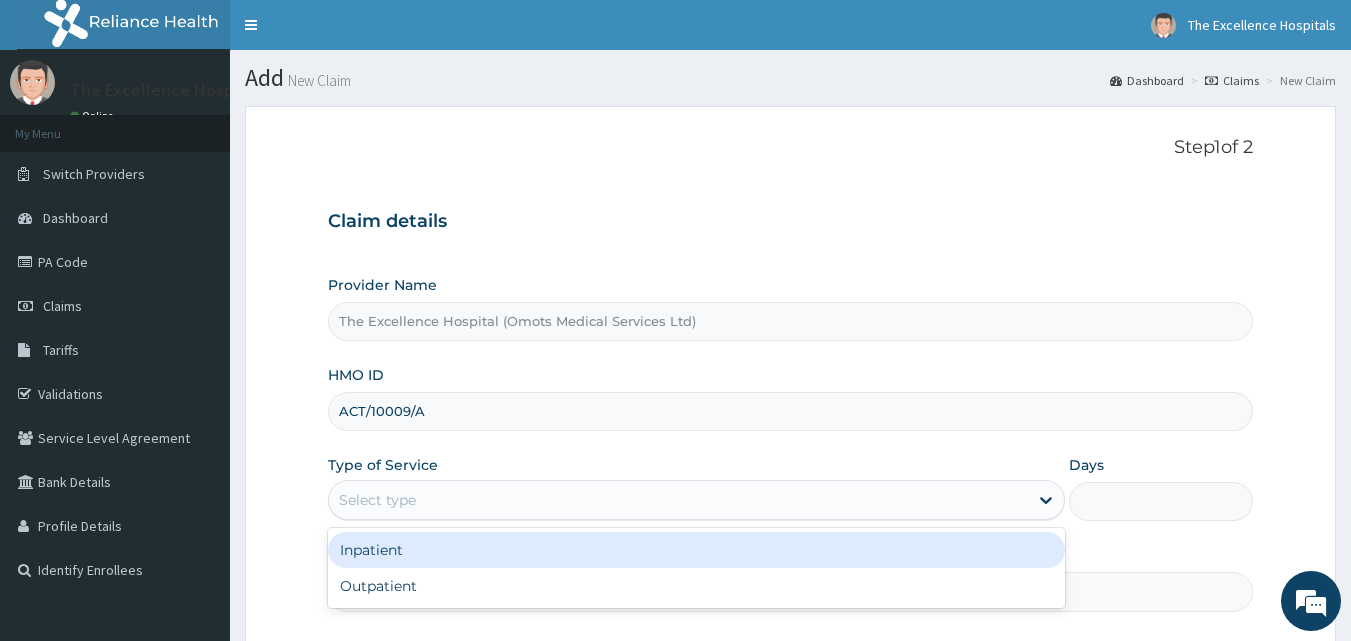 click on "Select type" at bounding box center (678, 500) 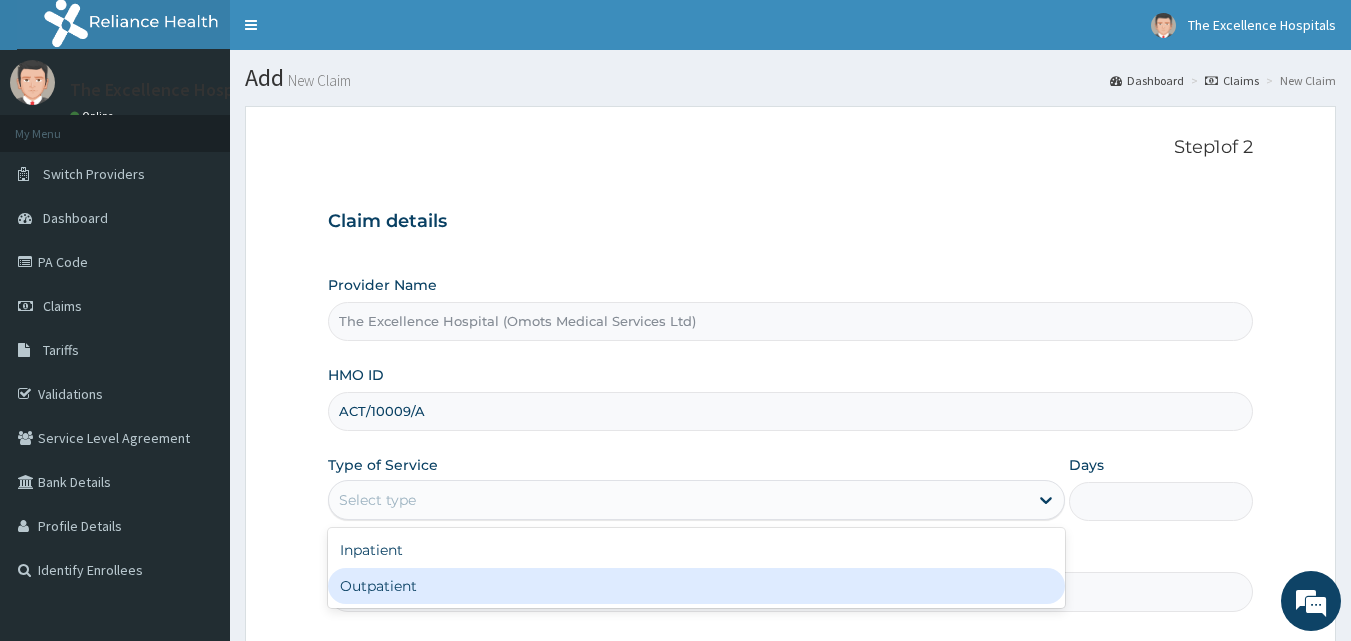 click on "Outpatient" at bounding box center [696, 586] 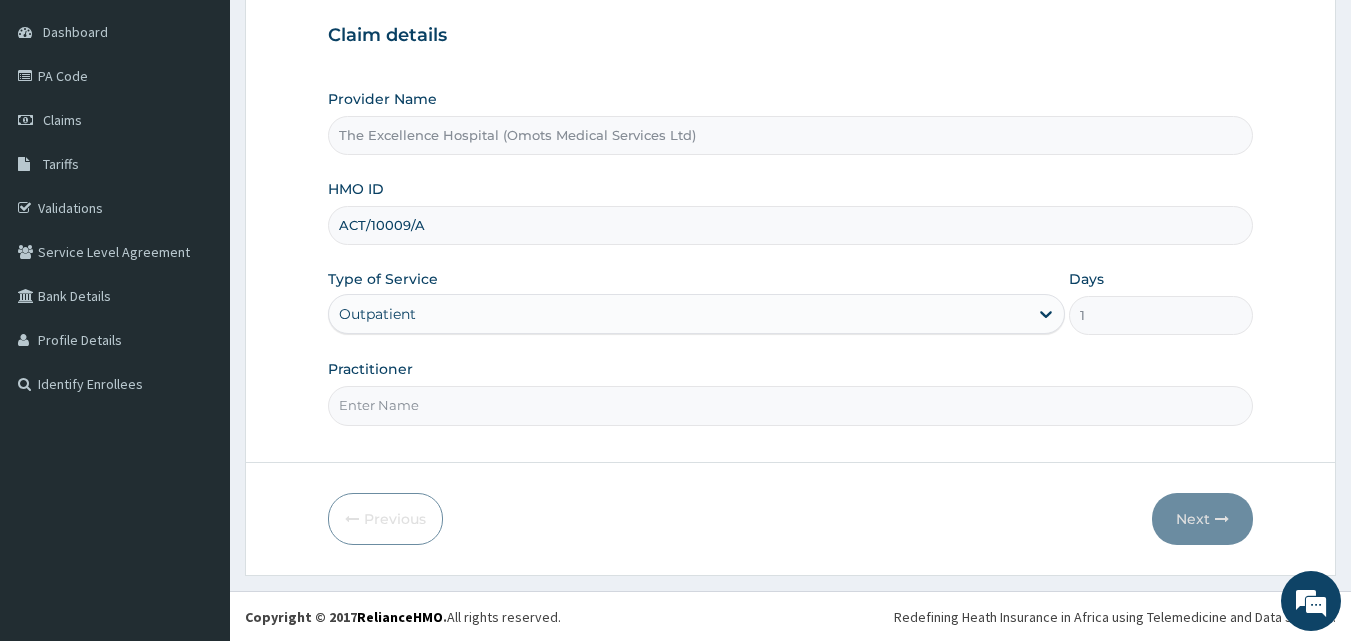 scroll, scrollTop: 187, scrollLeft: 0, axis: vertical 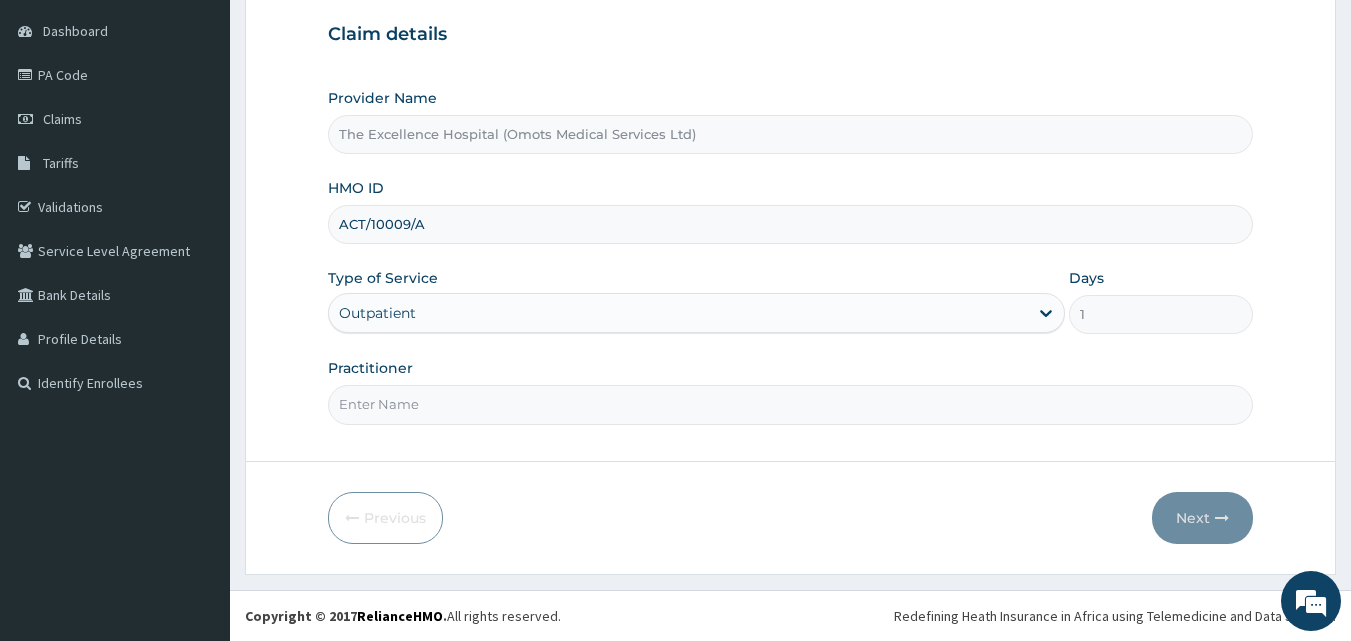 click on "Practitioner" at bounding box center [791, 404] 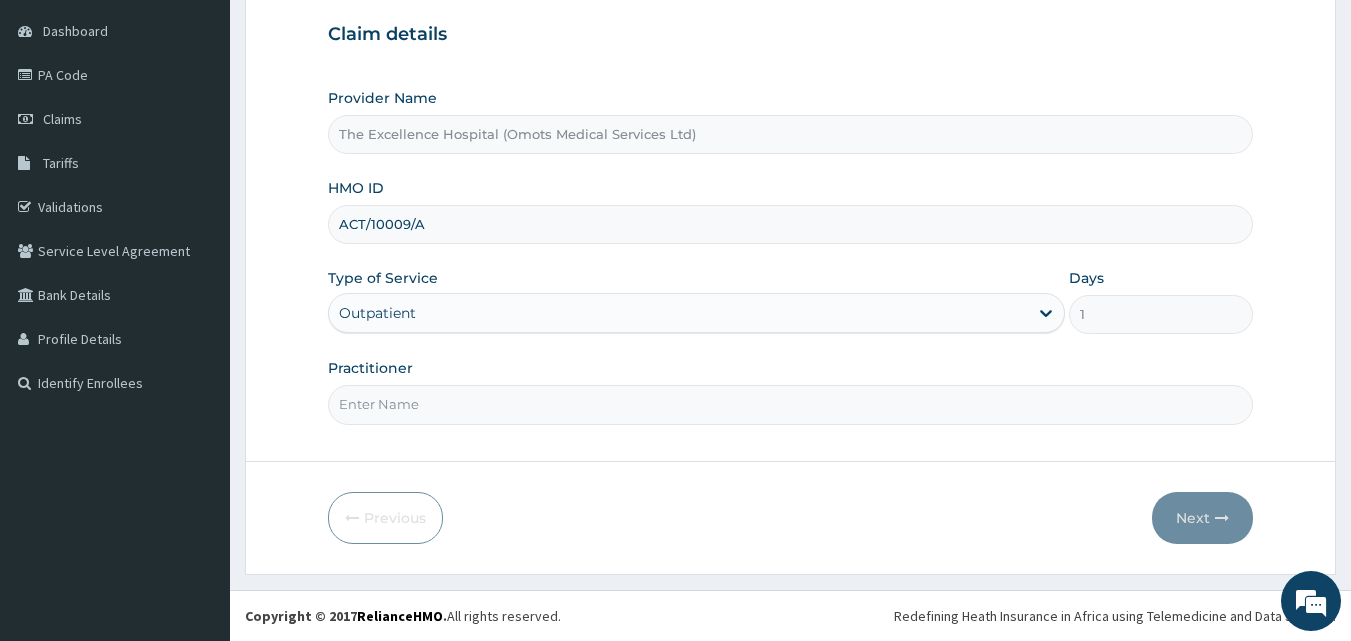 type on "[FIRST]" 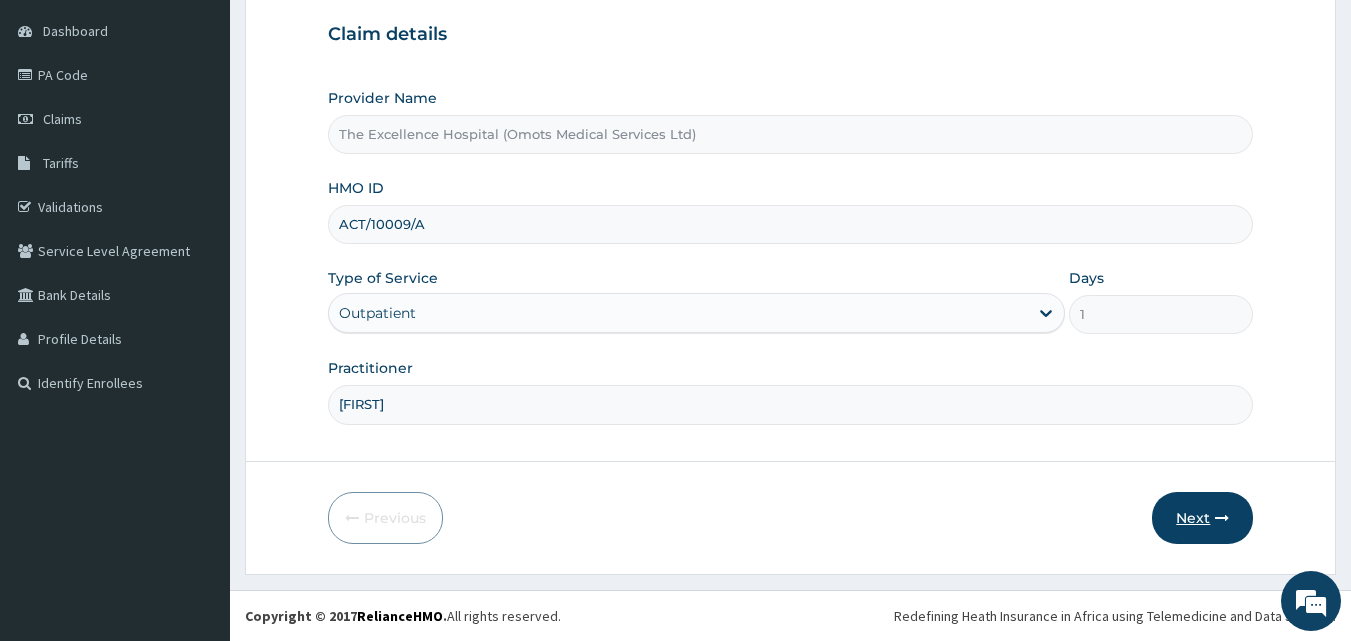 click on "Next" at bounding box center (1202, 518) 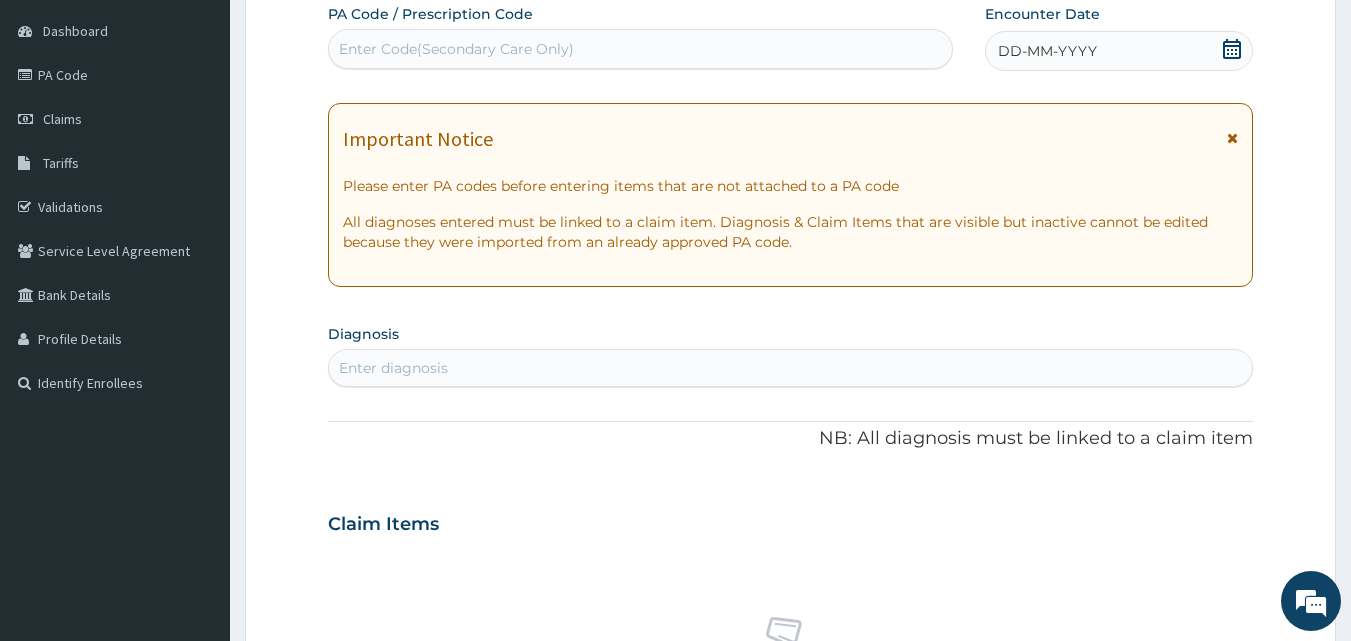 click 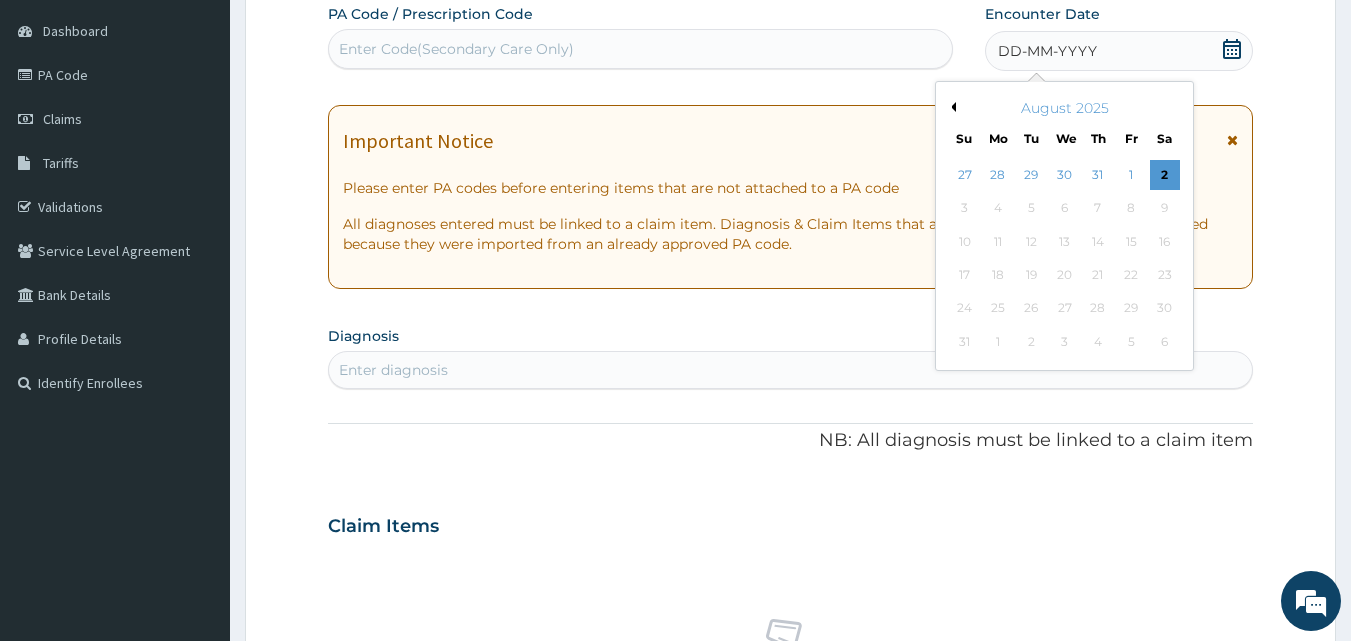 click on "August 2025" at bounding box center (1064, 108) 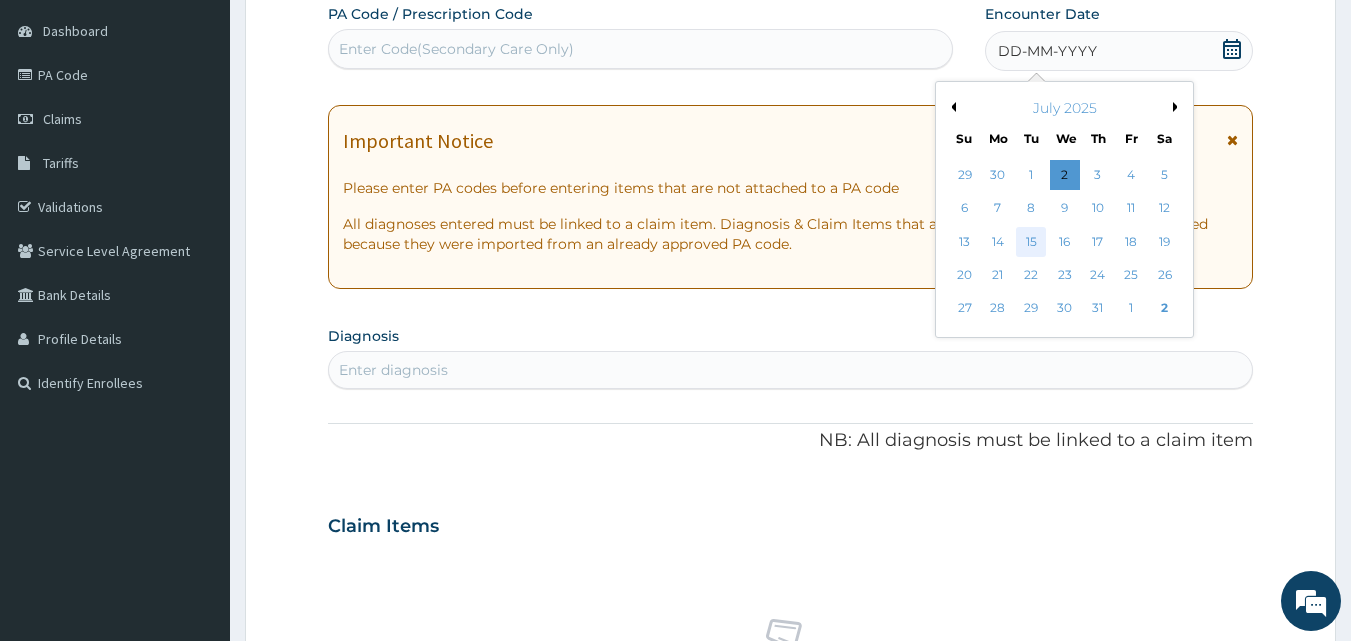 click on "15" at bounding box center (1032, 242) 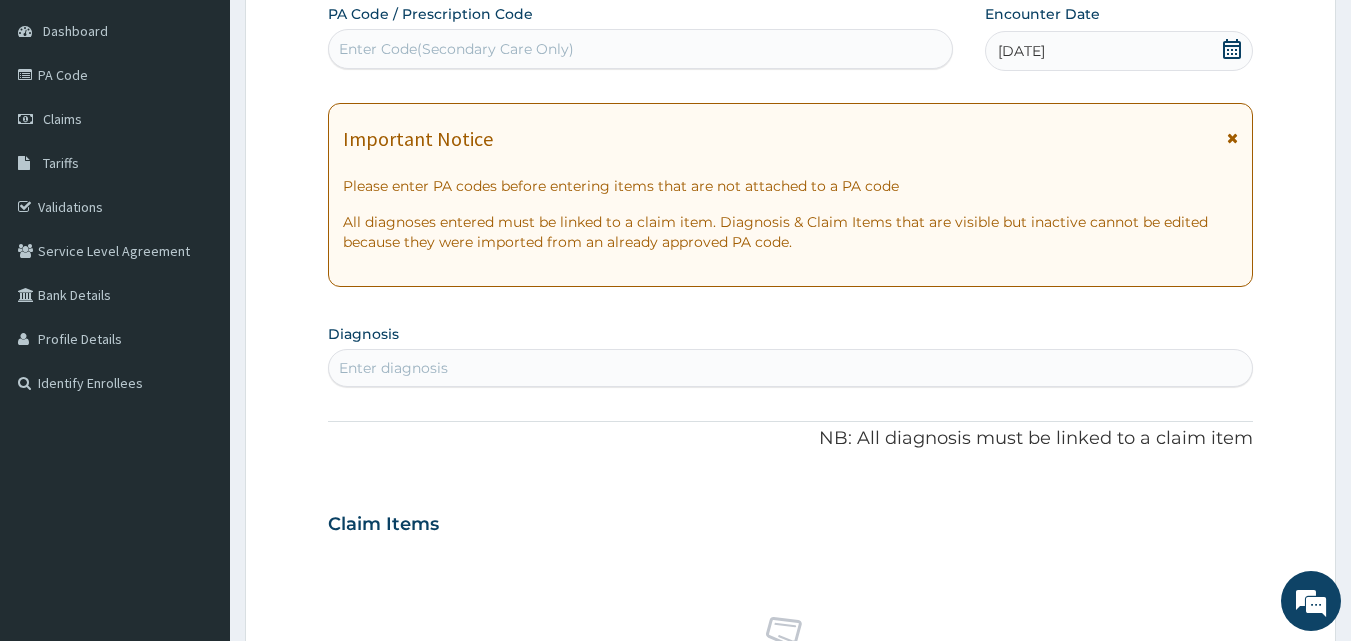 click on "Enter diagnosis" at bounding box center (791, 368) 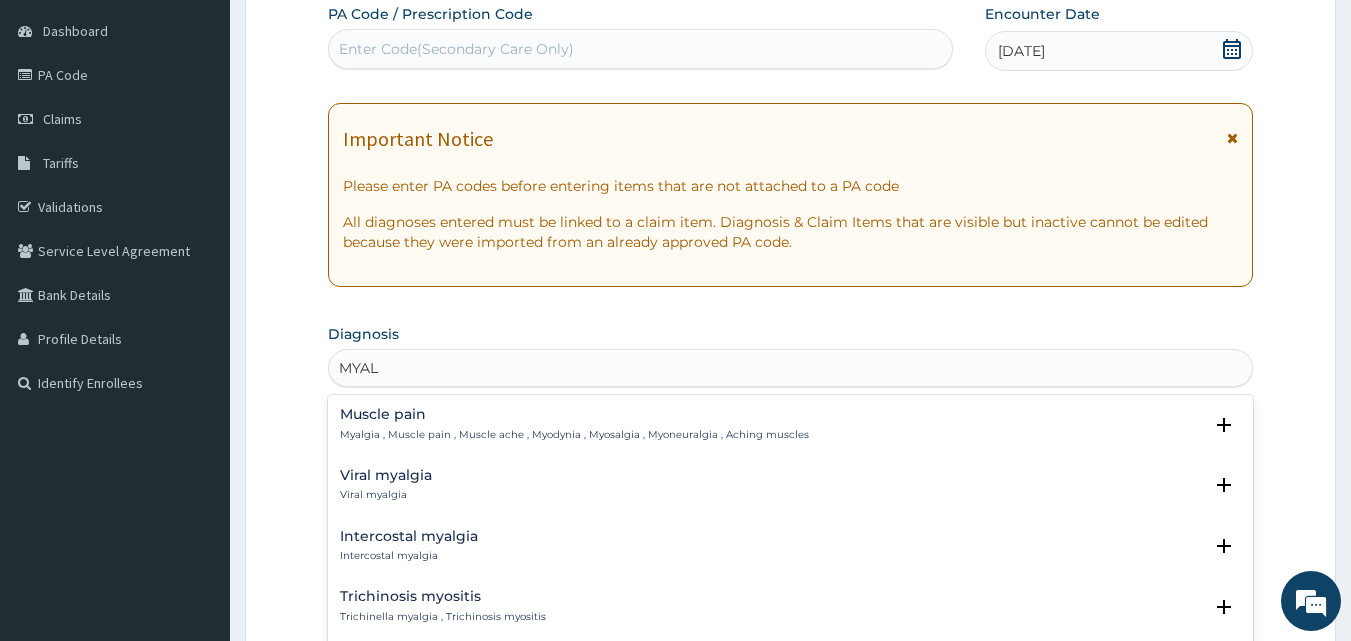 type on "MYALG" 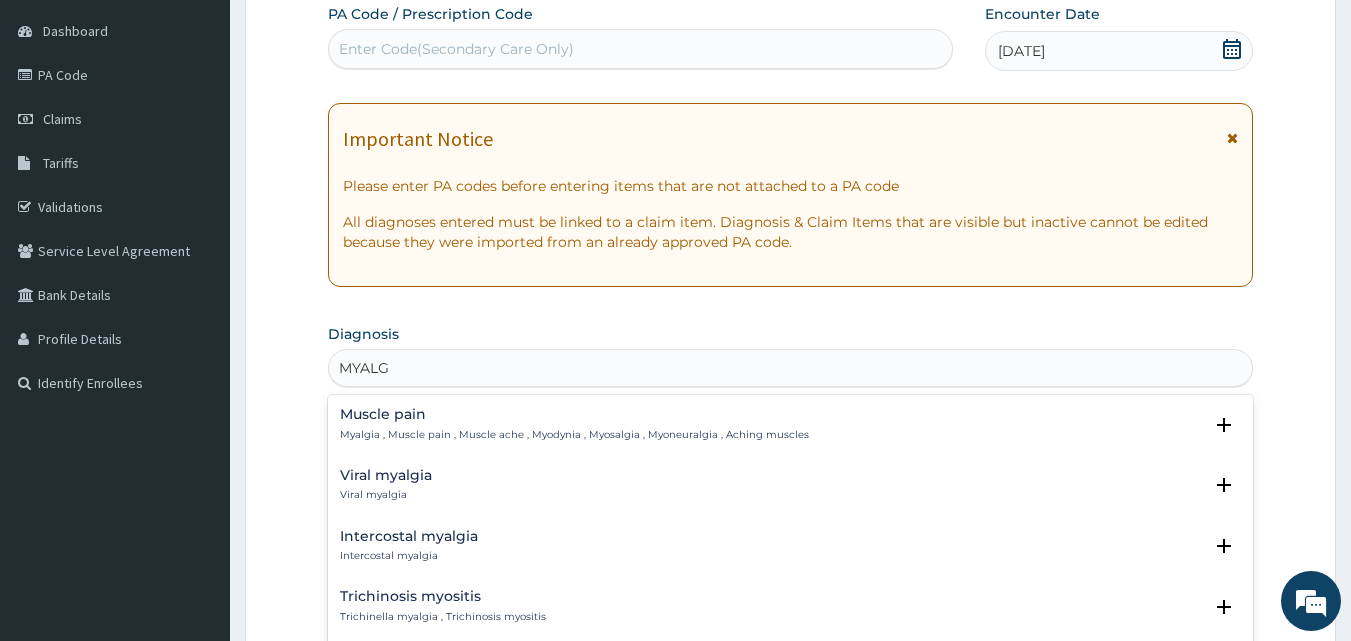 click on "Muscle pain" at bounding box center [574, 414] 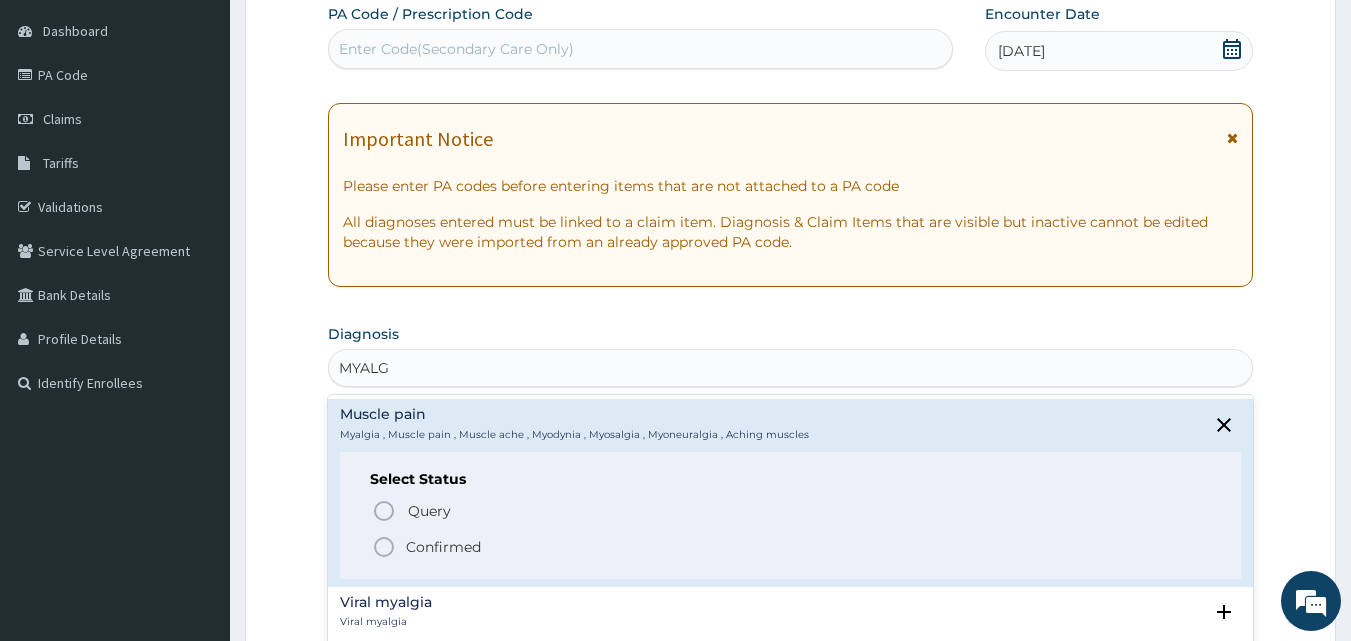 click 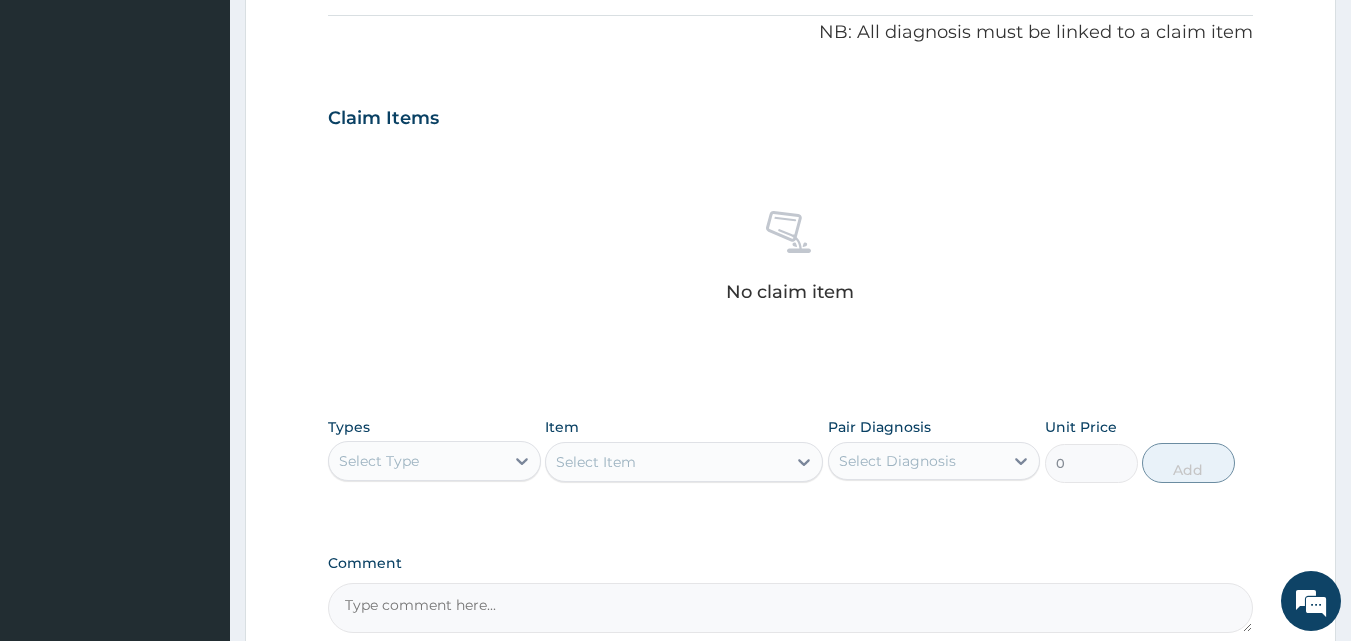 scroll, scrollTop: 604, scrollLeft: 0, axis: vertical 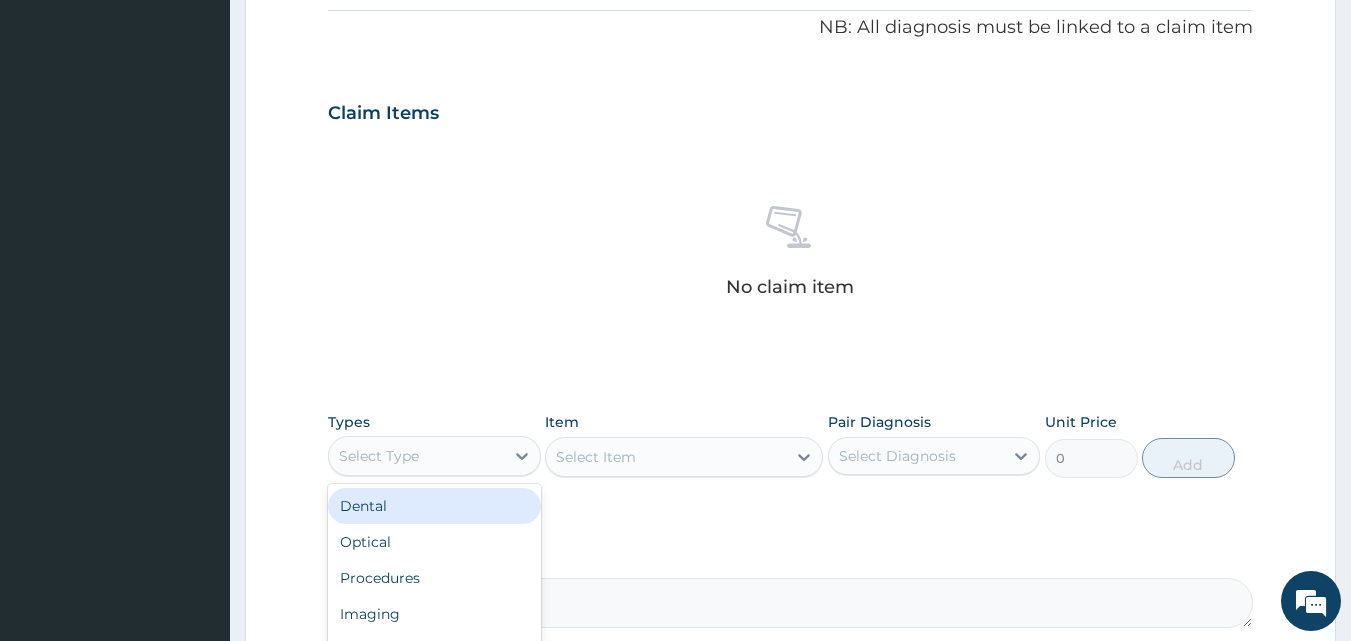 click on "Select Type" at bounding box center (416, 456) 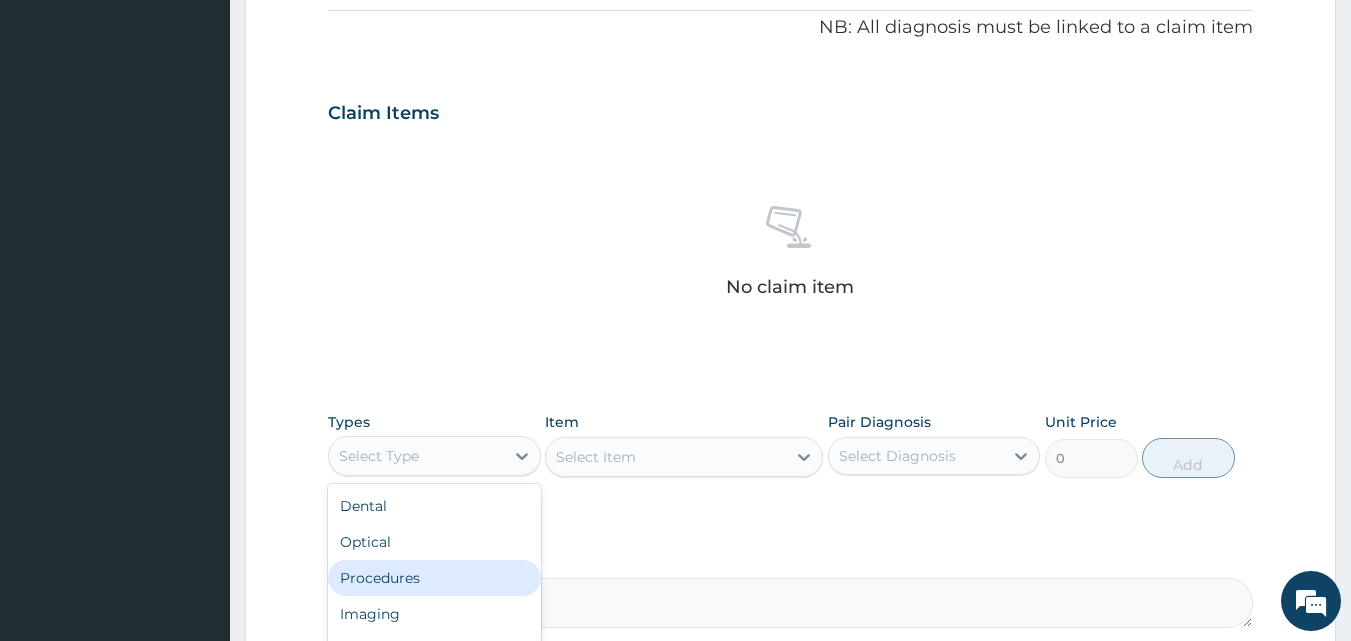 click on "Procedures" at bounding box center [434, 578] 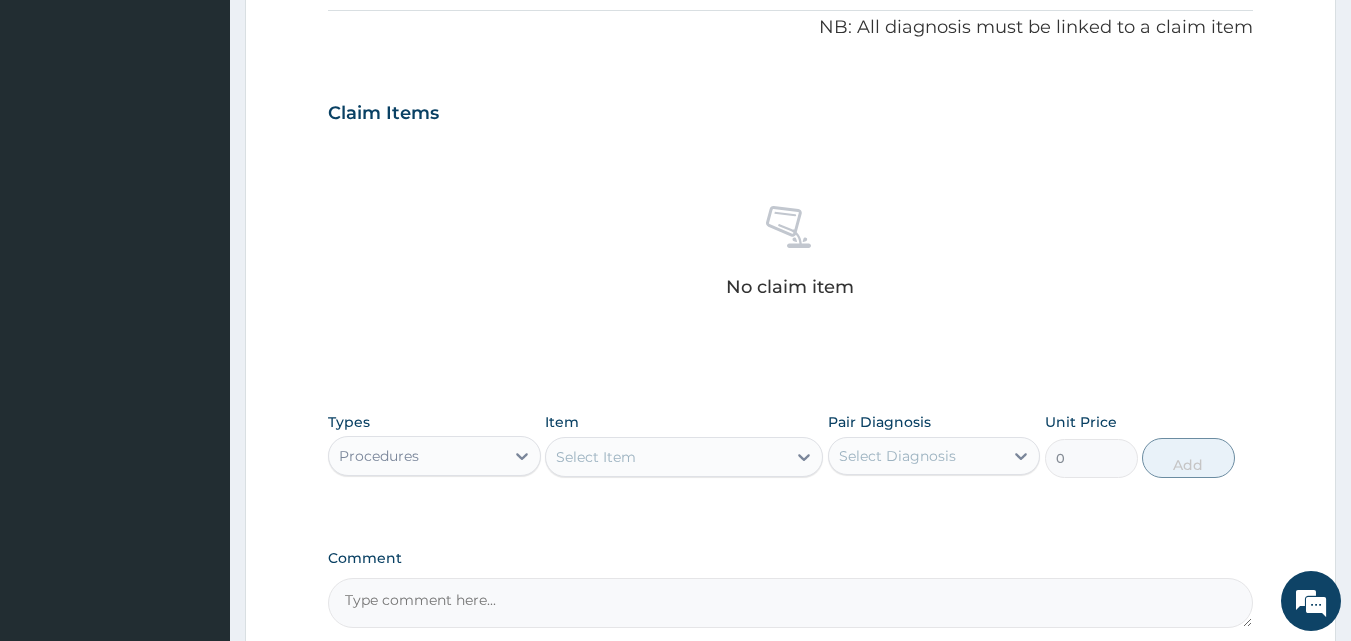 click on "Select Item" at bounding box center (684, 457) 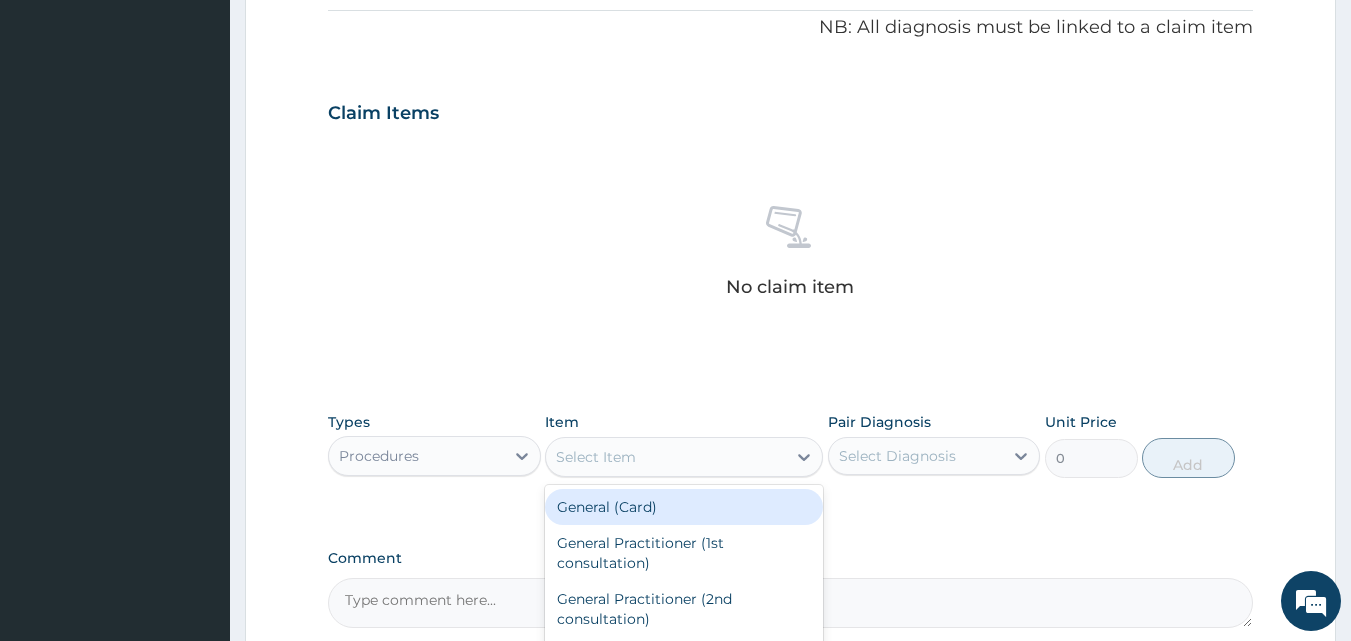 click on "Select Item" at bounding box center [666, 457] 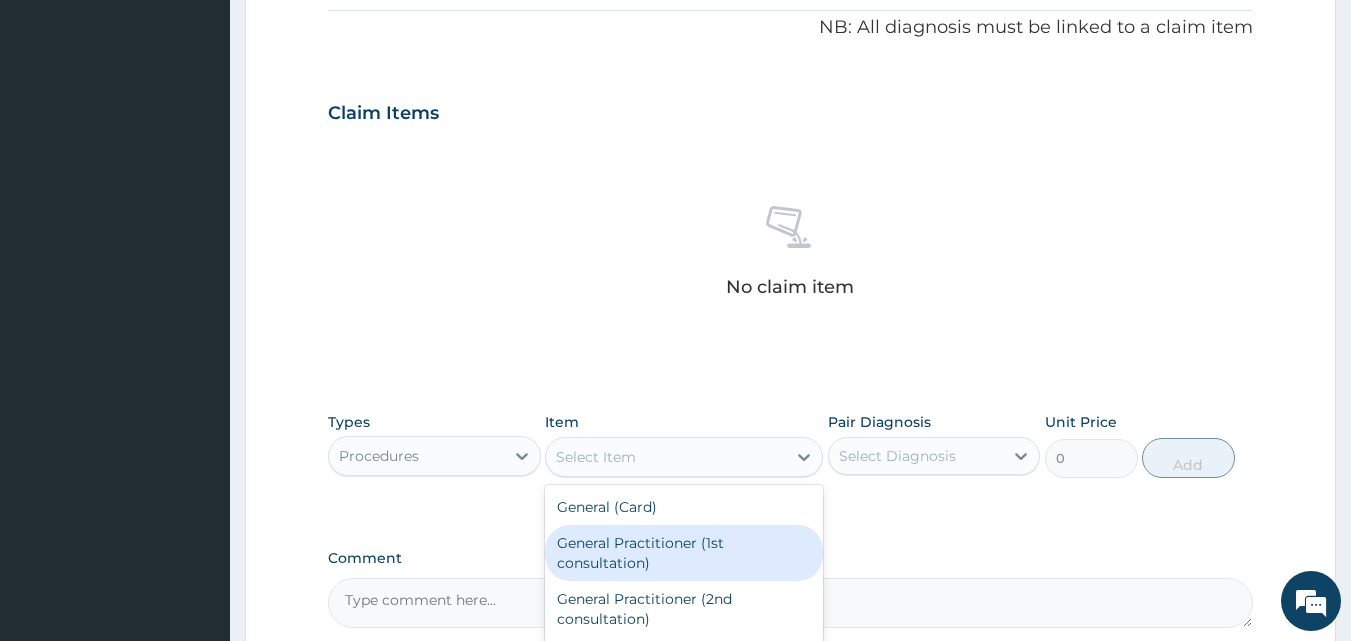 click on "General Practitioner (1st consultation)" at bounding box center (684, 553) 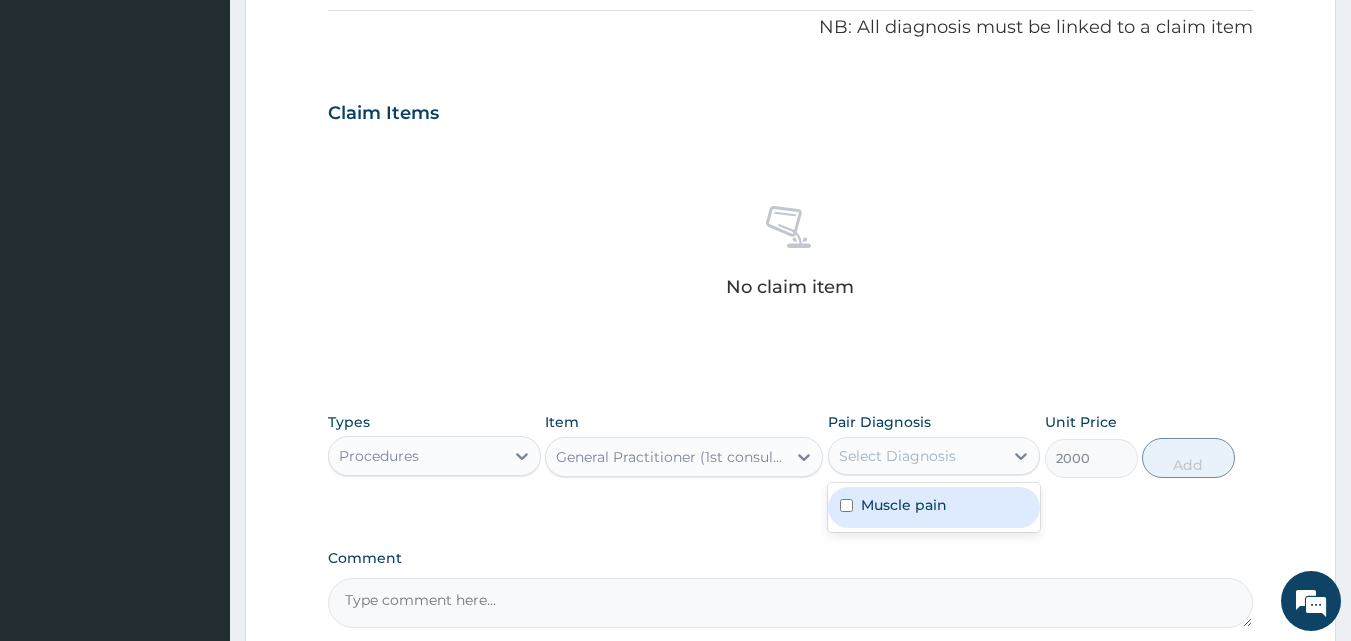 click on "Select Diagnosis" at bounding box center (897, 456) 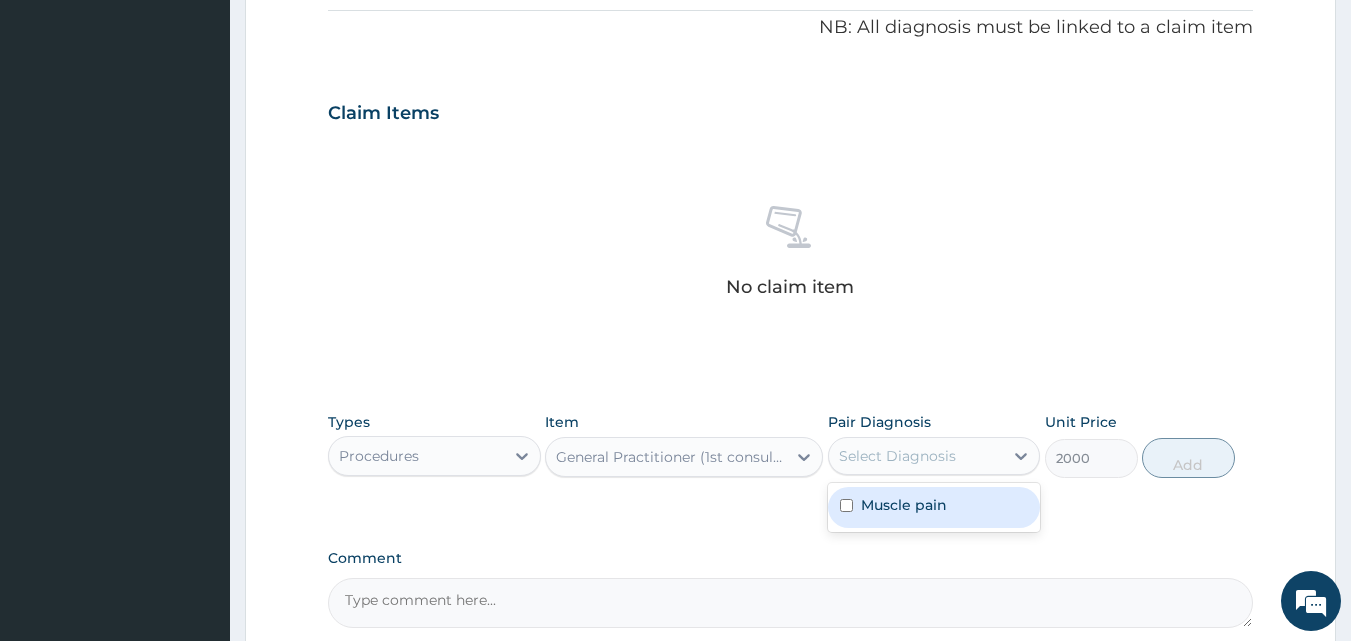 click on "Muscle pain" at bounding box center (904, 505) 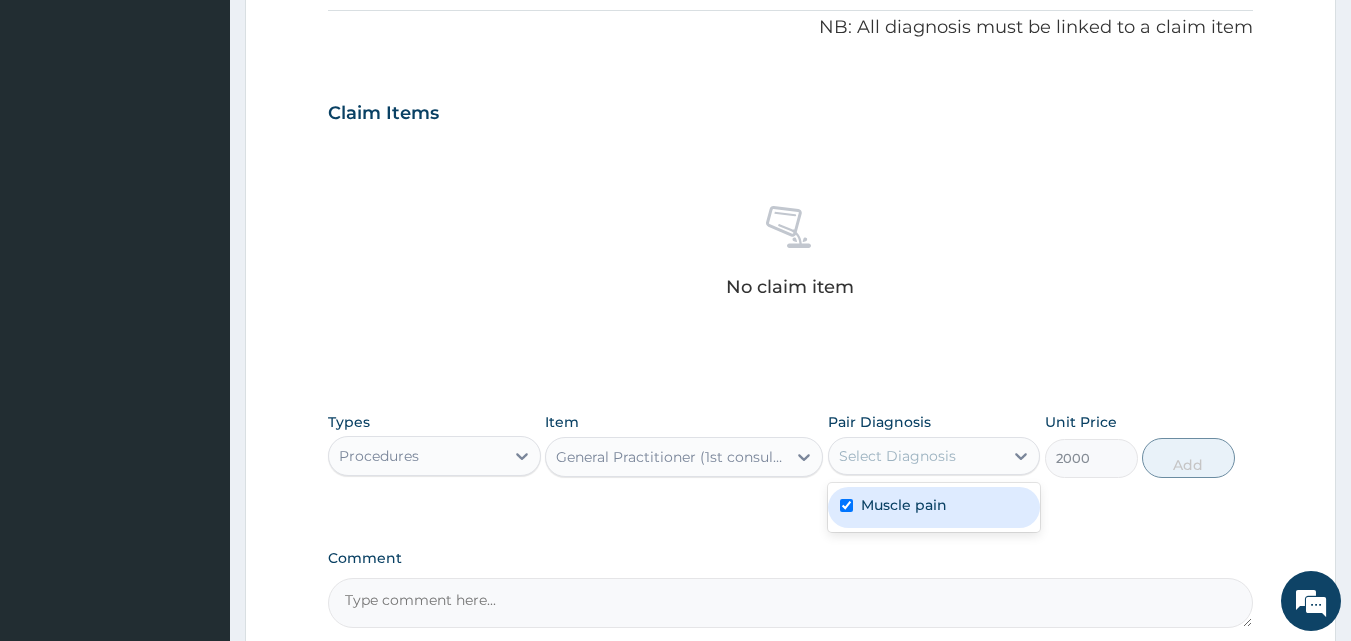 checkbox on "true" 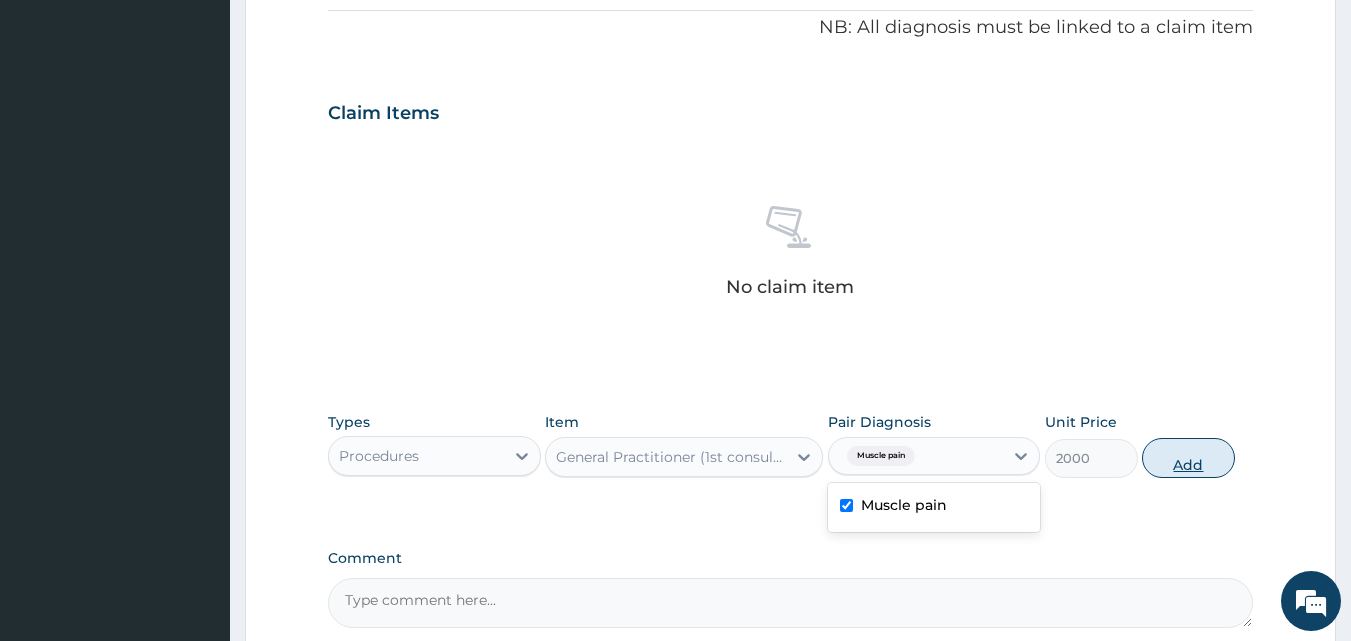 click on "Add" at bounding box center (1188, 458) 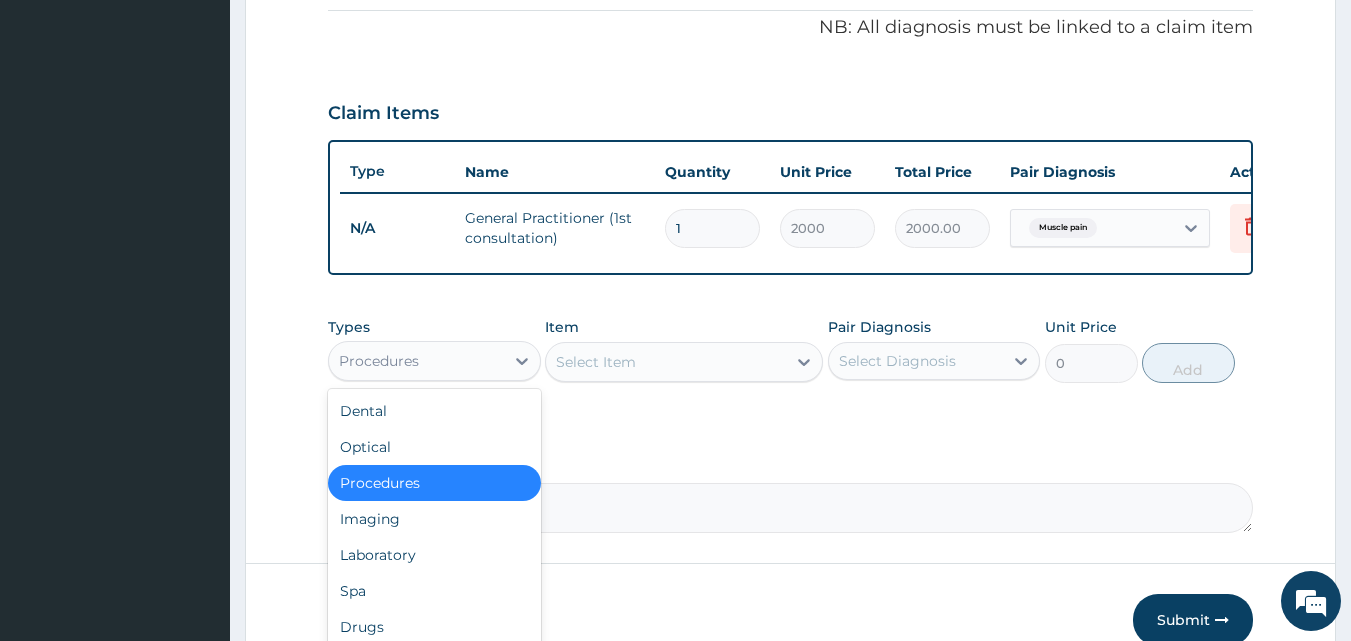 click on "Procedures" at bounding box center [416, 361] 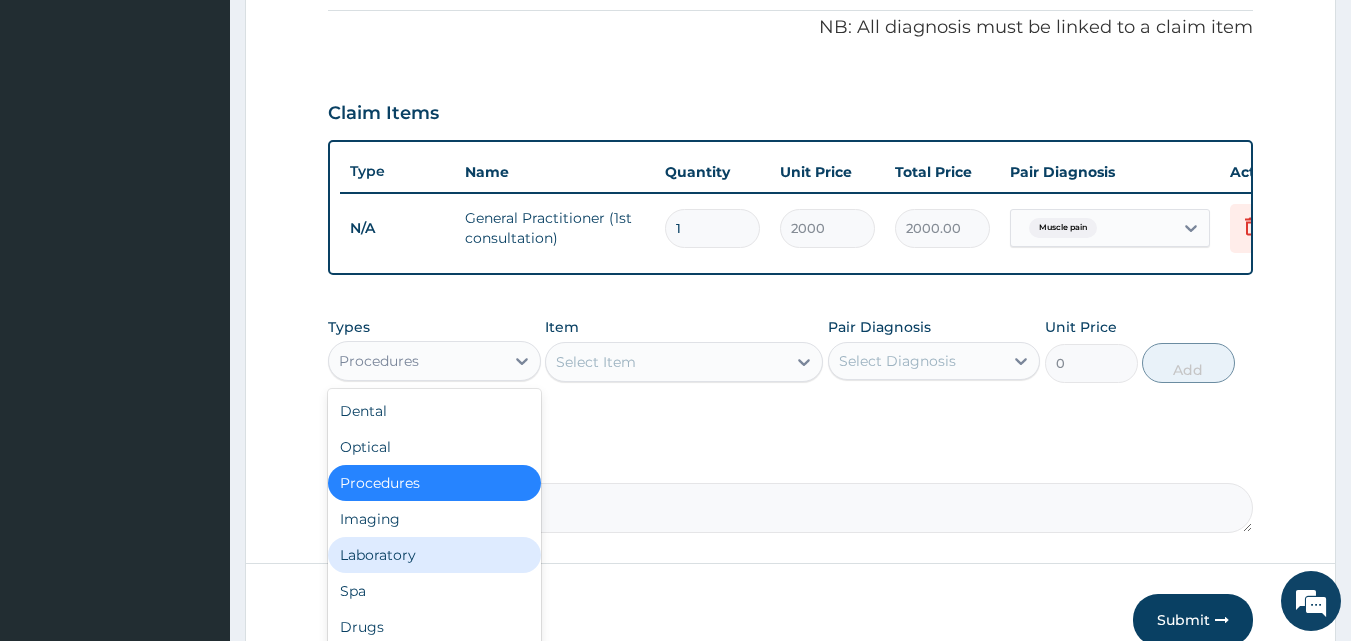 scroll, scrollTop: 68, scrollLeft: 0, axis: vertical 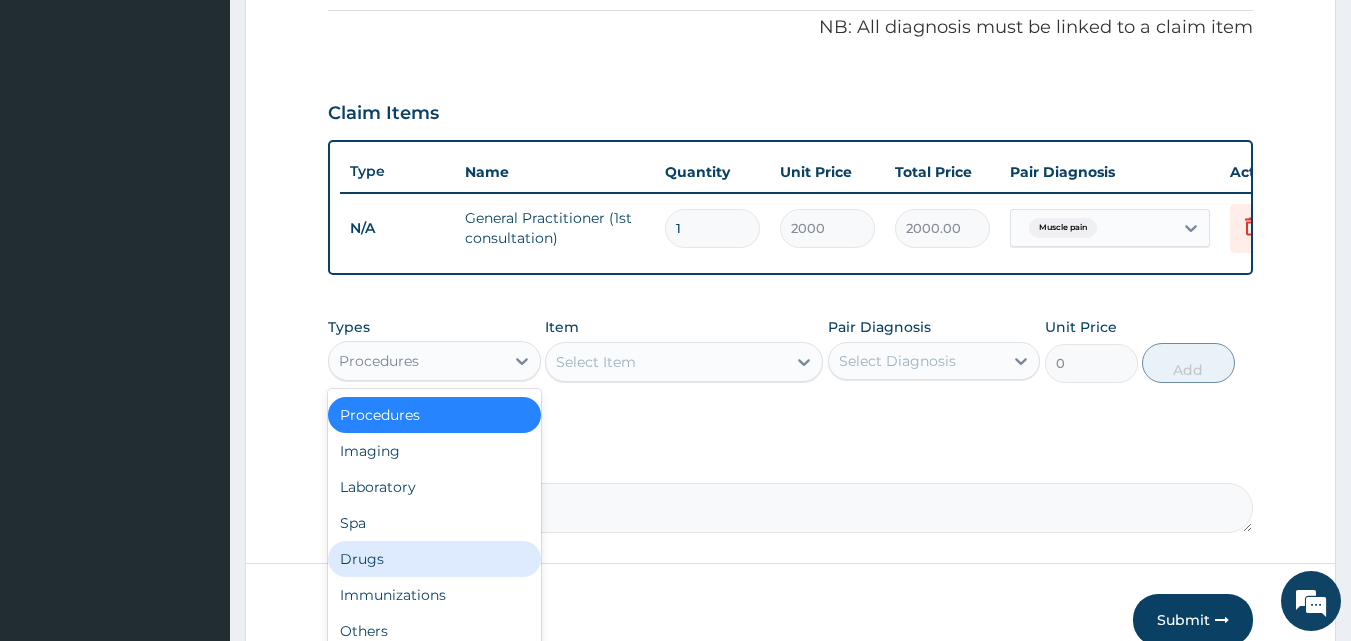 click on "Drugs" at bounding box center (434, 559) 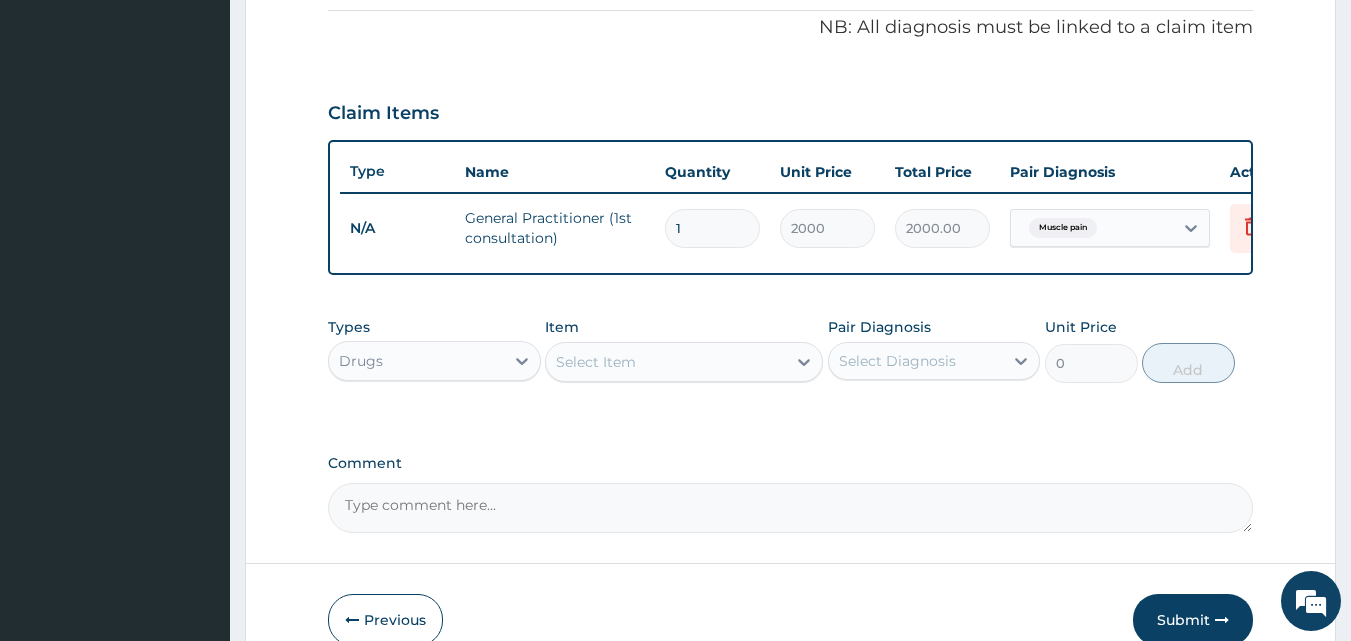 click on "Select Item" at bounding box center (596, 362) 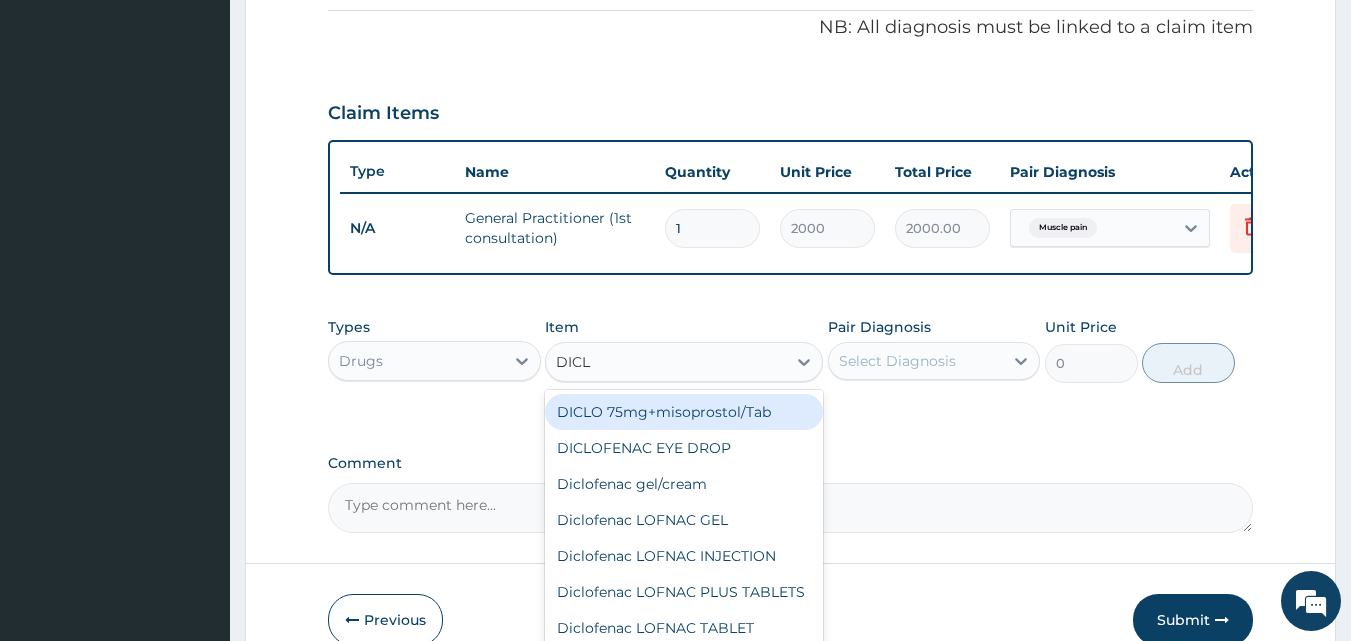 type on "DICLO" 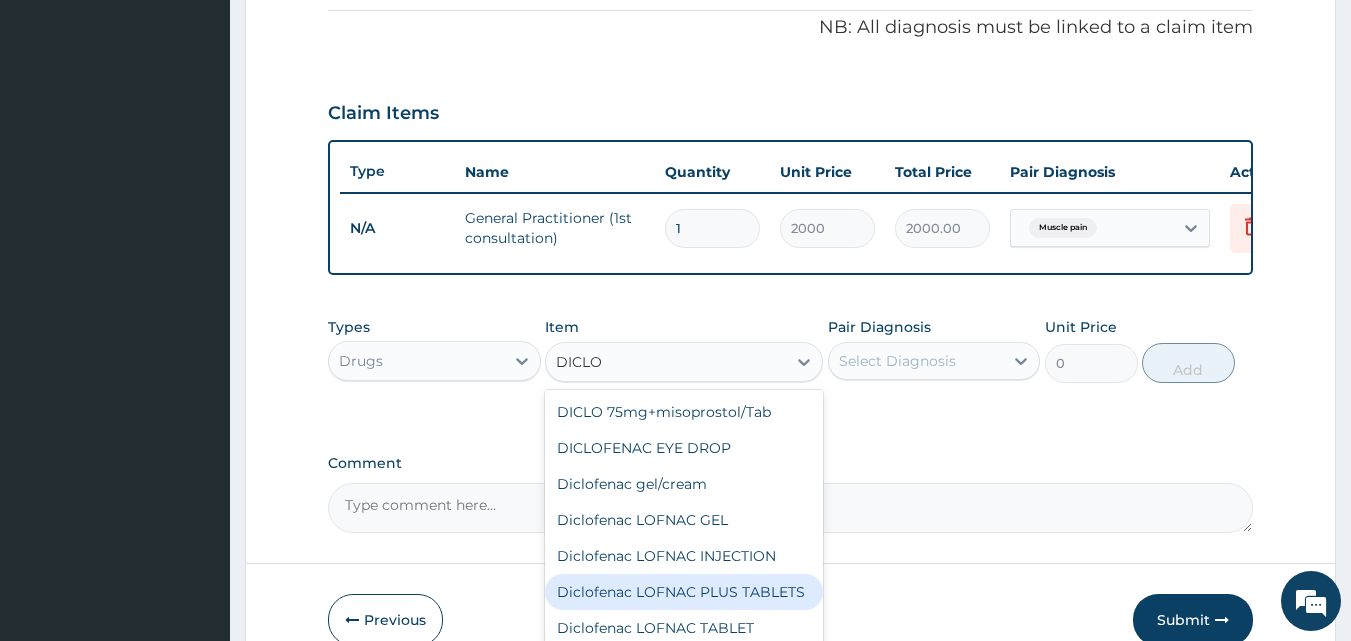 click on "Diclofenac LOFNAC PLUS TABLETS" at bounding box center [684, 592] 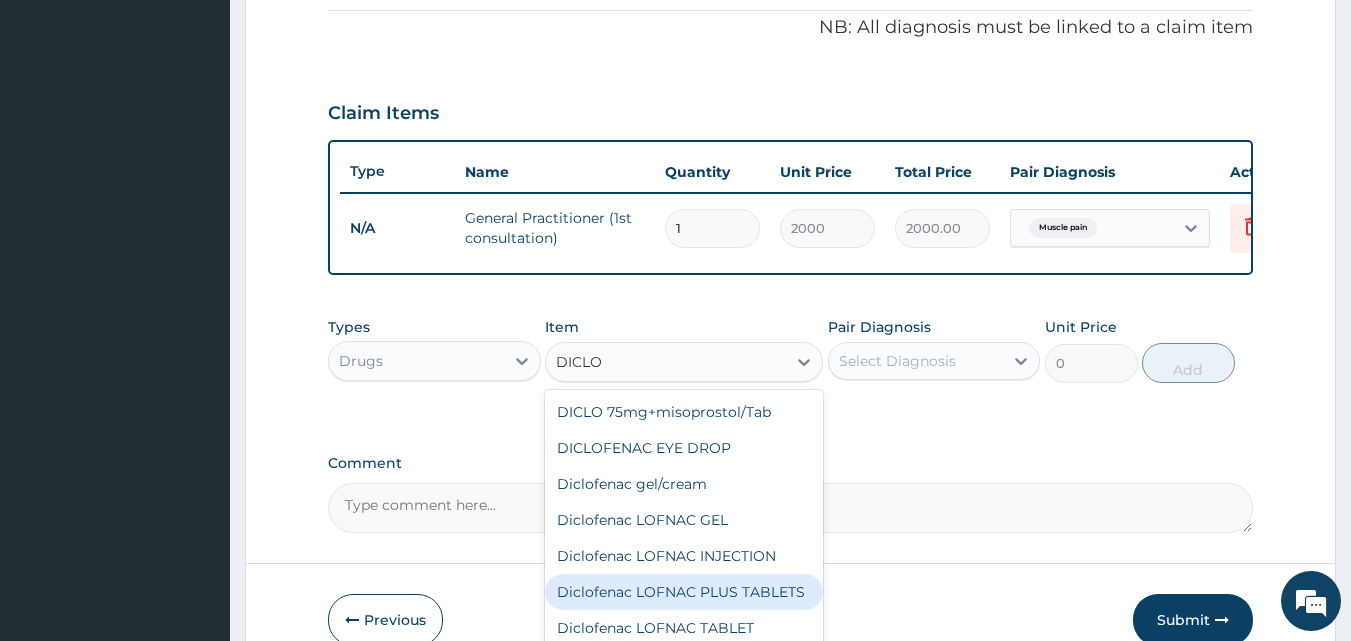 type 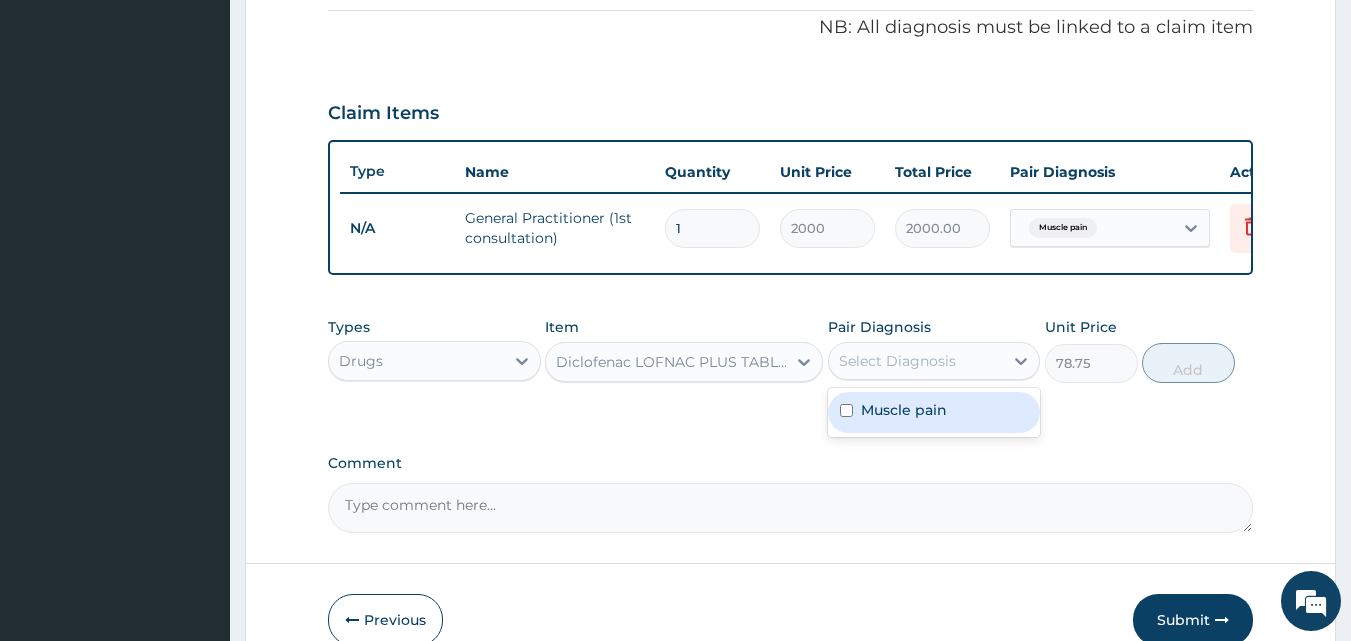click on "Select Diagnosis" at bounding box center [897, 361] 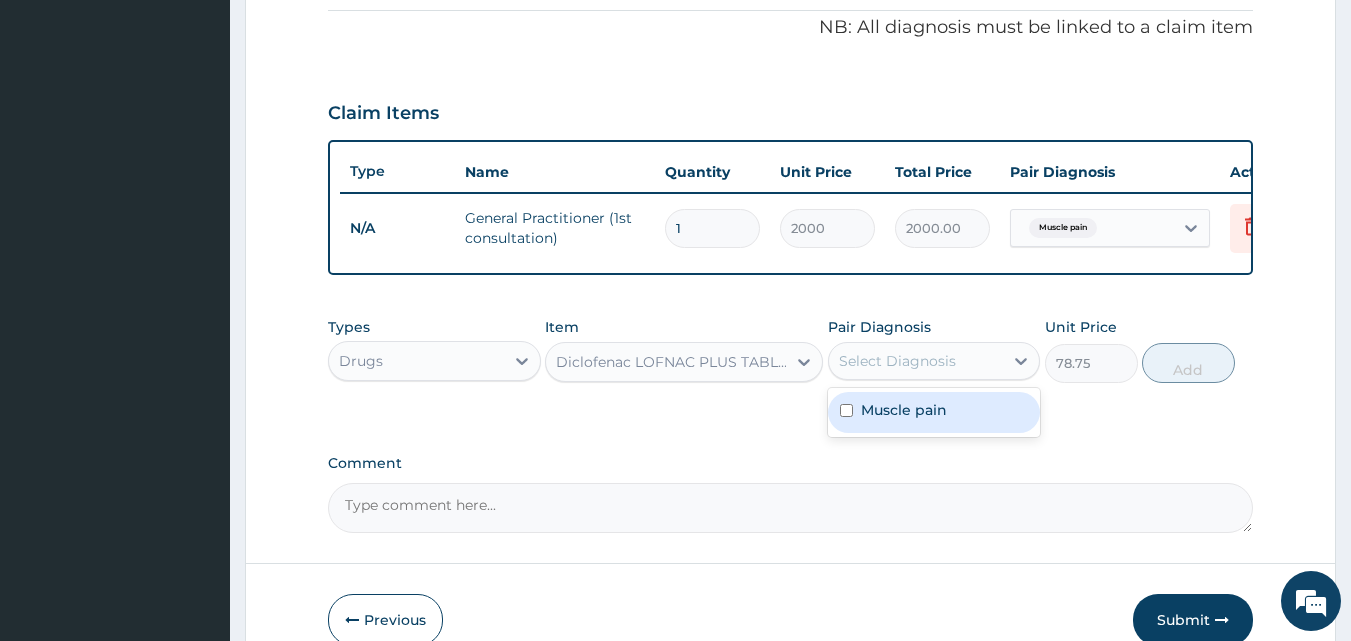 click on "Muscle pain" at bounding box center [904, 410] 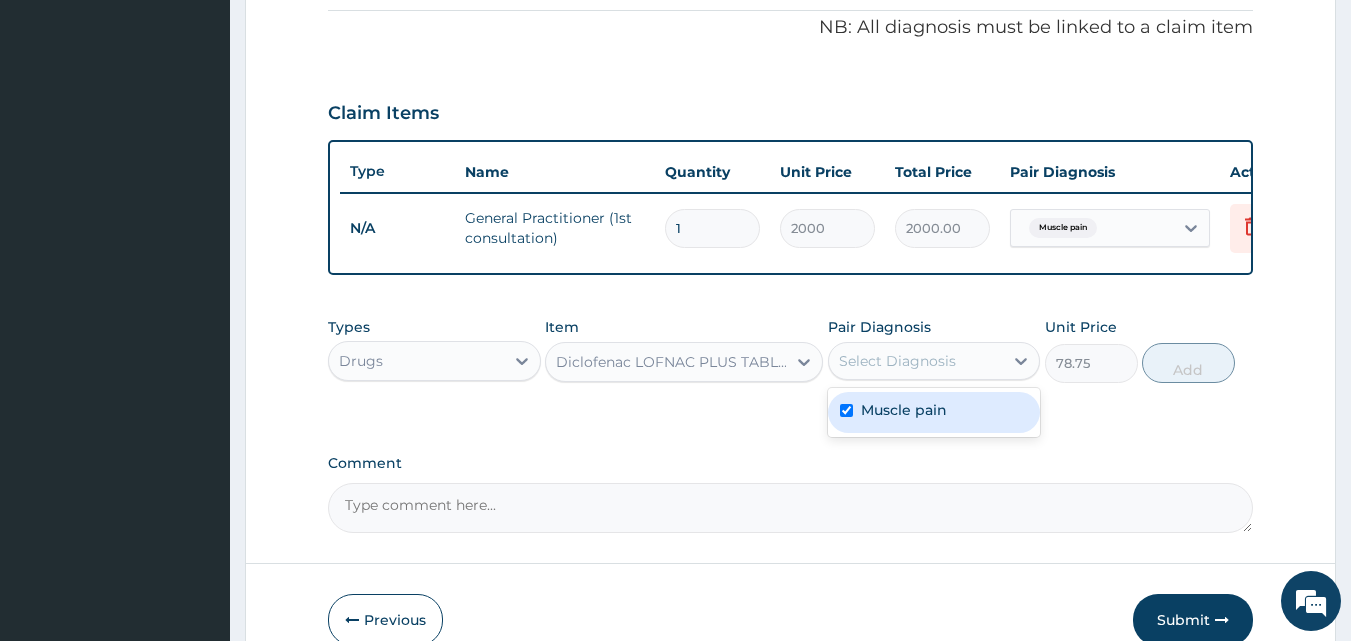 checkbox on "true" 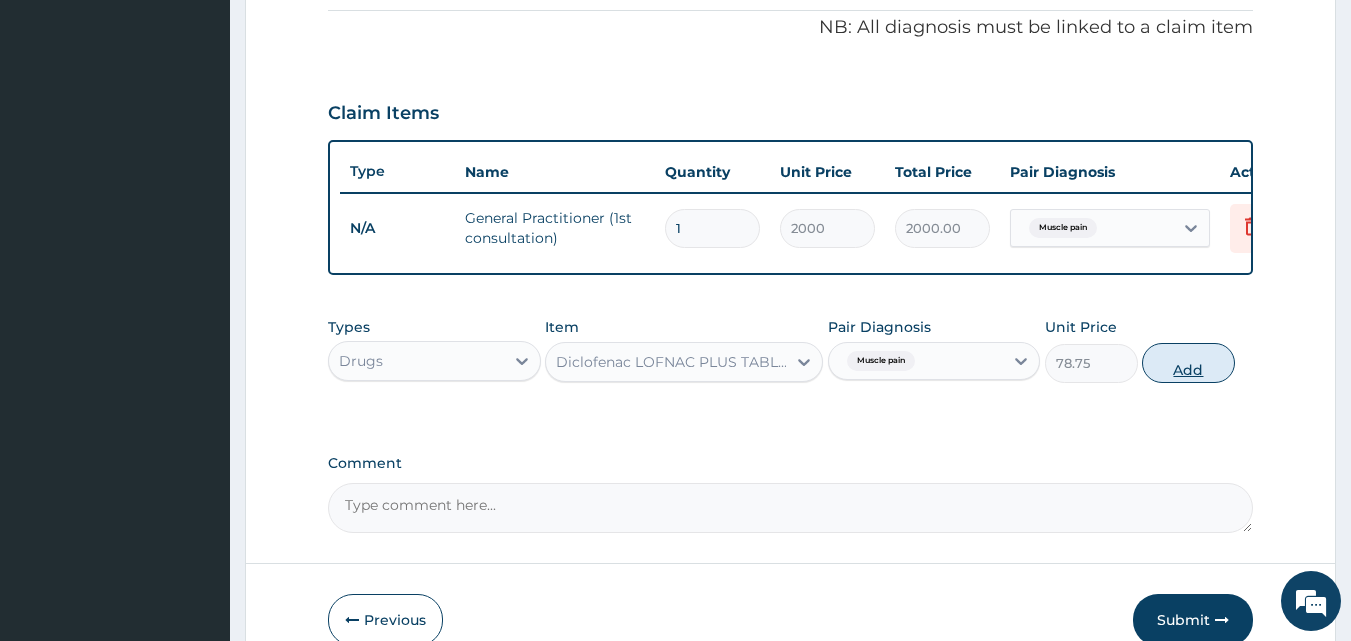 click on "Add" at bounding box center [1188, 363] 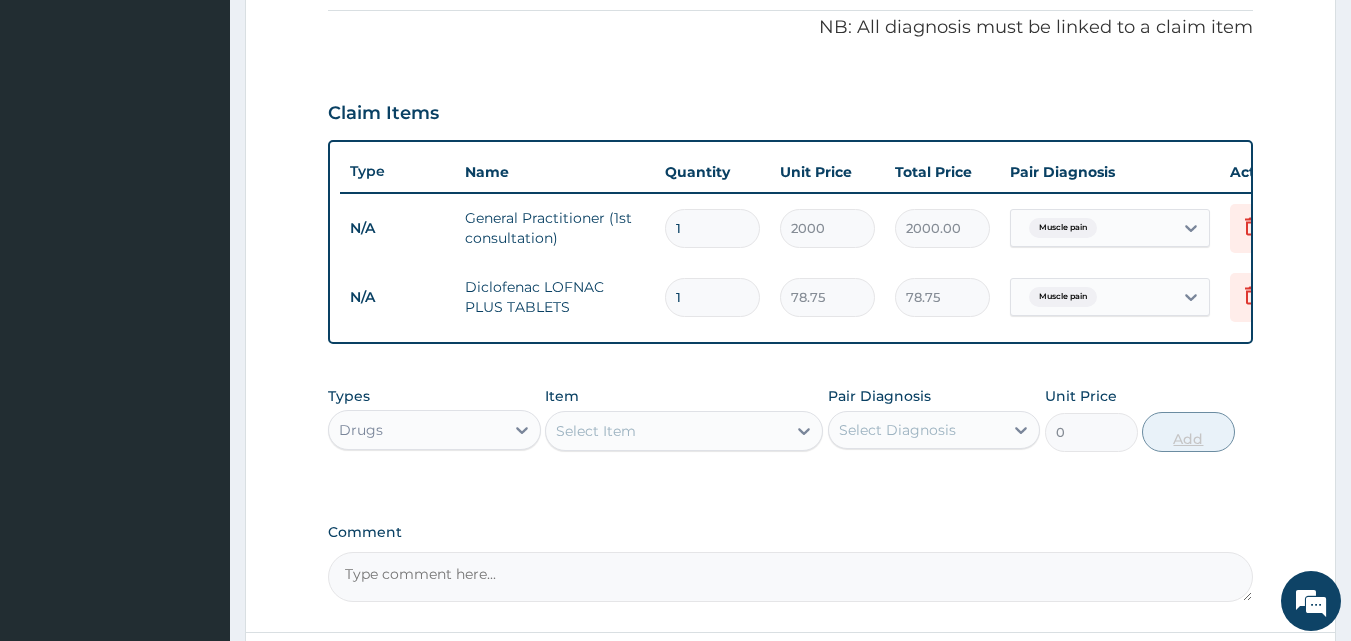 type on "10" 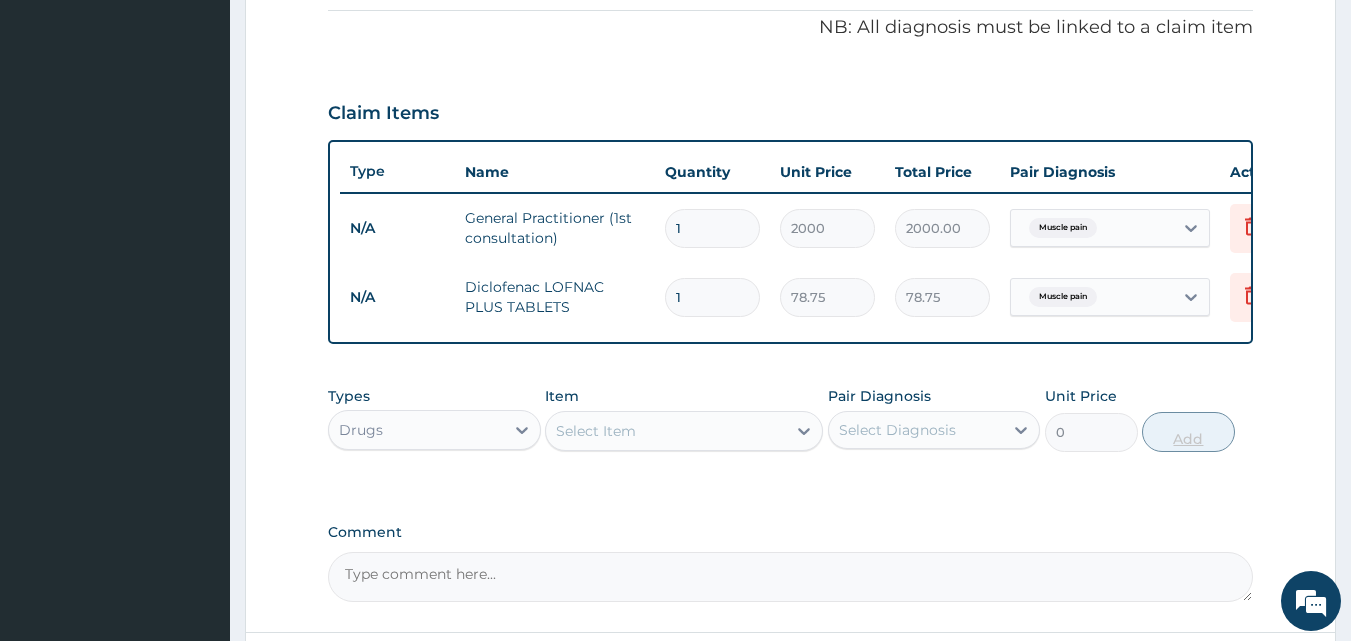 type on "787.50" 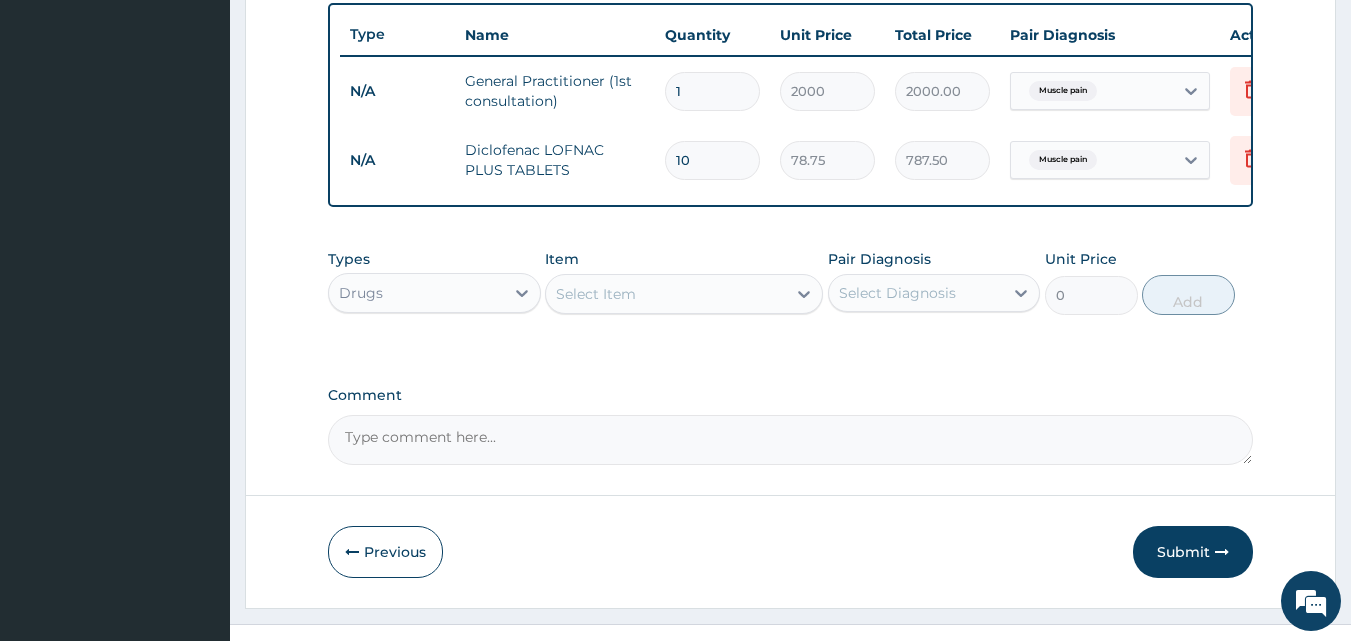 scroll, scrollTop: 790, scrollLeft: 0, axis: vertical 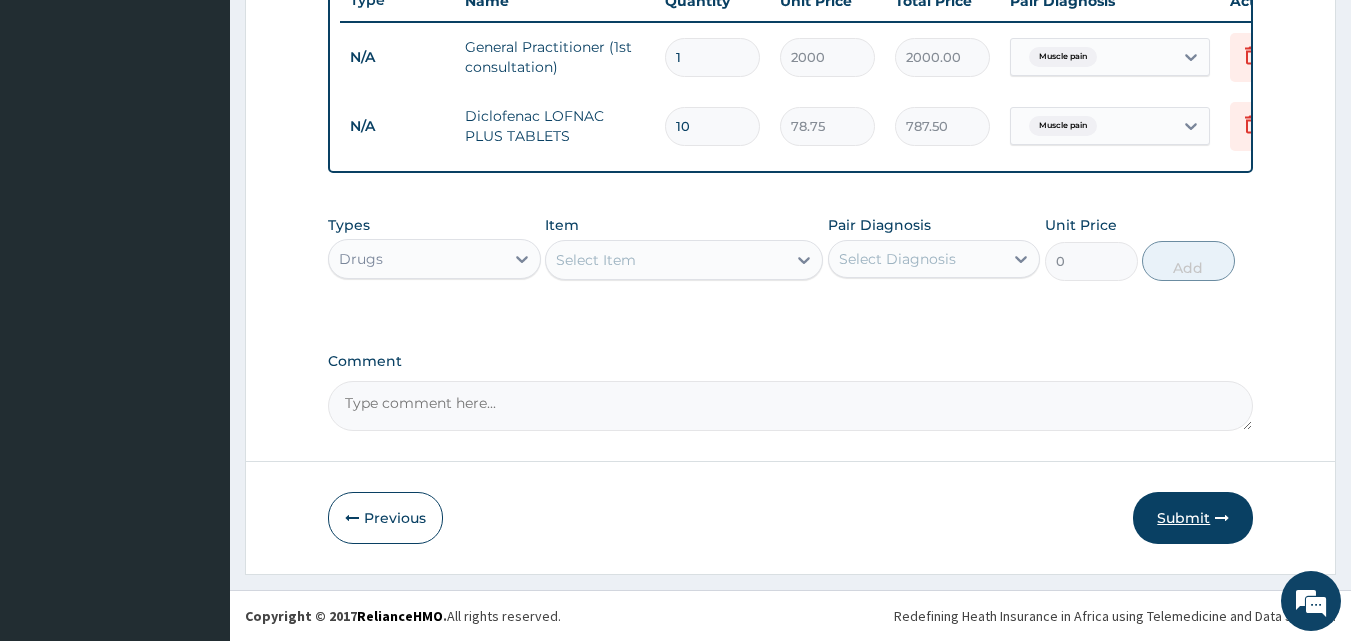 type on "10" 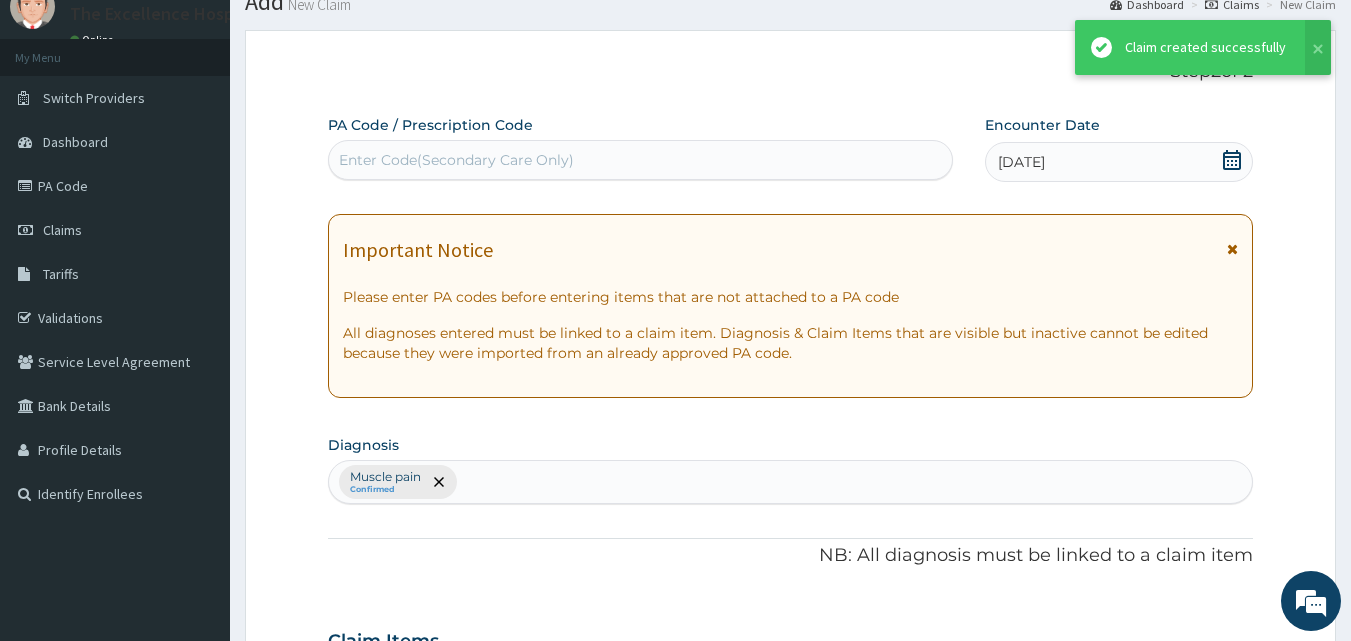 scroll, scrollTop: 790, scrollLeft: 0, axis: vertical 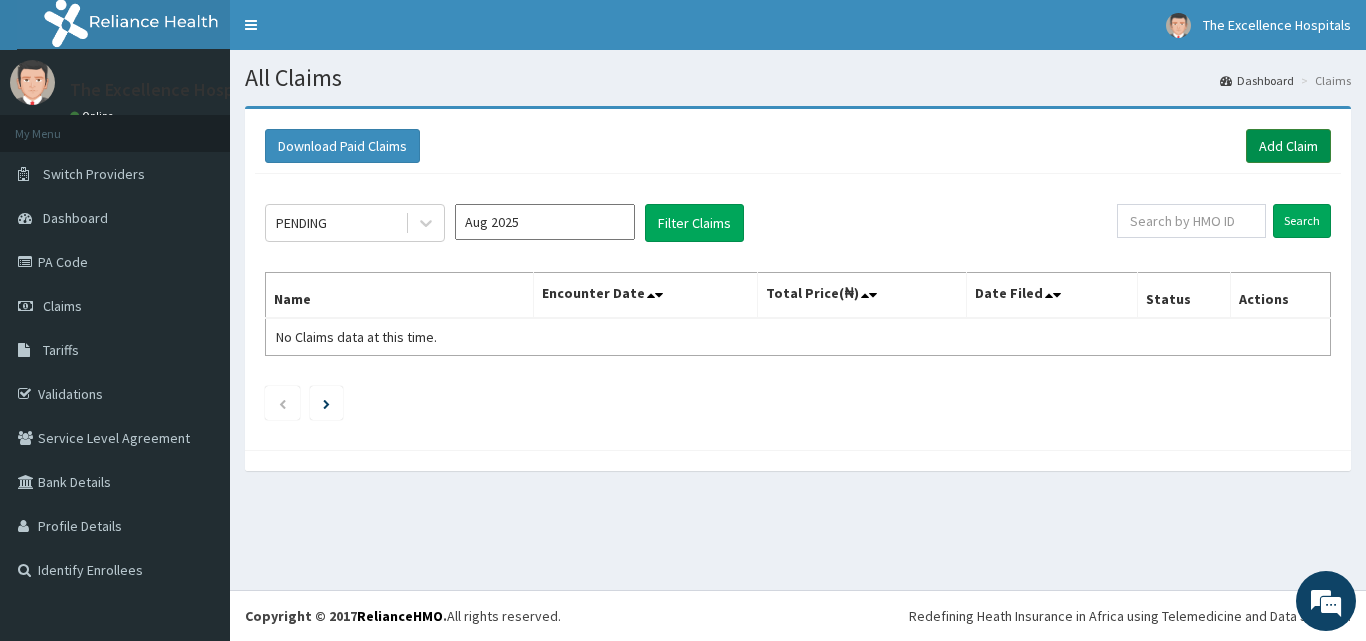 click on "Add Claim" at bounding box center [1288, 146] 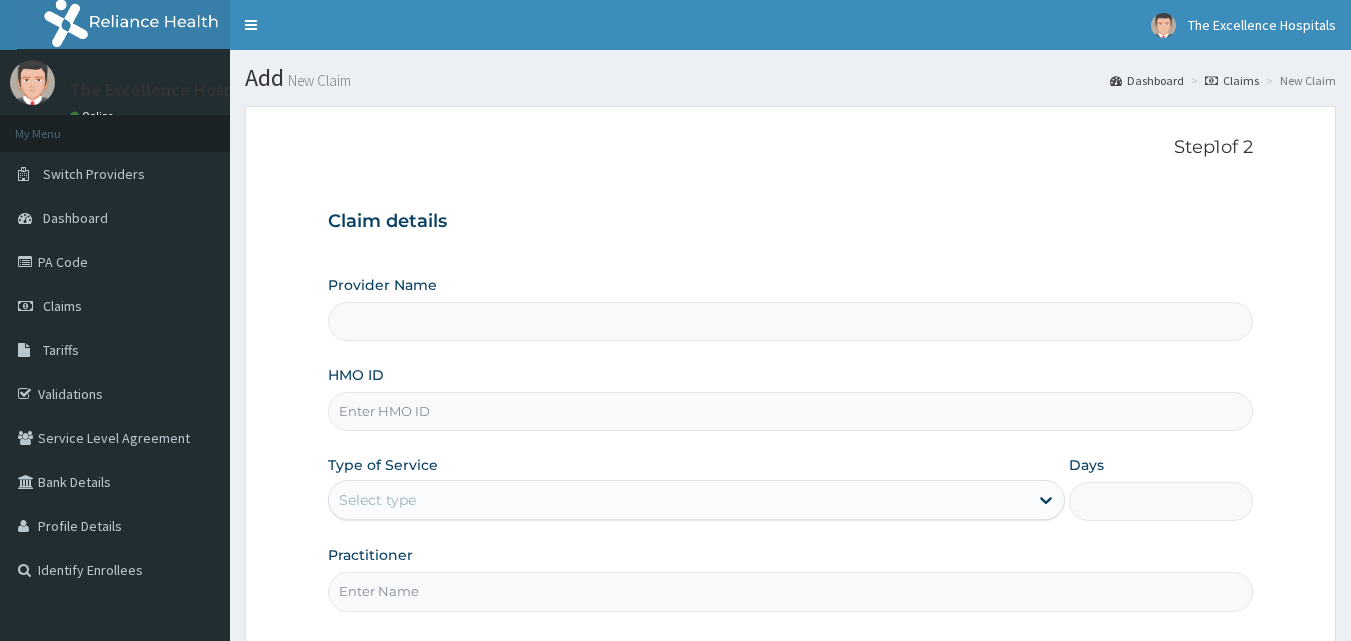 scroll, scrollTop: 0, scrollLeft: 0, axis: both 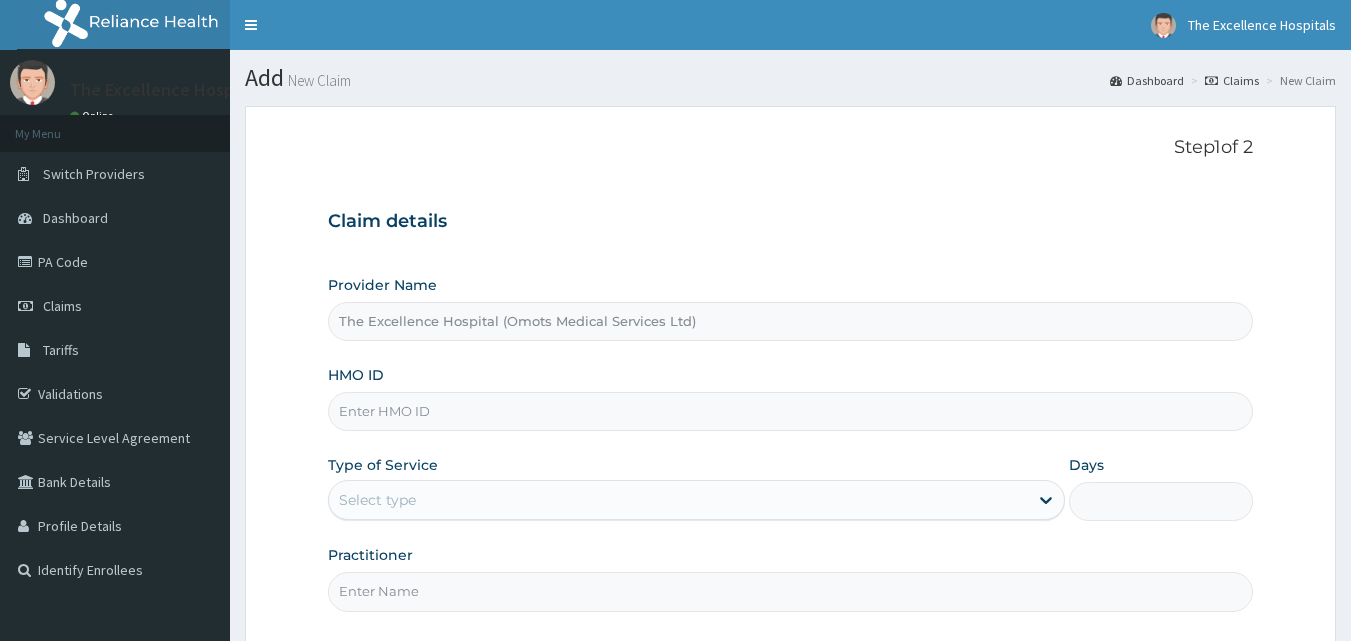 click on "HMO ID" at bounding box center (791, 411) 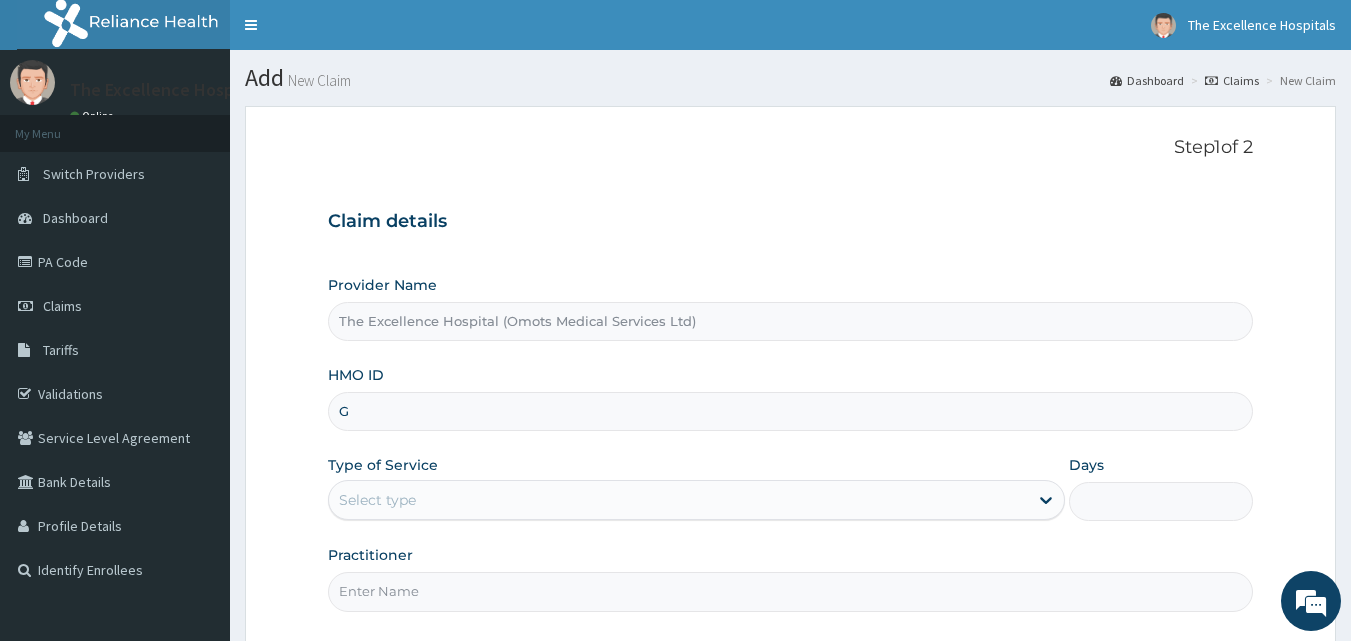 scroll, scrollTop: 0, scrollLeft: 0, axis: both 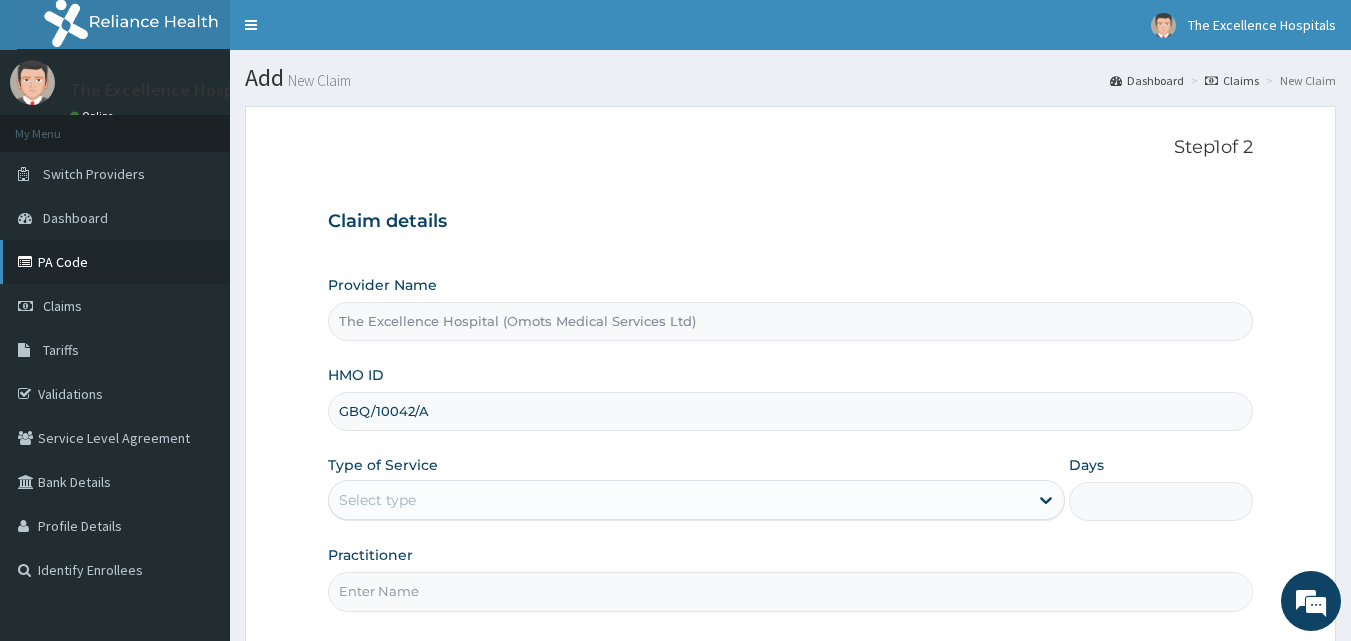 click on "PA Code" at bounding box center [115, 262] 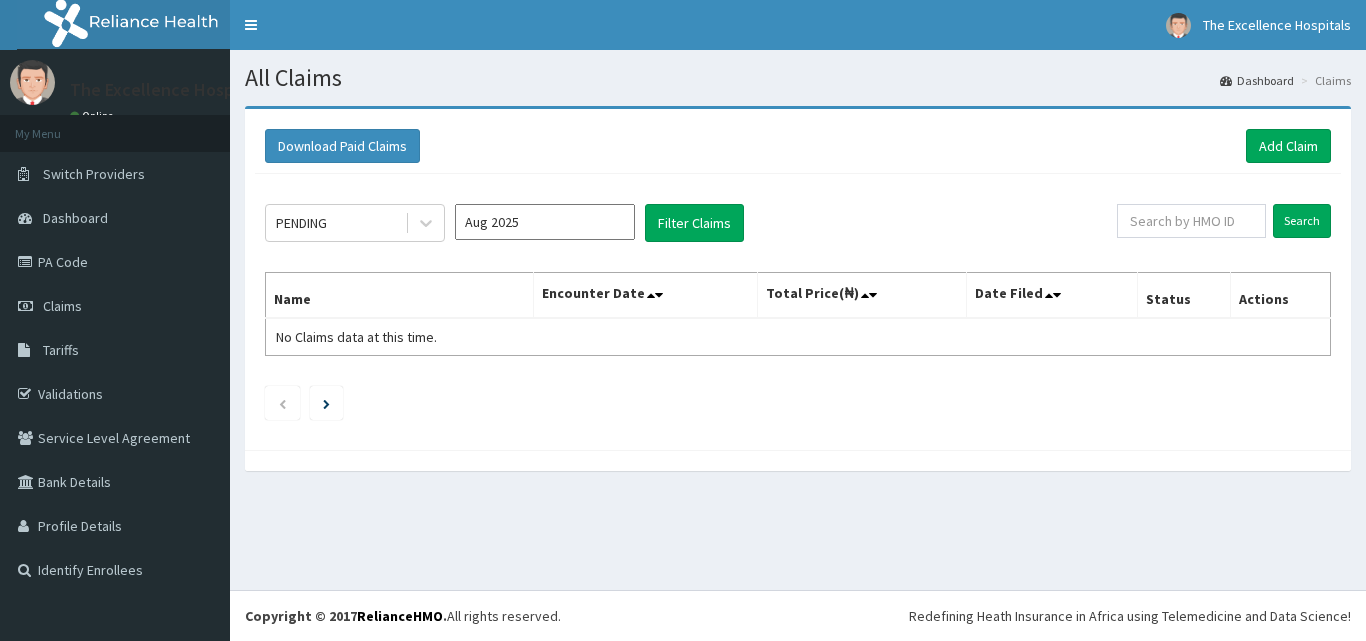 scroll, scrollTop: 0, scrollLeft: 0, axis: both 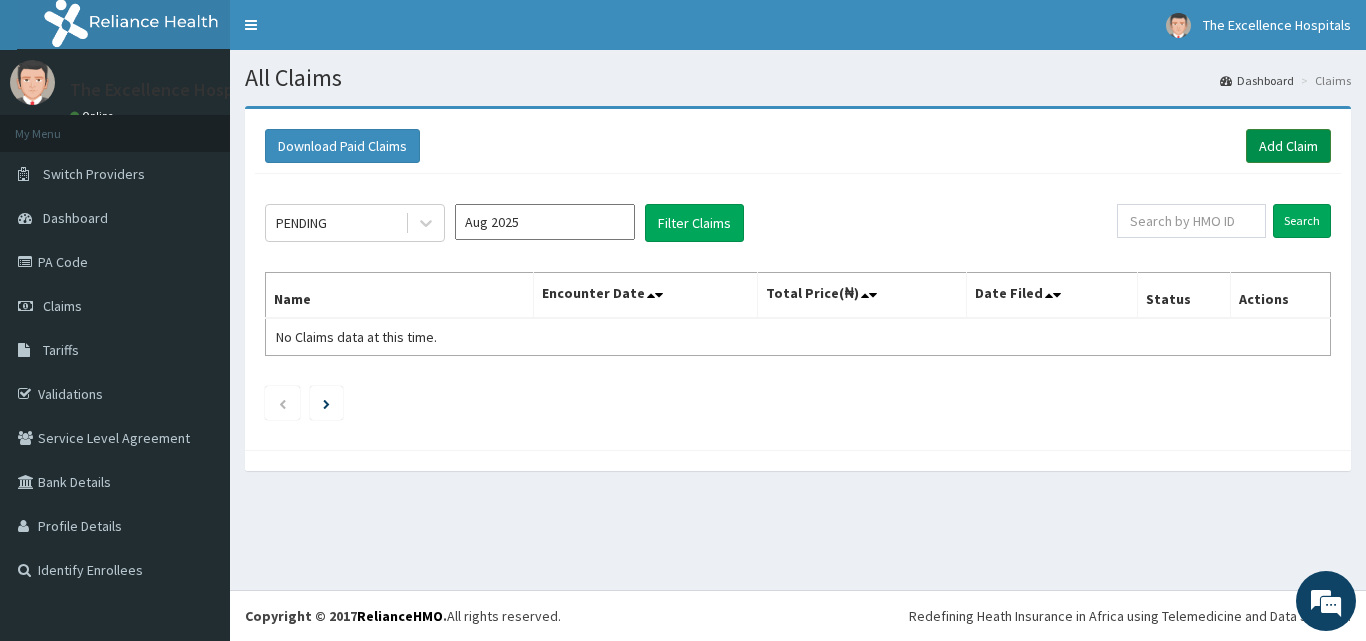 click on "Add Claim" at bounding box center (1288, 146) 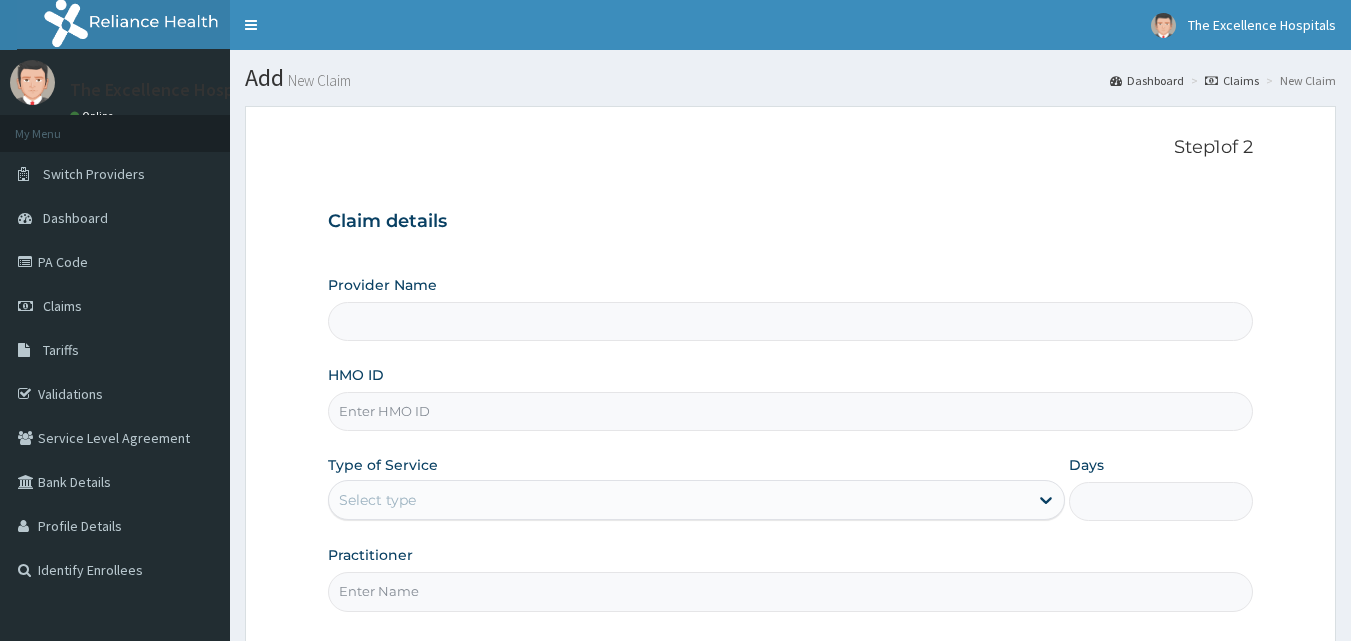 scroll, scrollTop: 0, scrollLeft: 0, axis: both 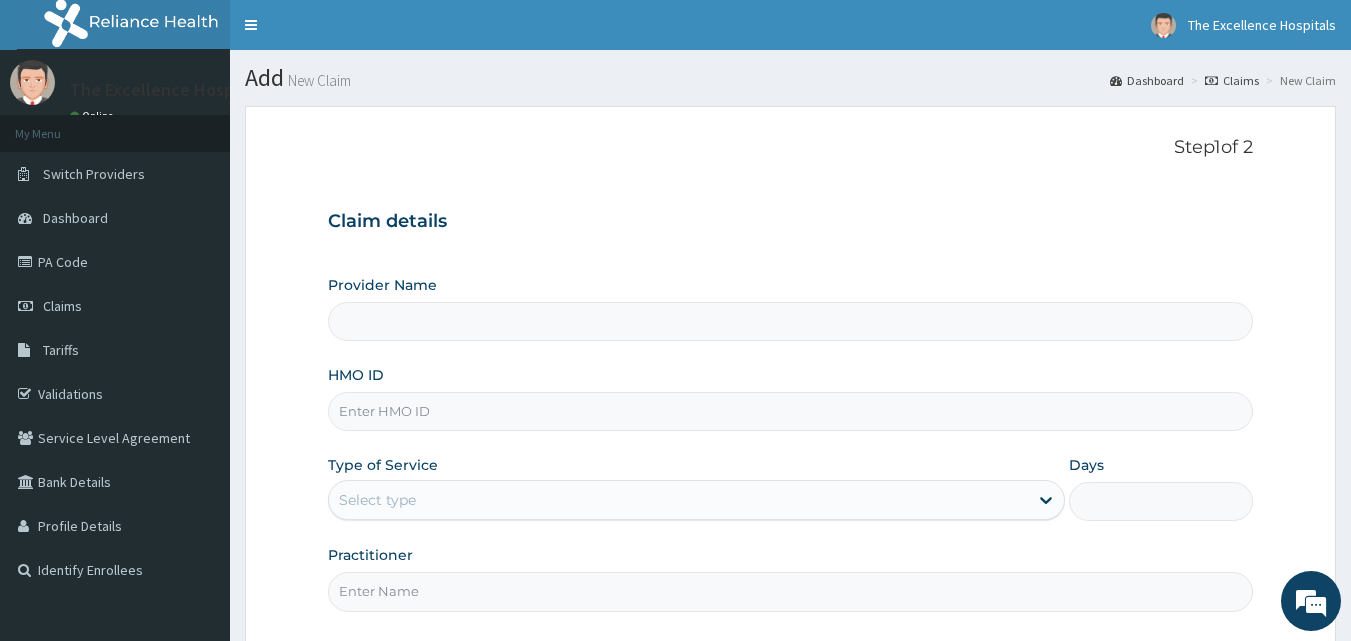 type on "The Excellence Hospital (Omots Medical Services Ltd)" 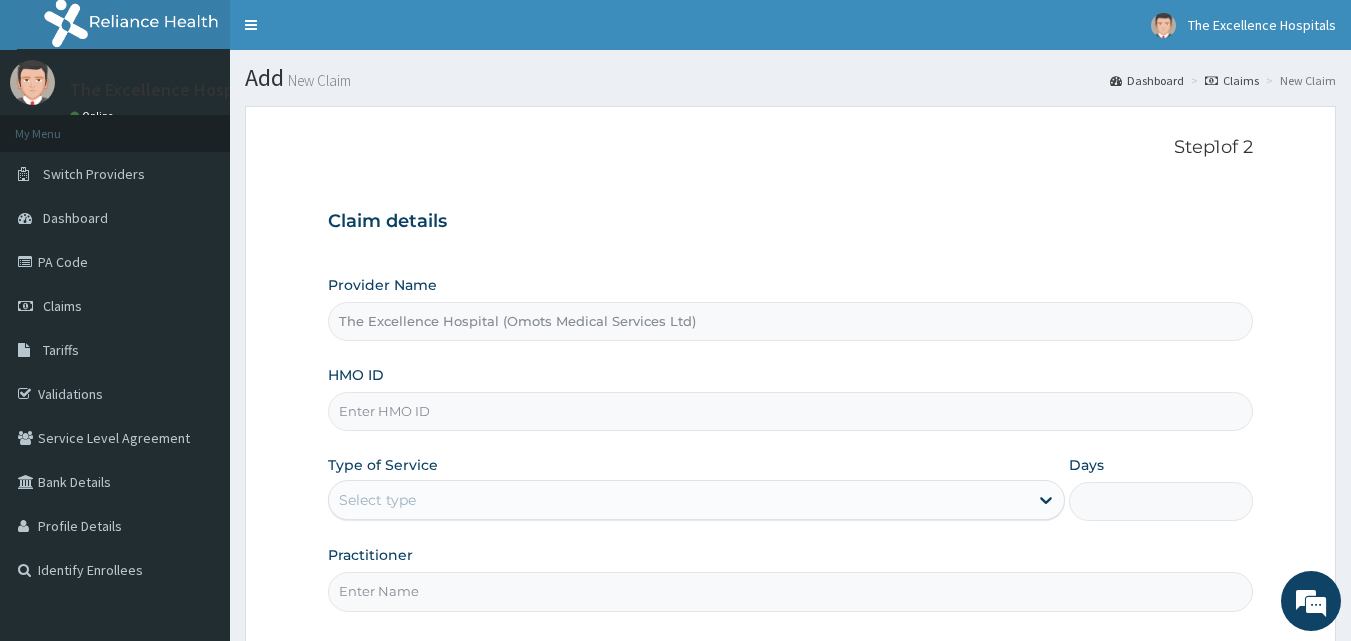 click on "HMO ID" at bounding box center (791, 411) 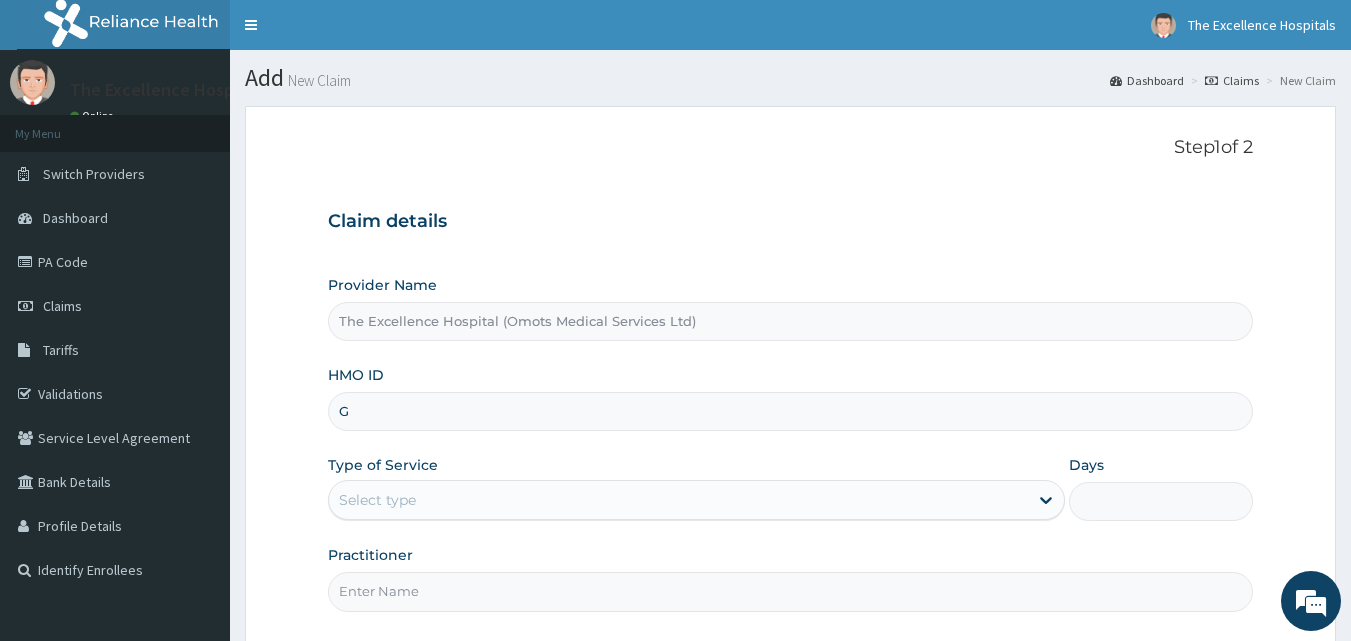 scroll, scrollTop: 0, scrollLeft: 0, axis: both 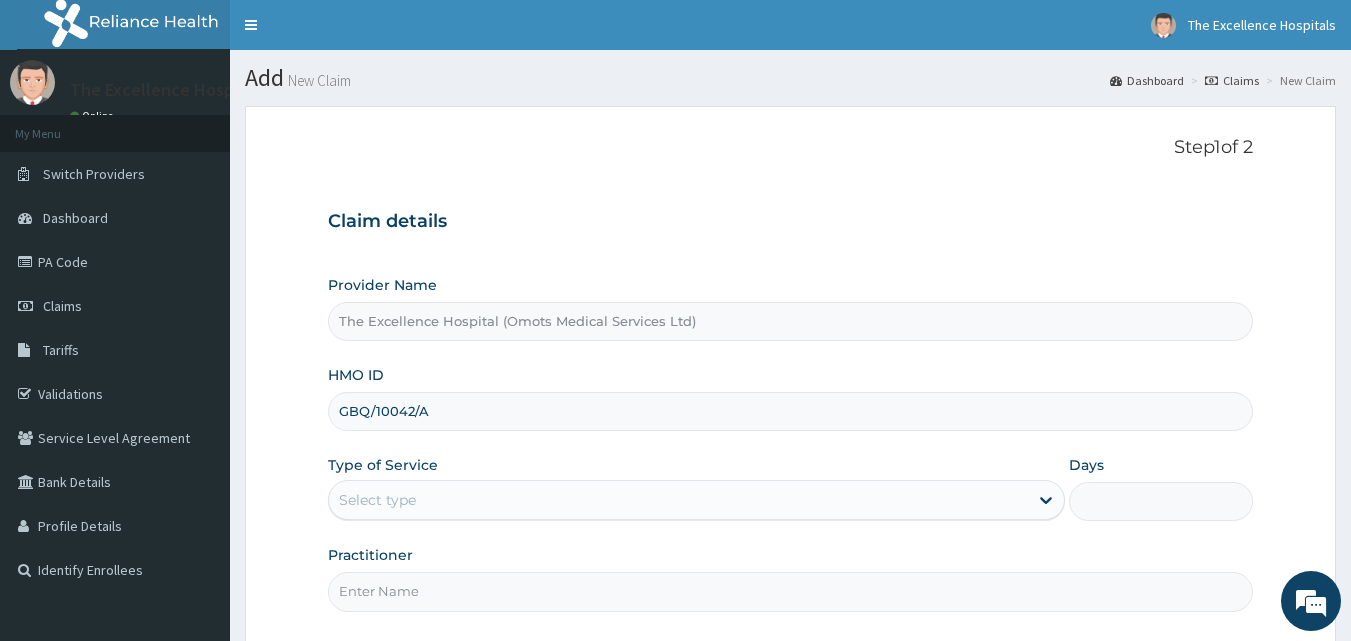 click on "GBQ/10042/A" at bounding box center (791, 411) 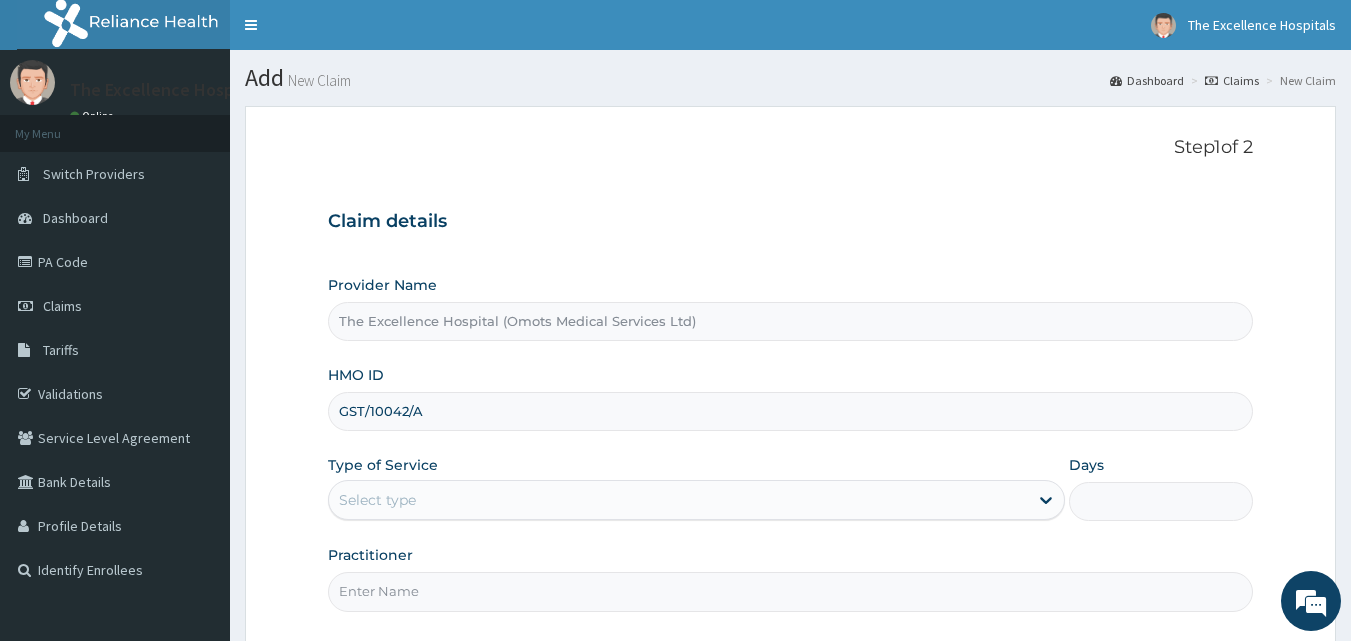type on "GST/10042/A" 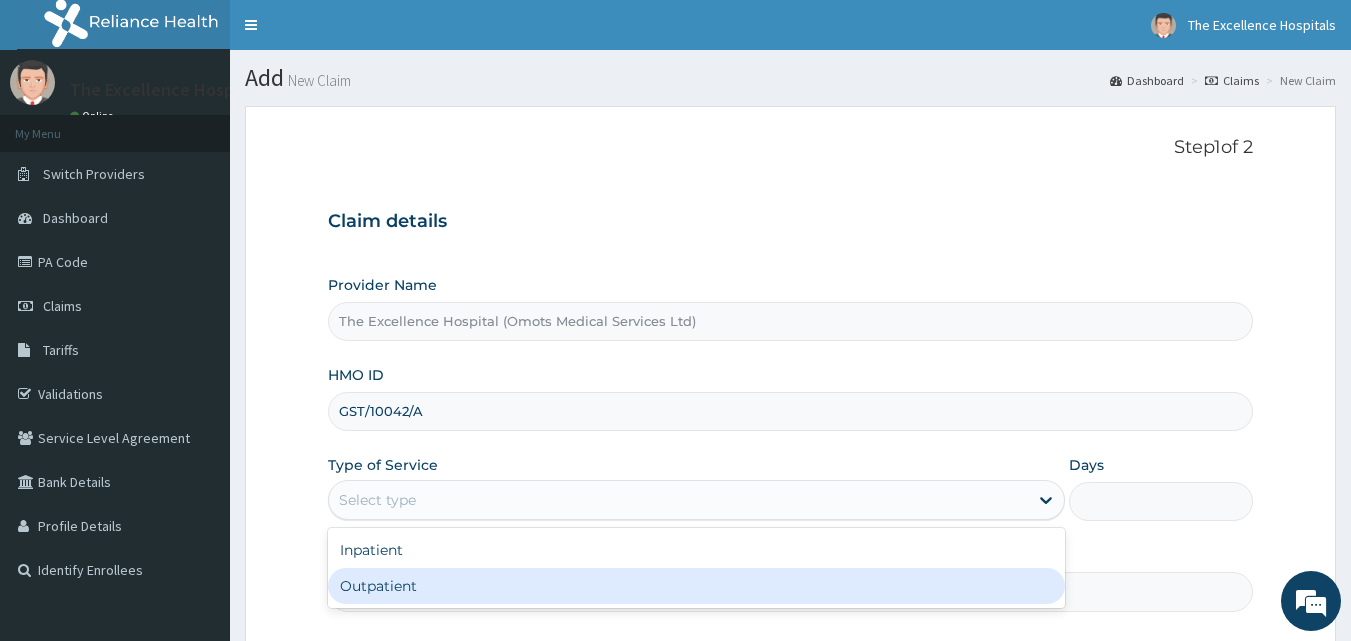 click on "Outpatient" at bounding box center (696, 586) 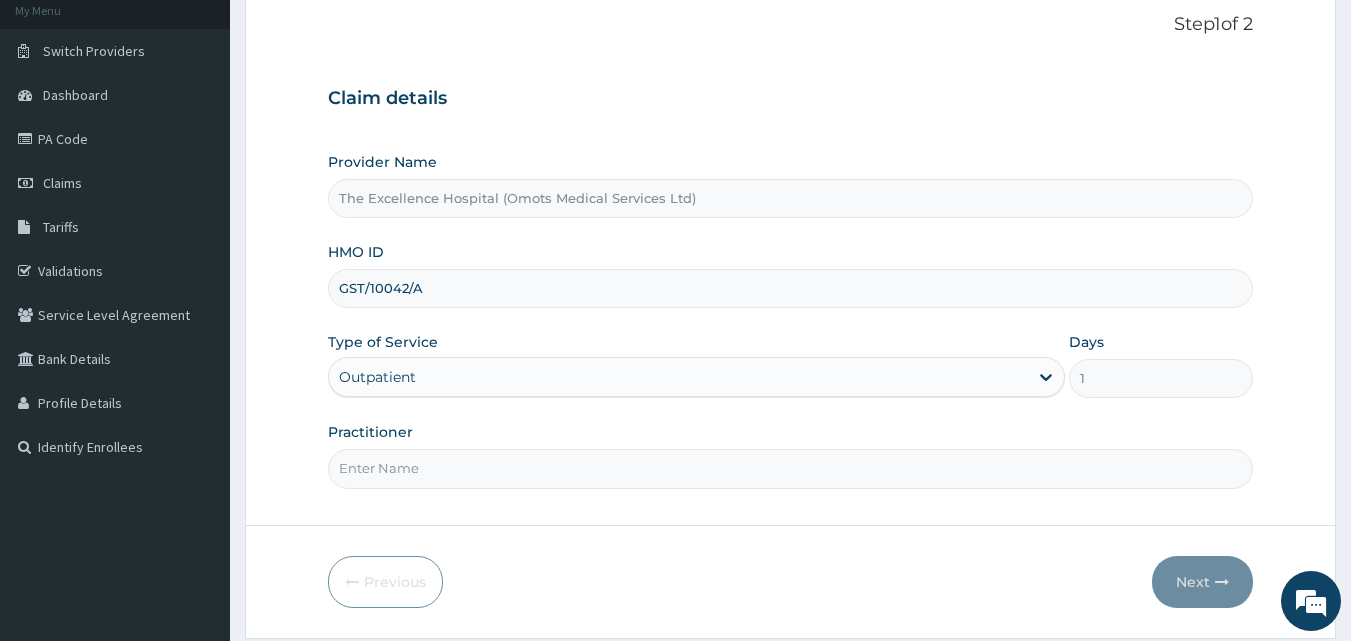 scroll, scrollTop: 187, scrollLeft: 0, axis: vertical 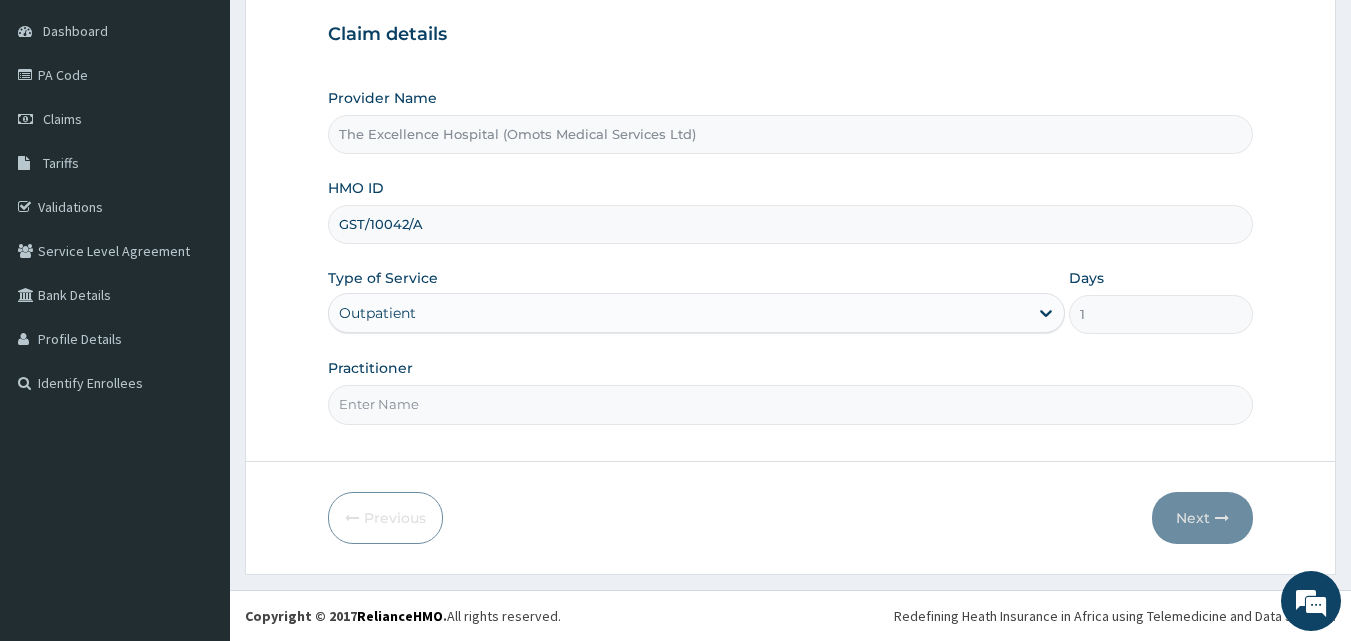 click on "Practitioner" at bounding box center [791, 404] 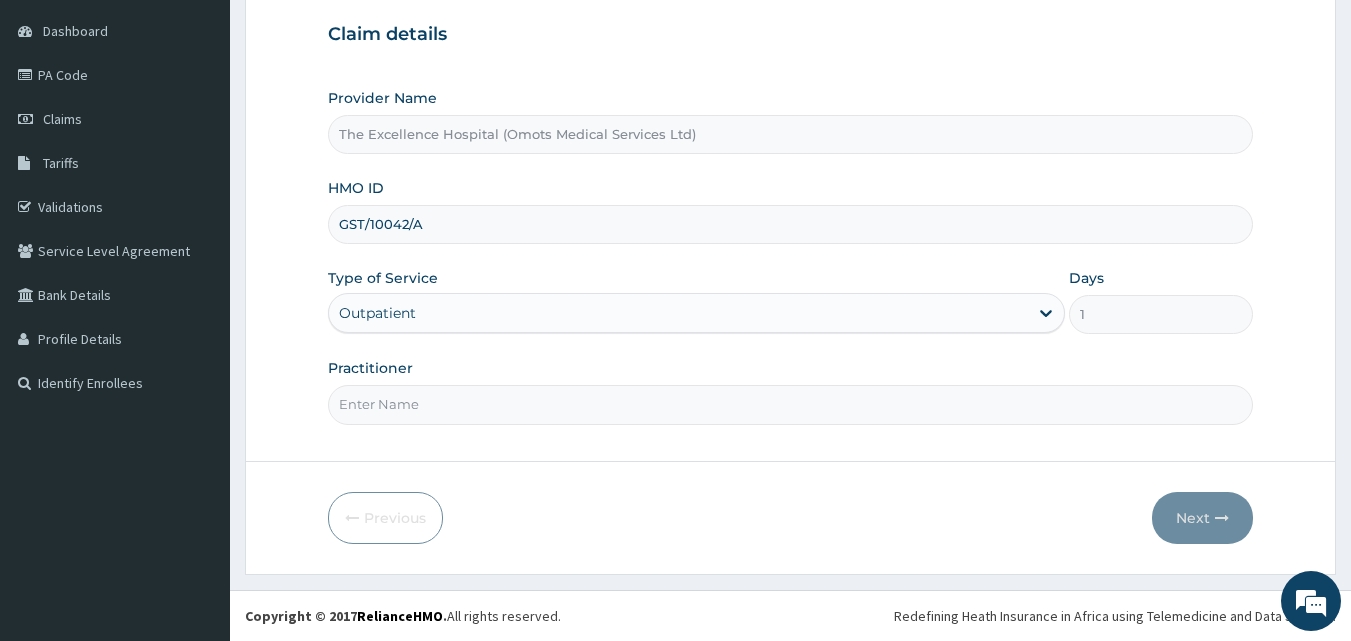type on "PEACE" 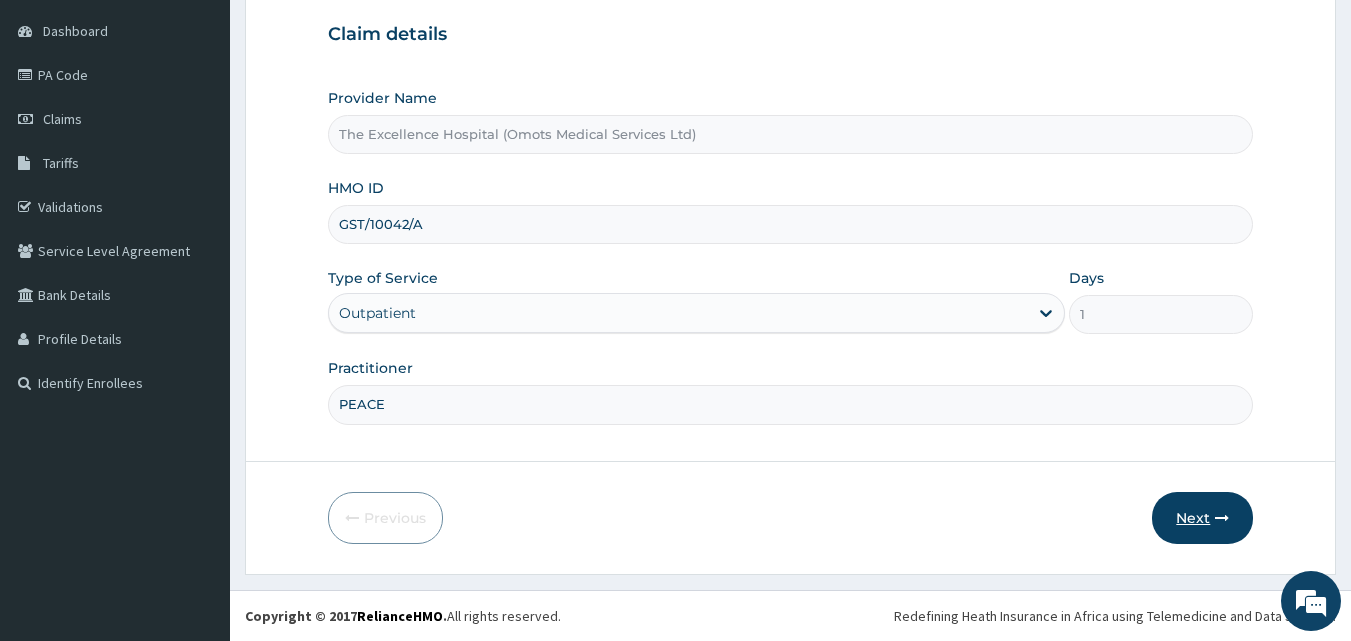 click on "Next" at bounding box center (1202, 518) 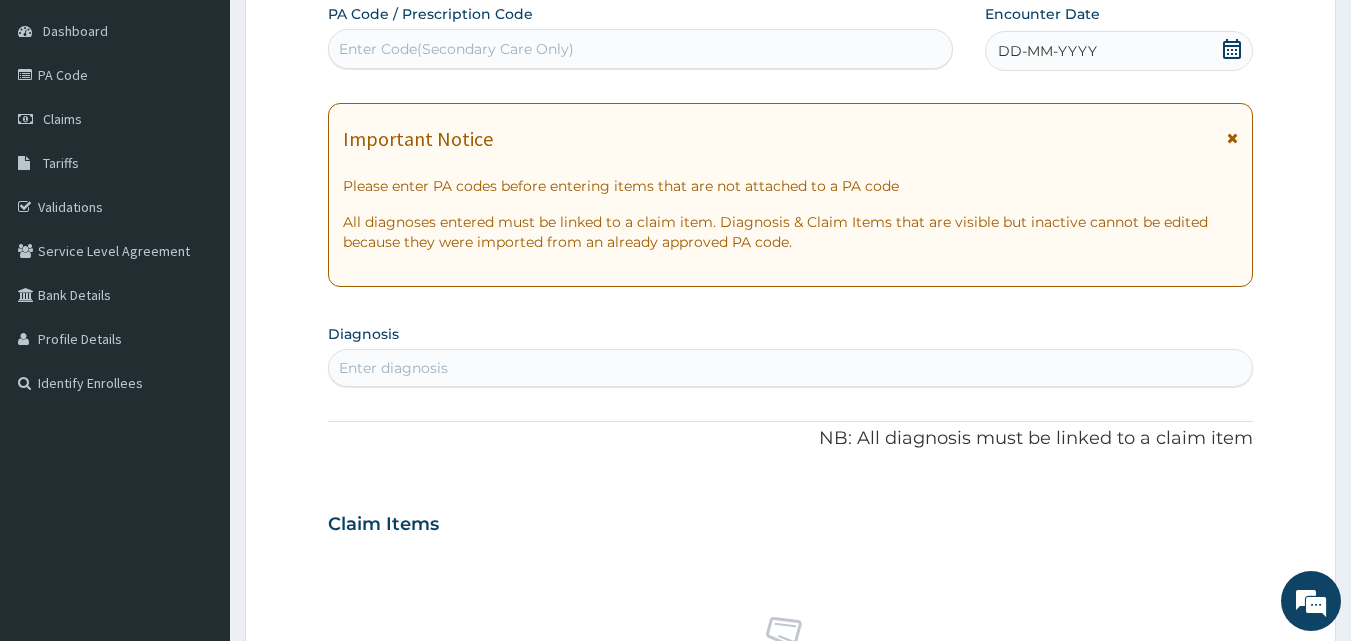 click 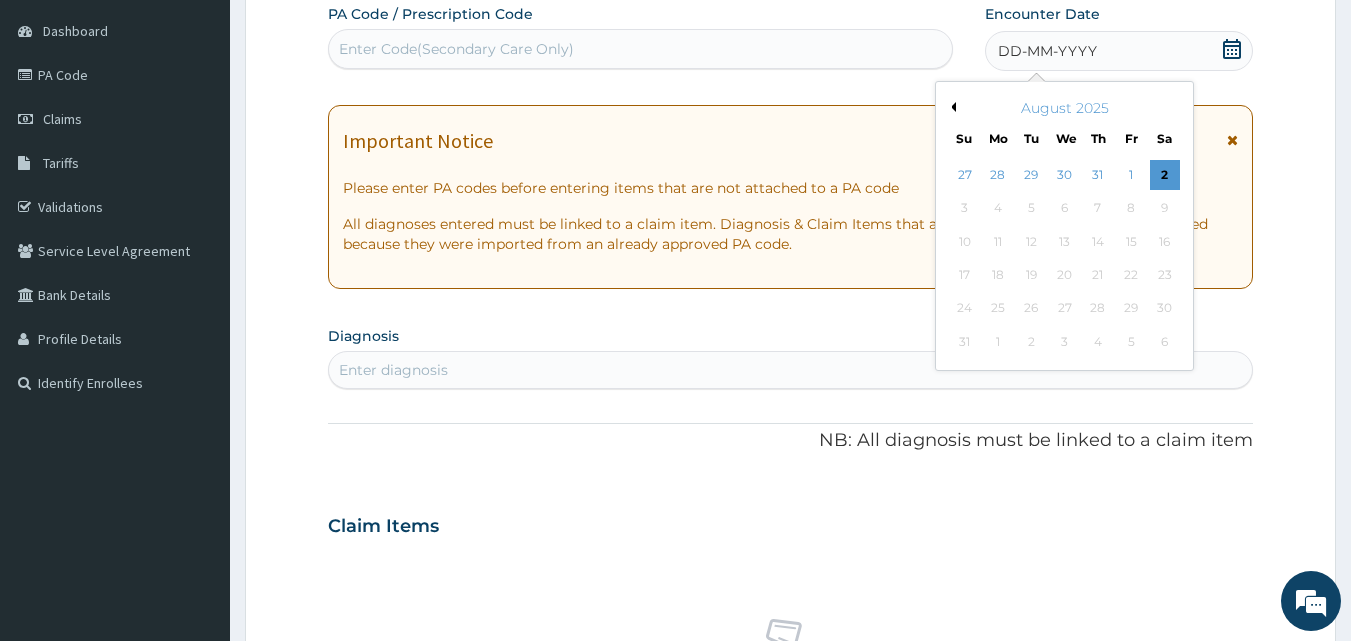 click on "Previous Month" at bounding box center [951, 107] 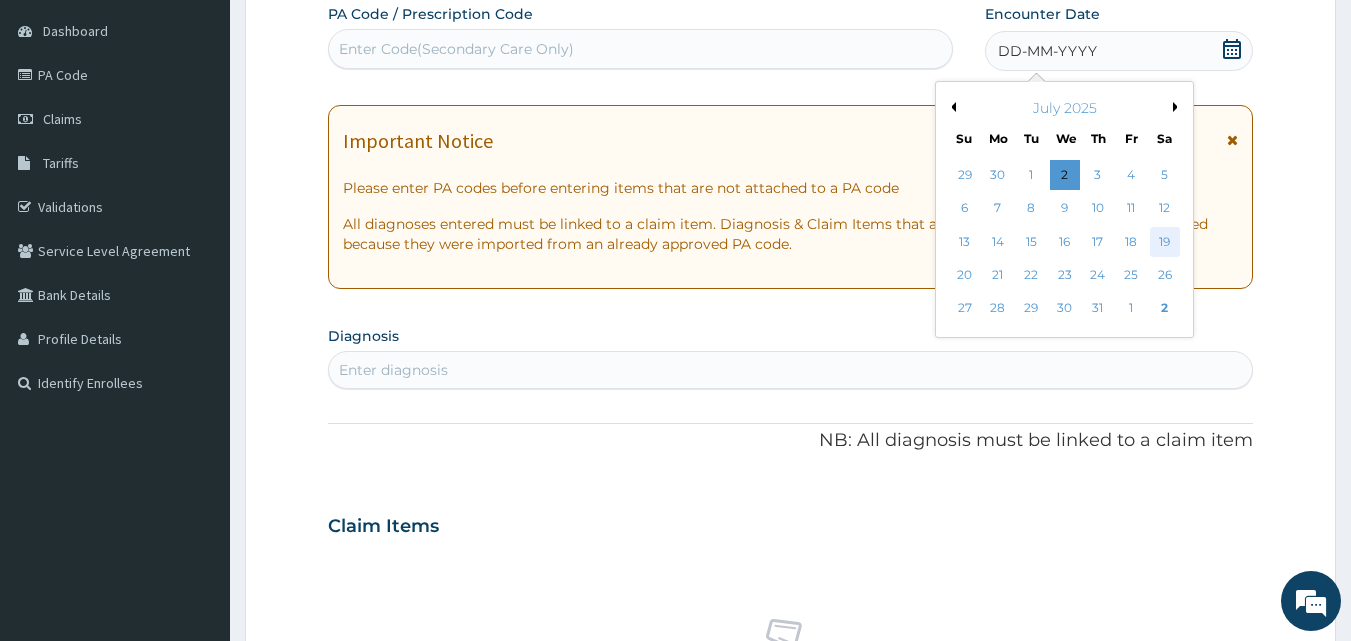 click on "19" at bounding box center [1165, 242] 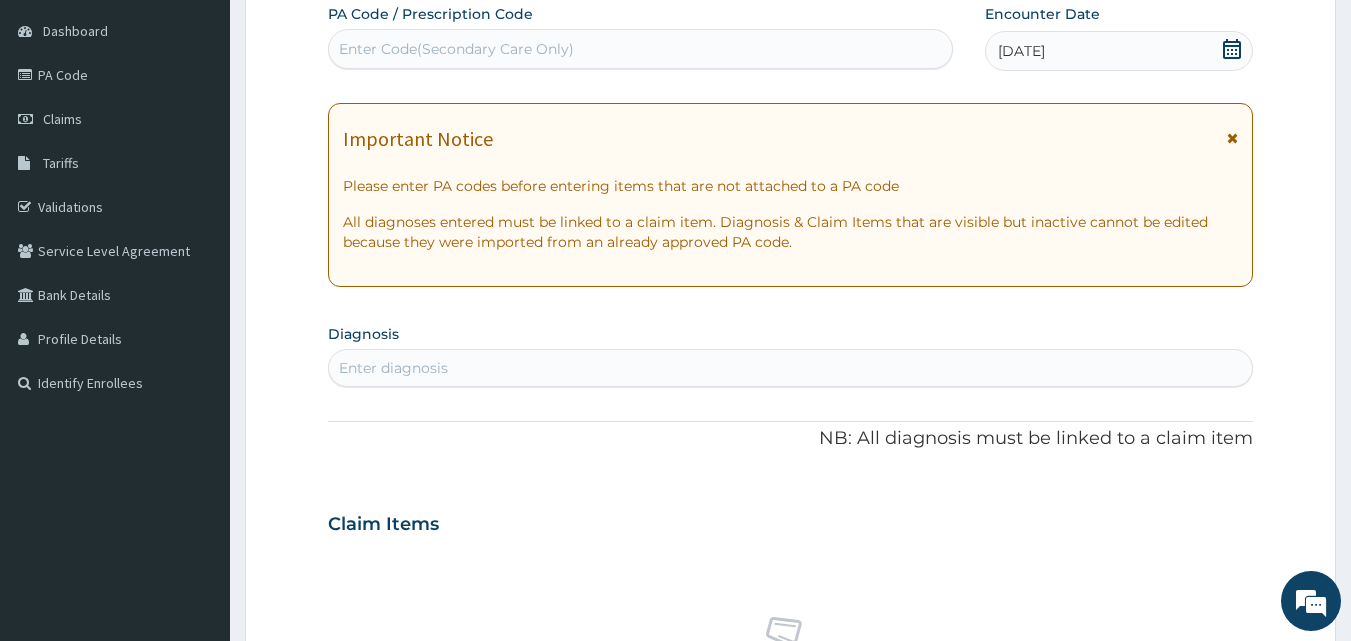 click on "Enter diagnosis" at bounding box center (791, 368) 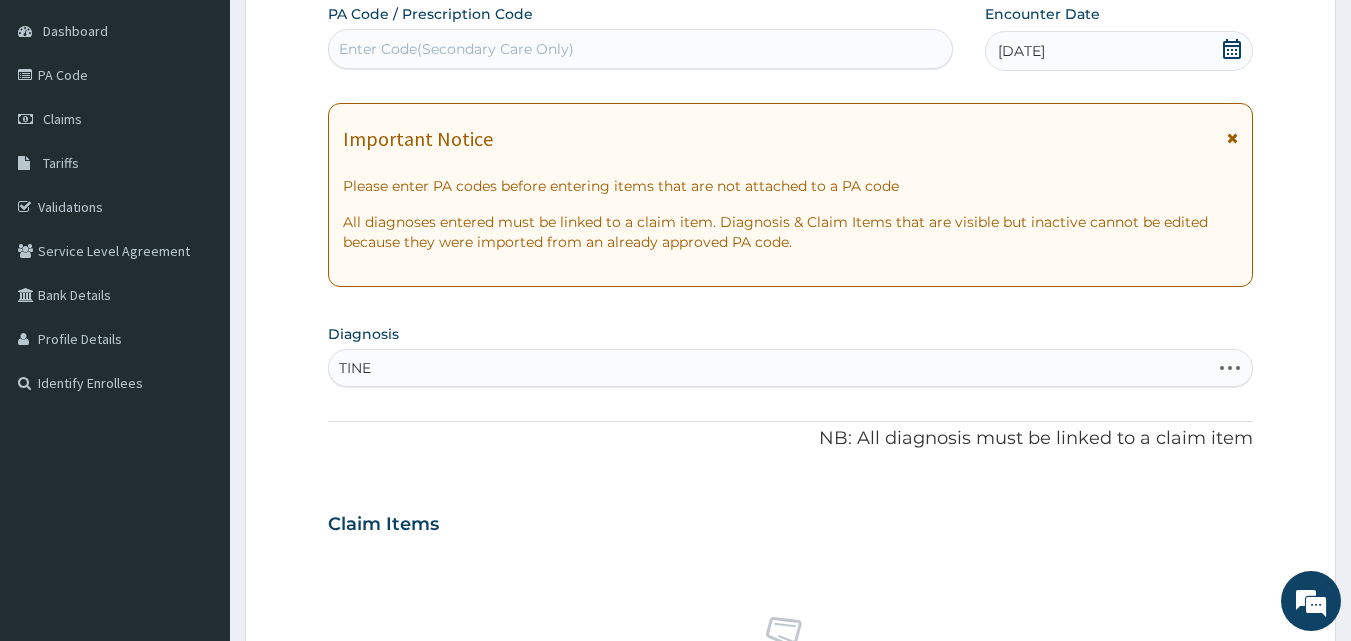 type on "TINEA" 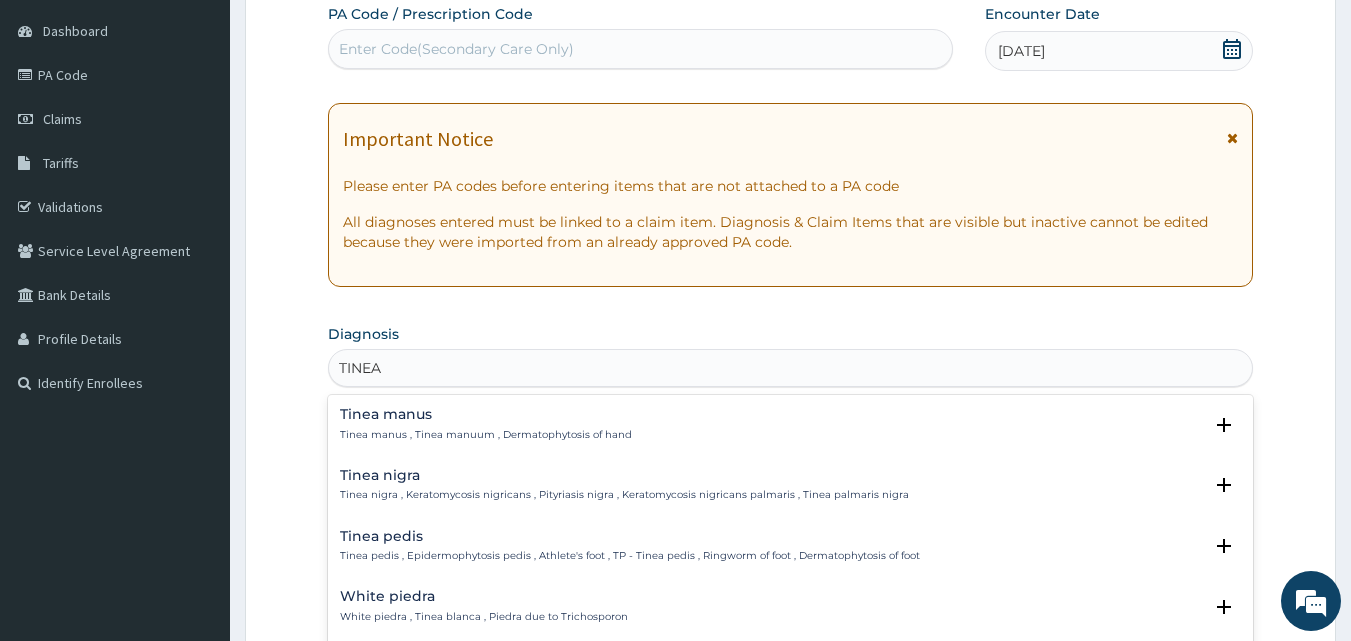 click on "Tinea manus , Tinea manuum , Dermatophytosis of hand" at bounding box center [486, 435] 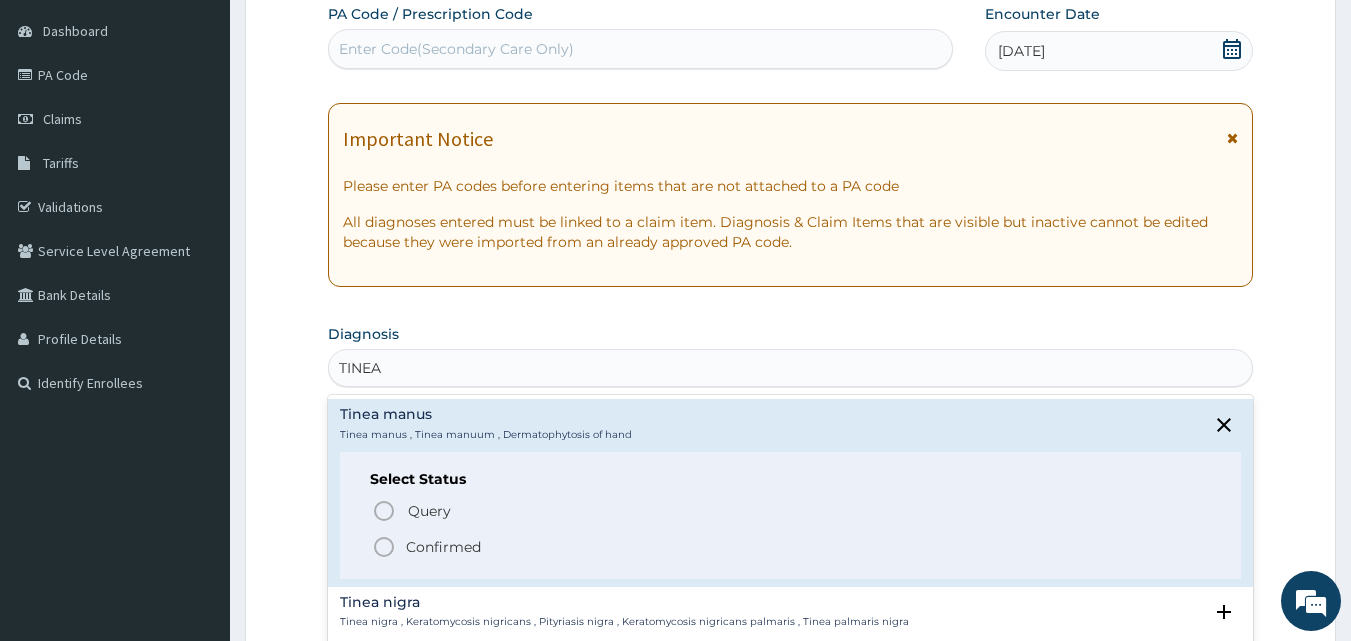 click 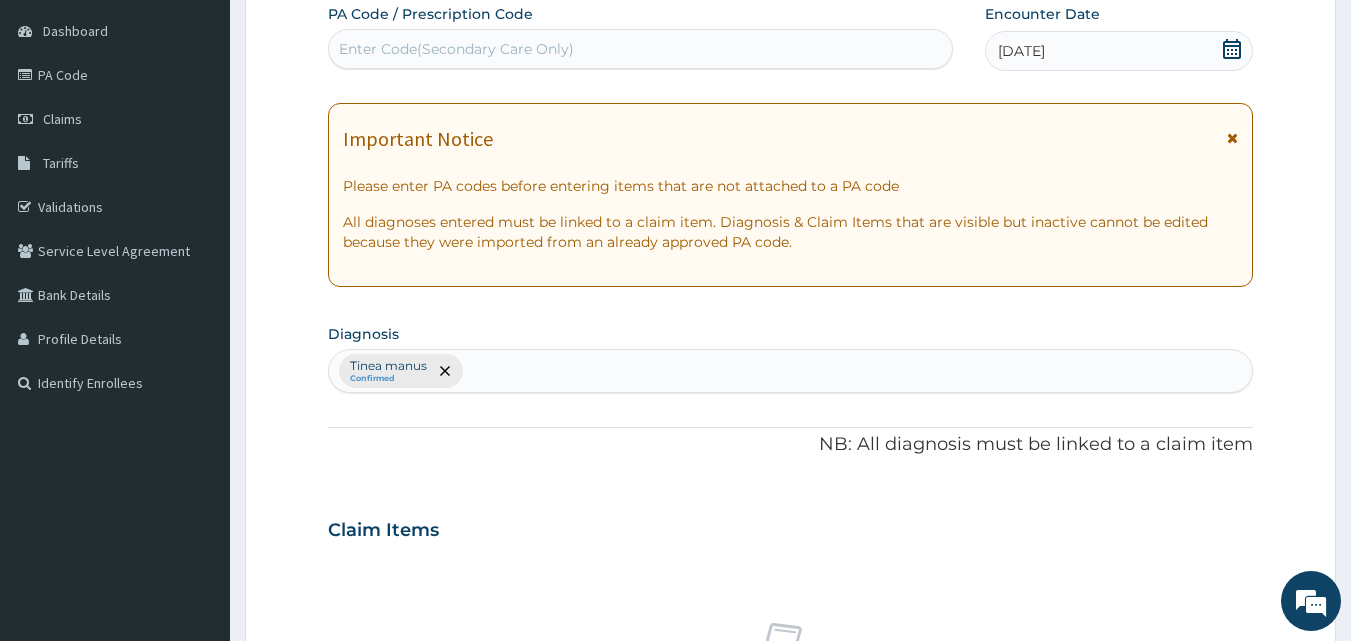 click on "Tinea manus Confirmed" at bounding box center [791, 371] 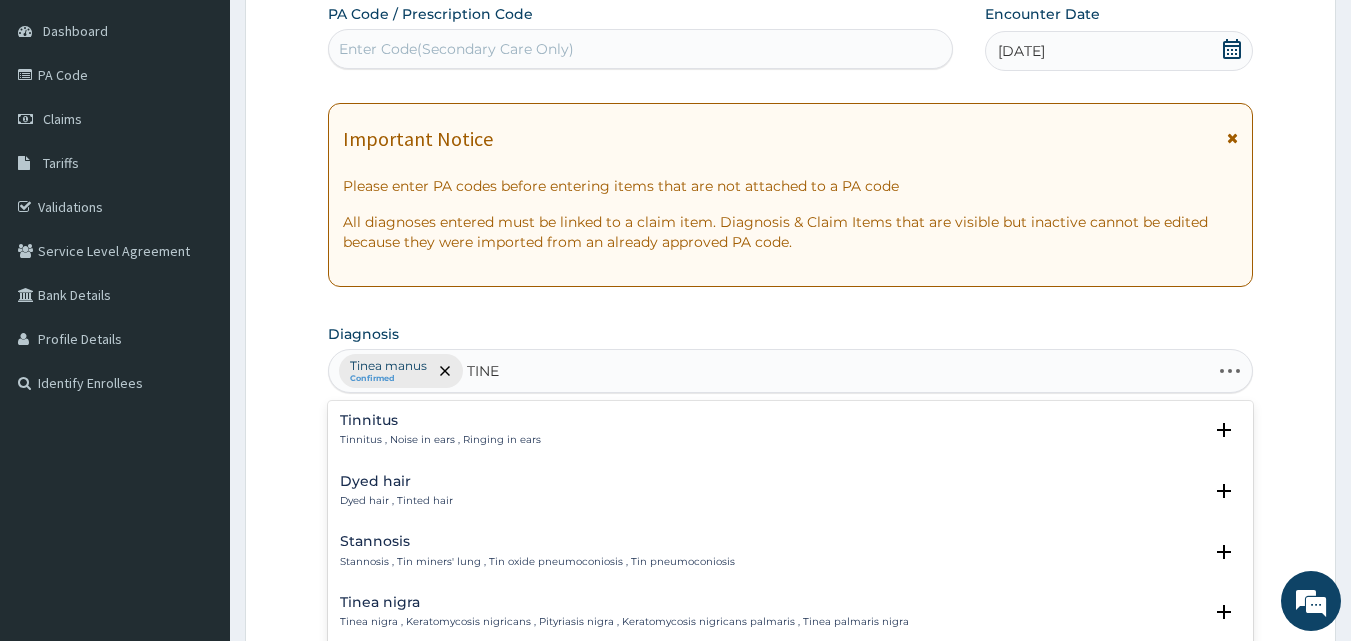 type on "TINEA" 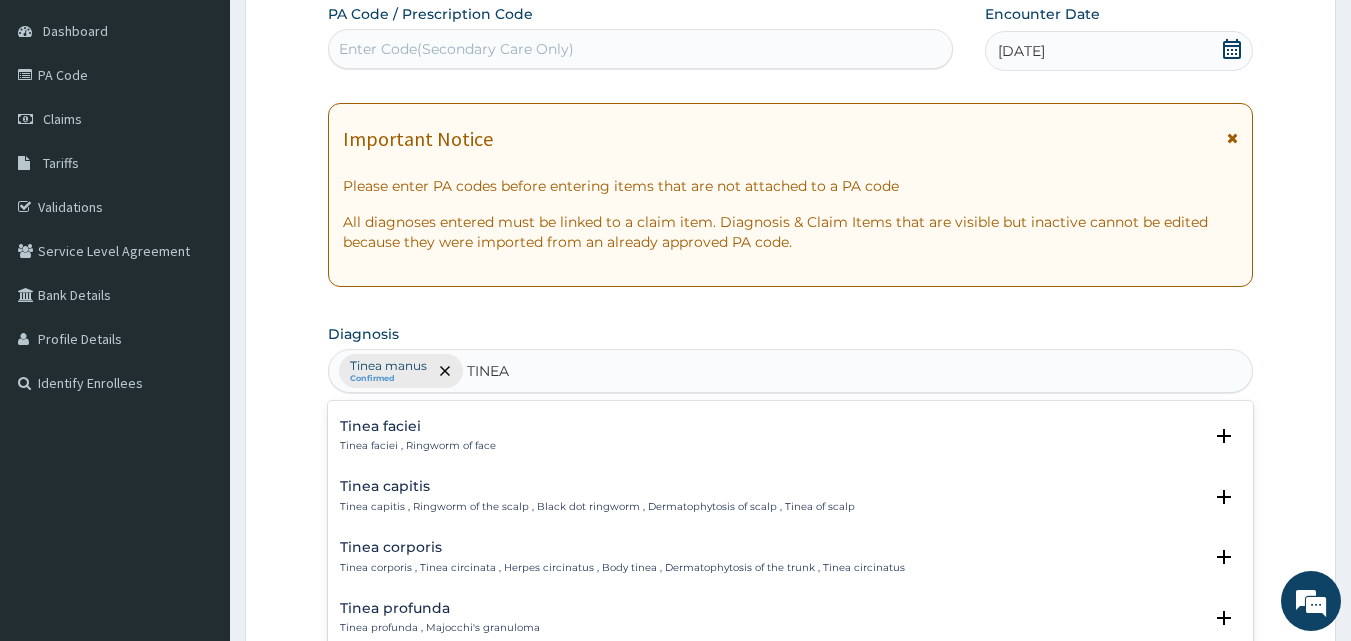 scroll, scrollTop: 441, scrollLeft: 0, axis: vertical 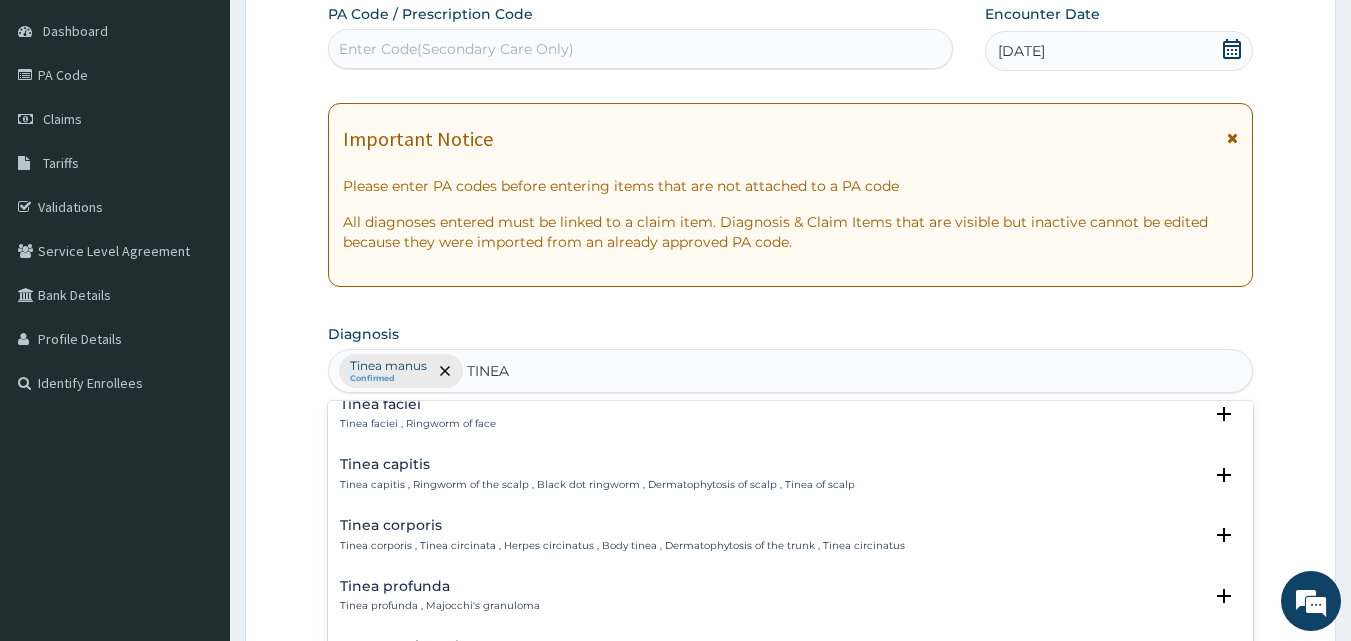 click on "Tinea corporis , Tinea circinata , Herpes circinatus , Body tinea , Dermatophytosis of the trunk , Tinea circinatus" at bounding box center (622, 546) 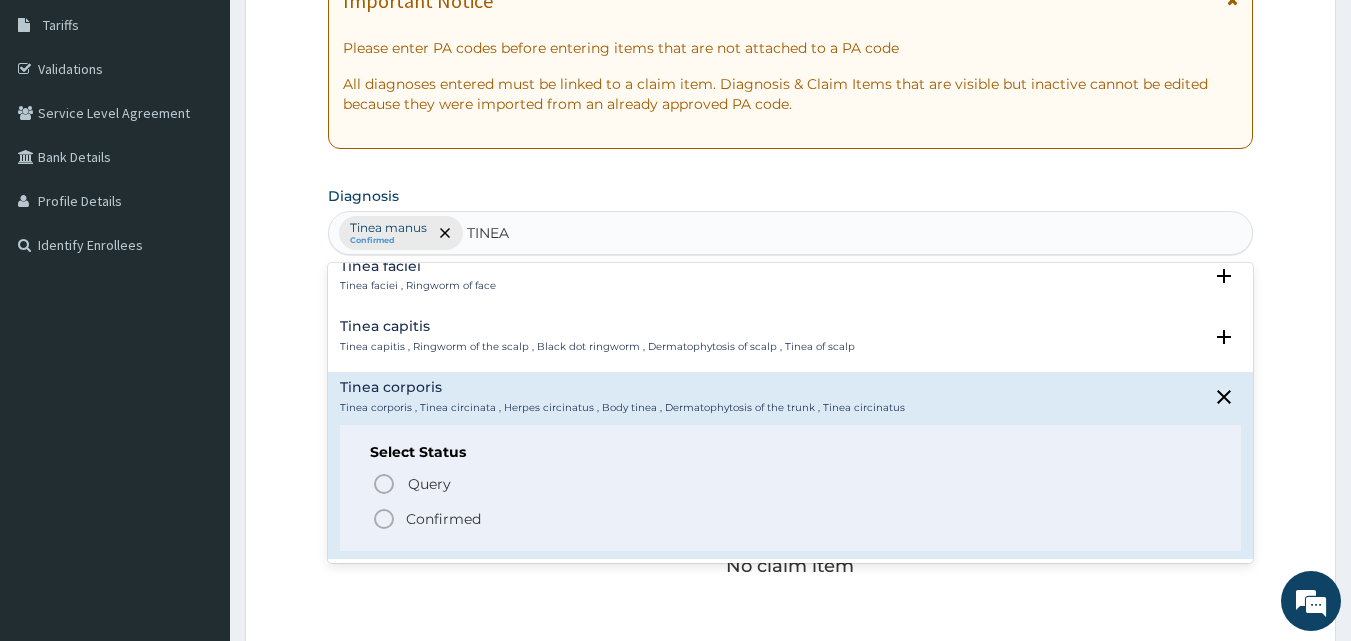 scroll, scrollTop: 335, scrollLeft: 0, axis: vertical 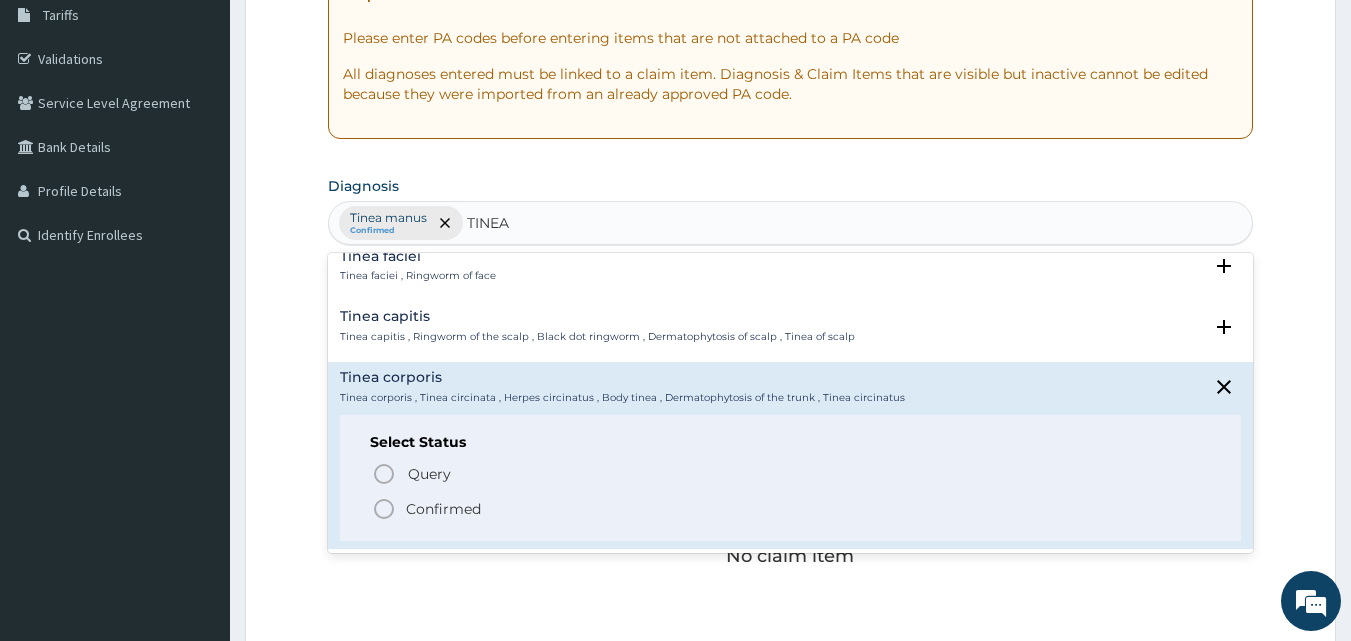 click 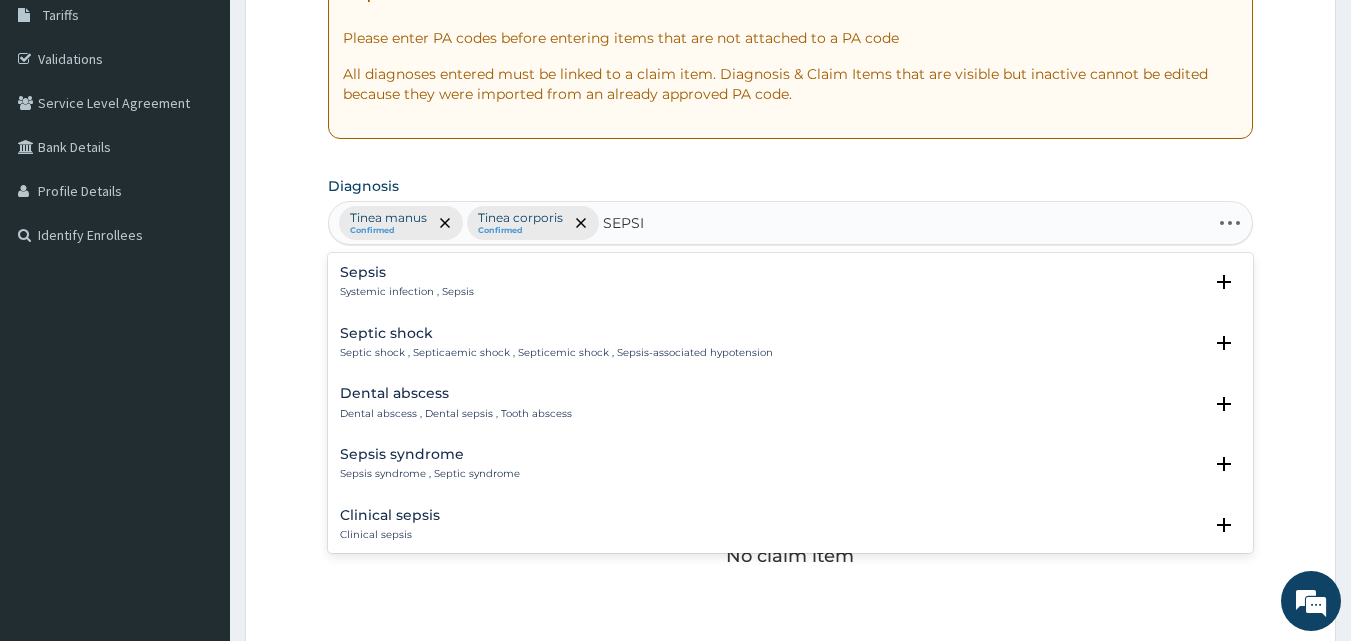 type on "SEPSIS" 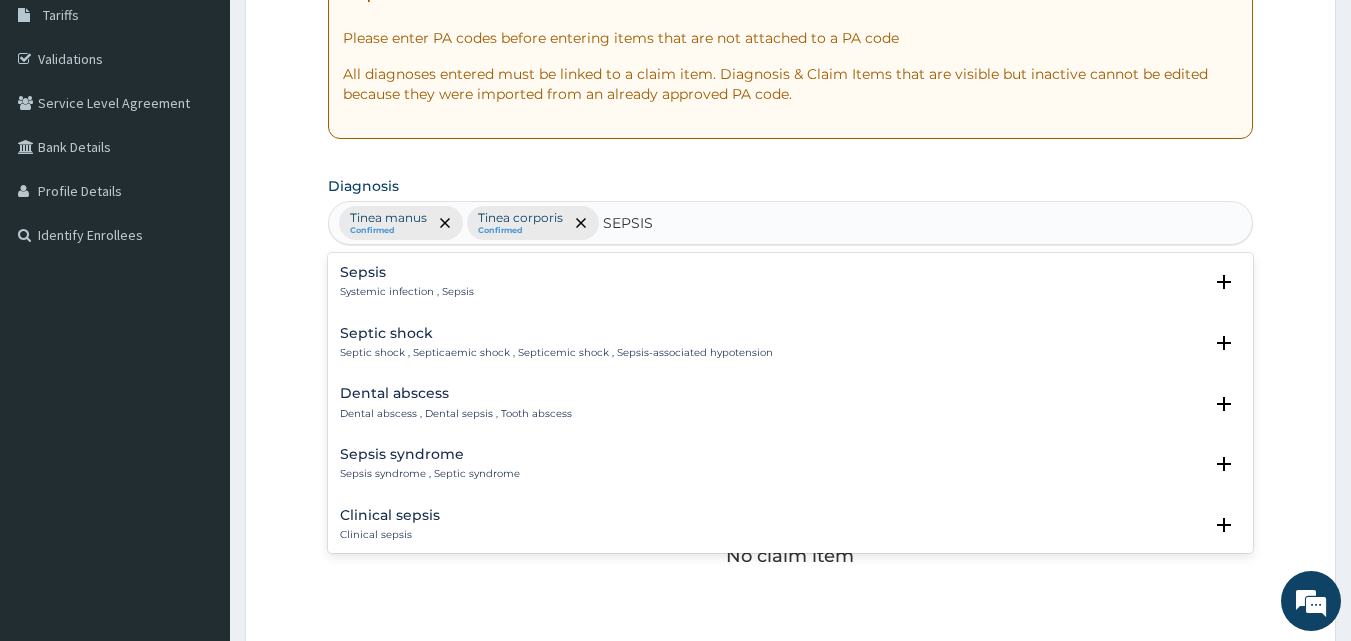 click on "Sepsis" at bounding box center [407, 272] 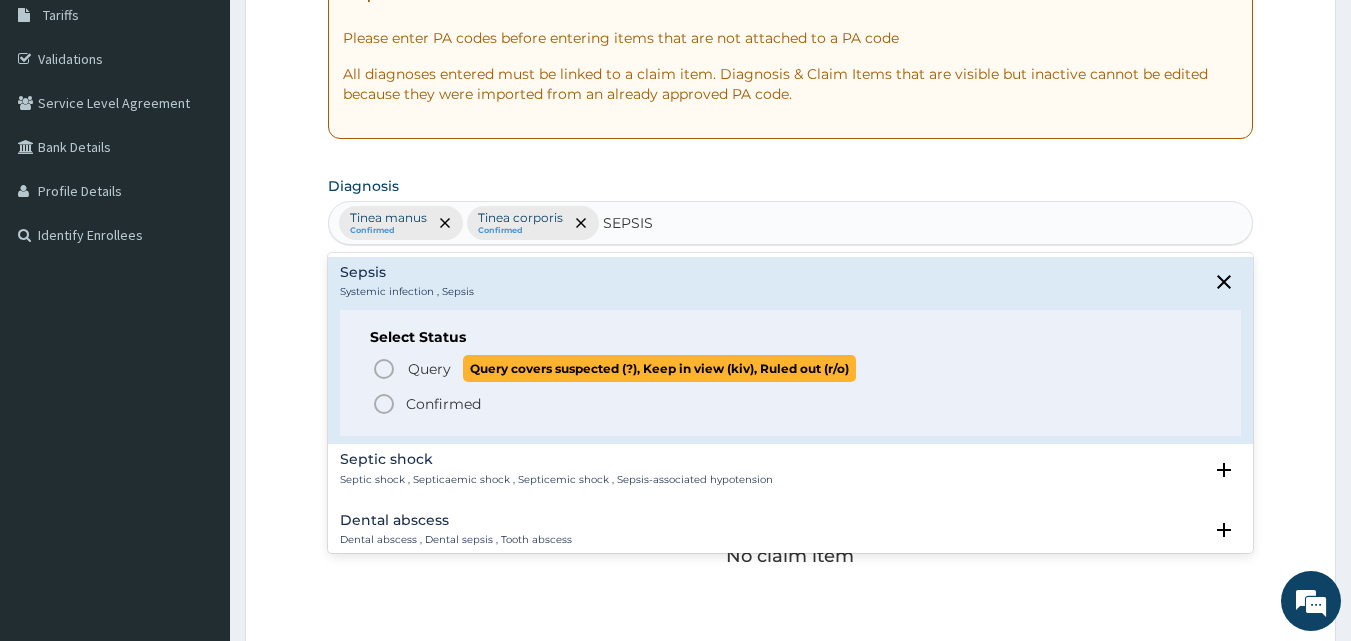 click 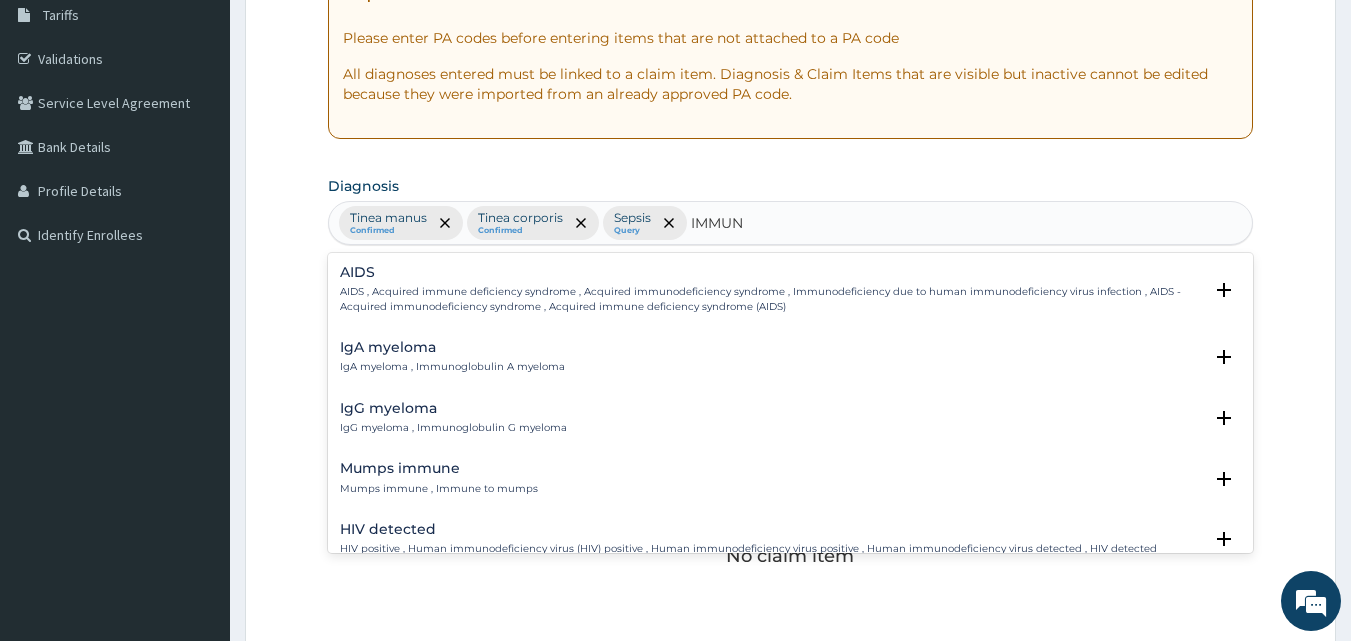 type on "IMMUNO" 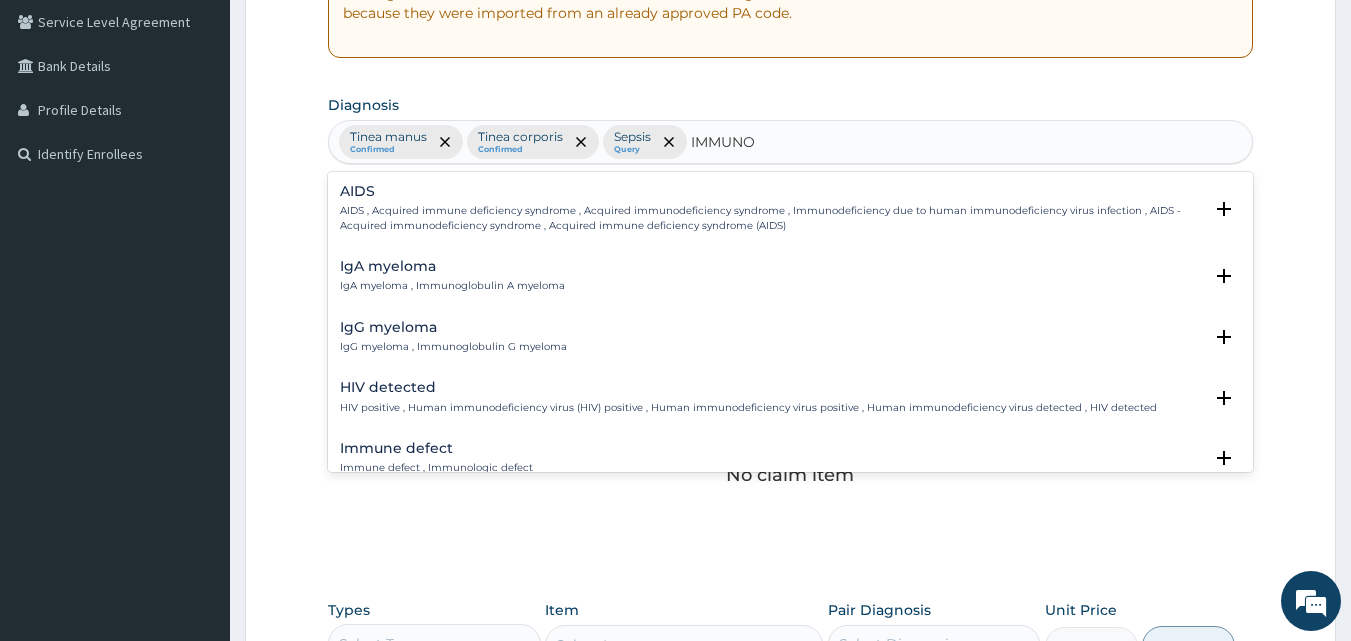 scroll, scrollTop: 425, scrollLeft: 0, axis: vertical 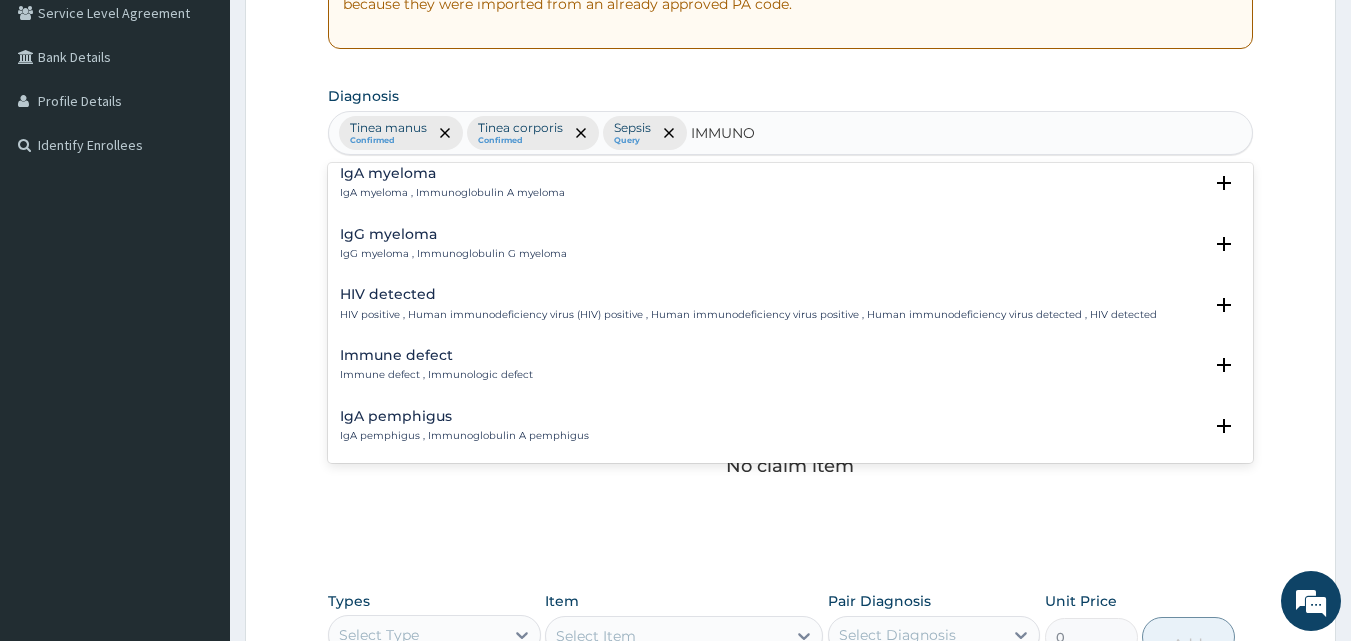 click on "Immune defect , Immunologic defect" at bounding box center (436, 375) 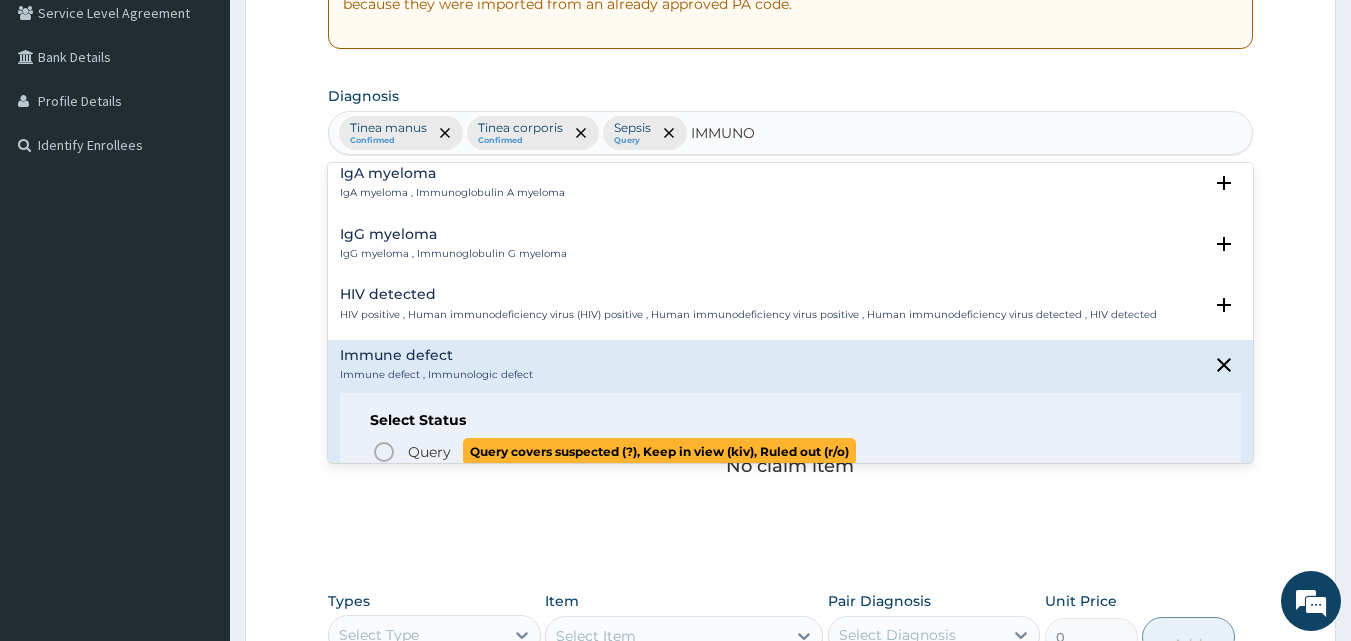 click 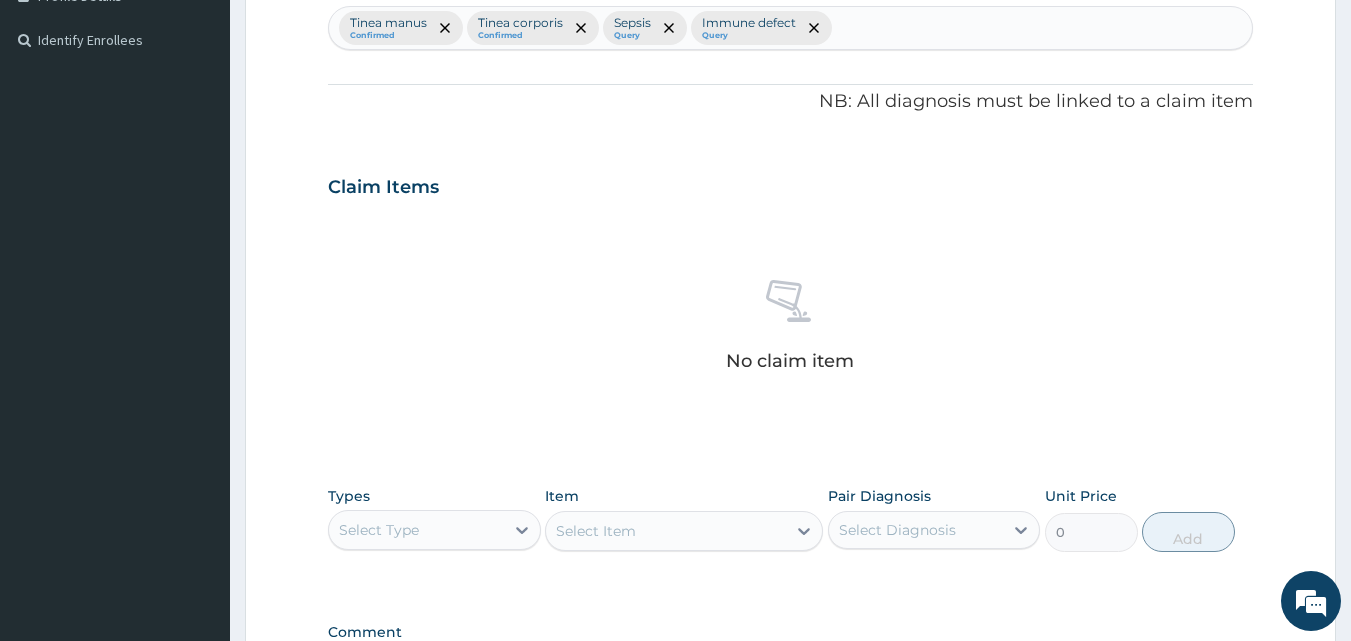 scroll, scrollTop: 542, scrollLeft: 0, axis: vertical 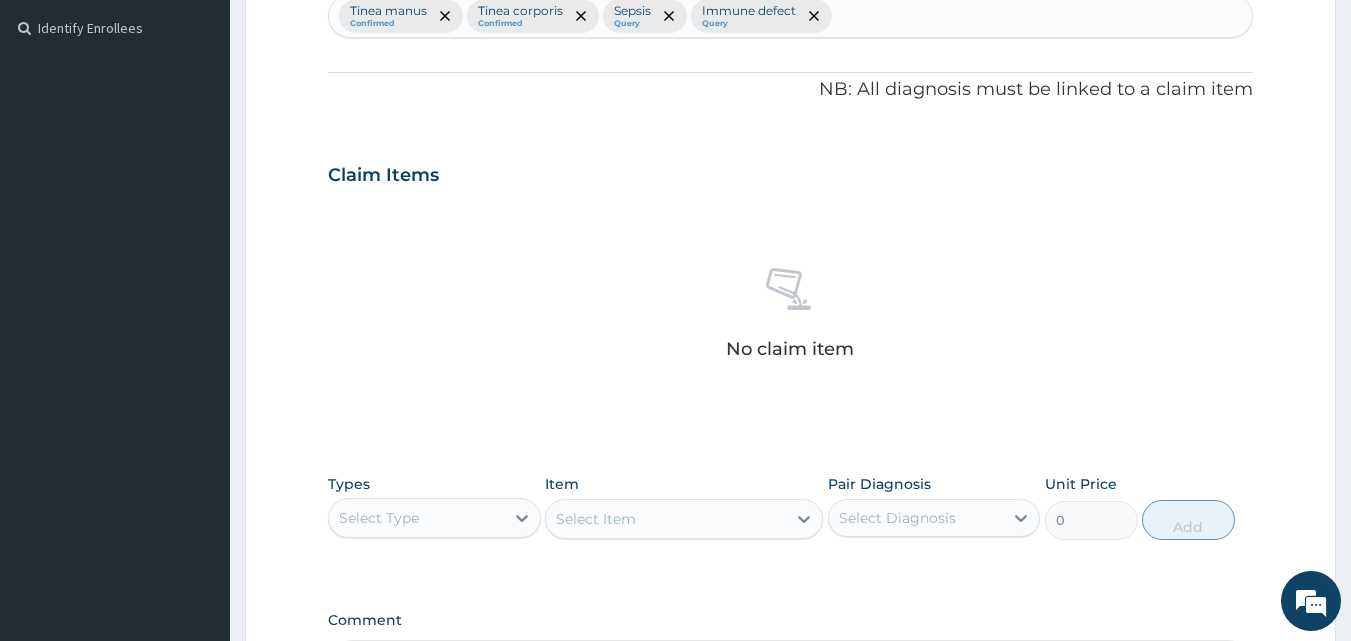 click on "Select Type" at bounding box center [379, 518] 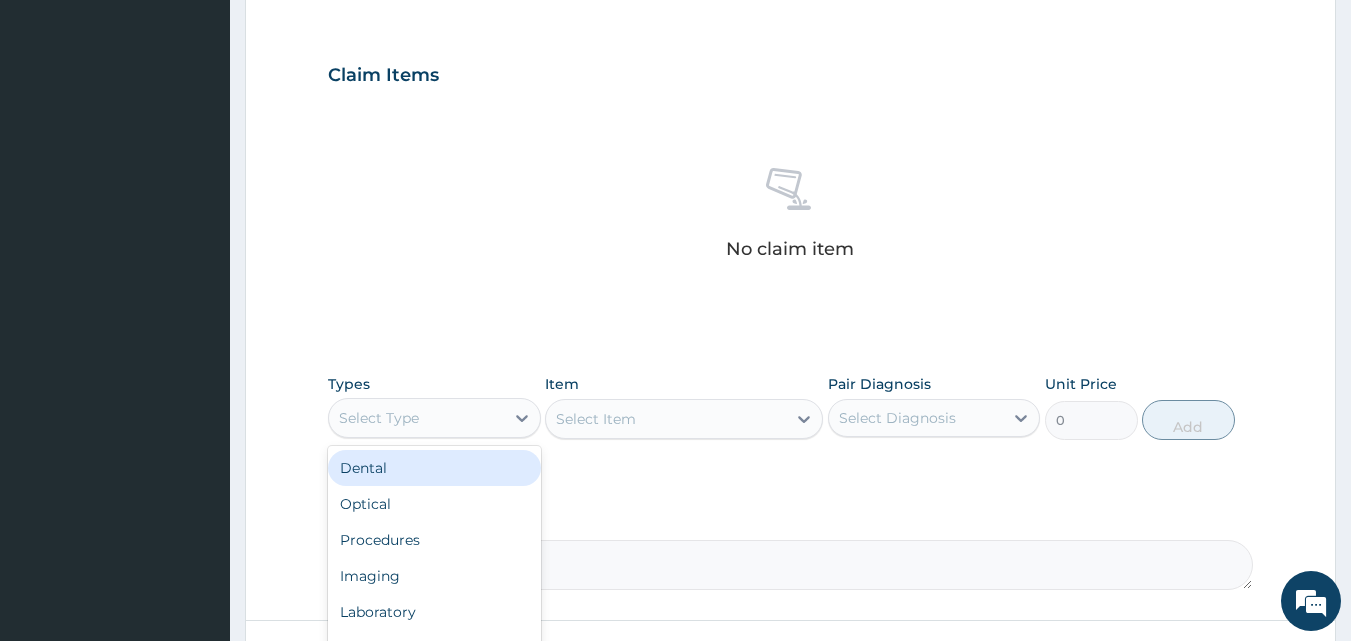scroll, scrollTop: 659, scrollLeft: 0, axis: vertical 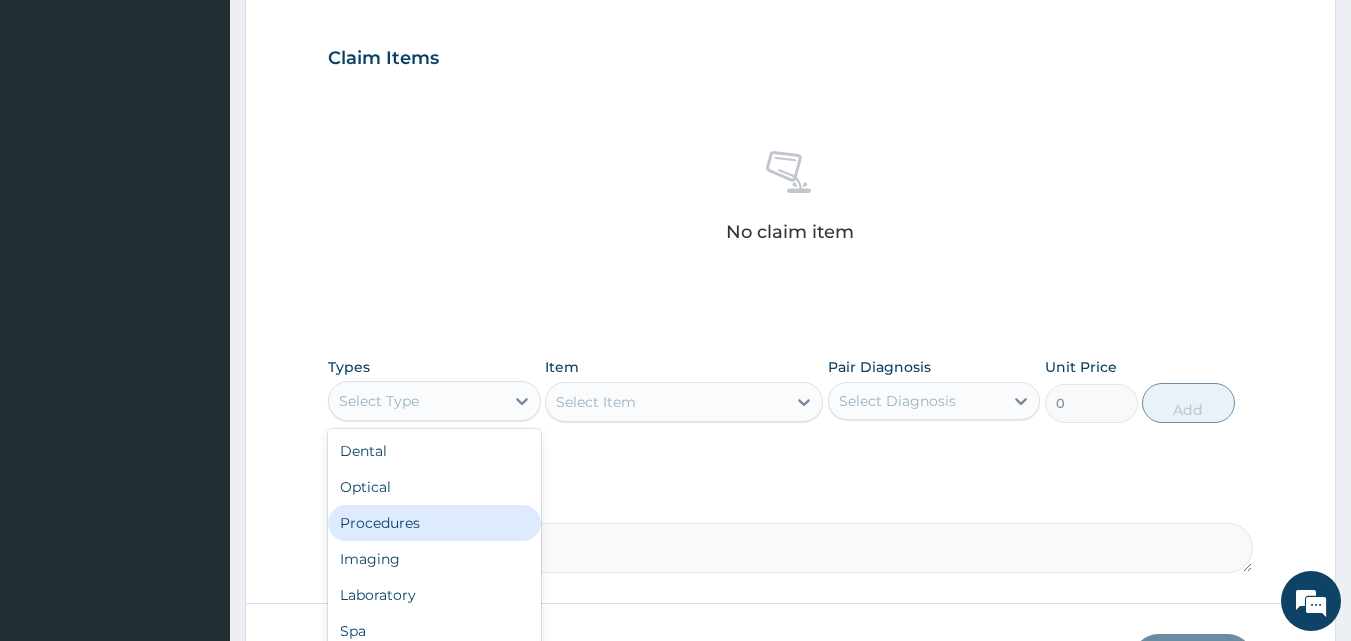 click on "Procedures" at bounding box center [434, 523] 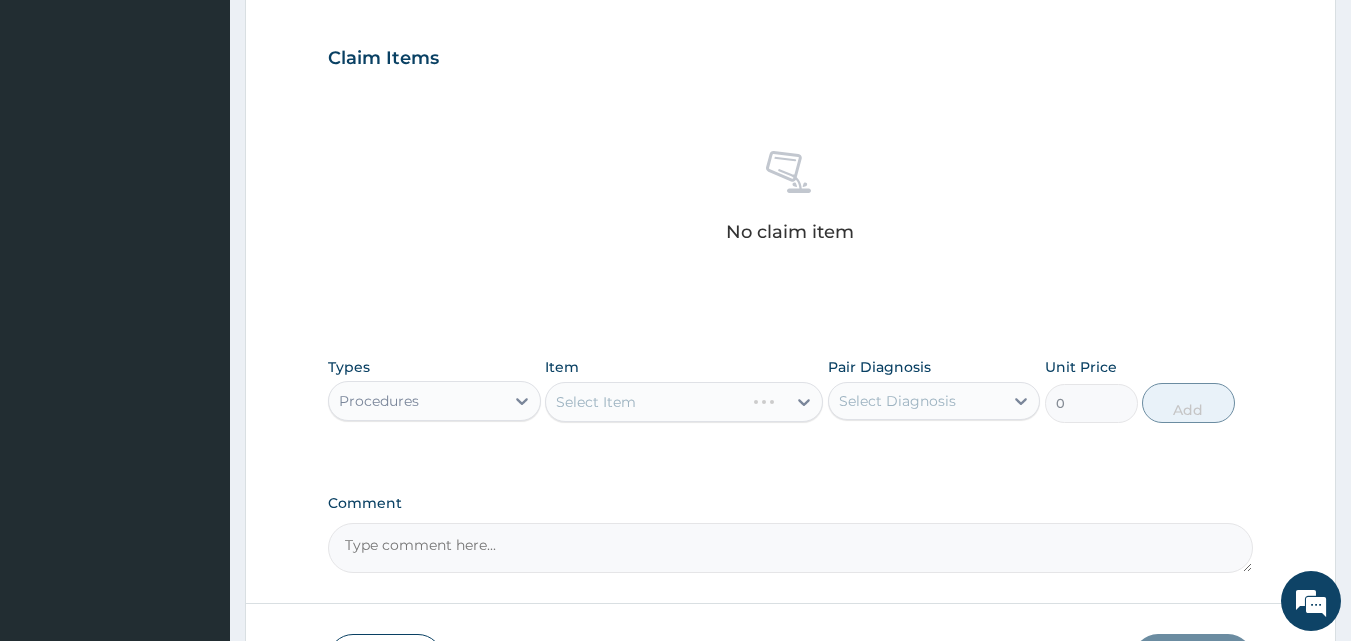click on "Select Item" at bounding box center (684, 402) 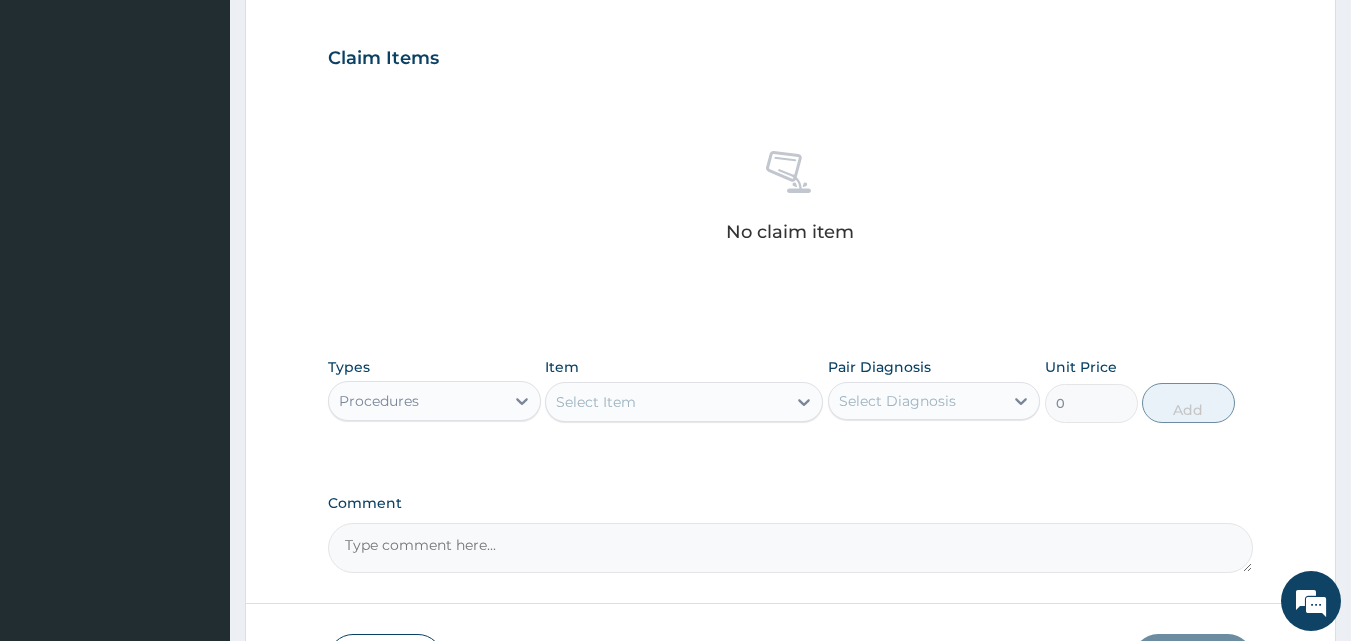 click on "Select Item" at bounding box center (596, 402) 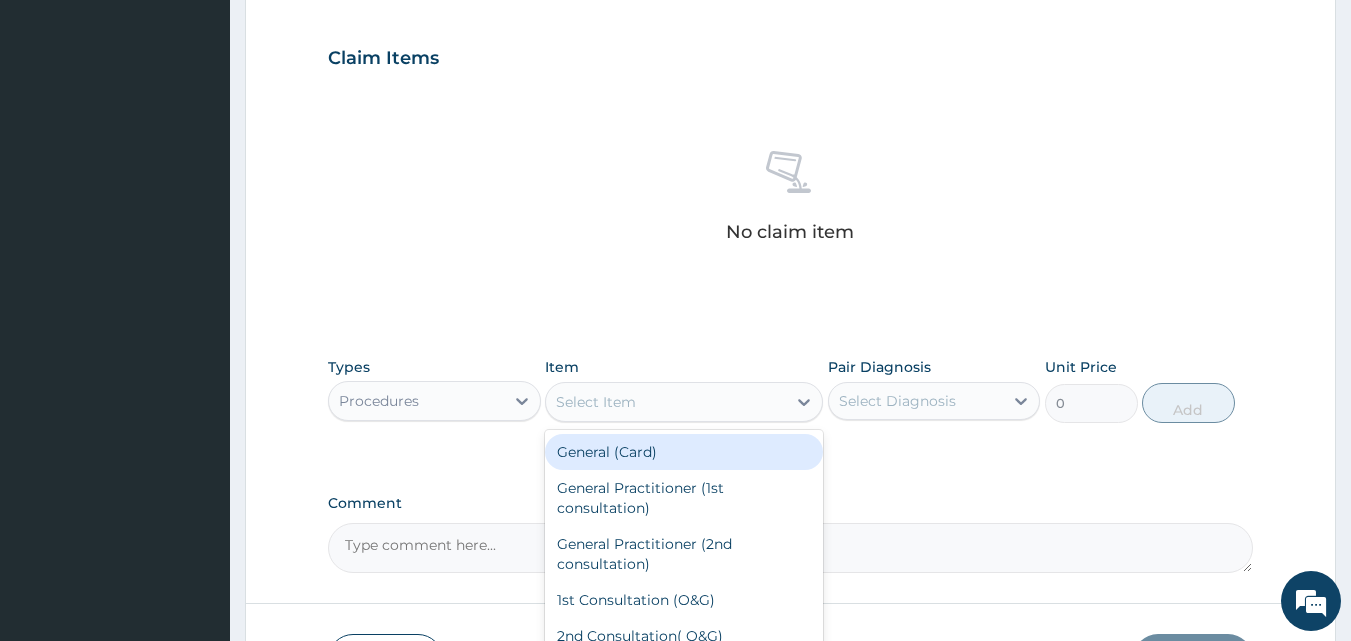 click on "General (Card)" at bounding box center [684, 452] 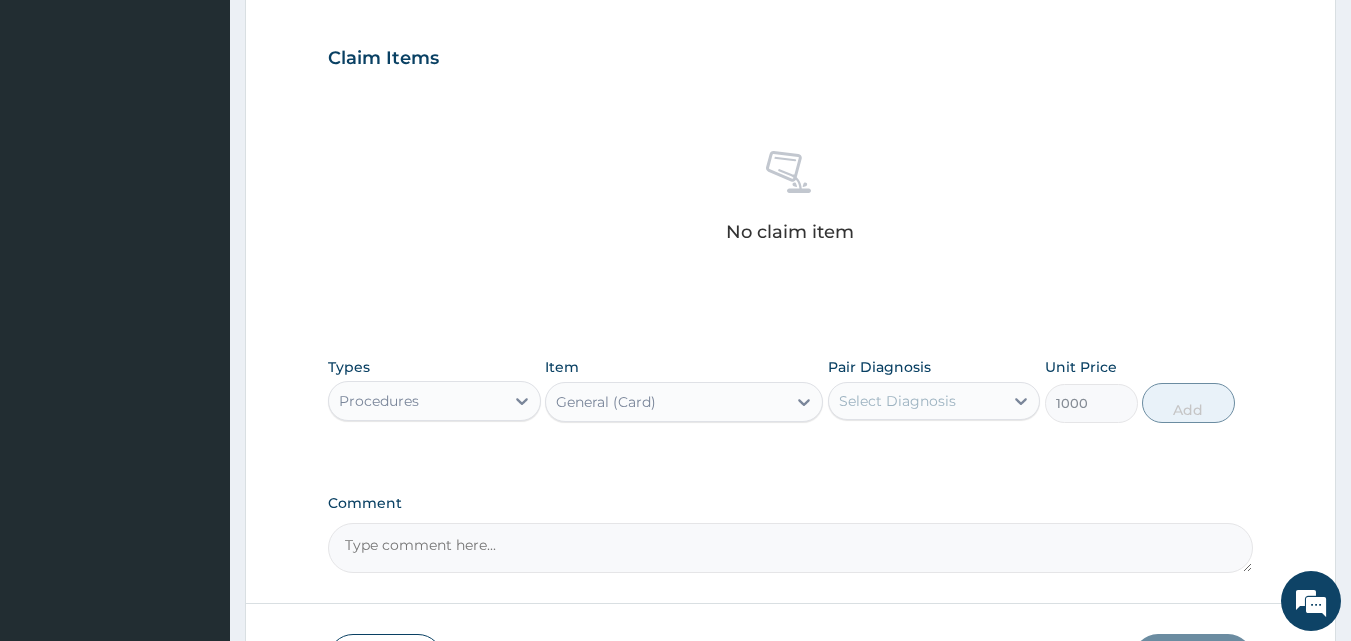 click on "Select Diagnosis" at bounding box center [897, 401] 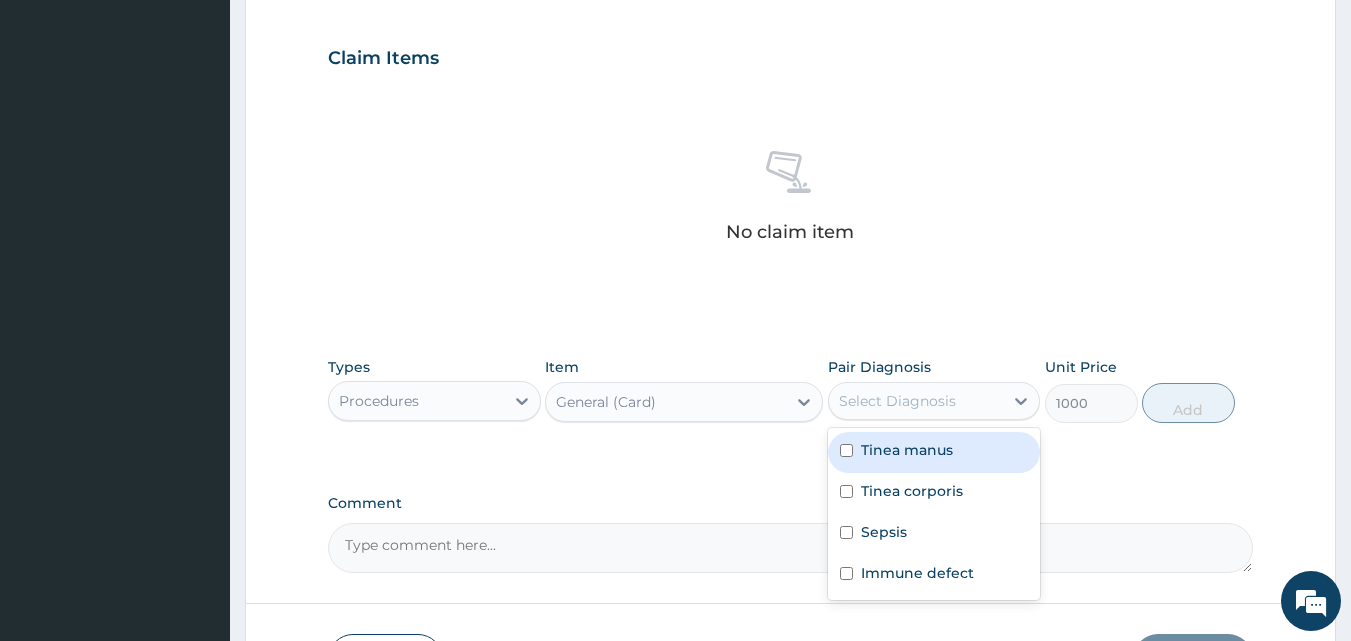 click on "Tinea manus" at bounding box center [934, 452] 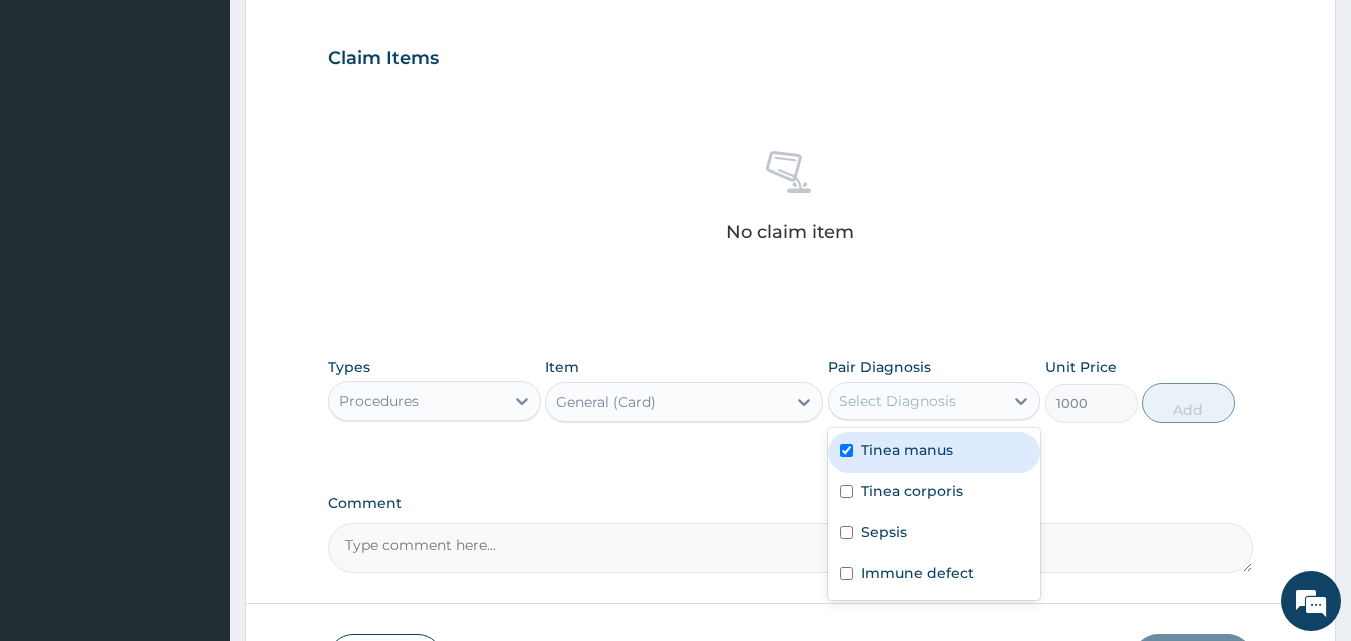 checkbox on "true" 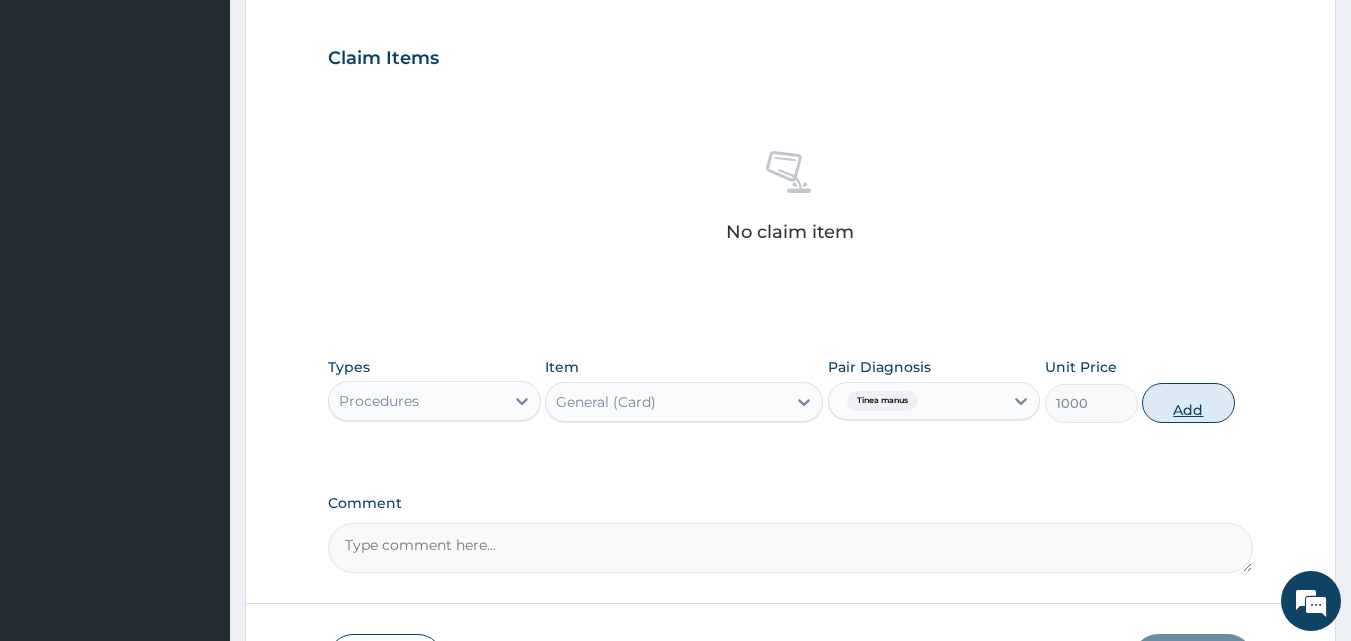 click on "Add" at bounding box center (1188, 403) 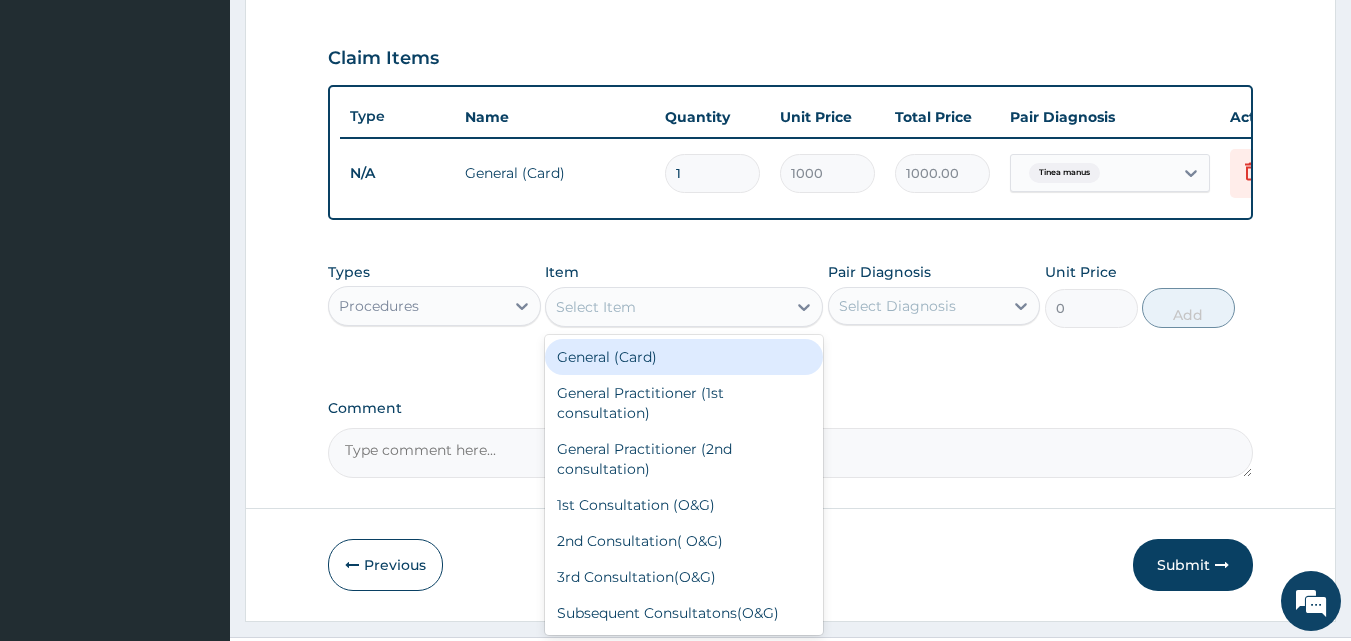 click on "Select Item" at bounding box center [596, 307] 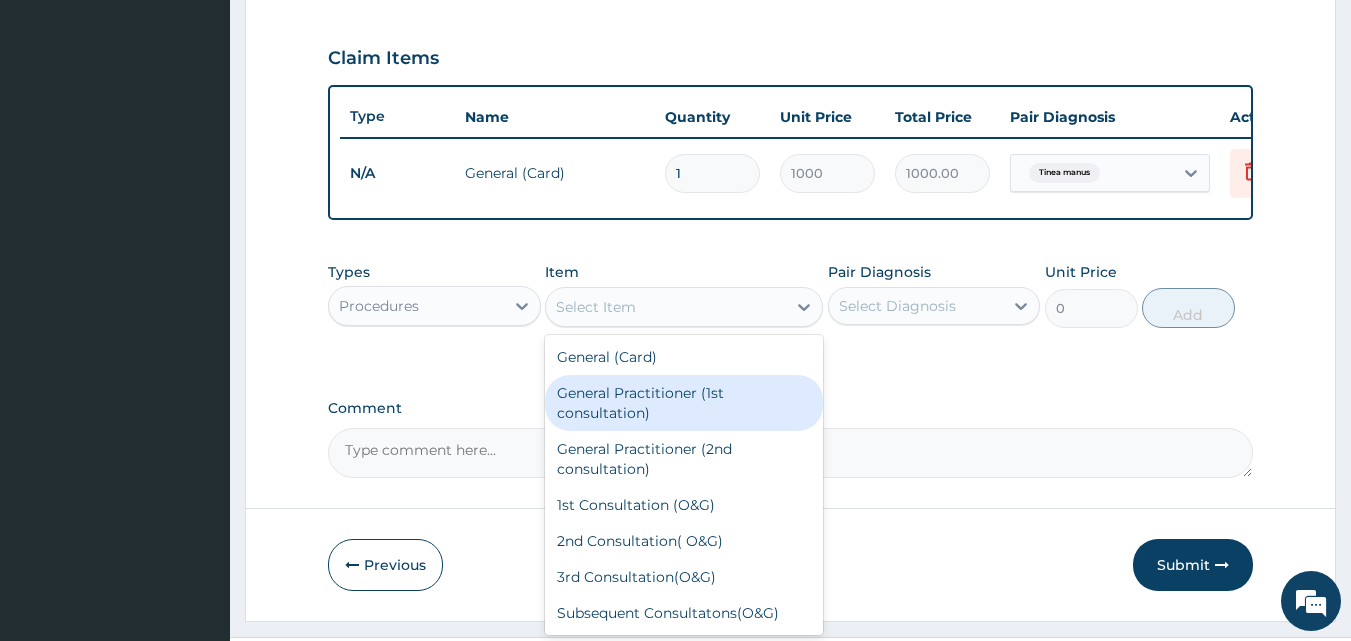 click on "General Practitioner (1st consultation)" at bounding box center (684, 403) 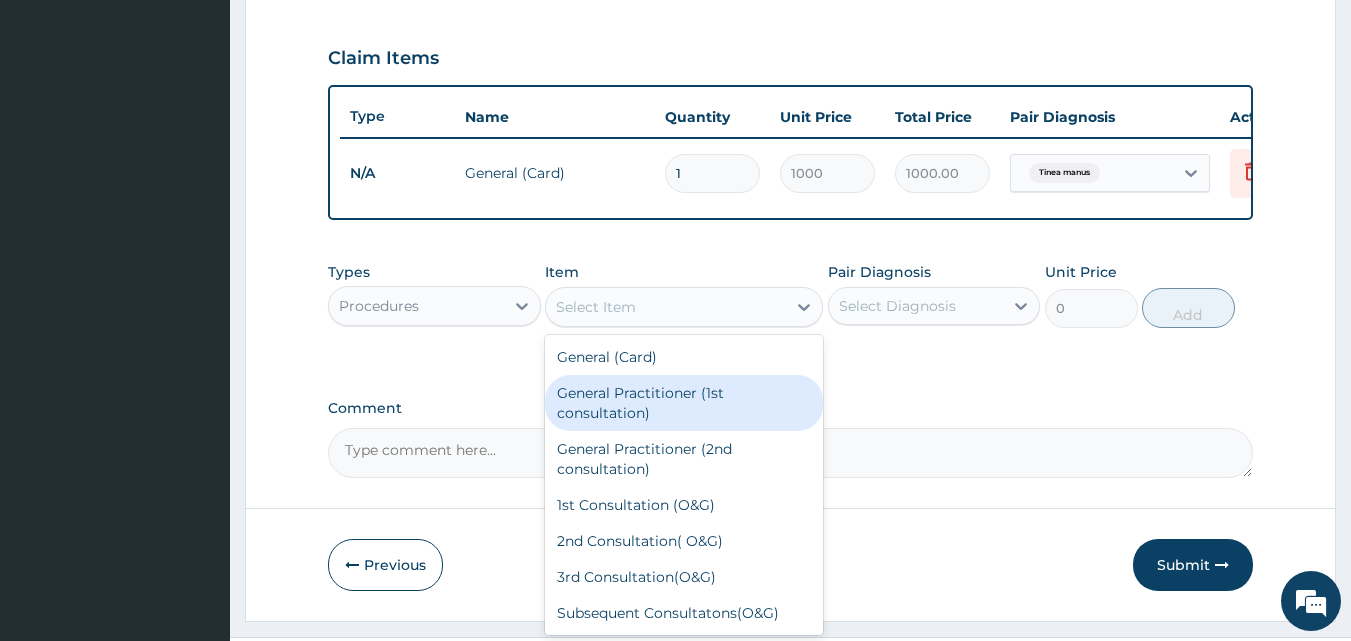 type on "2000" 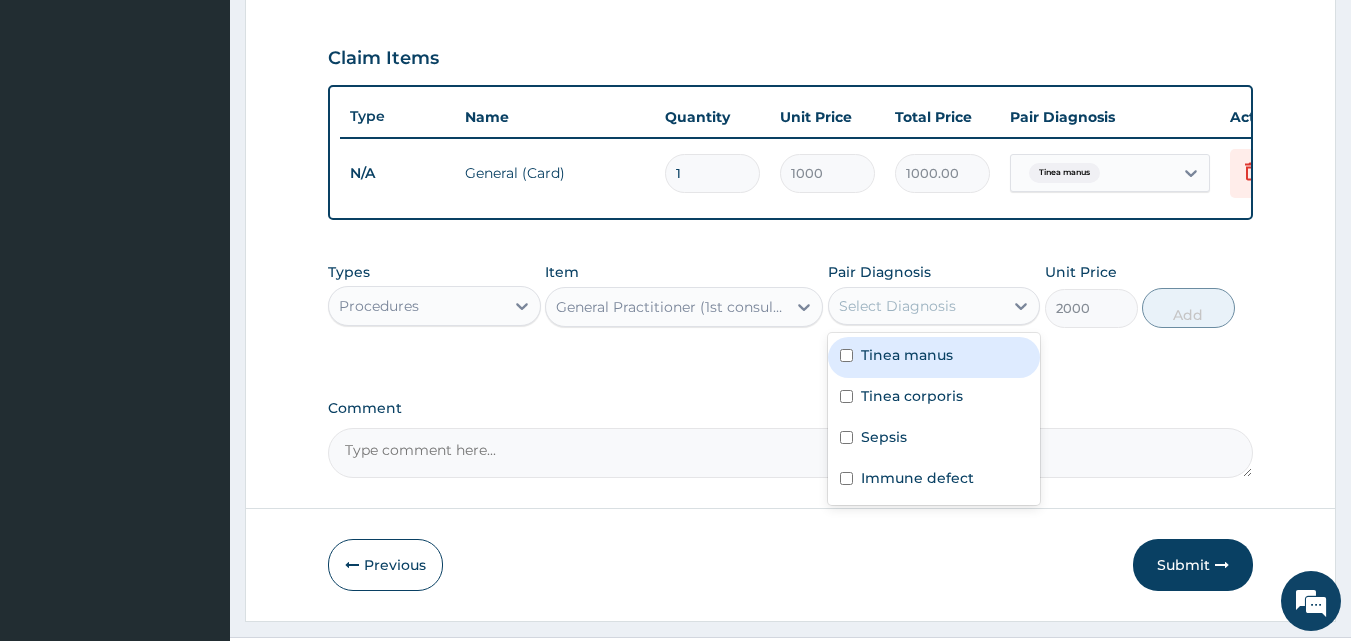 click on "Select Diagnosis" at bounding box center [897, 306] 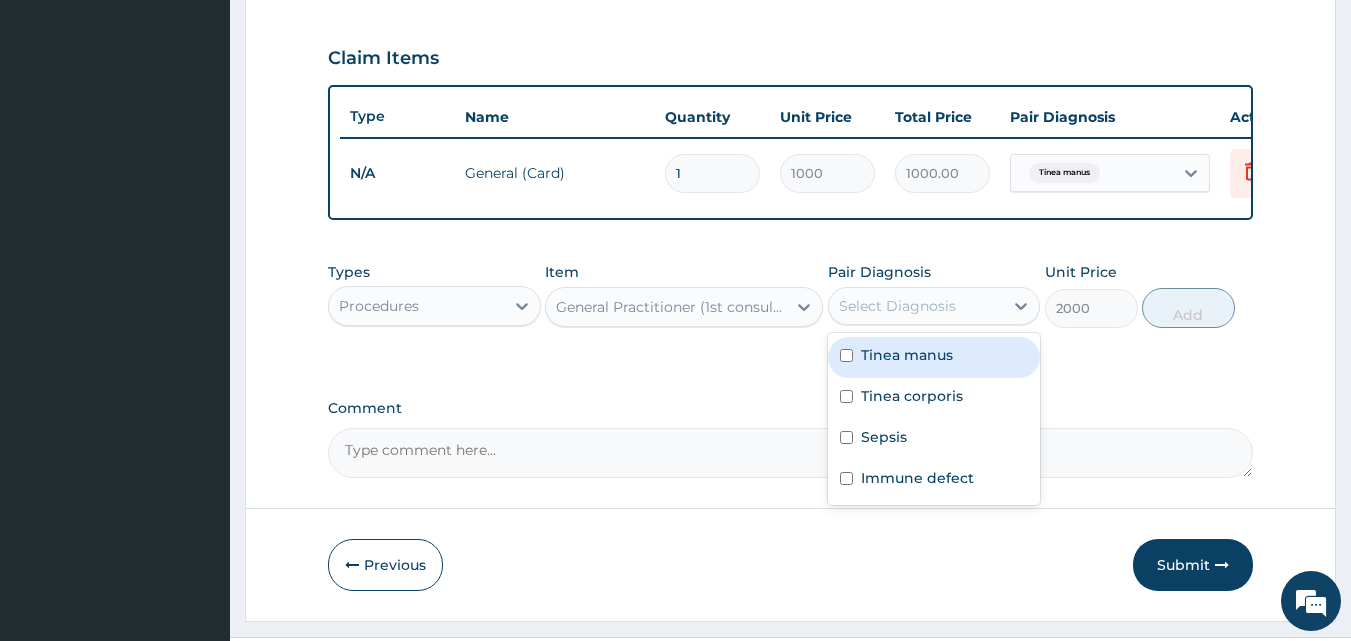click on "Tinea manus" at bounding box center (907, 355) 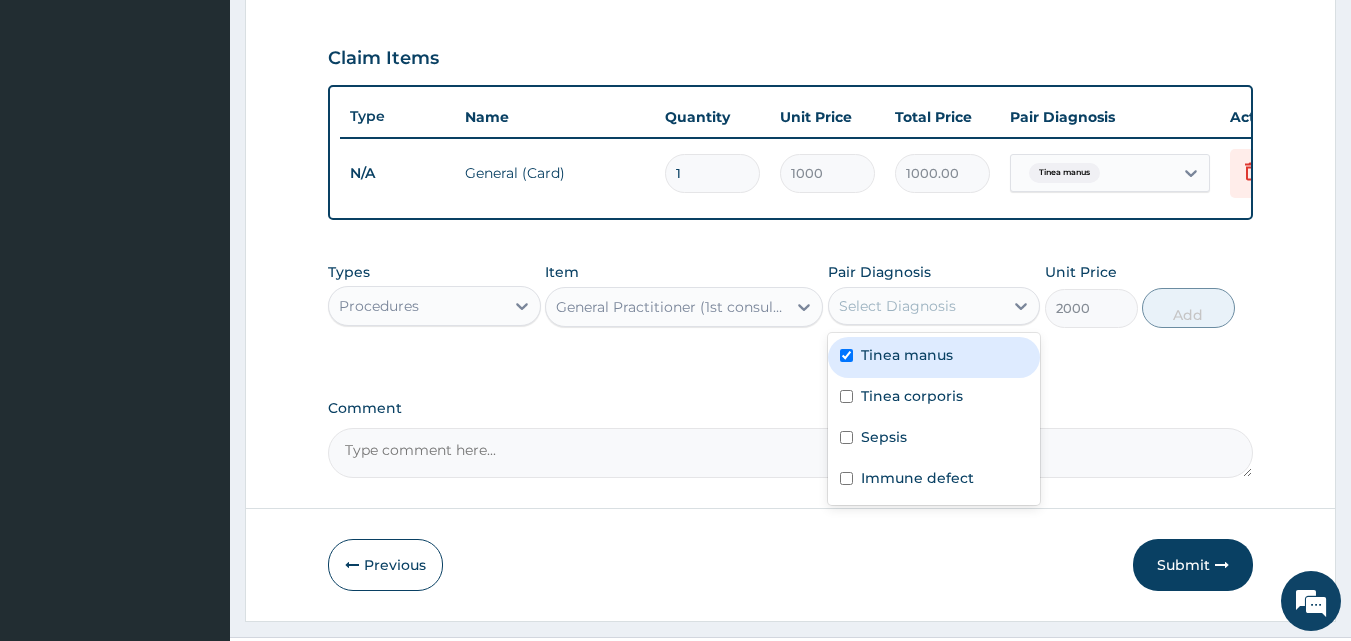 checkbox on "true" 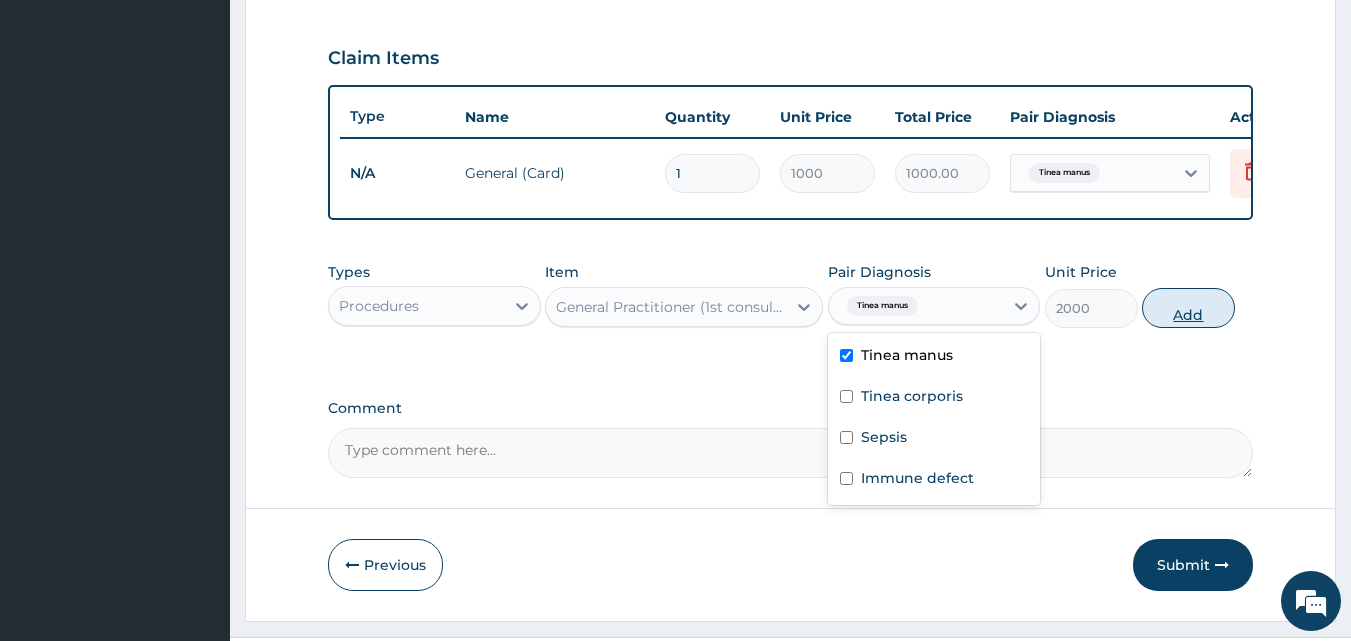 click on "Add" at bounding box center (1188, 308) 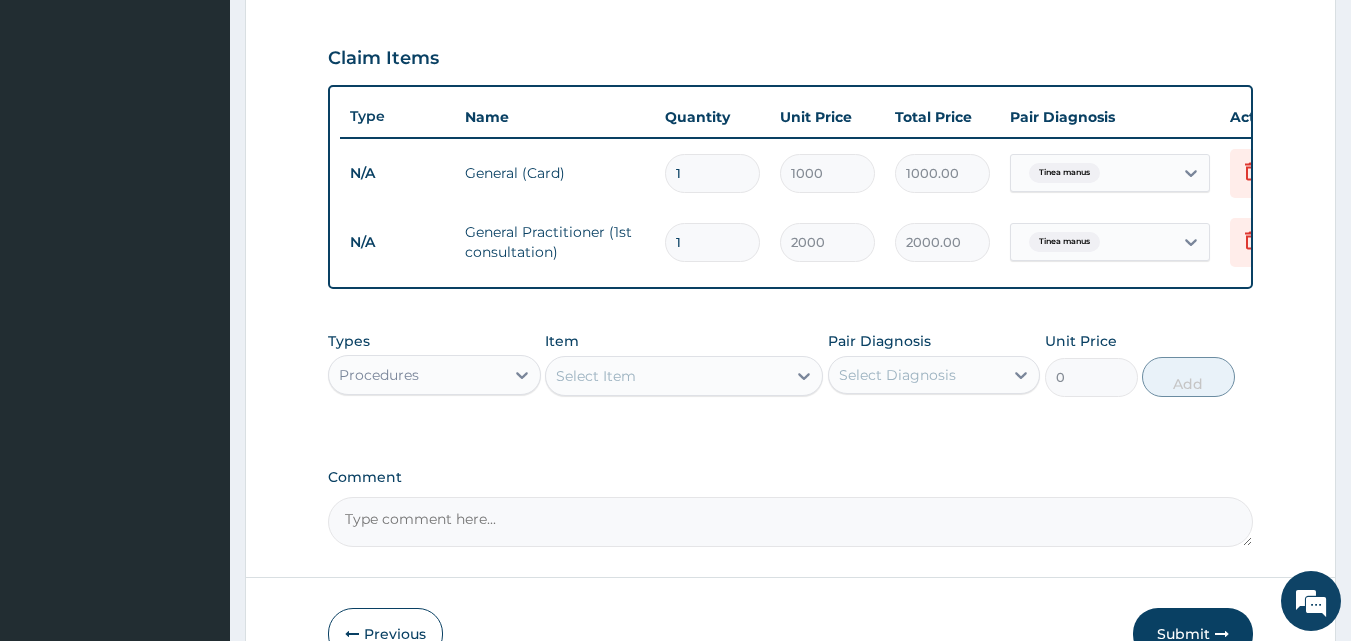 click on "Select Item" at bounding box center [666, 376] 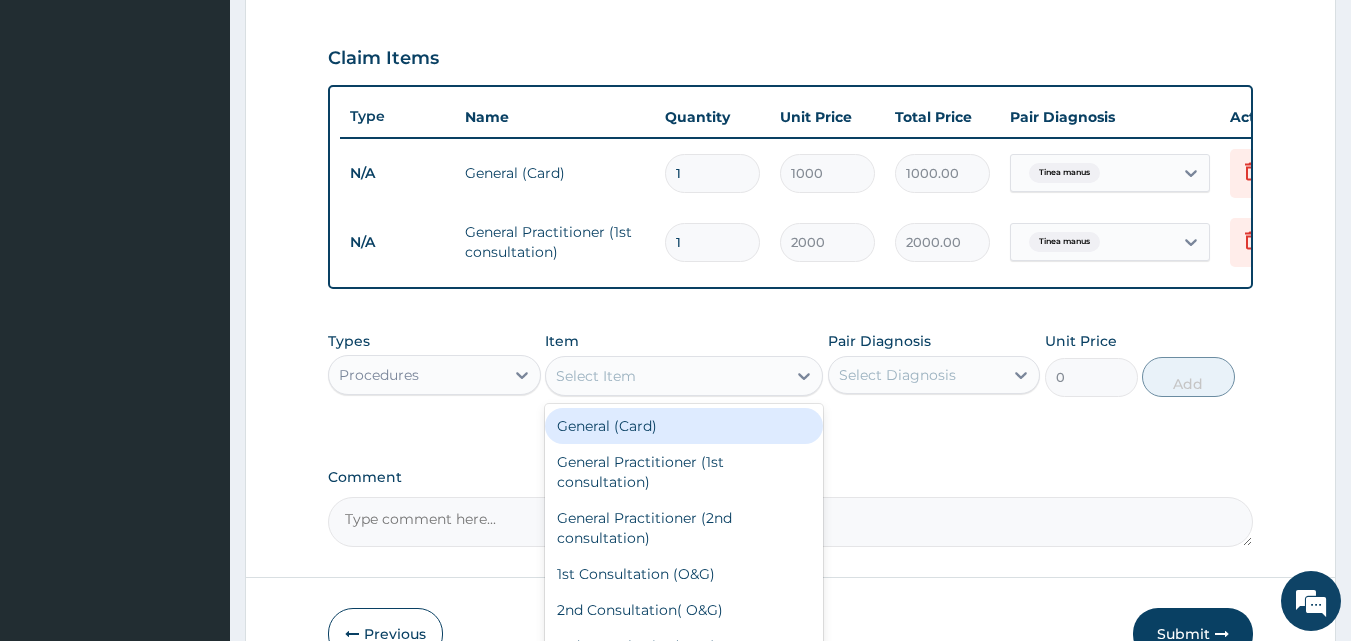 click on "Procedures" at bounding box center [416, 375] 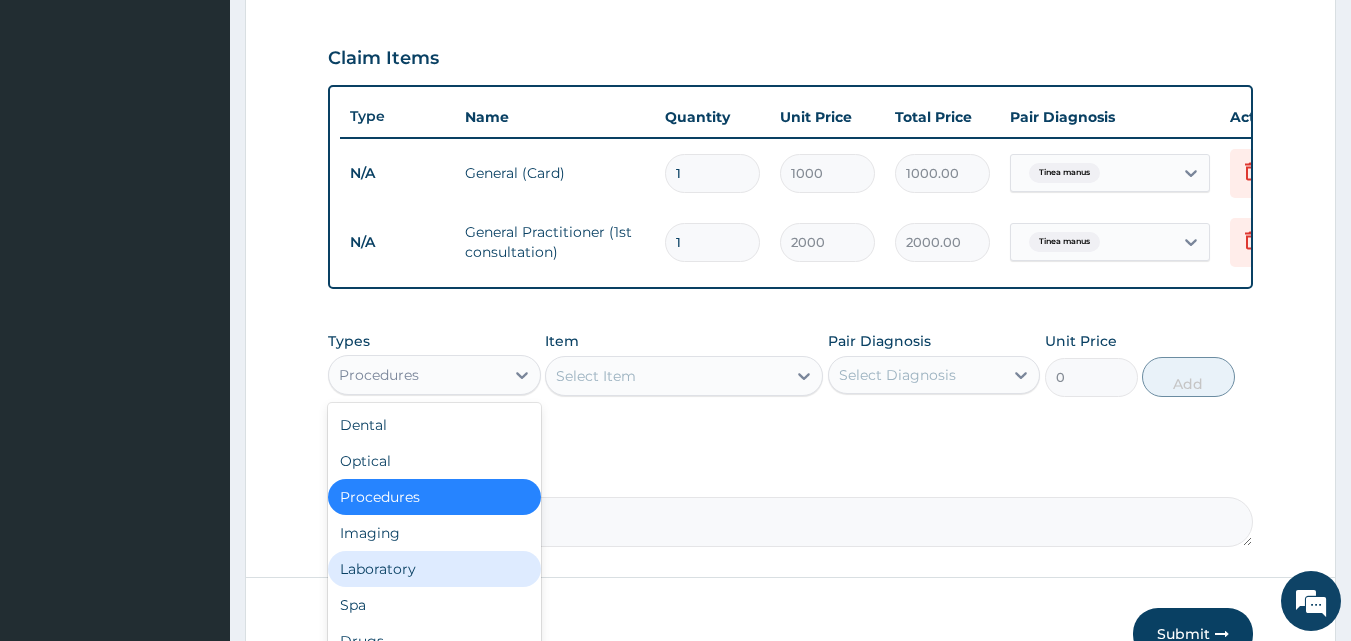 click on "Laboratory" at bounding box center (434, 569) 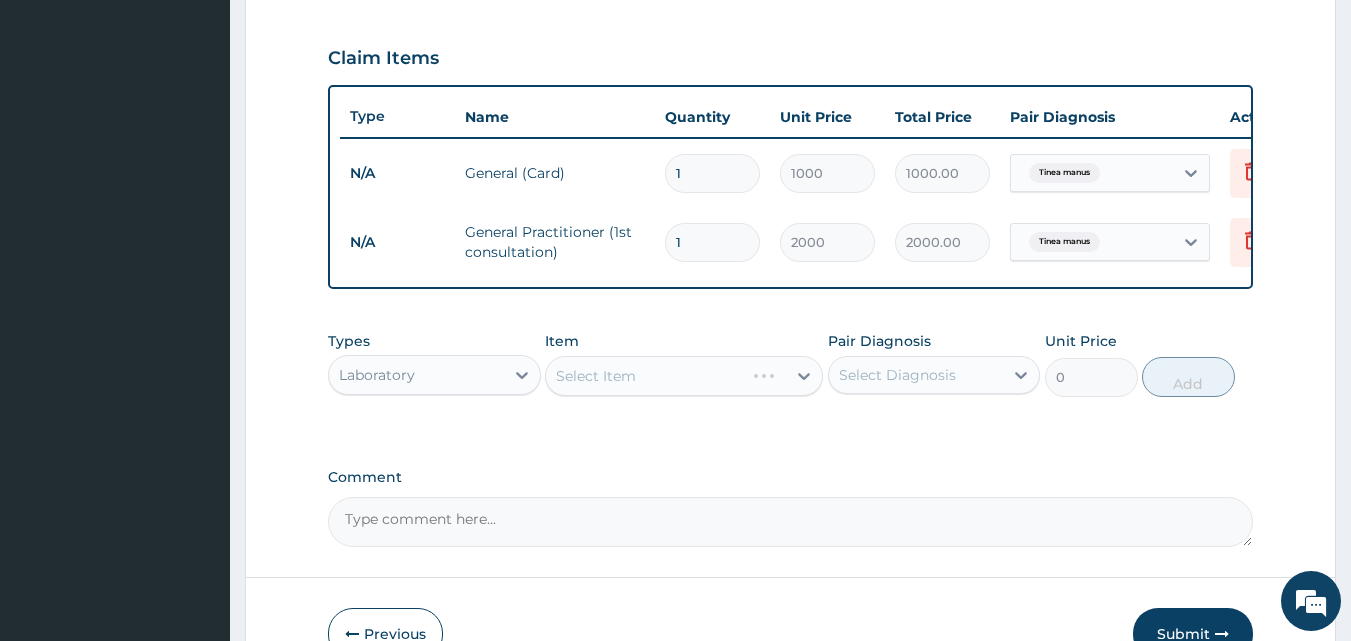 click on "Select Item" at bounding box center [684, 376] 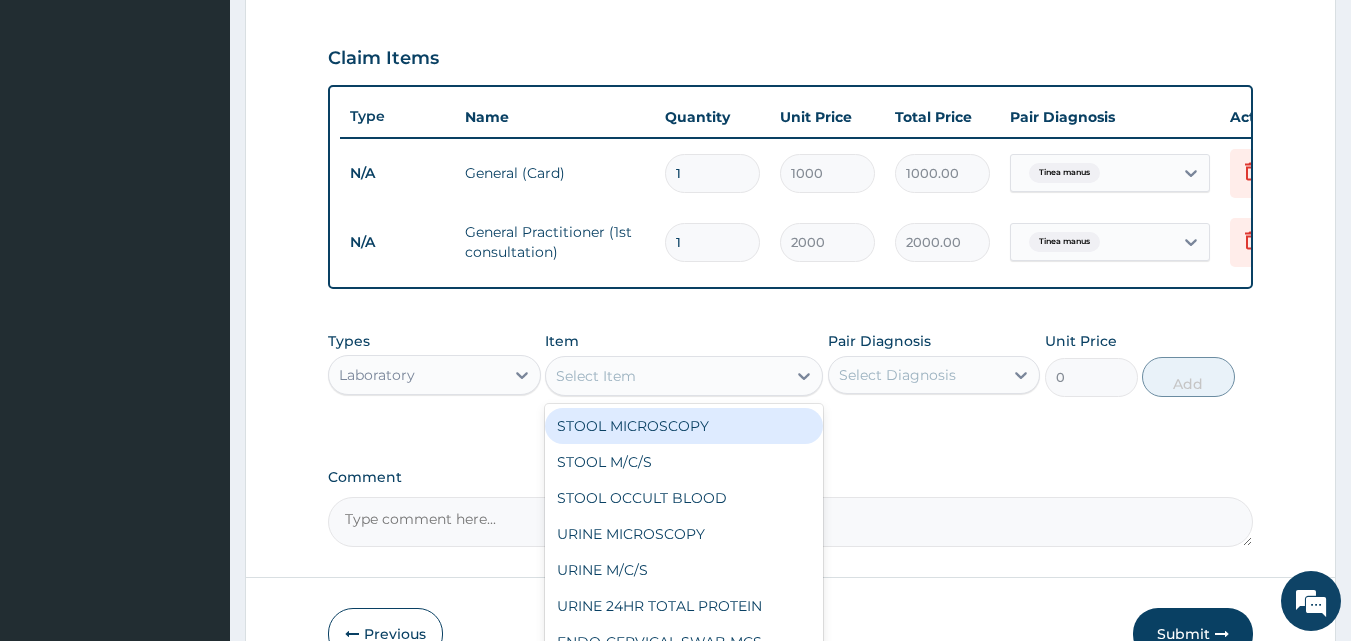 click on "Select Item" at bounding box center (596, 376) 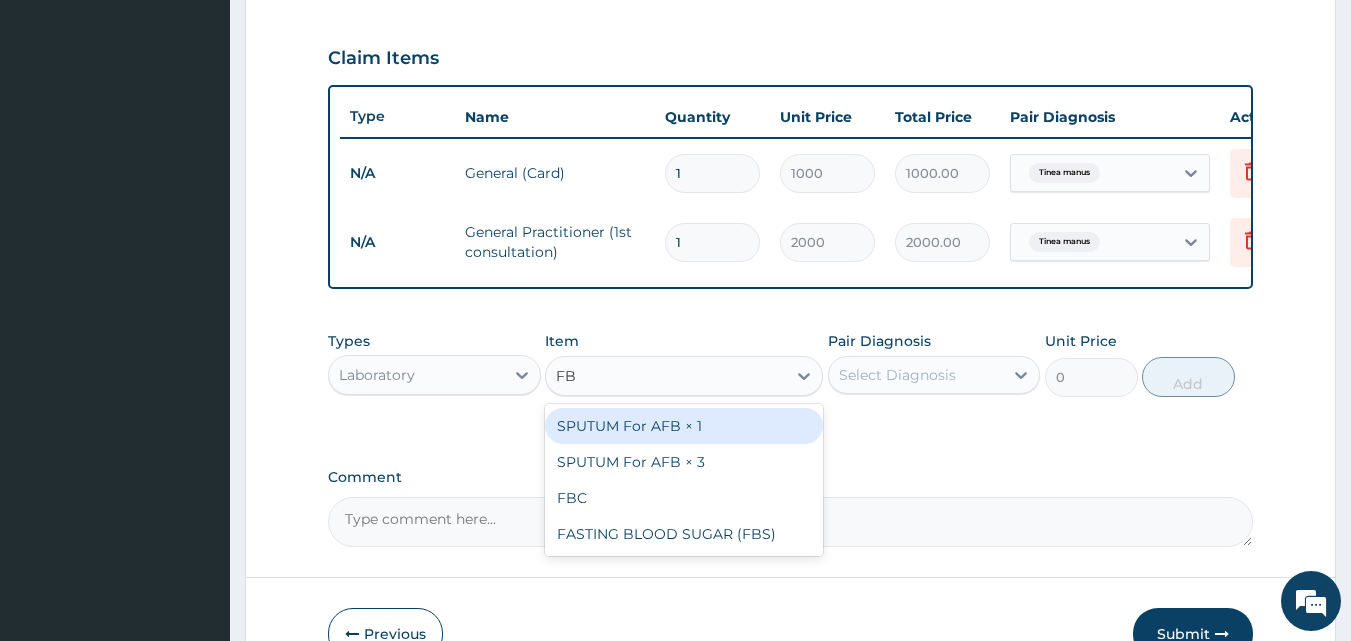 type on "FBC" 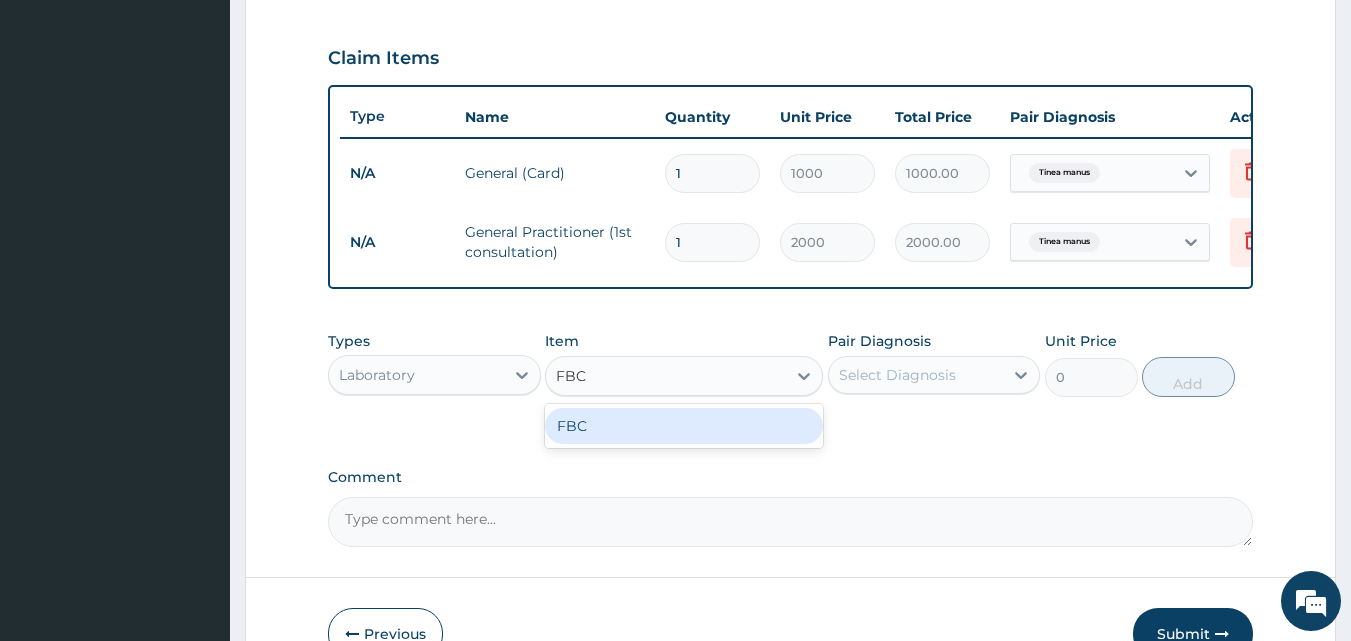 click on "FBC" at bounding box center (684, 426) 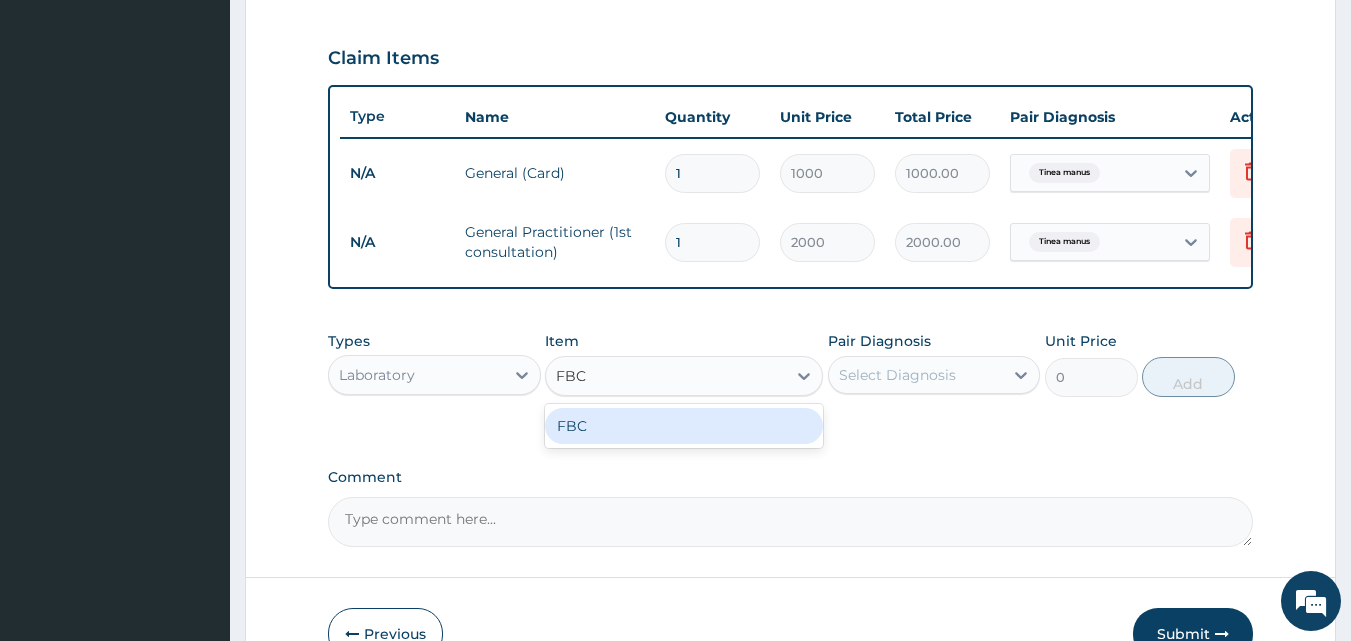 type 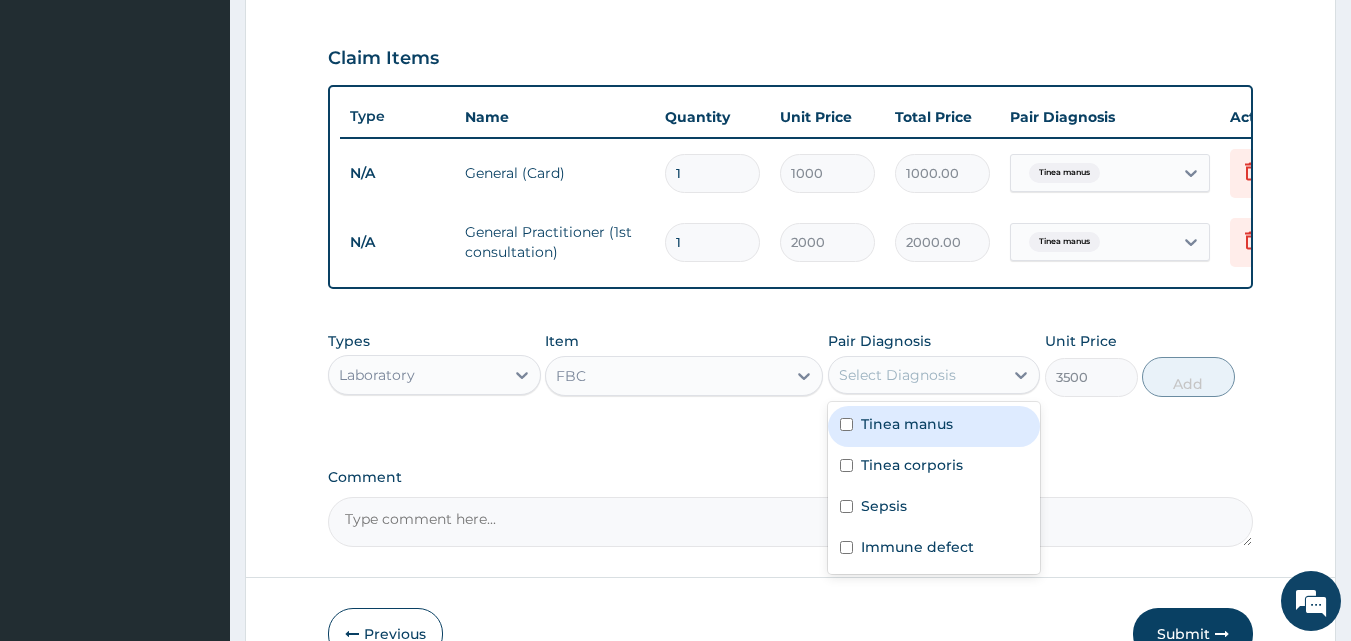 click on "Select Diagnosis" at bounding box center (916, 375) 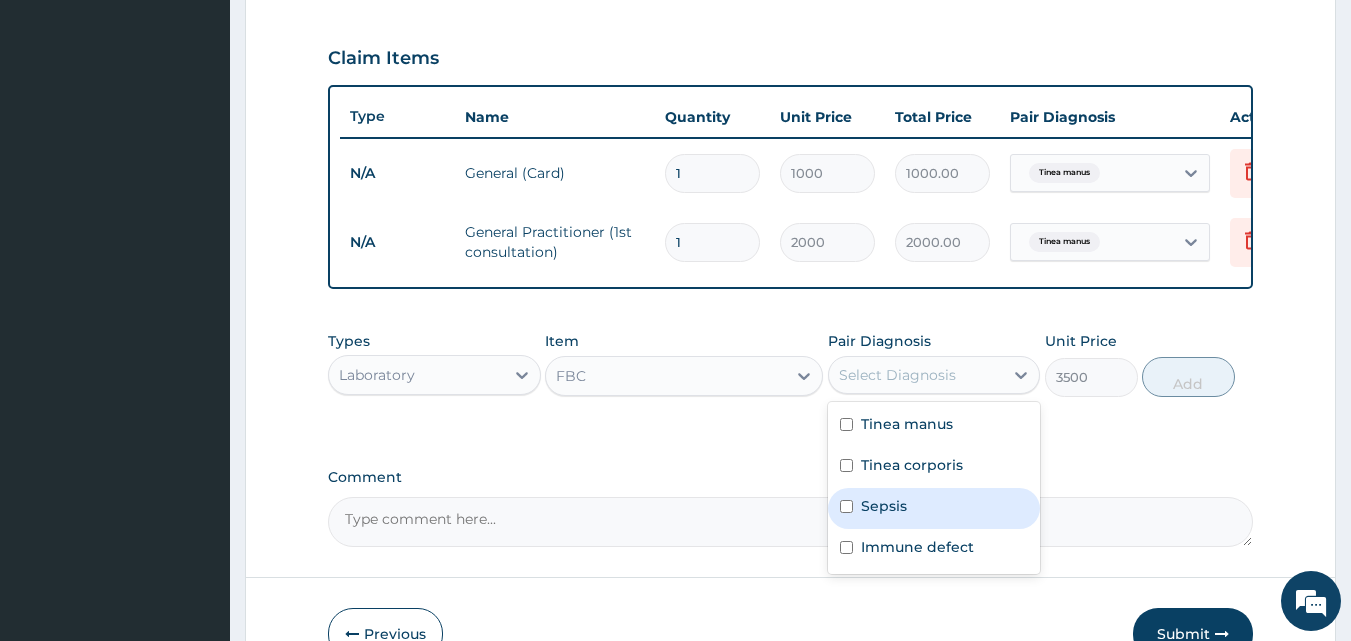 click on "Sepsis" at bounding box center (884, 506) 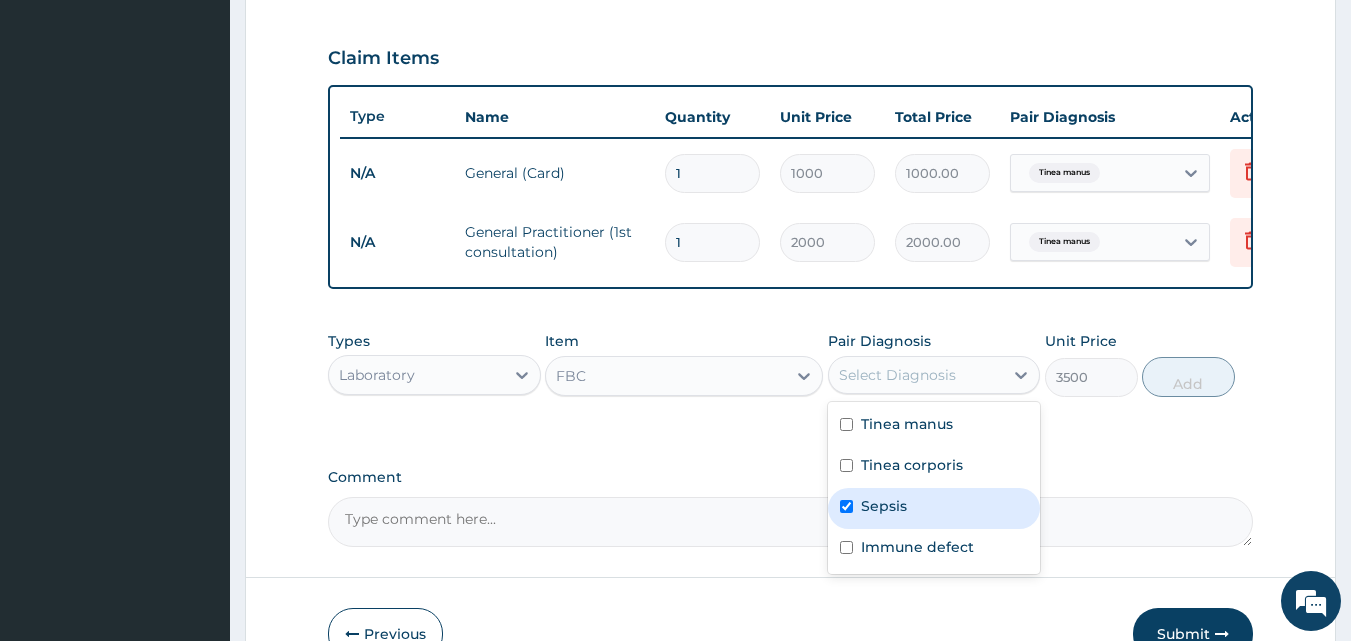 checkbox on "true" 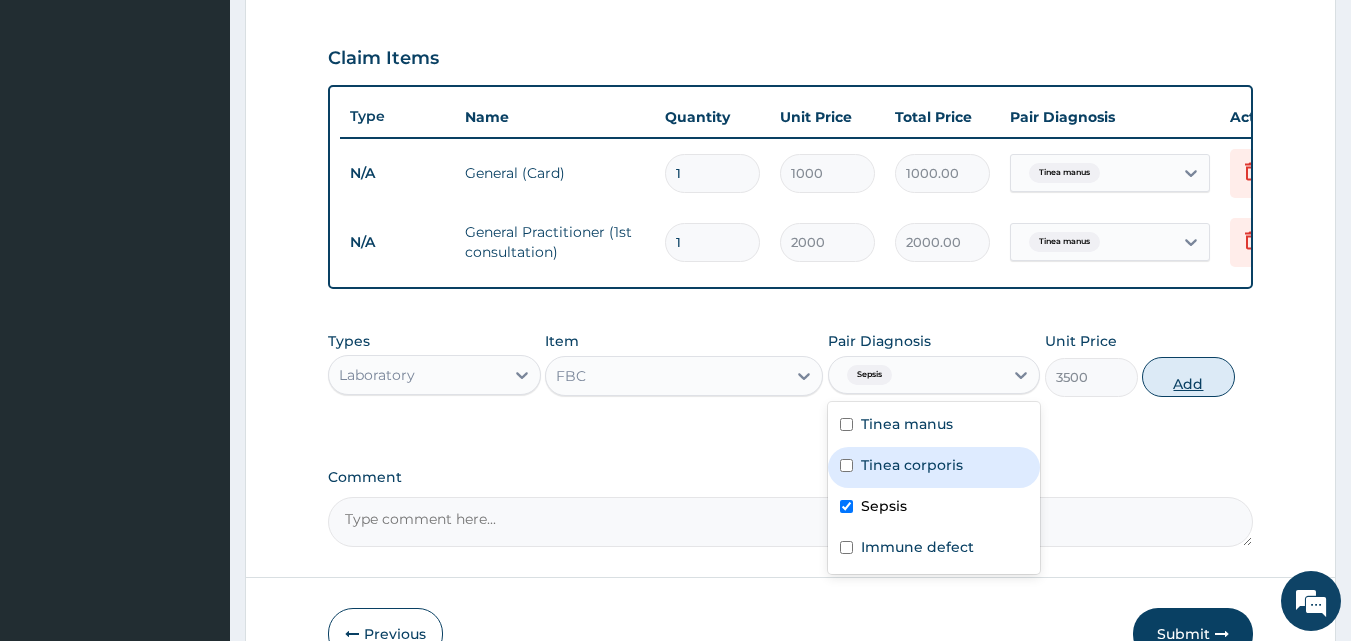 click on "Add" at bounding box center [1188, 377] 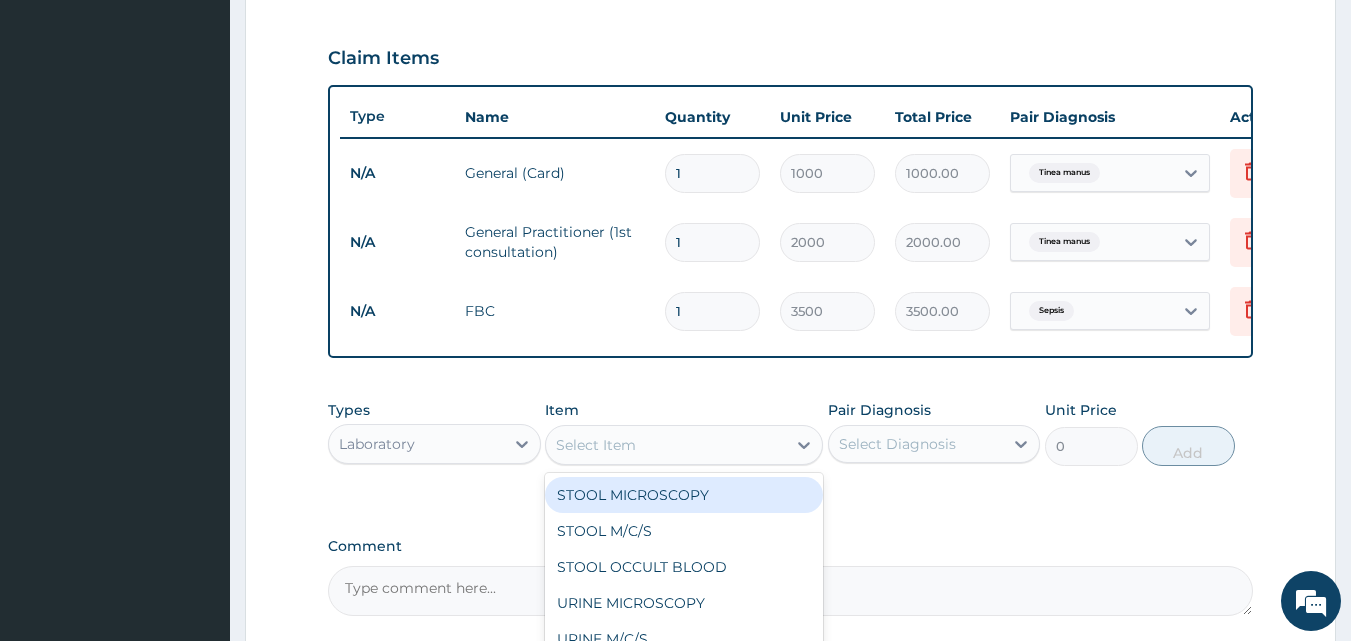 click on "Select Item" at bounding box center (666, 445) 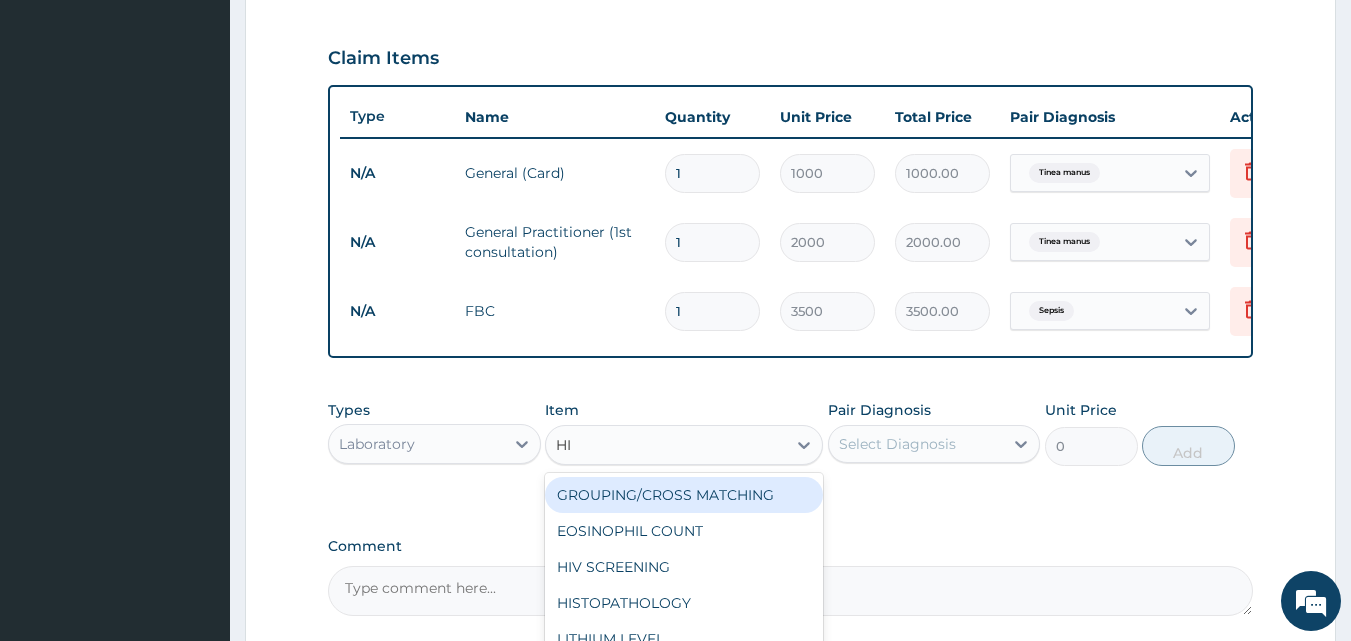 type on "HIV" 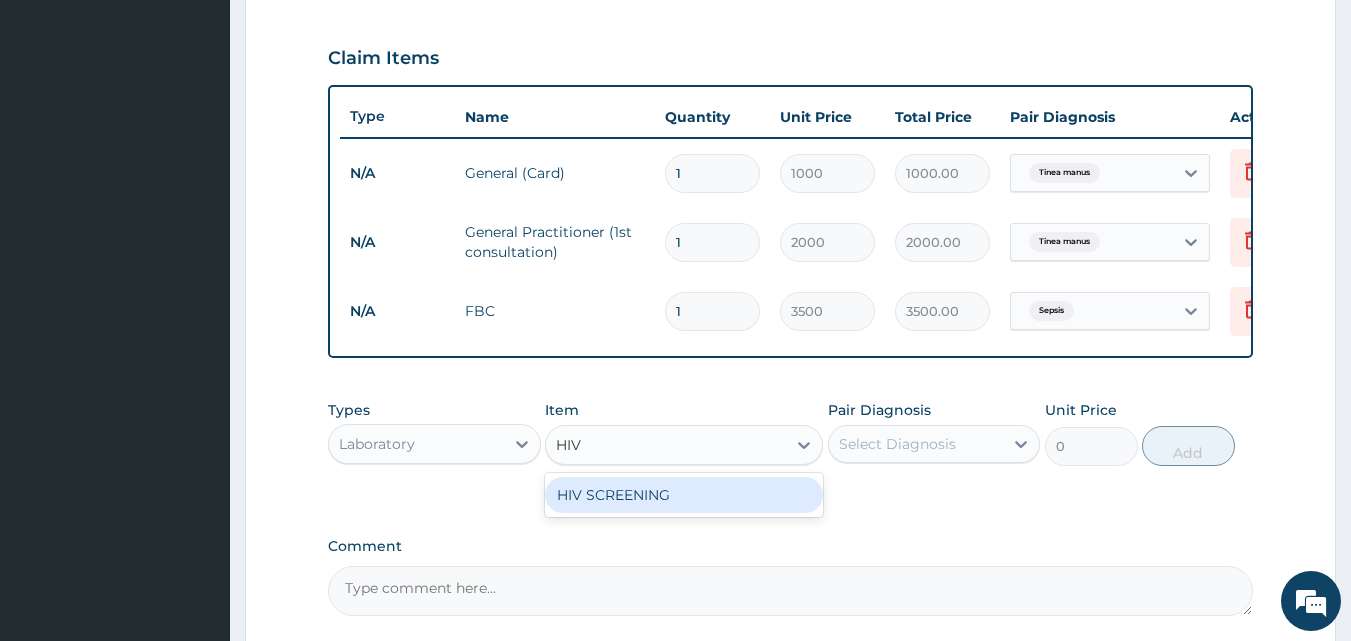 click on "HIV SCREENING" at bounding box center [684, 495] 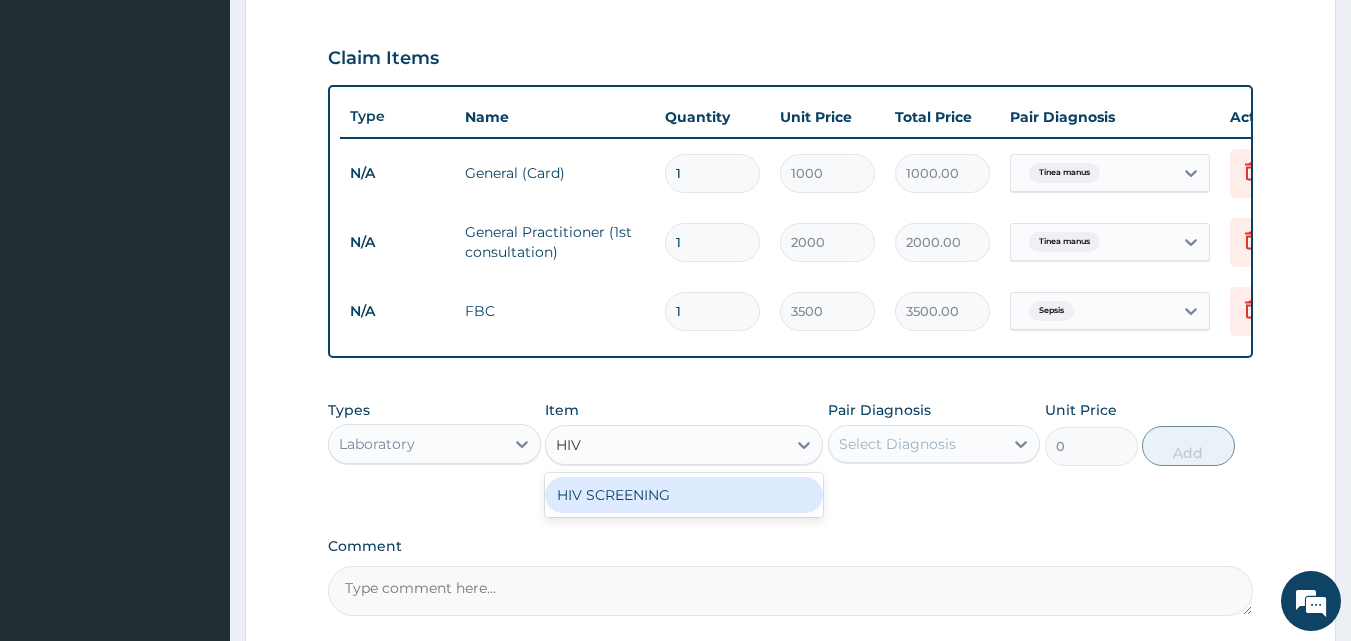 type 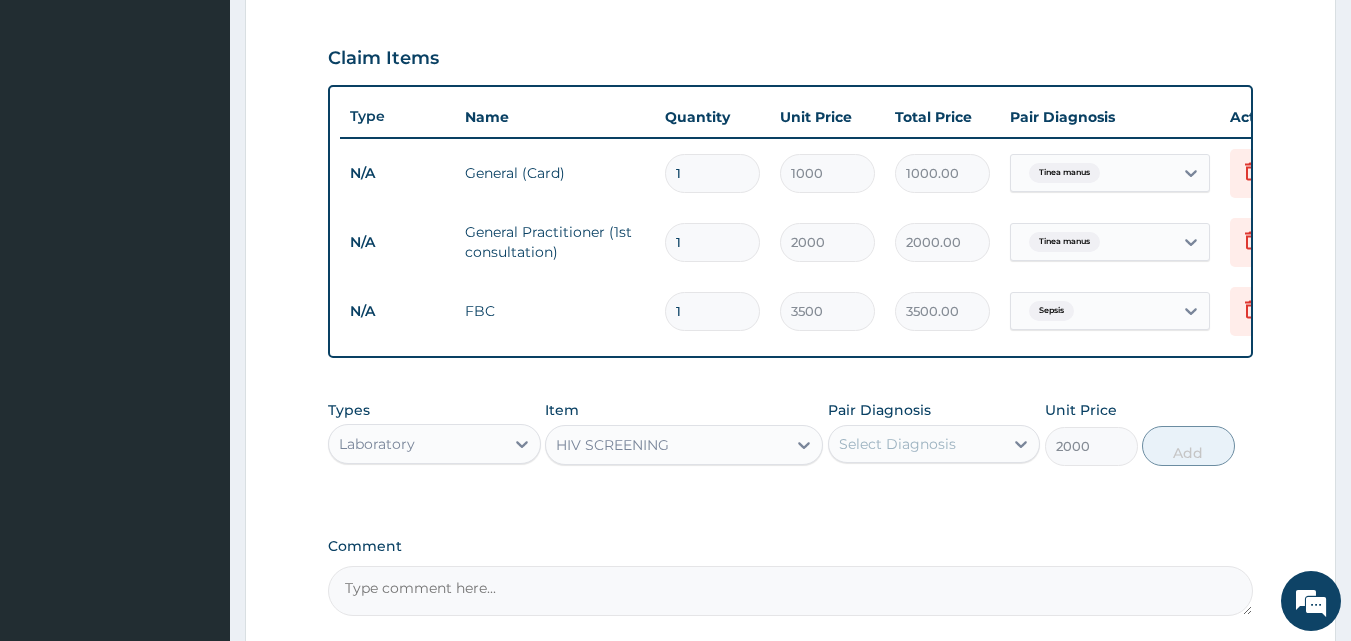 click on "Select Diagnosis" at bounding box center [897, 444] 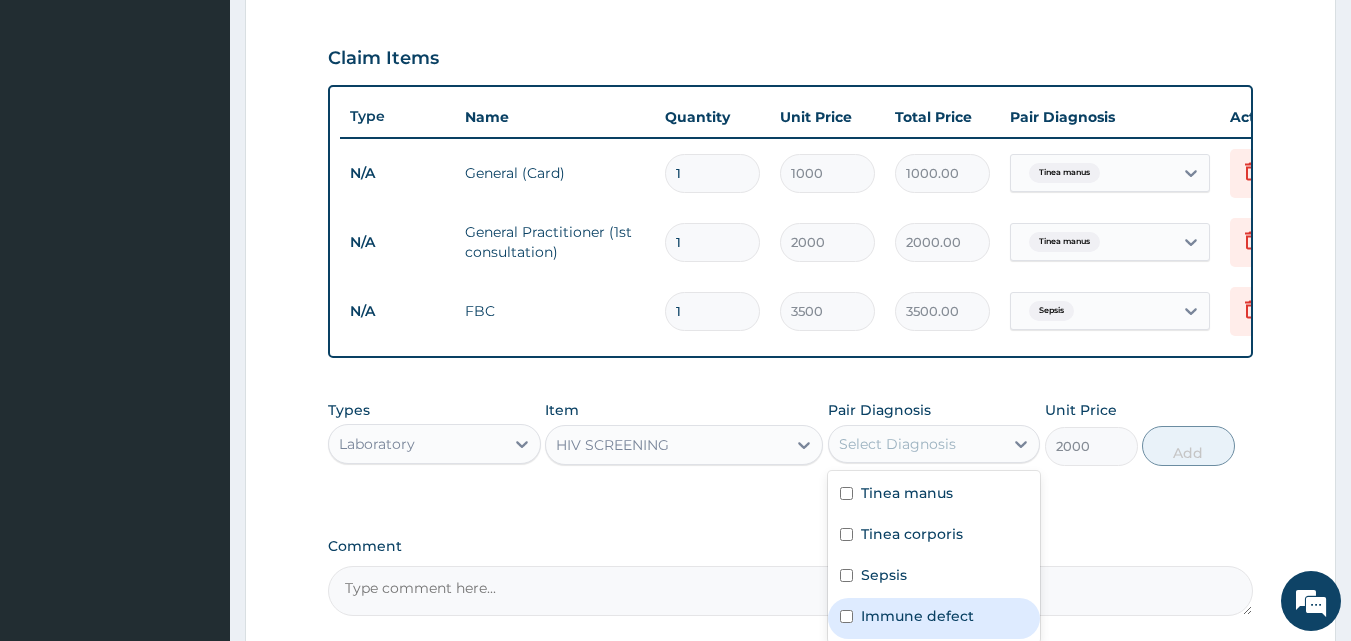 click on "Immune defect" at bounding box center (917, 616) 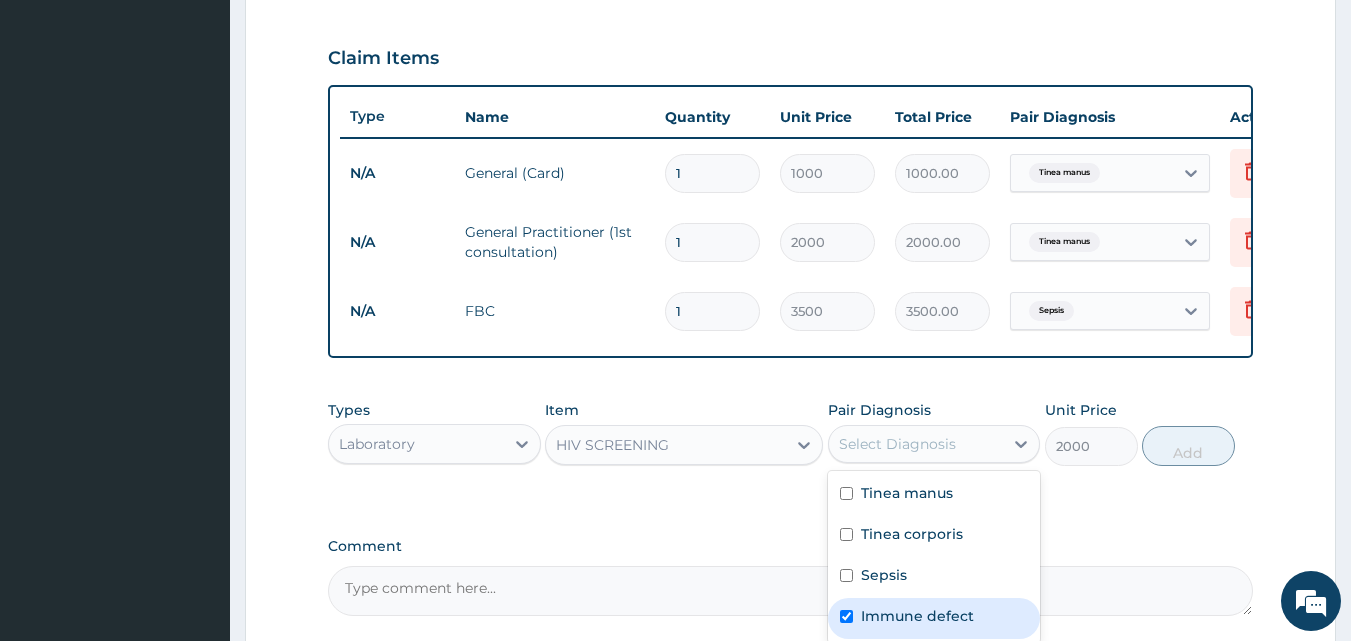 checkbox on "true" 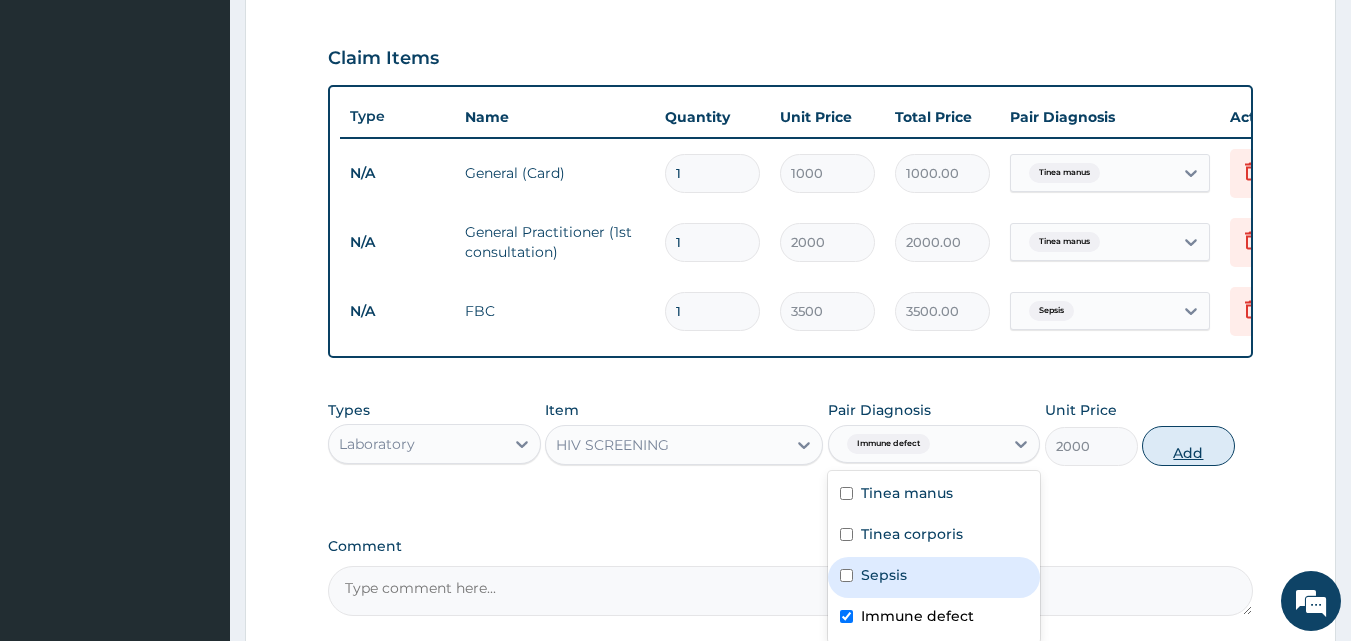 click on "Add" at bounding box center (1188, 446) 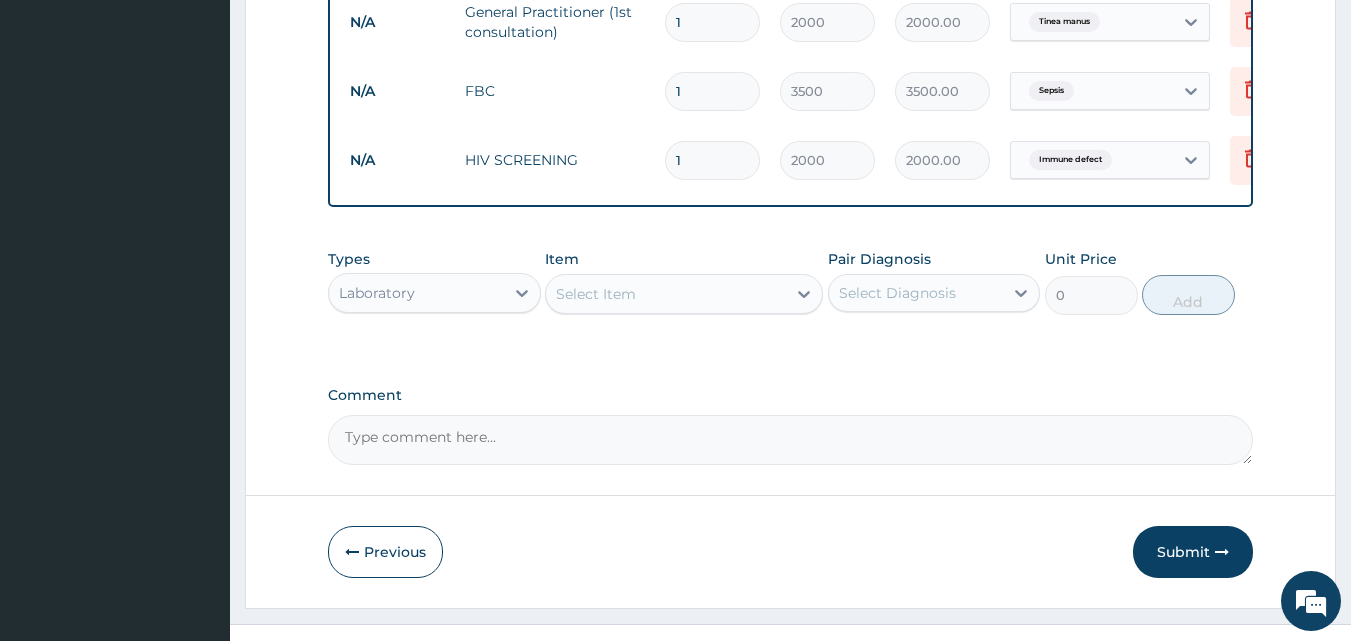 scroll, scrollTop: 905, scrollLeft: 0, axis: vertical 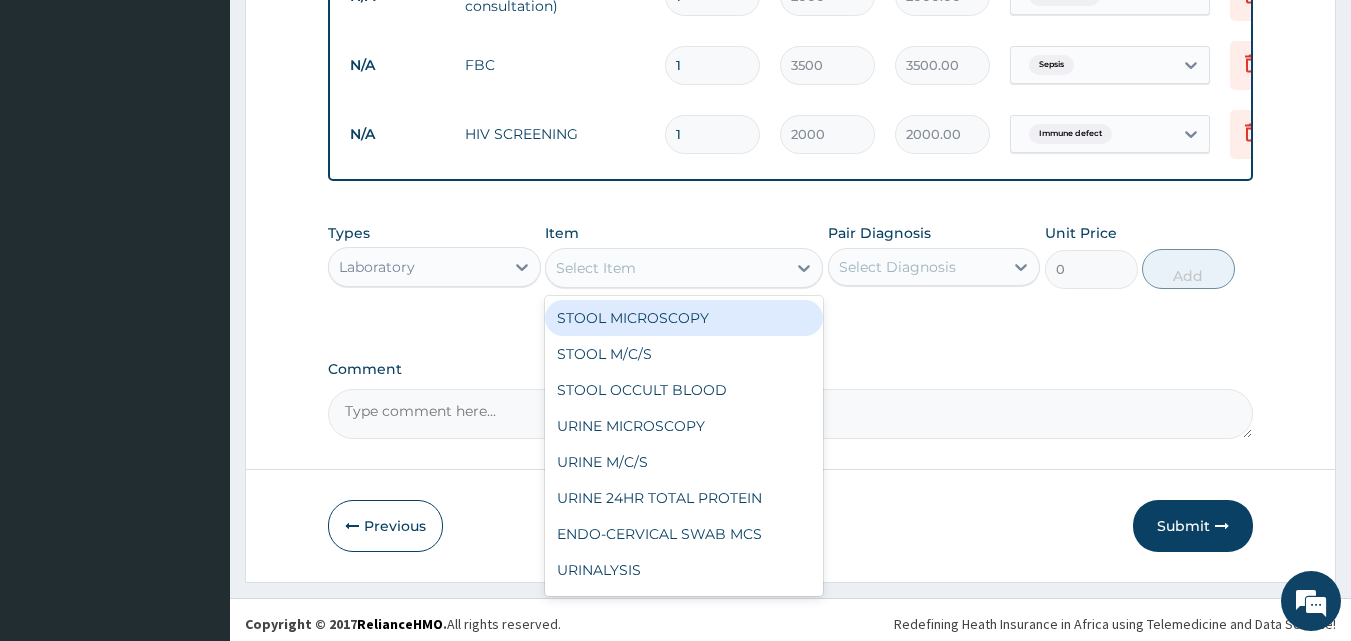 click on "Select Item" at bounding box center [596, 268] 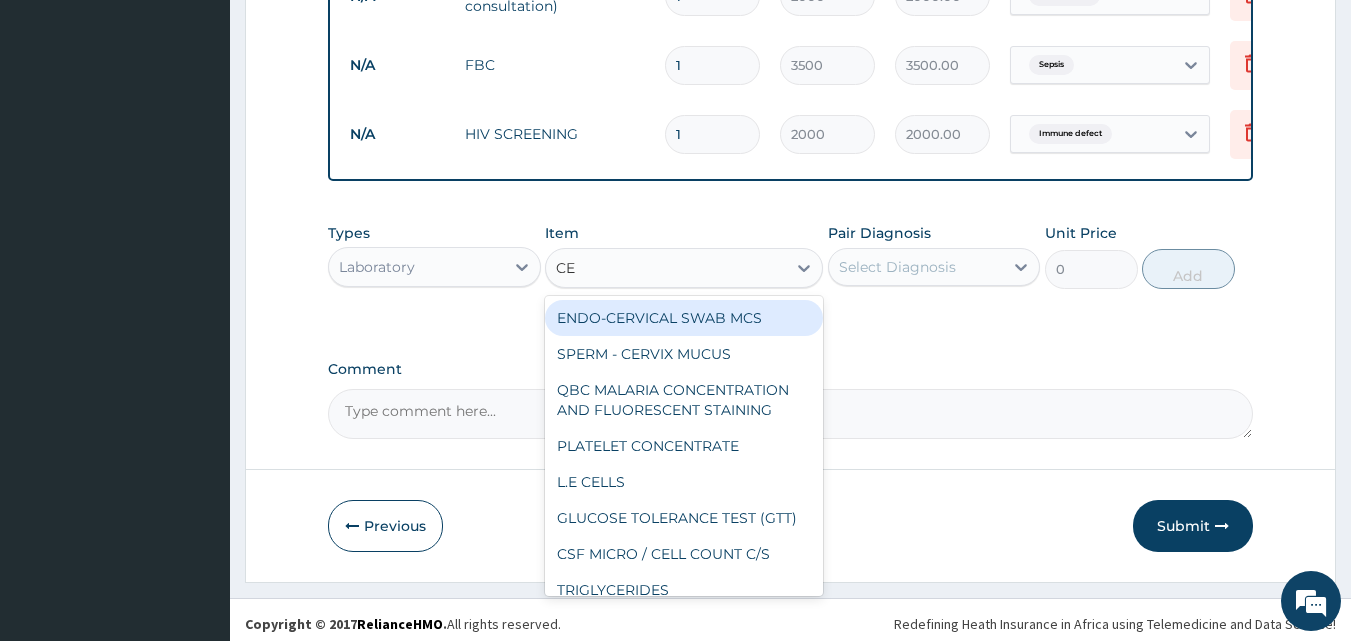 type on "C" 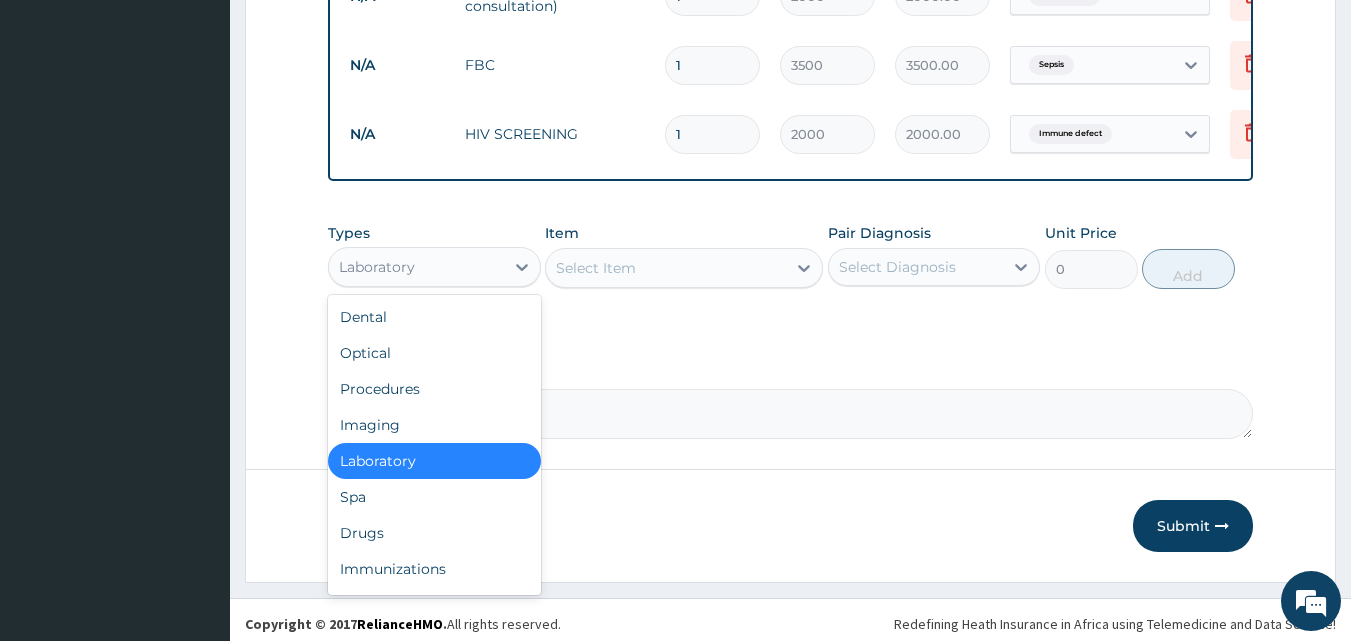 click on "Laboratory" at bounding box center (416, 267) 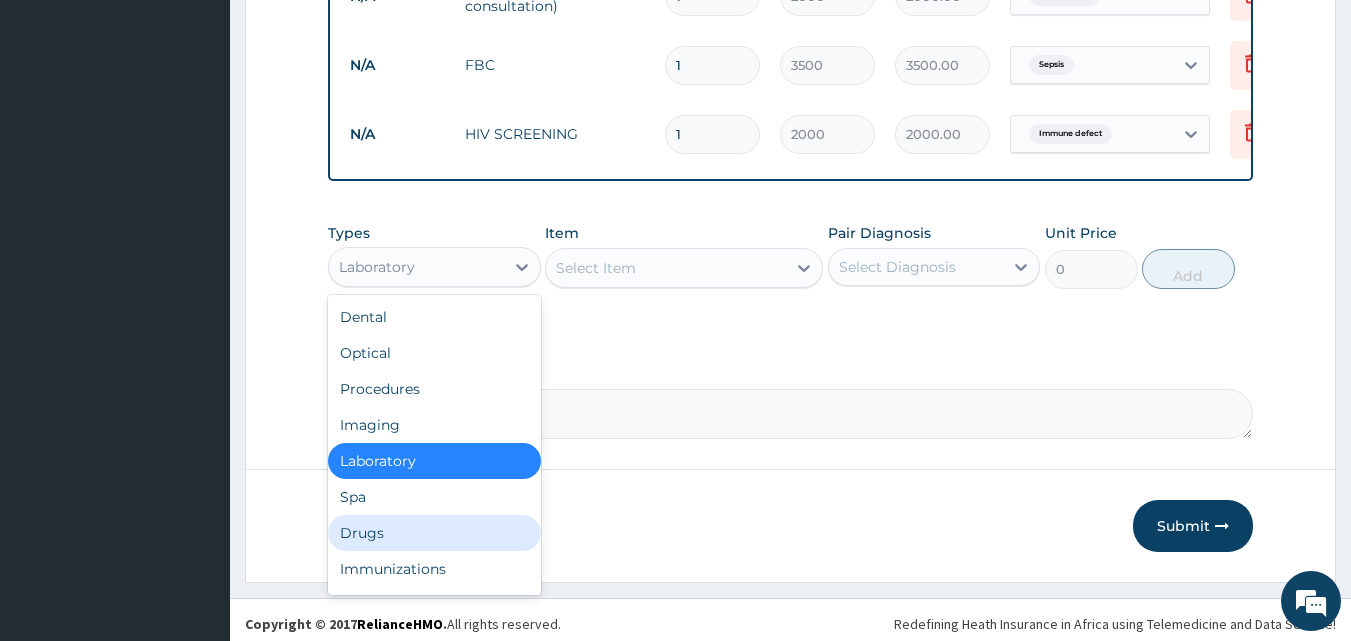 click on "Drugs" at bounding box center [434, 533] 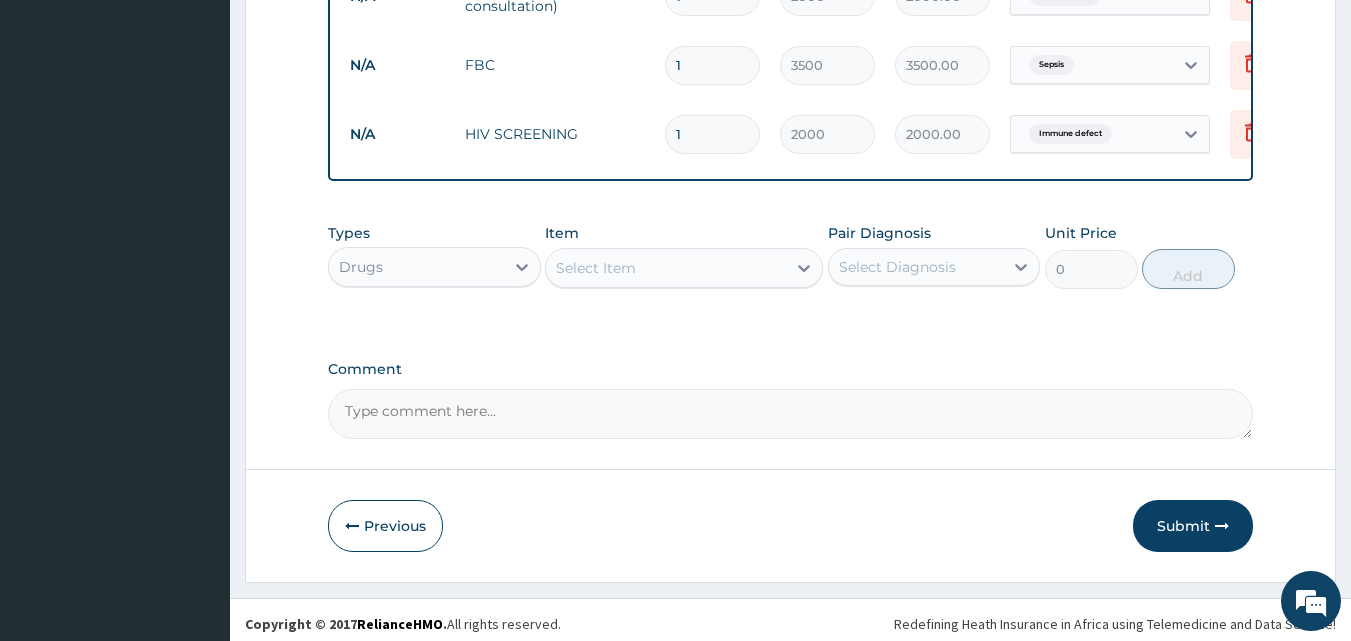 click on "Select Item" at bounding box center [666, 268] 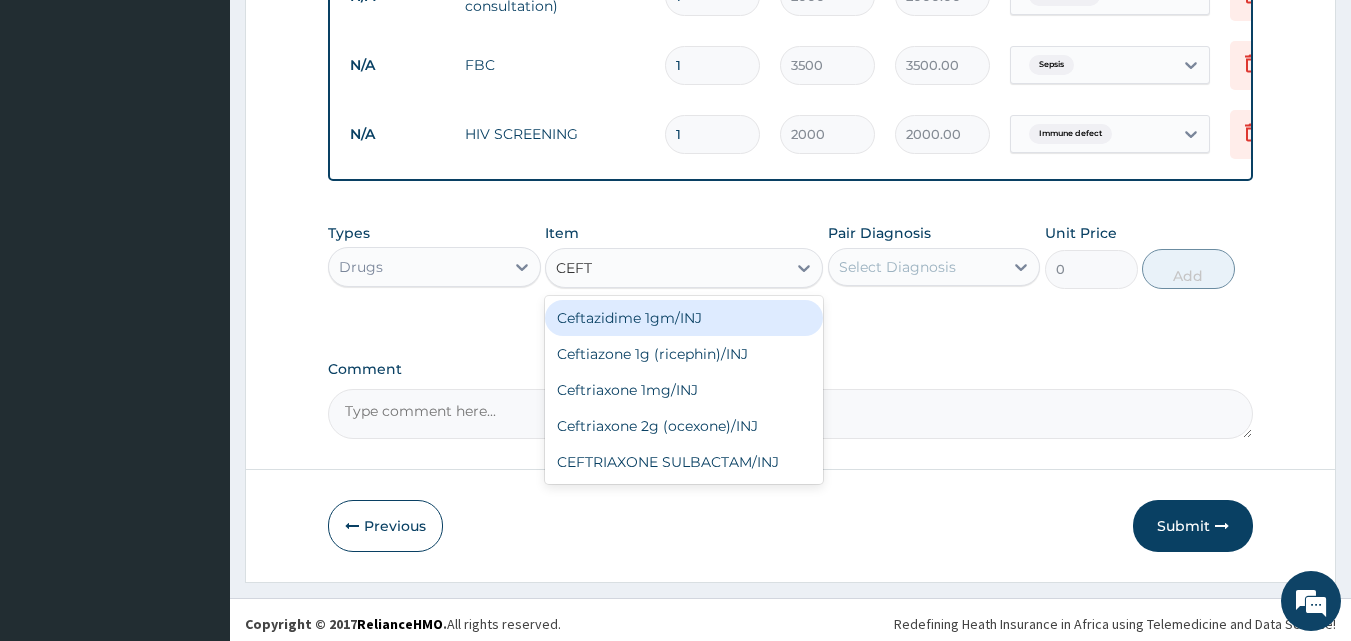 type on "CEFTR" 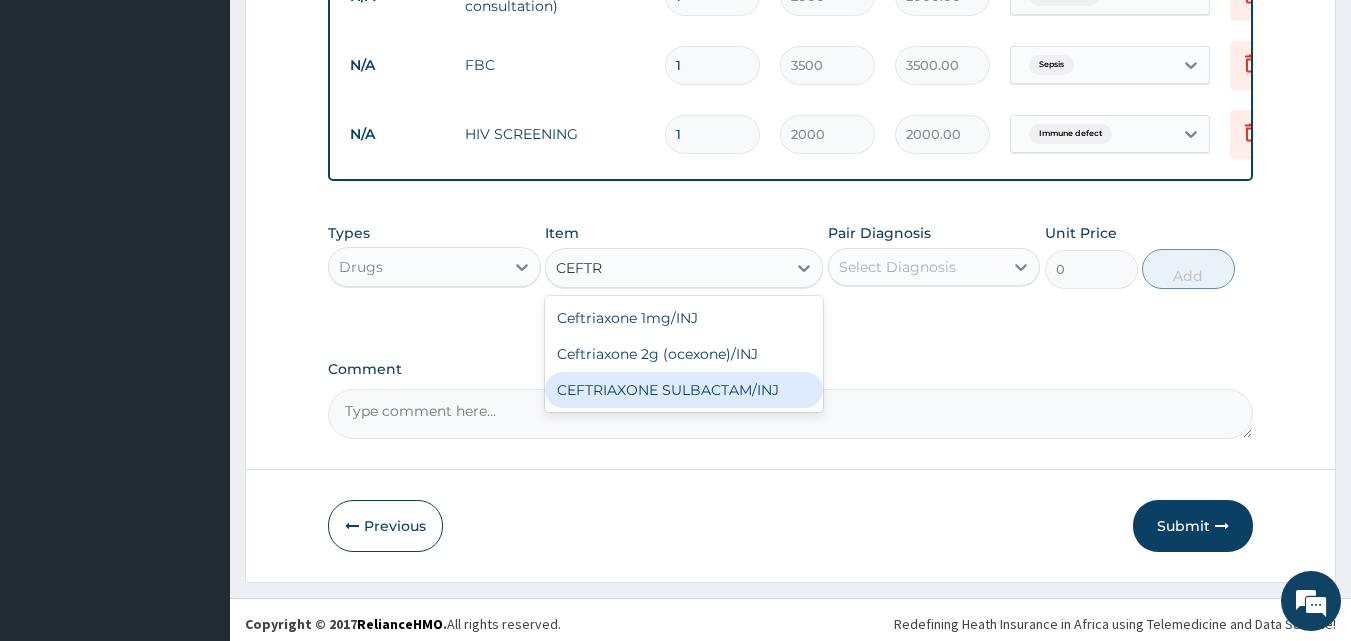 click on "CEFTRIAXONE SULBACTAM/INJ" at bounding box center (684, 390) 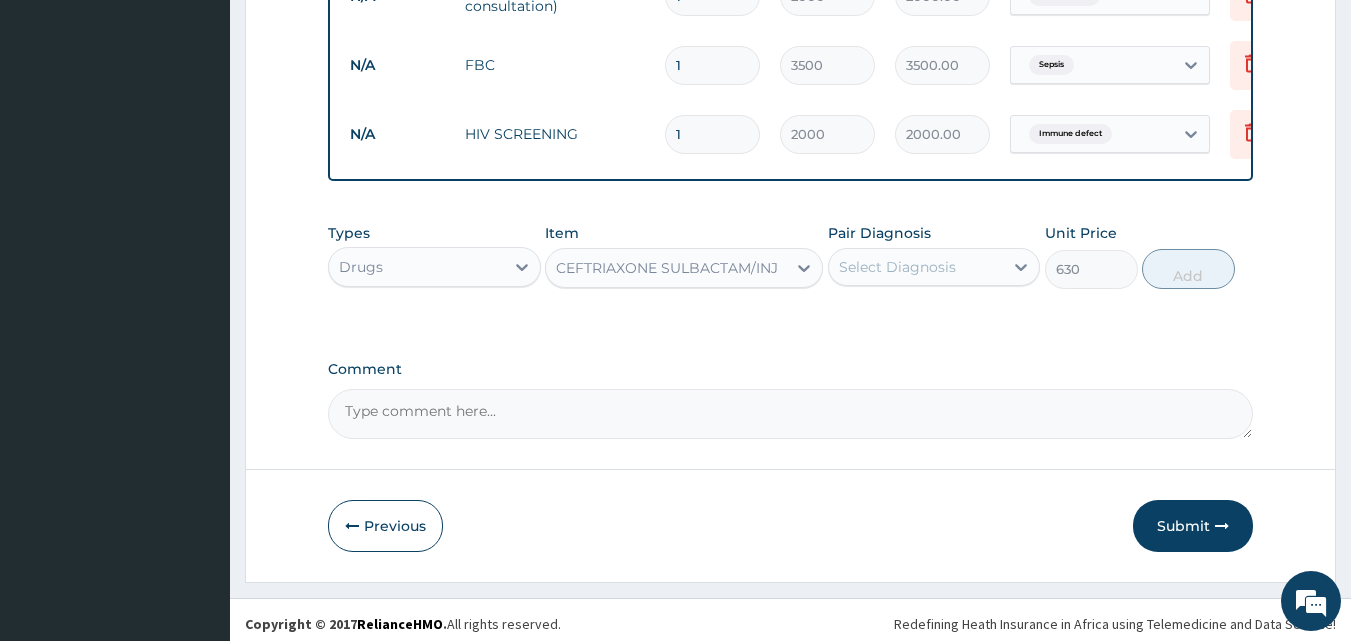 click on "CEFTRIAXONE SULBACTAM/INJ" at bounding box center [667, 268] 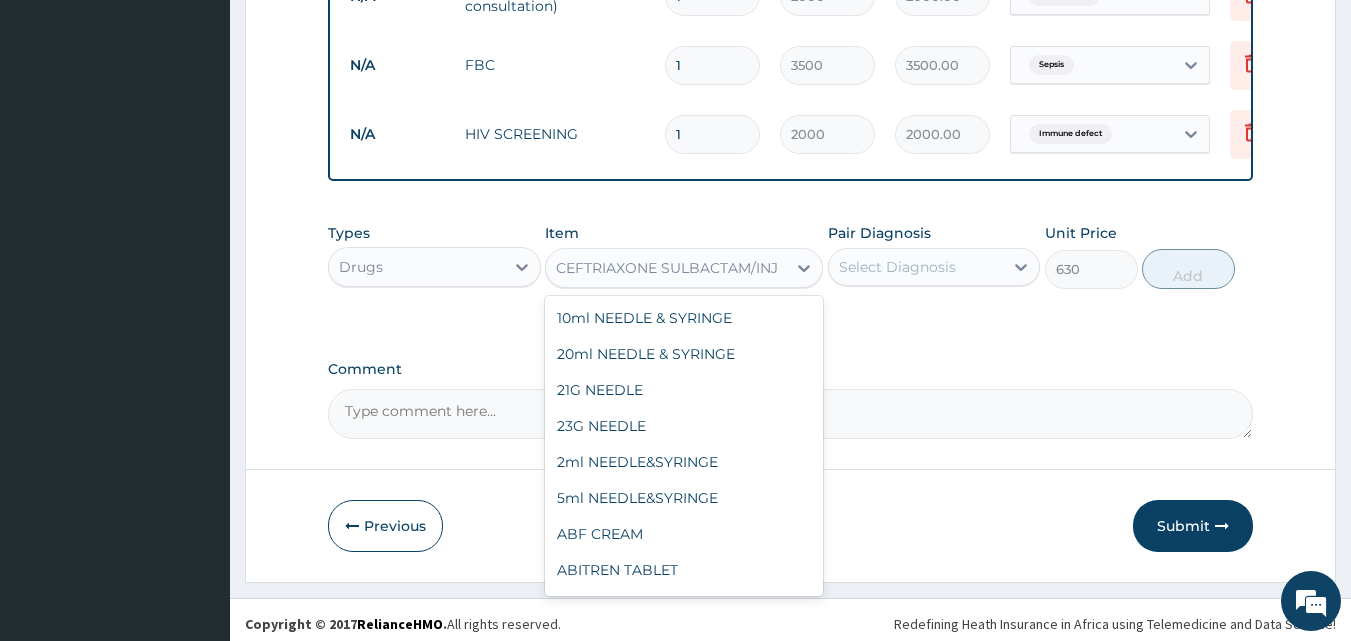 scroll, scrollTop: 16304, scrollLeft: 0, axis: vertical 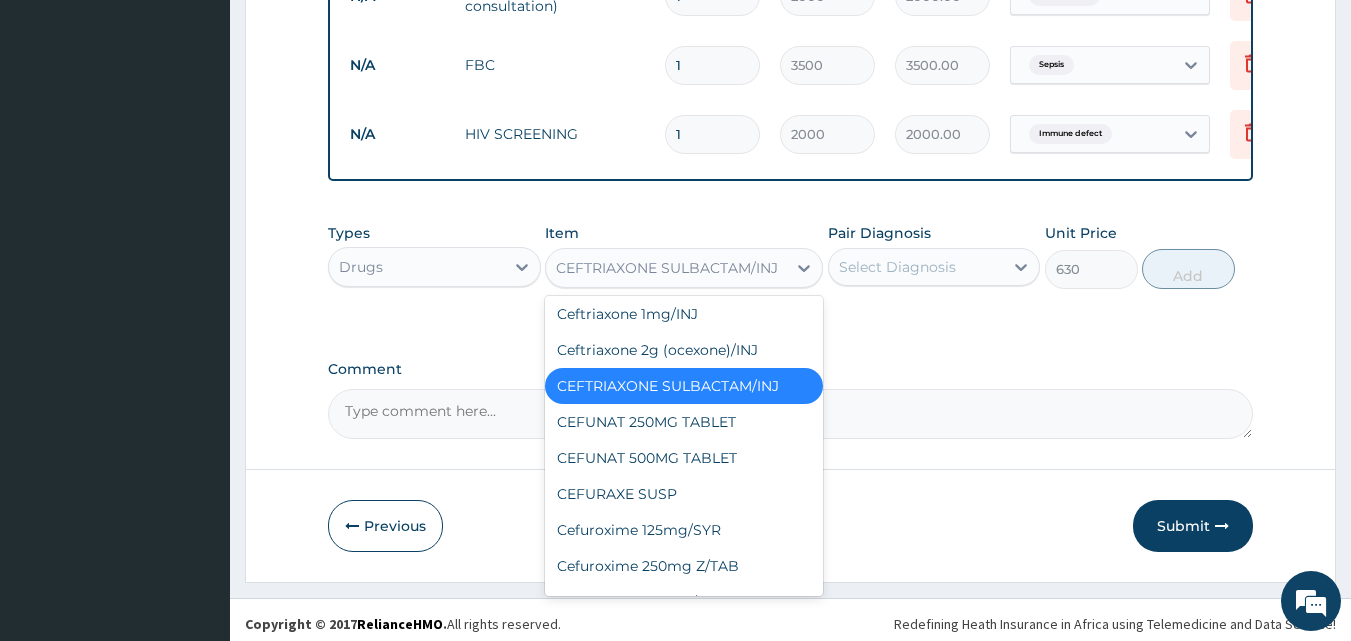click on "Ceftazidime 1gm/INJ" at bounding box center [684, 242] 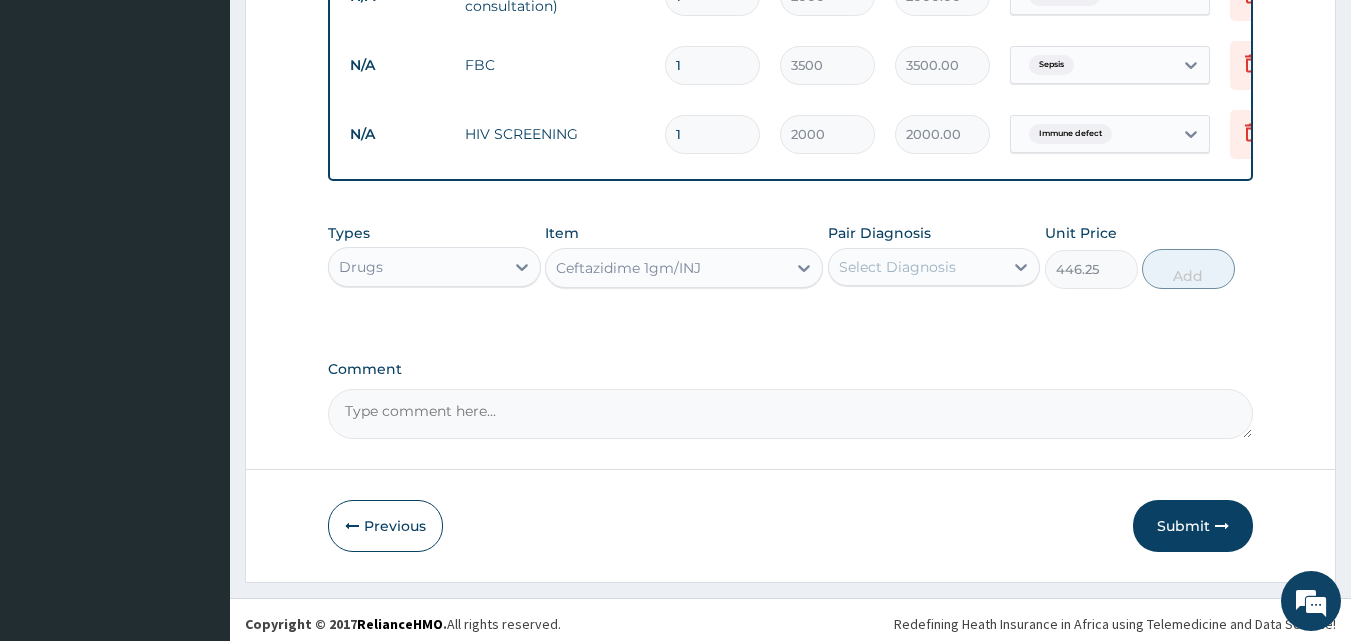 click on "Ceftazidime 1gm/INJ" at bounding box center [666, 268] 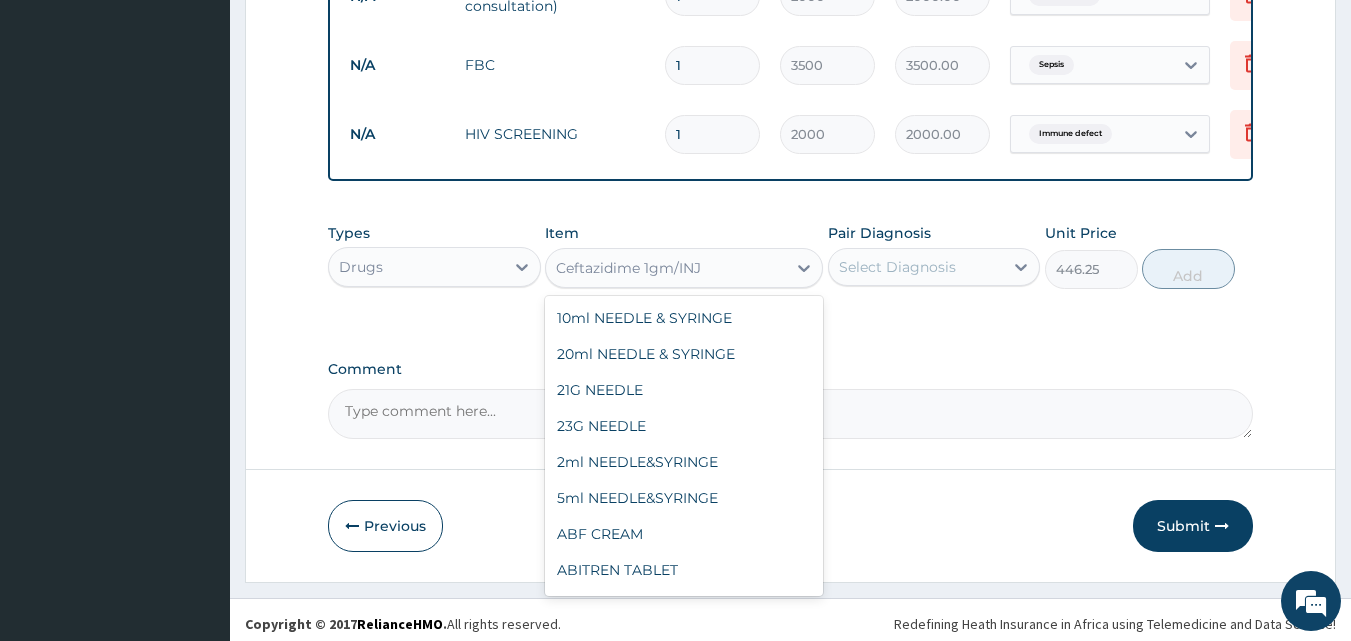 scroll, scrollTop: 16160, scrollLeft: 0, axis: vertical 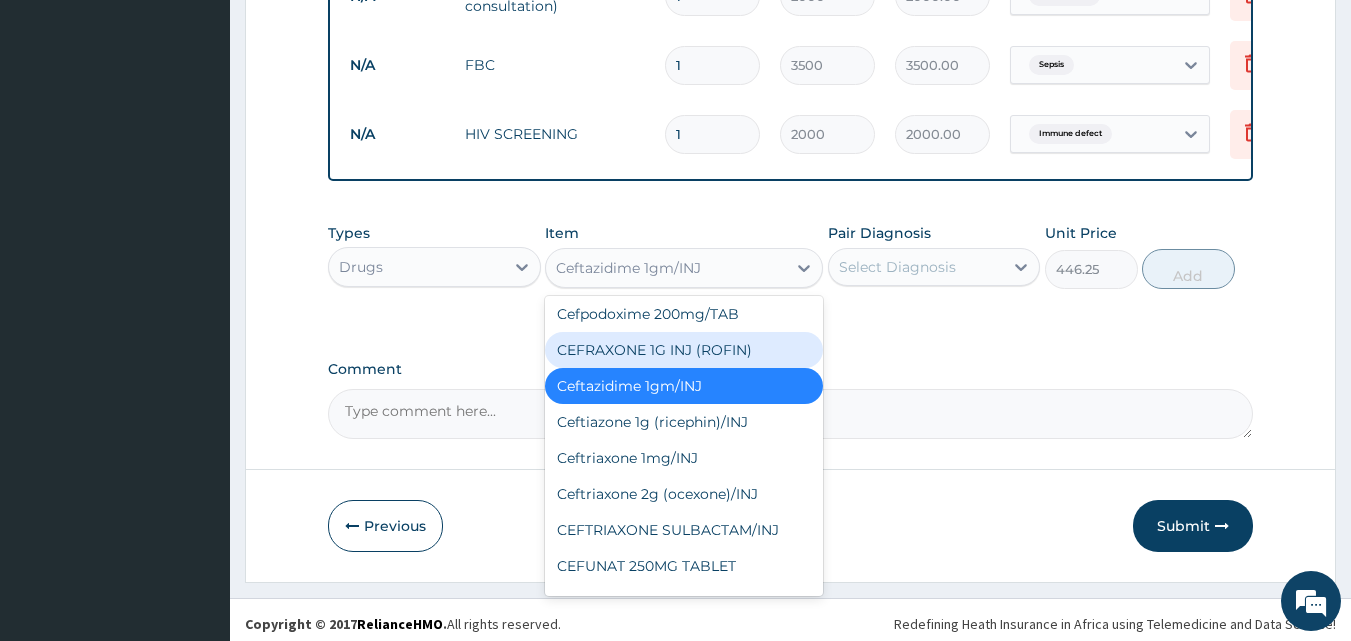 click on "CEFRAXONE 1G INJ (ROFIN)" at bounding box center (684, 350) 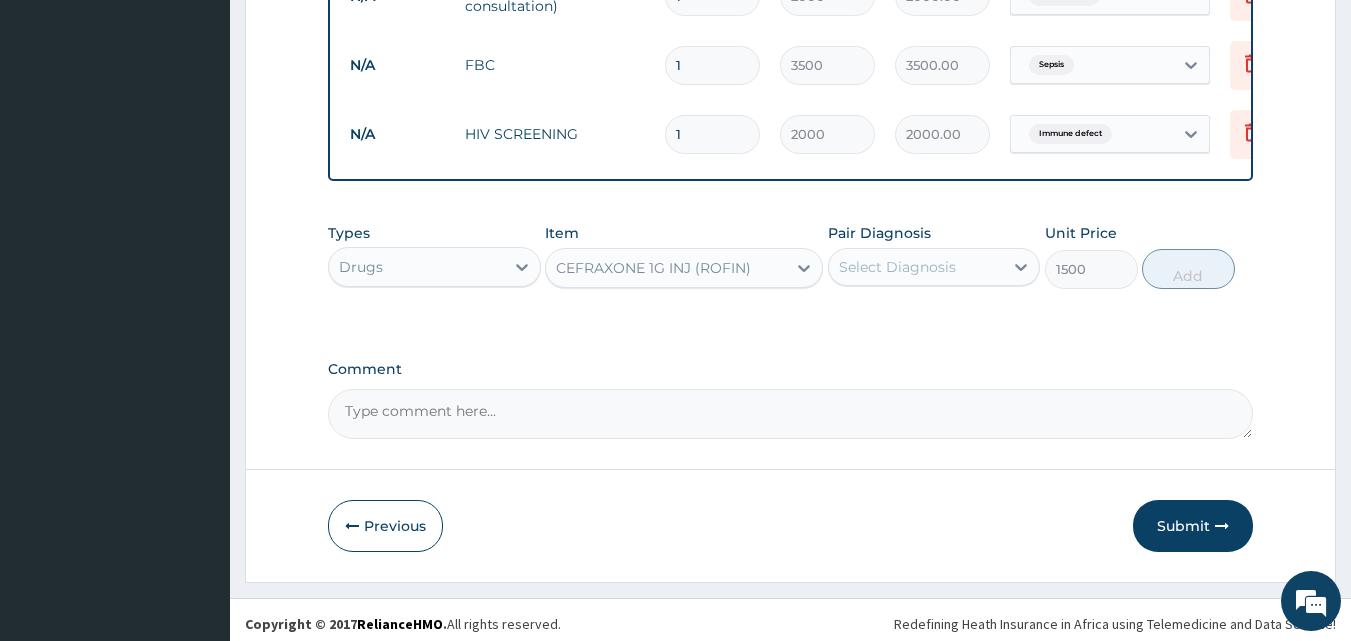 click on "Select Diagnosis" at bounding box center (897, 267) 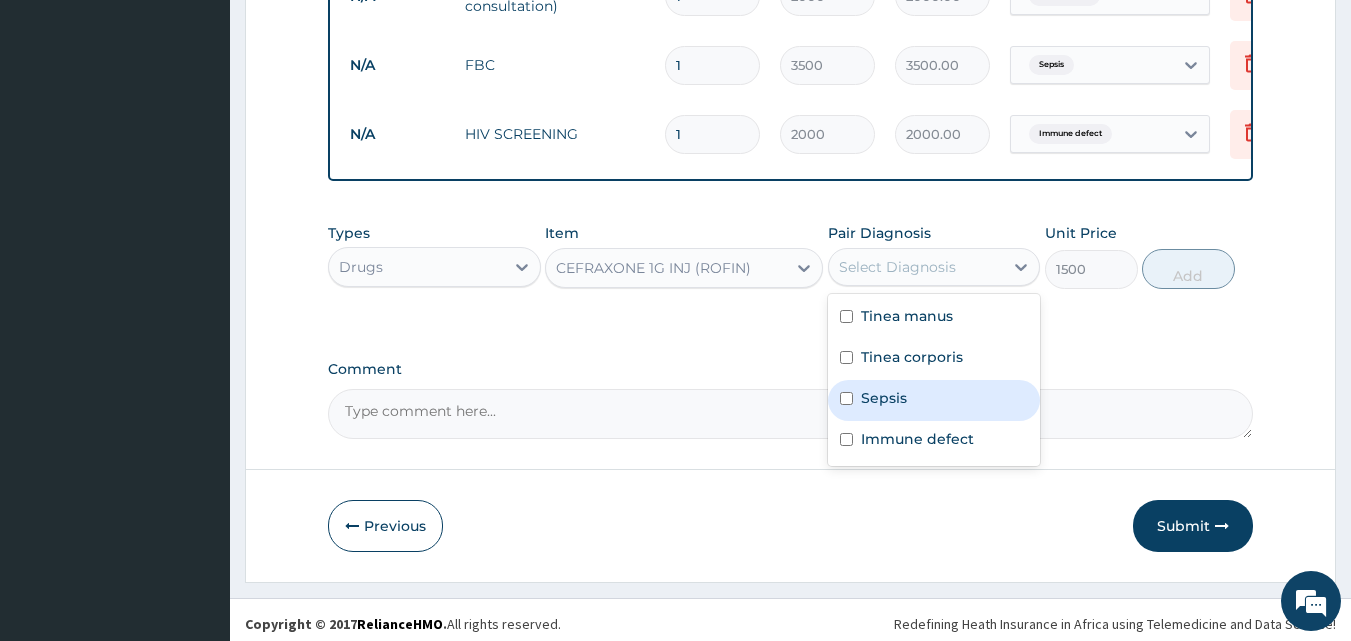 click on "Sepsis" at bounding box center (884, 398) 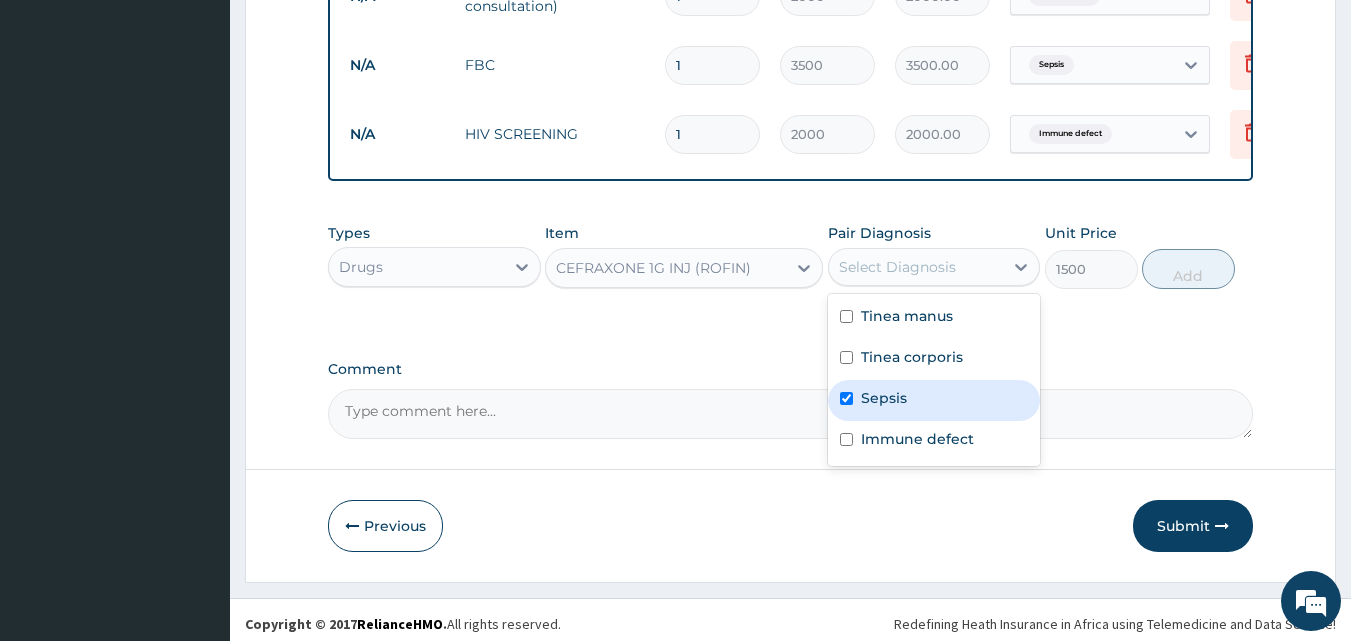 checkbox on "true" 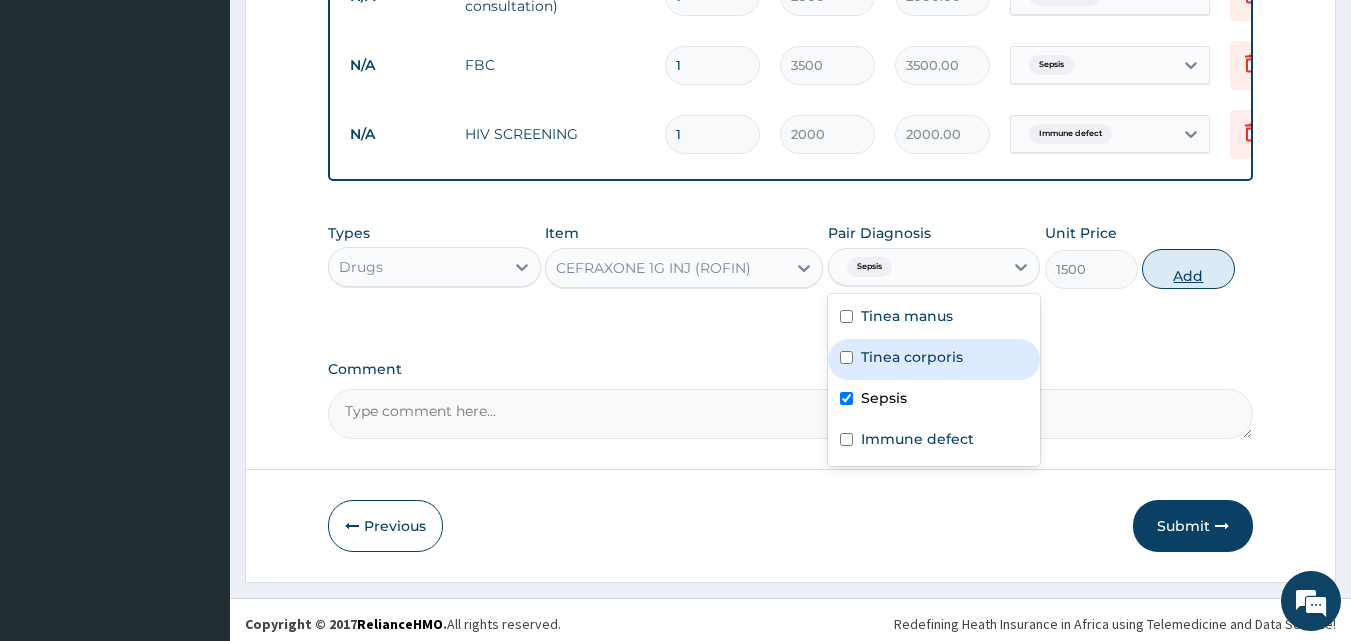click on "Add" at bounding box center (1188, 269) 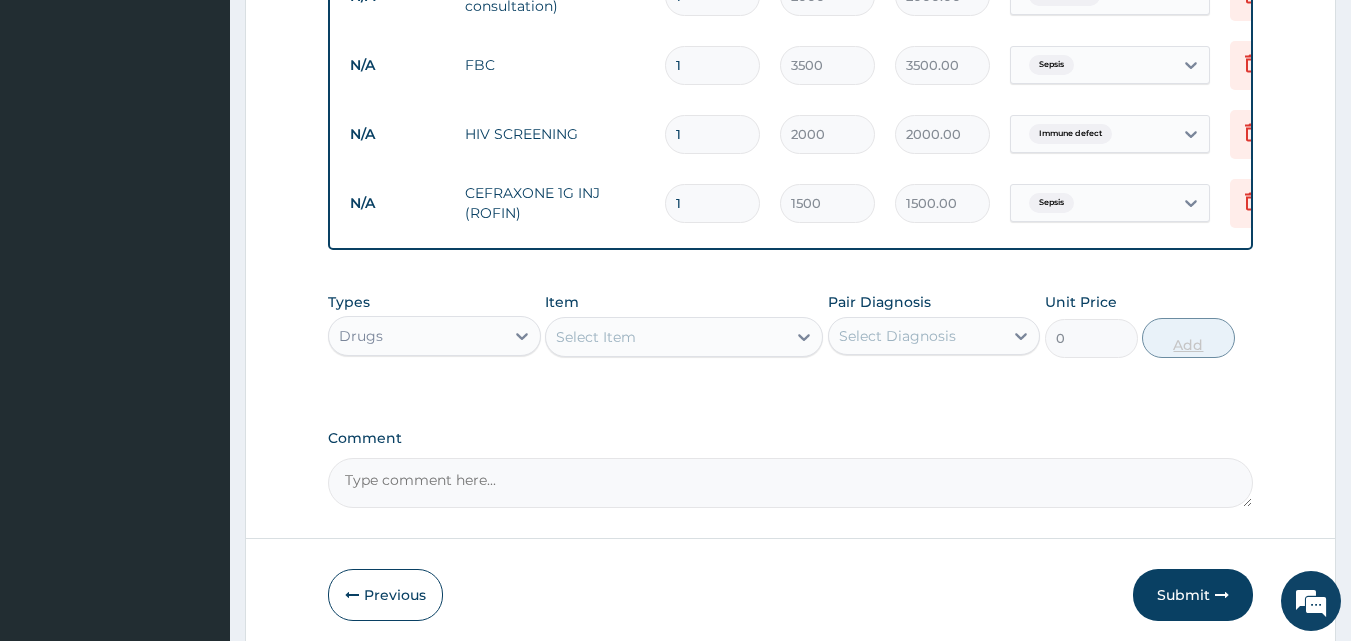 type 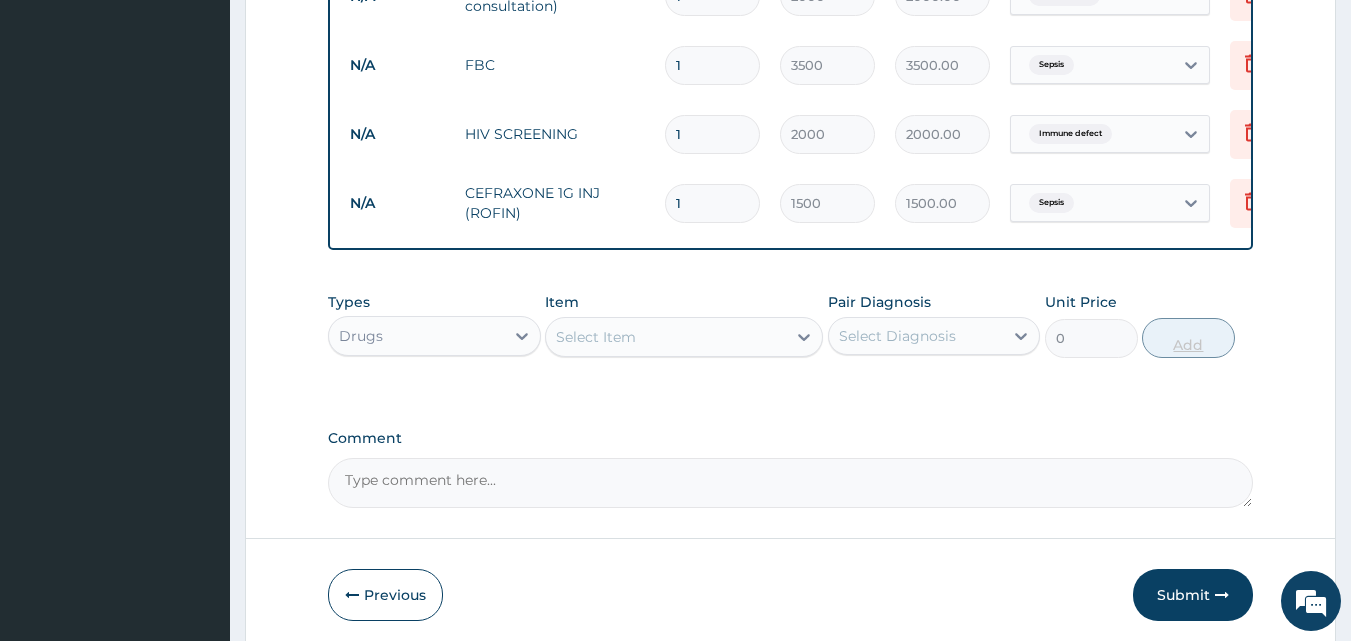 type on "0.00" 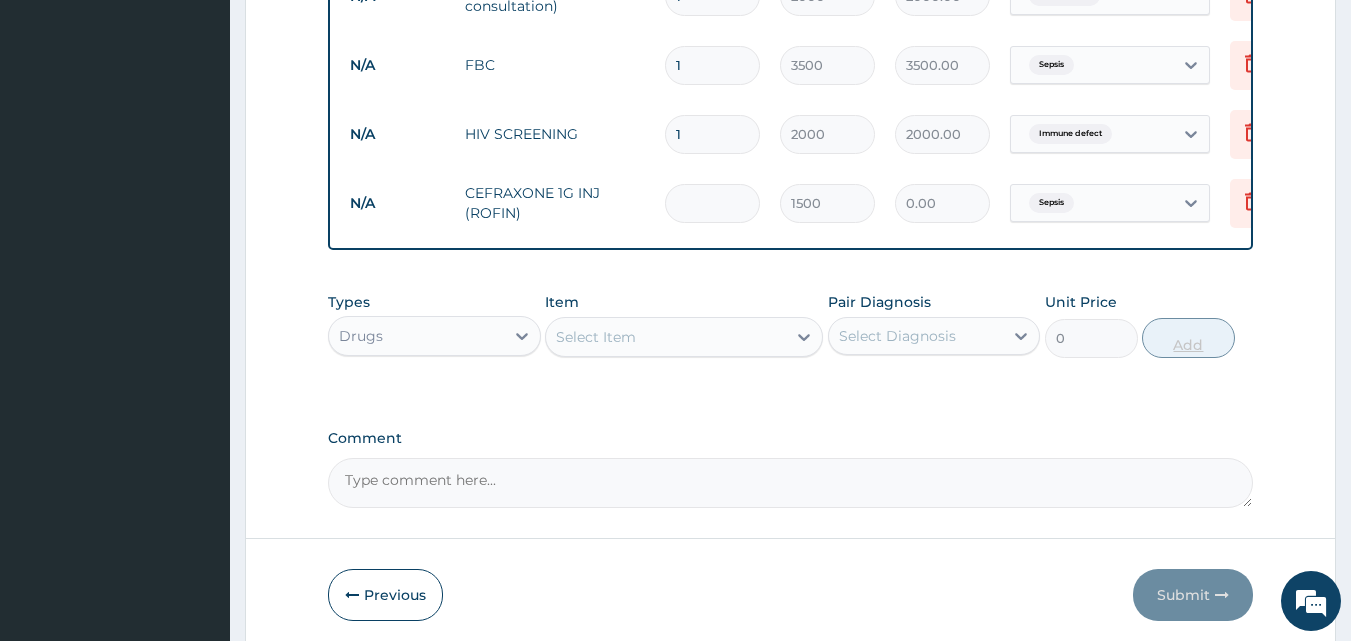 type on "2" 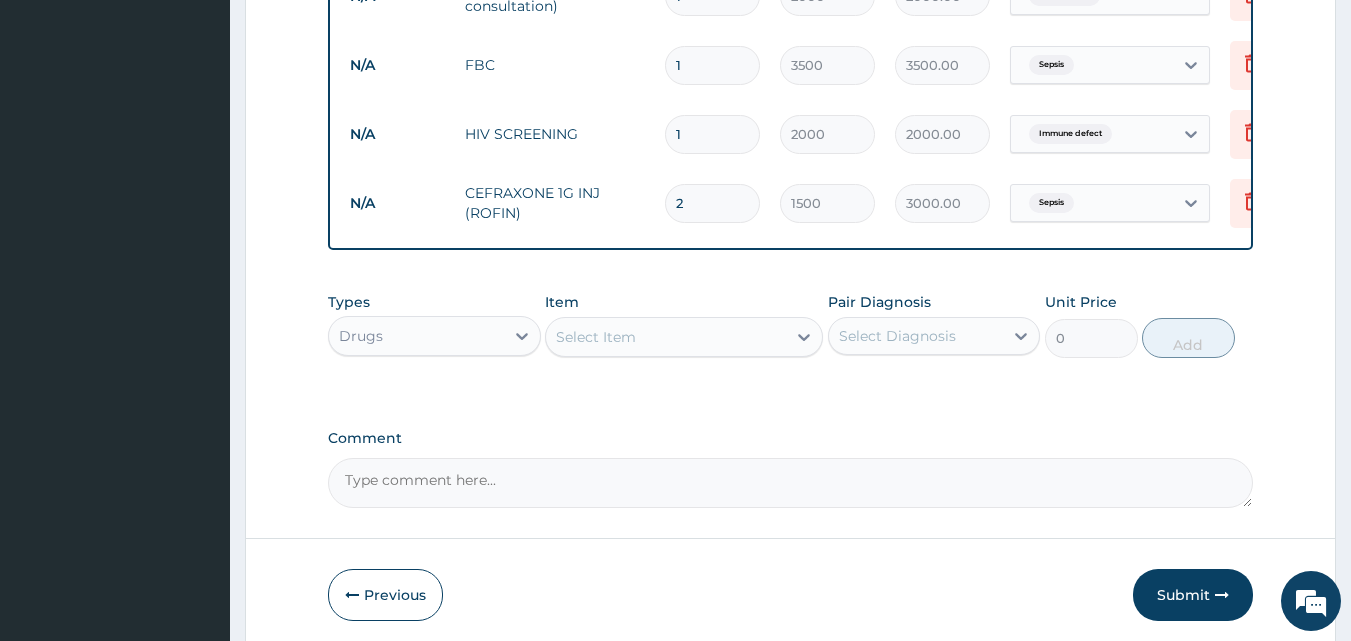 type on "2" 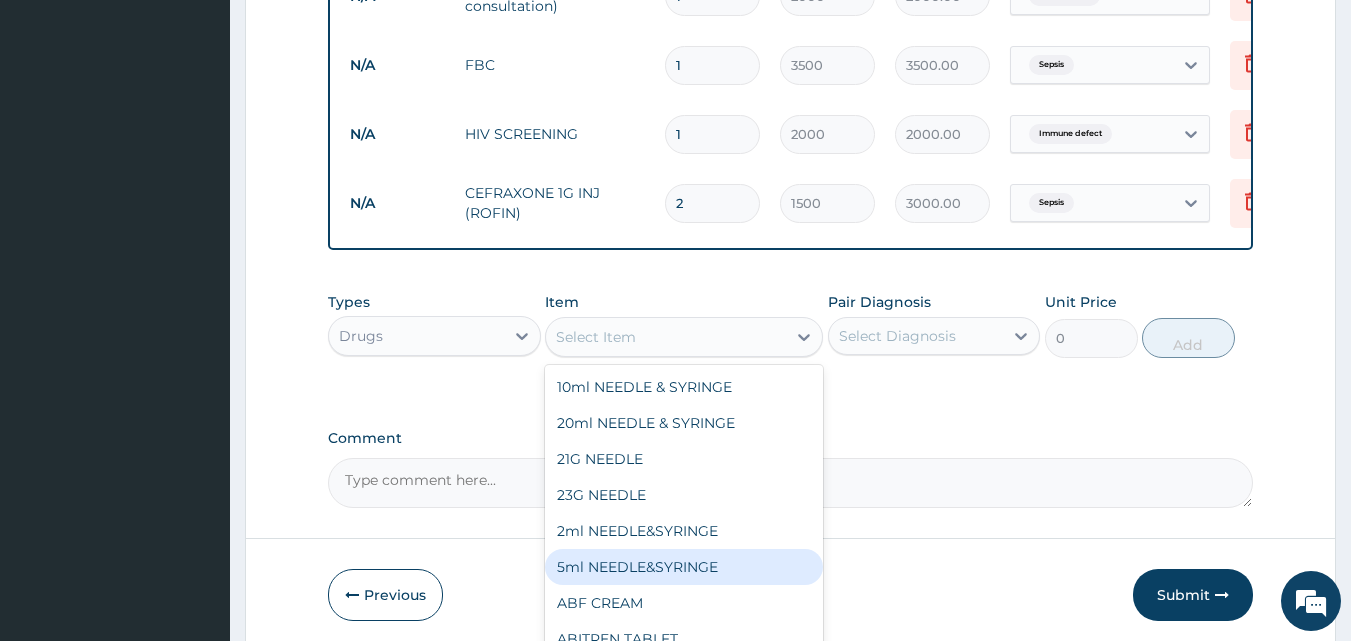 click on "5ml NEEDLE&SYRINGE" at bounding box center (684, 567) 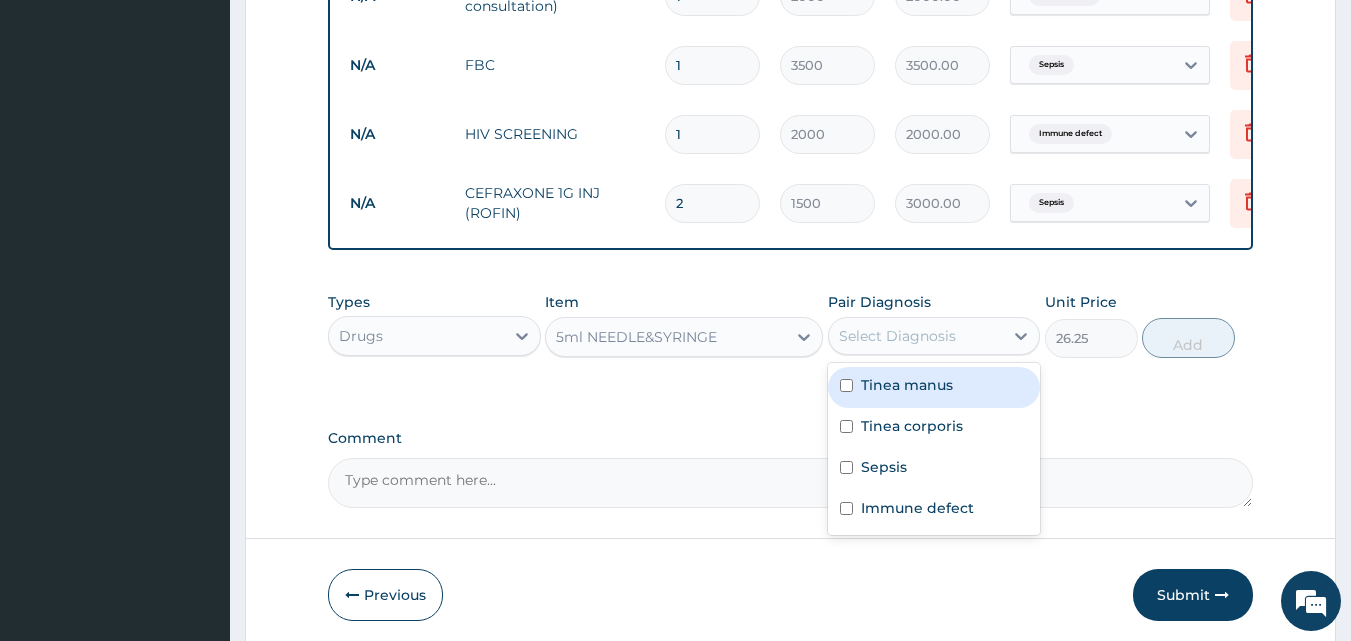 click on "Select Diagnosis" at bounding box center [897, 336] 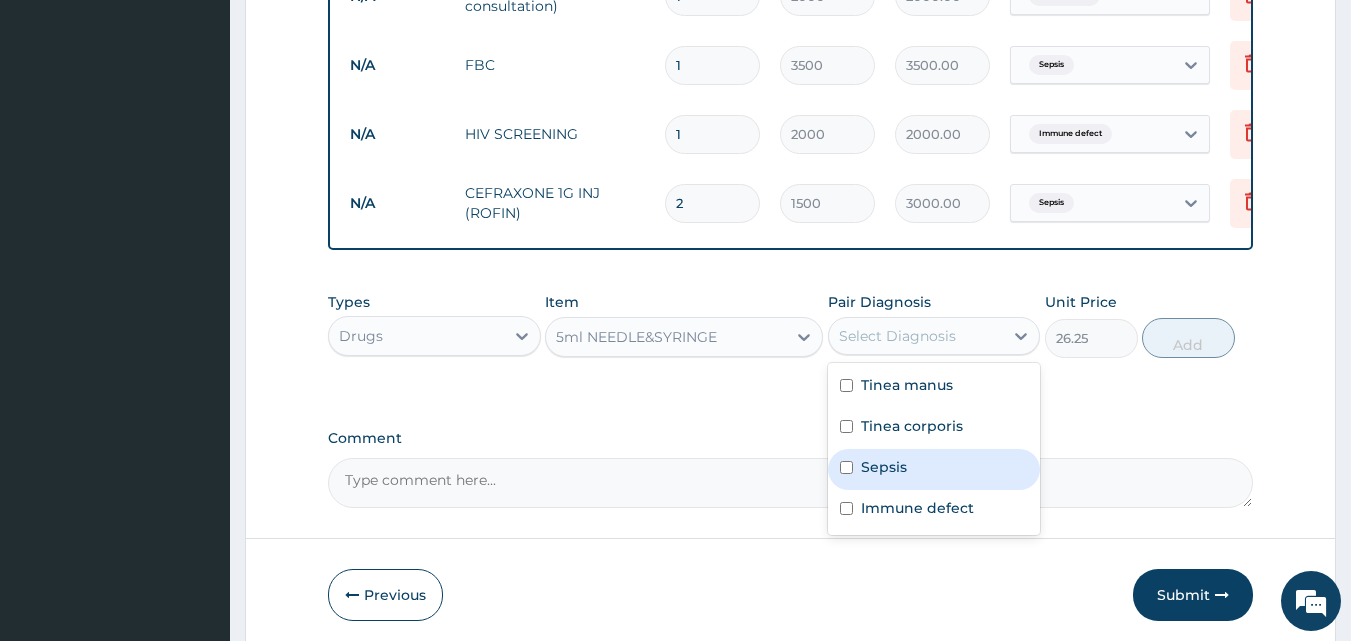 click on "Sepsis" at bounding box center [884, 467] 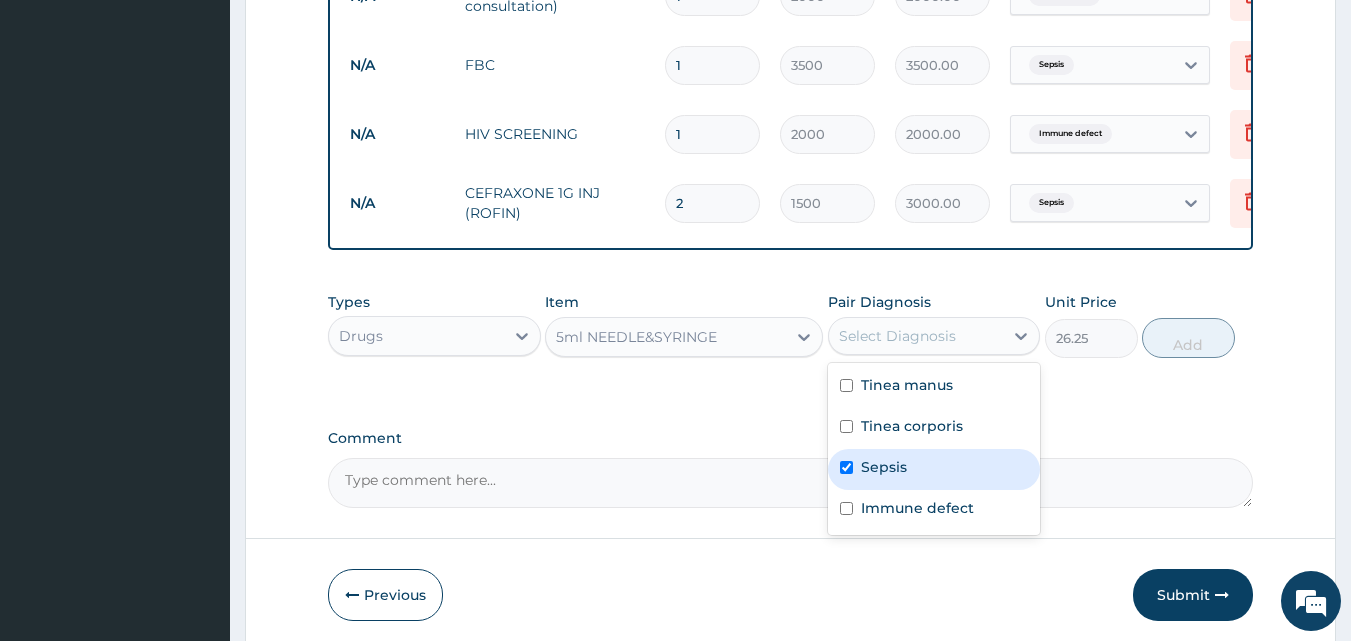 checkbox on "true" 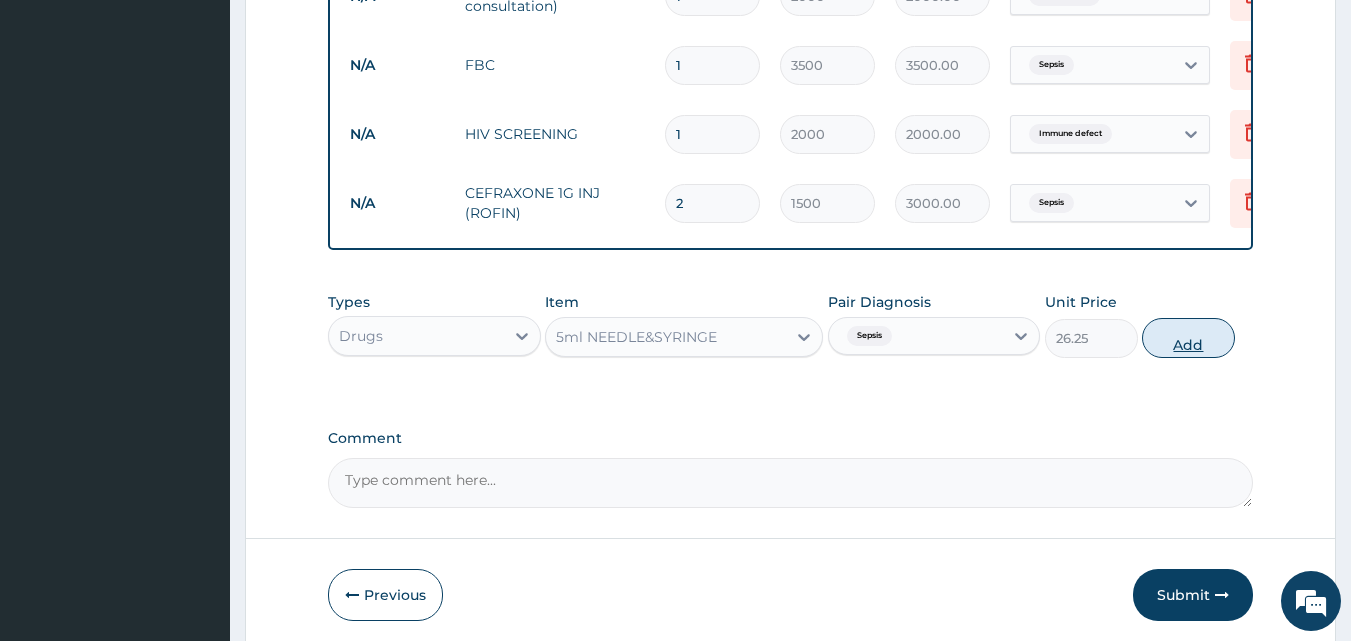 click on "Add" at bounding box center [1188, 338] 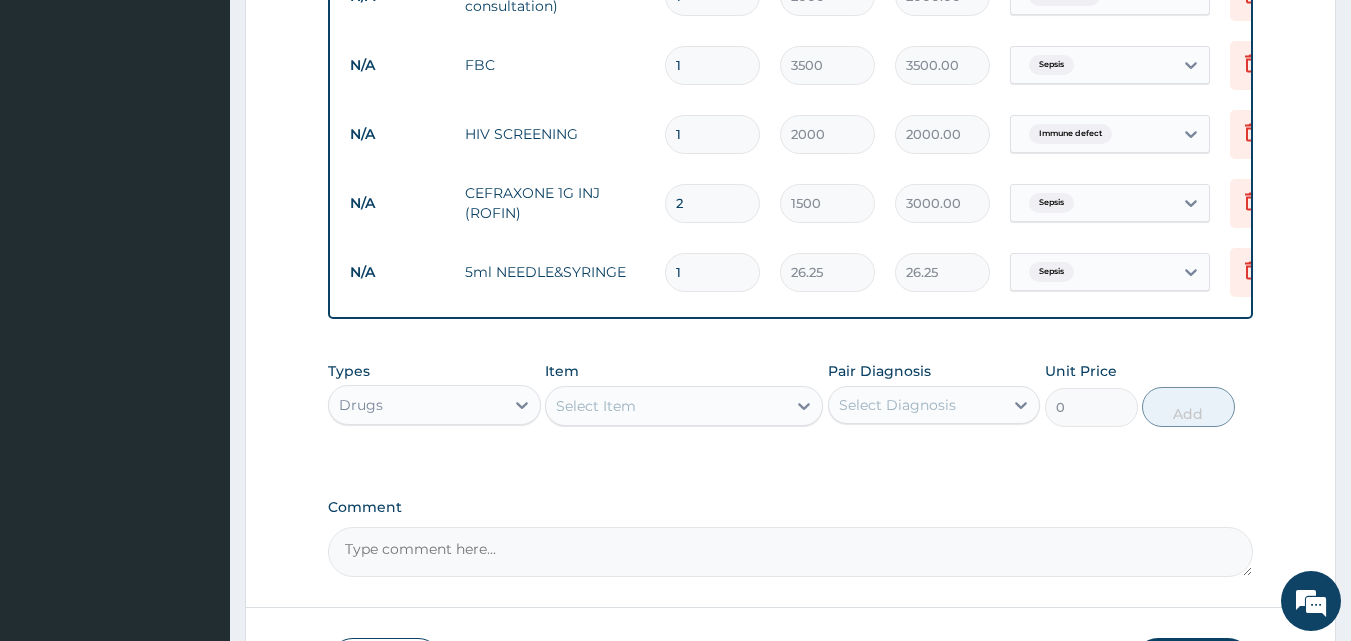 click on "Select Item" at bounding box center [596, 406] 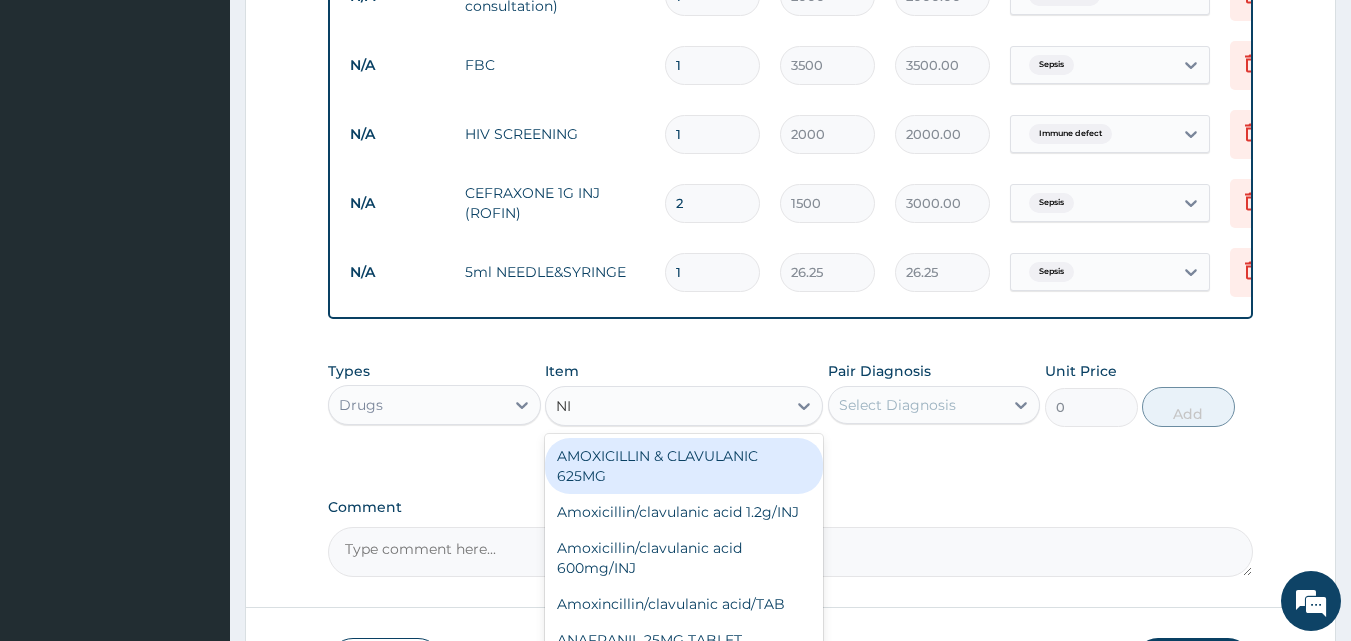 type on "N" 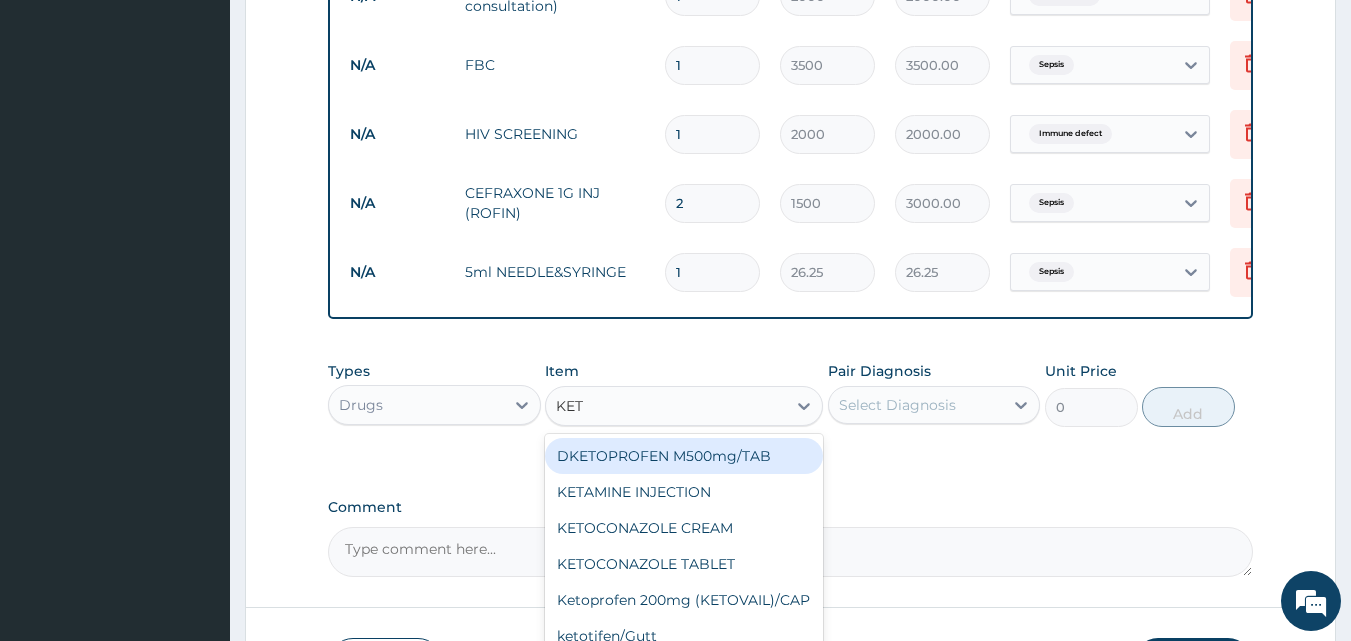 type on "KETO" 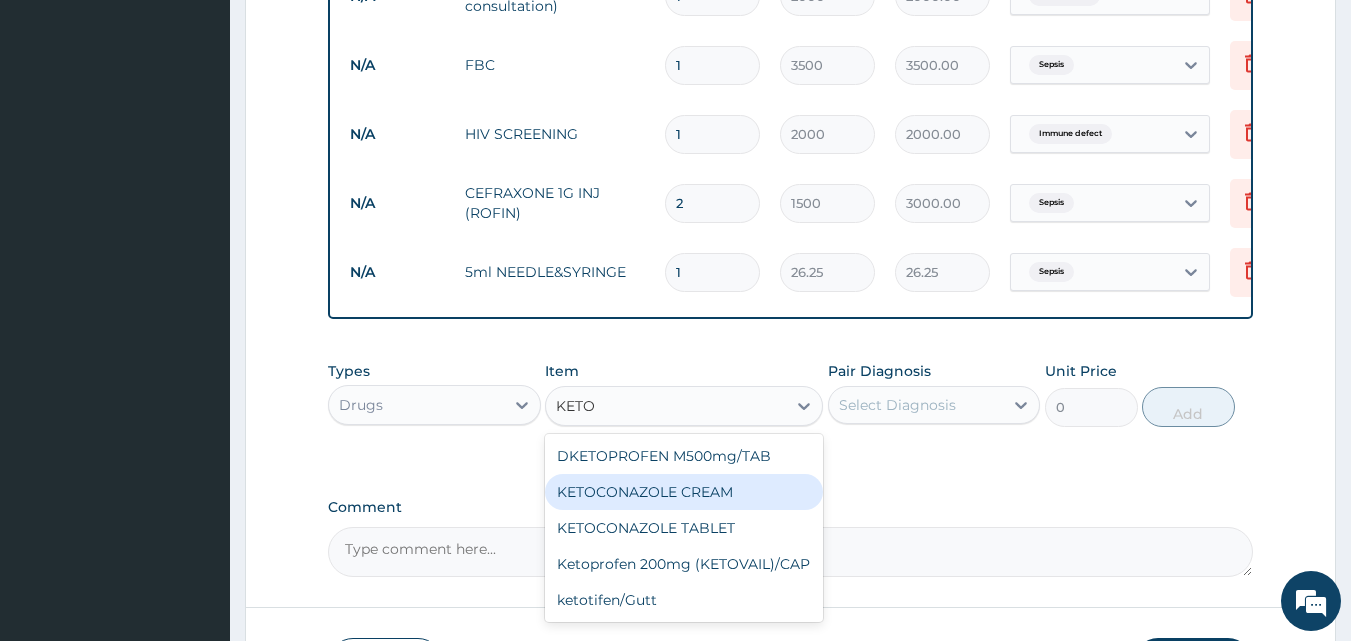 click on "KETOCONAZOLE CREAM" at bounding box center [684, 492] 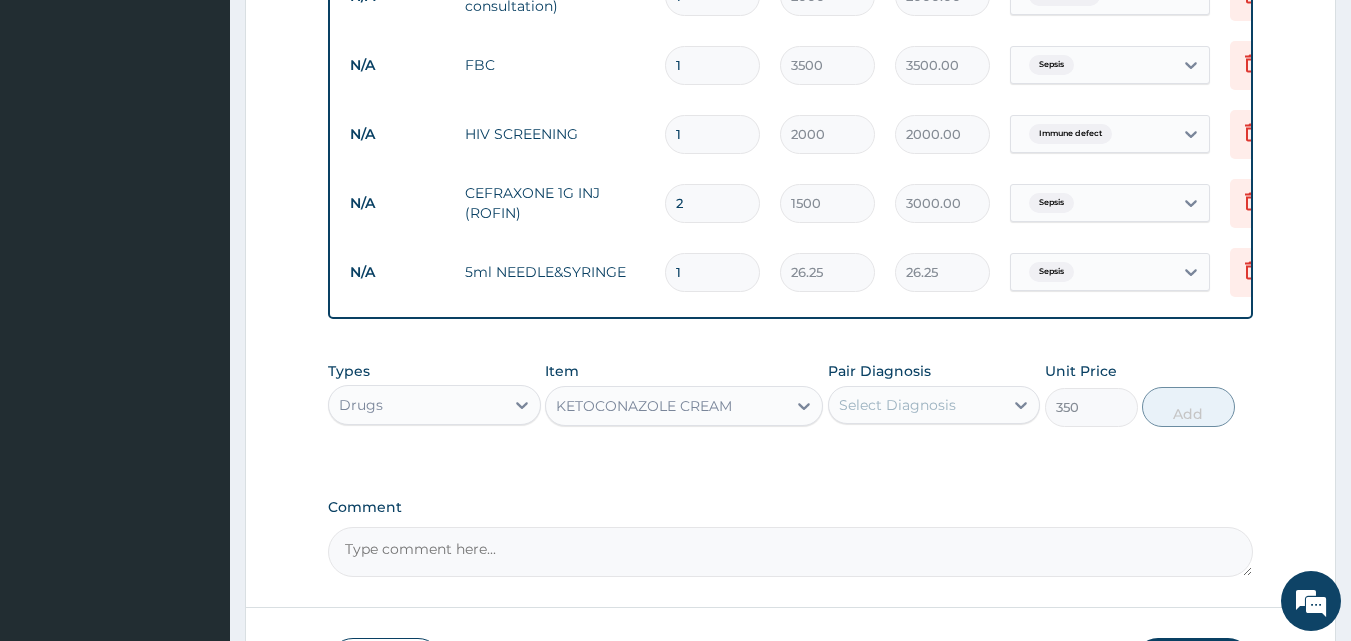 click on "KETOCONAZOLE CREAM" at bounding box center [644, 406] 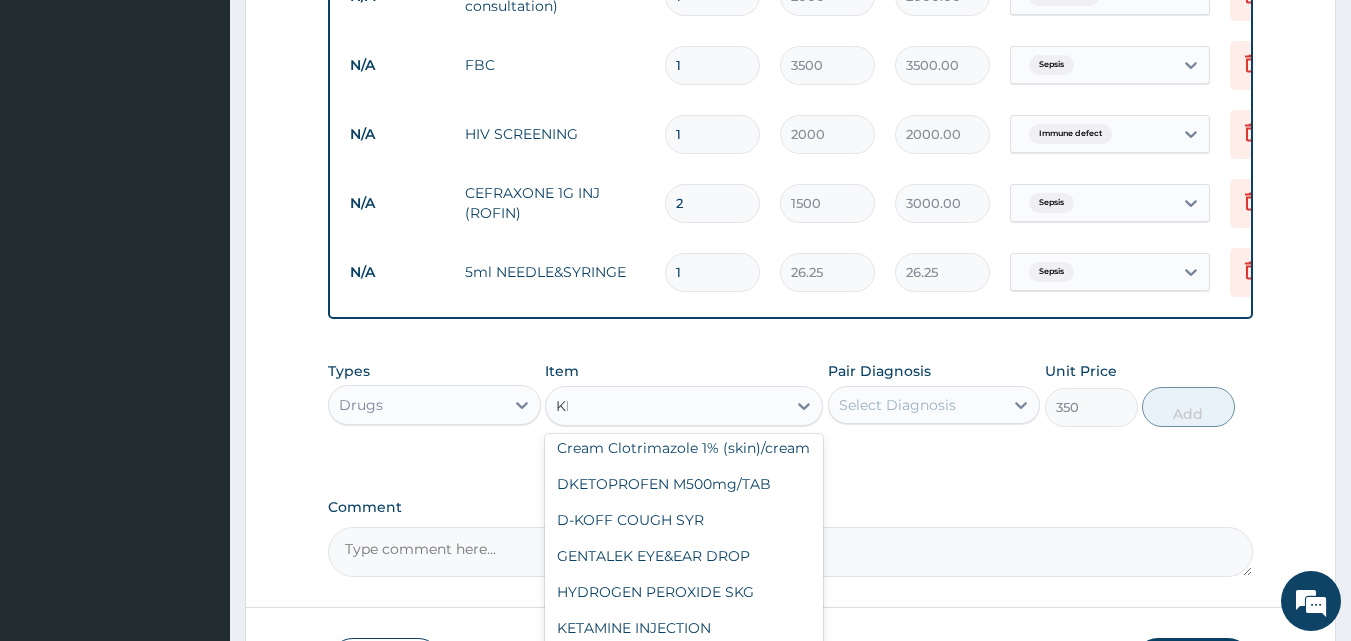 scroll, scrollTop: 0, scrollLeft: 0, axis: both 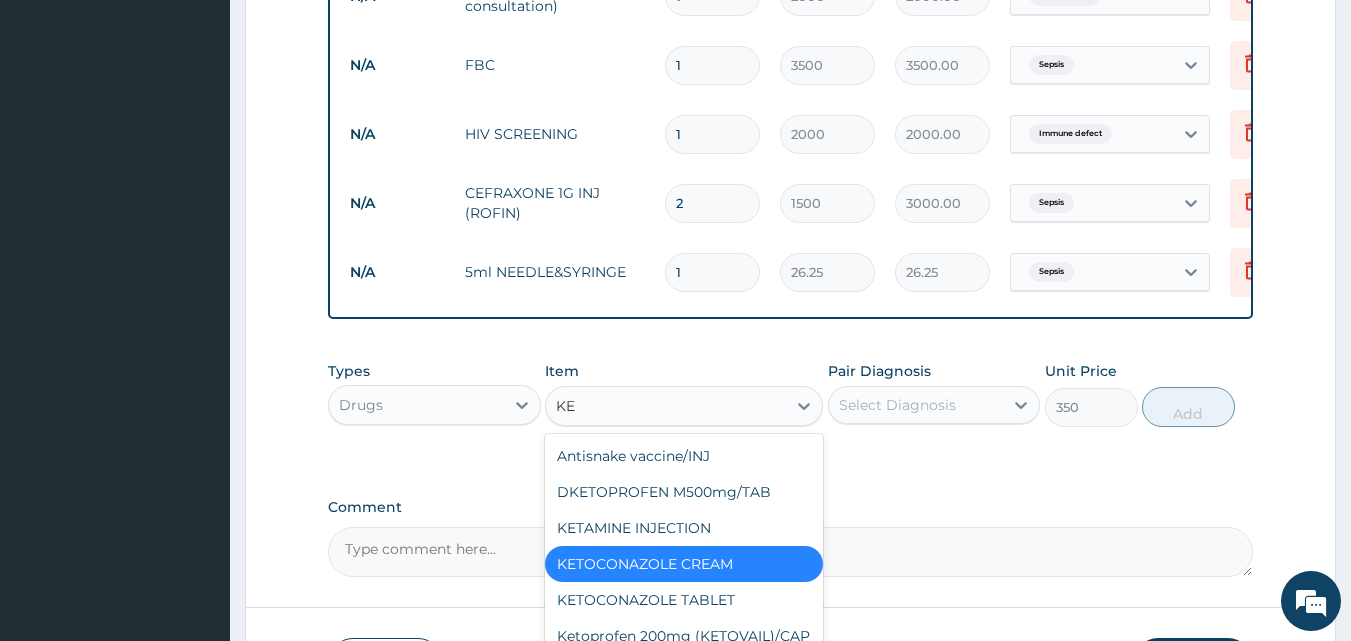 type on "K" 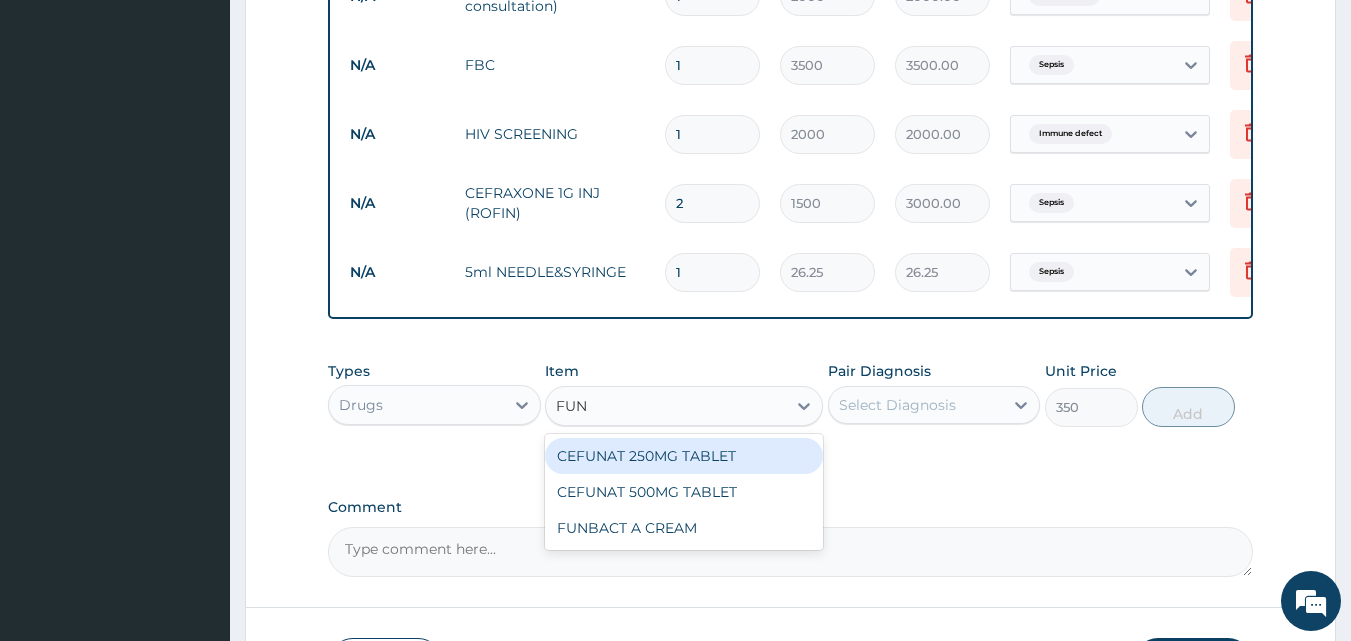 type on "FUNB" 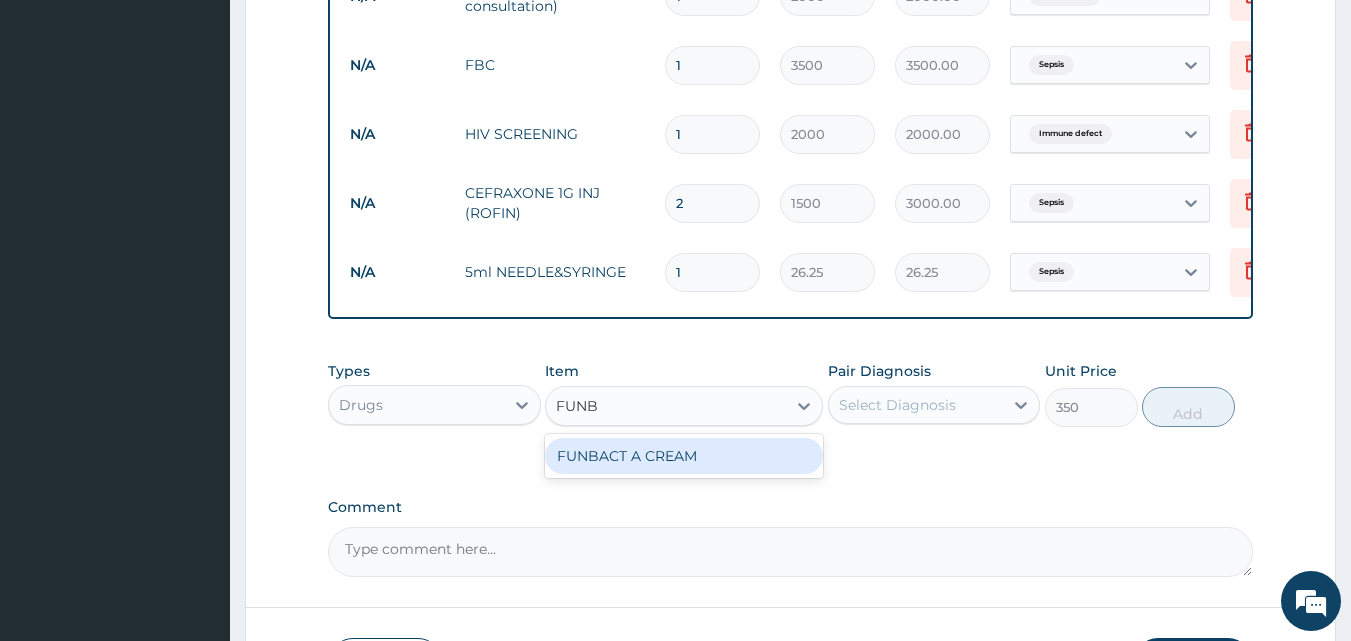 click on "FUNBACT A CREAM" at bounding box center [684, 456] 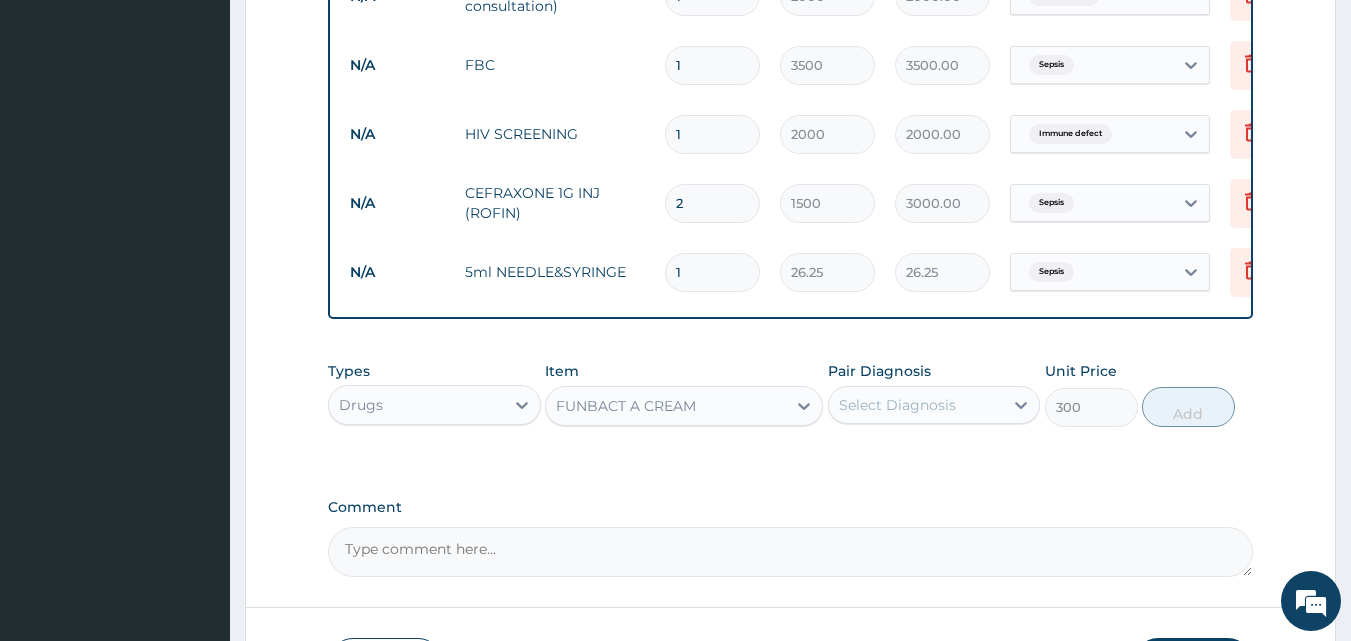 click on "FUNBACT A CREAM" at bounding box center [666, 406] 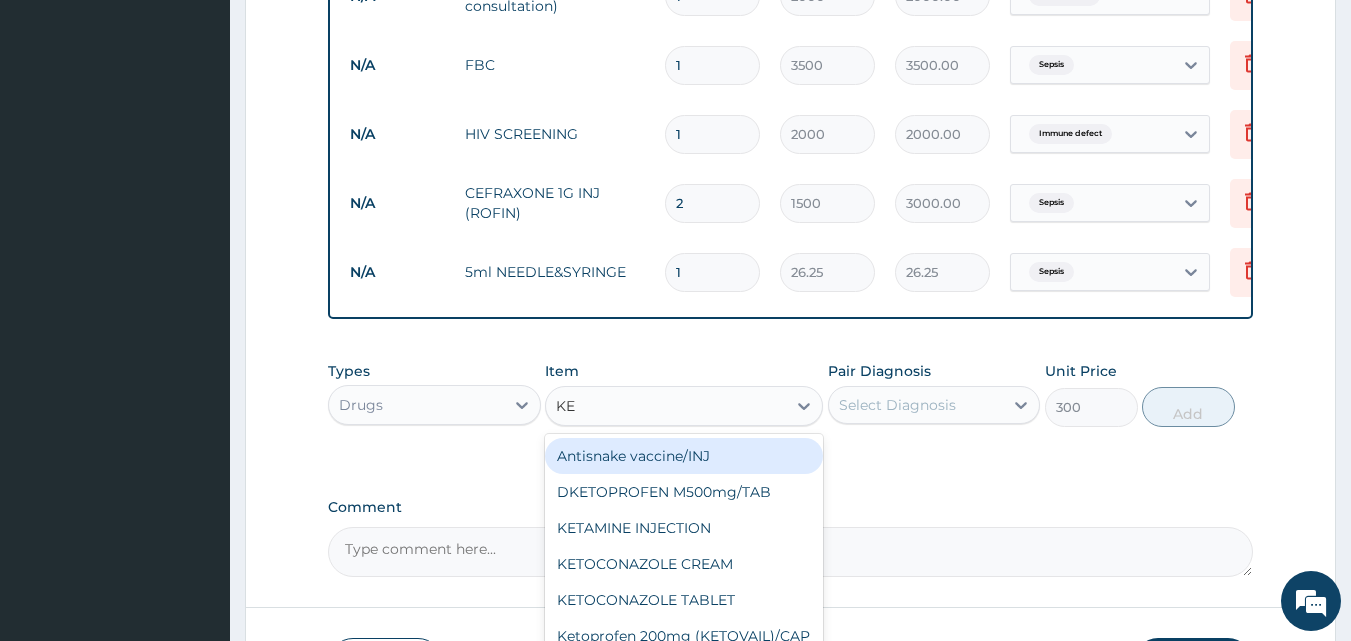 scroll, scrollTop: 0, scrollLeft: 0, axis: both 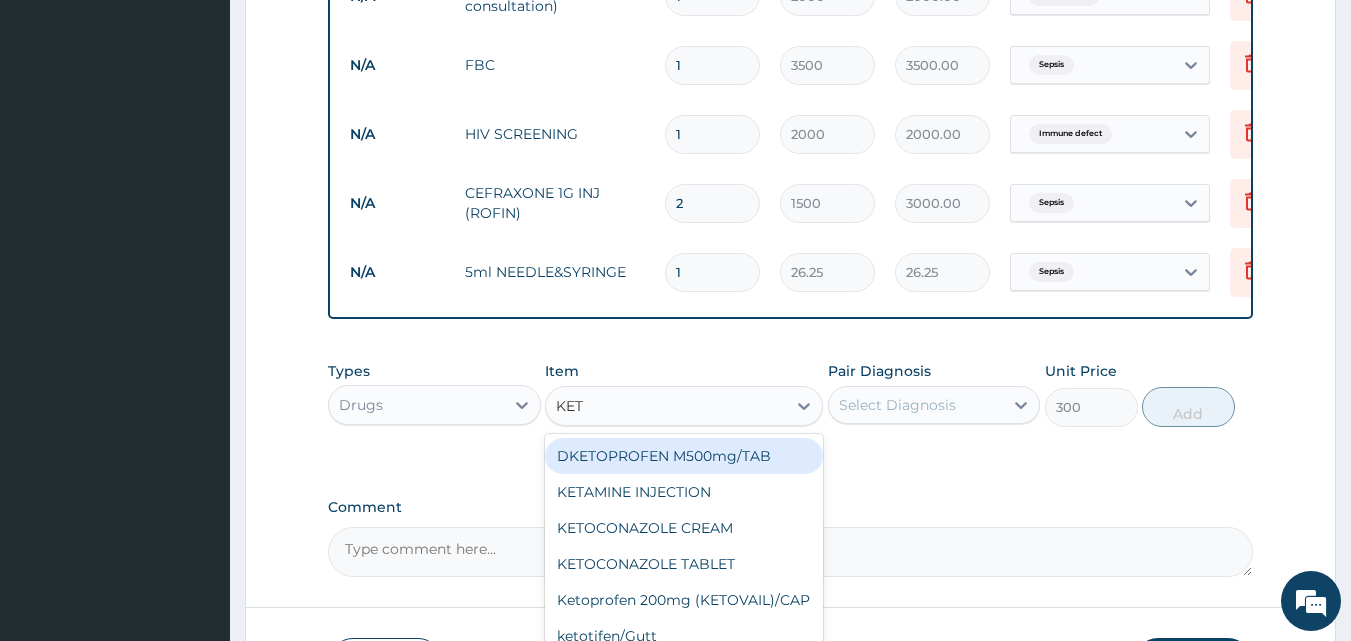 type on "KETO" 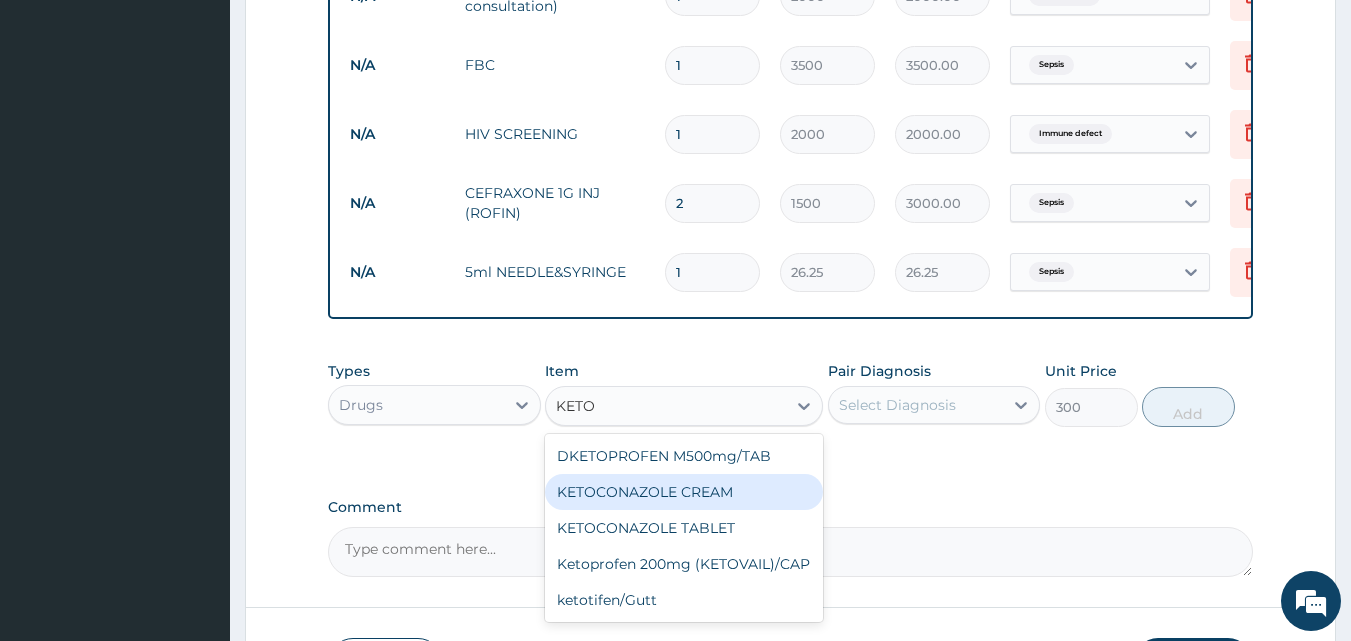 click on "KETOCONAZOLE CREAM" at bounding box center [684, 492] 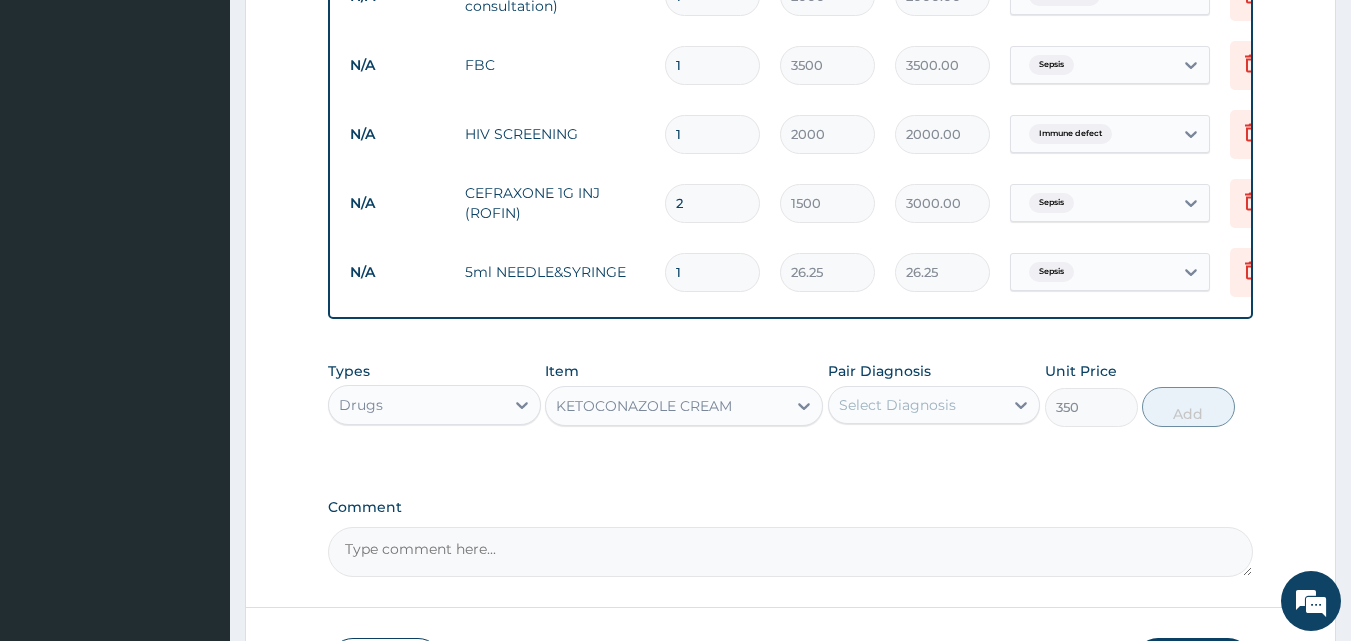 click on "Select Diagnosis" at bounding box center (897, 405) 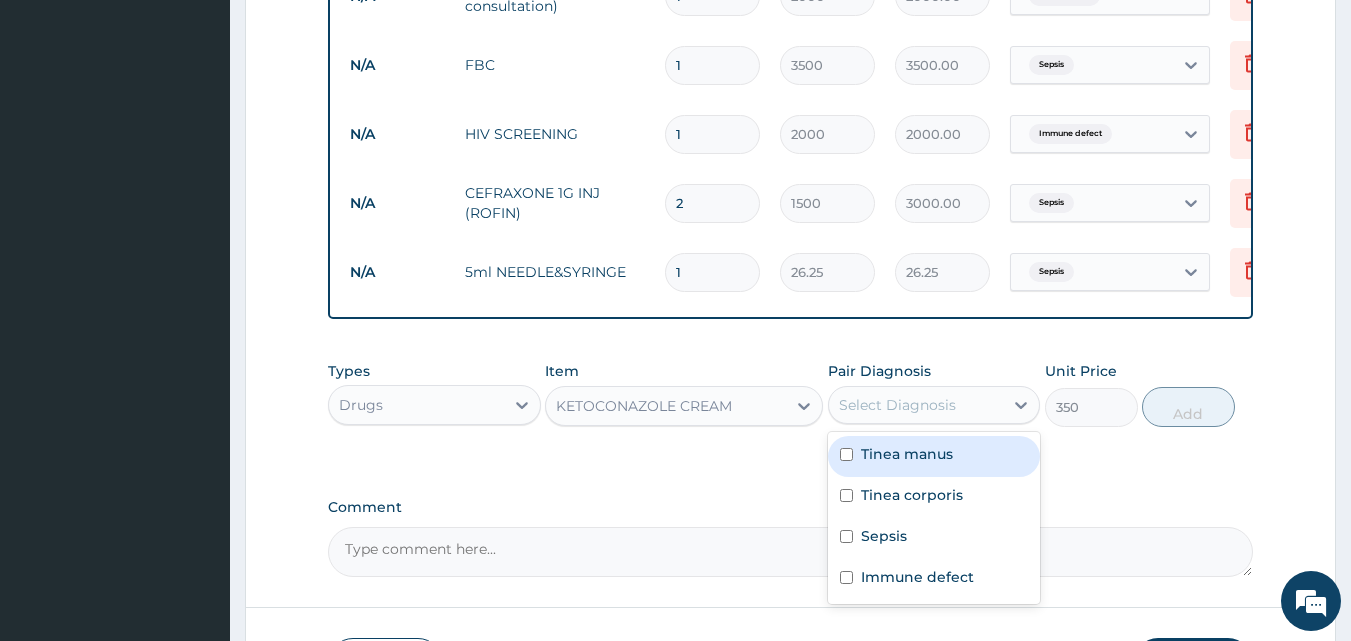 click on "Tinea manus" at bounding box center [907, 454] 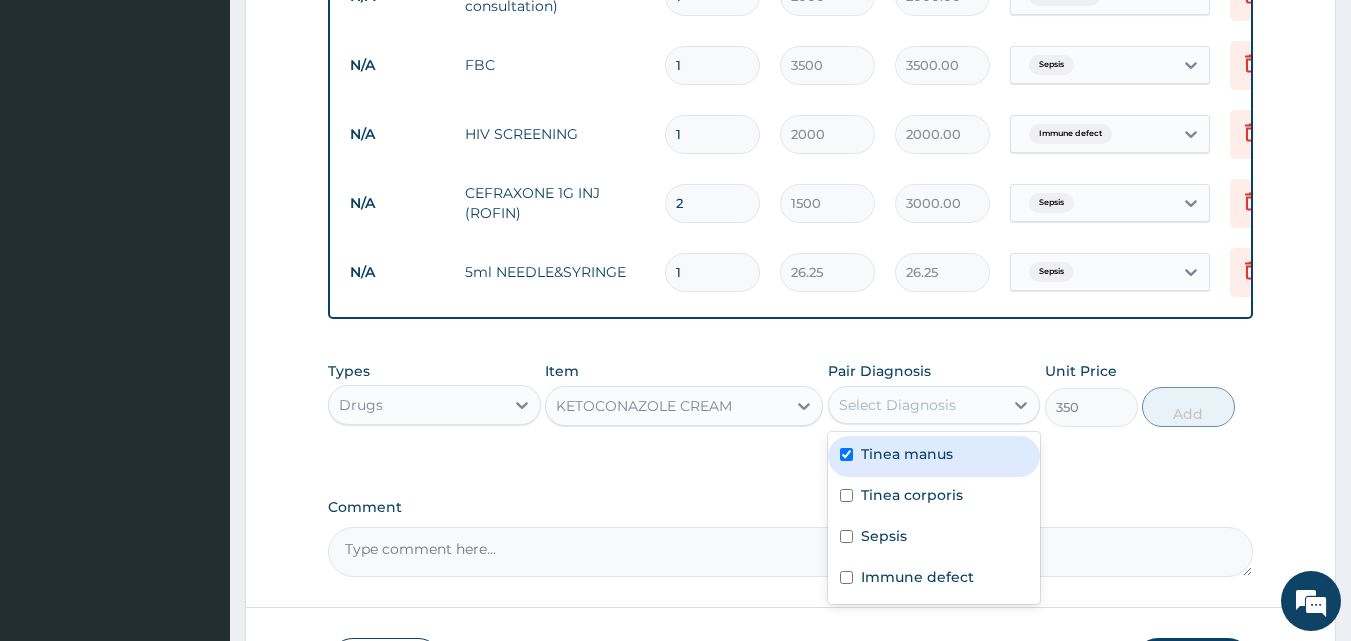 checkbox on "true" 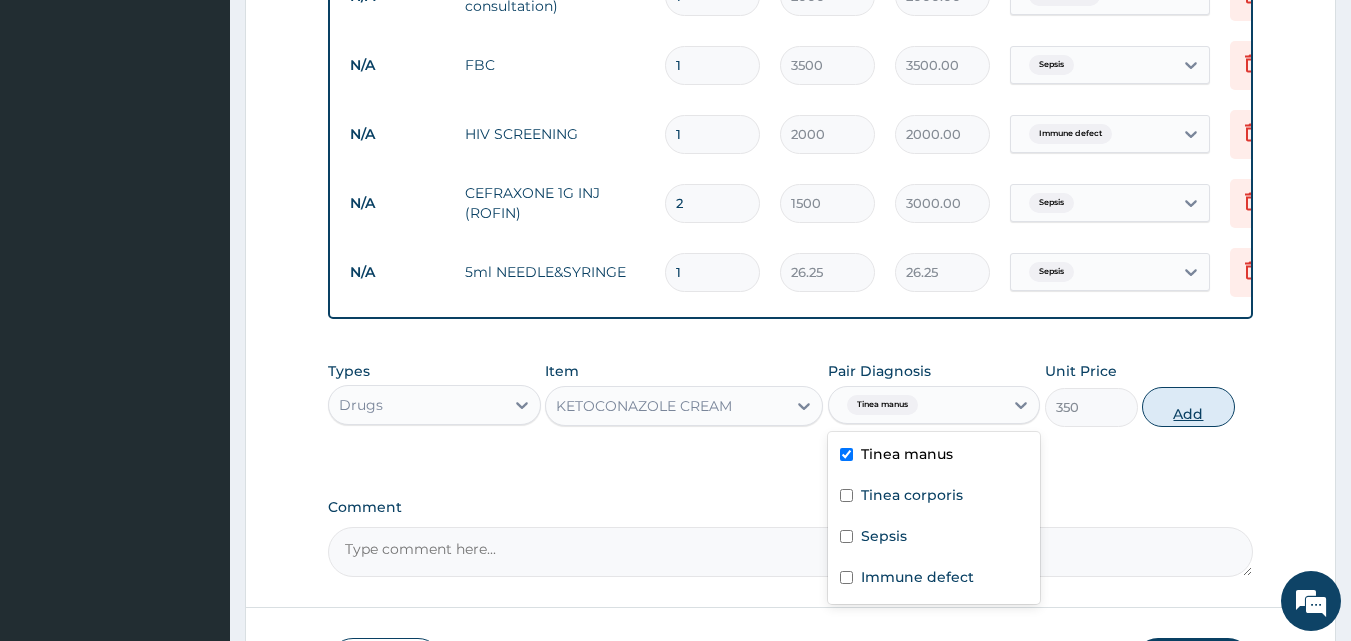 click on "Add" at bounding box center (1188, 407) 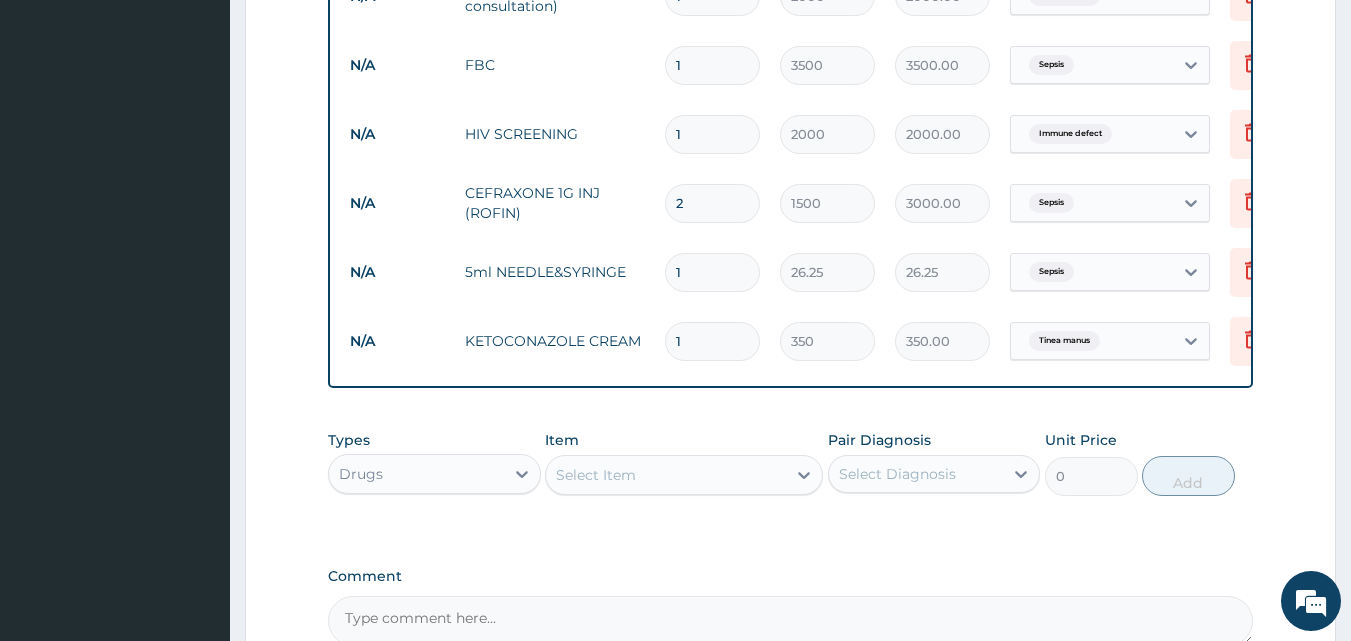 type 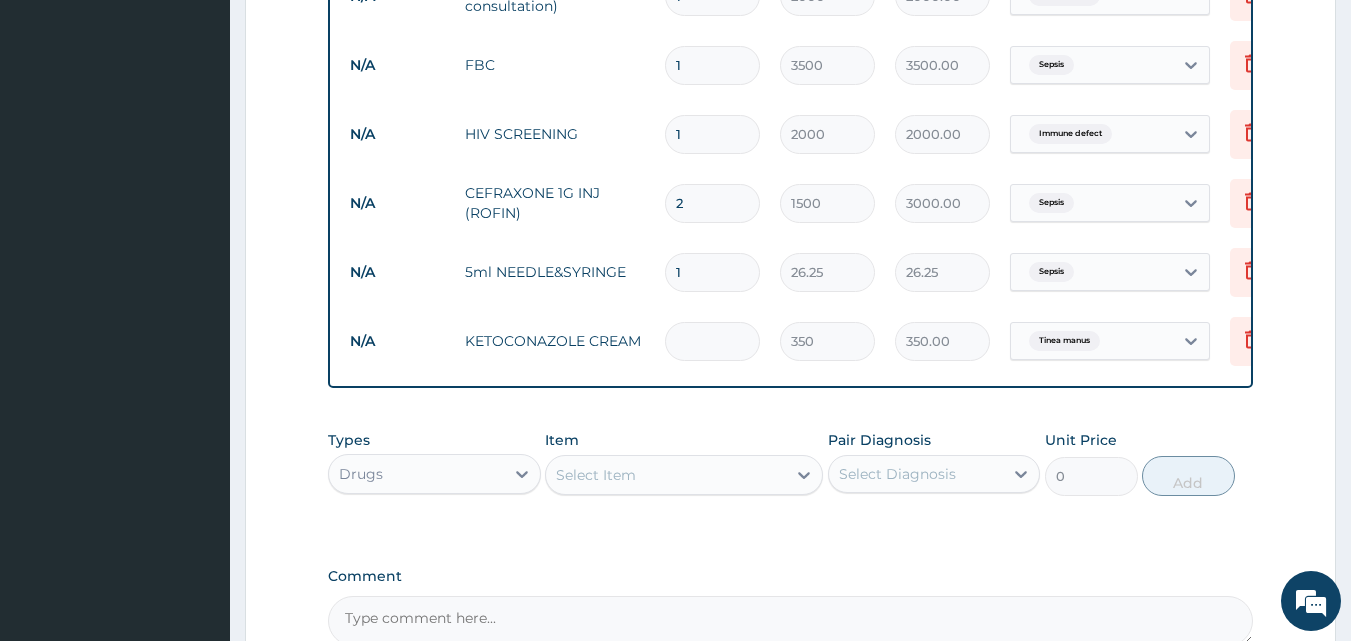 type on "0.00" 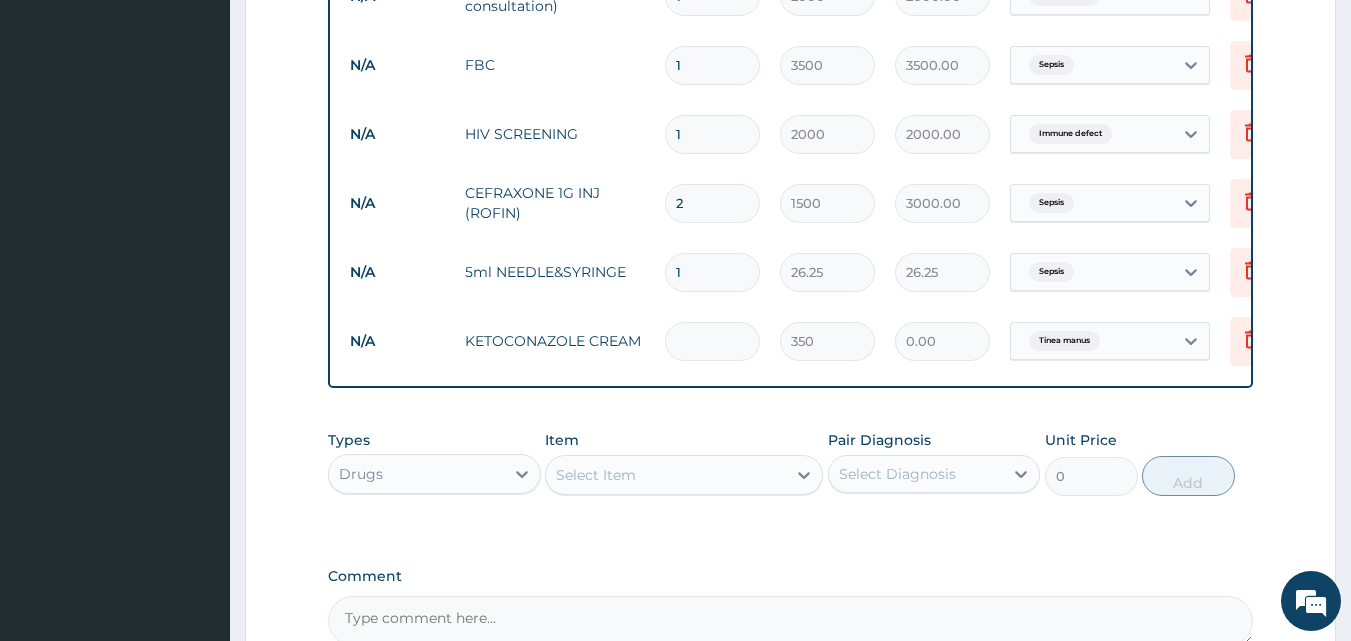 type on "2" 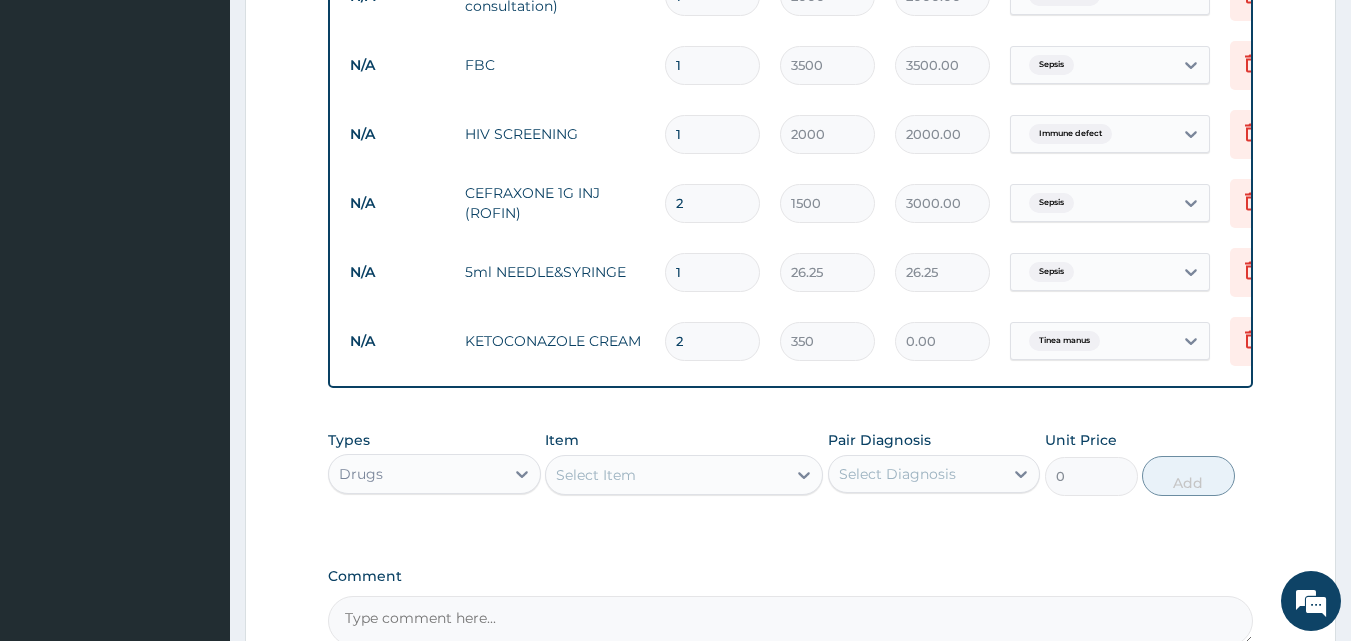 type on "700.00" 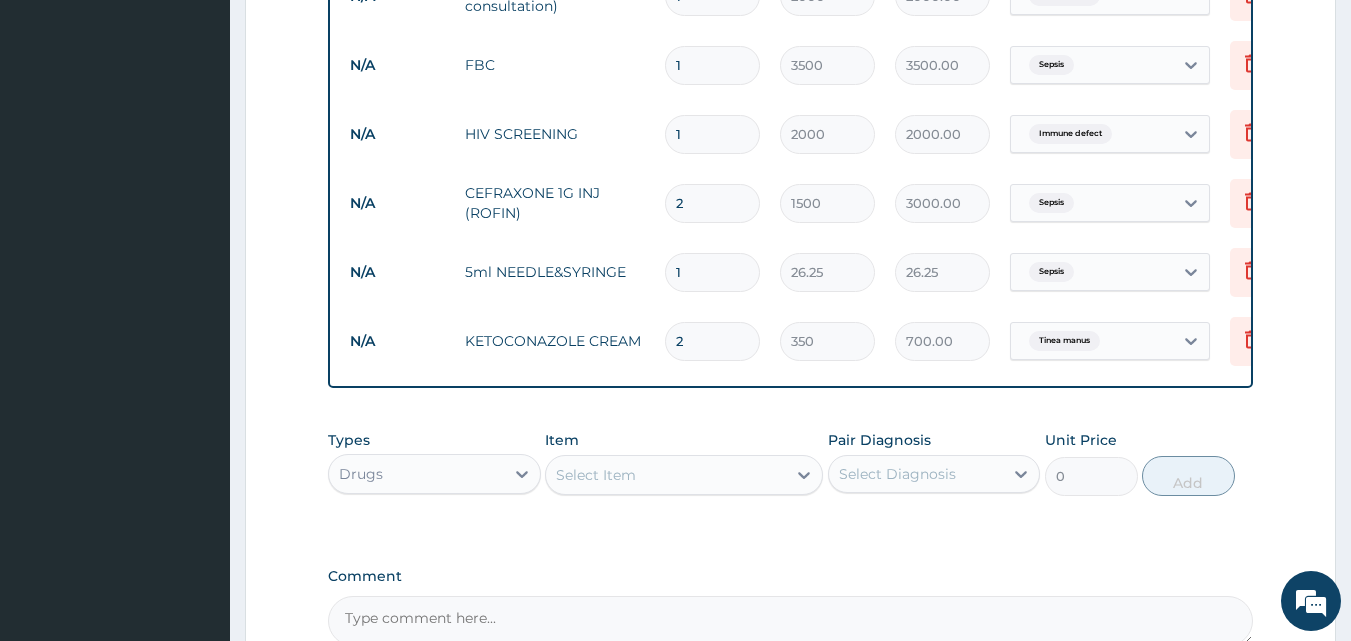 type on "2" 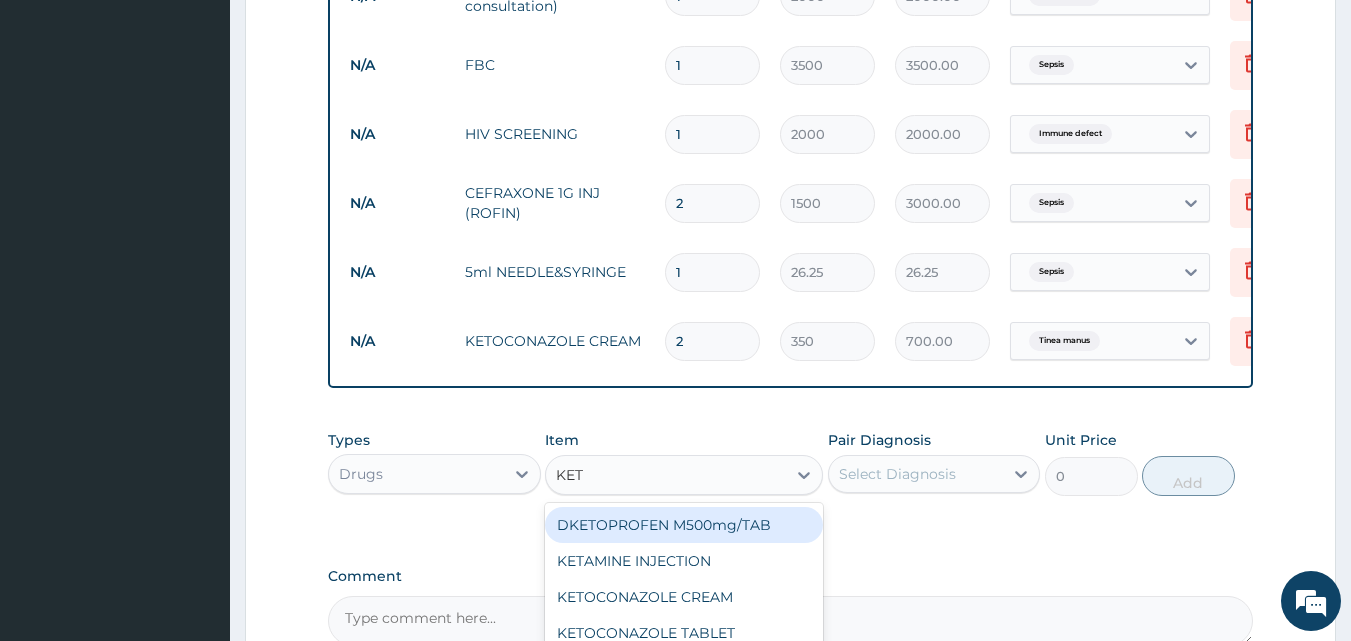 type on "KETO" 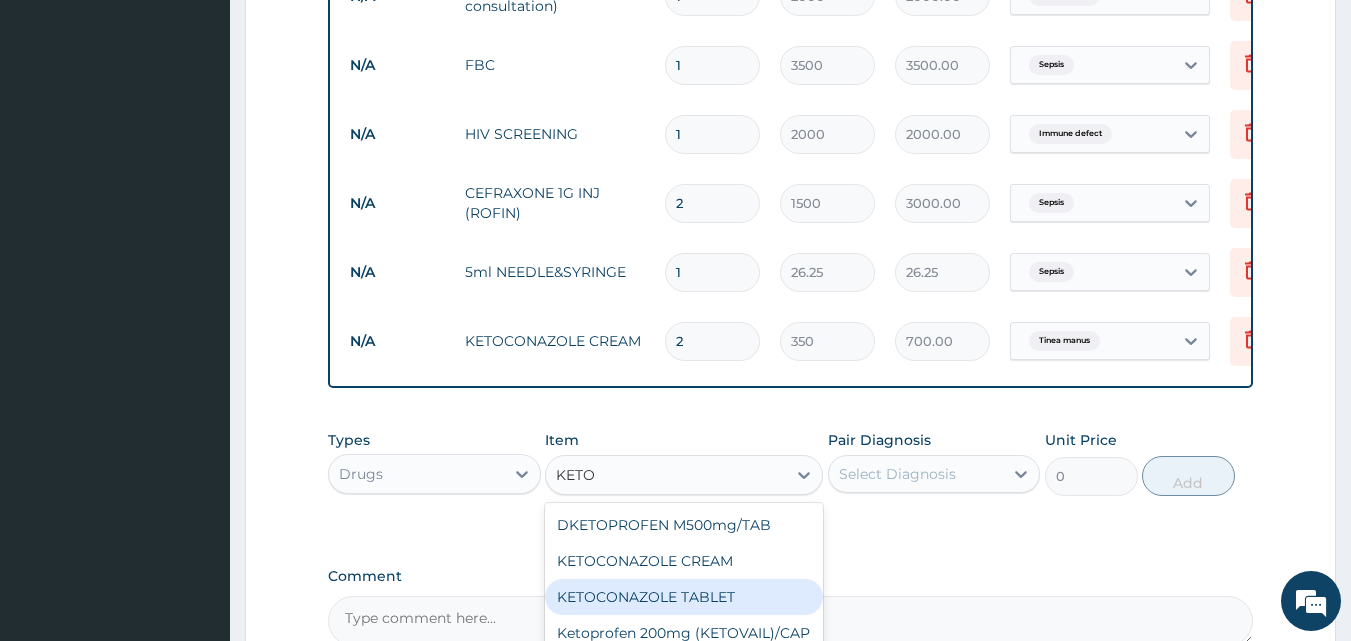 click on "KETOCONAZOLE TABLET" at bounding box center [684, 597] 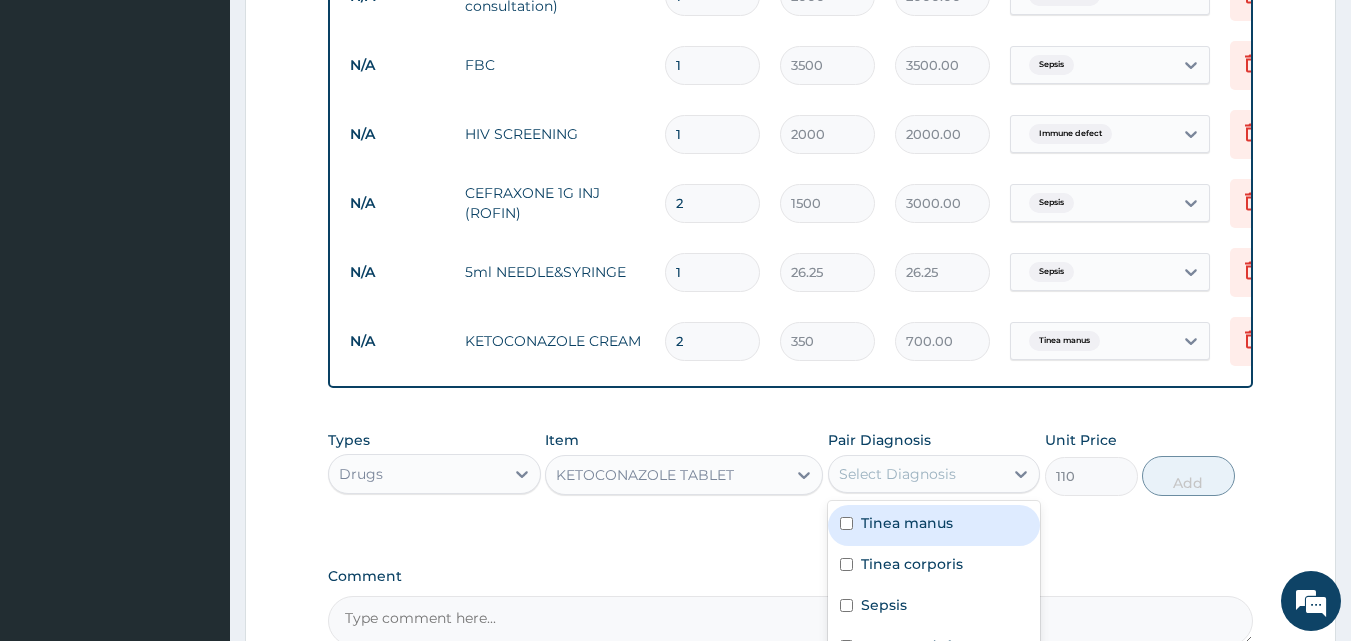 click on "Select Diagnosis" at bounding box center (897, 474) 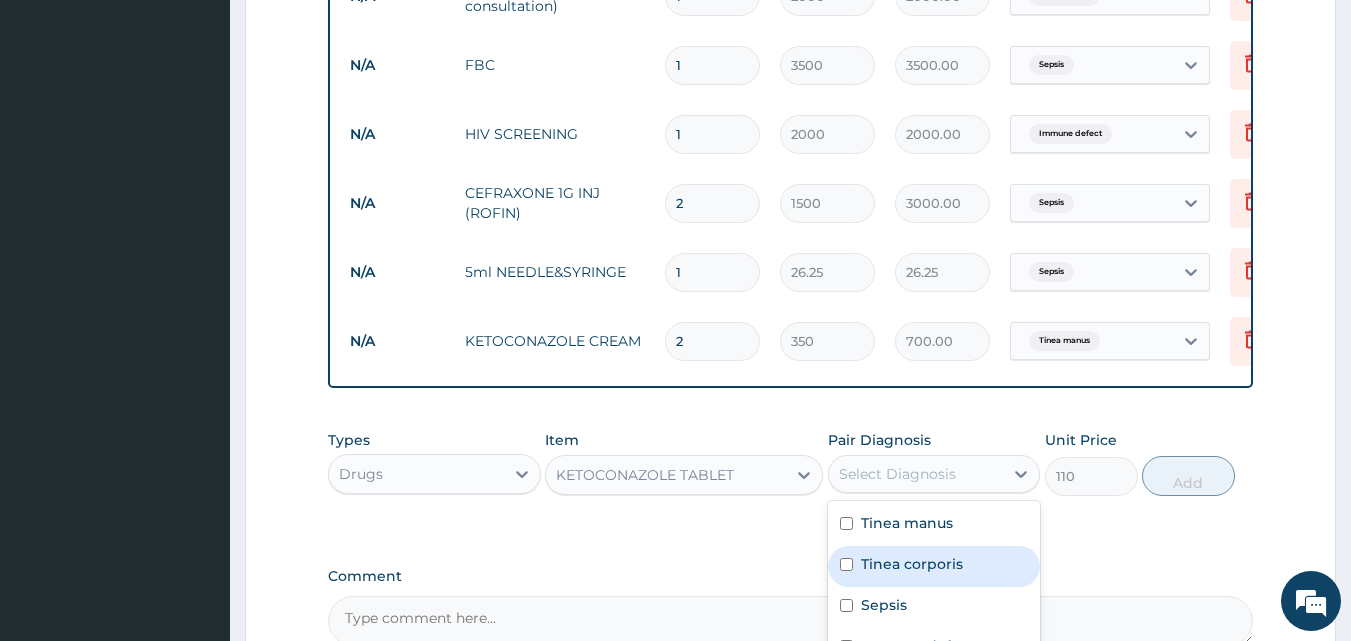 click on "Tinea corporis" at bounding box center (912, 564) 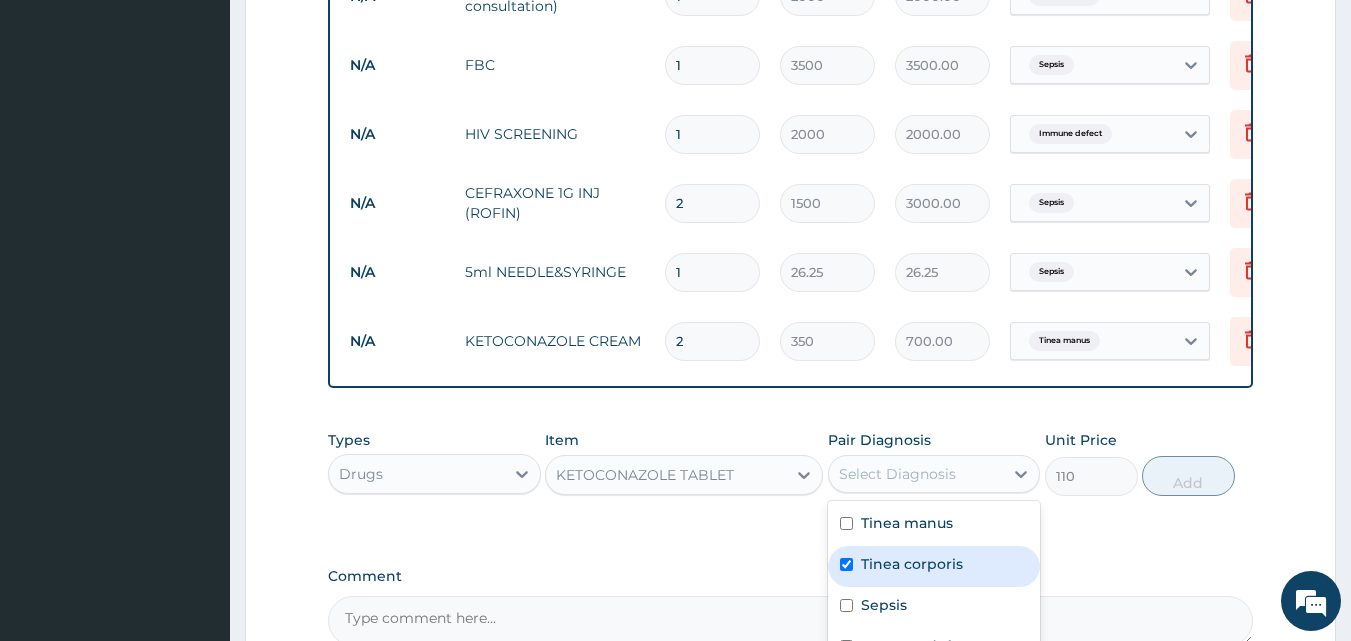checkbox on "true" 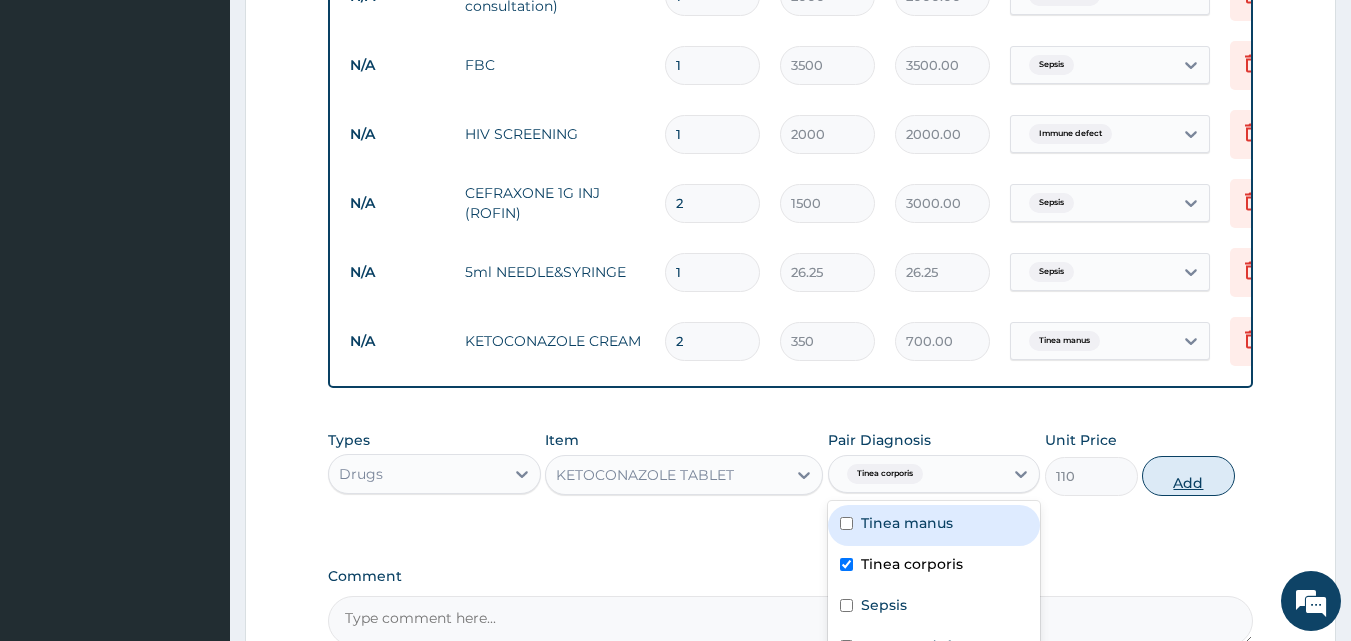 click on "Add" at bounding box center [1188, 476] 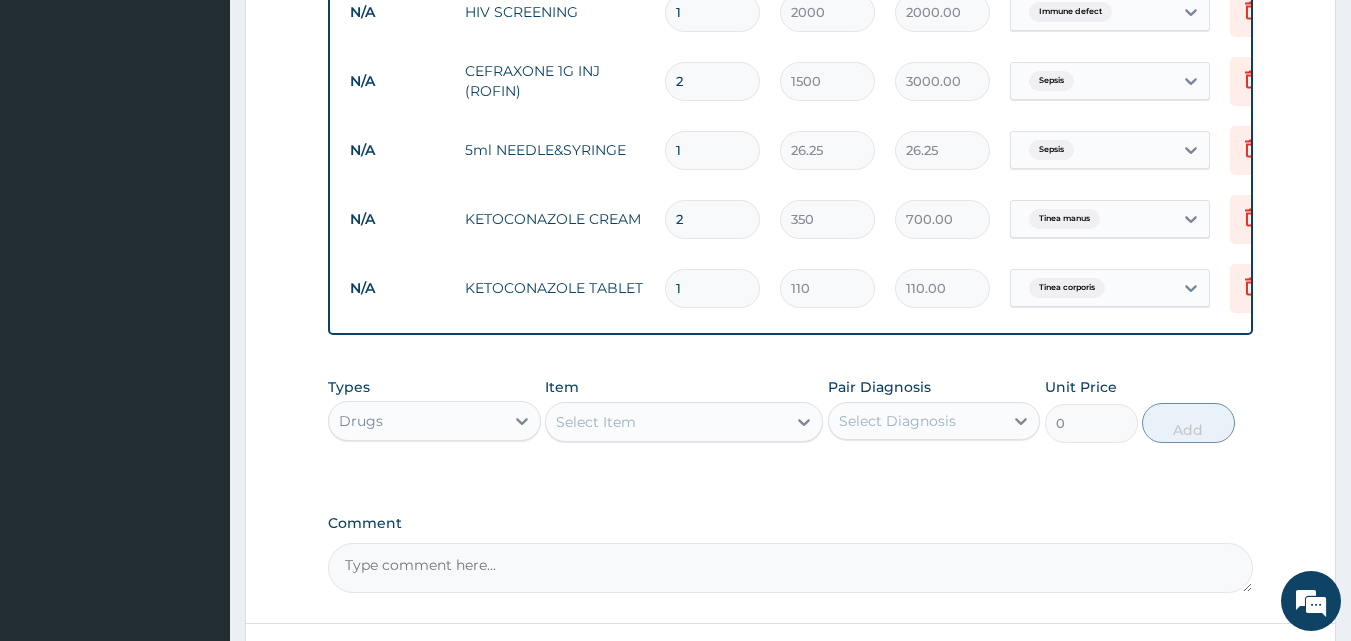scroll, scrollTop: 1055, scrollLeft: 0, axis: vertical 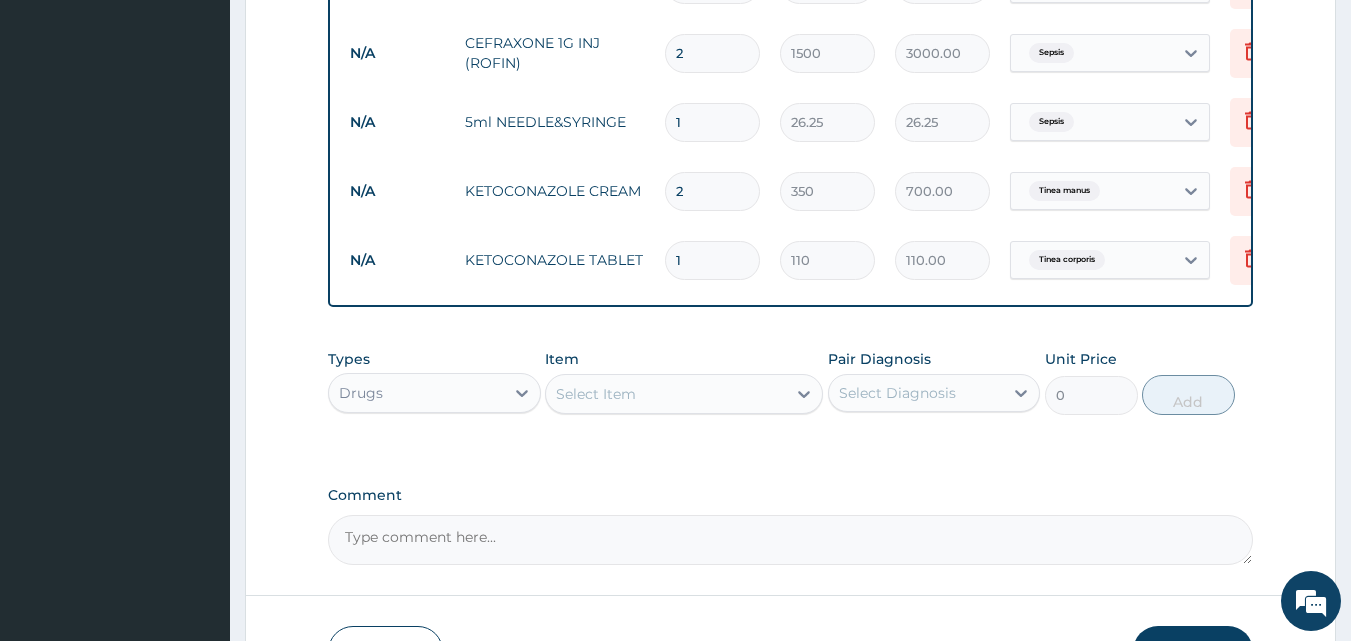 type on "14" 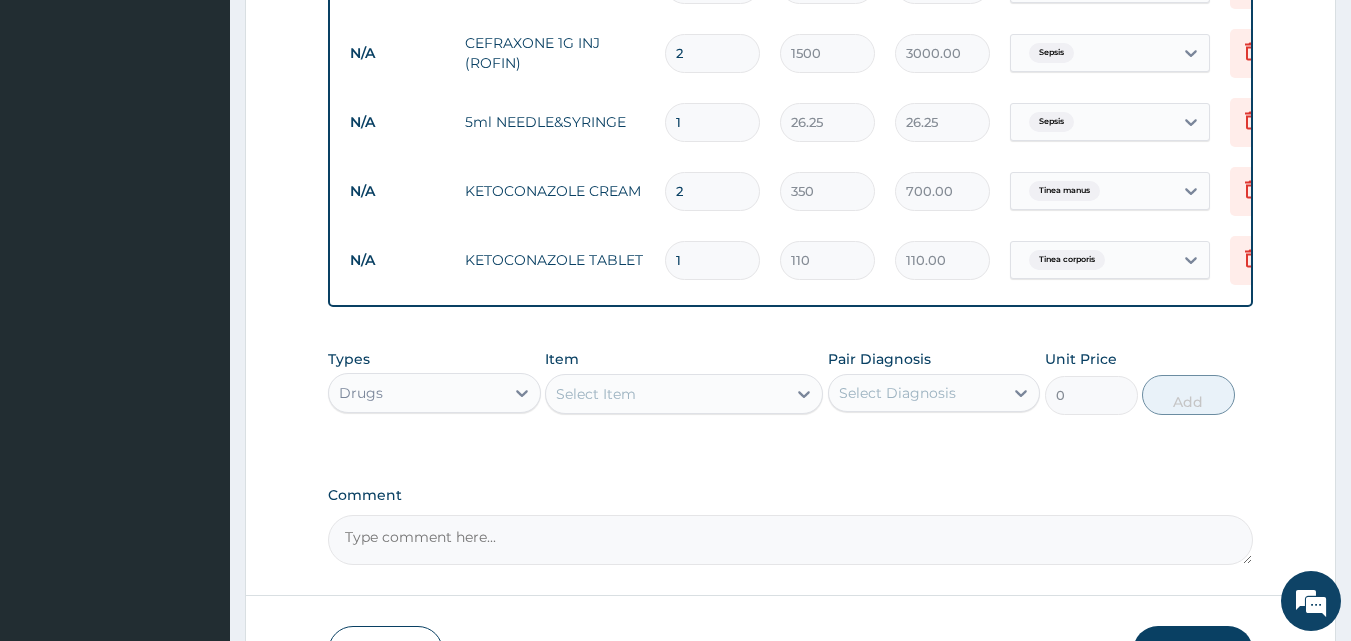 type on "1540.00" 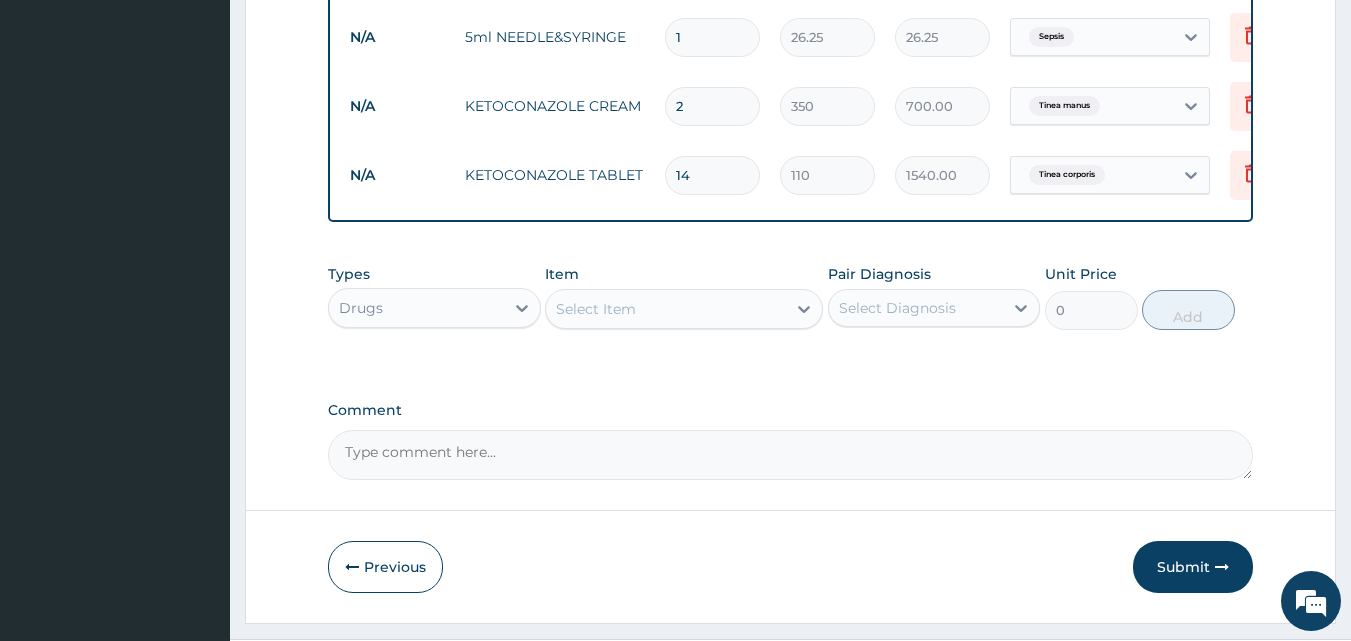 scroll, scrollTop: 1204, scrollLeft: 0, axis: vertical 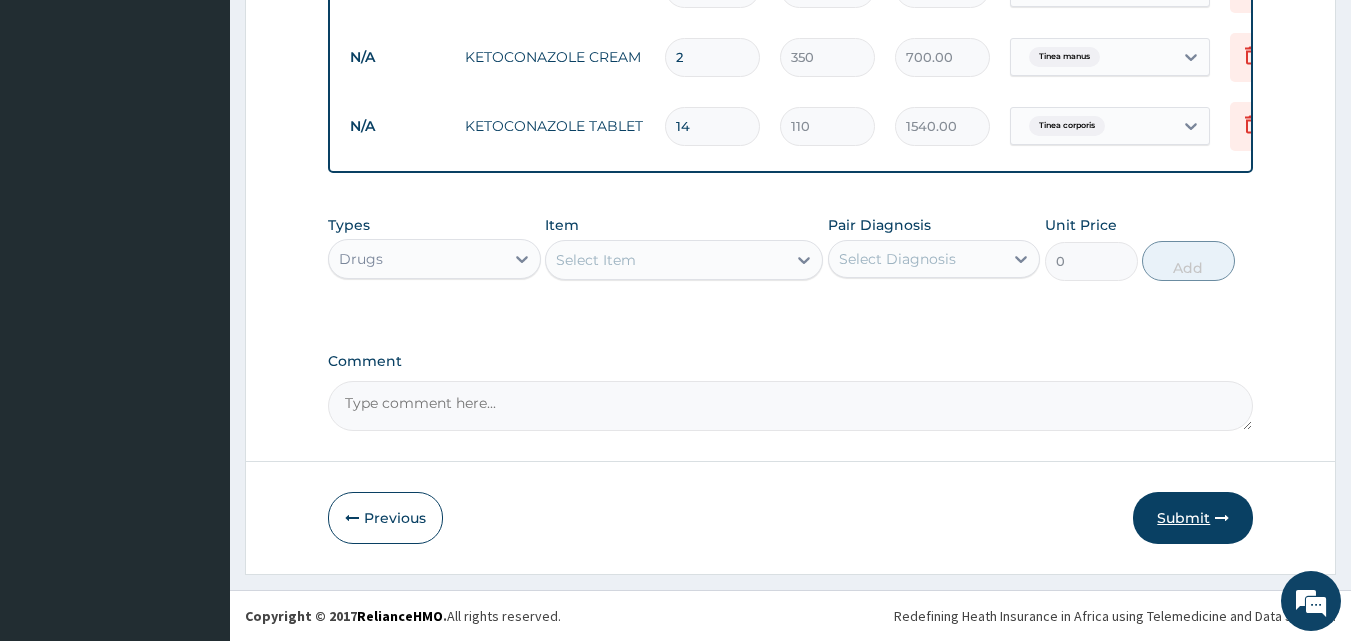 type on "14" 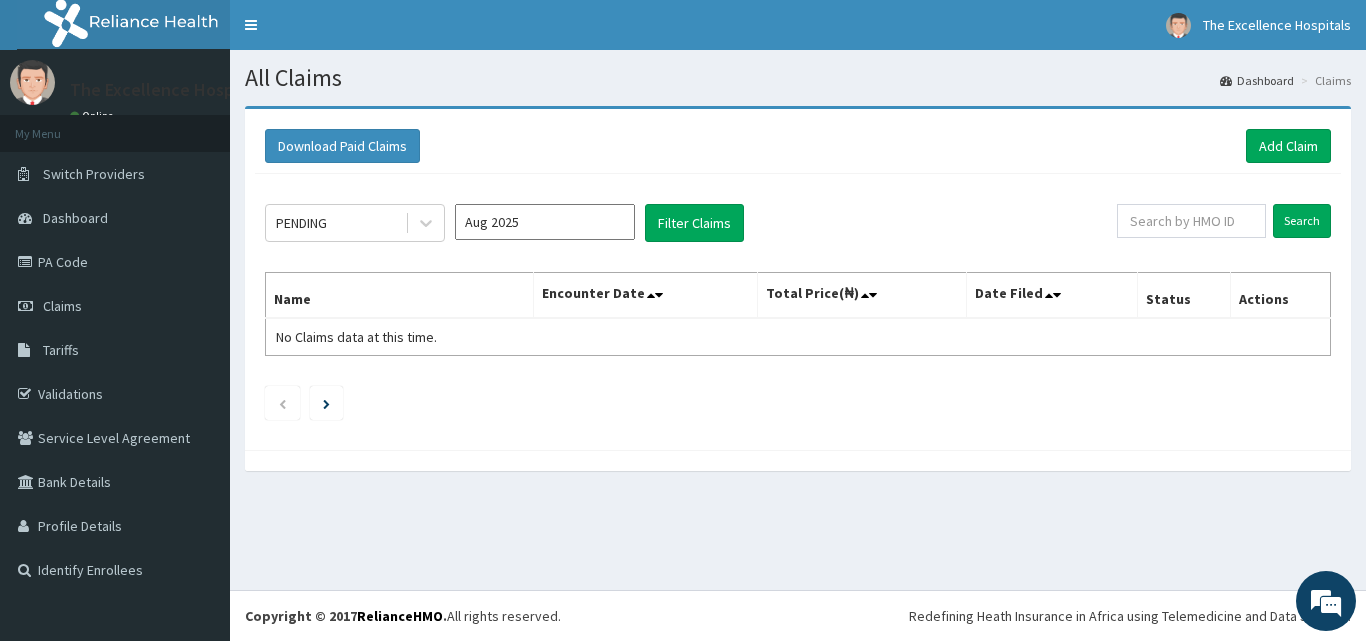 scroll, scrollTop: 0, scrollLeft: 0, axis: both 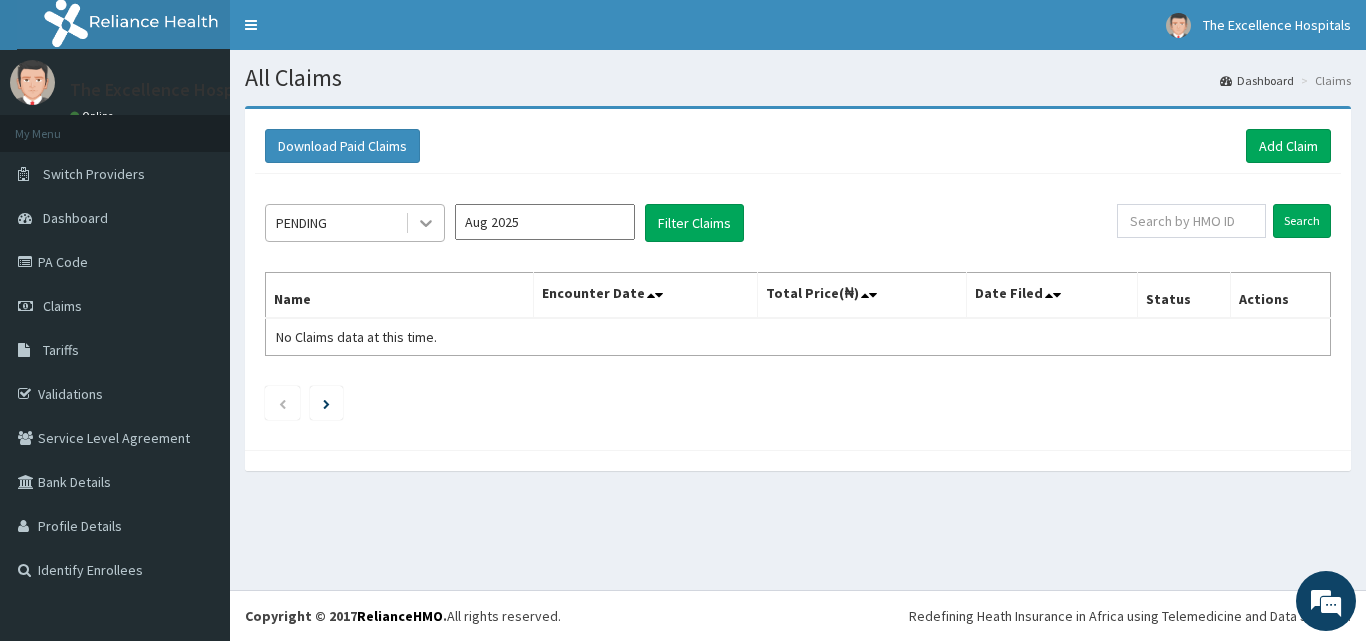 click 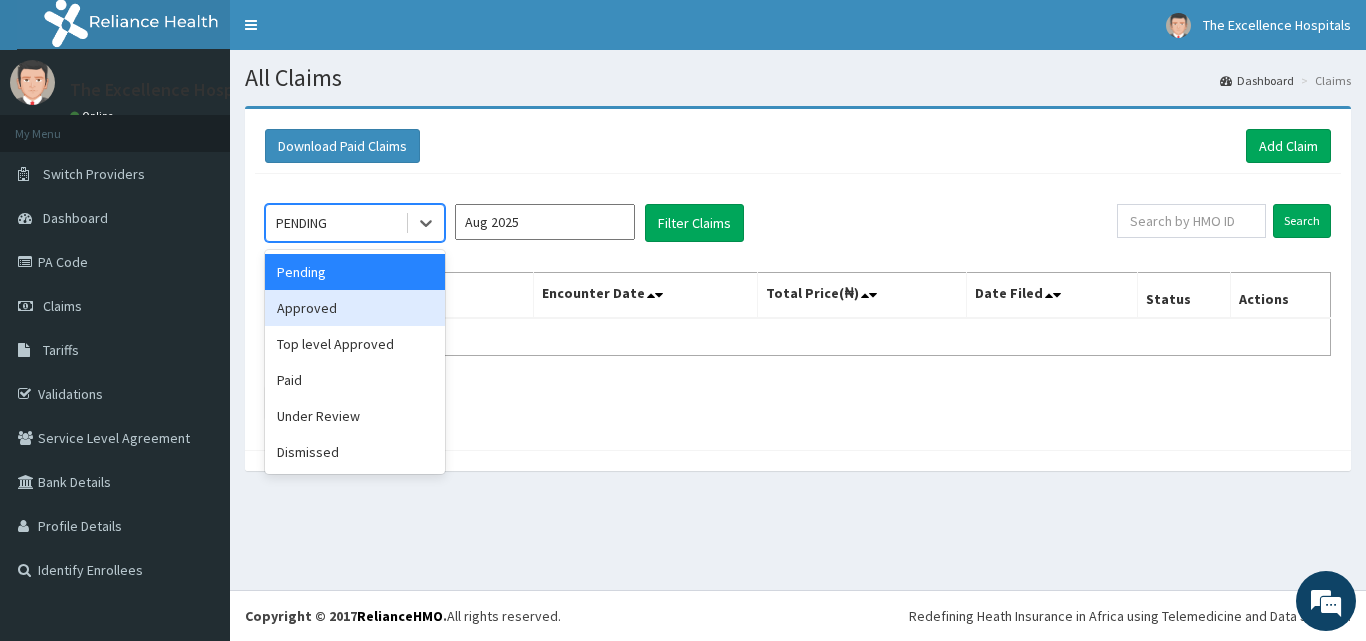 click on "Approved" at bounding box center (355, 308) 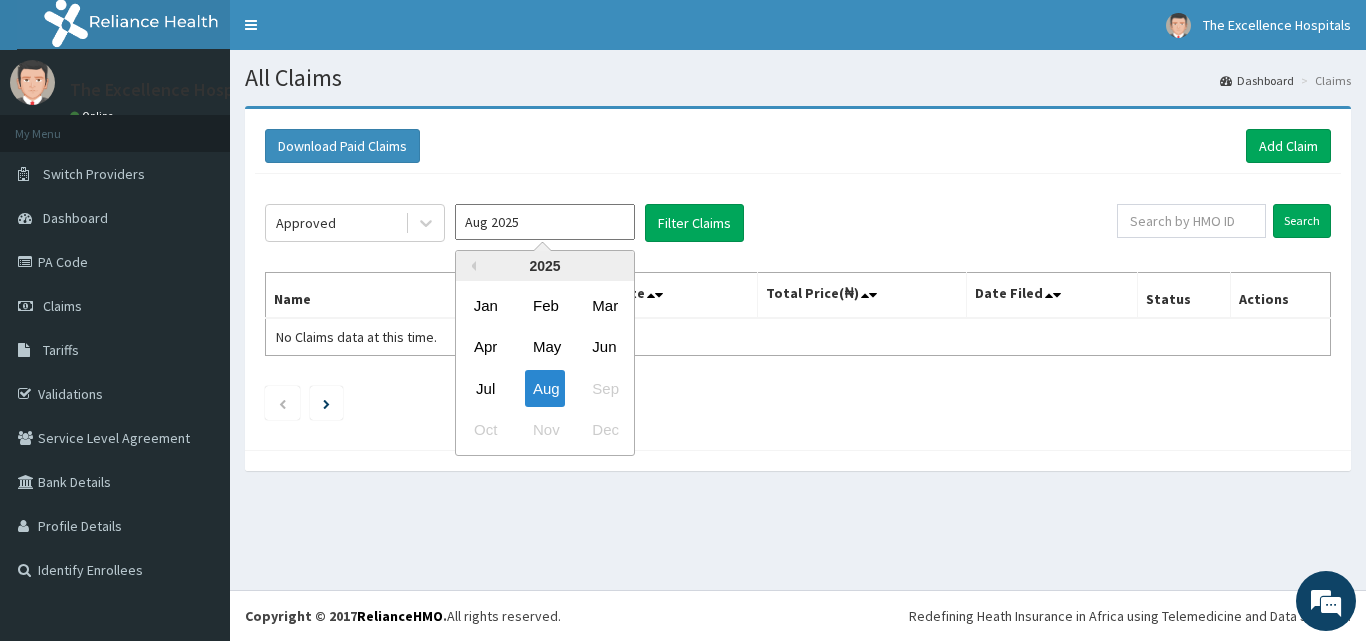 click on "Aug 2025" at bounding box center [545, 222] 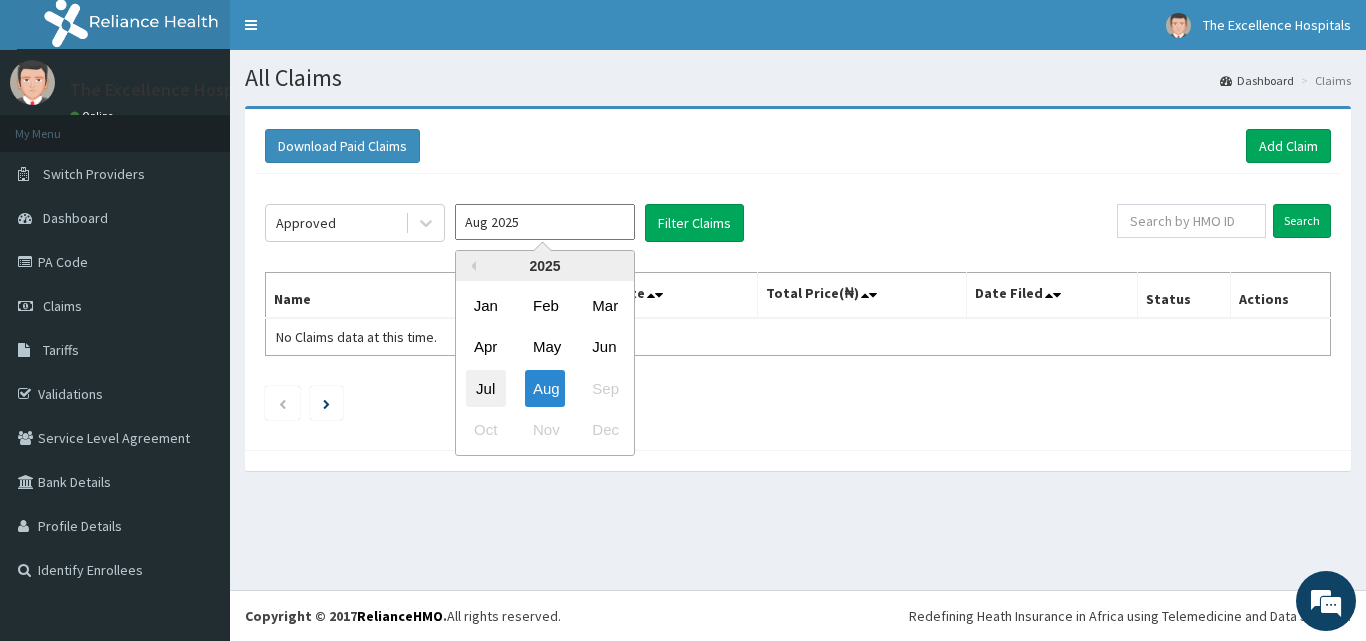 click on "Jul" at bounding box center [486, 388] 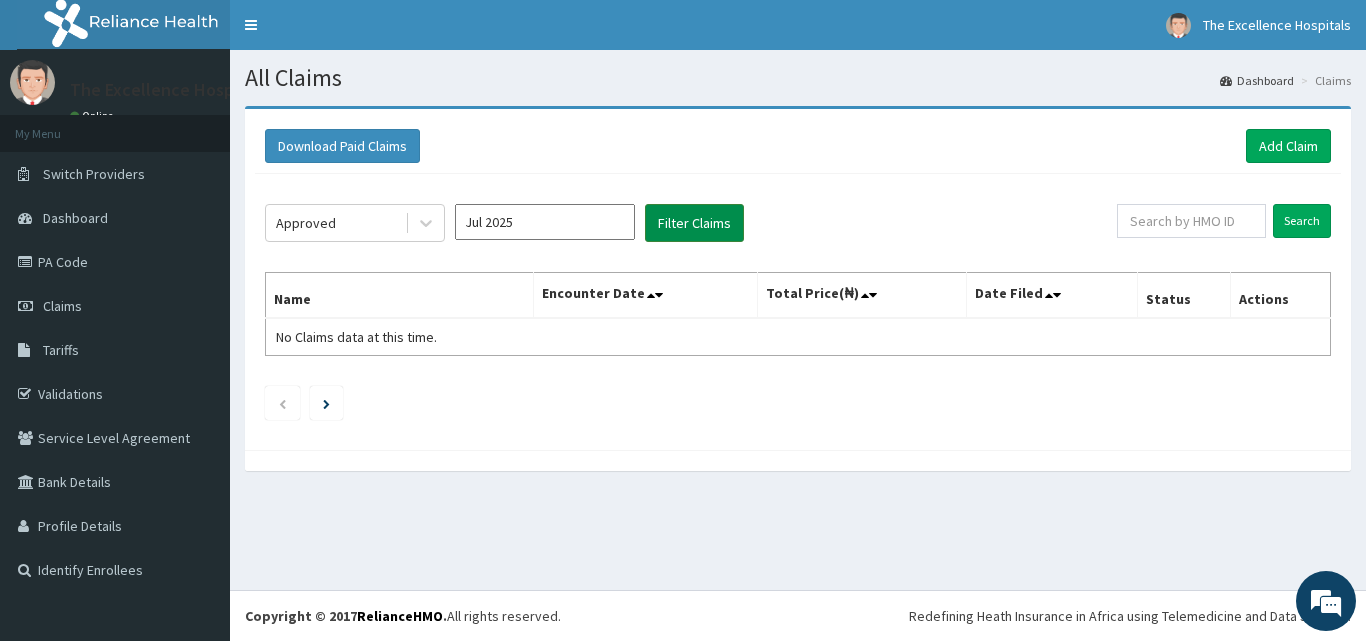 click on "Filter Claims" at bounding box center [694, 223] 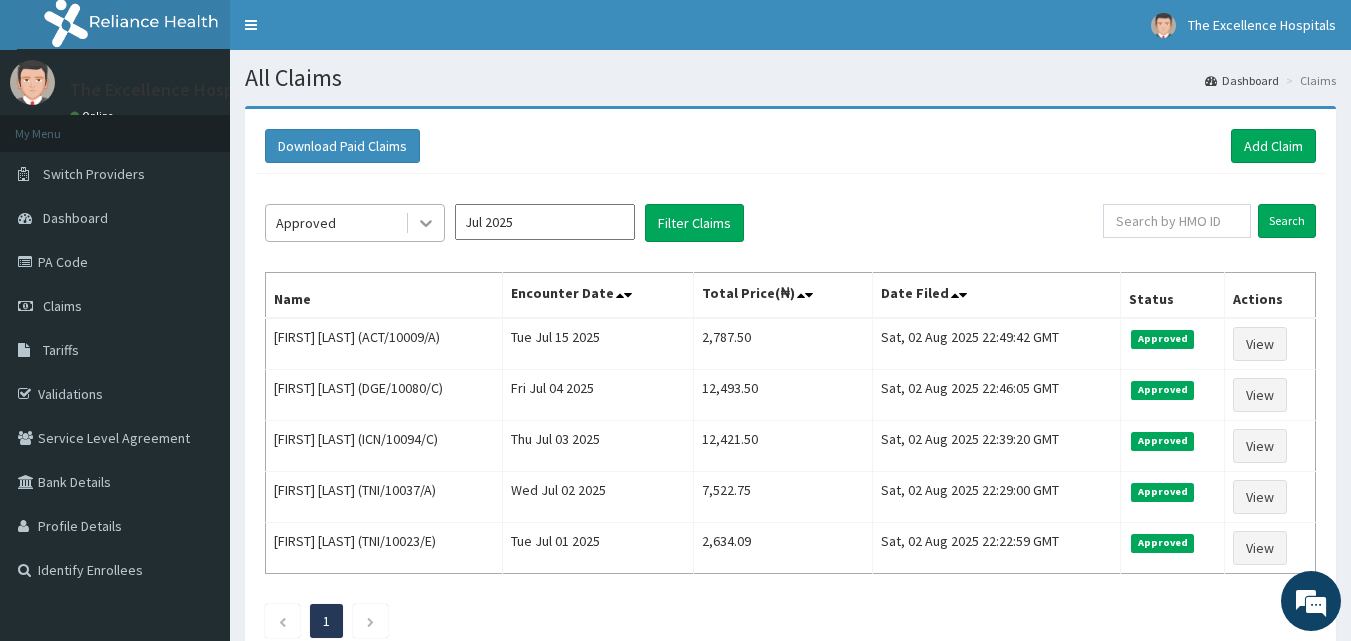 click 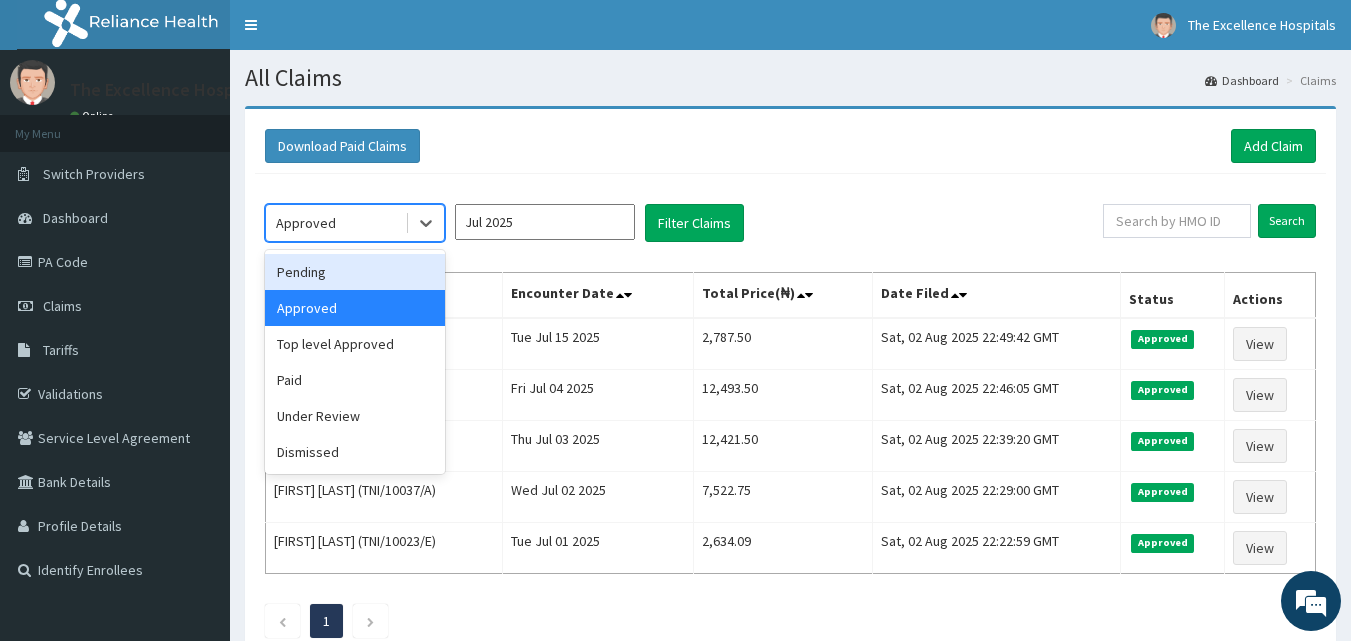 click on "Pending" at bounding box center [355, 272] 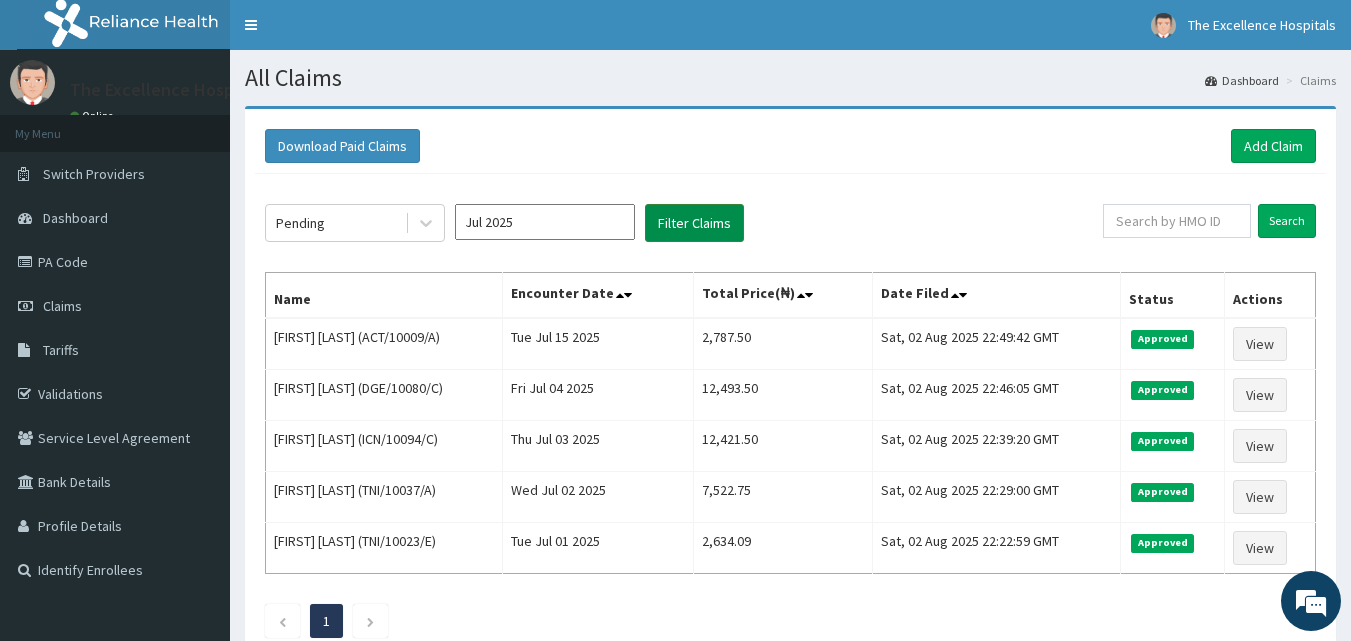 click on "Filter Claims" at bounding box center (694, 223) 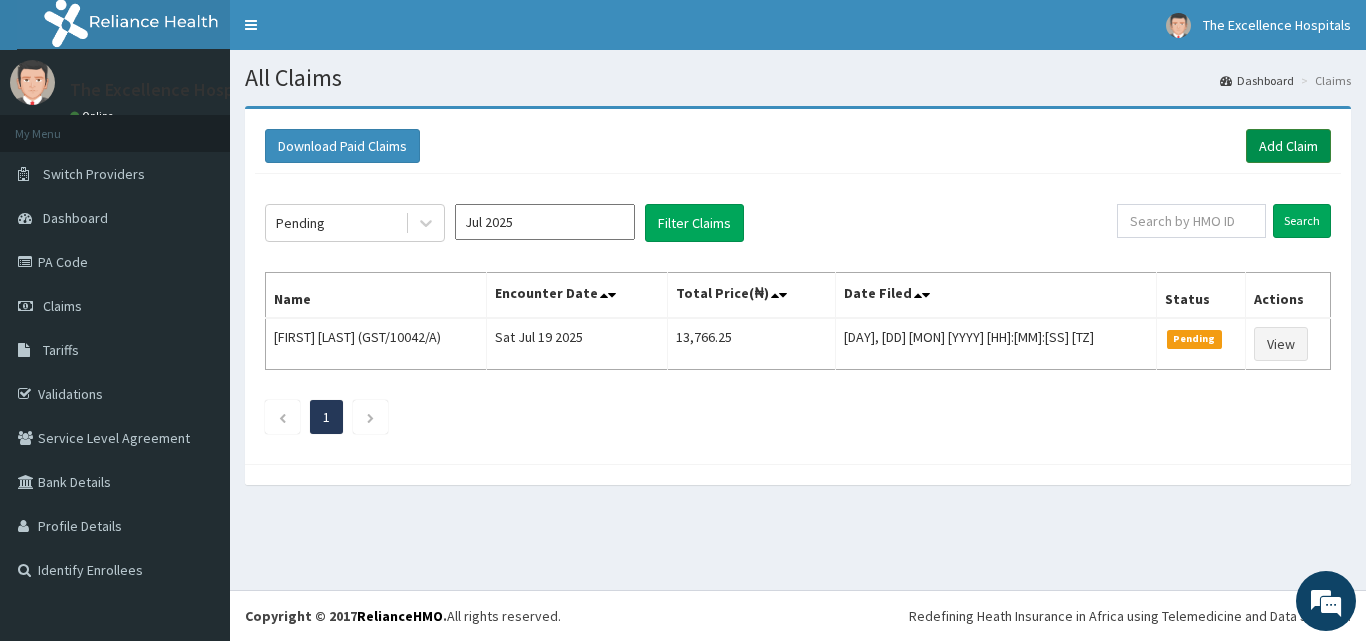 click on "Add Claim" at bounding box center [1288, 146] 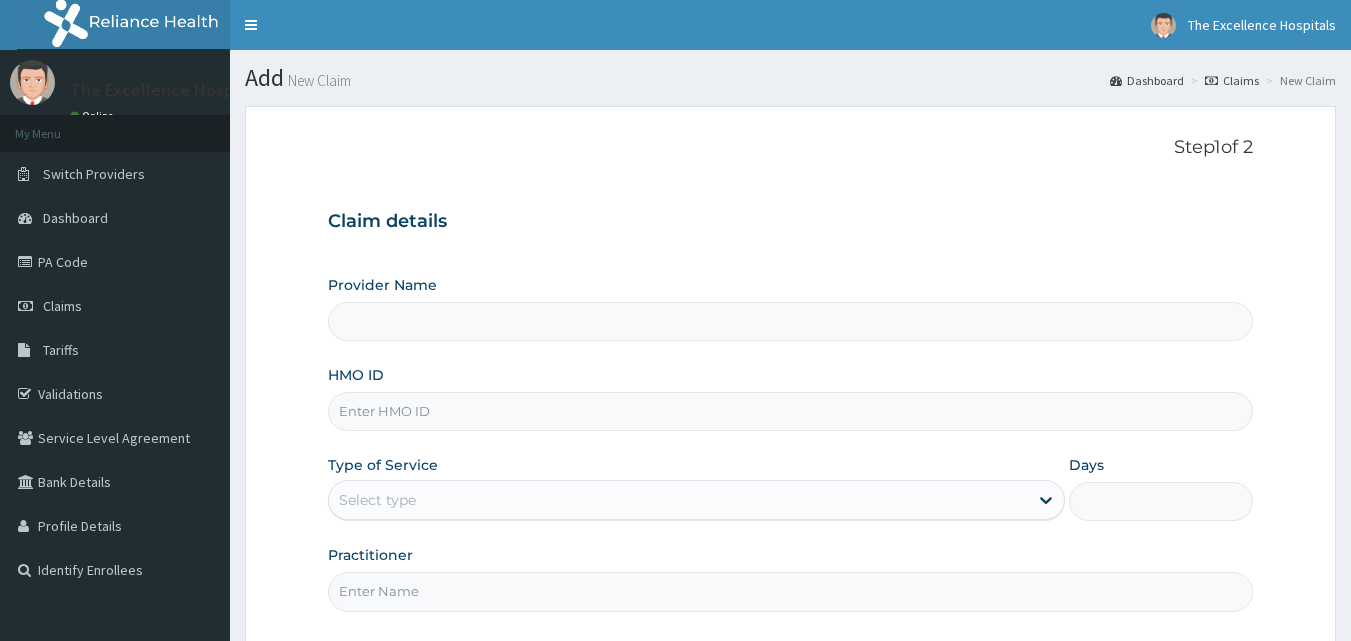 scroll, scrollTop: 0, scrollLeft: 0, axis: both 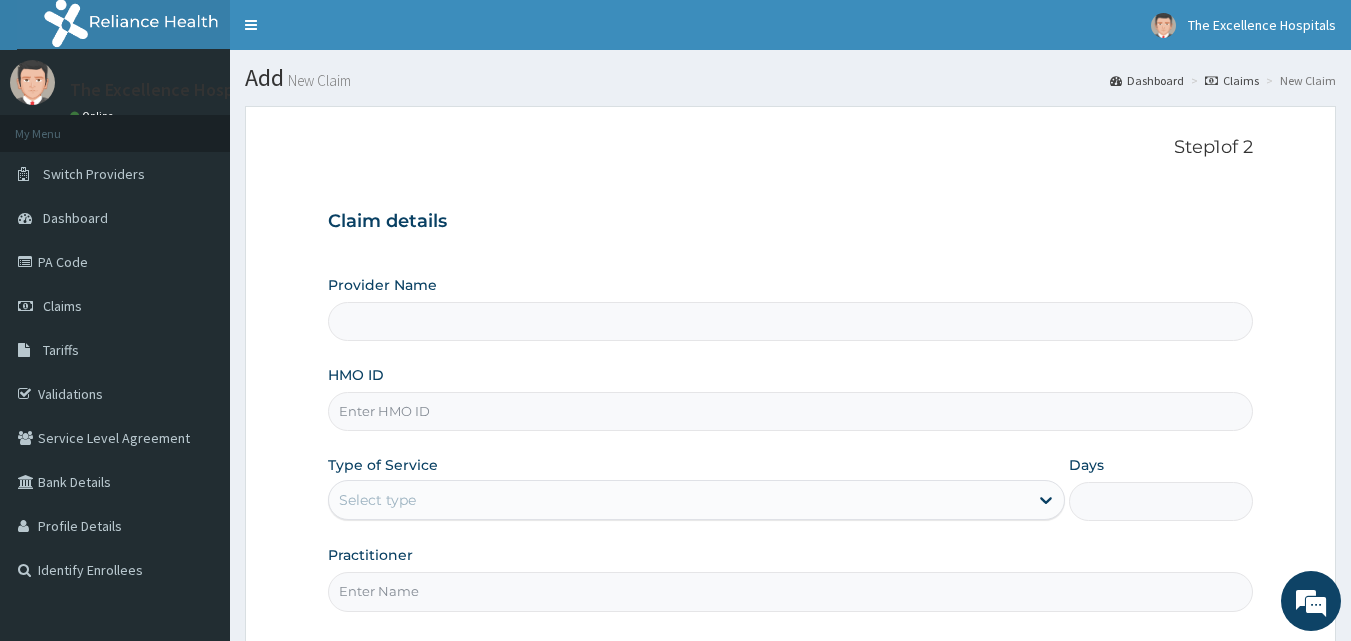 type on "The Excellence Hospital (Omots Medical Services Ltd)" 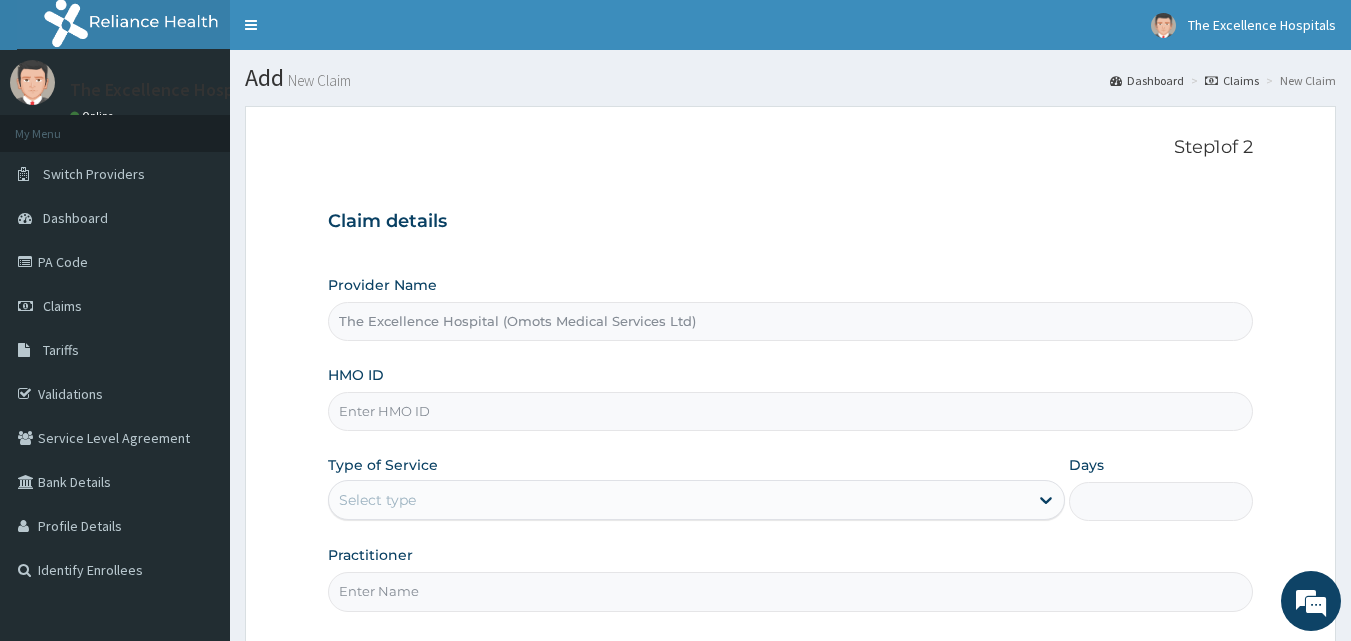 scroll, scrollTop: 0, scrollLeft: 0, axis: both 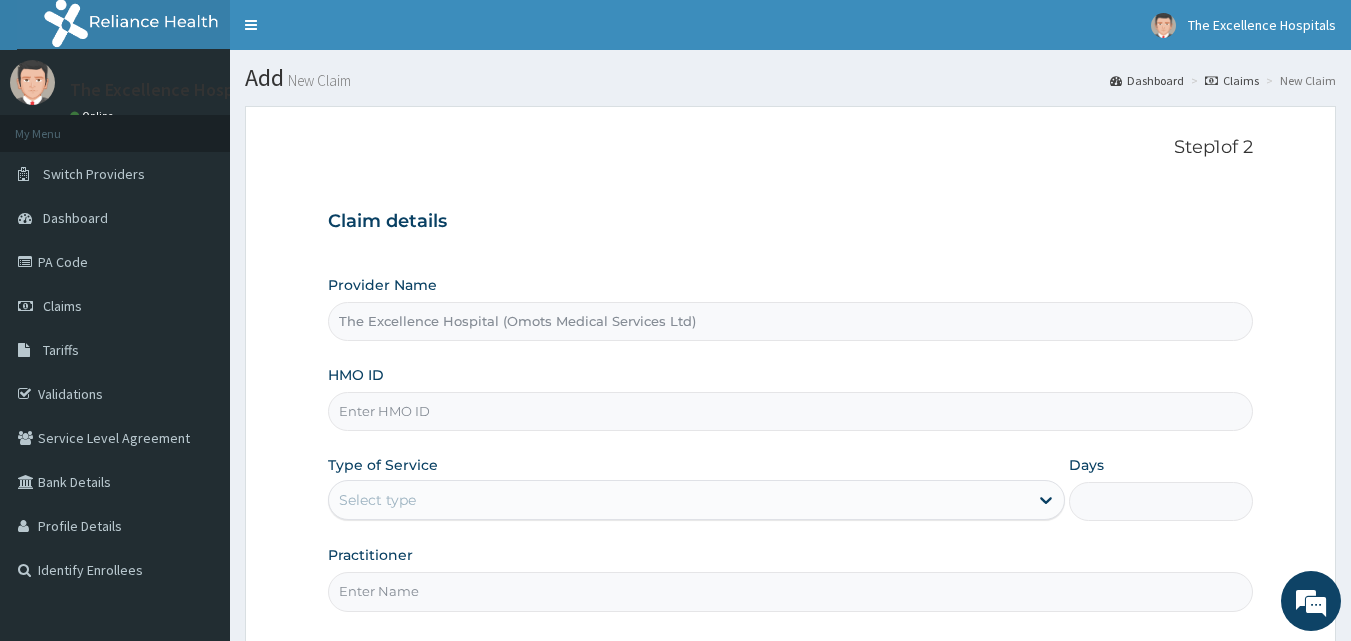 click on "Step  1  of 2 Claim details Provider Name The Excellence Hospital (Omots Medical Services Ltd) HMO ID Type of Service Select type Days Practitioner     Previous   Next" at bounding box center [790, 434] 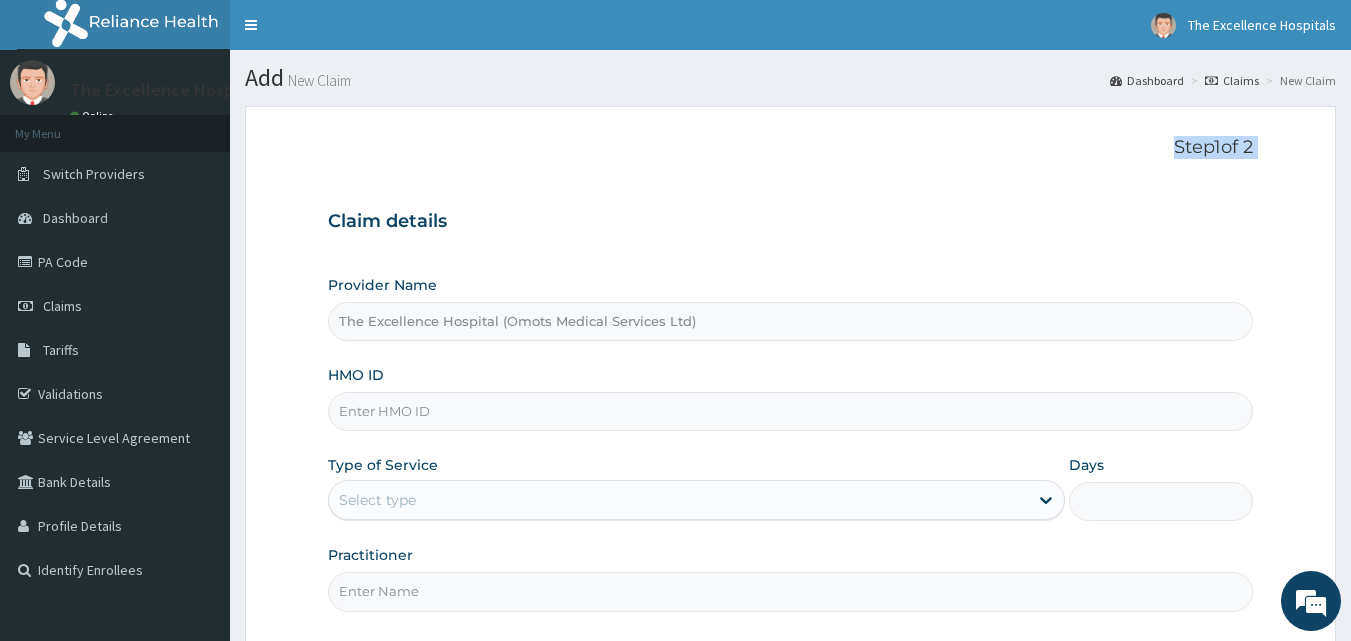click on "Step  1  of 2 Claim details Provider Name The Excellence Hospital (Omots Medical Services Ltd) HMO ID Type of Service Select type Days Practitioner     Previous   Next" at bounding box center (790, 434) 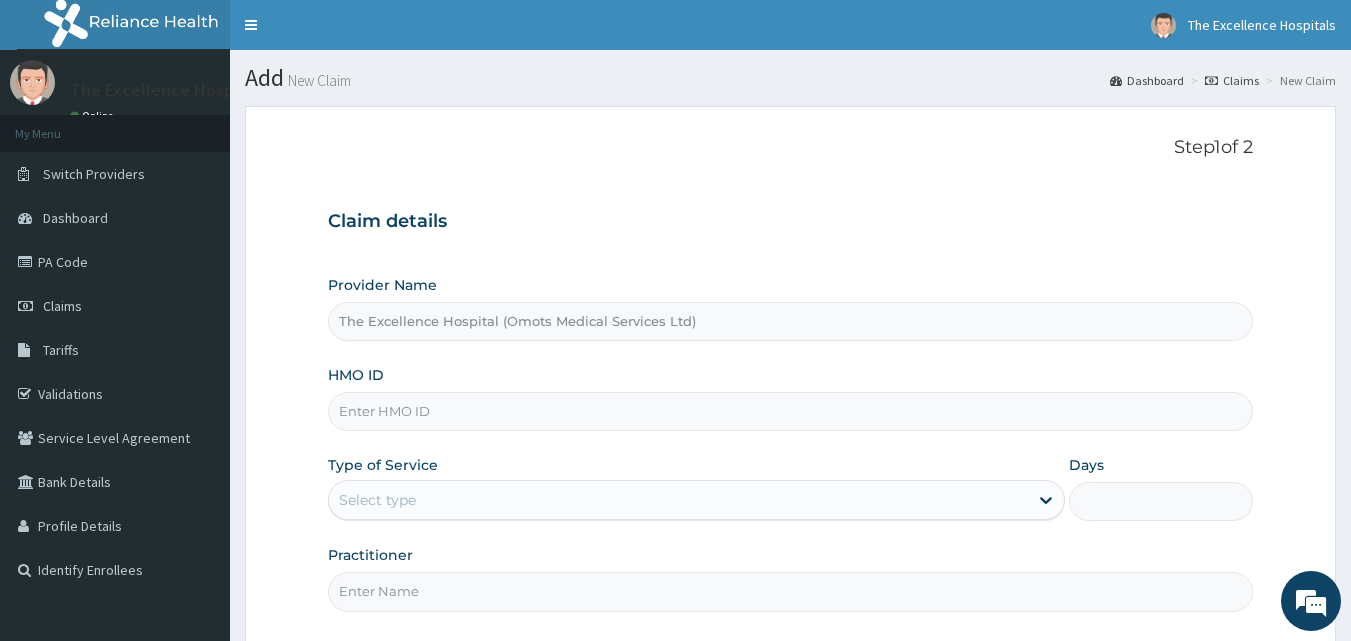 click on "HMO ID" at bounding box center [791, 411] 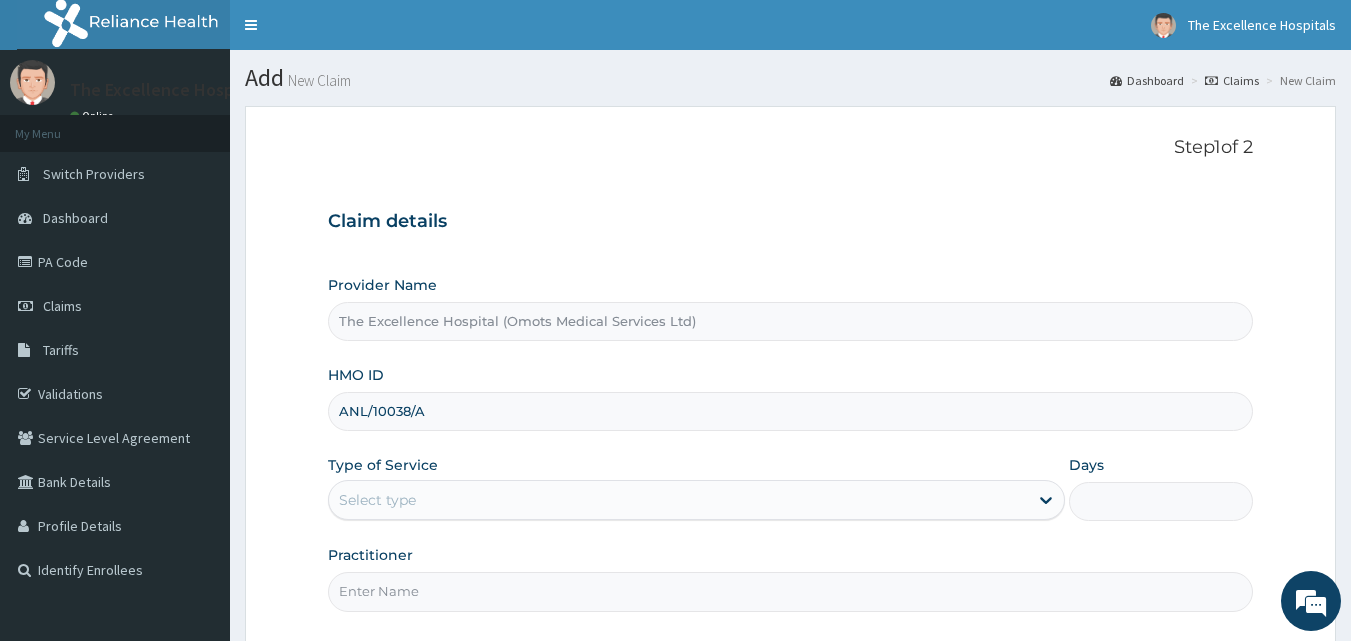 type on "ANL/10038/A" 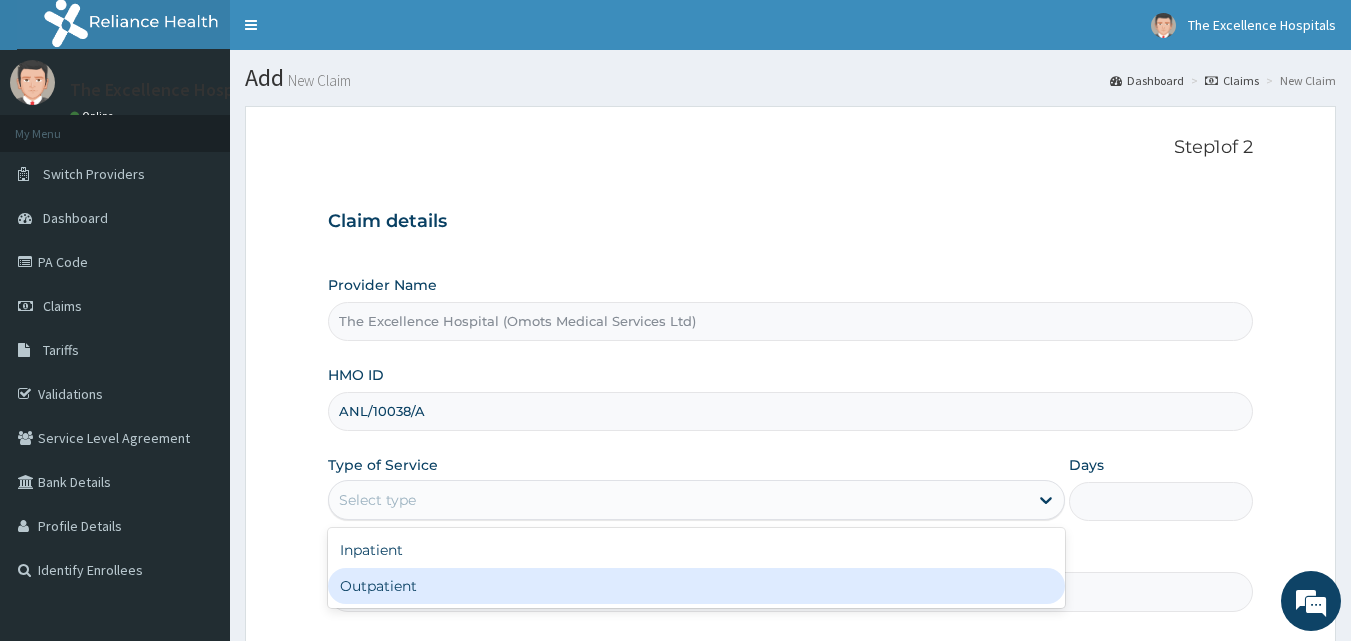 click on "Outpatient" at bounding box center [696, 586] 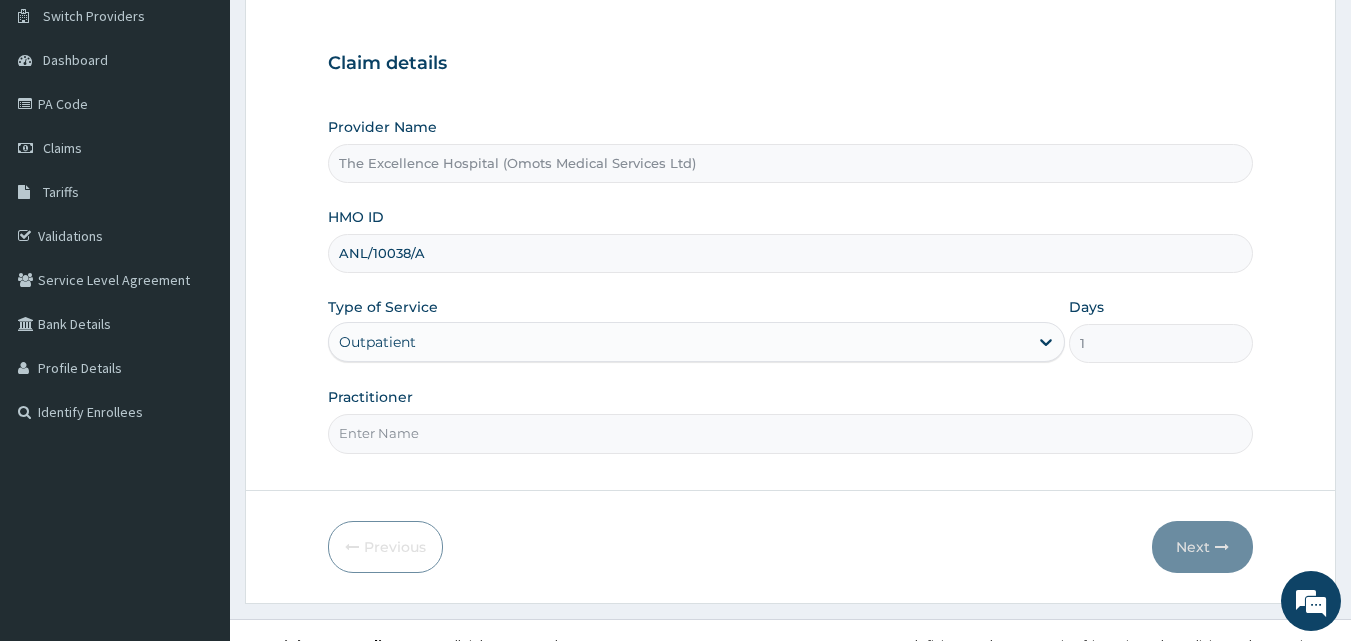 scroll, scrollTop: 173, scrollLeft: 0, axis: vertical 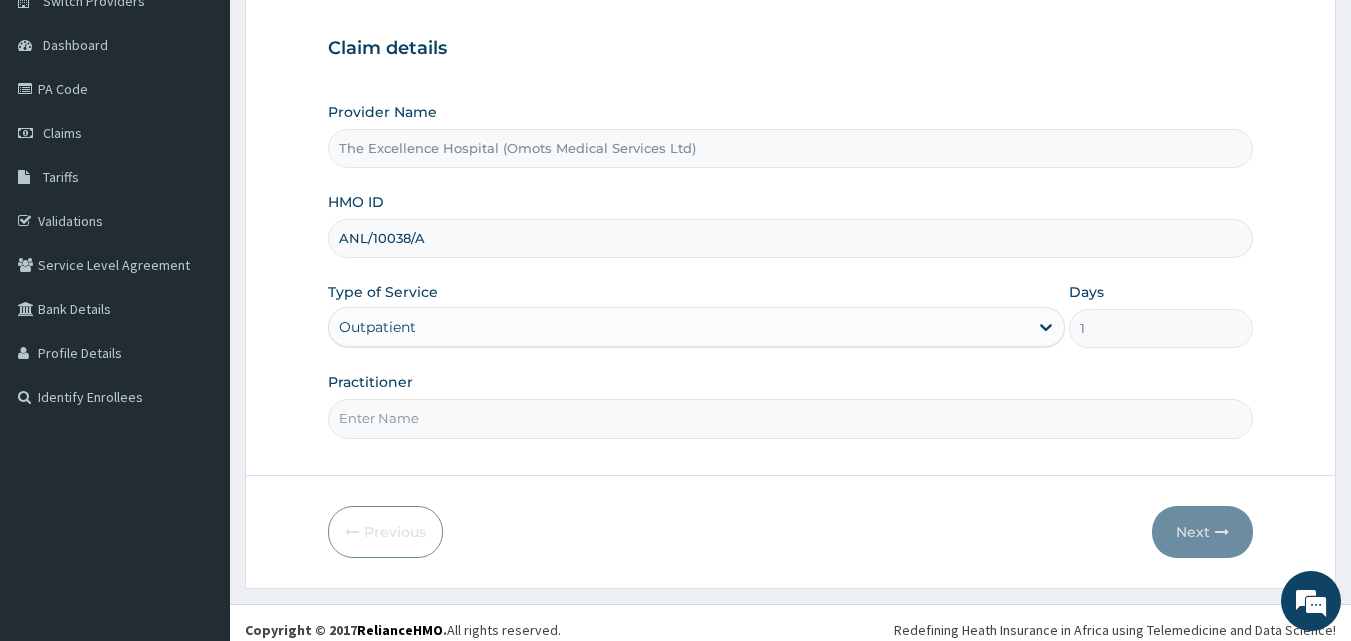click on "Practitioner" at bounding box center (791, 418) 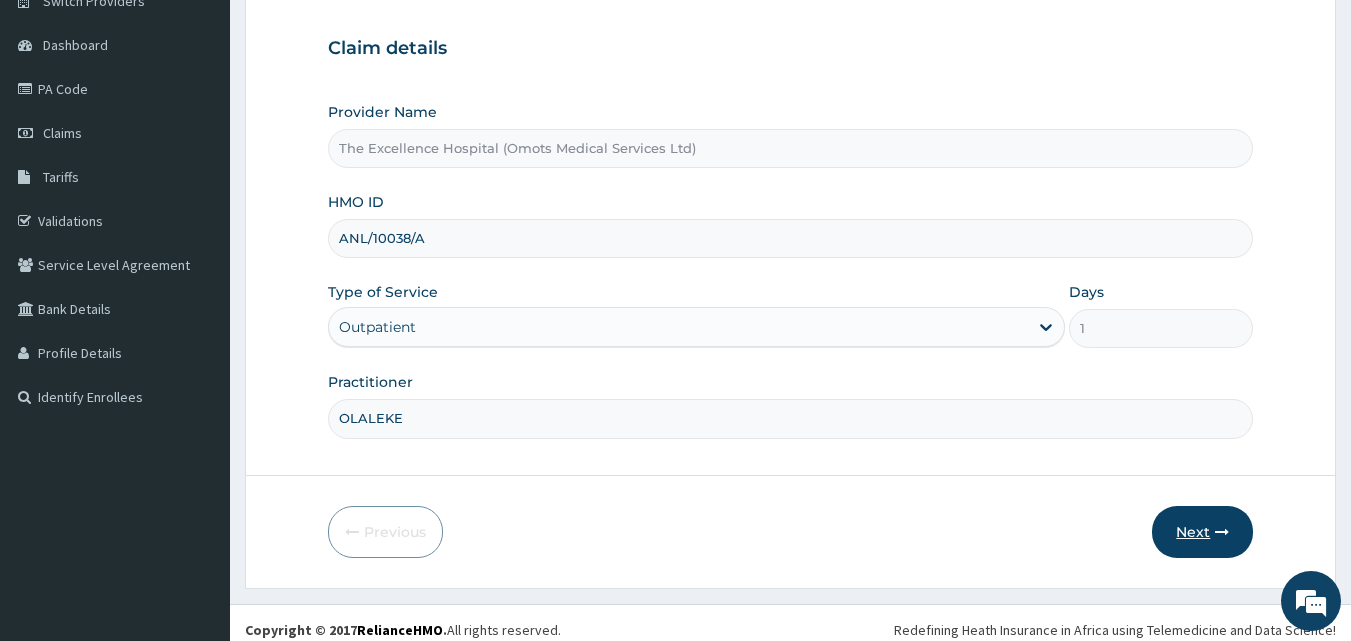 type on "OLALEKE" 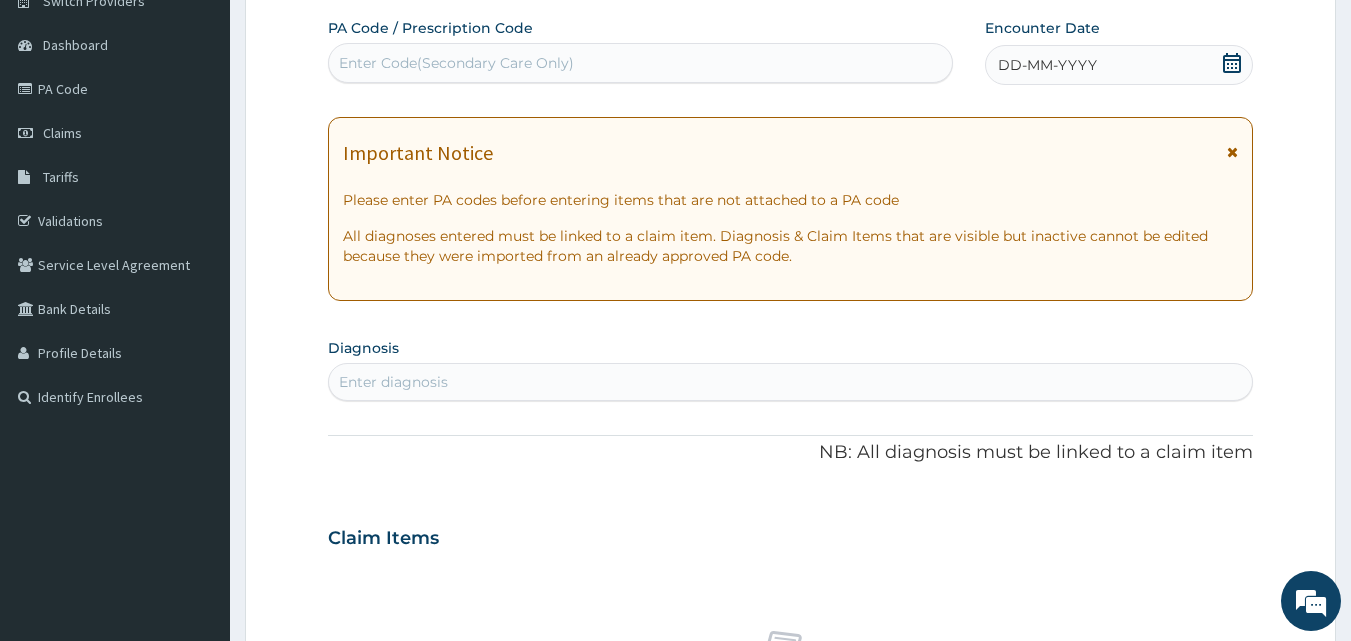 click 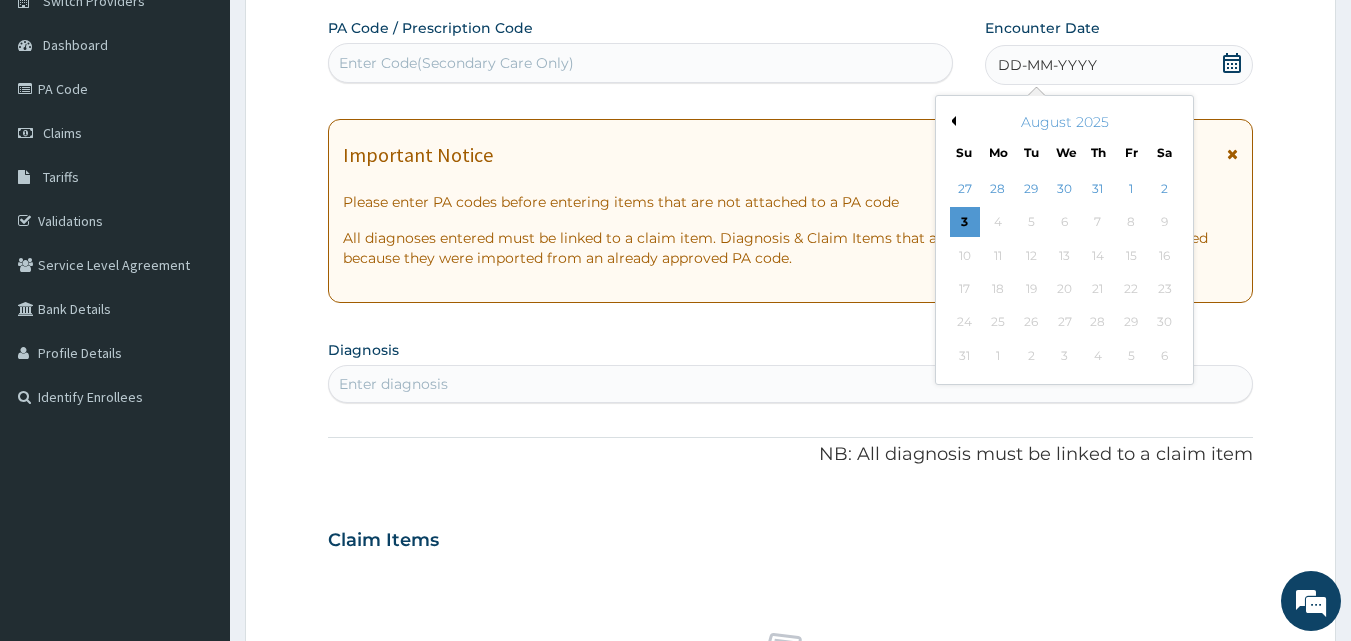 click on "Previous Month" at bounding box center [951, 121] 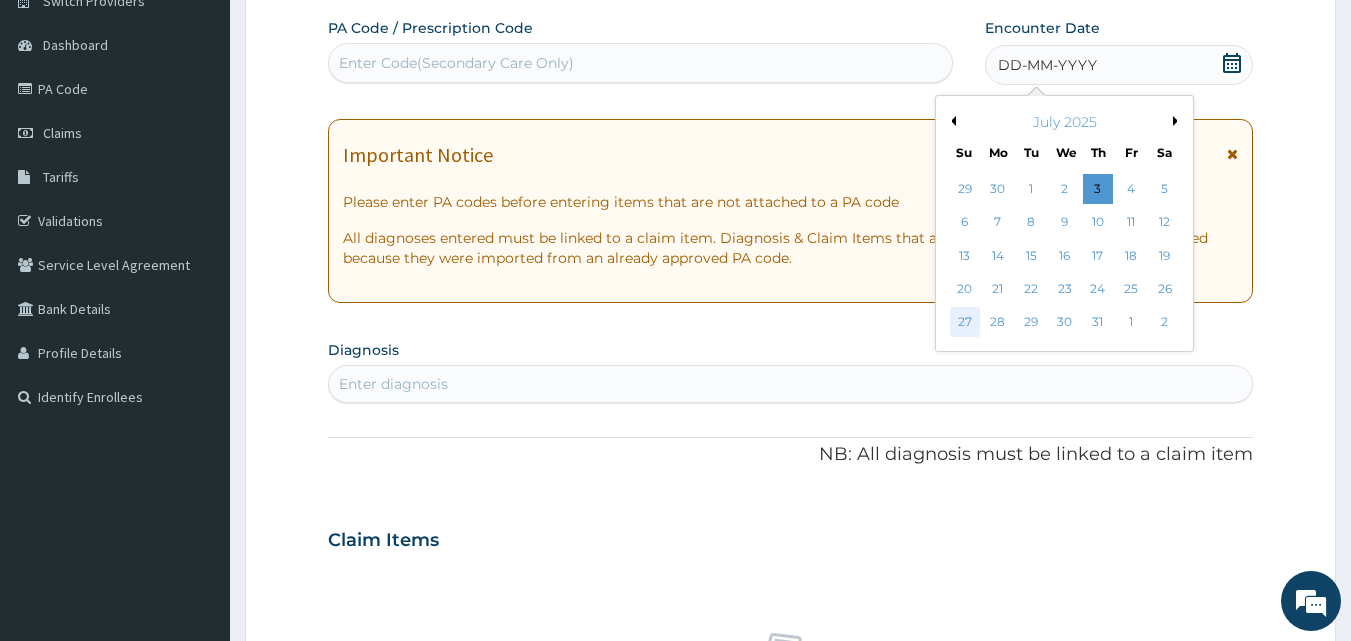 click on "27" at bounding box center (965, 323) 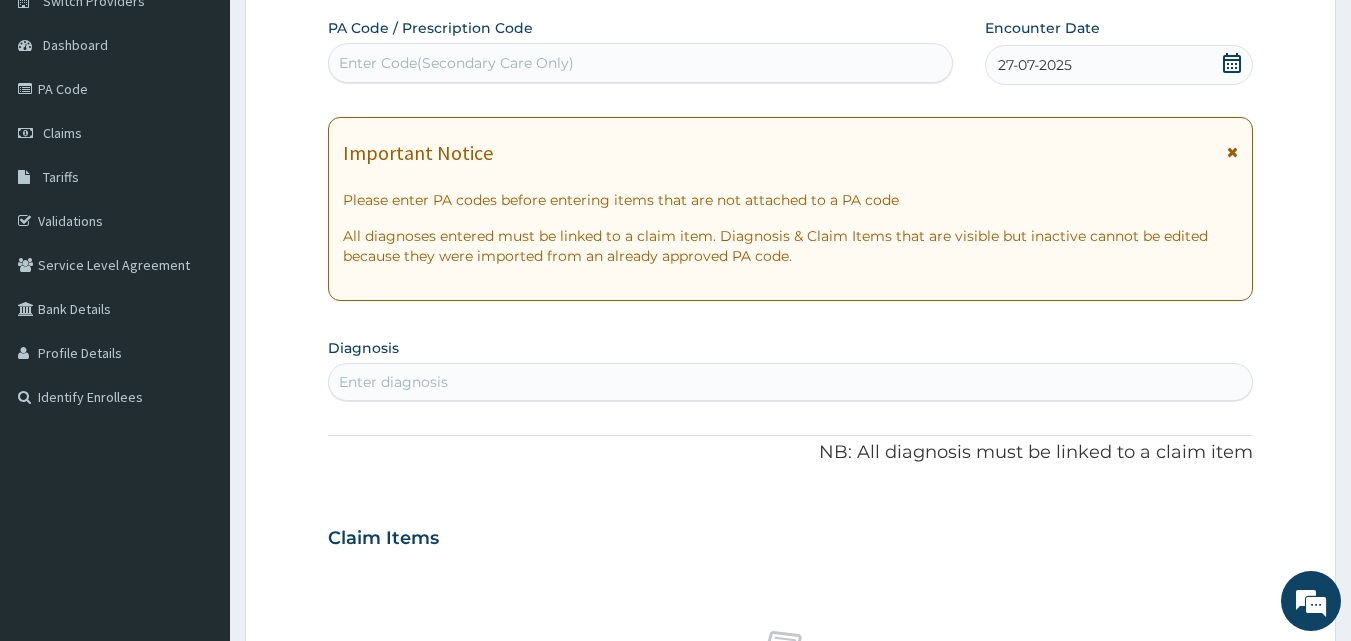 click on "Enter diagnosis" at bounding box center (791, 382) 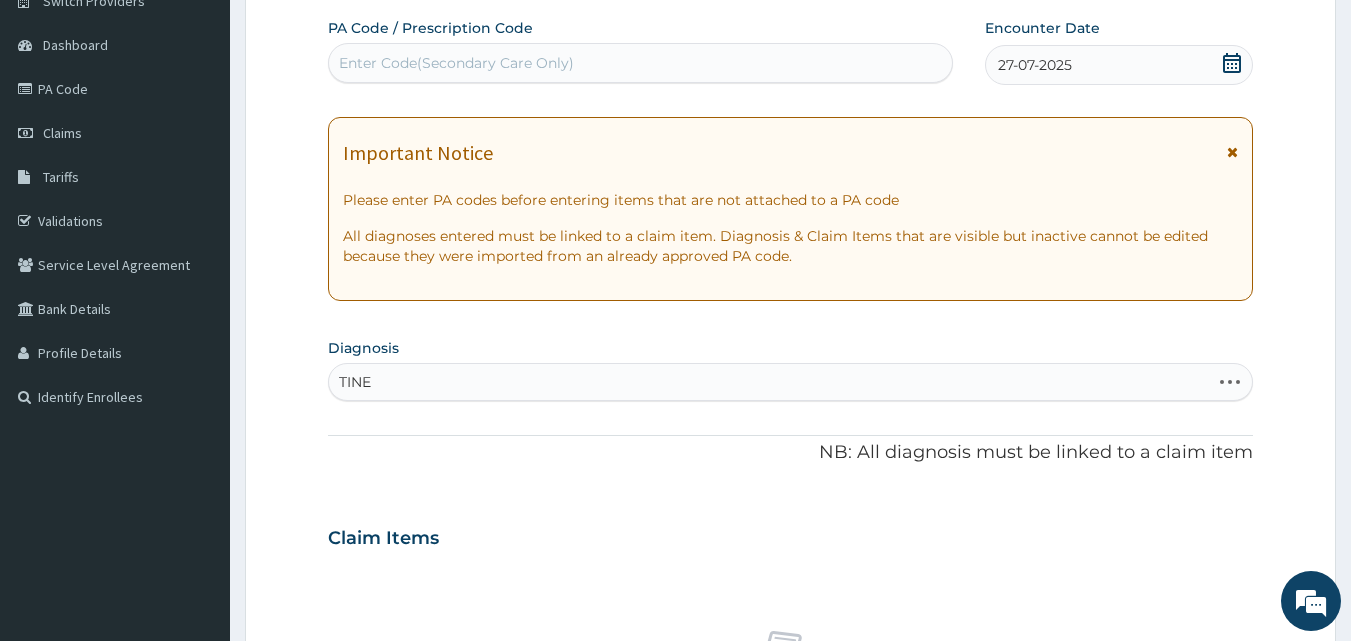 type on "TINEA" 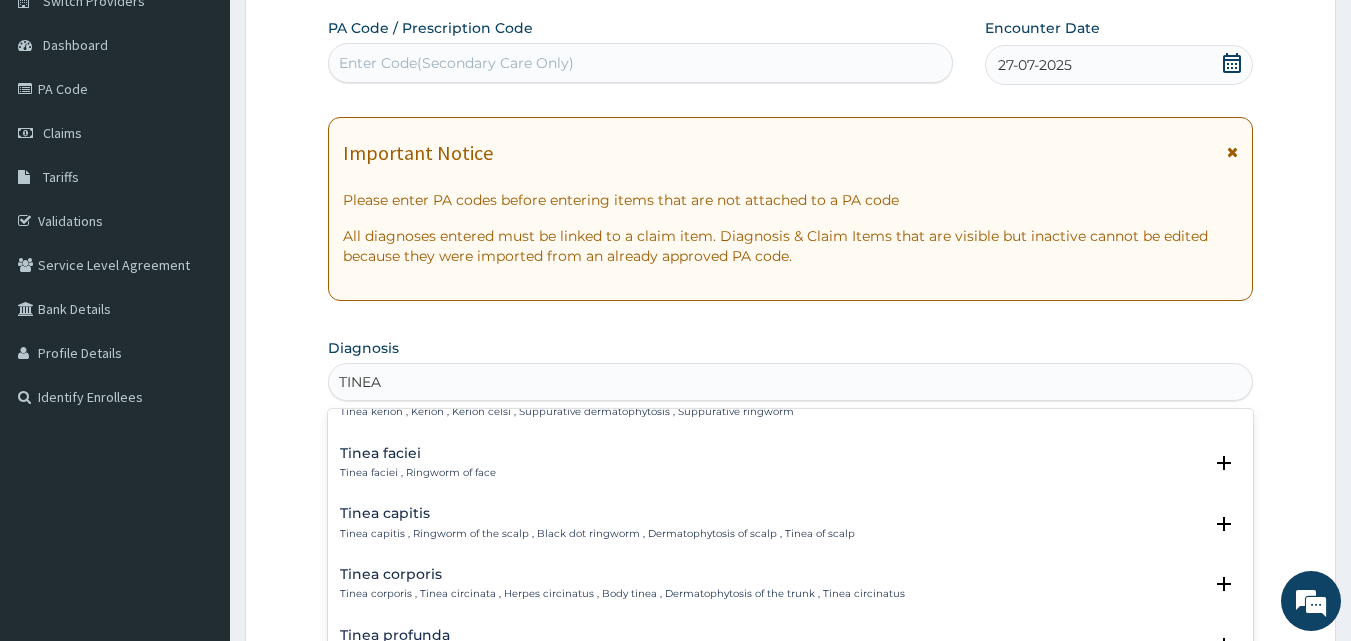scroll, scrollTop: 472, scrollLeft: 0, axis: vertical 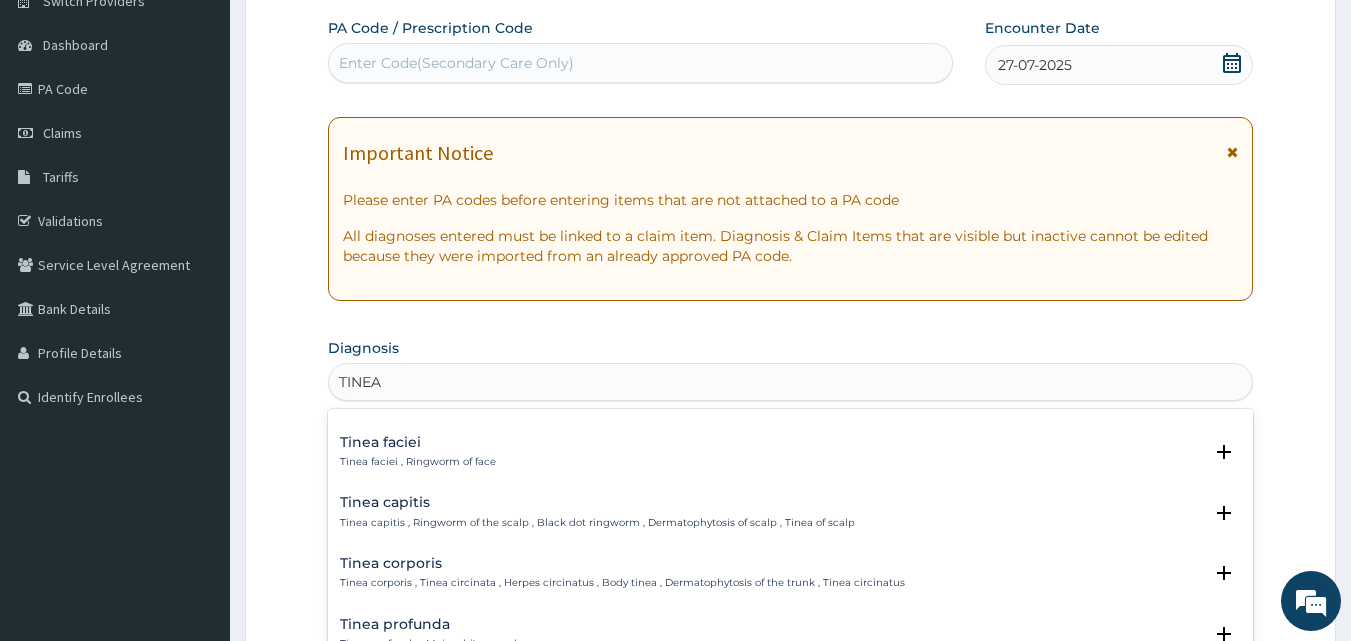 click on "Tinea corporis" at bounding box center [622, 563] 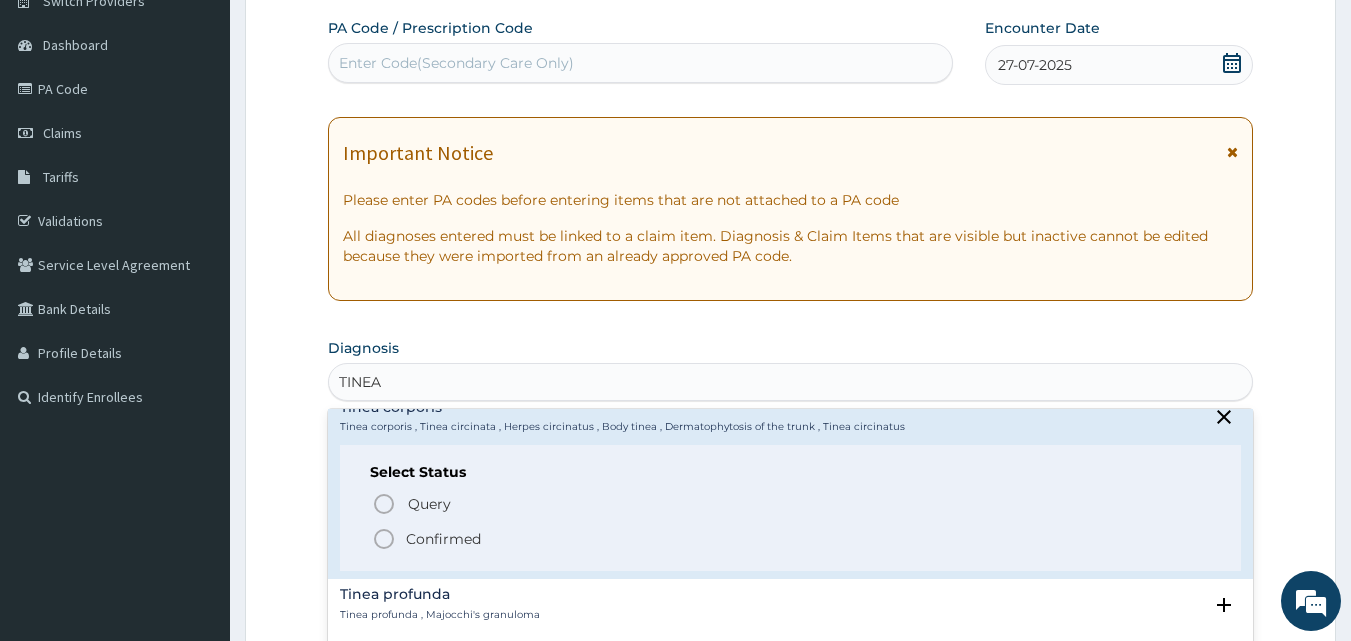 scroll, scrollTop: 640, scrollLeft: 0, axis: vertical 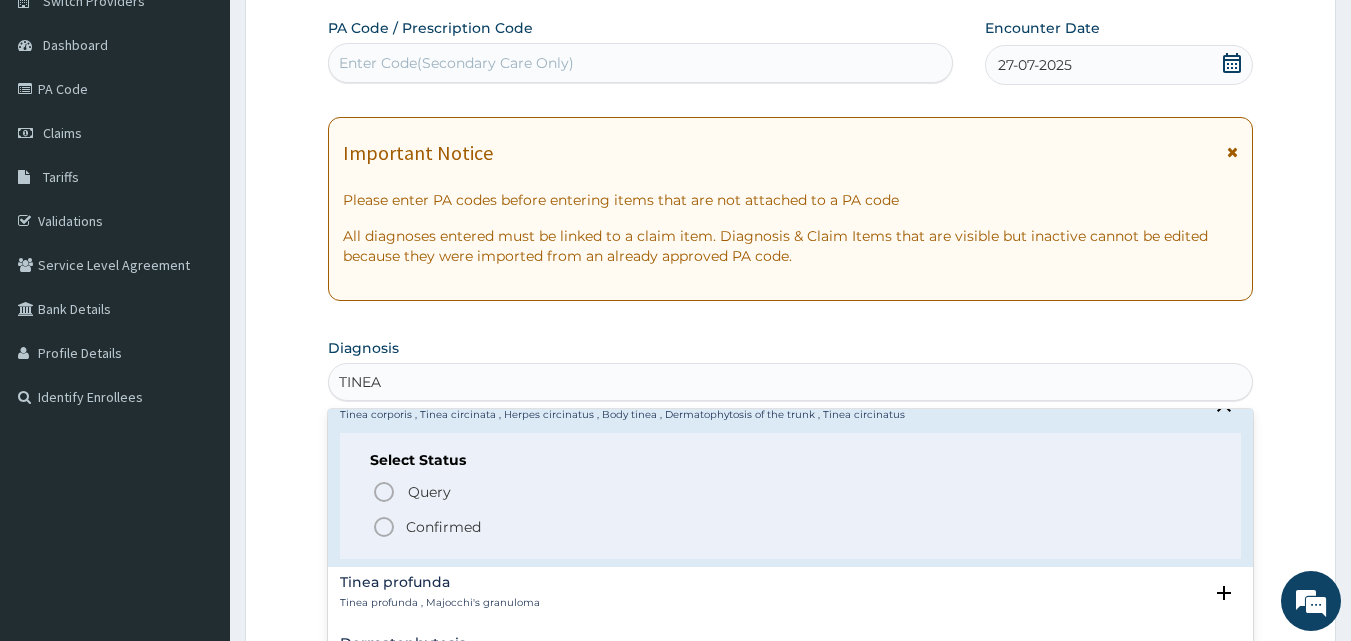 click 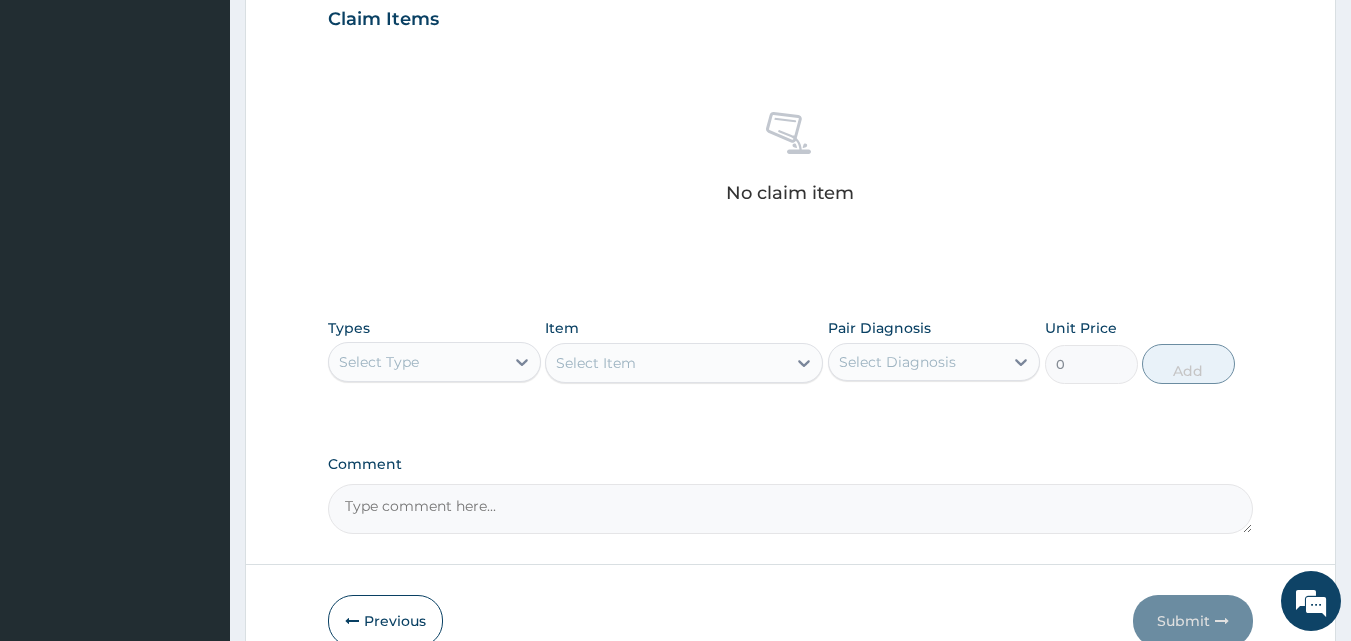 scroll, scrollTop: 707, scrollLeft: 0, axis: vertical 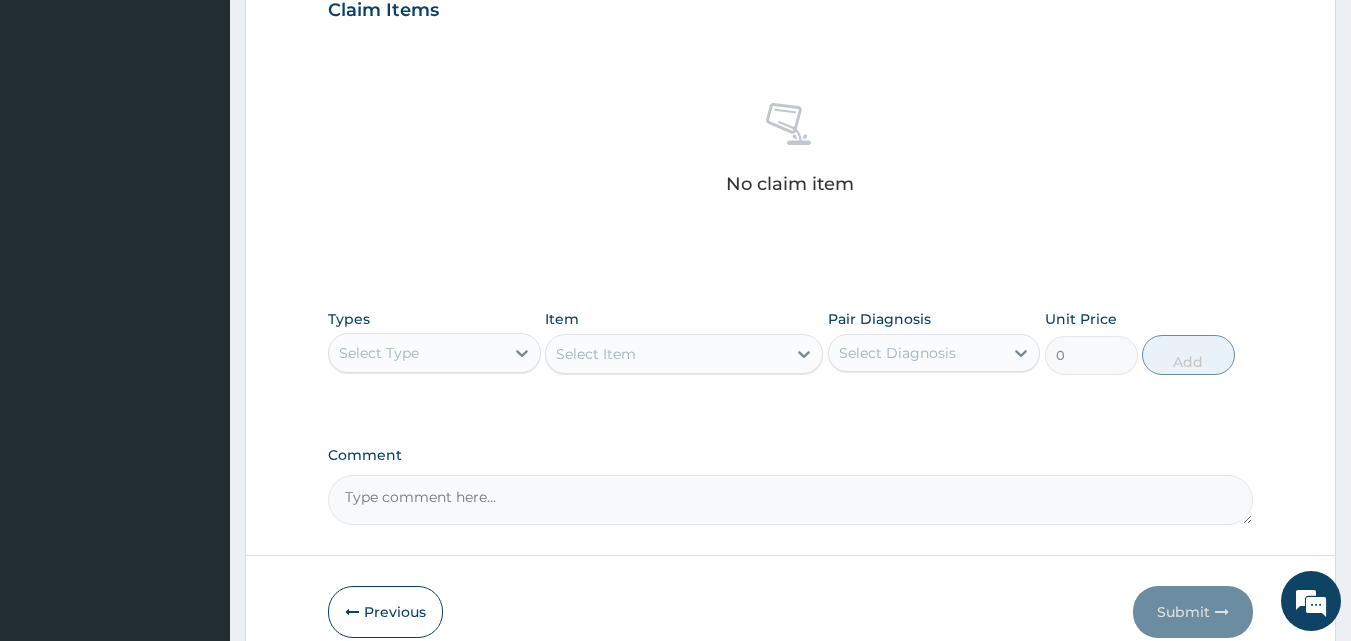 click on "Select Type" at bounding box center [379, 353] 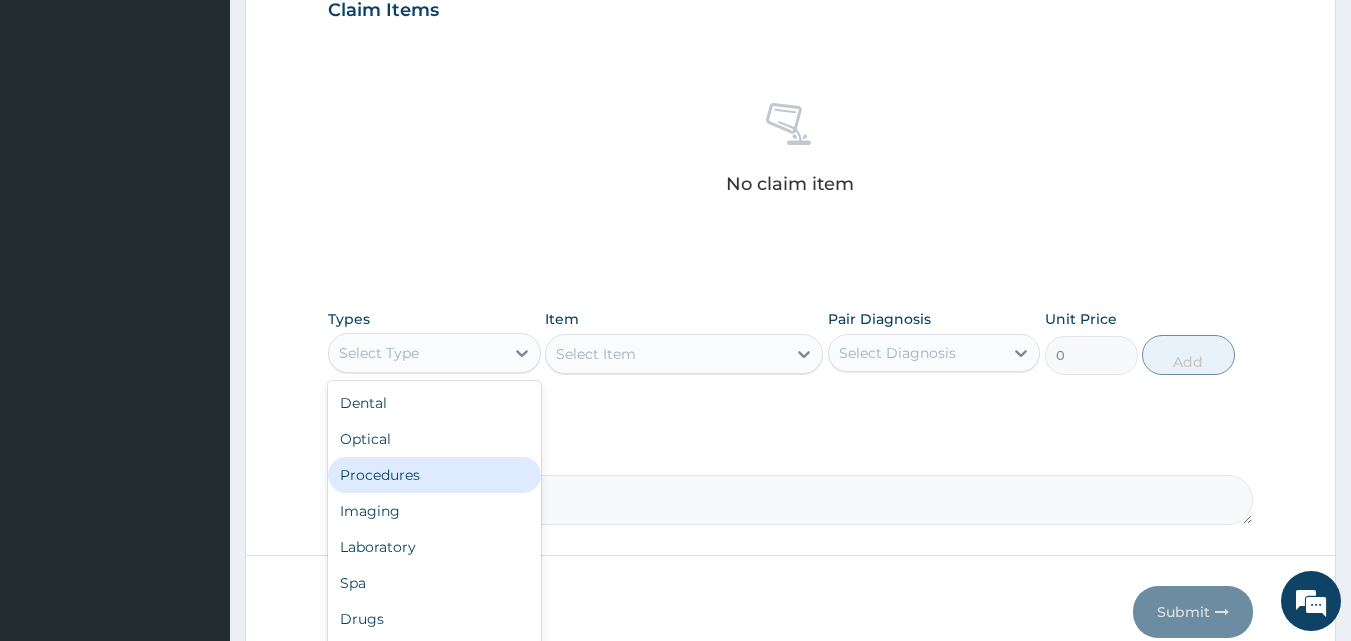 click on "Procedures" at bounding box center [434, 475] 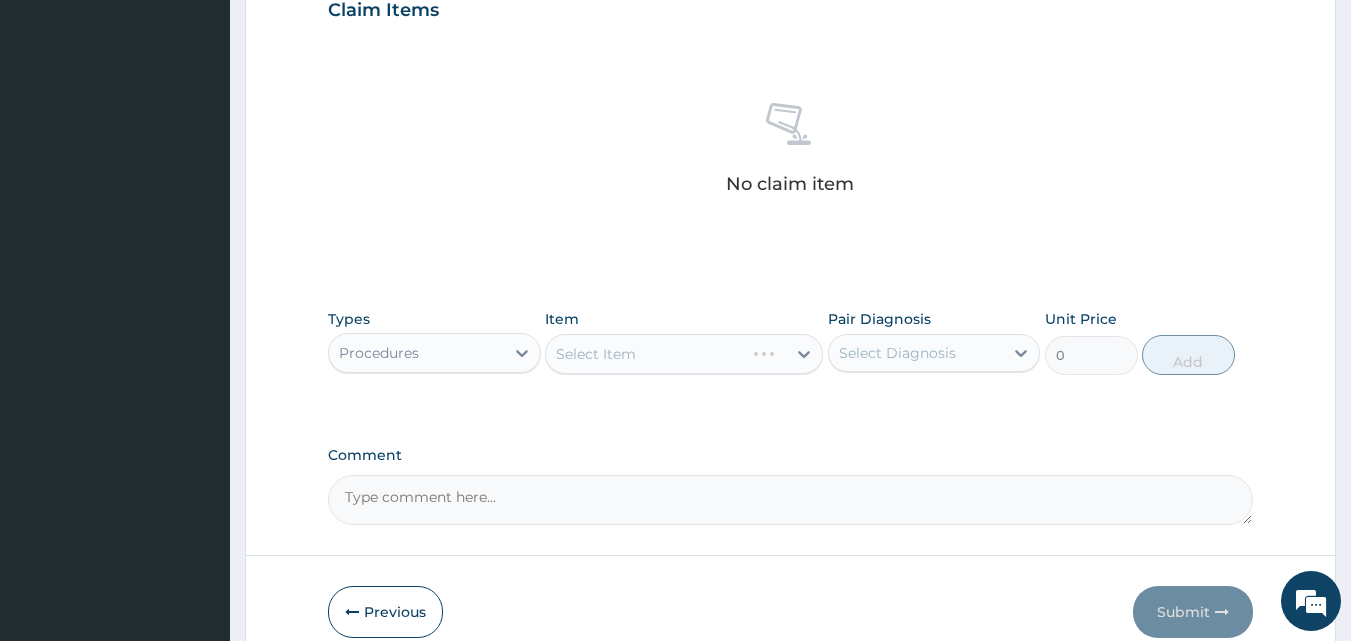 click on "Select Item" at bounding box center [684, 354] 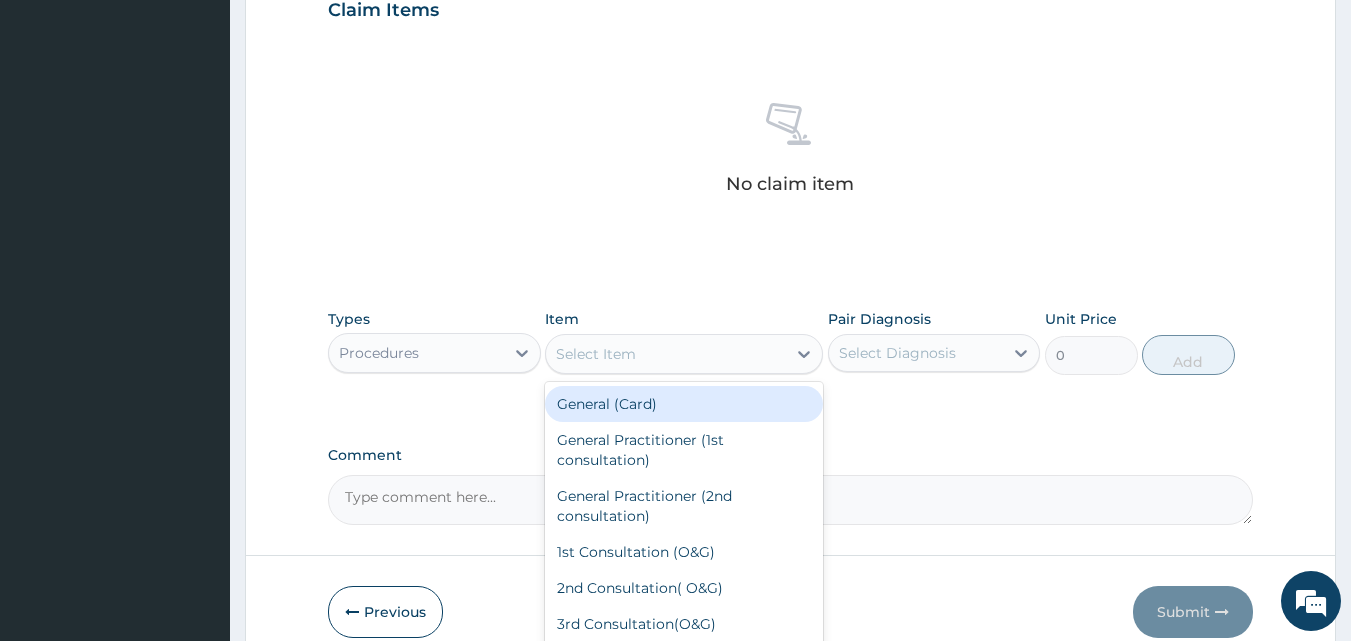 click on "Select Item" at bounding box center [596, 354] 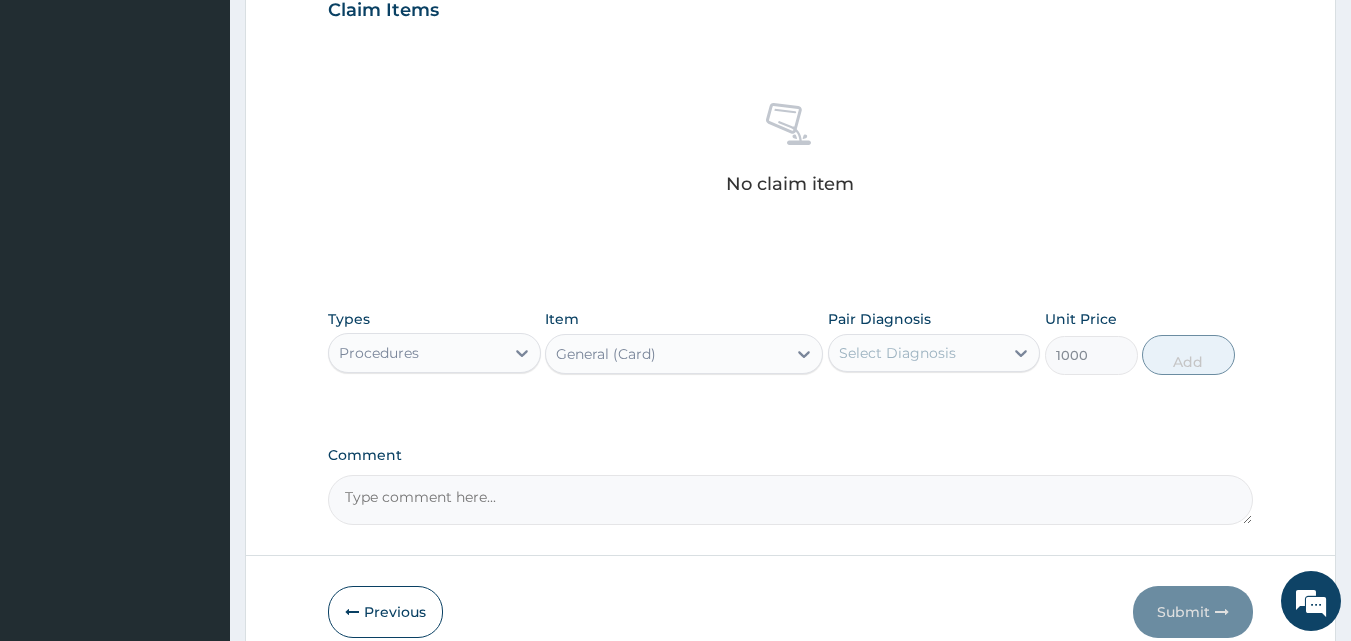 click on "Select Diagnosis" at bounding box center (897, 353) 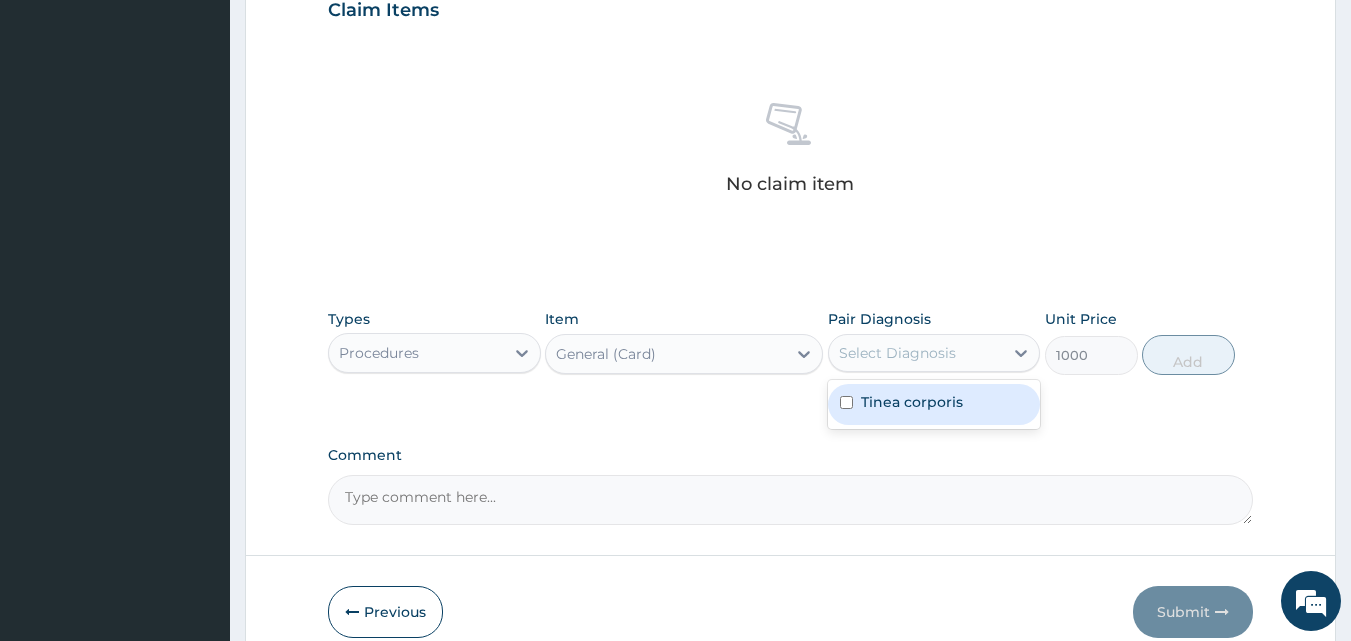 click on "Tinea corporis" at bounding box center [912, 402] 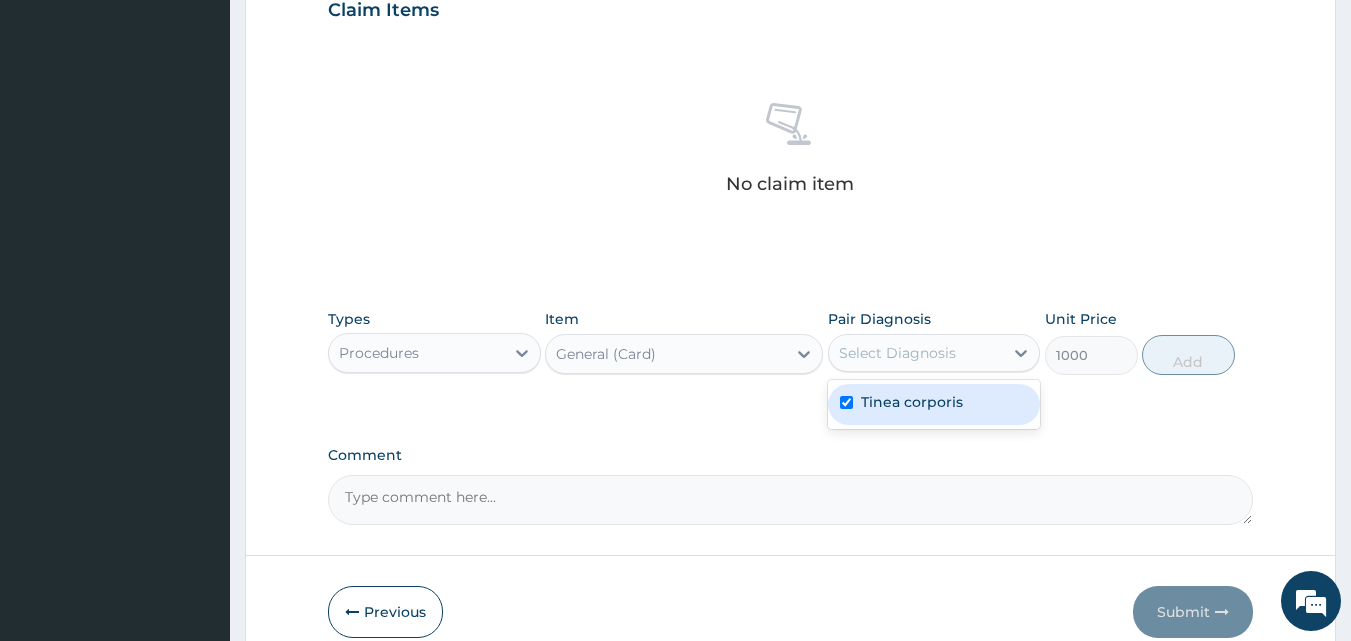 checkbox on "true" 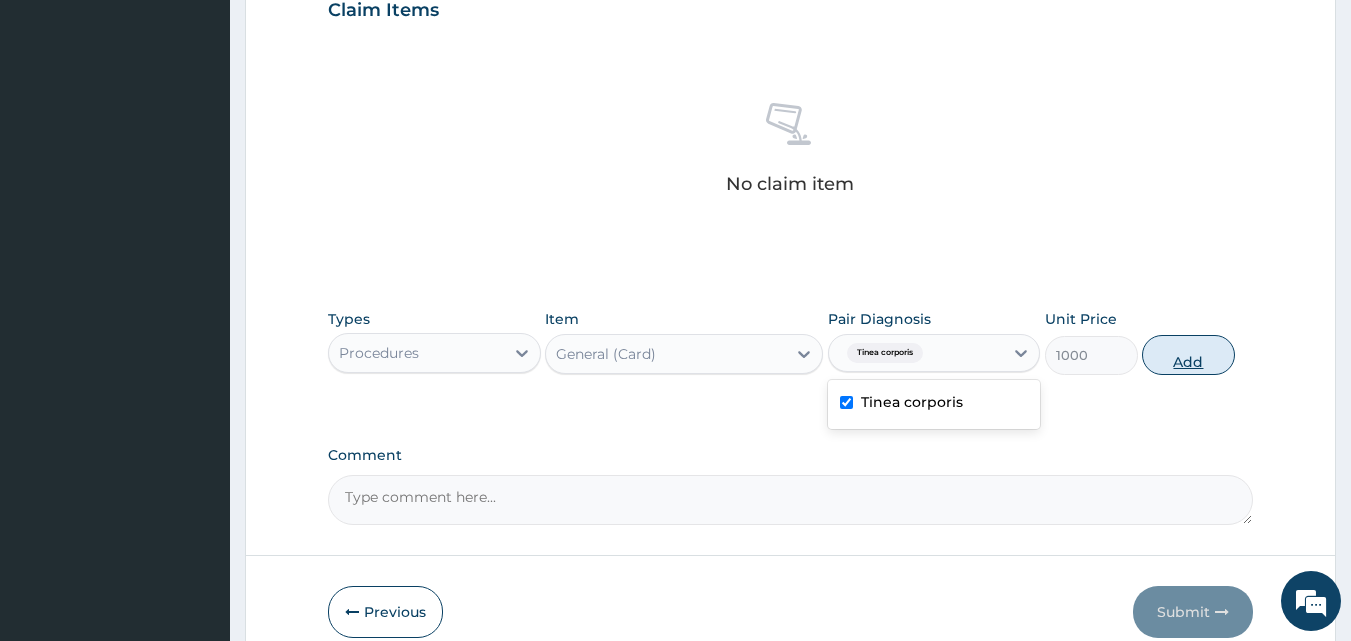 click on "Add" at bounding box center (1188, 355) 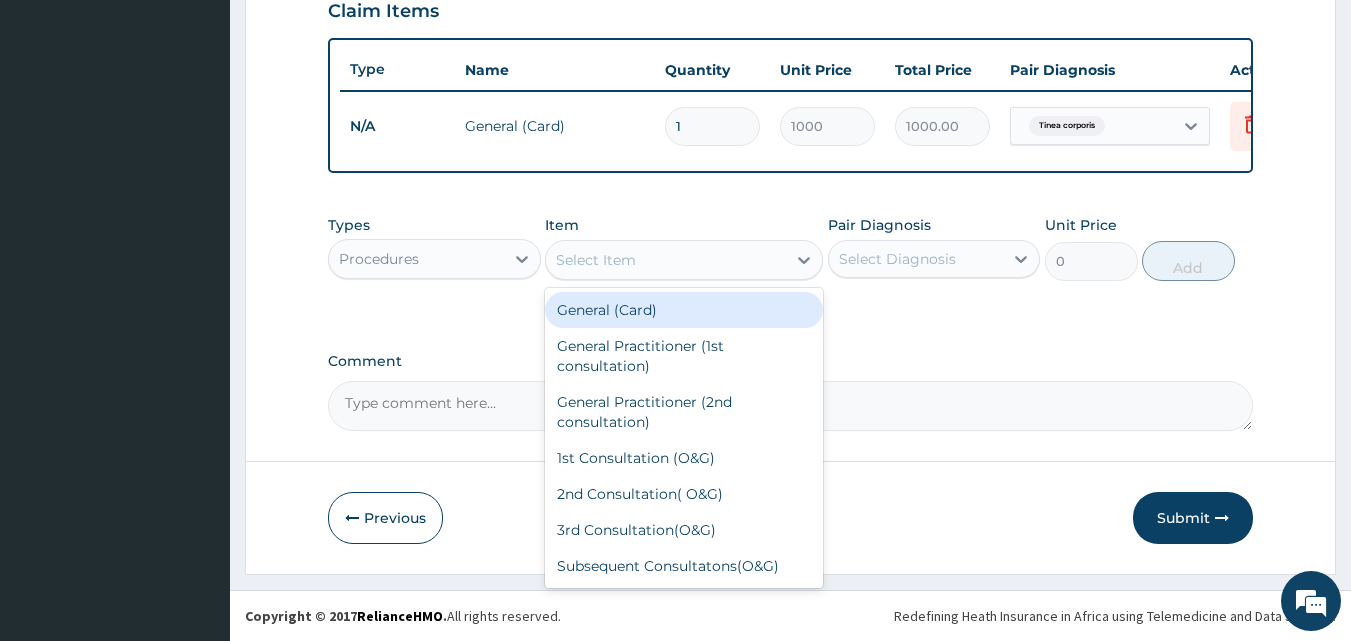 click on "Select Item" at bounding box center [596, 260] 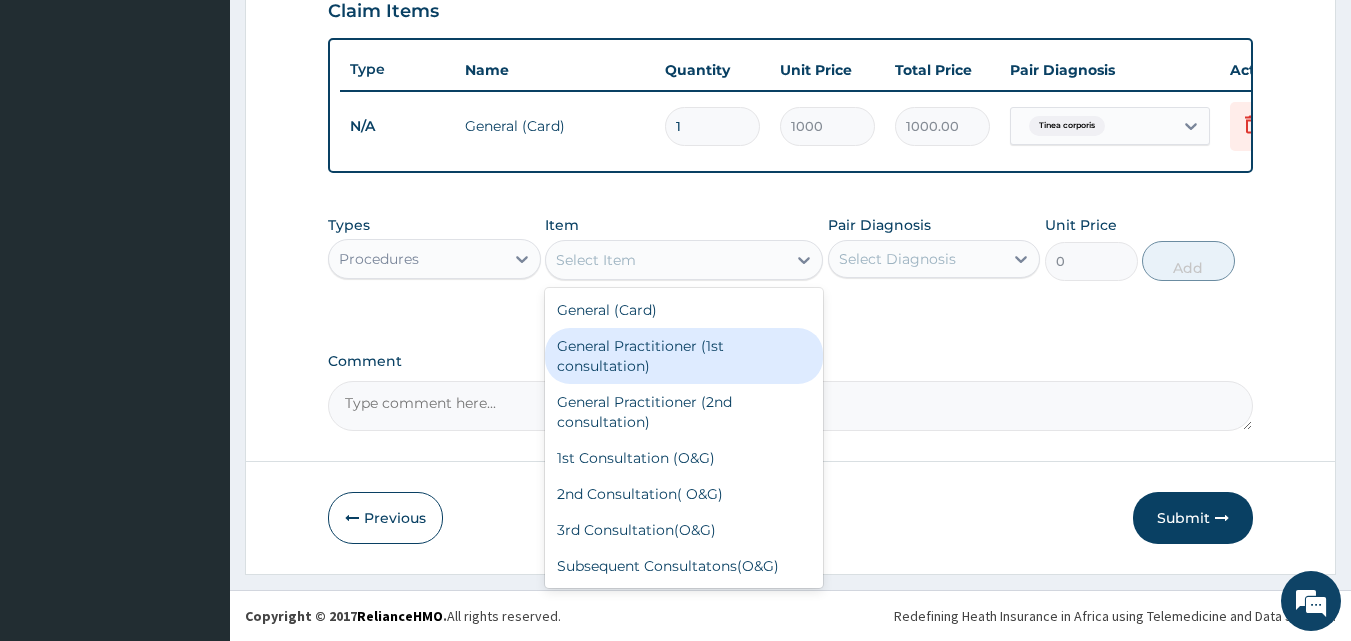 click on "General Practitioner (1st consultation)" at bounding box center [684, 356] 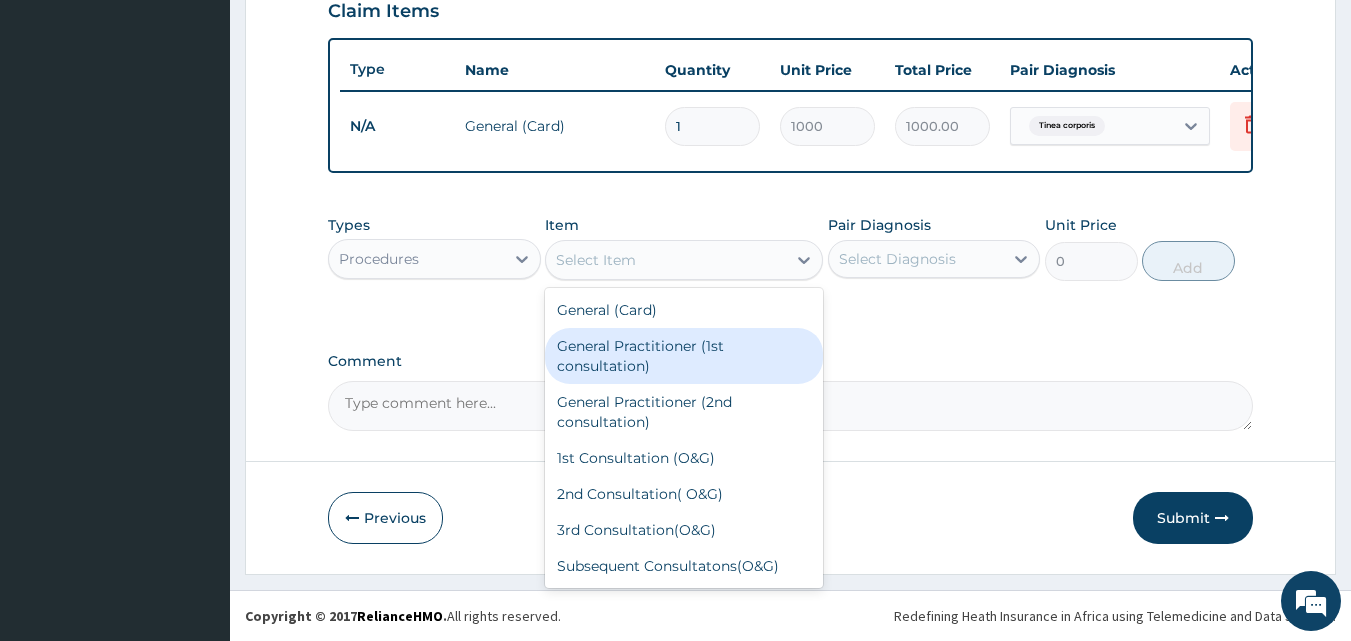 type on "2000" 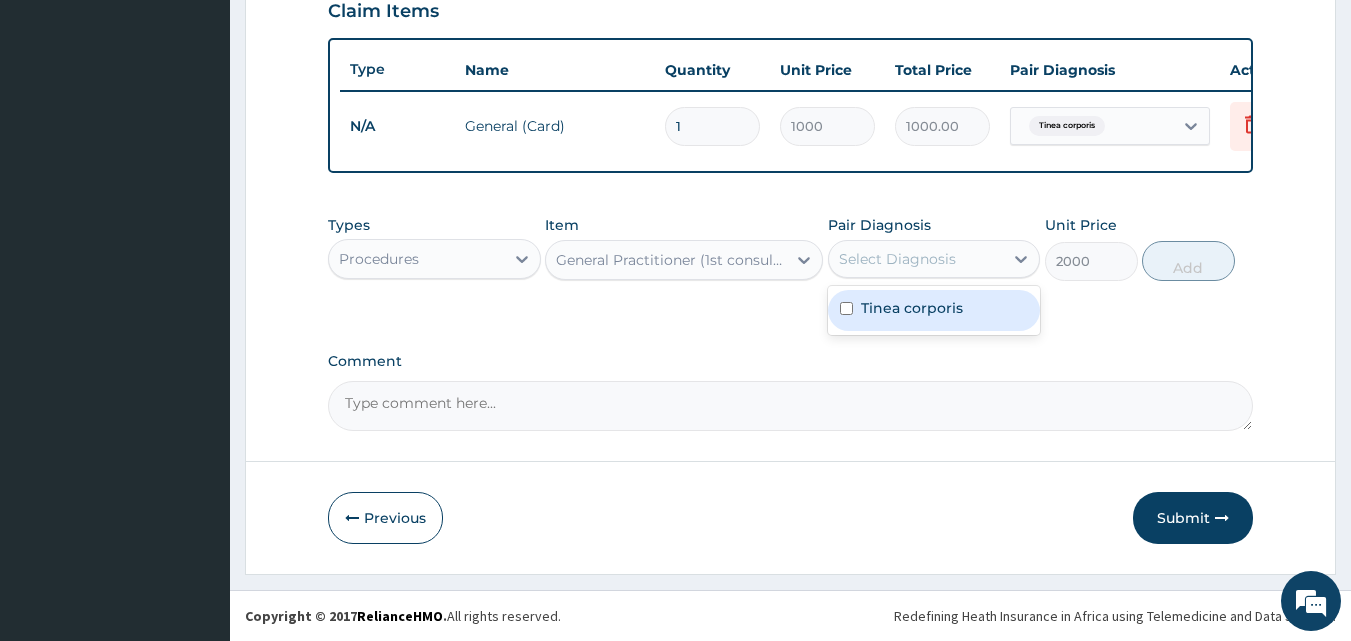 click on "Select Diagnosis" at bounding box center [897, 259] 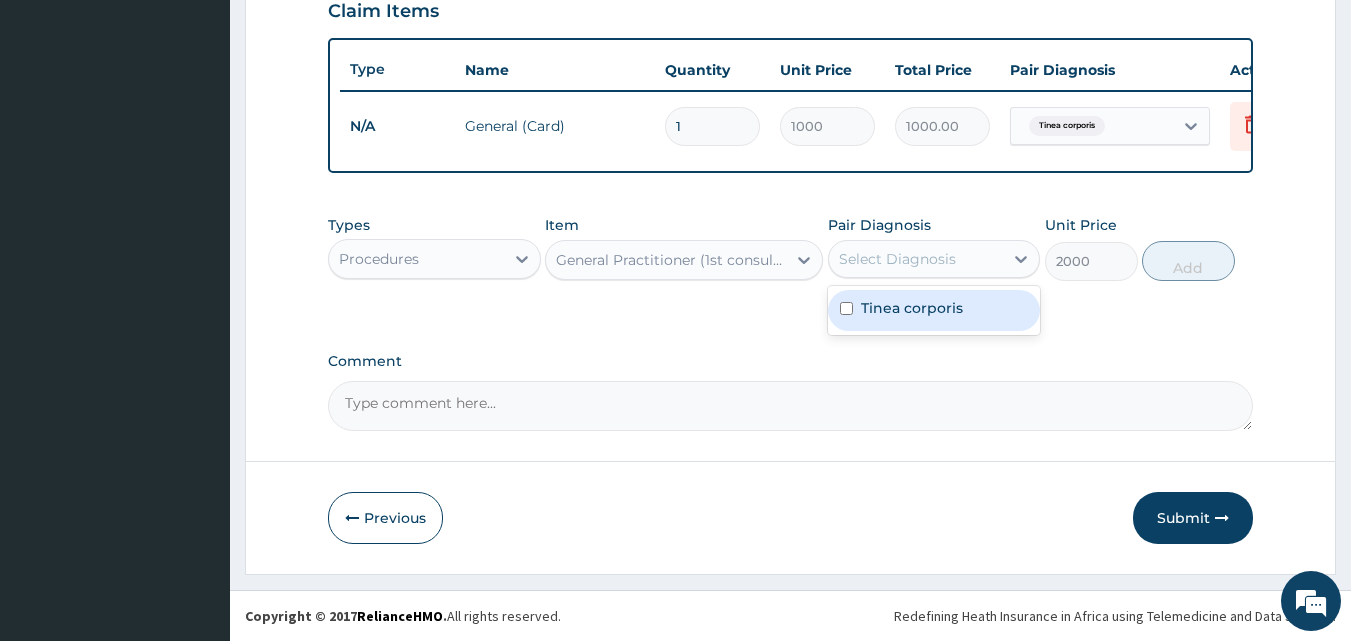 click on "Tinea corporis" at bounding box center [912, 308] 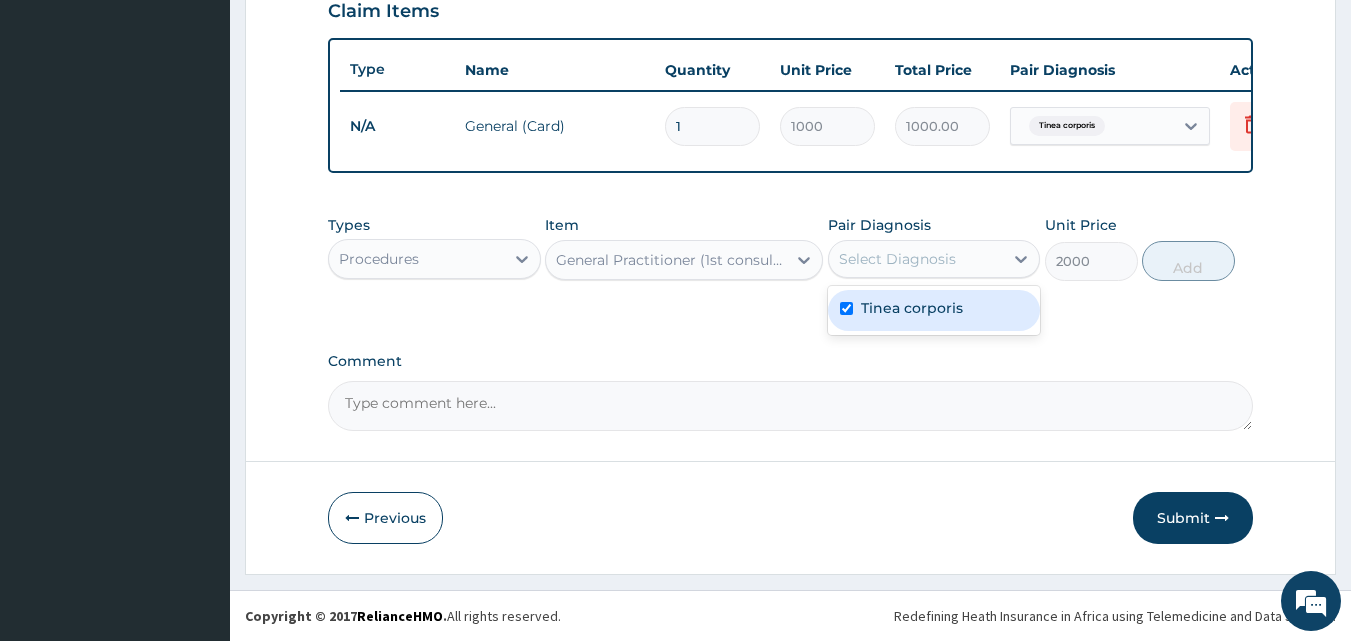 checkbox on "true" 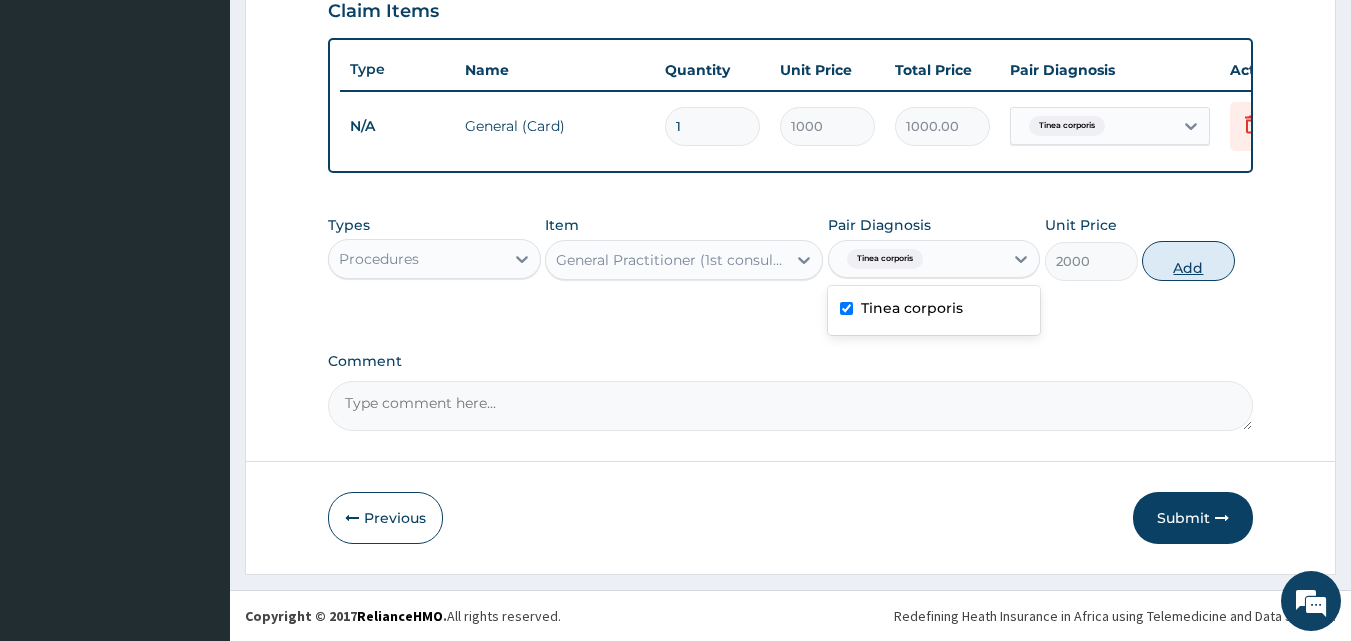 click on "Add" at bounding box center [1188, 261] 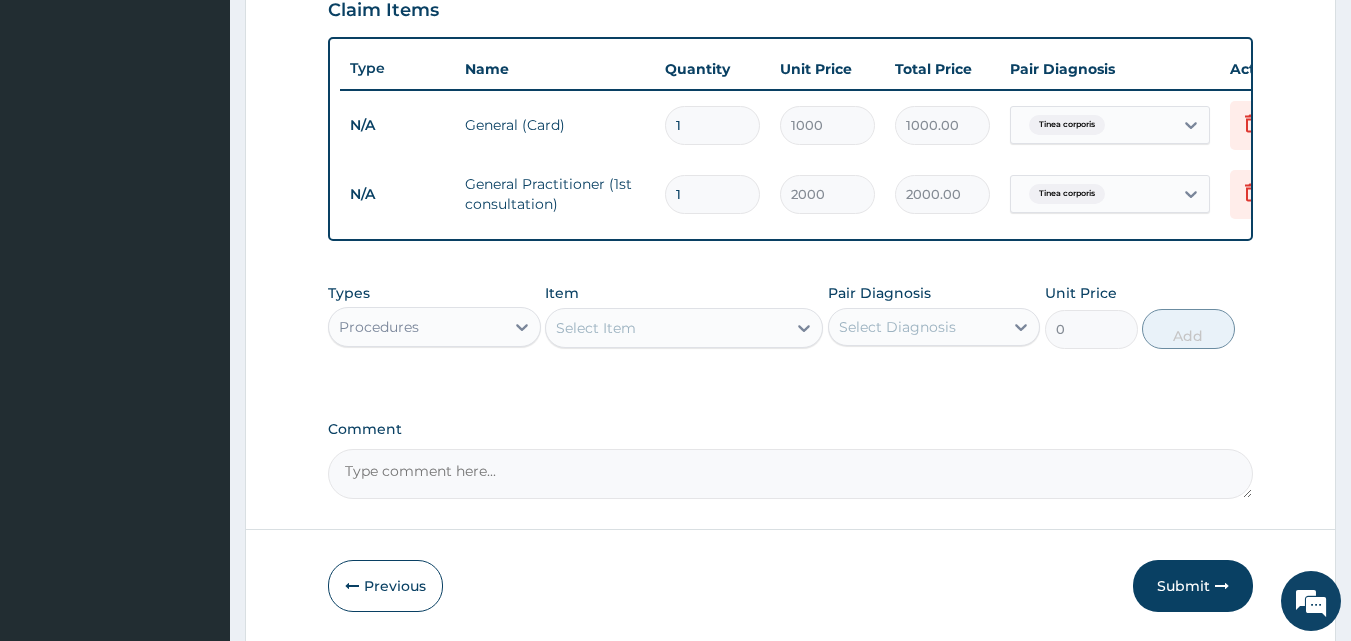 click on "Procedures" at bounding box center [379, 327] 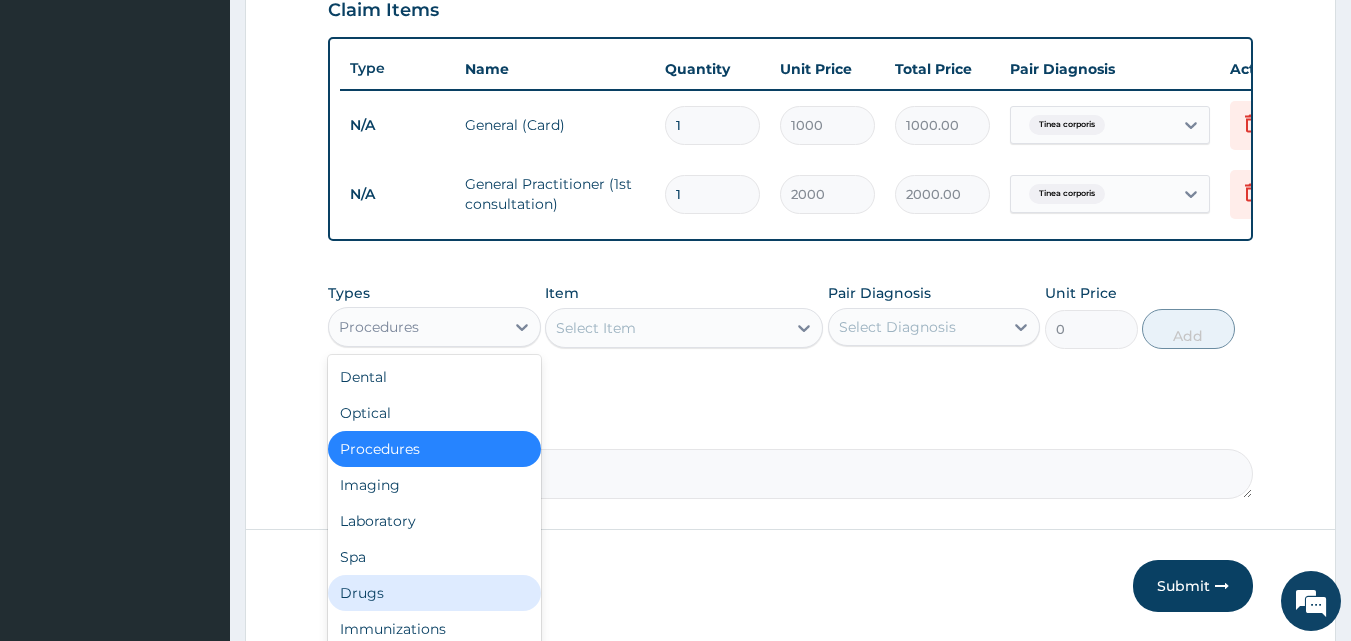 click on "Drugs" at bounding box center (434, 593) 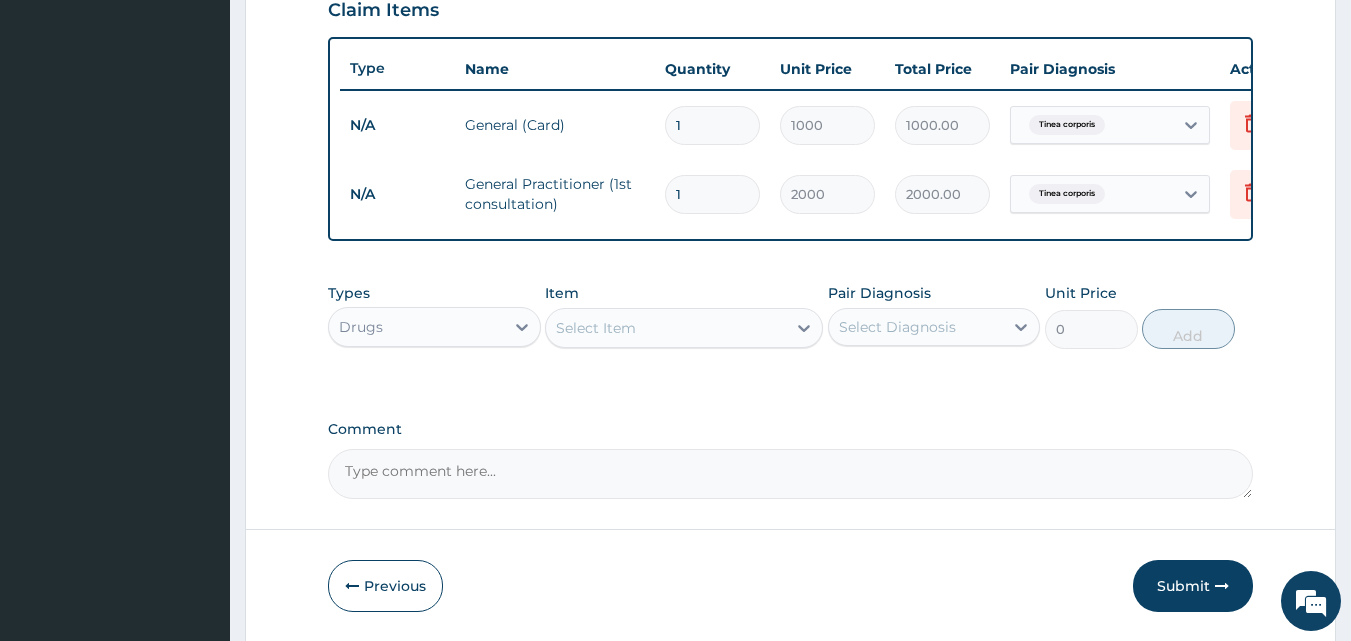 click on "Select Item" at bounding box center (666, 328) 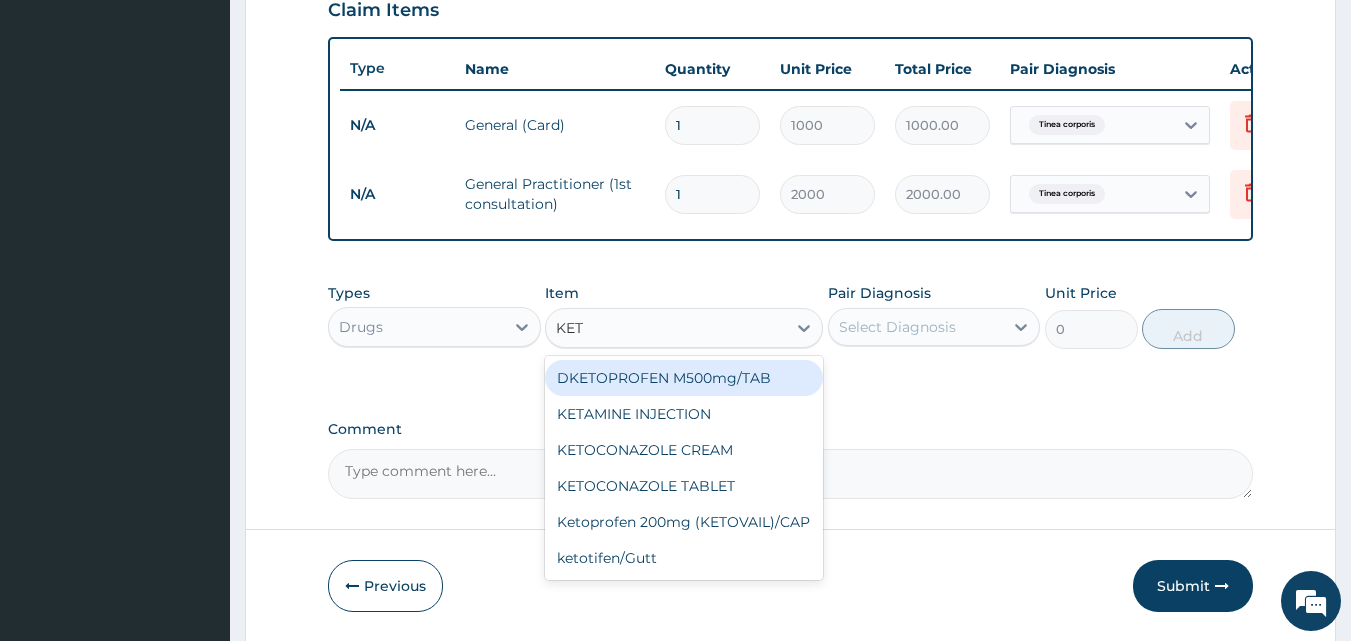 type on "KETO" 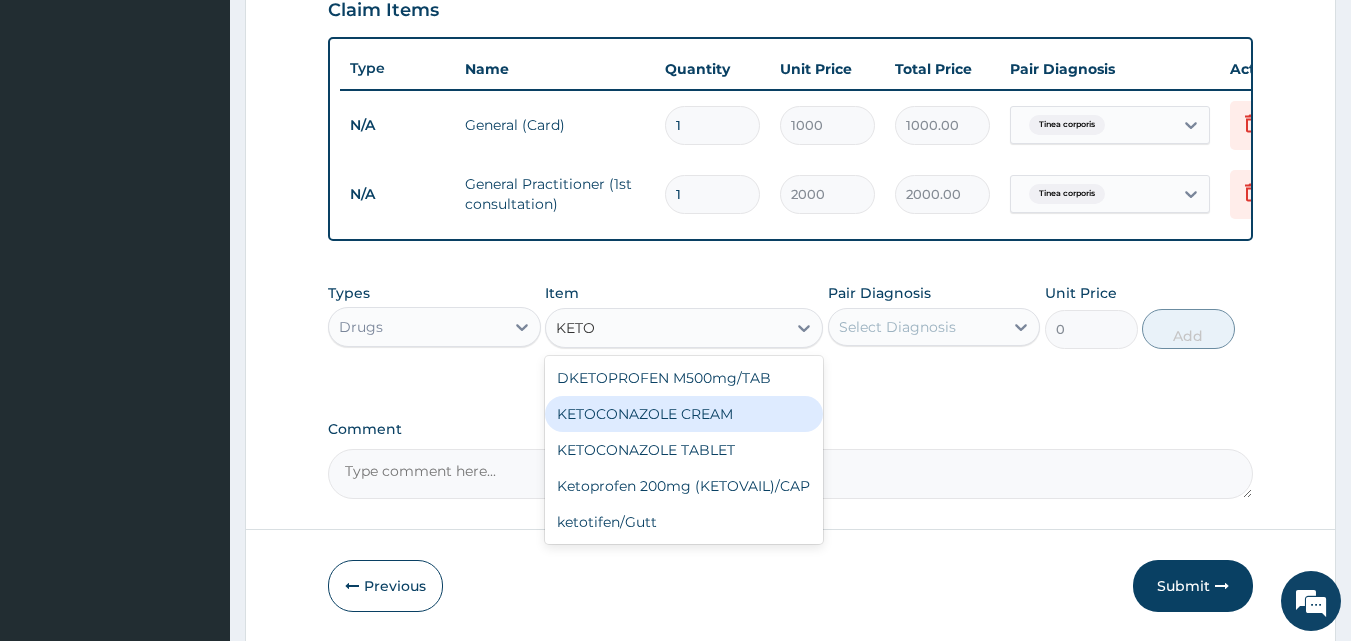 click on "KETOCONAZOLE CREAM" at bounding box center [684, 414] 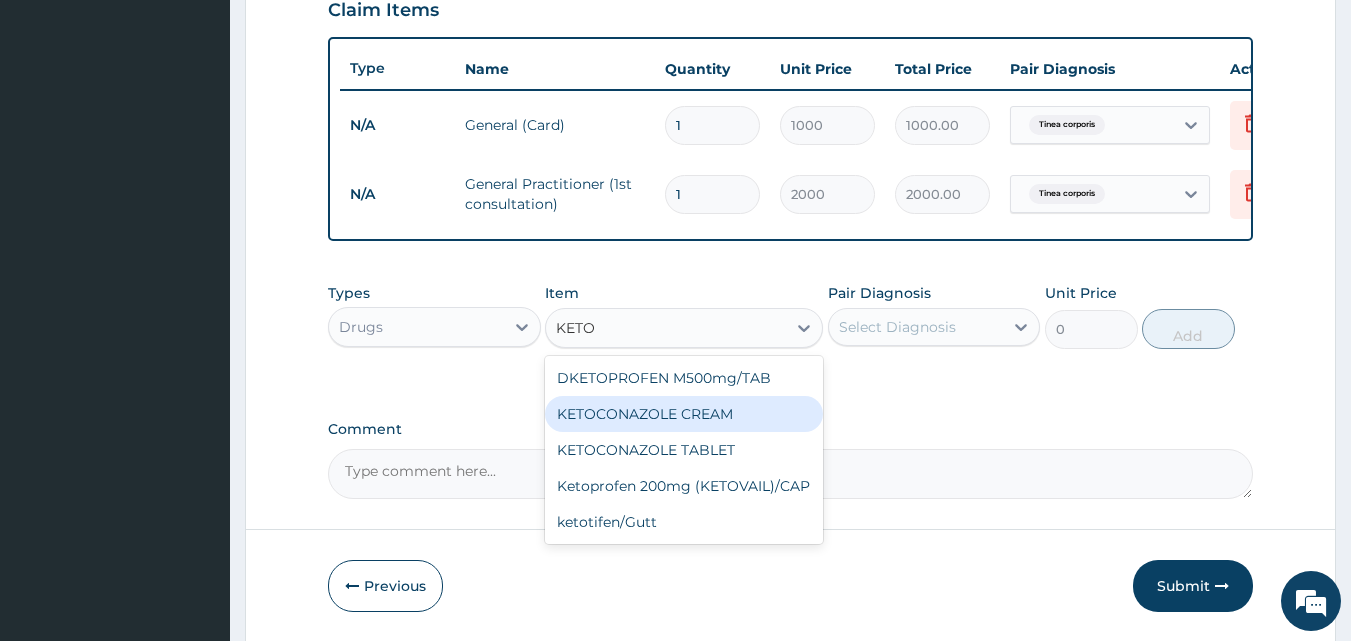 type 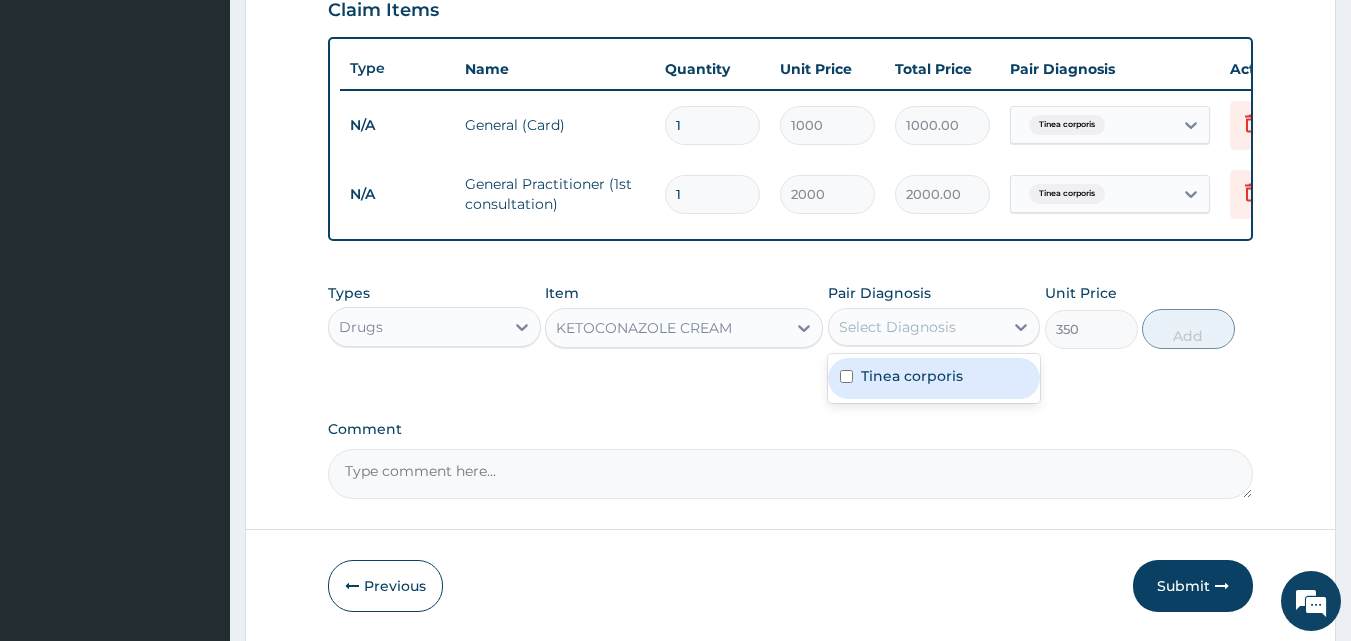 click on "Select Diagnosis" at bounding box center [897, 327] 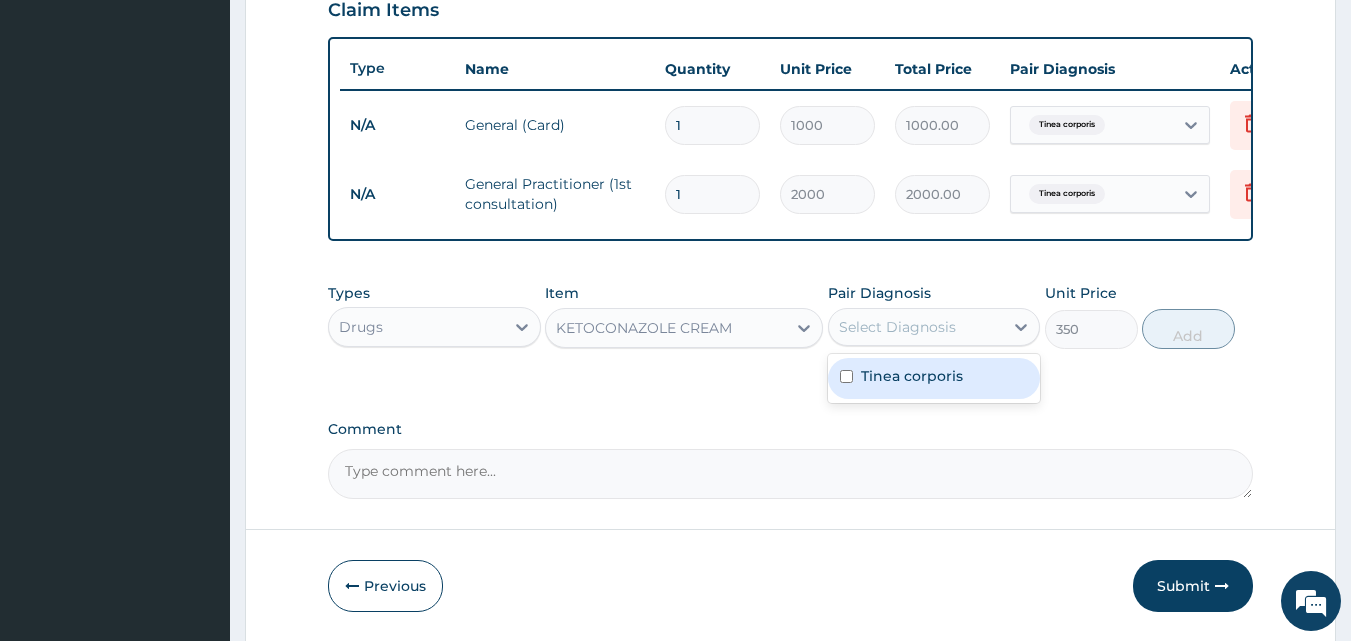 click on "Tinea corporis" at bounding box center (912, 376) 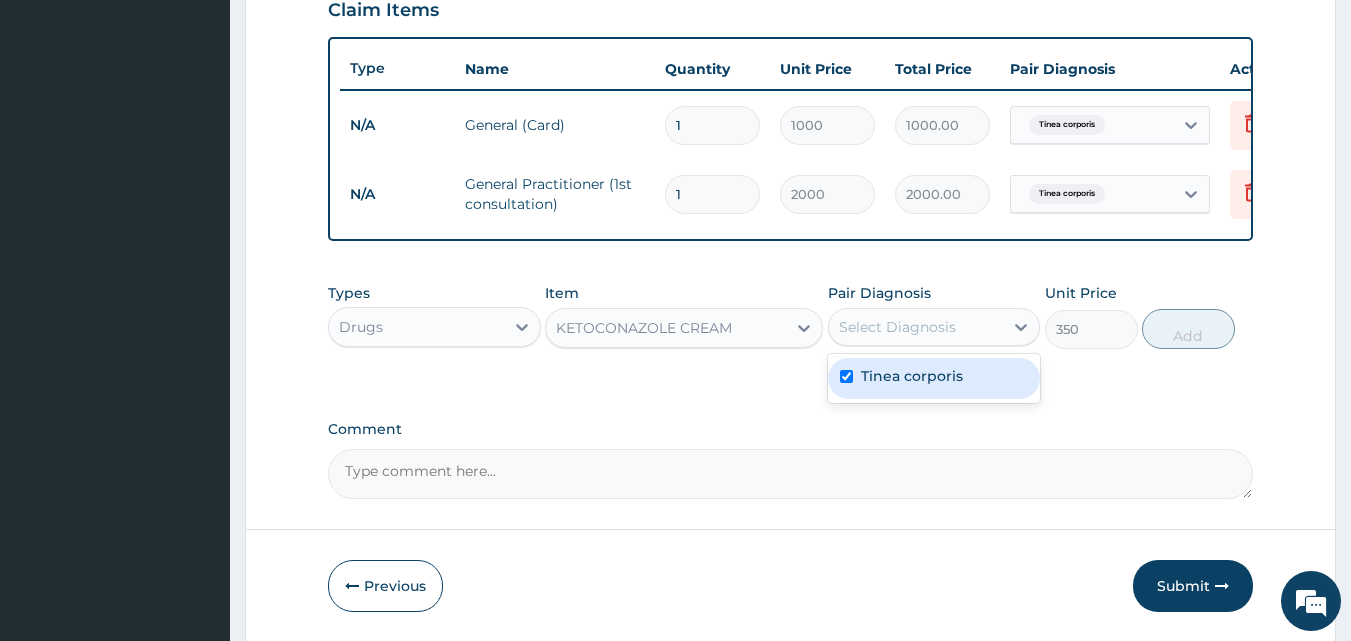 checkbox on "true" 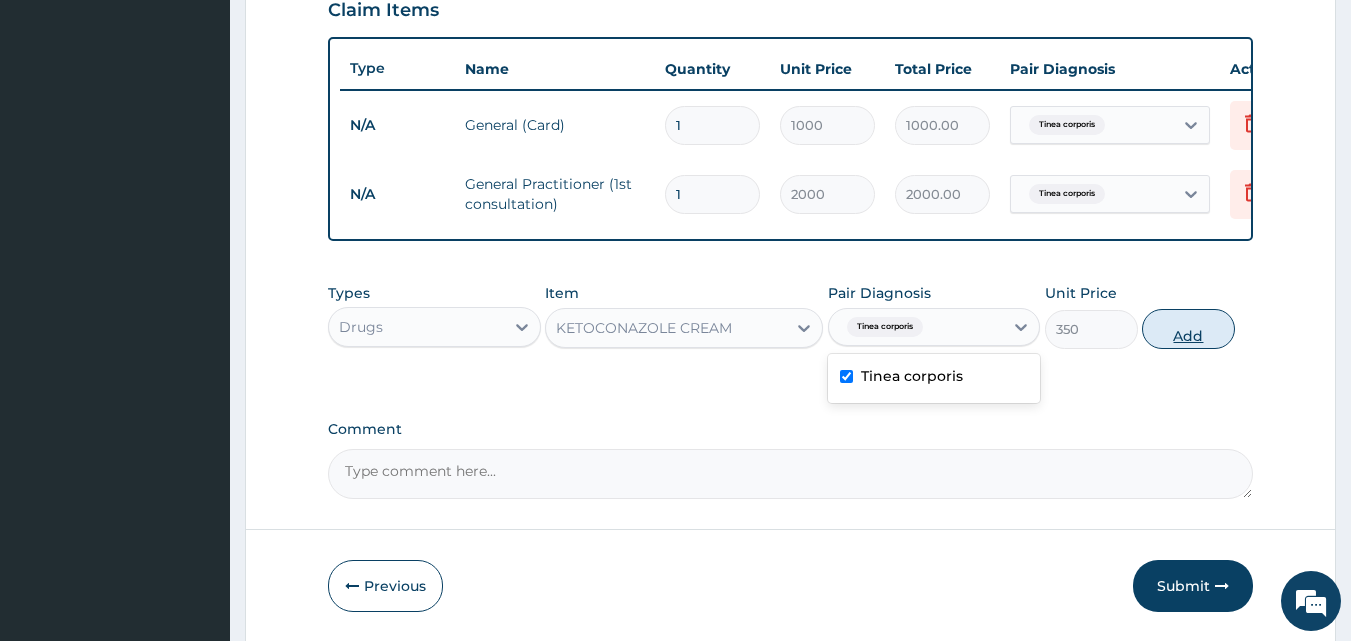 click on "Add" at bounding box center (1188, 329) 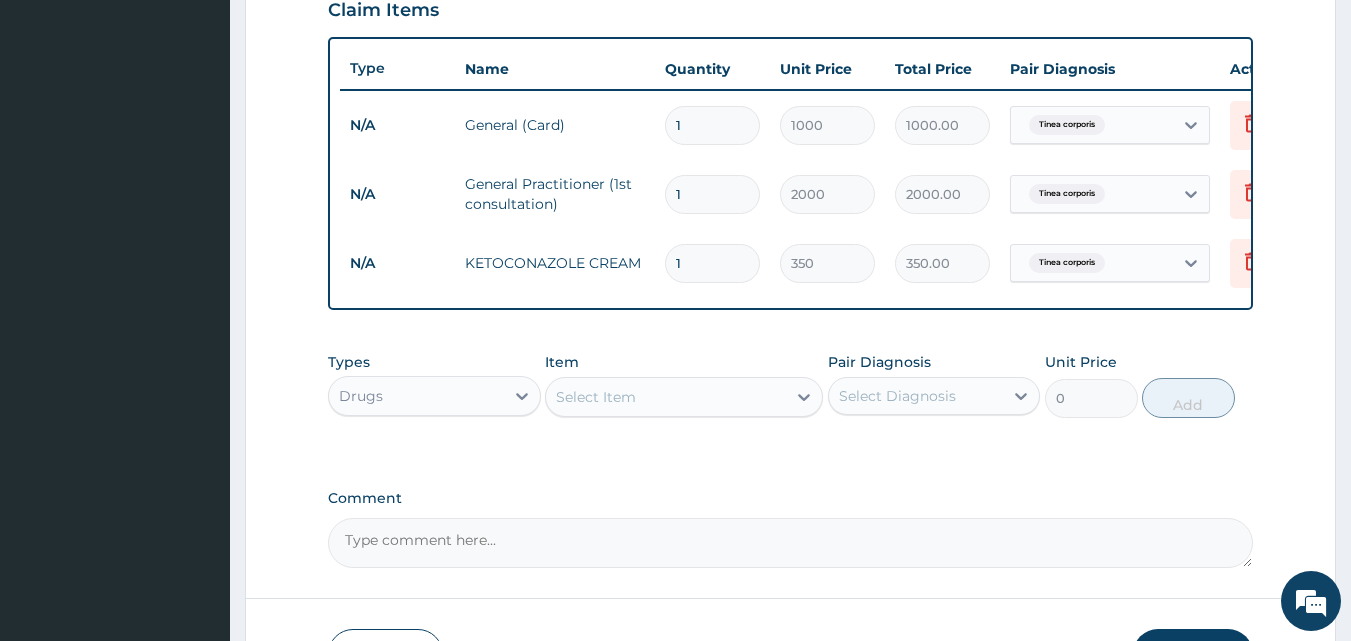 click on "Select Item" at bounding box center [666, 397] 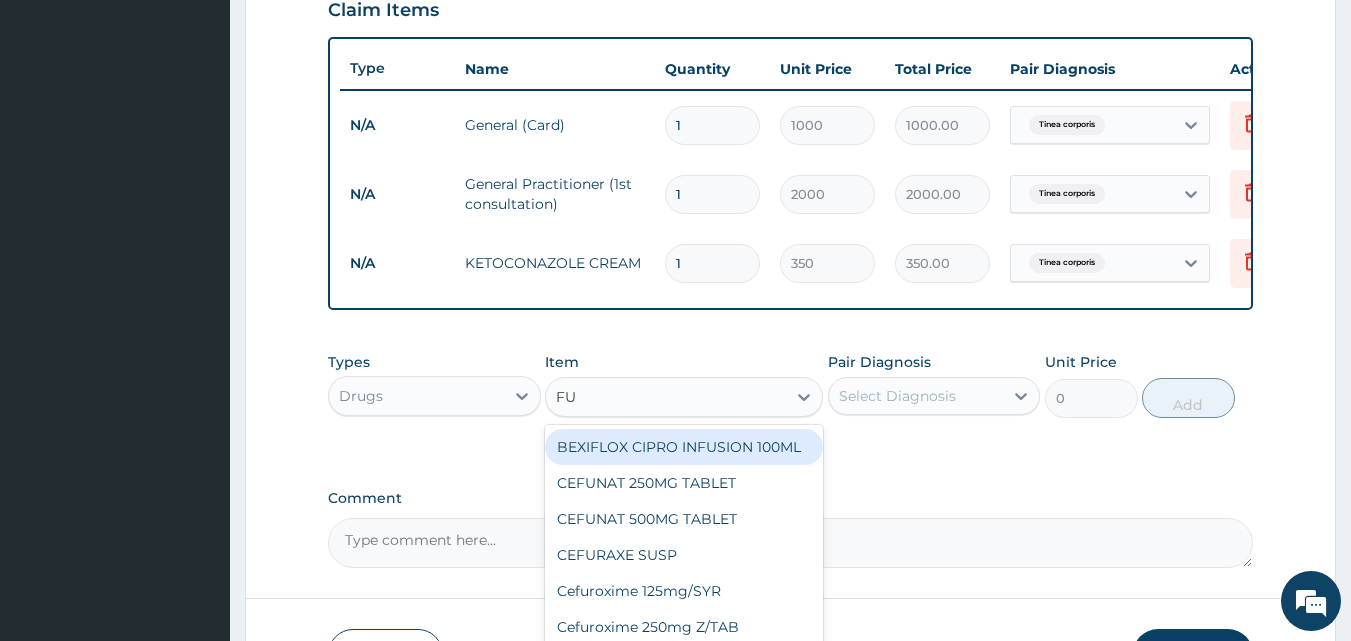 type on "F" 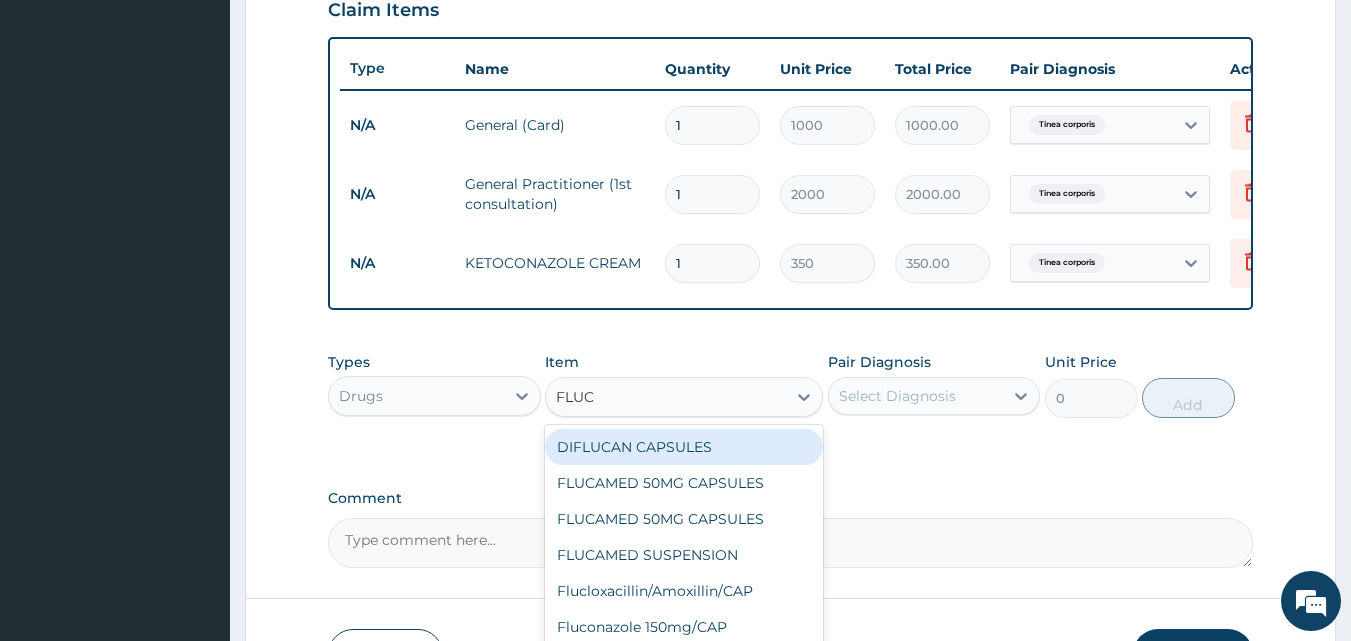 type on "FLUCO" 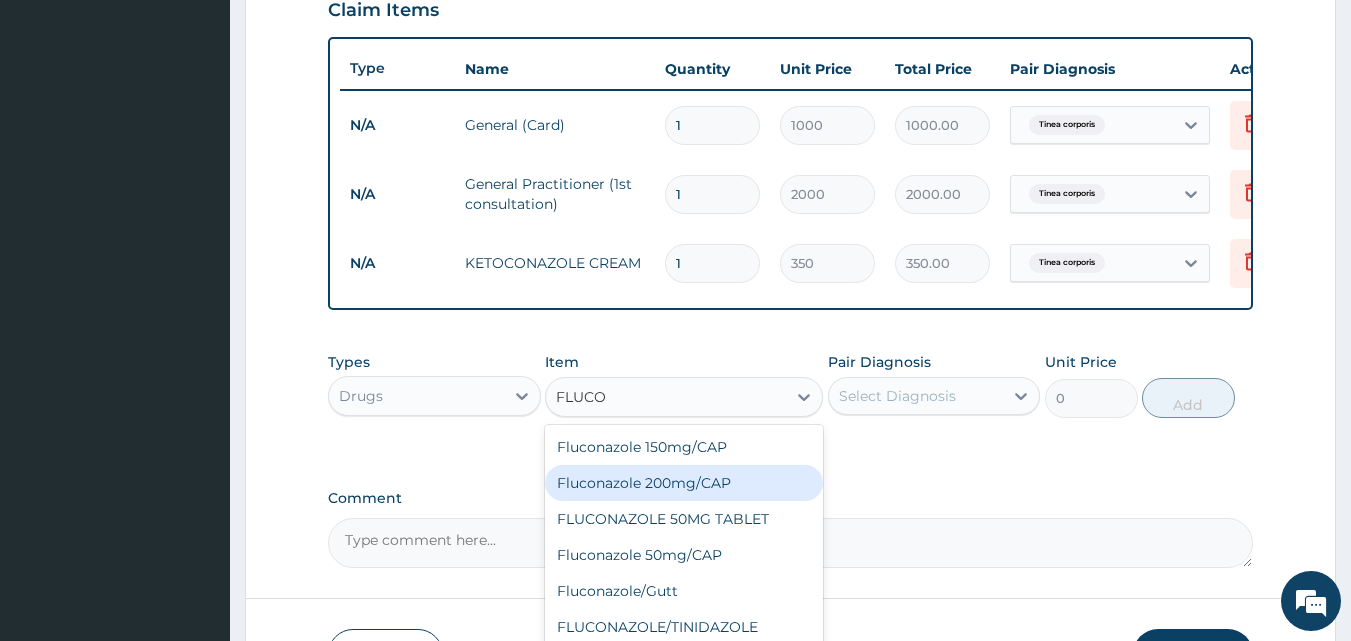 click on "Fluconazole 200mg/CAP" at bounding box center [684, 483] 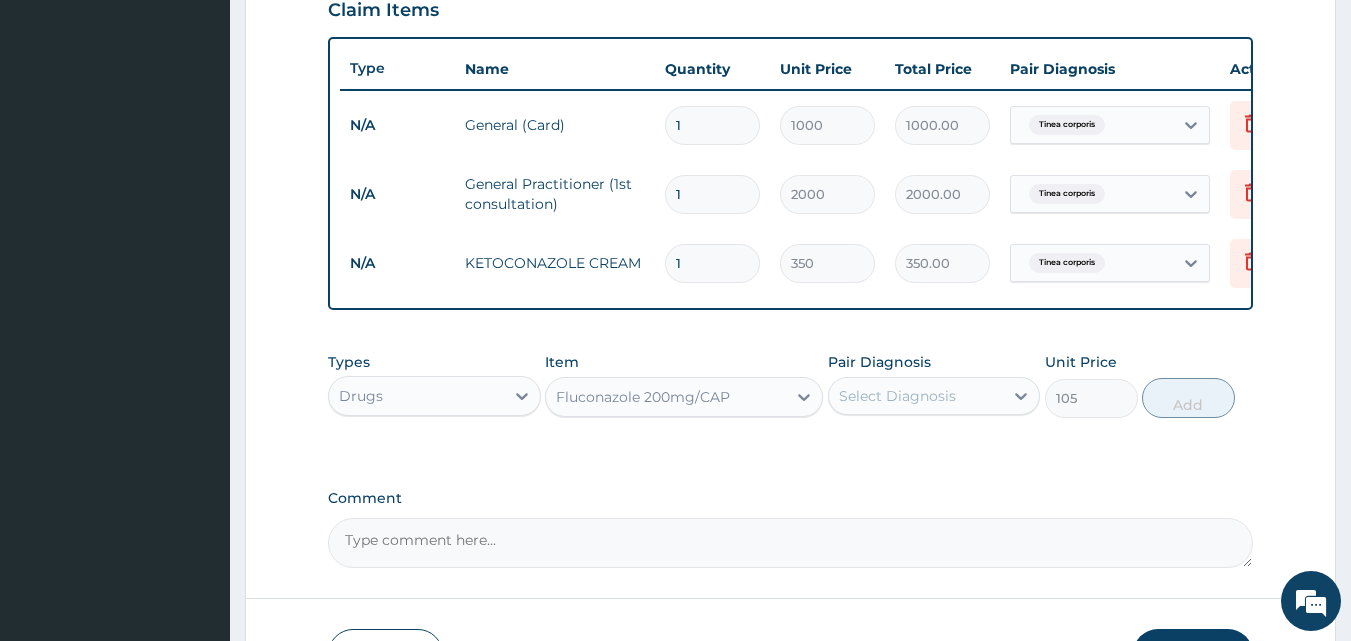 click on "Select Diagnosis" at bounding box center (897, 396) 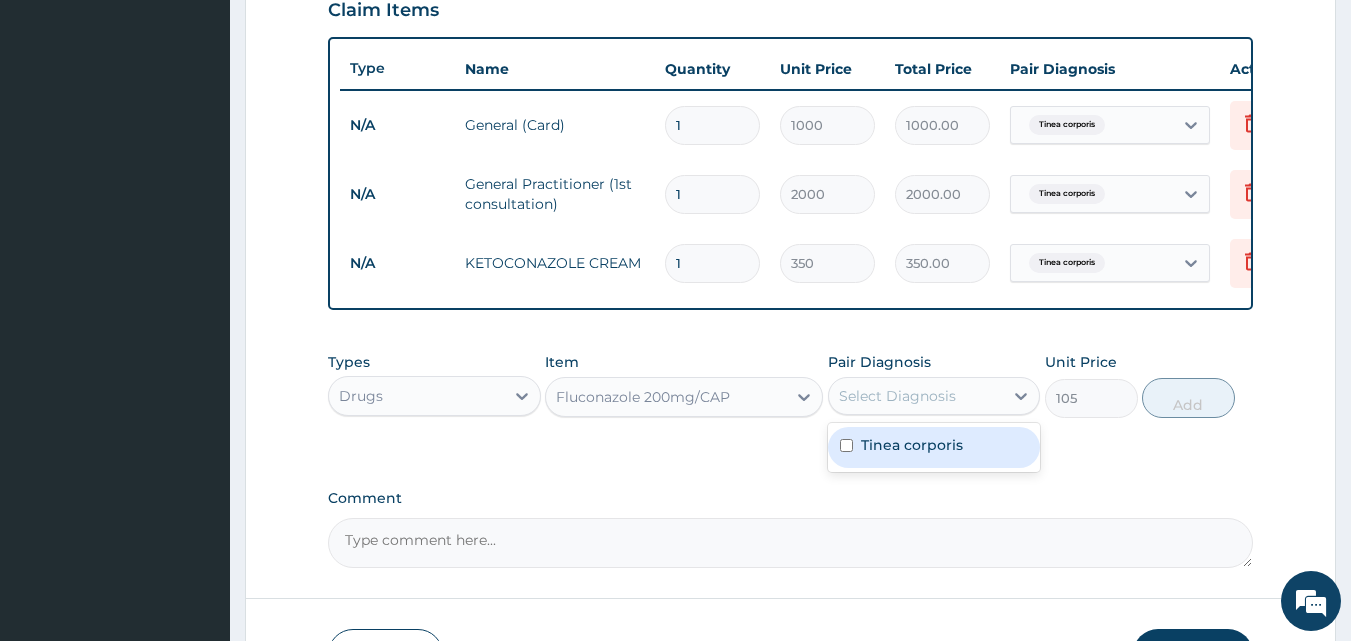 click on "Tinea corporis" at bounding box center (912, 445) 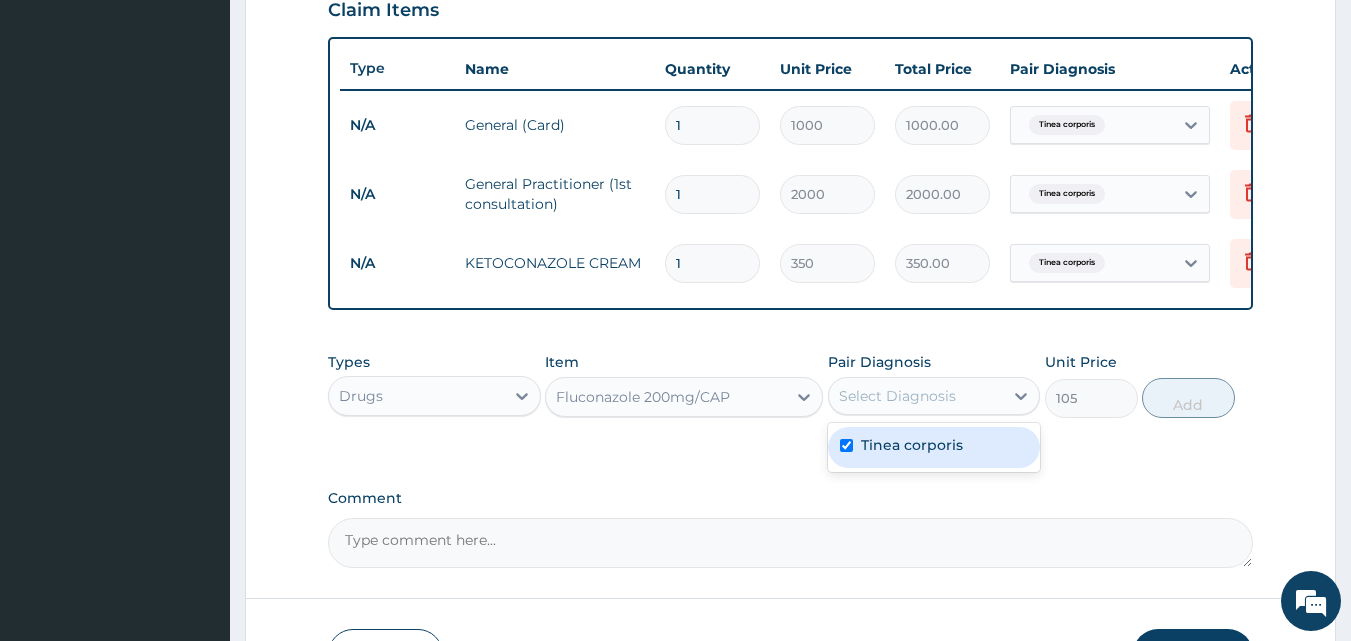 checkbox on "true" 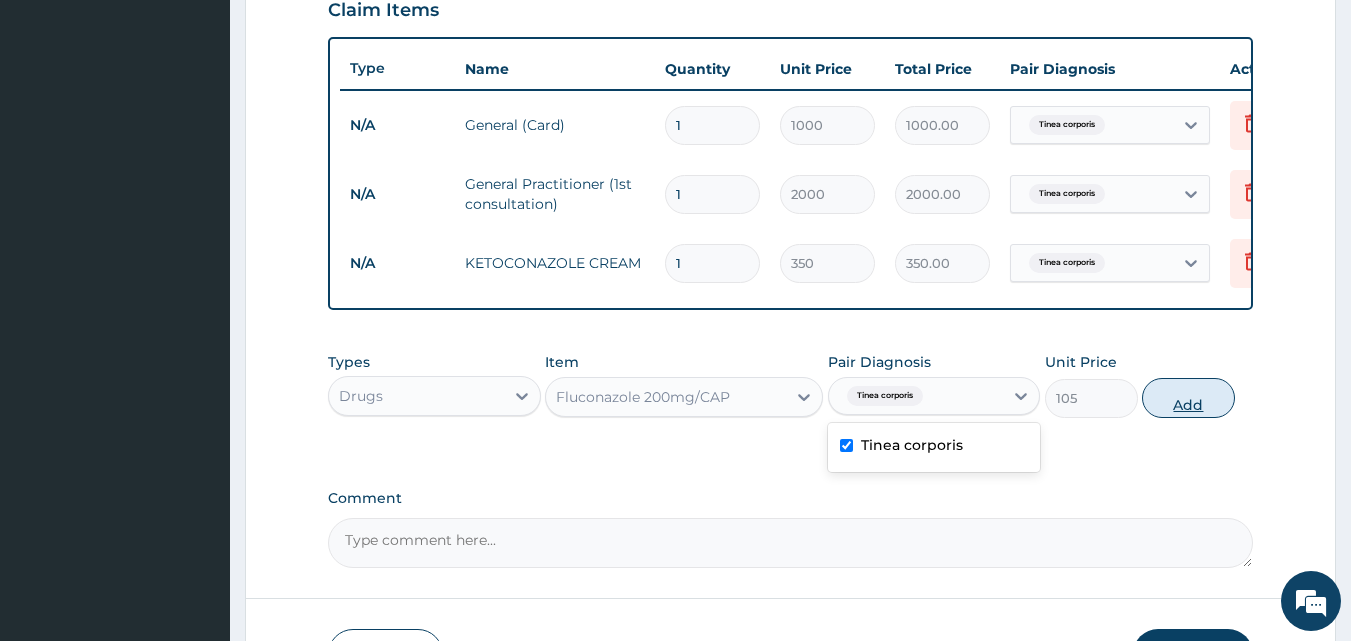click on "Add" at bounding box center (1188, 398) 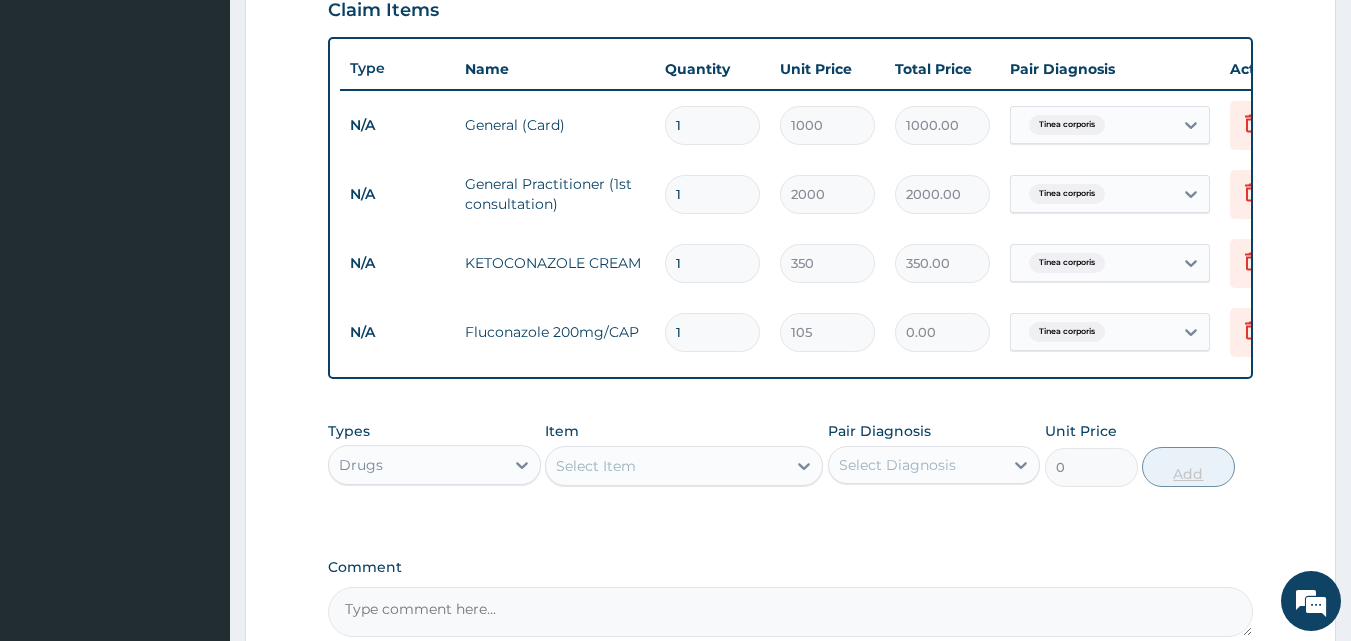 type 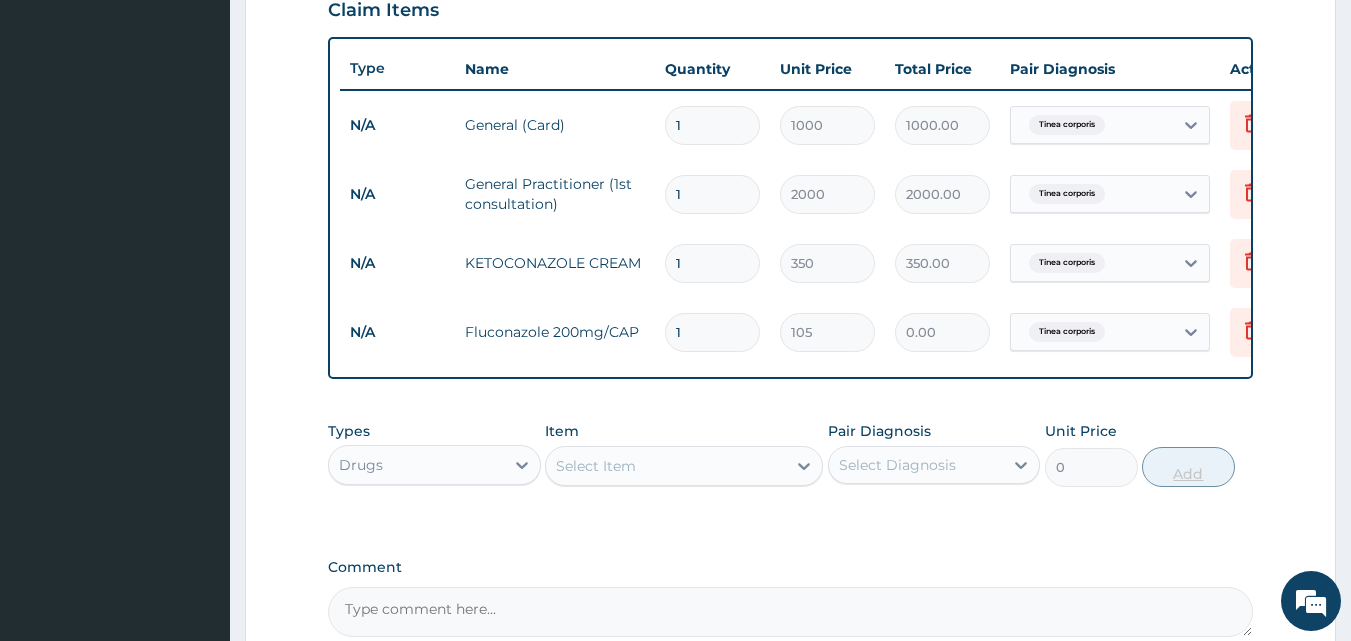 type on "0.00" 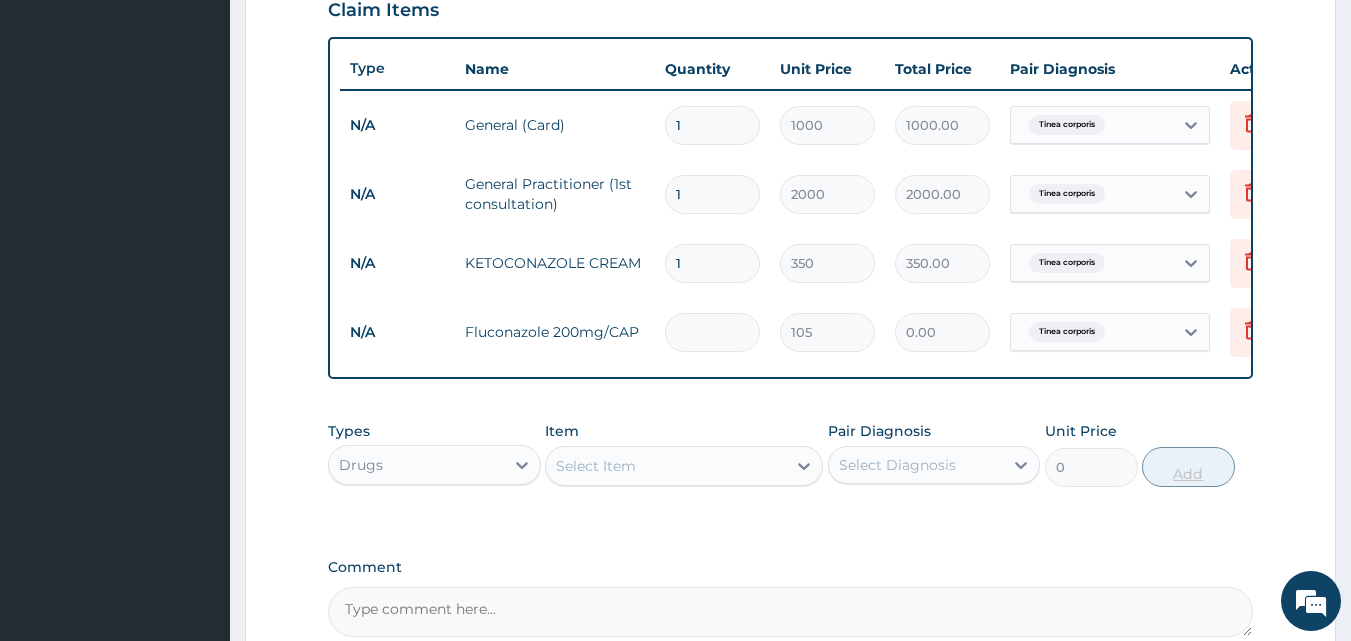 type on "7" 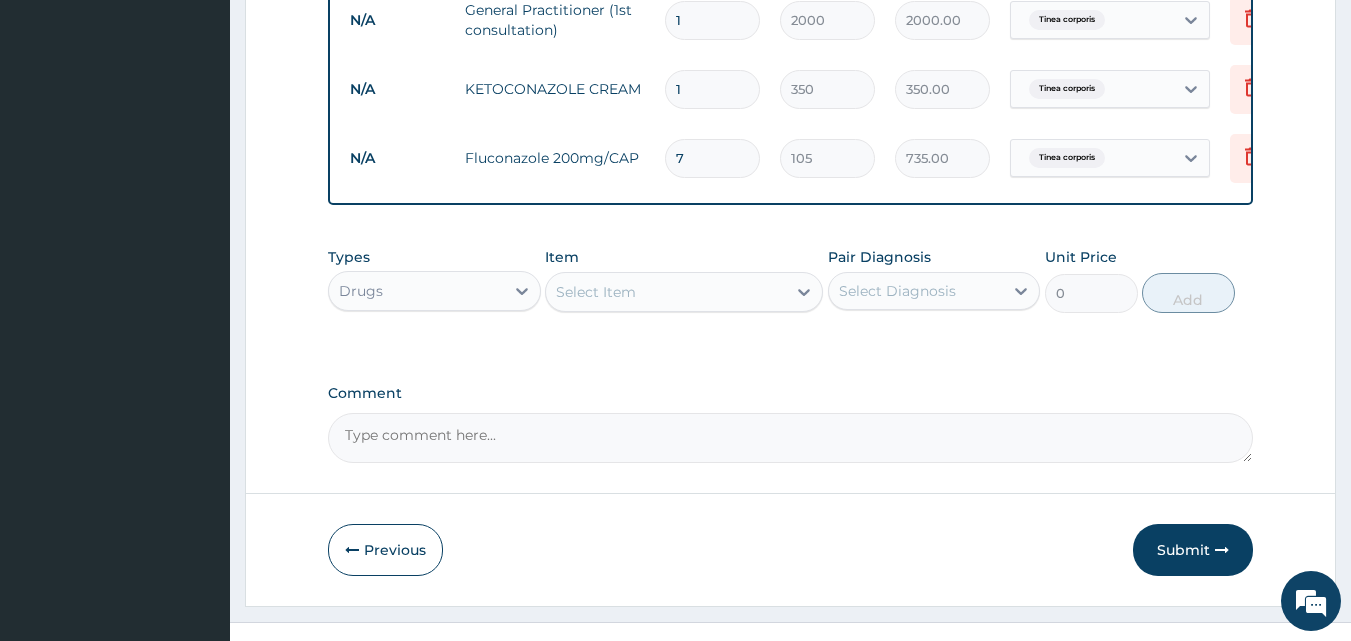 scroll, scrollTop: 928, scrollLeft: 0, axis: vertical 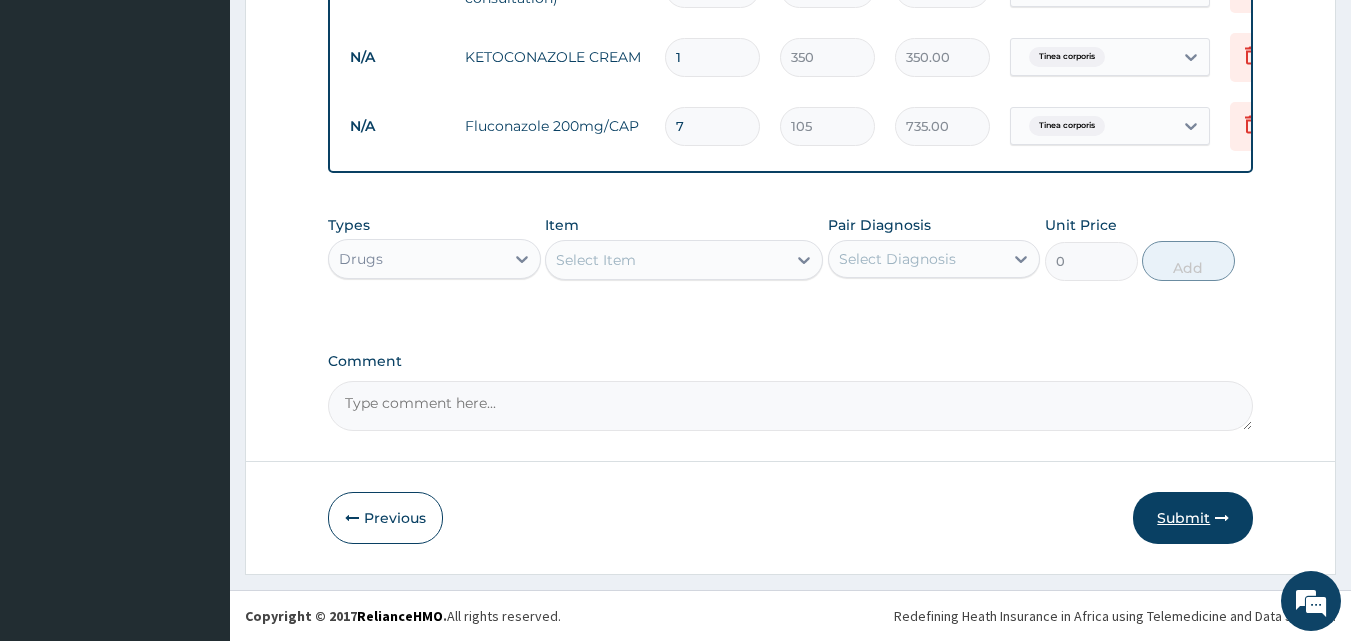 type on "7" 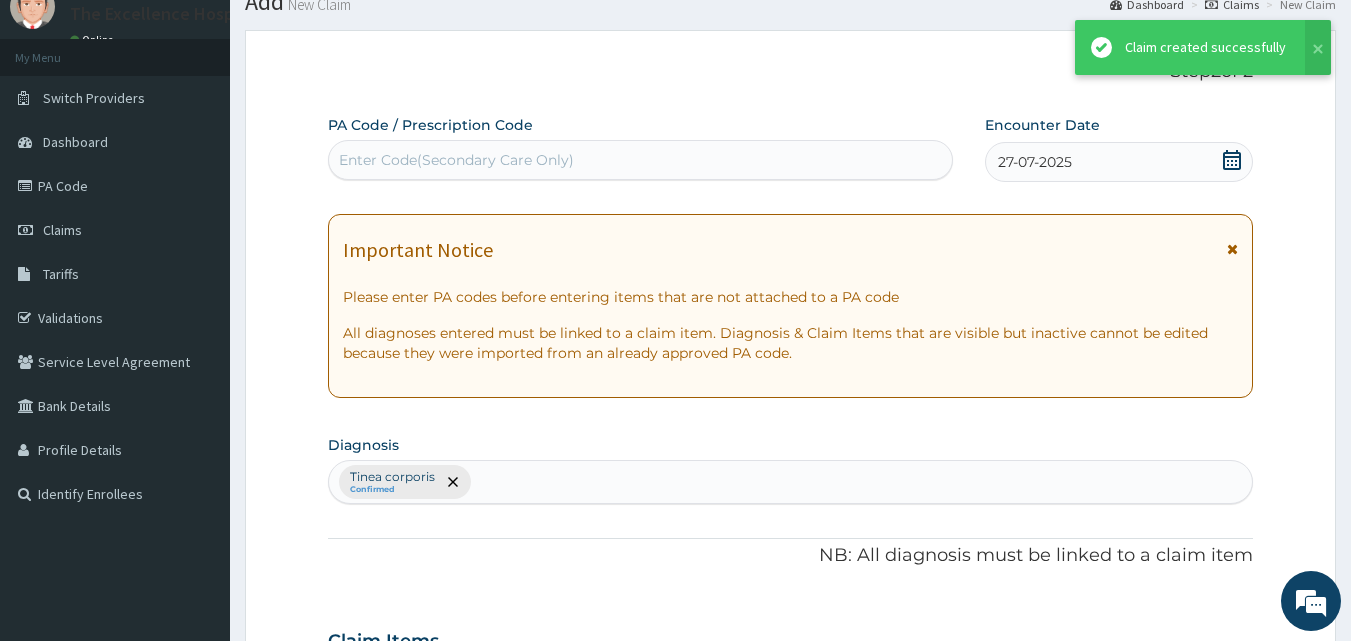 scroll, scrollTop: 928, scrollLeft: 0, axis: vertical 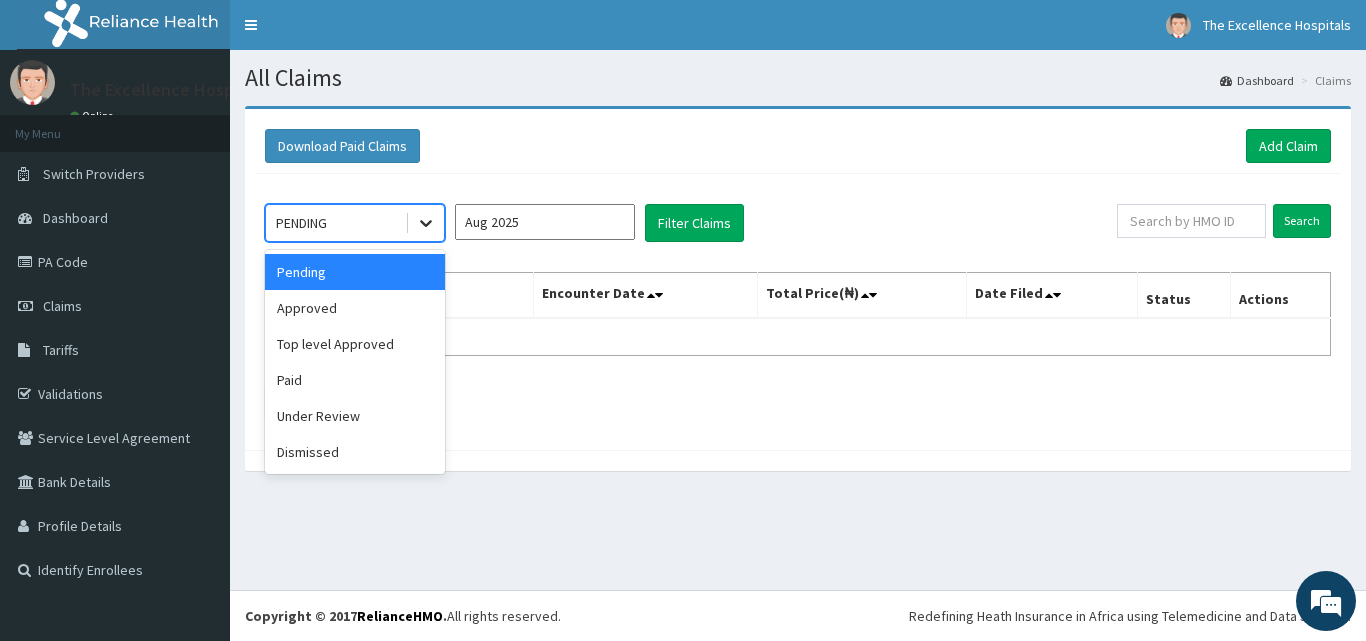 click 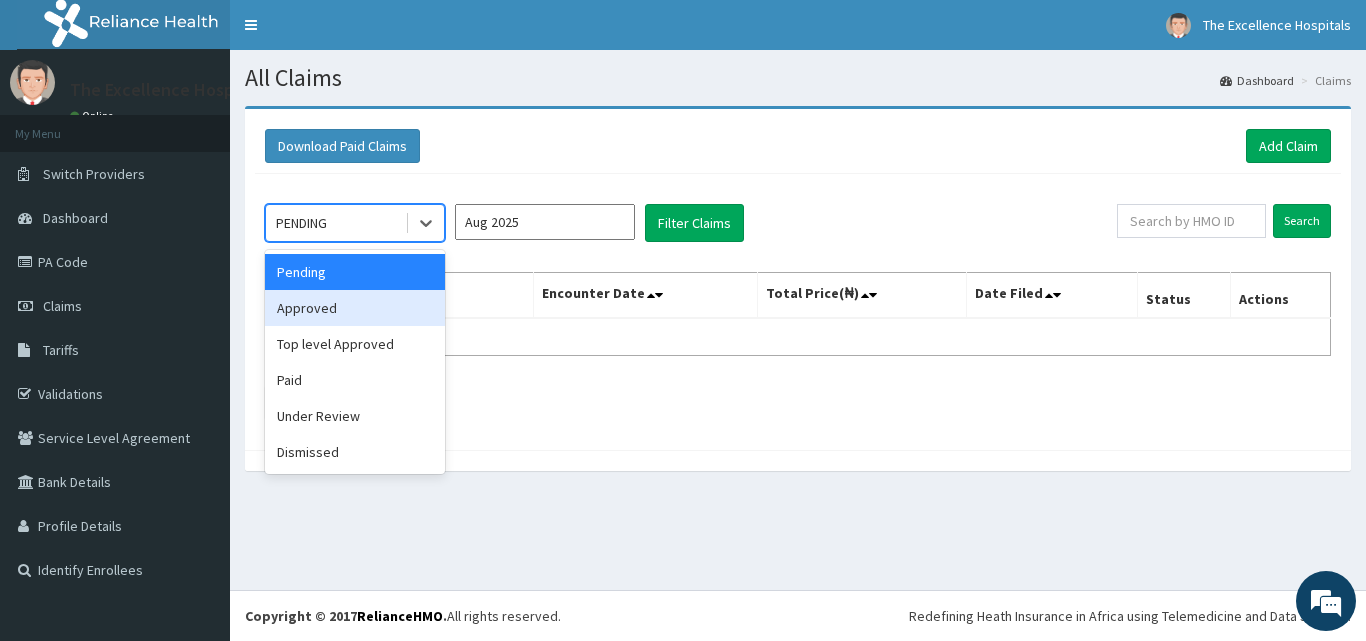 click on "Approved" at bounding box center (355, 308) 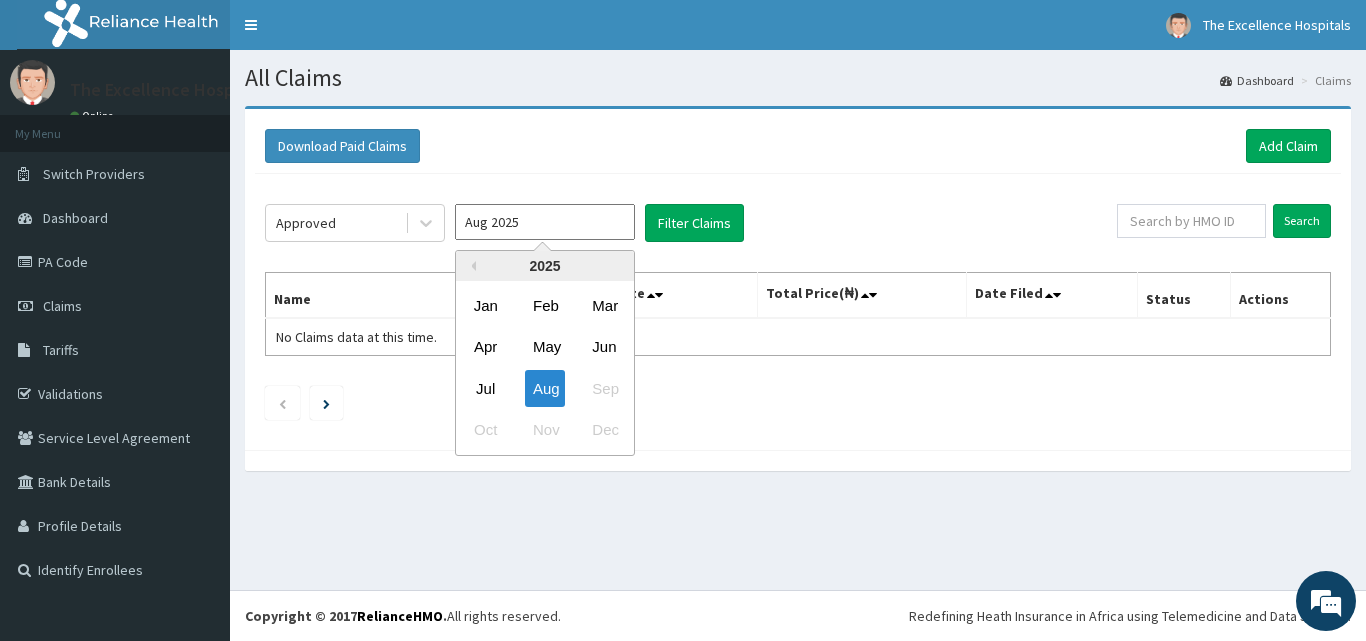 click on "Aug 2025" at bounding box center [545, 222] 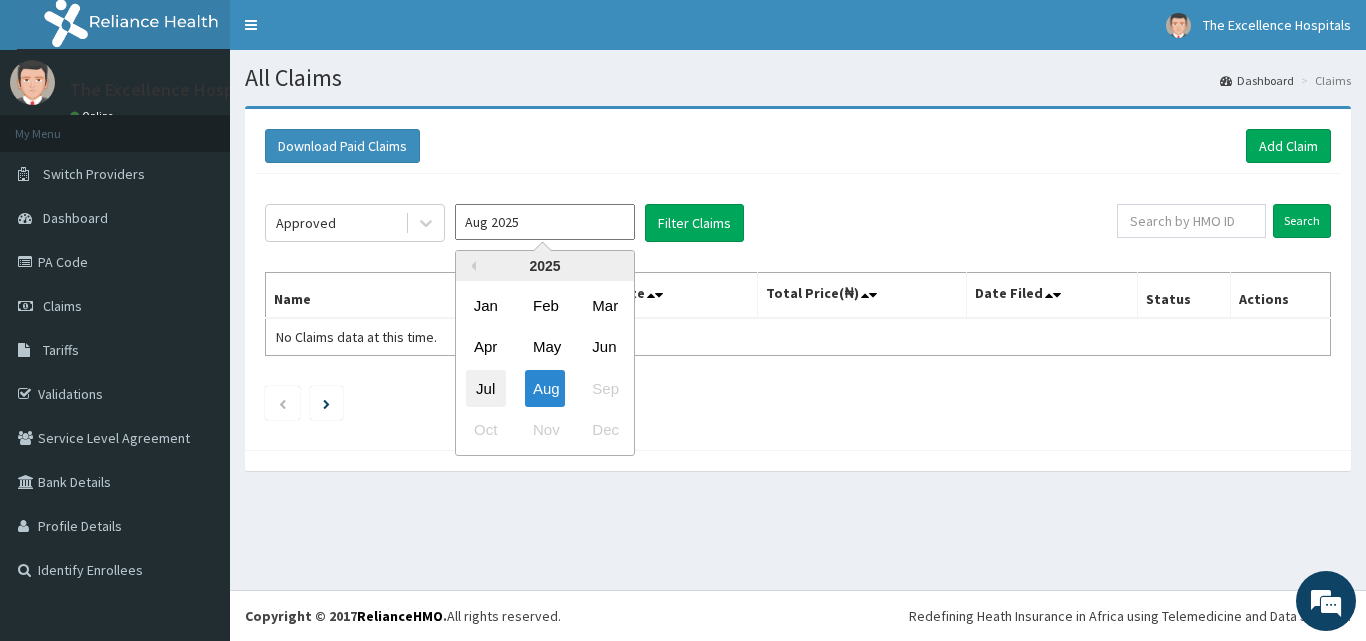 click on "Jul" at bounding box center [486, 388] 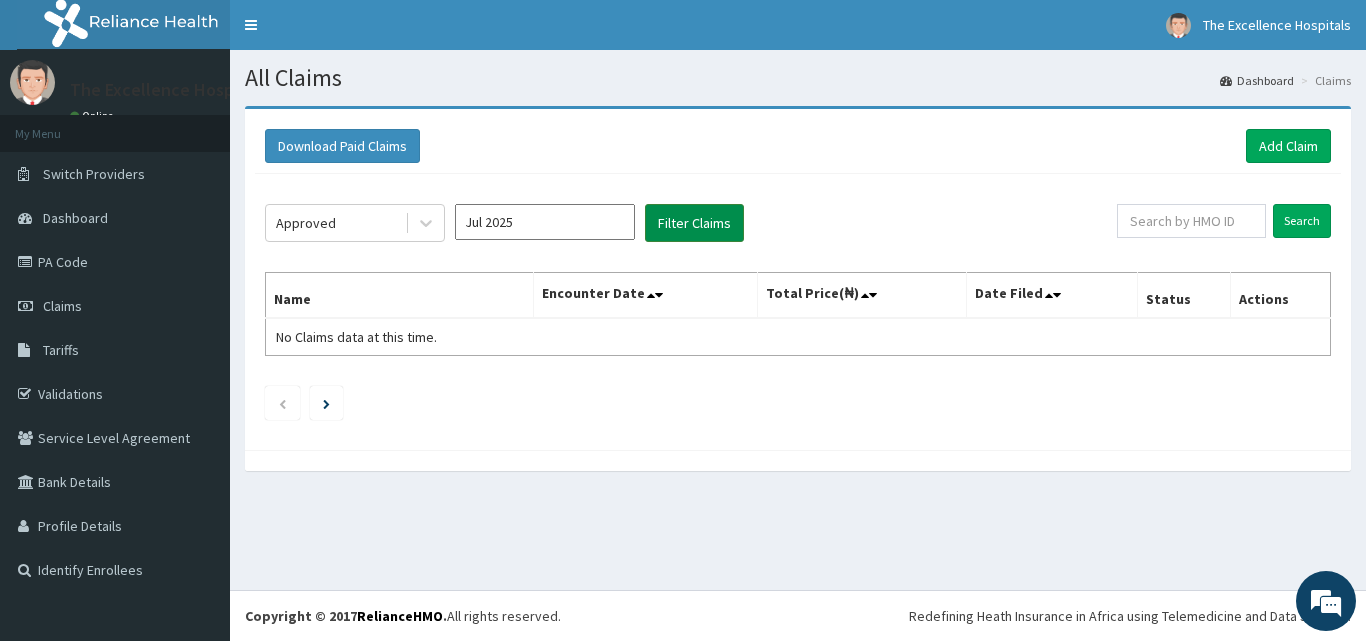 click on "Filter Claims" at bounding box center (694, 223) 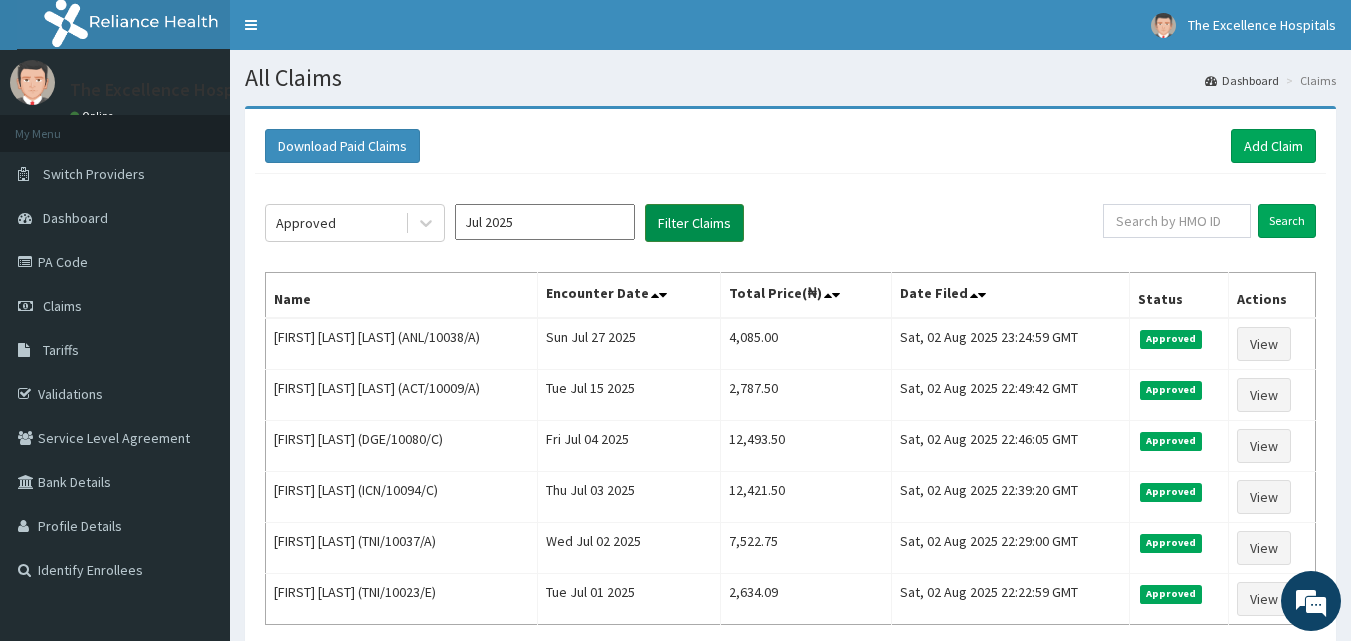 scroll, scrollTop: 0, scrollLeft: 0, axis: both 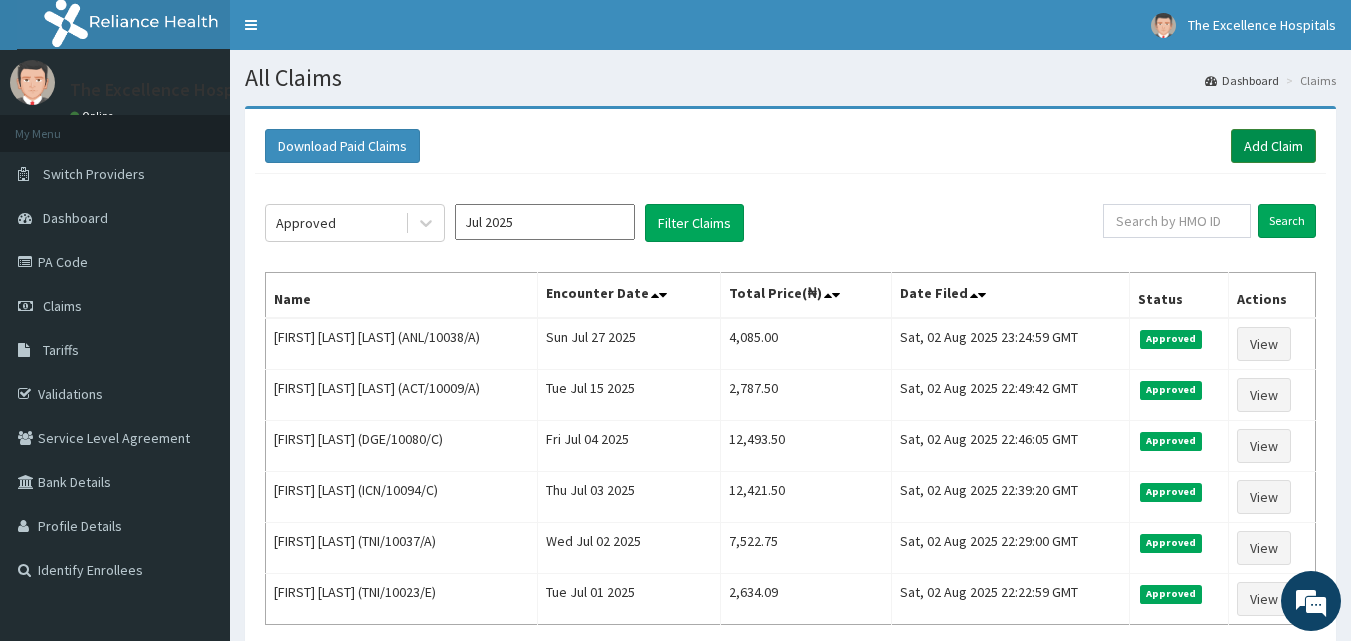 click on "Add Claim" at bounding box center (1273, 146) 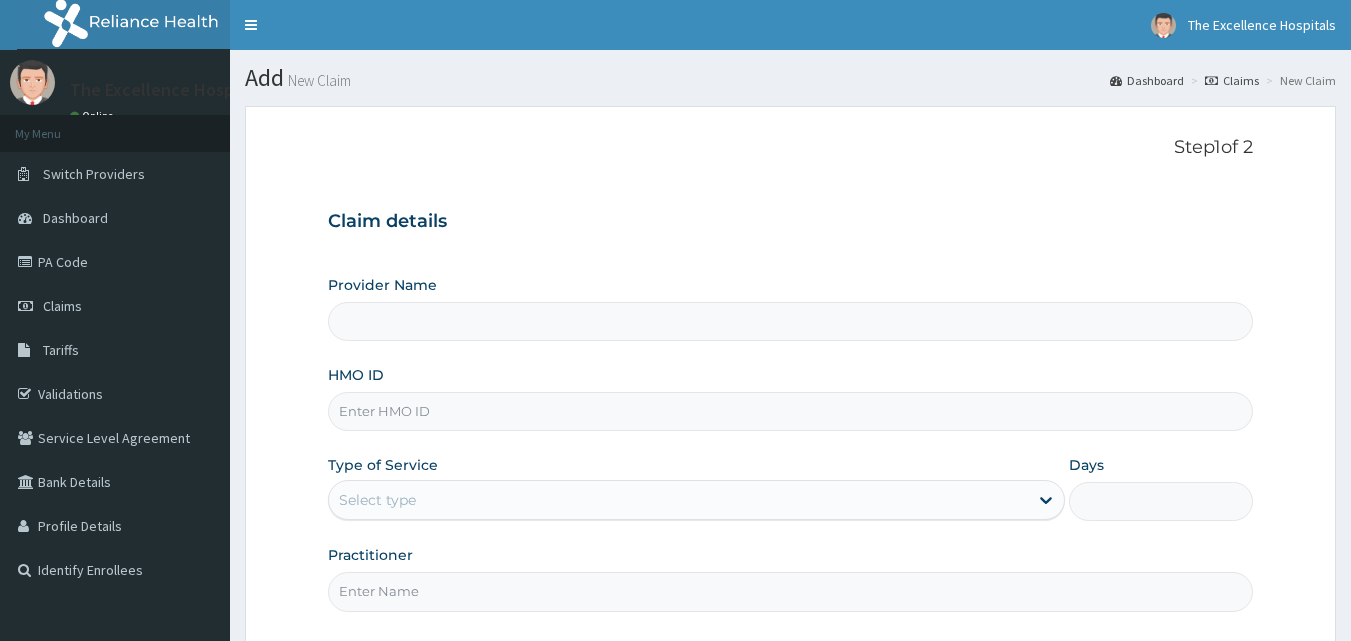 scroll, scrollTop: 0, scrollLeft: 0, axis: both 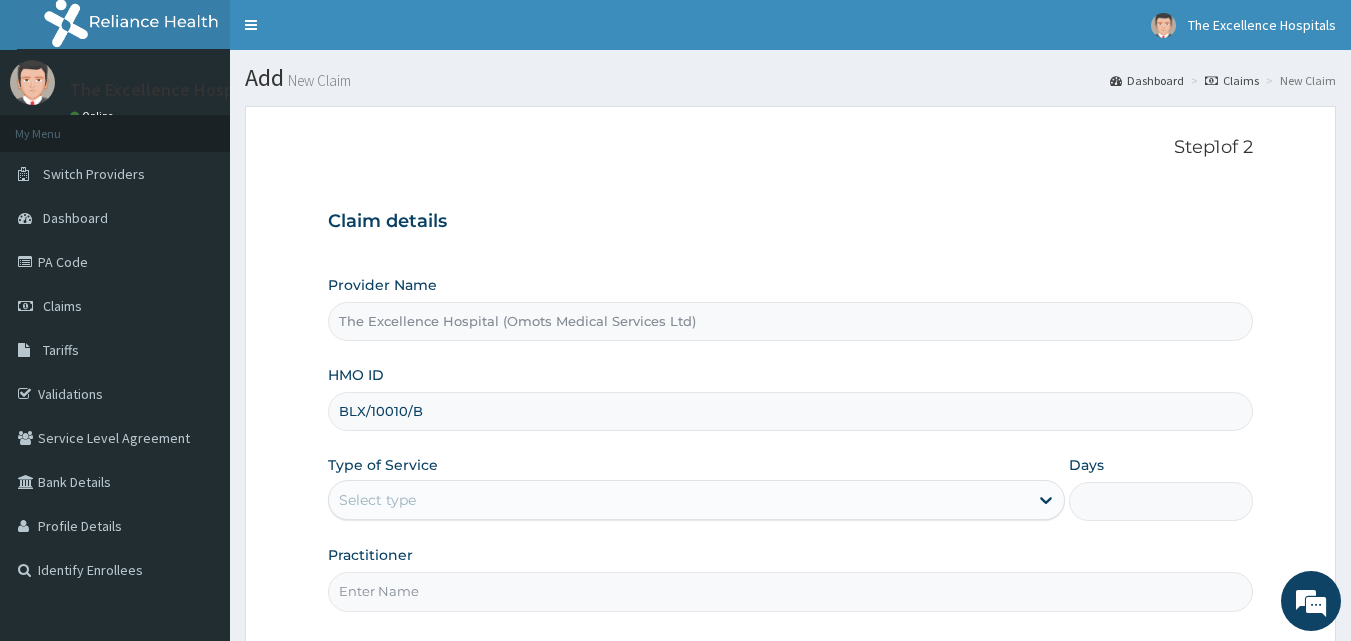 type on "BLX/10010/B" 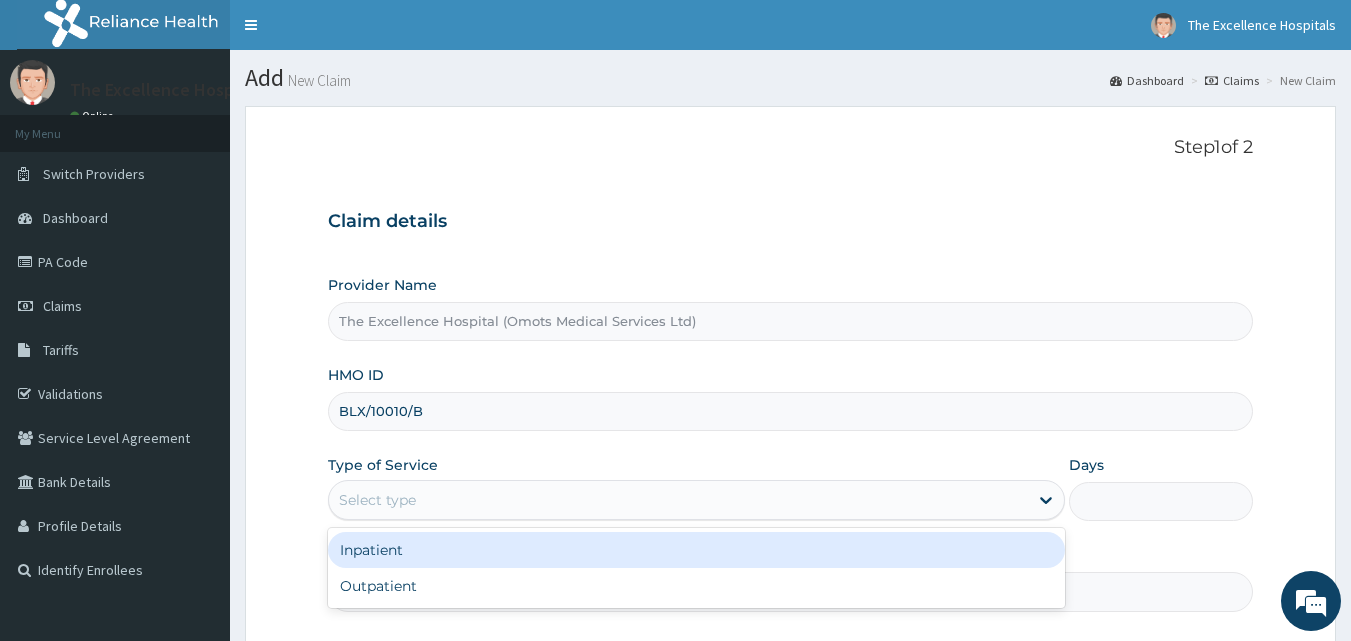 click on "Select type" at bounding box center [678, 500] 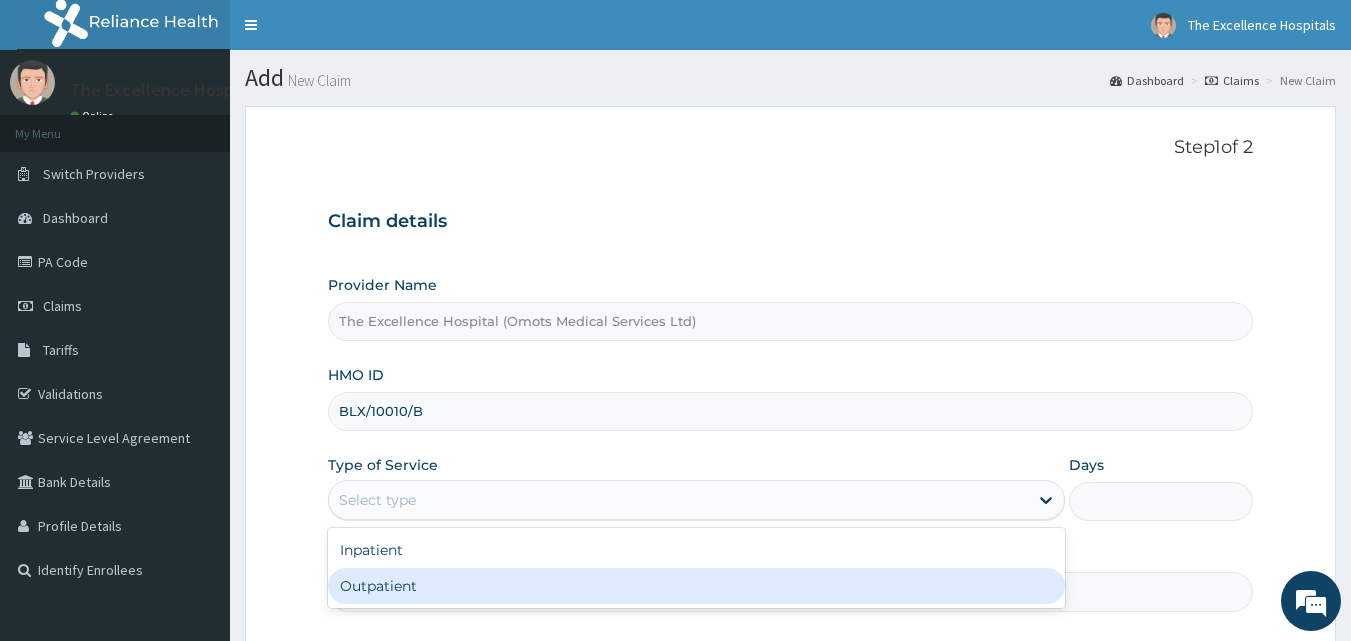 click on "Outpatient" at bounding box center [696, 586] 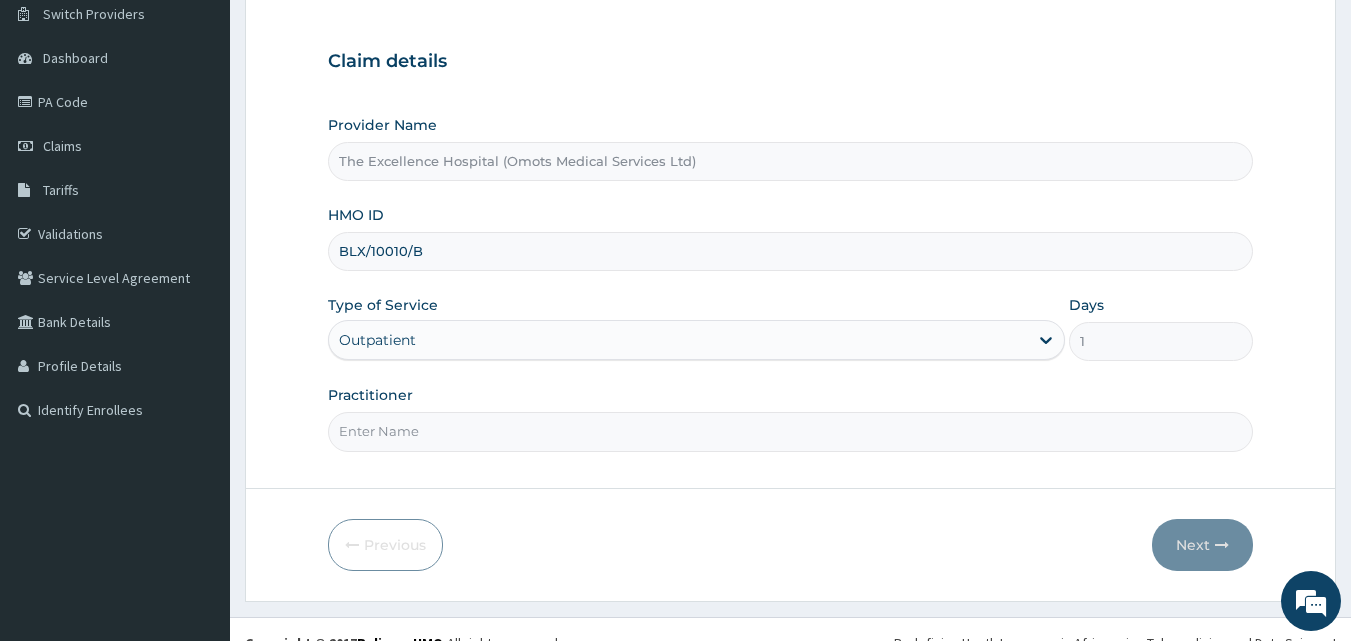 scroll, scrollTop: 187, scrollLeft: 0, axis: vertical 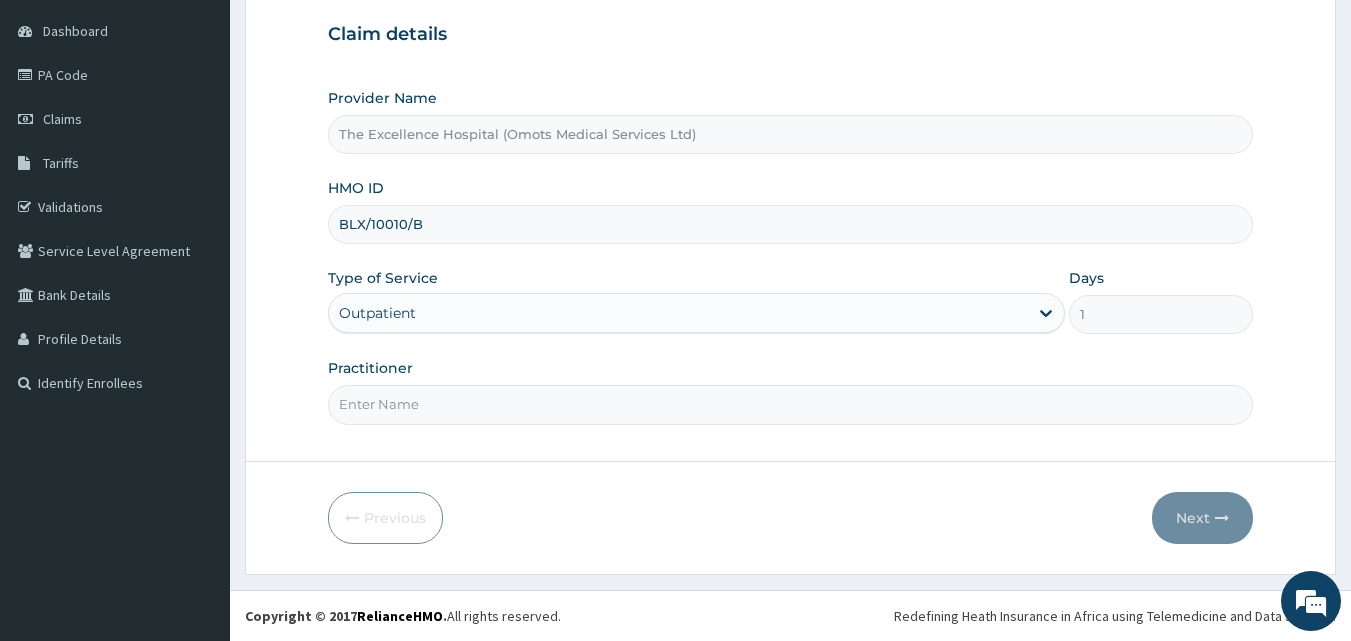 click on "Practitioner" at bounding box center (791, 404) 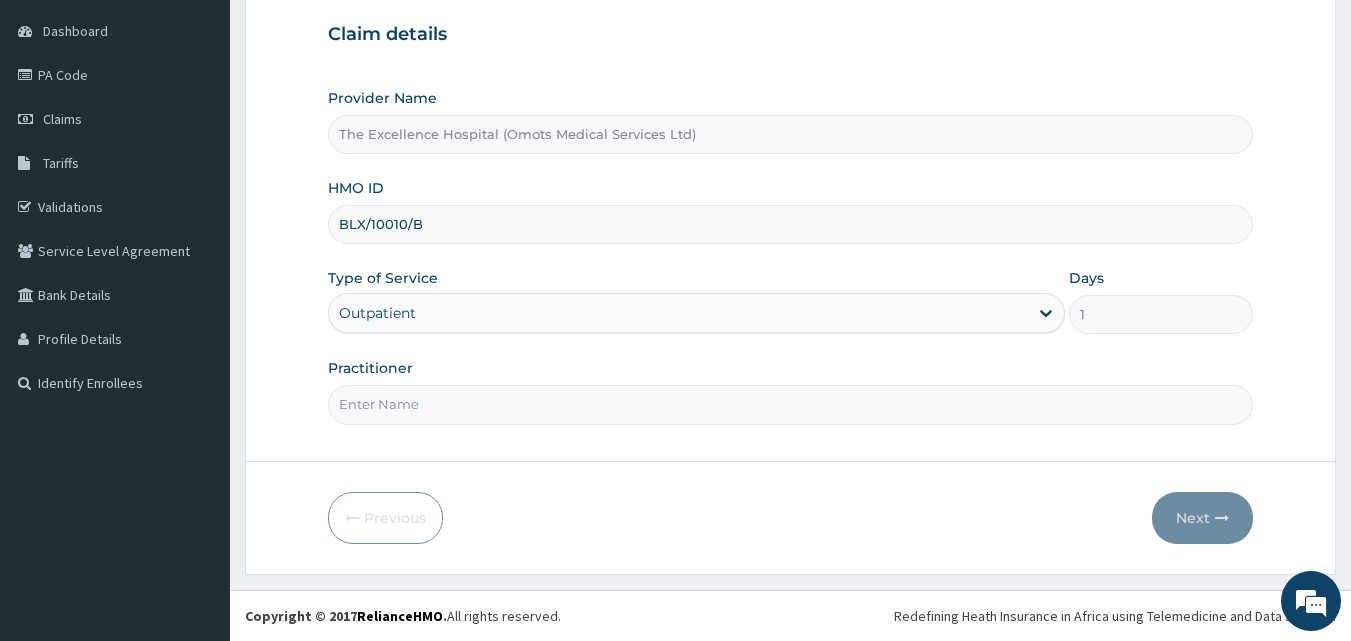 type on "OJO" 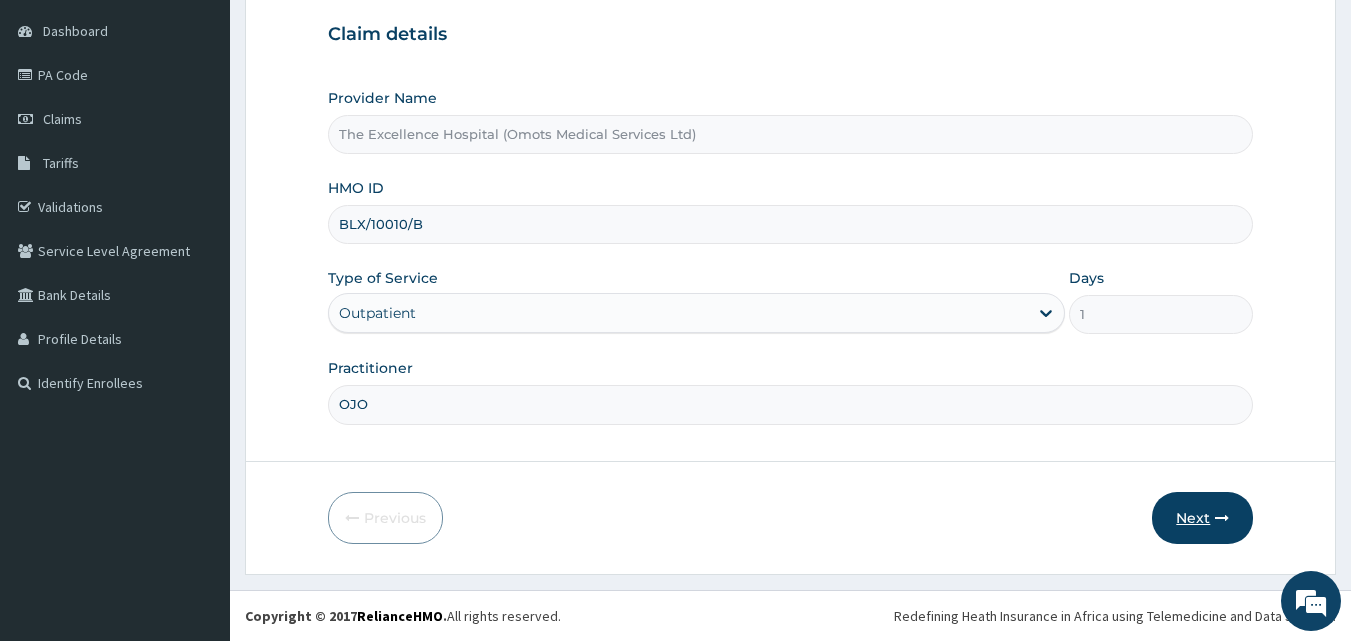 click on "Next" at bounding box center (1202, 518) 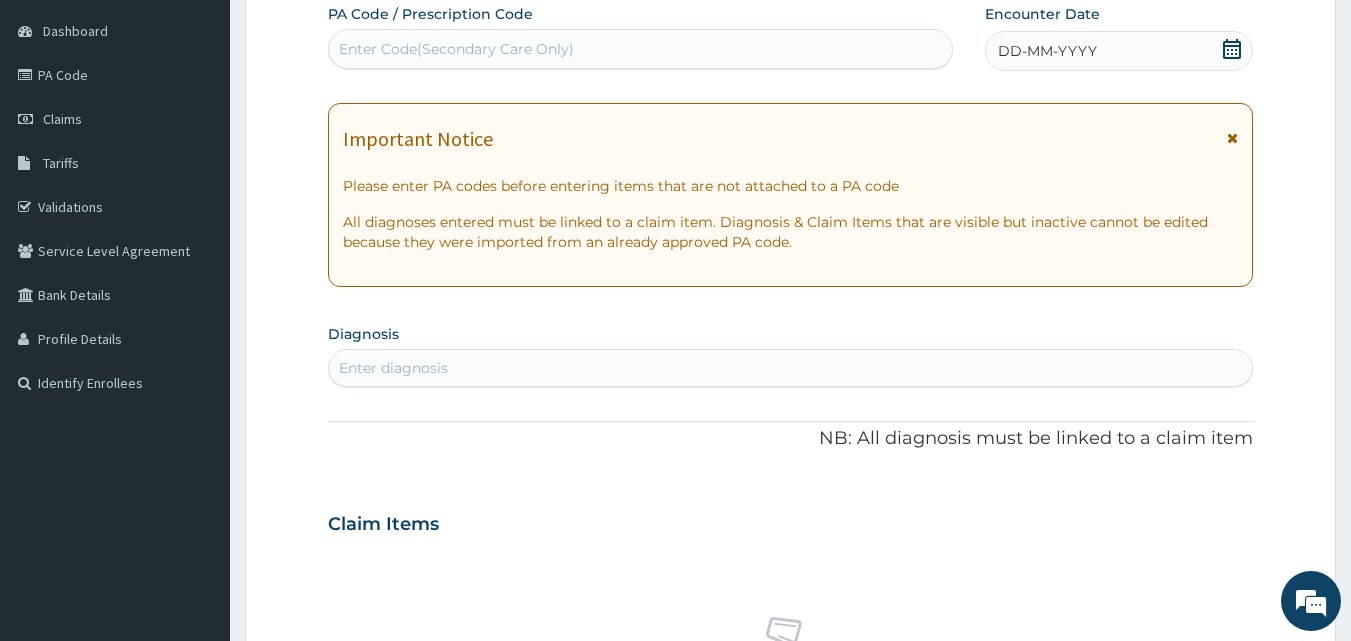 click on "DD-MM-YYYY" at bounding box center (1119, 51) 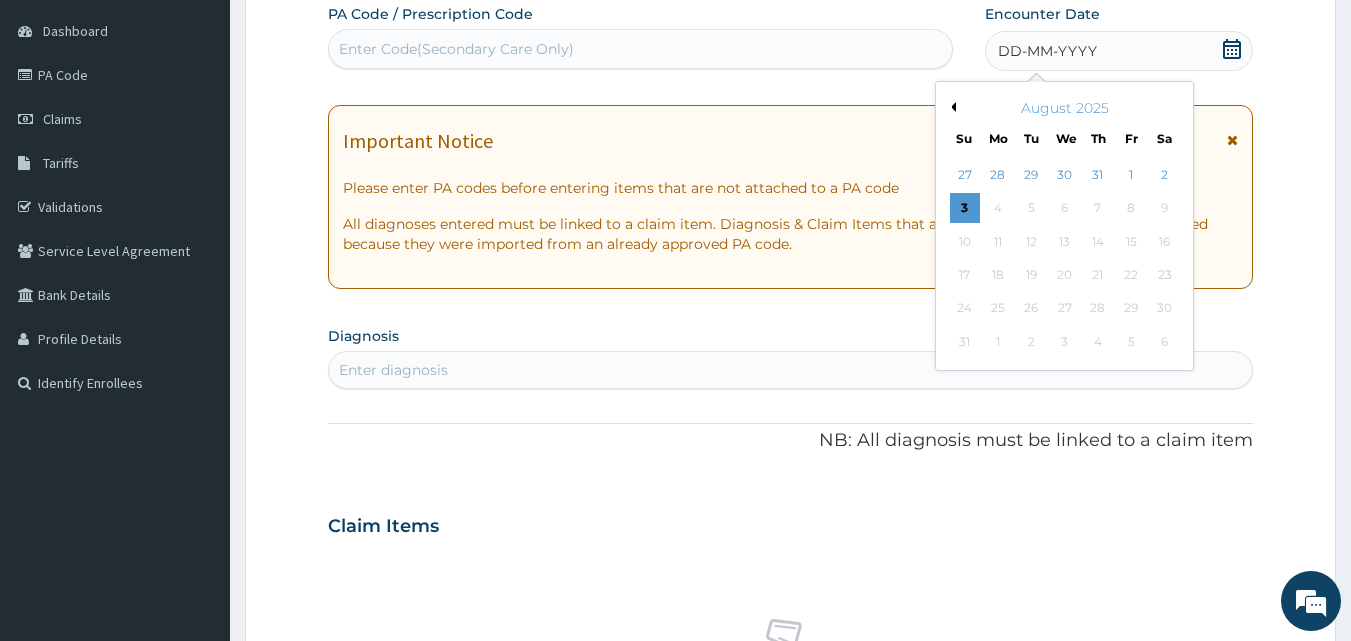 click on "Previous Month" at bounding box center [951, 107] 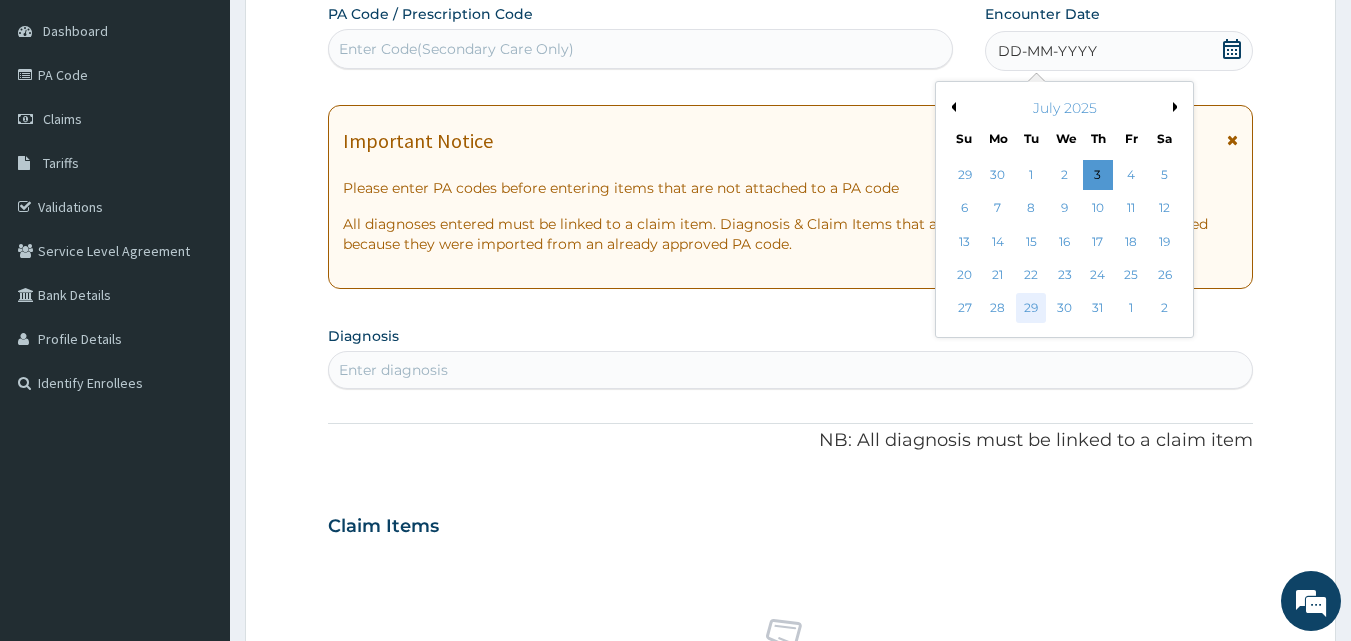click on "29" at bounding box center [1032, 309] 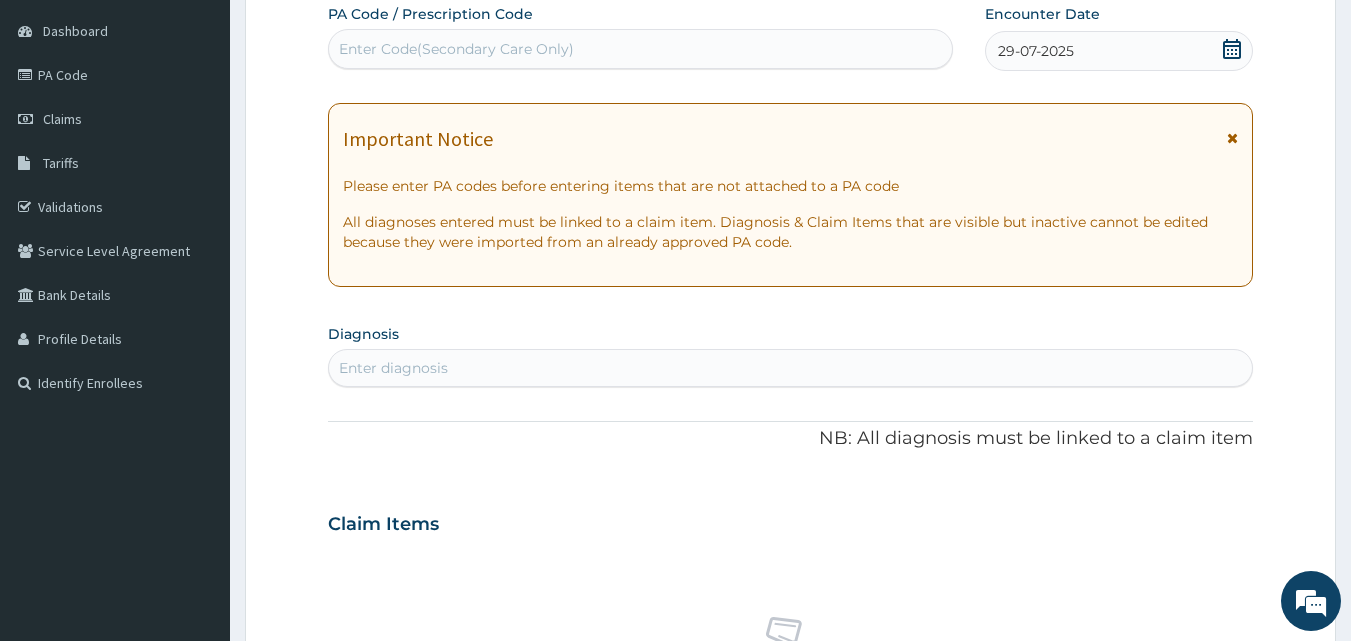 click on "Enter diagnosis" at bounding box center [791, 368] 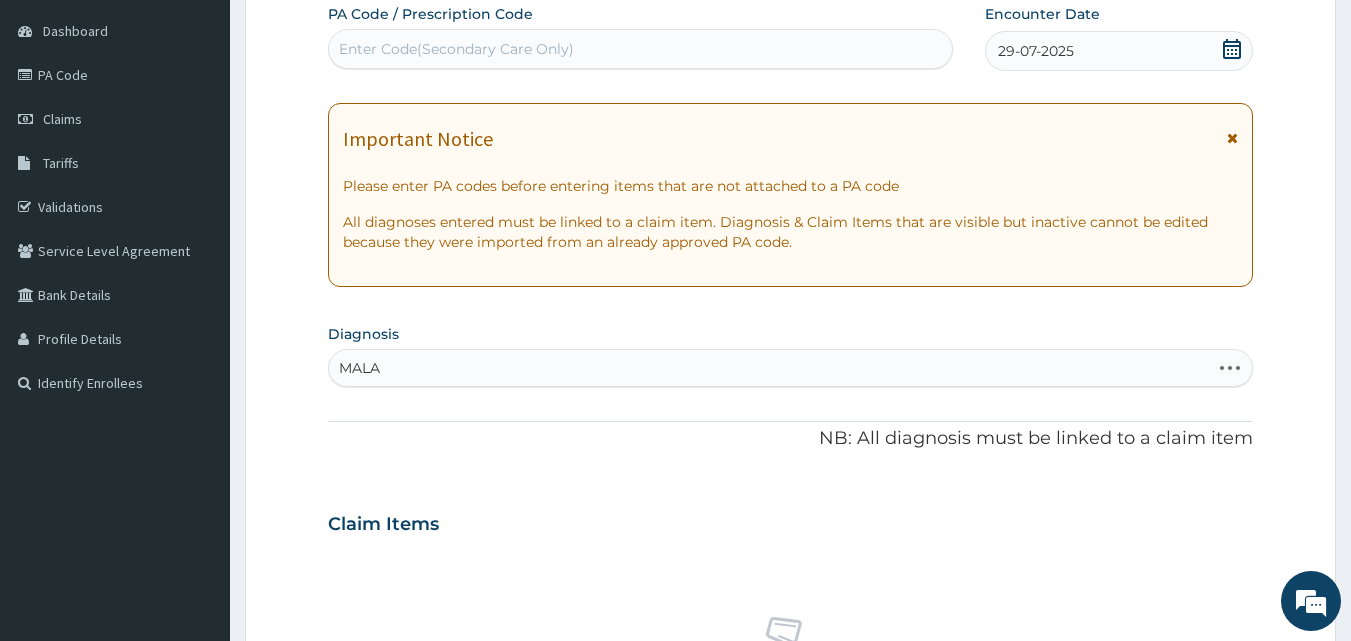 type on "MALAR" 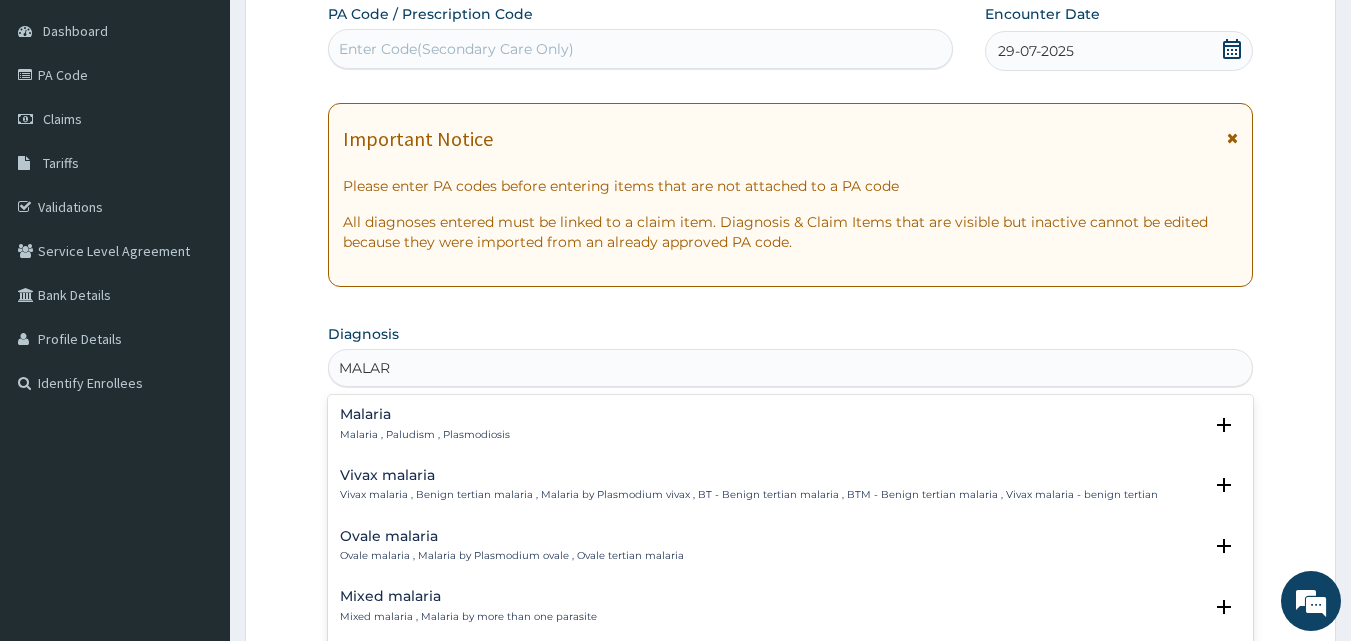 click on "Malaria Malaria , Paludism , Plasmodiosis" at bounding box center [425, 424] 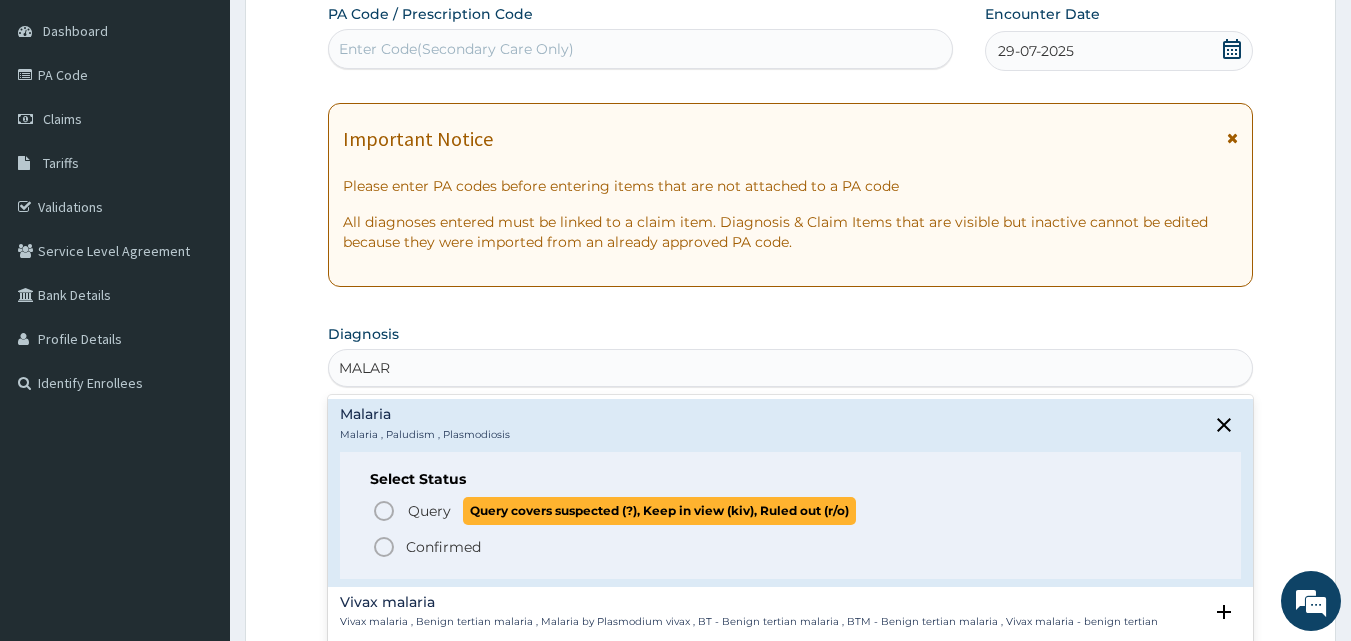 click 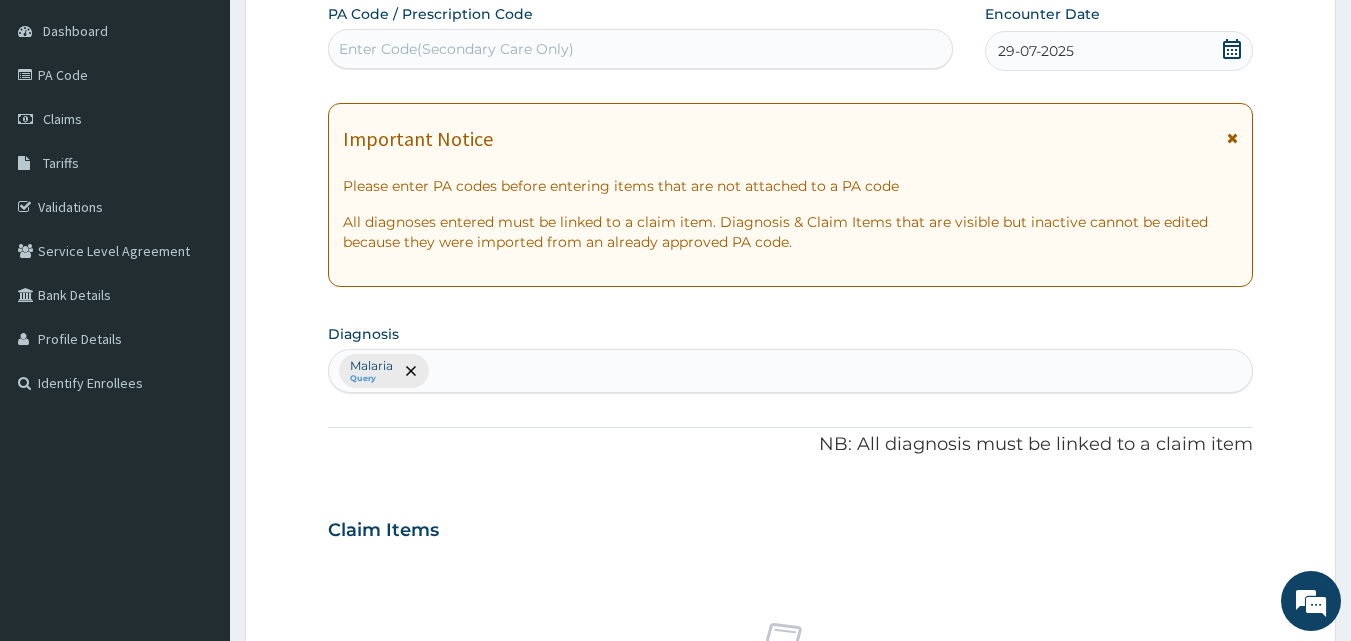 click on "Malaria Query" at bounding box center [791, 371] 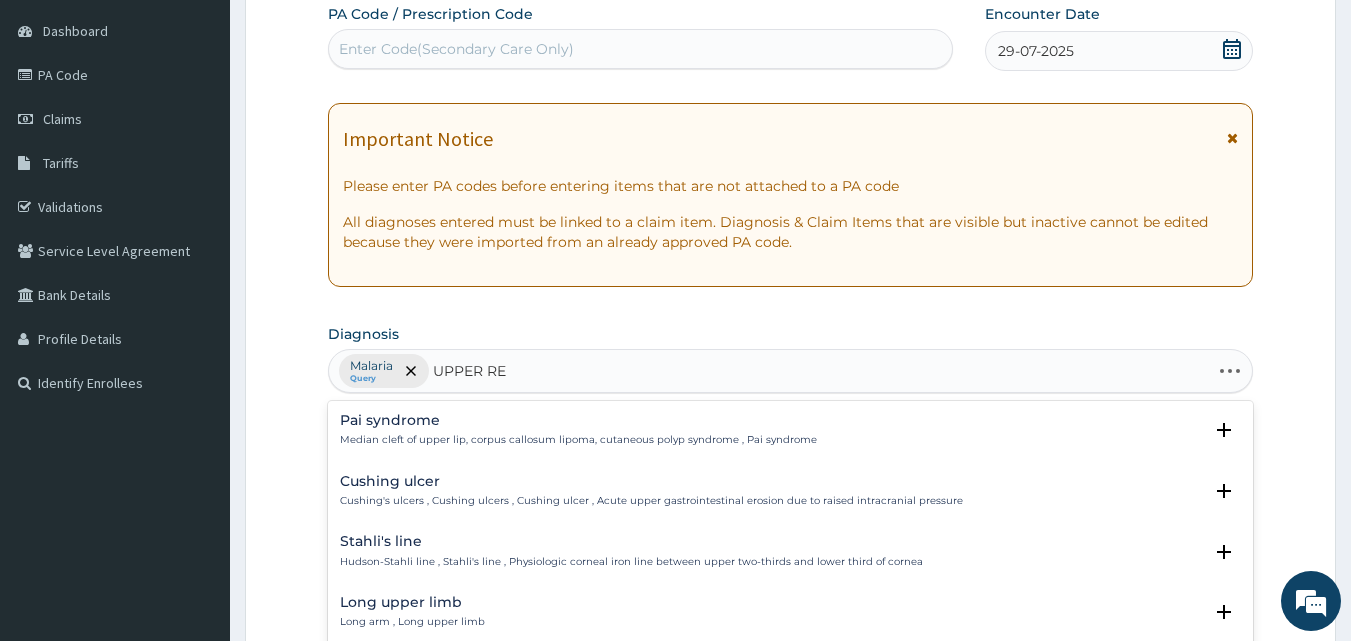 type on "UPPER RES" 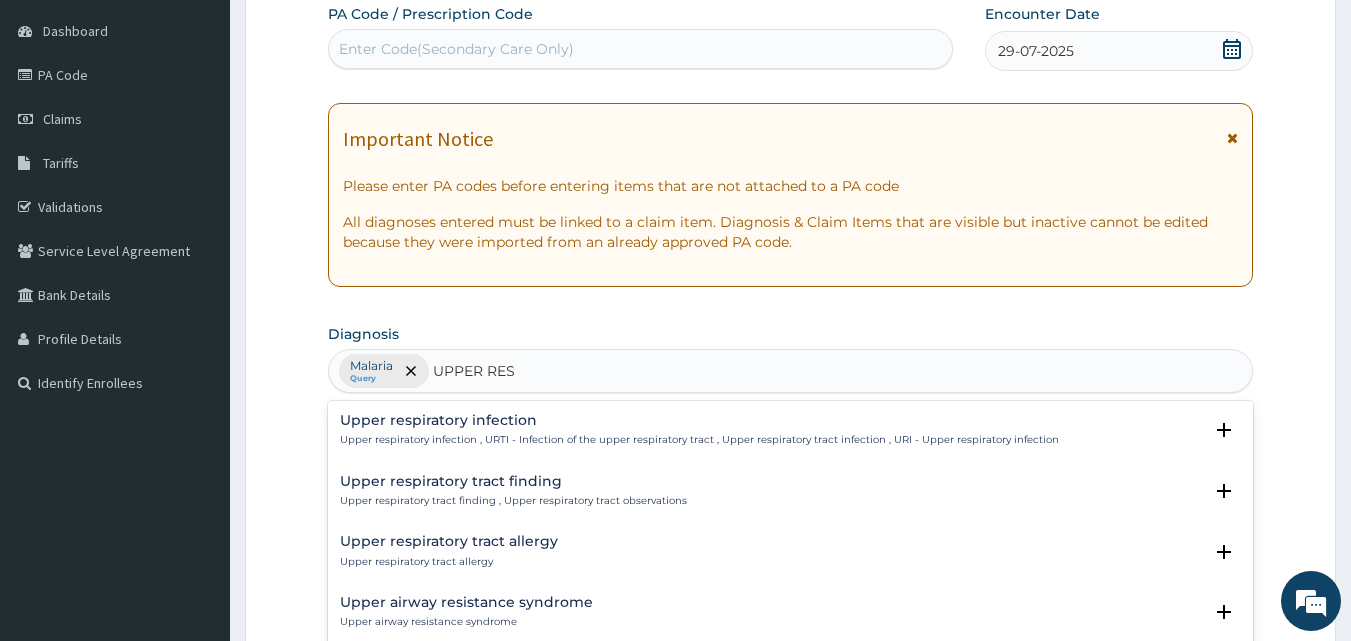 click on "Upper respiratory infection" at bounding box center (699, 420) 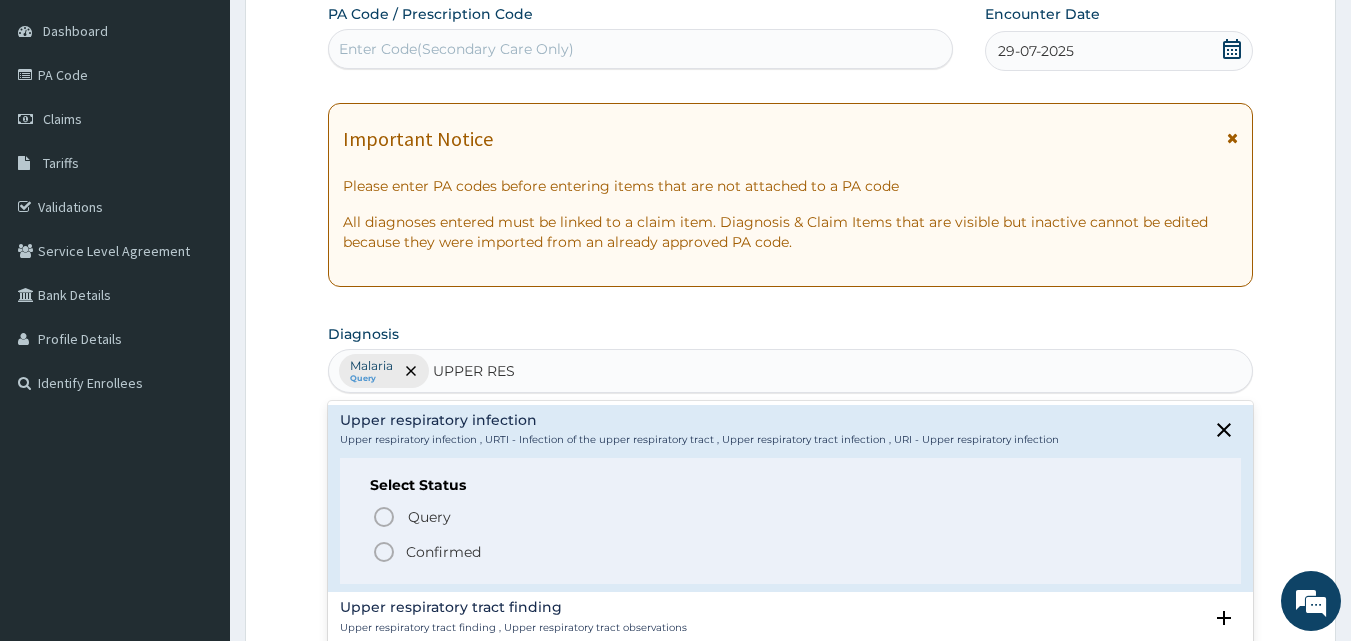 click 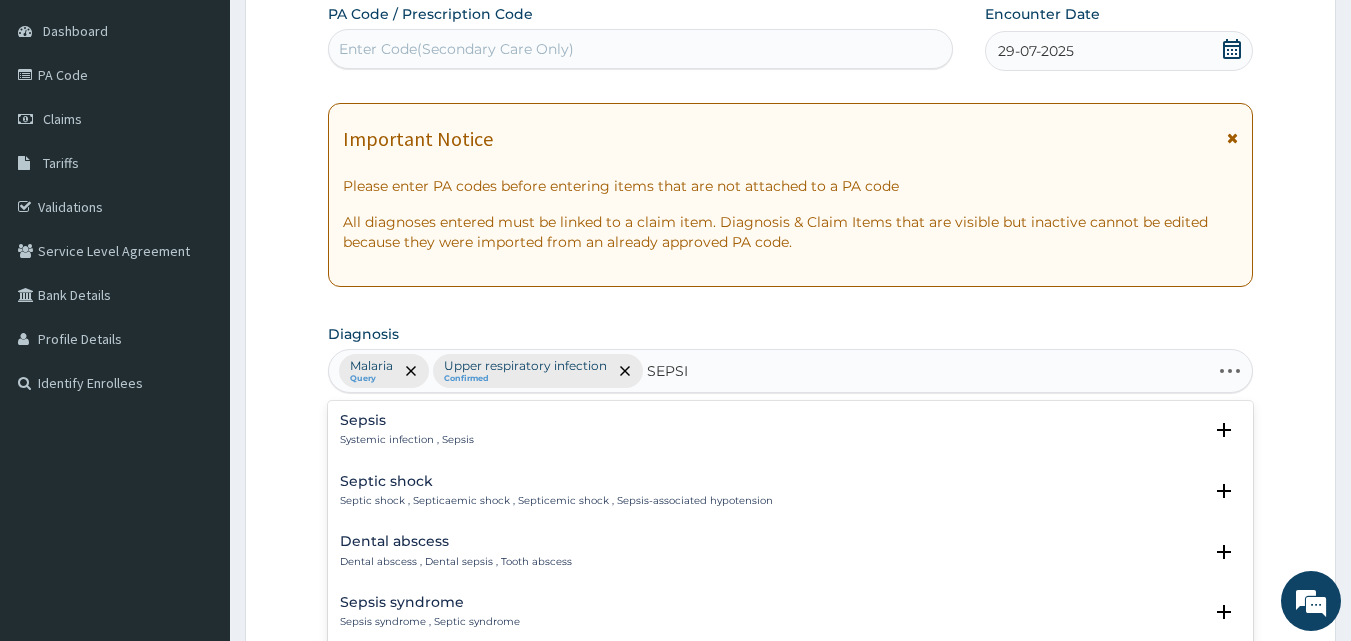 type on "SEPSIS" 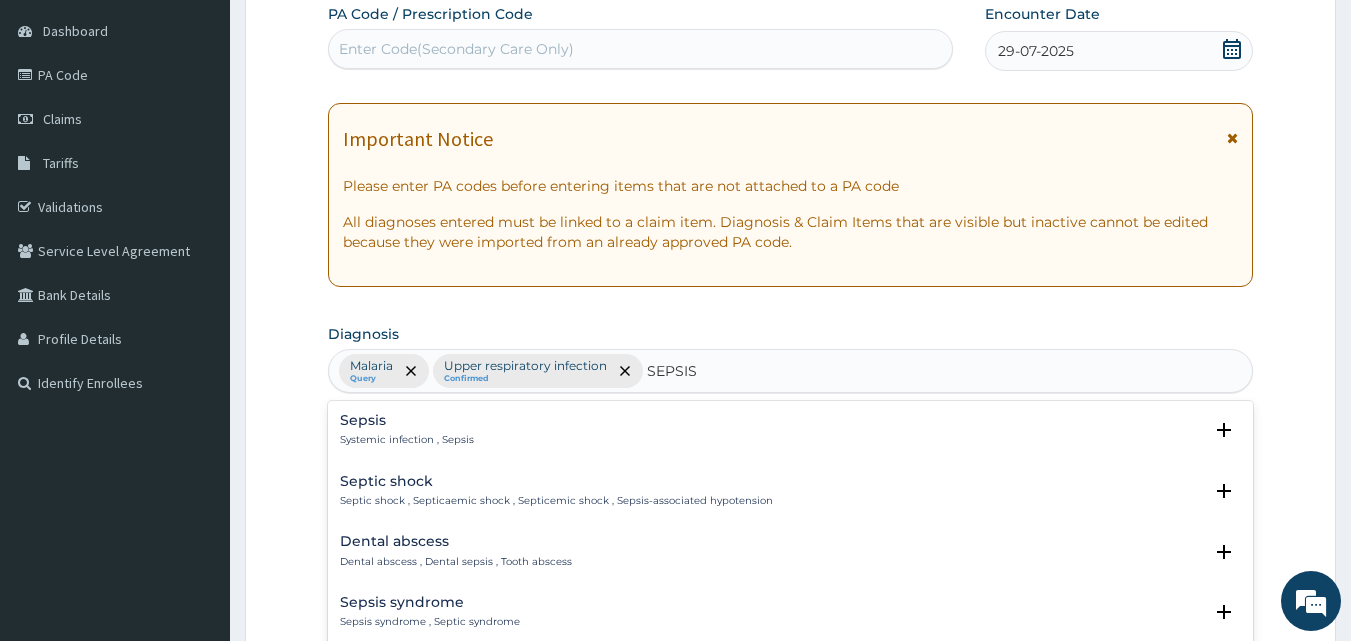 click on "Systemic infection , Sepsis" at bounding box center (407, 440) 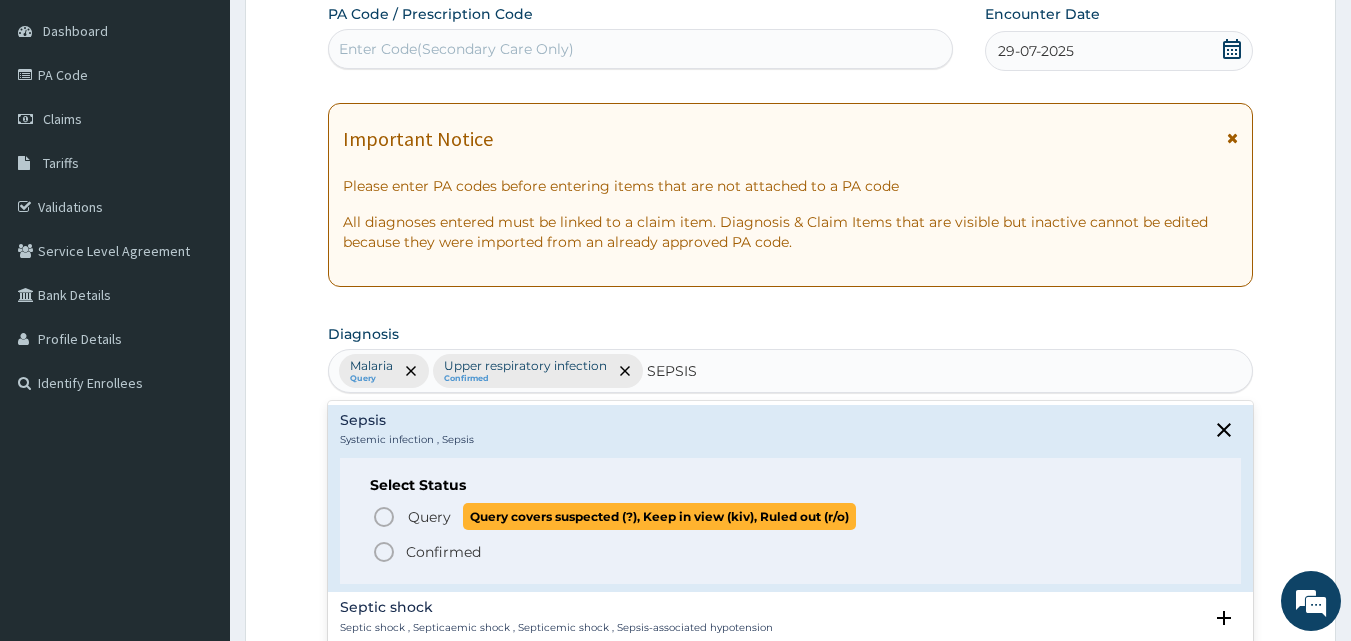 click 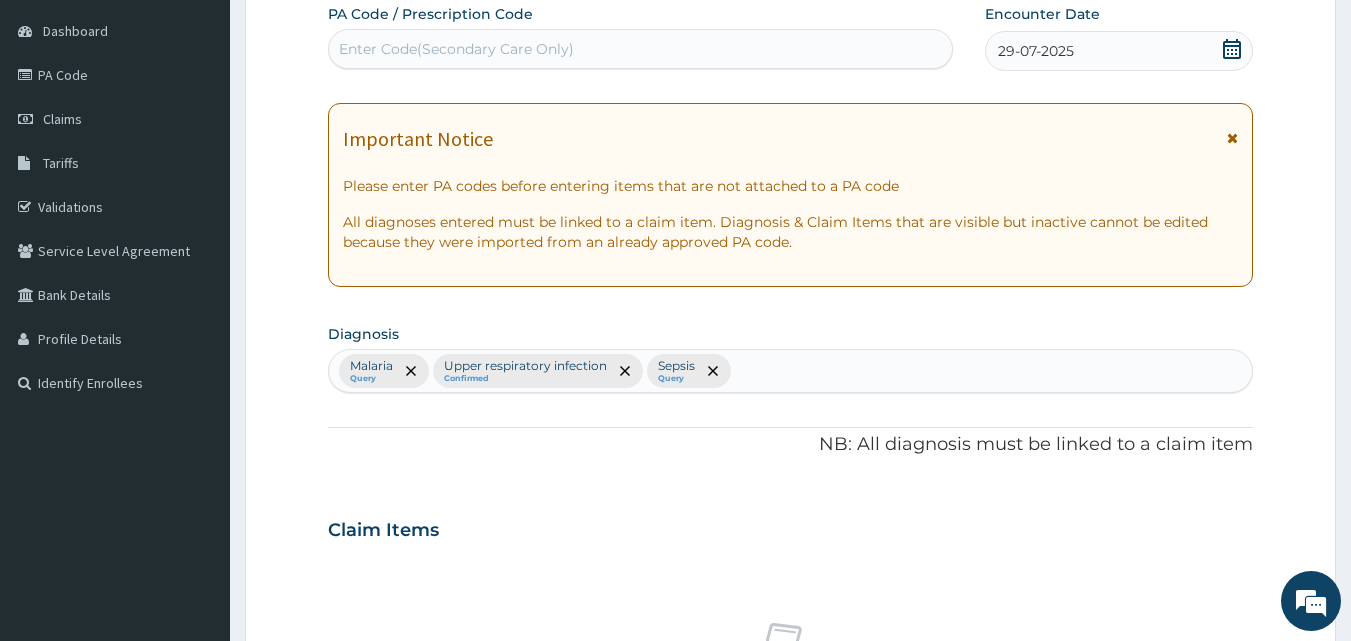 click on "Malaria Query Upper respiratory infection Confirmed Sepsis Query" at bounding box center [791, 371] 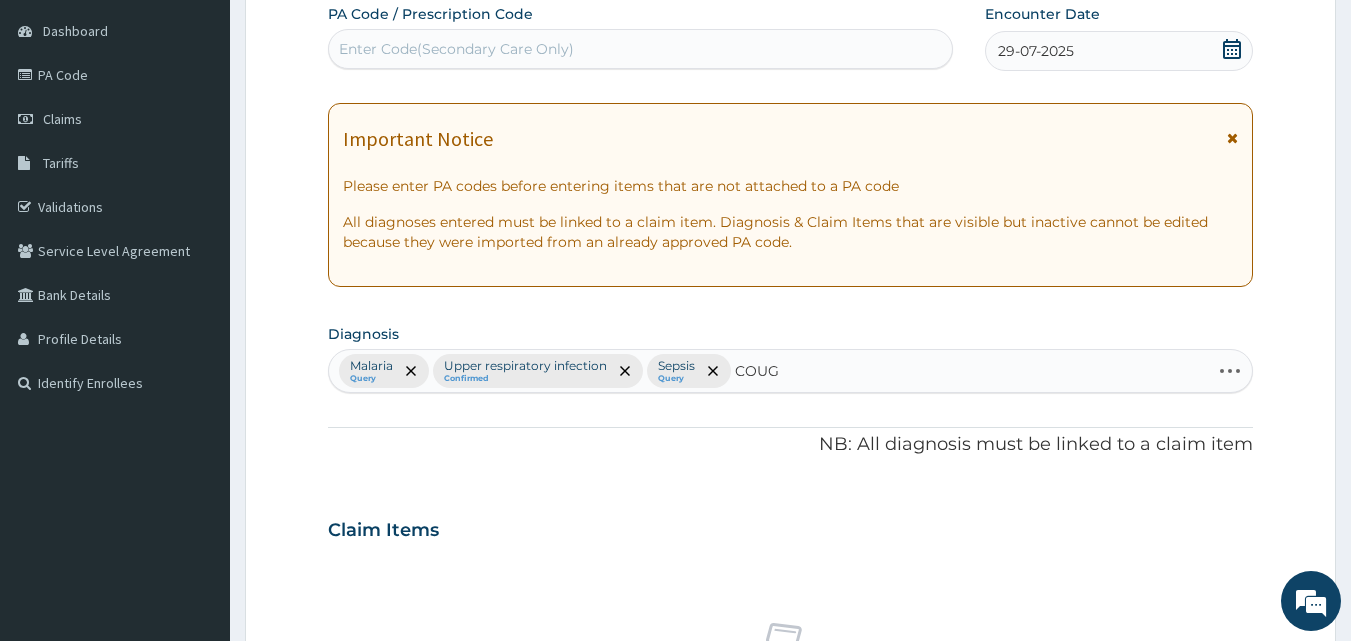 type on "COUGH" 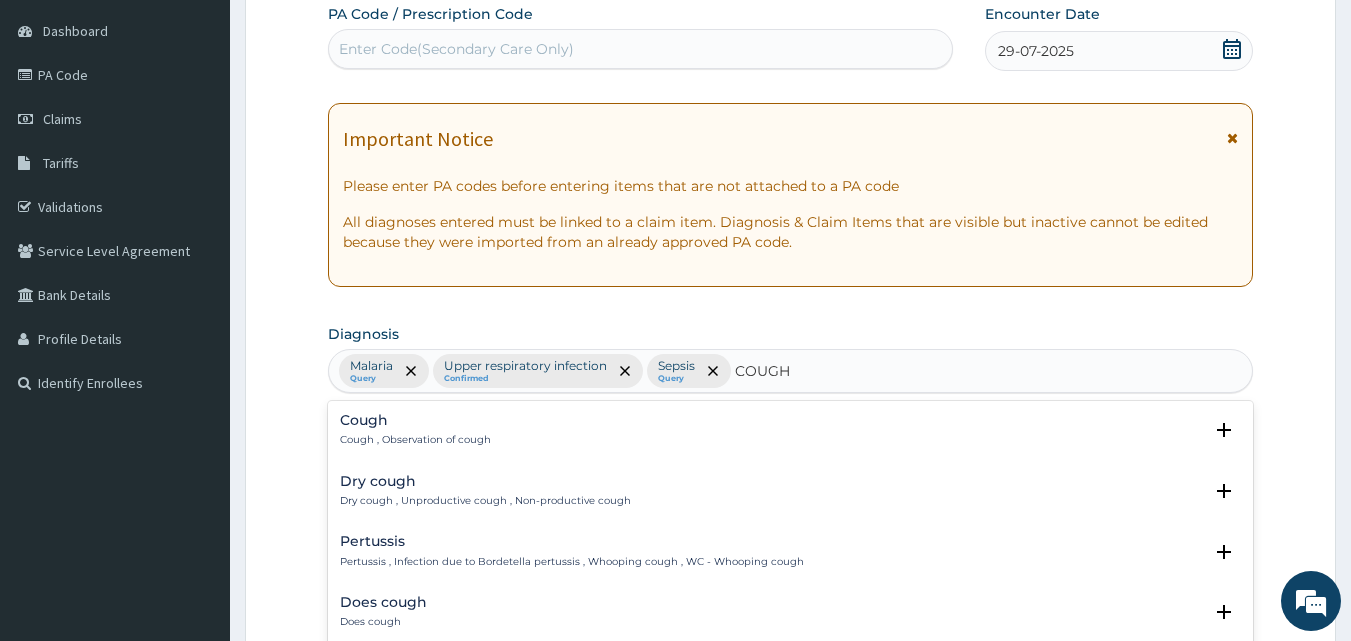 click on "Cough , Observation of cough" at bounding box center (415, 440) 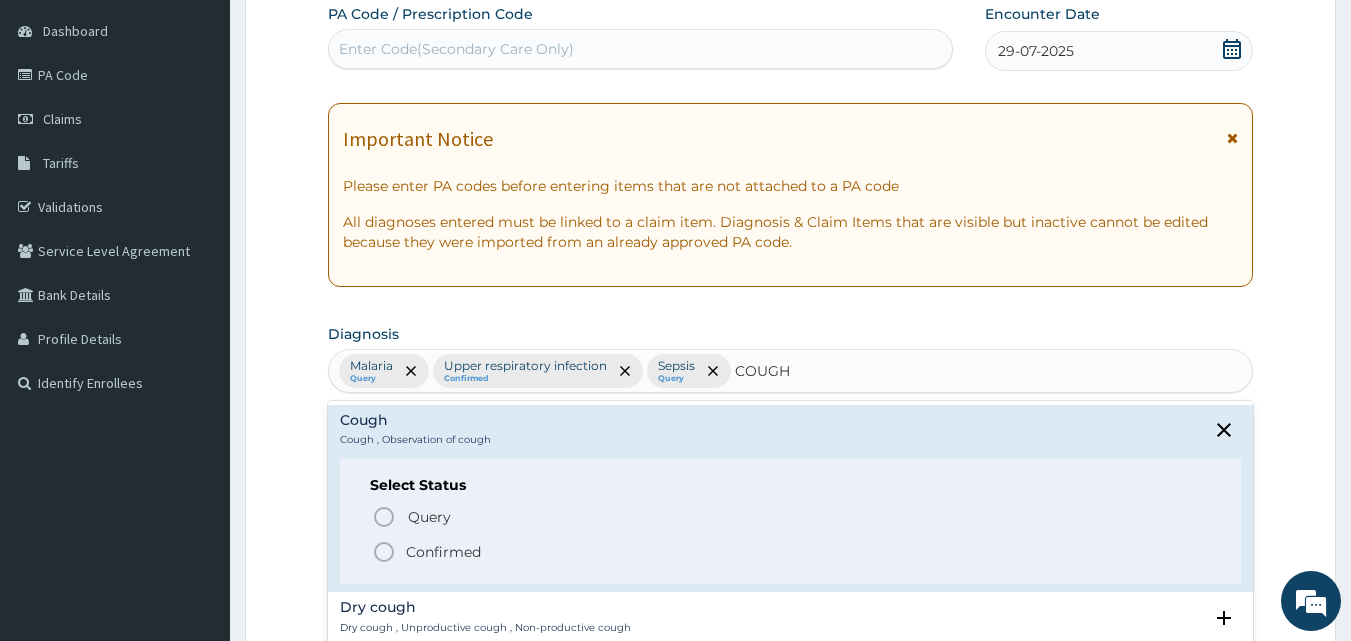 click 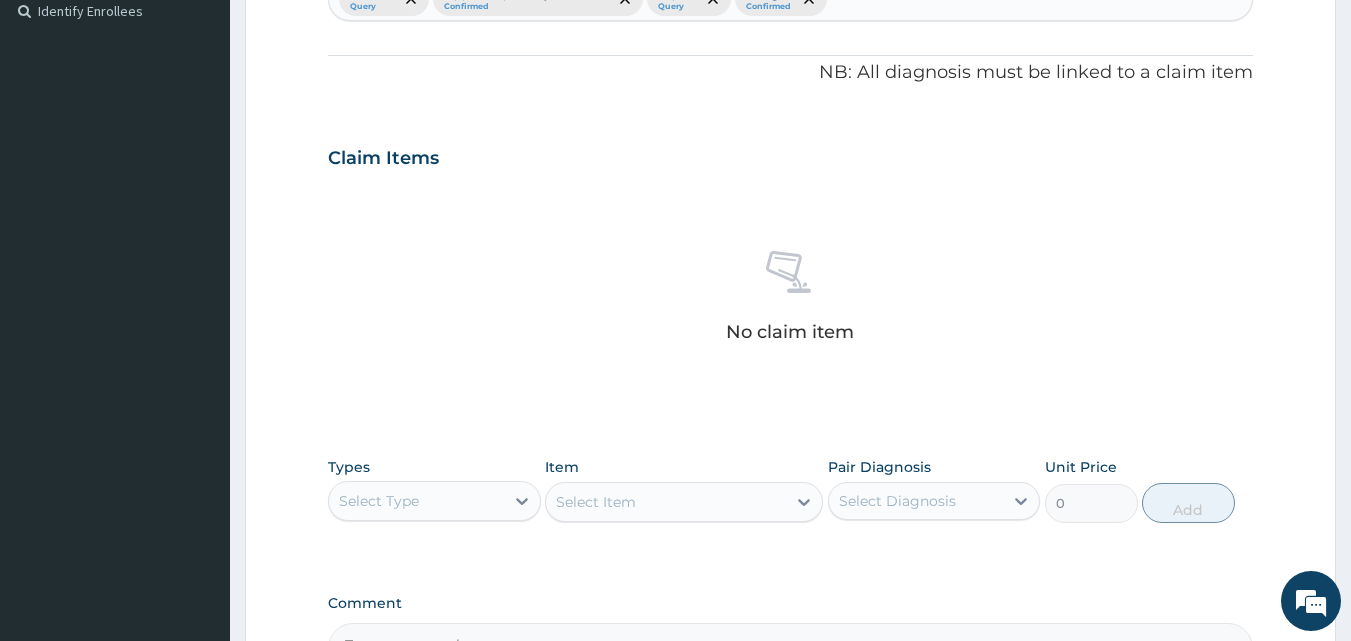 scroll, scrollTop: 564, scrollLeft: 0, axis: vertical 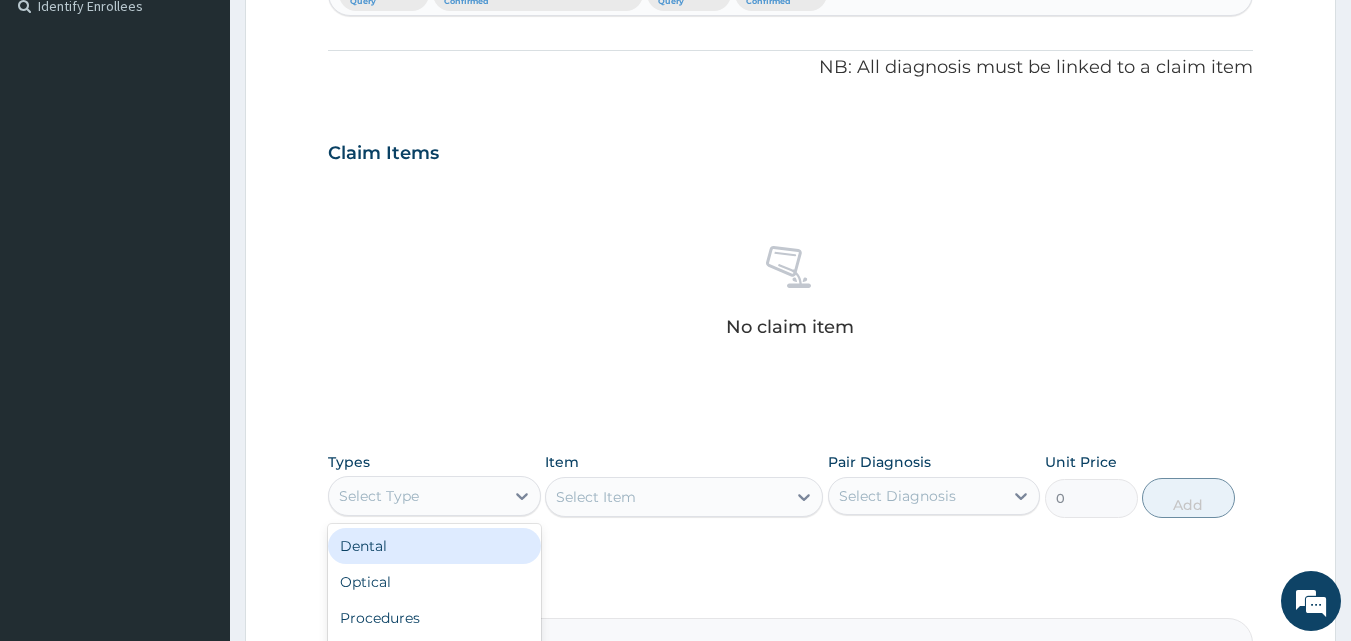 click on "Select Type" at bounding box center (416, 496) 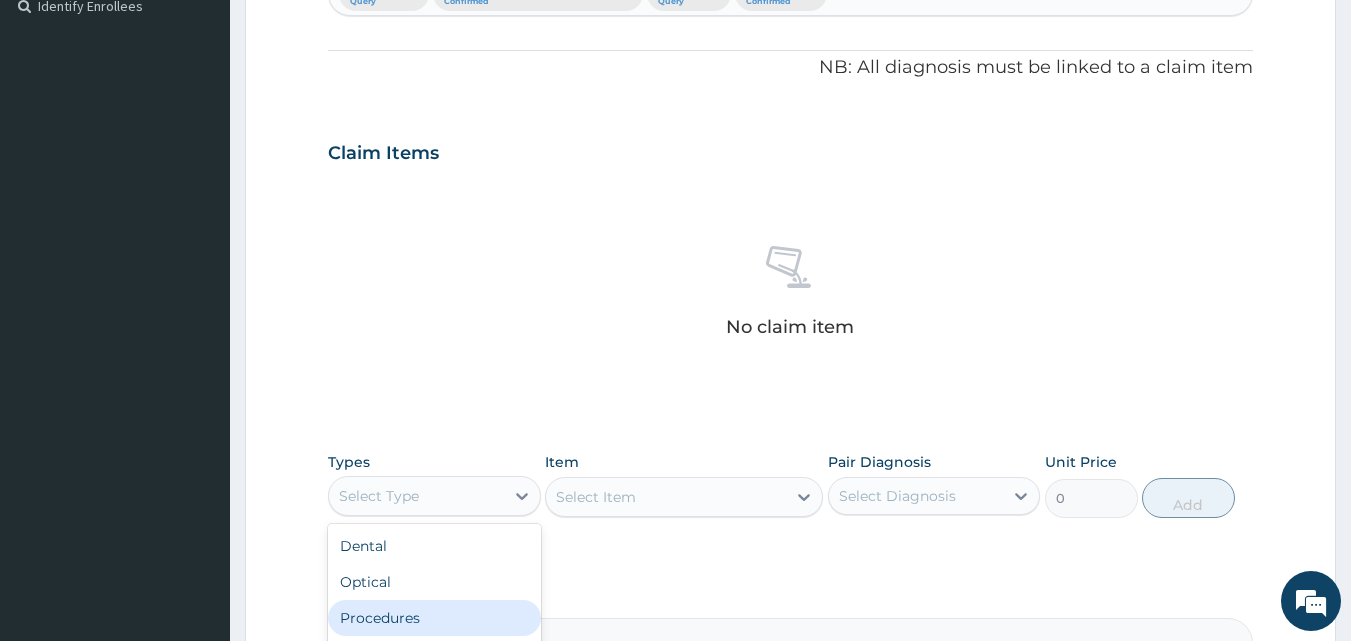 click on "Procedures" at bounding box center [434, 618] 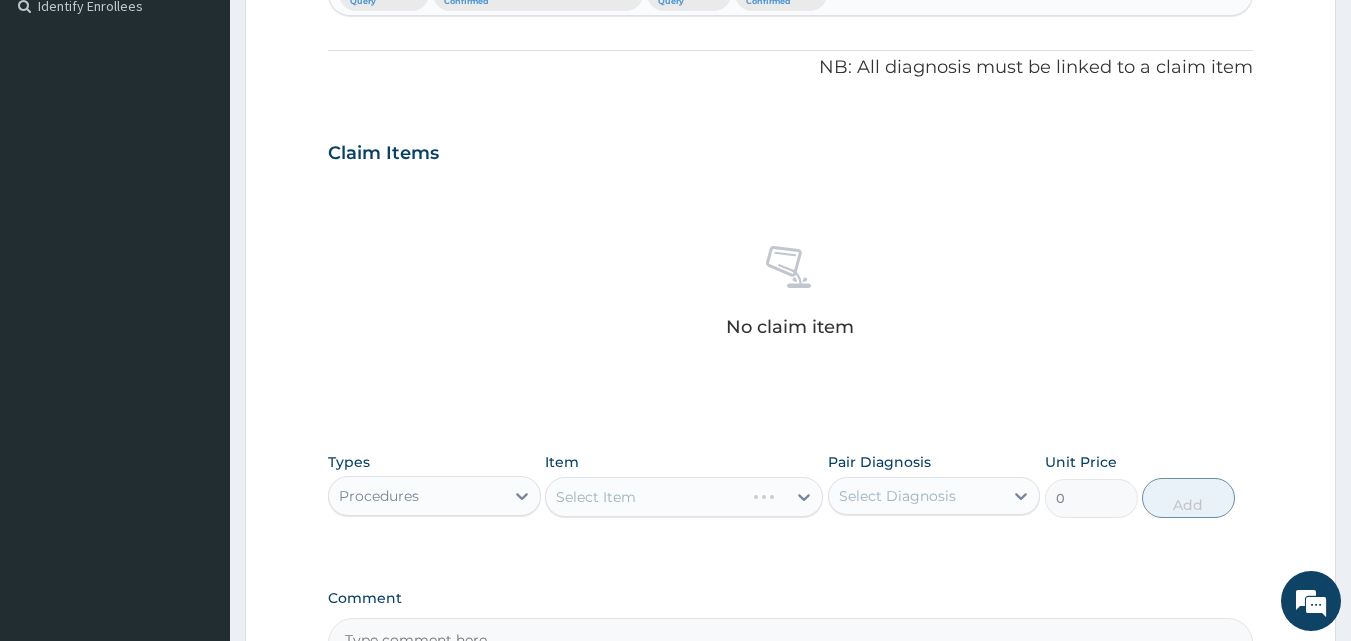 click on "Select Item" at bounding box center [684, 497] 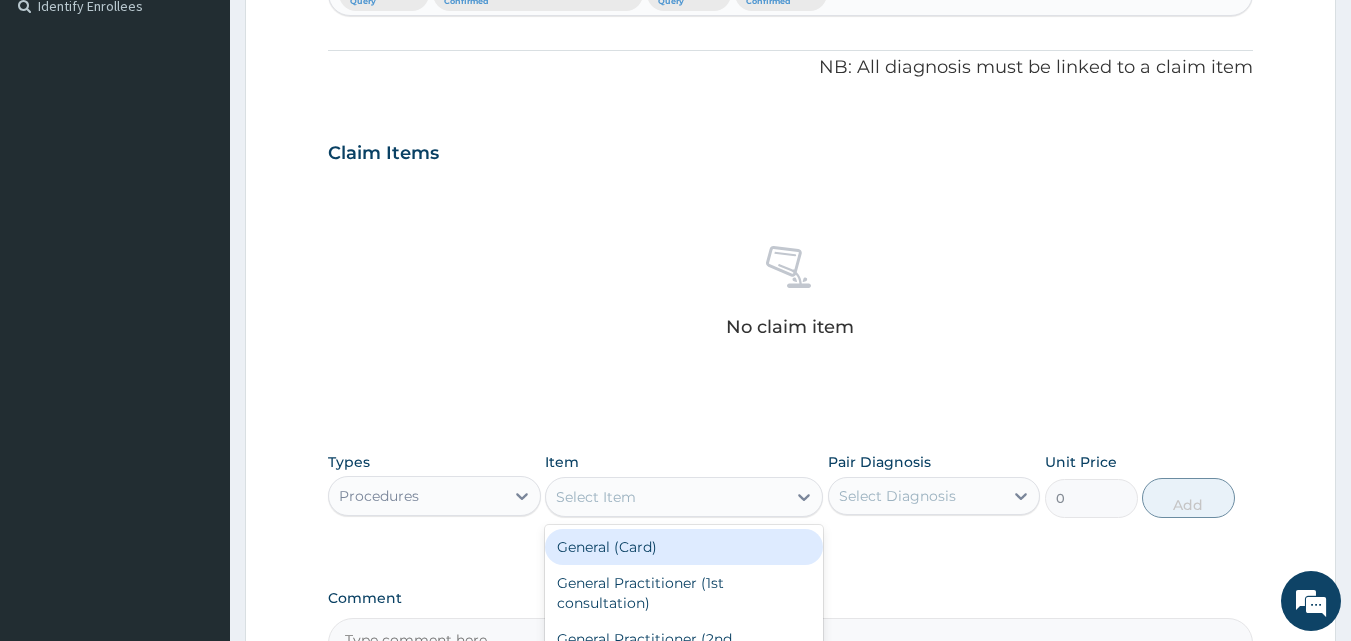 click on "Select Item" at bounding box center [666, 497] 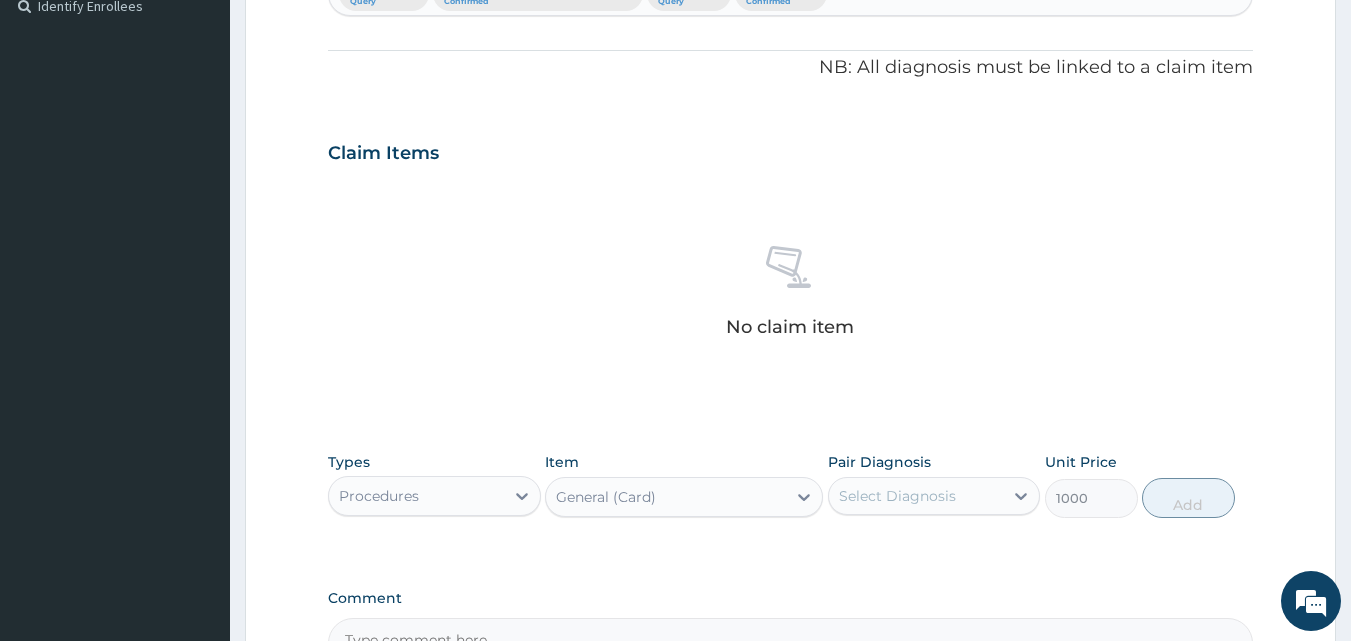 click on "Select Diagnosis" at bounding box center [897, 496] 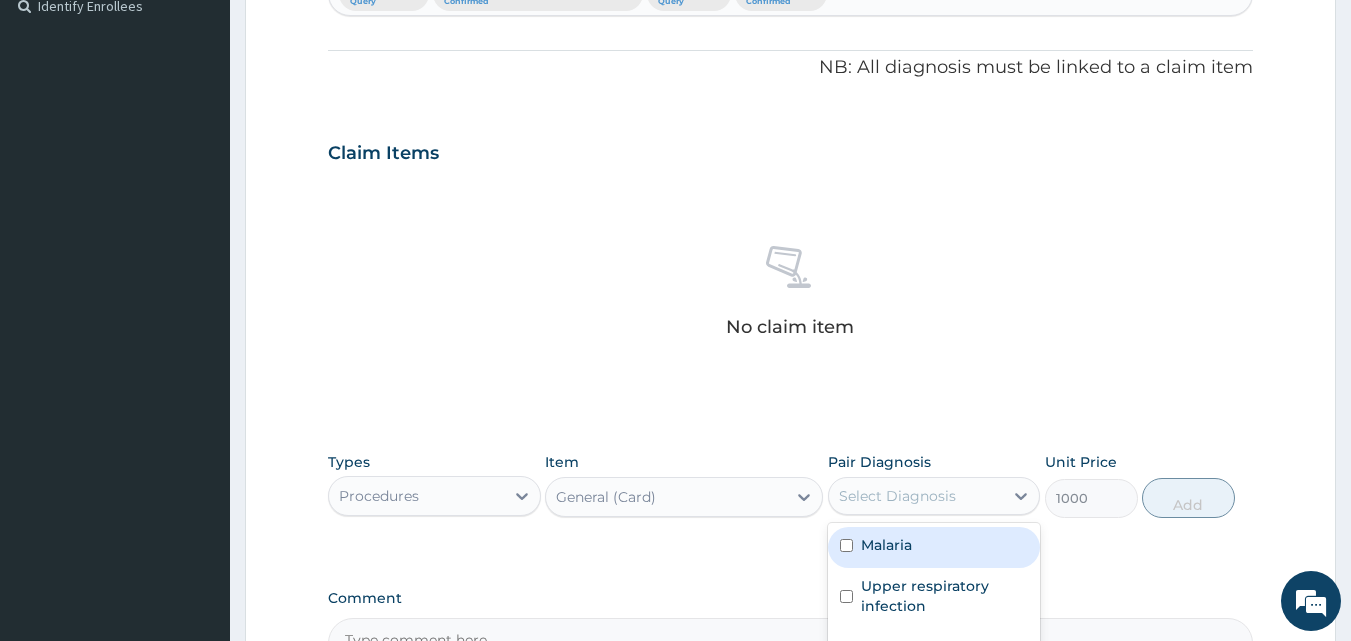 click on "Malaria" at bounding box center (886, 545) 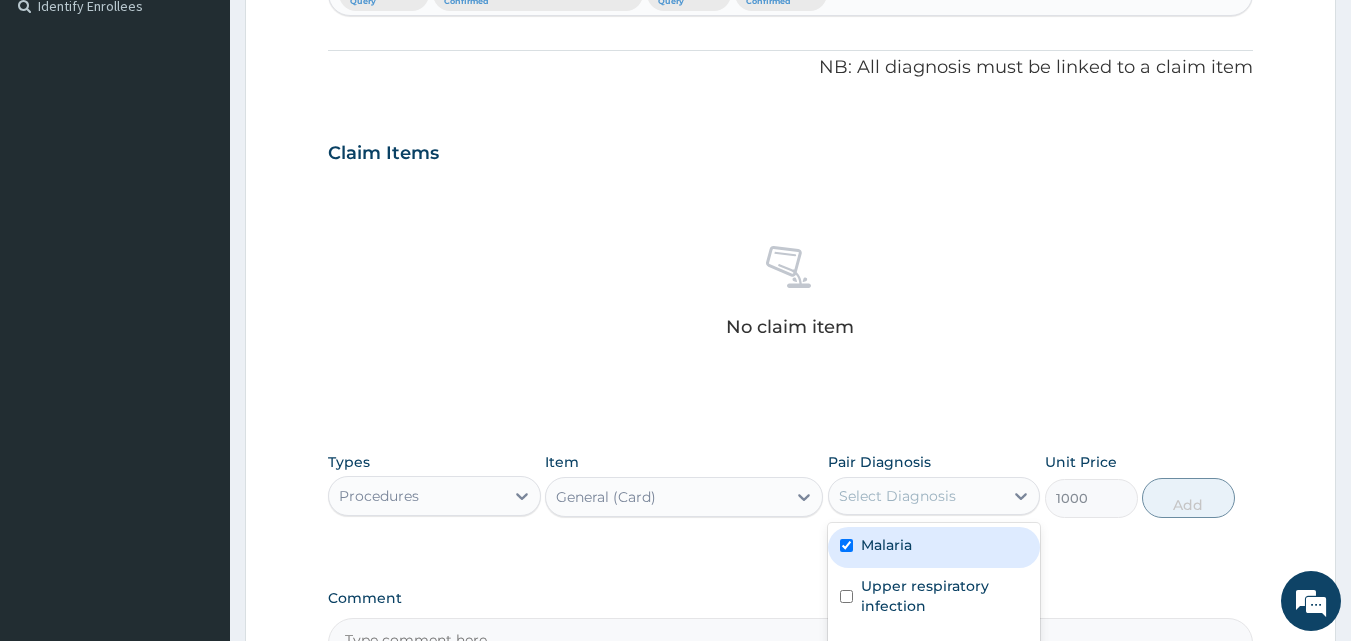 checkbox on "true" 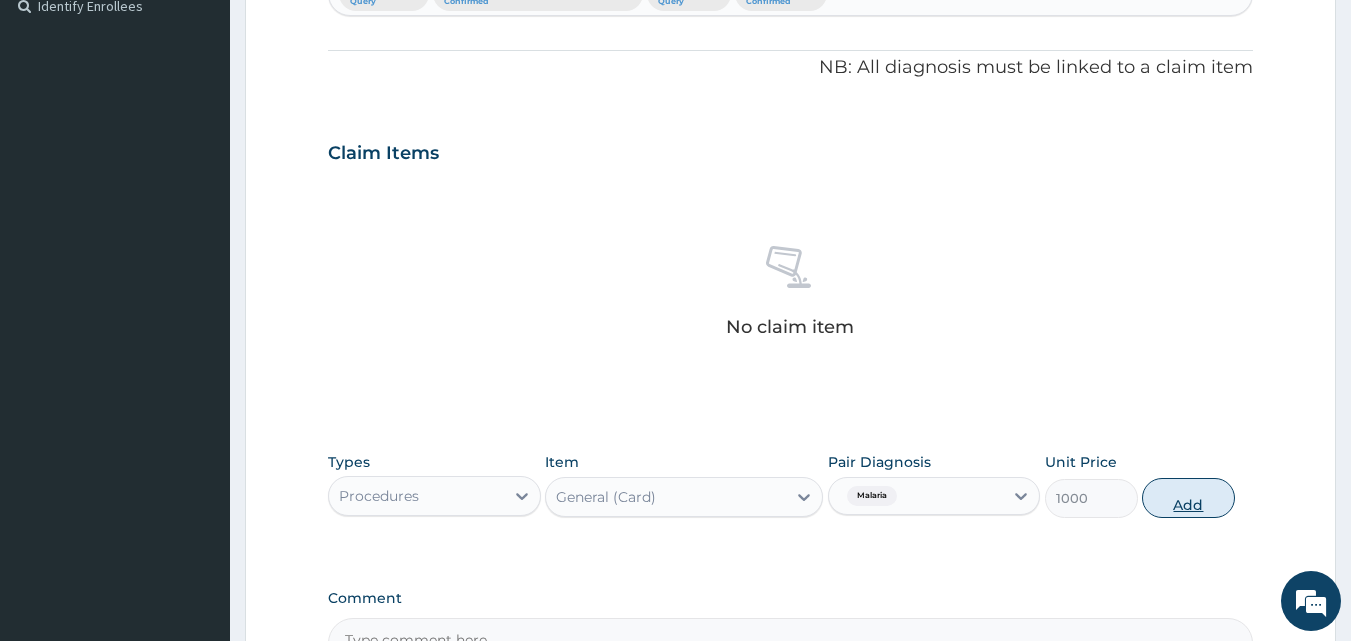 click on "Add" at bounding box center (1188, 498) 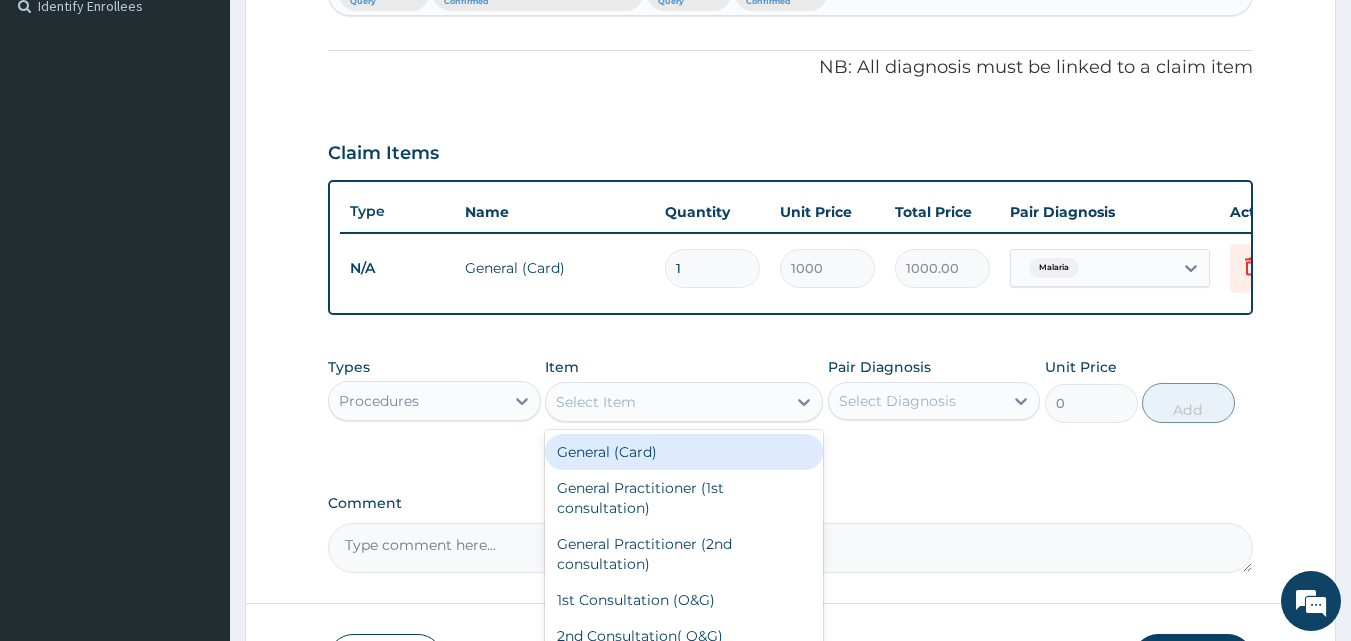 click on "Select Item" at bounding box center (666, 402) 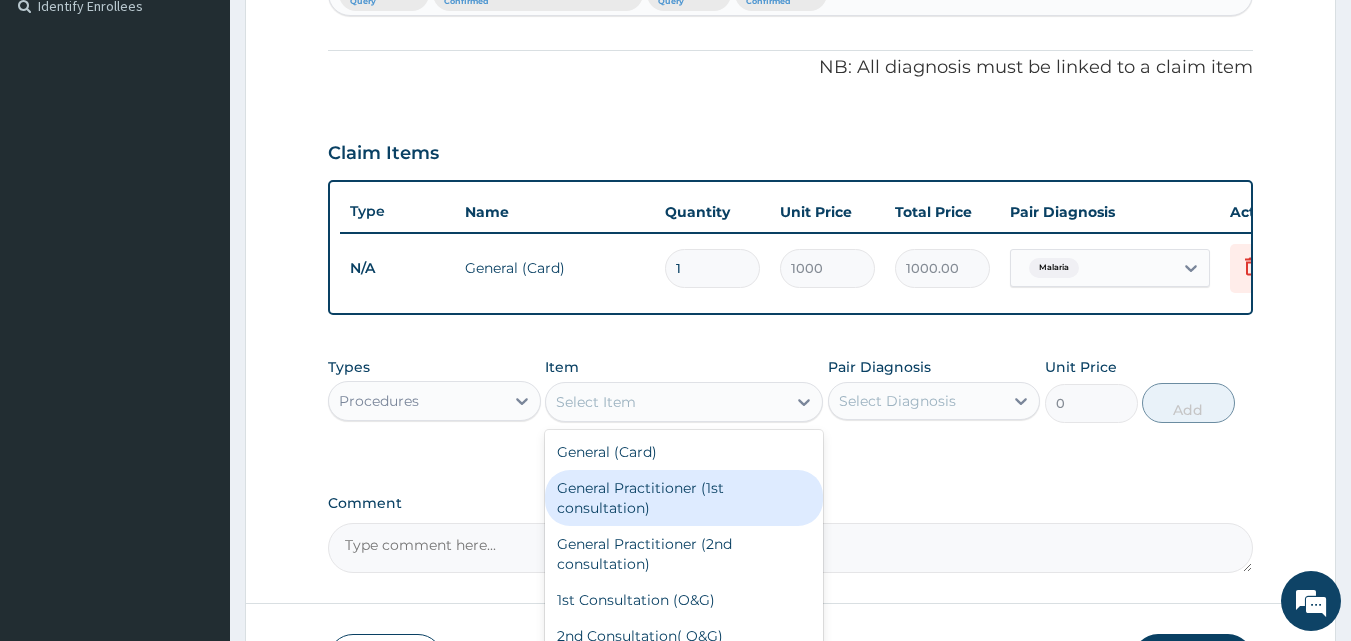 click on "General Practitioner (1st consultation)" at bounding box center (684, 498) 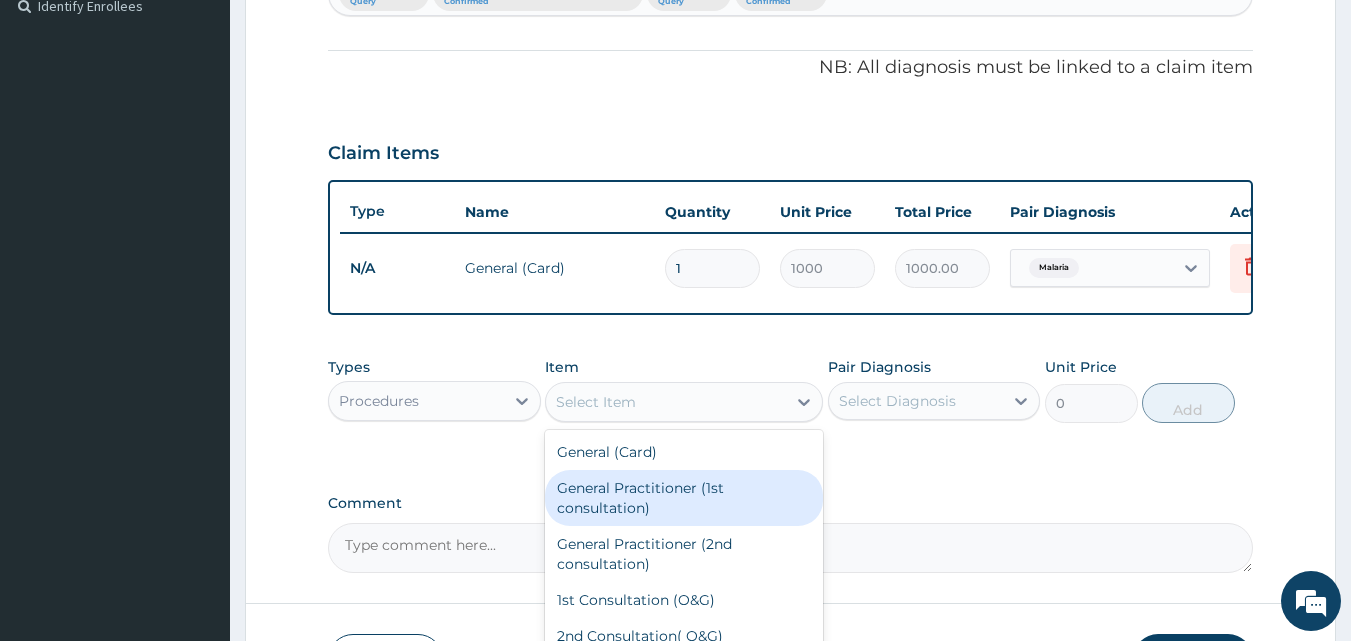 type on "2000" 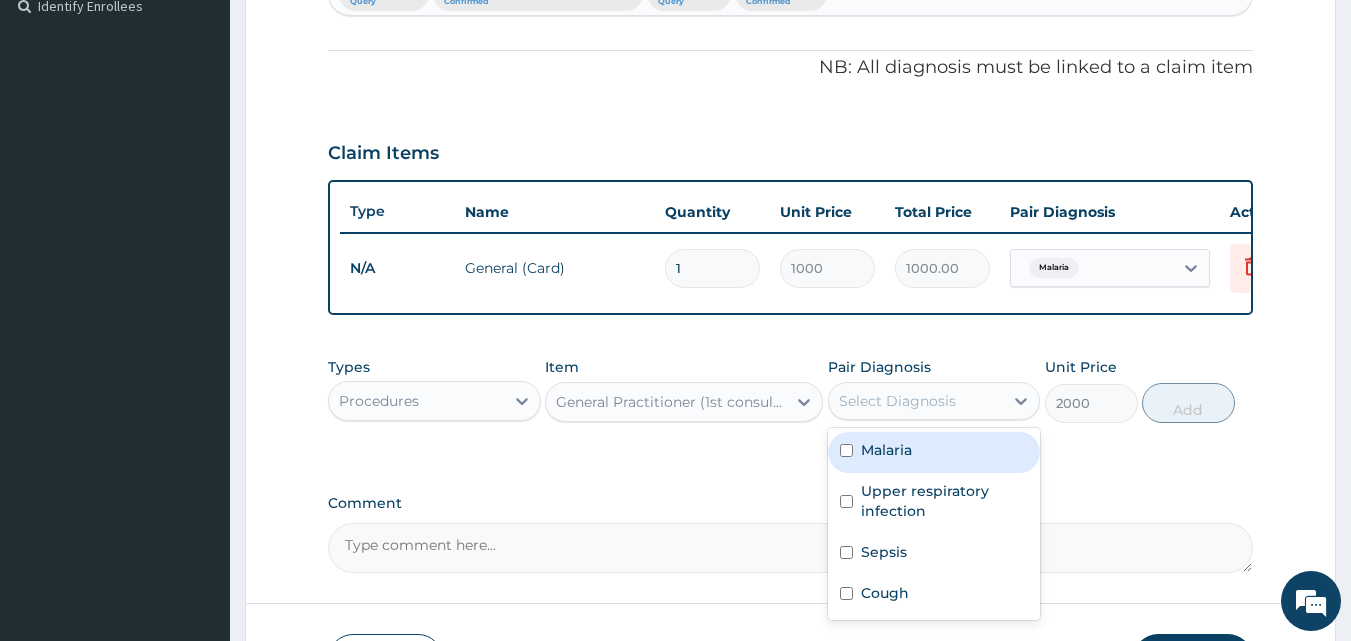 click on "Select Diagnosis" at bounding box center (916, 401) 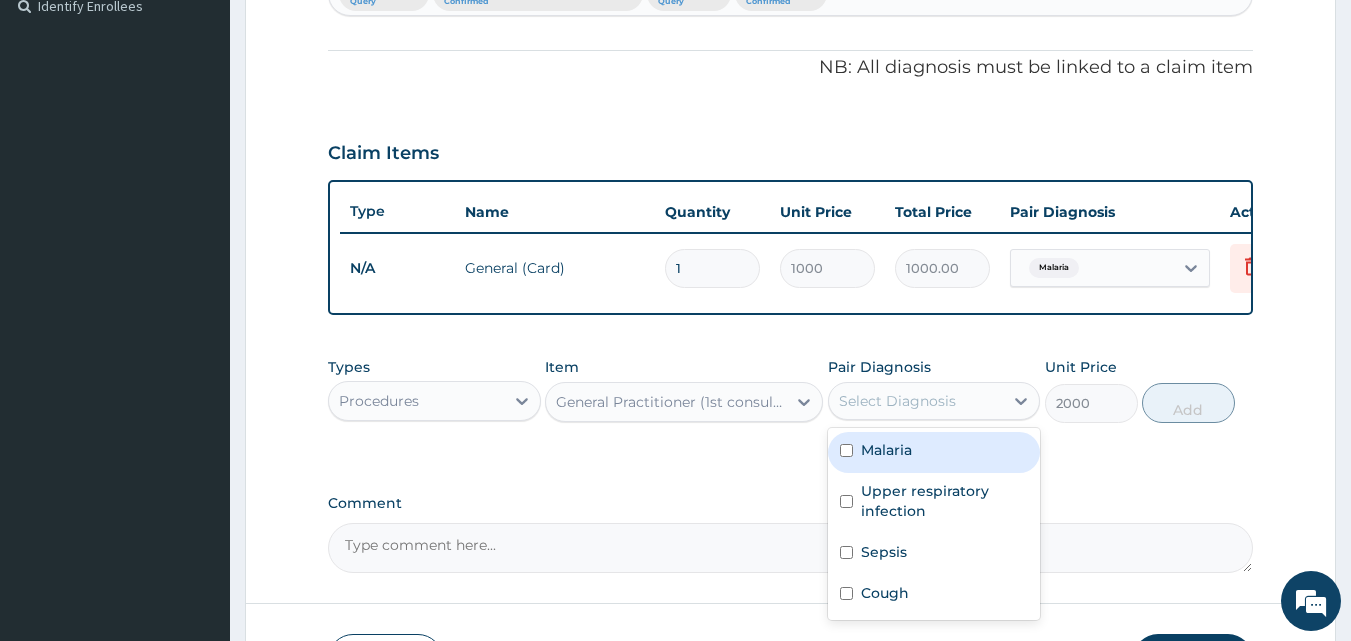 click on "Malaria" at bounding box center (934, 452) 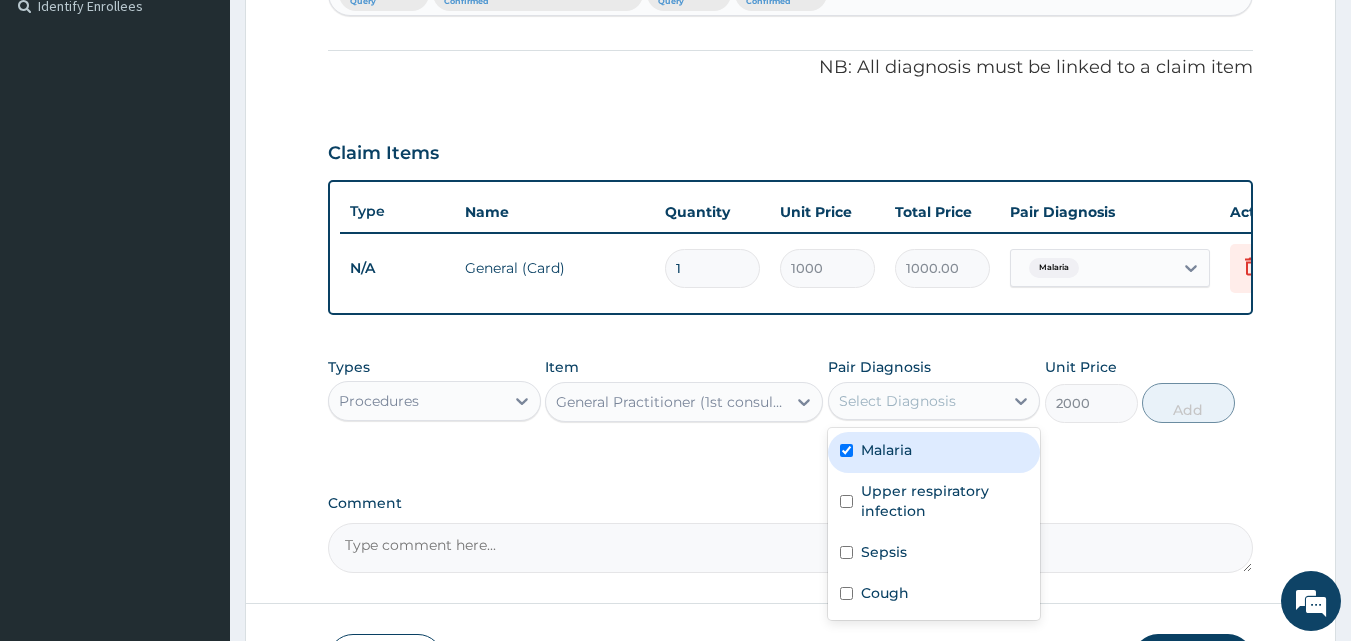 checkbox on "true" 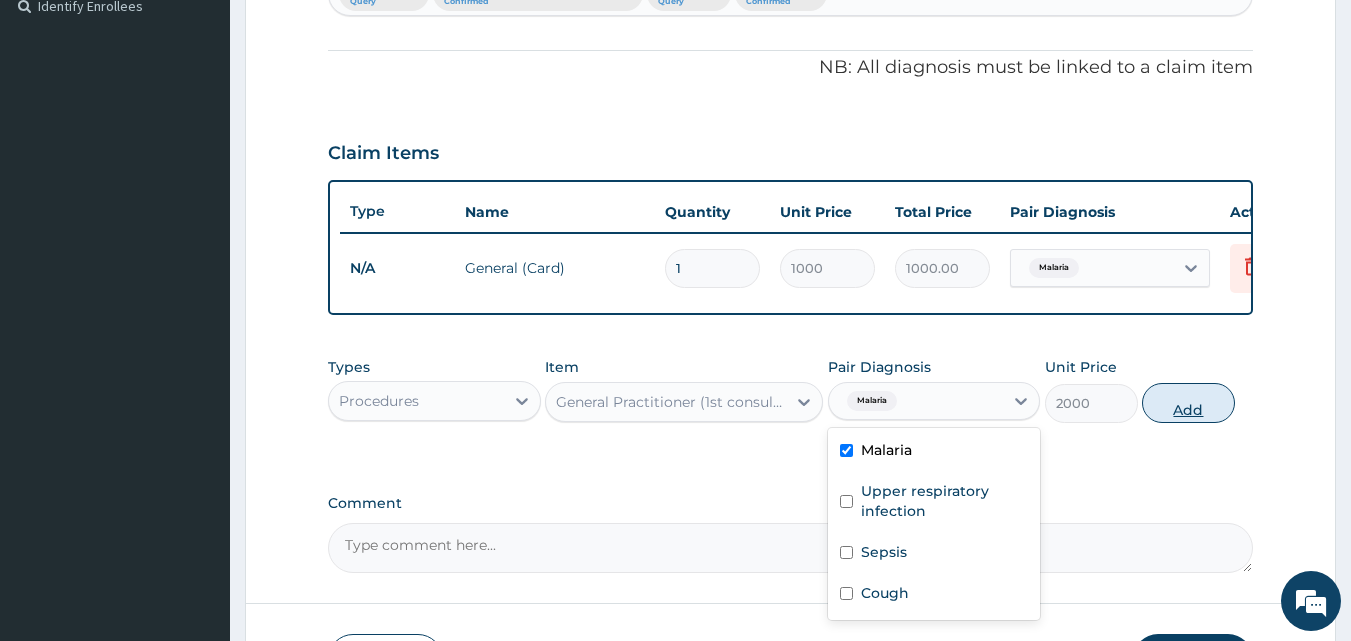 click on "Add" at bounding box center (1188, 403) 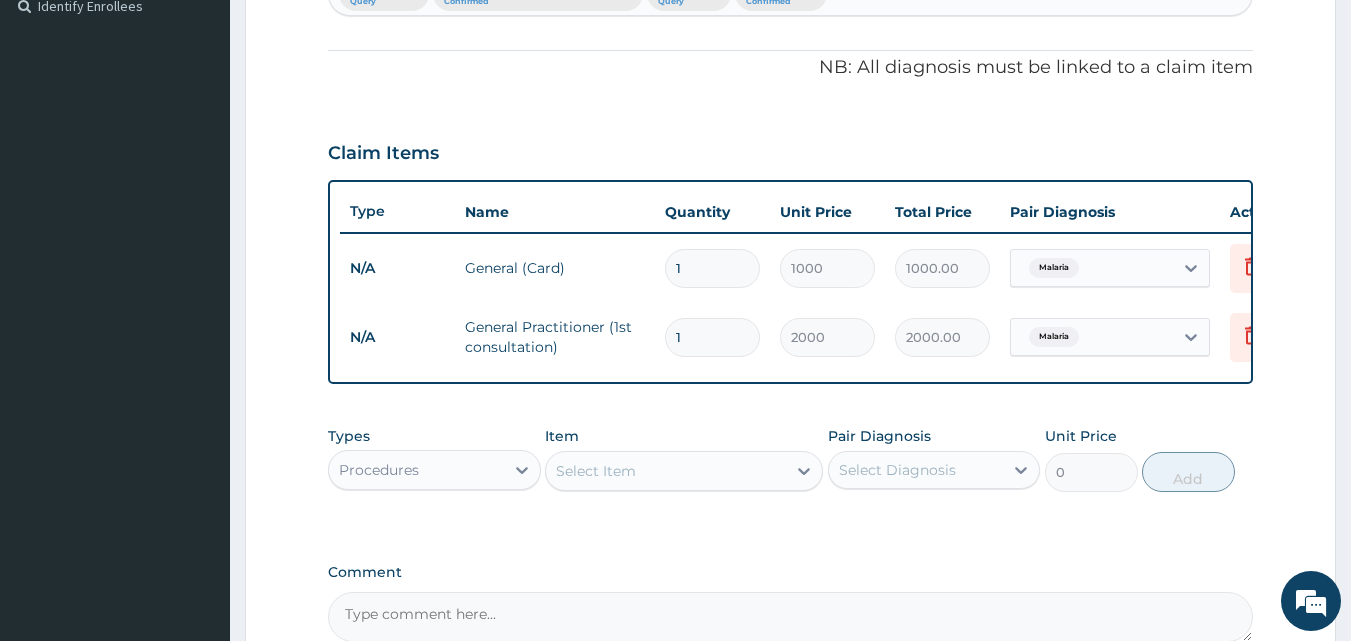 click on "Procedures" at bounding box center [416, 470] 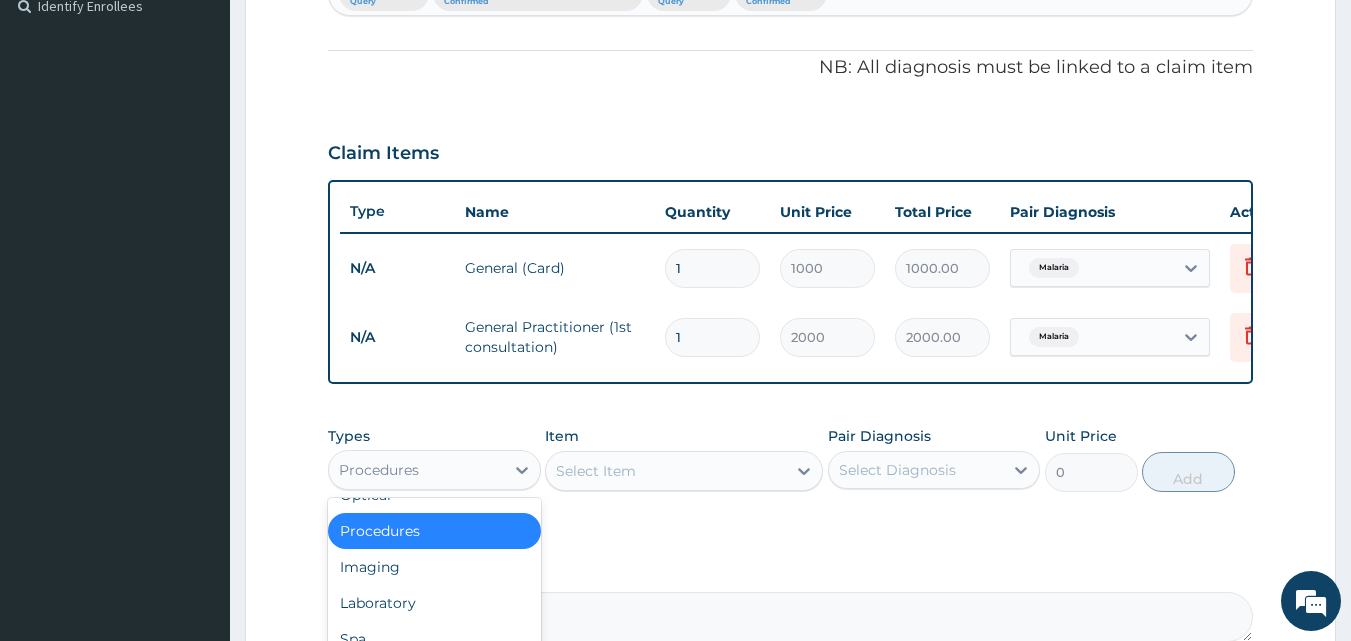 scroll, scrollTop: 68, scrollLeft: 0, axis: vertical 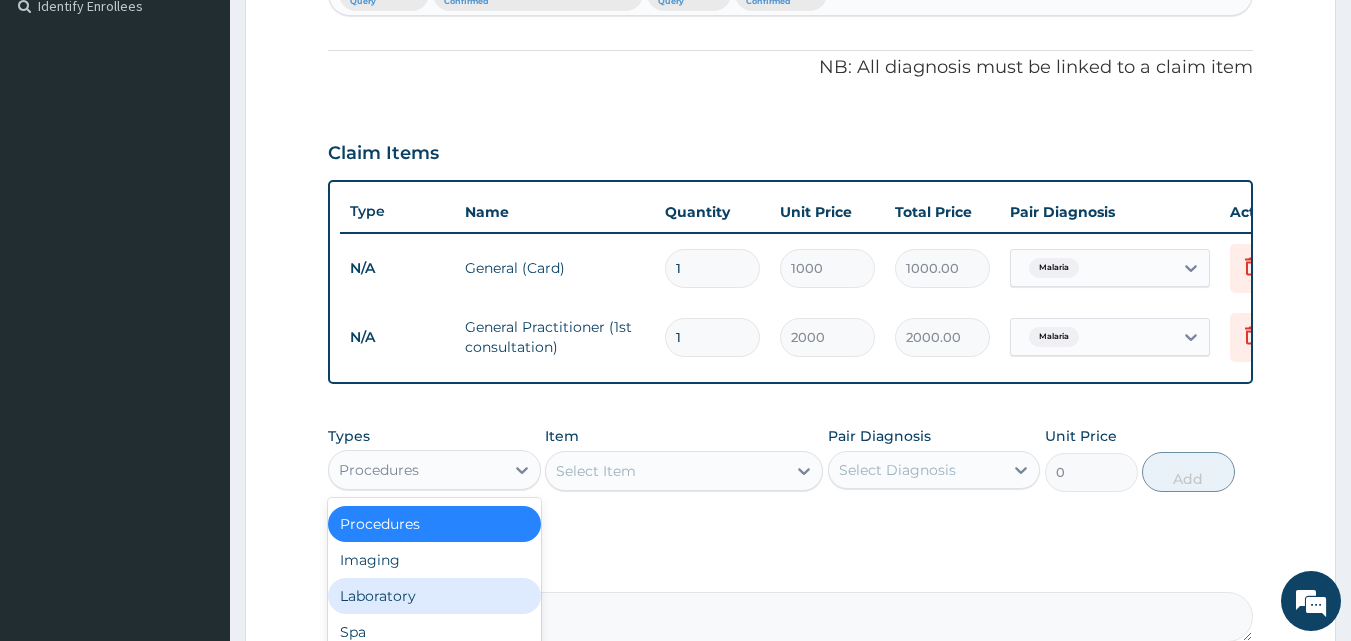 click on "Laboratory" at bounding box center (434, 596) 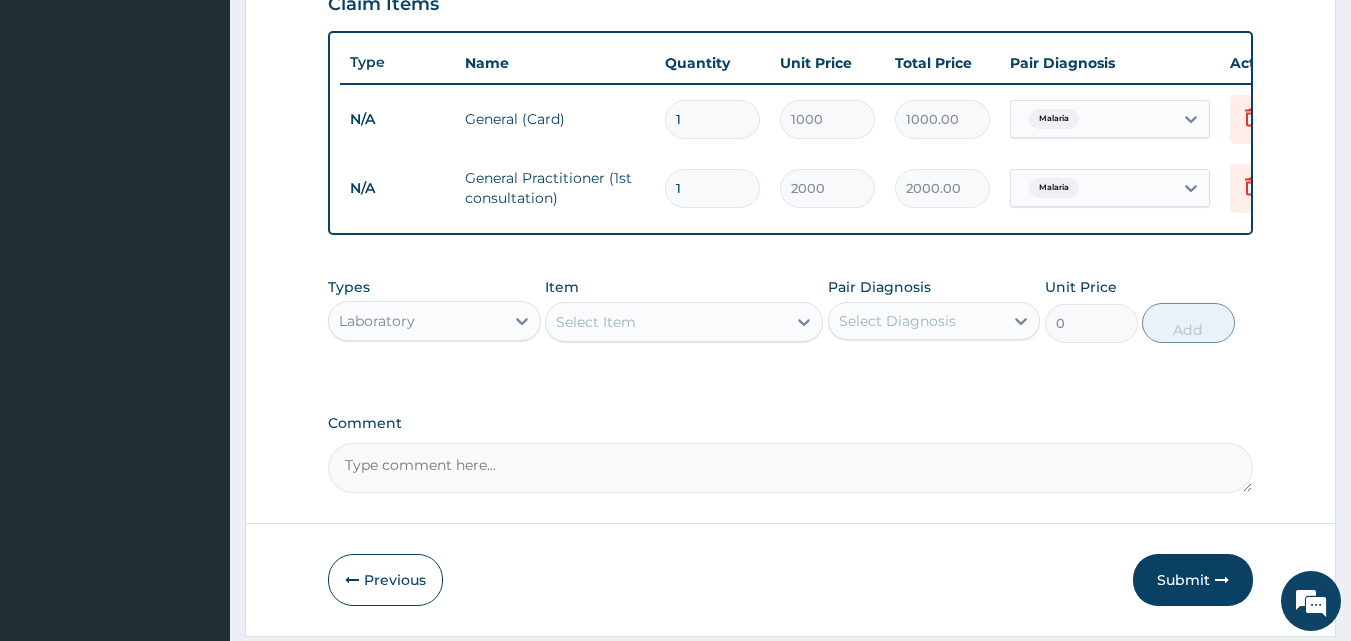 scroll, scrollTop: 741, scrollLeft: 0, axis: vertical 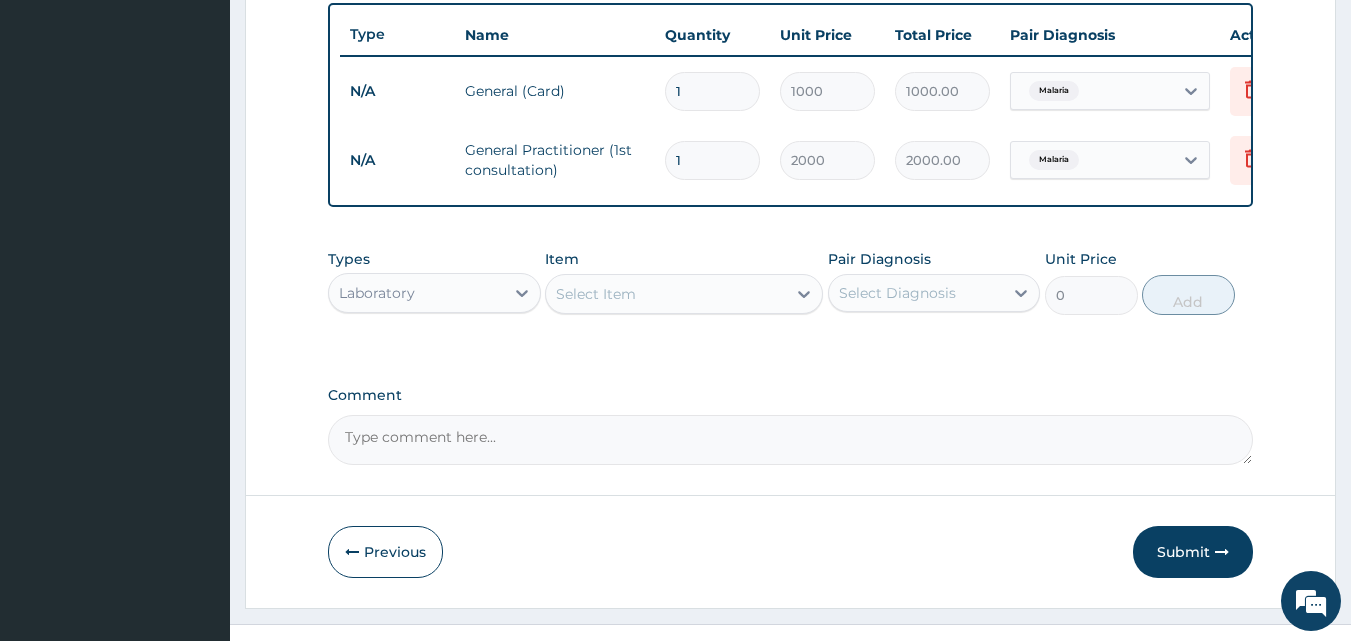 click on "Select Item" at bounding box center (666, 294) 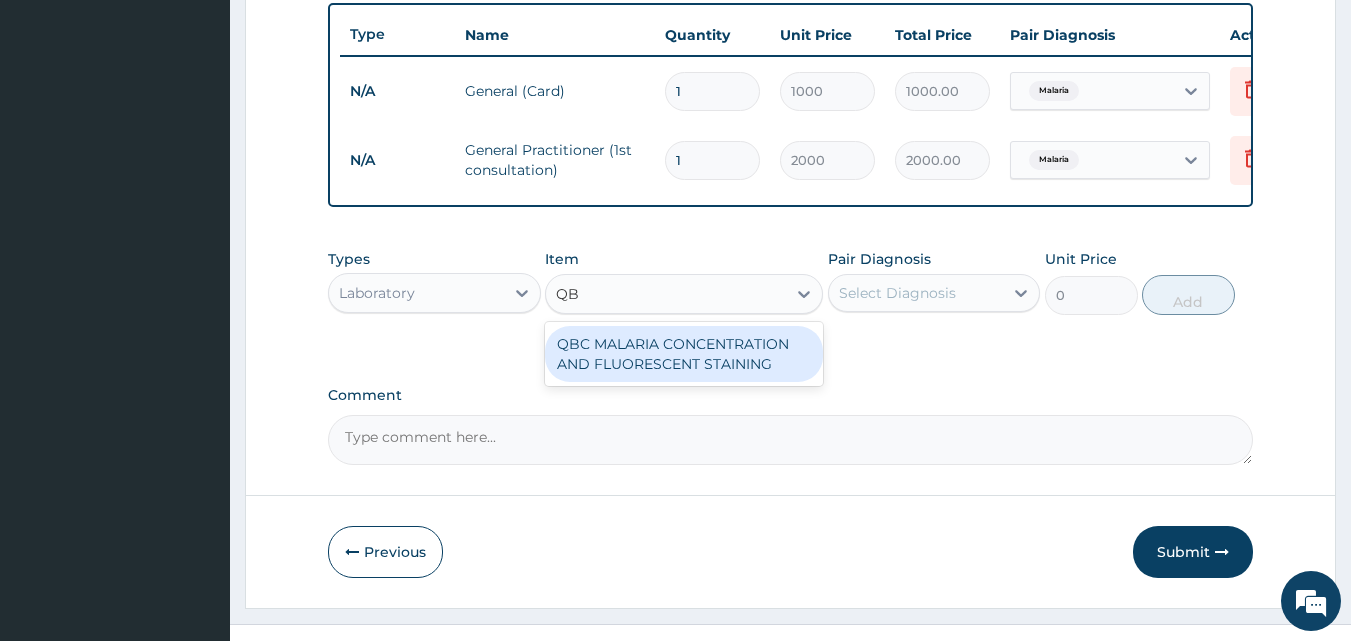 type on "QBC" 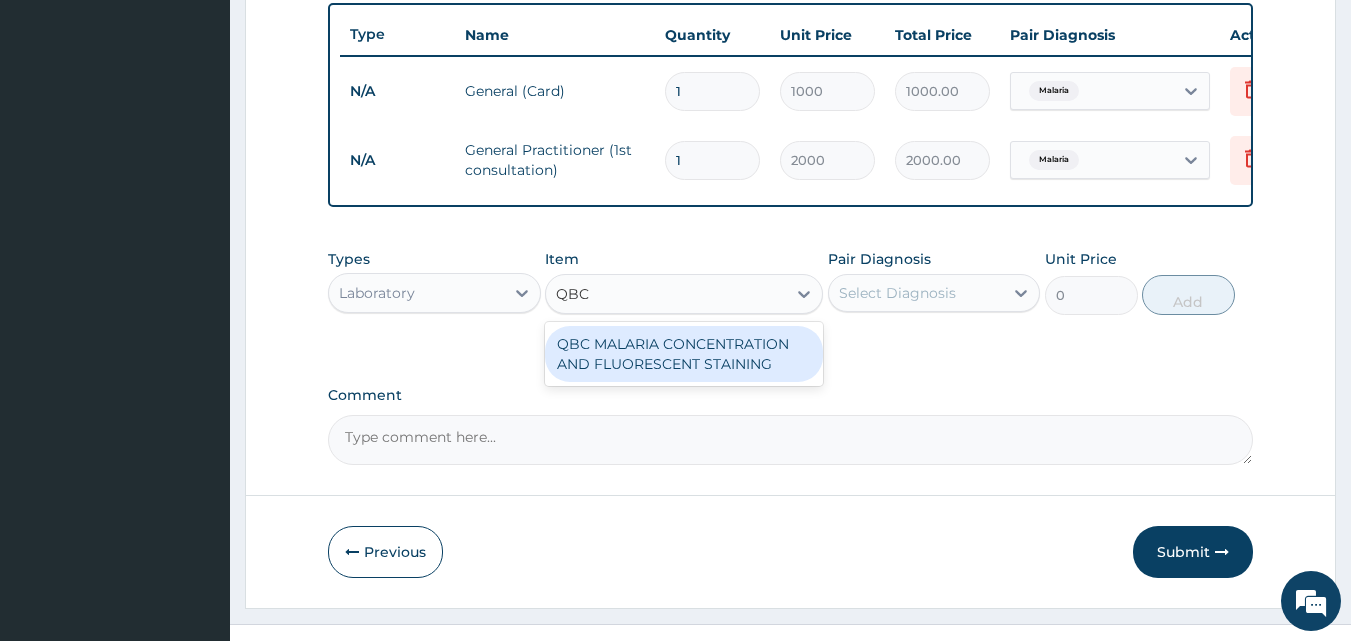 click on "QBC MALARIA CONCENTRATION AND FLUORESCENT STAINING" at bounding box center [684, 354] 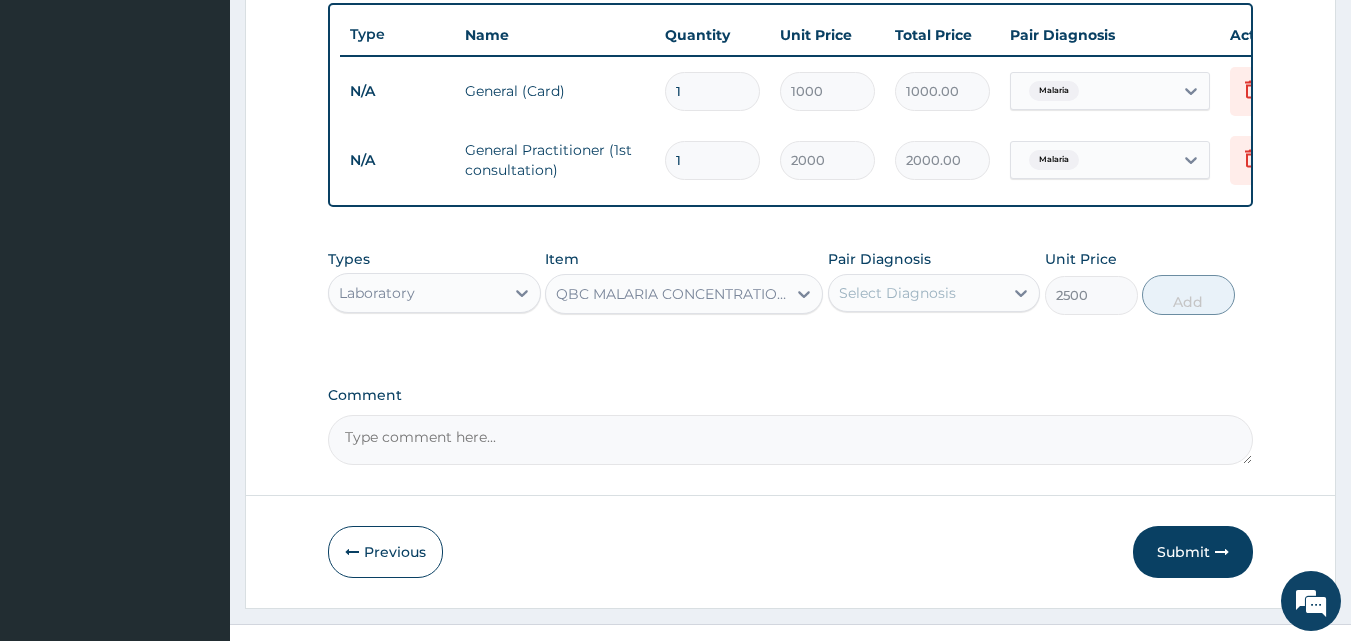 click on "Select Diagnosis" at bounding box center [897, 293] 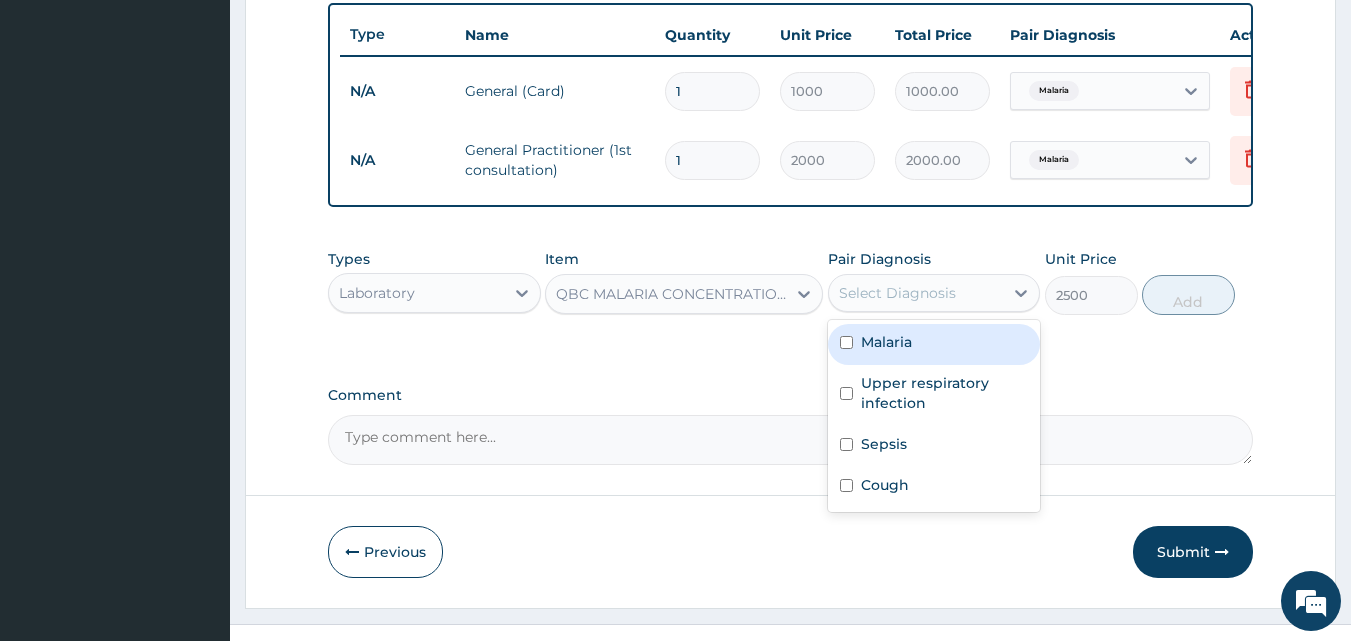 click on "Malaria" at bounding box center (886, 342) 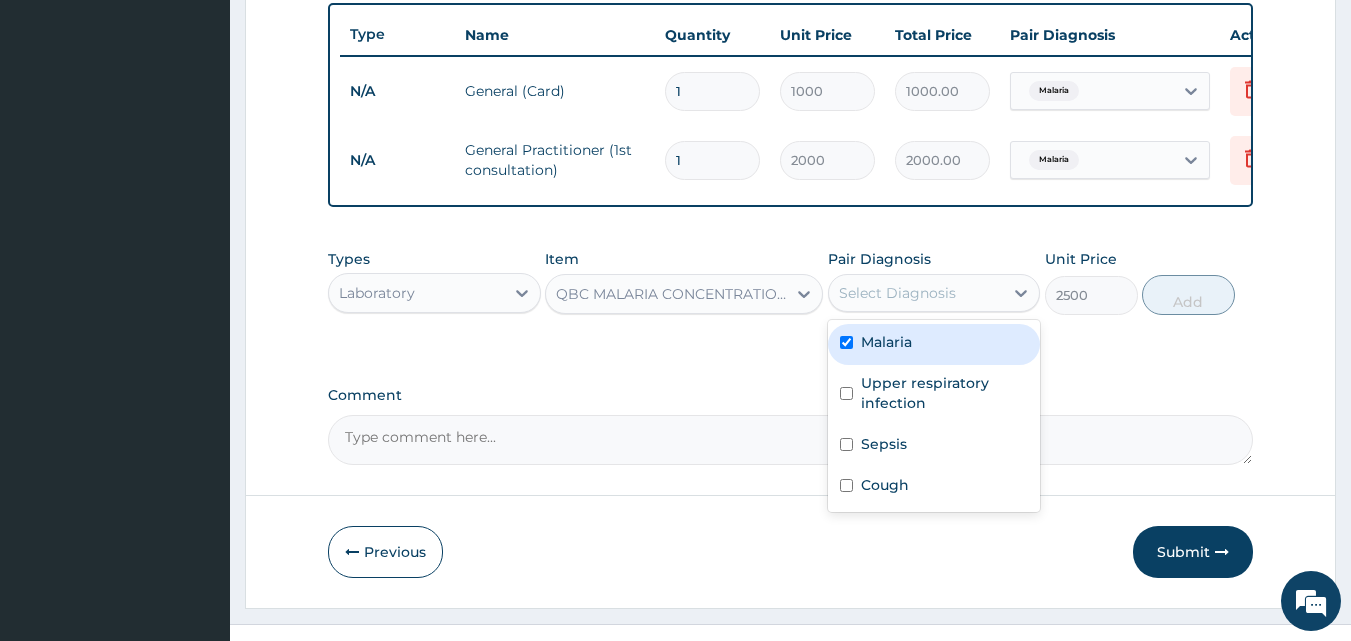 checkbox on "true" 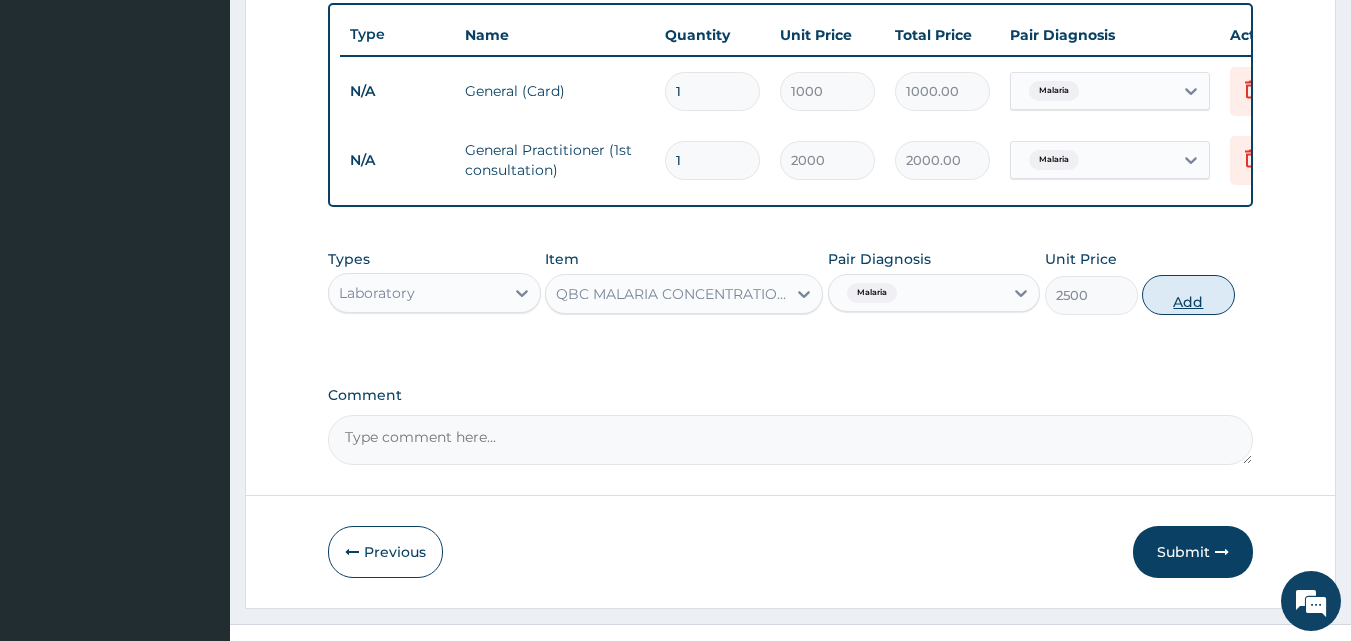 click on "Add" at bounding box center [1188, 295] 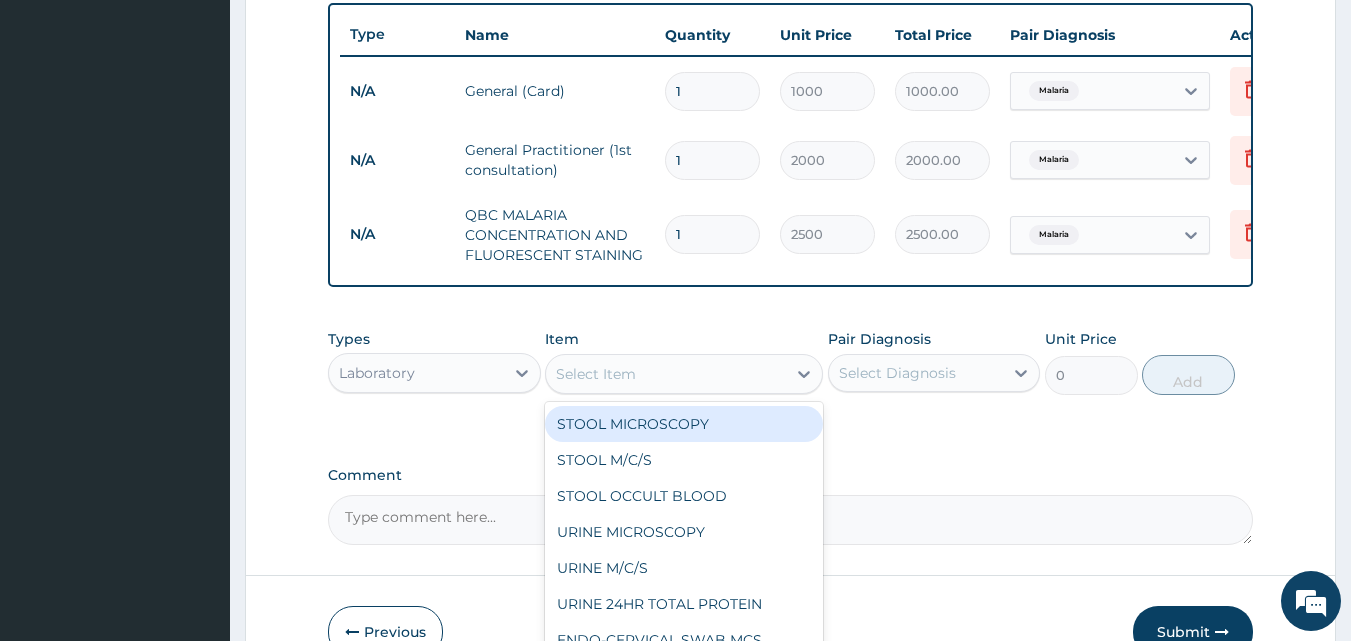 click on "Select Item" at bounding box center [666, 374] 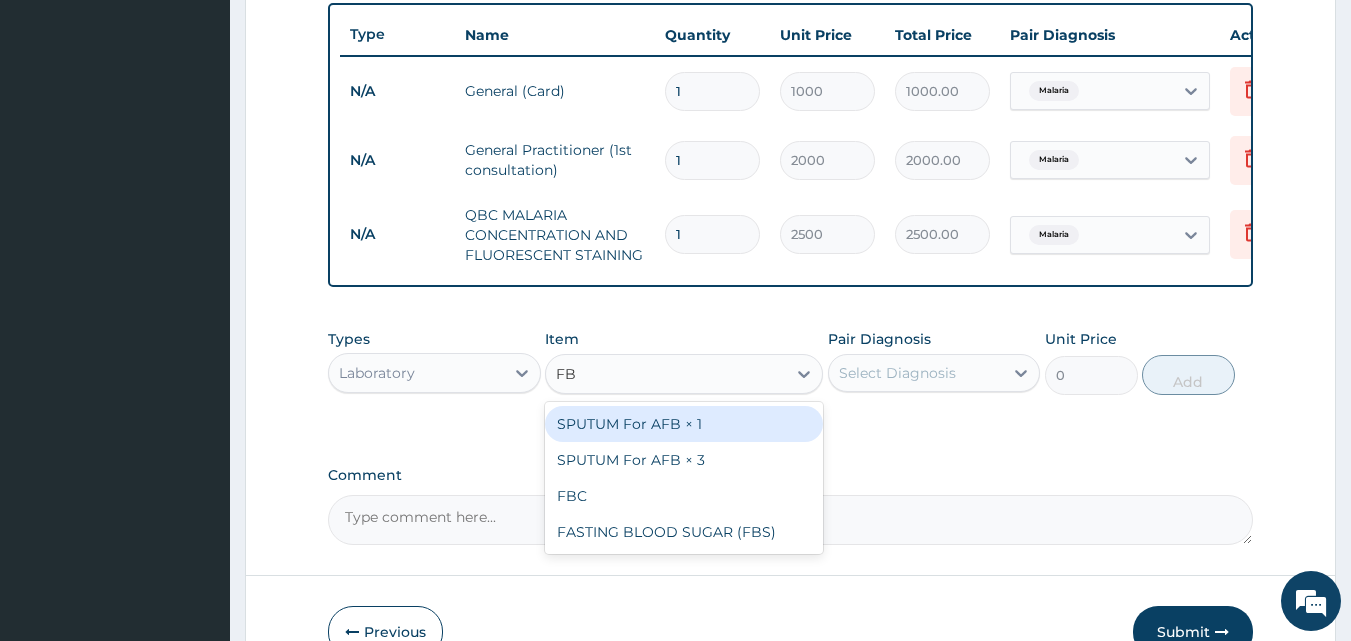 type on "FBC" 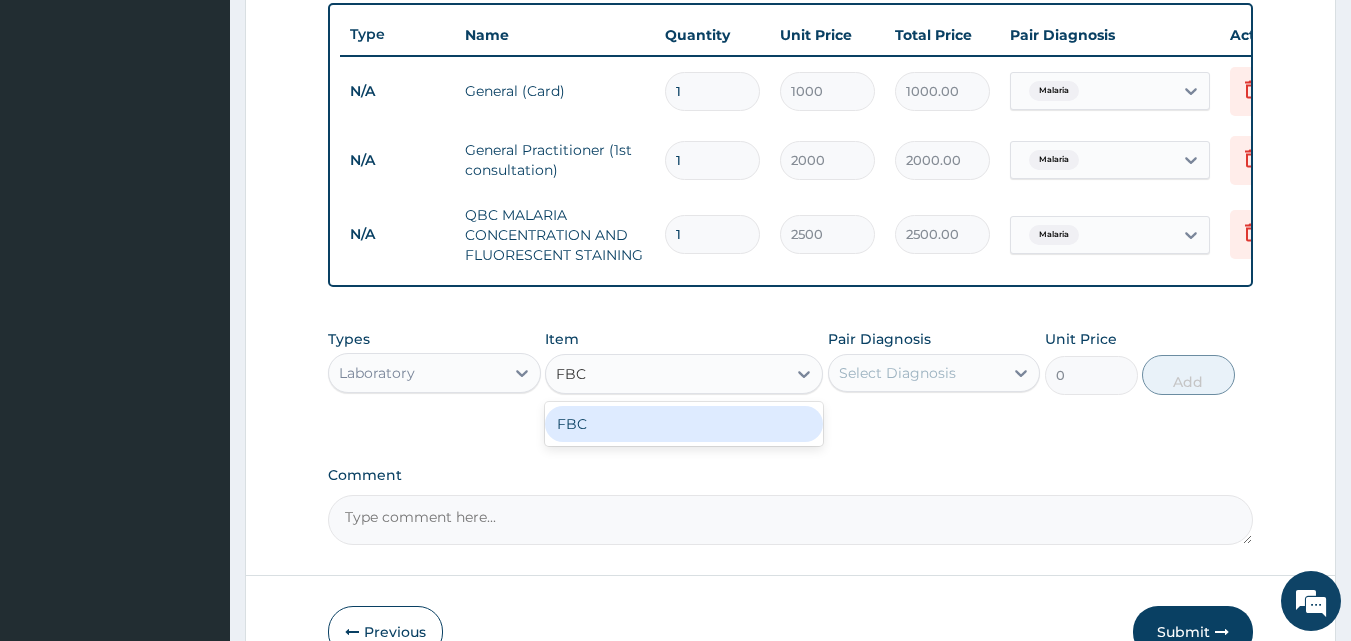 click on "FBC" at bounding box center (684, 424) 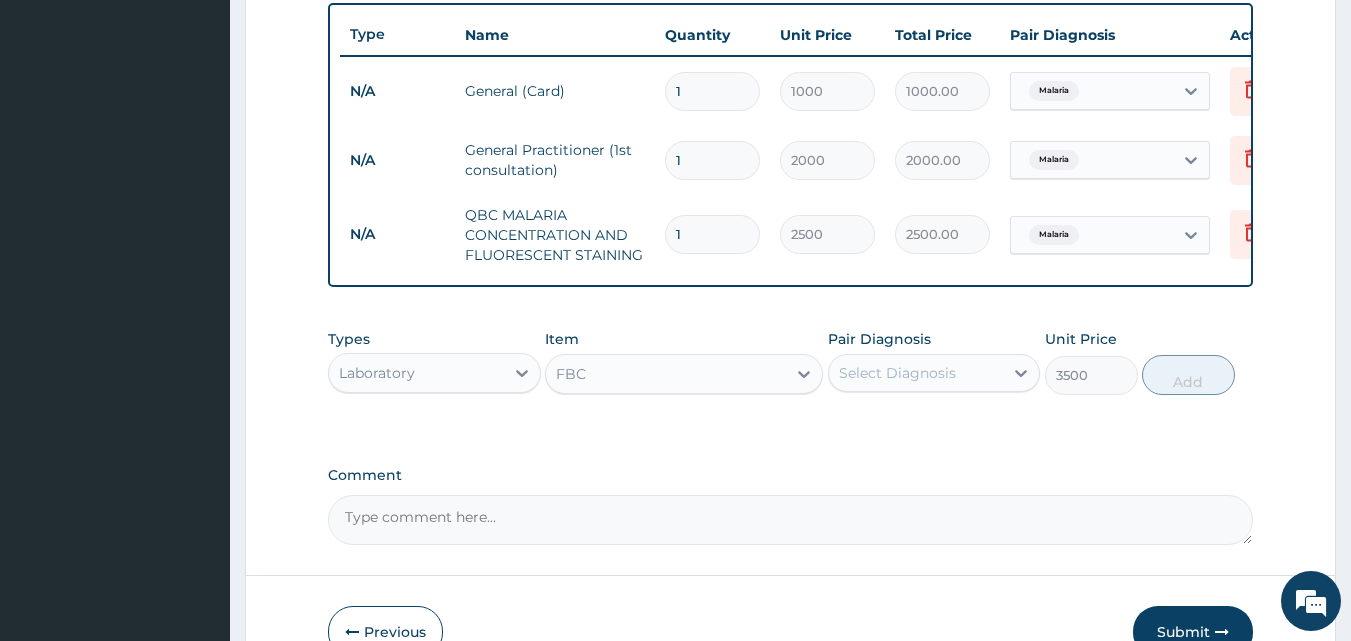click on "Select Diagnosis" at bounding box center (897, 373) 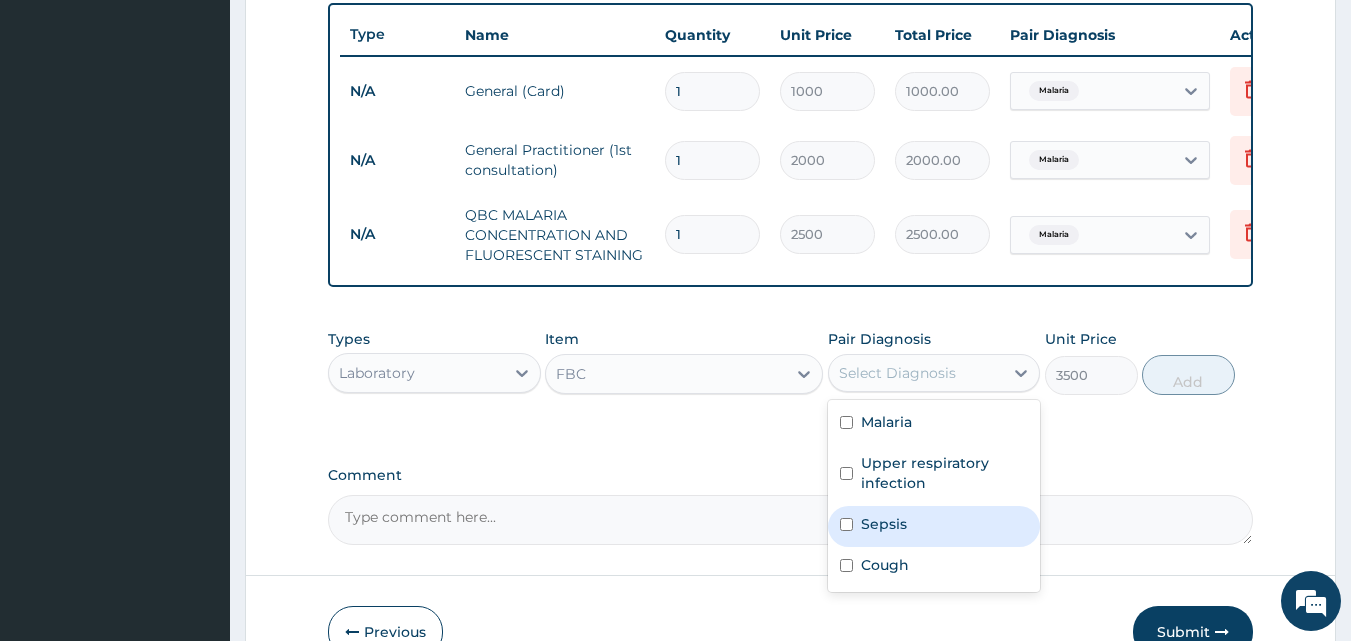 click on "Sepsis" at bounding box center (884, 524) 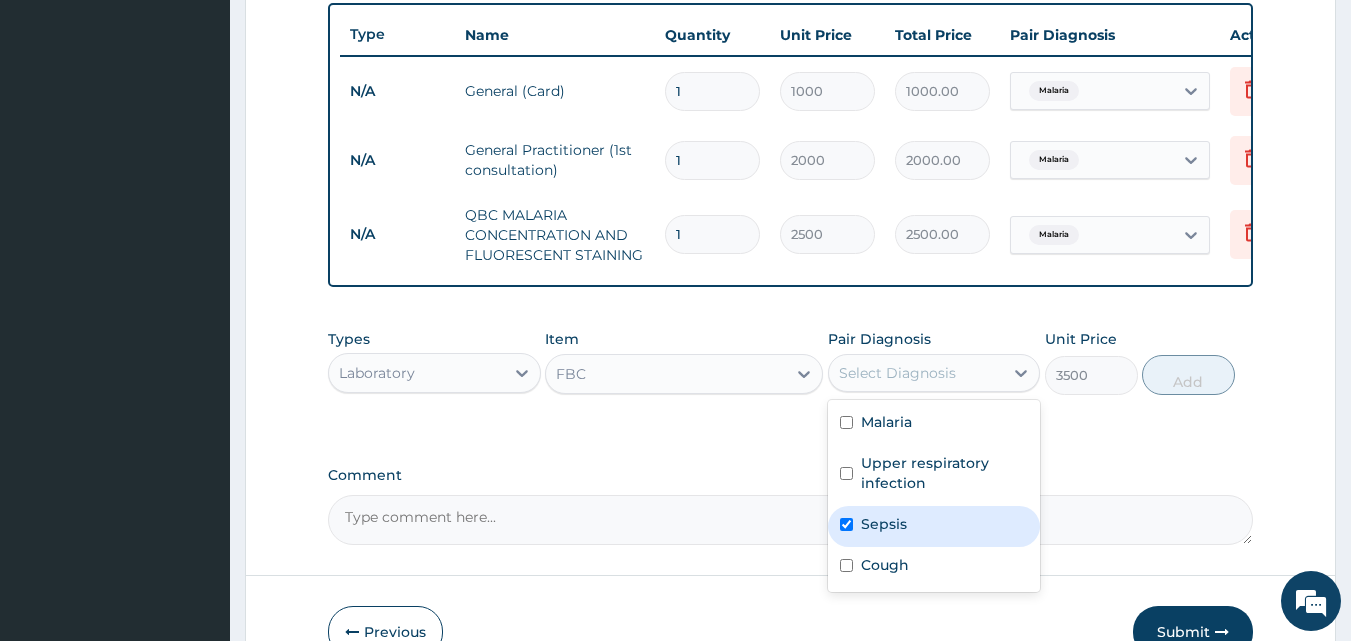 checkbox on "true" 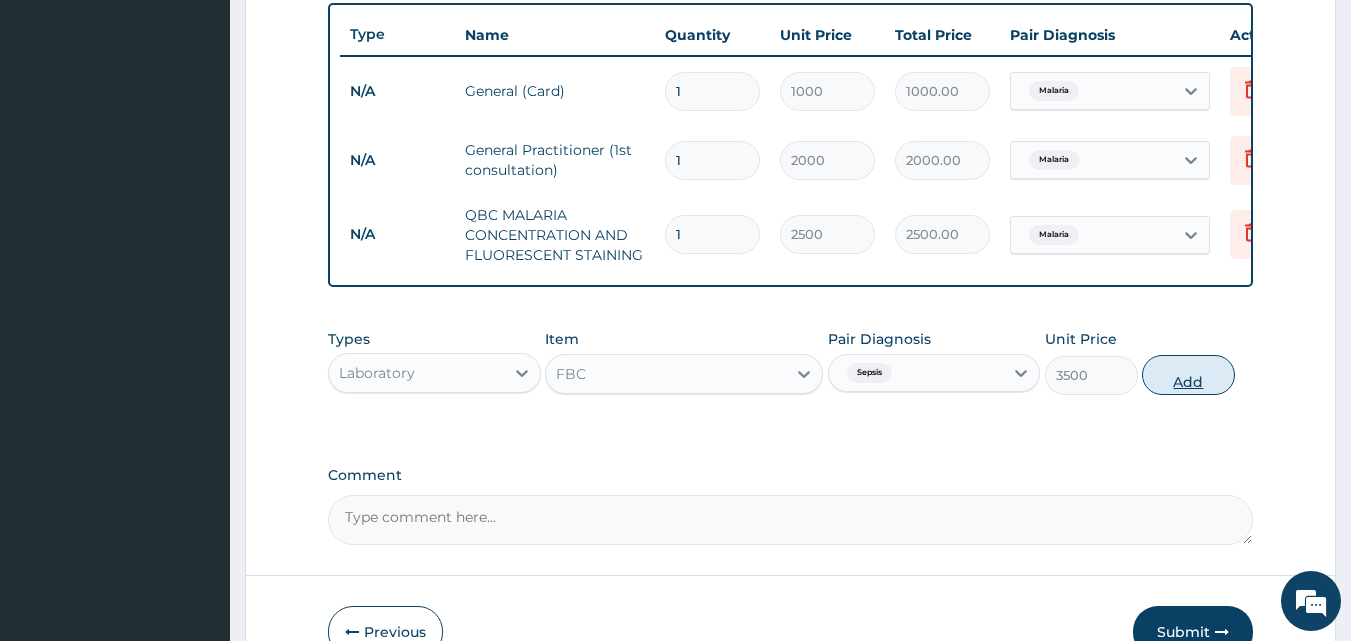 click on "Add" at bounding box center (1188, 375) 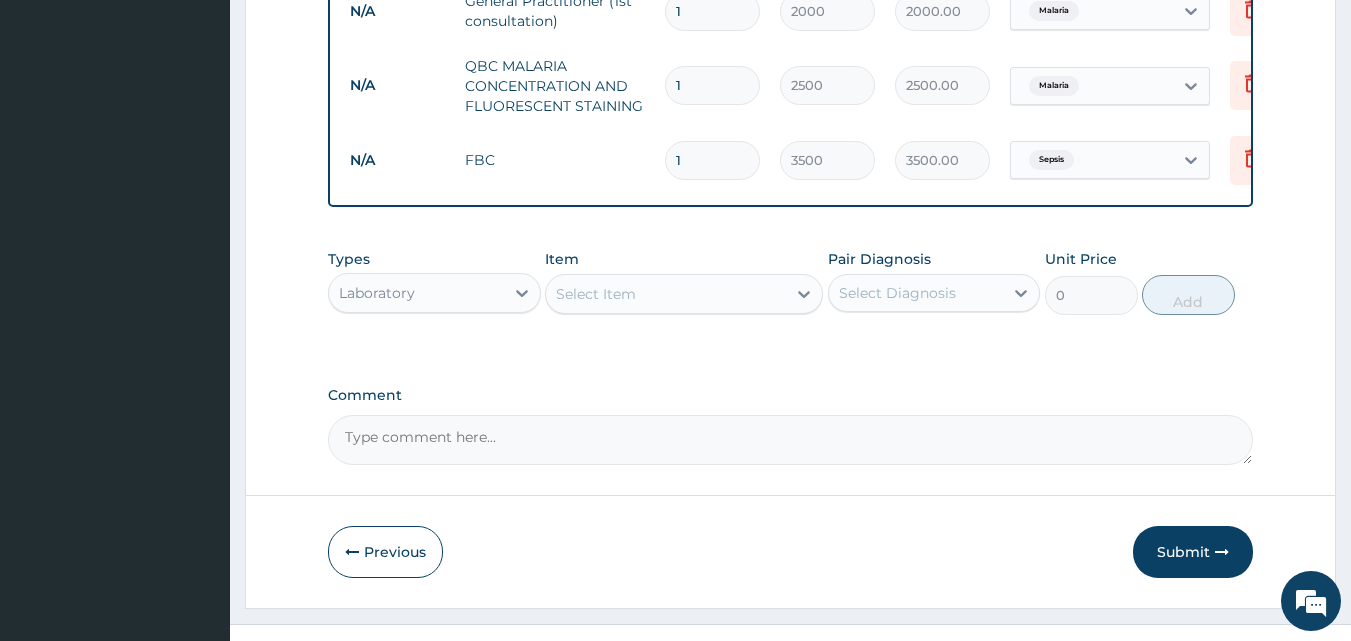 scroll, scrollTop: 939, scrollLeft: 0, axis: vertical 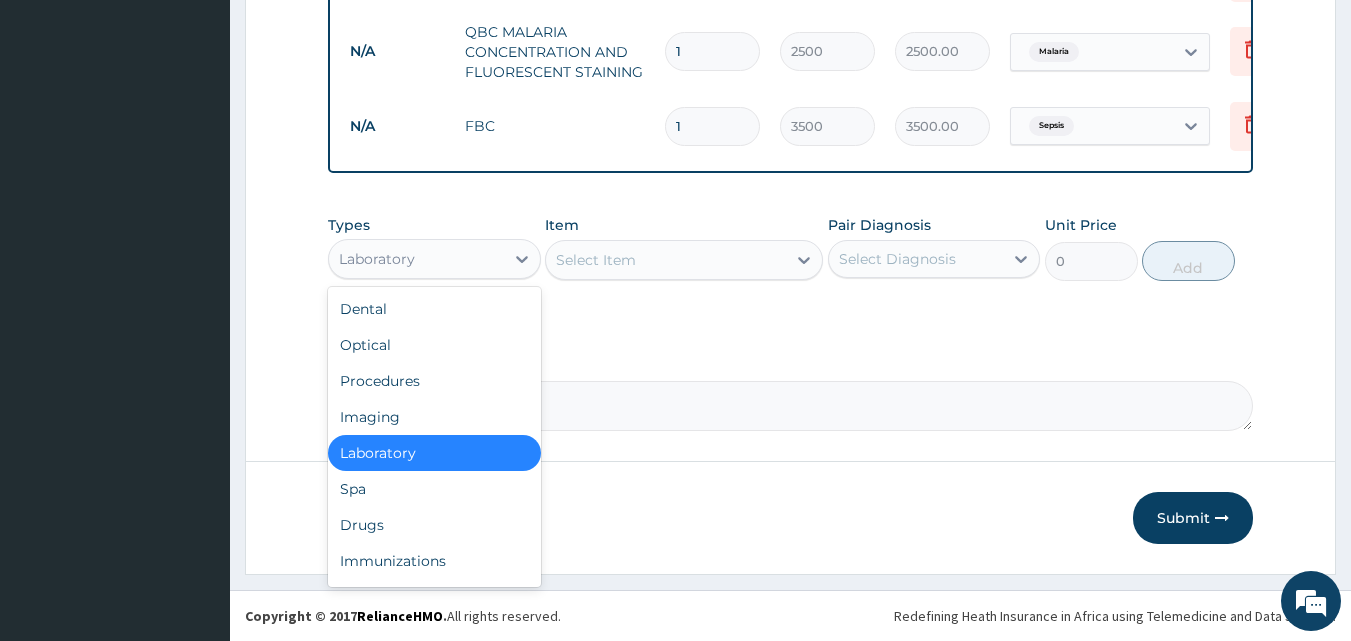 click on "Laboratory" at bounding box center (416, 259) 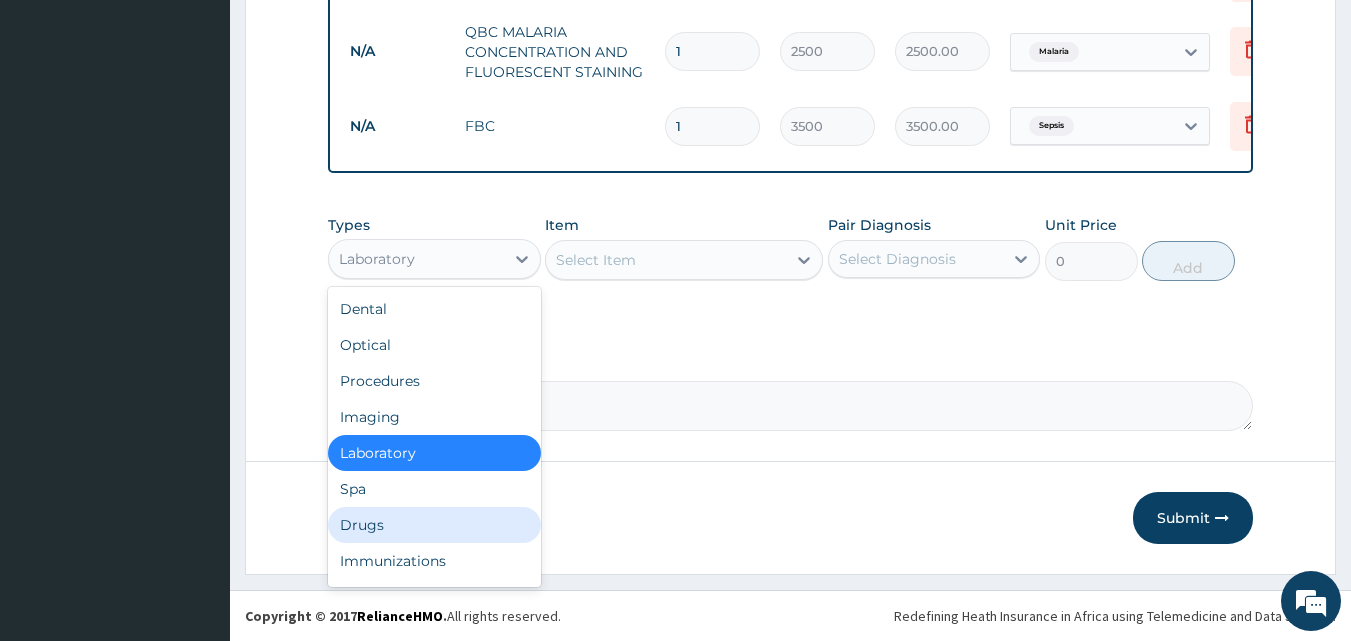 click on "Drugs" at bounding box center [434, 525] 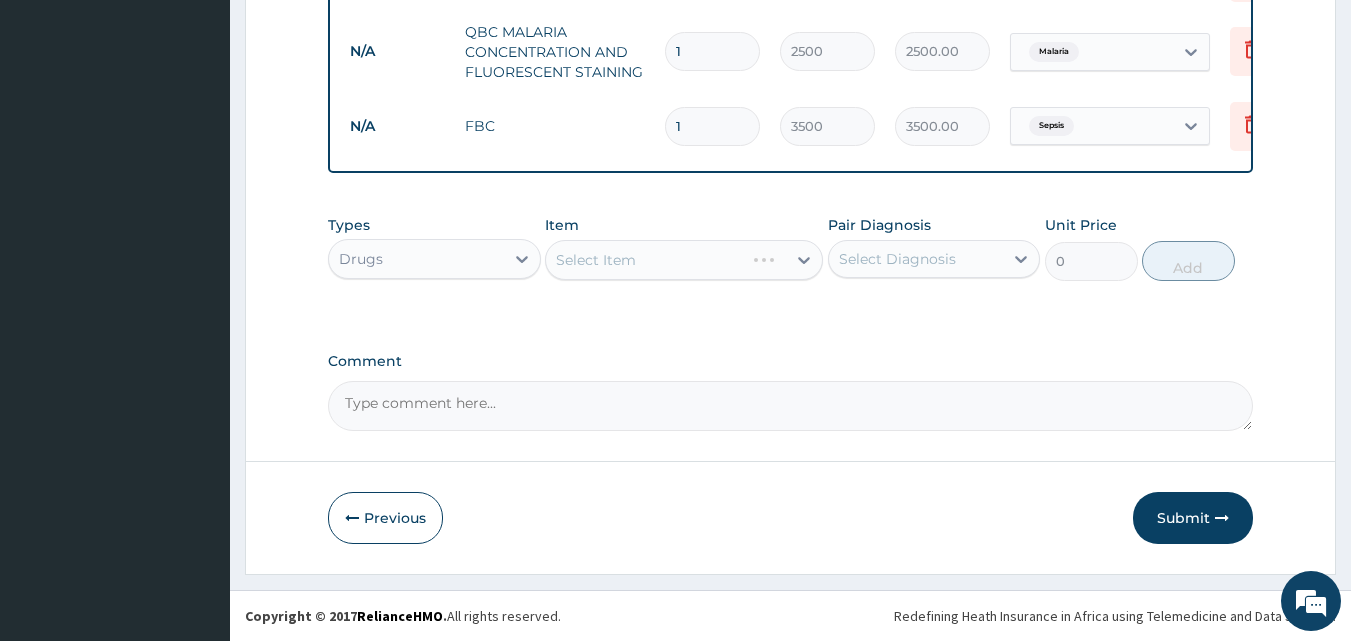 click on "Select Item" at bounding box center [684, 260] 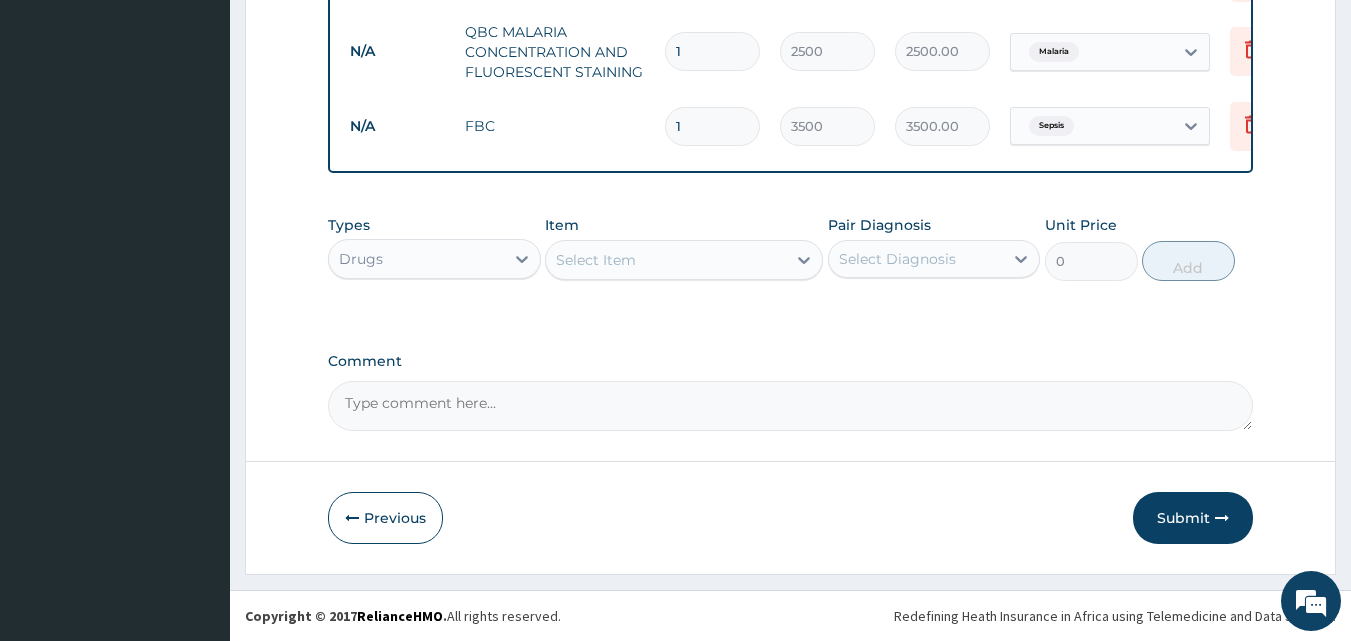 click on "Select Item" at bounding box center (666, 260) 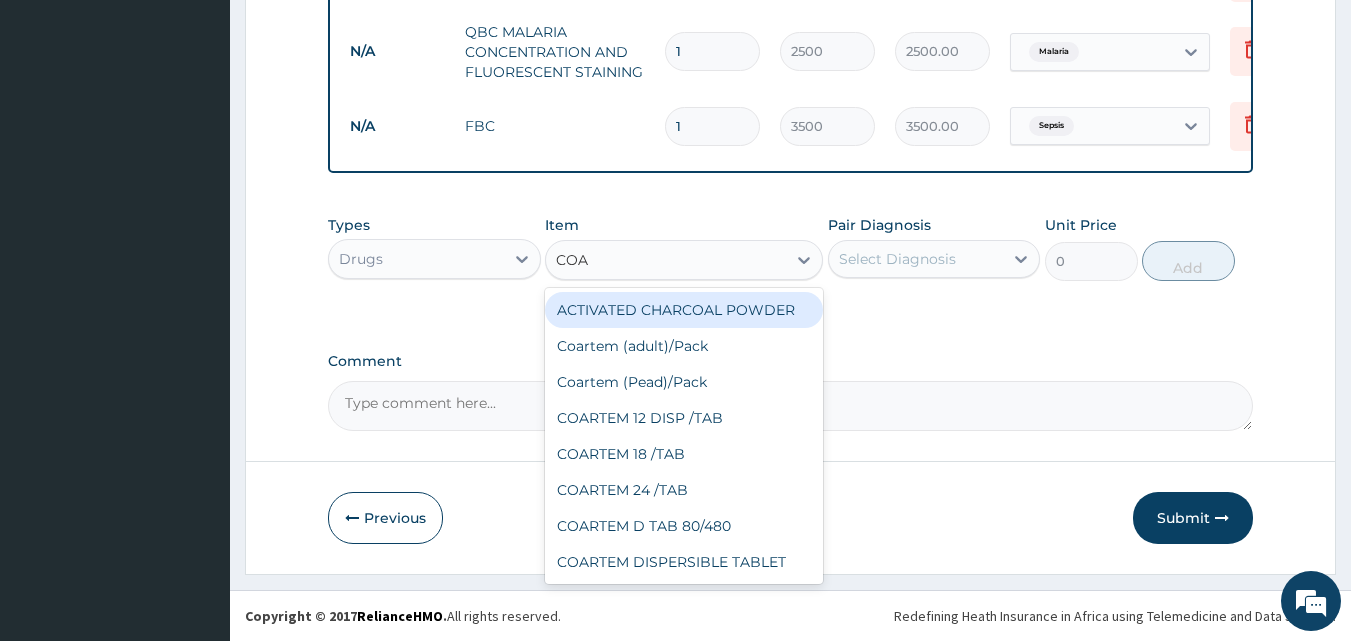 type on "COAR" 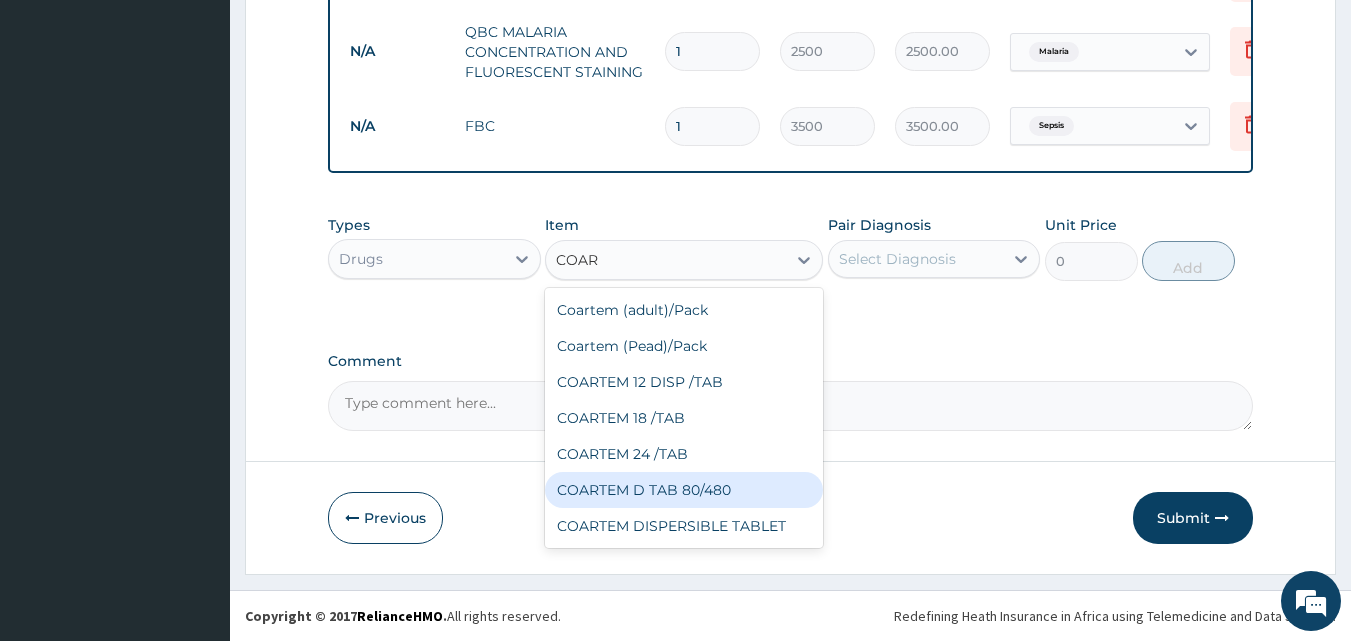 click on "COARTEM D TAB 80/480" at bounding box center [684, 490] 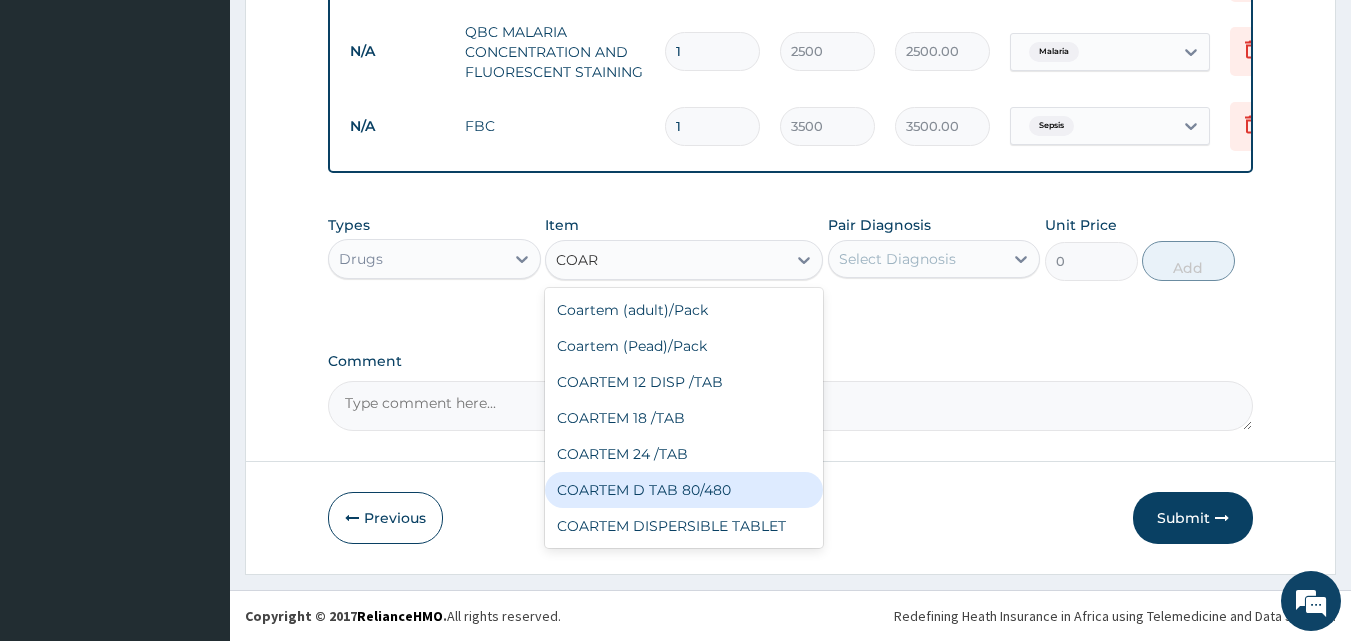 type 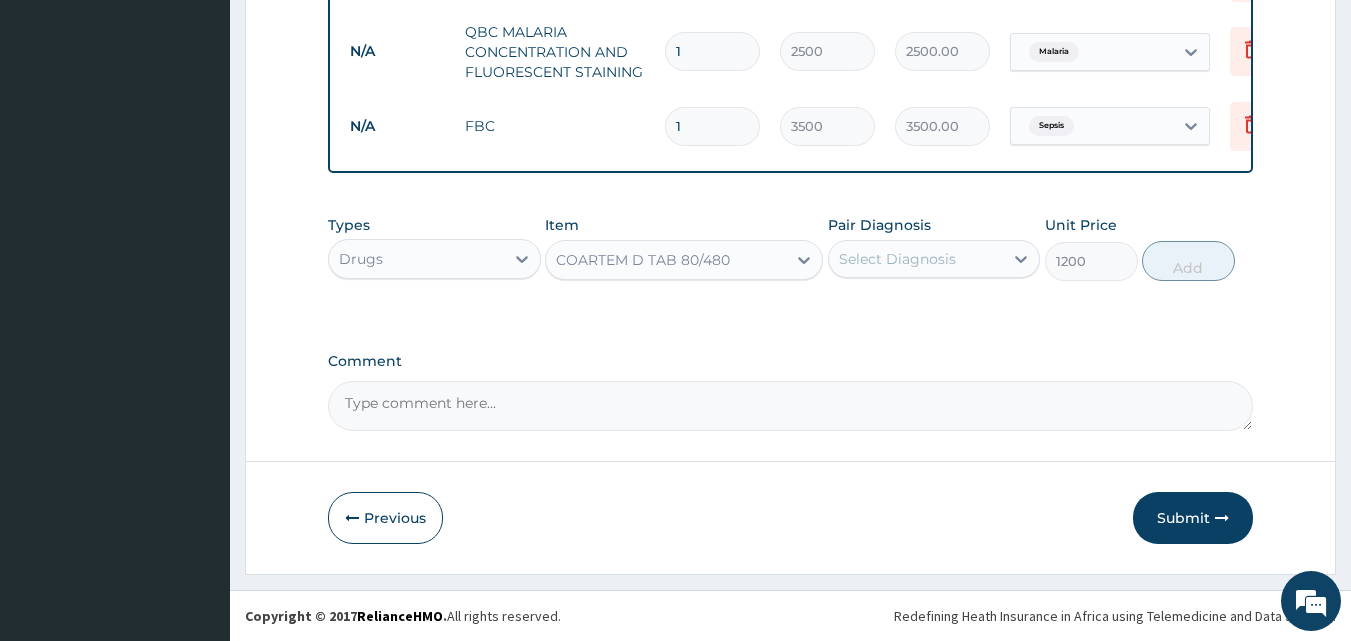click on "Select Diagnosis" at bounding box center [897, 259] 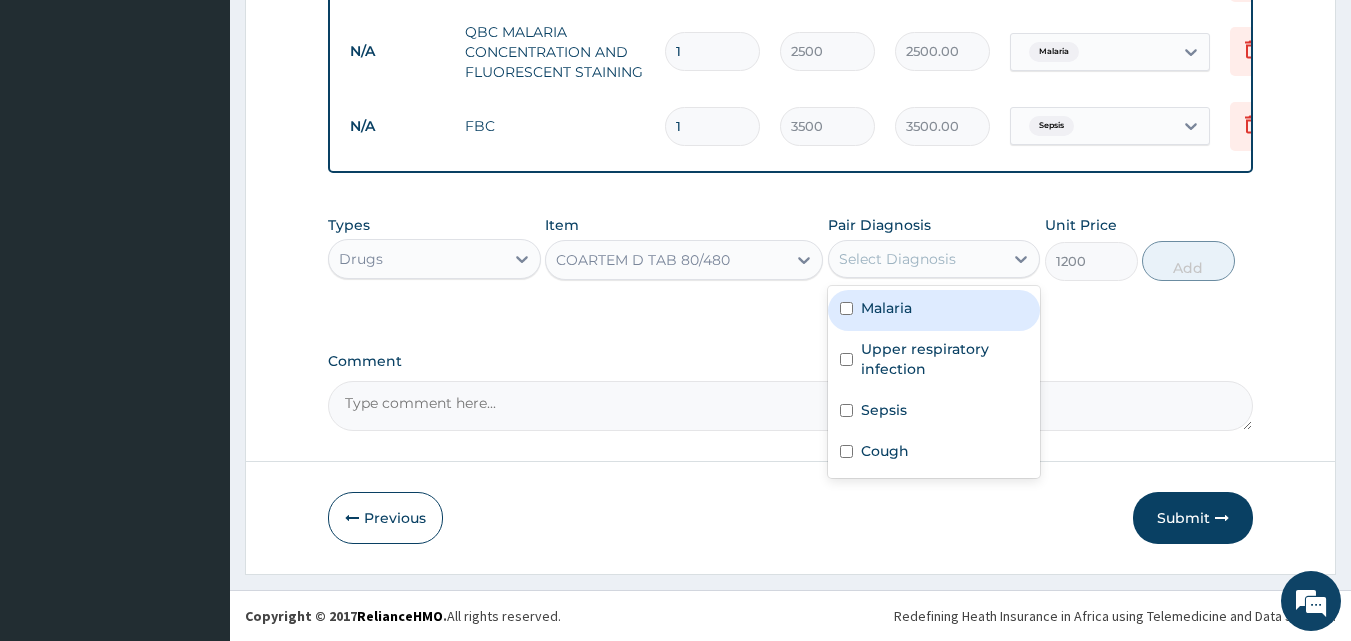 click on "Malaria" at bounding box center [886, 308] 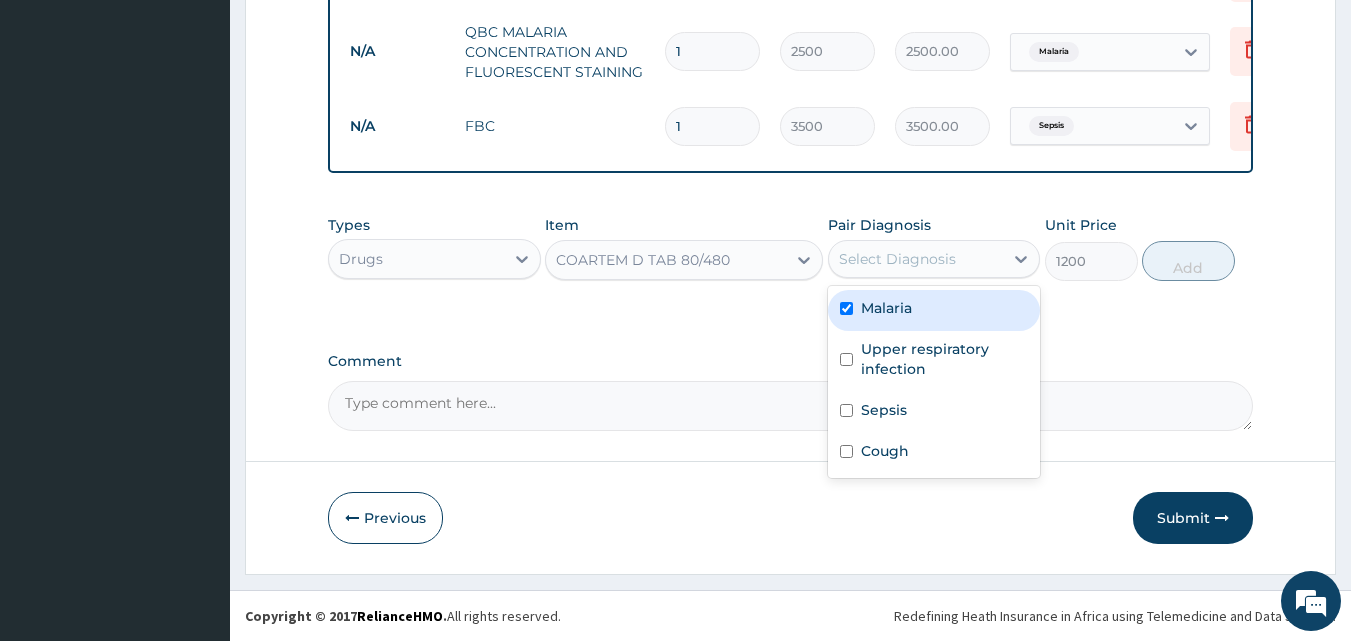 checkbox on "true" 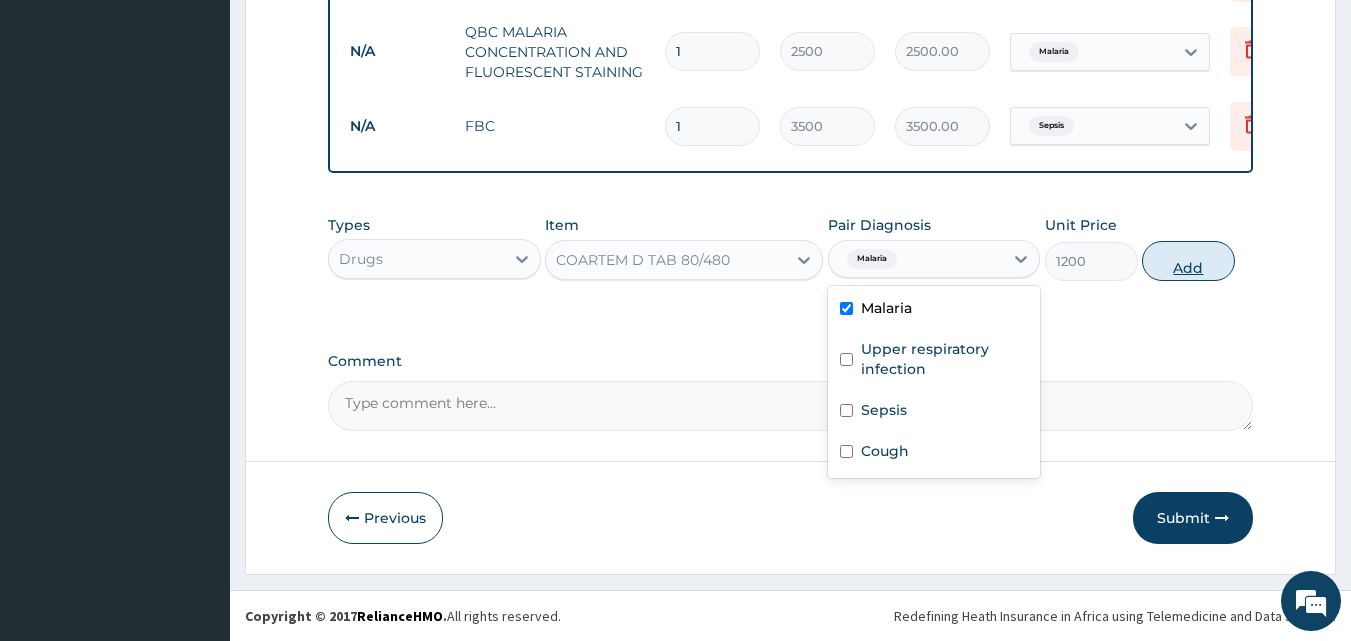 click on "Add" at bounding box center [1188, 261] 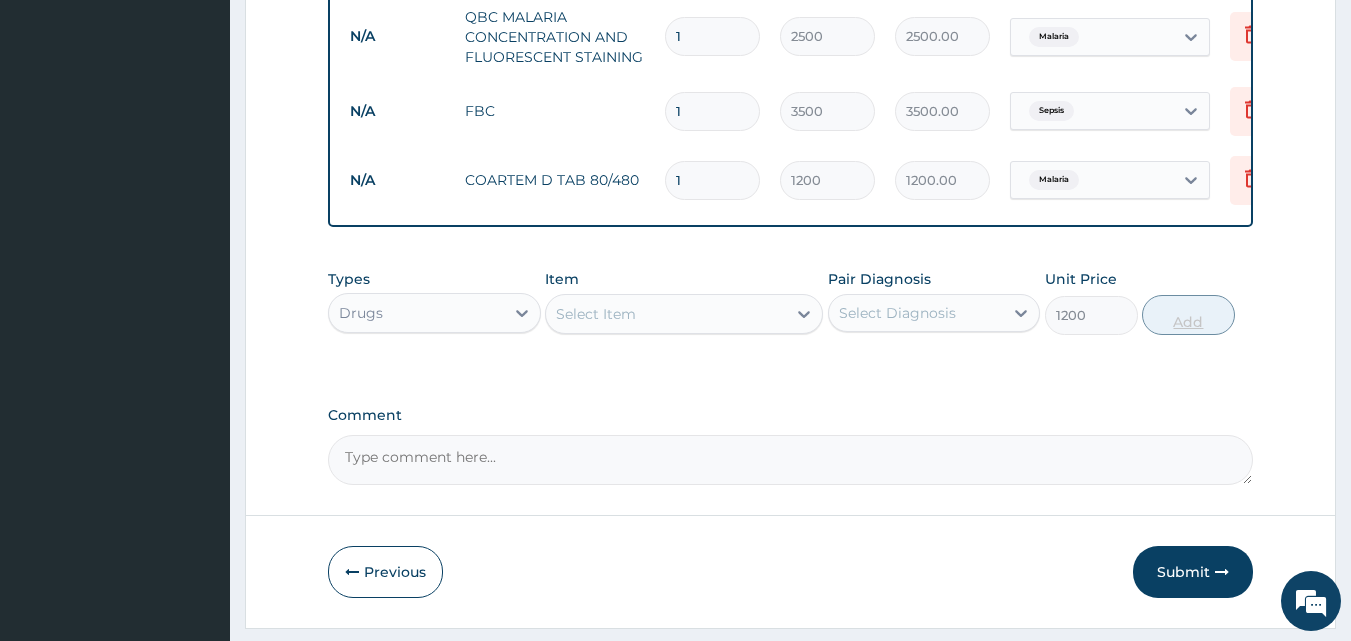 type on "0" 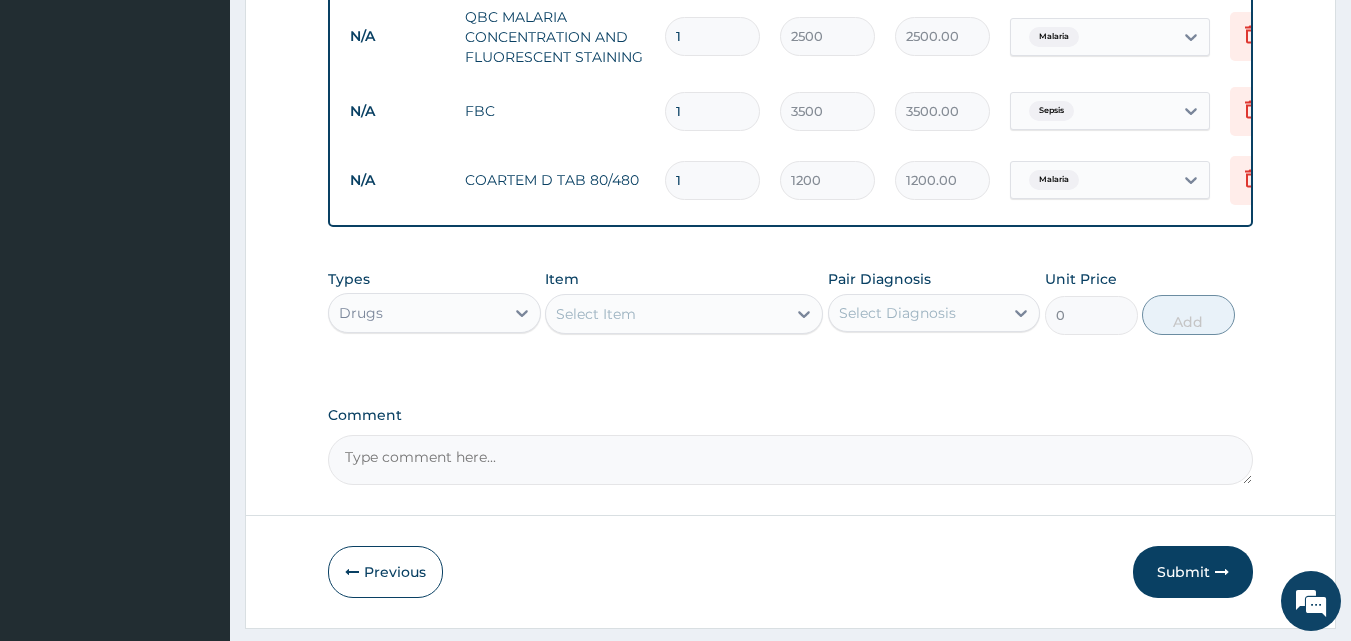 type 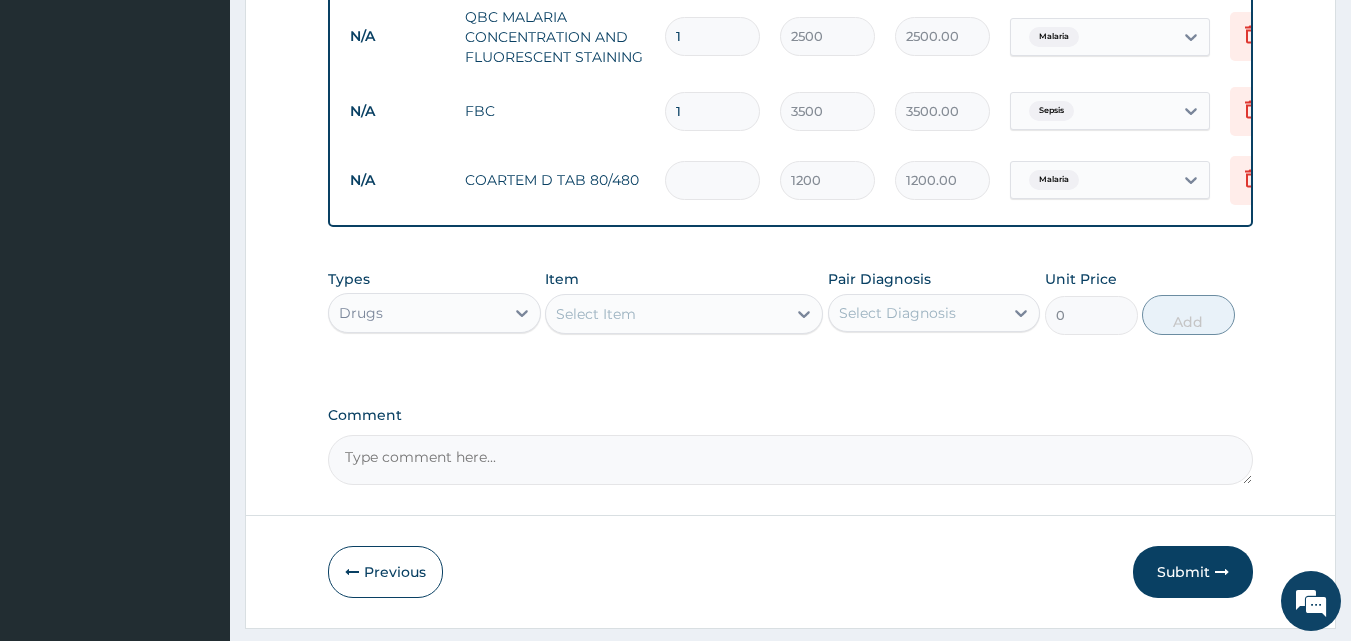 type on "0.00" 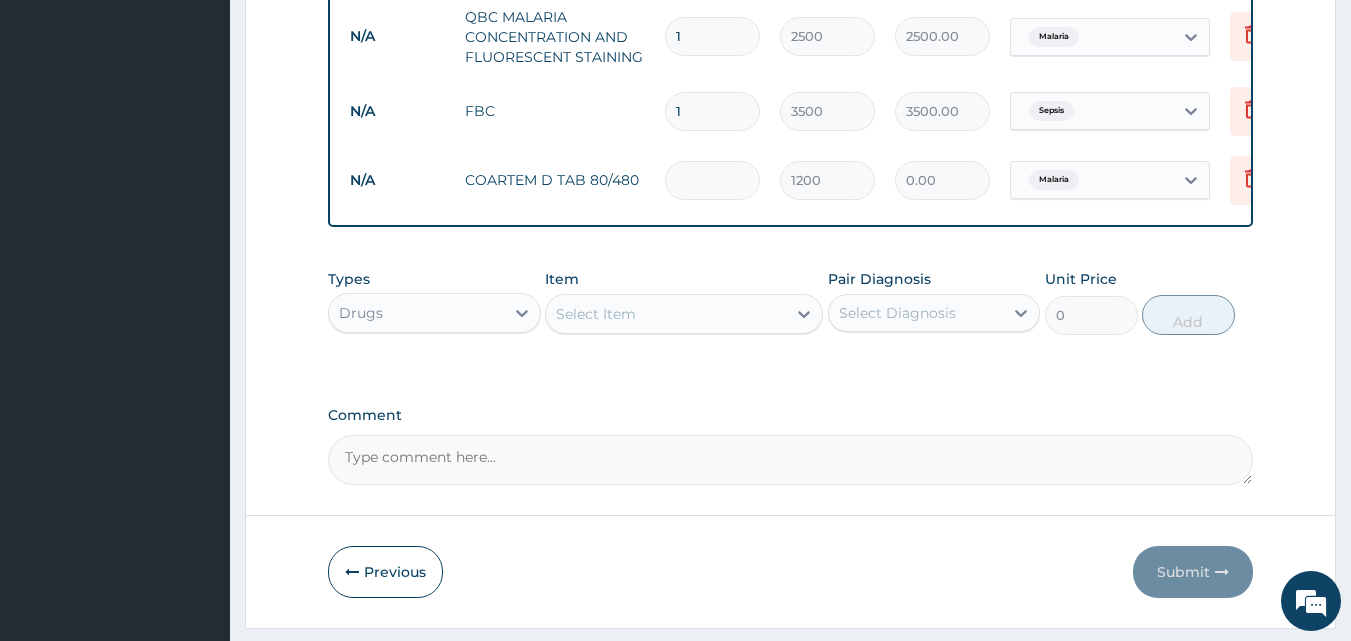 type 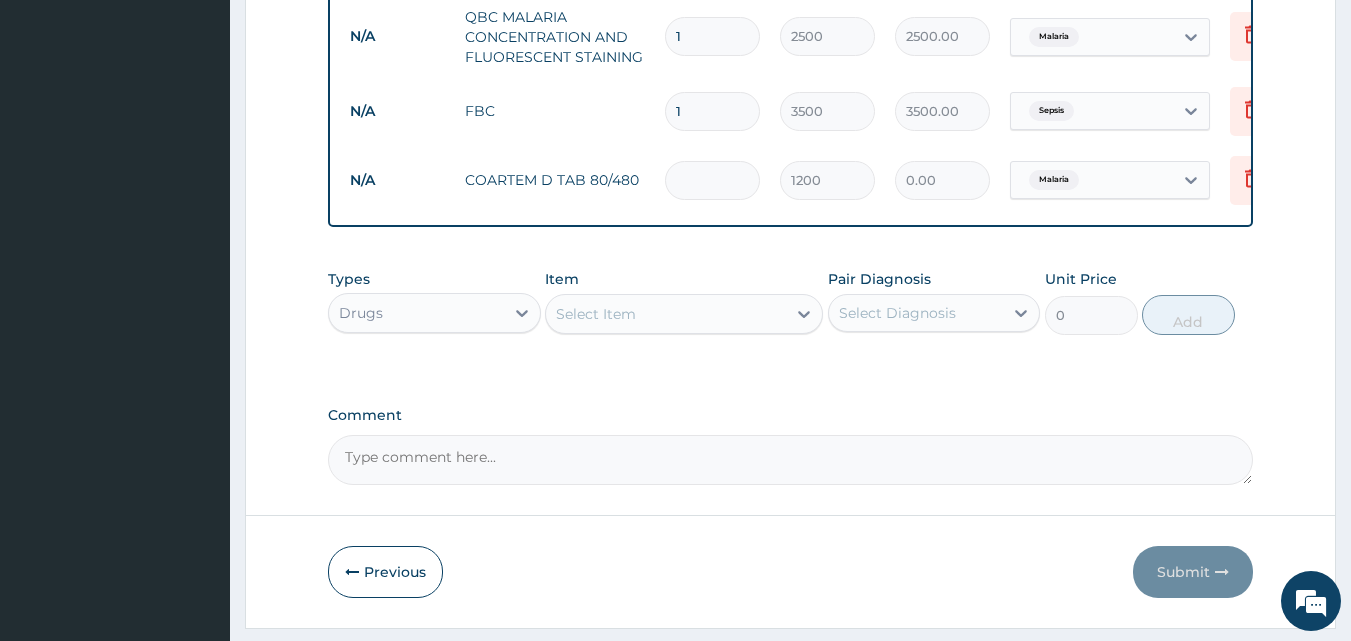 click on "Select Item" at bounding box center [596, 314] 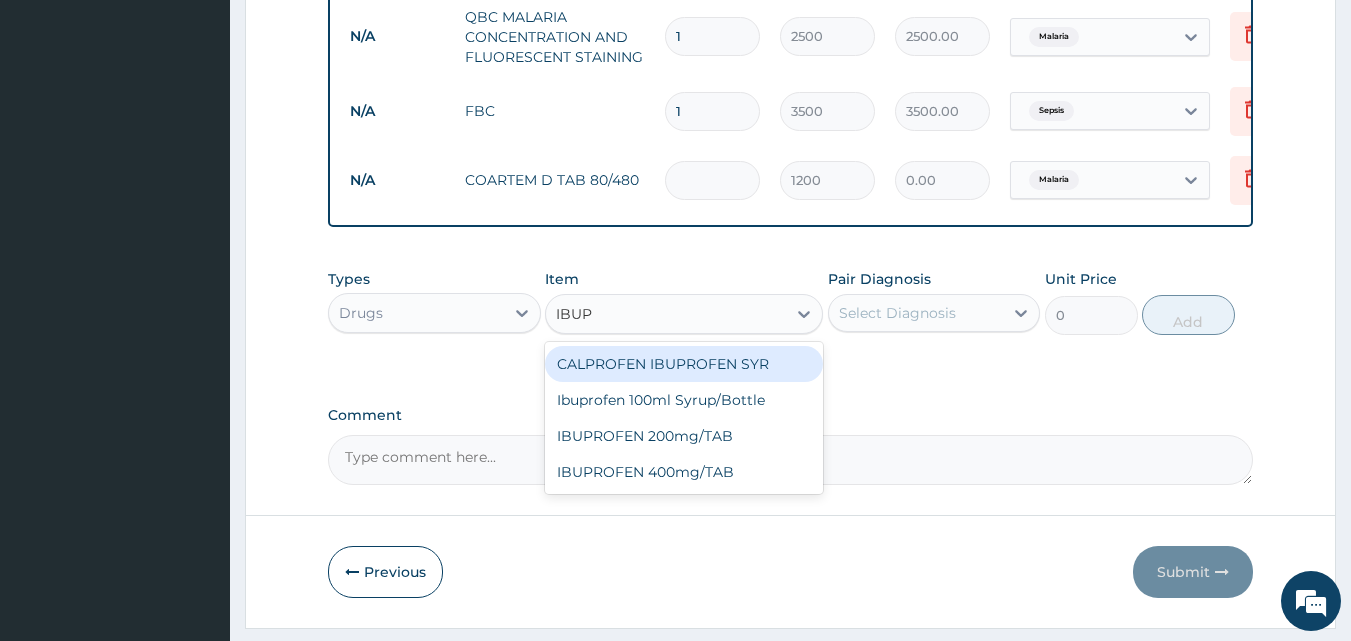 type on "IBUPR" 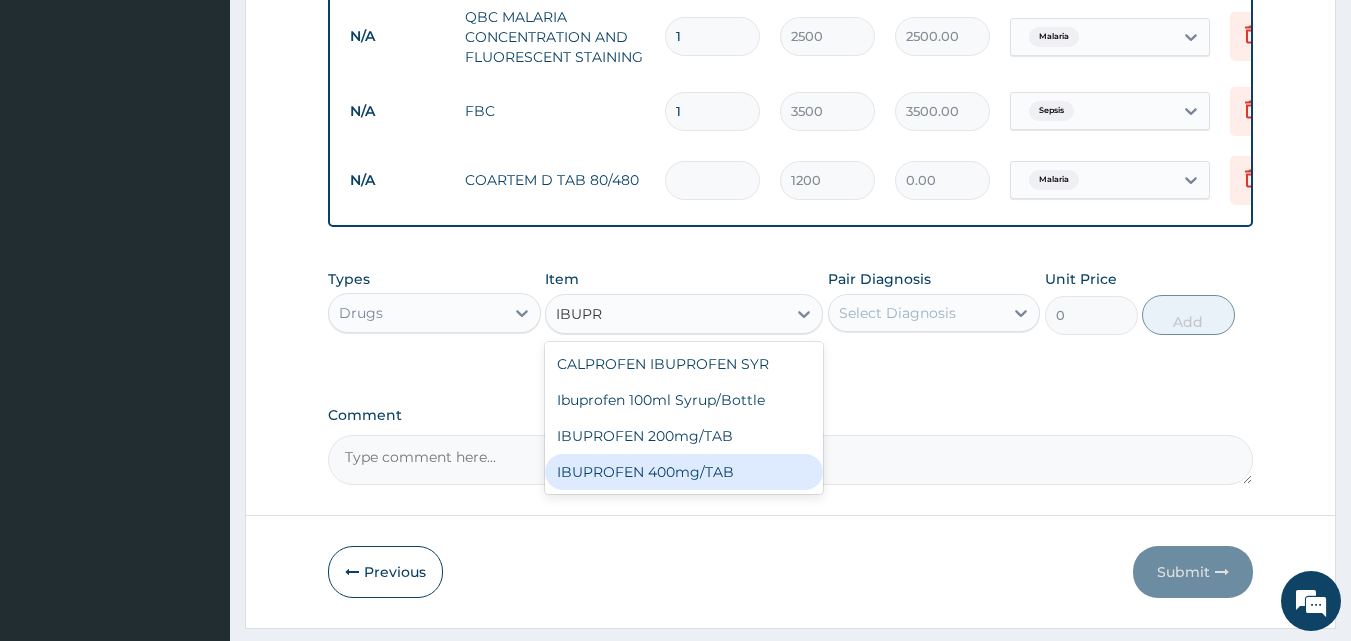 click on "IBUPROFEN 400mg/TAB" at bounding box center (684, 472) 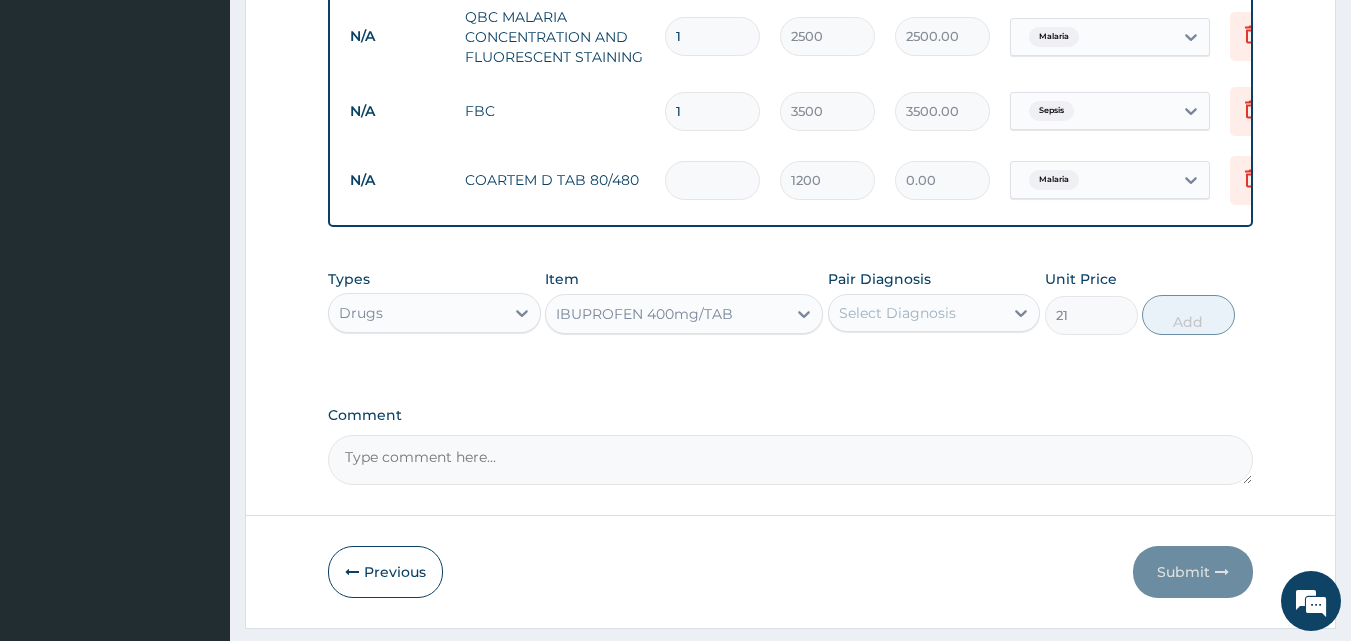 click on "Select Diagnosis" at bounding box center [897, 313] 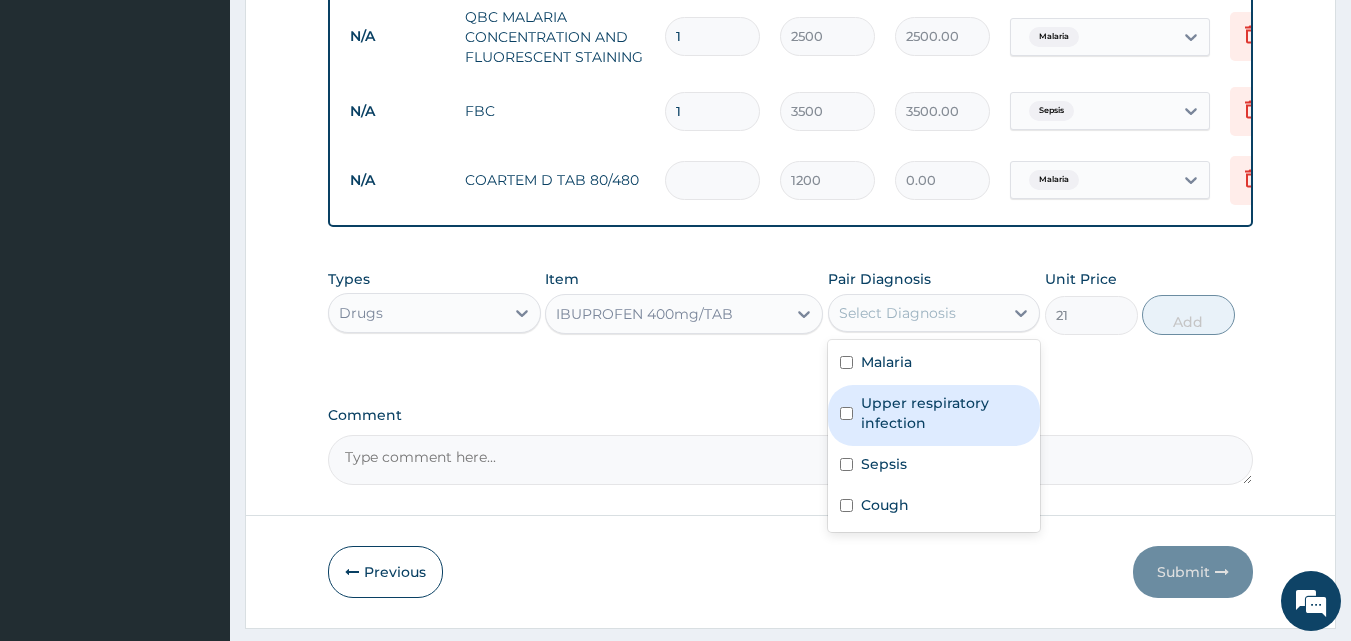 click on "Upper respiratory infection" at bounding box center (945, 413) 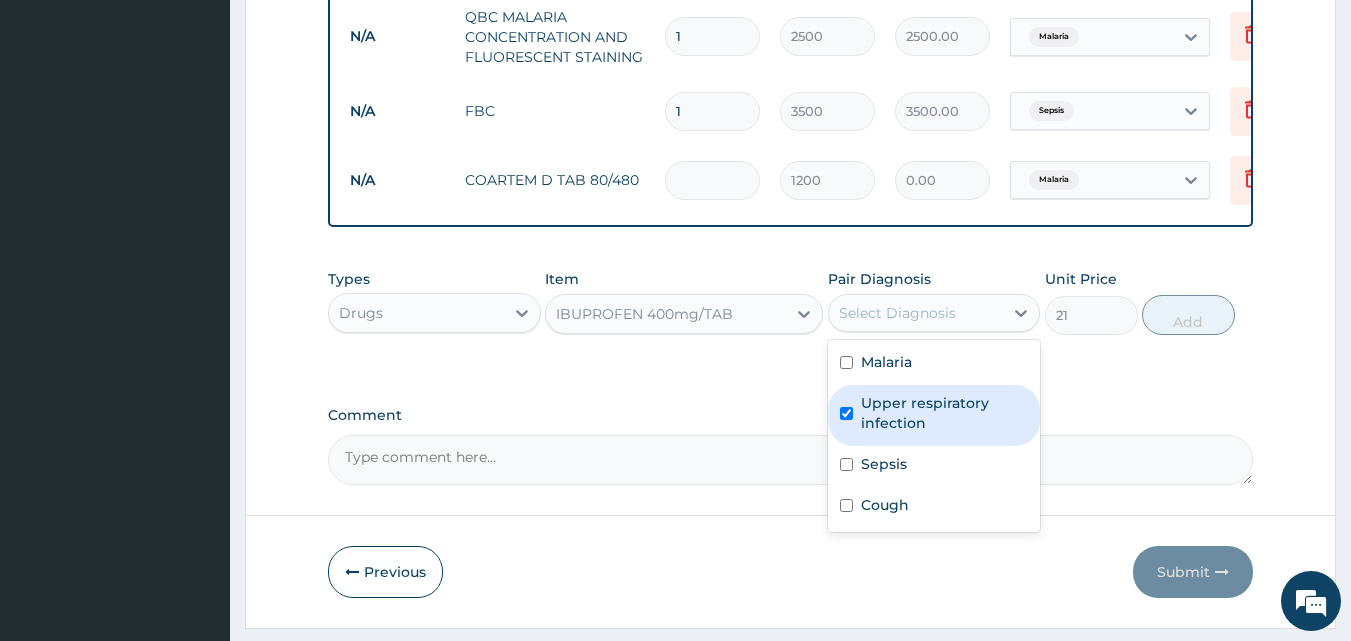 checkbox on "true" 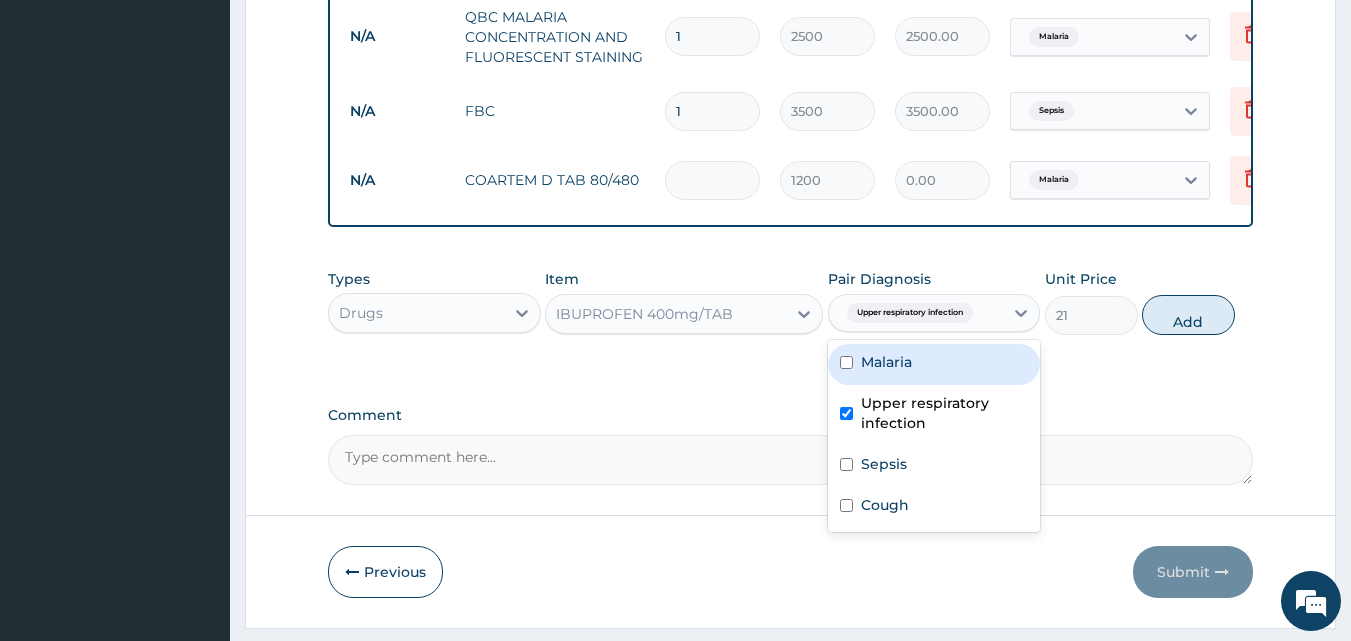 click on "Malaria" at bounding box center (934, 364) 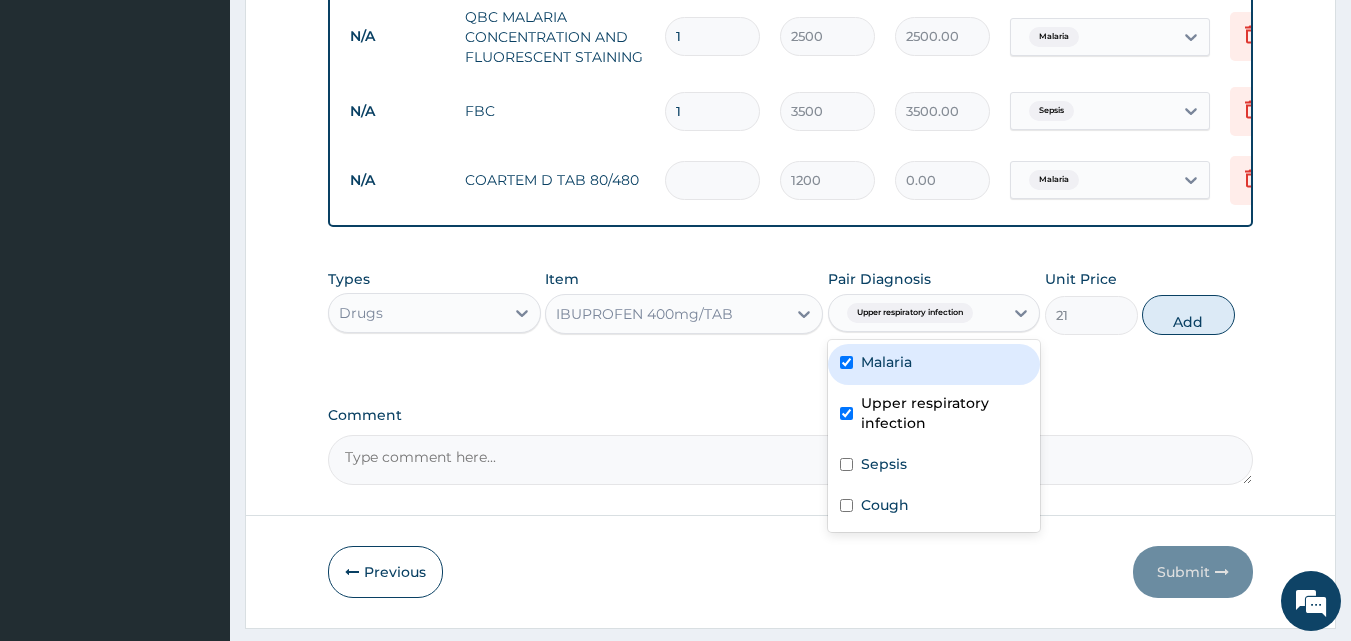 checkbox on "true" 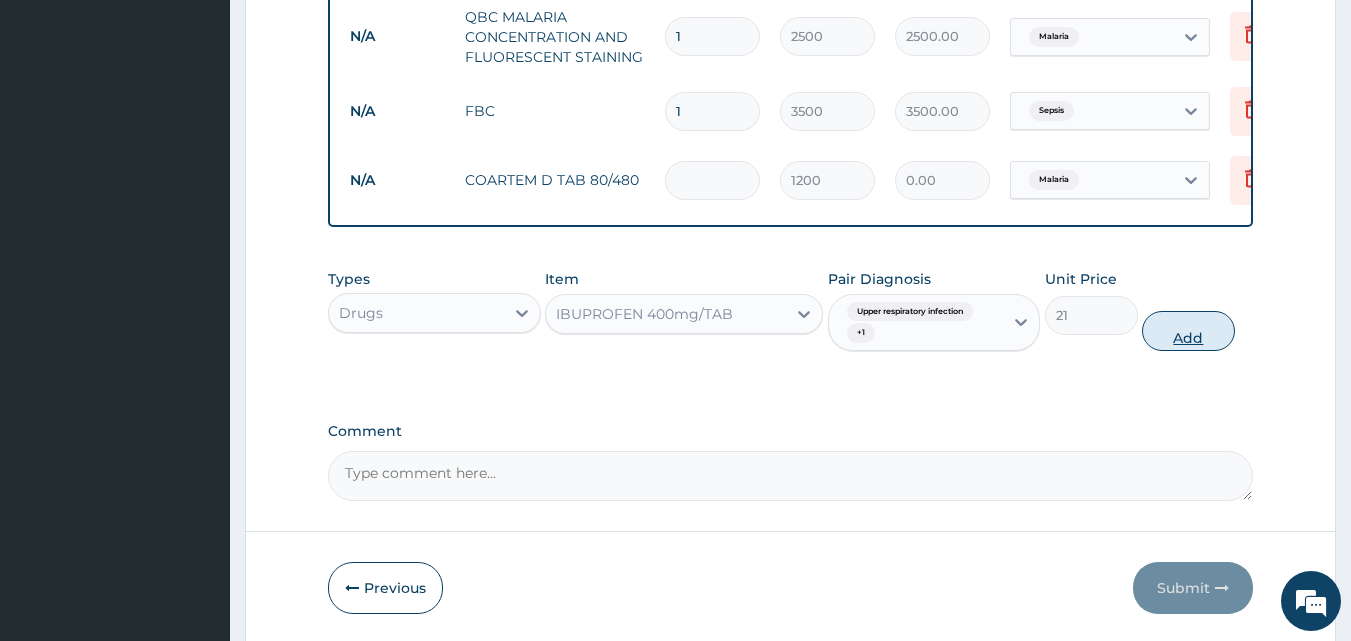 click on "Add" at bounding box center (1188, 331) 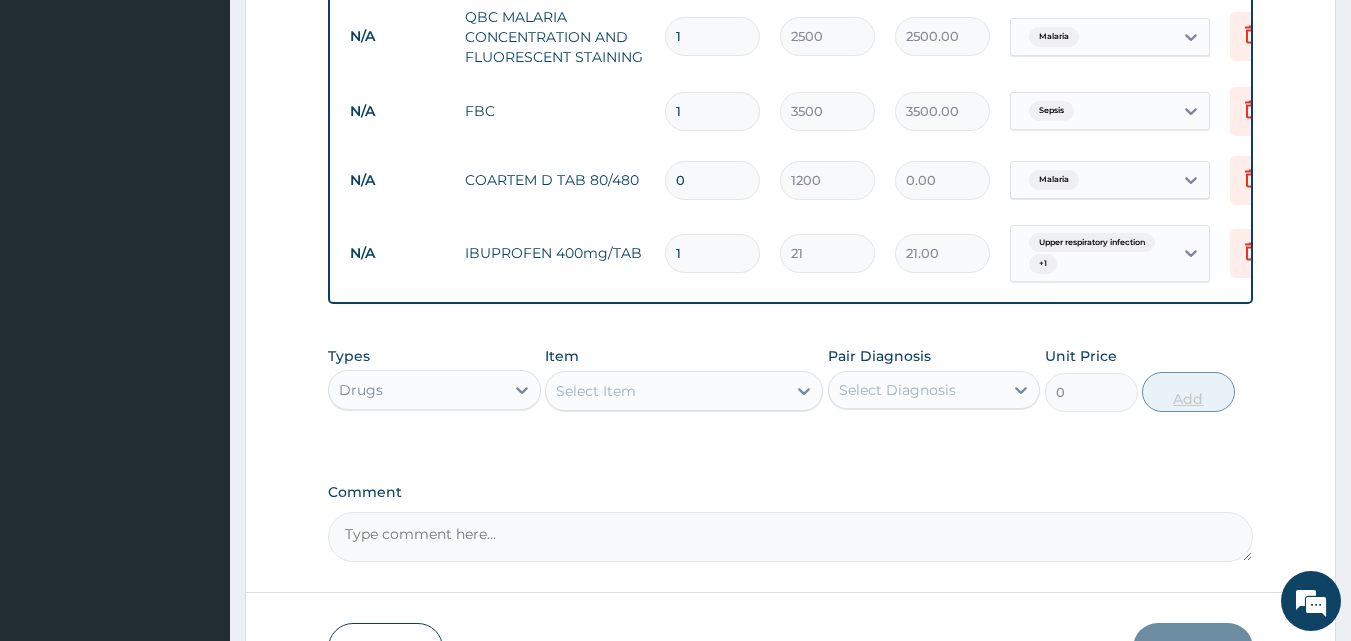 type on "12" 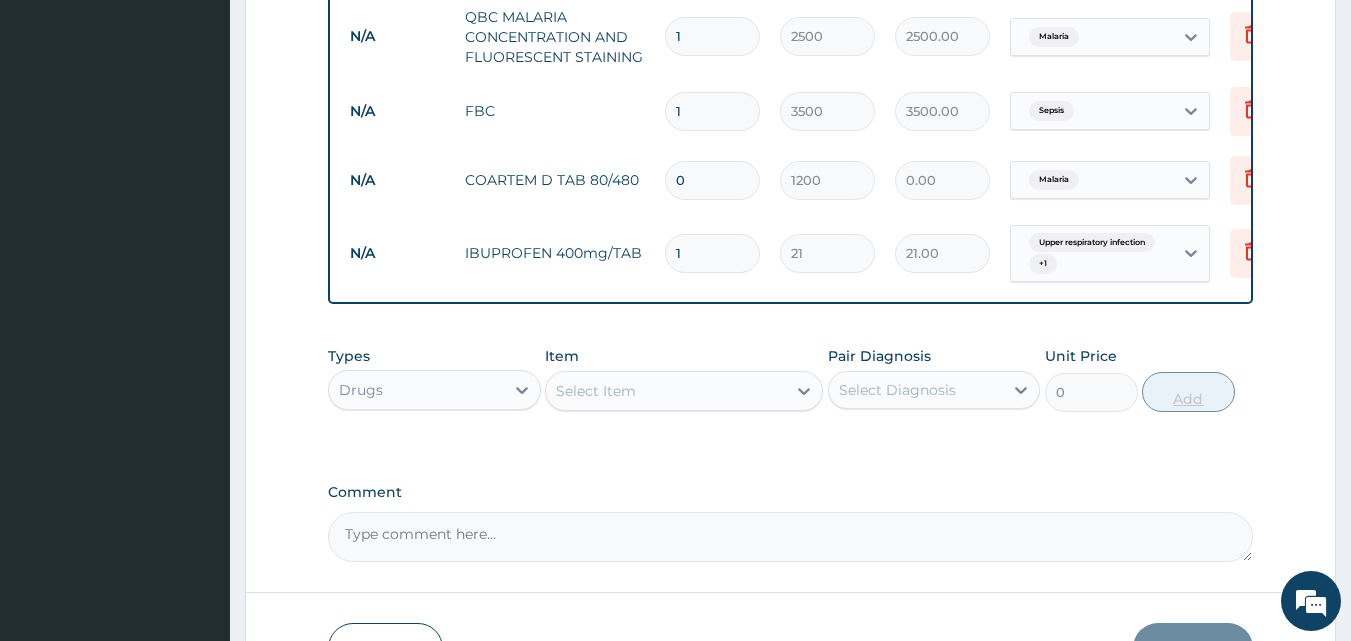 type on "252.00" 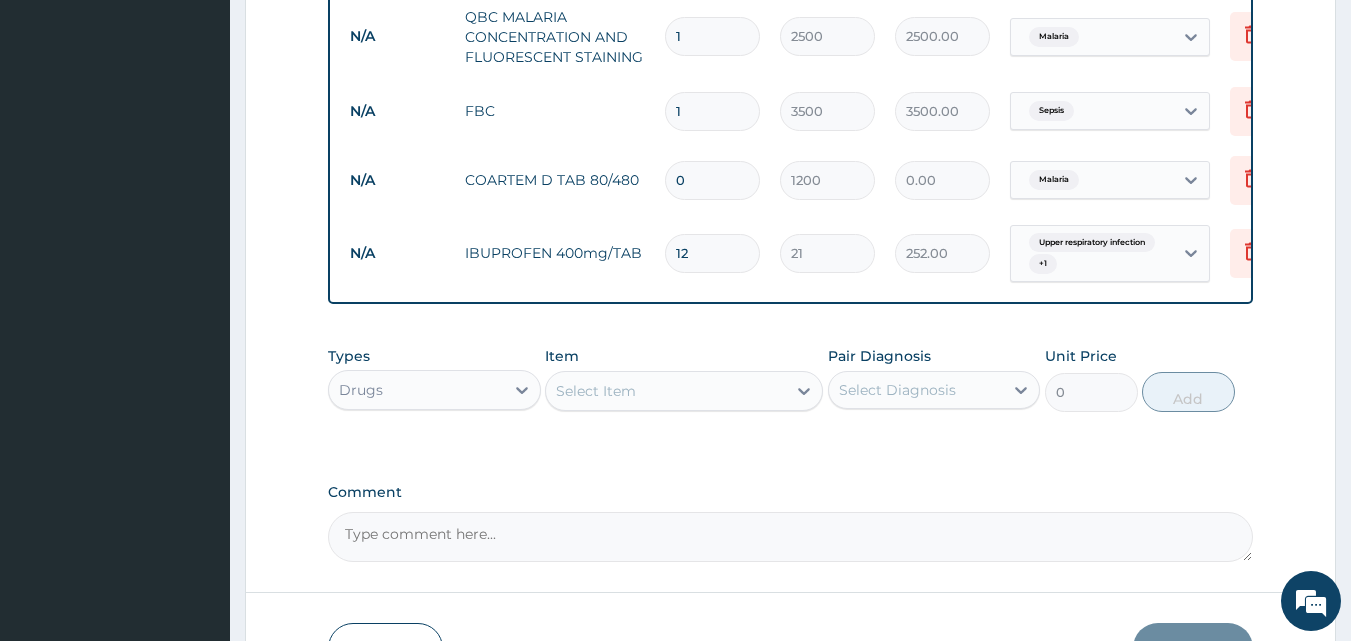 type on "12" 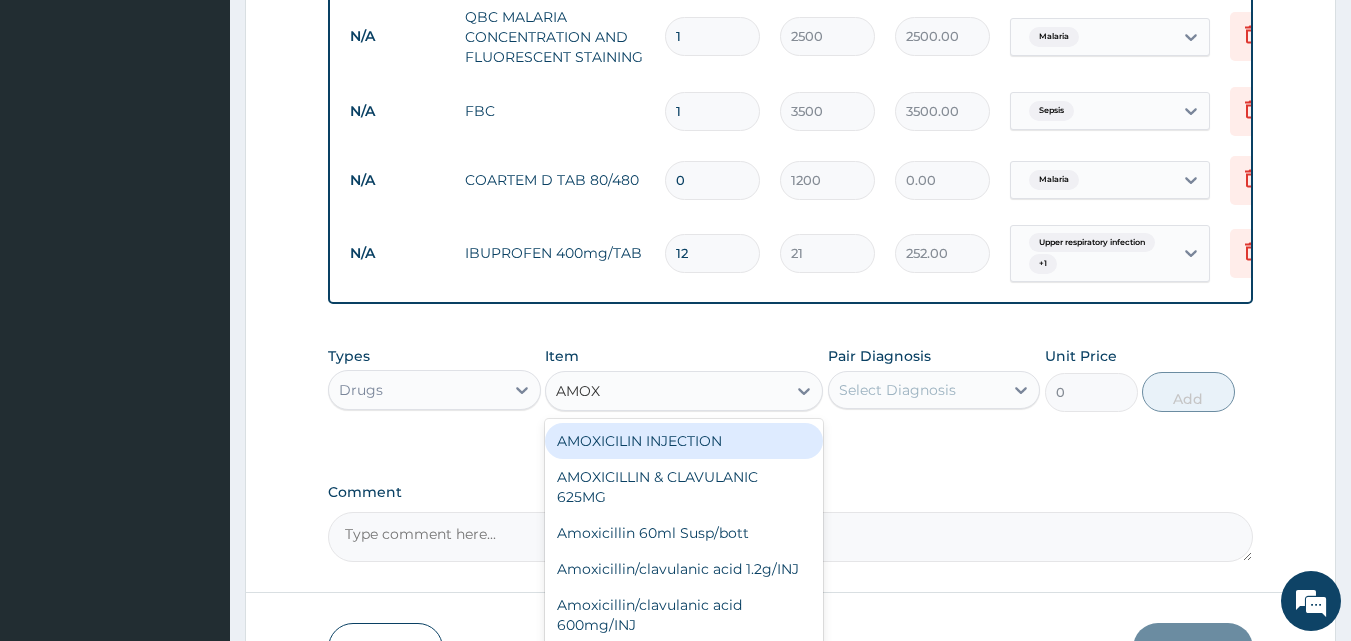 type on "AMOXI" 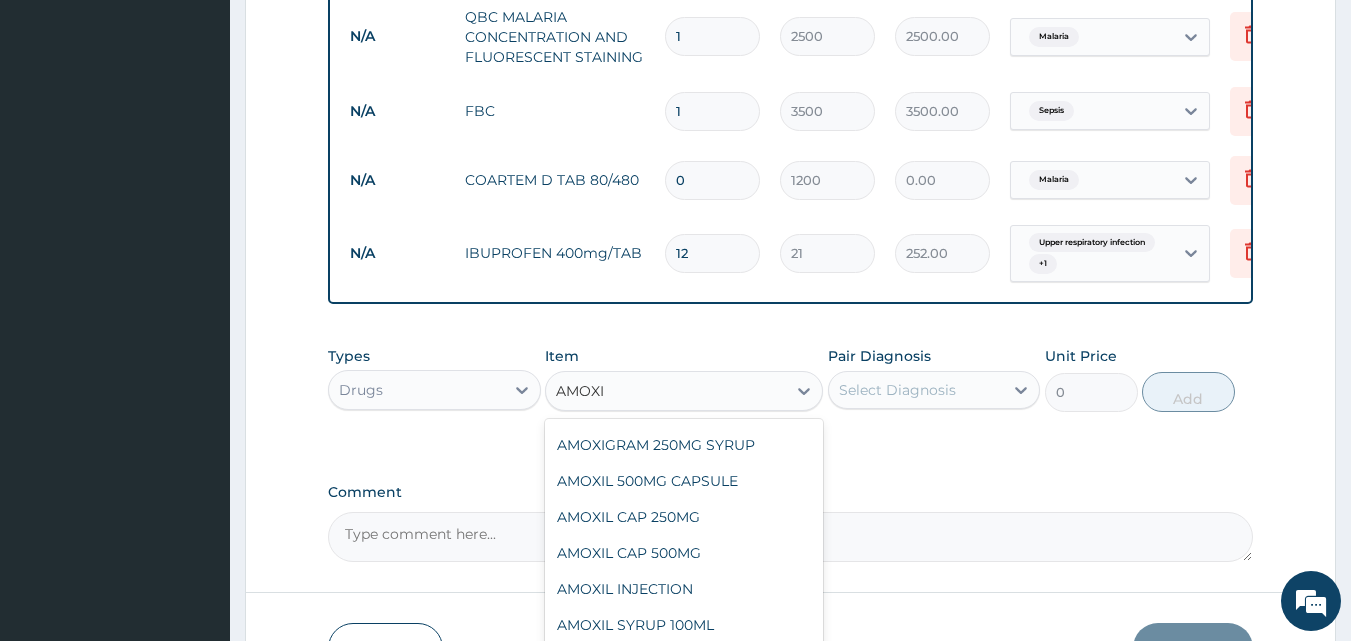 scroll, scrollTop: 254, scrollLeft: 0, axis: vertical 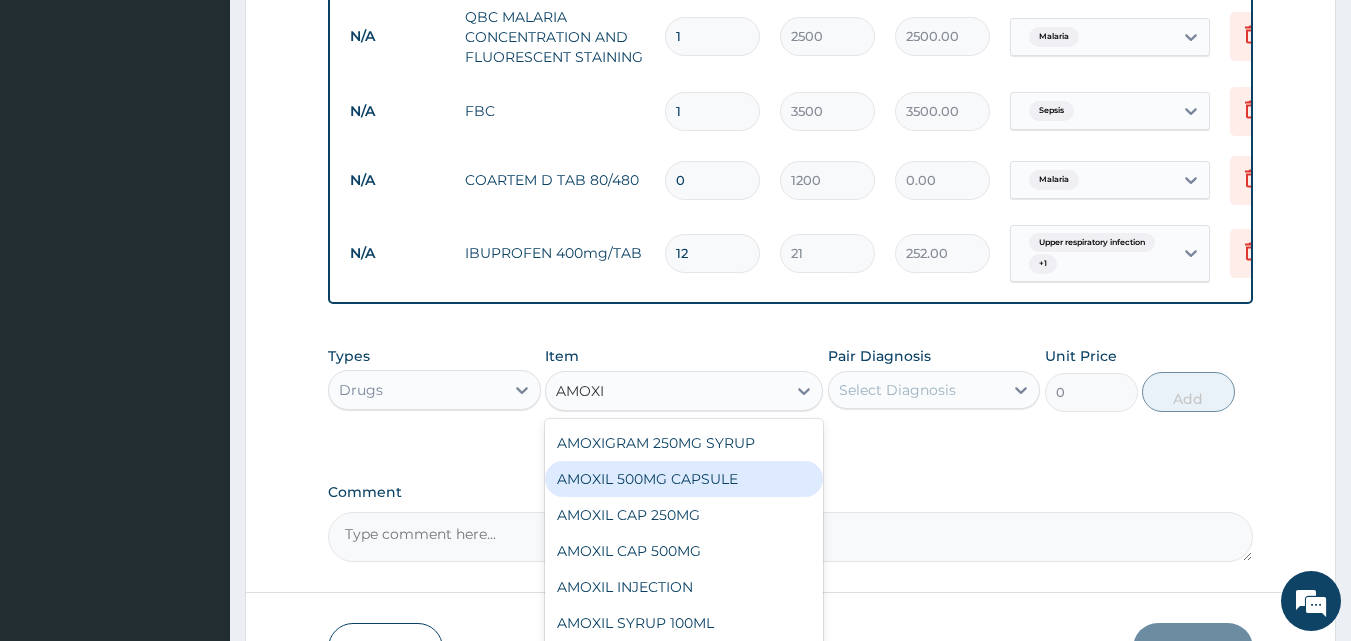 click on "AMOXIL 500MG CAPSULE" at bounding box center [684, 479] 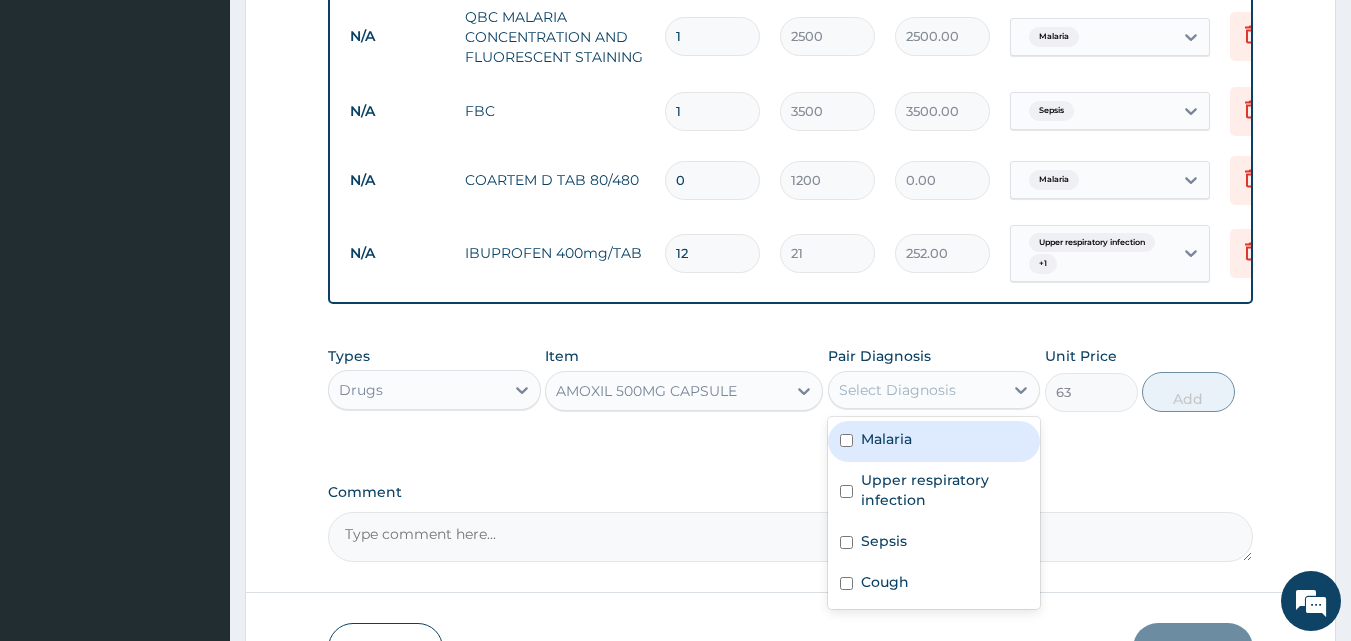 click on "Select Diagnosis" at bounding box center (897, 390) 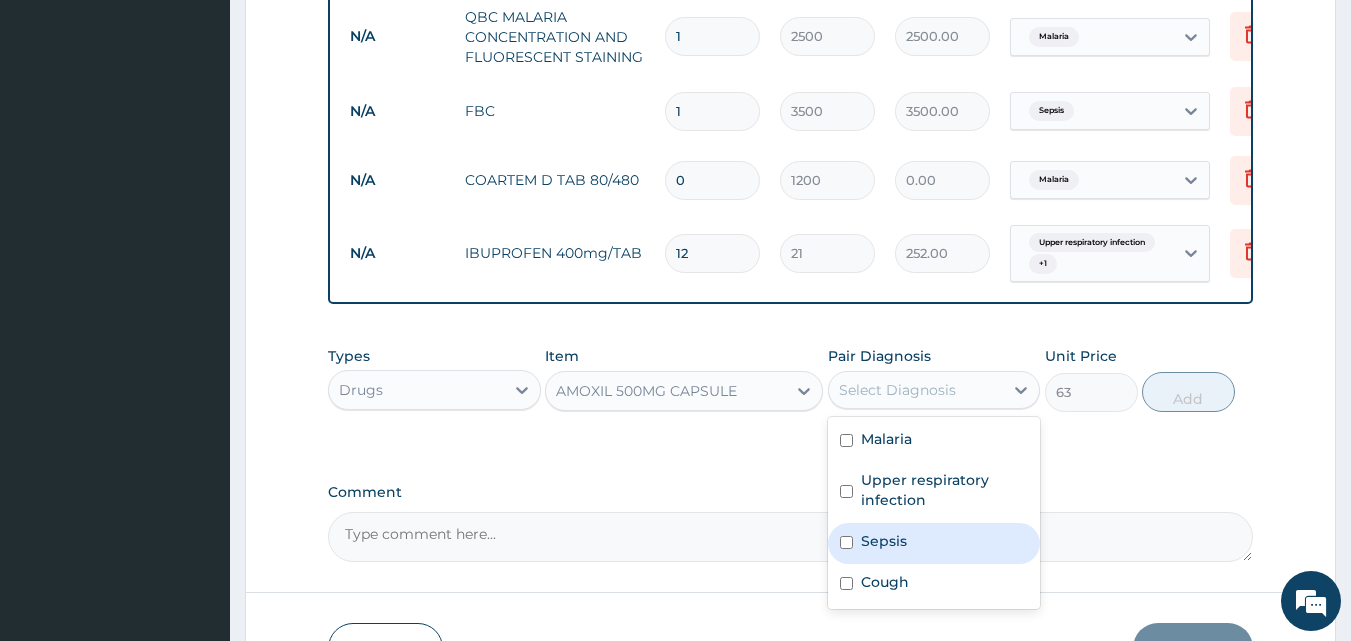 click on "Sepsis" at bounding box center [884, 541] 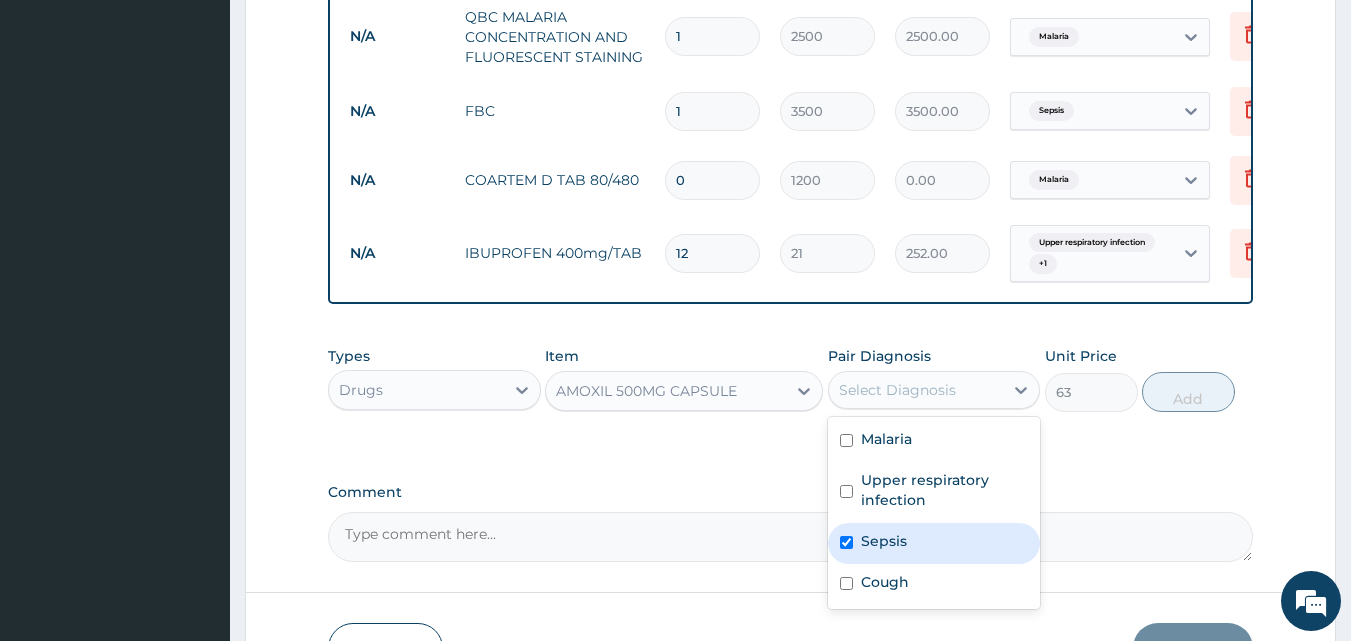 checkbox on "true" 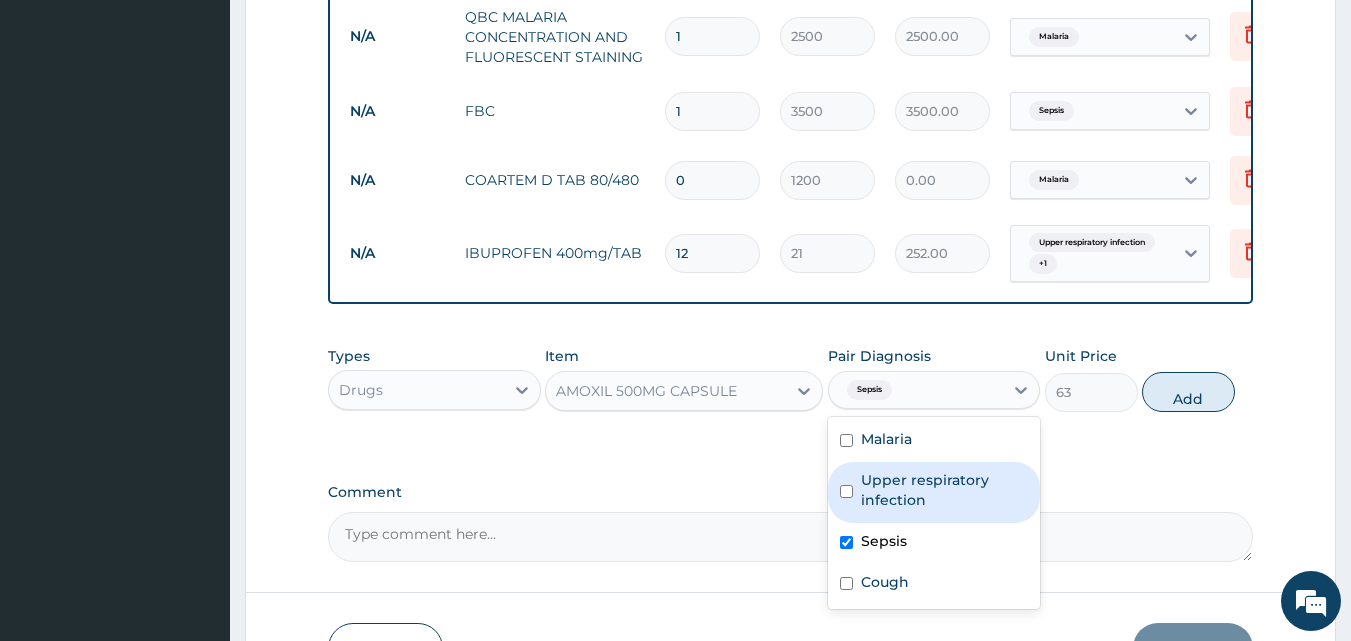 click on "Upper respiratory infection" at bounding box center (945, 490) 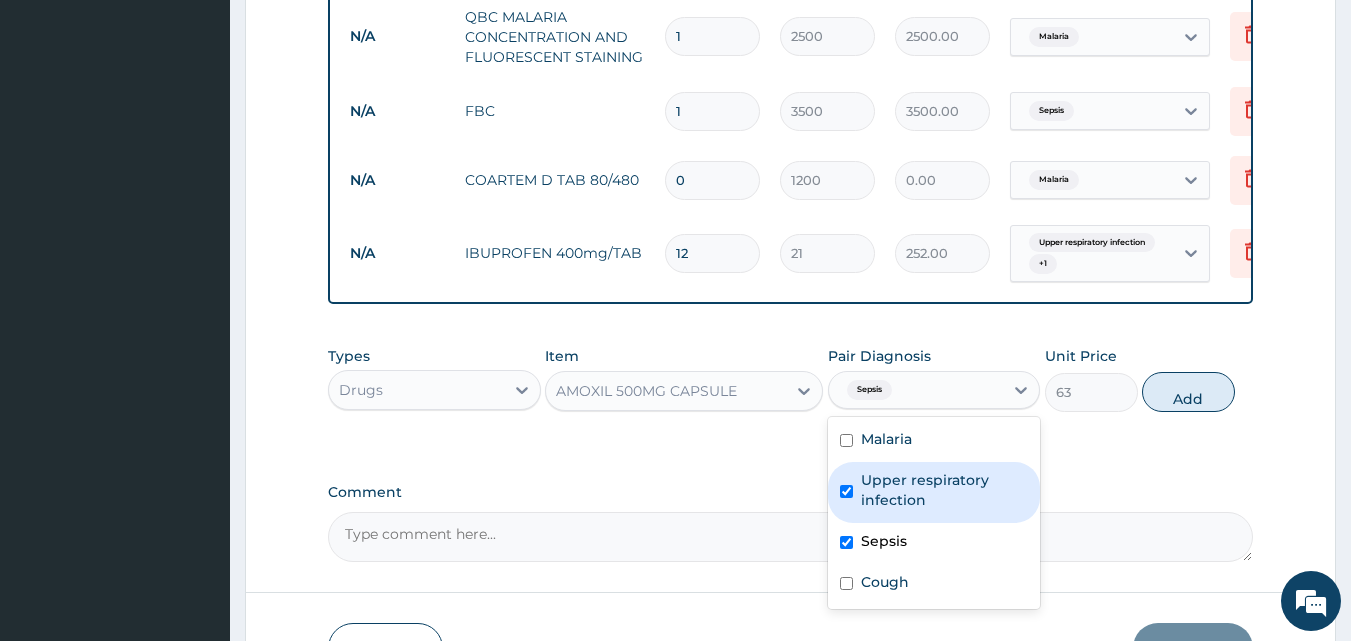checkbox on "true" 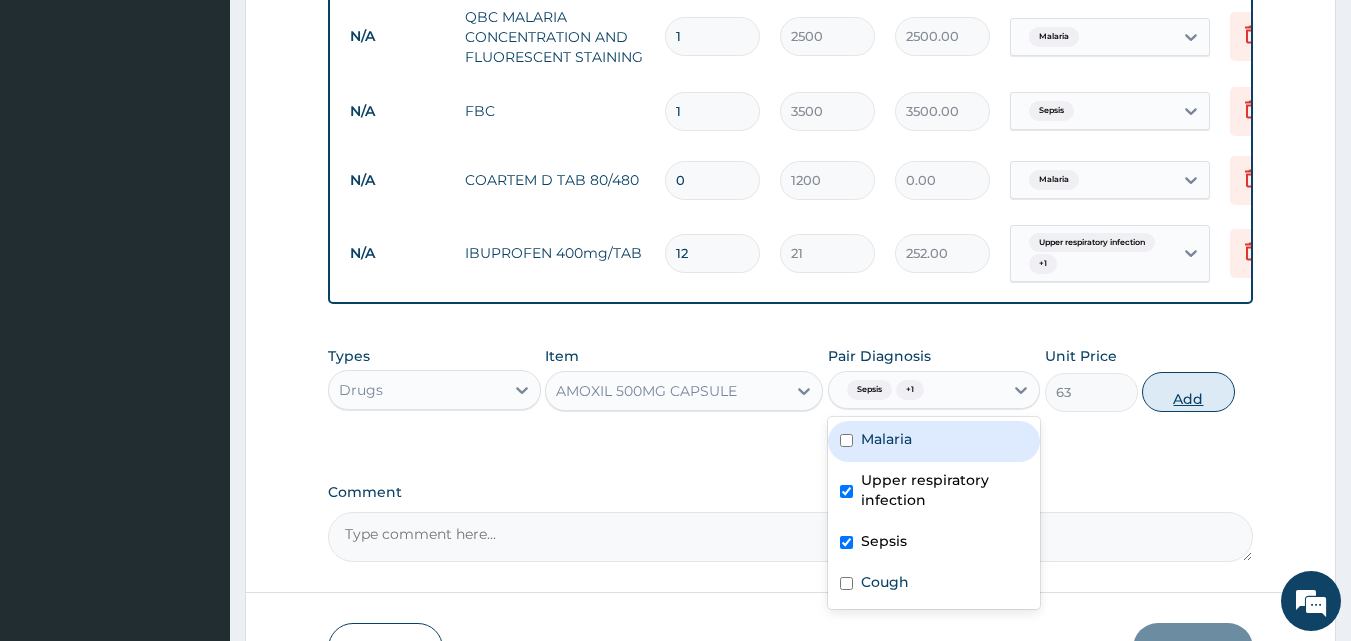 click on "Add" at bounding box center (1188, 392) 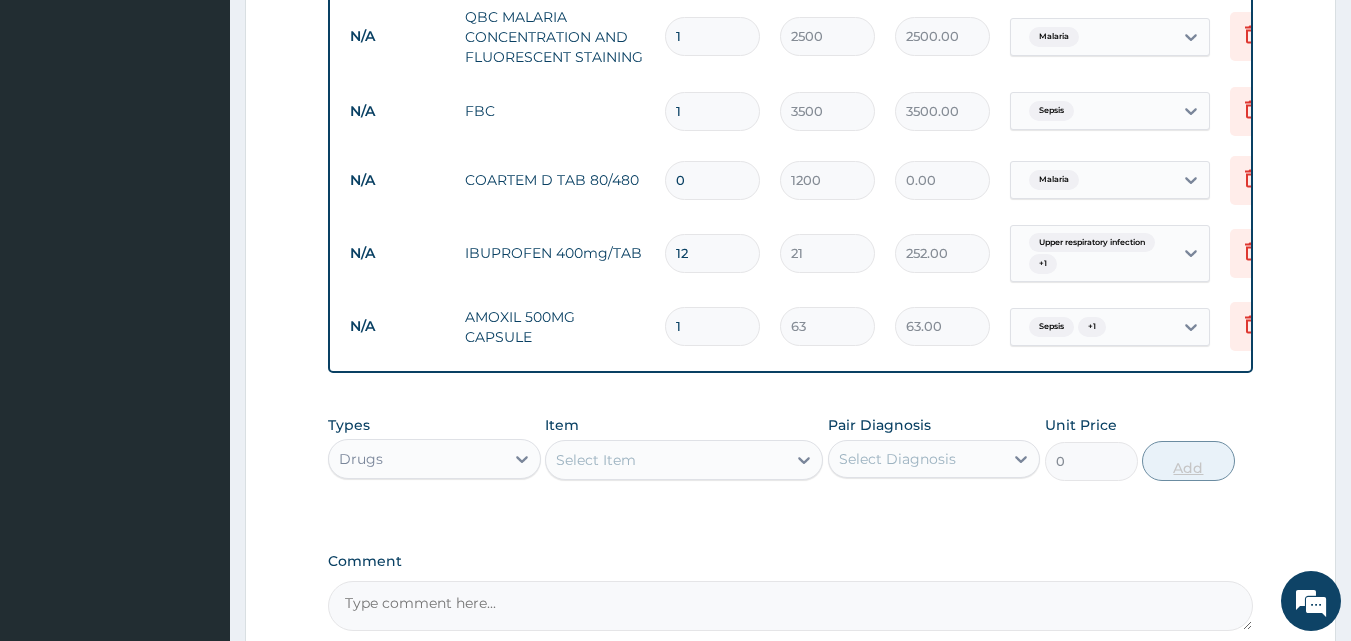 type on "15" 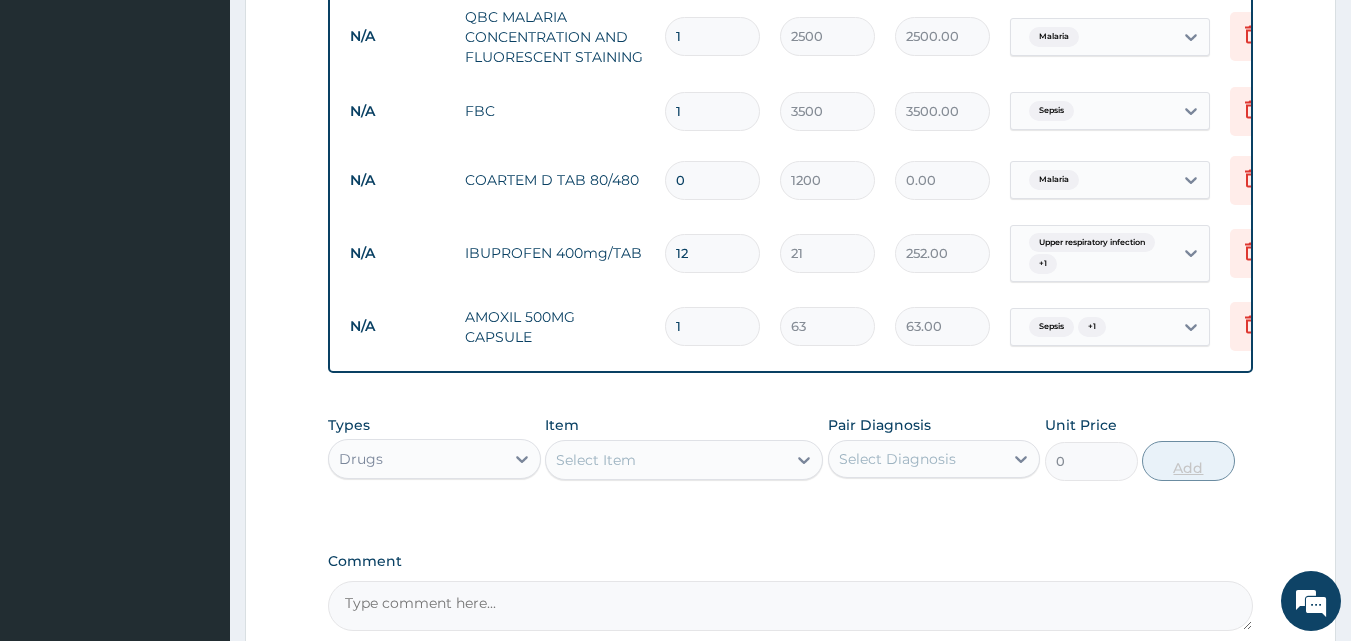 type on "945.00" 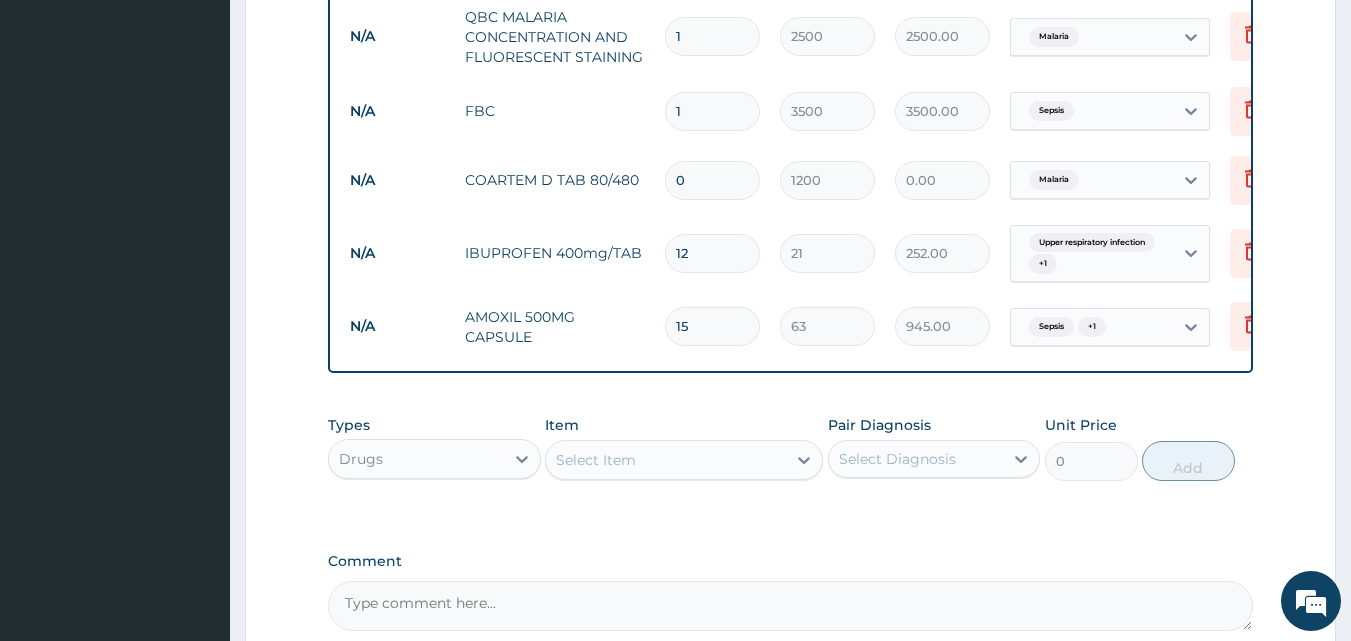 type on "15" 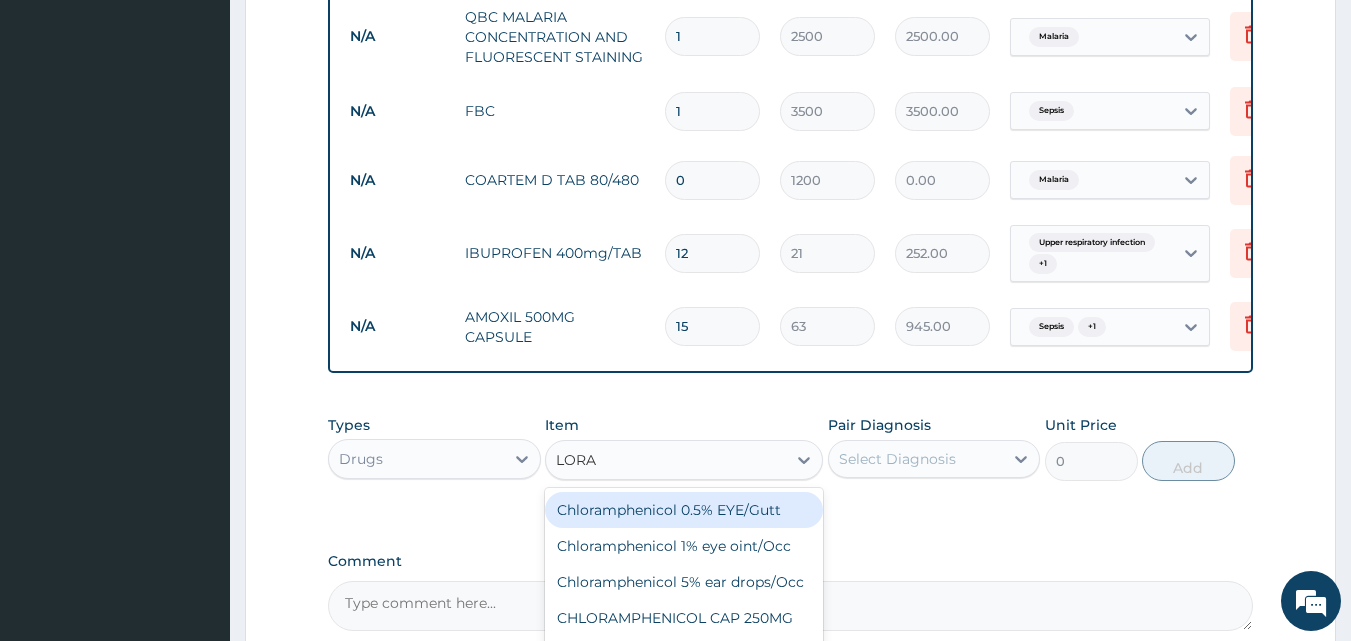 type on "LORAT" 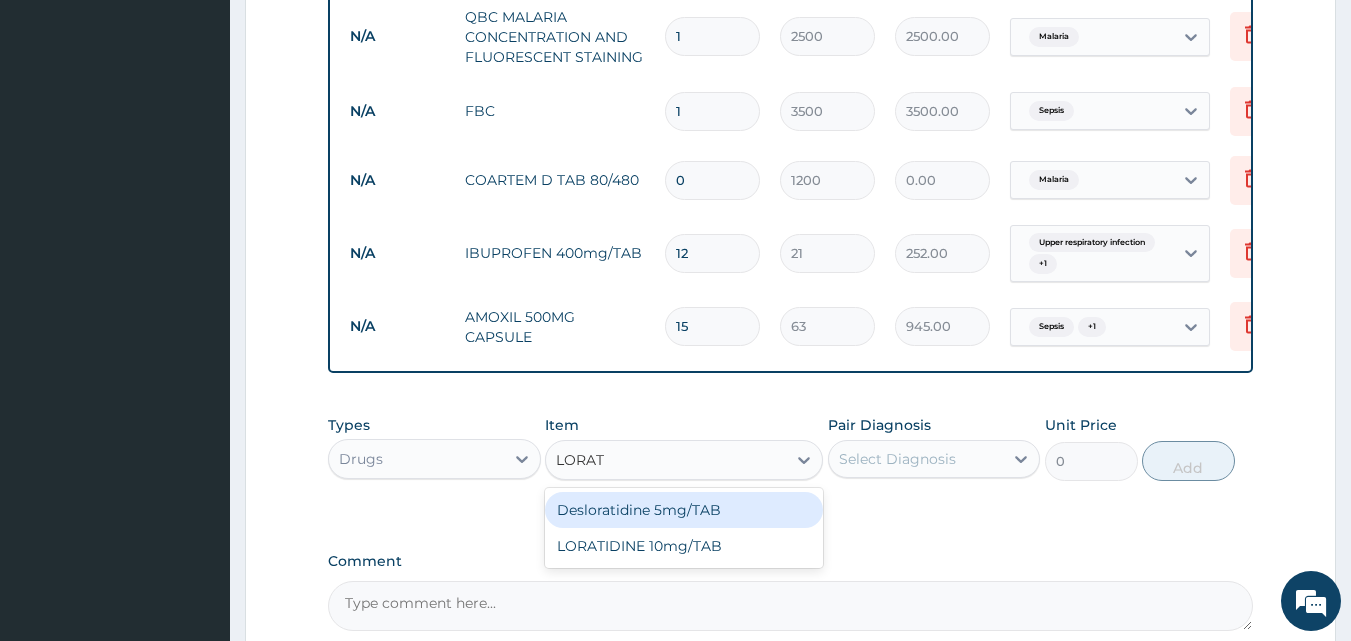 click on "Desloratidine 5mg/TAB" at bounding box center (684, 510) 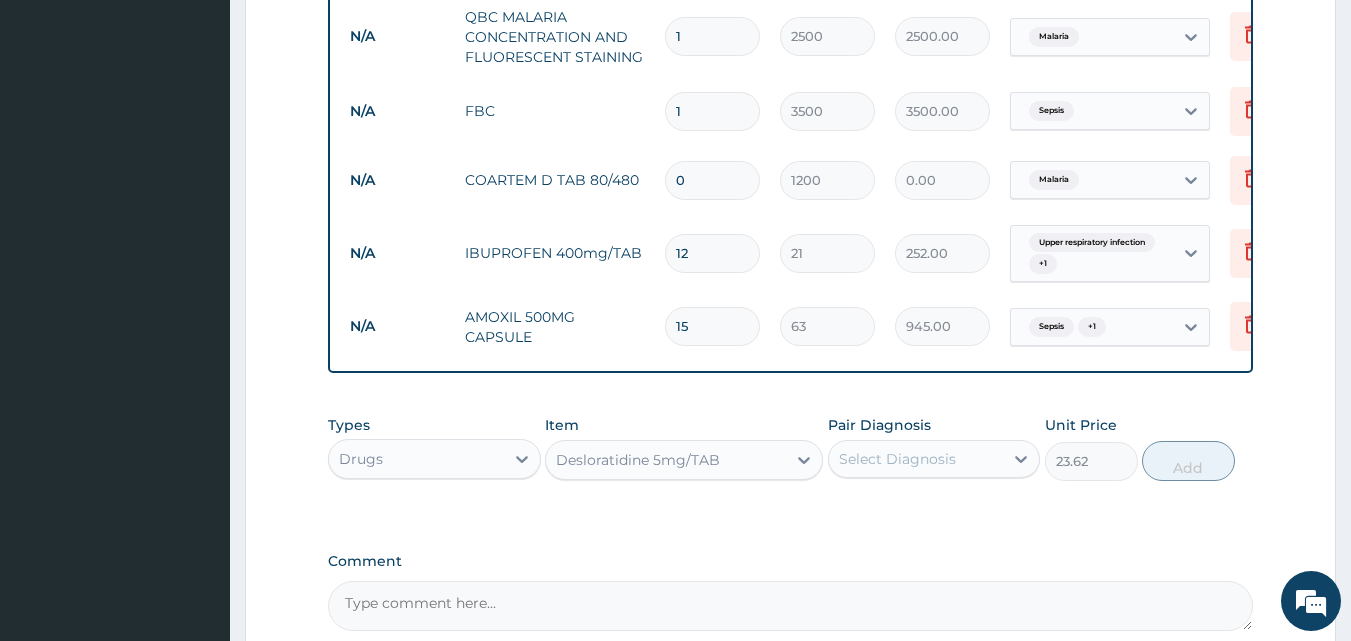 click on "Select Diagnosis" at bounding box center (897, 459) 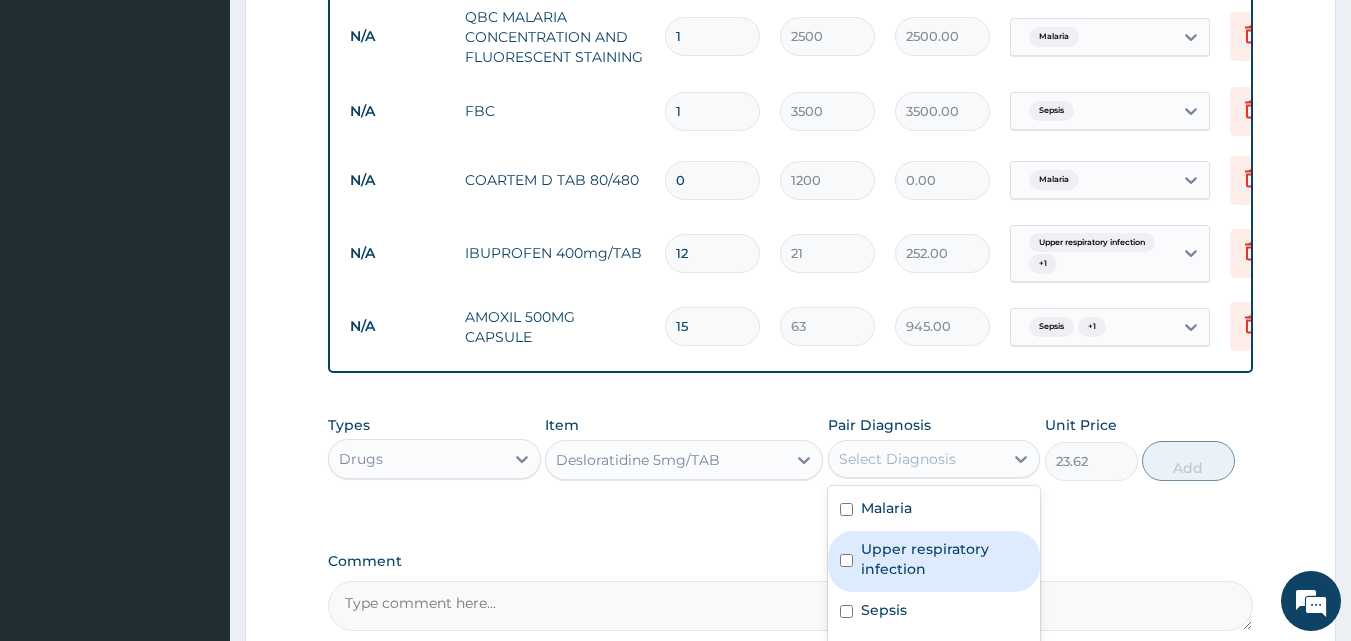 click on "Upper respiratory infection" at bounding box center (945, 559) 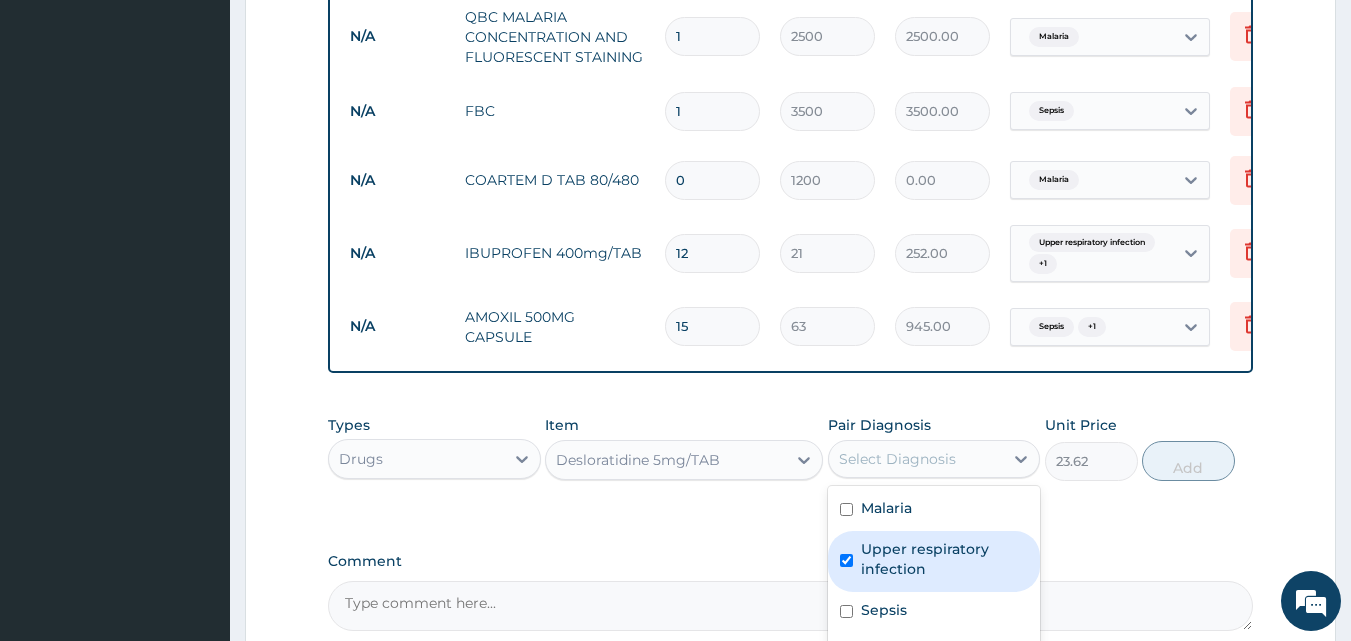 checkbox on "true" 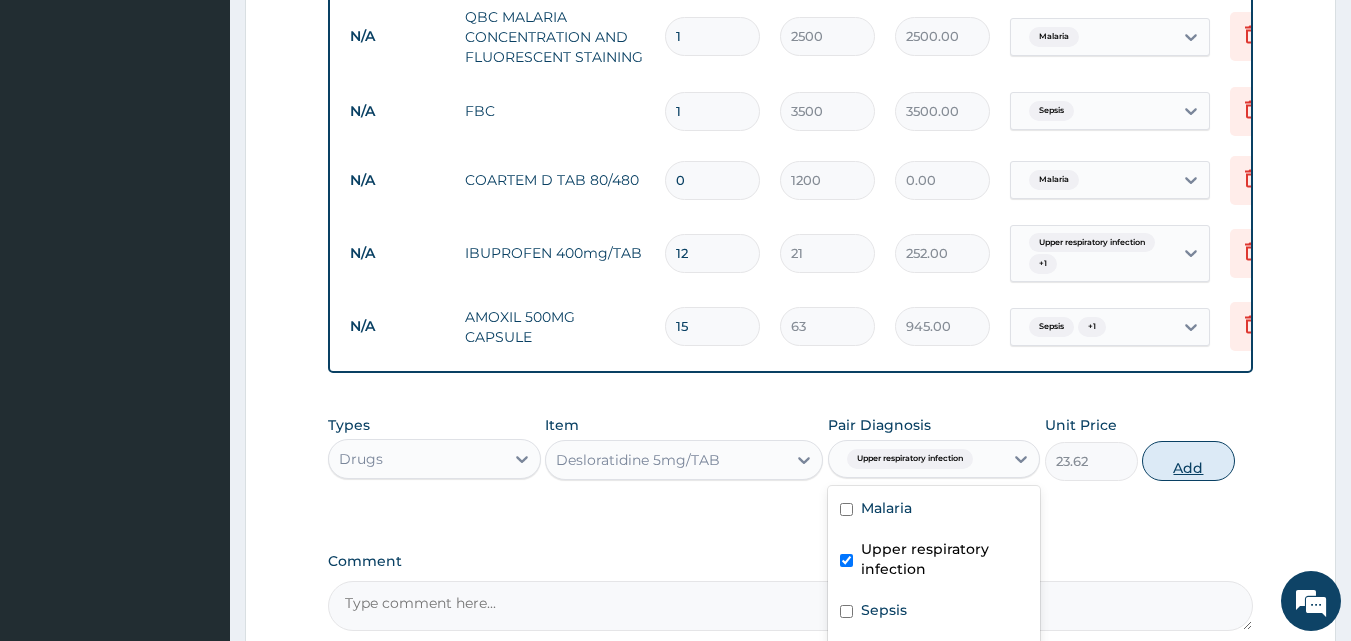 click on "Add" at bounding box center [1188, 461] 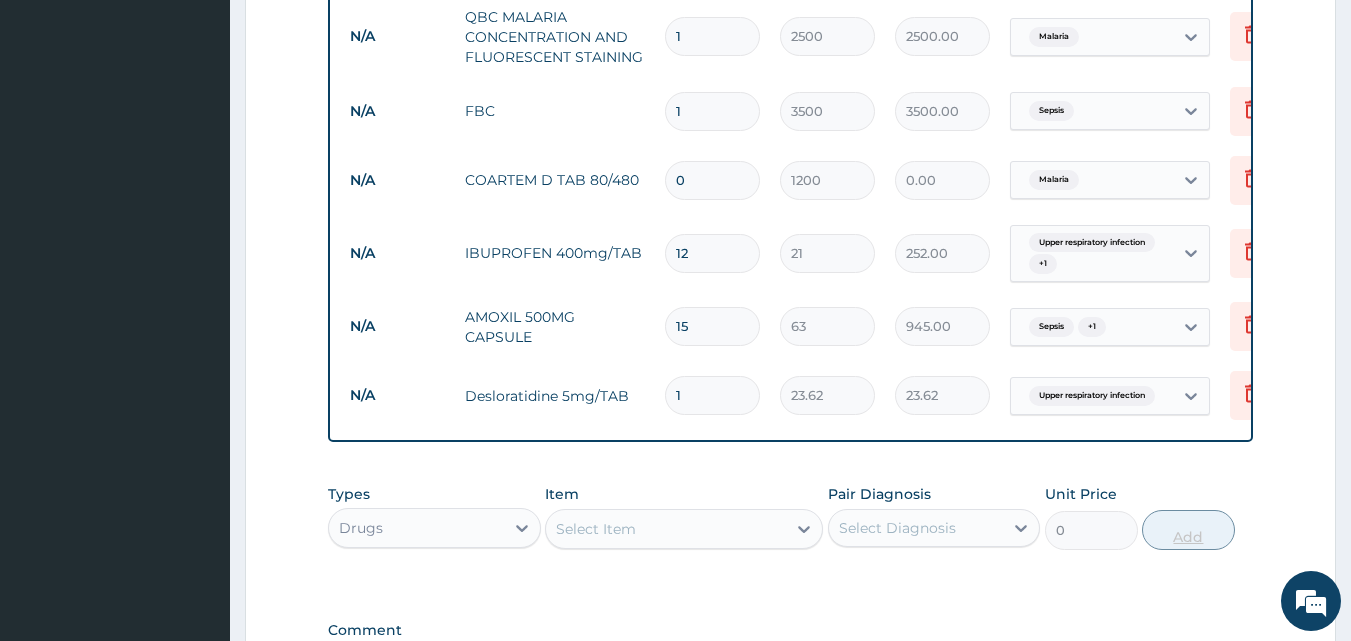 type 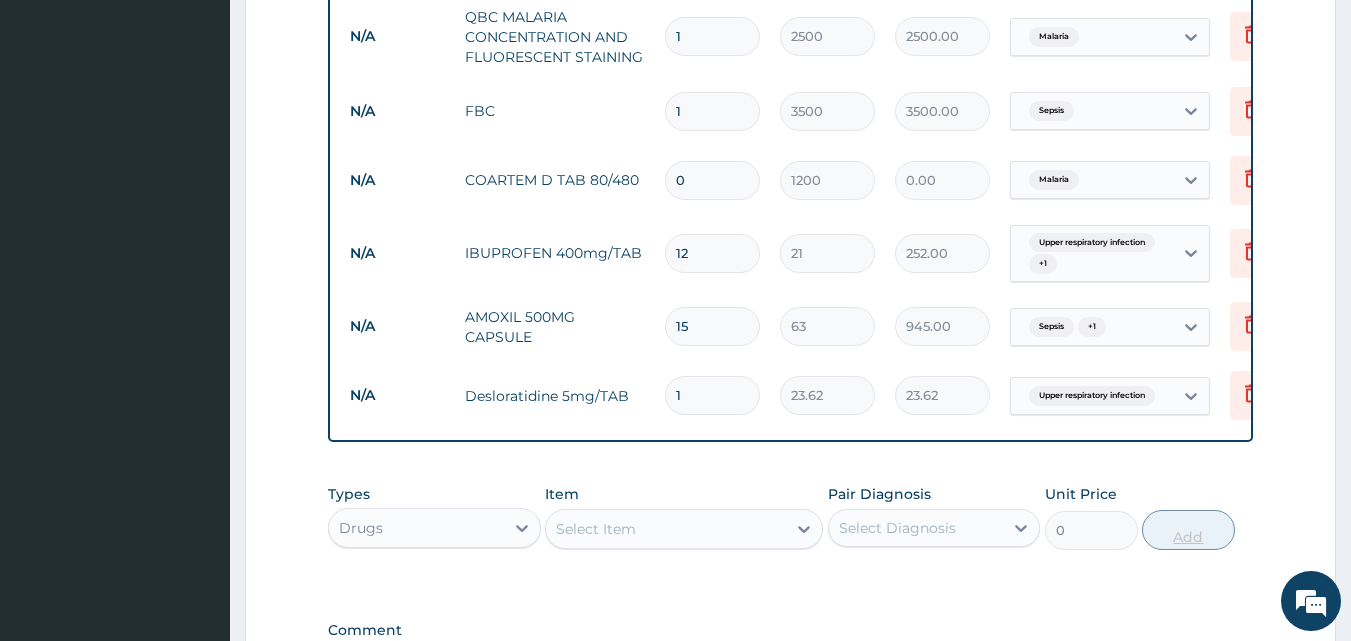 type on "0.00" 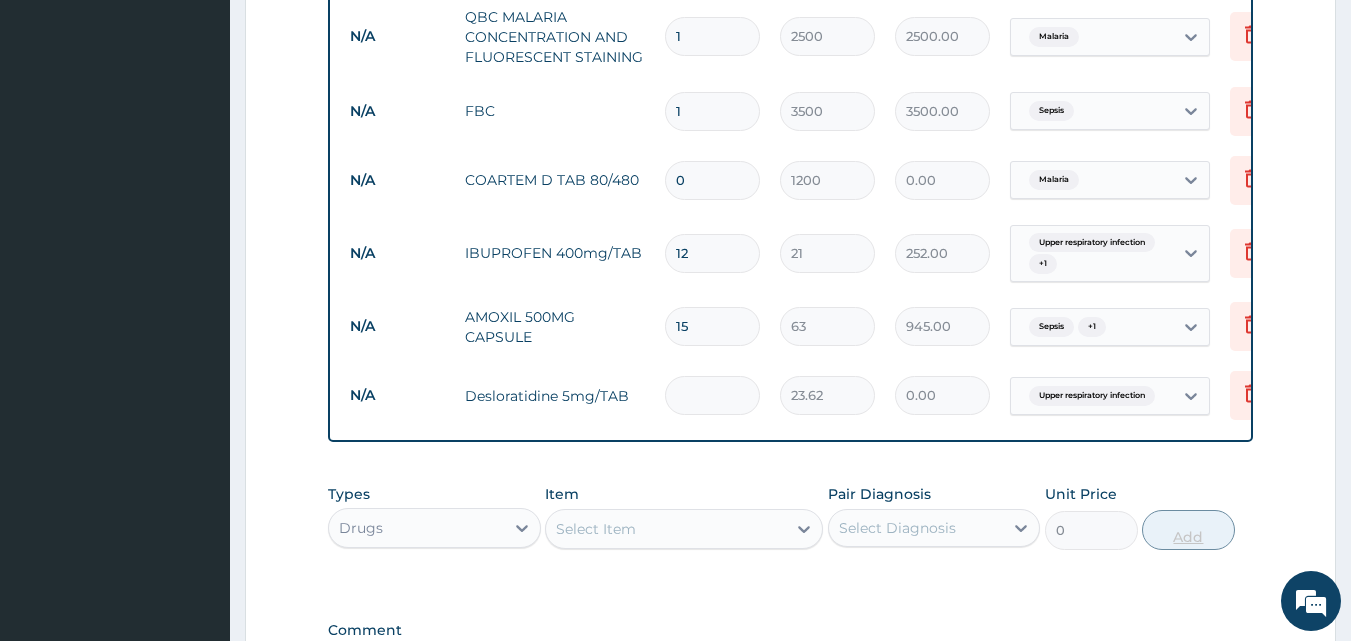 type on "5" 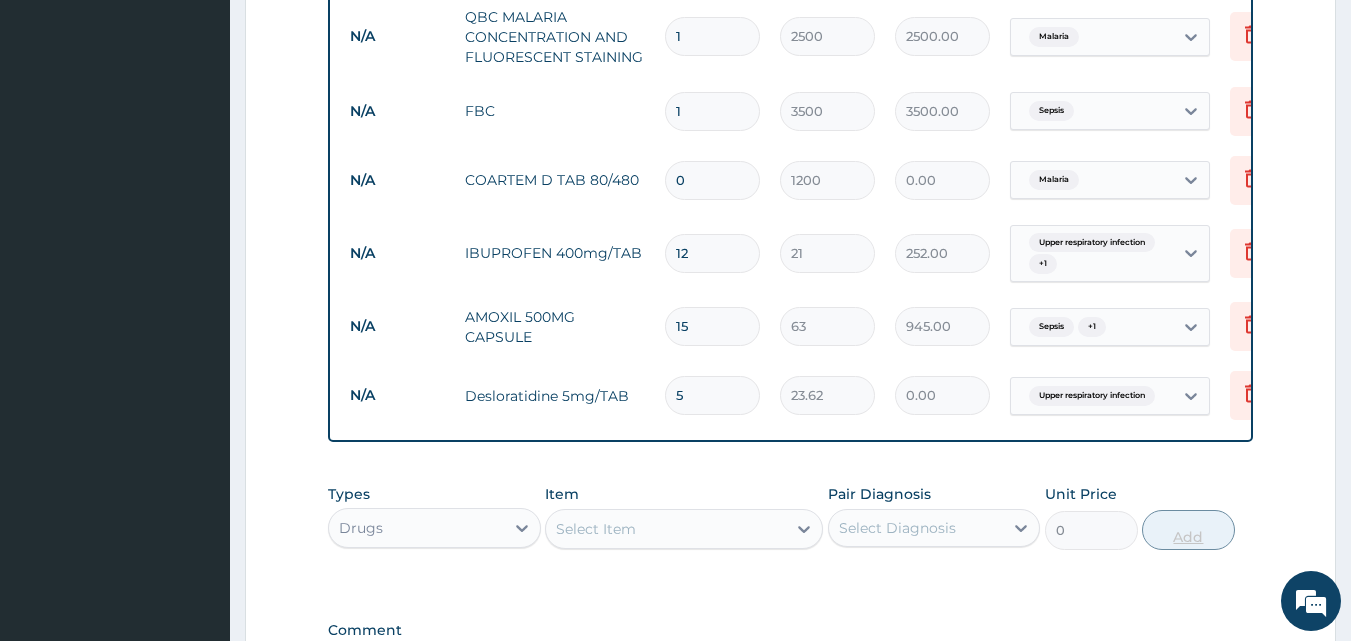 type on "118.10" 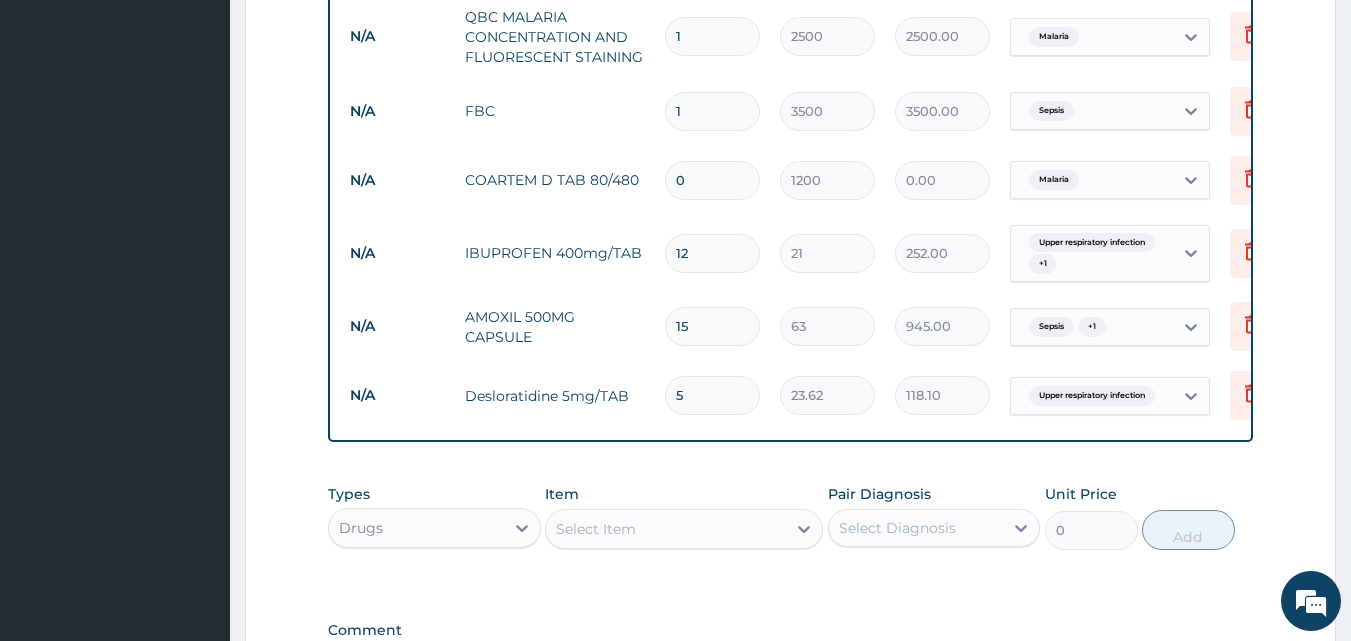 type on "5" 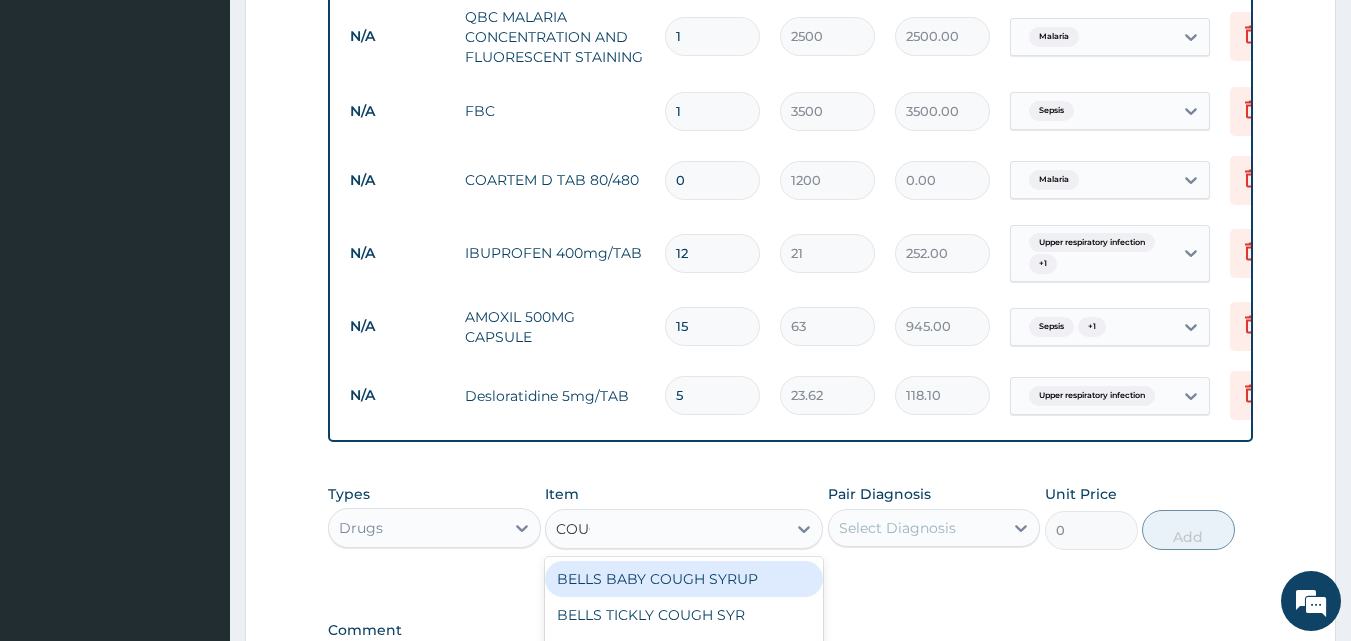 type on "COUGH" 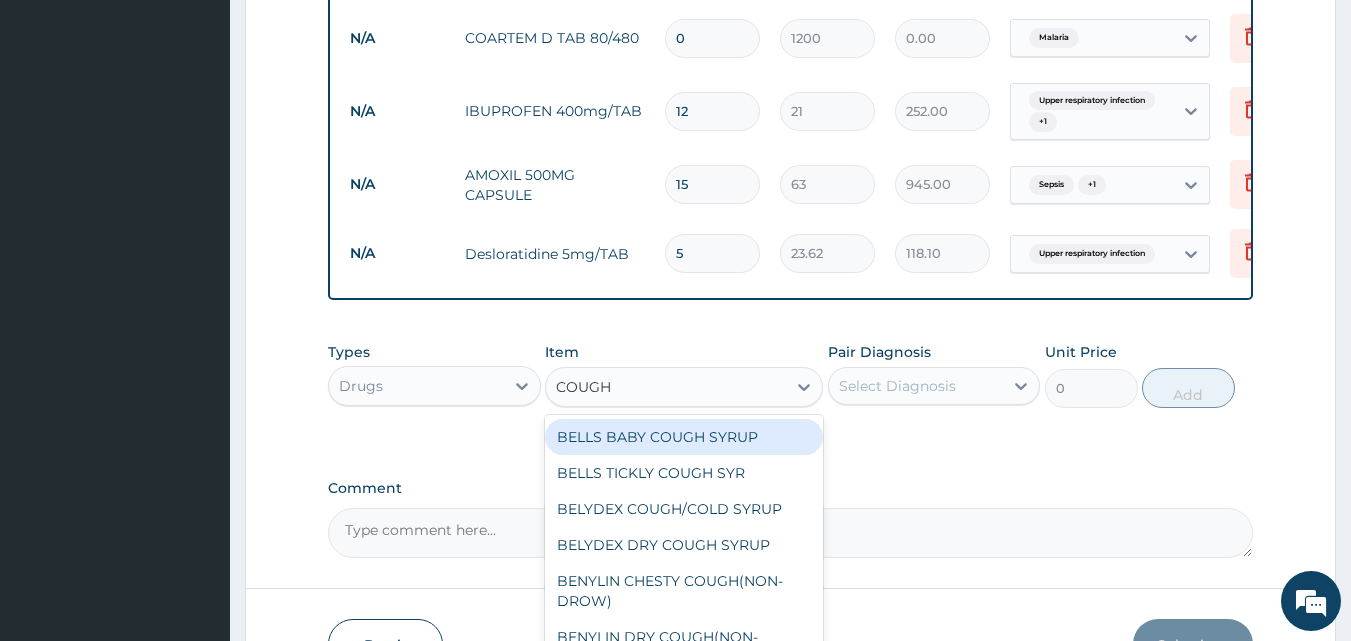 scroll, scrollTop: 1223, scrollLeft: 0, axis: vertical 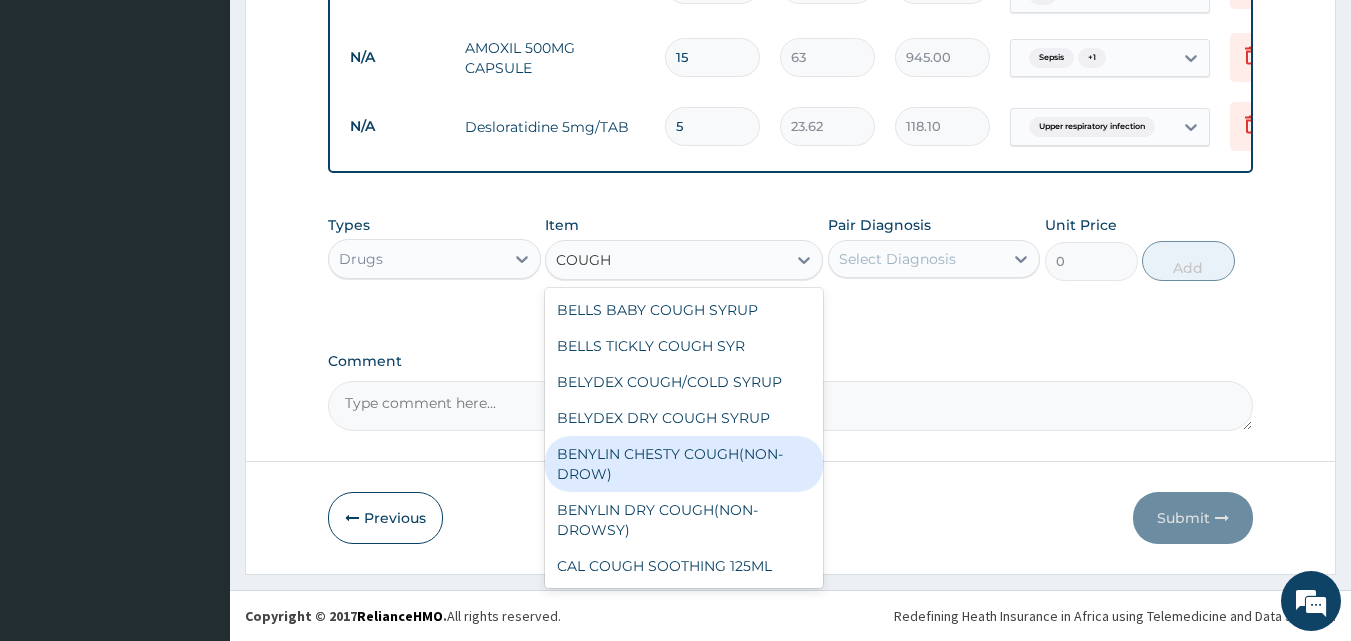click on "BENYLIN CHESTY COUGH(NON-DROW)" at bounding box center [684, 464] 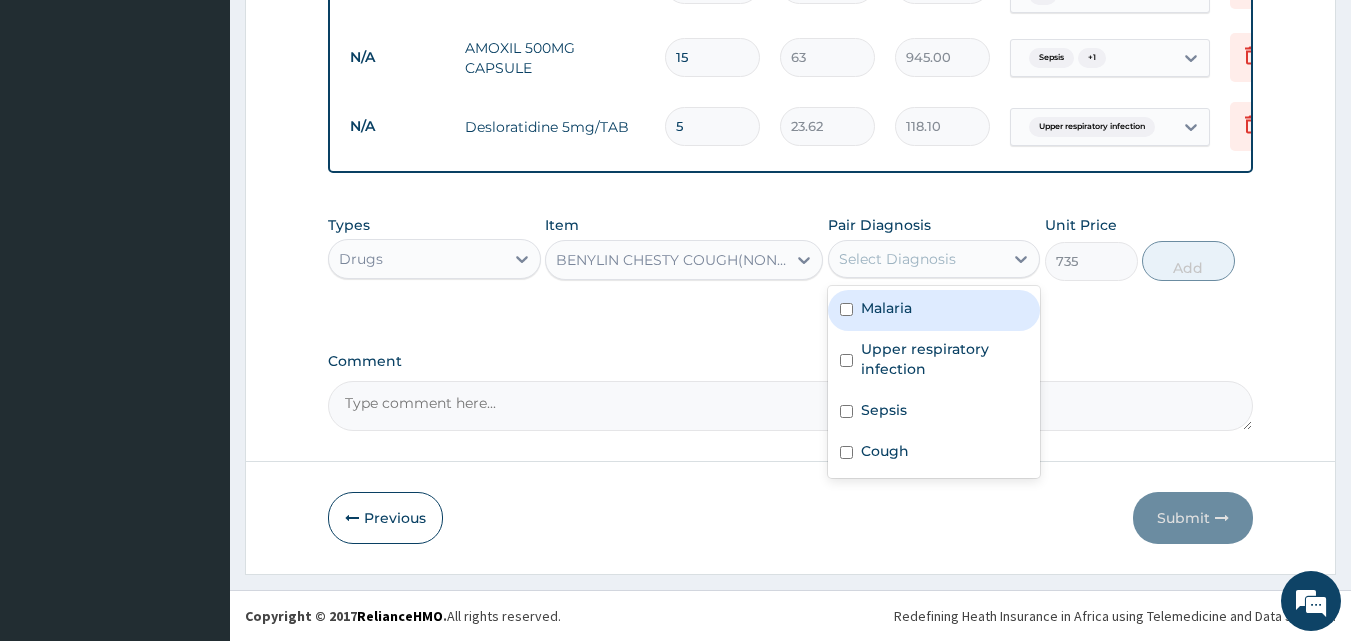 click on "Select Diagnosis" at bounding box center (897, 259) 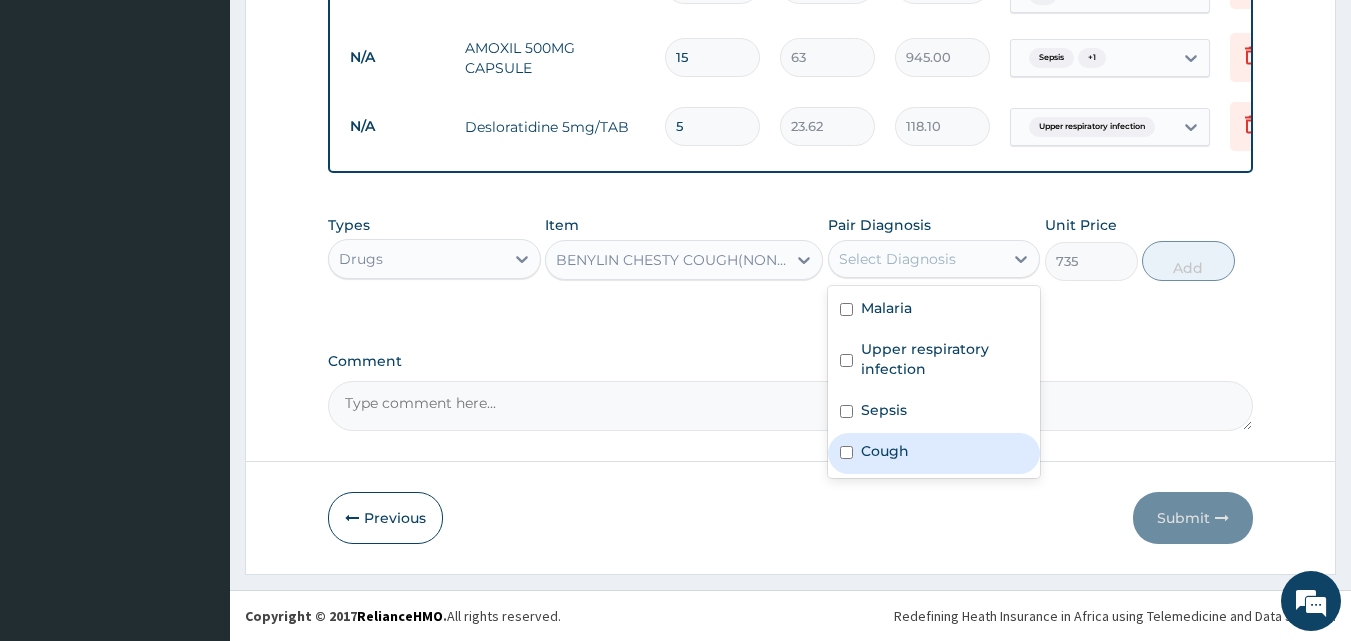 click on "Cough" at bounding box center [885, 451] 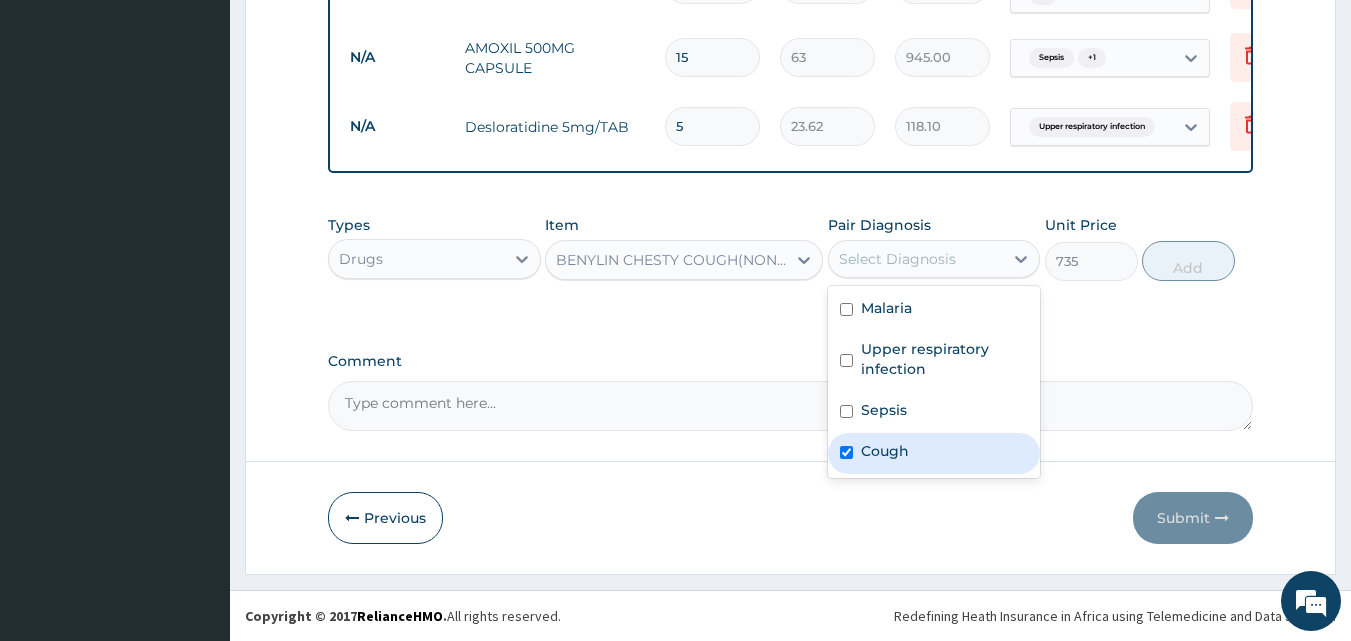 checkbox on "true" 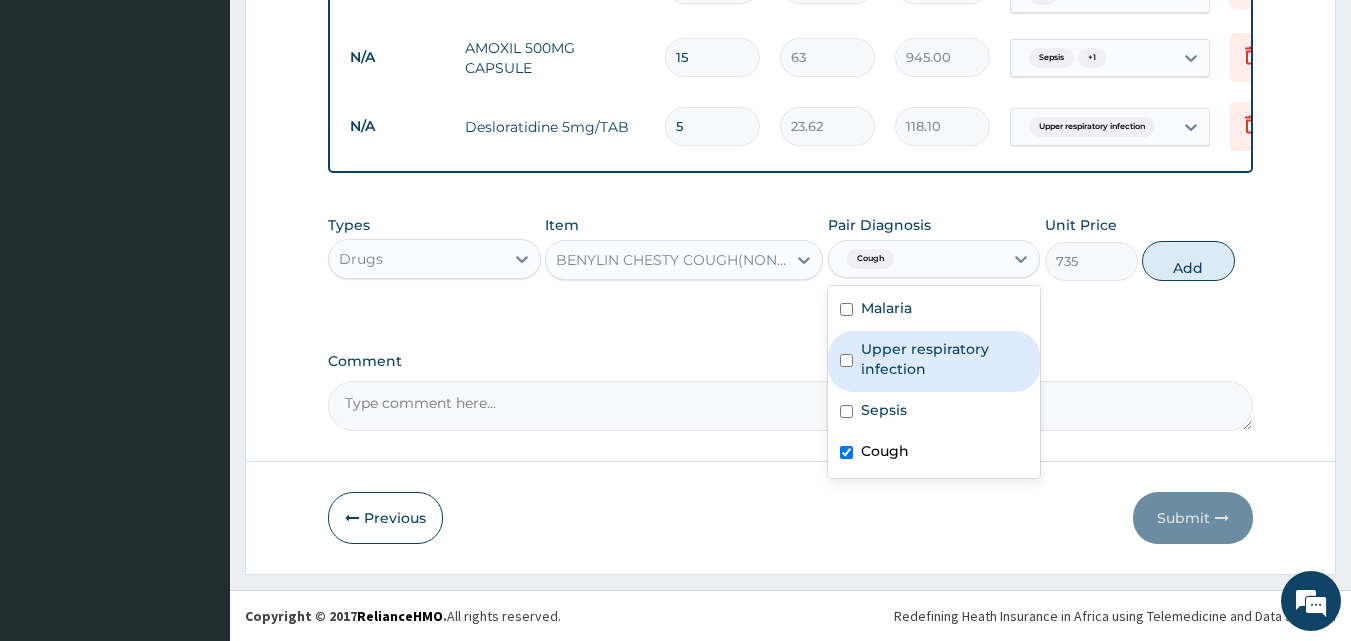 click on "Upper respiratory infection" at bounding box center [945, 359] 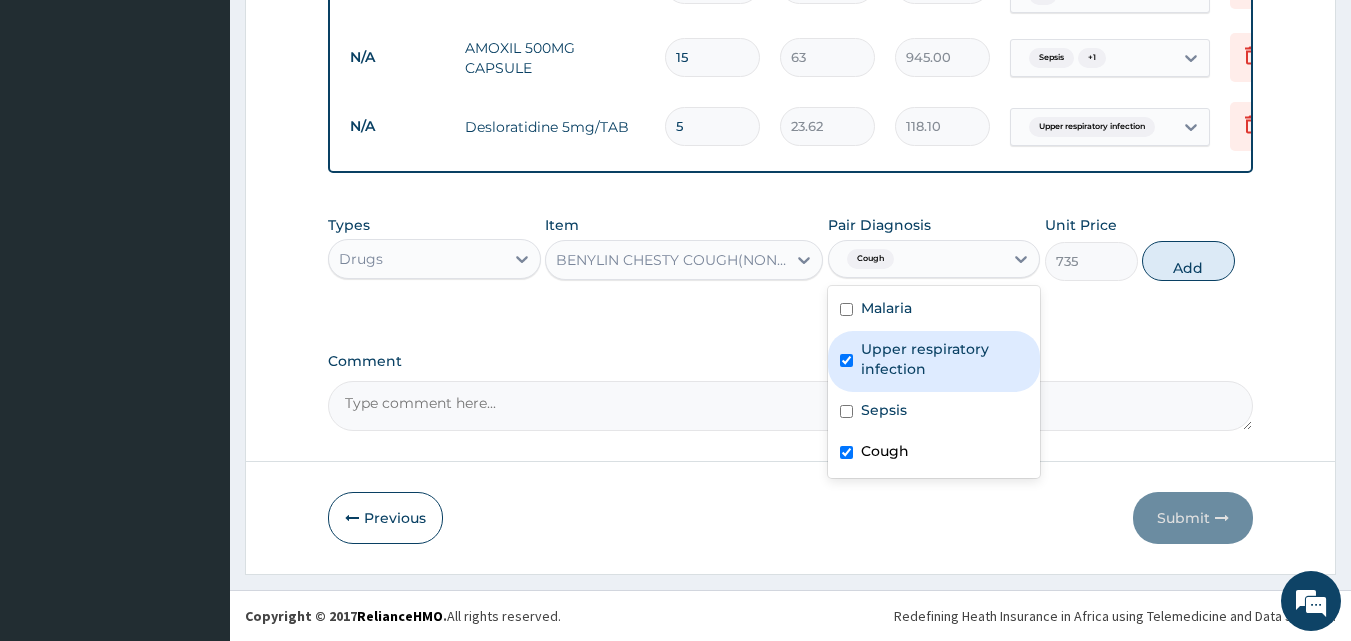 checkbox on "true" 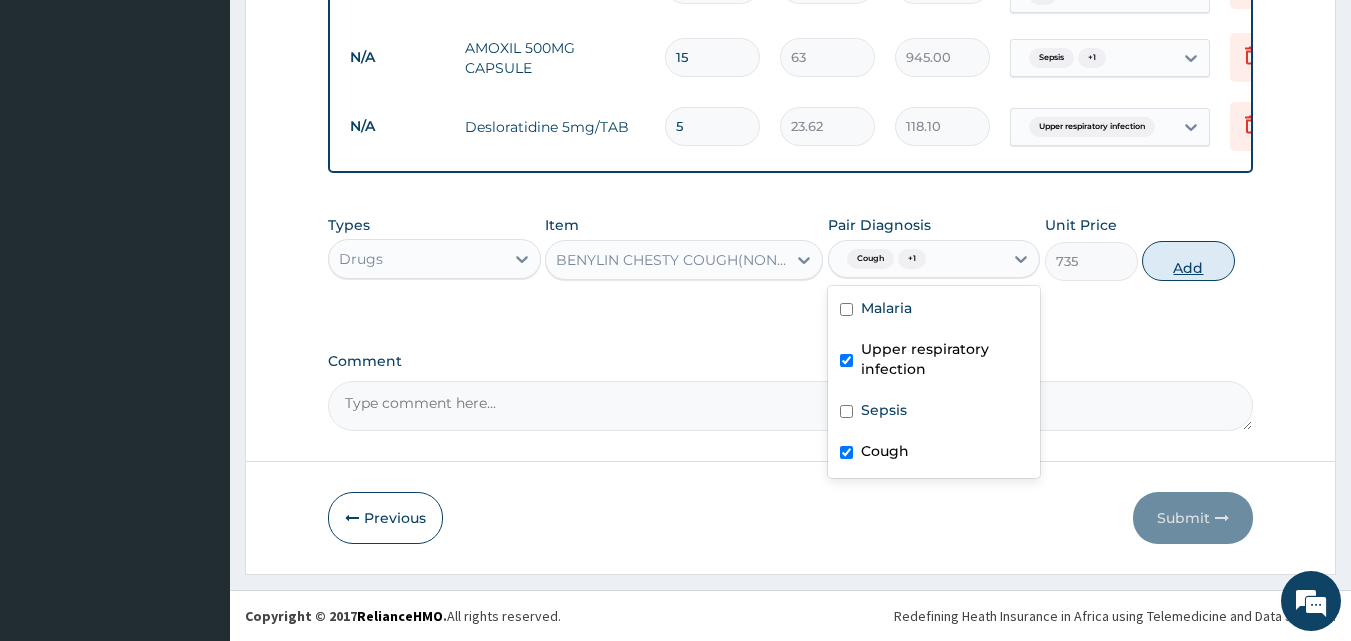 click on "Add" at bounding box center [1188, 261] 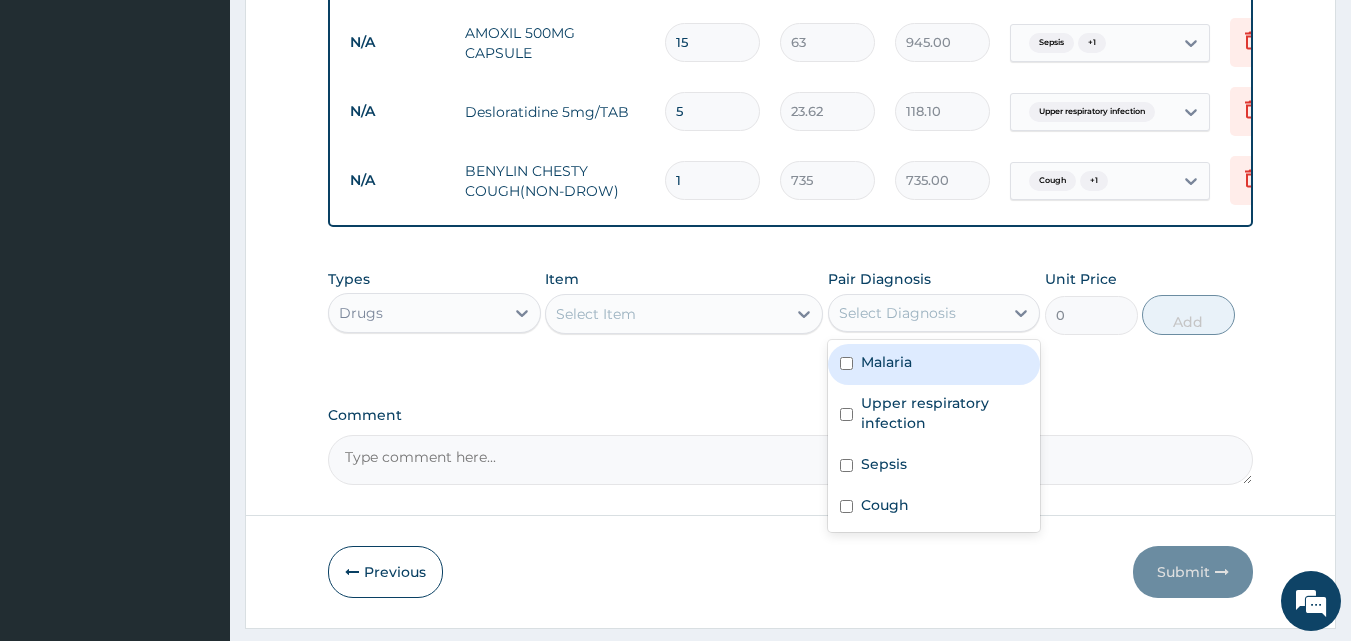 click on "Select Diagnosis" at bounding box center [916, 313] 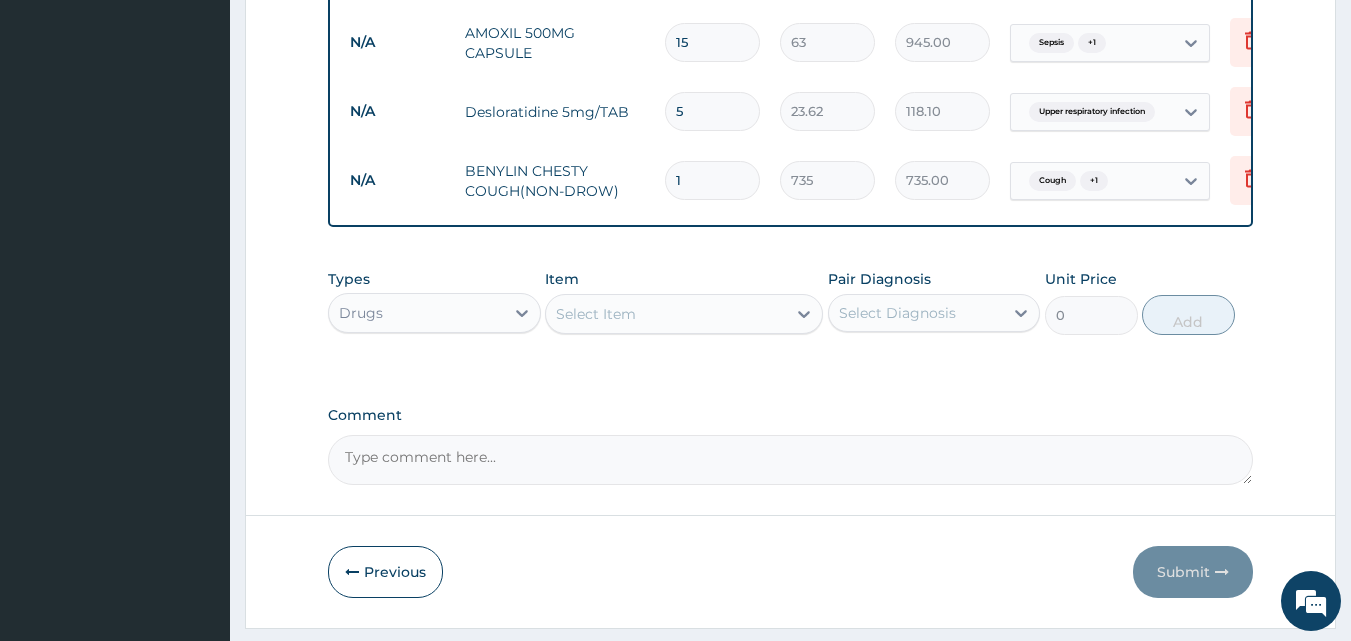 click on "Step  2  of 2 PA Code / Prescription Code Enter Code(Secondary Care Only) Encounter Date 29-07-2025 Important Notice Please enter PA codes before entering items that are not attached to a PA code   All diagnoses entered must be linked to a claim item. Diagnosis & Claim Items that are visible but inactive cannot be edited because they were imported from an already approved PA code. Diagnosis Malaria Query Upper respiratory infection Confirmed Sepsis Query Cough Confirmed NB: All diagnosis must be linked to a claim item Claim Items Type Name Quantity Unit Price Total Price Pair Diagnosis Actions N/A General (Card) 1 1000 1000.00 Malaria Delete N/A General Practitioner (1st consultation) 1 2000 2000.00 Malaria Delete N/A QBC MALARIA CONCENTRATION AND FLUORESCENT STAINING 1 2500 2500.00 Malaria Delete N/A FBC 1 3500 3500.00 Sepsis Delete N/A COARTEM D TAB 80/480 0 1200 0.00 Malaria Delete N/A IBUPROFEN 400mg/TAB 12 21 252.00 Upper respiratory infection  + 1 Delete N/A AMOXIL 500MG CAPSULE 15 63 945.00 Sepsis  + 1" at bounding box center [790, -244] 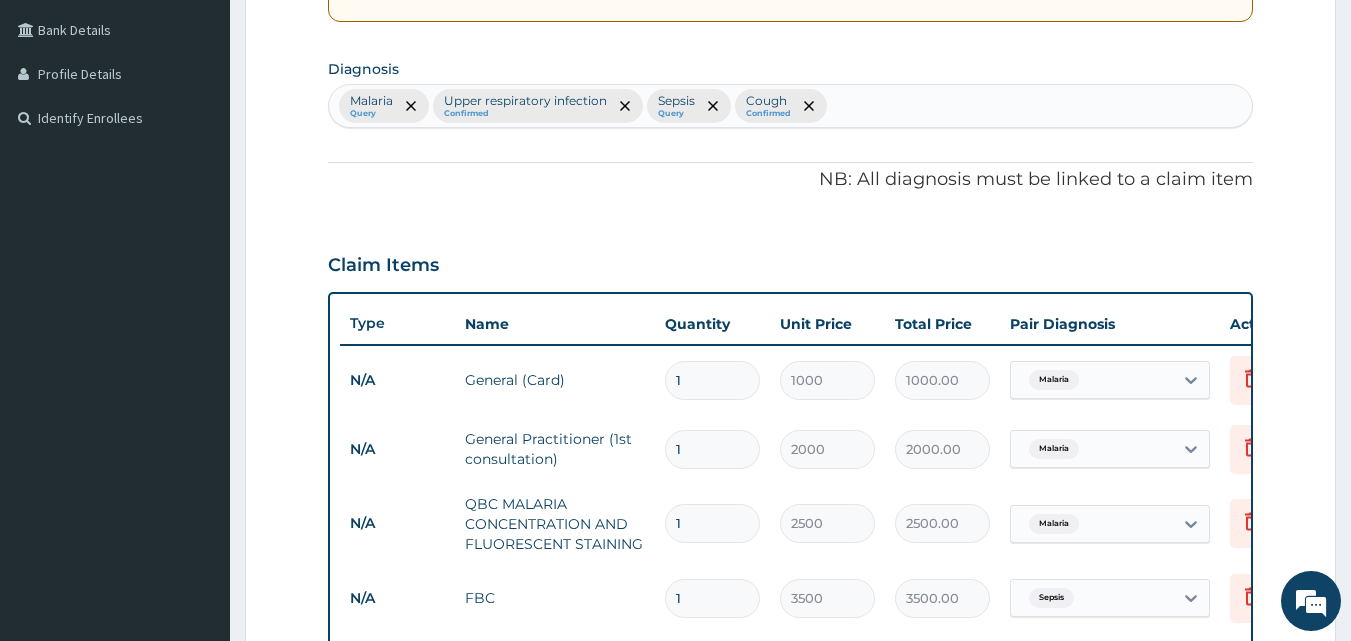 scroll, scrollTop: 446, scrollLeft: 0, axis: vertical 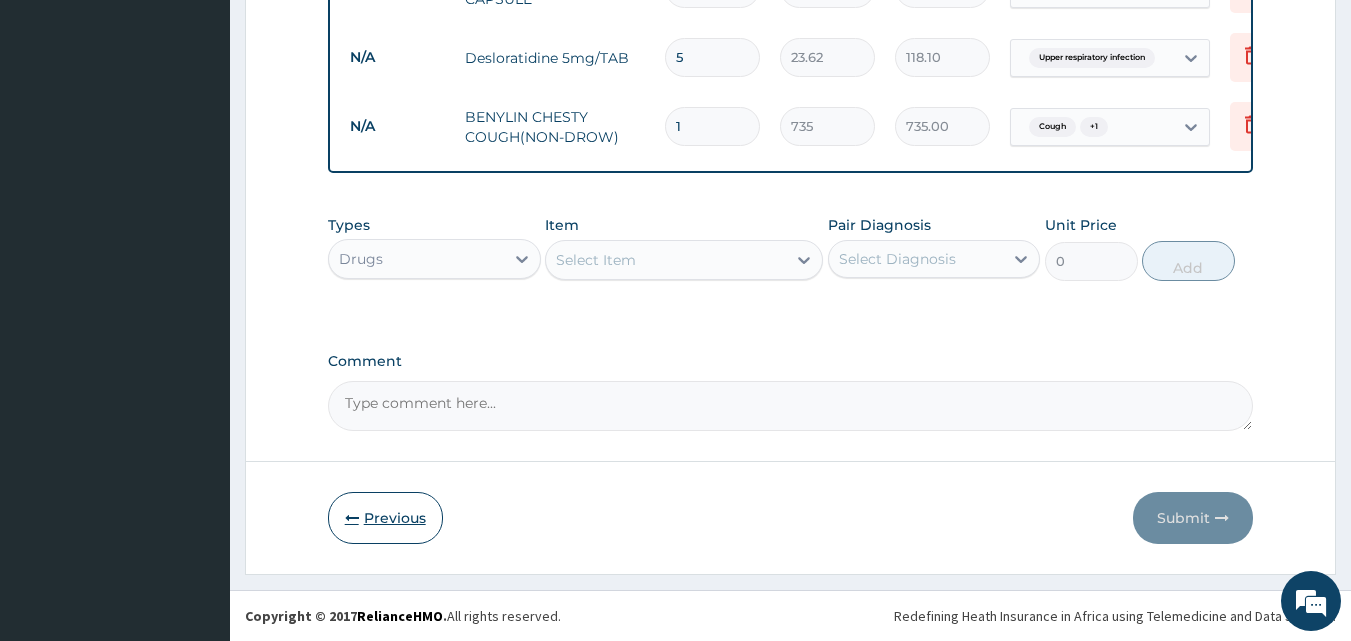click on "Previous" at bounding box center [385, 518] 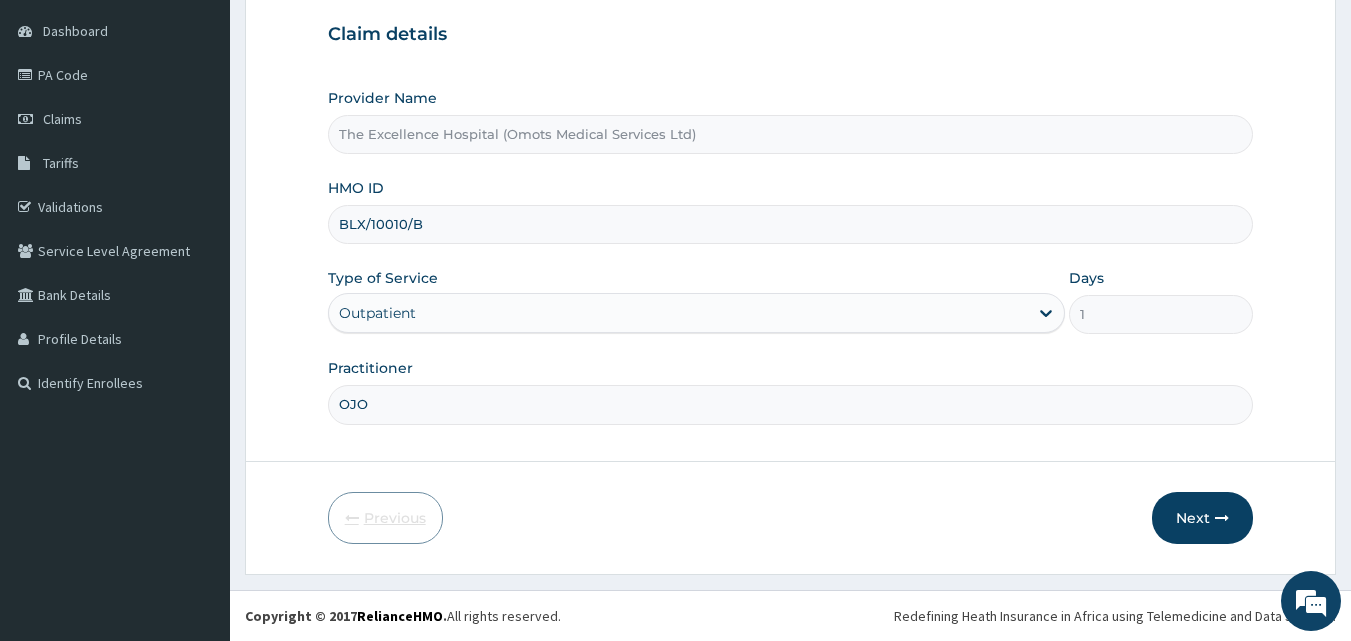 scroll, scrollTop: 187, scrollLeft: 0, axis: vertical 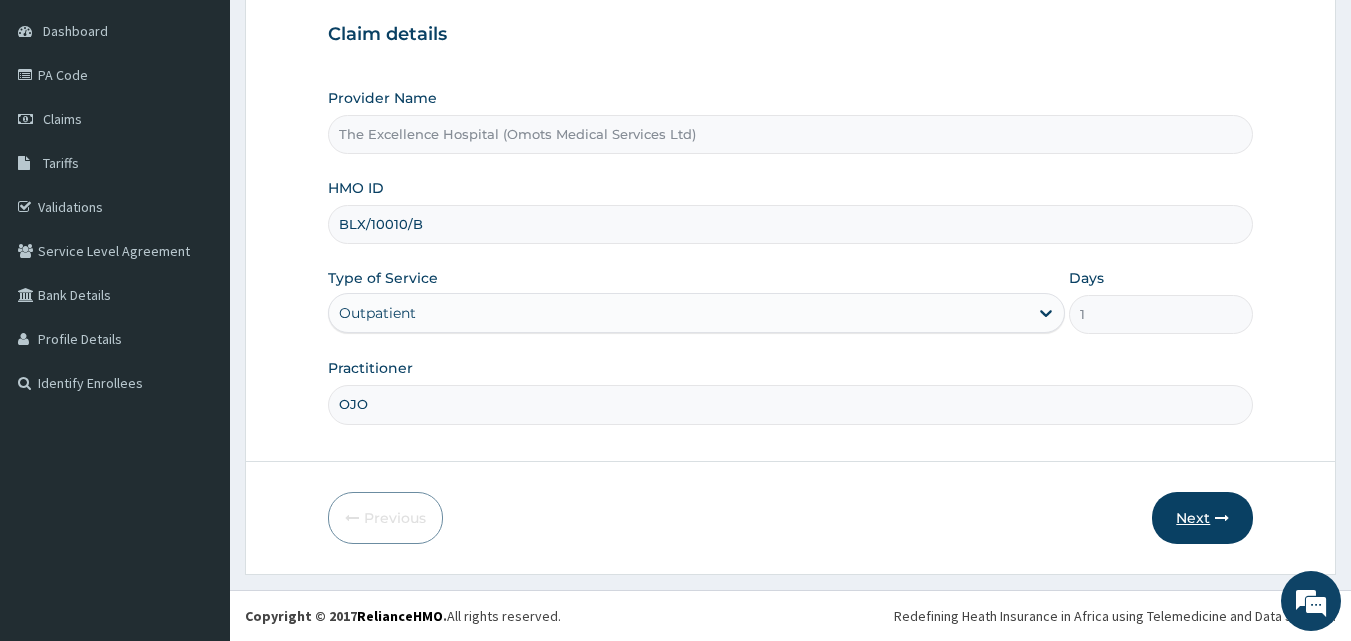 click on "Next" at bounding box center (1202, 518) 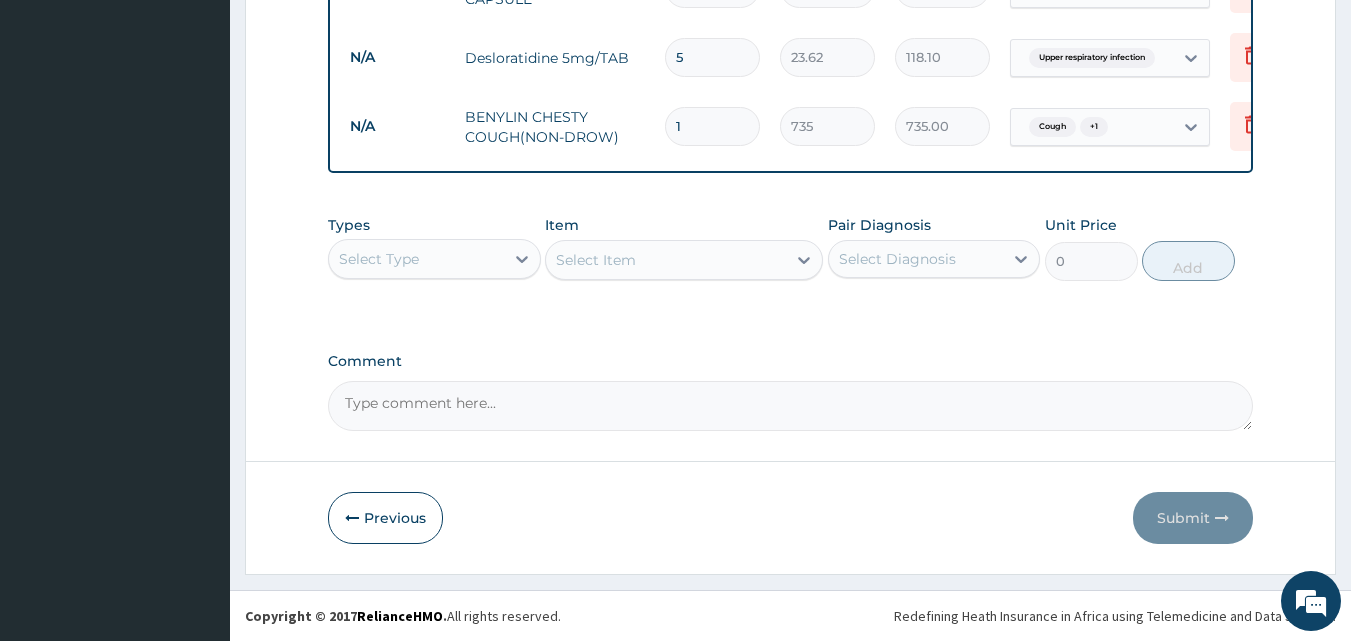 scroll, scrollTop: 1292, scrollLeft: 0, axis: vertical 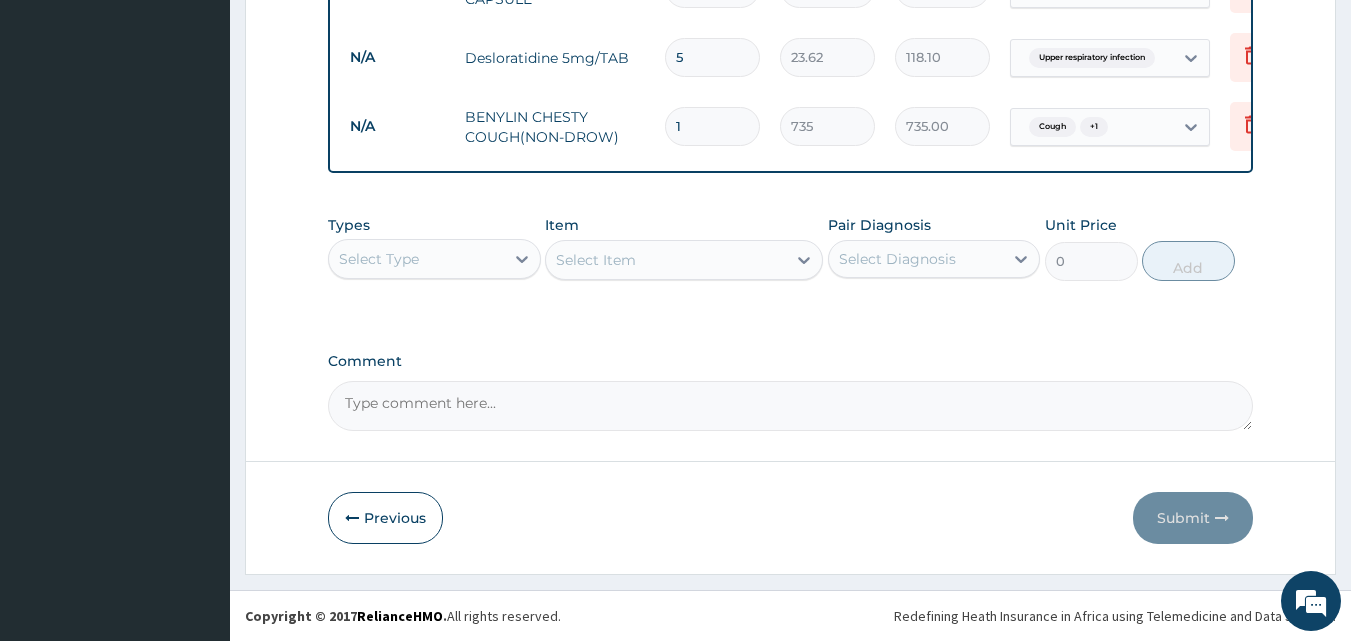 click on "Types Select Type Item Select Item Pair Diagnosis Select Diagnosis Unit Price 0 Add" at bounding box center (791, 263) 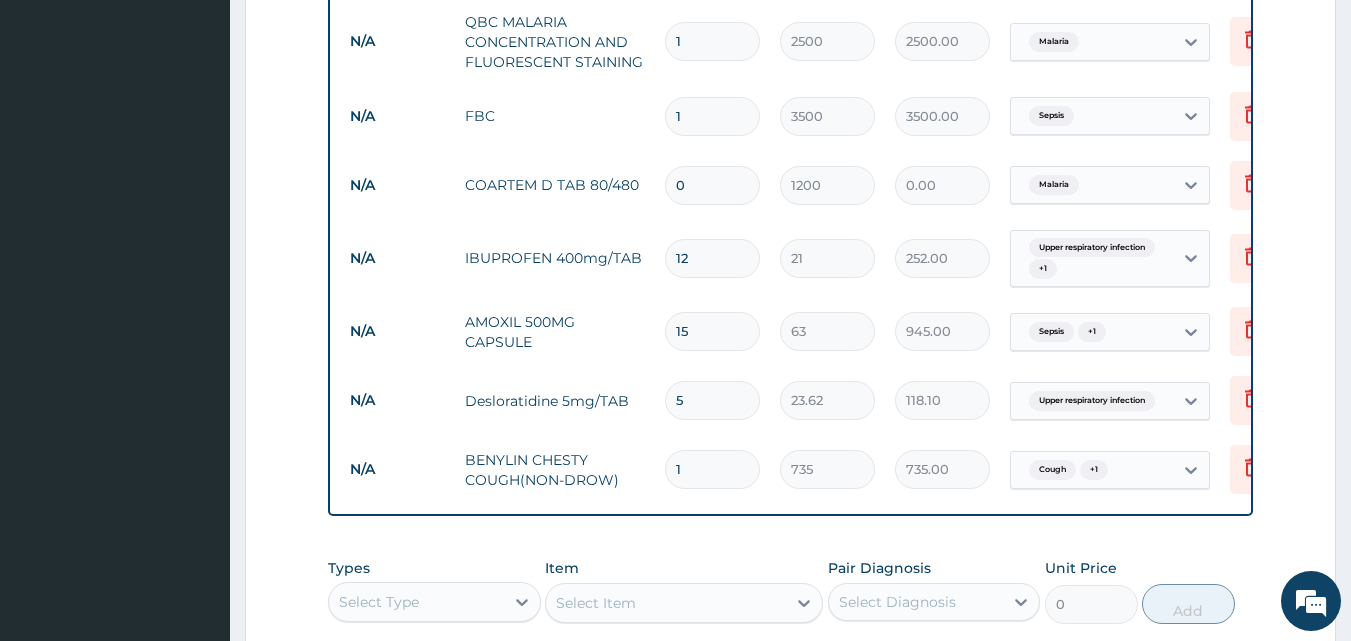 scroll, scrollTop: 931, scrollLeft: 0, axis: vertical 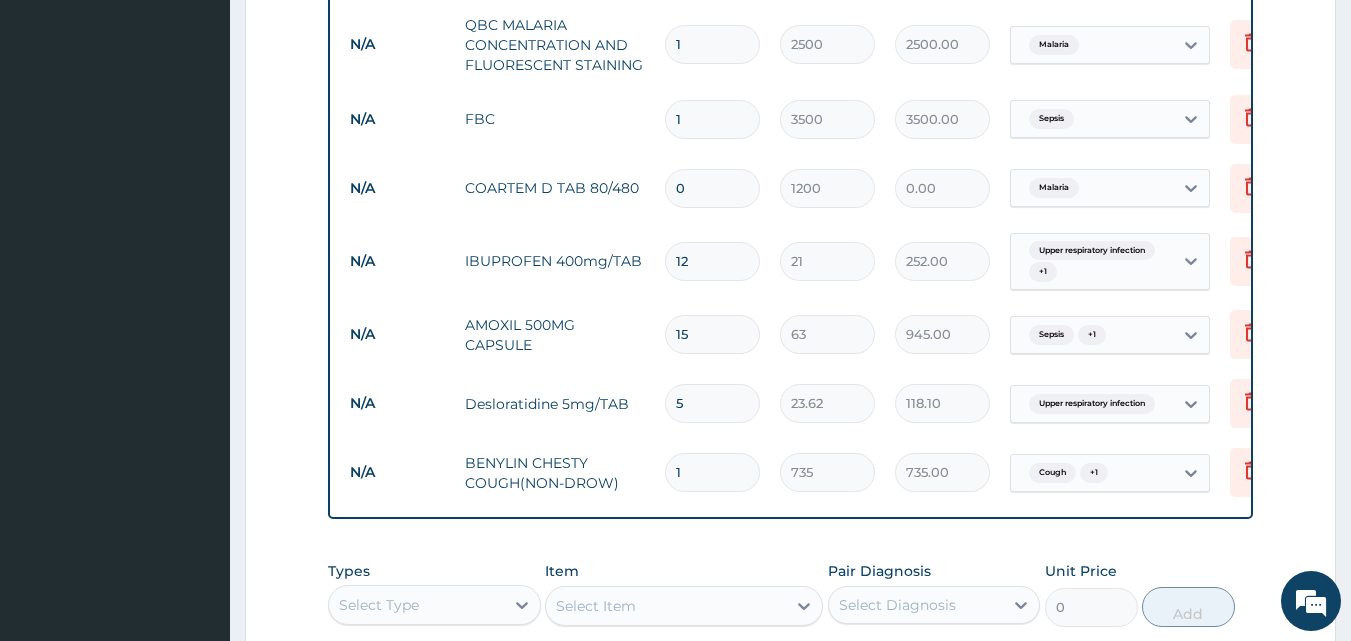click on "0" at bounding box center [712, 188] 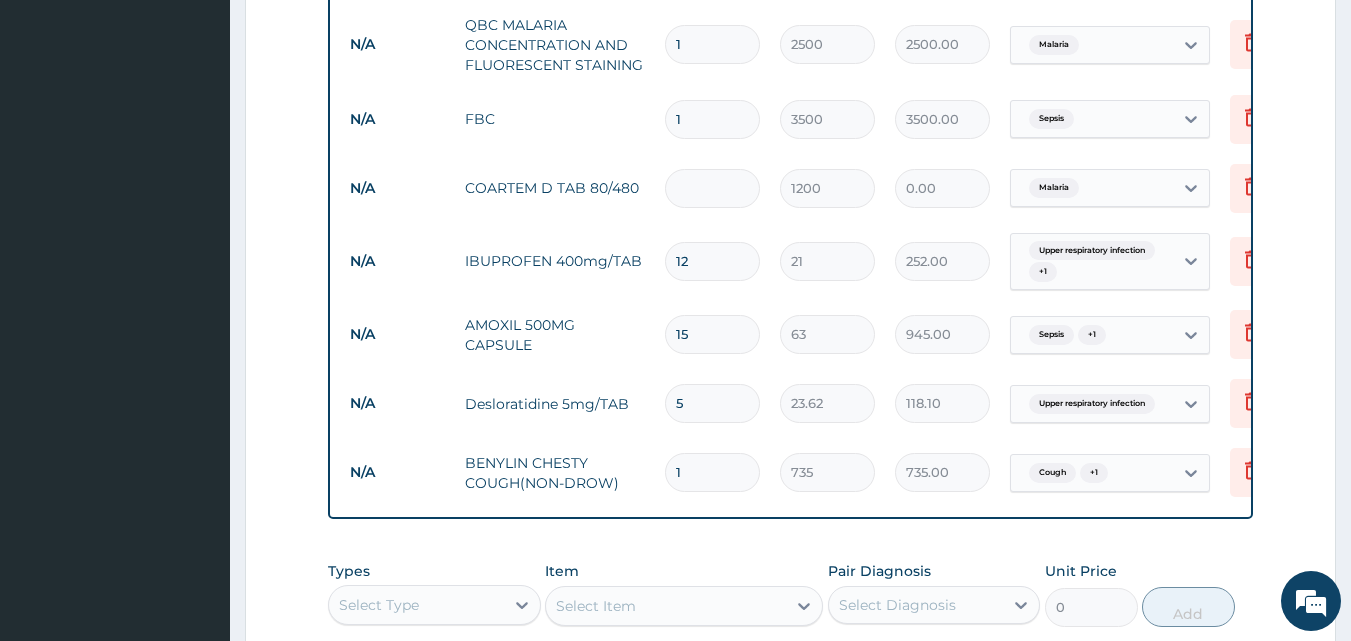 type on "1" 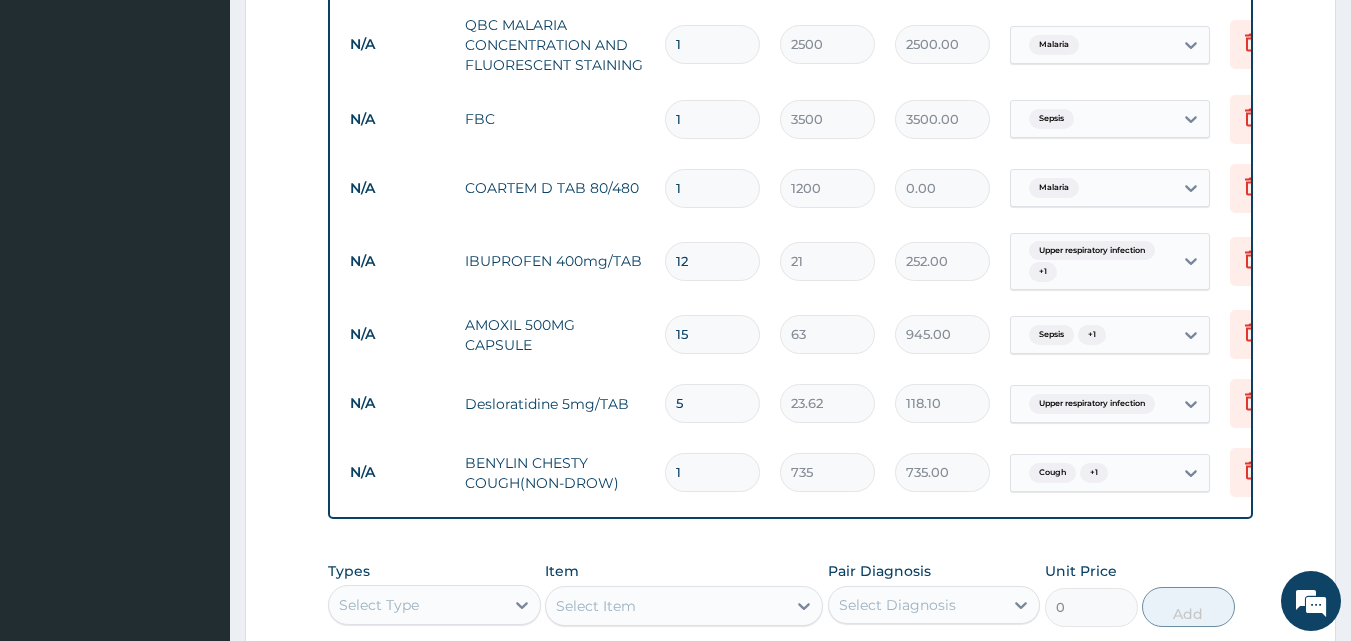 type on "1200.00" 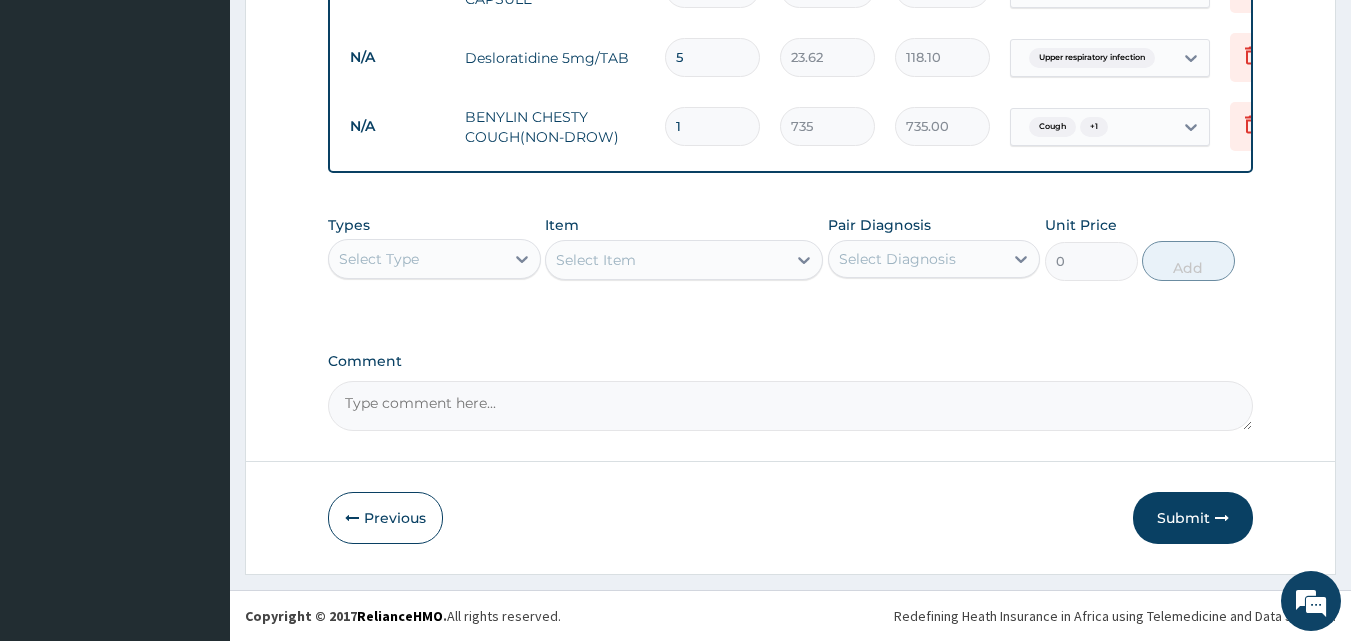 scroll, scrollTop: 1292, scrollLeft: 0, axis: vertical 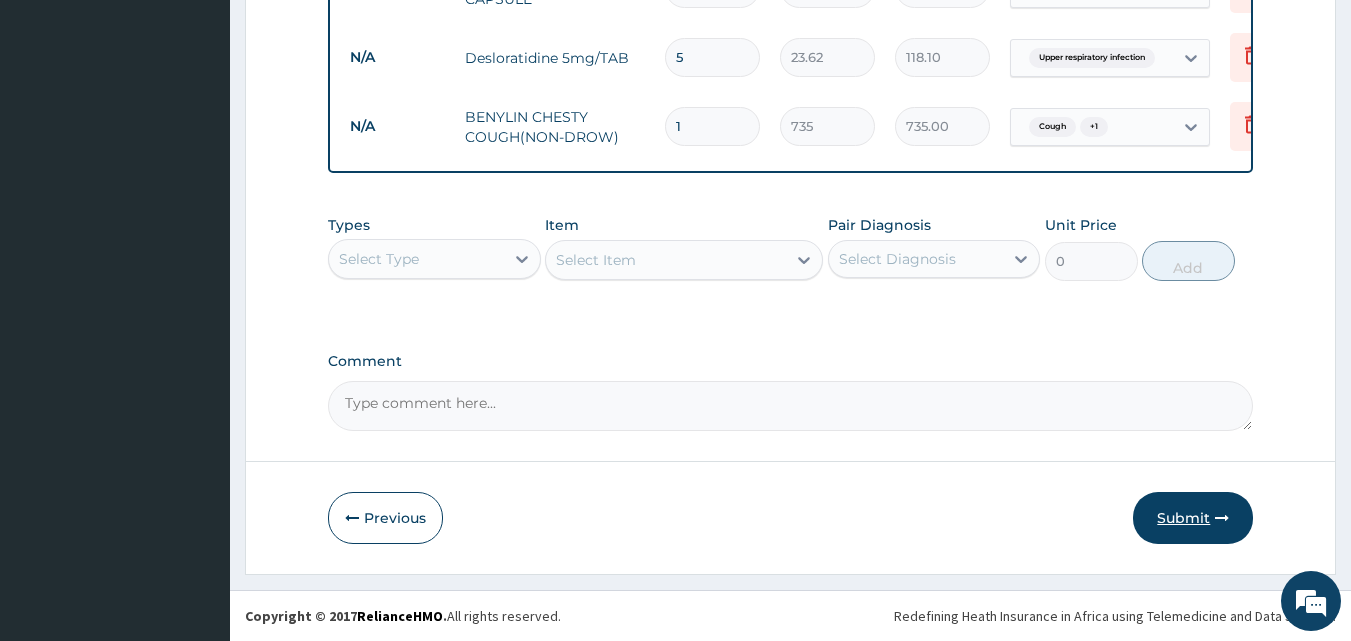 type on "1" 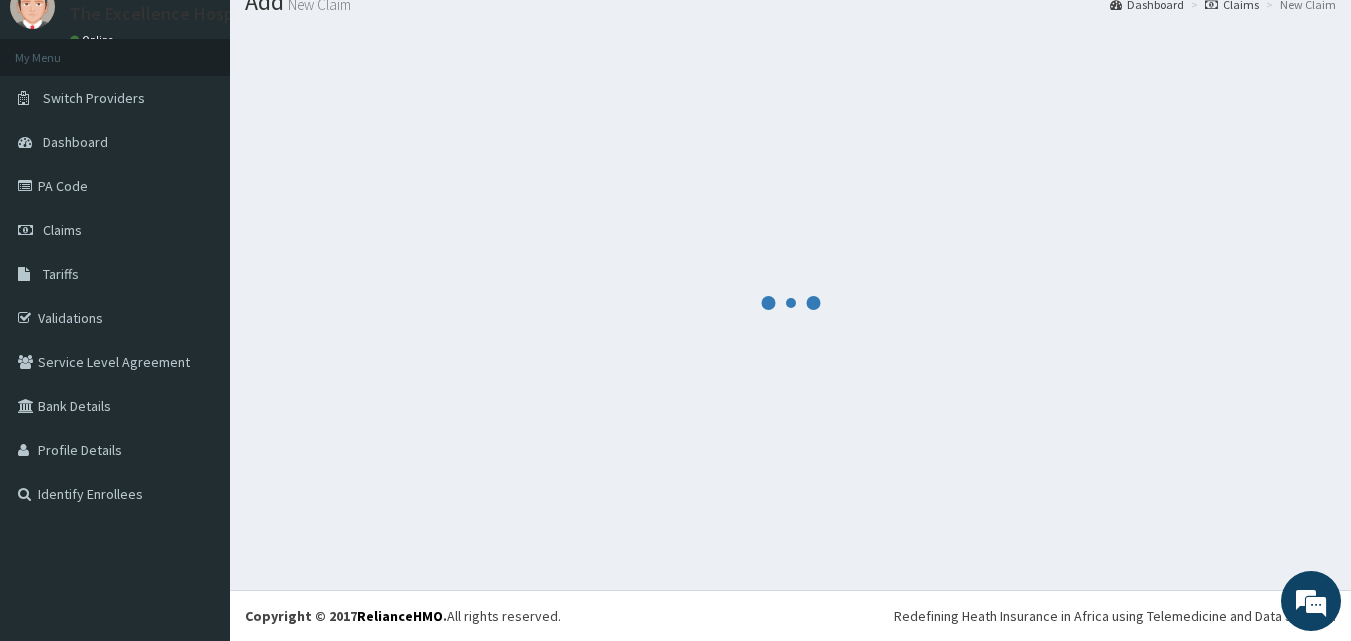 scroll, scrollTop: 76, scrollLeft: 0, axis: vertical 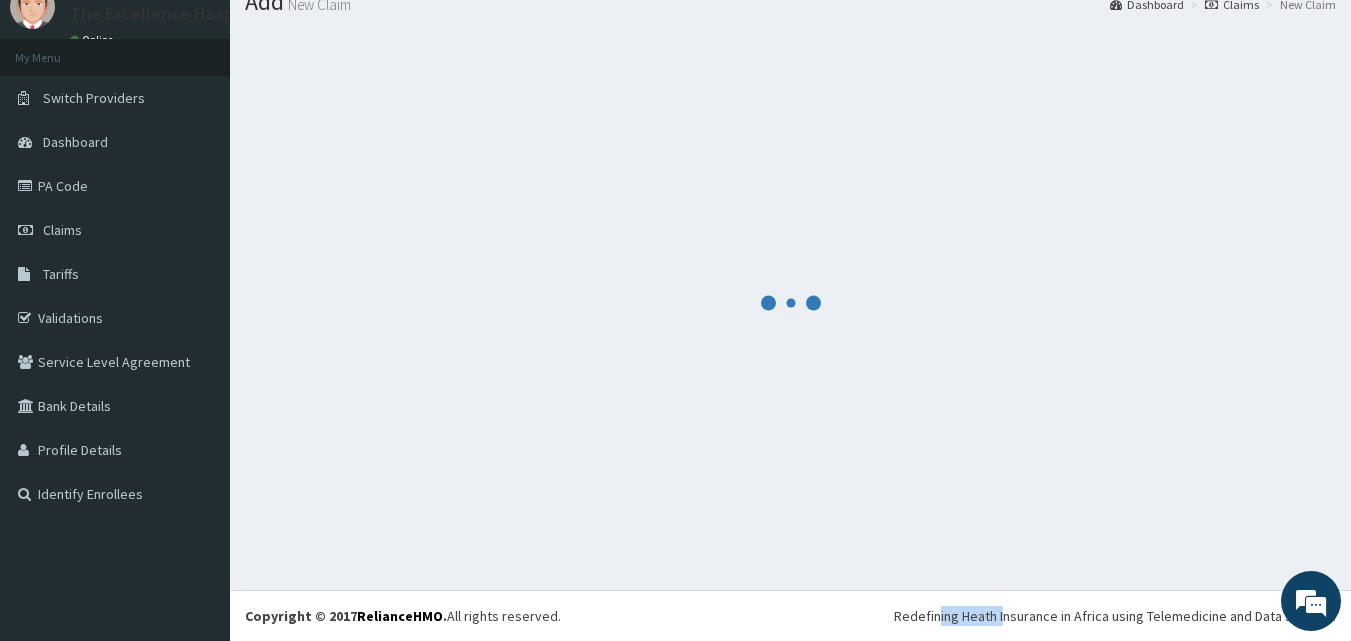 click at bounding box center (790, 302) 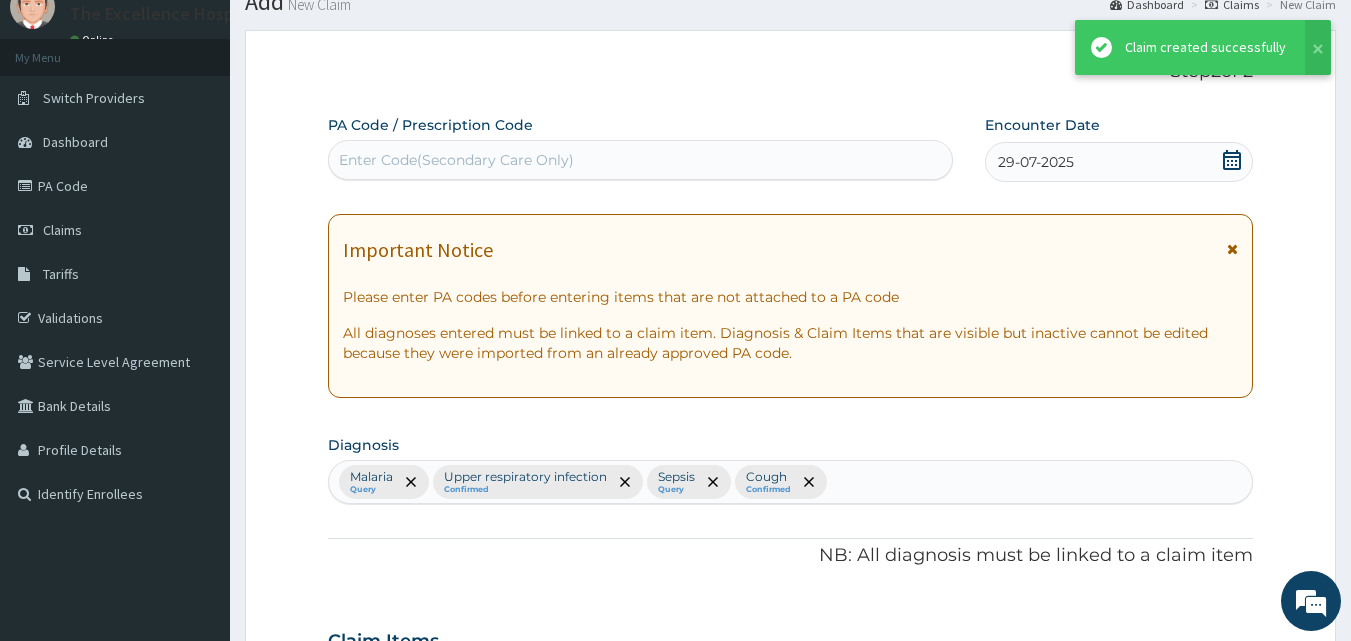 scroll, scrollTop: 1292, scrollLeft: 0, axis: vertical 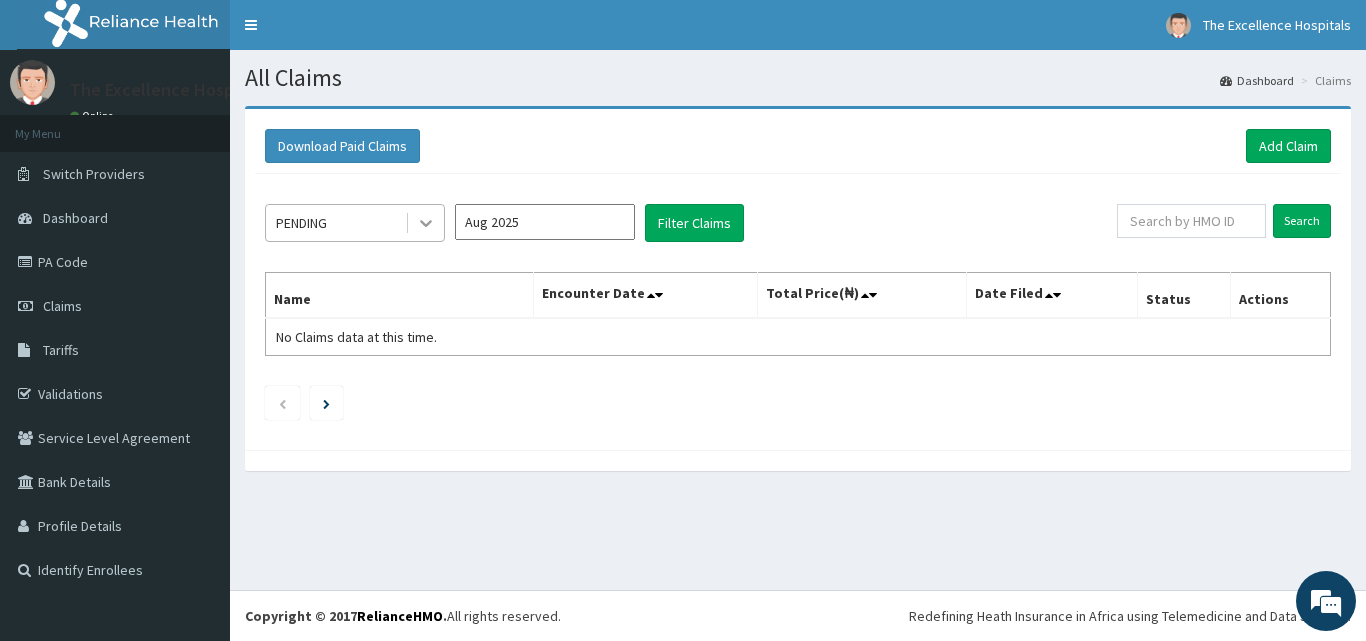 click 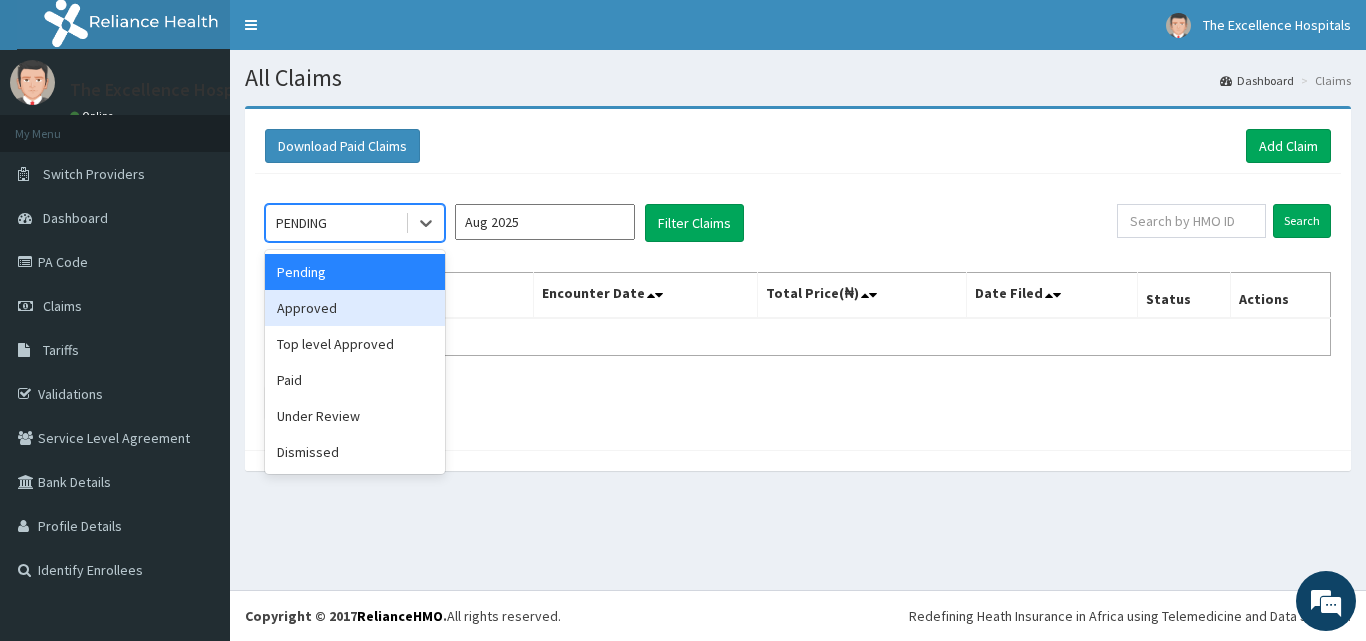 click on "Approved" at bounding box center (355, 308) 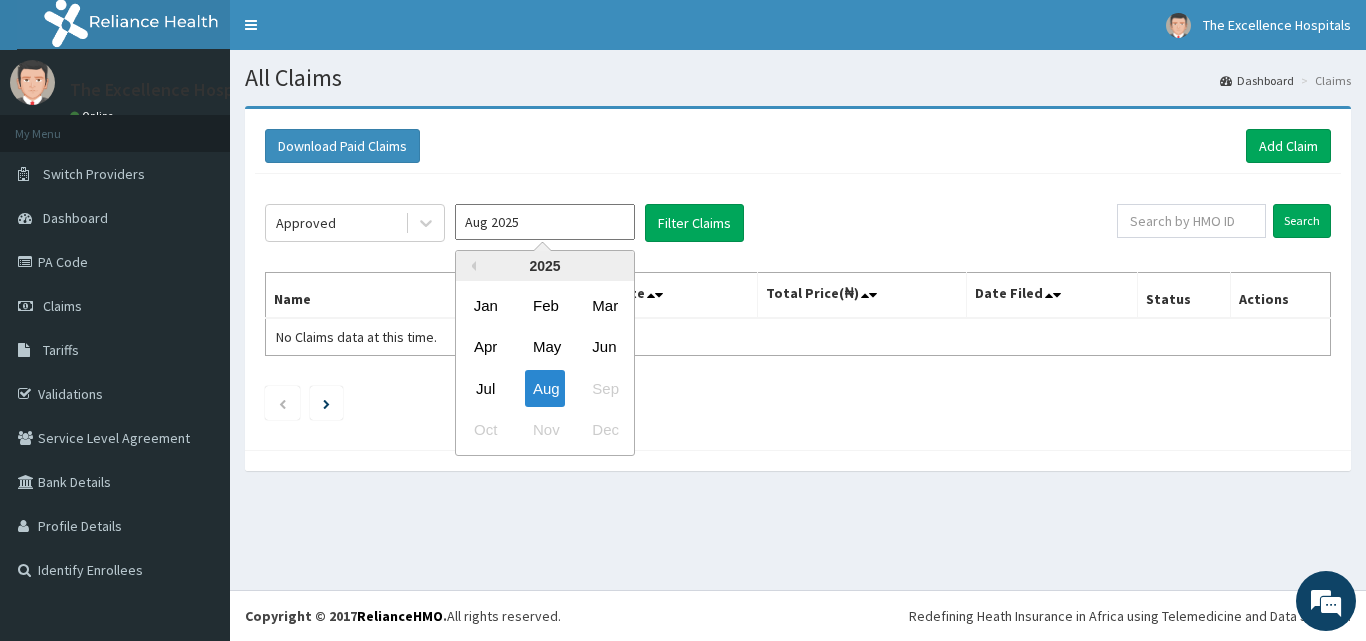 click on "Aug 2025" at bounding box center (545, 222) 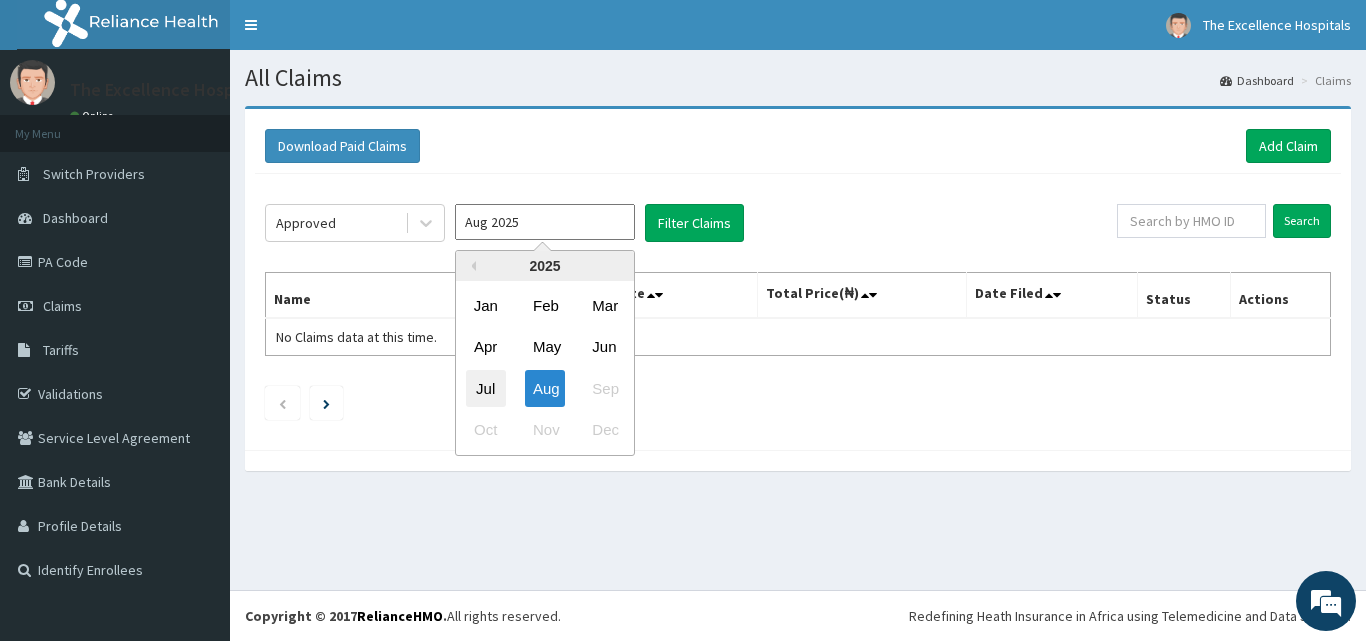 click on "Jul" at bounding box center (486, 388) 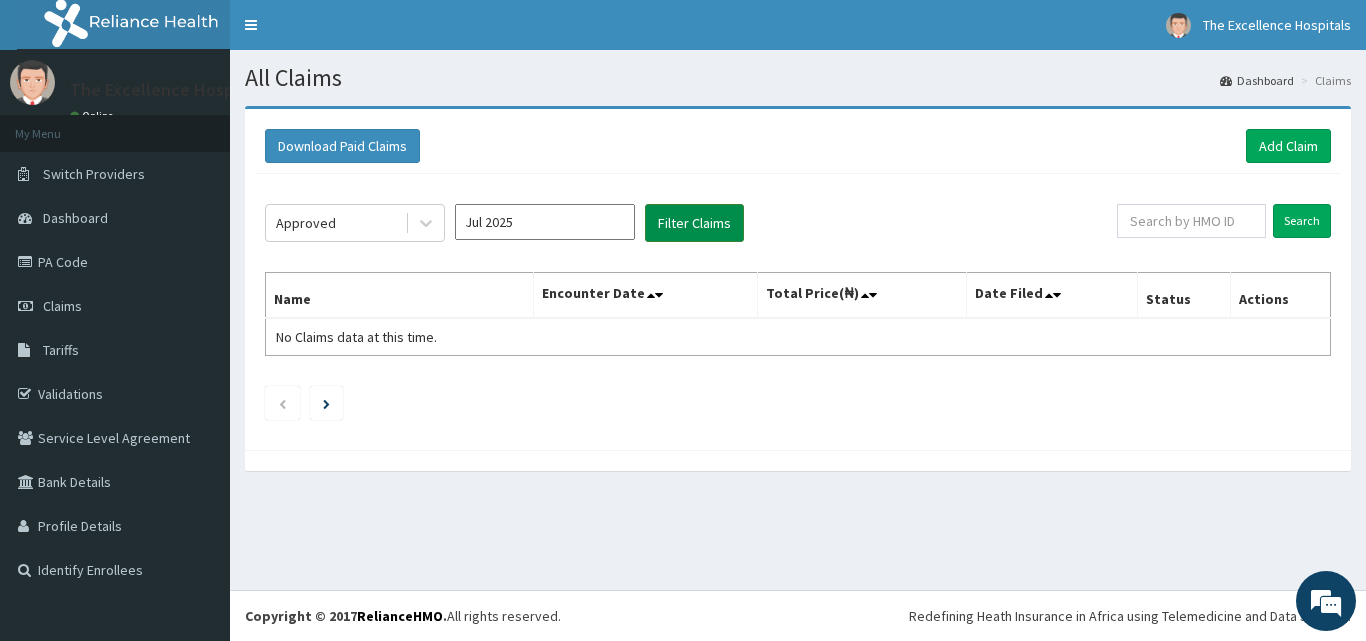 click on "Filter Claims" at bounding box center (694, 223) 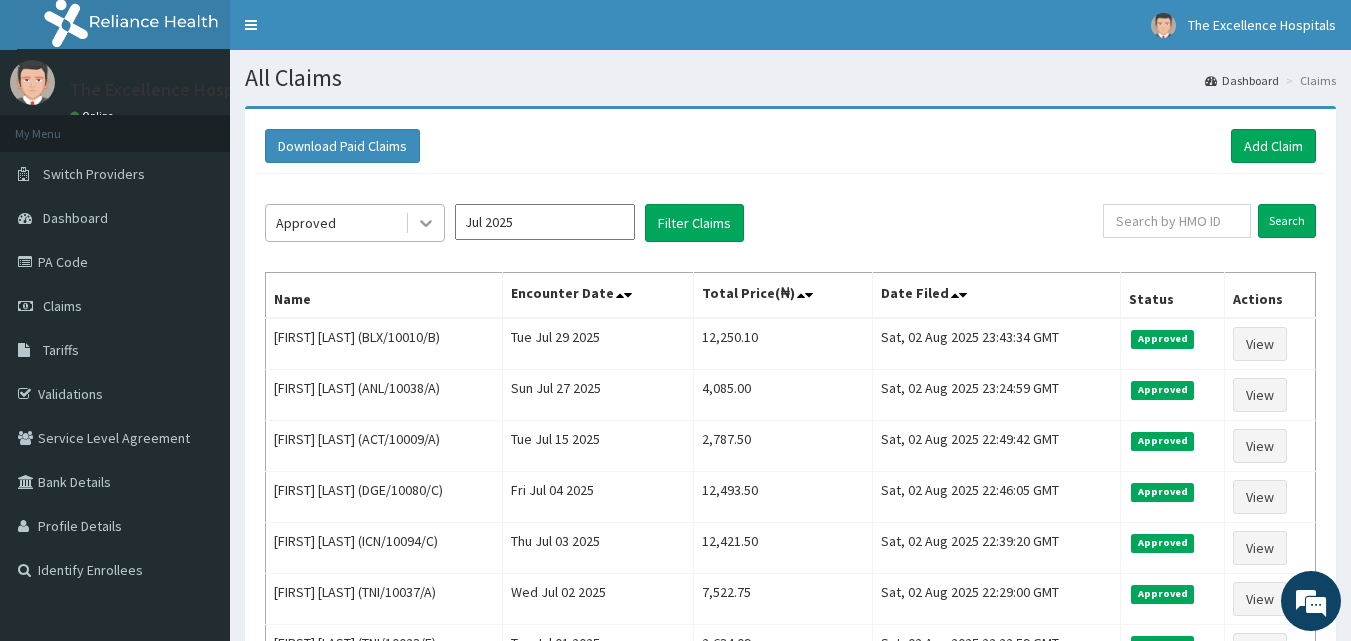 click 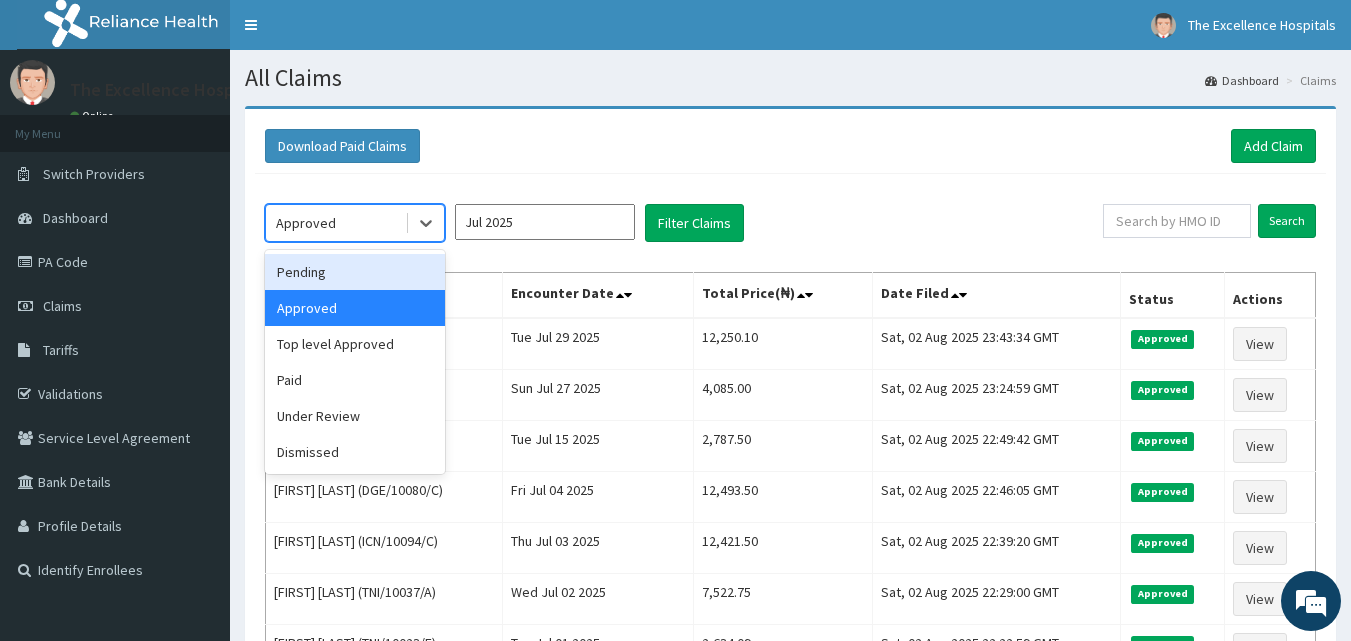 click on "Pending" at bounding box center (355, 272) 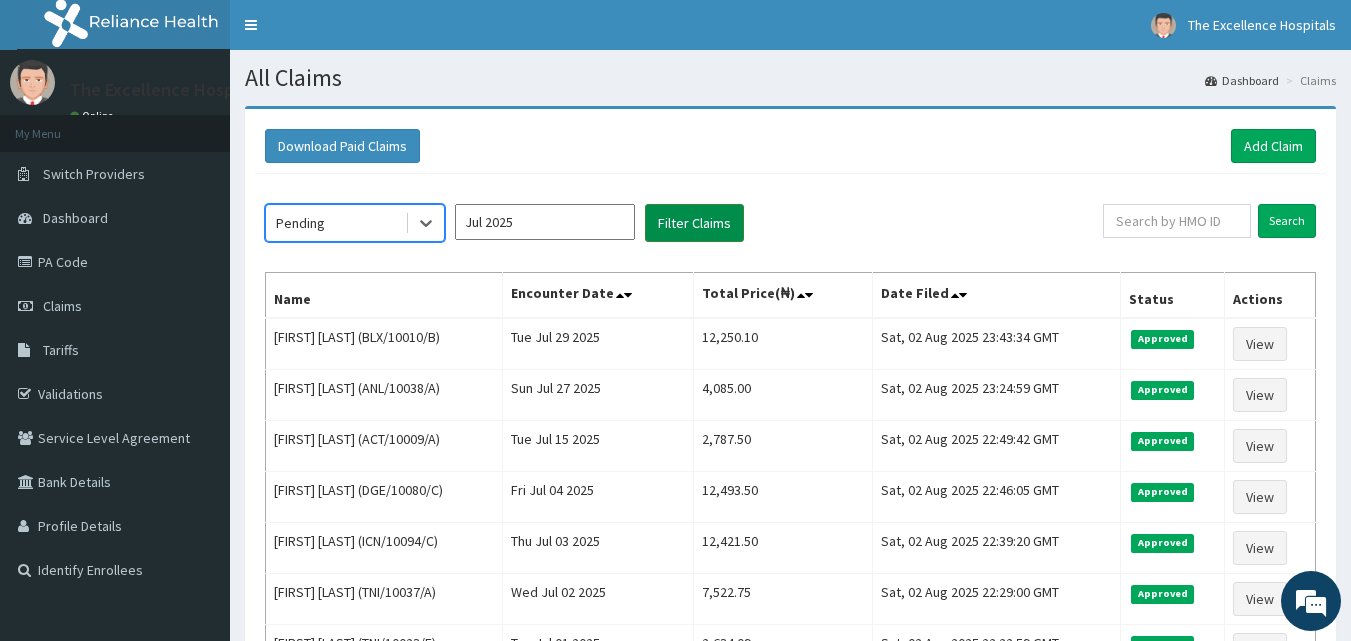 click on "Filter Claims" at bounding box center [694, 223] 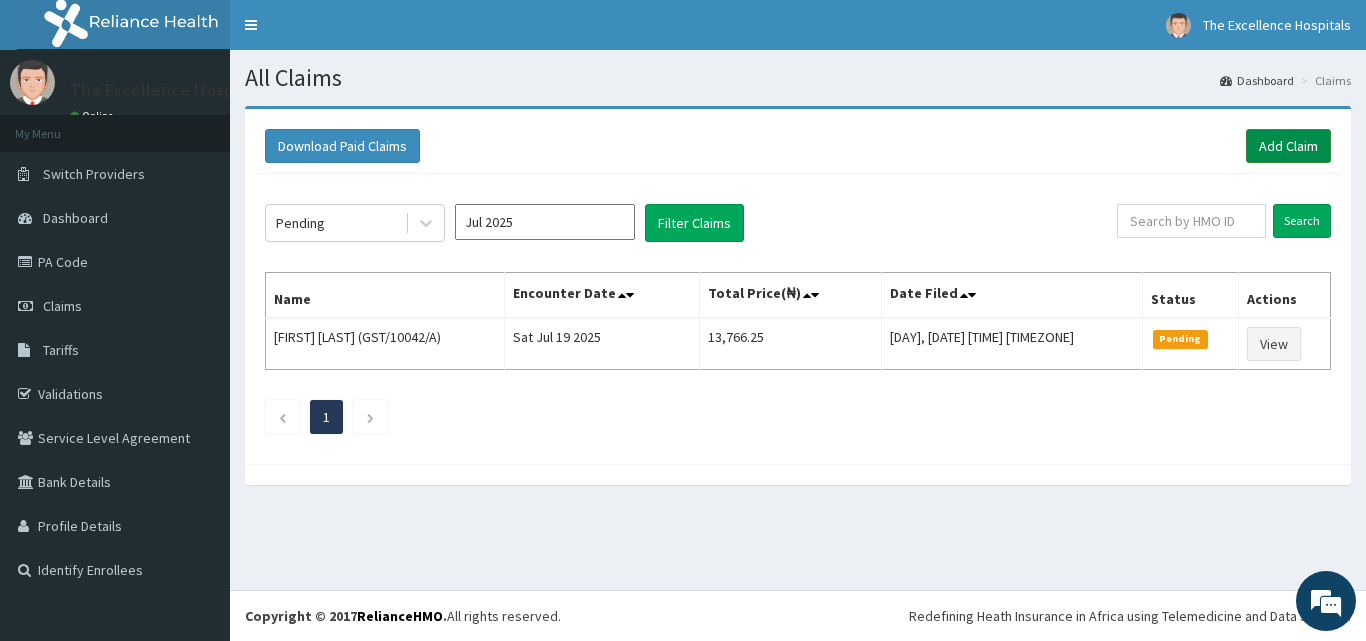 click on "Add Claim" at bounding box center [1288, 146] 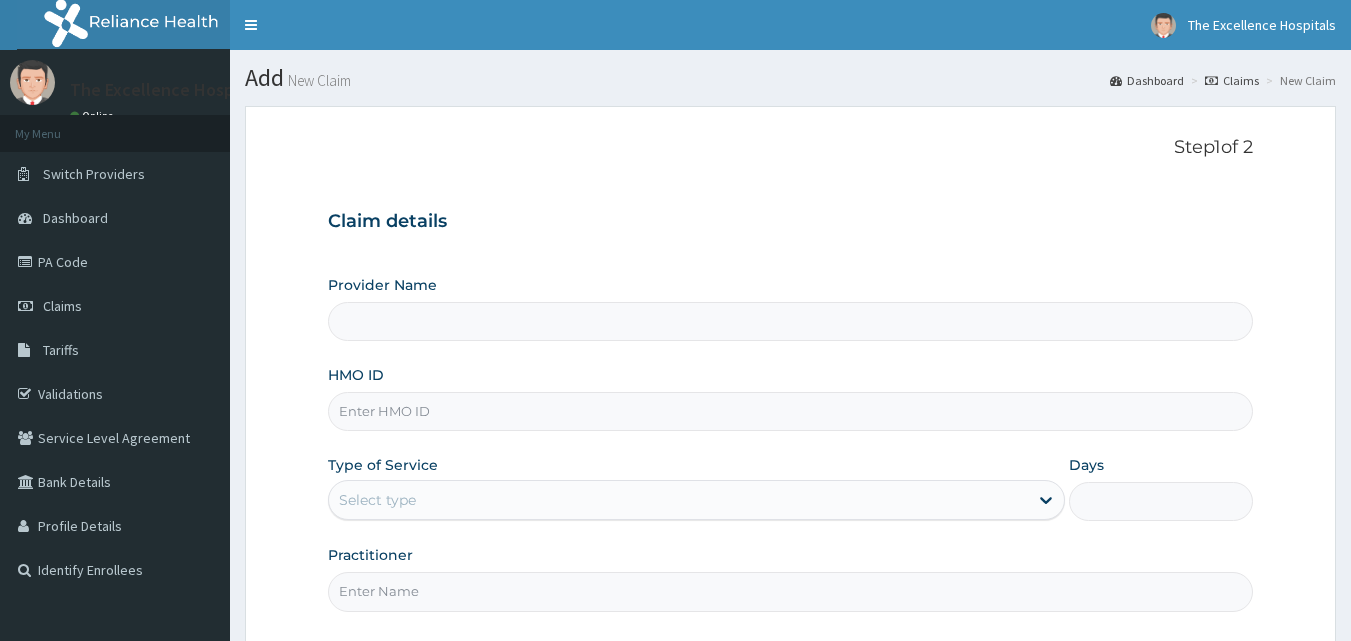 scroll, scrollTop: 0, scrollLeft: 0, axis: both 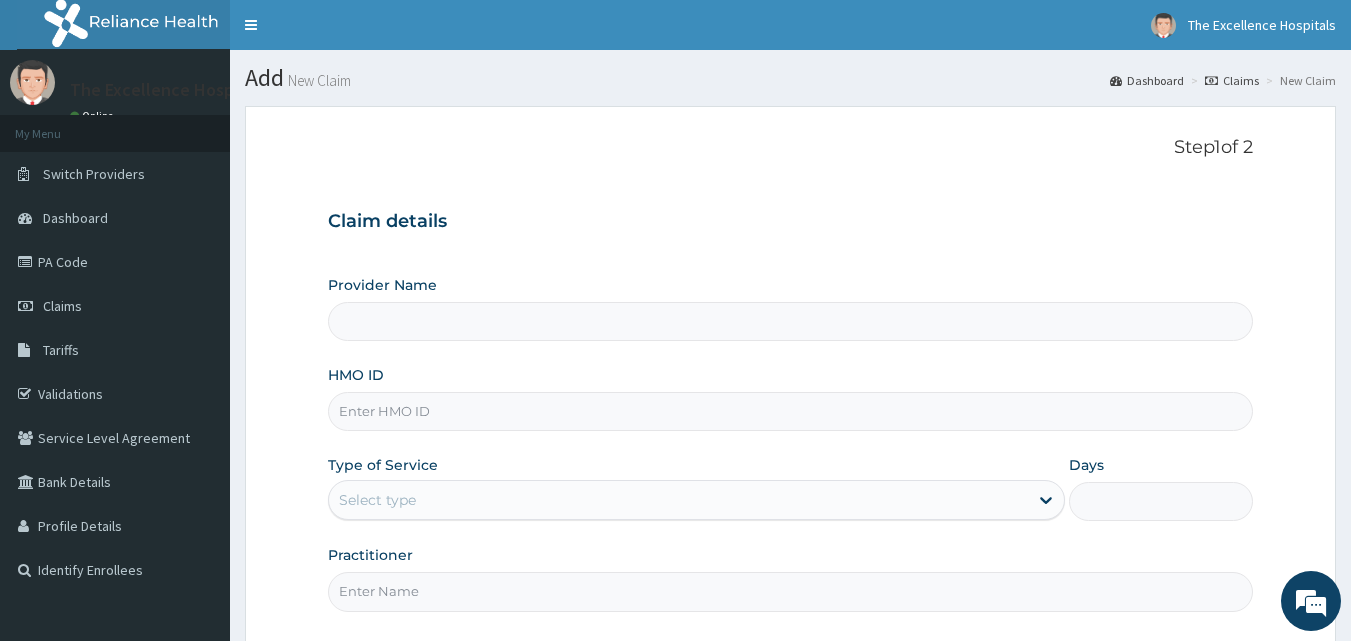 click on "HMO ID" at bounding box center [791, 411] 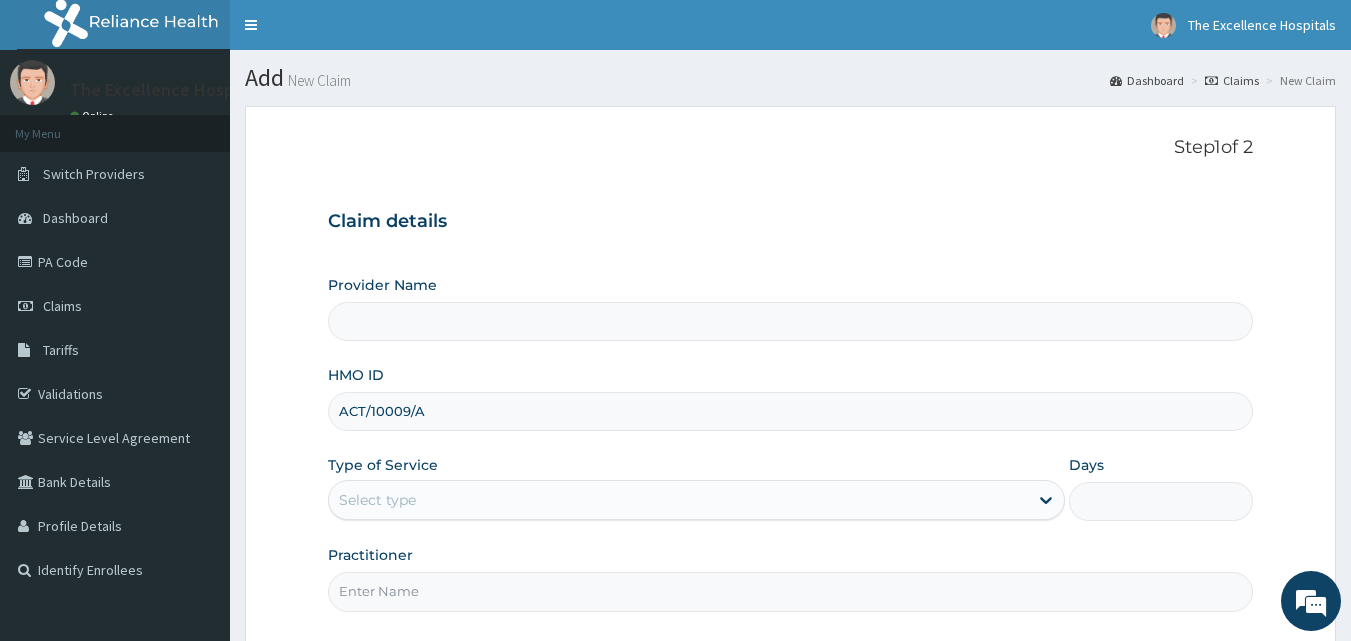 type on "The Excellence Hospital (Omots Medical Services Ltd)" 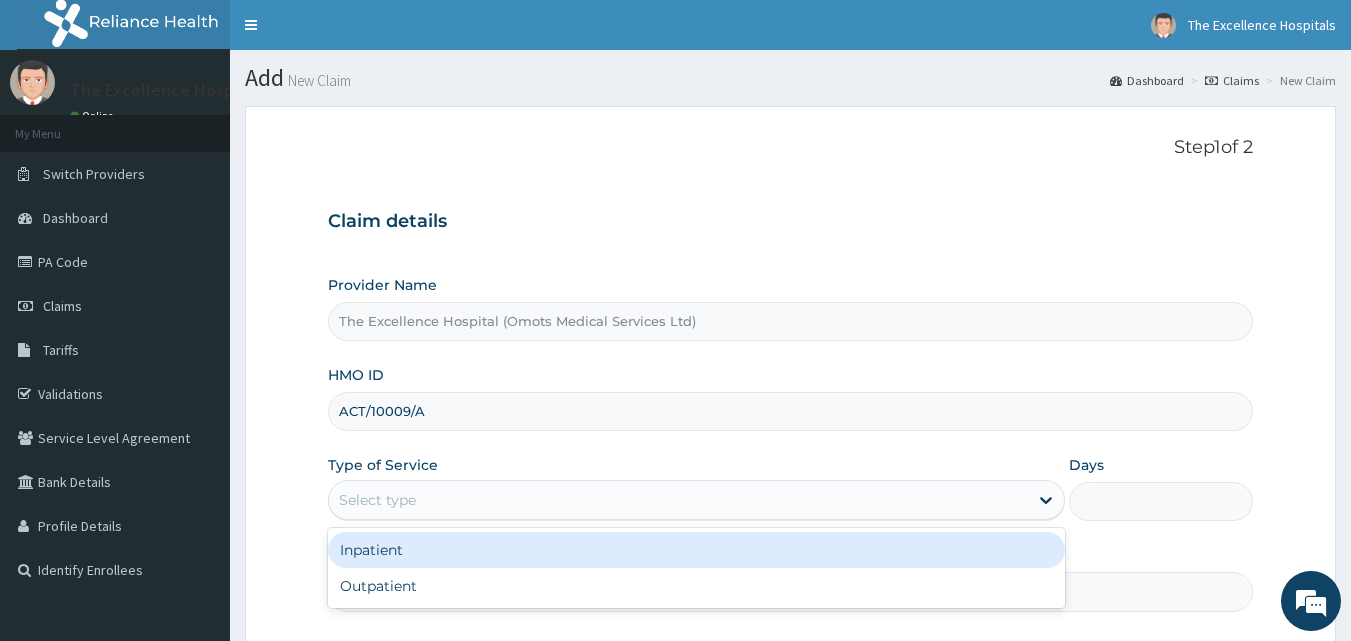 click on "Select type" at bounding box center (678, 500) 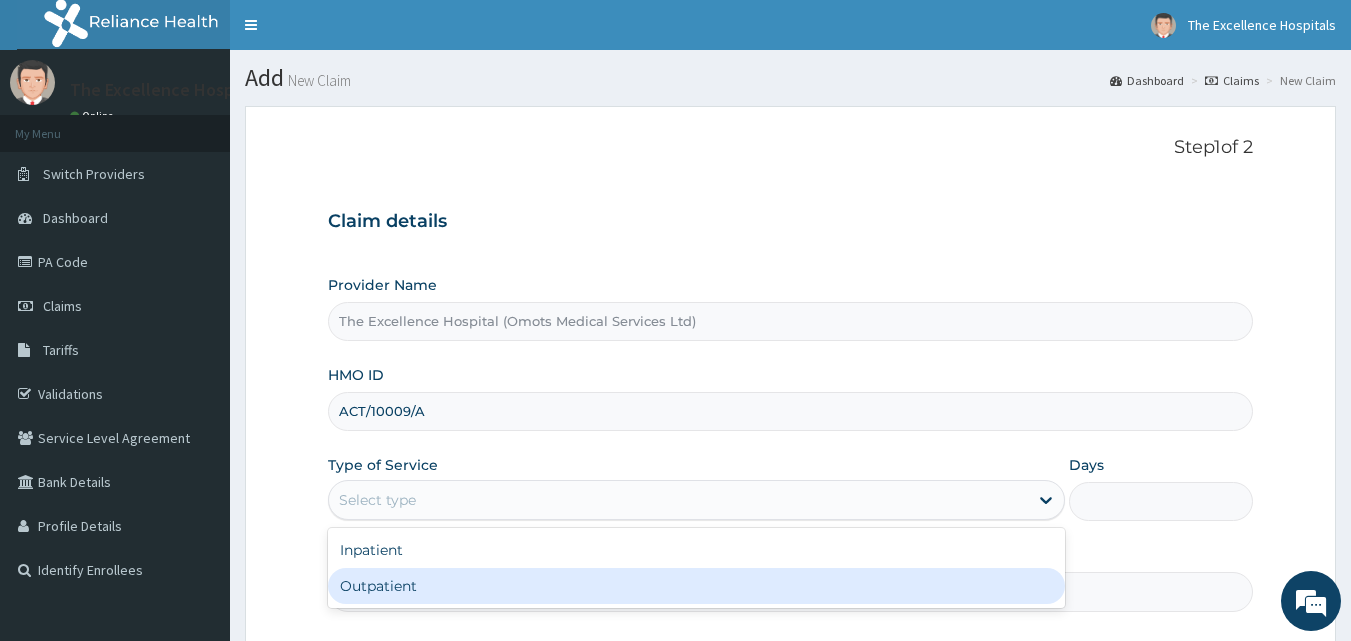 click on "Outpatient" at bounding box center [696, 586] 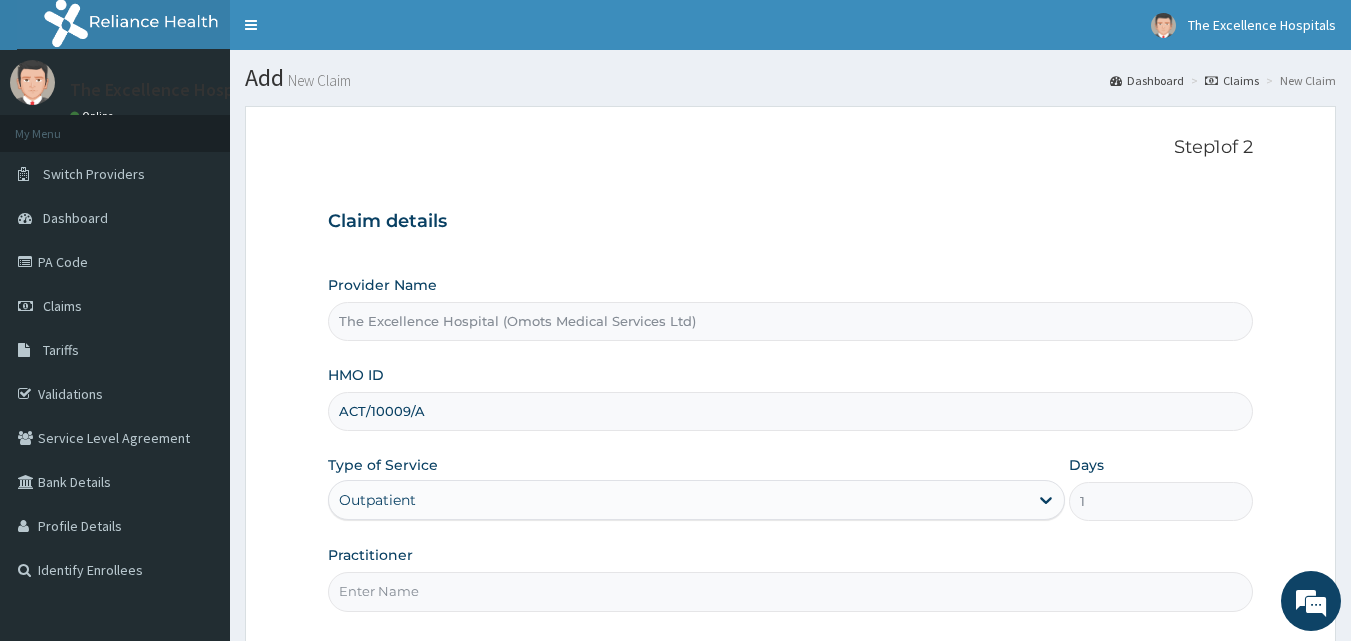 scroll, scrollTop: 0, scrollLeft: 0, axis: both 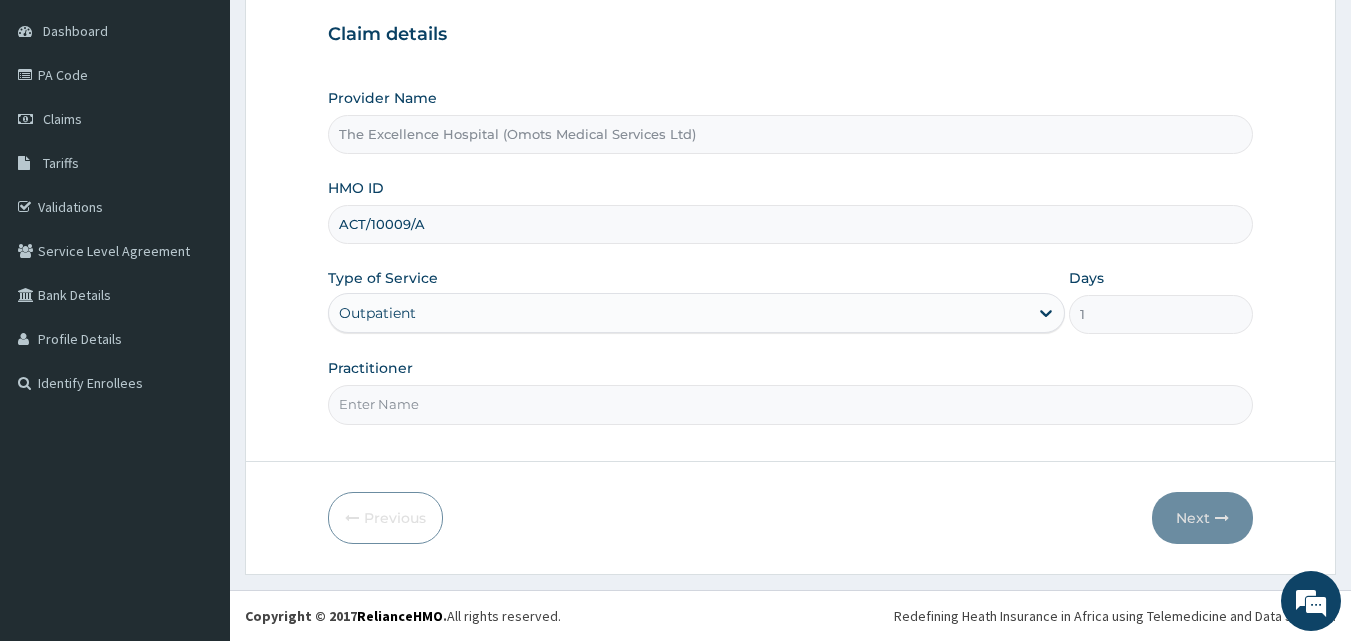 click on "Practitioner" at bounding box center (791, 391) 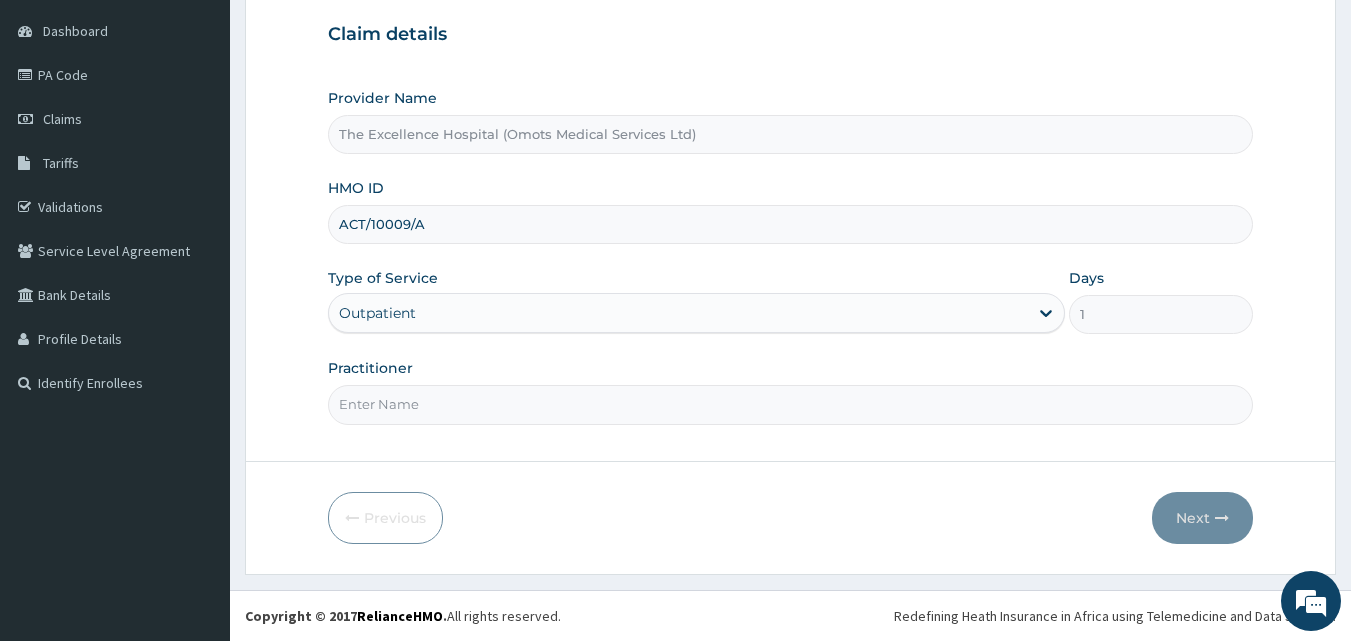 type on "OJO" 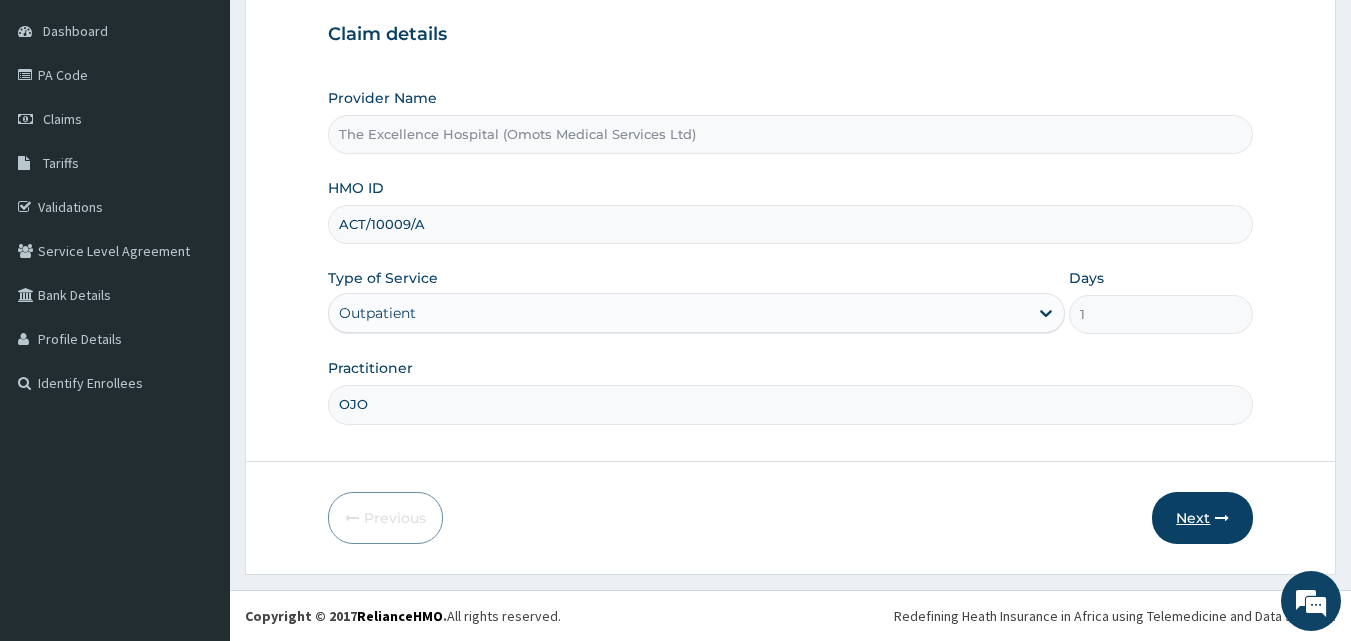 click on "Next" at bounding box center [1202, 518] 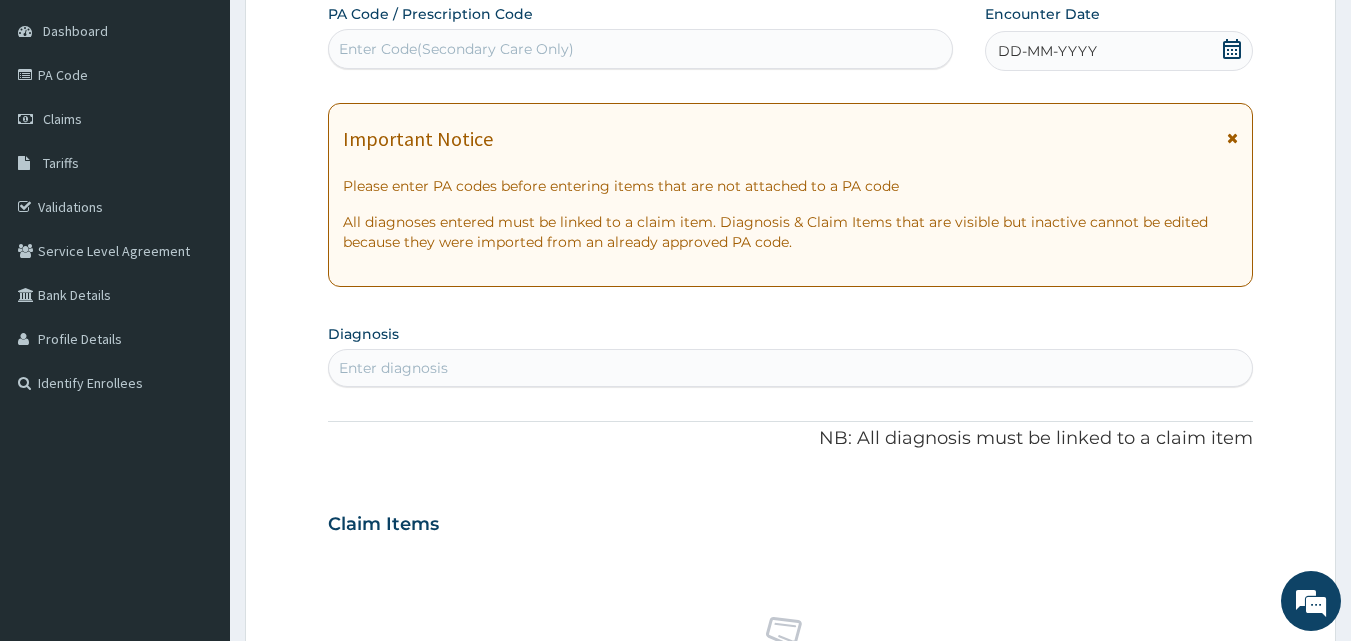 click 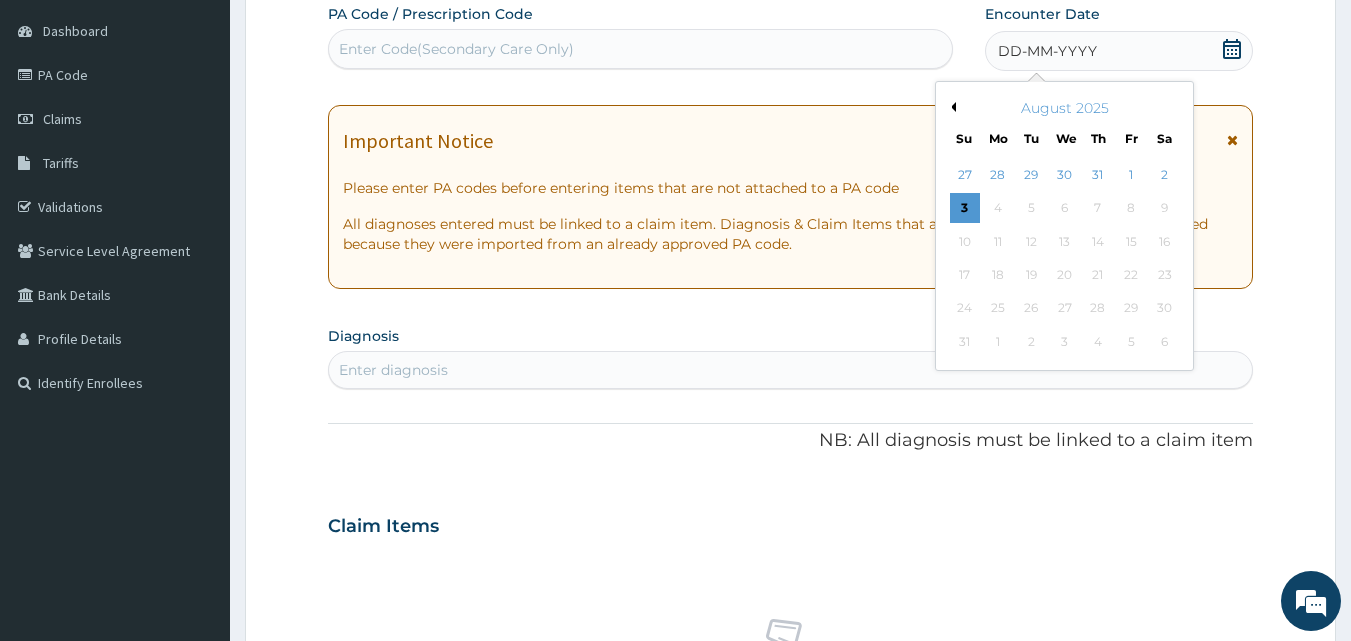 click on "Previous Month" at bounding box center (951, 107) 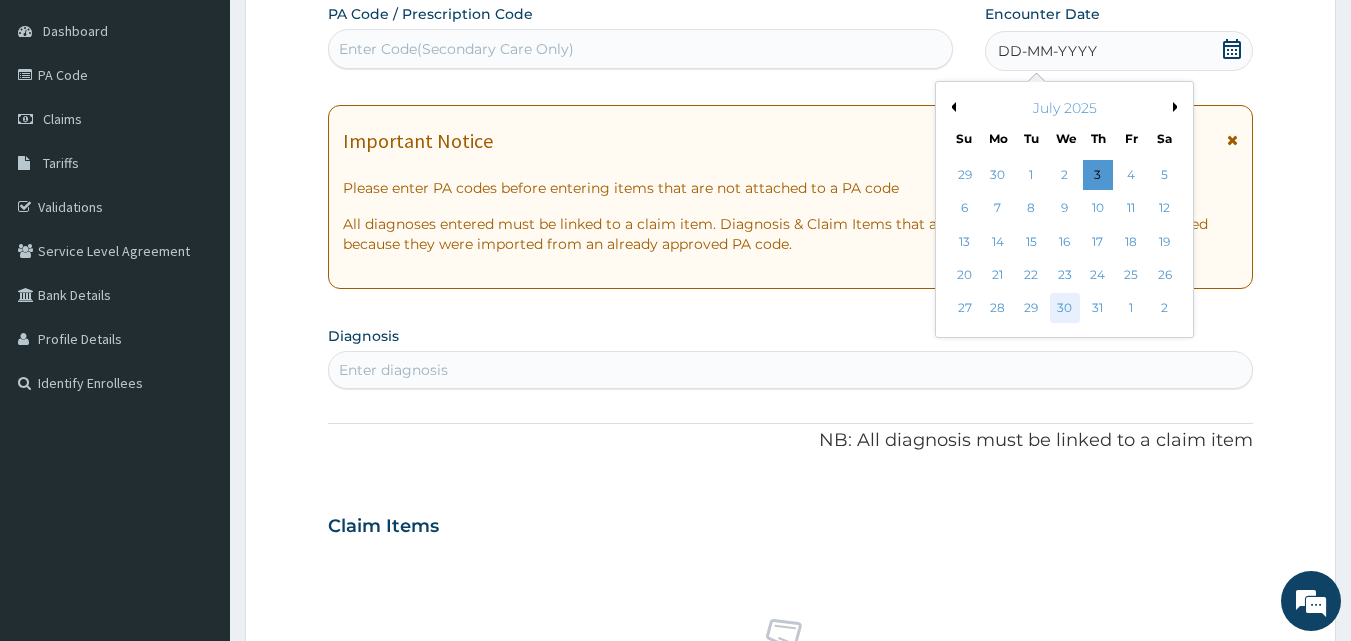 click on "30" at bounding box center (1065, 309) 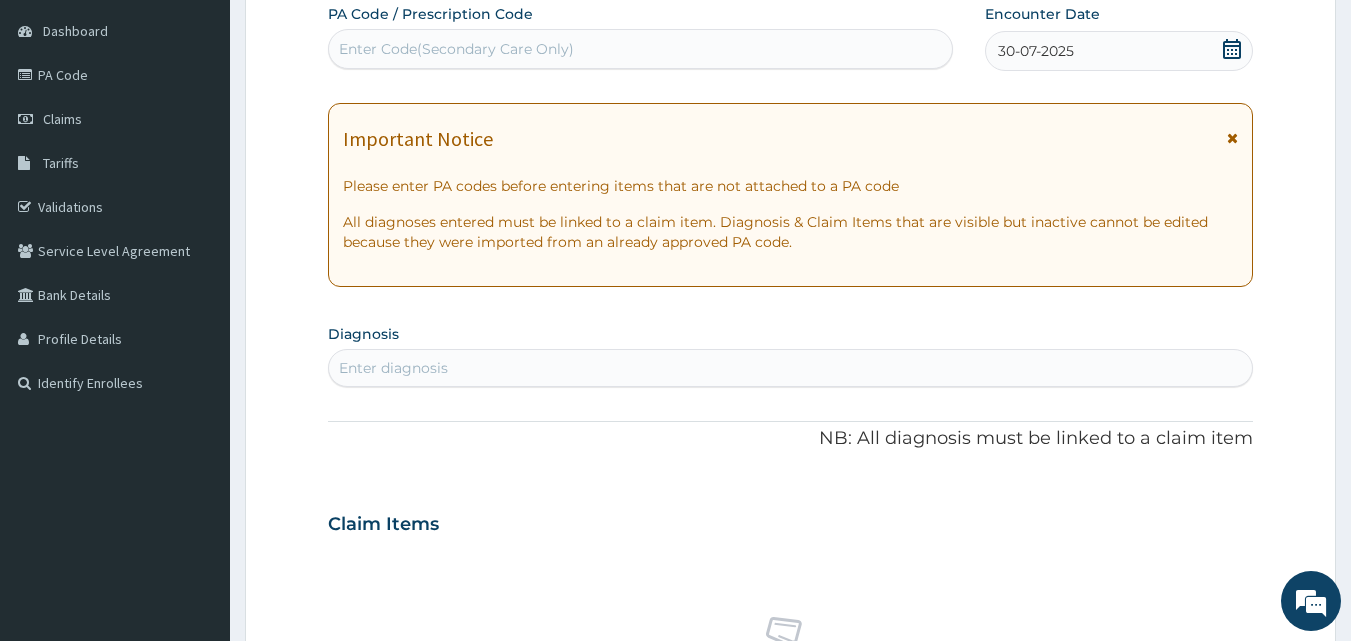 click on "Enter diagnosis" at bounding box center [791, 368] 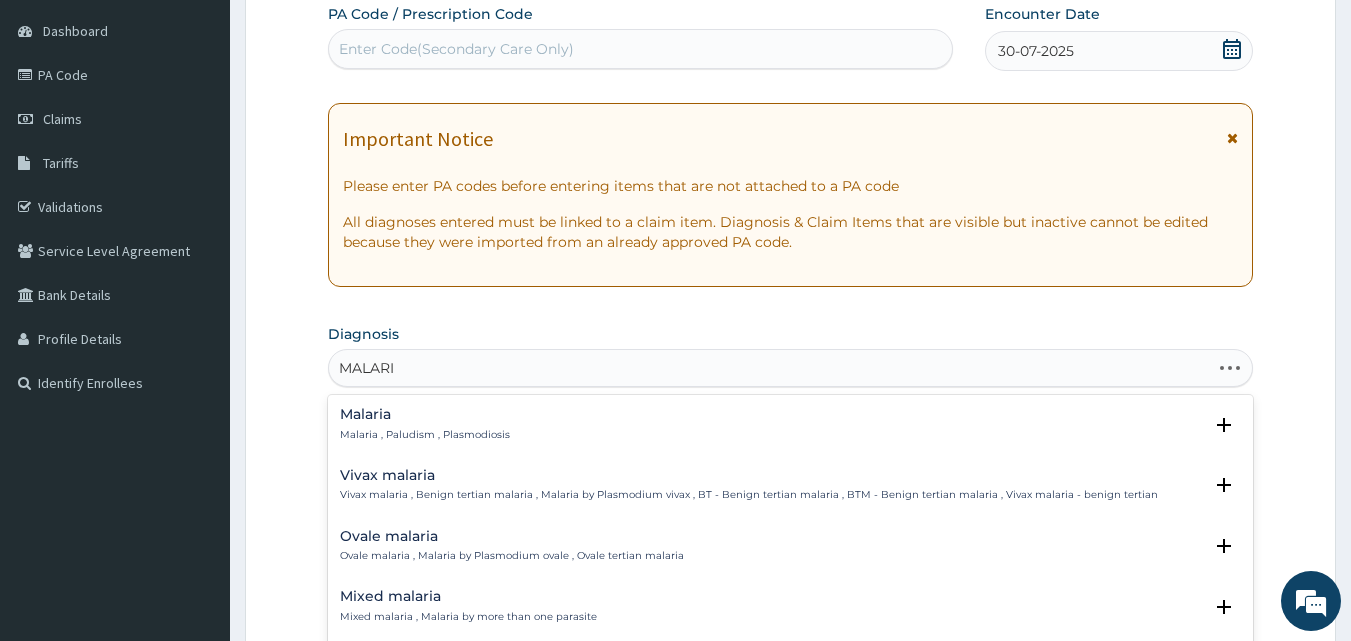 type on "MALARIA" 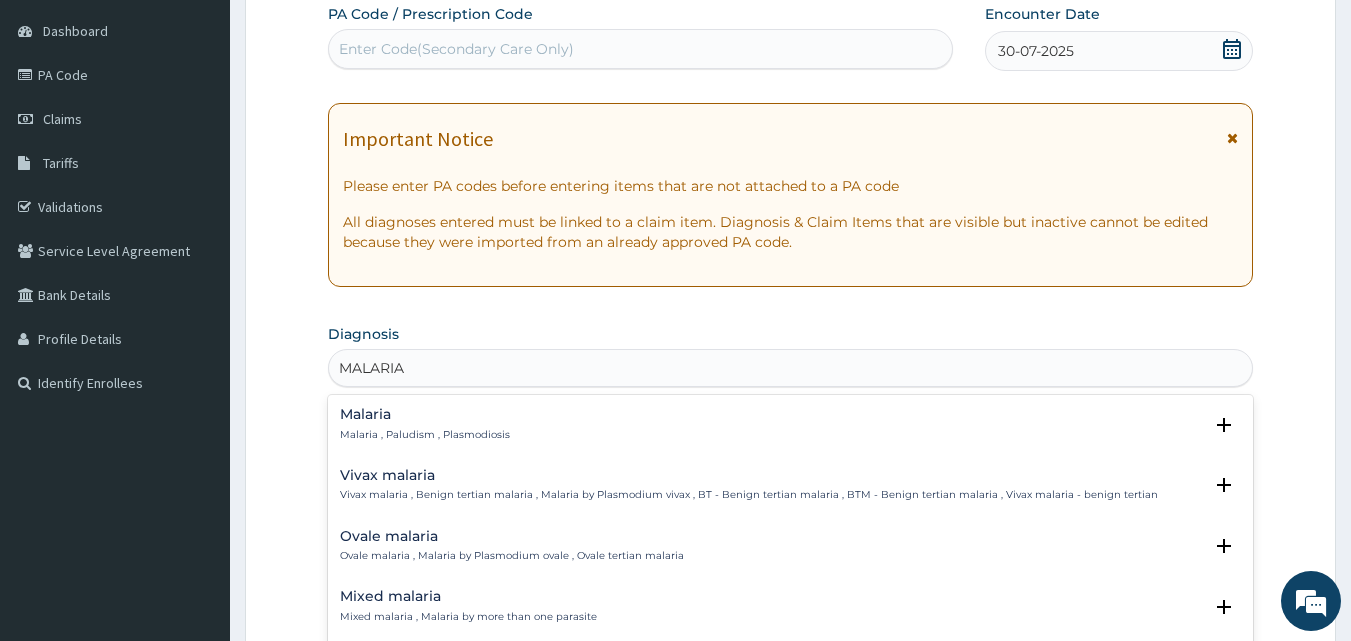 click on "Malaria , Paludism , Plasmodiosis" at bounding box center [425, 435] 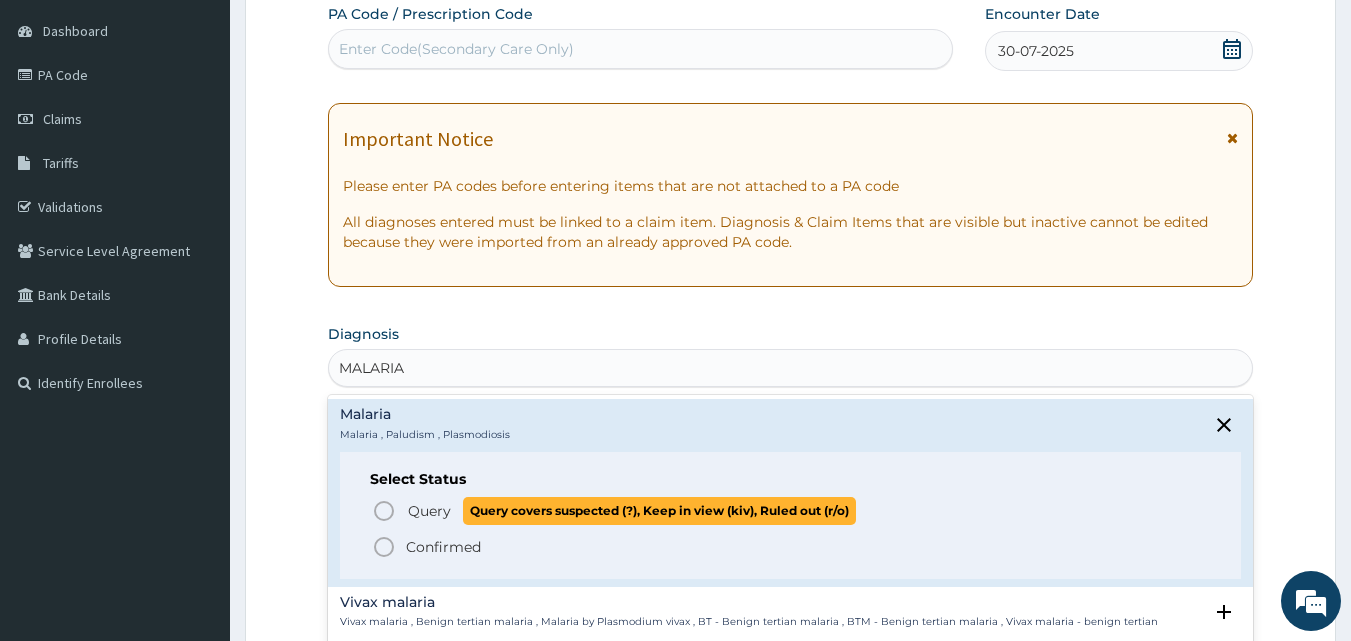 click 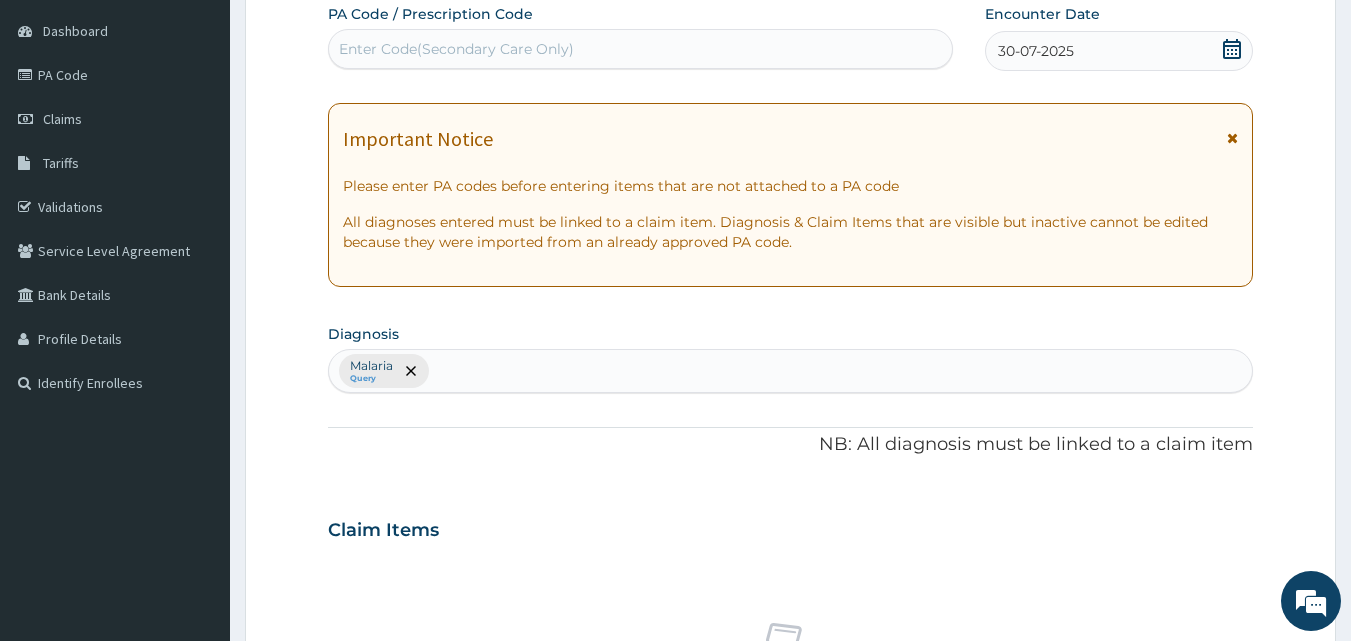 click on "Malaria Query" at bounding box center (791, 371) 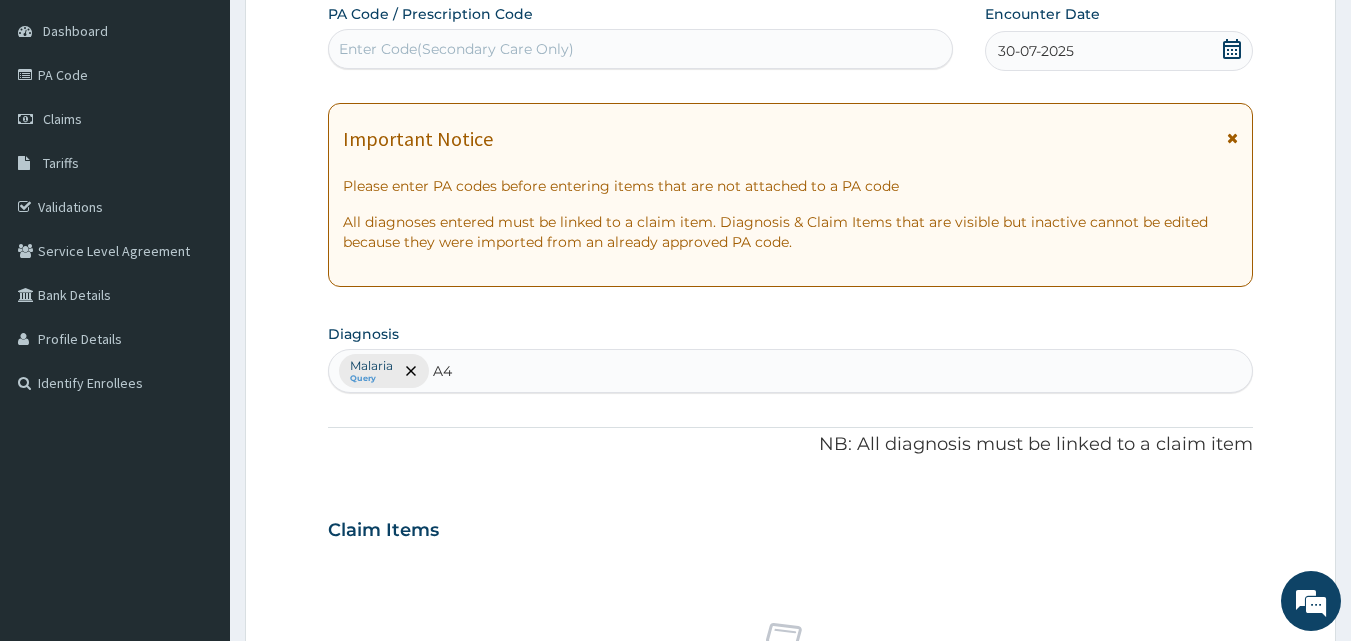 type on "A" 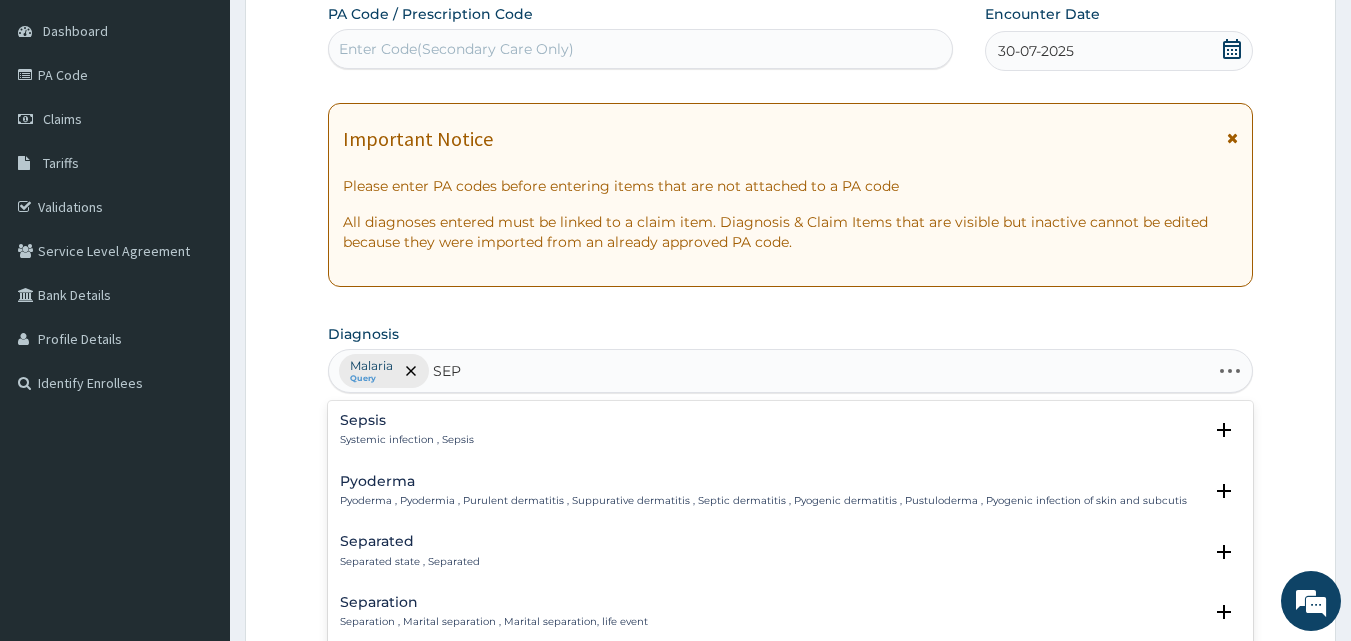 type on "SEPS" 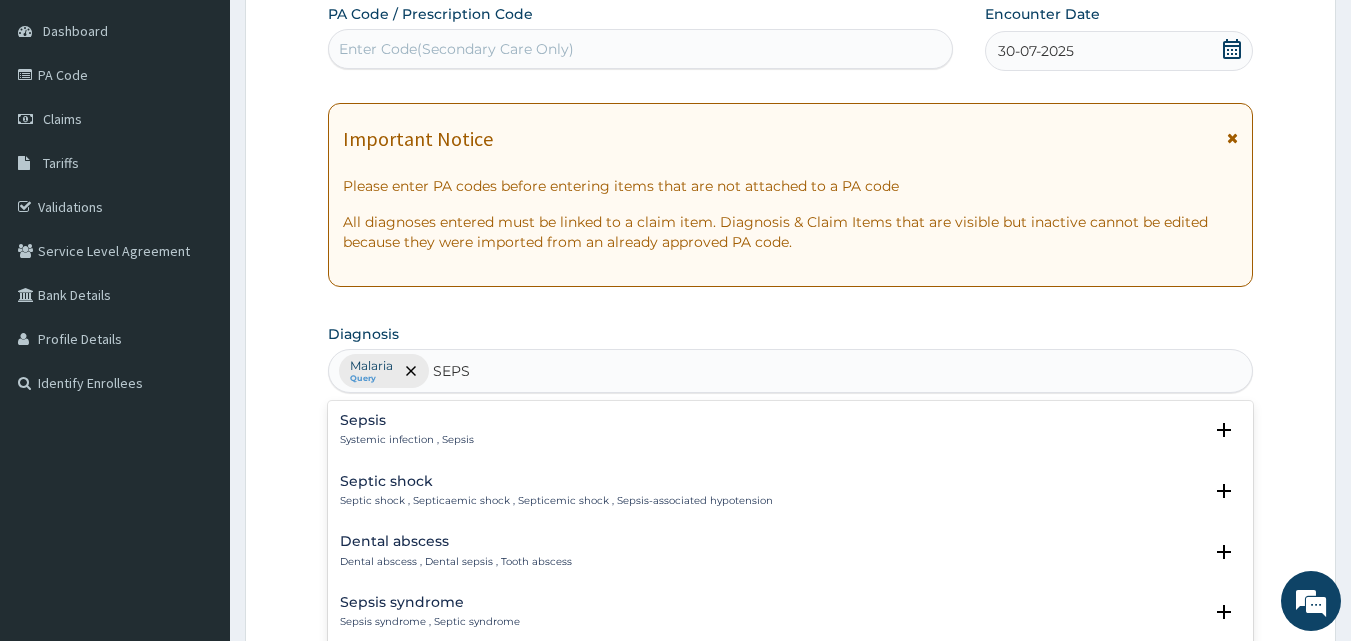 click on "Sepsis" at bounding box center (407, 420) 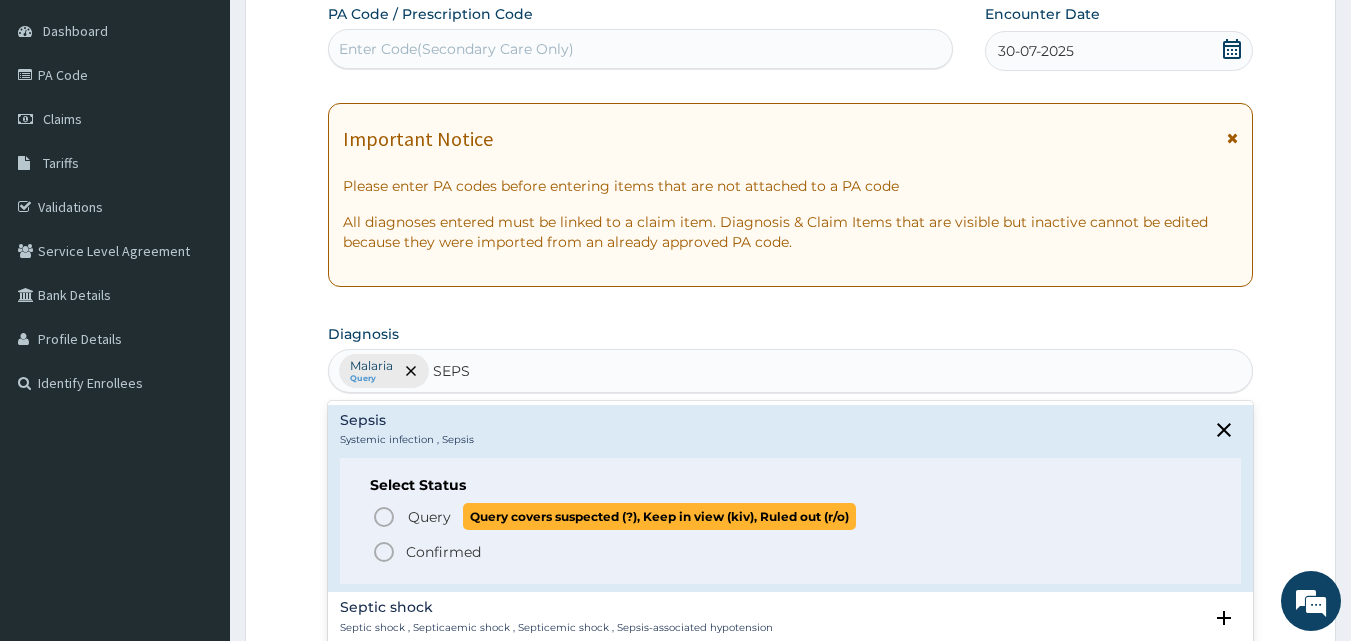 click 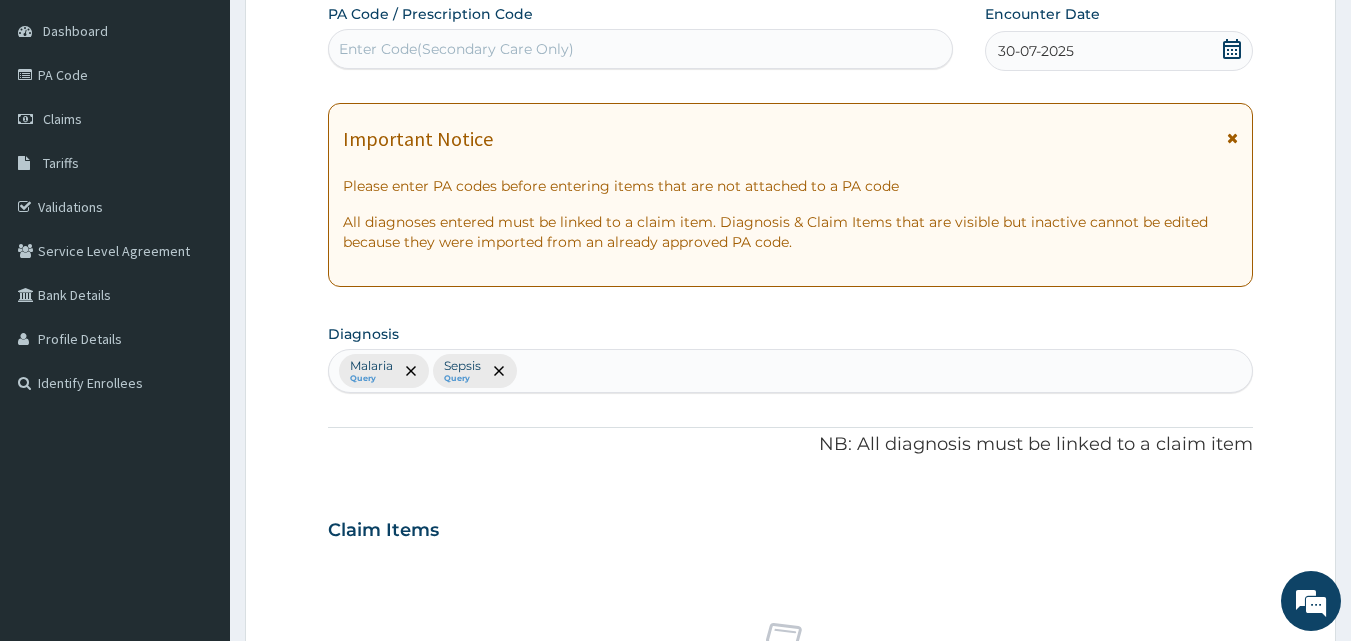click on "Malaria Query Sepsis Query" at bounding box center [791, 371] 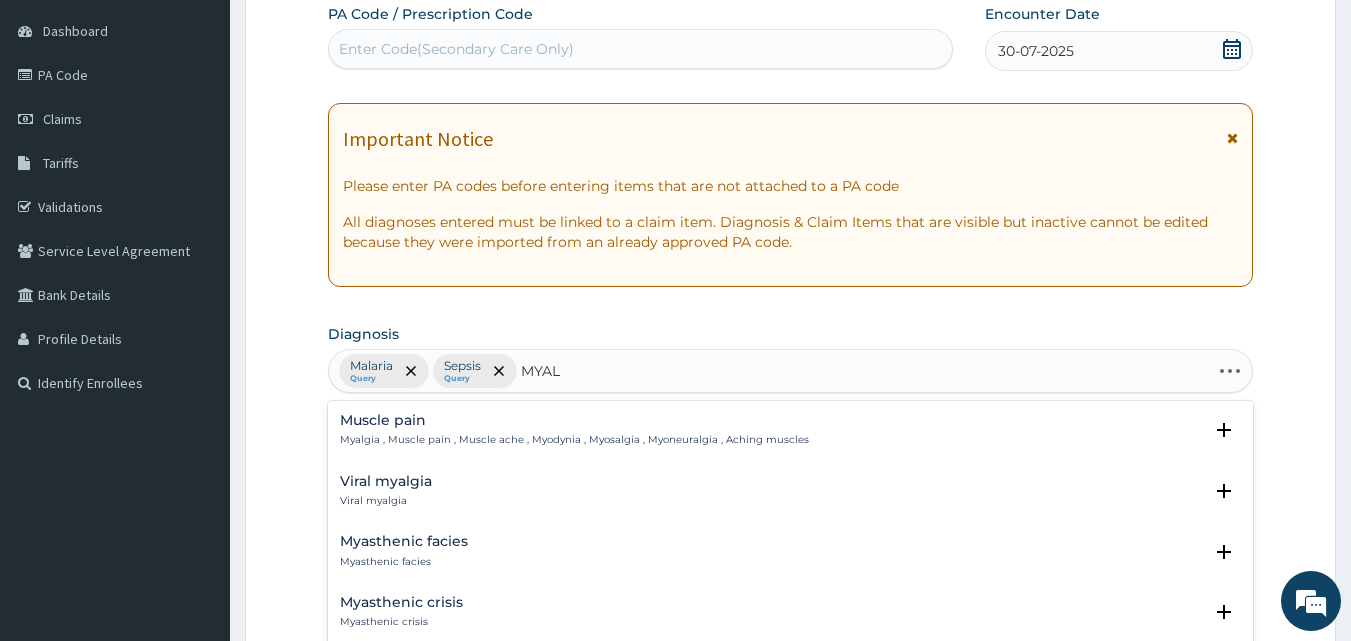 type on "MYALG" 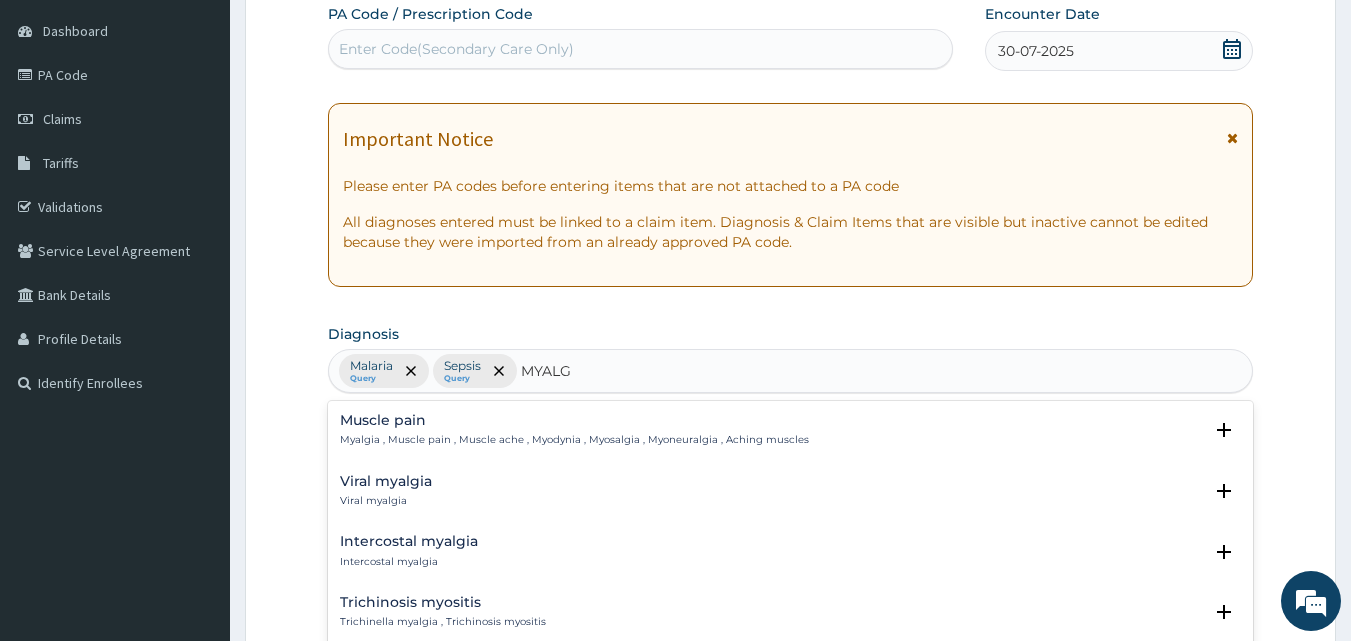 click on "Muscle pain" at bounding box center (574, 420) 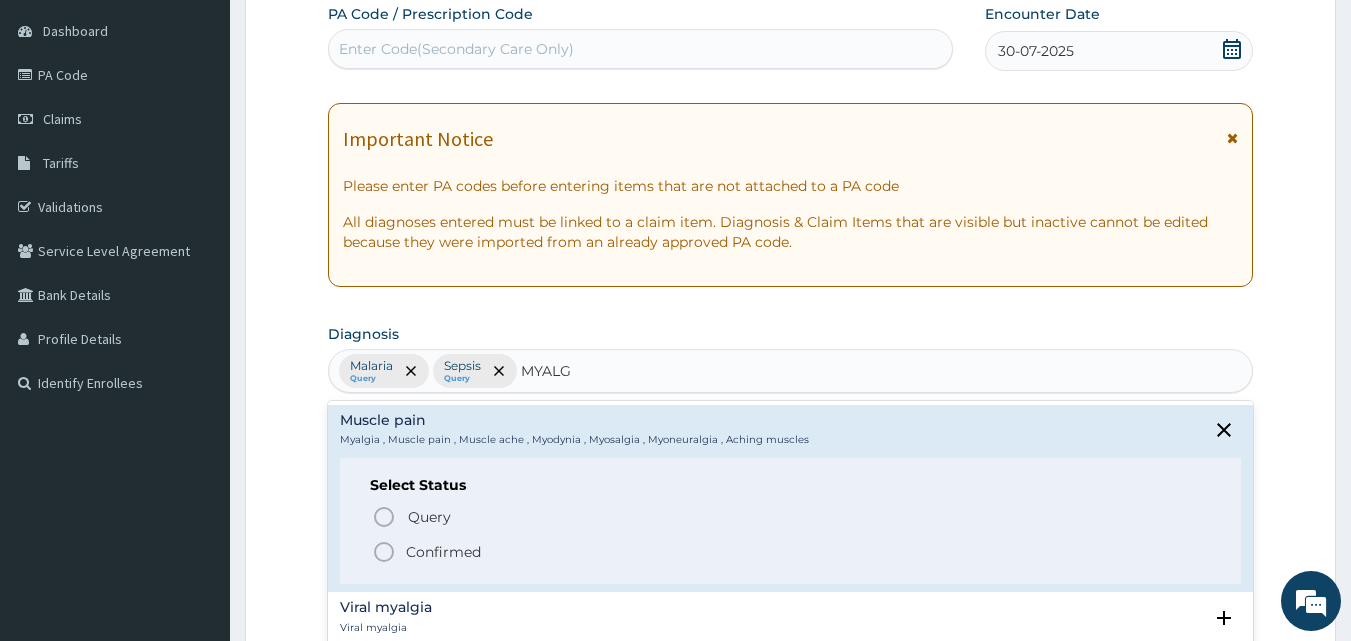 click 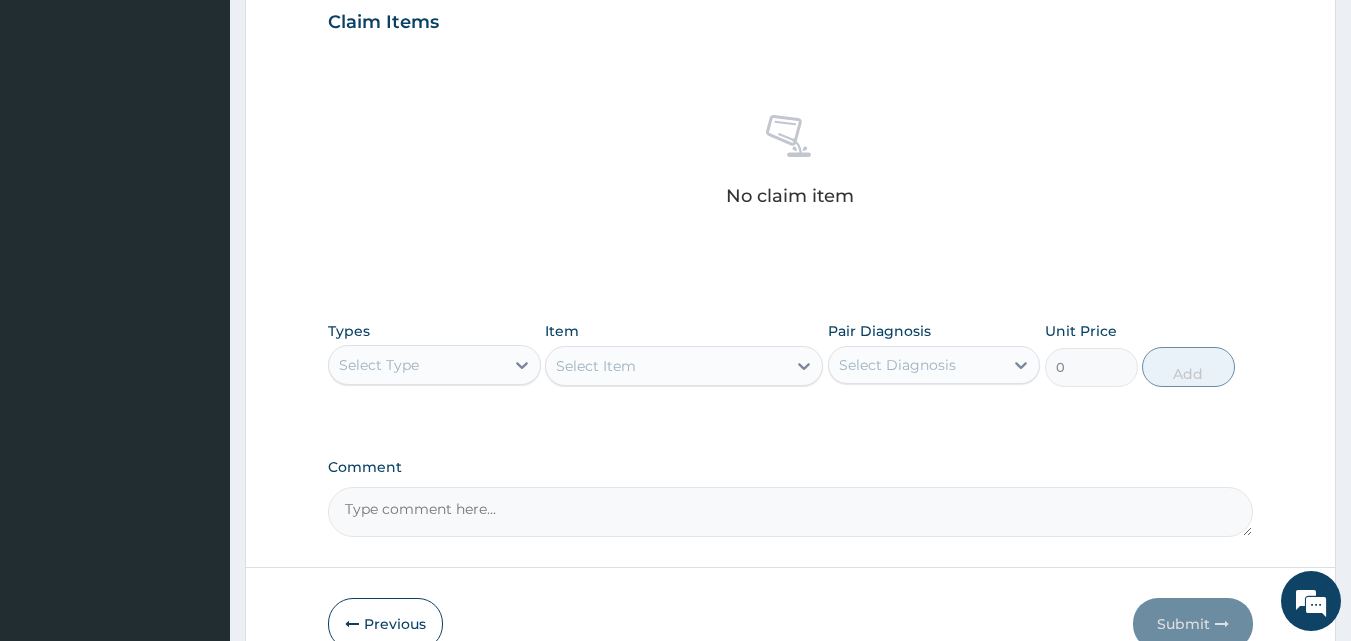 scroll, scrollTop: 752, scrollLeft: 0, axis: vertical 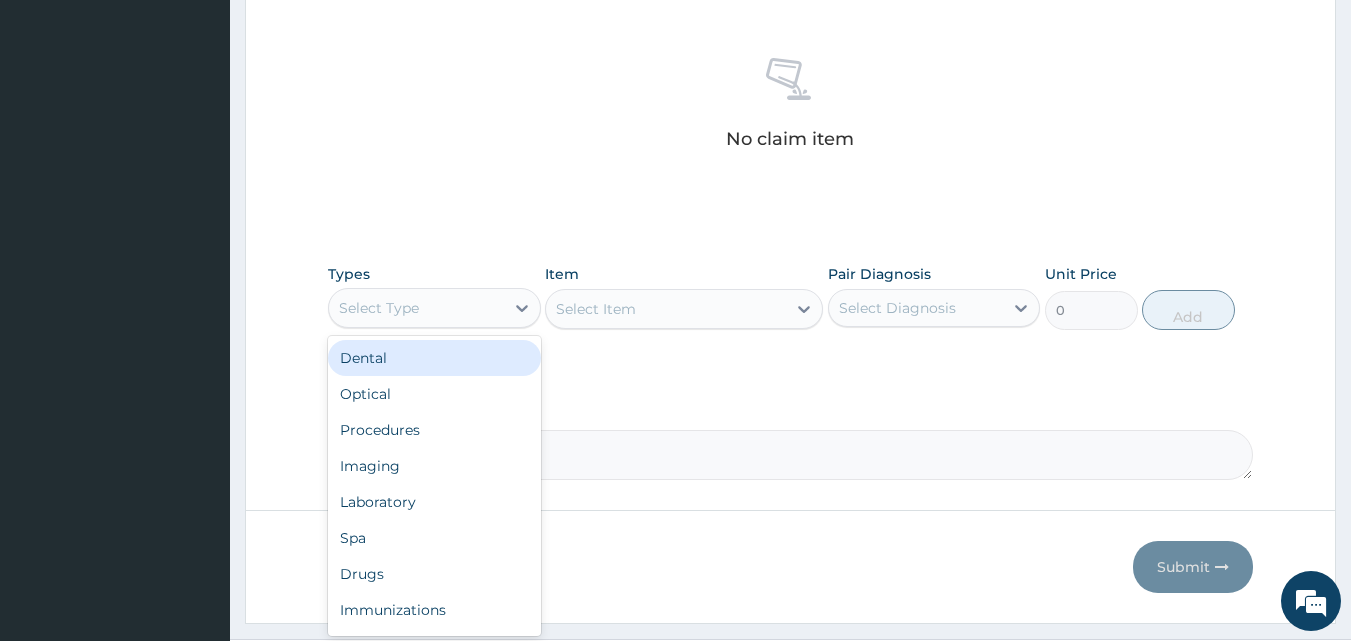 click on "Select Type" at bounding box center [379, 308] 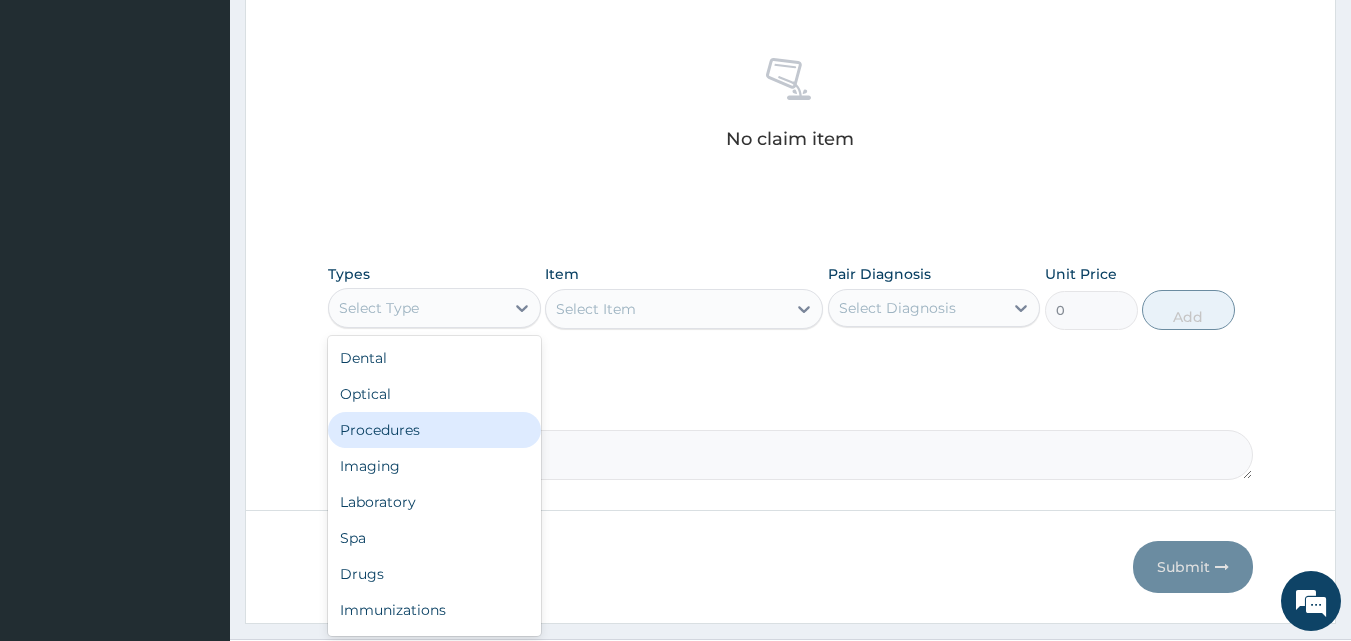 click on "Procedures" at bounding box center [434, 430] 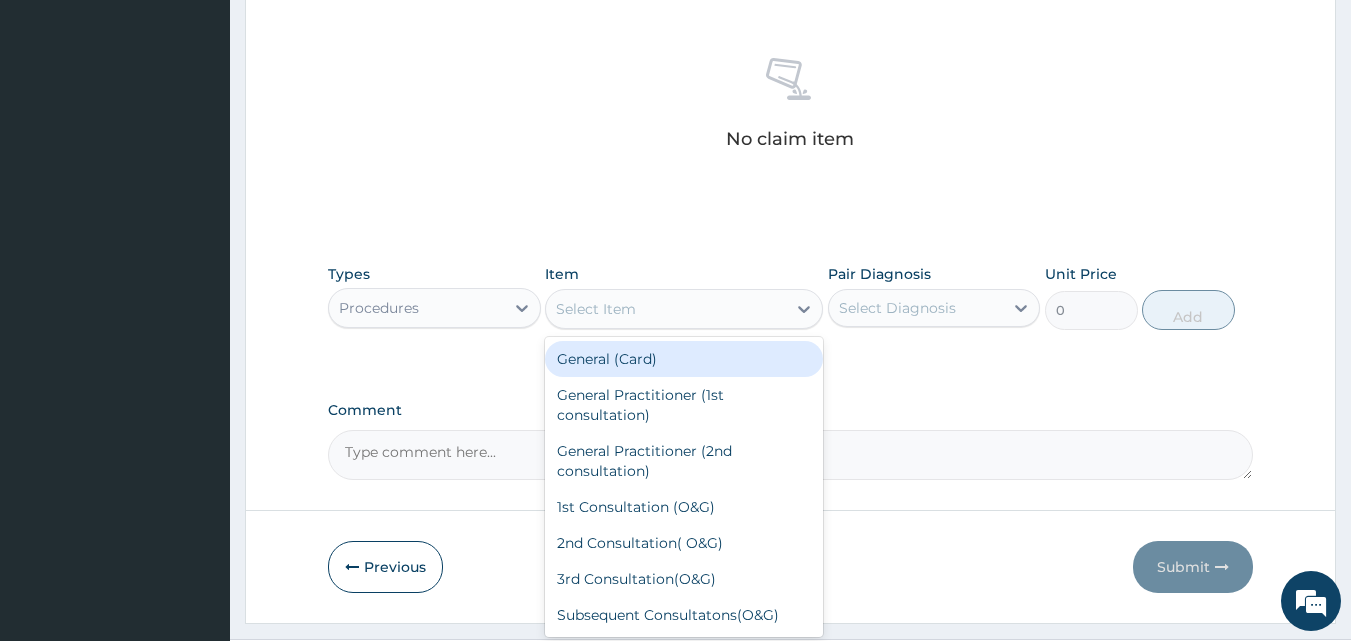 click on "Select Item" at bounding box center [596, 309] 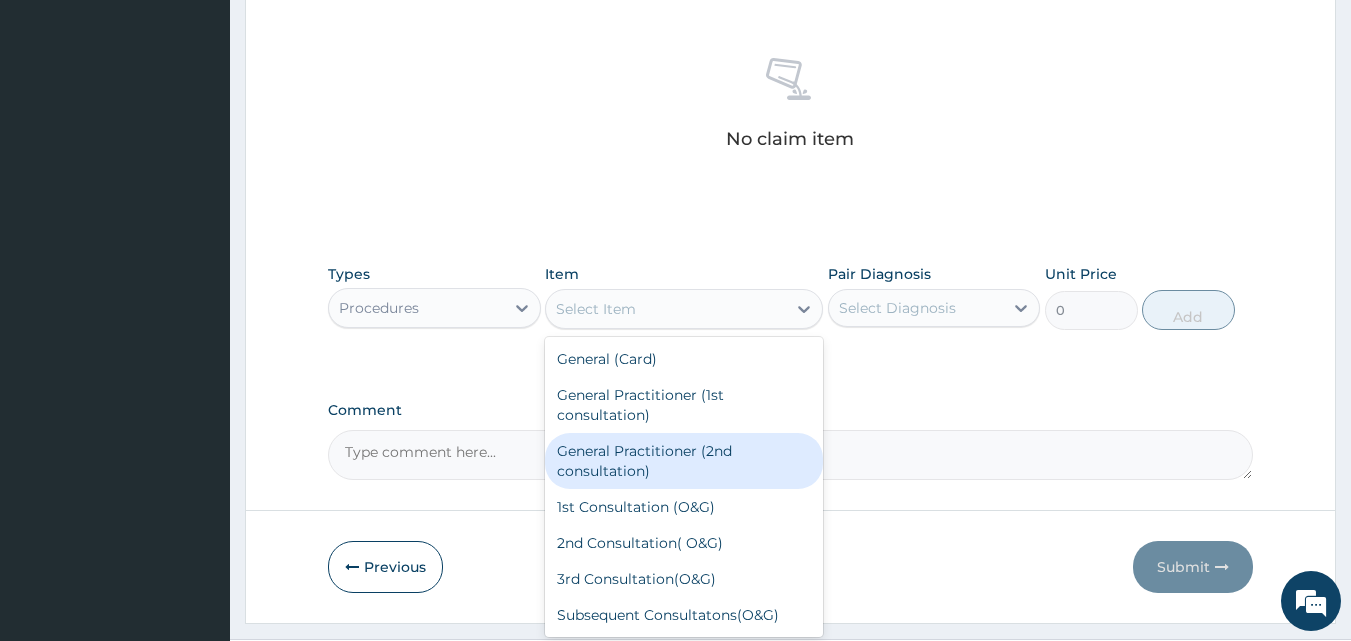 click on "General Practitioner (2nd consultation)" at bounding box center (684, 461) 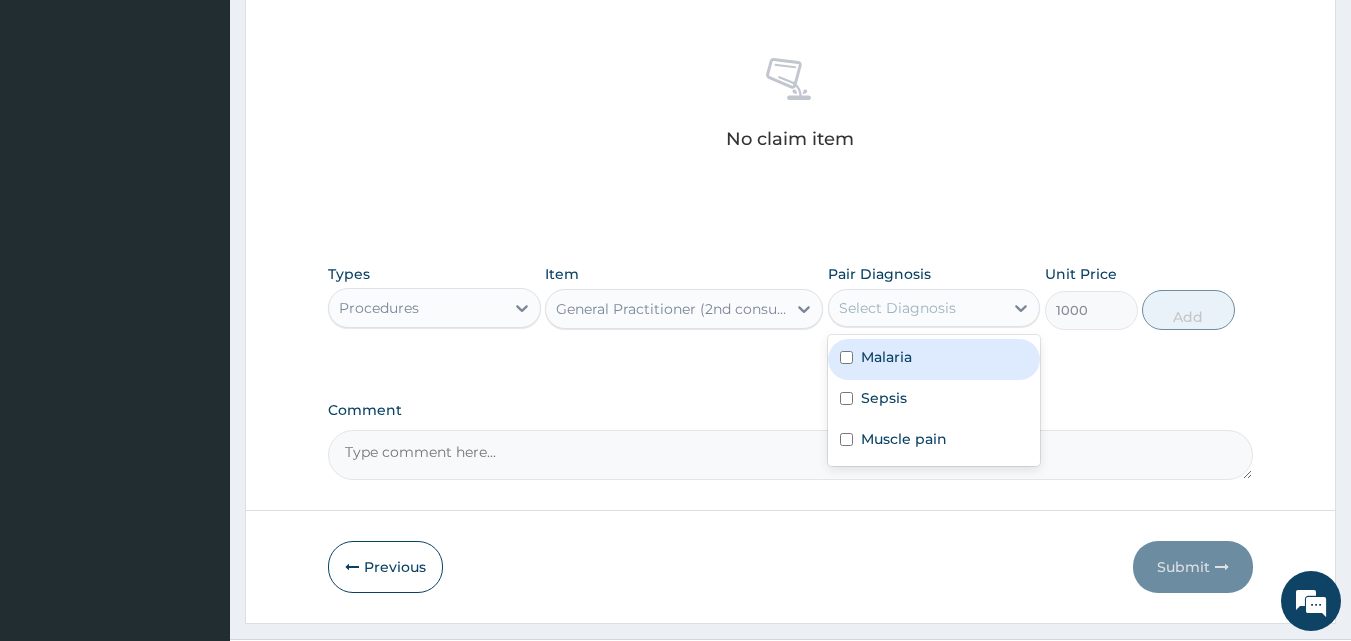 click on "Select Diagnosis" at bounding box center (897, 308) 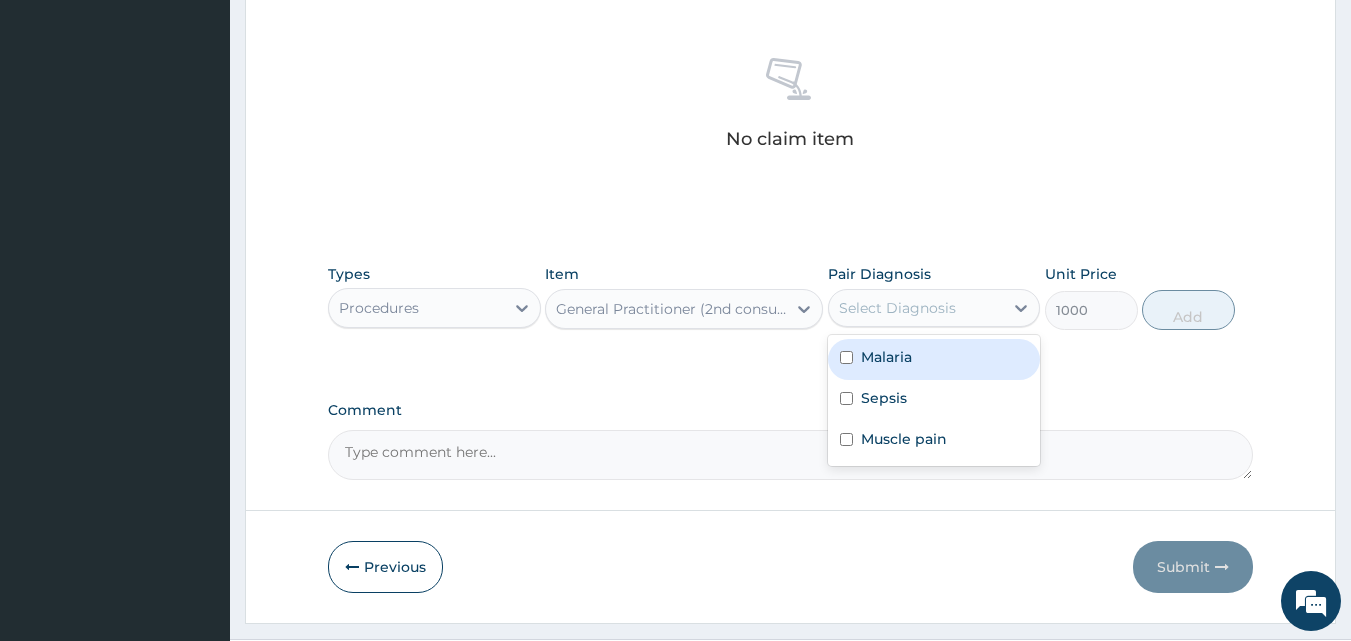 click on "Malaria" at bounding box center (886, 357) 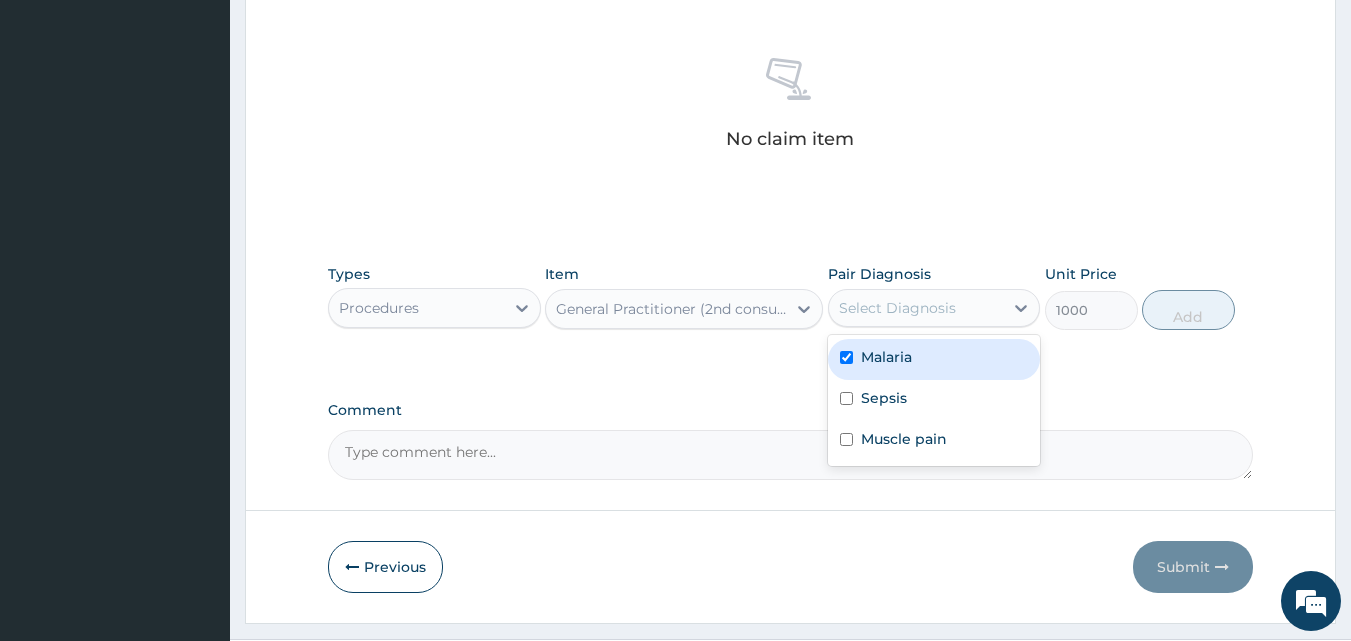 checkbox on "true" 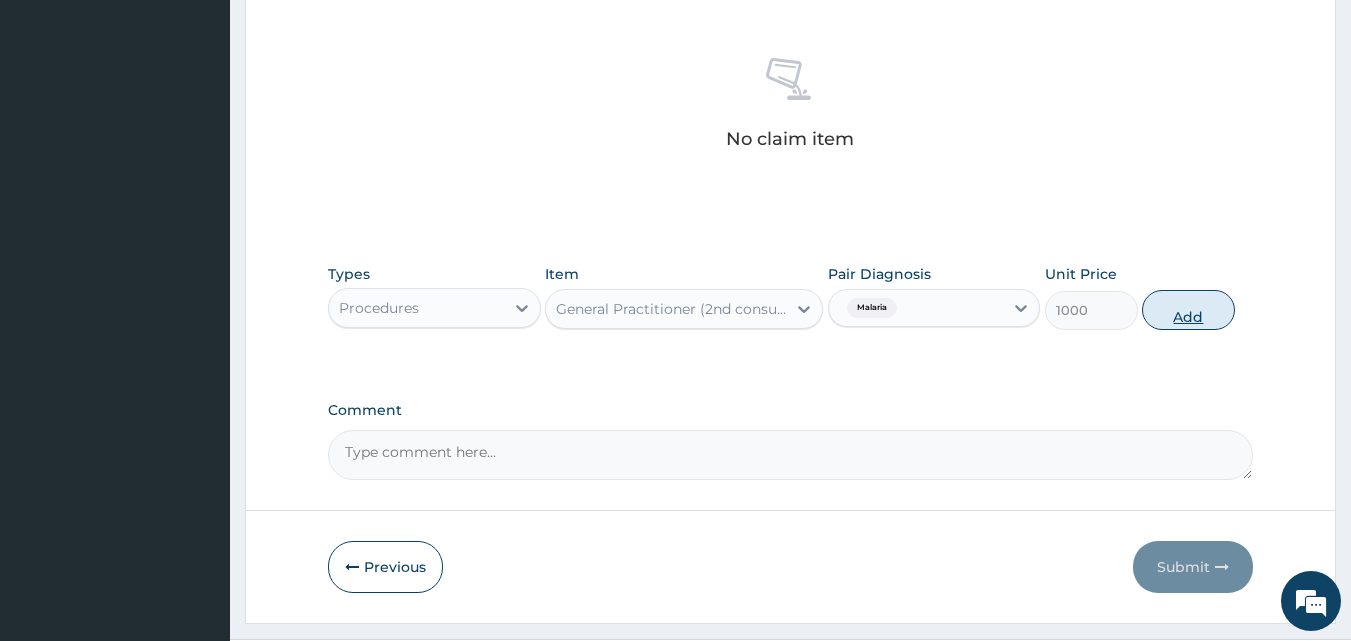 click on "Add" at bounding box center (1188, 310) 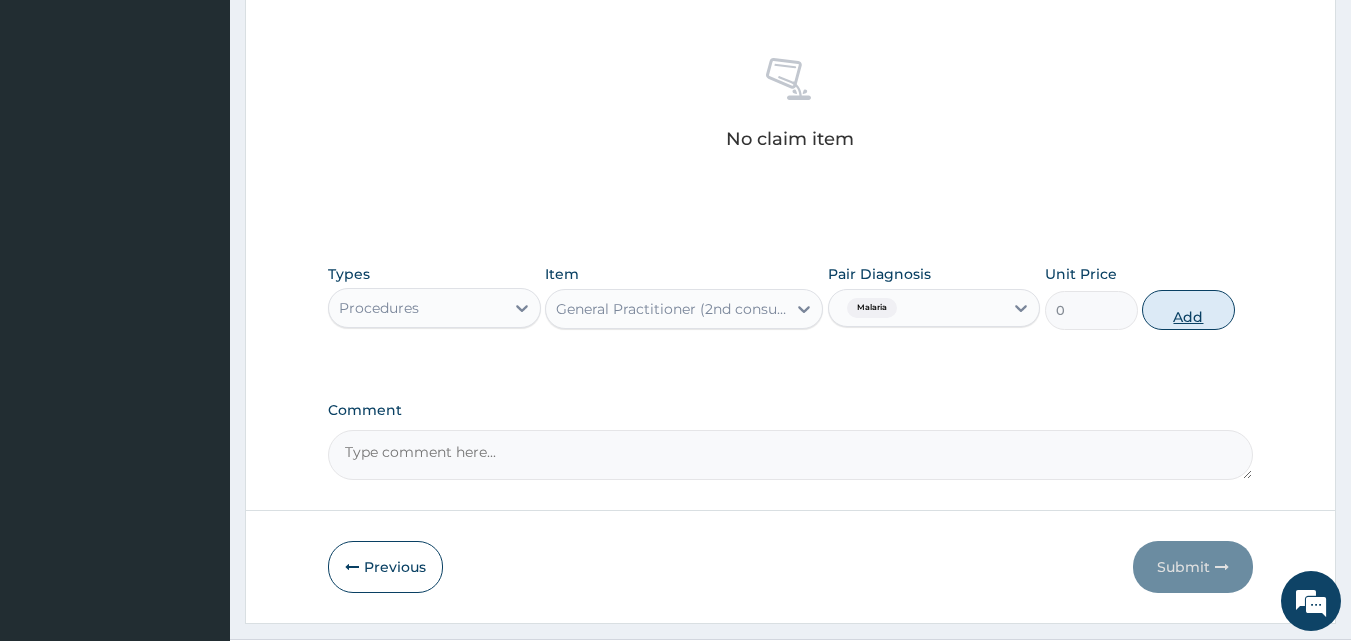 scroll, scrollTop: 721, scrollLeft: 0, axis: vertical 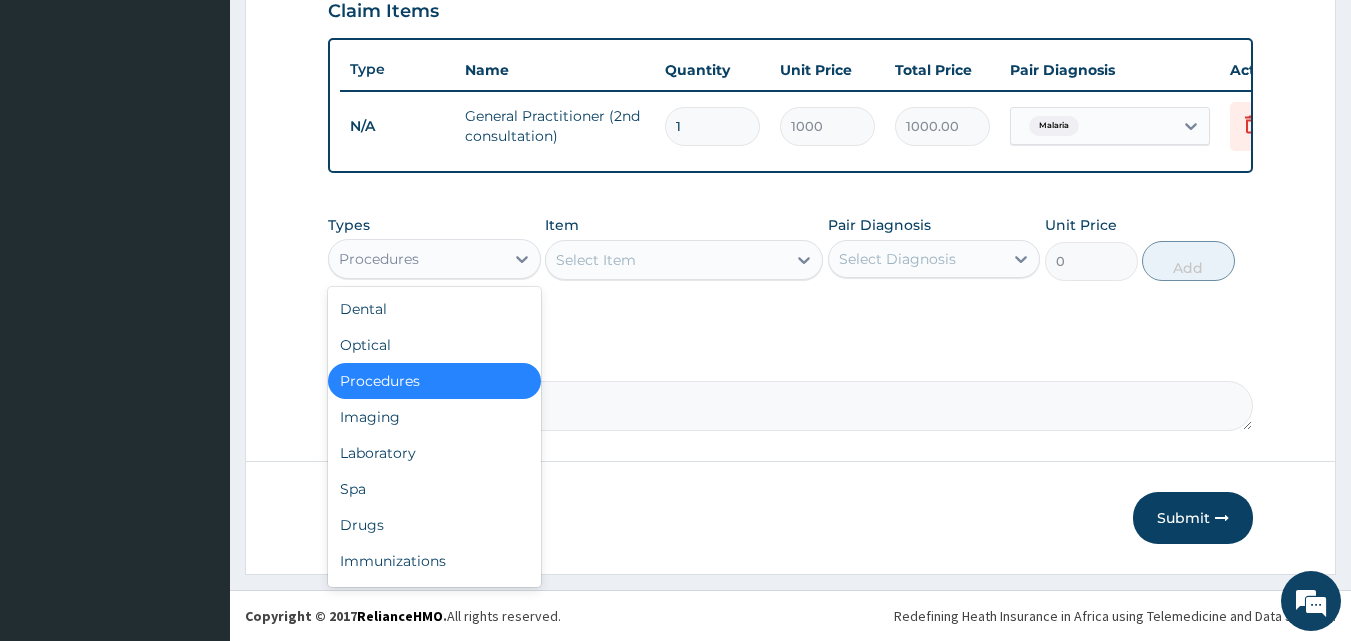 click on "Procedures" at bounding box center (416, 259) 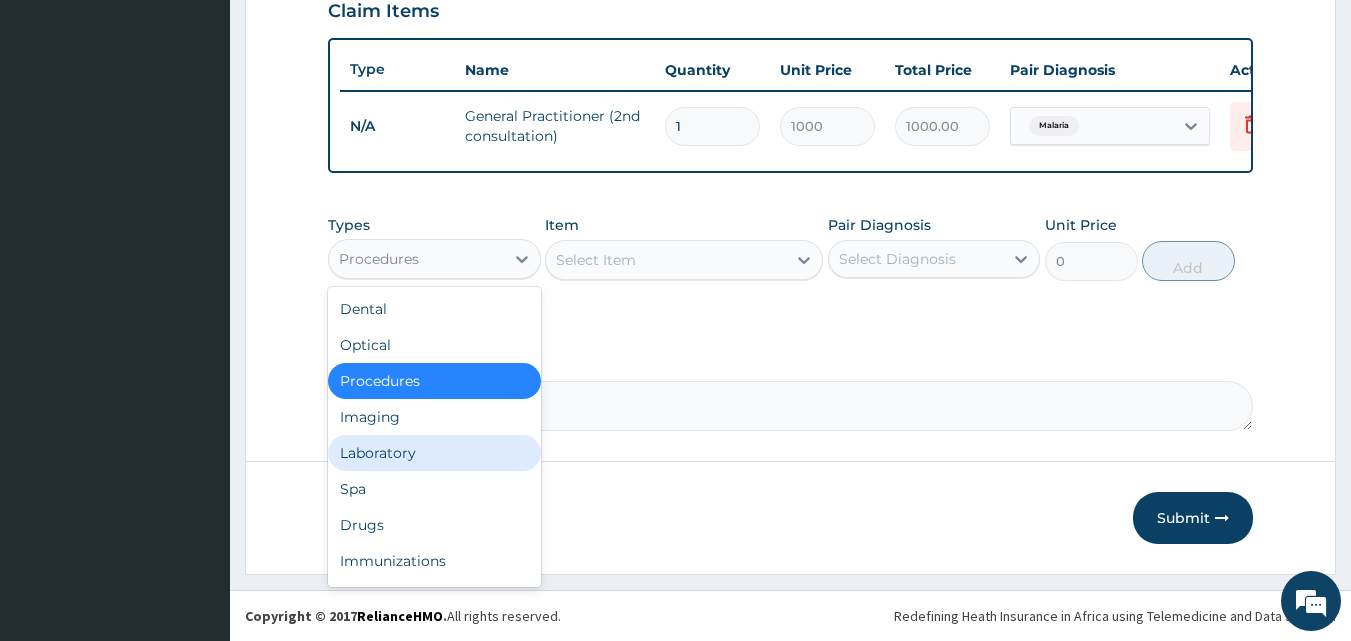 click on "Laboratory" at bounding box center (434, 453) 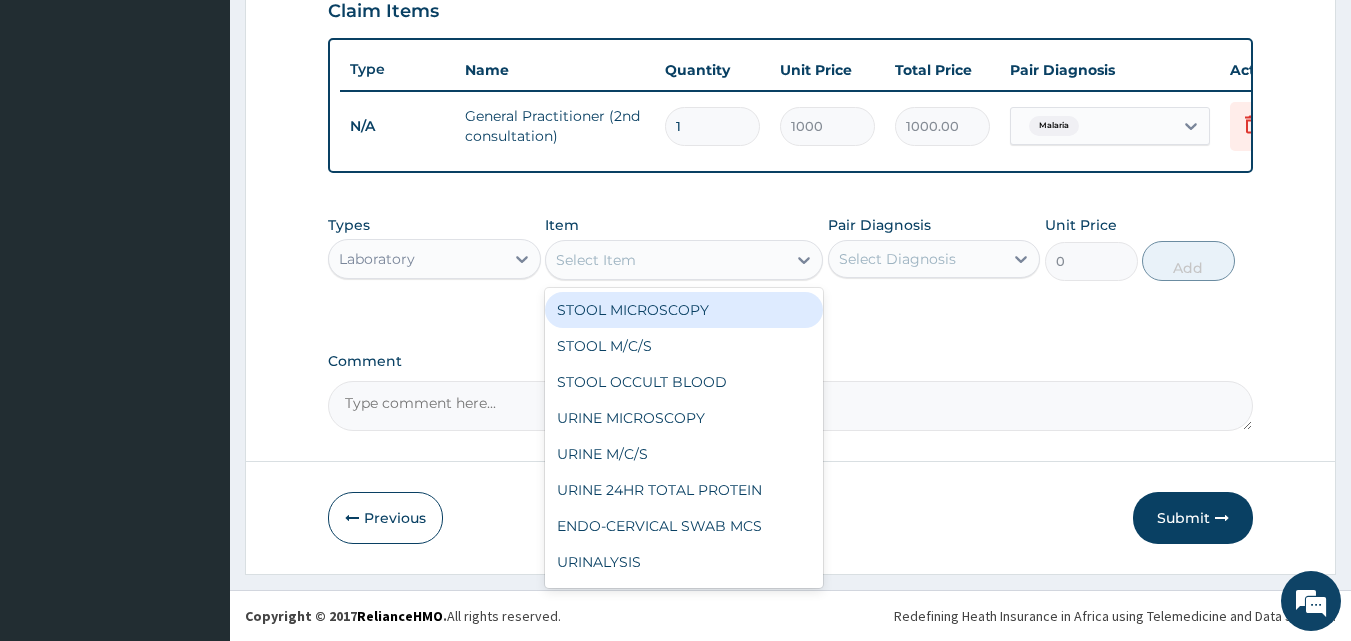 click on "Select Item" at bounding box center [596, 260] 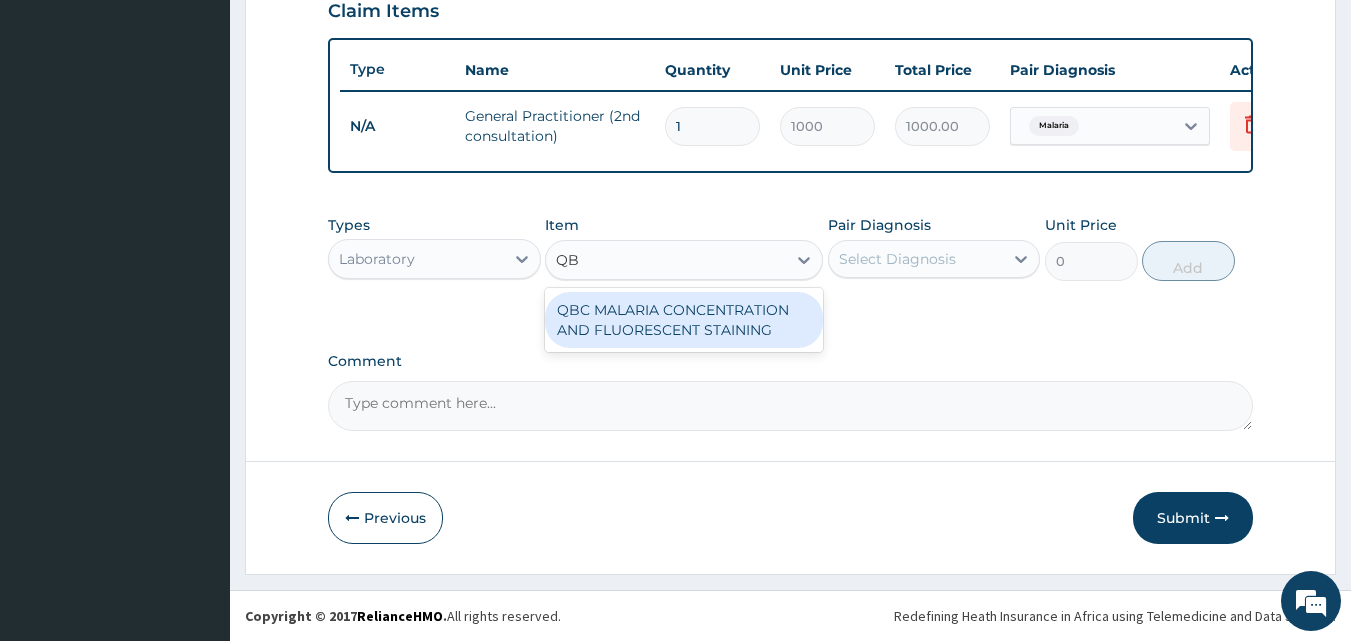 type on "QBC" 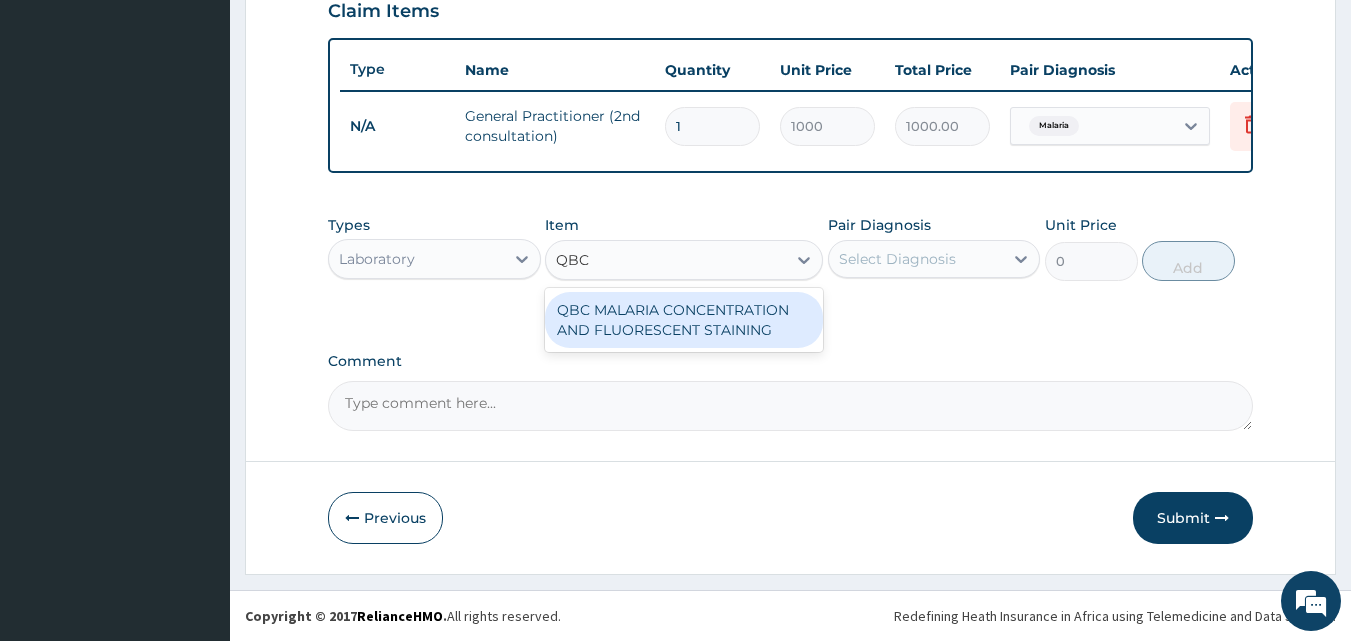 click on "QBC MALARIA CONCENTRATION AND FLUORESCENT STAINING" at bounding box center (684, 320) 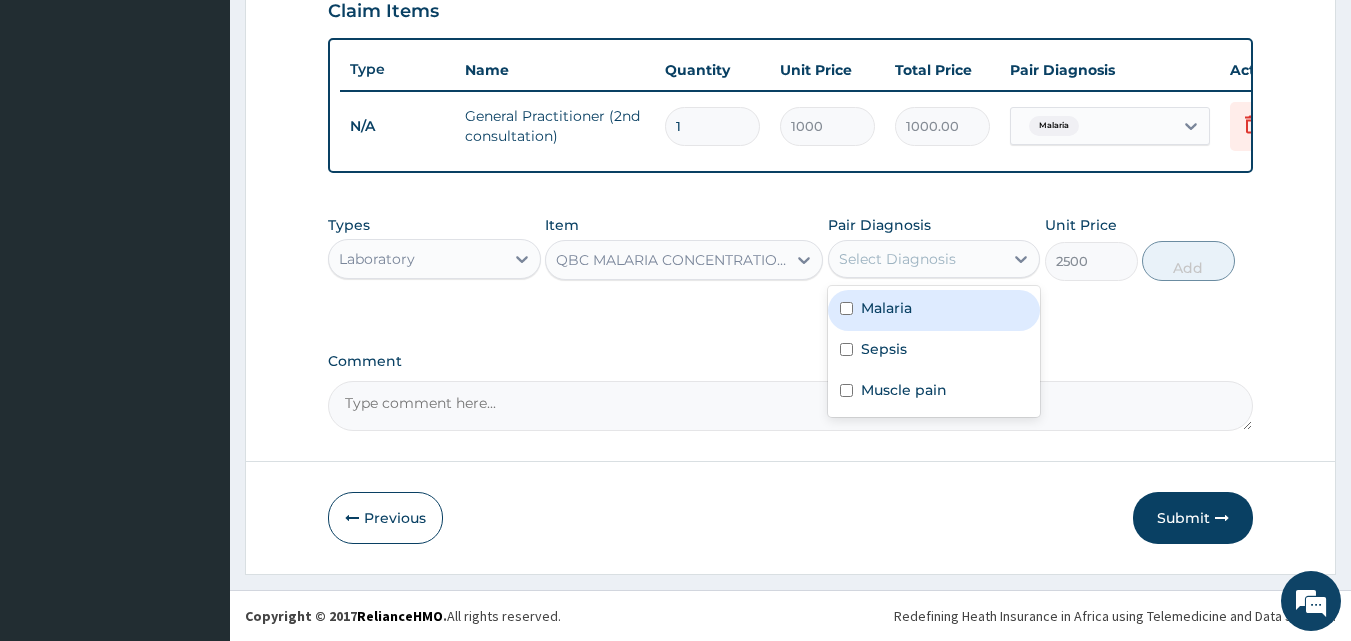 click on "Select Diagnosis" at bounding box center (897, 259) 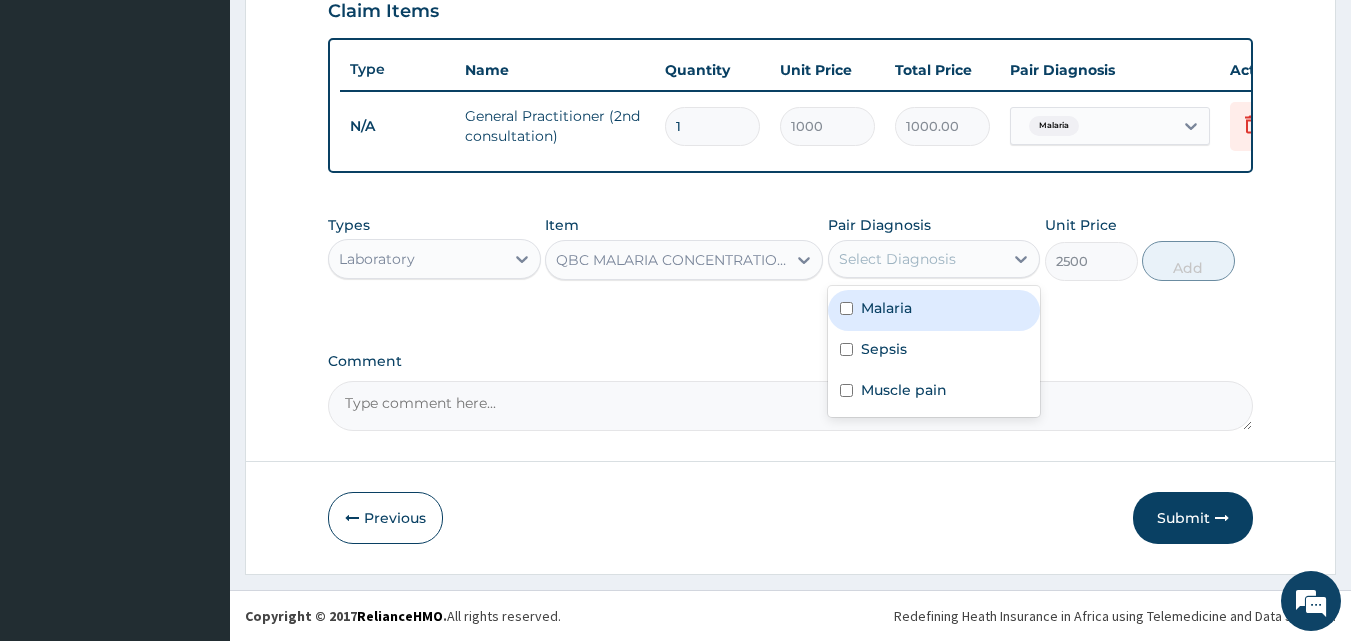 click on "Malaria" at bounding box center [886, 308] 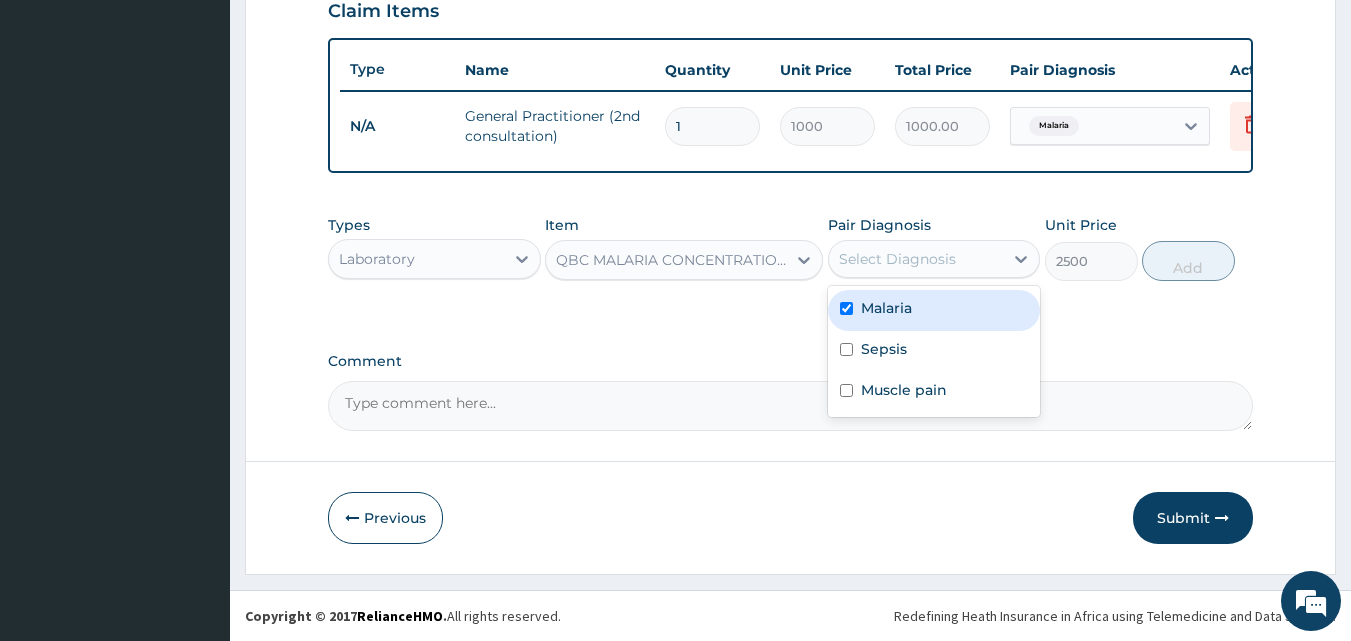 checkbox on "true" 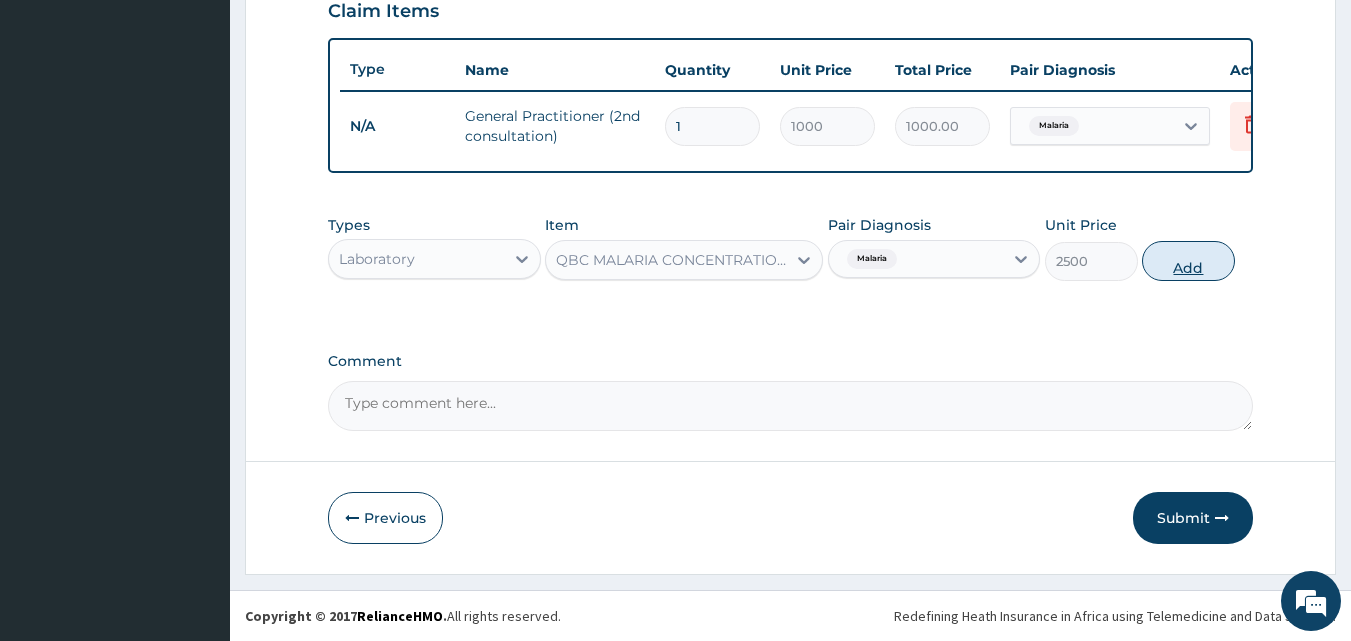 click on "Add" at bounding box center [1188, 261] 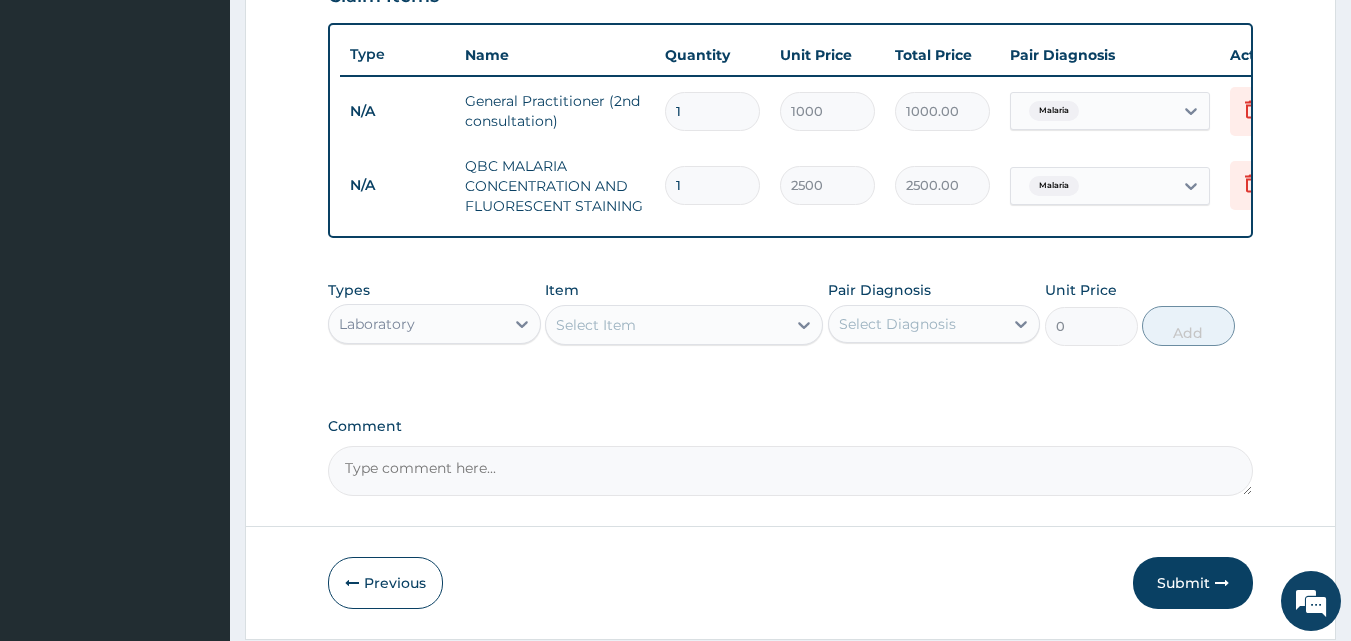 click on "Types Laboratory Item Select Item Pair Diagnosis Select Diagnosis Unit Price 0 Add" at bounding box center [791, 313] 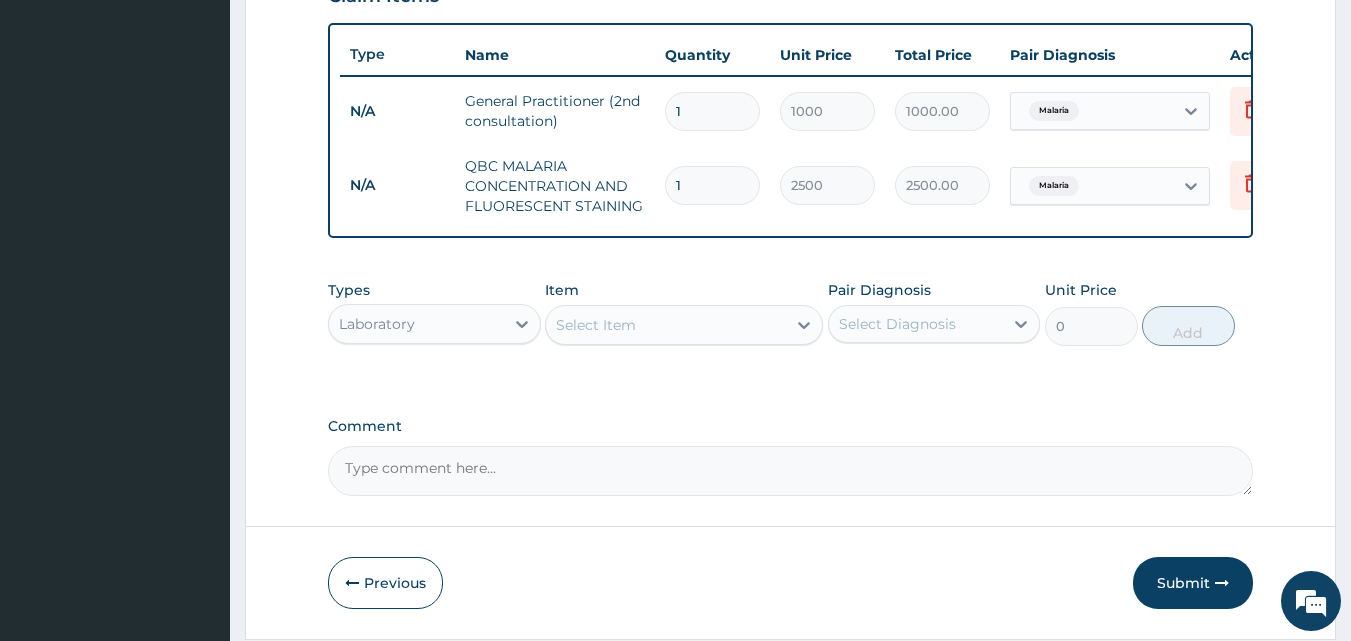 click on "Select Item" at bounding box center [666, 325] 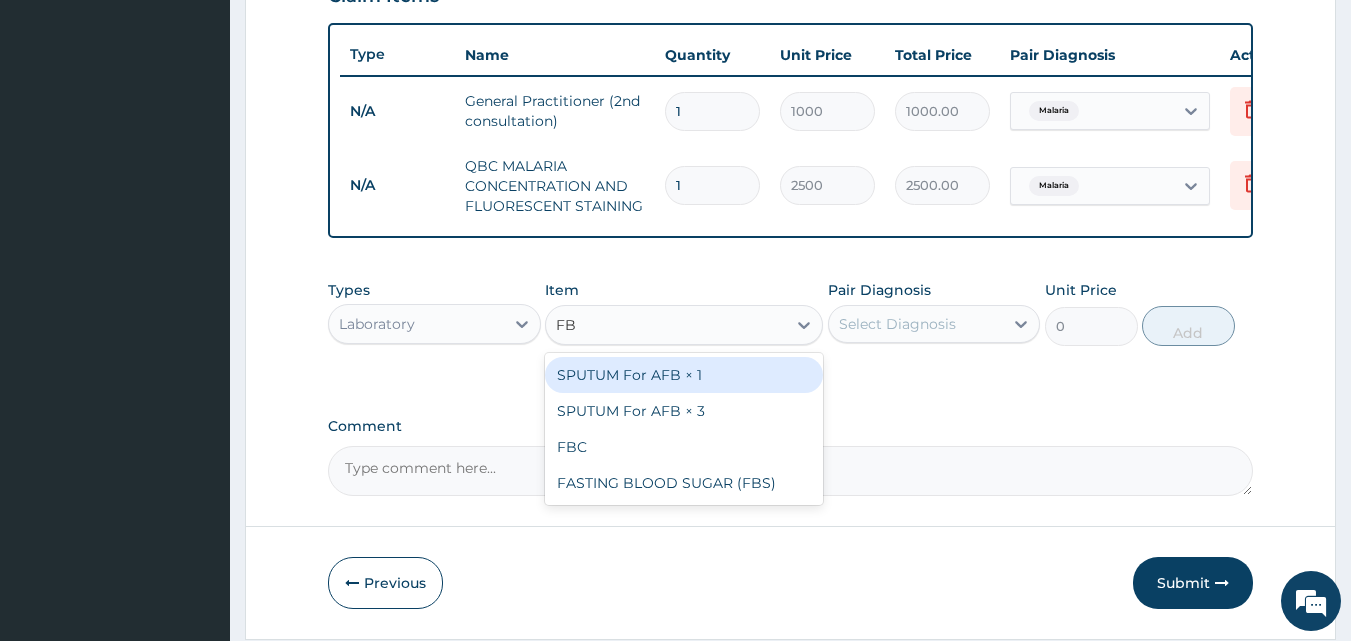 type on "FBC" 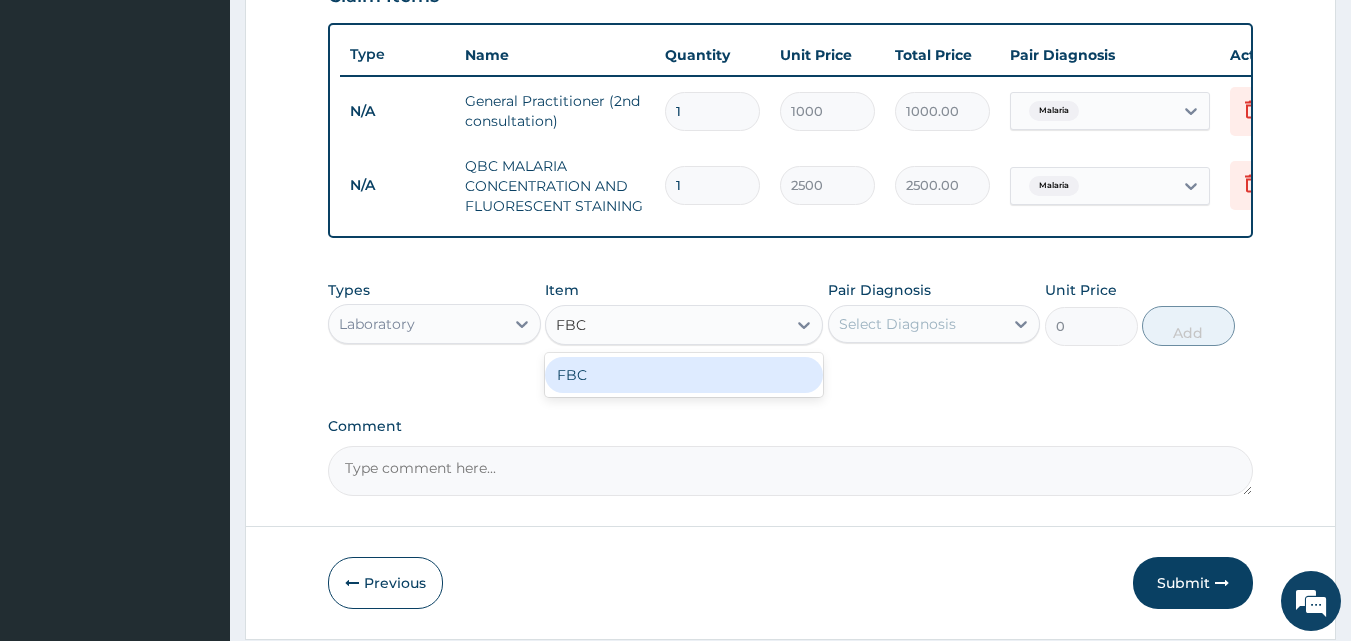 click on "FBC" at bounding box center (684, 375) 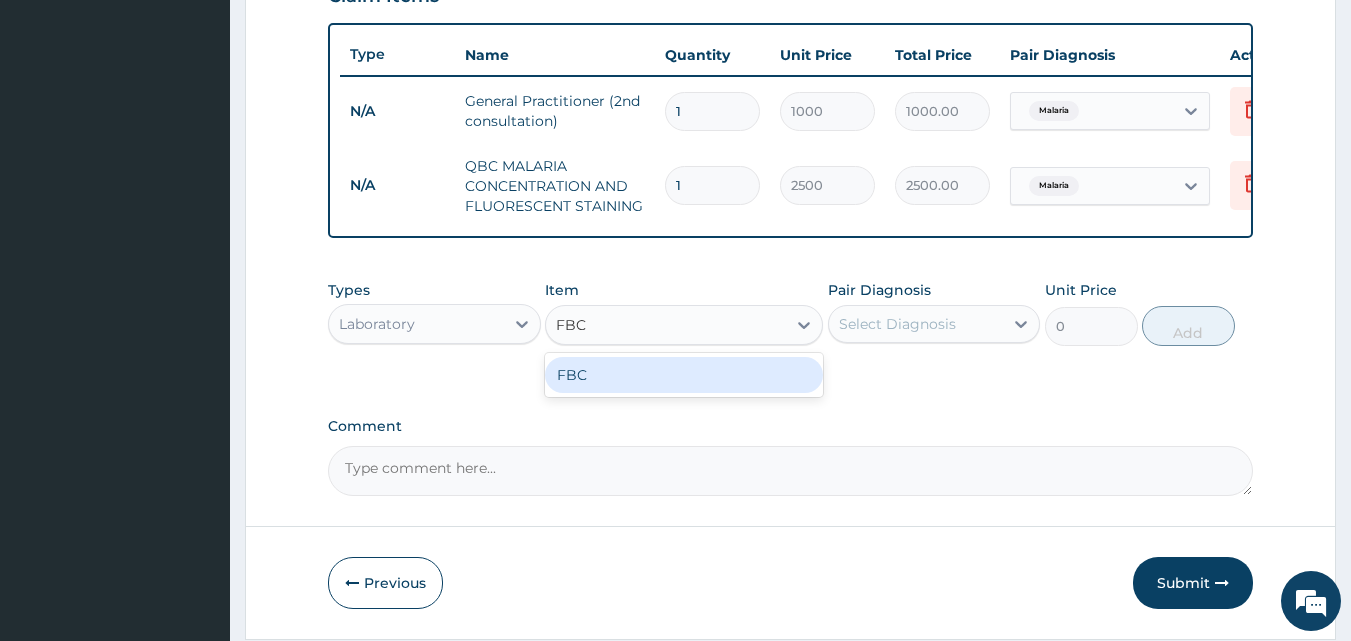 type 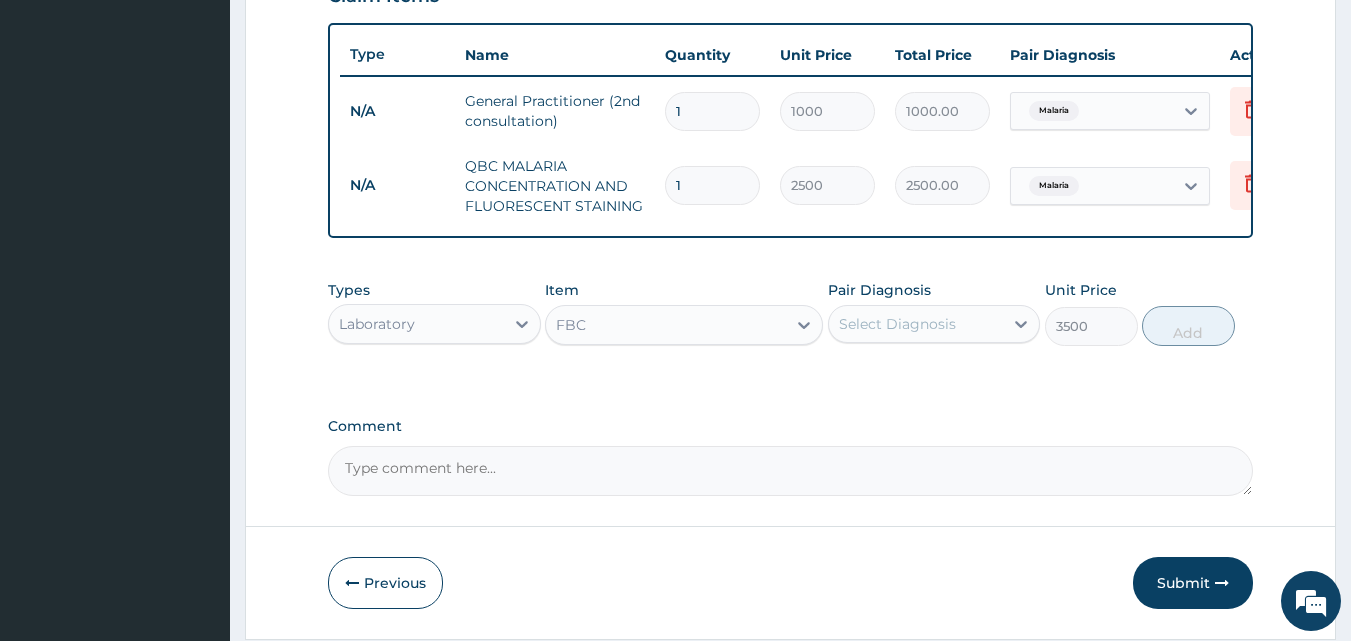 click on "Select Diagnosis" at bounding box center (916, 324) 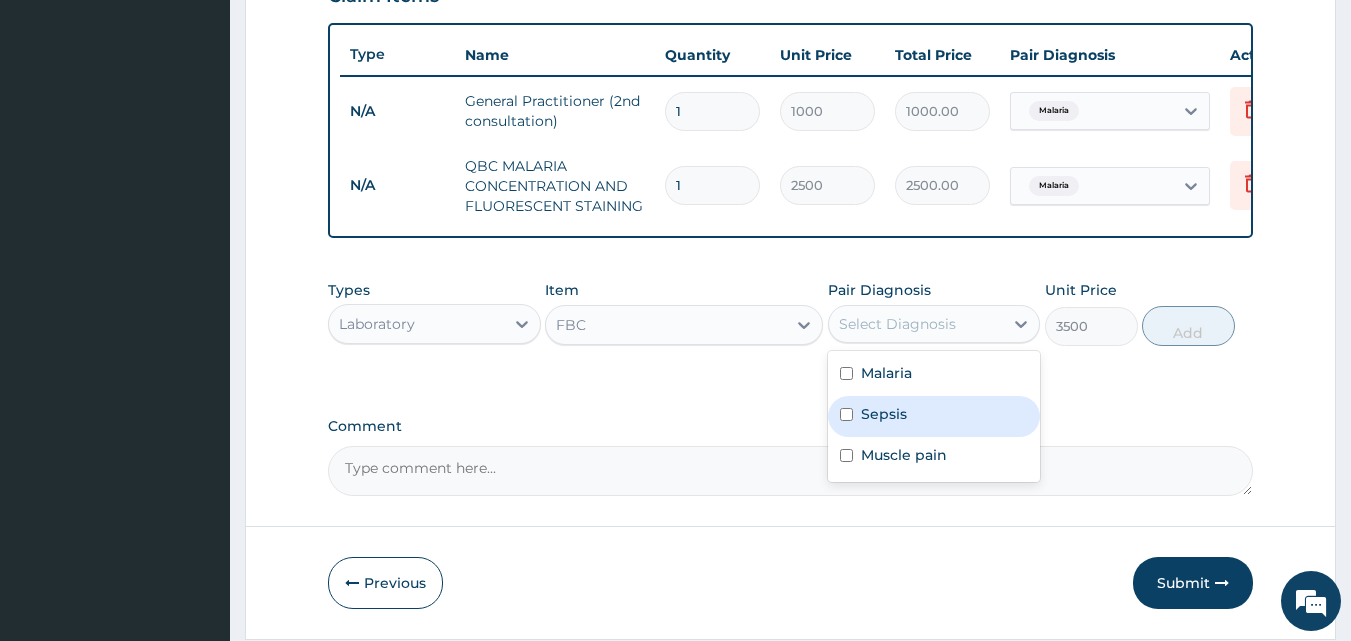 click on "Sepsis" at bounding box center [934, 416] 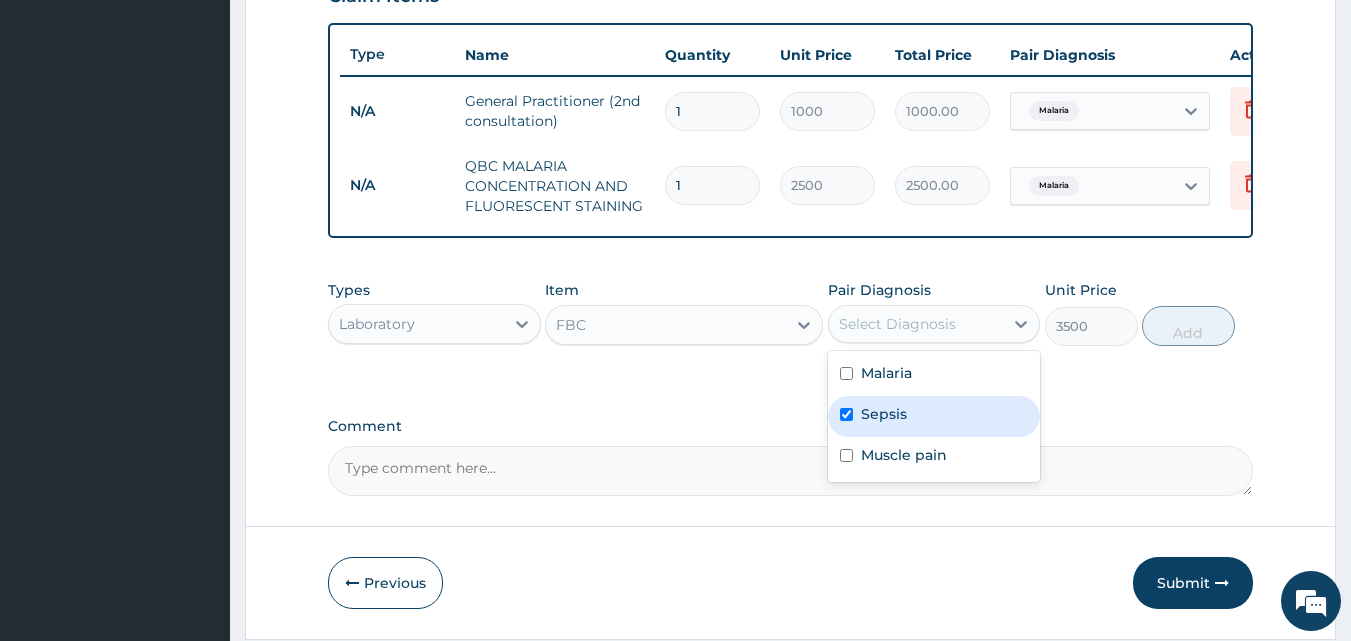 checkbox on "true" 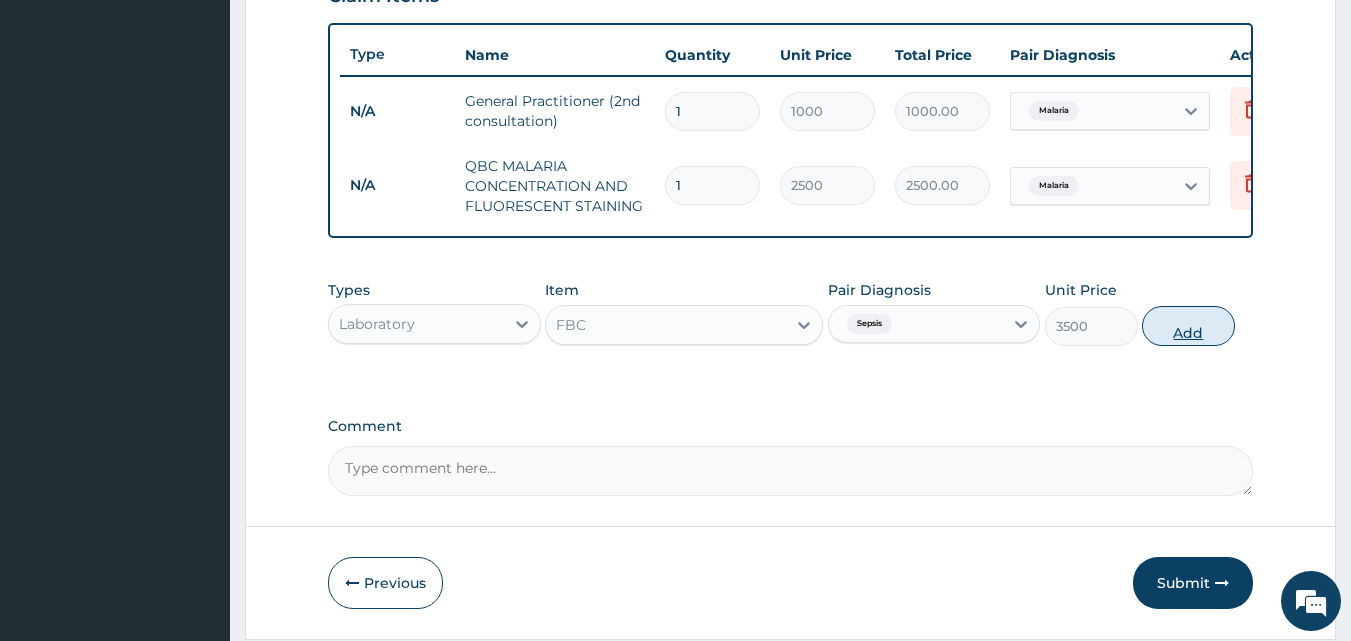 click on "Add" at bounding box center (1188, 326) 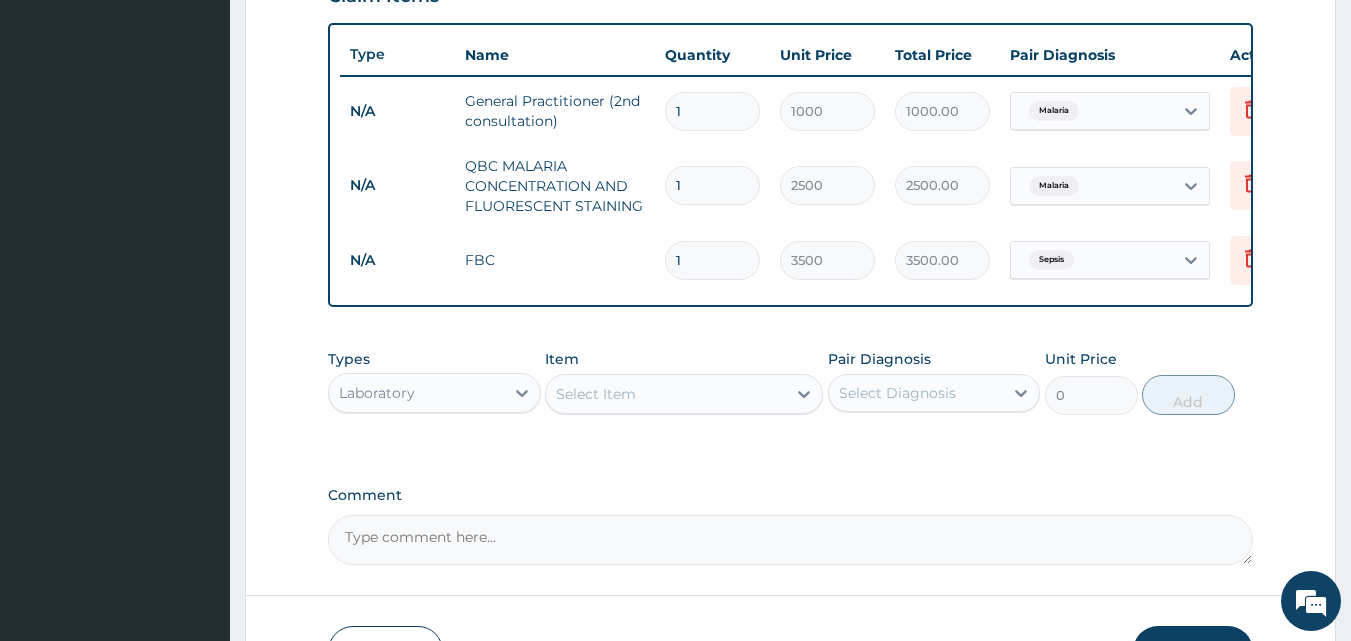 click on "Laboratory" at bounding box center (377, 393) 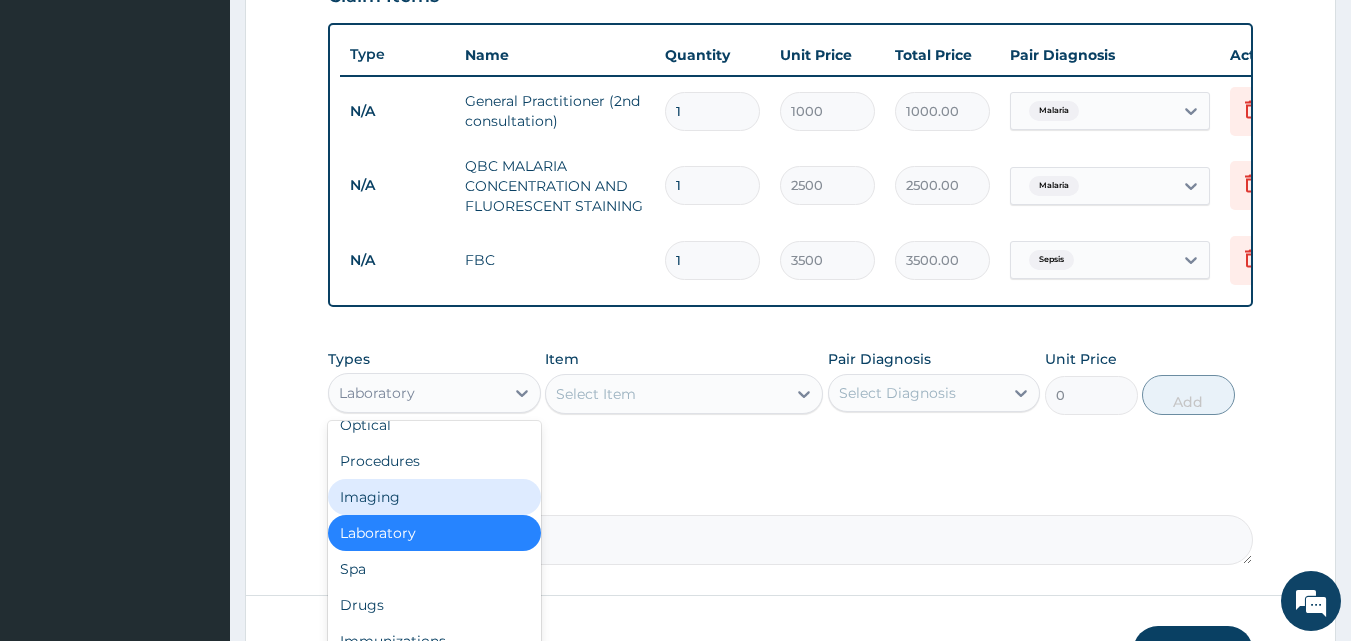 scroll, scrollTop: 68, scrollLeft: 0, axis: vertical 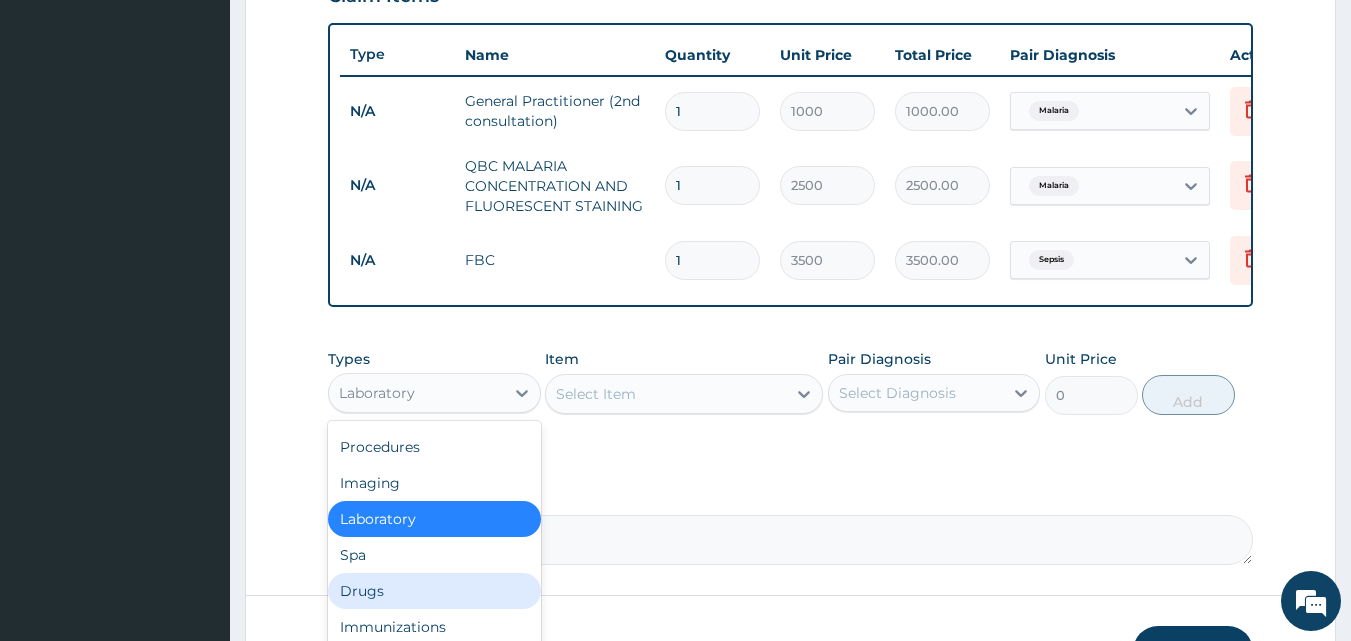 click on "Drugs" at bounding box center (434, 591) 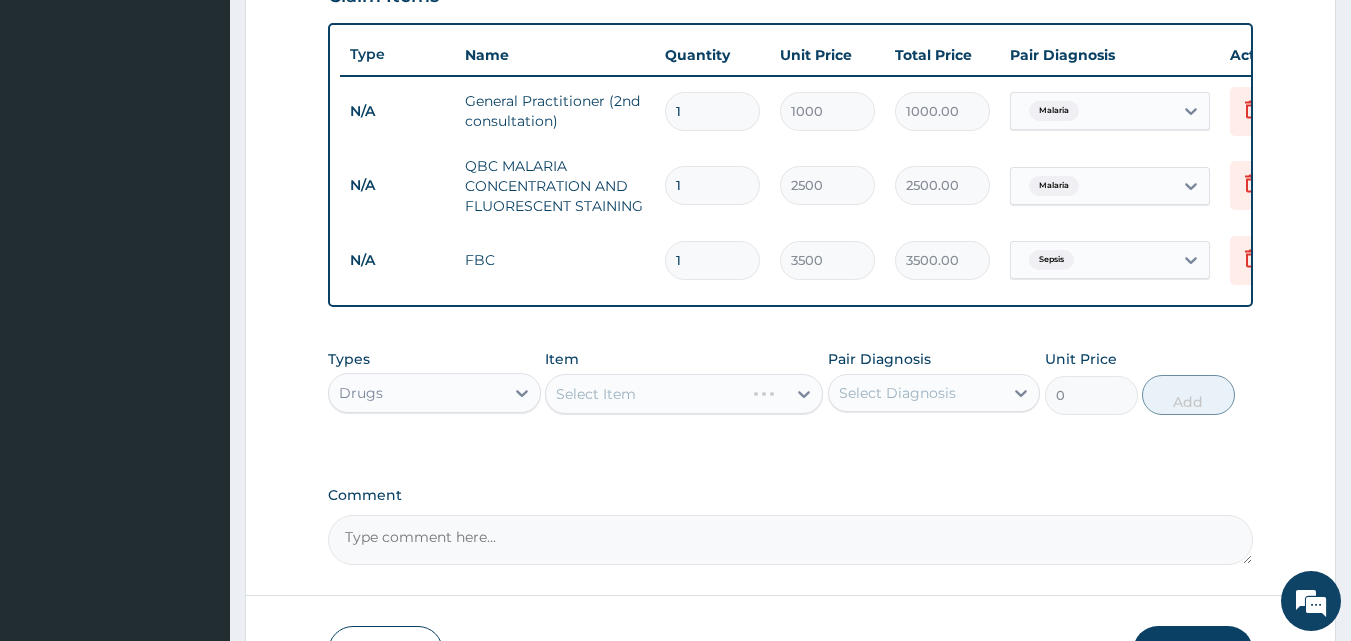 click on "Select Item" at bounding box center (684, 394) 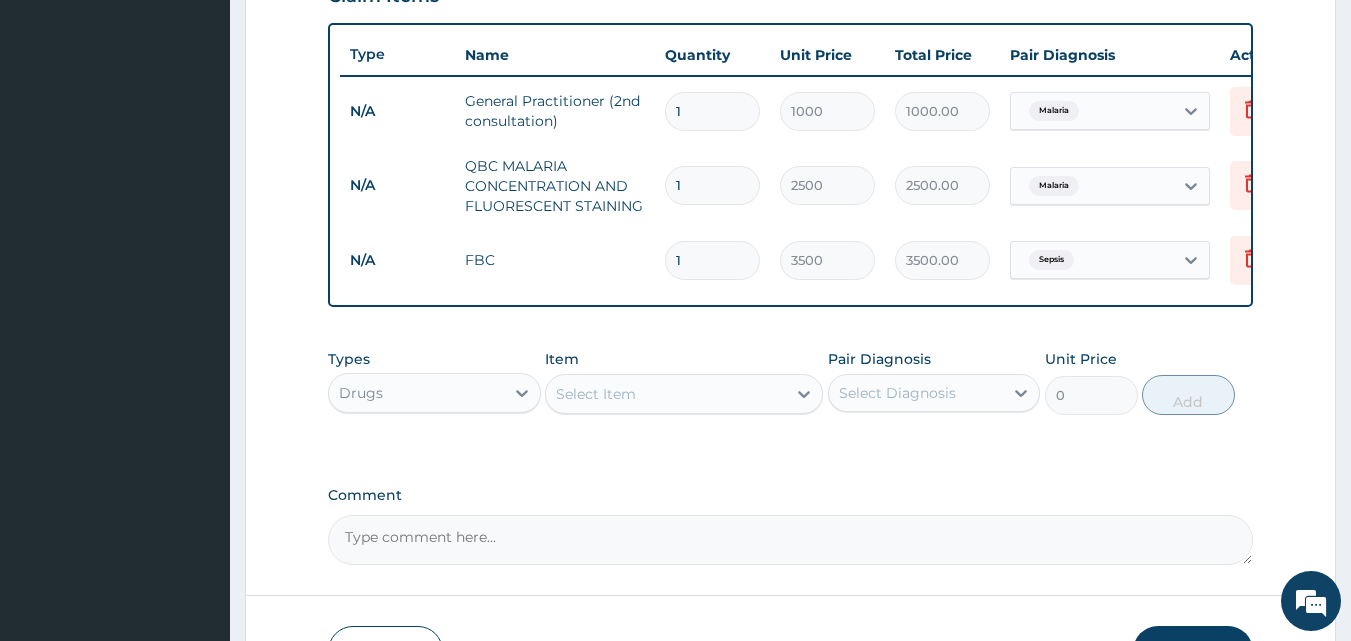 click on "Select Item" at bounding box center [596, 394] 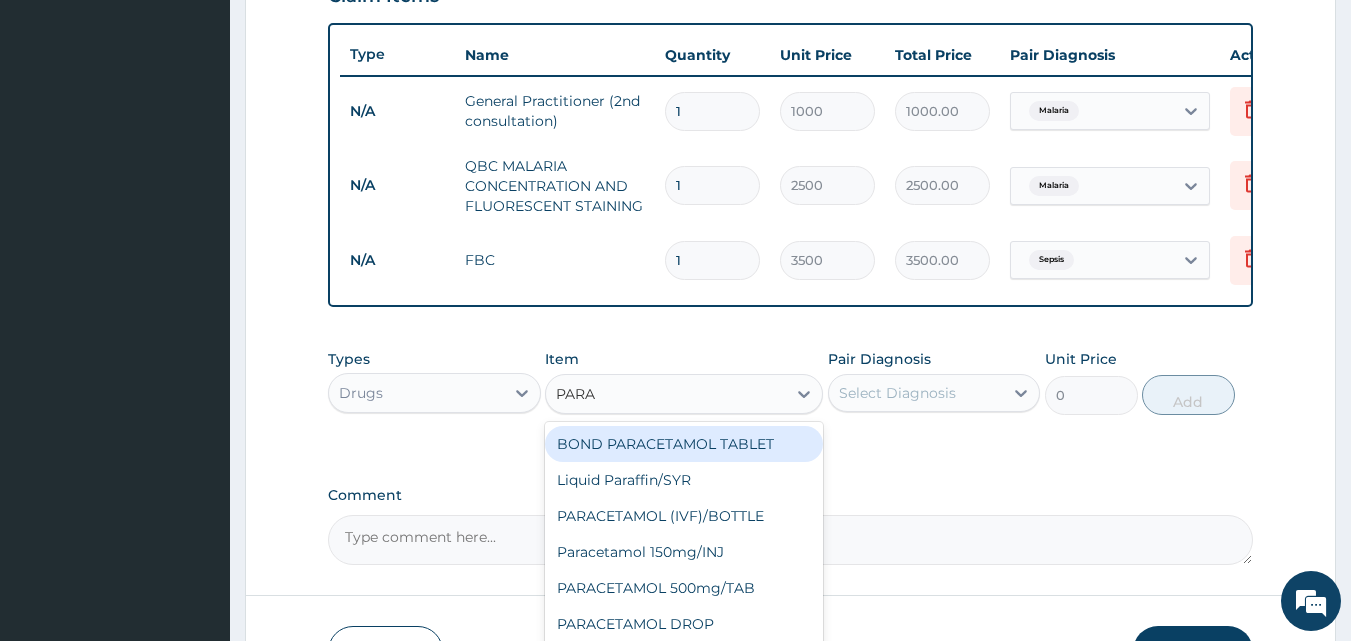 type on "PARAC" 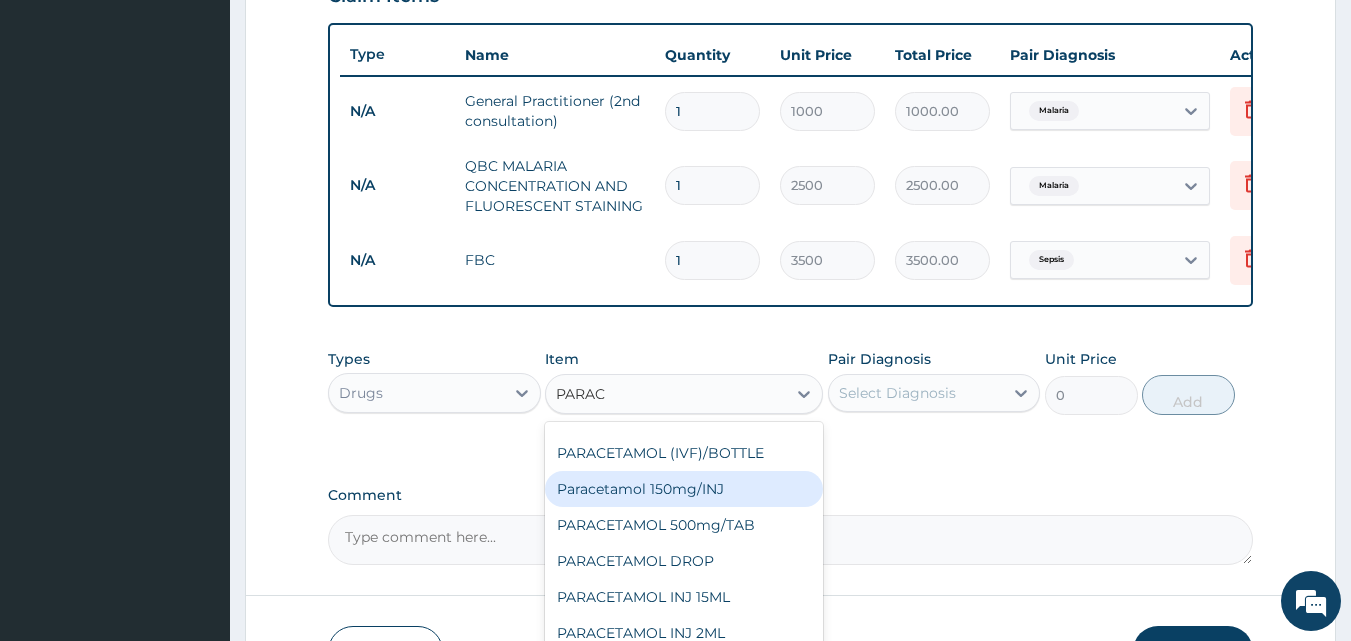 scroll, scrollTop: 32, scrollLeft: 0, axis: vertical 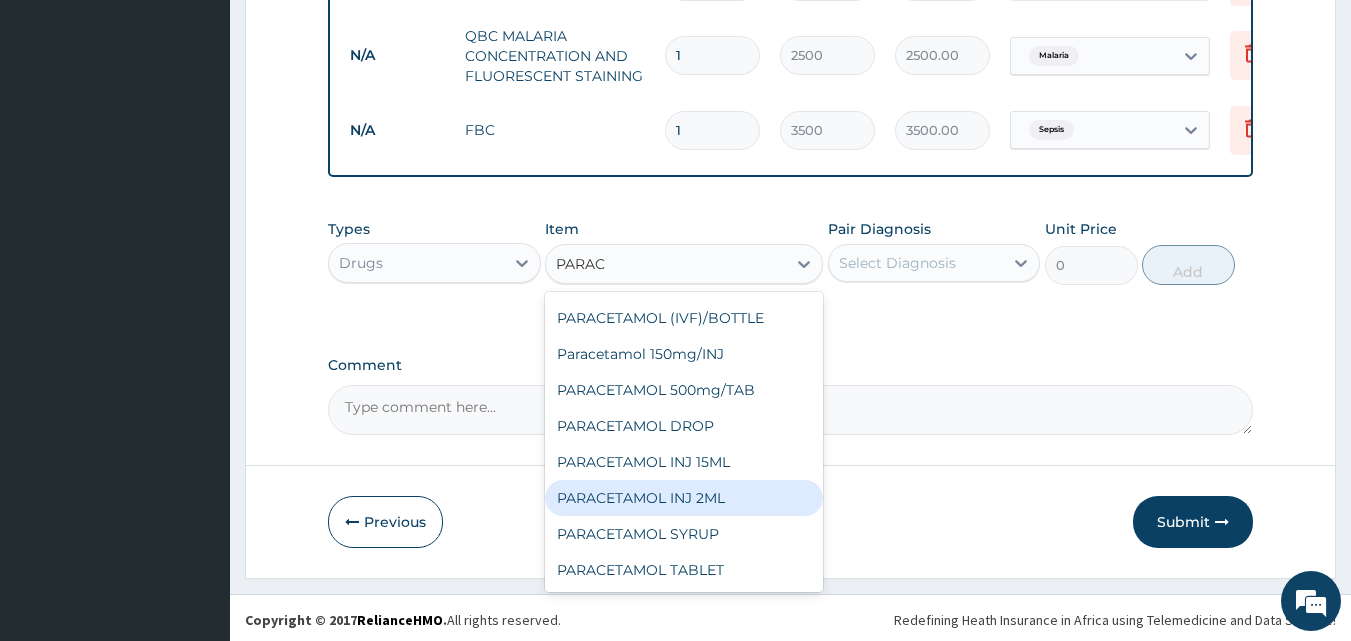 click on "PARACETAMOL INJ 2ML" at bounding box center (684, 498) 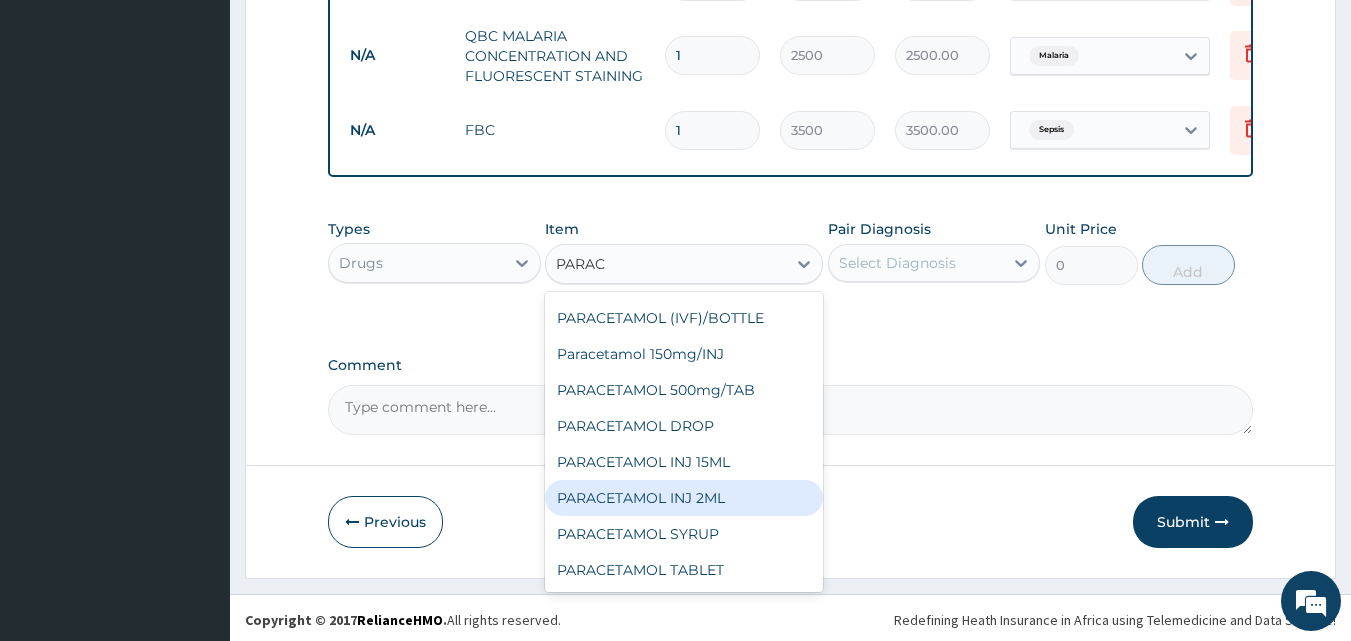 type 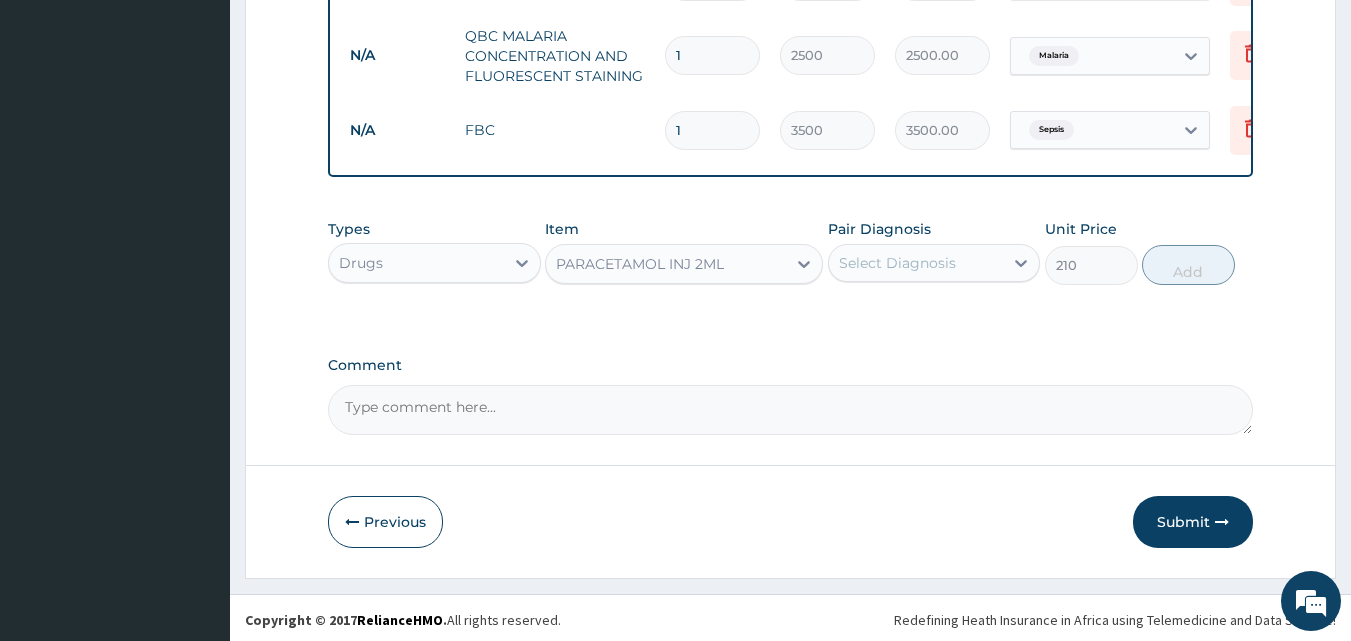 click on "Select Diagnosis" at bounding box center [897, 263] 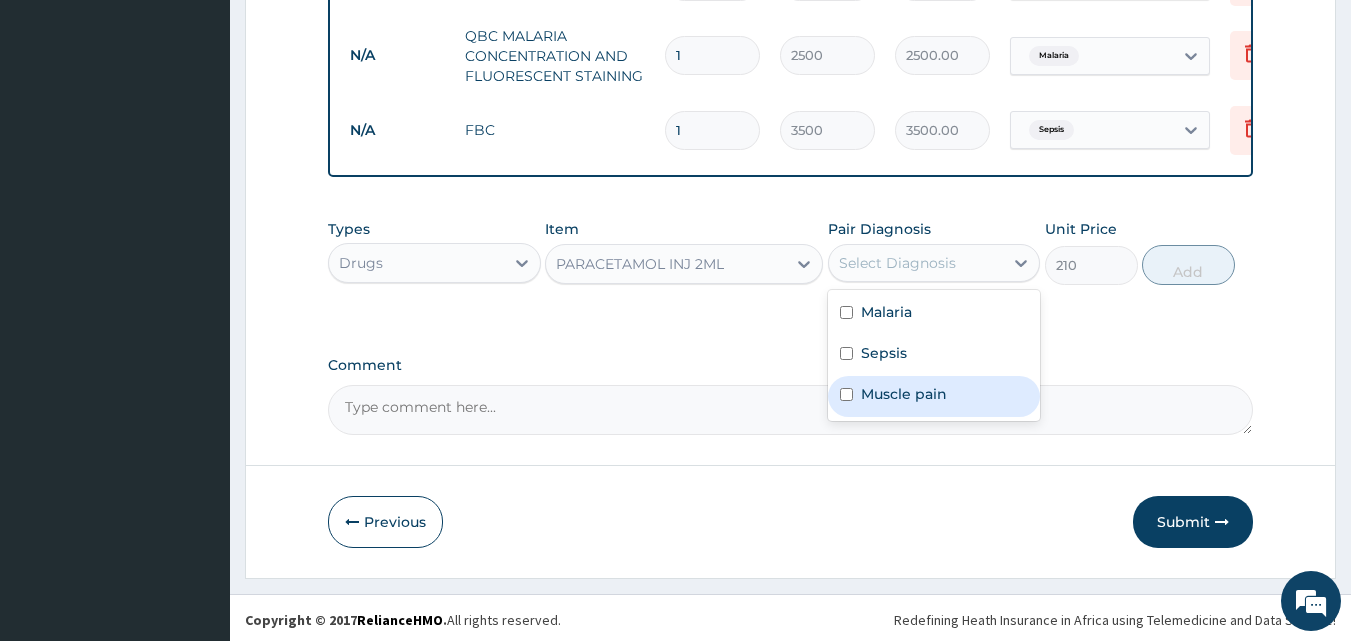 click on "Muscle pain" at bounding box center (904, 394) 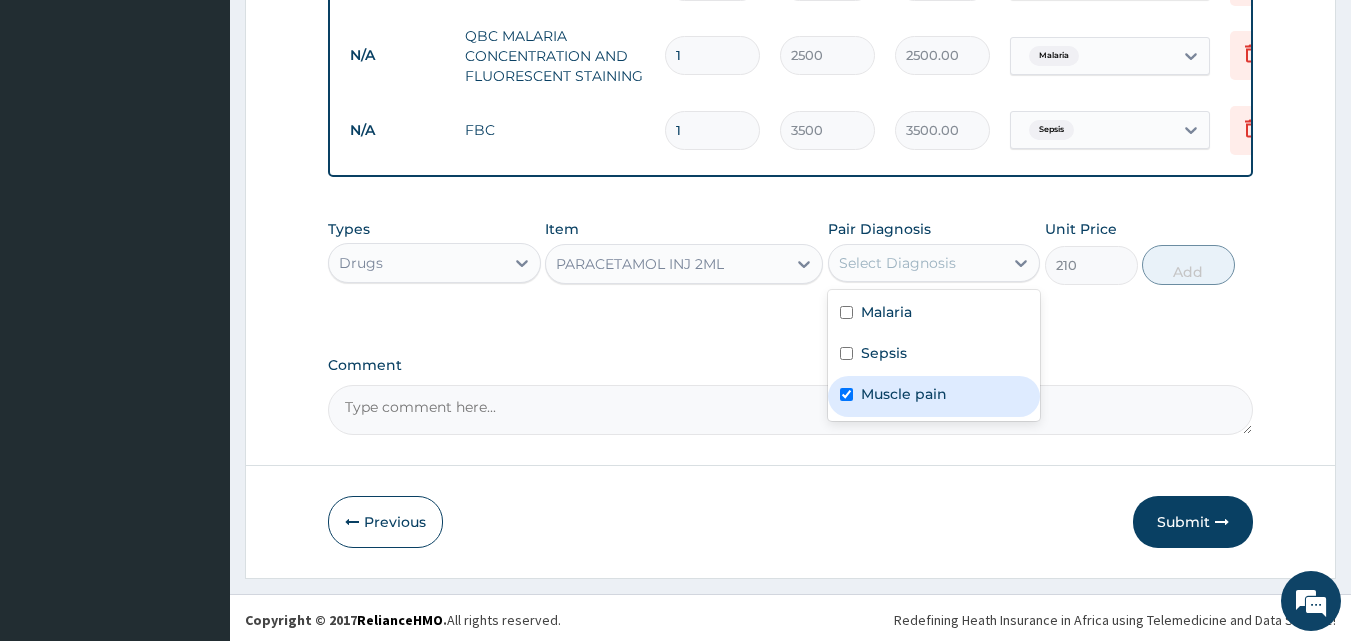 checkbox on "true" 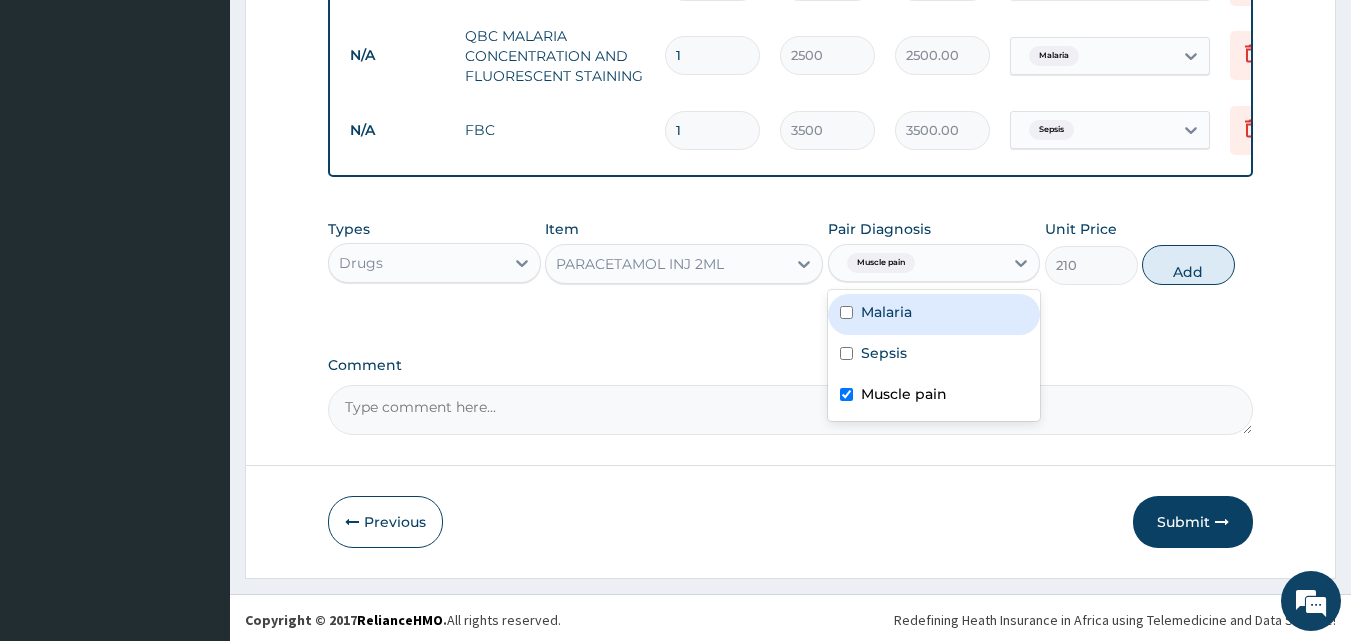 click on "Malaria" at bounding box center [934, 314] 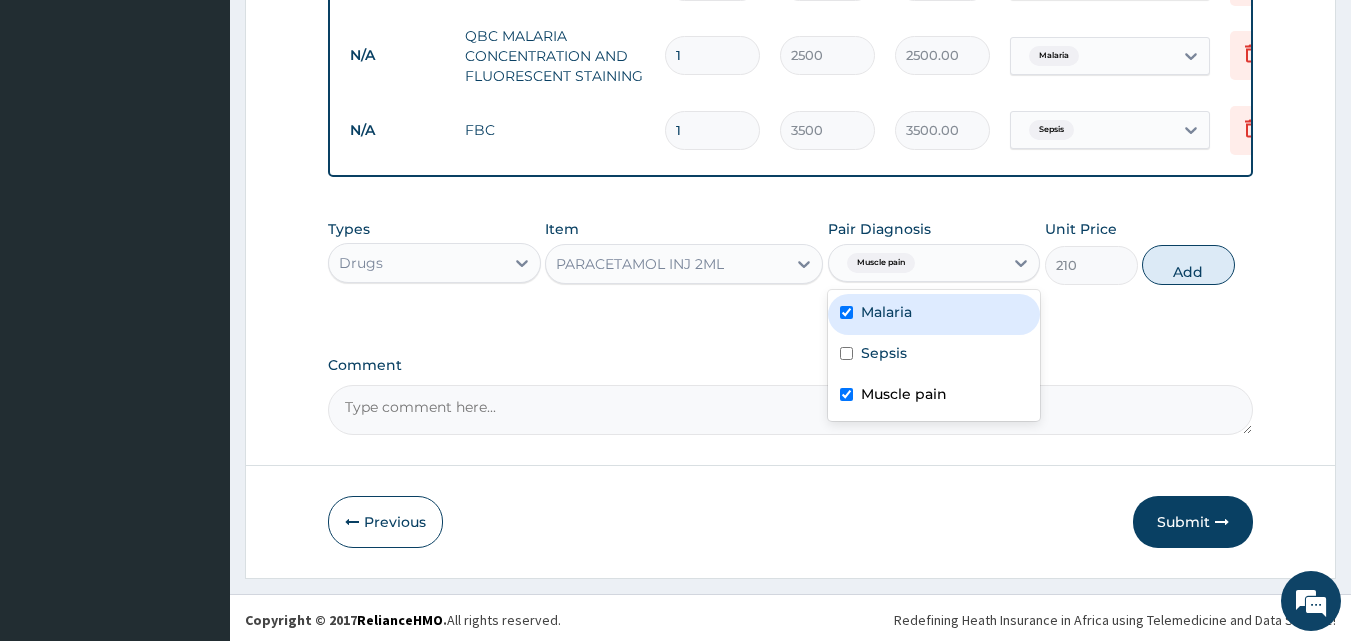 checkbox on "true" 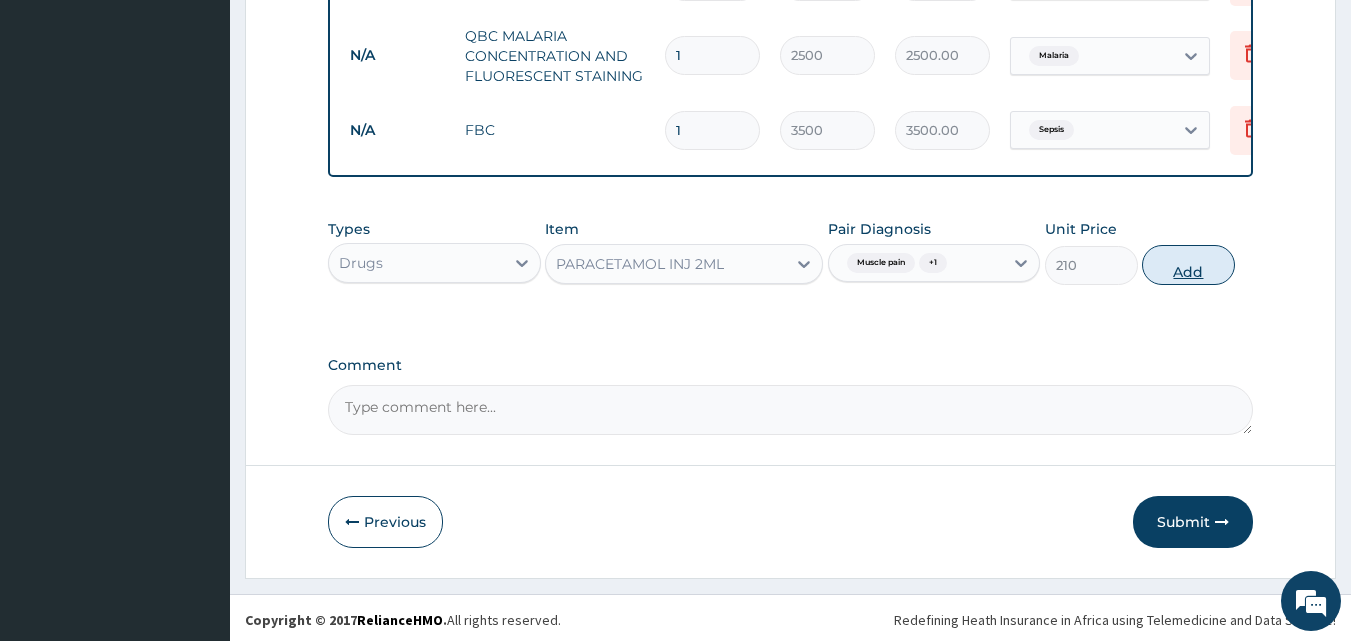 click on "Add" at bounding box center [1188, 265] 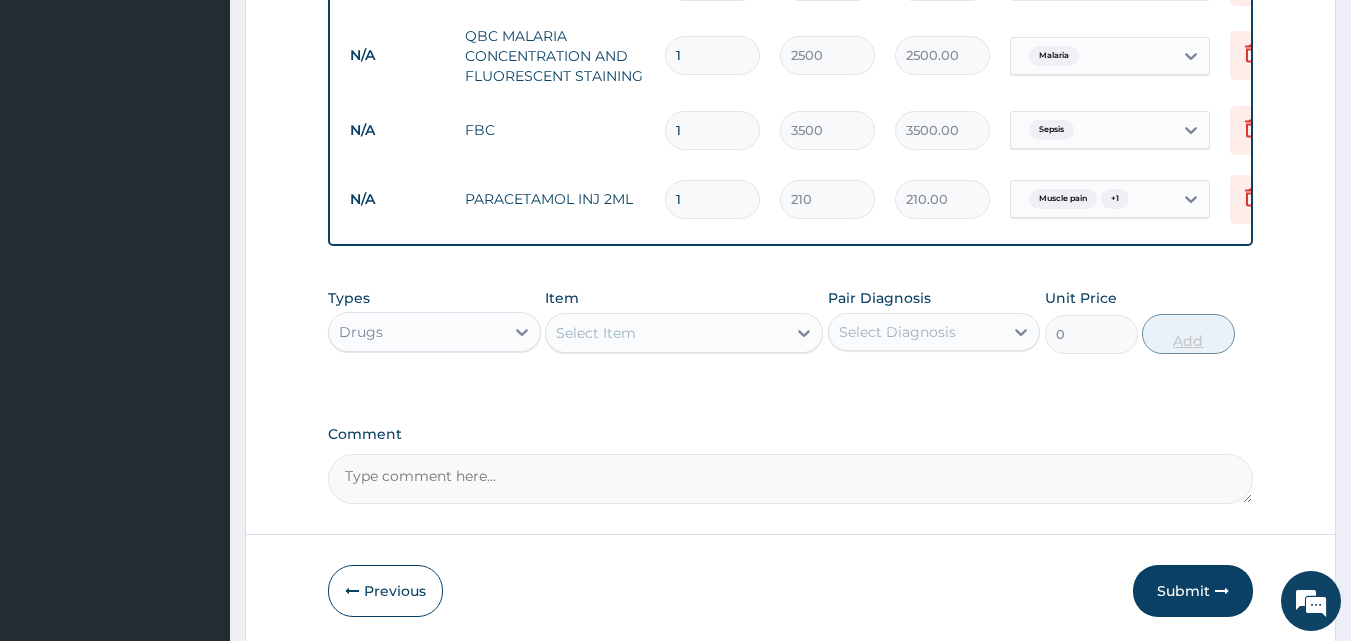 type 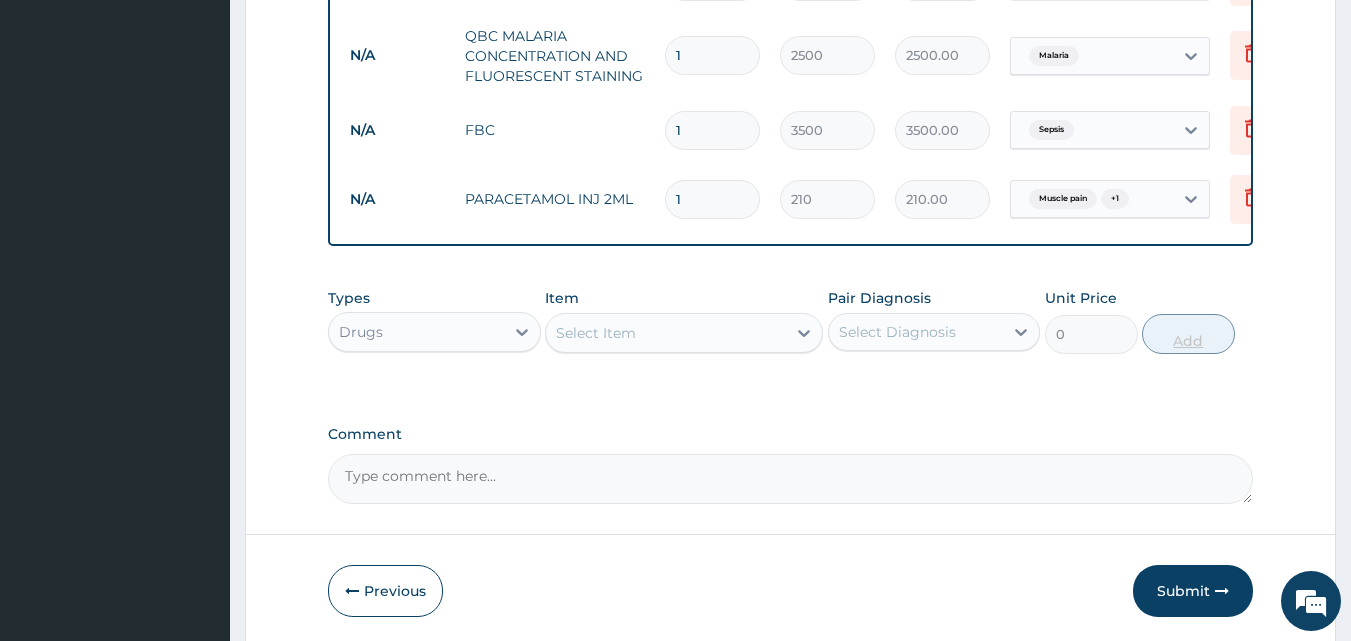type on "0.00" 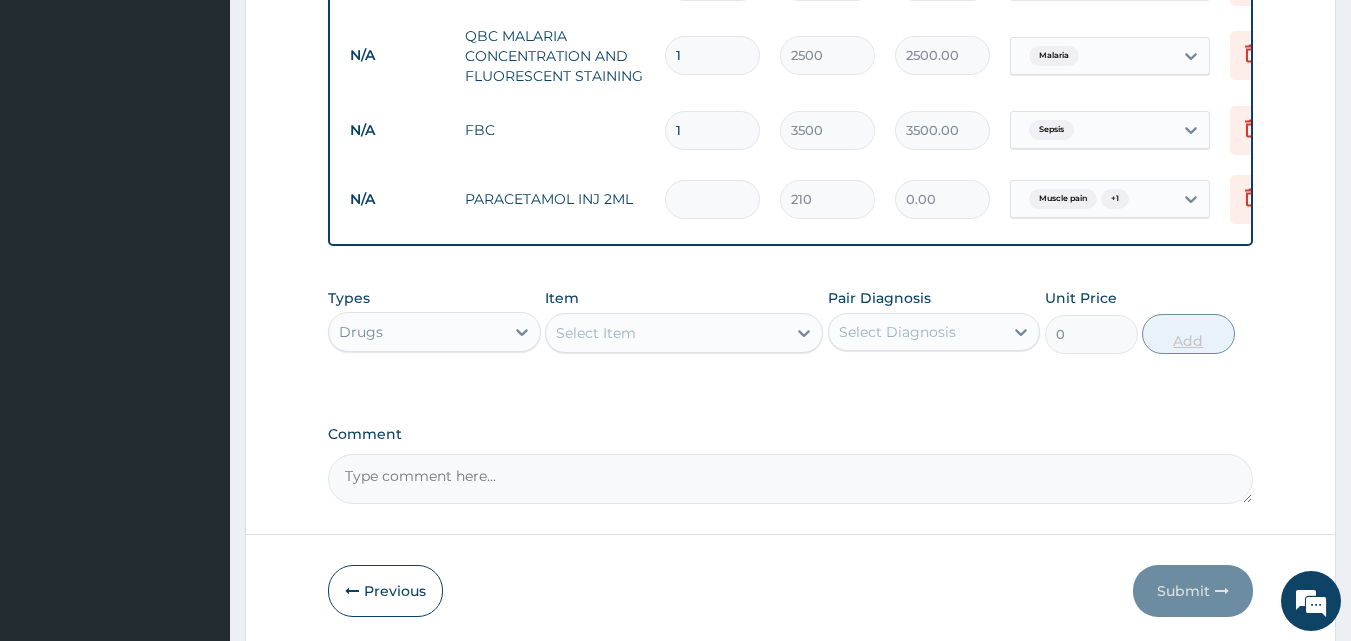 type on "2" 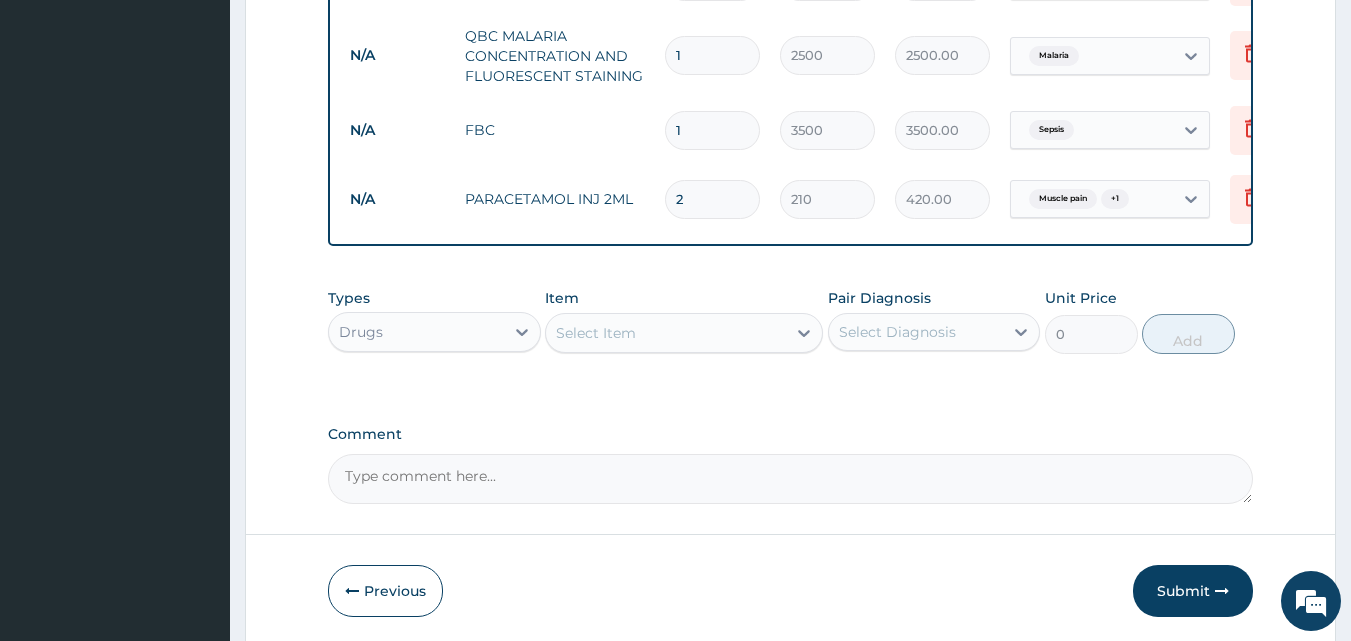 type on "2" 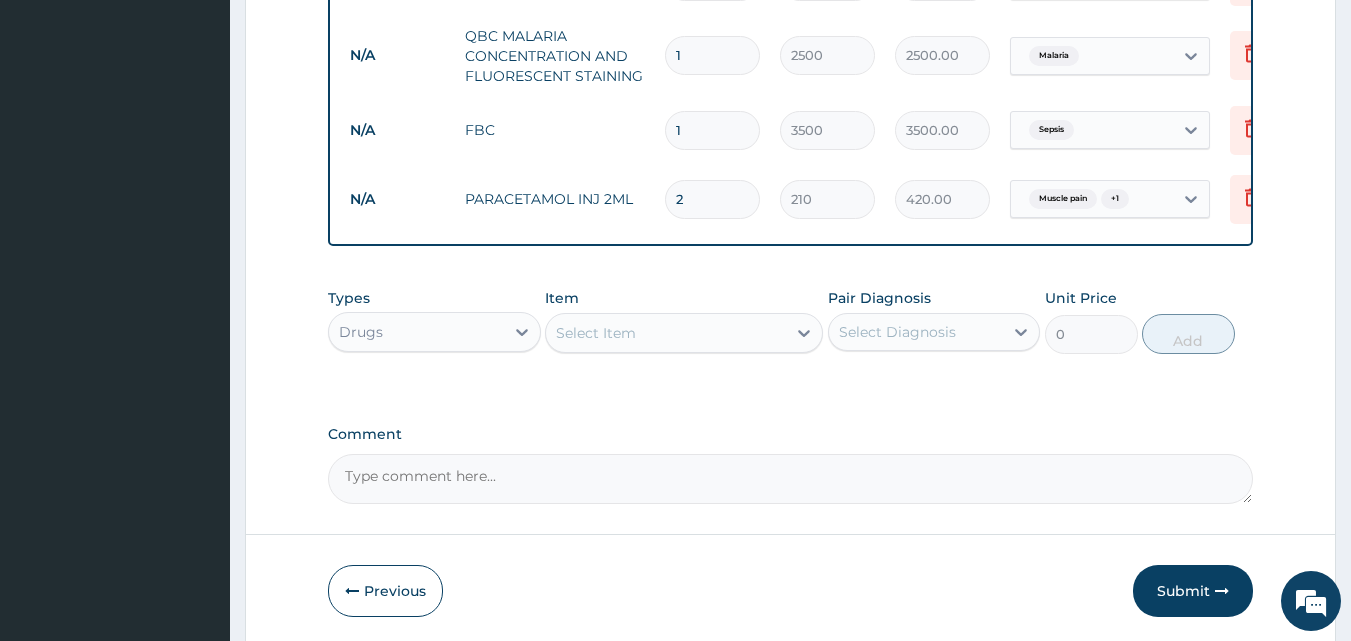 click on "Select Item" at bounding box center (666, 333) 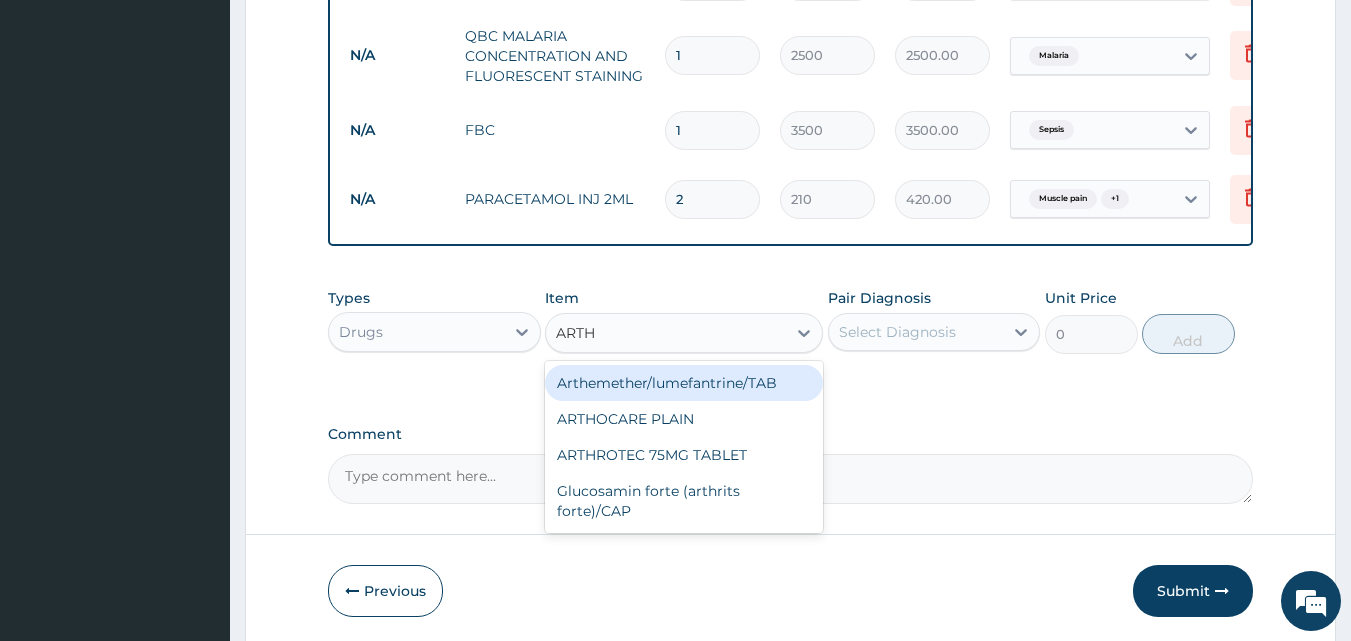 type on "ART" 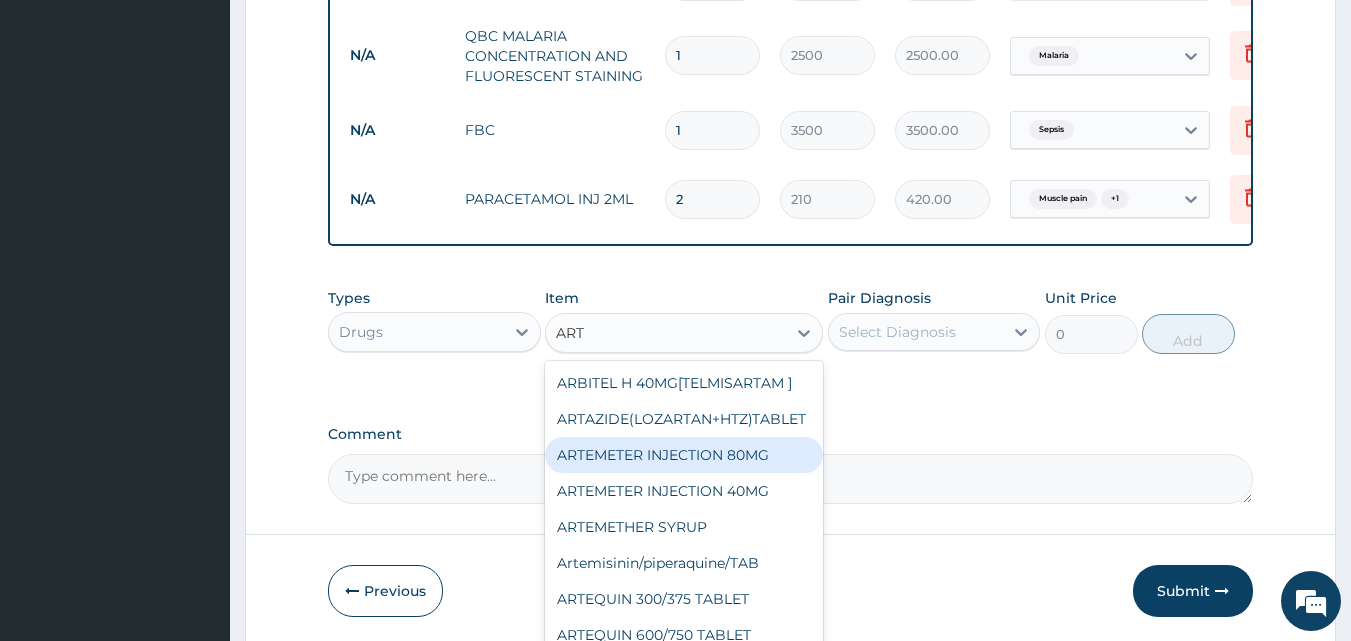 click on "ARTEMETER INJECTION  80MG" at bounding box center (684, 455) 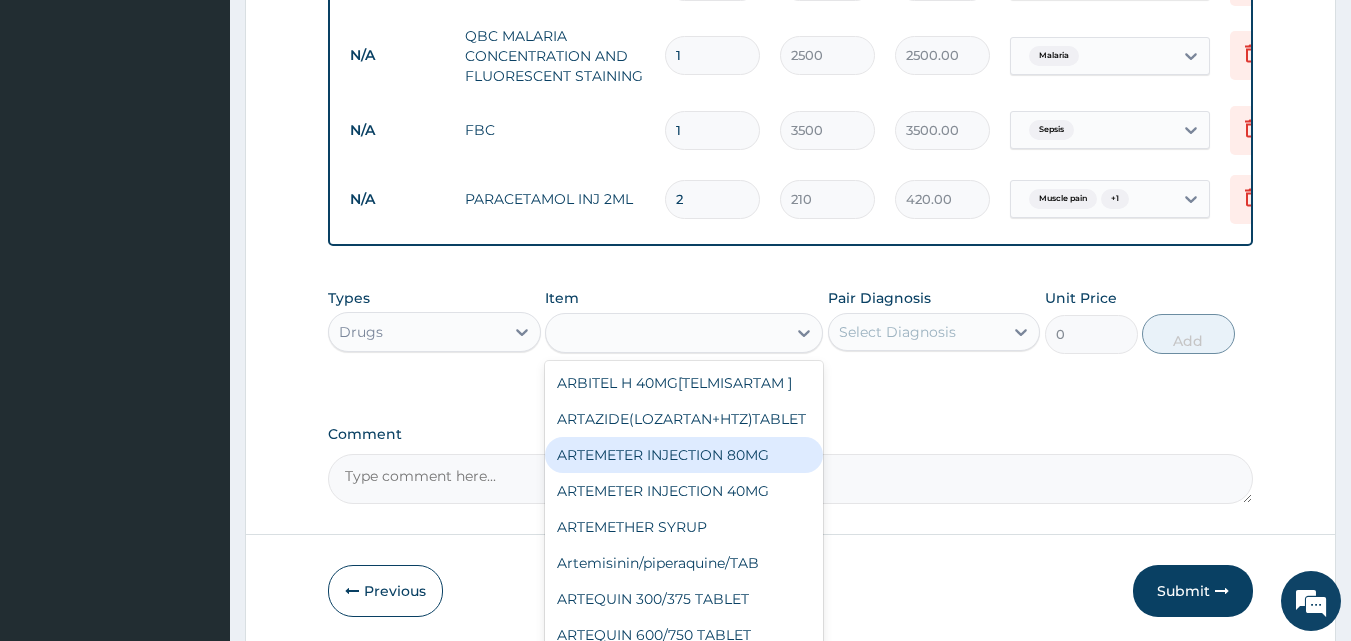type on "350" 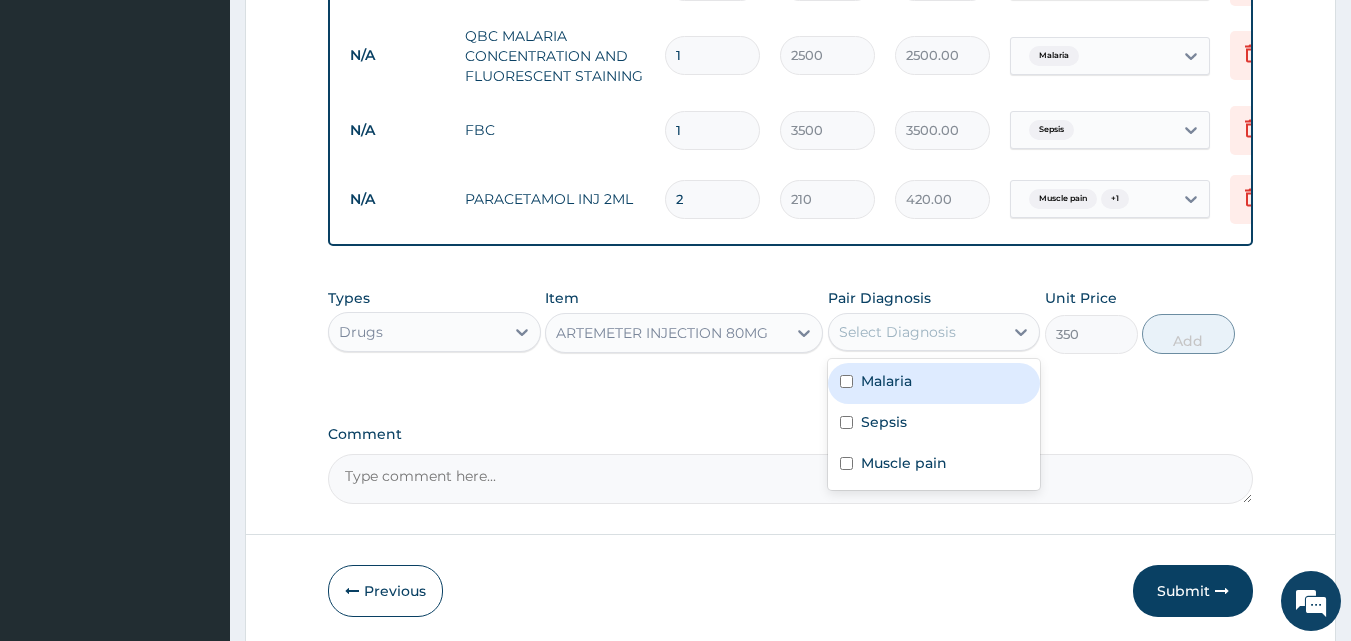 click on "Select Diagnosis" at bounding box center [897, 332] 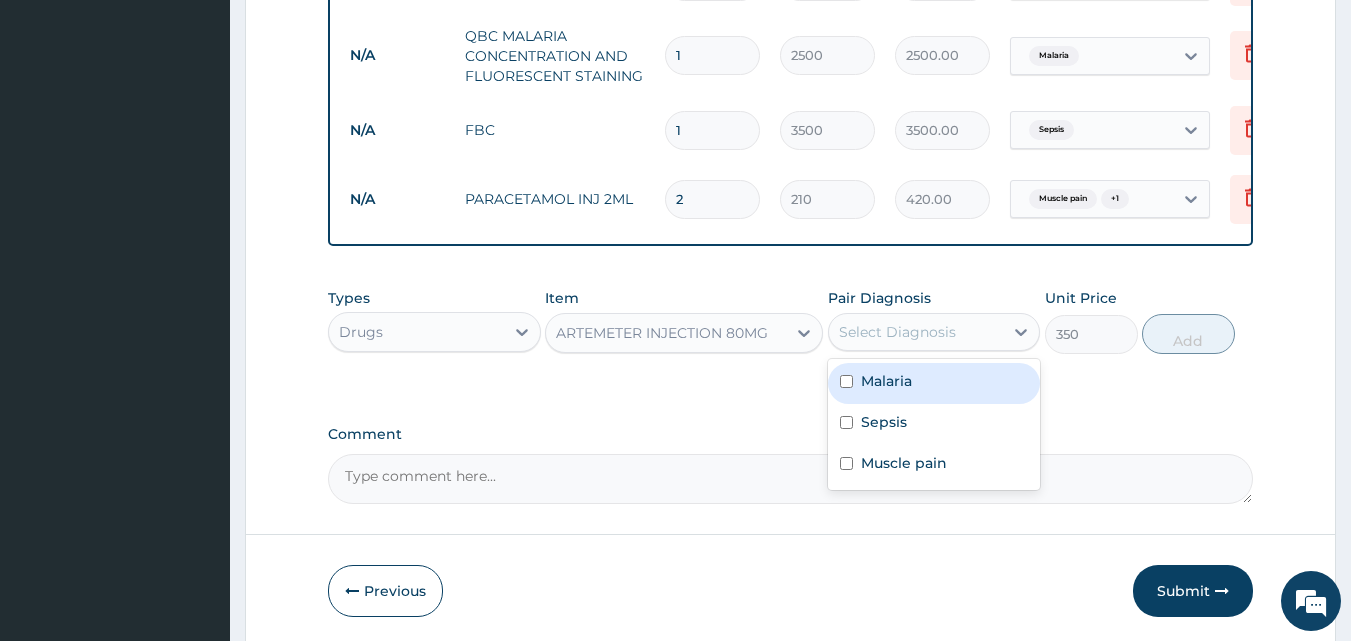 click on "Malaria" at bounding box center (886, 381) 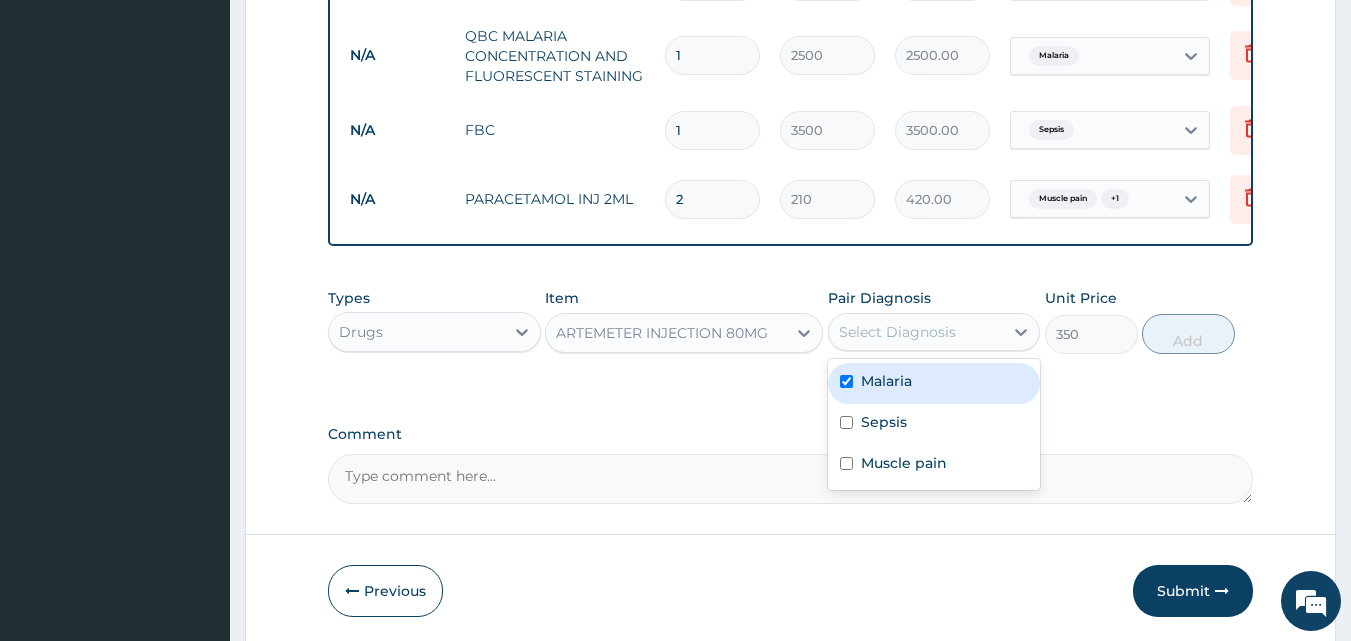 checkbox on "true" 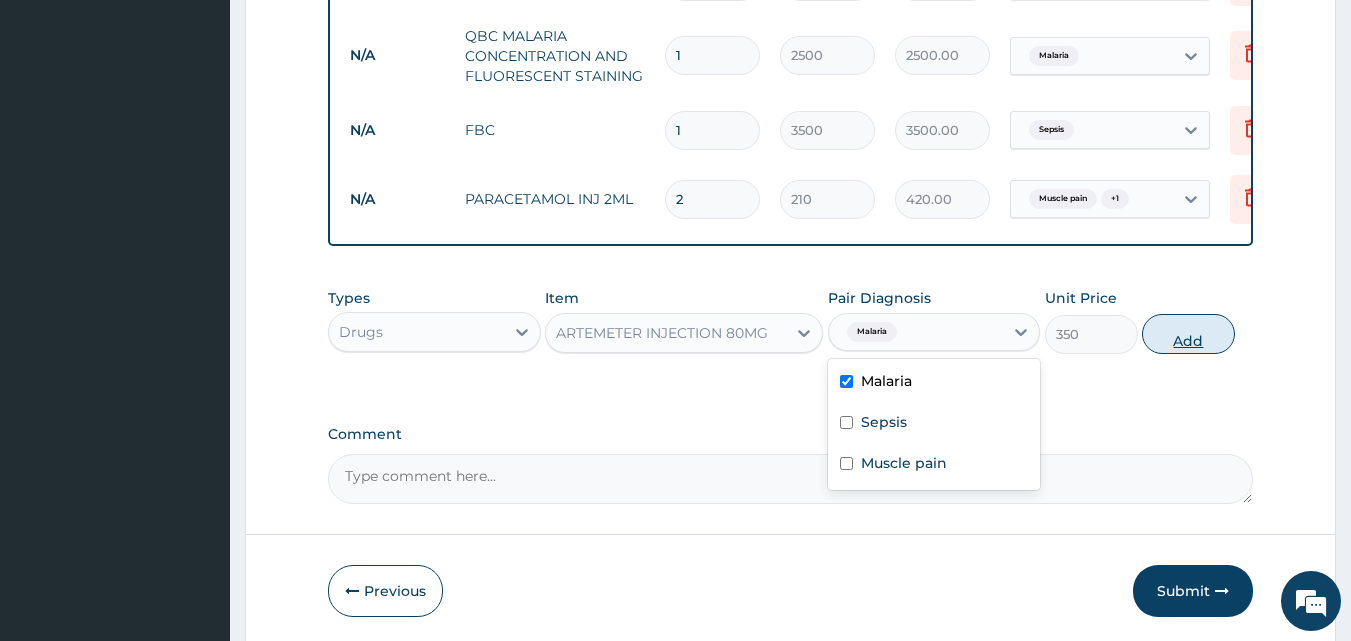 click on "Add" at bounding box center (1188, 334) 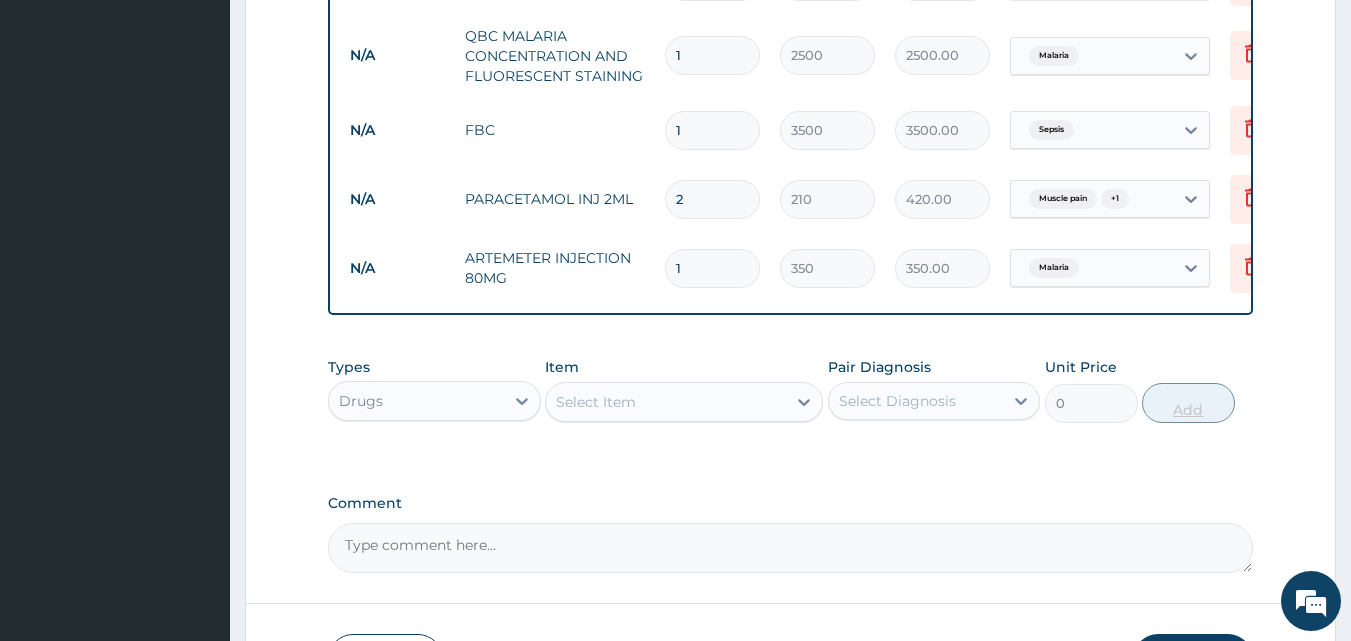 type 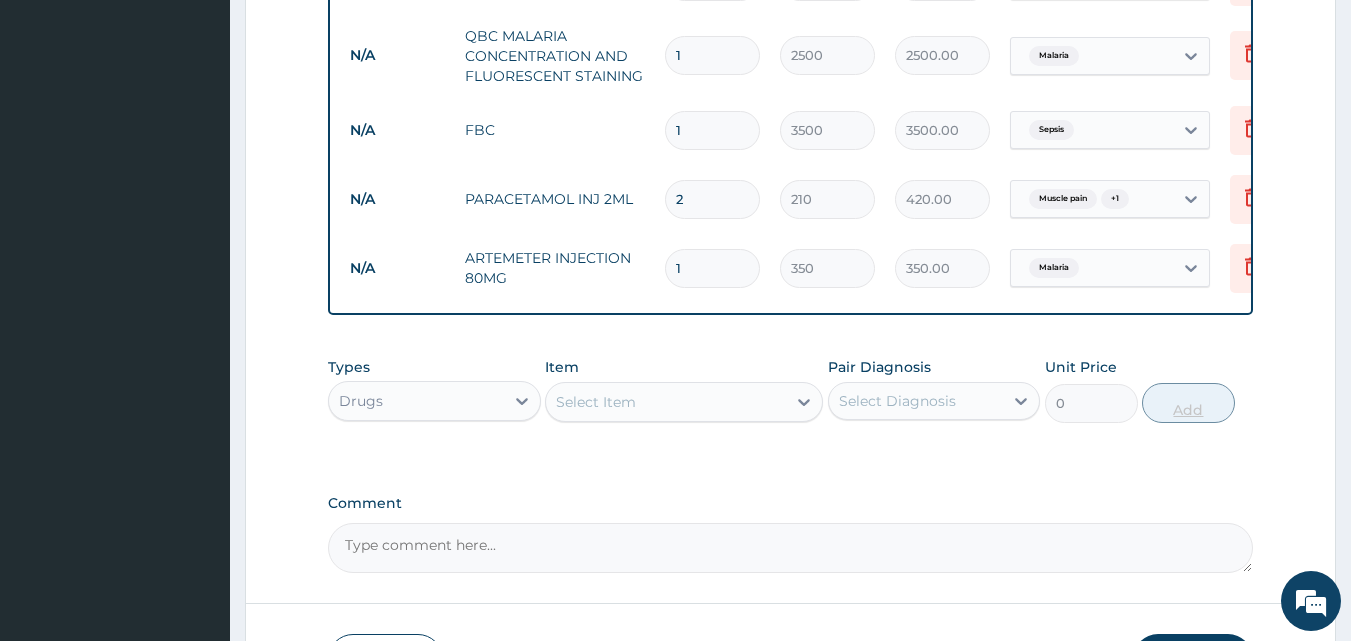 type on "0.00" 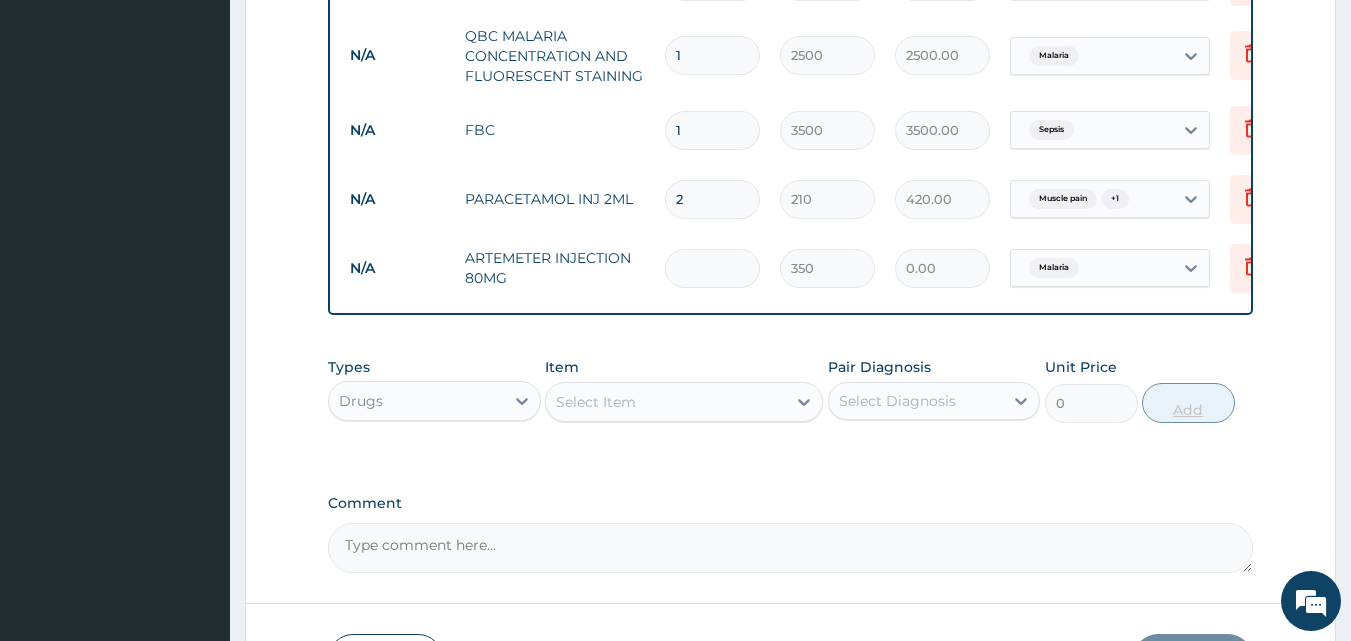 type on "6" 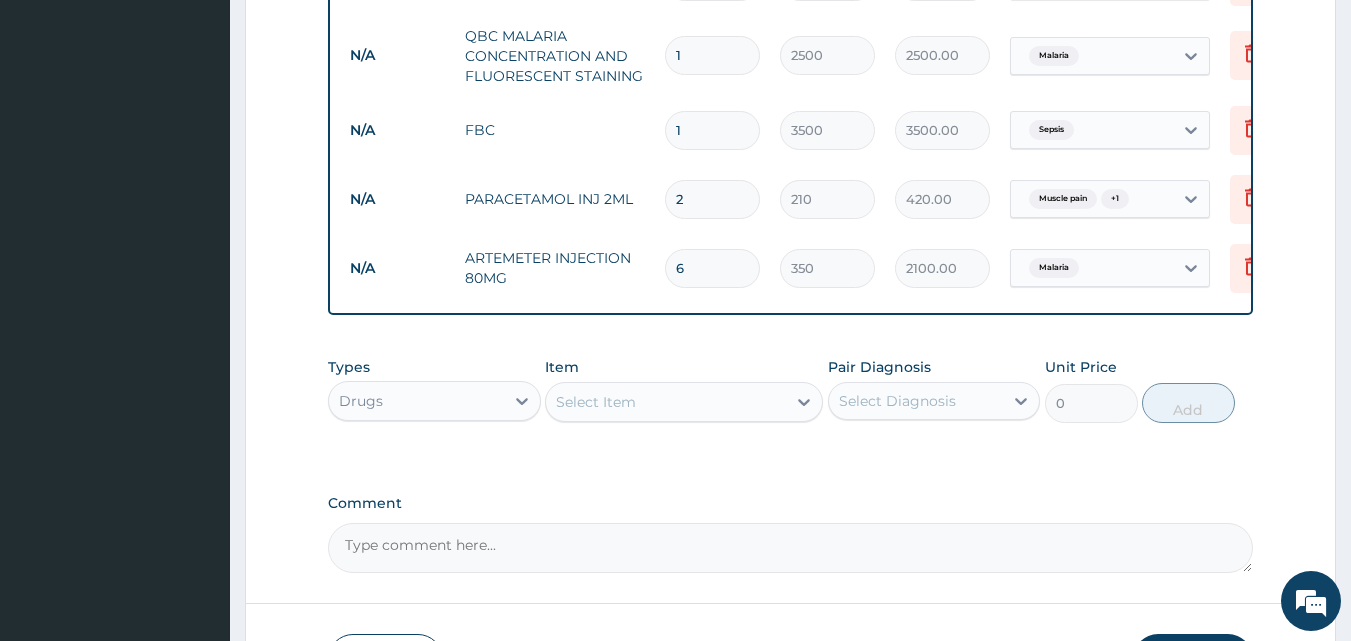 type on "6" 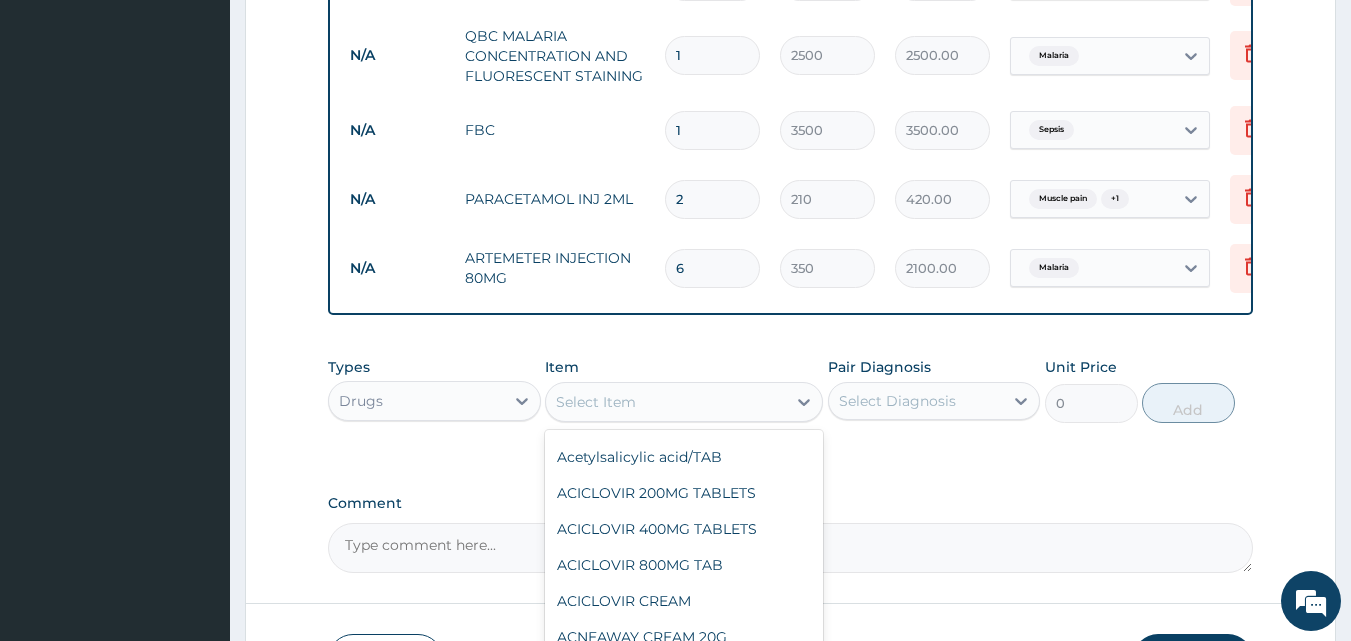 scroll, scrollTop: 166, scrollLeft: 0, axis: vertical 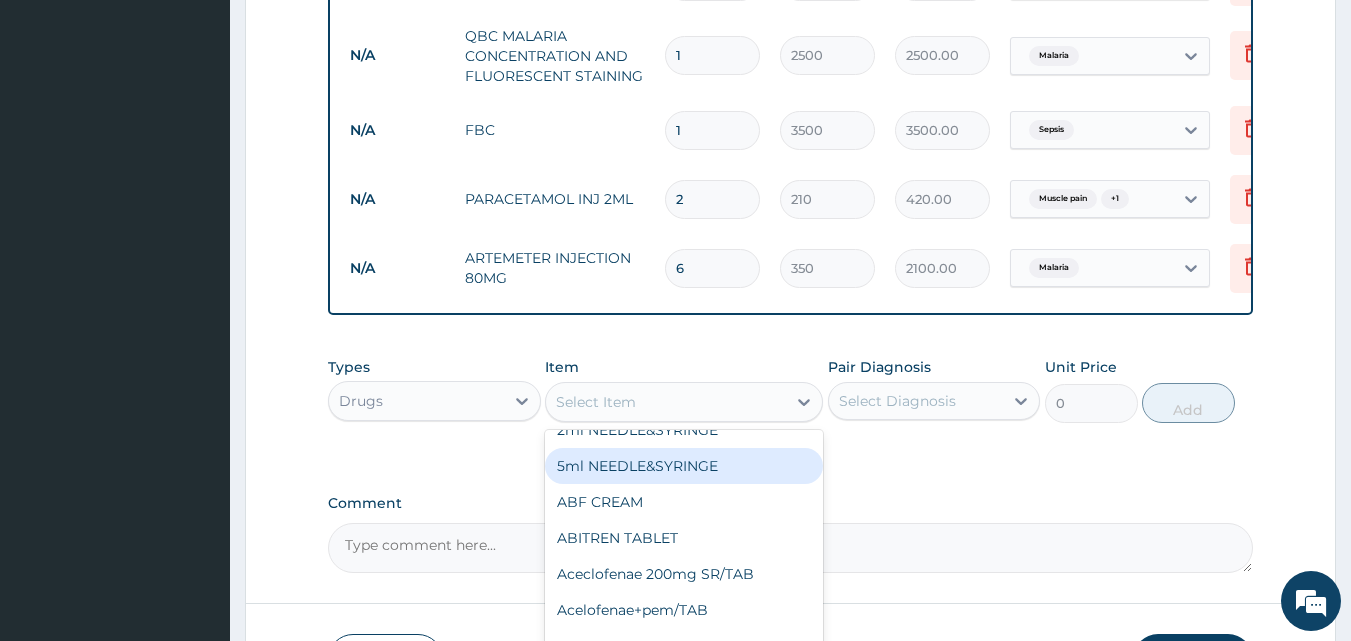 click on "5ml NEEDLE&SYRINGE" at bounding box center [684, 466] 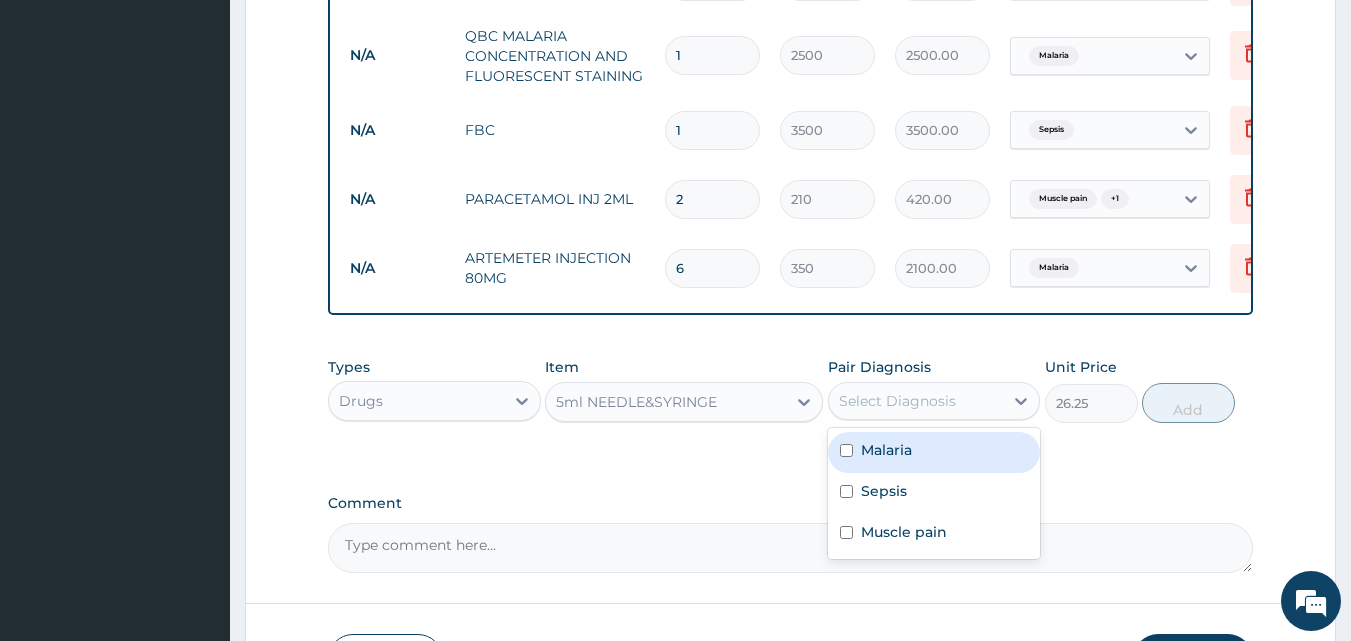 click on "Select Diagnosis" at bounding box center (897, 401) 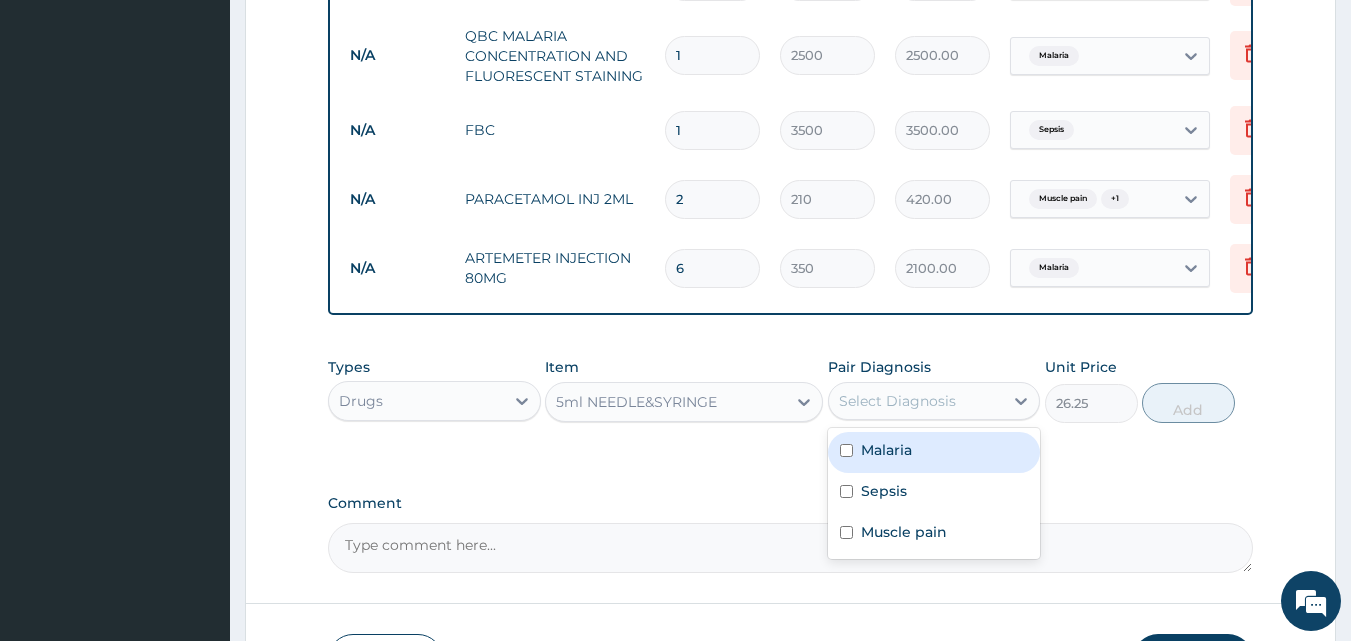 click on "Malaria" at bounding box center [886, 450] 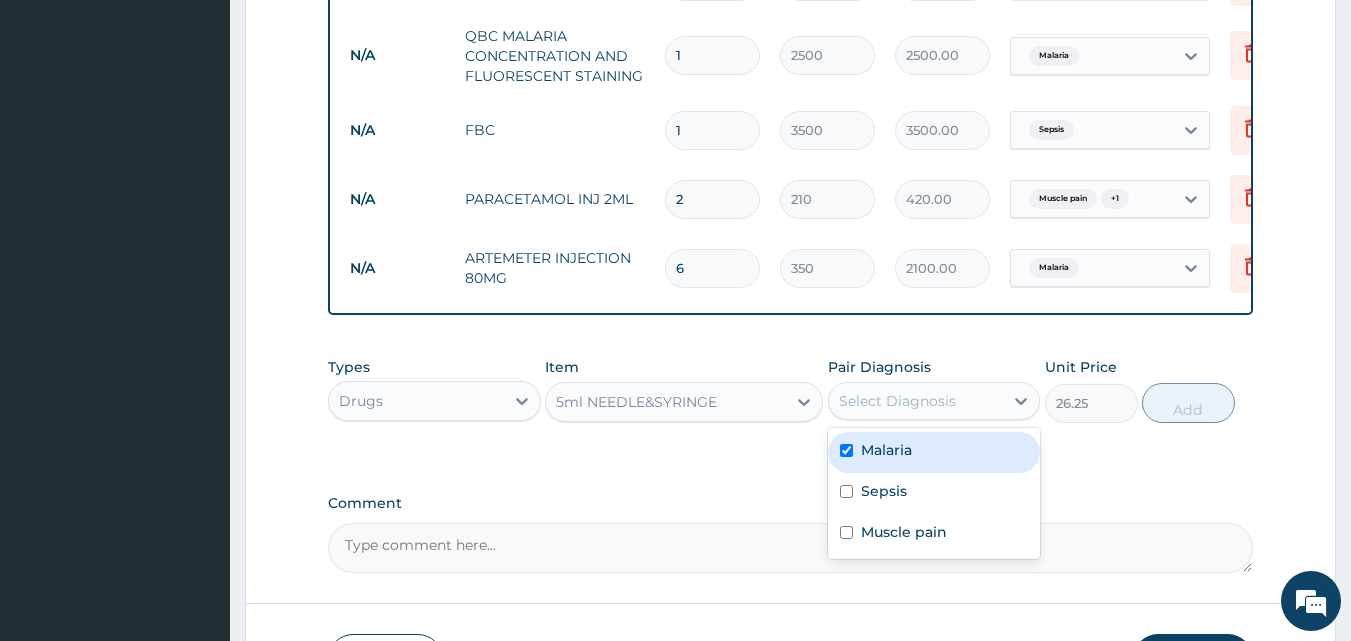 checkbox on "true" 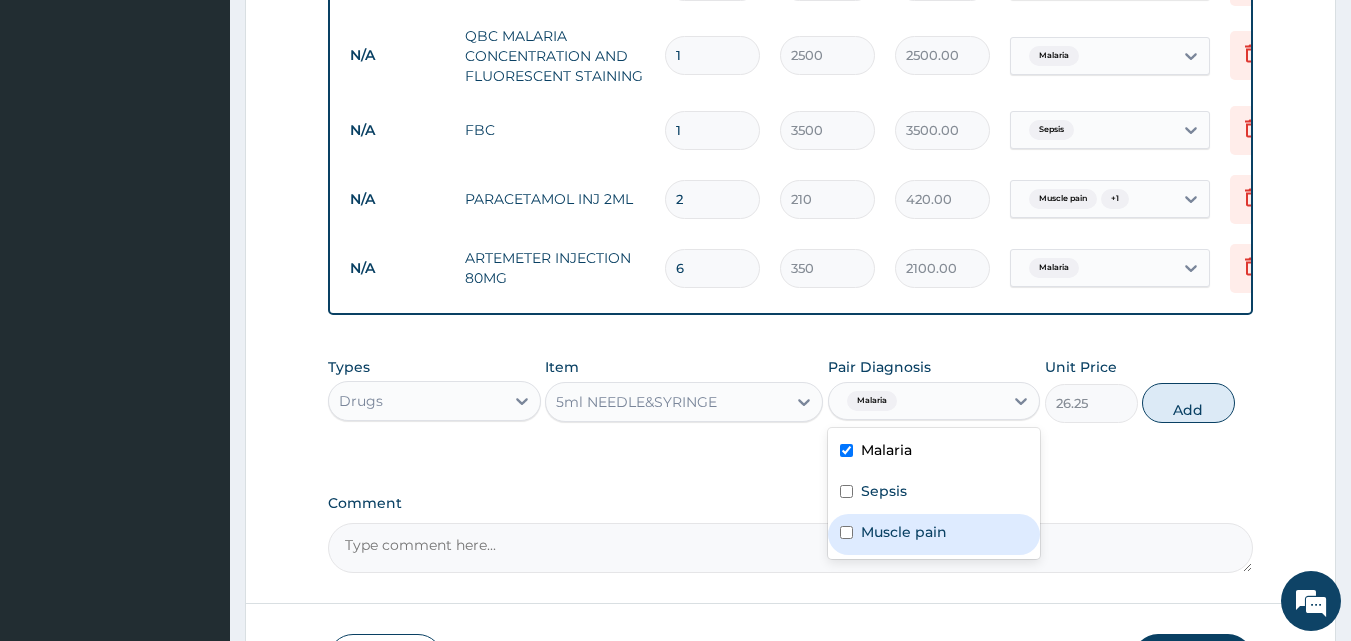 click on "Muscle pain" at bounding box center [904, 532] 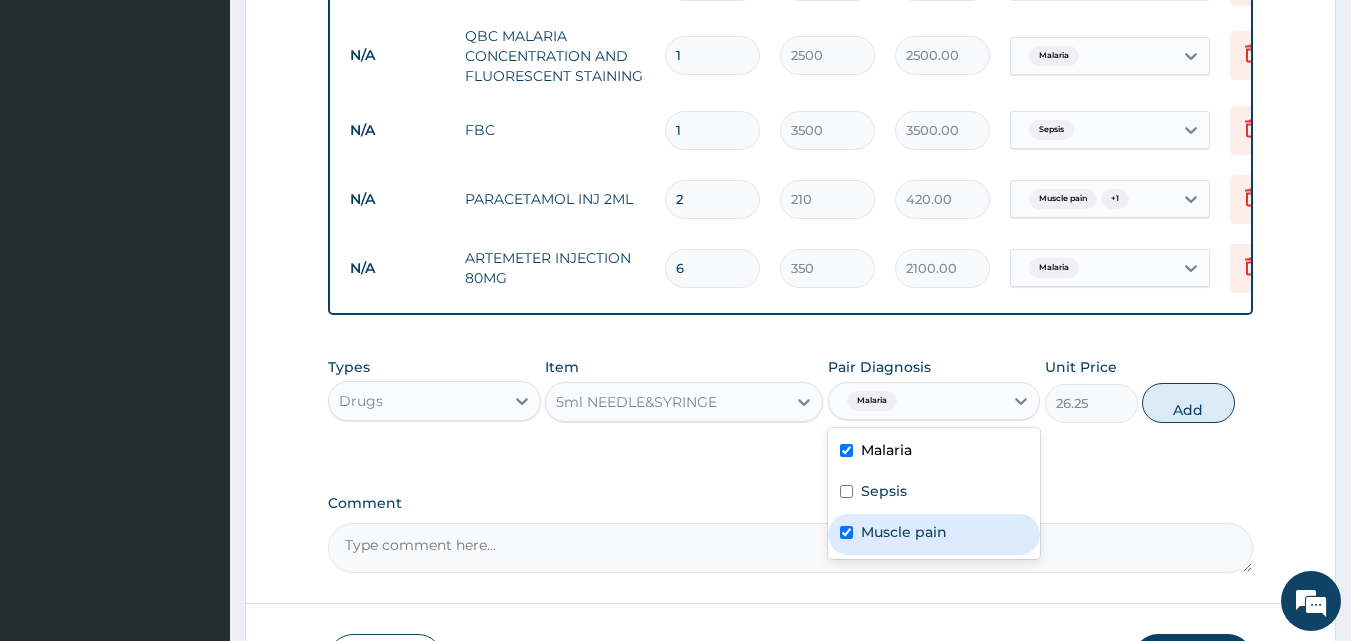 checkbox on "true" 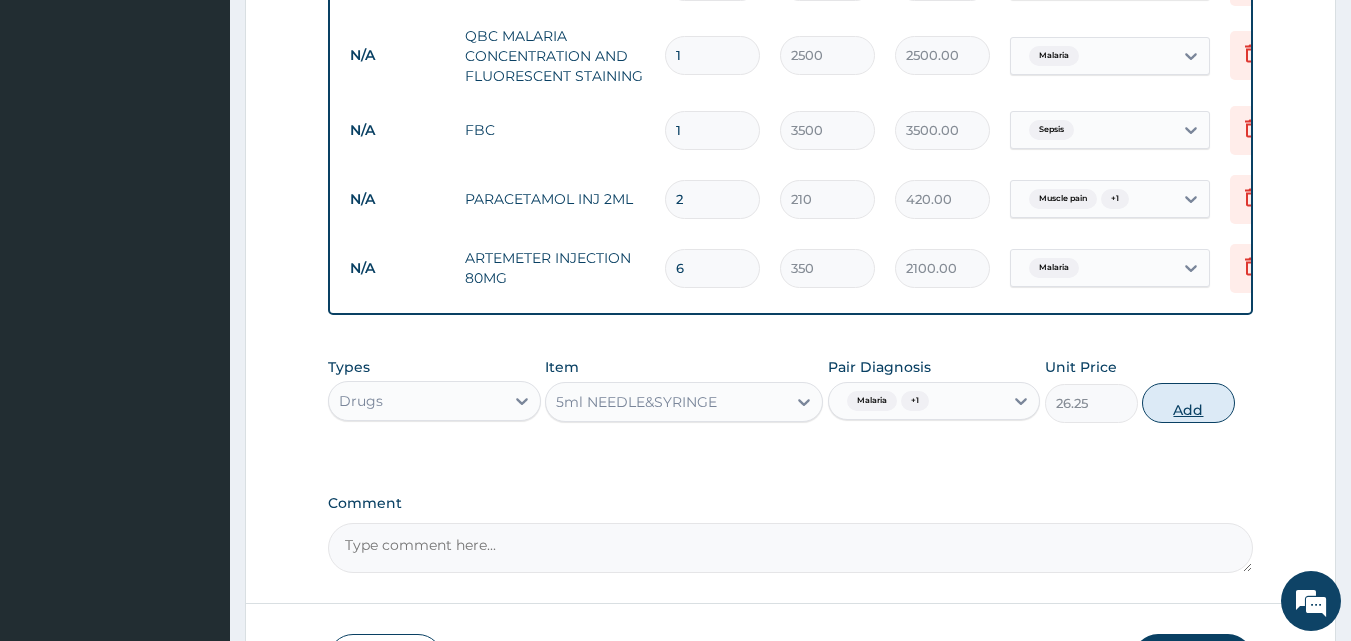 click on "Add" at bounding box center (1188, 403) 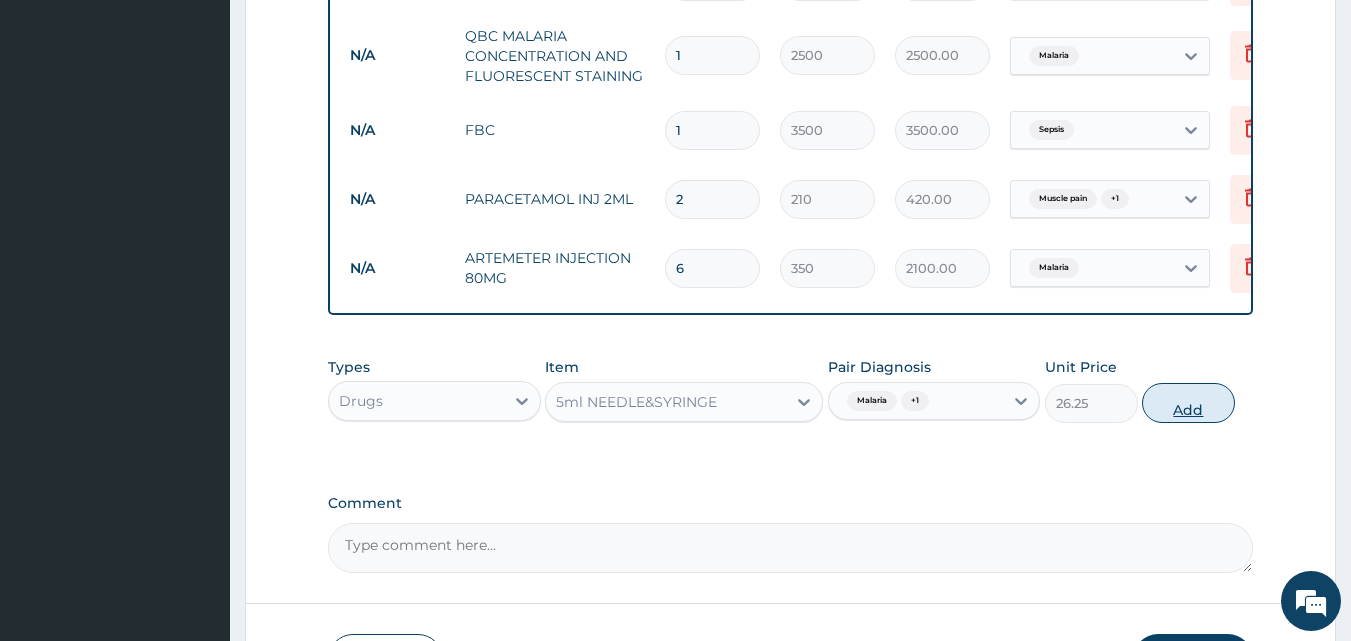 type on "0" 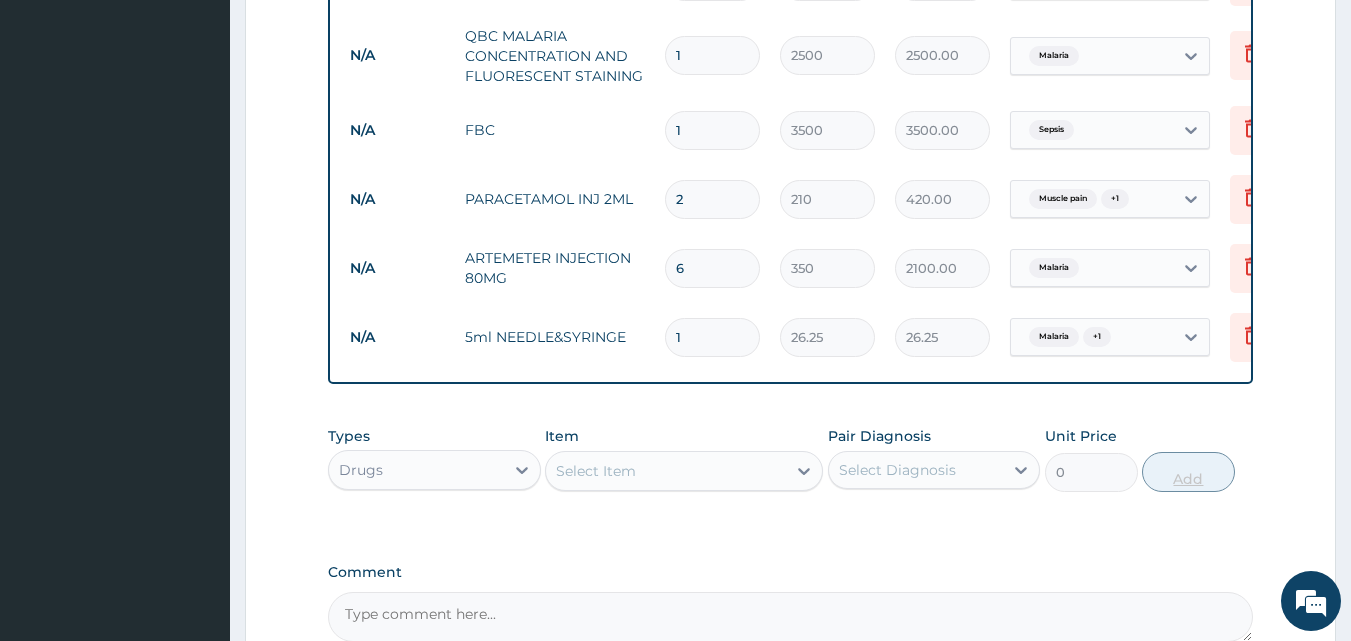 type 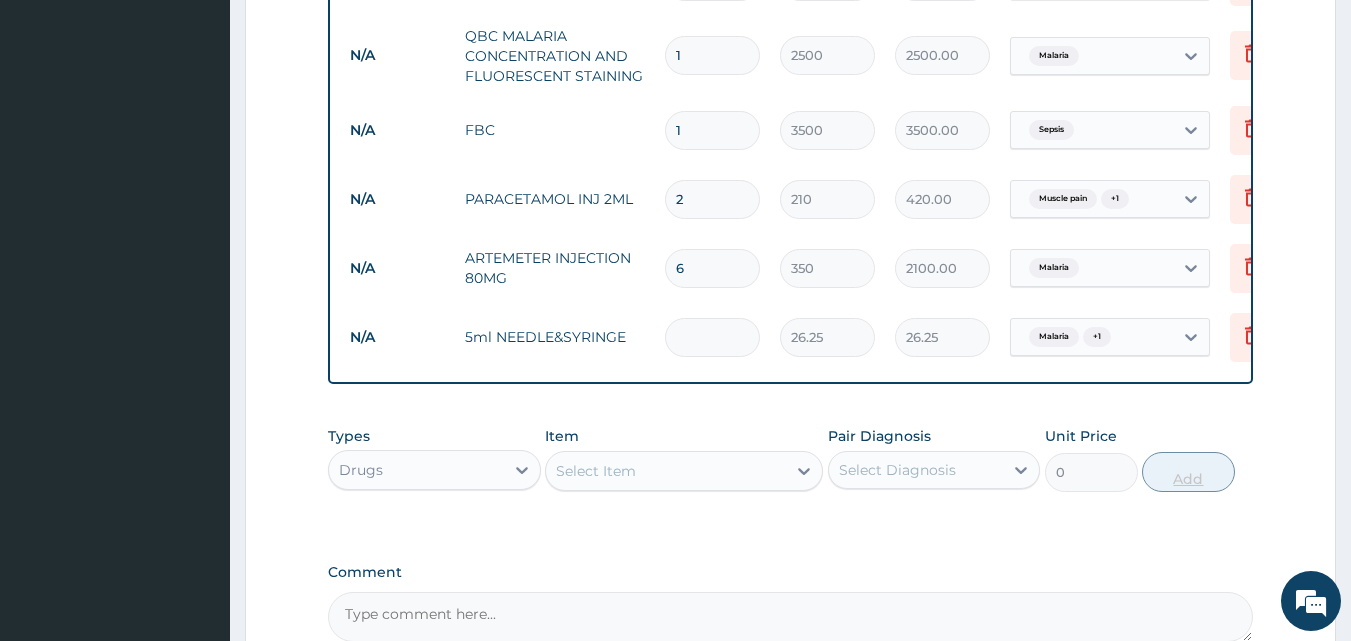type on "0.00" 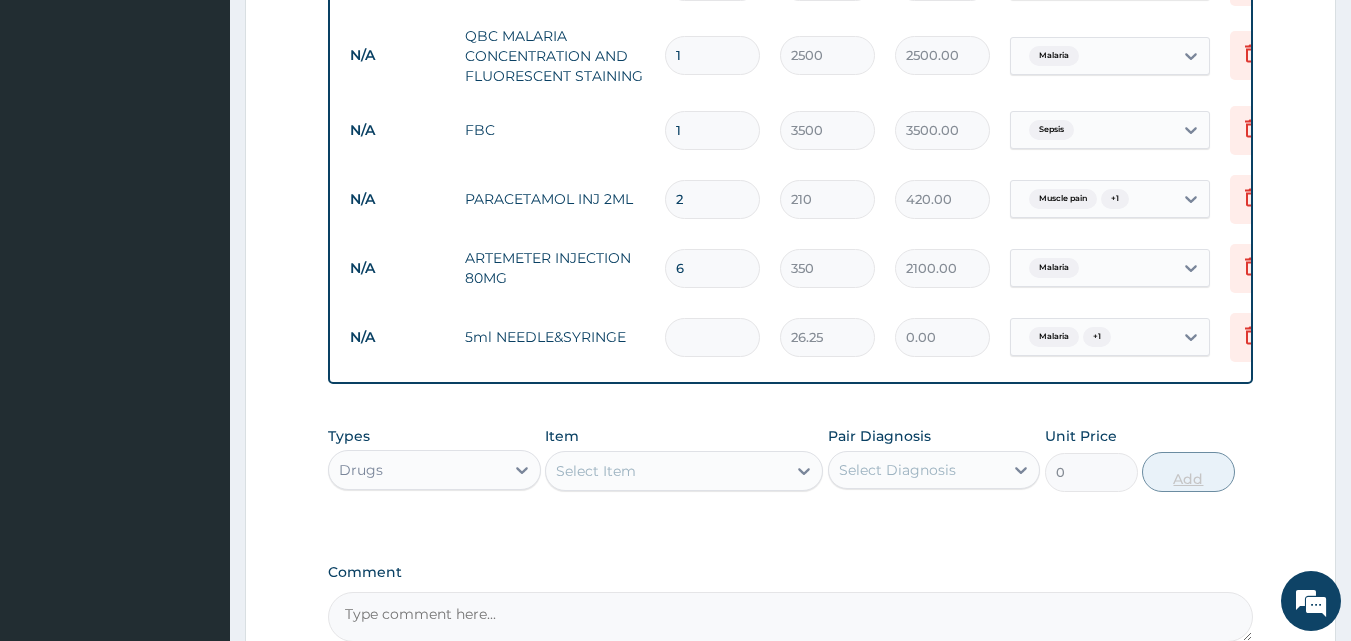 type on "4" 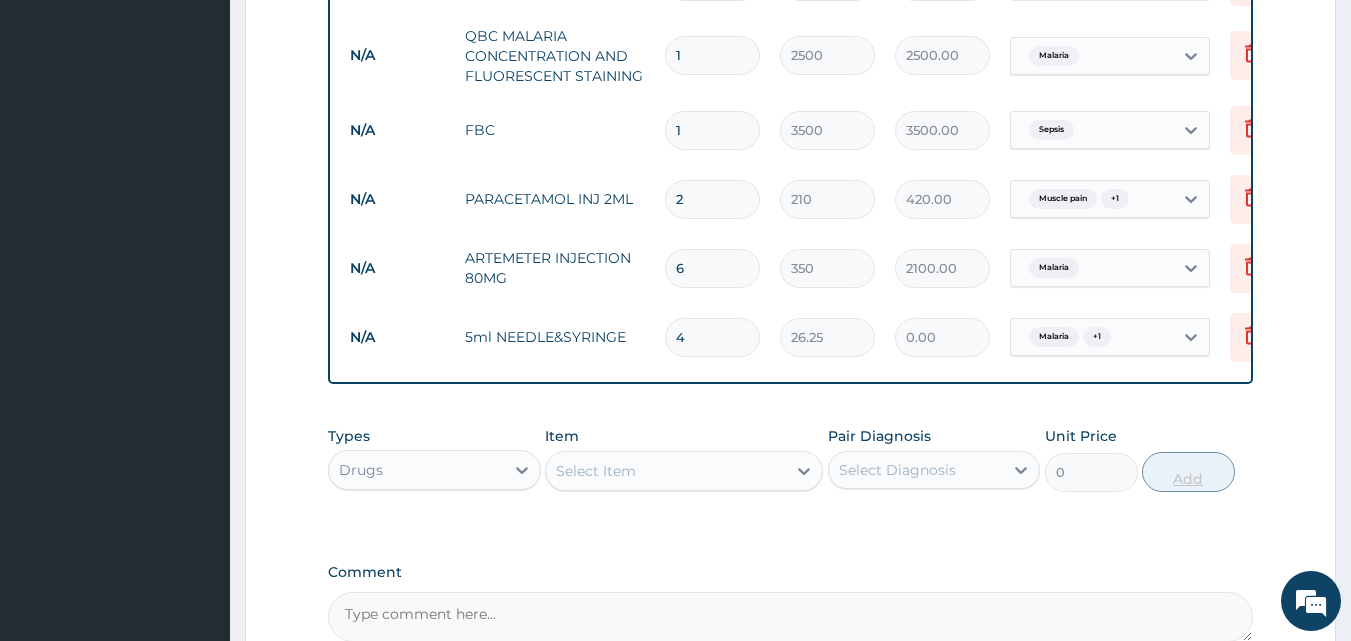 type on "105.00" 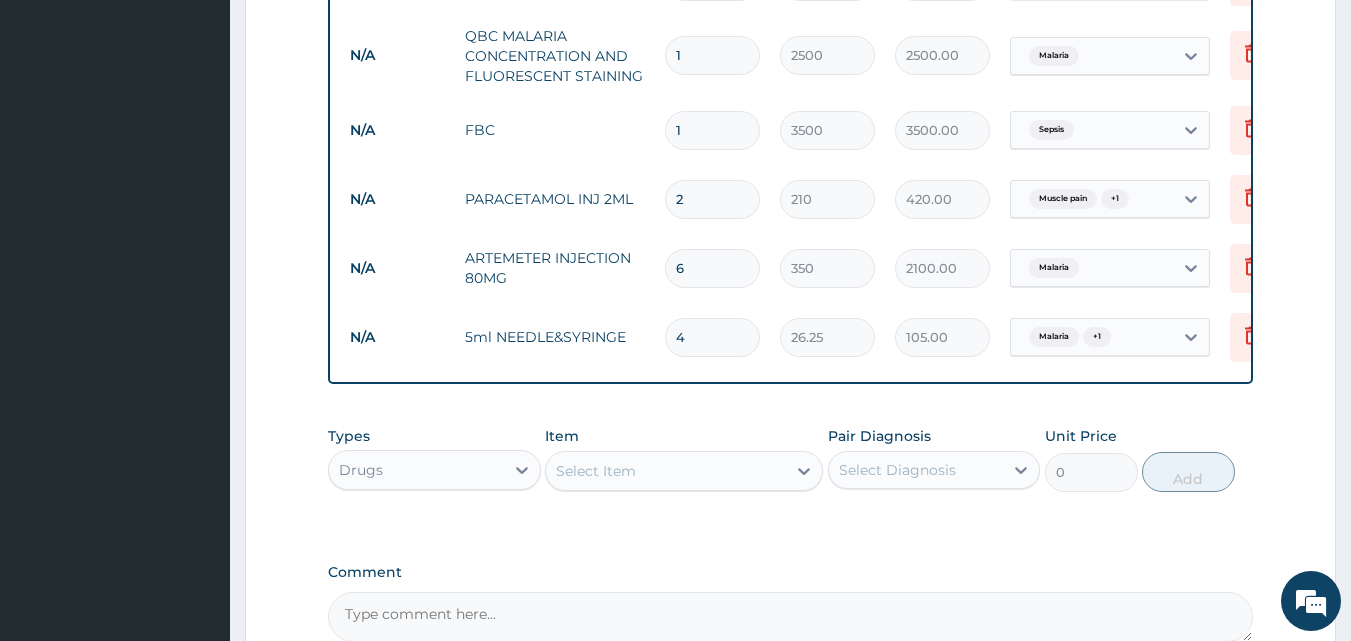 type on "4" 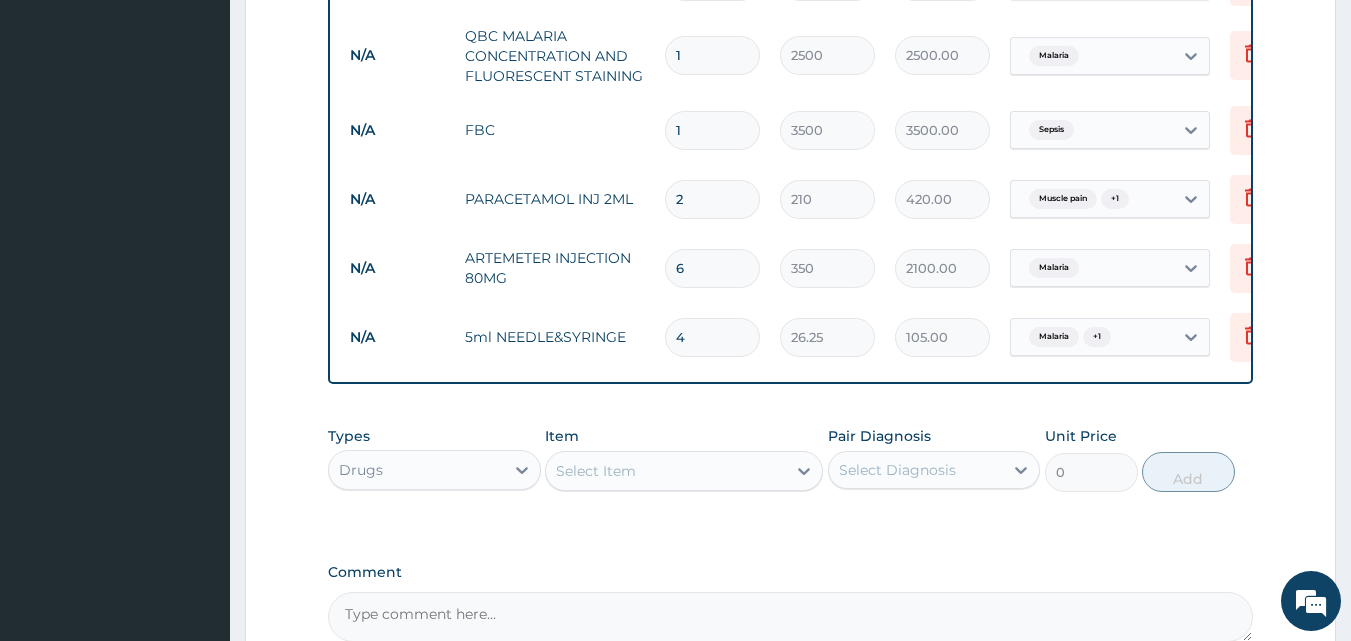 click on "Select Item" at bounding box center [666, 471] 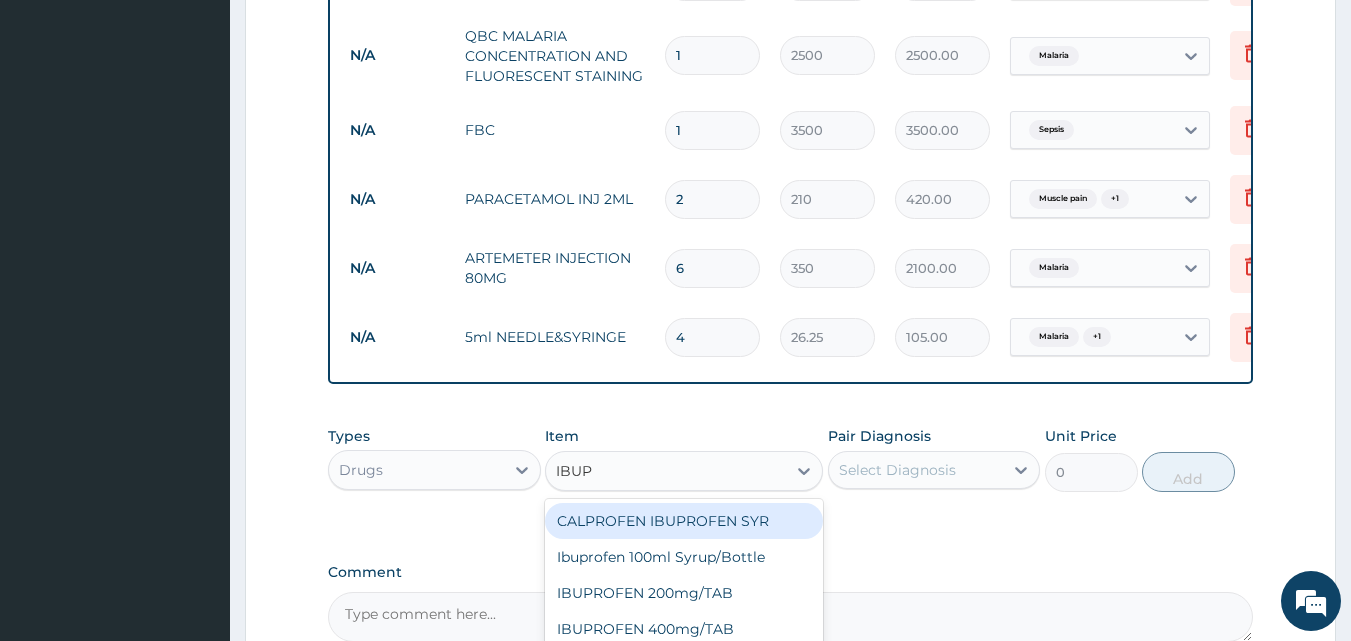 type on "IBUPR" 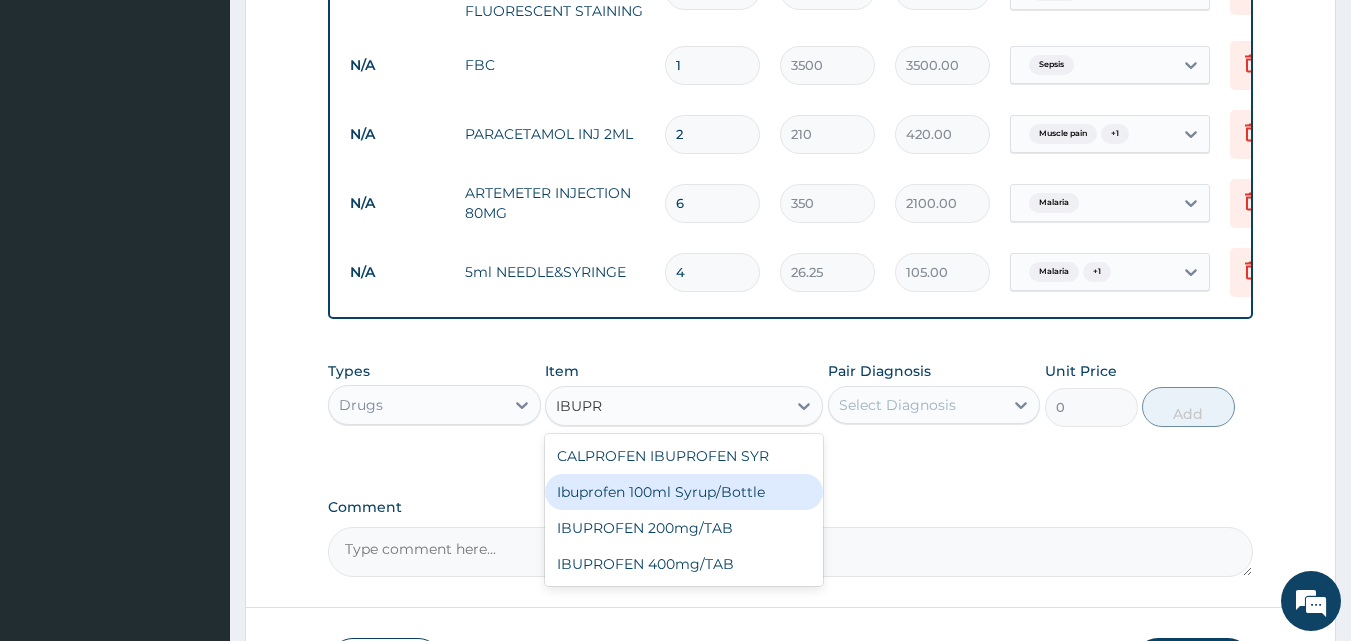 scroll, scrollTop: 936, scrollLeft: 0, axis: vertical 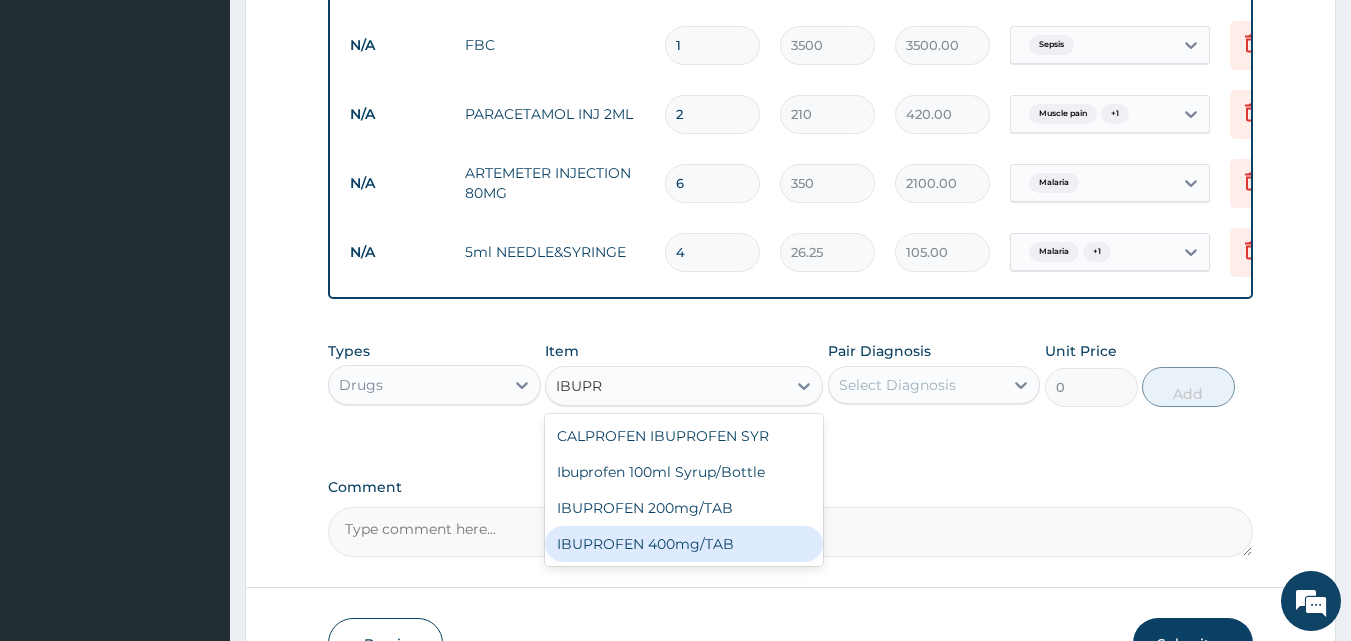 click on "IBUPROFEN 400mg/TAB" at bounding box center [684, 544] 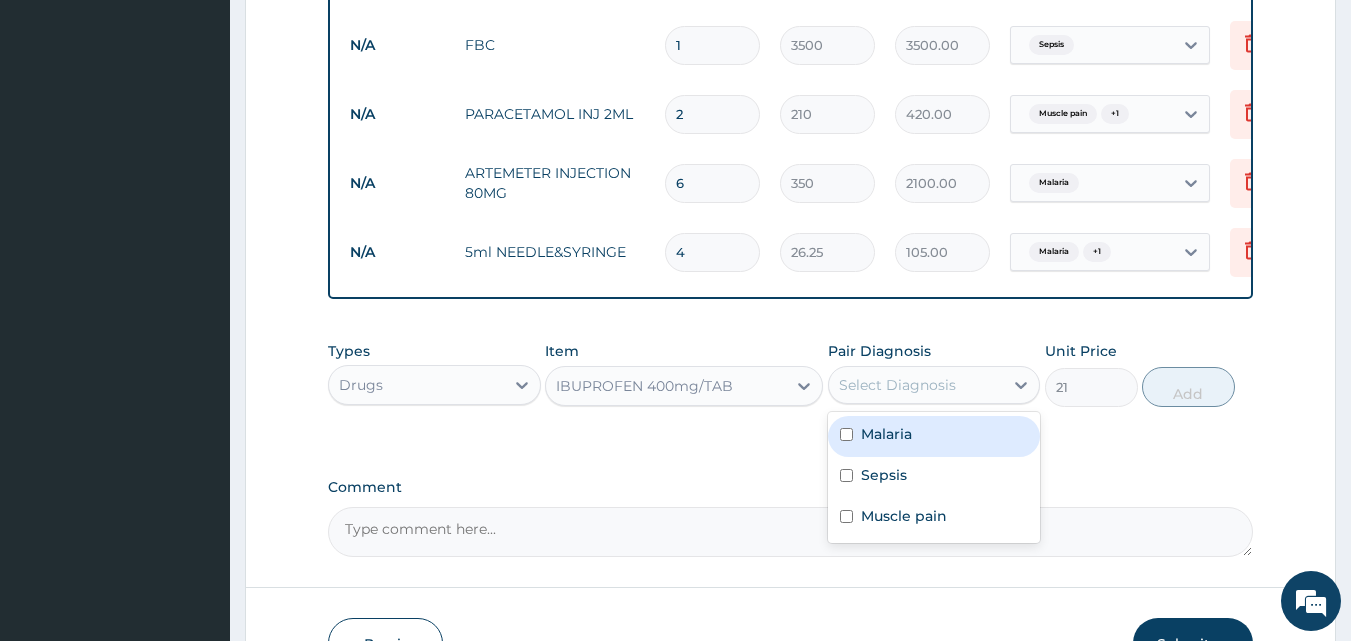 click on "Select Diagnosis" at bounding box center [897, 385] 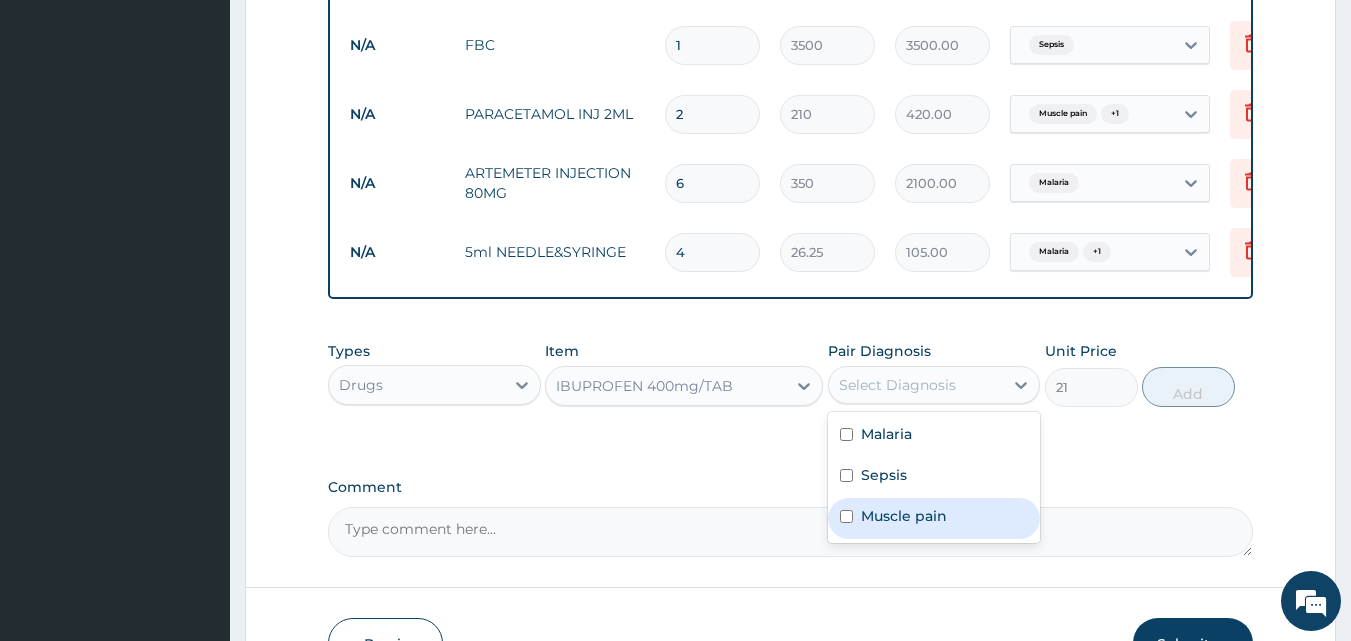 click on "Muscle pain" at bounding box center (934, 518) 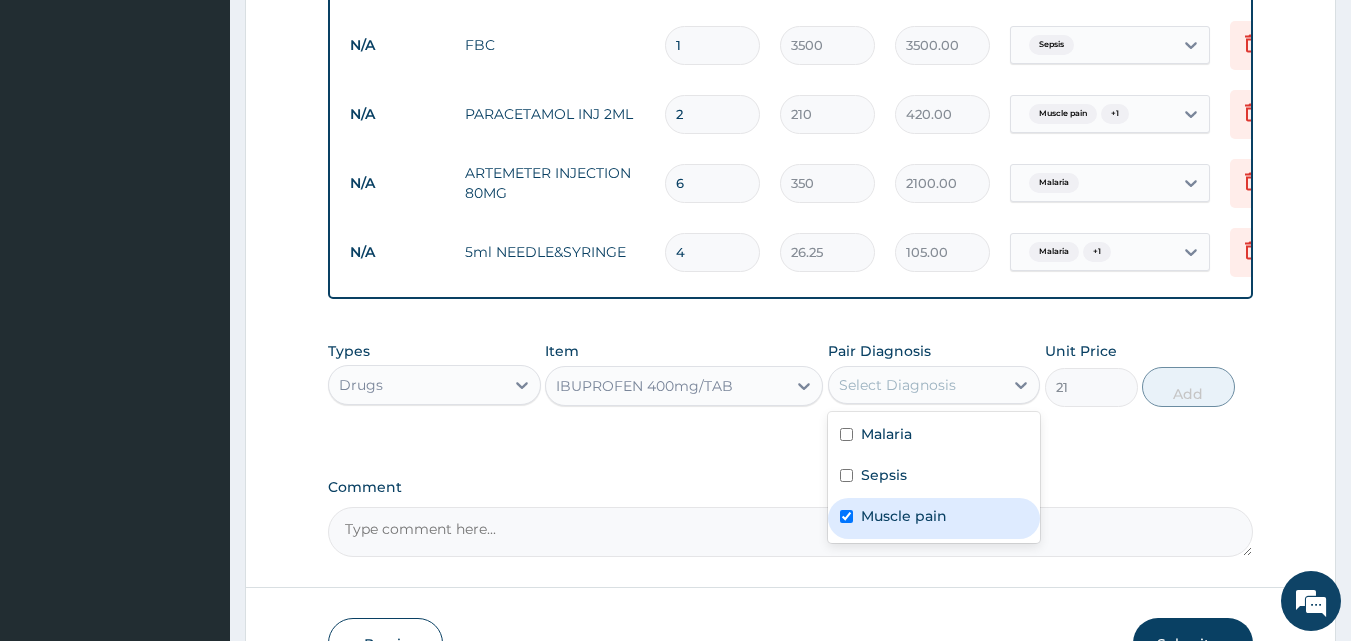 checkbox on "true" 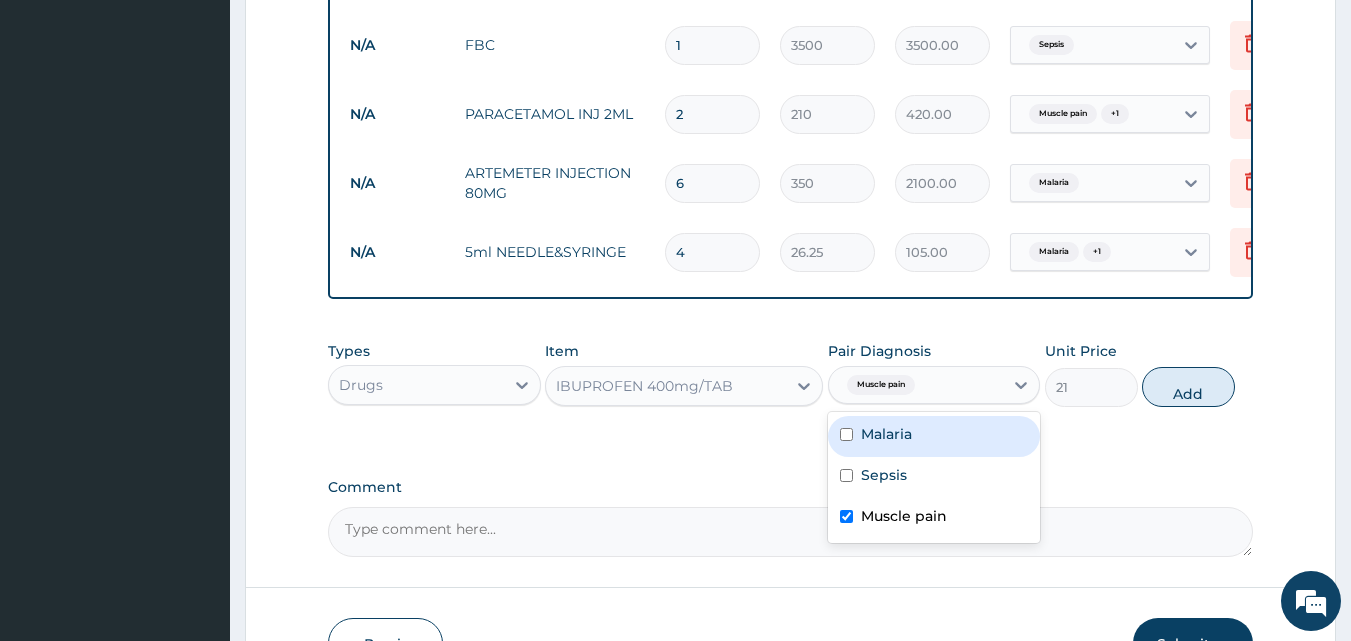 click at bounding box center [846, 434] 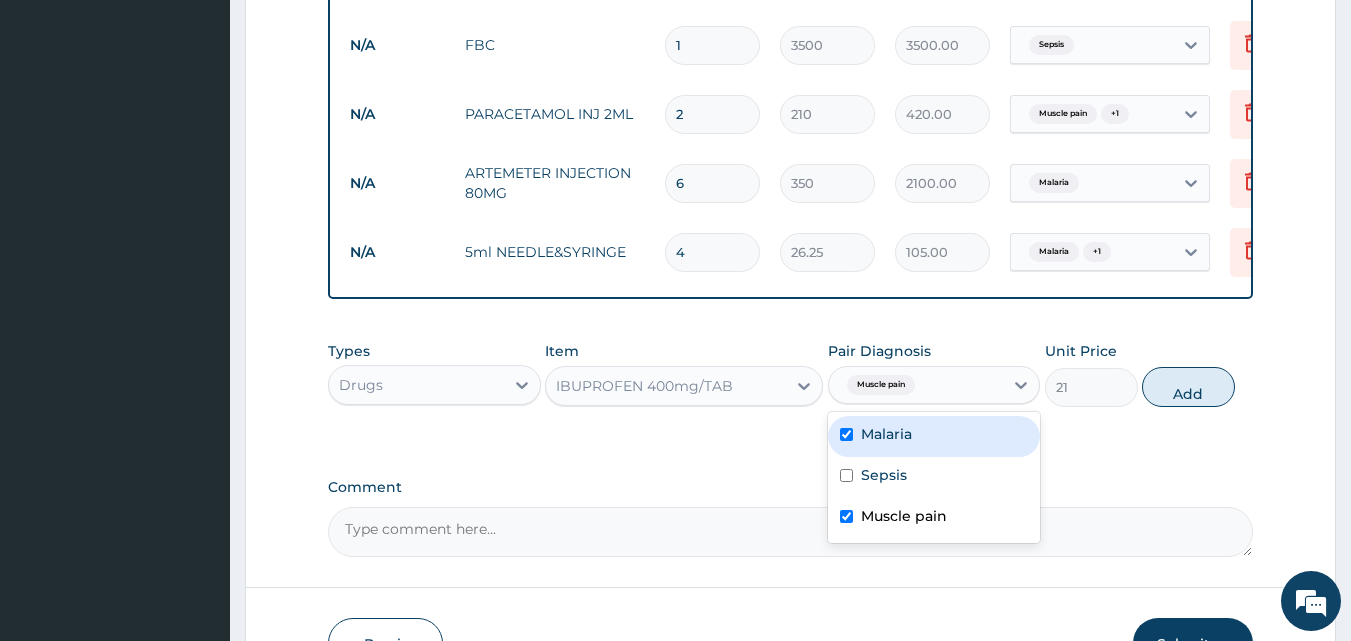 checkbox on "true" 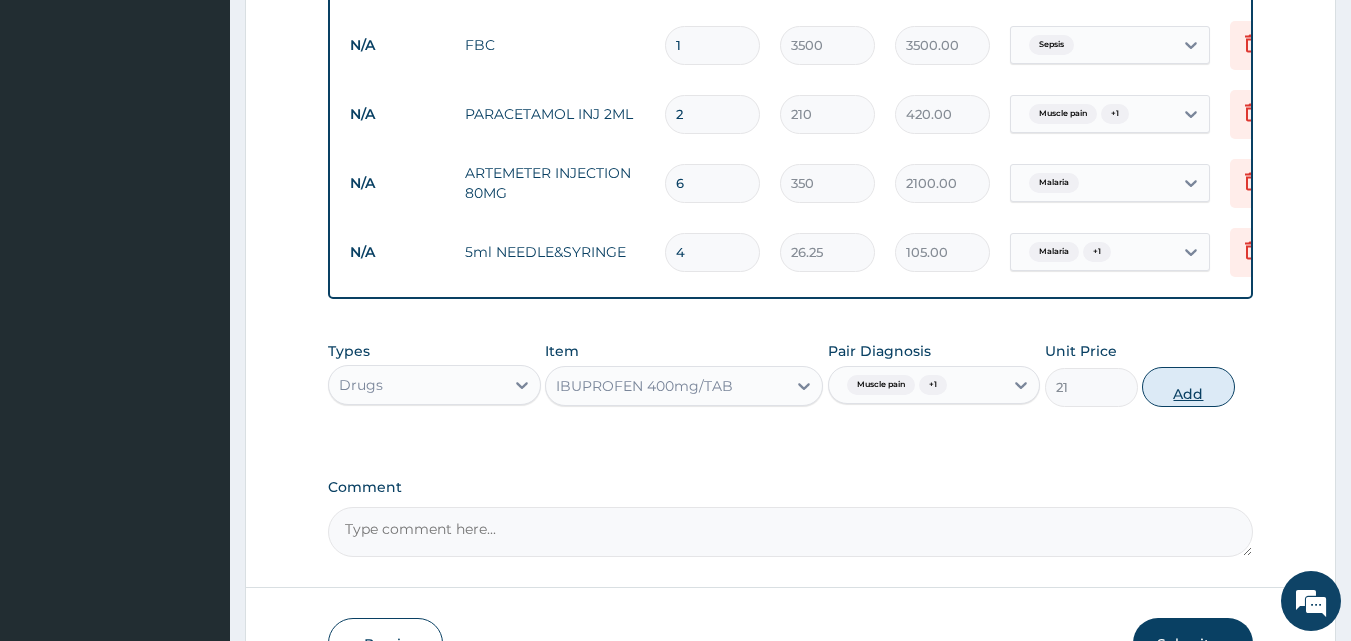 click on "Add" at bounding box center [1188, 387] 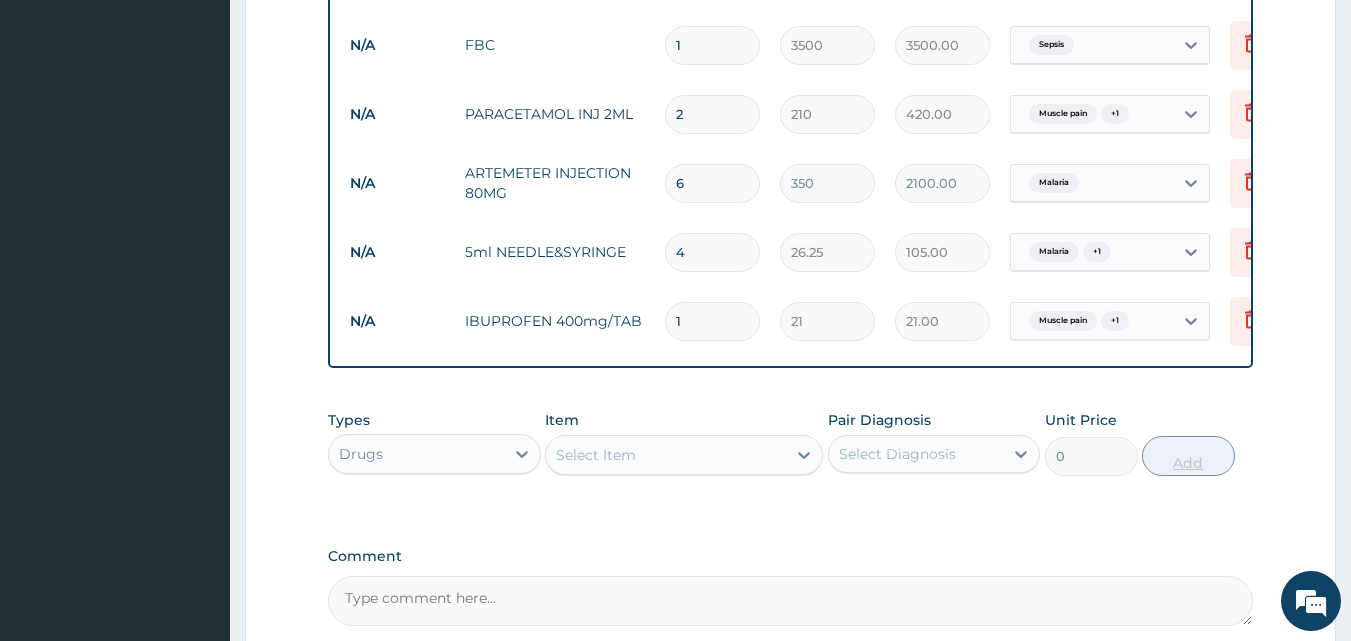 type on "12" 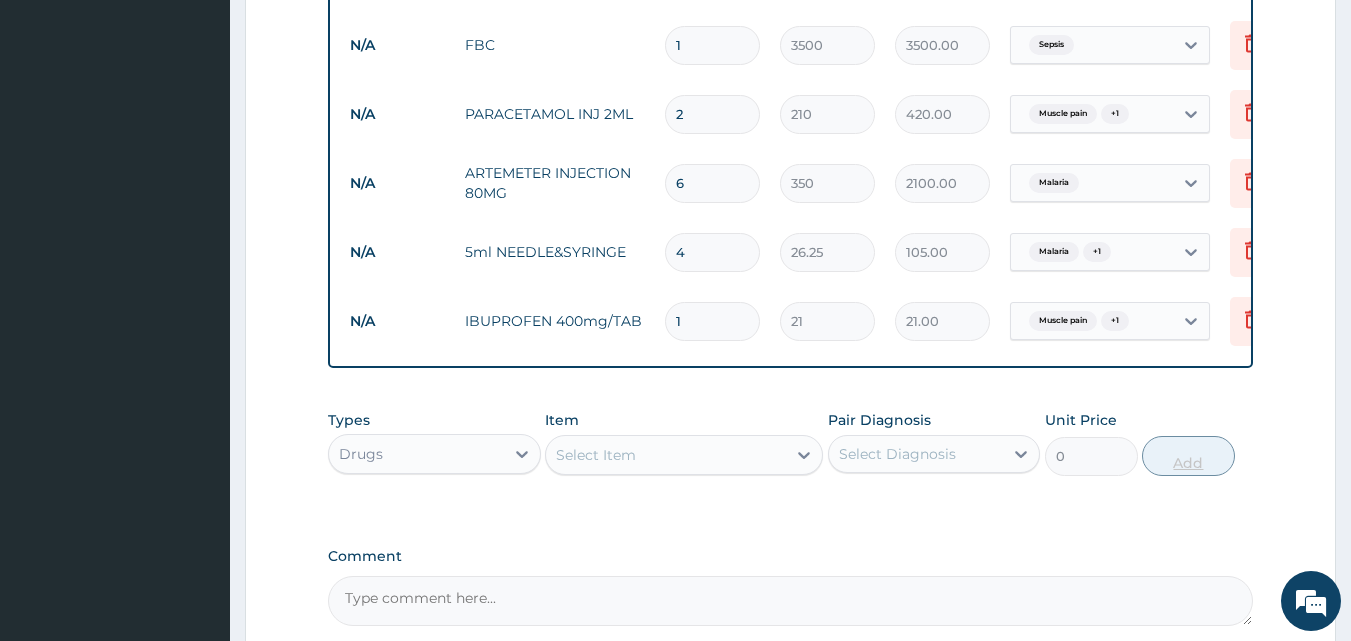 type on "252.00" 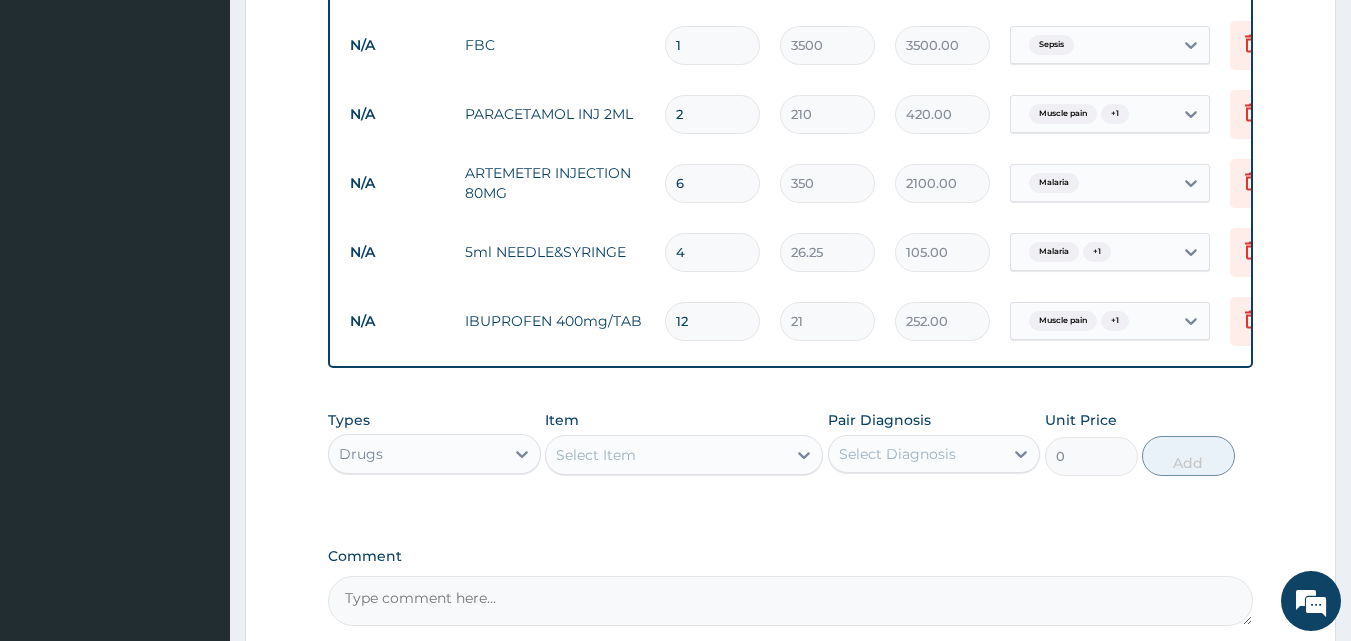 type on "12" 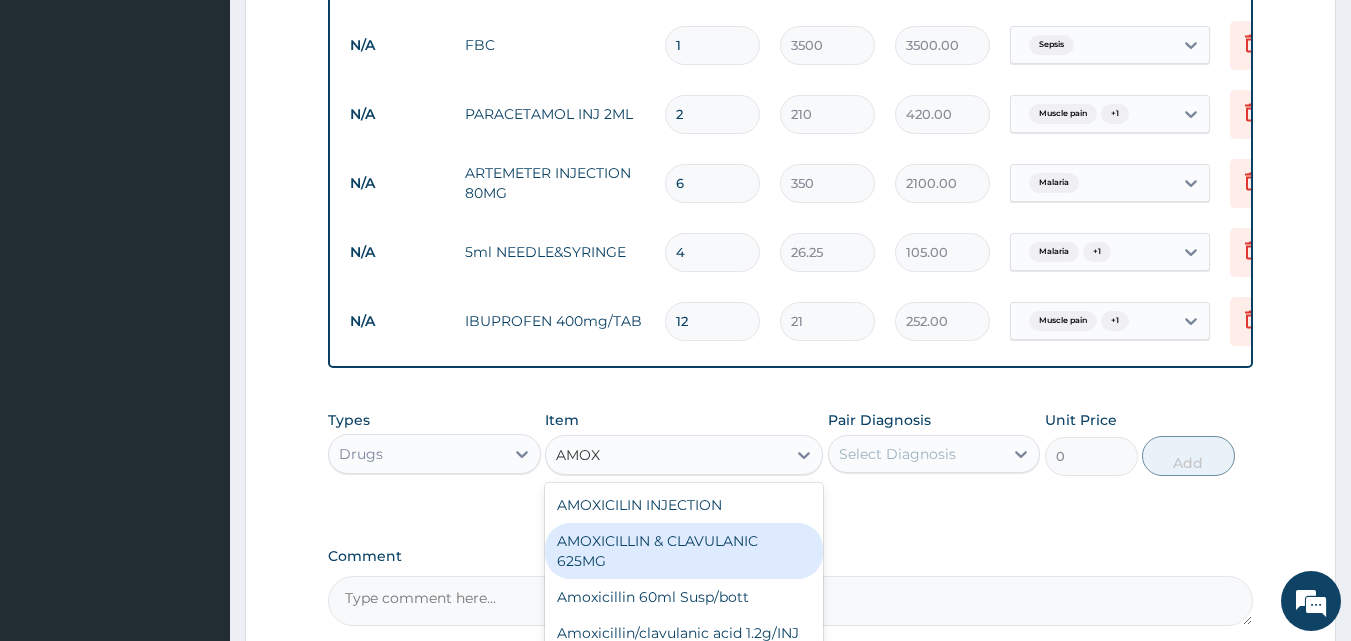 type on "AMOXI" 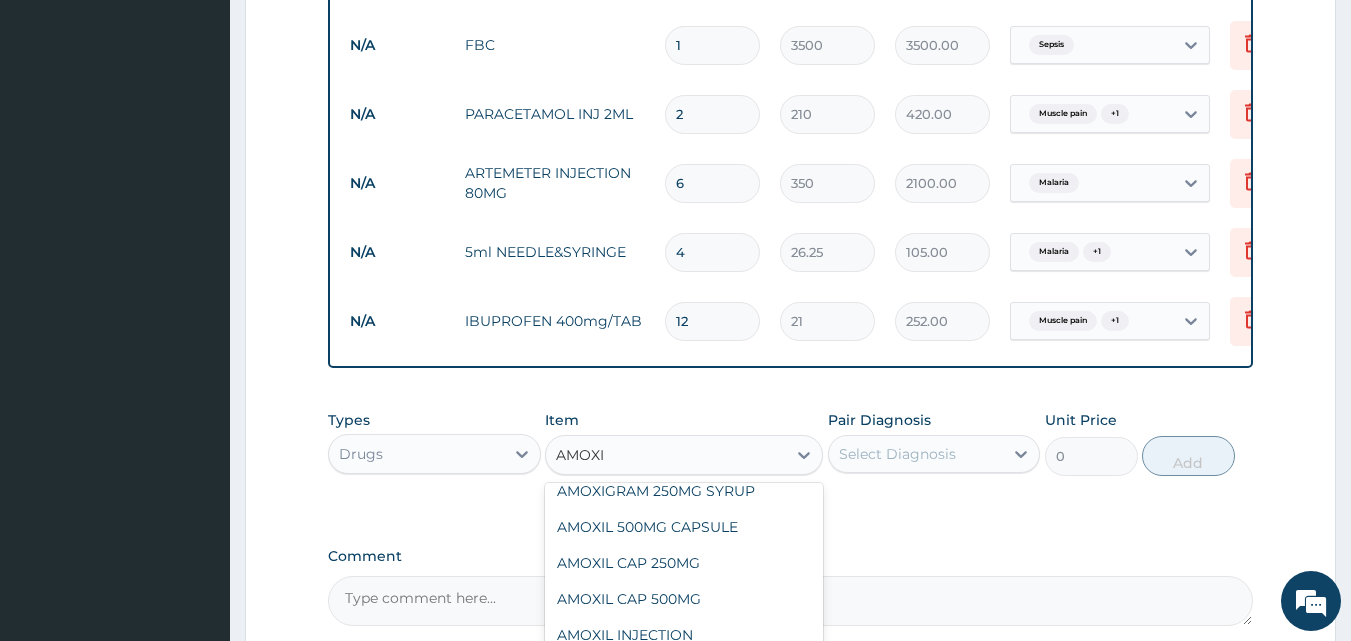 scroll, scrollTop: 272, scrollLeft: 0, axis: vertical 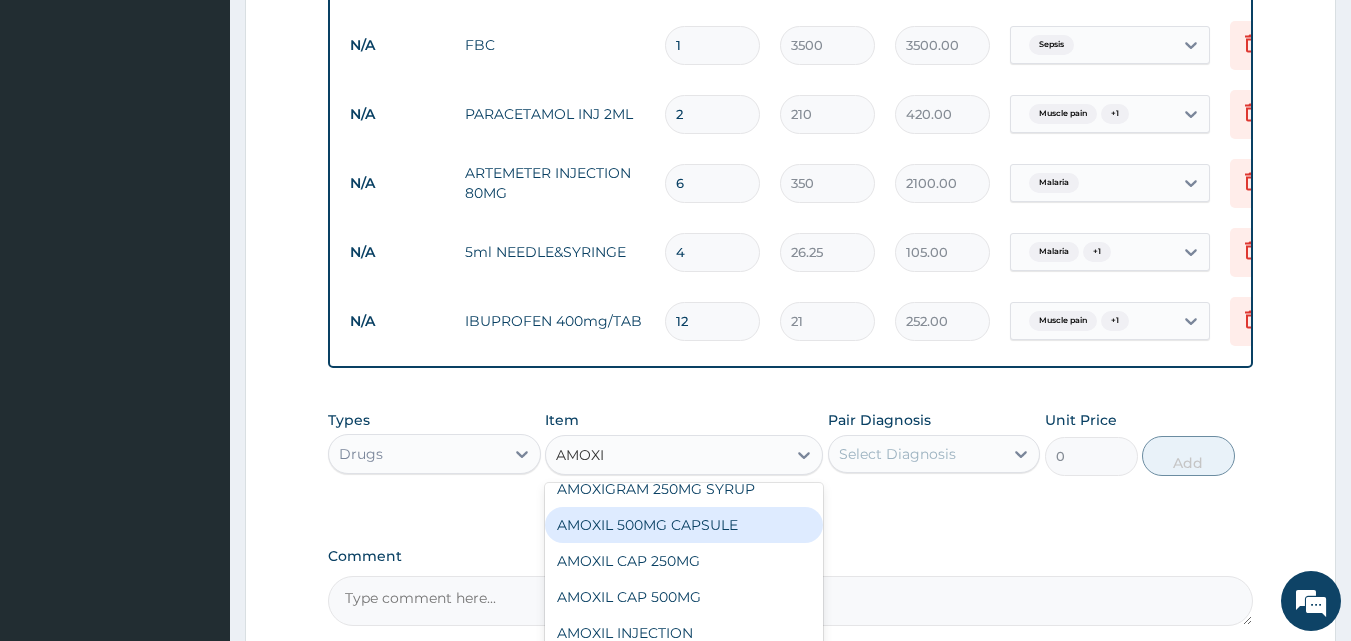 click on "AMOXIL 500MG CAPSULE" at bounding box center [684, 525] 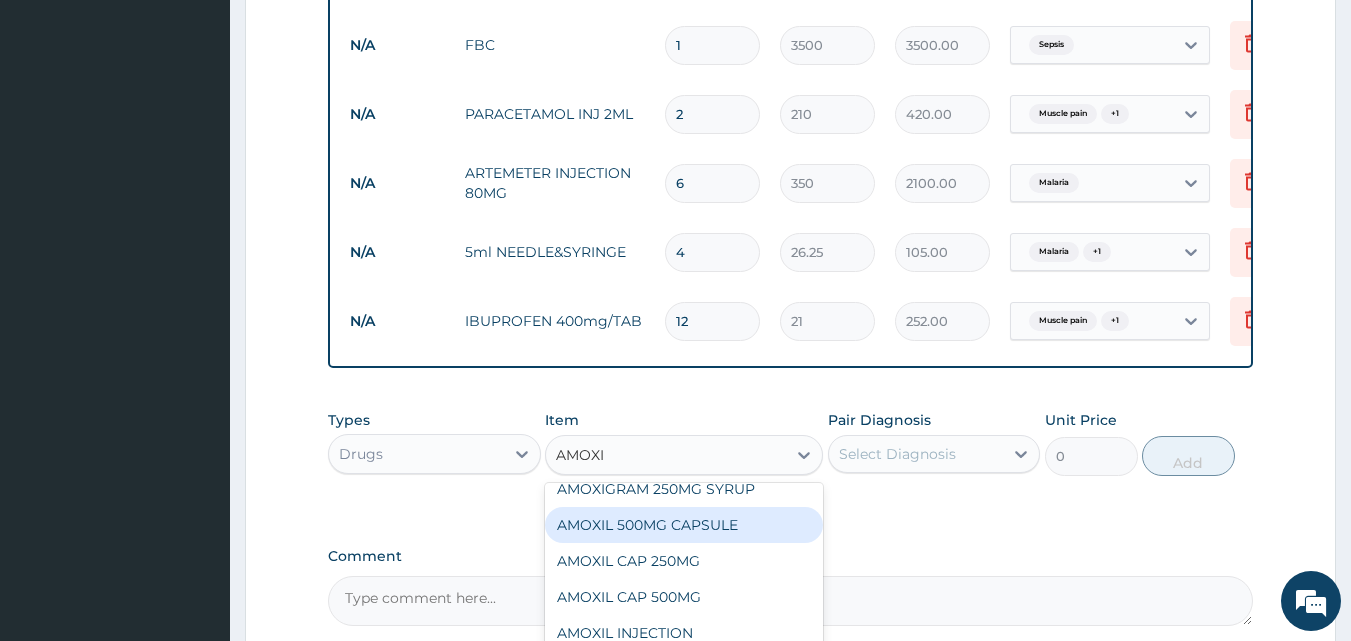 type 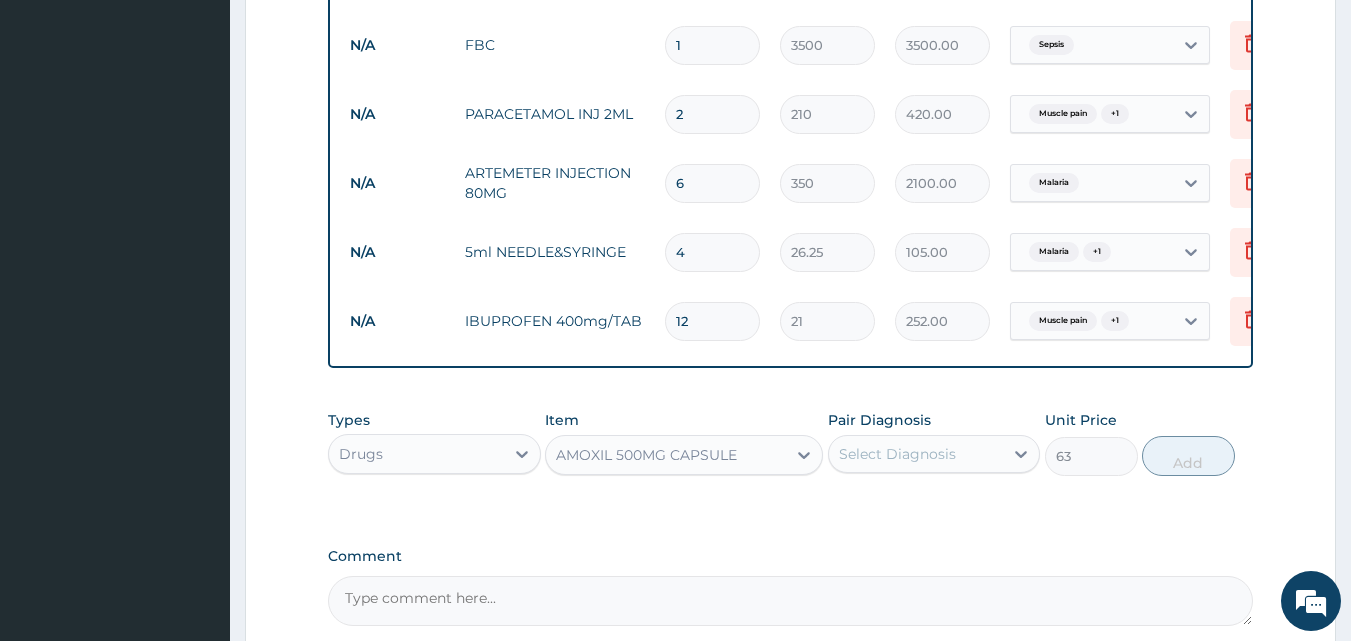 click on "Select Diagnosis" at bounding box center (897, 454) 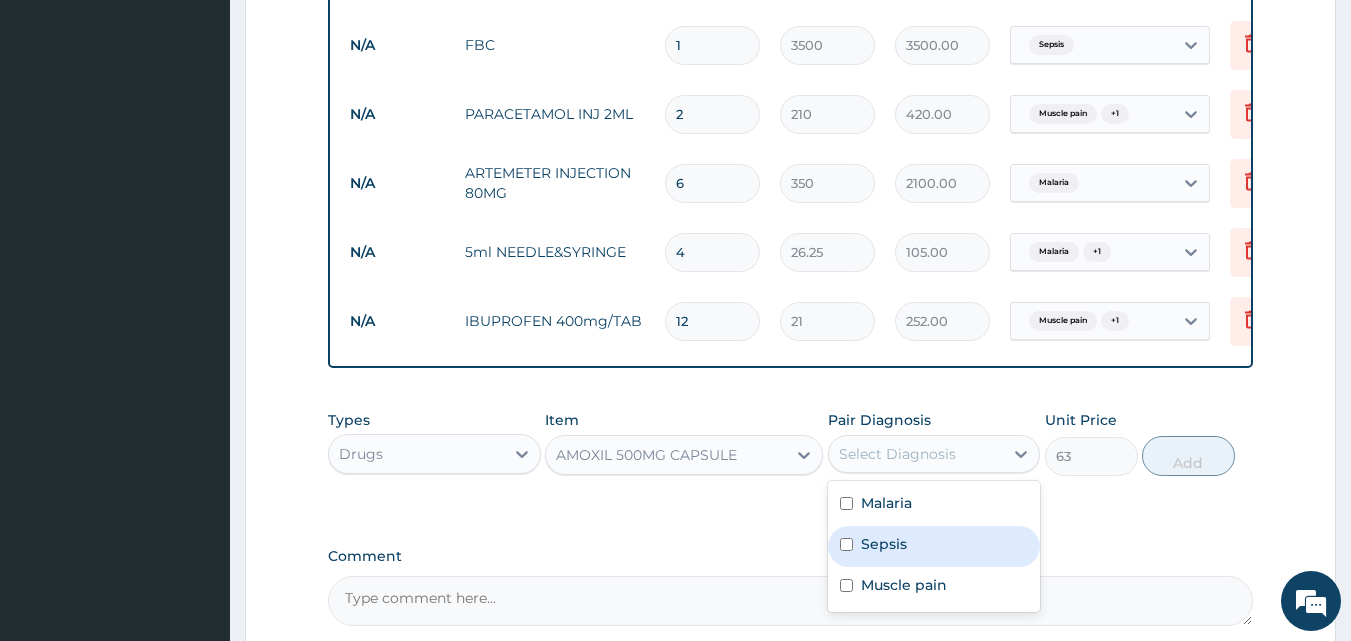 click on "Sepsis" at bounding box center [884, 544] 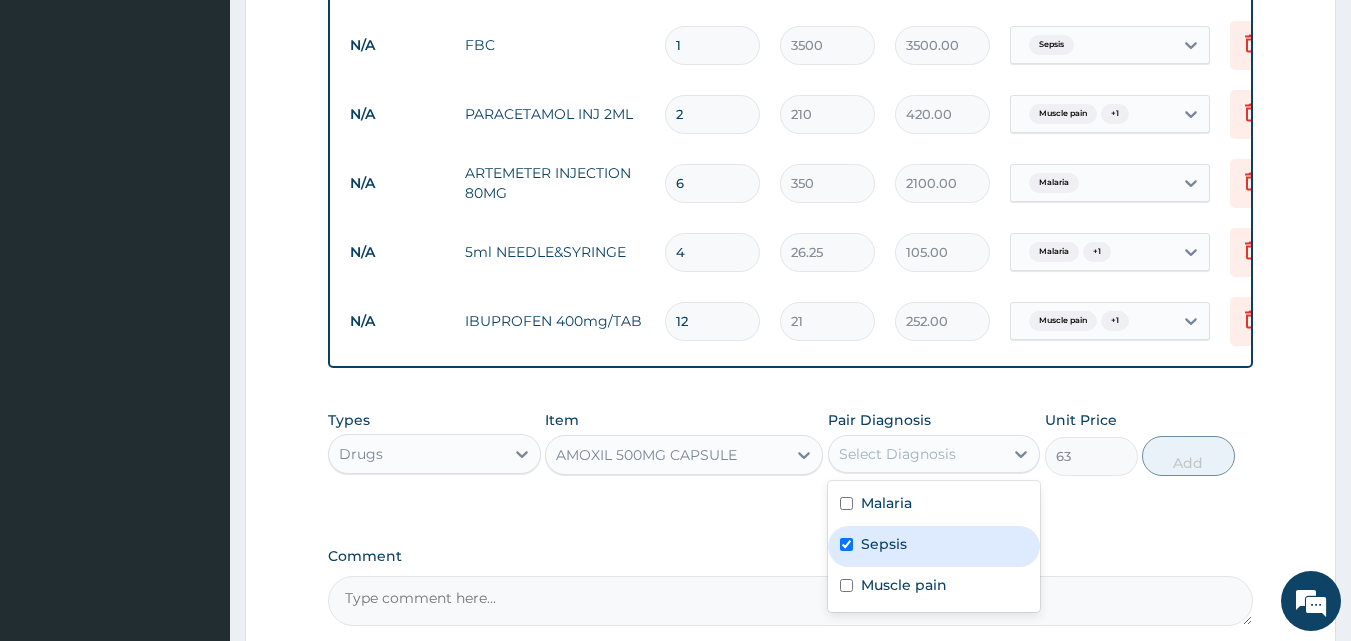 checkbox on "true" 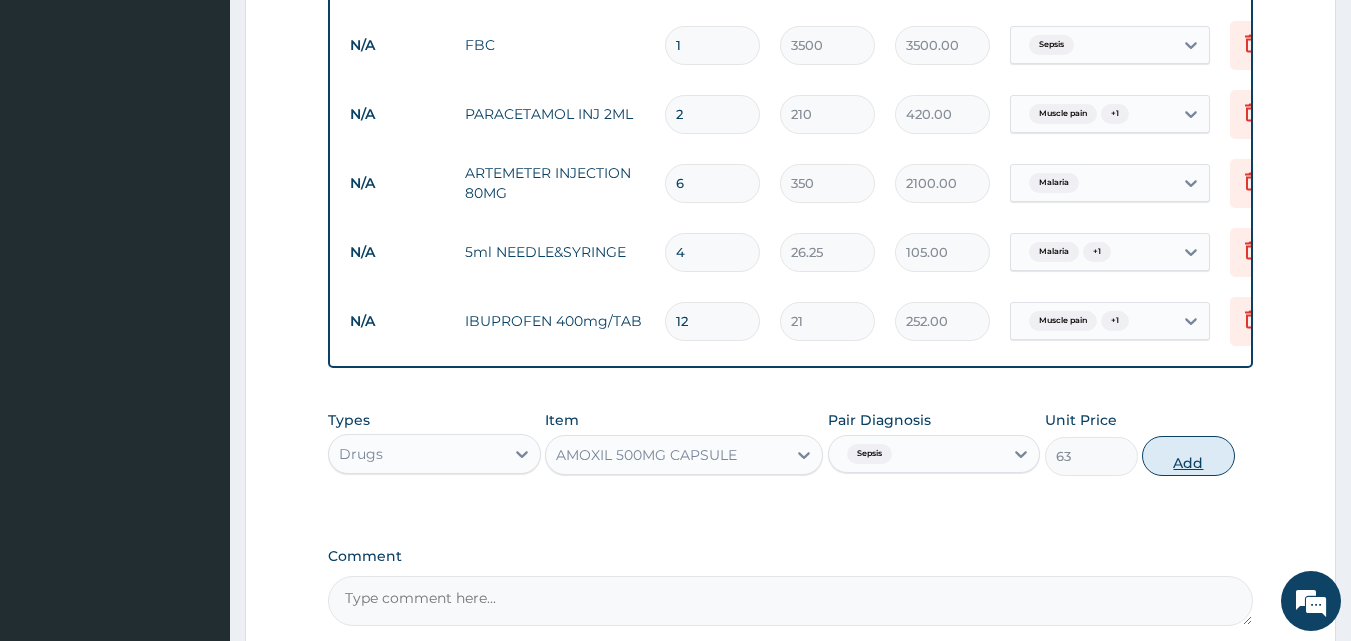 click on "Add" at bounding box center (1188, 456) 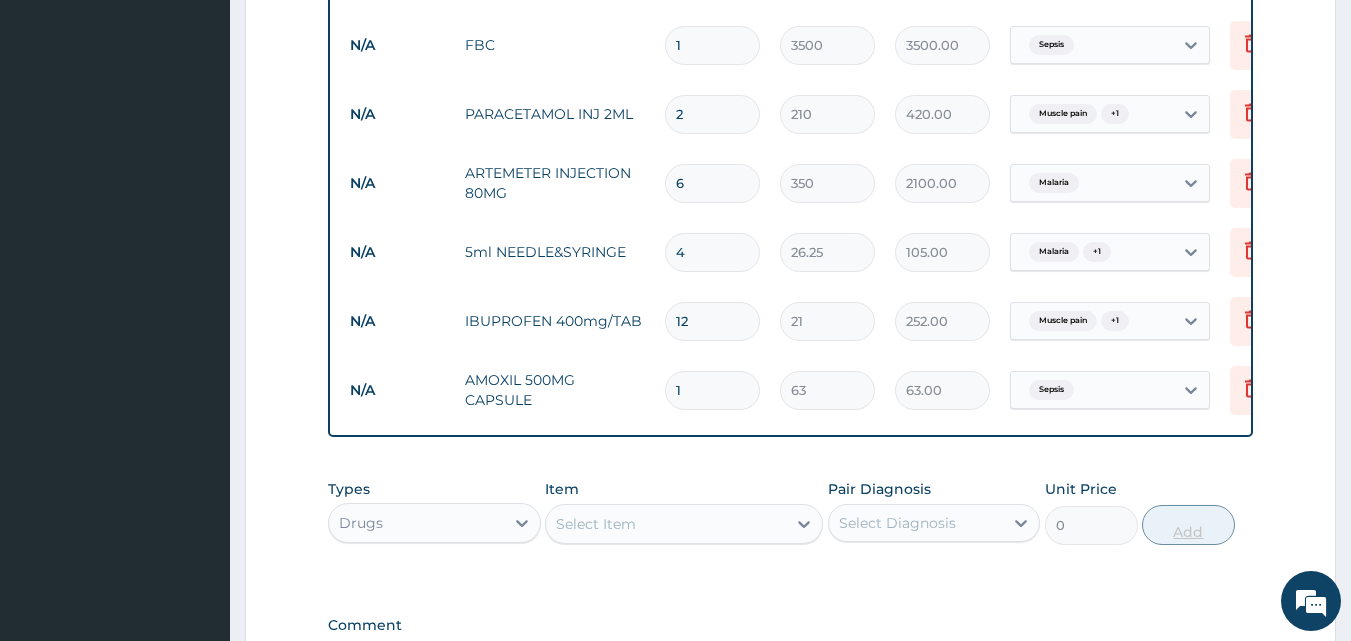 type on "15" 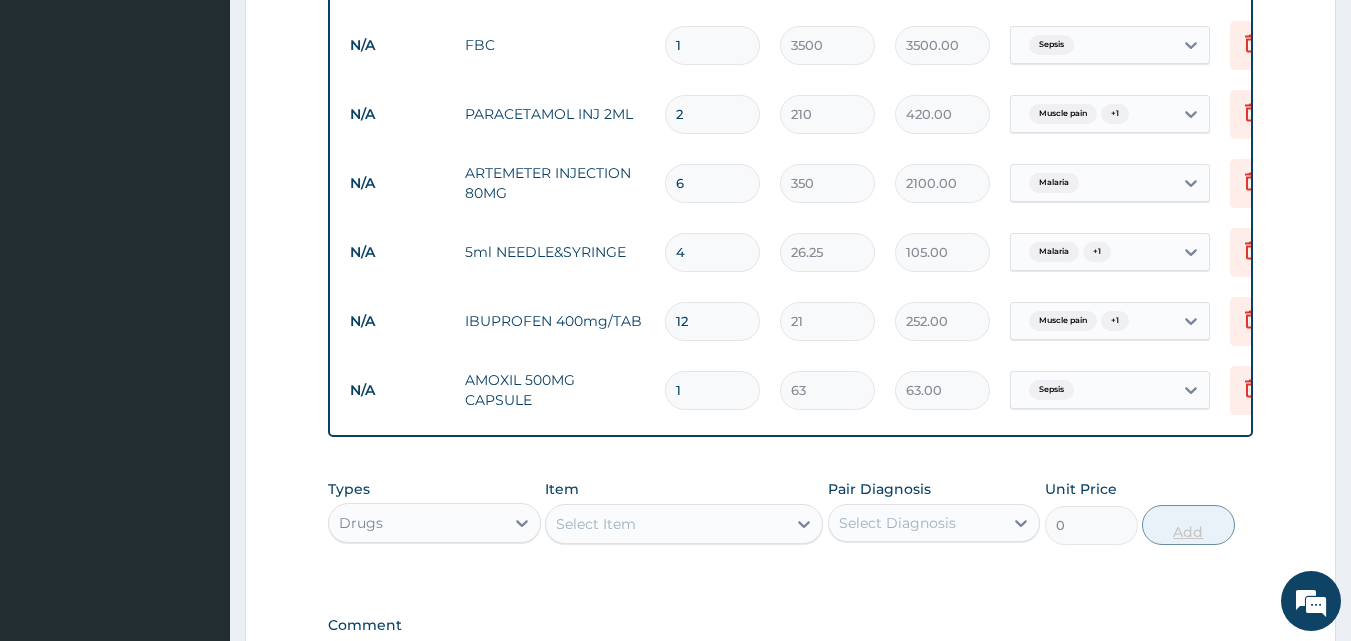 type on "945.00" 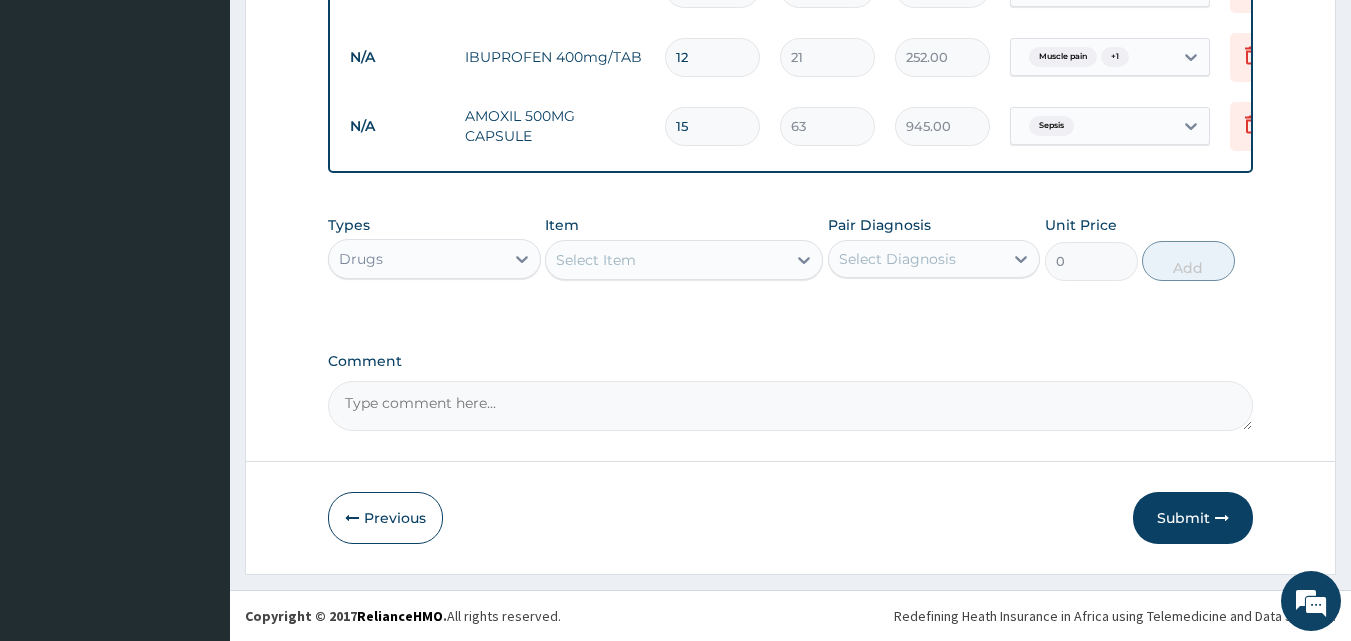 scroll, scrollTop: 1215, scrollLeft: 0, axis: vertical 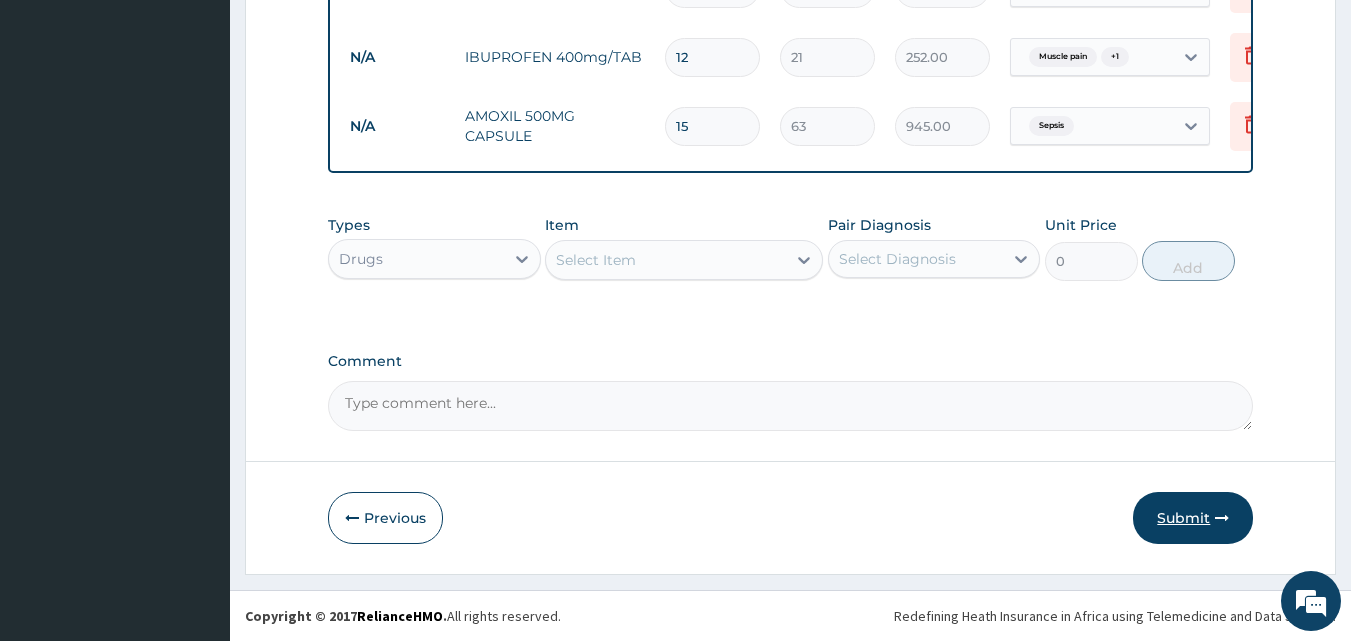 type on "15" 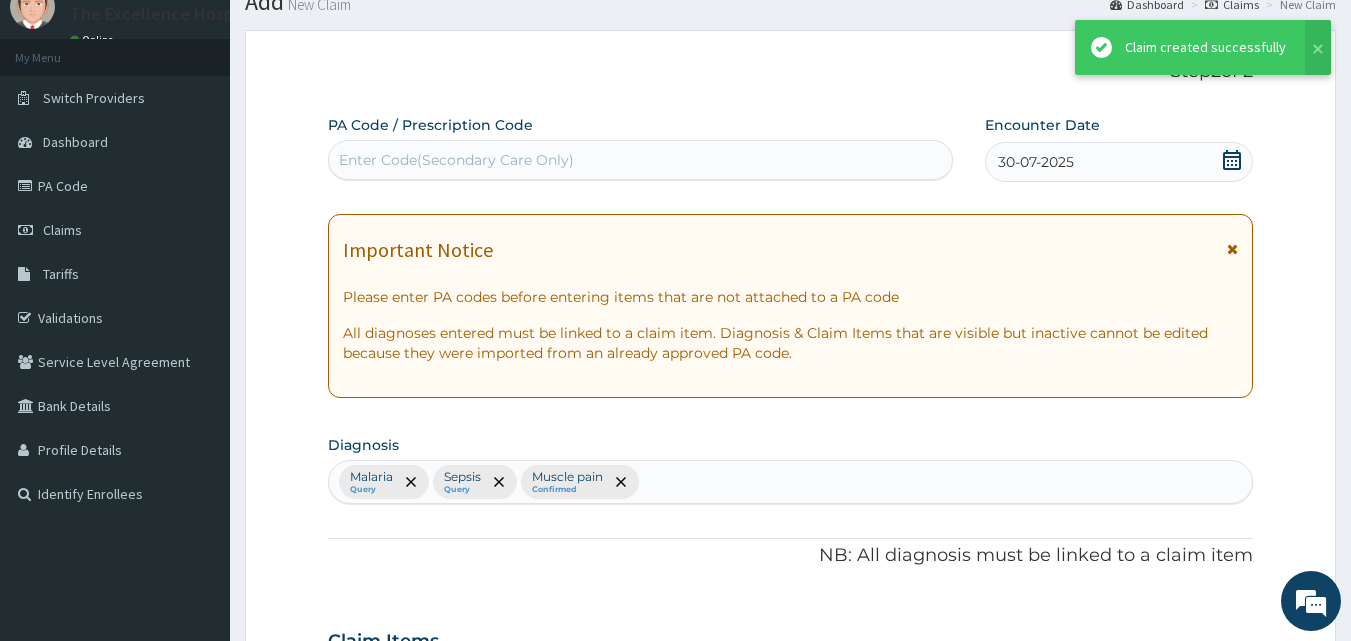 scroll, scrollTop: 1215, scrollLeft: 0, axis: vertical 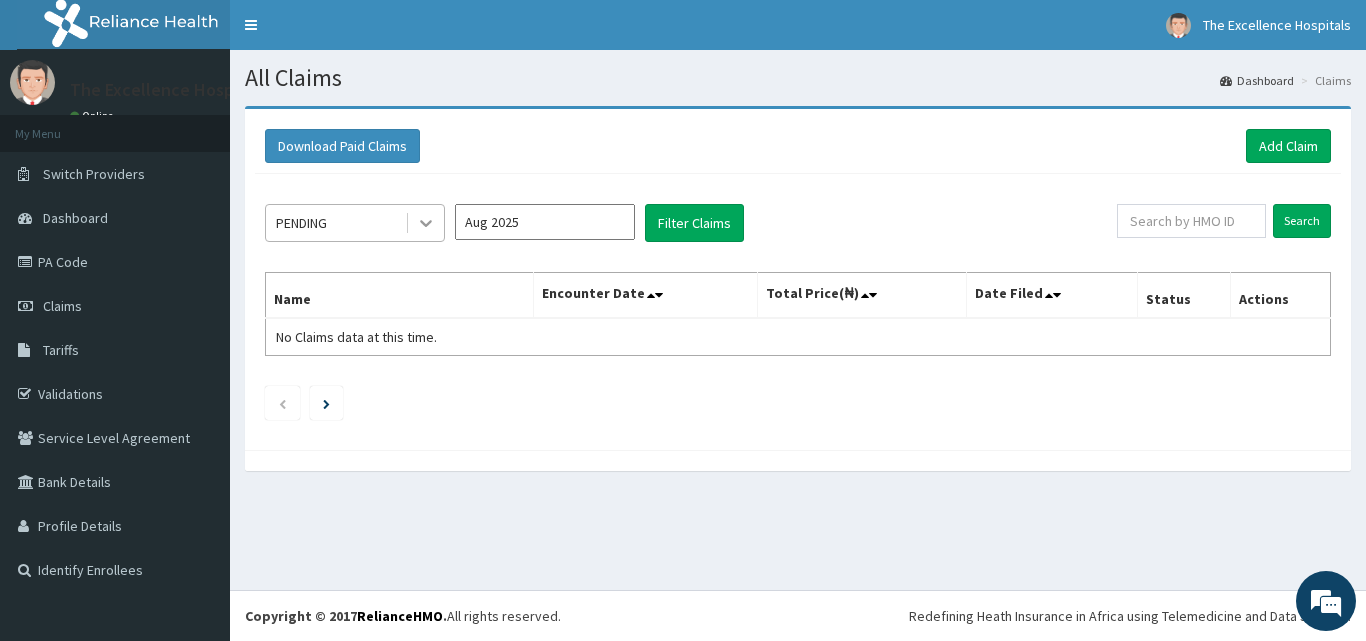 click 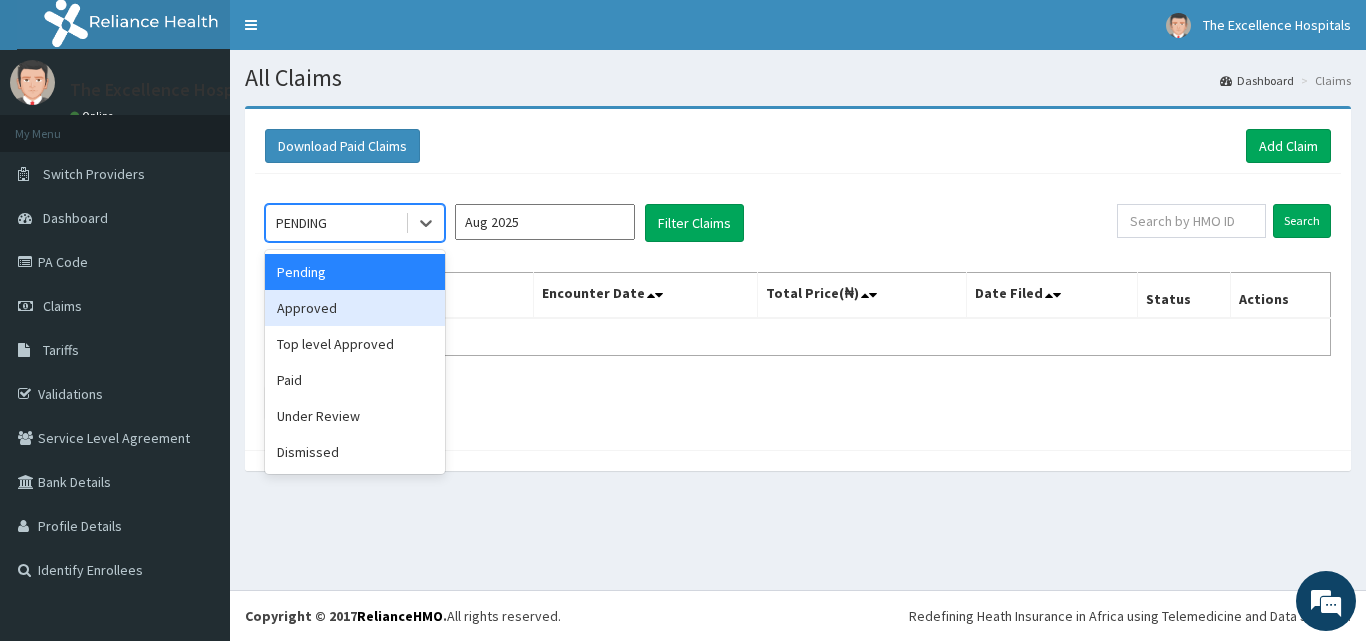 click on "Approved" at bounding box center (355, 308) 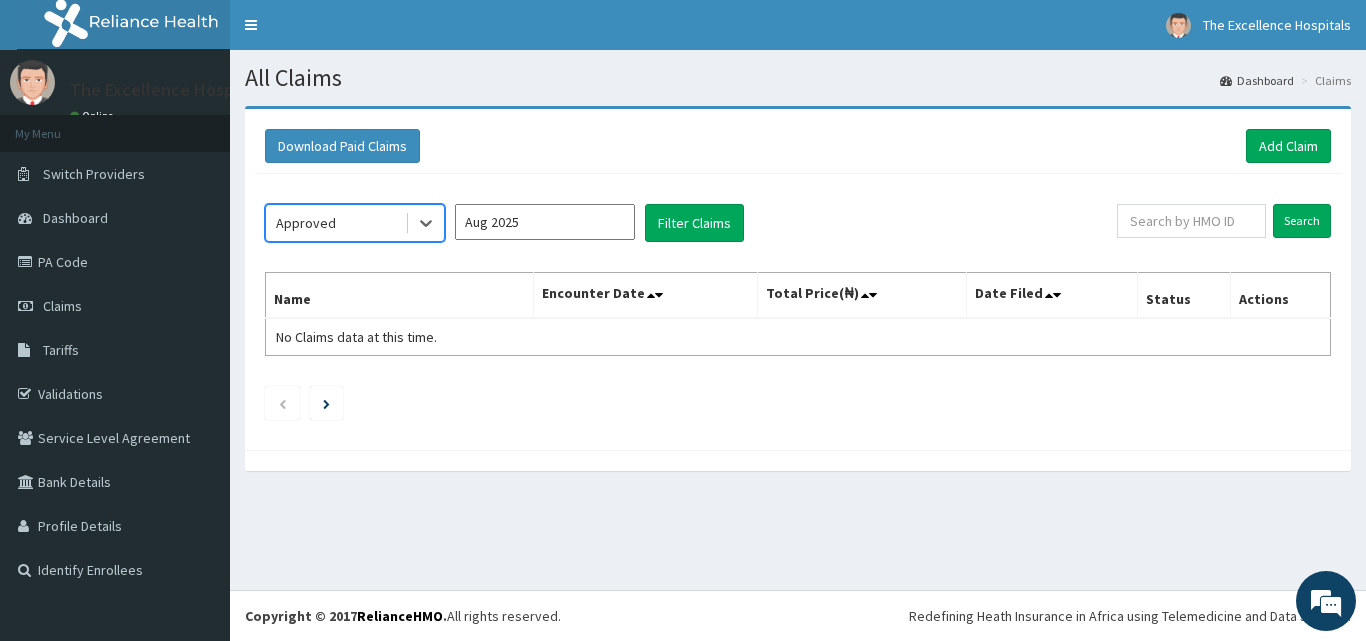 click on "Aug 2025" at bounding box center (545, 222) 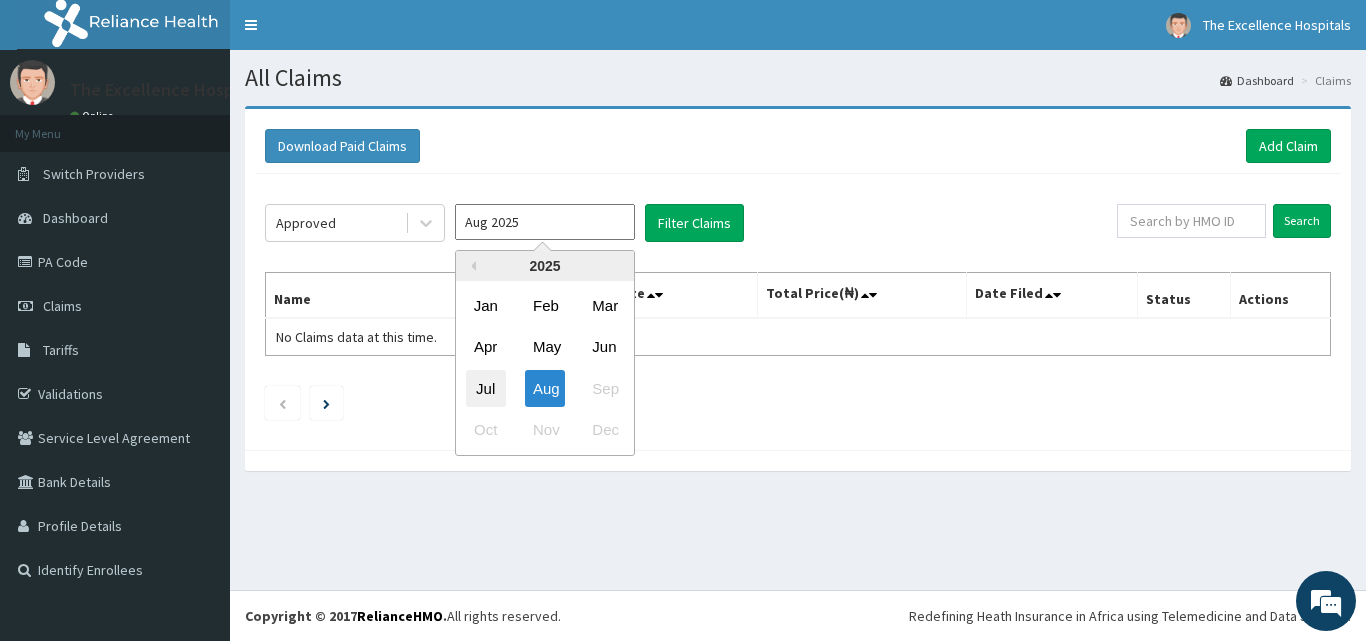 click on "Jul" at bounding box center [486, 388] 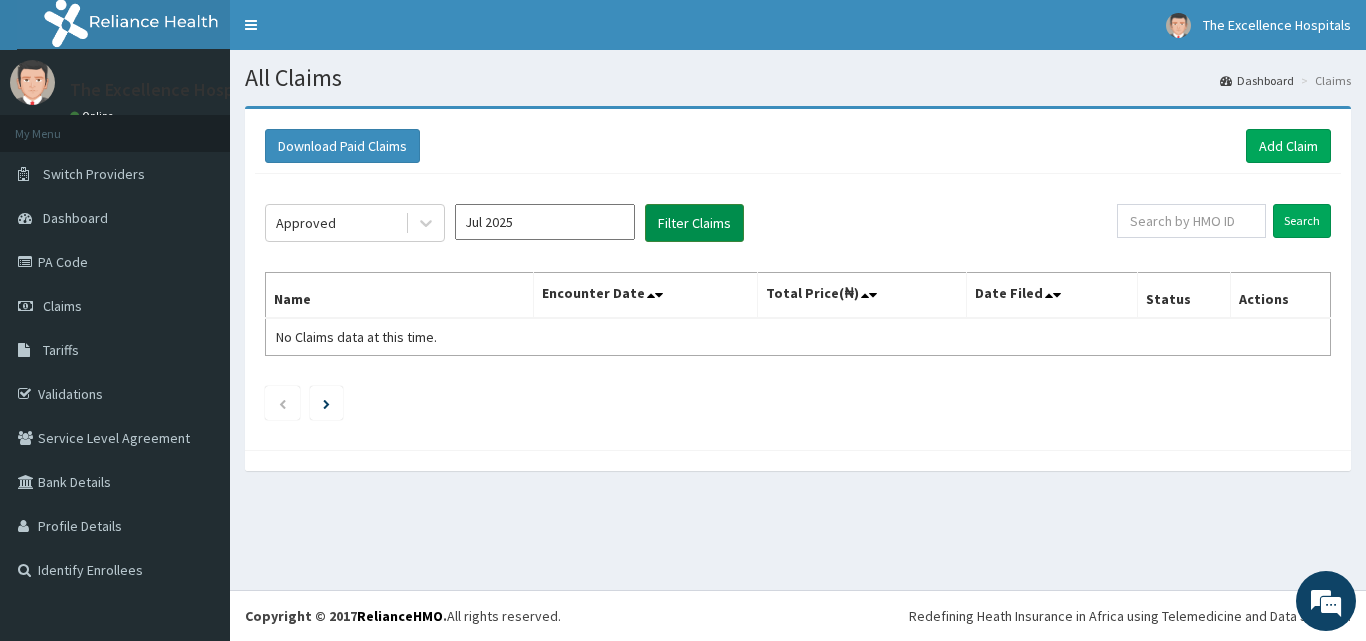 click on "Filter Claims" at bounding box center (694, 223) 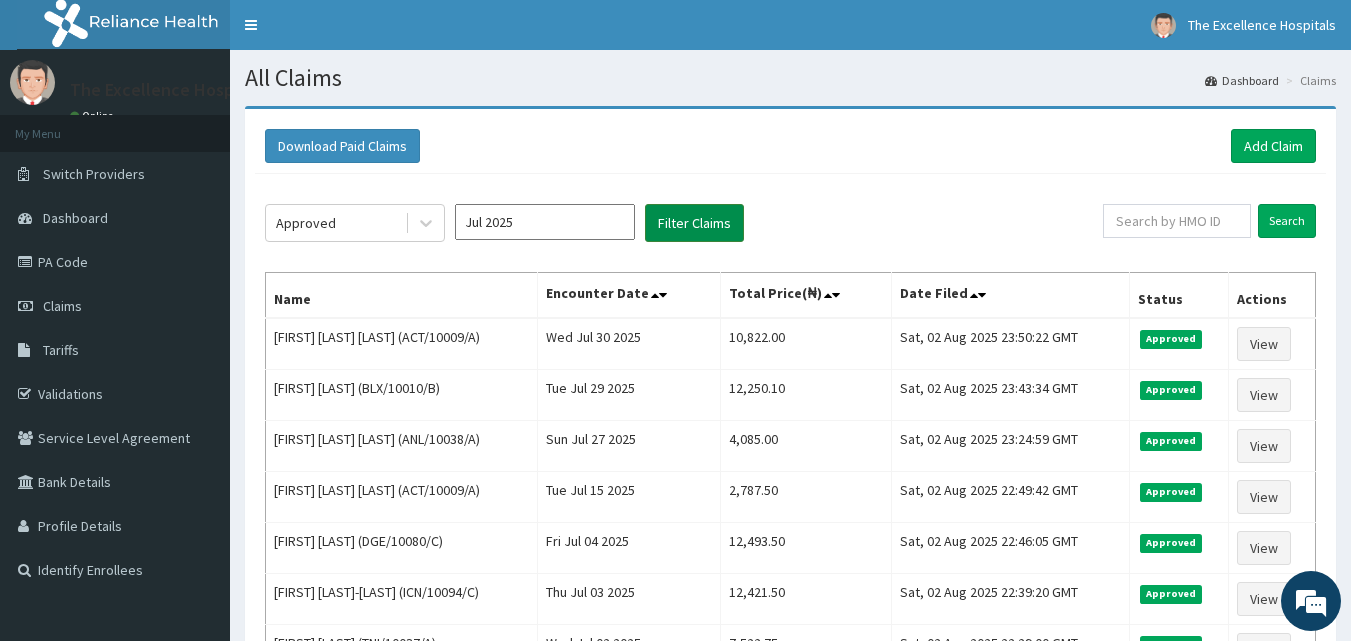 scroll, scrollTop: 0, scrollLeft: 0, axis: both 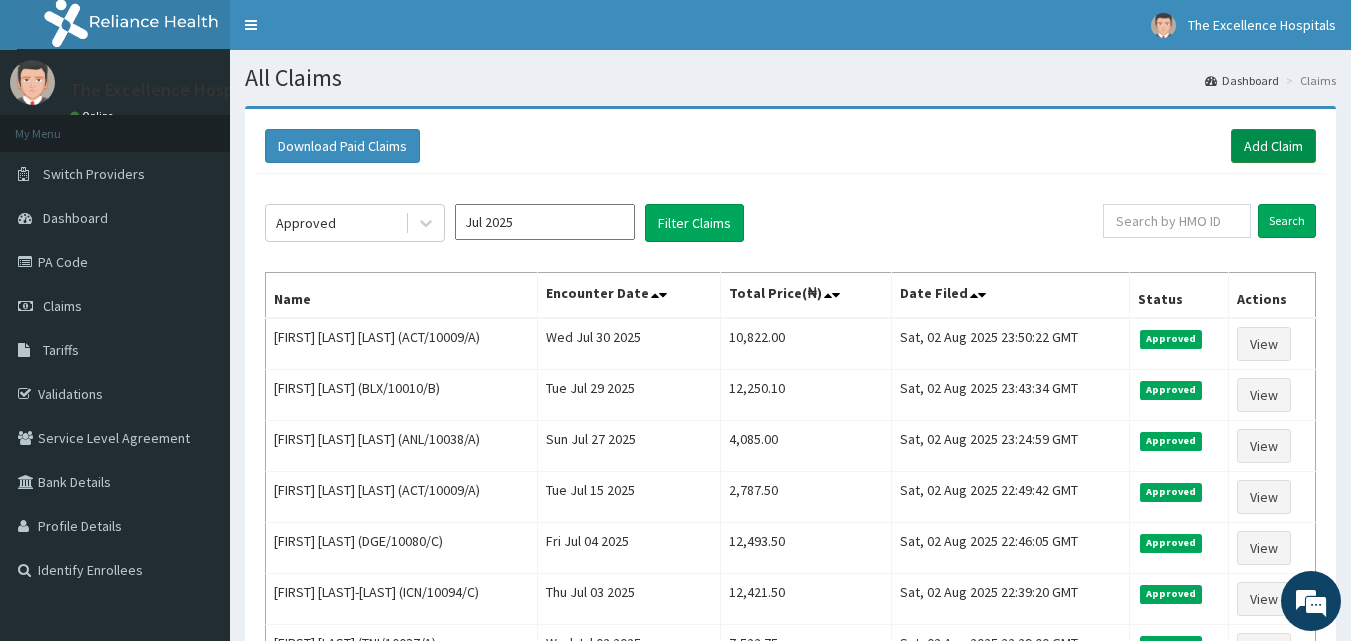 click on "Add Claim" at bounding box center [1273, 146] 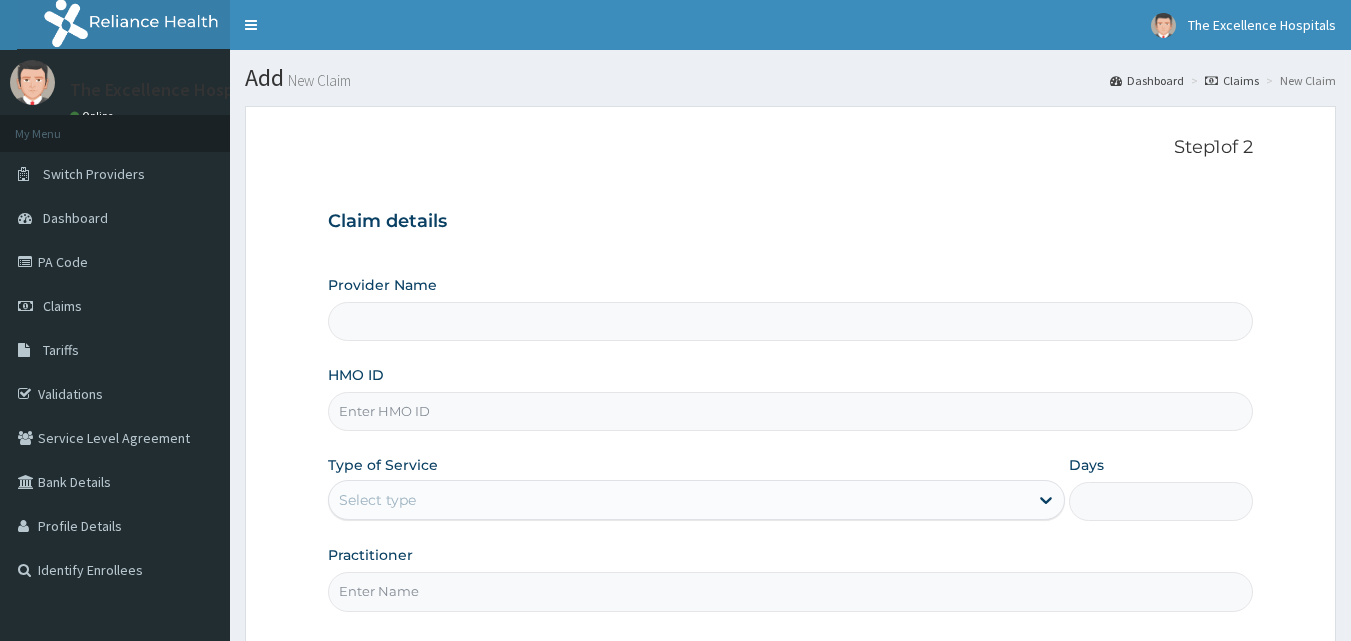scroll, scrollTop: 0, scrollLeft: 0, axis: both 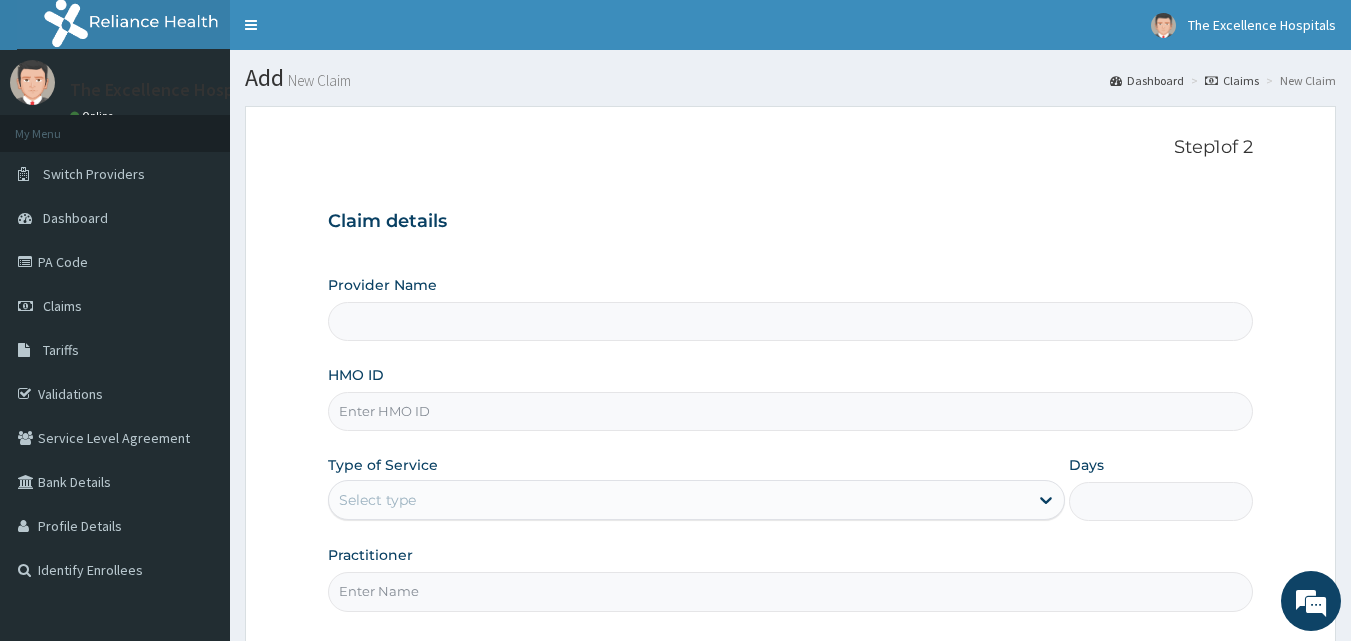click on "HMO ID" at bounding box center [791, 411] 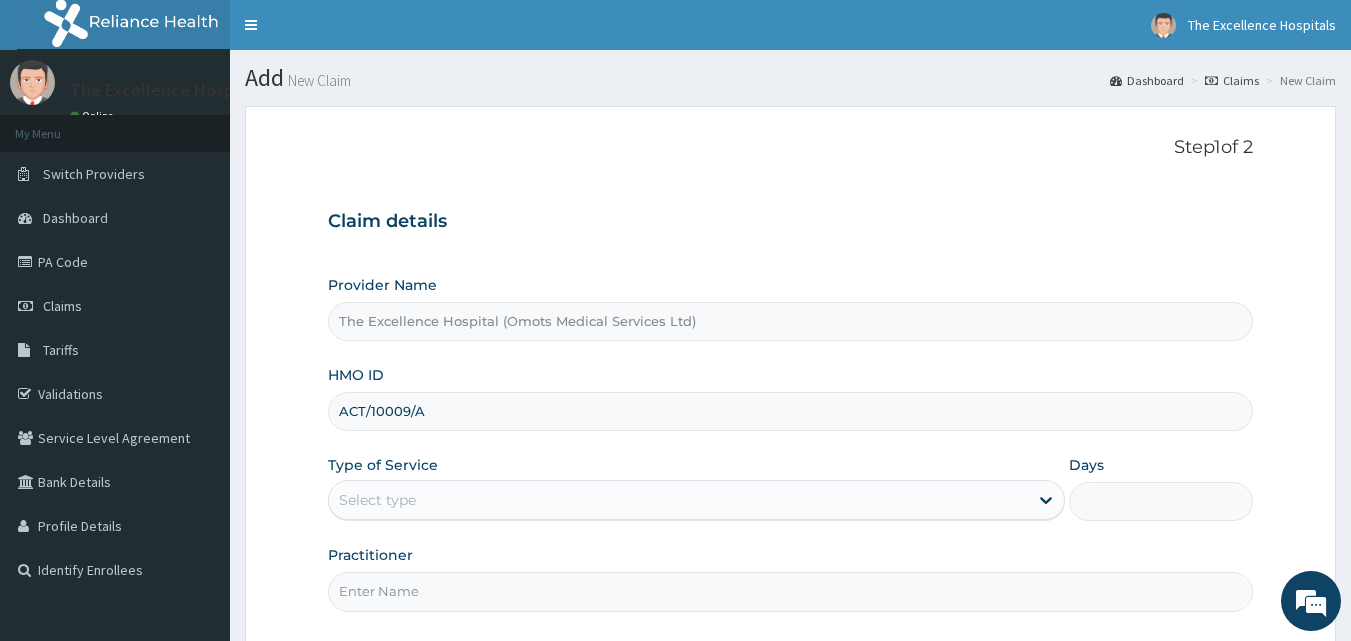 scroll, scrollTop: 0, scrollLeft: 0, axis: both 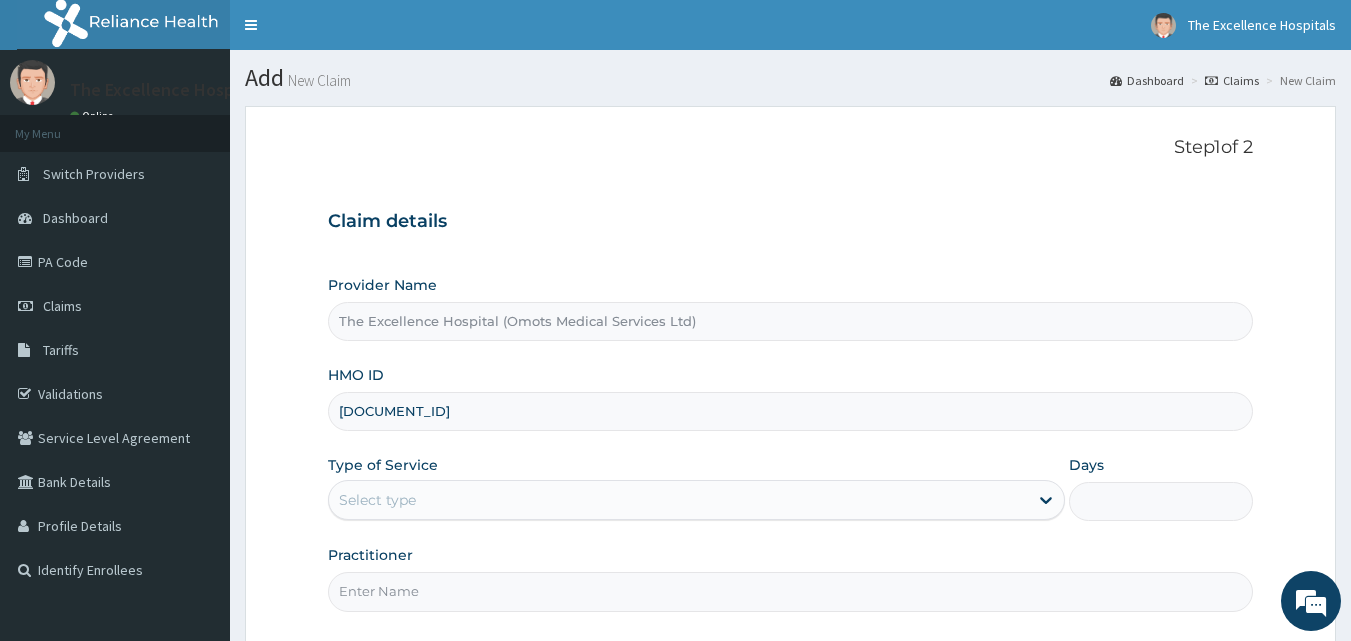 type on "[DOCUMENT_ID]" 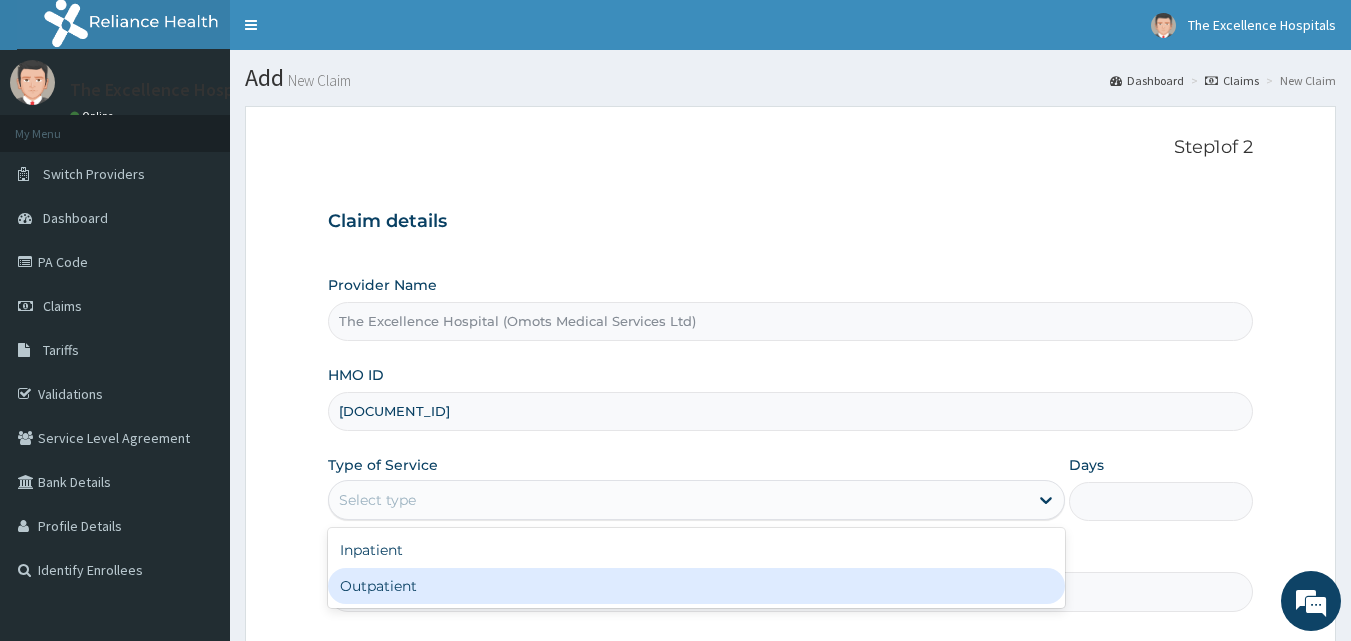 click on "Outpatient" at bounding box center (696, 586) 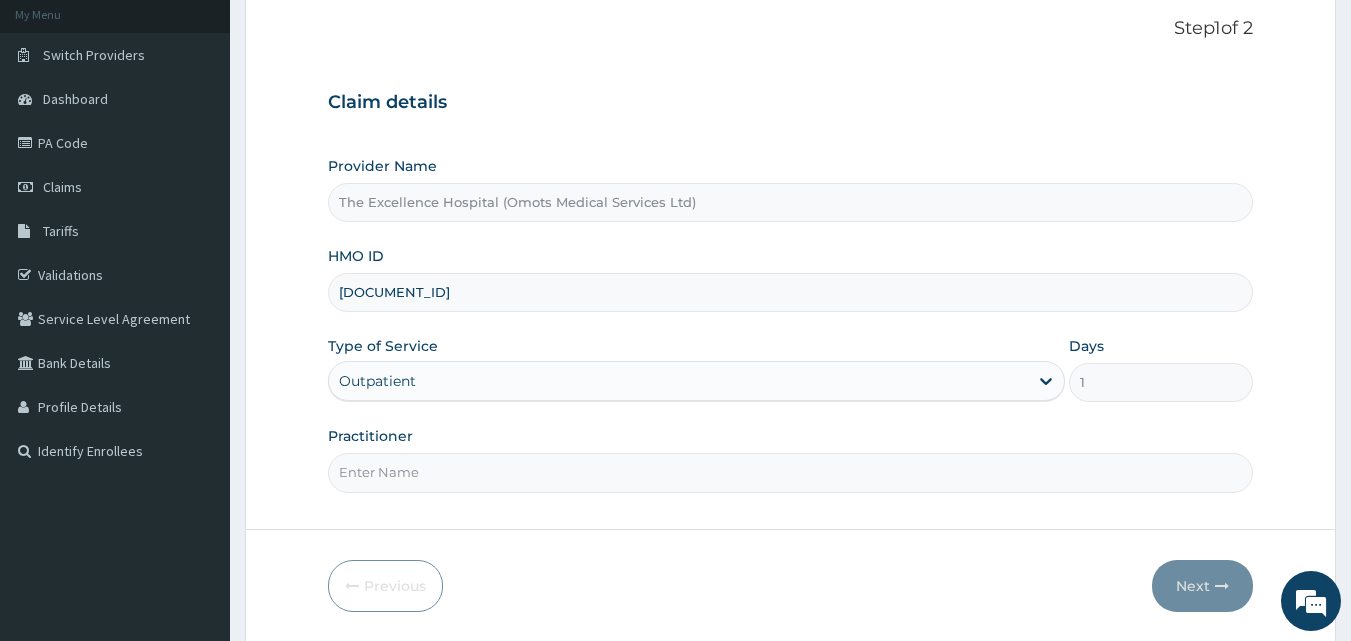 scroll, scrollTop: 187, scrollLeft: 0, axis: vertical 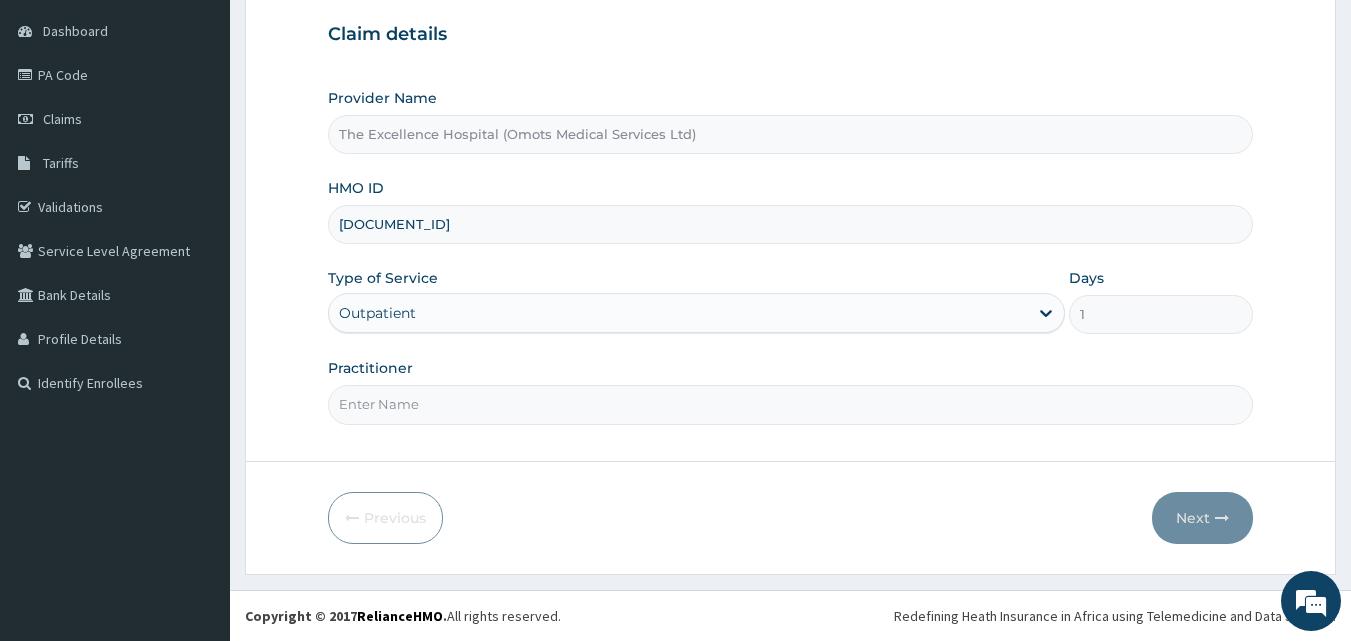 click on "Practitioner" at bounding box center (791, 404) 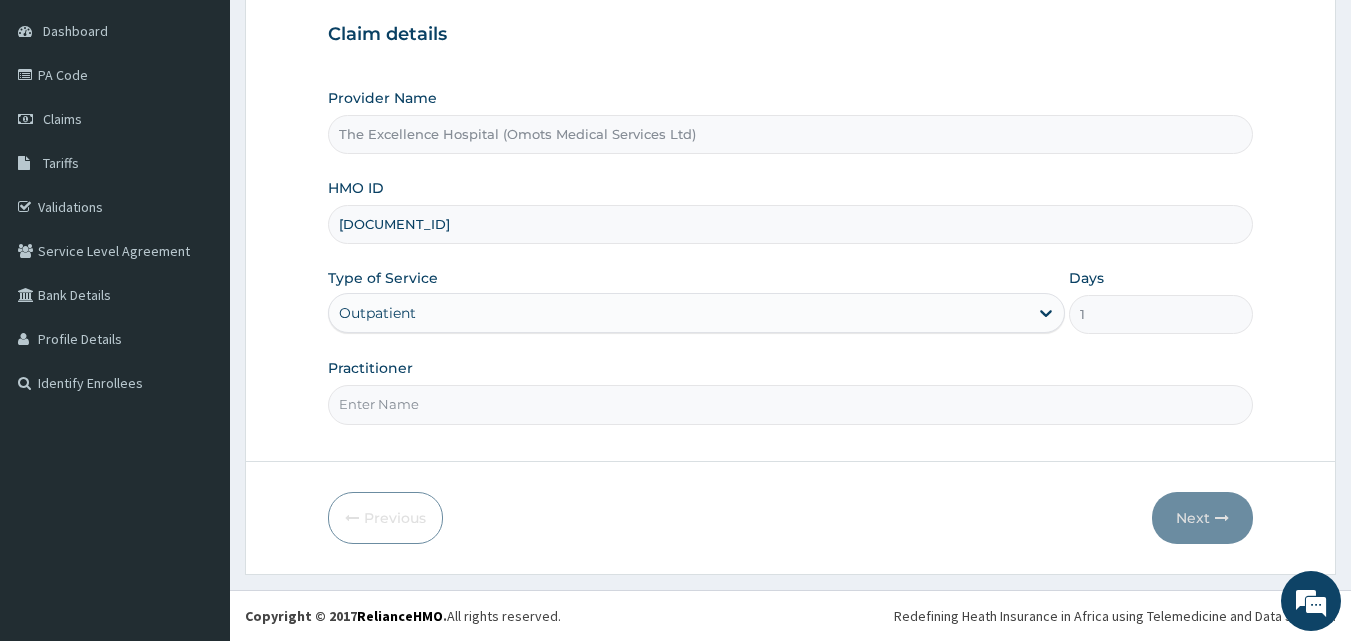 type on "OJO" 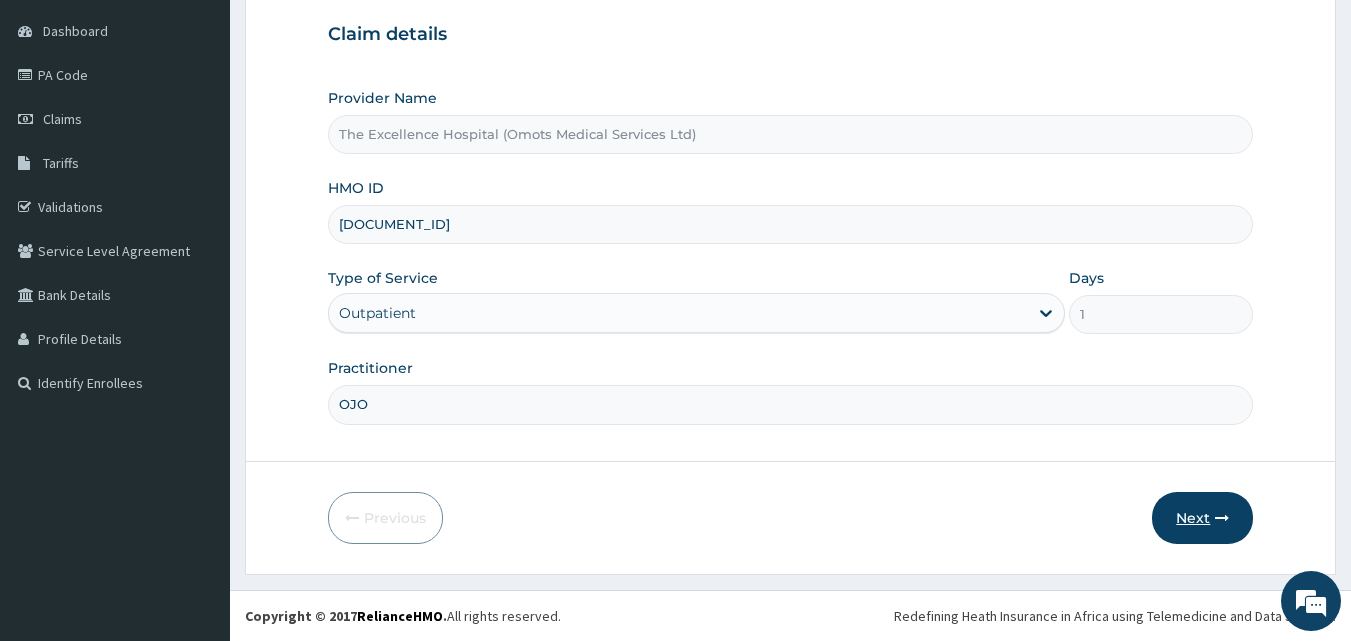 click on "Next" at bounding box center (1202, 518) 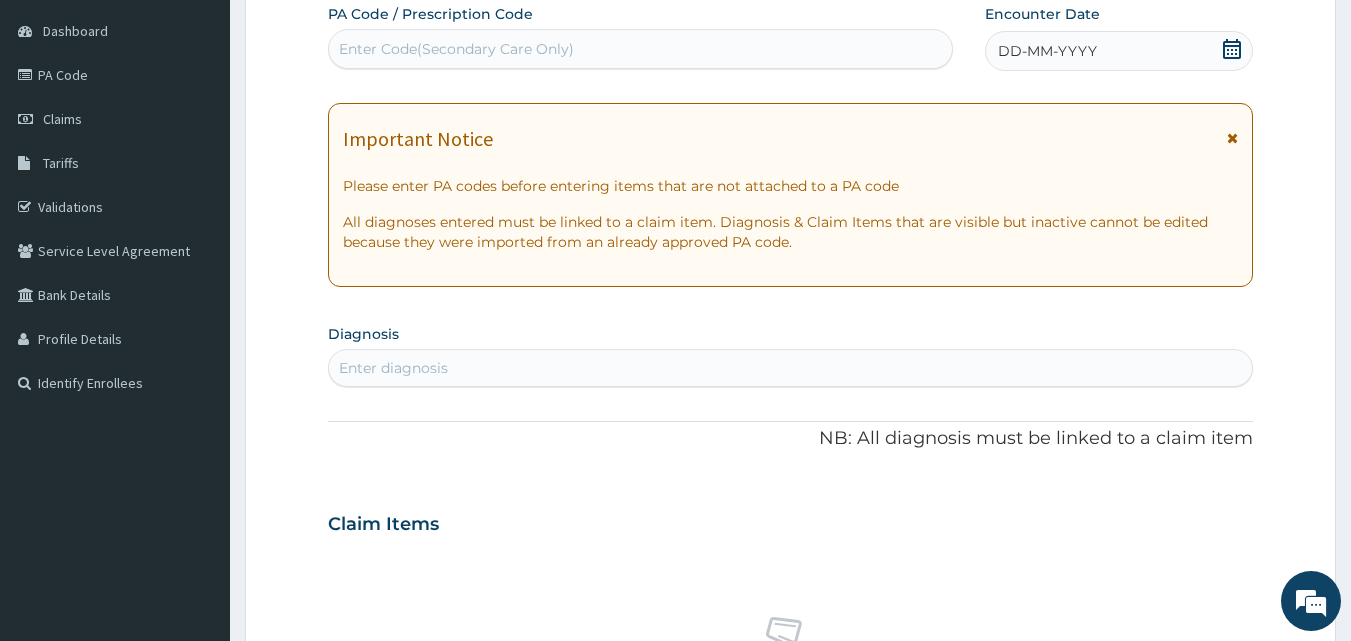 click 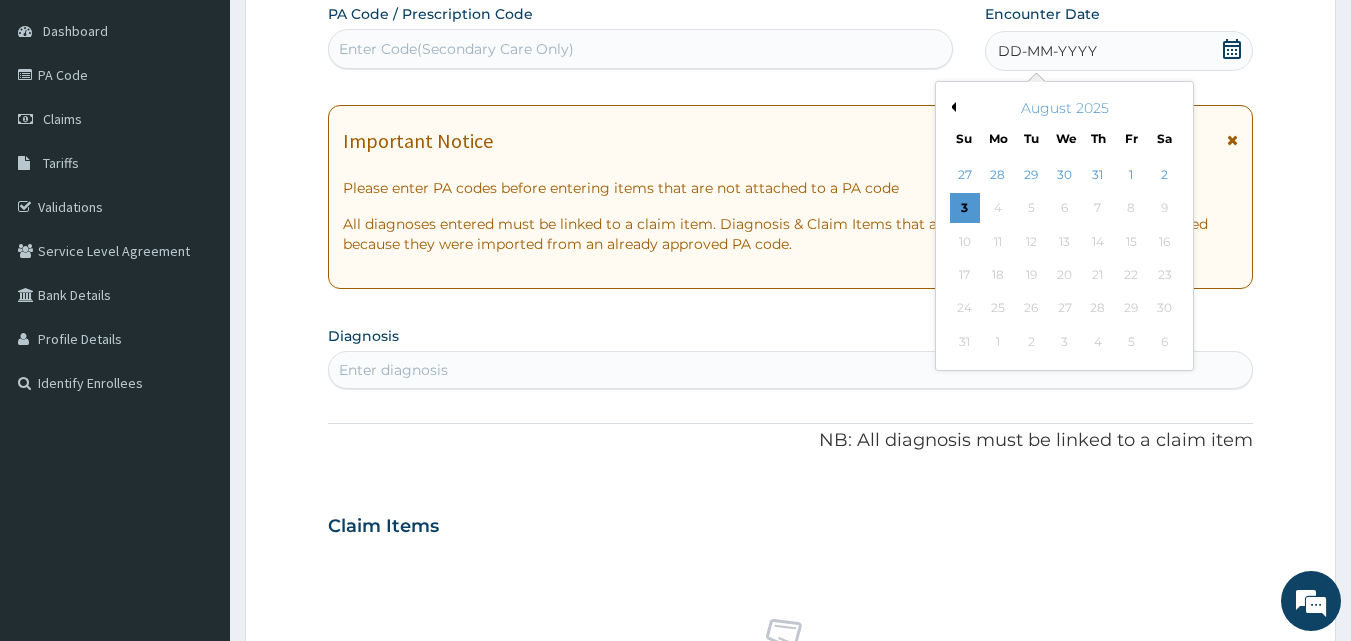 click on "Previous Month" at bounding box center (951, 107) 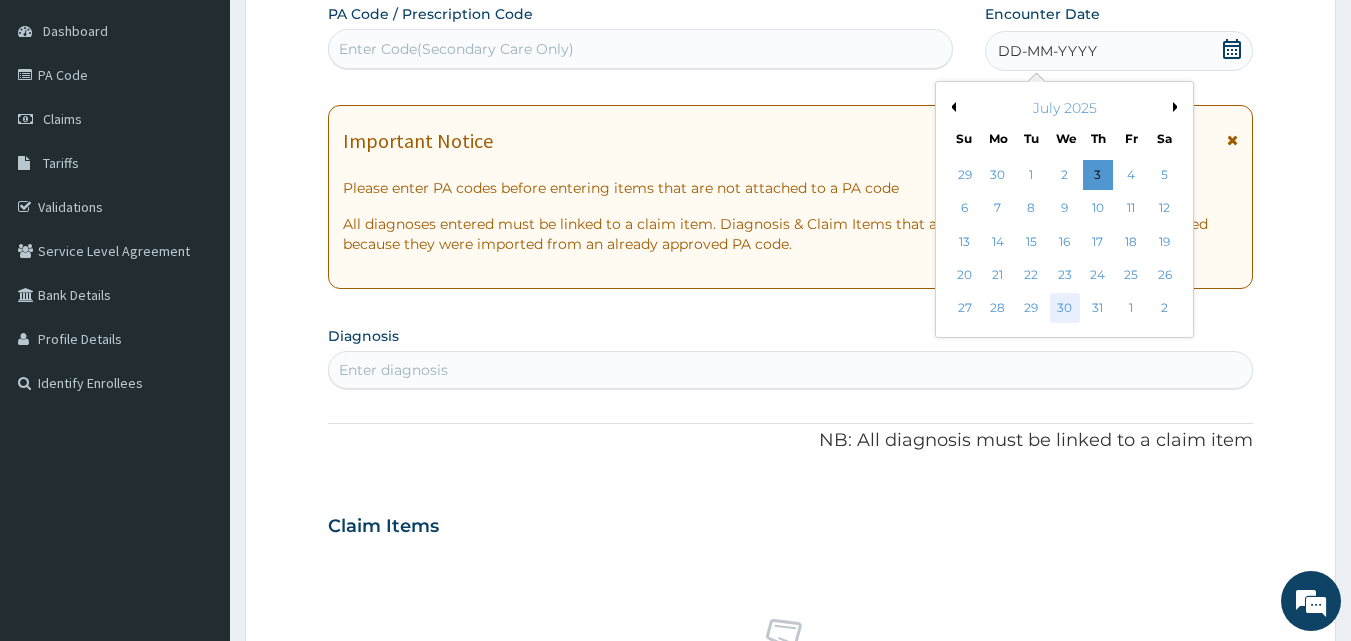 click on "30" at bounding box center (1065, 309) 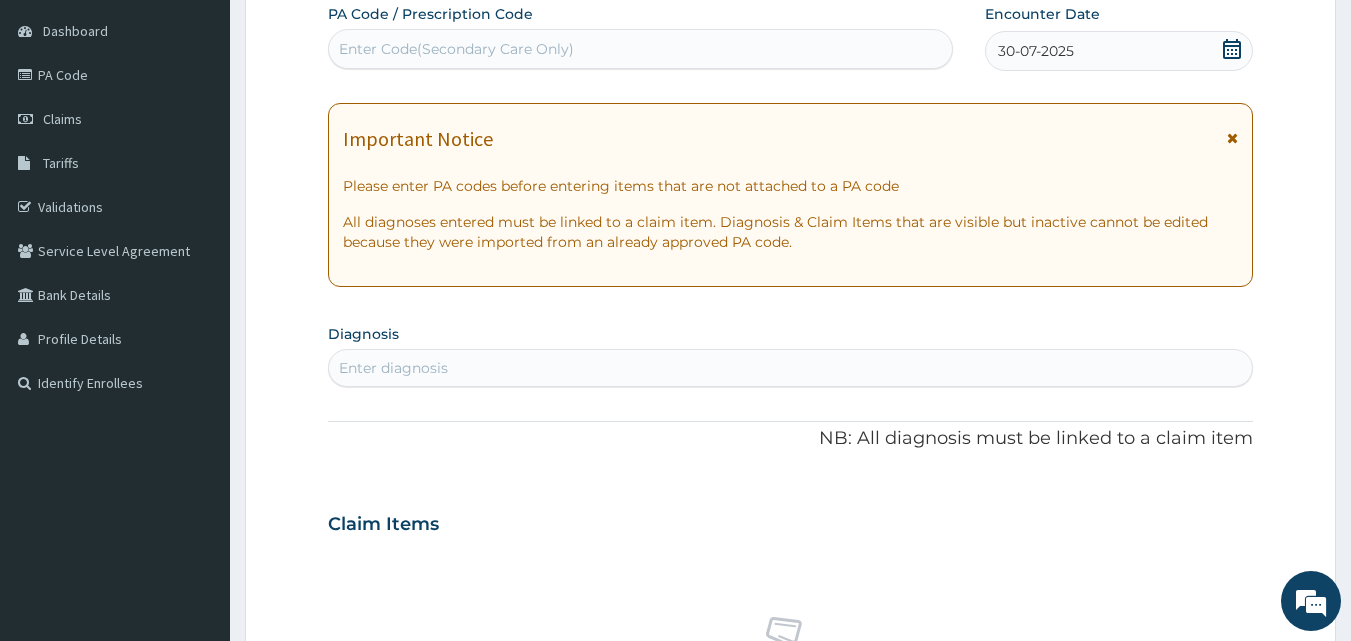 click on "Enter diagnosis" at bounding box center (791, 368) 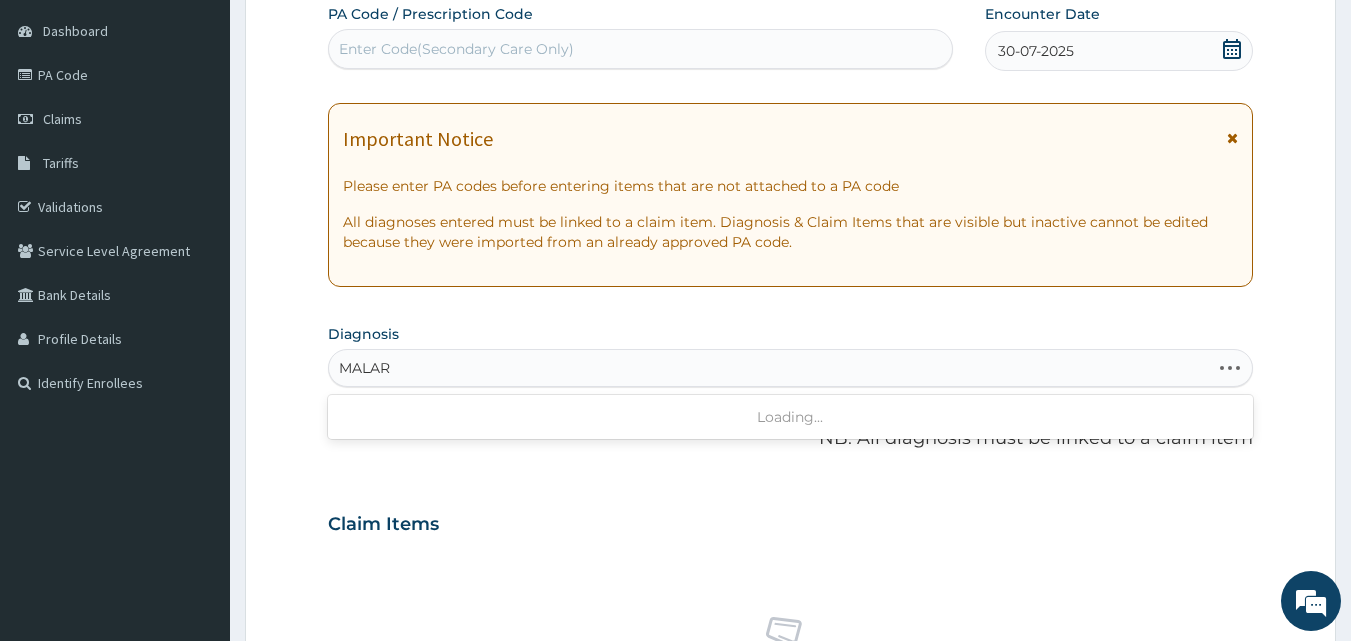 type on "MALARI" 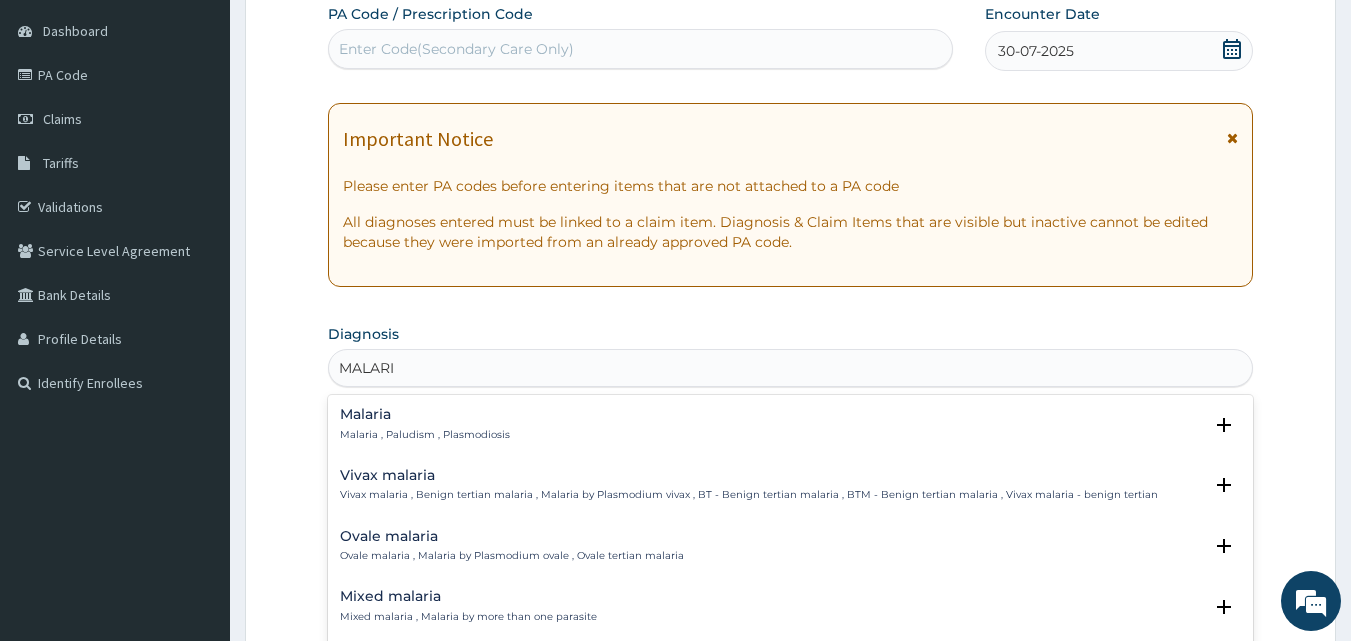 click on "Malaria Malaria , Paludism , Plasmodiosis" at bounding box center (425, 424) 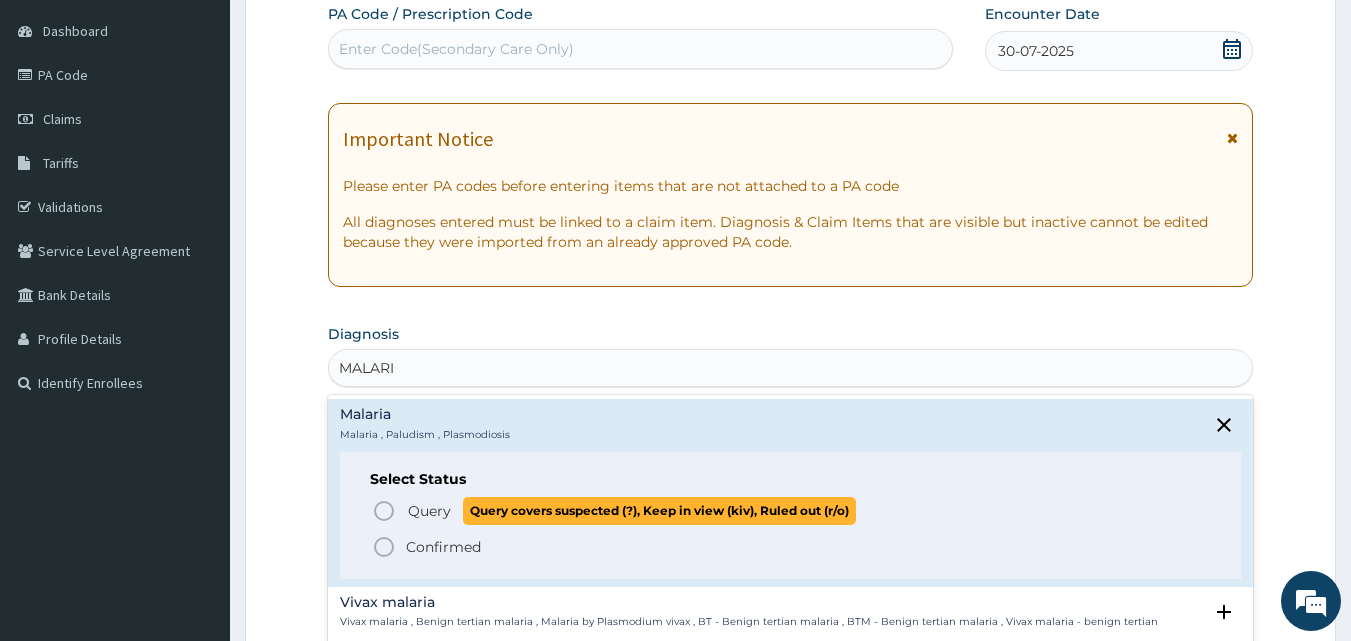 click 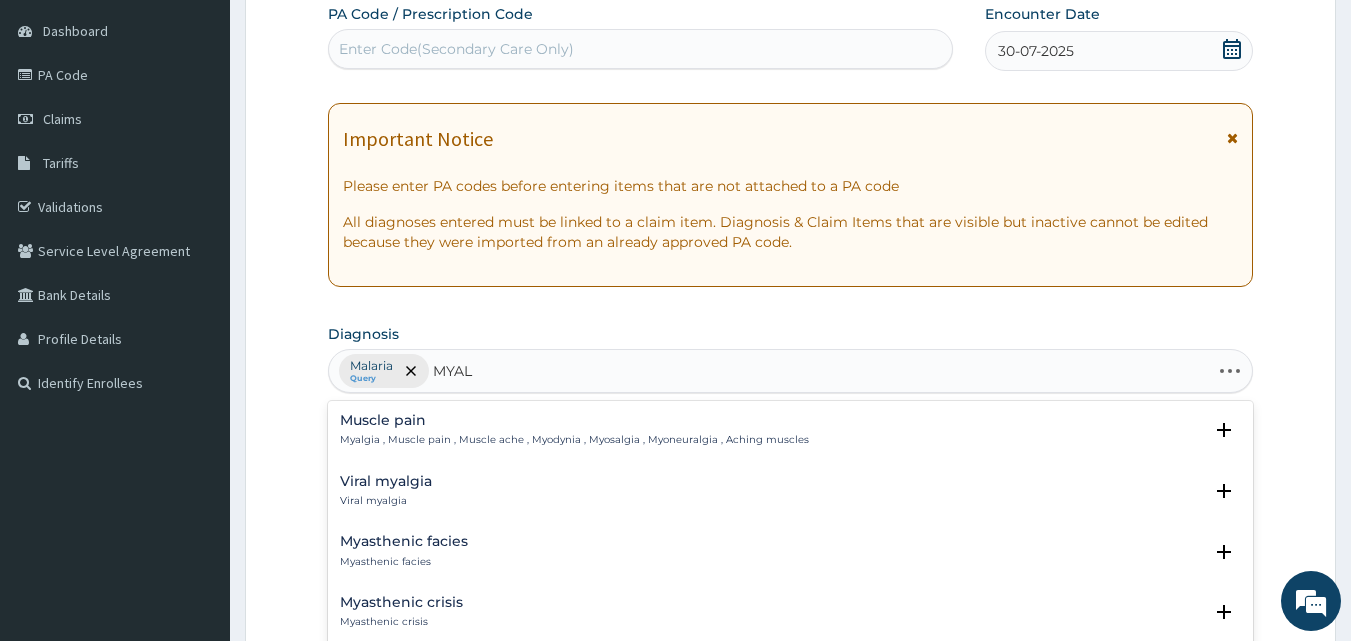 type on "MYALG" 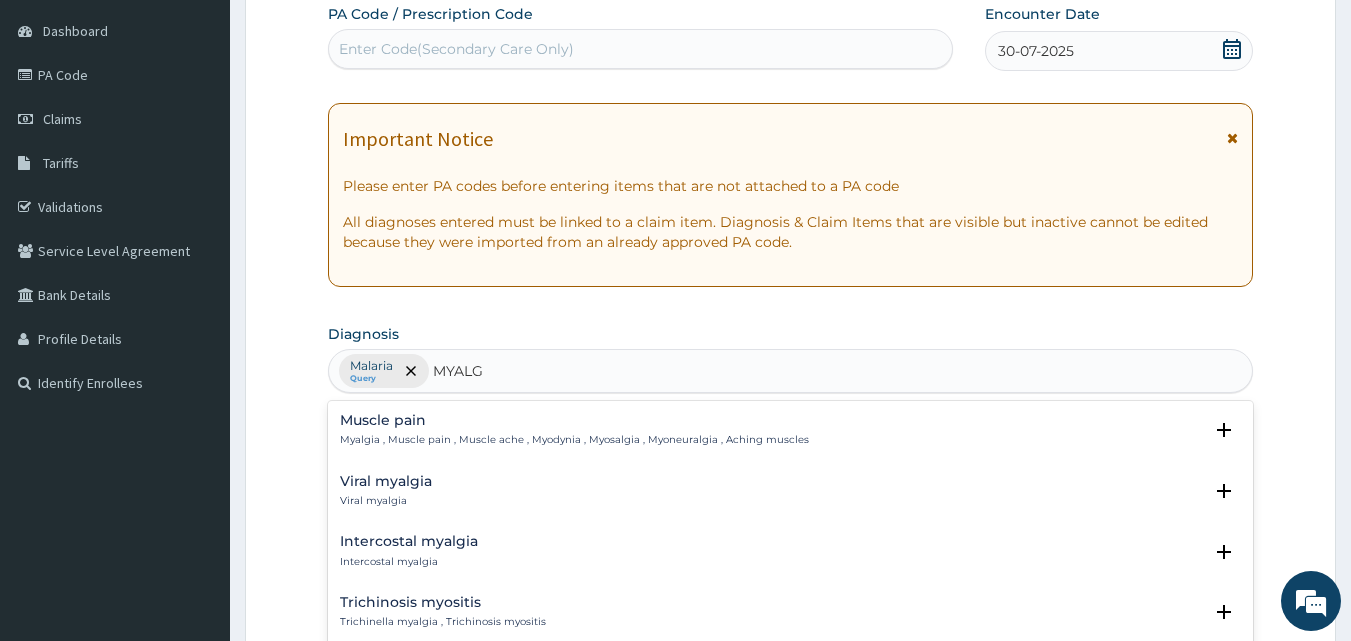 click on "Muscle pain Myalgia , Muscle pain , Muscle ache , Myodynia , Myosalgia , Myoneuralgia , Aching muscles" at bounding box center [574, 430] 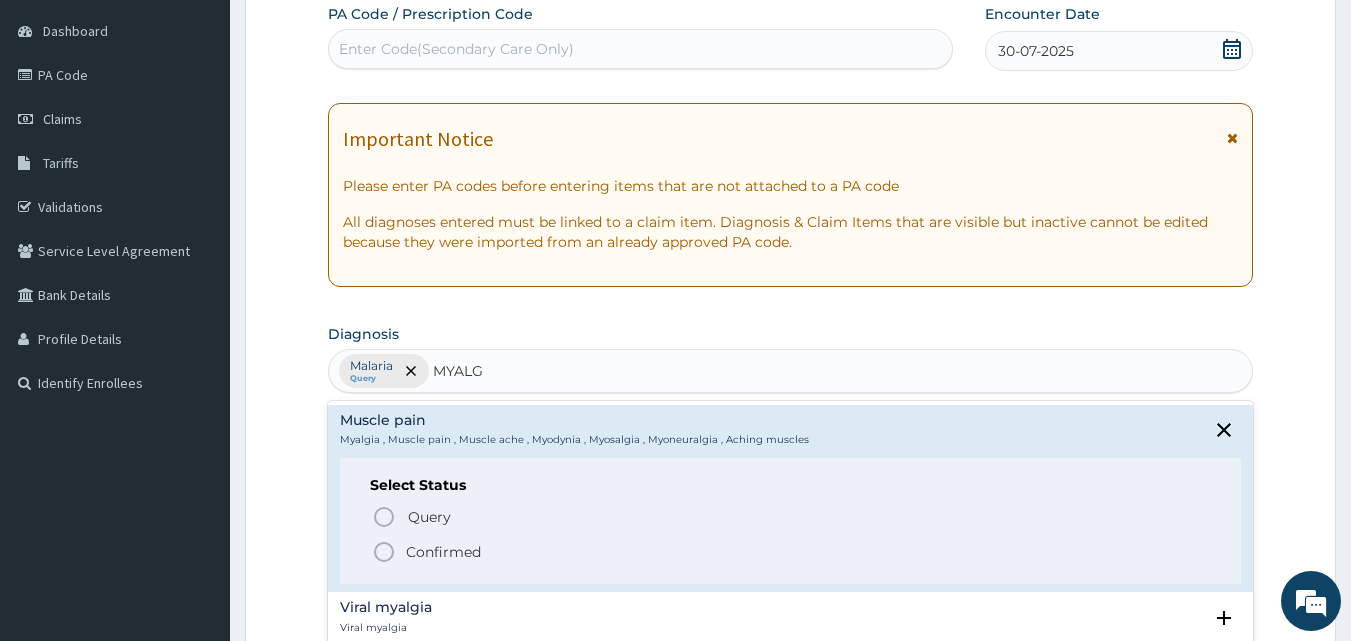 click 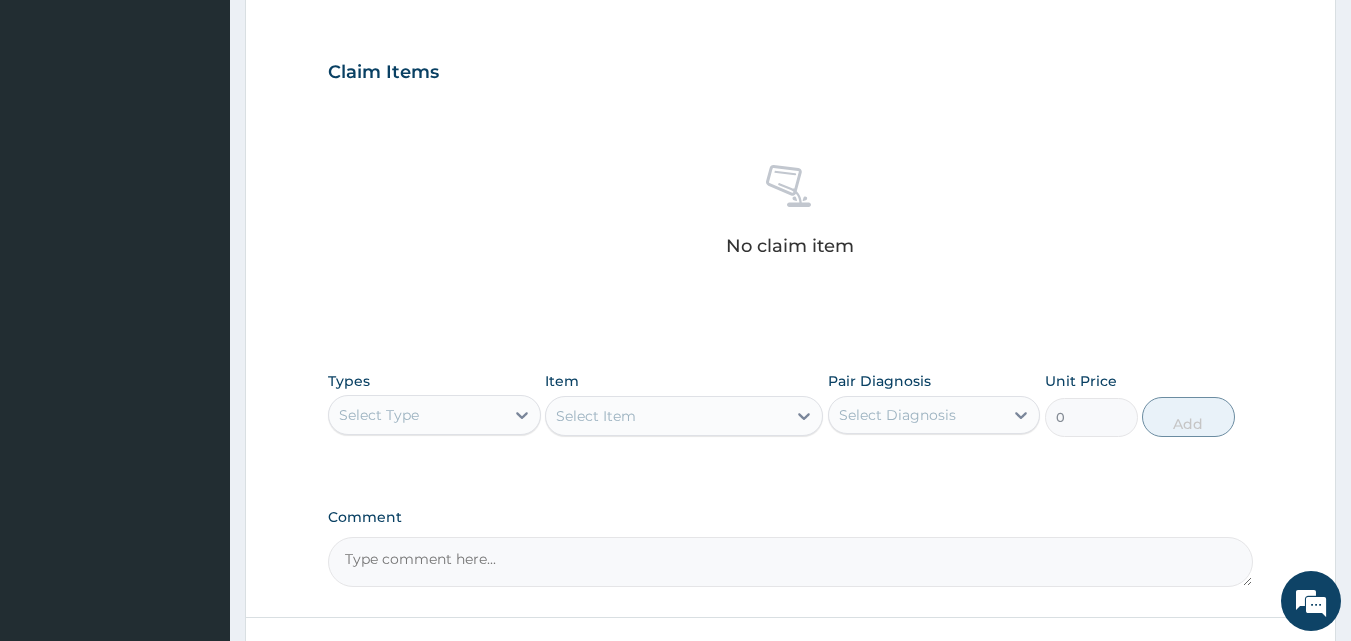 scroll, scrollTop: 654, scrollLeft: 0, axis: vertical 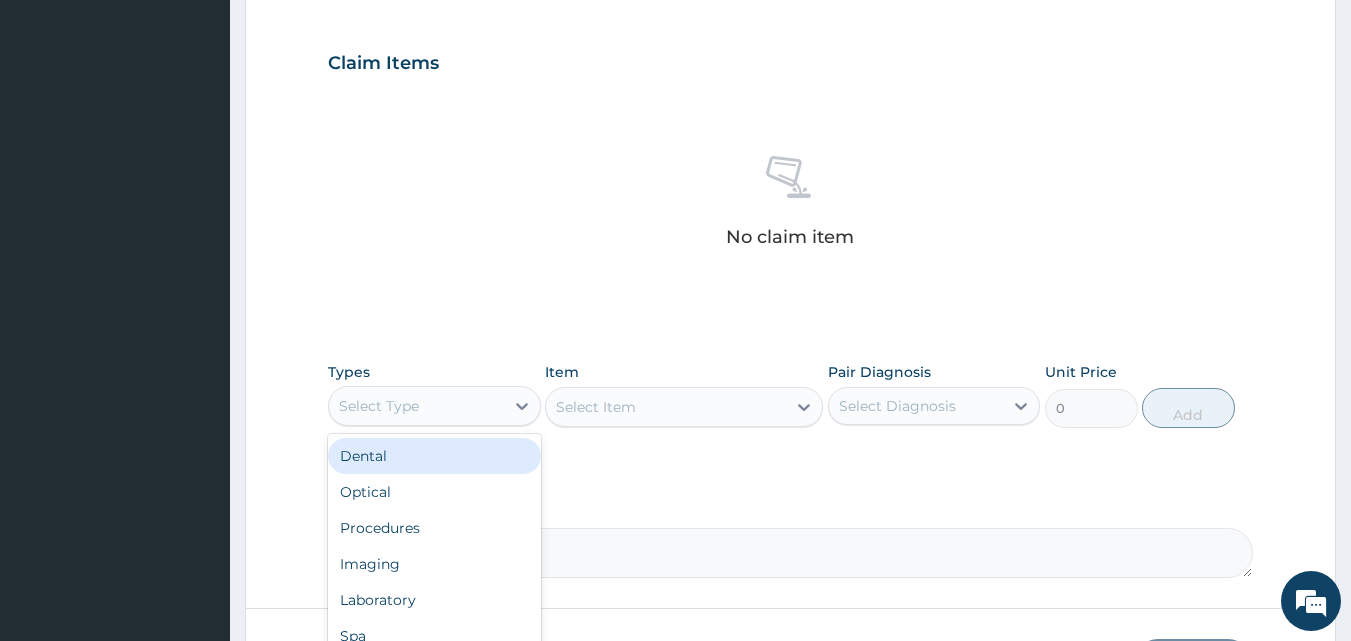 click on "Select Type" at bounding box center [416, 406] 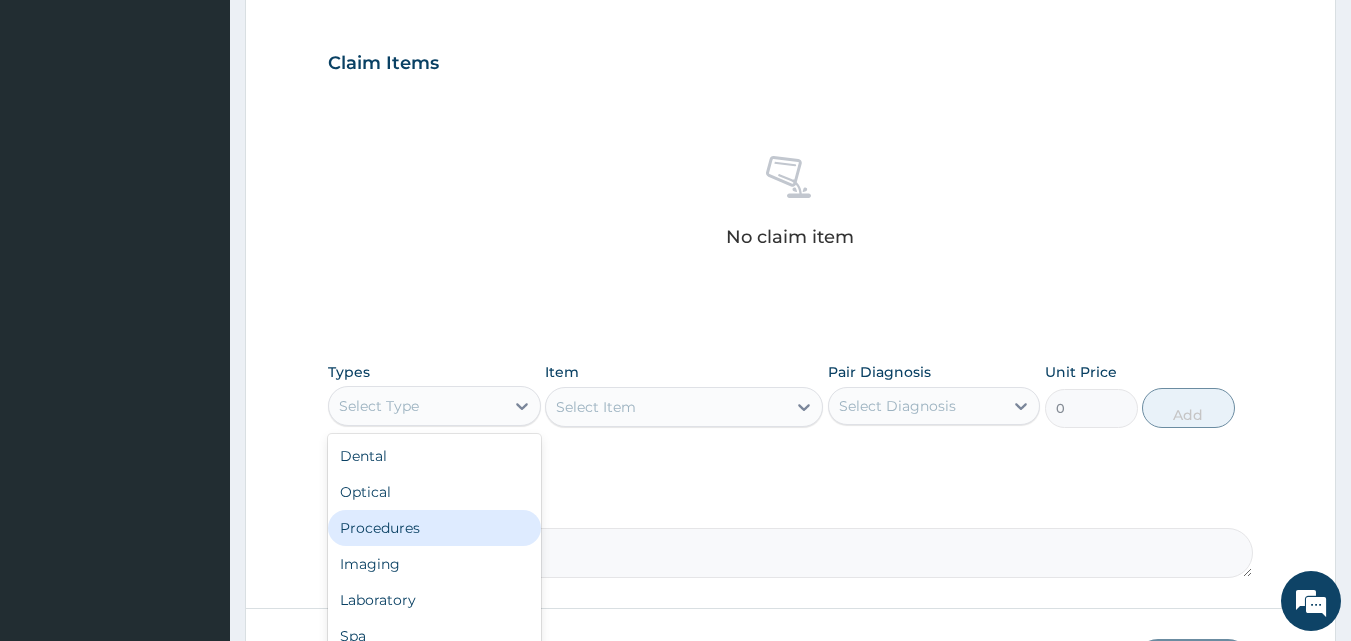 click on "Procedures" at bounding box center (434, 528) 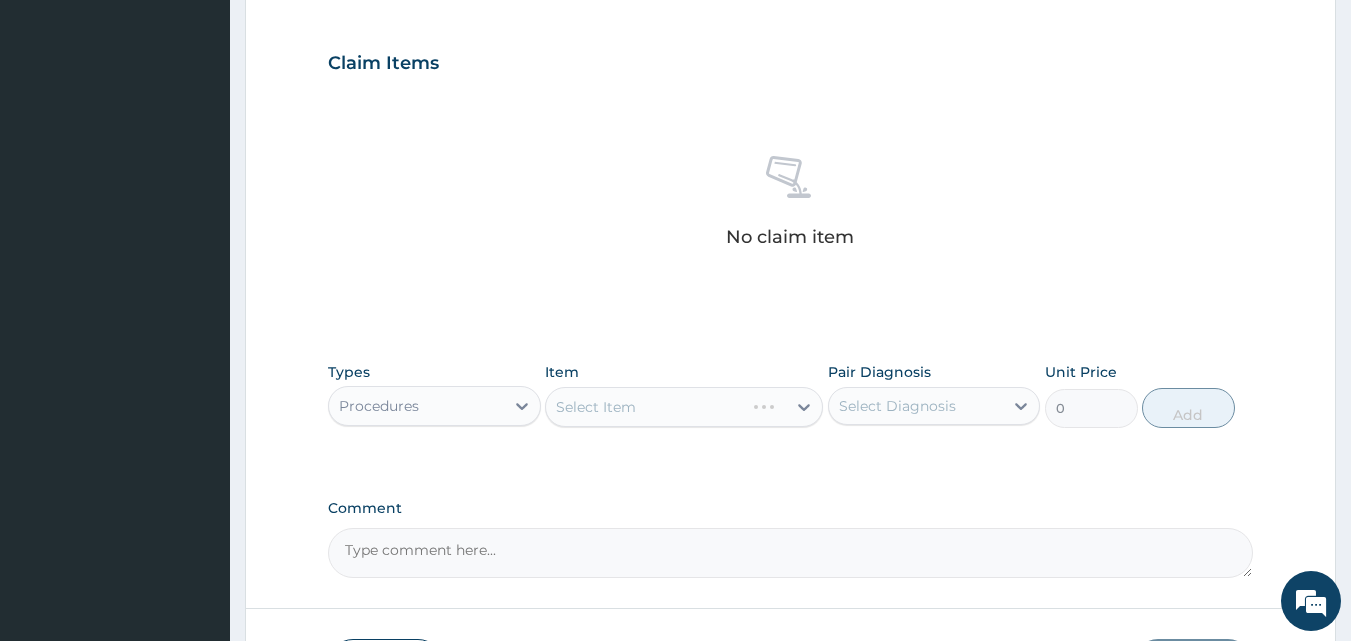 click on "Select Item" at bounding box center (684, 407) 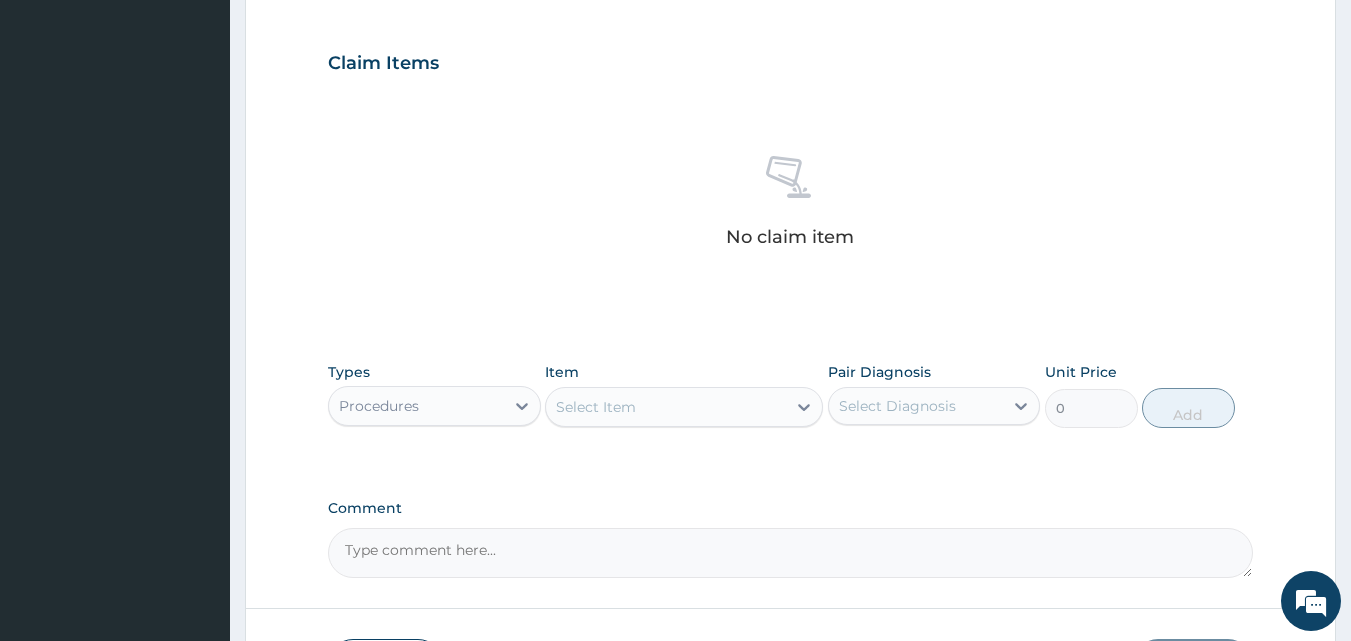 click on "Select Item" at bounding box center (596, 407) 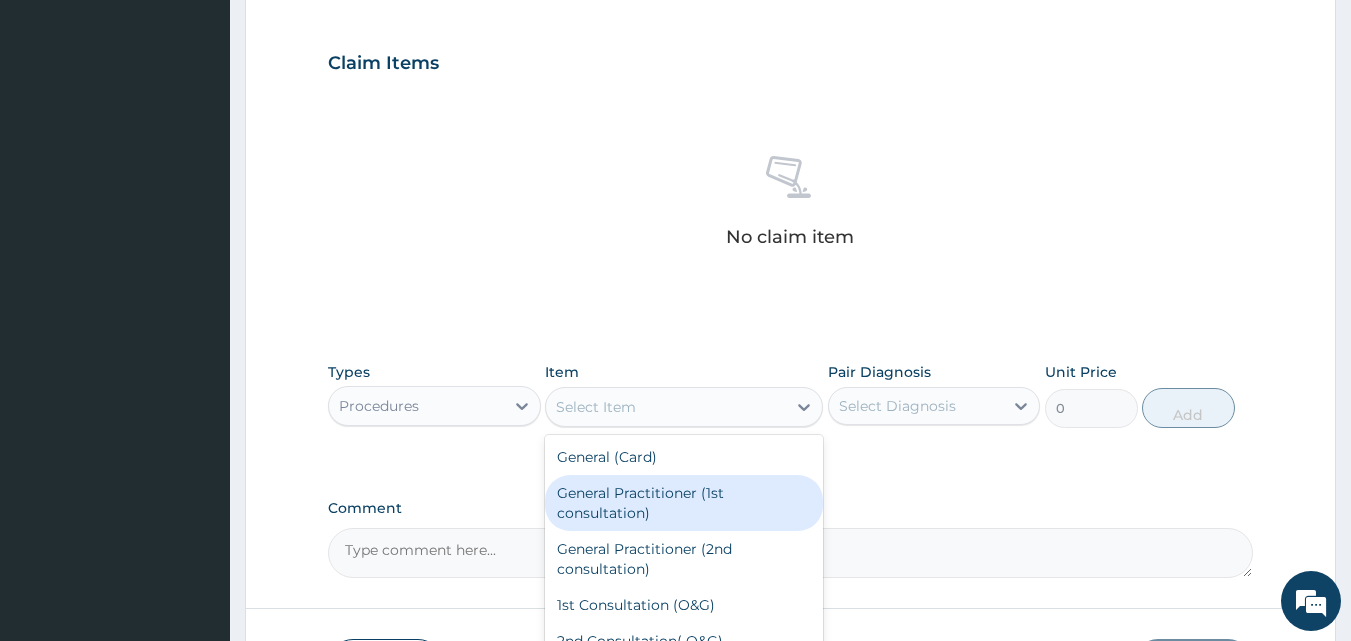 click on "General Practitioner (1st consultation)" at bounding box center [684, 503] 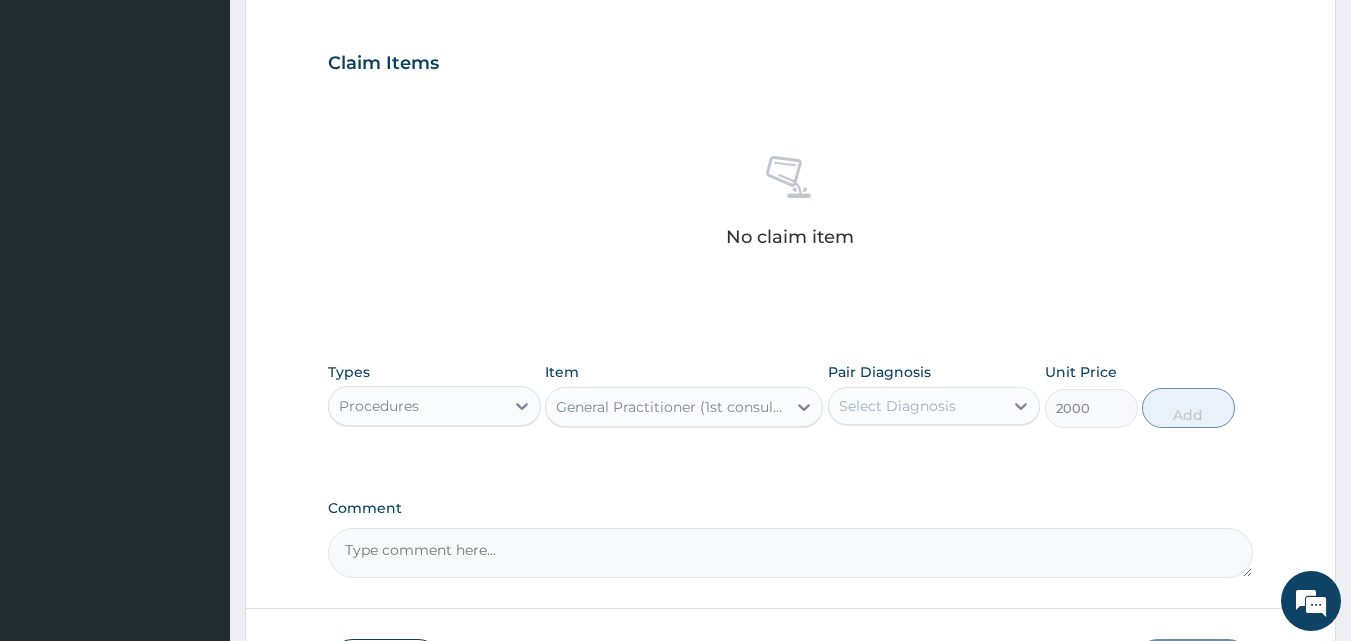 click on "Select Diagnosis" at bounding box center (897, 406) 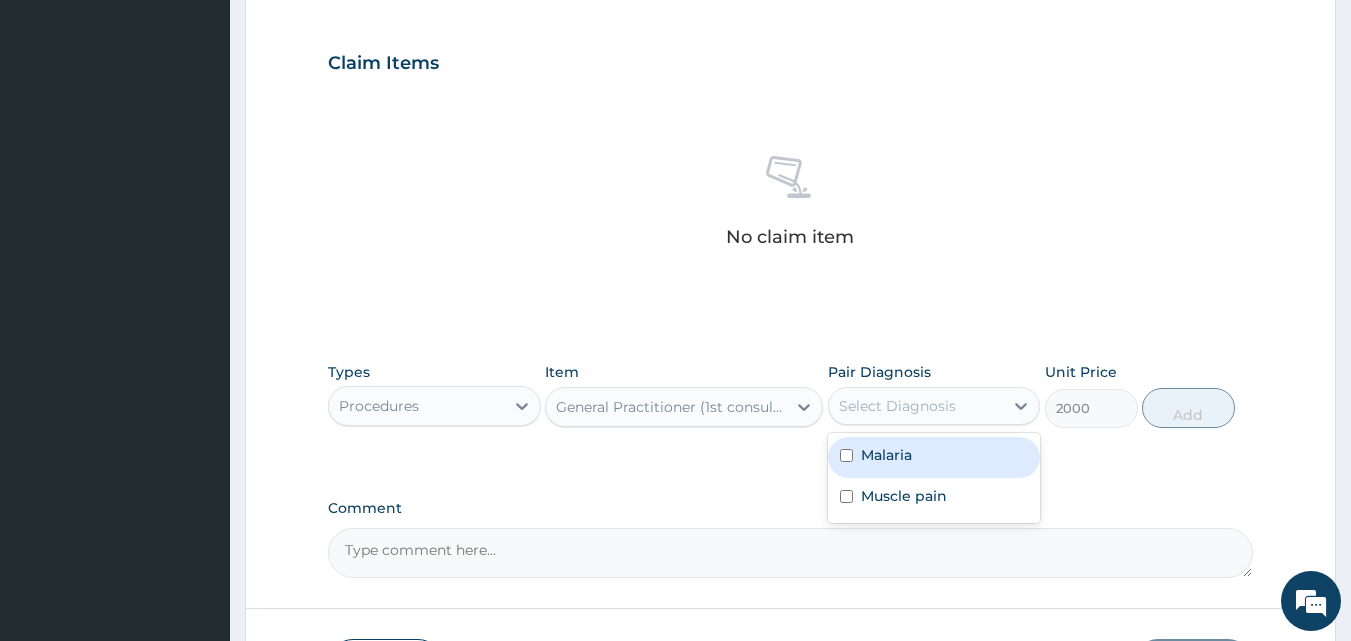 click on "Malaria" at bounding box center [934, 457] 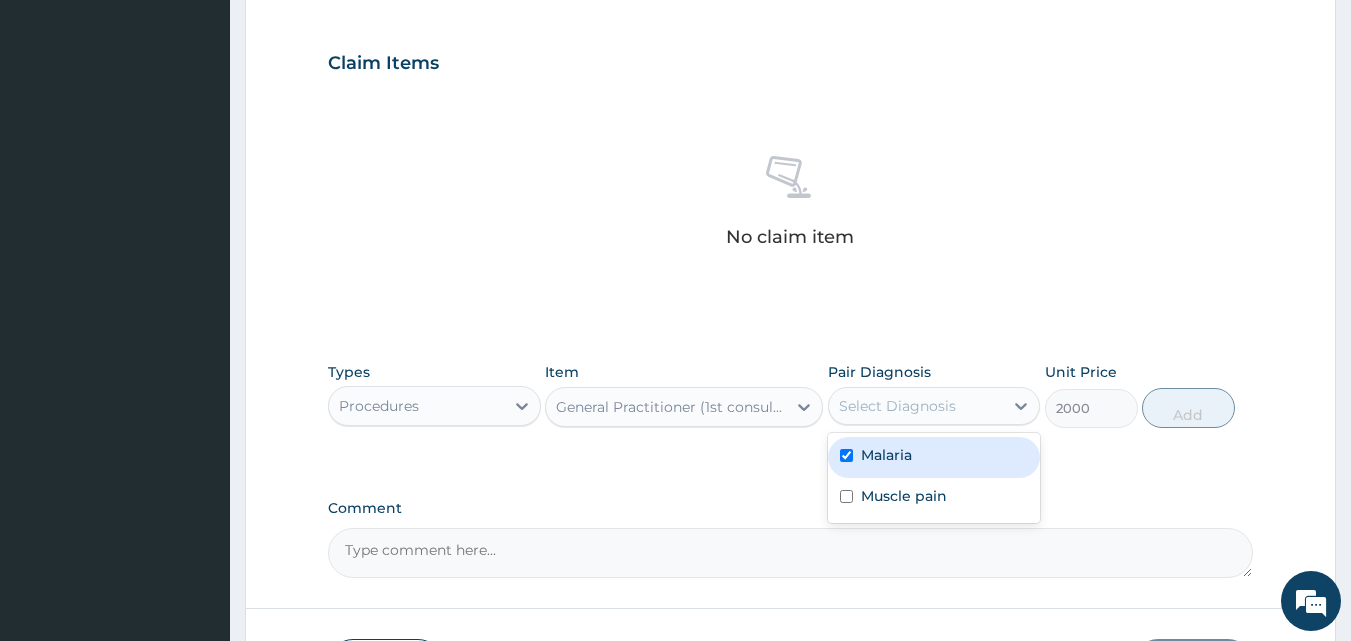 checkbox on "true" 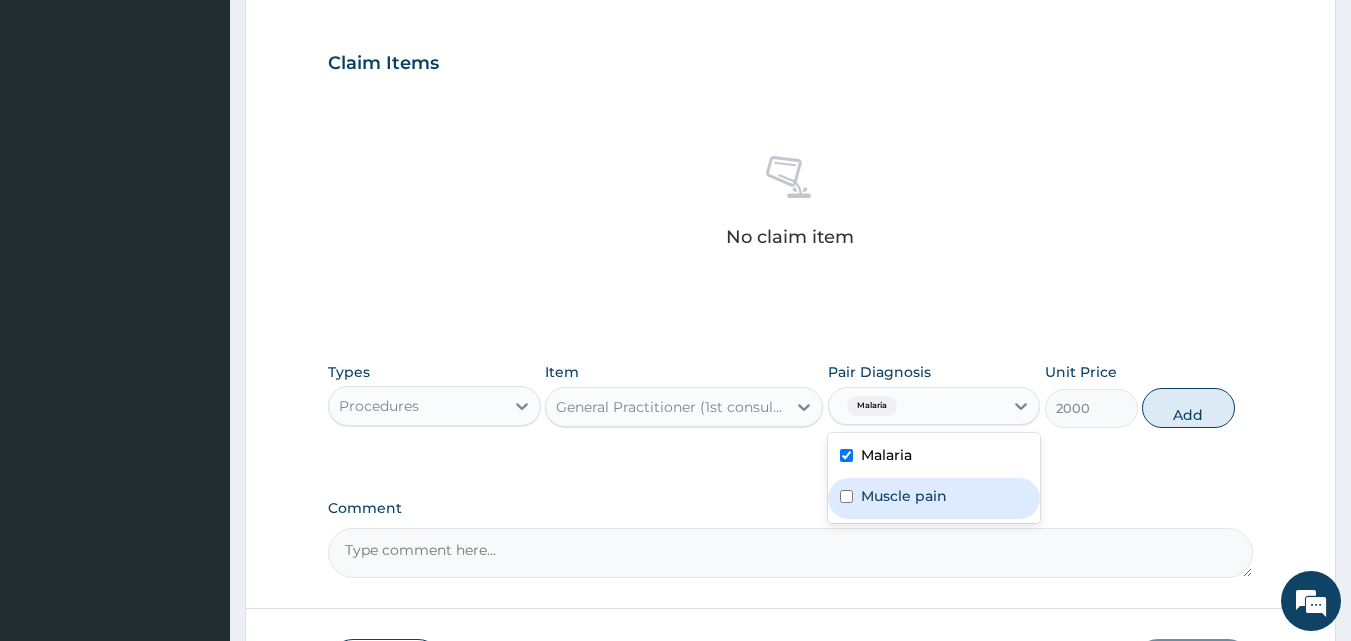 click on "Muscle pain" at bounding box center (904, 496) 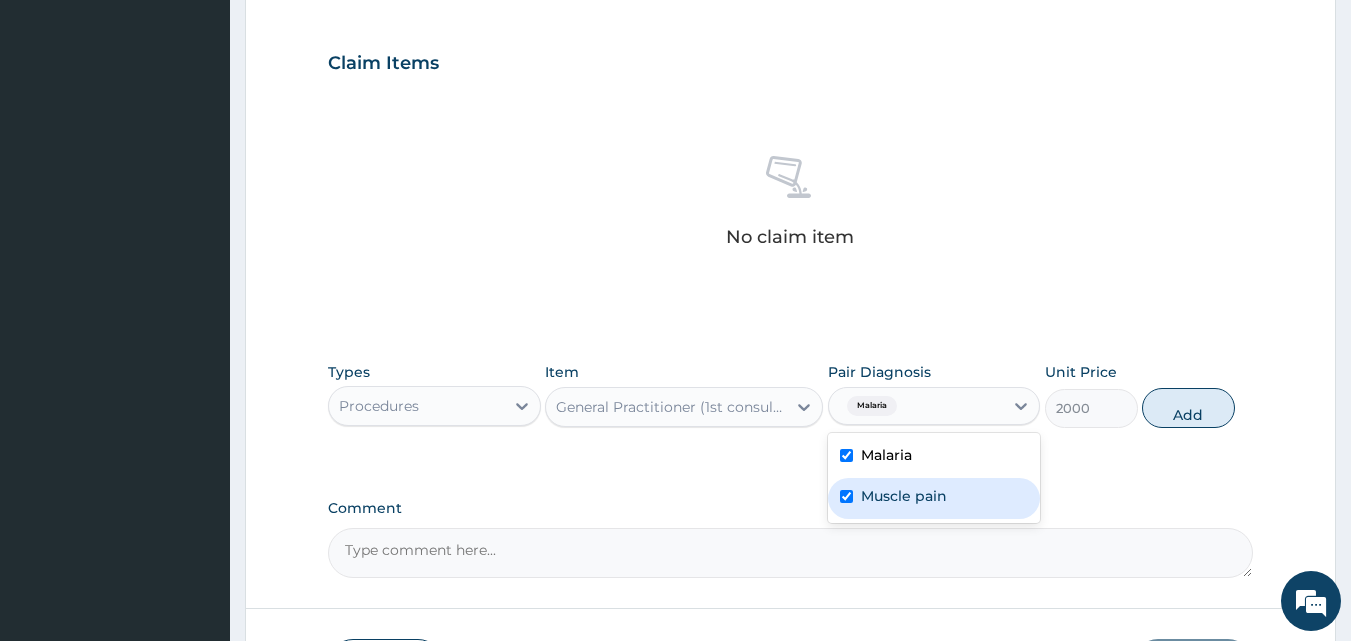 checkbox on "true" 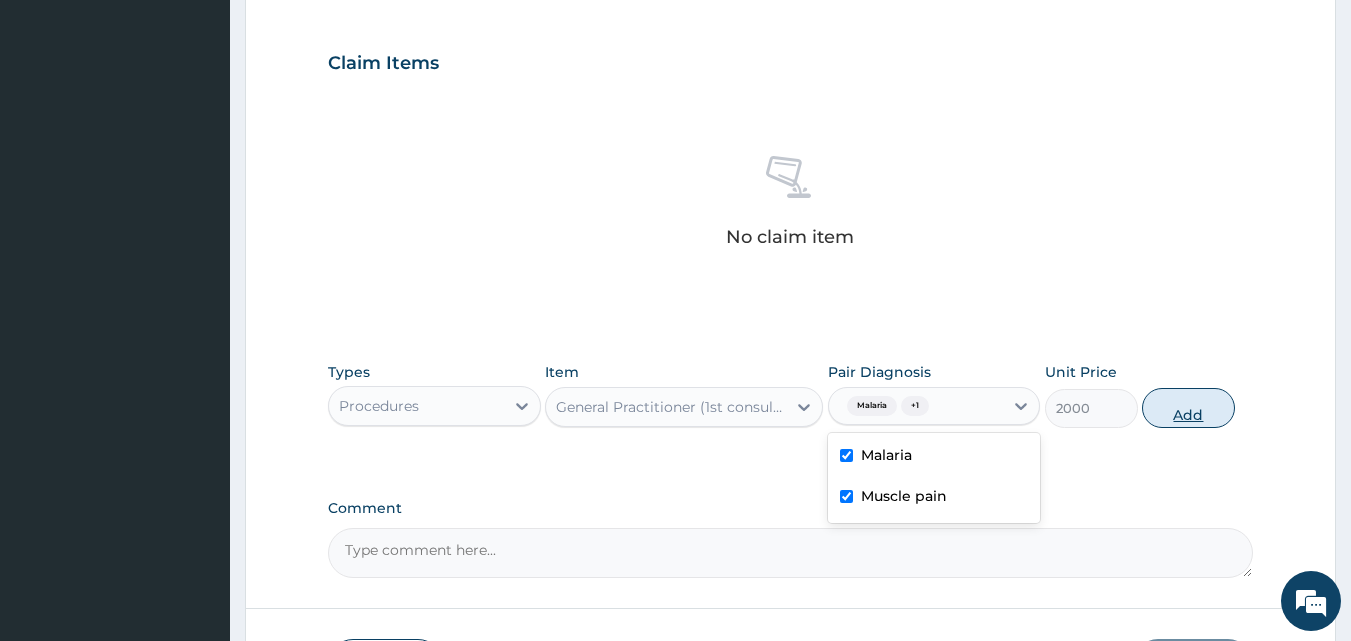 click on "Add" at bounding box center [1188, 408] 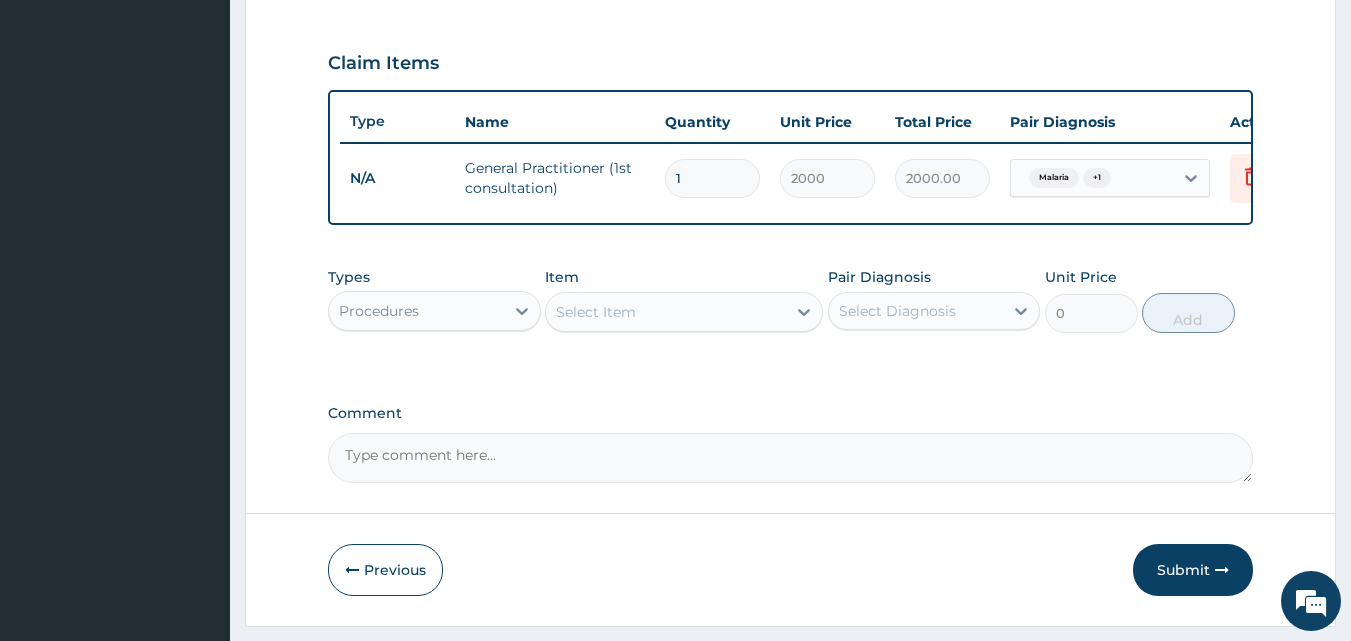 click on "Select Item" at bounding box center (596, 312) 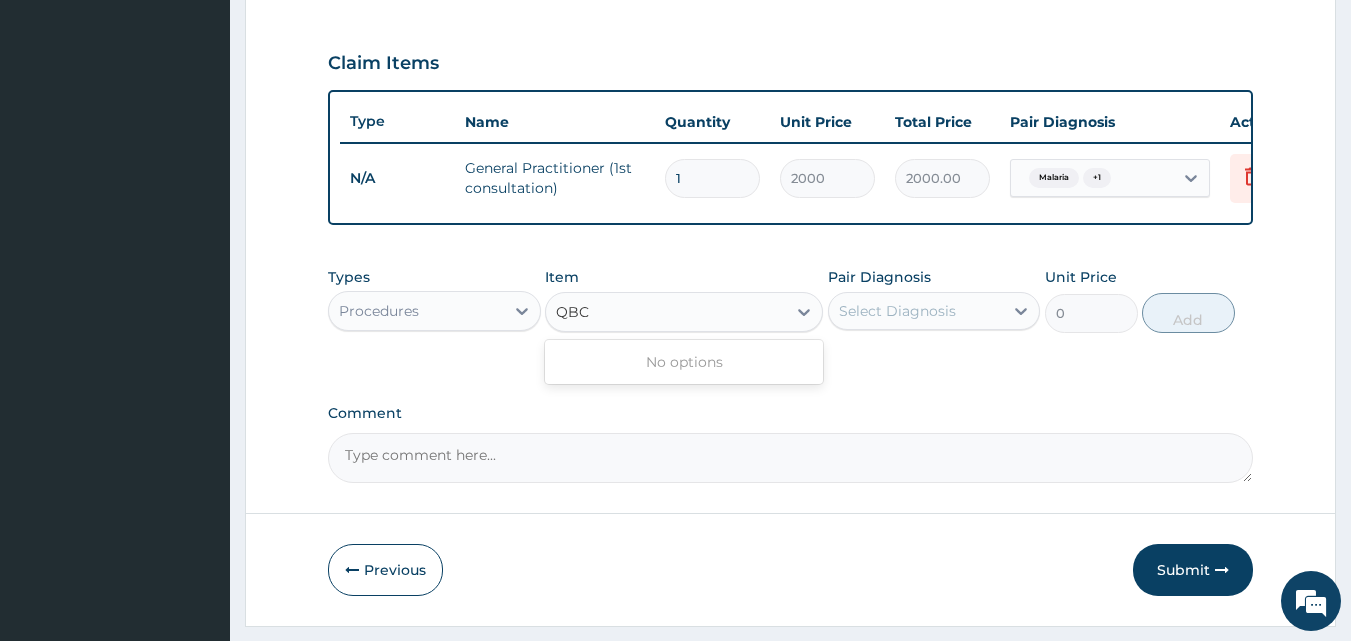 type on "QBC" 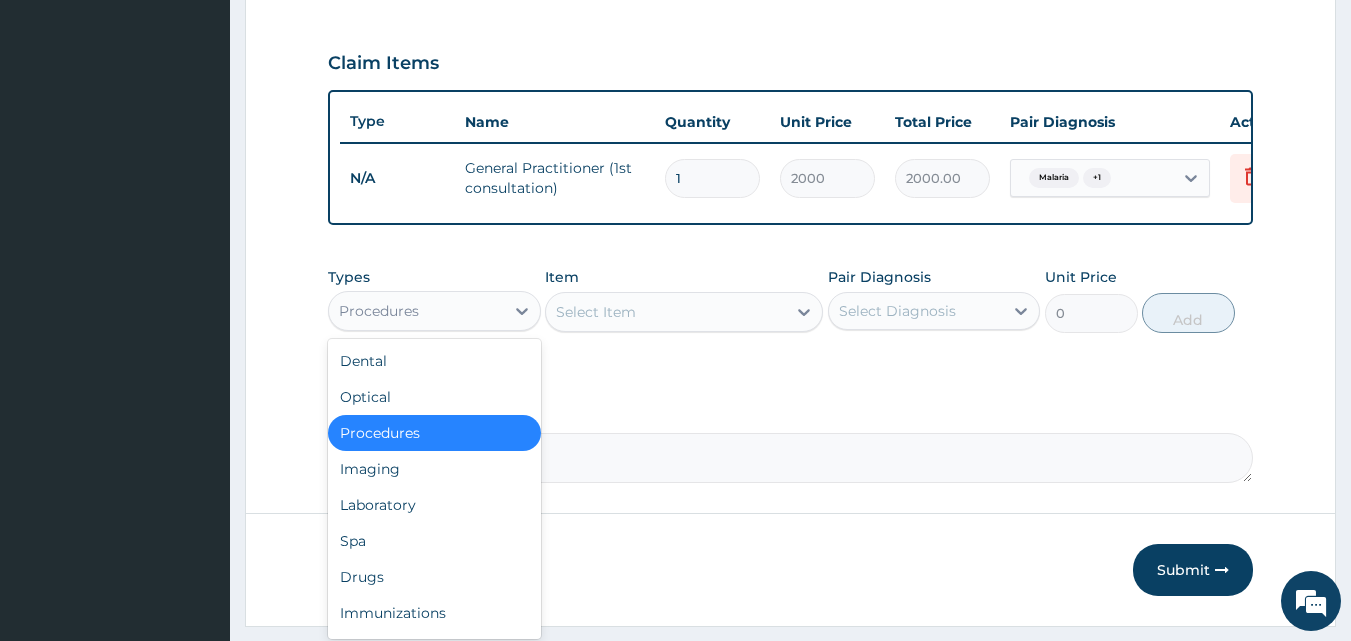 click on "Procedures" at bounding box center [416, 311] 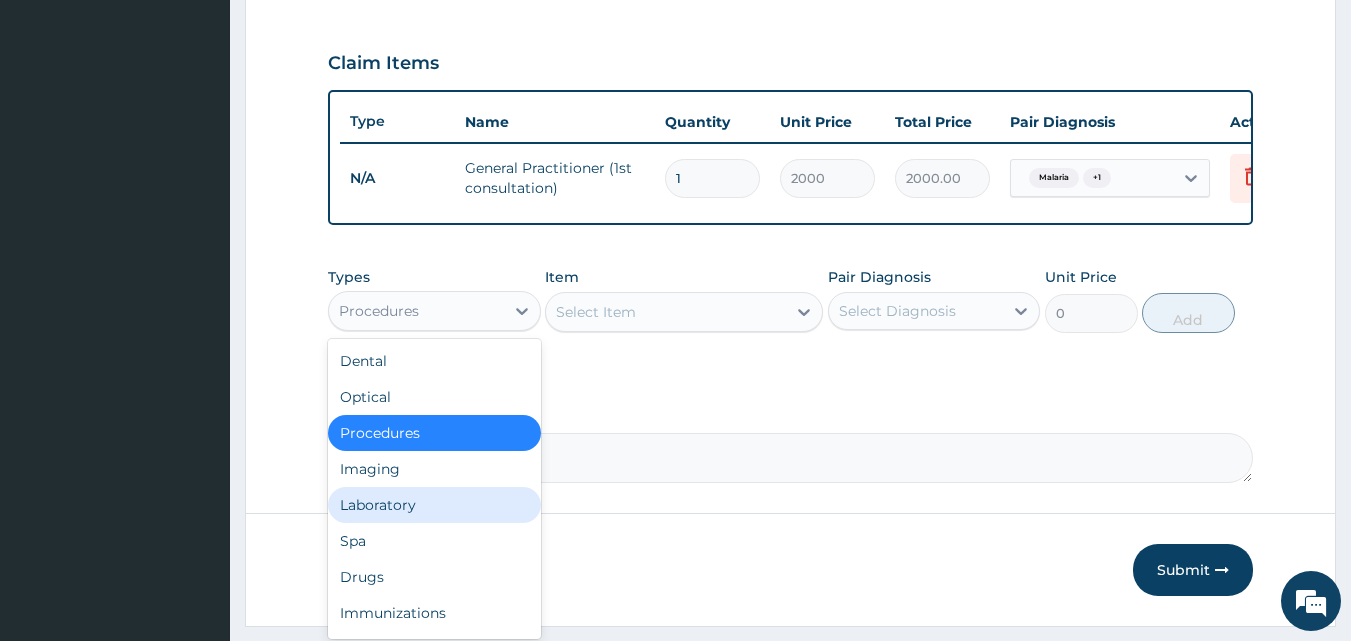 click on "Laboratory" at bounding box center (434, 505) 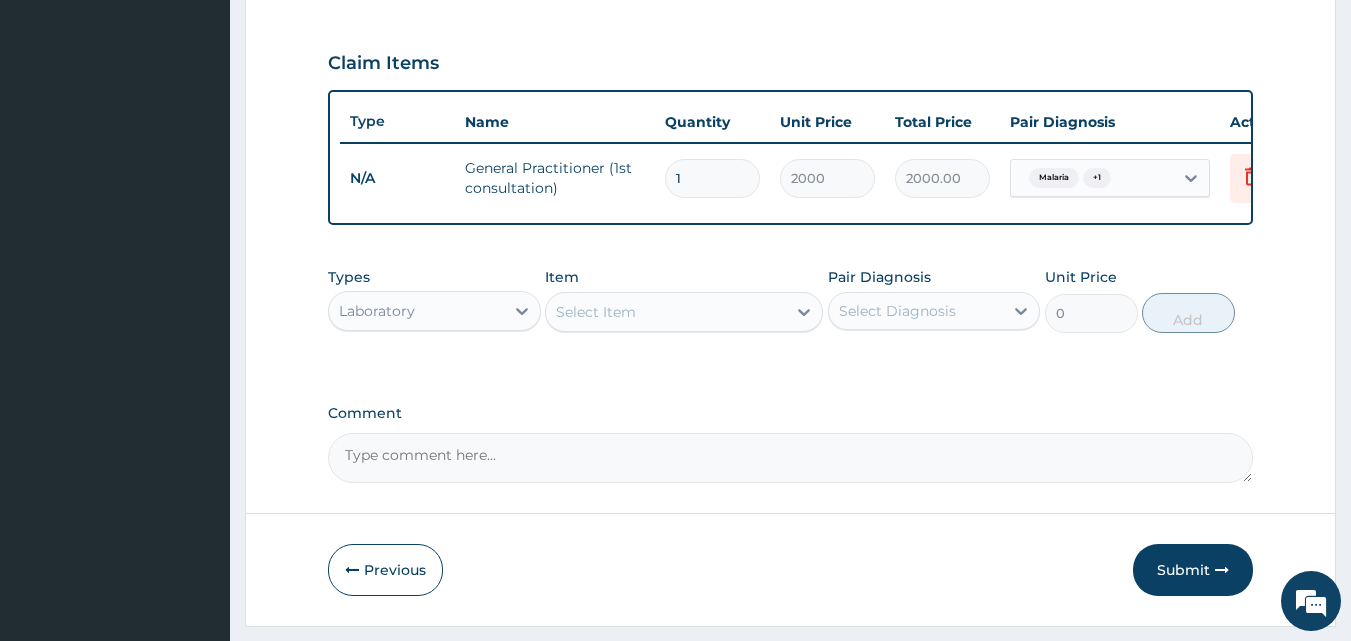 click on "Select Item" at bounding box center [596, 312] 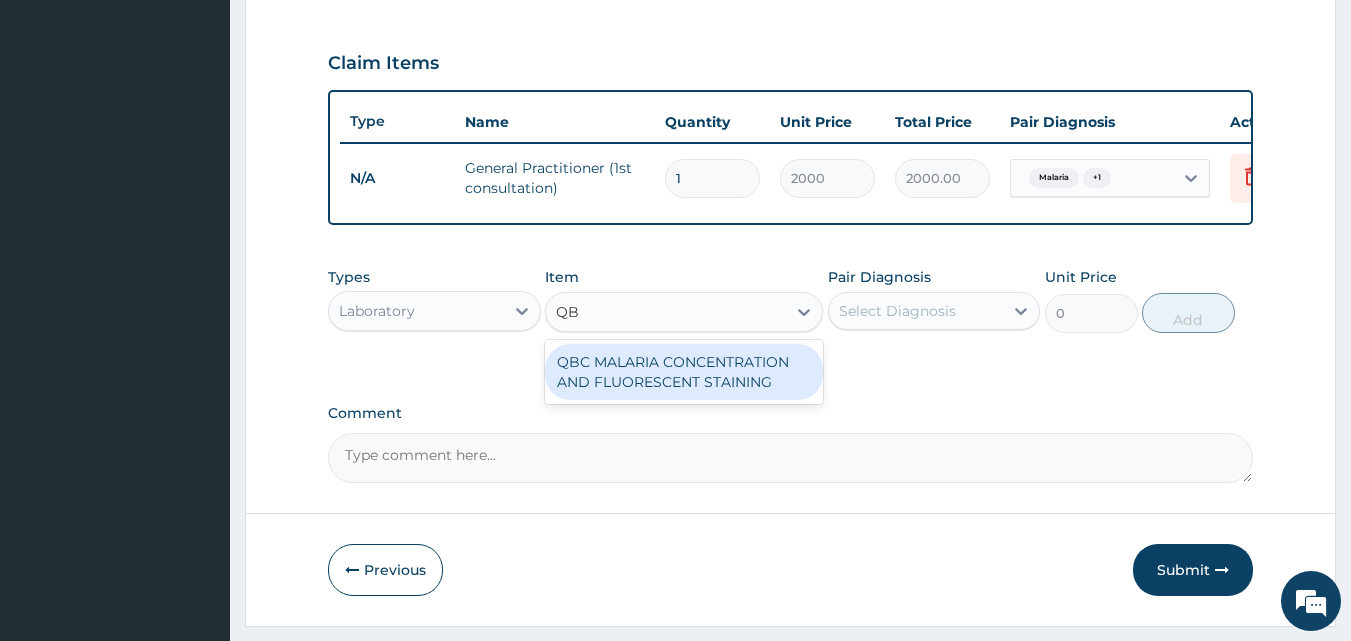type on "QBC" 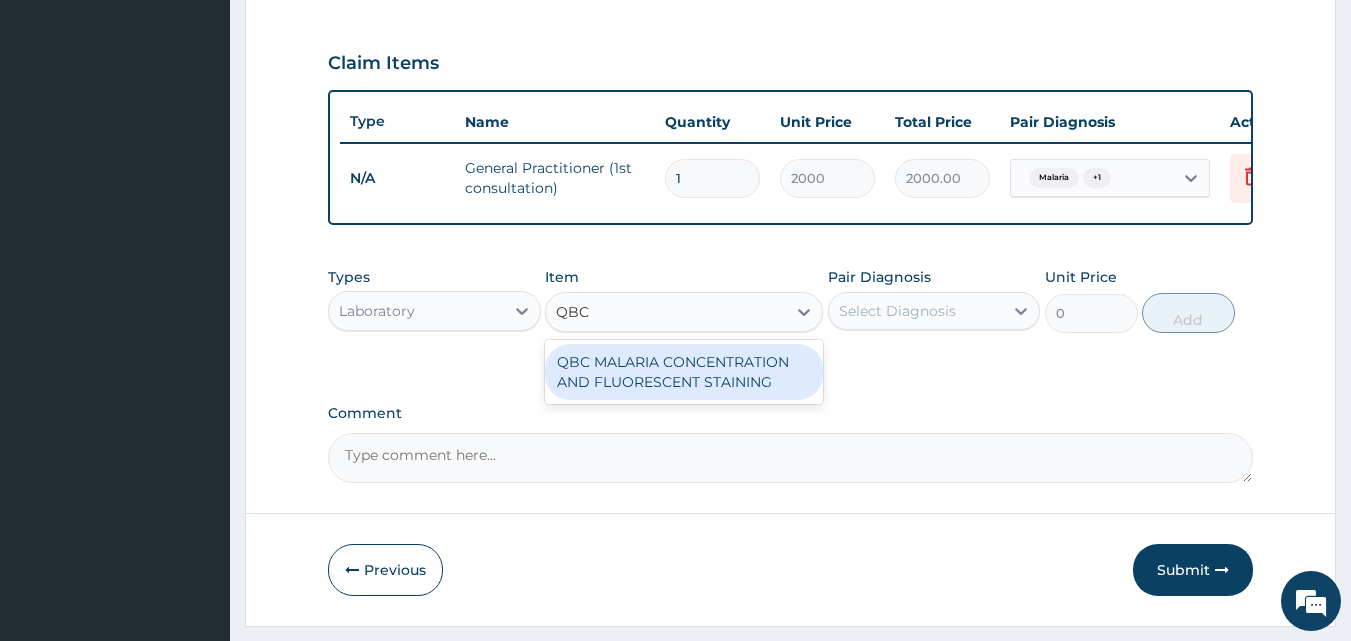 click on "QBC MALARIA CONCENTRATION AND FLUORESCENT STAINING" at bounding box center [684, 372] 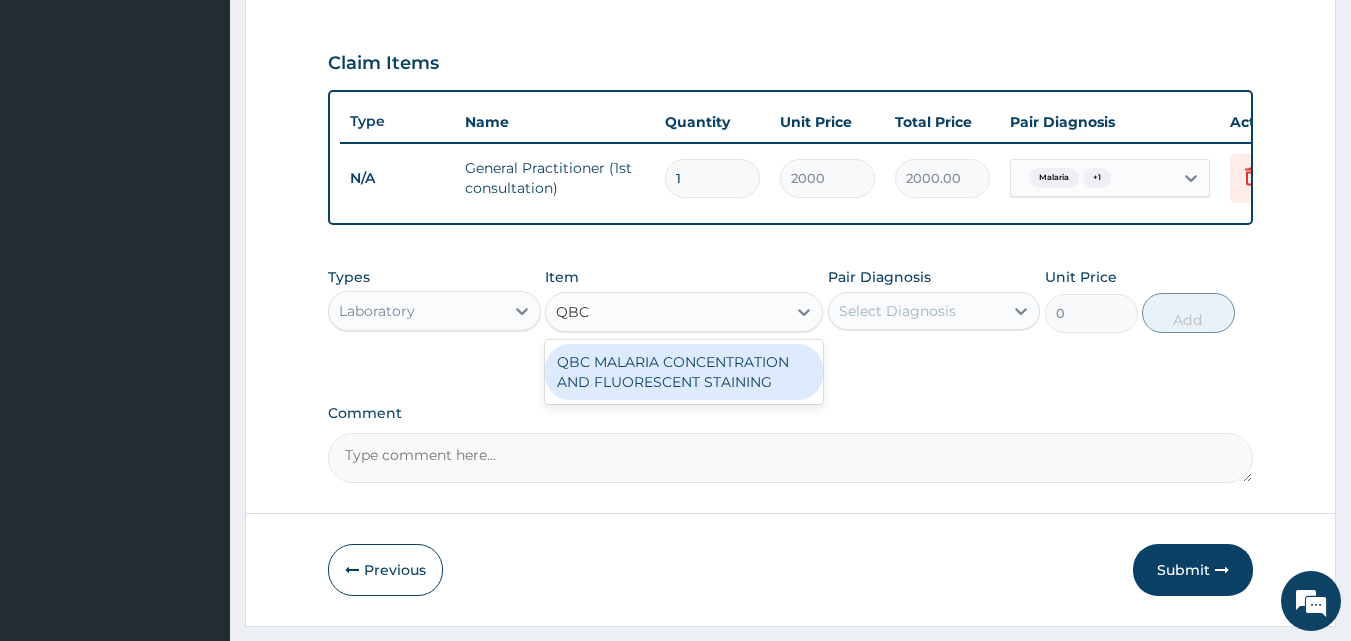 type 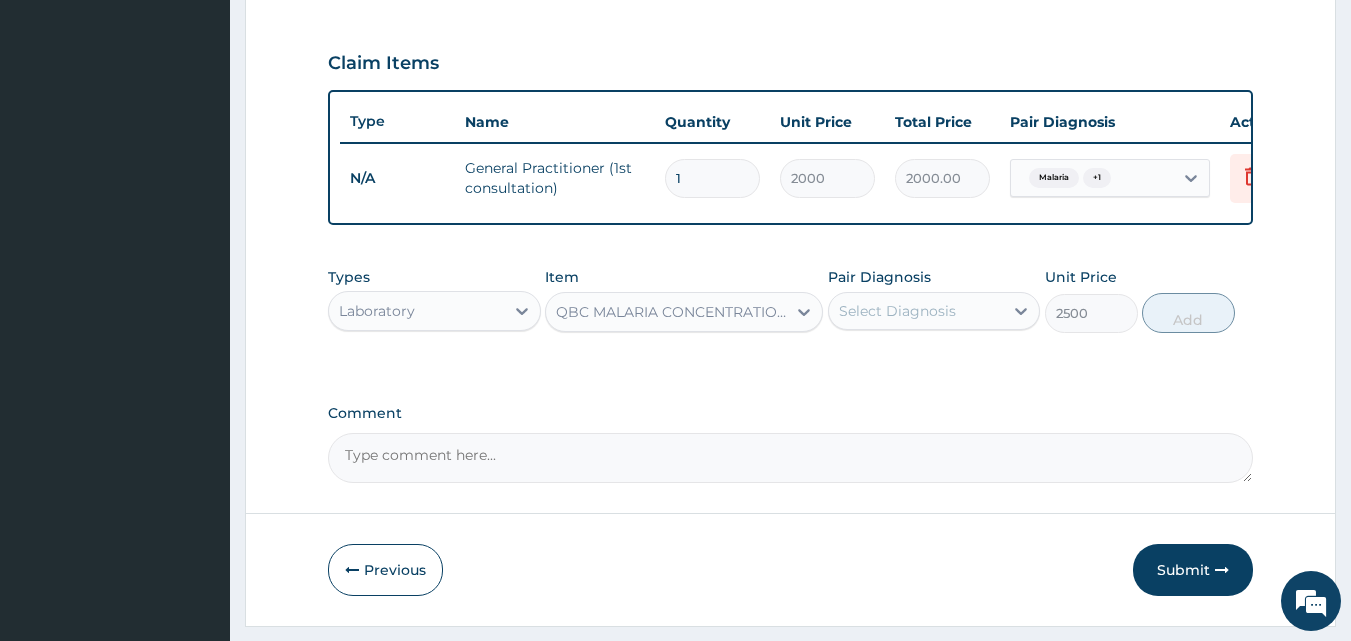 click on "Select Diagnosis" at bounding box center (897, 311) 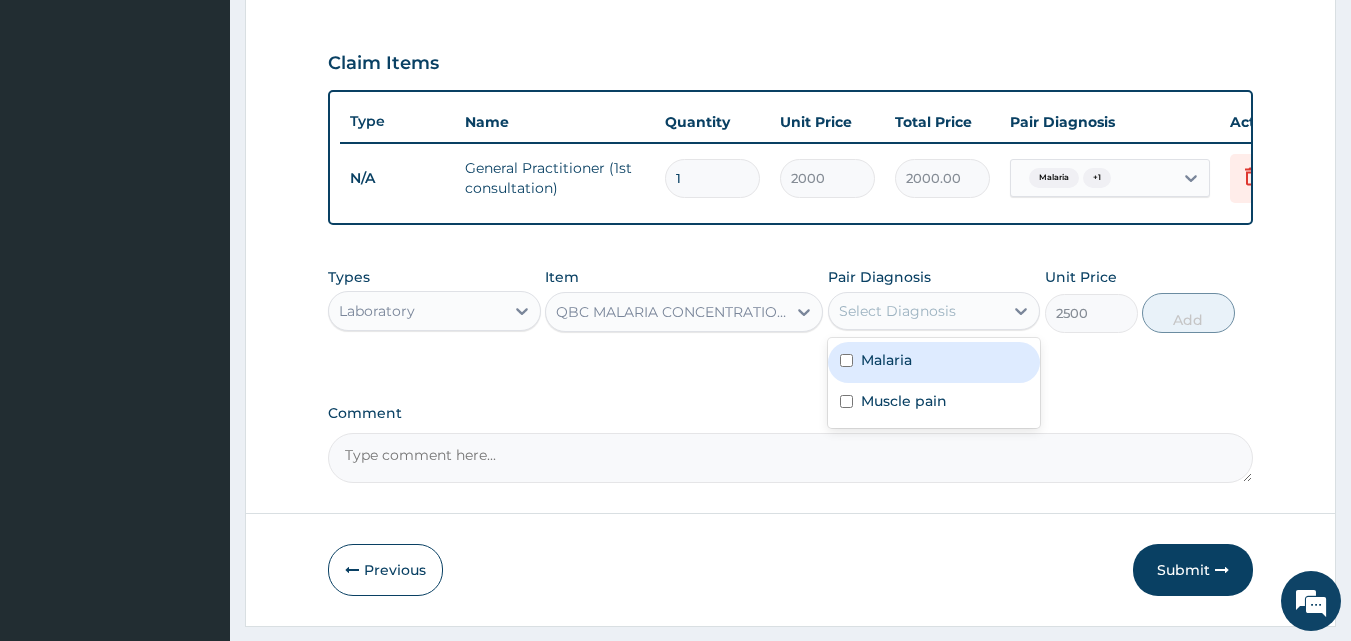 click on "Malaria" at bounding box center (886, 360) 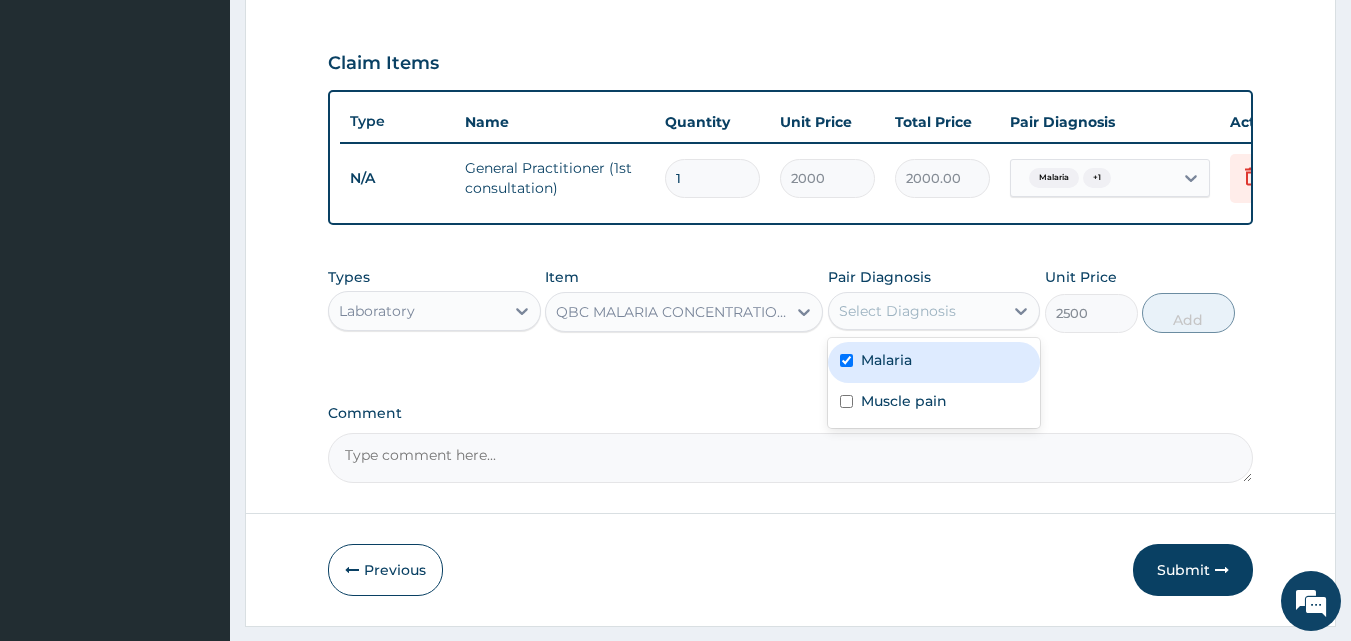 checkbox on "true" 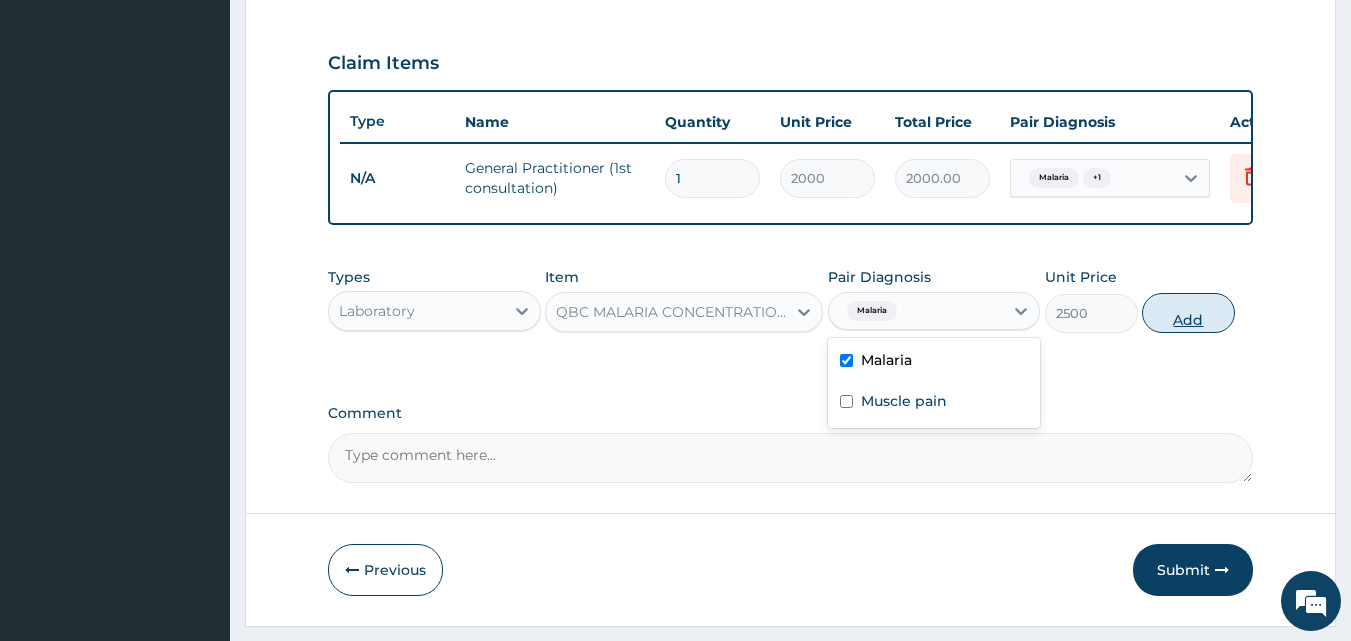 click on "Add" at bounding box center (1188, 313) 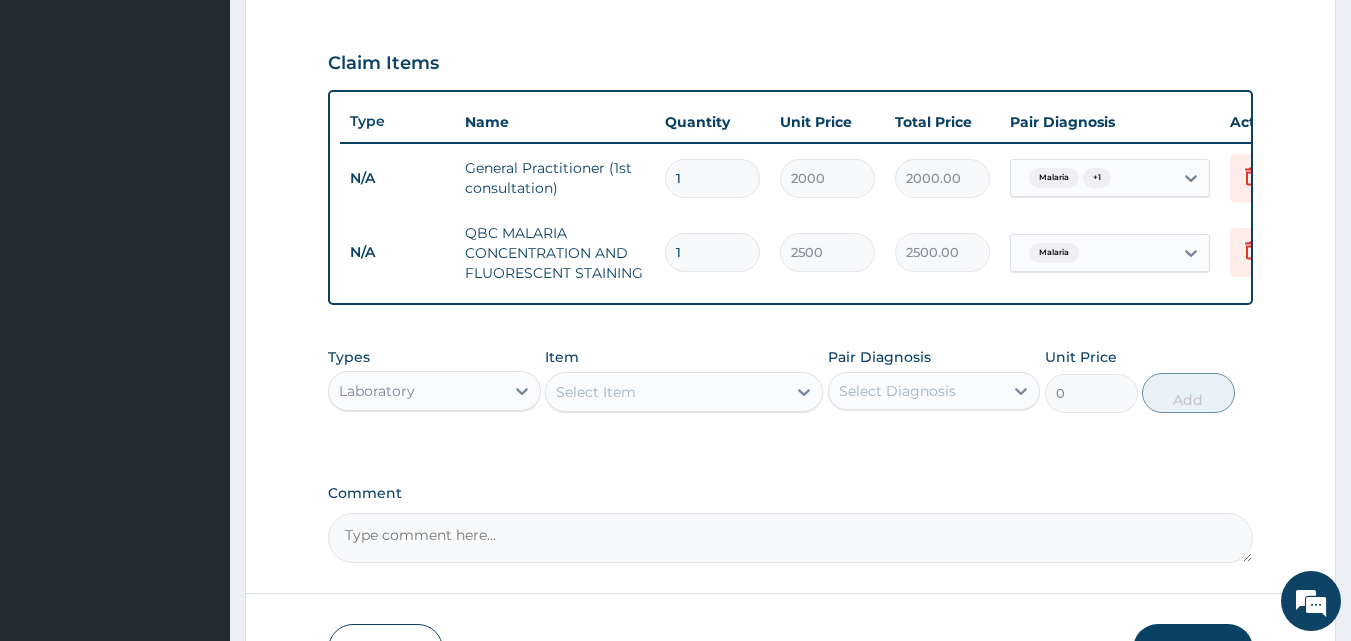 click on "Laboratory" at bounding box center (416, 391) 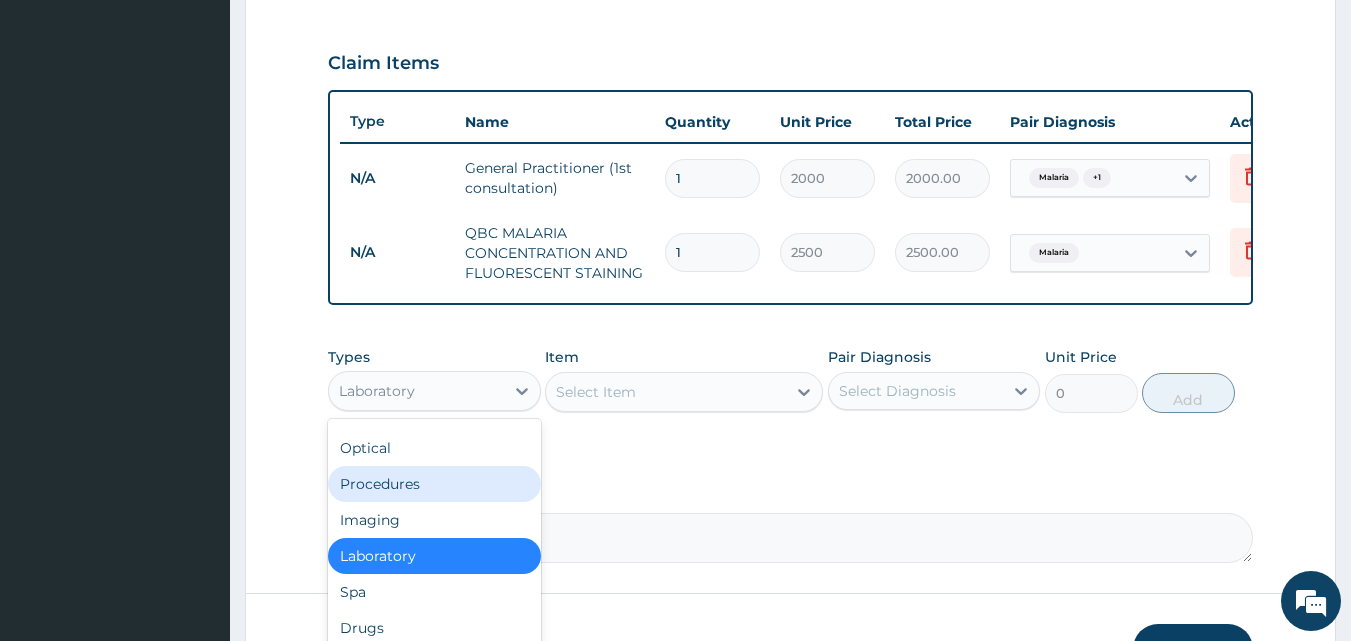 scroll, scrollTop: 68, scrollLeft: 0, axis: vertical 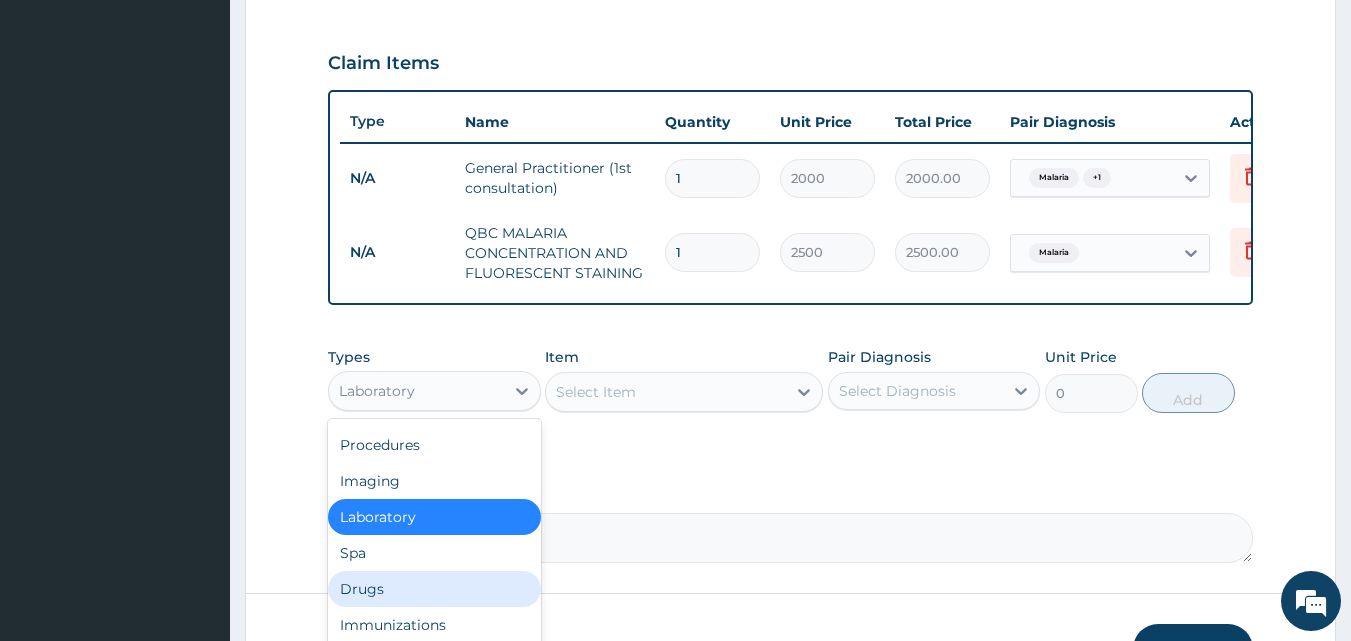 click on "Drugs" at bounding box center (434, 589) 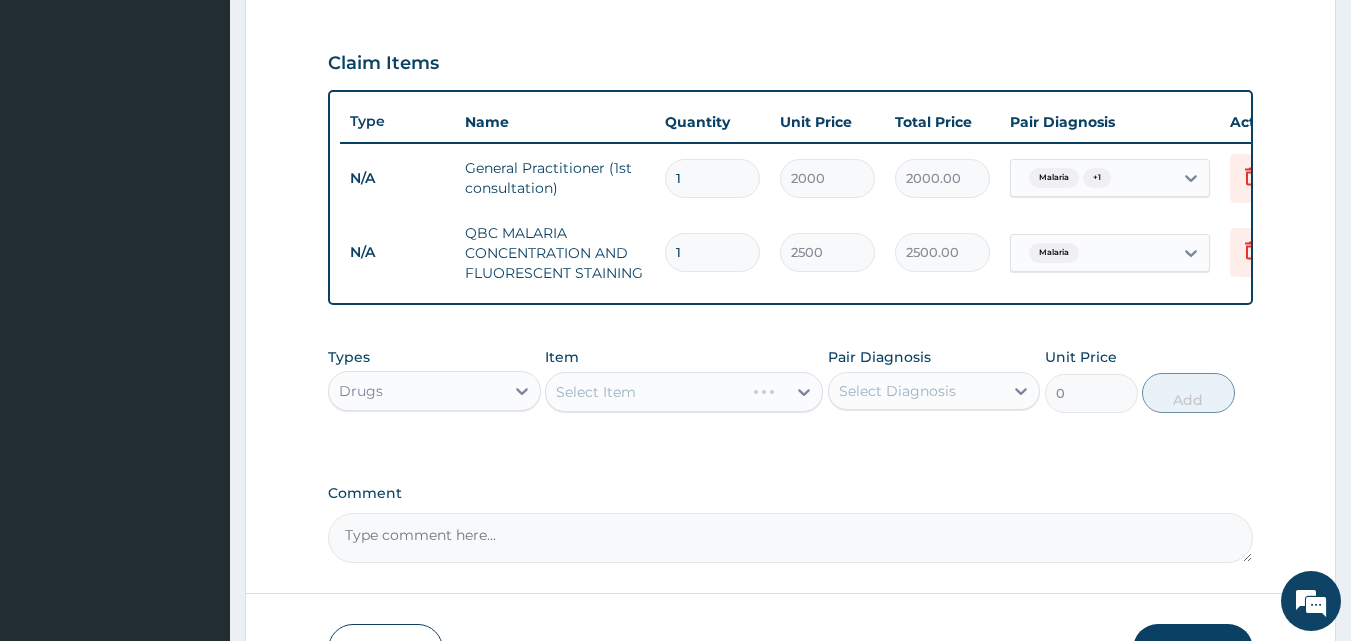 click on "Select Item" at bounding box center [684, 392] 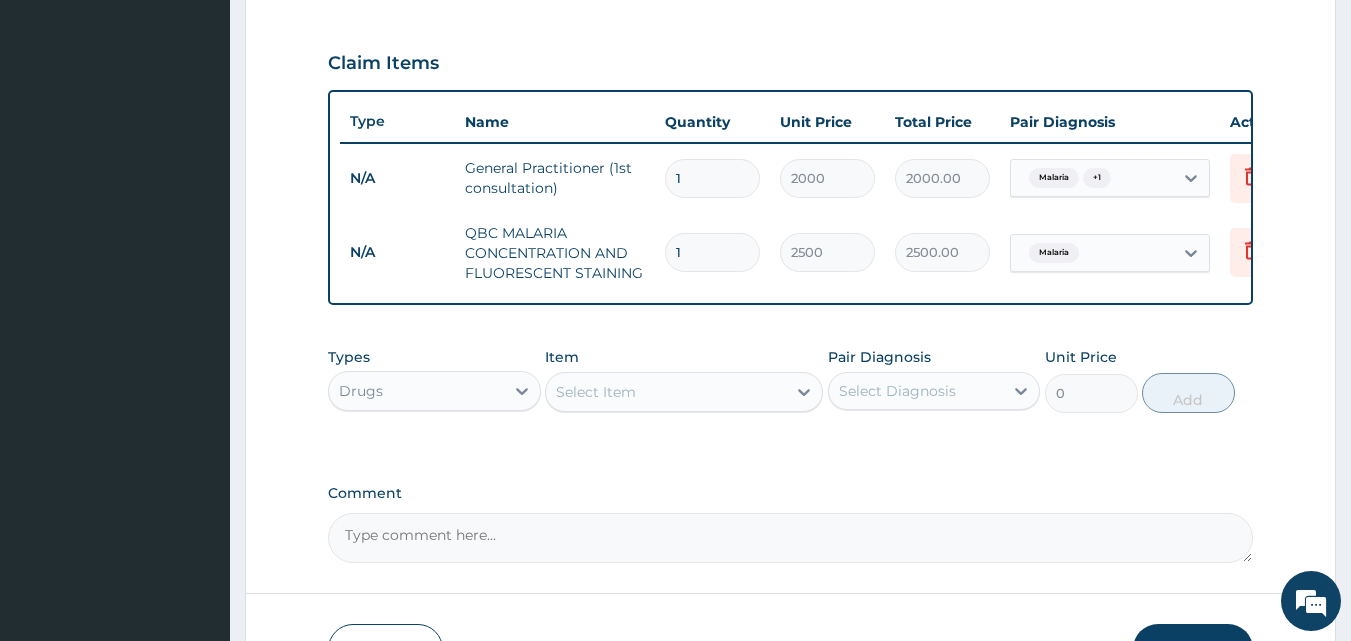 click on "Select Item" at bounding box center [596, 392] 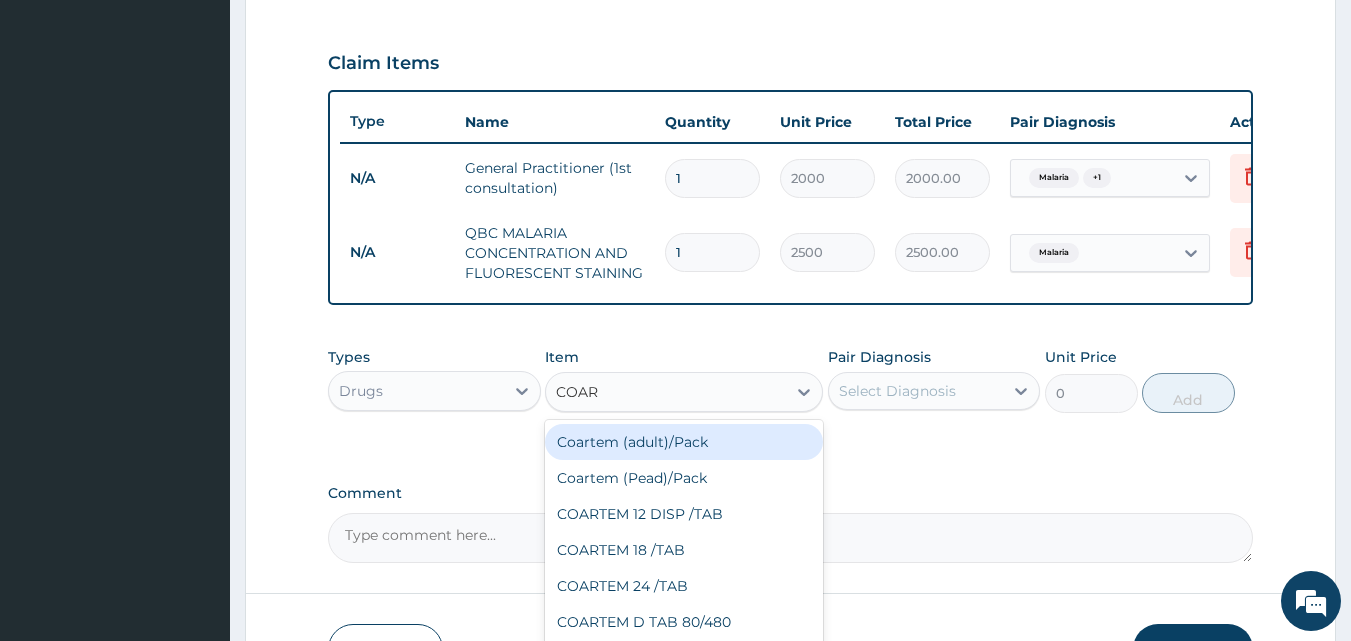 type on "COART" 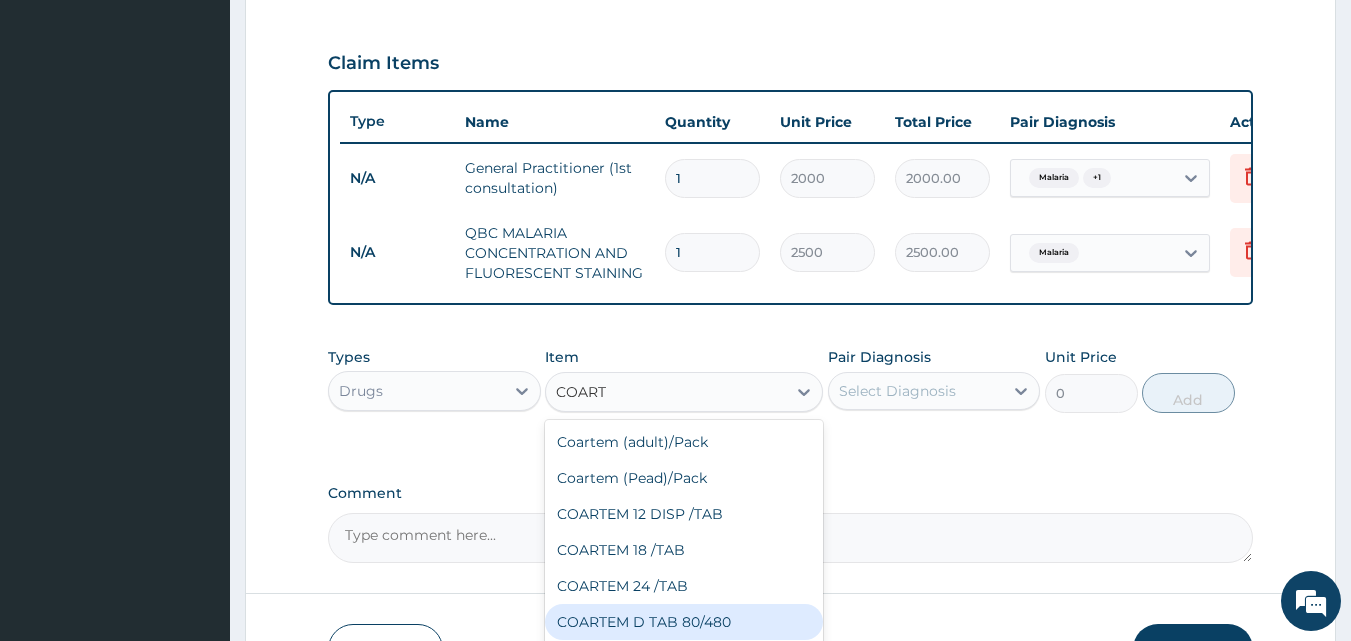 click on "COARTEM D TAB 80/480" at bounding box center [684, 622] 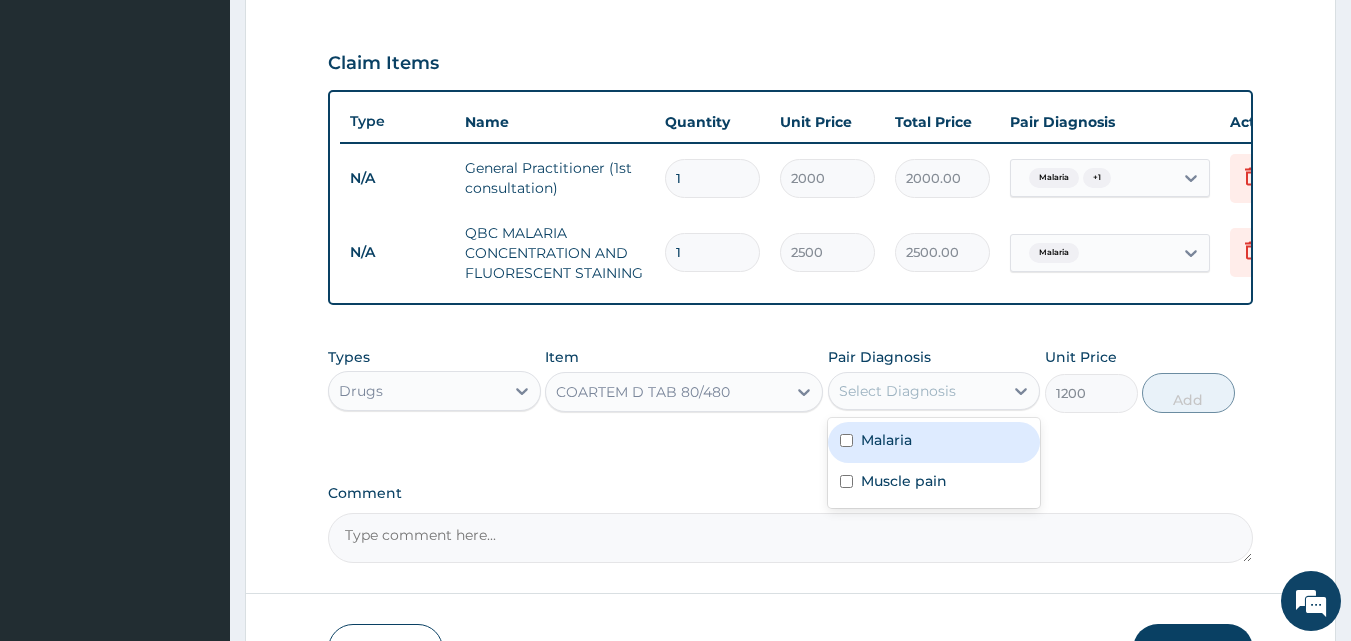 click on "Select Diagnosis" at bounding box center [897, 391] 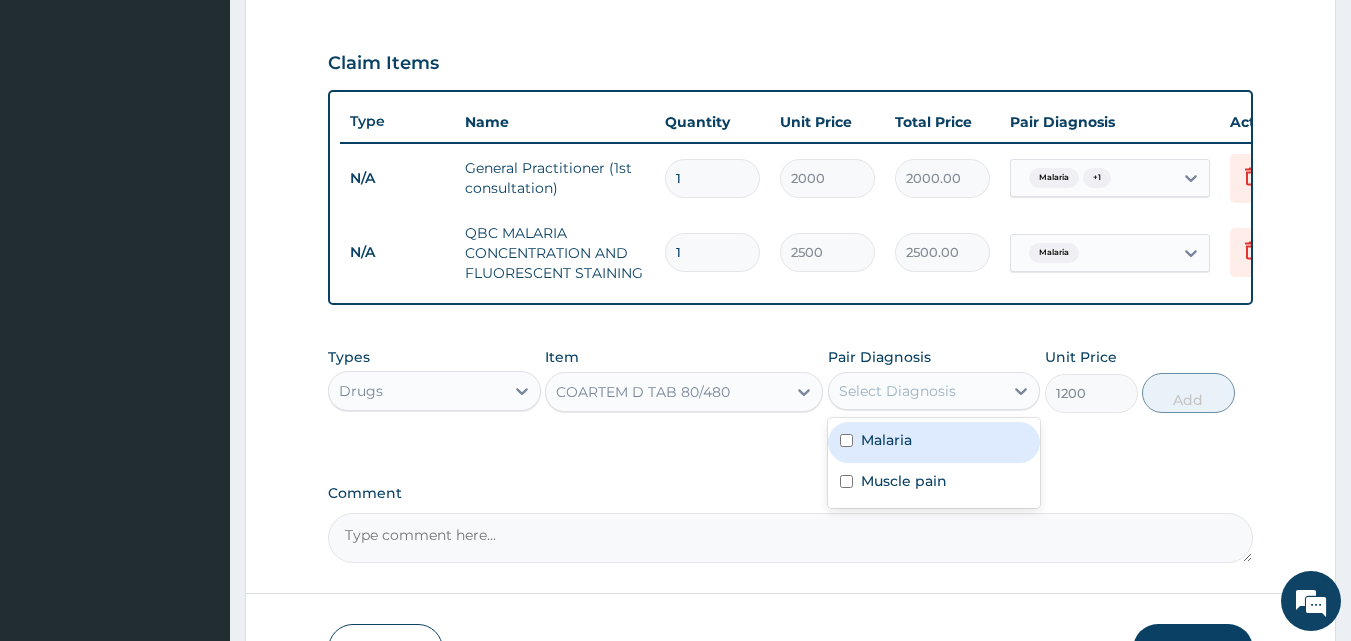 click on "Malaria" at bounding box center [886, 440] 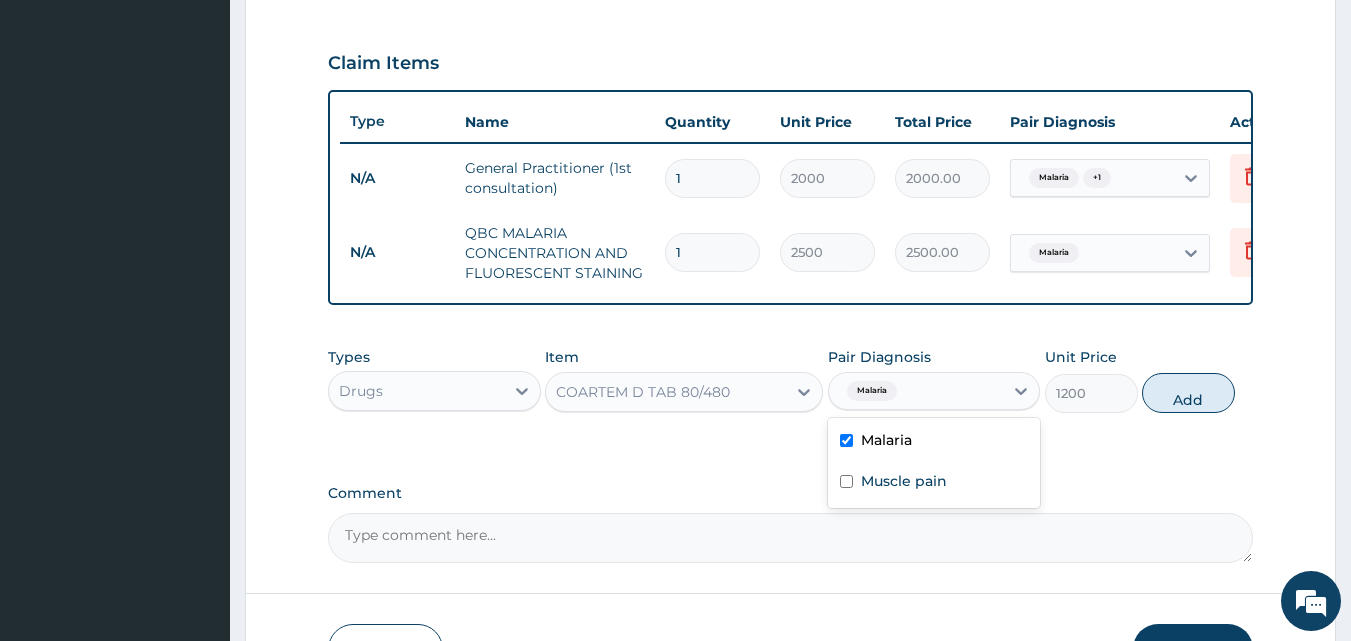 checkbox on "true" 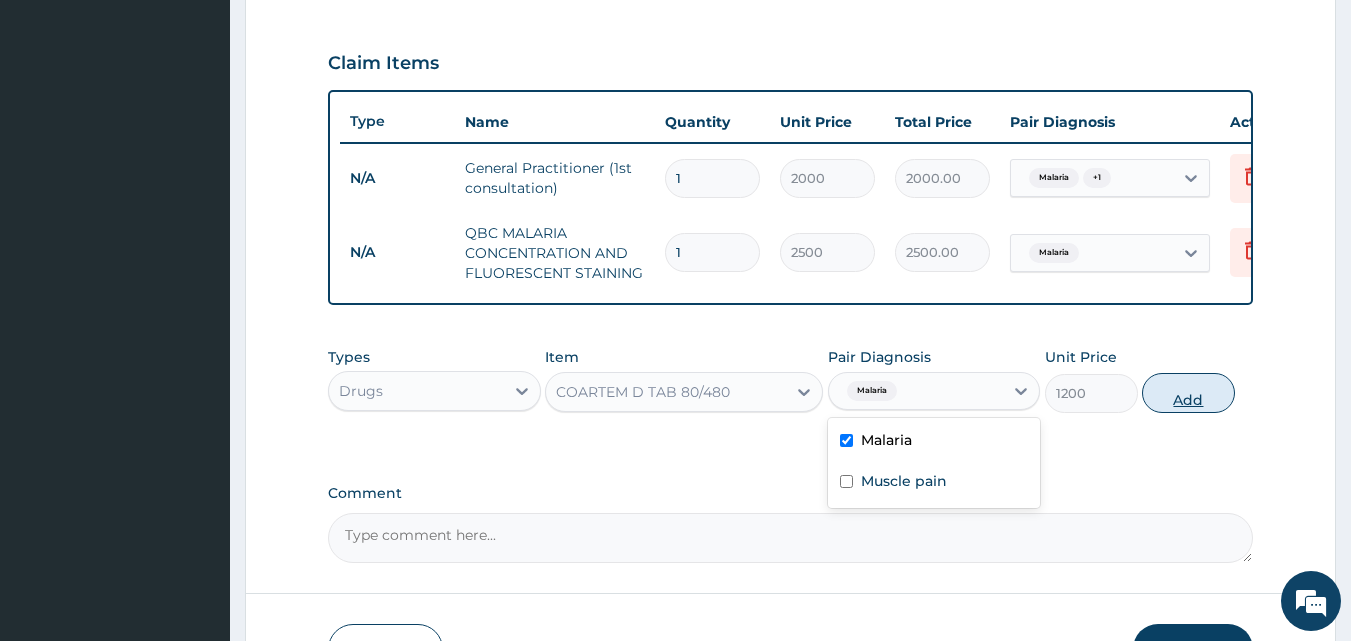 click on "Add" at bounding box center [1188, 393] 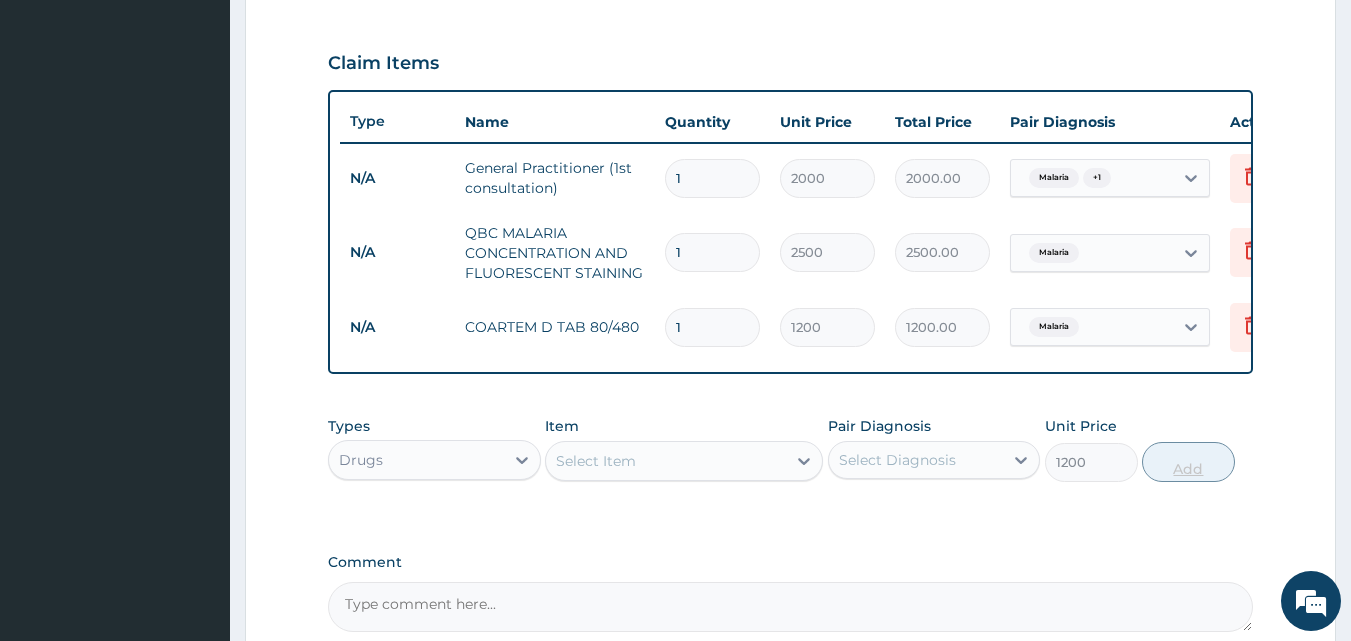 type on "0" 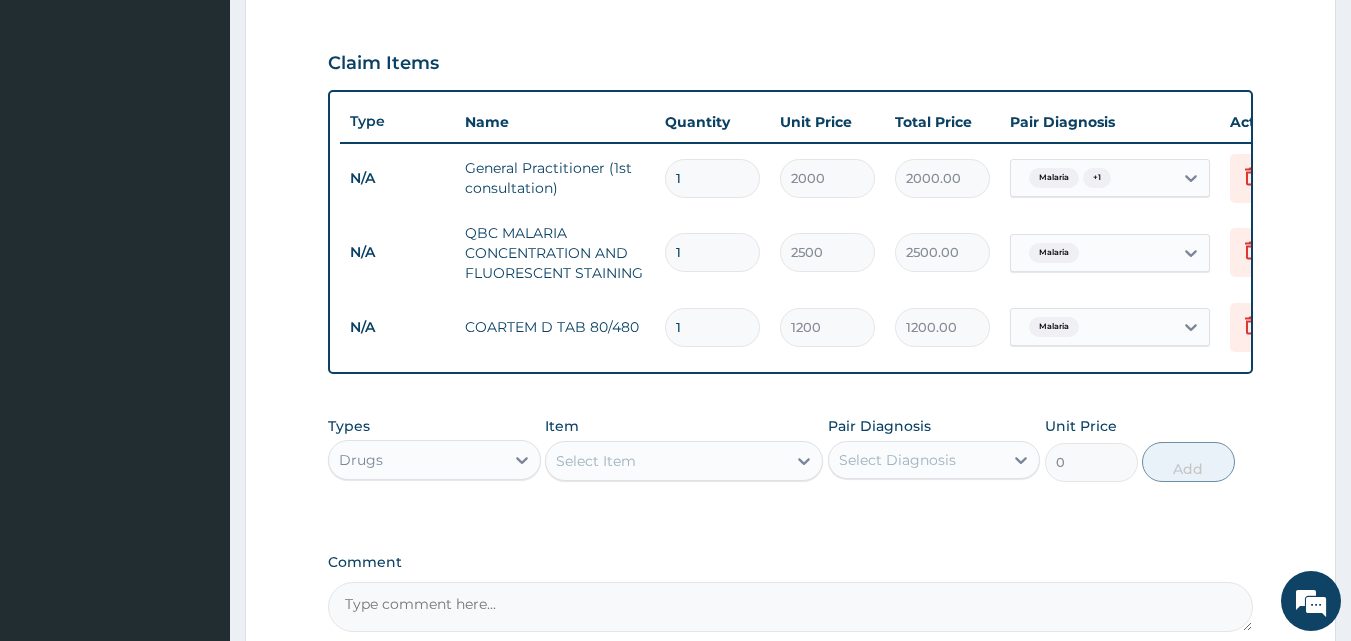 click on "Select Item" at bounding box center [596, 461] 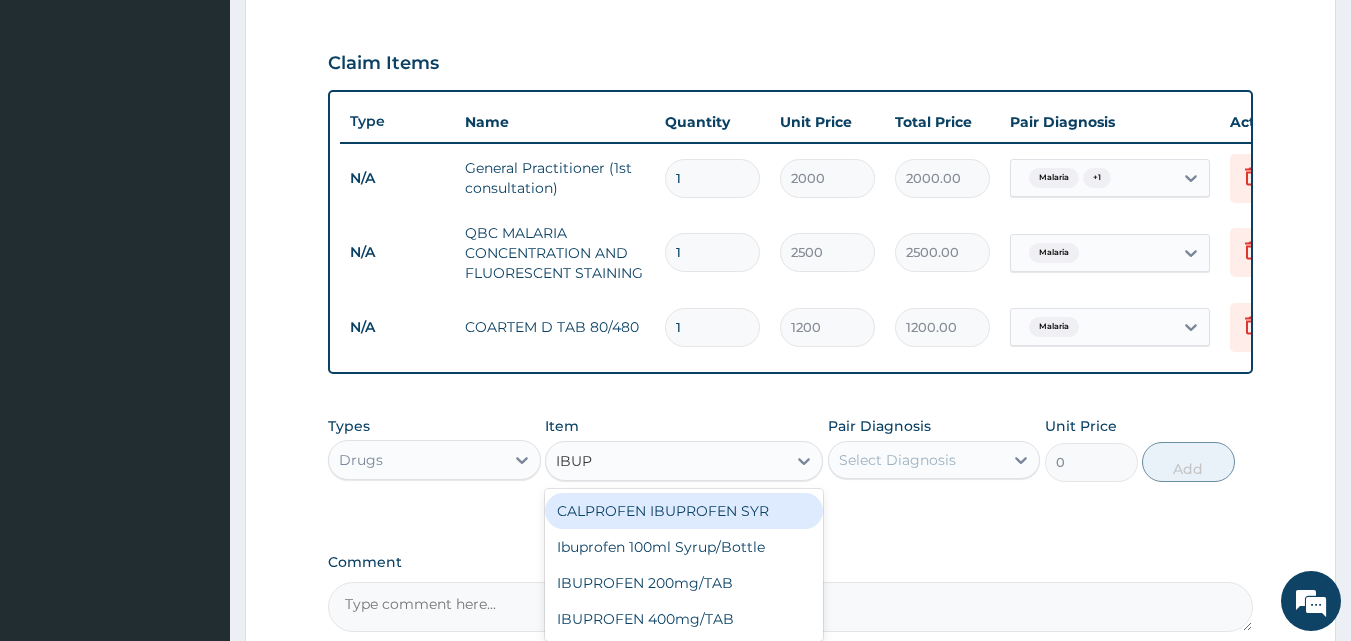 type on "IBUPR" 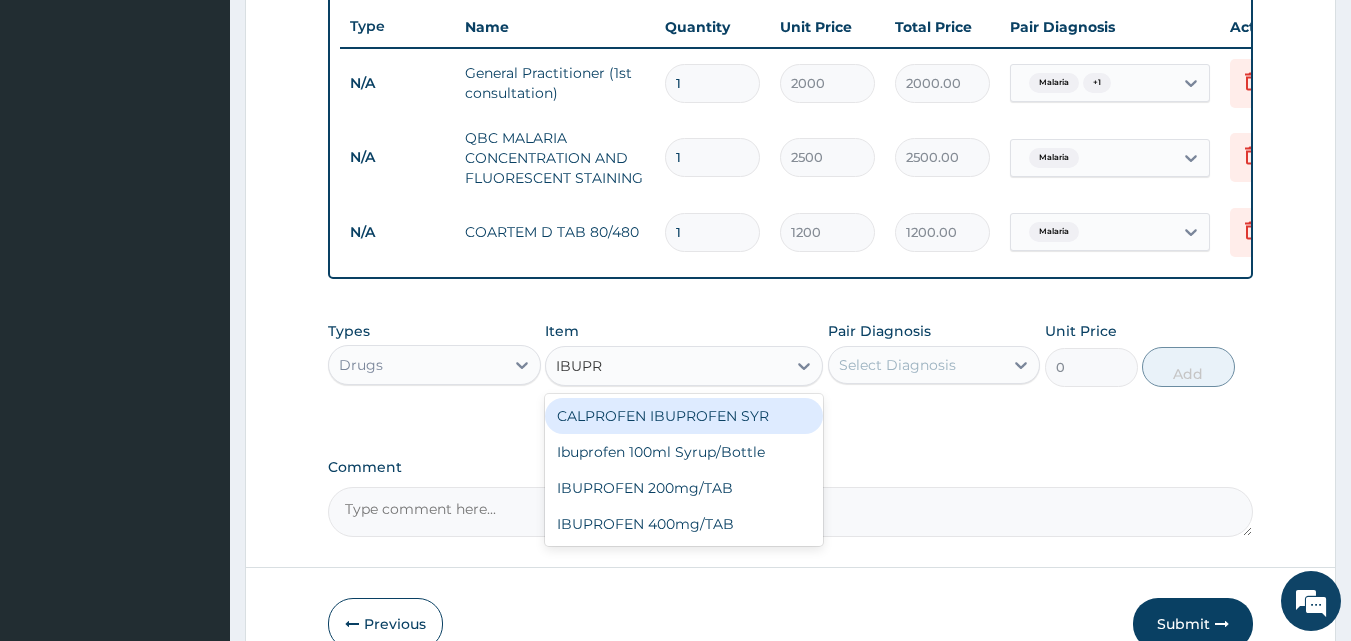 scroll, scrollTop: 752, scrollLeft: 0, axis: vertical 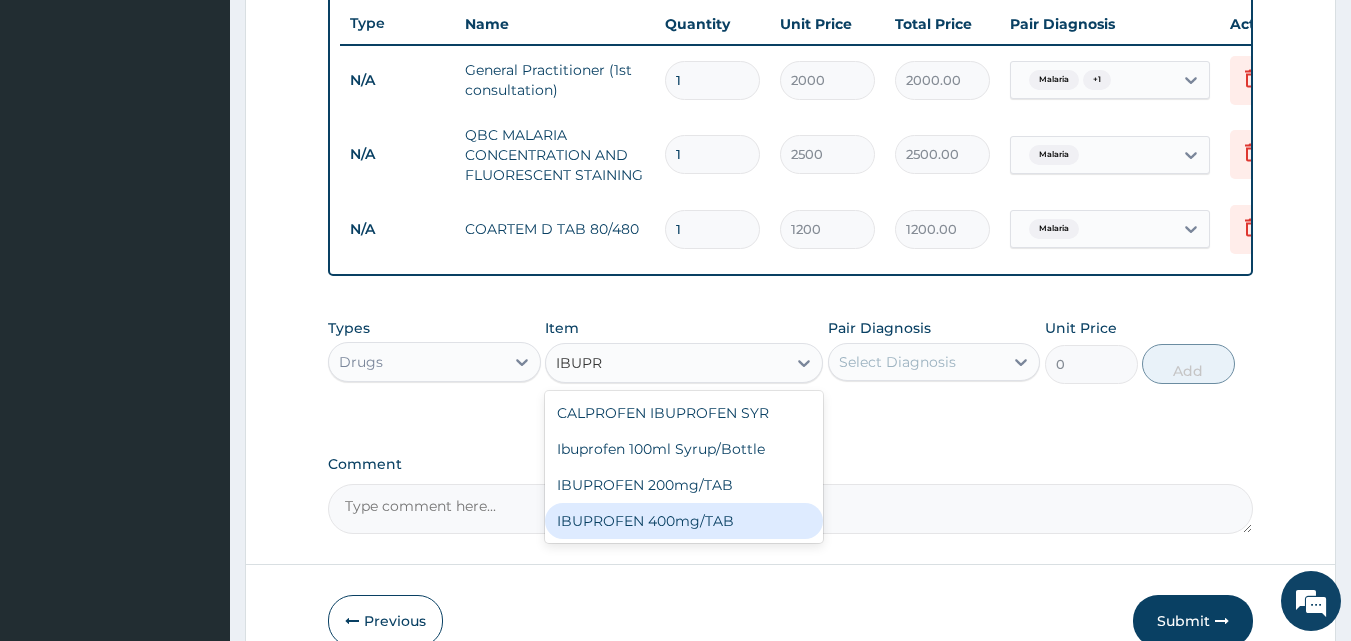 click on "IBUPROFEN 400mg/TAB" at bounding box center (684, 521) 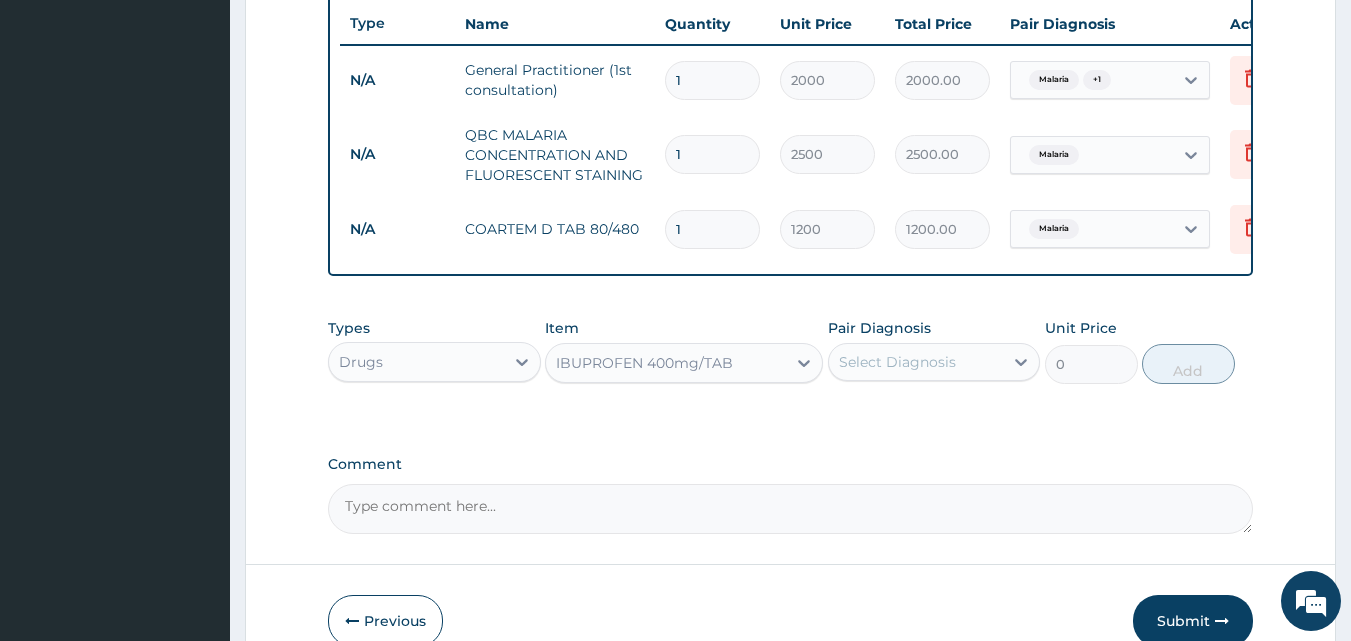 type 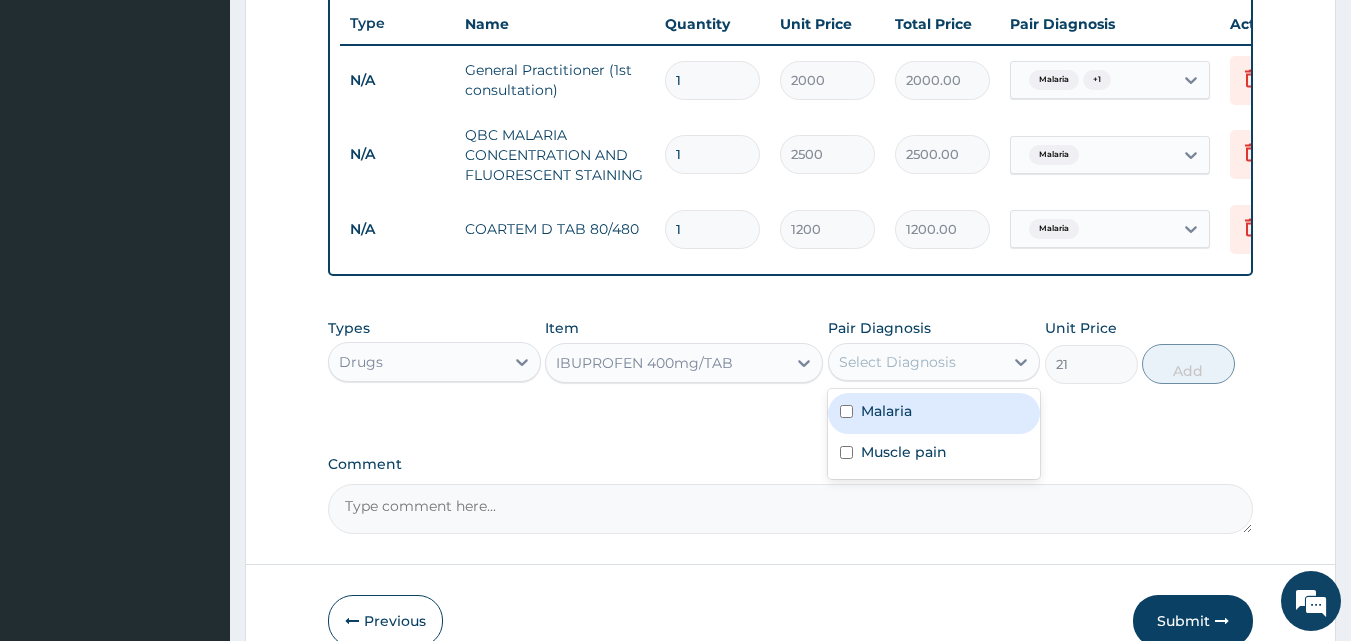 click on "Select Diagnosis" at bounding box center [916, 362] 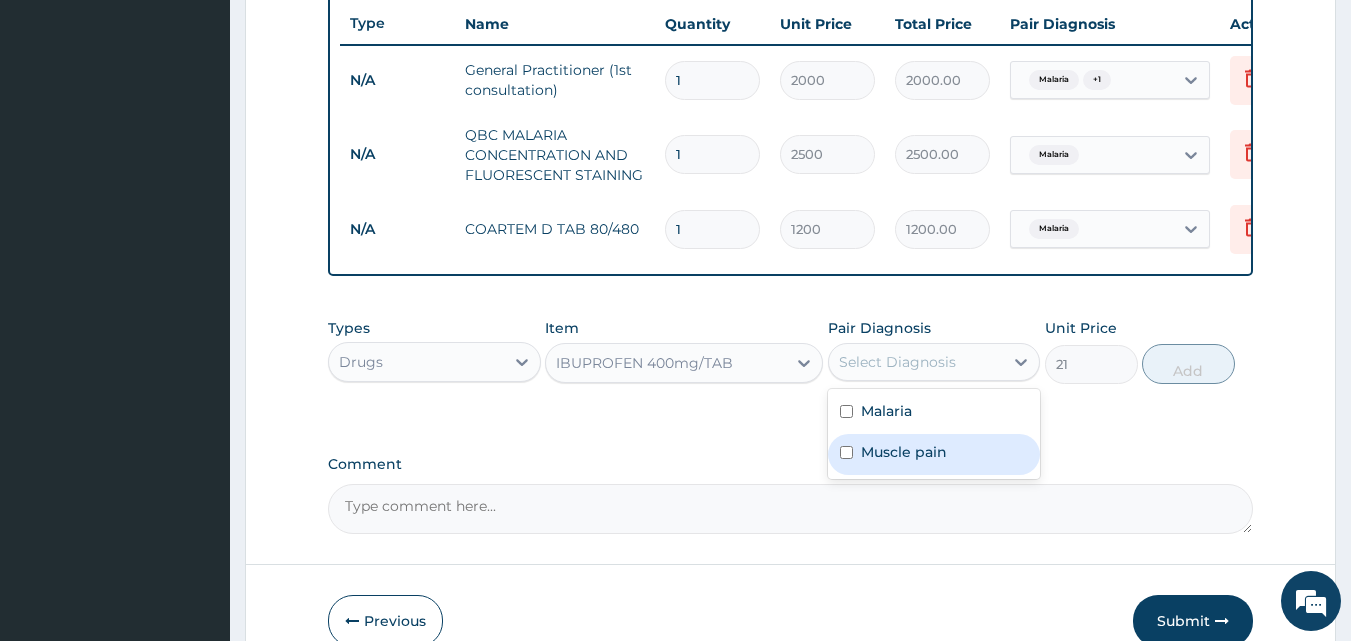 click on "Muscle pain" at bounding box center (904, 452) 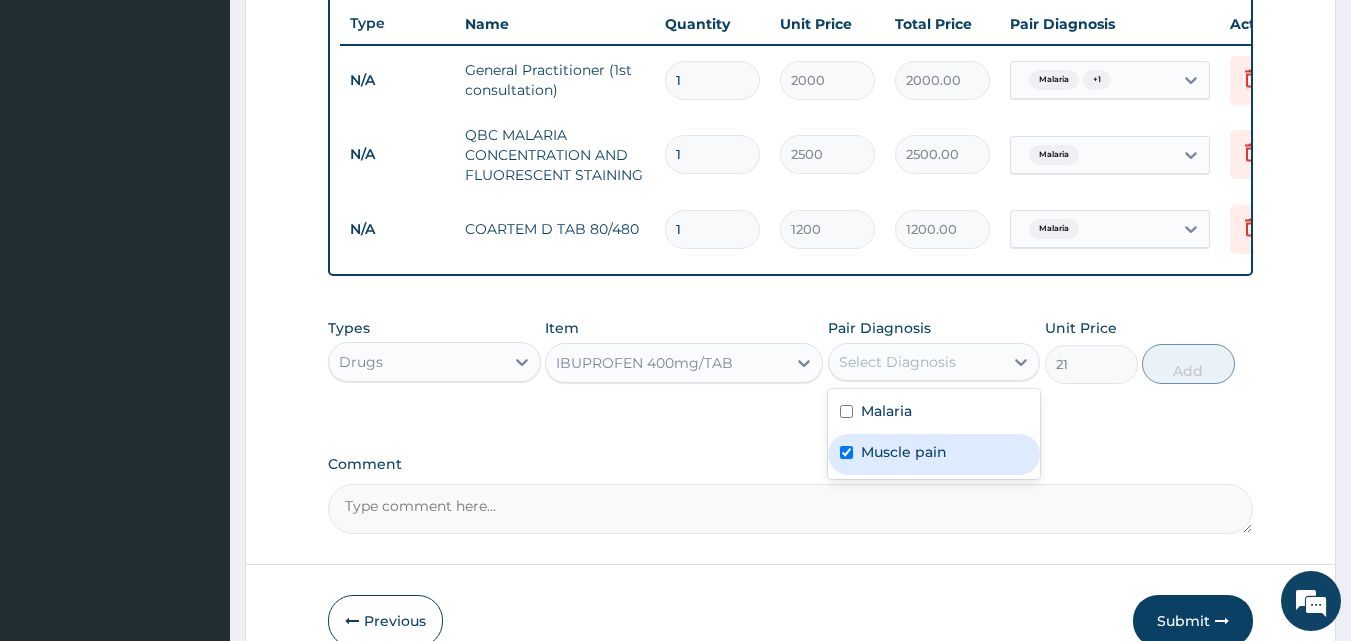 checkbox on "true" 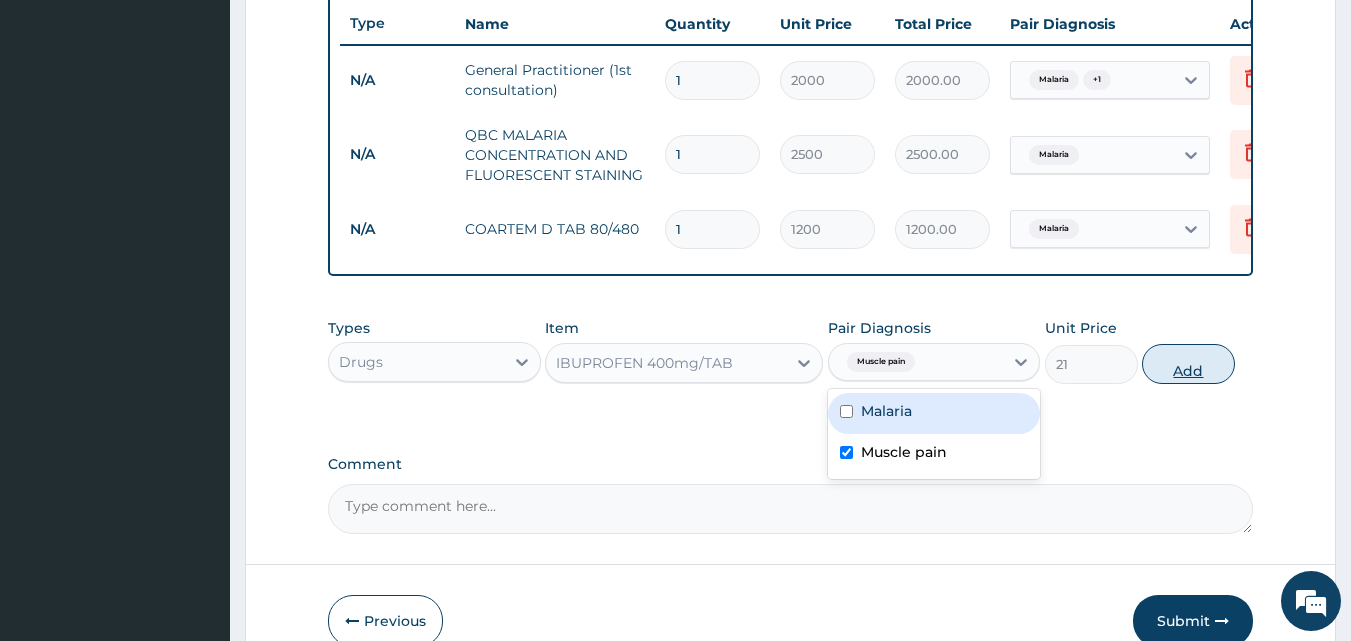 click on "Add" at bounding box center [1188, 364] 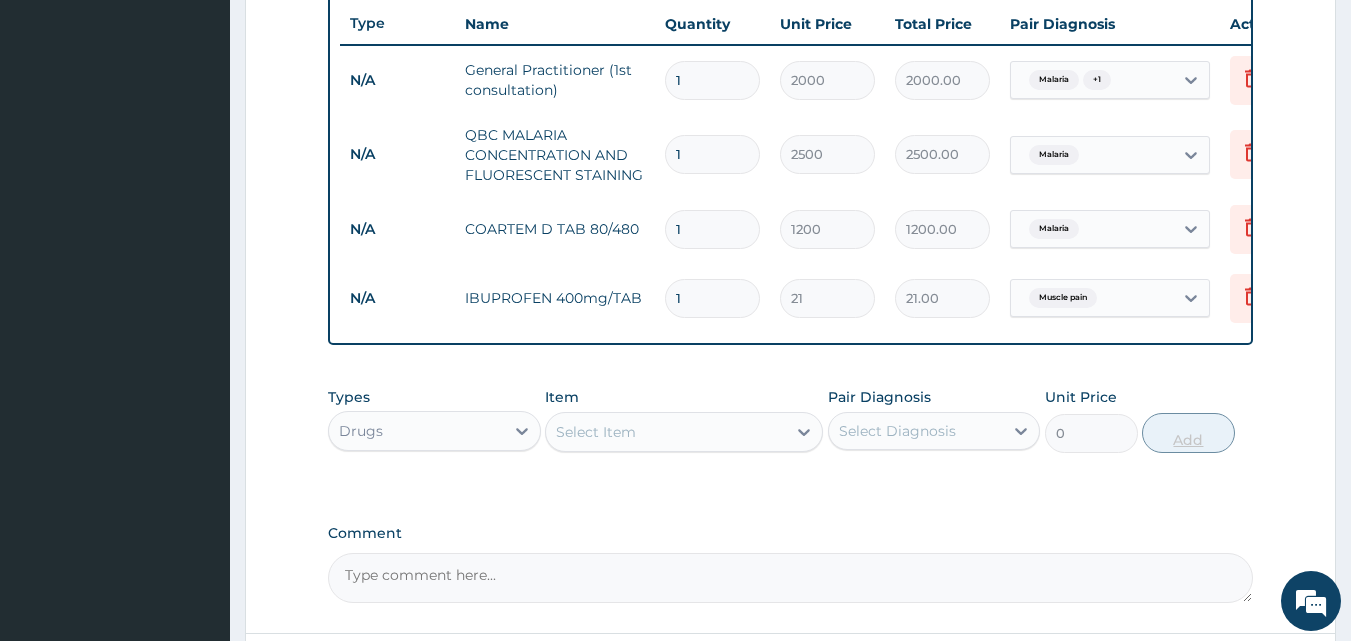 type on "12" 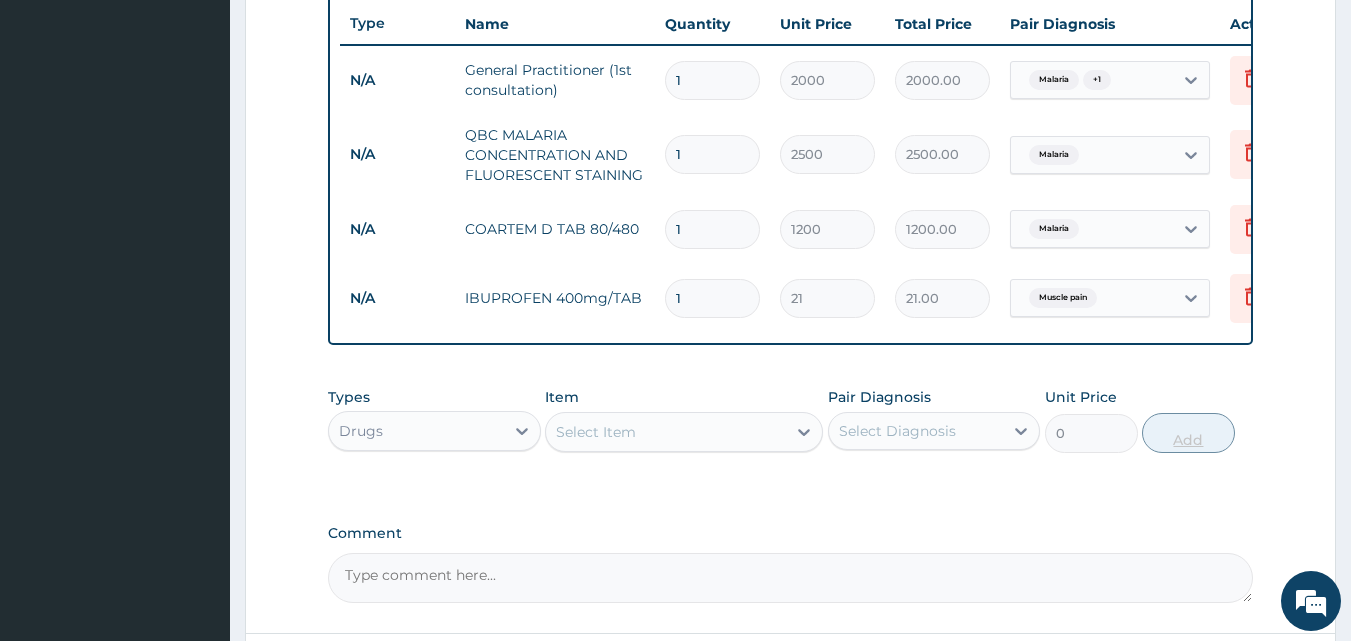 type on "252.00" 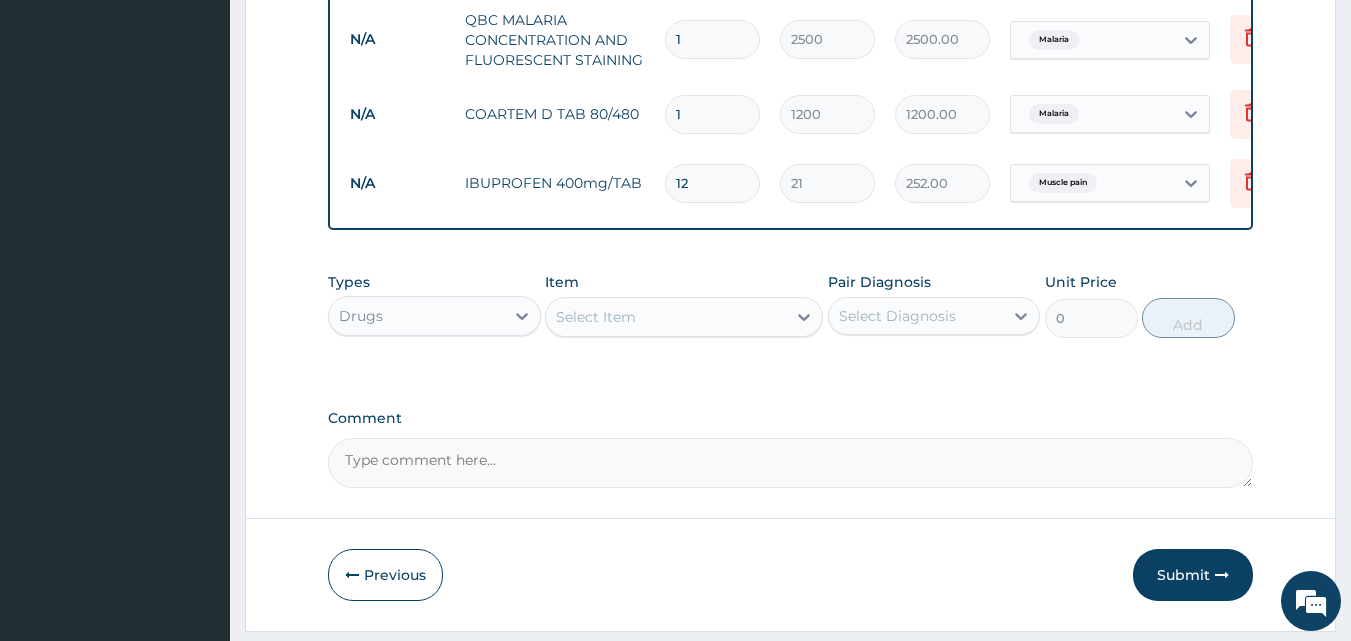 scroll, scrollTop: 939, scrollLeft: 0, axis: vertical 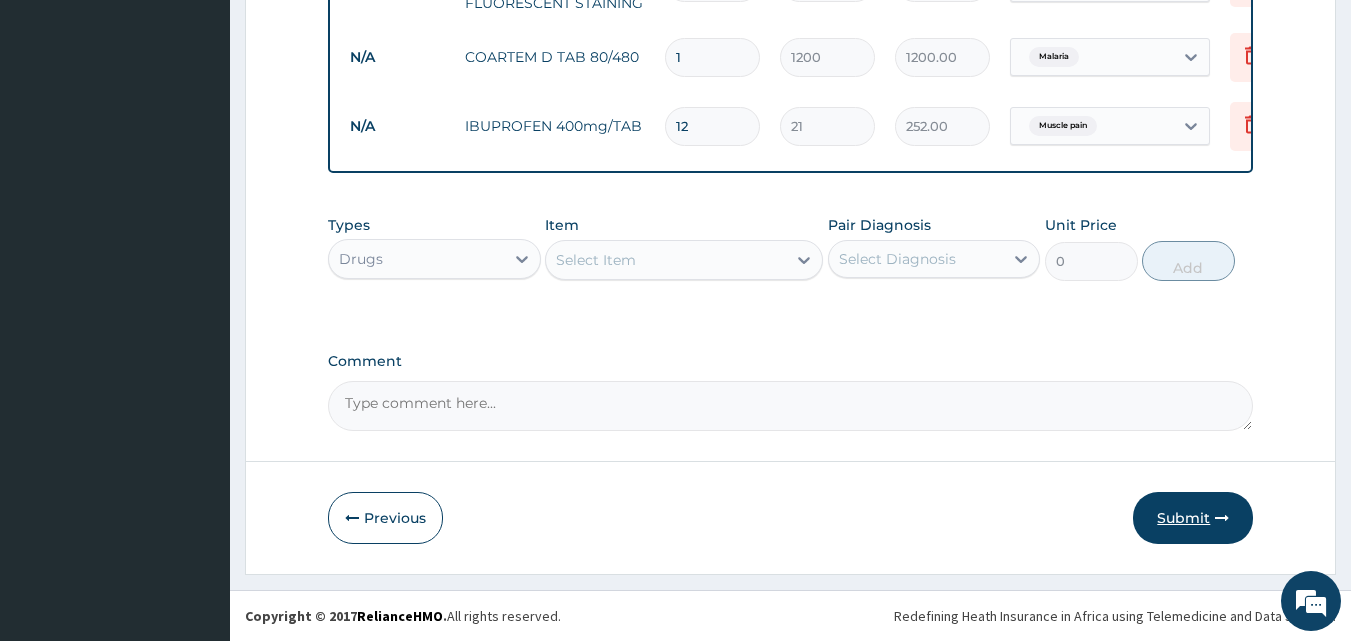 type on "12" 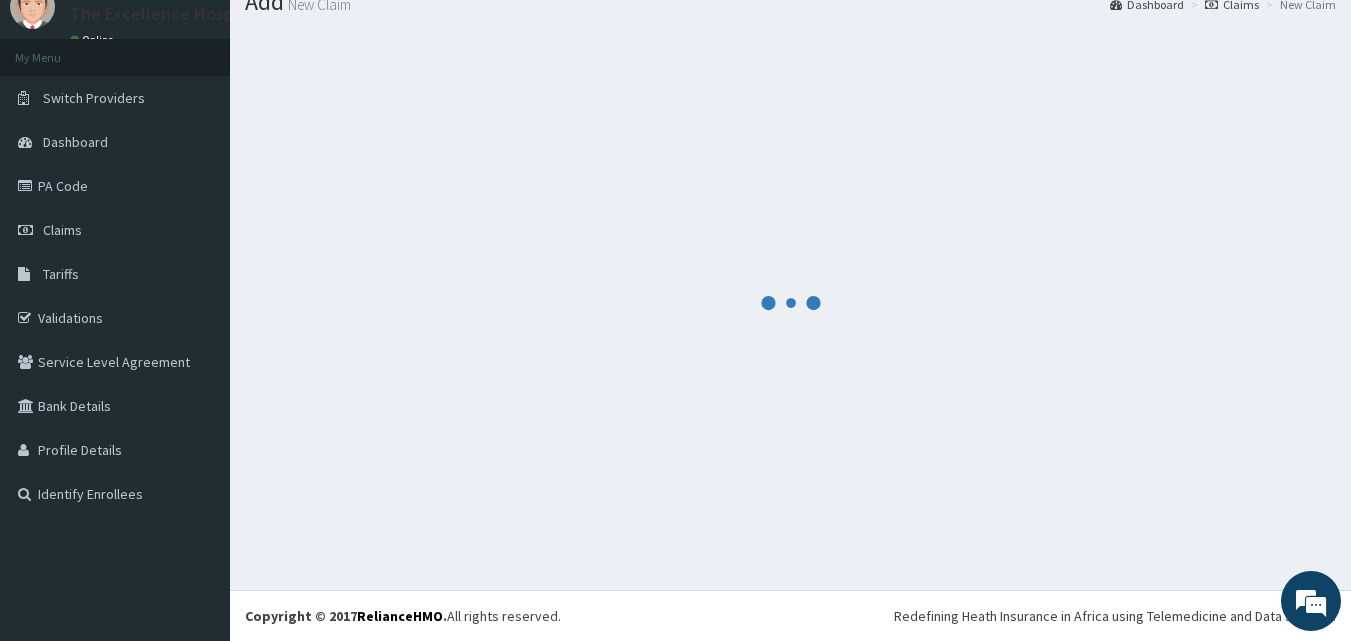 scroll, scrollTop: 939, scrollLeft: 0, axis: vertical 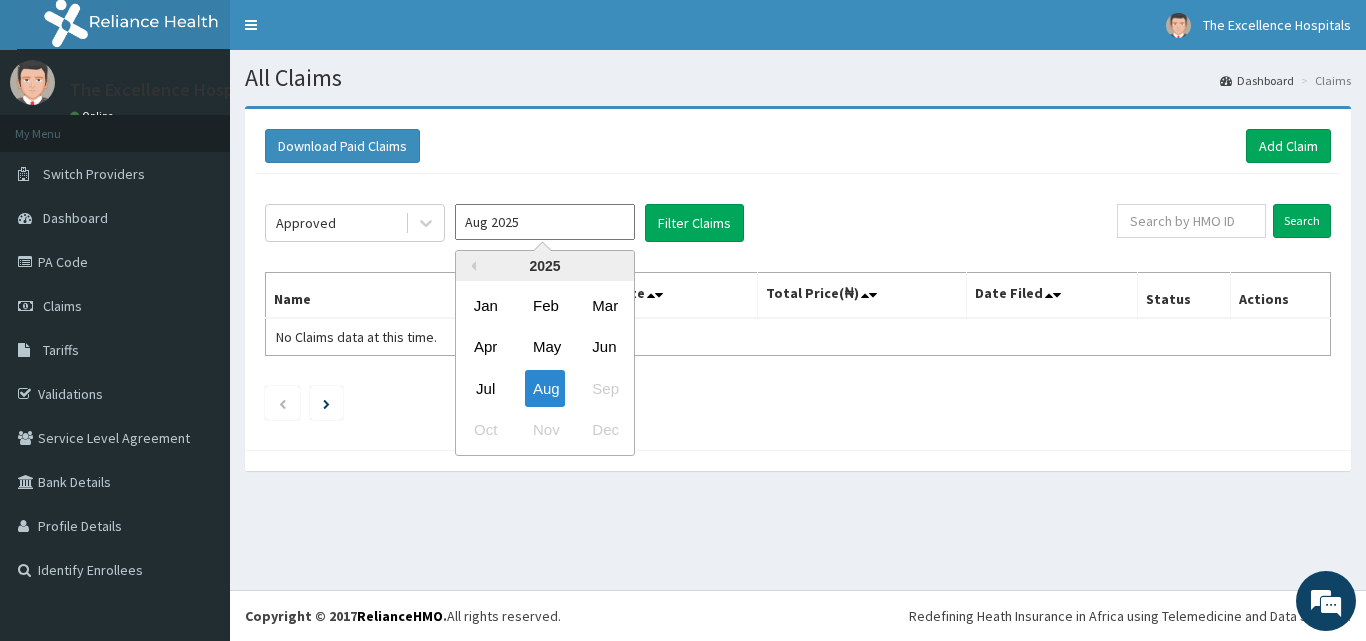 click on "Jul" at bounding box center (486, 388) 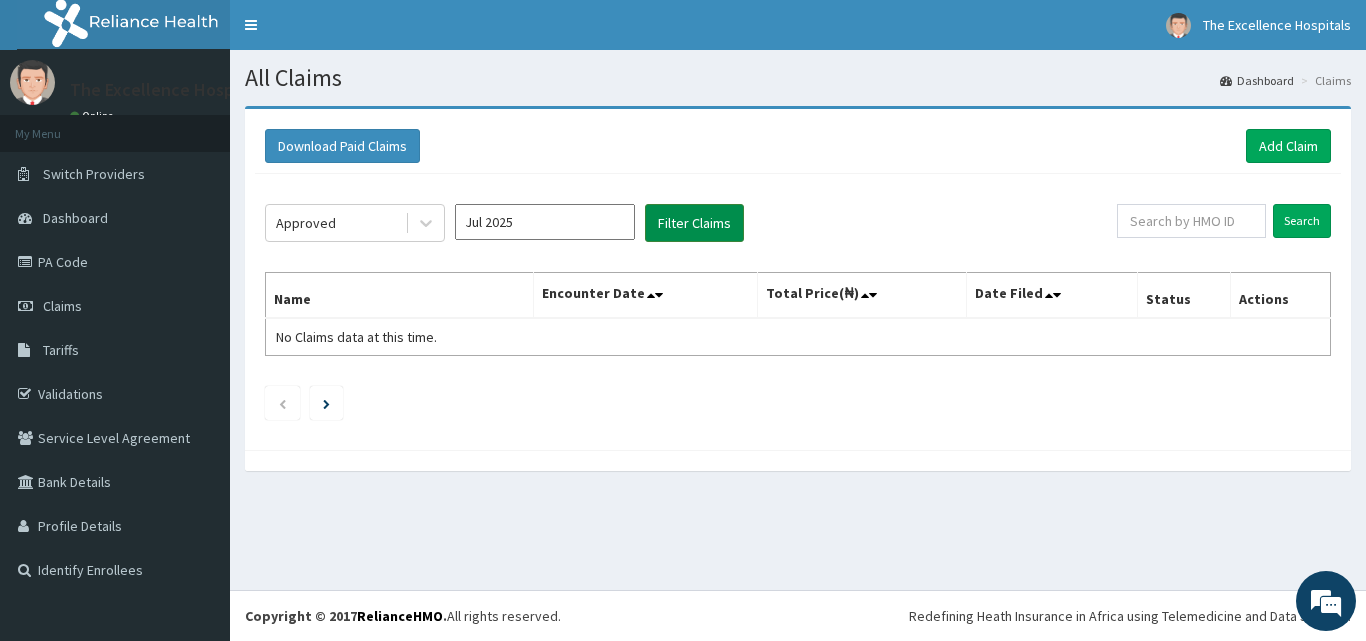 click on "Filter Claims" at bounding box center [694, 223] 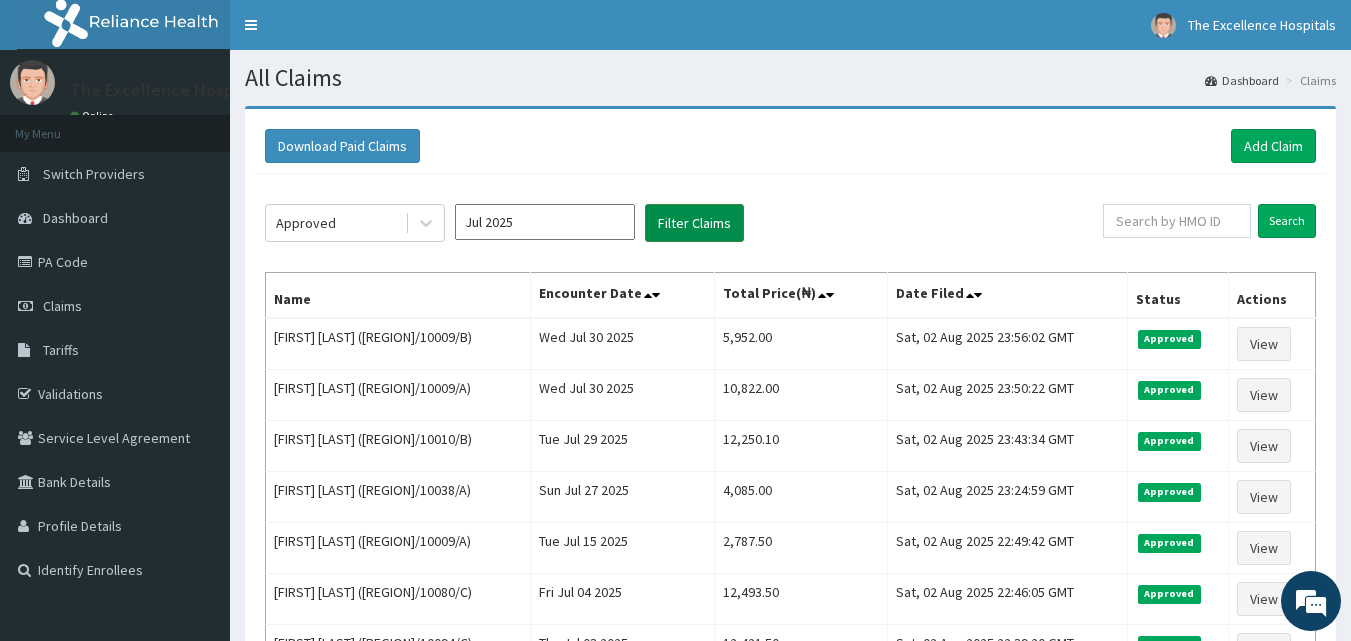 scroll, scrollTop: 0, scrollLeft: 0, axis: both 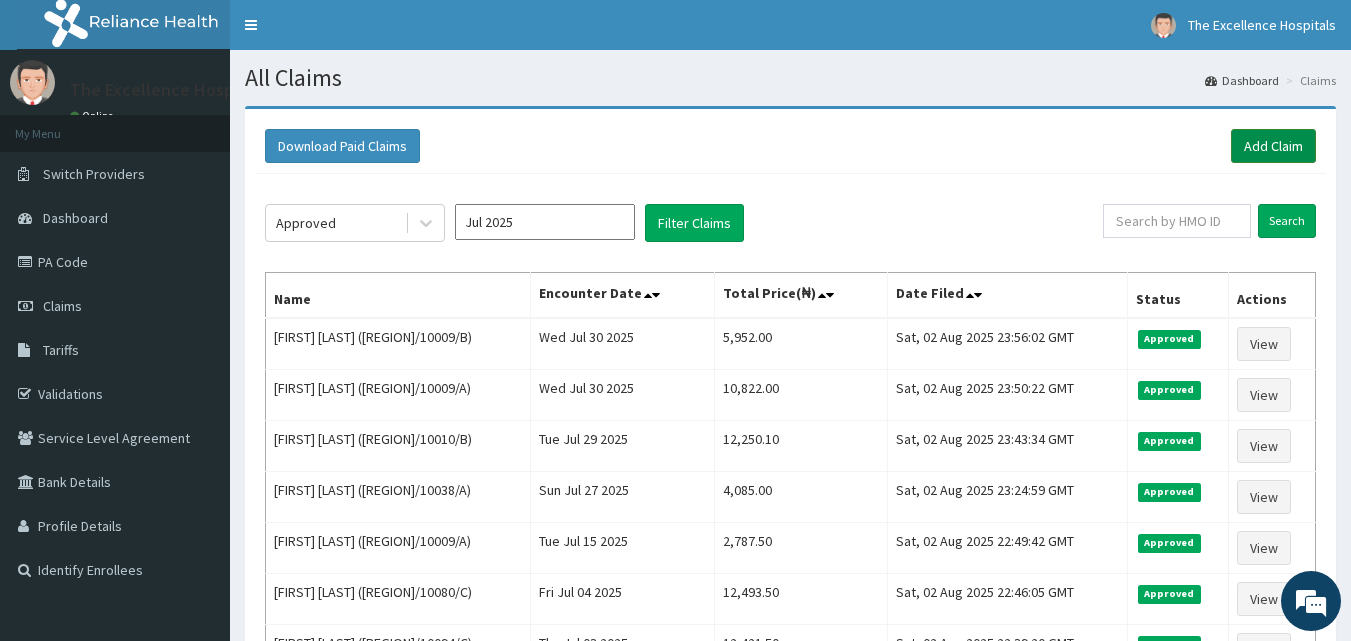click on "Add Claim" at bounding box center [1273, 146] 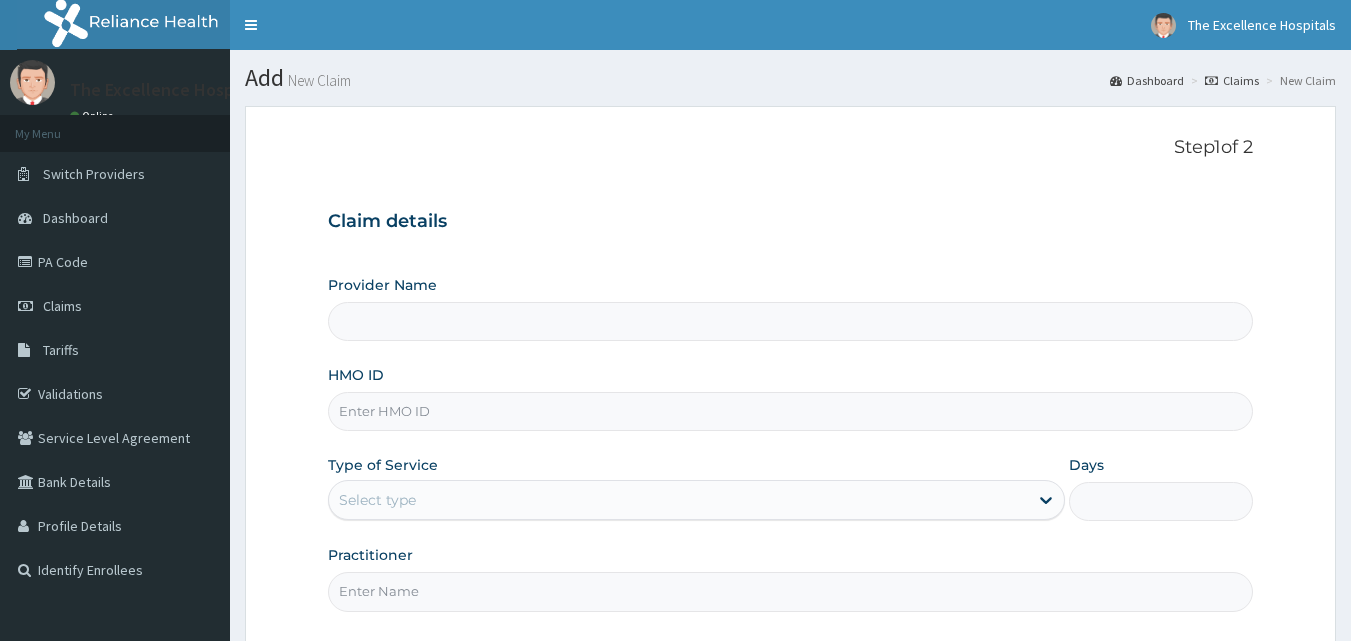 scroll, scrollTop: 0, scrollLeft: 0, axis: both 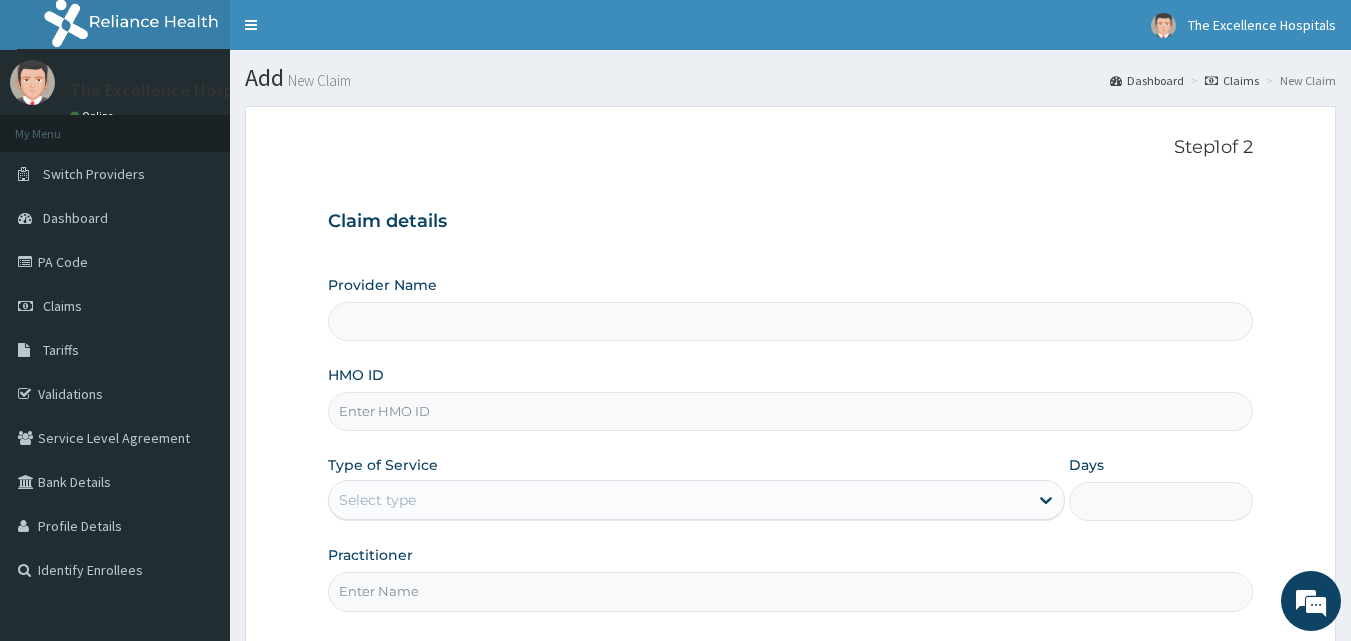 type on "The Excellence Hospital (Omots Medical Services Ltd)" 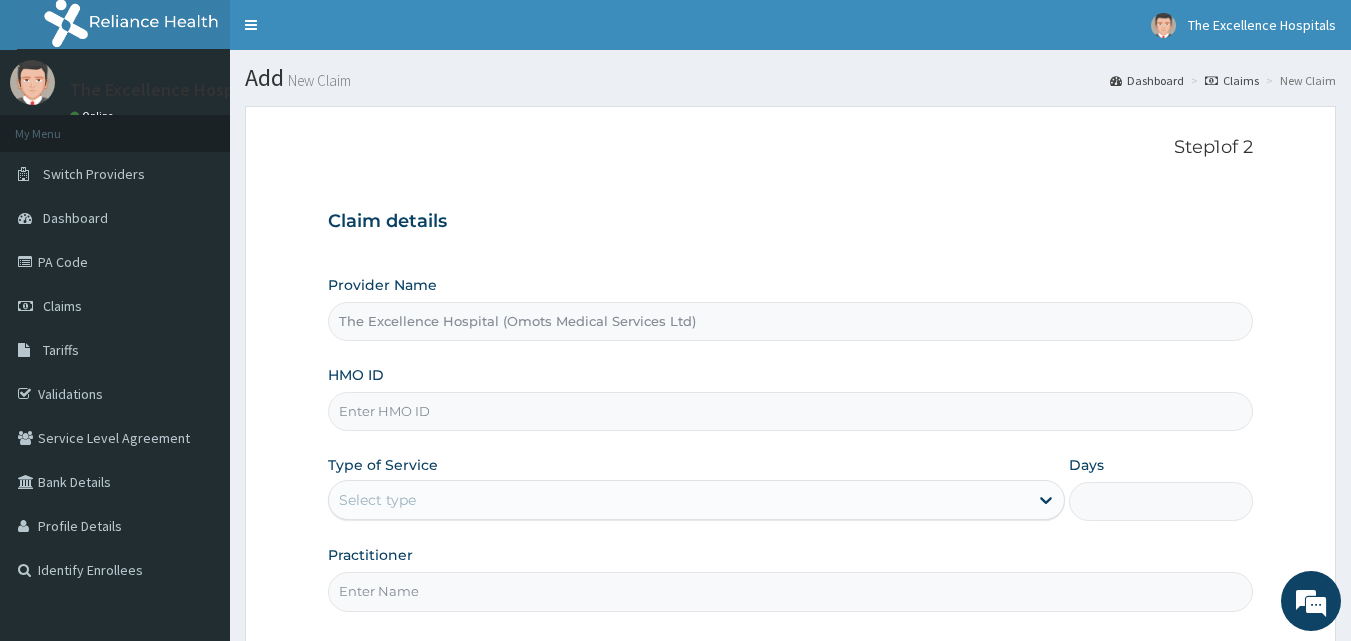 scroll, scrollTop: 0, scrollLeft: 0, axis: both 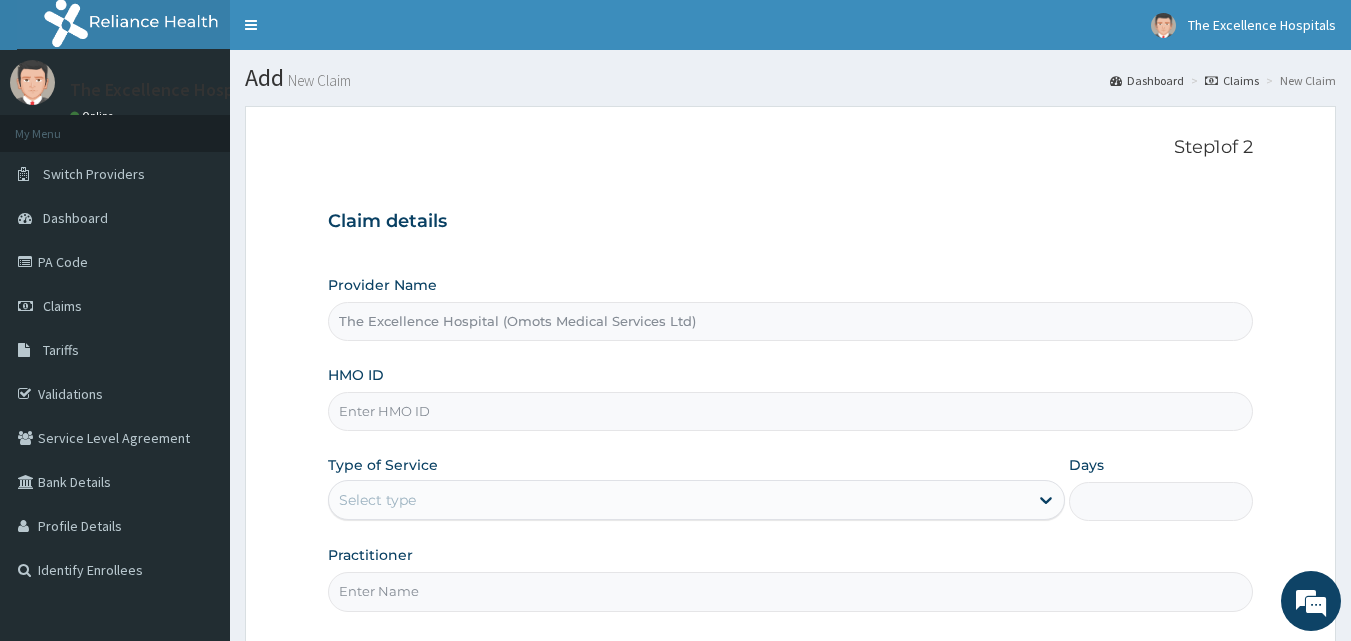 click on "HMO ID" at bounding box center (791, 411) 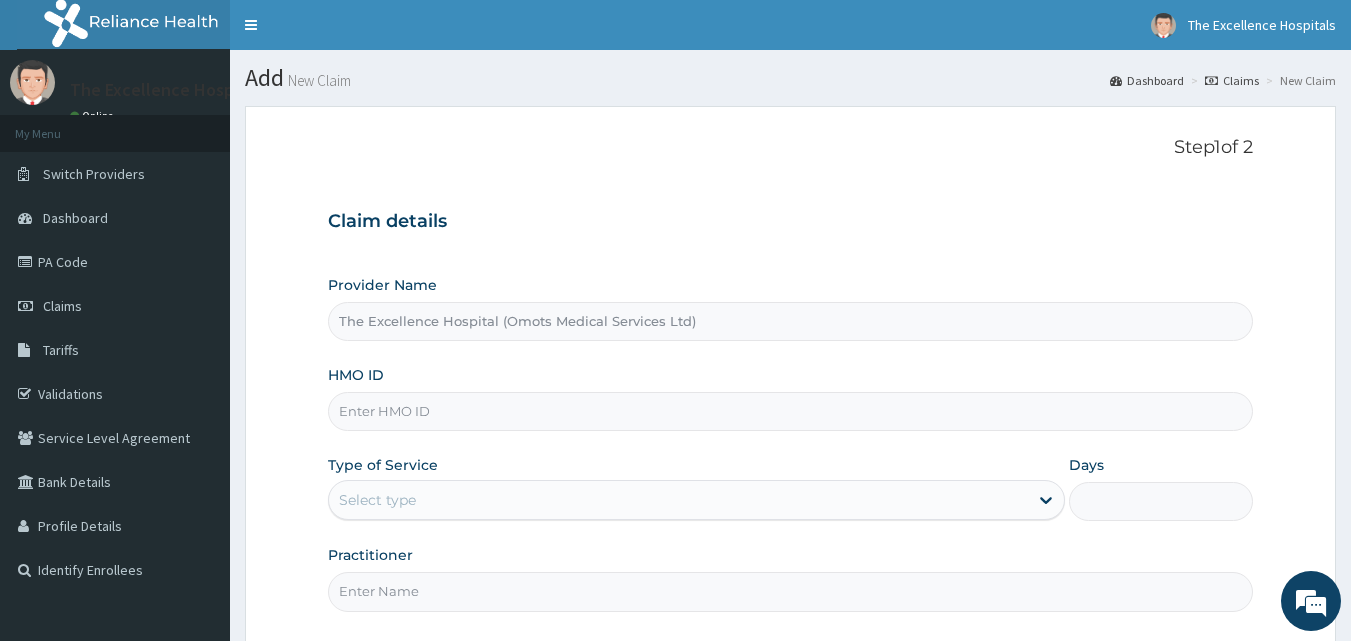 type on "ACT/10009/D" 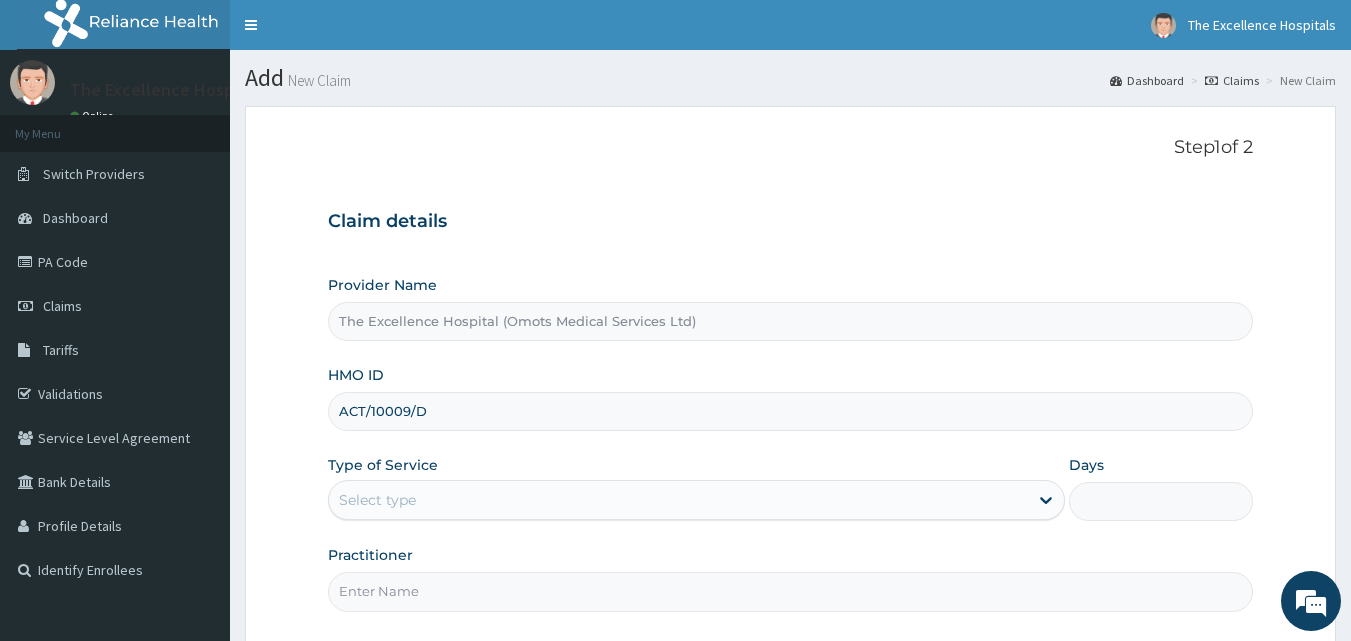 click on "Select type" at bounding box center (678, 500) 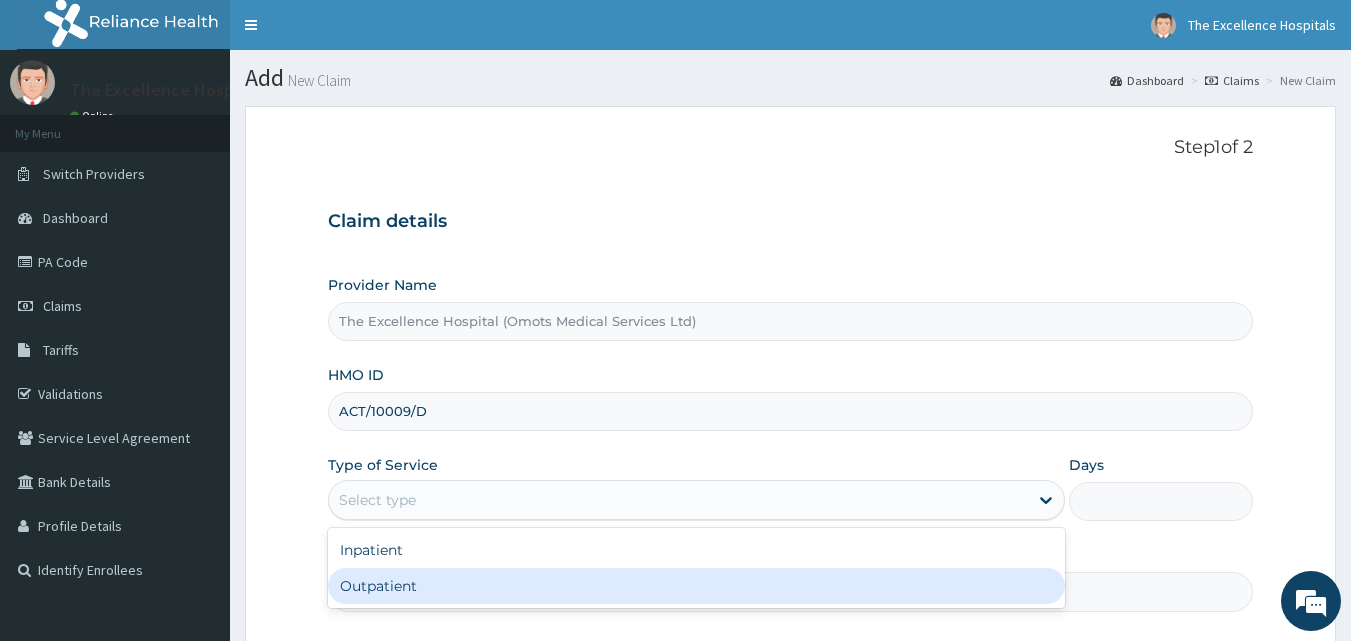 click on "Outpatient" at bounding box center (696, 586) 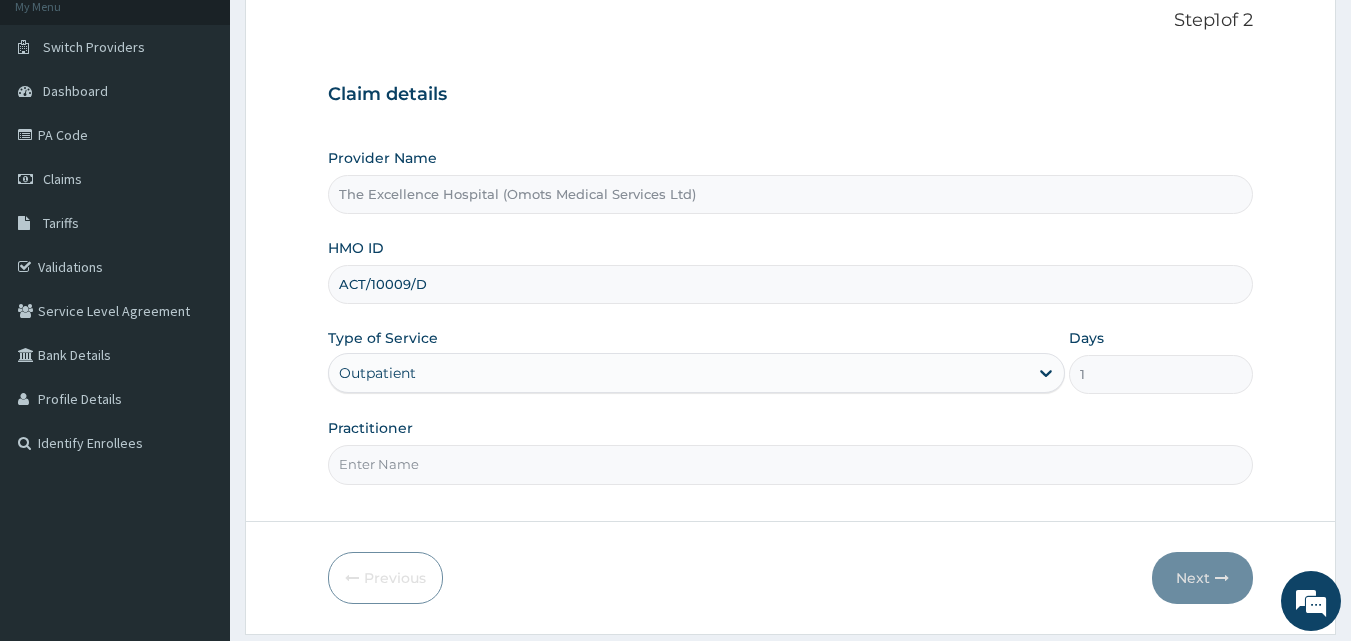 scroll, scrollTop: 187, scrollLeft: 0, axis: vertical 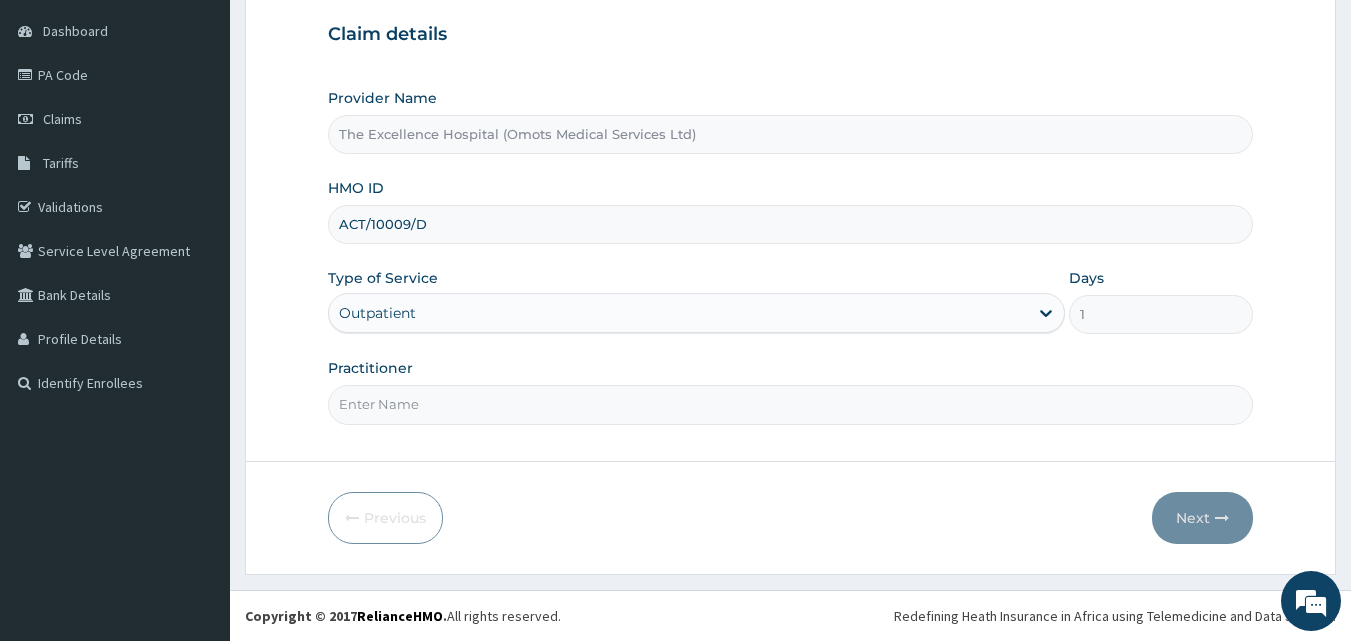click on "Practitioner" at bounding box center [791, 404] 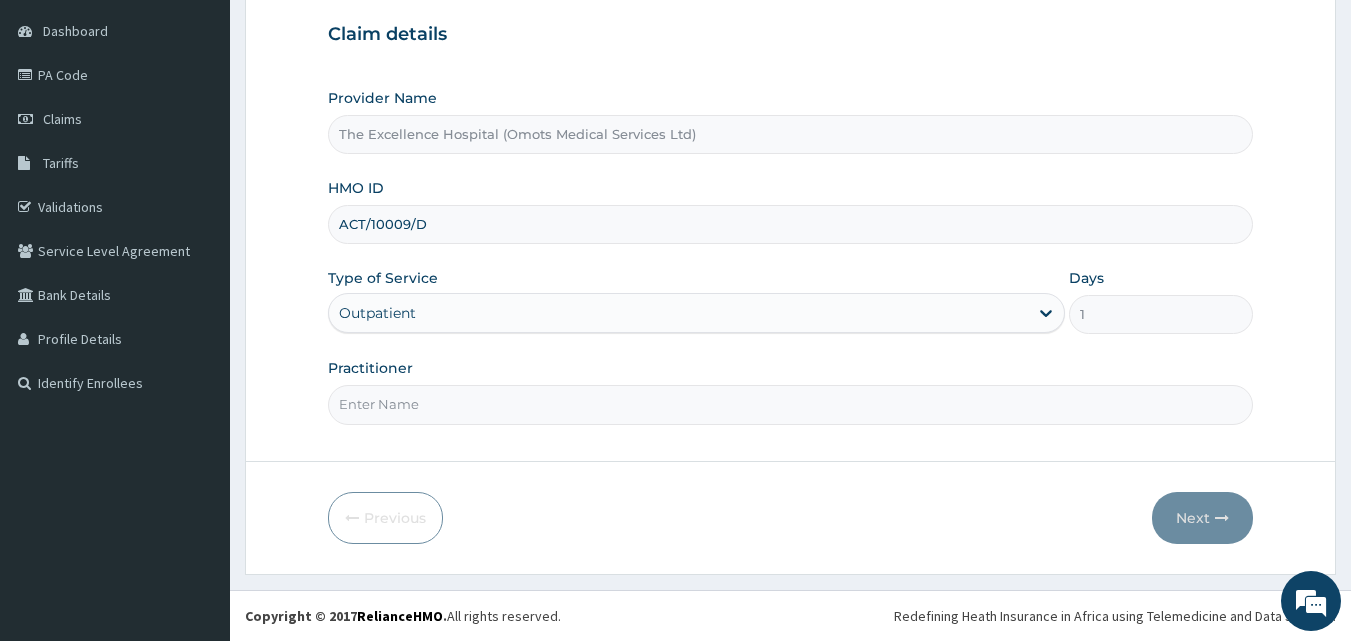 type on "OJO" 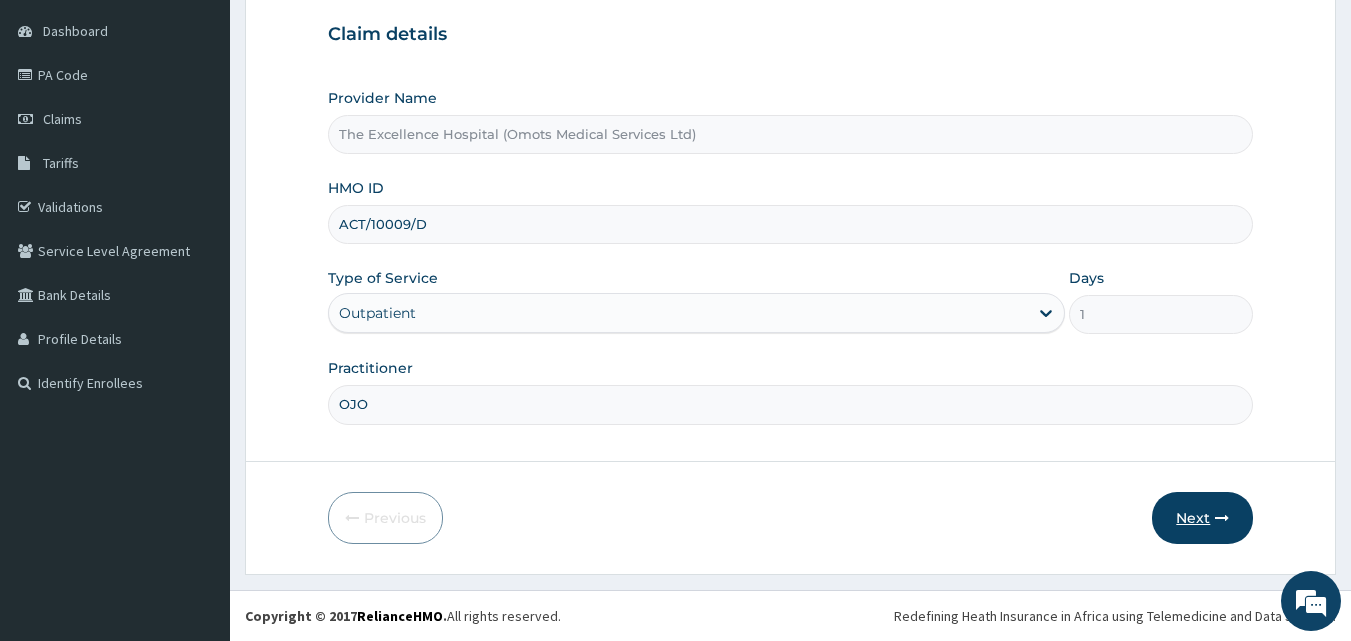 click on "Next" at bounding box center (1202, 518) 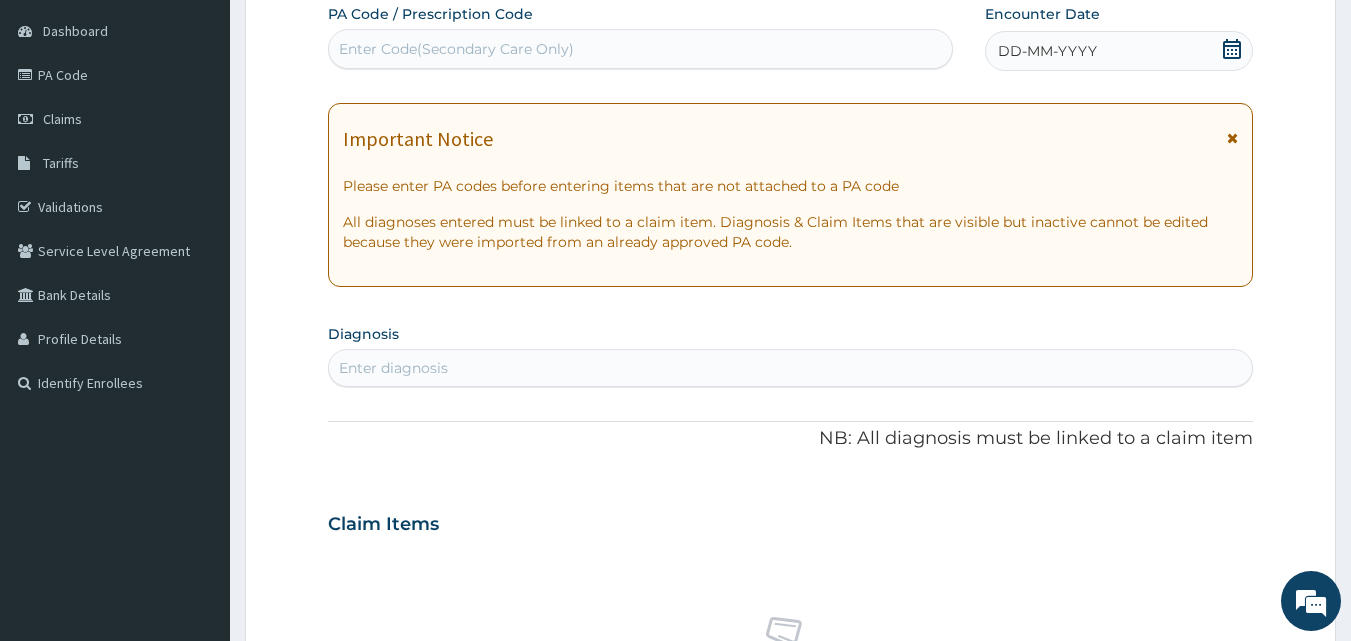 click on "Enter diagnosis" at bounding box center (791, 368) 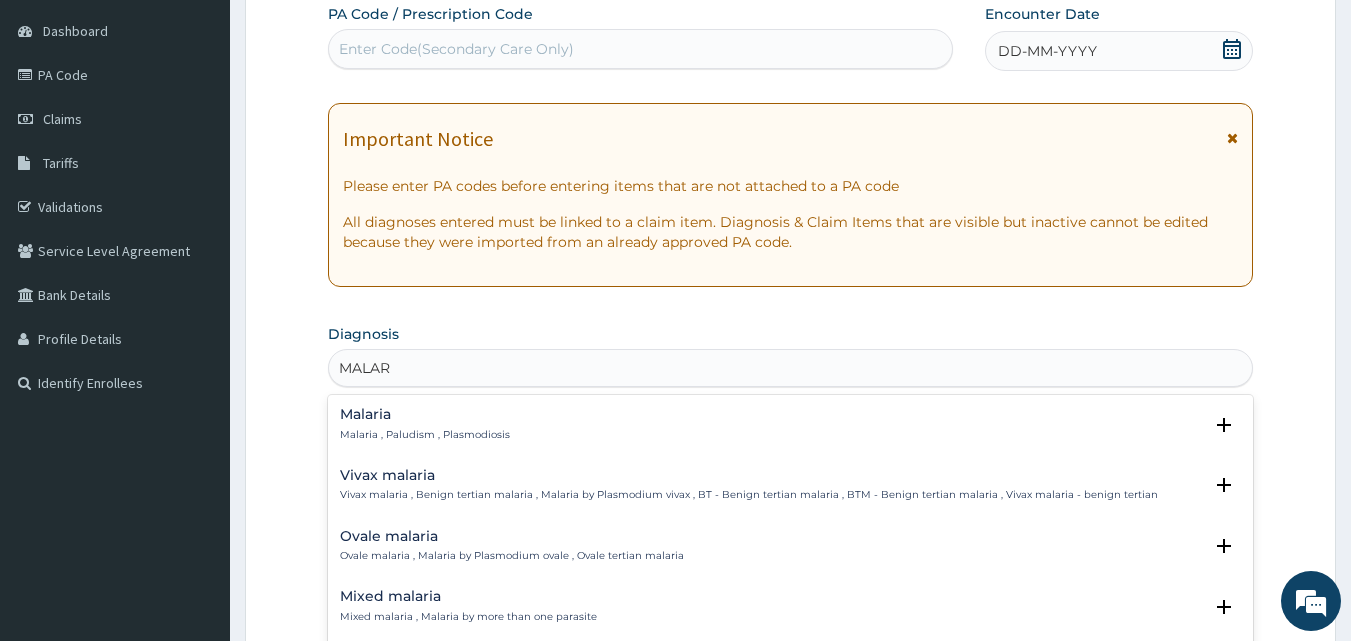 type on "MALARI" 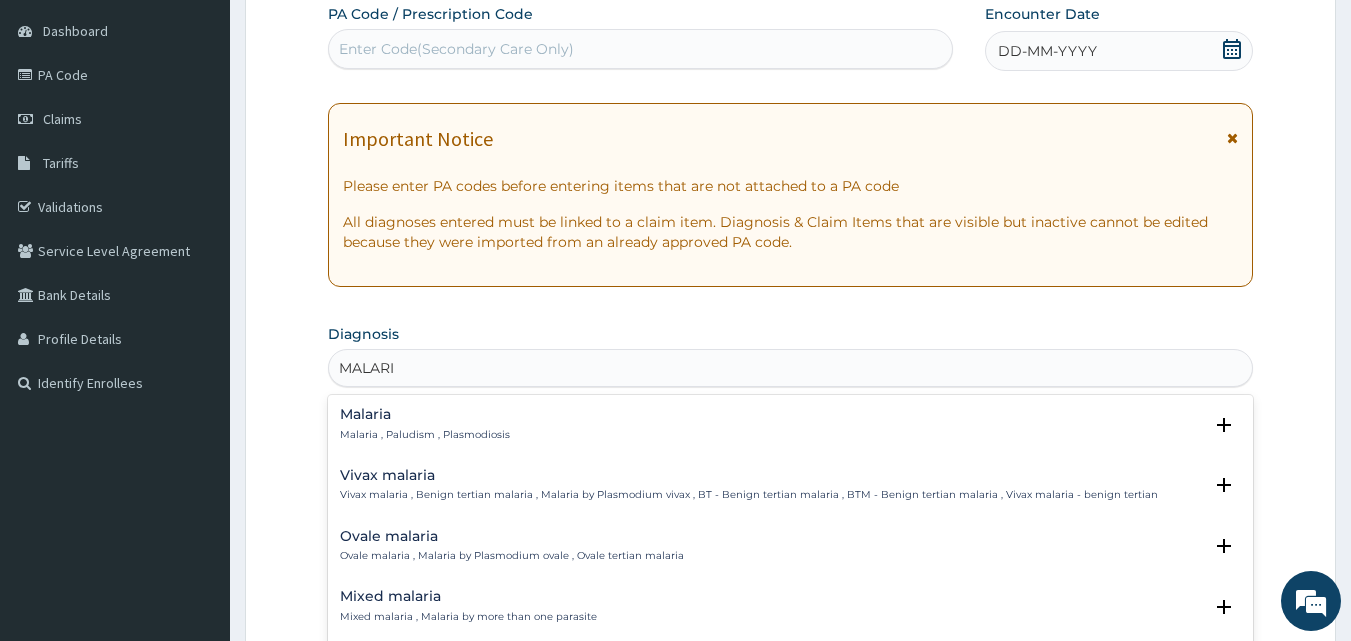 click on "Malaria" at bounding box center [425, 414] 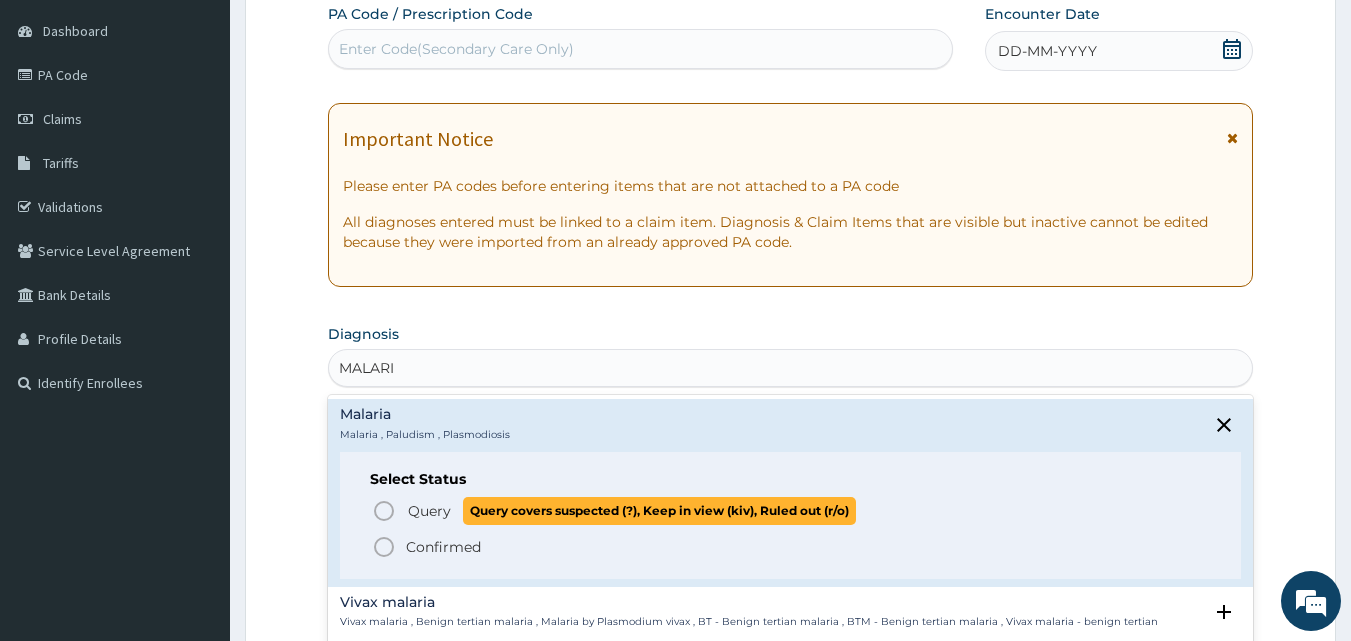 click 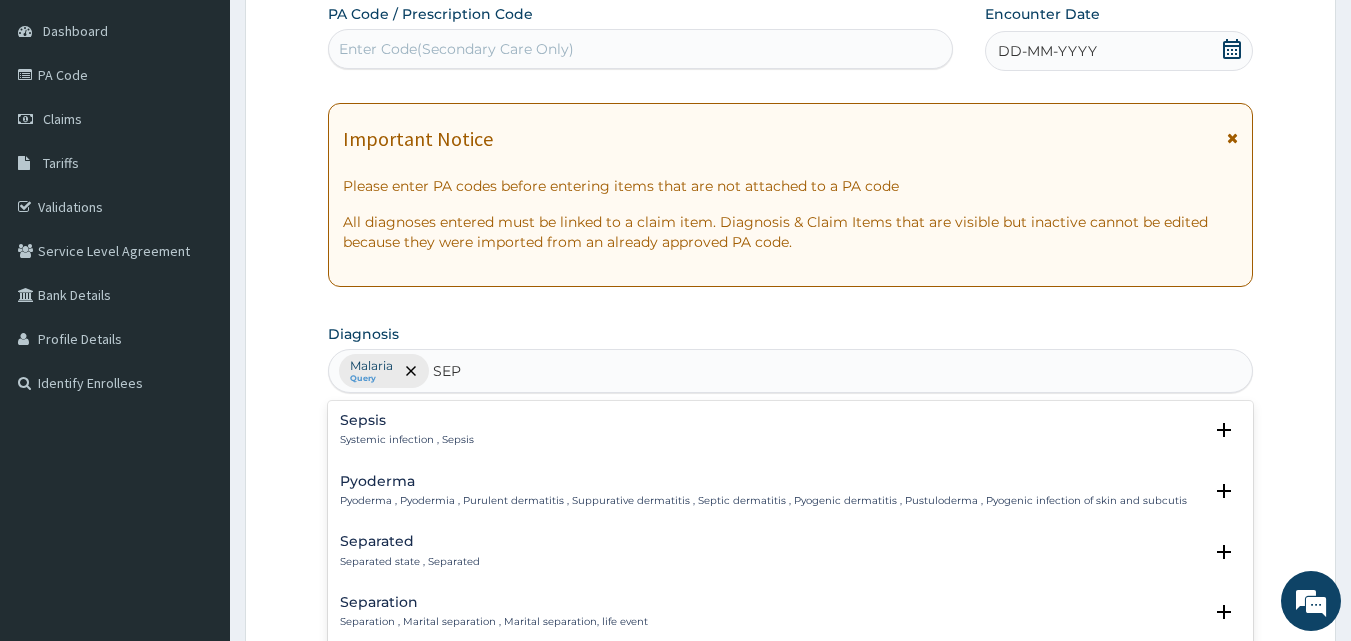 type on "SEPS" 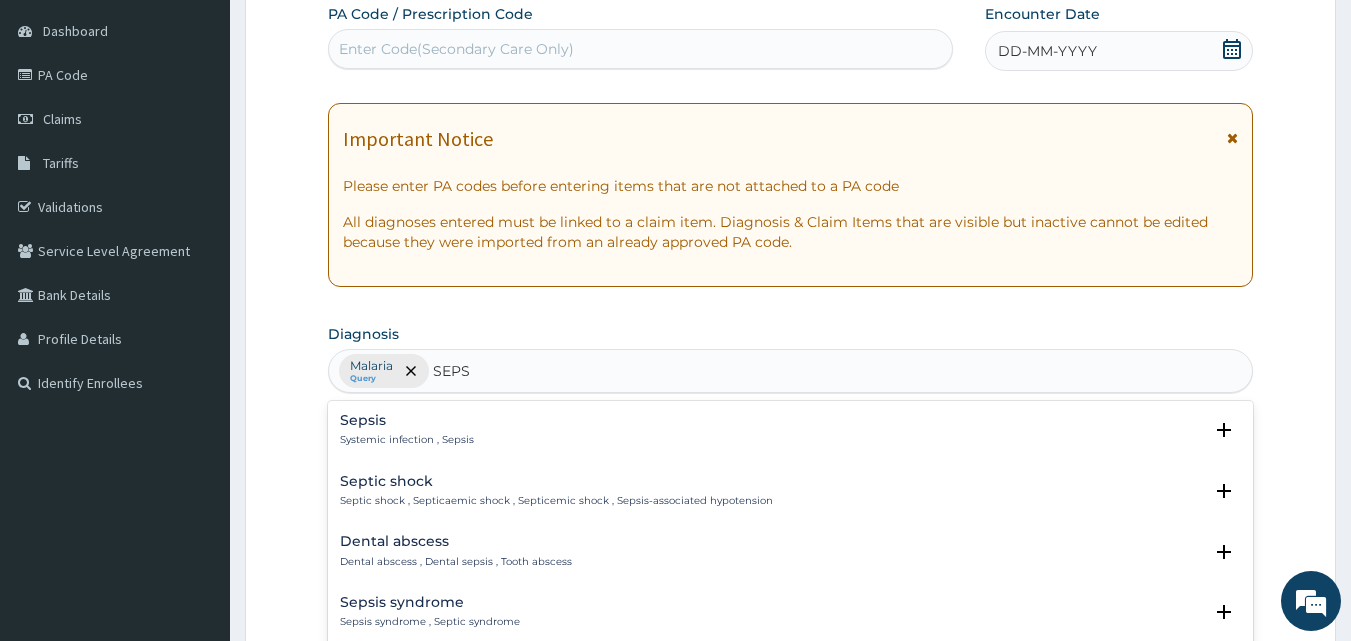 click on "Systemic infection , Sepsis" at bounding box center [407, 440] 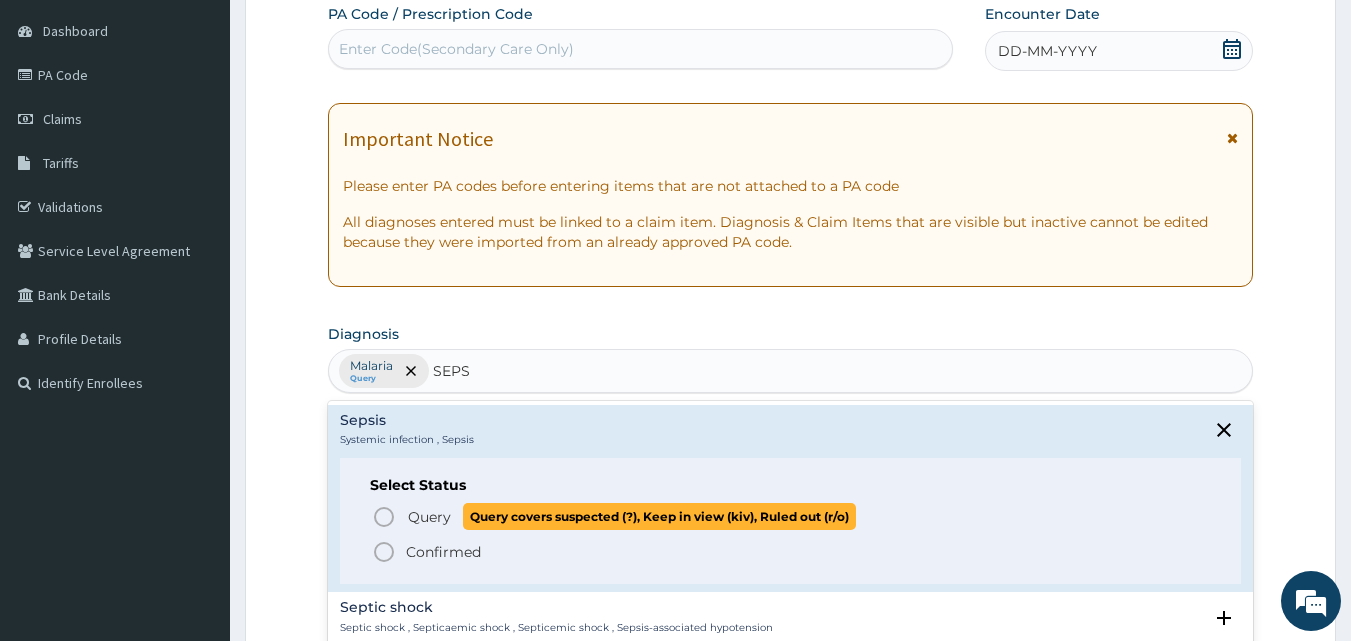 click 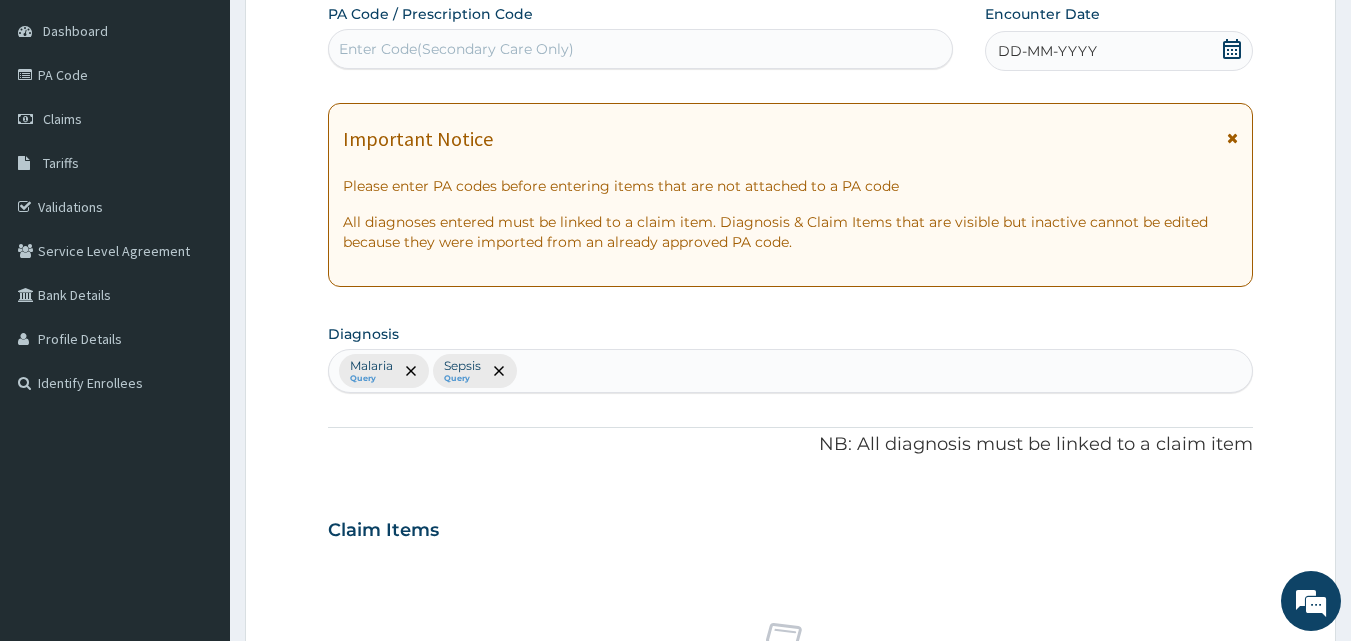 click on "Diagnosis Malaria Query Sepsis Query" at bounding box center (791, 356) 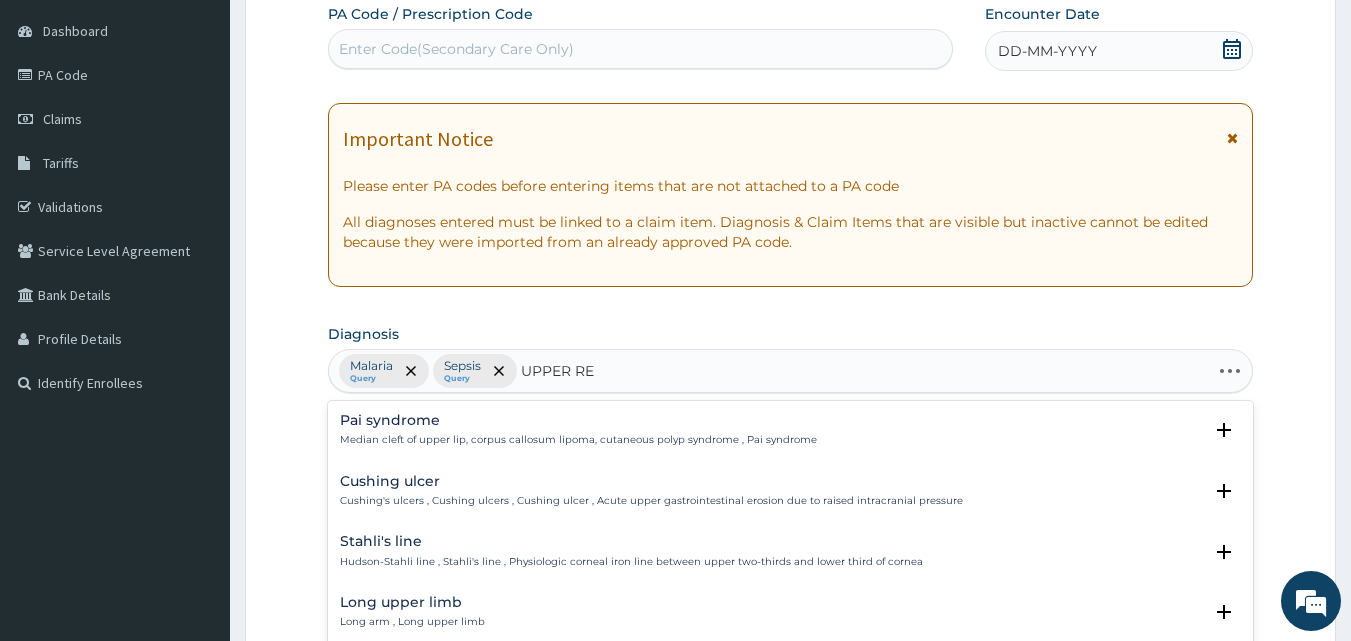 type on "UPPER RES" 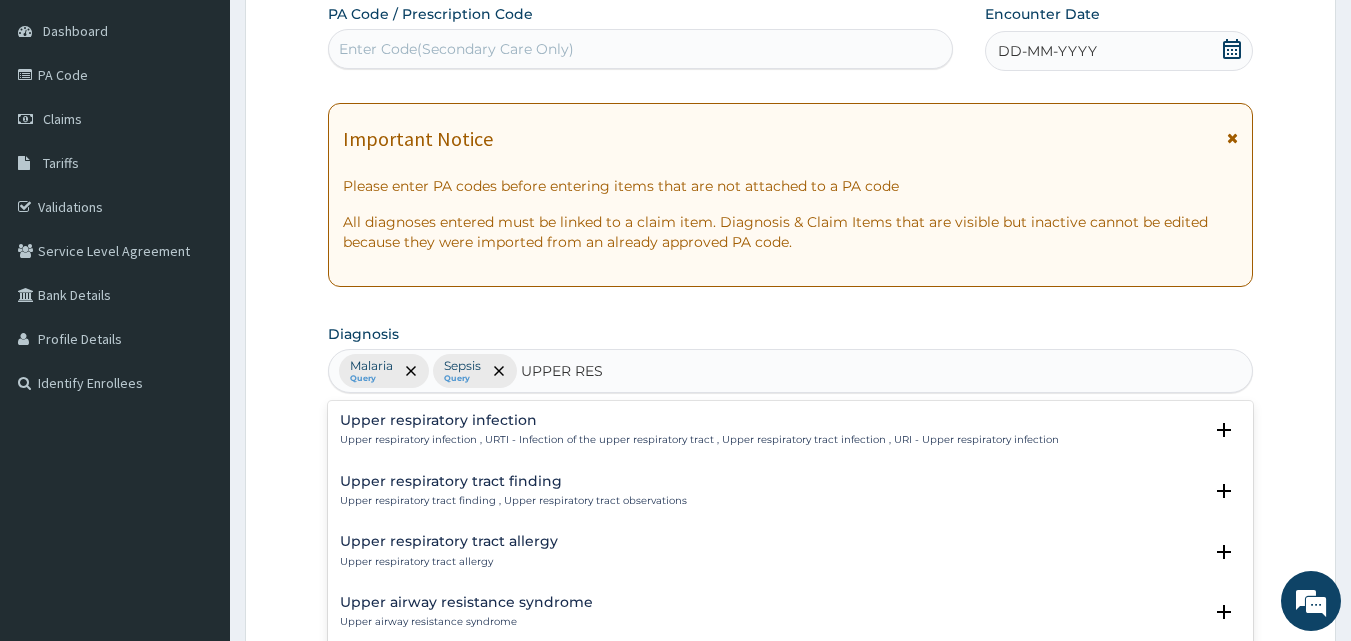 click on "Upper respiratory infection , URTI - Infection of the upper respiratory tract , Upper respiratory tract infection , URI - Upper respiratory infection" at bounding box center [699, 440] 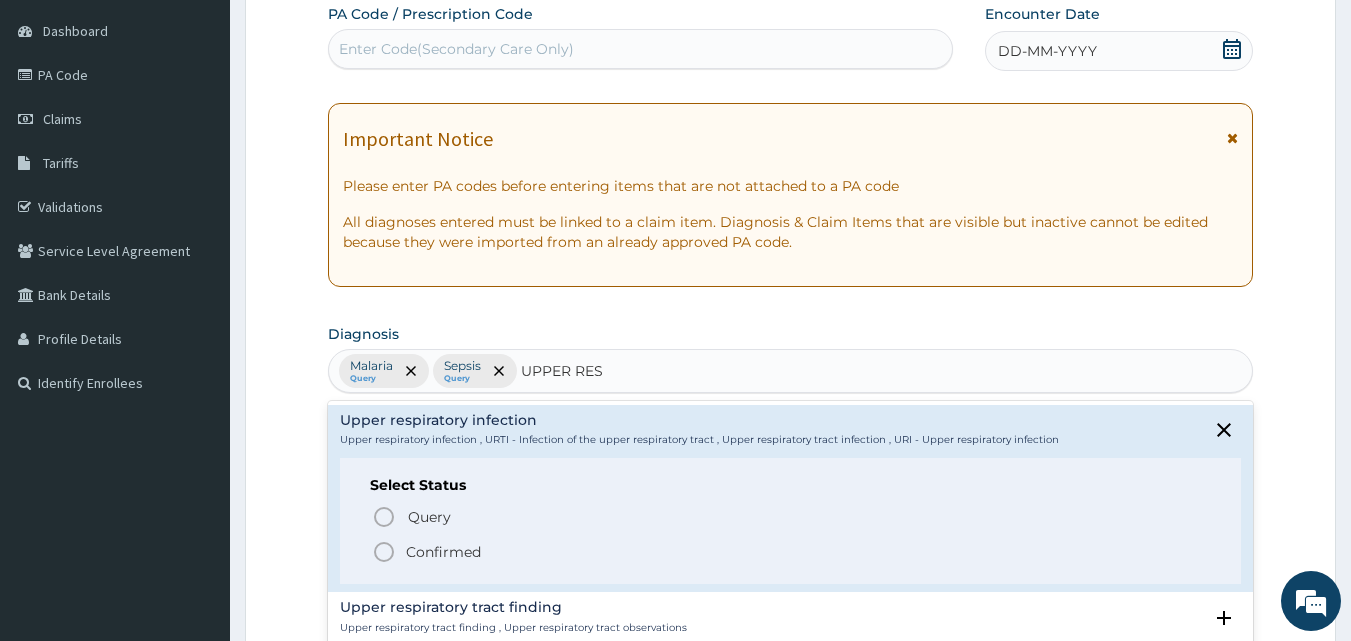 click 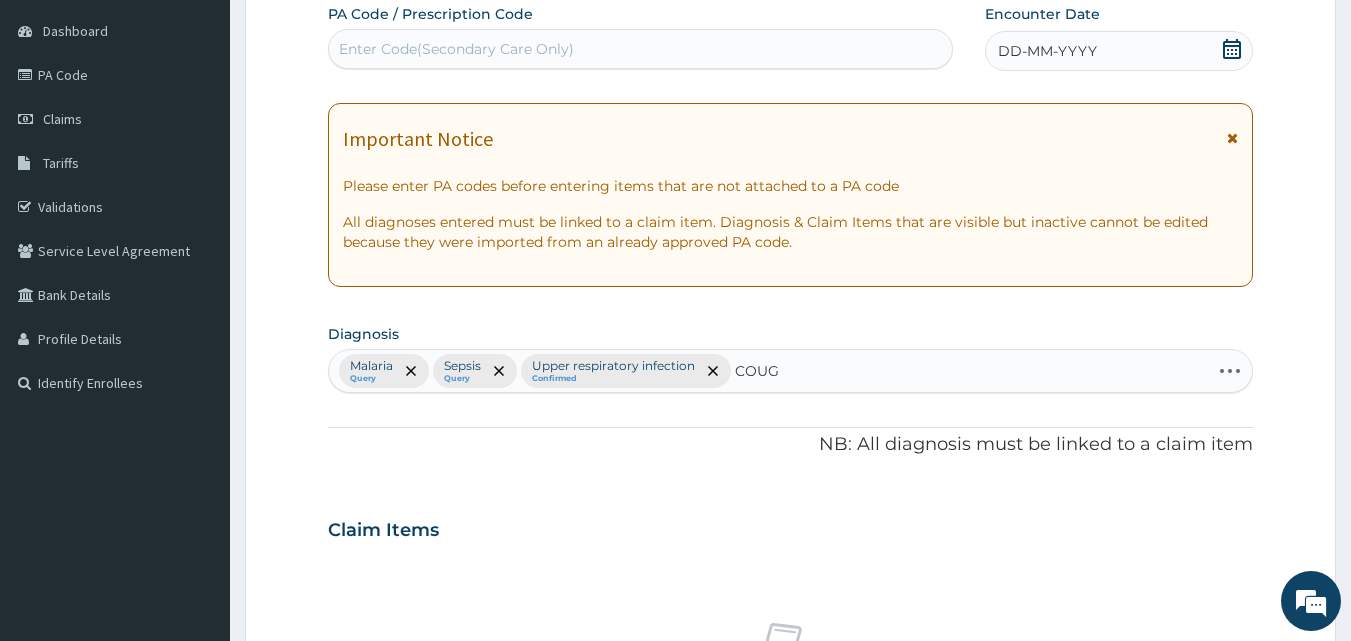type on "COUGH" 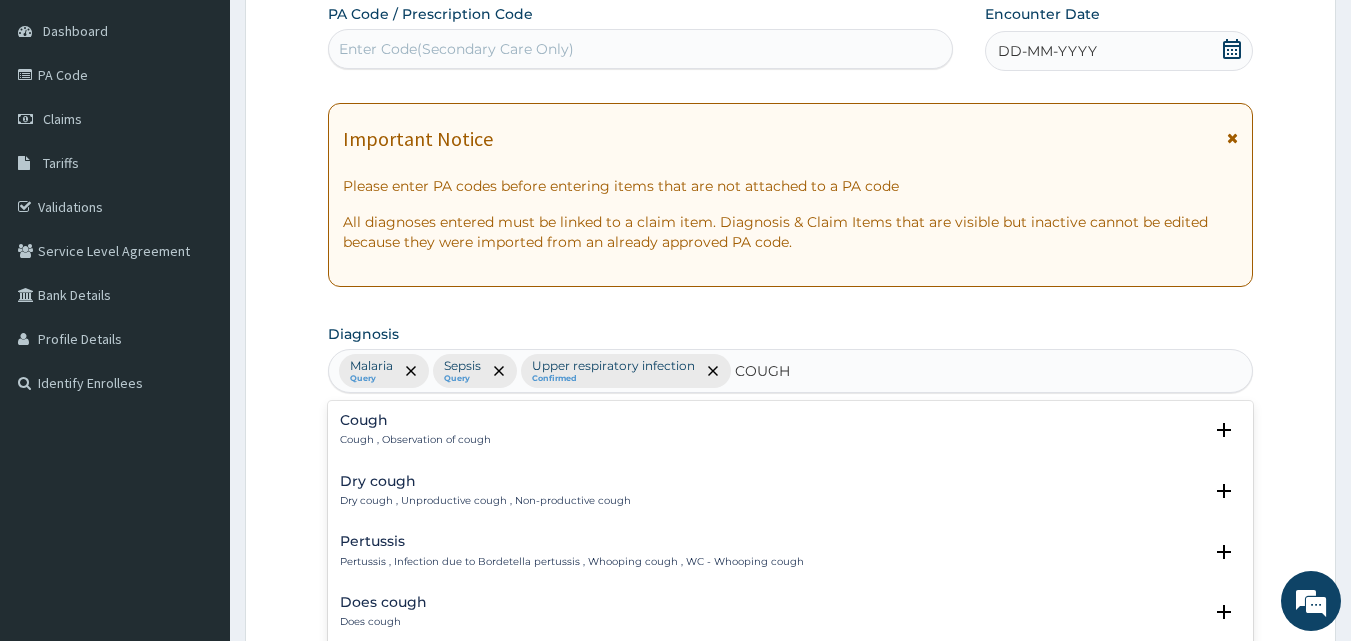 click on "Cough" at bounding box center (415, 420) 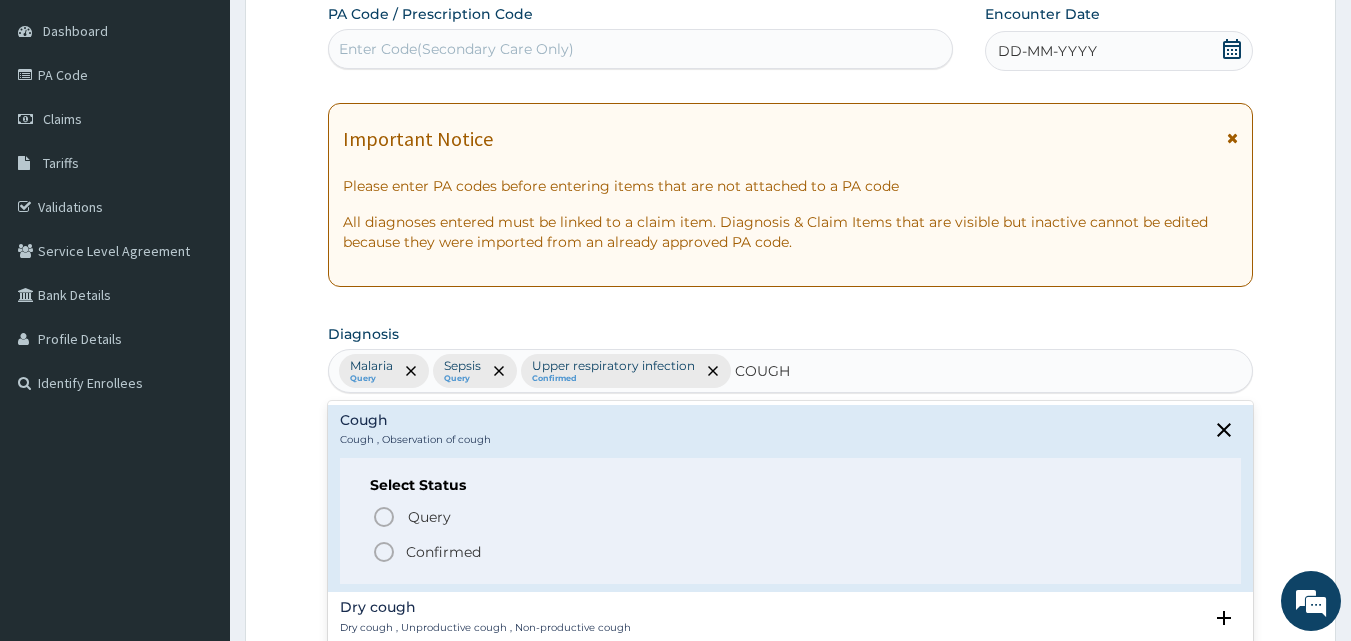 click 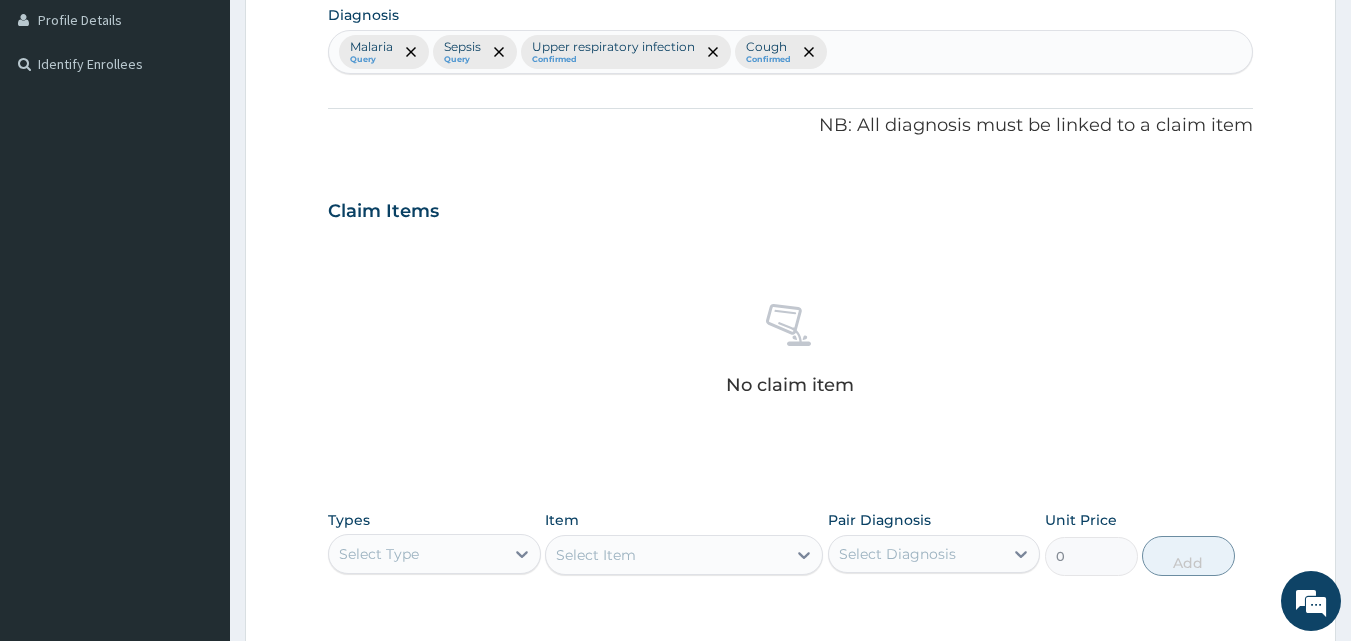 scroll, scrollTop: 514, scrollLeft: 0, axis: vertical 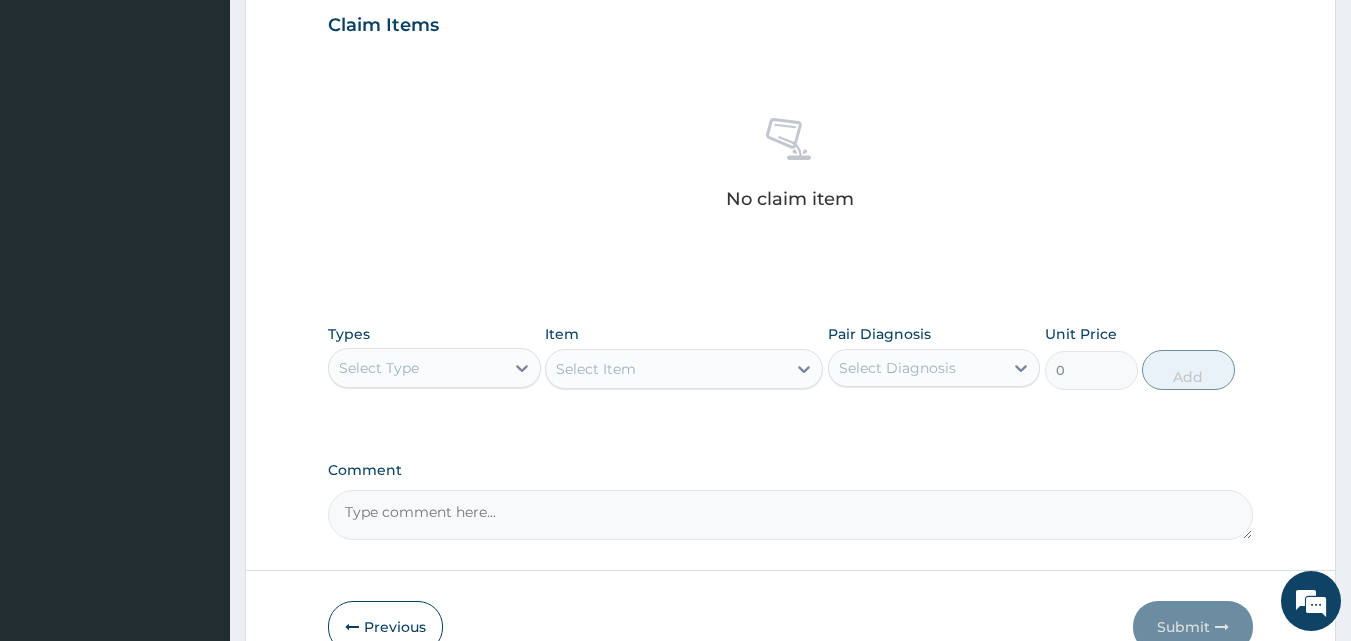 click on "Select Type" at bounding box center [416, 368] 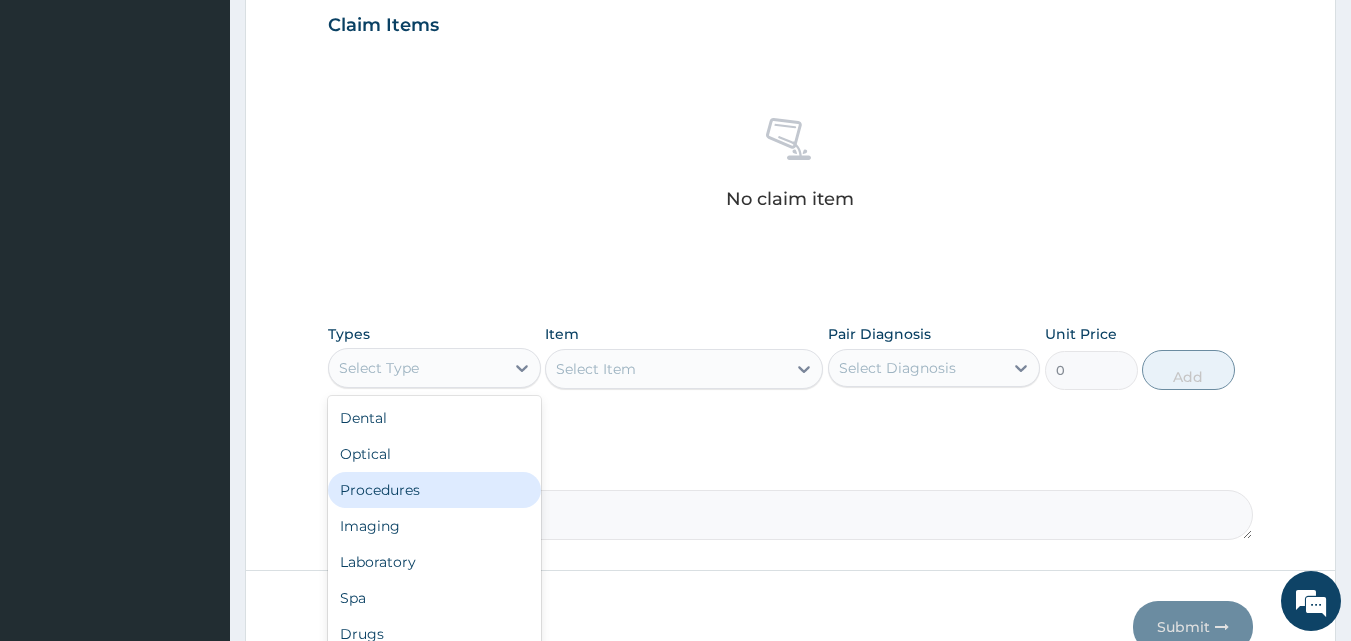 click on "Procedures" at bounding box center [434, 490] 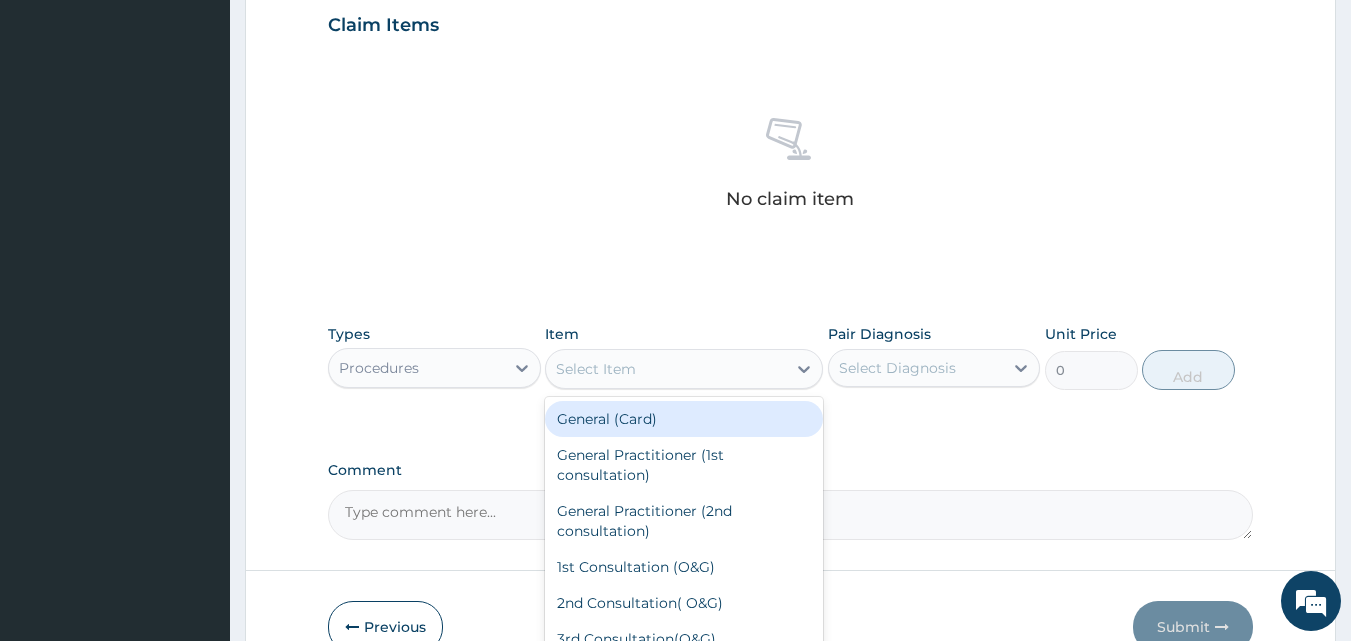 click on "Select Item" at bounding box center [666, 369] 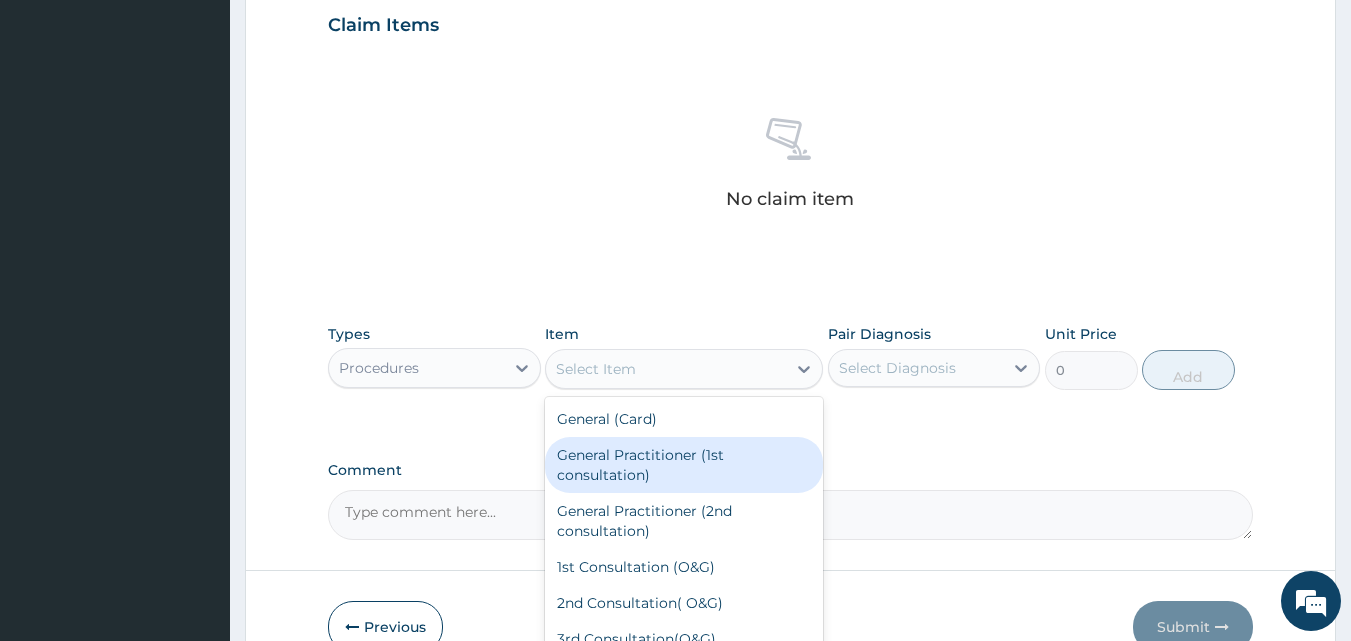 click on "General Practitioner (1st consultation)" at bounding box center (684, 465) 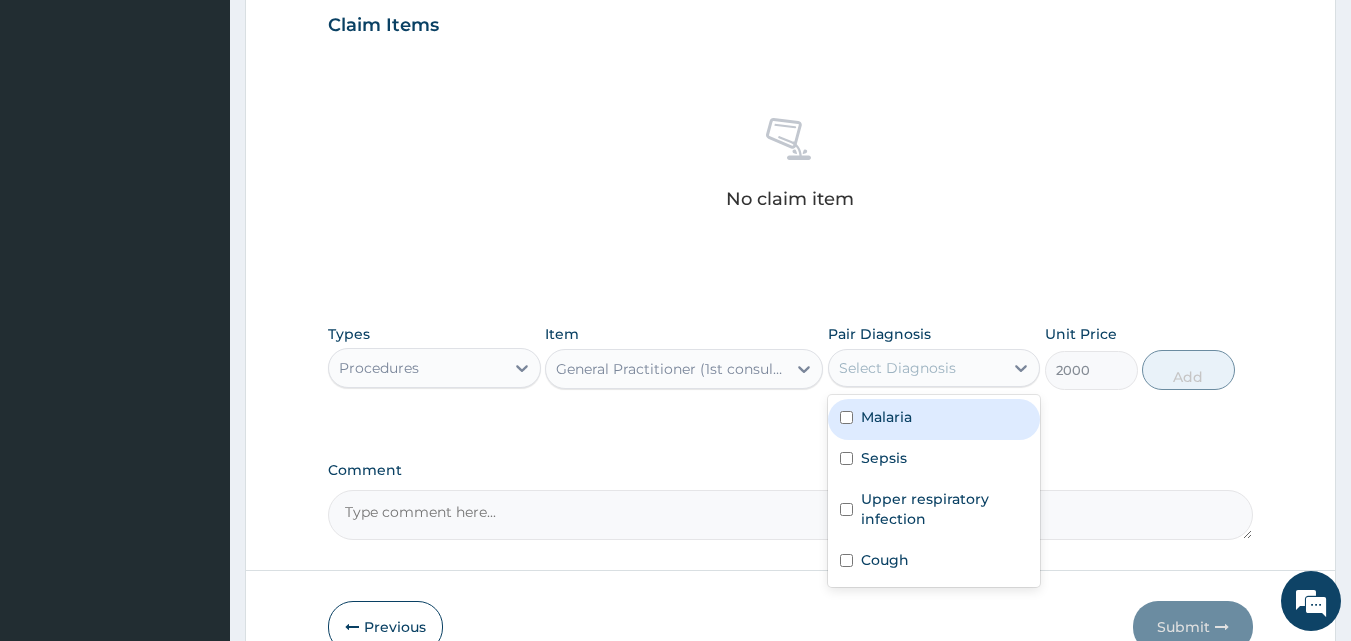 click on "Select Diagnosis" at bounding box center [897, 368] 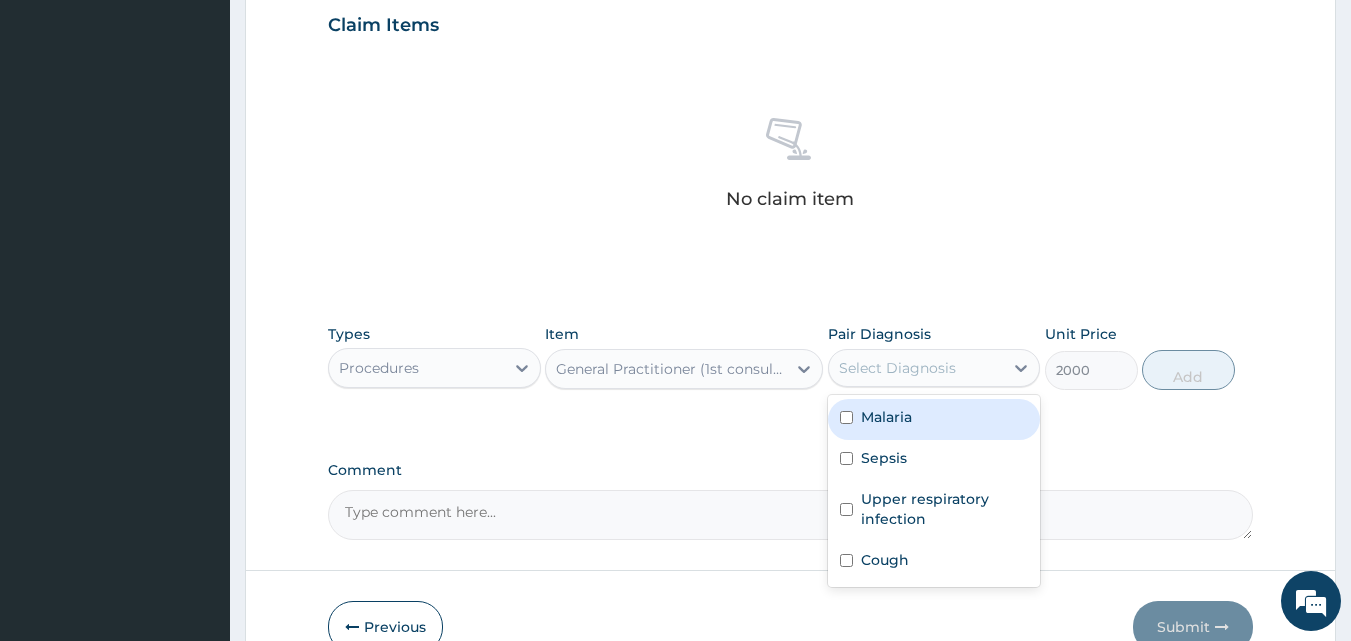 click on "Malaria" at bounding box center (934, 419) 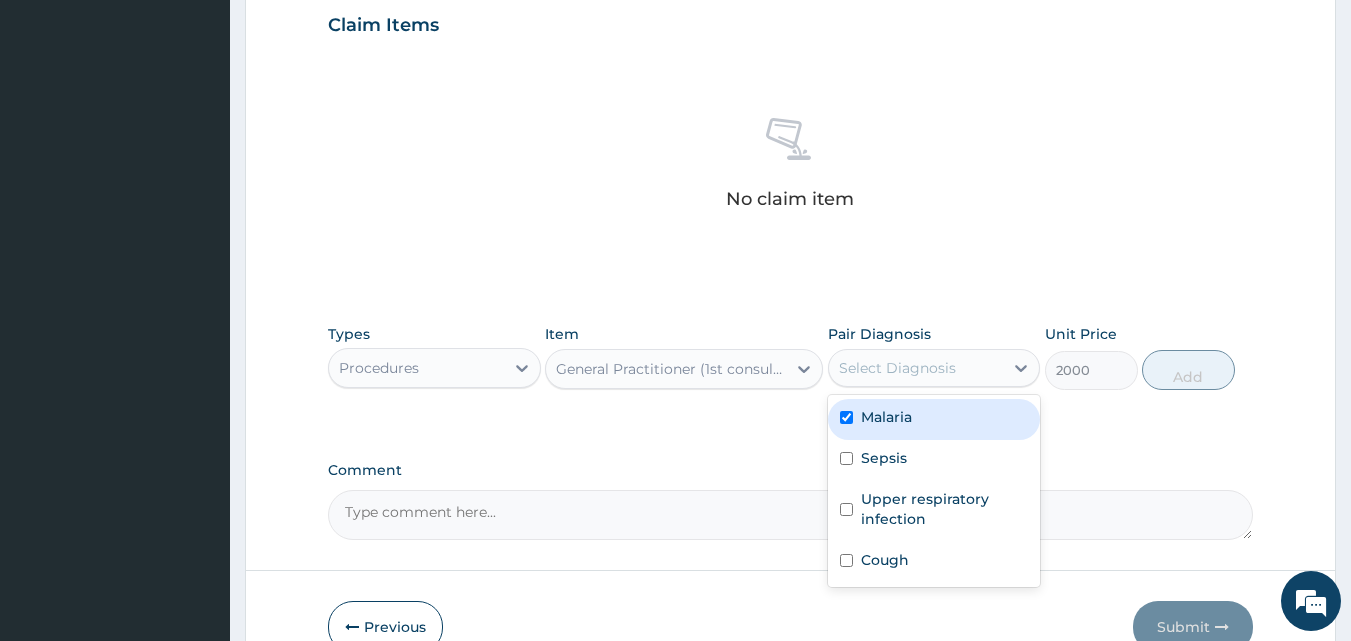 checkbox on "true" 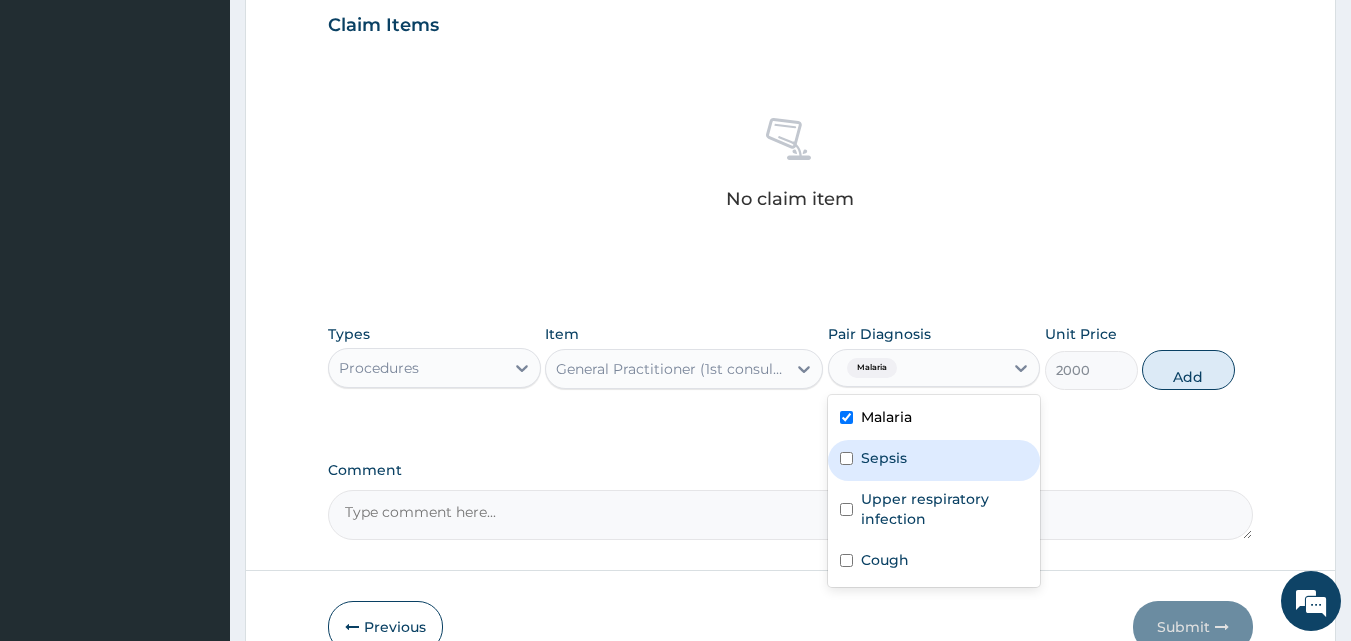 click on "Sepsis" at bounding box center (884, 458) 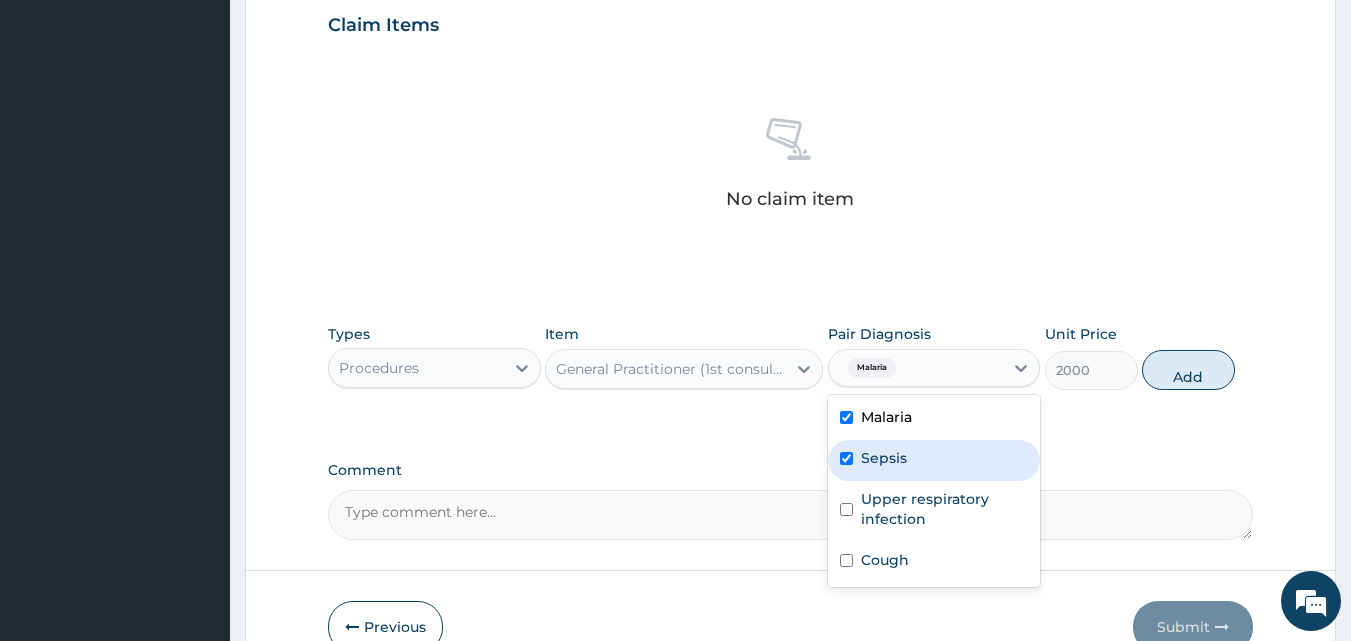 checkbox on "true" 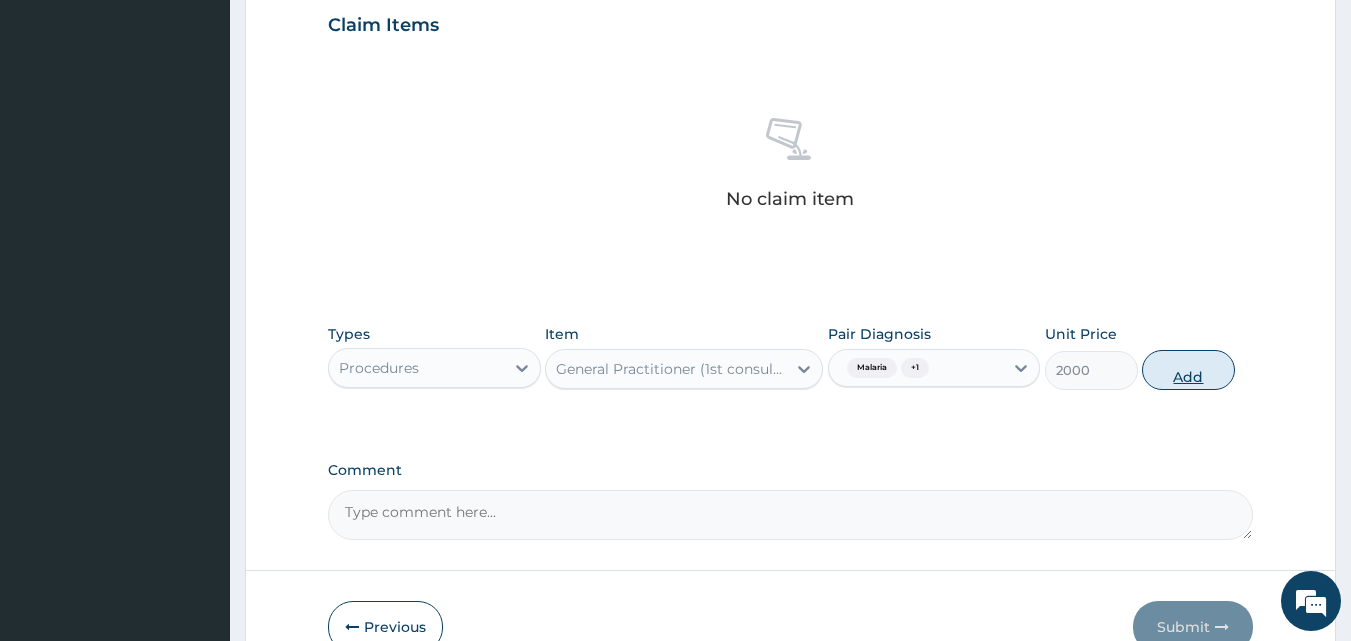 click on "Add" at bounding box center (1188, 370) 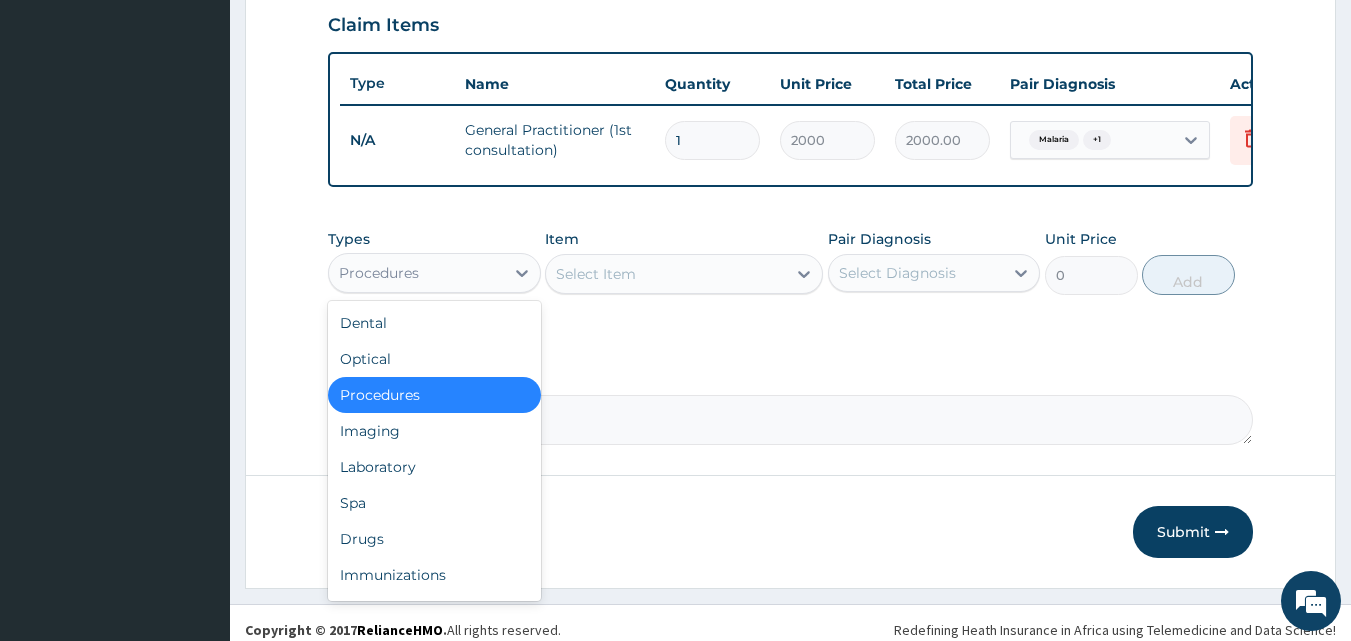 click on "Procedures" at bounding box center (416, 273) 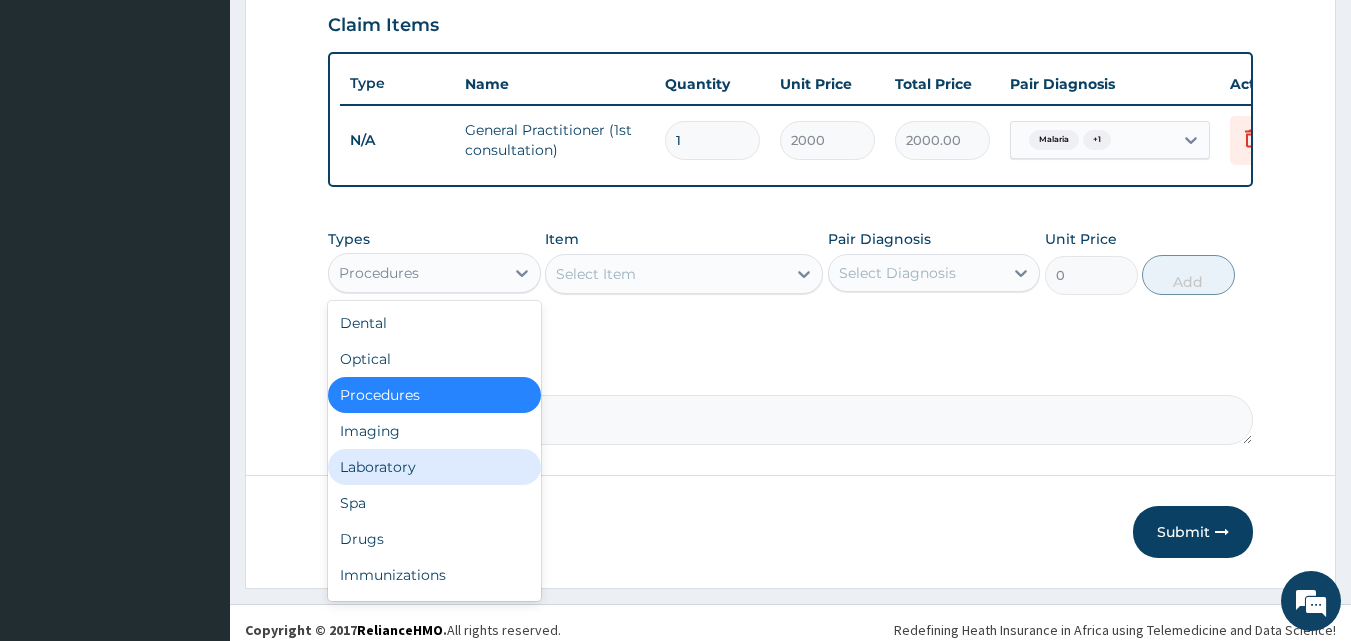 click on "Laboratory" at bounding box center [434, 467] 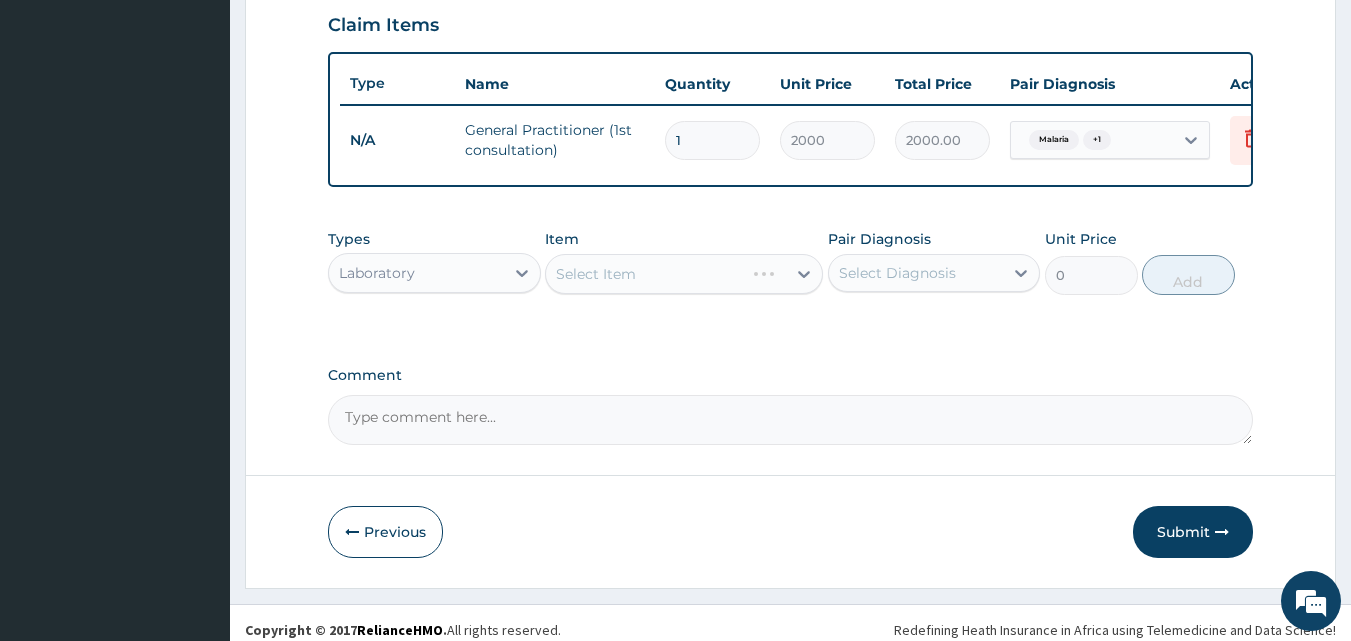 click on "Select Item" at bounding box center (645, 274) 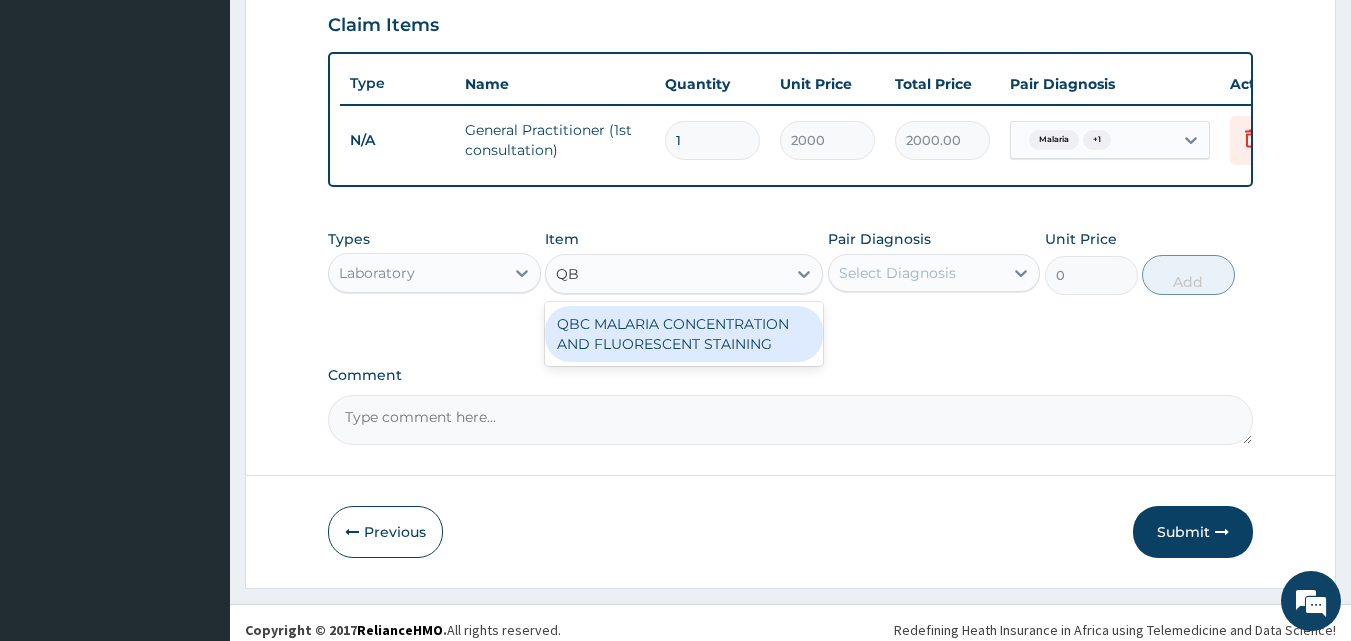 type on "QBC" 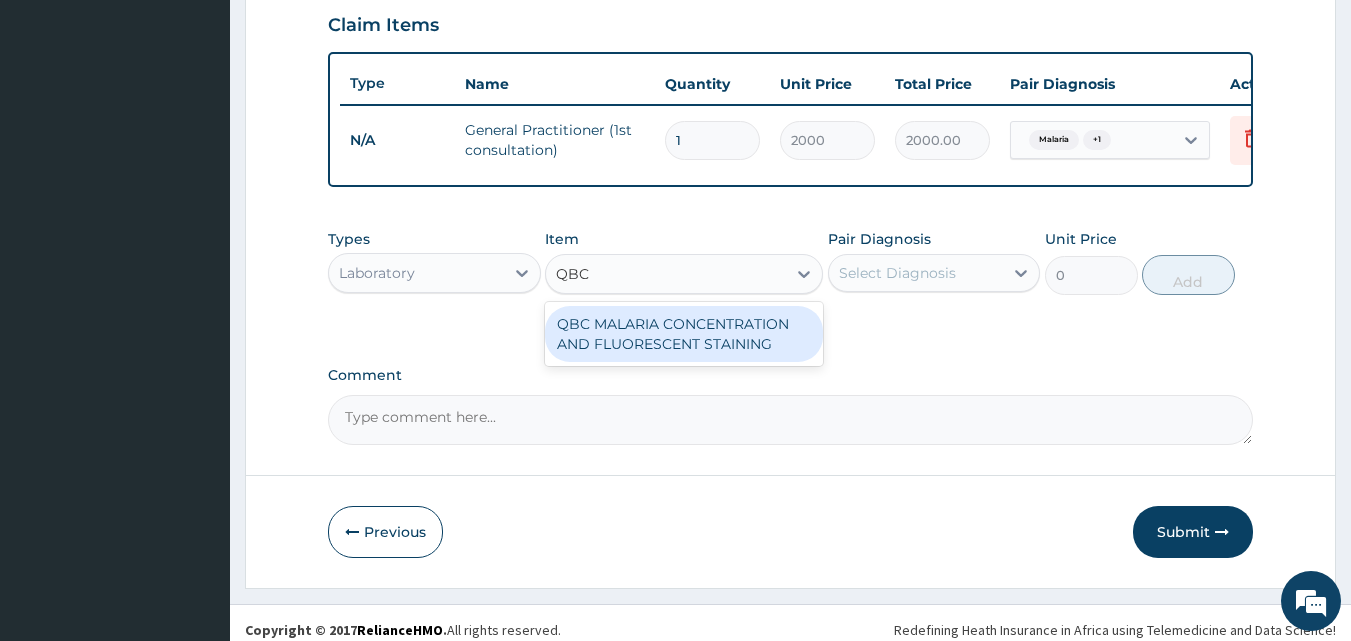 click on "QBC MALARIA CONCENTRATION AND FLUORESCENT STAINING" at bounding box center [684, 334] 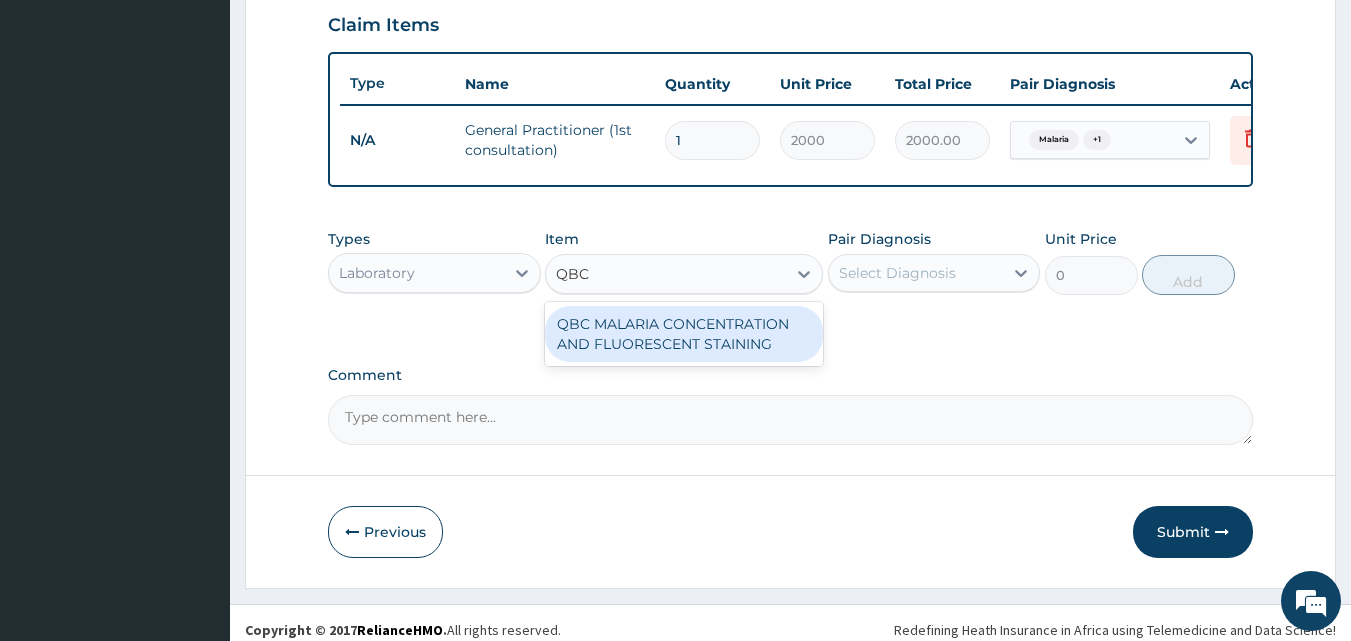 type 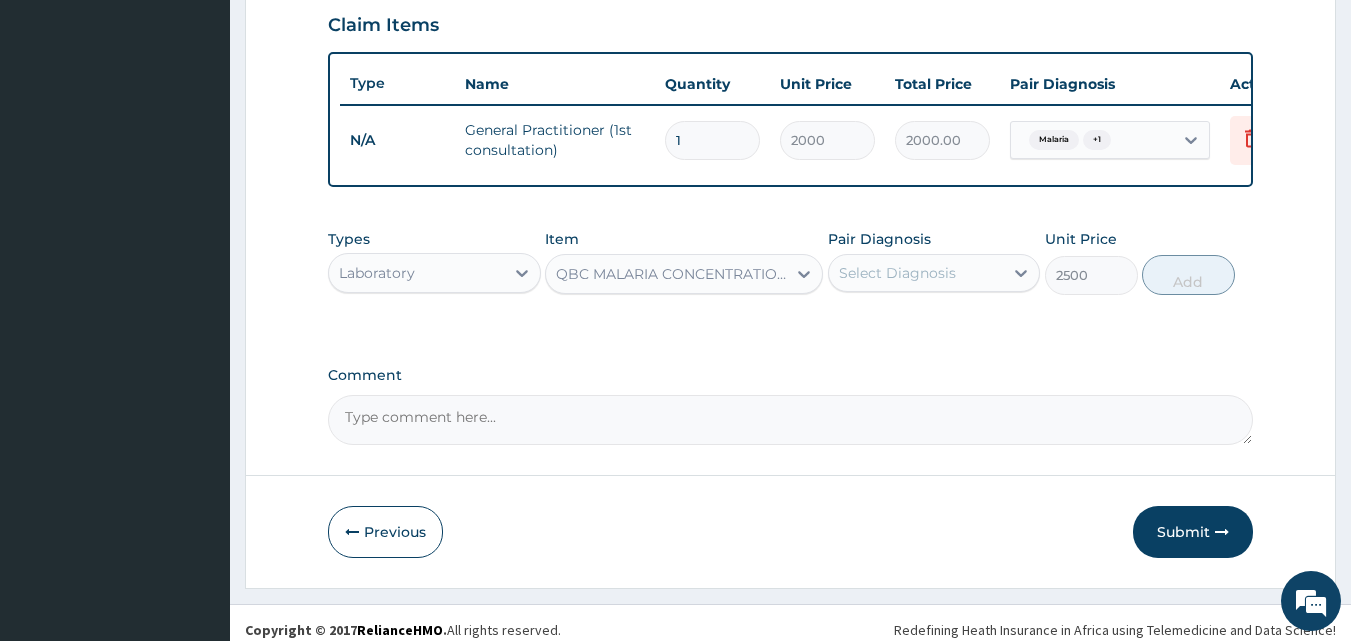 click on "Select Diagnosis" at bounding box center [897, 273] 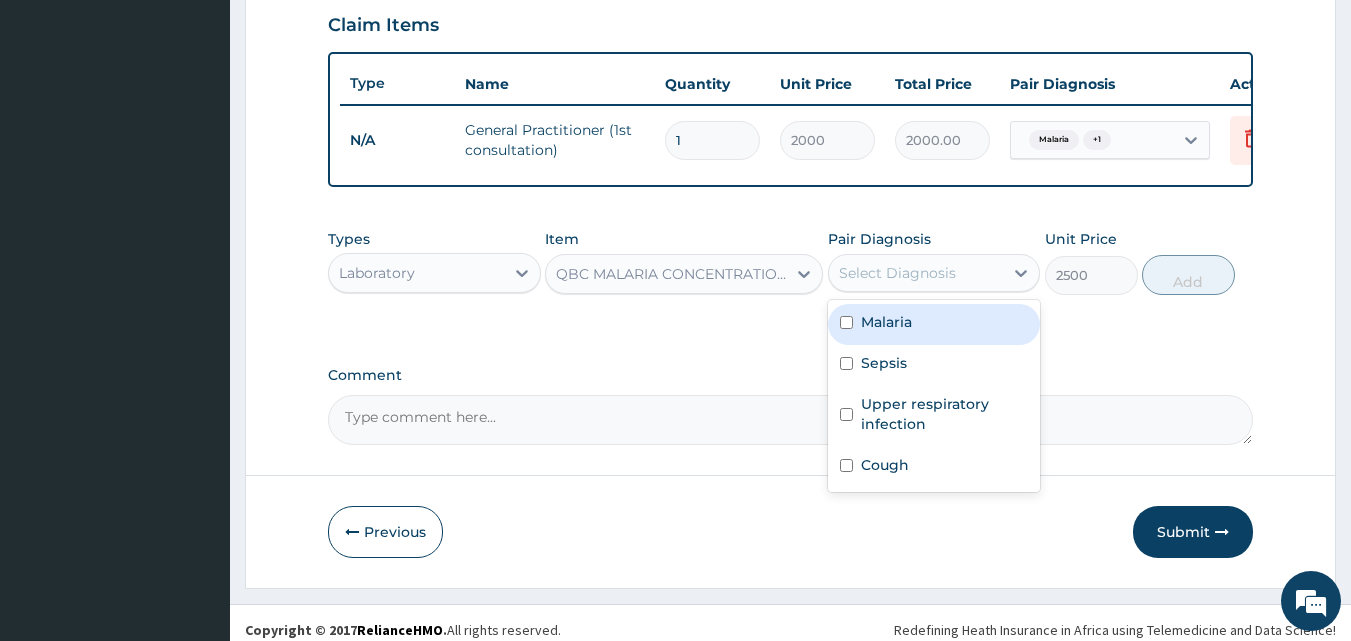 click on "Malaria" at bounding box center [934, 324] 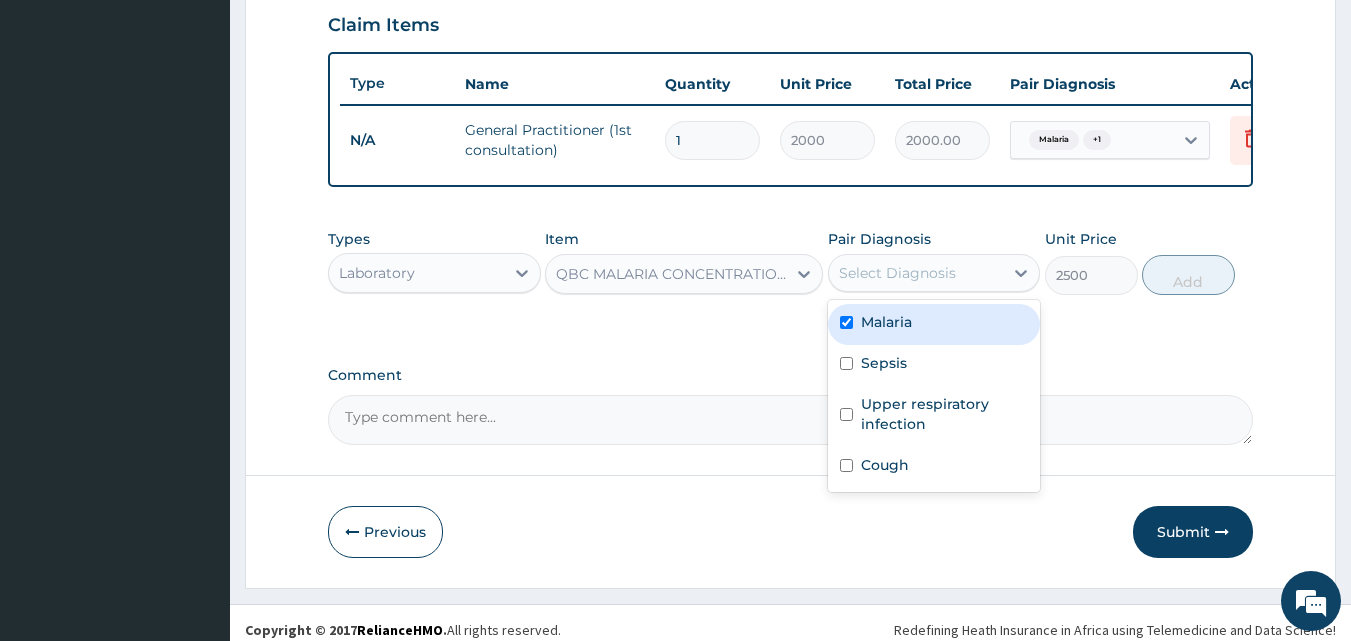 checkbox on "true" 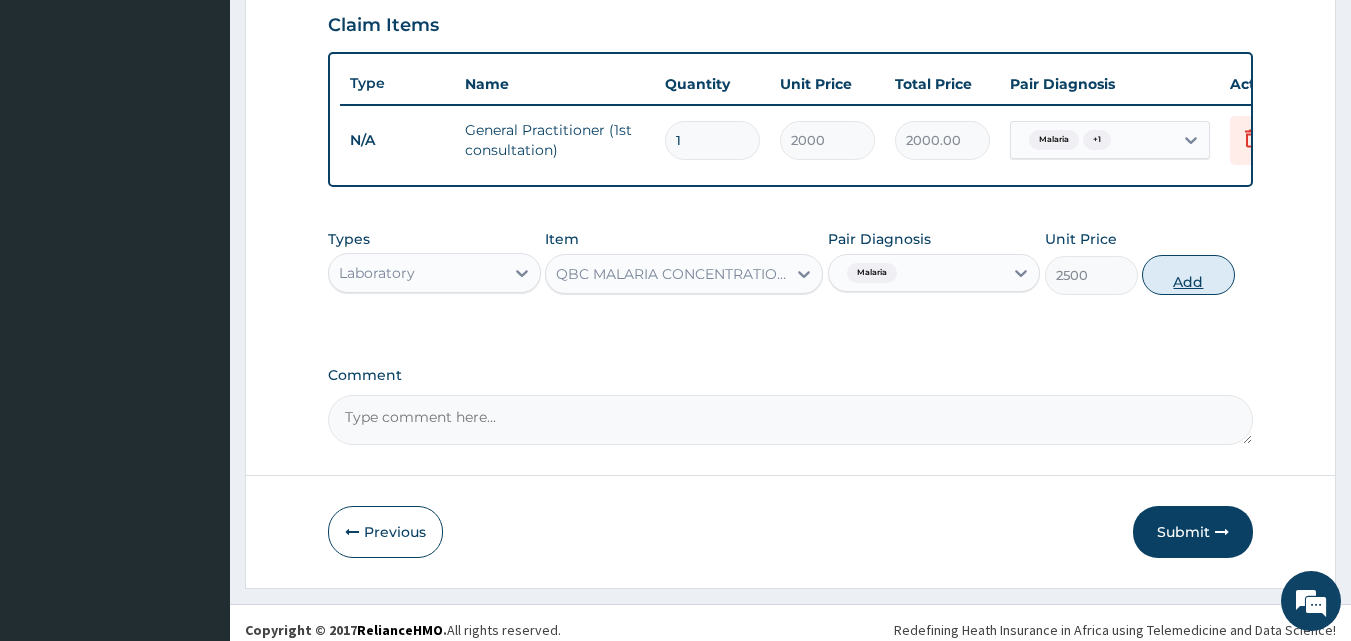 click on "Add" at bounding box center (1188, 275) 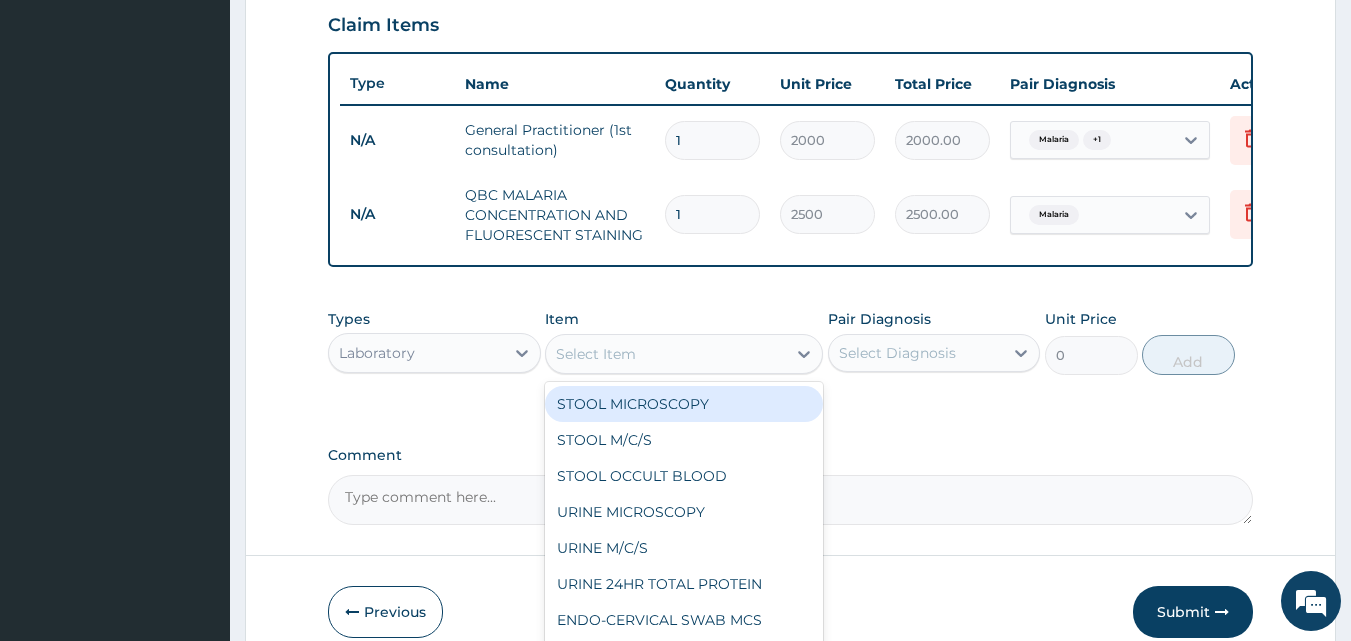 click on "Select Item" at bounding box center (596, 354) 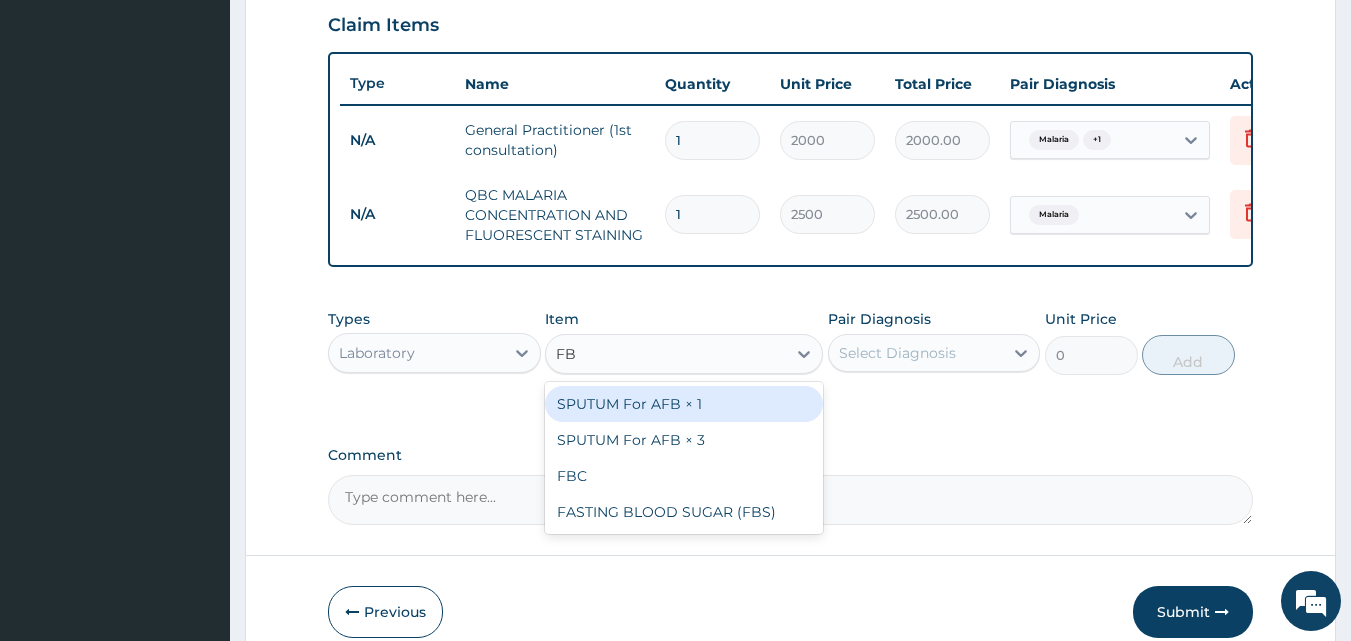 type on "FBC" 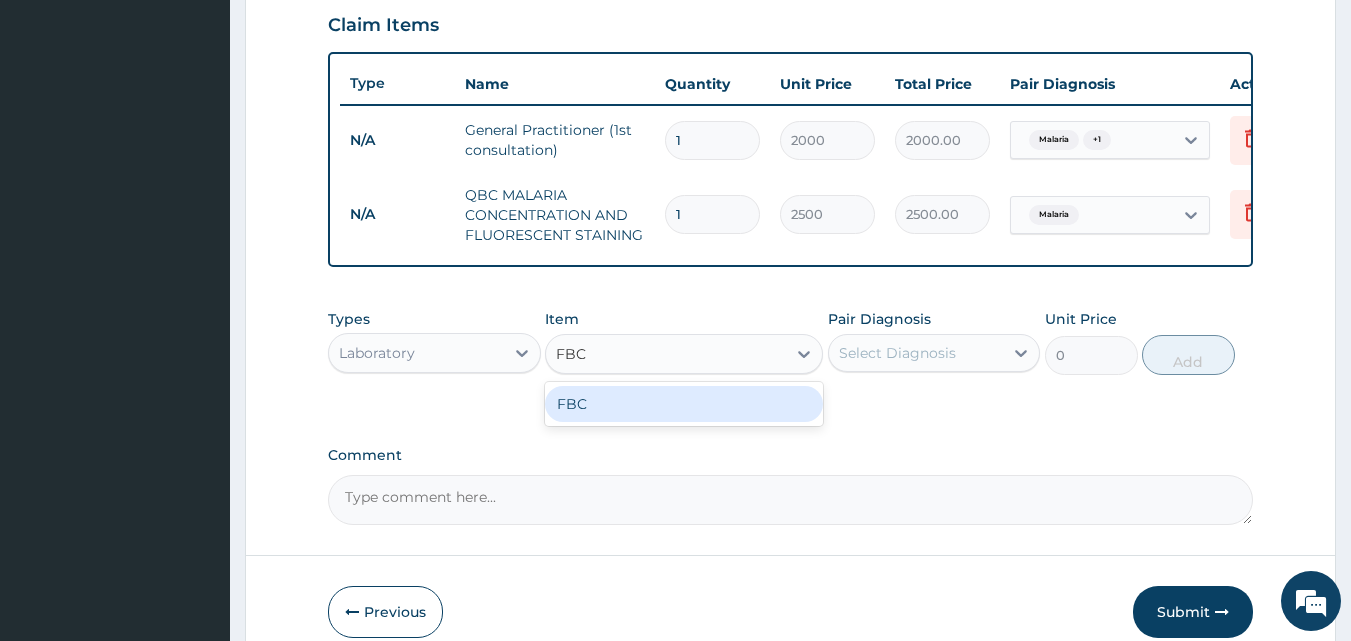 click on "FBC" at bounding box center (684, 404) 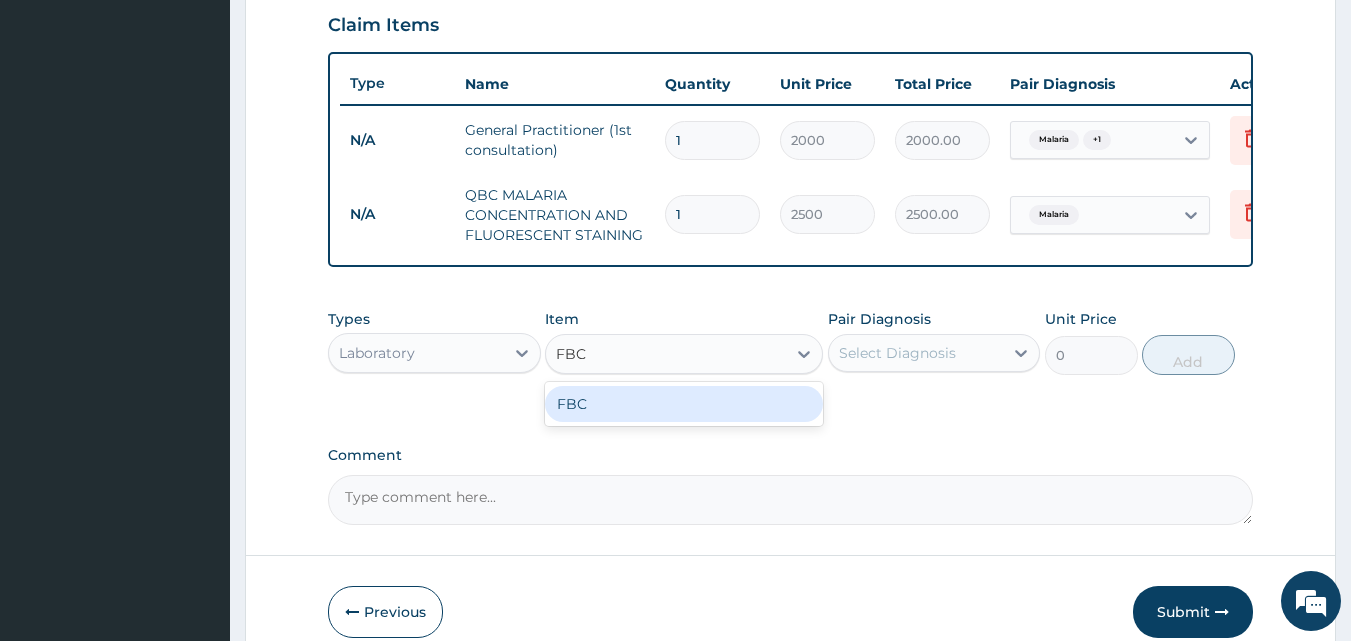 type 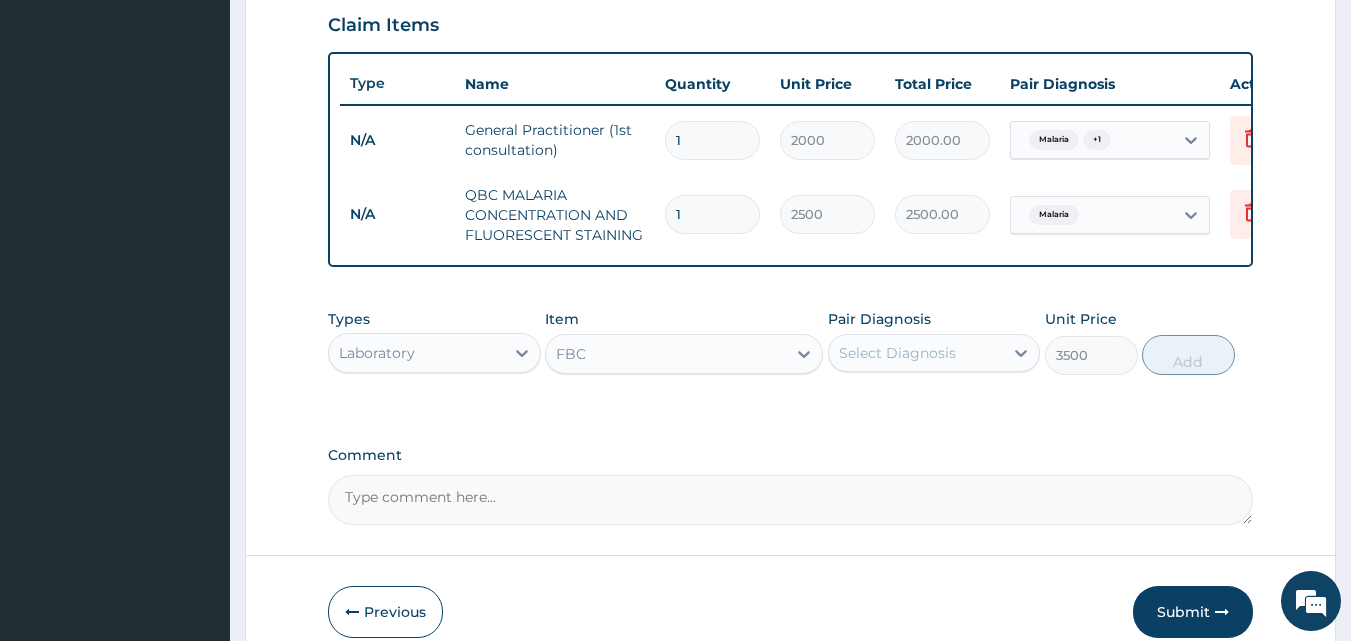click on "Select Diagnosis" at bounding box center [897, 353] 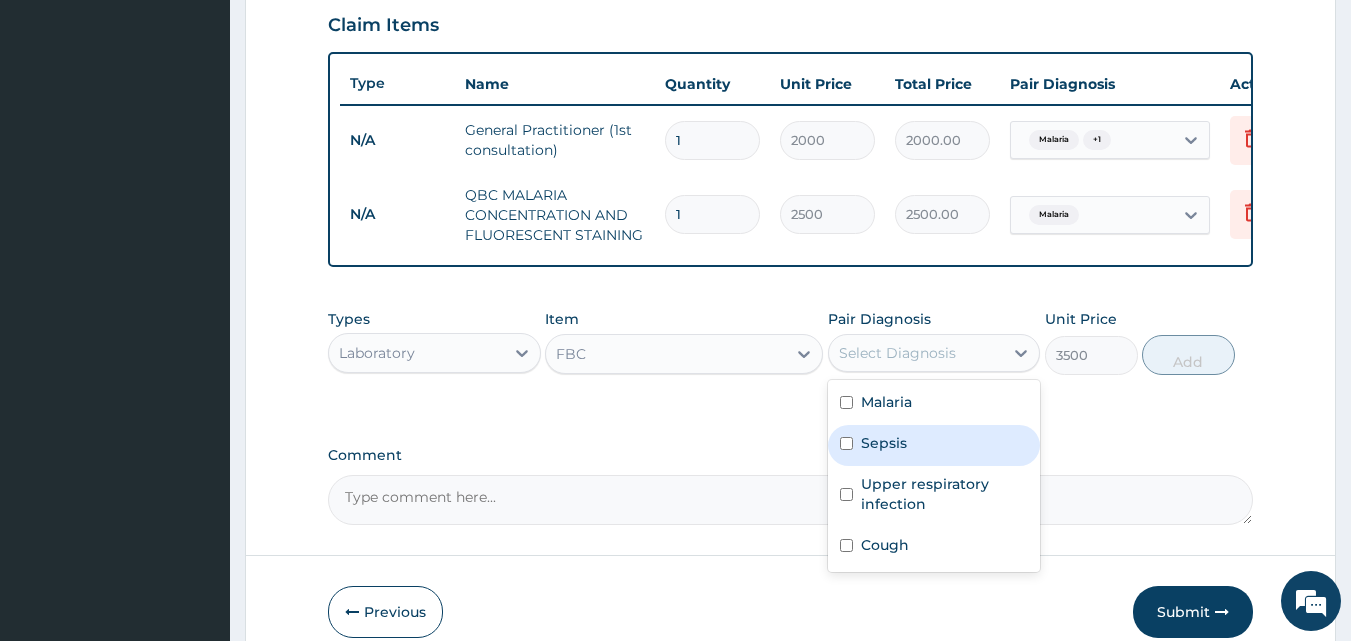 click on "Sepsis" at bounding box center (934, 445) 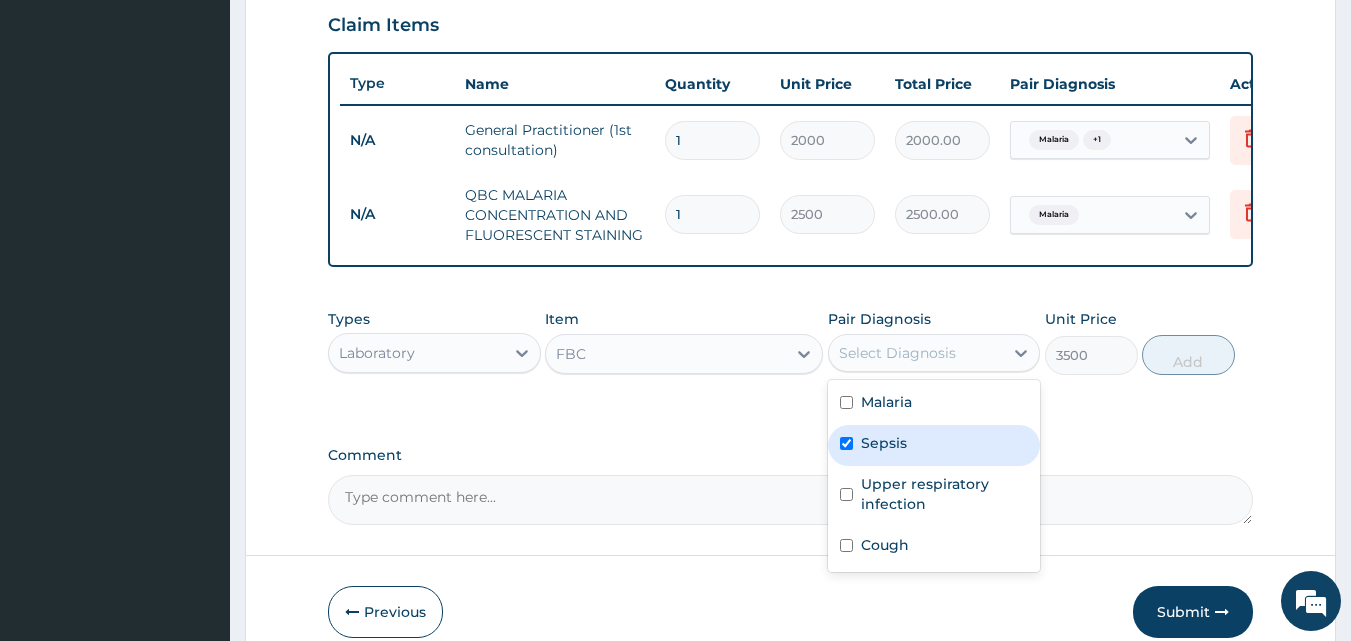 checkbox on "true" 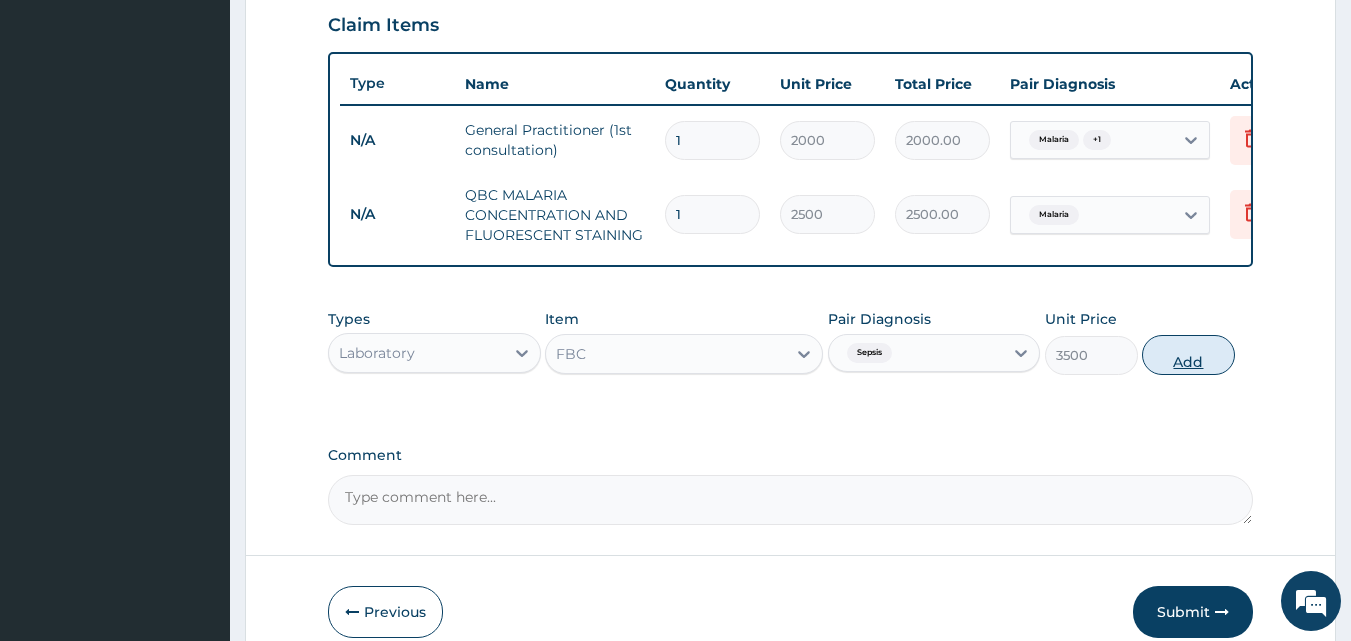 click on "Add" at bounding box center [1188, 355] 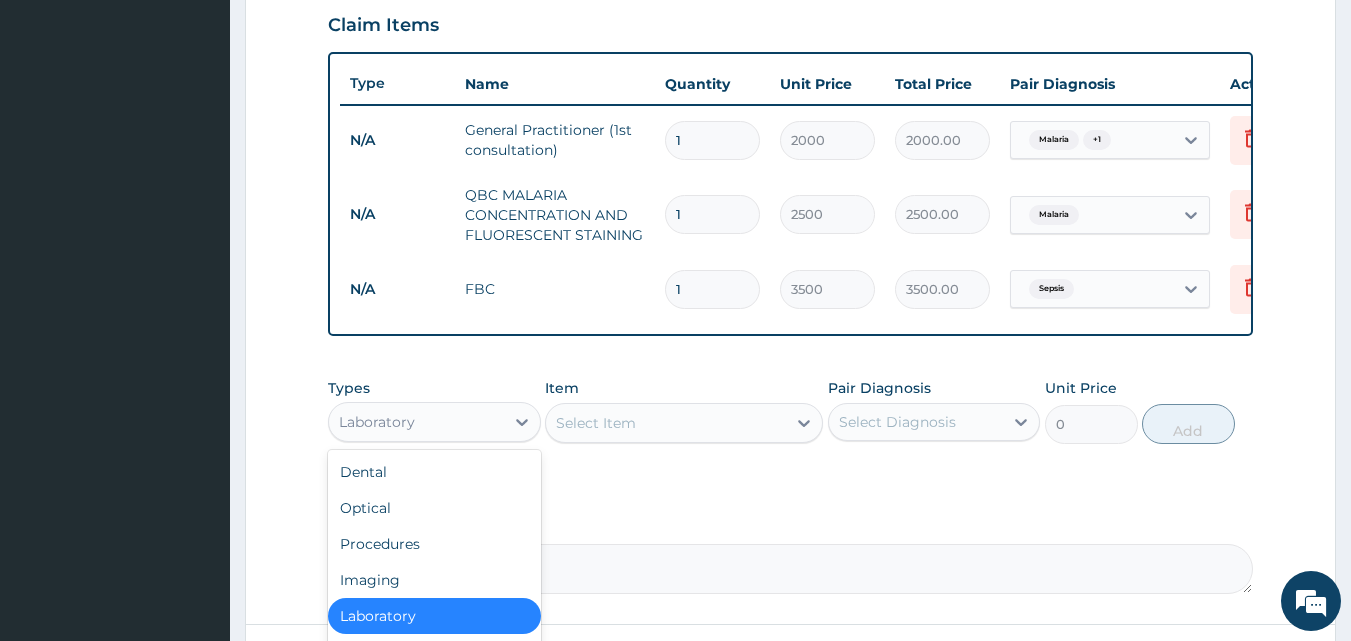 click on "Laboratory" at bounding box center (416, 422) 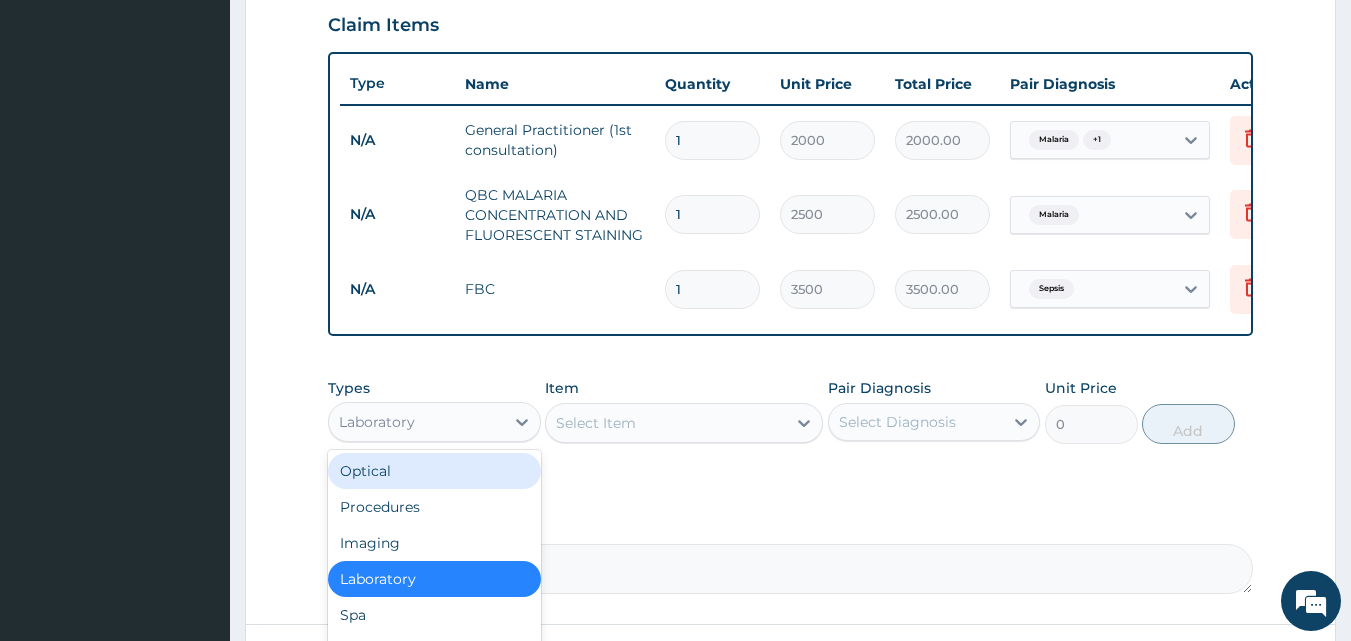 scroll, scrollTop: 68, scrollLeft: 0, axis: vertical 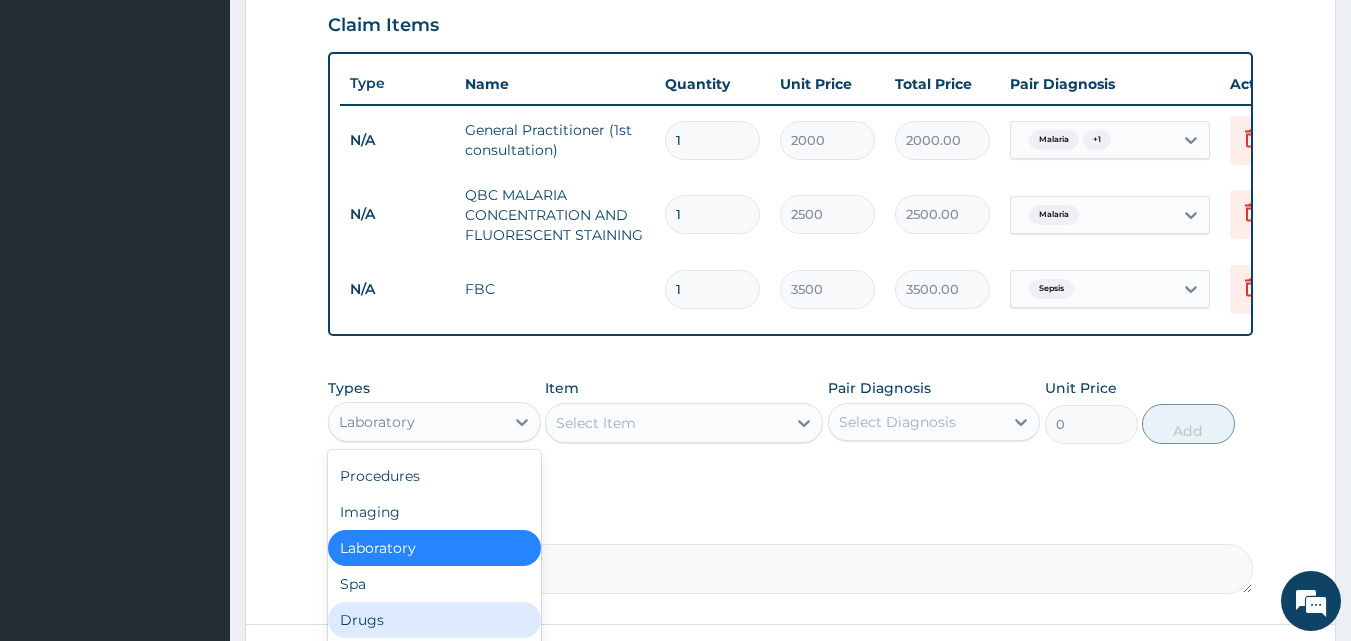 click on "Drugs" at bounding box center [434, 620] 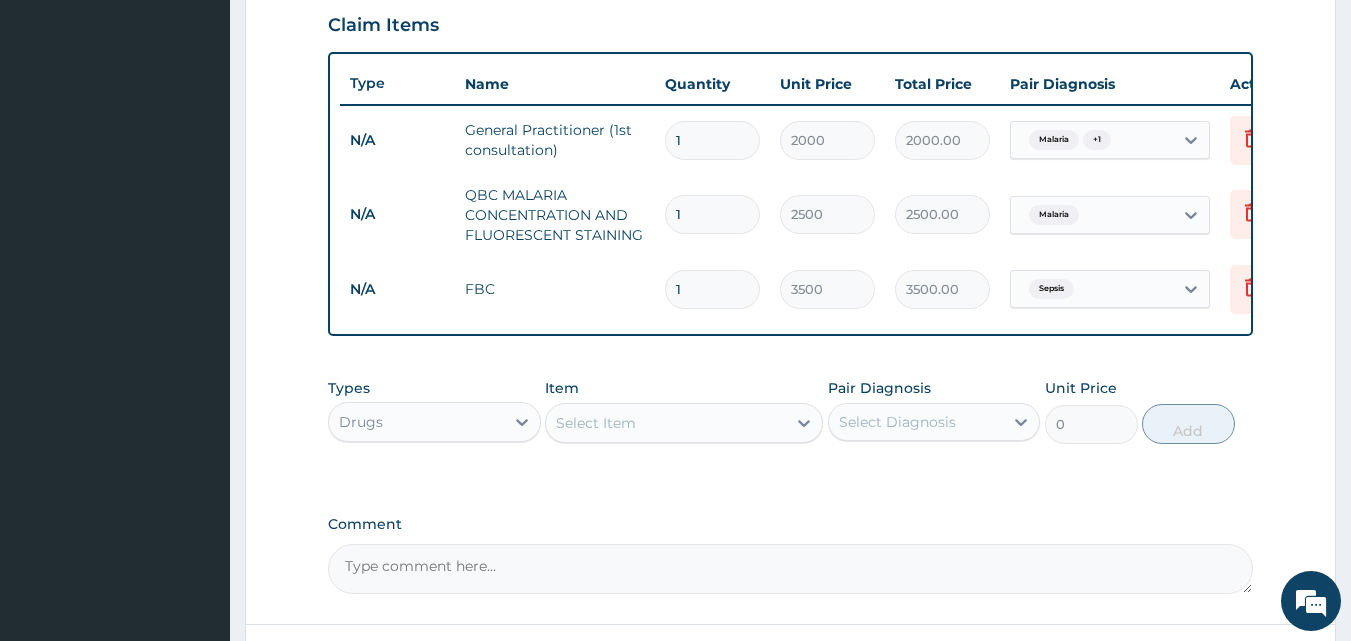 click on "Select Item" at bounding box center (666, 423) 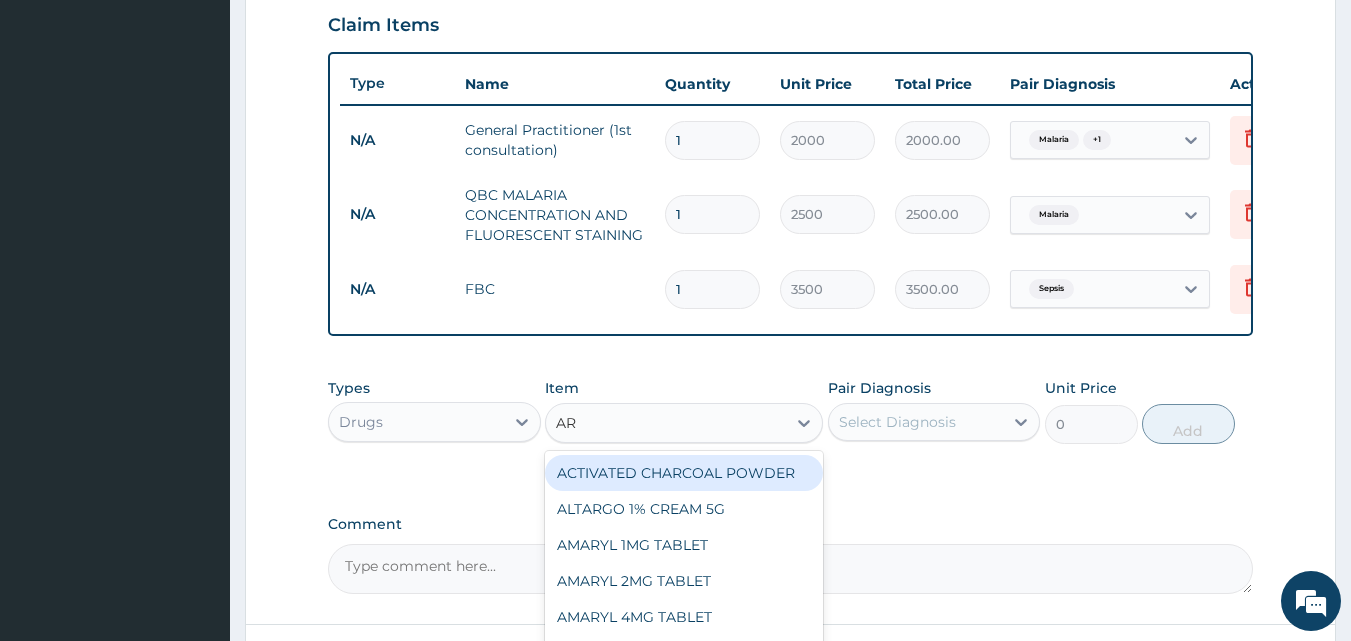 type on "ART" 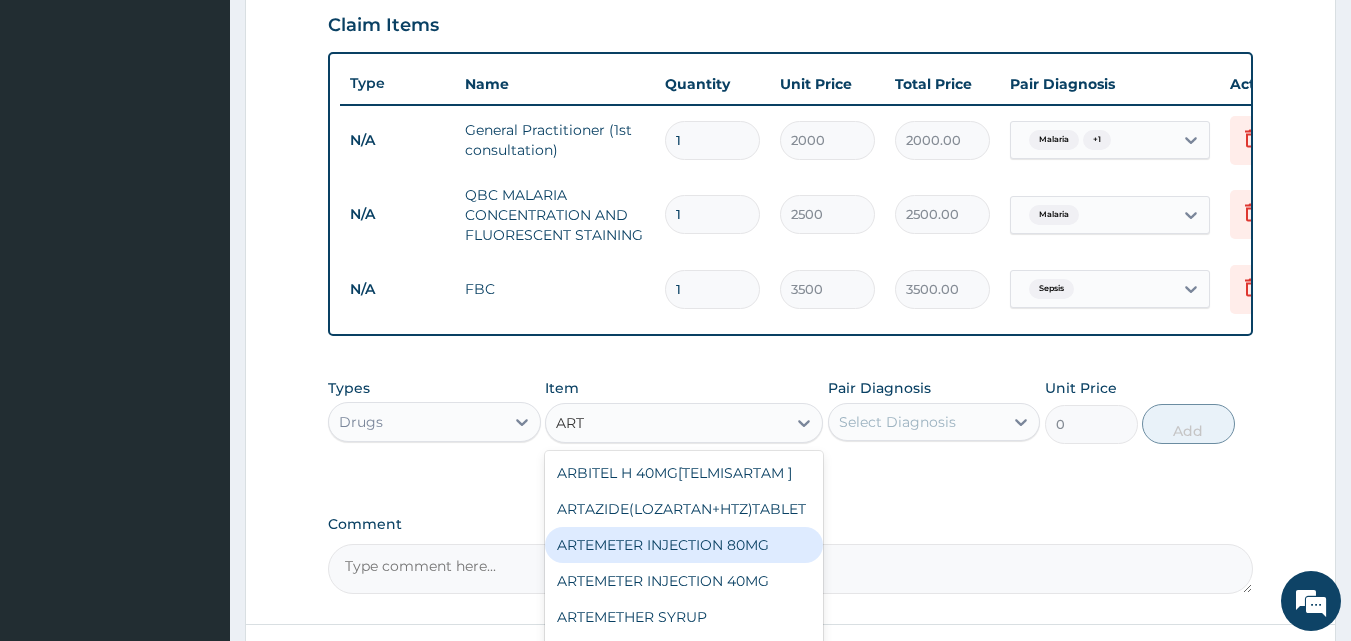 click on "ARTEMETER INJECTION  80MG" at bounding box center (684, 545) 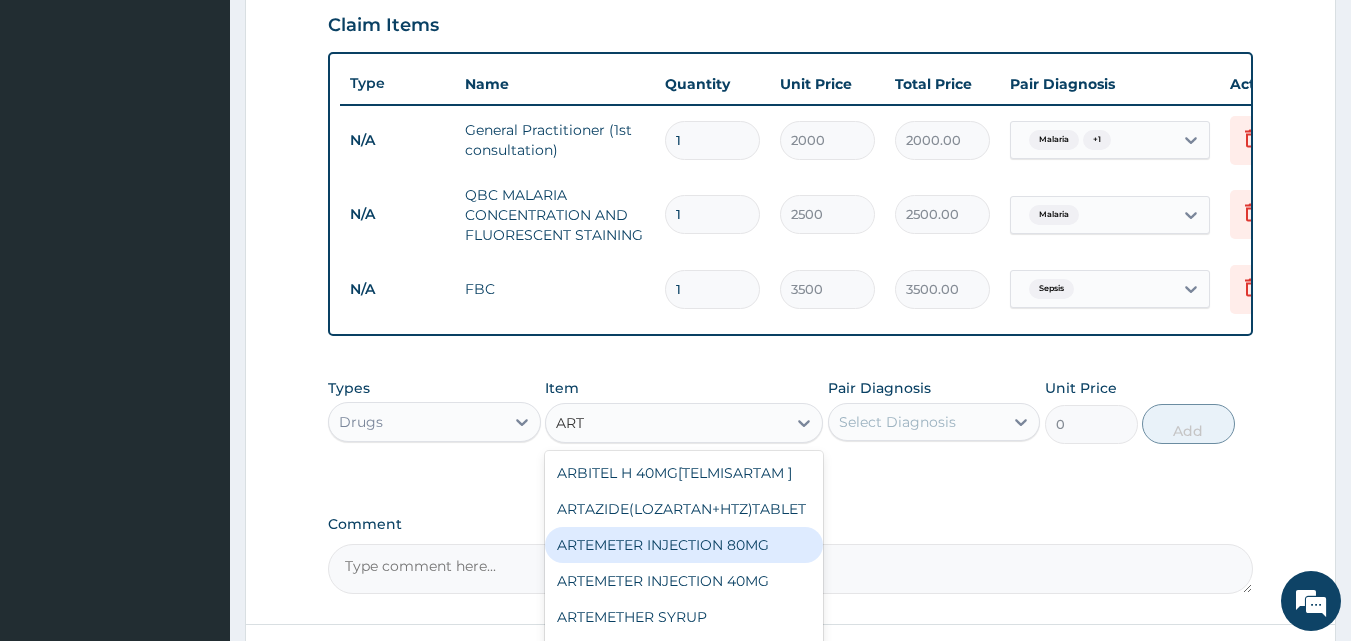 type 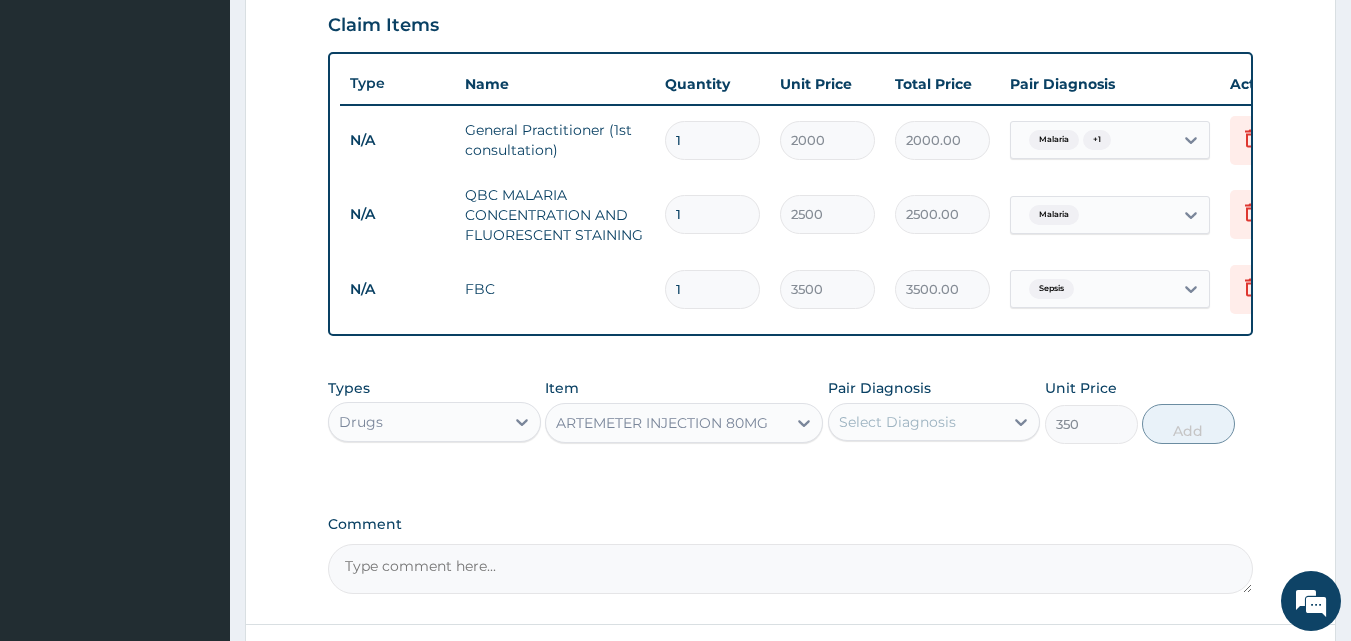 click on "Select Diagnosis" at bounding box center [897, 422] 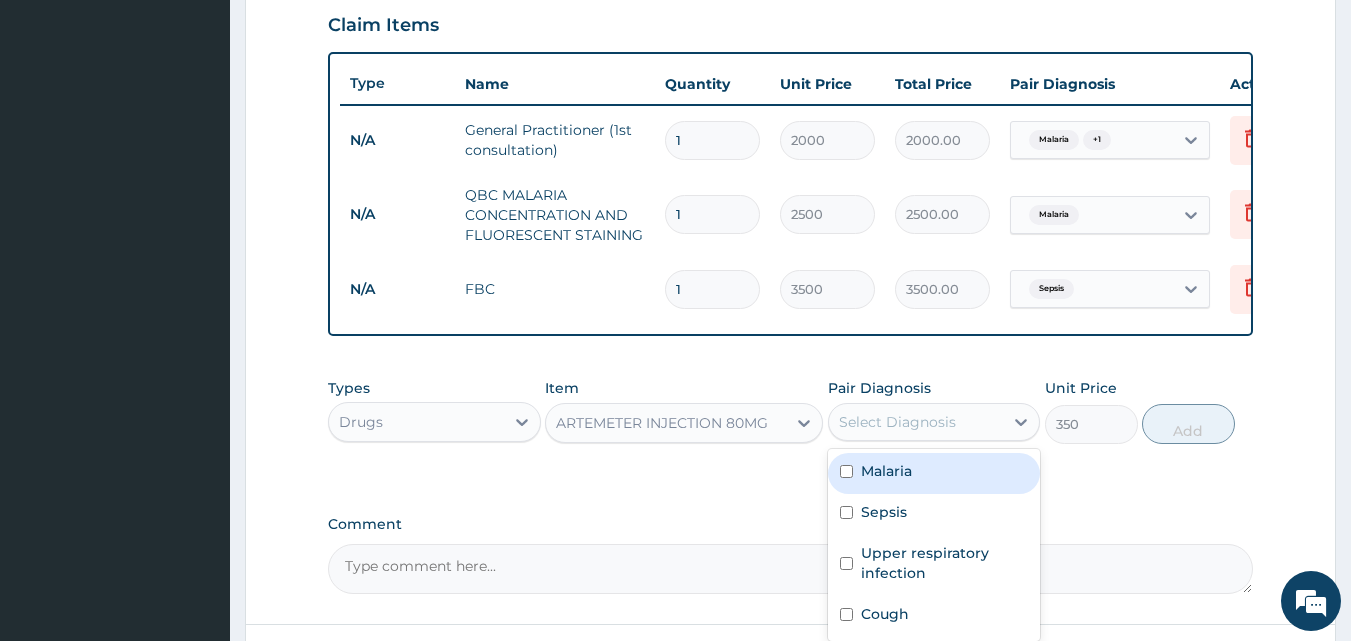 click on "Malaria" at bounding box center (934, 473) 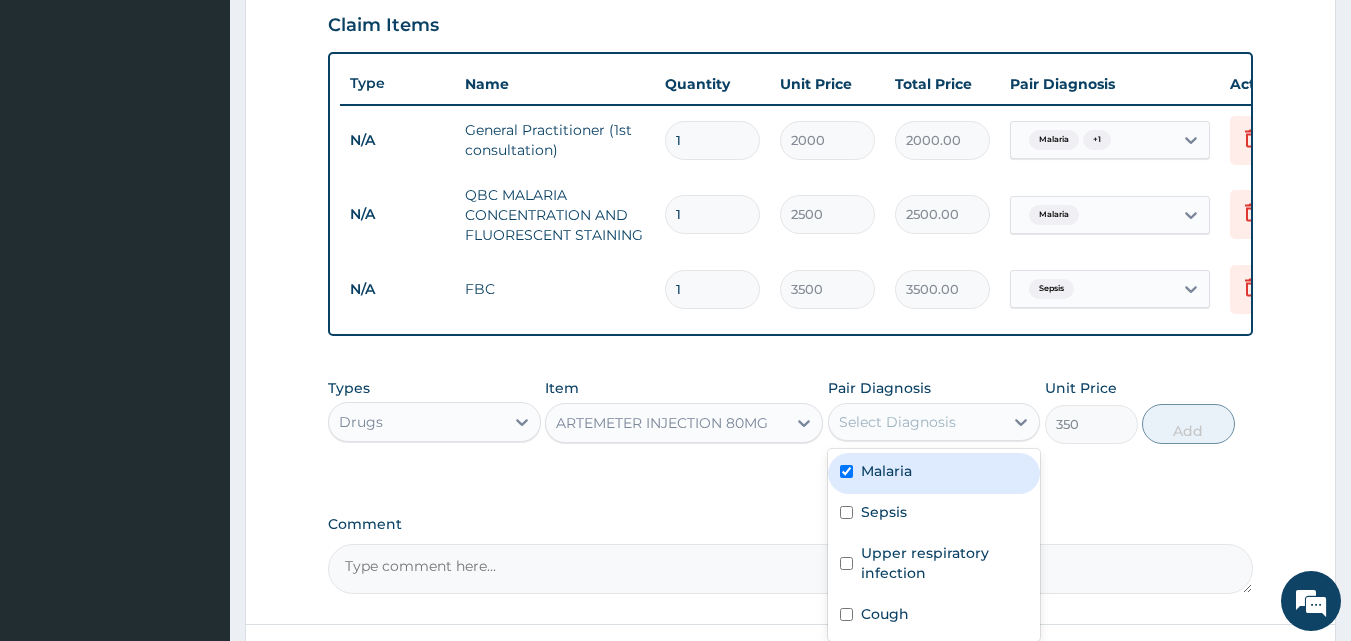 checkbox on "true" 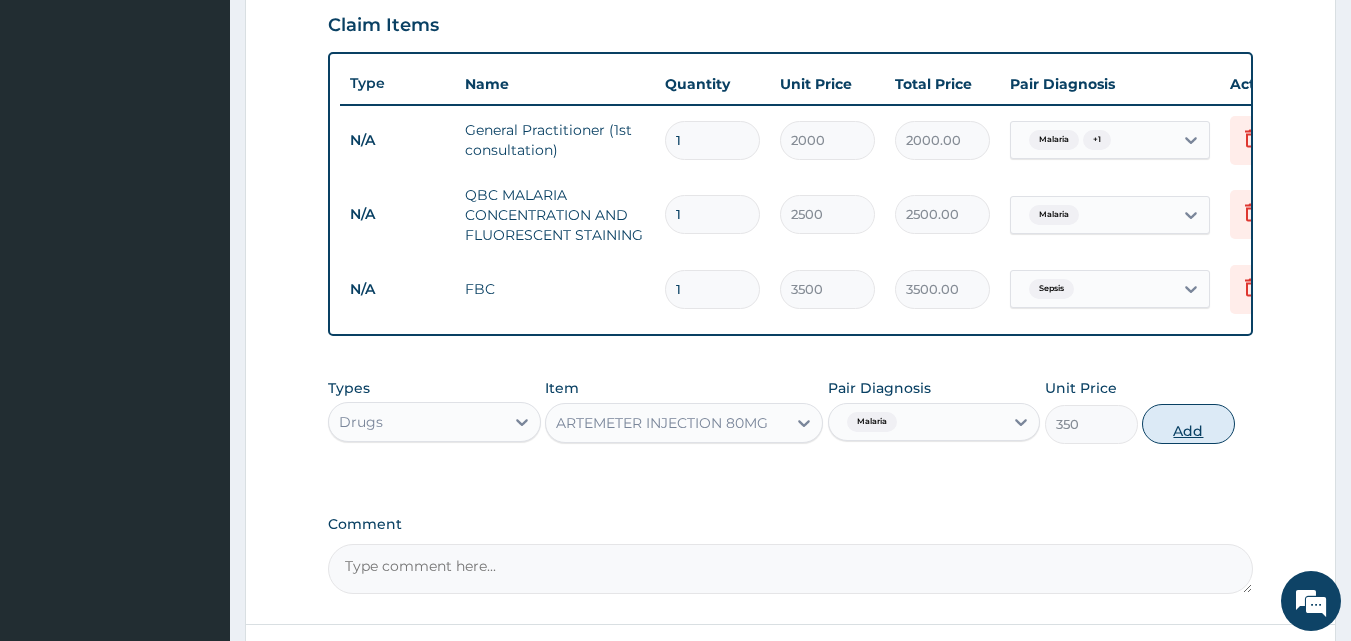 click on "Add" at bounding box center (1188, 424) 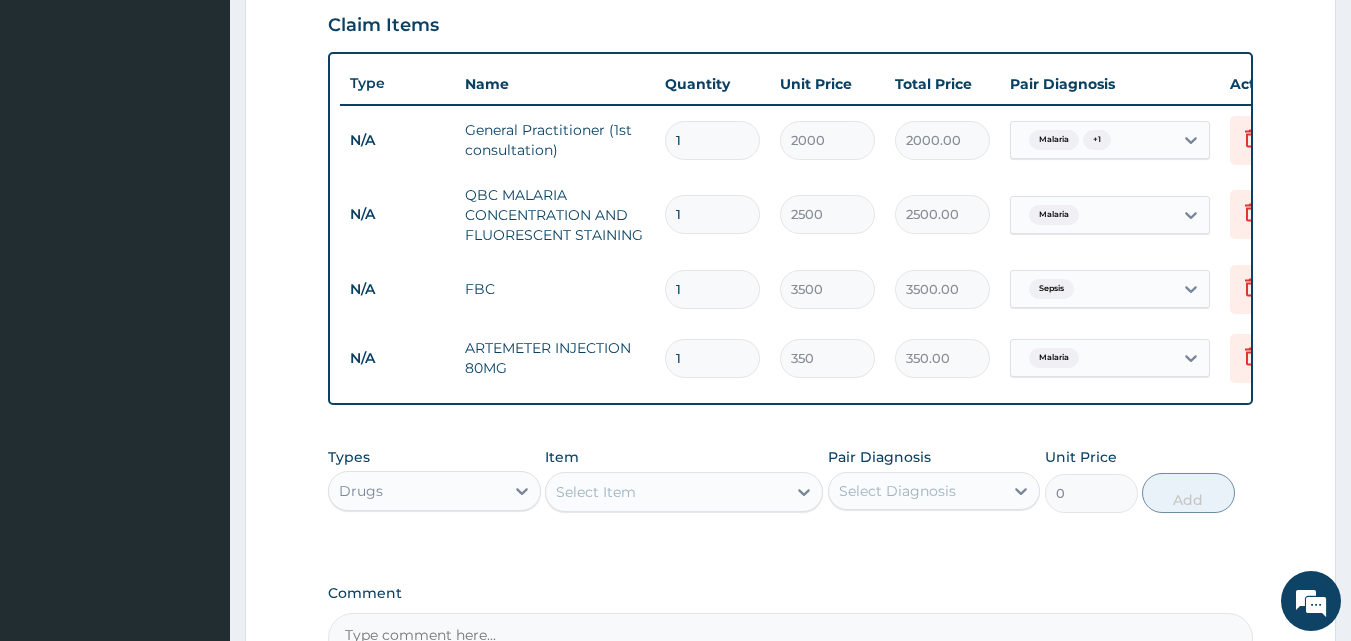 click on "Select Item" at bounding box center (666, 492) 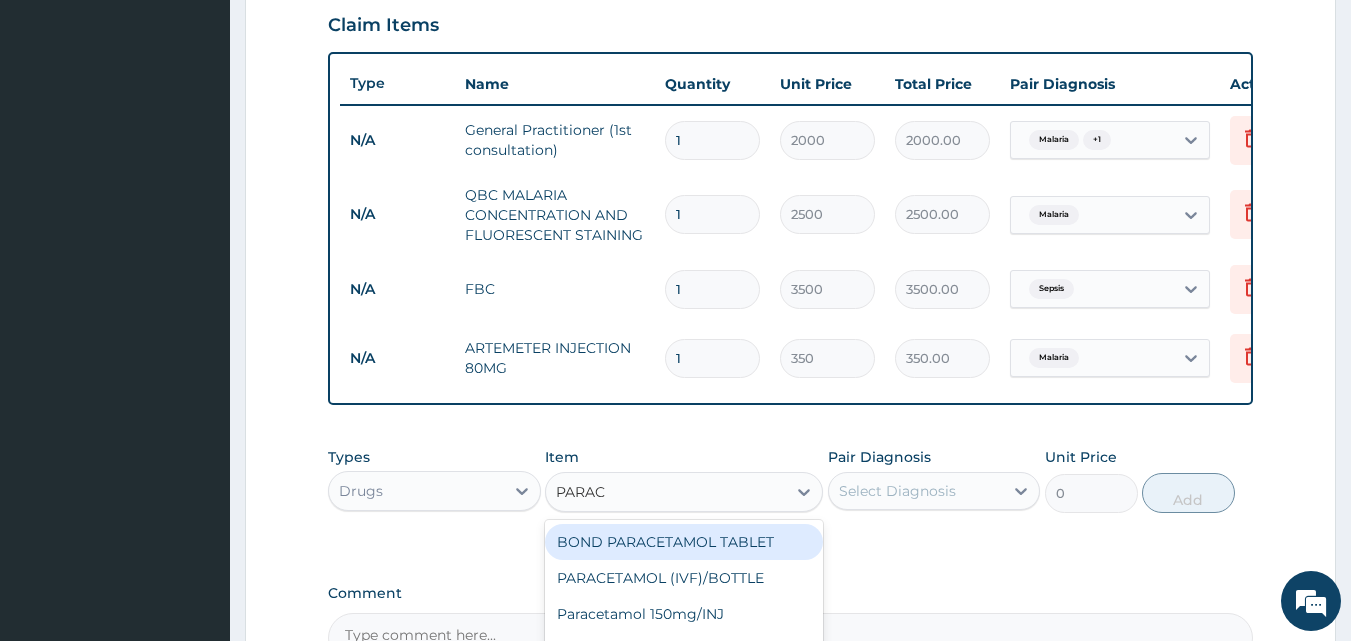 type on "PARACE" 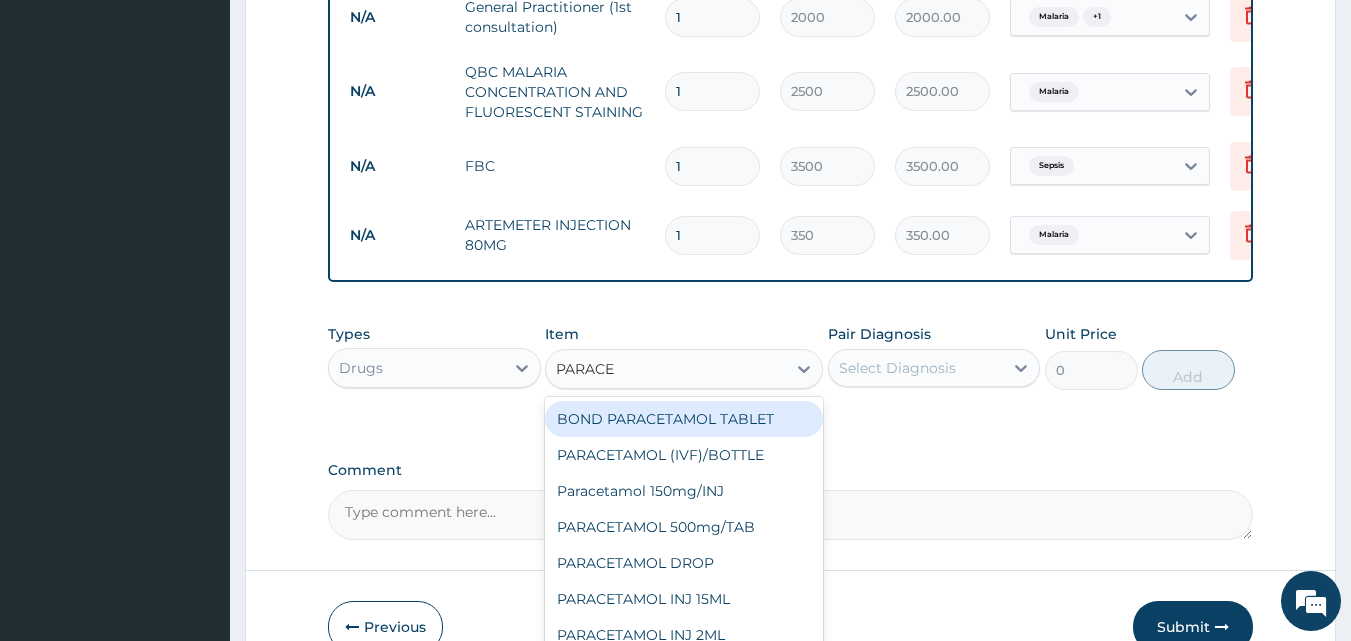 scroll, scrollTop: 939, scrollLeft: 0, axis: vertical 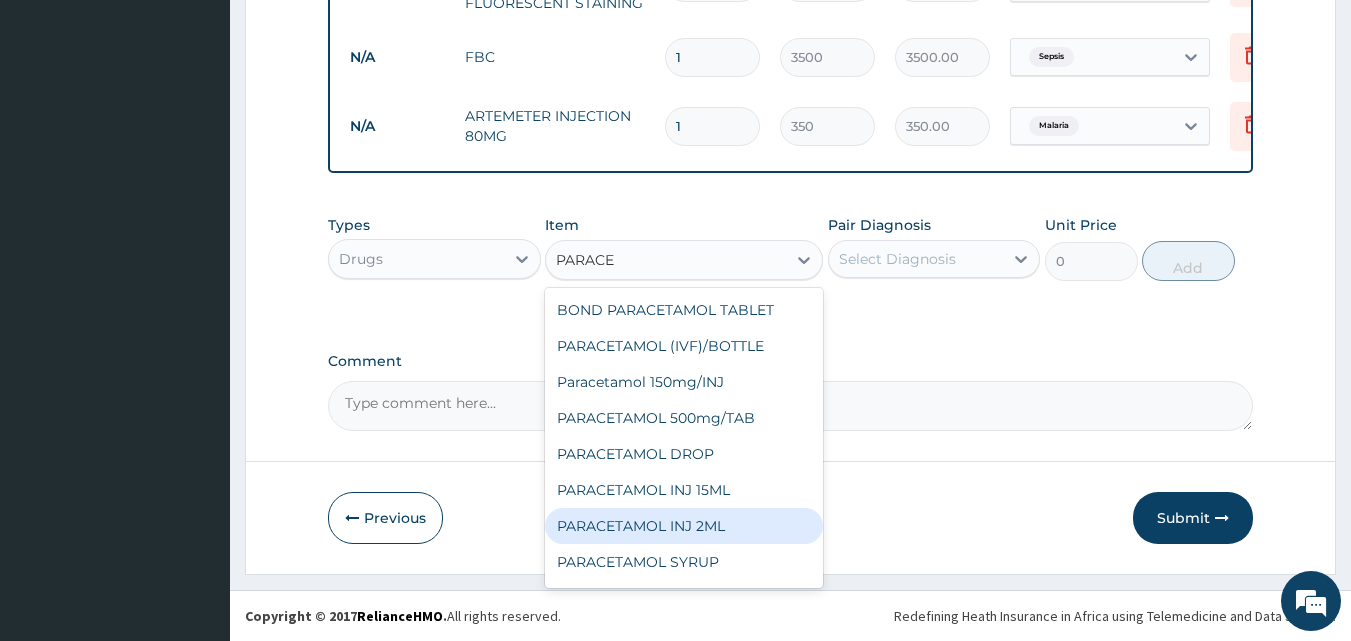 click on "PARACETAMOL INJ 2ML" at bounding box center (684, 526) 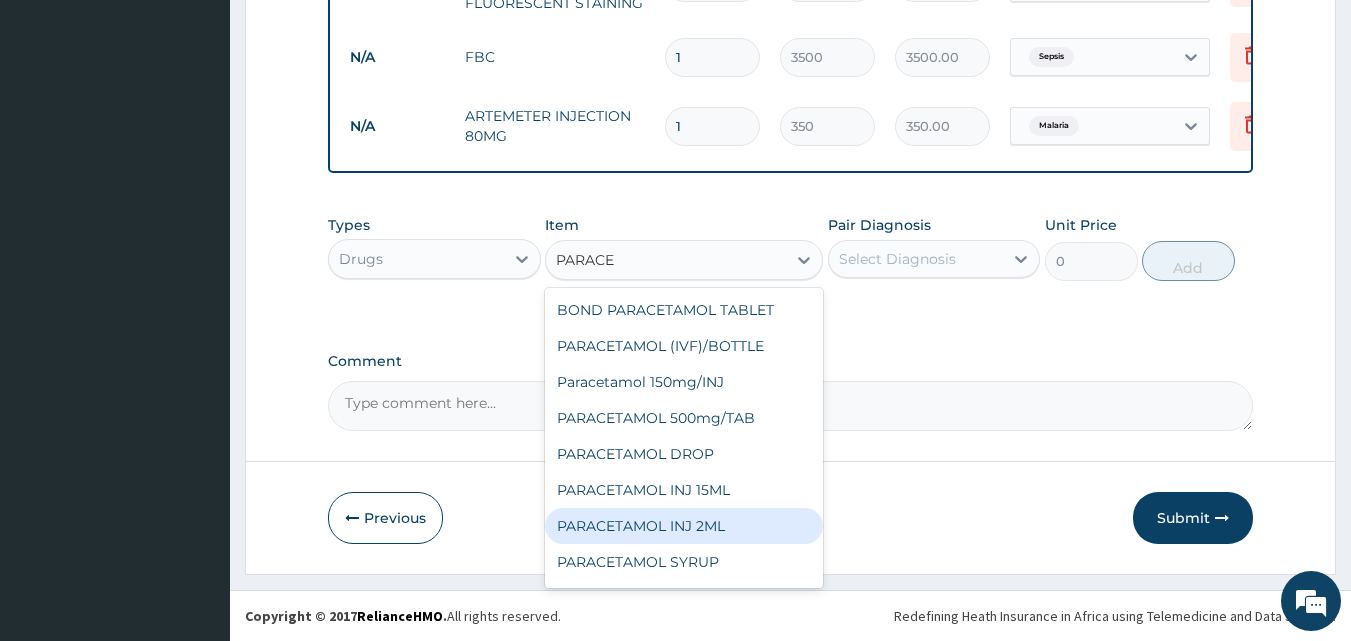 type 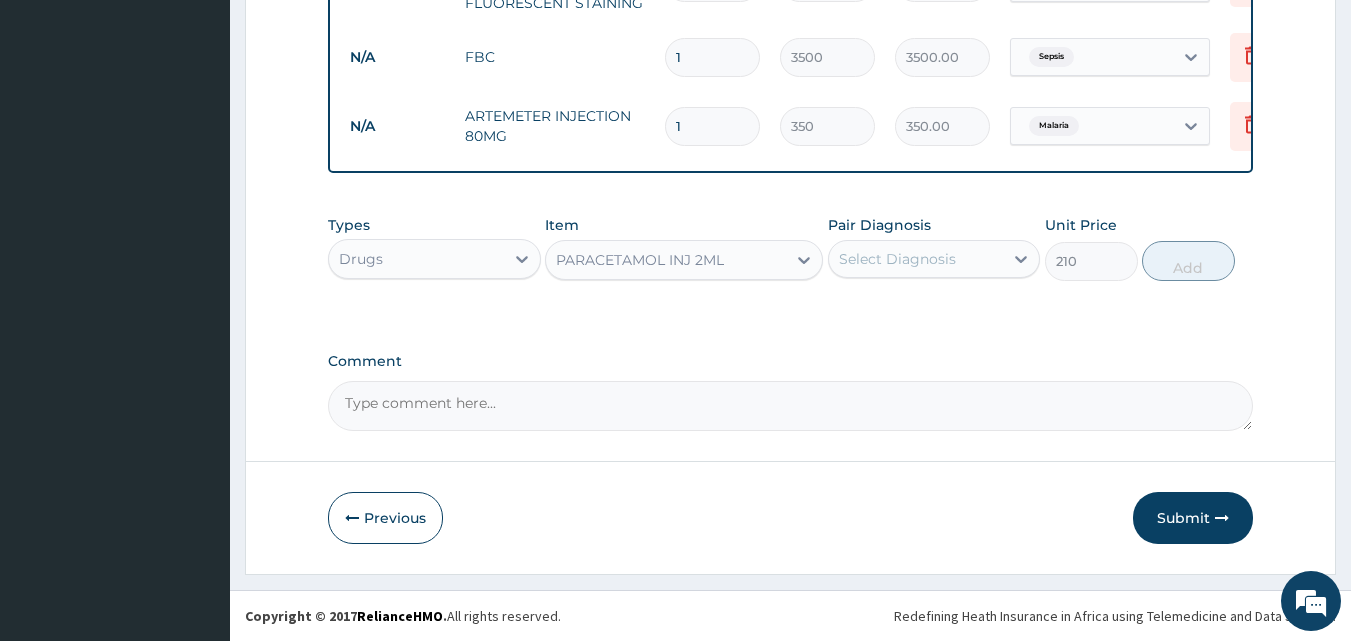 click on "Select Diagnosis" at bounding box center [897, 259] 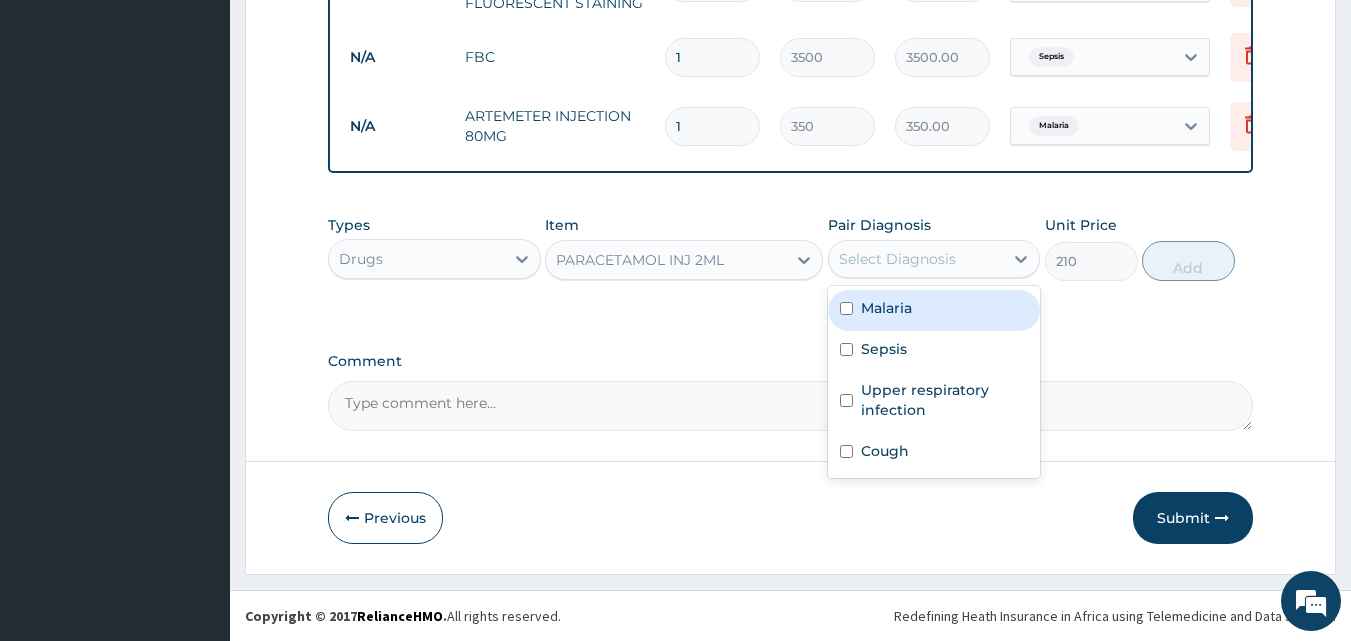 click on "Malaria" at bounding box center [934, 310] 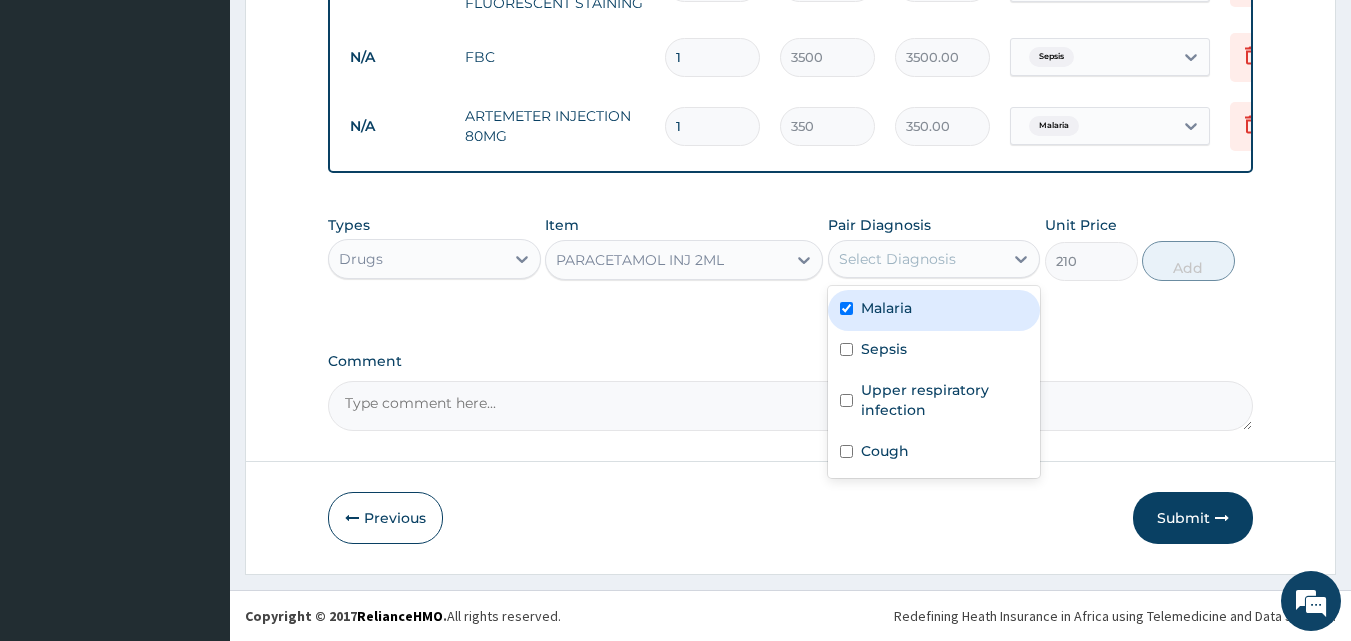 checkbox on "true" 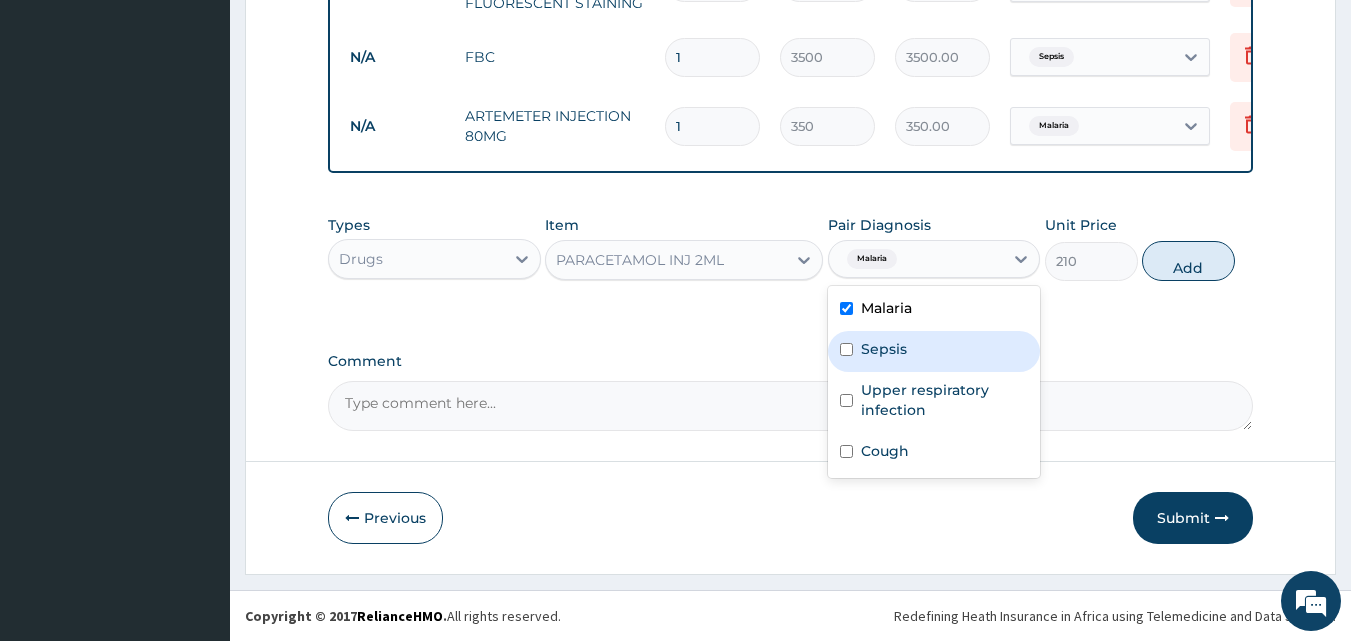 click on "Sepsis" at bounding box center [934, 351] 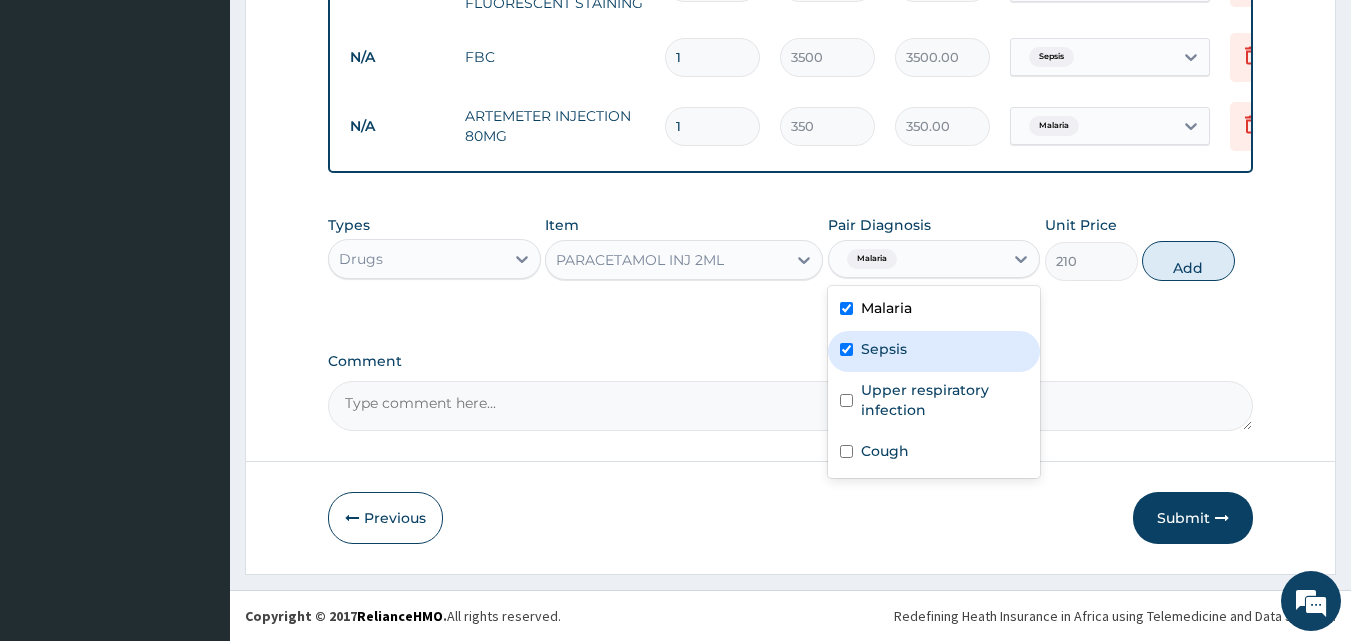checkbox on "true" 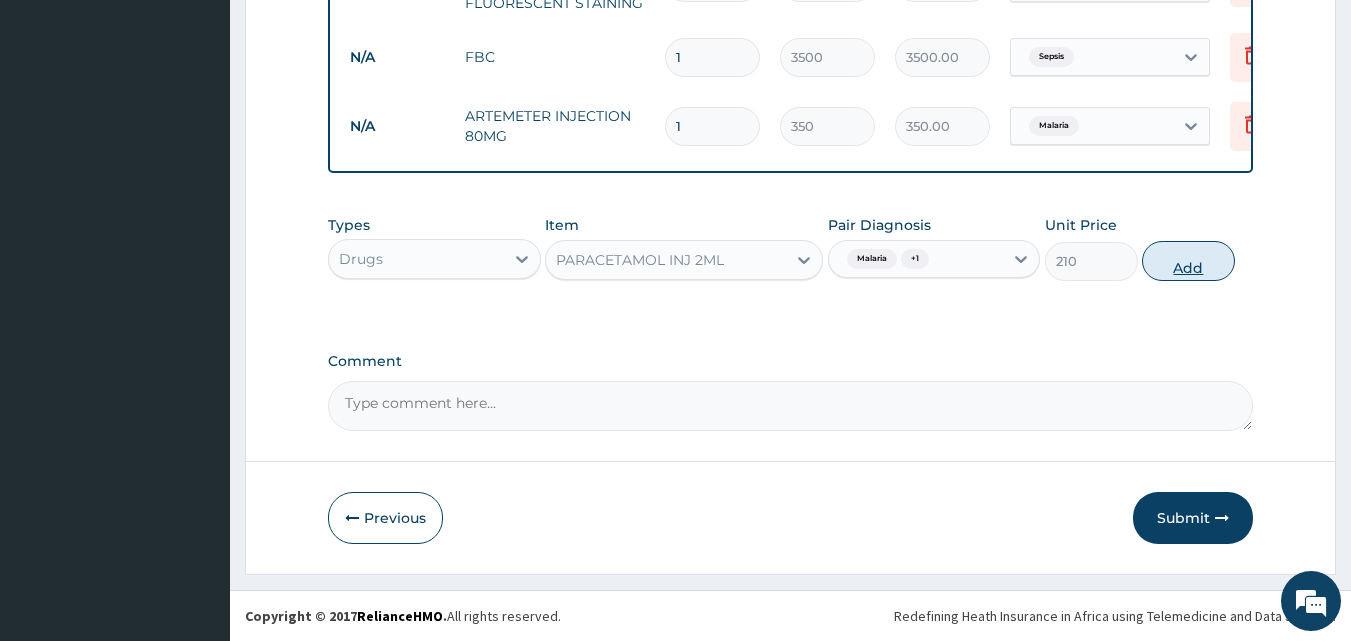 click on "Add" at bounding box center [1188, 261] 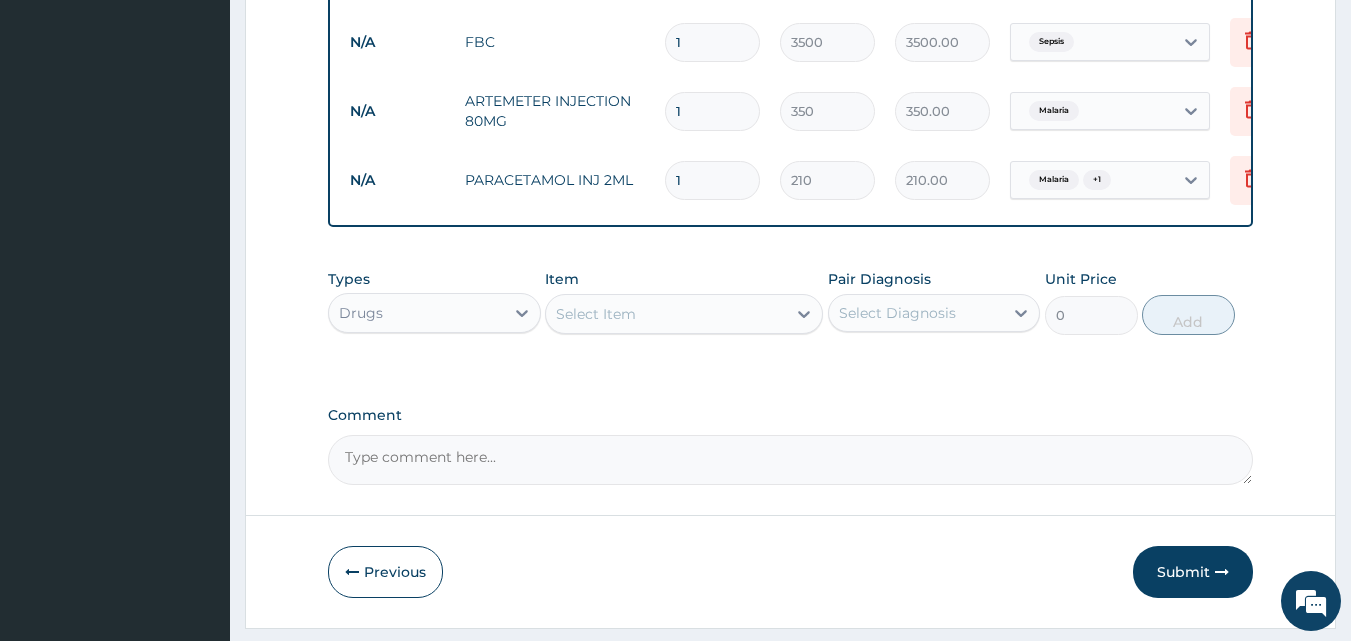 click on "Select Item" at bounding box center [666, 314] 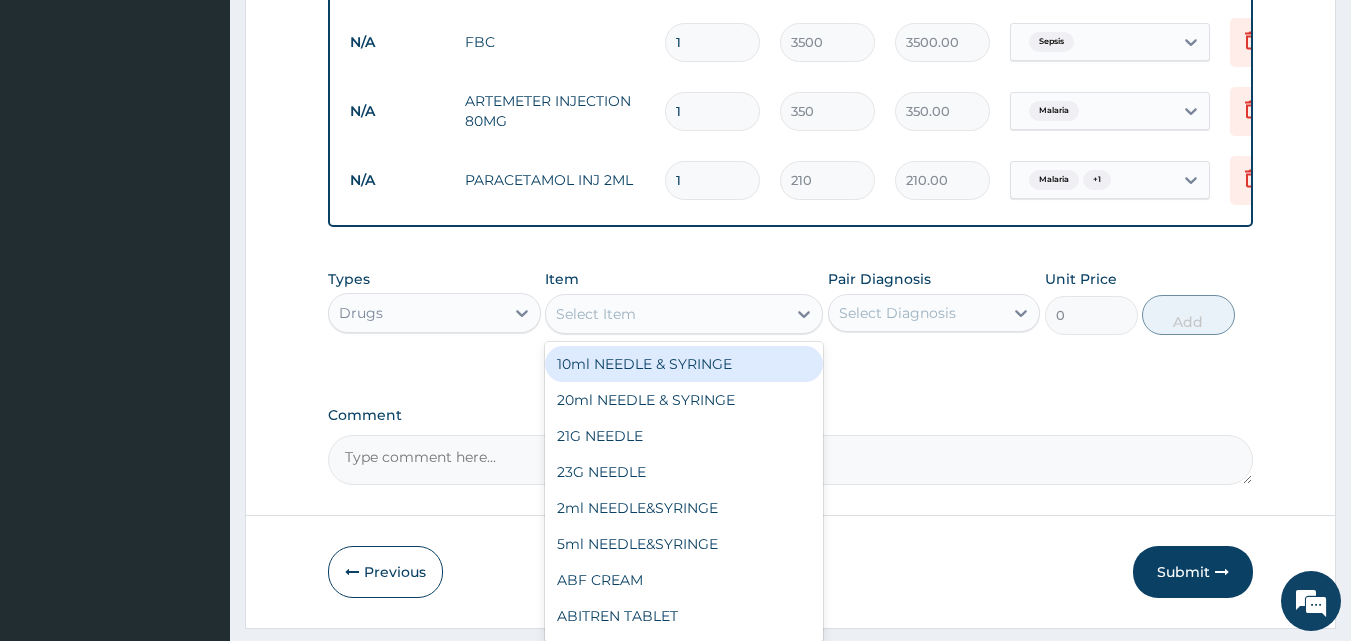 click on "1" at bounding box center [712, 111] 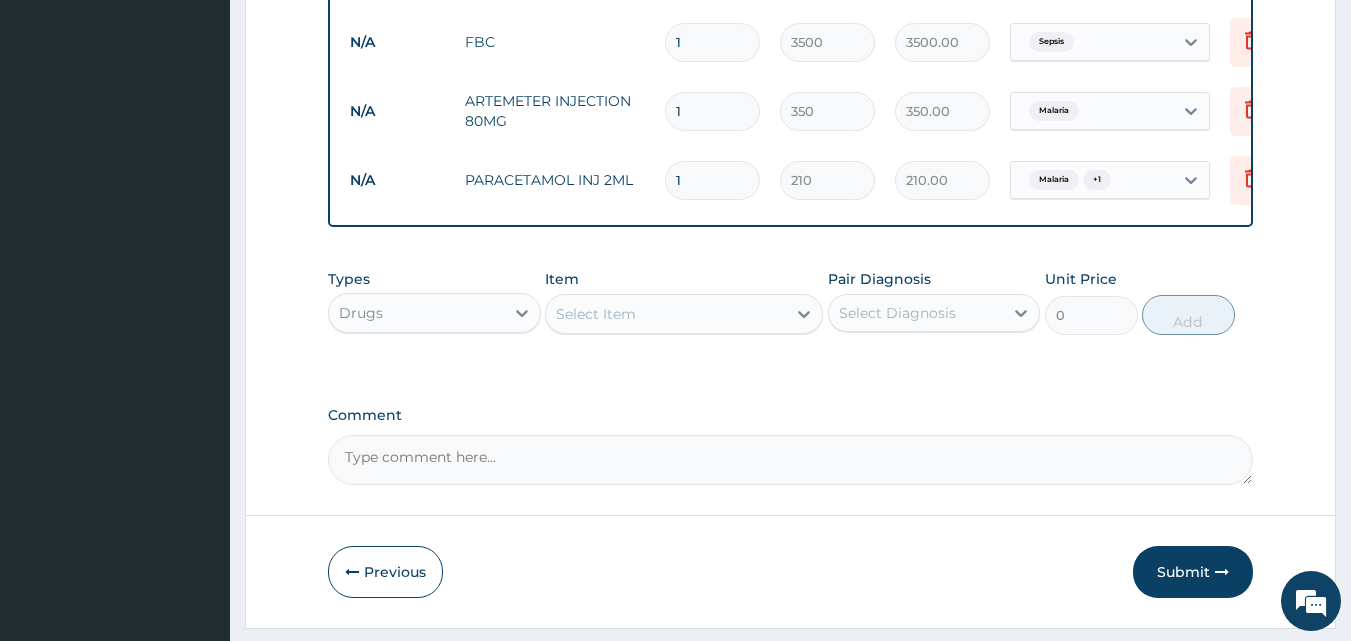 type 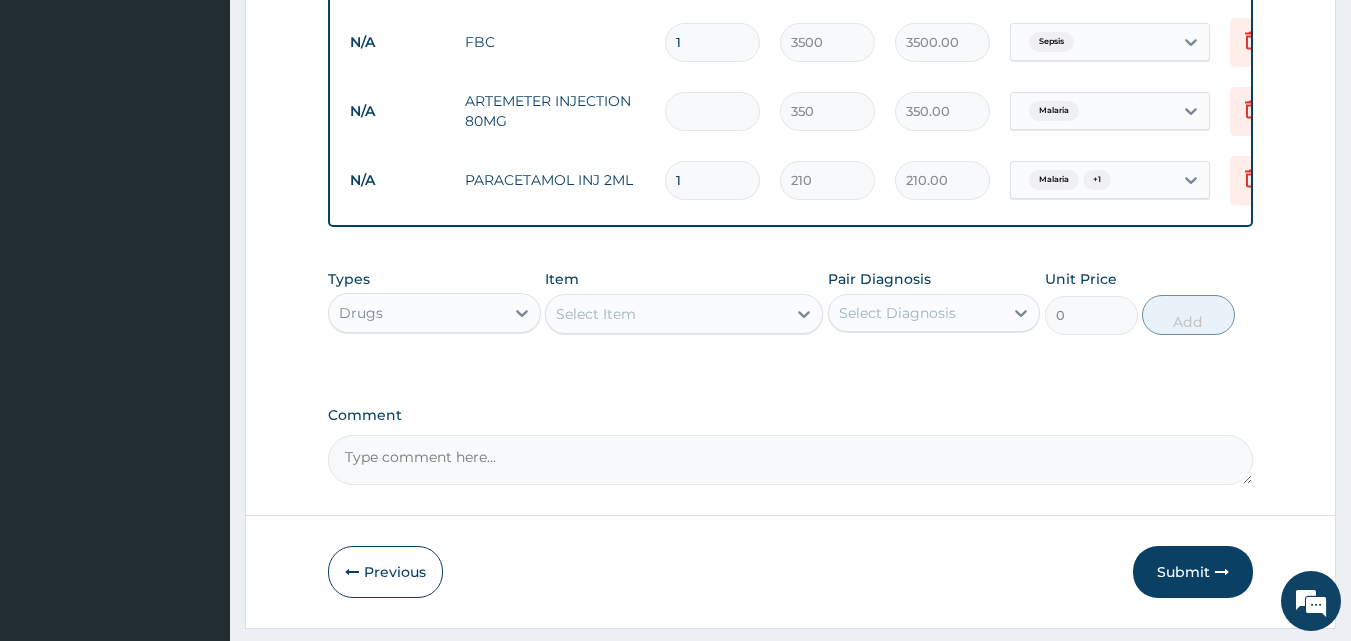 type on "0.00" 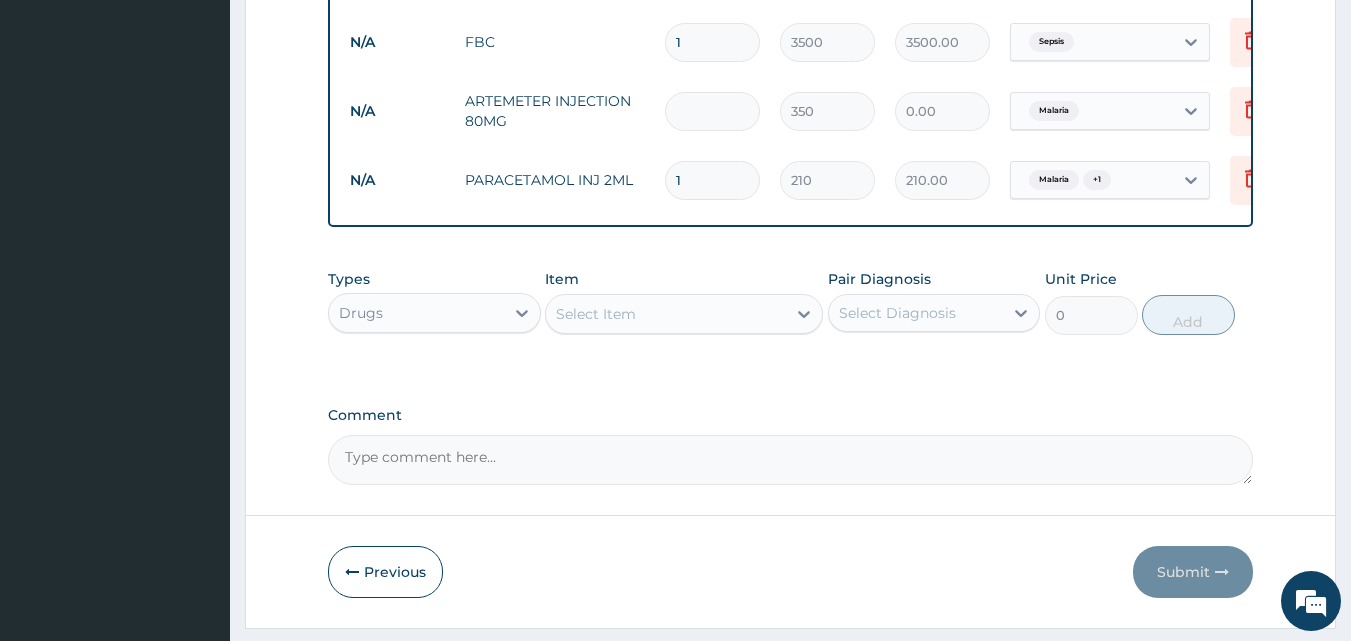 type on "3" 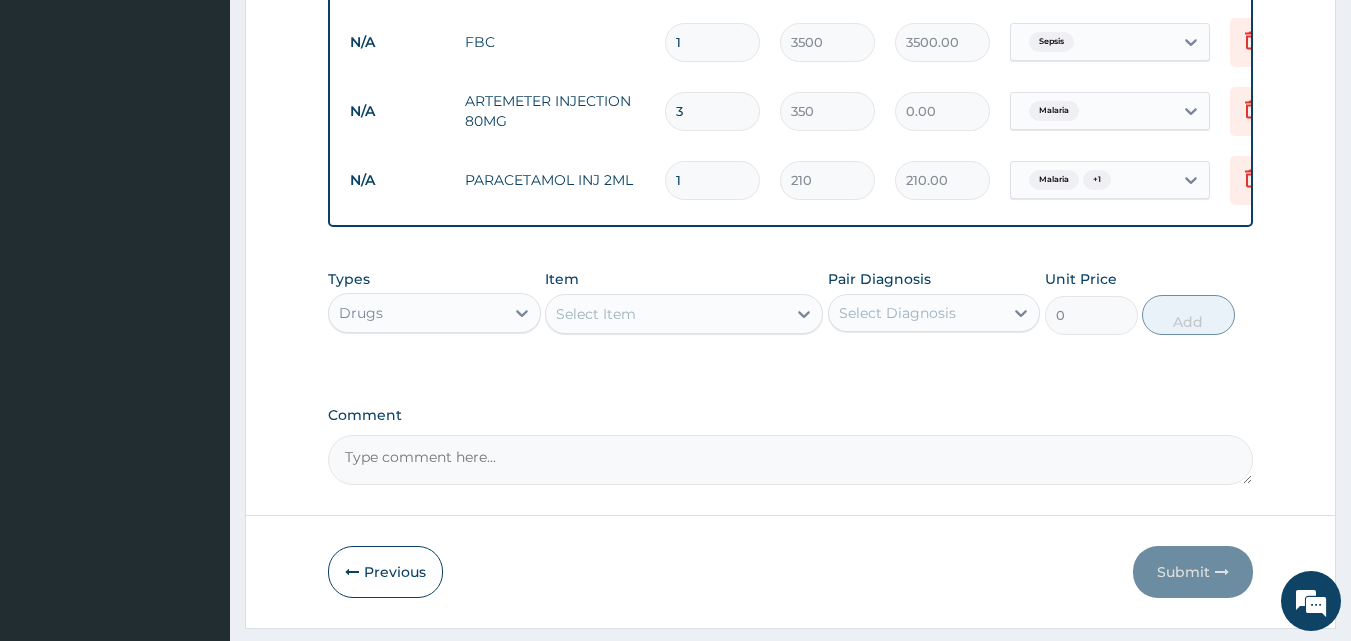 type on "1050.00" 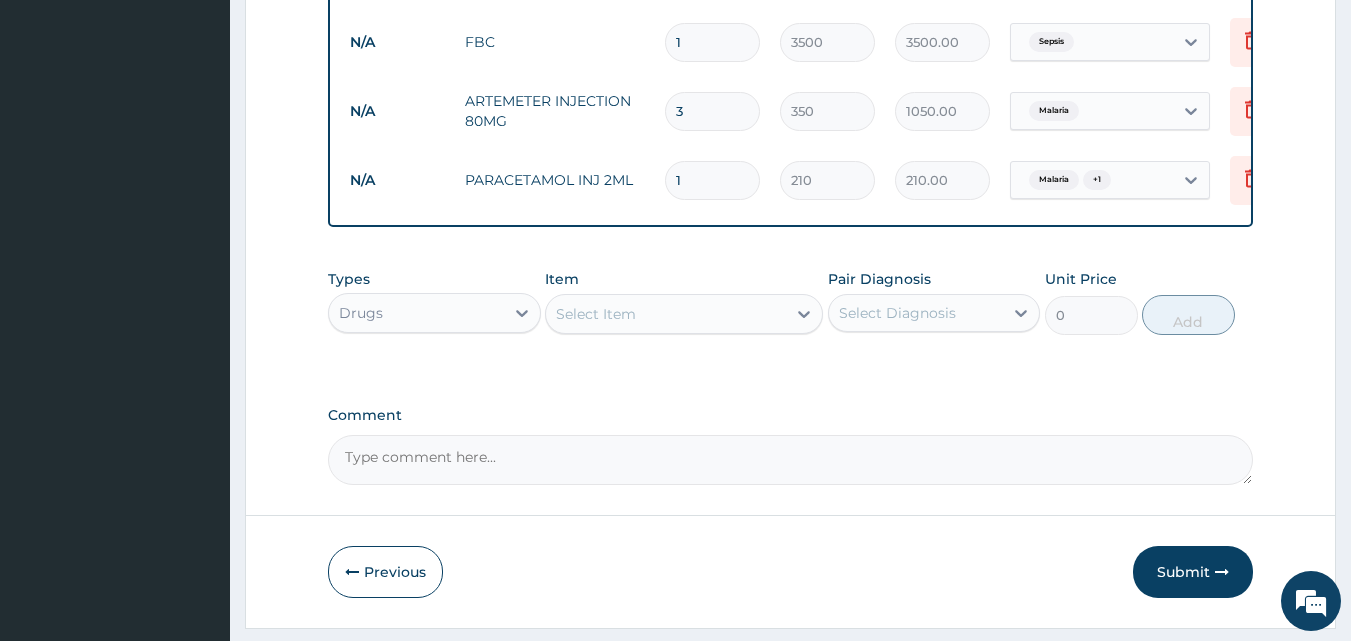 type on "3" 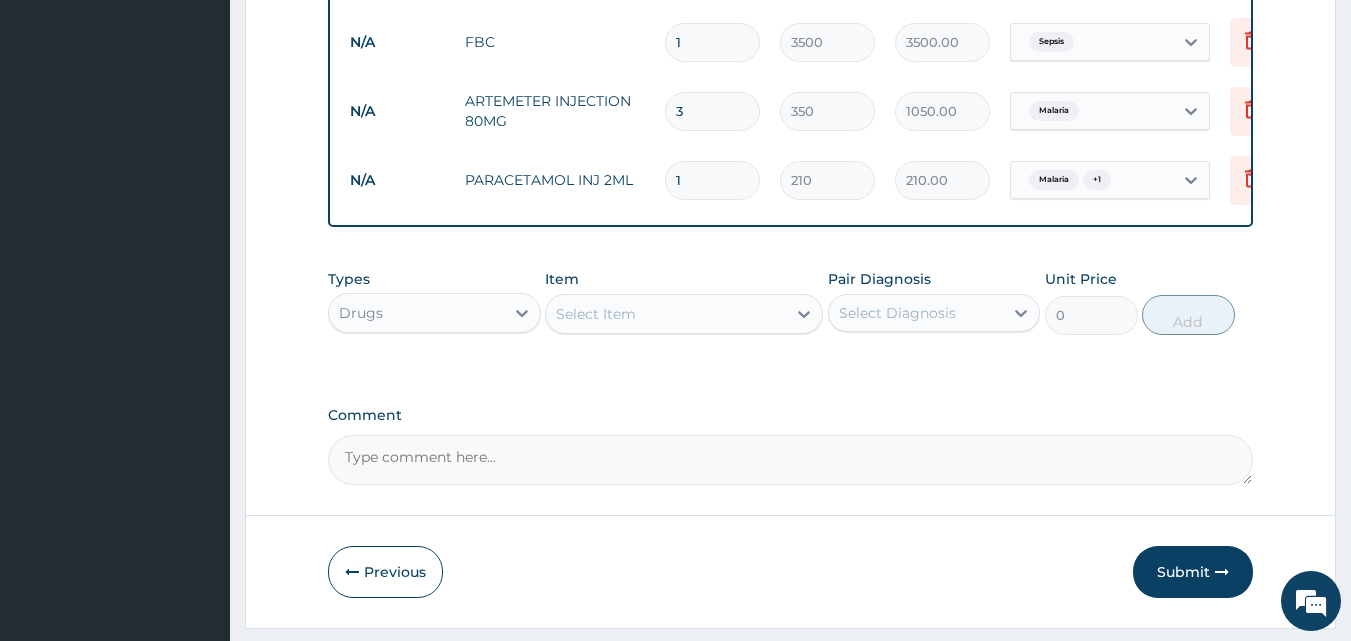 click on "Item Select Item" at bounding box center (684, 302) 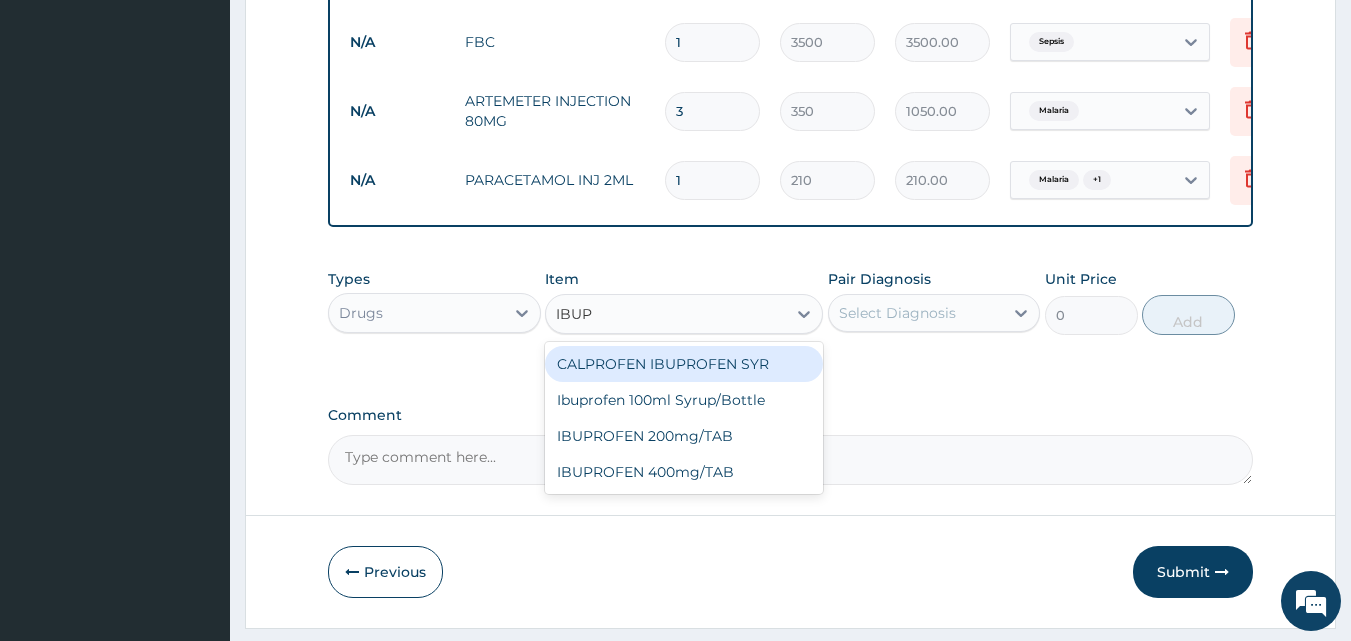 type on "IBUPR" 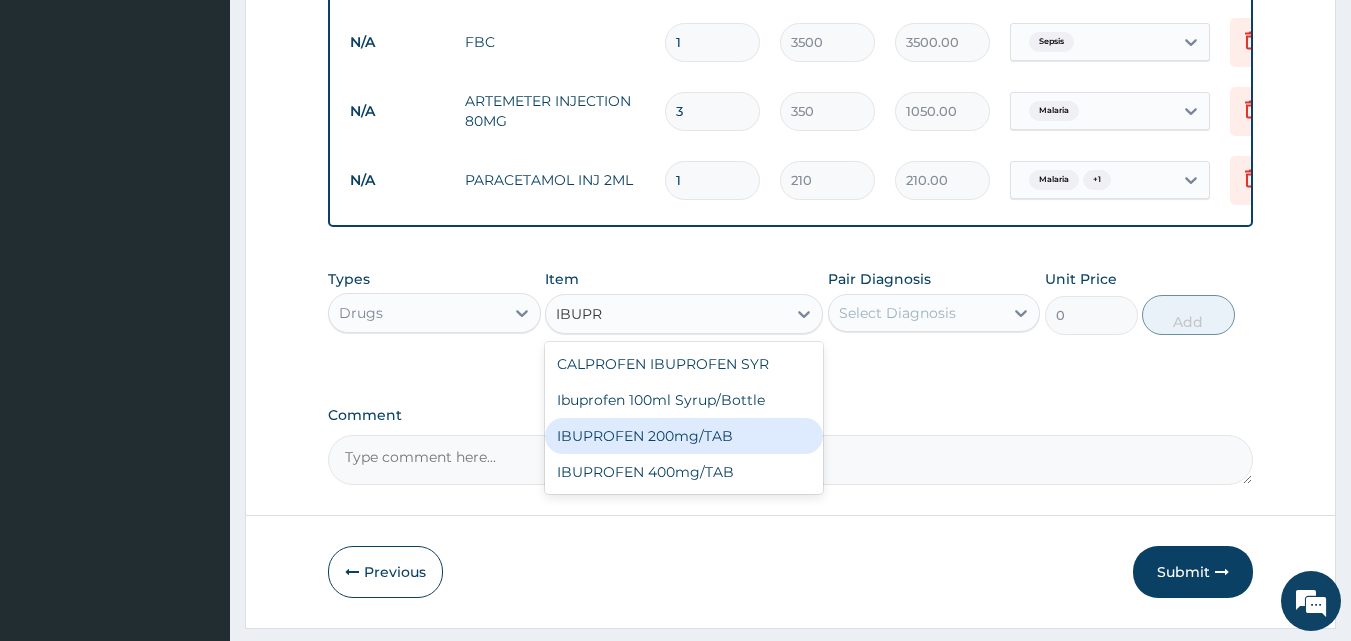 click on "IBUPROFEN 200mg/TAB" at bounding box center (684, 436) 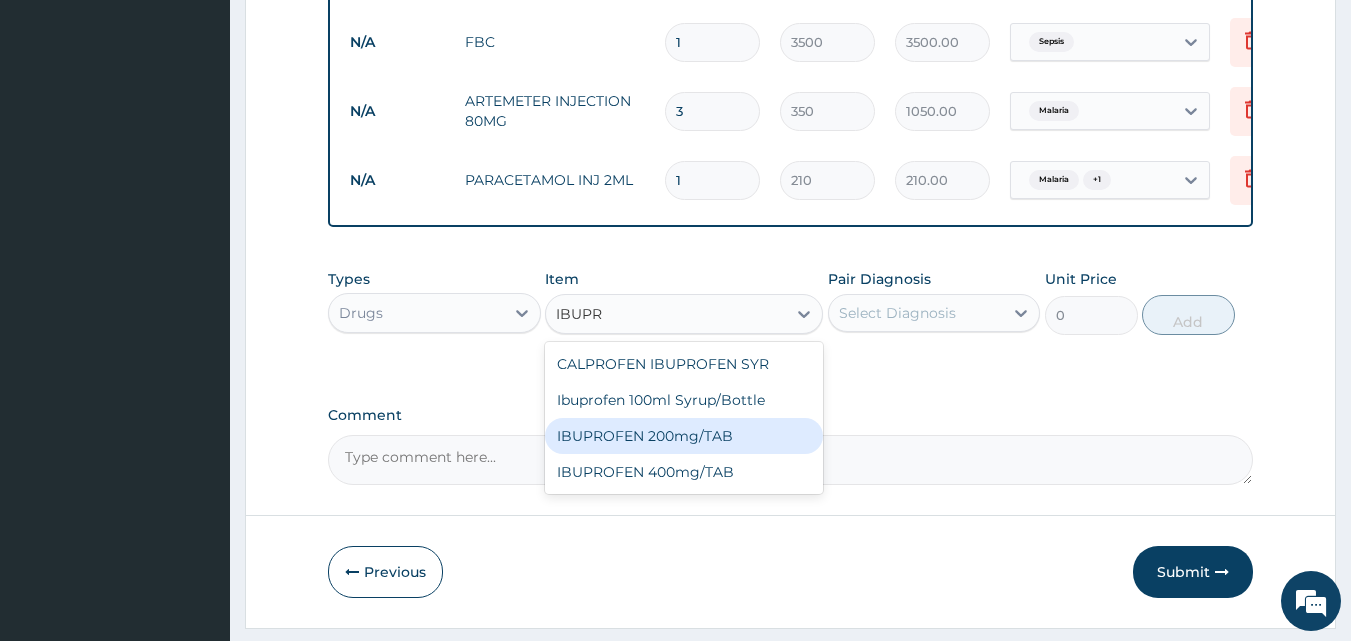 type 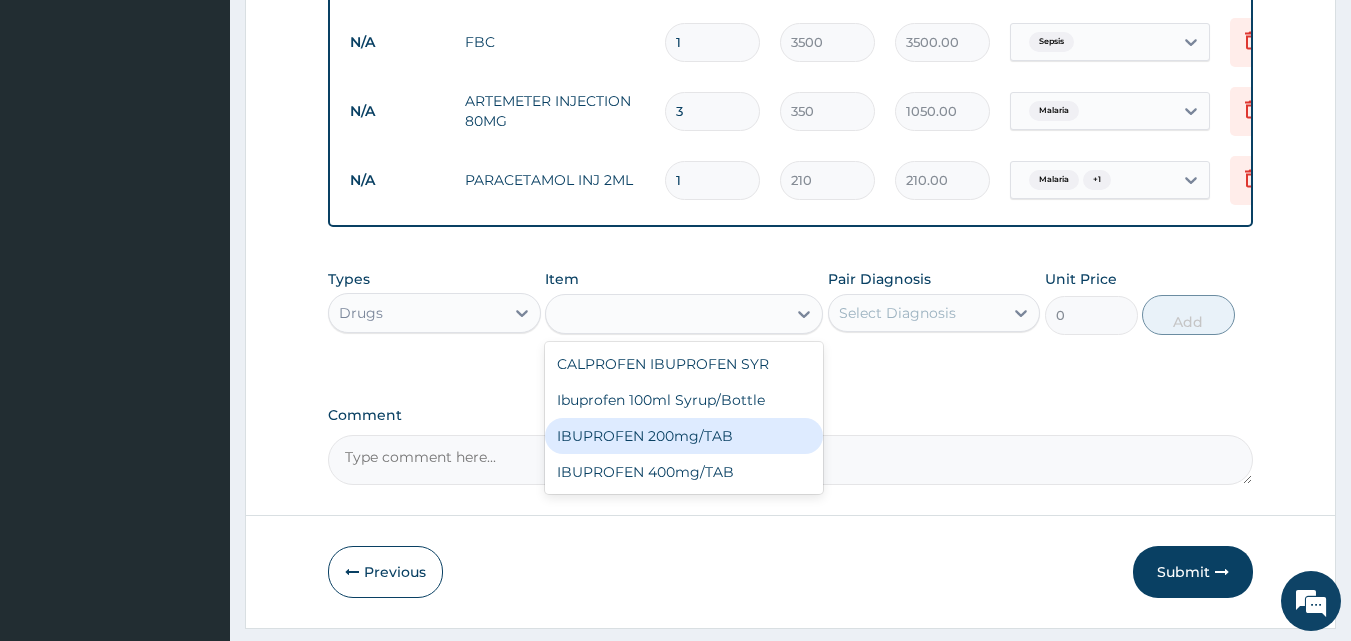 type on "21" 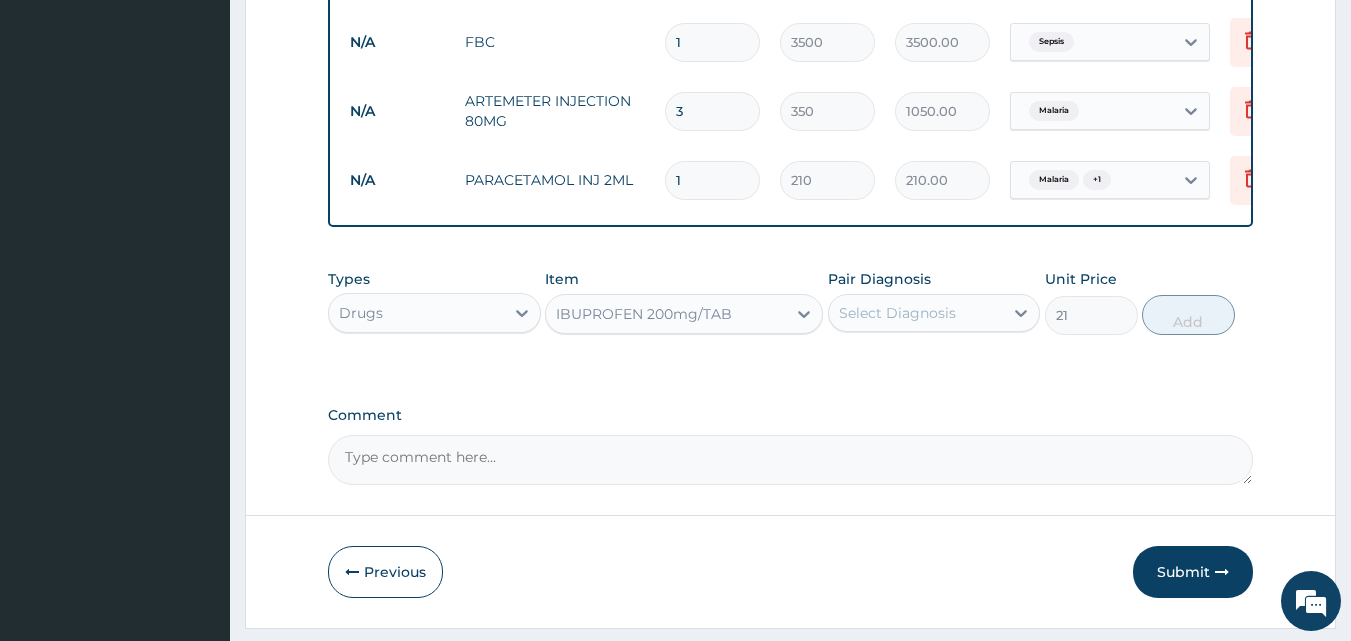 click on "Select Diagnosis" at bounding box center [897, 313] 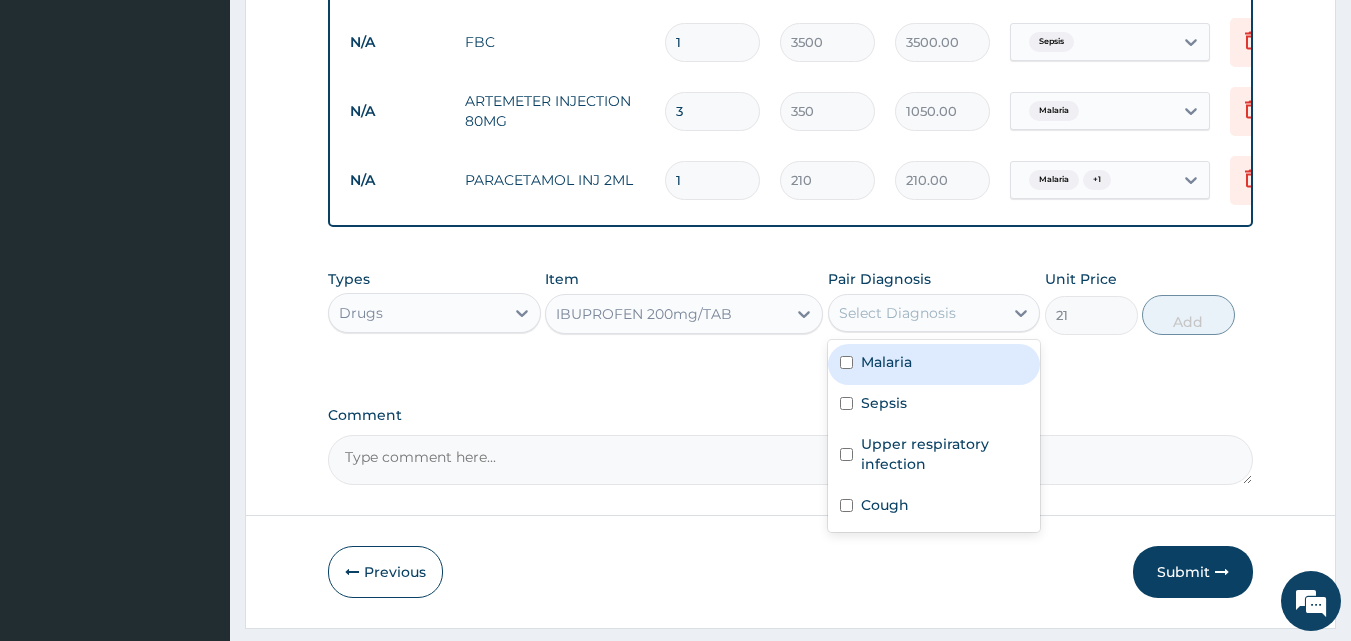 click on "Malaria" at bounding box center [886, 362] 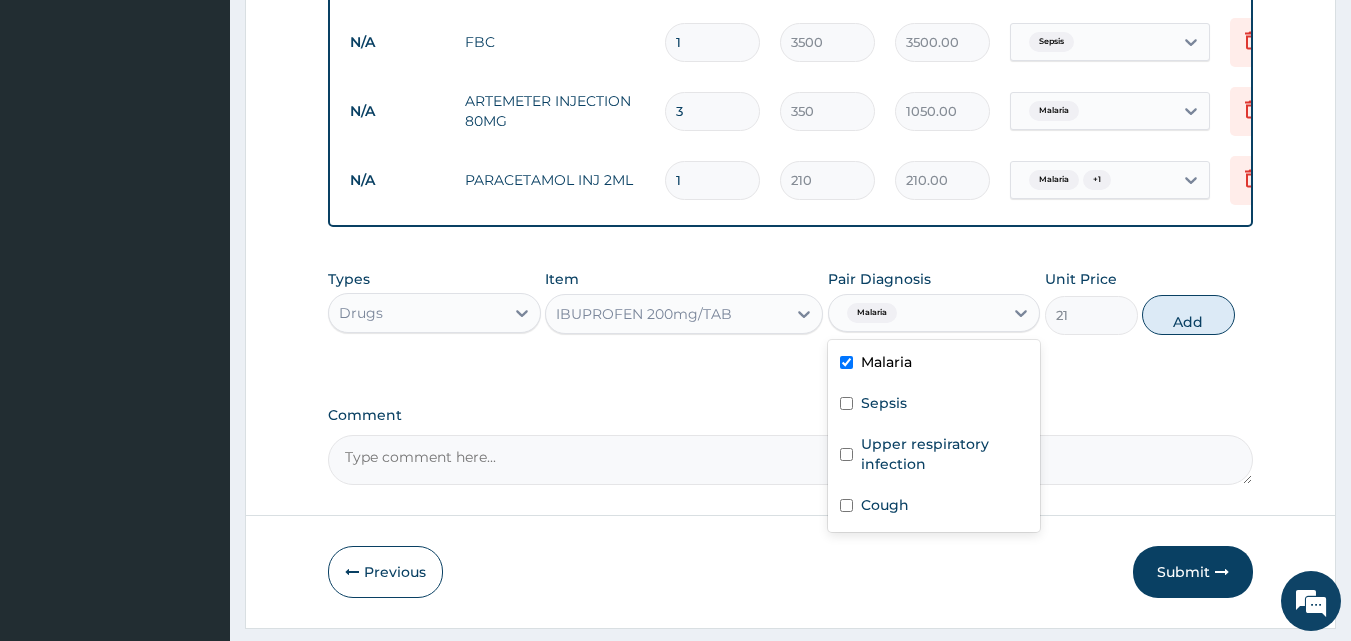 checkbox on "true" 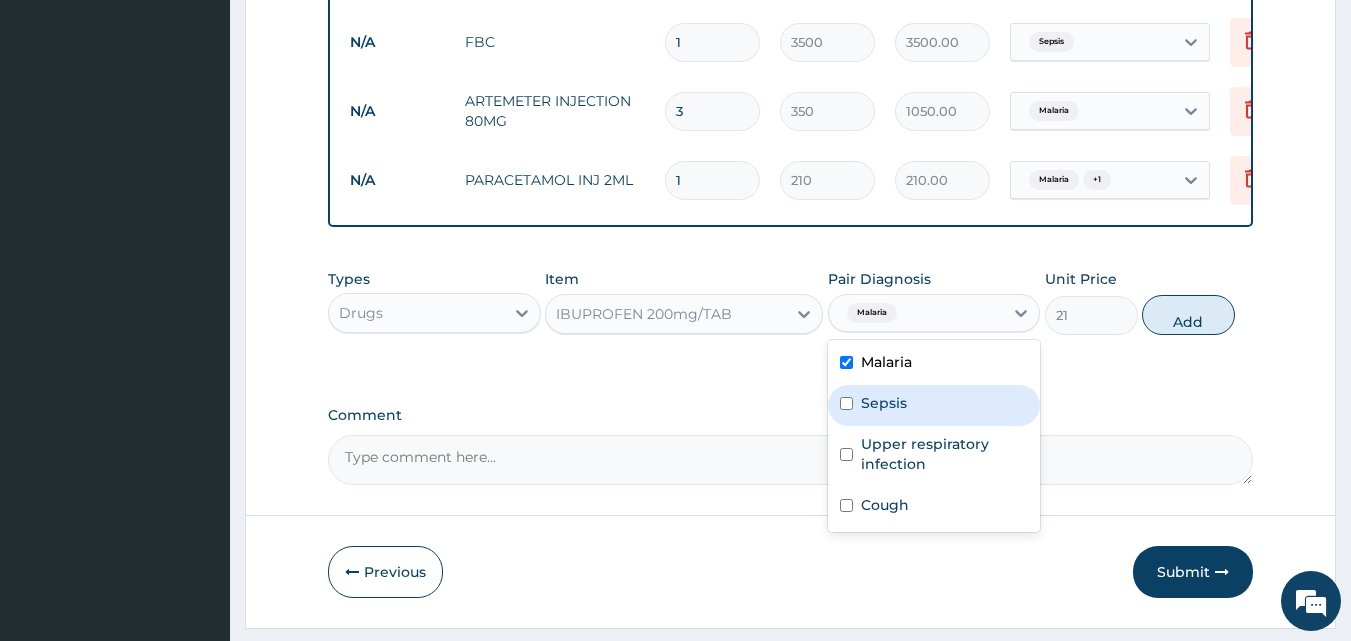 click on "Sepsis" at bounding box center [884, 403] 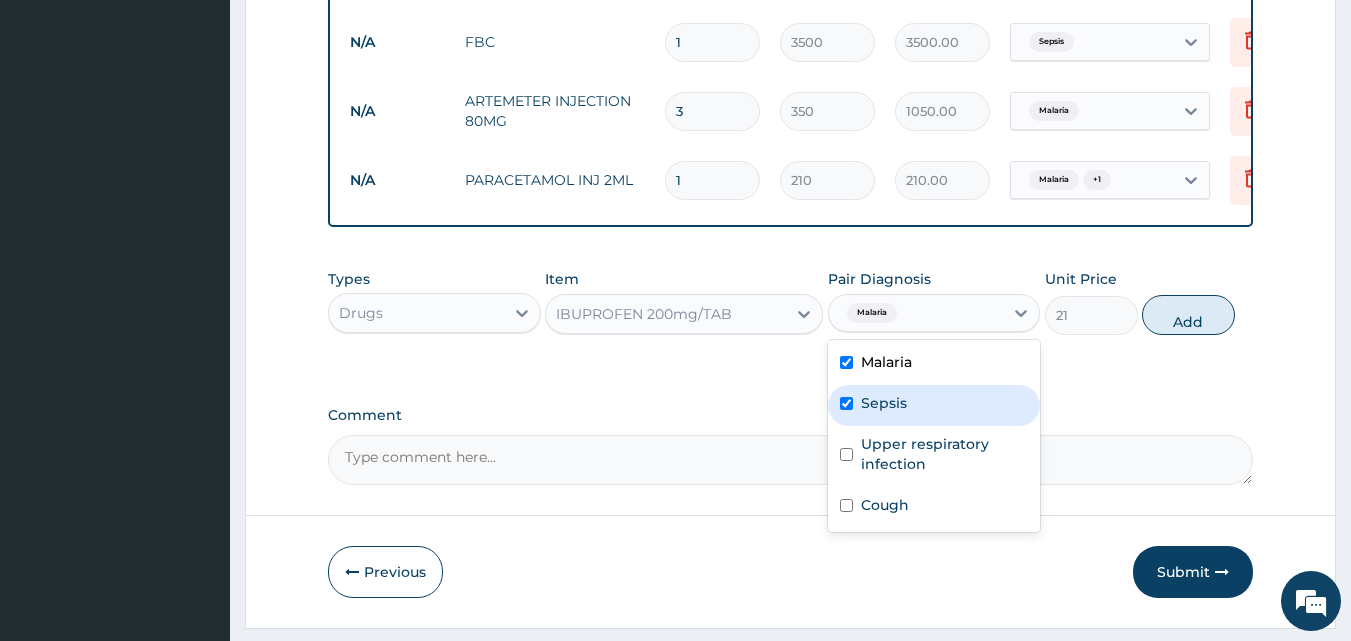 checkbox on "true" 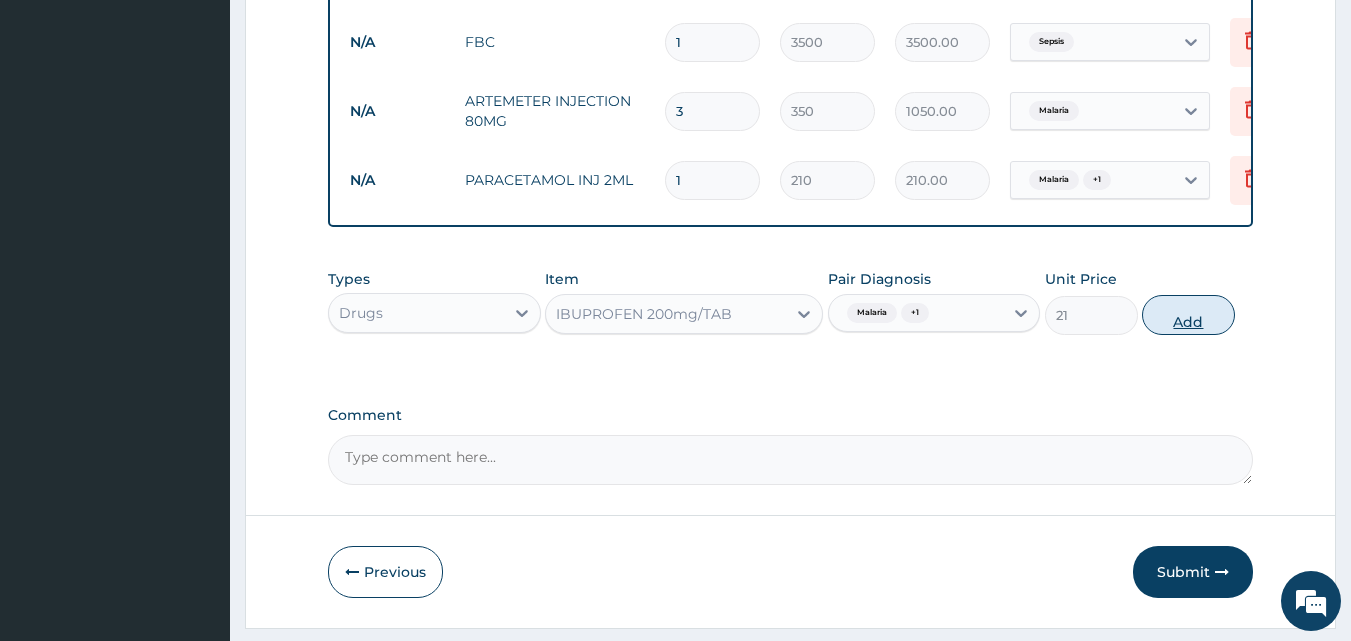 click on "Add" at bounding box center [1188, 315] 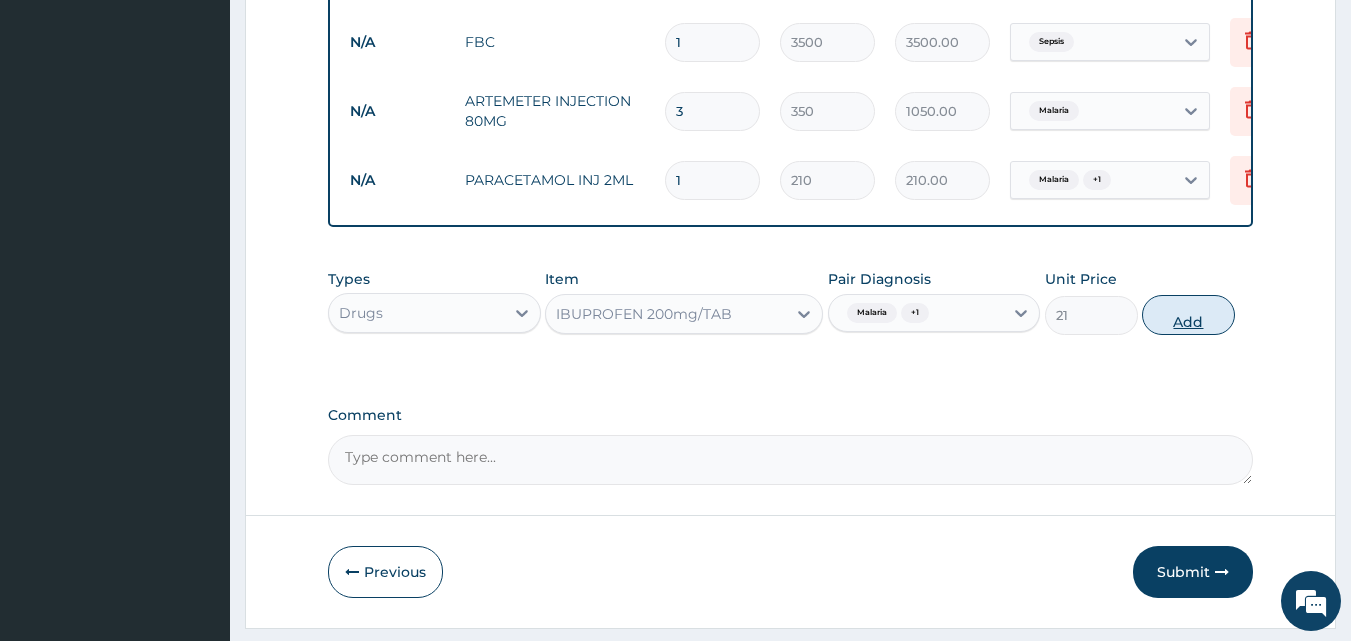 type on "0" 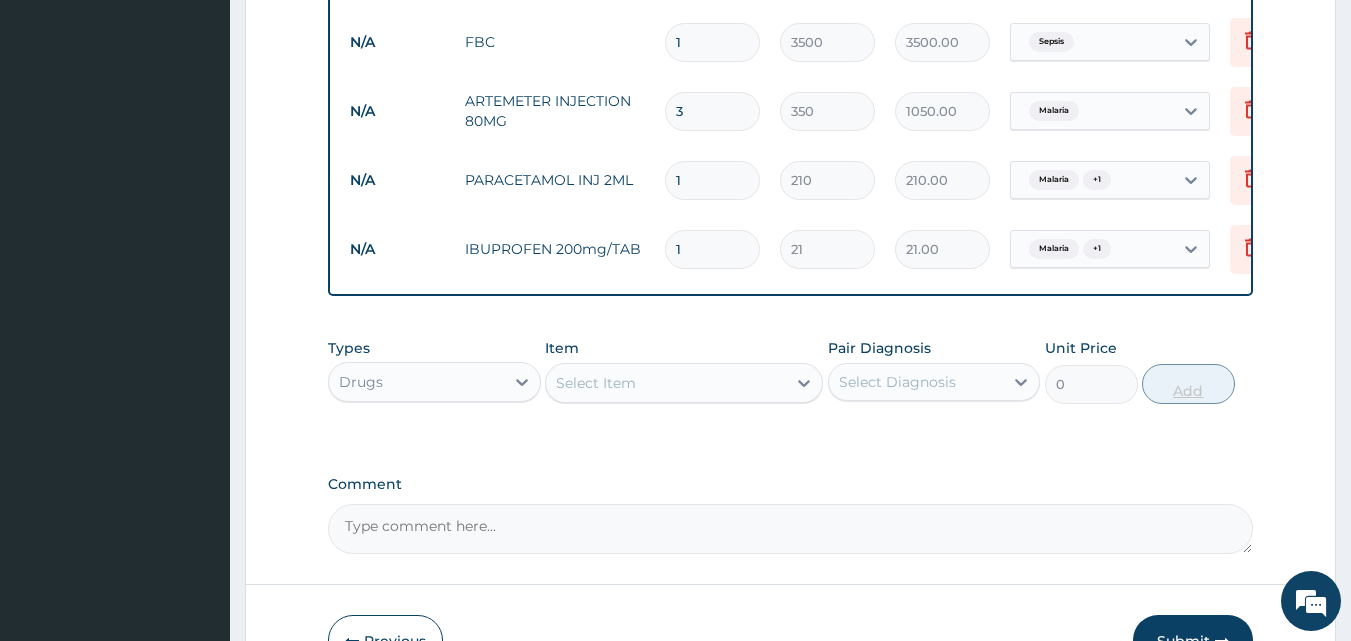 type on "12" 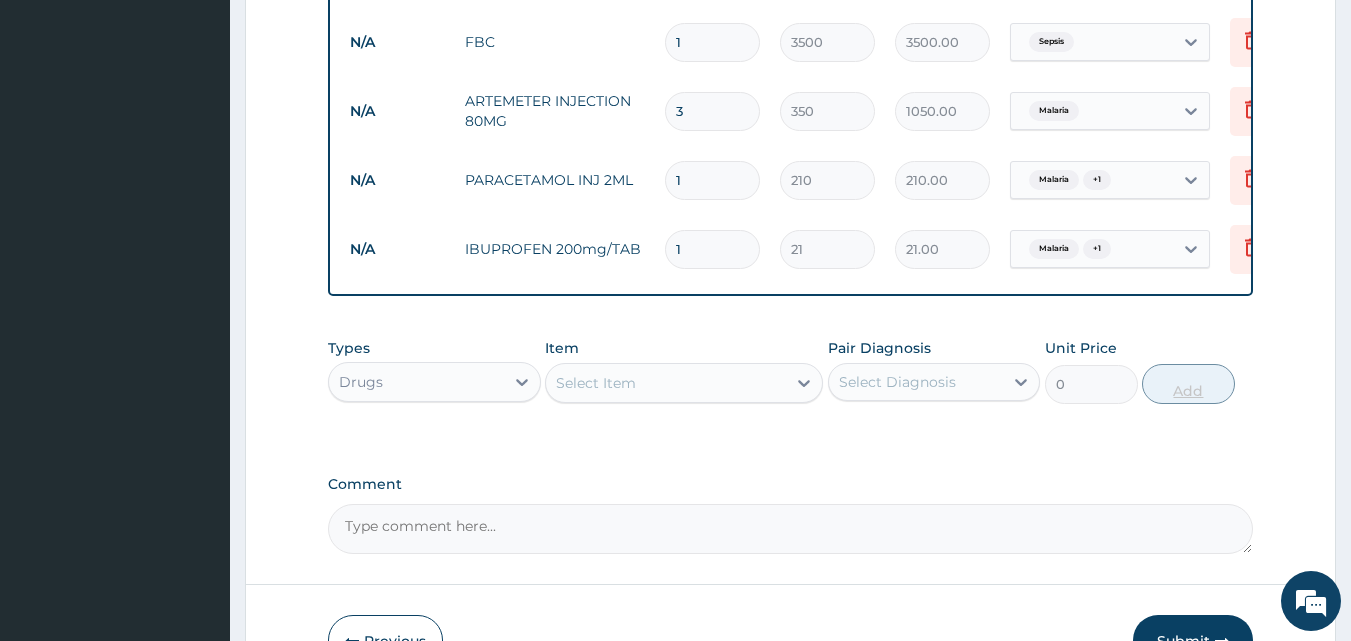 type on "252.00" 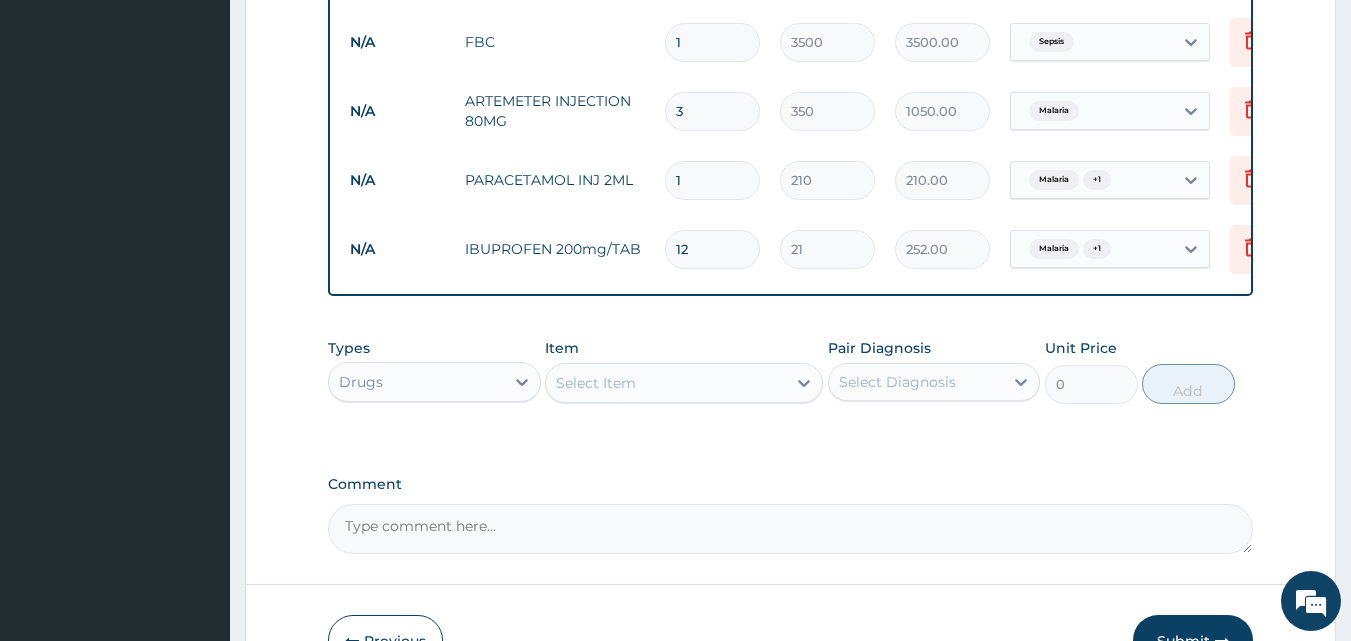type on "12" 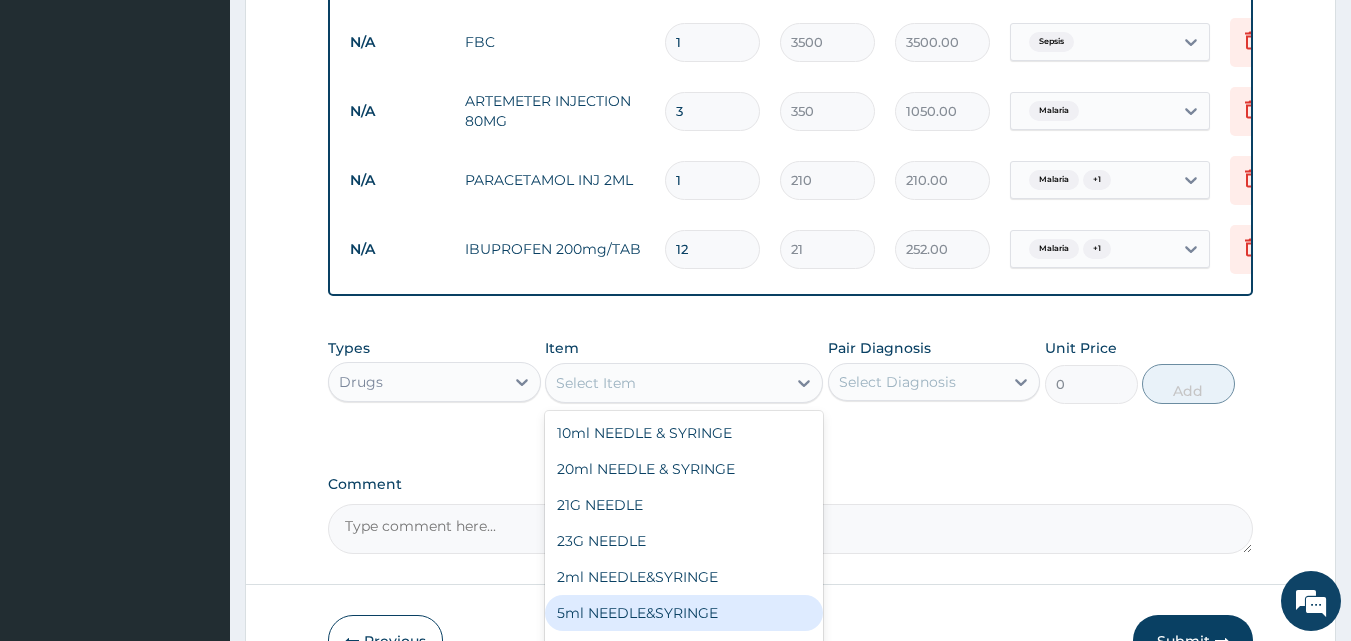 click on "5ml NEEDLE&SYRINGE" at bounding box center (684, 613) 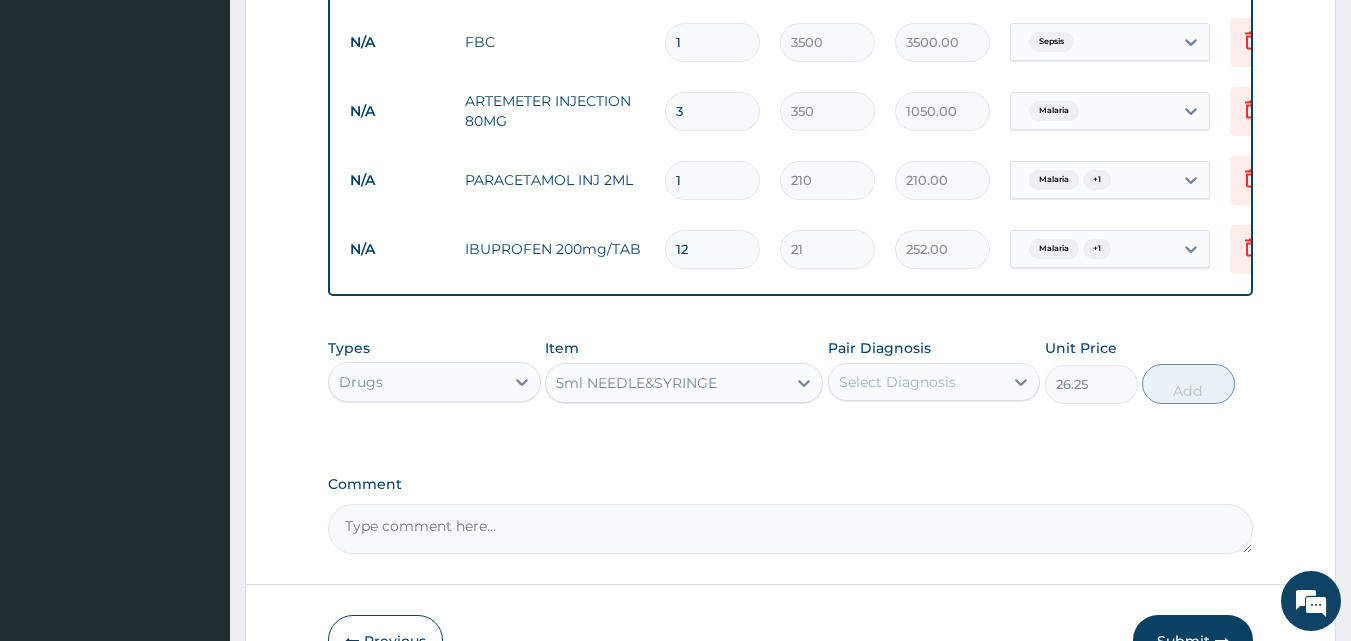 click on "Select Diagnosis" at bounding box center [916, 382] 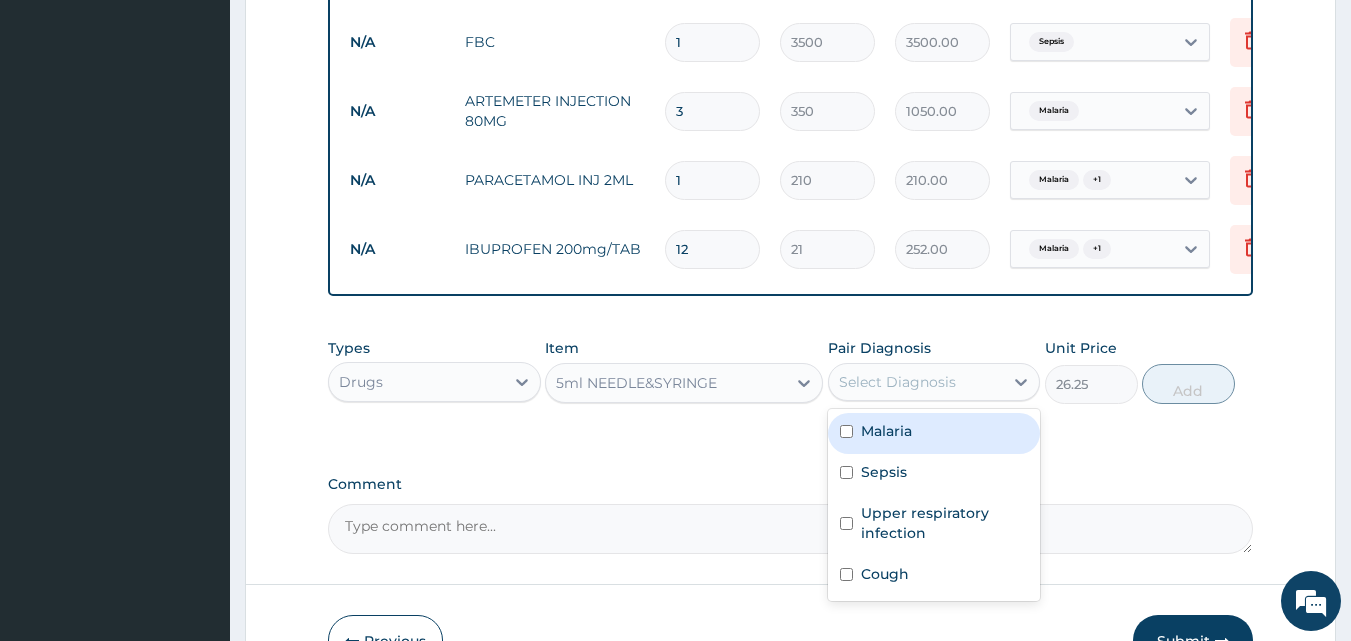 click on "Malaria" at bounding box center [886, 431] 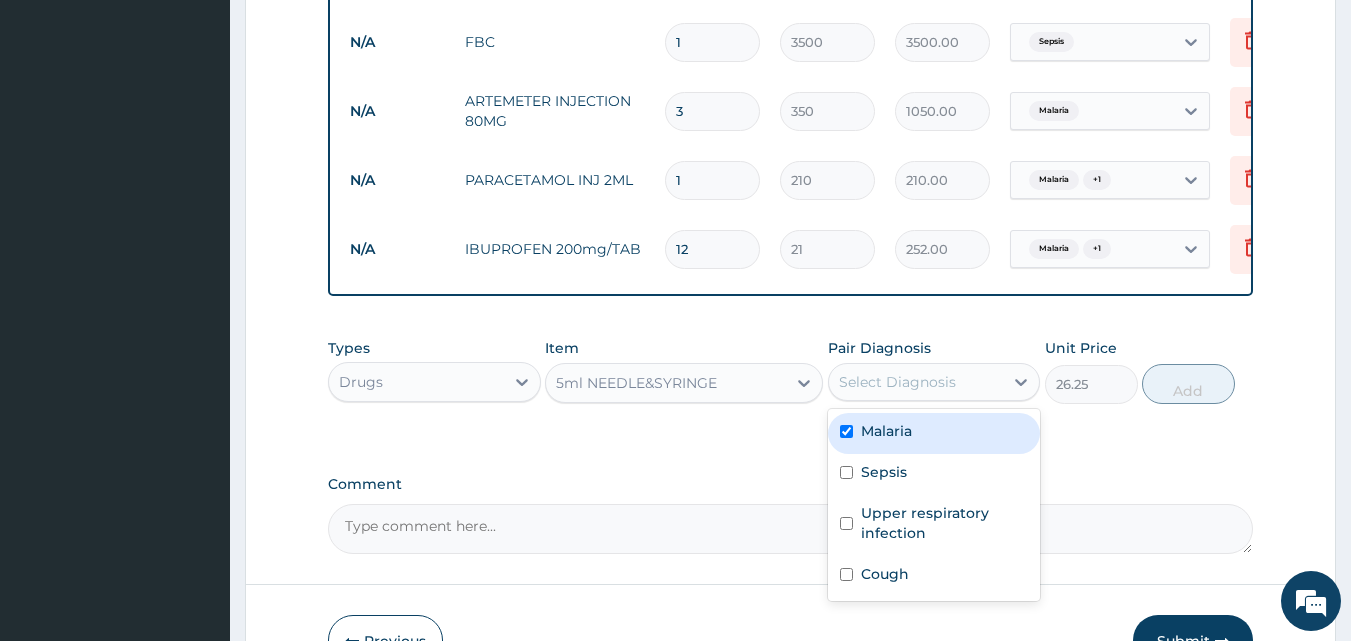 checkbox on "true" 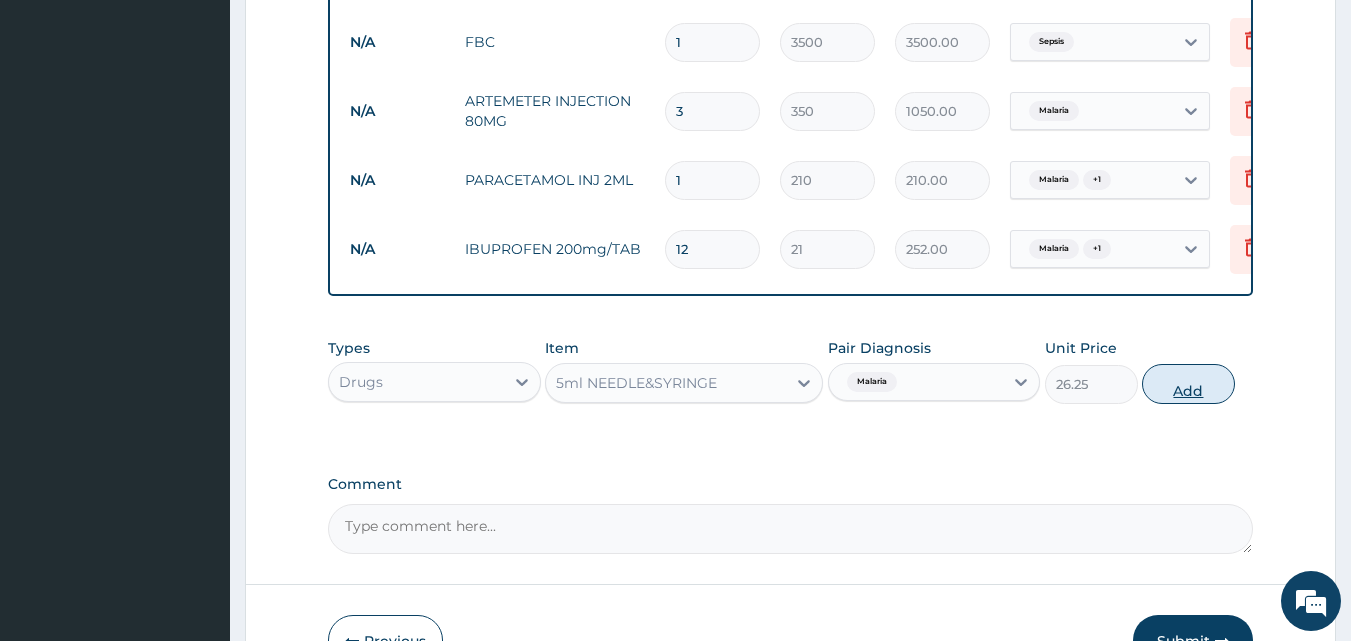 click on "Add" at bounding box center (1188, 384) 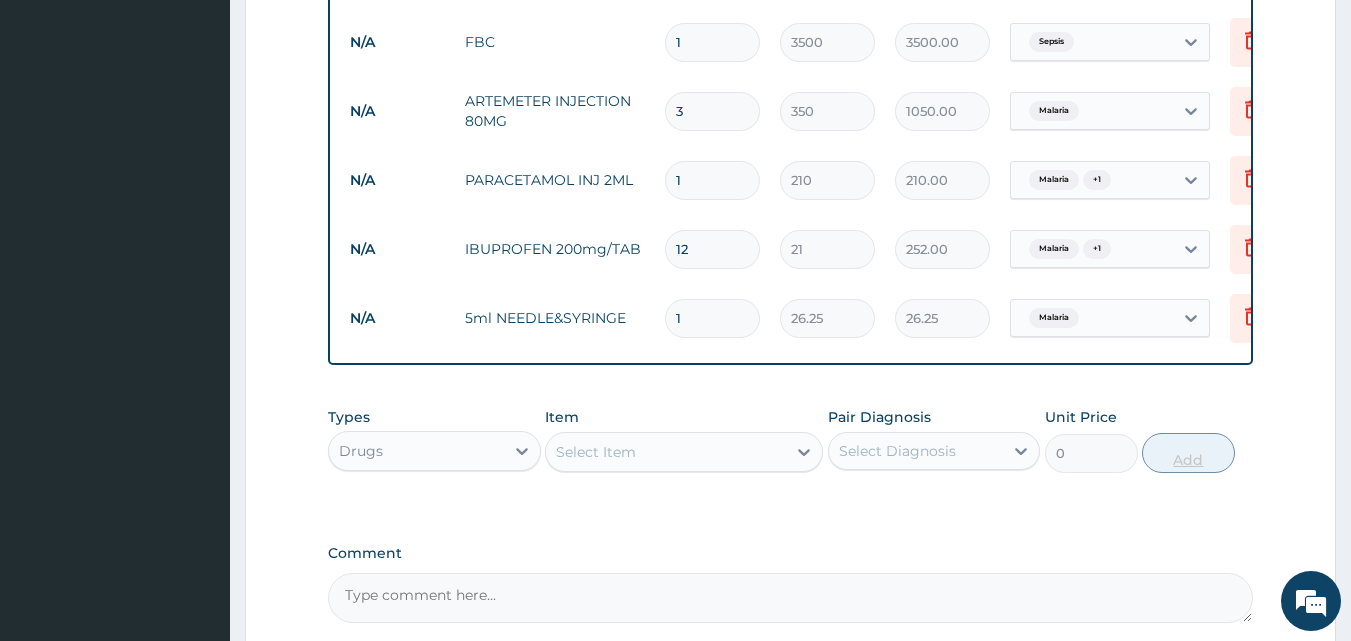 type 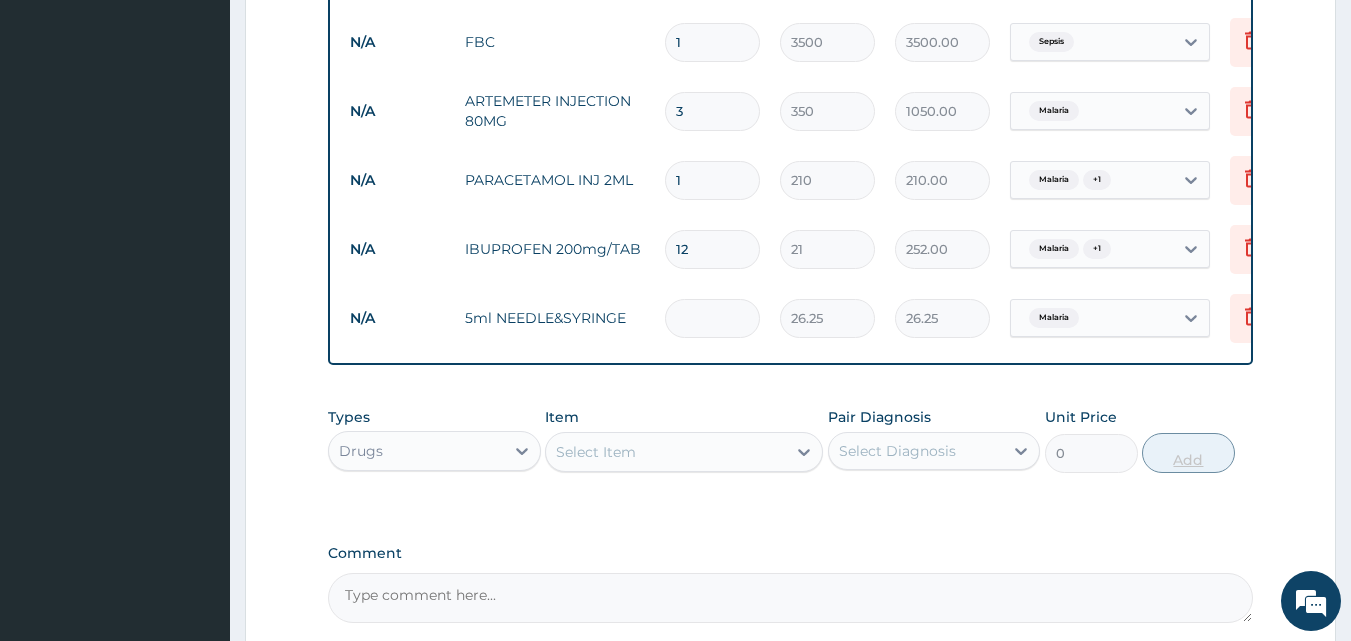 type on "0.00" 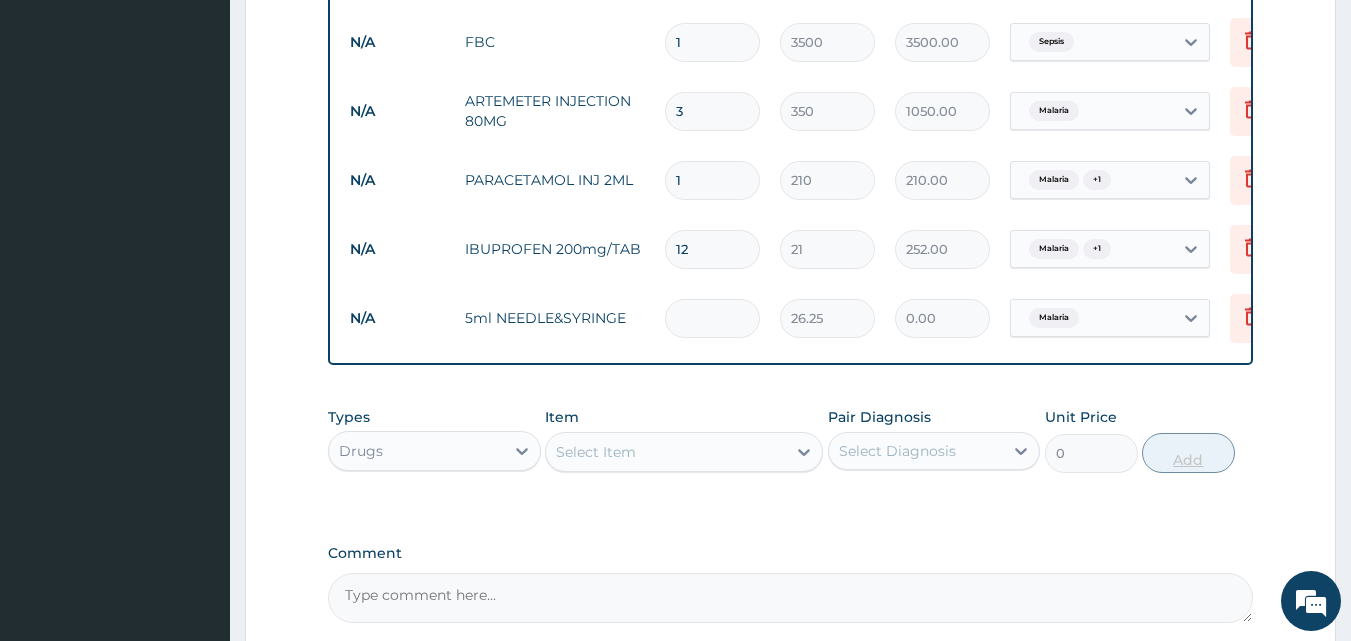 type on "4" 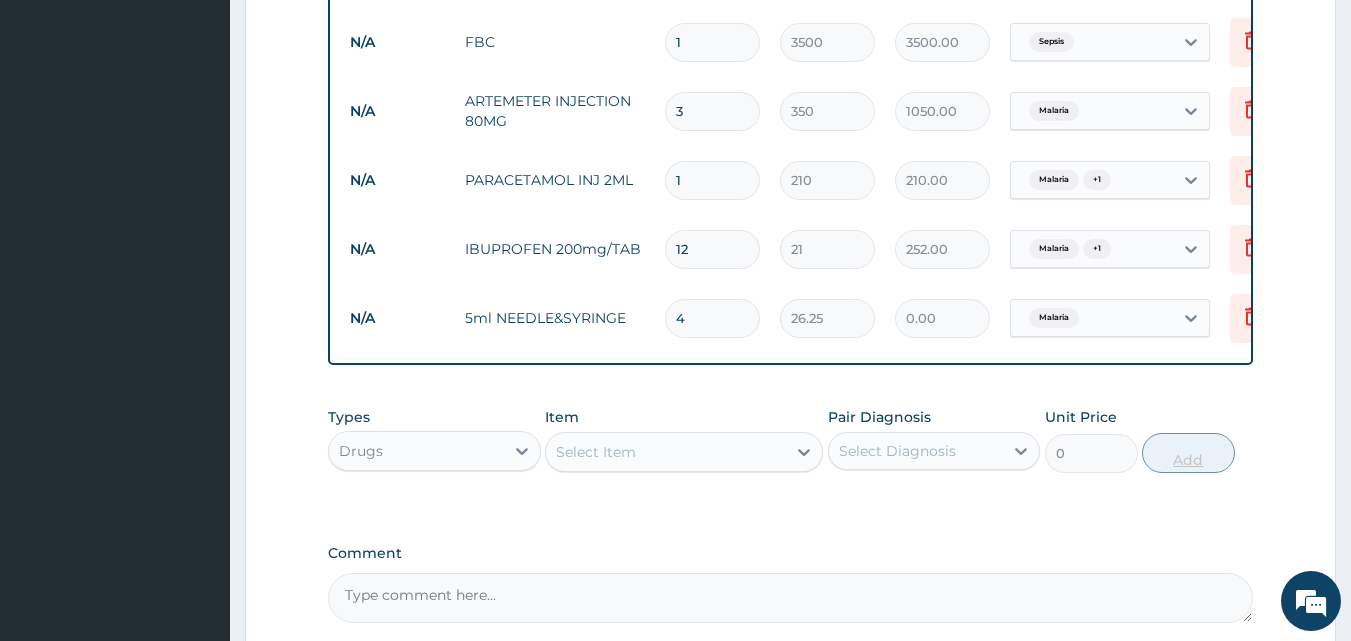 type on "105.00" 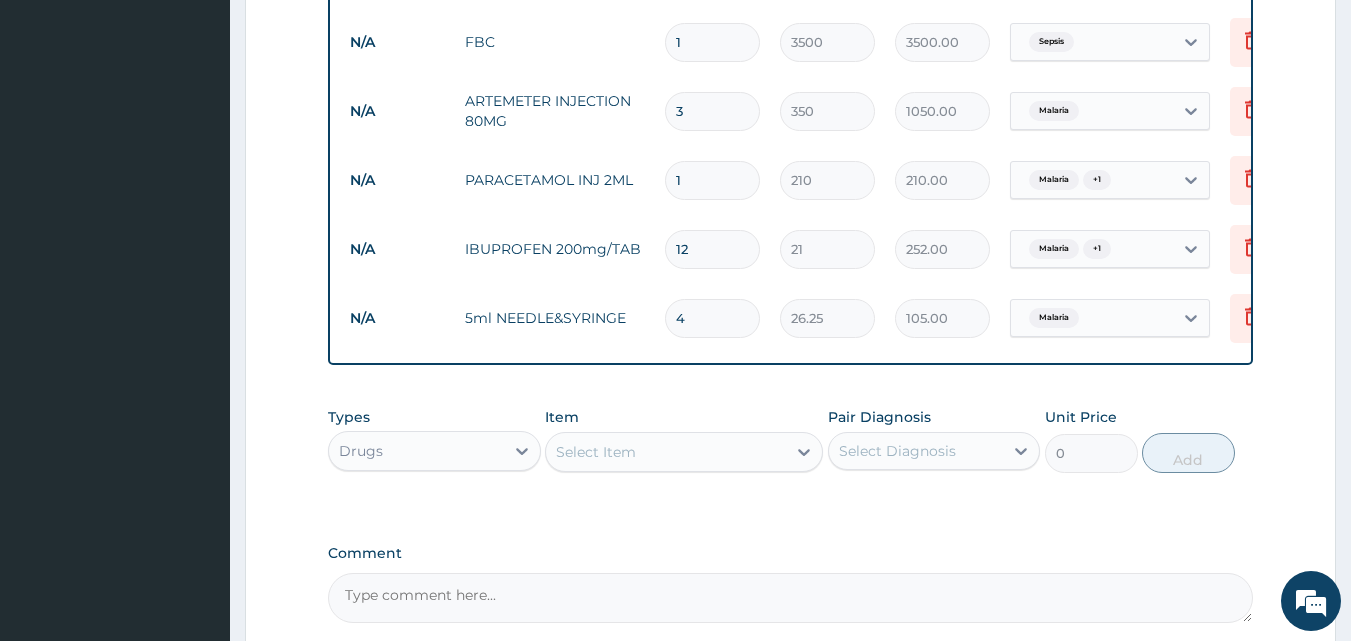 type on "4" 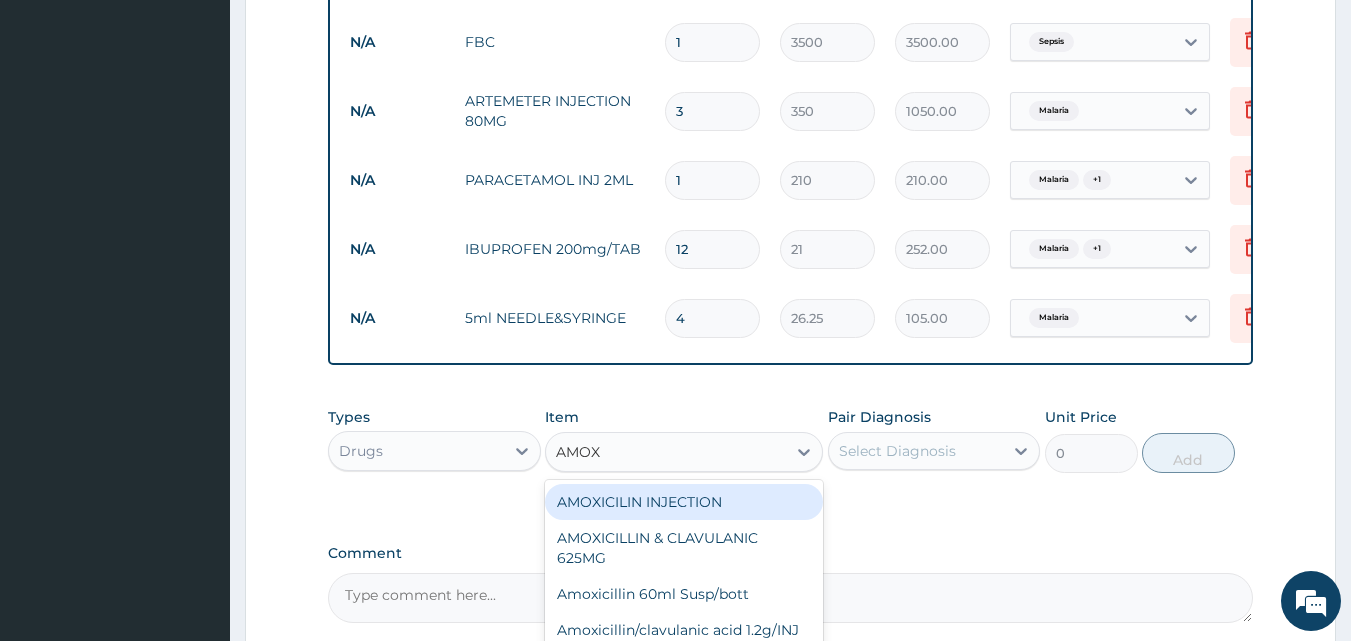 type on "AMOXI" 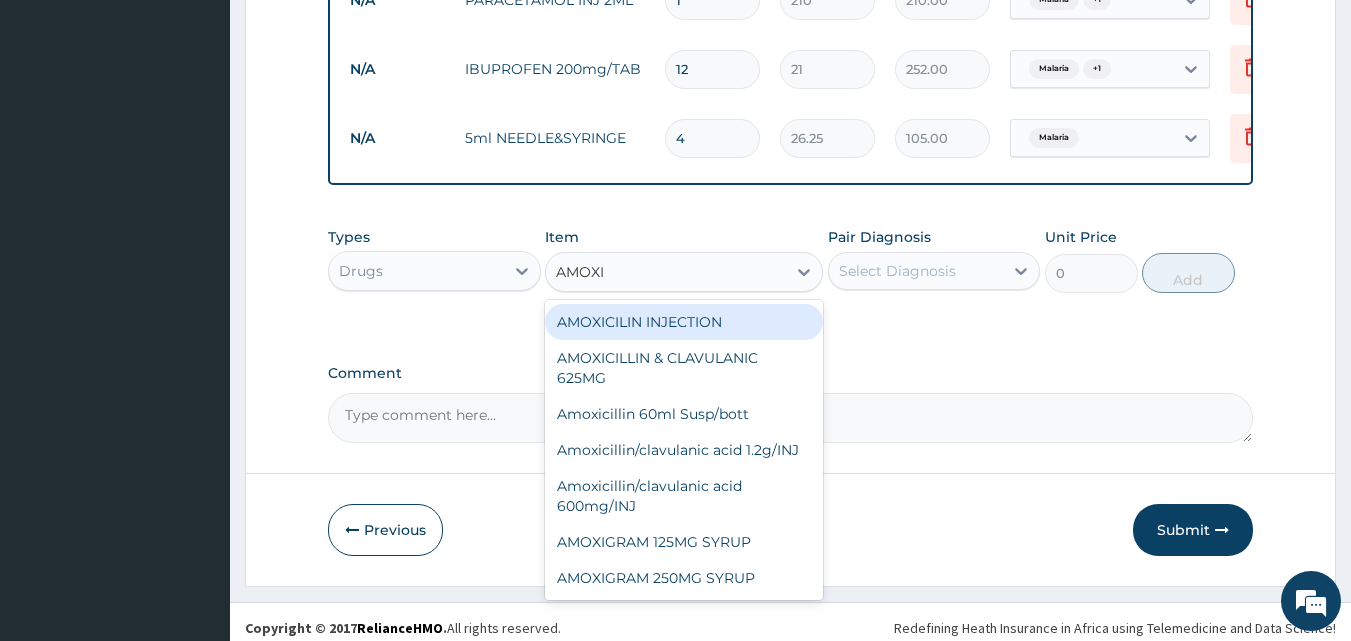 scroll, scrollTop: 1146, scrollLeft: 0, axis: vertical 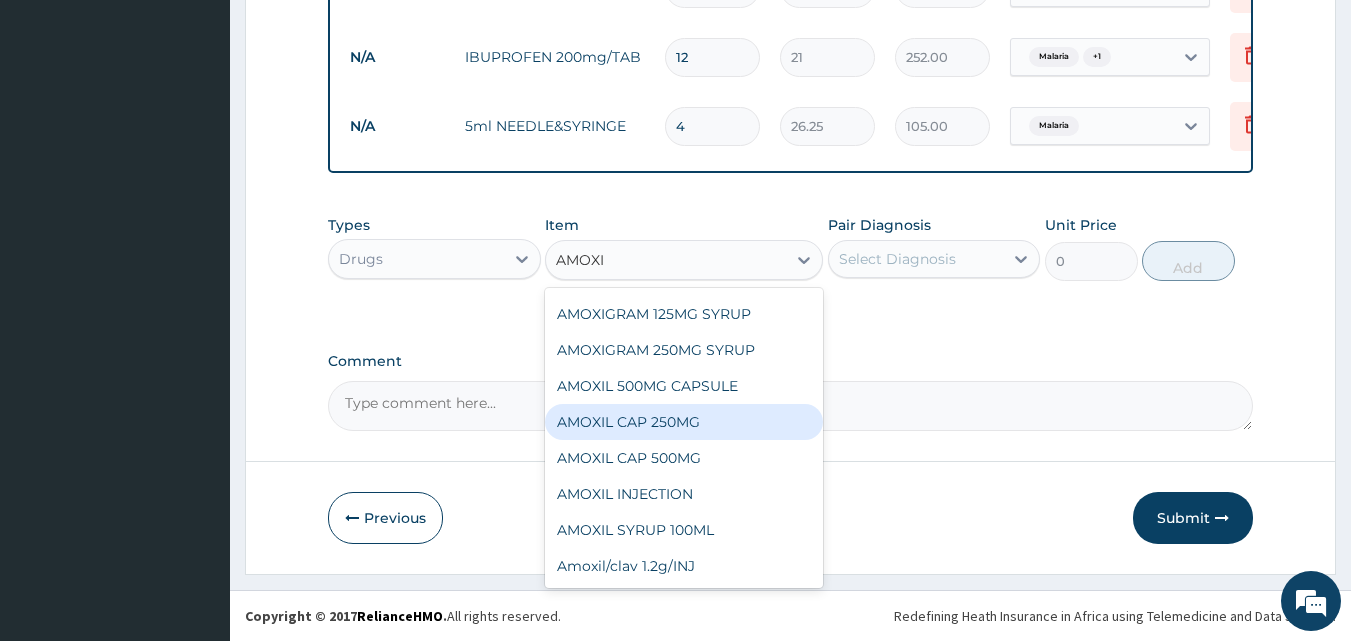 click on "AMOXIL CAP 250MG" at bounding box center (684, 422) 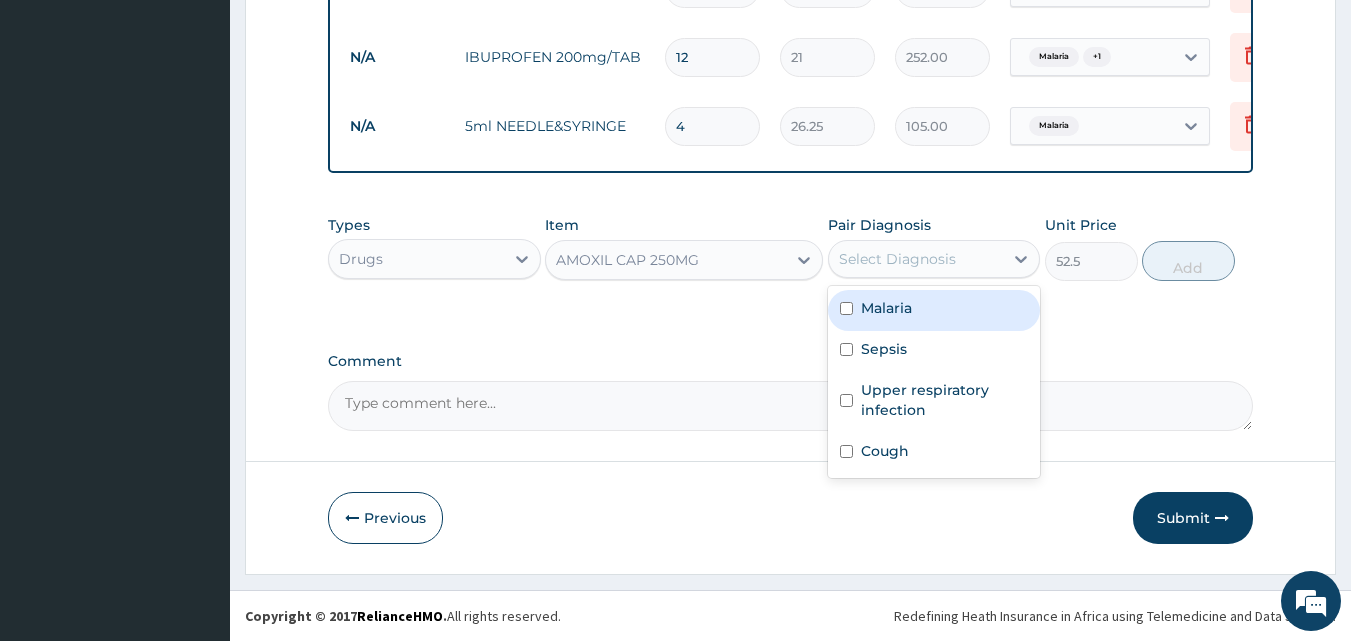 click on "Select Diagnosis" at bounding box center [897, 259] 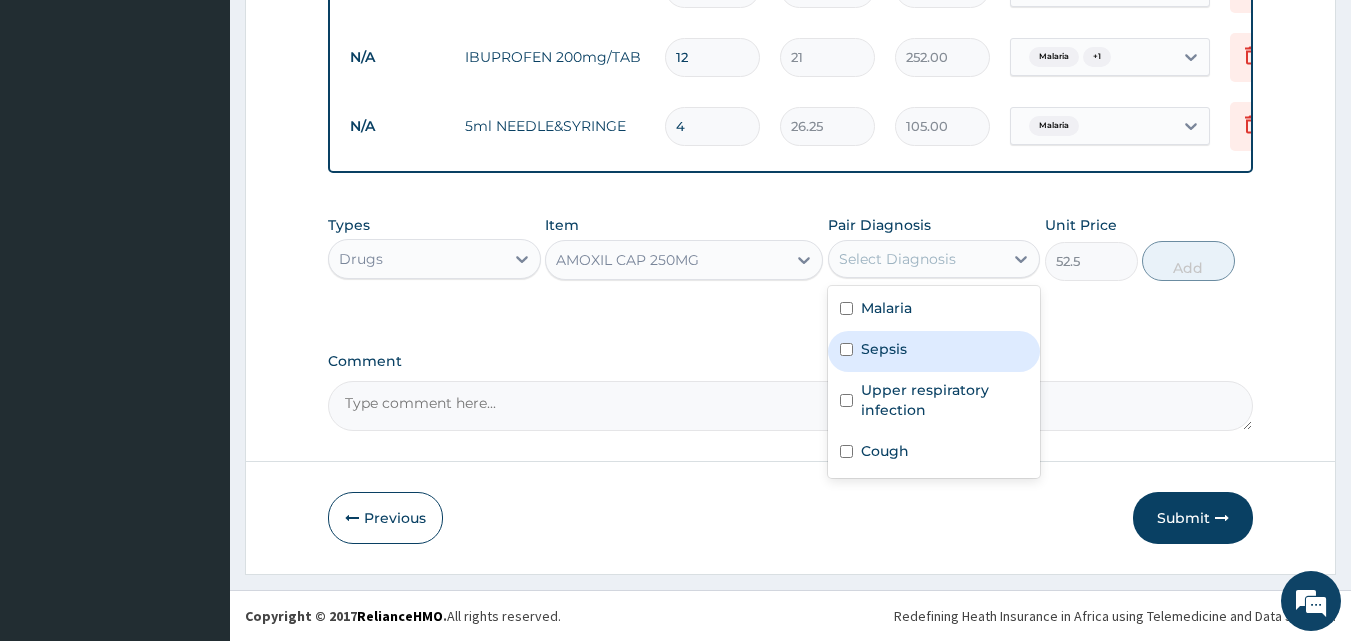 click on "Sepsis" at bounding box center [934, 351] 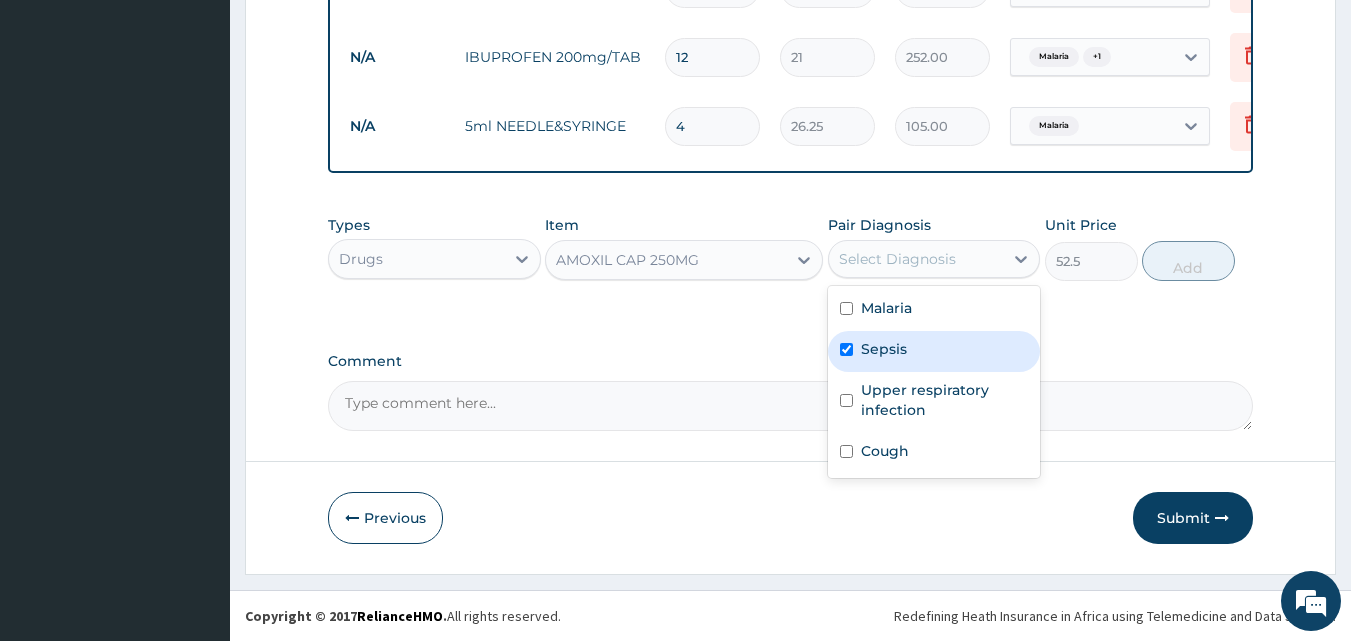 checkbox on "true" 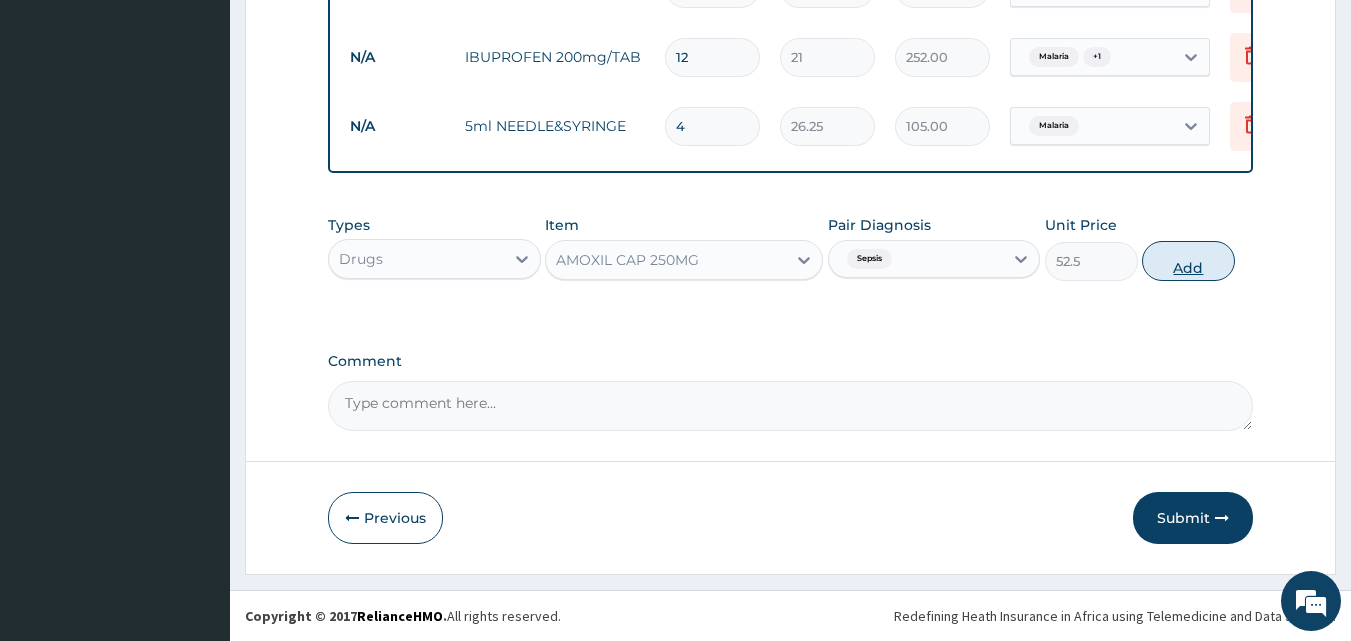 click on "Add" at bounding box center [1188, 261] 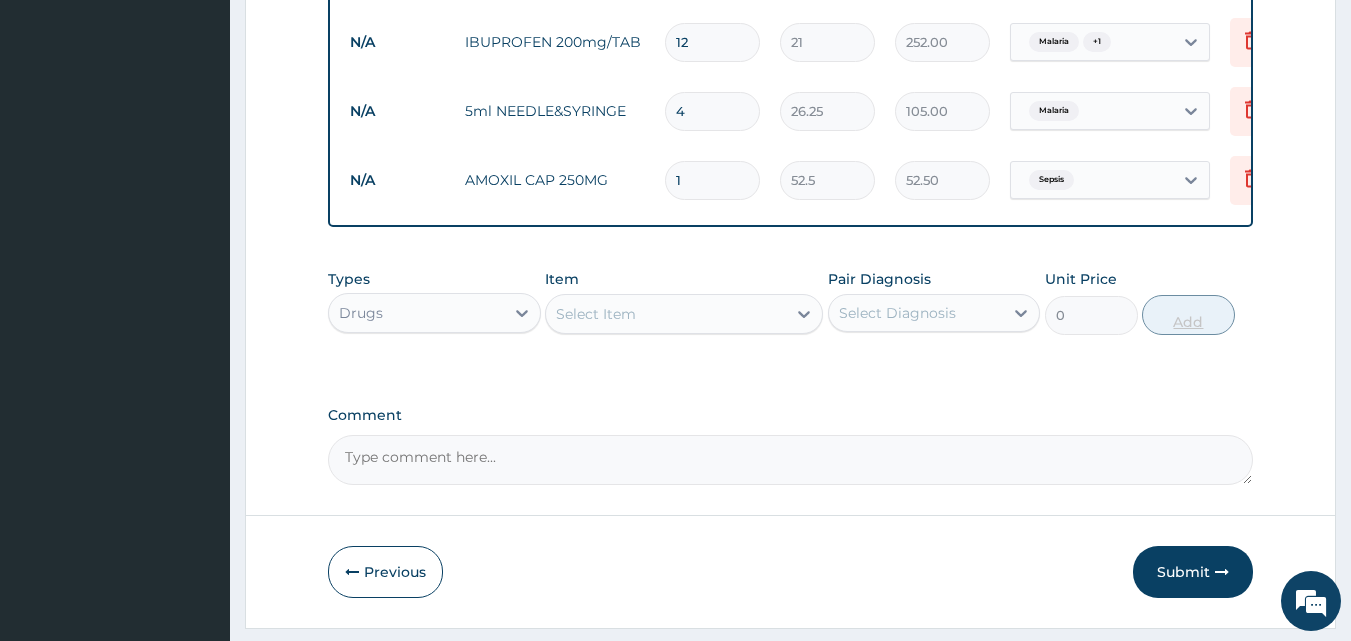 type on "15" 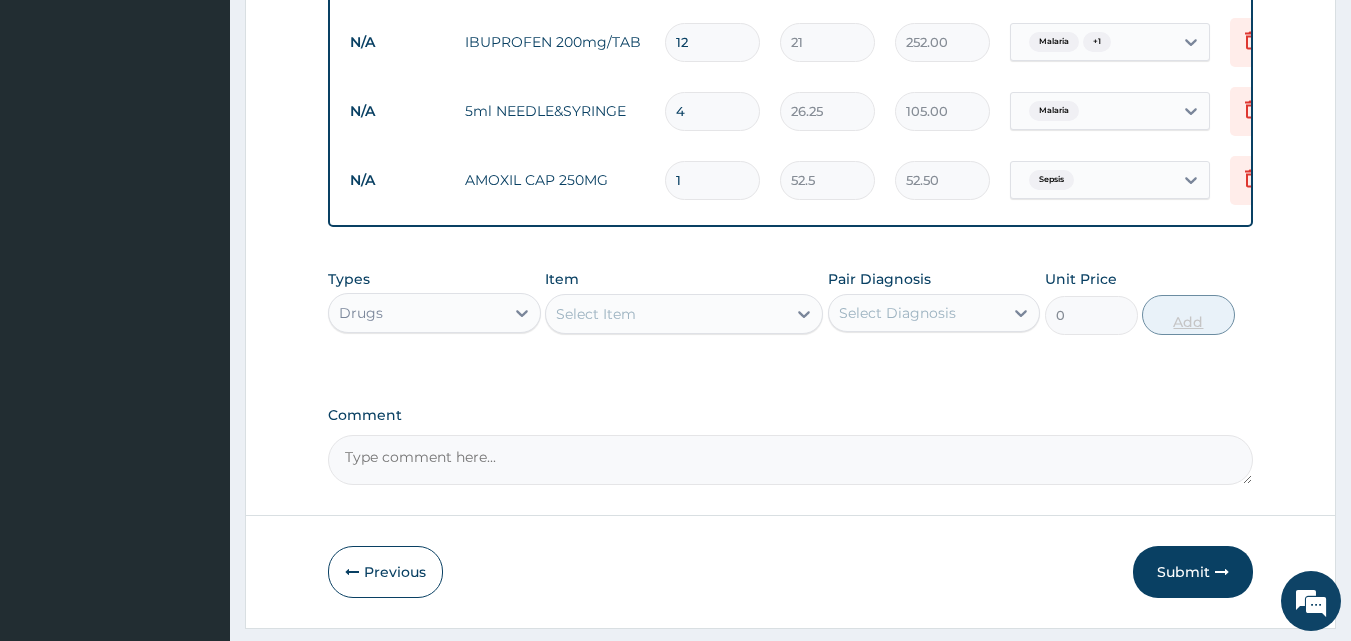 type on "787.50" 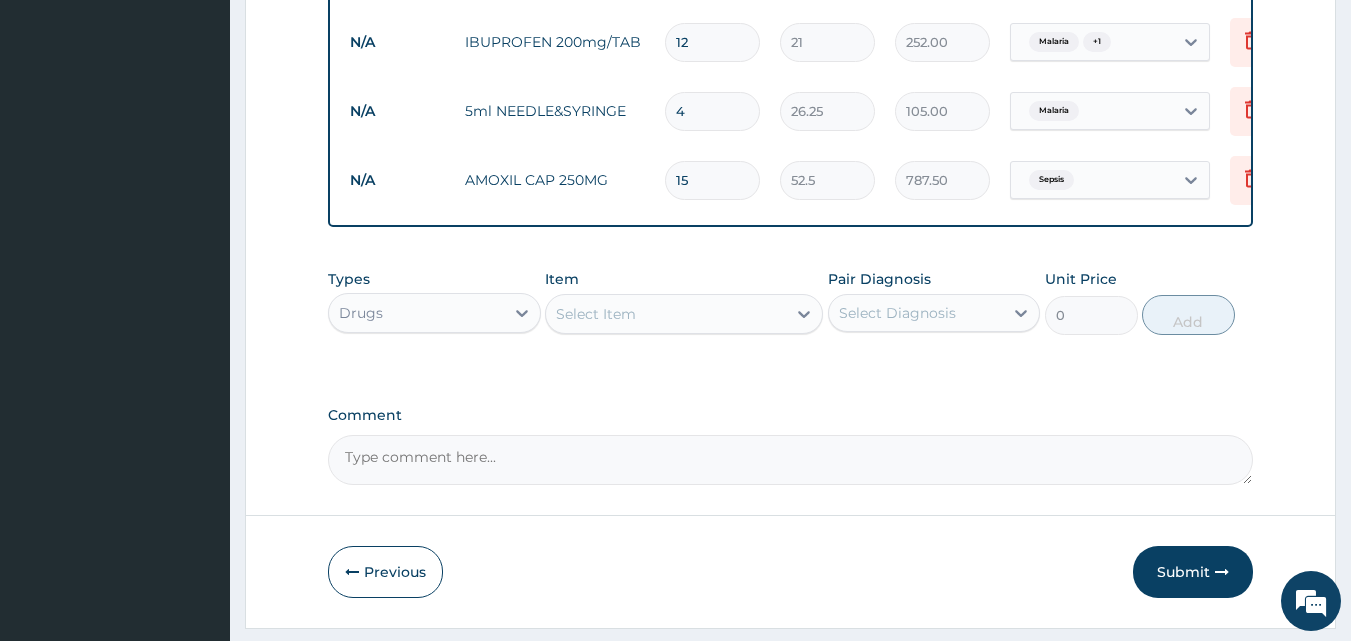 type on "15" 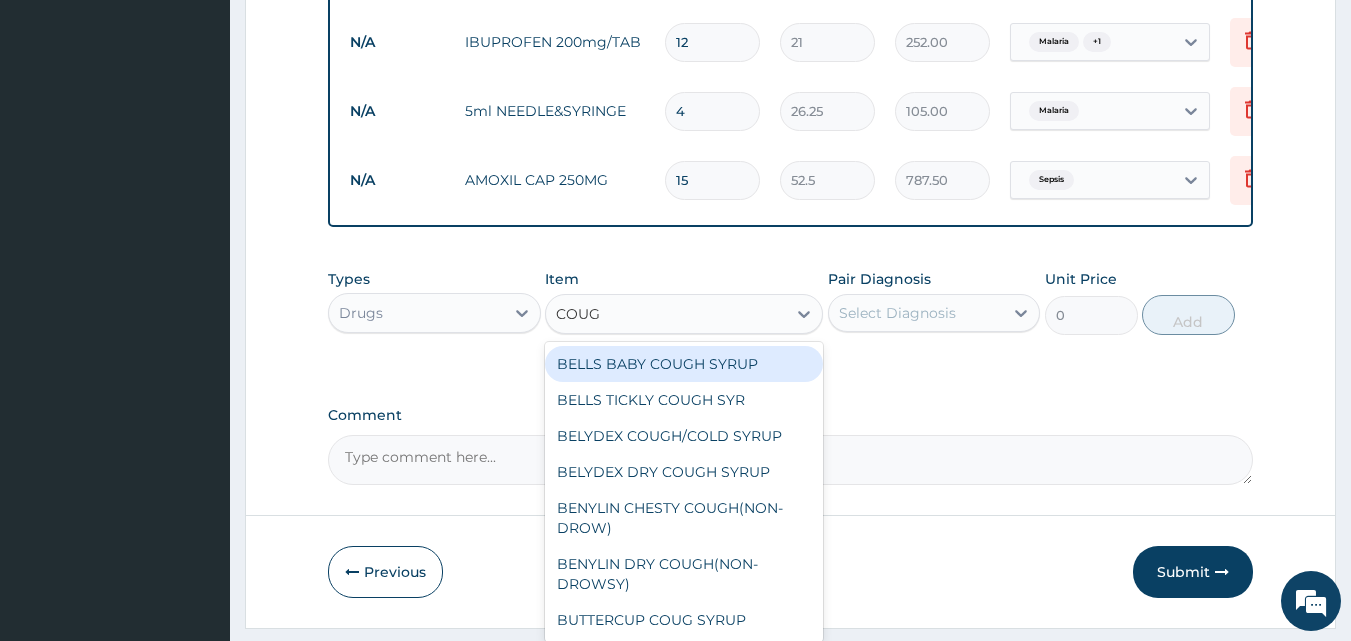 type on "COUGH" 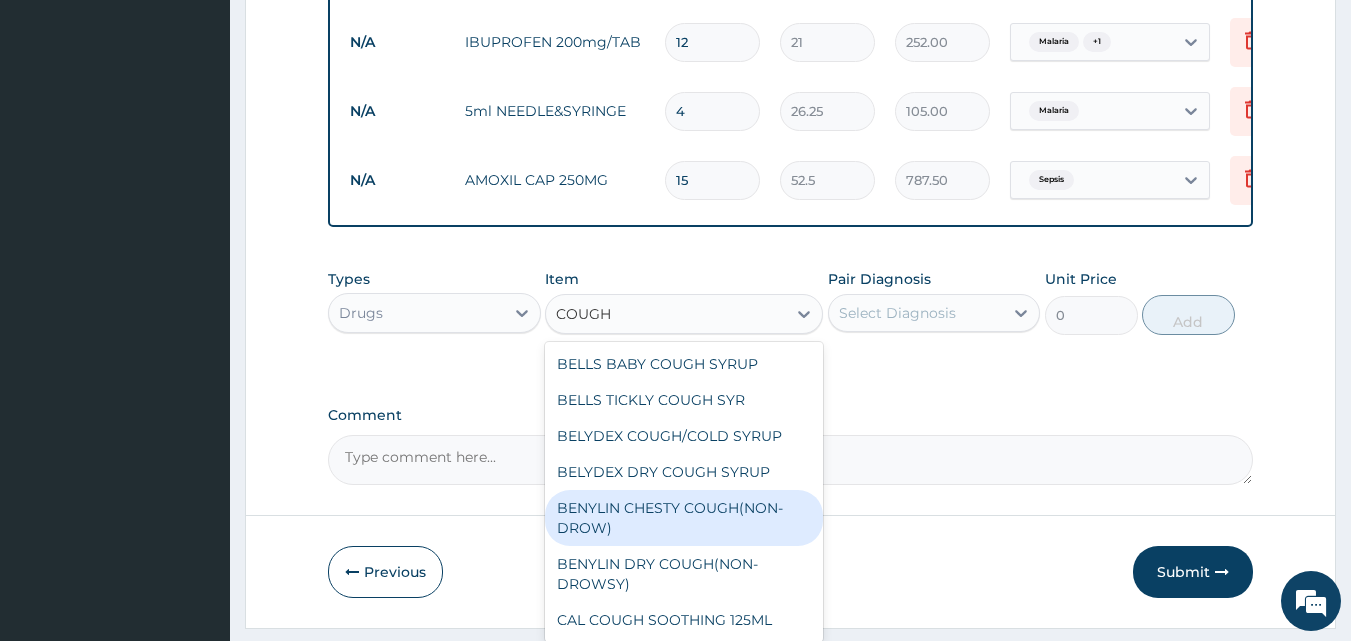 click on "BENYLIN CHESTY COUGH(NON-DROW)" at bounding box center (684, 518) 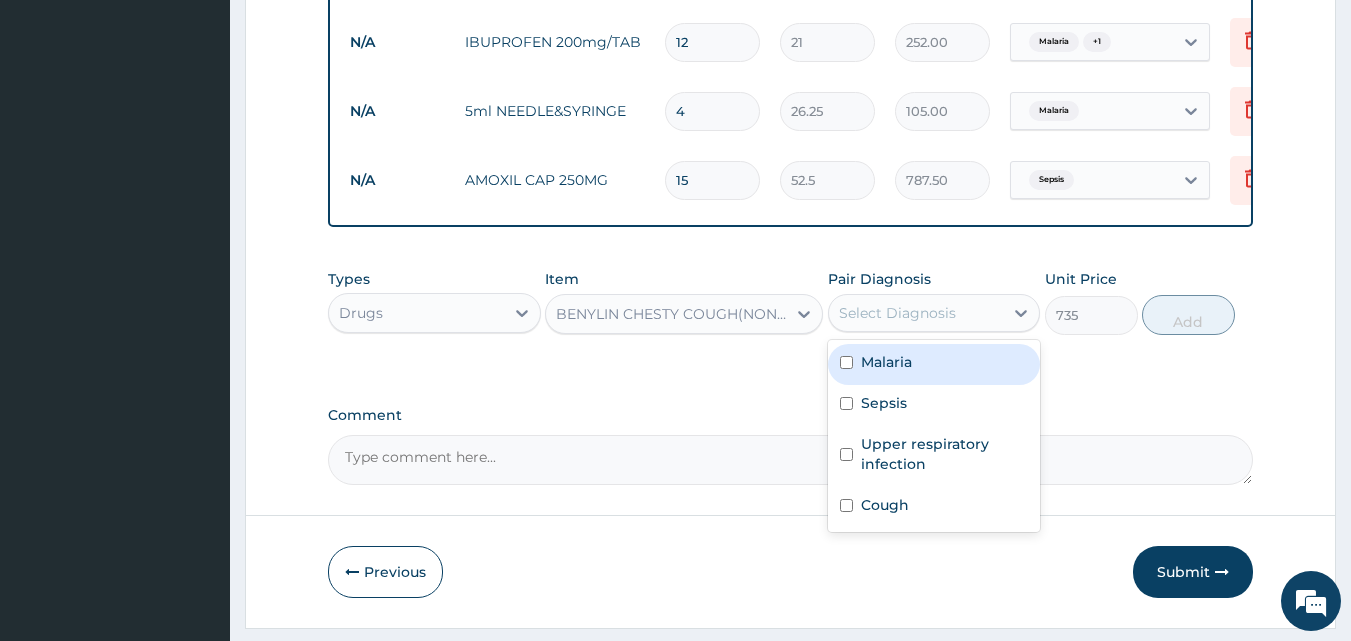 click on "Select Diagnosis" at bounding box center (897, 313) 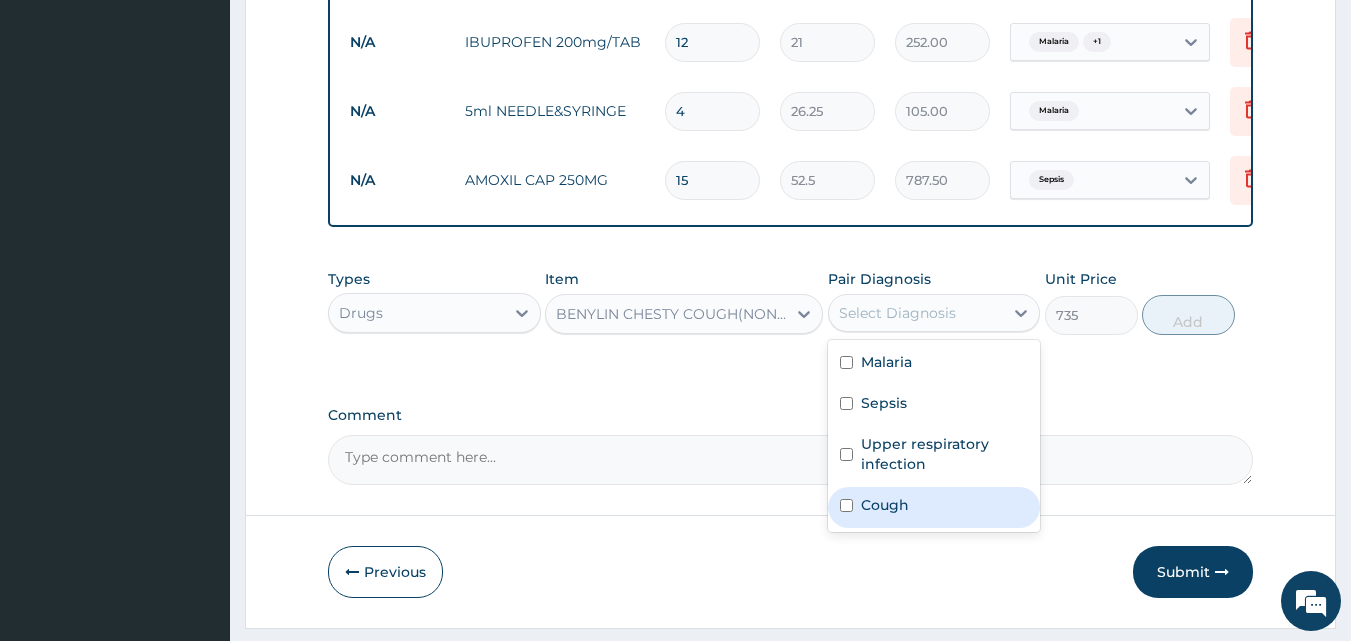 click on "Cough" at bounding box center [885, 505] 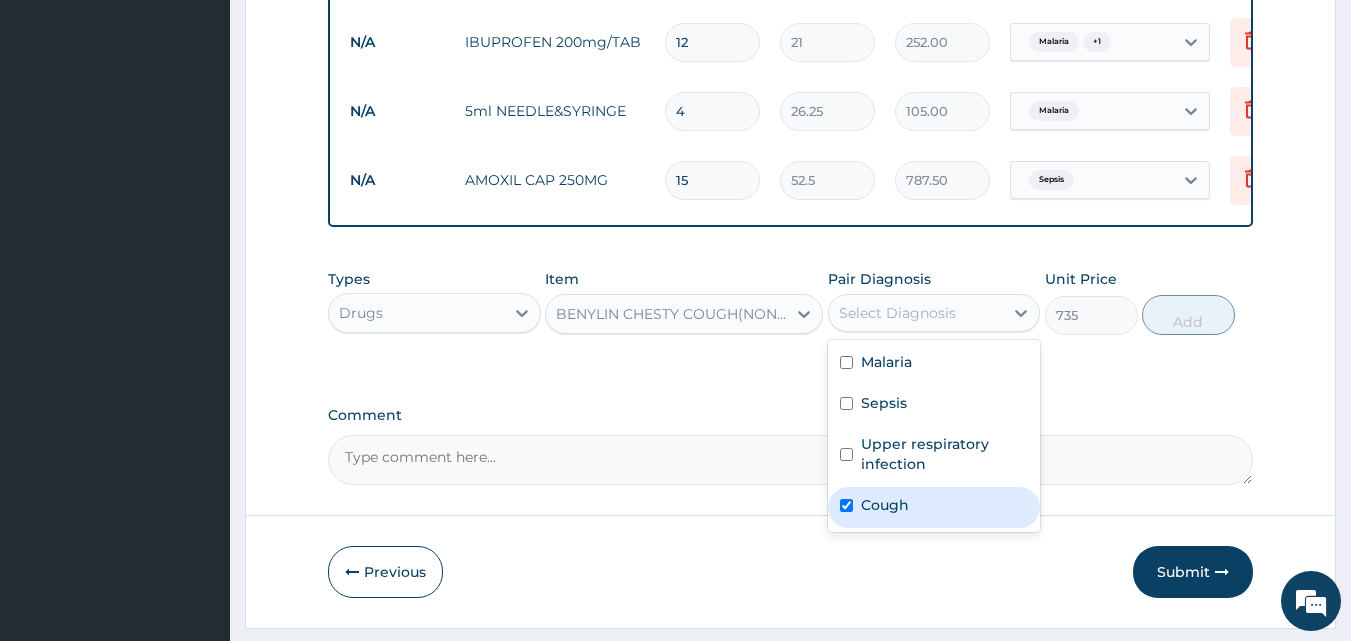 checkbox on "true" 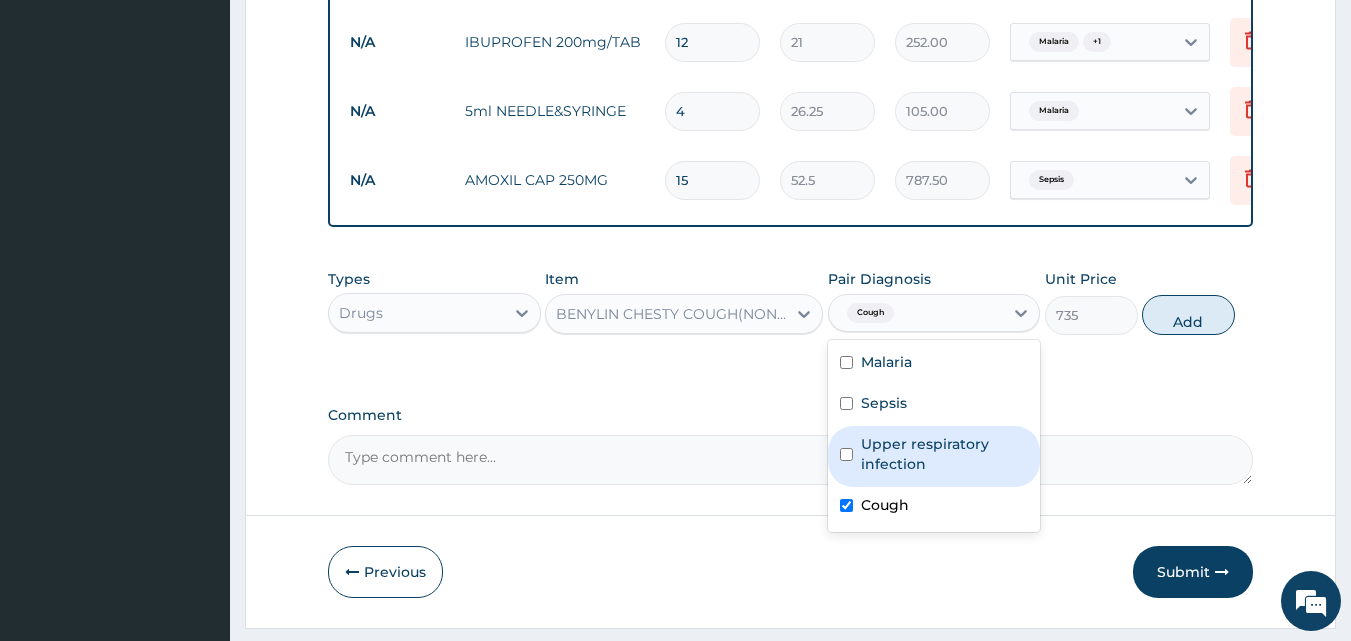 click on "Upper respiratory infection" at bounding box center [945, 454] 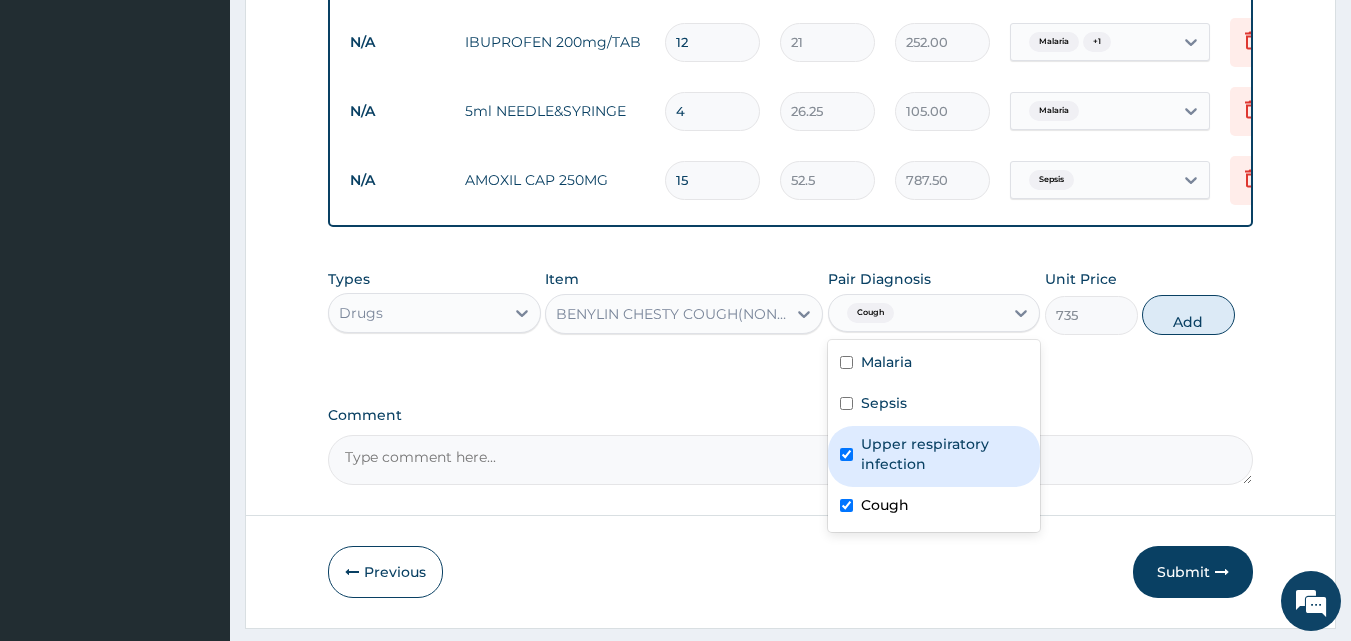 checkbox on "true" 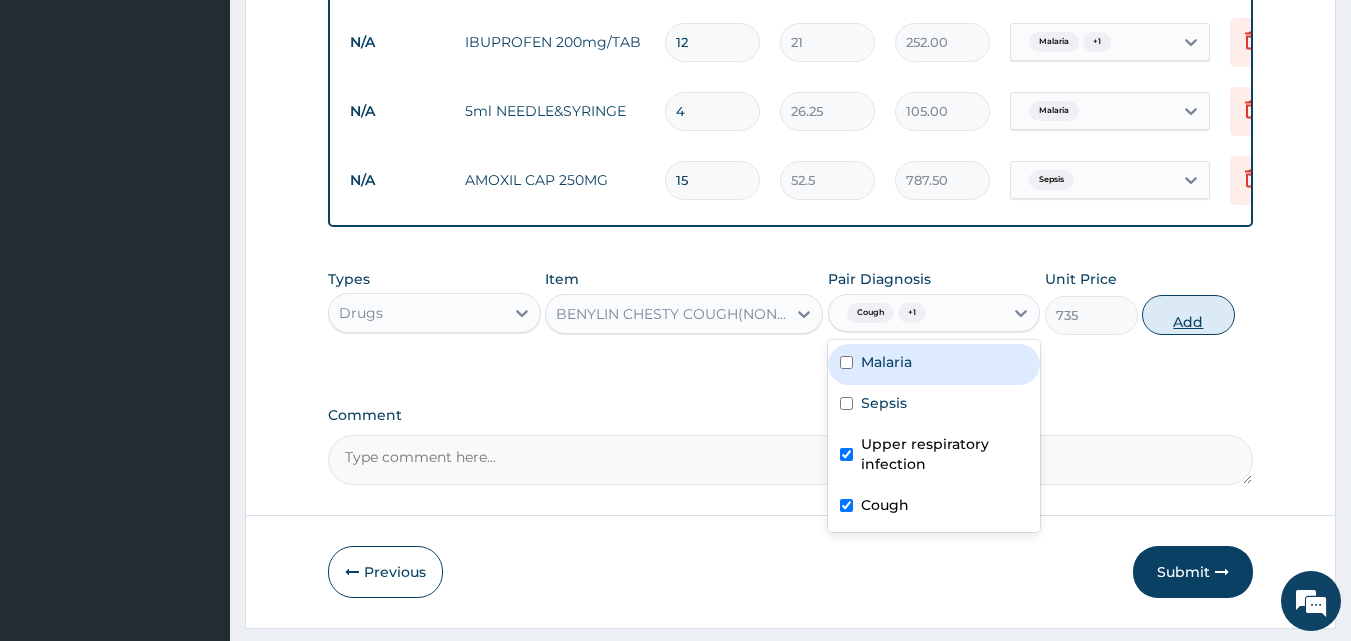 click on "Add" at bounding box center (1188, 315) 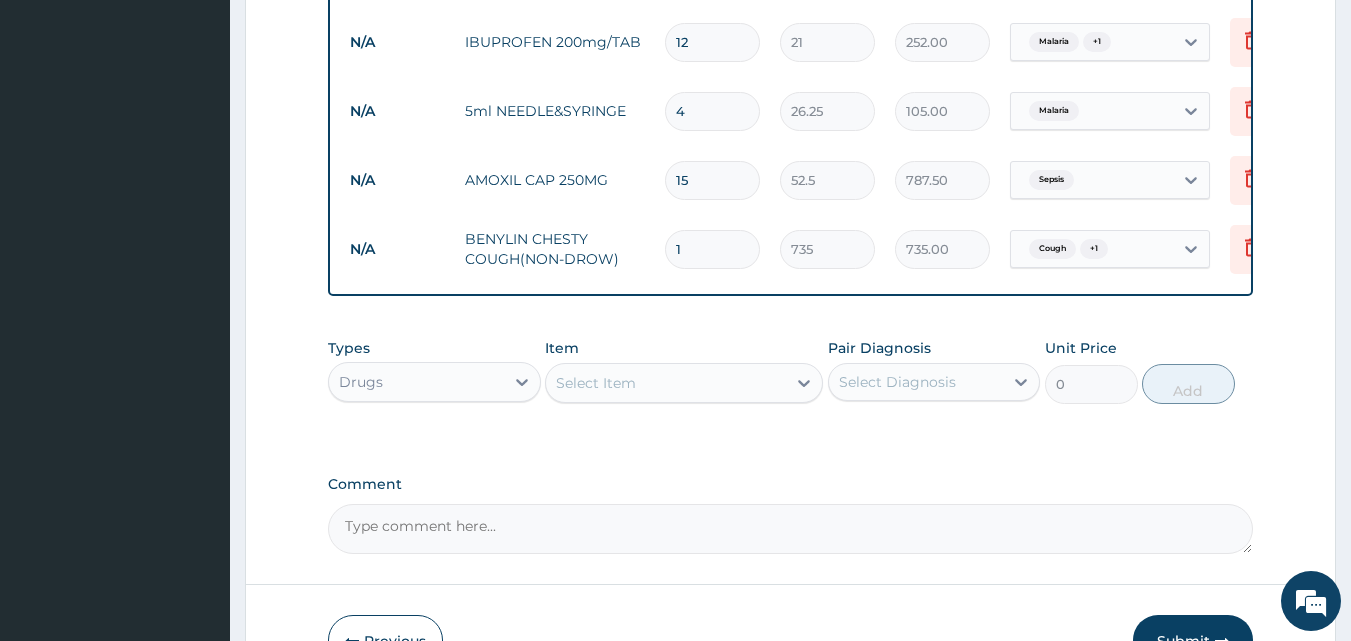 scroll, scrollTop: 1284, scrollLeft: 0, axis: vertical 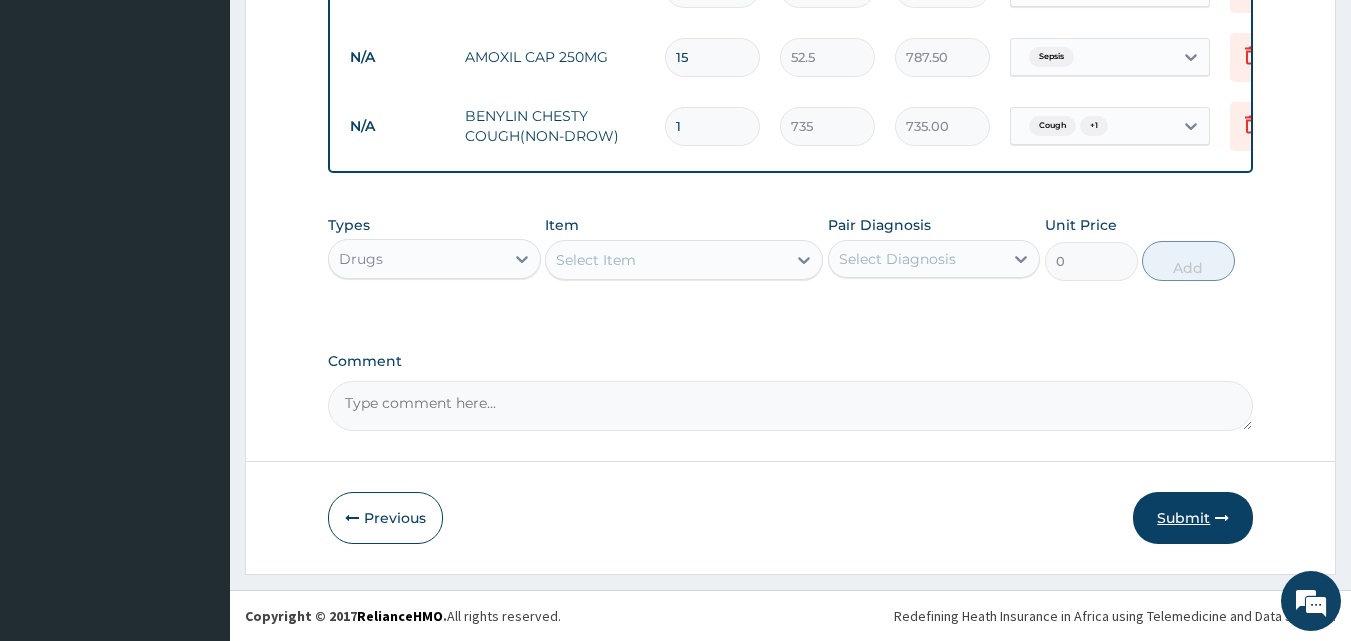 click on "Submit" at bounding box center [1193, 518] 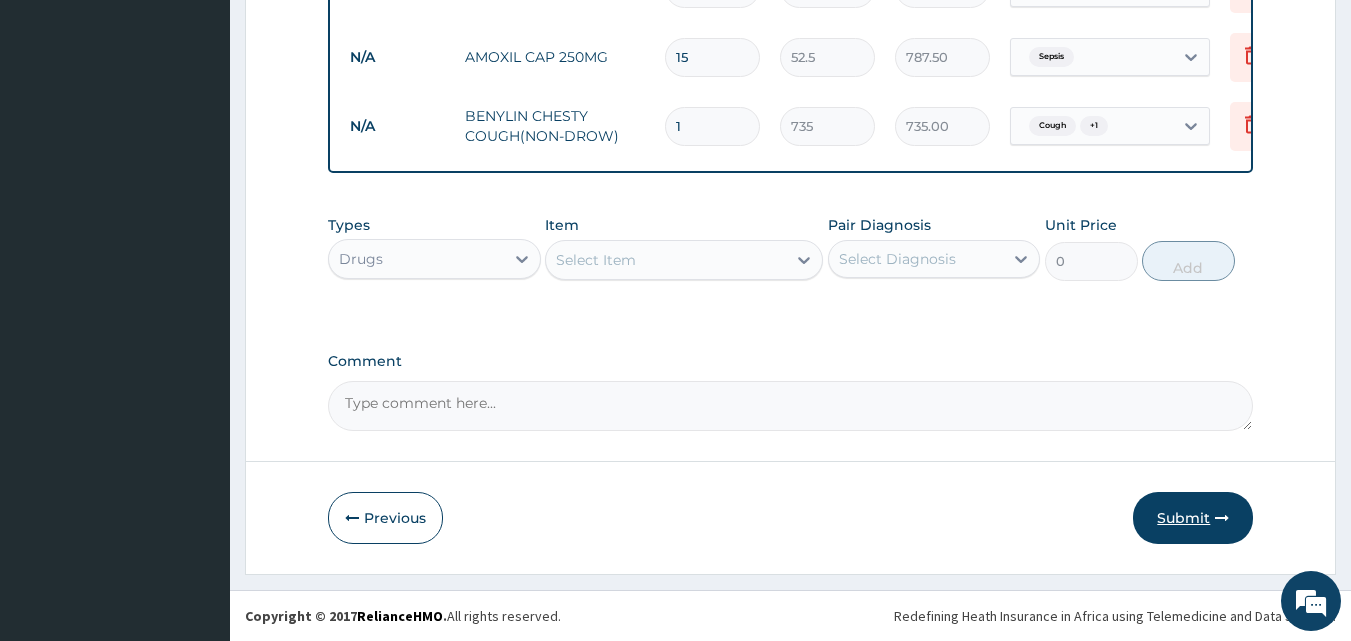 type 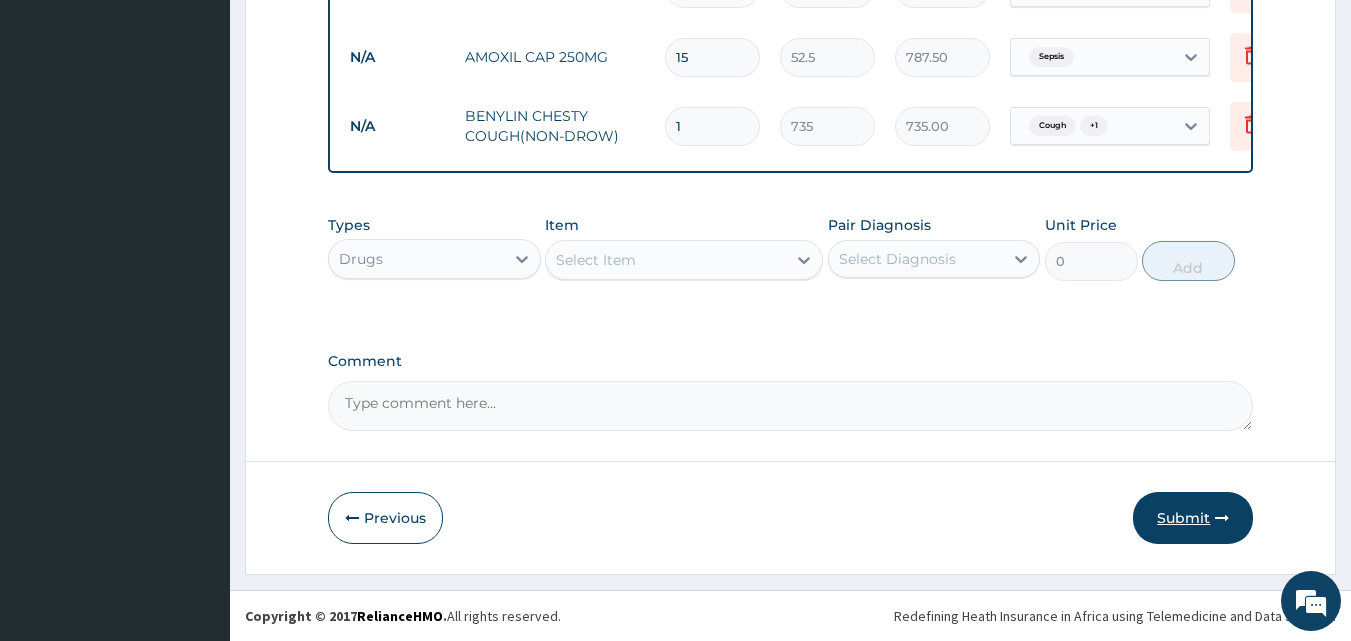 click on "Submit" at bounding box center [1193, 518] 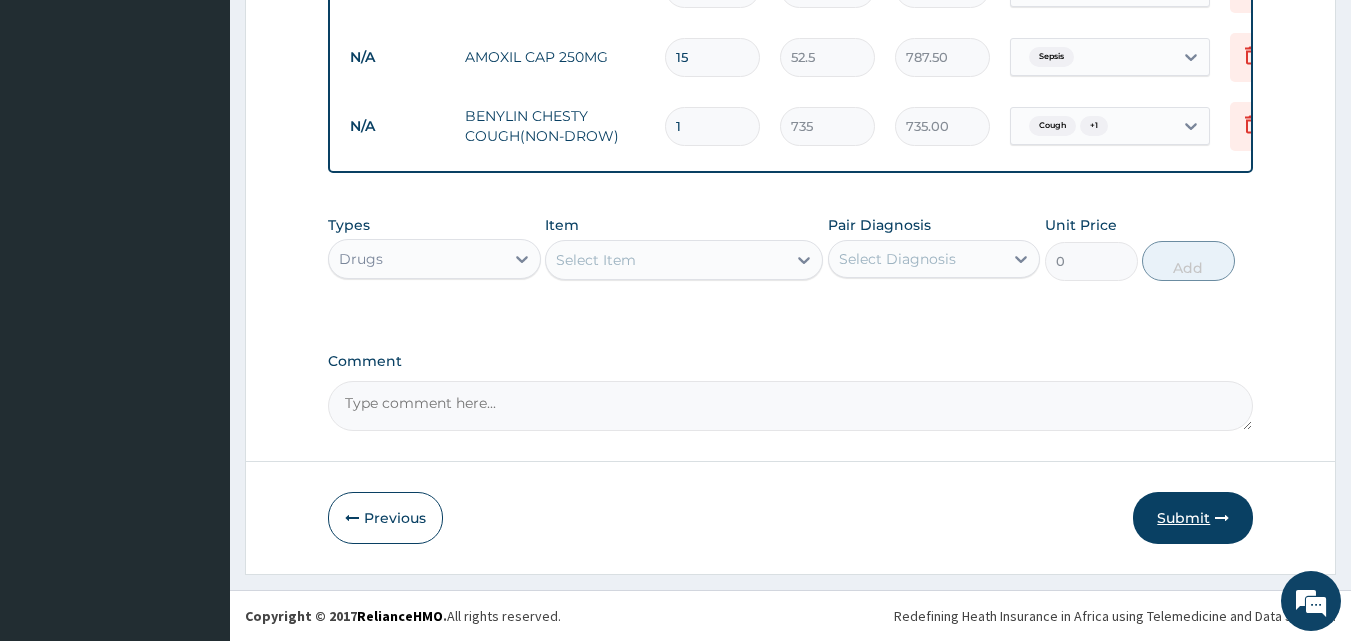 drag, startPoint x: 1220, startPoint y: 518, endPoint x: 1188, endPoint y: 518, distance: 32 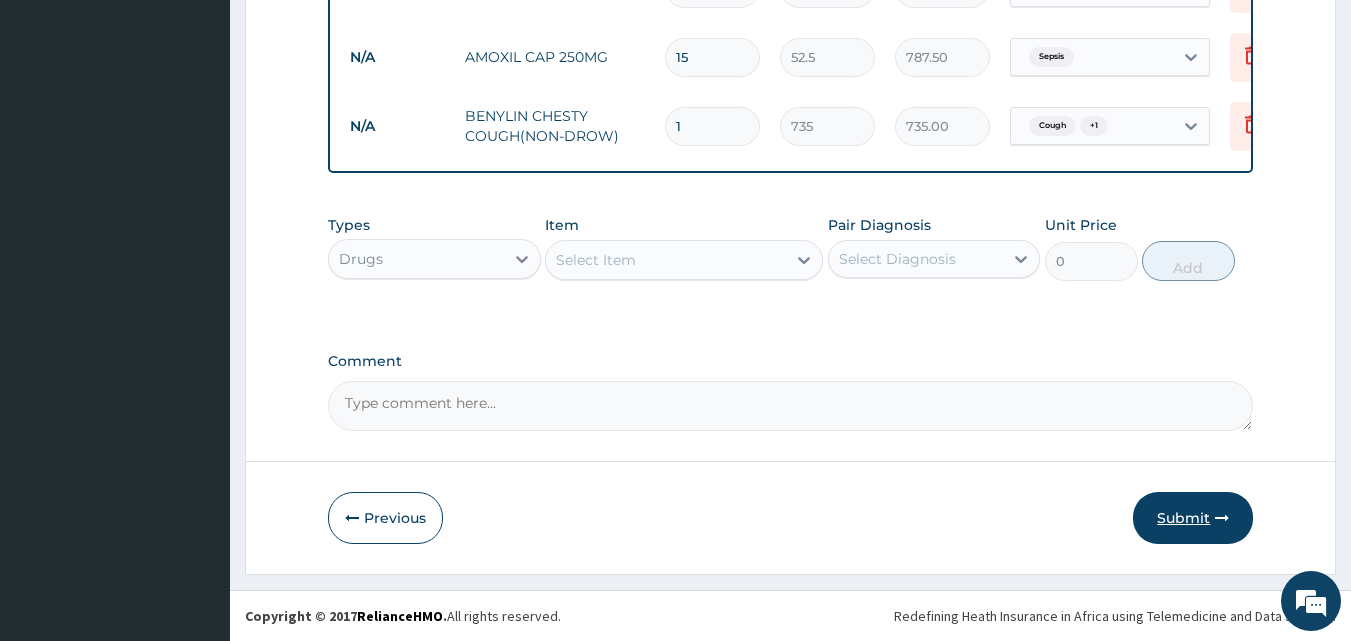 click on "Submit" at bounding box center (1193, 518) 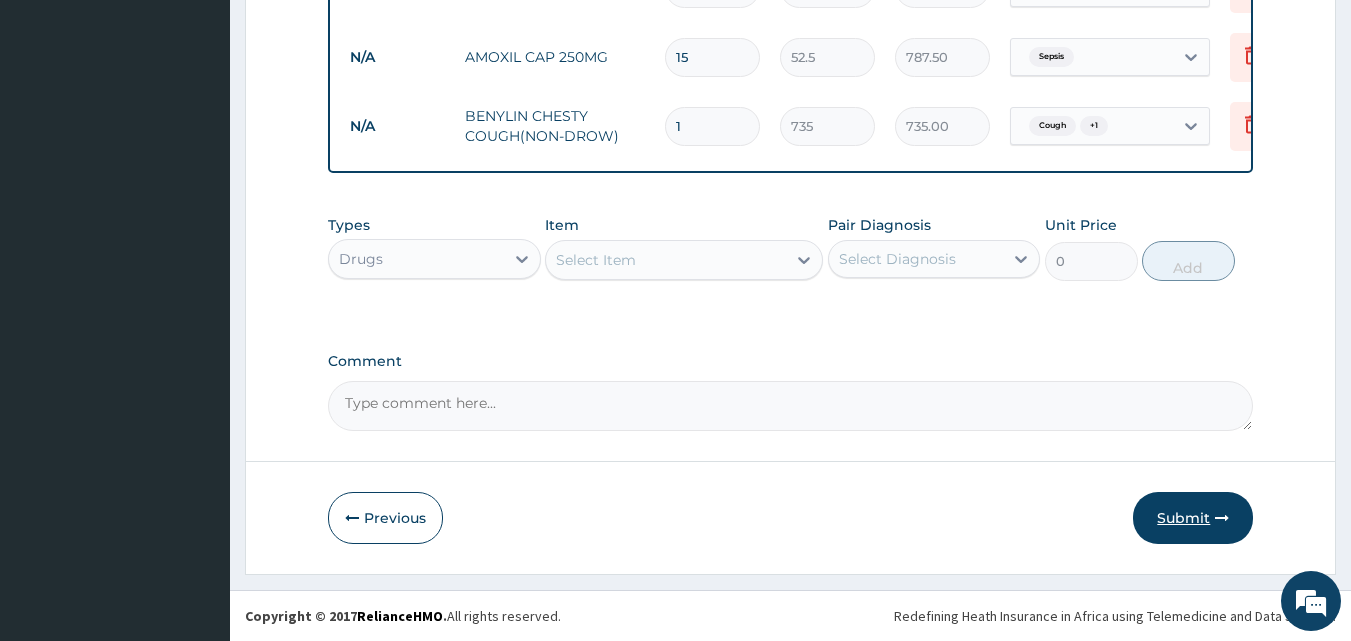click on "Submit" at bounding box center (1193, 518) 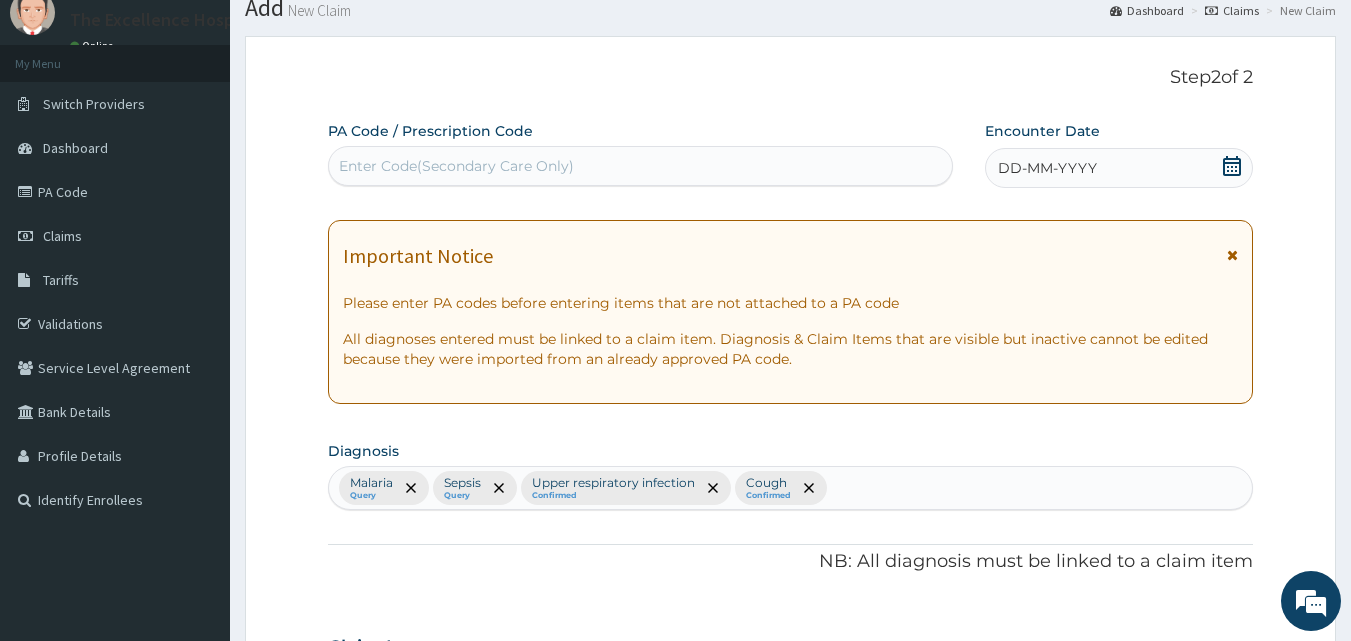 scroll, scrollTop: 0, scrollLeft: 0, axis: both 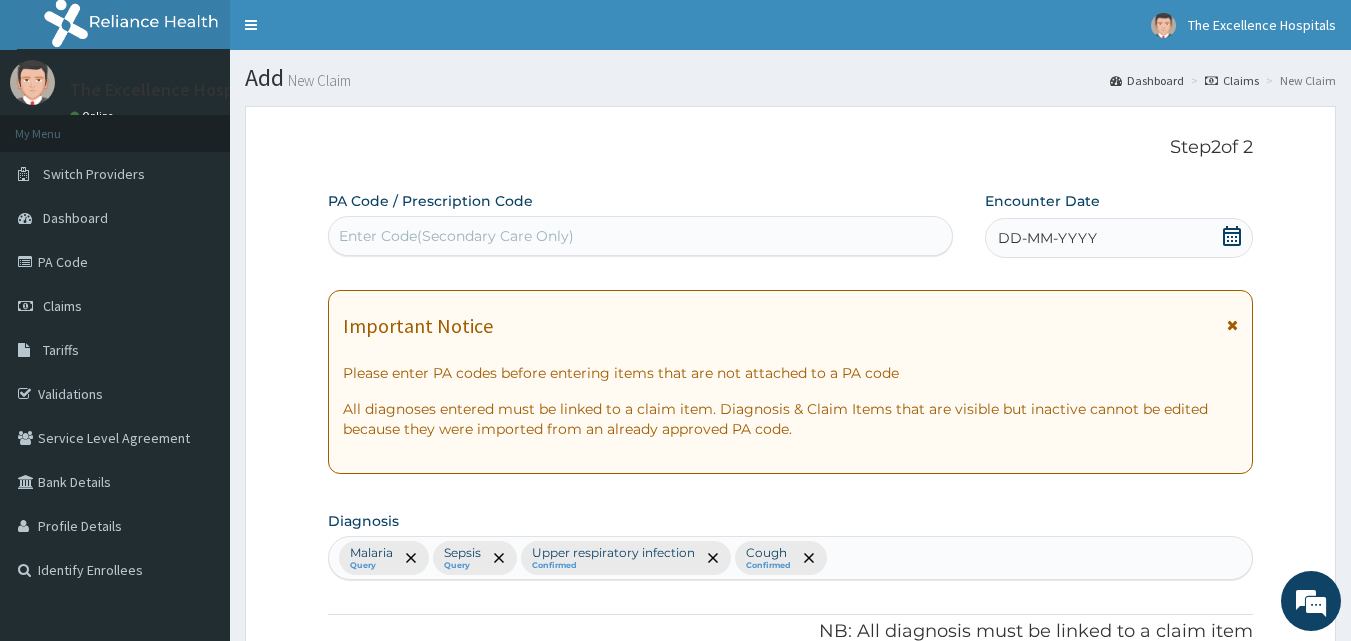 click 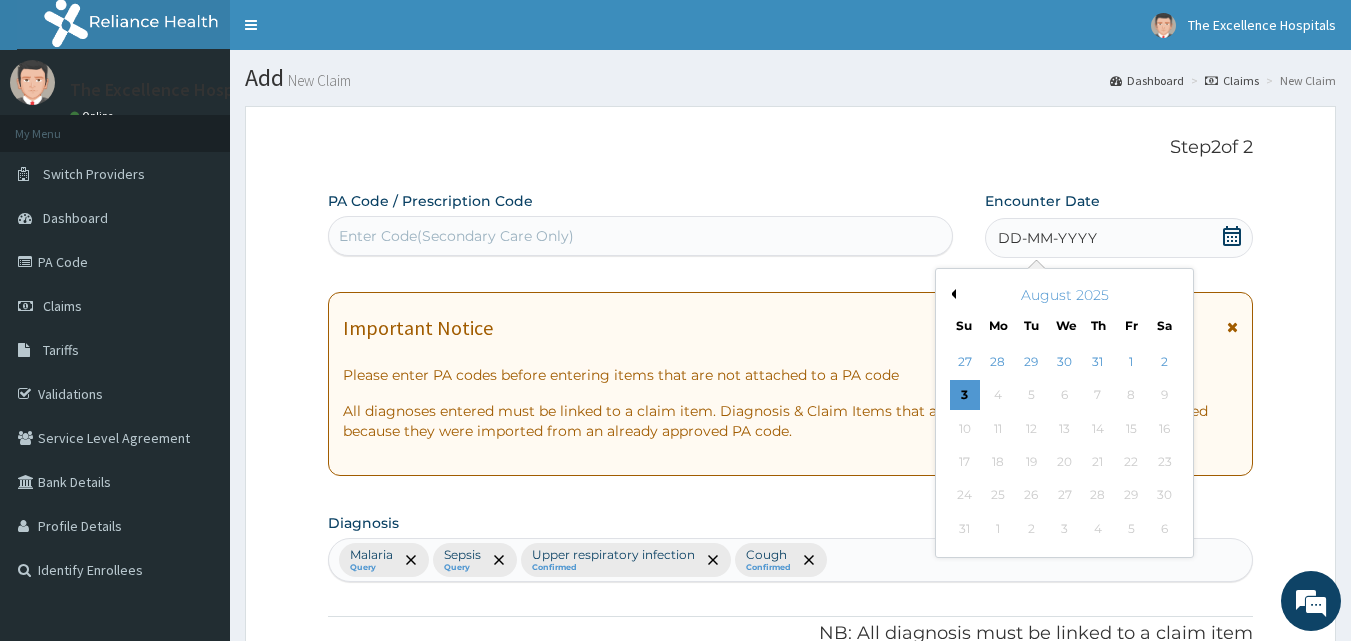 click on "Previous Month" at bounding box center [951, 294] 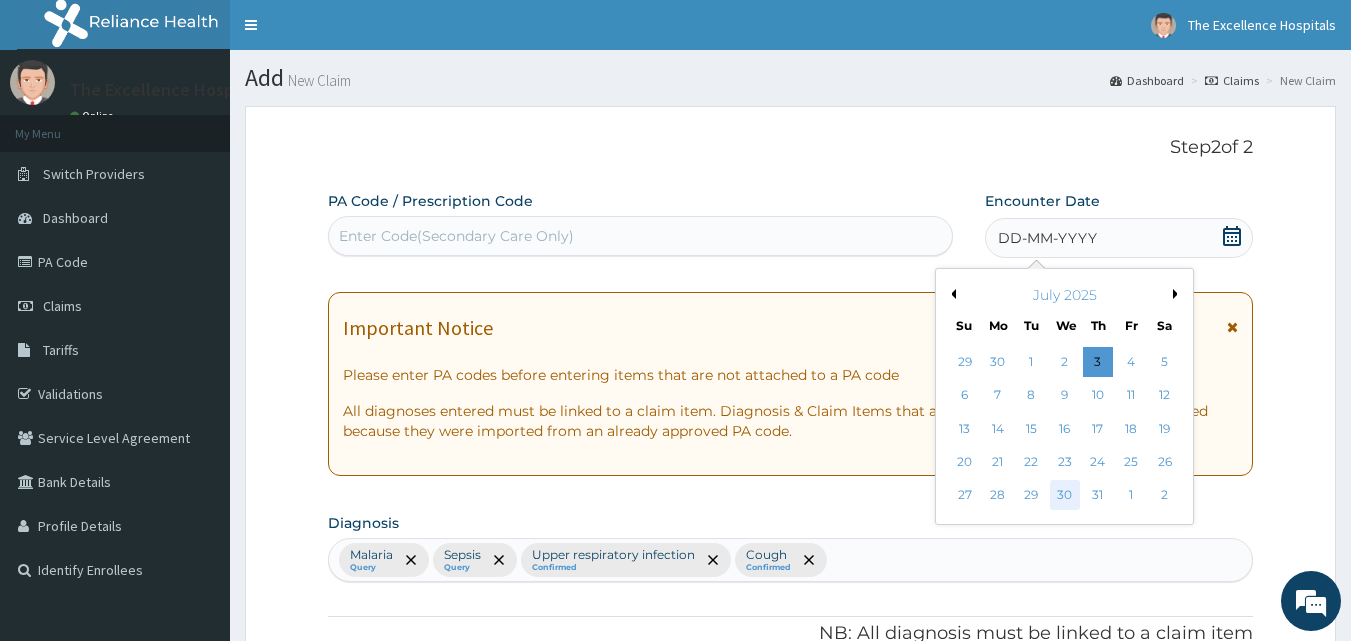 click on "30" at bounding box center [1065, 496] 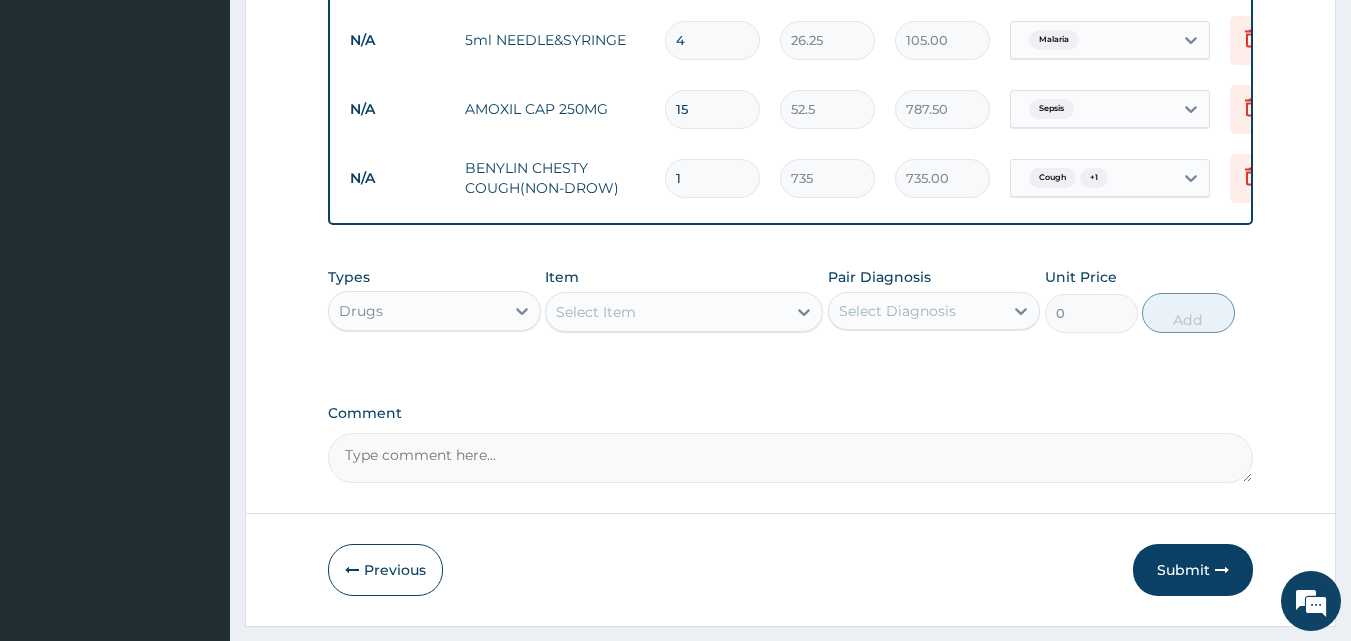 scroll, scrollTop: 1284, scrollLeft: 0, axis: vertical 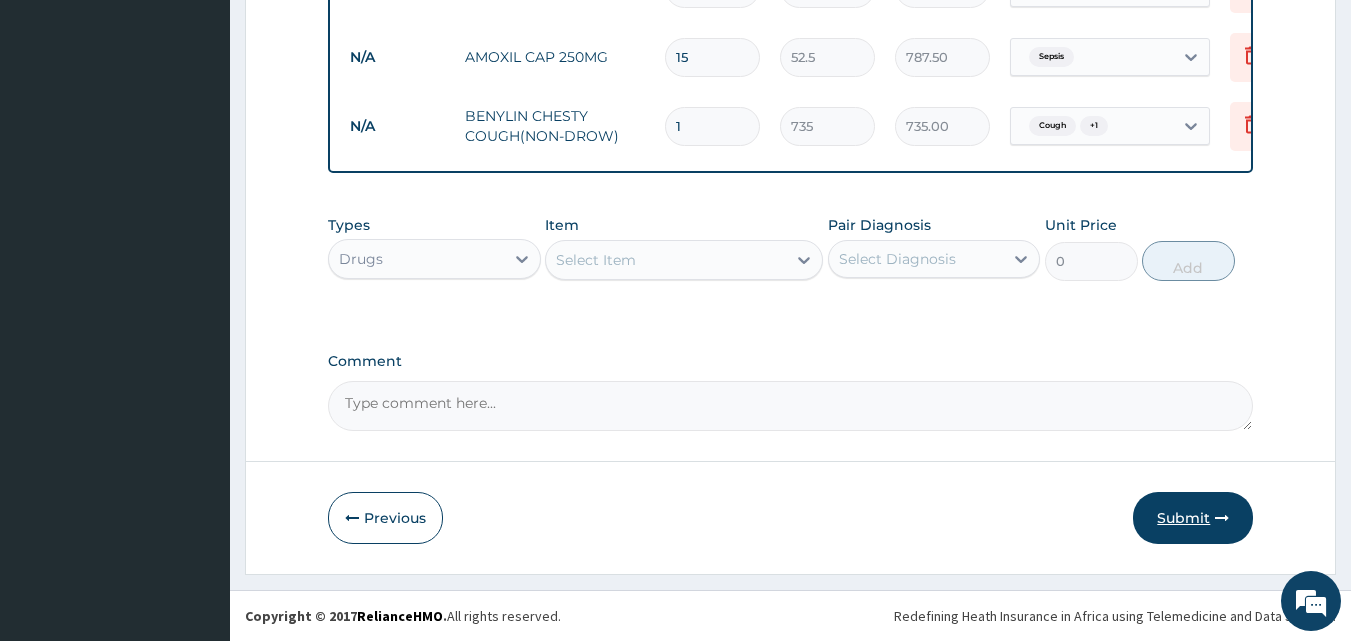 click on "Submit" at bounding box center [1193, 518] 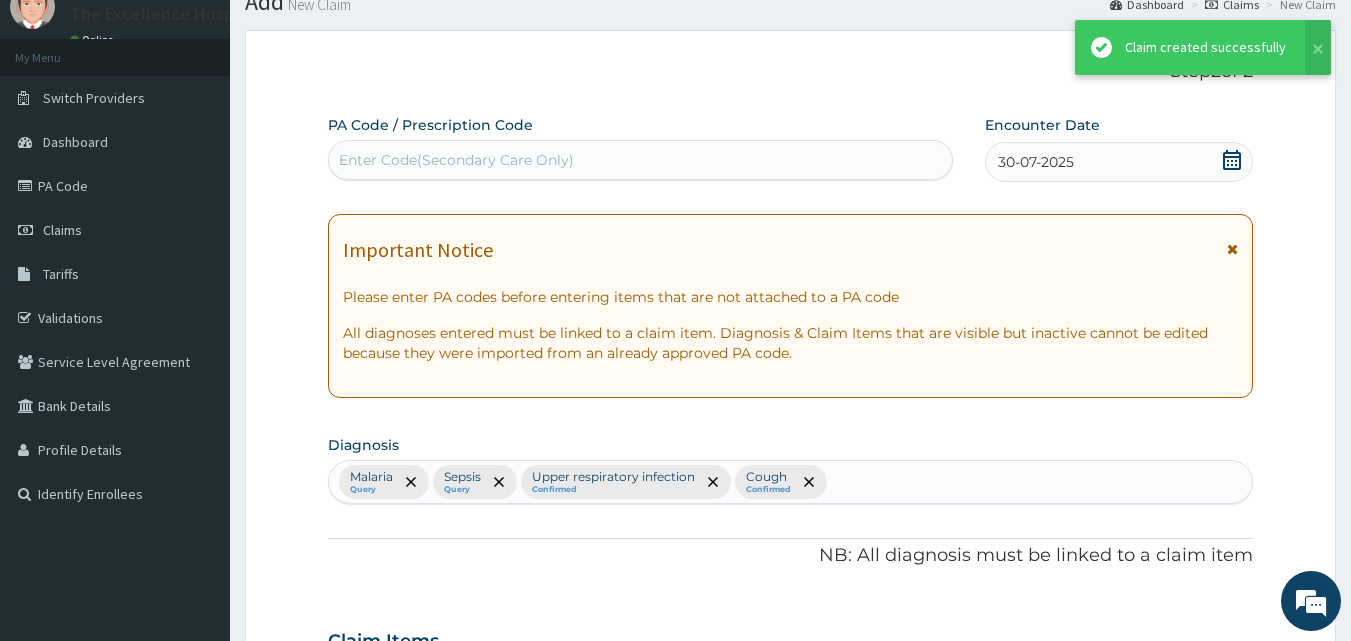 scroll, scrollTop: 1284, scrollLeft: 0, axis: vertical 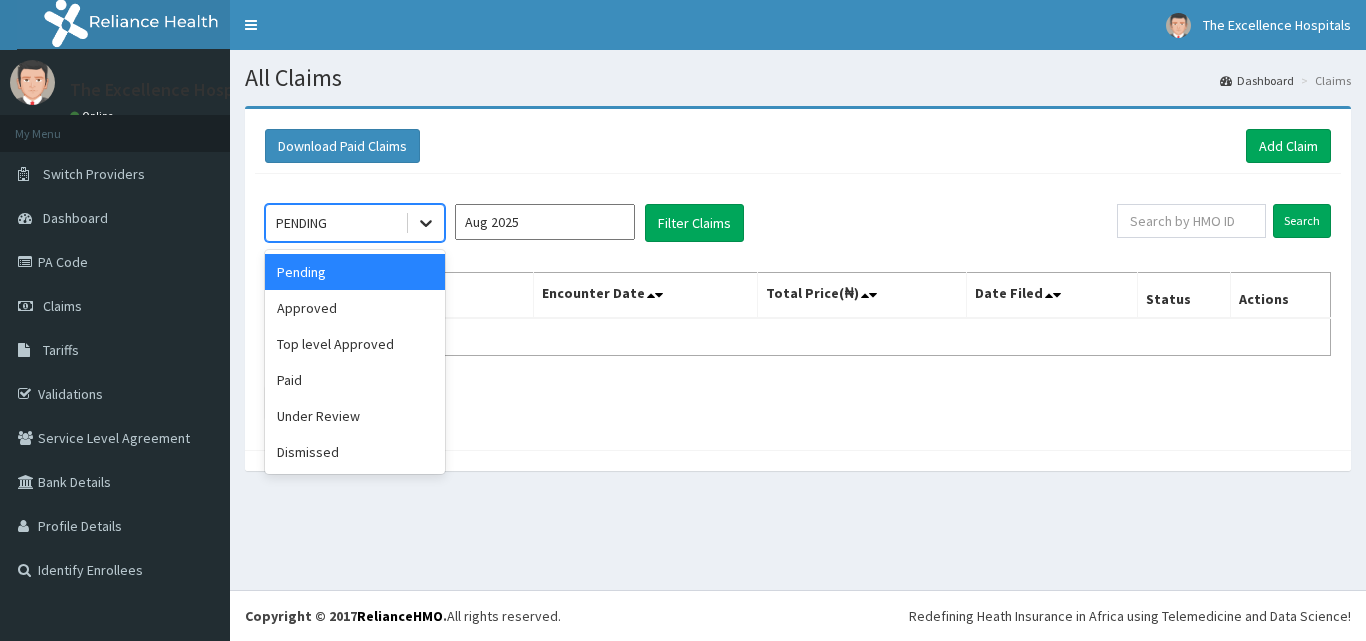 click 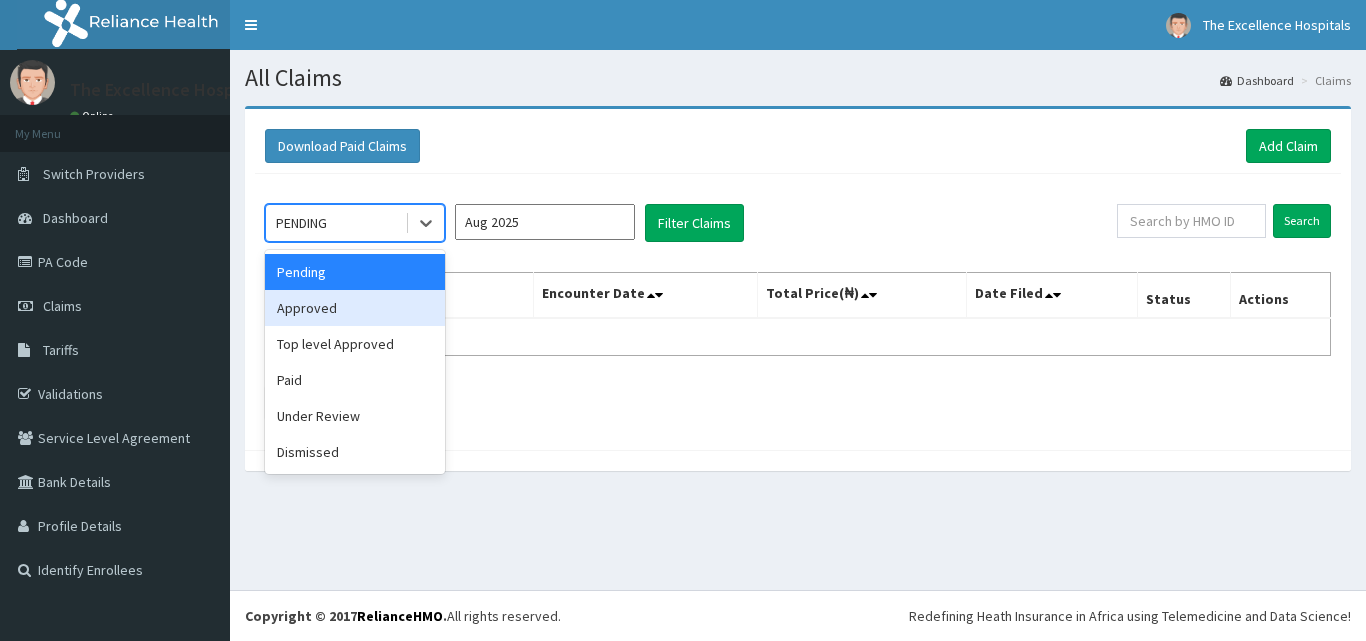 click on "Approved" at bounding box center [355, 308] 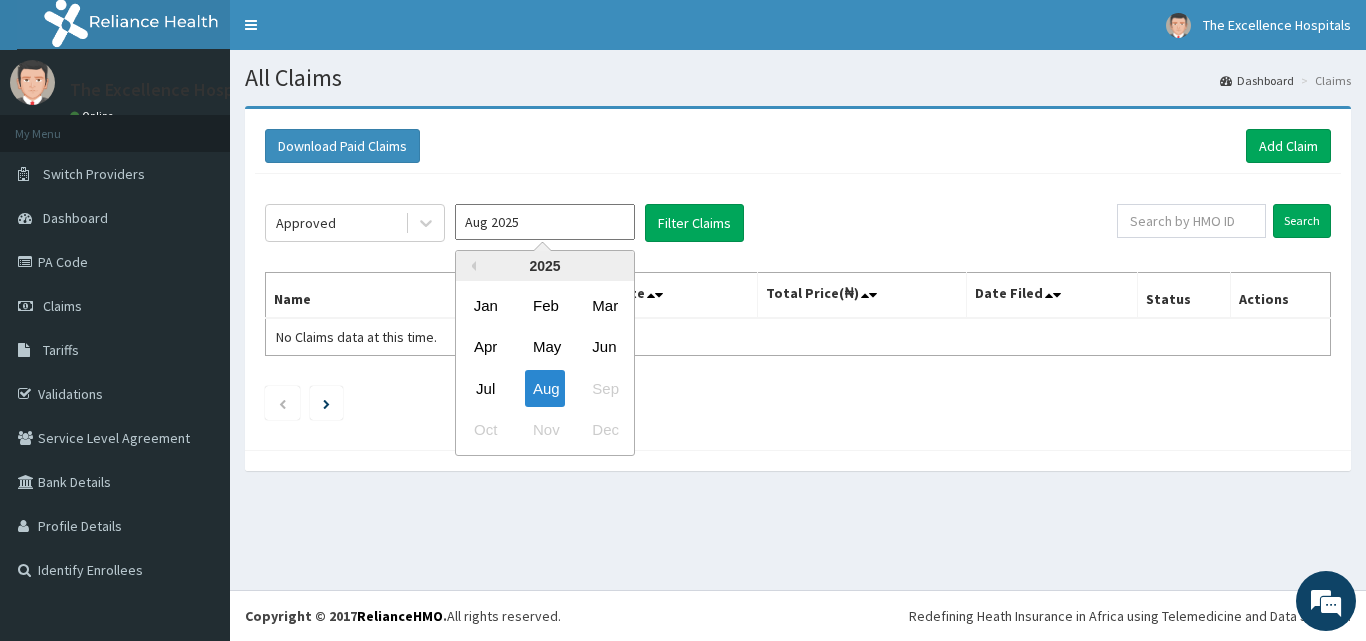 click on "Aug 2025" at bounding box center (545, 222) 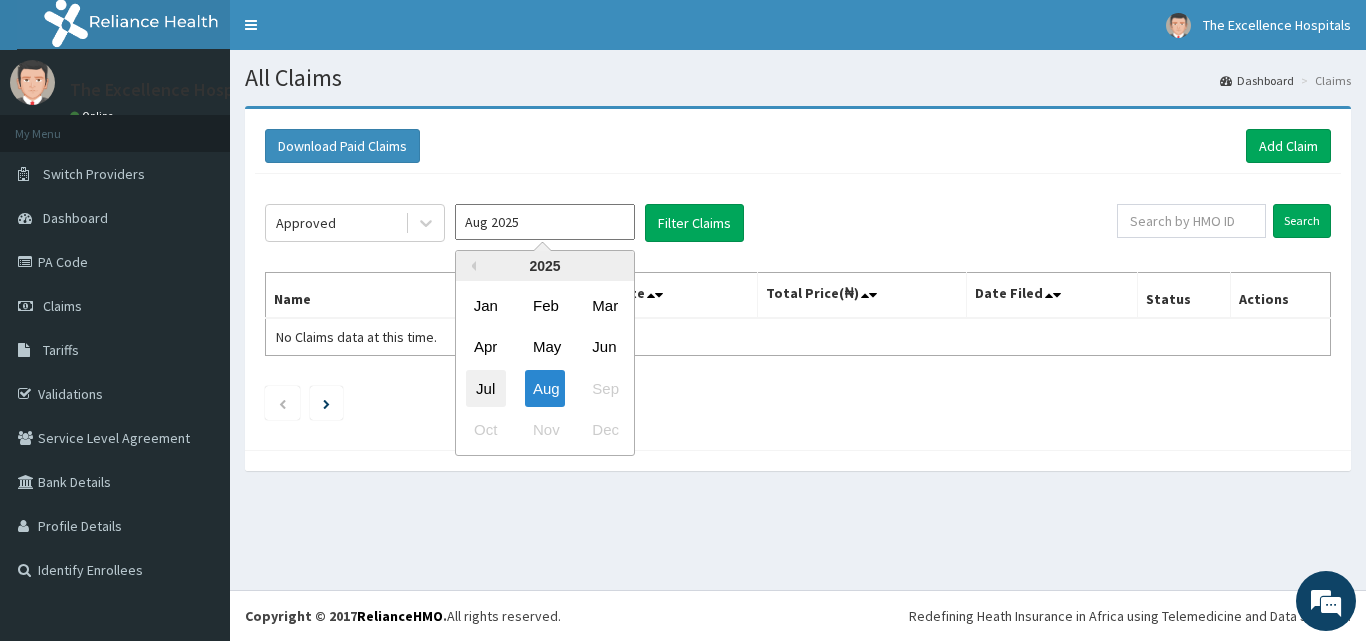click on "Jul" at bounding box center [486, 388] 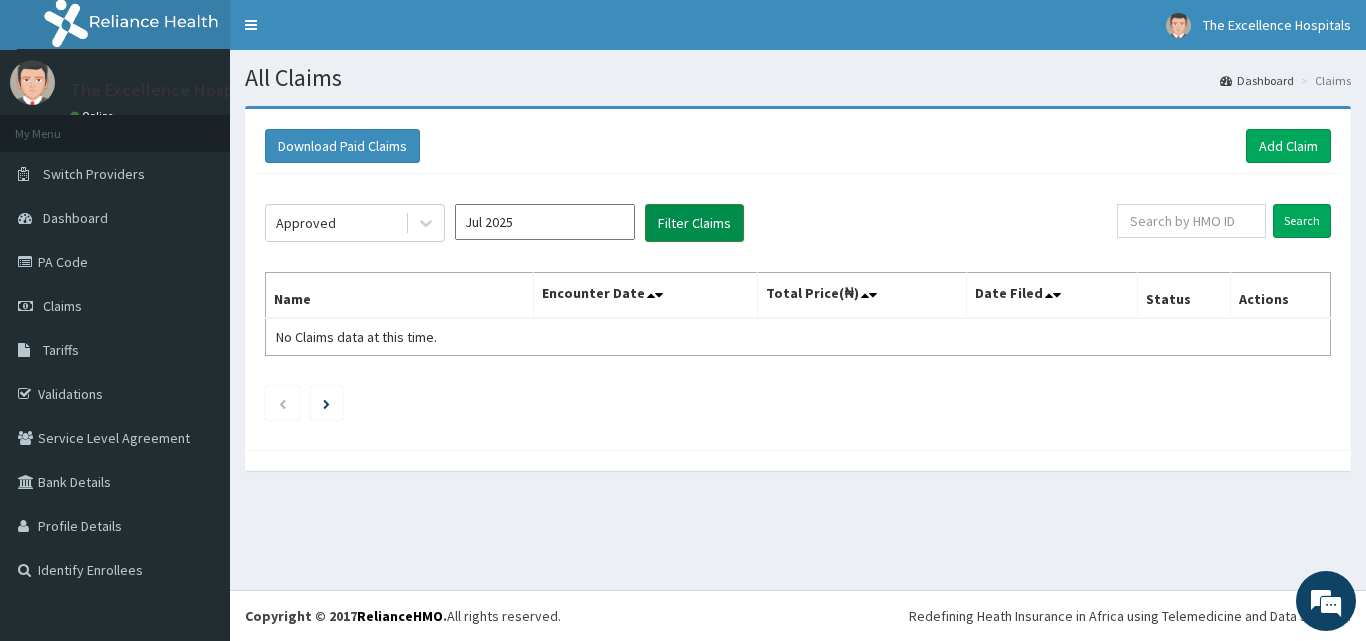 click on "Filter Claims" at bounding box center [694, 223] 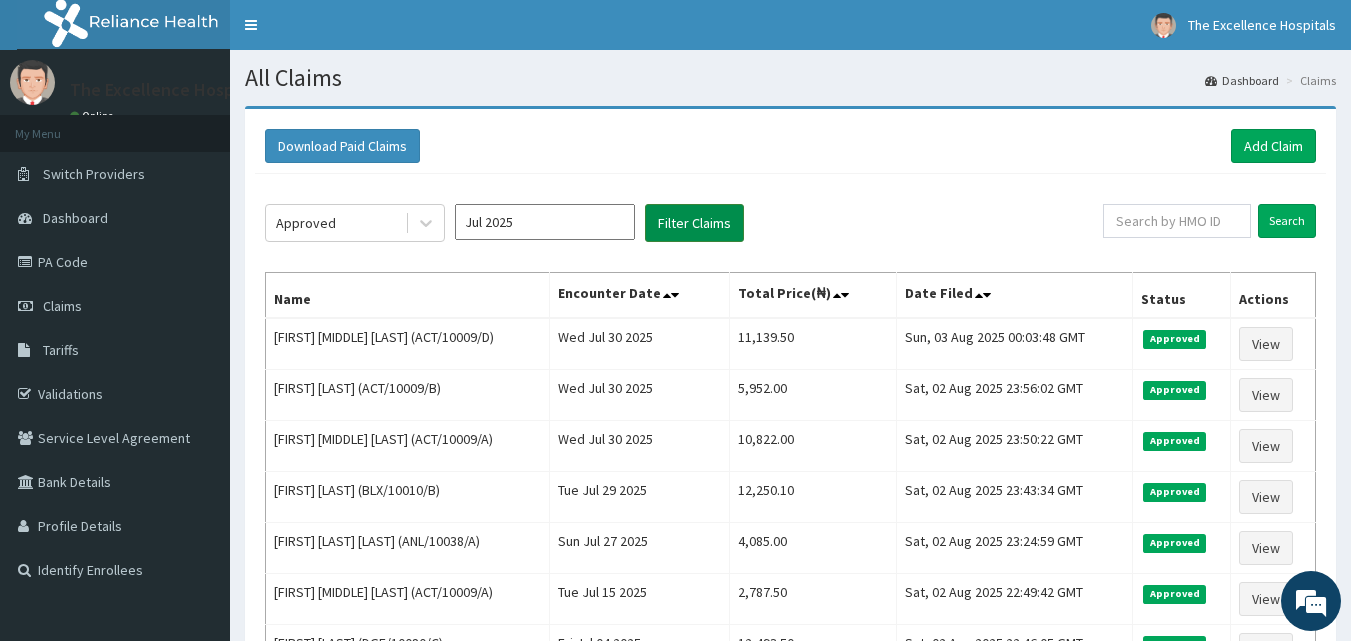 scroll, scrollTop: 0, scrollLeft: 0, axis: both 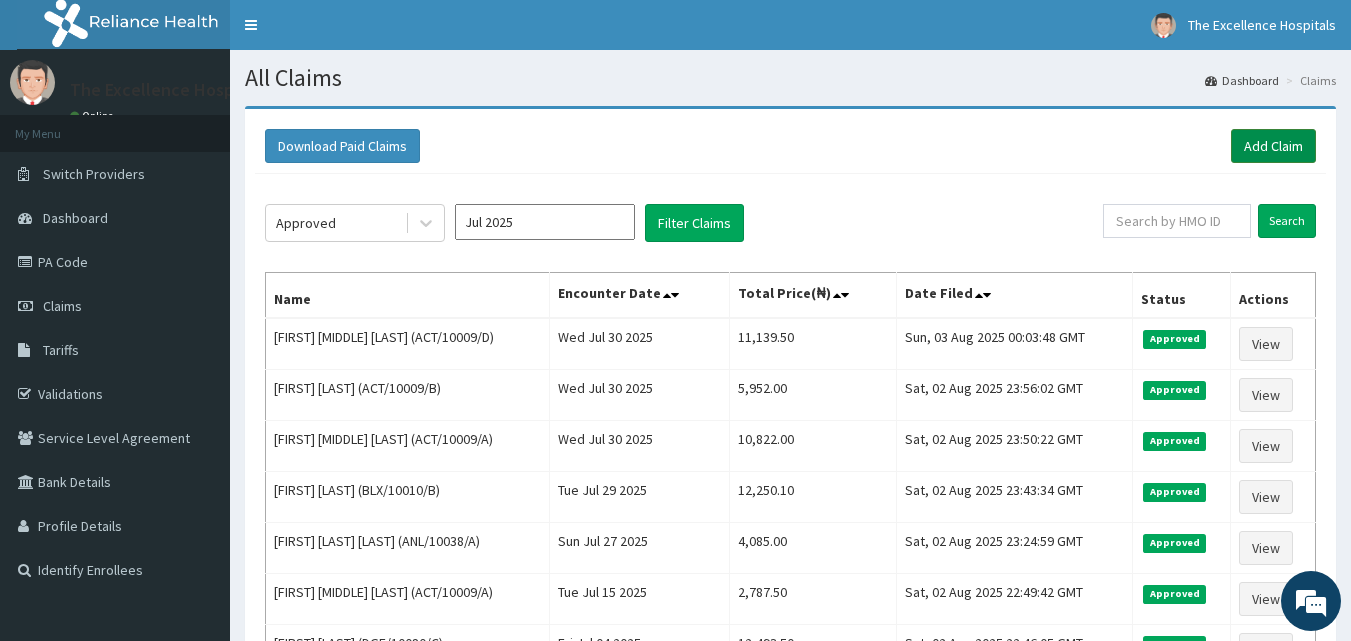 click on "Add Claim" at bounding box center [1273, 146] 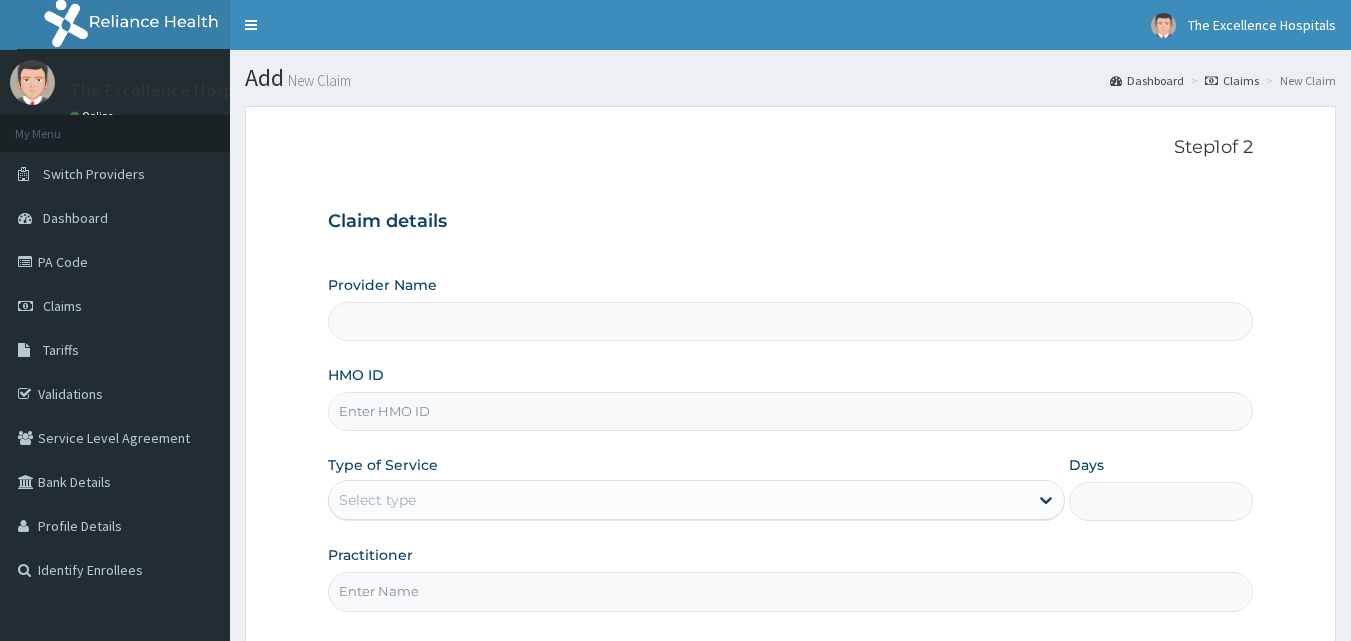 scroll, scrollTop: 0, scrollLeft: 0, axis: both 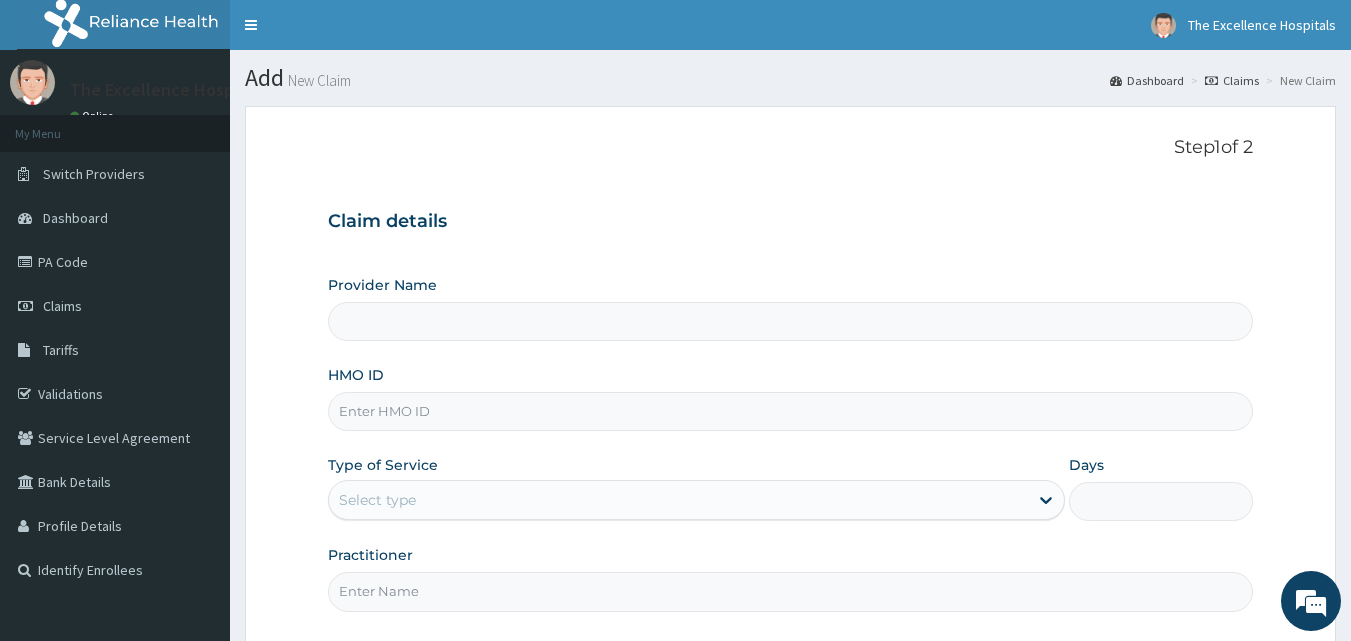 click on "Provider Name" at bounding box center [791, 321] 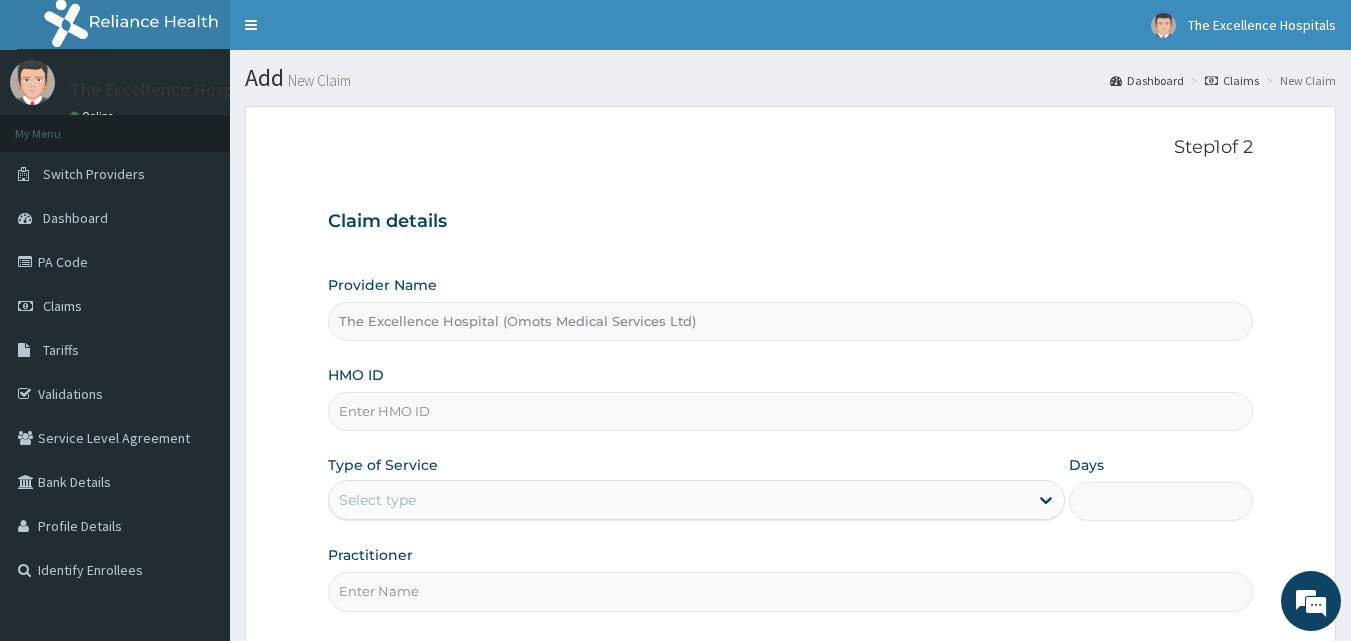click on "HMO ID" at bounding box center (791, 411) 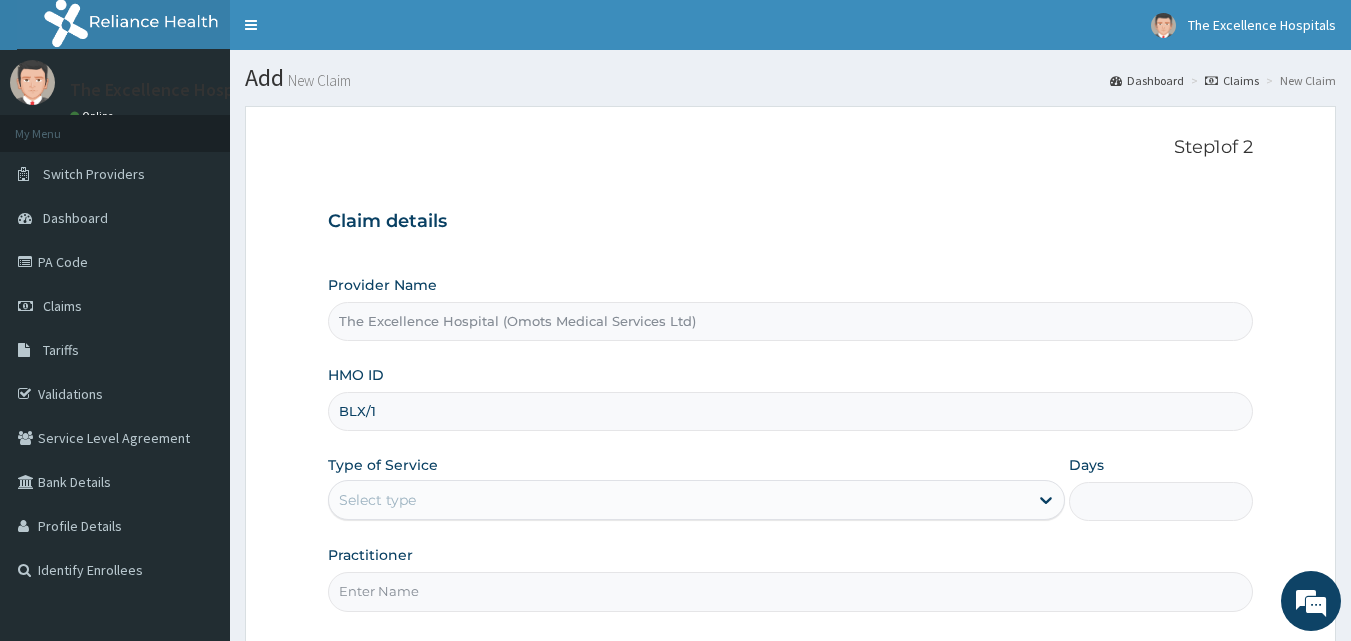 scroll, scrollTop: 0, scrollLeft: 0, axis: both 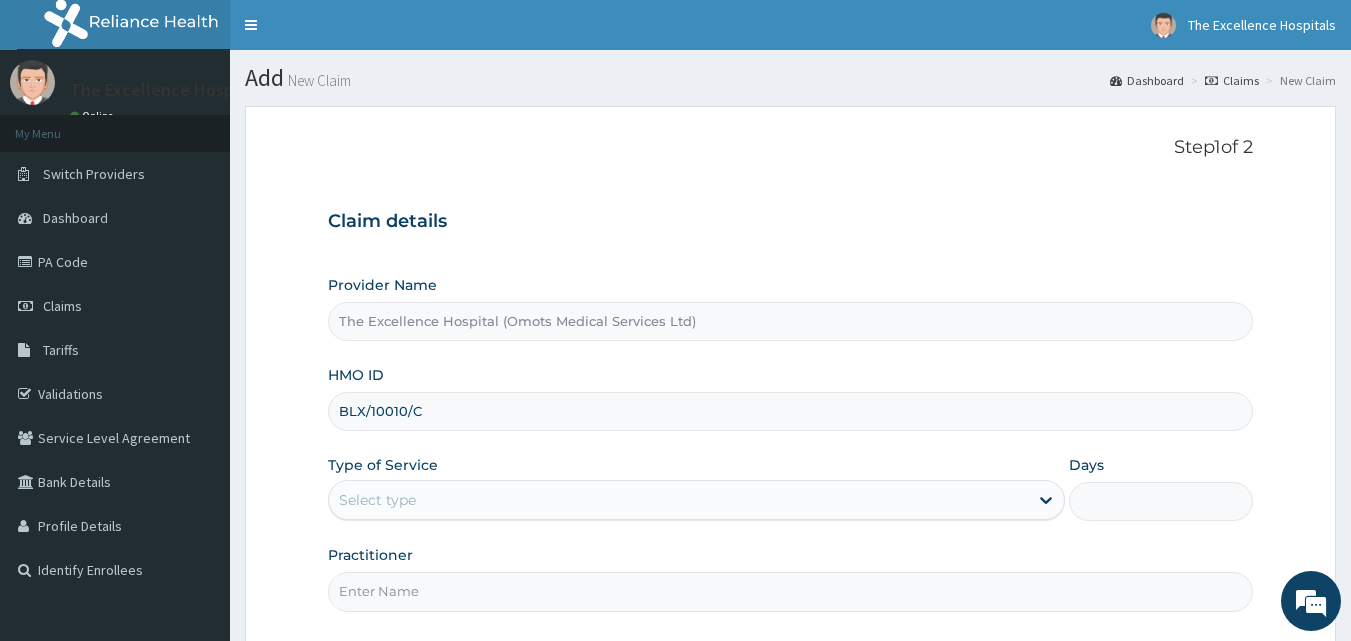 type on "BLX/10010/C" 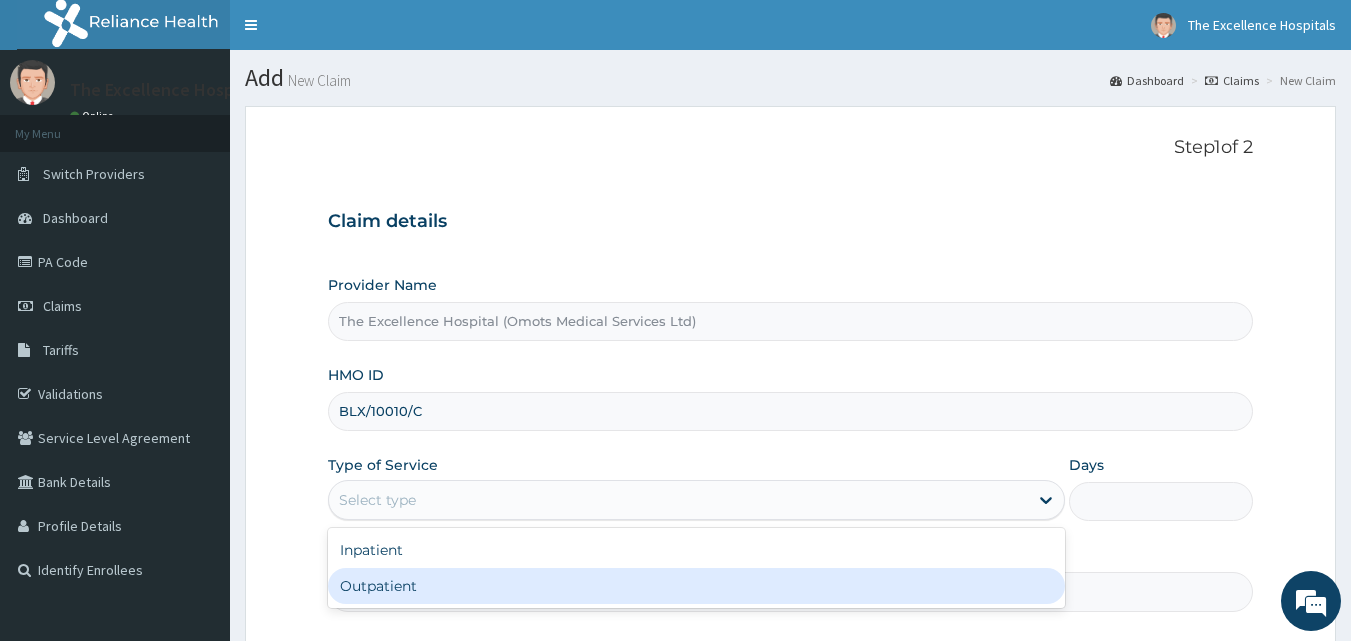 click on "Outpatient" at bounding box center (696, 586) 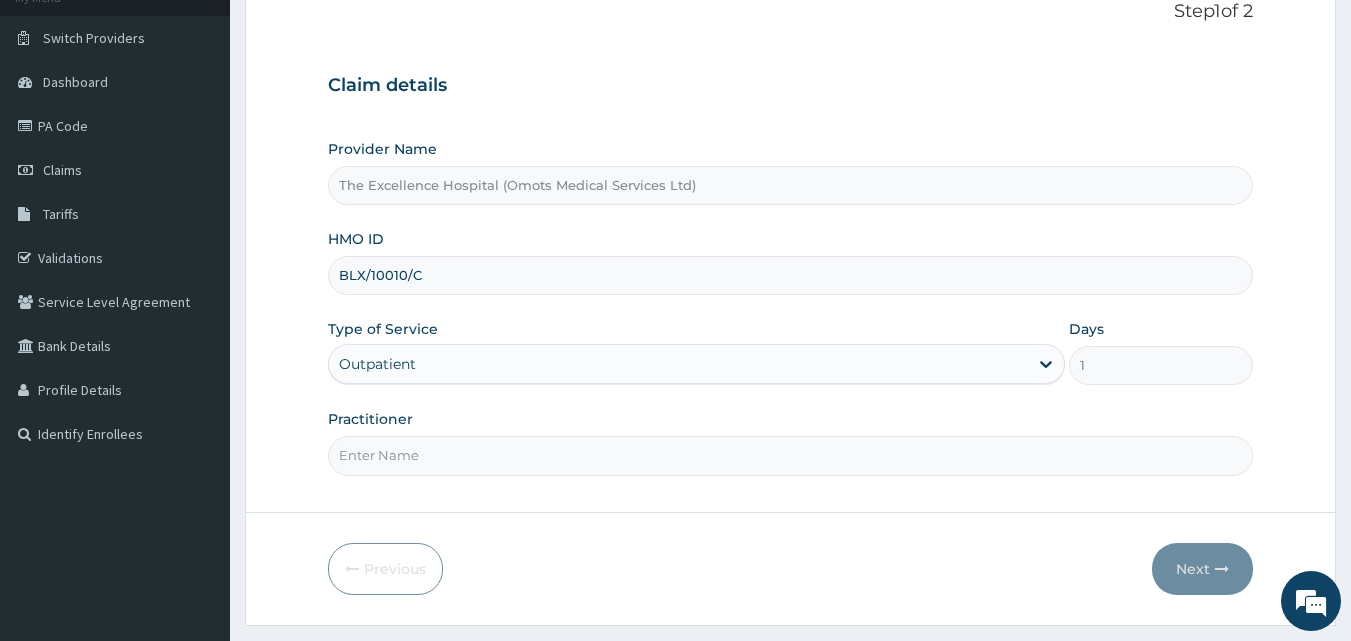 scroll, scrollTop: 187, scrollLeft: 0, axis: vertical 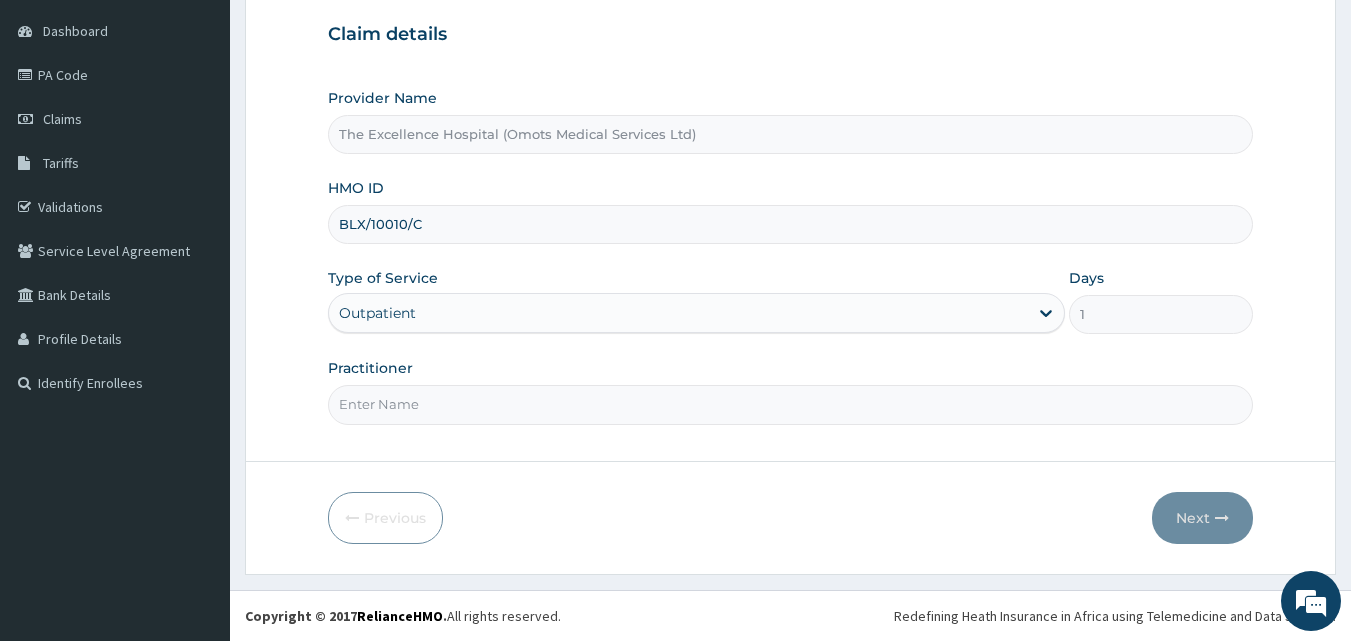 click on "Practitioner" at bounding box center [791, 404] 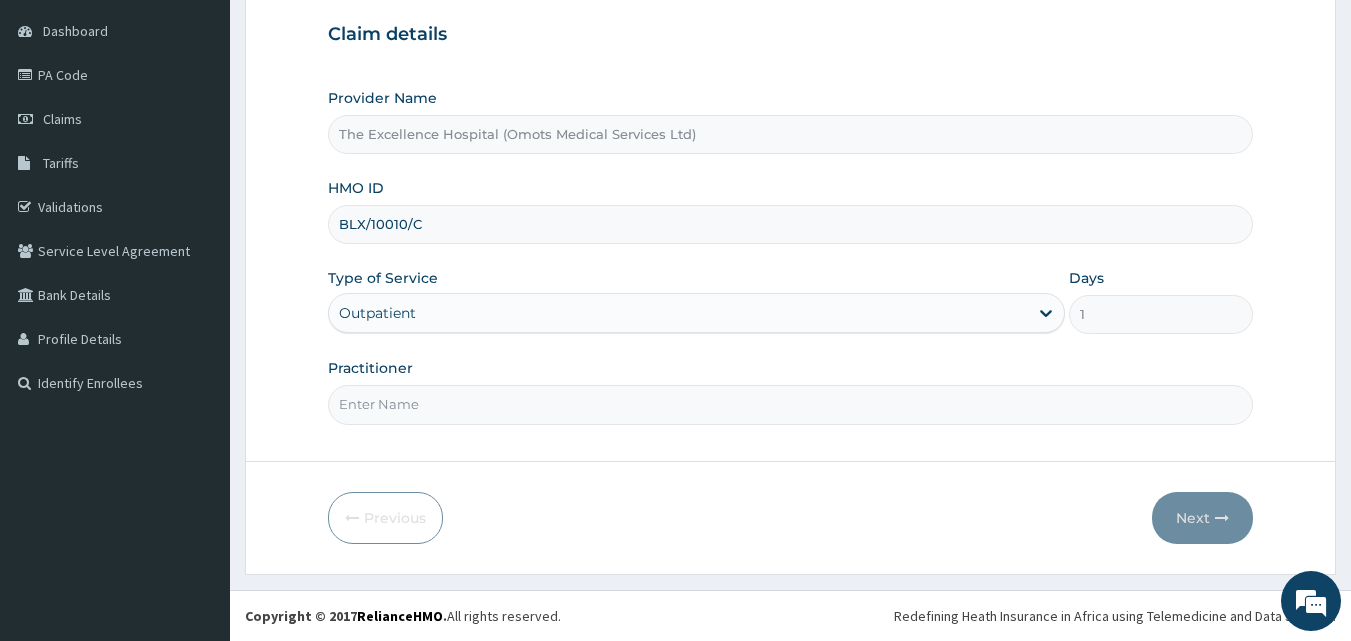 type on "GABRIEL" 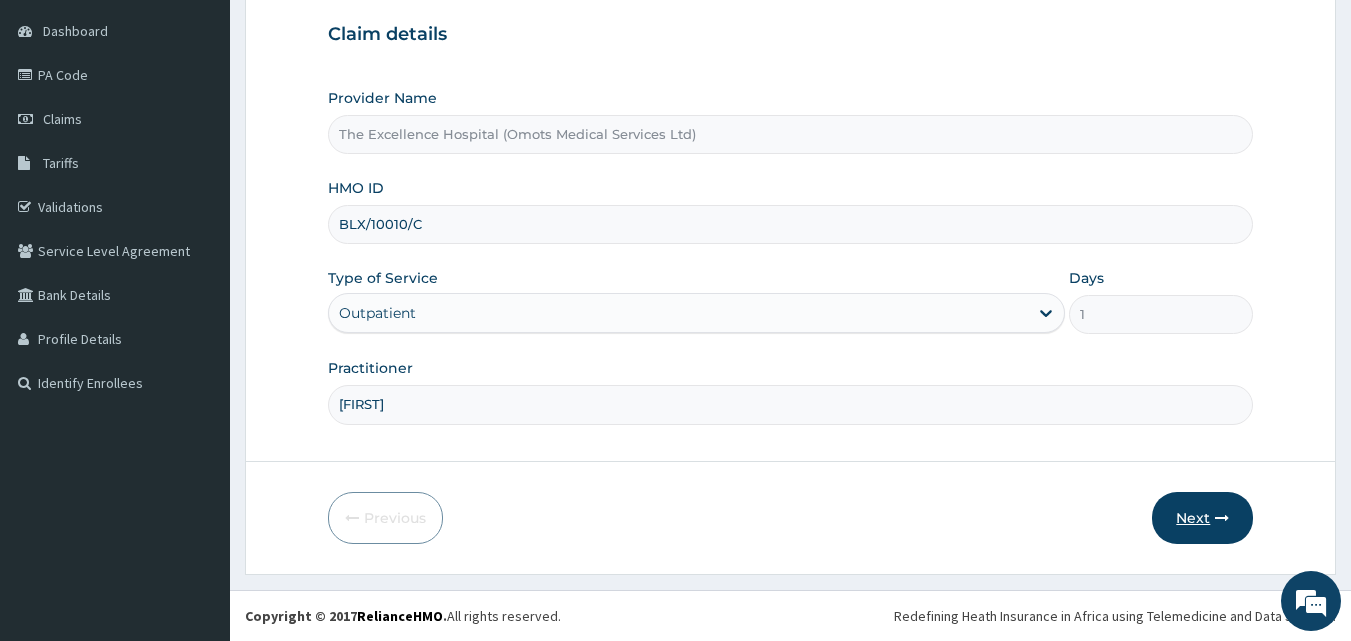 click on "Next" at bounding box center (1202, 518) 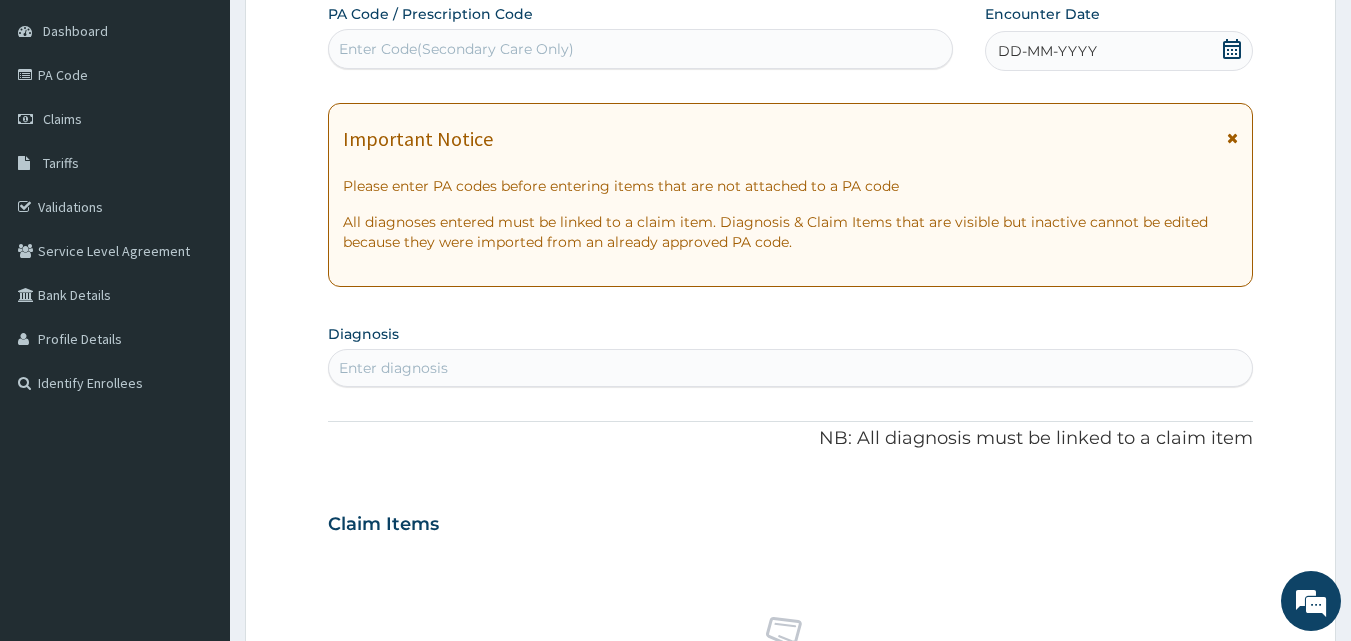 click 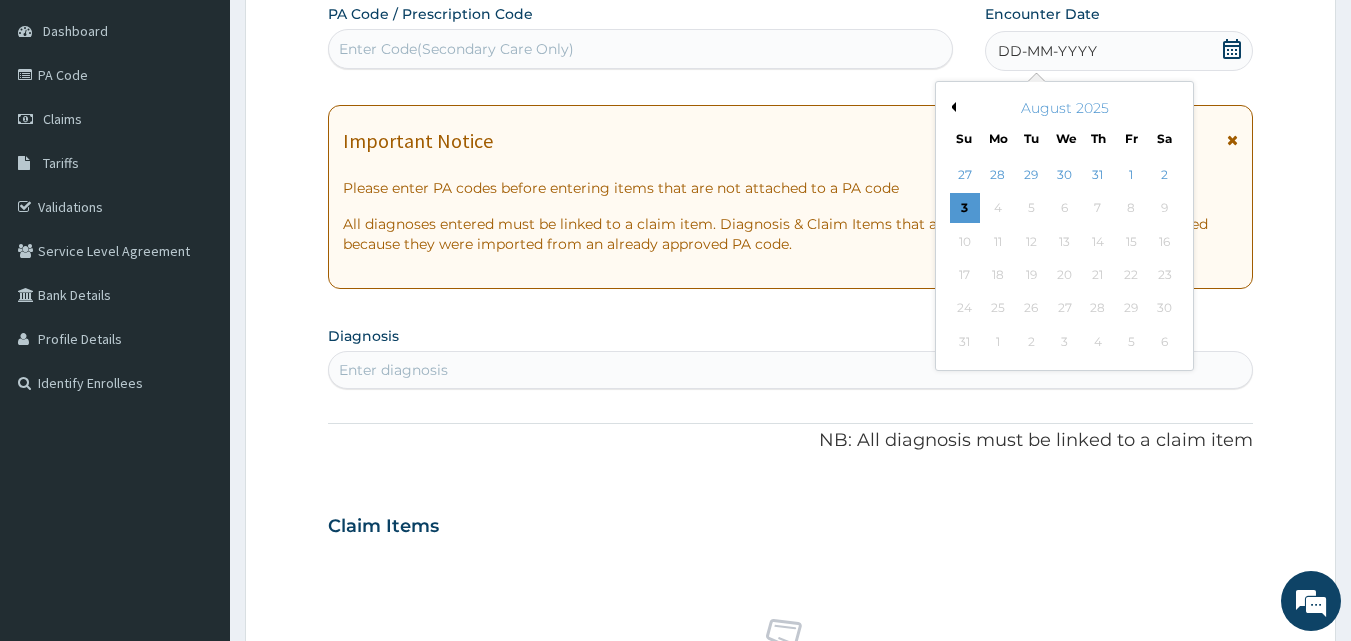click on "August 2025" at bounding box center [1064, 108] 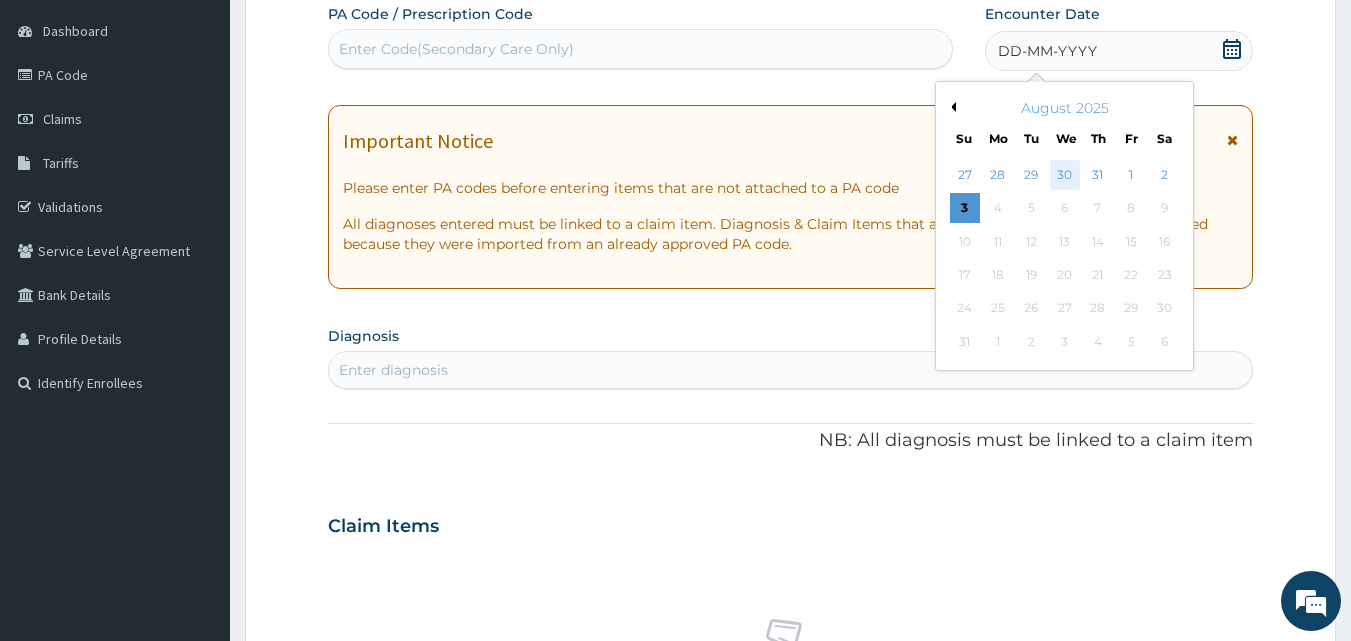 click on "30" at bounding box center [1065, 175] 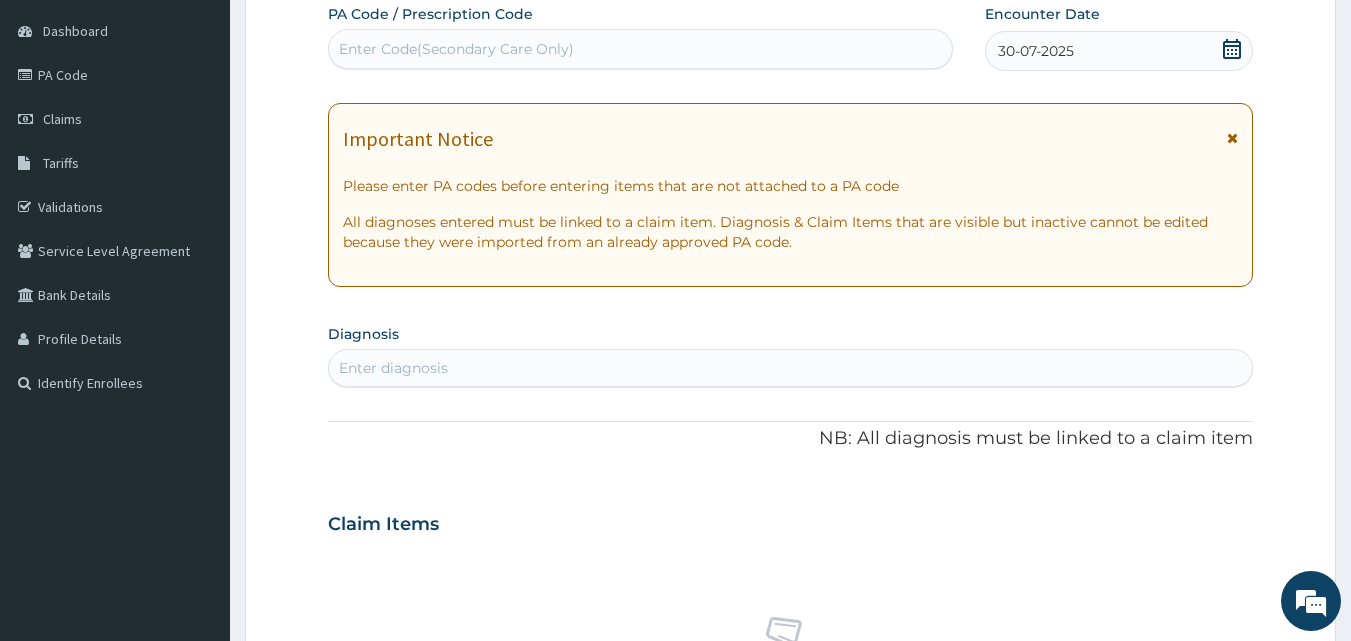 click on "Enter diagnosis" at bounding box center (393, 368) 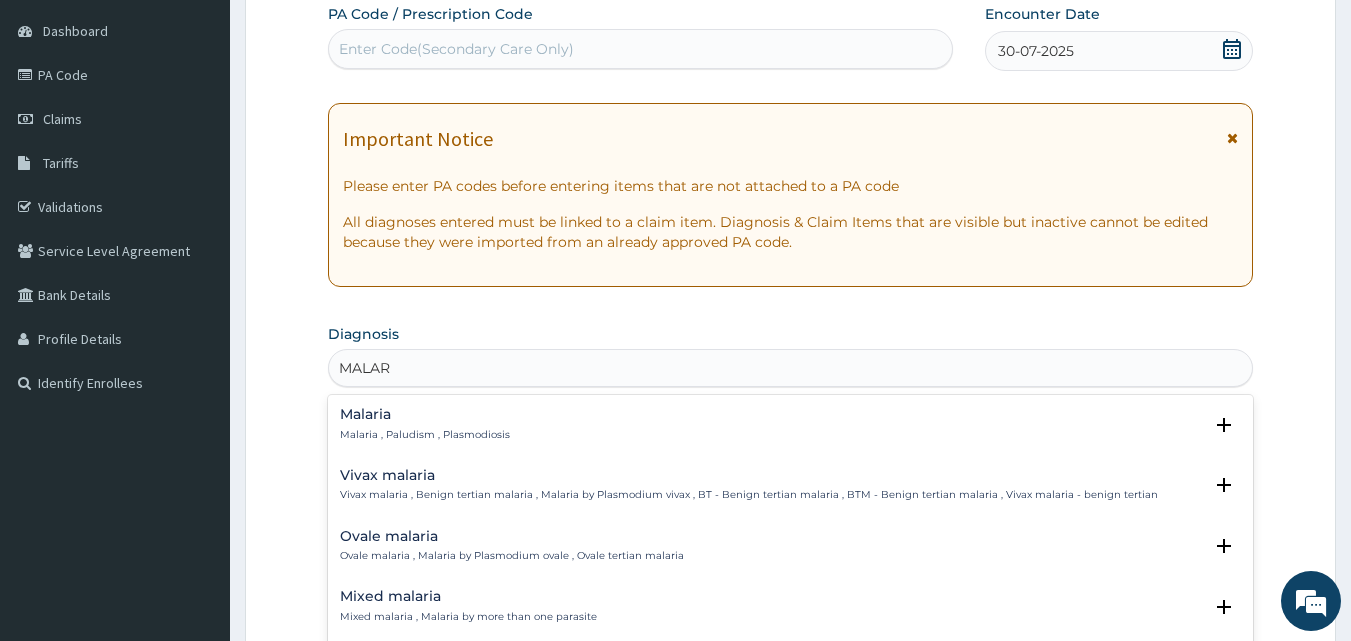 type on "MALARI" 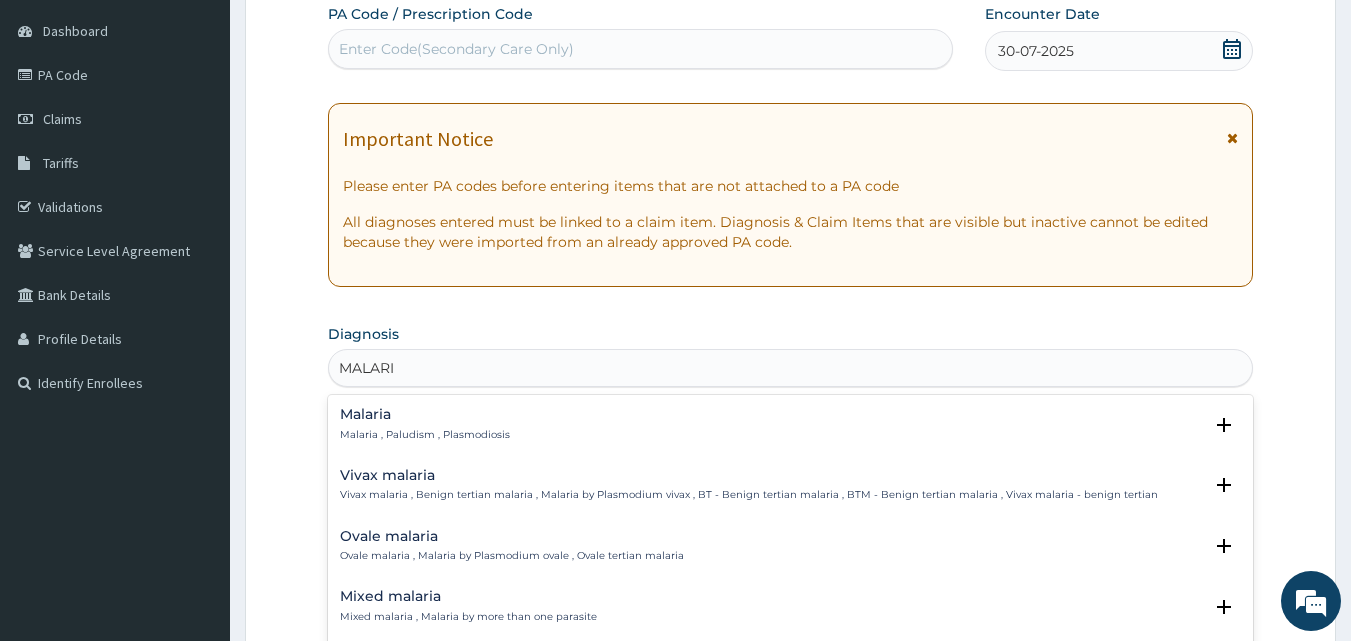 click on "Malaria Malaria , Paludism , Plasmodiosis" at bounding box center (425, 424) 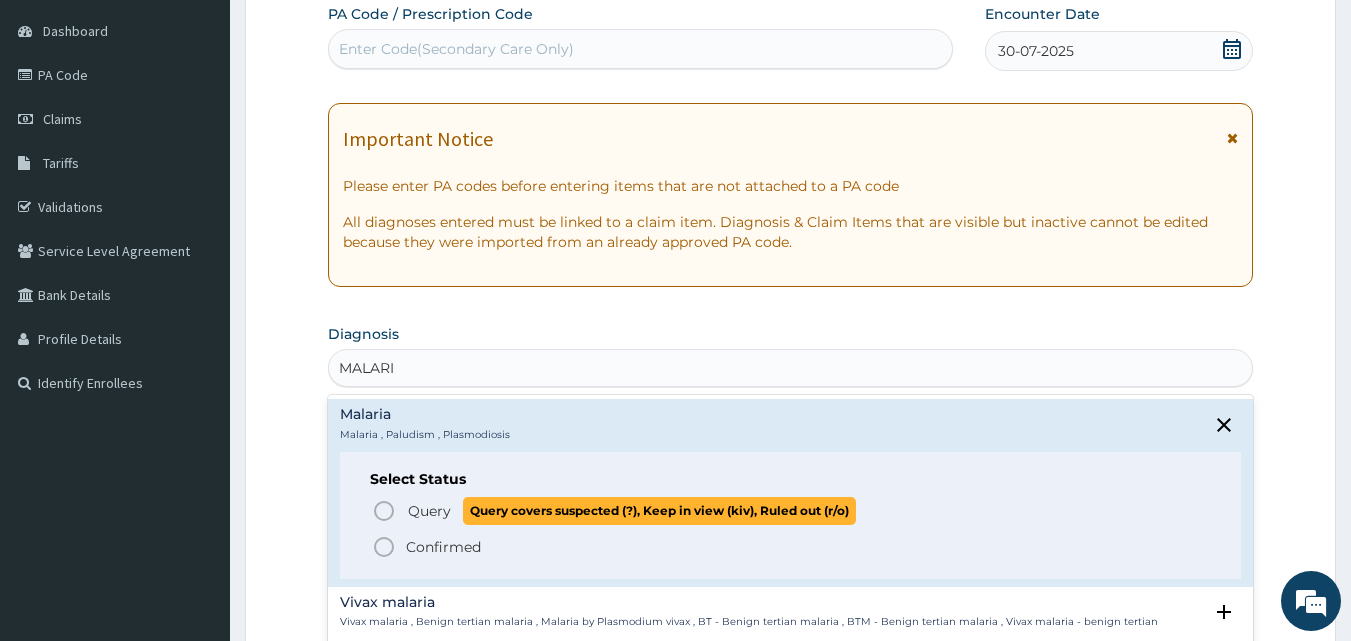 click 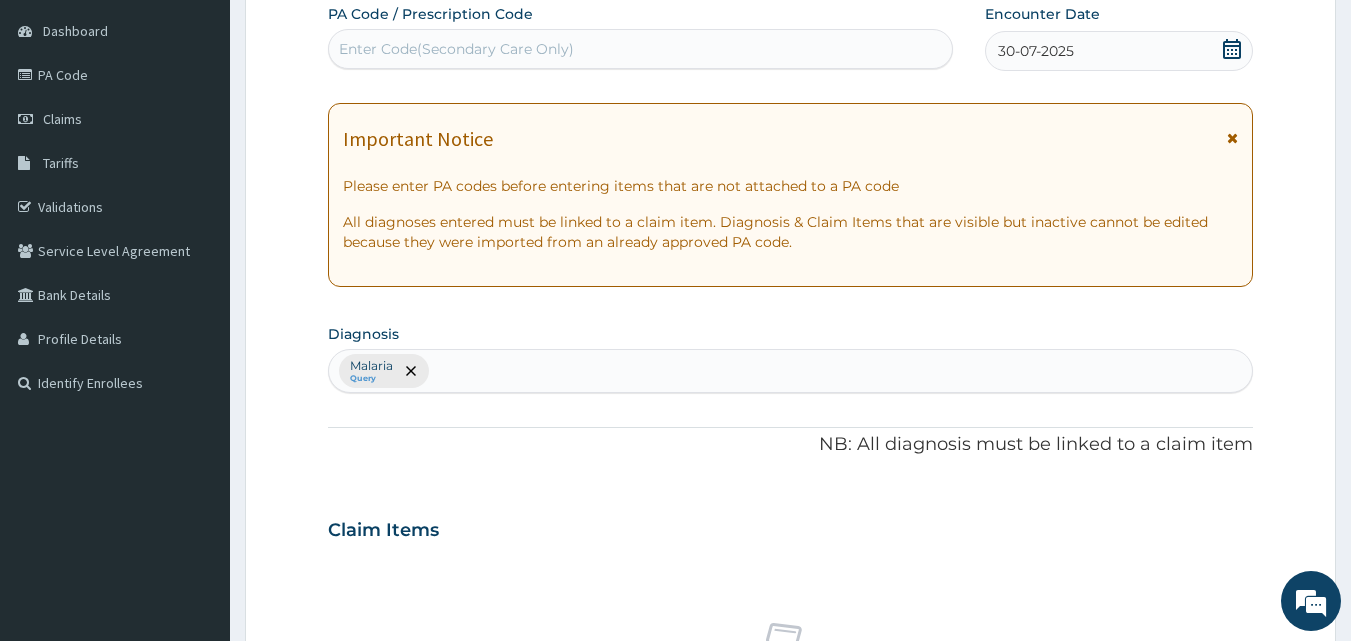 click on "Malaria Query" at bounding box center (791, 371) 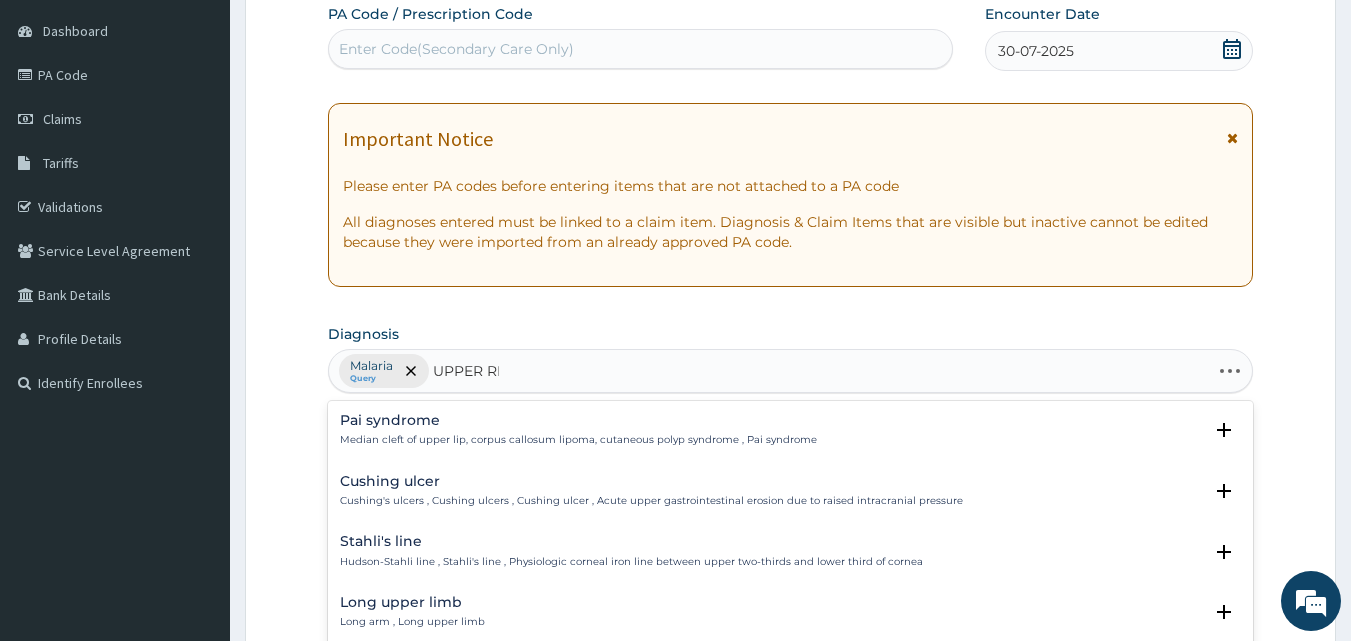 type on "UPPER RES" 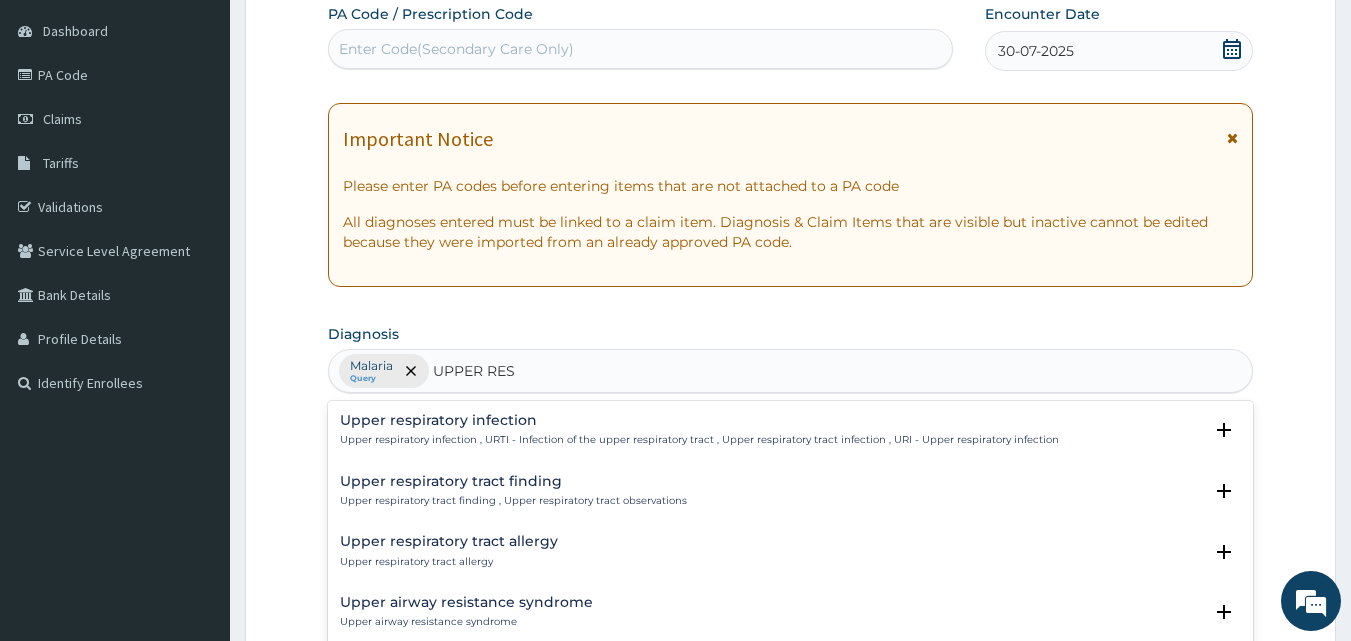 click on "Upper respiratory infection Upper respiratory infection , URTI - Infection of the upper respiratory tract , Upper respiratory tract infection , URI - Upper respiratory infection" at bounding box center (699, 430) 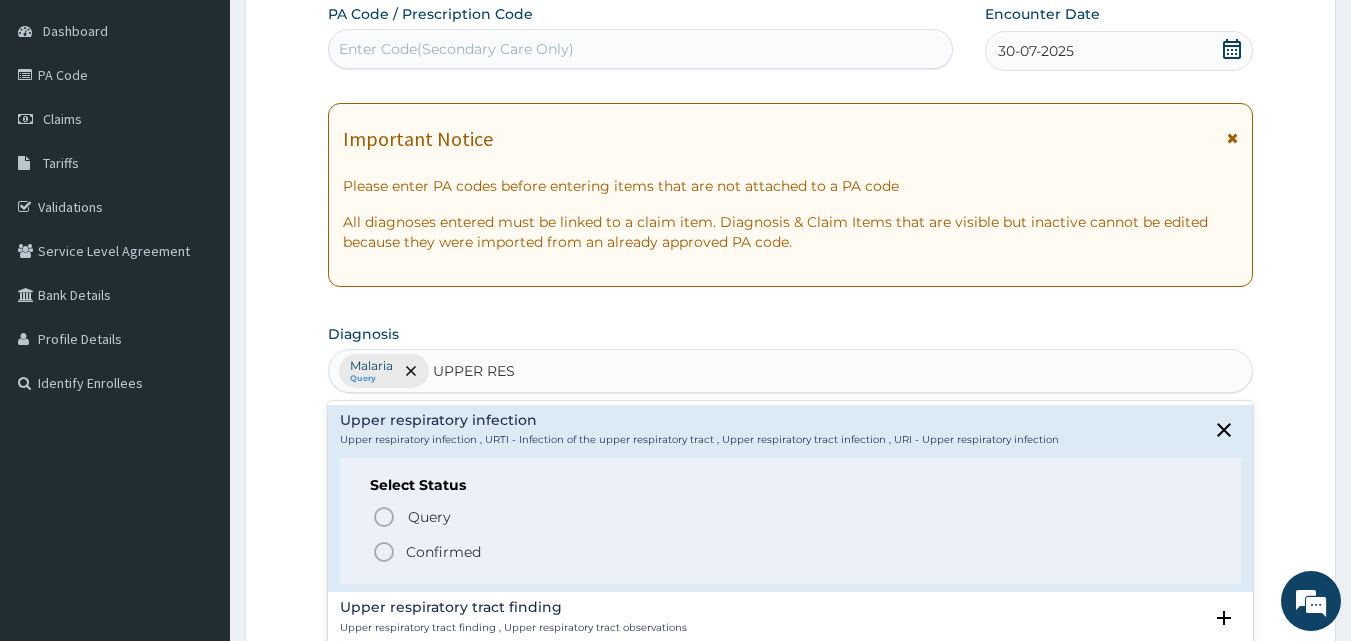 click 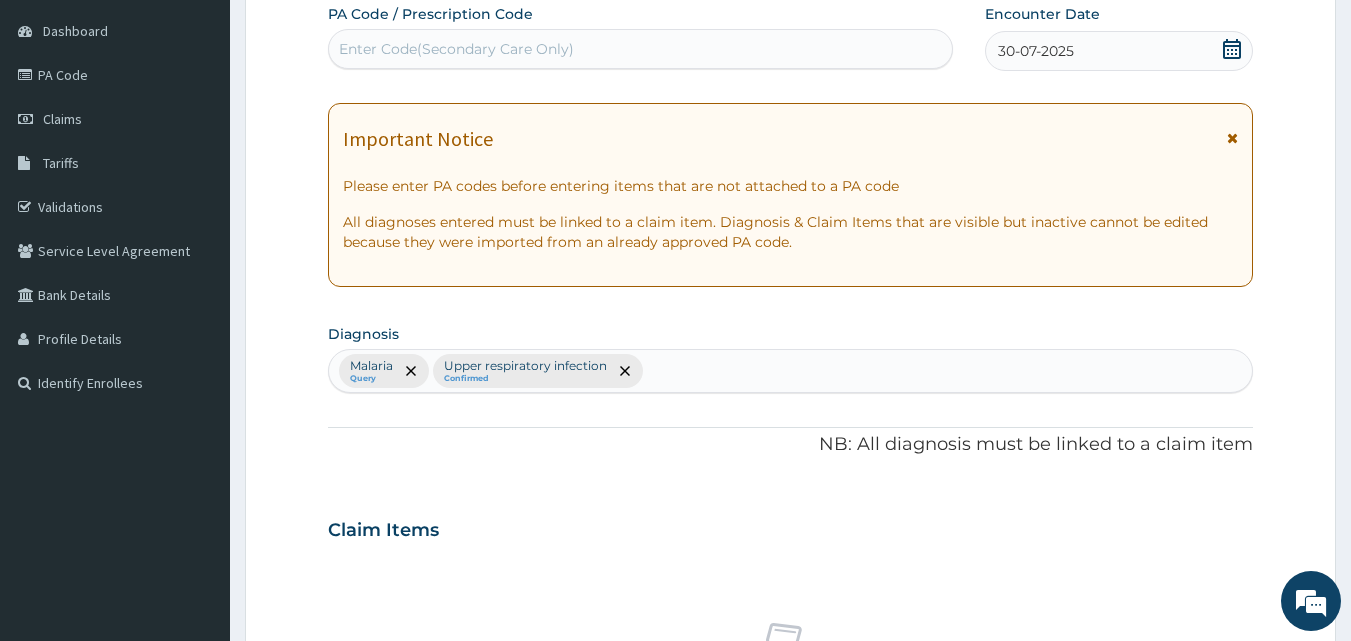 click on "Malaria Query Upper respiratory infection Confirmed" at bounding box center (791, 371) 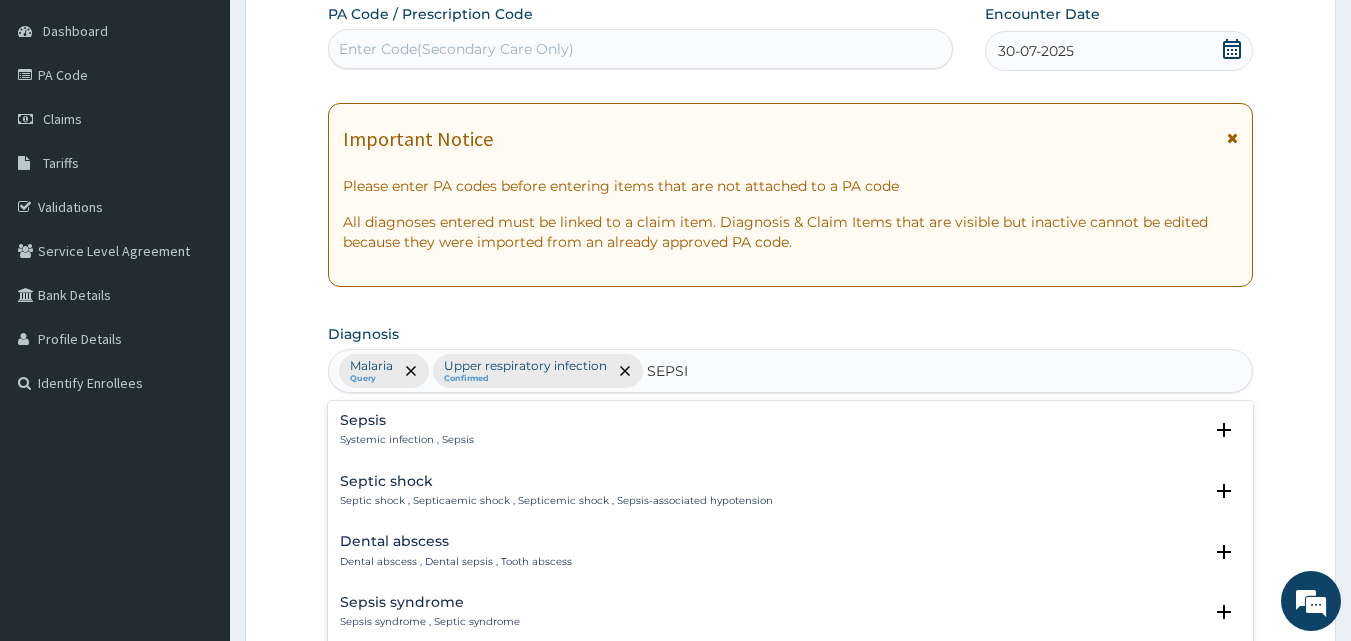 type on "SEPSIS" 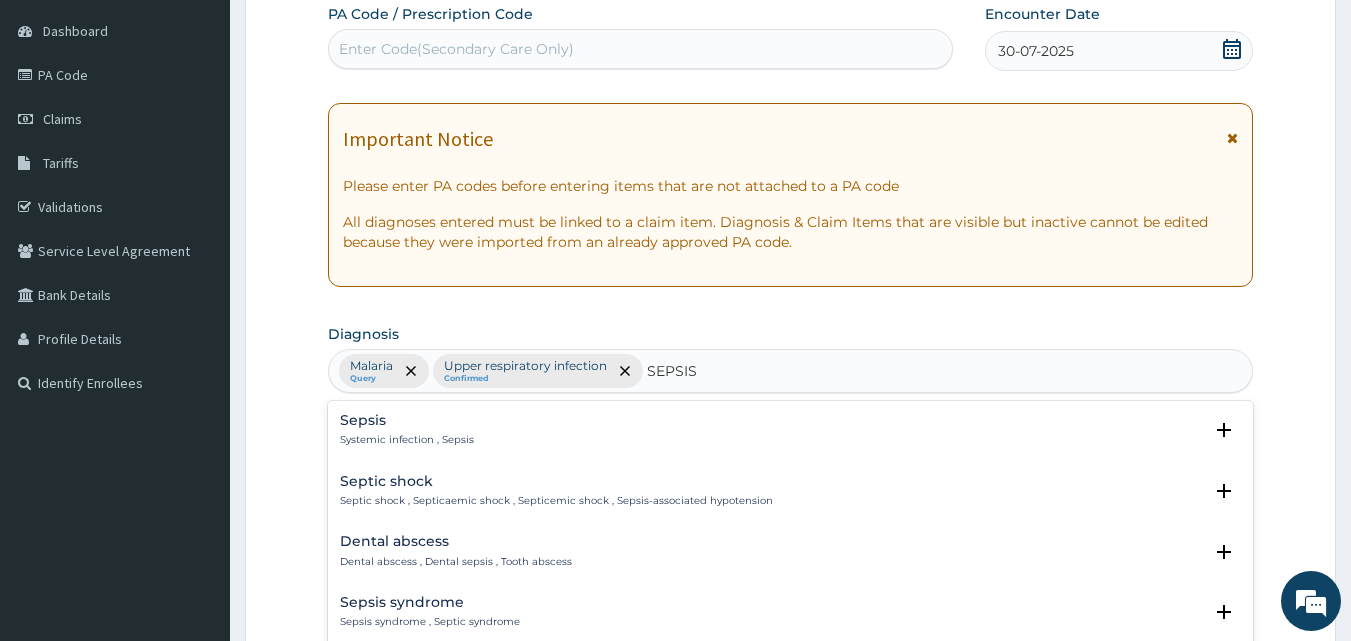 click on "Systemic infection , Sepsis" at bounding box center (407, 440) 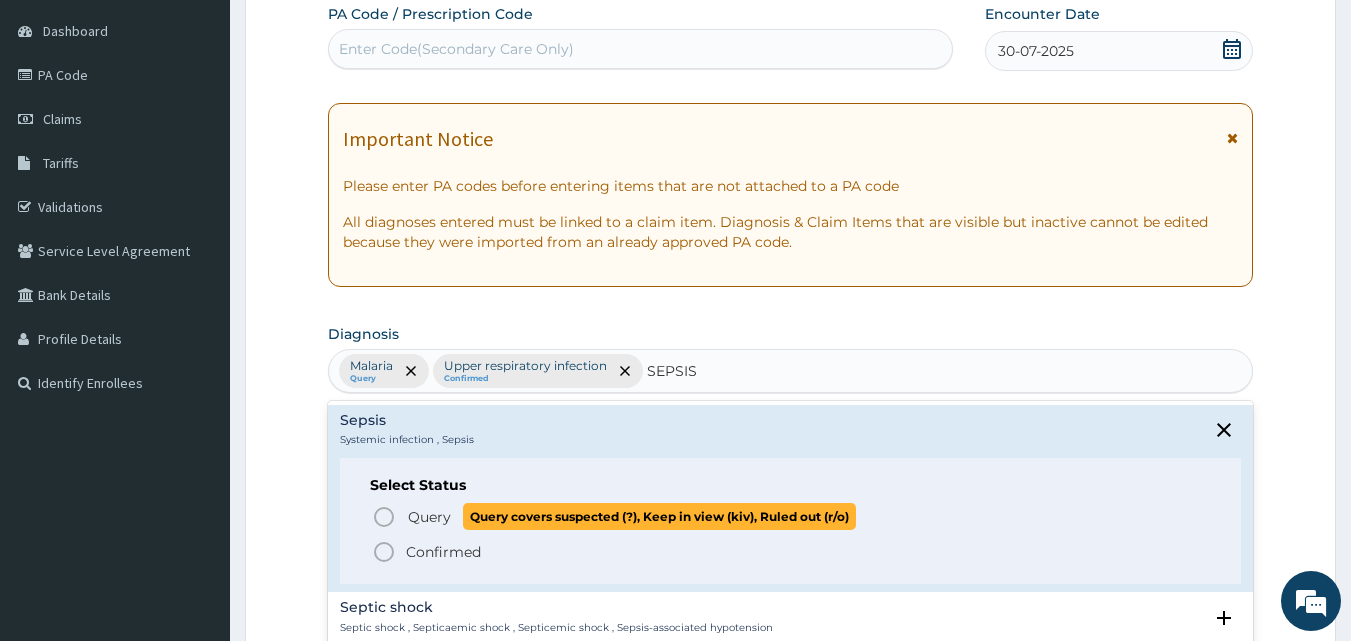 click 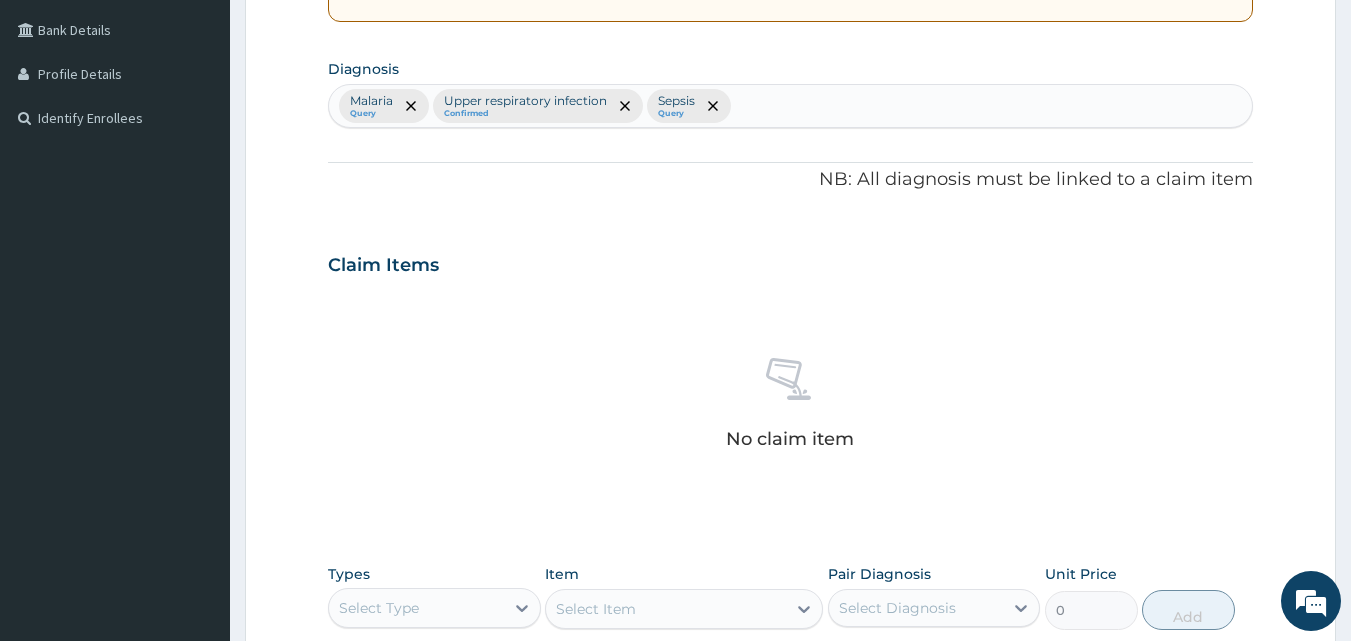 scroll, scrollTop: 471, scrollLeft: 0, axis: vertical 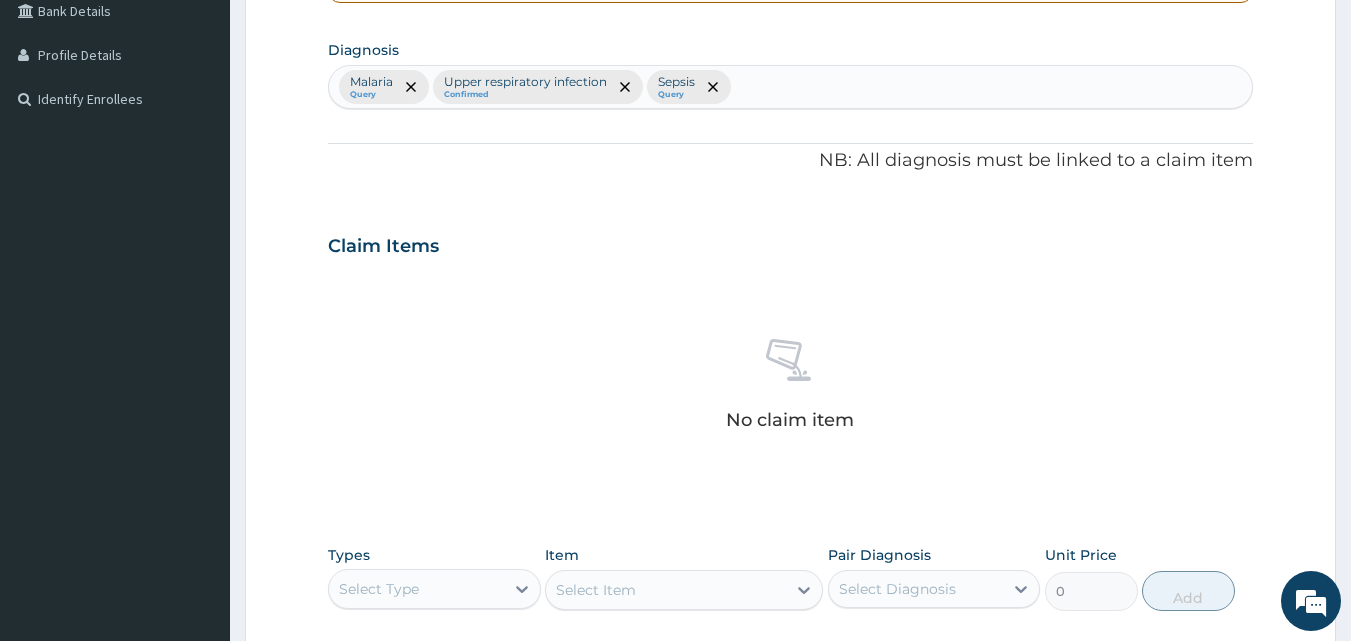 click on "Malaria Query Upper respiratory infection Confirmed Sepsis Query" at bounding box center [791, 87] 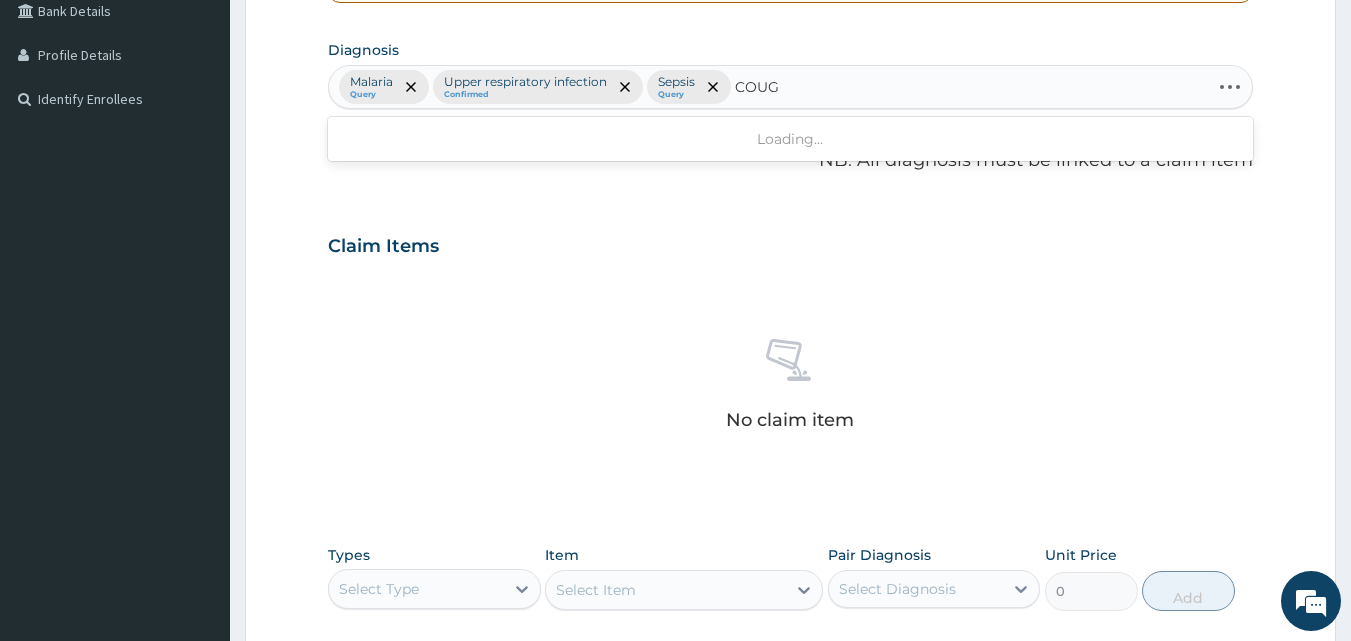 type on "COUGH" 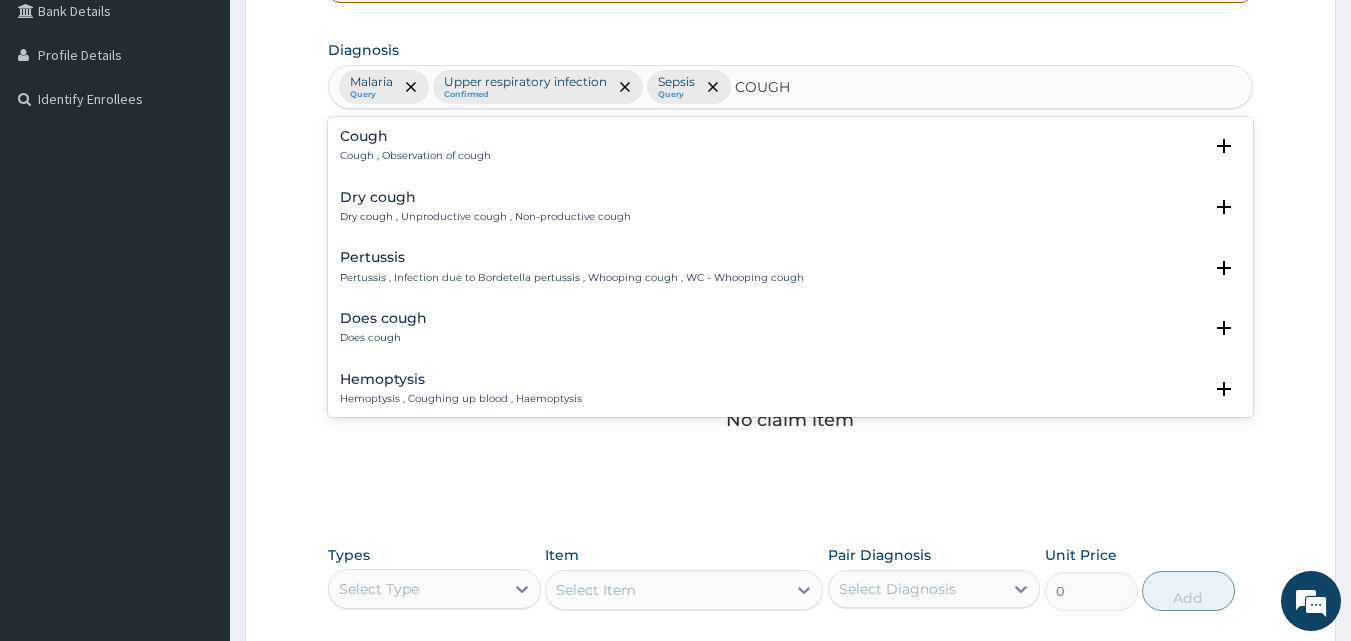 click on "Cough Cough , Observation of cough" at bounding box center (791, 146) 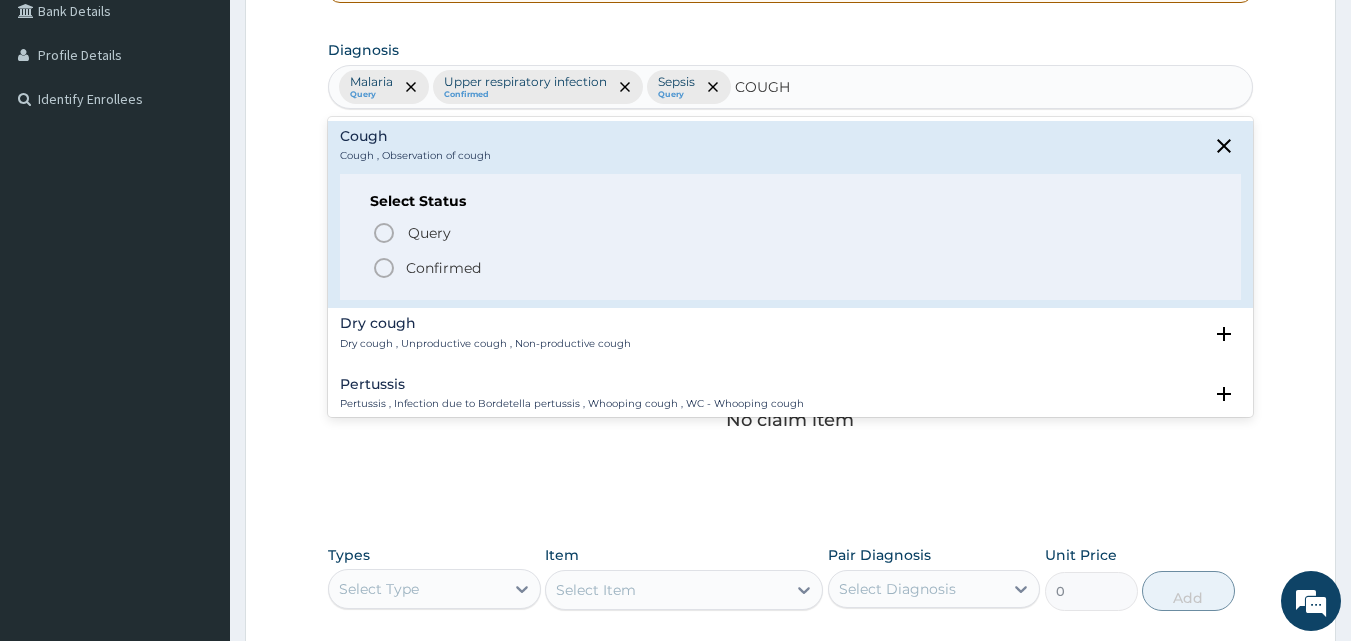 click on "Confirmed" at bounding box center (792, 268) 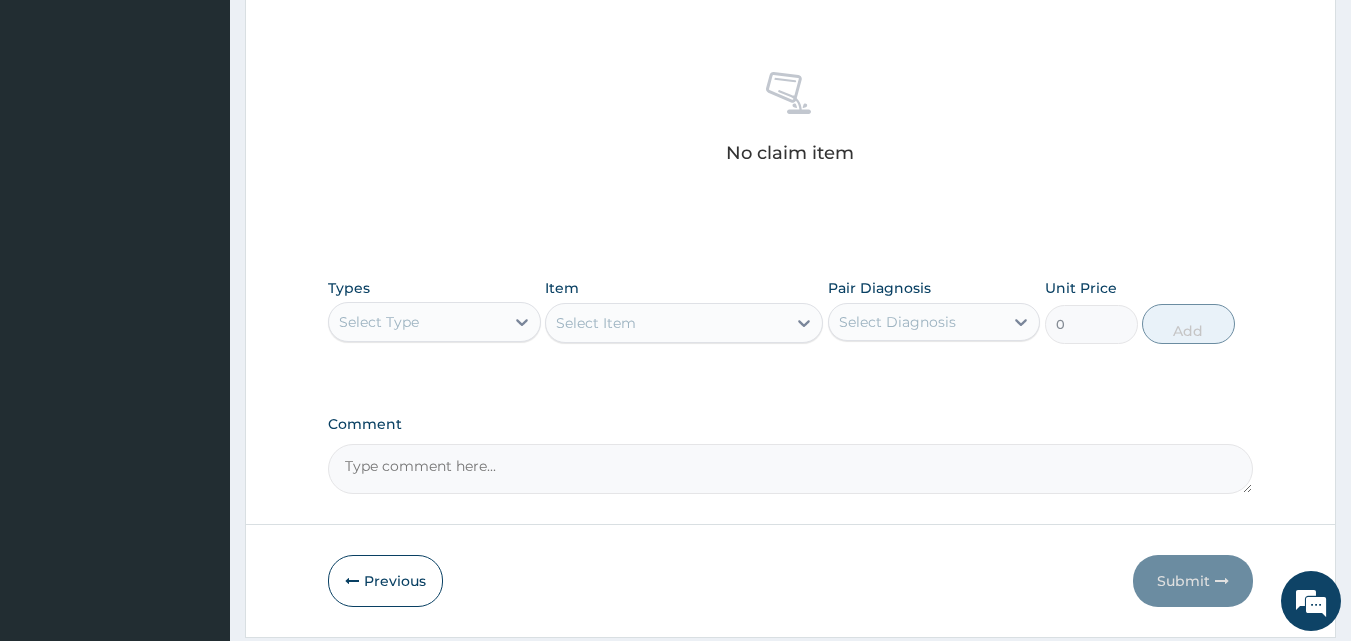 scroll, scrollTop: 801, scrollLeft: 0, axis: vertical 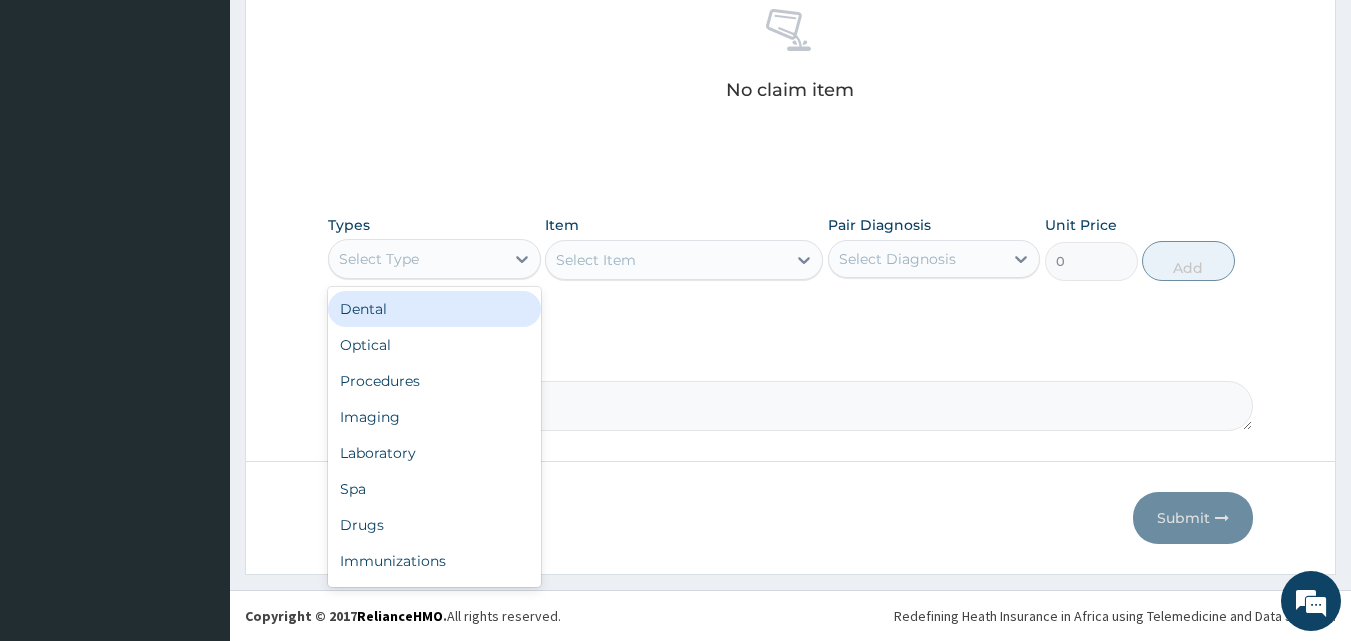 click on "Select Type" at bounding box center (416, 259) 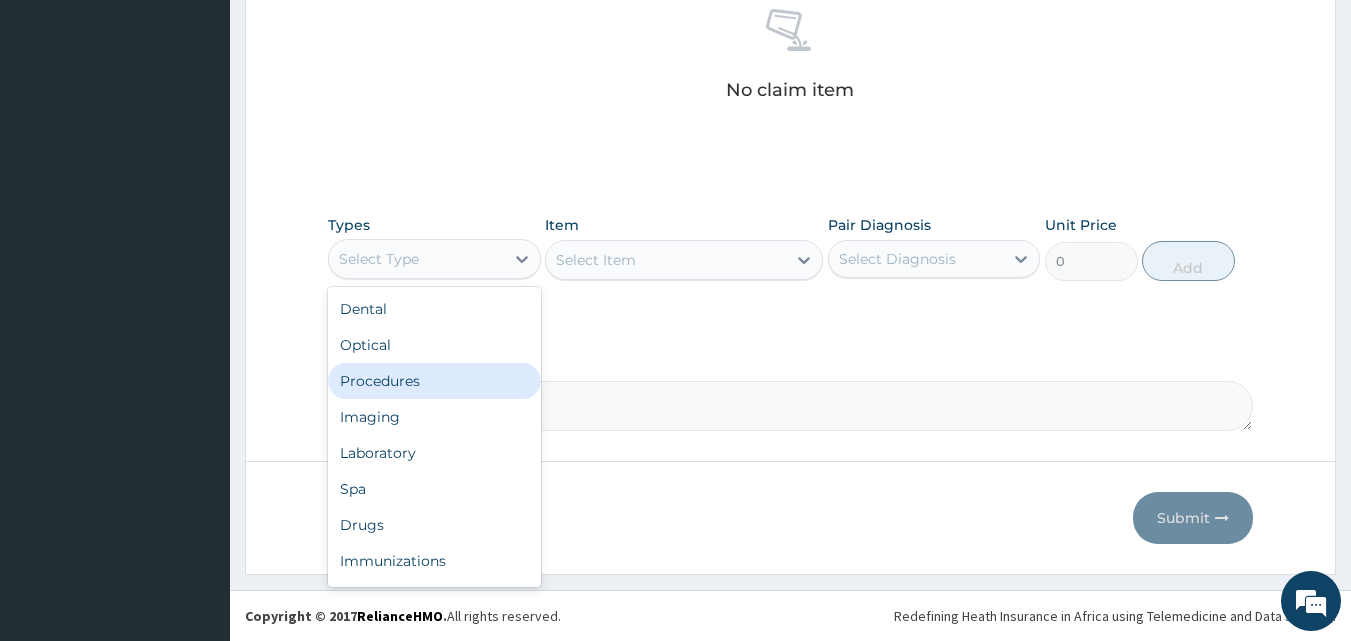 click on "Procedures" at bounding box center [434, 381] 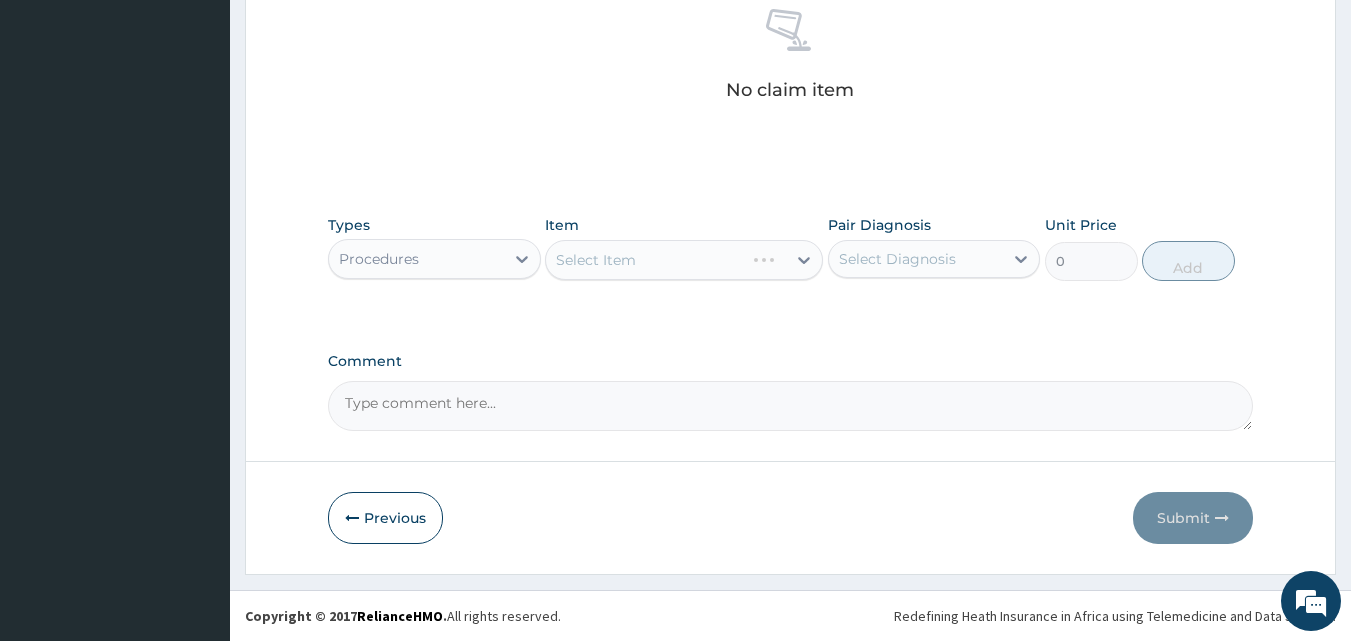 click on "Select Item" at bounding box center (684, 260) 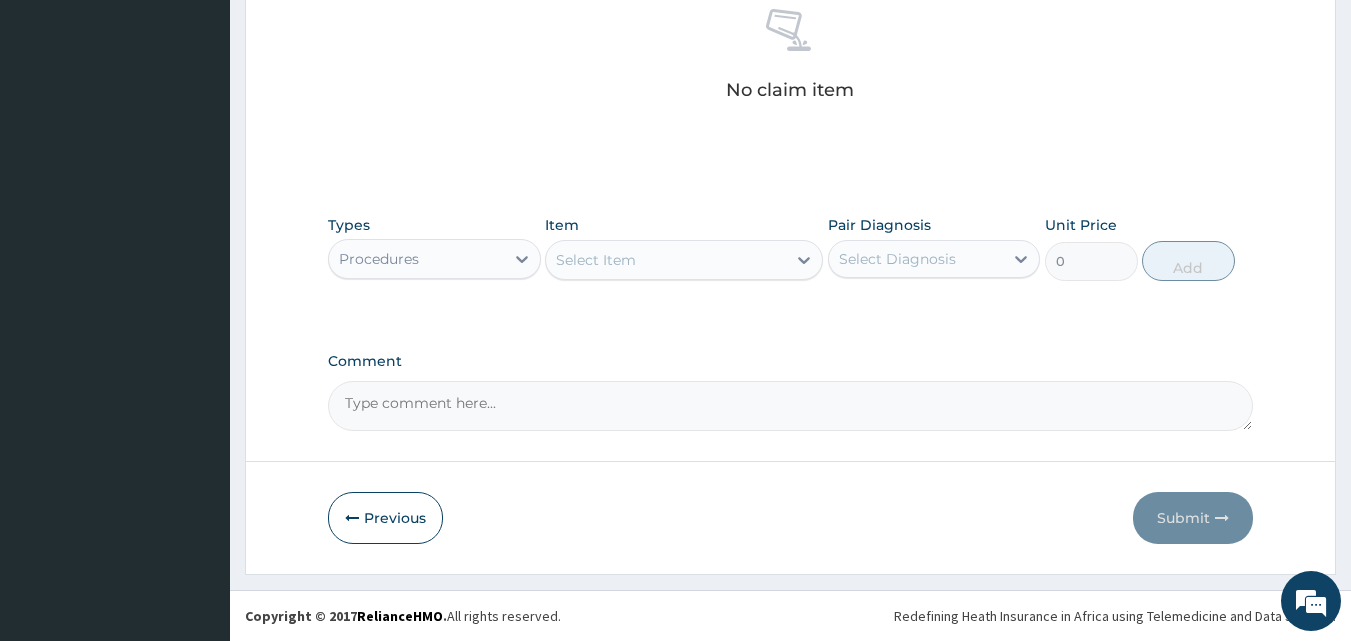 click on "Select Item" at bounding box center (666, 260) 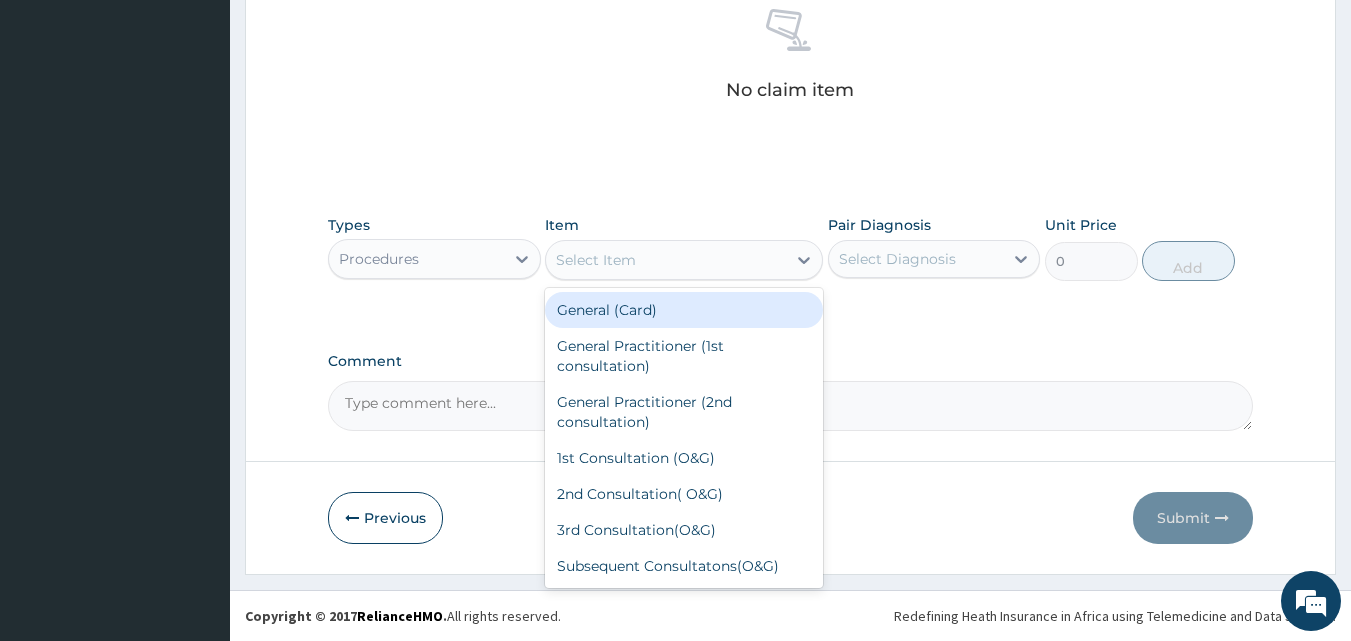 click on "General (Card)" at bounding box center [684, 310] 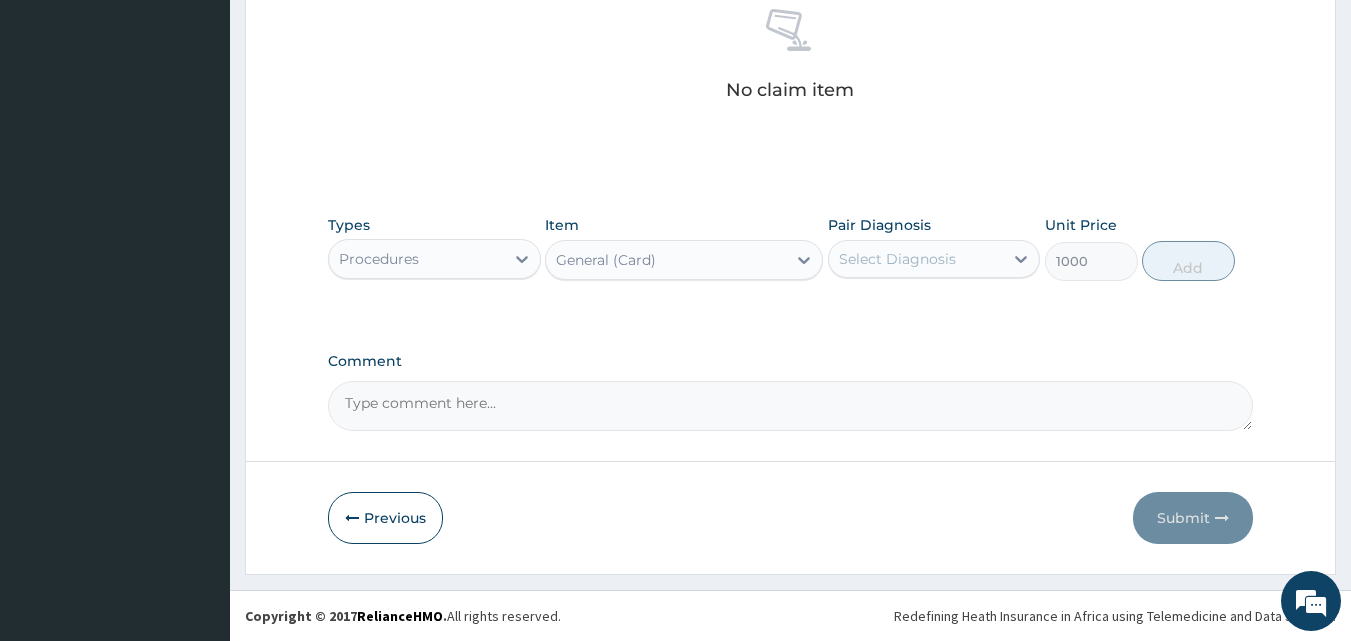 click on "Select Diagnosis" at bounding box center [916, 259] 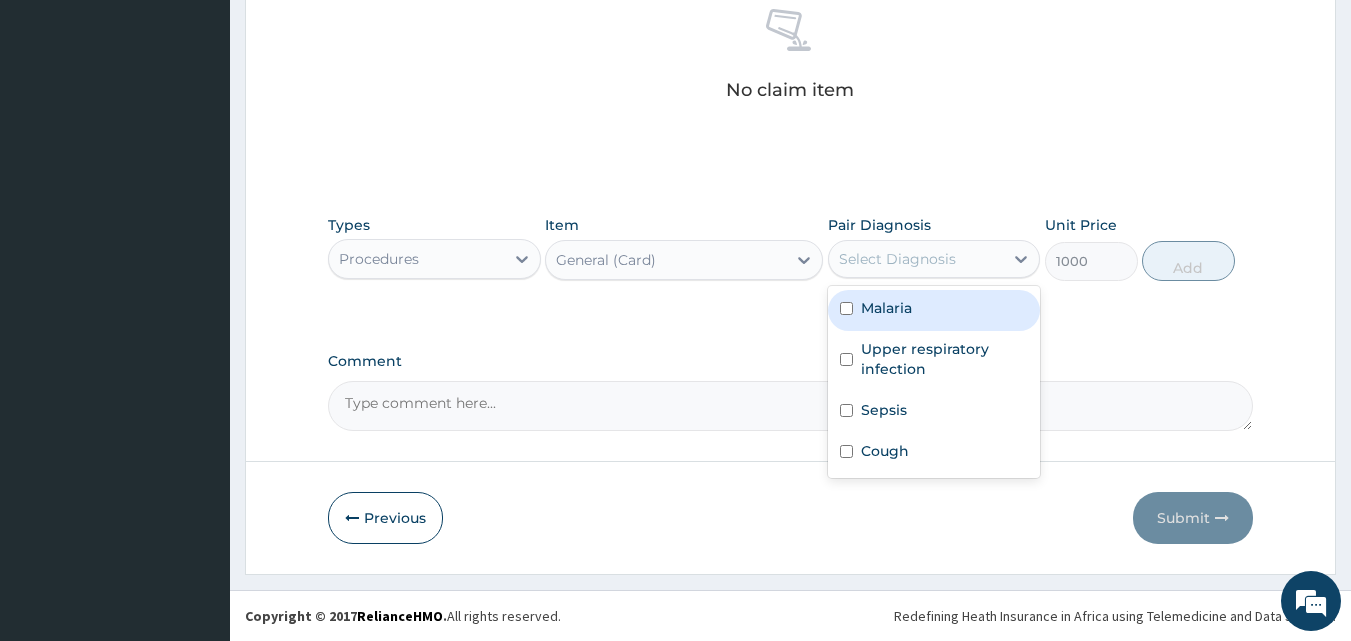 click on "Malaria" at bounding box center [886, 308] 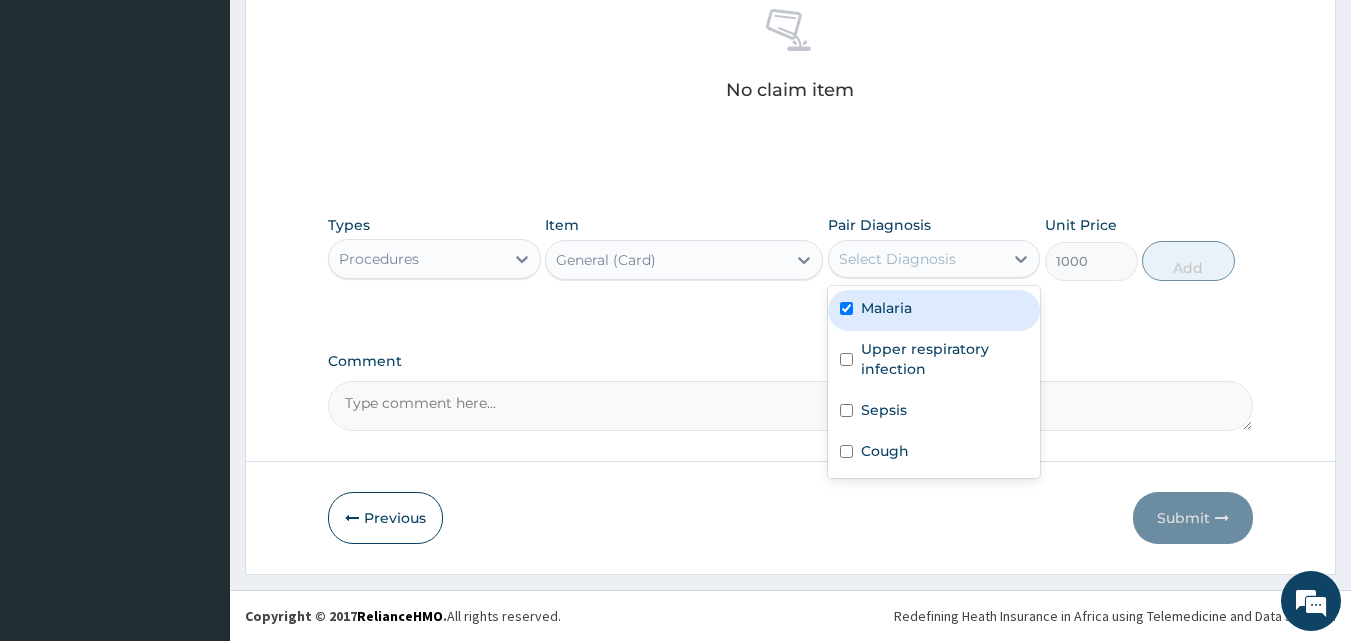 checkbox on "true" 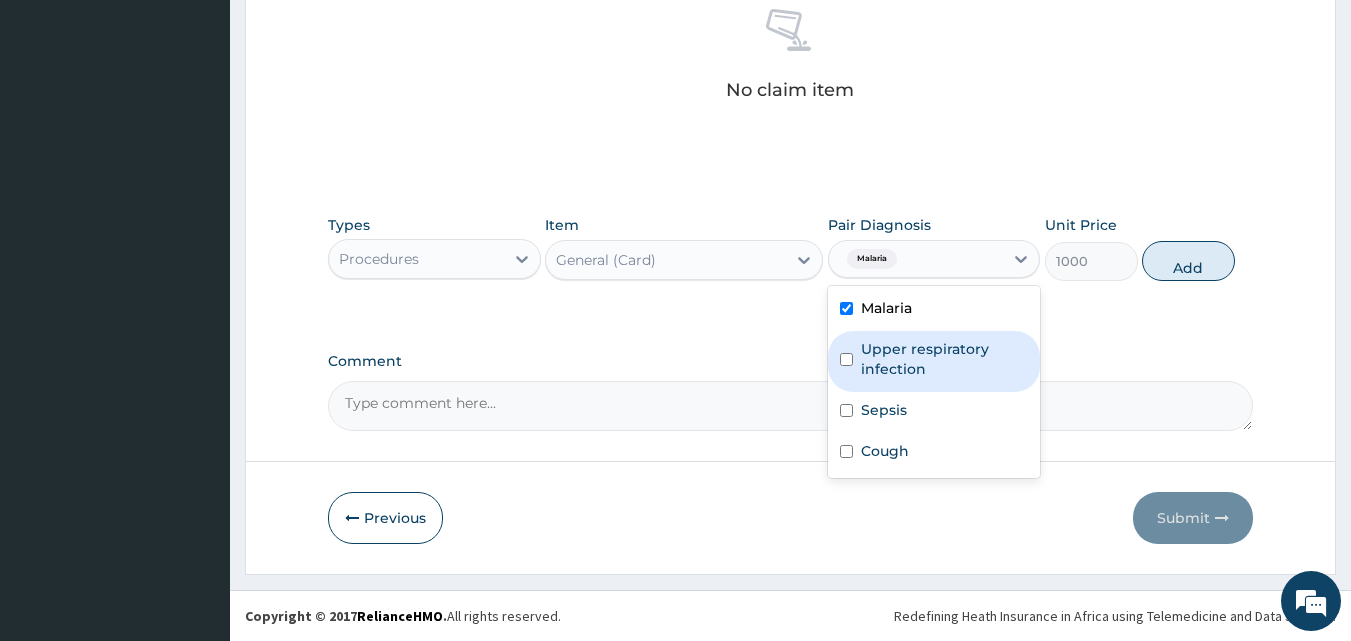 click on "Upper respiratory infection" at bounding box center (945, 359) 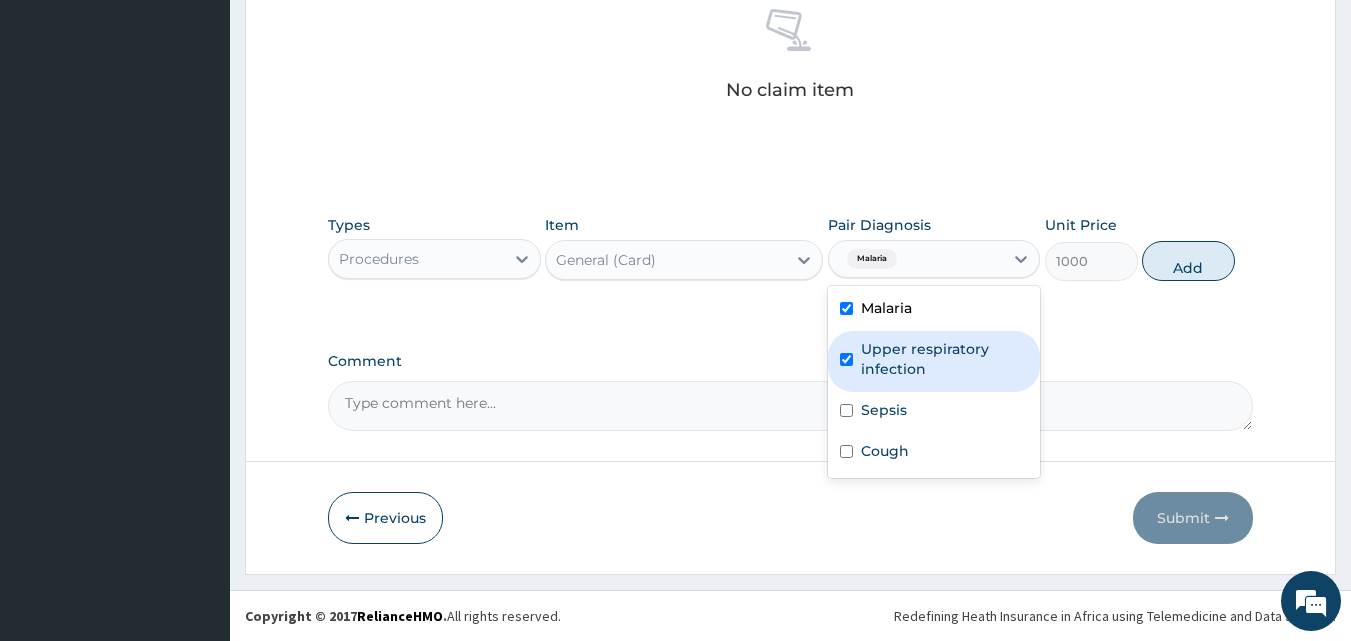 checkbox on "true" 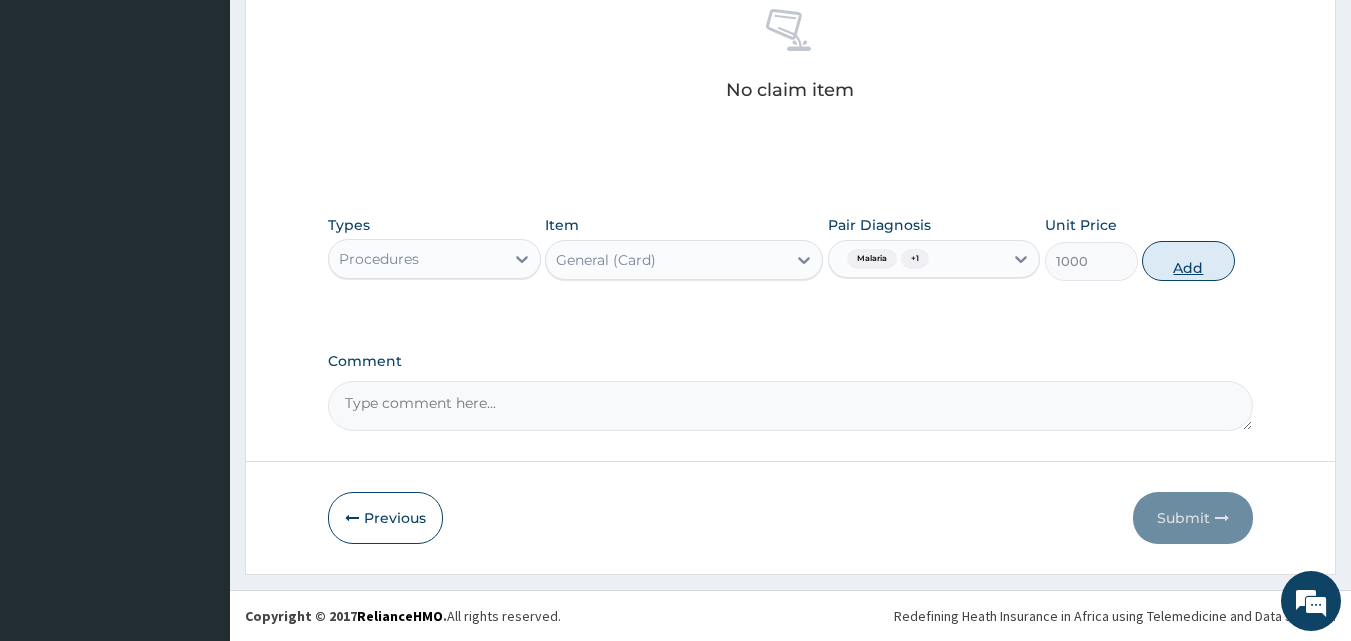 click on "Add" at bounding box center [1188, 261] 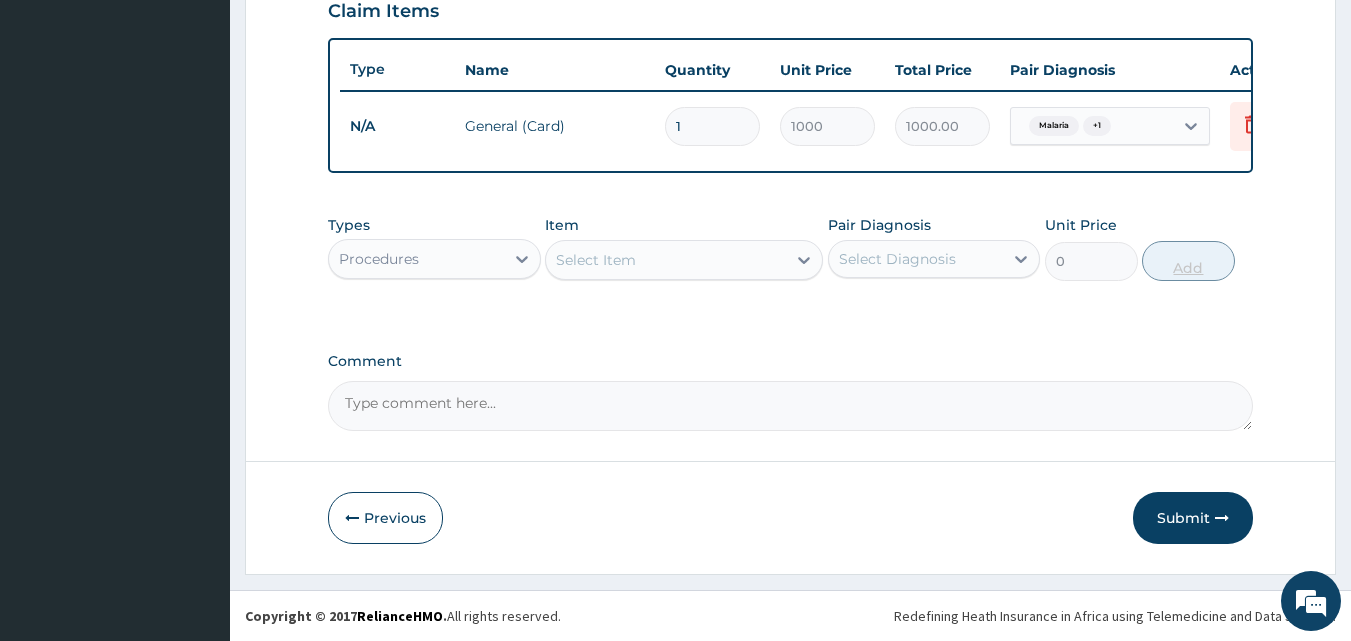 scroll, scrollTop: 721, scrollLeft: 0, axis: vertical 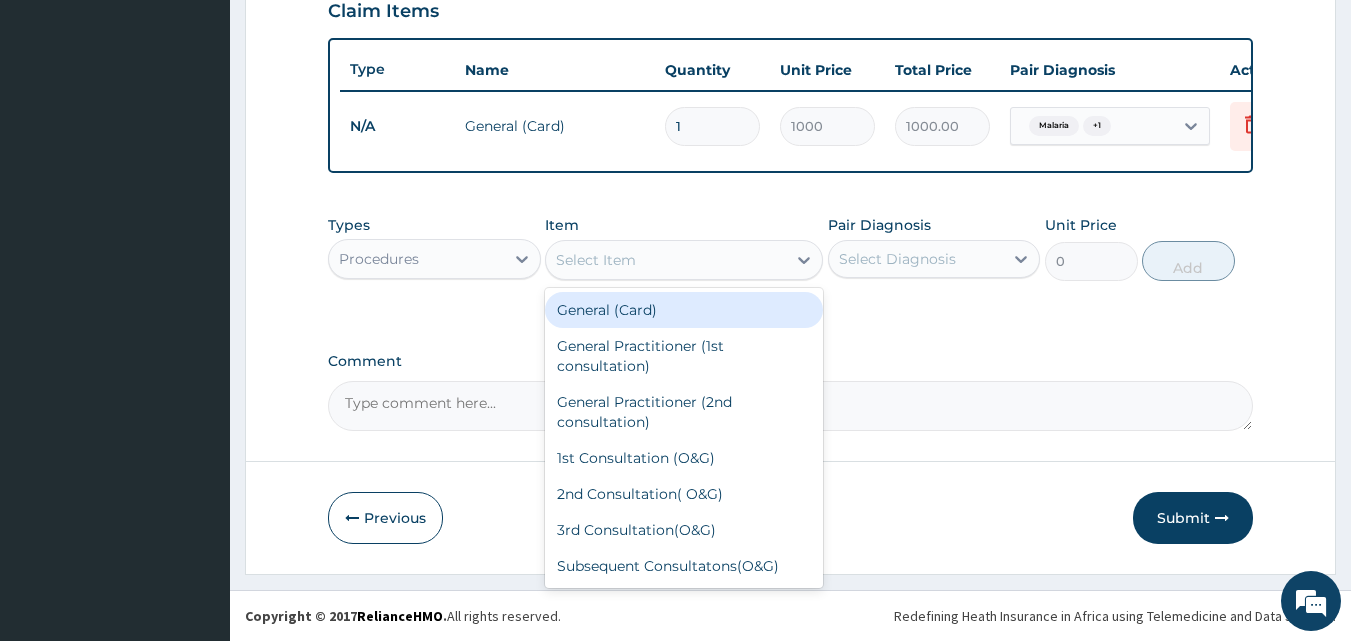 click on "Select Item" at bounding box center [596, 260] 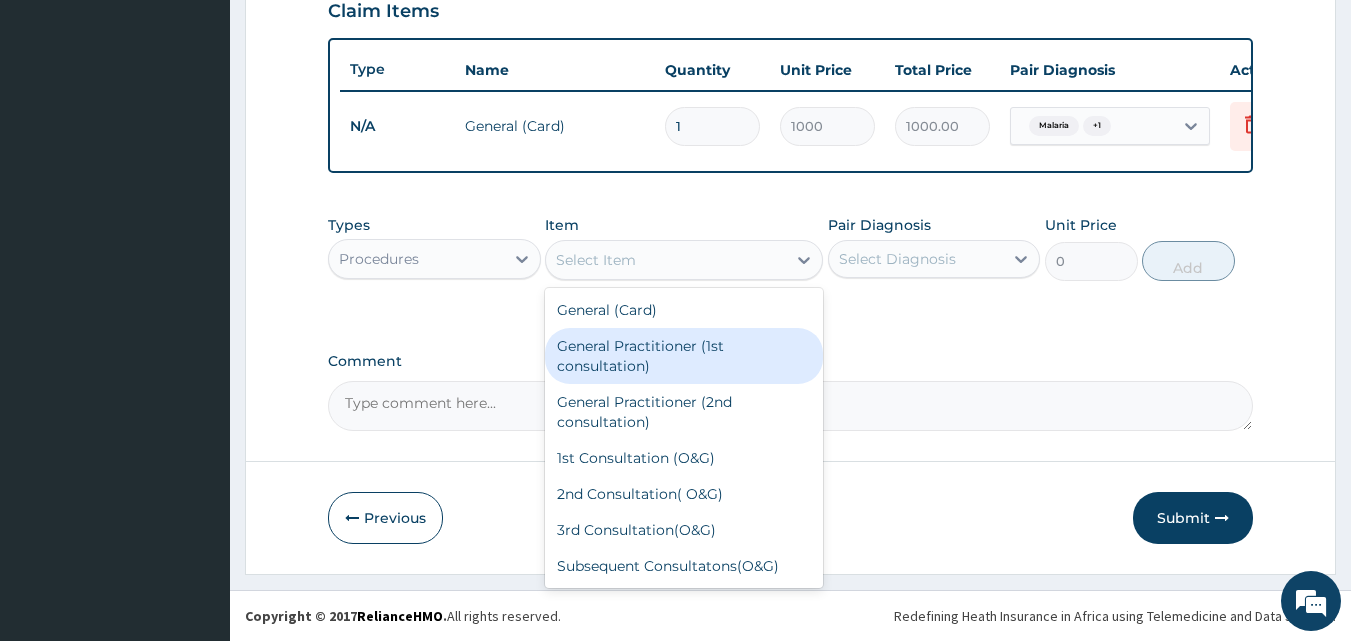 click on "General Practitioner (1st consultation)" at bounding box center (684, 356) 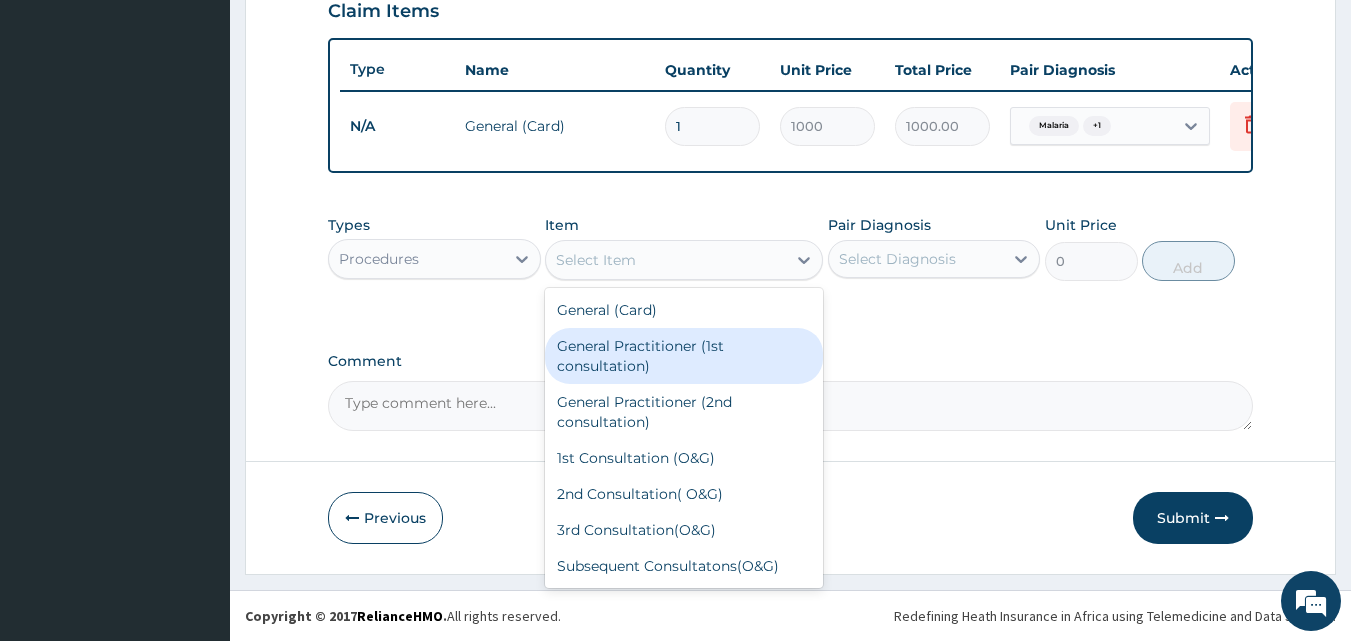 type on "2000" 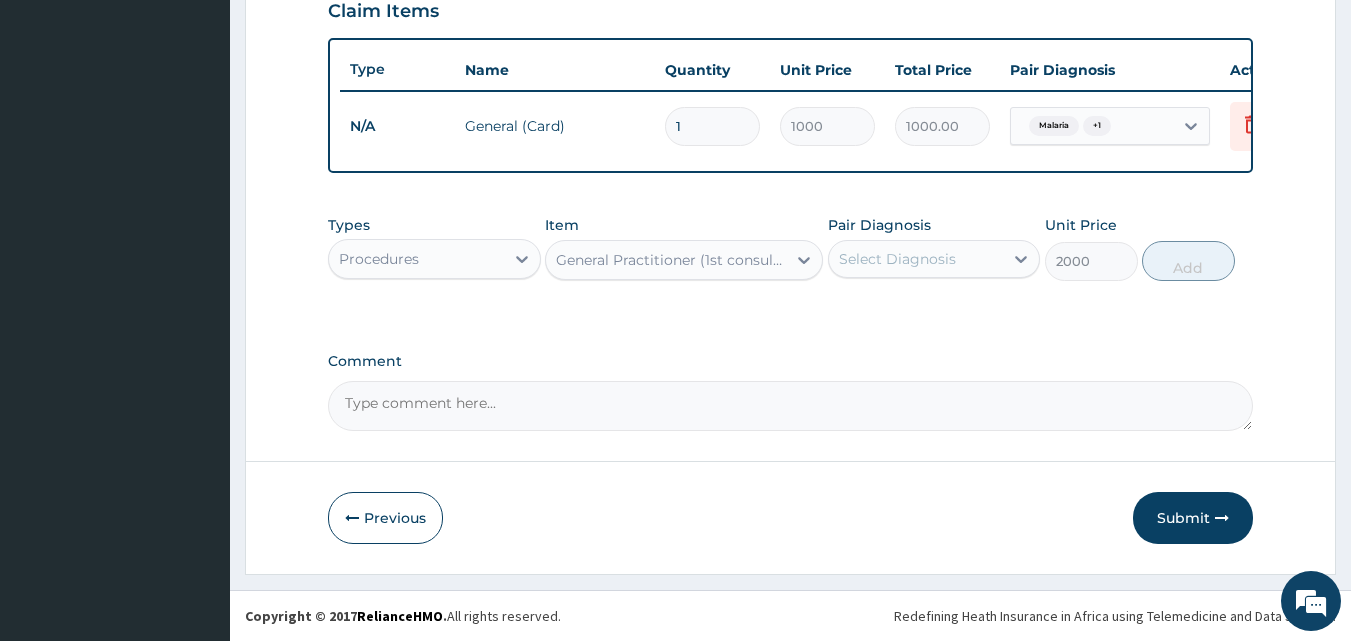 click on "Select Diagnosis" at bounding box center (897, 259) 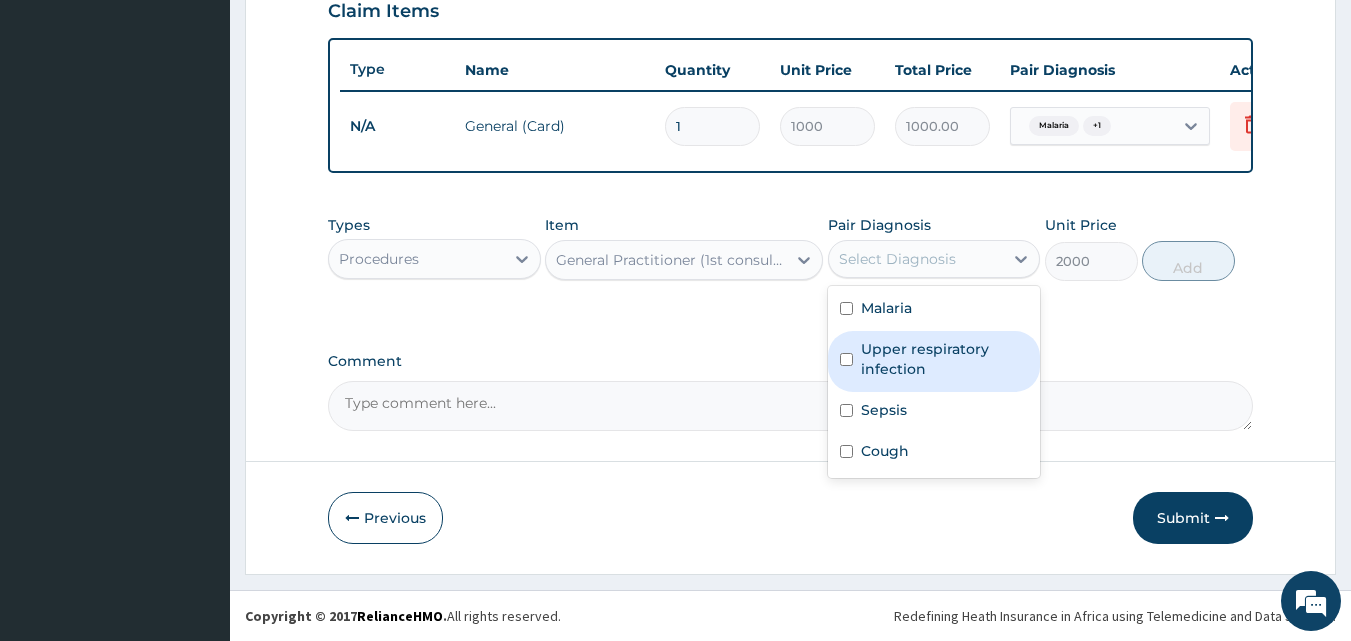 click on "Upper respiratory infection" at bounding box center (945, 359) 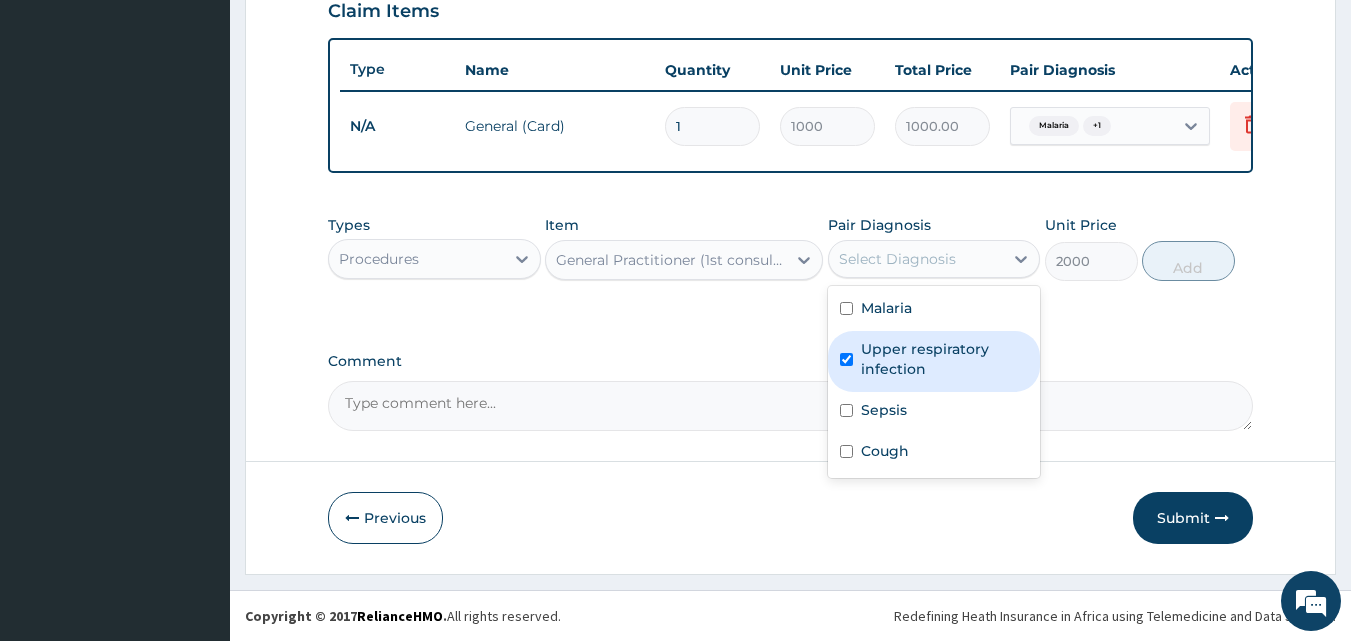checkbox on "true" 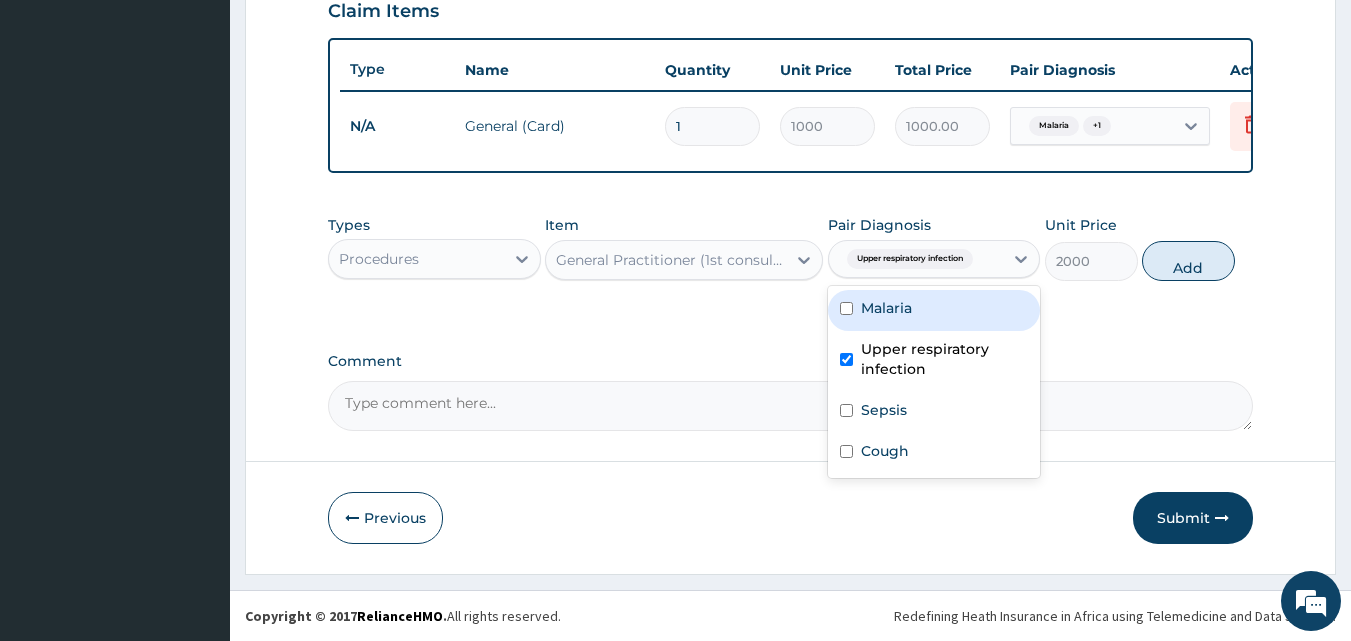 click on "Malaria" at bounding box center [886, 308] 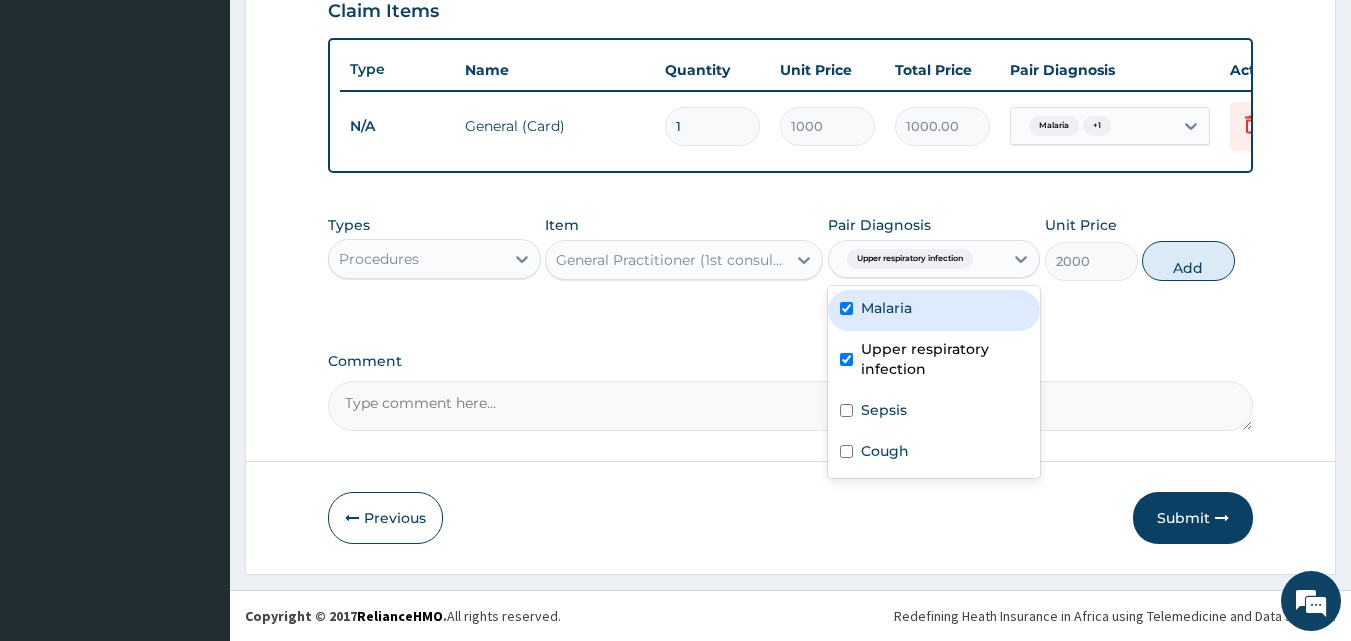 checkbox on "true" 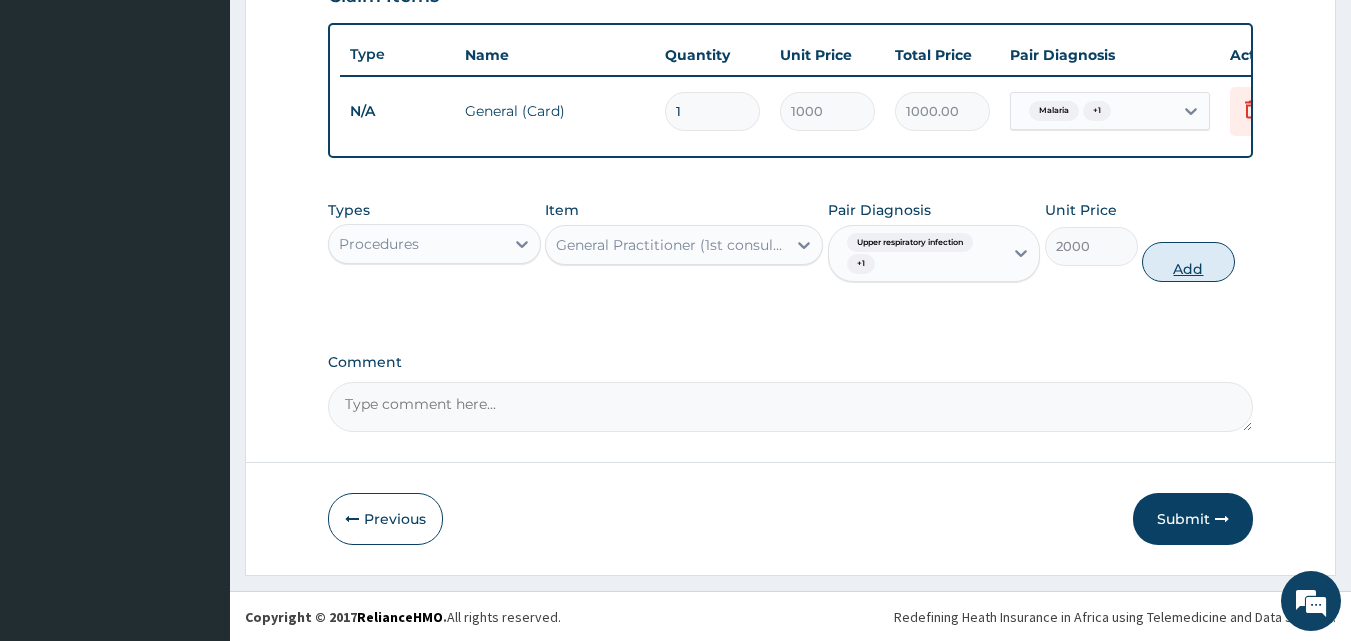 click on "Add" at bounding box center (1188, 262) 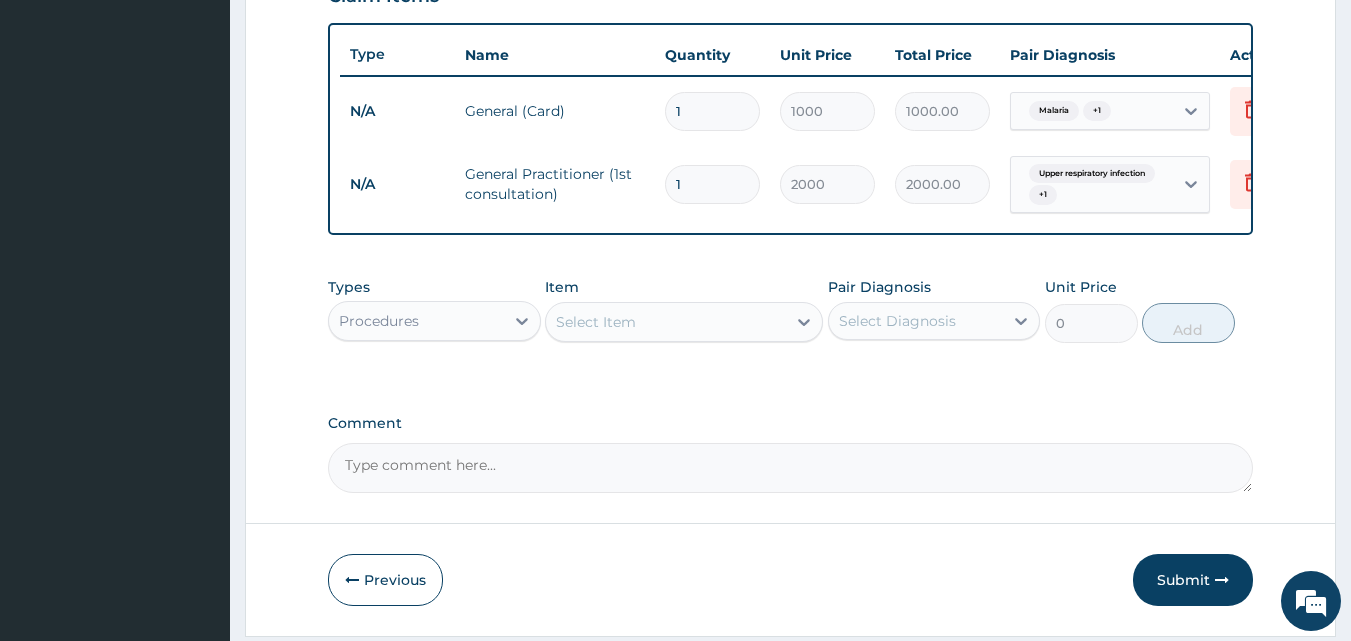 click on "Procedures" at bounding box center (416, 321) 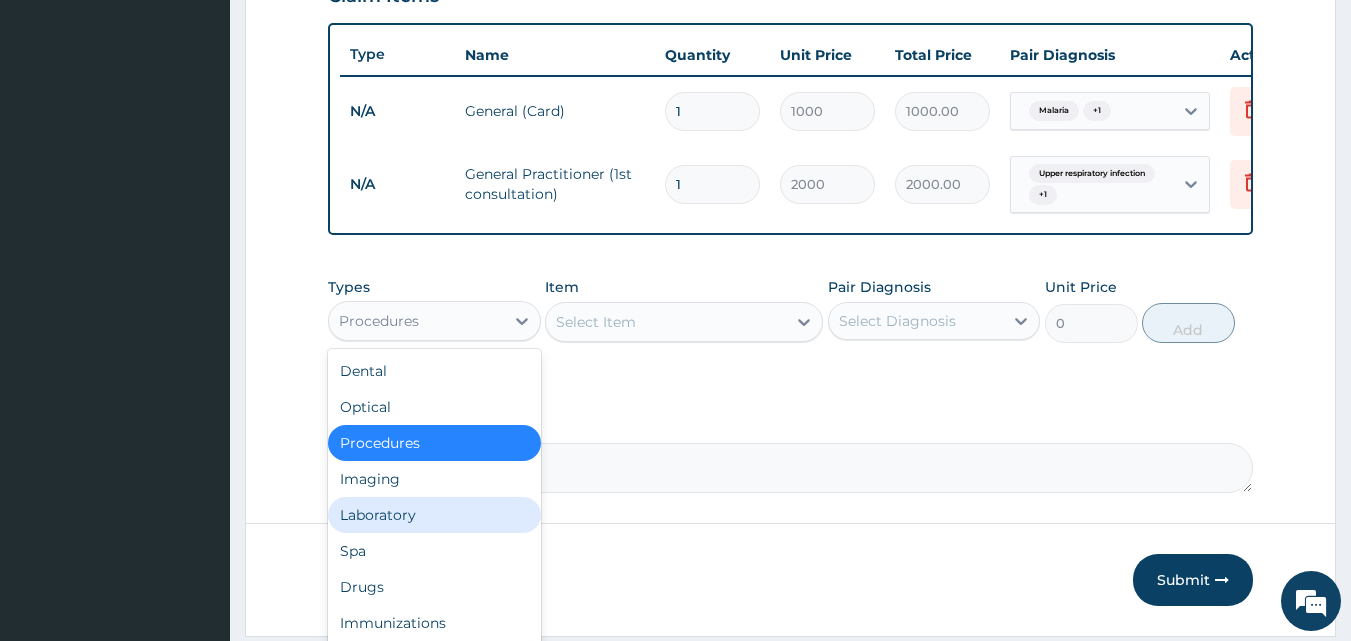 click on "Laboratory" at bounding box center (434, 515) 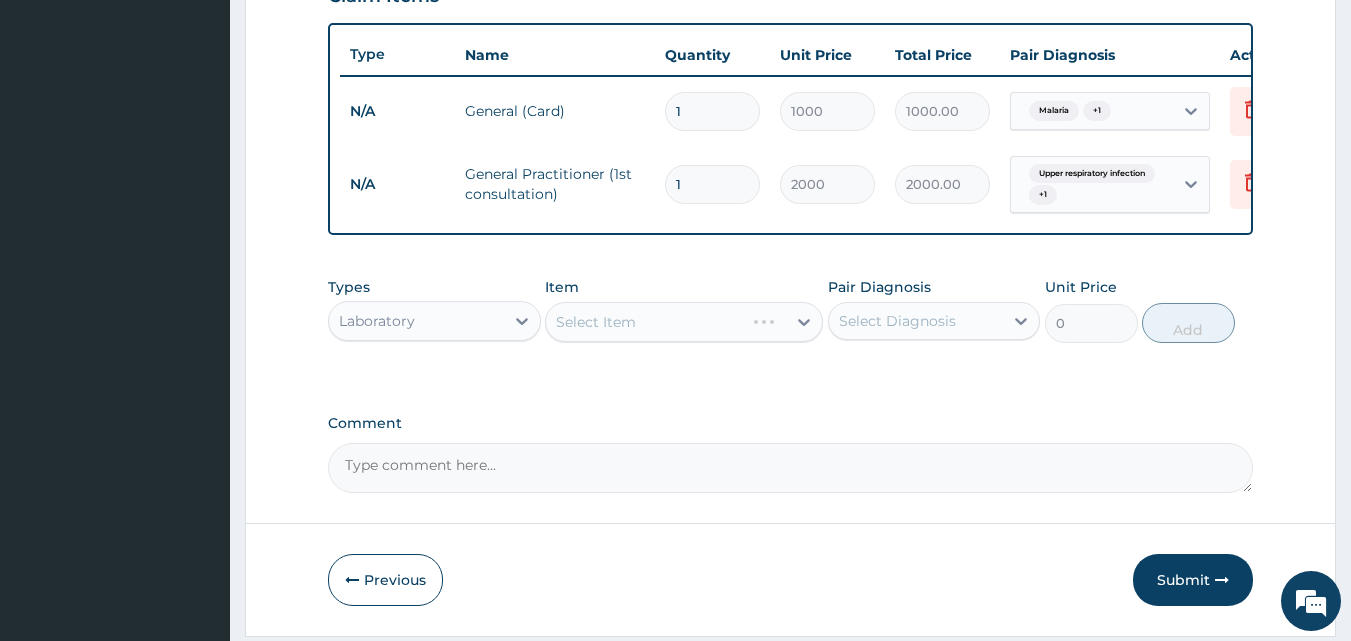 click on "Select Item" at bounding box center [596, 322] 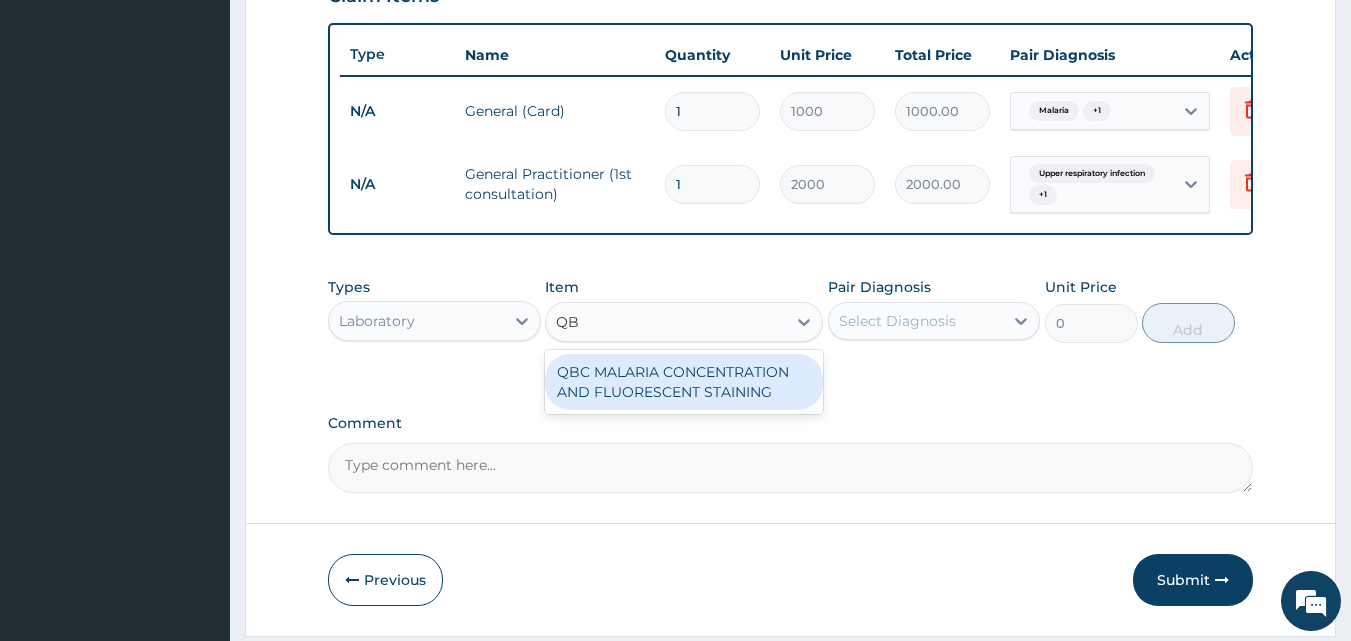 type on "QBC" 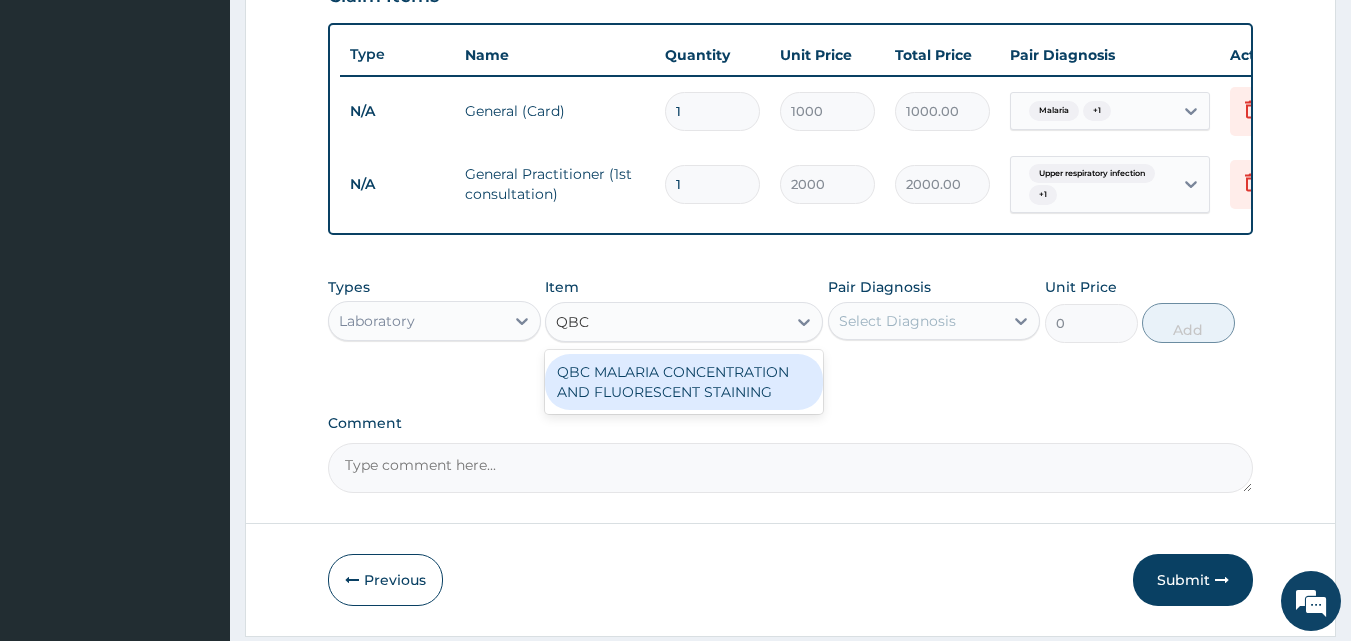 click on "QBC MALARIA CONCENTRATION AND FLUORESCENT STAINING" at bounding box center [684, 382] 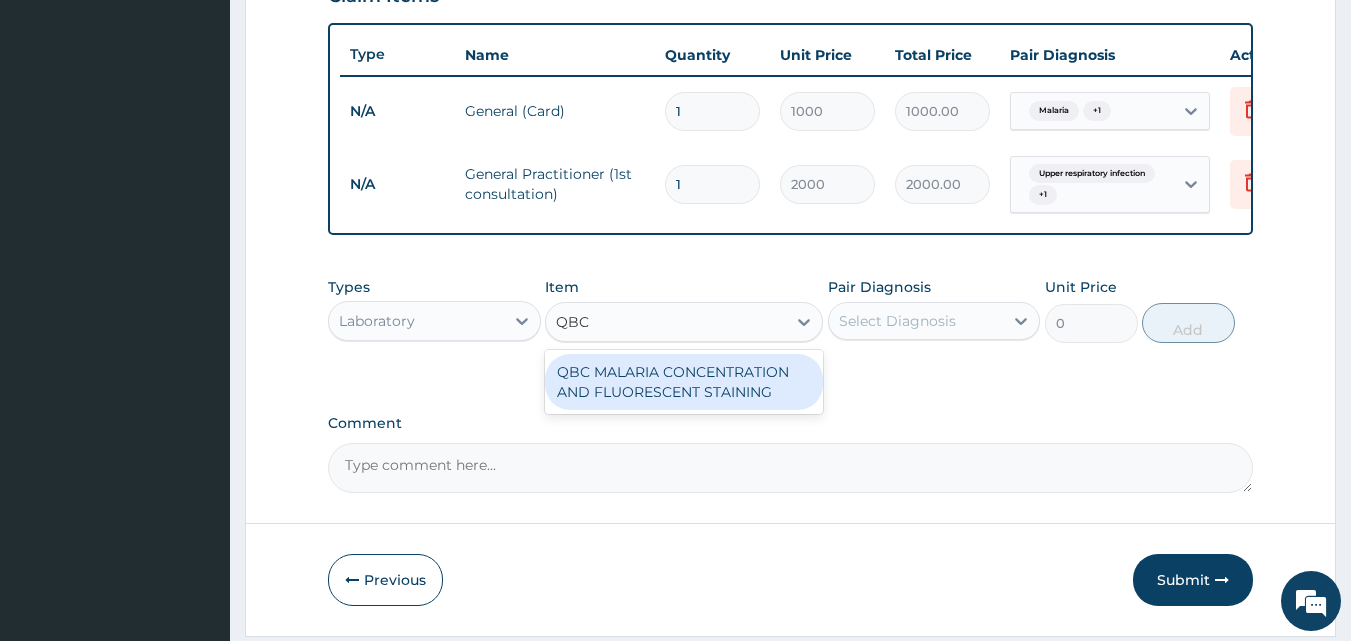 type 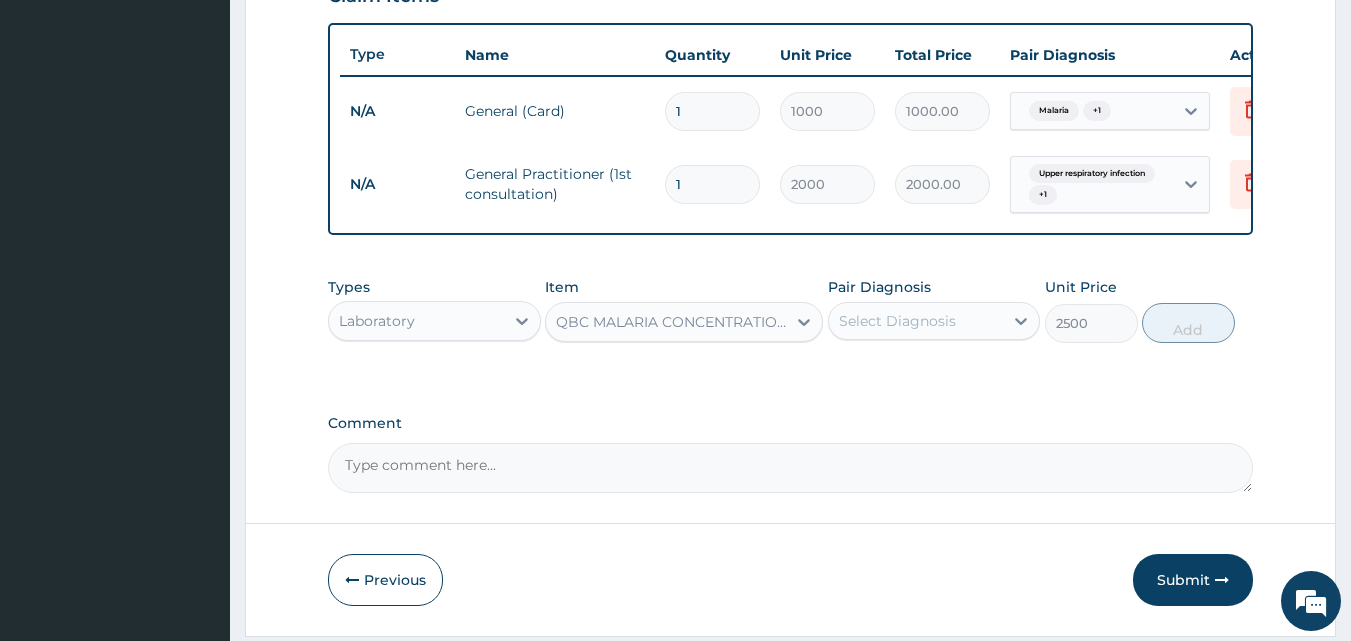 click on "Select Diagnosis" at bounding box center [897, 321] 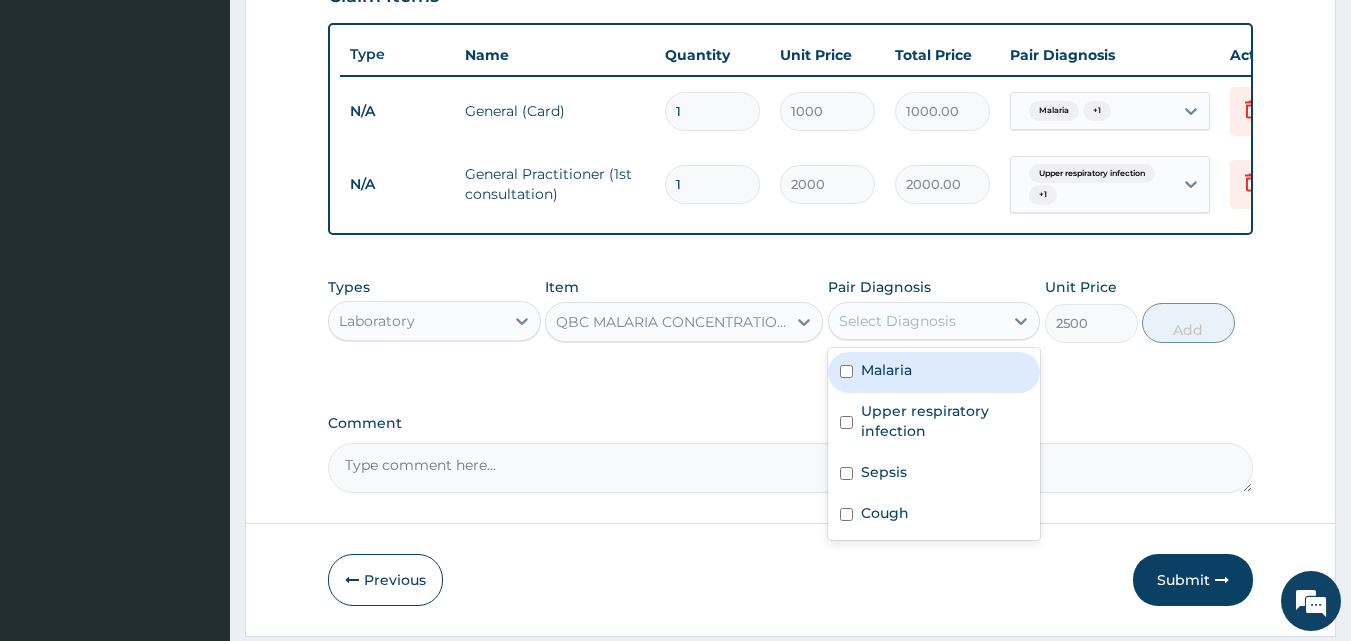 click on "Malaria" at bounding box center (886, 370) 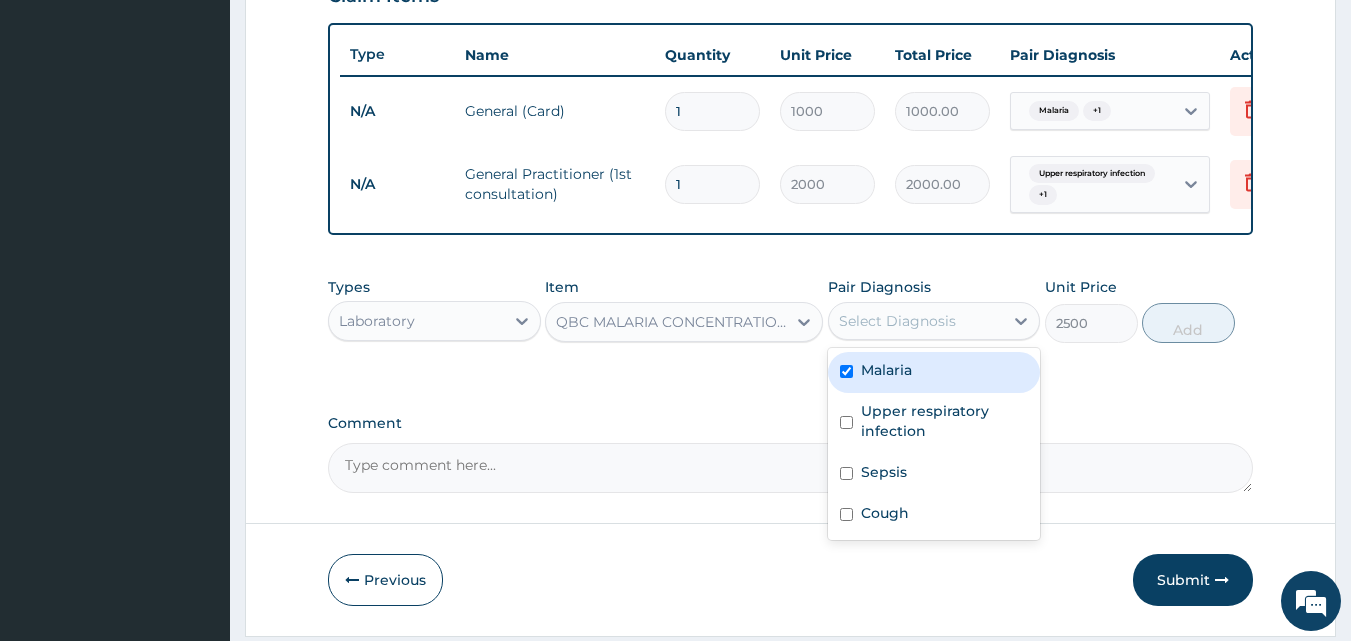 checkbox on "true" 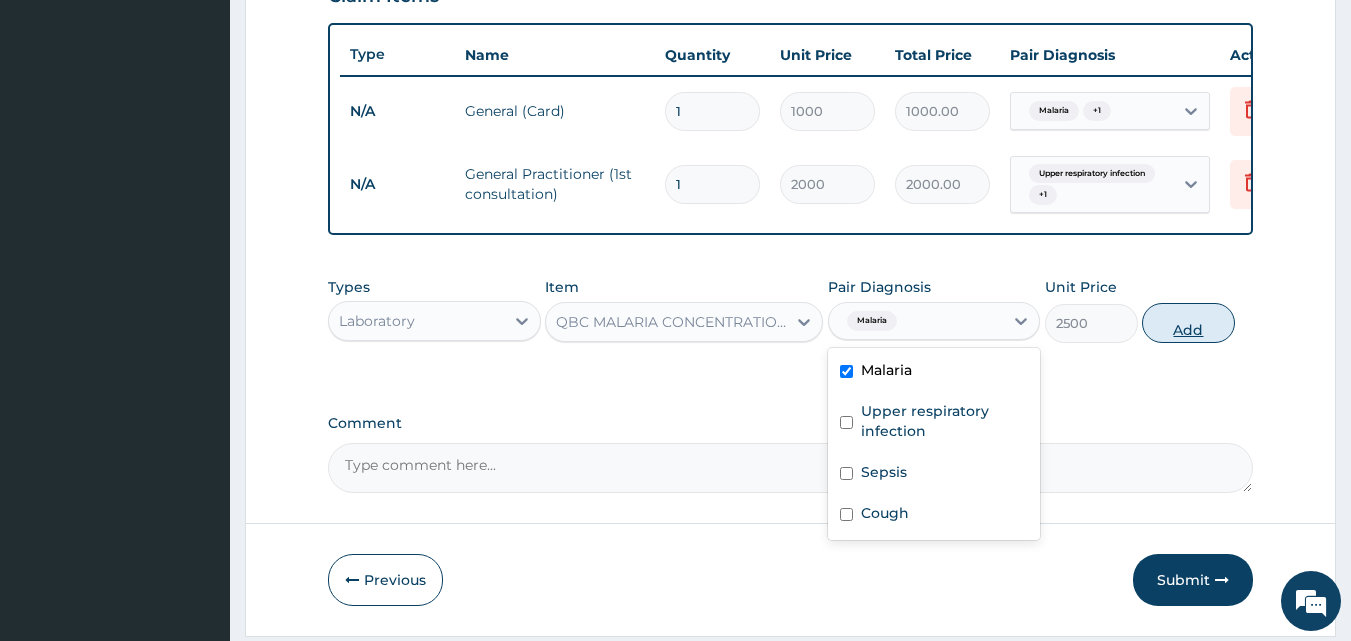 click on "Add" at bounding box center (1188, 323) 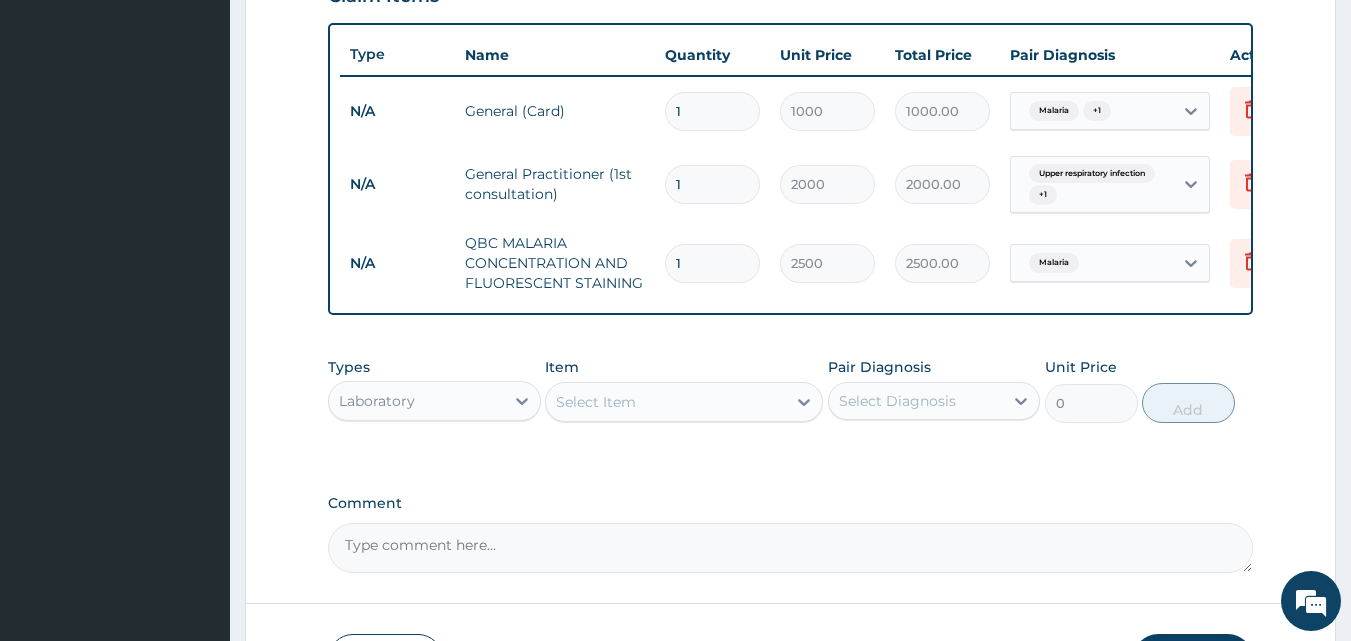 click on "Select Item" at bounding box center [596, 402] 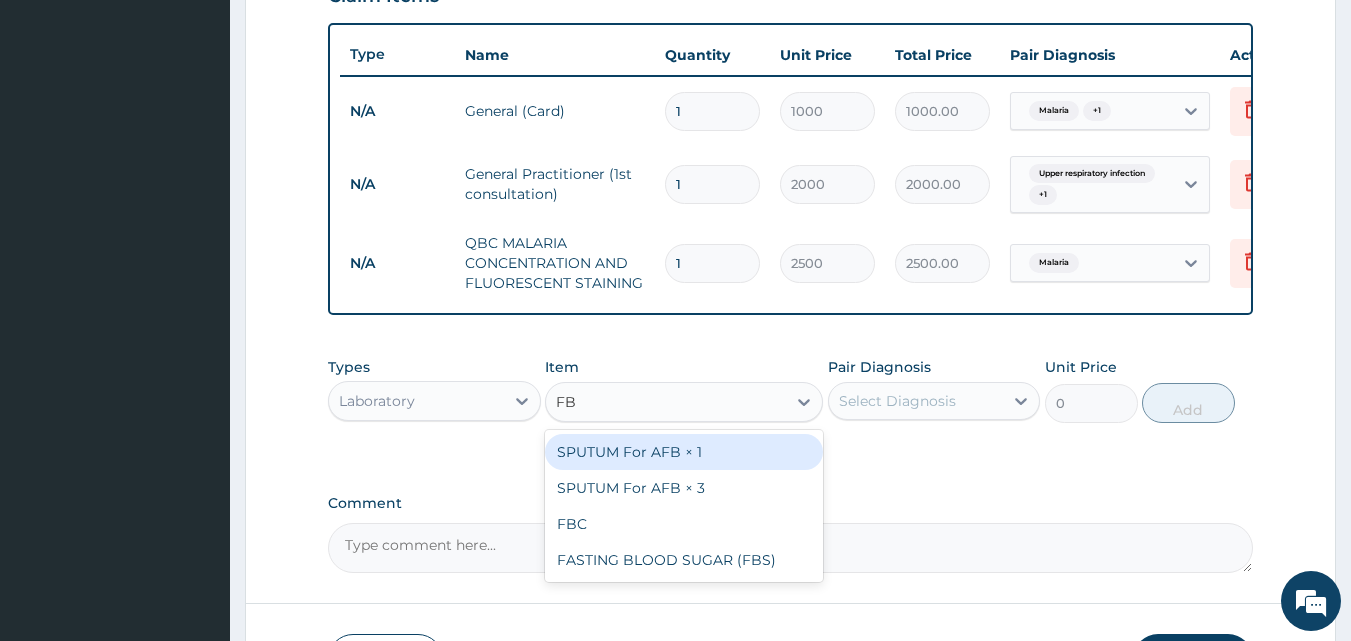 type on "FBC" 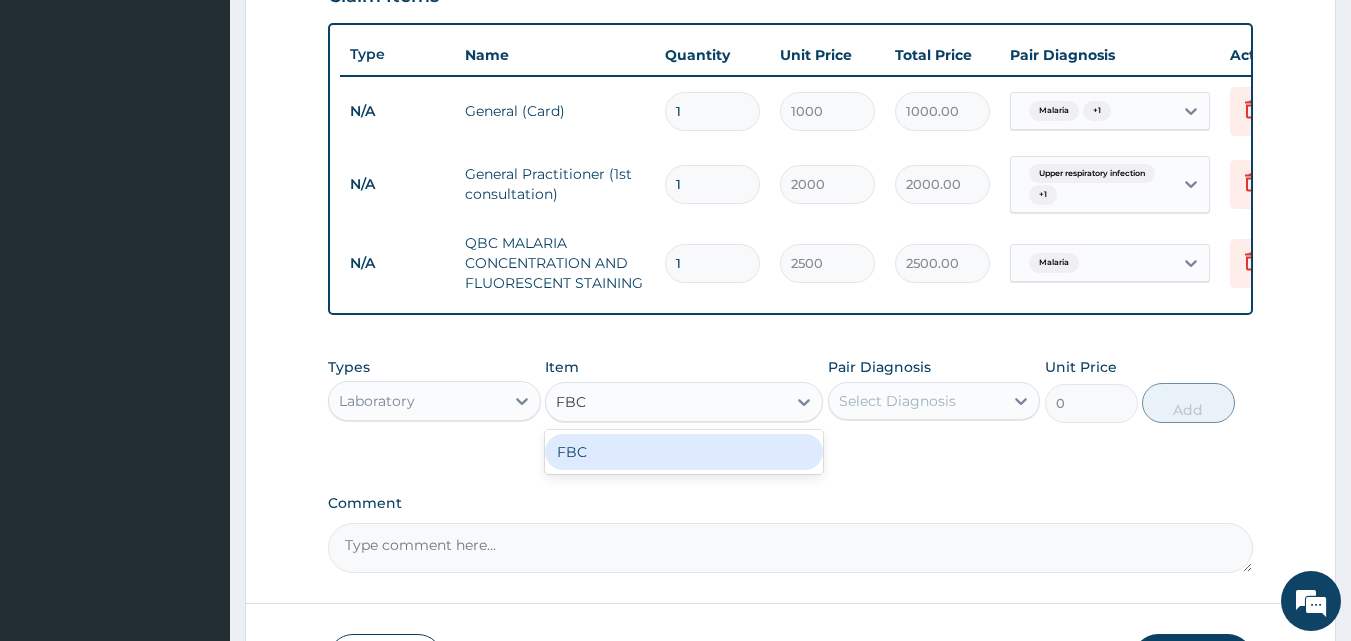click on "FBC" at bounding box center [684, 452] 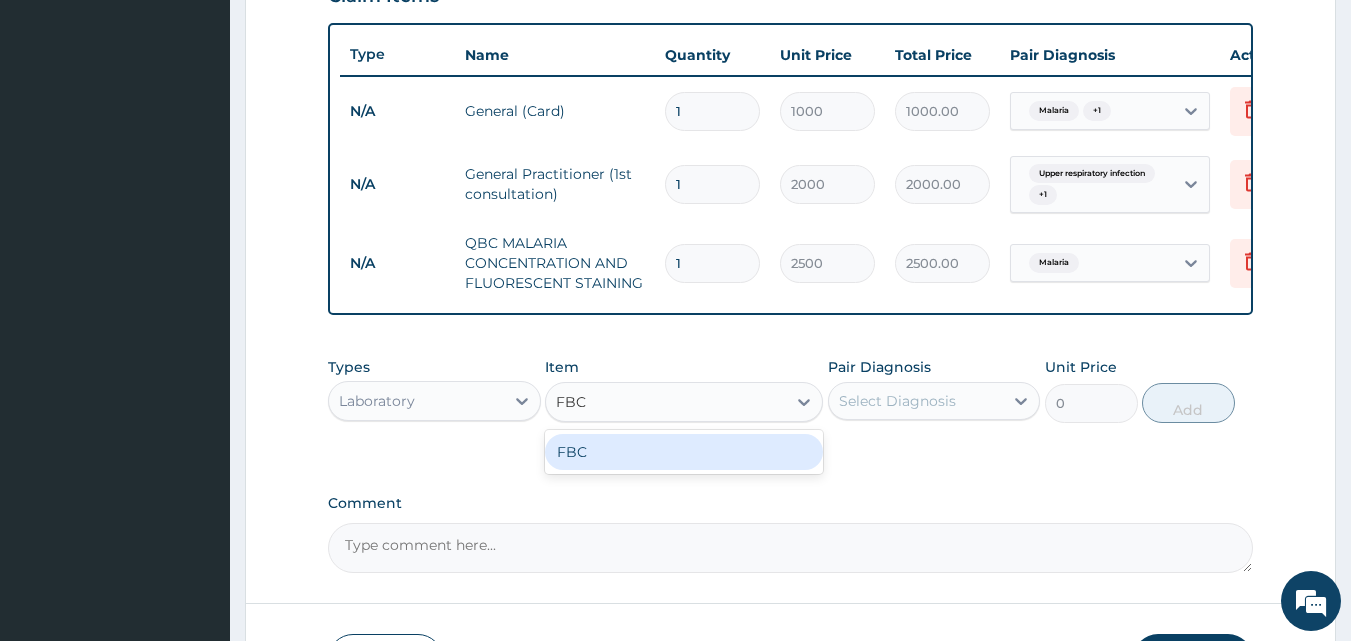 type 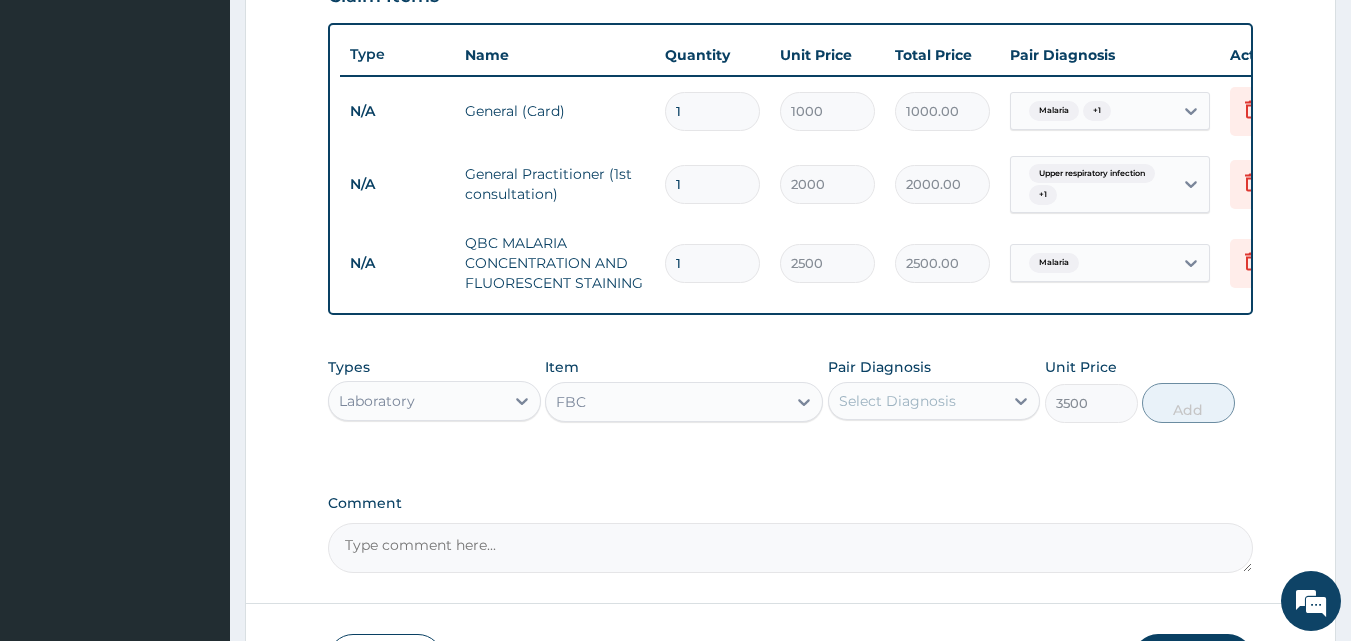 click on "Select Diagnosis" at bounding box center [897, 401] 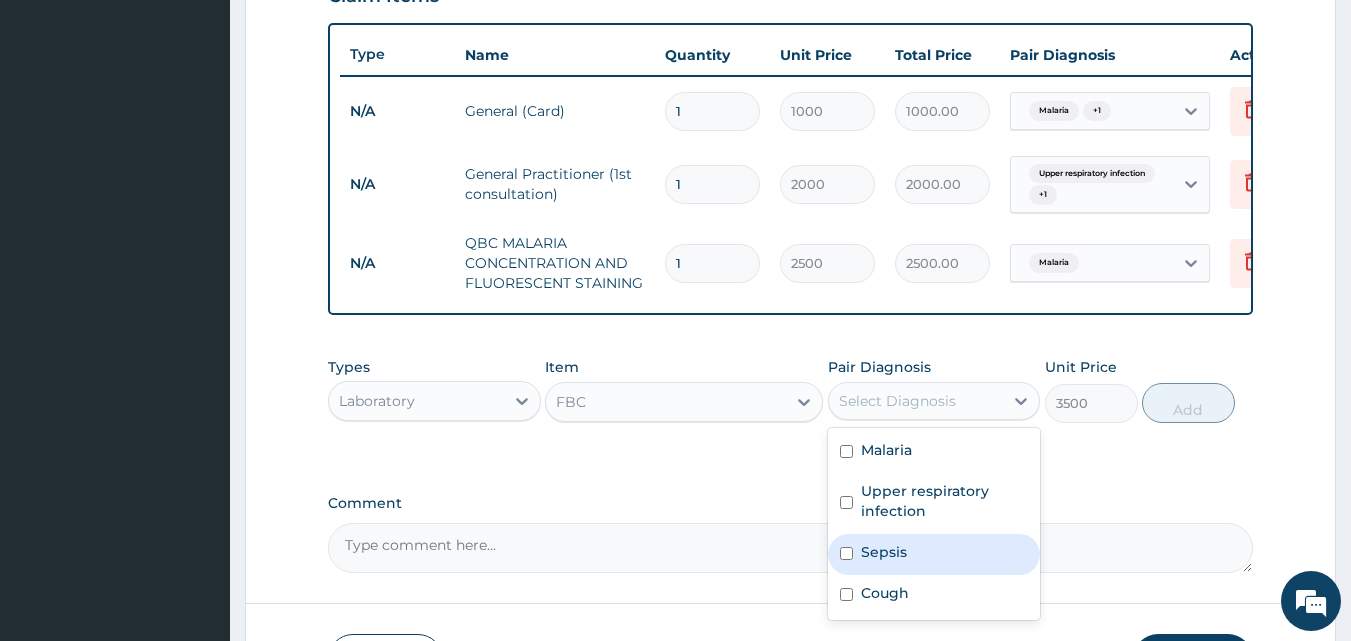 click on "Sepsis" at bounding box center [884, 552] 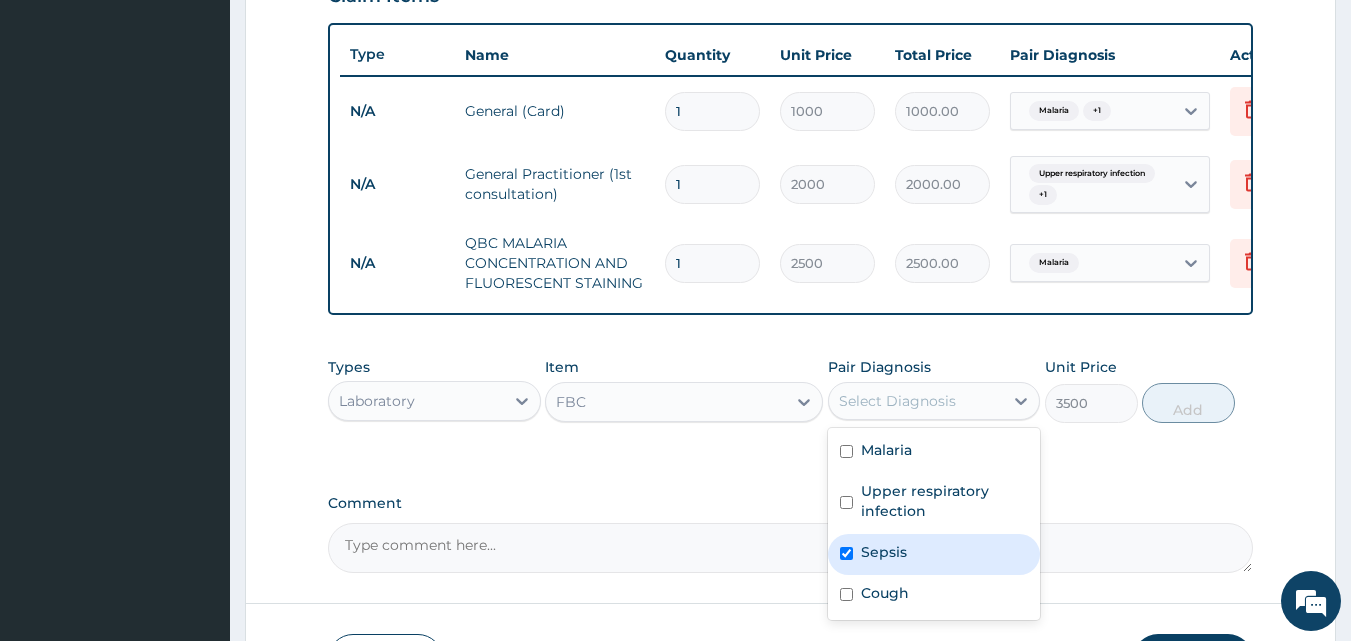 checkbox on "true" 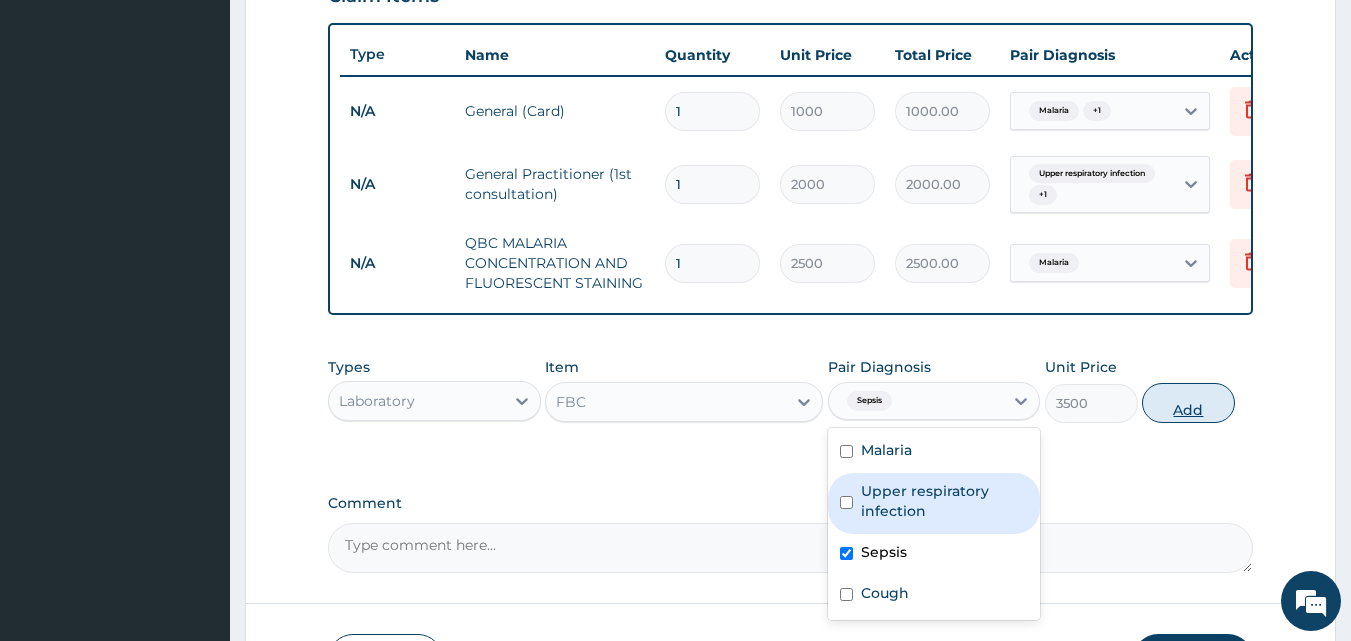 click on "Add" at bounding box center (1188, 403) 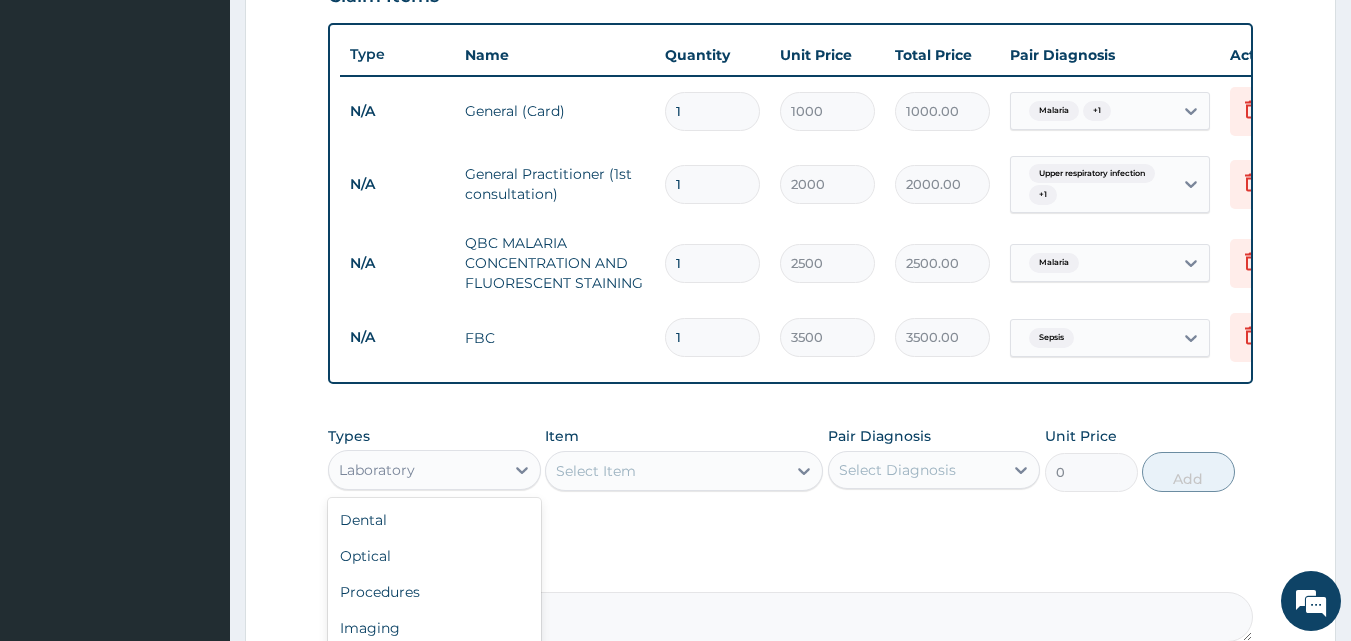 click on "Laboratory" at bounding box center (416, 470) 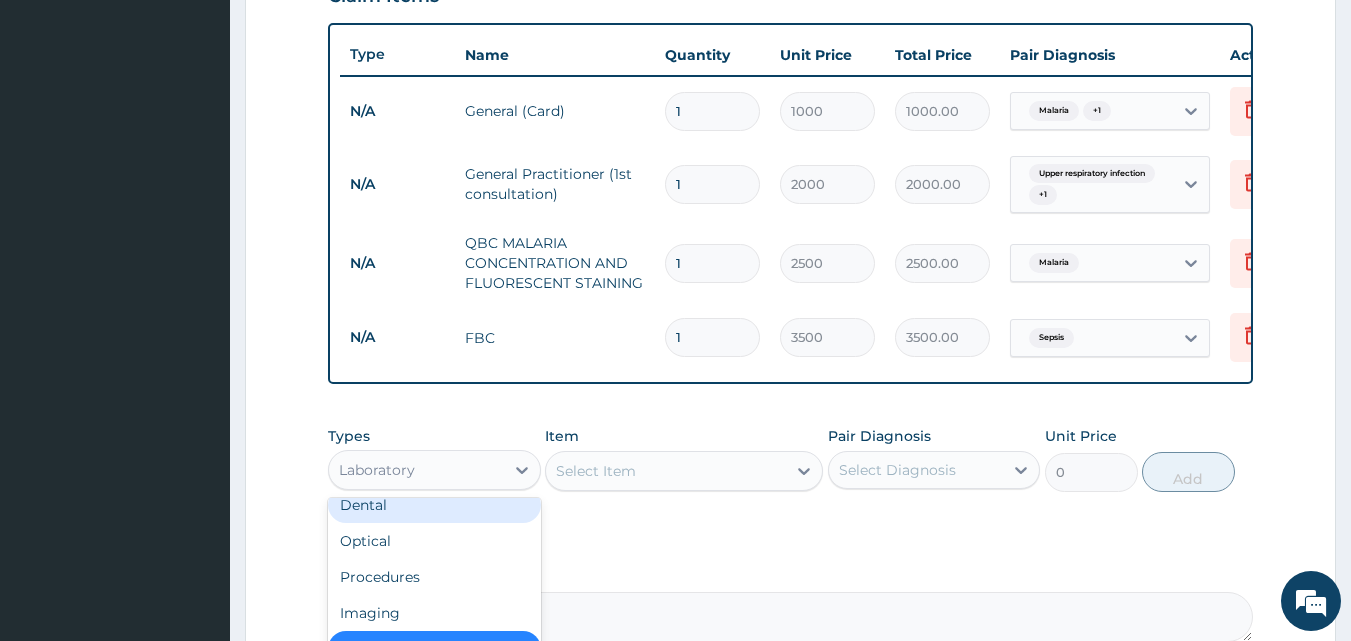 scroll, scrollTop: 68, scrollLeft: 0, axis: vertical 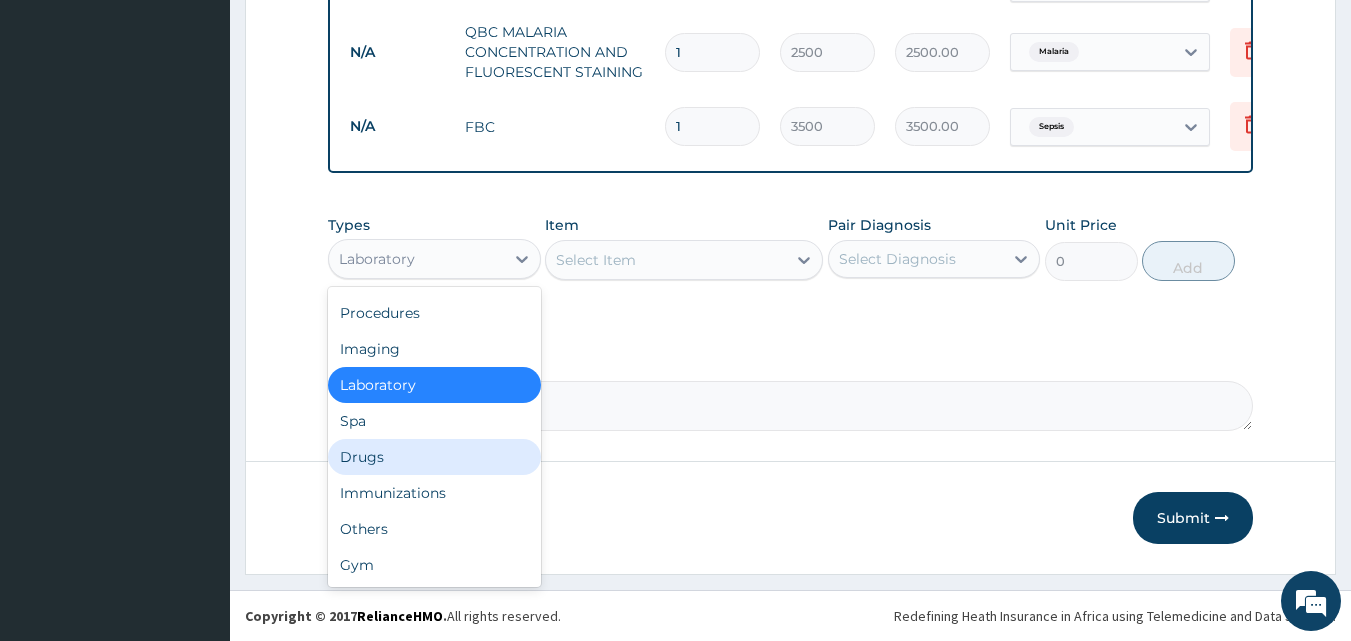 click on "Drugs" at bounding box center [434, 457] 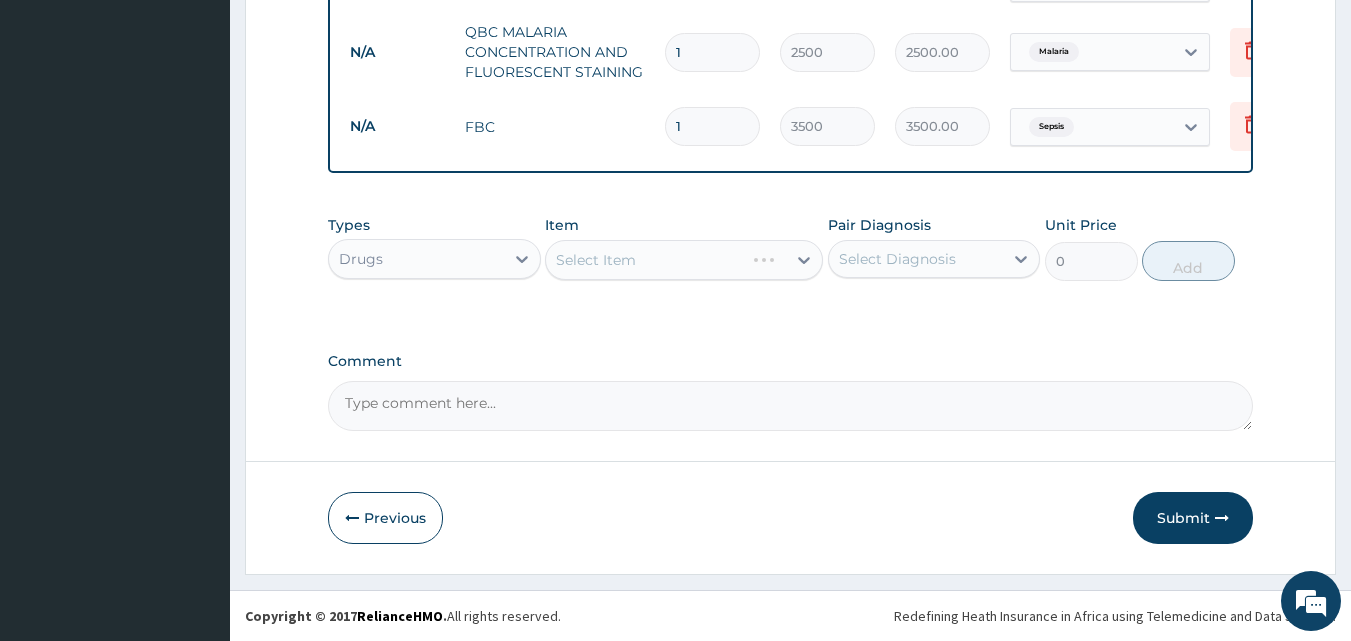 click on "Select Item" at bounding box center (684, 260) 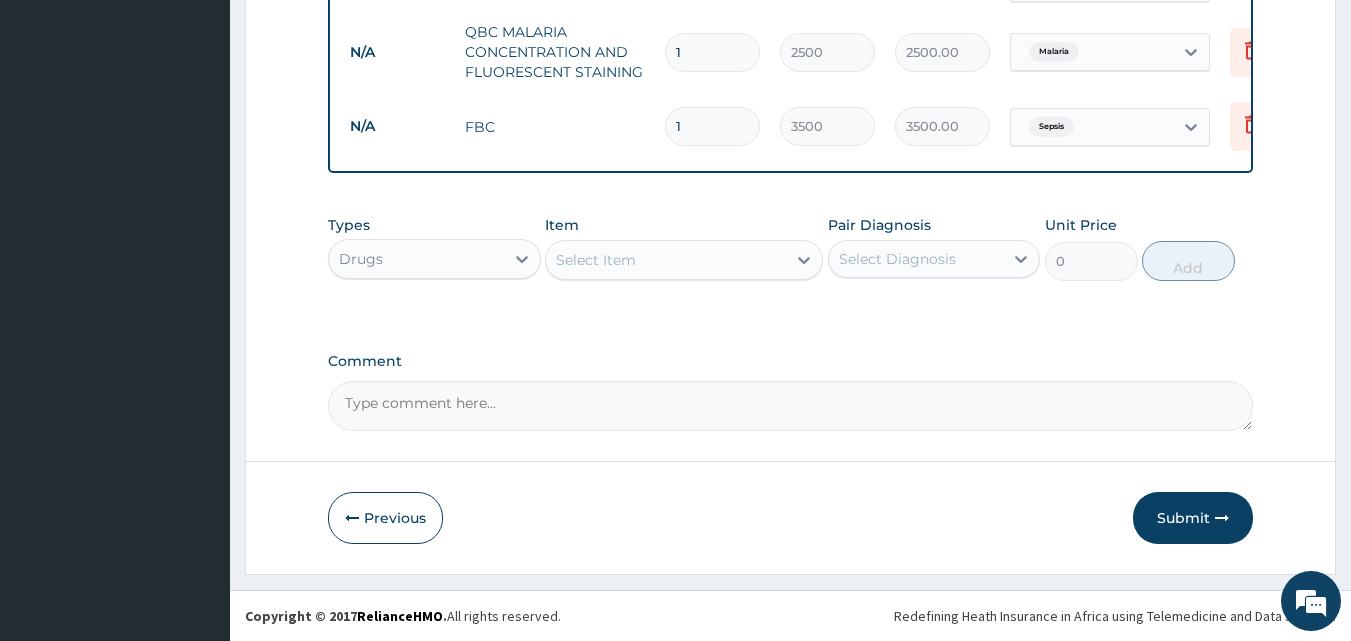 click on "Select Item" at bounding box center [596, 260] 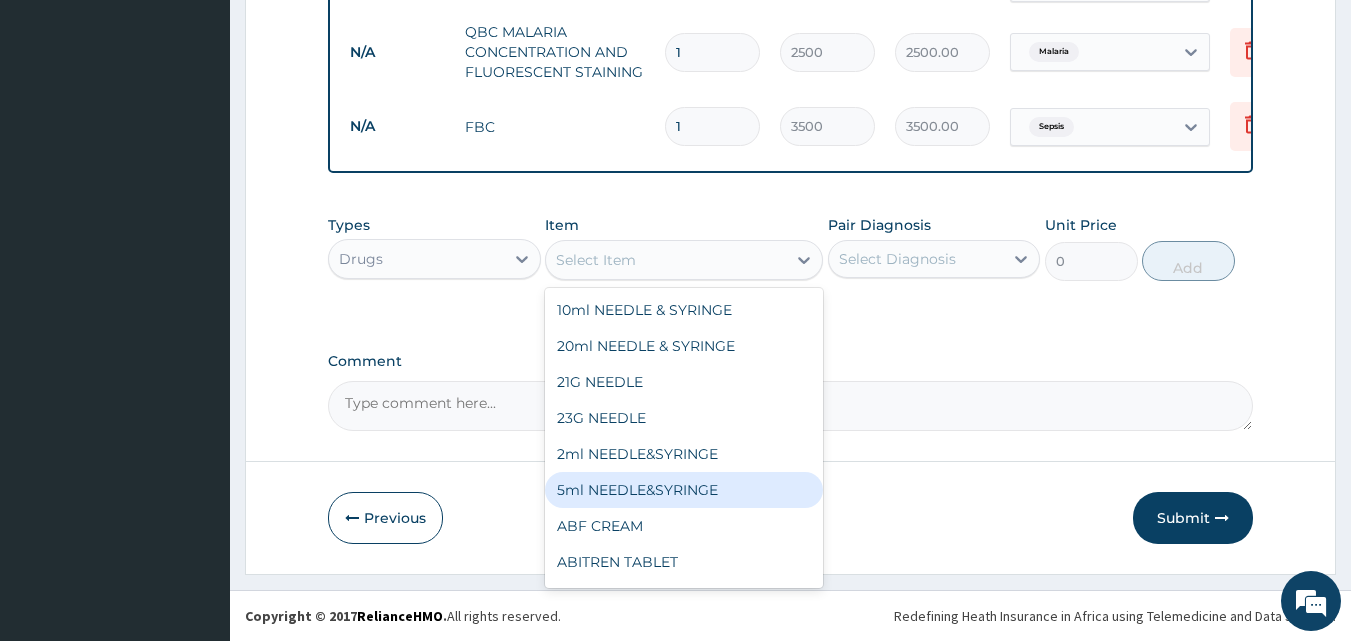 click on "5ml NEEDLE&SYRINGE" at bounding box center [684, 490] 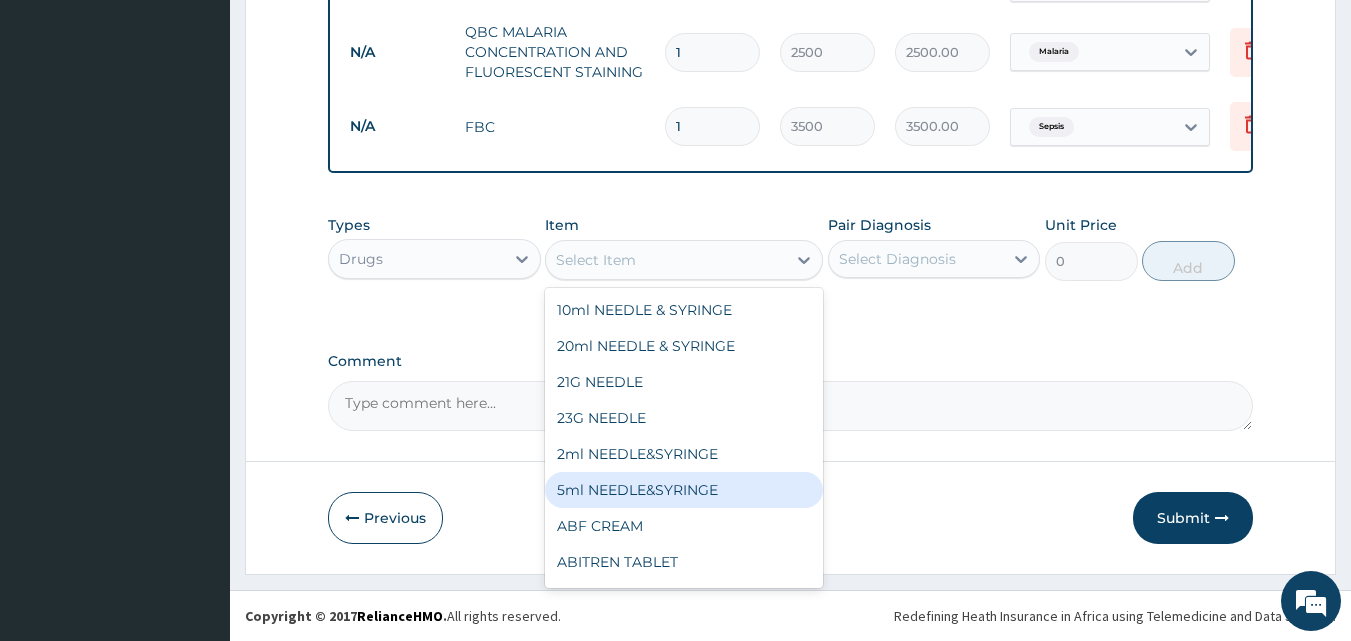 type on "26.25" 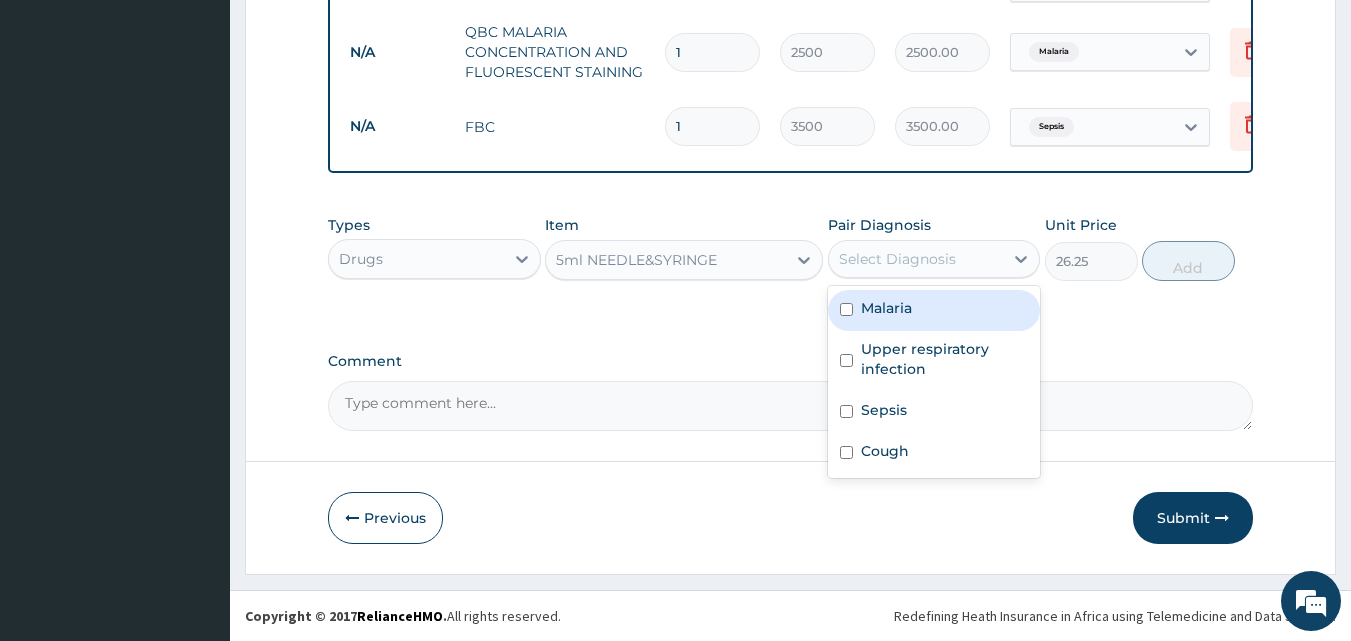 click on "Select Diagnosis" at bounding box center [897, 259] 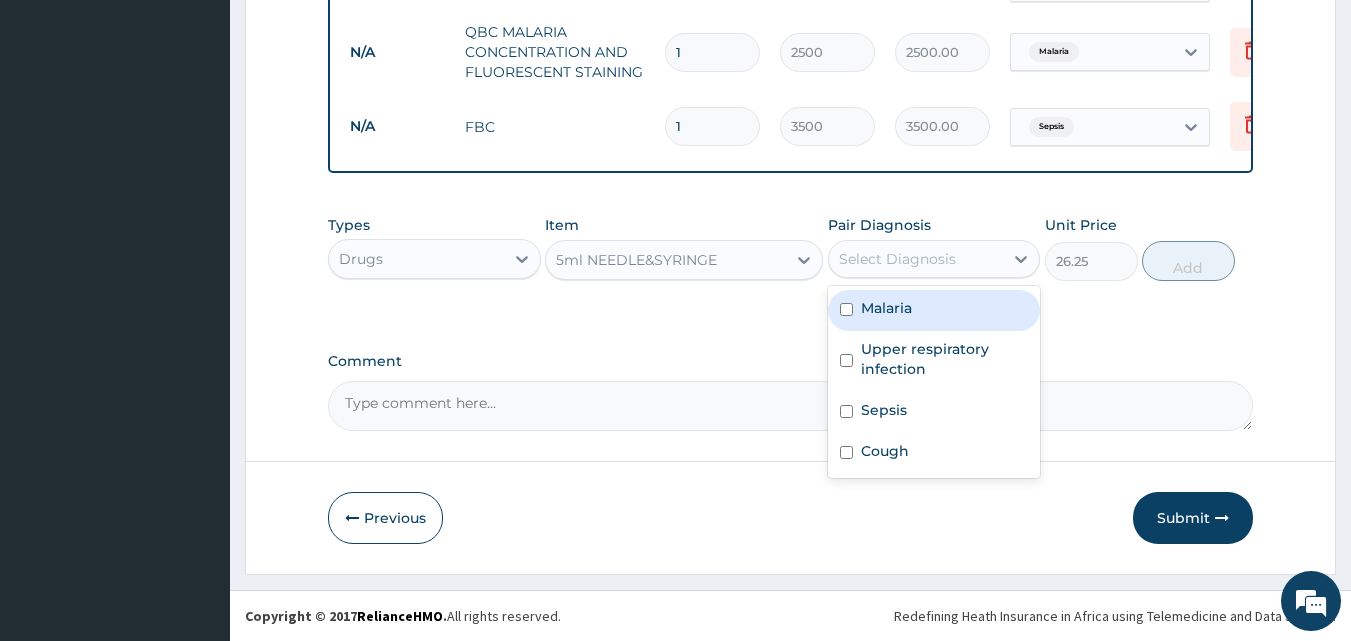 click on "Malaria" at bounding box center [886, 308] 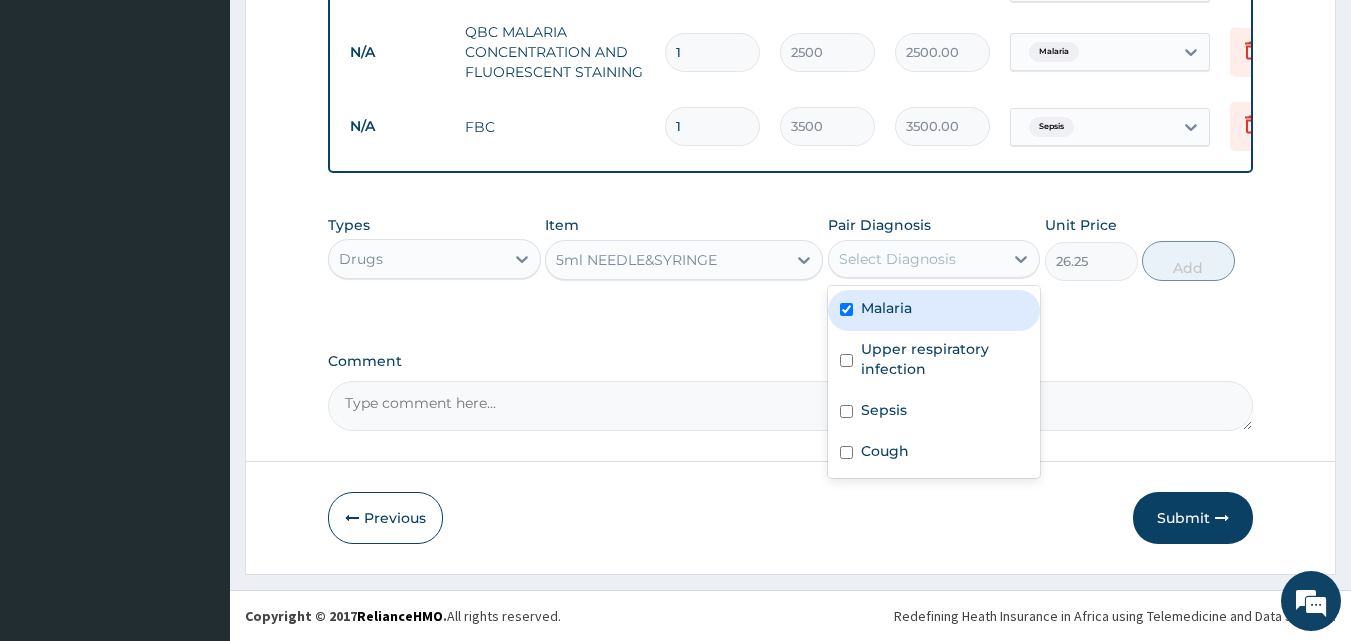 checkbox on "true" 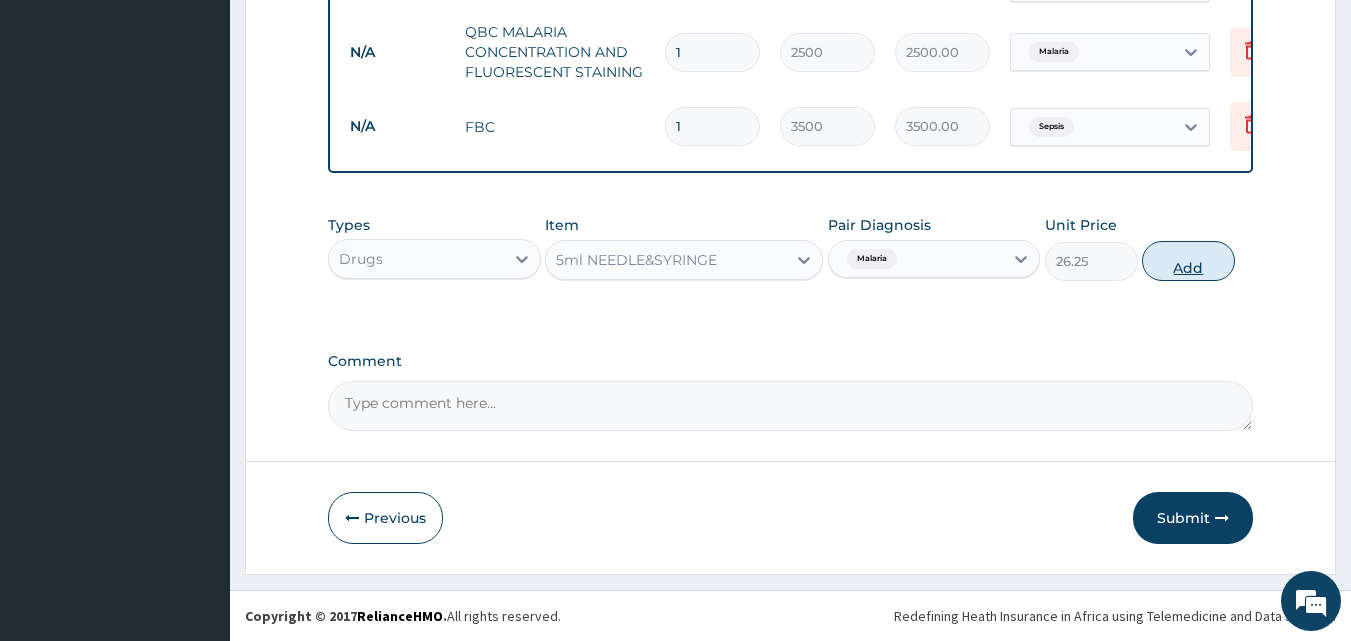 click on "Add" at bounding box center (1188, 261) 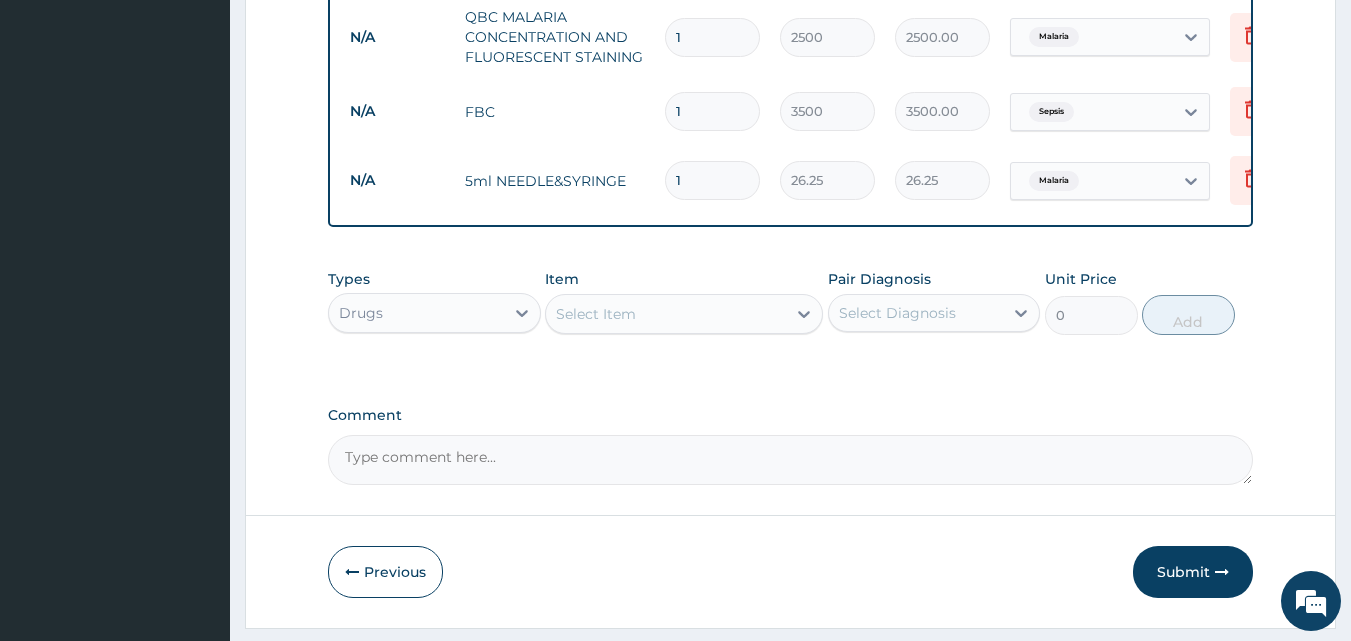 type 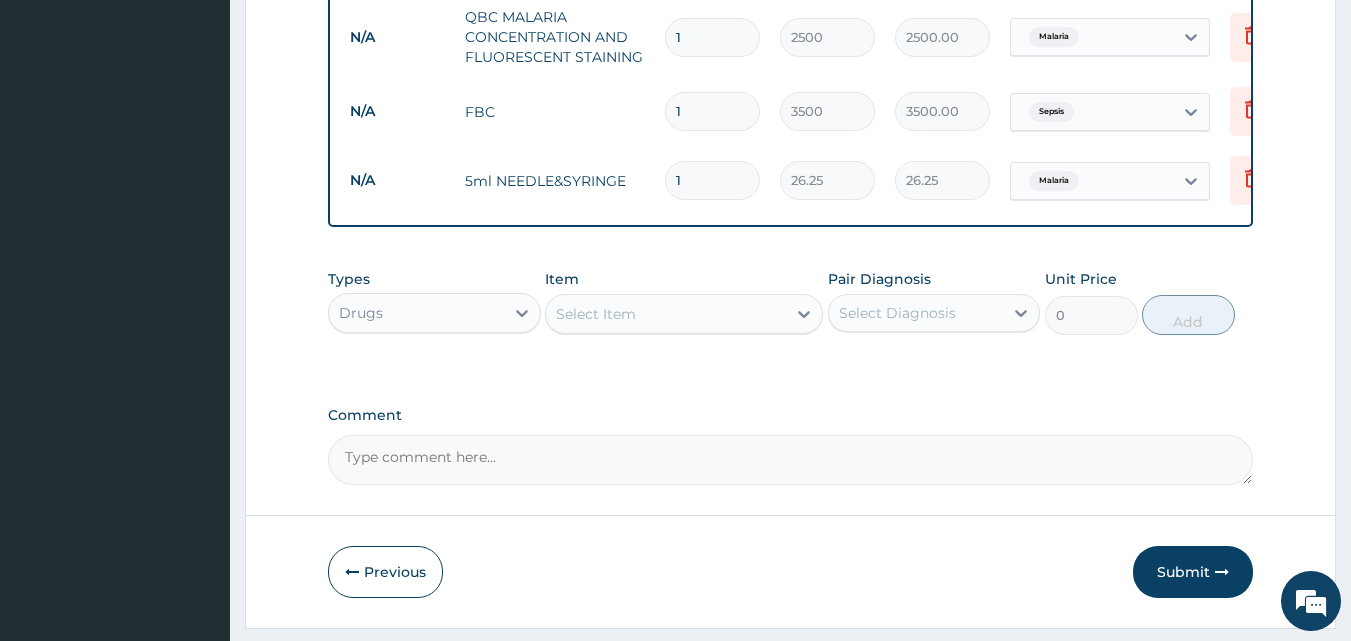 type on "0.00" 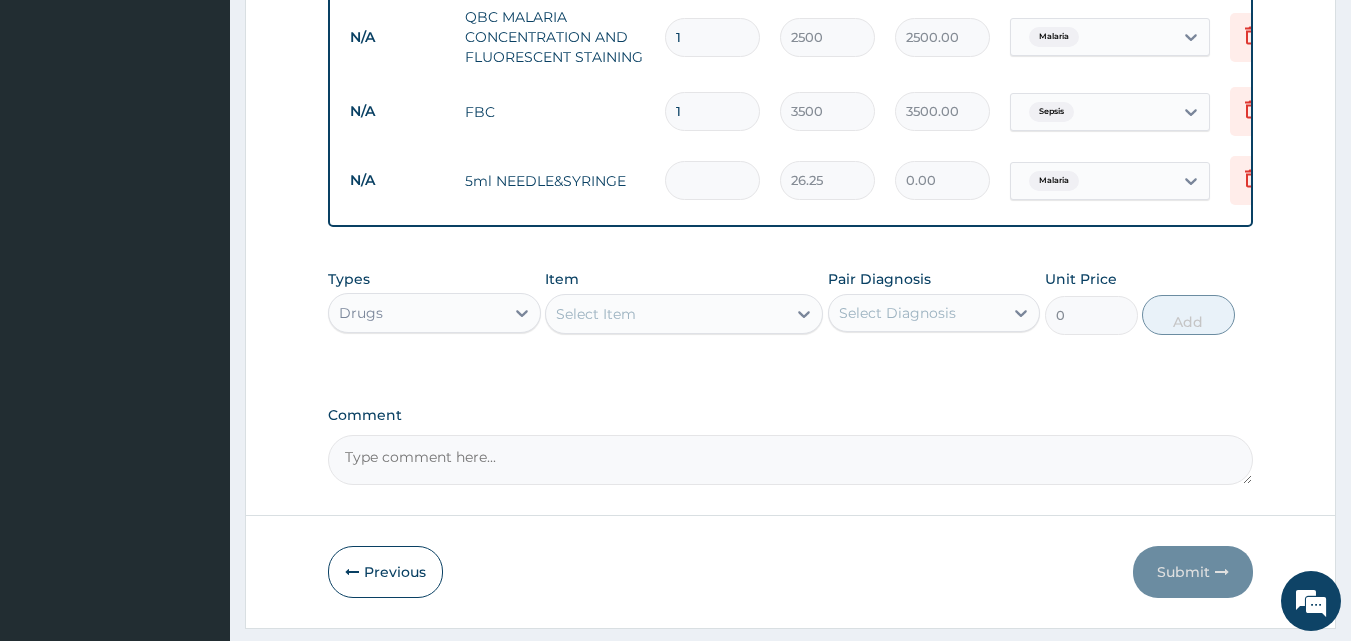 type on "2" 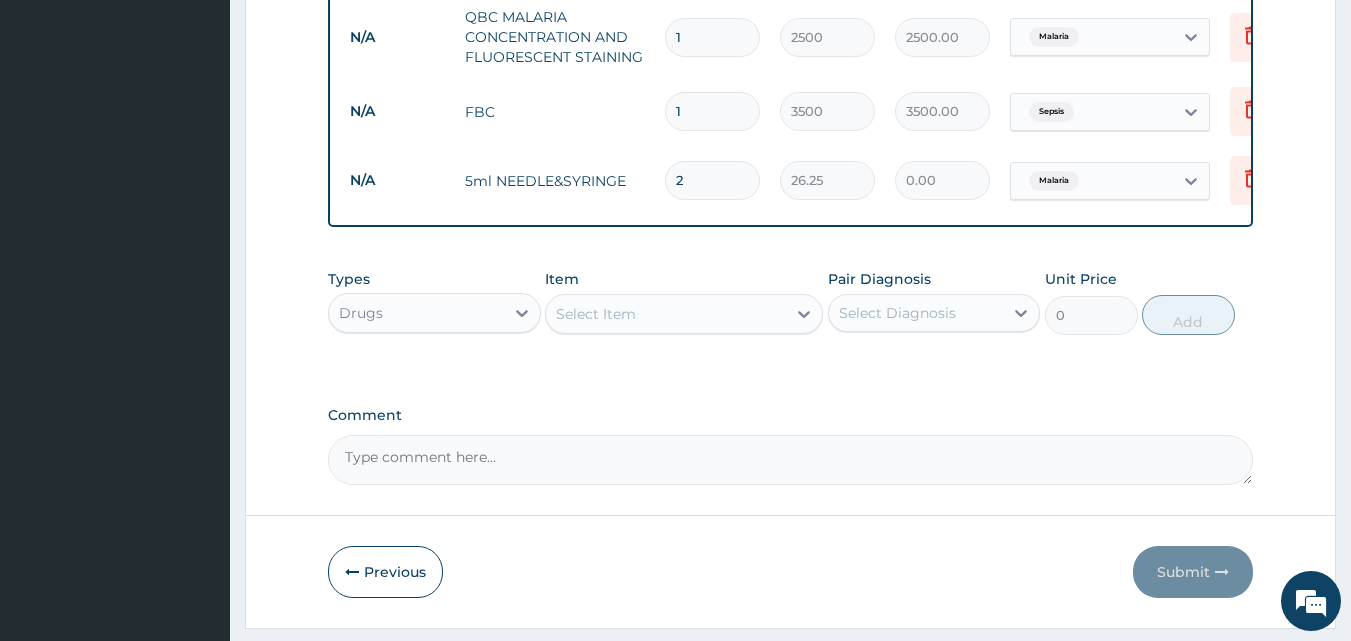type on "52.50" 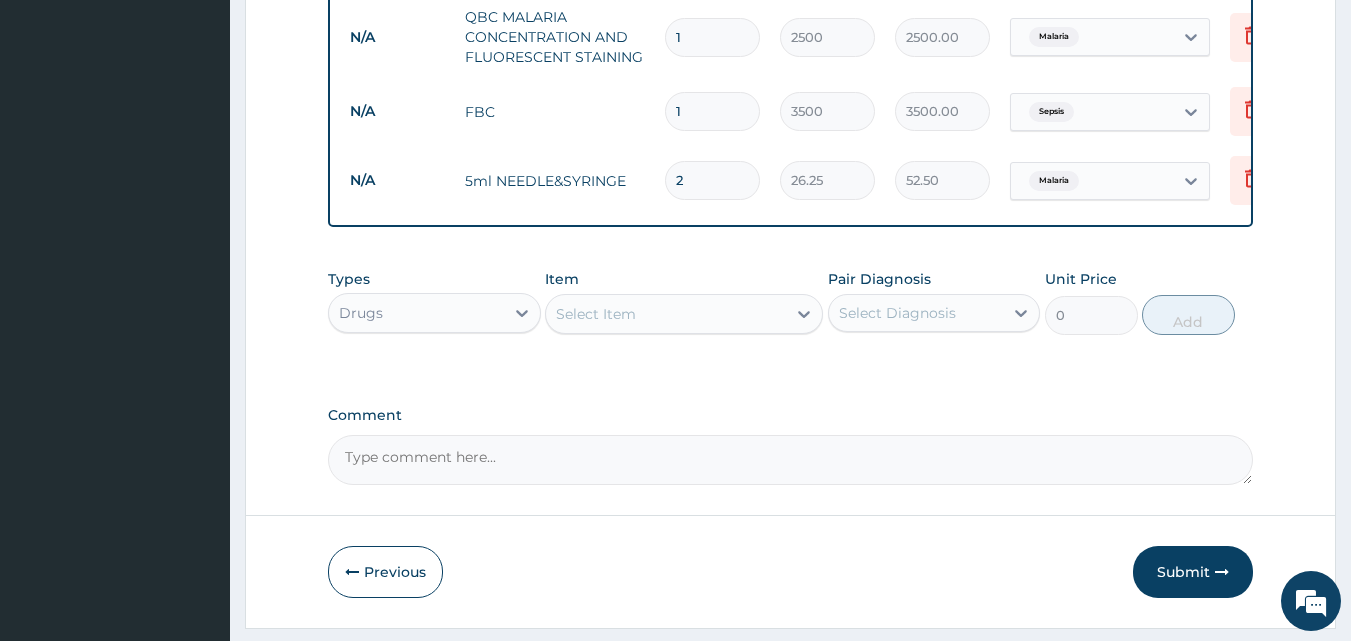 type on "2" 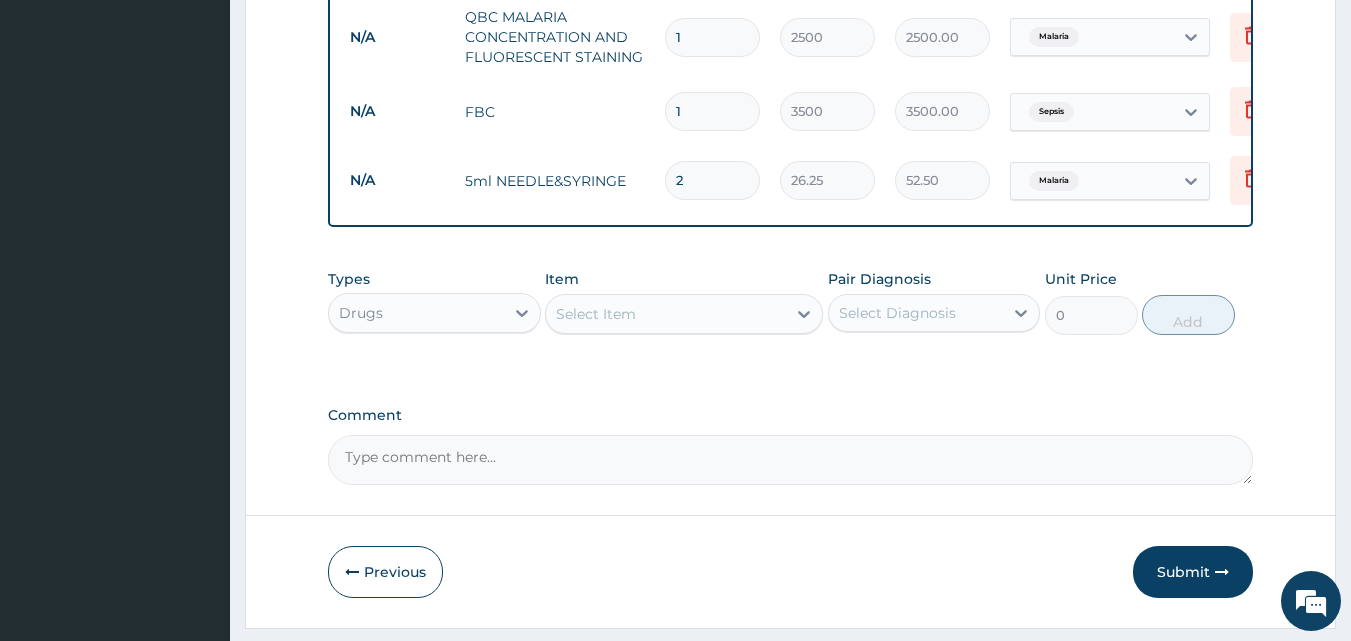 click on "Select Item" at bounding box center [596, 314] 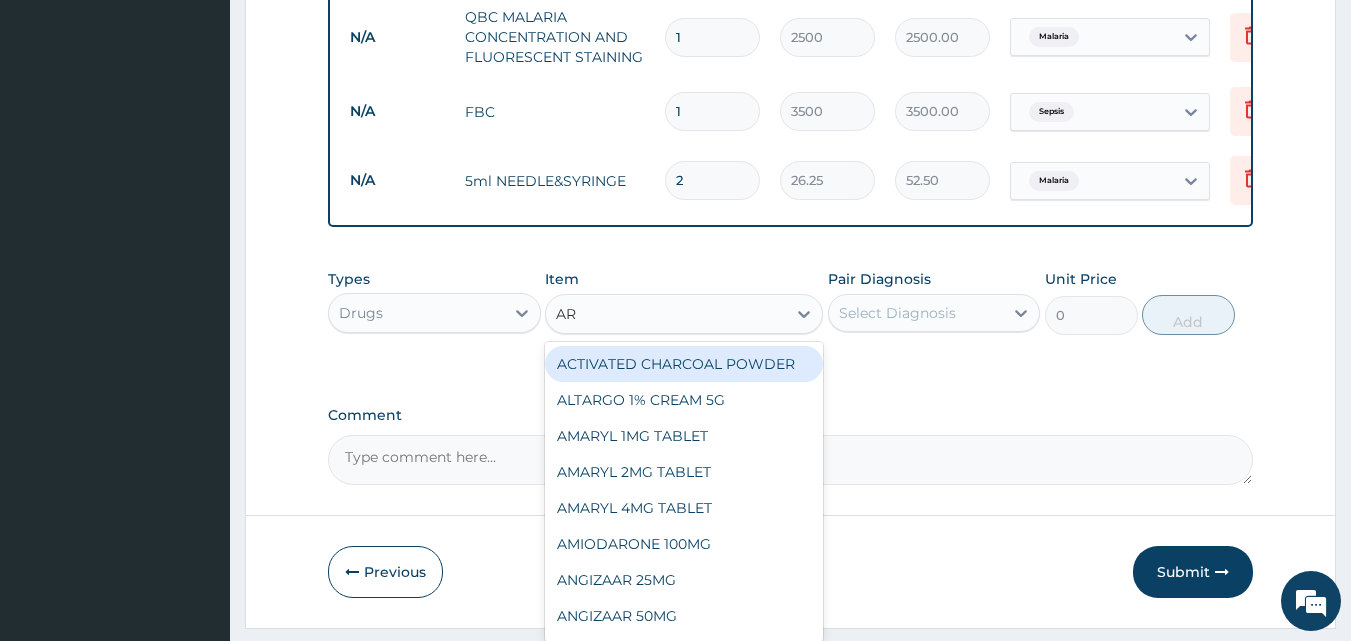 type on "ART" 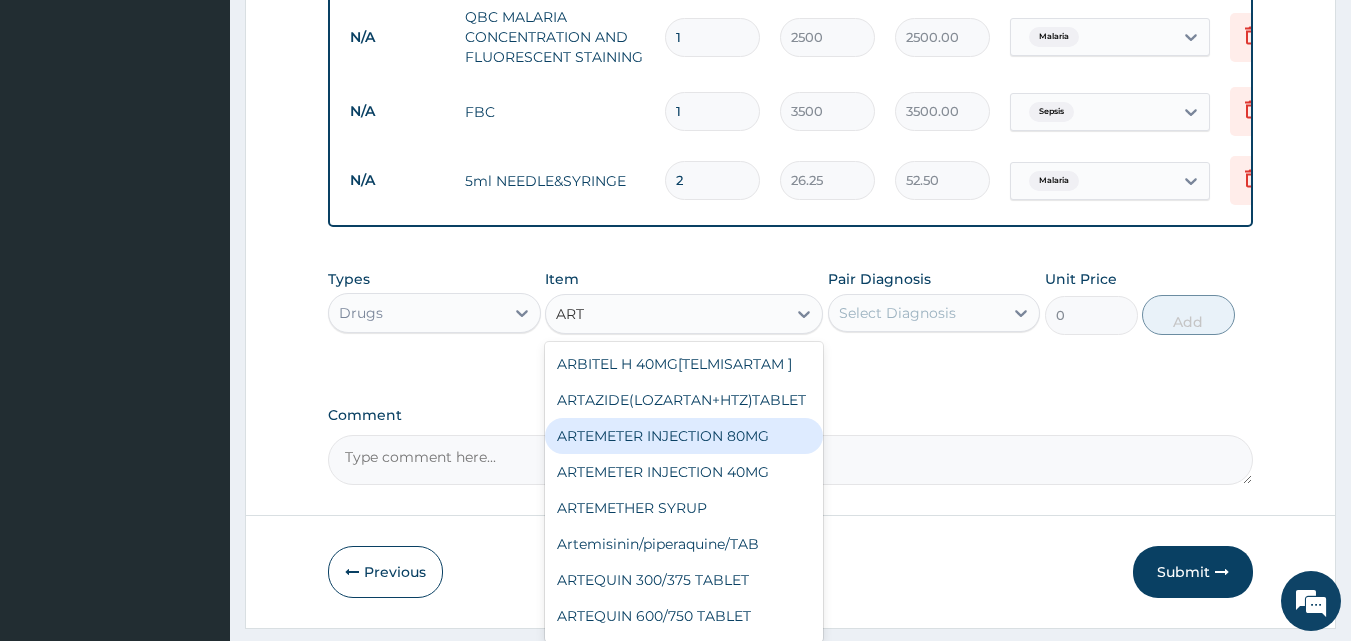 click on "ARTEMETER INJECTION  80MG" at bounding box center (684, 436) 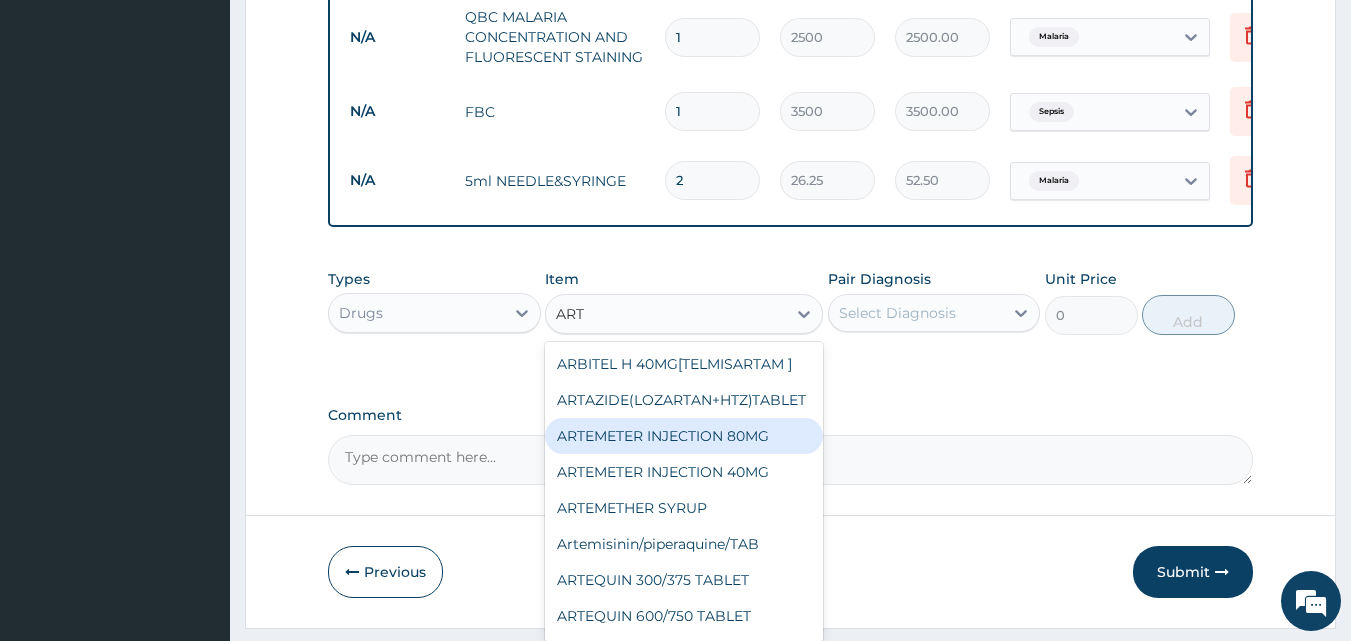 type 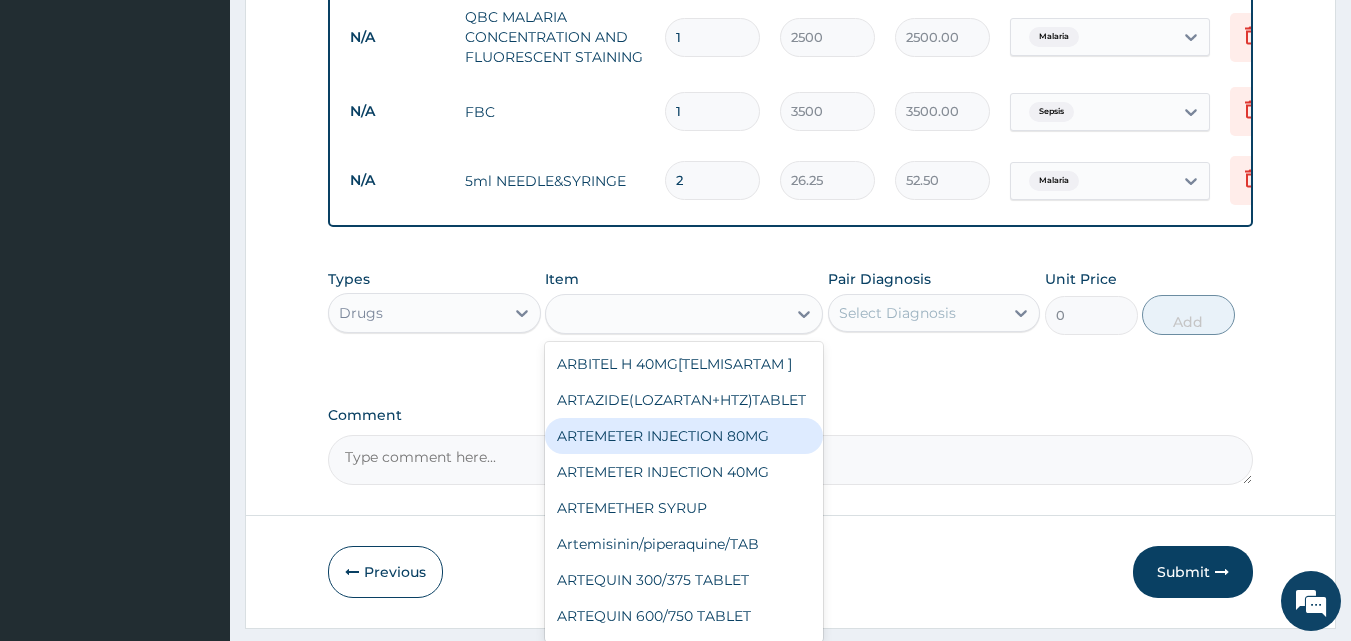 type on "350" 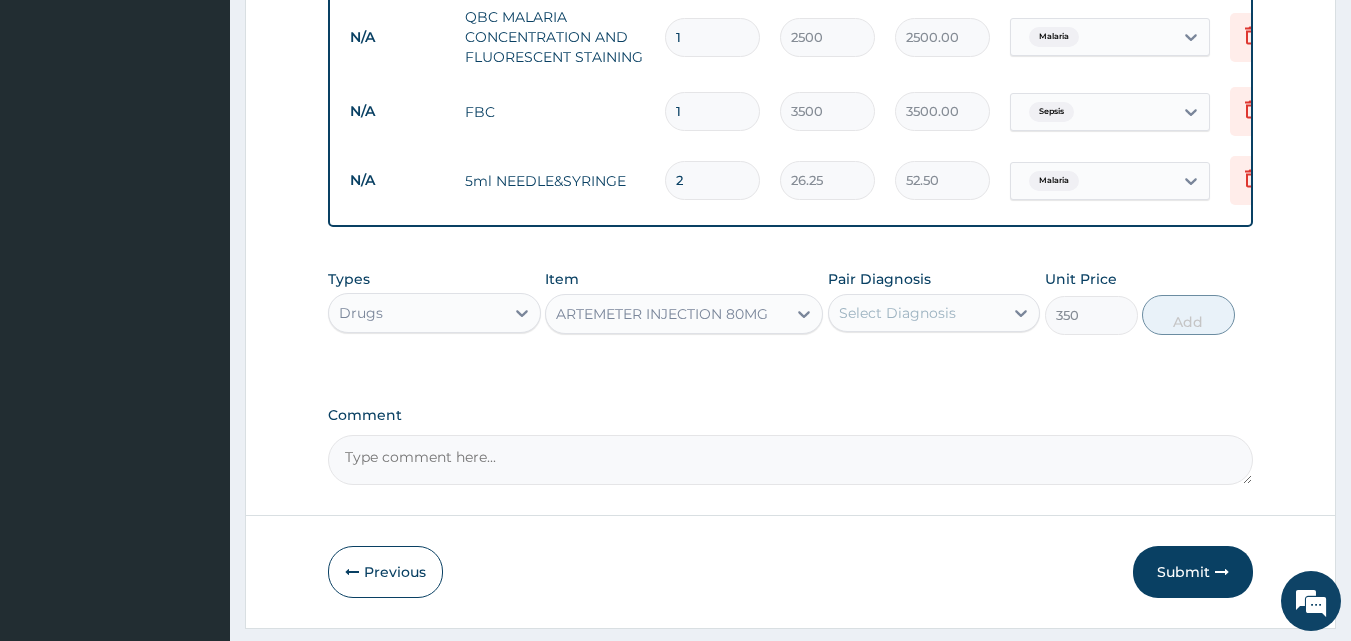 click on "Select Diagnosis" at bounding box center (897, 313) 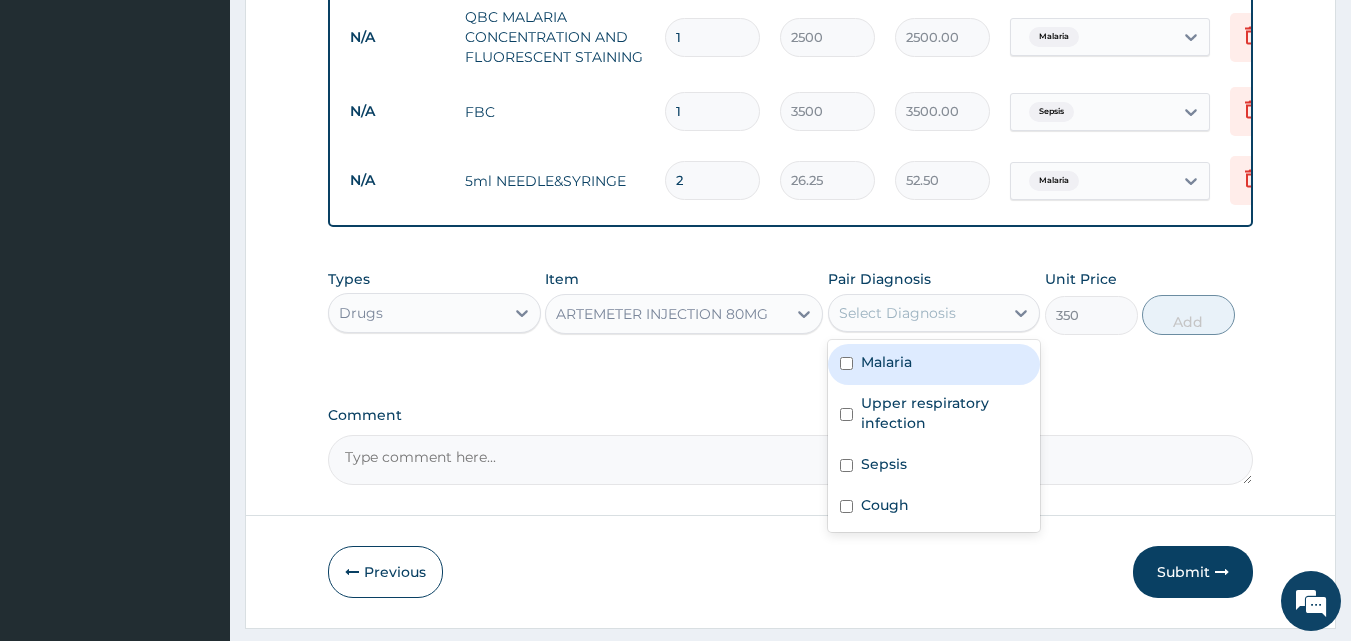 click on "Malaria" at bounding box center (934, 364) 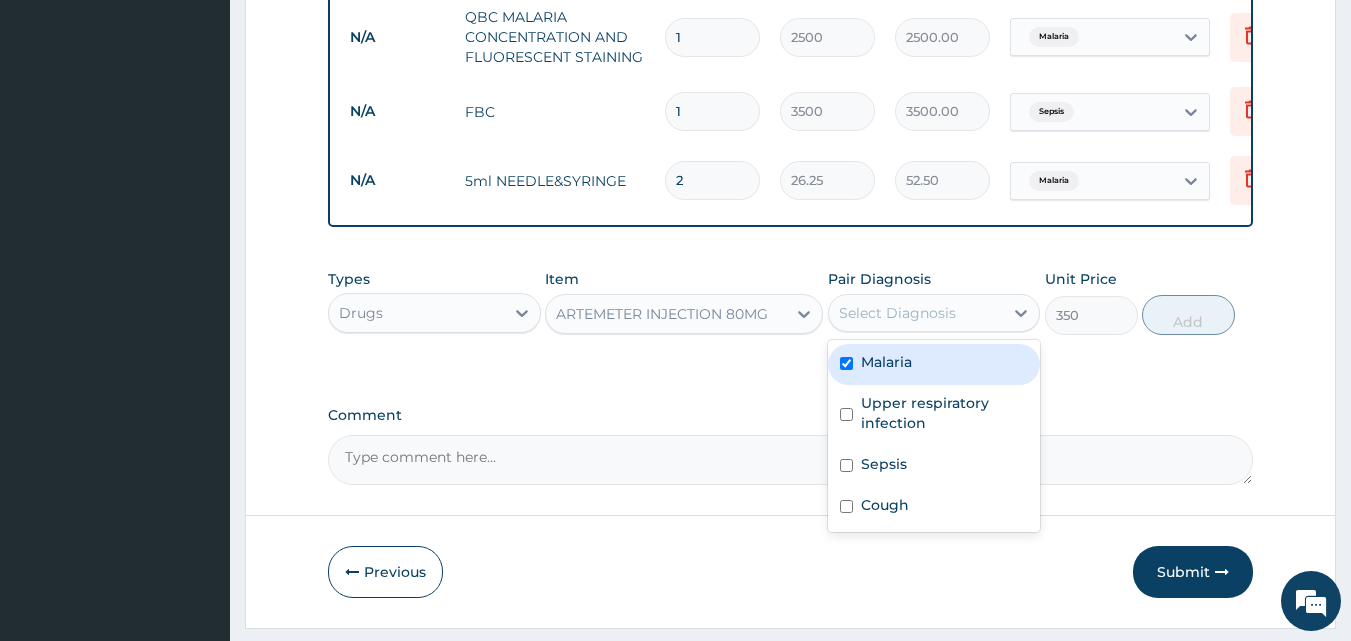 checkbox on "true" 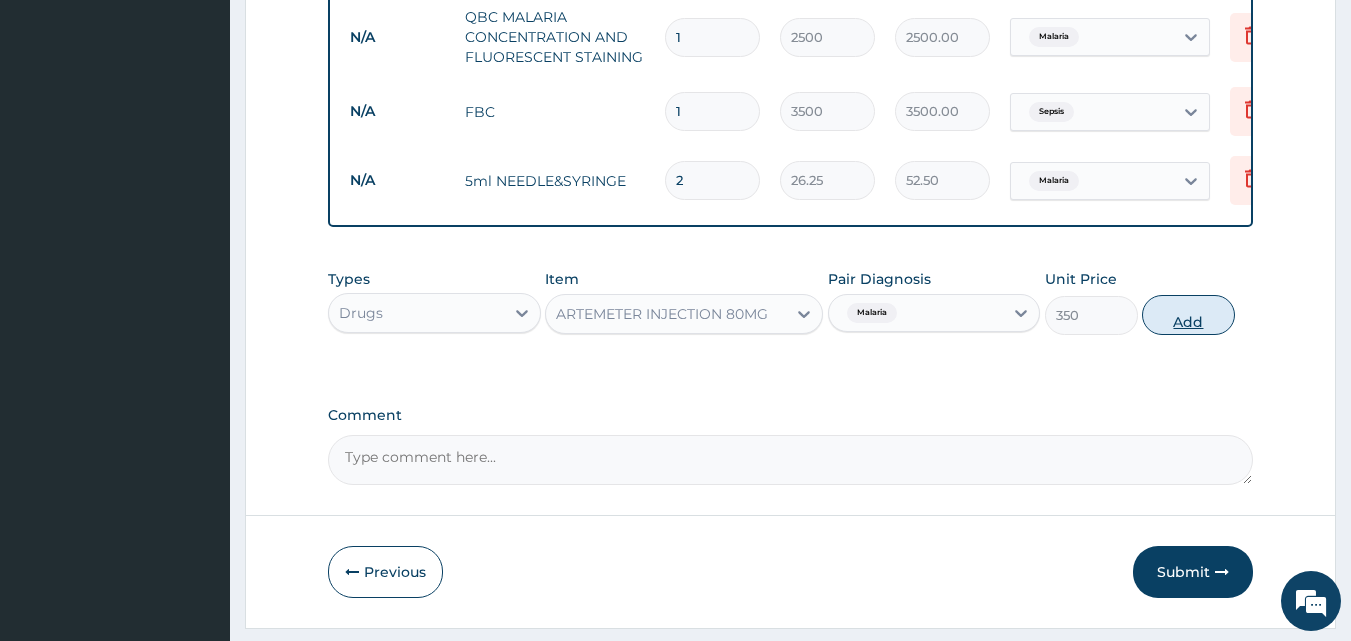 click on "Add" at bounding box center (1188, 315) 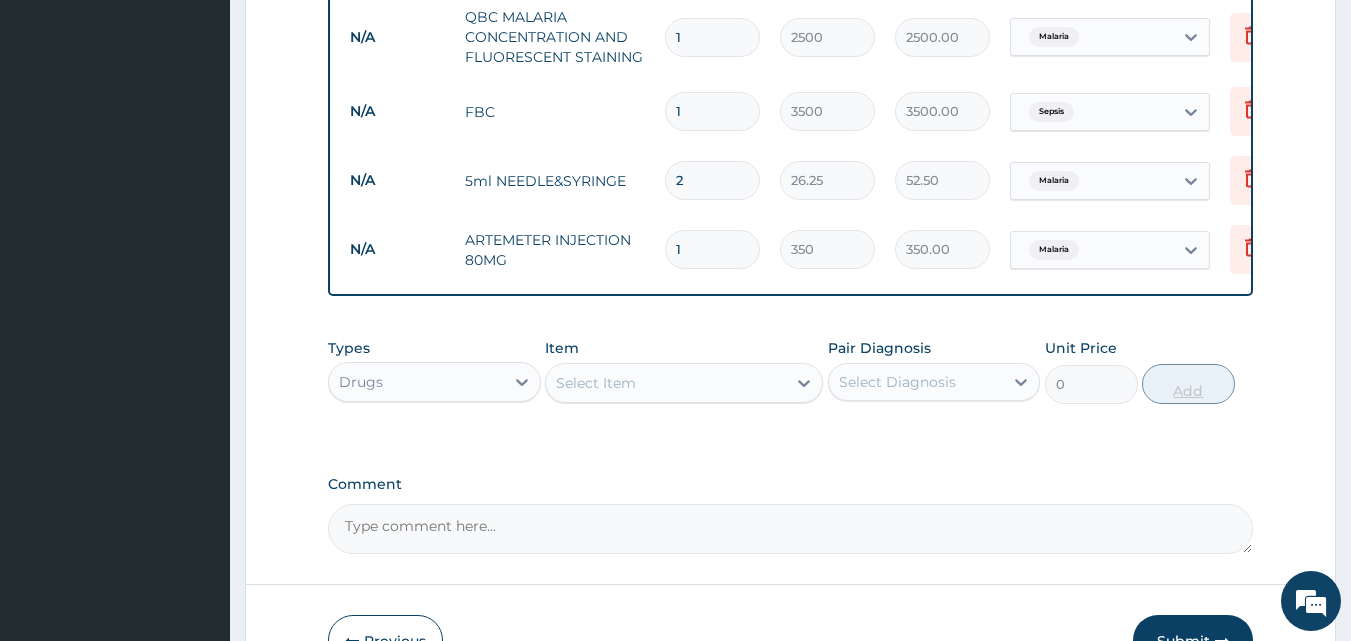 type 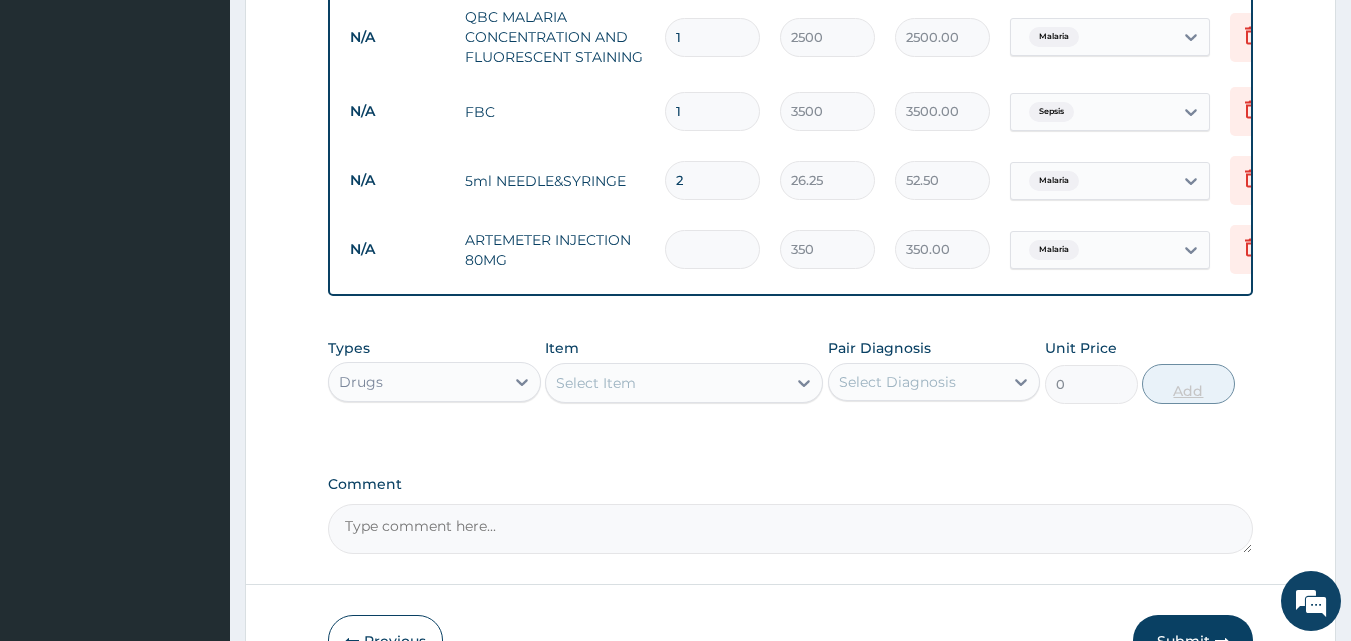 type on "0.00" 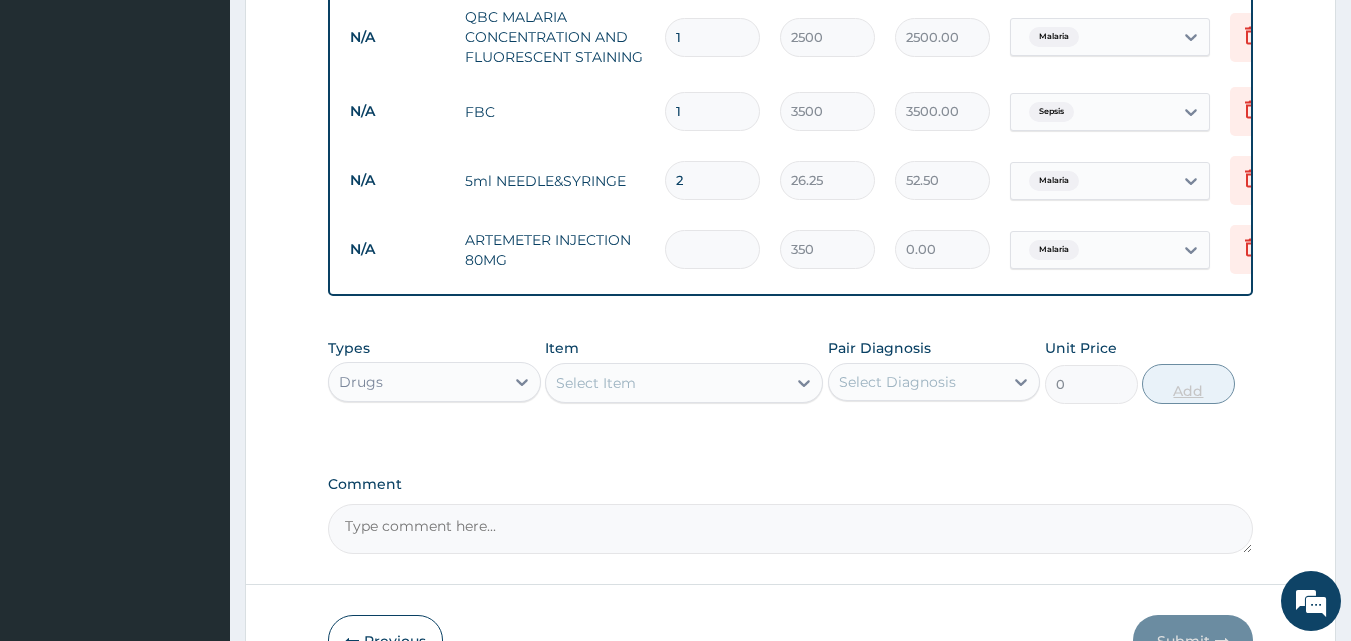 type on "2" 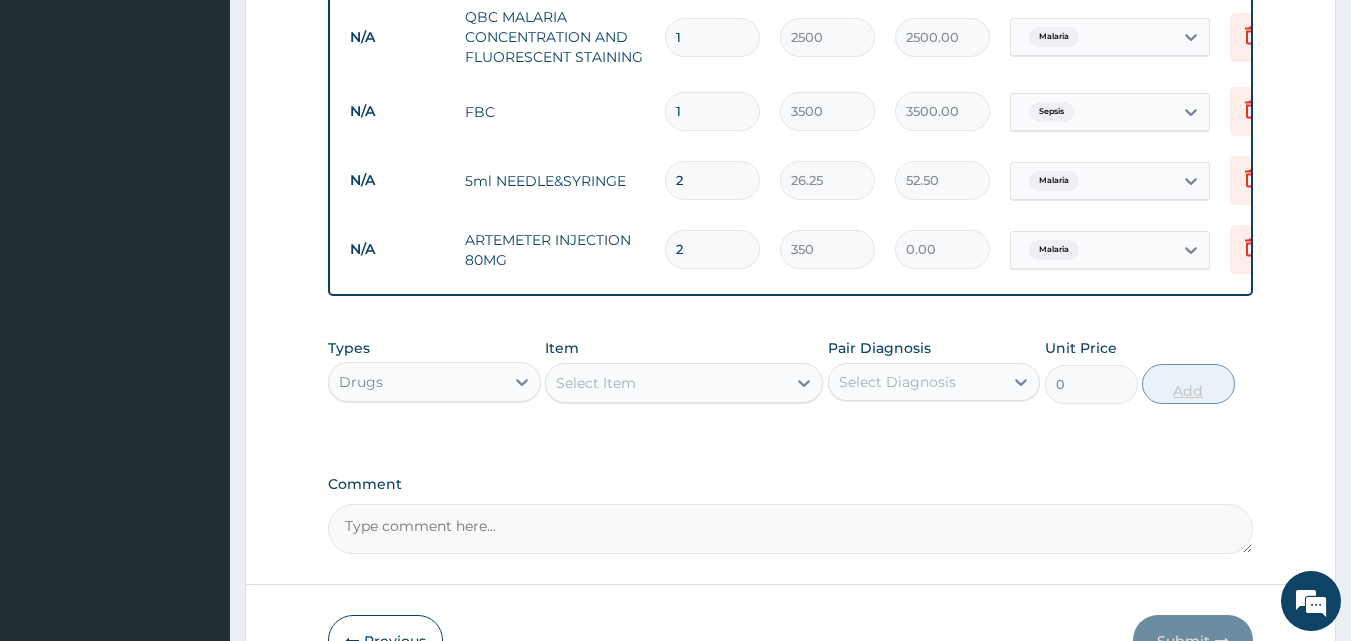 type on "700.00" 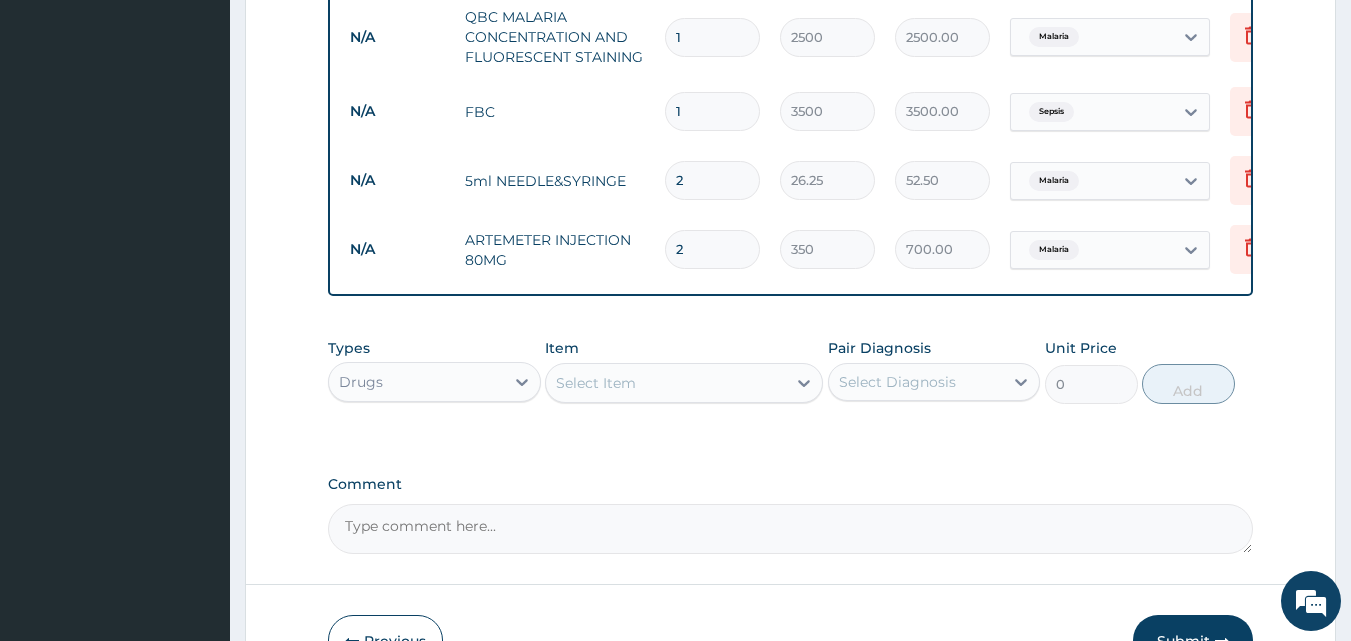 type on "2" 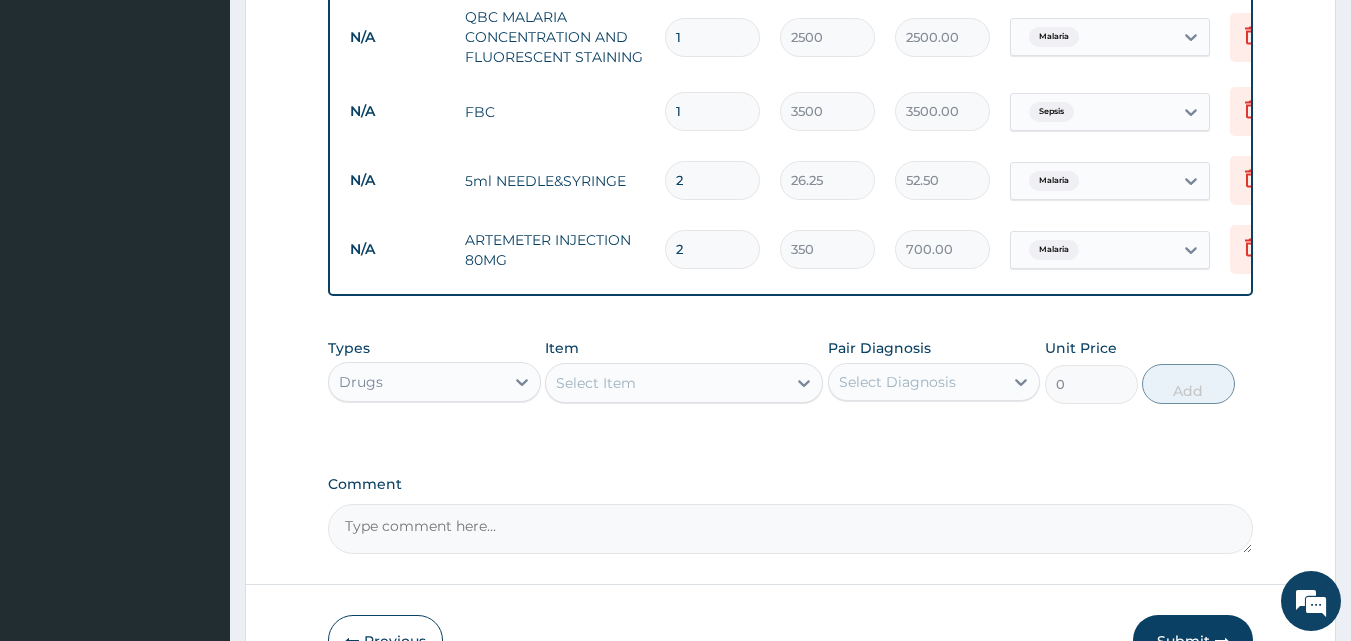 click on "Select Item" at bounding box center [666, 383] 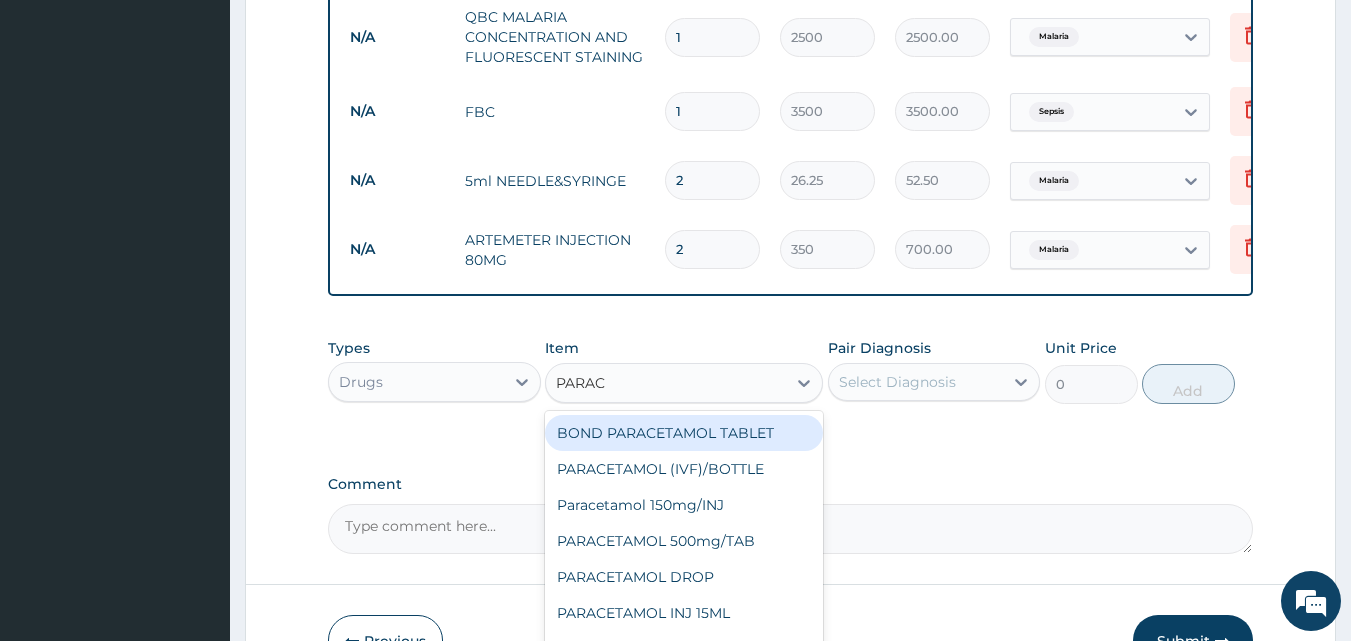 type on "PARACE" 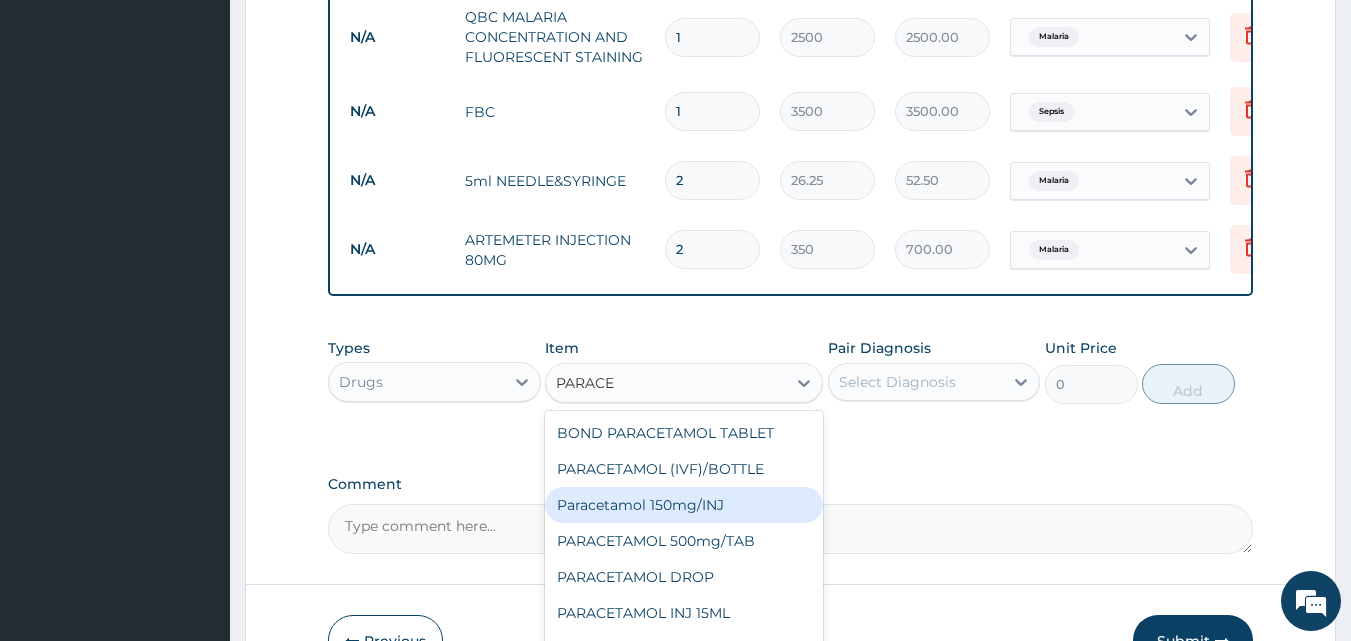 scroll, scrollTop: 32, scrollLeft: 0, axis: vertical 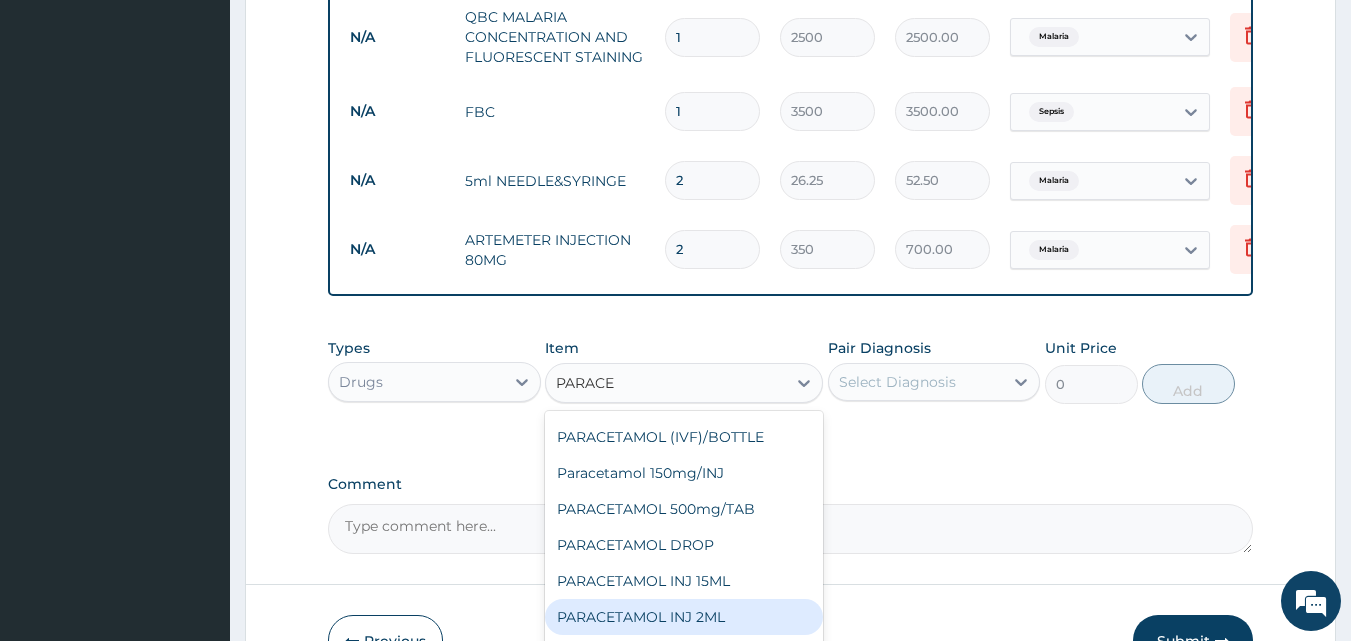 click on "PARACETAMOL INJ 2ML" at bounding box center [684, 617] 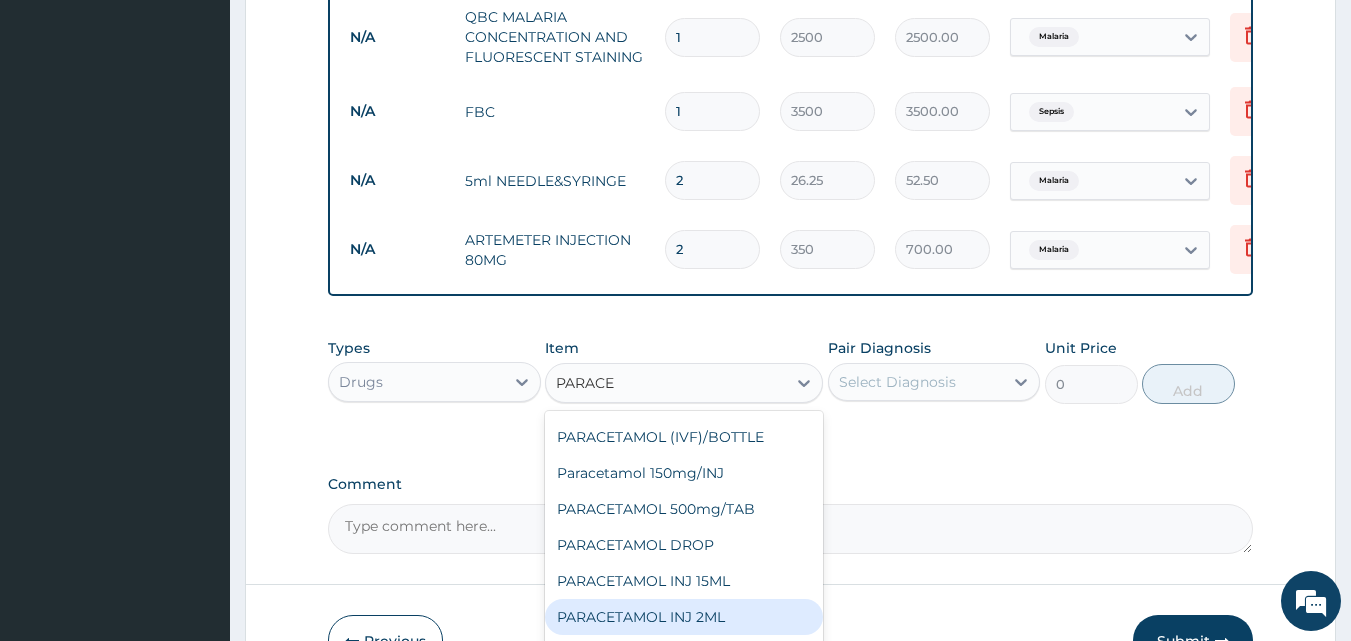 type 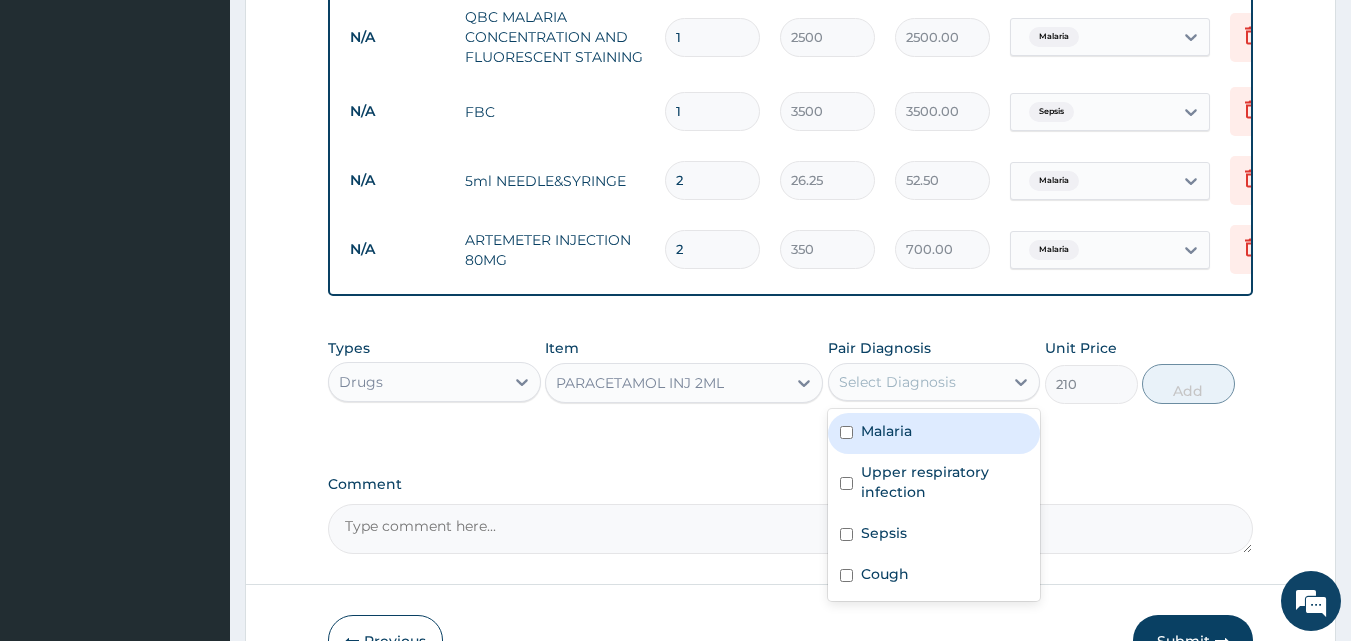 click on "Select Diagnosis" at bounding box center (916, 382) 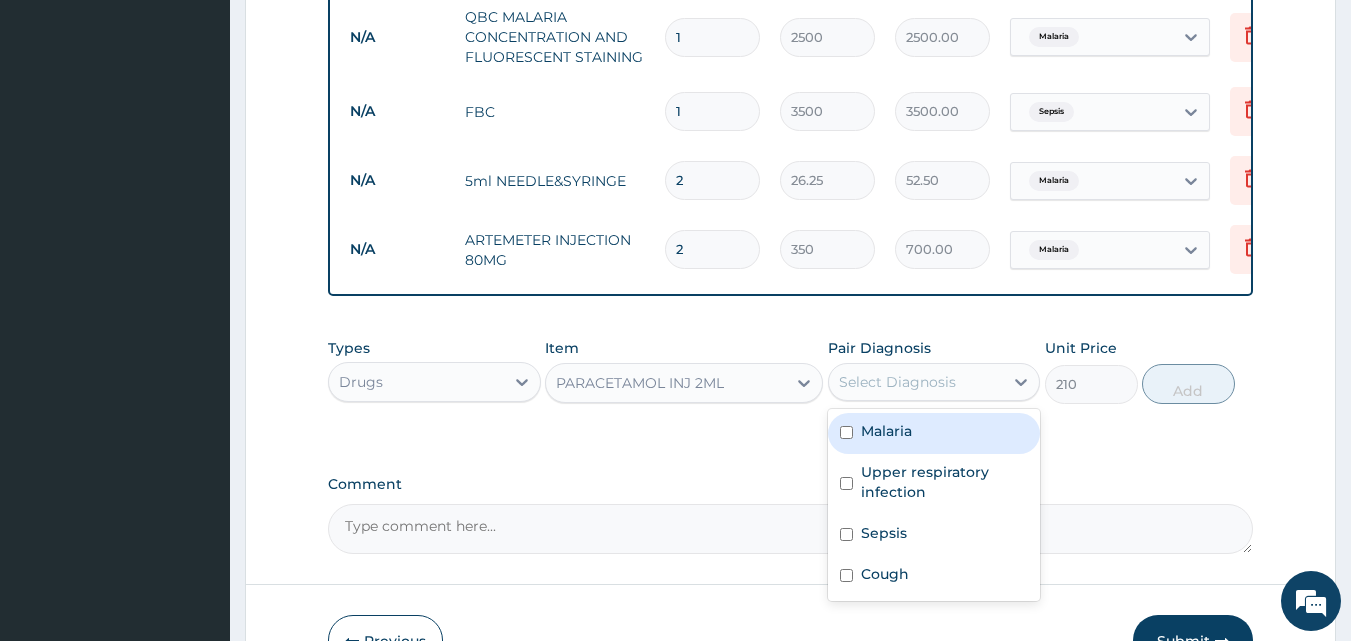 click on "Malaria" at bounding box center [934, 433] 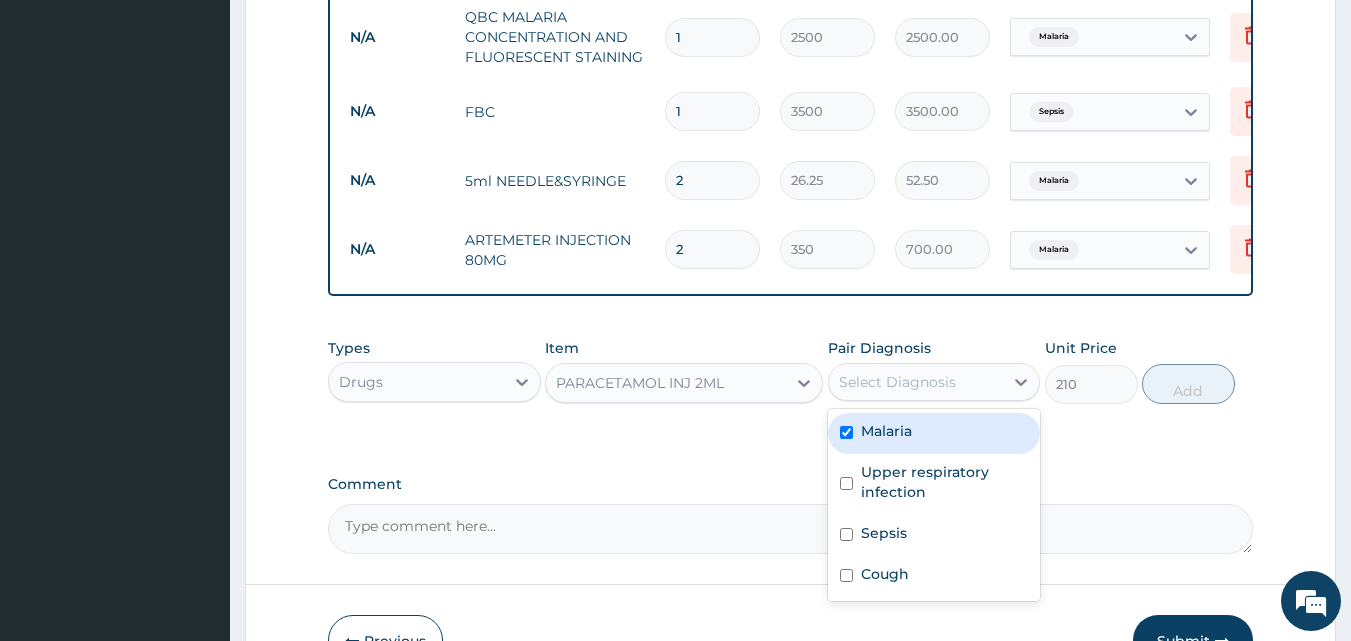 checkbox on "true" 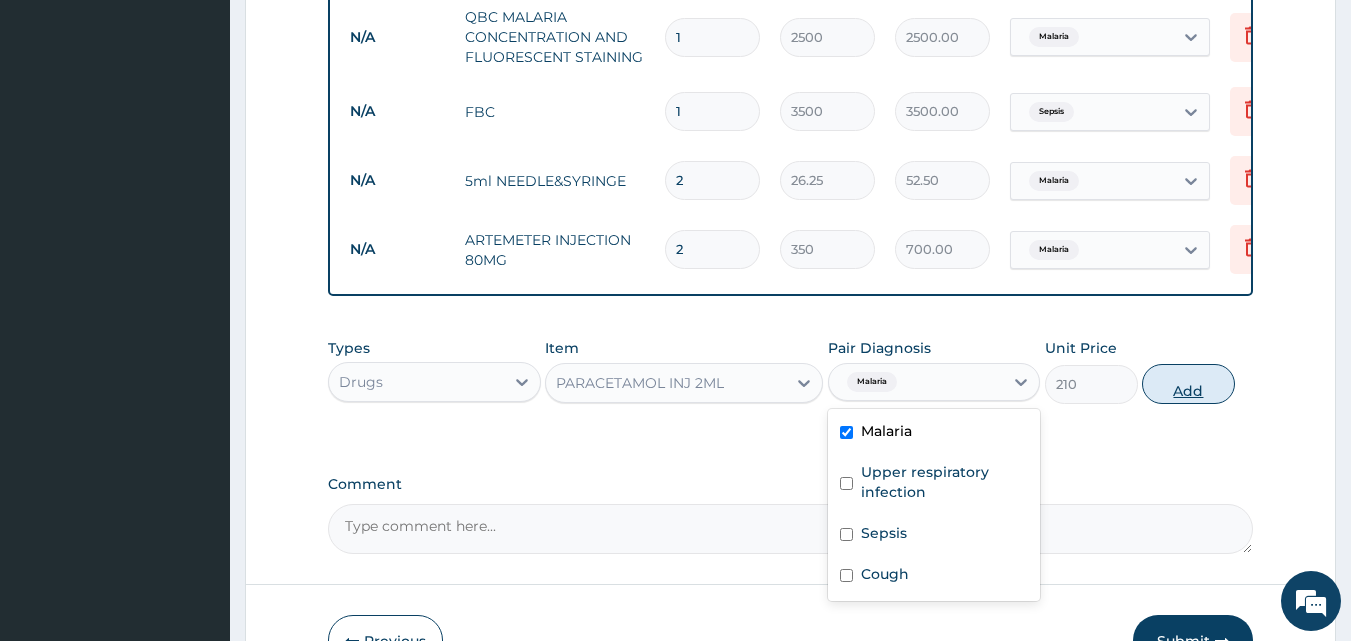 click on "Add" at bounding box center [1188, 384] 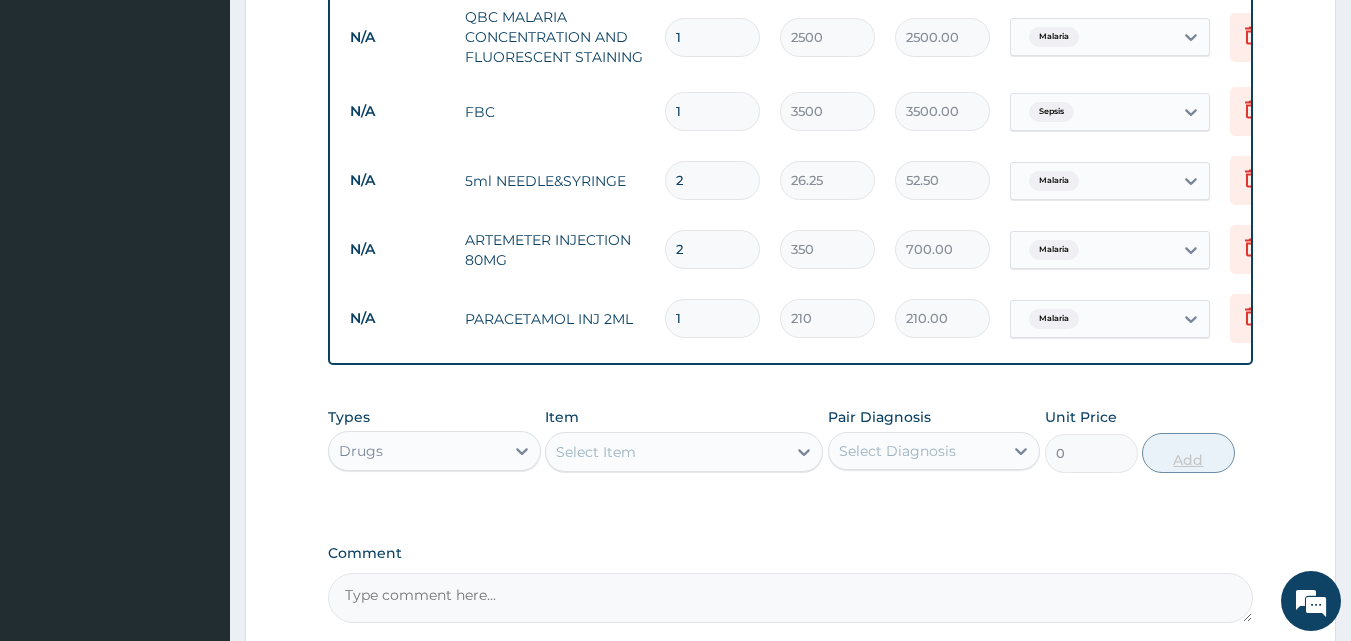 type 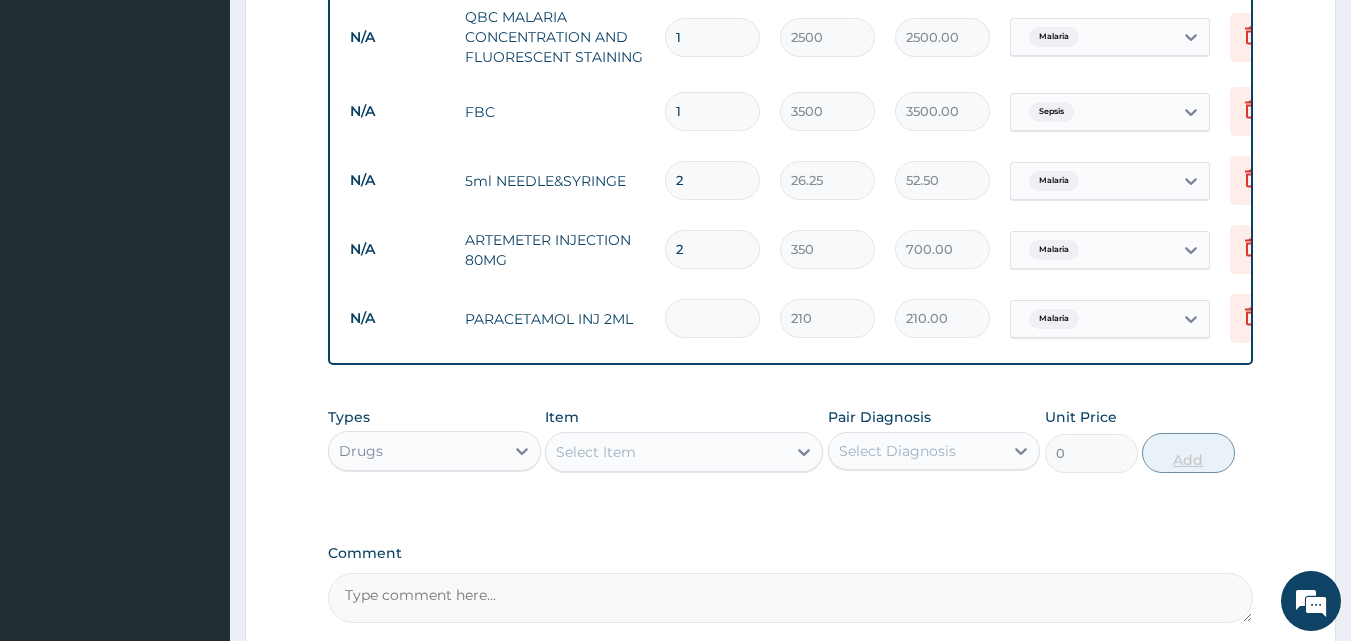 type on "0.00" 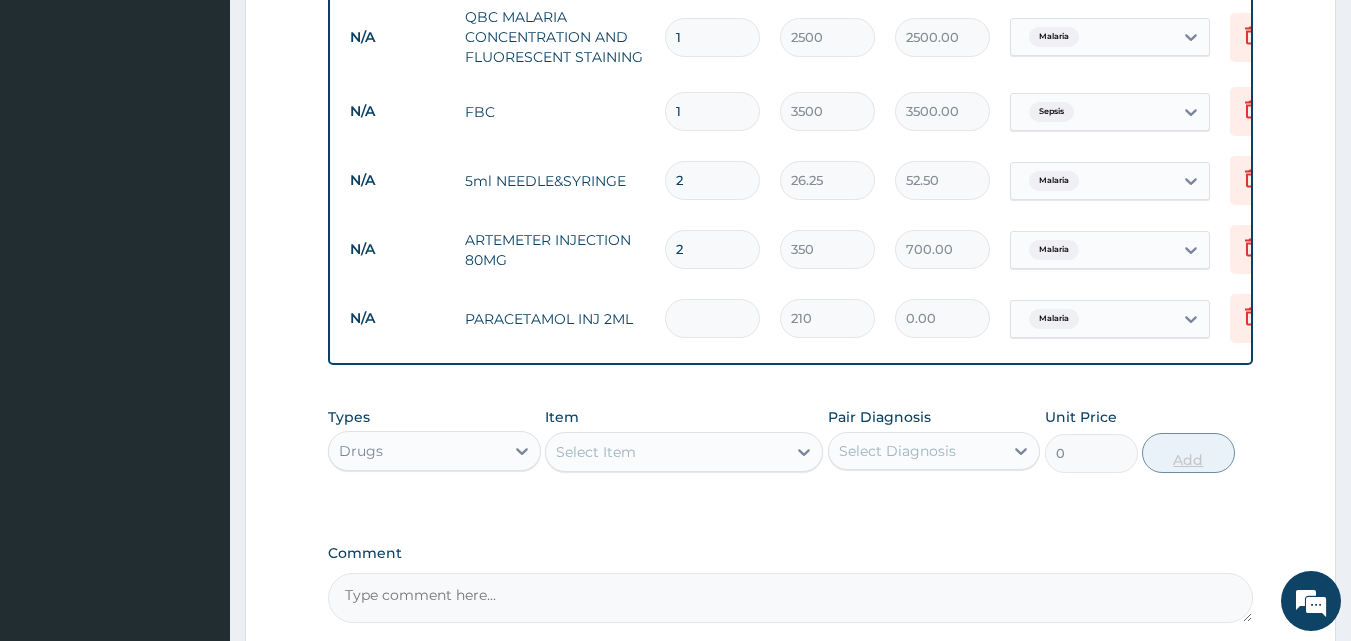 type on "2" 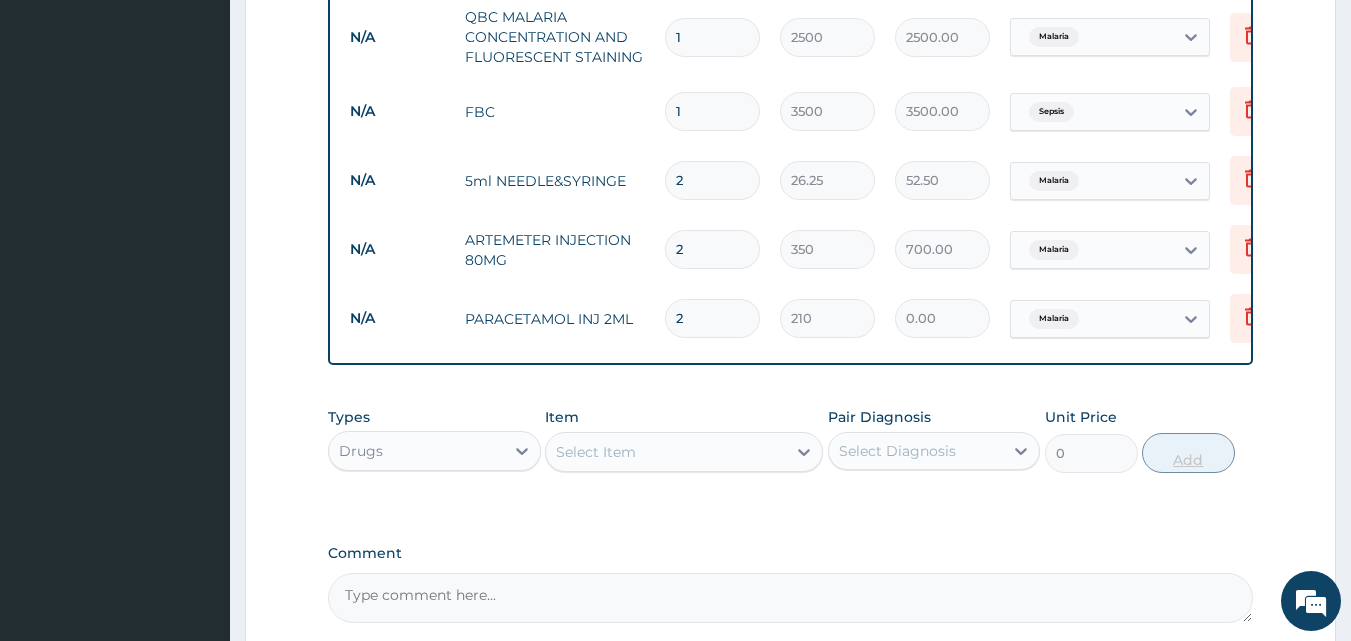 type on "420.00" 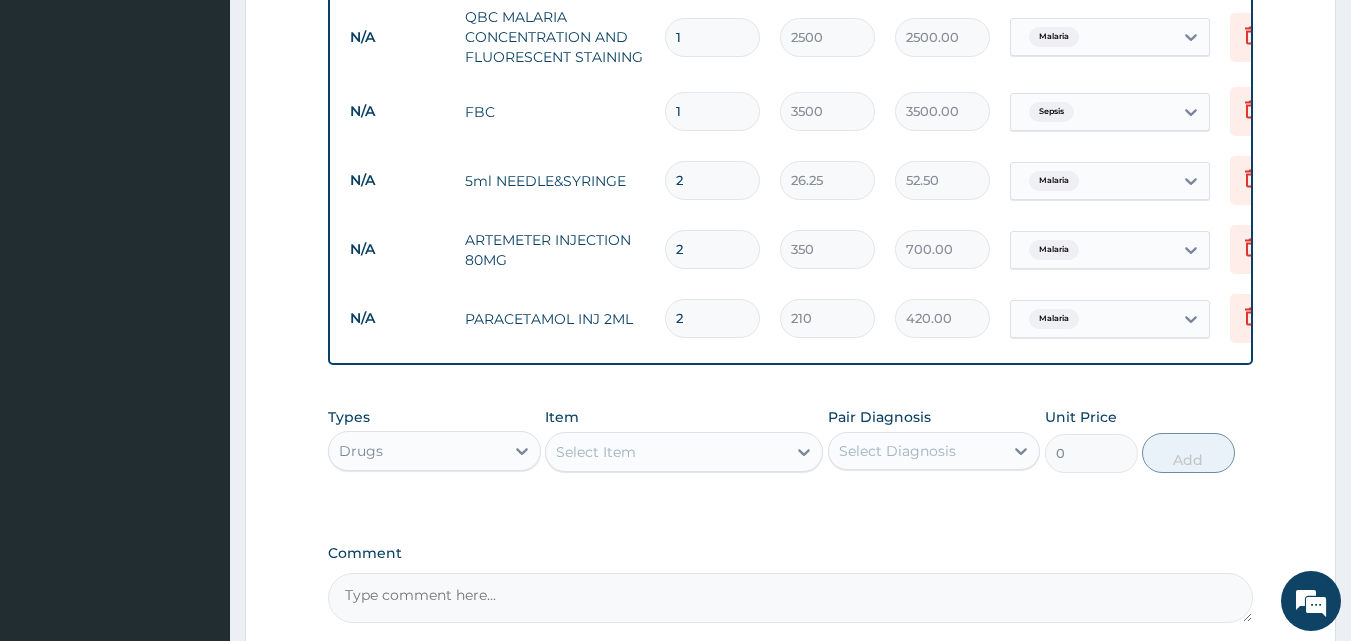 type on "2" 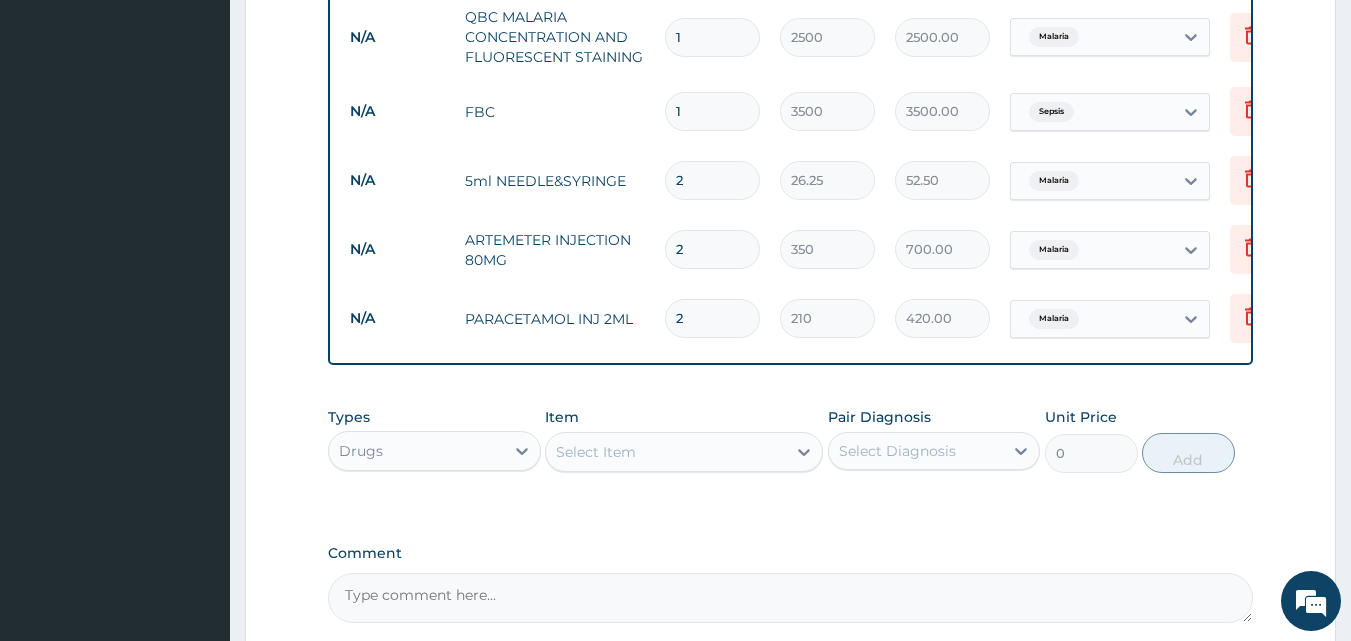 click on "Select Item" at bounding box center [666, 452] 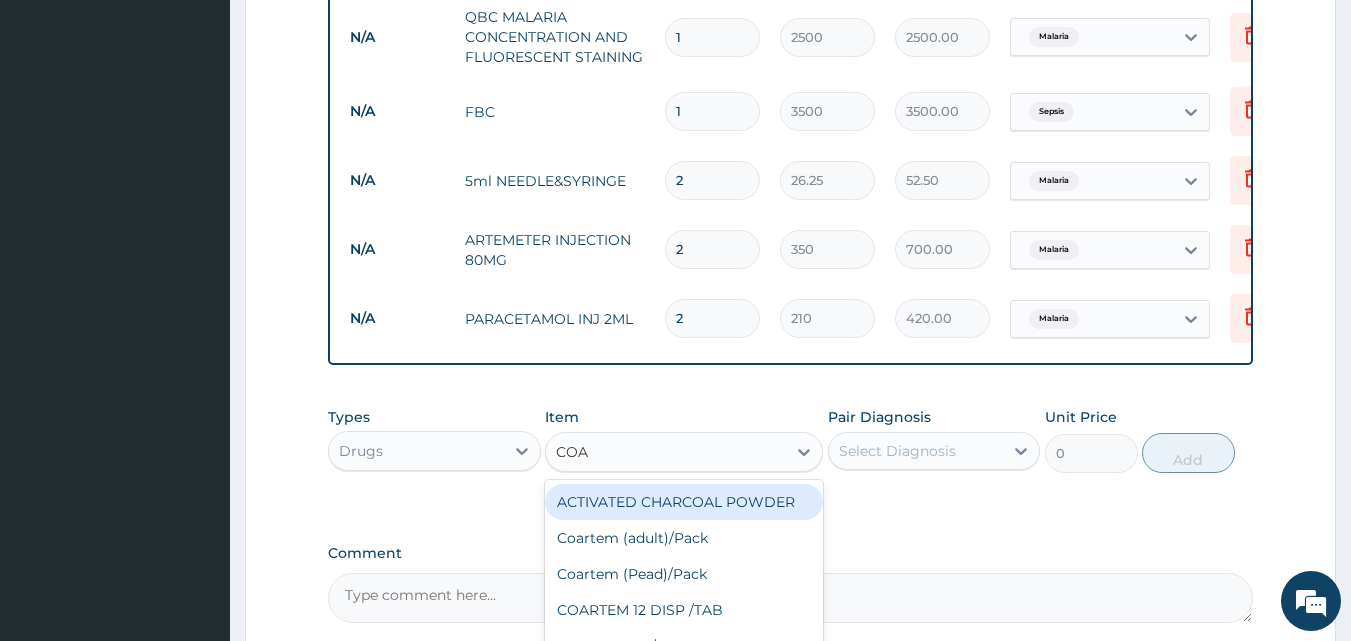 type on "COART" 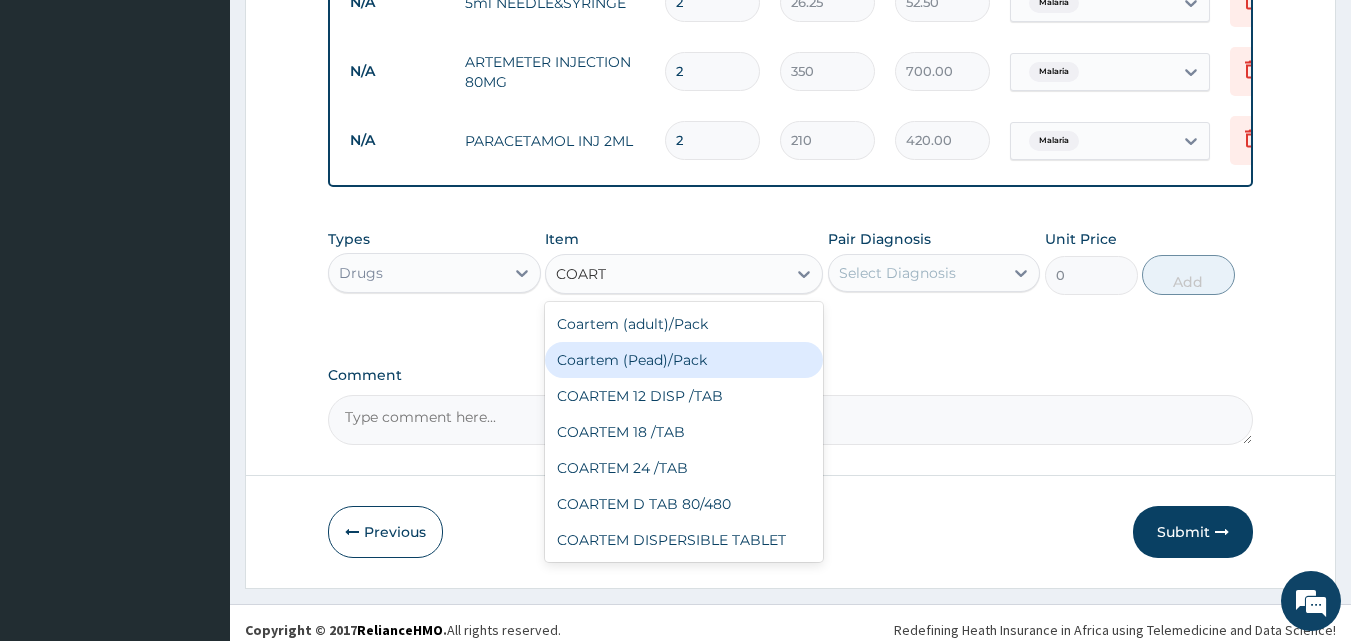 scroll, scrollTop: 1154, scrollLeft: 0, axis: vertical 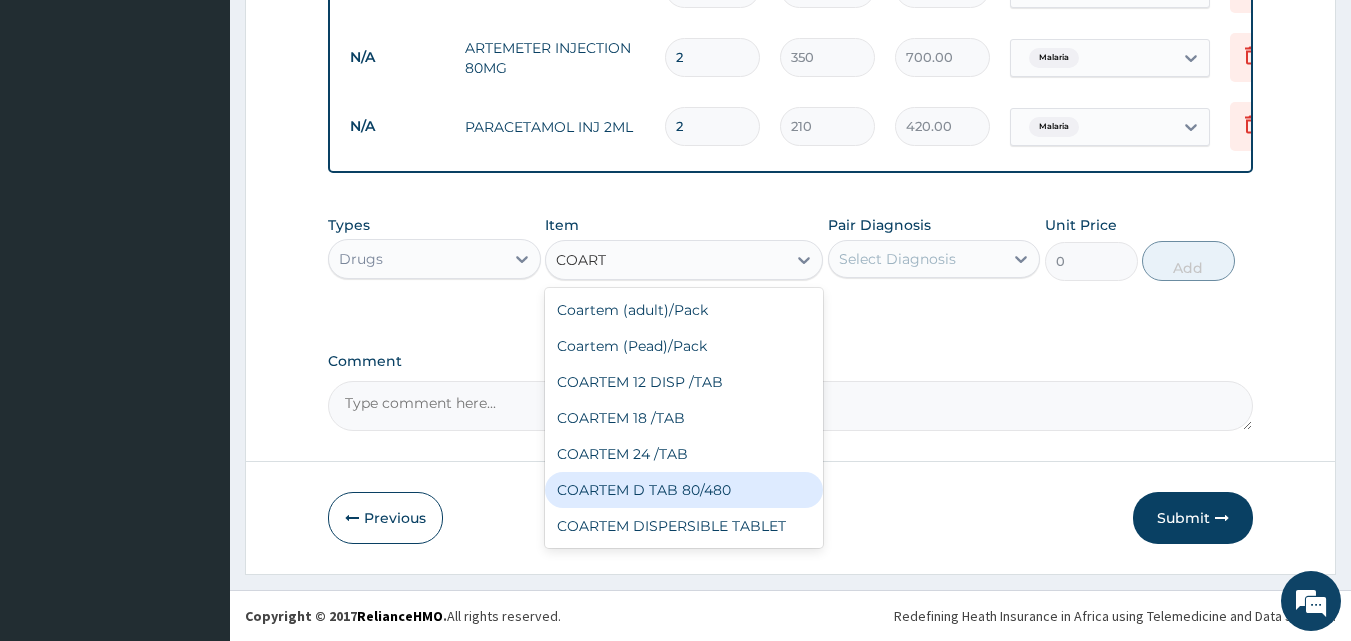 click on "COARTEM D TAB 80/480" at bounding box center (684, 490) 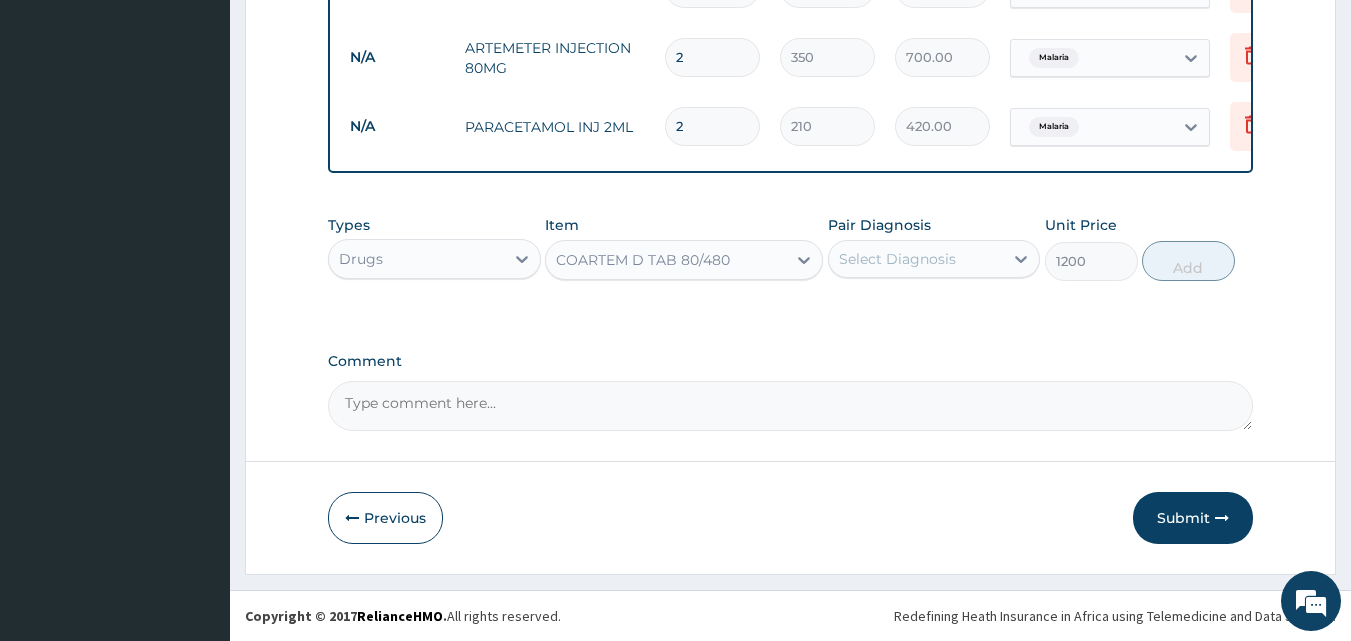 click on "Select Diagnosis" at bounding box center [897, 259] 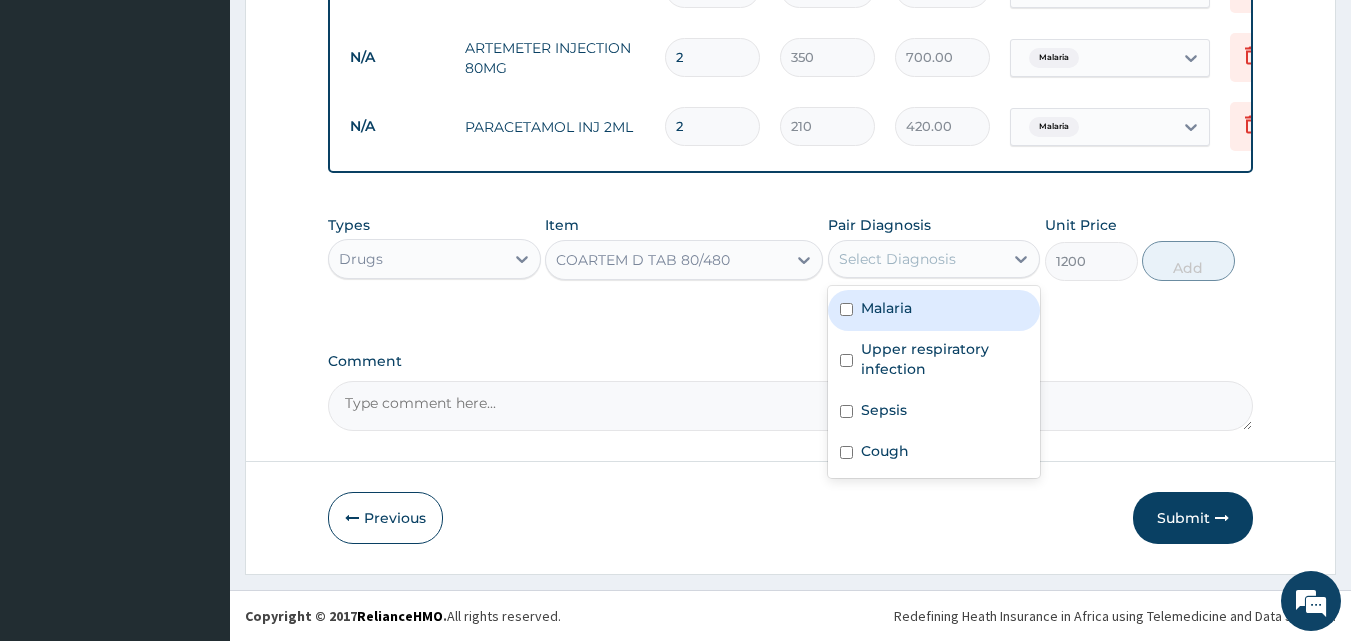 click on "Malaria" at bounding box center (934, 310) 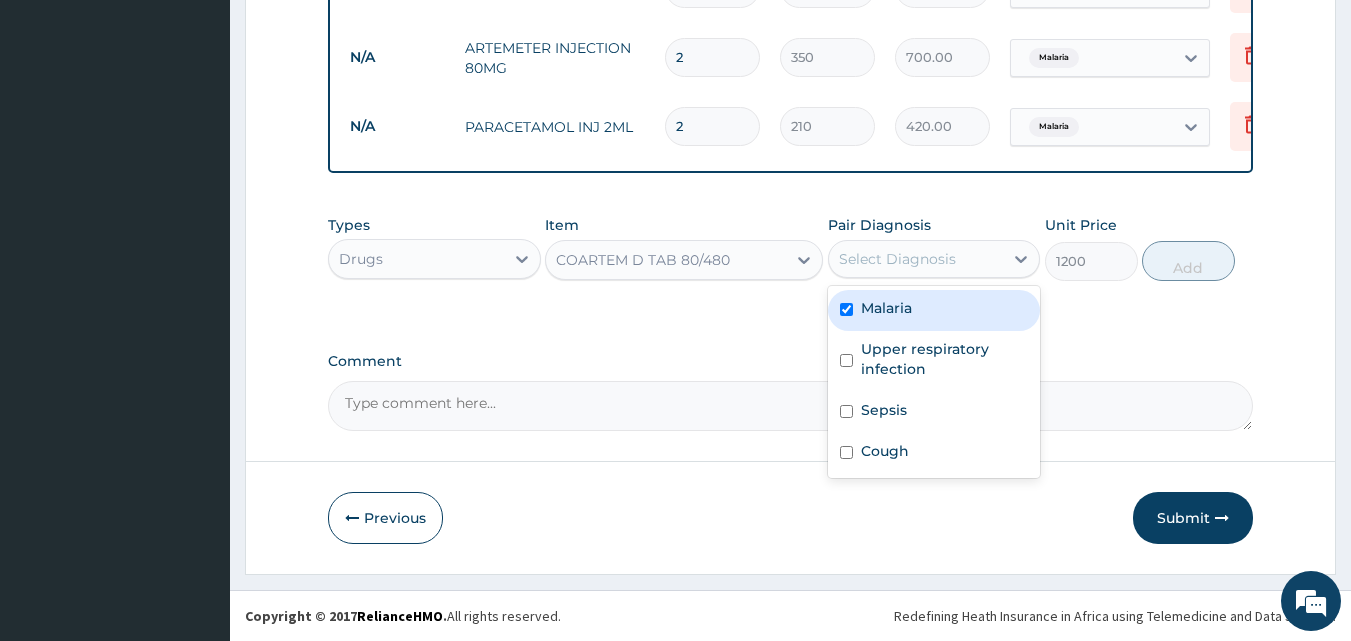 checkbox on "true" 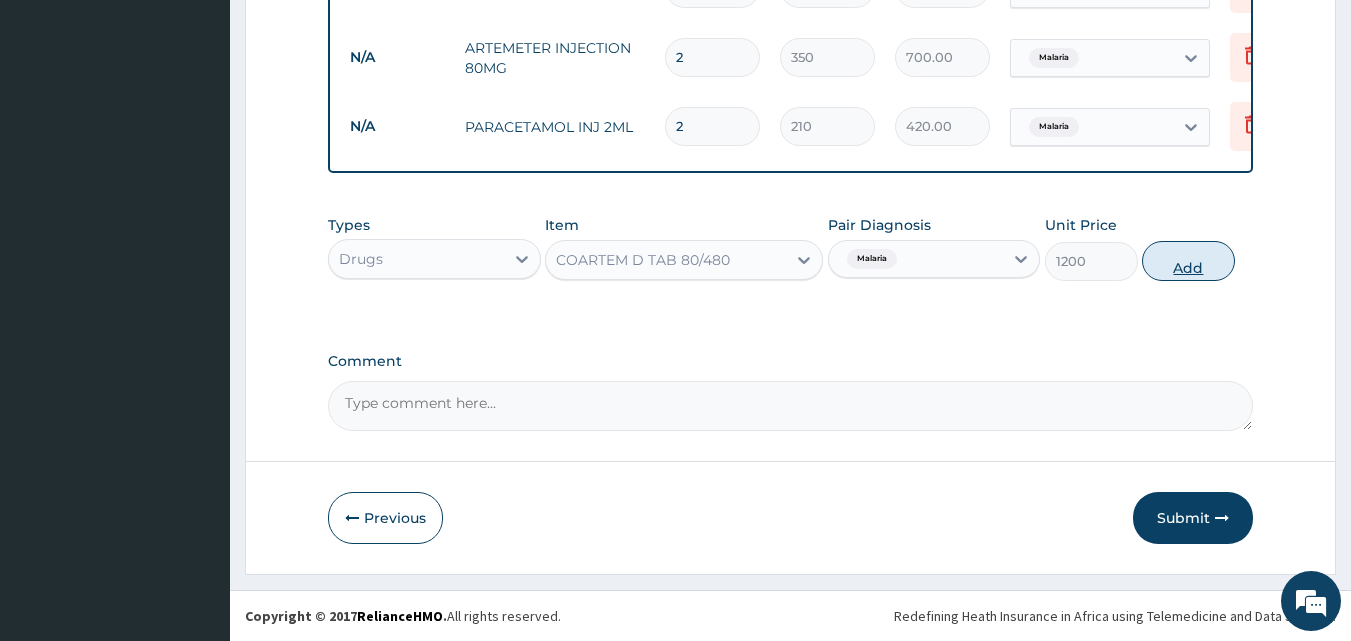 click on "Add" at bounding box center (1188, 261) 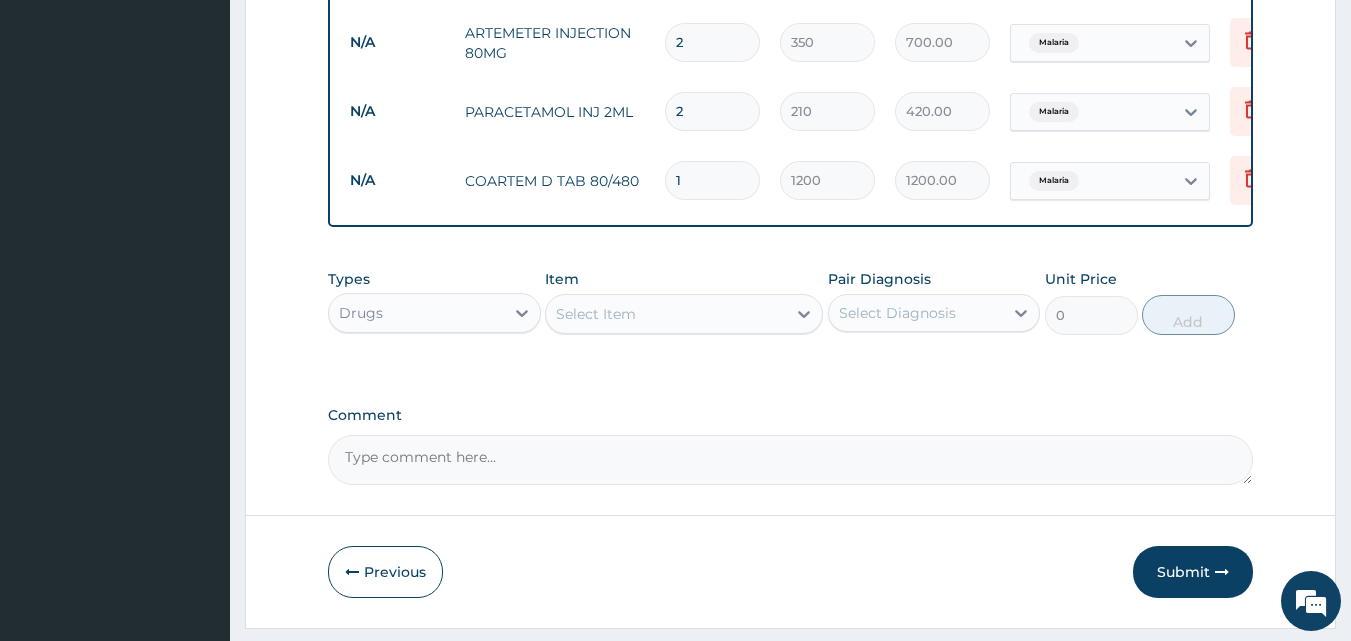 click on "Select Item" at bounding box center (596, 314) 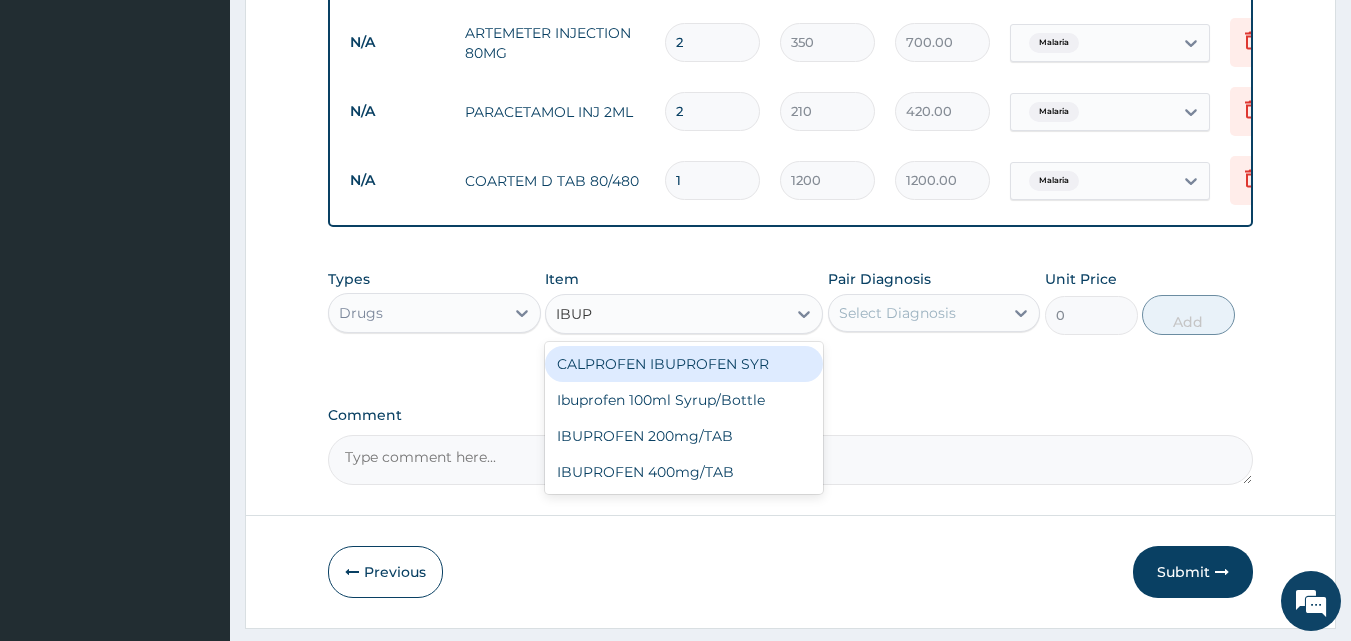 type on "IBUPR" 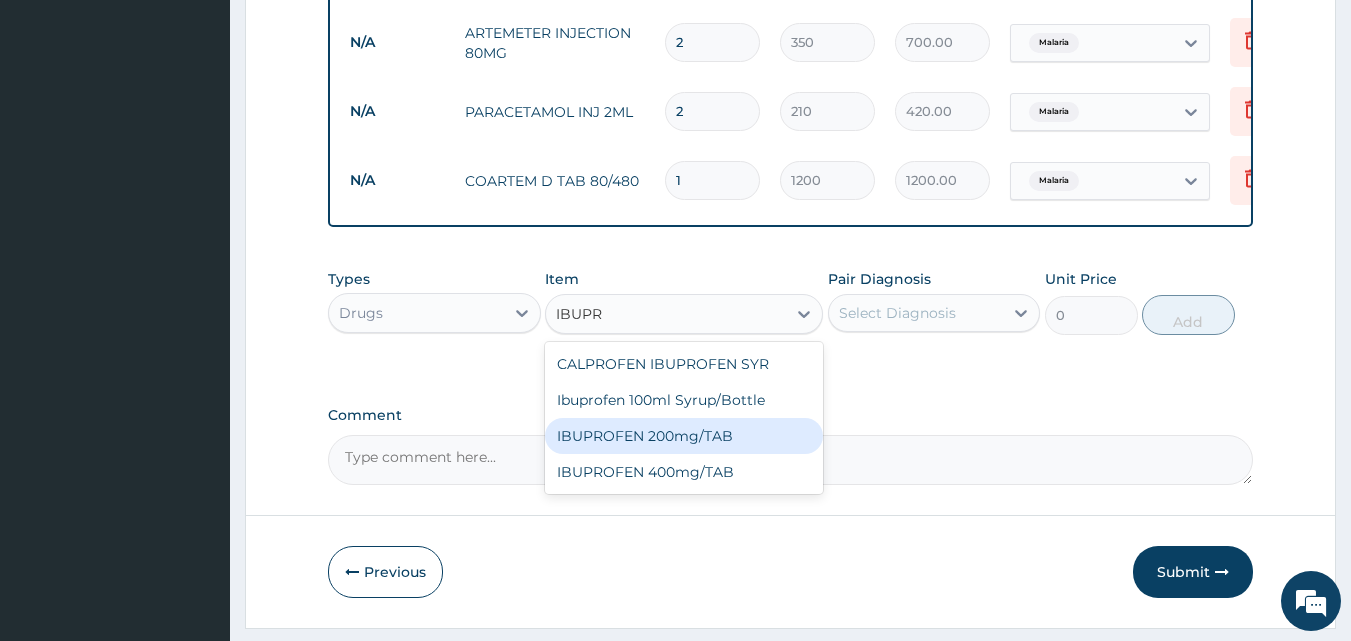 click on "IBUPROFEN 200mg/TAB" at bounding box center [684, 436] 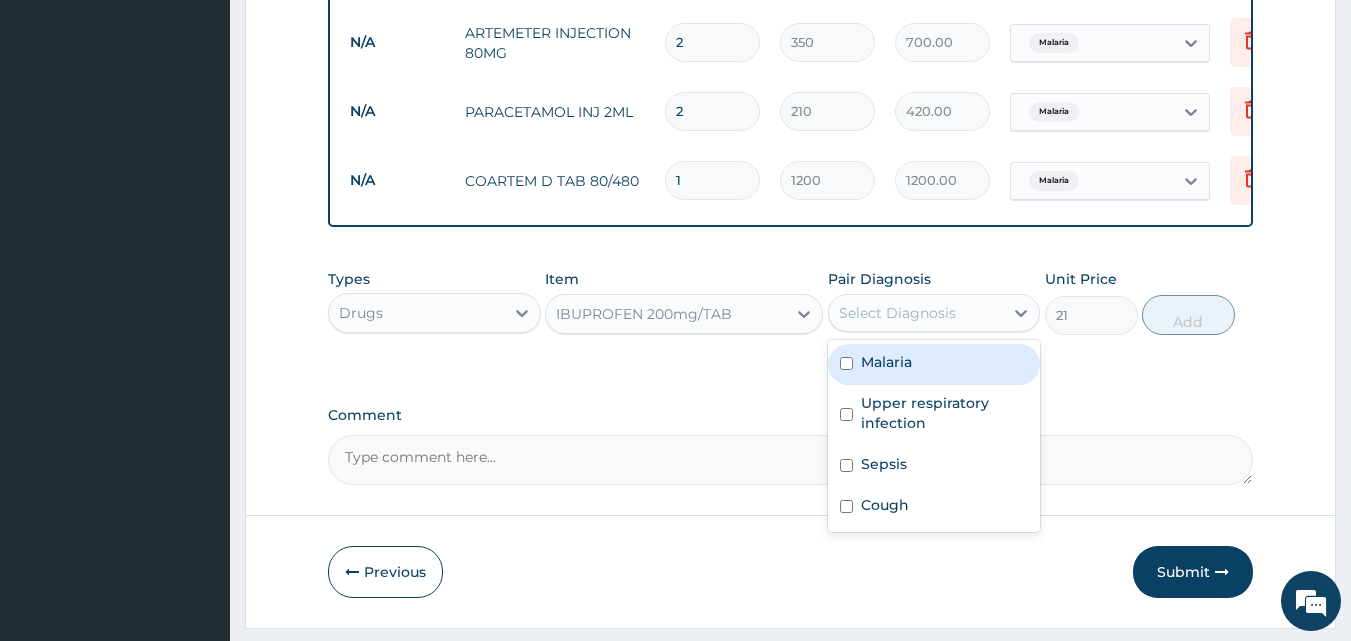 click on "Select Diagnosis" at bounding box center (897, 313) 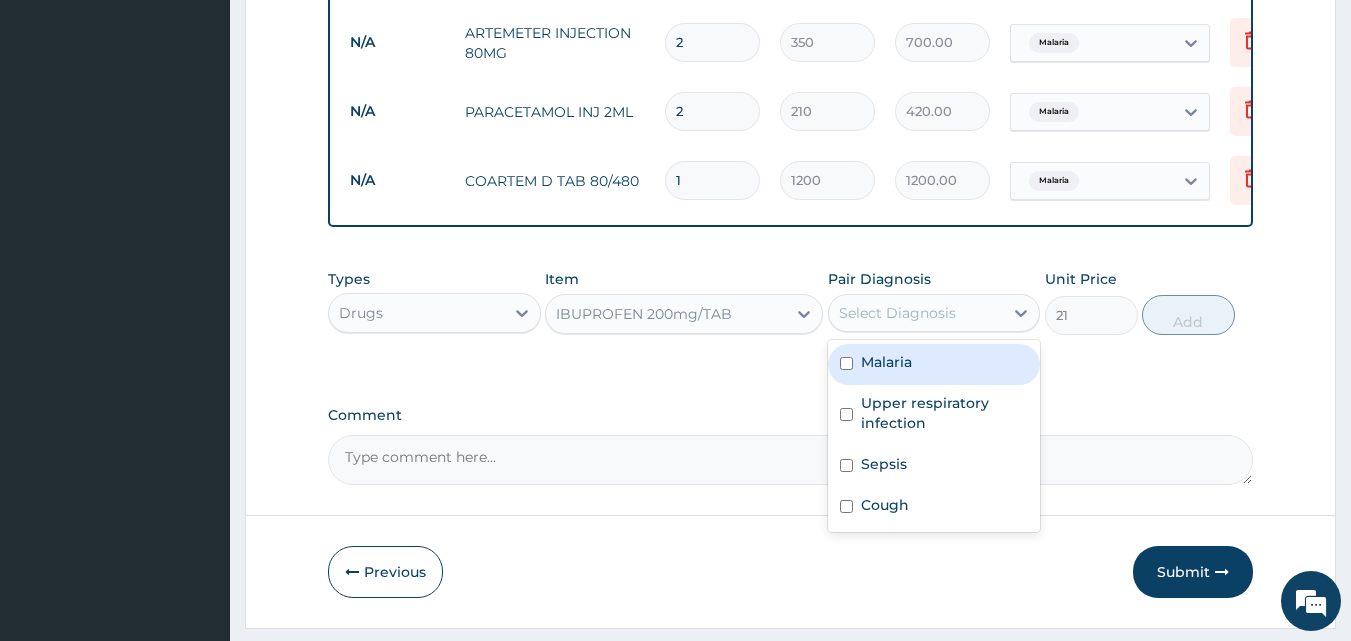 click on "Malaria" at bounding box center (886, 362) 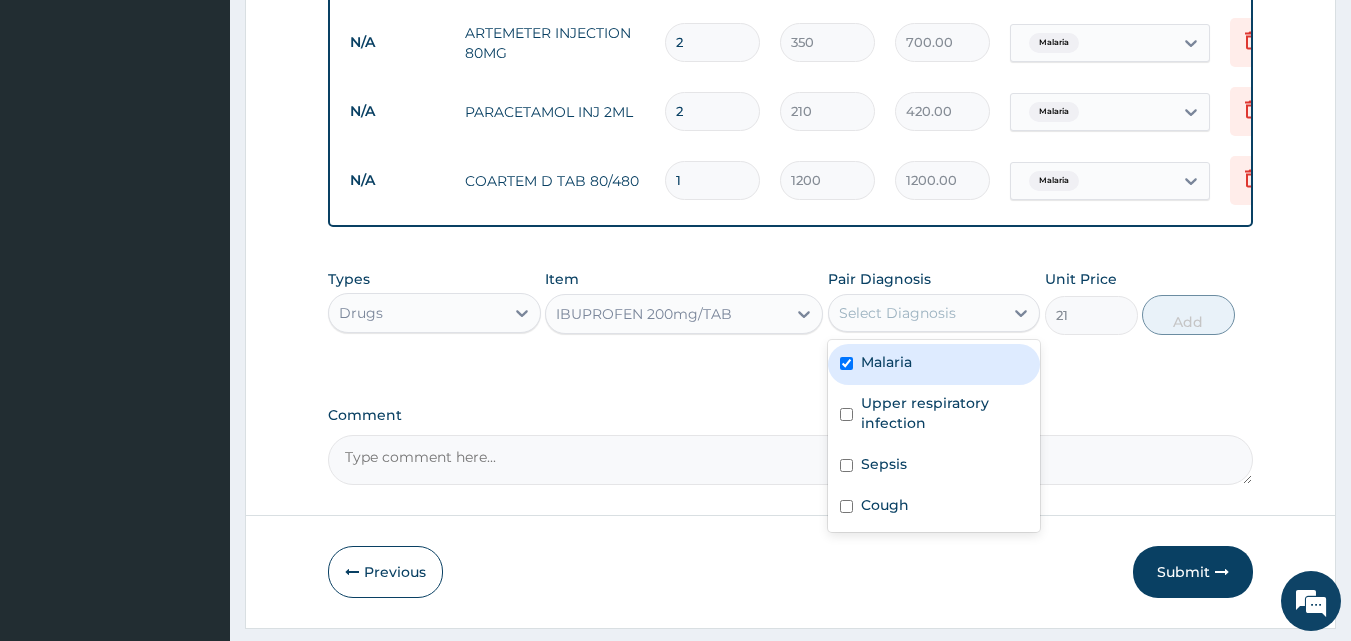 checkbox on "true" 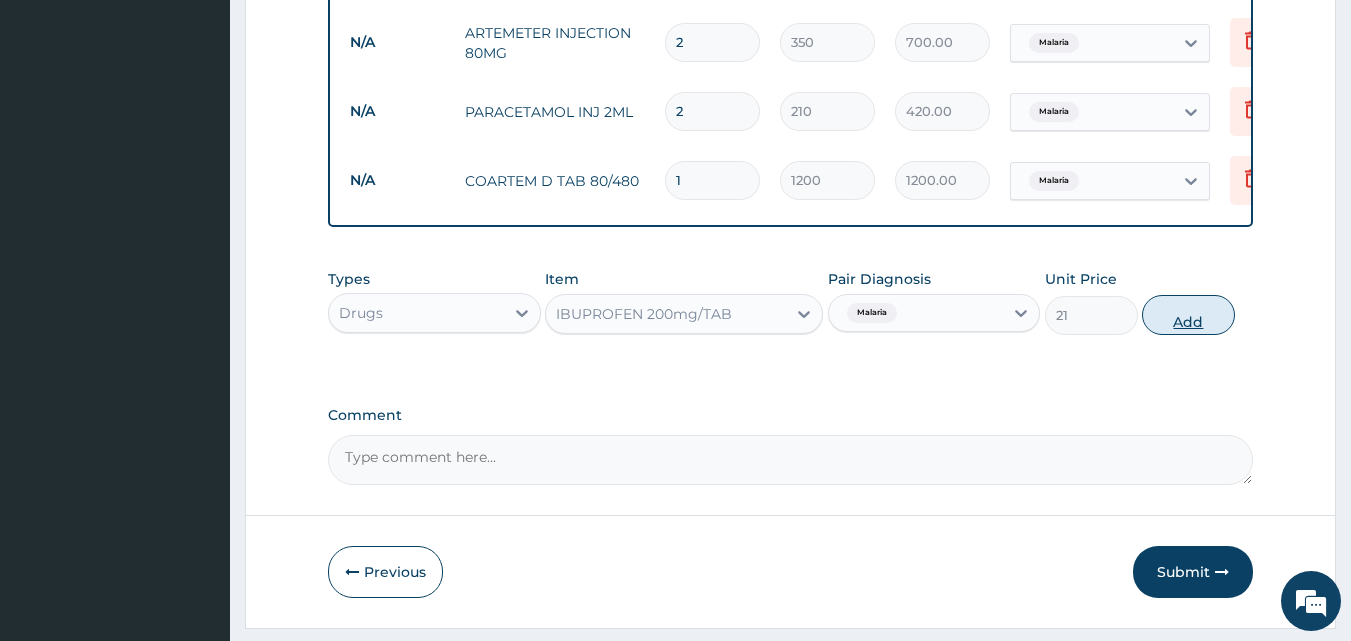 click on "Add" at bounding box center [1188, 315] 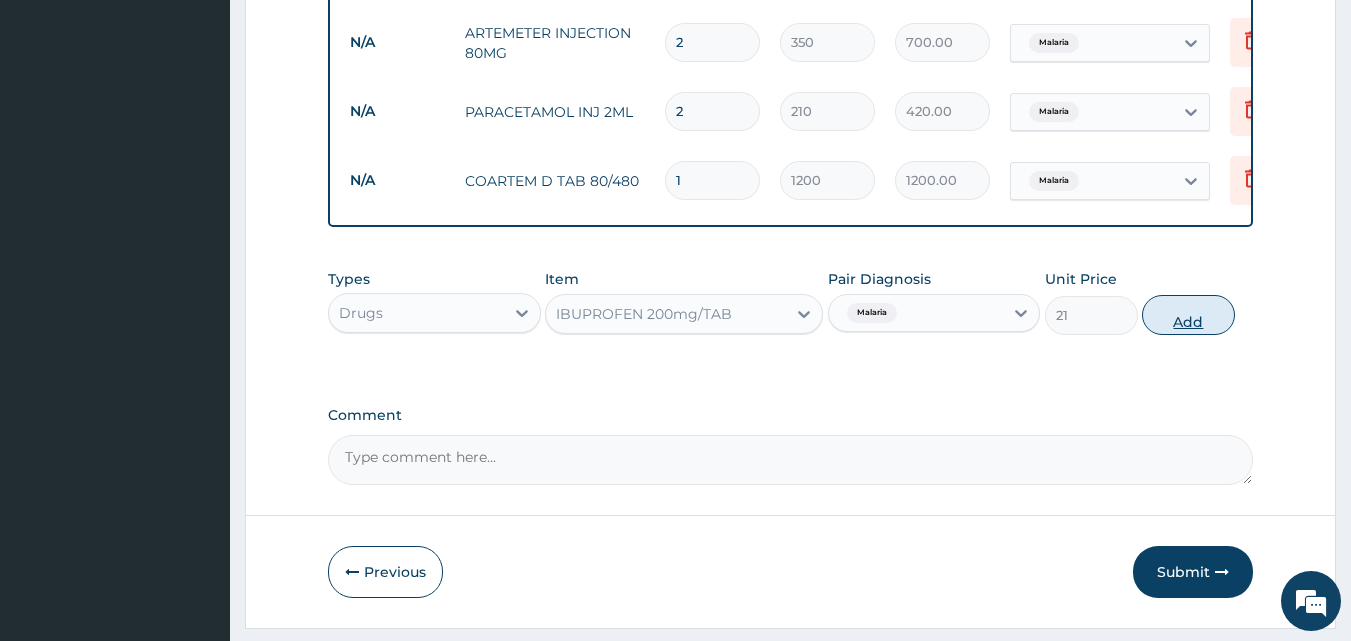 type on "0" 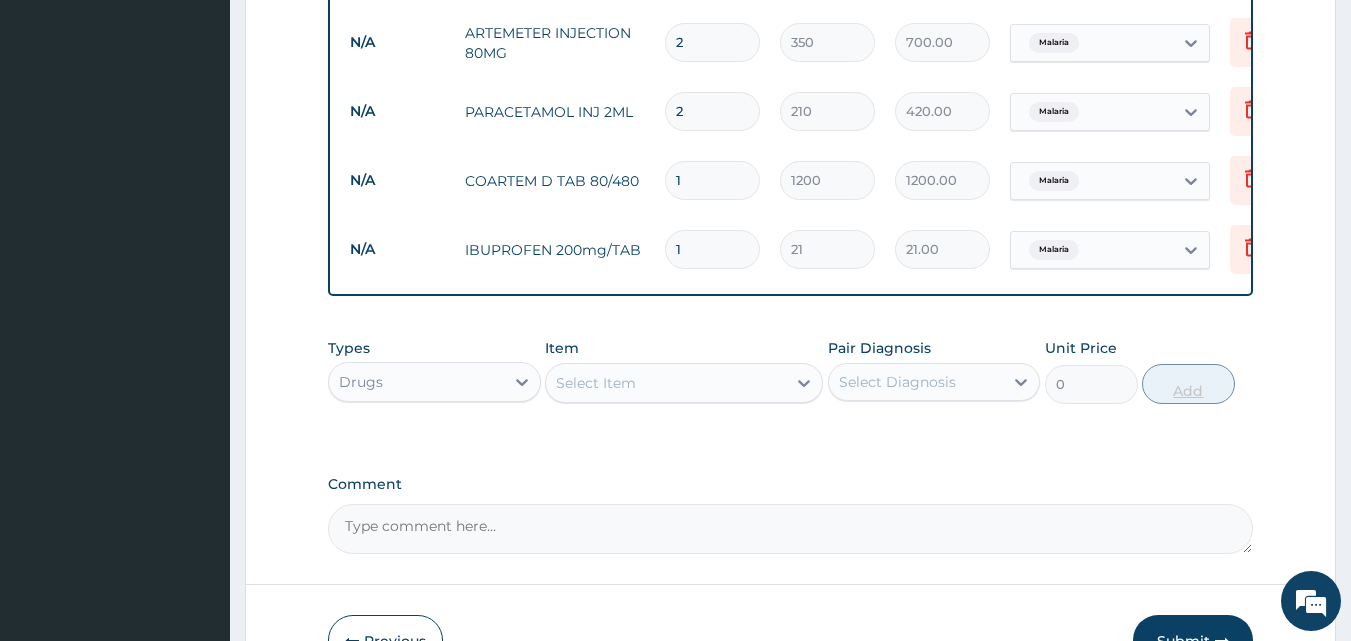 type on "12" 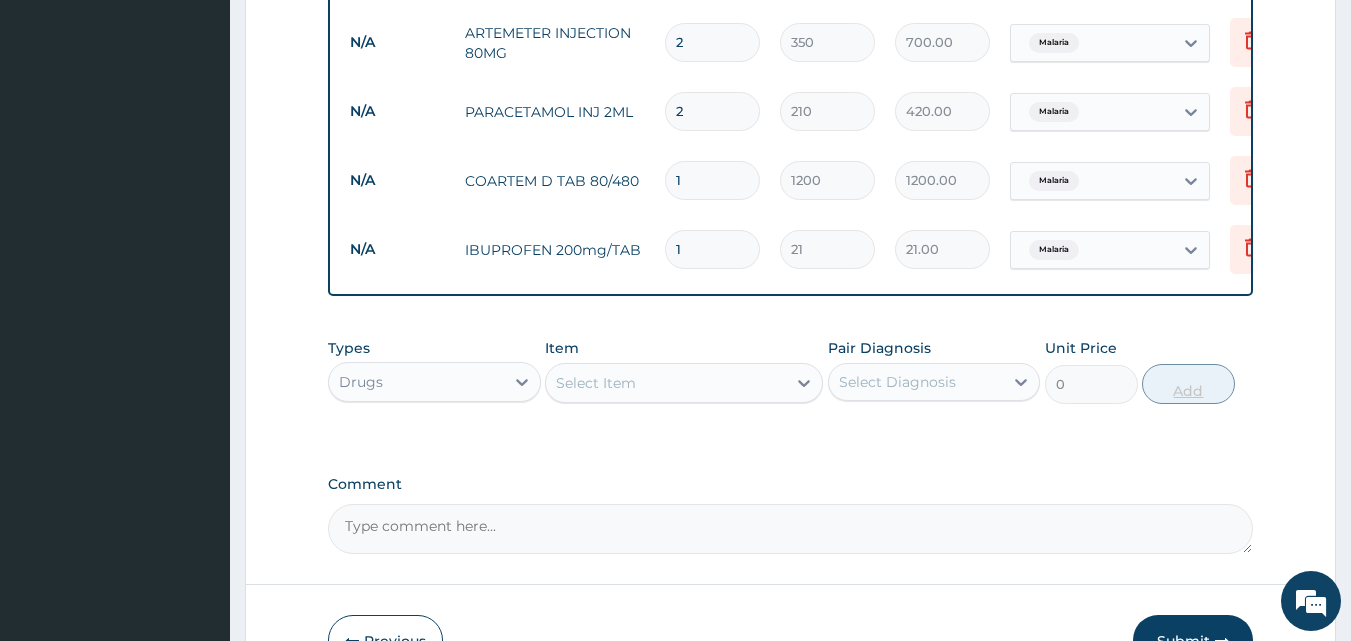 type on "252.00" 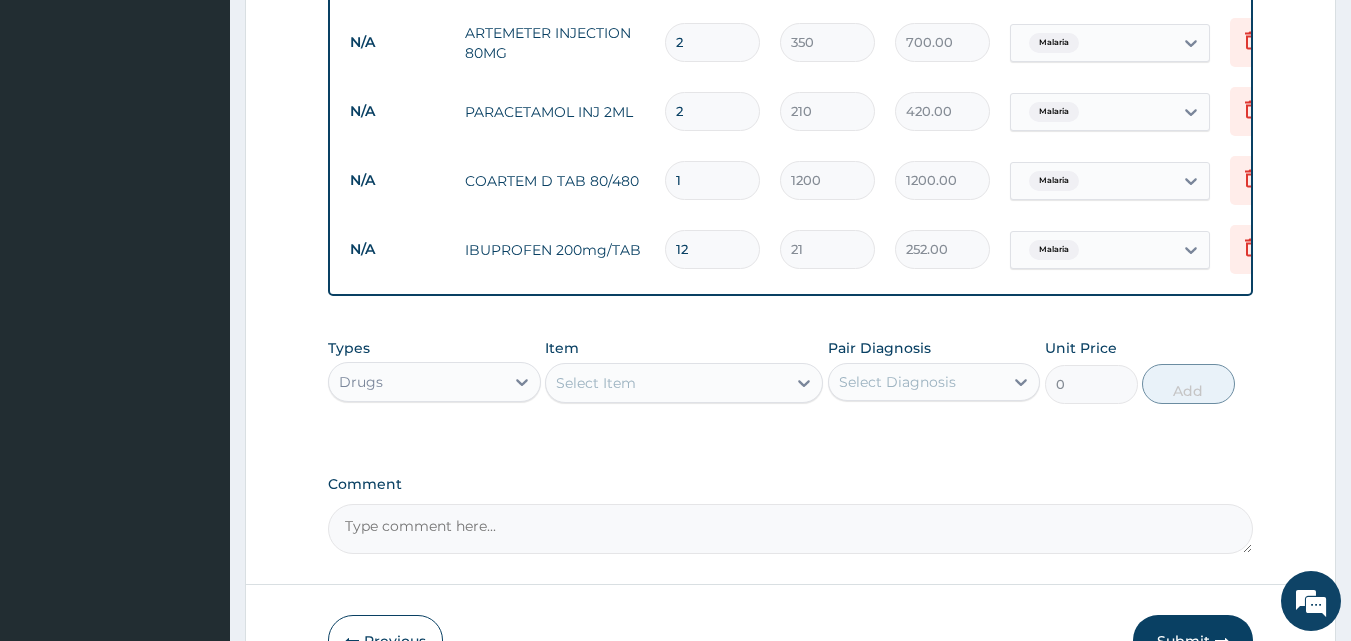 type on "12" 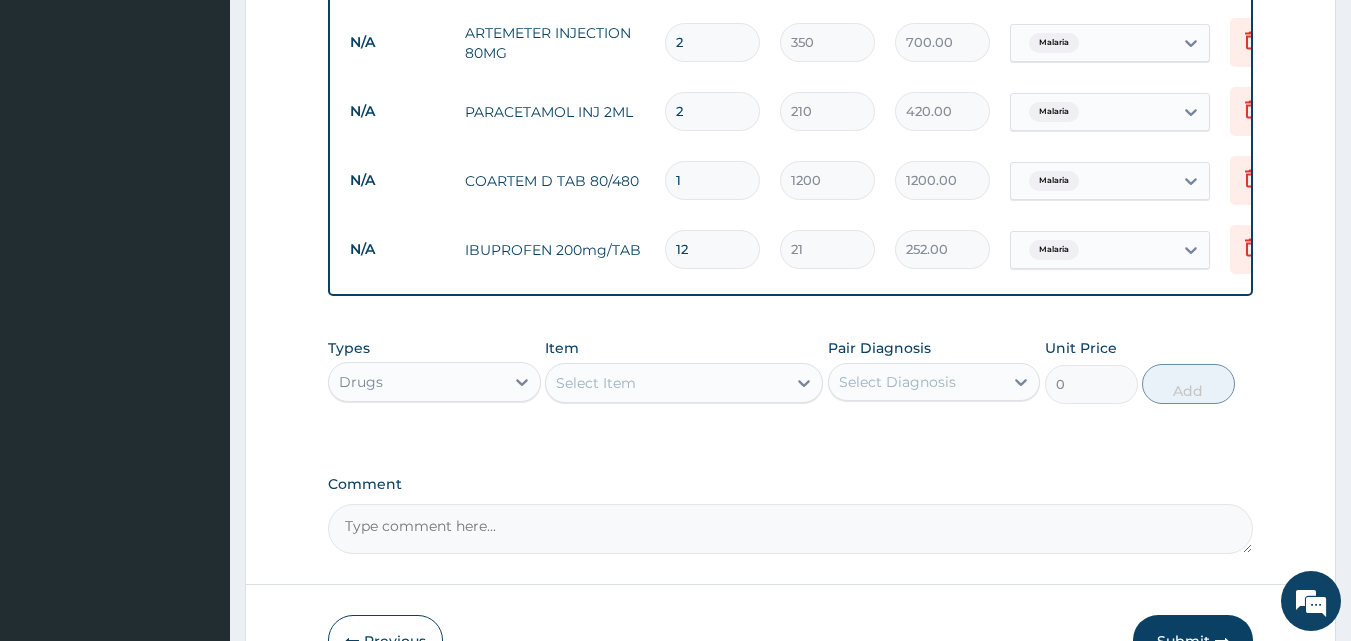 click on "Select Item" at bounding box center [666, 383] 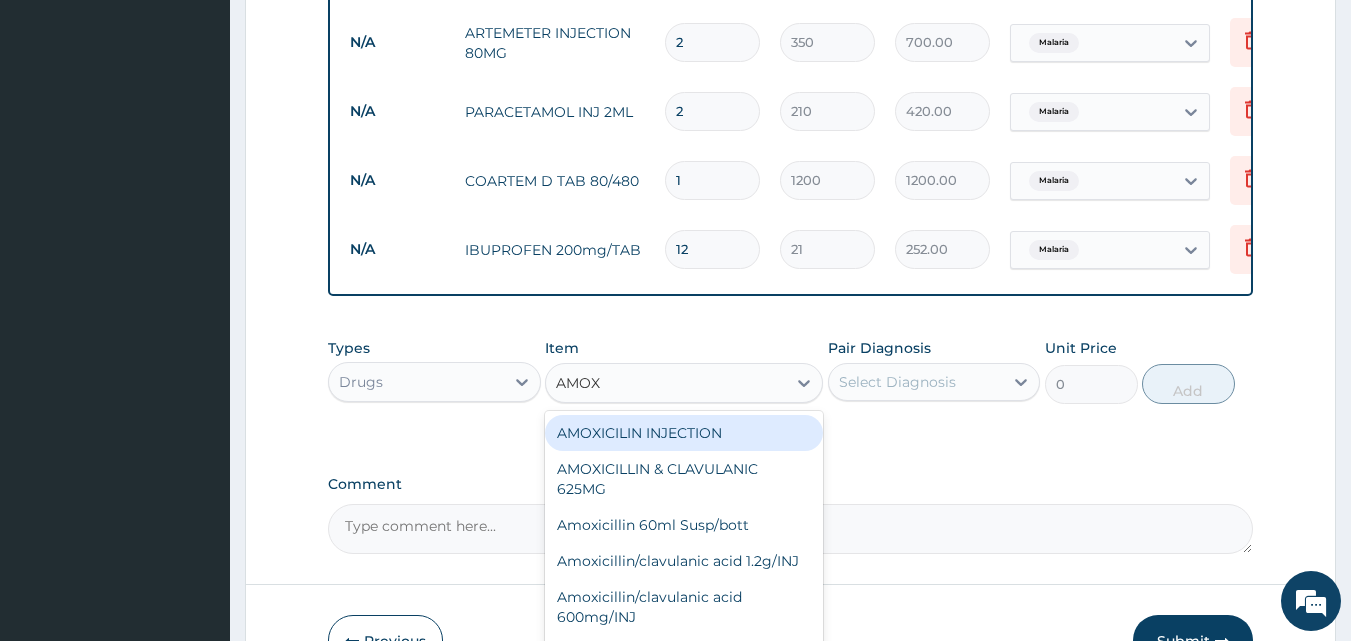 type on "AMOXI" 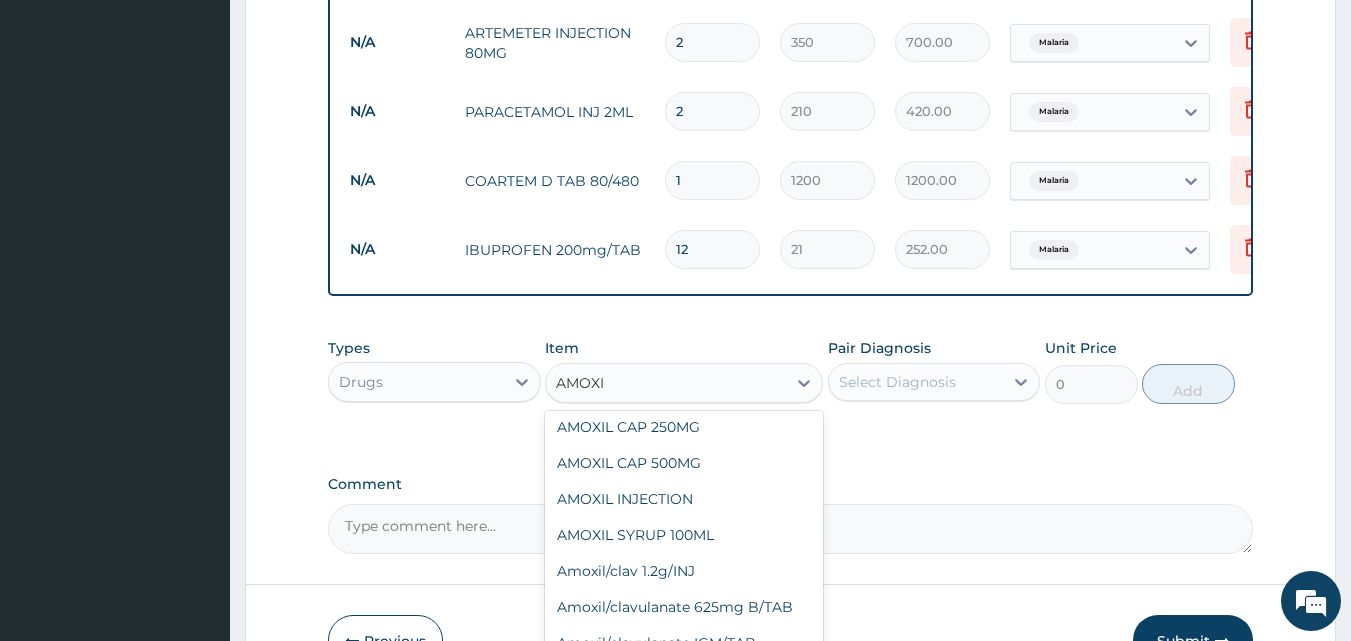 scroll, scrollTop: 336, scrollLeft: 0, axis: vertical 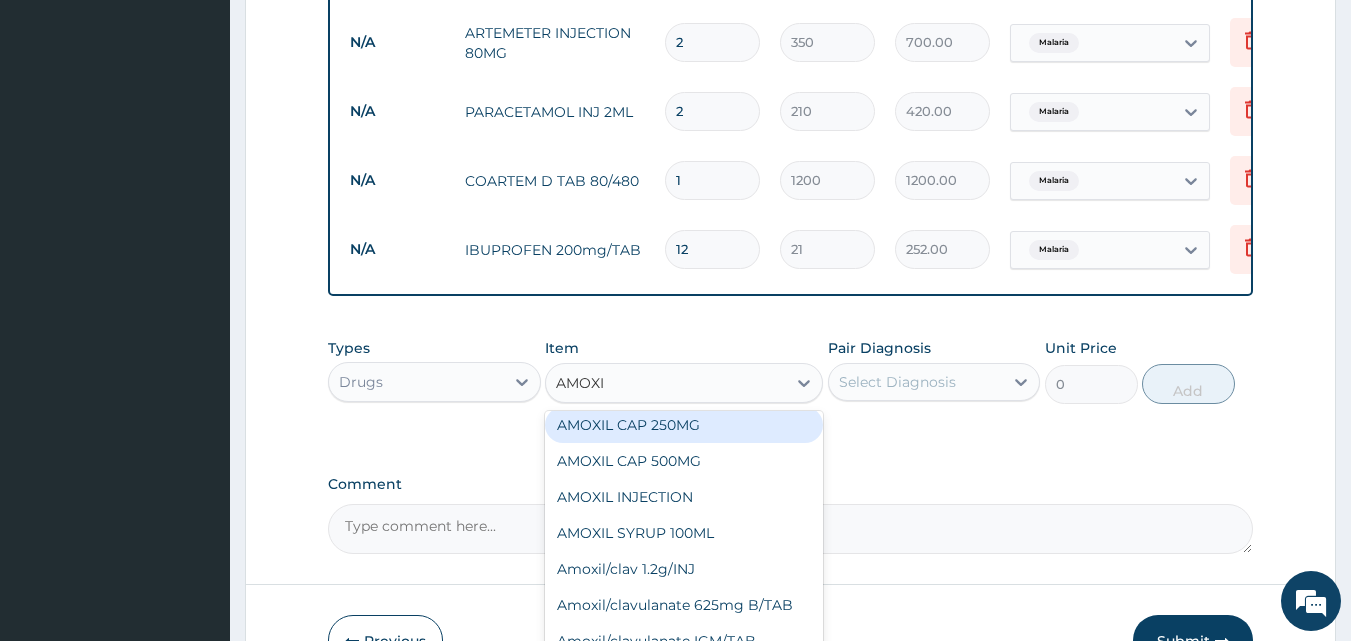 click on "AMOXIL CAP 250MG" at bounding box center [684, 425] 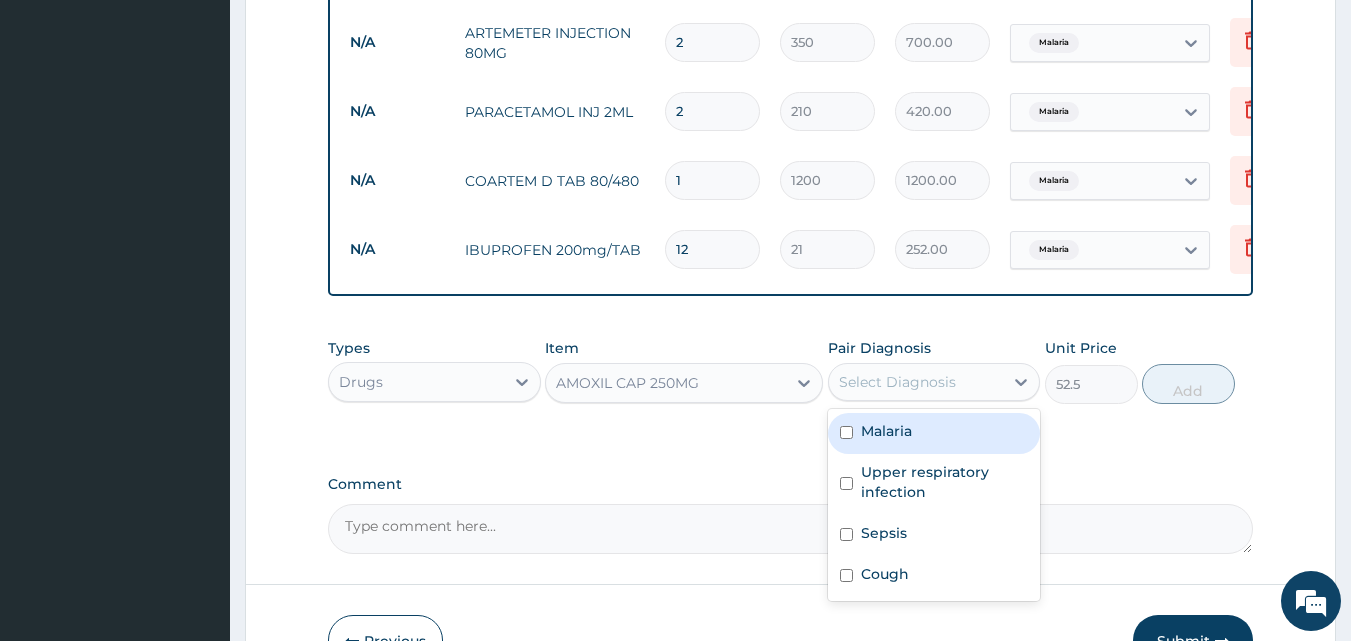 click on "Select Diagnosis" at bounding box center [916, 382] 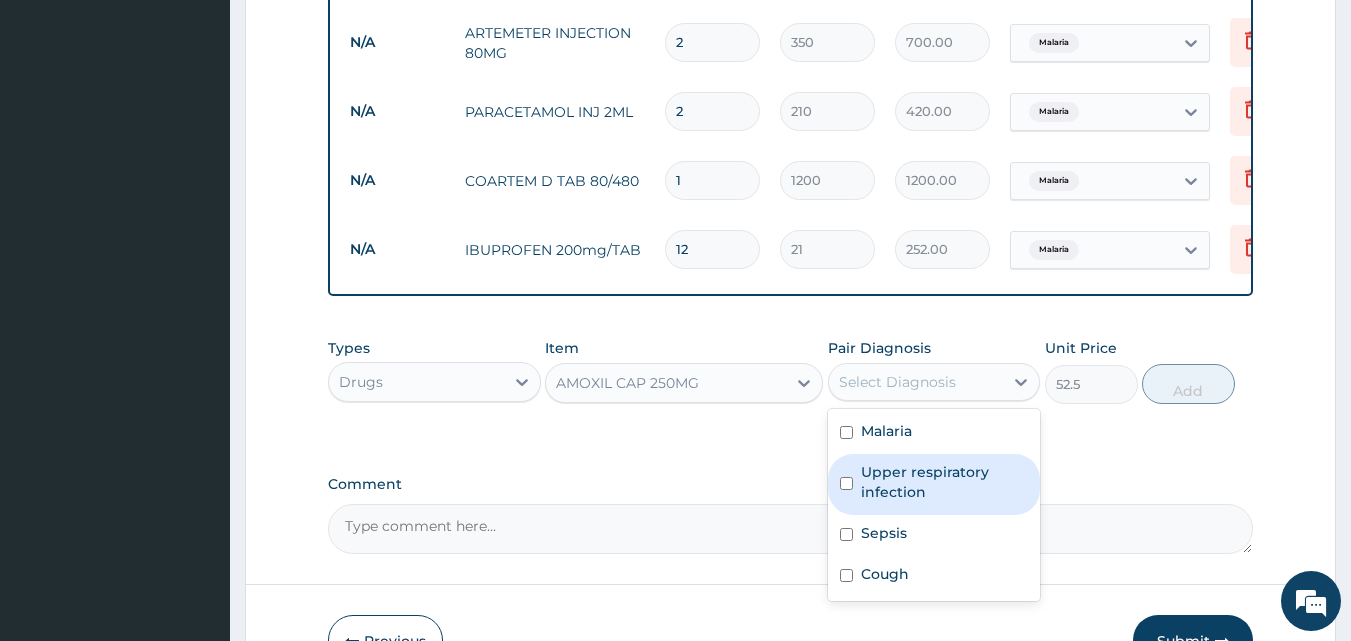 click on "Upper respiratory infection" at bounding box center (945, 482) 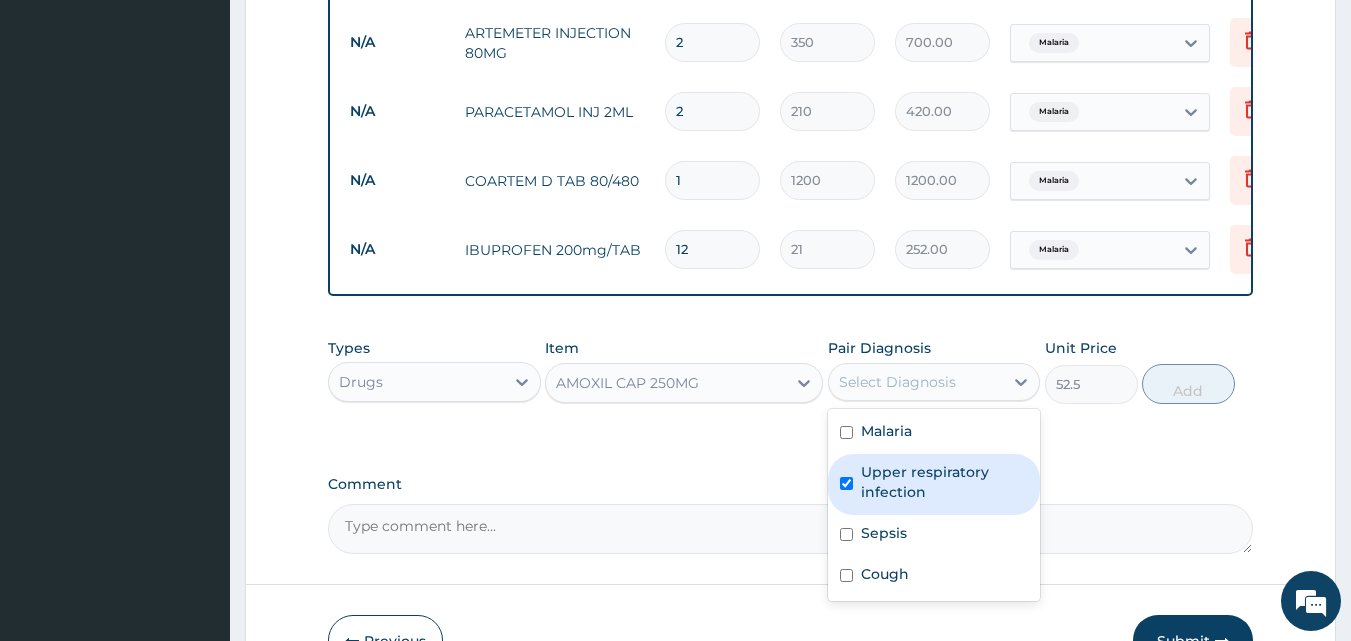 checkbox on "true" 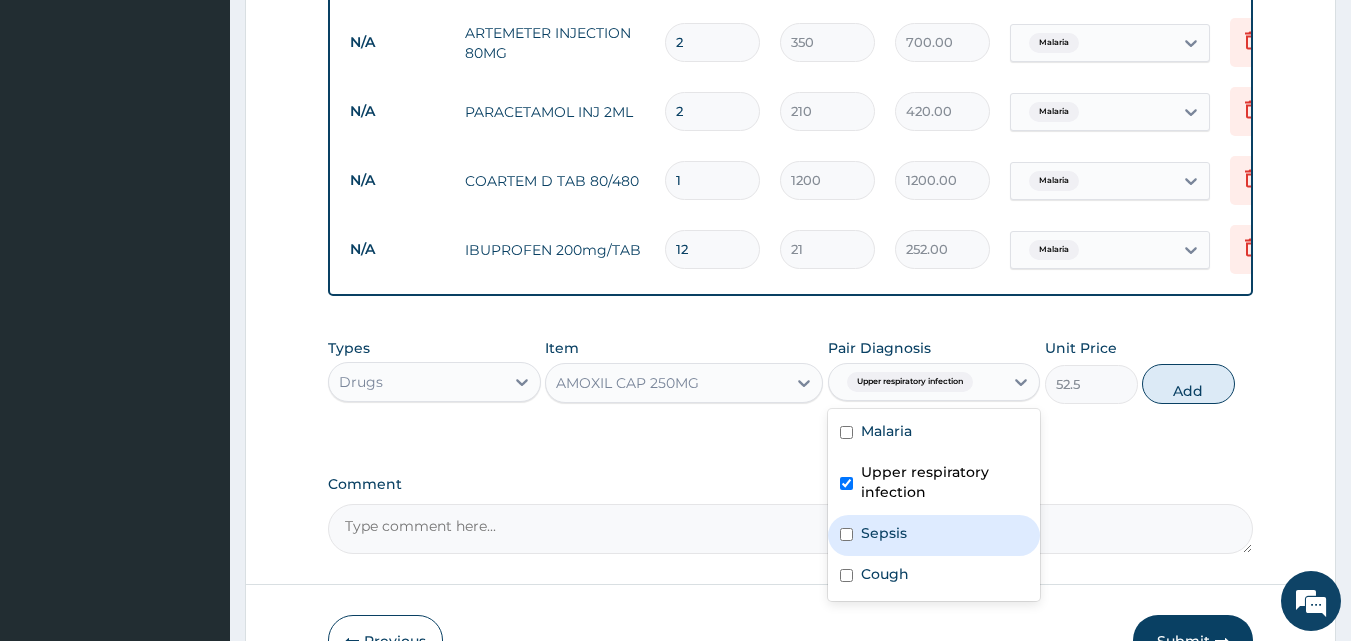 click on "Sepsis" at bounding box center (884, 533) 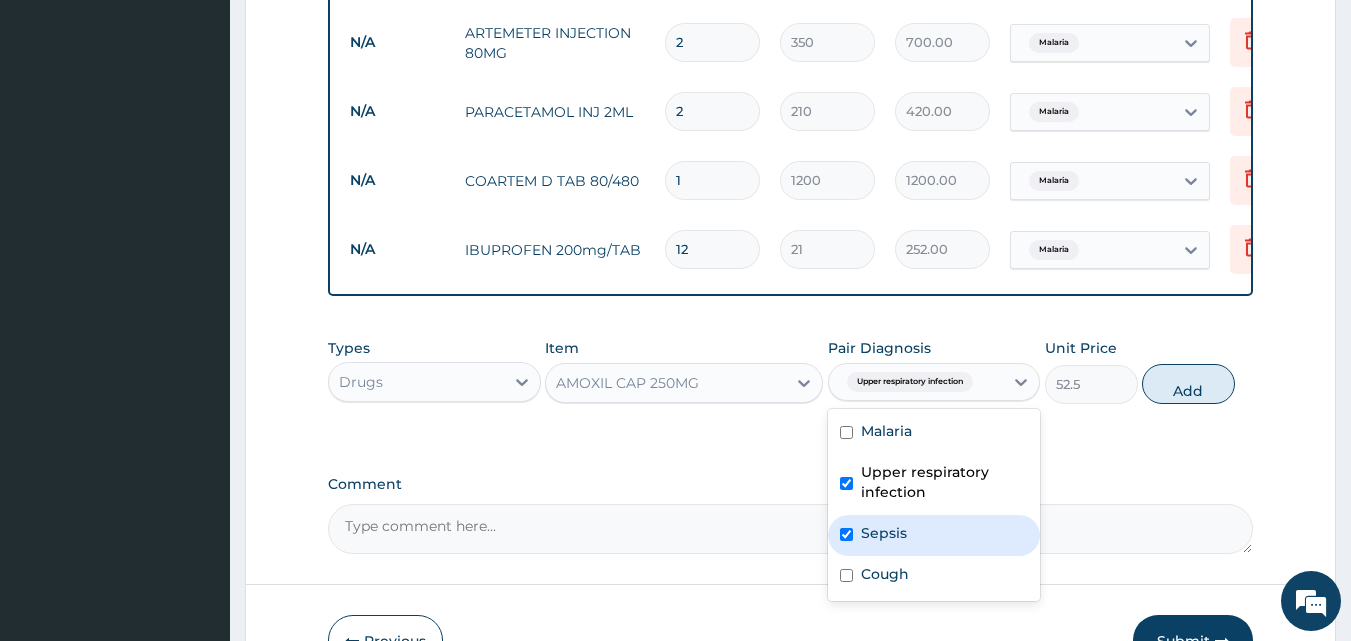 checkbox on "true" 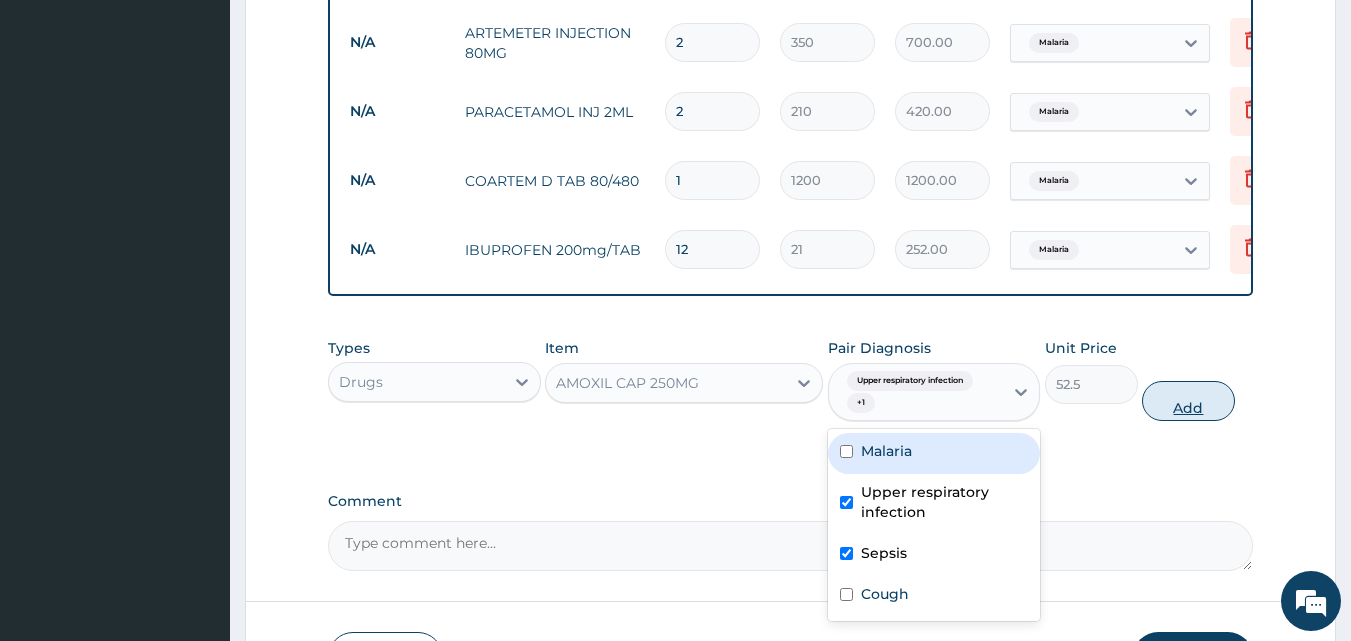 click on "Add" at bounding box center [1188, 401] 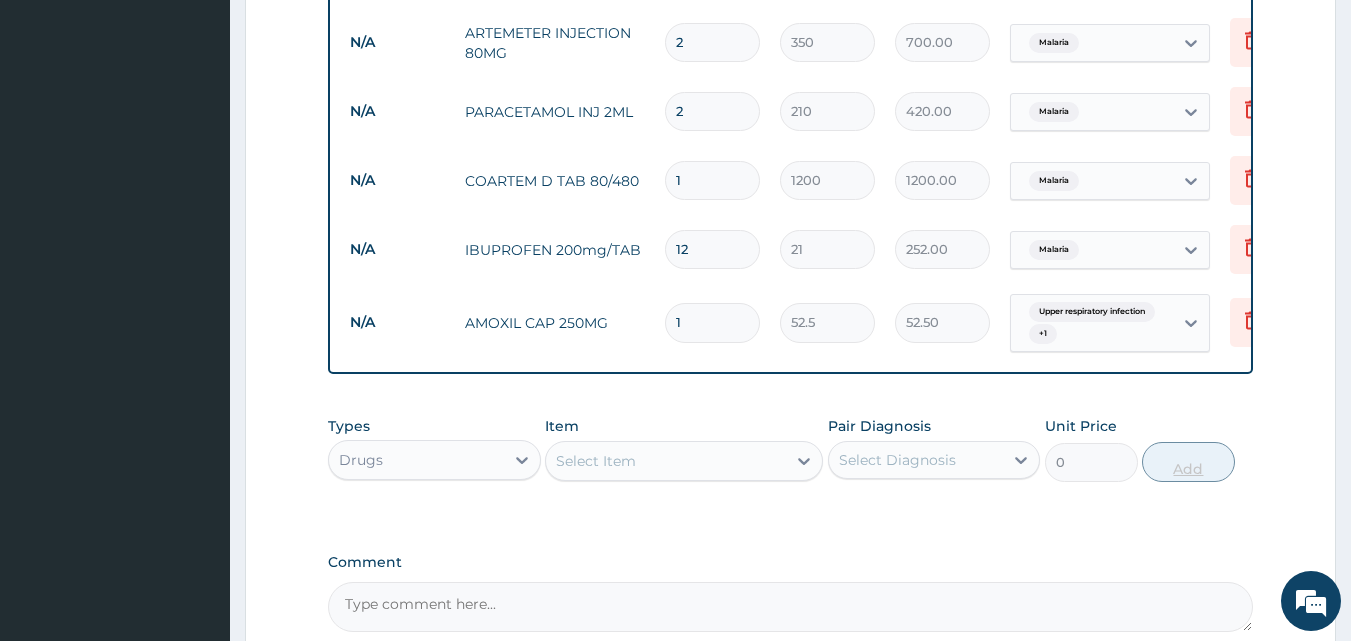 type on "18" 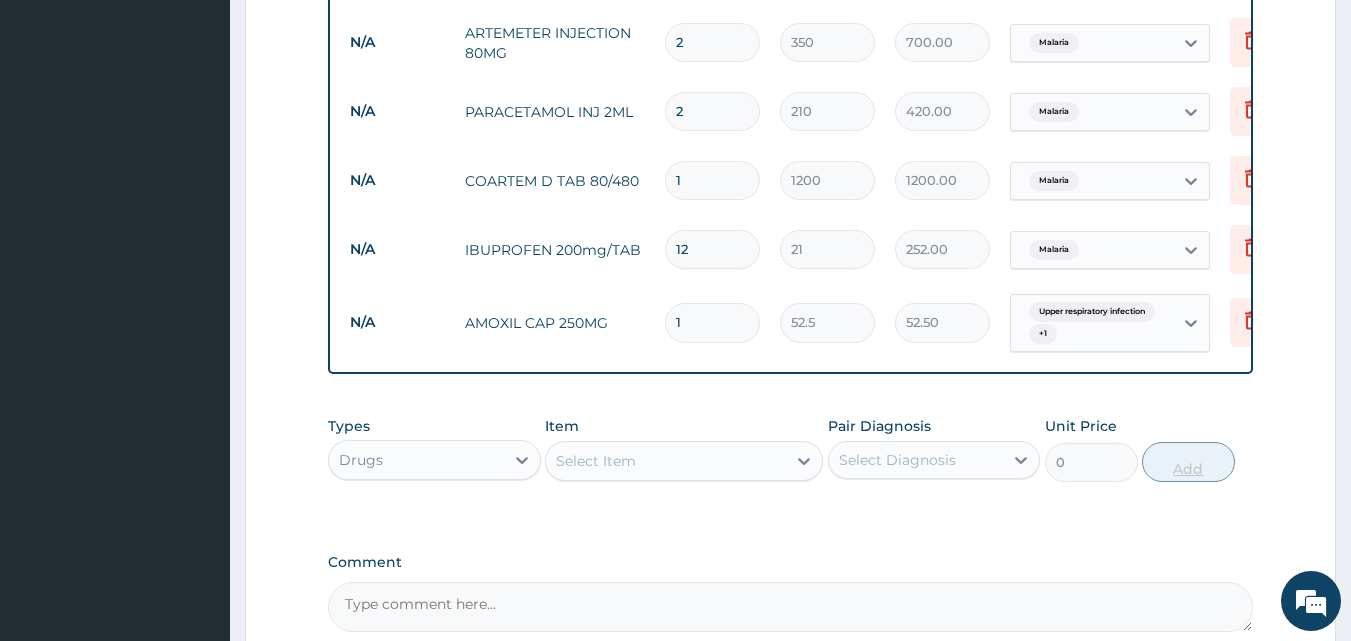 type on "945.00" 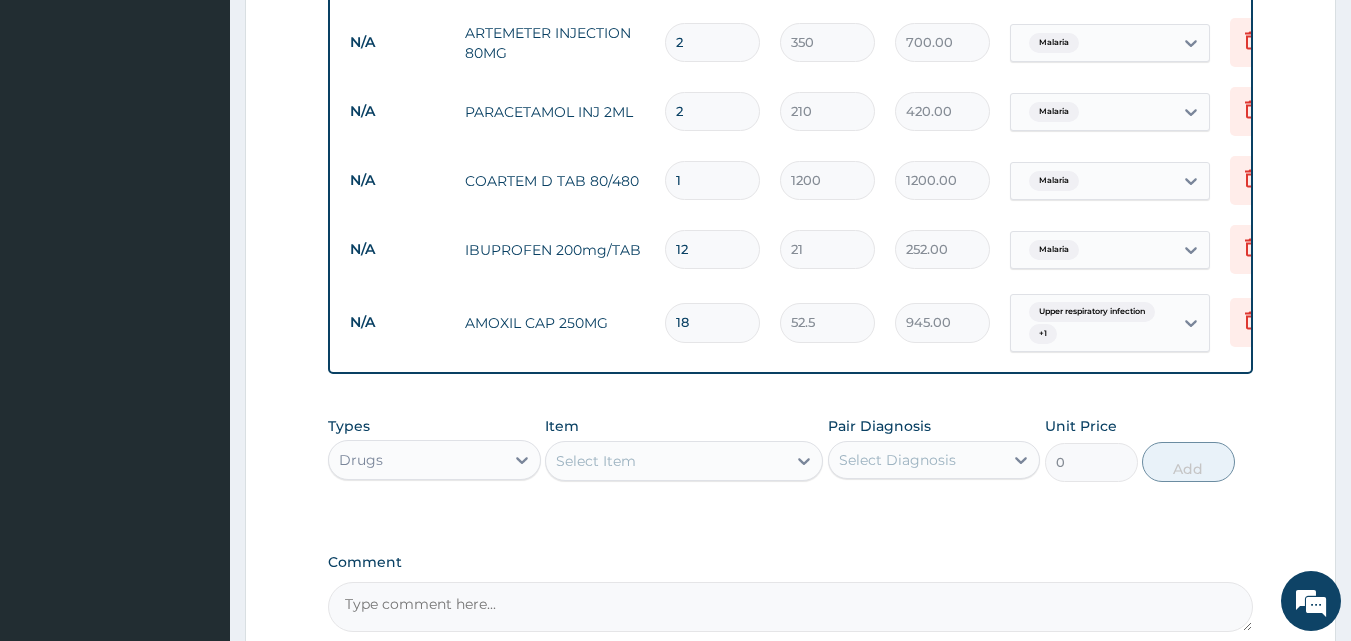 type on "18" 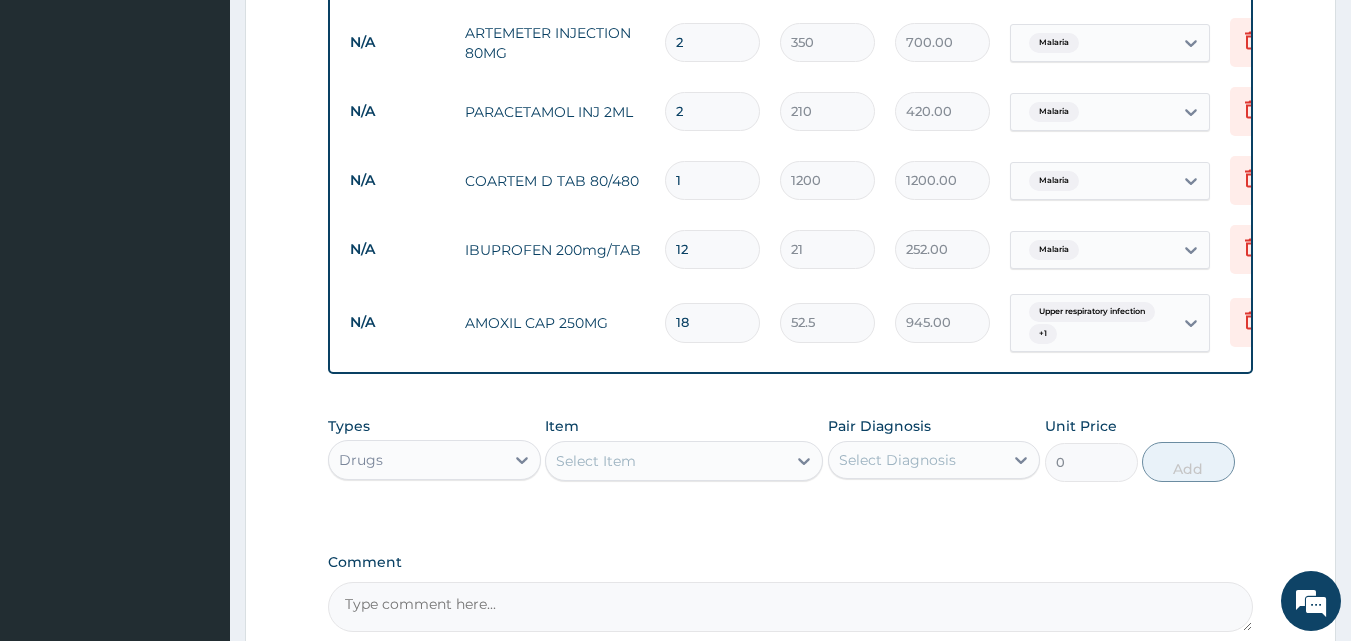click on "Select Item" at bounding box center (666, 461) 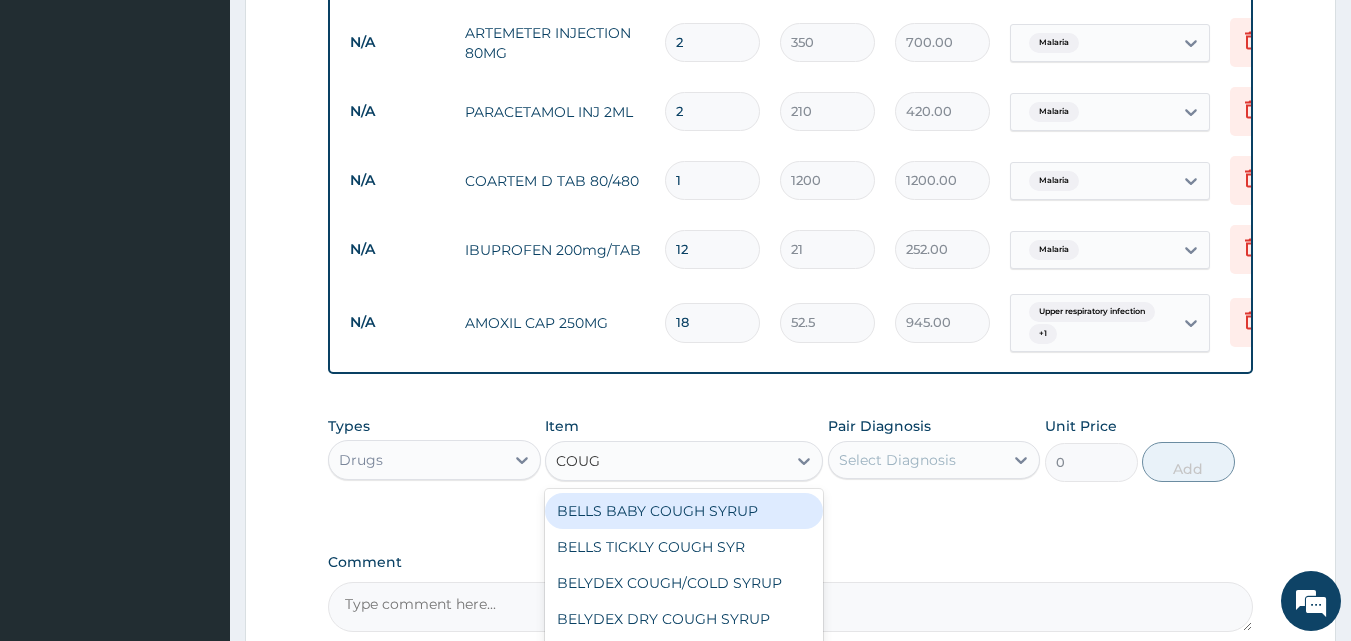 type on "COUGH" 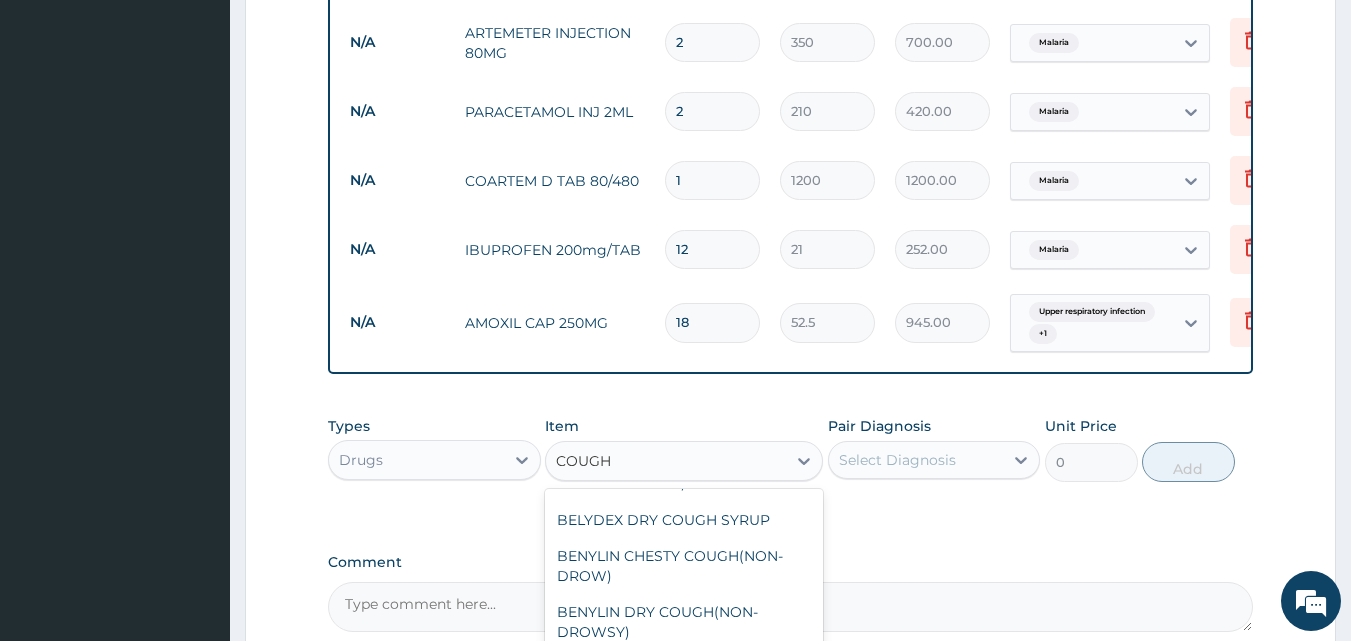 scroll, scrollTop: 108, scrollLeft: 0, axis: vertical 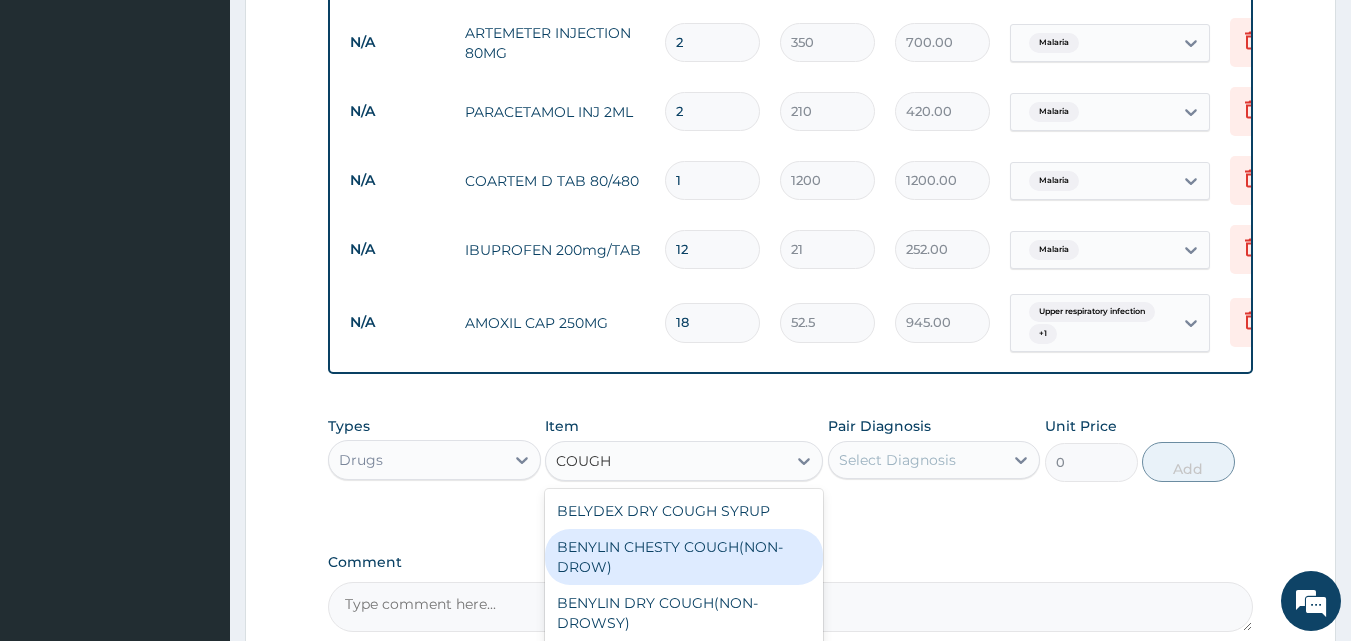 click on "BENYLIN CHESTY COUGH(NON-DROW)" at bounding box center [684, 557] 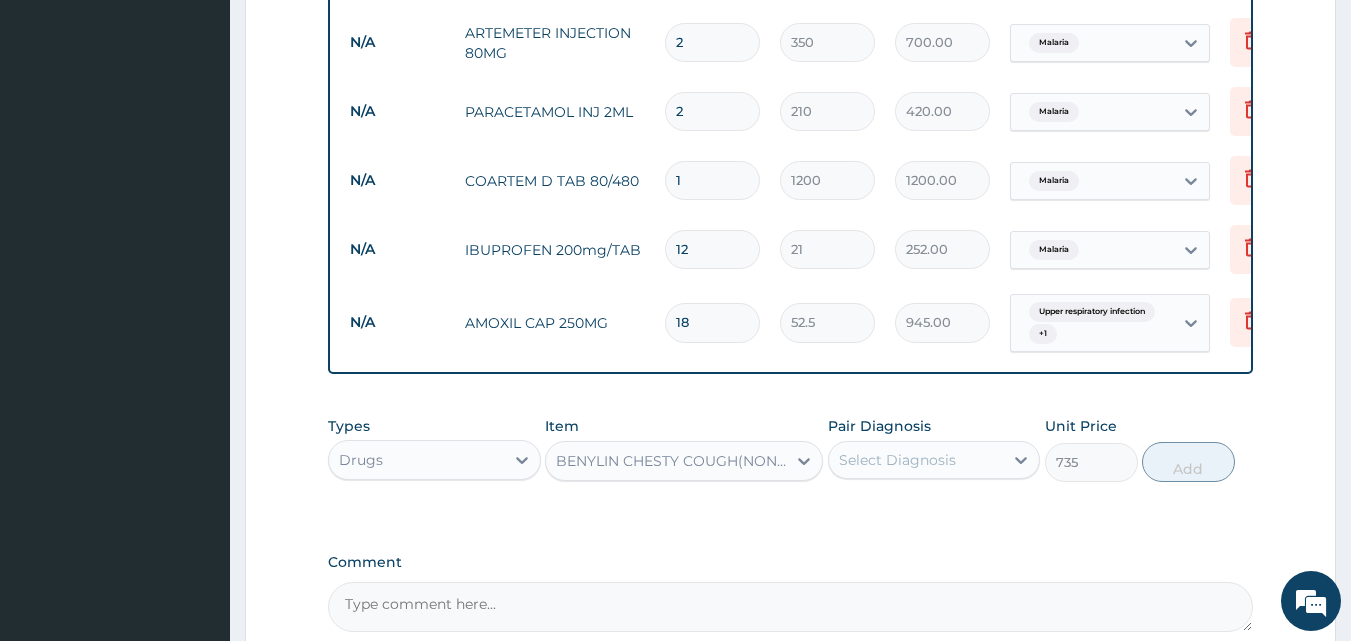 click on "Select Diagnosis" at bounding box center (916, 460) 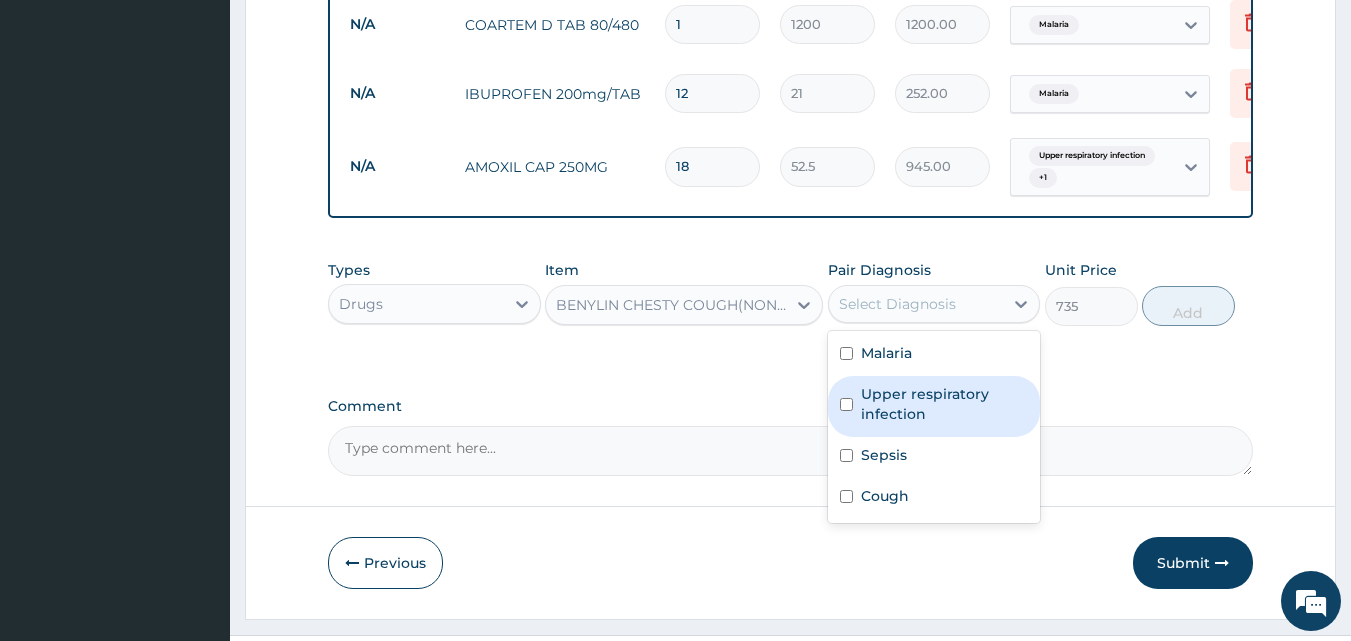 scroll, scrollTop: 1370, scrollLeft: 0, axis: vertical 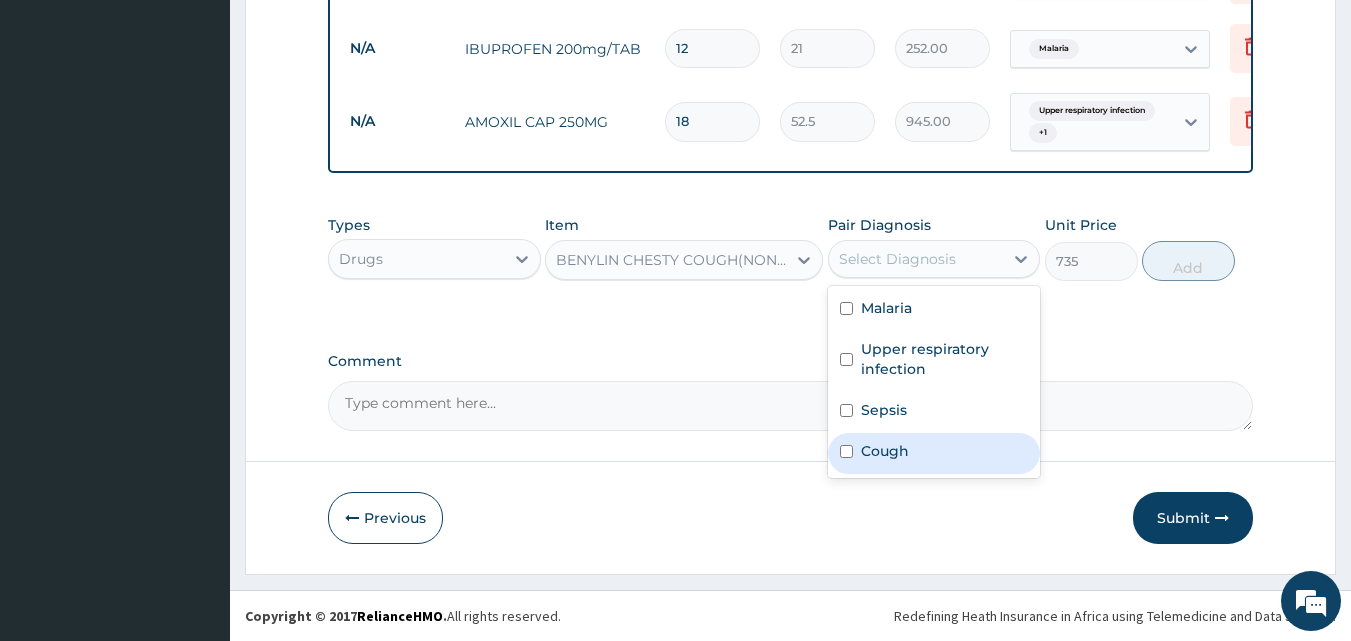 click on "Cough" at bounding box center [885, 451] 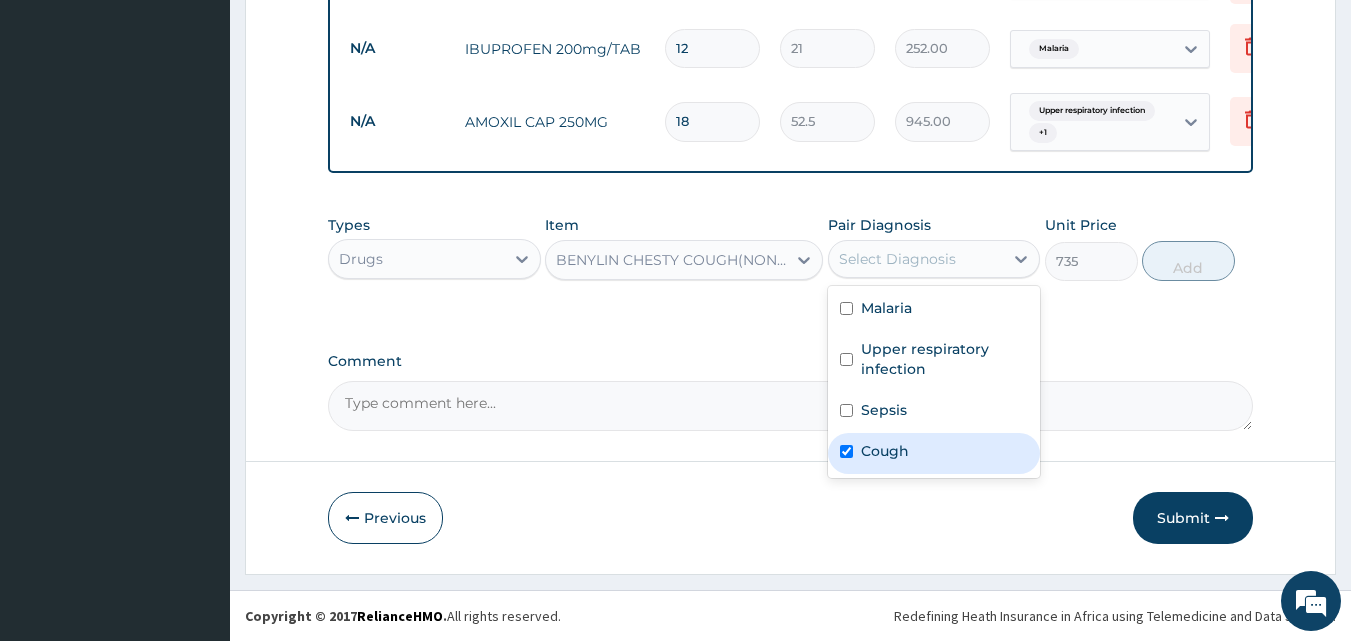 checkbox on "true" 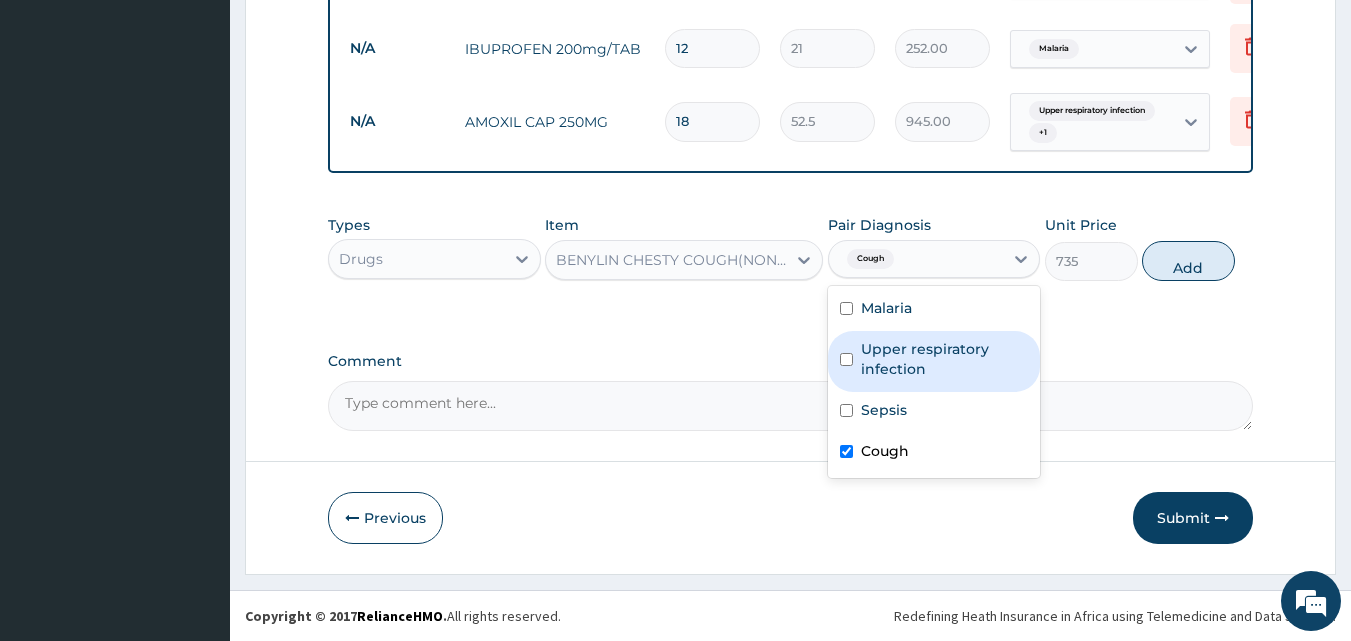 click on "Upper respiratory infection" at bounding box center (945, 359) 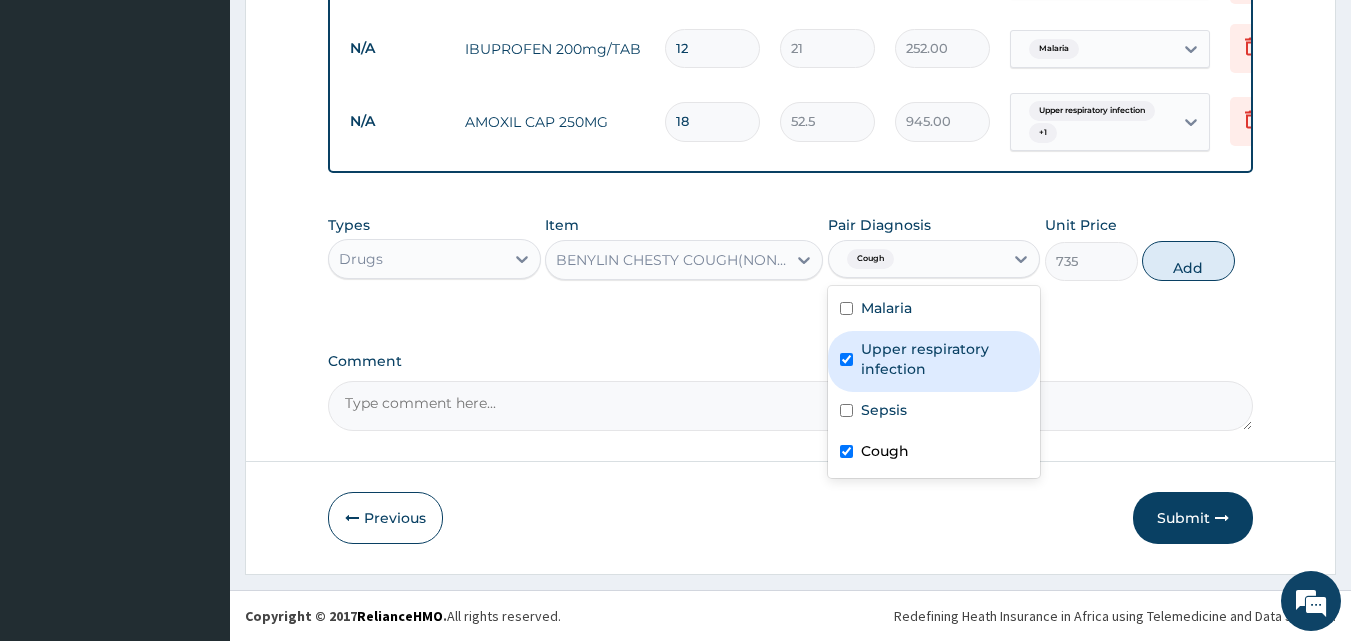 checkbox on "true" 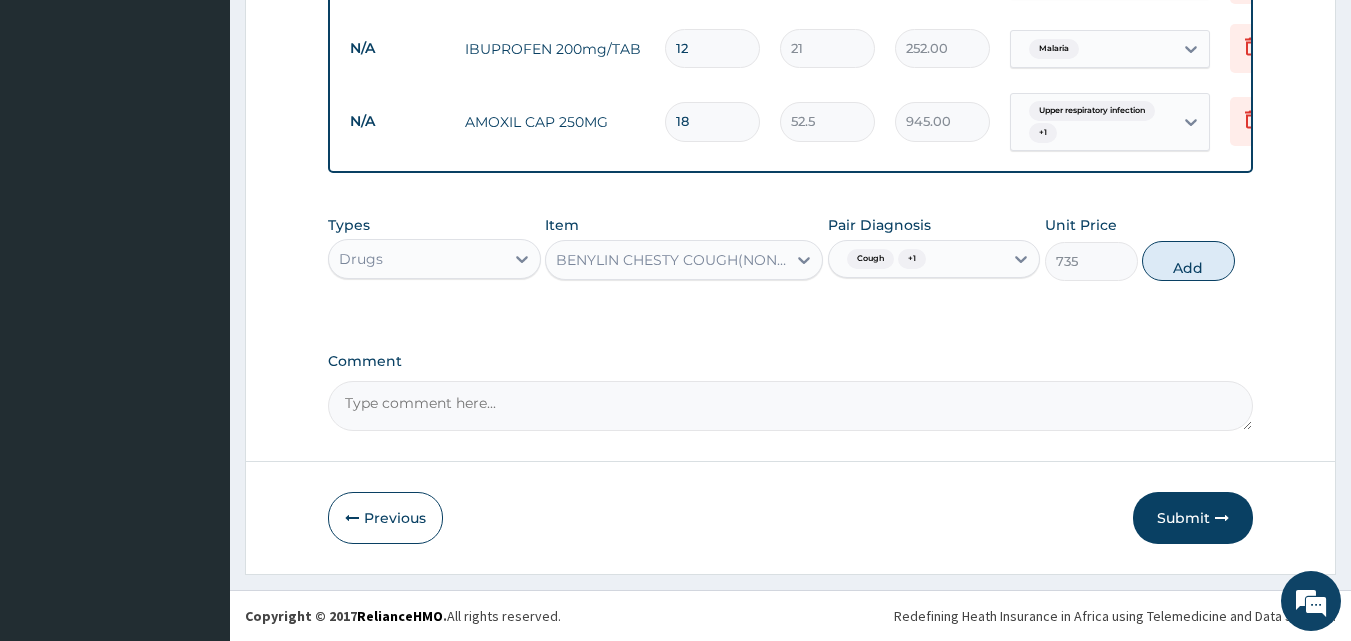 click on "Comment" at bounding box center [791, 361] 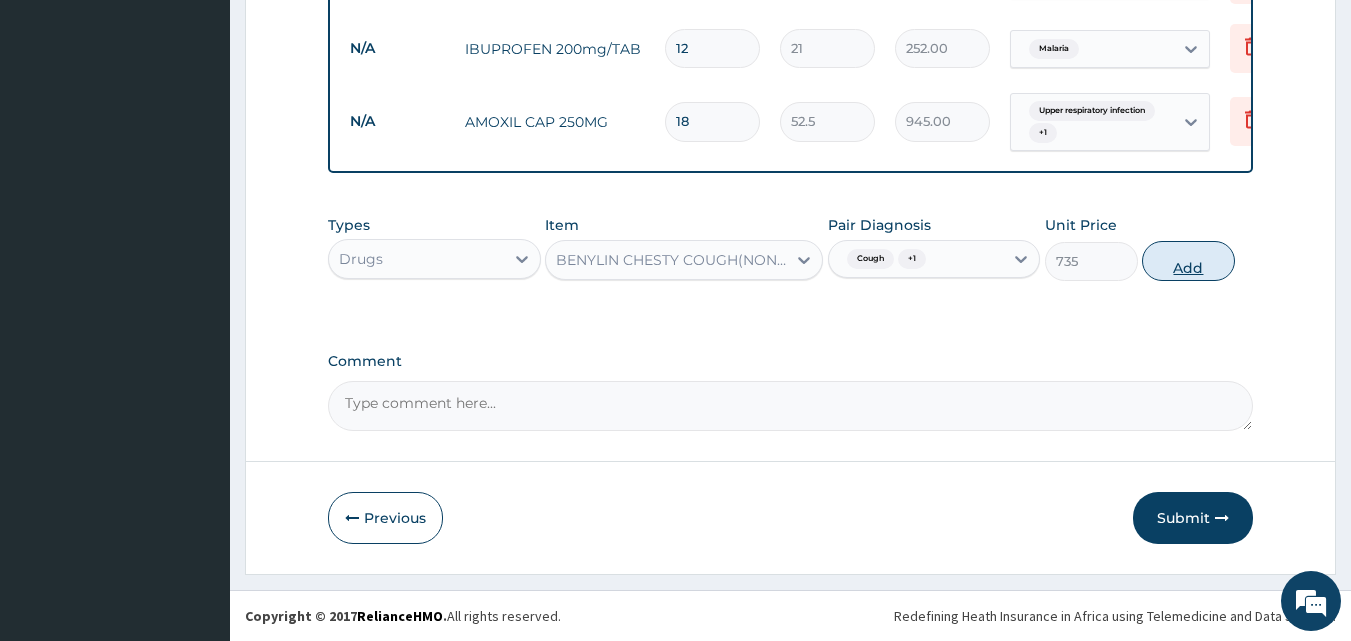 click on "Add" at bounding box center [1188, 261] 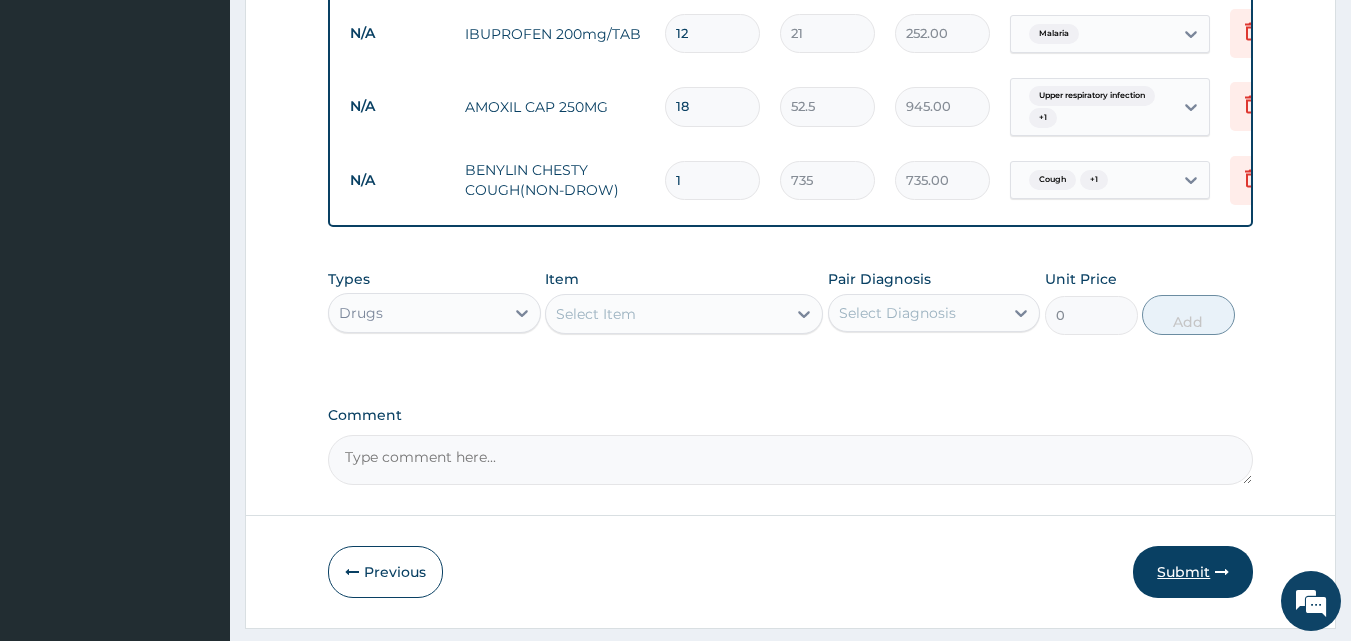 click on "Submit" at bounding box center (1193, 572) 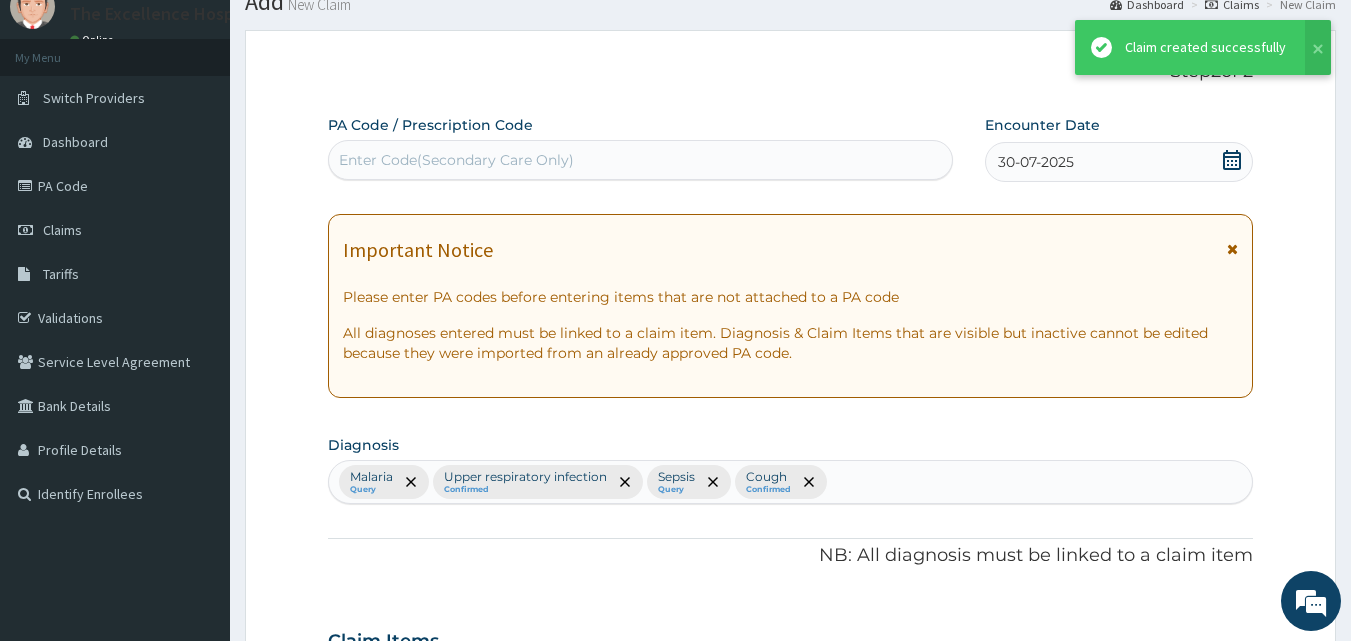 scroll, scrollTop: 1370, scrollLeft: 0, axis: vertical 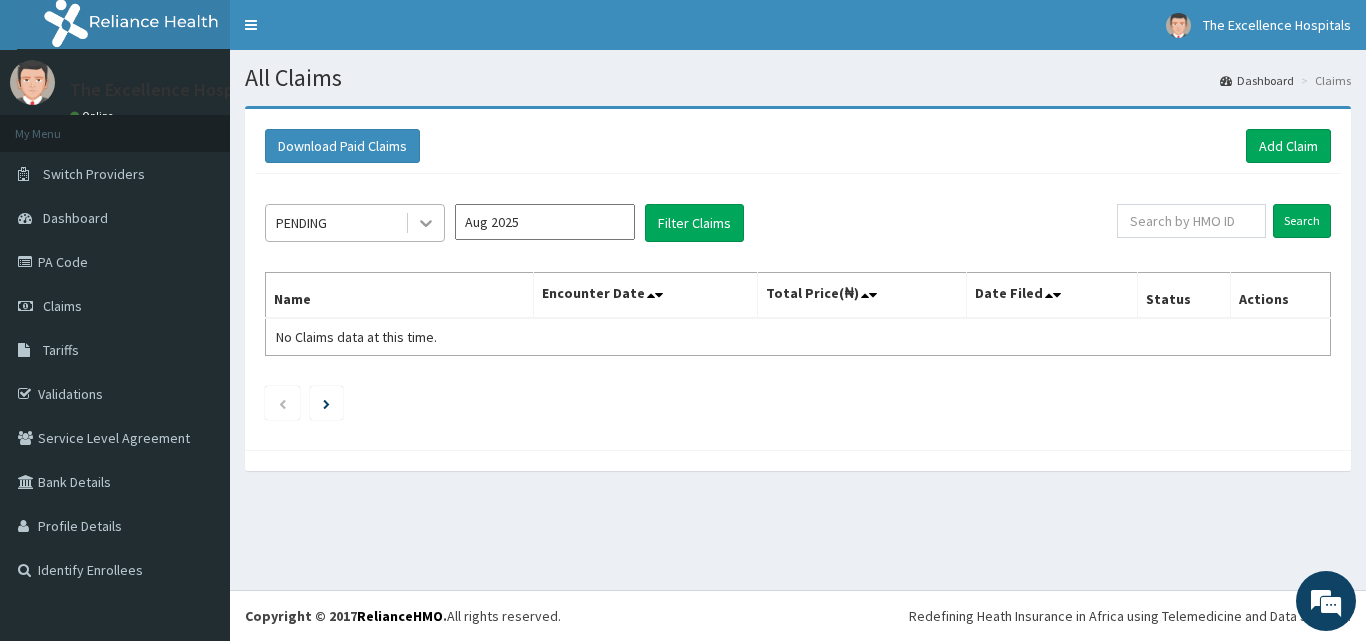 click 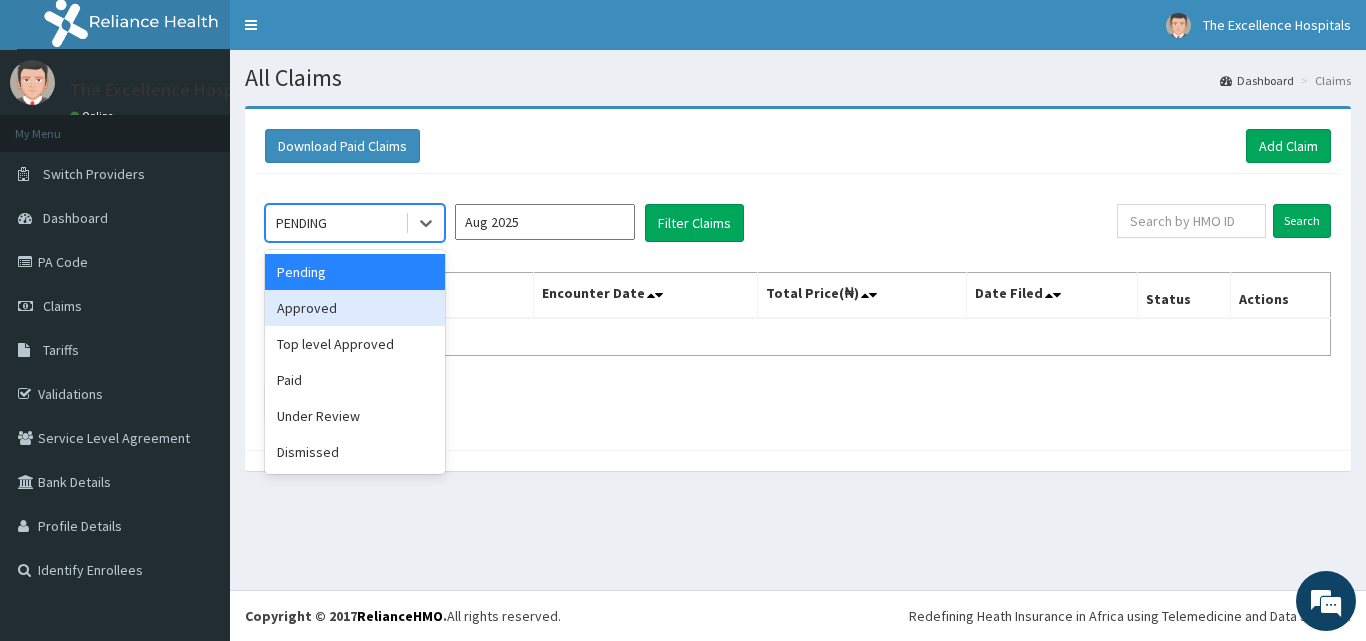 click on "Approved" at bounding box center [355, 308] 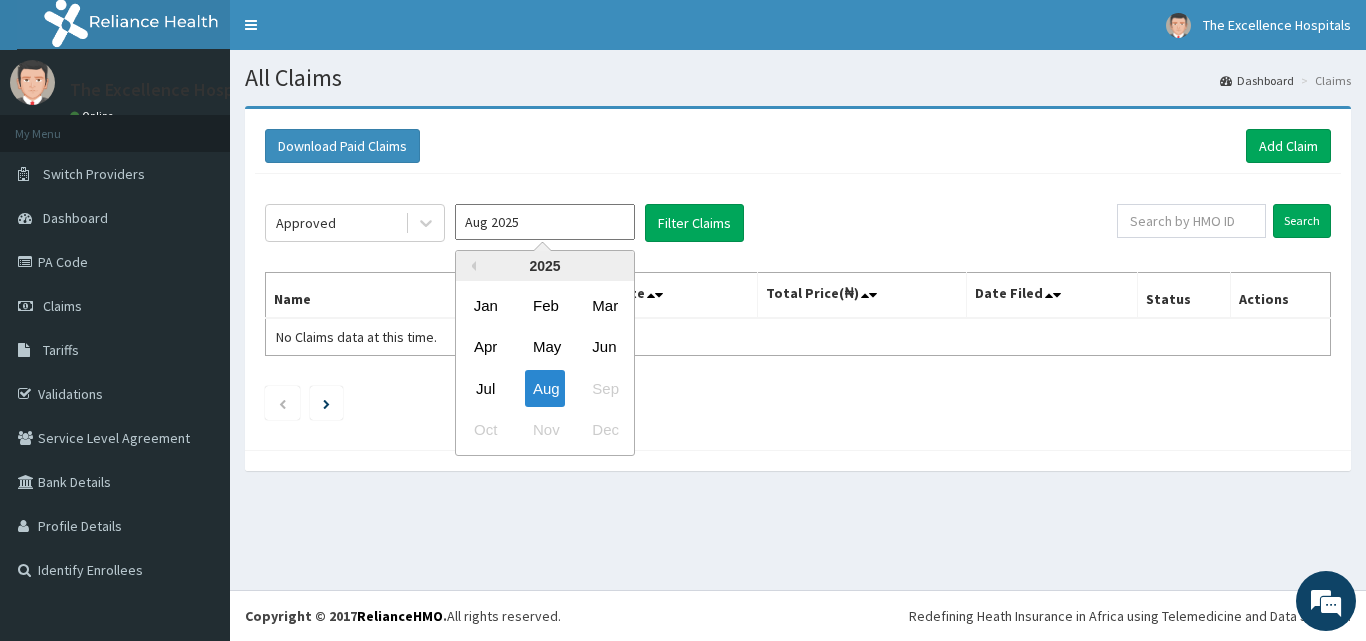 click on "Aug 2025" at bounding box center (545, 222) 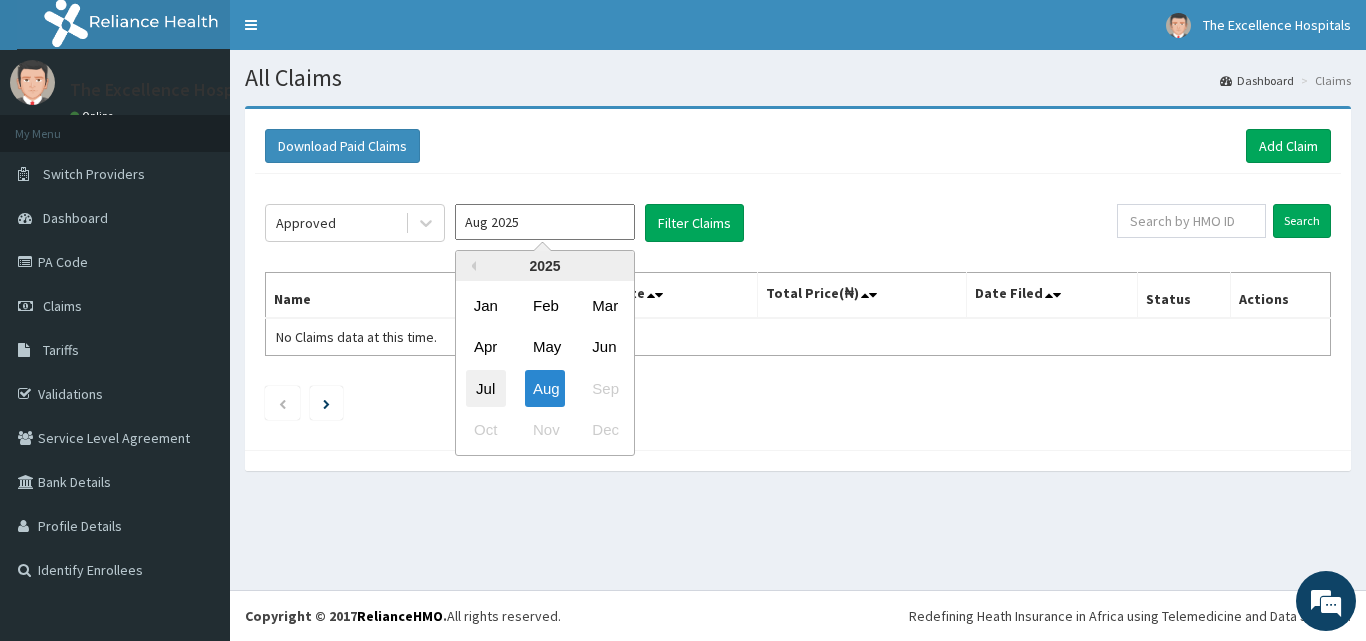 click on "Jul" at bounding box center [486, 388] 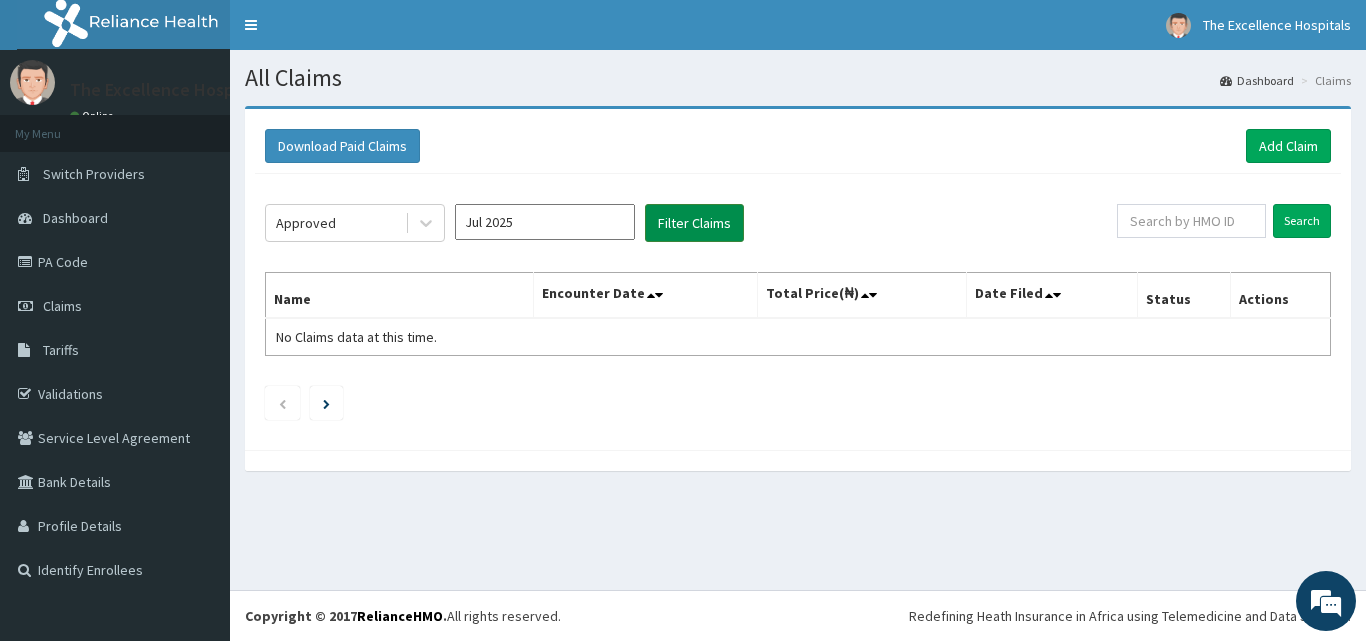 click on "Filter Claims" at bounding box center (694, 223) 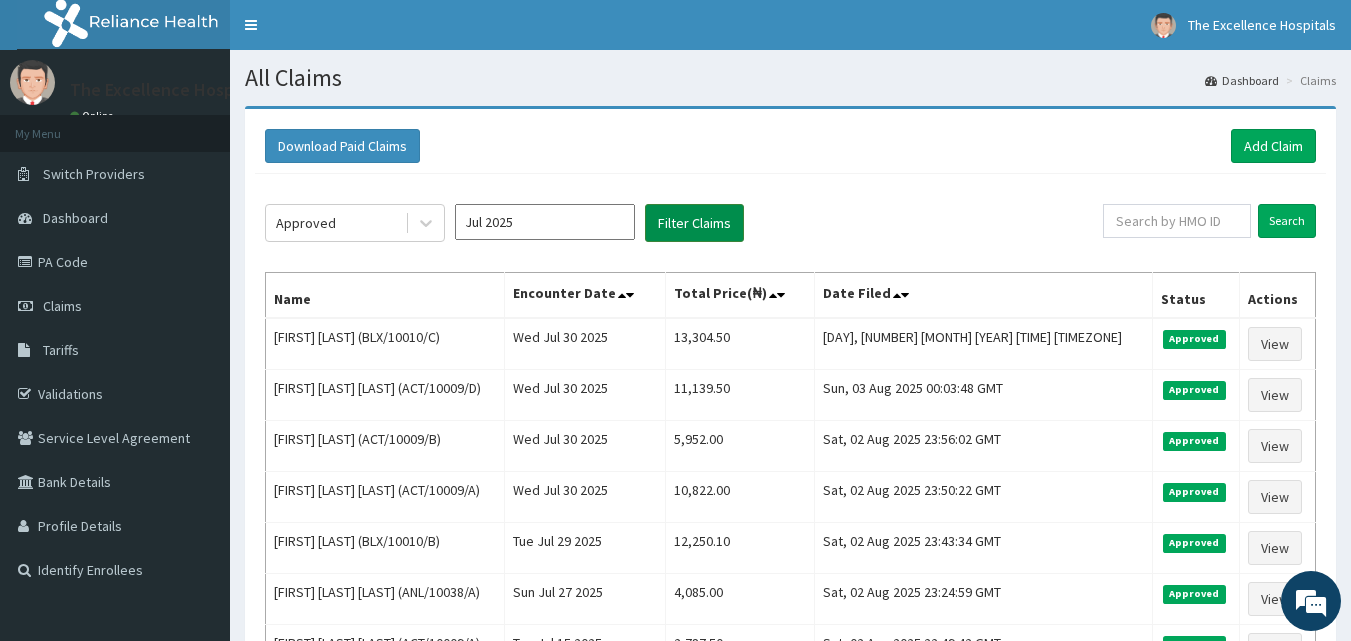 scroll, scrollTop: 0, scrollLeft: 0, axis: both 